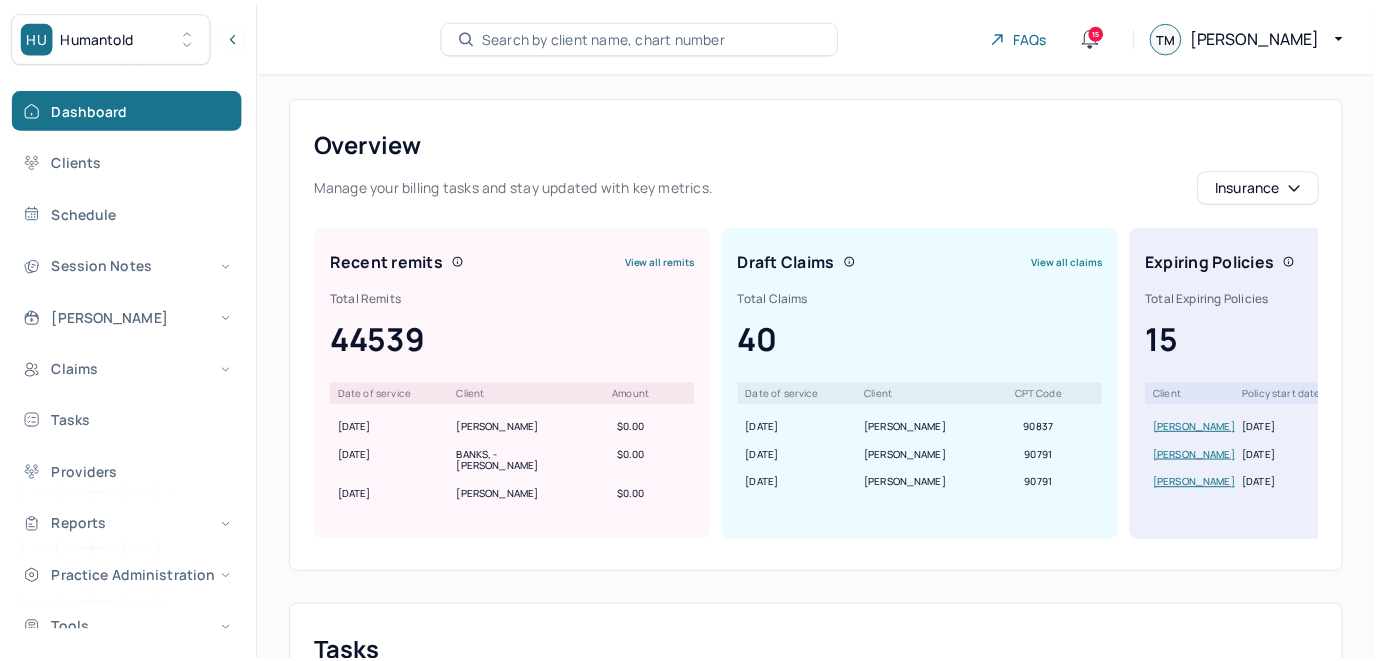 scroll, scrollTop: 0, scrollLeft: 0, axis: both 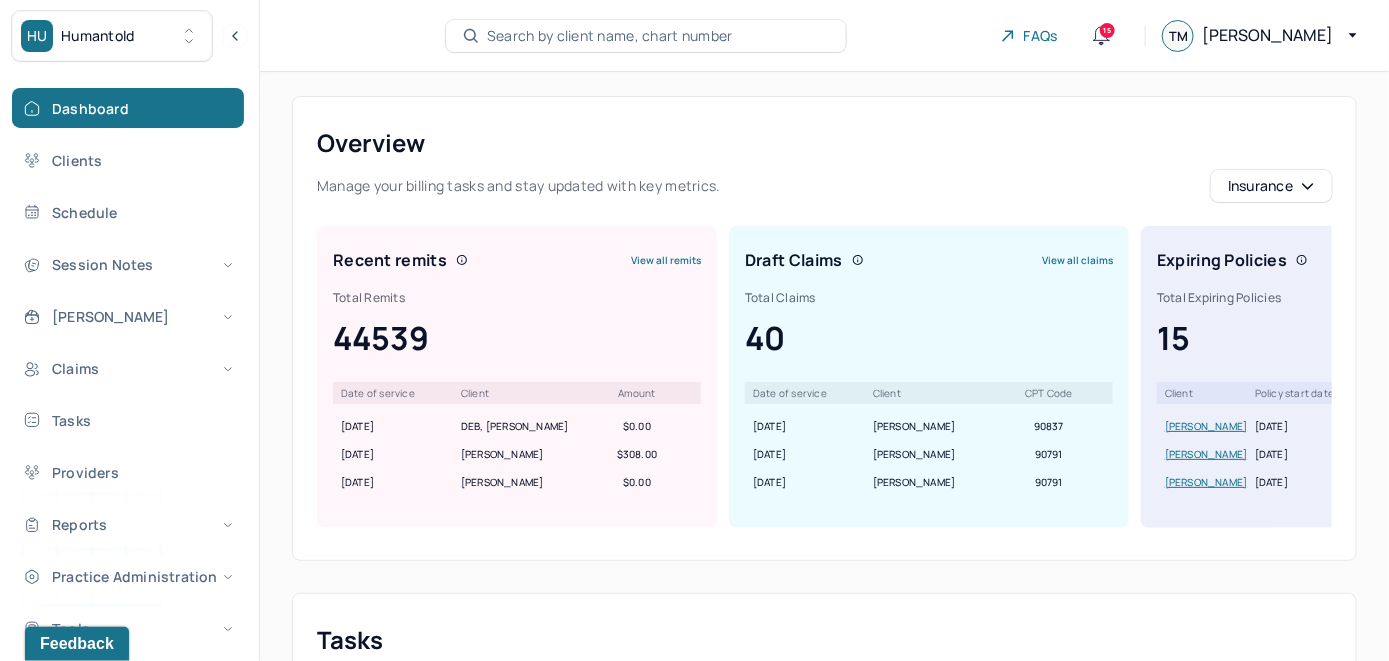 click on "Search by client name, chart number" at bounding box center (610, 36) 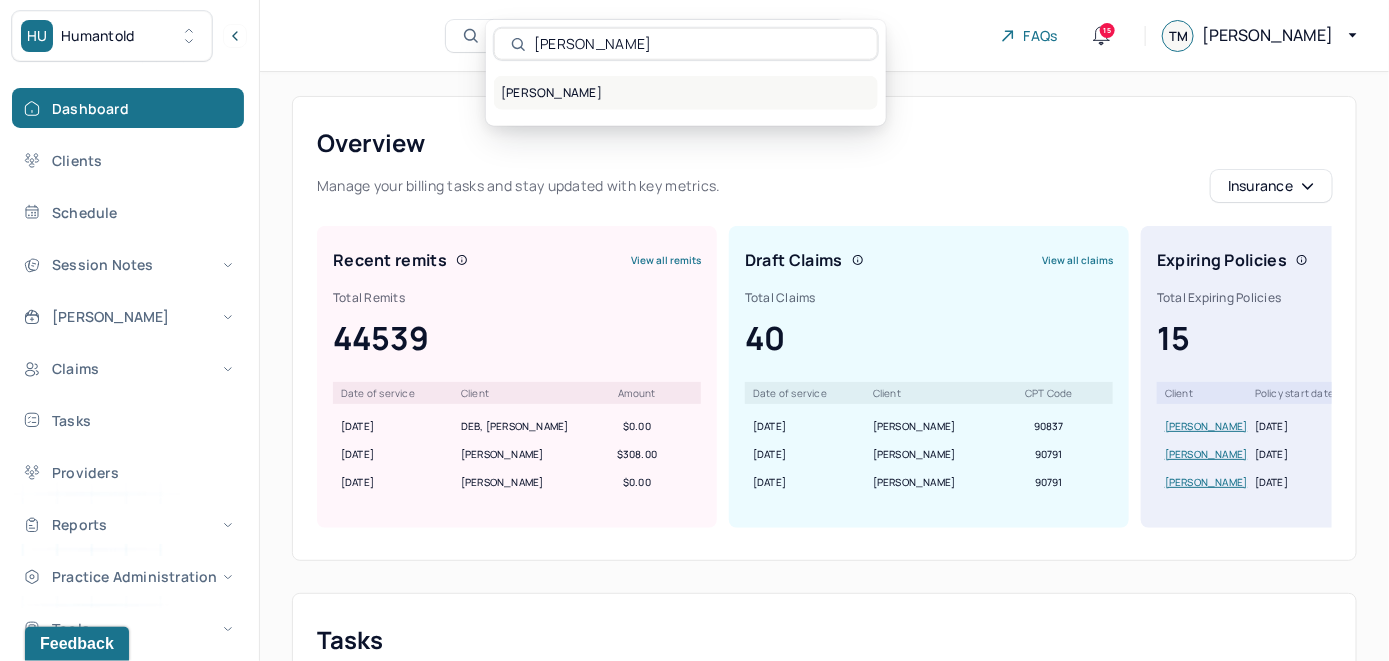 type on "[PERSON_NAME]" 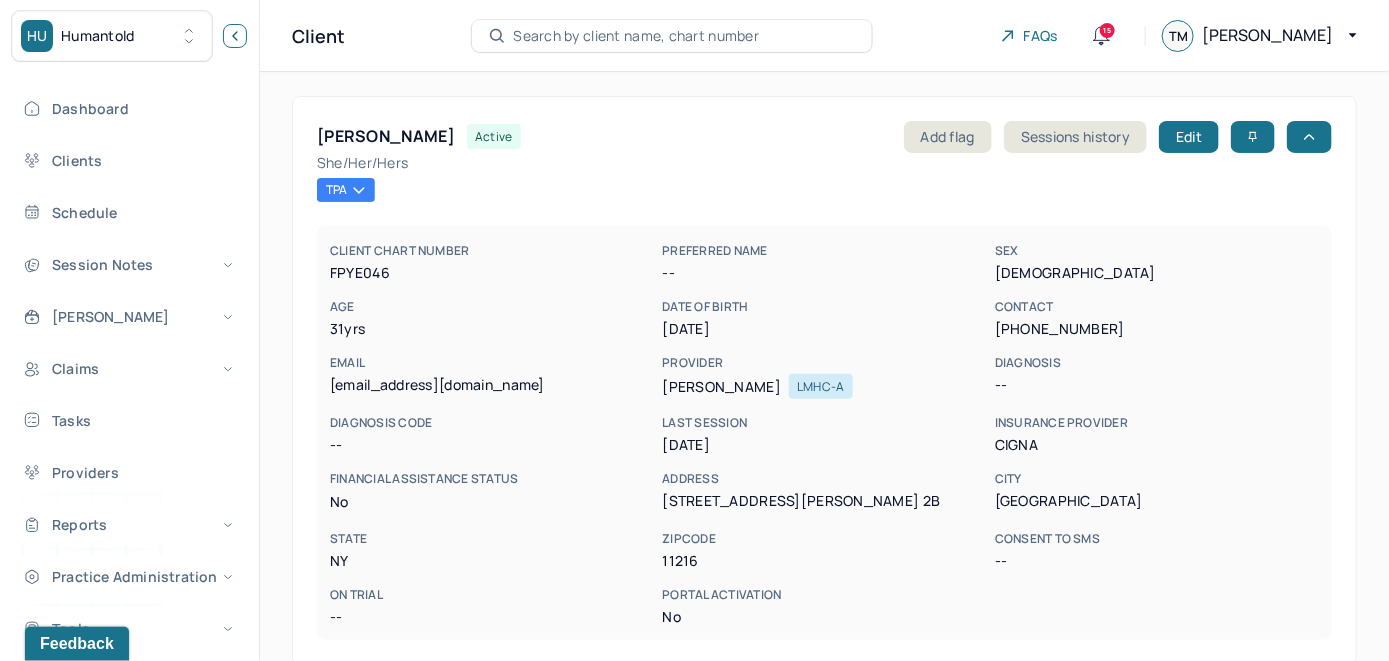 click at bounding box center [235, 36] 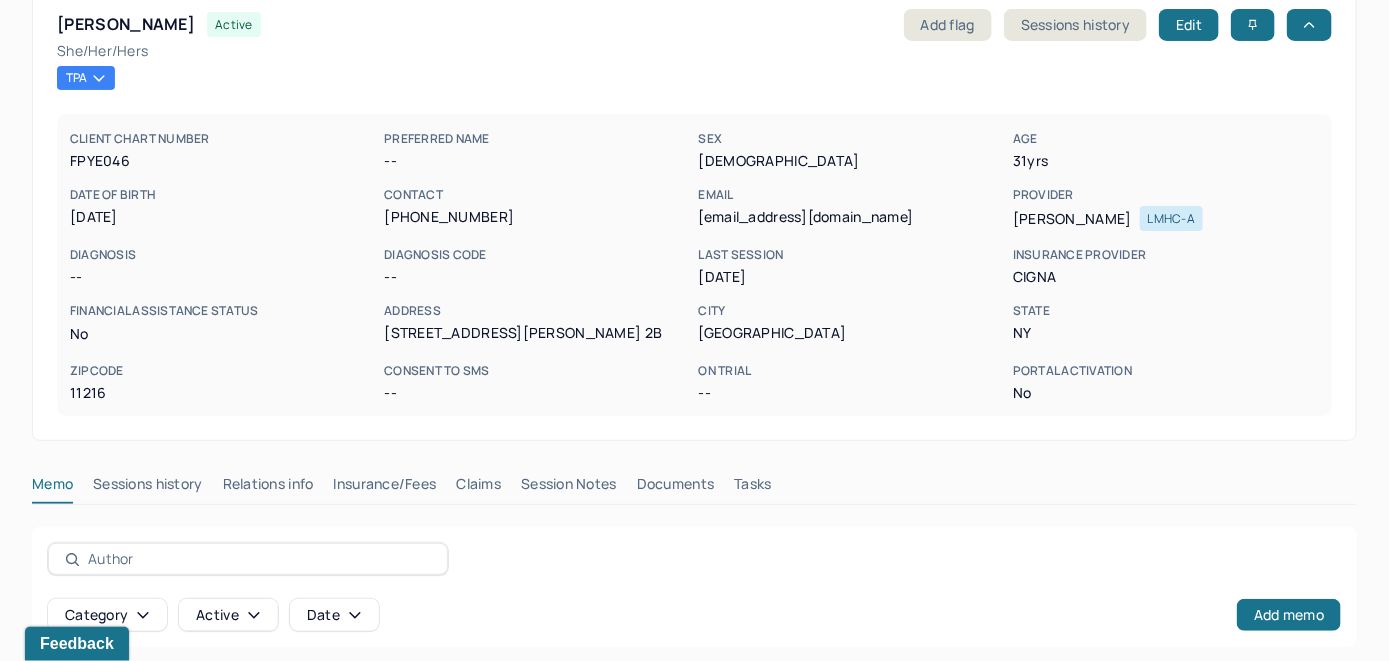 scroll, scrollTop: 300, scrollLeft: 0, axis: vertical 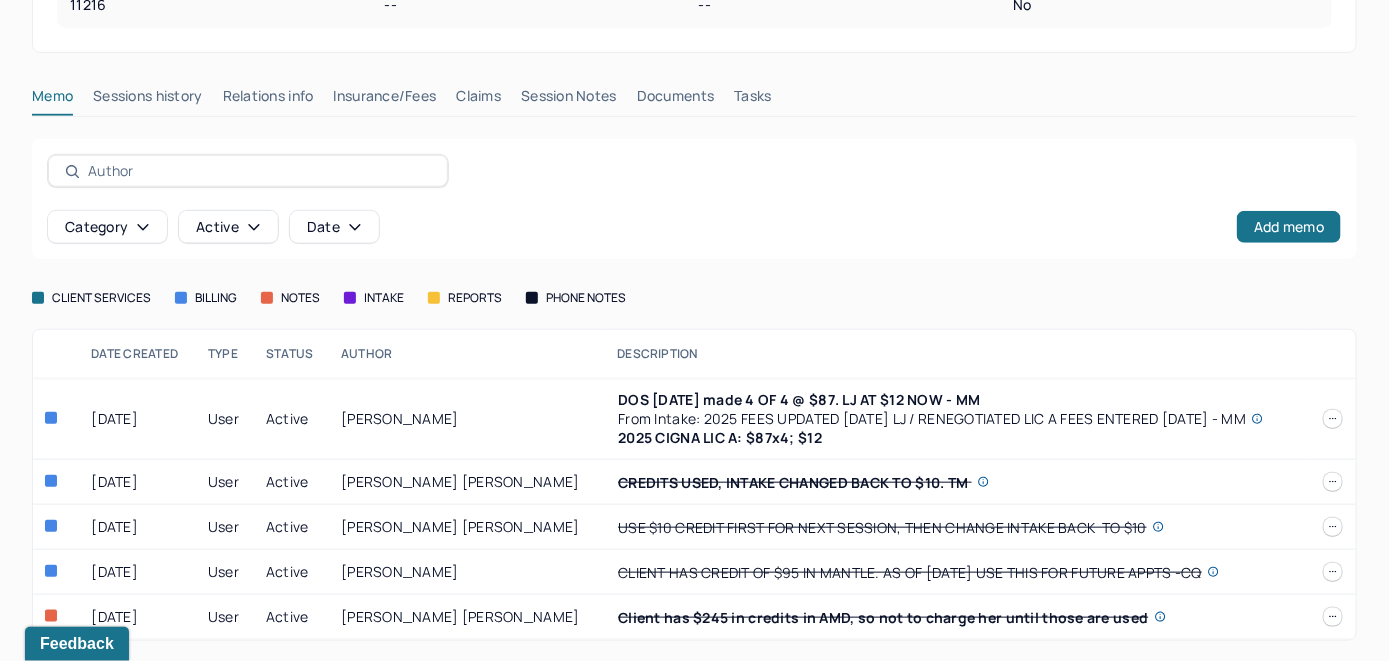 click on "Claims" at bounding box center (478, 100) 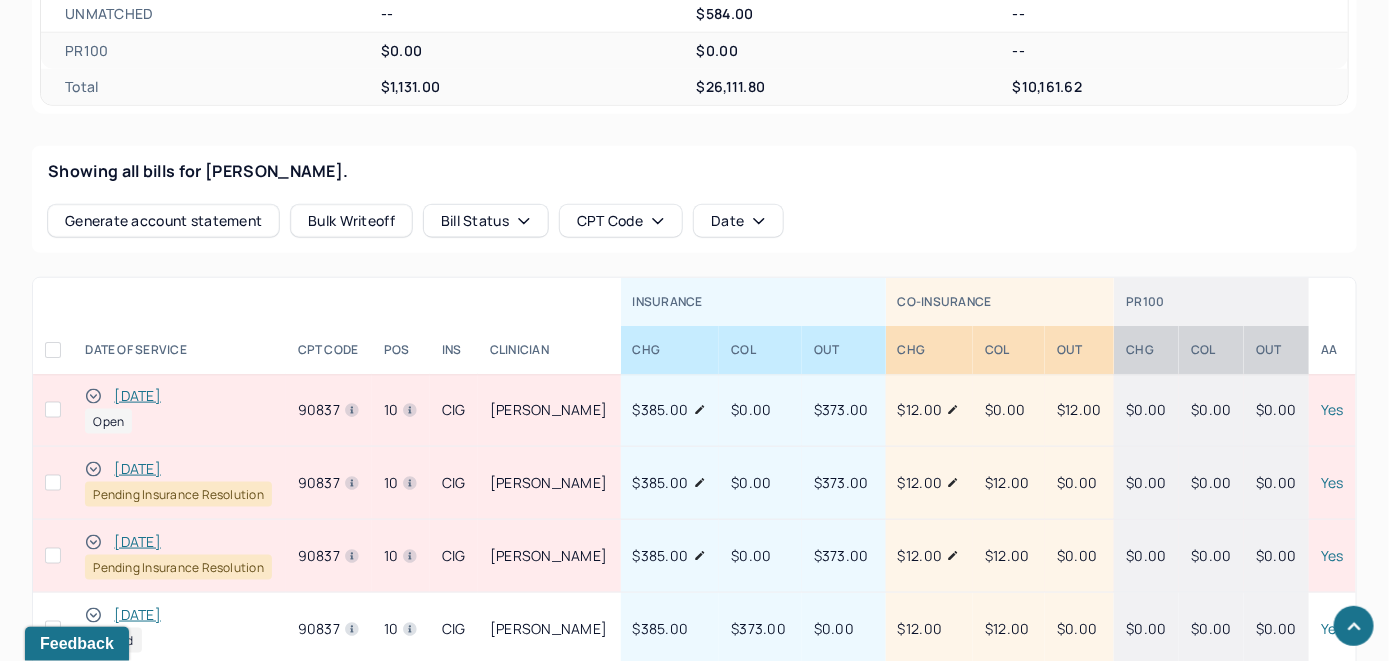 scroll, scrollTop: 800, scrollLeft: 0, axis: vertical 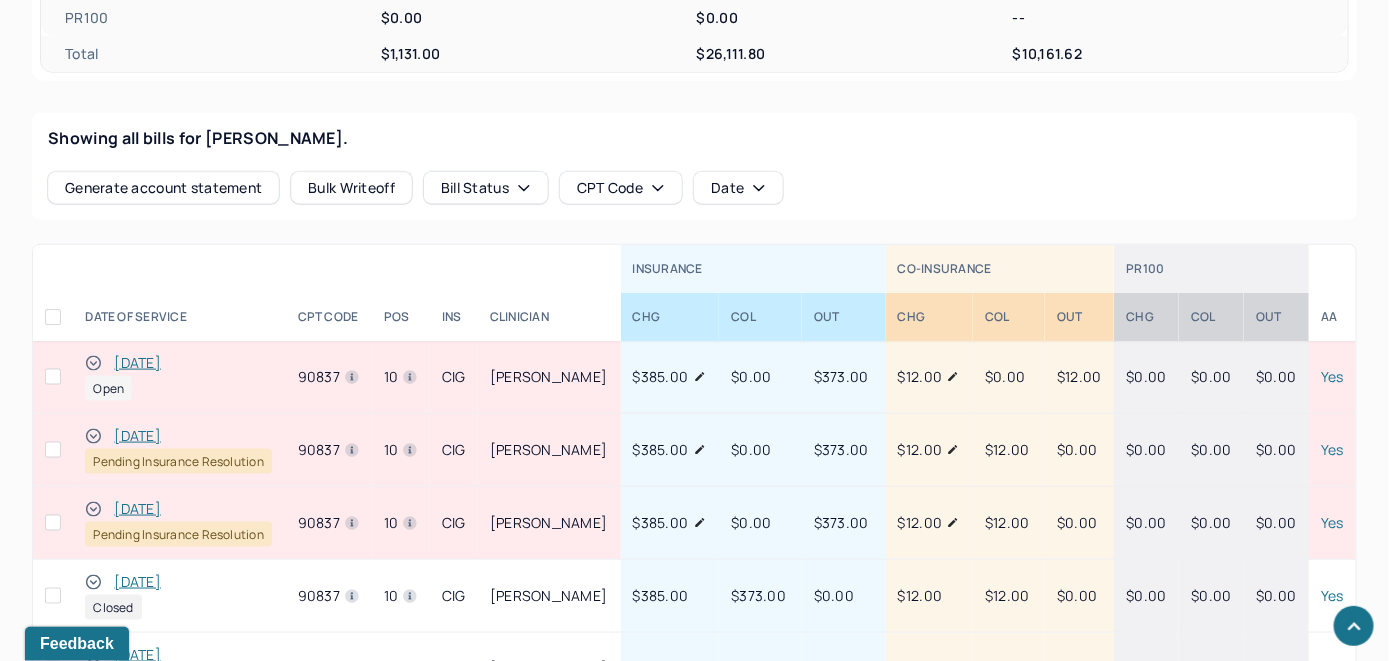 click on "[DATE]" at bounding box center [137, 363] 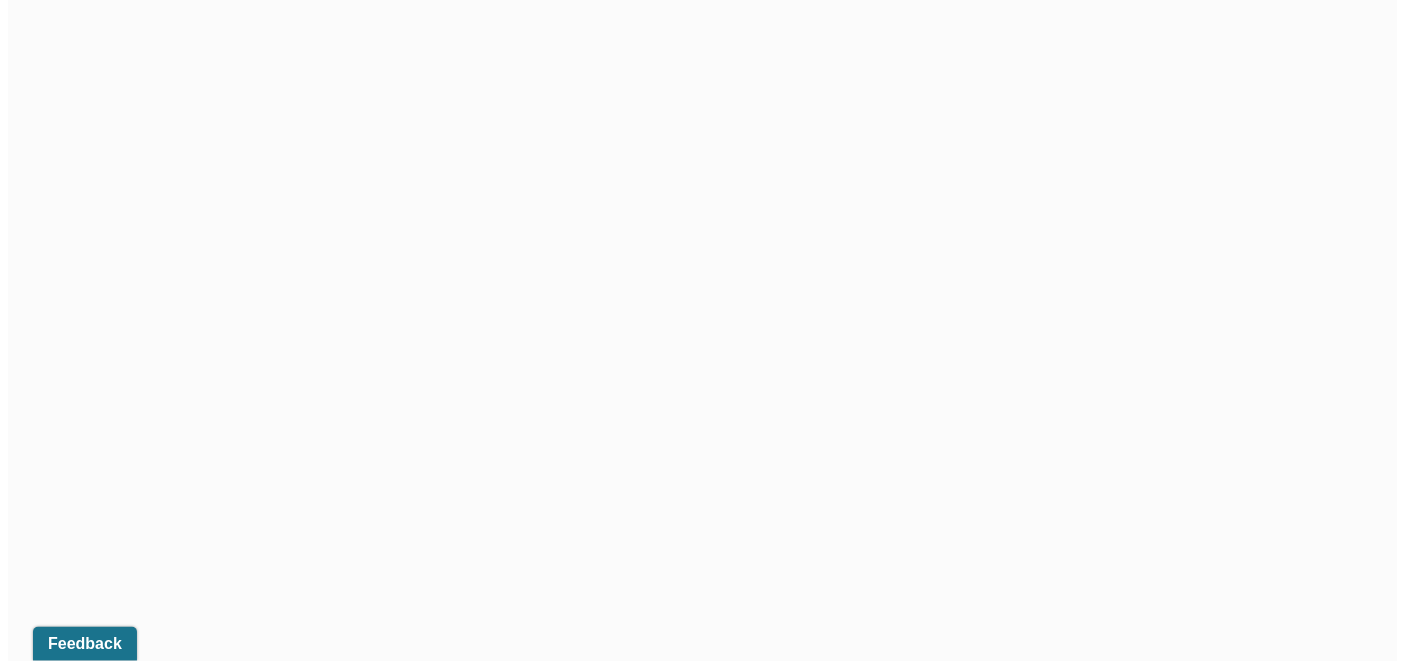scroll, scrollTop: 800, scrollLeft: 0, axis: vertical 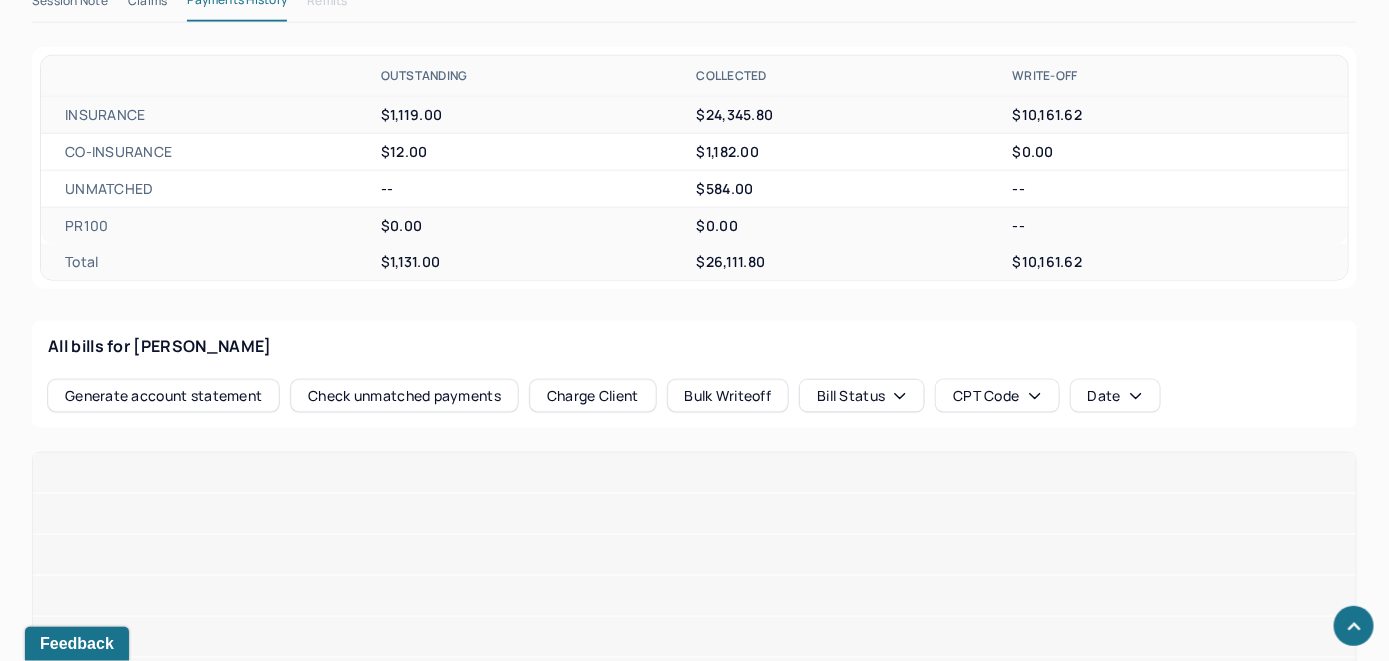 click on "Check unmatched payments" at bounding box center (404, 396) 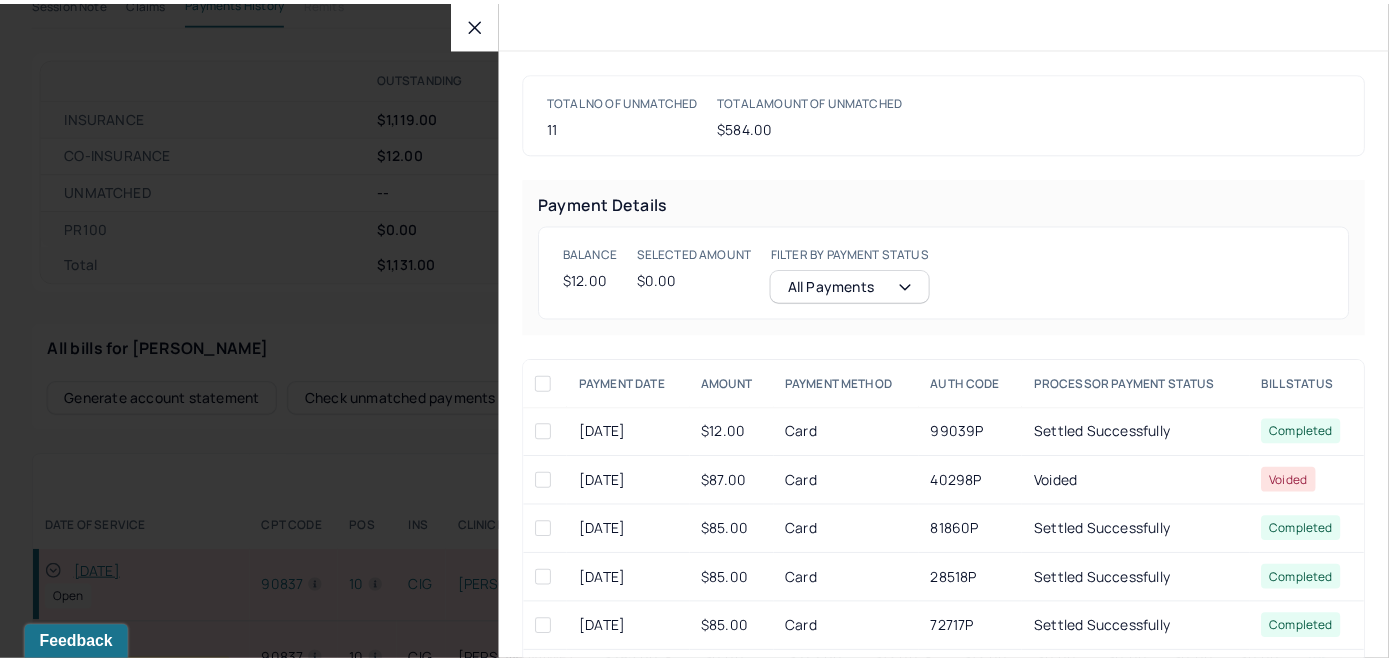 scroll, scrollTop: 801, scrollLeft: 0, axis: vertical 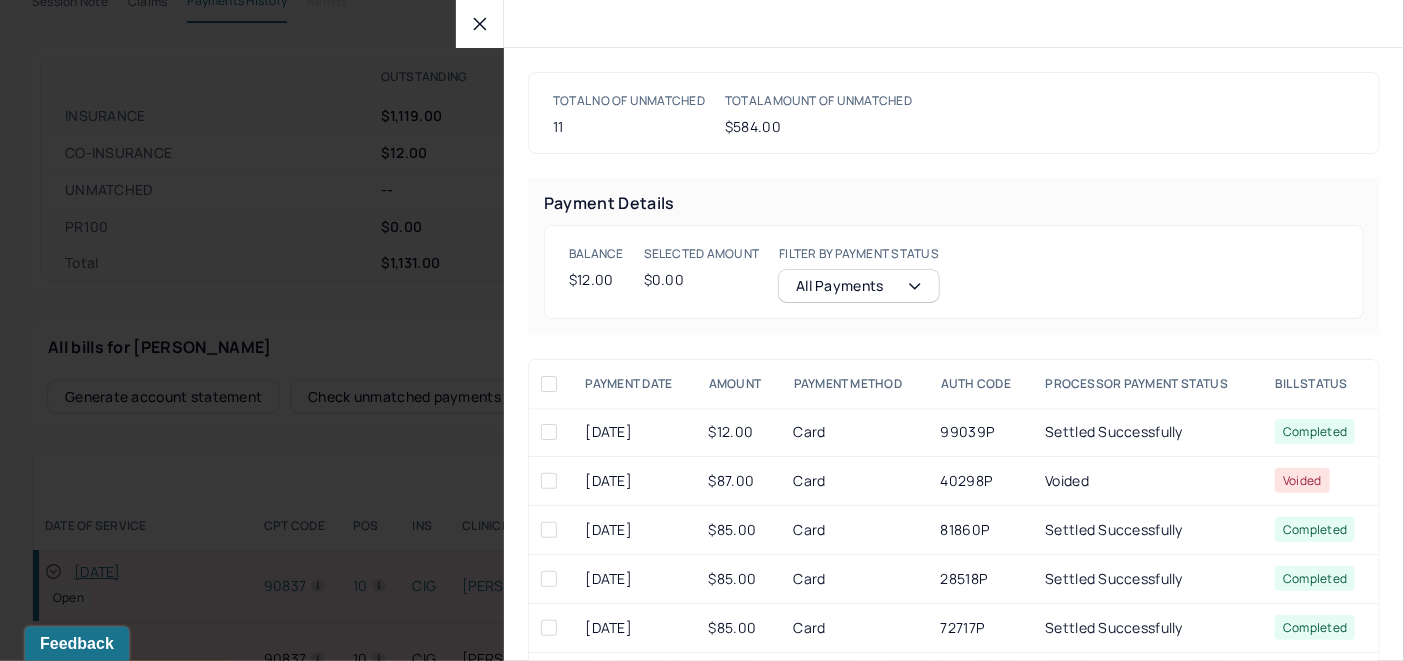 click at bounding box center (549, 432) 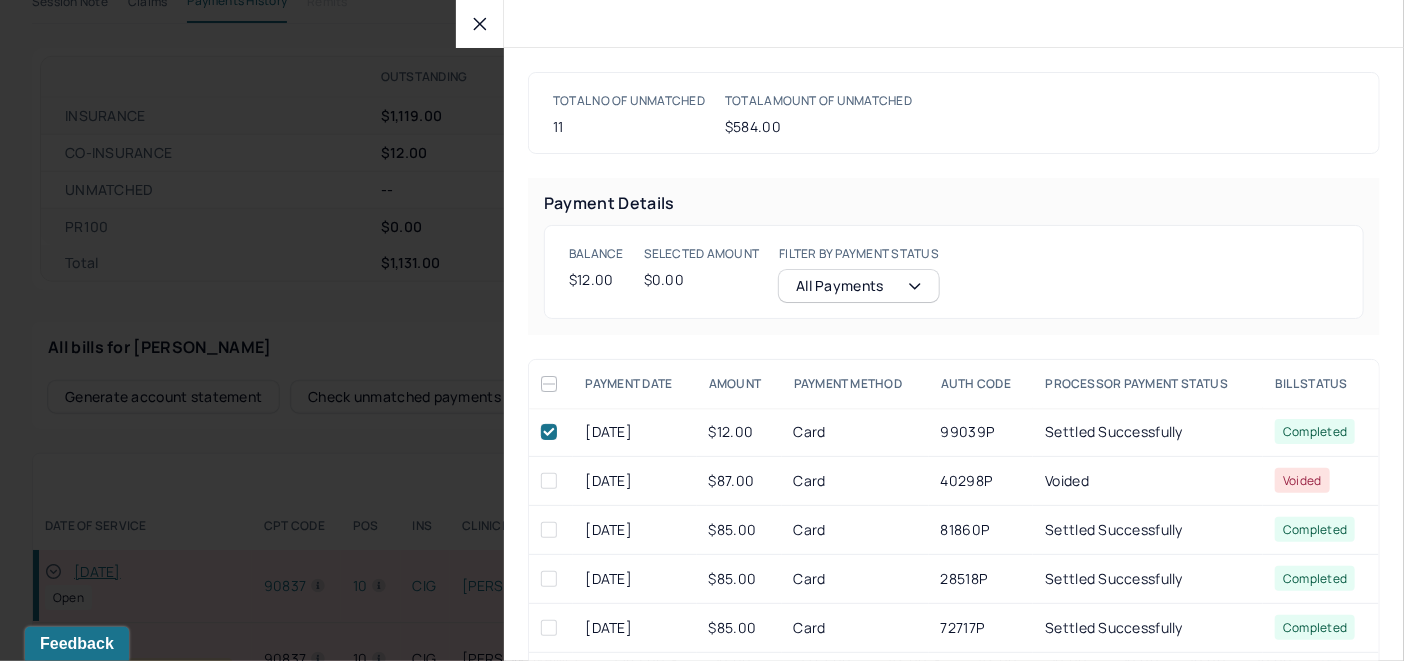 checkbox on "true" 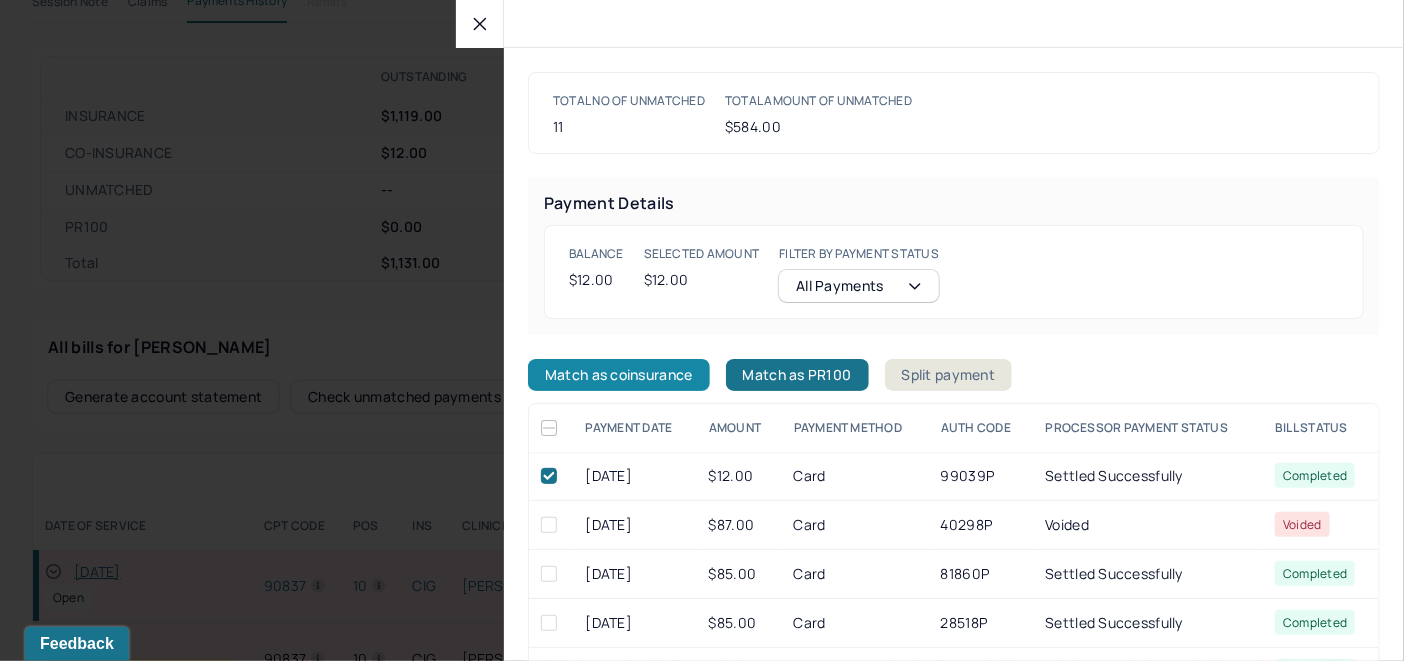 click on "Match as coinsurance" at bounding box center [619, 375] 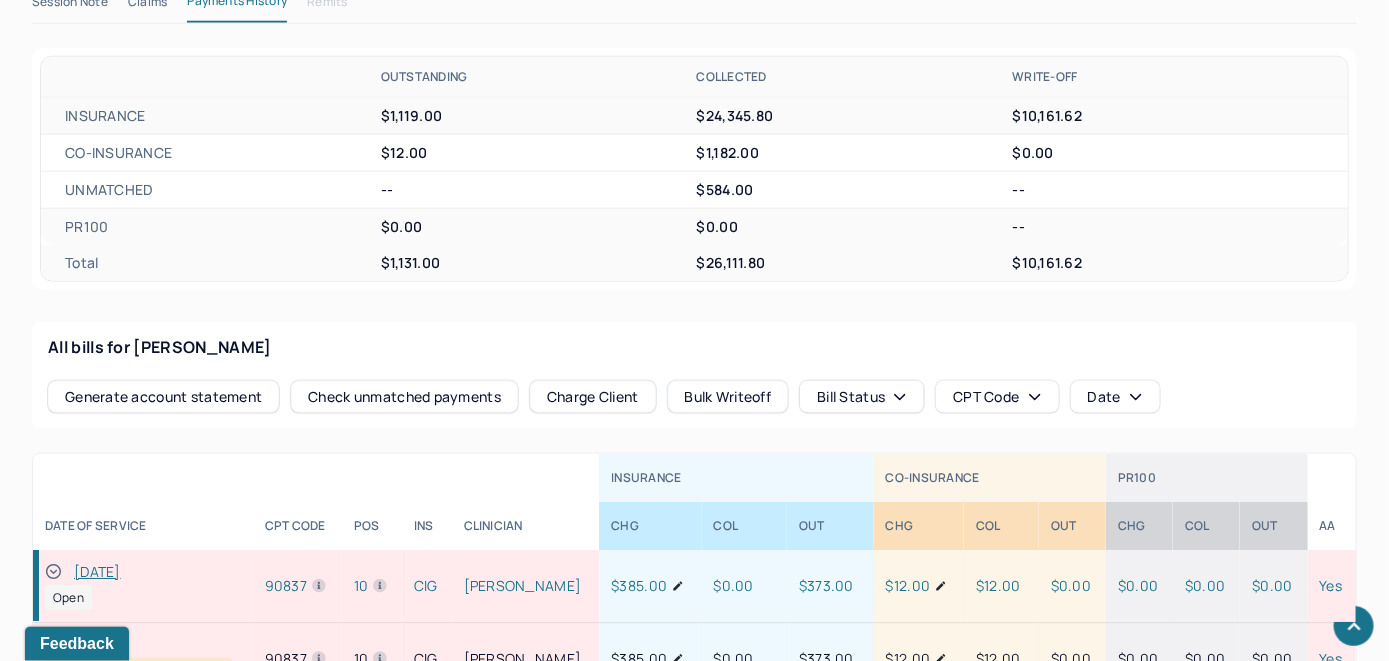 click 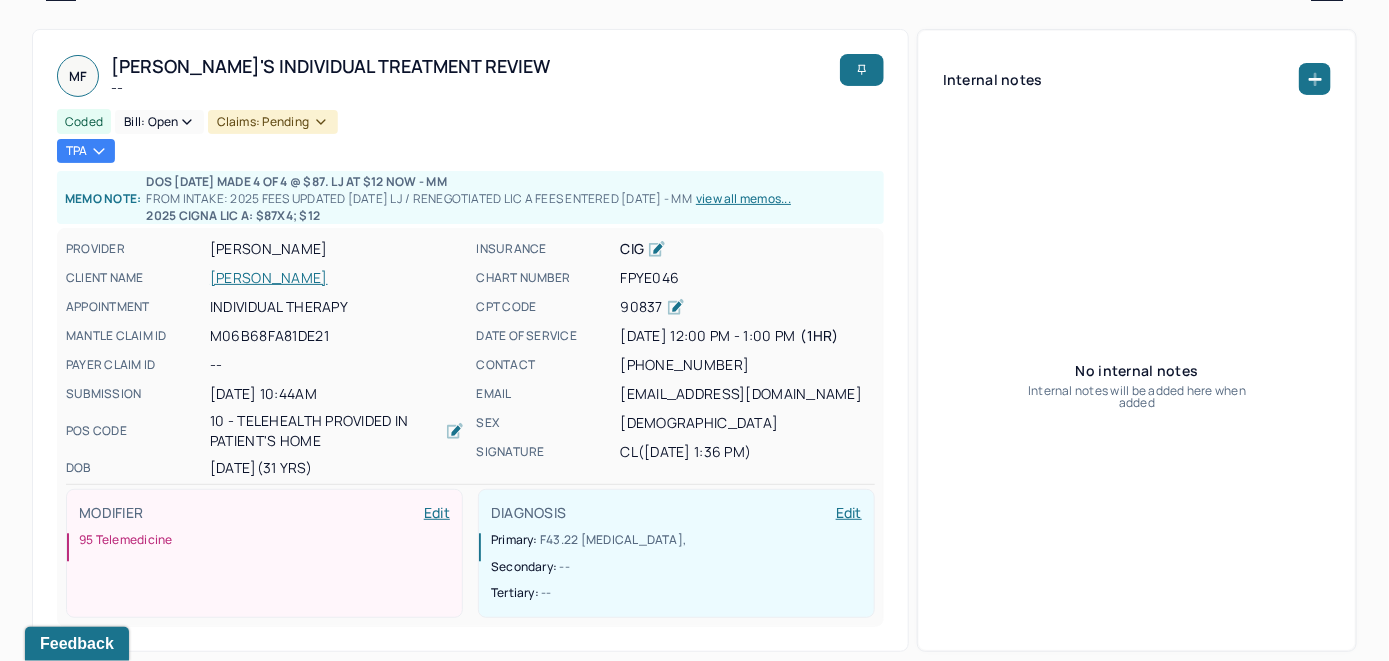 scroll, scrollTop: 0, scrollLeft: 0, axis: both 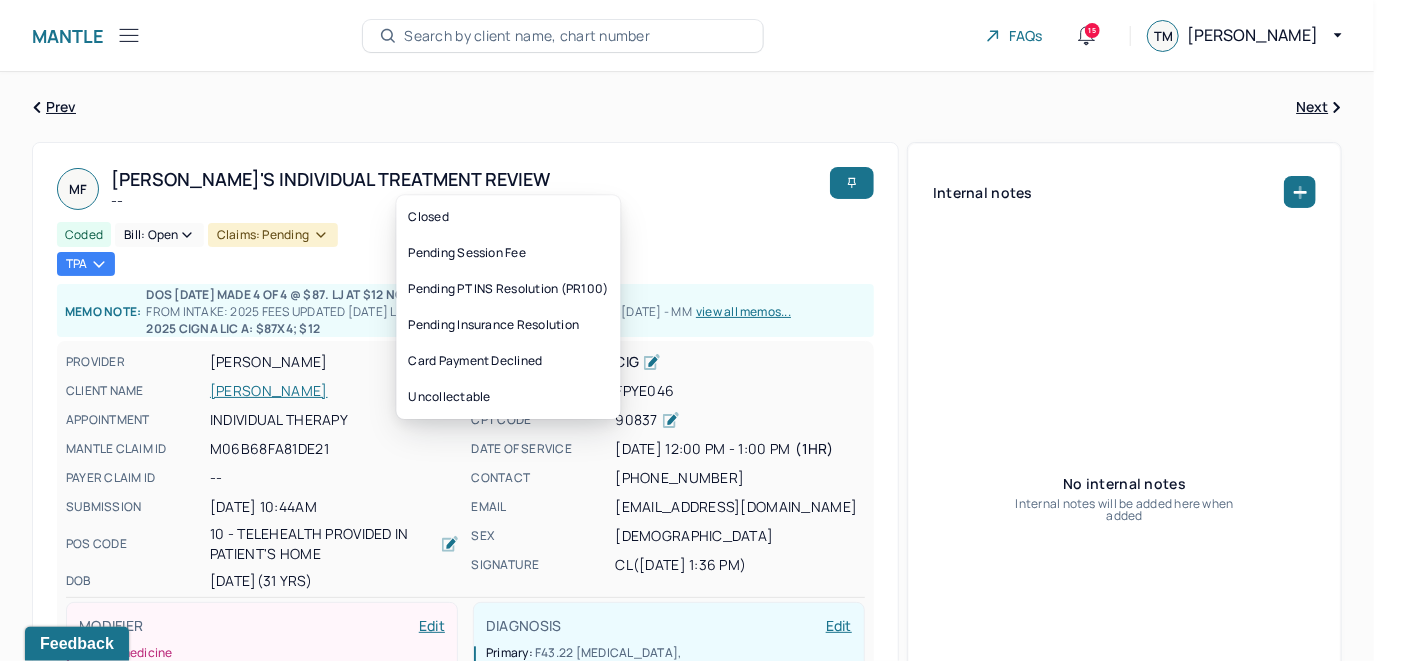 click on "Bill: Open" at bounding box center (159, 235) 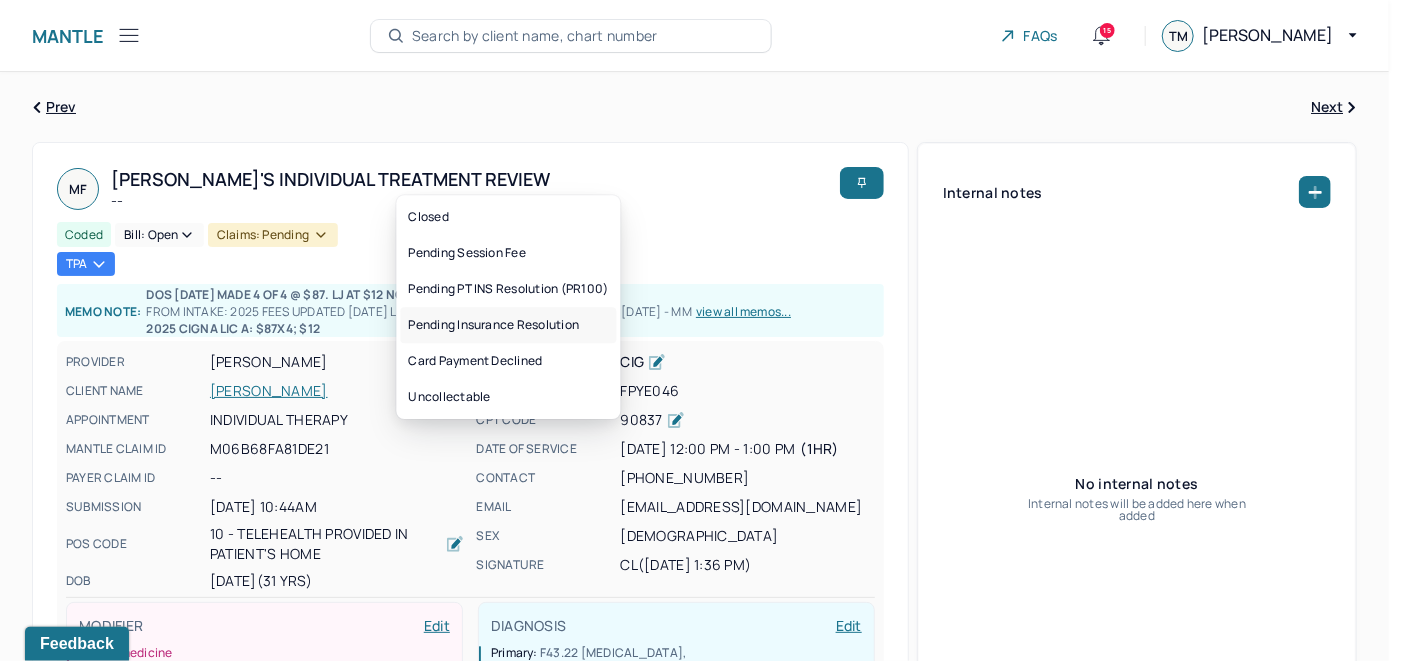 click on "Pending Insurance Resolution" at bounding box center [508, 325] 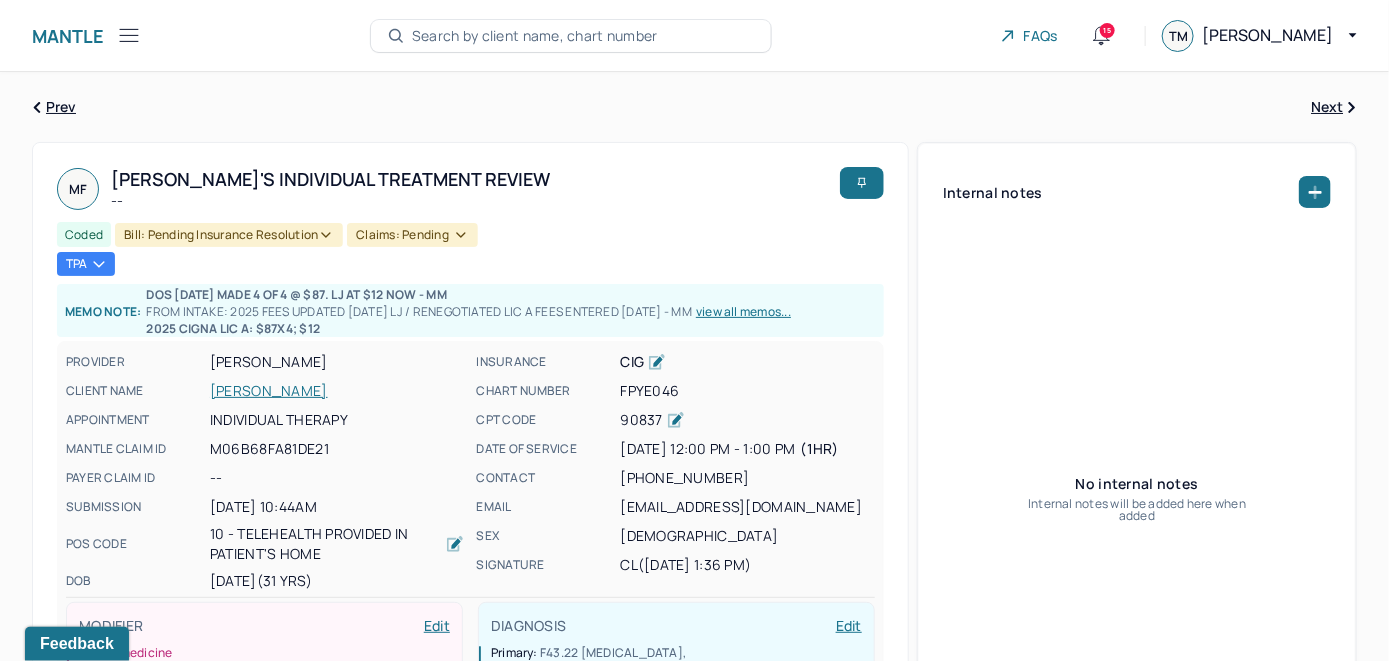 click on "Search by client name, chart number" at bounding box center [571, 36] 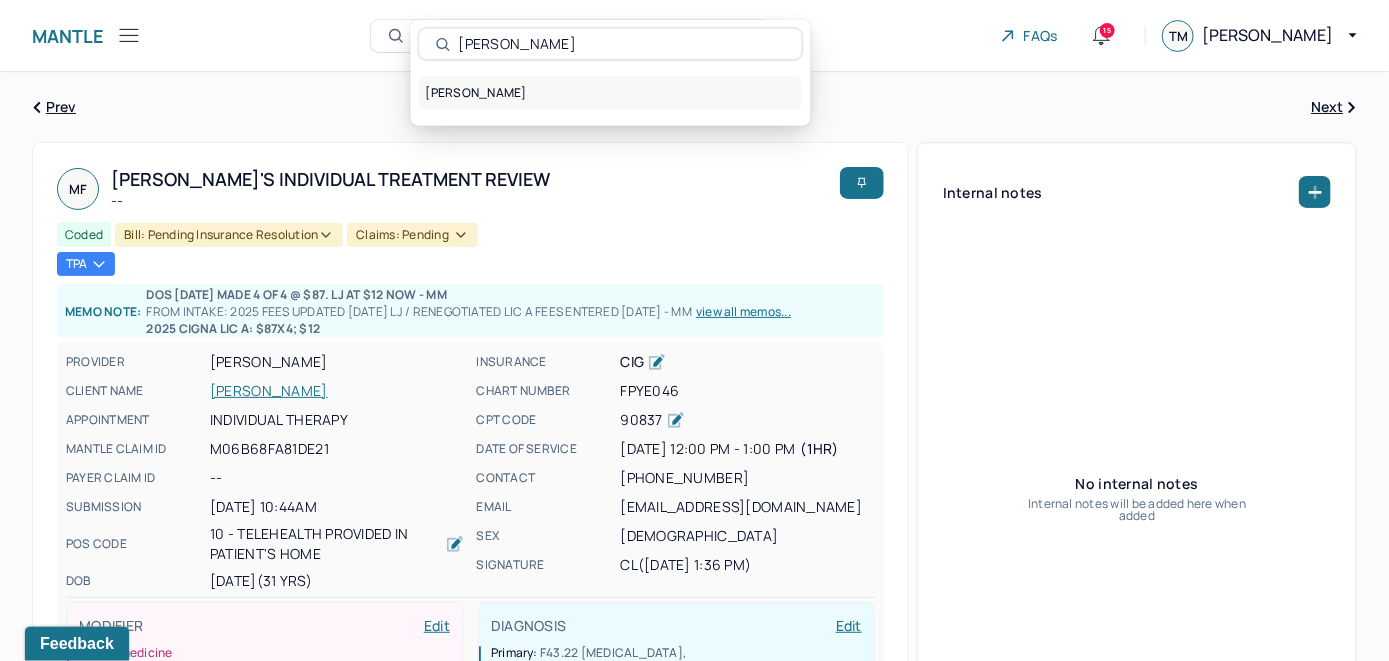 type on "[PERSON_NAME]" 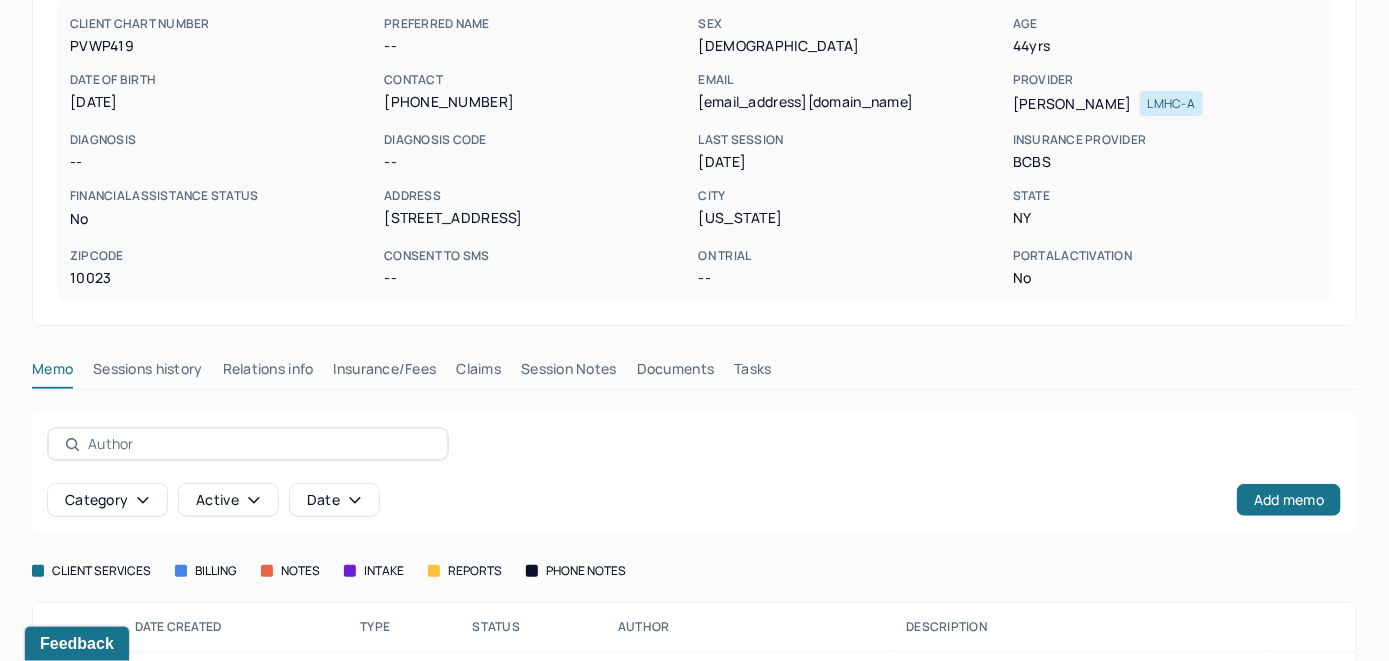scroll, scrollTop: 261, scrollLeft: 0, axis: vertical 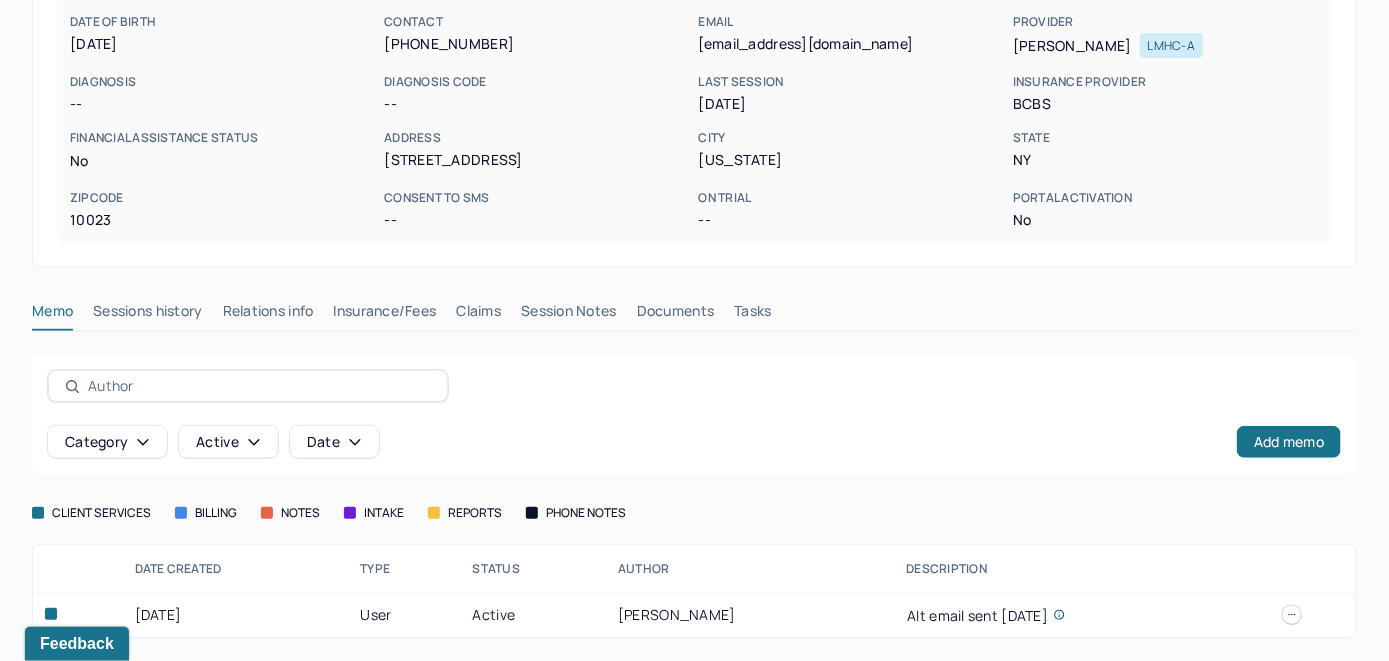 click on "Insurance/Fees" at bounding box center (385, 315) 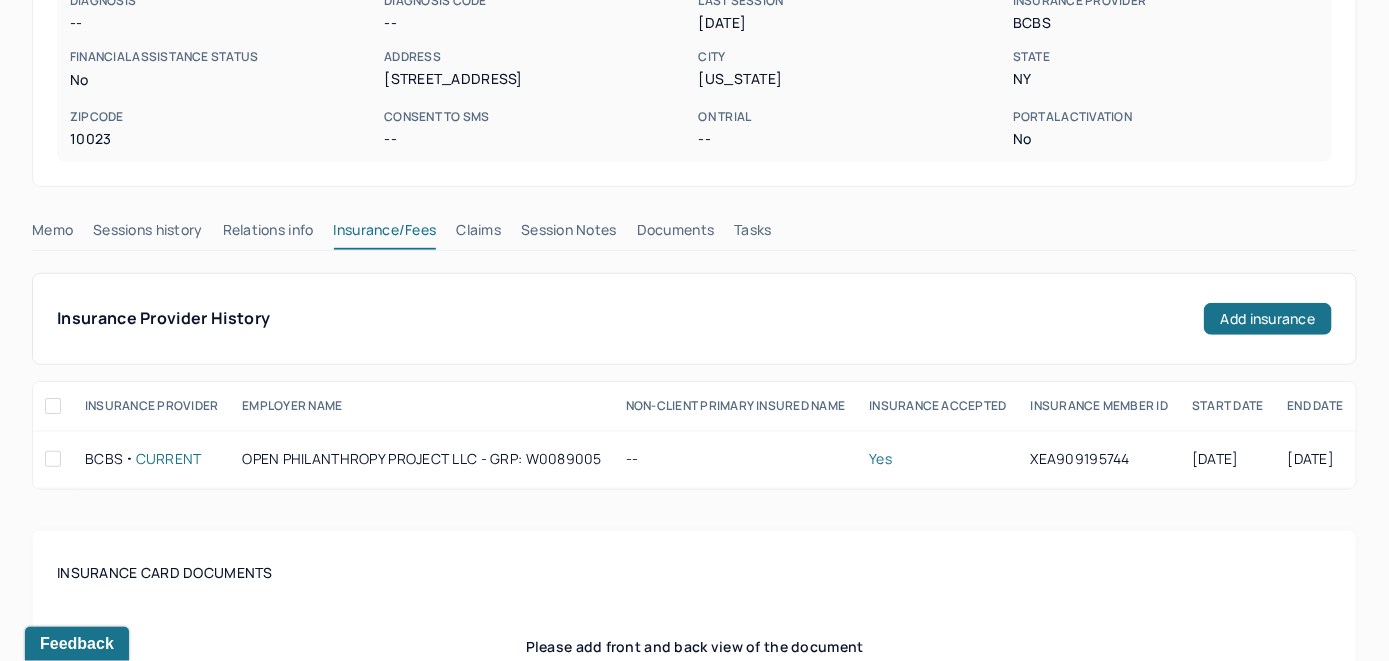 scroll, scrollTop: 261, scrollLeft: 0, axis: vertical 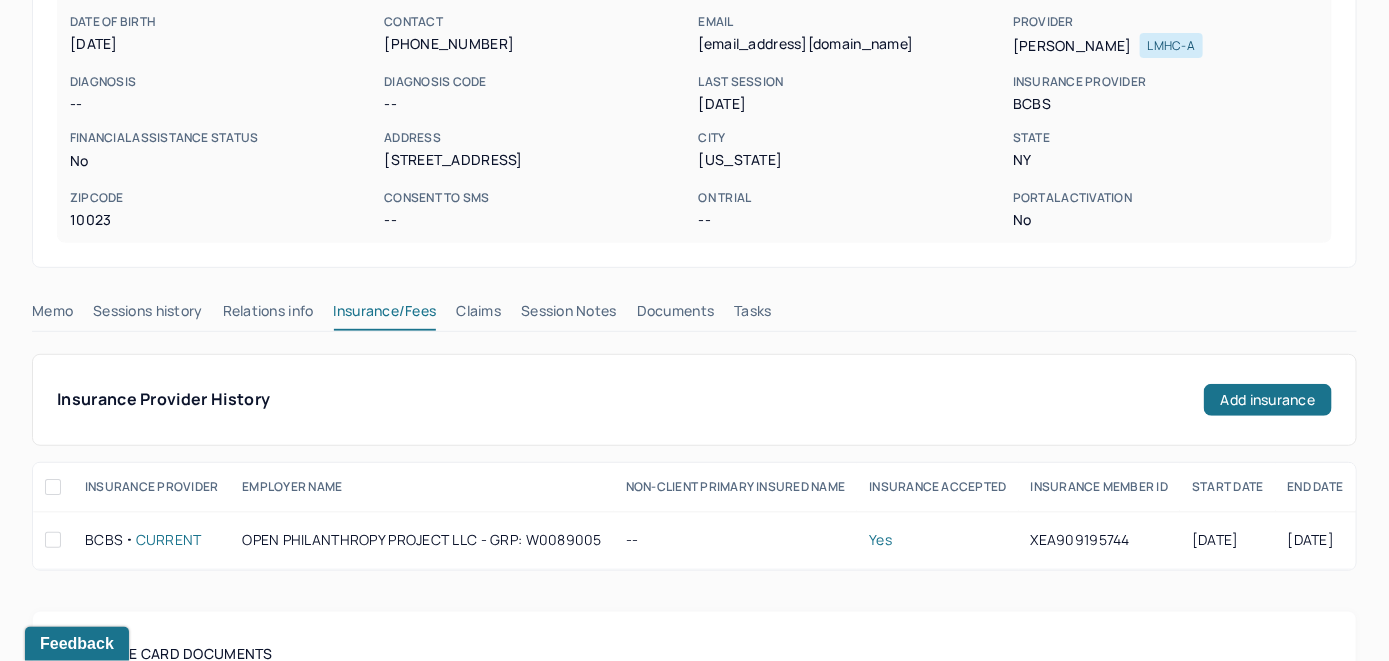 click on "Claims" at bounding box center (478, 315) 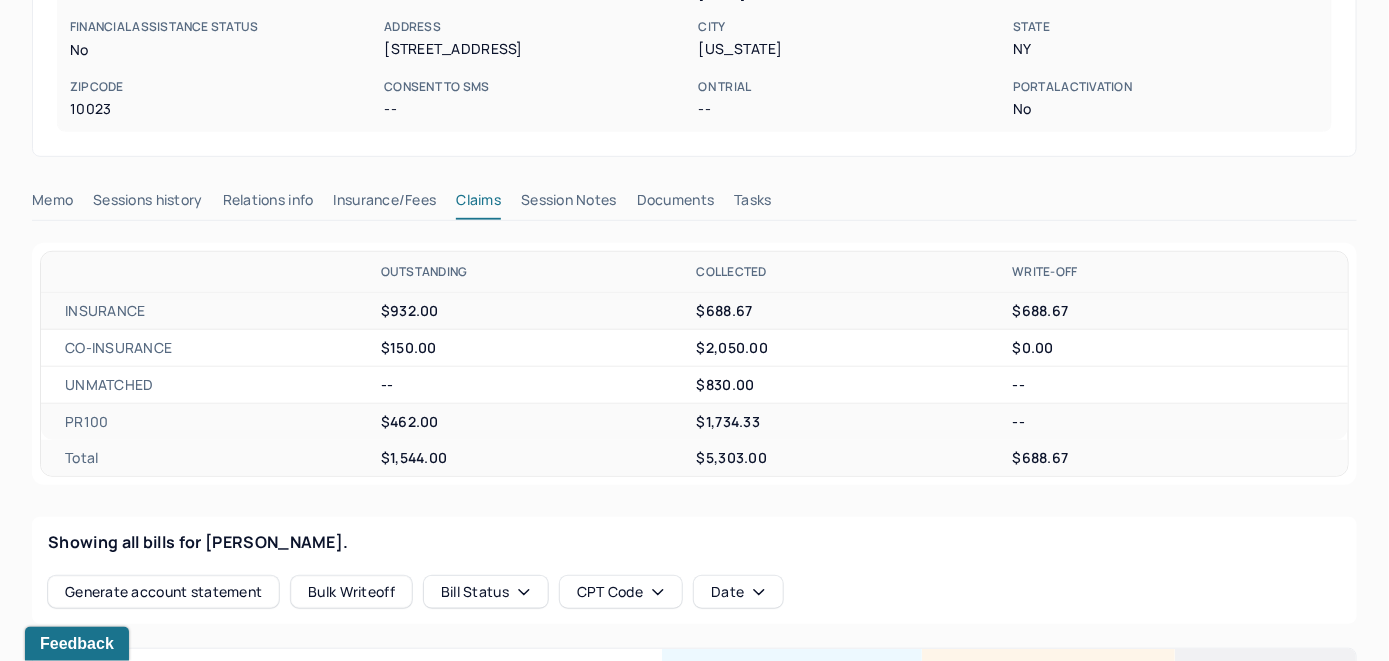 scroll, scrollTop: 561, scrollLeft: 0, axis: vertical 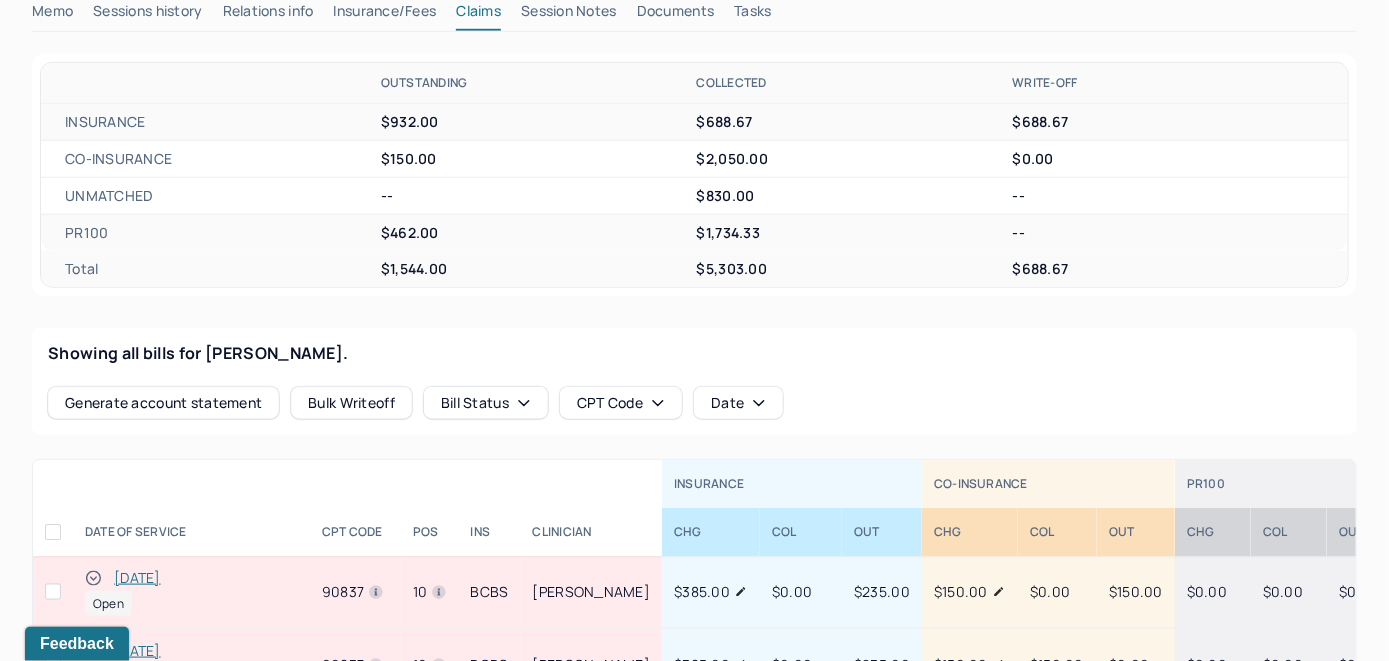 click on "[DATE]" at bounding box center [137, 578] 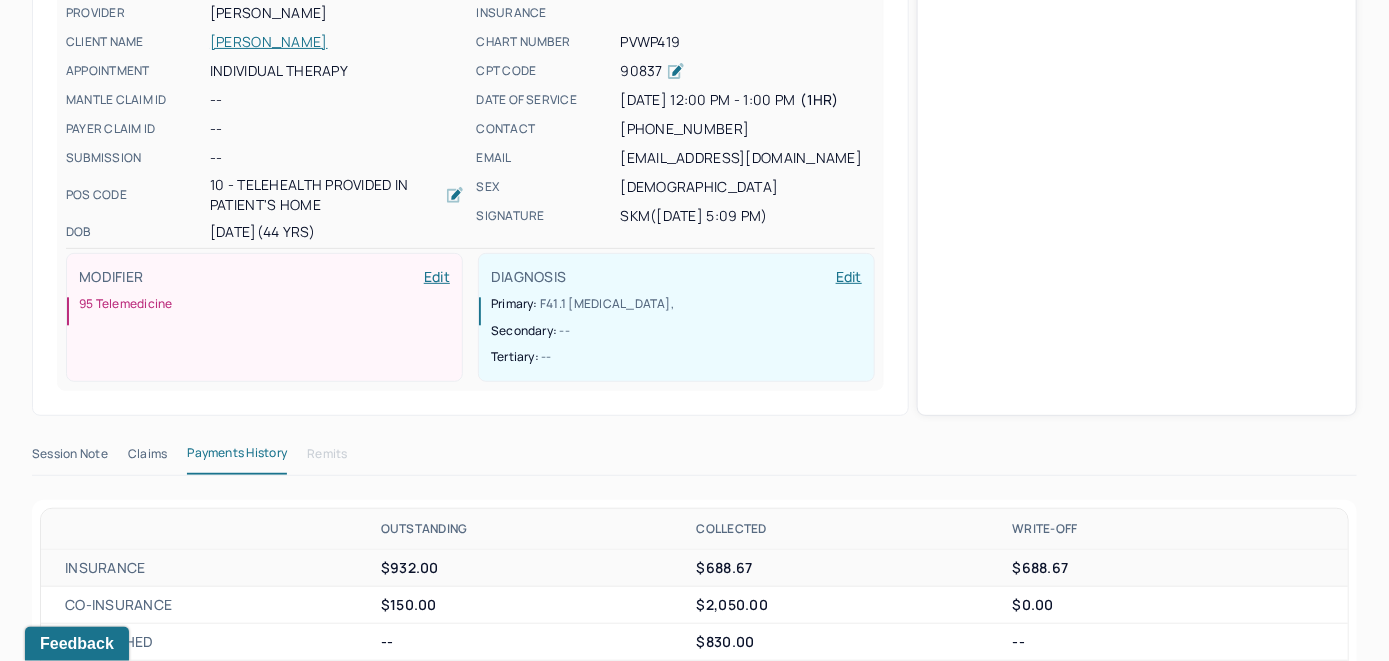 scroll, scrollTop: 561, scrollLeft: 0, axis: vertical 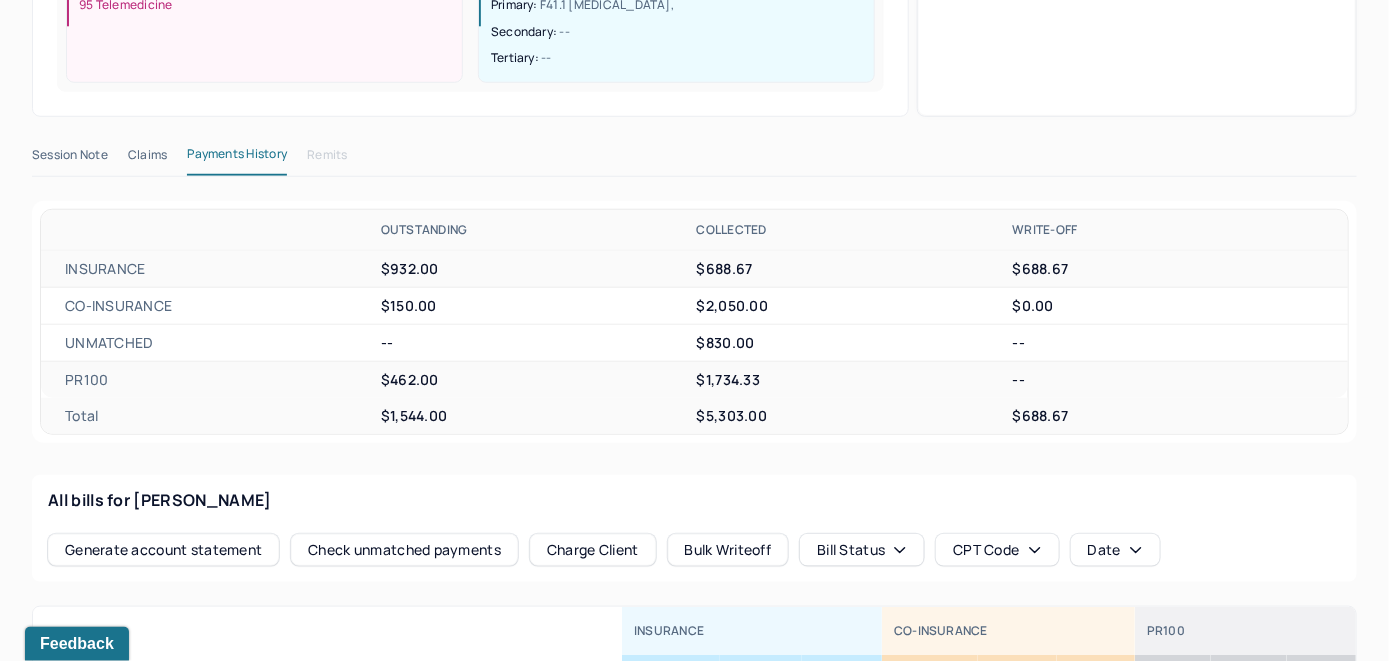 click on "Check unmatched payments" at bounding box center (404, 550) 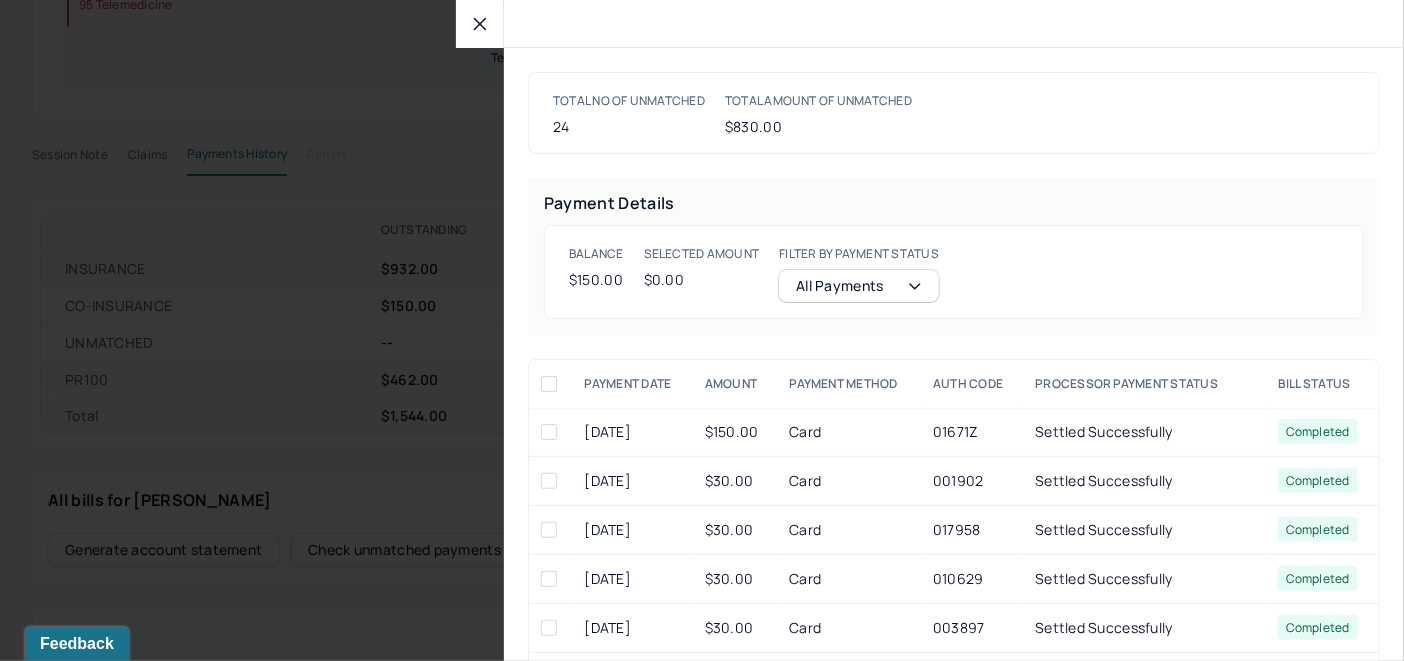 click at bounding box center (549, 432) 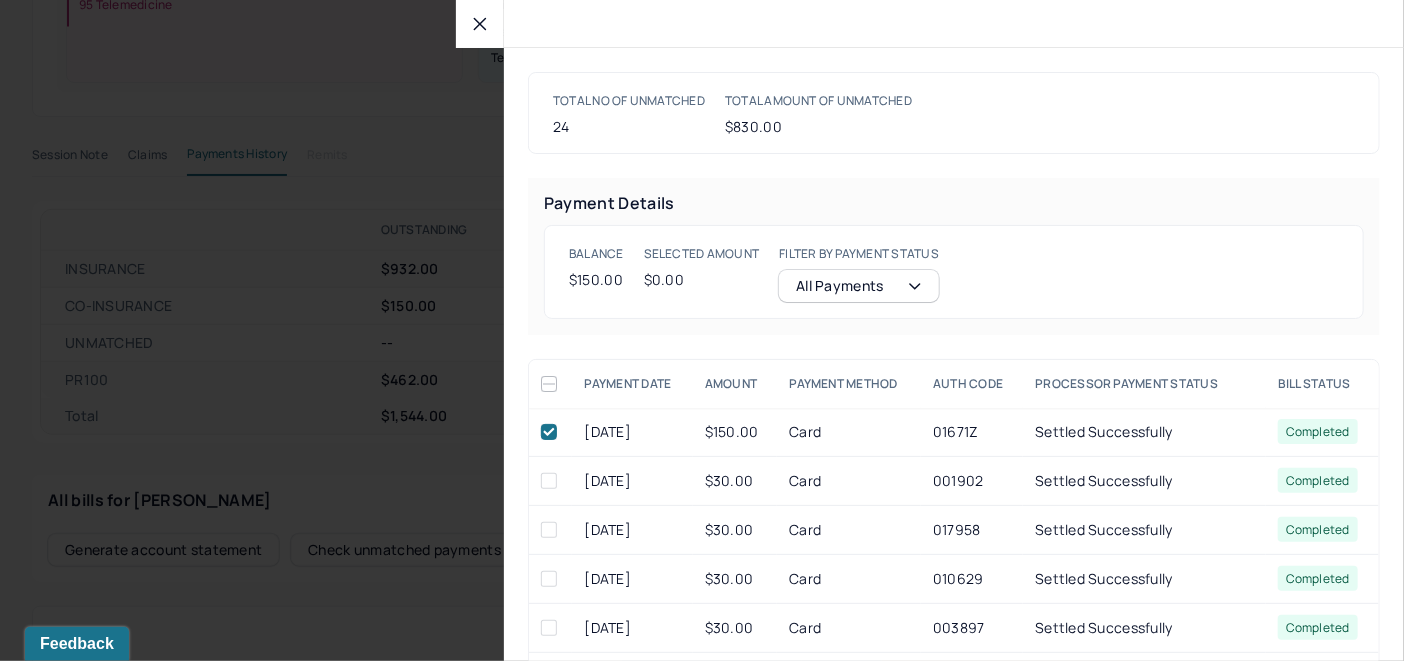 checkbox on "true" 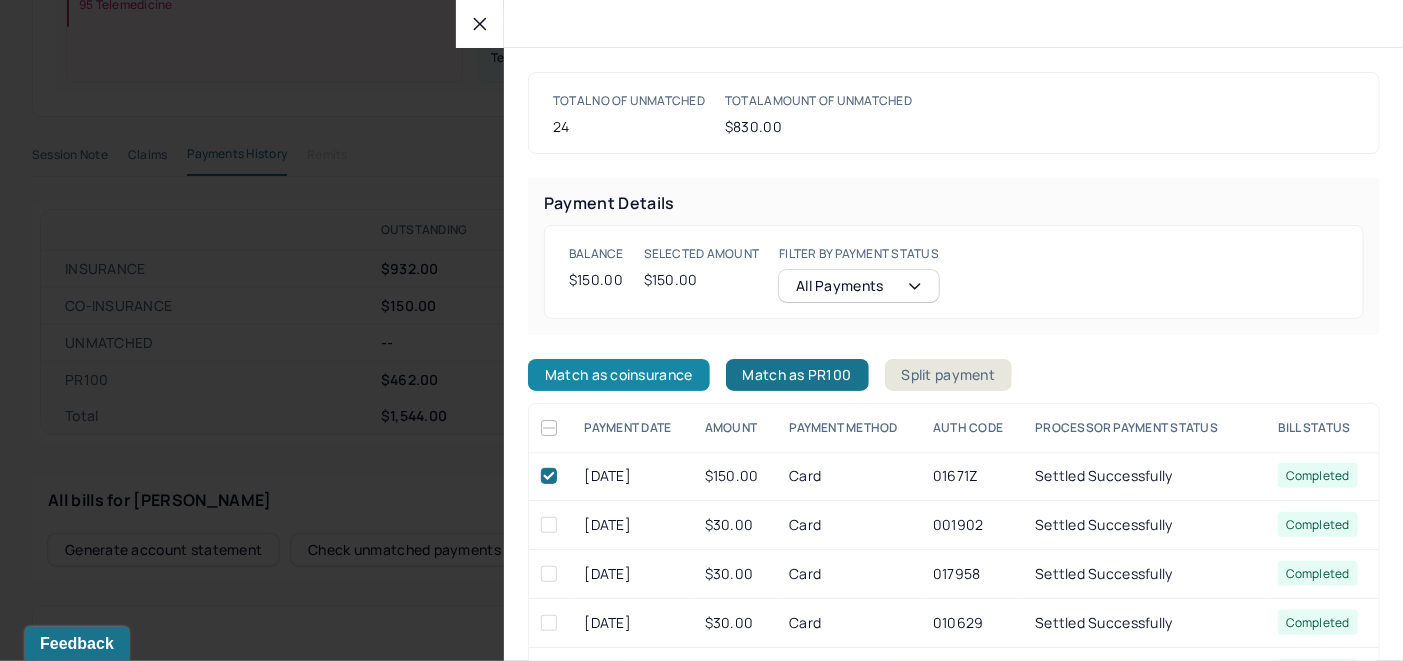 click on "Match as coinsurance" at bounding box center (619, 375) 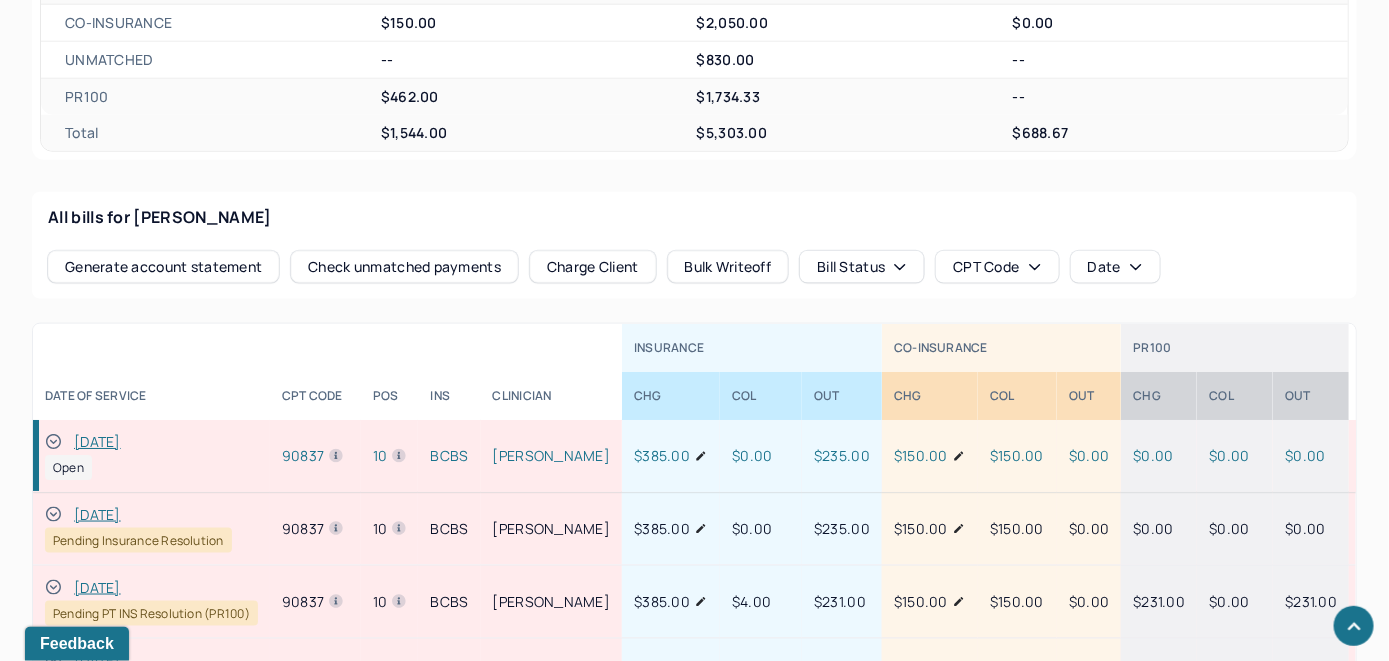 scroll, scrollTop: 861, scrollLeft: 0, axis: vertical 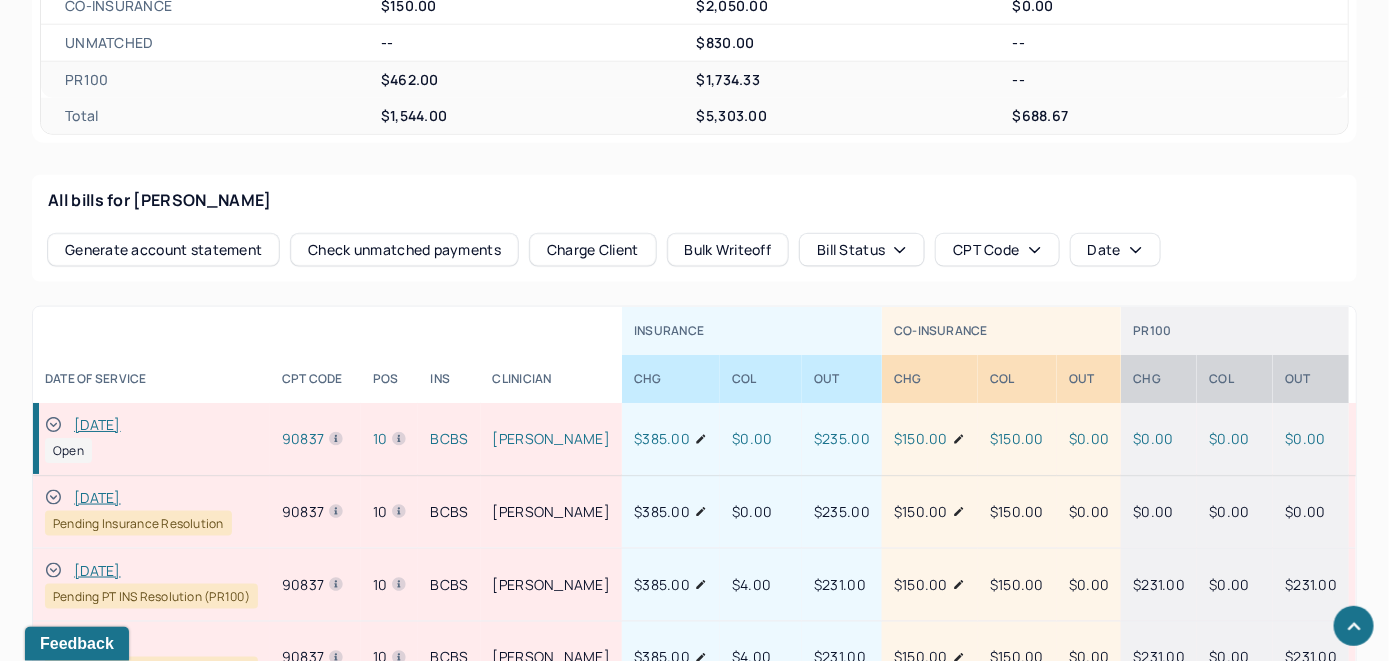 click 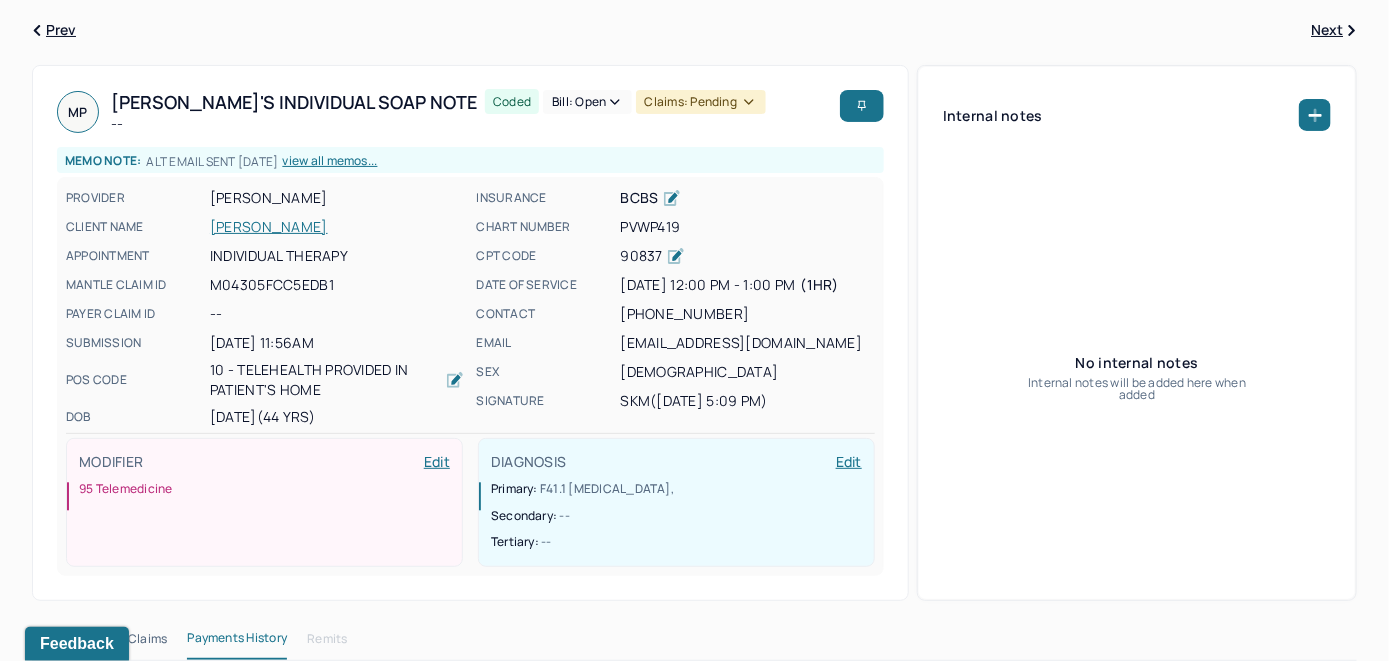 scroll, scrollTop: 61, scrollLeft: 0, axis: vertical 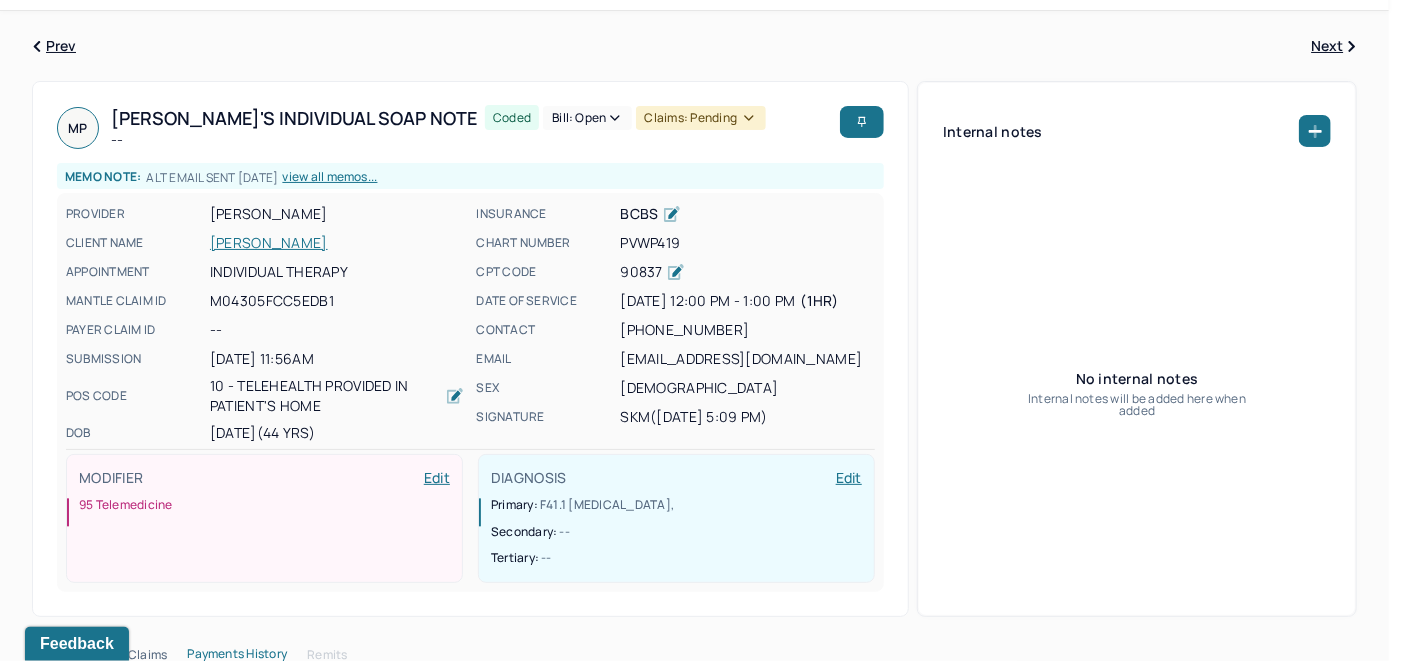 click on "Bill: Open" at bounding box center (587, 118) 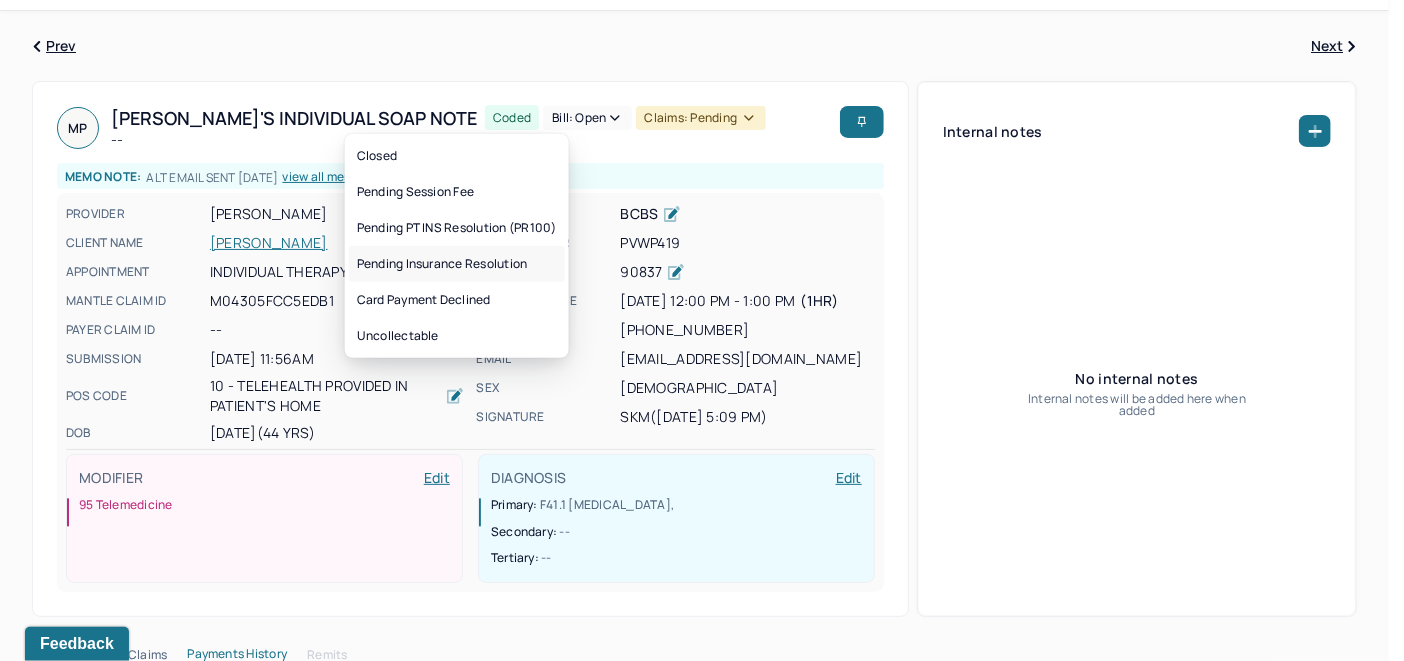 click on "Pending Insurance Resolution" at bounding box center (457, 264) 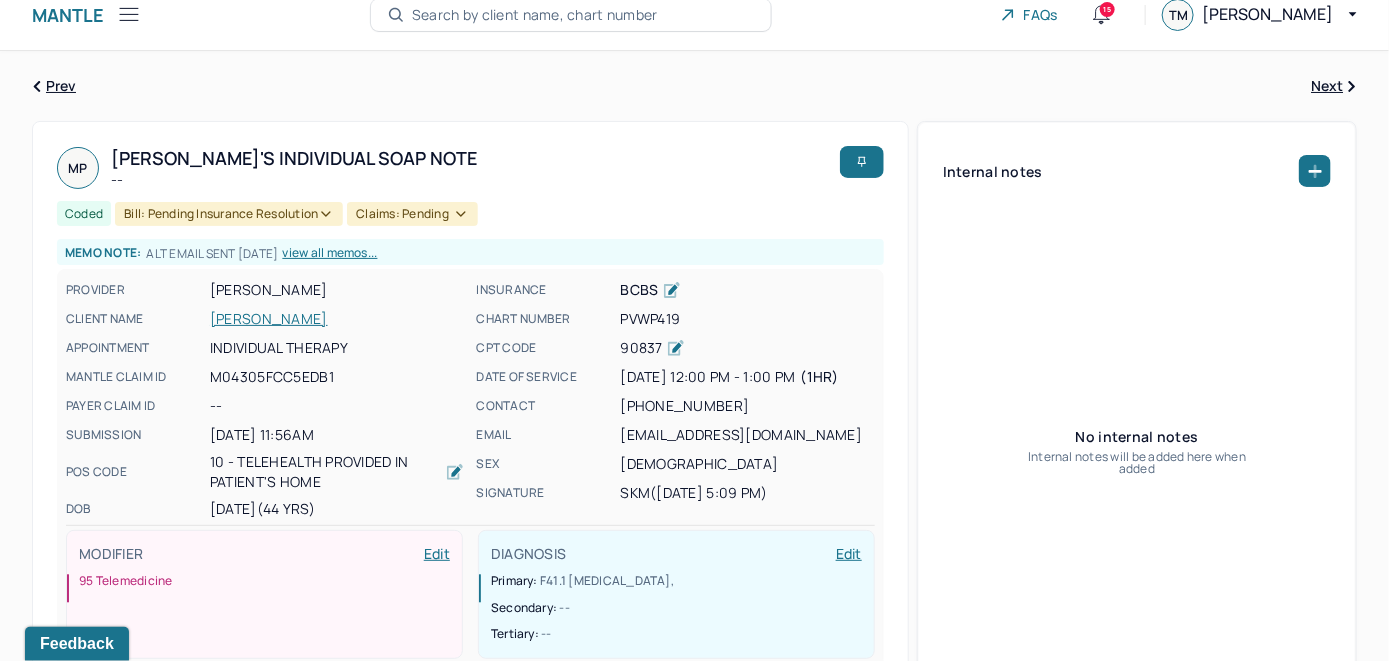 scroll, scrollTop: 0, scrollLeft: 0, axis: both 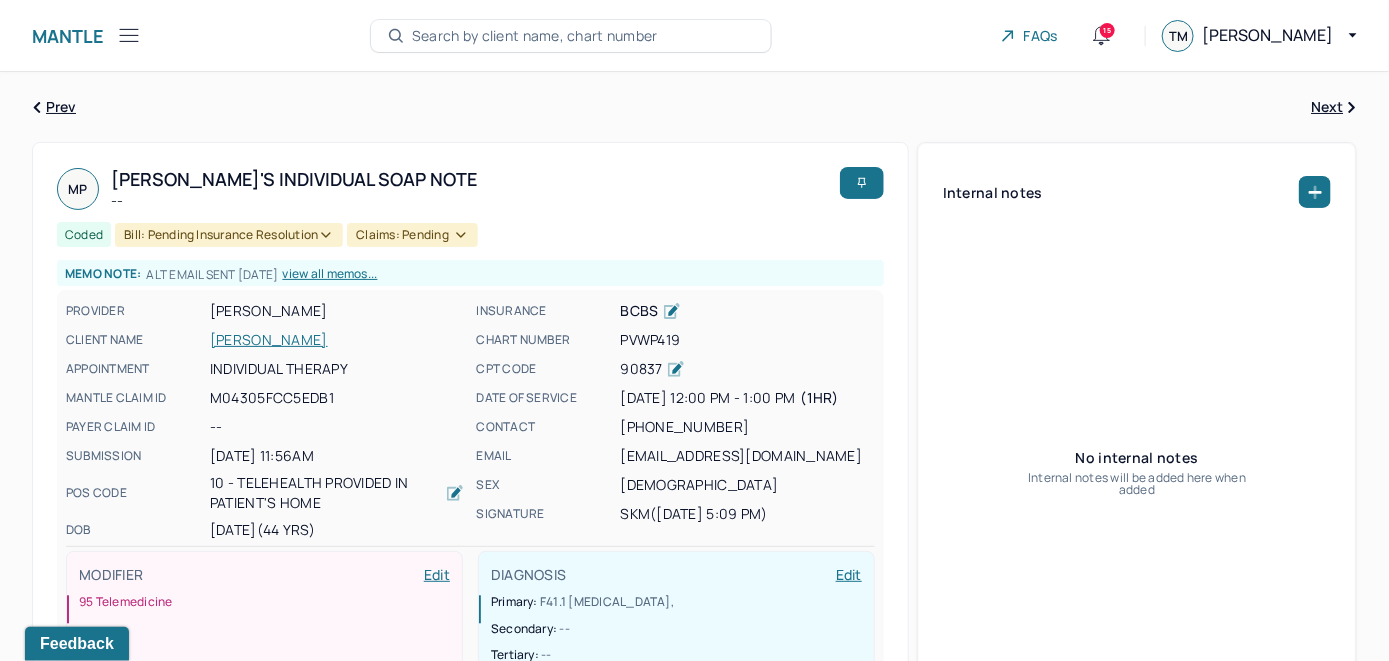 click on "Search by client name, chart number" at bounding box center (535, 36) 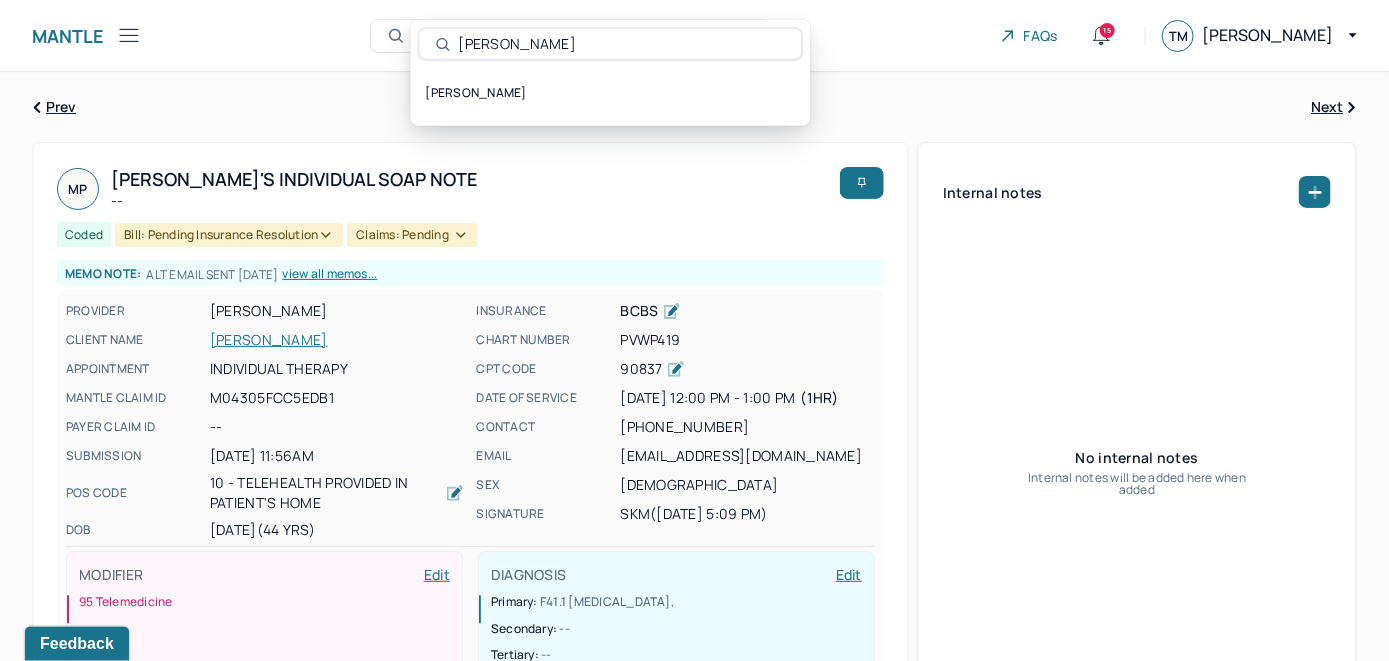 type on "[PERSON_NAME]" 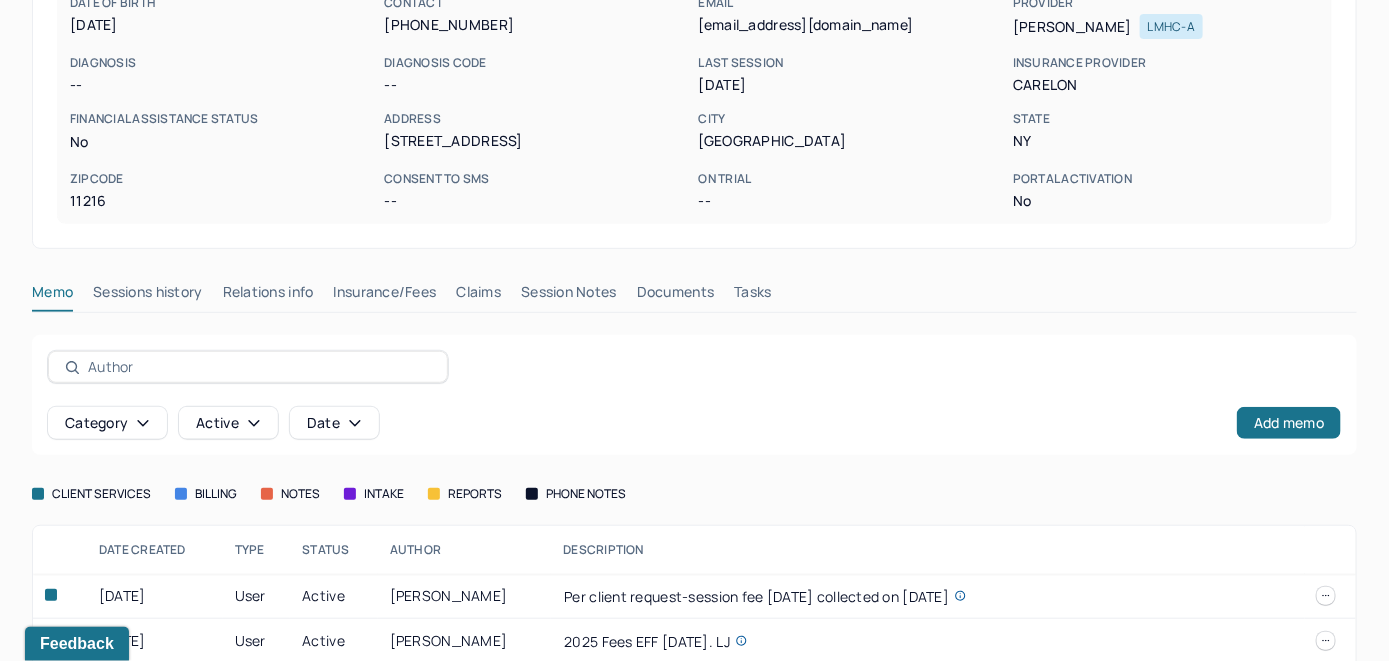 scroll, scrollTop: 350, scrollLeft: 0, axis: vertical 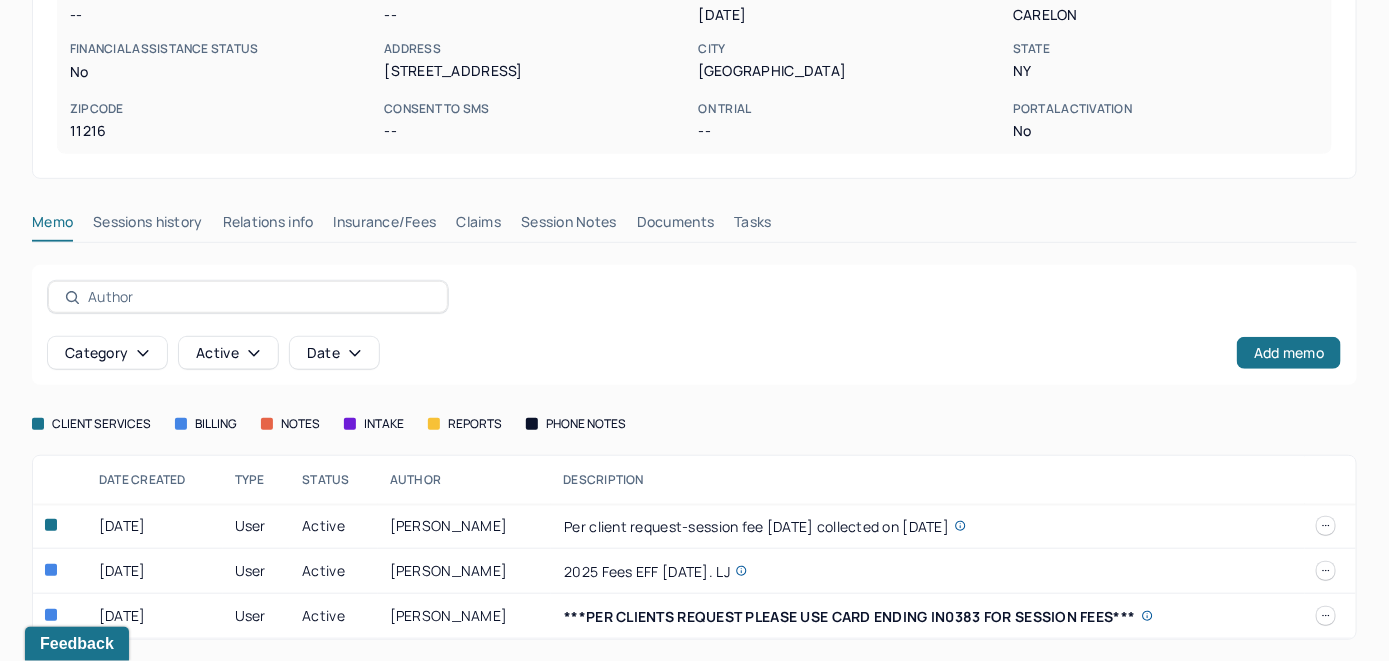click on "Insurance/Fees" at bounding box center [385, 226] 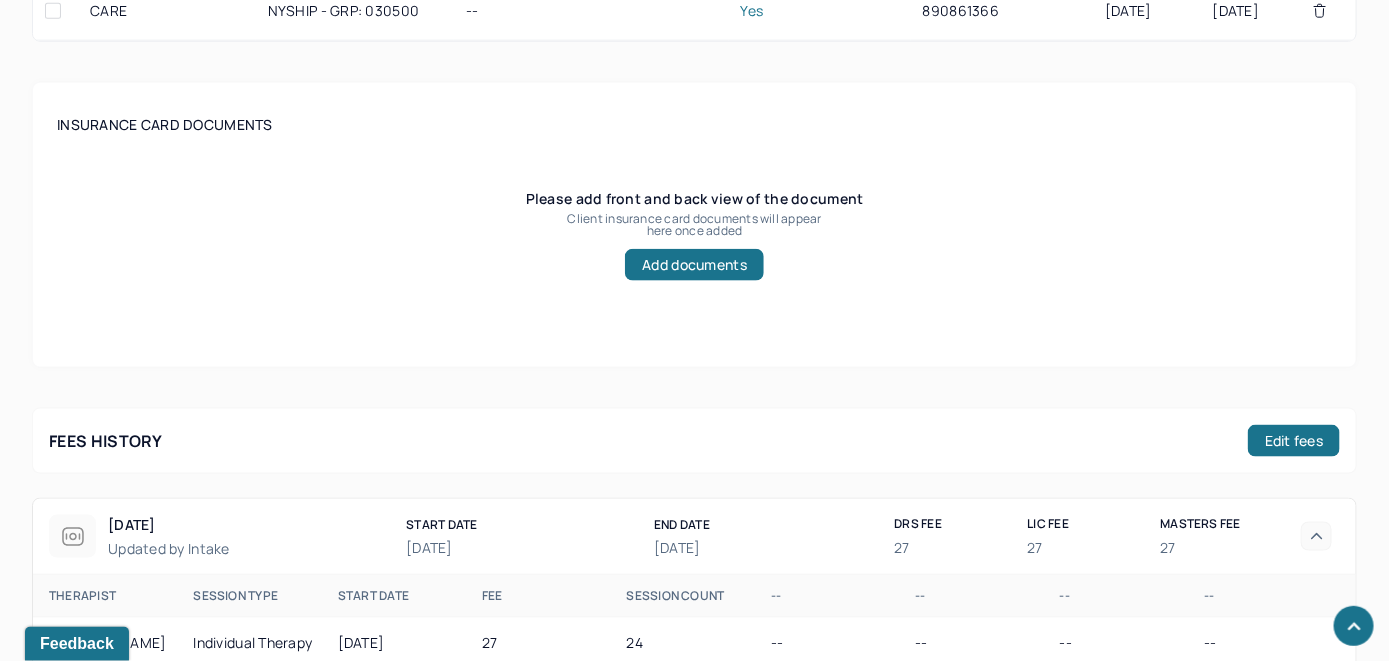 scroll, scrollTop: 550, scrollLeft: 0, axis: vertical 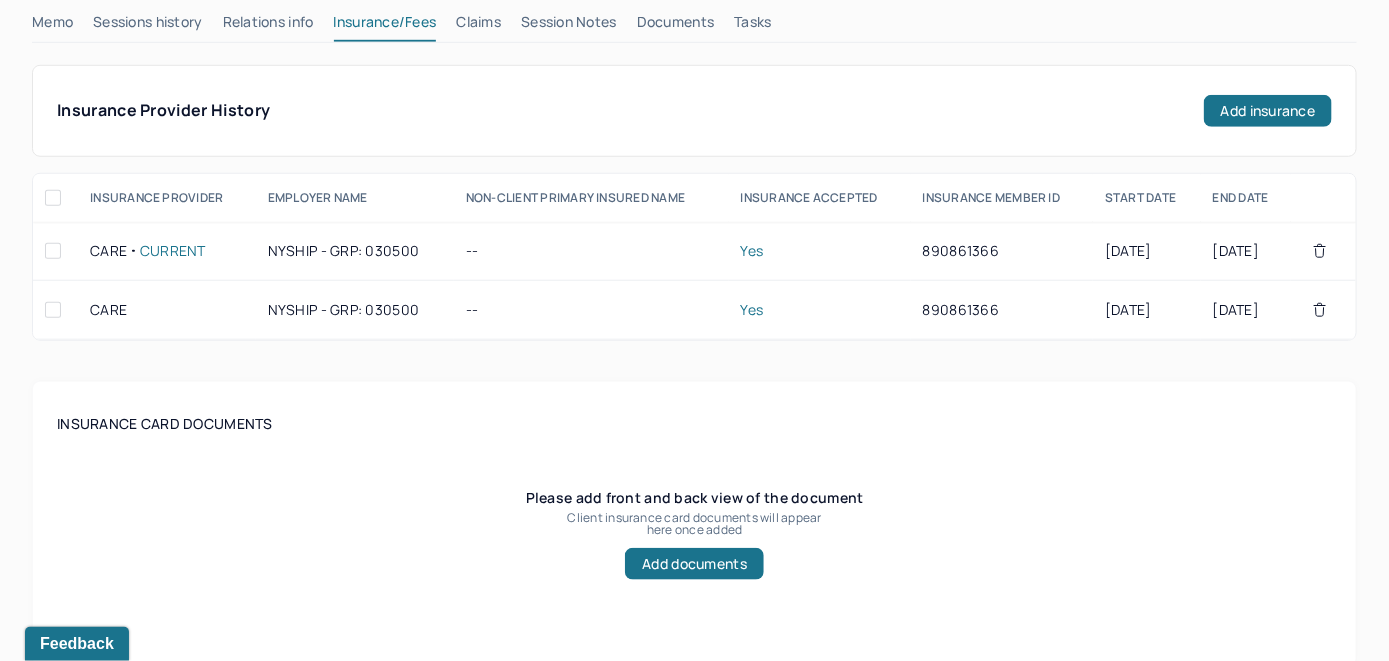 click on "Claims" at bounding box center [478, 26] 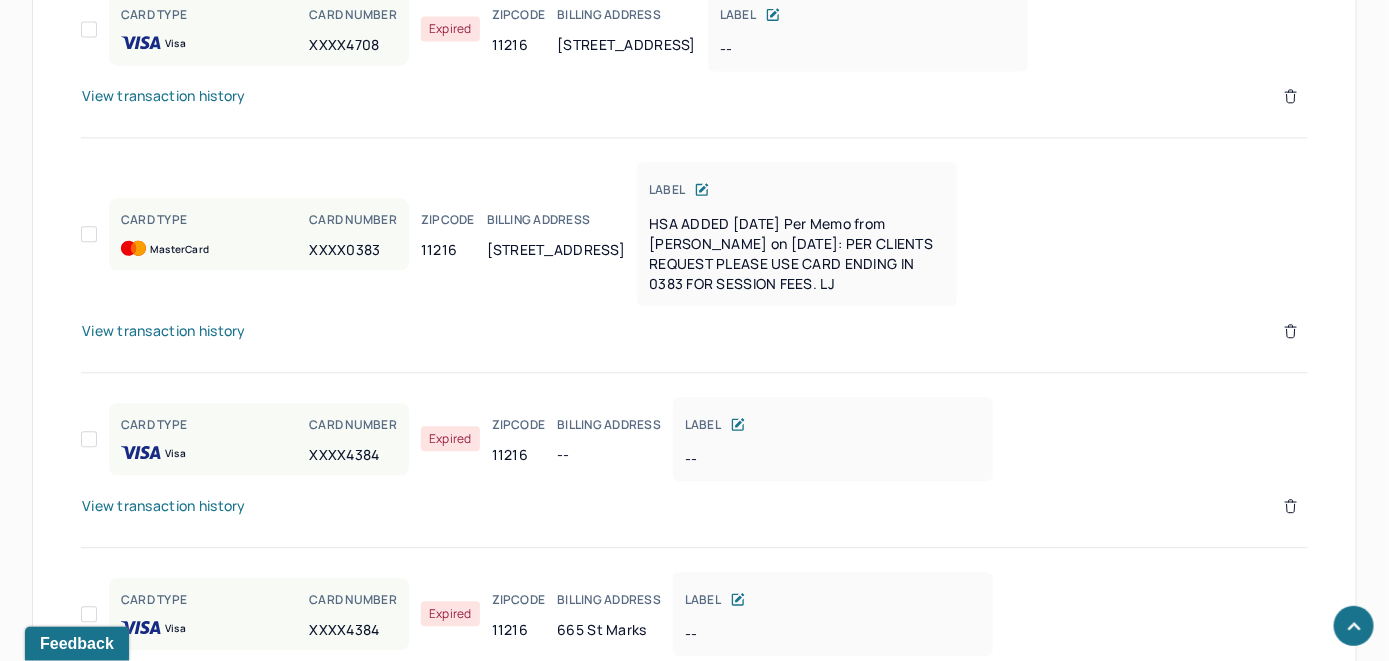 scroll, scrollTop: 1631, scrollLeft: 0, axis: vertical 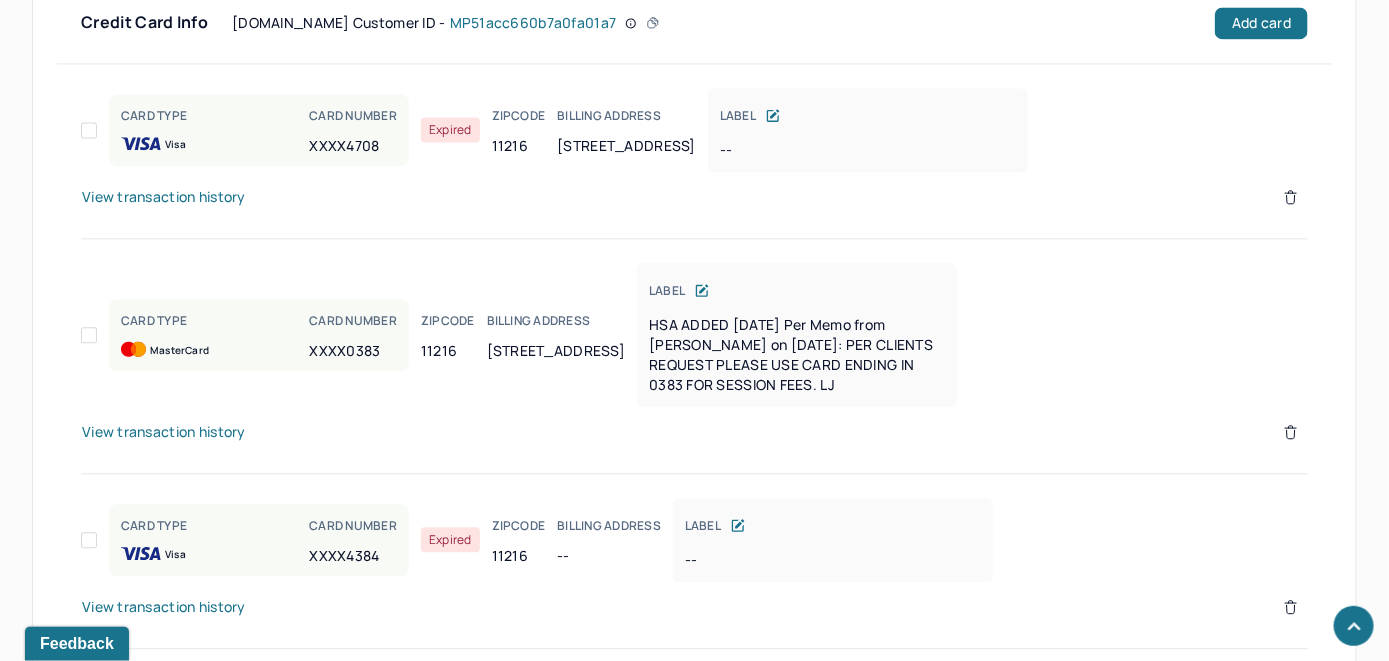 click on "View transaction history" at bounding box center (164, 432) 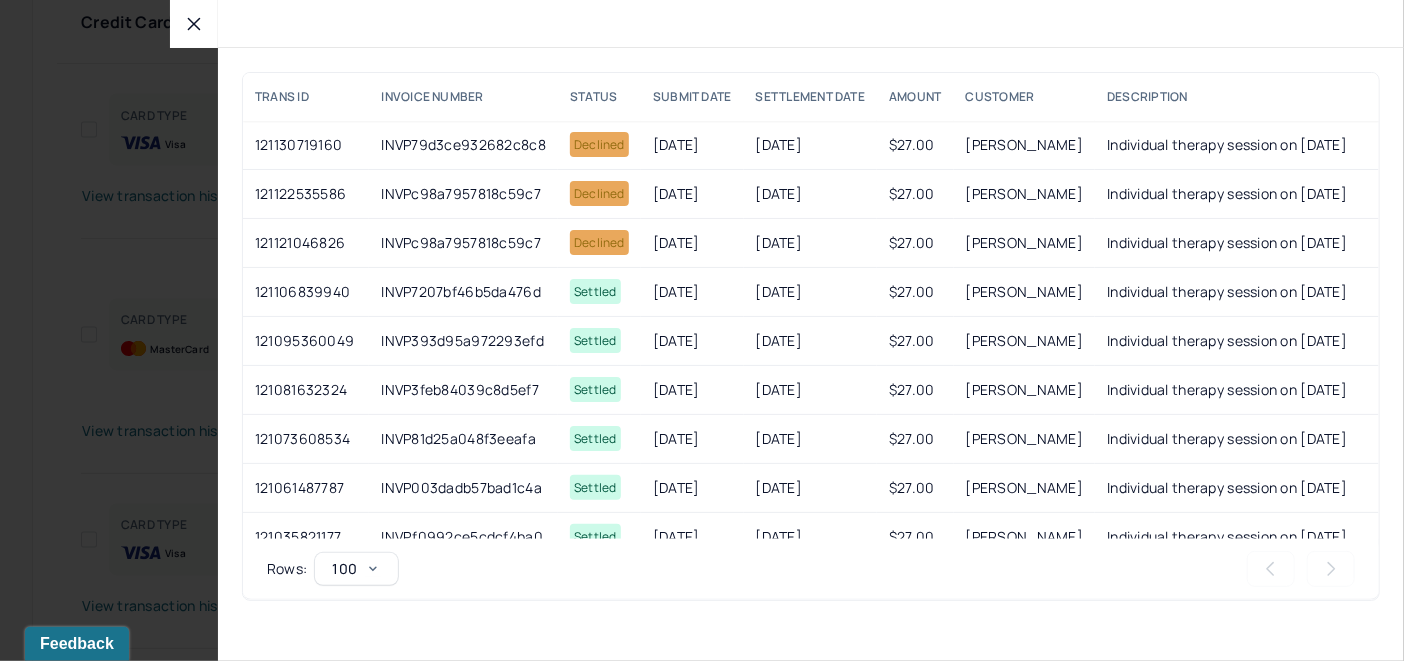 click 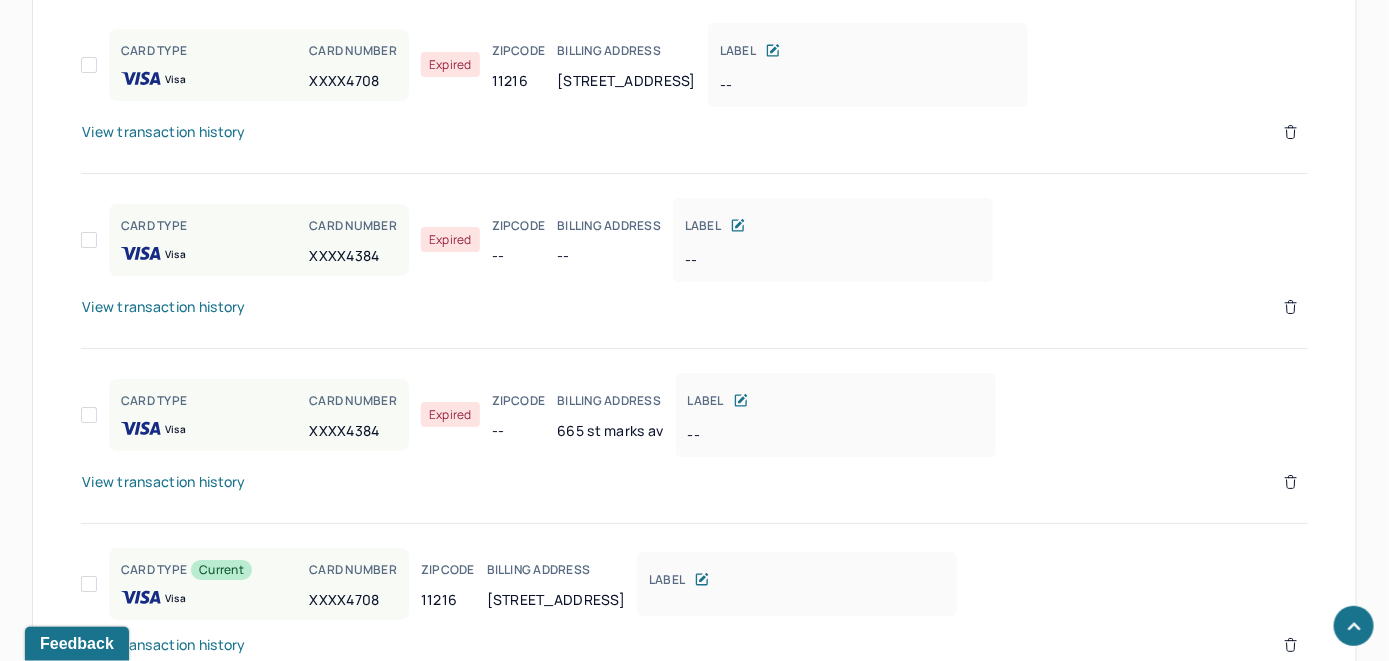 scroll, scrollTop: 2731, scrollLeft: 0, axis: vertical 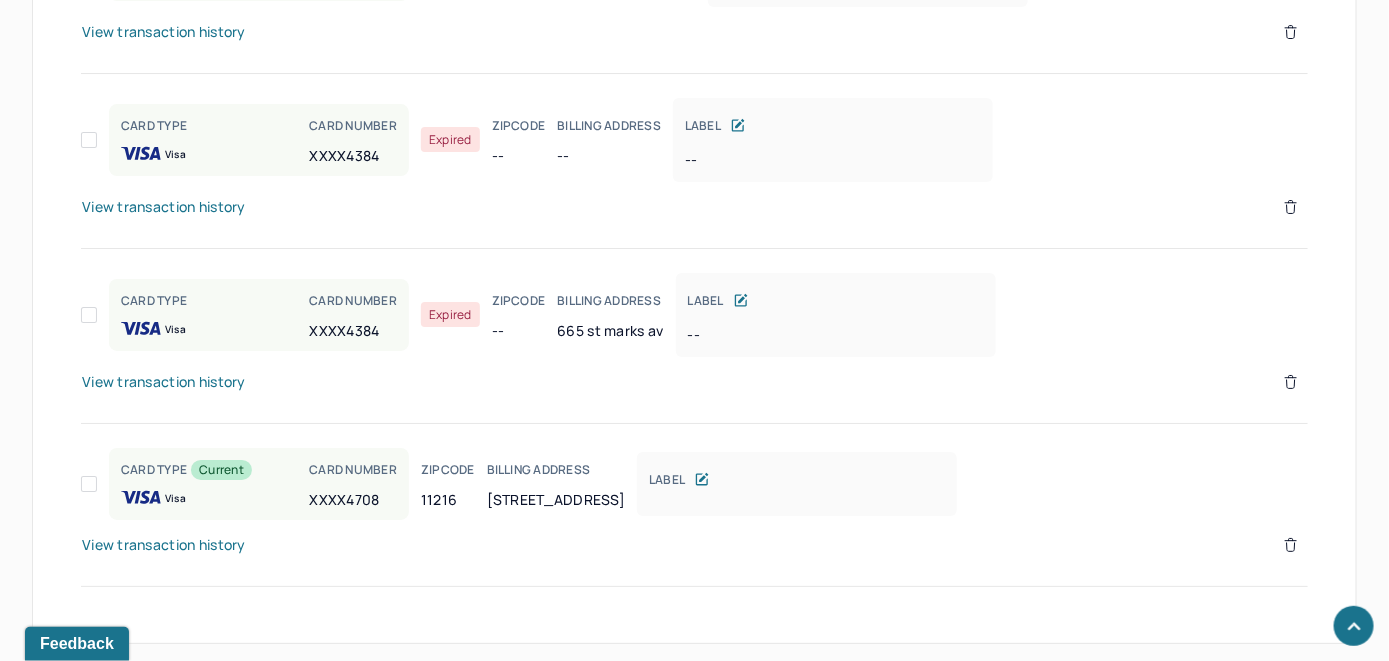 click on "View transaction history" at bounding box center (164, 545) 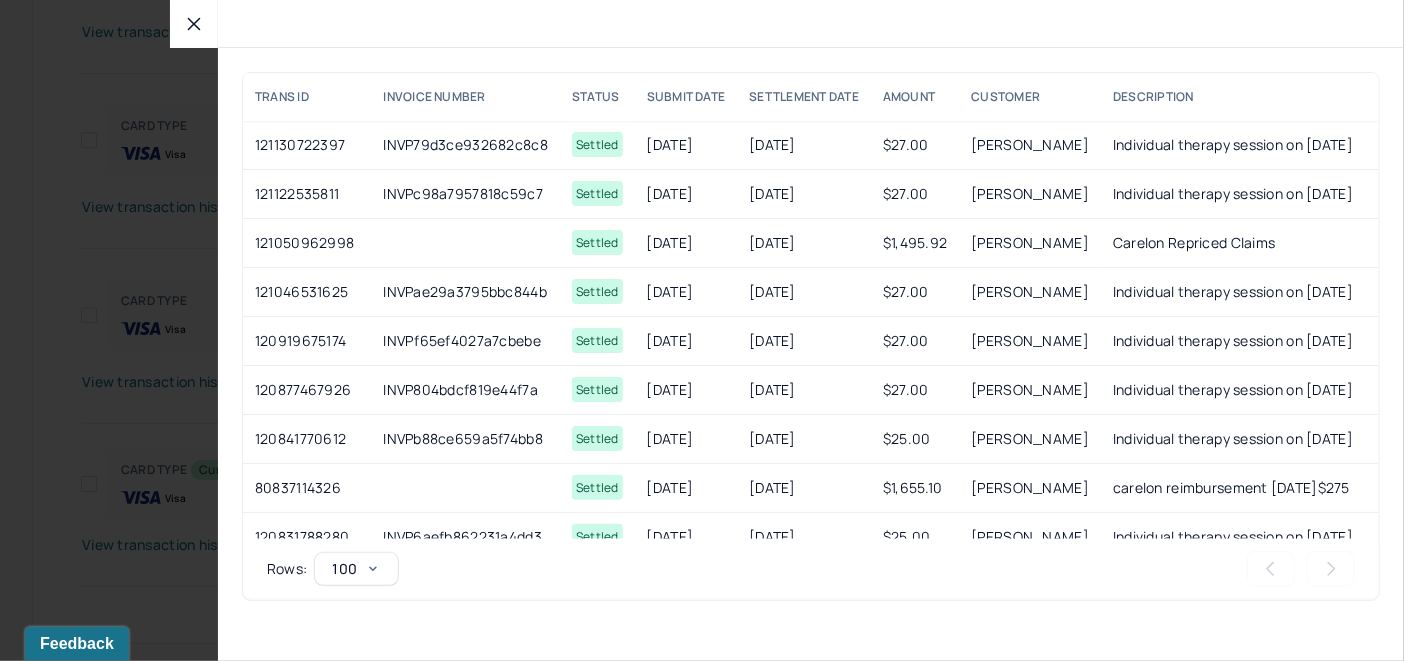 click 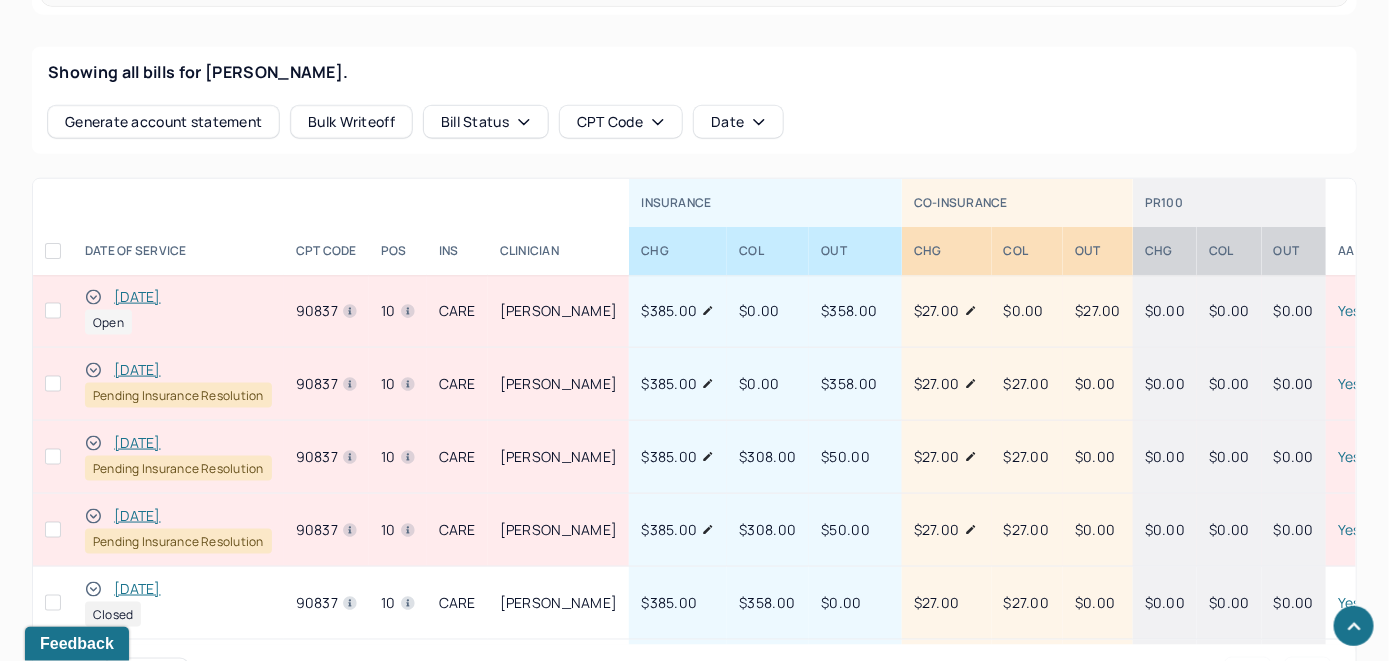 scroll, scrollTop: 731, scrollLeft: 0, axis: vertical 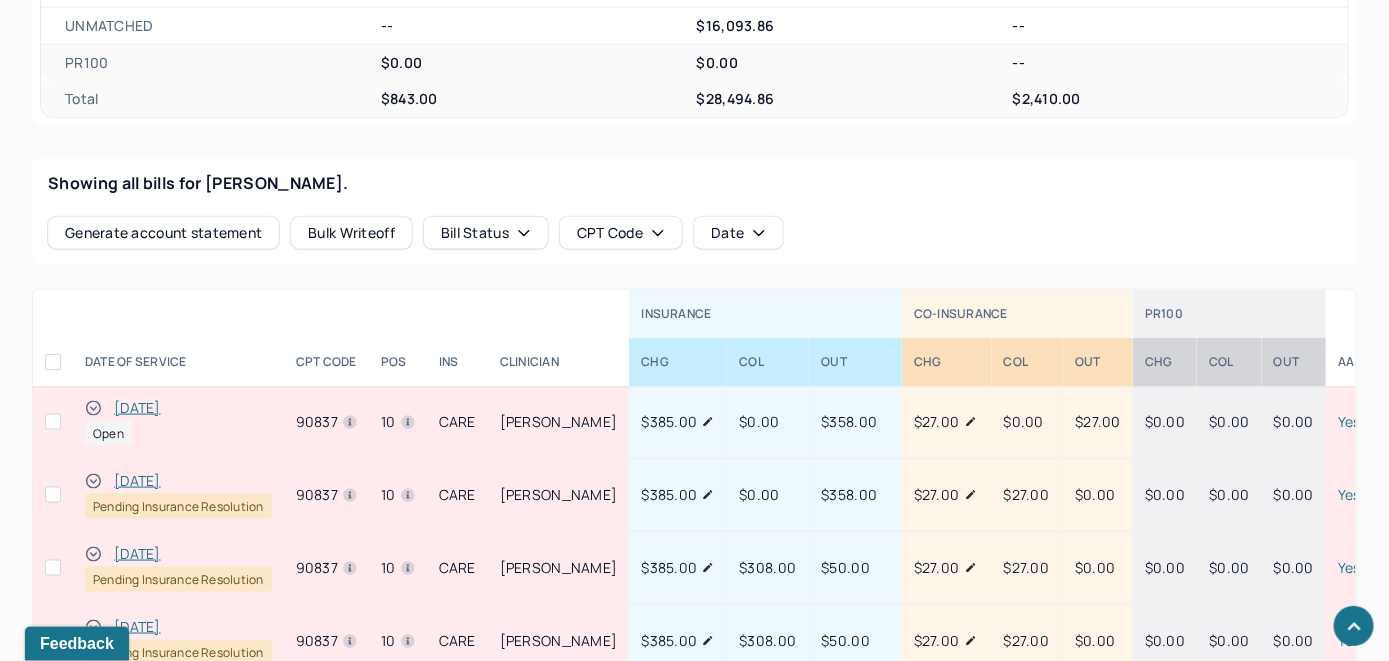 click on "[DATE]" at bounding box center (137, 408) 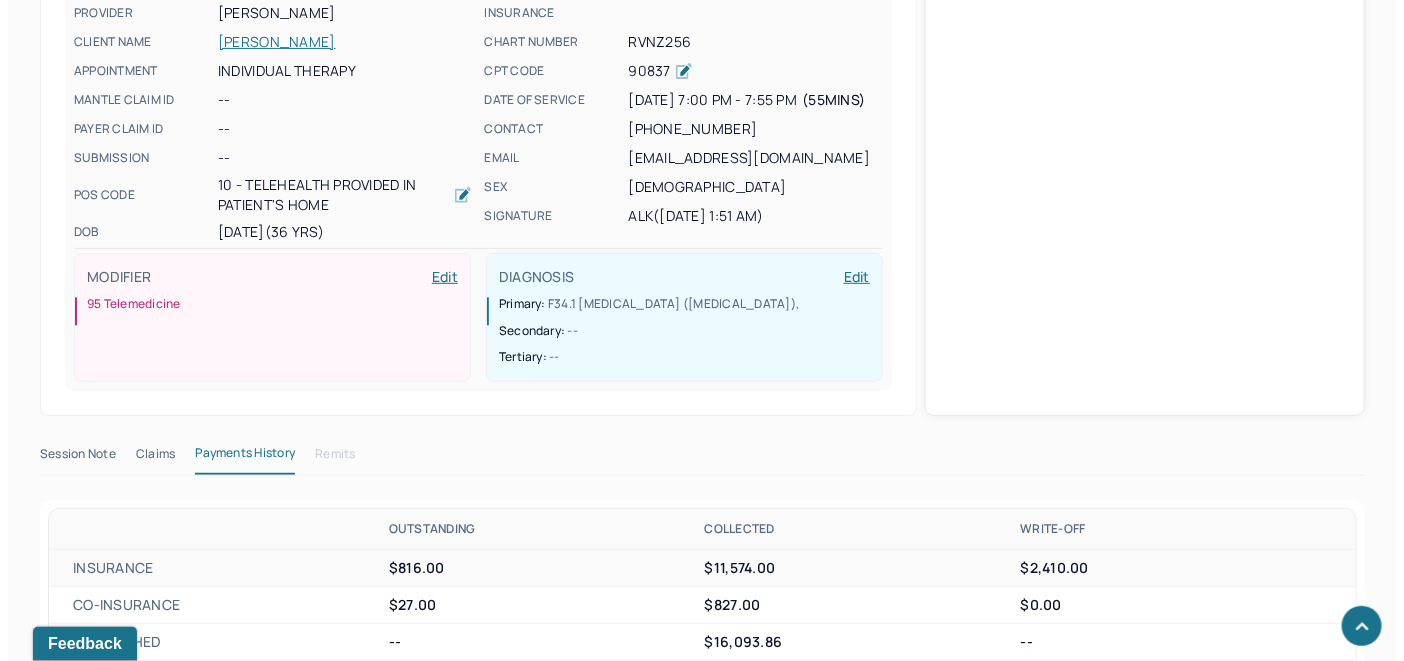 scroll, scrollTop: 731, scrollLeft: 0, axis: vertical 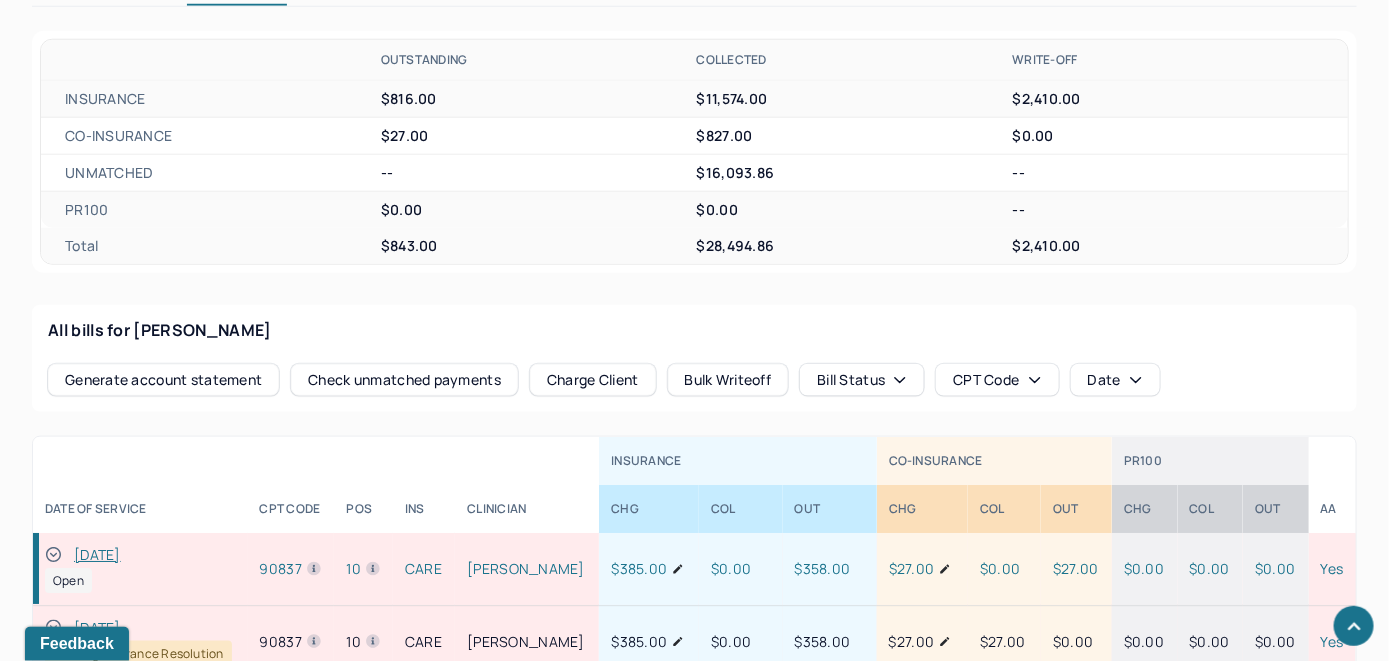 click on "Check unmatched payments" at bounding box center (404, 380) 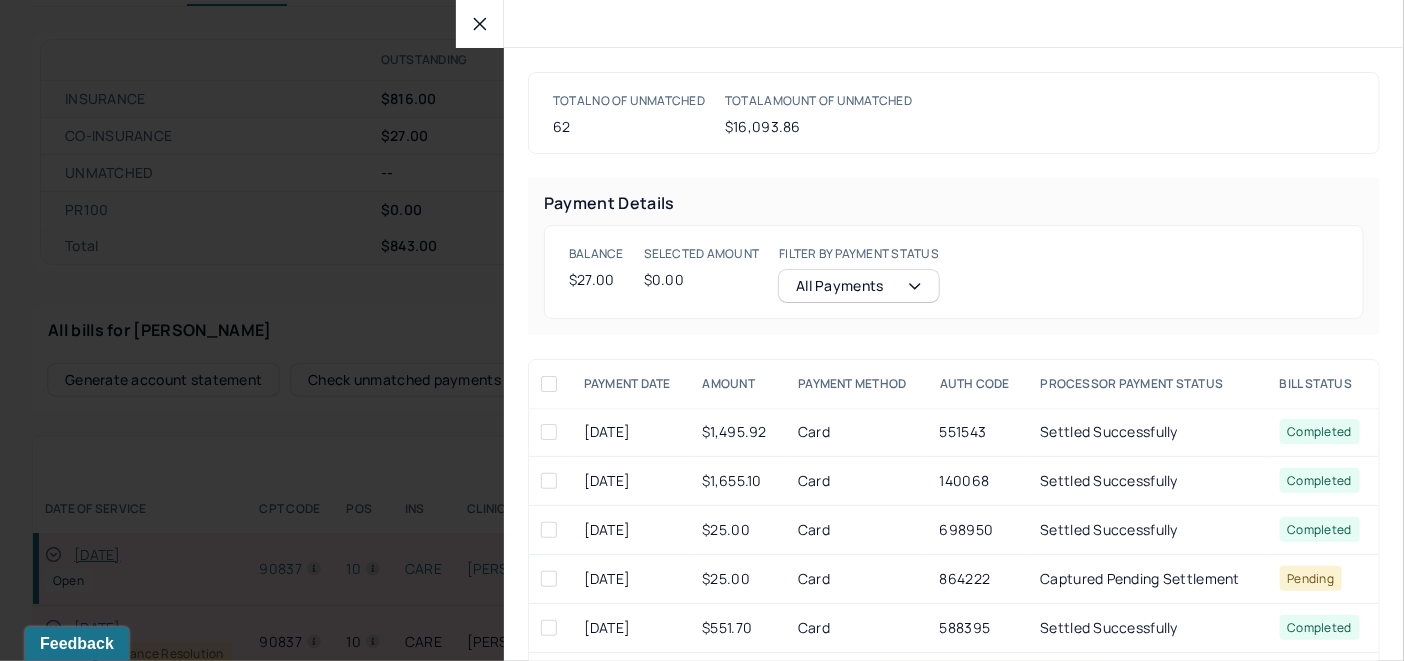 click 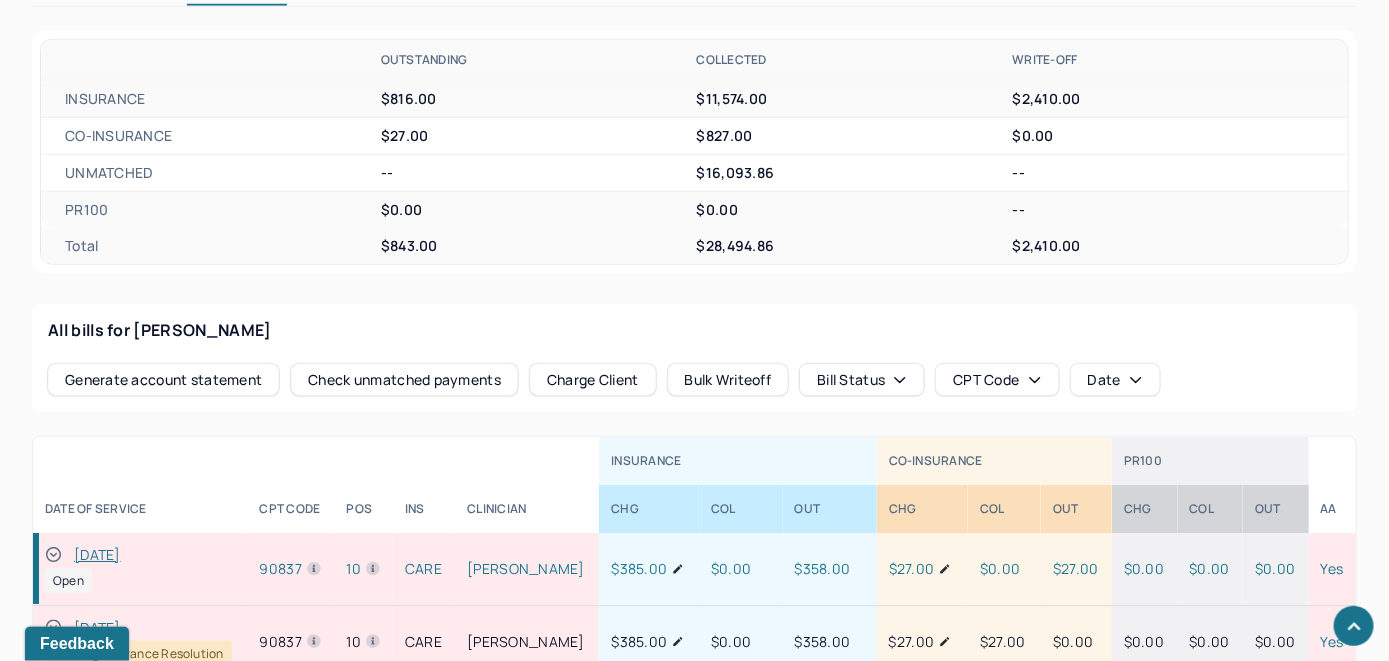 click on "Charge Client" at bounding box center [593, 380] 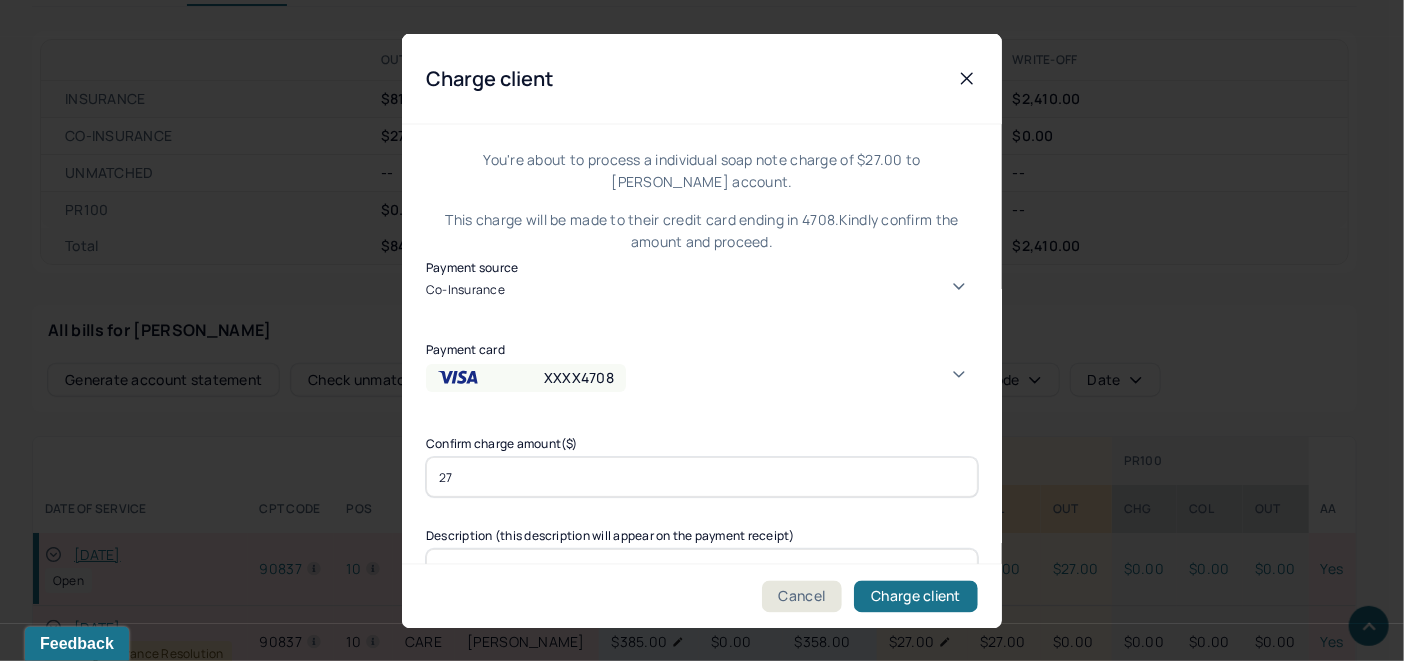 click on "XXXX4708" at bounding box center [702, 384] 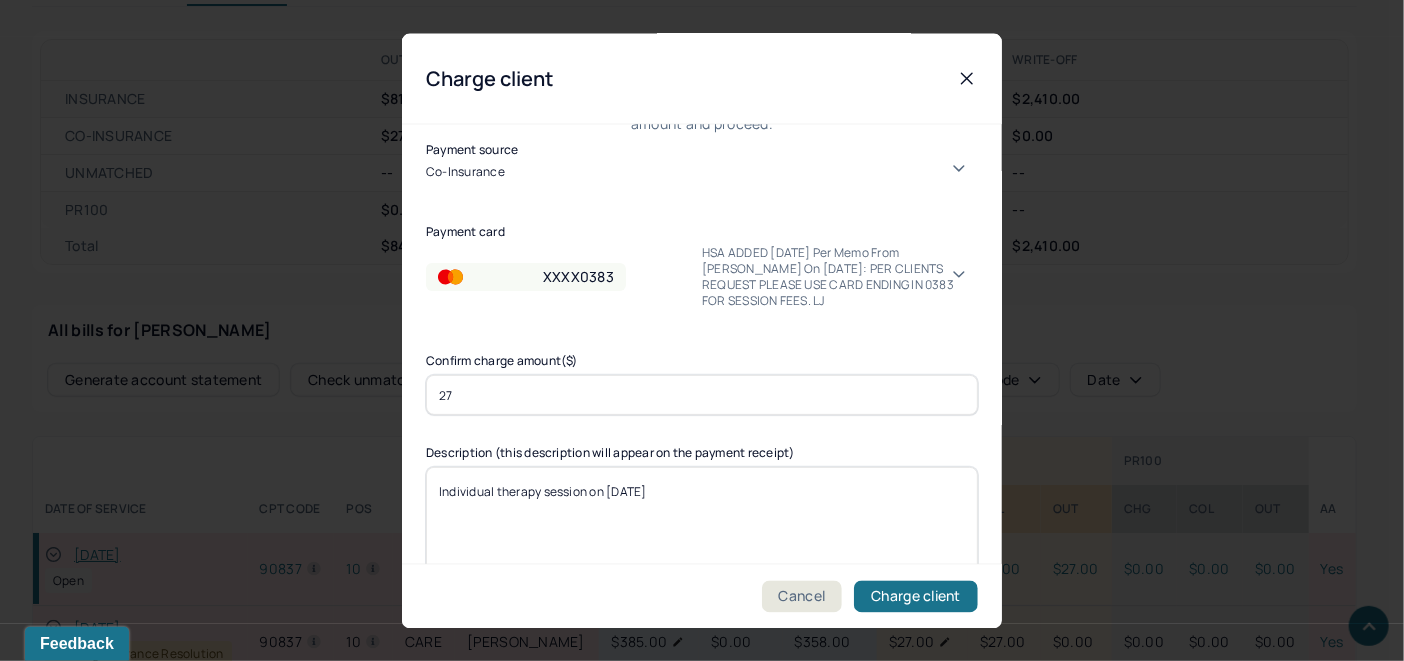 scroll, scrollTop: 121, scrollLeft: 0, axis: vertical 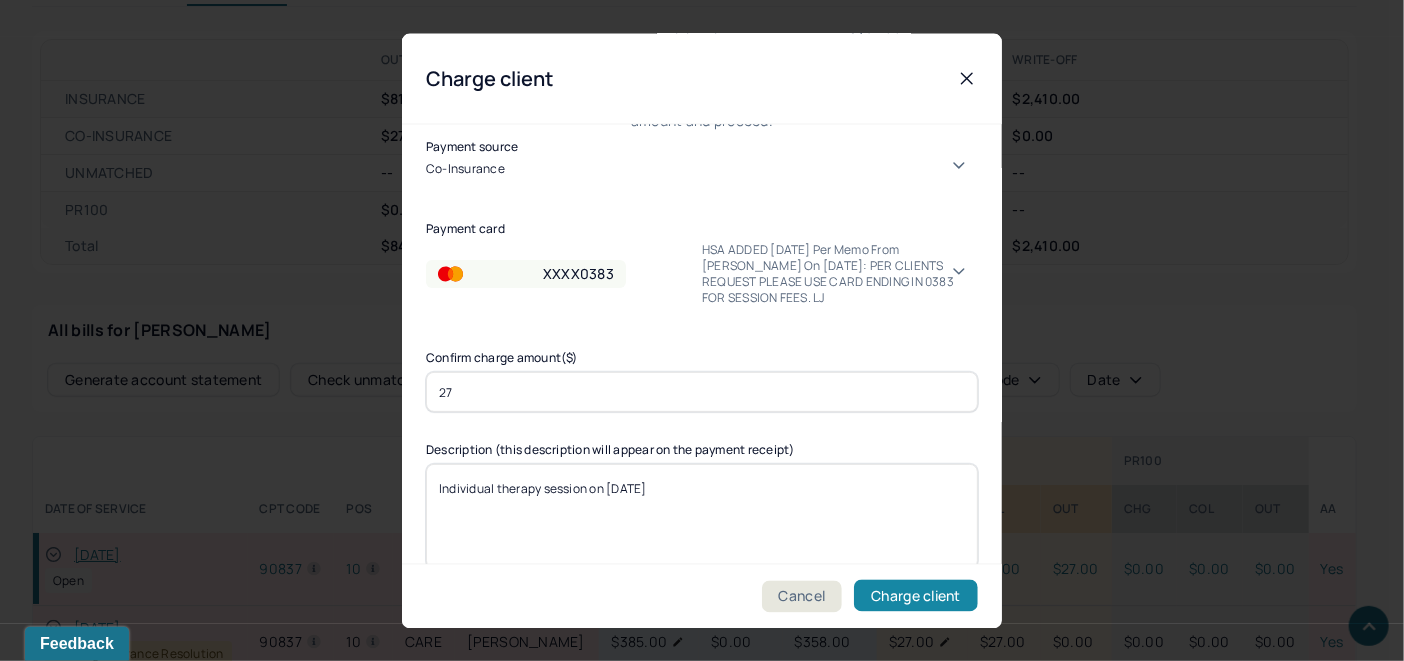 click on "Charge client" at bounding box center [916, 596] 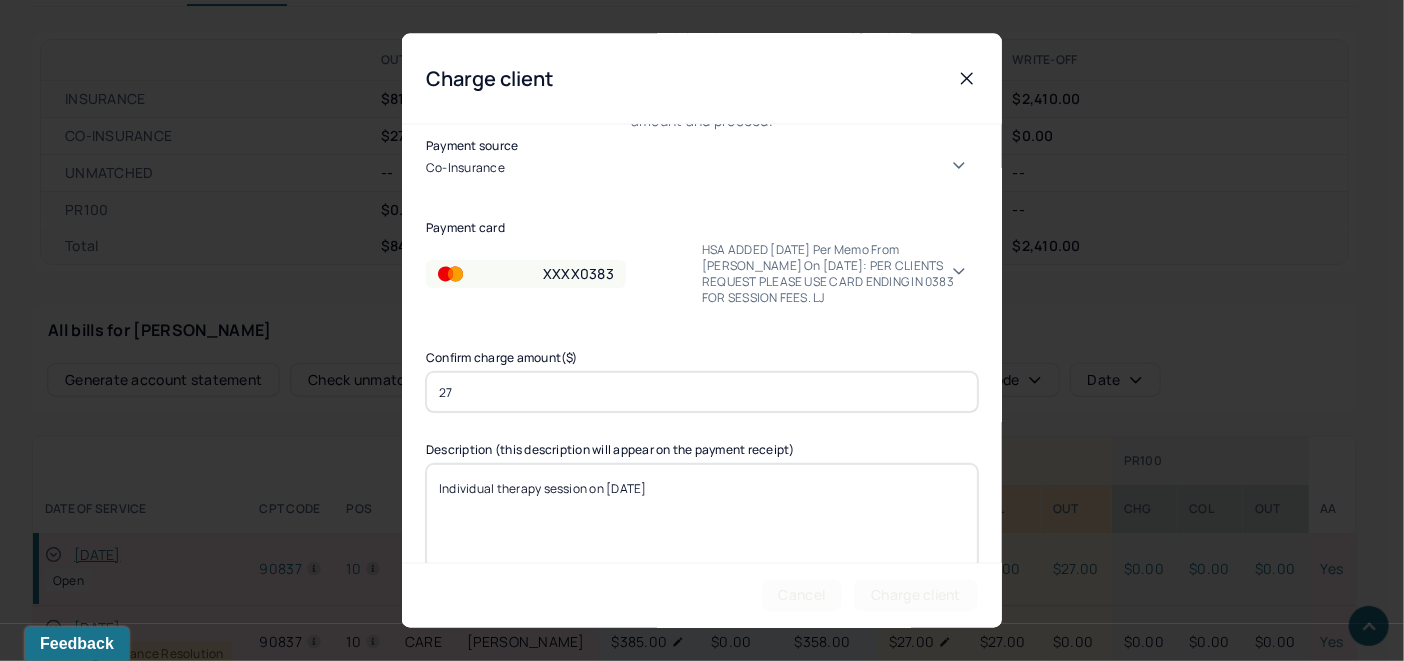 scroll, scrollTop: 0, scrollLeft: 0, axis: both 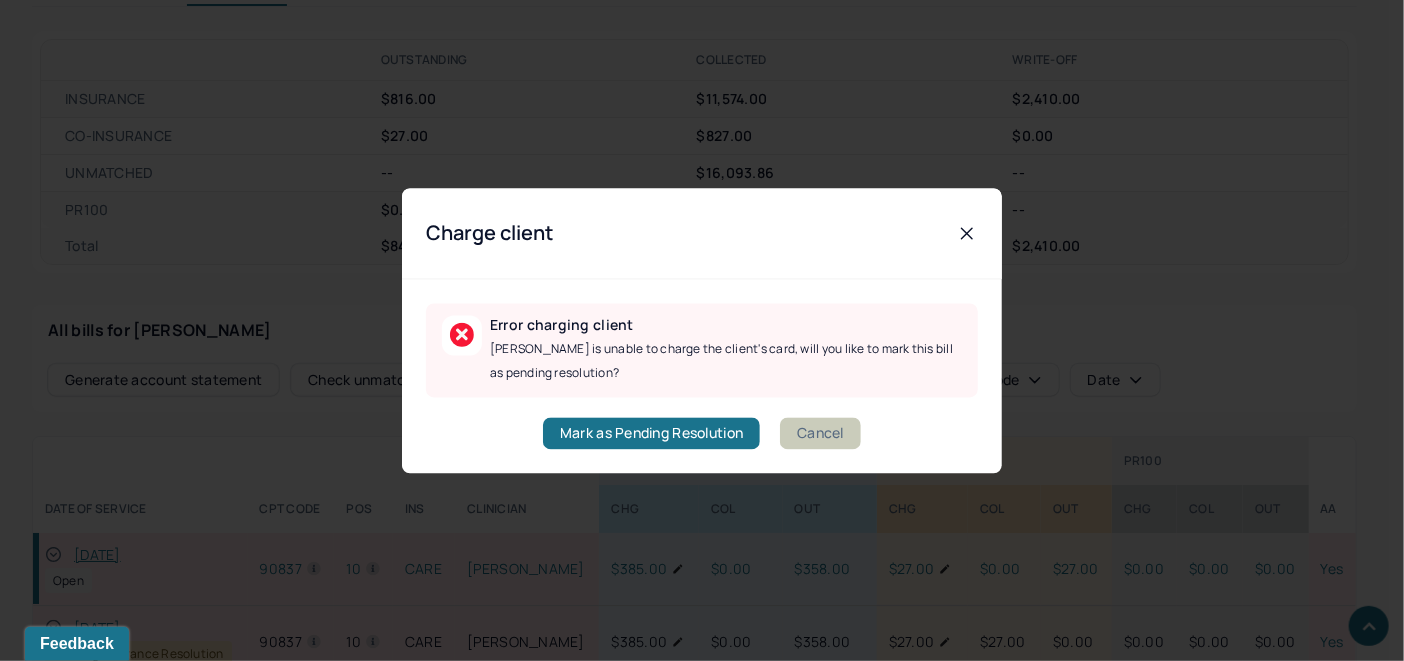 click on "Cancel" at bounding box center [820, 433] 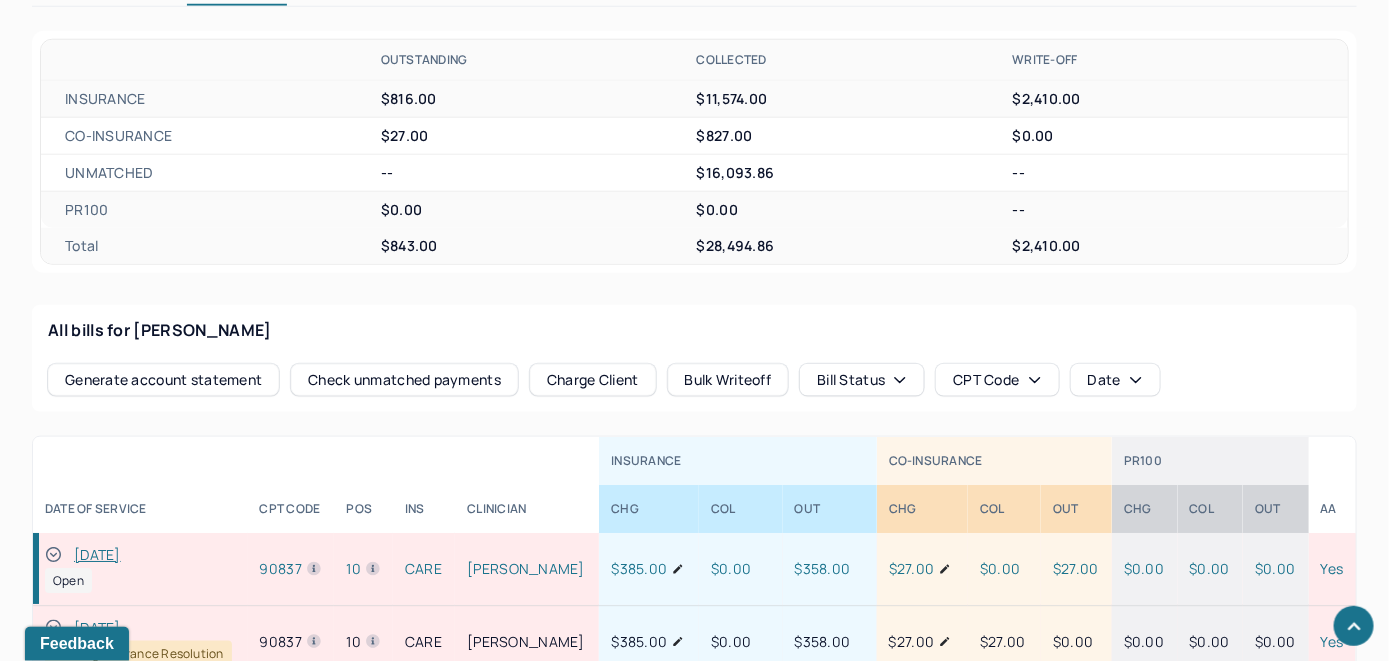 click on "Charge Client" at bounding box center [593, 380] 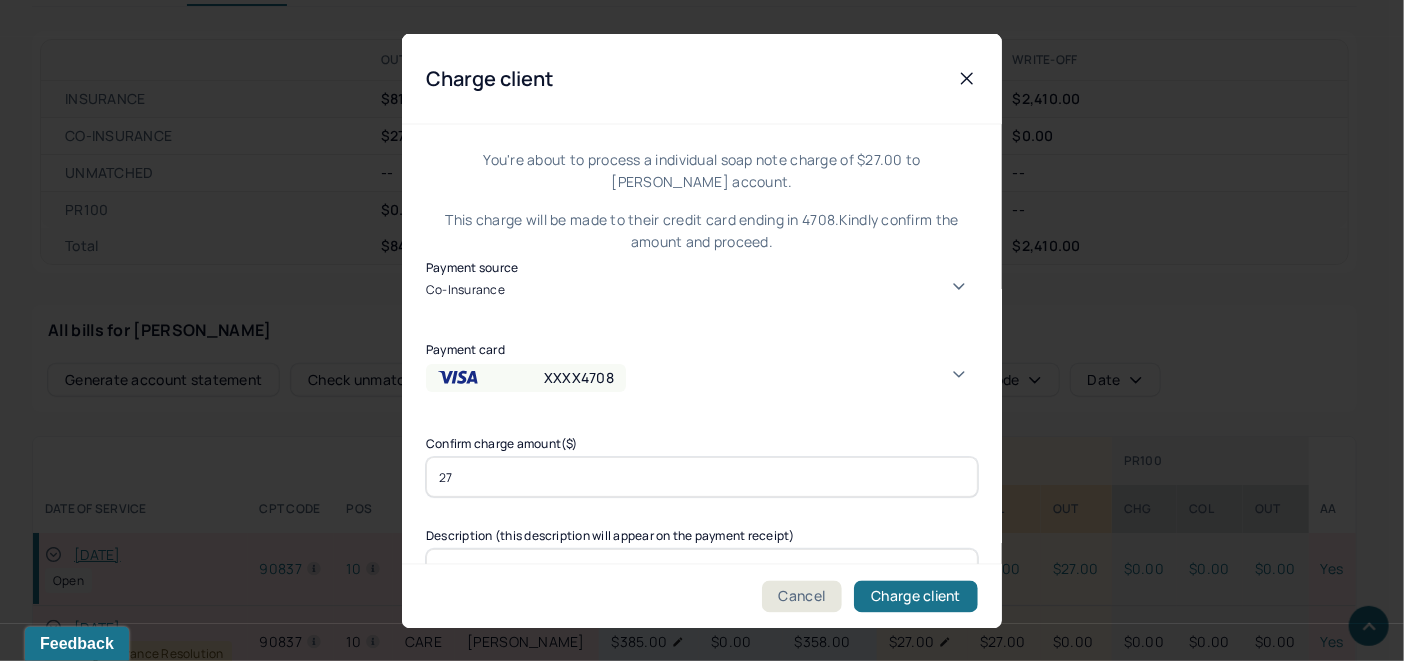 click on "XXXX4708" at bounding box center [702, 384] 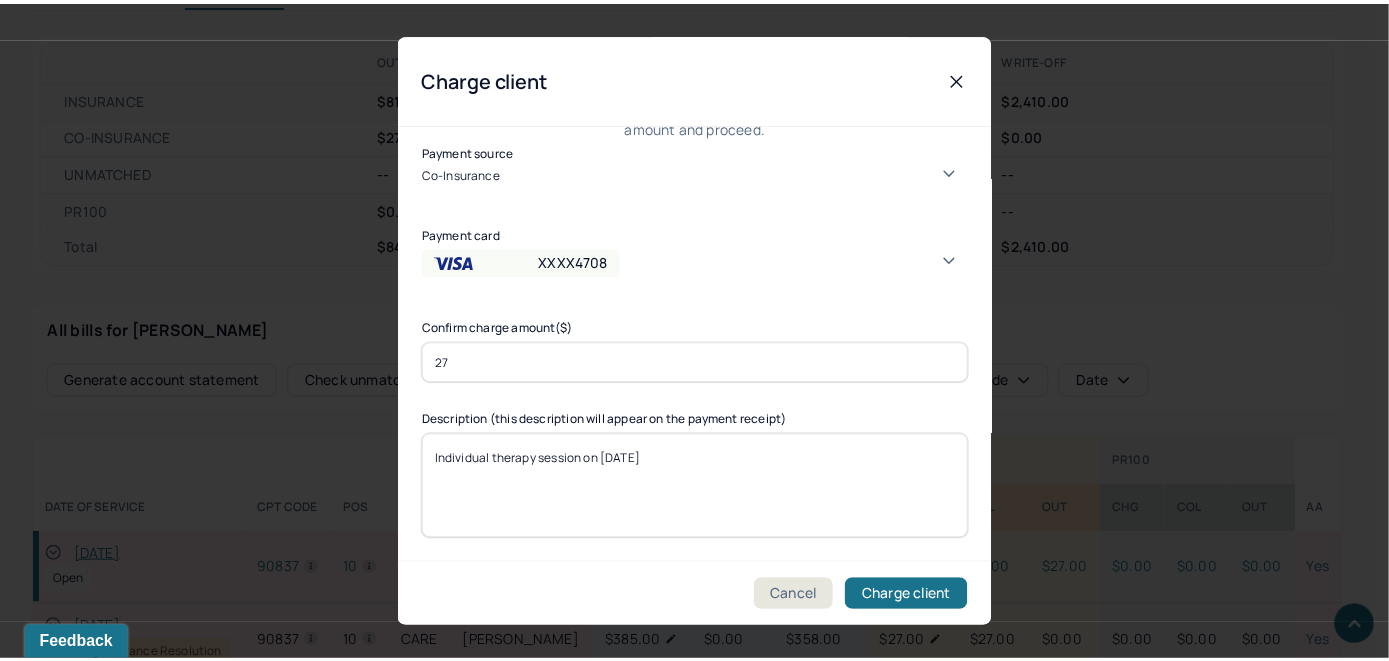 scroll, scrollTop: 121, scrollLeft: 0, axis: vertical 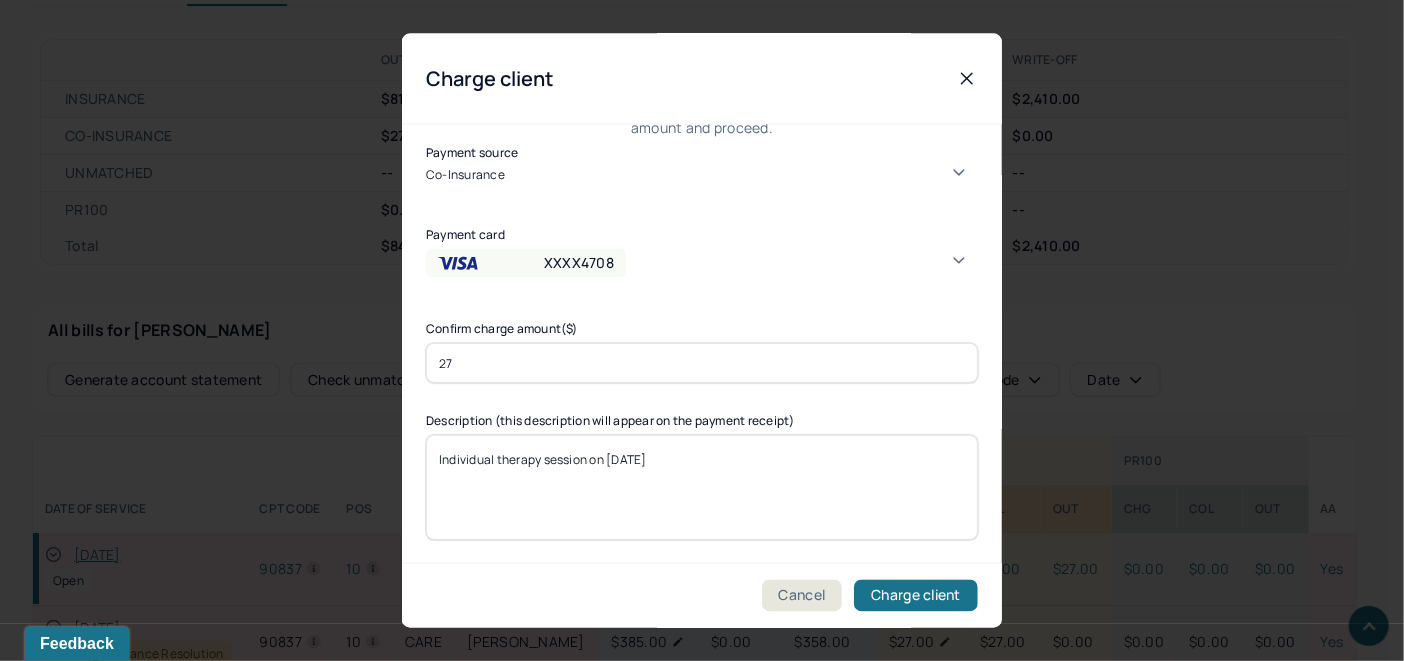 click on "XXXX4708" at bounding box center (153, 1034) 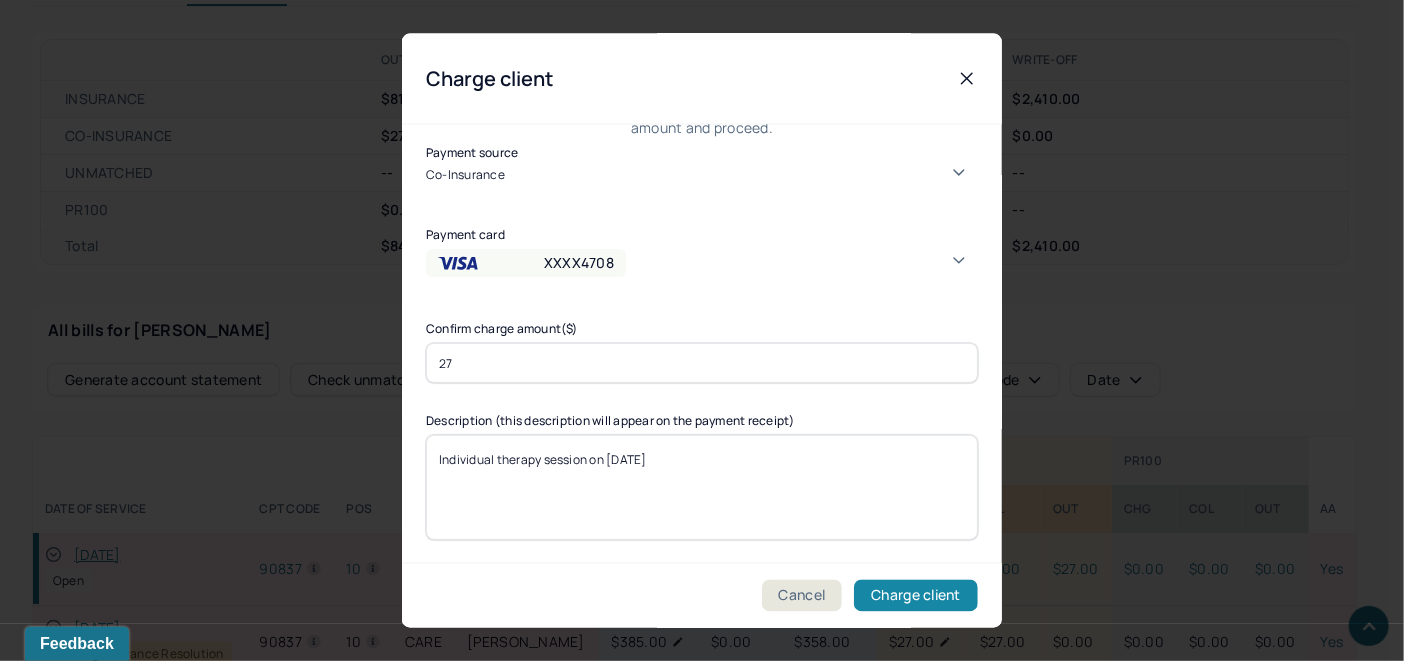 click on "Charge client" at bounding box center [916, 596] 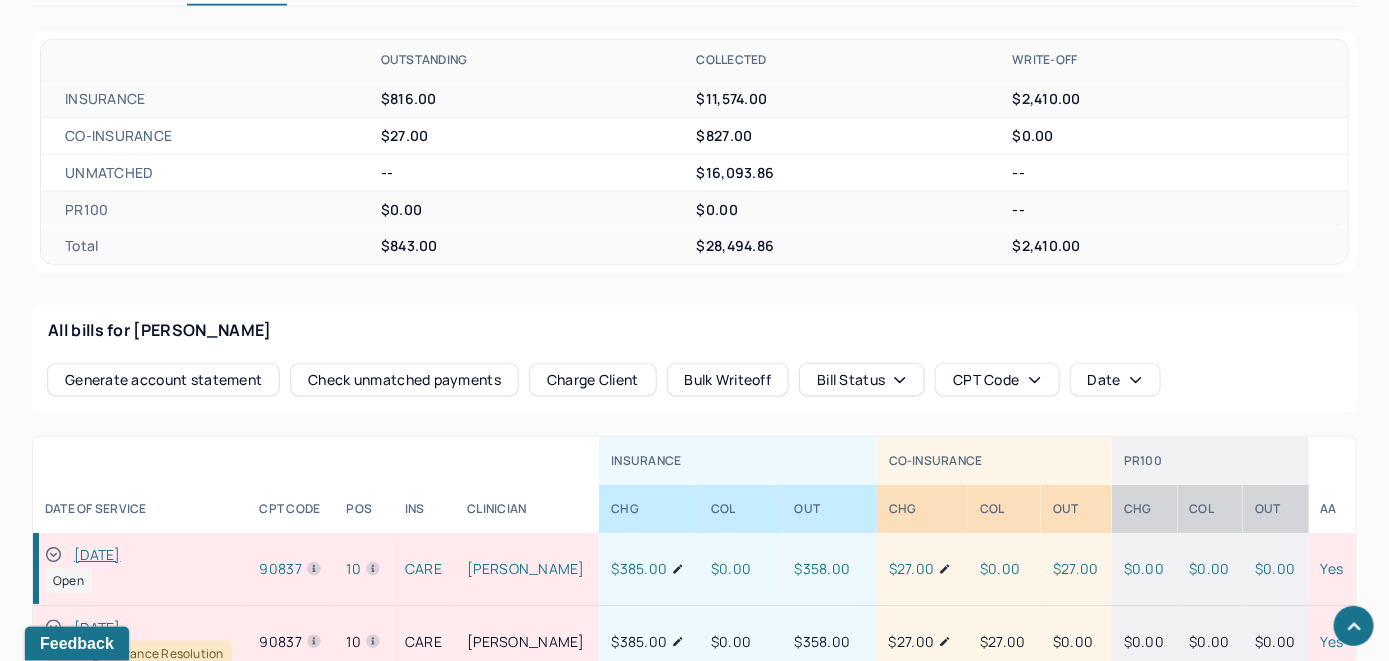 click 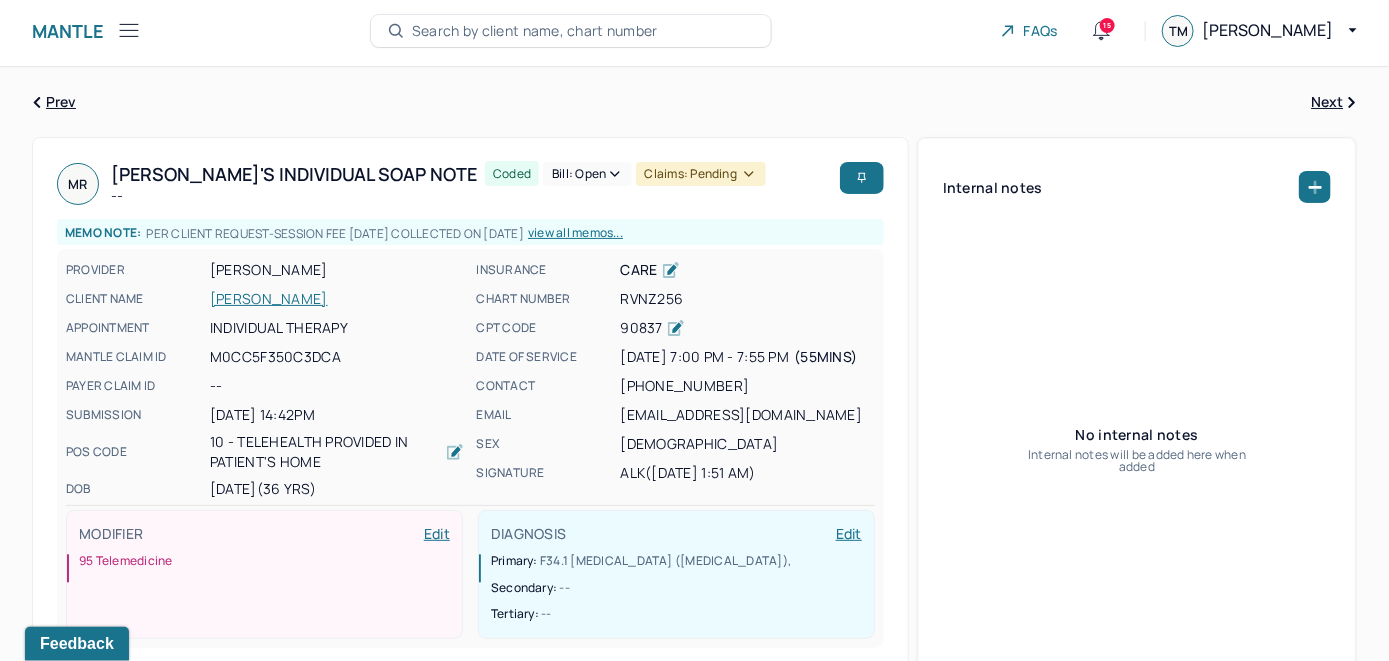 scroll, scrollTop: 0, scrollLeft: 0, axis: both 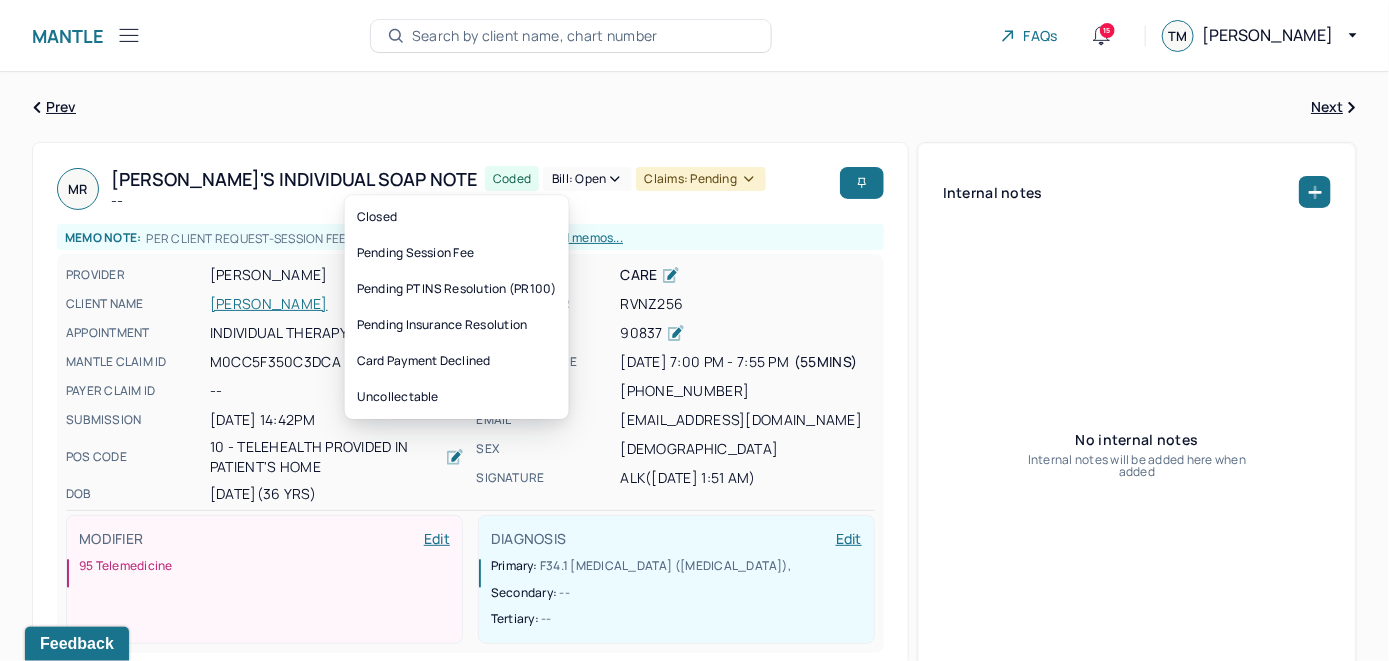 click on "Bill: Open" at bounding box center (587, 179) 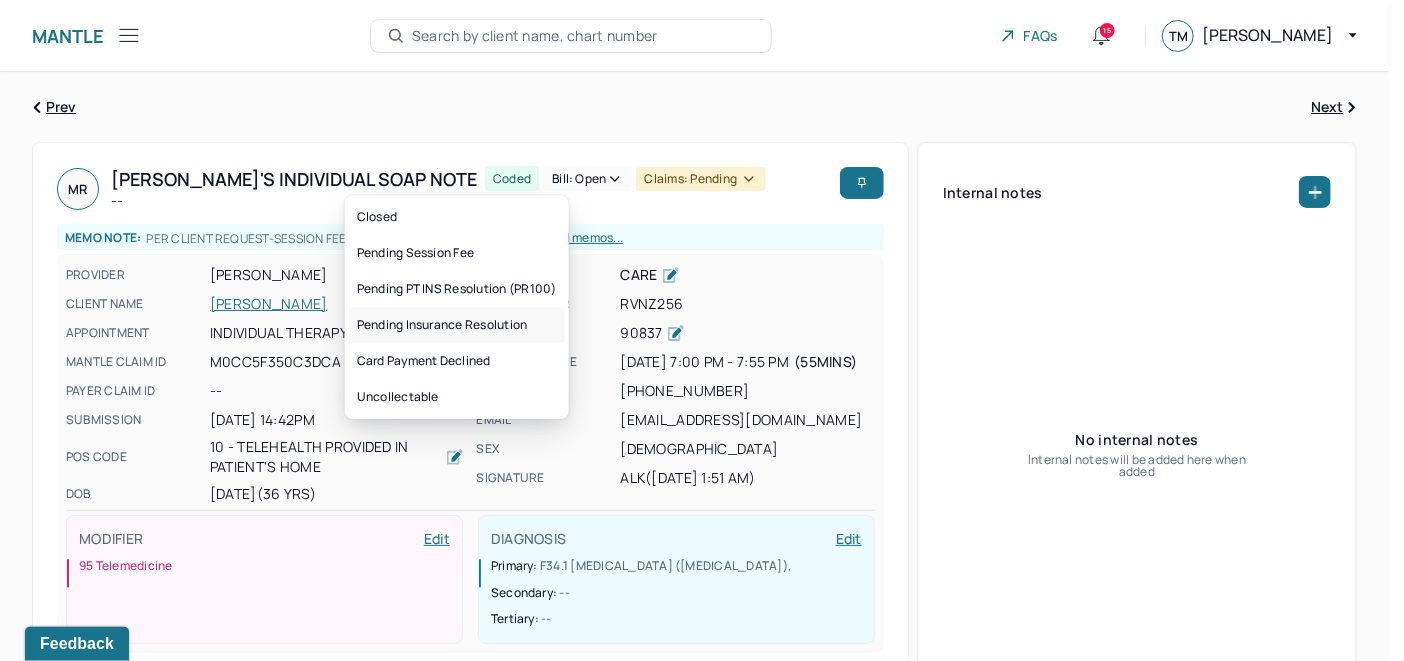 click on "Pending Insurance Resolution" at bounding box center (457, 325) 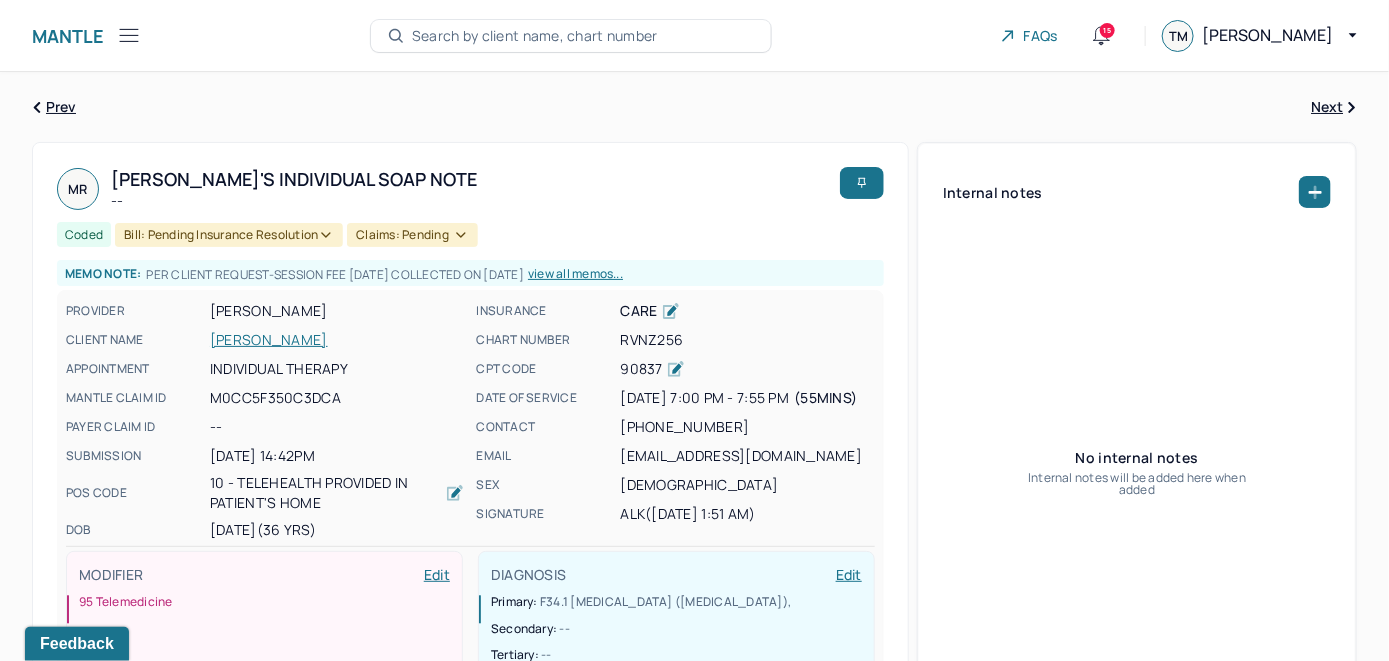 click on "Search by client name, chart number" at bounding box center [535, 36] 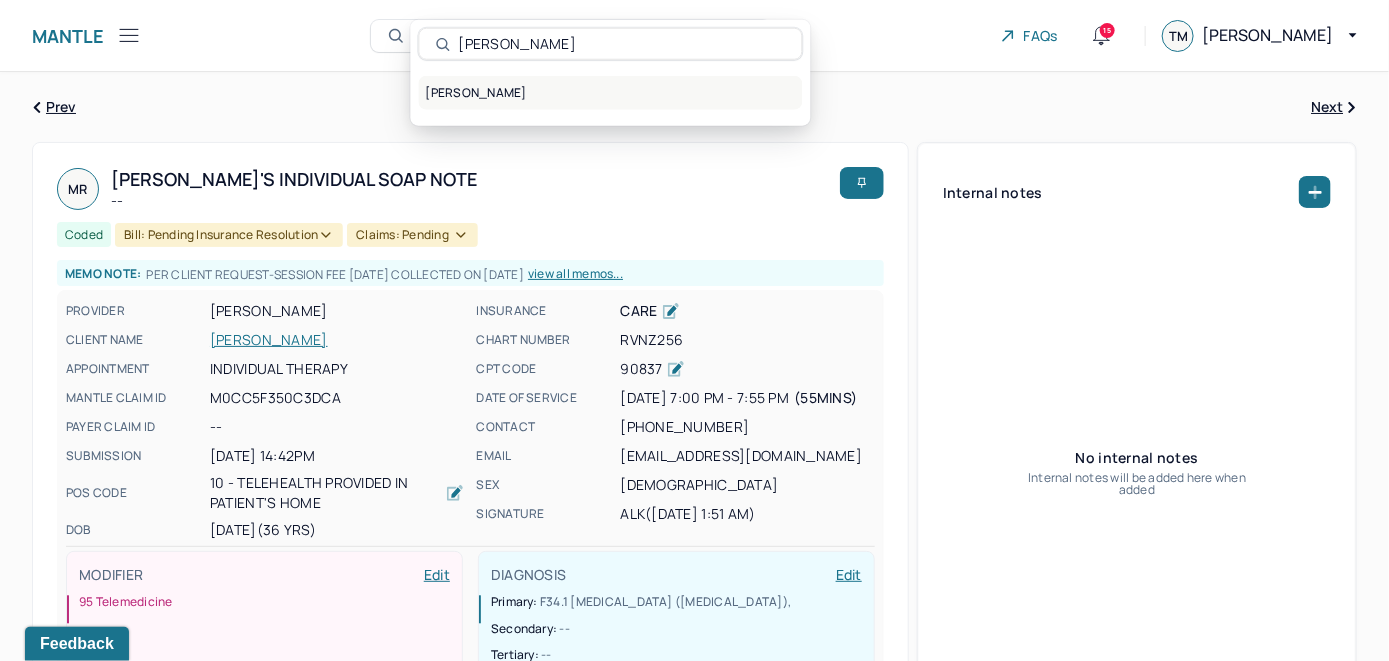 type on "[PERSON_NAME]" 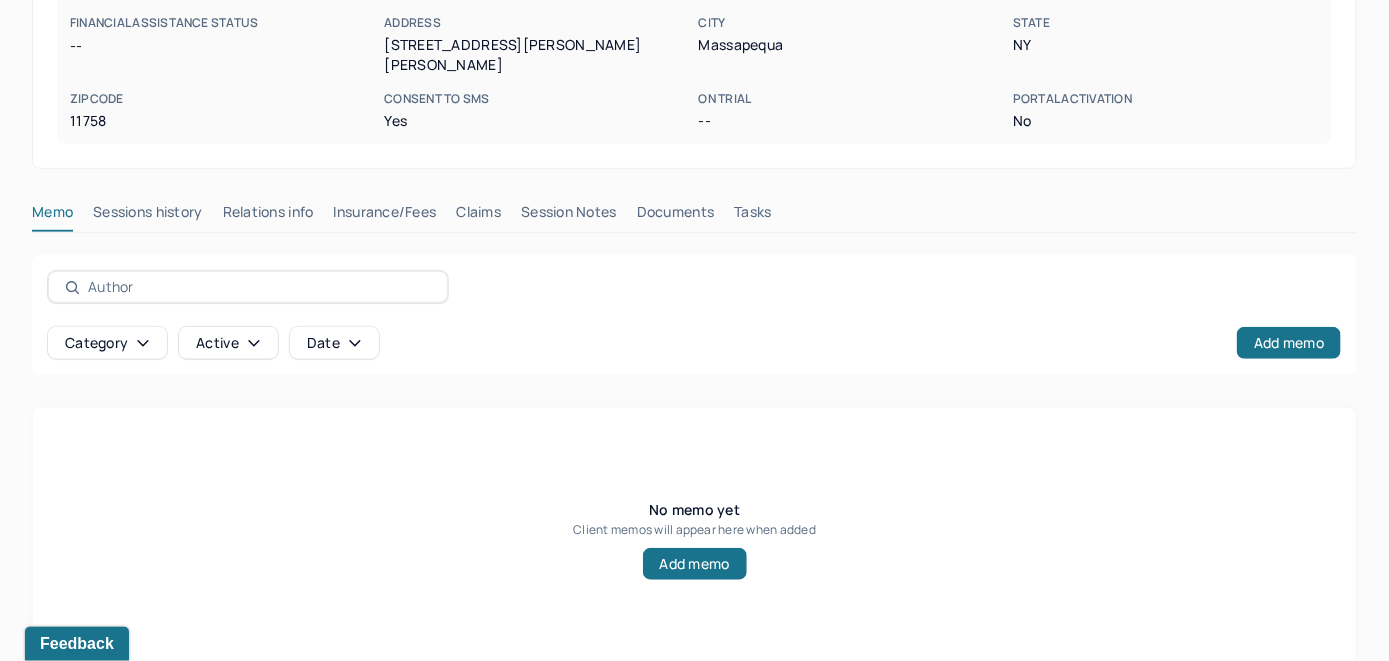 scroll, scrollTop: 393, scrollLeft: 0, axis: vertical 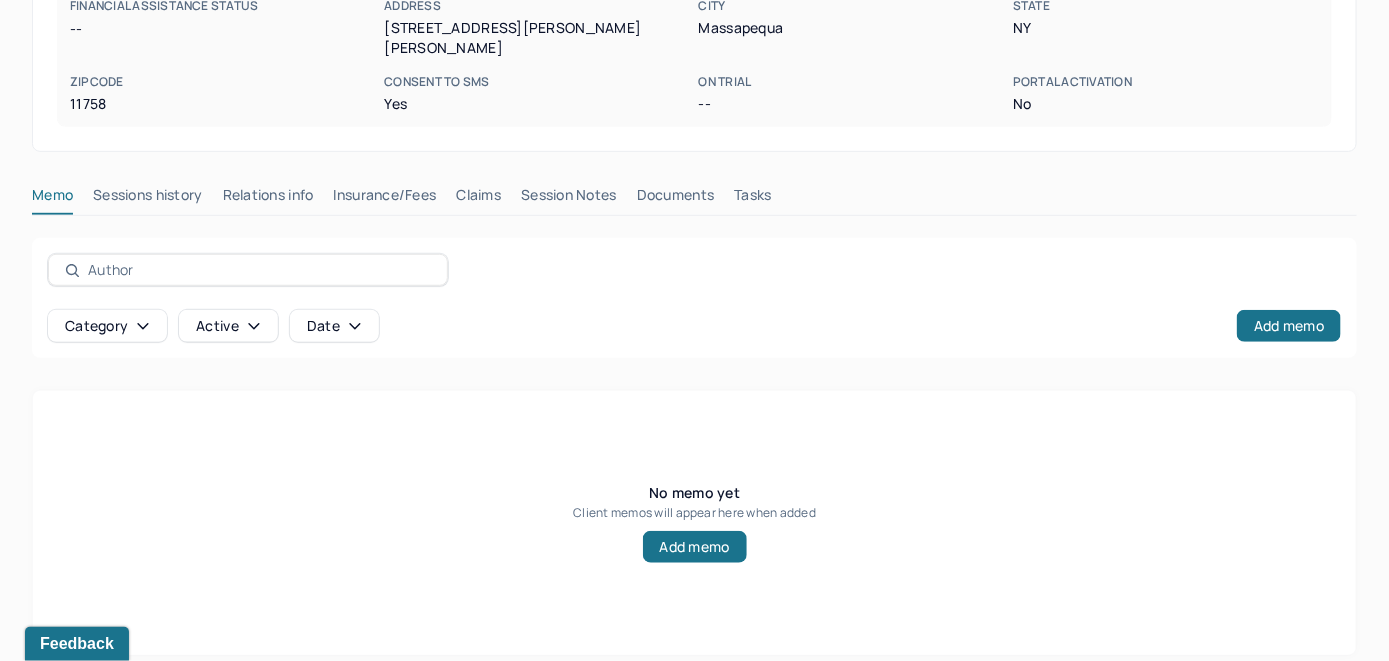 click on "Insurance/Fees" at bounding box center [385, 199] 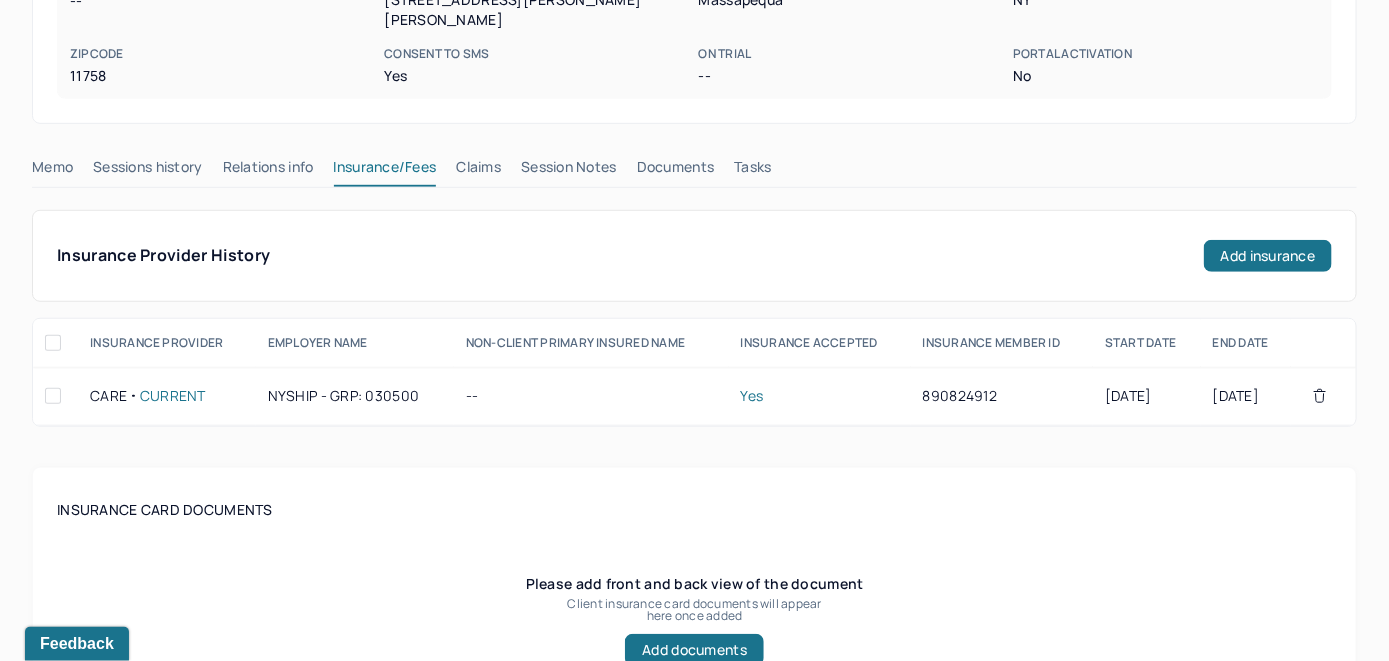 scroll, scrollTop: 393, scrollLeft: 0, axis: vertical 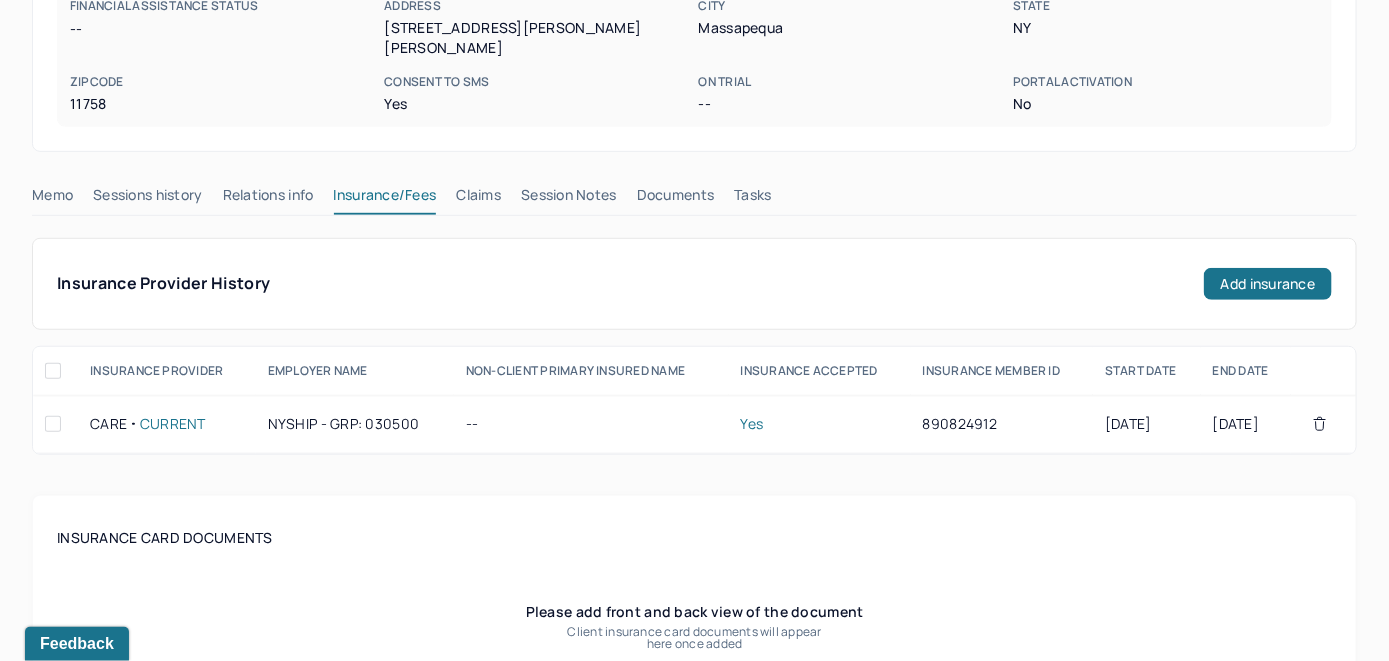 click on "Claims" at bounding box center (478, 199) 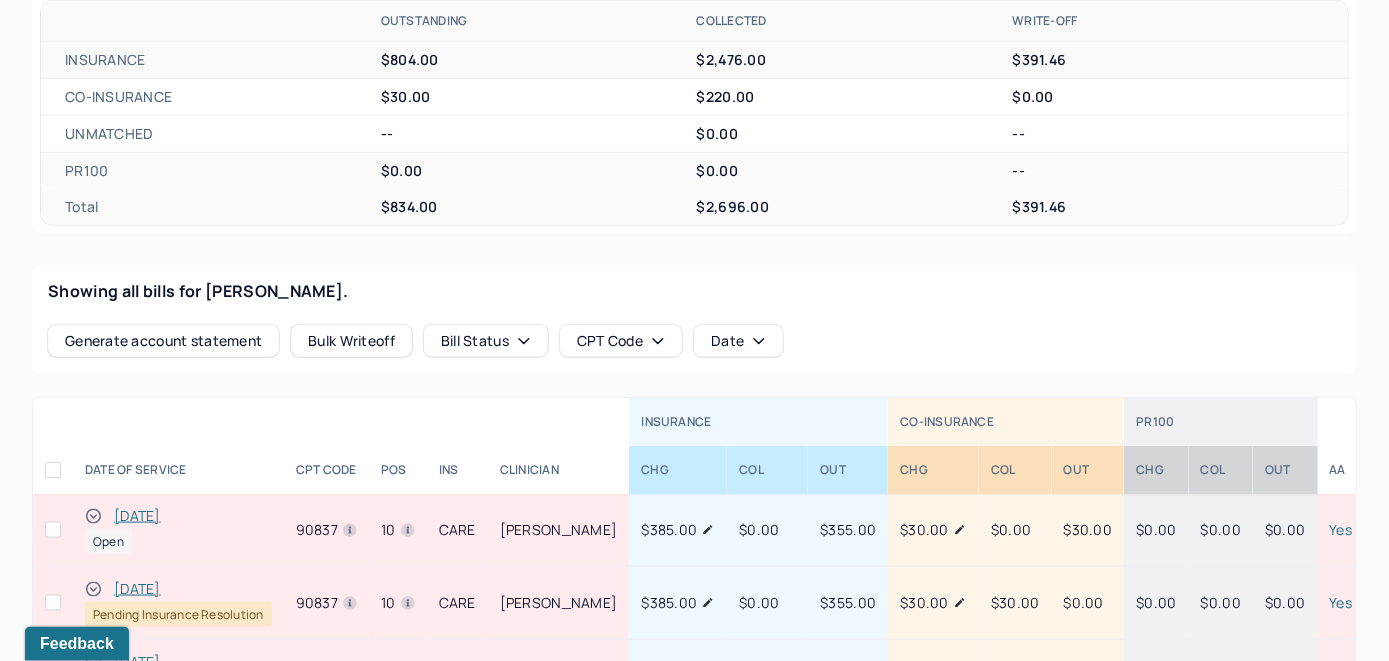 scroll, scrollTop: 653, scrollLeft: 0, axis: vertical 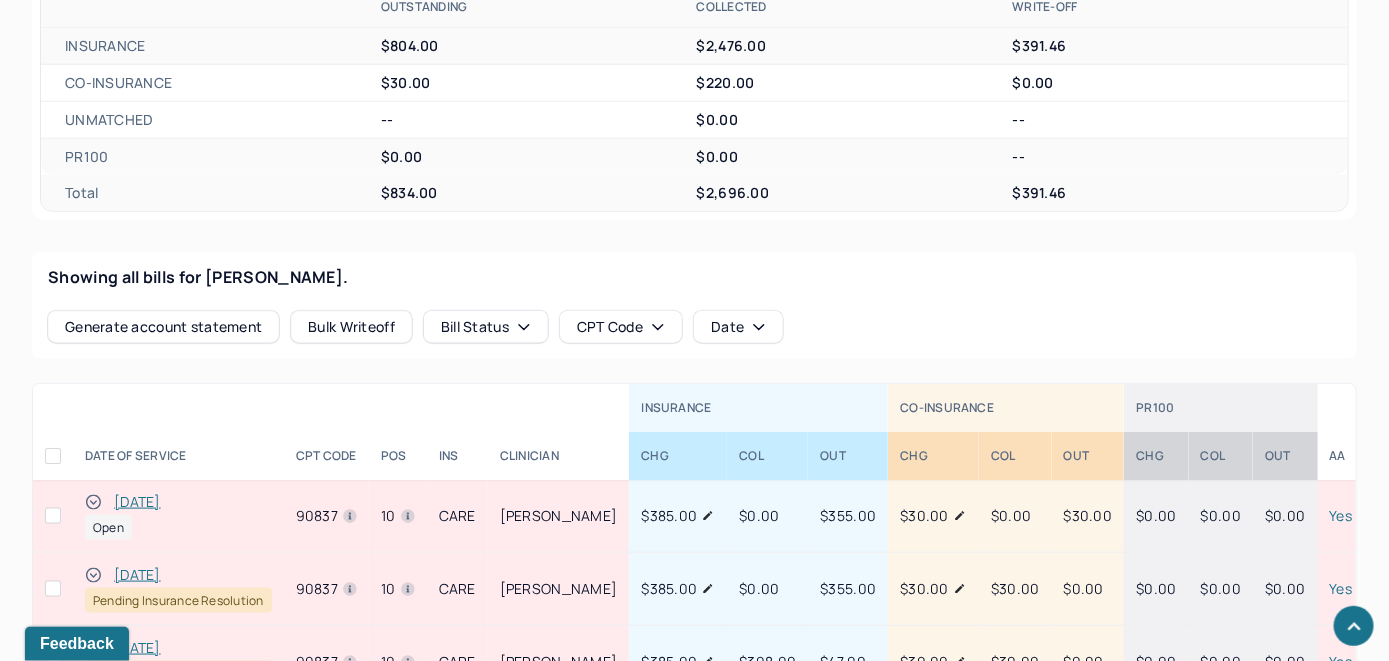 click on "[DATE]" at bounding box center [137, 502] 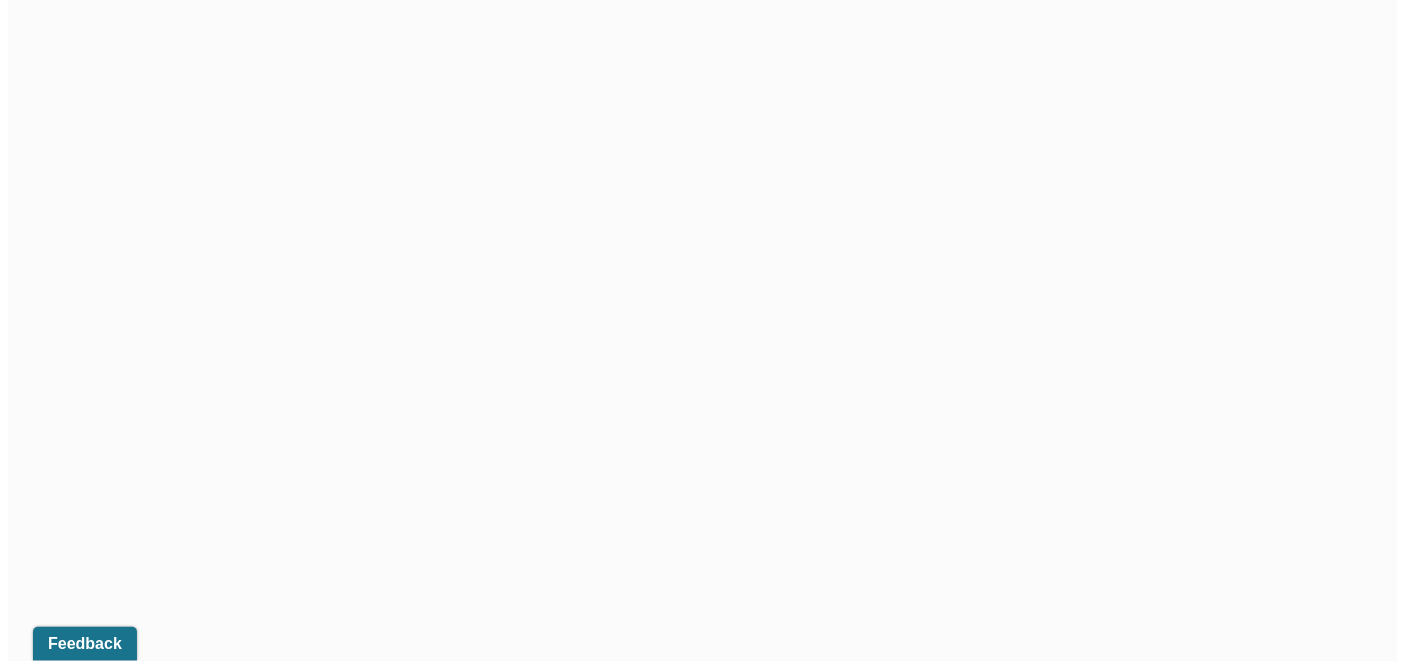 scroll, scrollTop: 653, scrollLeft: 0, axis: vertical 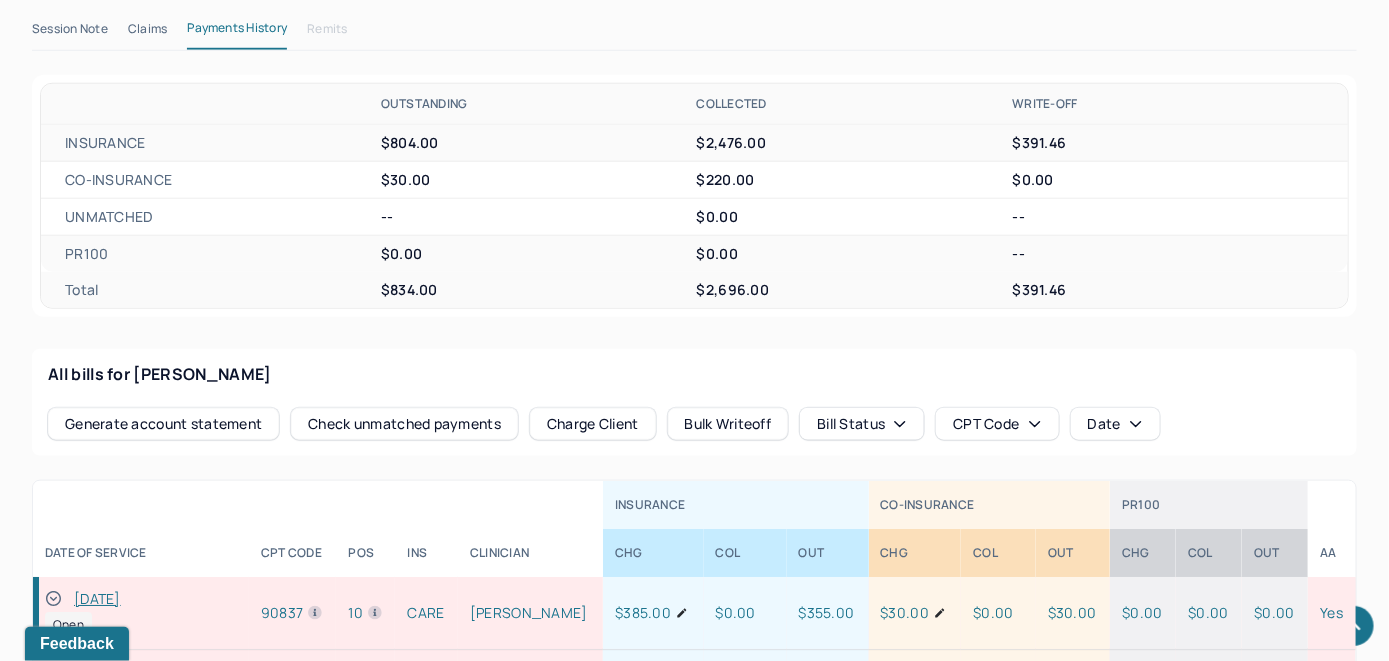 click on "Check unmatched payments" at bounding box center (404, 424) 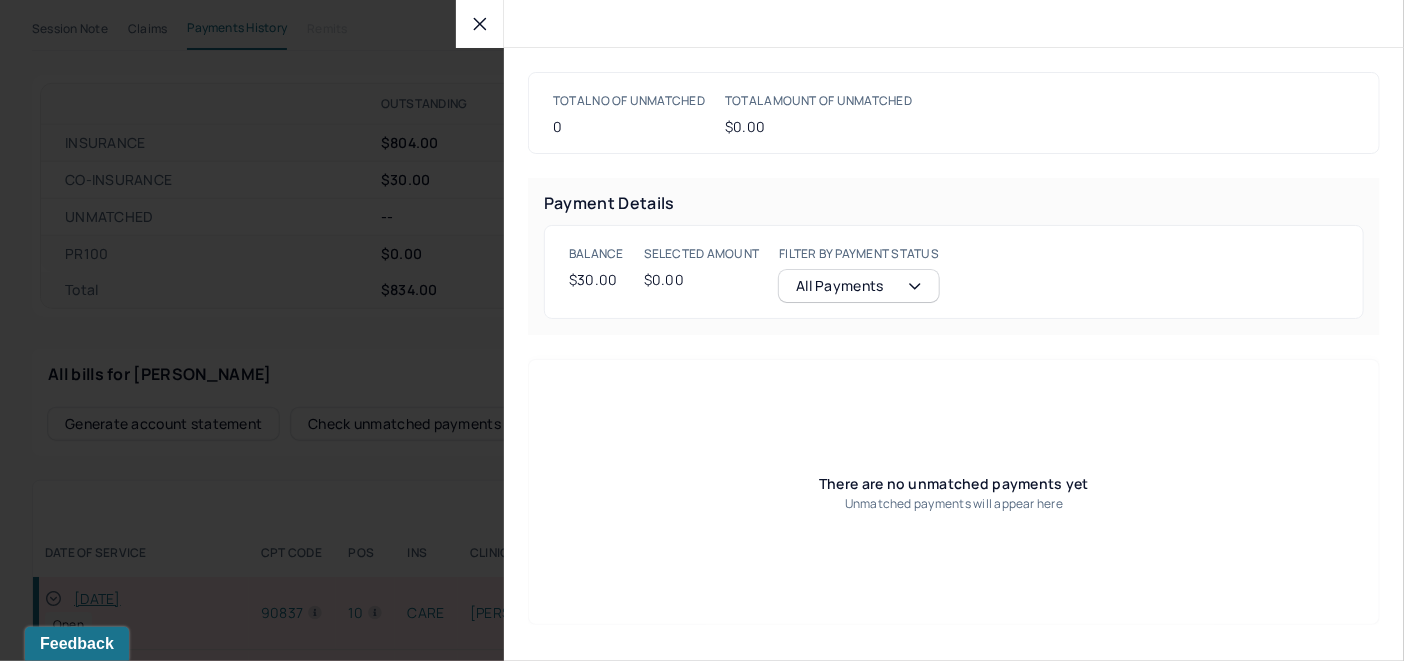 click 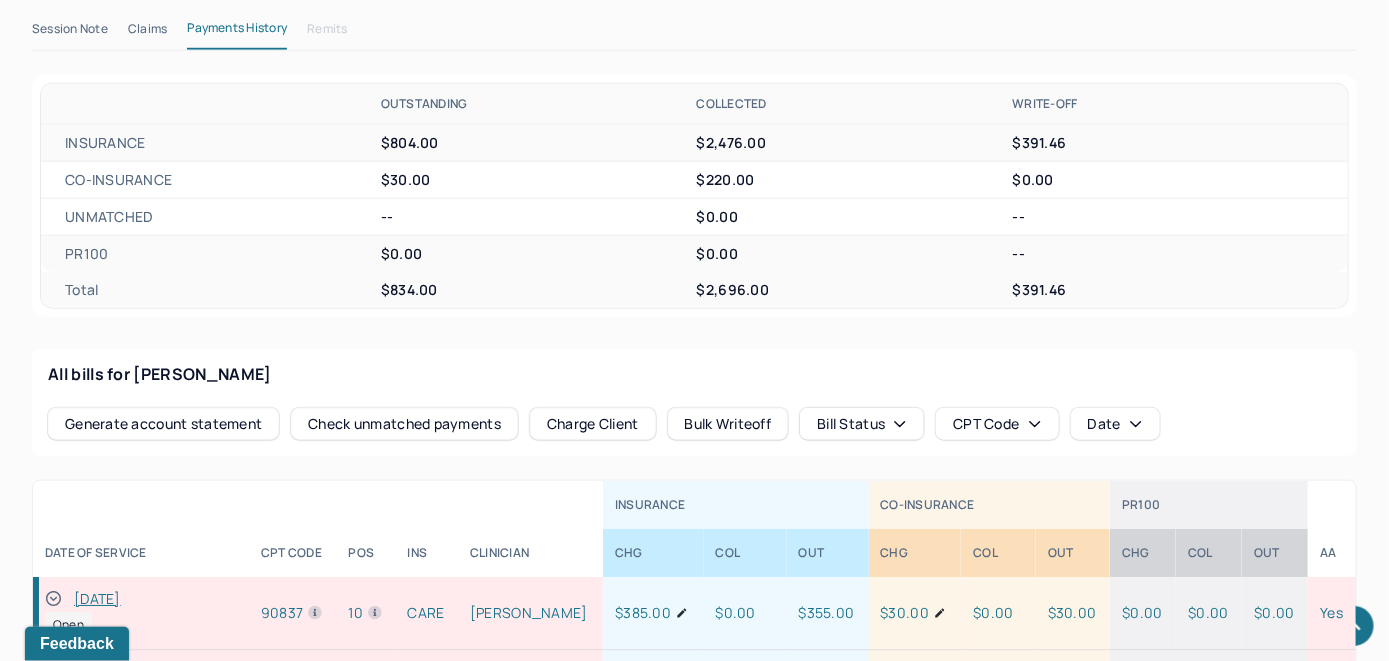 click on "Charge Client" at bounding box center [593, 424] 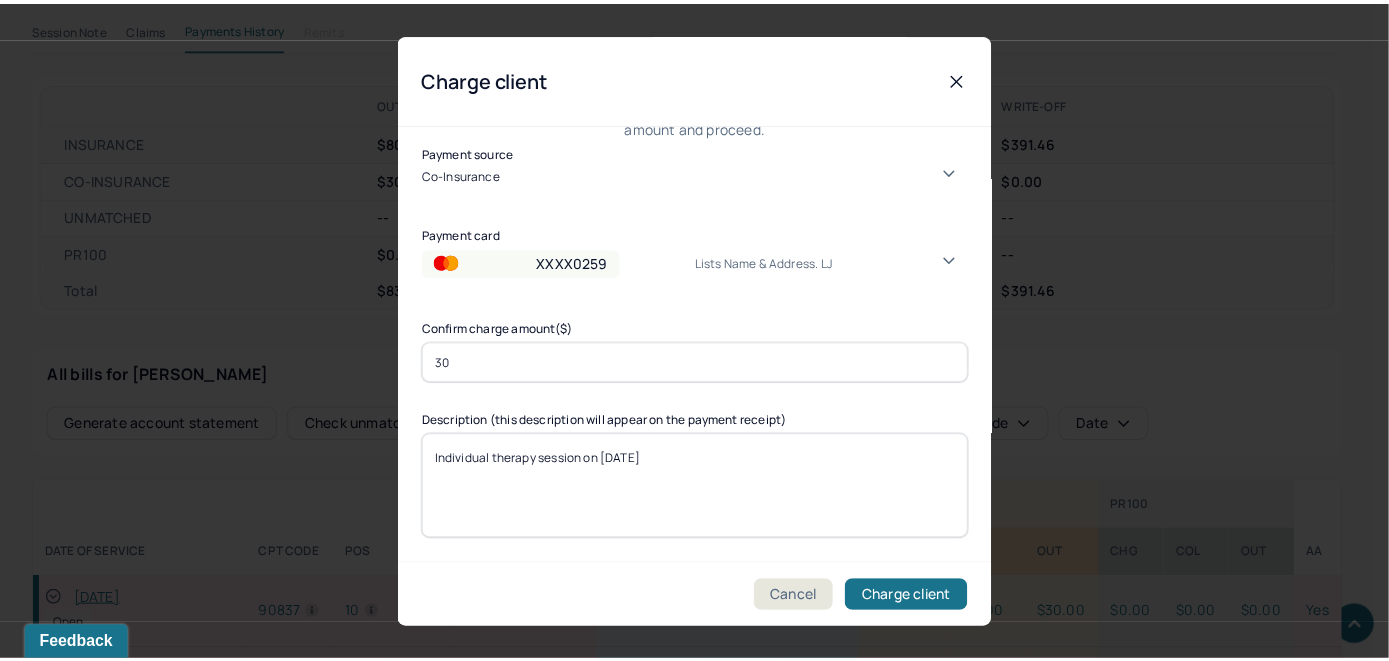 scroll, scrollTop: 121, scrollLeft: 0, axis: vertical 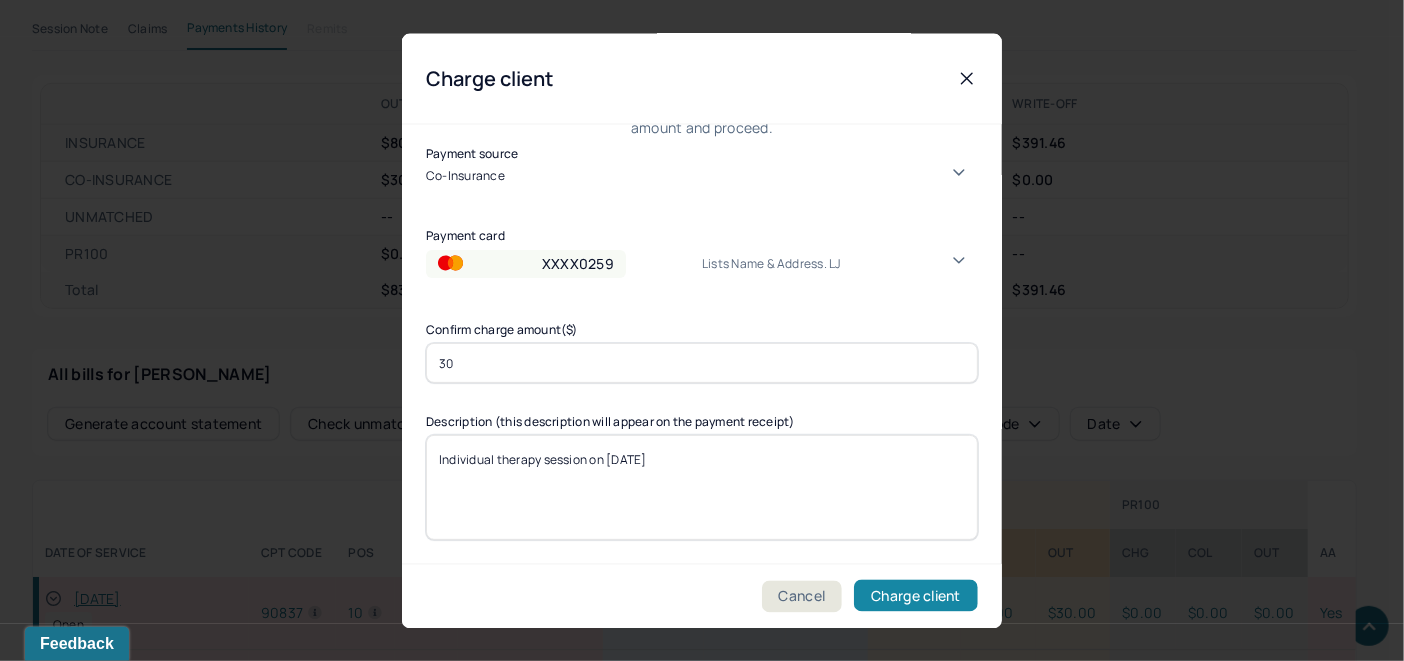 click on "Charge client" at bounding box center [916, 596] 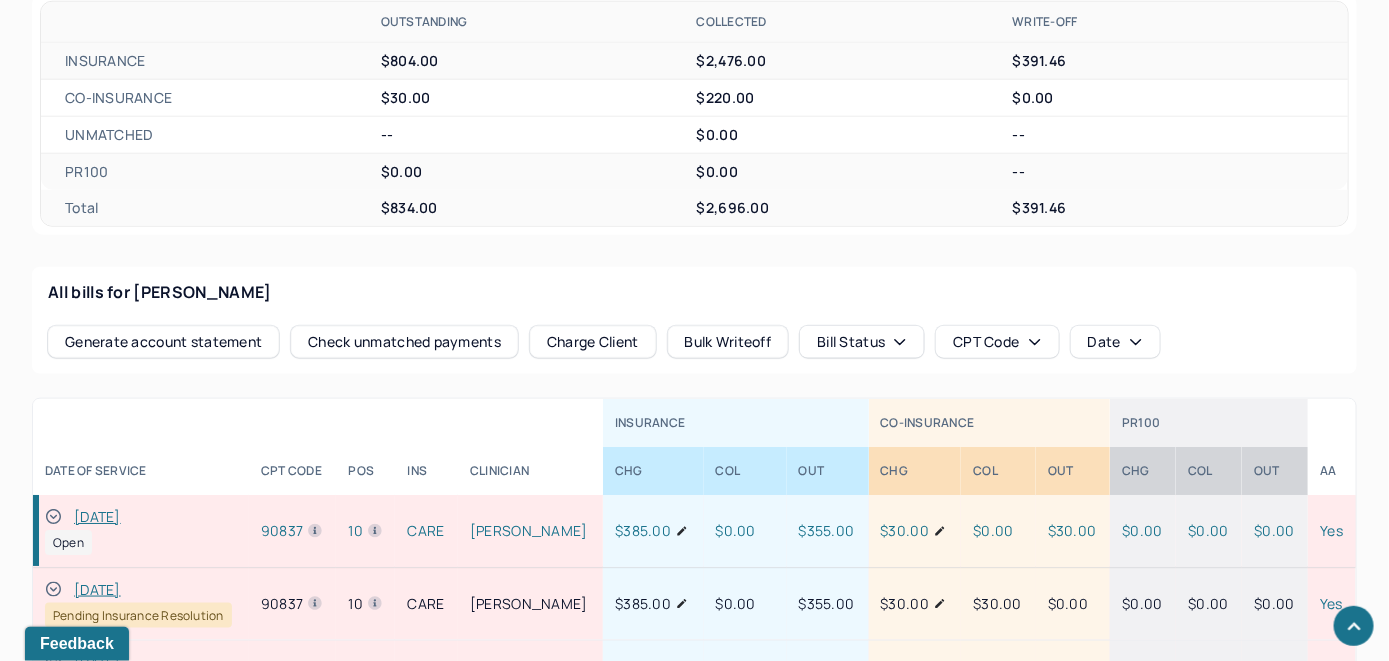 scroll, scrollTop: 853, scrollLeft: 0, axis: vertical 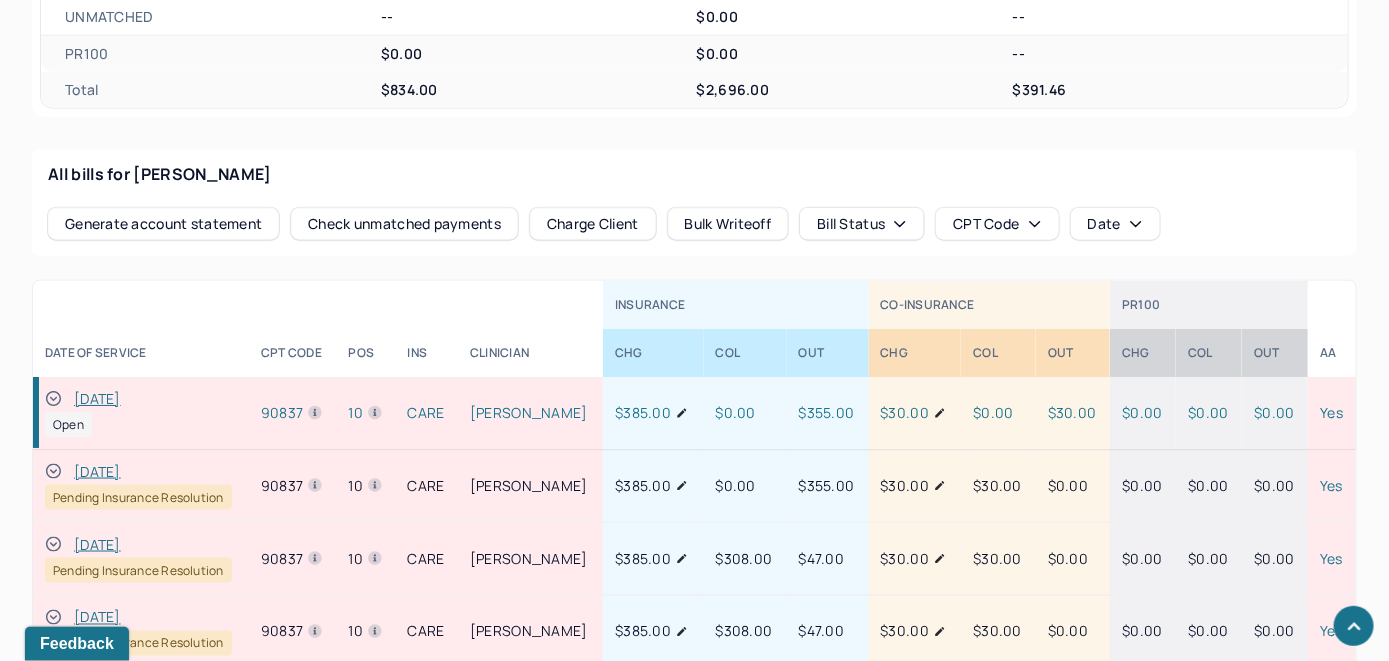 click 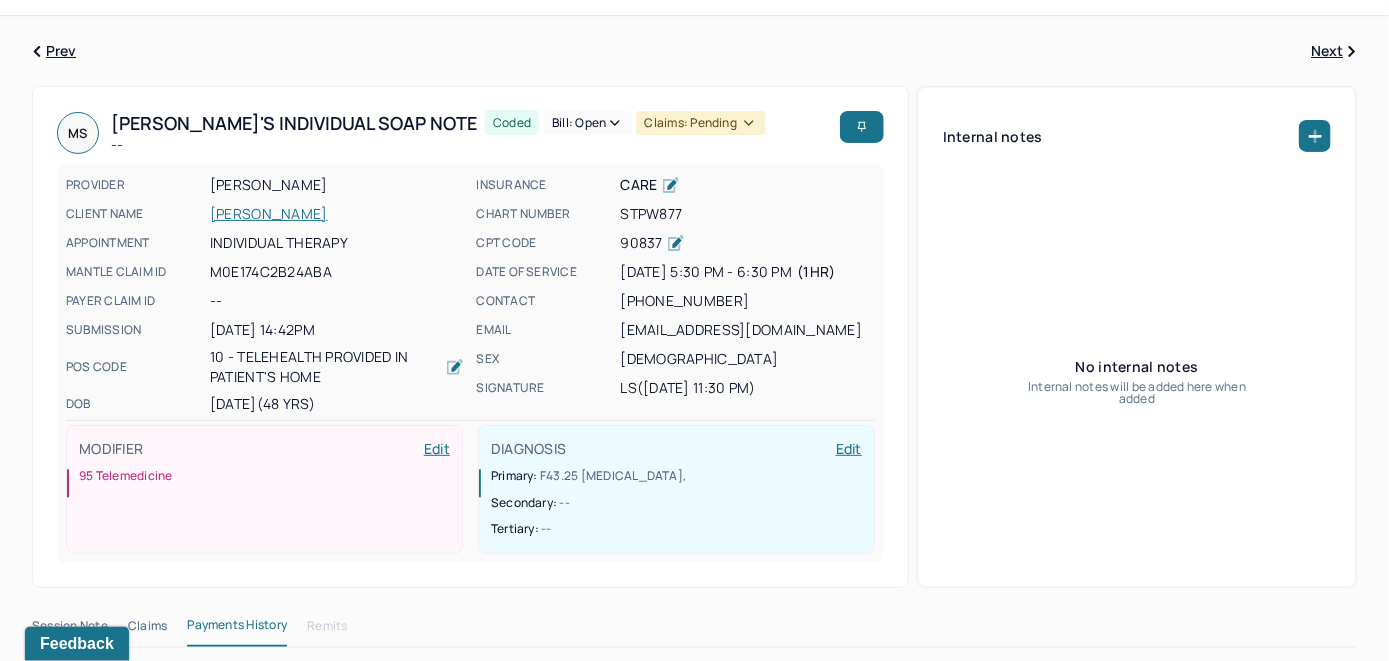 scroll, scrollTop: 0, scrollLeft: 0, axis: both 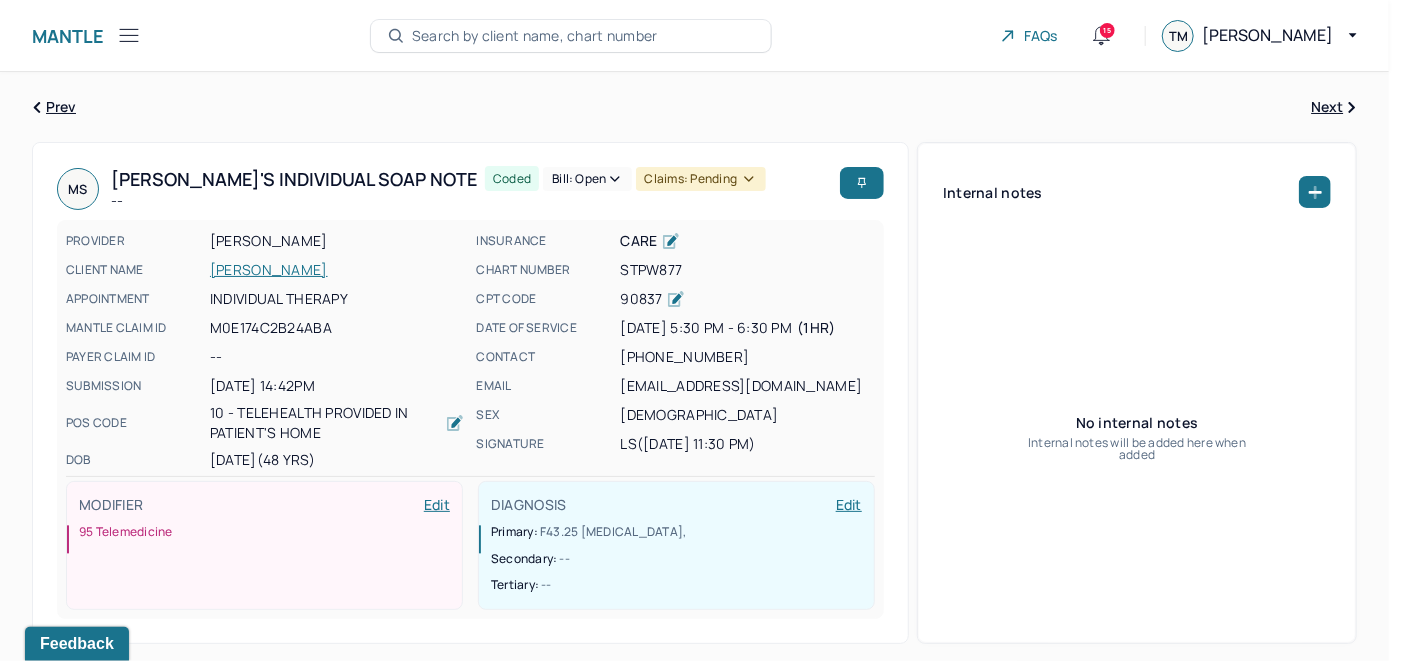 click on "Bill: Open" at bounding box center (587, 179) 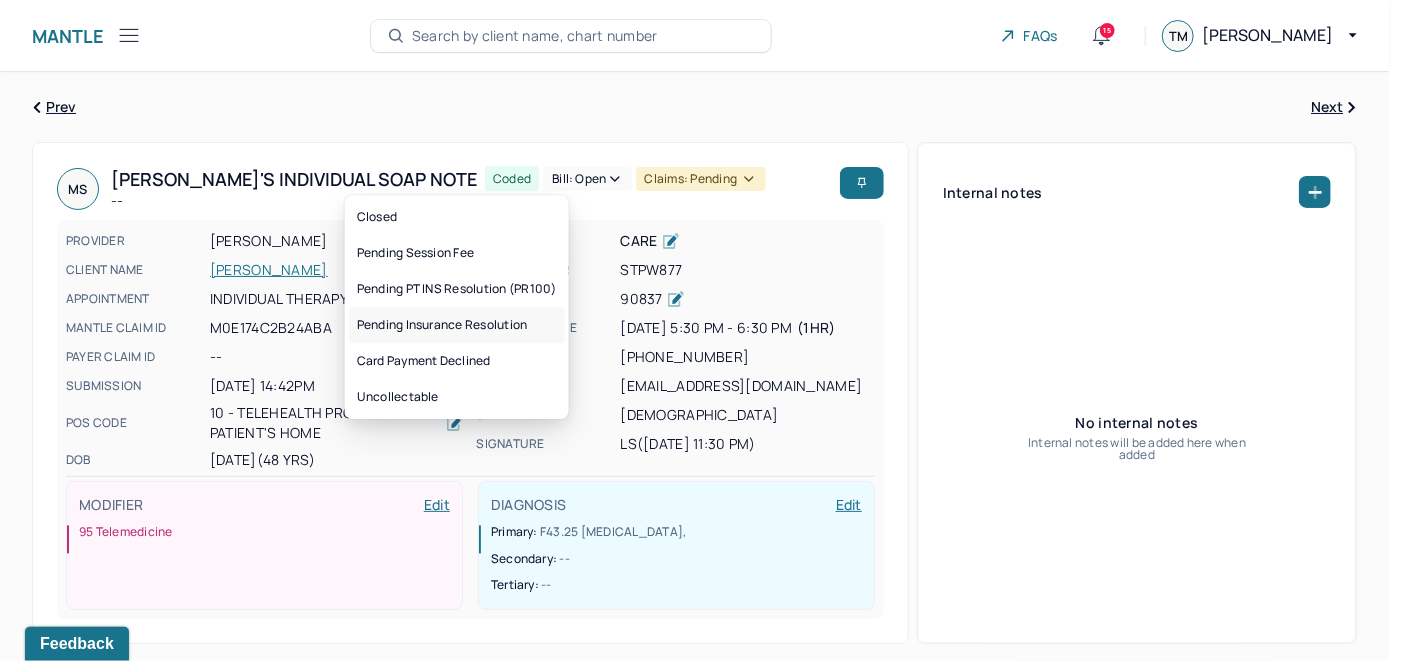 click on "Pending Insurance Resolution" at bounding box center (457, 325) 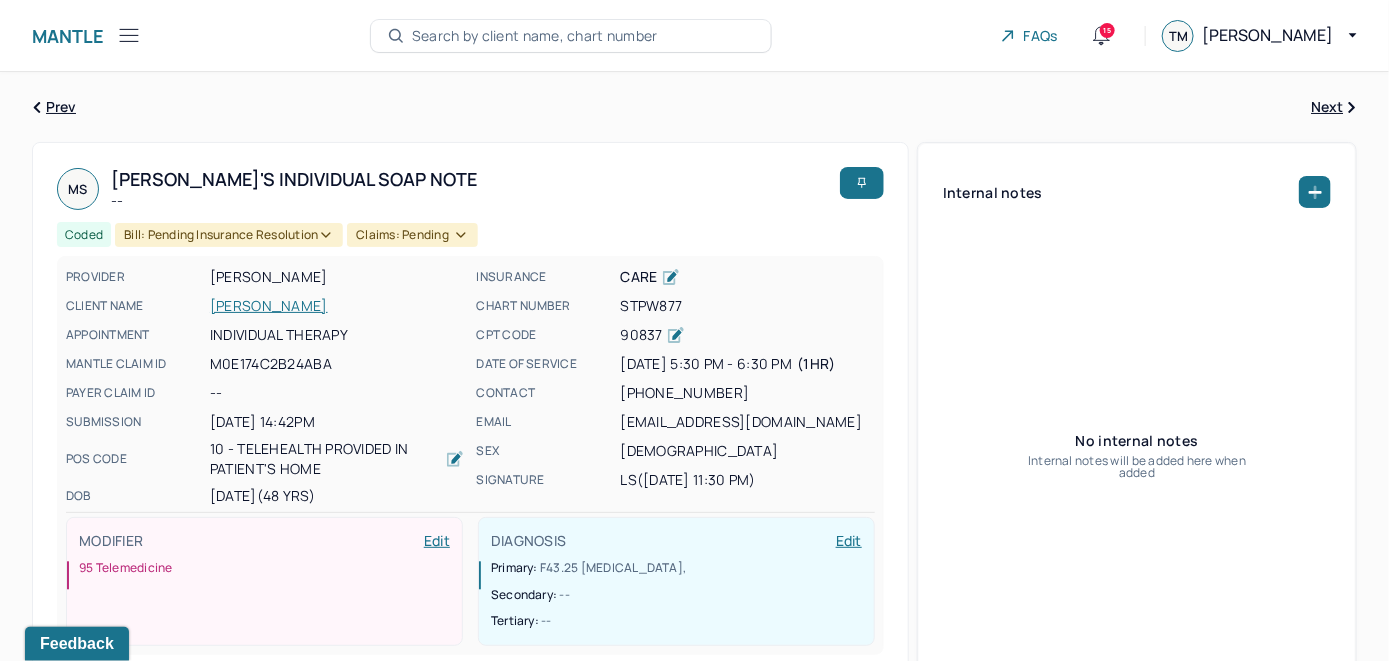 click on "Search by client name, chart number" at bounding box center [535, 36] 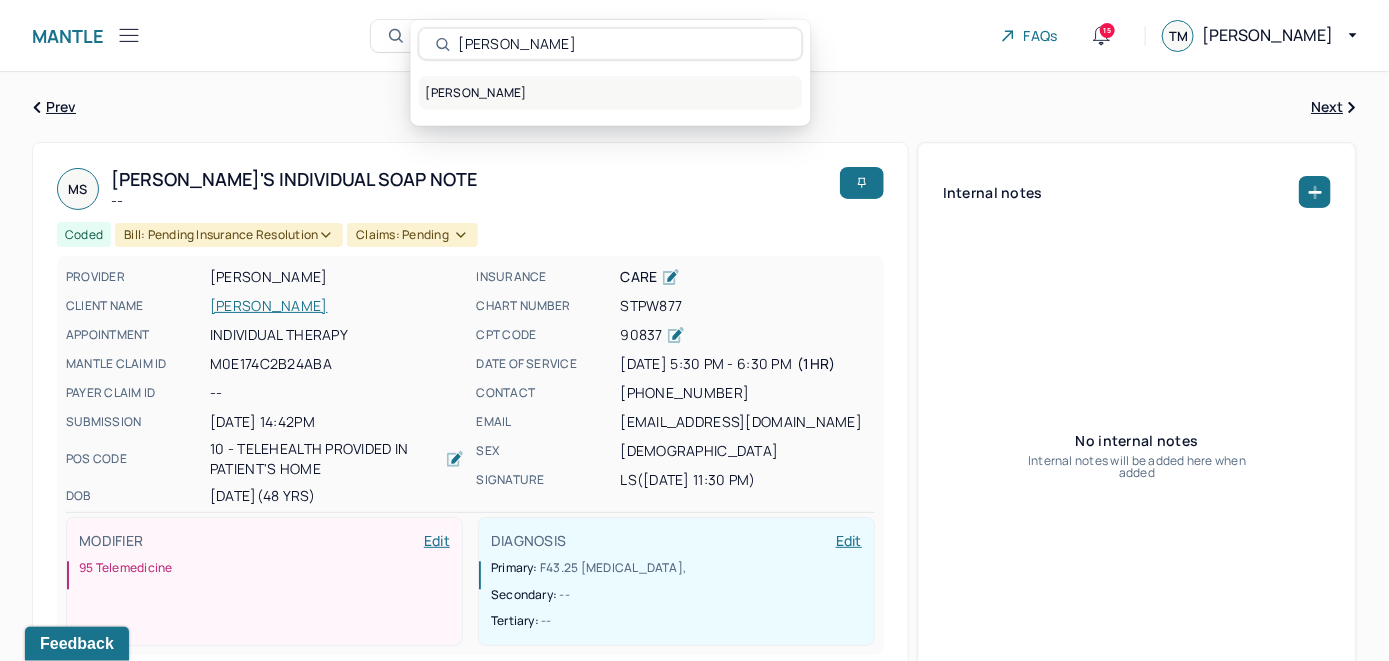 type on "[PERSON_NAME]" 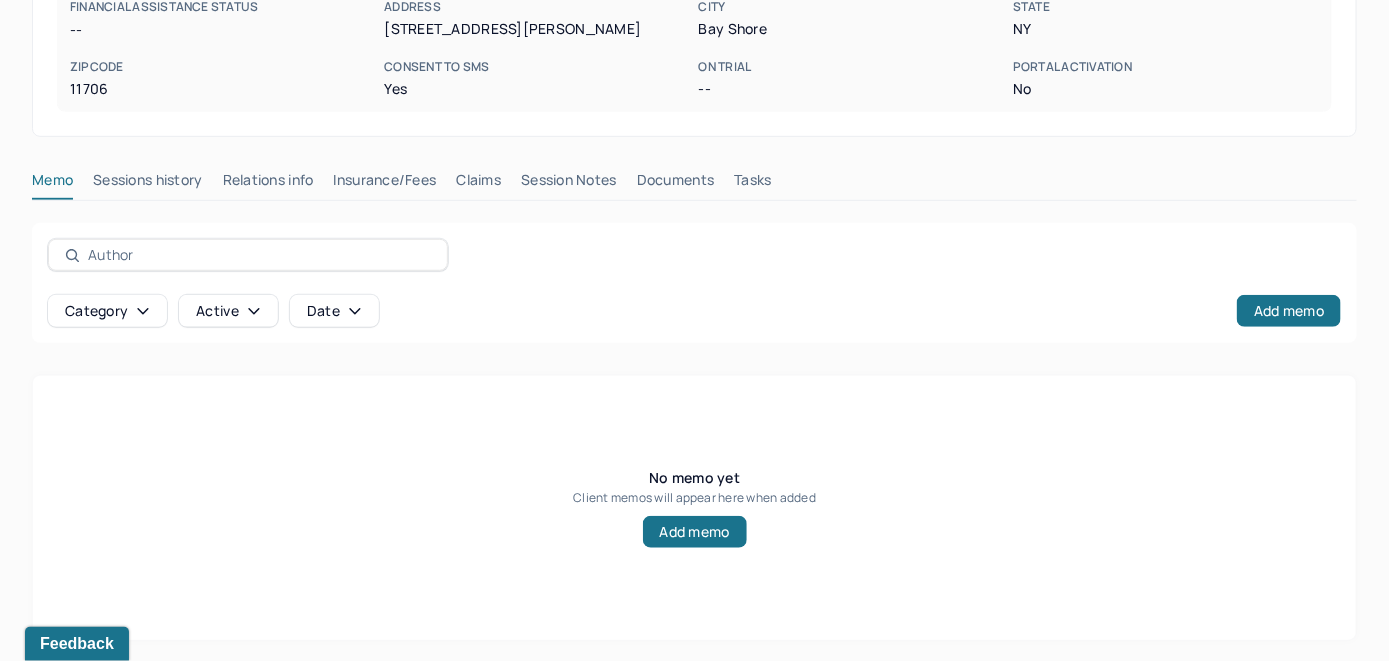 scroll, scrollTop: 393, scrollLeft: 0, axis: vertical 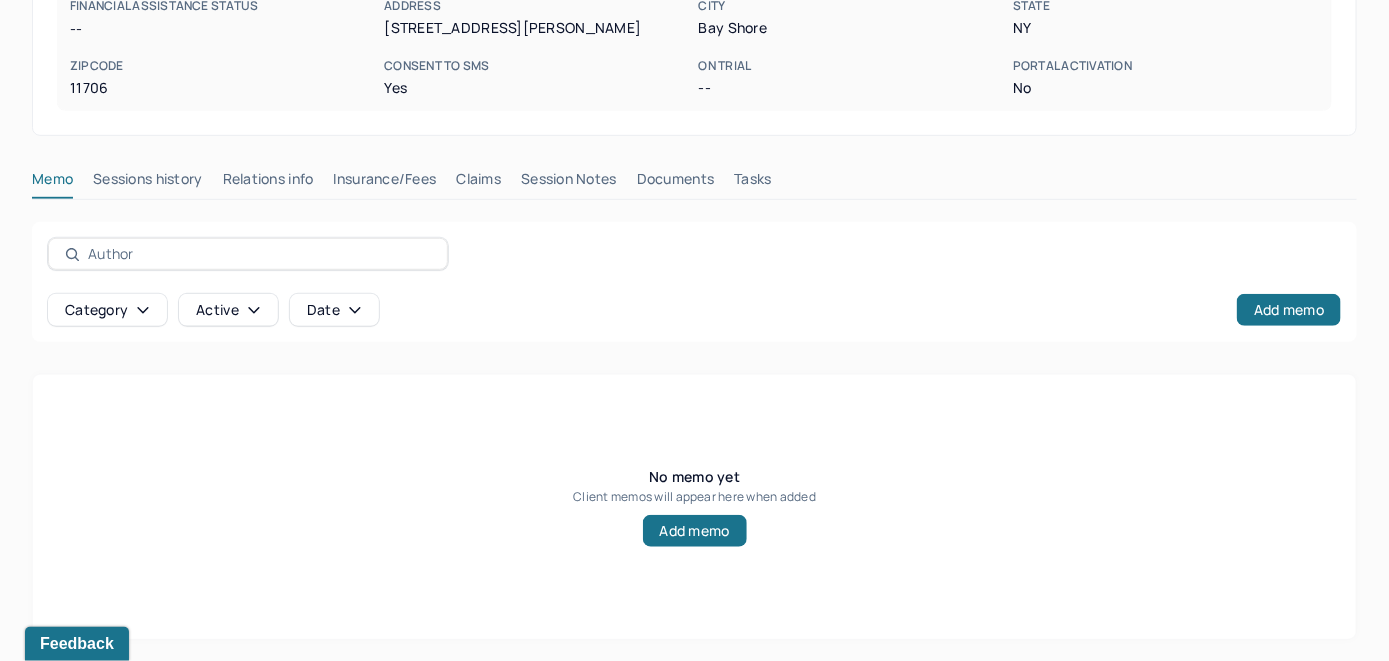 click on "Insurance/Fees" at bounding box center [385, 183] 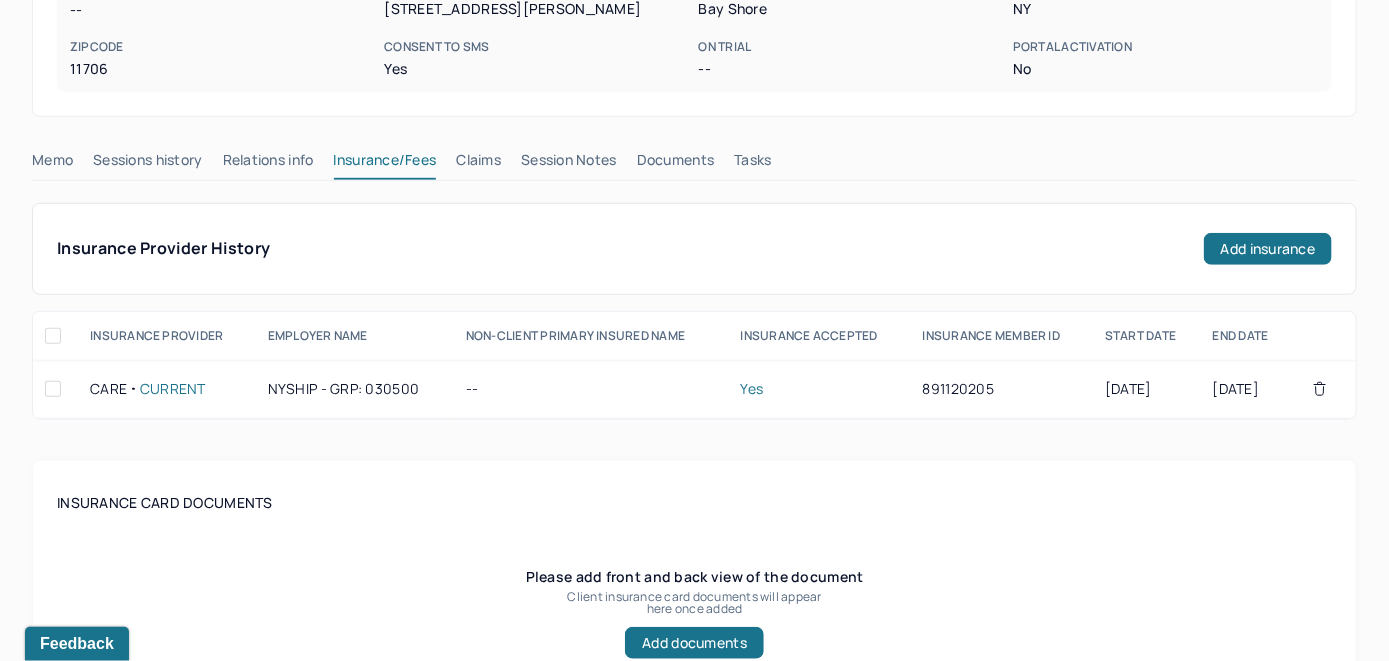 scroll, scrollTop: 335, scrollLeft: 0, axis: vertical 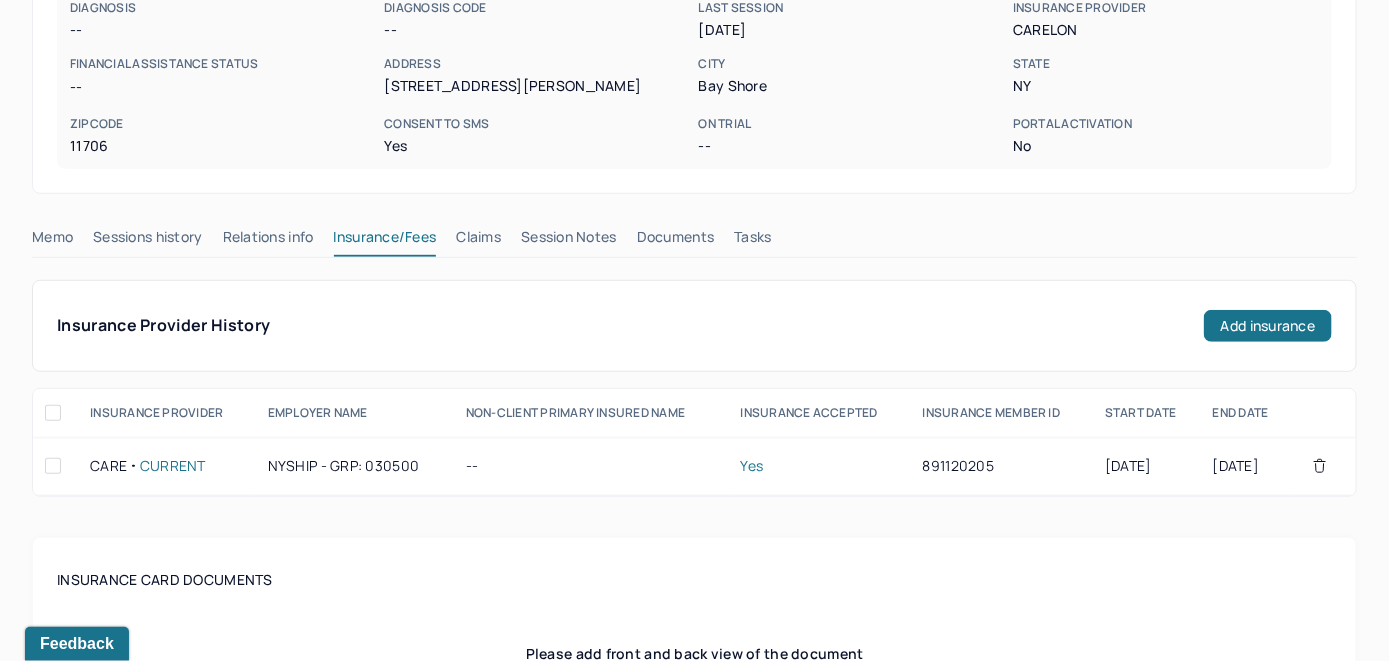 click on "Claims" at bounding box center (478, 241) 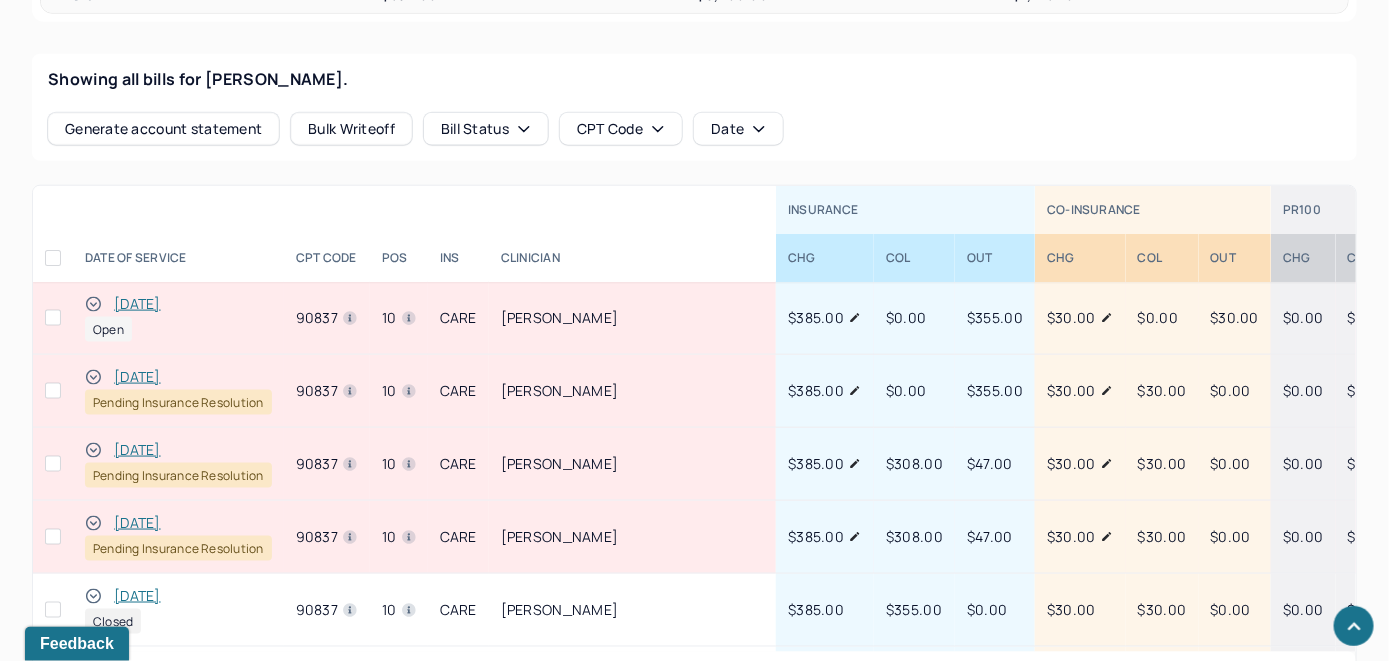 click on "[DATE]" at bounding box center [137, 304] 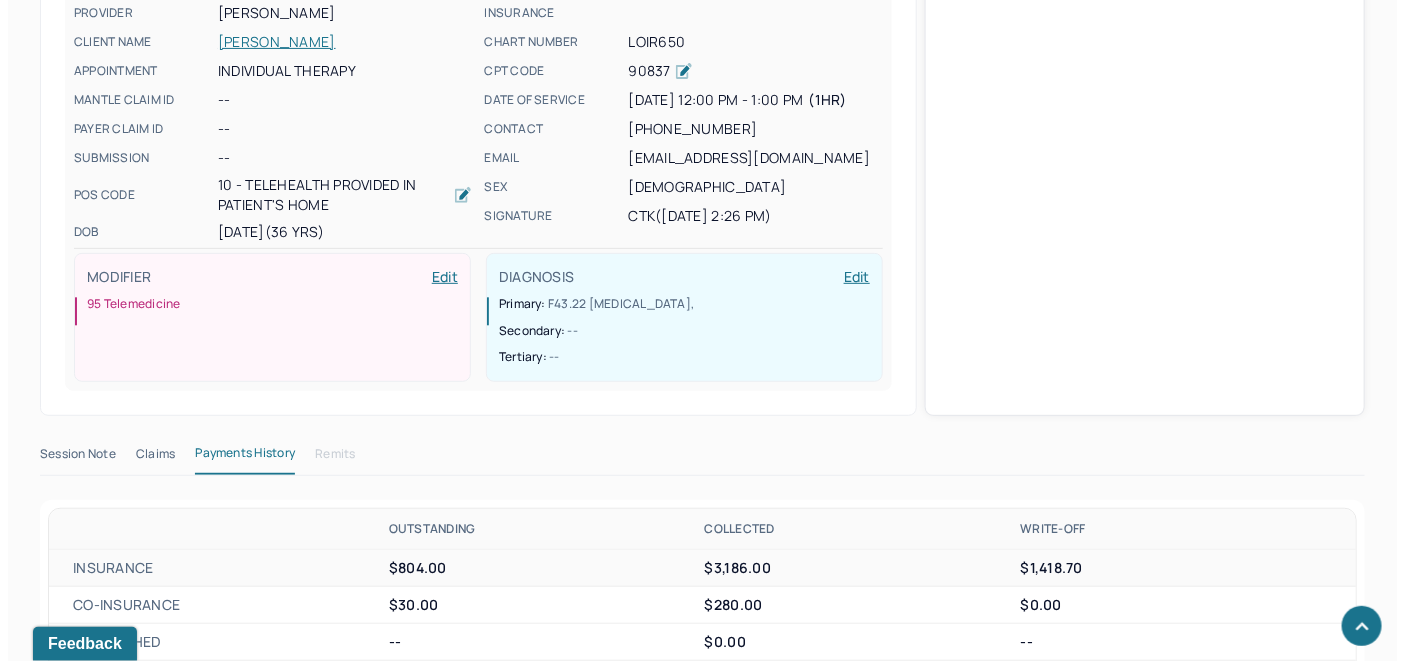 scroll, scrollTop: 781, scrollLeft: 0, axis: vertical 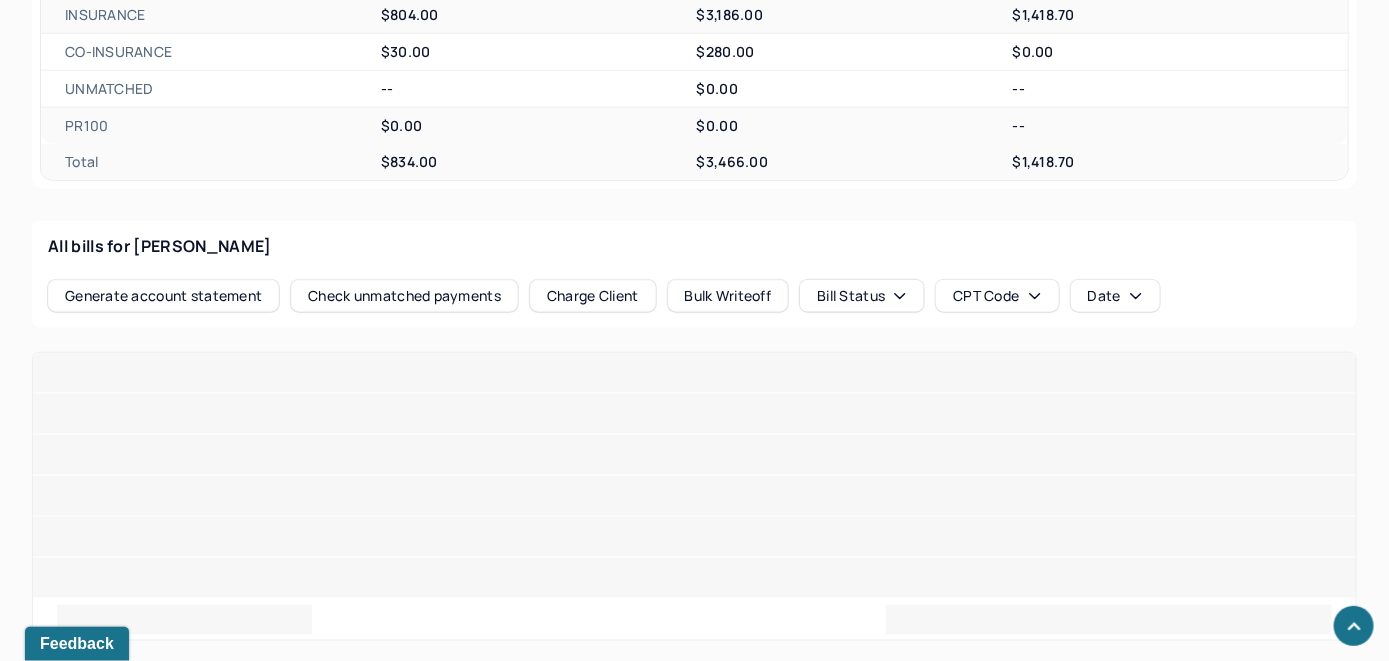 click on "Check unmatched payments" at bounding box center [404, 296] 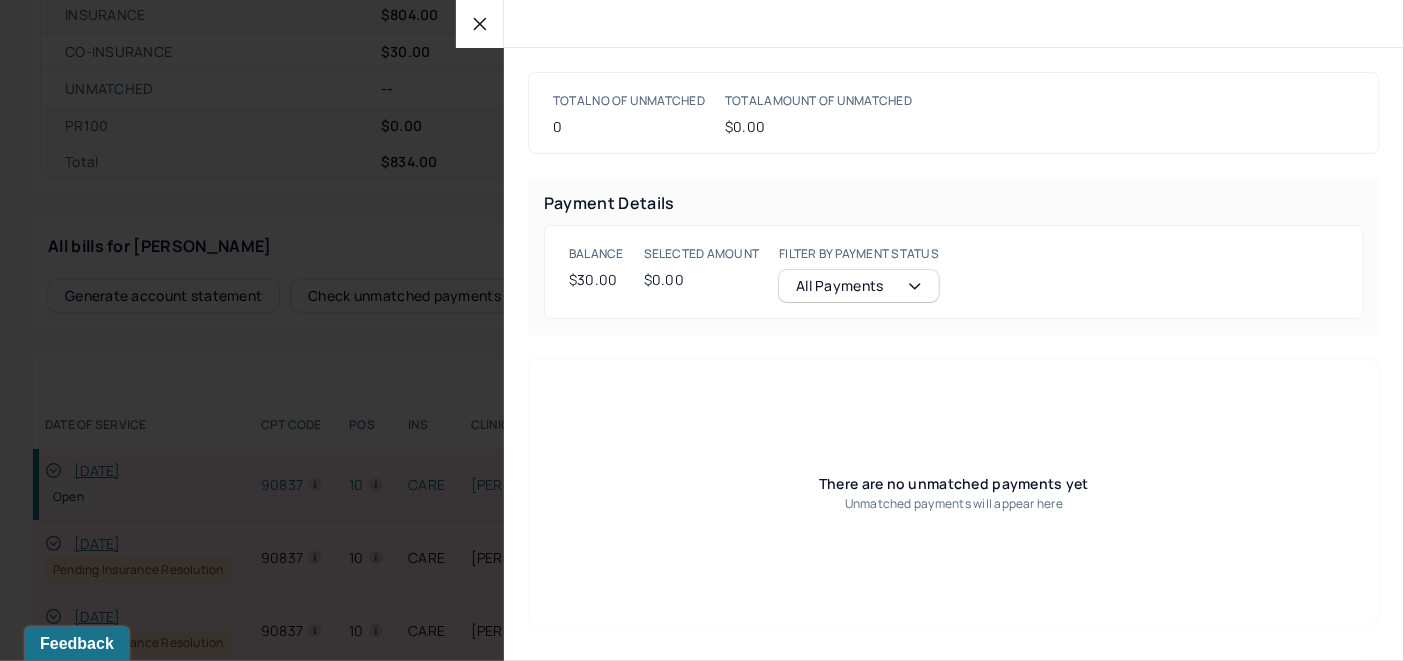 click 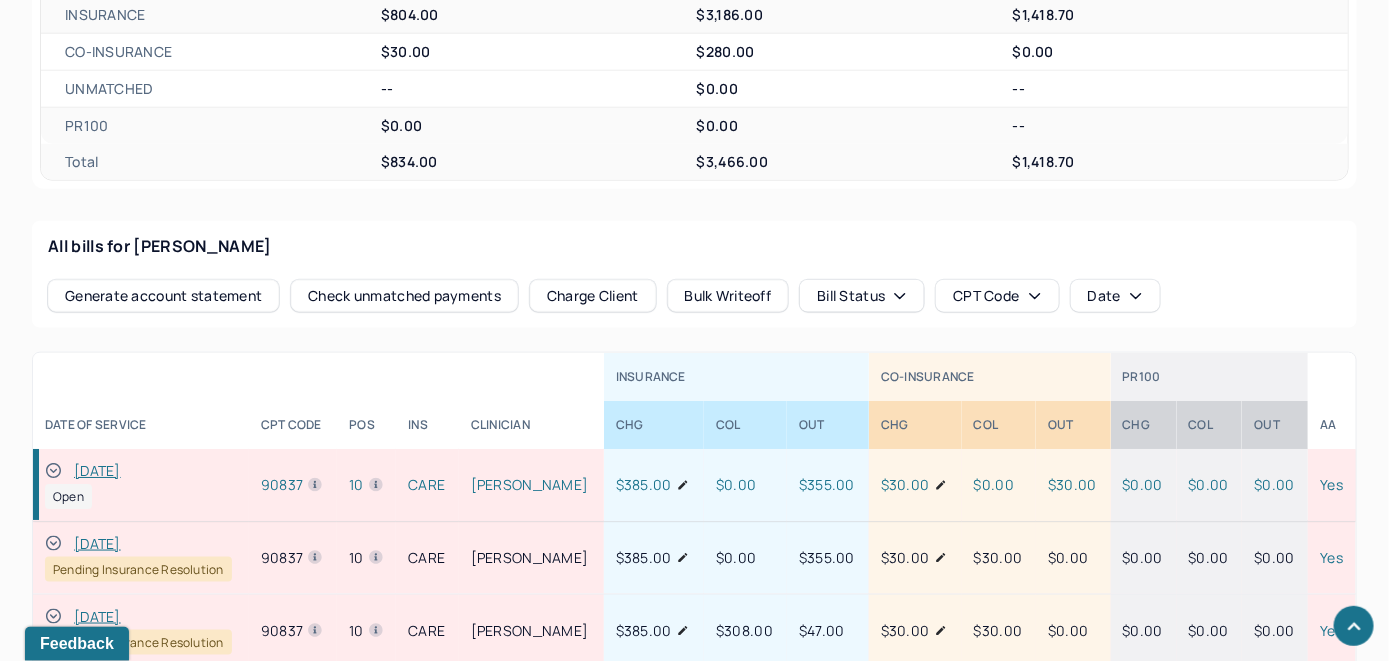 click on "Charge Client" at bounding box center [593, 296] 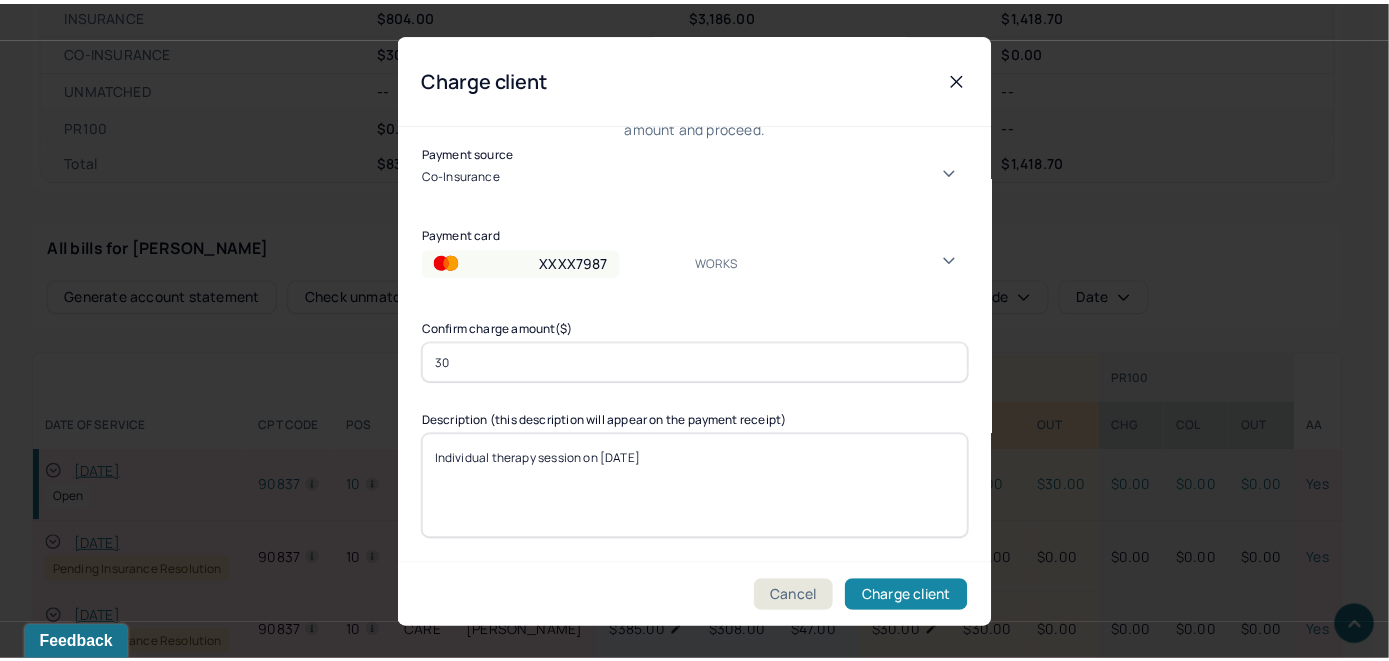 scroll, scrollTop: 121, scrollLeft: 0, axis: vertical 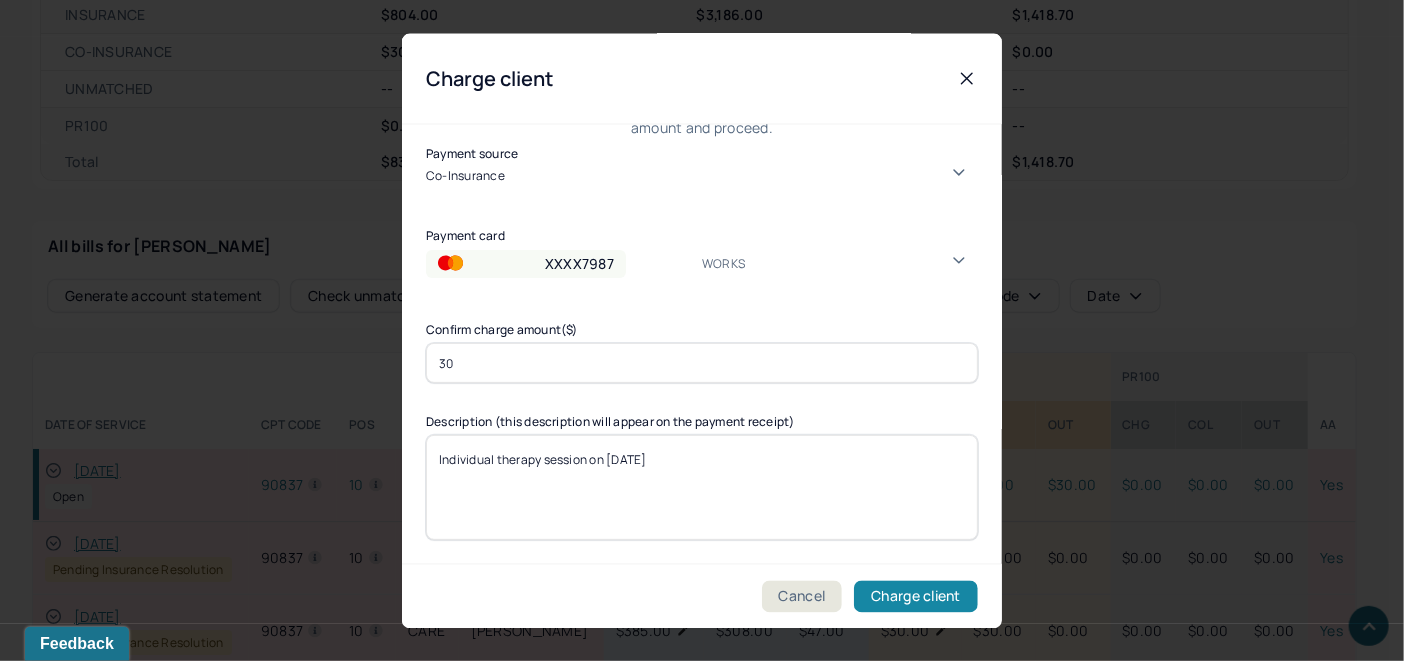 click on "Charge client" at bounding box center (916, 596) 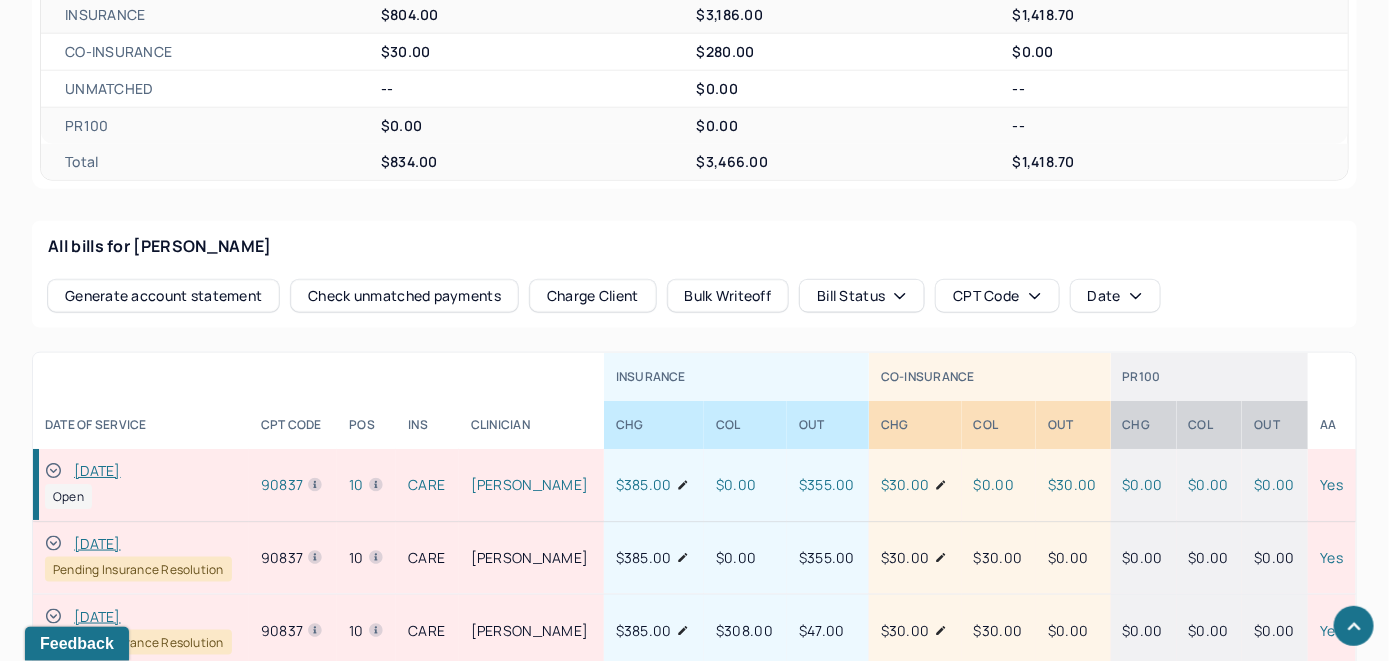 click 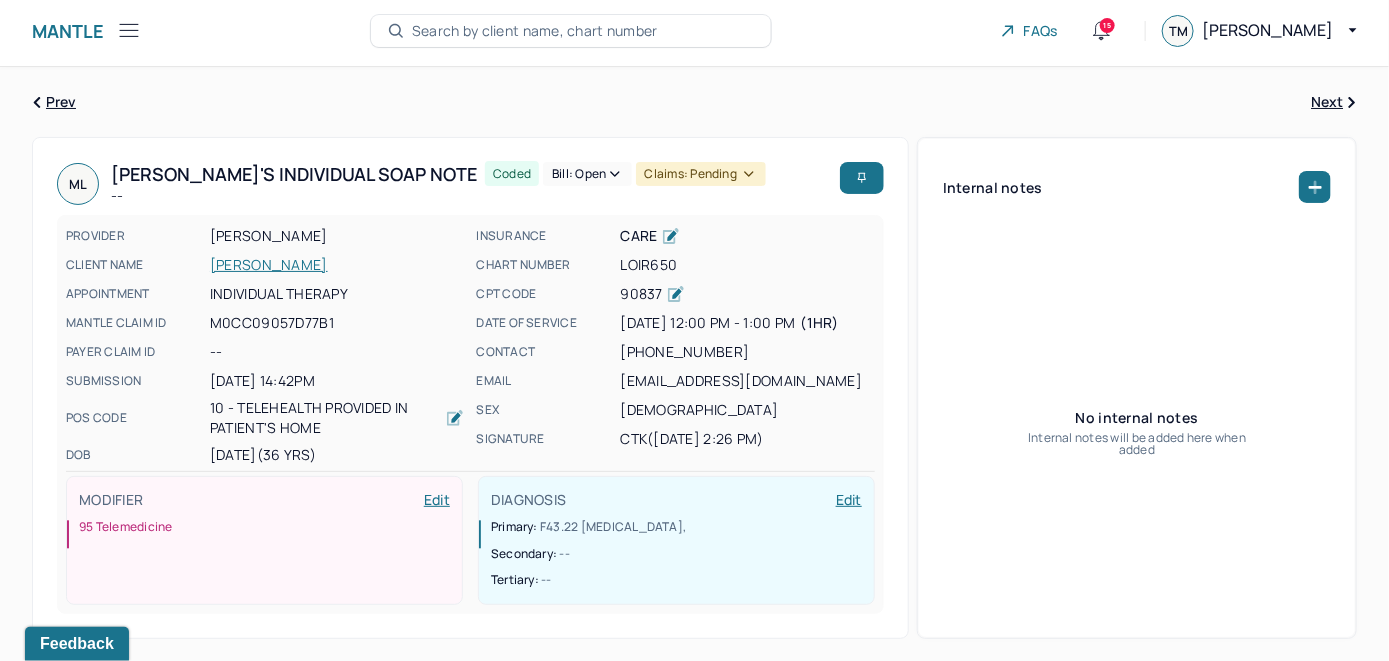 scroll, scrollTop: 0, scrollLeft: 0, axis: both 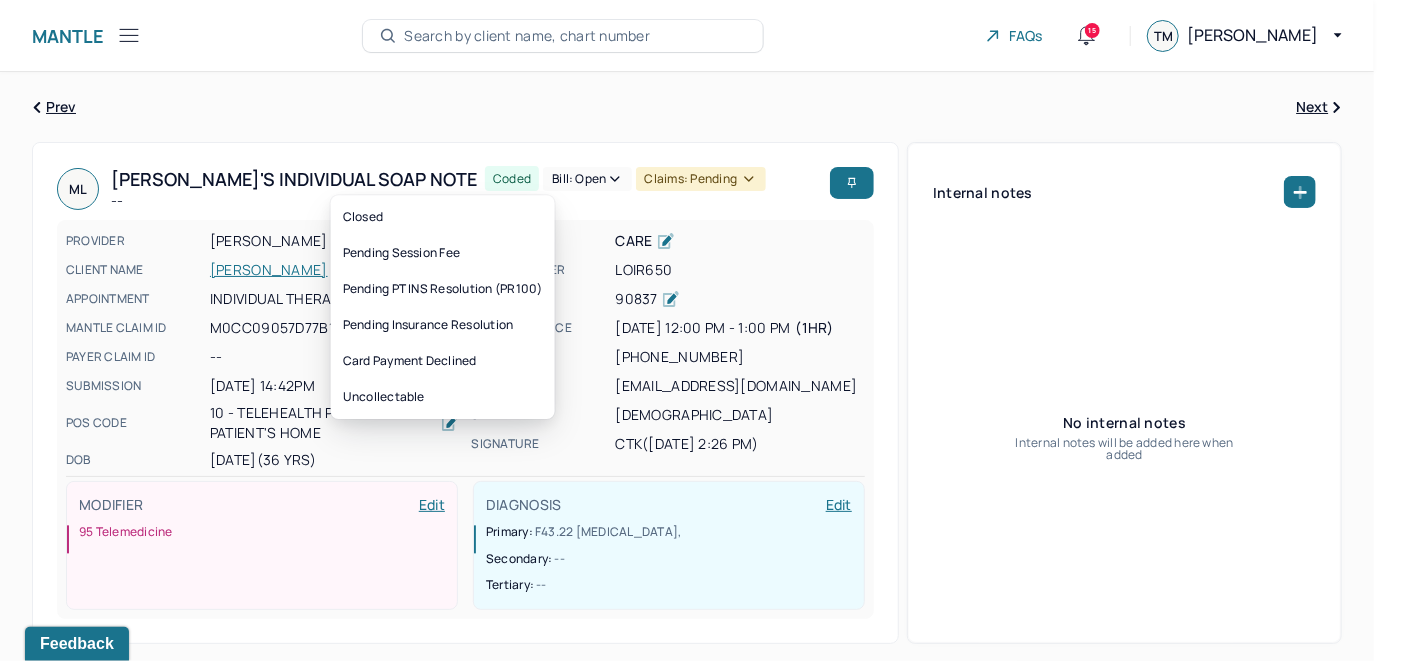 click on "Bill: Open" at bounding box center [587, 179] 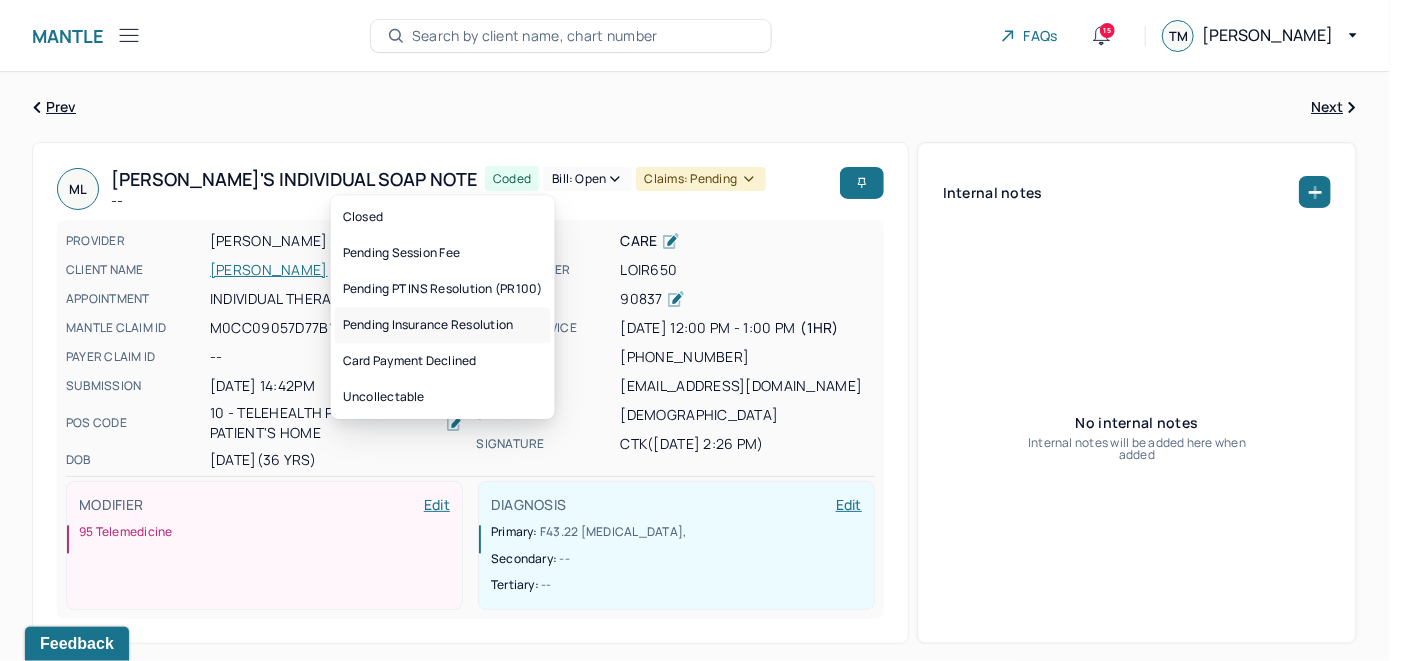 click on "Pending Insurance Resolution" at bounding box center (443, 325) 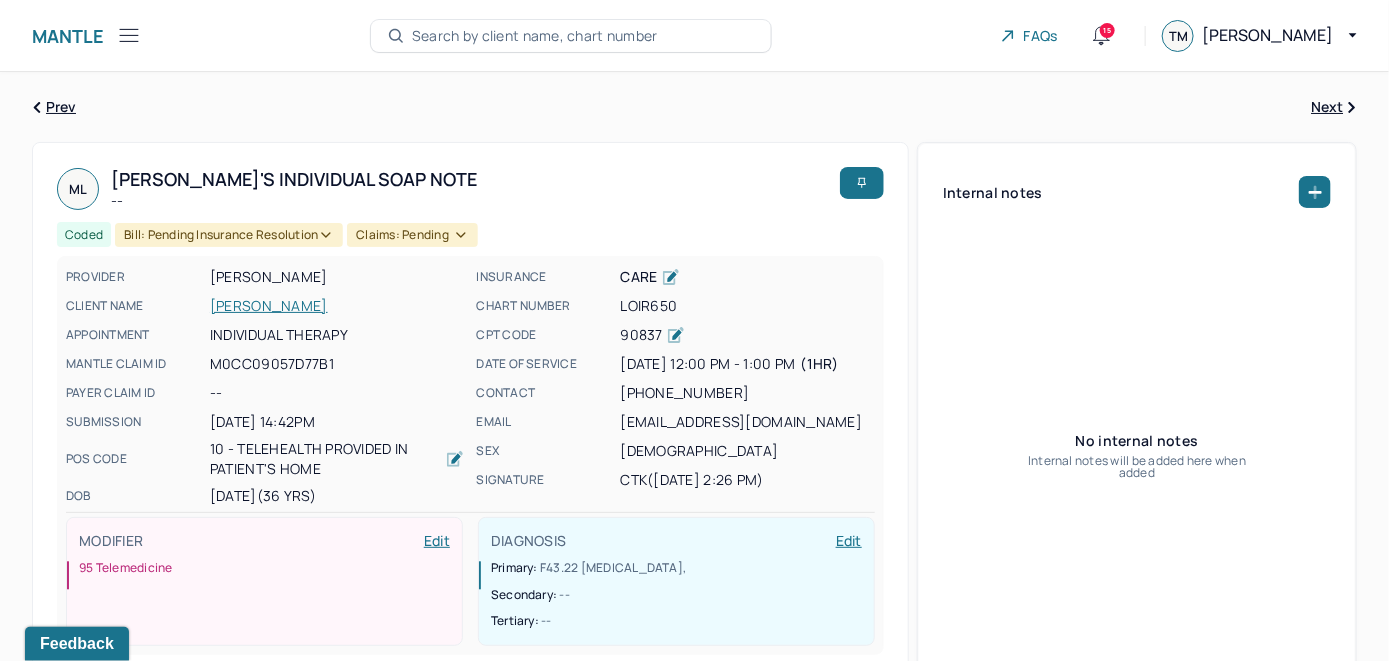 click on "Search by client name, chart number" at bounding box center [535, 36] 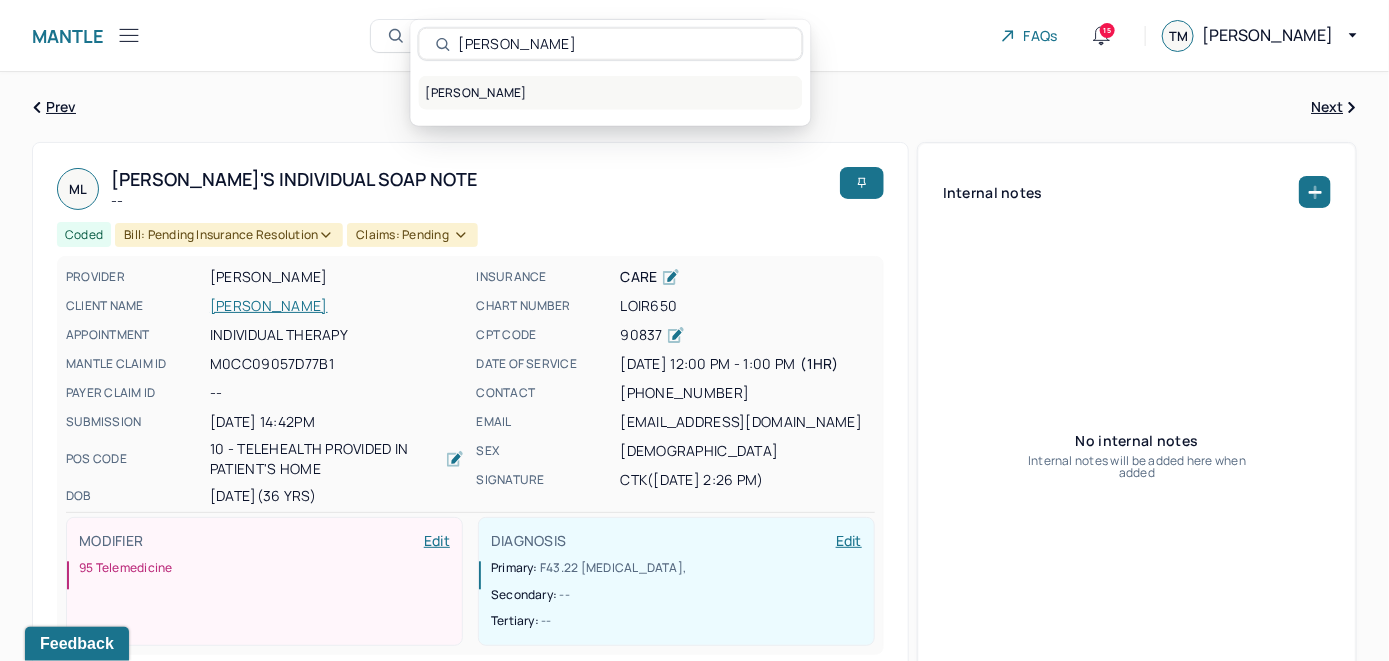 type on "[PERSON_NAME]" 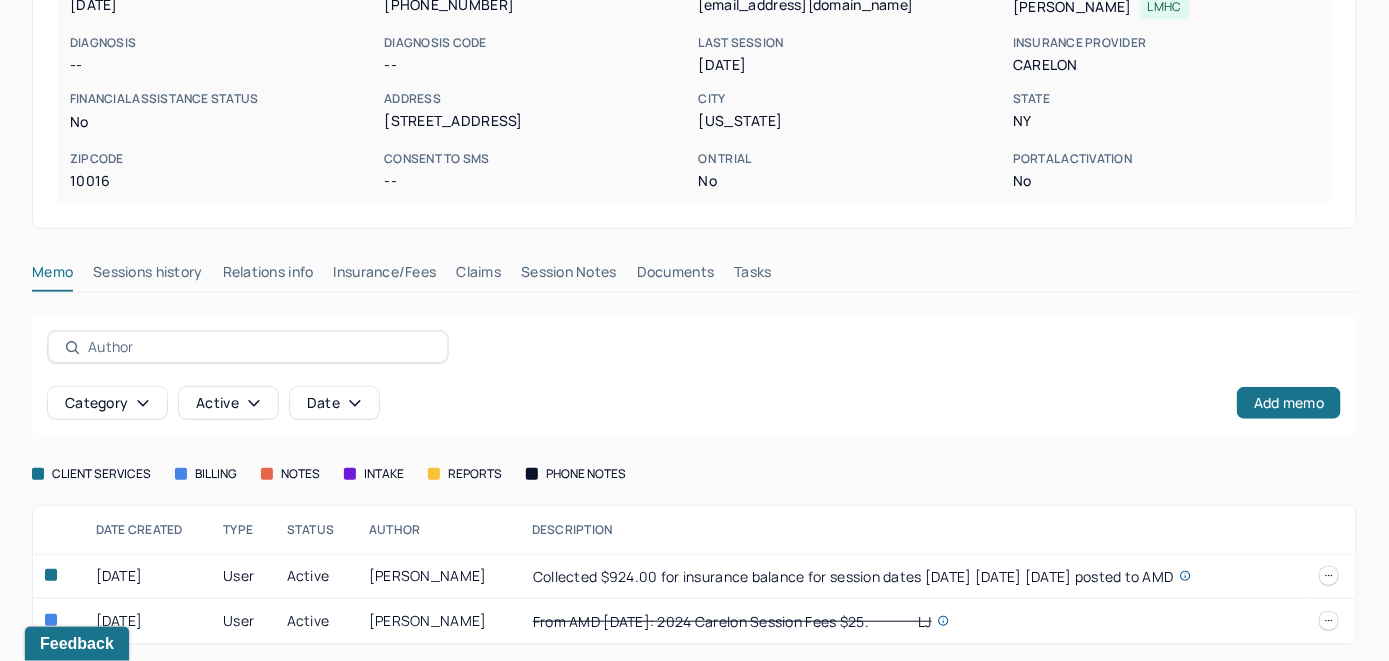 scroll, scrollTop: 306, scrollLeft: 0, axis: vertical 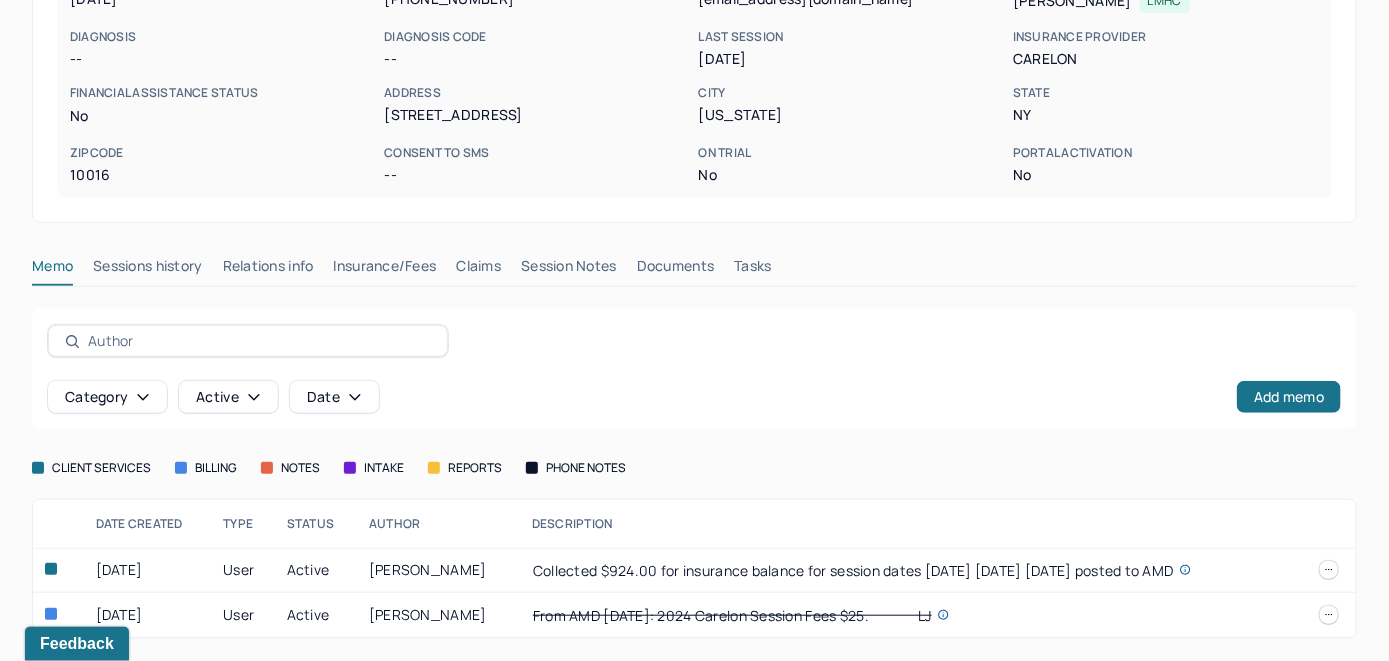 click on "Insurance/Fees" at bounding box center [385, 270] 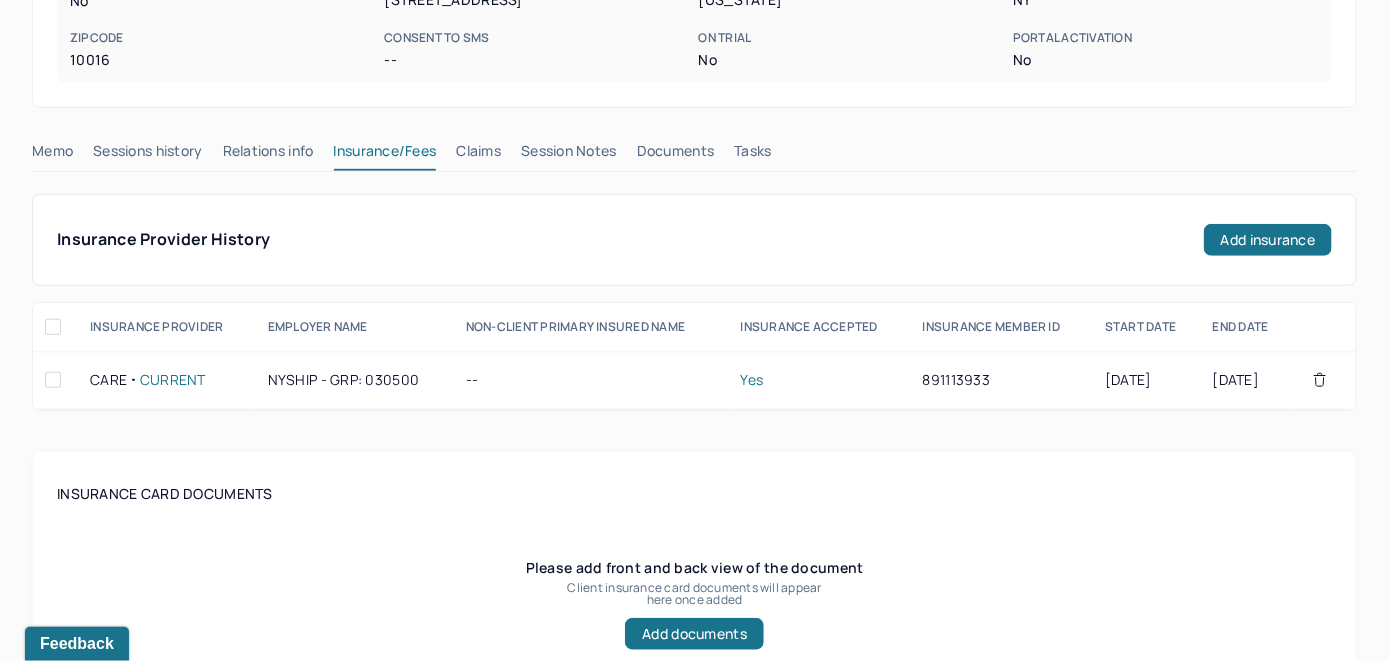 scroll, scrollTop: 406, scrollLeft: 0, axis: vertical 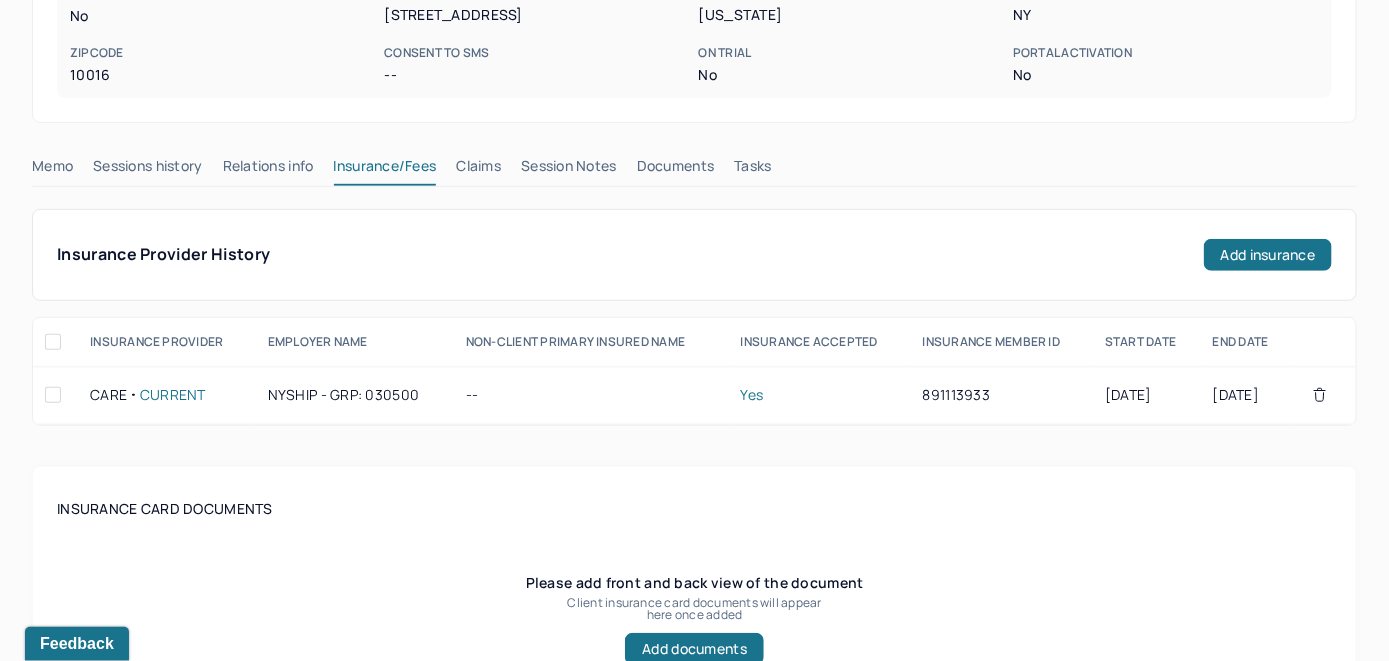 click on "Claims" at bounding box center [478, 170] 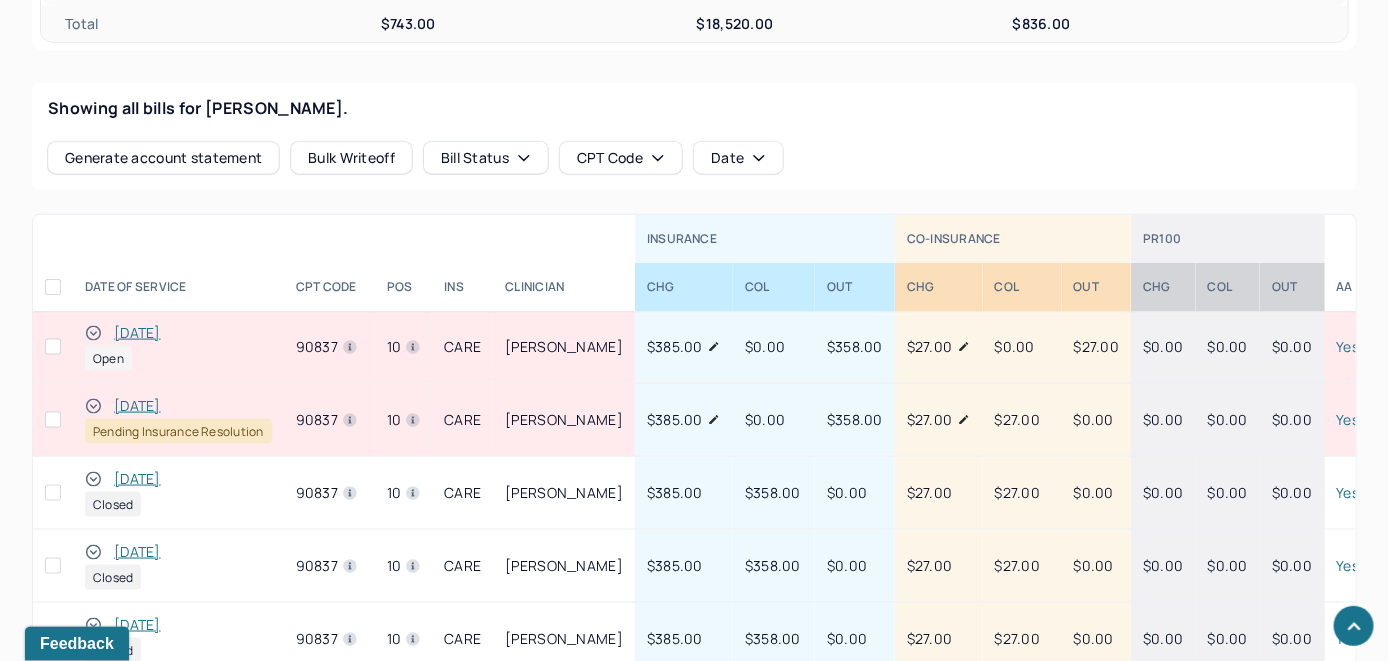 click on "[DATE]" at bounding box center [137, 333] 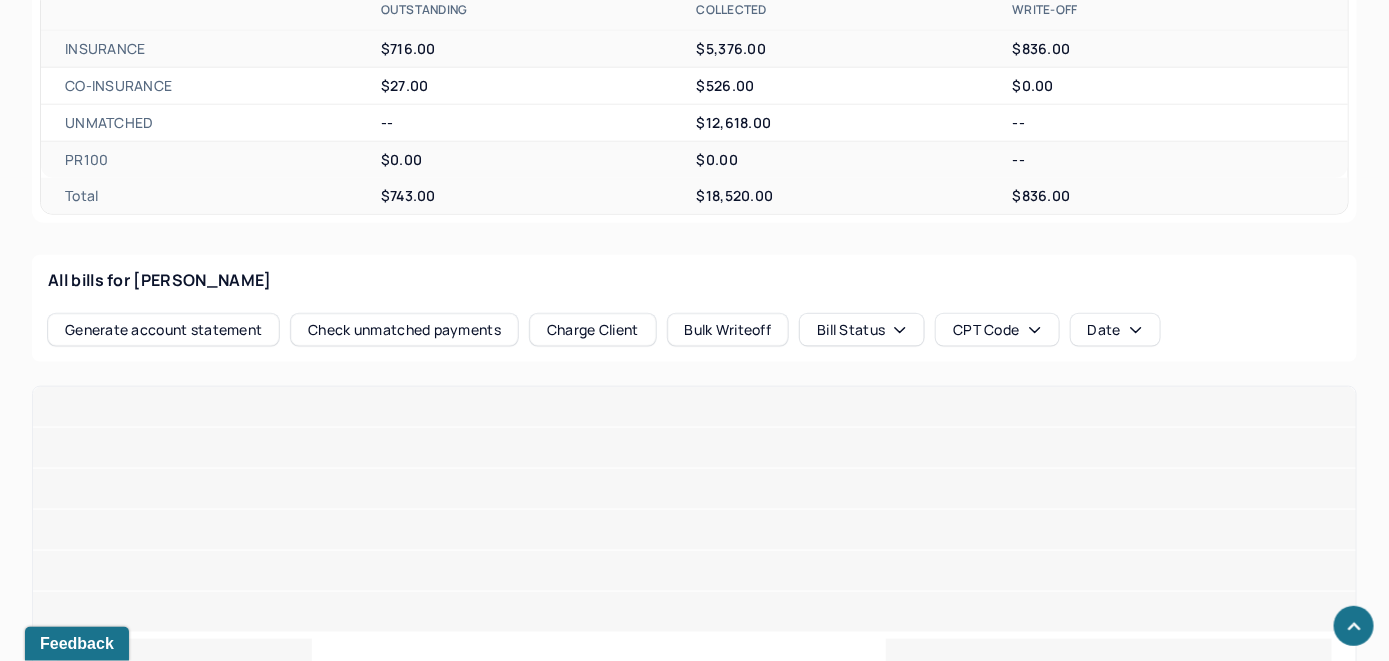 scroll, scrollTop: 806, scrollLeft: 0, axis: vertical 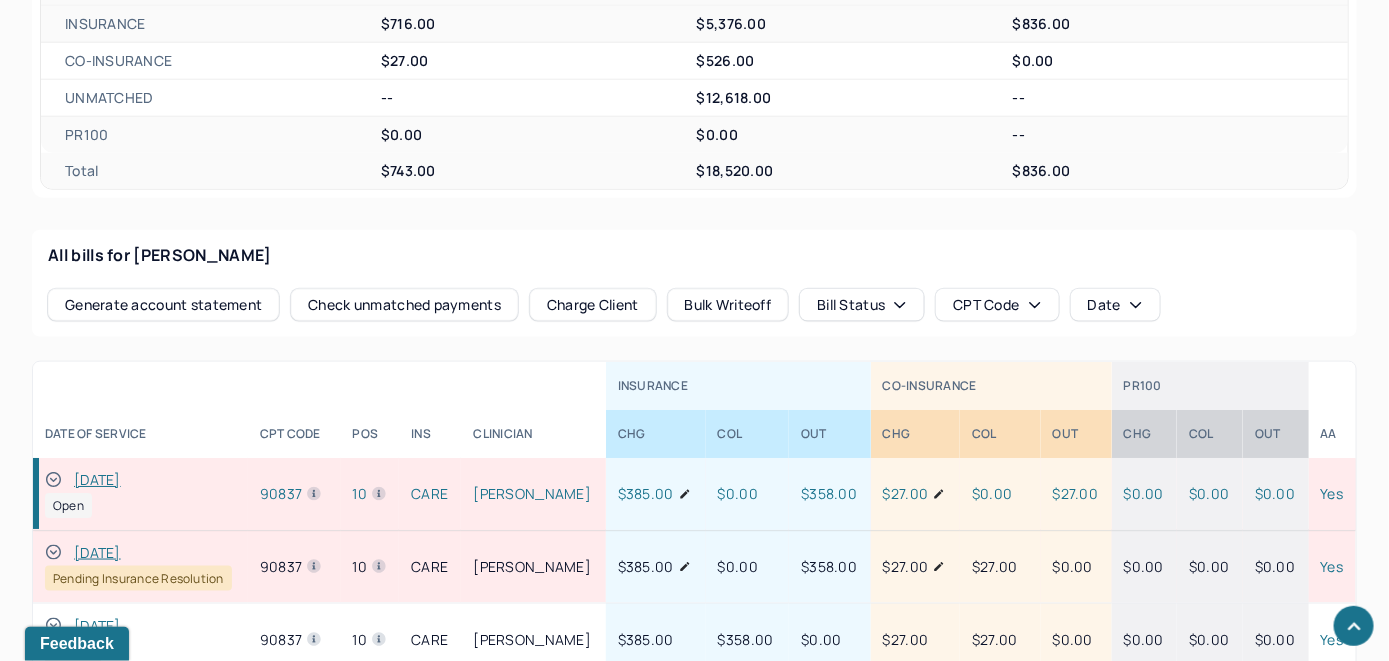 click on "Check unmatched payments" at bounding box center [404, 305] 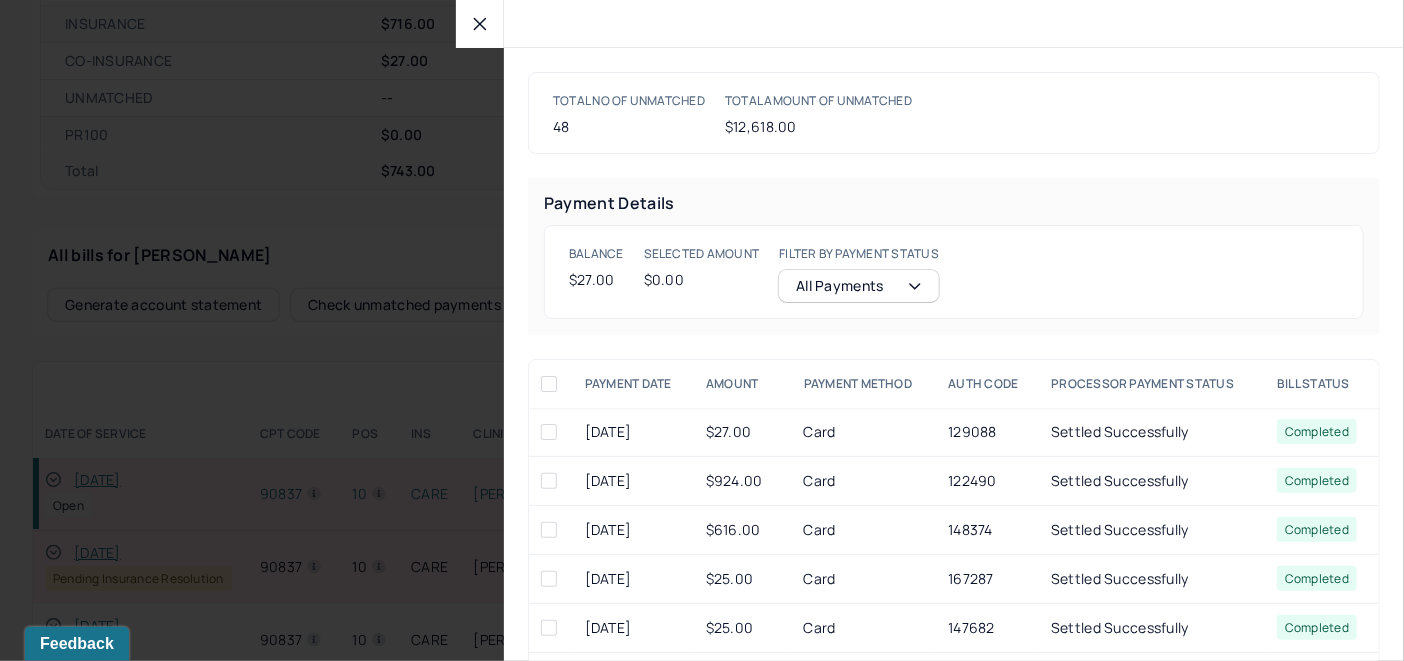 click at bounding box center [549, 432] 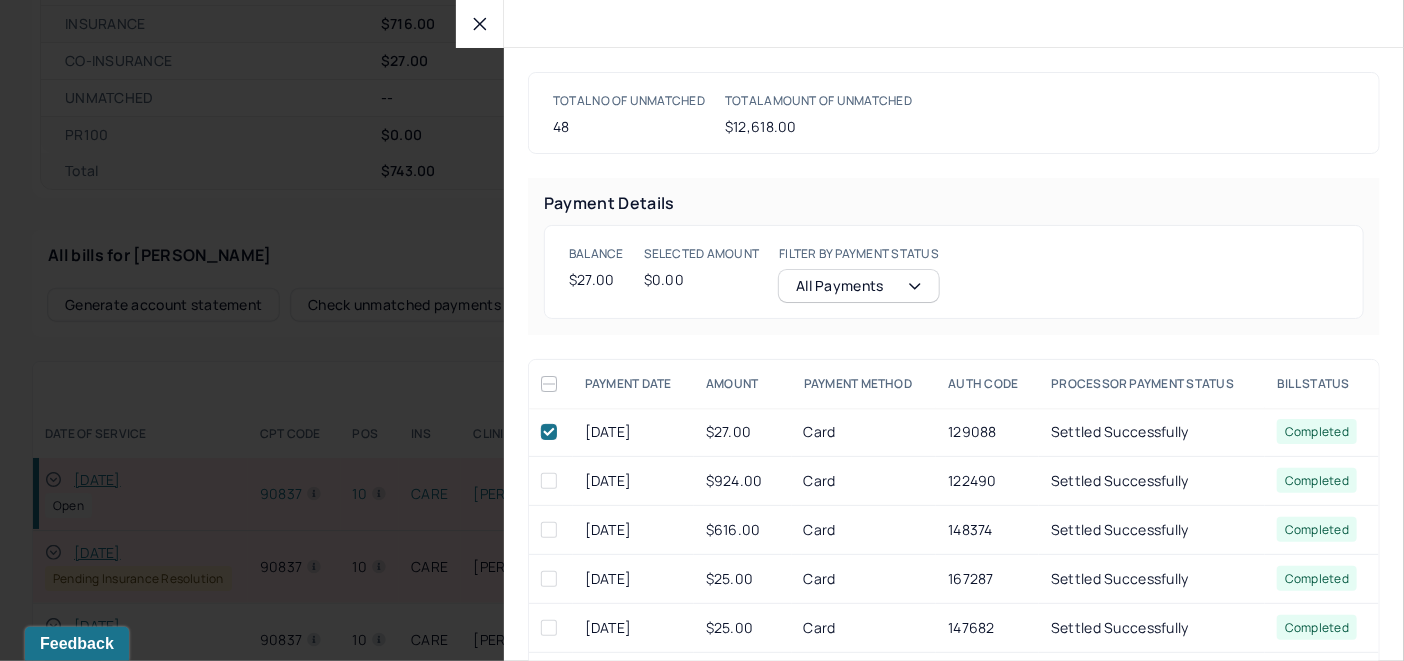 checkbox on "true" 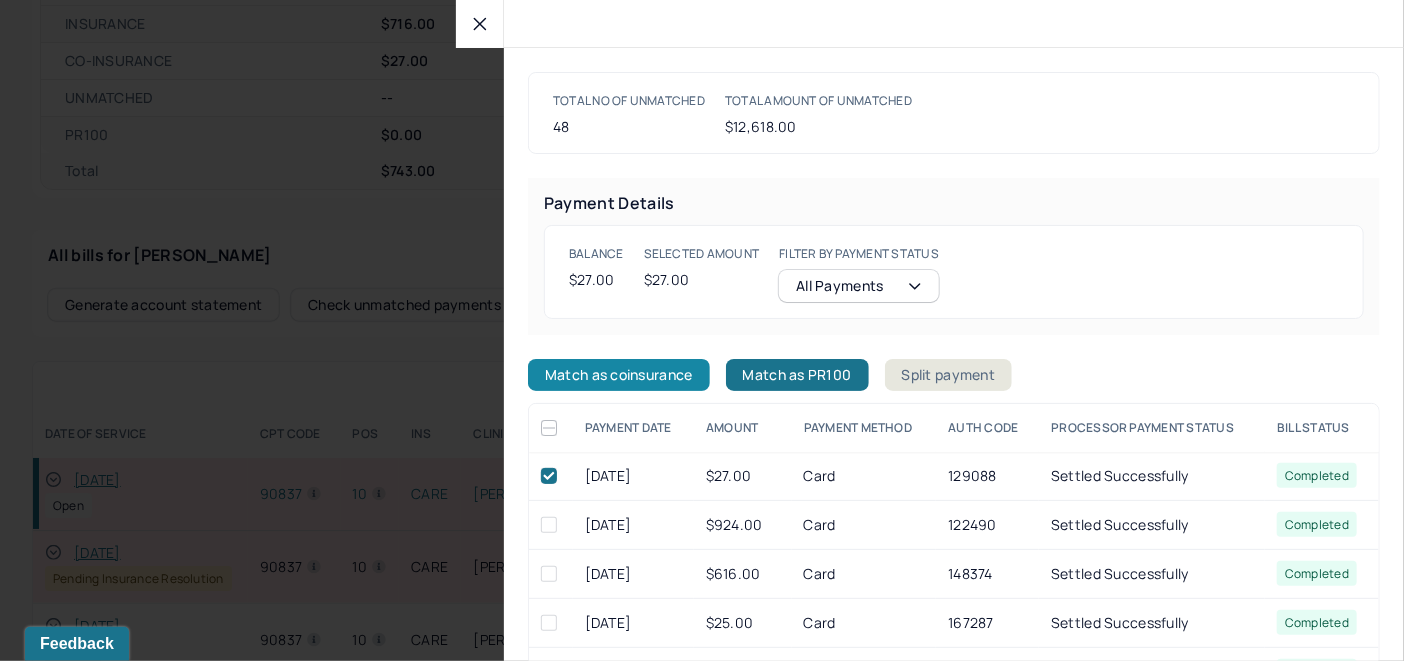 click on "Match as coinsurance" at bounding box center [619, 375] 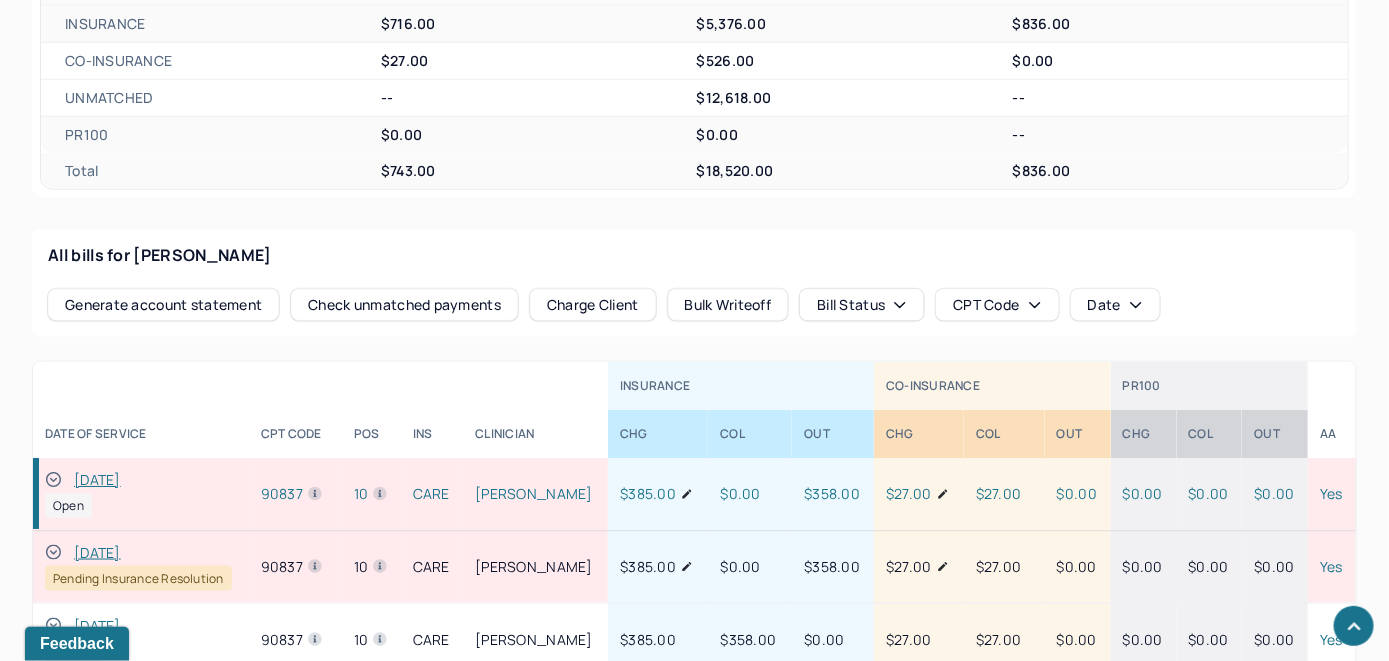 drag, startPoint x: 52, startPoint y: 478, endPoint x: 68, endPoint y: 468, distance: 18.867962 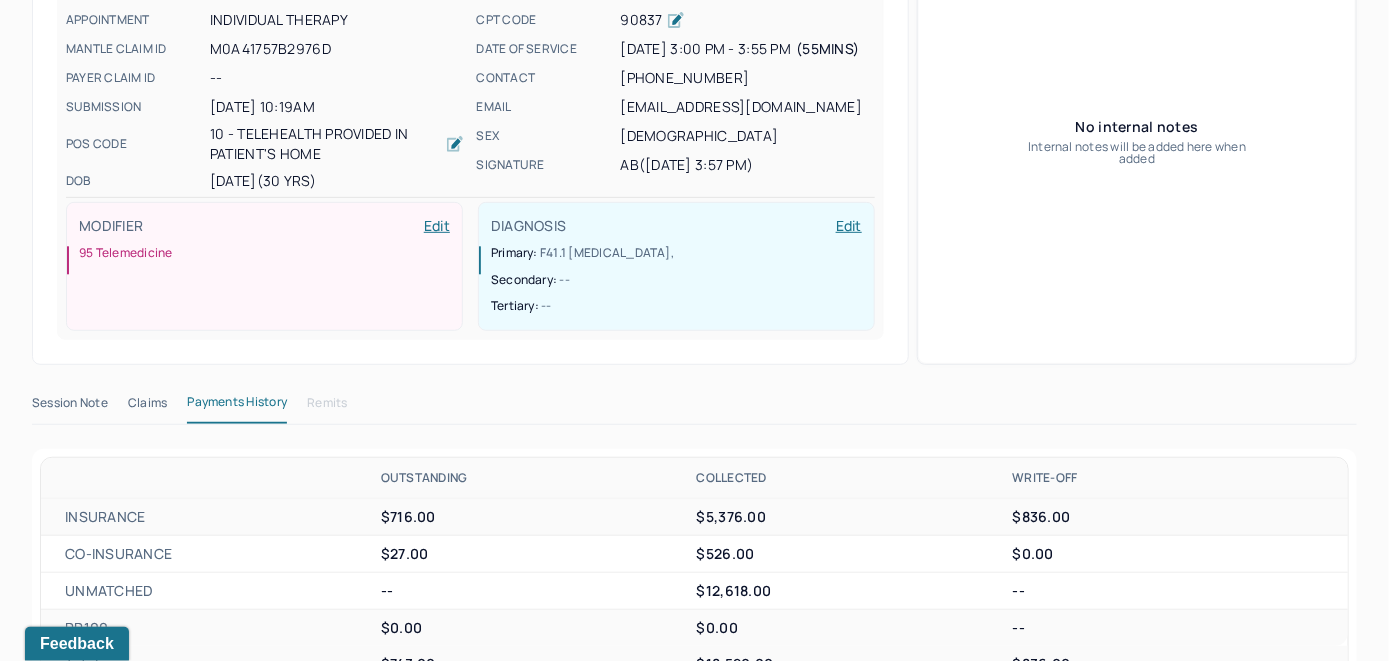 scroll, scrollTop: 106, scrollLeft: 0, axis: vertical 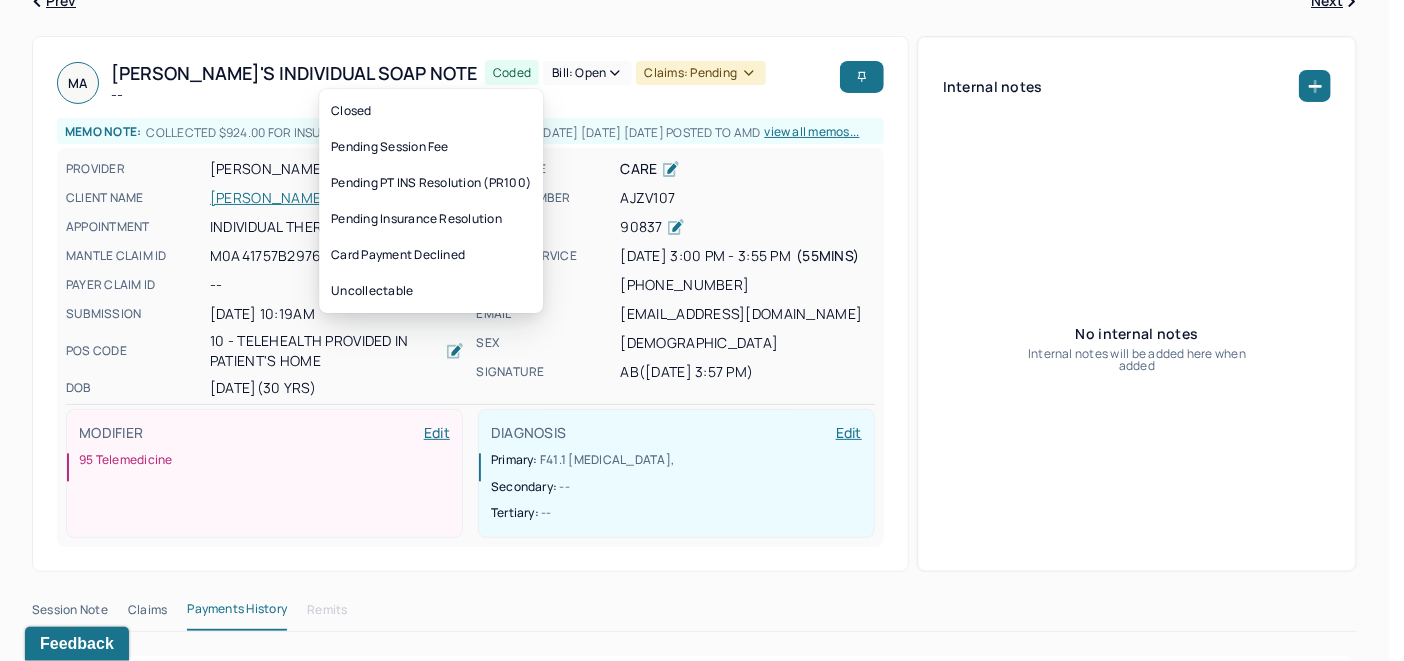 click on "Bill: Open" at bounding box center [587, 73] 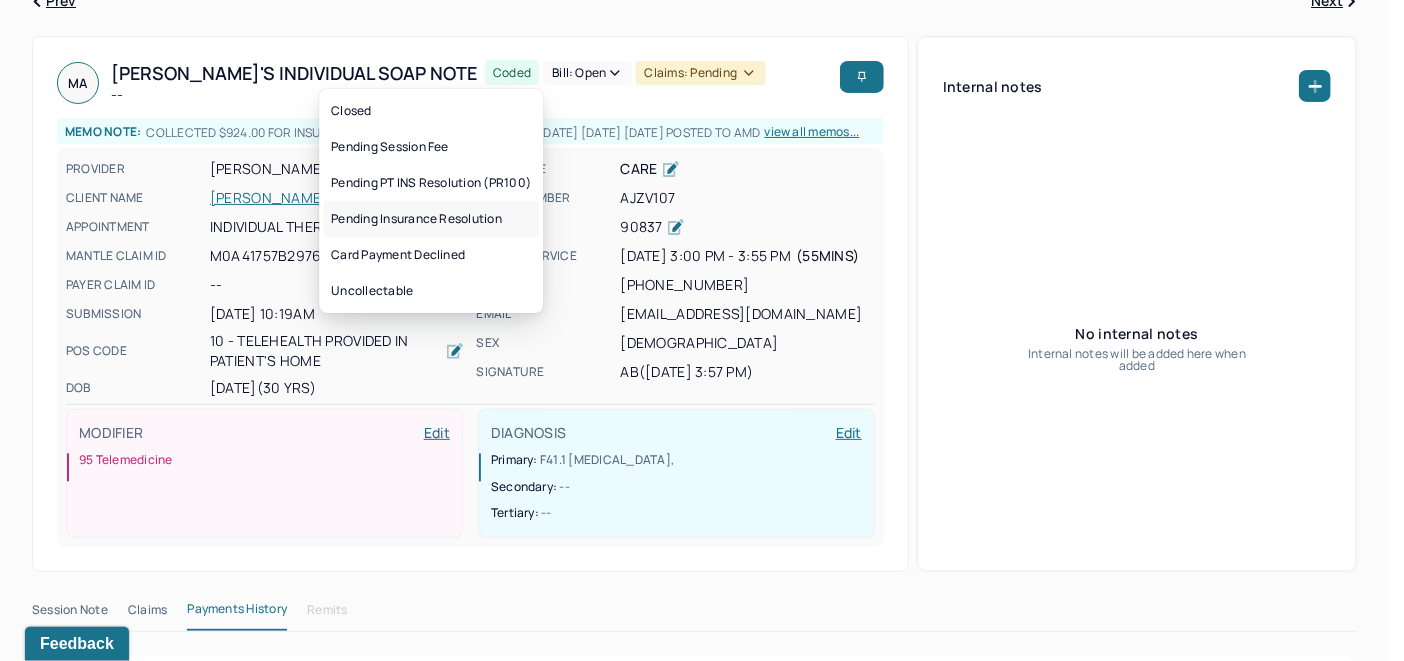 click on "Pending Insurance Resolution" at bounding box center [431, 219] 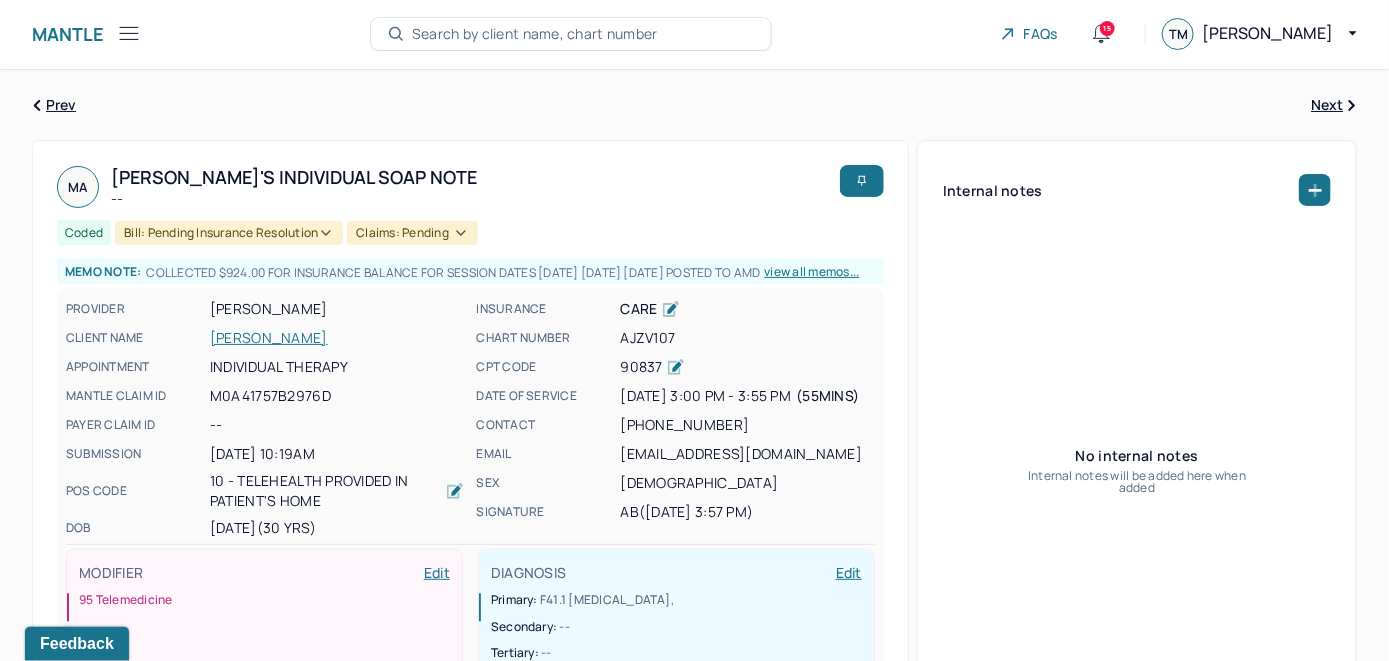 scroll, scrollTop: 0, scrollLeft: 0, axis: both 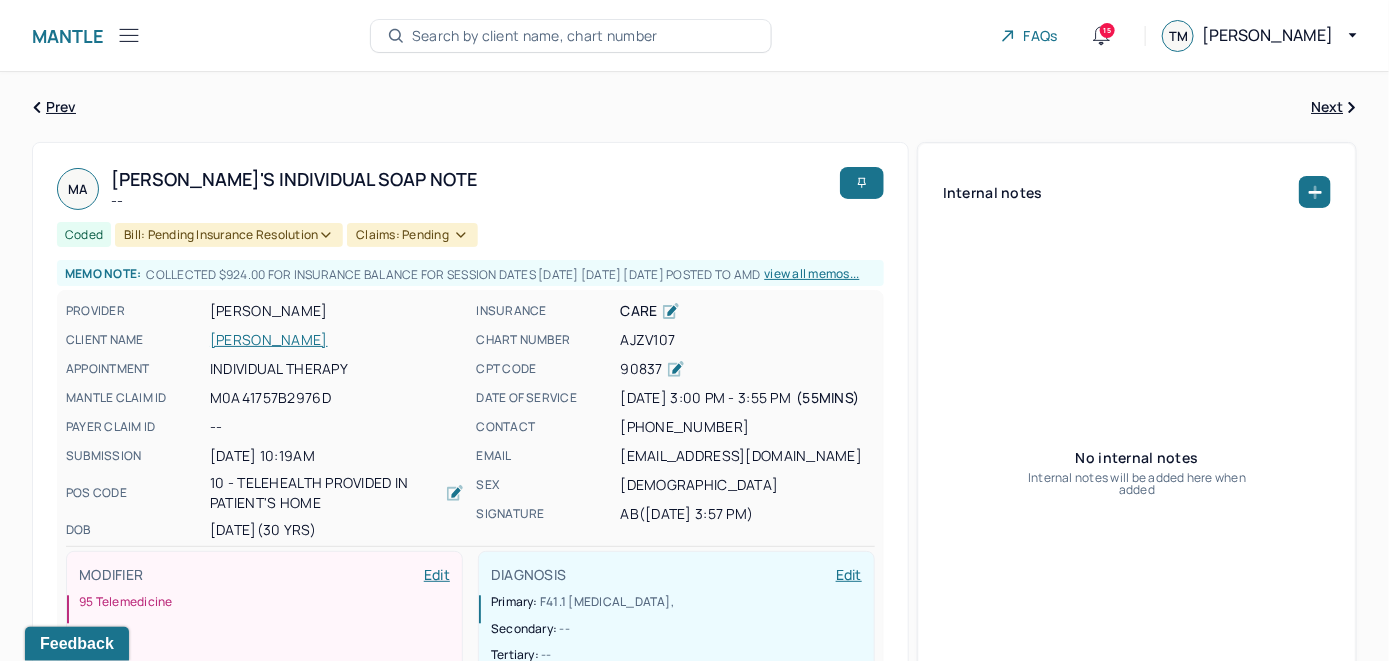 click on "Search by client name, chart number" at bounding box center (535, 36) 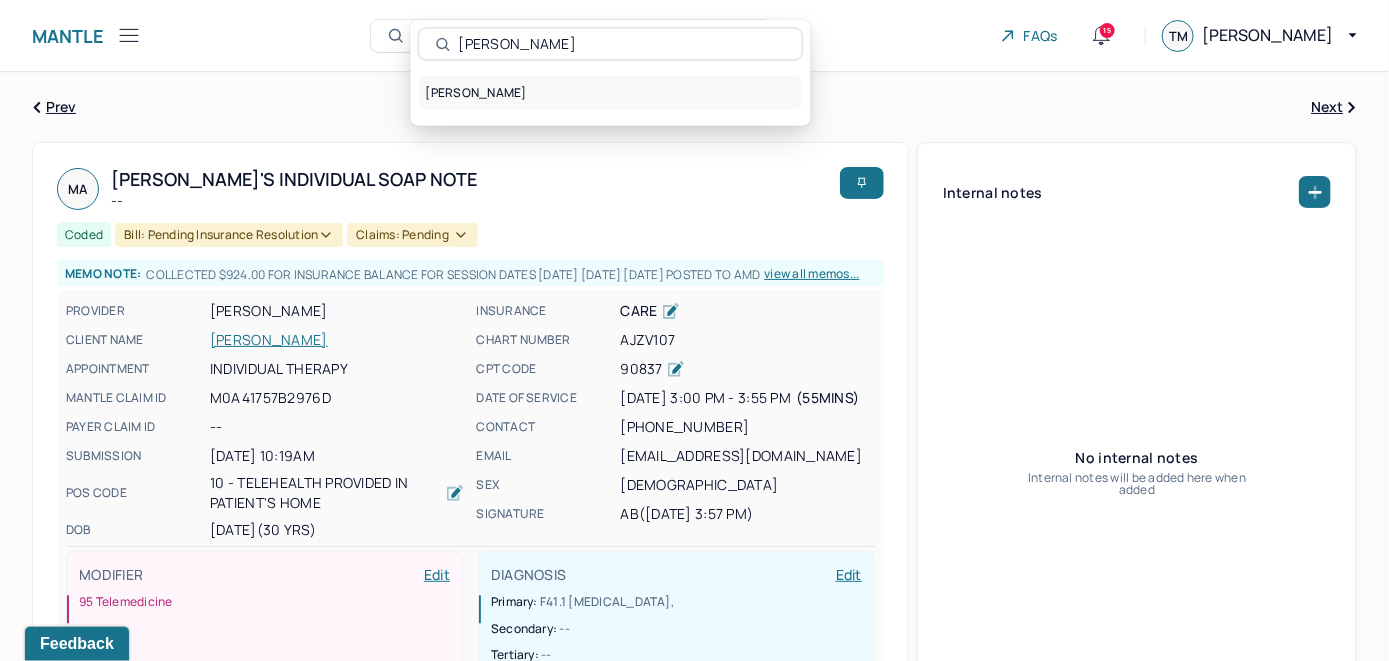 type on "[PERSON_NAME]" 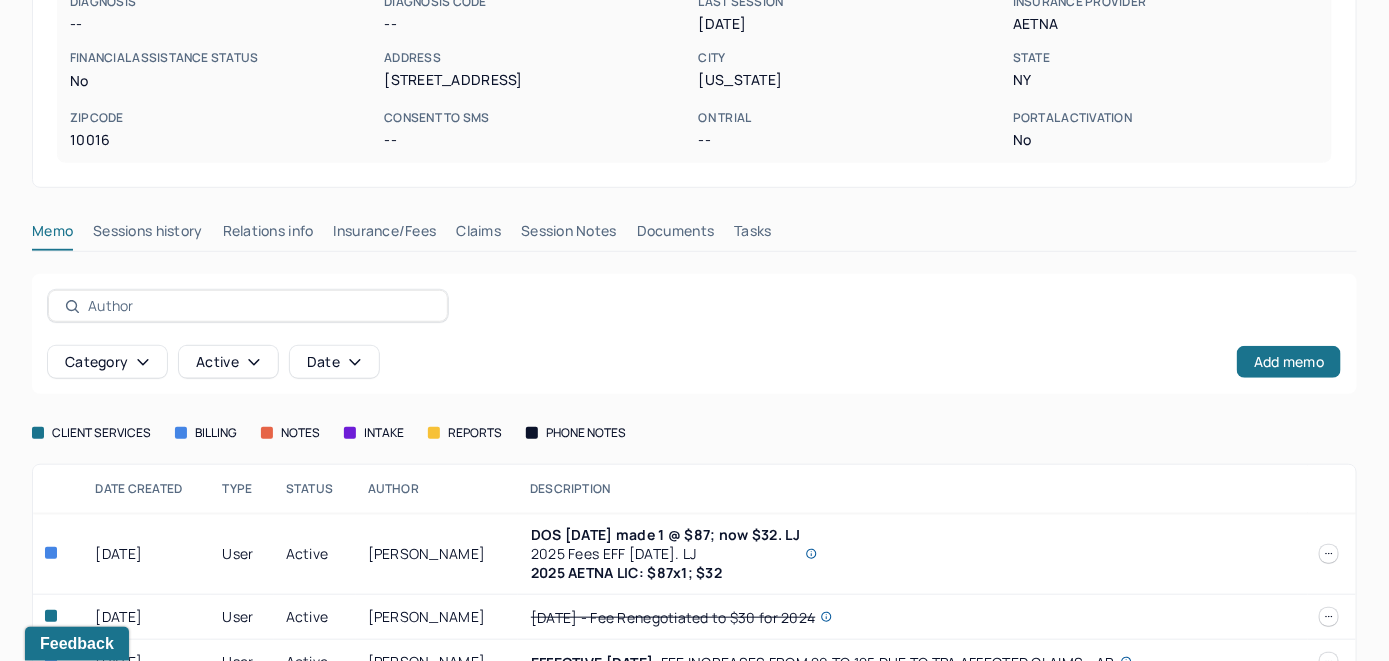 scroll, scrollTop: 400, scrollLeft: 0, axis: vertical 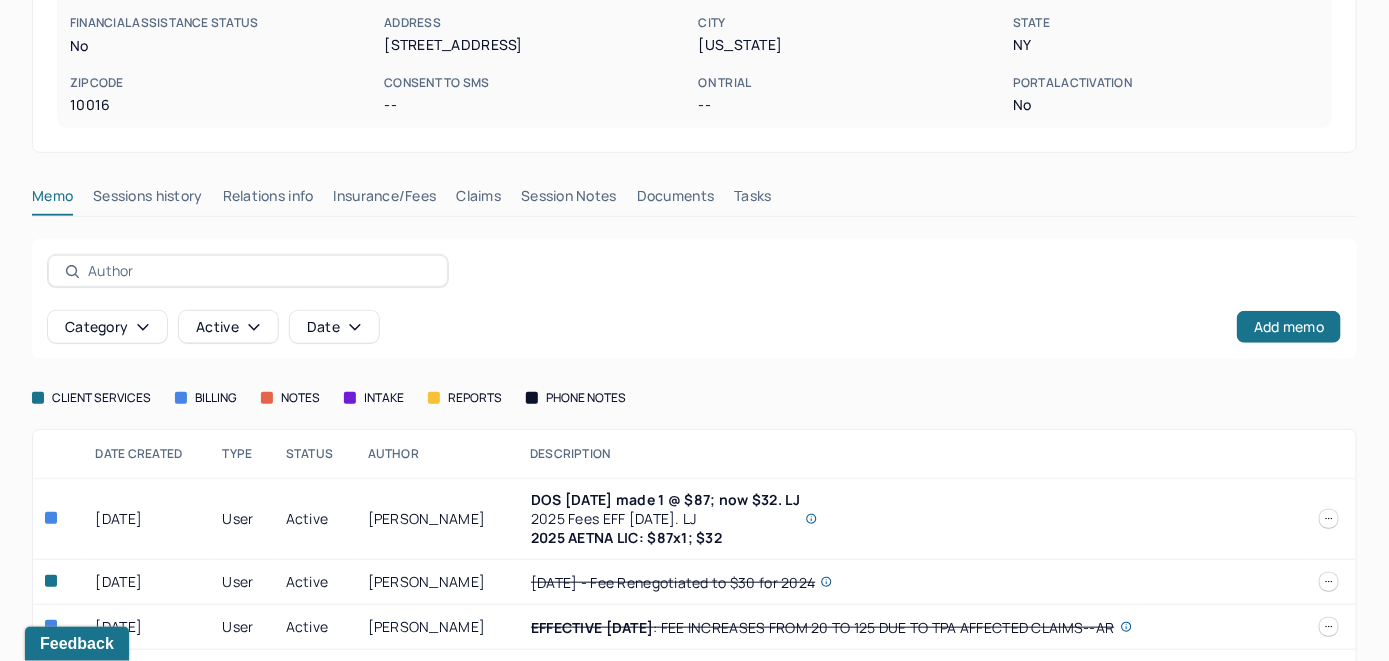 click on "Claims" at bounding box center (478, 200) 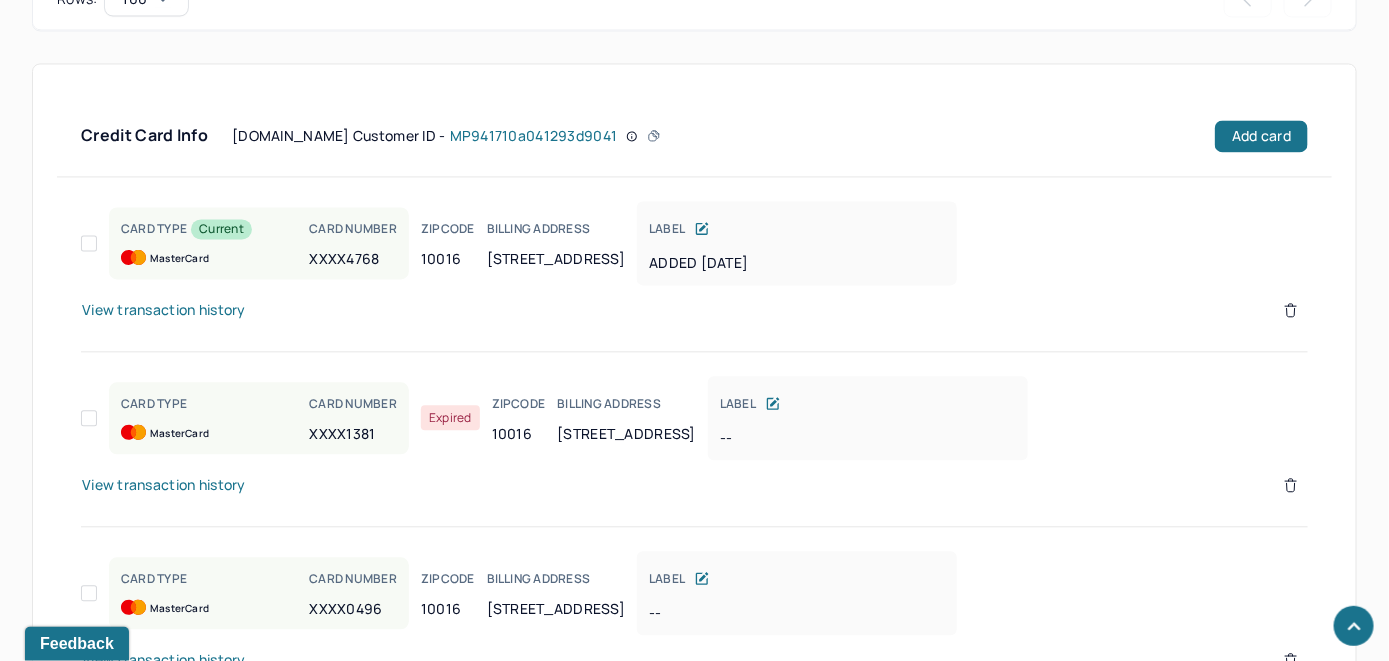 scroll, scrollTop: 1509, scrollLeft: 0, axis: vertical 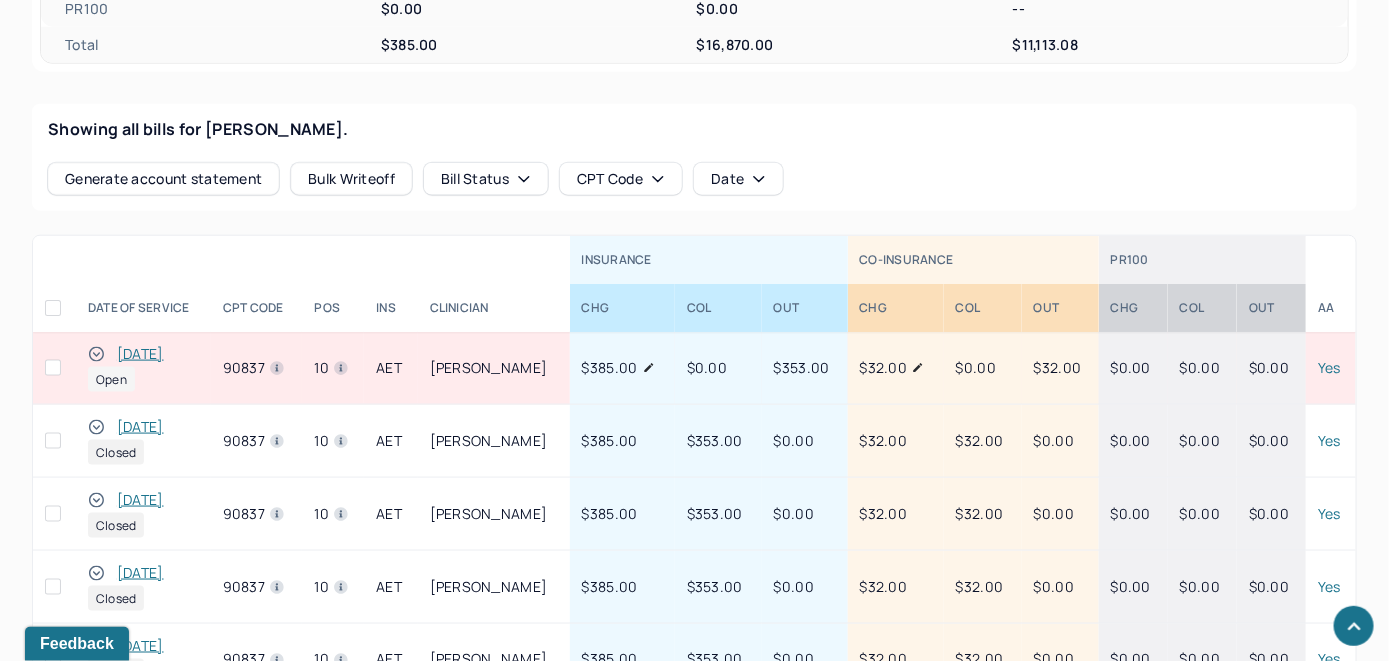 click on "[DATE]" at bounding box center (140, 354) 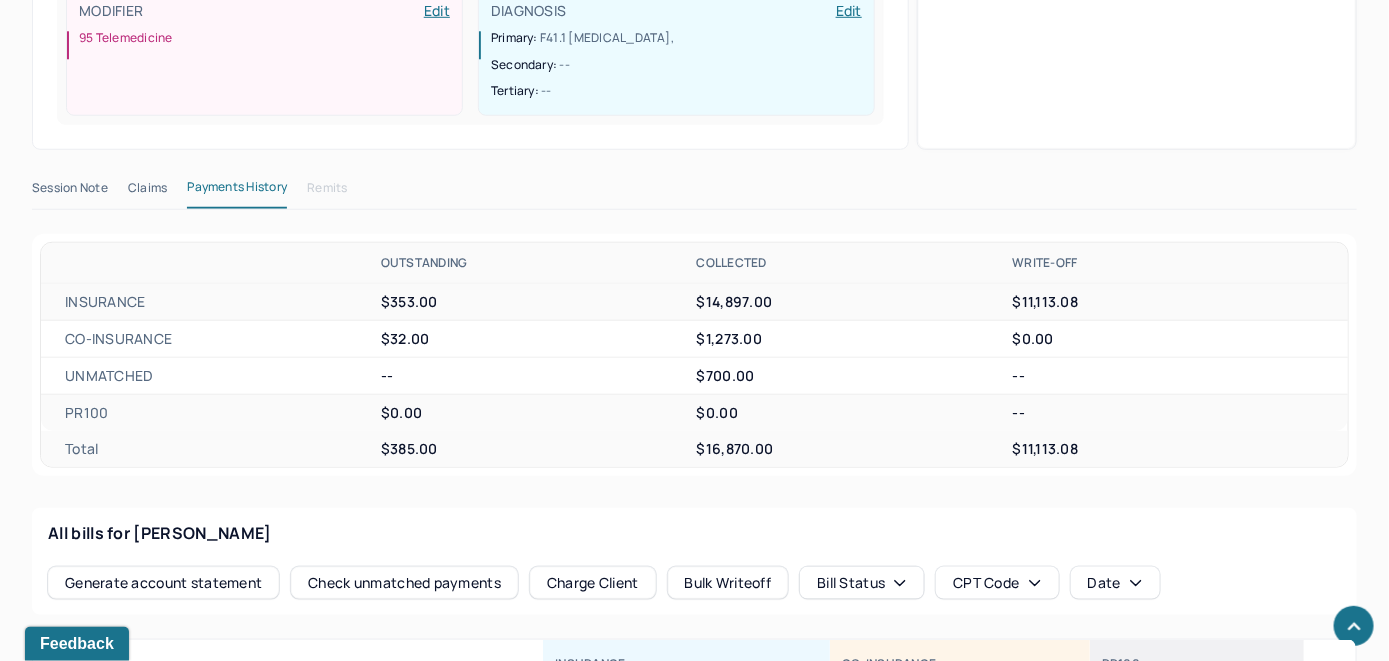 scroll, scrollTop: 809, scrollLeft: 0, axis: vertical 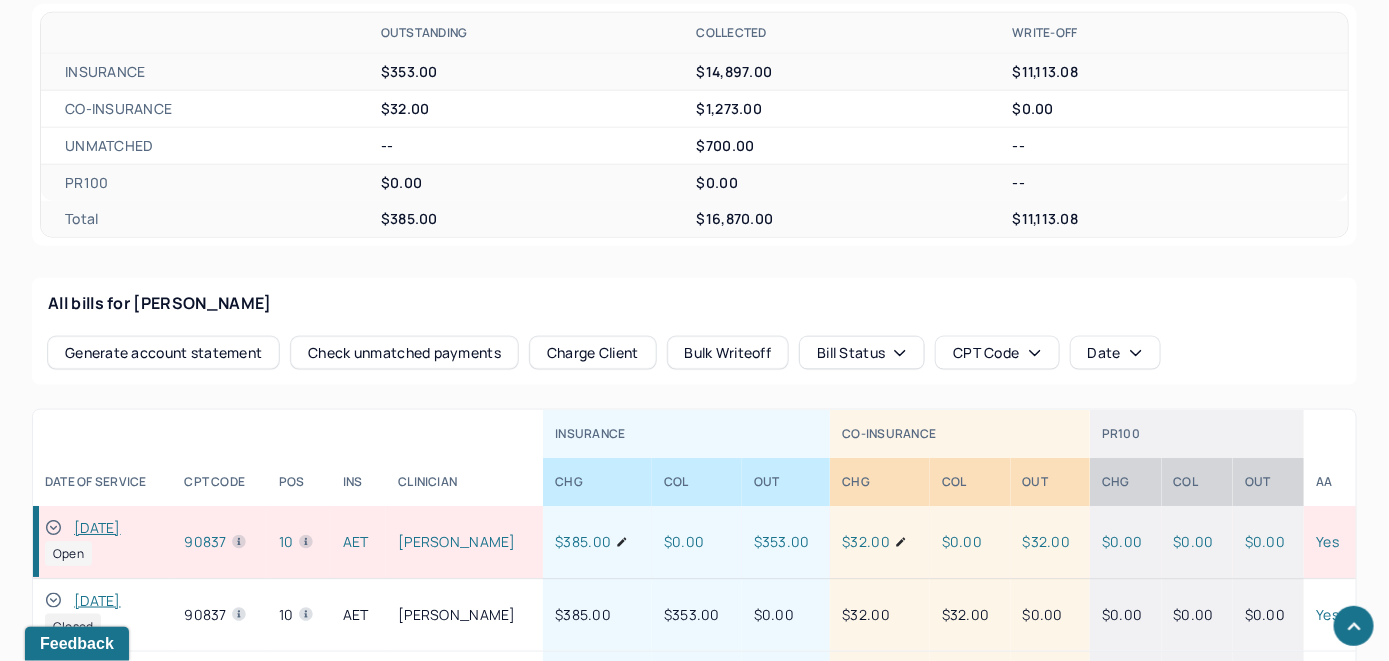 click on "Check unmatched payments" at bounding box center (404, 353) 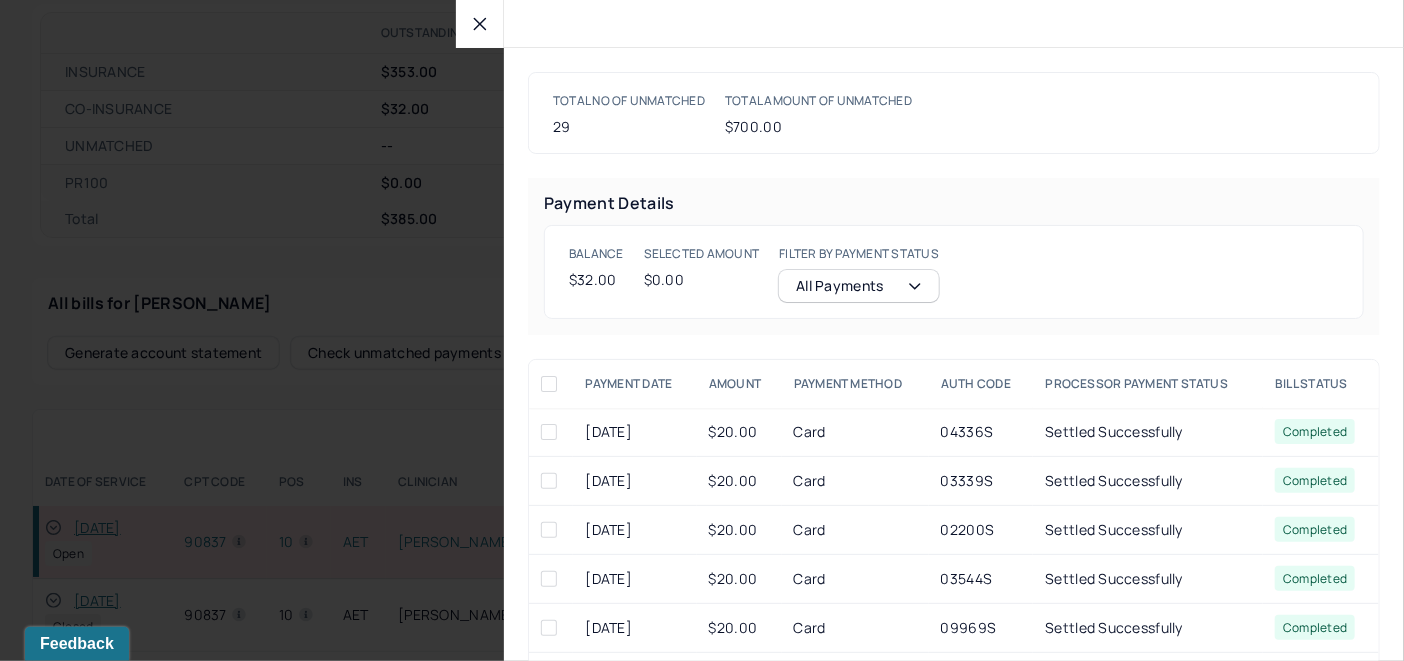 click 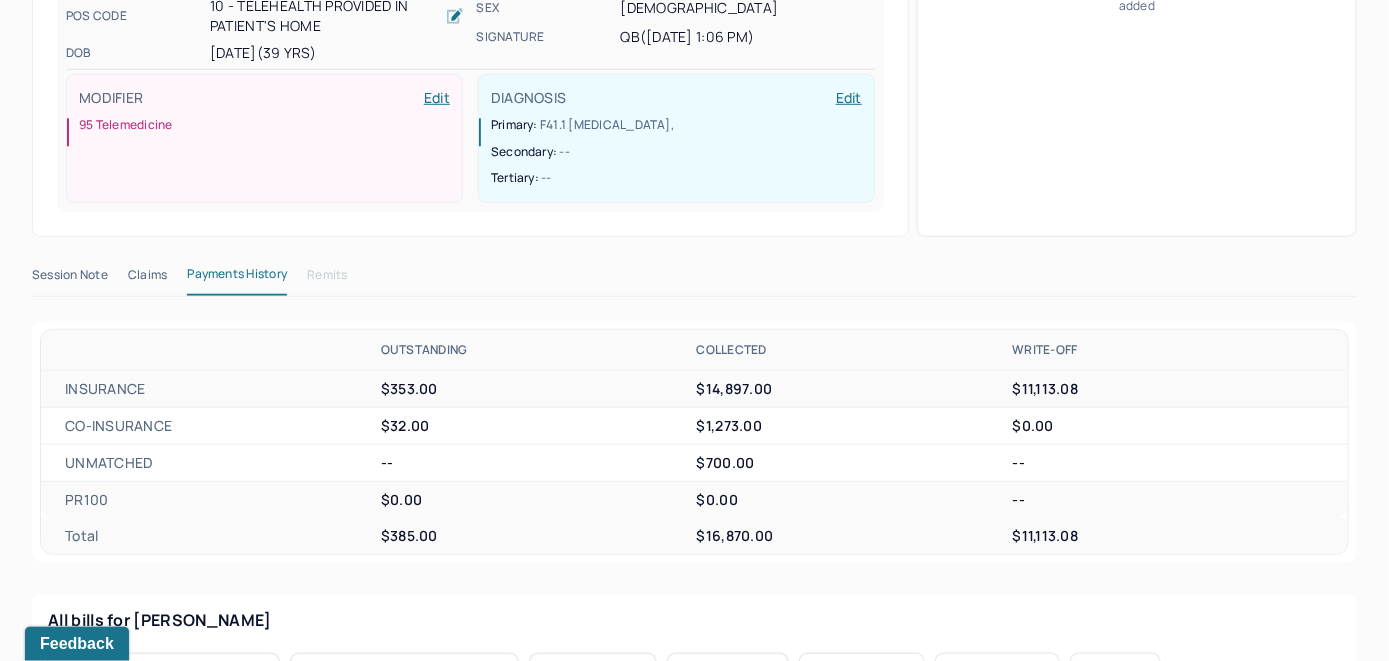 scroll, scrollTop: 209, scrollLeft: 0, axis: vertical 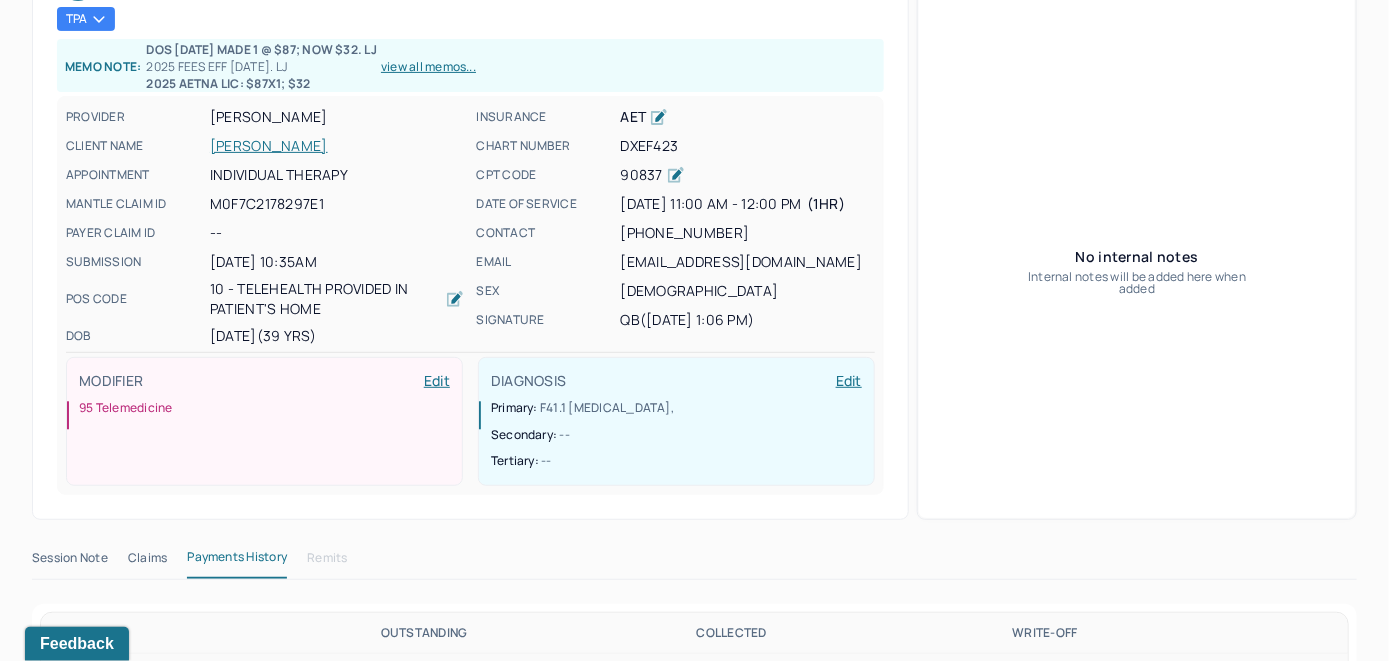 click on "[PERSON_NAME]" at bounding box center (337, 146) 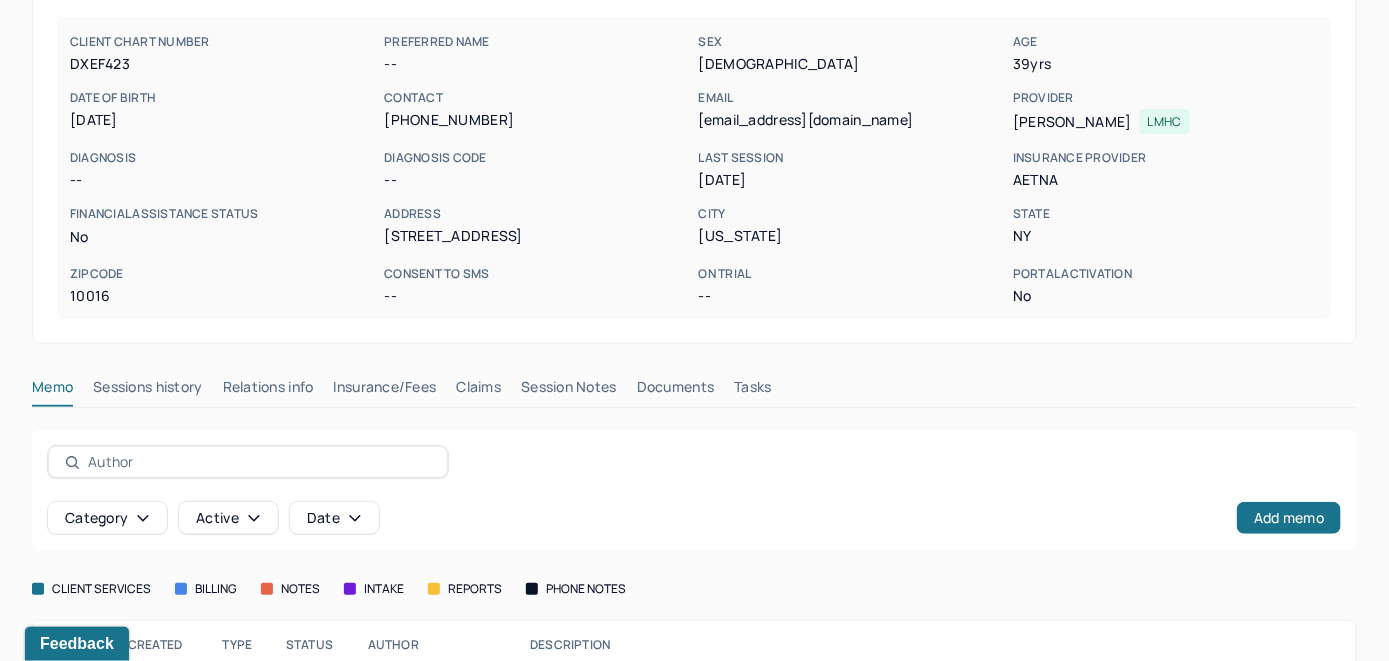 click on "Memo" at bounding box center (52, 391) 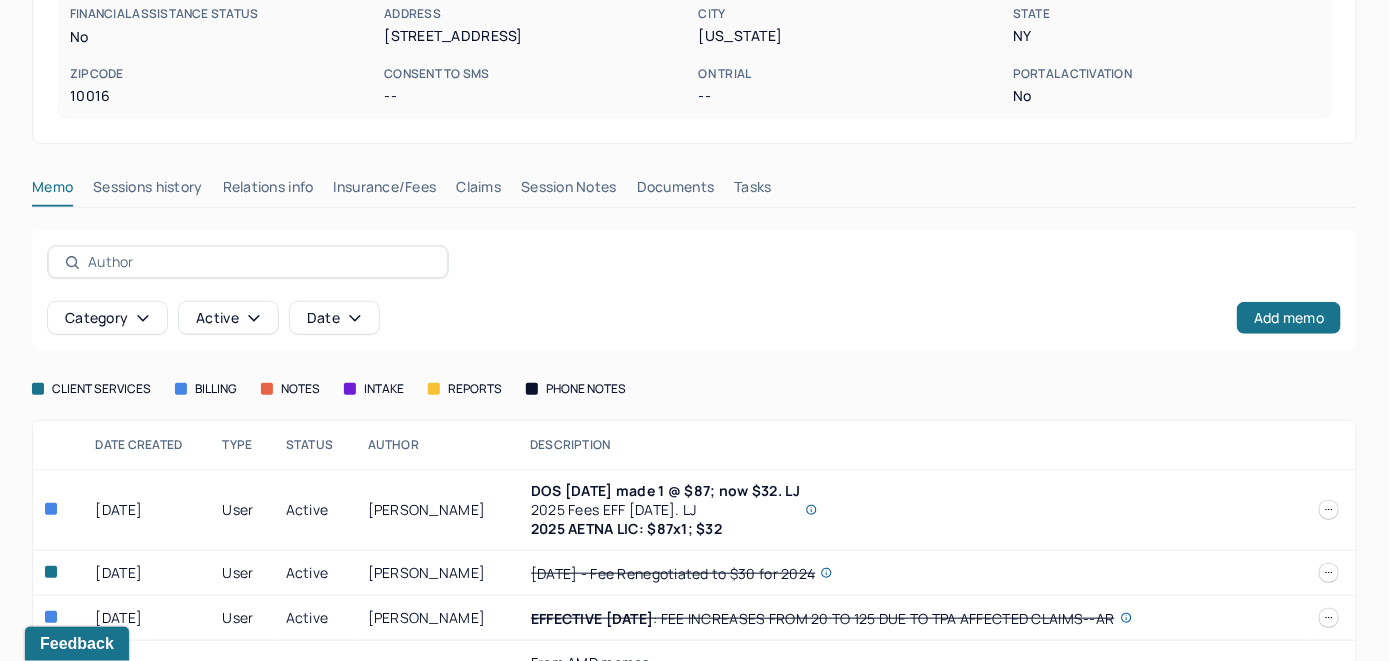 click on "Insurance/Fees" at bounding box center (385, 191) 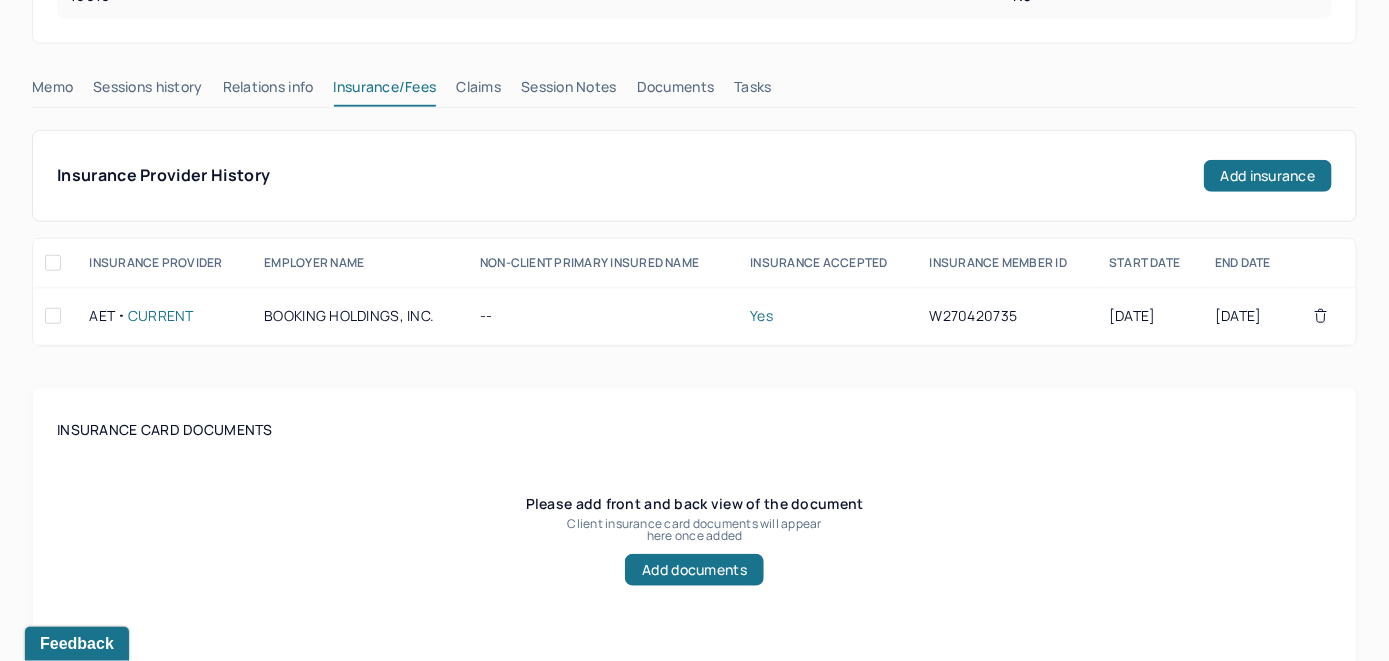 scroll, scrollTop: 309, scrollLeft: 0, axis: vertical 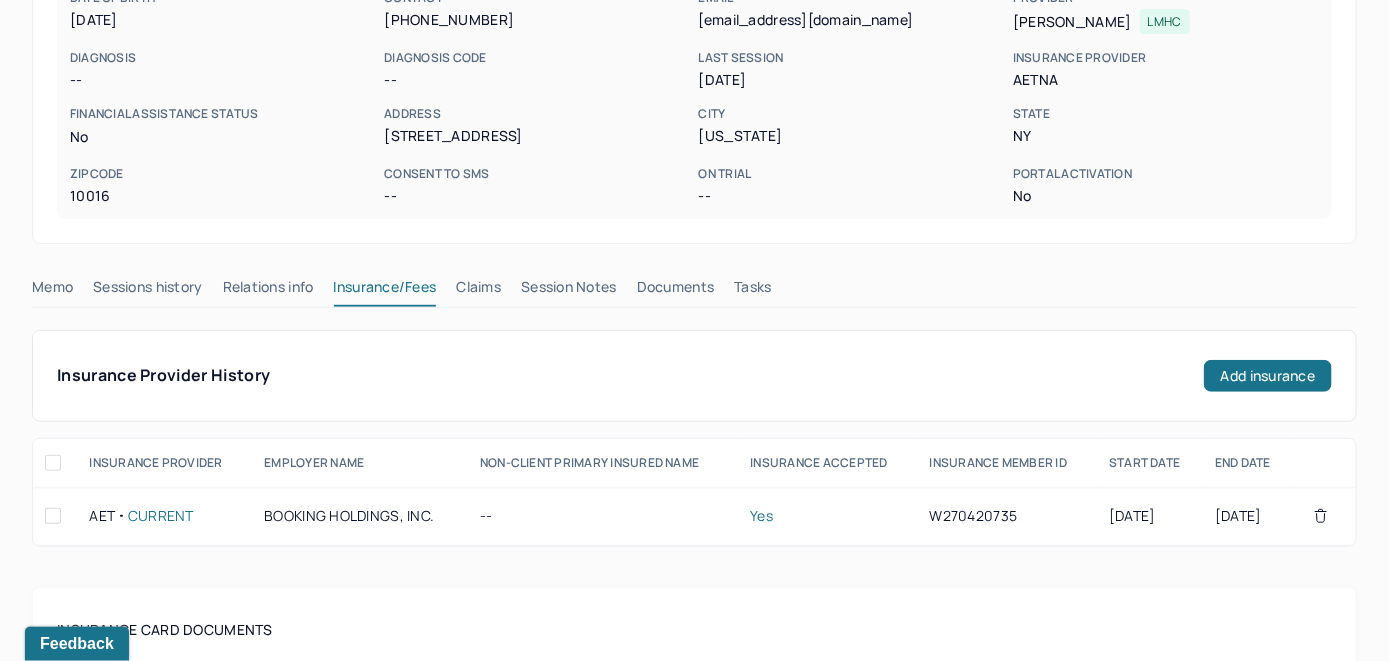 click on "Claims" at bounding box center (478, 291) 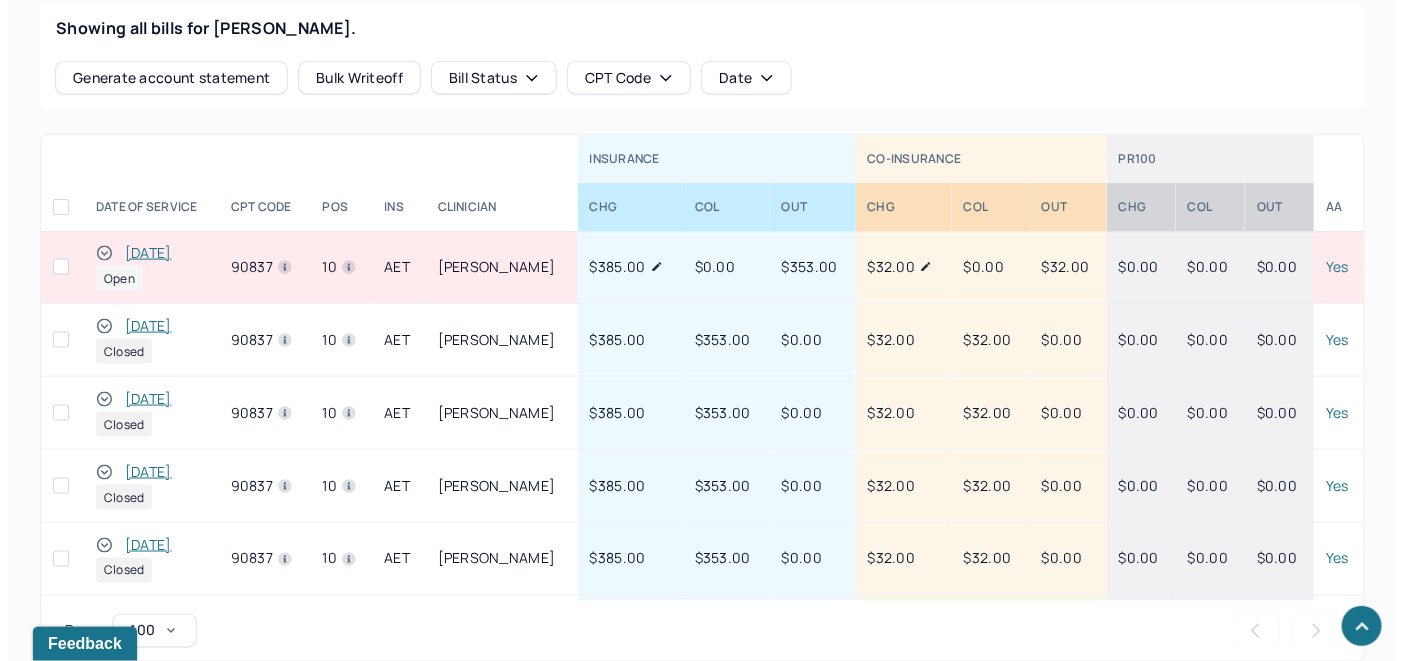 scroll, scrollTop: 909, scrollLeft: 0, axis: vertical 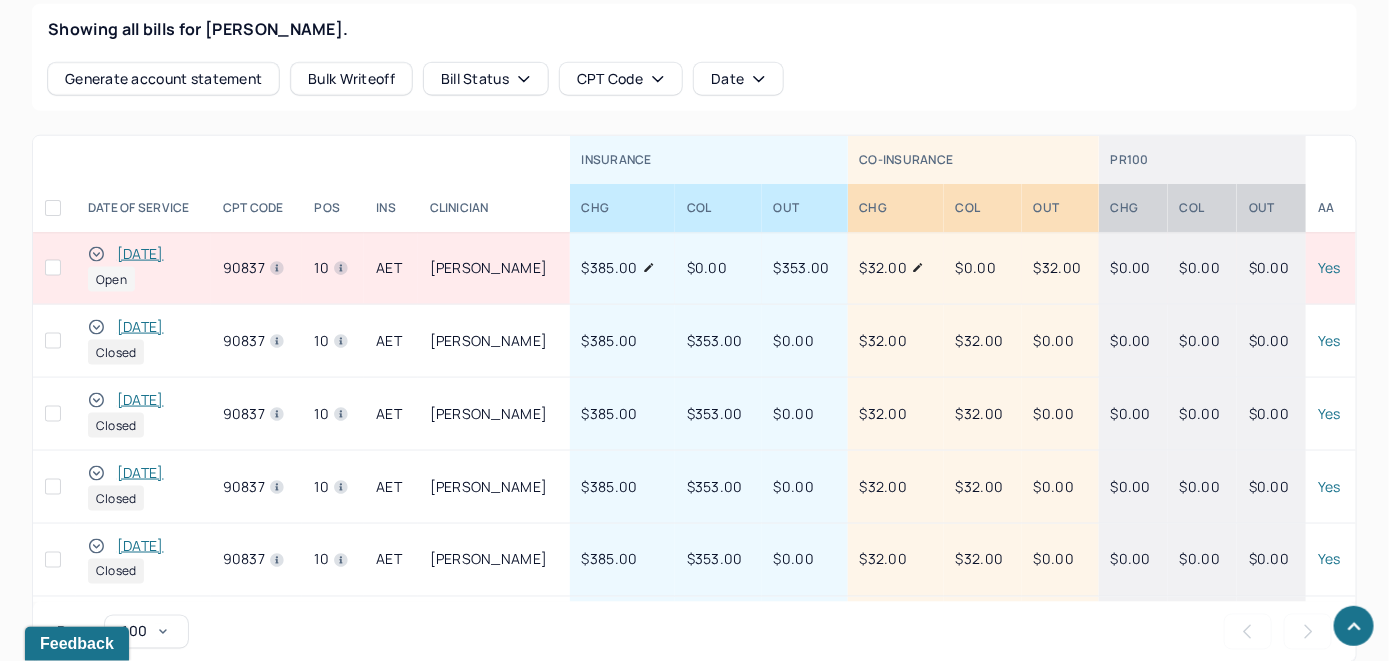 click on "[DATE]" at bounding box center (140, 254) 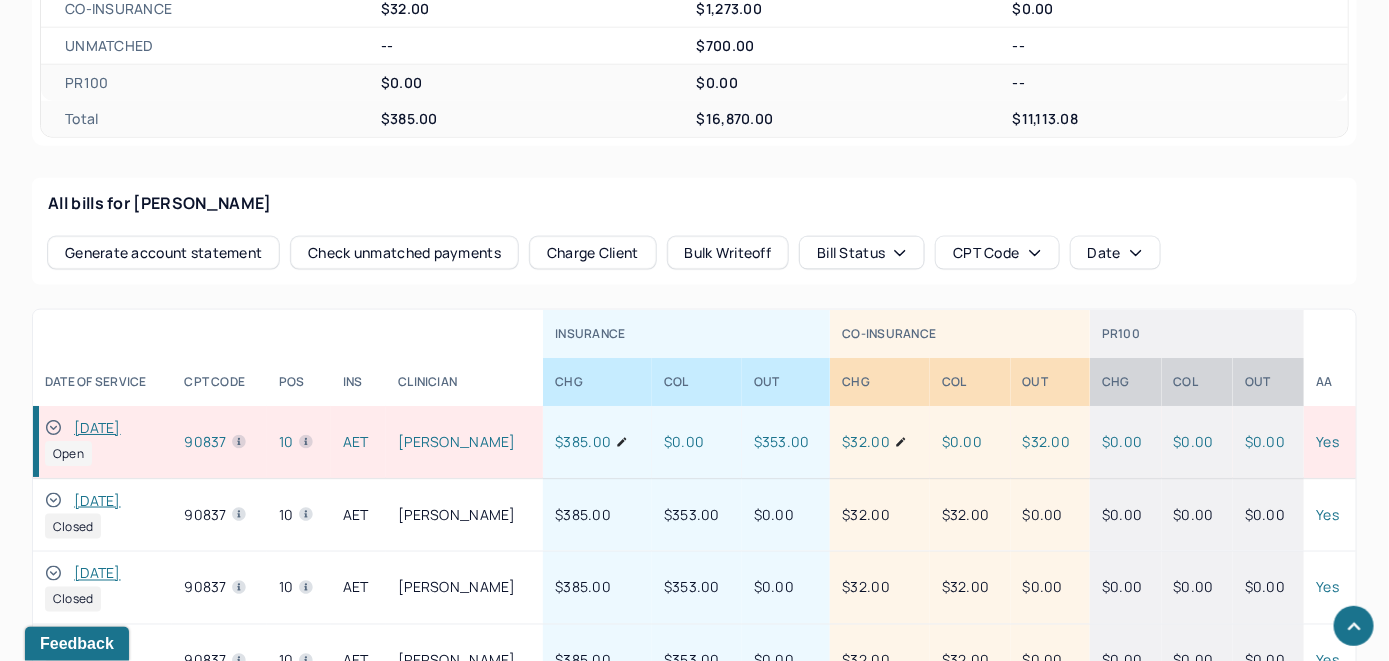 click on "Charge Client" at bounding box center (593, 253) 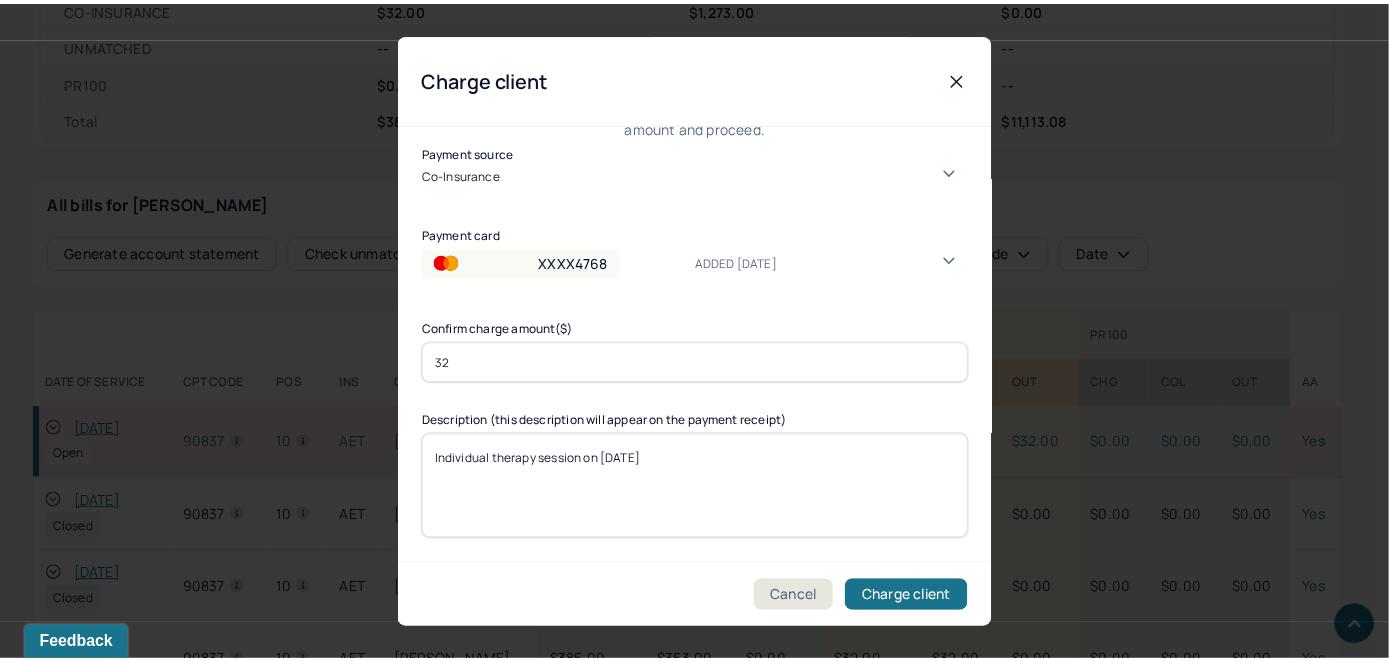 scroll, scrollTop: 121, scrollLeft: 0, axis: vertical 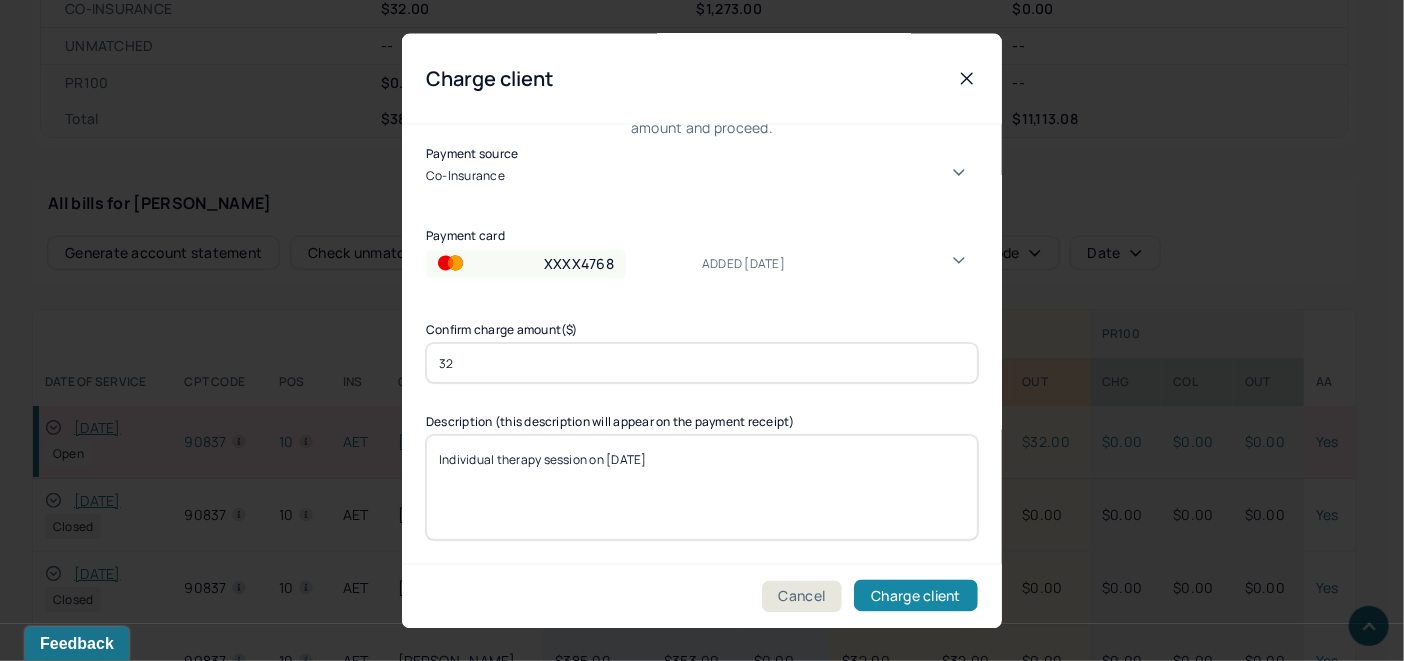 click on "Charge client" at bounding box center [916, 596] 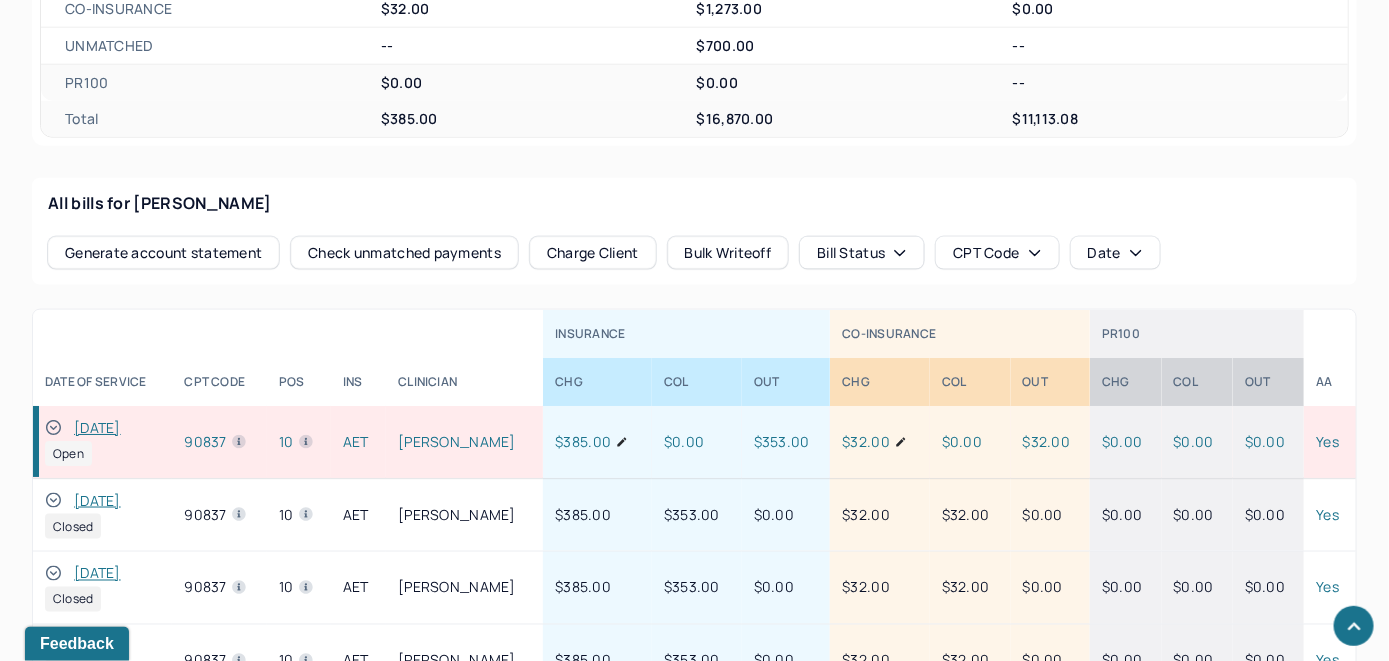click 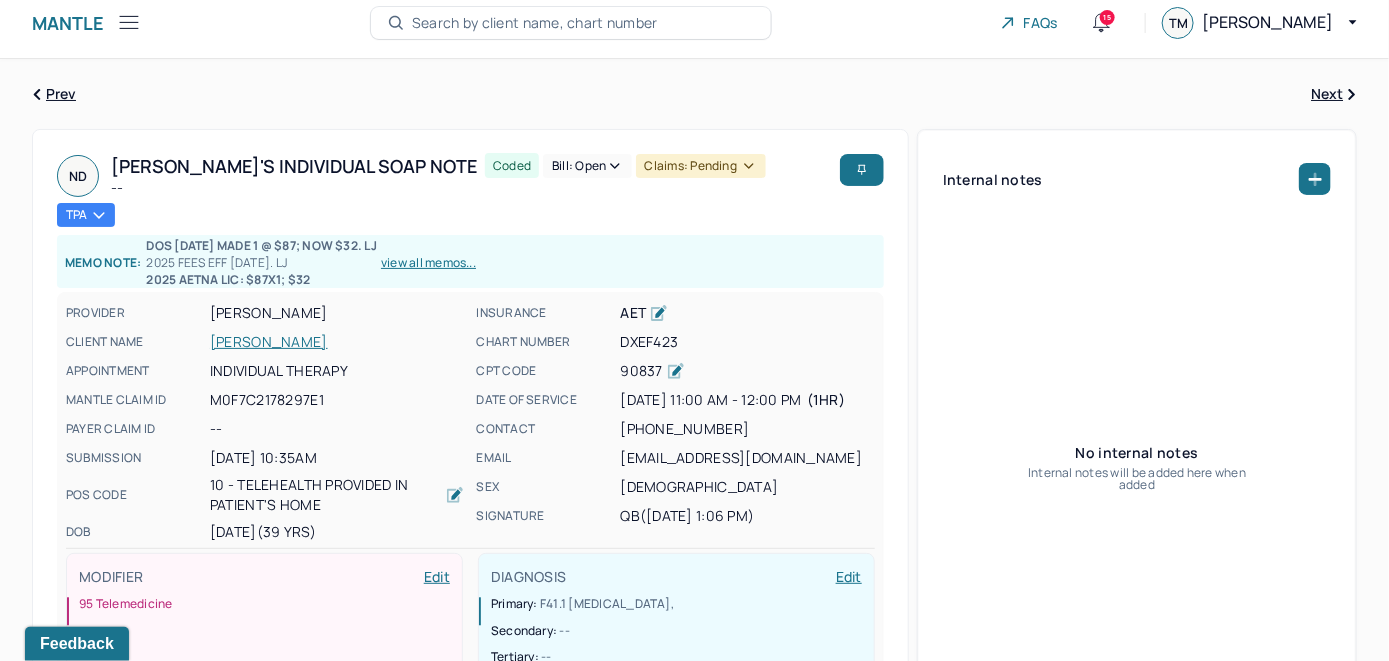 scroll, scrollTop: 0, scrollLeft: 0, axis: both 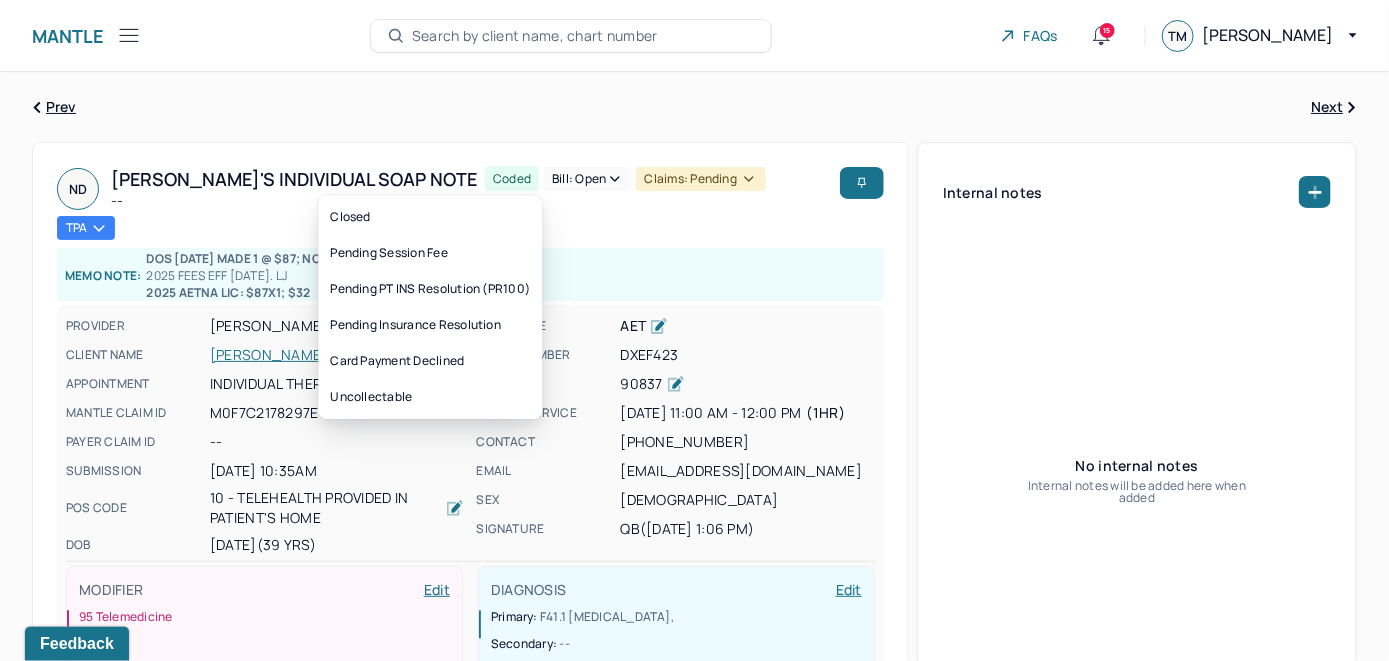 click on "Bill: Open" at bounding box center (587, 179) 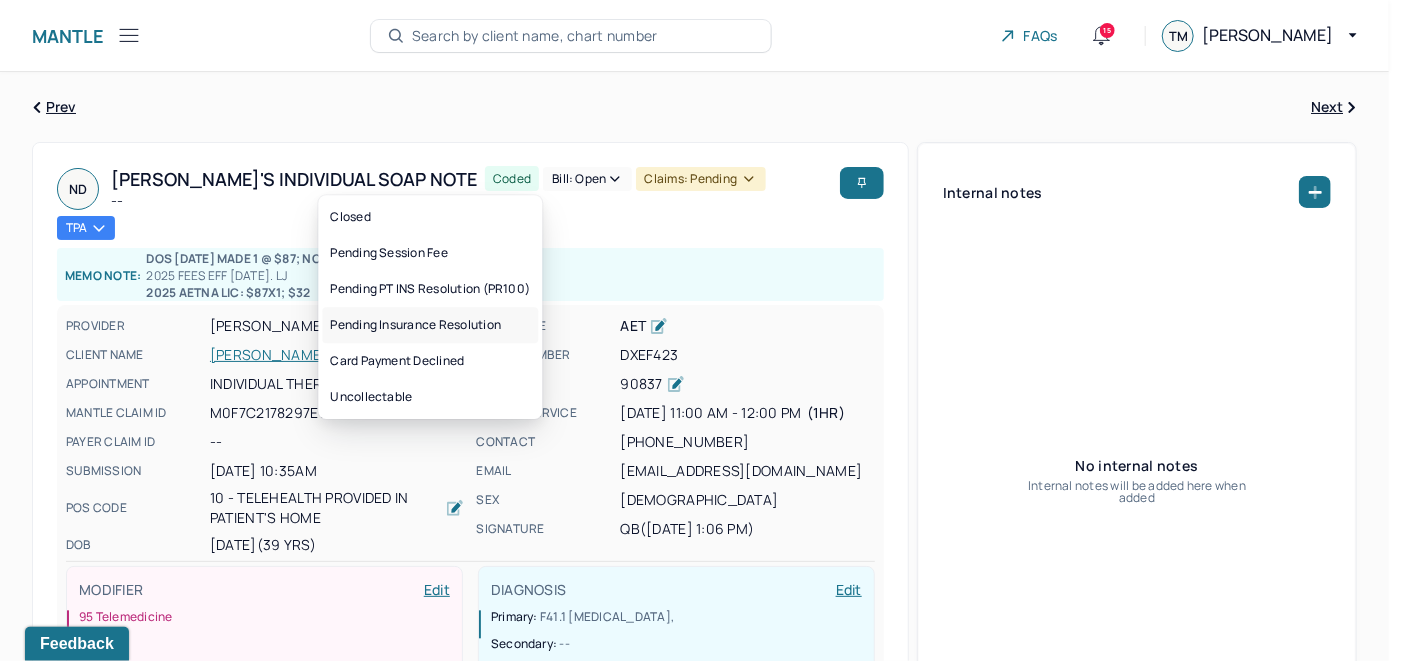 click on "Pending Insurance Resolution" at bounding box center [430, 325] 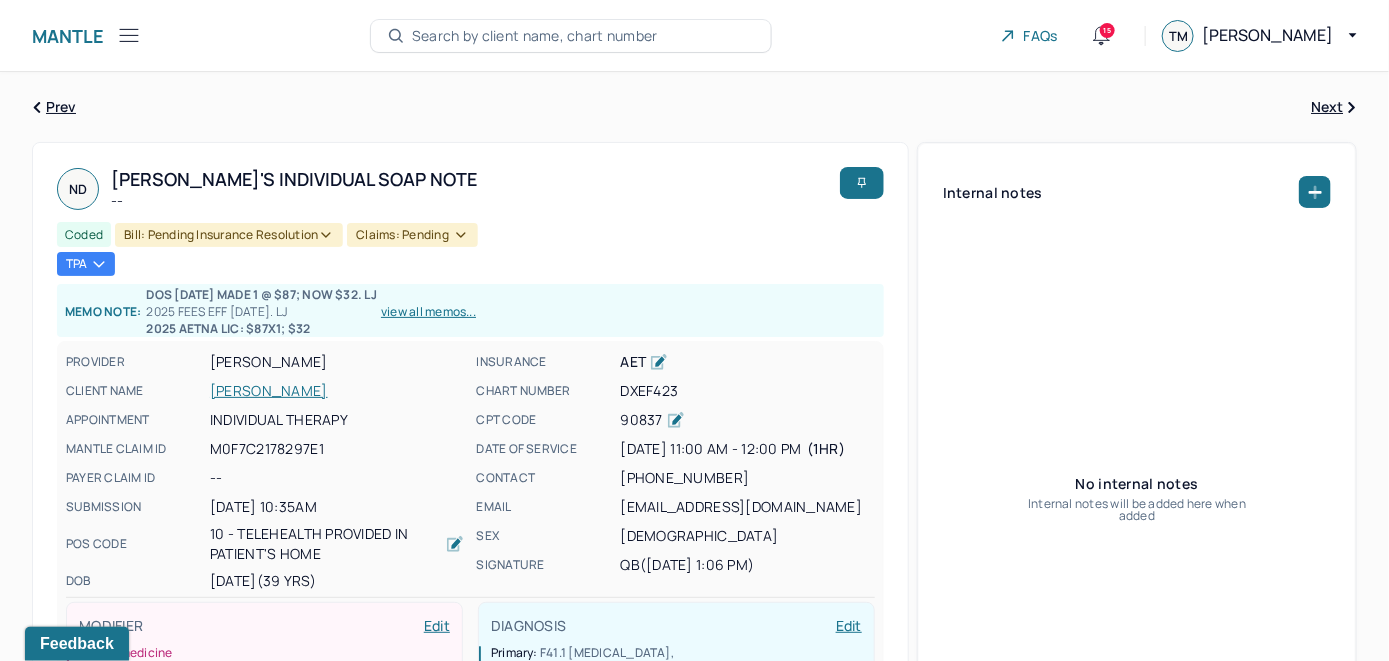 click on "Search by client name, chart number" at bounding box center [535, 36] 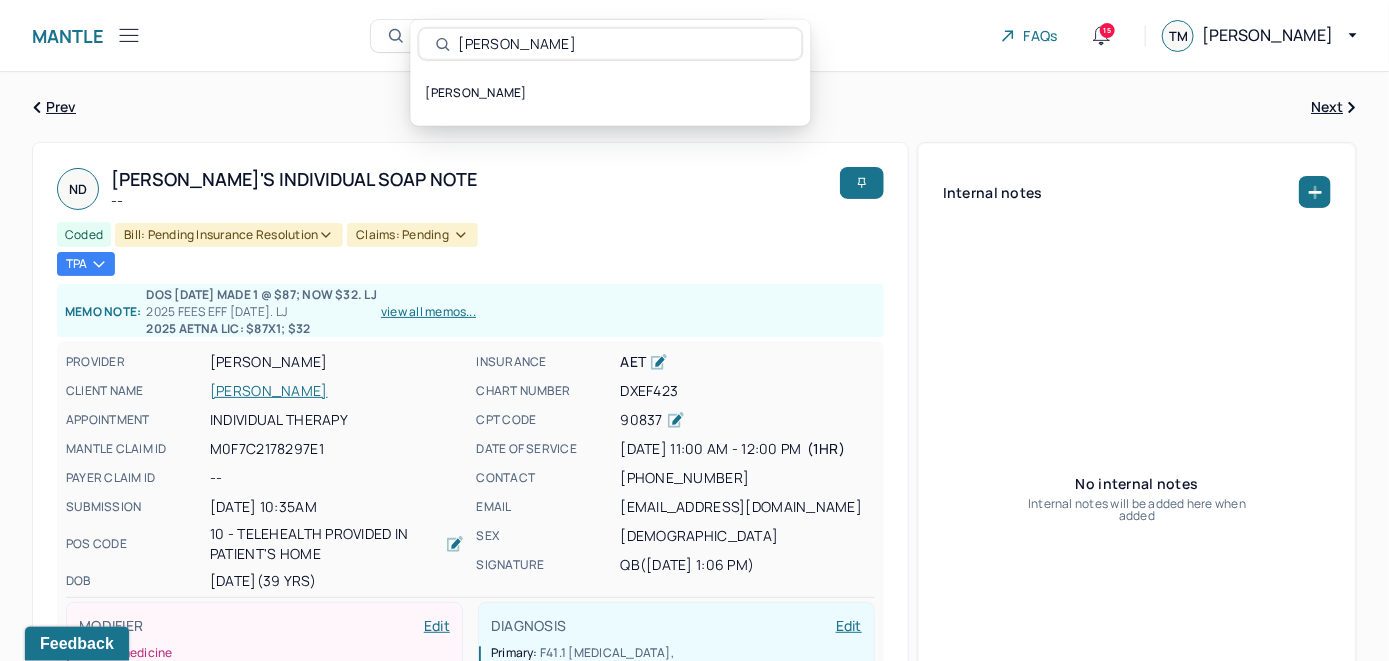type on "[PERSON_NAME]" 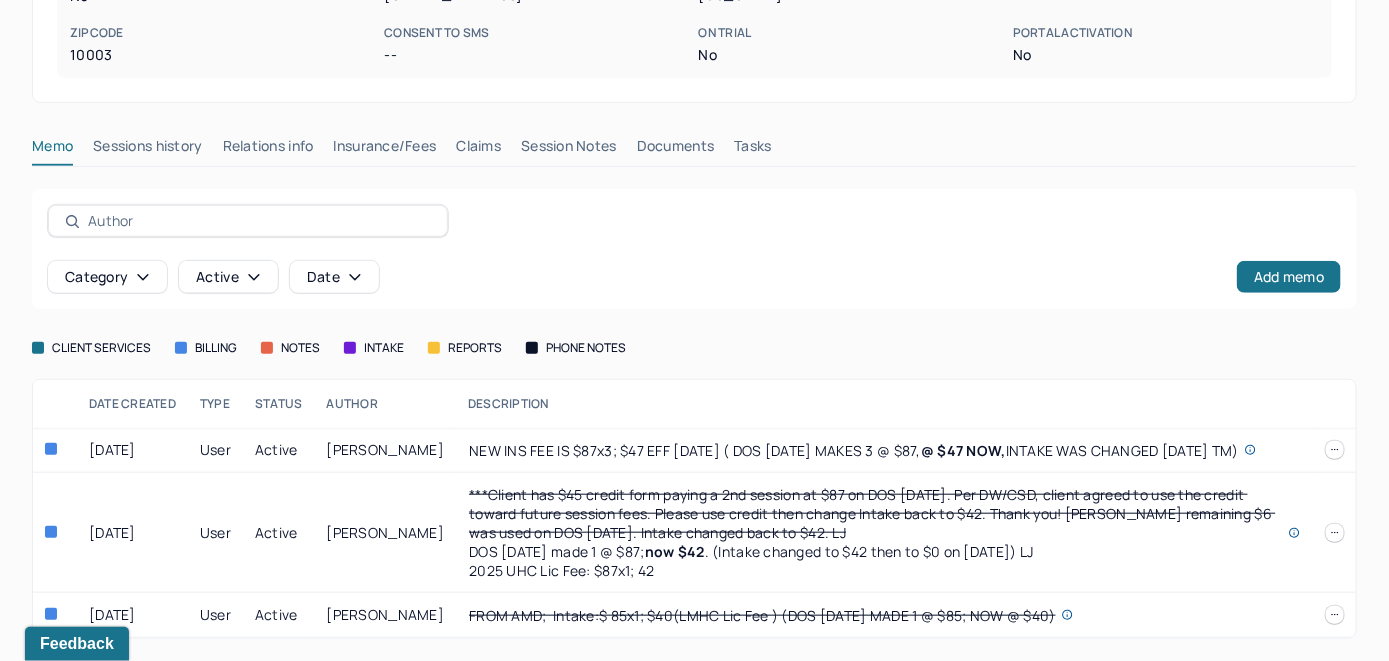 scroll, scrollTop: 428, scrollLeft: 0, axis: vertical 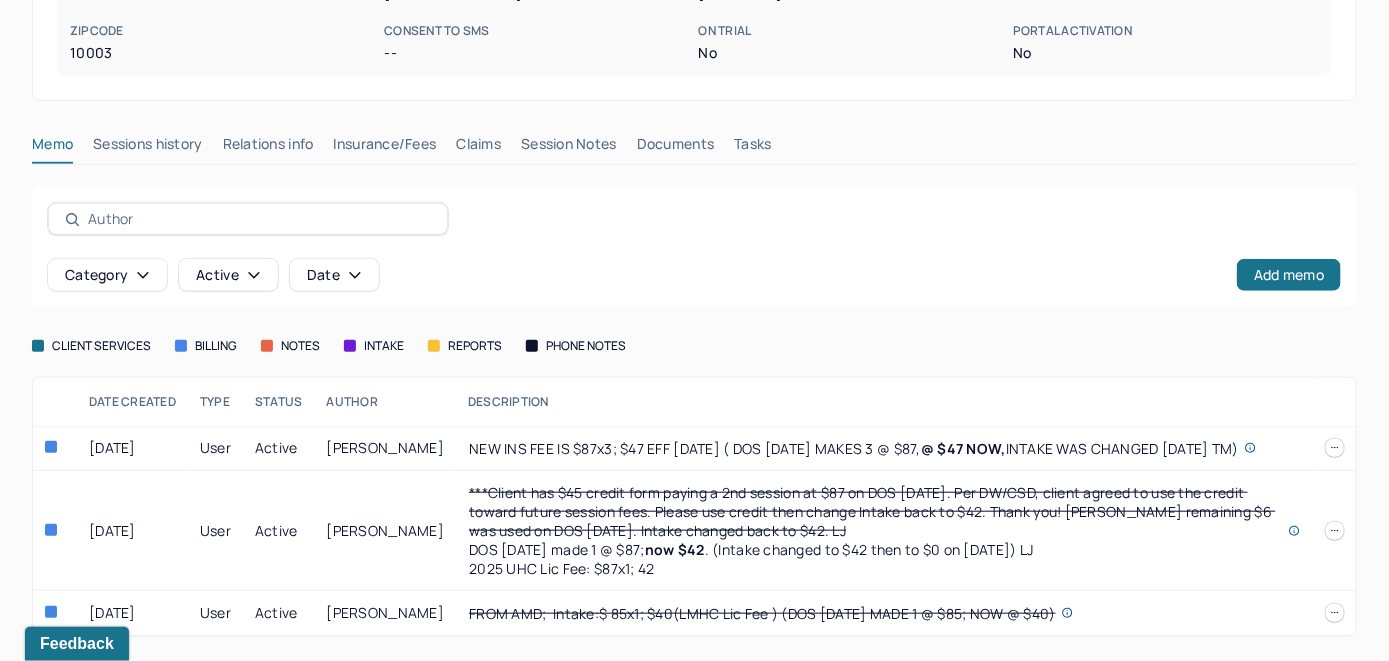 click on "Insurance/Fees" at bounding box center (385, 148) 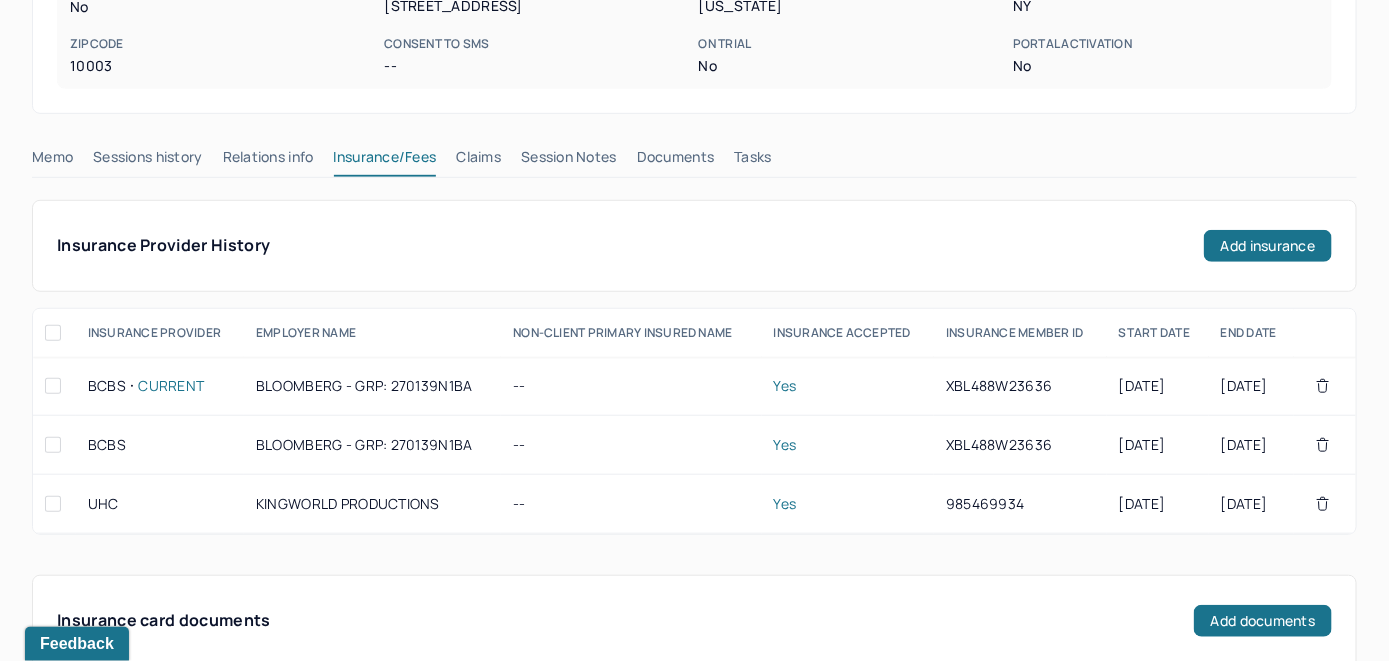 scroll, scrollTop: 328, scrollLeft: 0, axis: vertical 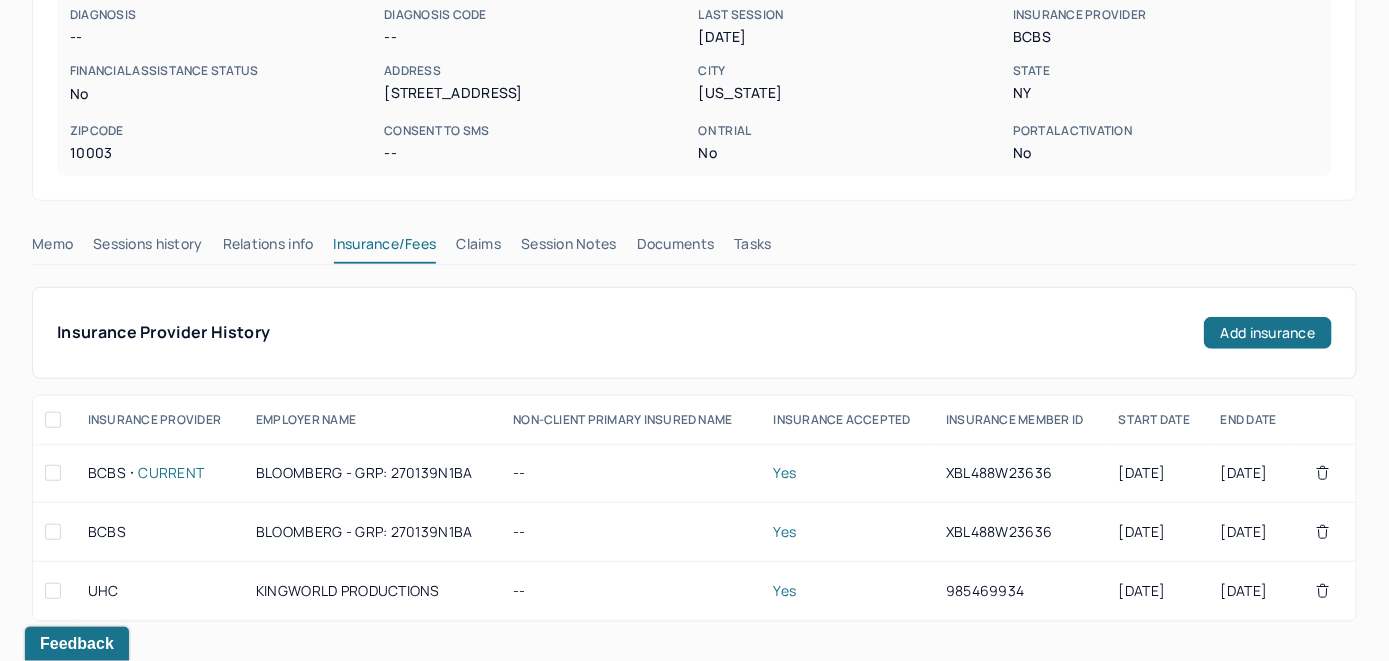 click on "Claims" at bounding box center (478, 248) 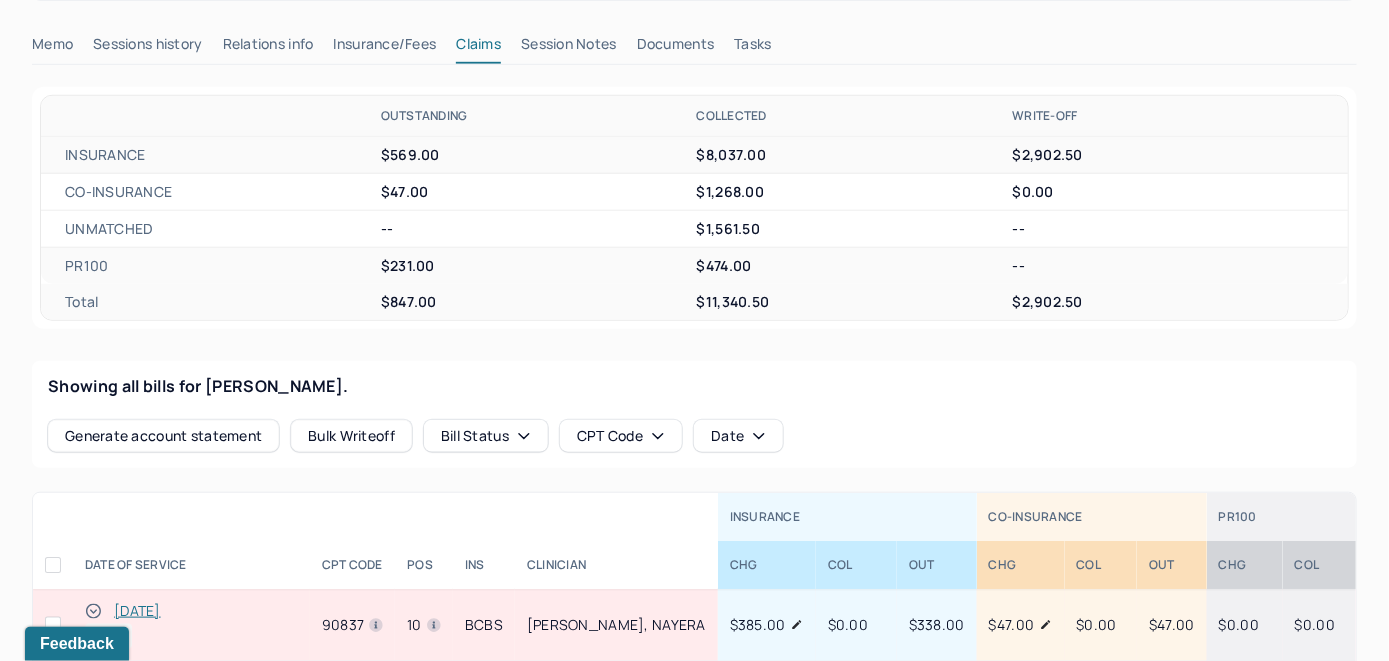 scroll, scrollTop: 628, scrollLeft: 0, axis: vertical 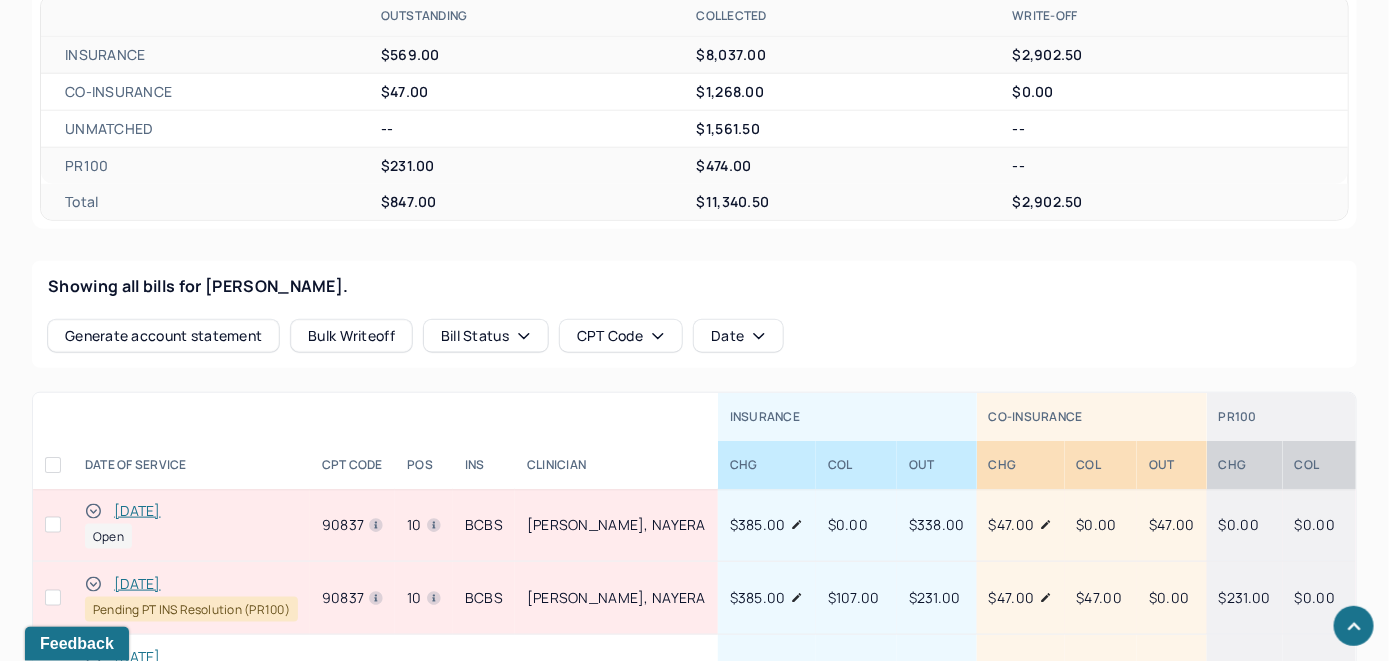 click on "[DATE] Open" at bounding box center (191, 525) 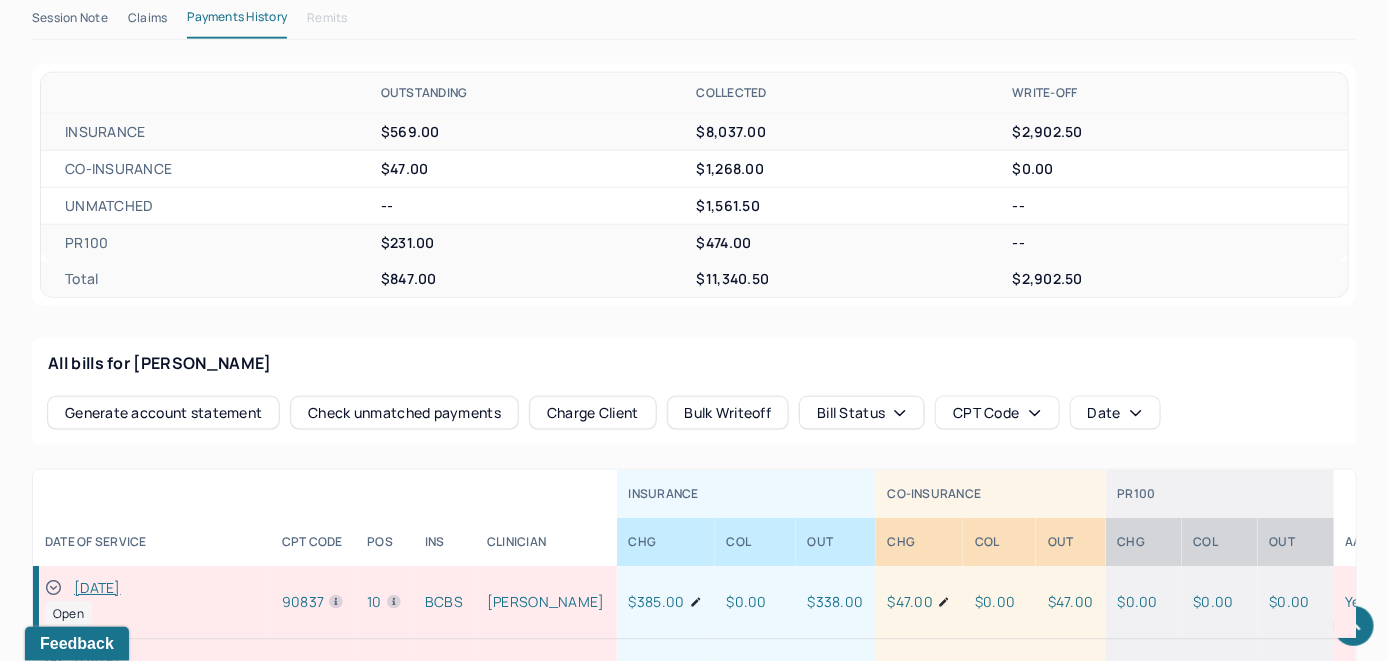 scroll, scrollTop: 828, scrollLeft: 0, axis: vertical 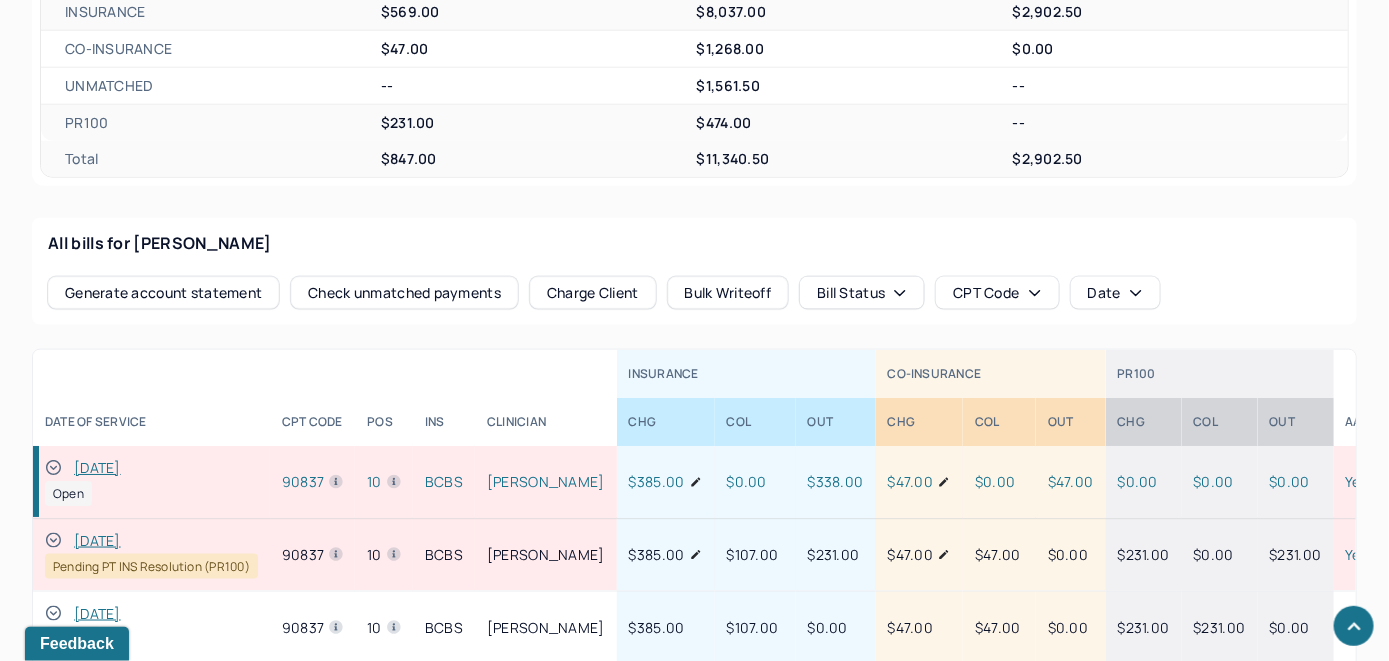 click on "[DATE]" at bounding box center [97, 468] 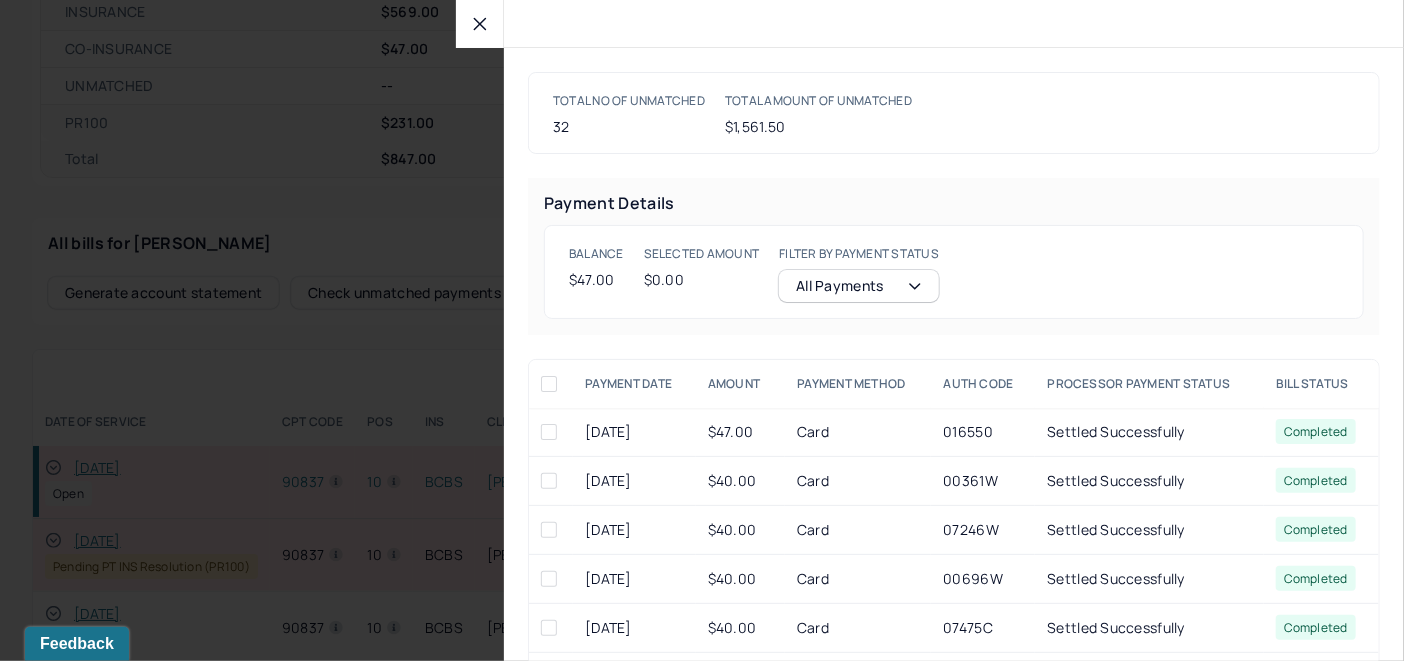 click at bounding box center [549, 432] 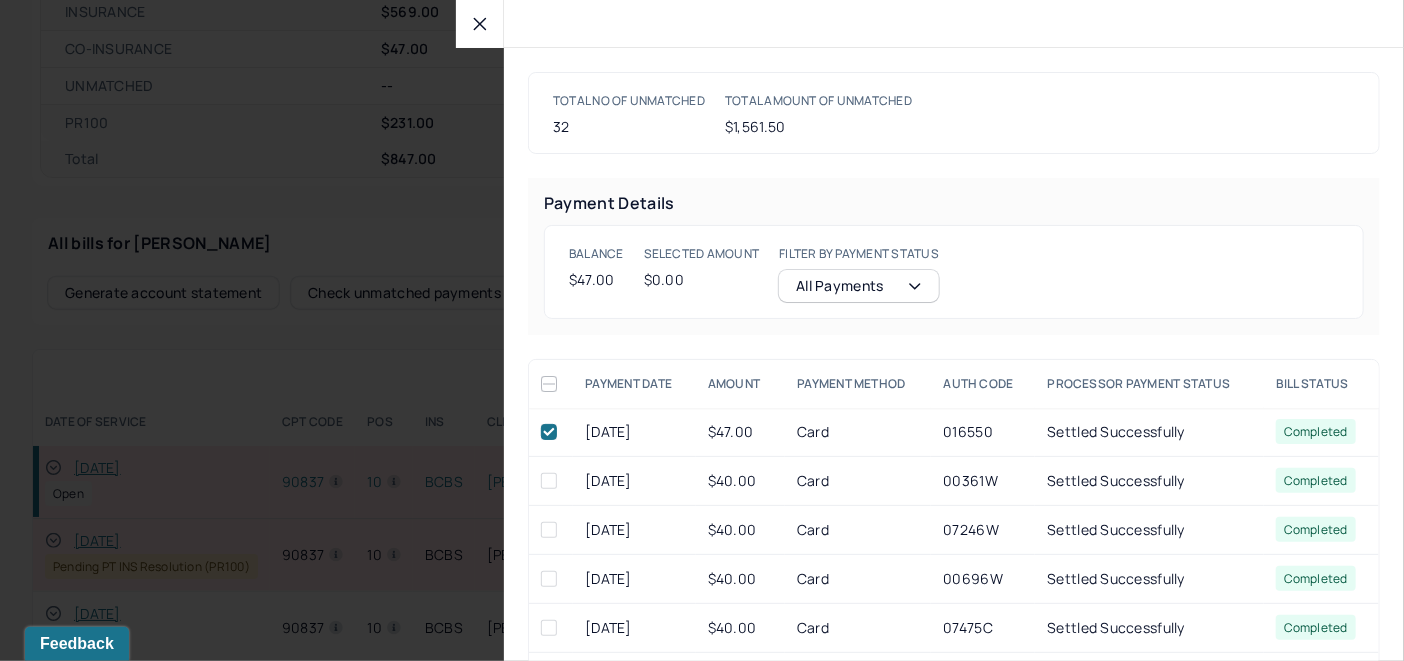 checkbox on "true" 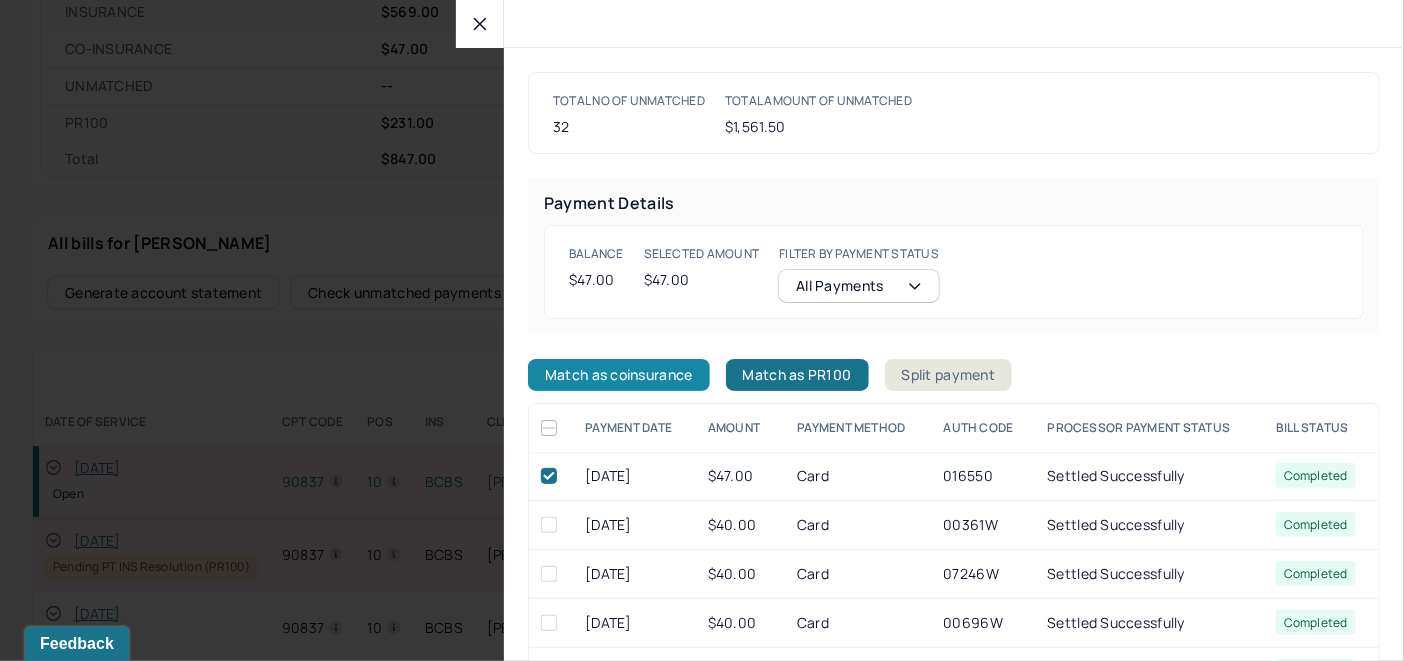 click on "Match as coinsurance" at bounding box center [619, 375] 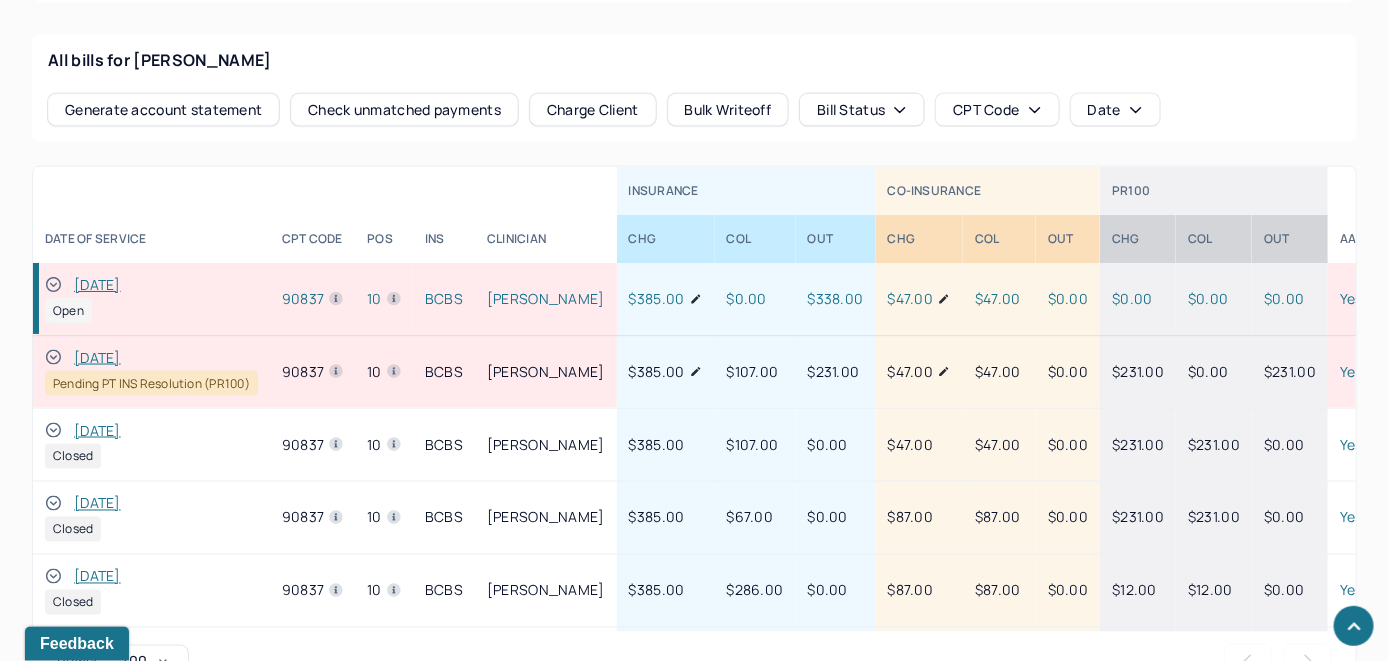 scroll, scrollTop: 1028, scrollLeft: 0, axis: vertical 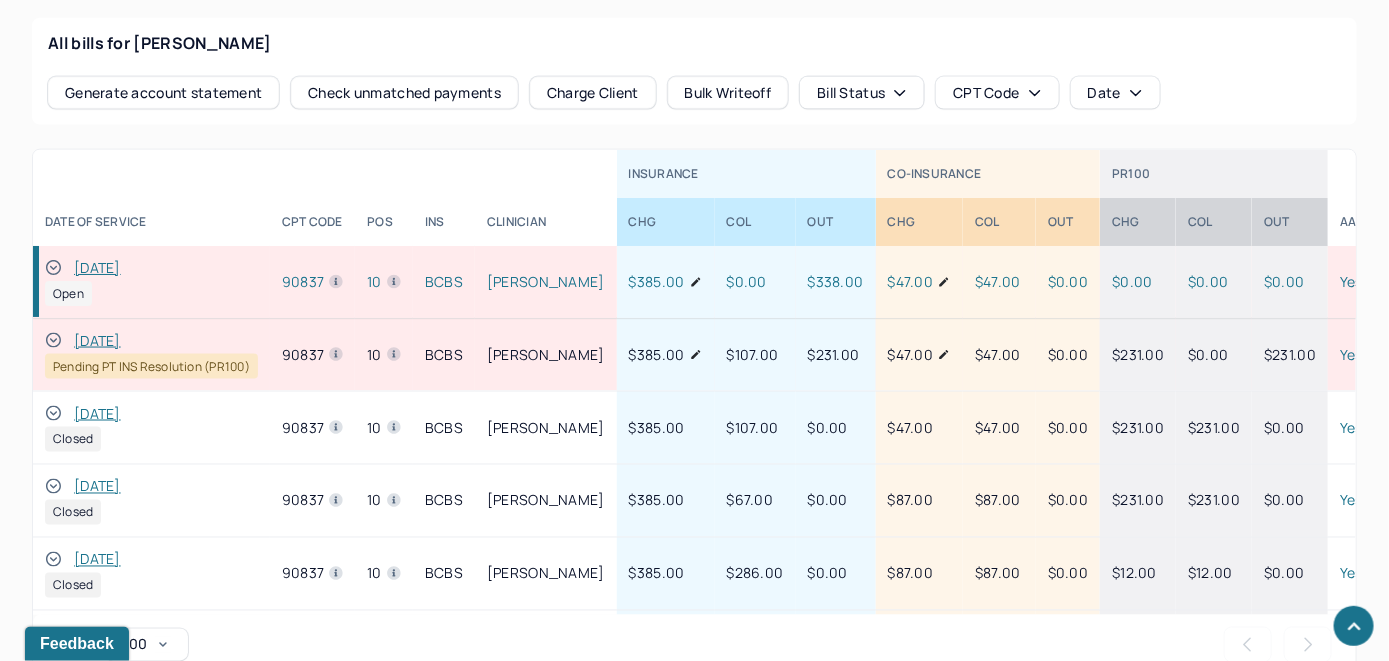click 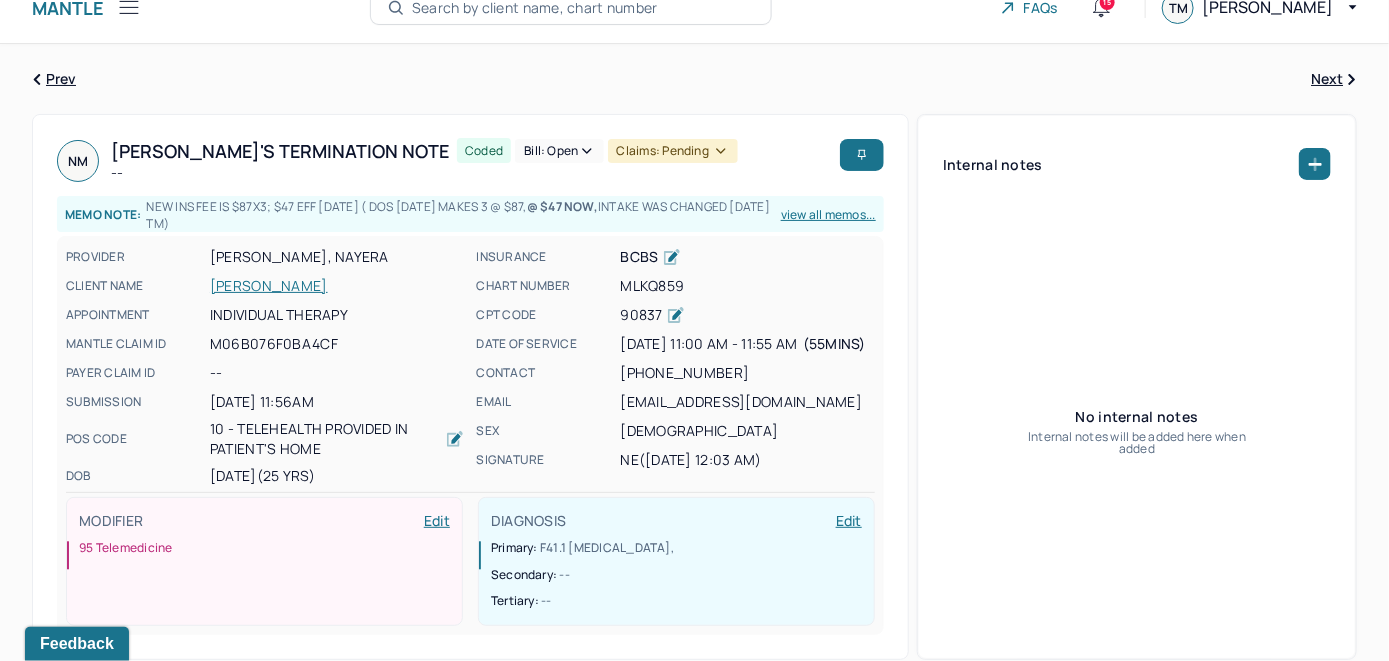 scroll, scrollTop: 0, scrollLeft: 0, axis: both 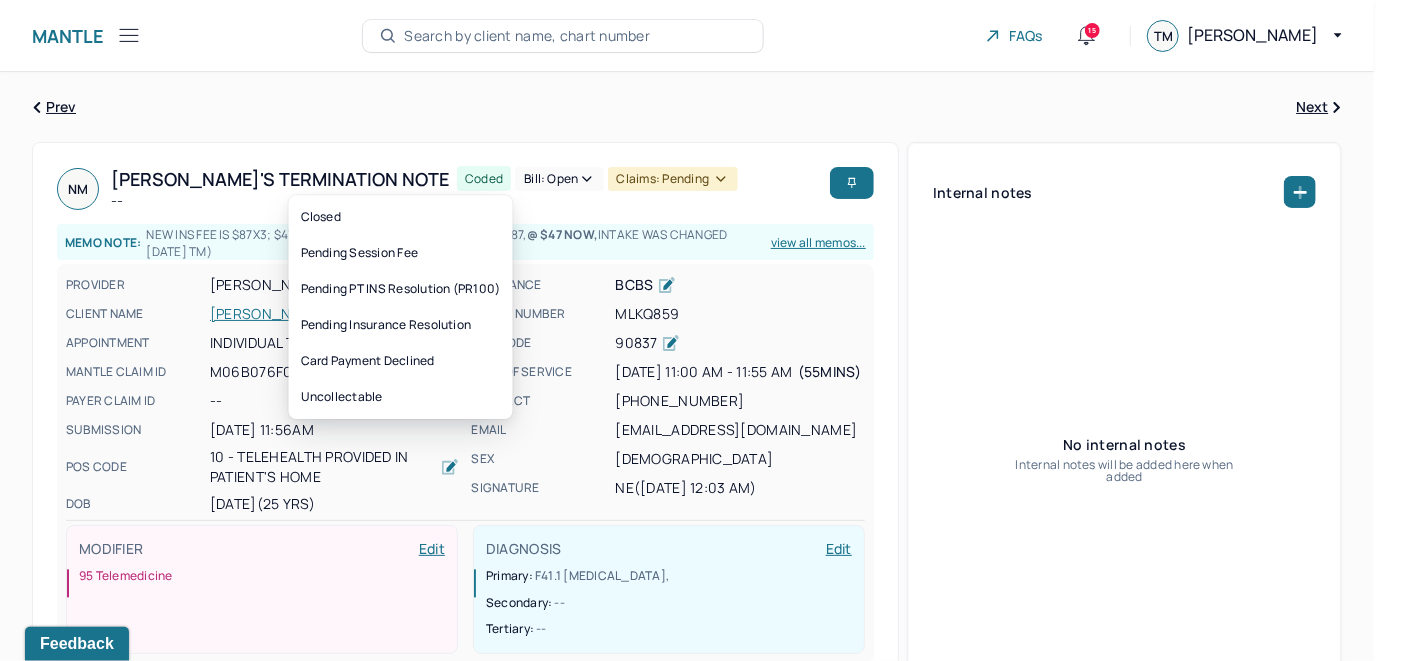 click on "Bill: Open" at bounding box center (559, 179) 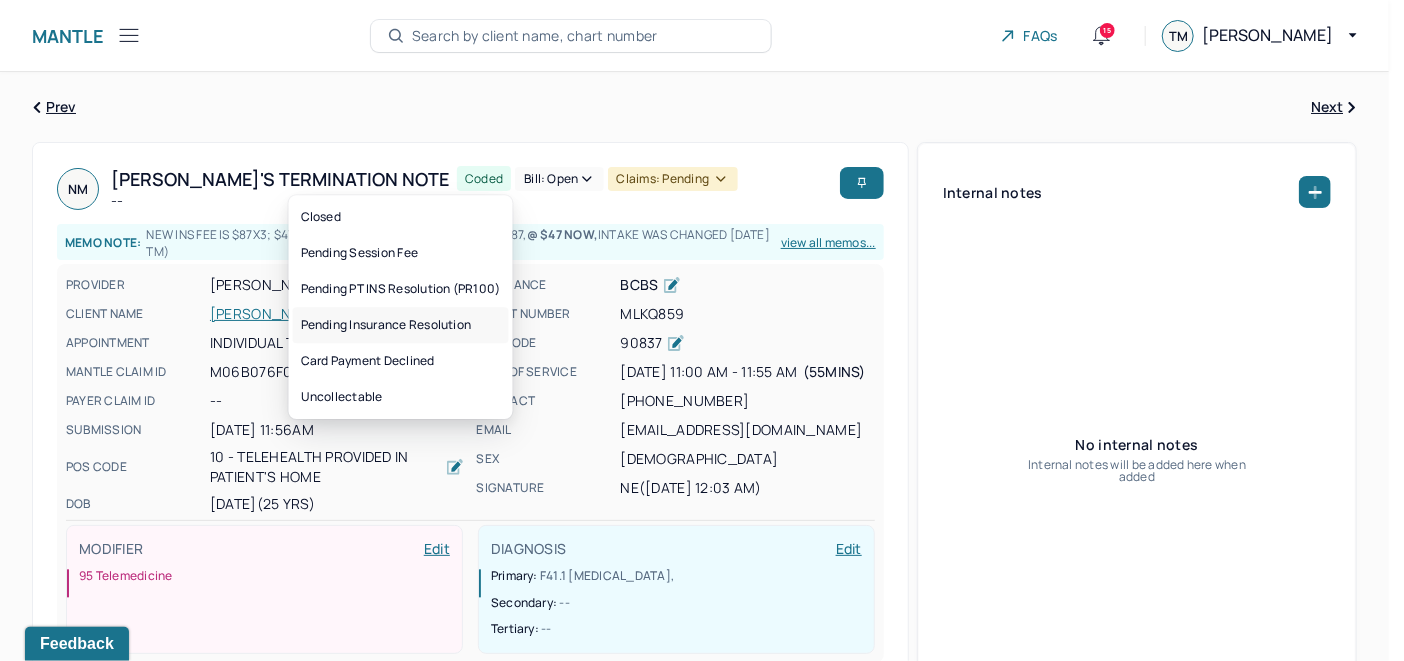 click on "Pending Insurance Resolution" at bounding box center [401, 325] 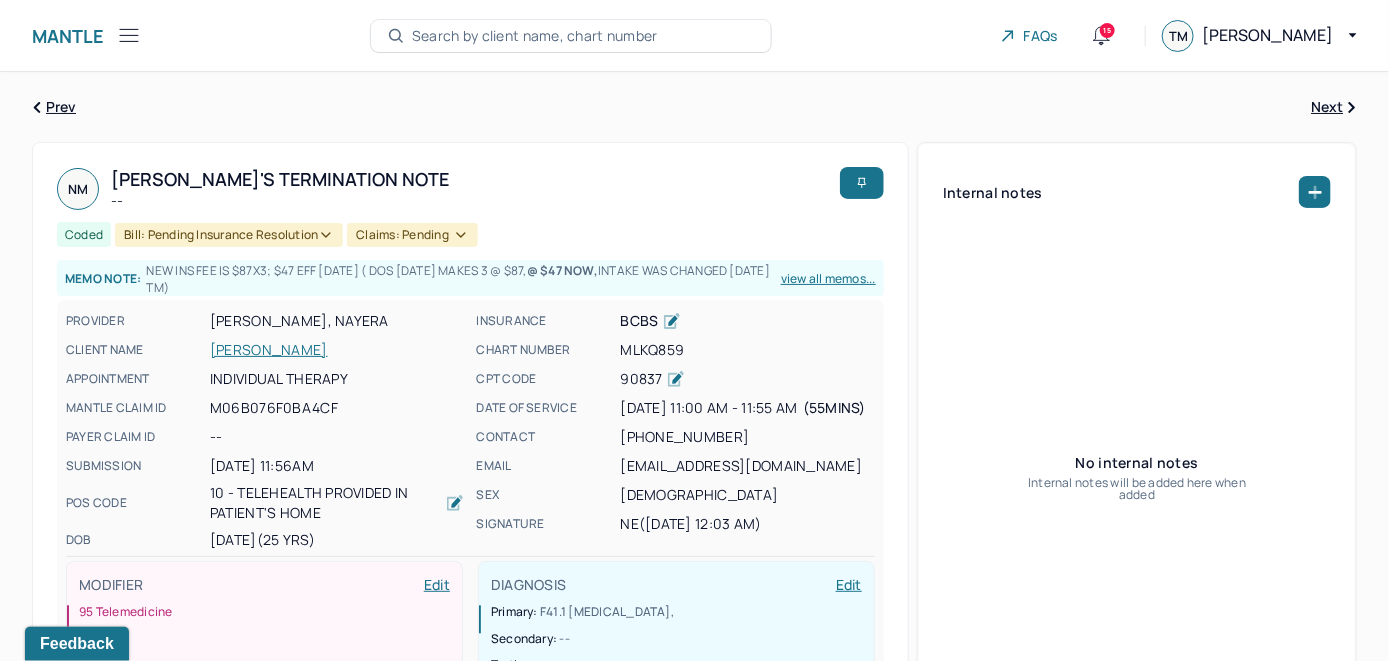 click on "Search by client name, chart number" at bounding box center (535, 36) 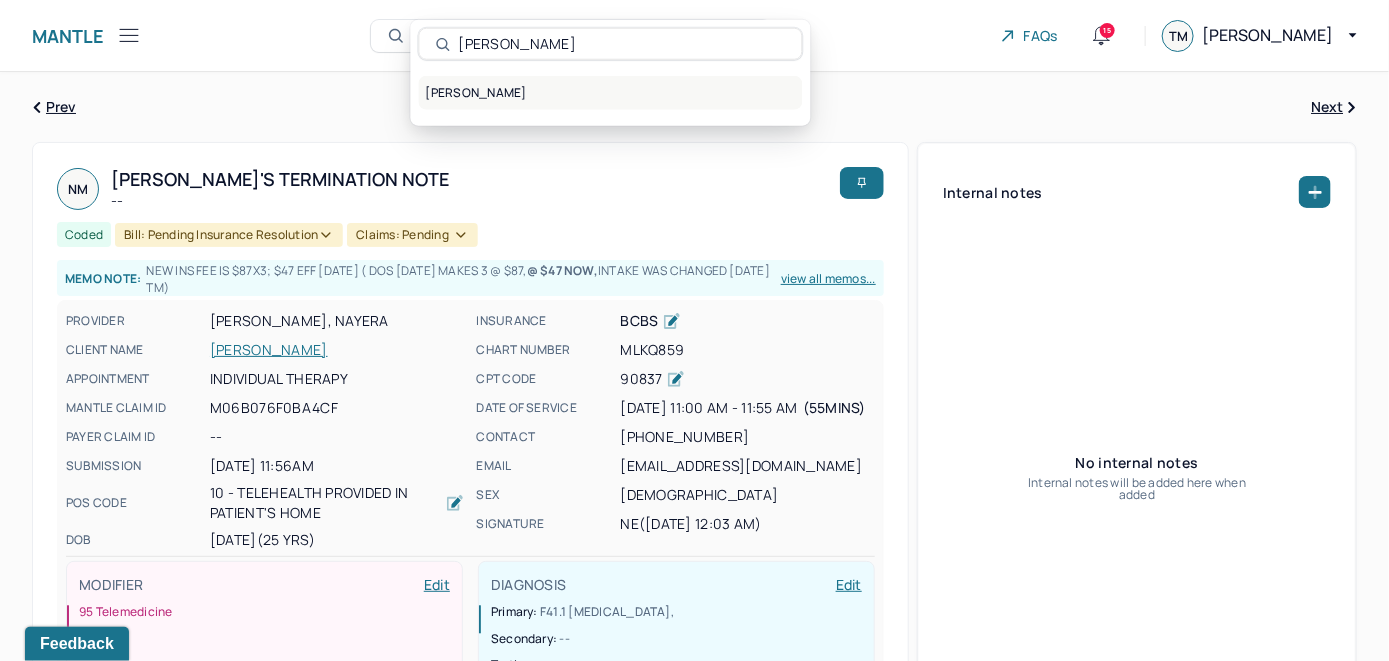 type on "[PERSON_NAME]" 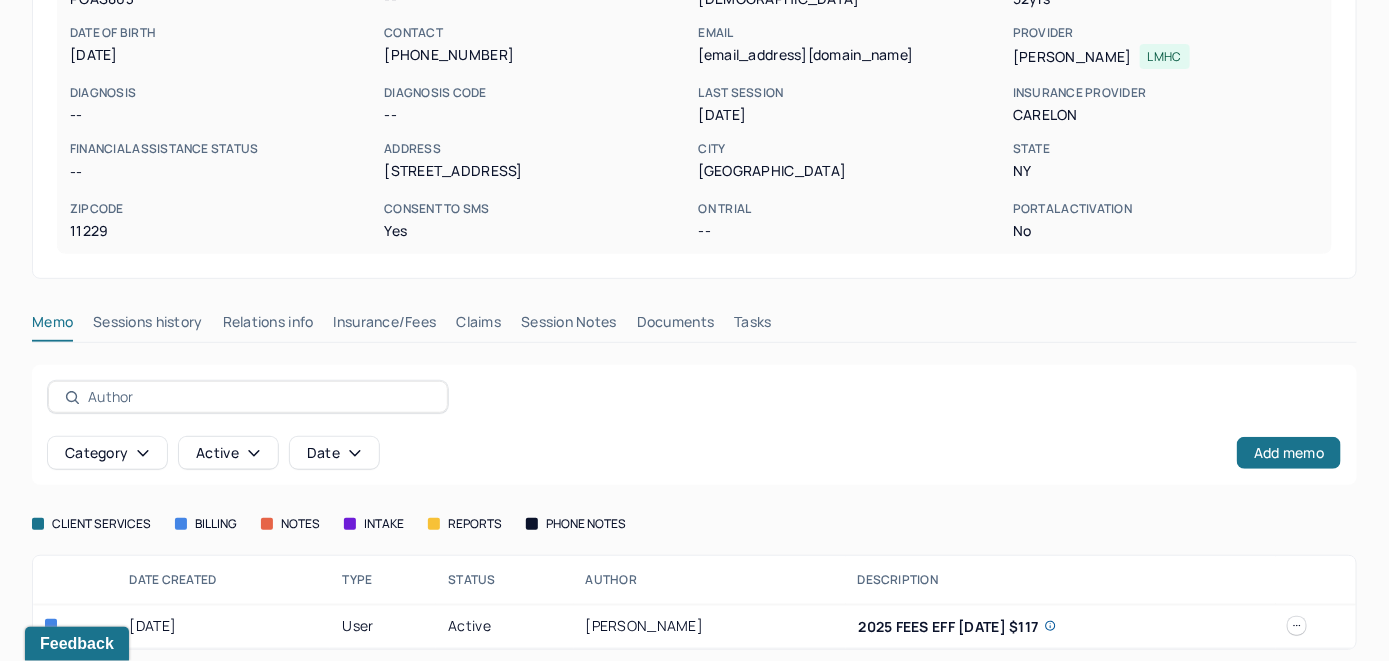scroll, scrollTop: 261, scrollLeft: 0, axis: vertical 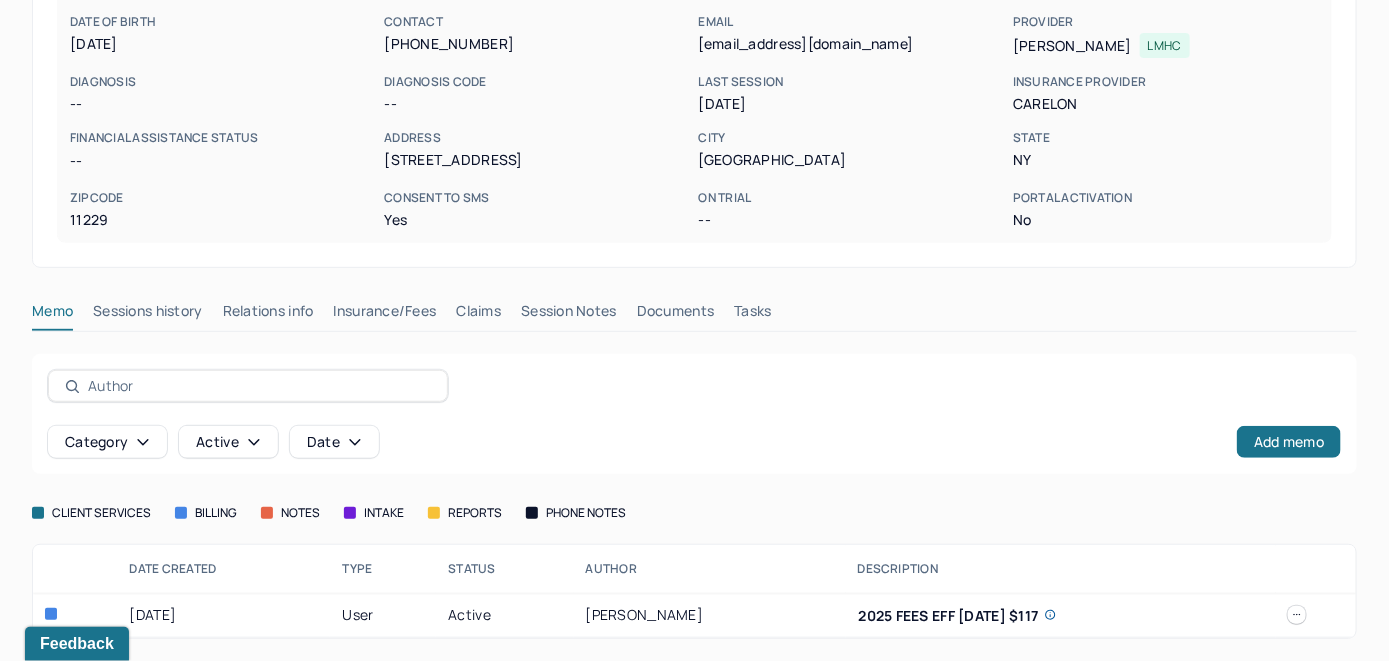 click on "Insurance/Fees" at bounding box center (385, 315) 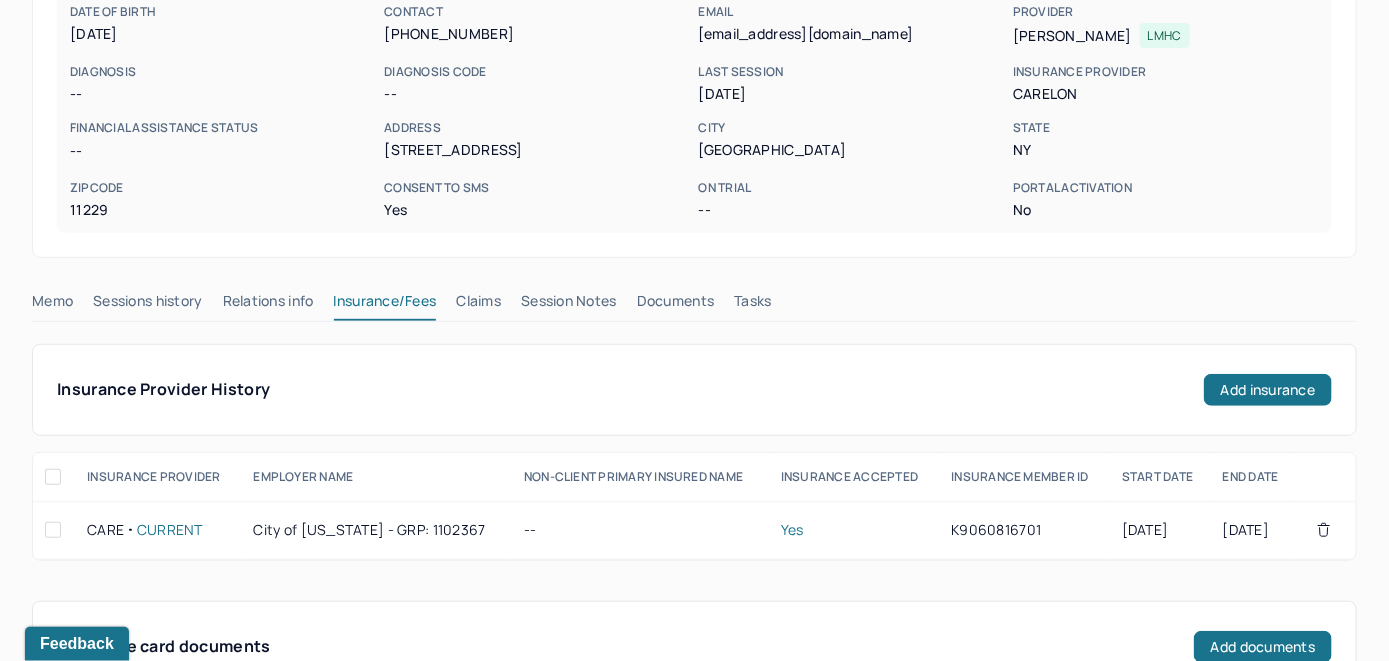 scroll, scrollTop: 261, scrollLeft: 0, axis: vertical 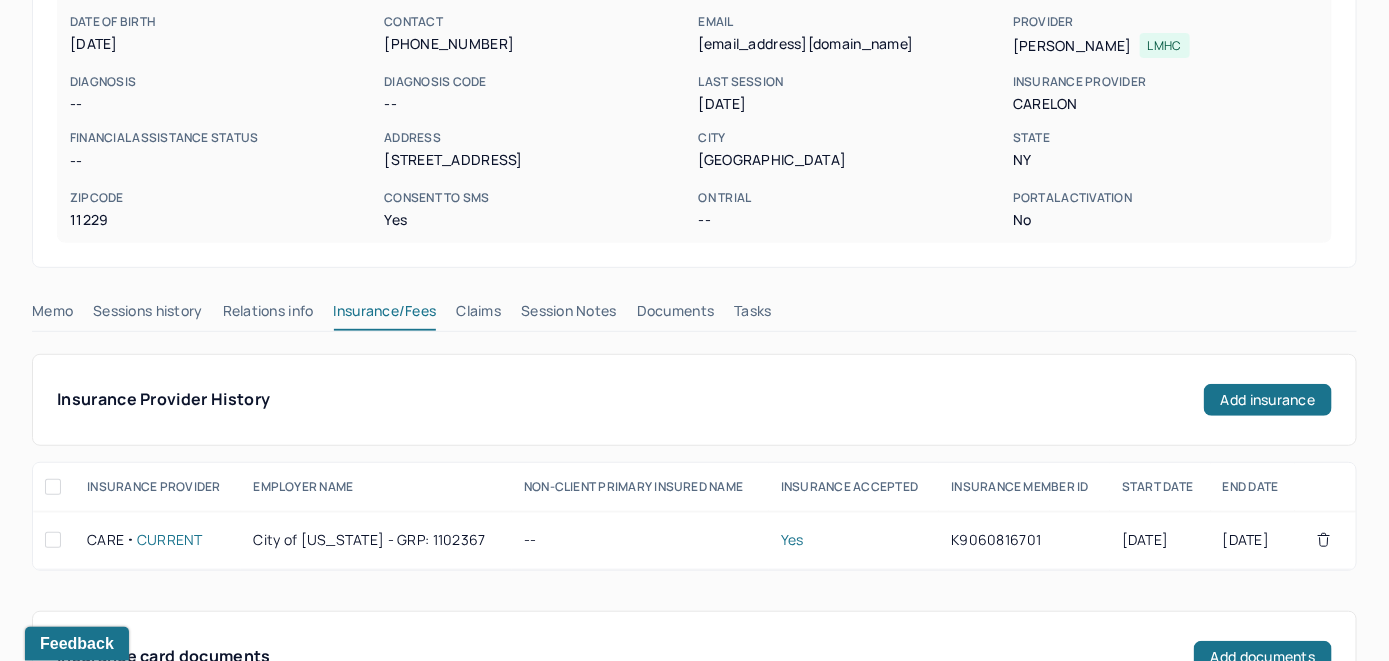 click on "Claims" at bounding box center (478, 315) 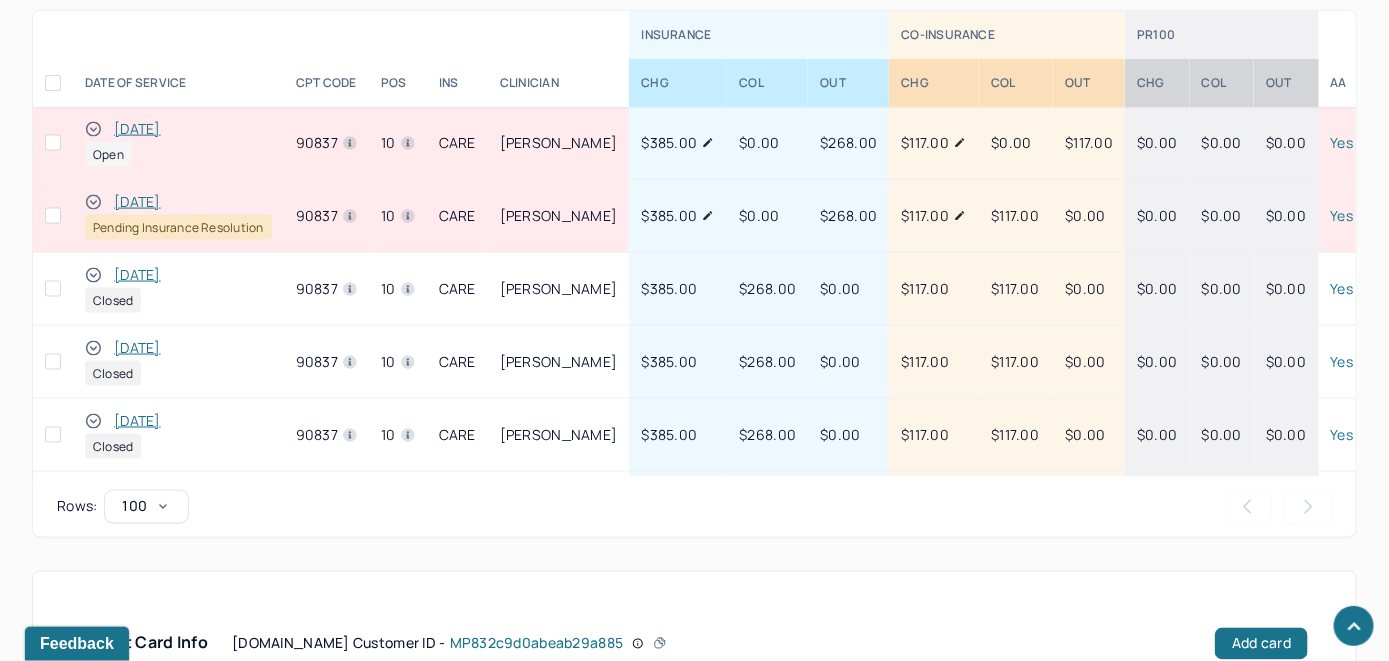 scroll, scrollTop: 905, scrollLeft: 0, axis: vertical 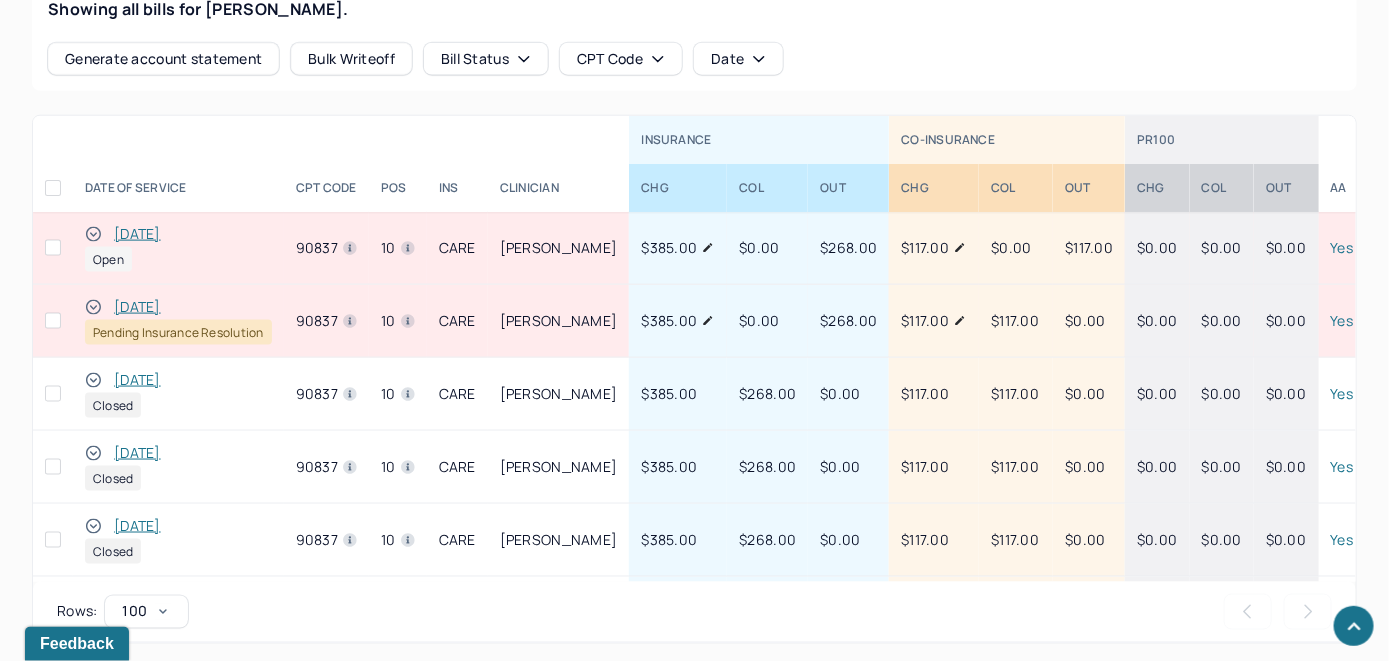 click on "[DATE]" at bounding box center [137, 234] 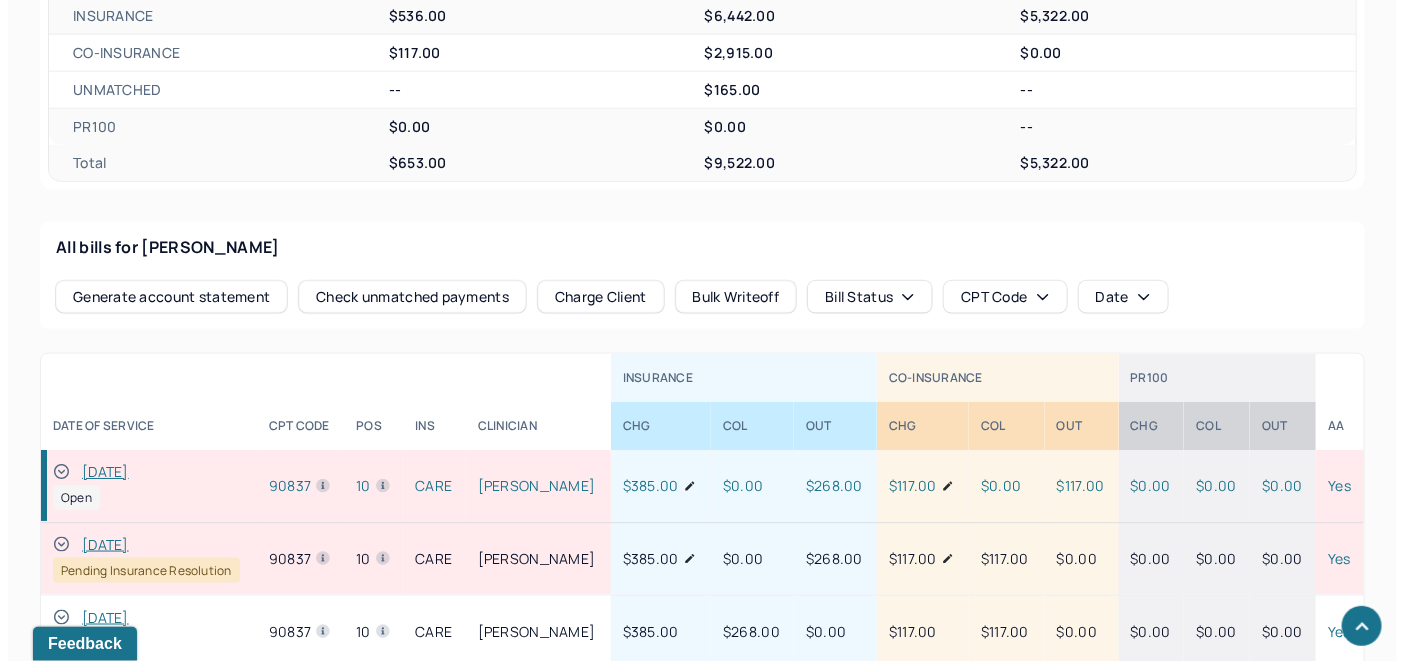 scroll, scrollTop: 905, scrollLeft: 0, axis: vertical 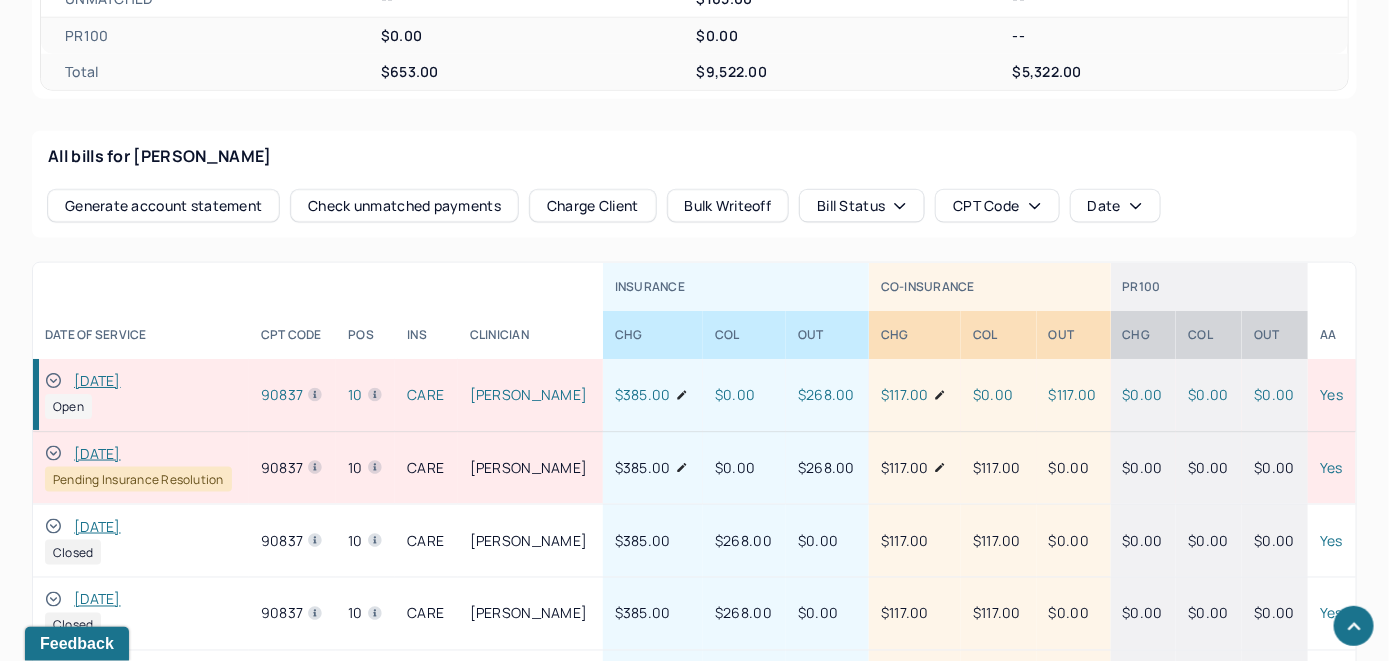 click on "Check unmatched payments" at bounding box center (404, 206) 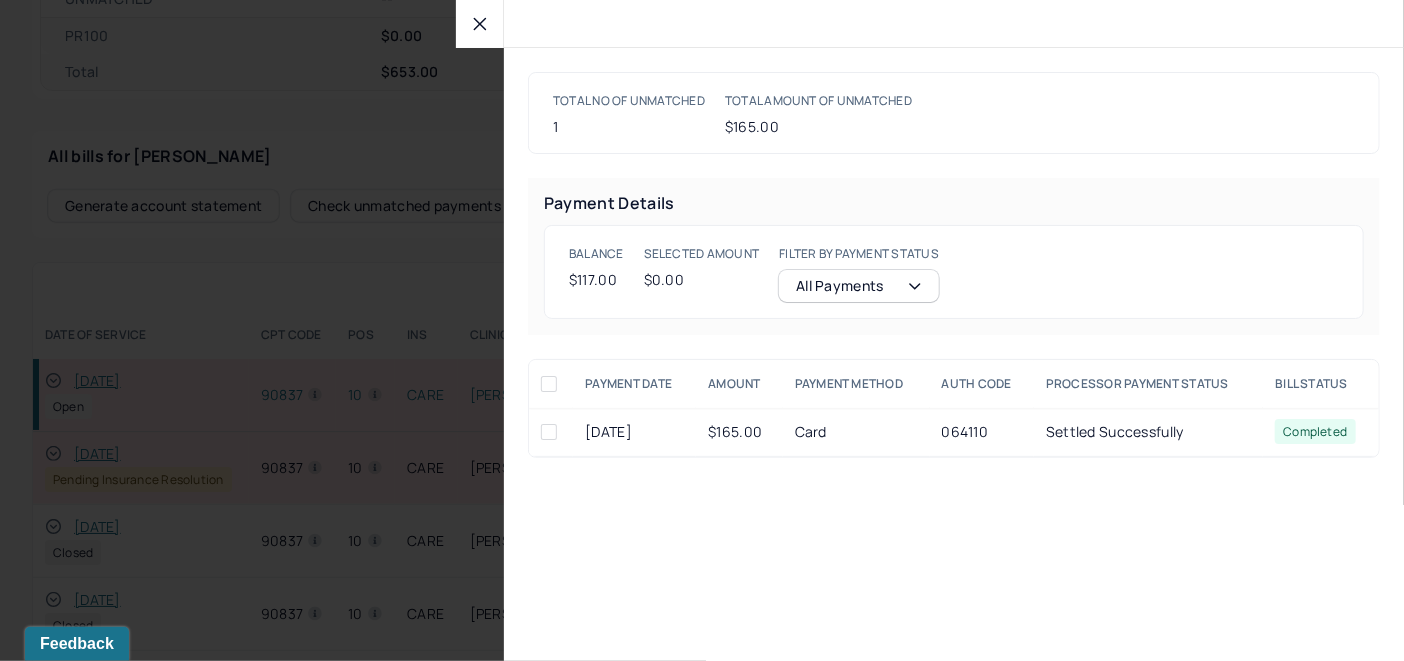 click at bounding box center [480, 24] 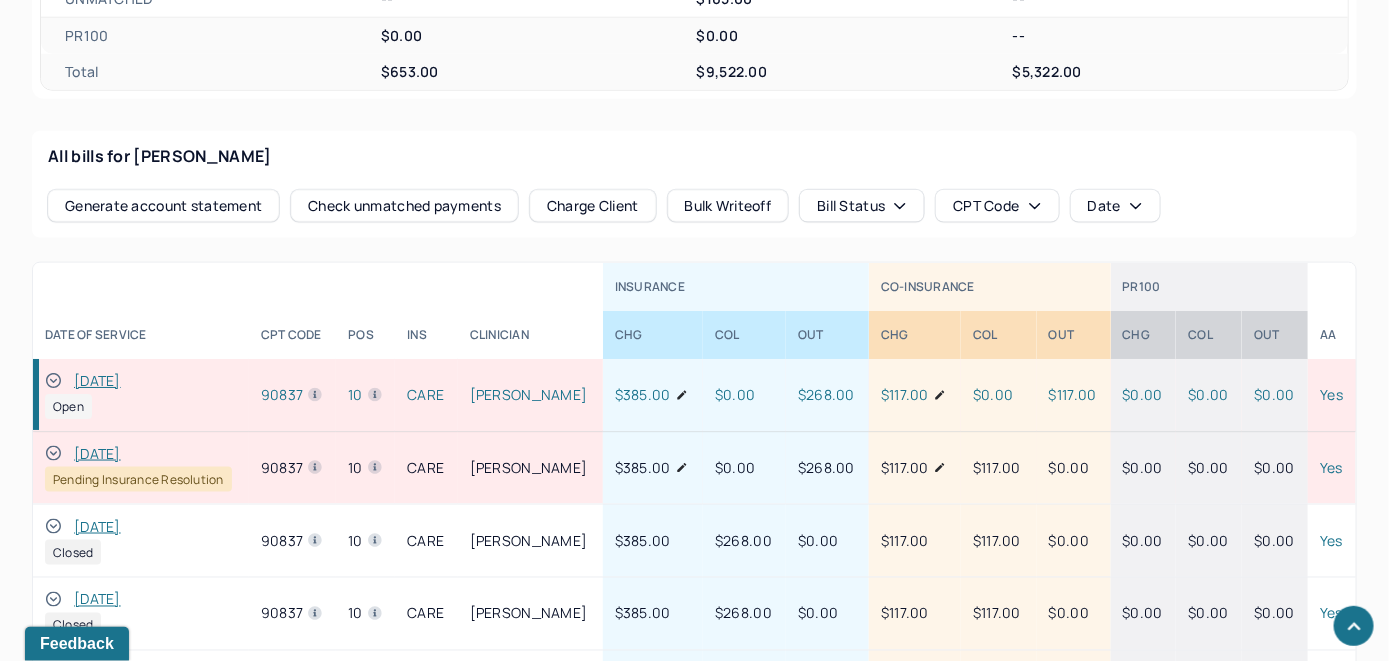 click on "Charge Client" at bounding box center [593, 206] 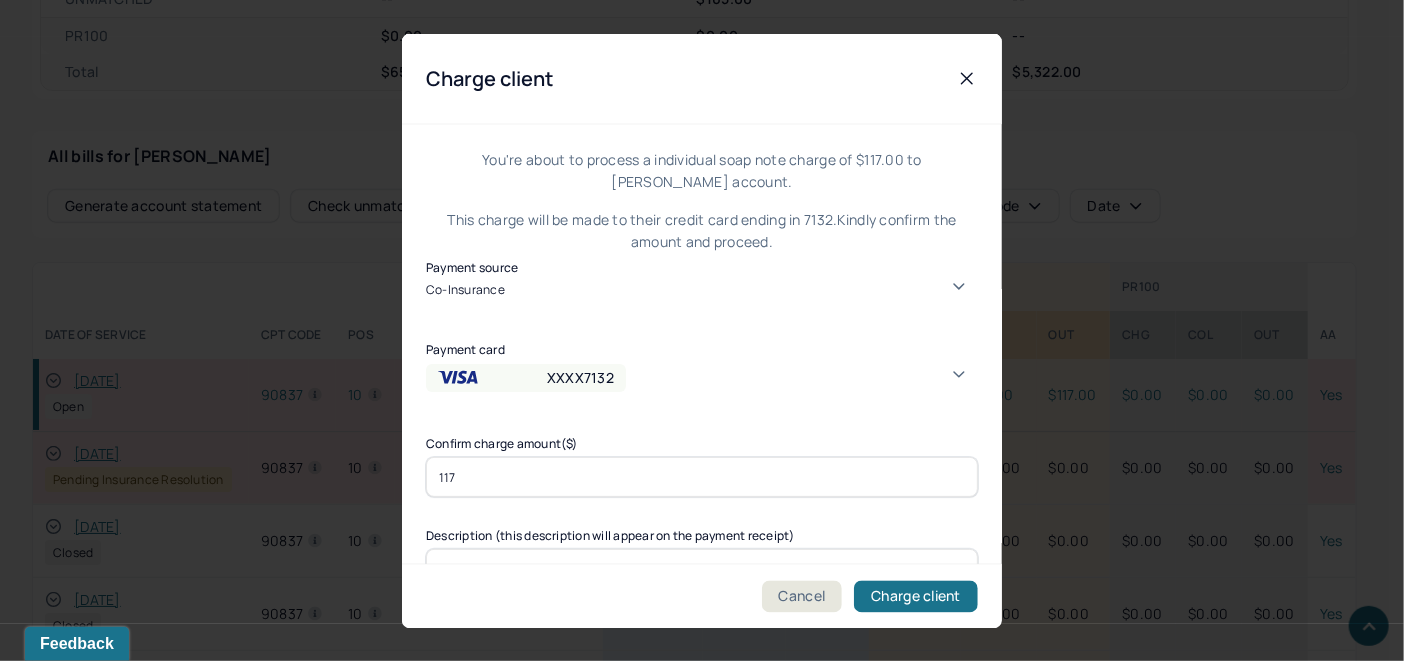 click on "XXXX7132" at bounding box center [702, 384] 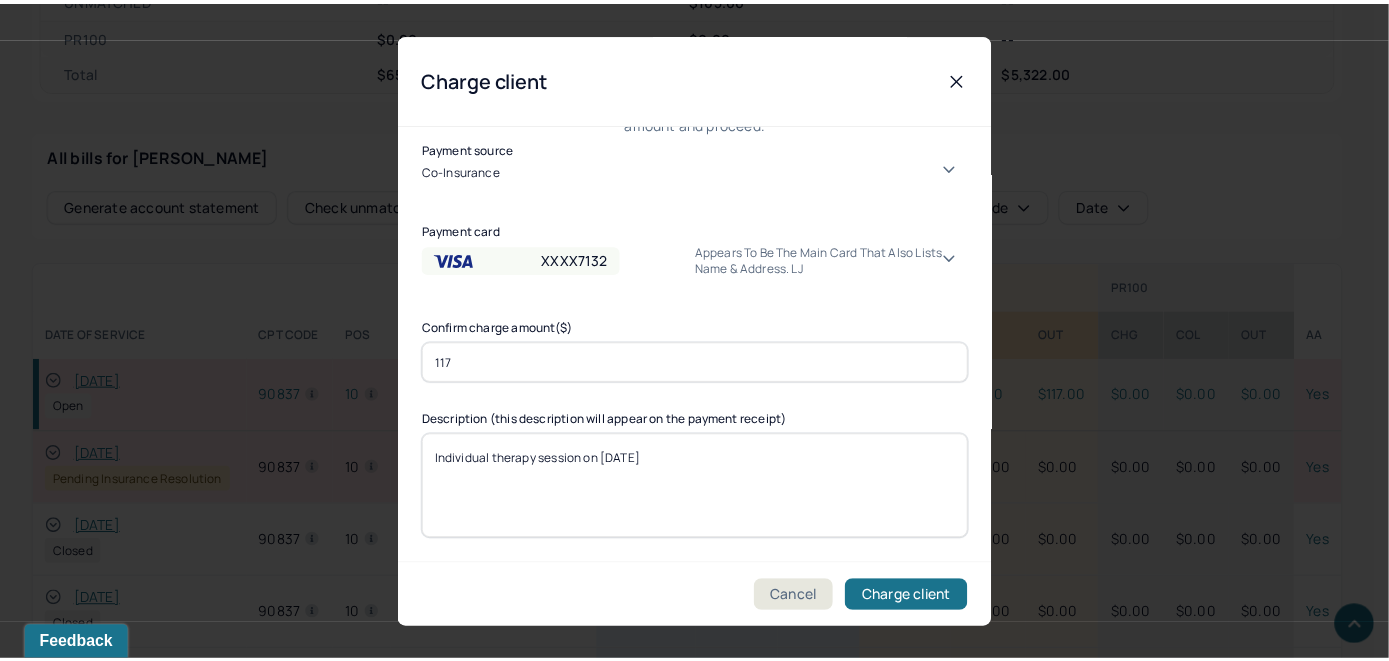 scroll, scrollTop: 121, scrollLeft: 0, axis: vertical 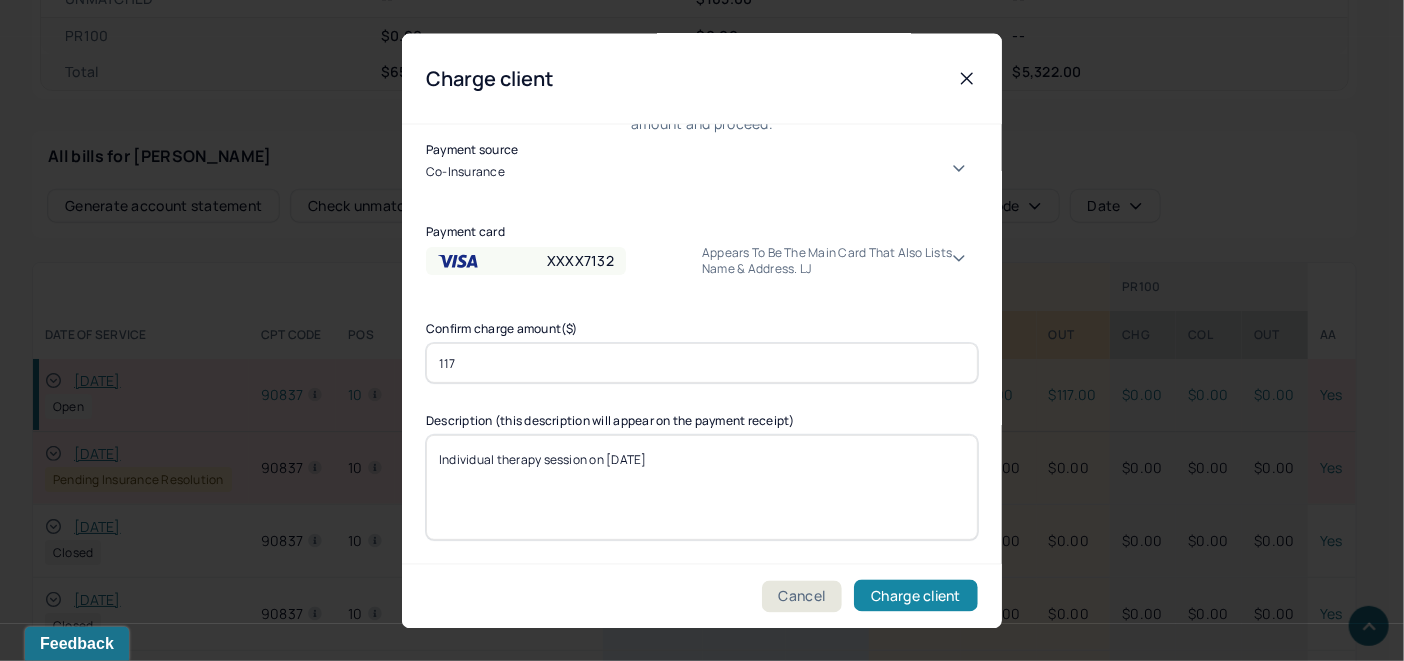 click on "Charge client" at bounding box center (916, 596) 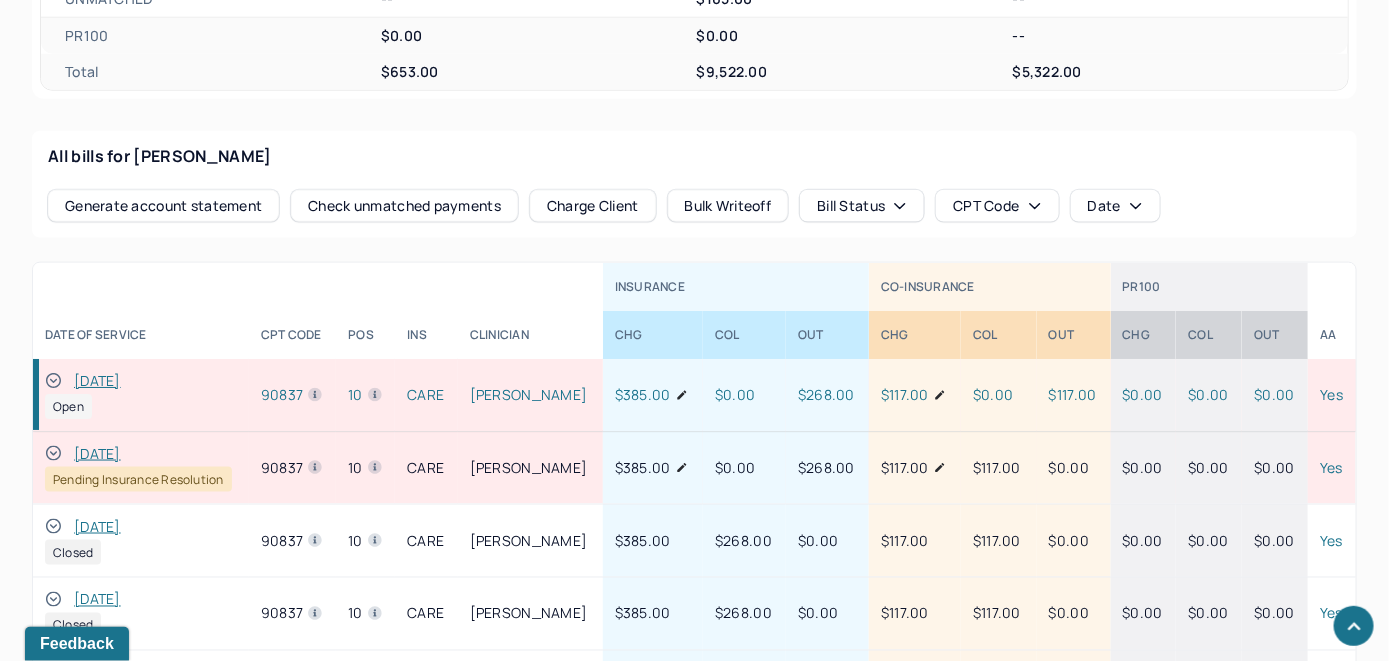 click 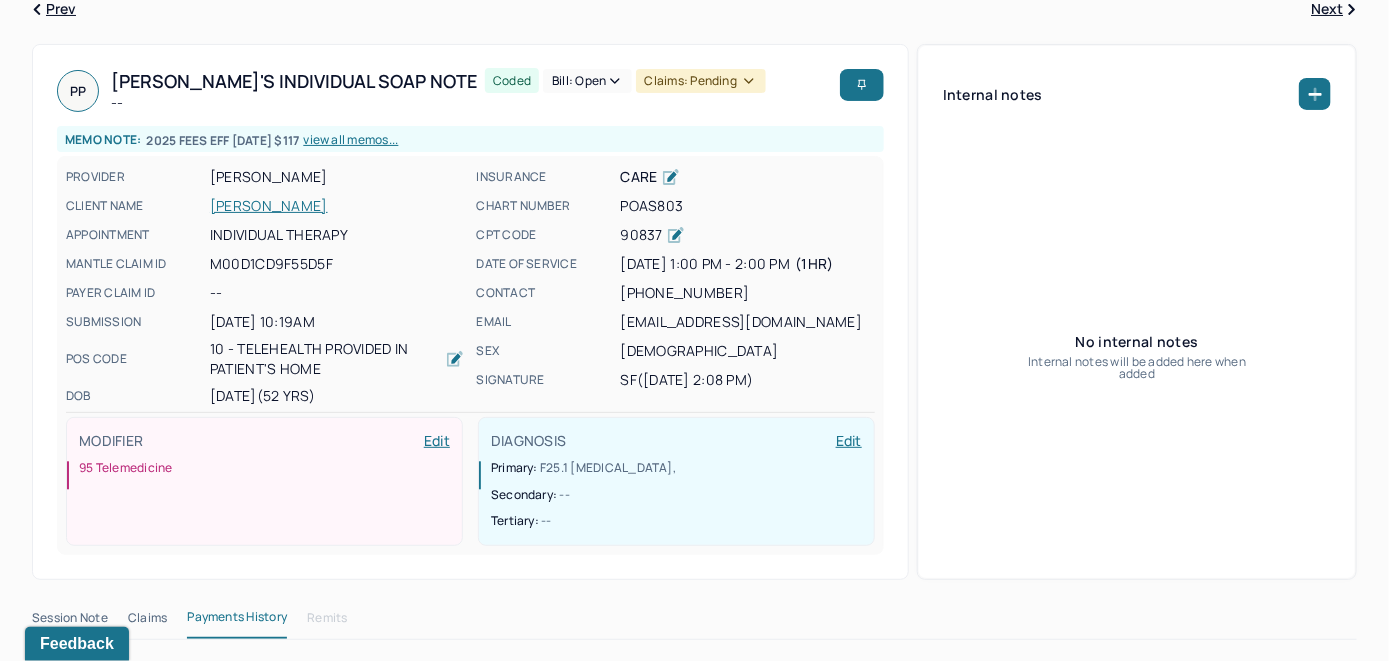 scroll, scrollTop: 5, scrollLeft: 0, axis: vertical 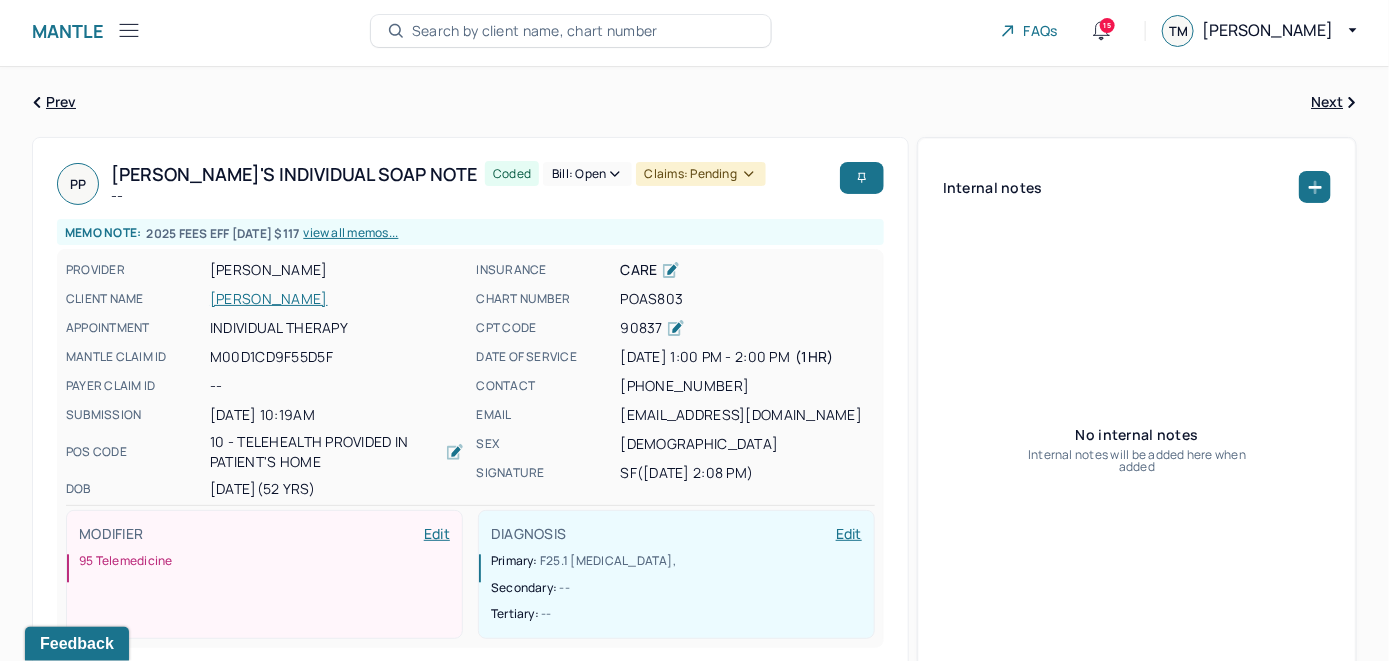 click on "Bill: Open" at bounding box center [587, 174] 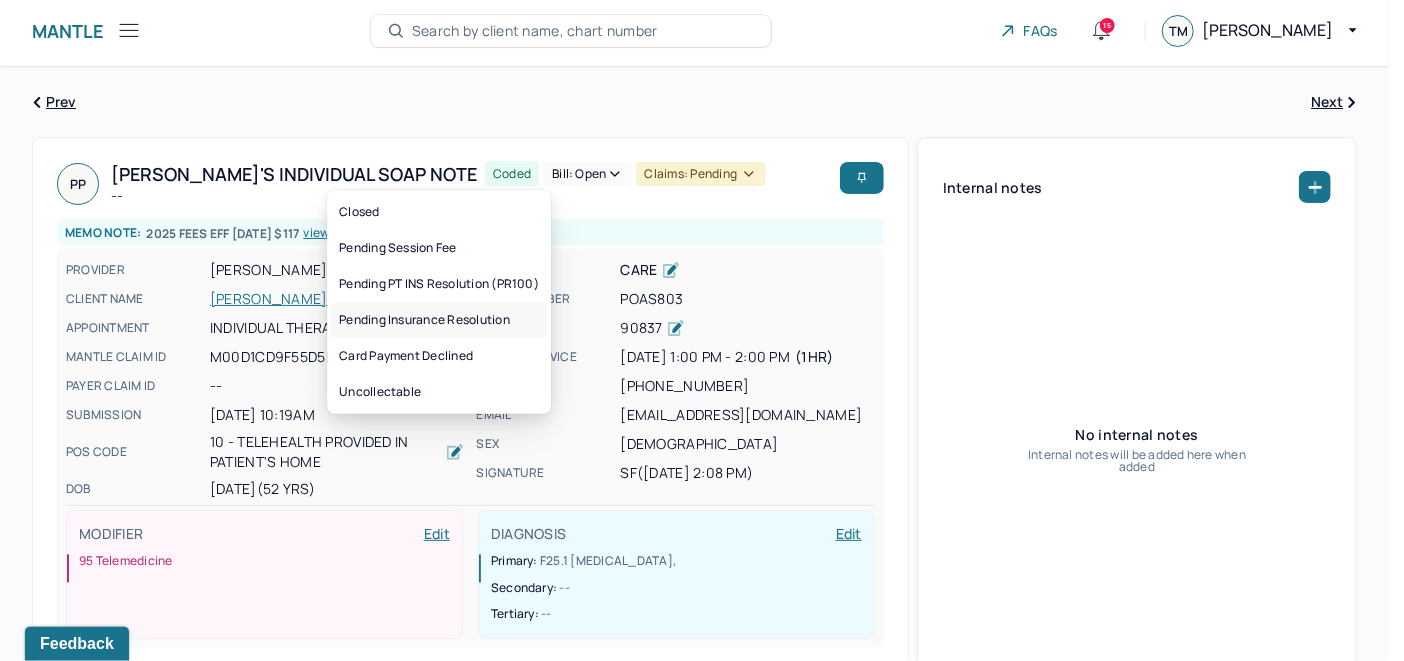 click on "Pending Insurance Resolution" at bounding box center (439, 320) 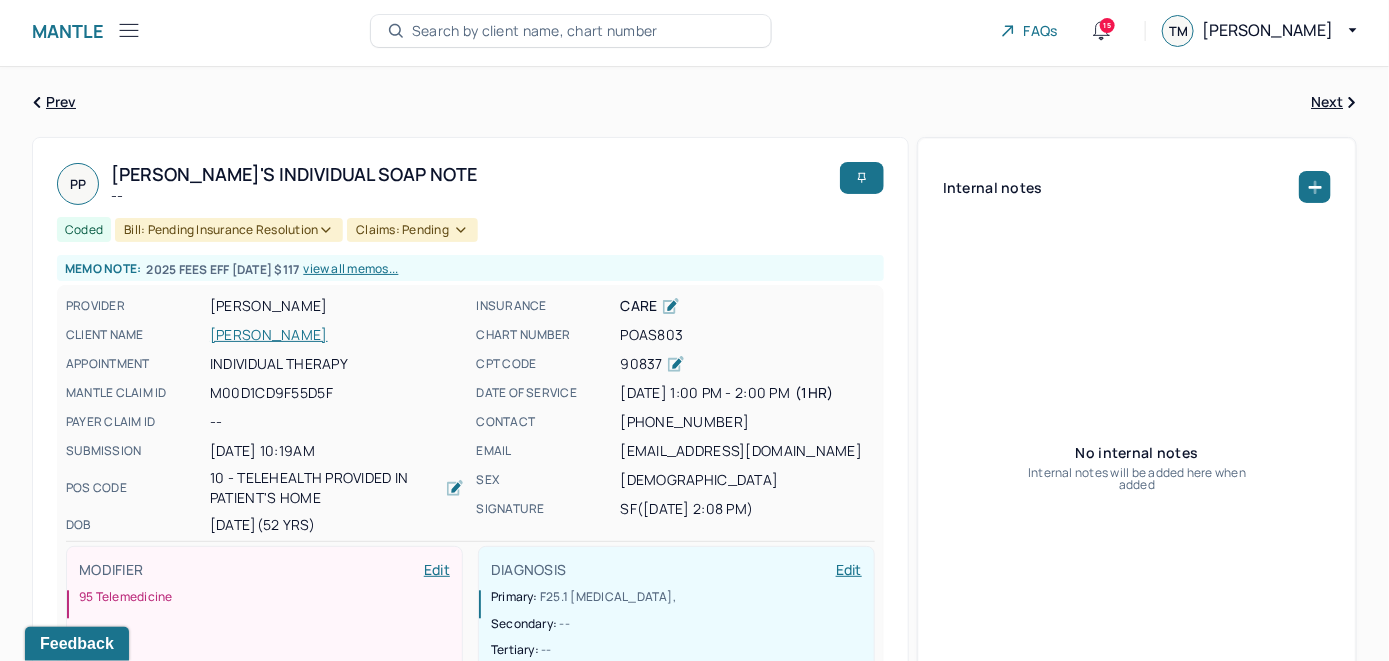 click on "Search by client name, chart number" at bounding box center [535, 31] 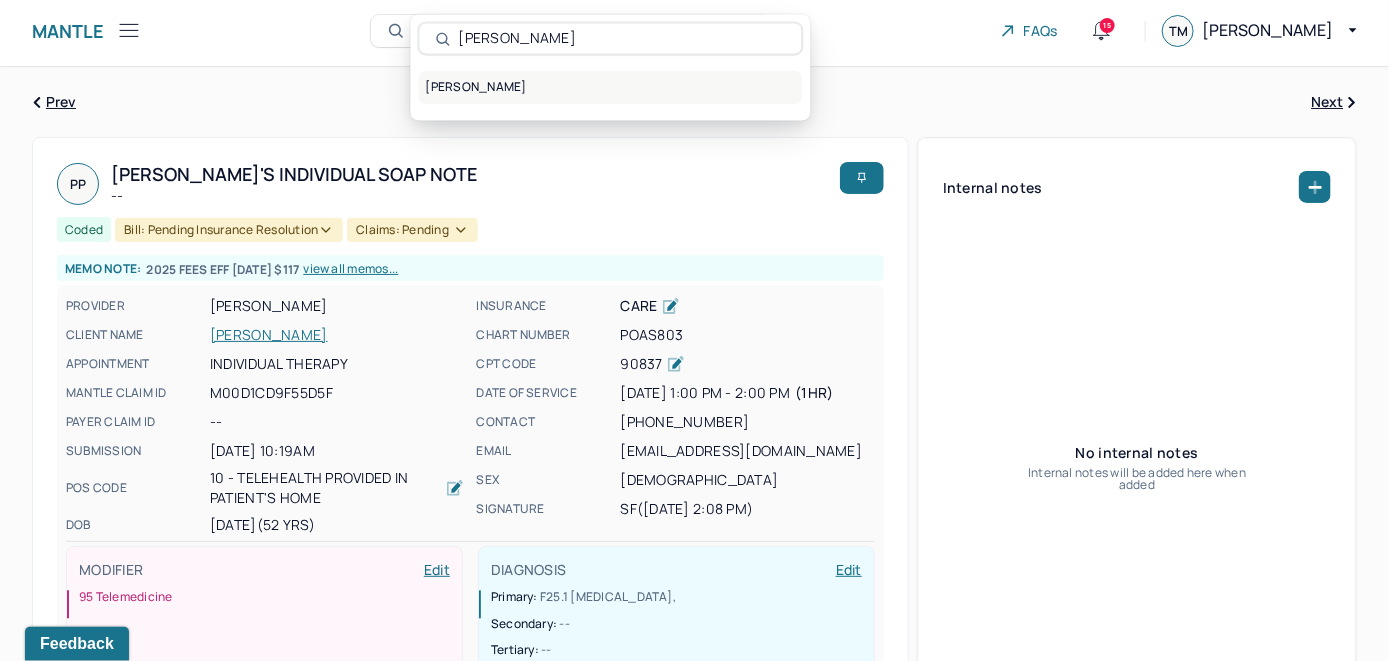type on "[PERSON_NAME]" 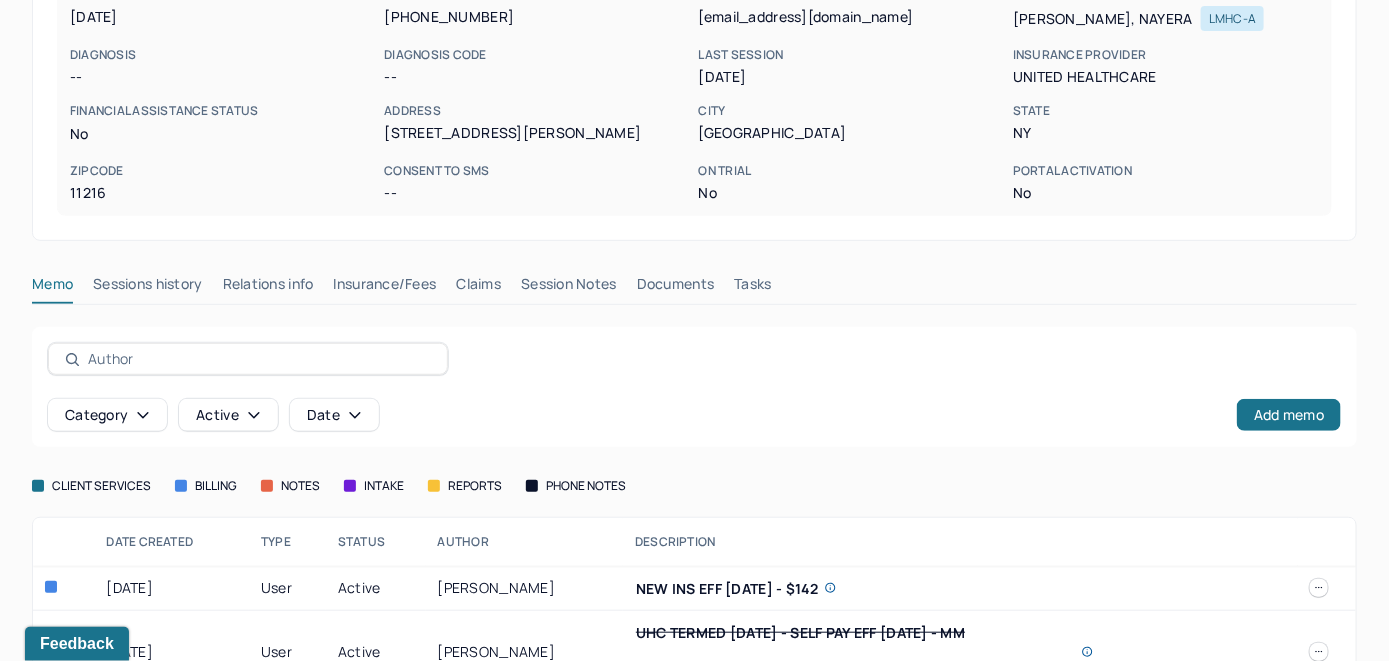 scroll, scrollTop: 343, scrollLeft: 0, axis: vertical 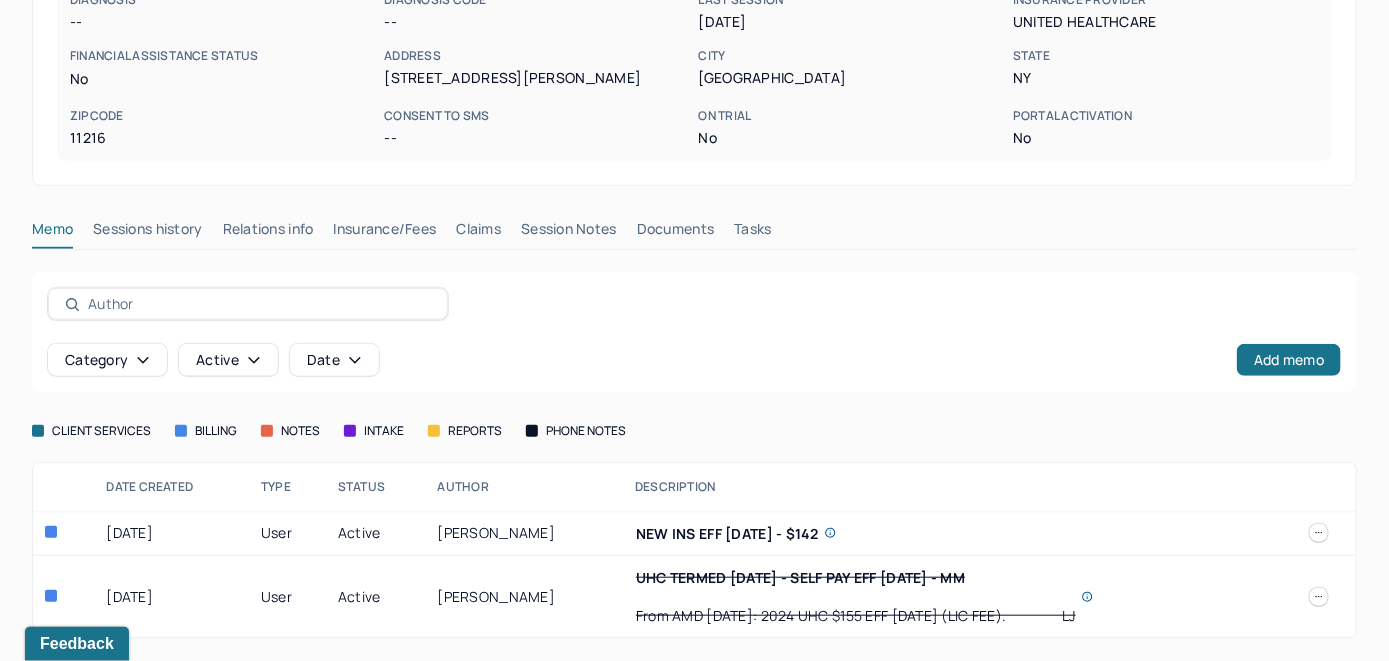 click on "Insurance/Fees" at bounding box center [385, 233] 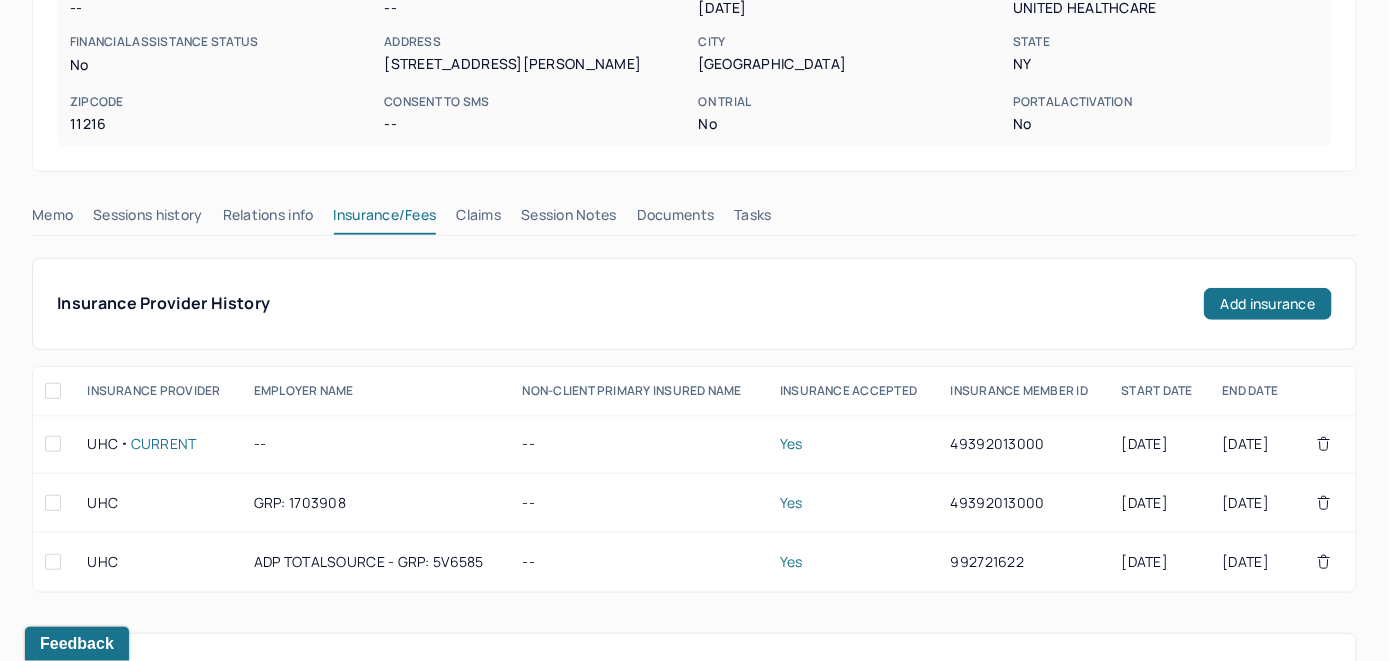 scroll, scrollTop: 343, scrollLeft: 0, axis: vertical 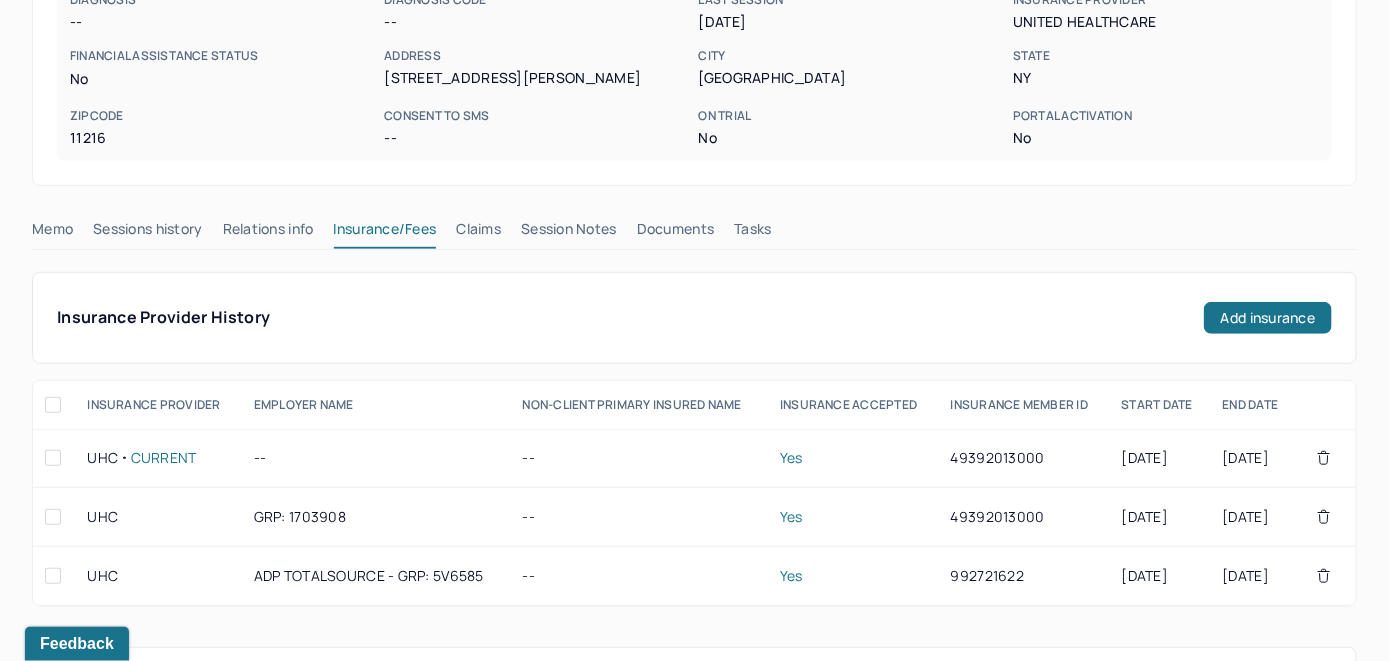 click on "Claims" at bounding box center (478, 233) 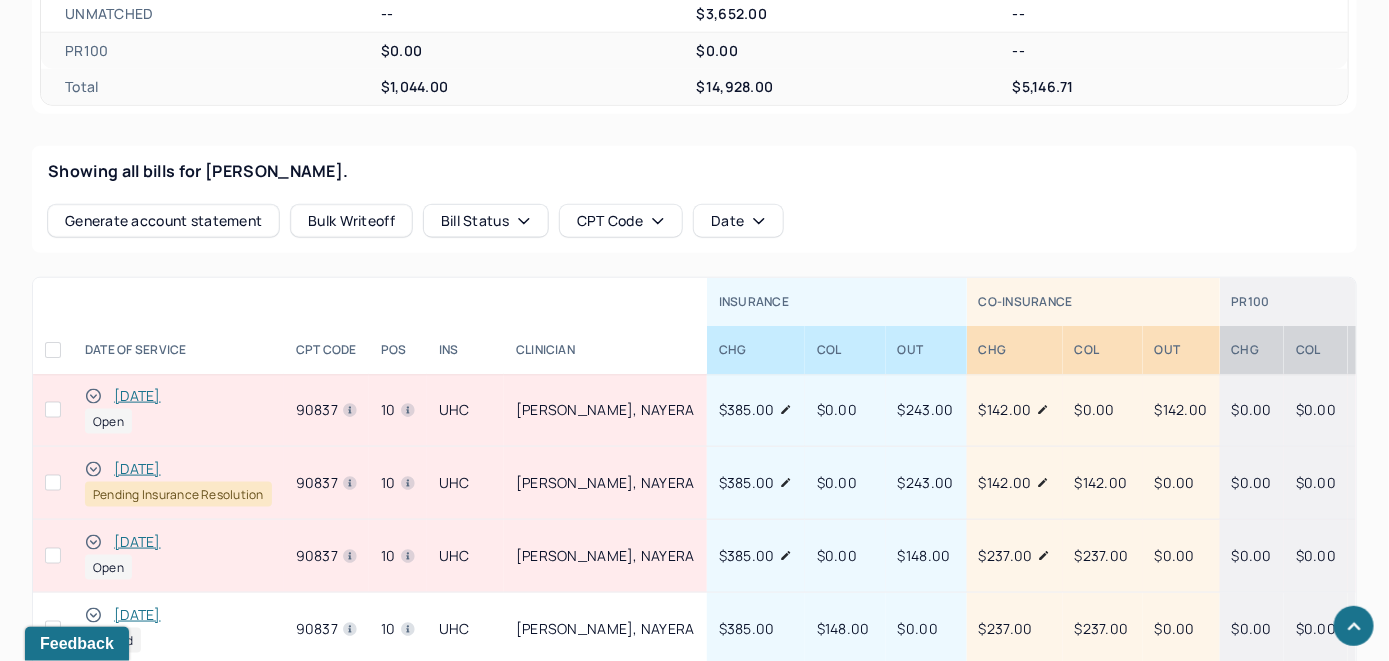click on "[DATE]" at bounding box center [137, 396] 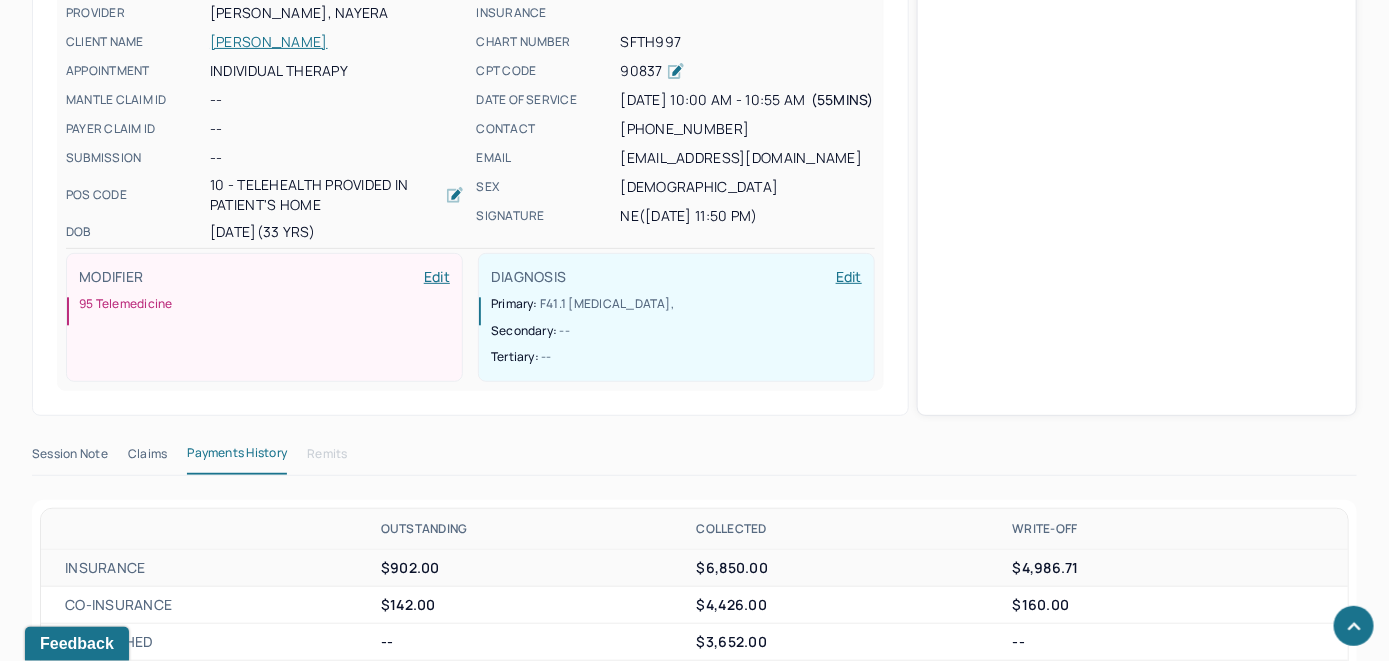 scroll, scrollTop: 743, scrollLeft: 0, axis: vertical 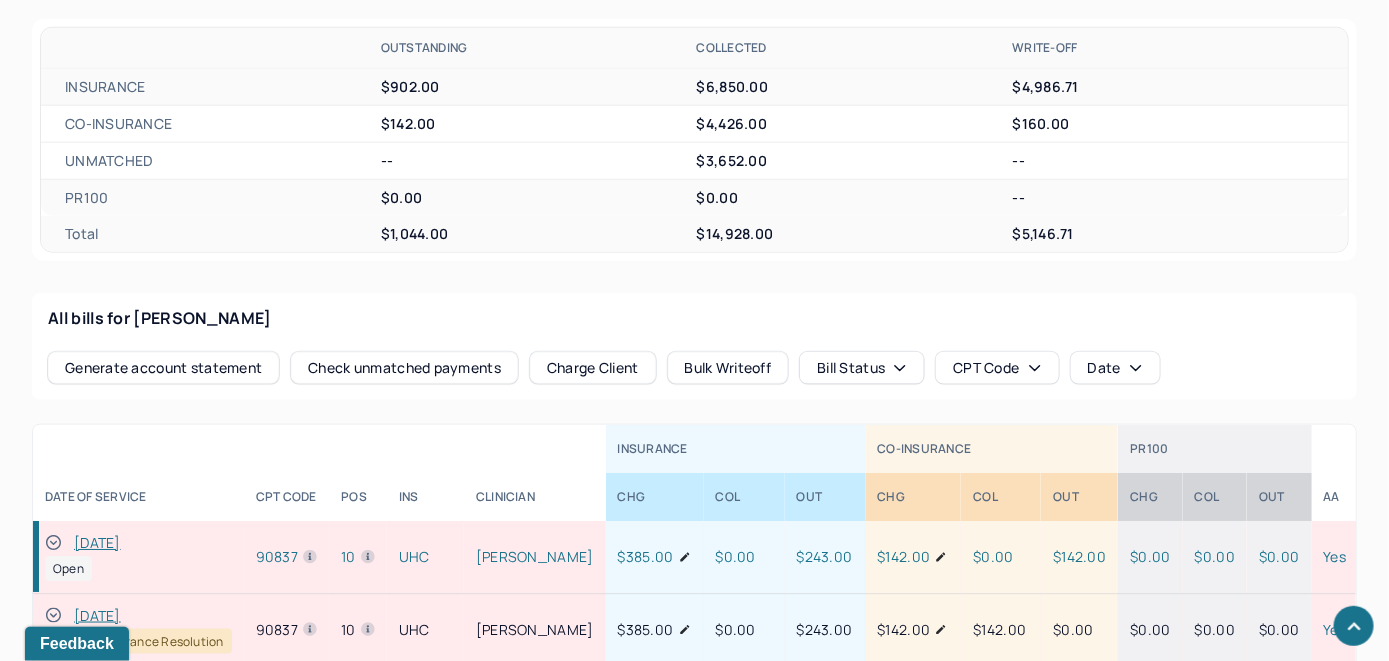 click on "Check unmatched payments" at bounding box center [404, 368] 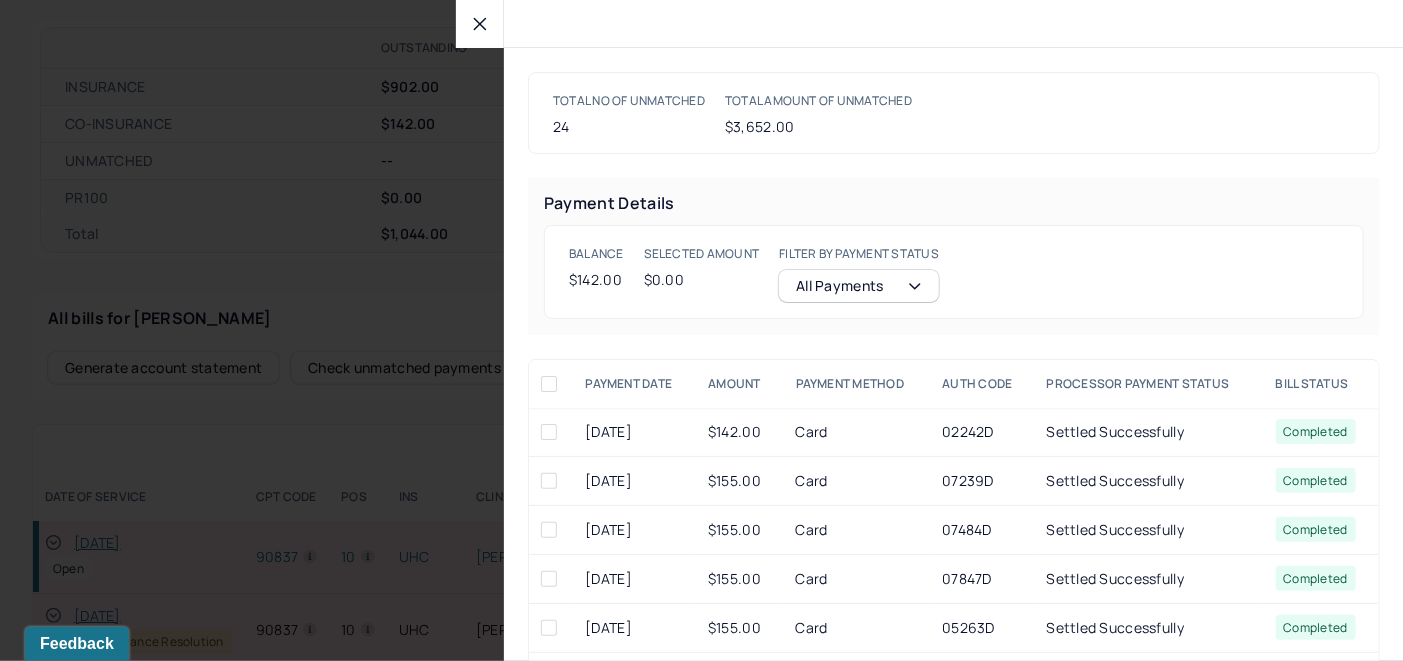 click at bounding box center (549, 432) 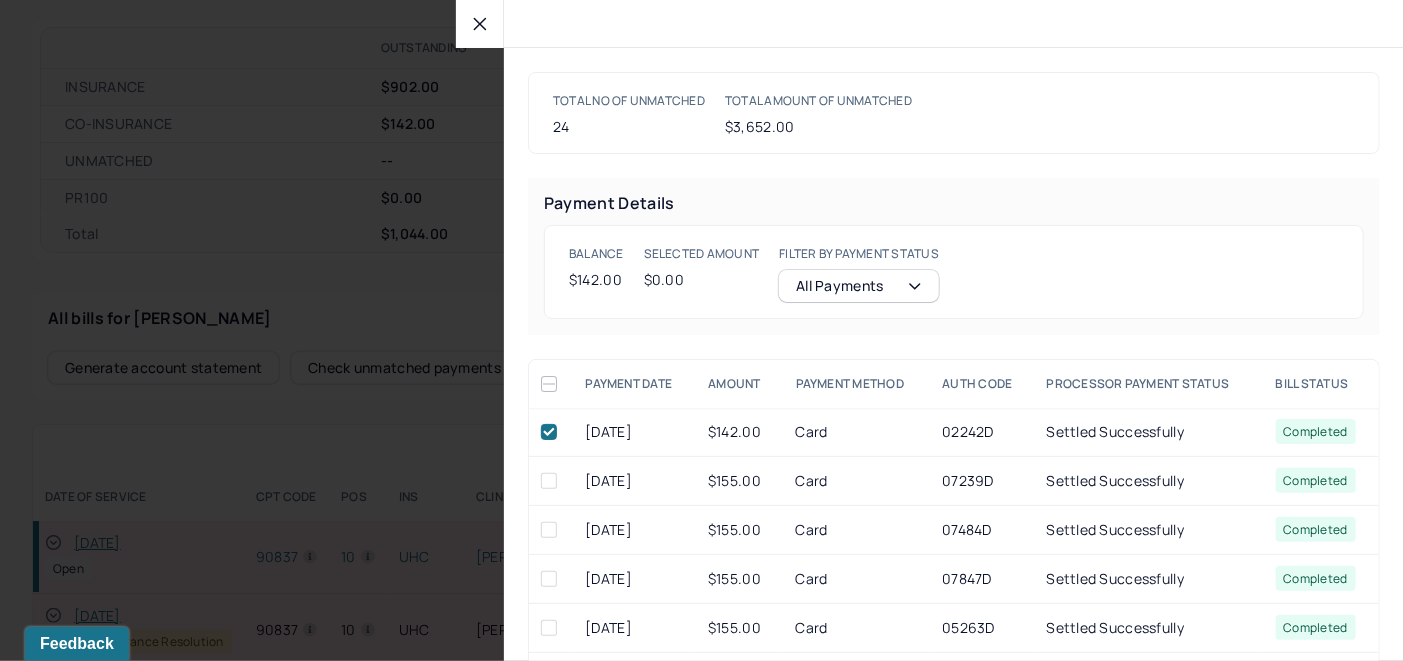 checkbox on "true" 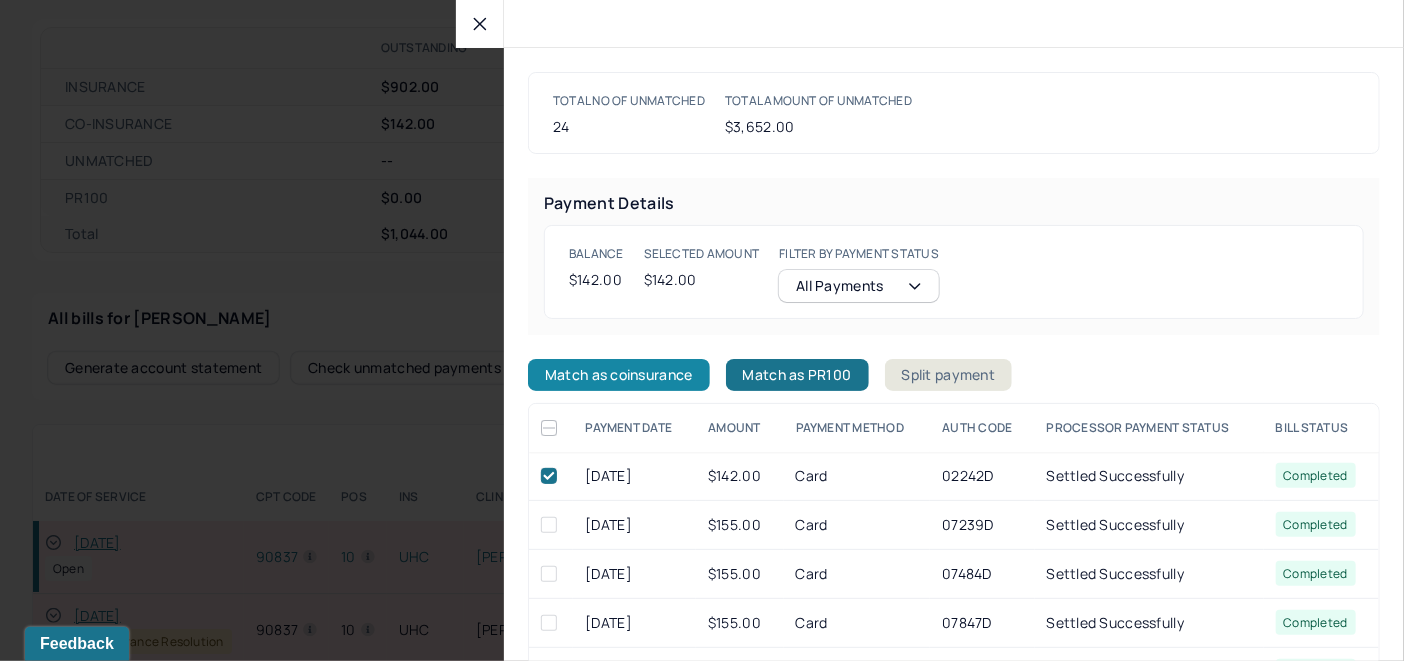 click on "Match as coinsurance" at bounding box center (619, 375) 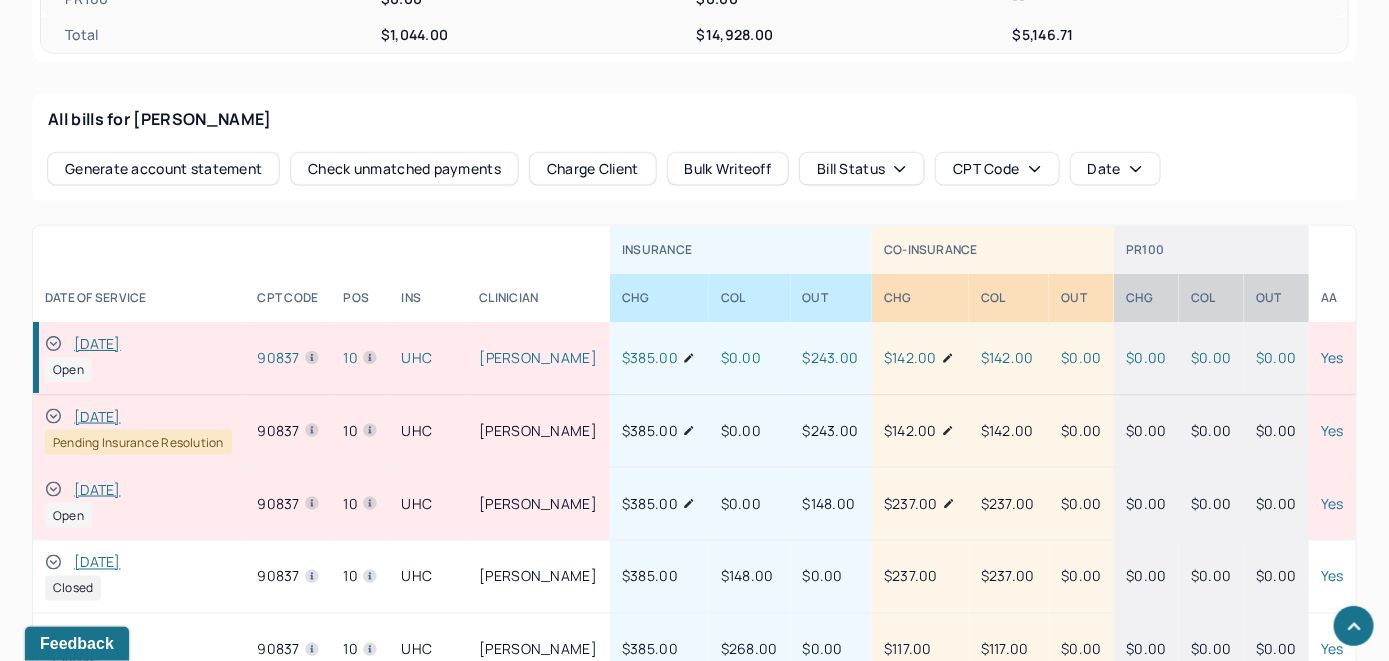 scroll, scrollTop: 943, scrollLeft: 0, axis: vertical 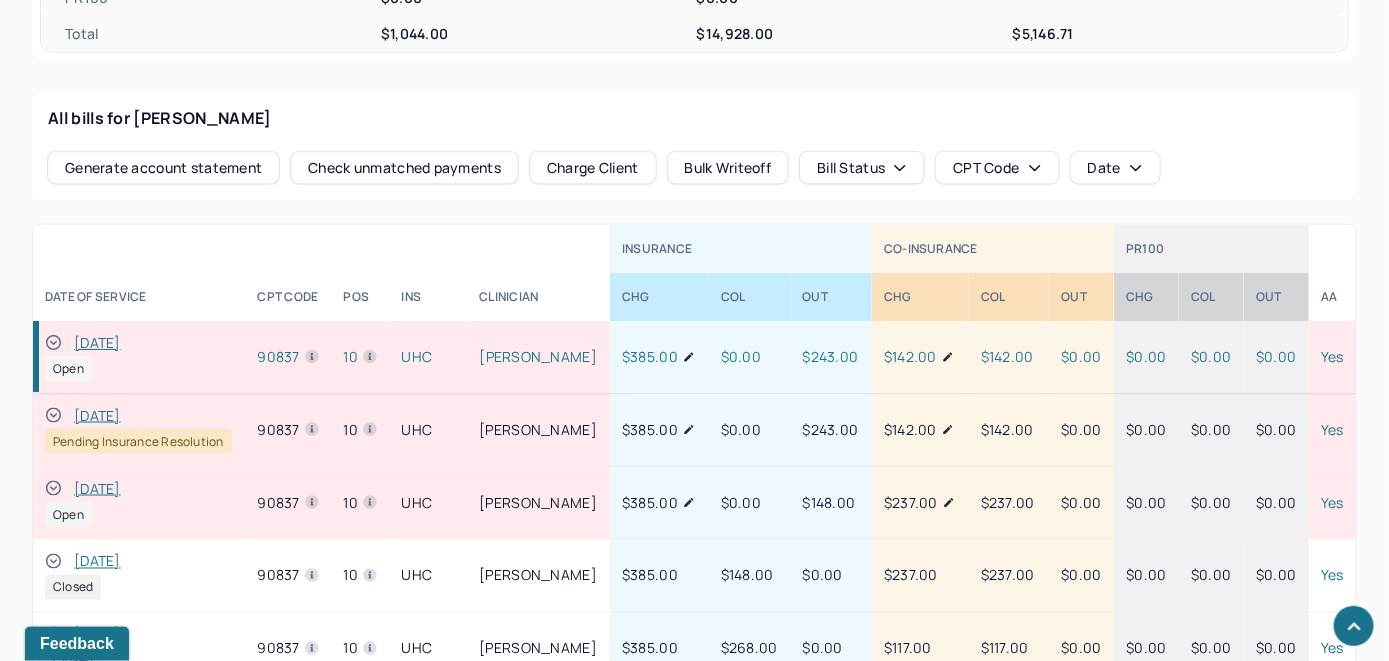 click 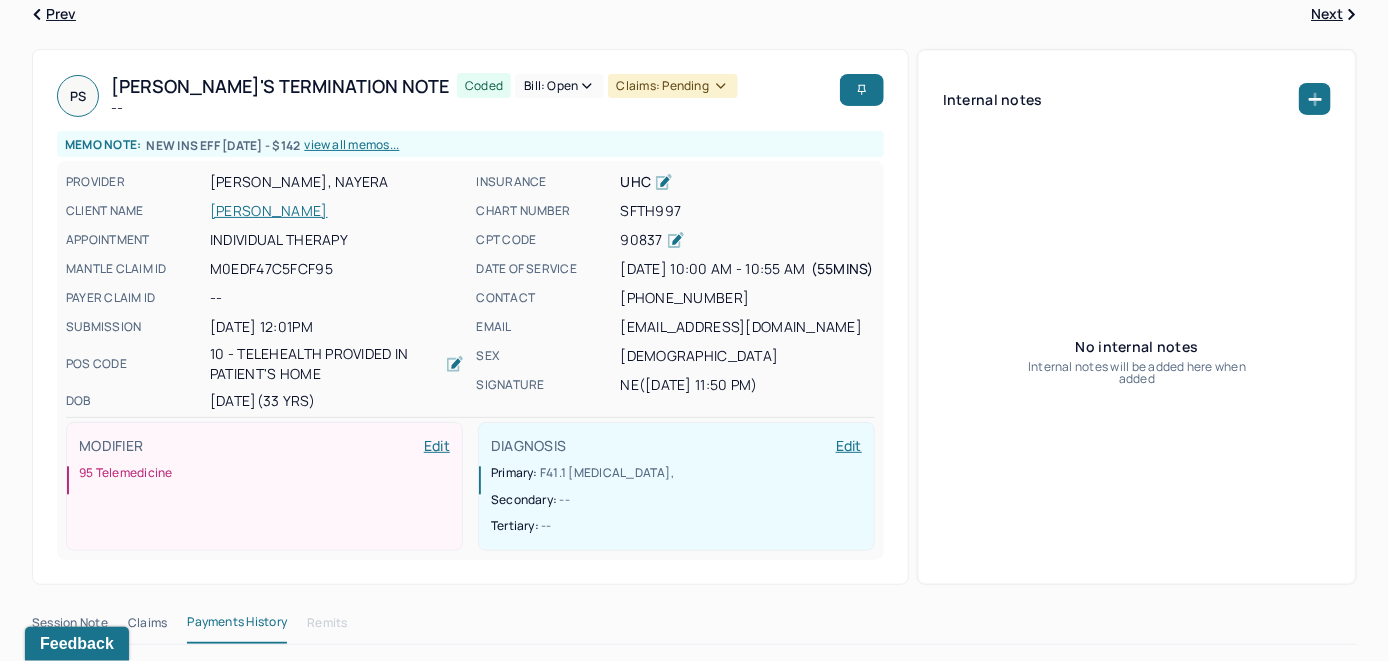 scroll, scrollTop: 43, scrollLeft: 0, axis: vertical 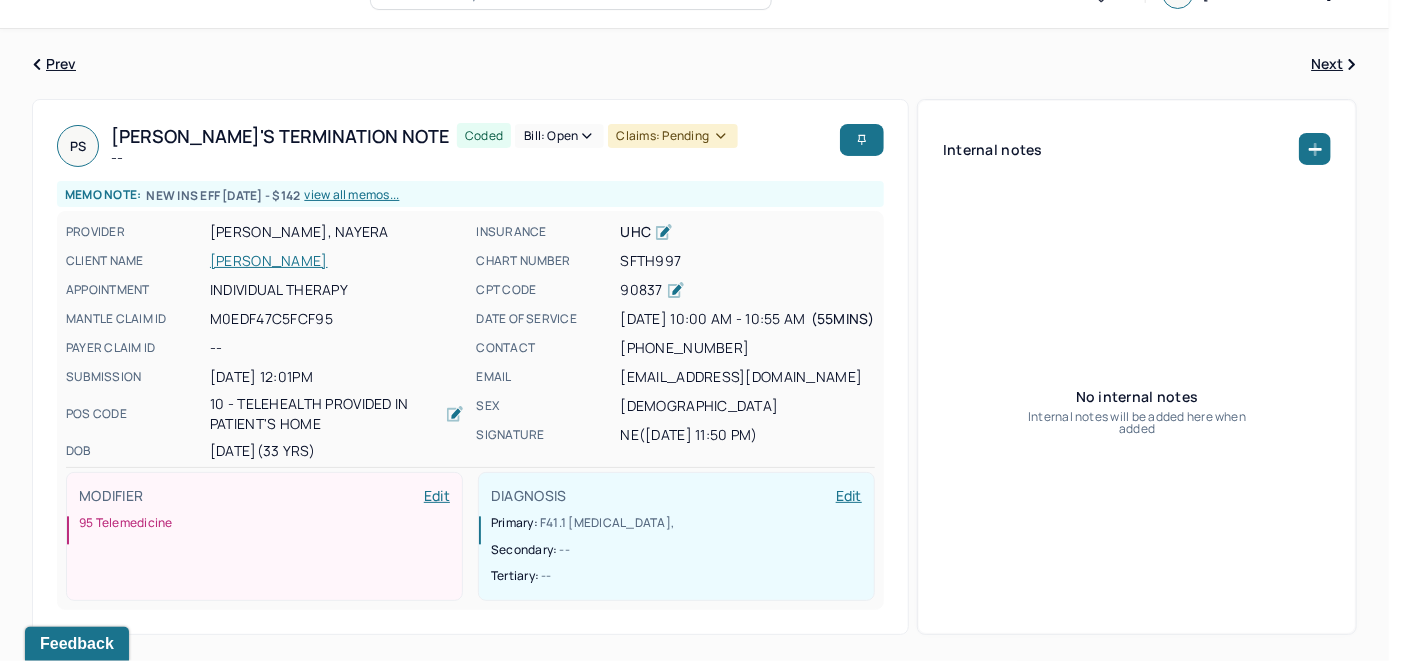 click on "Bill: Open" at bounding box center (559, 136) 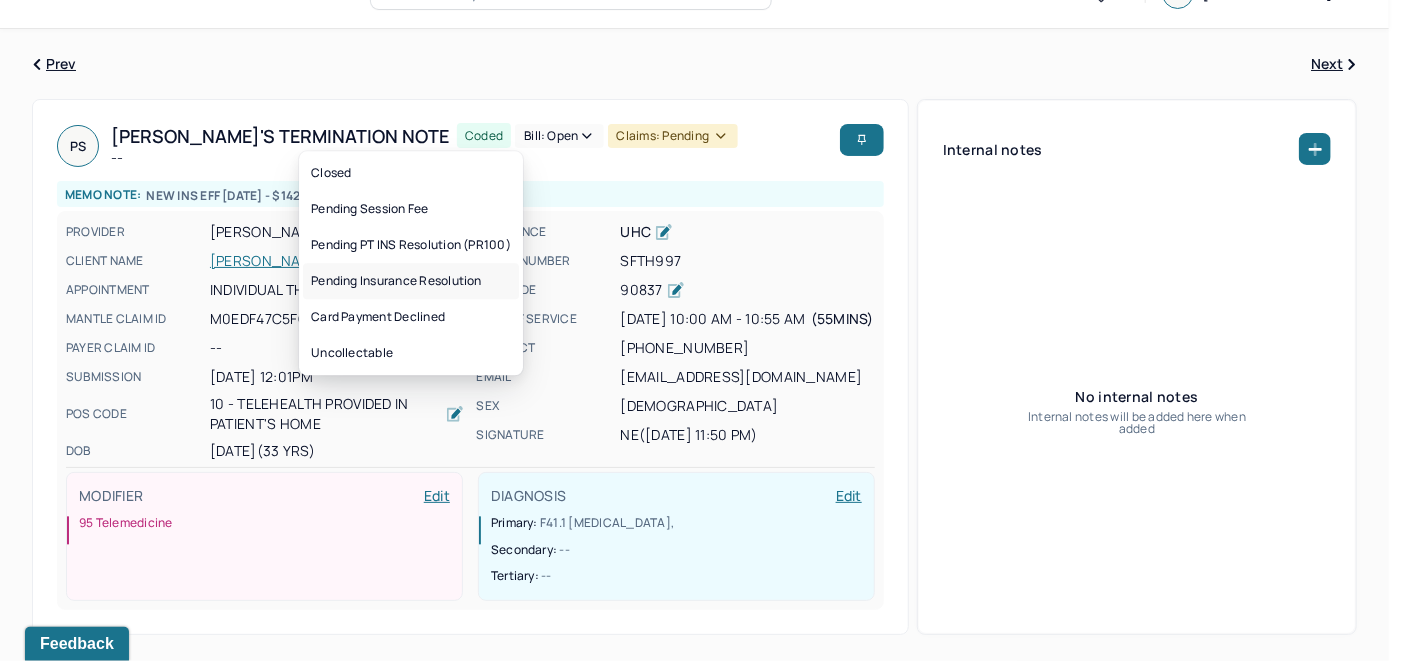 click on "Pending Insurance Resolution" at bounding box center (411, 281) 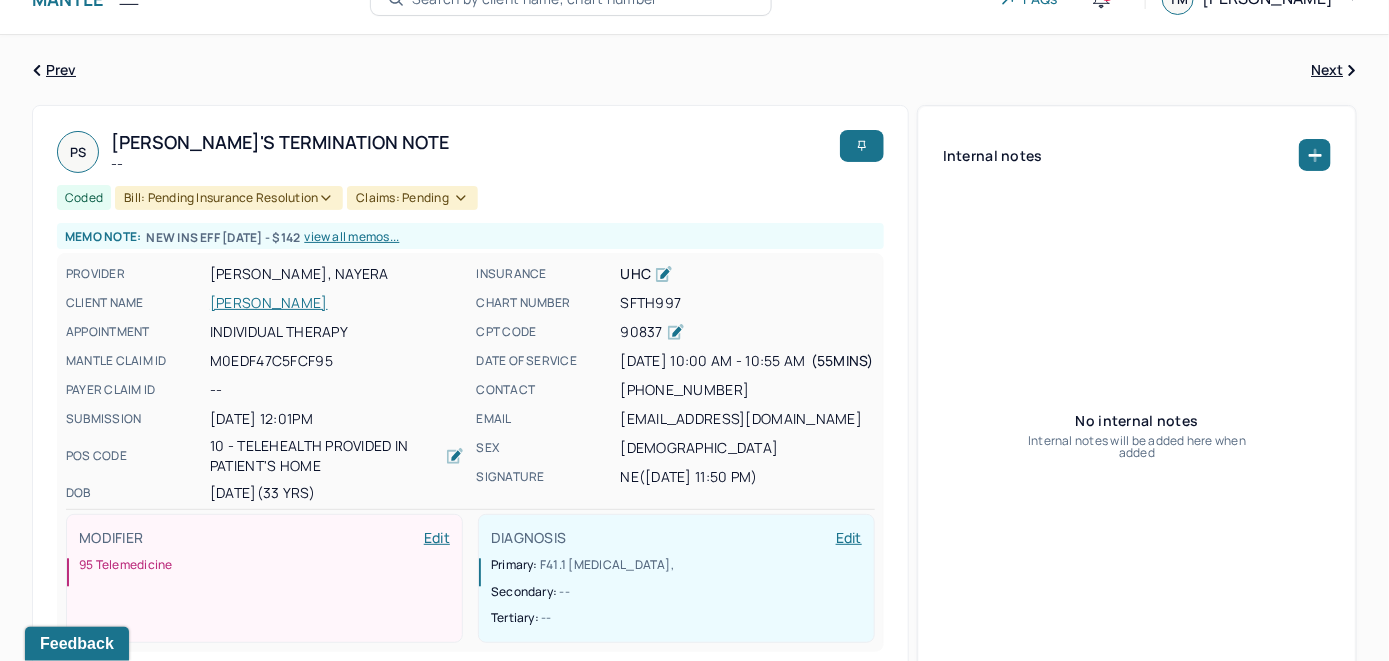 scroll, scrollTop: 0, scrollLeft: 0, axis: both 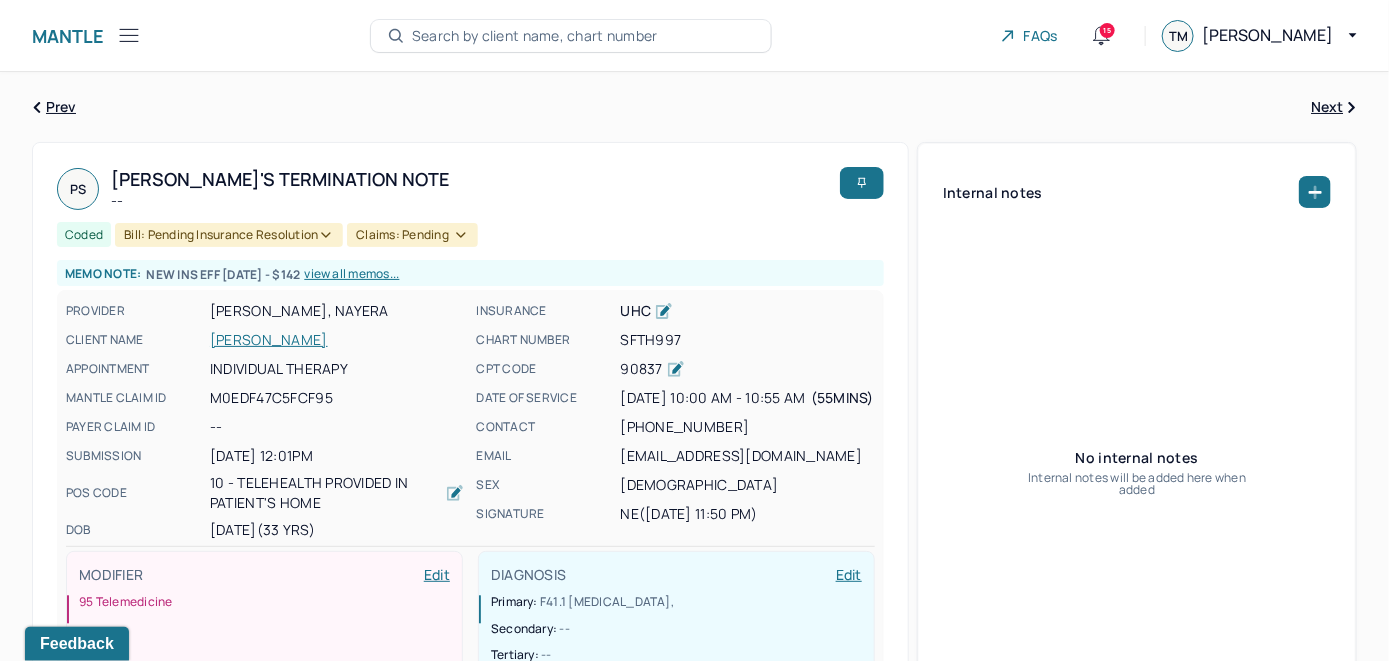 click on "Search by client name, chart number" at bounding box center [535, 36] 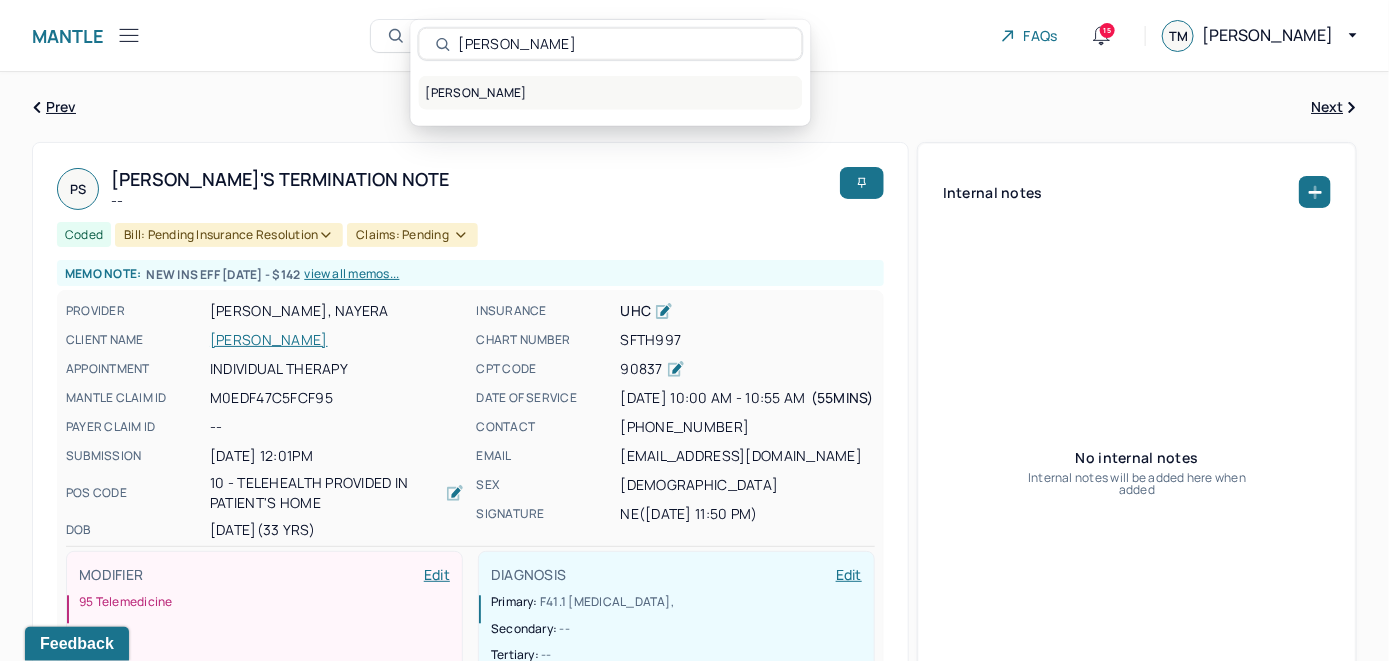 type on "[PERSON_NAME]" 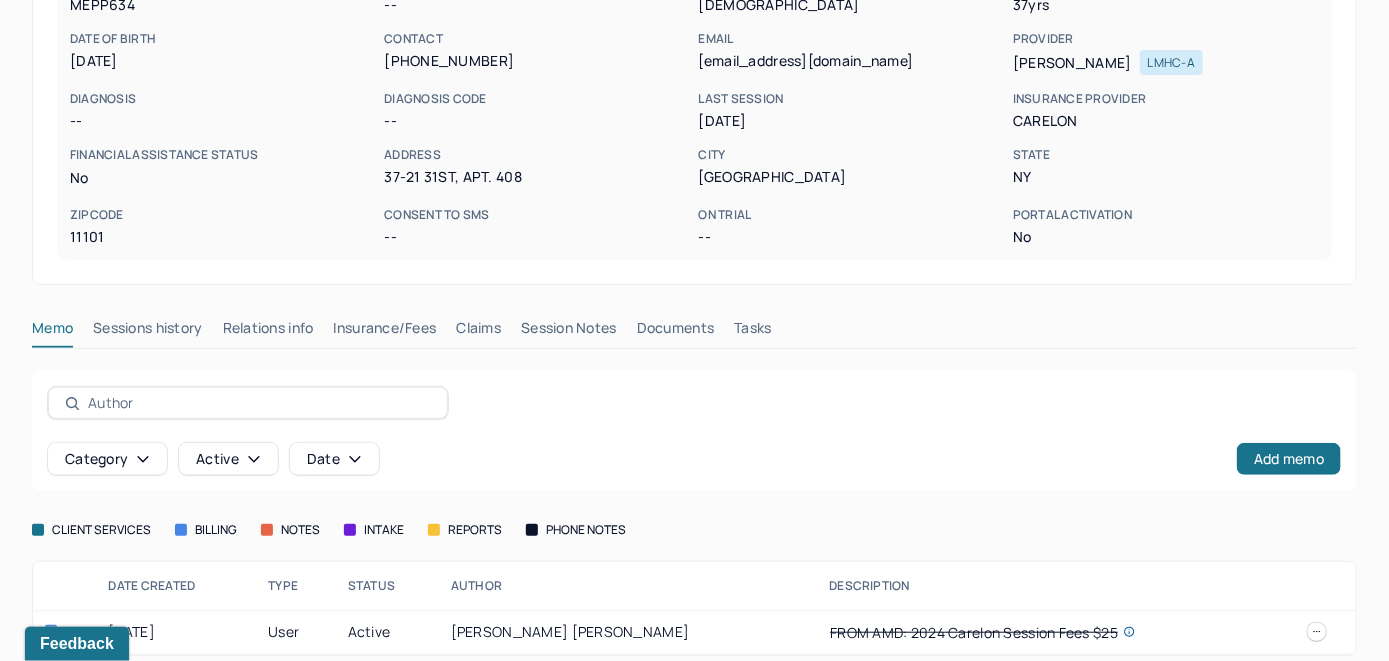 scroll, scrollTop: 261, scrollLeft: 0, axis: vertical 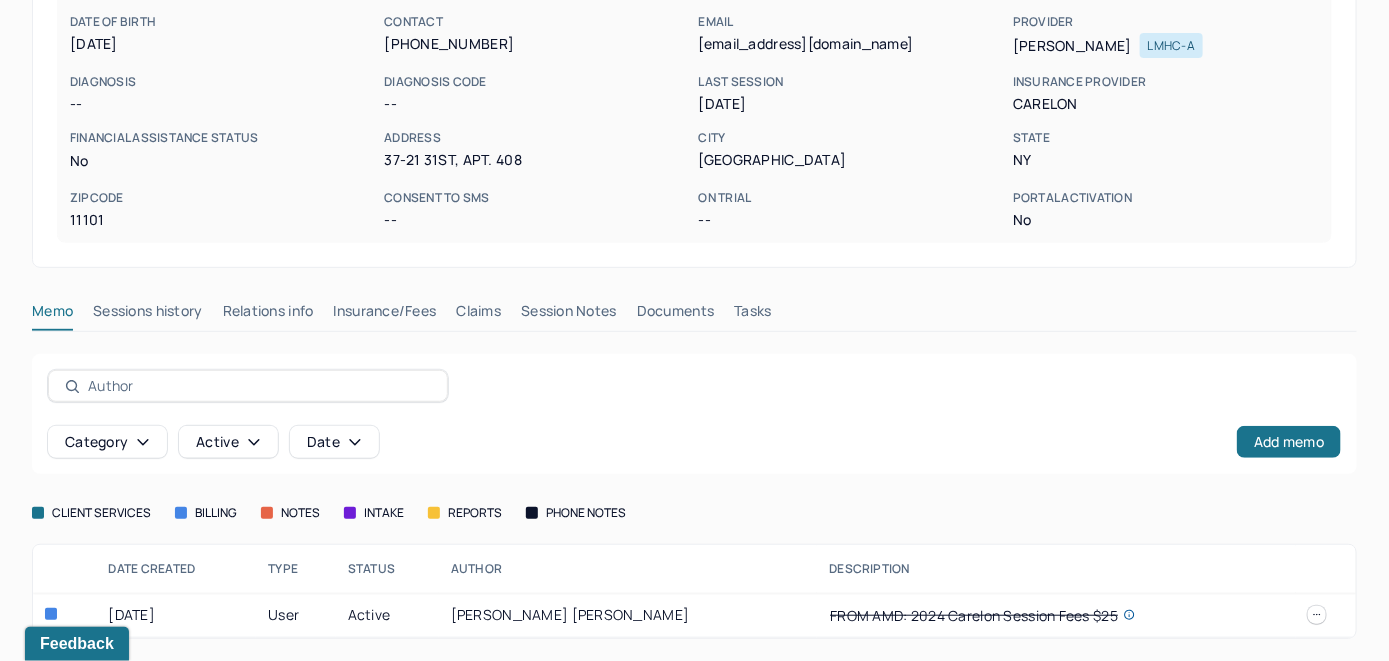 click on "Claims" at bounding box center [478, 315] 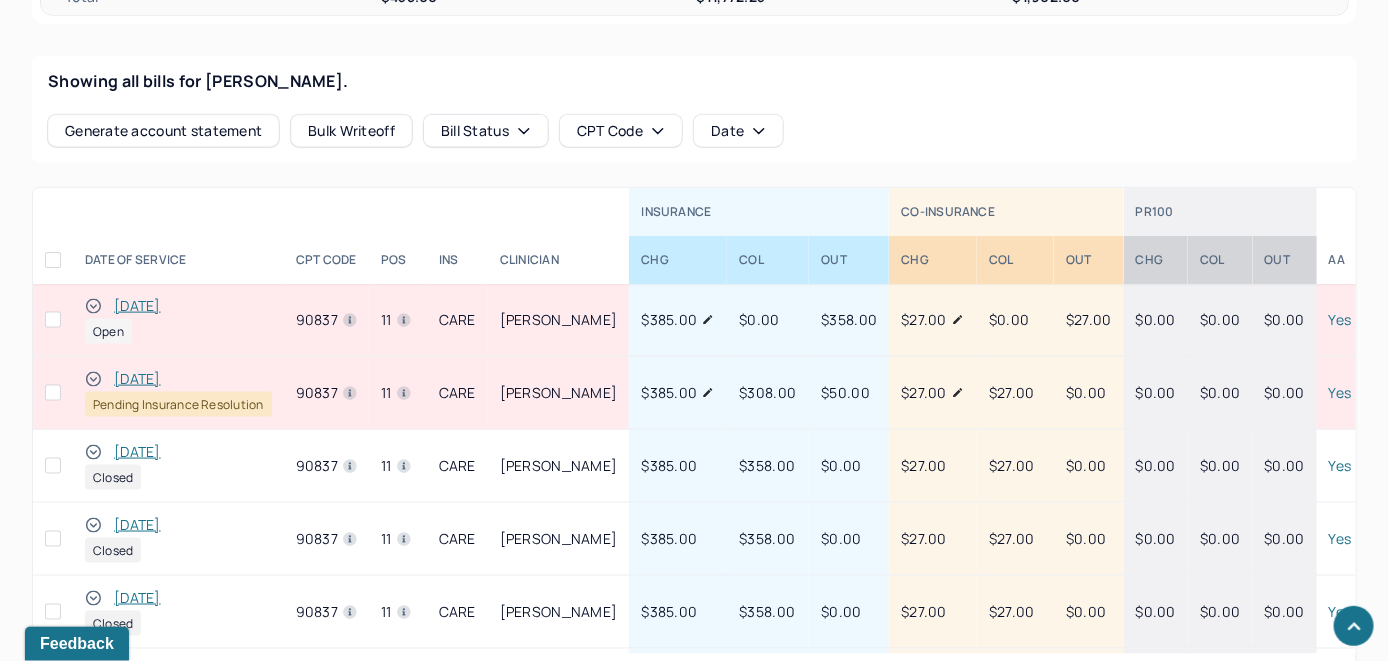 scroll, scrollTop: 874, scrollLeft: 0, axis: vertical 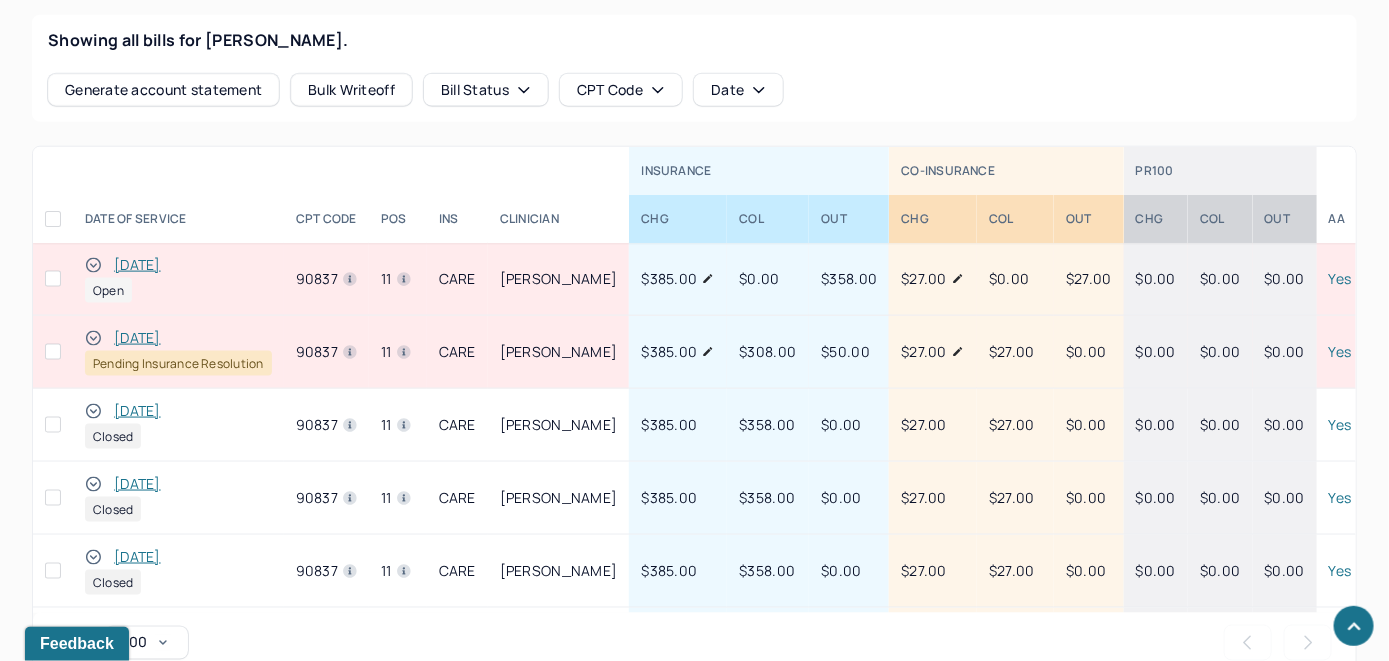click on "Rows per page :   100       Previous     Next" at bounding box center [694, 643] 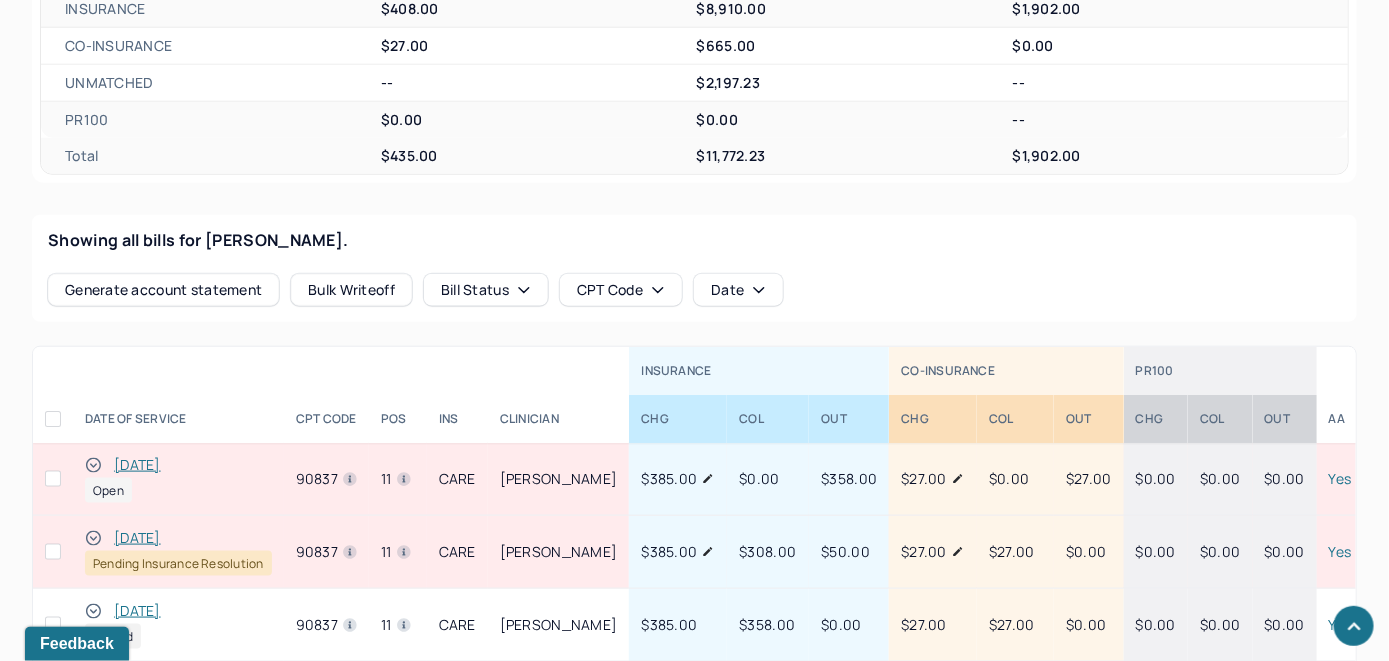 click on "[DATE]" at bounding box center [137, 465] 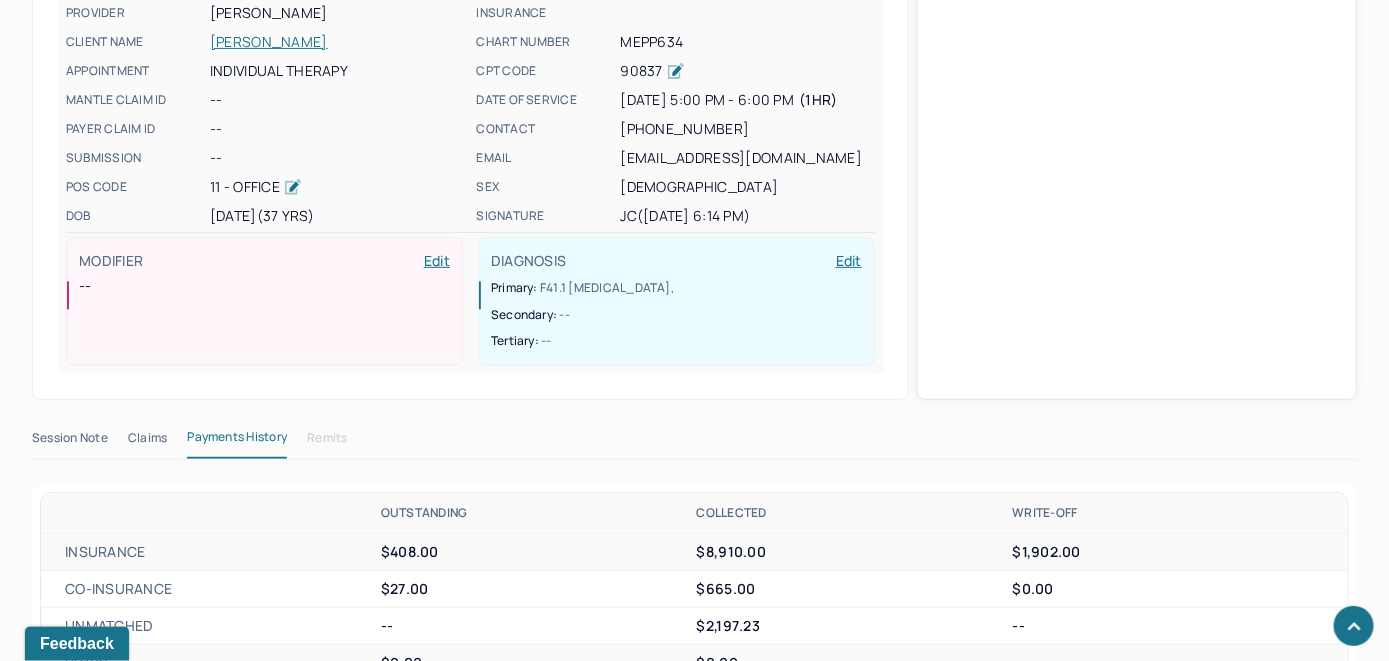 scroll, scrollTop: 674, scrollLeft: 0, axis: vertical 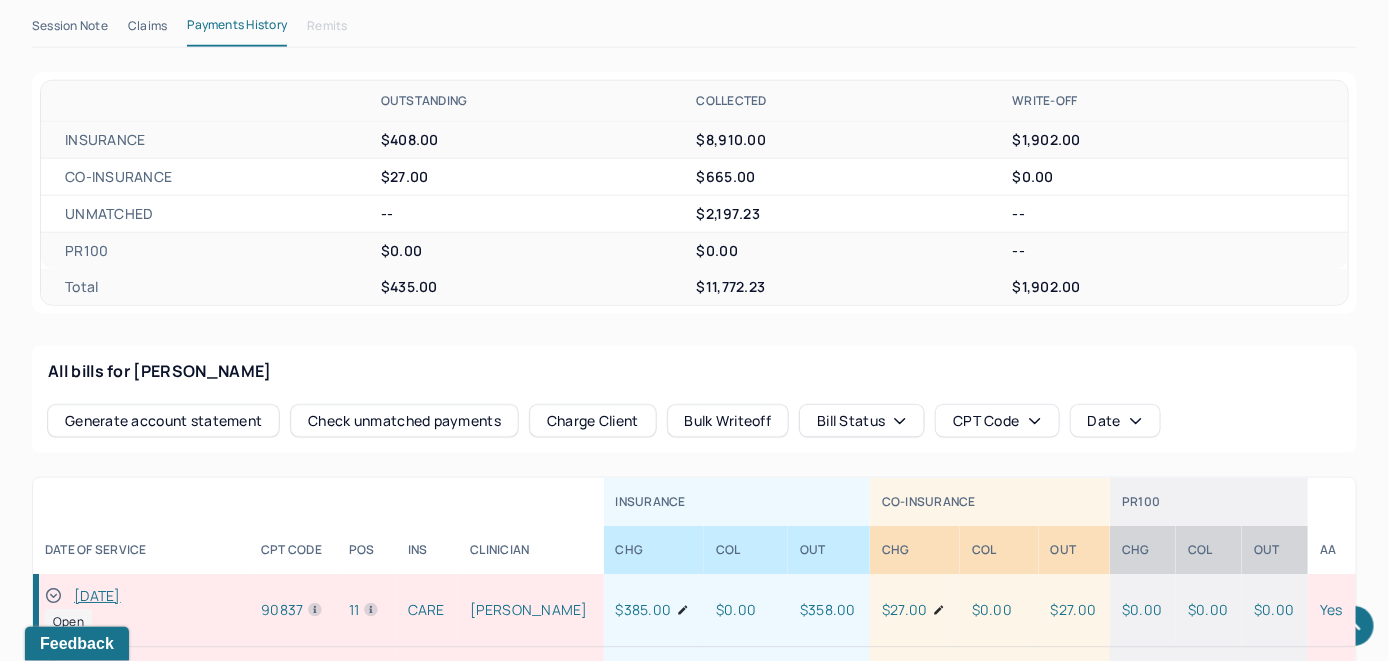 click on "Check unmatched payments" at bounding box center [404, 421] 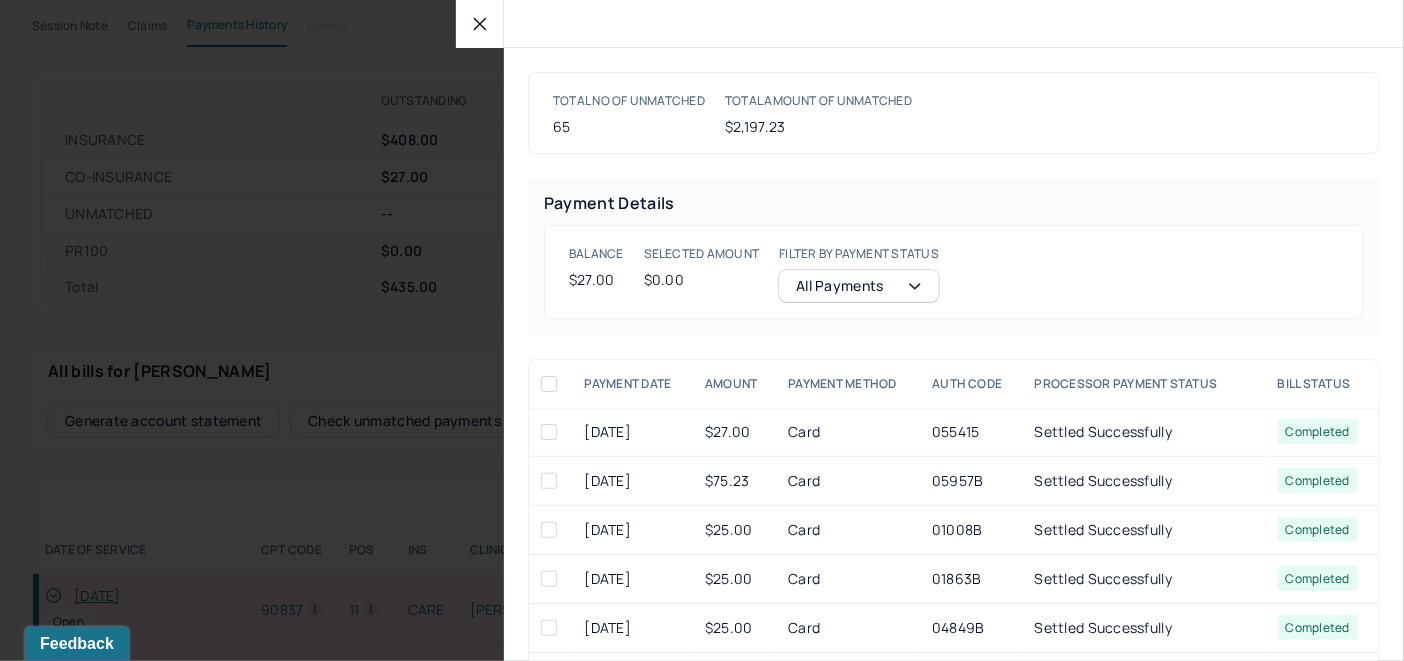 click at bounding box center [549, 432] 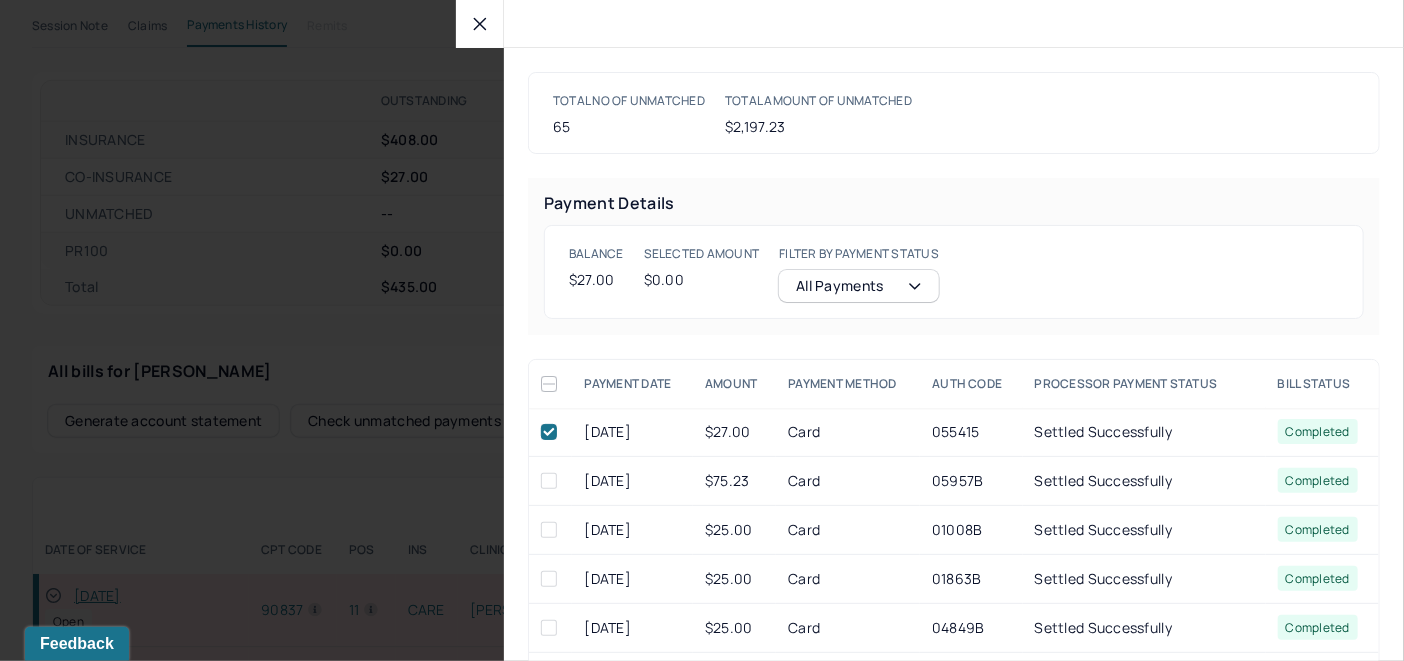 checkbox on "true" 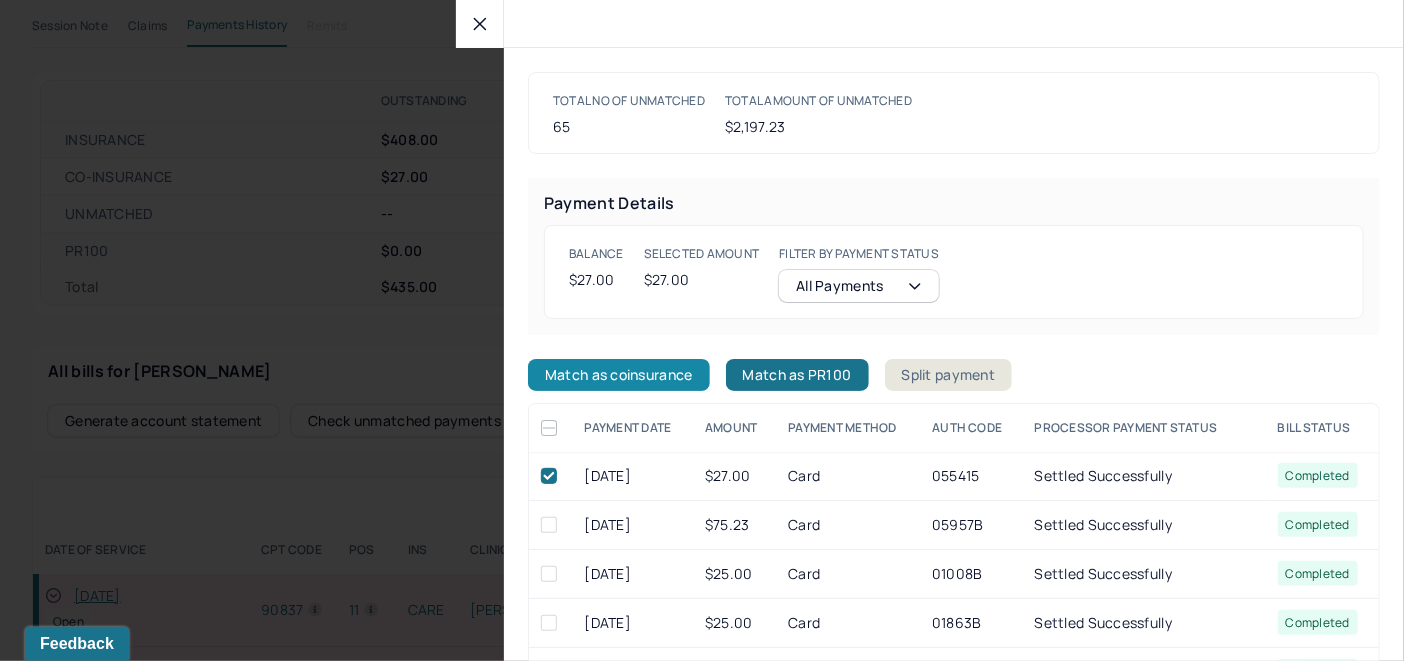 click on "Match as coinsurance" at bounding box center (619, 375) 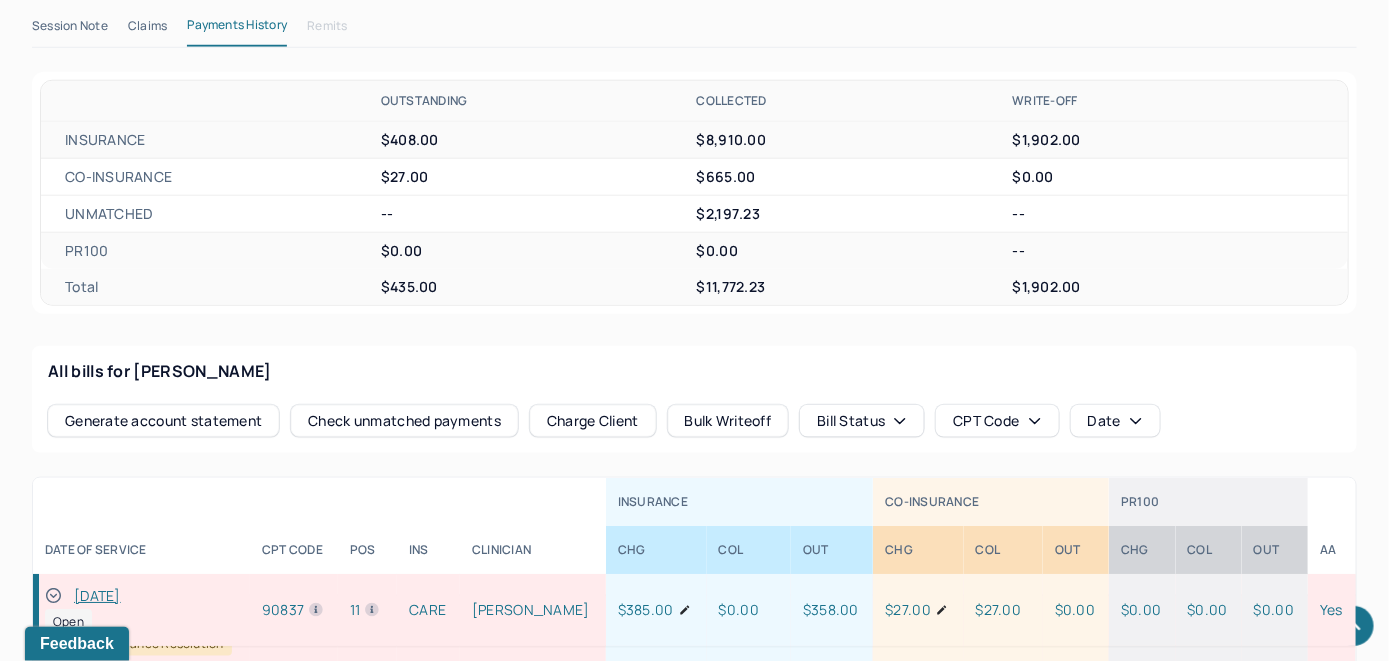 scroll, scrollTop: 100, scrollLeft: 0, axis: vertical 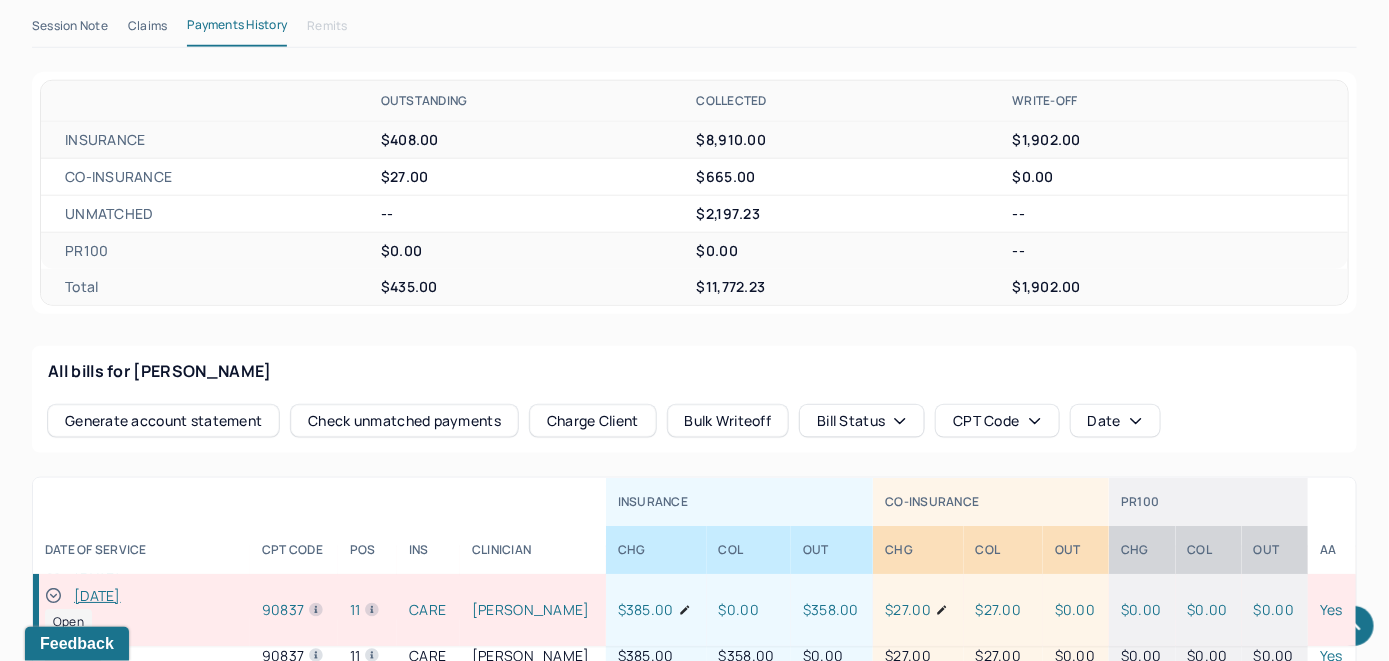 click 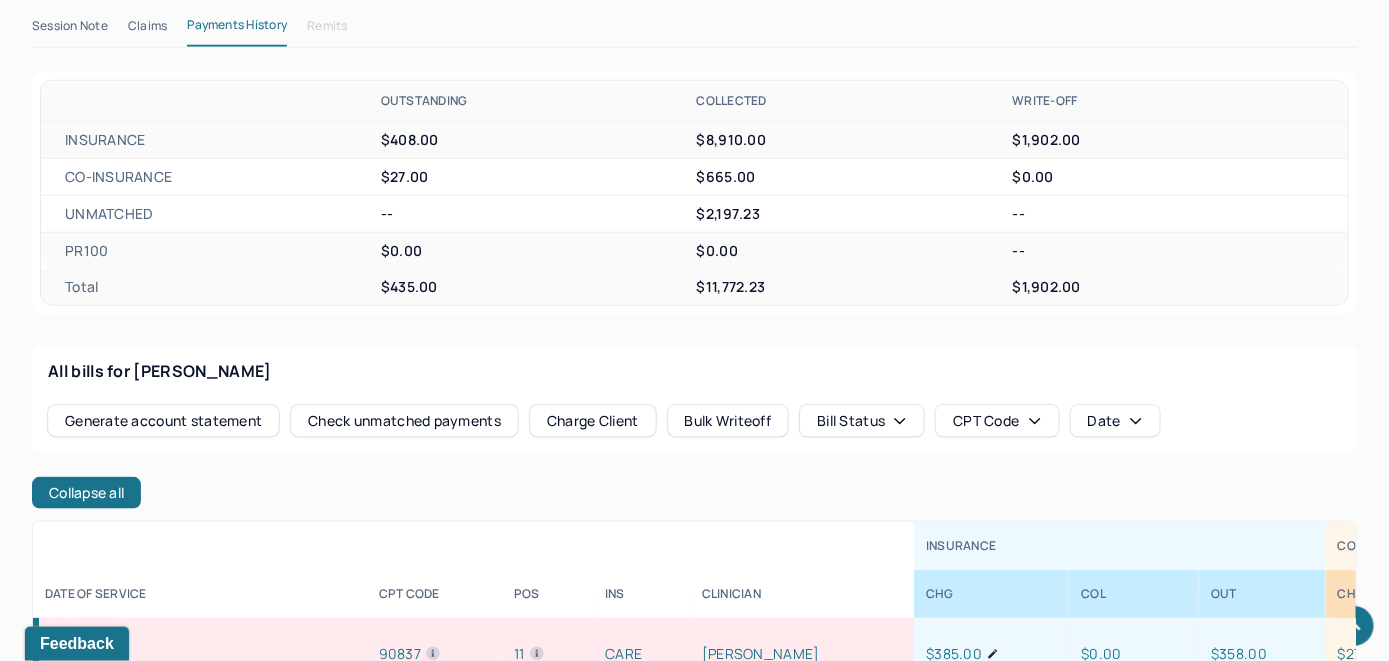 scroll, scrollTop: 327, scrollLeft: 0, axis: vertical 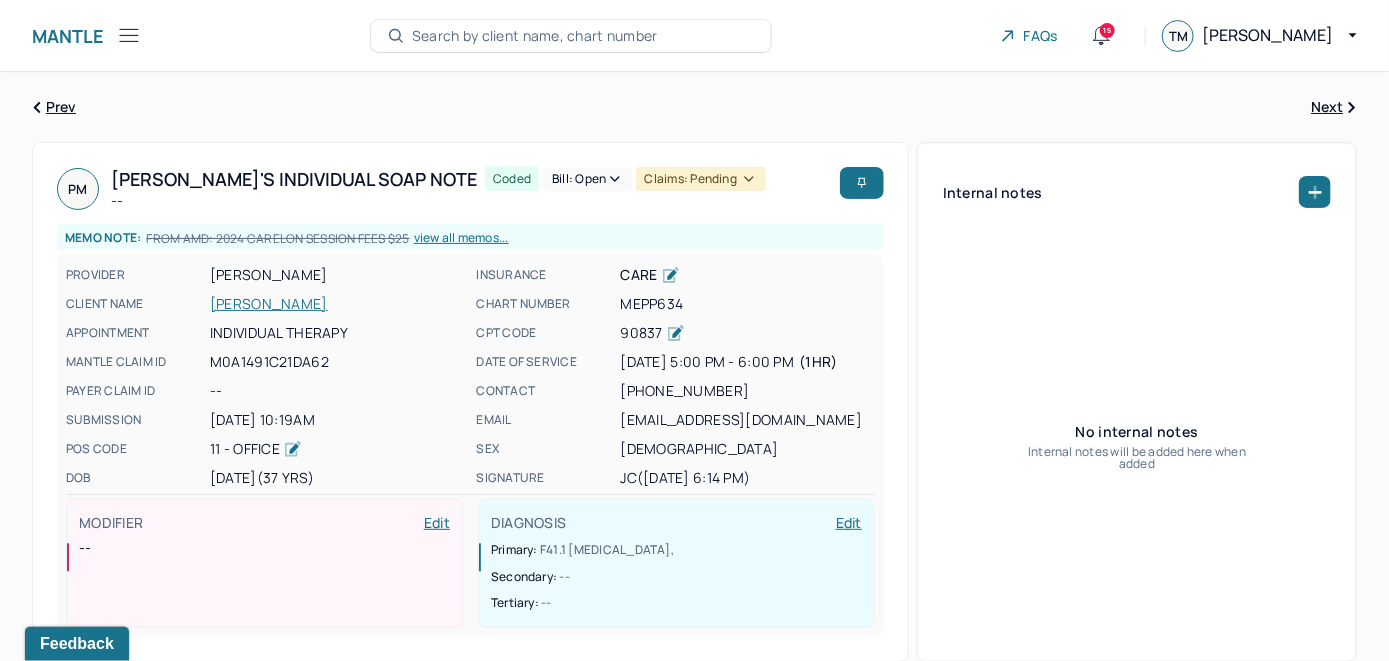 click on "Bill: Open" at bounding box center (587, 179) 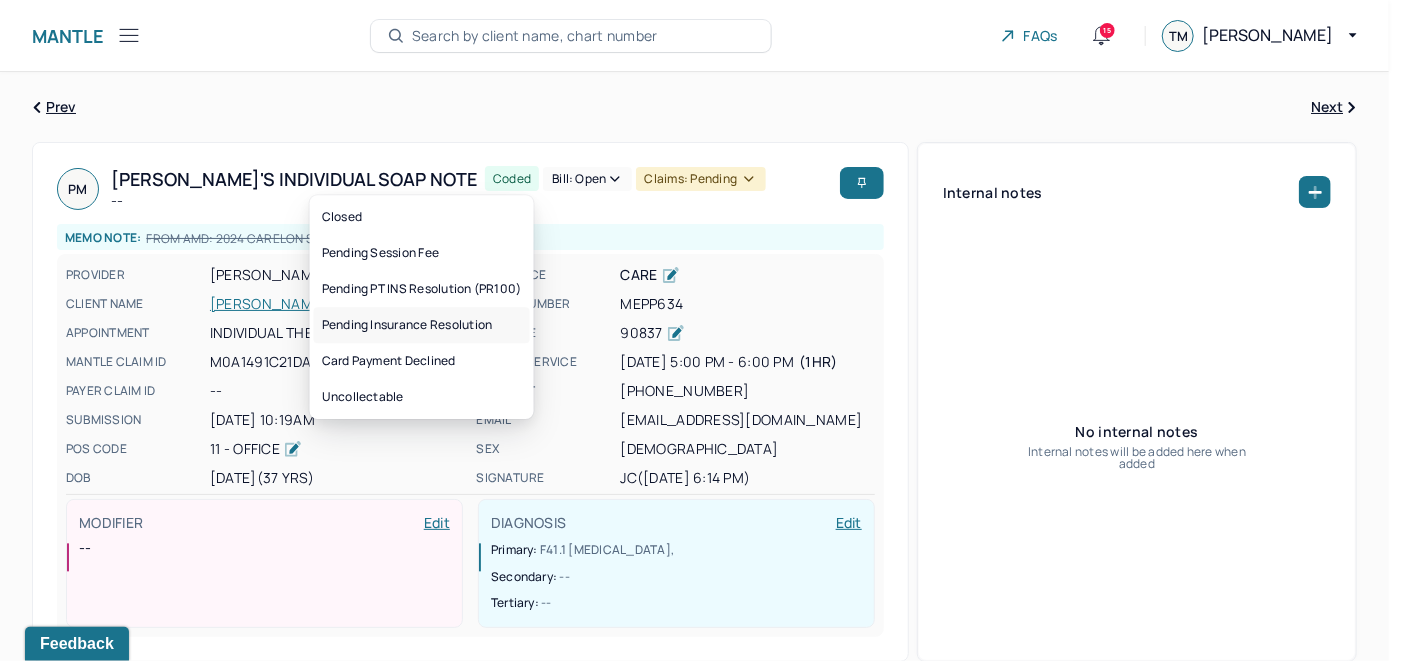 click on "Pending Insurance Resolution" at bounding box center [422, 325] 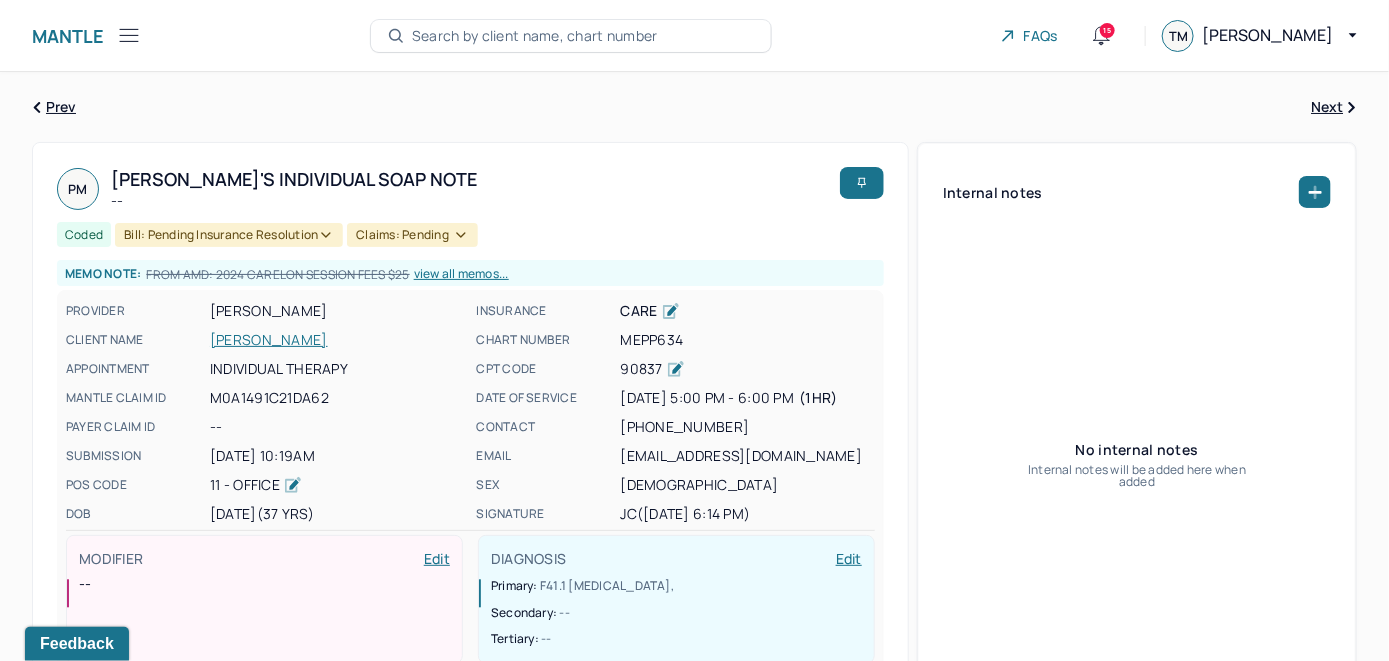 click on "Search by client name, chart number" at bounding box center (535, 36) 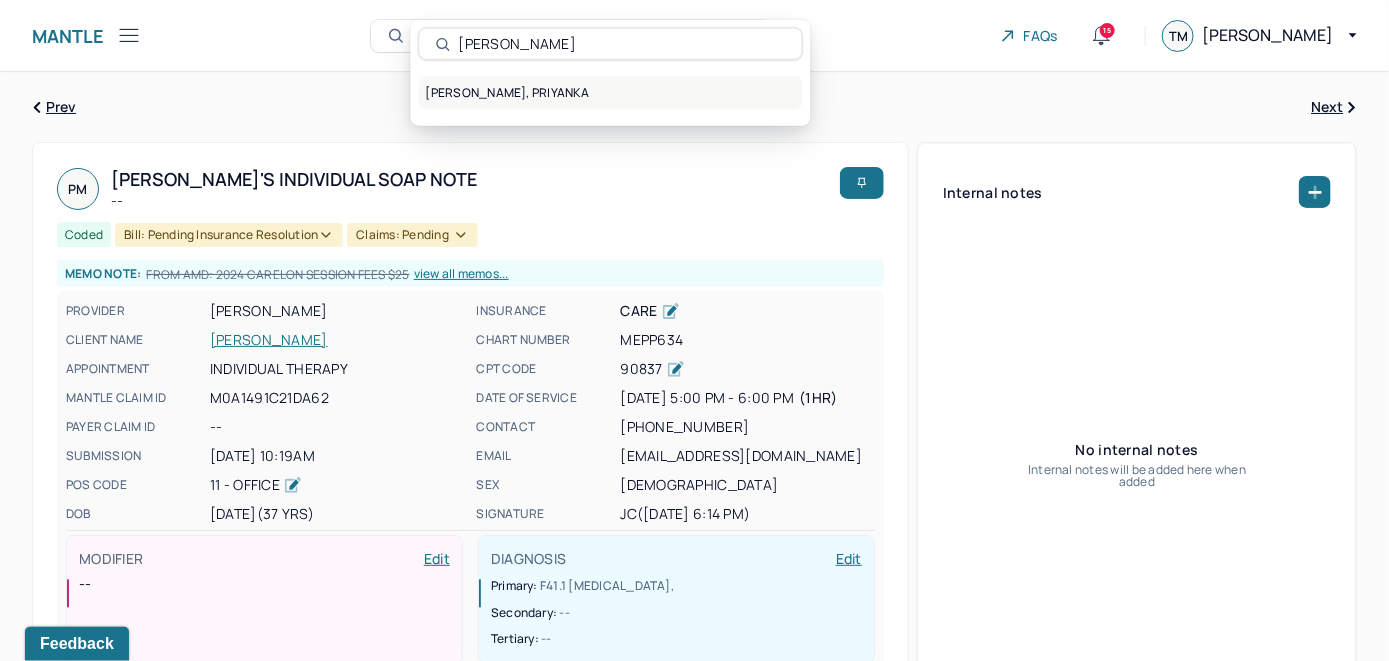 type on "[PERSON_NAME]" 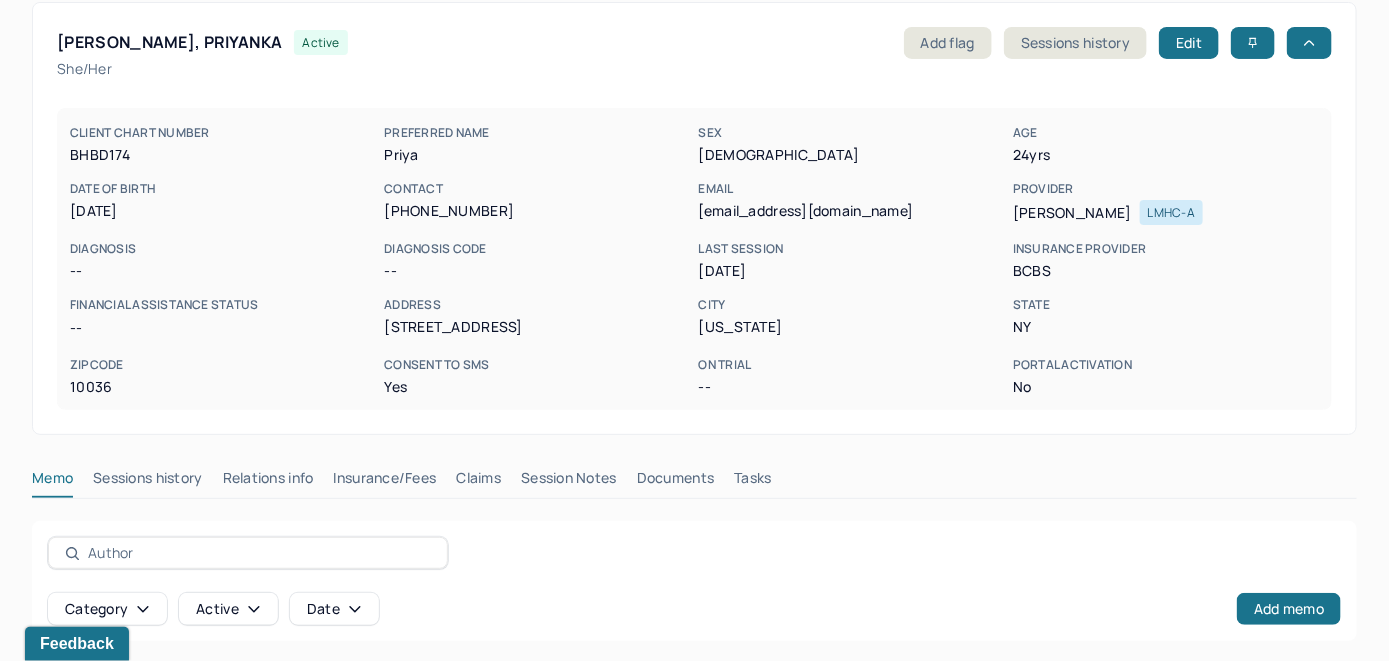 scroll, scrollTop: 299, scrollLeft: 0, axis: vertical 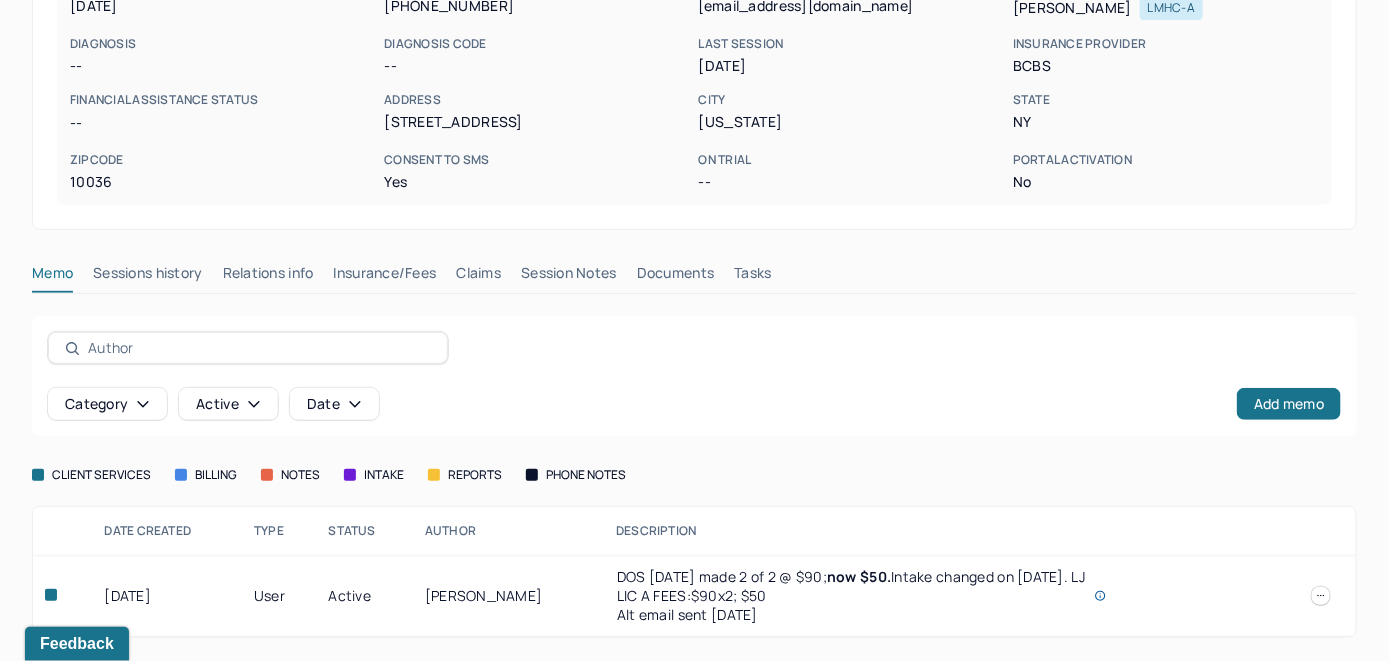 click on "Insurance/Fees" at bounding box center (385, 277) 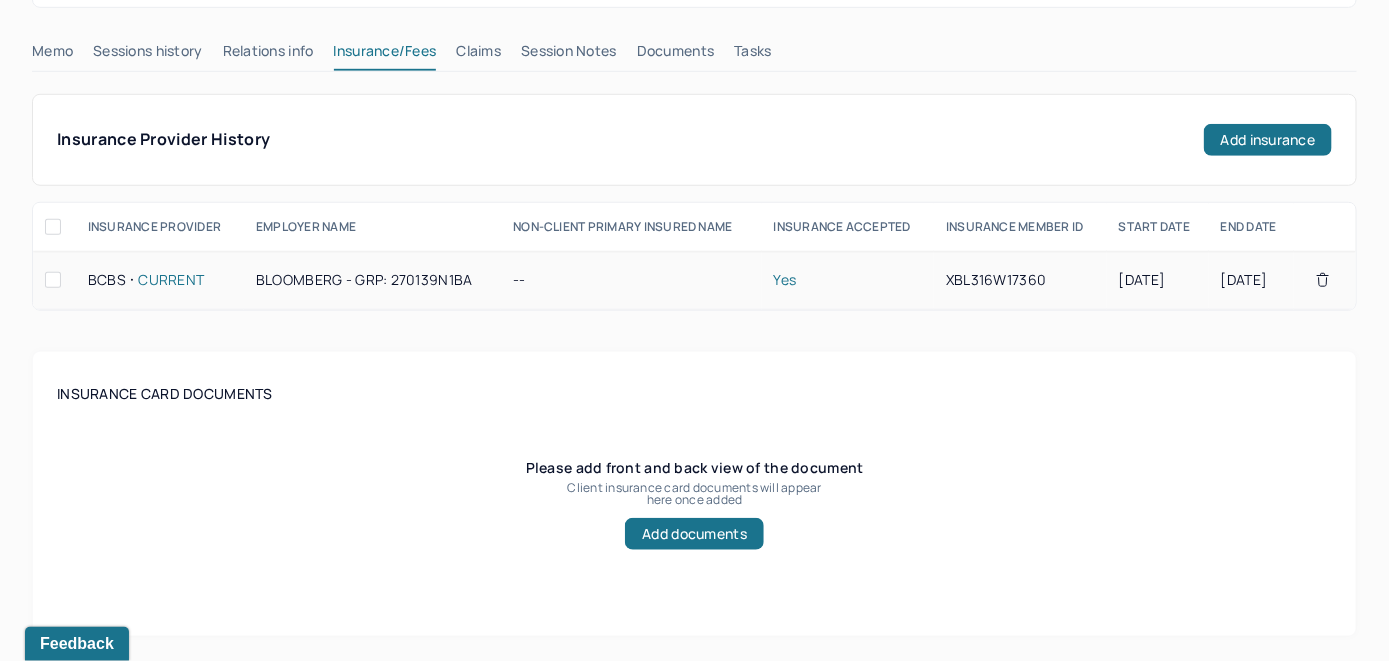 scroll, scrollTop: 499, scrollLeft: 0, axis: vertical 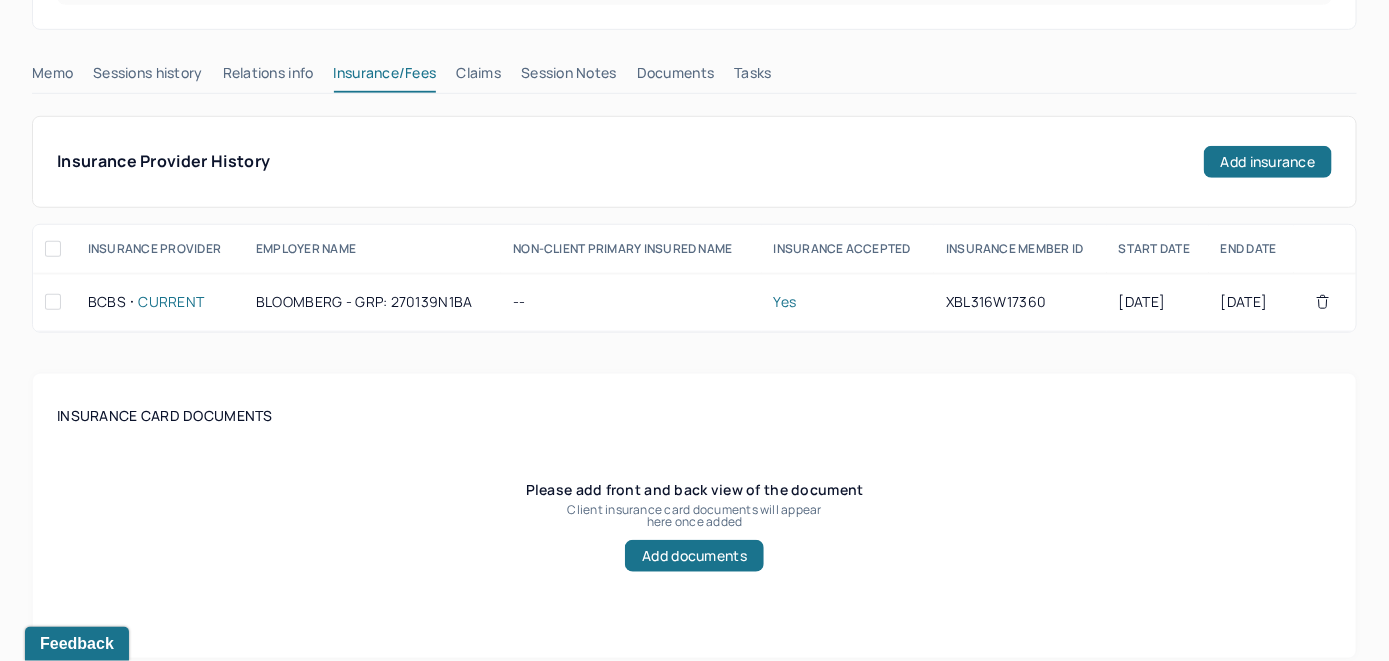 click on "Claims" at bounding box center (478, 77) 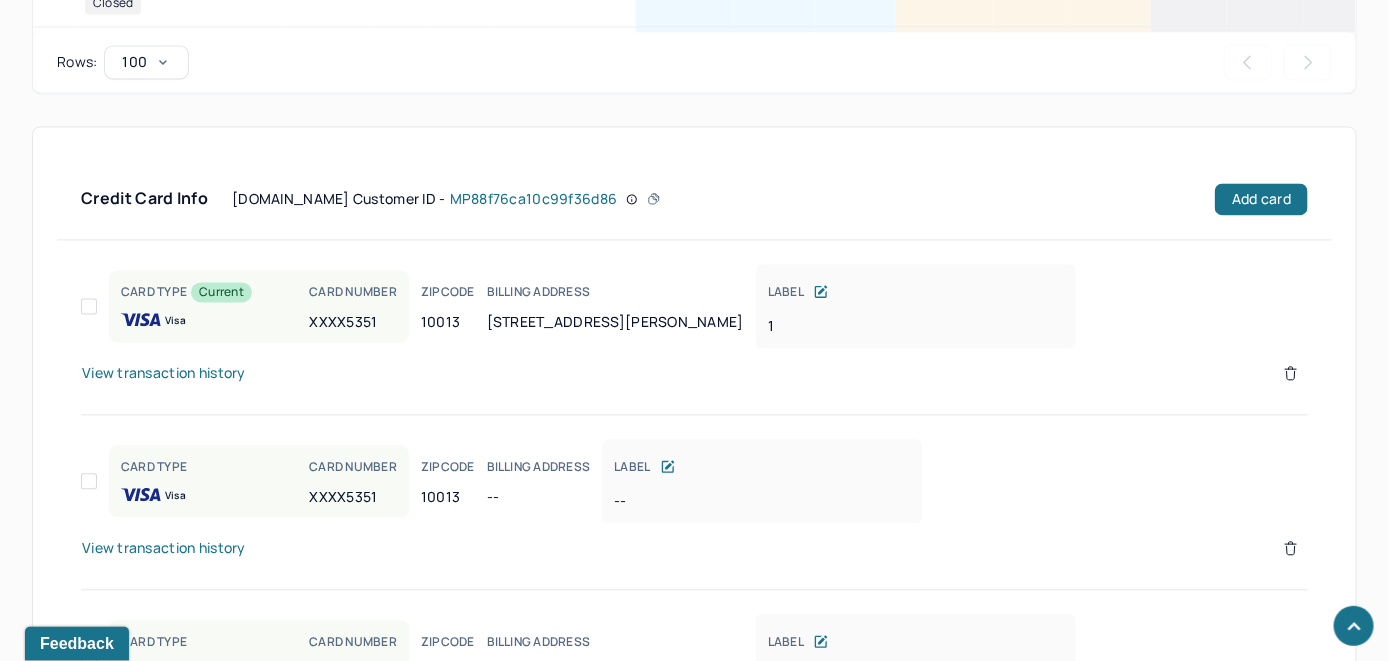 scroll, scrollTop: 1335, scrollLeft: 0, axis: vertical 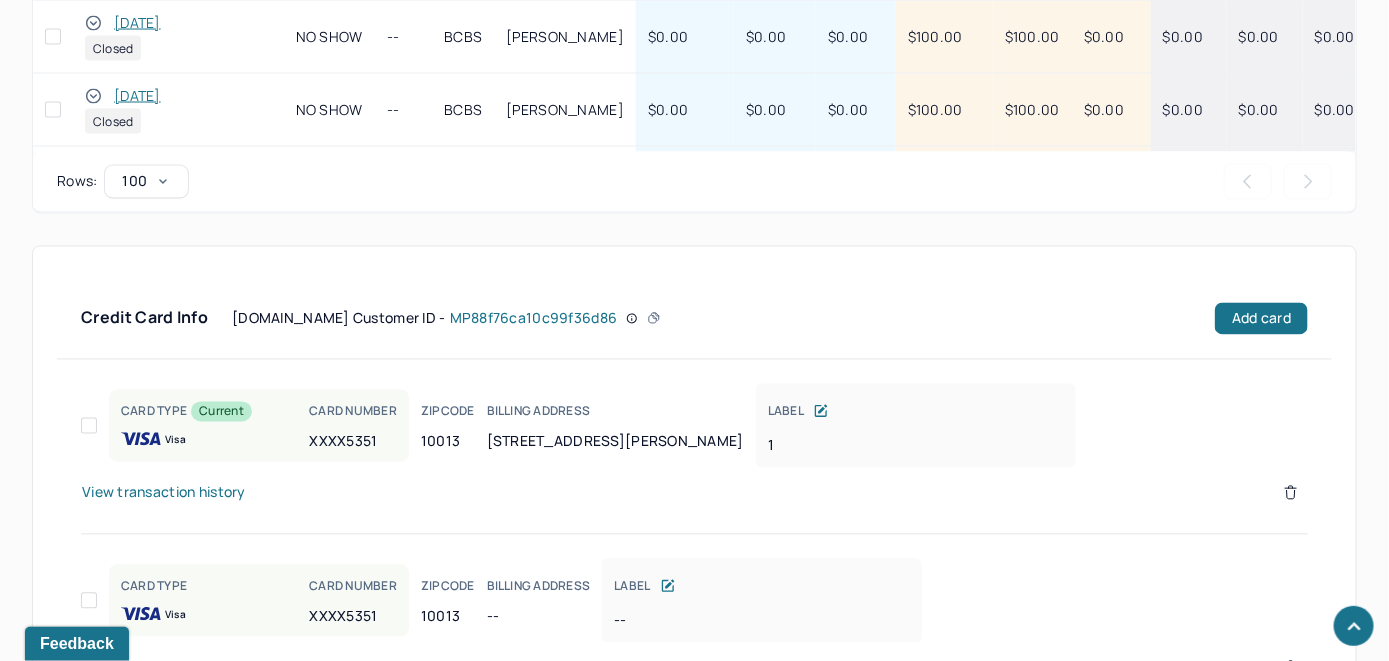 click on "View transaction history" at bounding box center [164, 493] 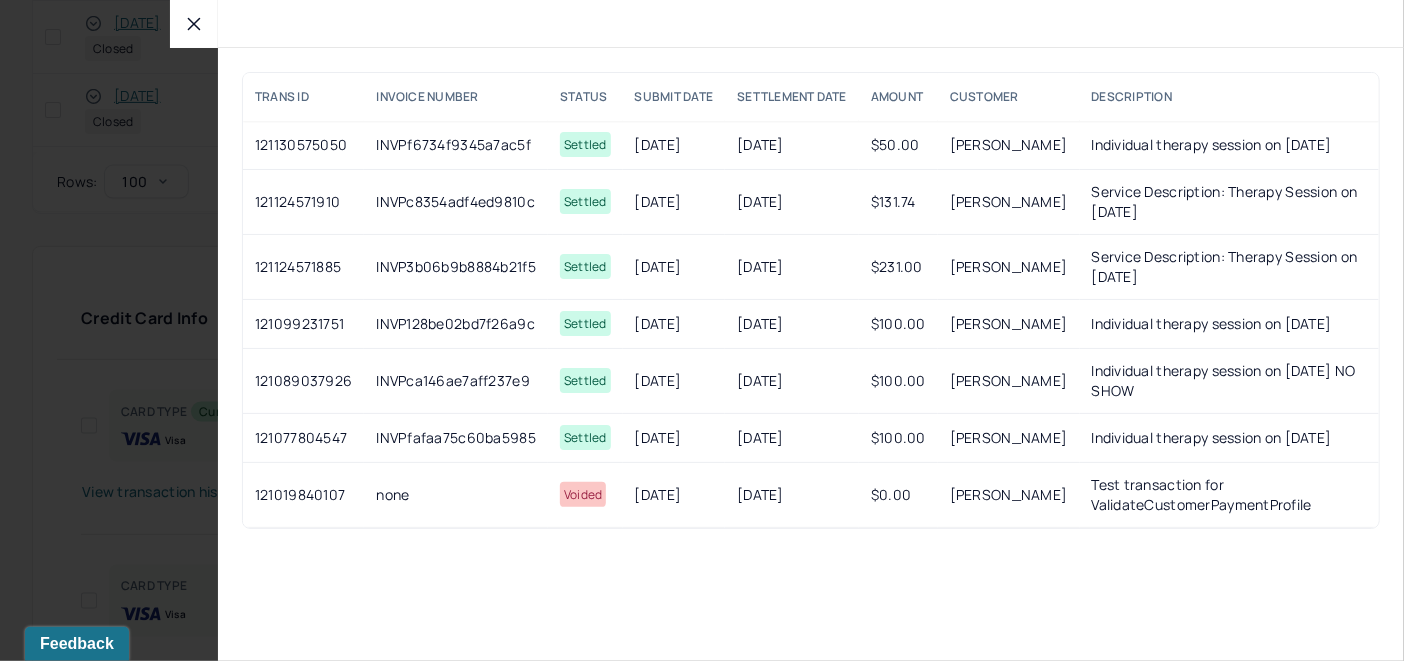 click at bounding box center [194, 24] 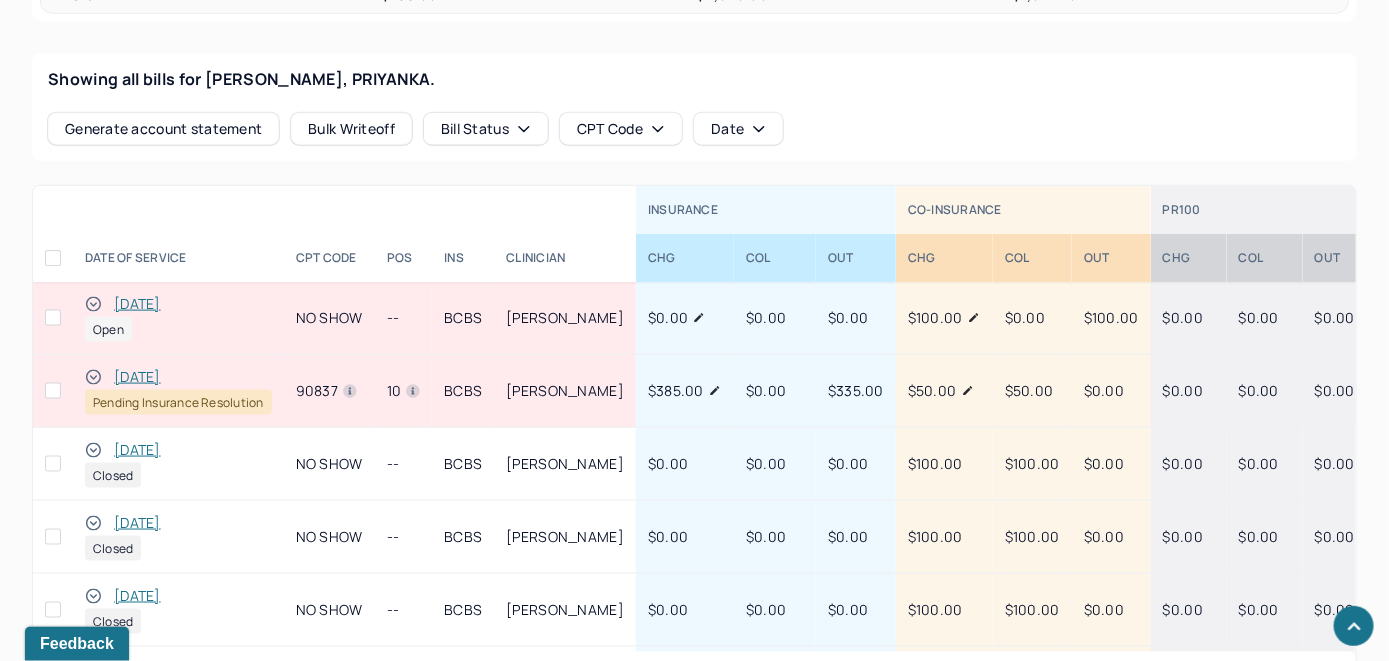 click on "[DATE]" at bounding box center [137, 304] 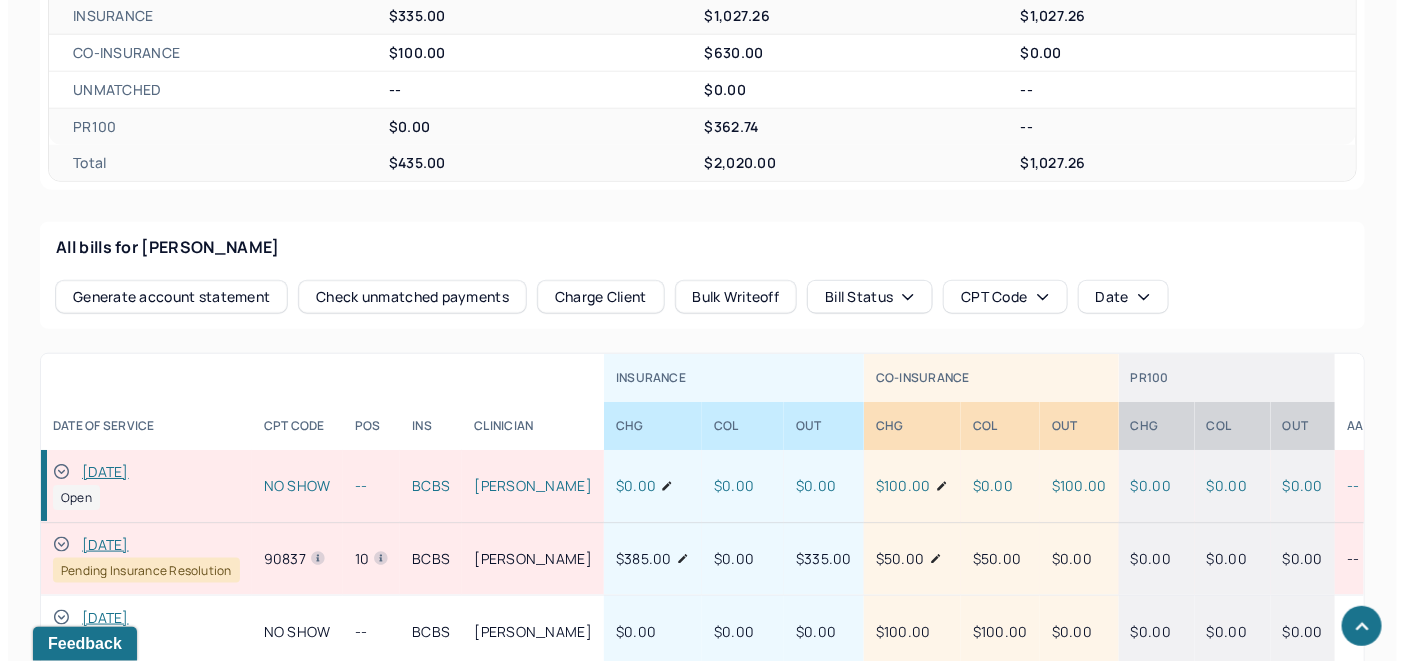 scroll, scrollTop: 835, scrollLeft: 0, axis: vertical 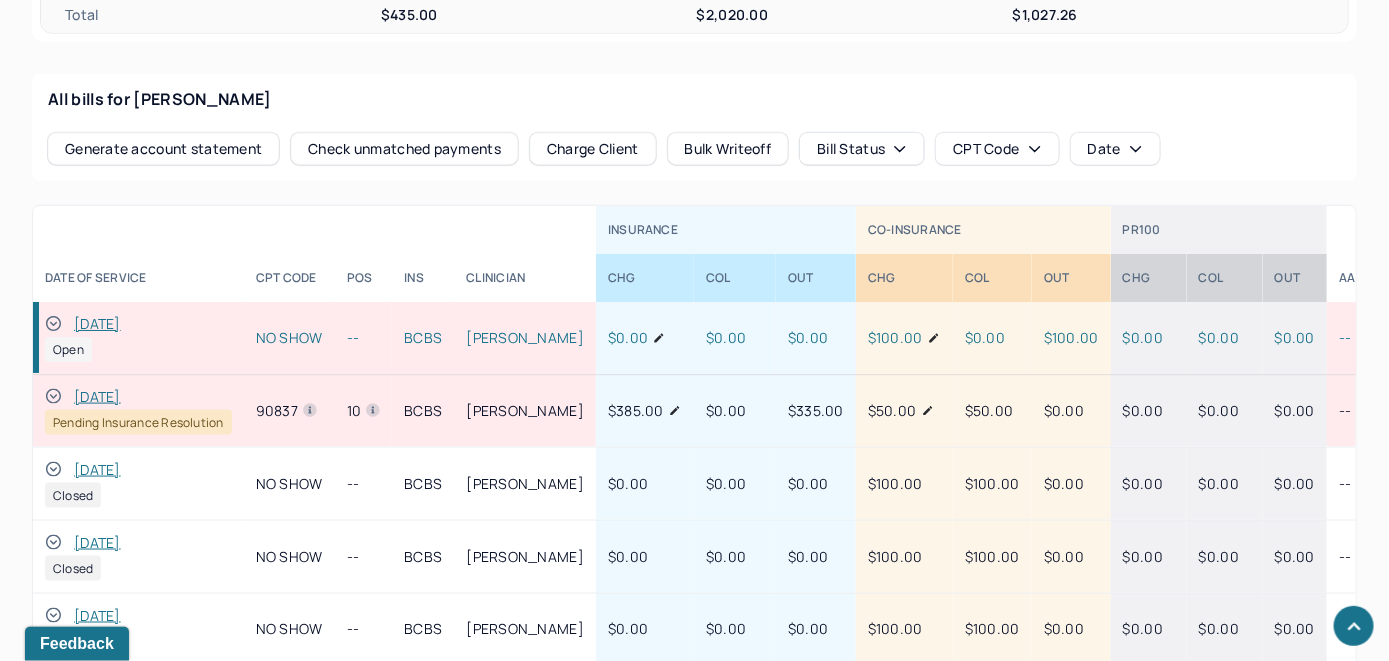click on "Check unmatched payments" at bounding box center (404, 149) 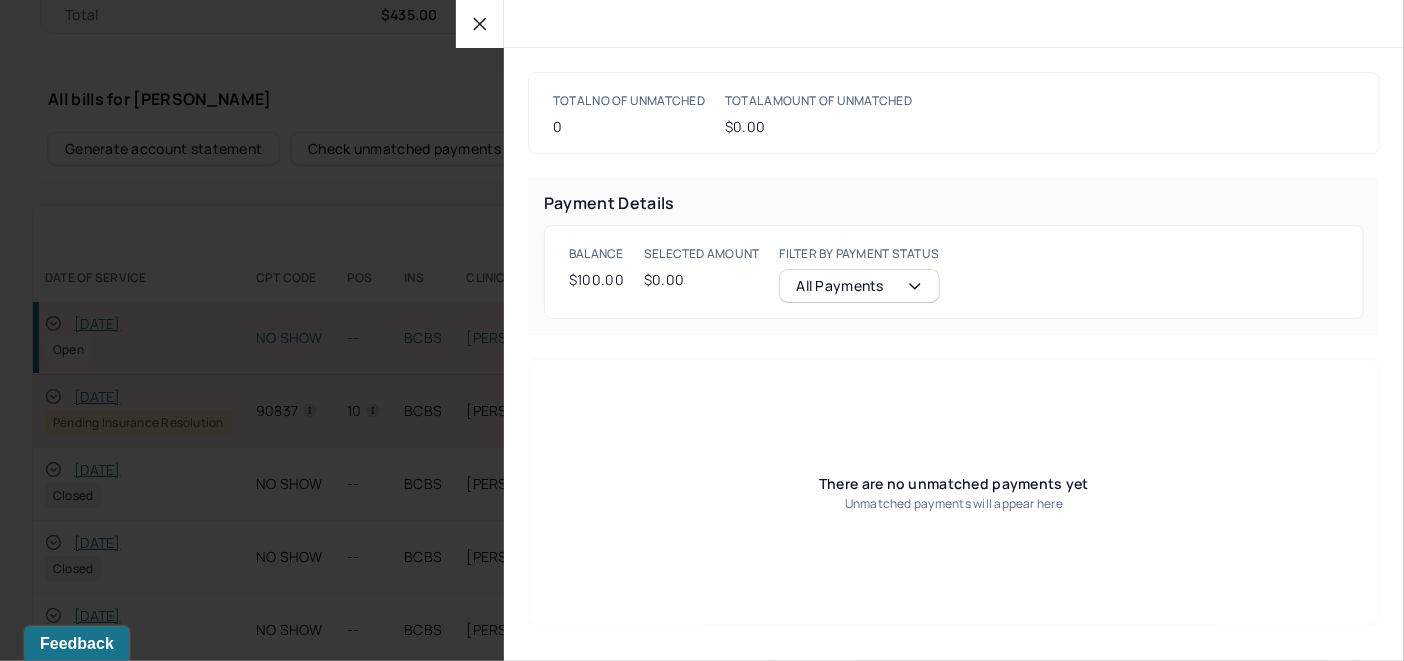 click 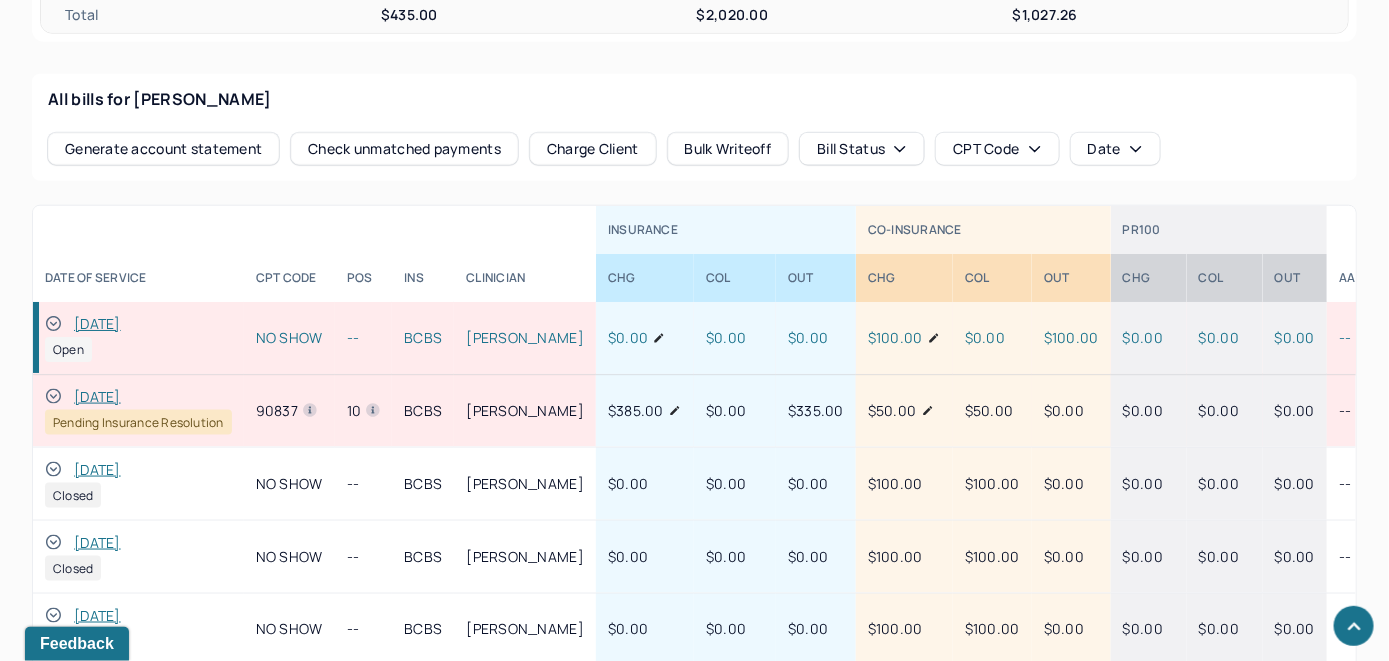 click on "Charge Client" at bounding box center [593, 149] 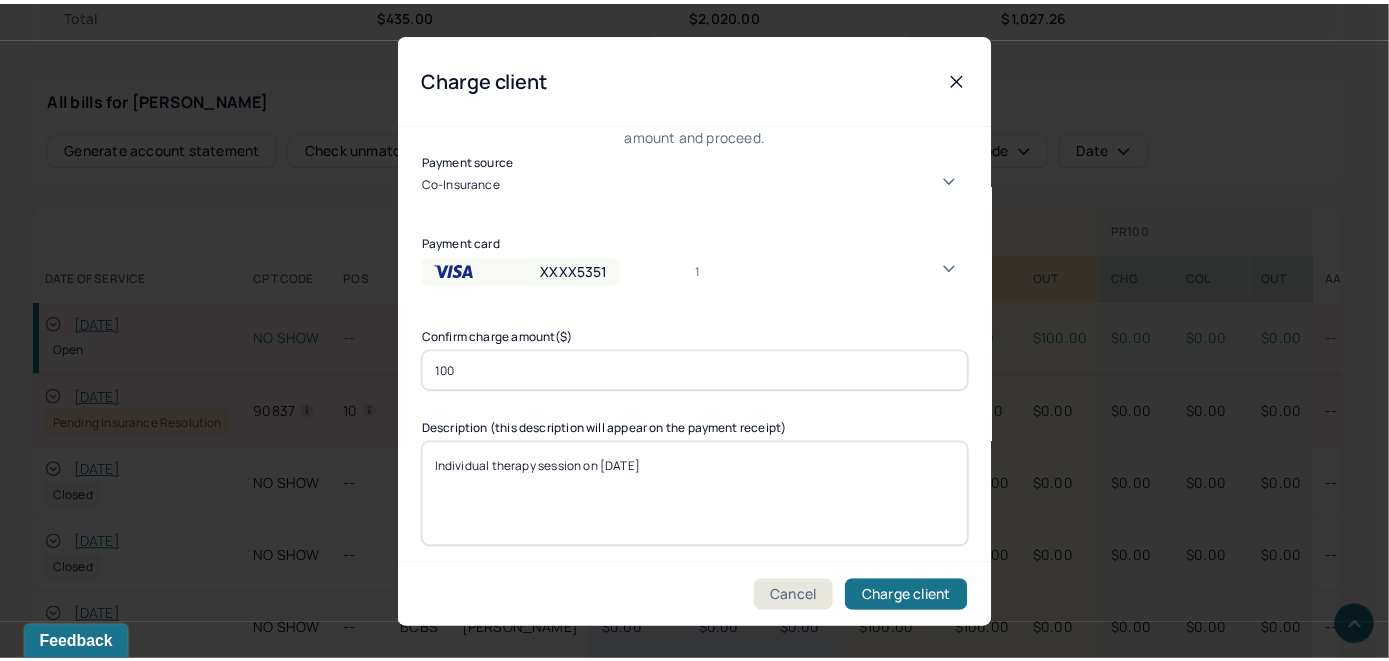 scroll, scrollTop: 121, scrollLeft: 0, axis: vertical 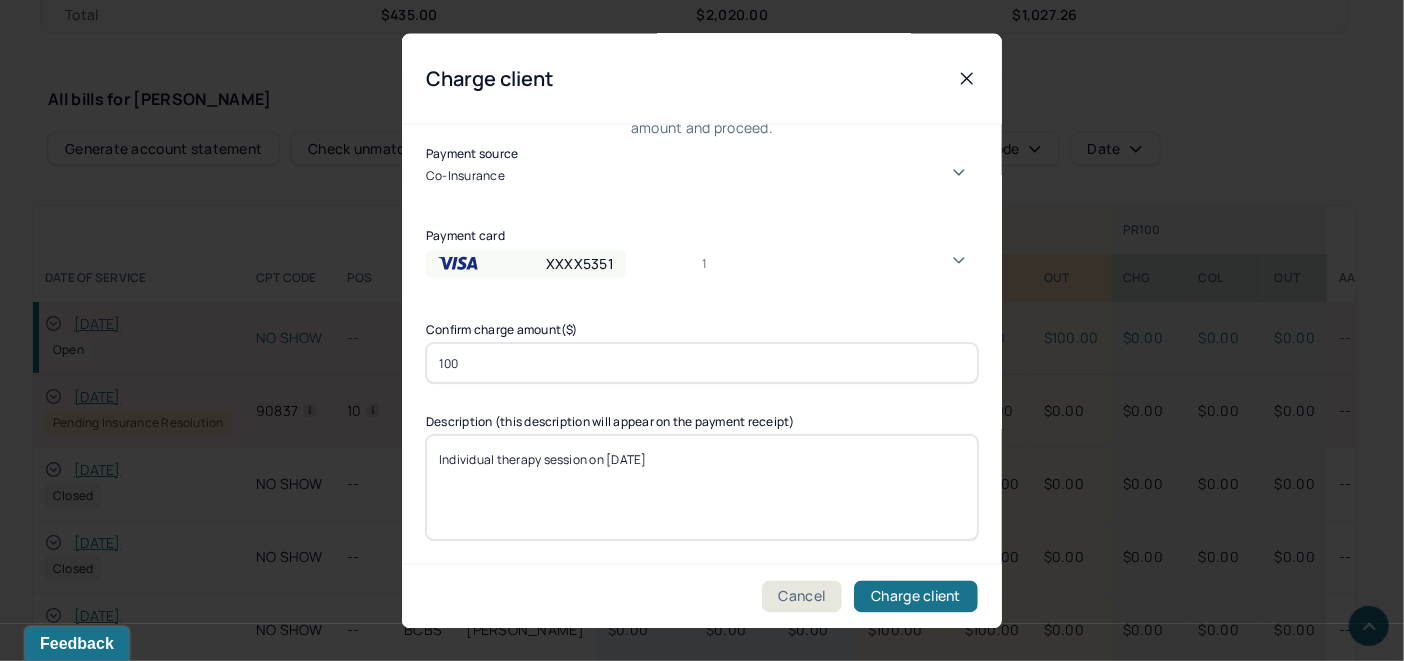 click on "Individual therapy session on [DATE]" at bounding box center [702, 487] 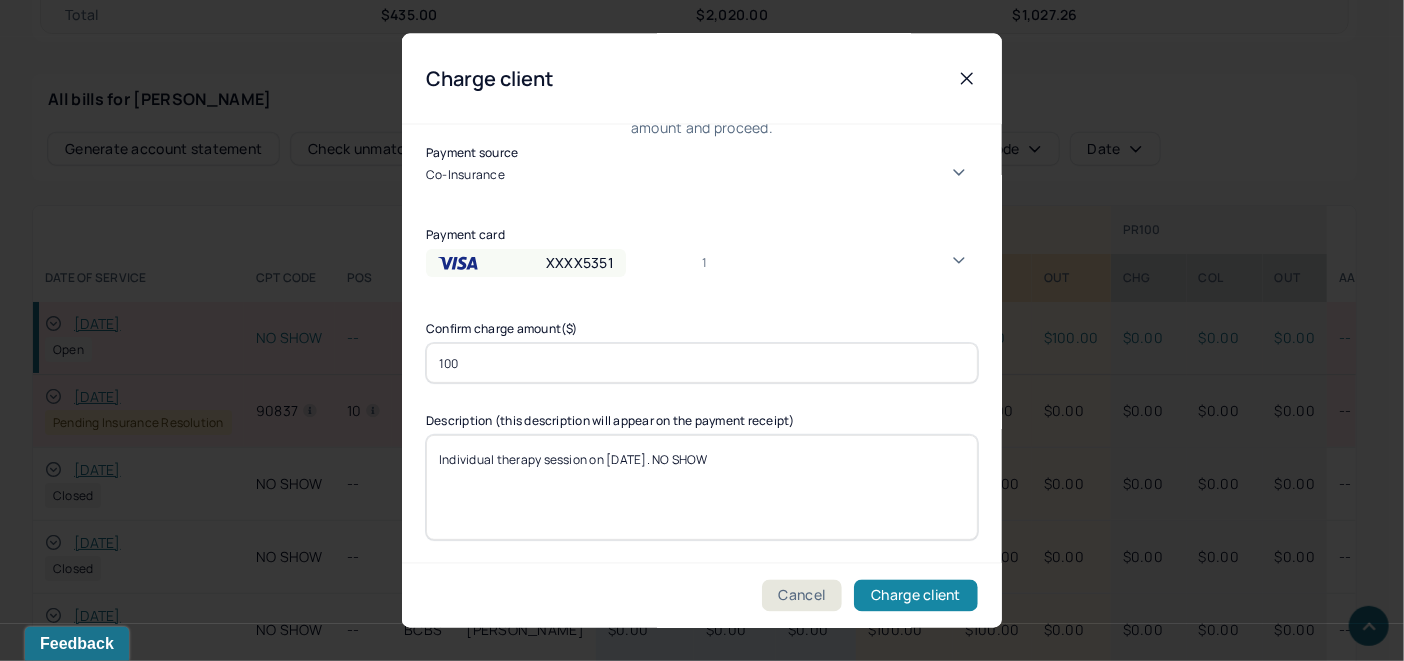 type on "Individual therapy session on [DATE]. NO SHOW" 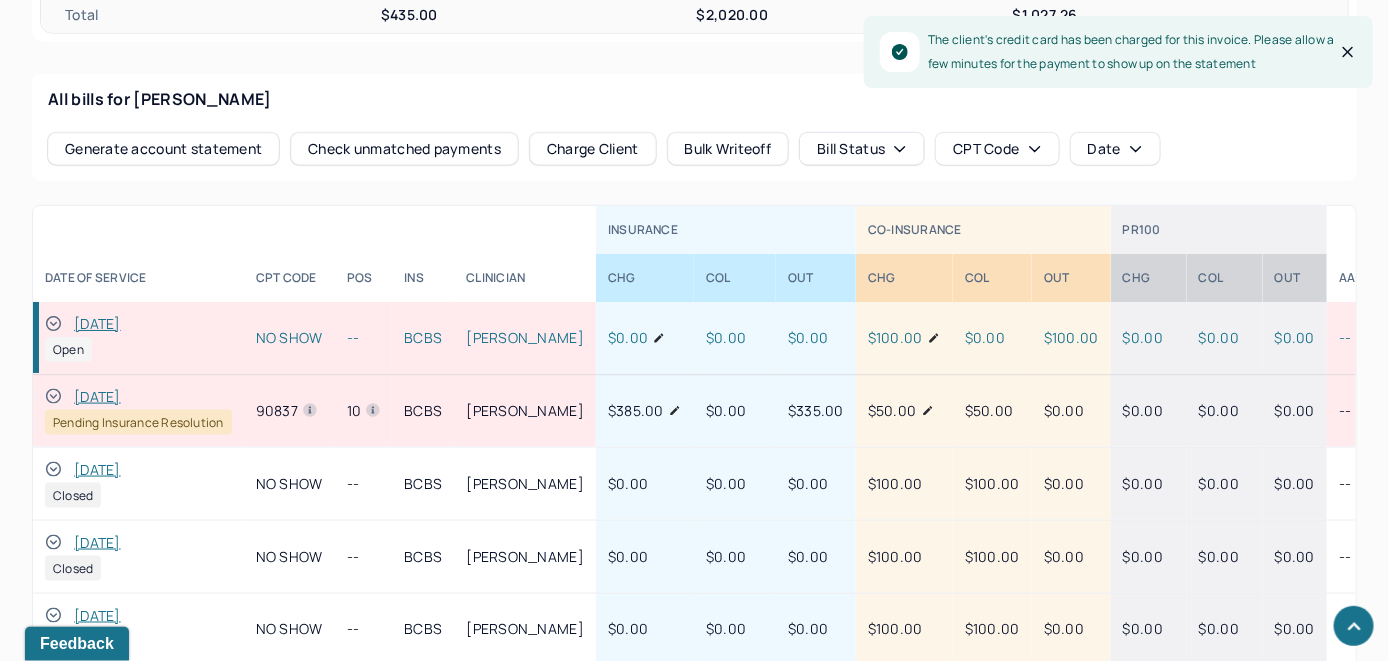 click 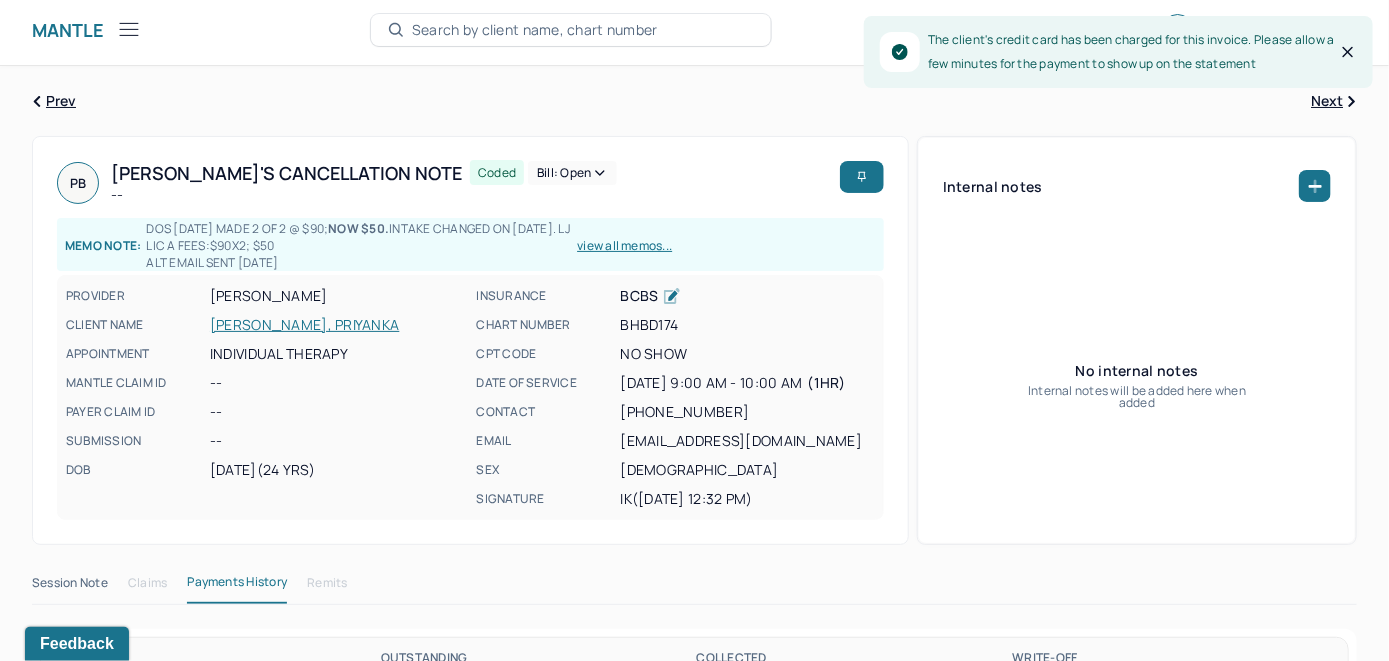 scroll, scrollTop: 0, scrollLeft: 0, axis: both 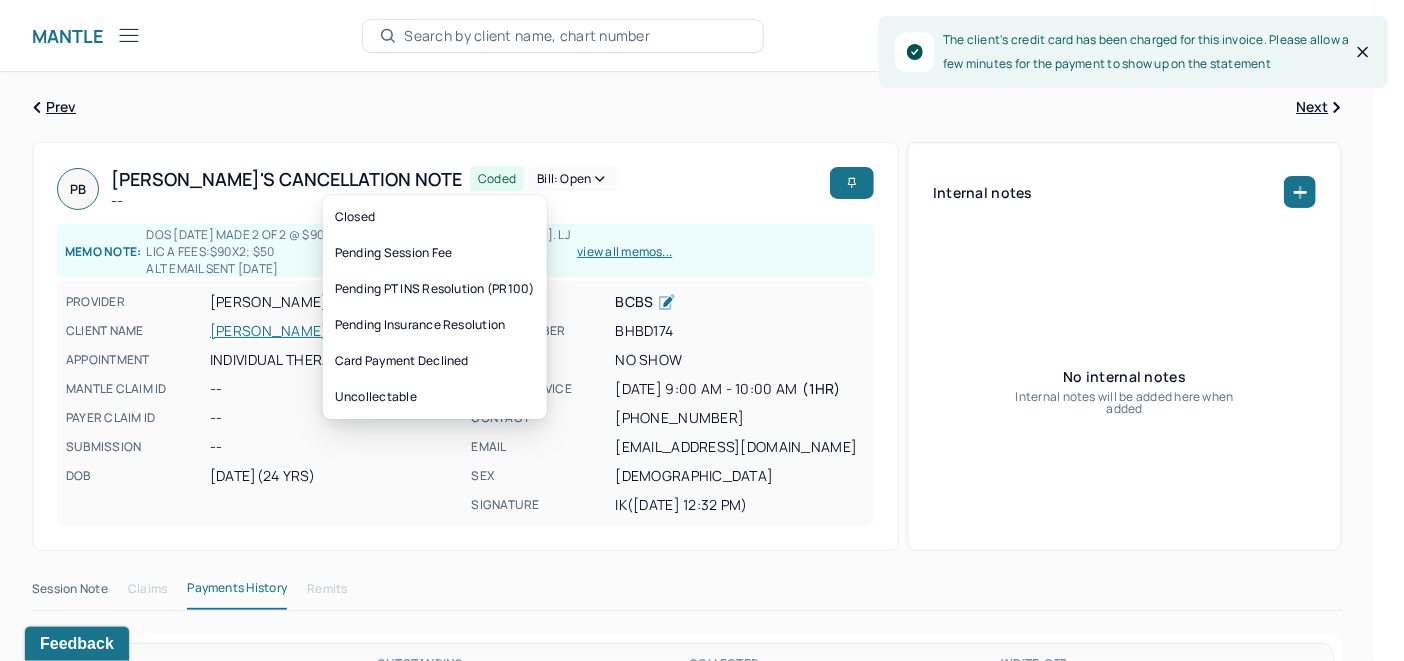 click on "Bill: Open" at bounding box center (572, 179) 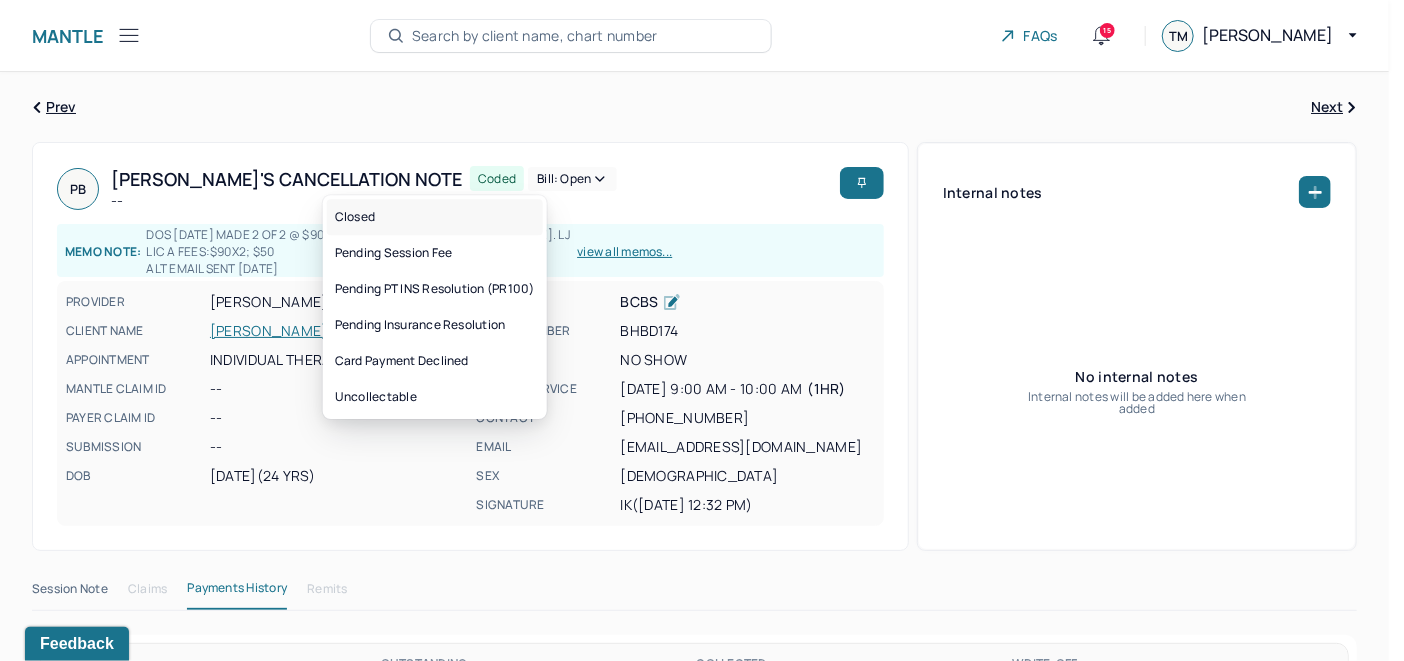 click on "Closed" at bounding box center (435, 217) 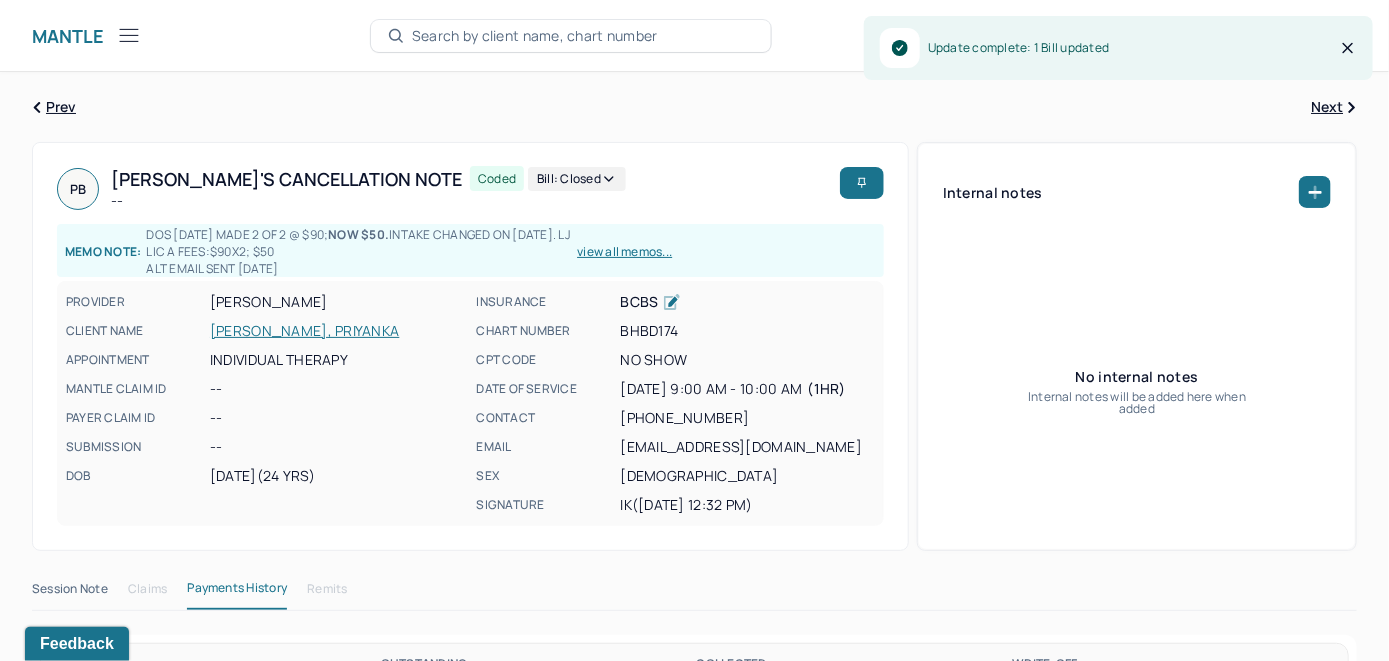 click on "[PERSON_NAME], PRIYANKA" at bounding box center [337, 331] 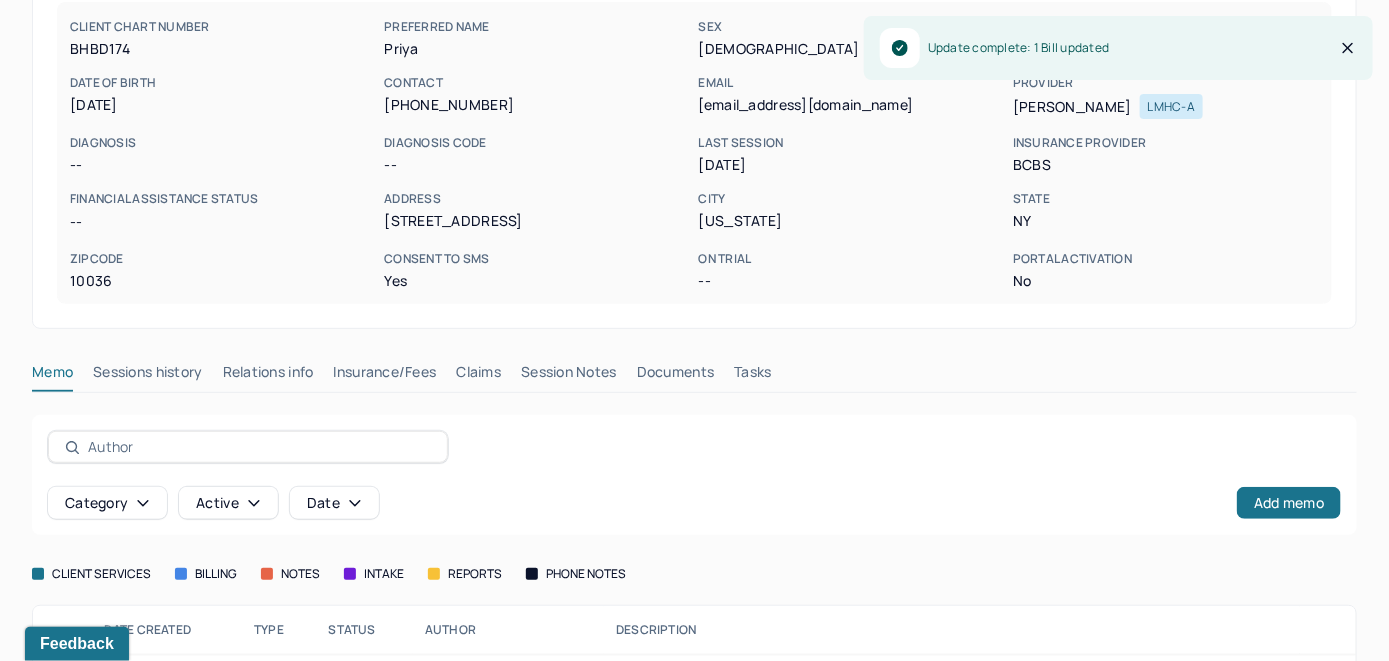 click on "Claims" at bounding box center [478, 376] 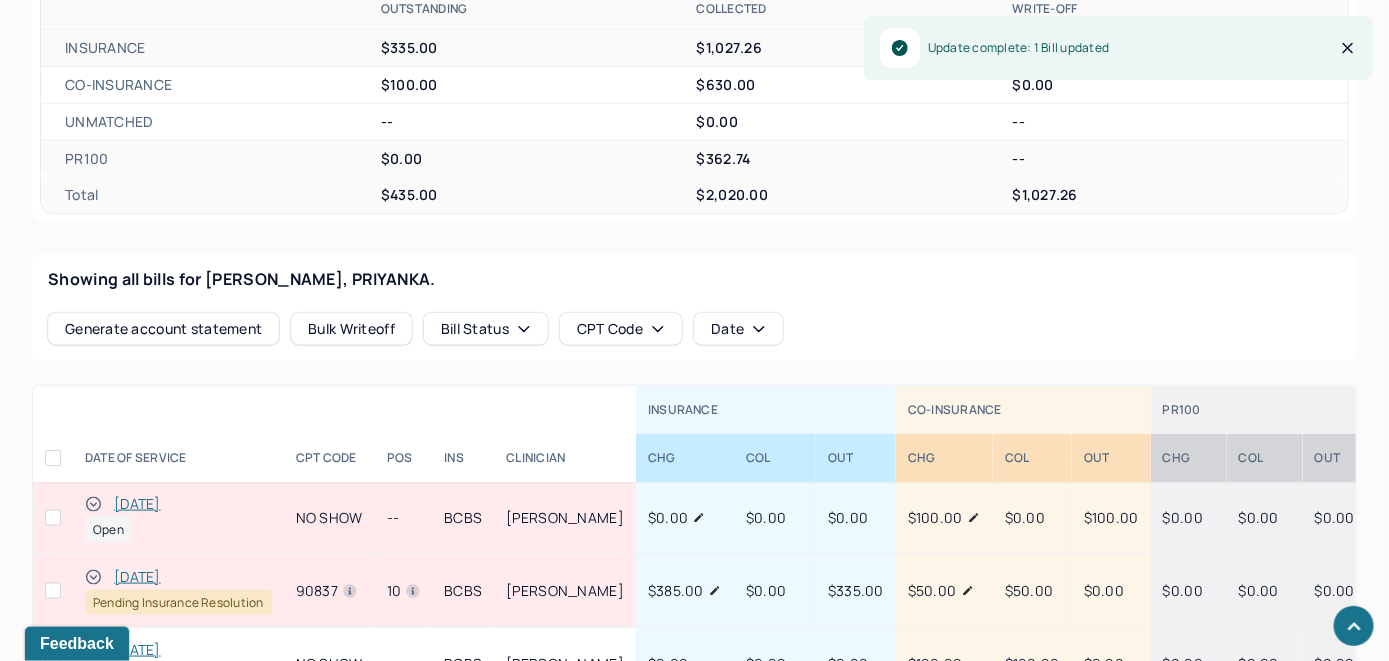 scroll, scrollTop: 700, scrollLeft: 0, axis: vertical 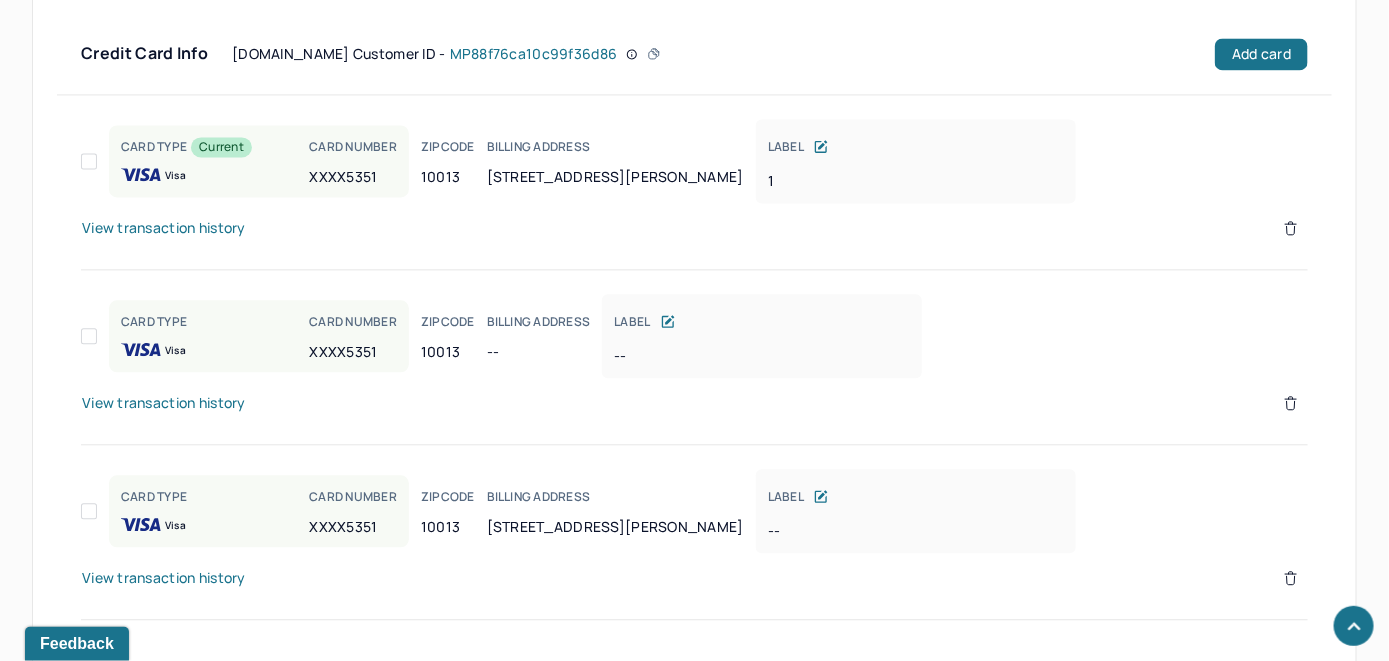 click 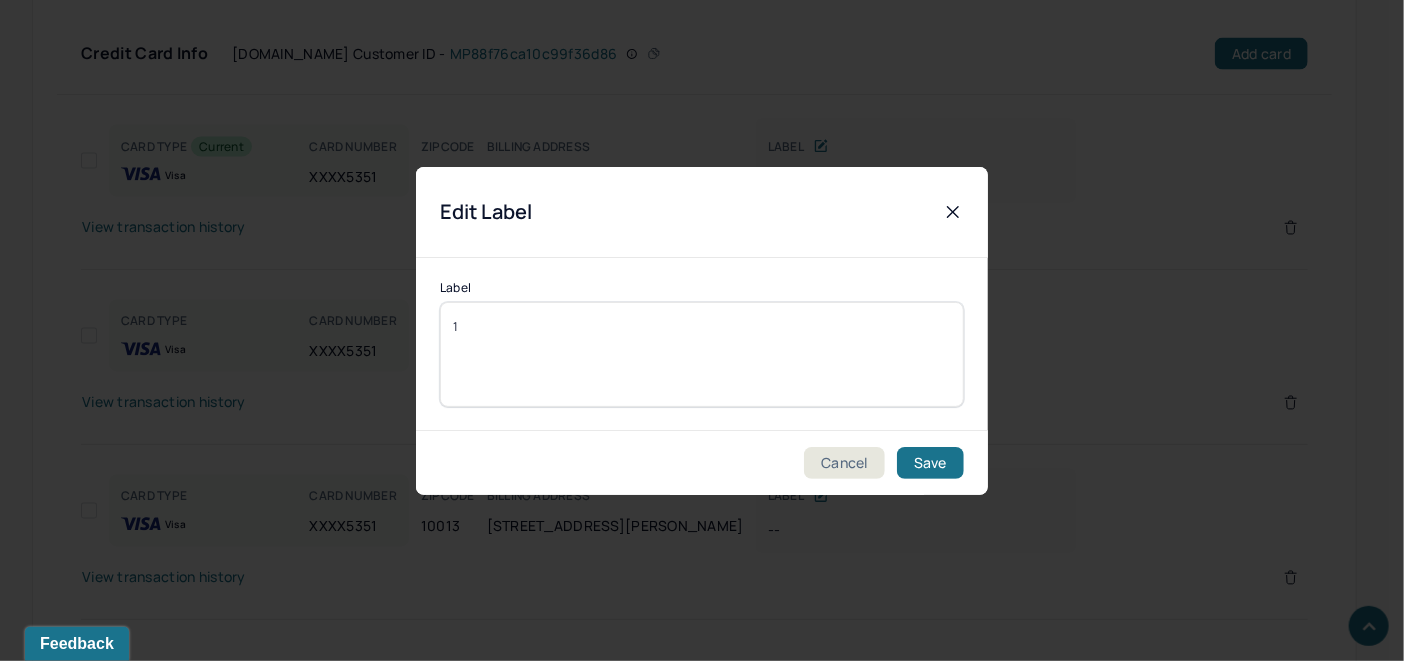 drag, startPoint x: 540, startPoint y: 334, endPoint x: 447, endPoint y: 332, distance: 93.0215 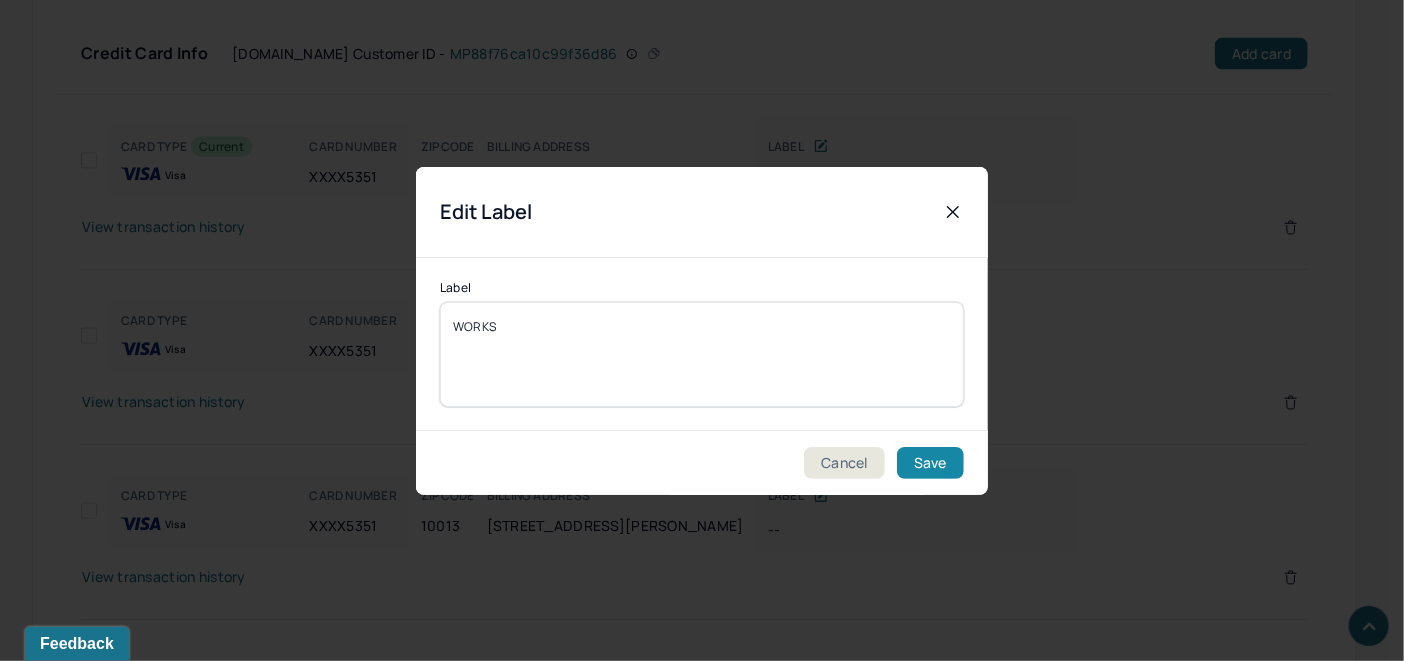 type on "WORKS" 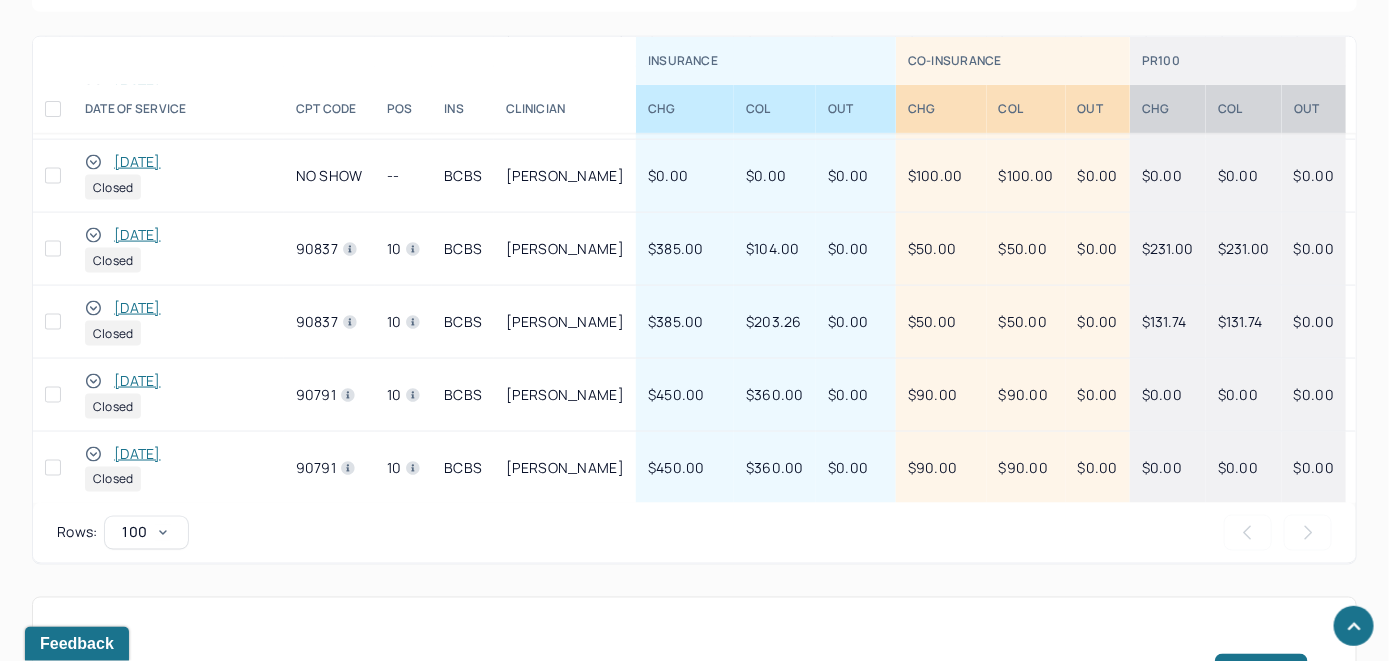 scroll, scrollTop: 900, scrollLeft: 0, axis: vertical 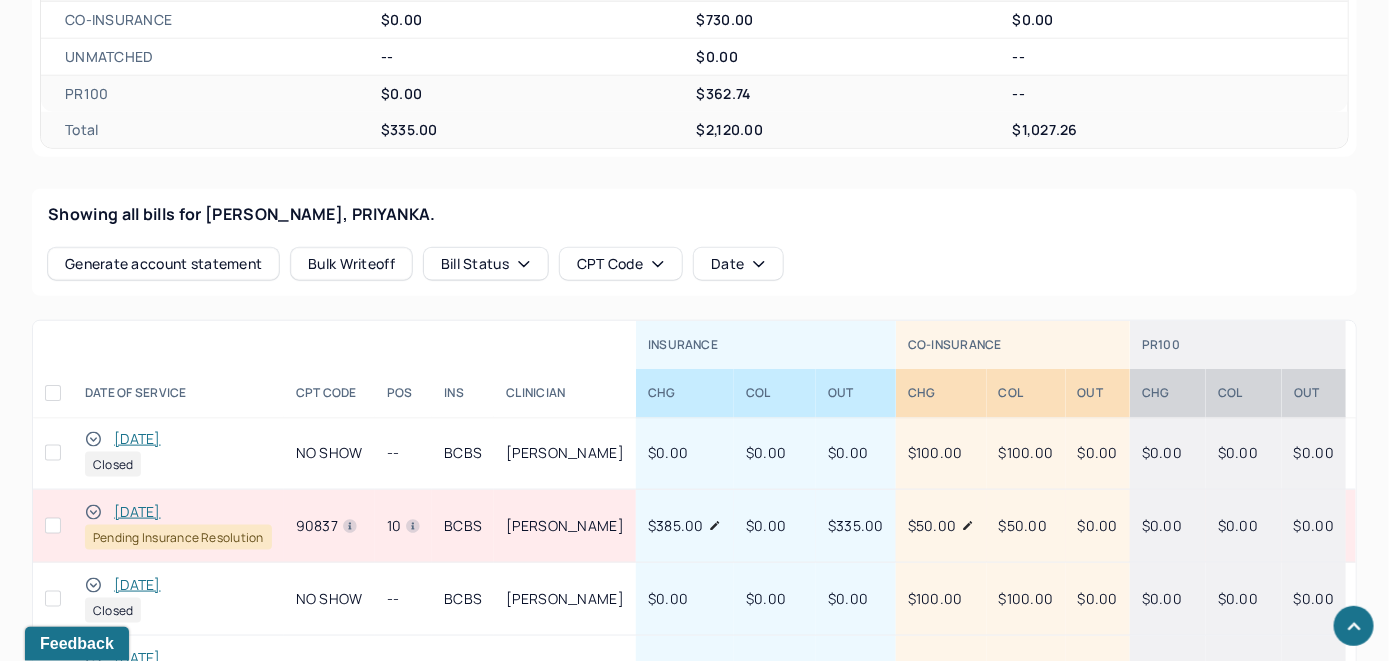 click 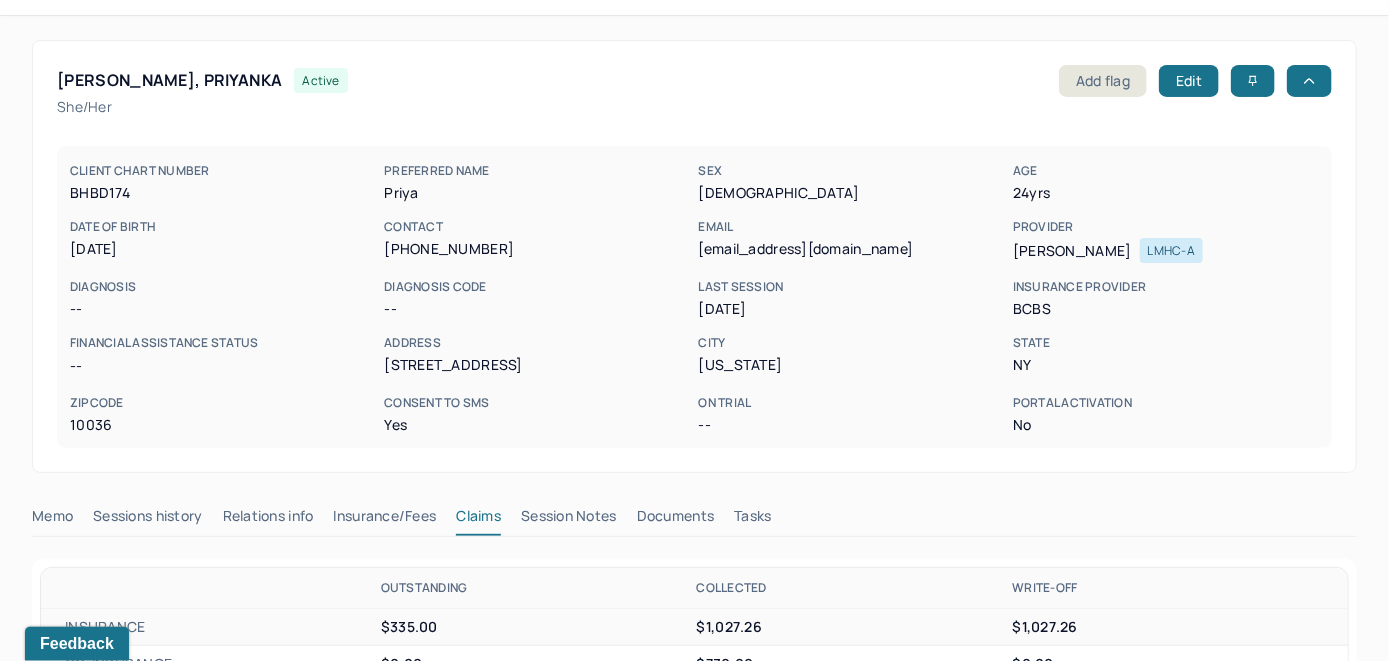scroll, scrollTop: 0, scrollLeft: 0, axis: both 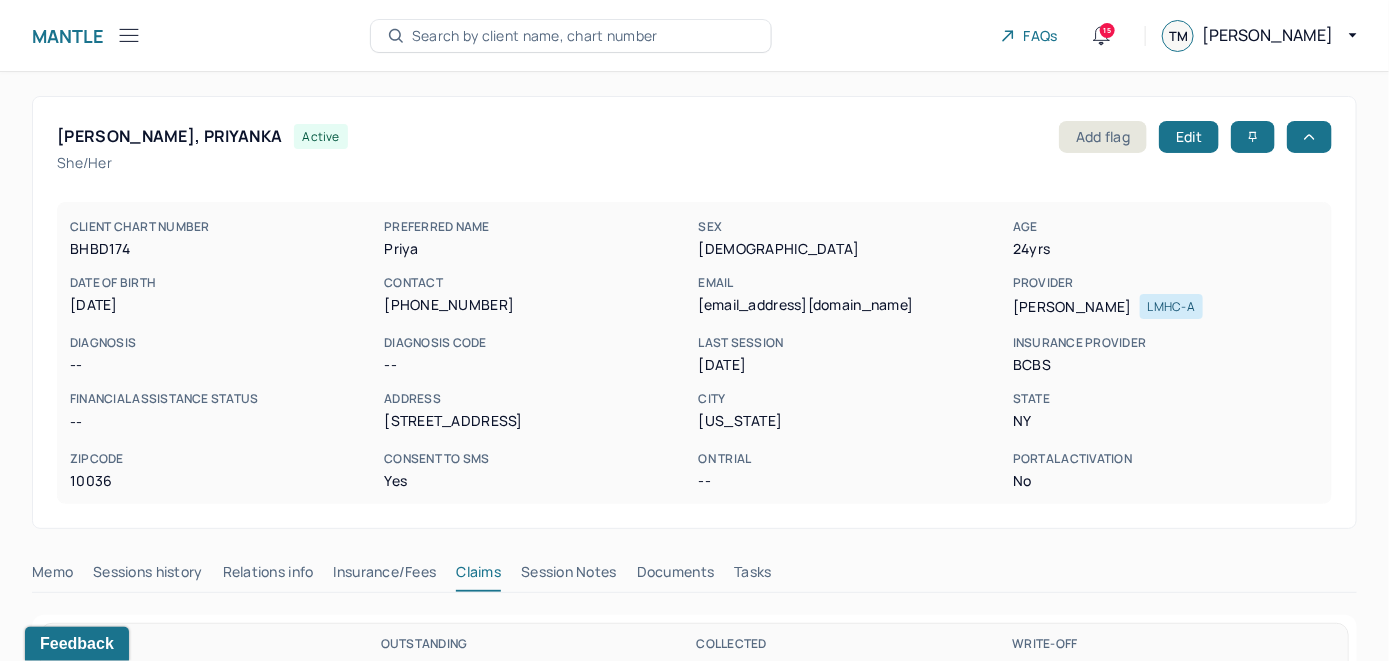 click on "Search by client name, chart number" at bounding box center (535, 36) 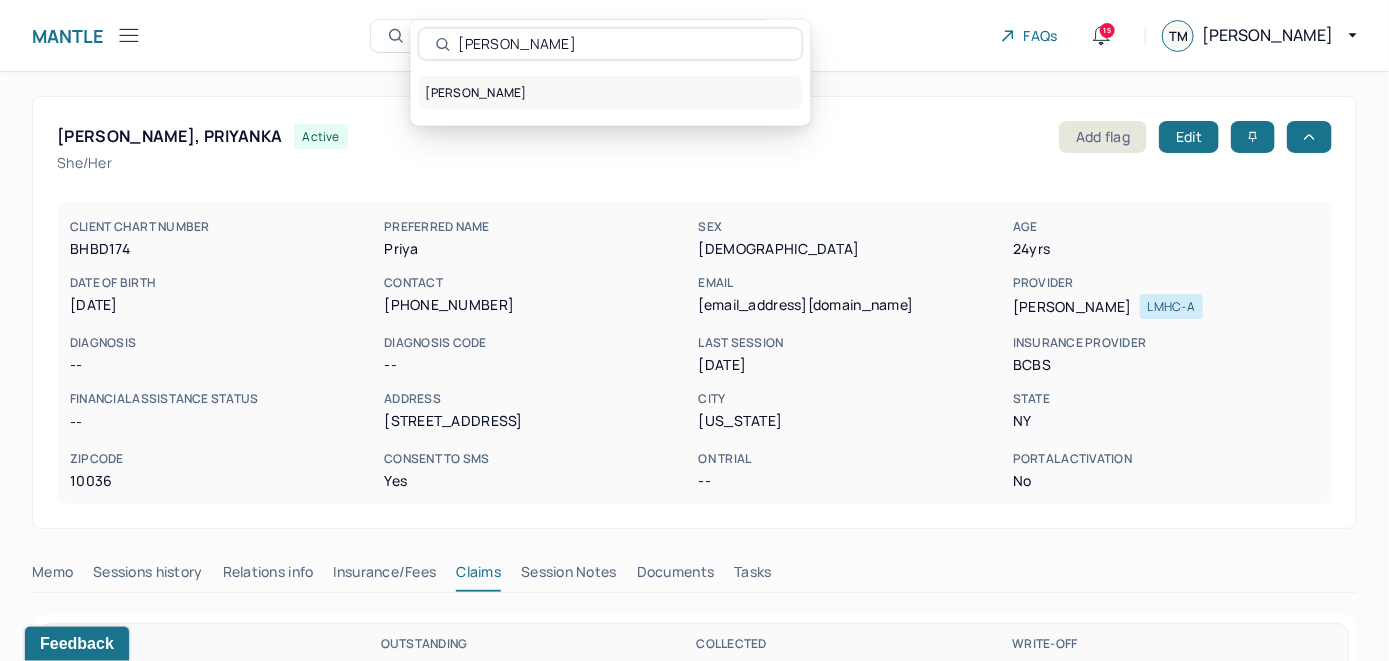type on "[PERSON_NAME]" 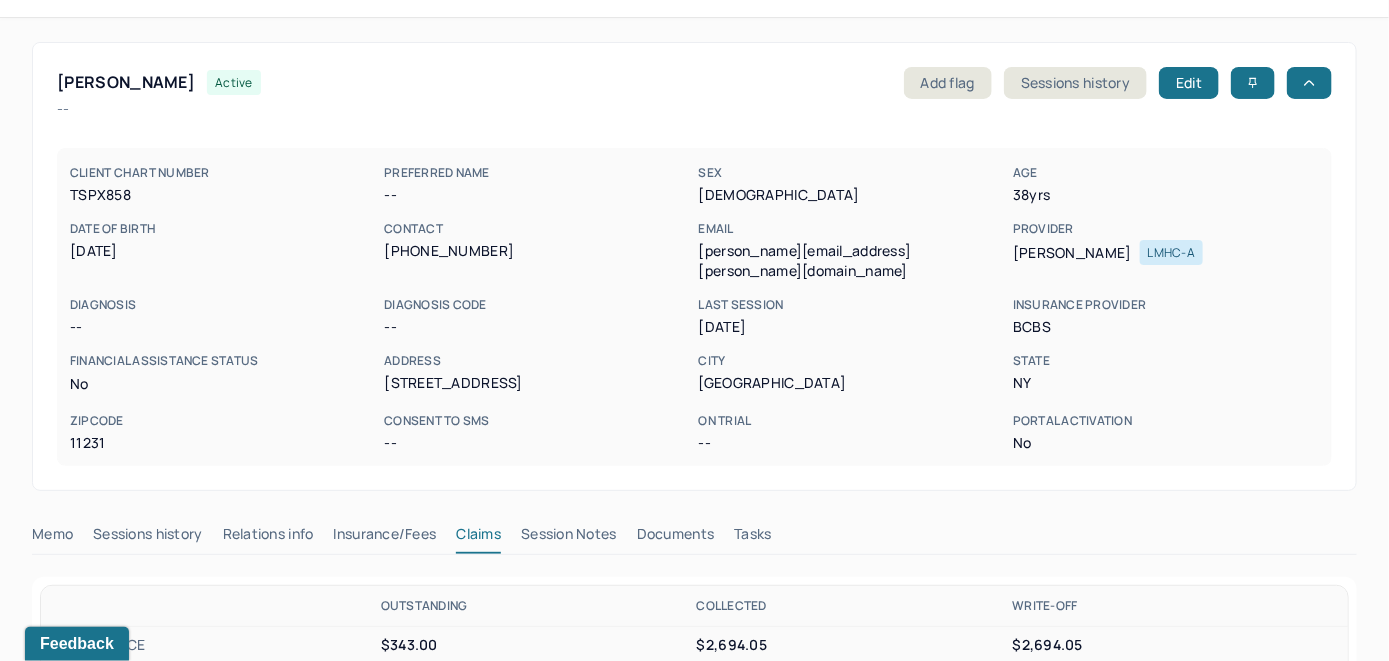 scroll, scrollTop: 100, scrollLeft: 0, axis: vertical 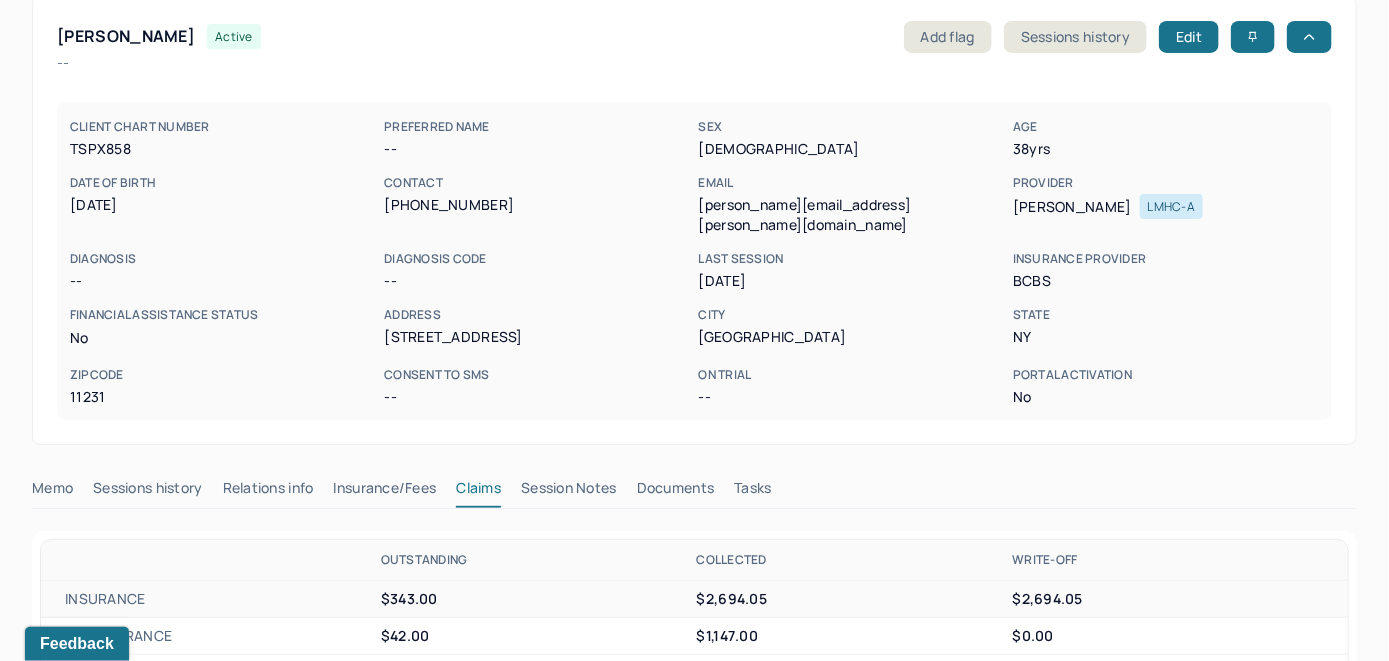 click on "Memo" at bounding box center (52, 492) 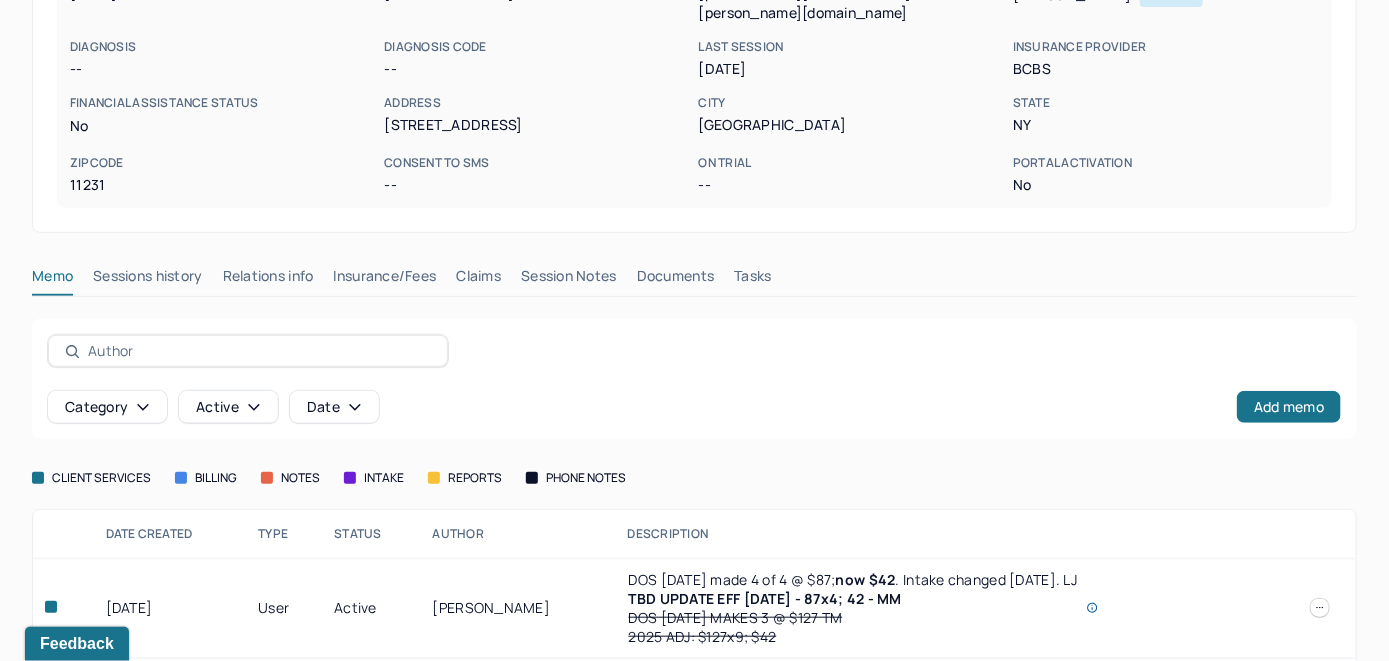 scroll, scrollTop: 208, scrollLeft: 0, axis: vertical 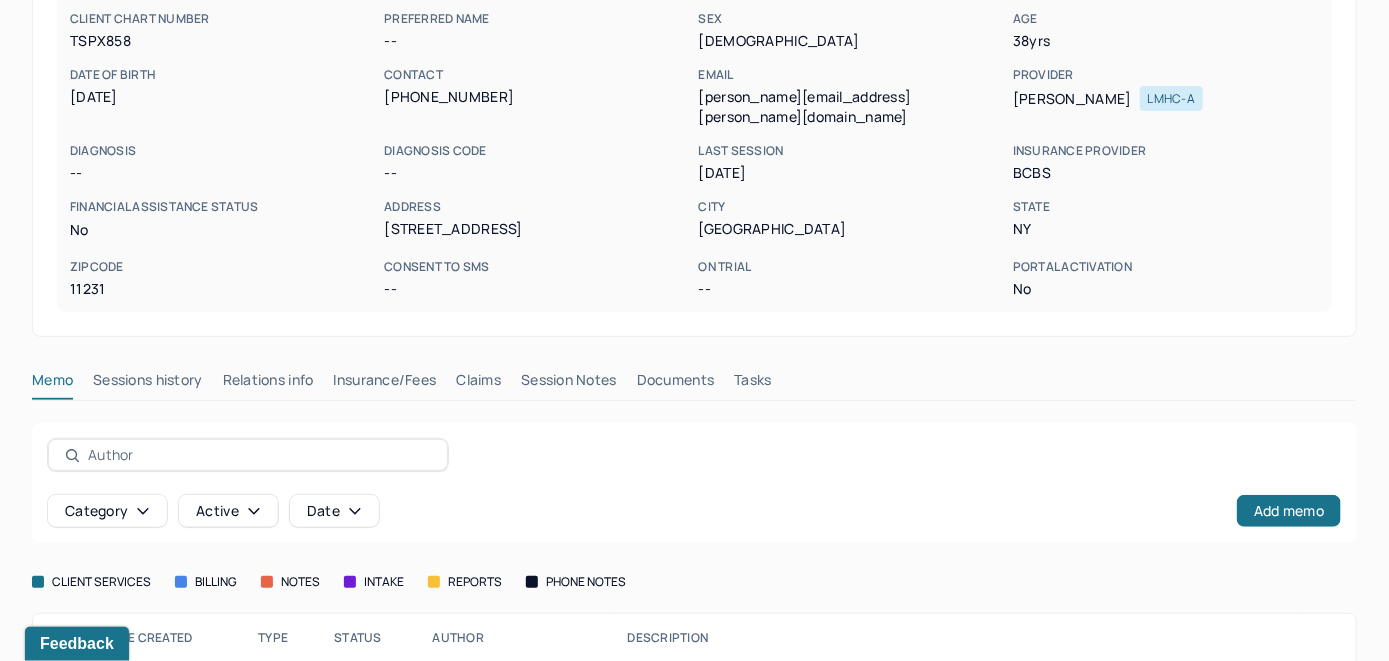 click on "Insurance/Fees" at bounding box center (385, 384) 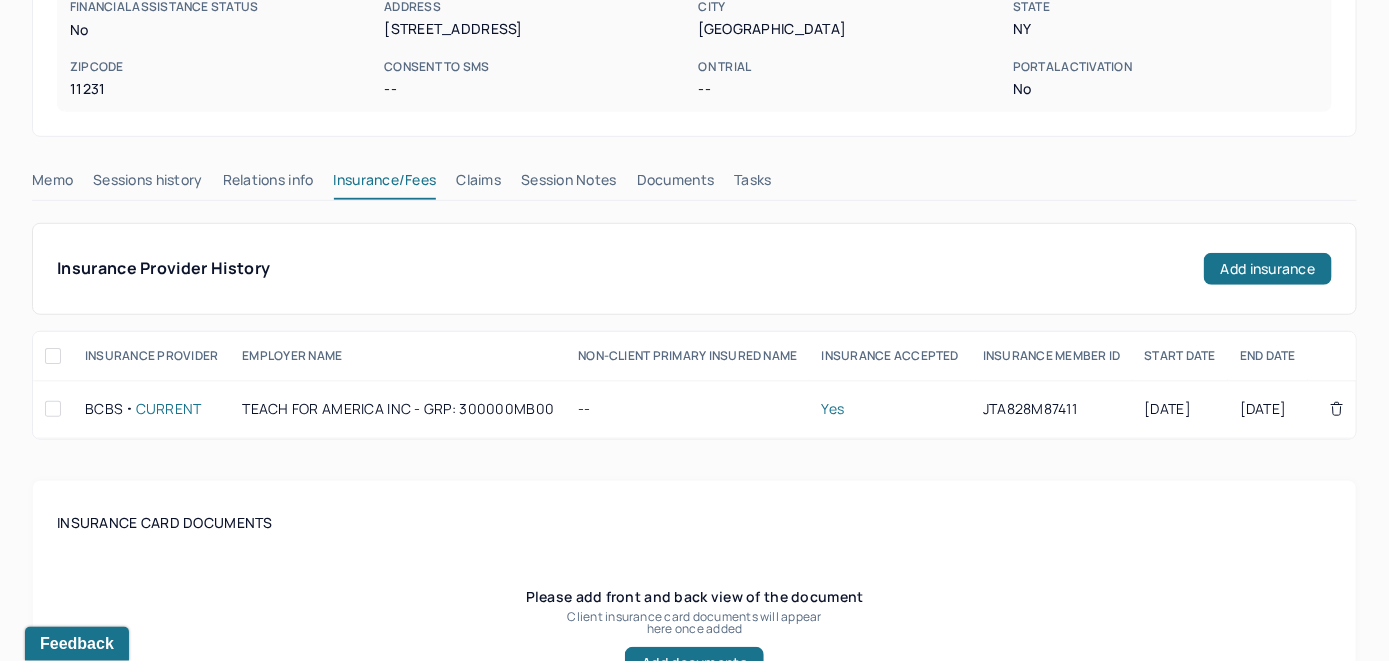scroll, scrollTop: 208, scrollLeft: 0, axis: vertical 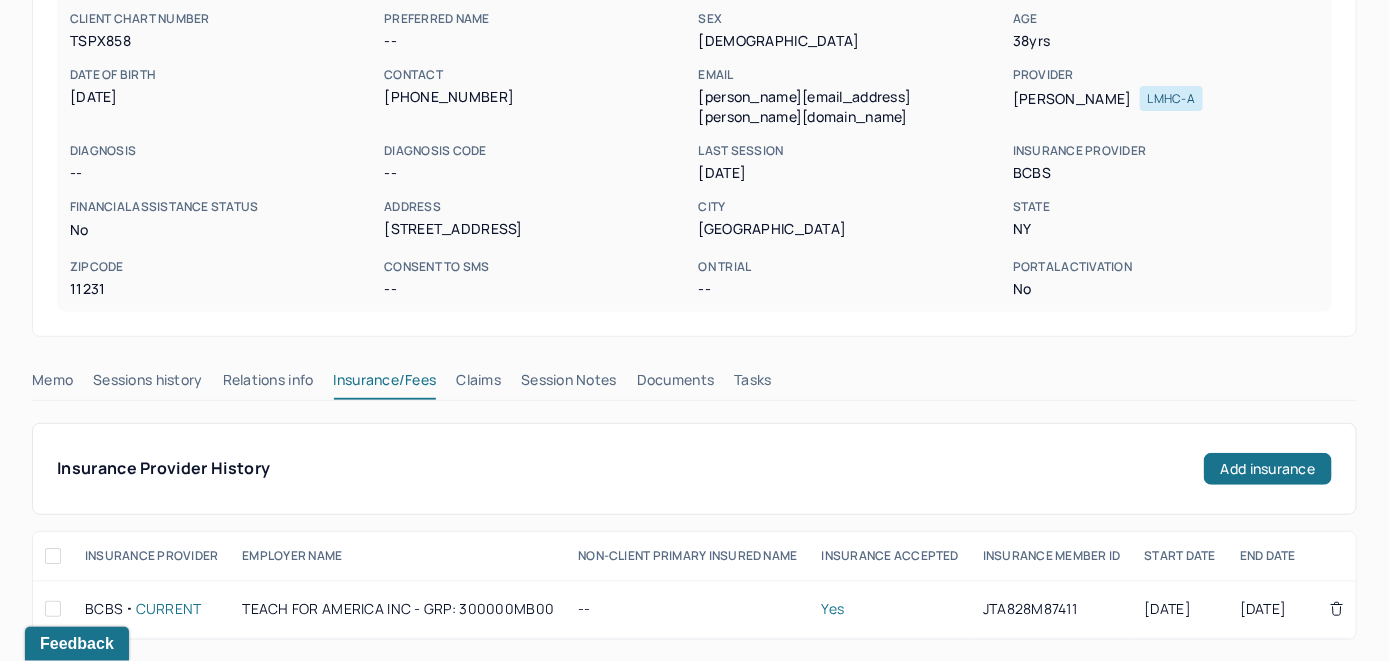 click on "Claims" at bounding box center (478, 384) 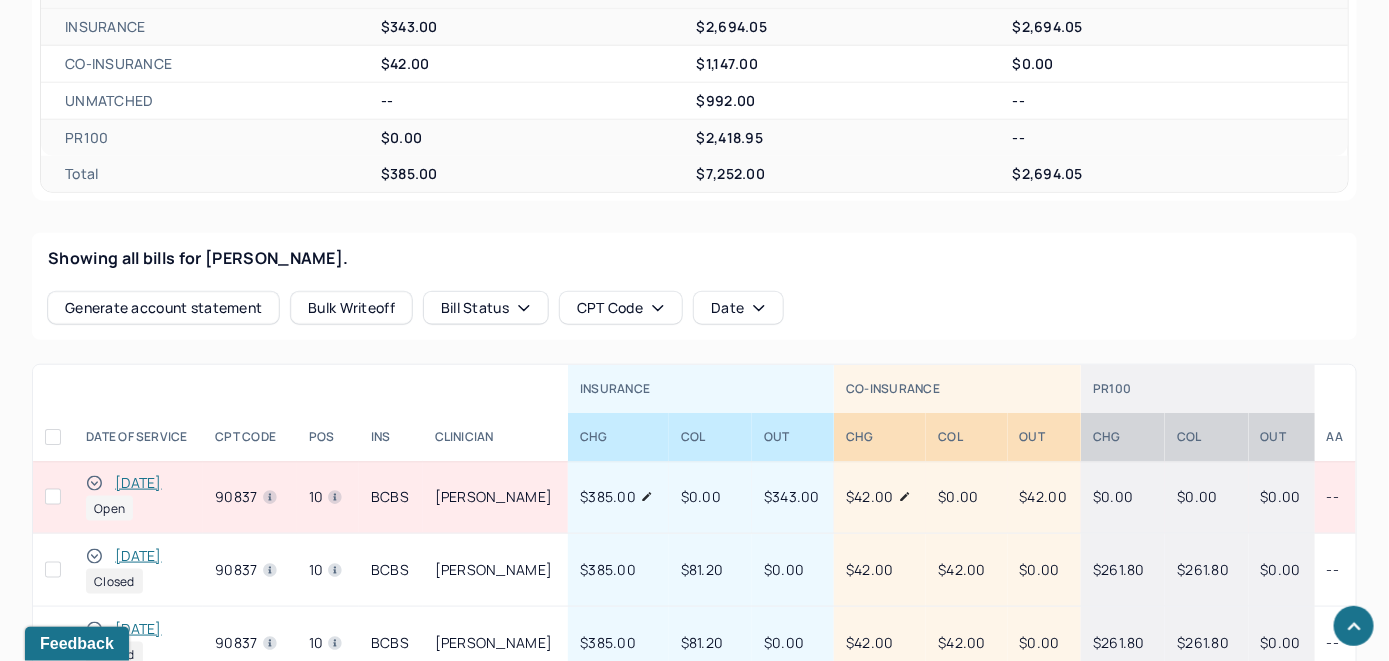 scroll, scrollTop: 708, scrollLeft: 0, axis: vertical 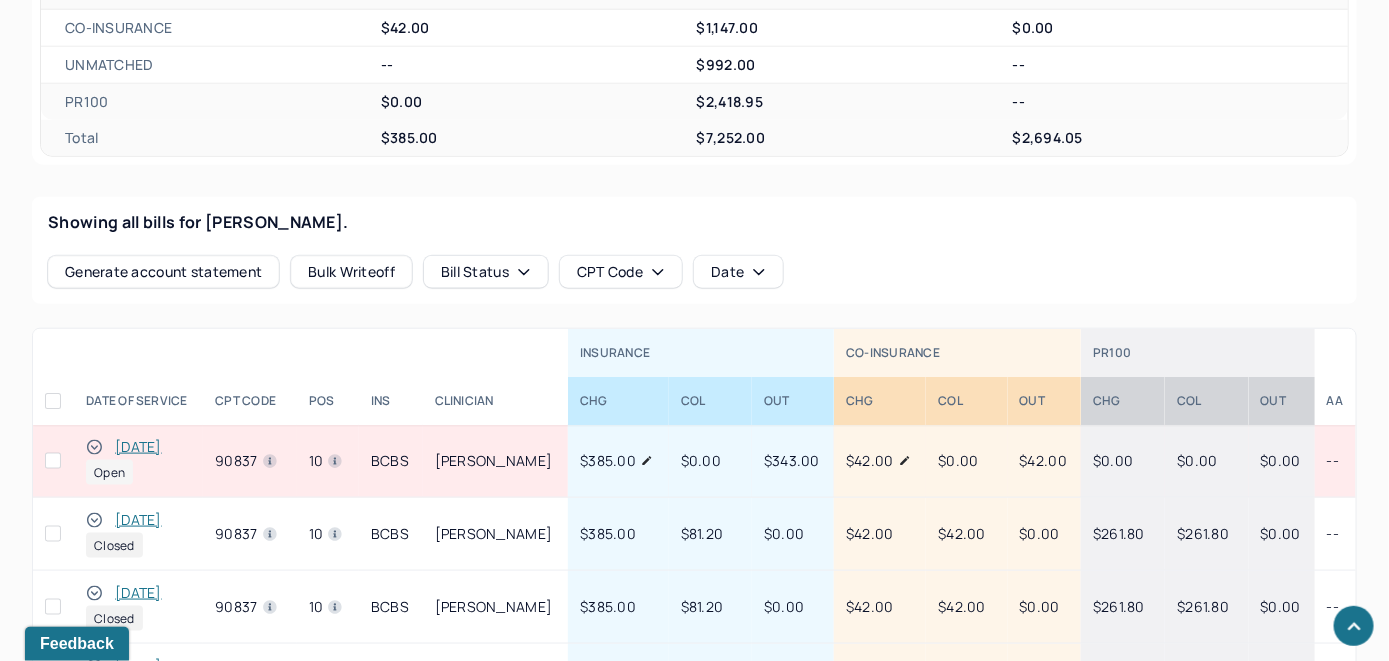 click on "[DATE]" at bounding box center [138, 447] 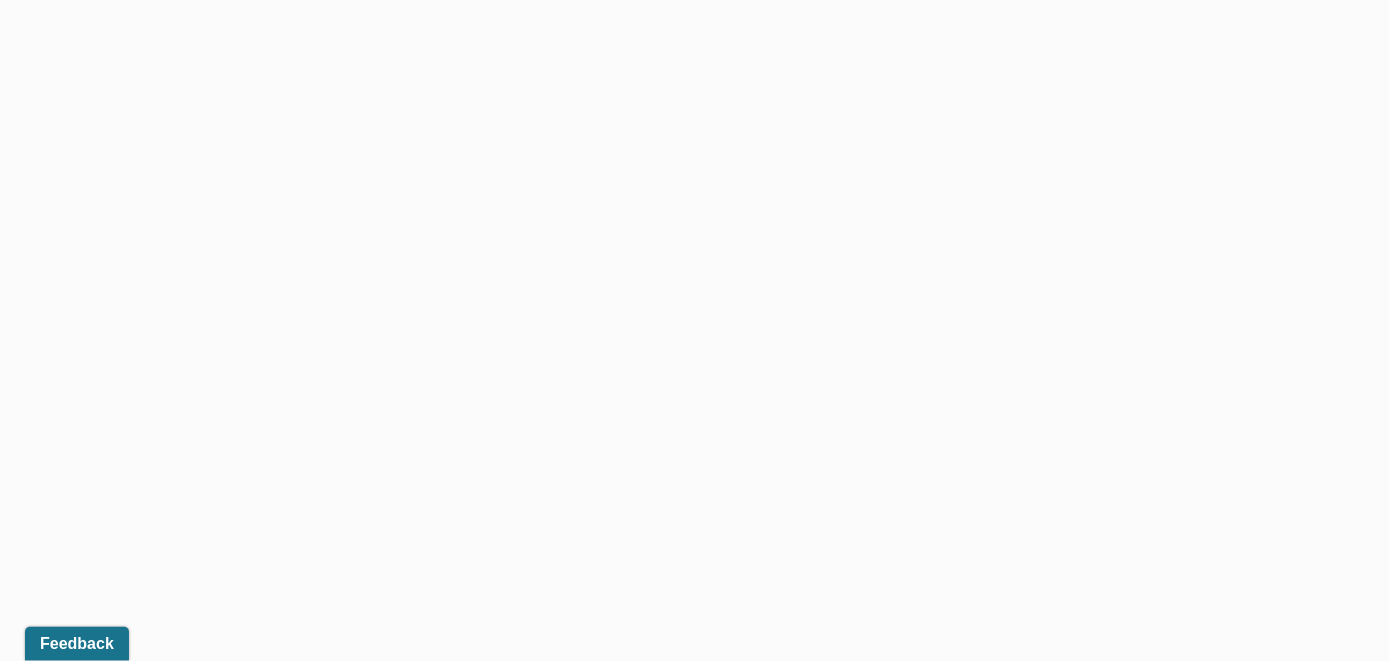 scroll, scrollTop: 708, scrollLeft: 0, axis: vertical 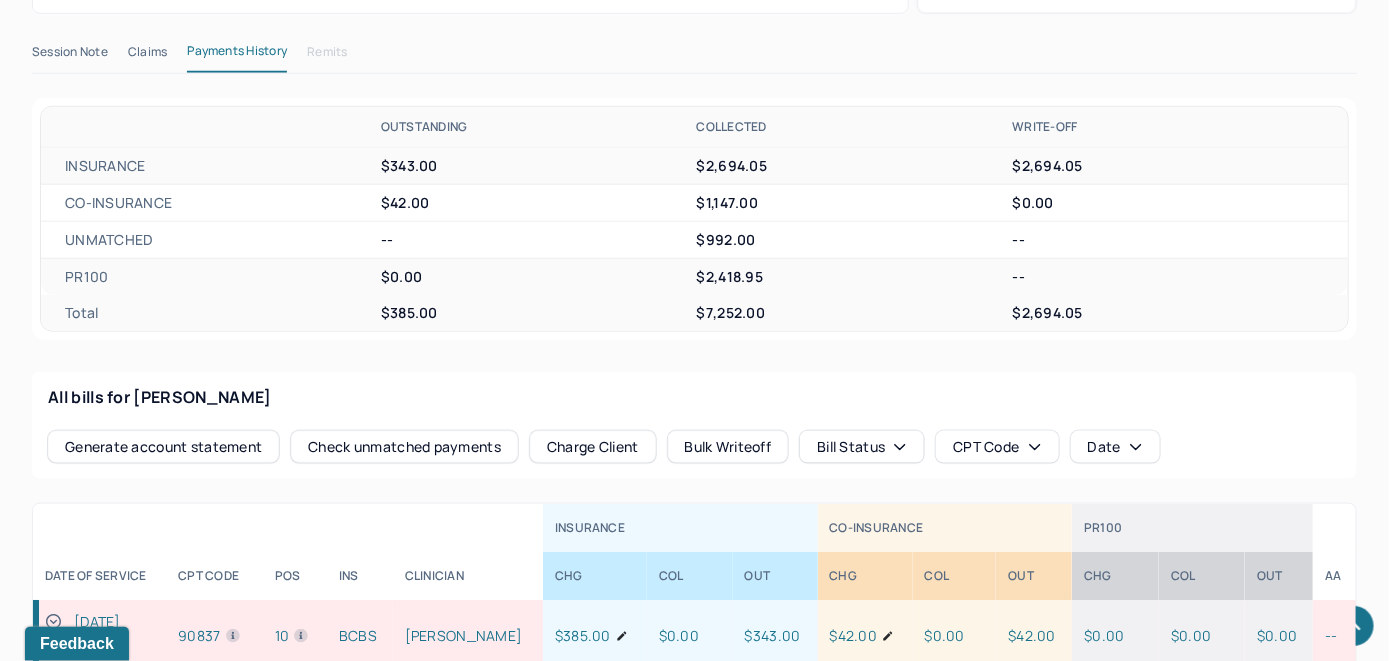 click on "Check unmatched payments" at bounding box center (404, 447) 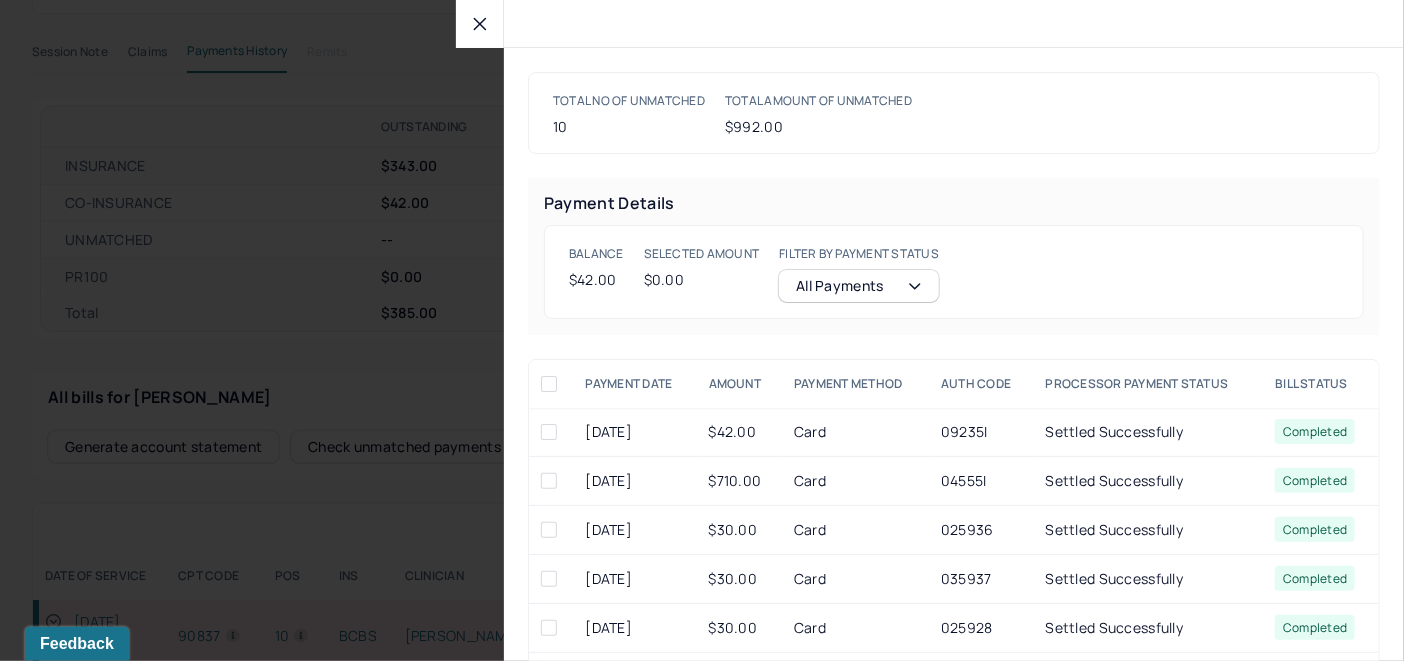 click at bounding box center [549, 432] 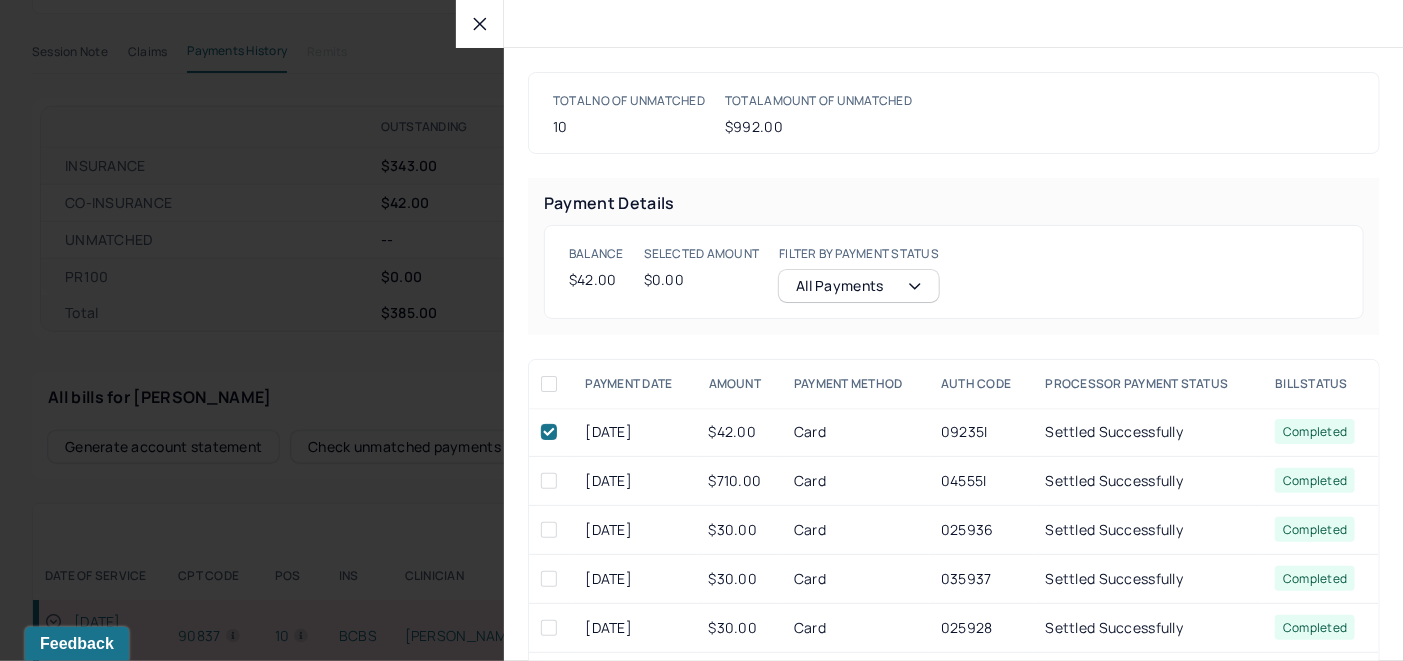 checkbox on "true" 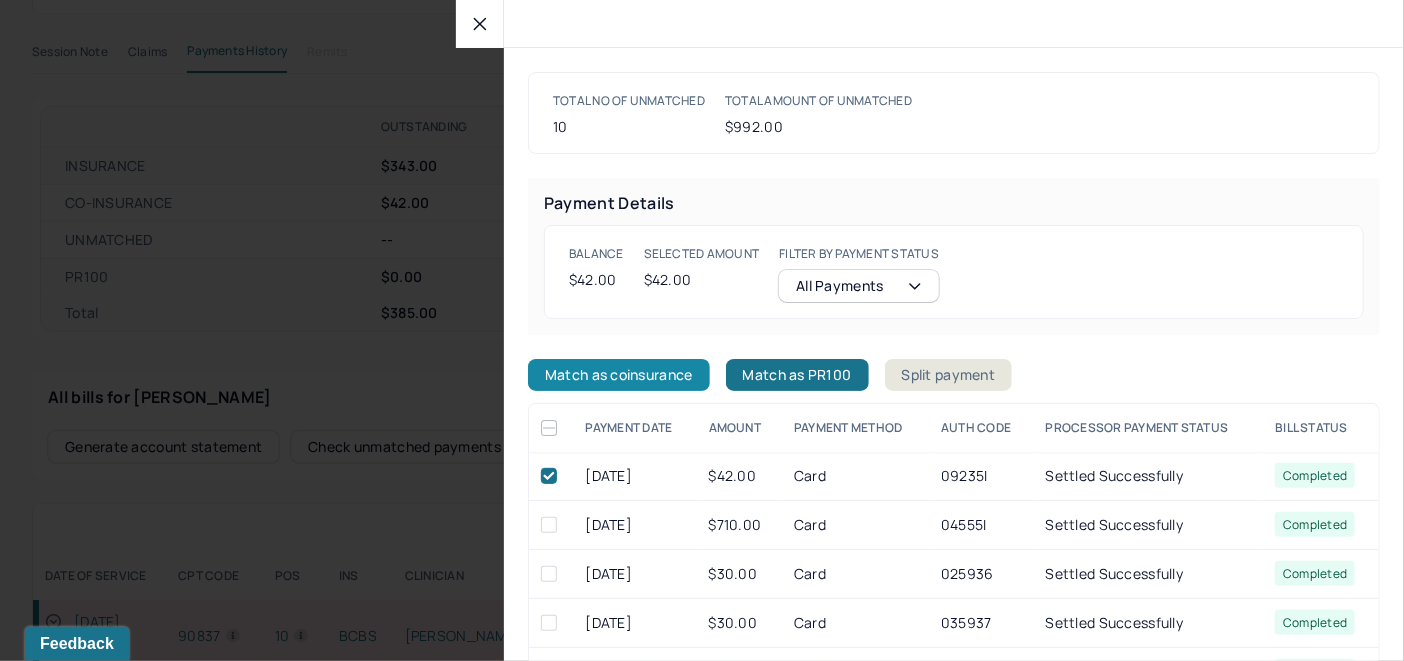 click on "Match as coinsurance" at bounding box center [619, 375] 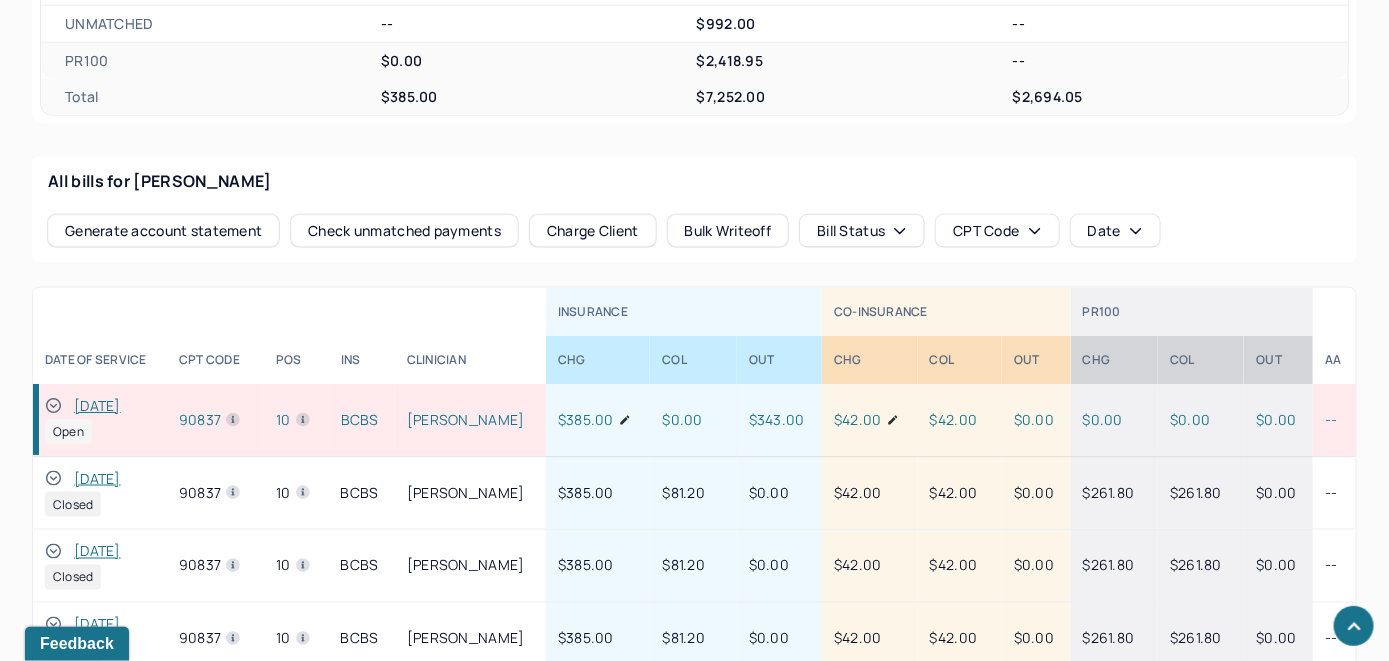 scroll, scrollTop: 1008, scrollLeft: 0, axis: vertical 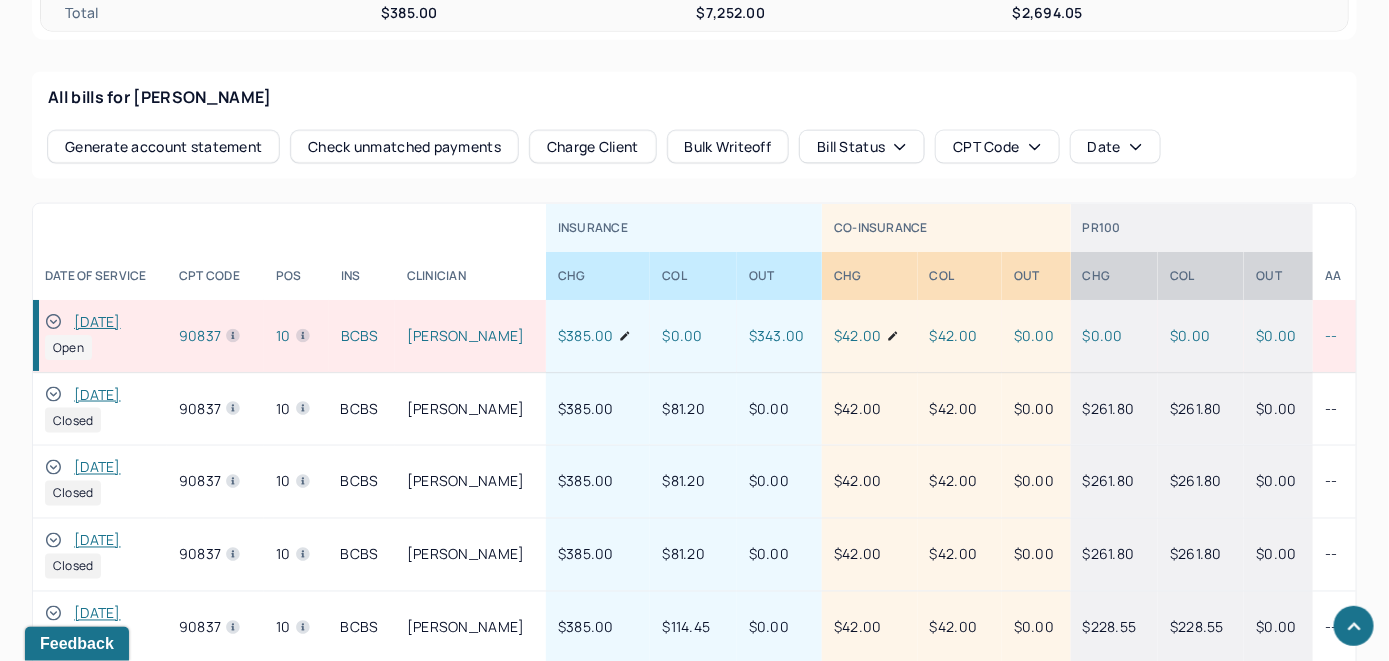 click 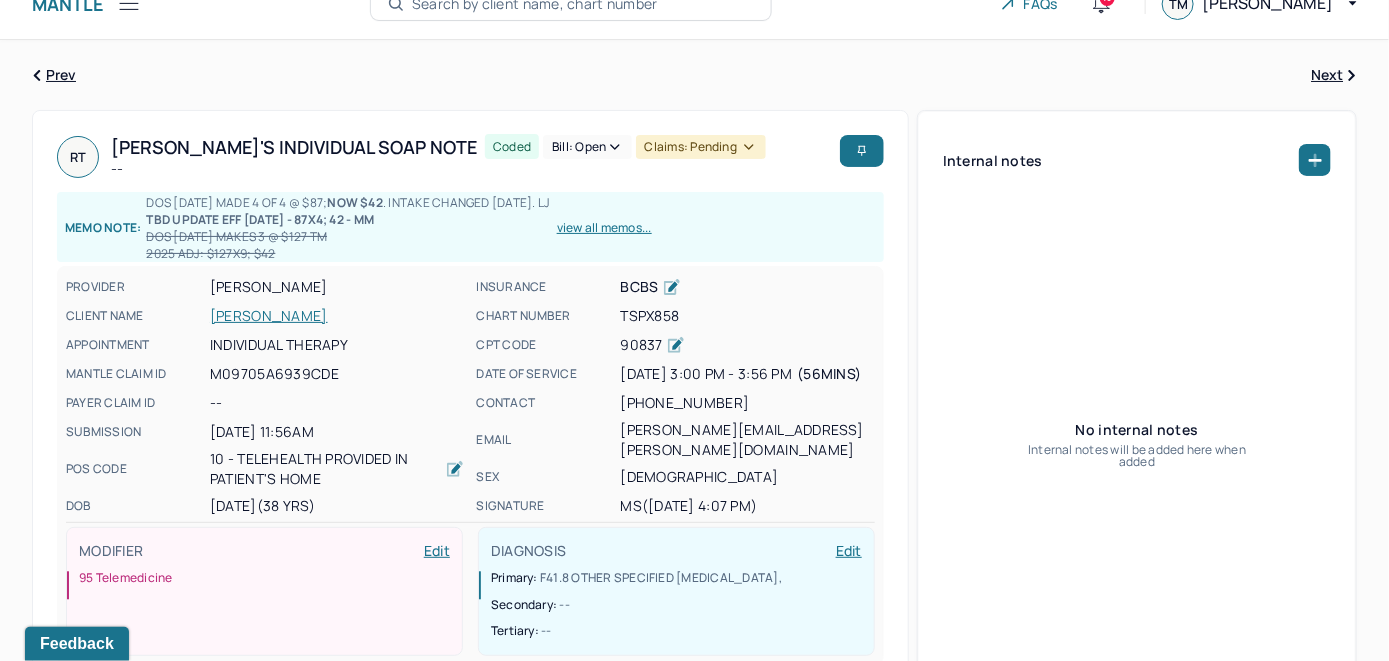 scroll, scrollTop: 0, scrollLeft: 0, axis: both 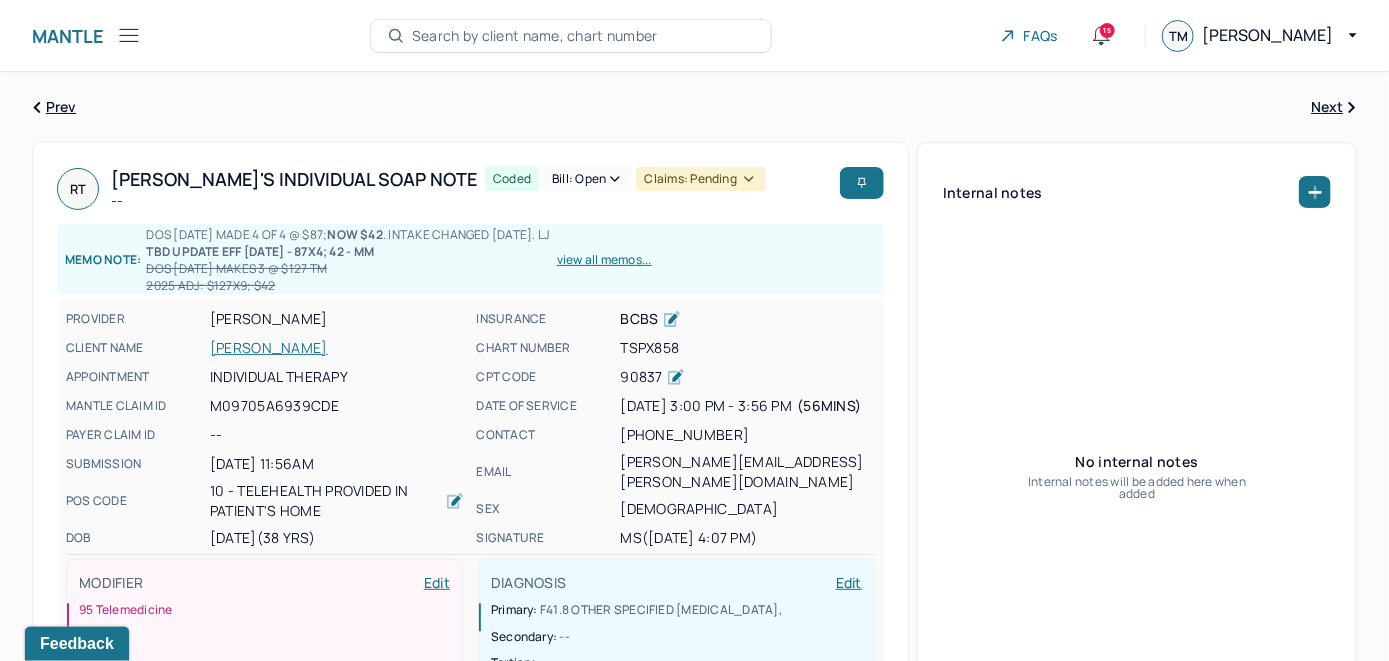 click on "Bill: Open" at bounding box center (587, 179) 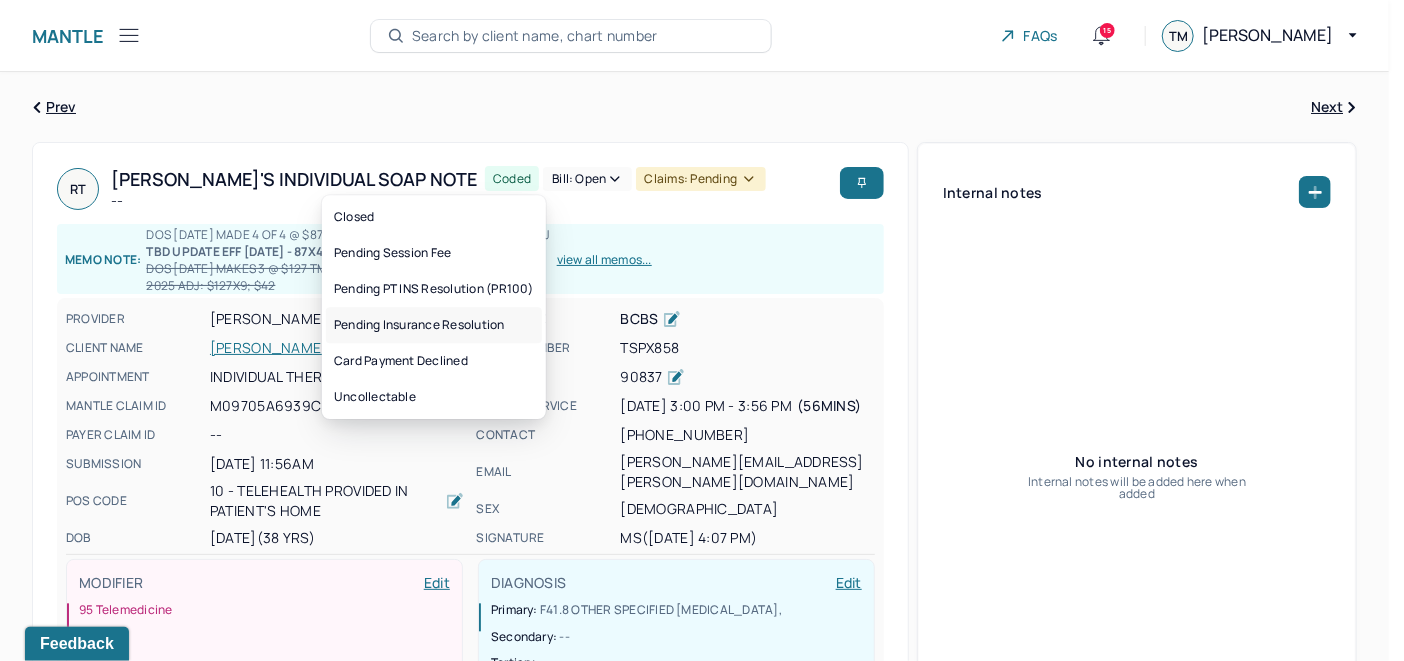 click on "Pending Insurance Resolution" at bounding box center (434, 325) 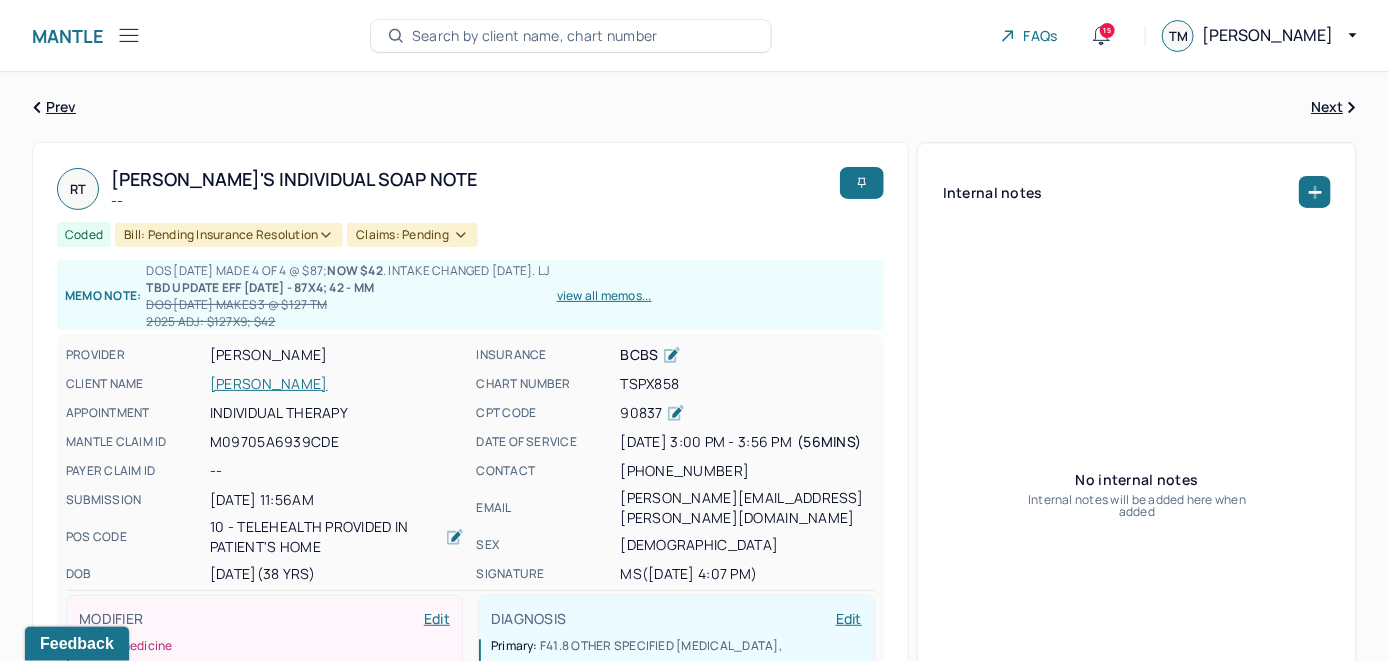 click on "Search by client name, chart number" at bounding box center [571, 36] 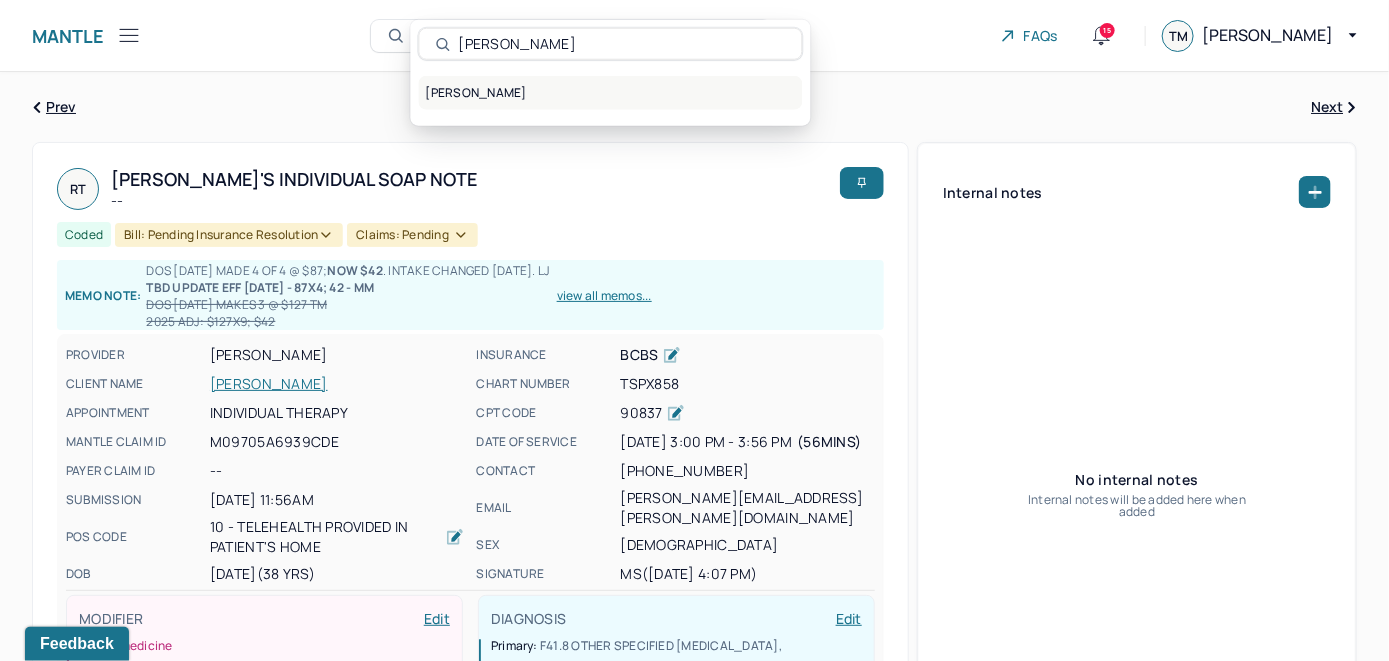 type on "[PERSON_NAME]" 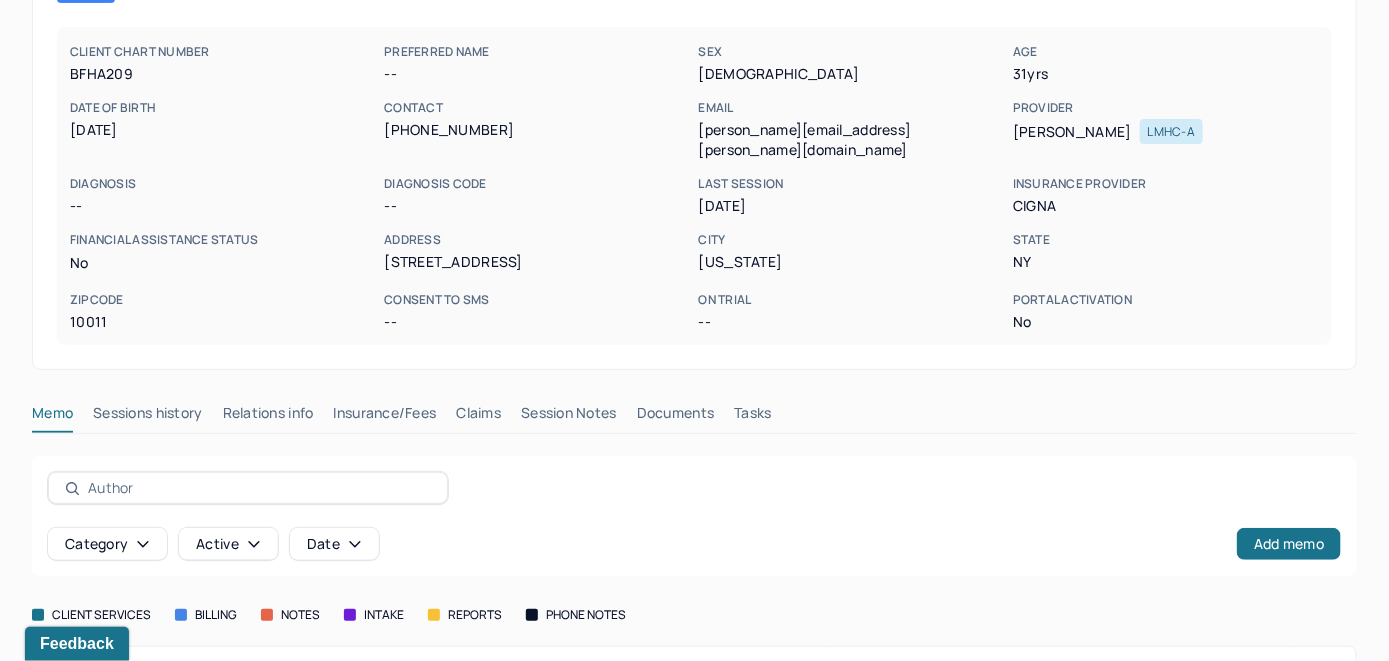 scroll, scrollTop: 200, scrollLeft: 0, axis: vertical 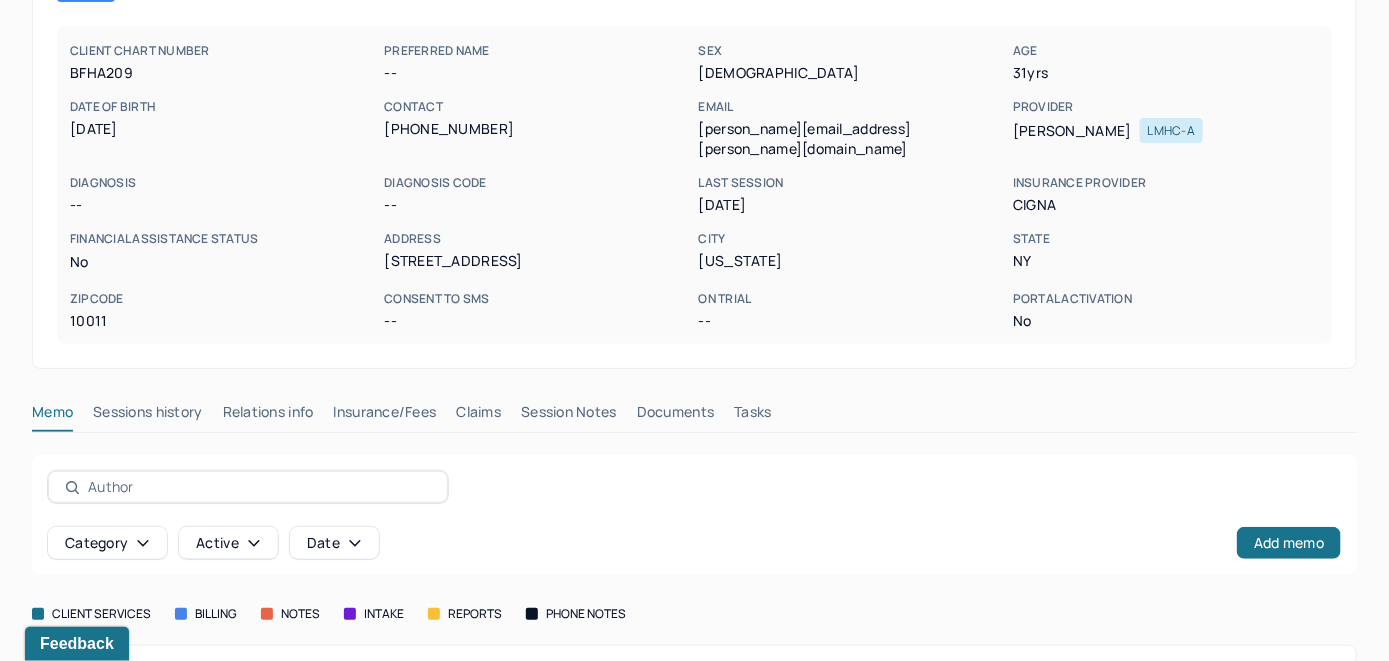 click on "Claims" at bounding box center [478, 416] 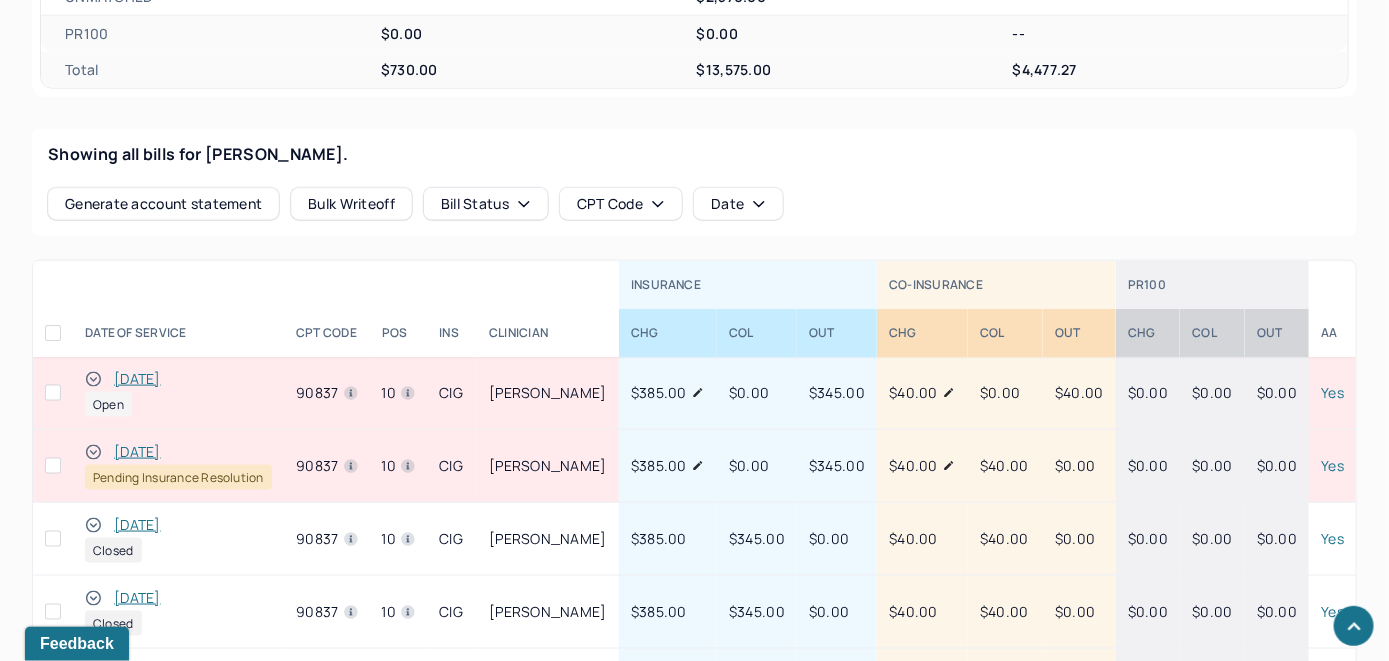 scroll, scrollTop: 842, scrollLeft: 0, axis: vertical 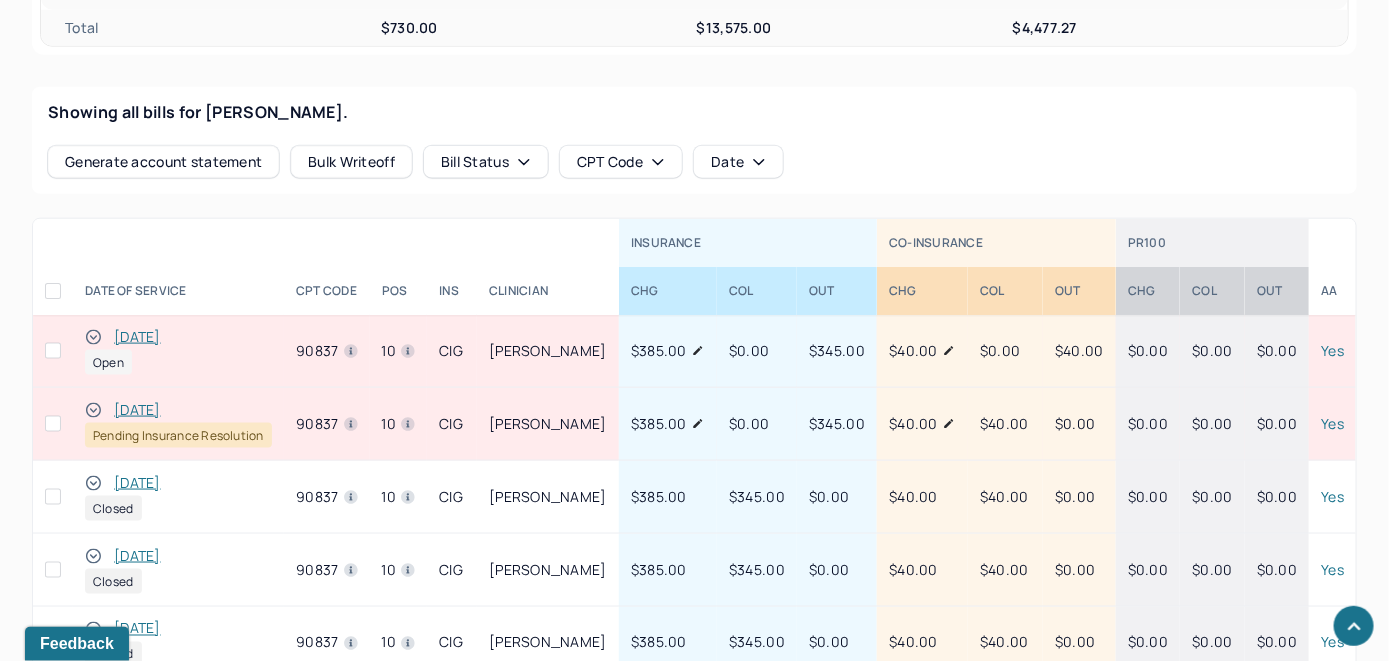 click on "[DATE]" at bounding box center [137, 337] 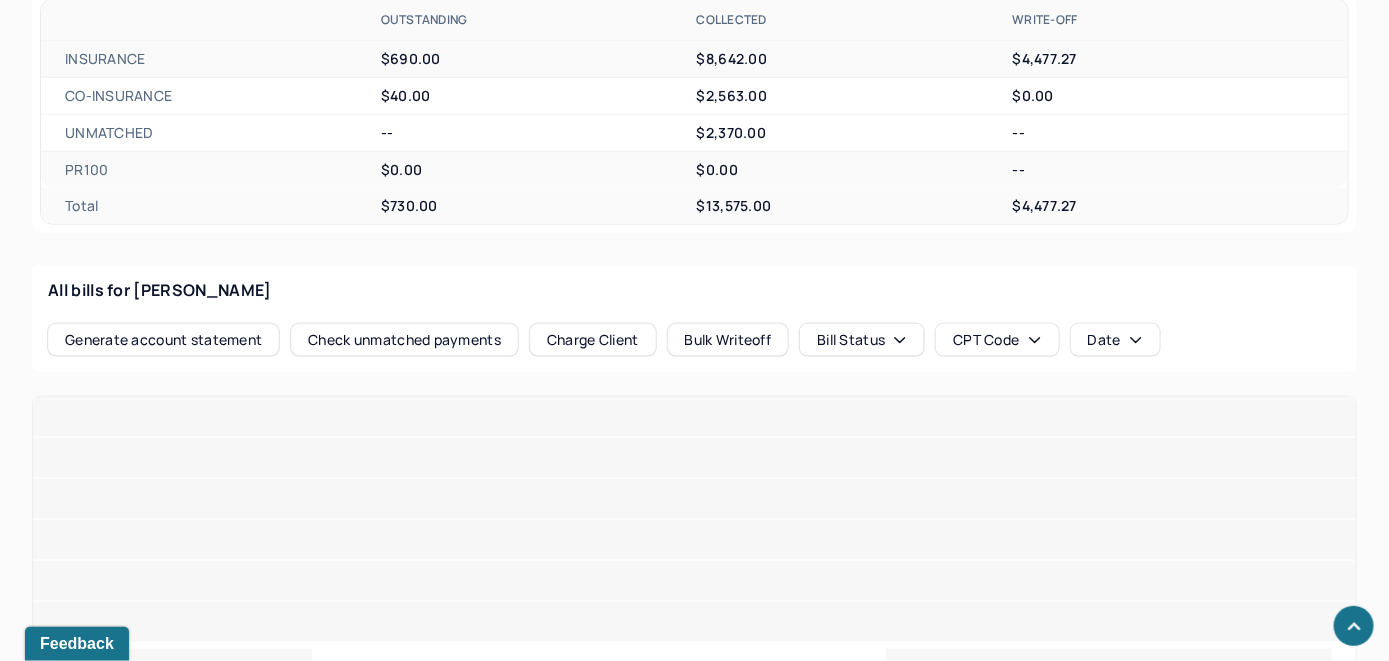 scroll, scrollTop: 842, scrollLeft: 0, axis: vertical 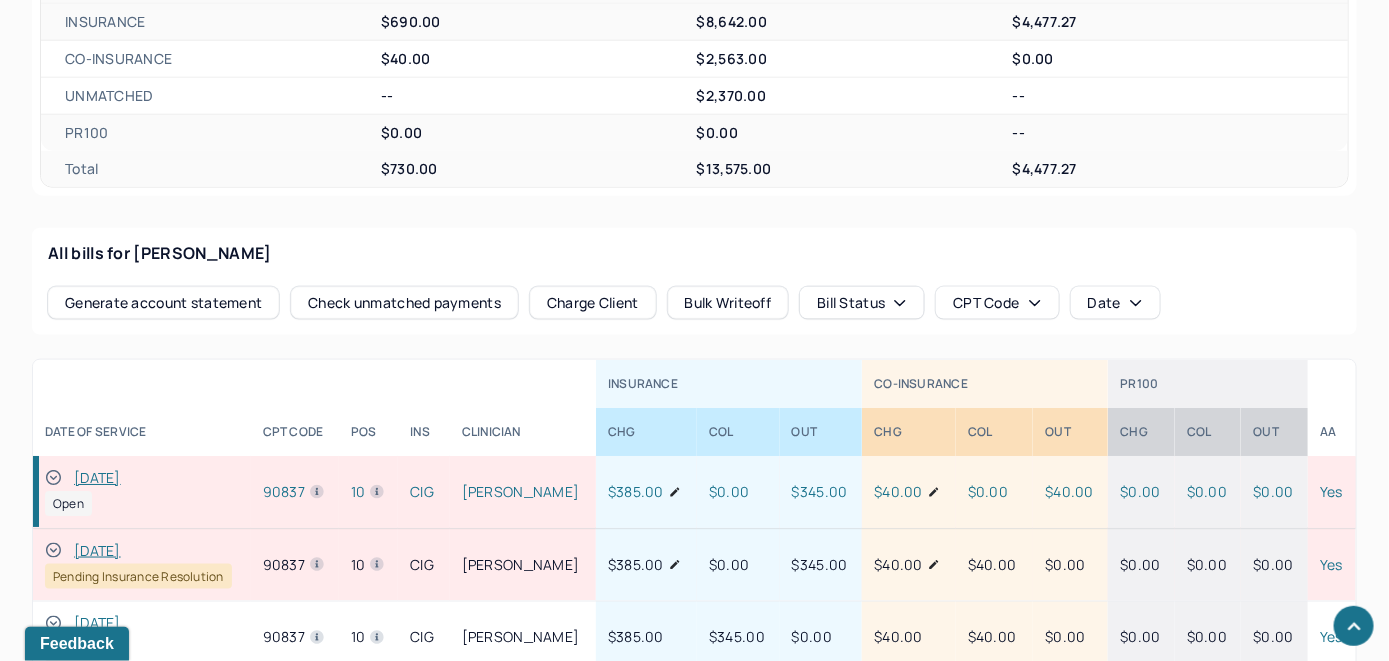 click on "[DATE]" at bounding box center (97, 478) 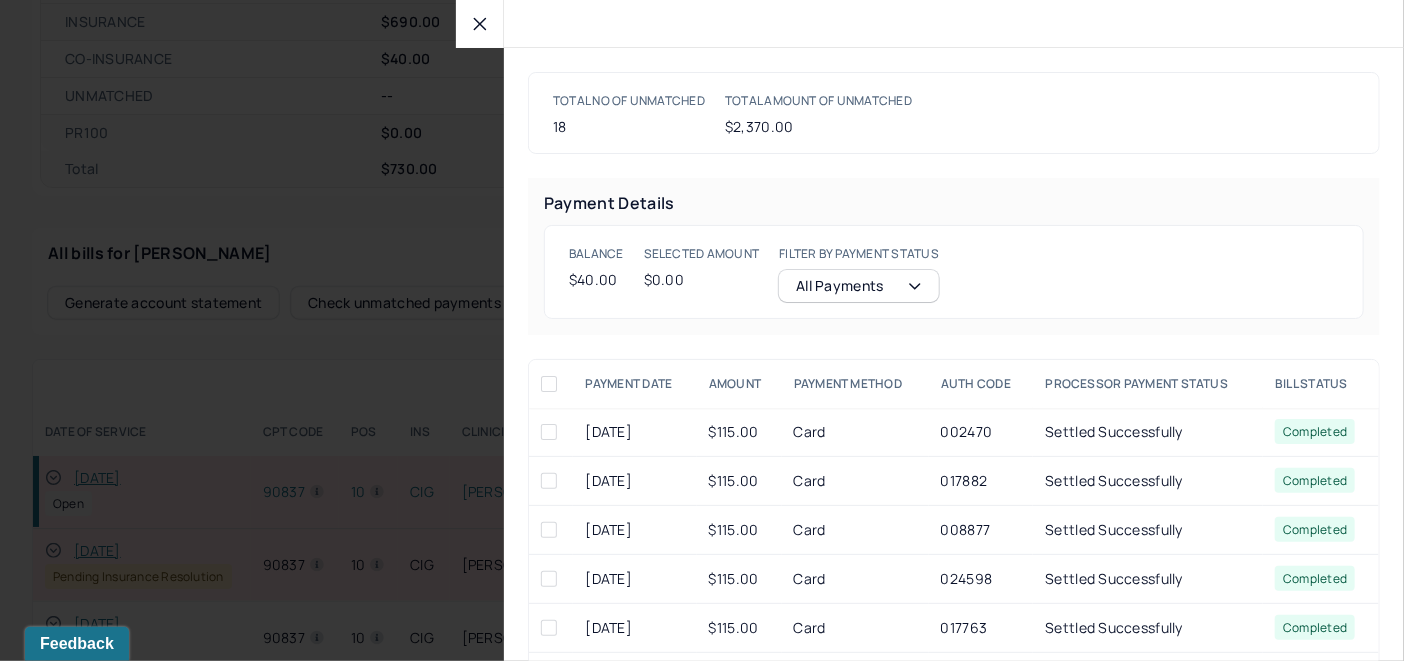 click at bounding box center [480, 24] 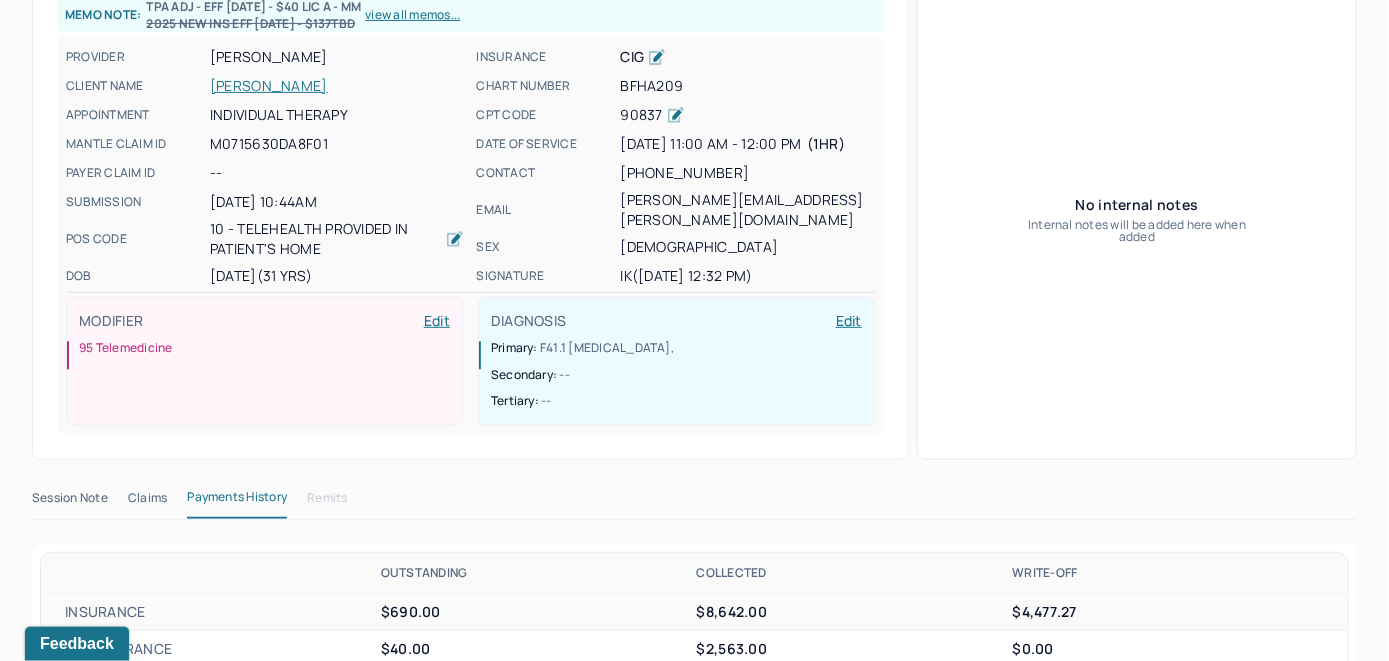 scroll, scrollTop: 142, scrollLeft: 0, axis: vertical 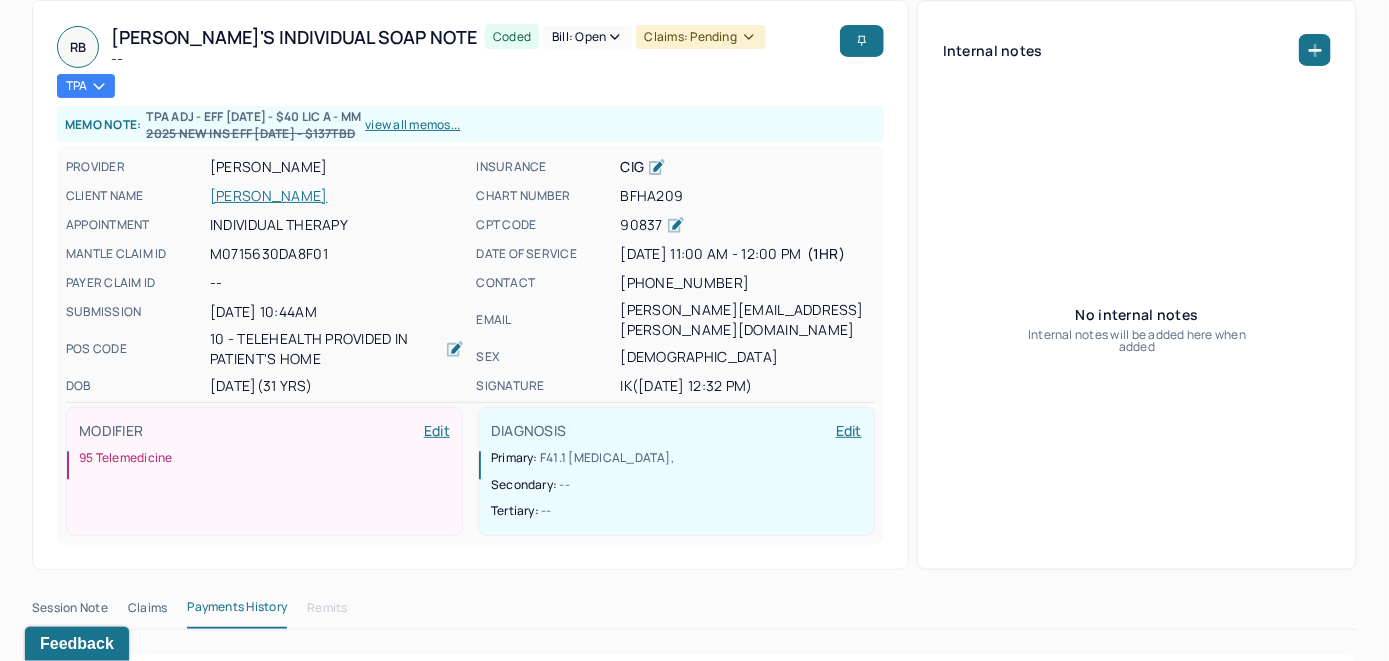 click on "CLIENT NAME BANSAL, RAGHAV" at bounding box center [265, 196] 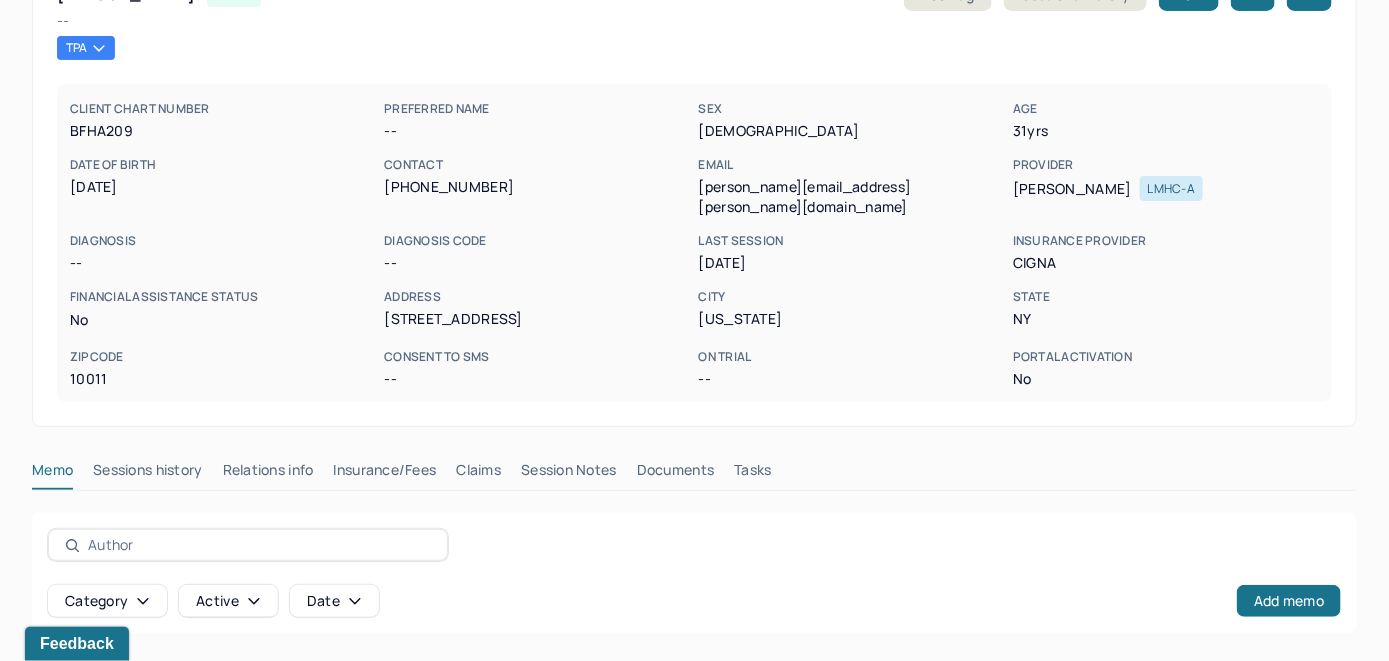 drag, startPoint x: 474, startPoint y: 446, endPoint x: 498, endPoint y: 432, distance: 27.784887 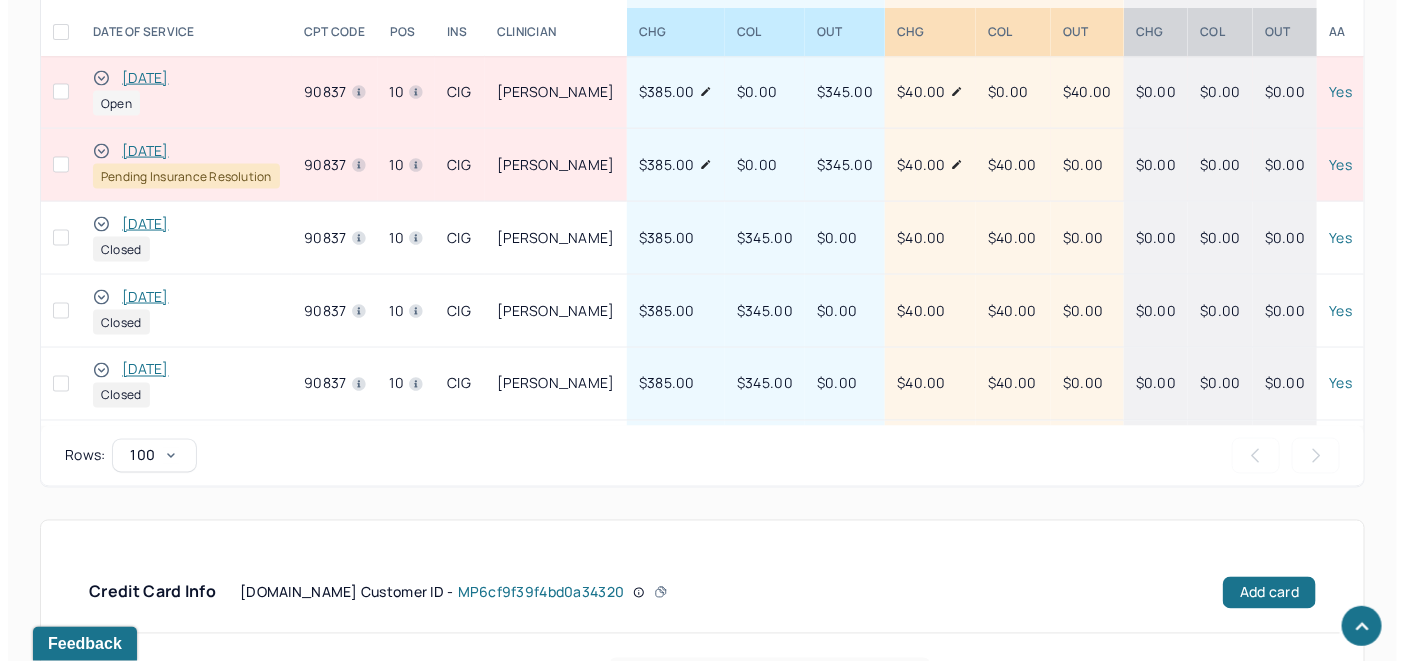 scroll, scrollTop: 927, scrollLeft: 0, axis: vertical 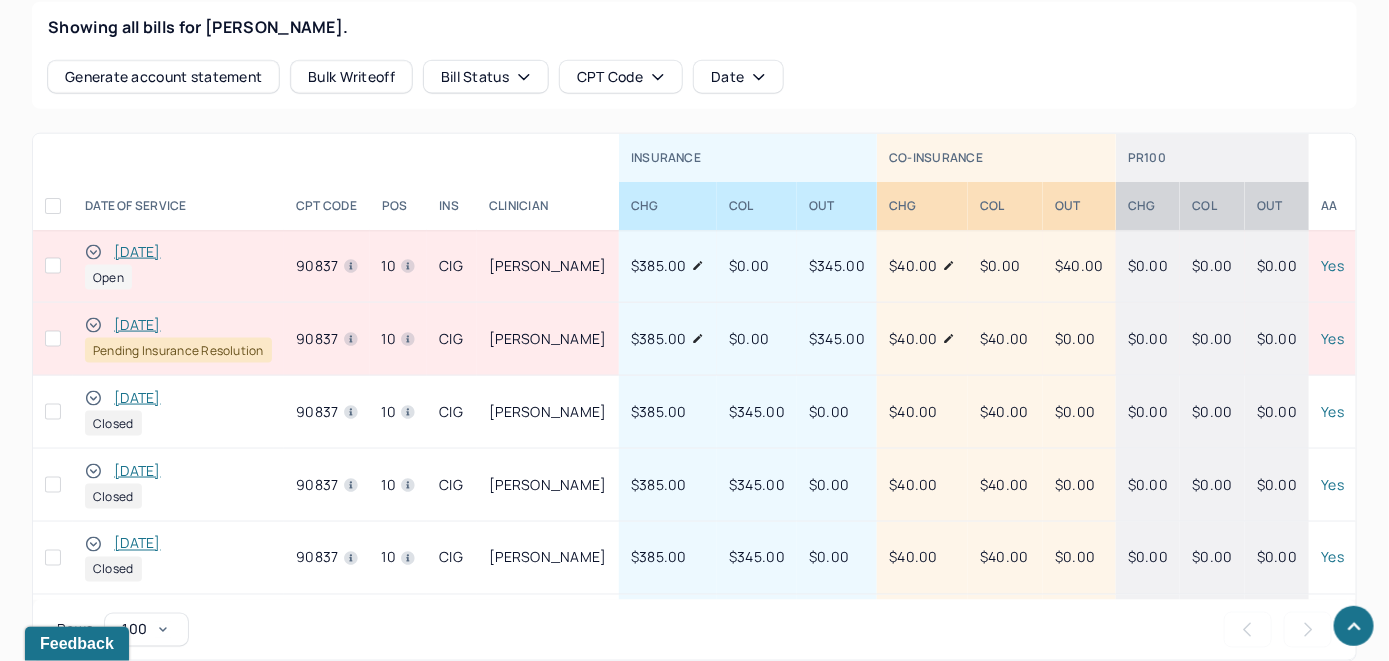 click on "[DATE]" at bounding box center [137, 252] 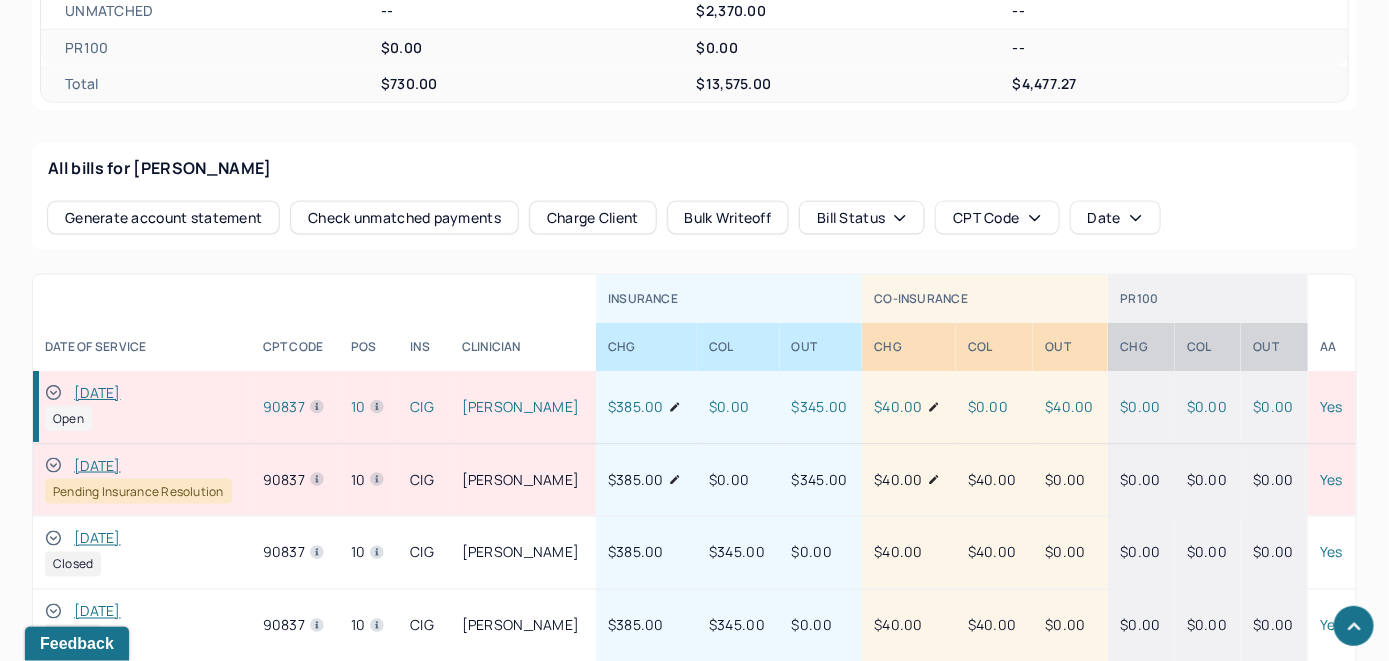 click on "Check unmatched payments" at bounding box center [404, 218] 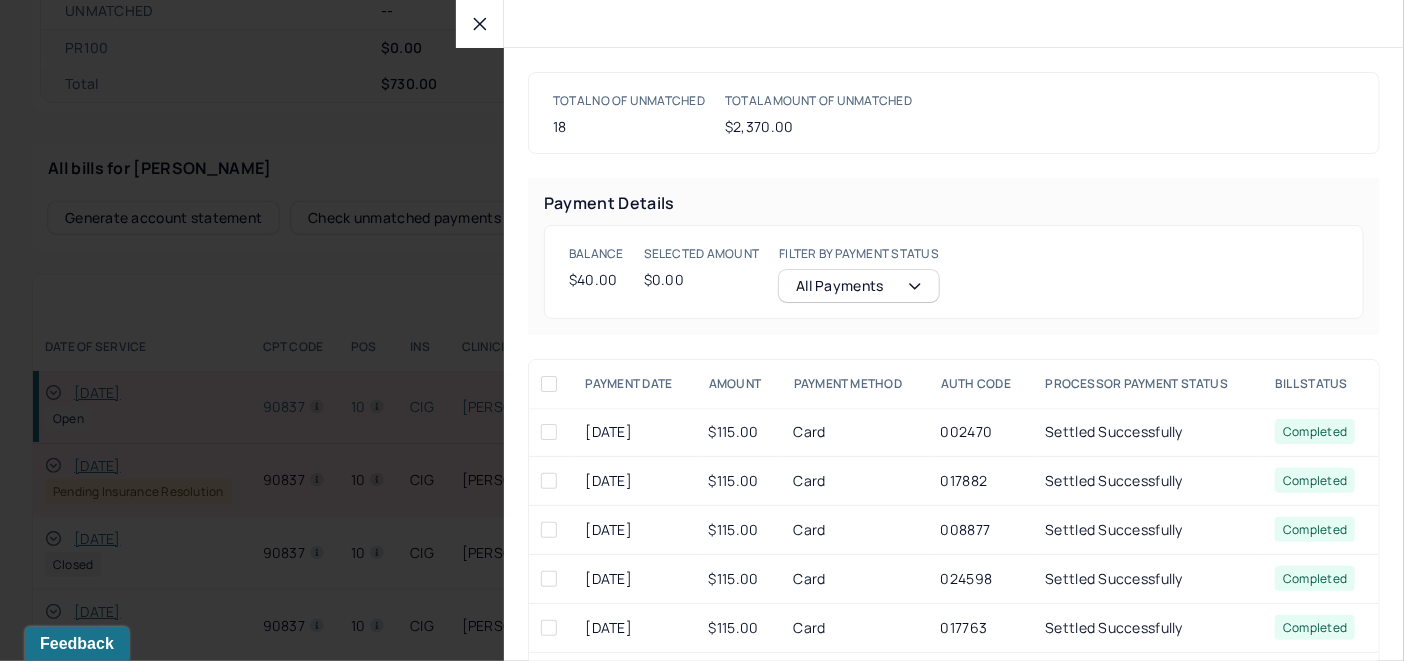 click 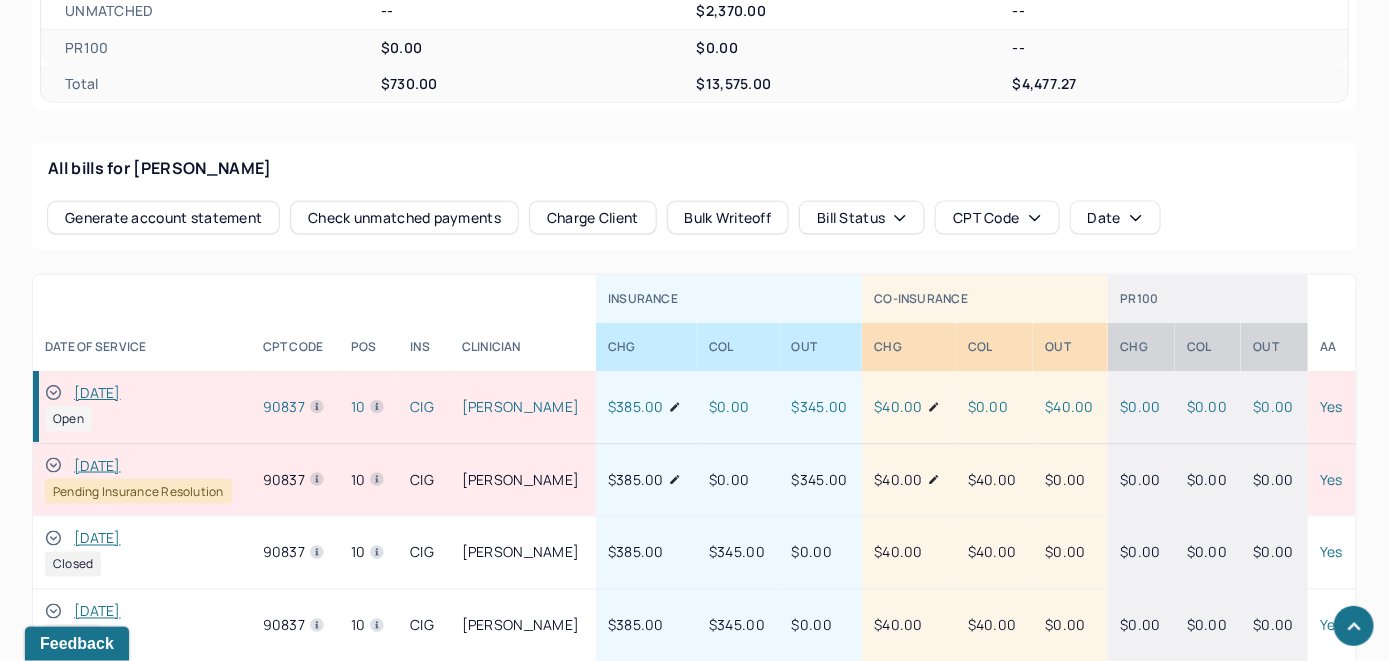 click on "Charge Client" at bounding box center [593, 218] 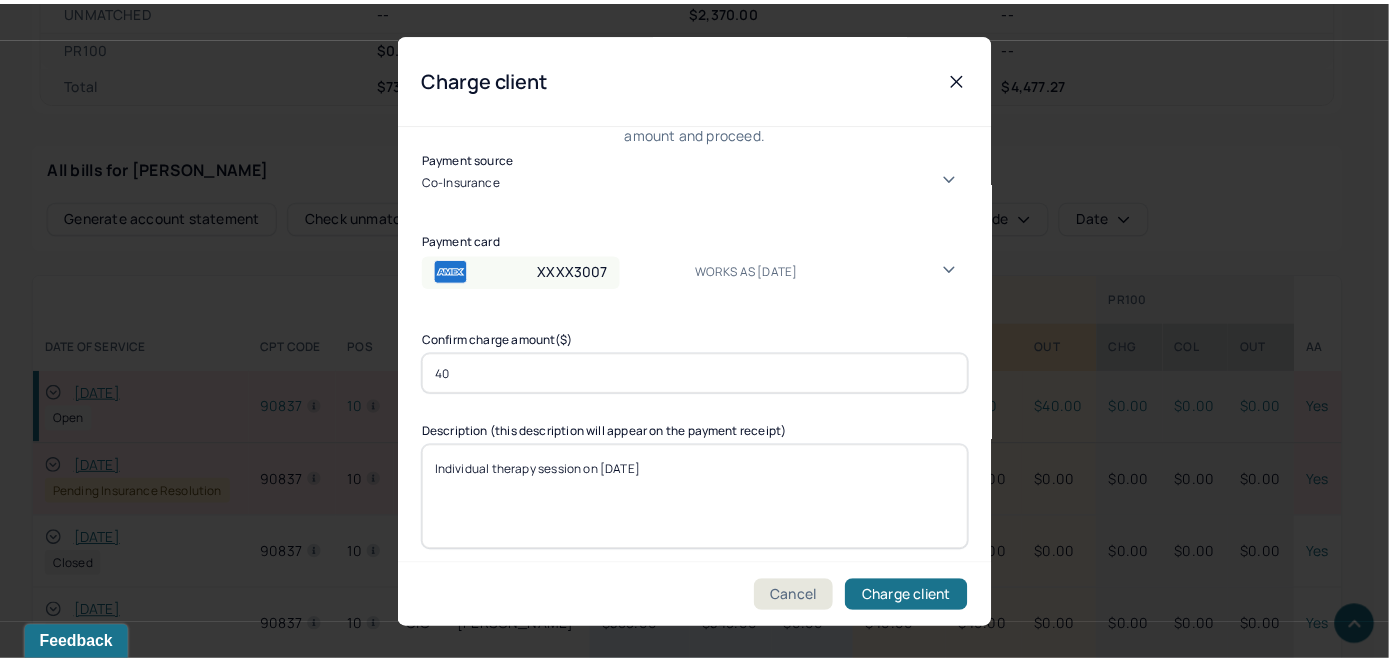 scroll, scrollTop: 121, scrollLeft: 0, axis: vertical 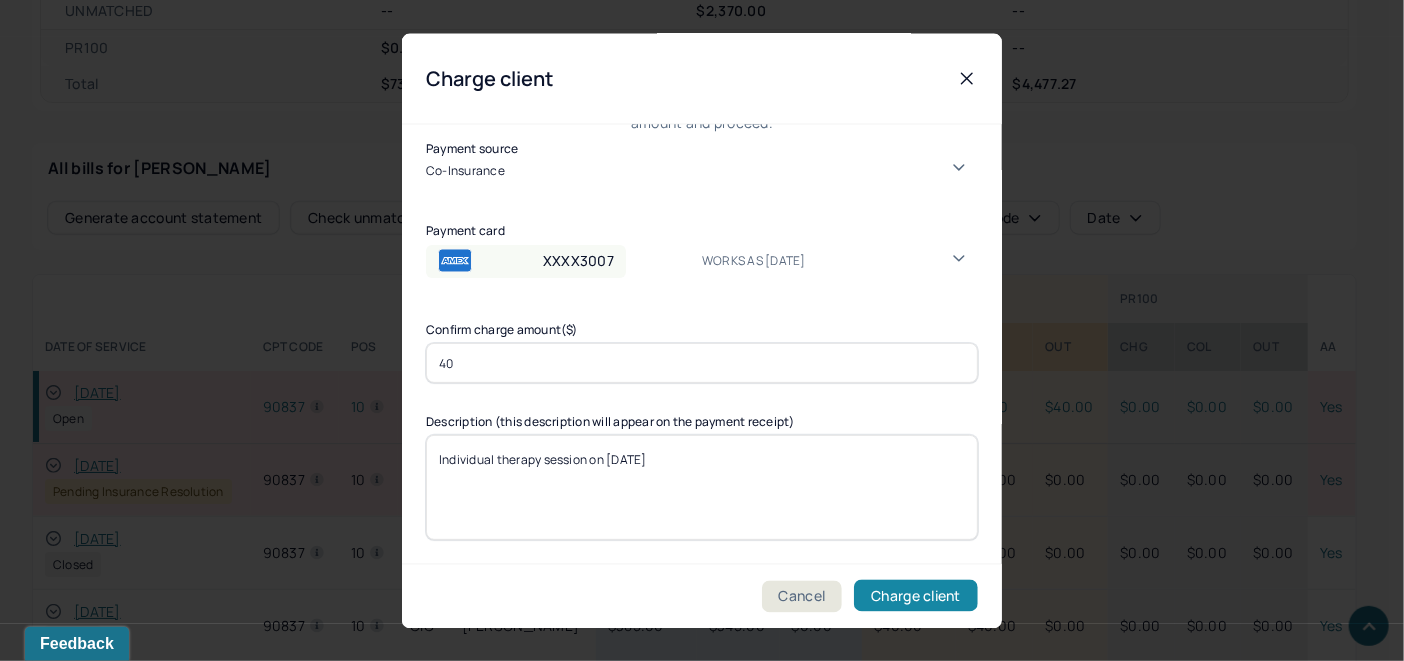 click on "Charge client" at bounding box center [916, 596] 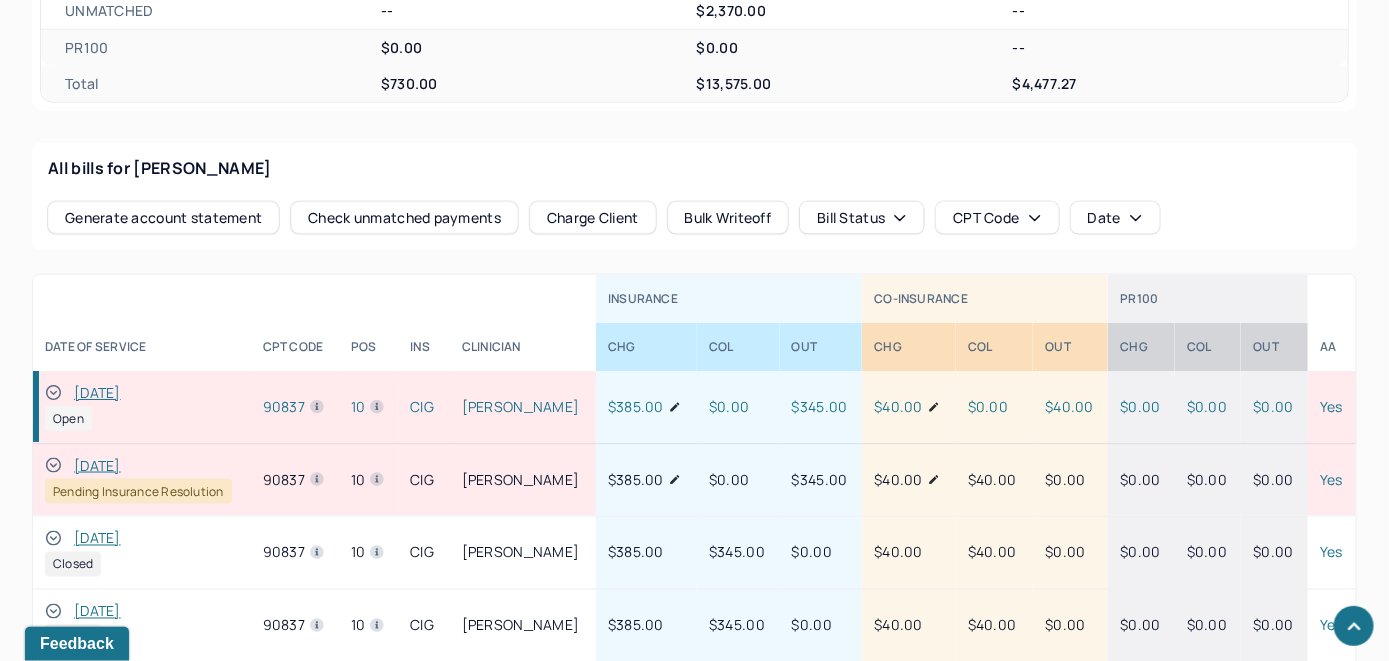click 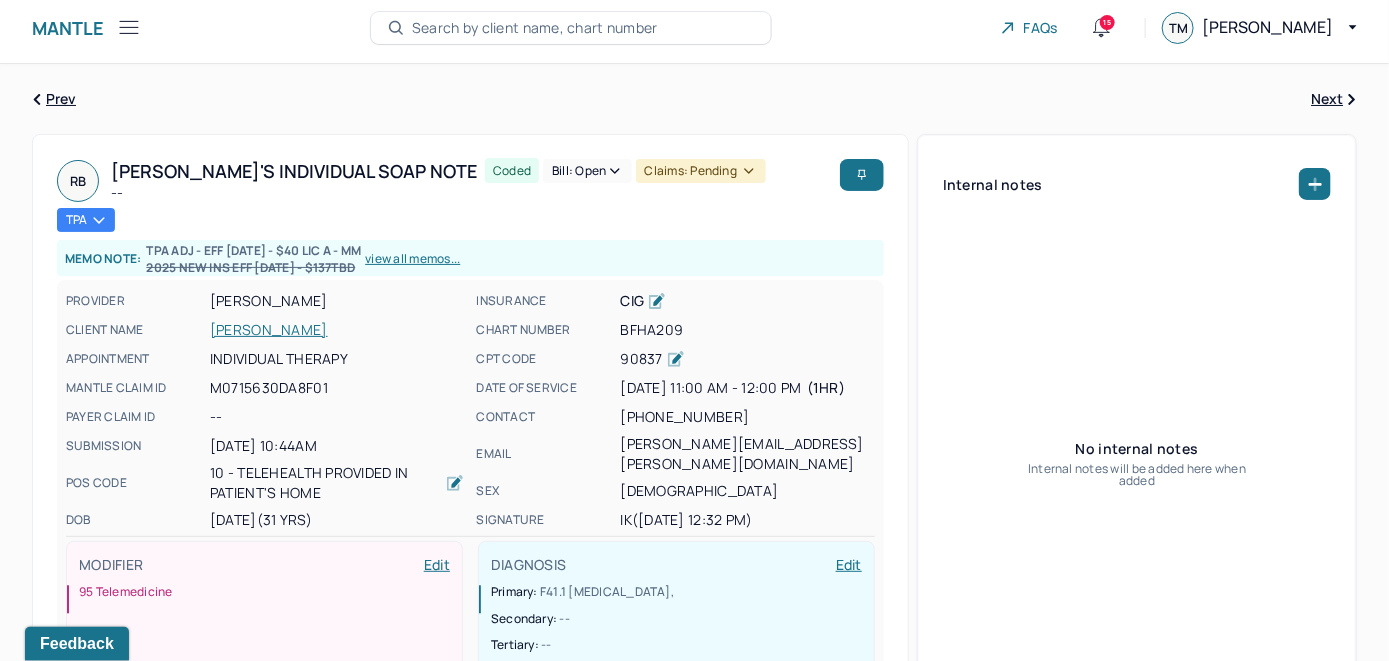 scroll, scrollTop: 0, scrollLeft: 0, axis: both 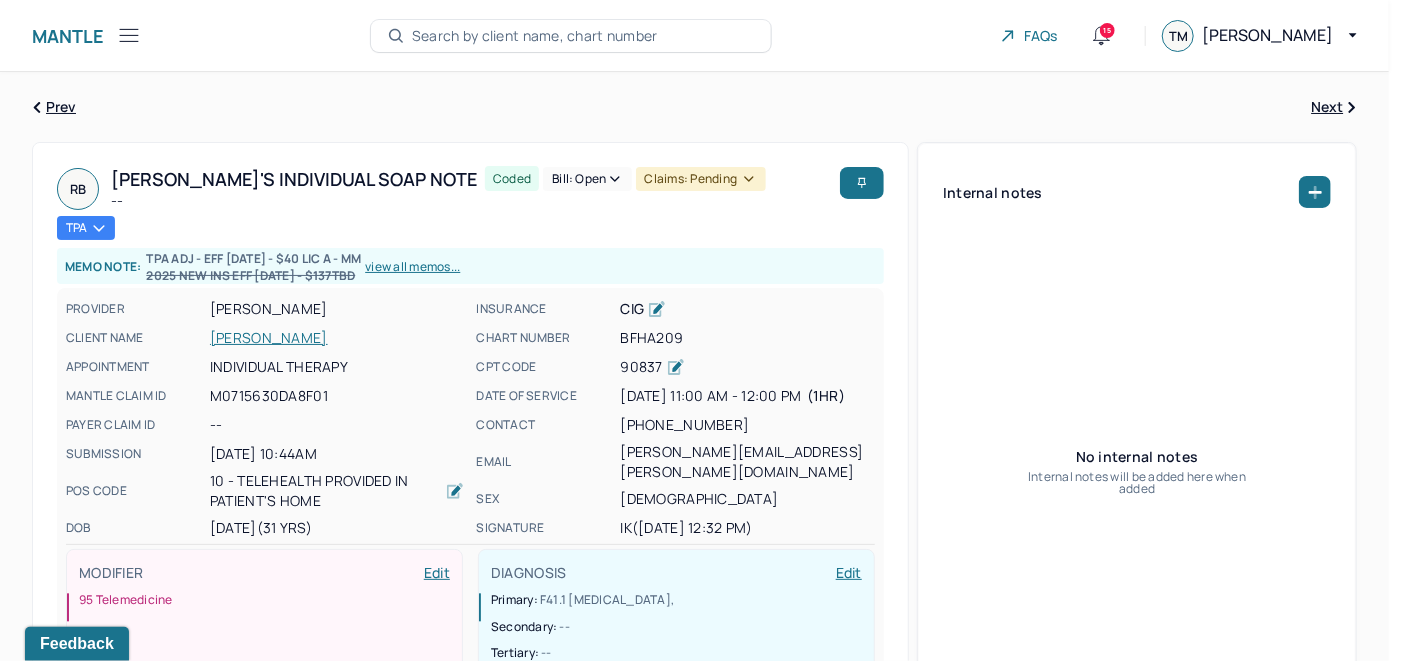 click on "Bill: Open" at bounding box center [587, 179] 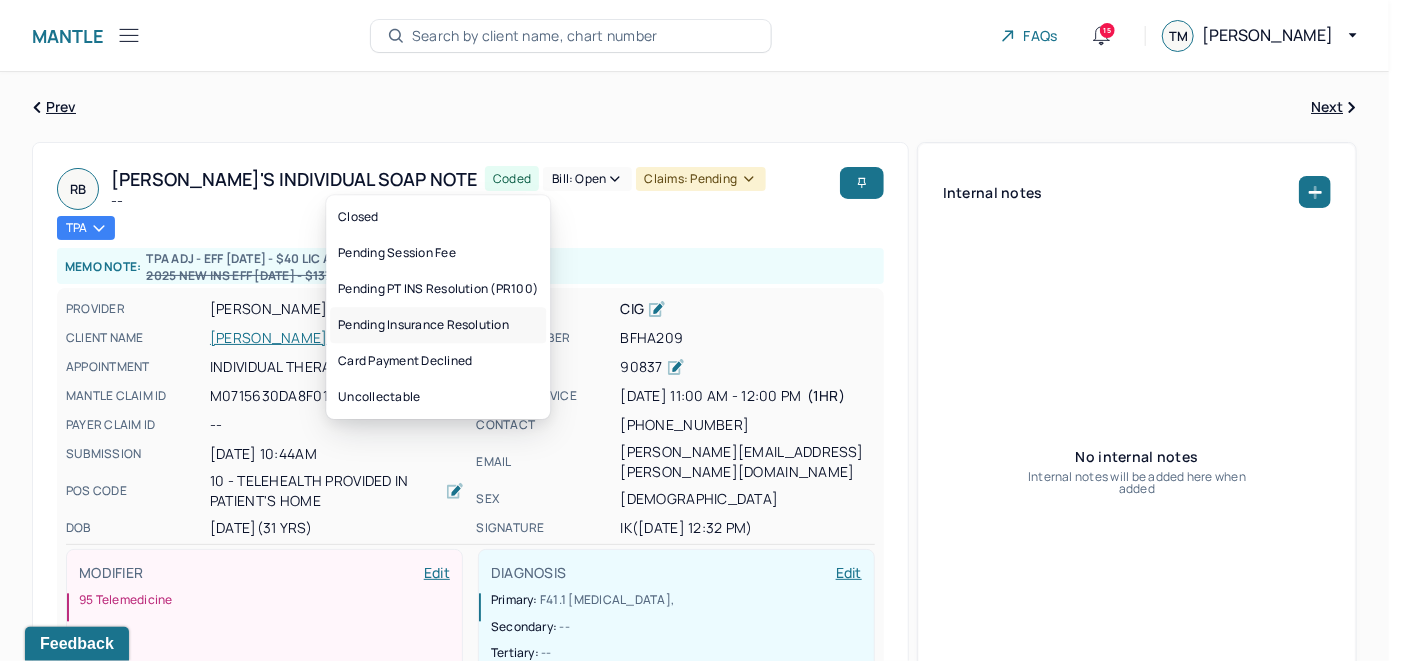 click on "Pending Insurance Resolution" at bounding box center [438, 325] 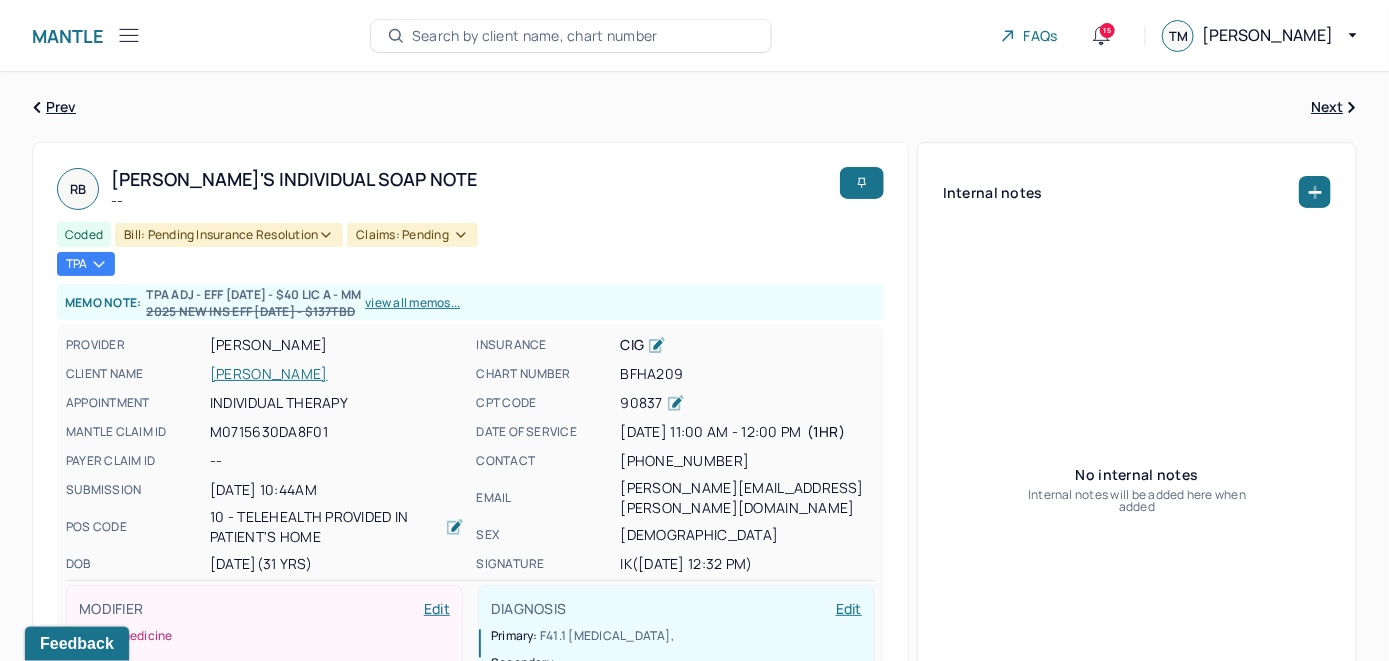 click on "Search by client name, chart number" at bounding box center (535, 36) 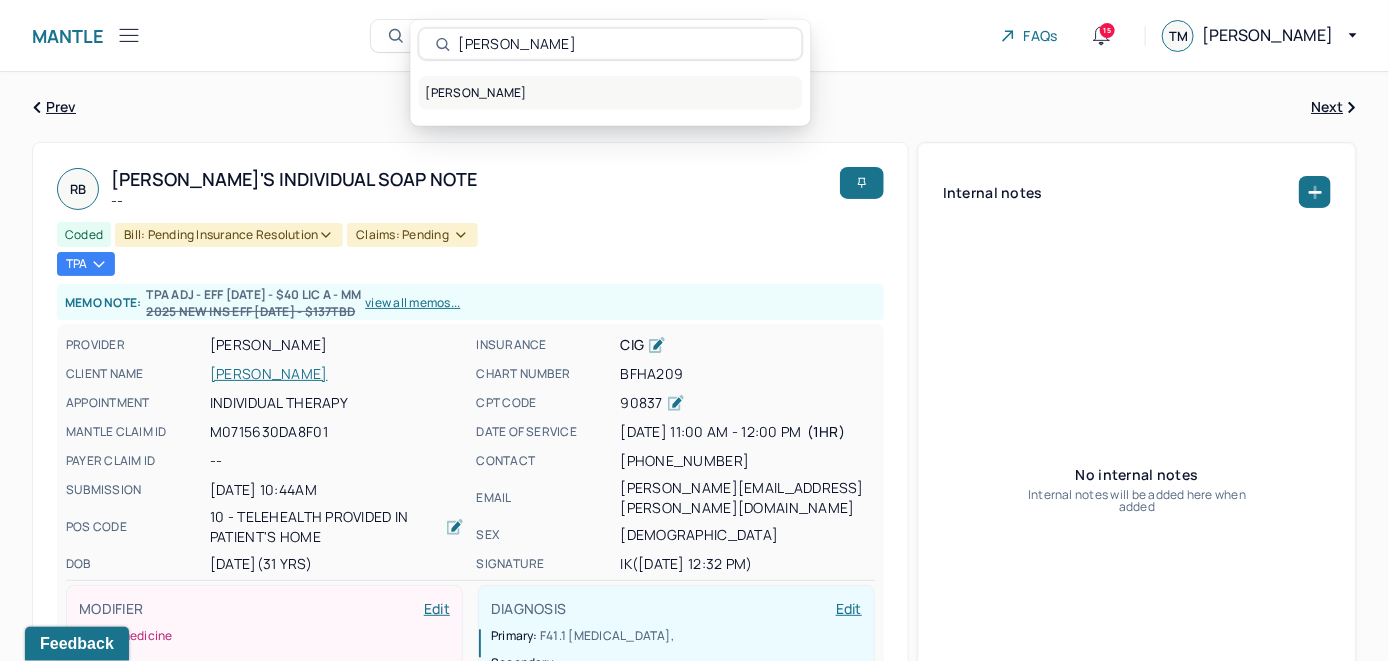 type on "Rebecca Corbishley" 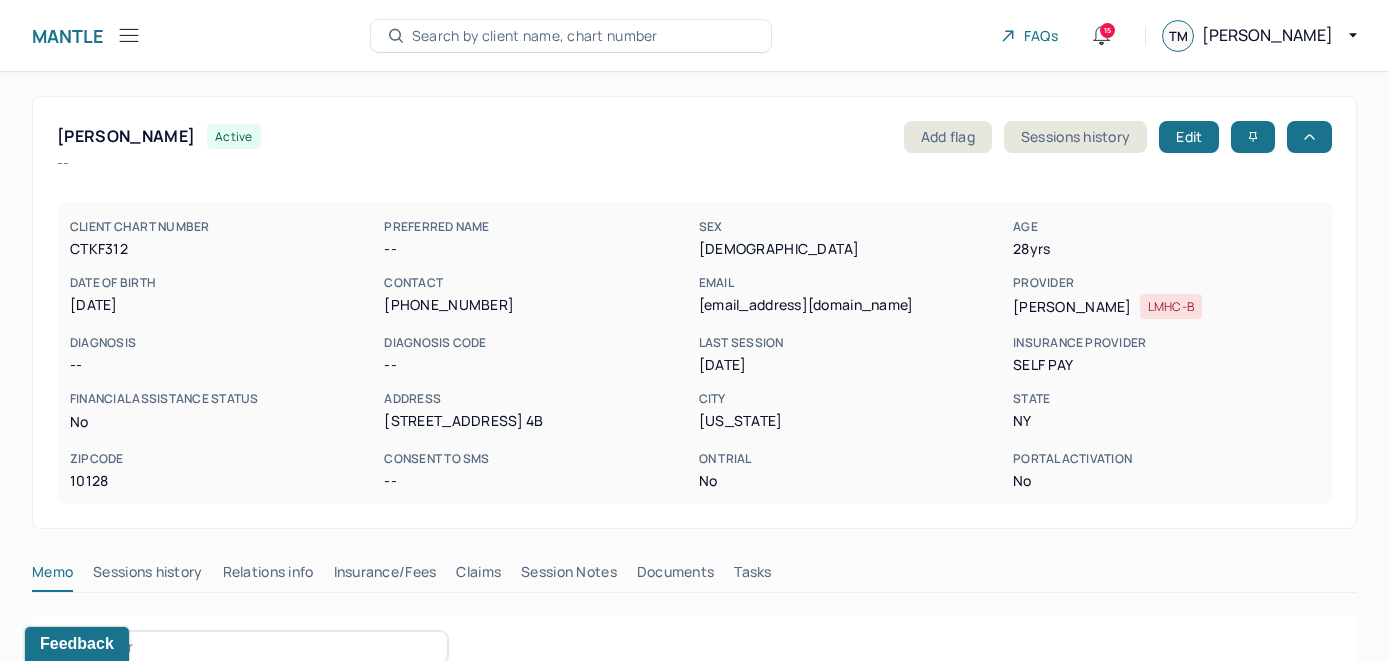 scroll, scrollTop: 0, scrollLeft: 0, axis: both 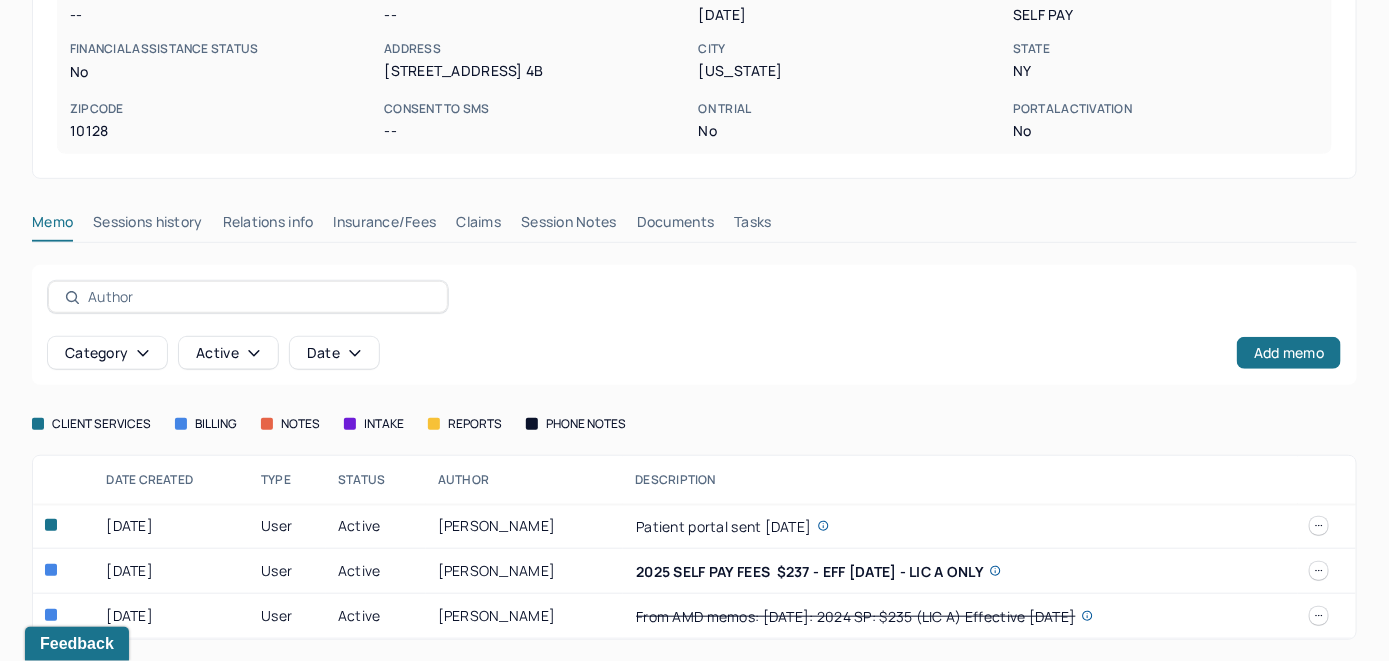 click on "Insurance/Fees" at bounding box center (385, 226) 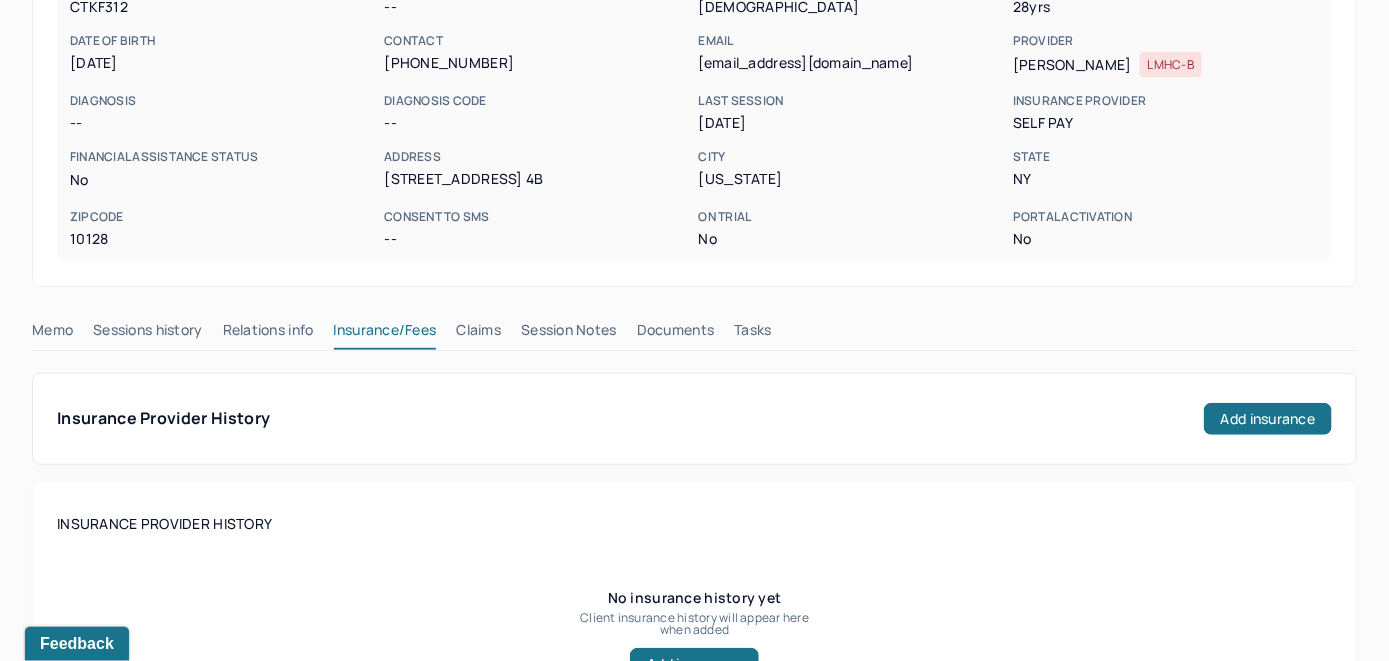 scroll, scrollTop: 150, scrollLeft: 0, axis: vertical 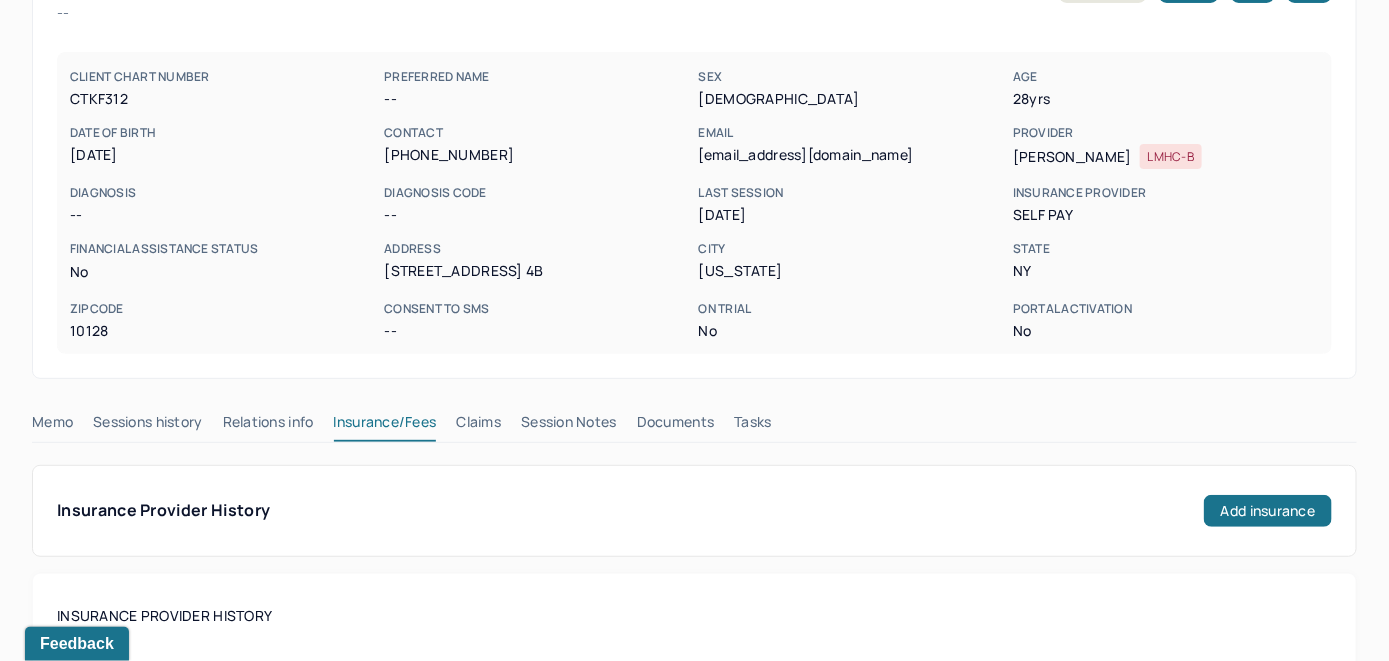 click on "Claims" at bounding box center (478, 426) 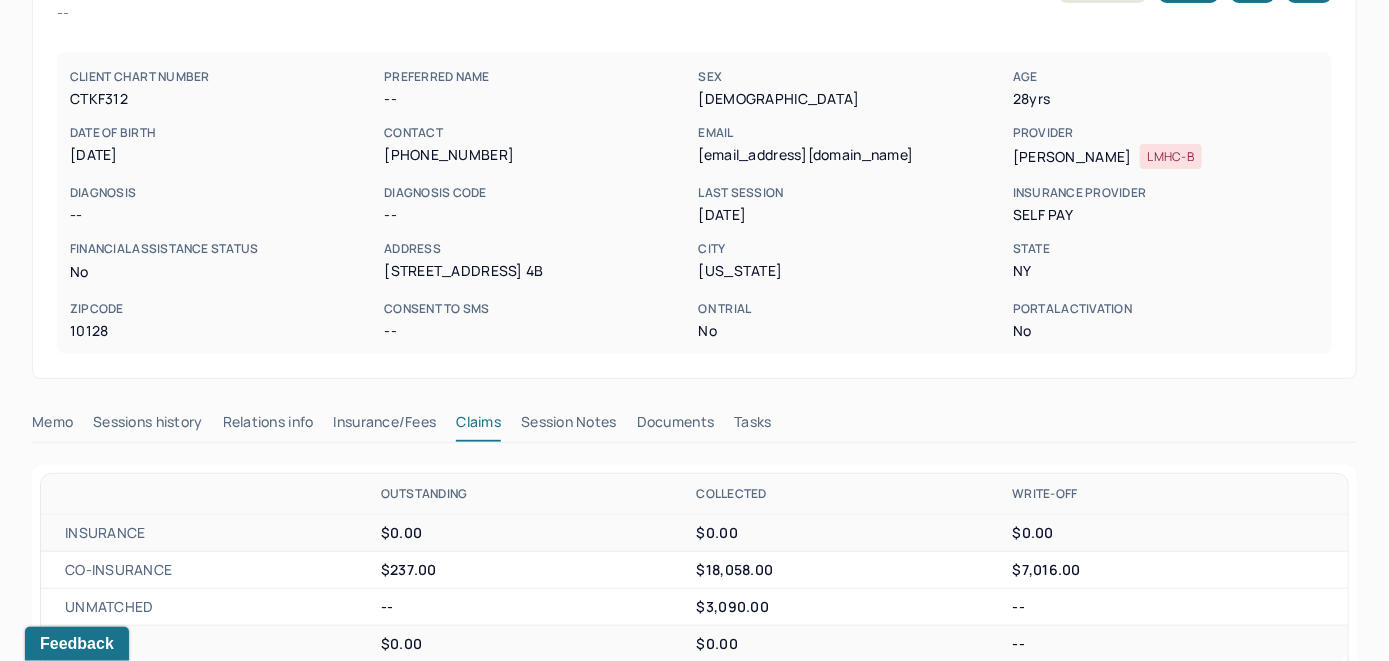 click on "Claims" at bounding box center [478, 426] 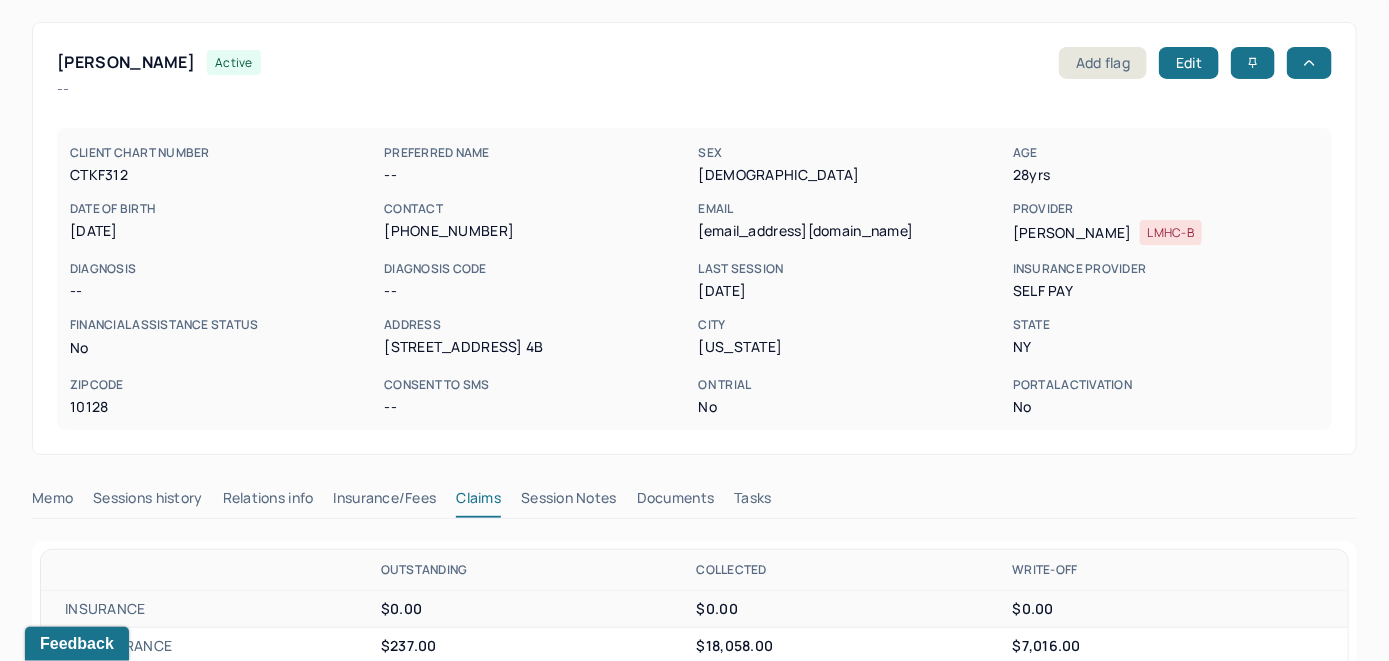 scroll, scrollTop: 0, scrollLeft: 0, axis: both 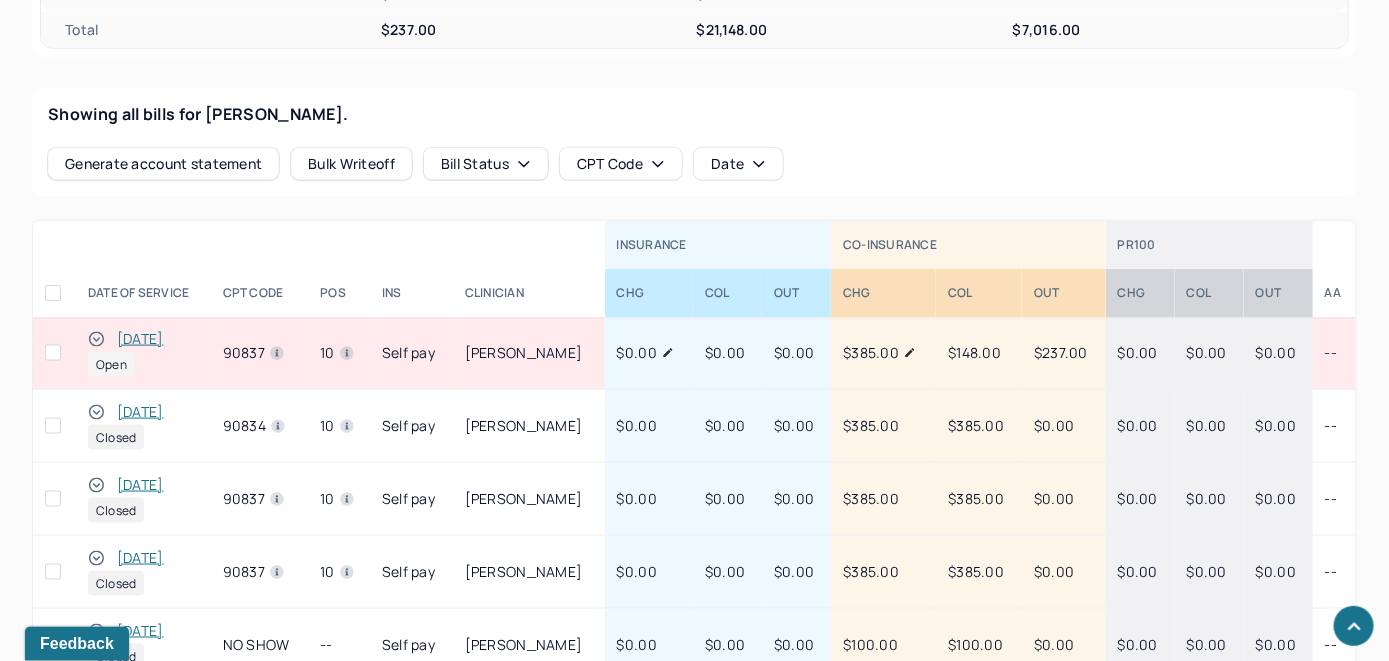 click on "[DATE]" at bounding box center [140, 339] 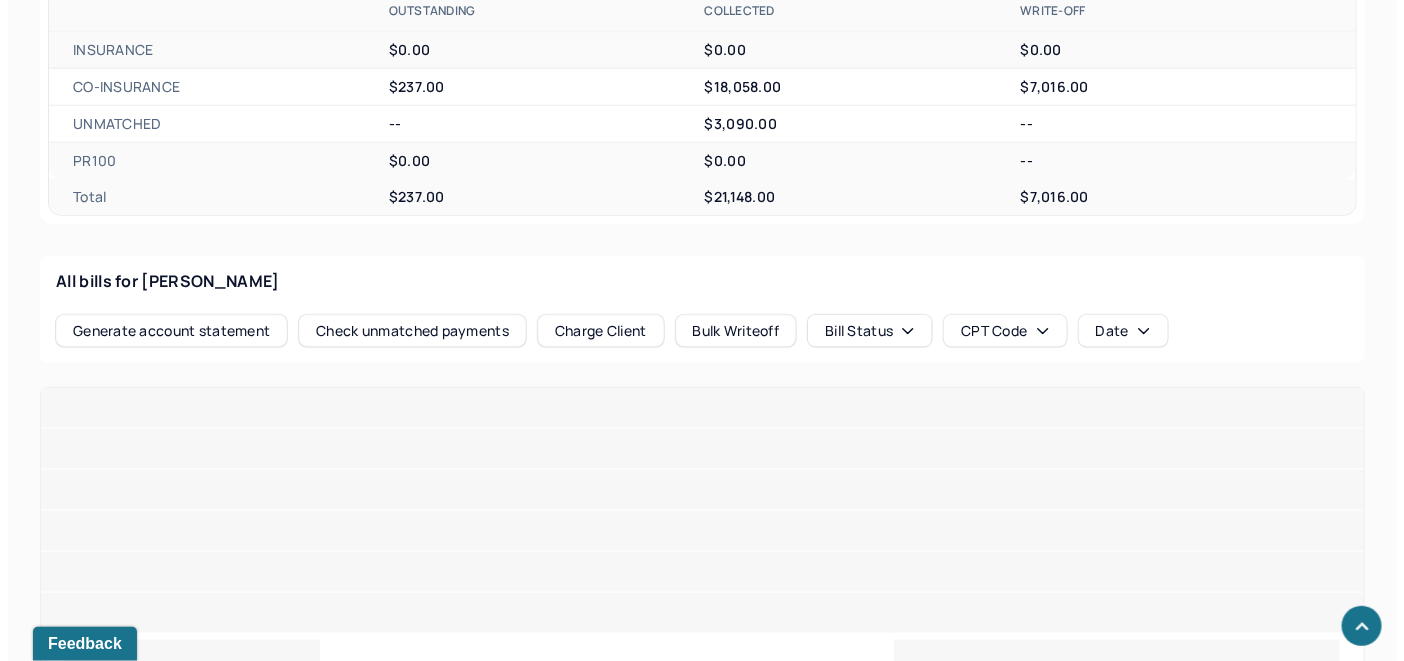 scroll, scrollTop: 800, scrollLeft: 0, axis: vertical 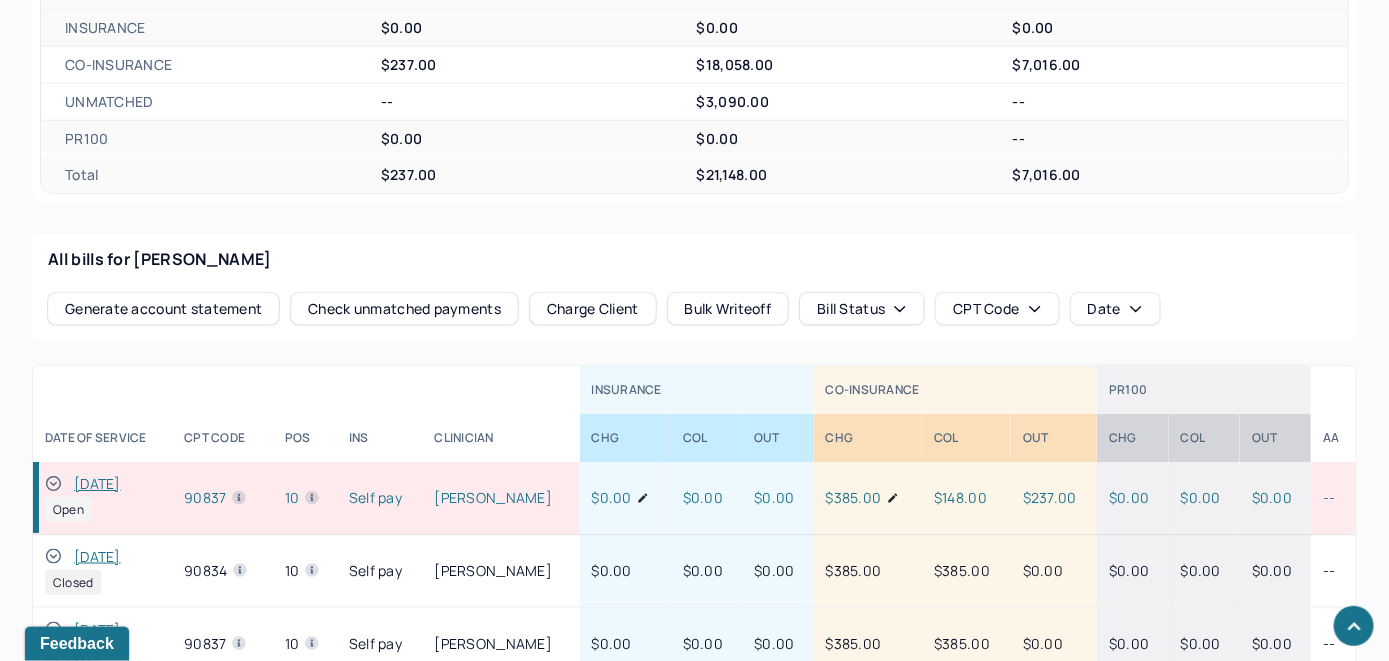 click on "Check unmatched payments" at bounding box center (404, 309) 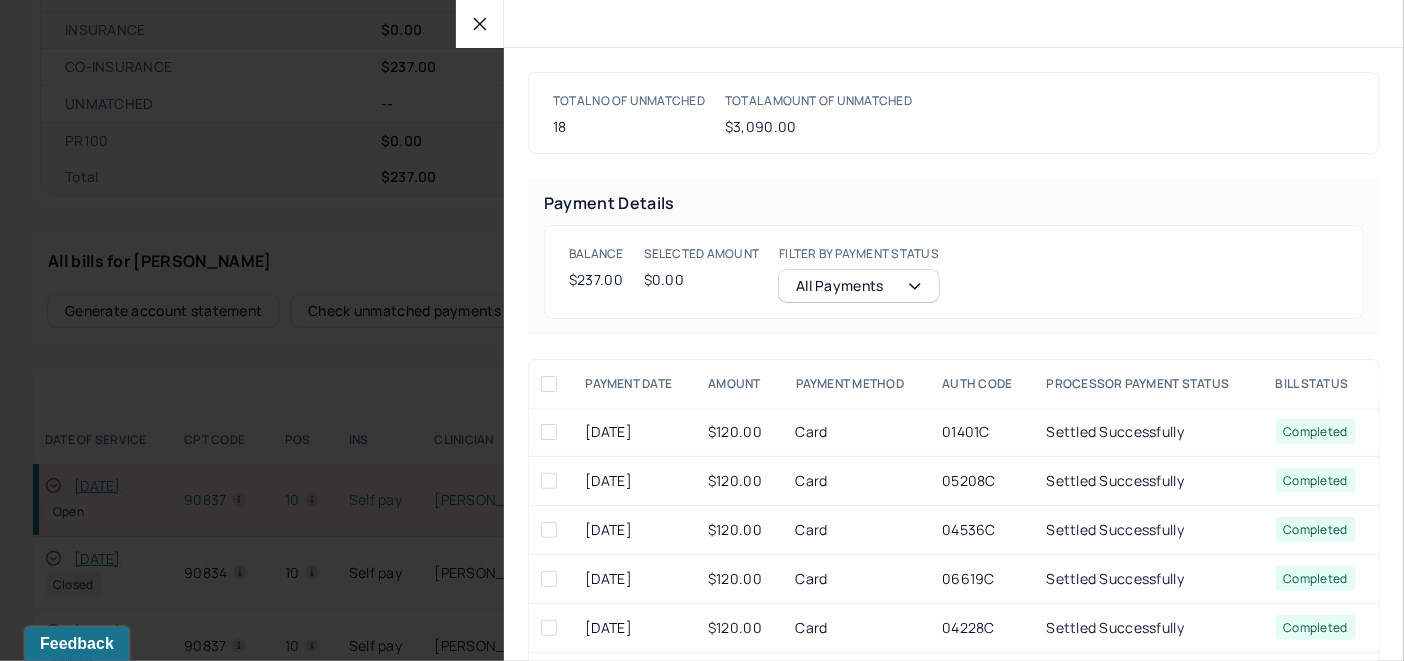 scroll, scrollTop: 801, scrollLeft: 0, axis: vertical 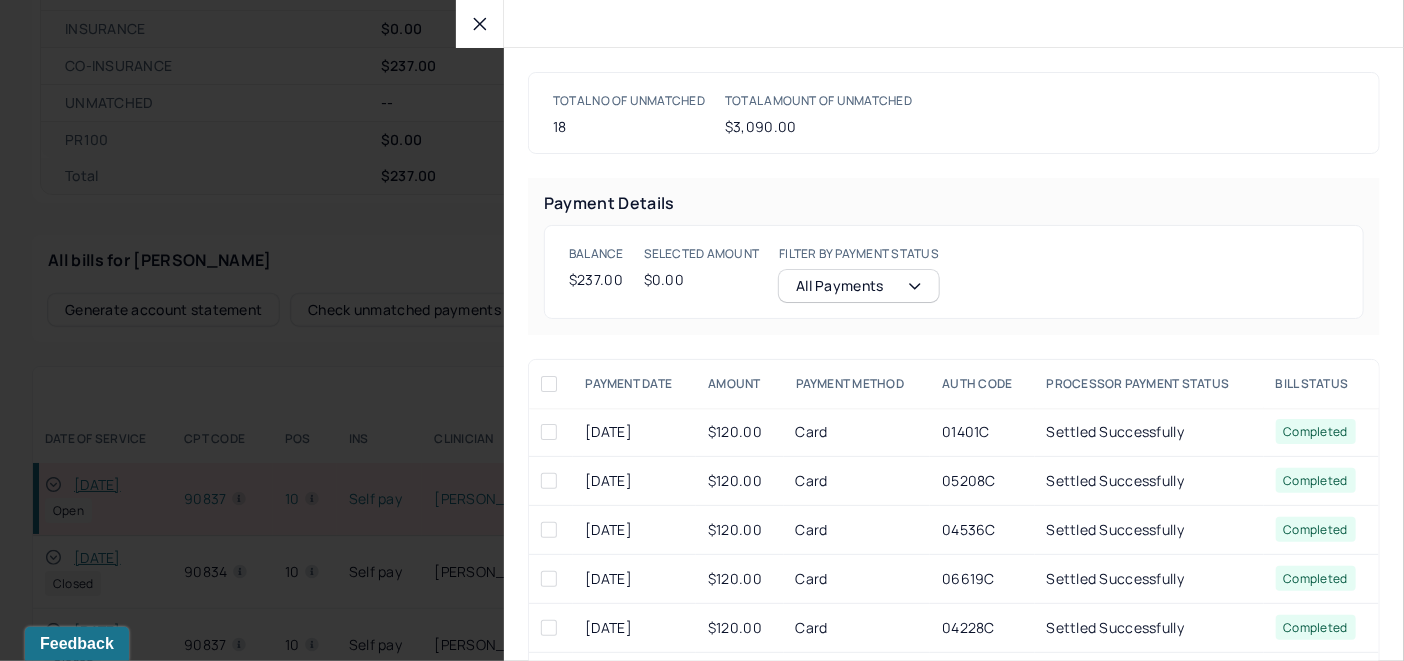 click 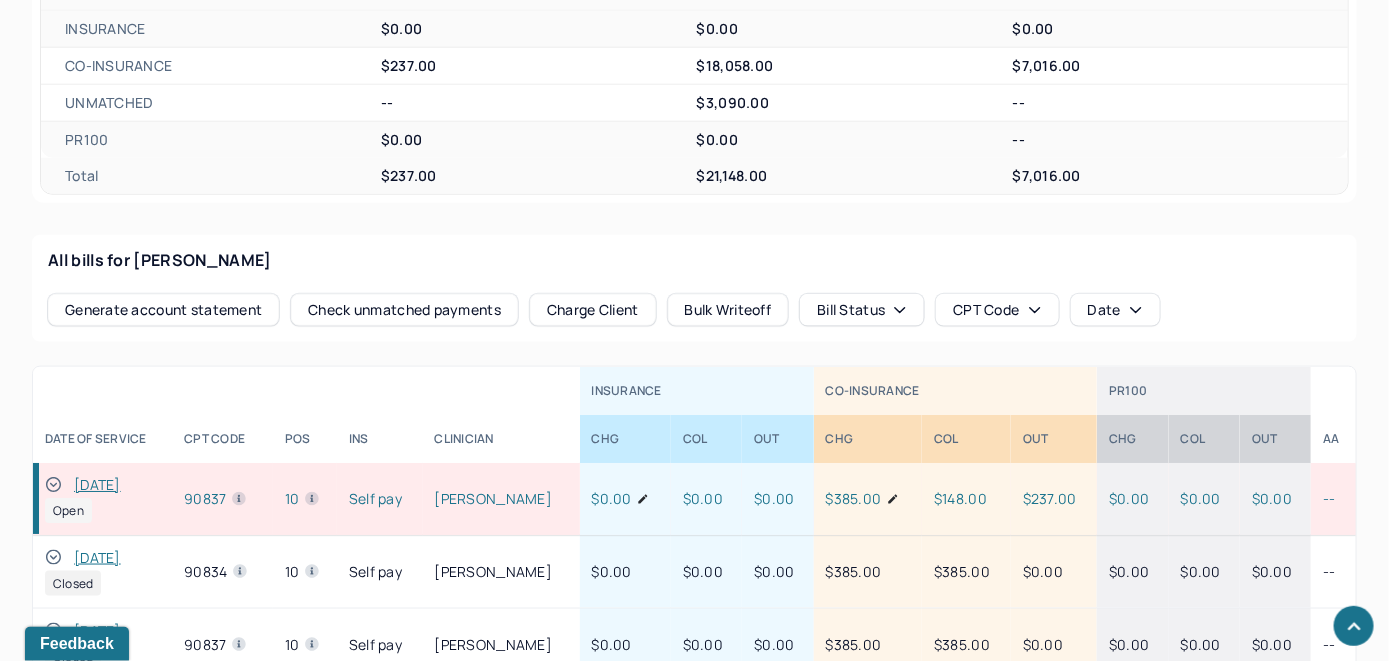 click on "Charge Client" at bounding box center (593, 310) 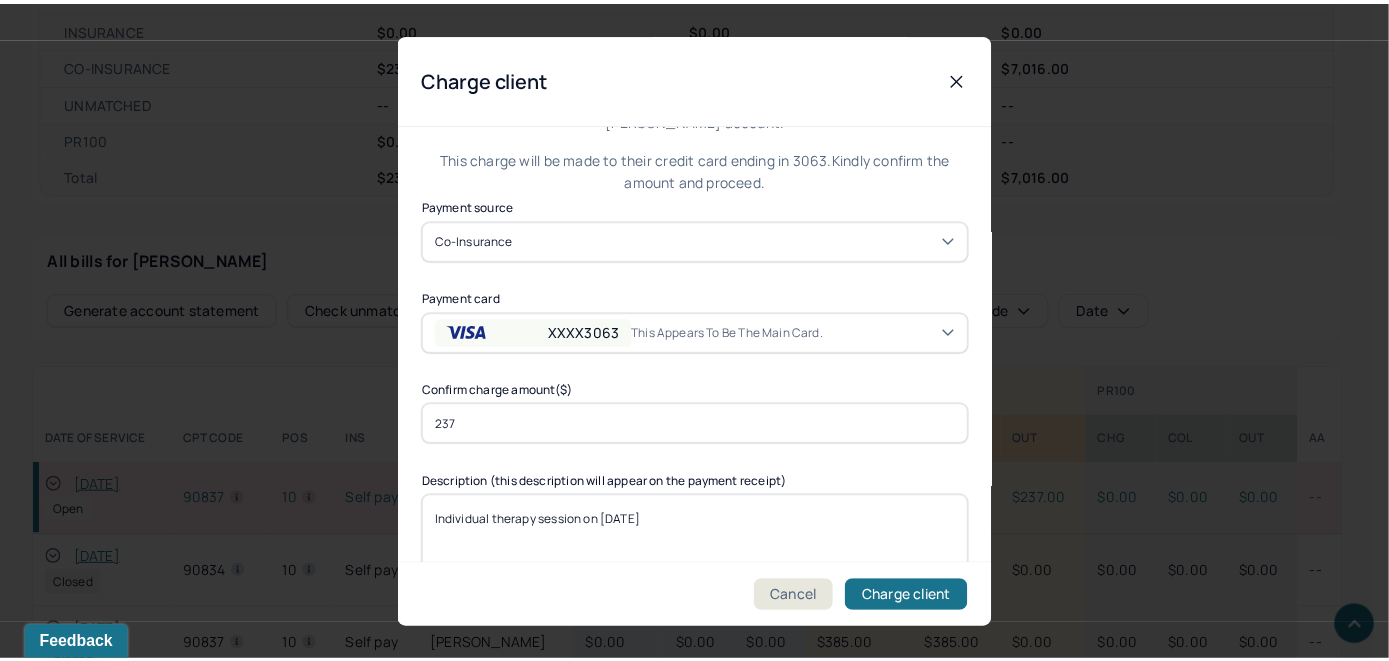 scroll, scrollTop: 121, scrollLeft: 0, axis: vertical 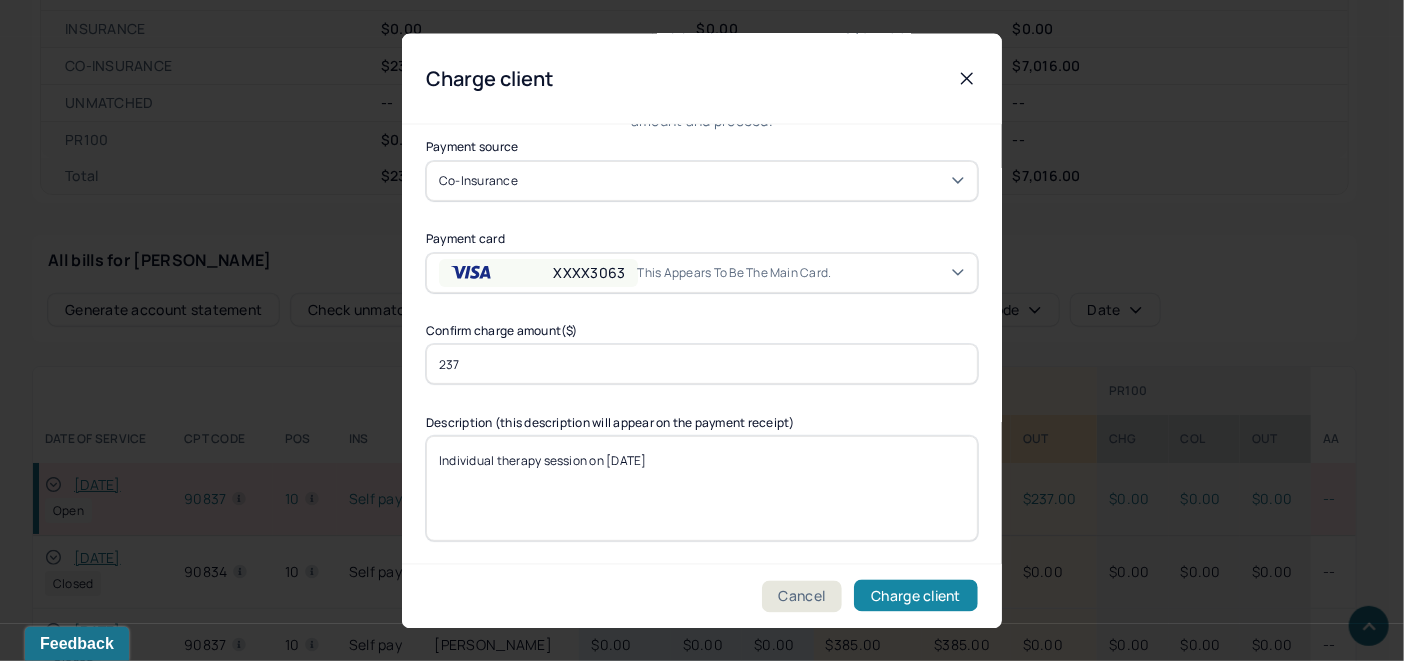click on "Charge client" at bounding box center [916, 596] 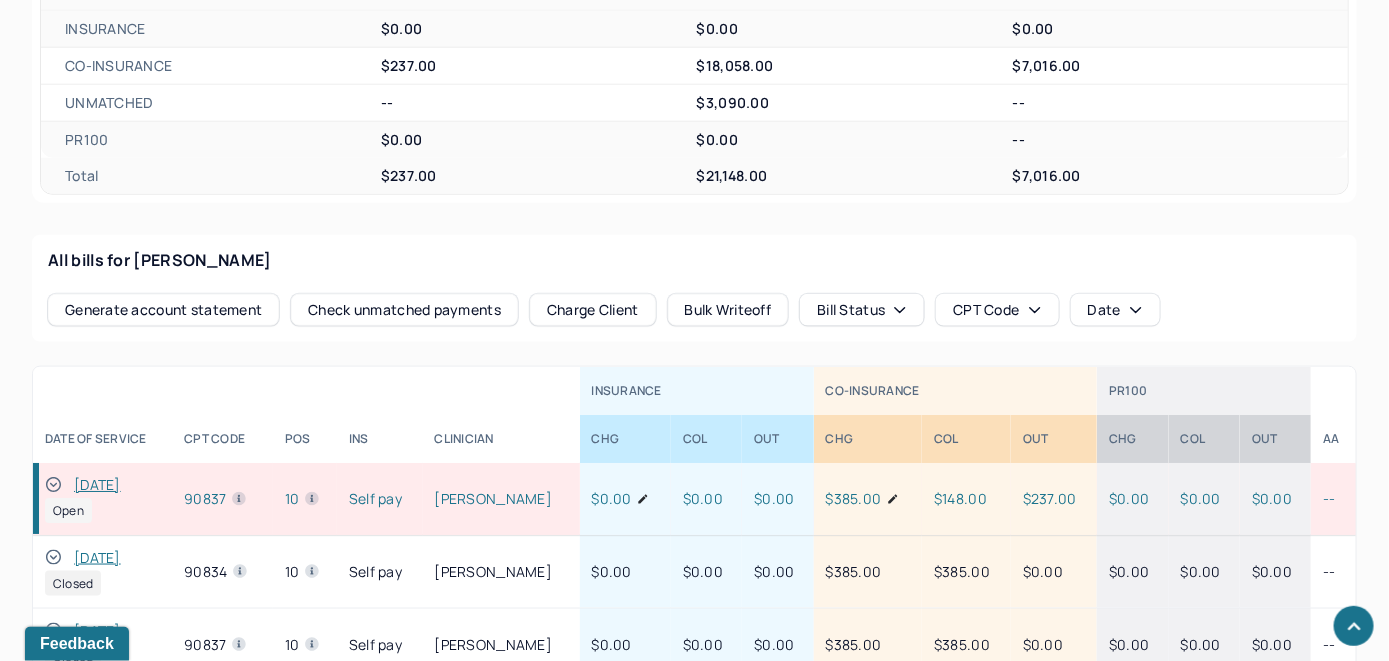 click 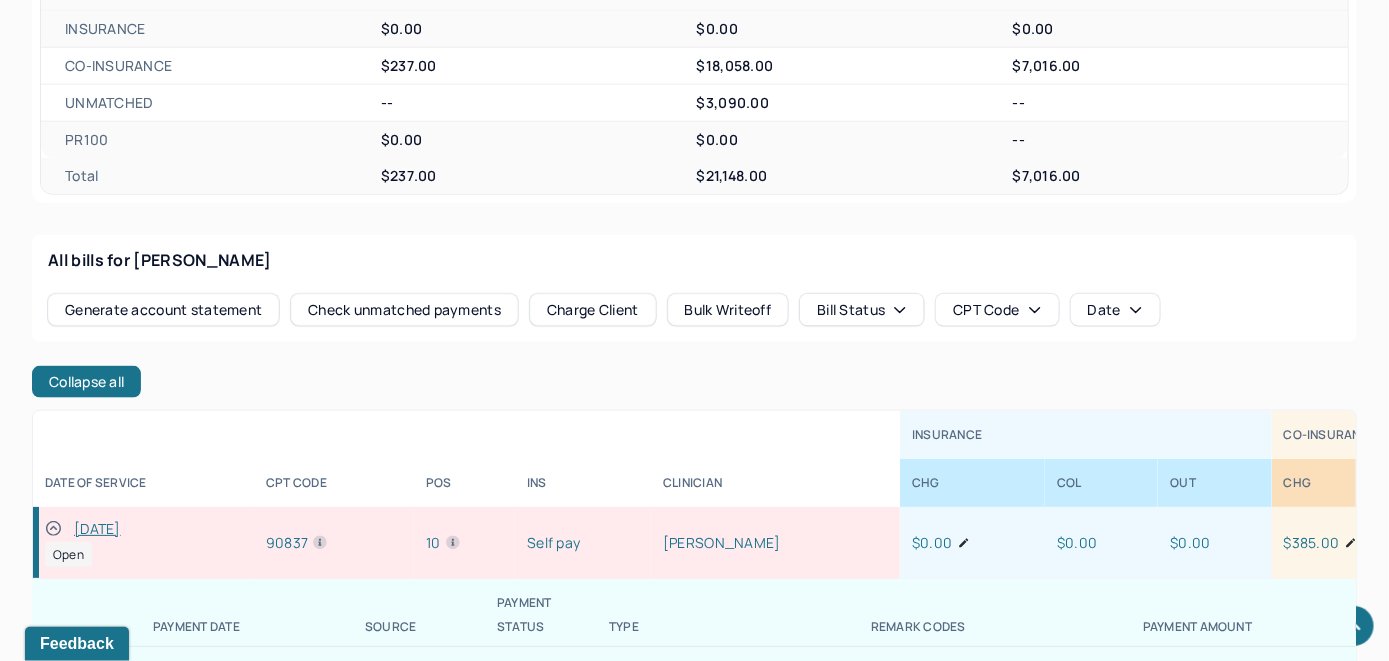 scroll, scrollTop: 300, scrollLeft: 0, axis: vertical 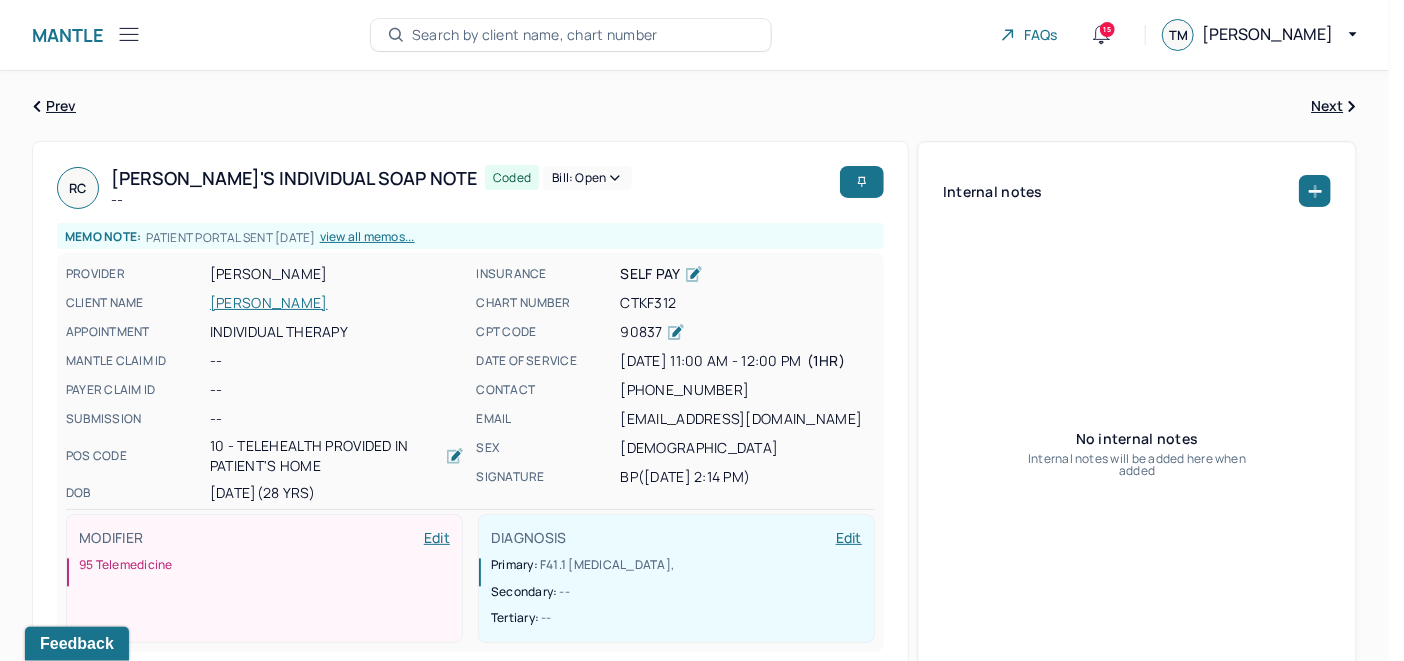 click 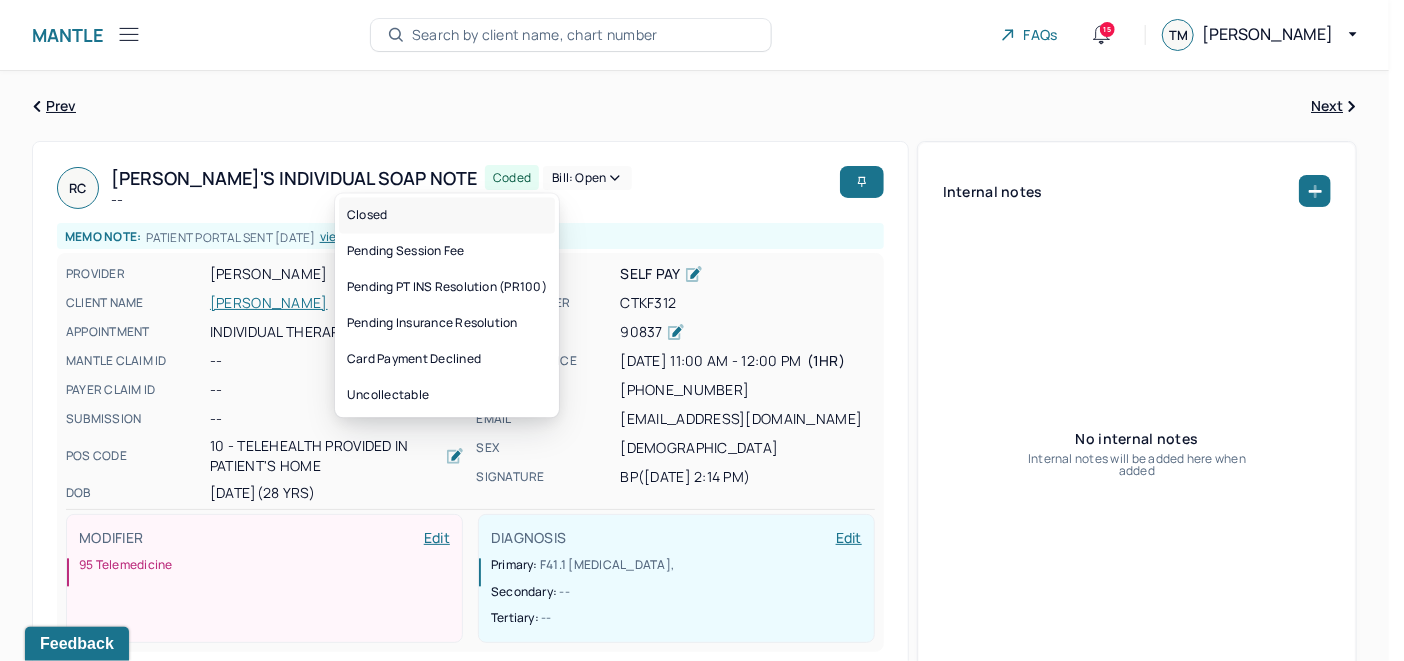 click on "Closed" at bounding box center [447, 215] 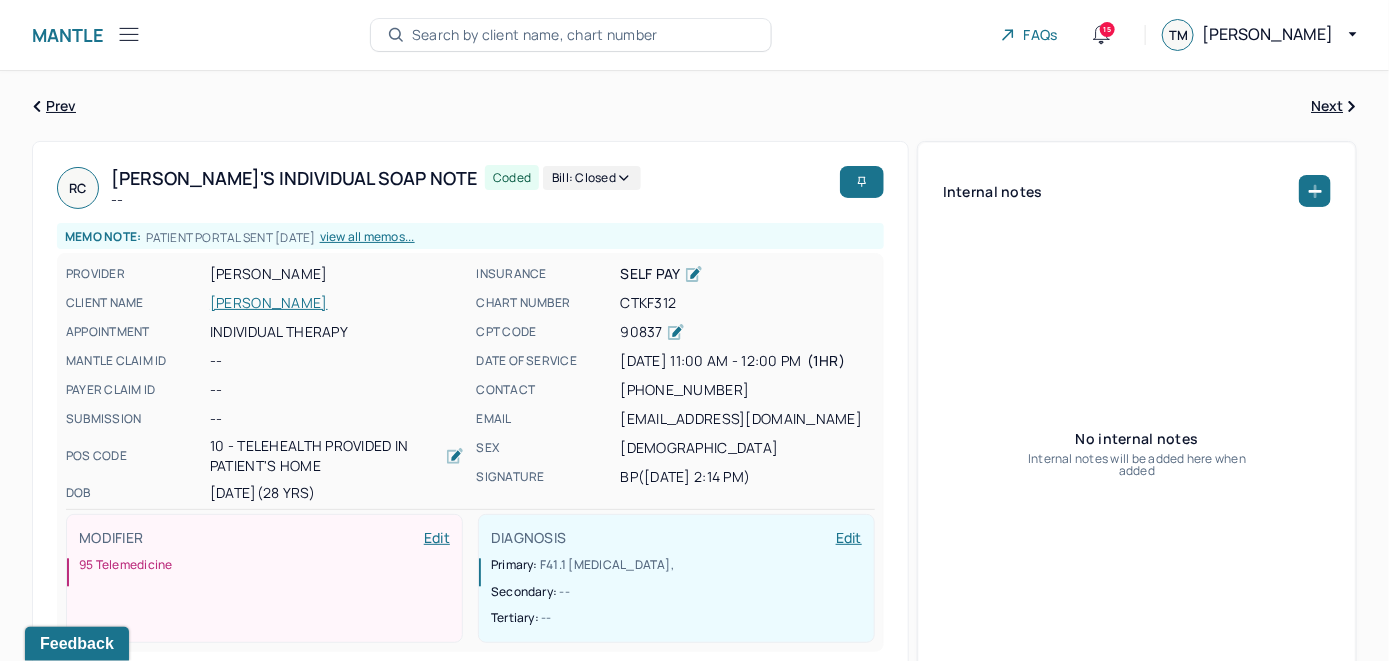 click on "Search by client name, chart number" at bounding box center (535, 35) 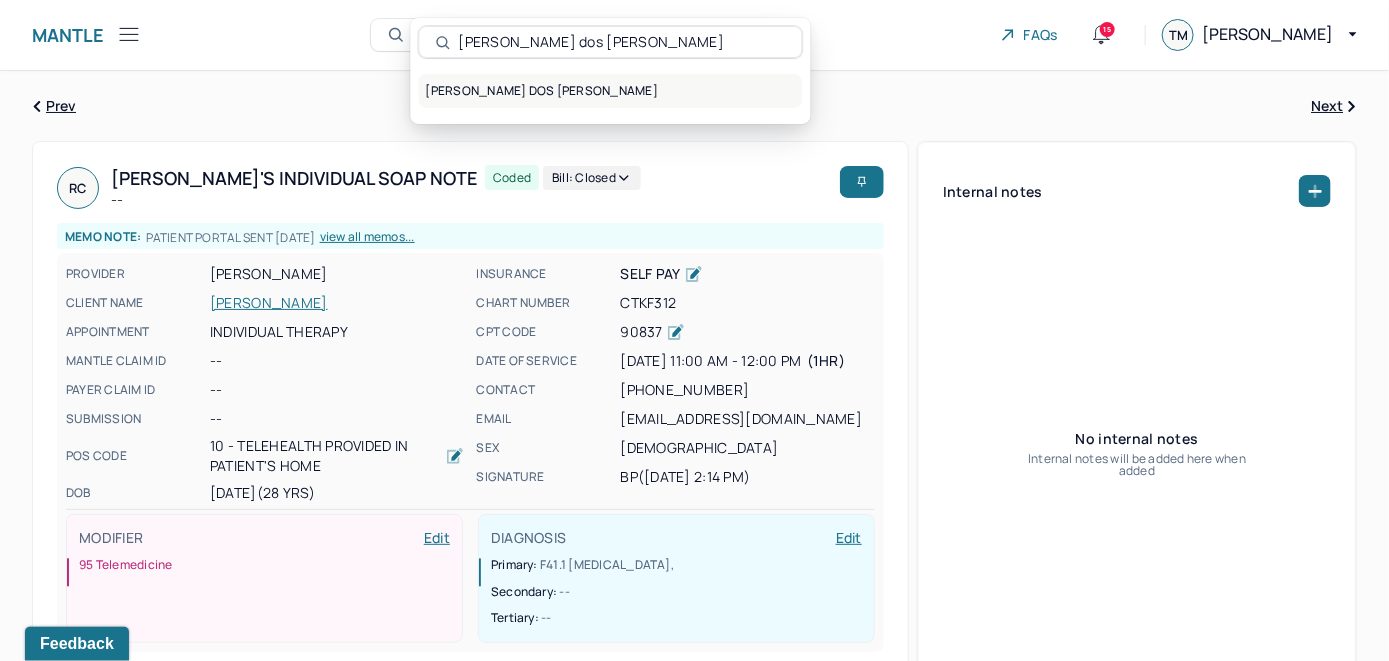 type on "Rodrigo Silva dos Santos" 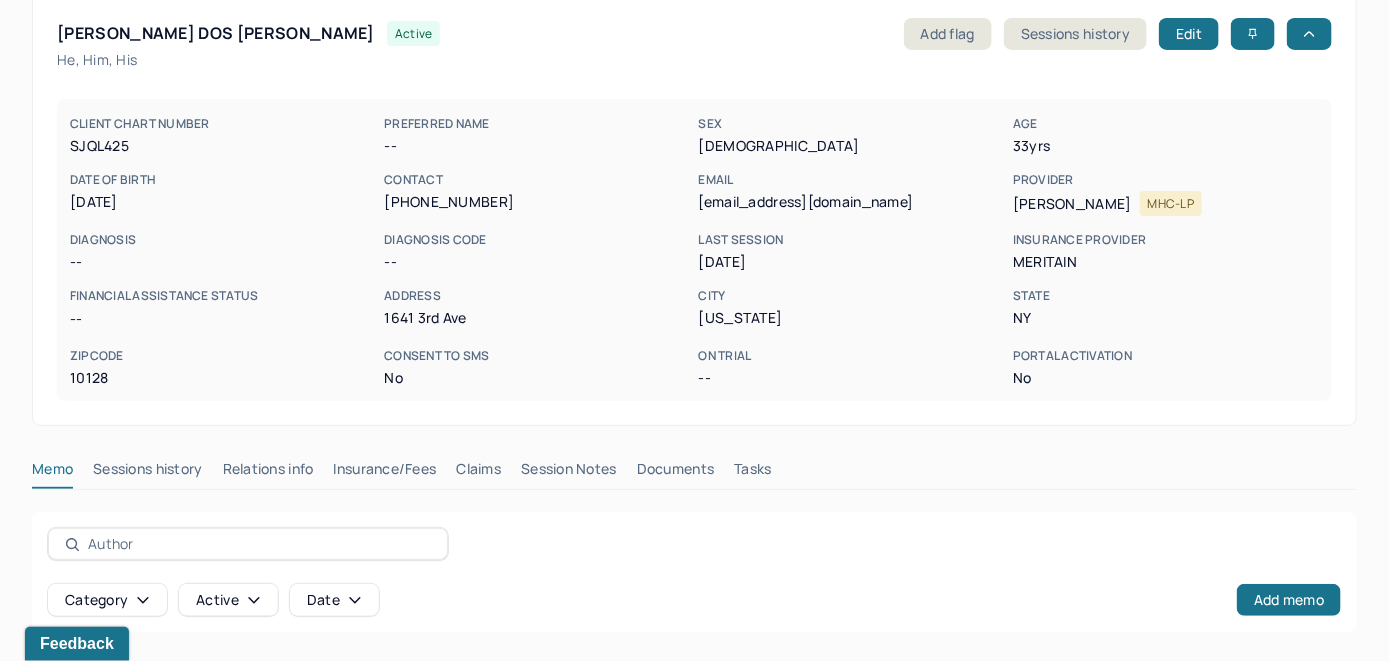 scroll, scrollTop: 279, scrollLeft: 0, axis: vertical 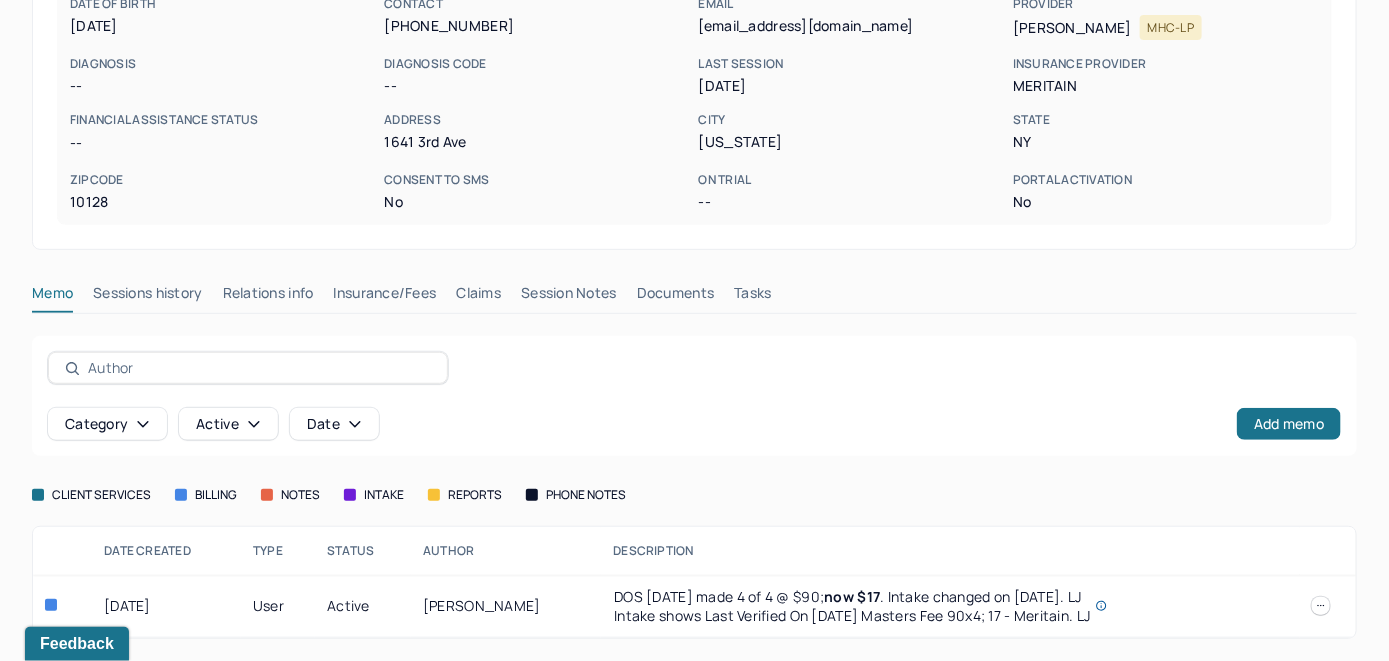 click on "Insurance/Fees" at bounding box center (385, 297) 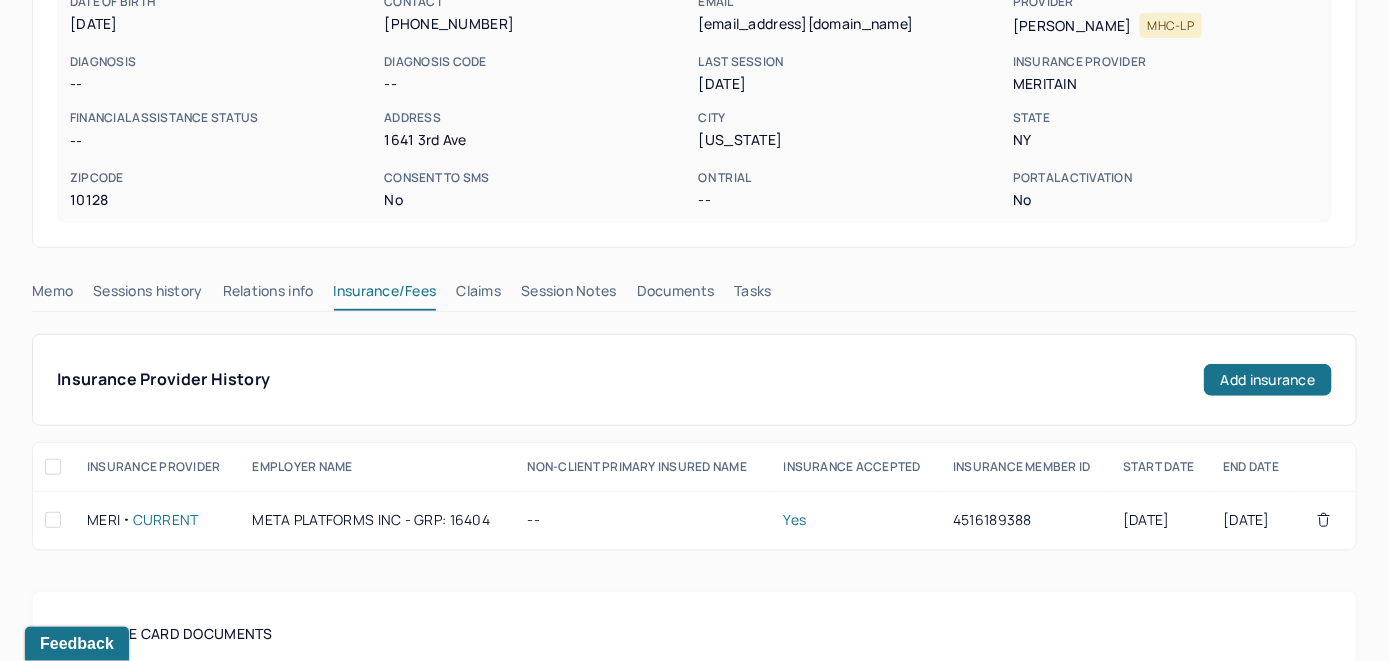 scroll, scrollTop: 279, scrollLeft: 0, axis: vertical 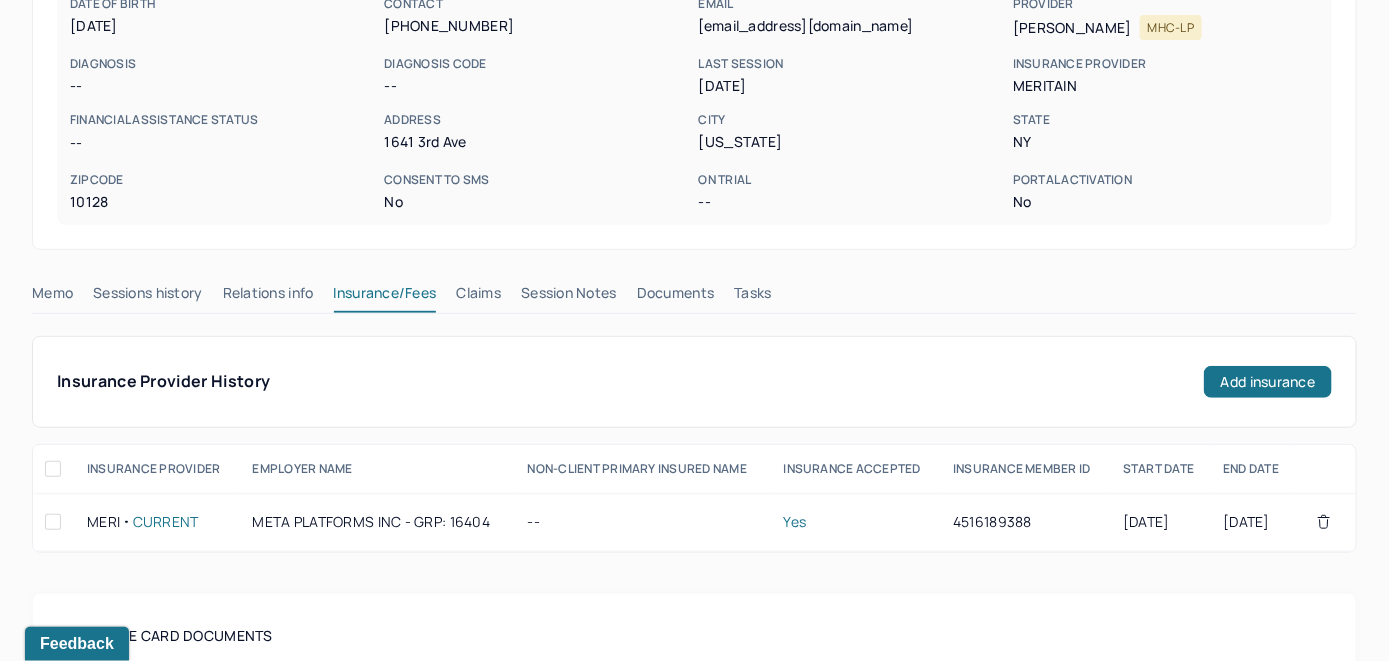 click on "Claims" at bounding box center [478, 297] 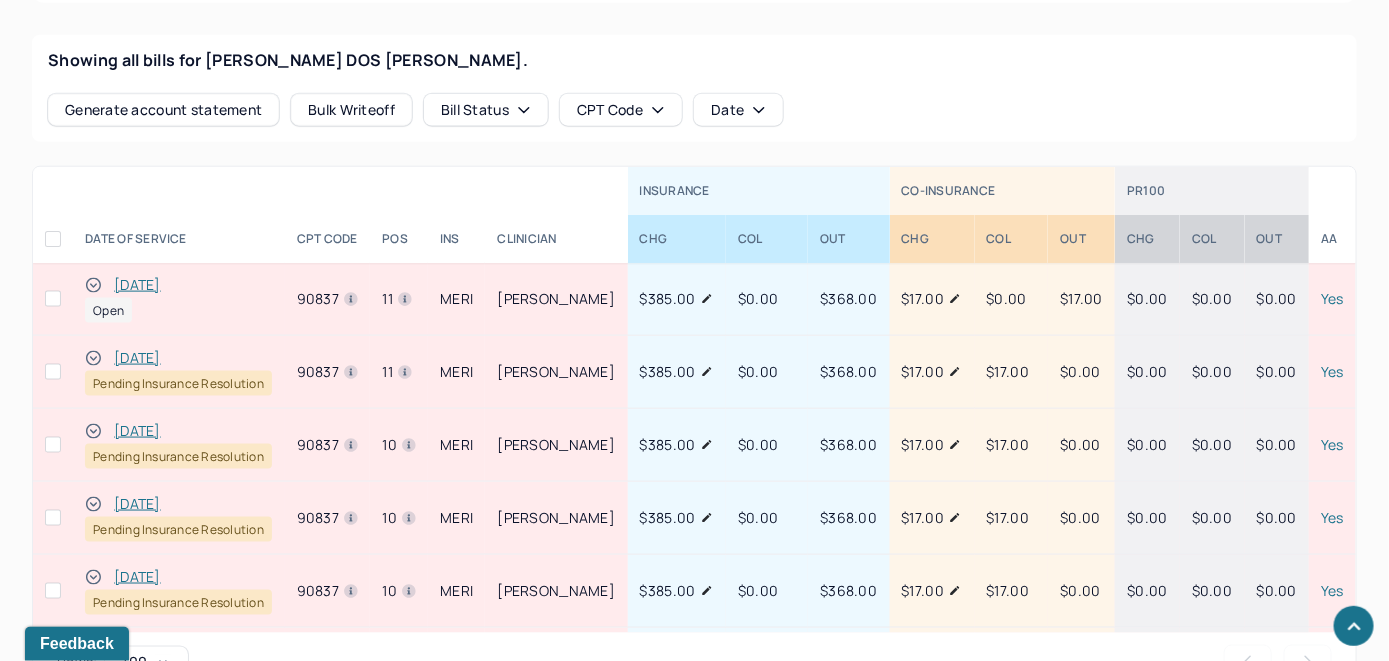 scroll, scrollTop: 835, scrollLeft: 0, axis: vertical 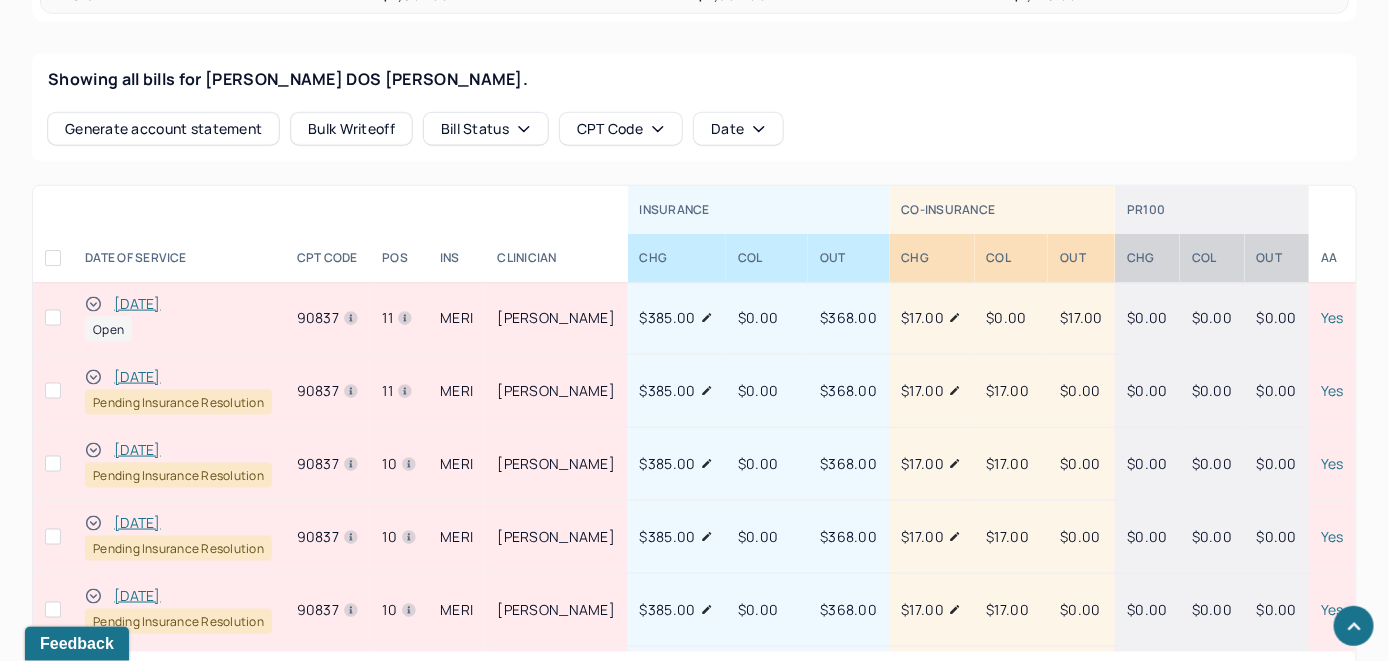 click on "[DATE]" at bounding box center (137, 304) 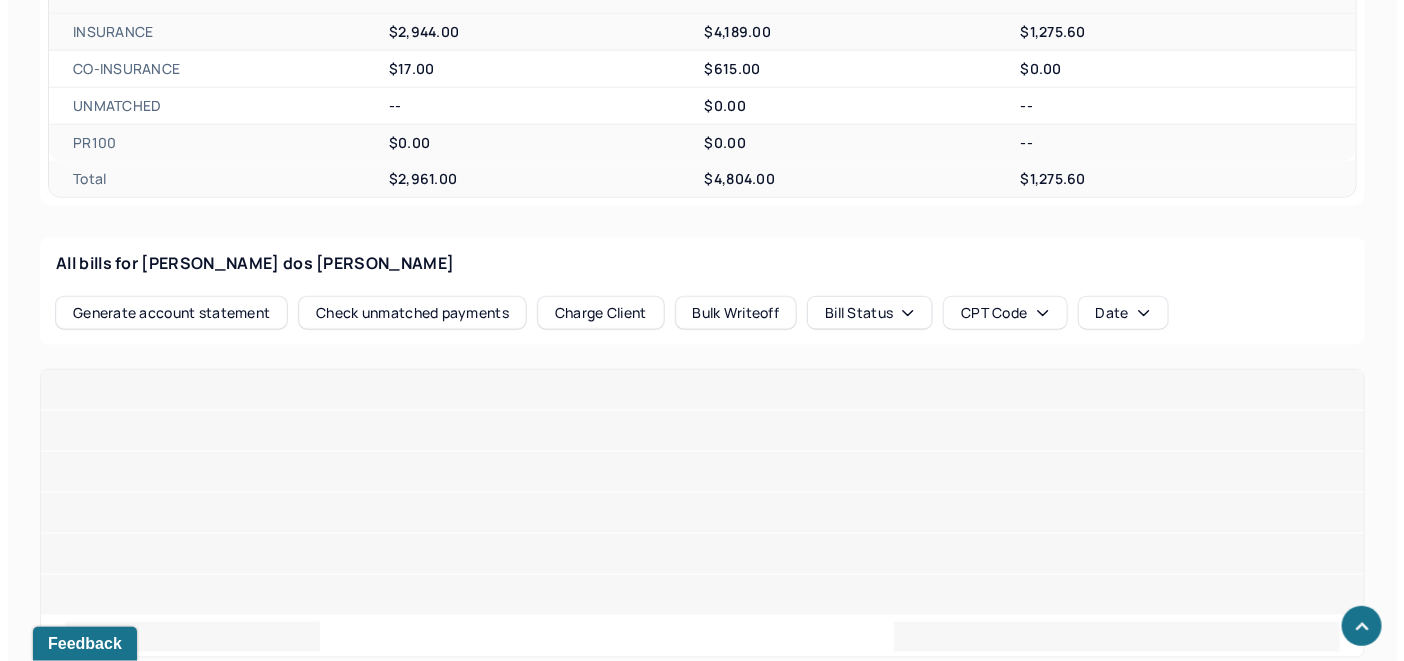 scroll, scrollTop: 835, scrollLeft: 0, axis: vertical 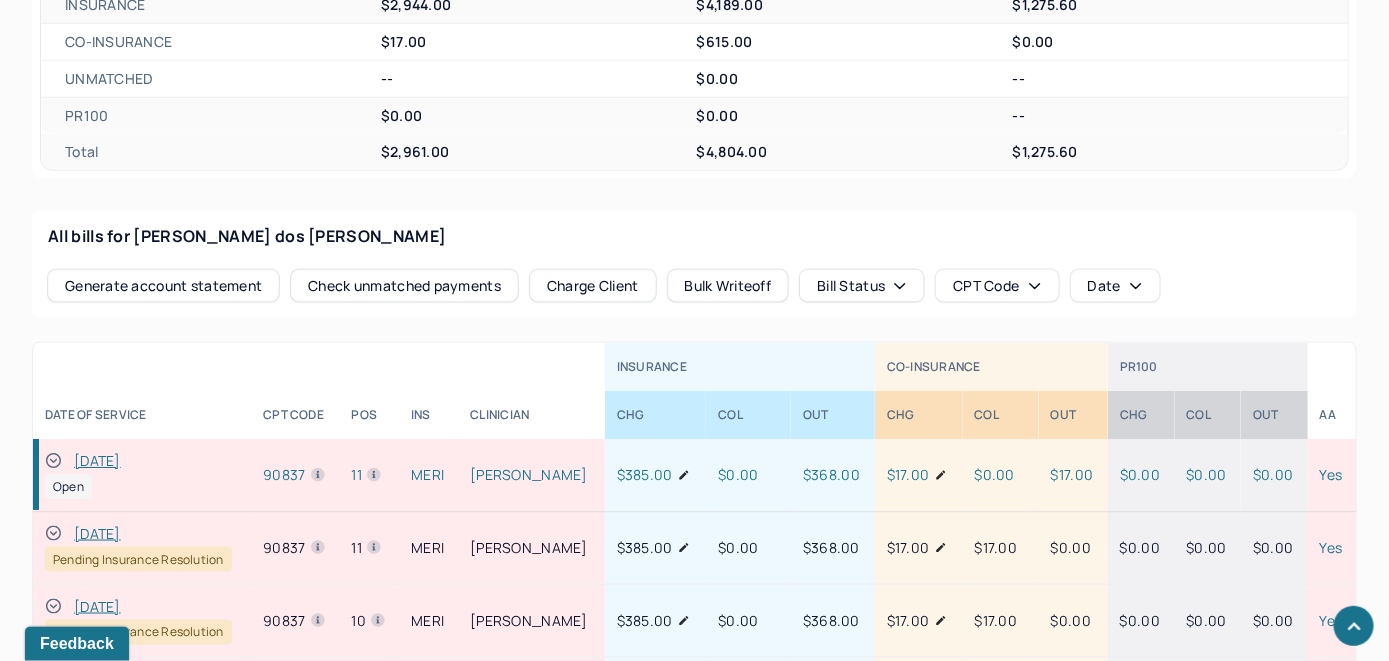 click on "Check unmatched payments" at bounding box center (404, 286) 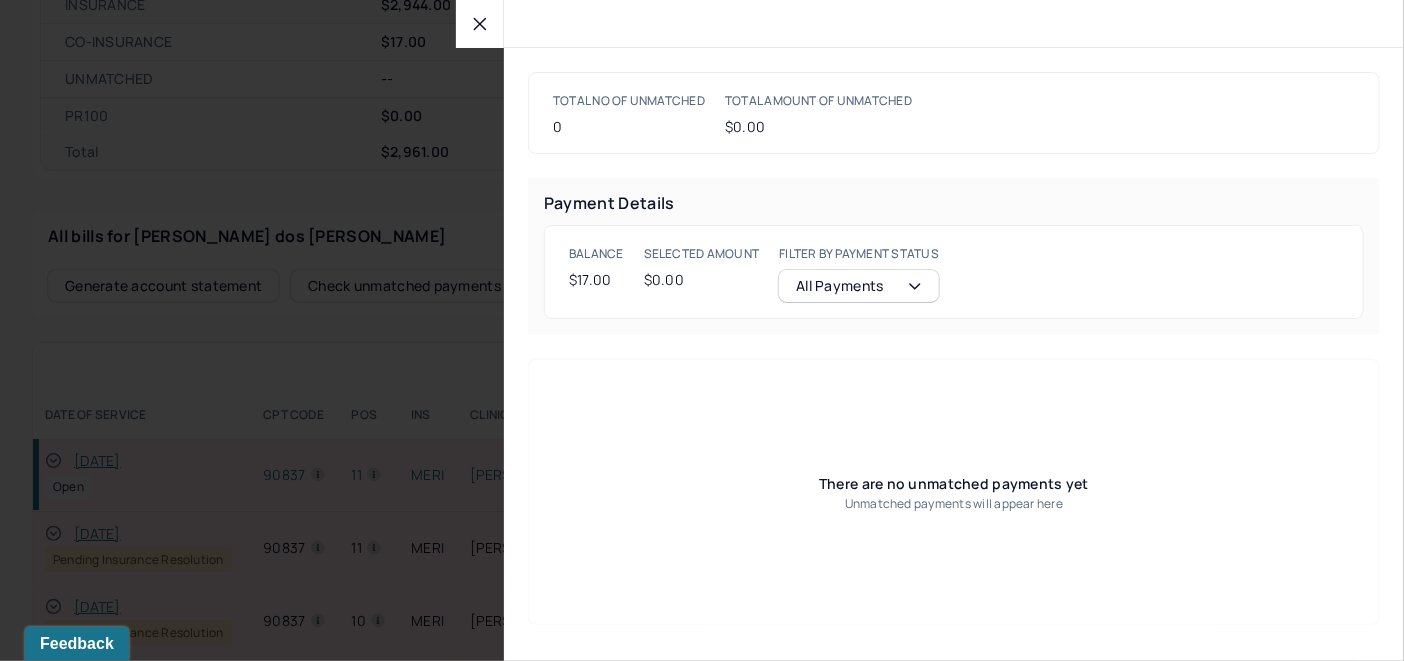 click 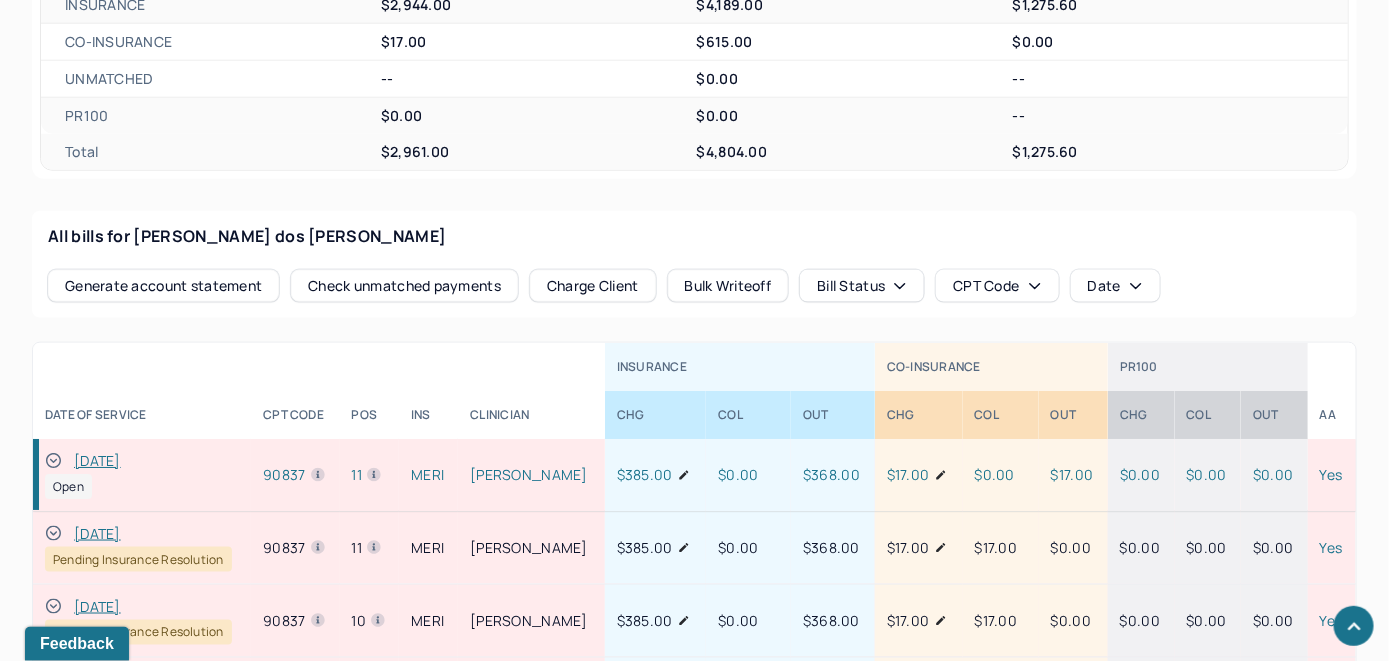 click on "Charge Client" at bounding box center [593, 286] 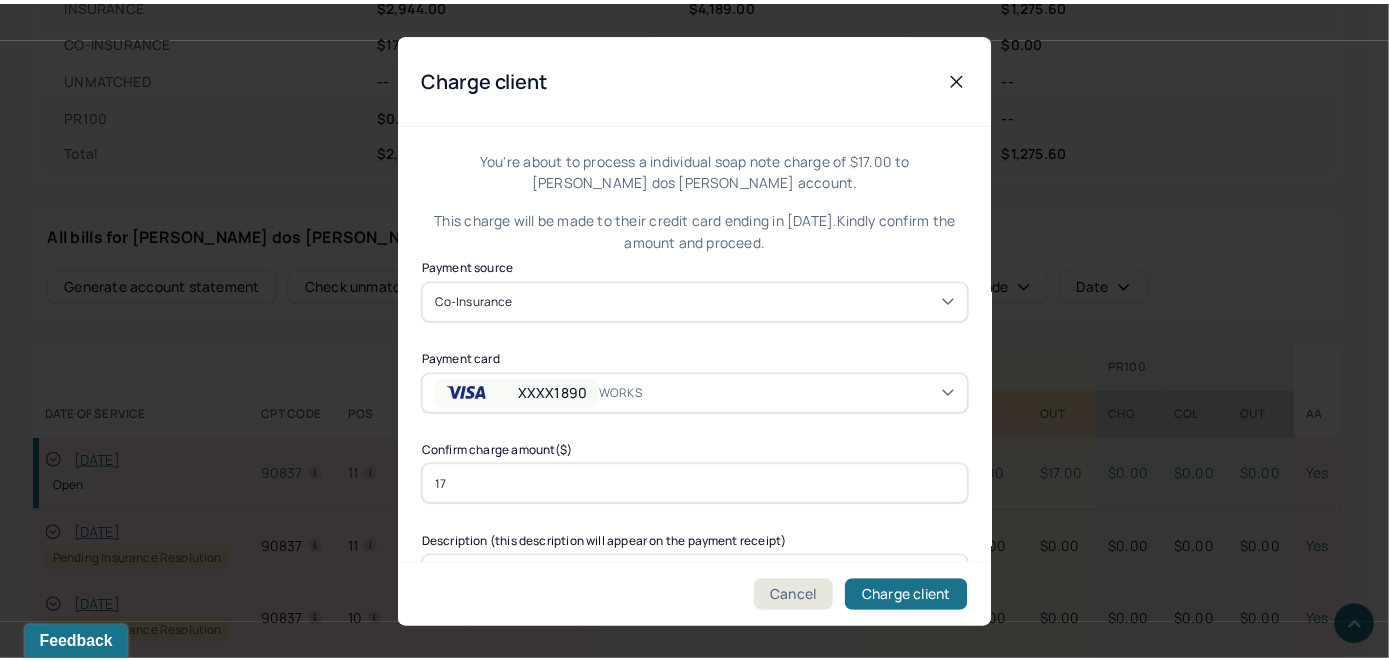 scroll, scrollTop: 121, scrollLeft: 0, axis: vertical 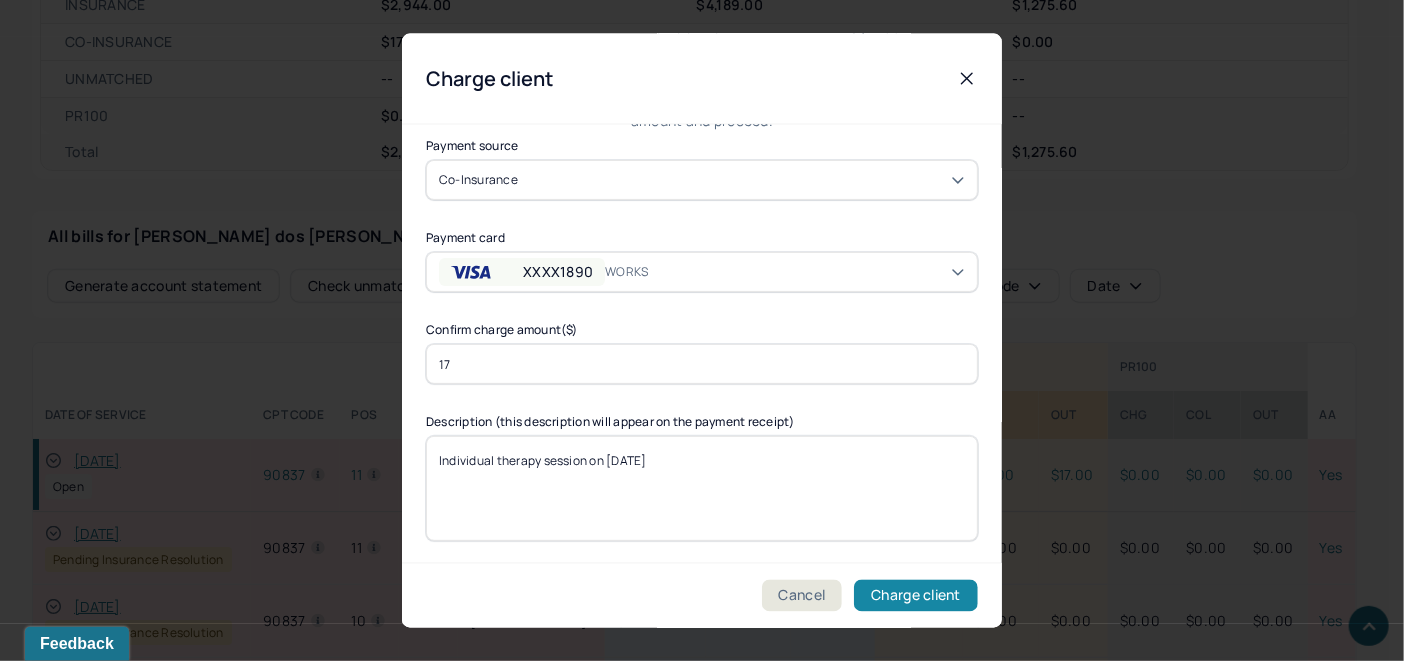 click on "Charge client" at bounding box center (916, 596) 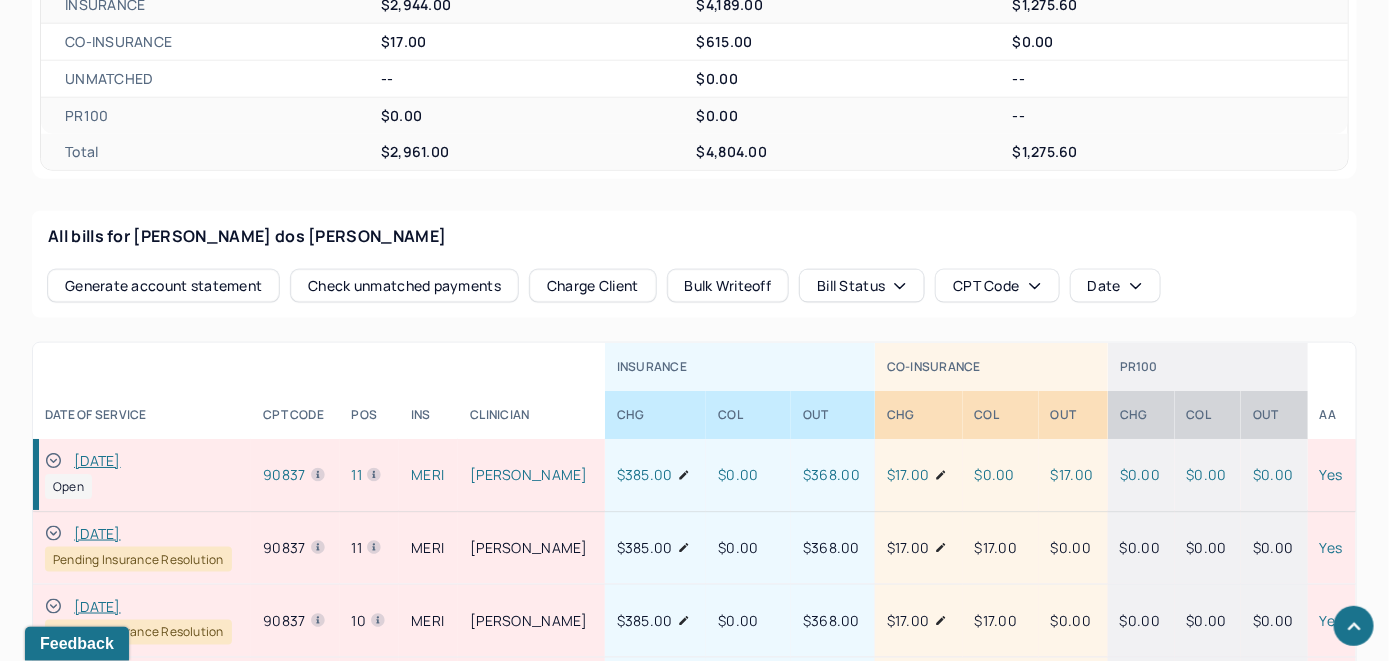 click 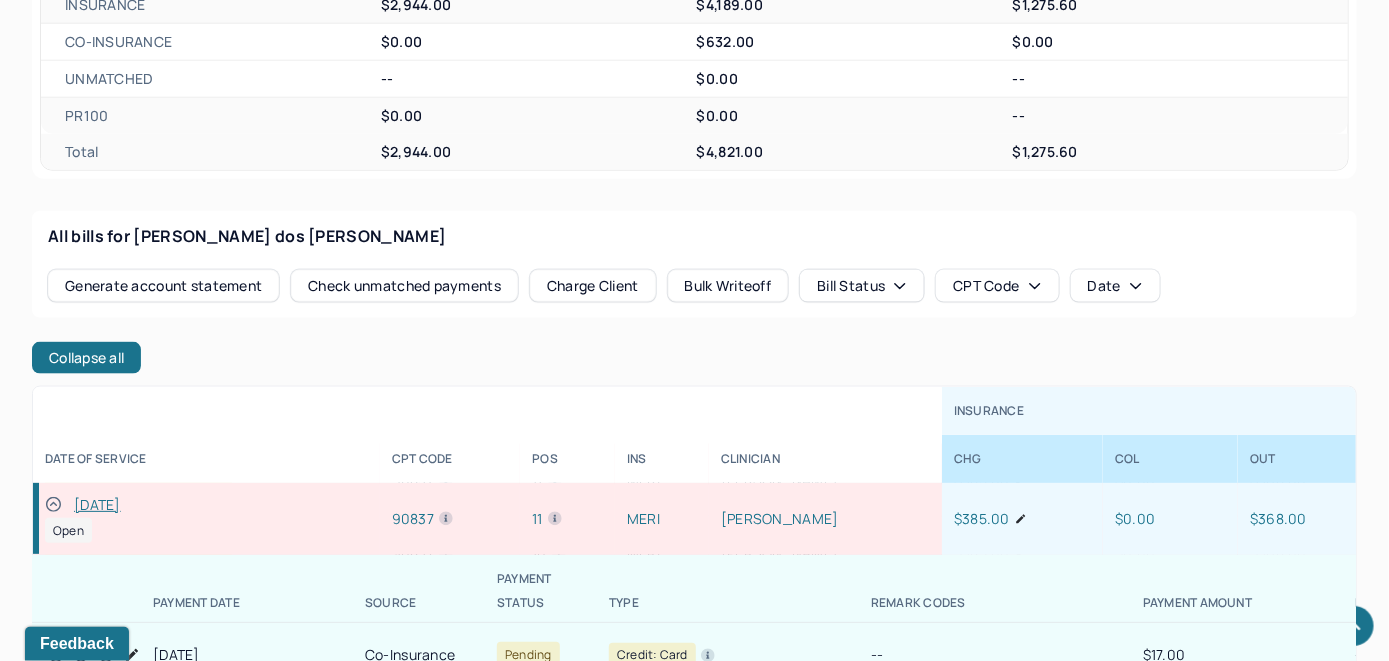 scroll, scrollTop: 200, scrollLeft: 0, axis: vertical 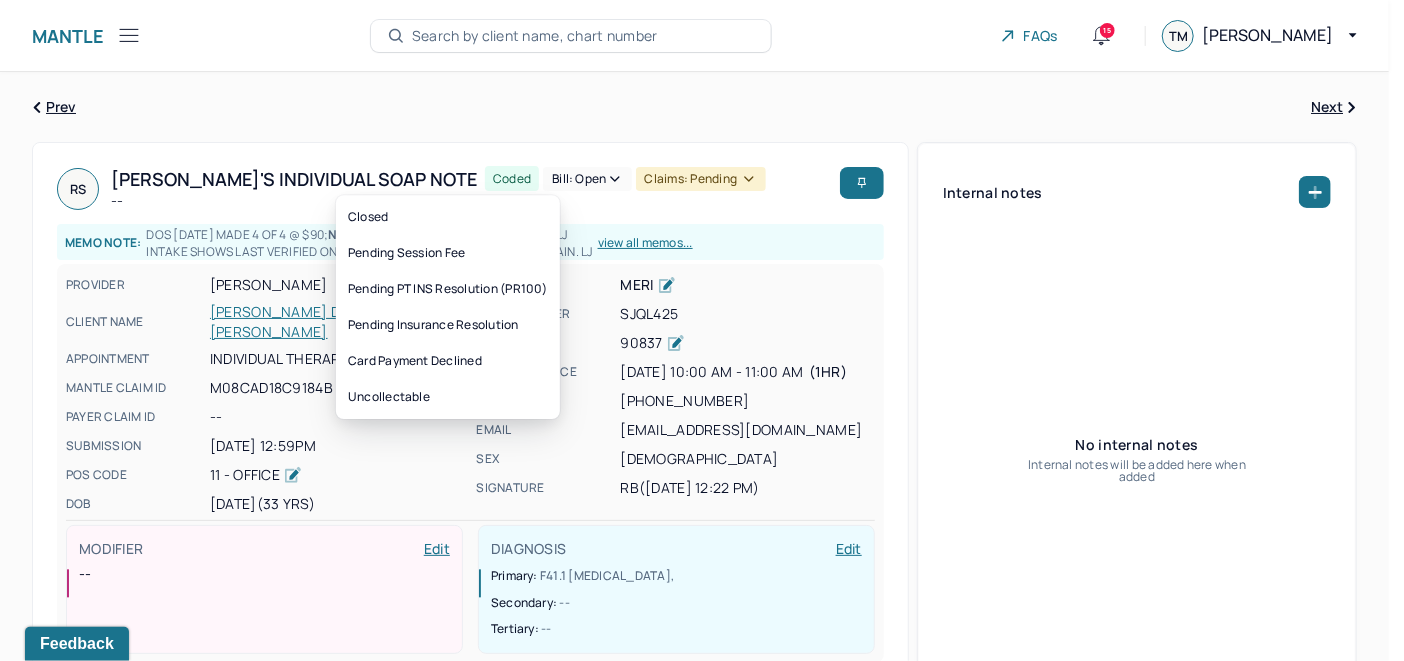 click on "Bill: Open" at bounding box center [587, 179] 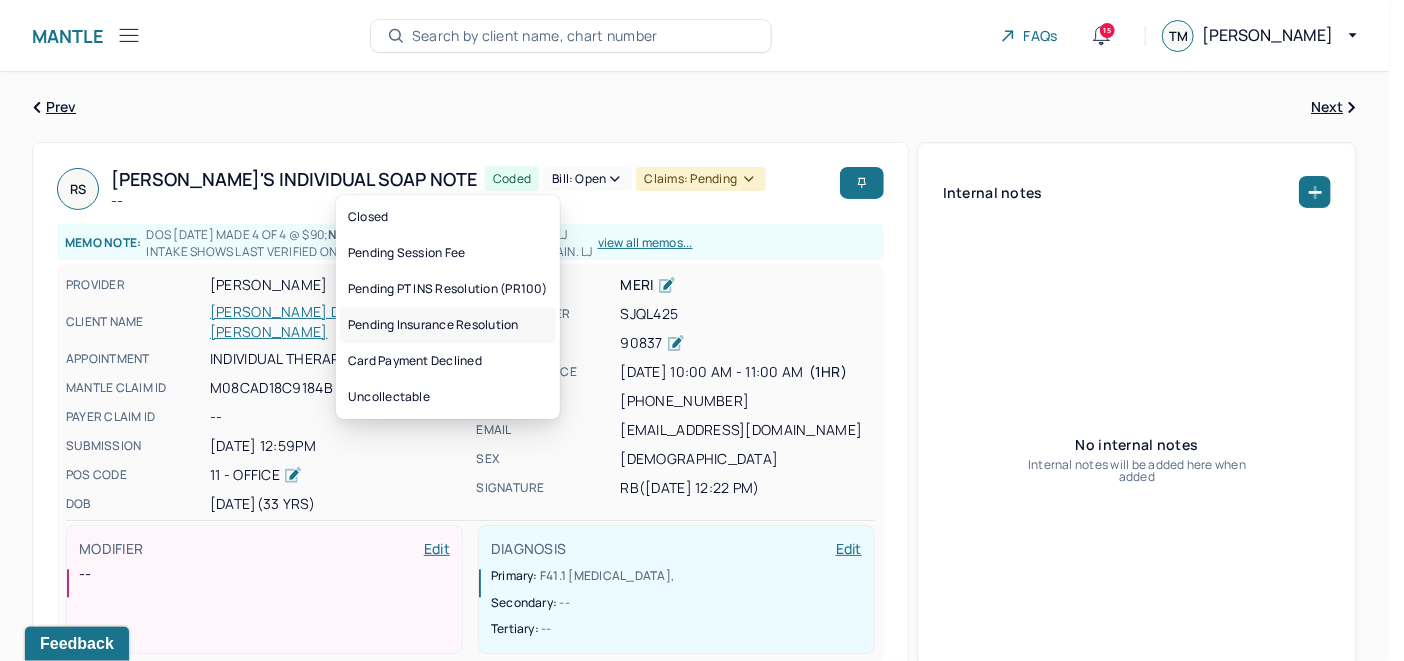 click on "Pending Insurance Resolution" at bounding box center [448, 325] 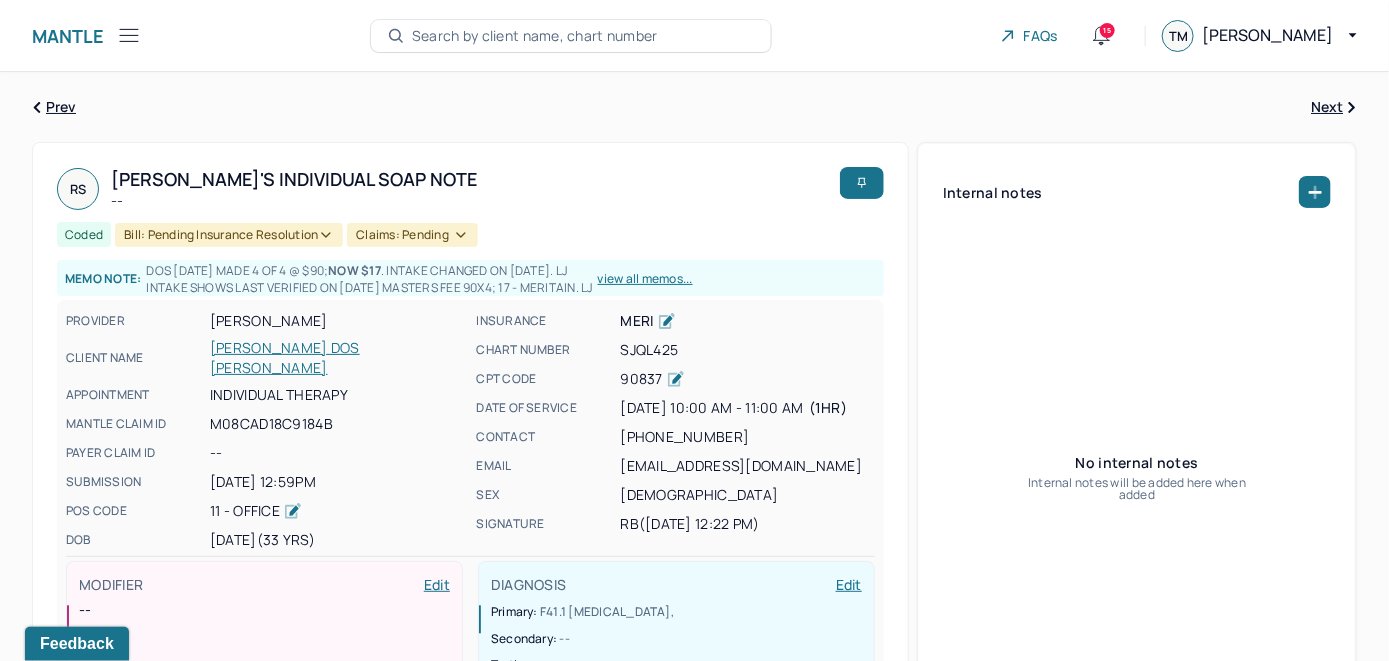 click on "Search by client name, chart number" at bounding box center [535, 36] 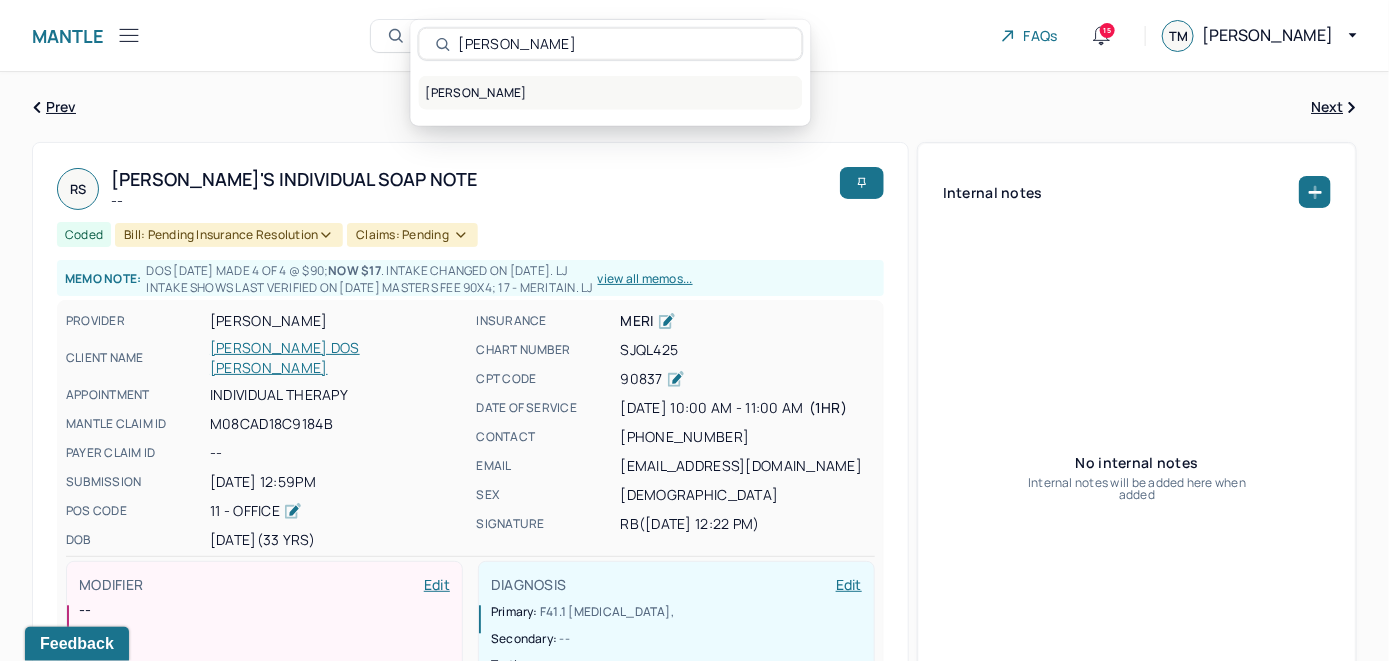 type on "Rokhaya Diouma Ndiaye" 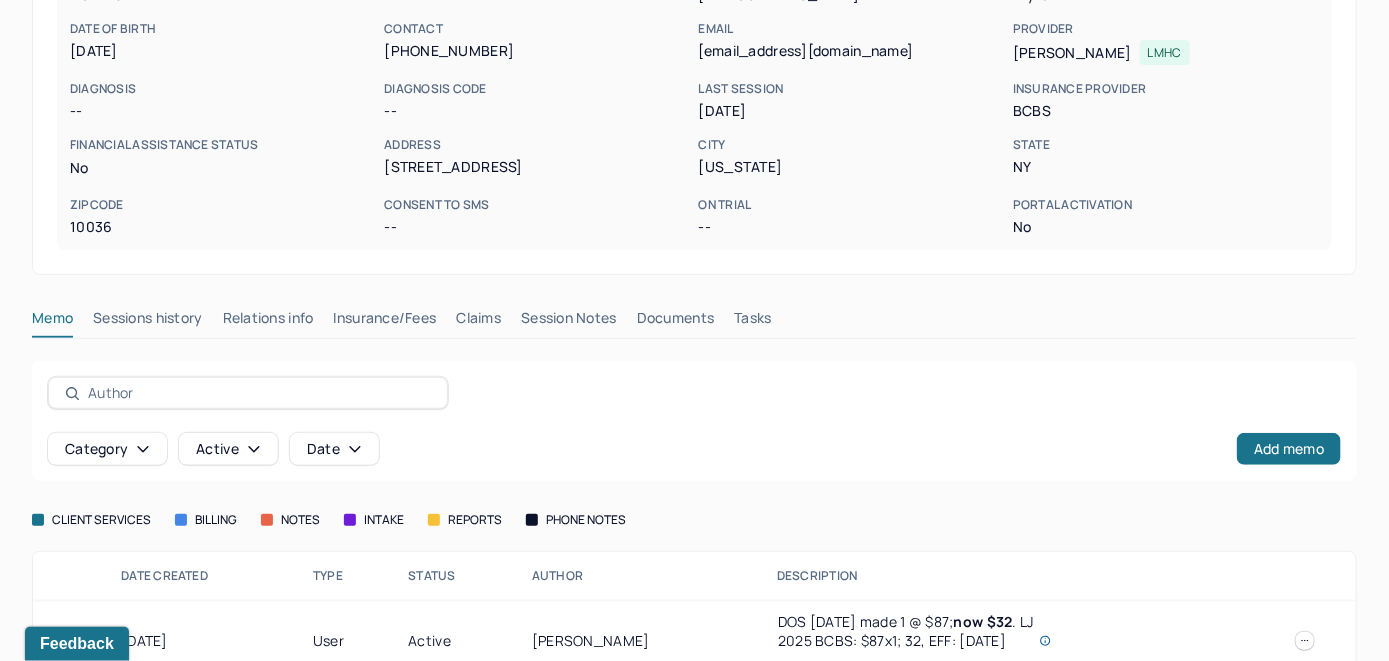 scroll, scrollTop: 299, scrollLeft: 0, axis: vertical 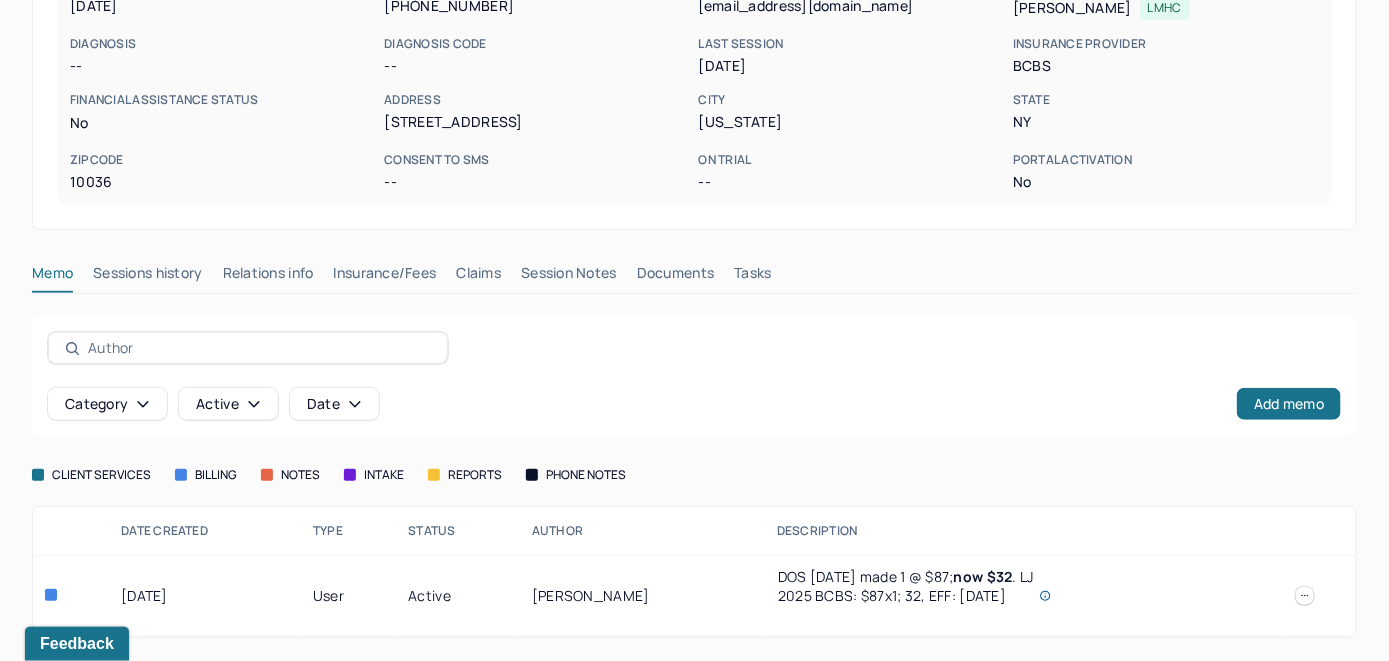 click on "Insurance/Fees" at bounding box center (385, 277) 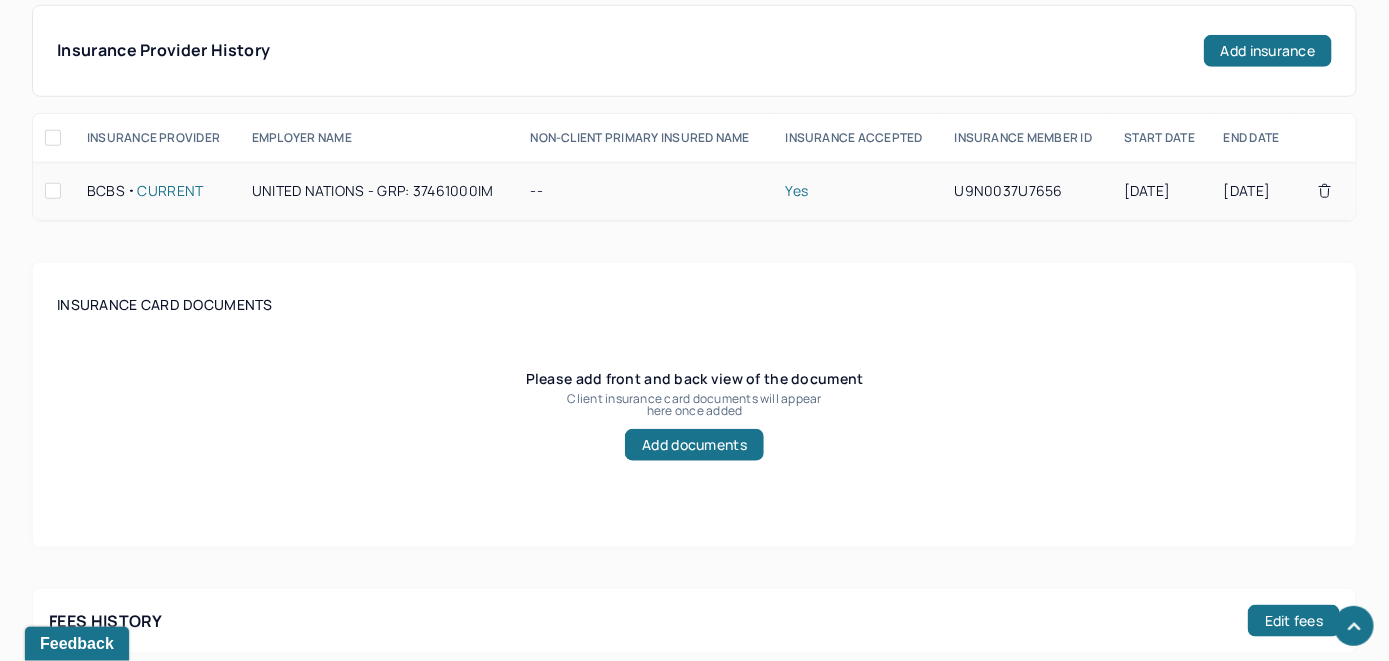 scroll, scrollTop: 499, scrollLeft: 0, axis: vertical 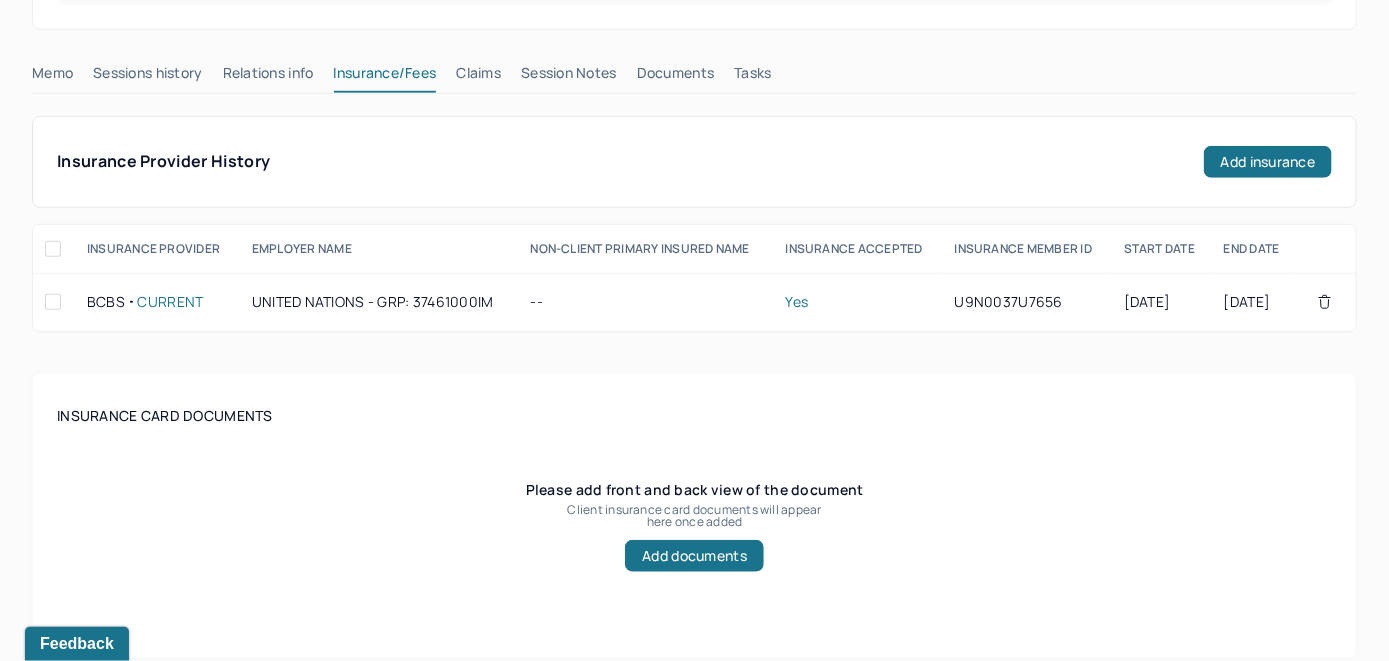 click on "Claims" at bounding box center (478, 77) 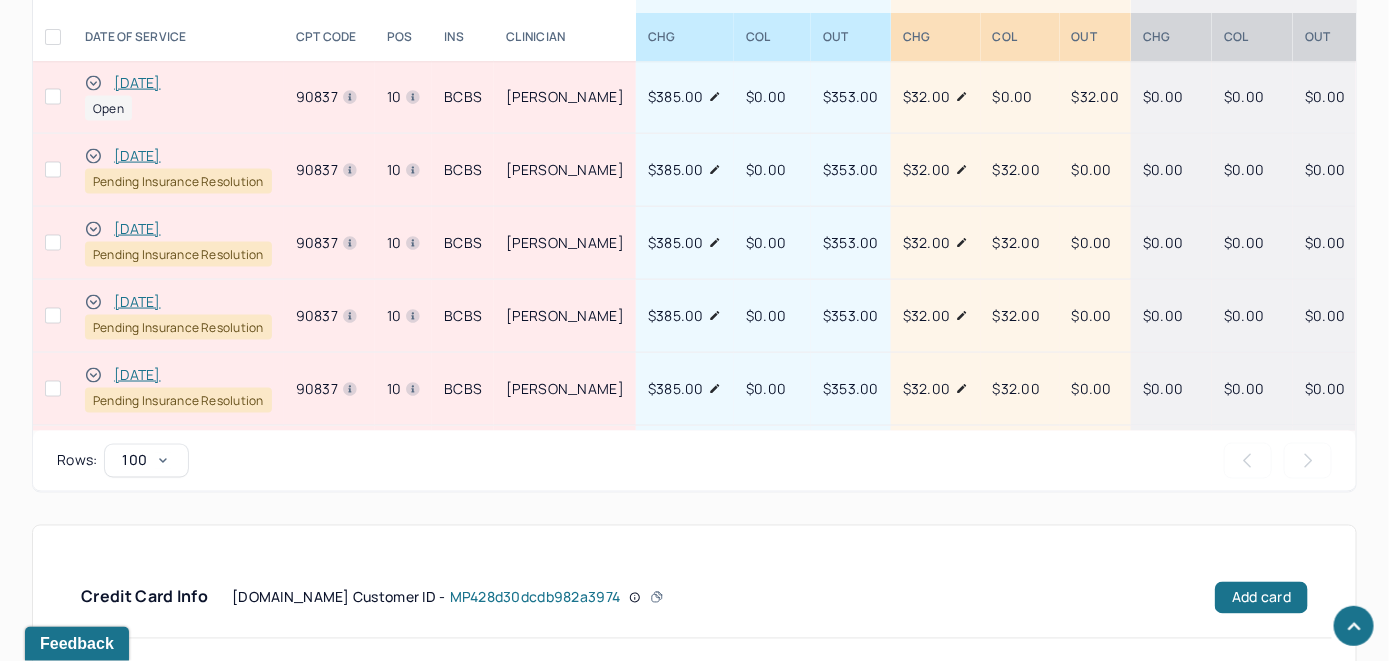 scroll, scrollTop: 856, scrollLeft: 0, axis: vertical 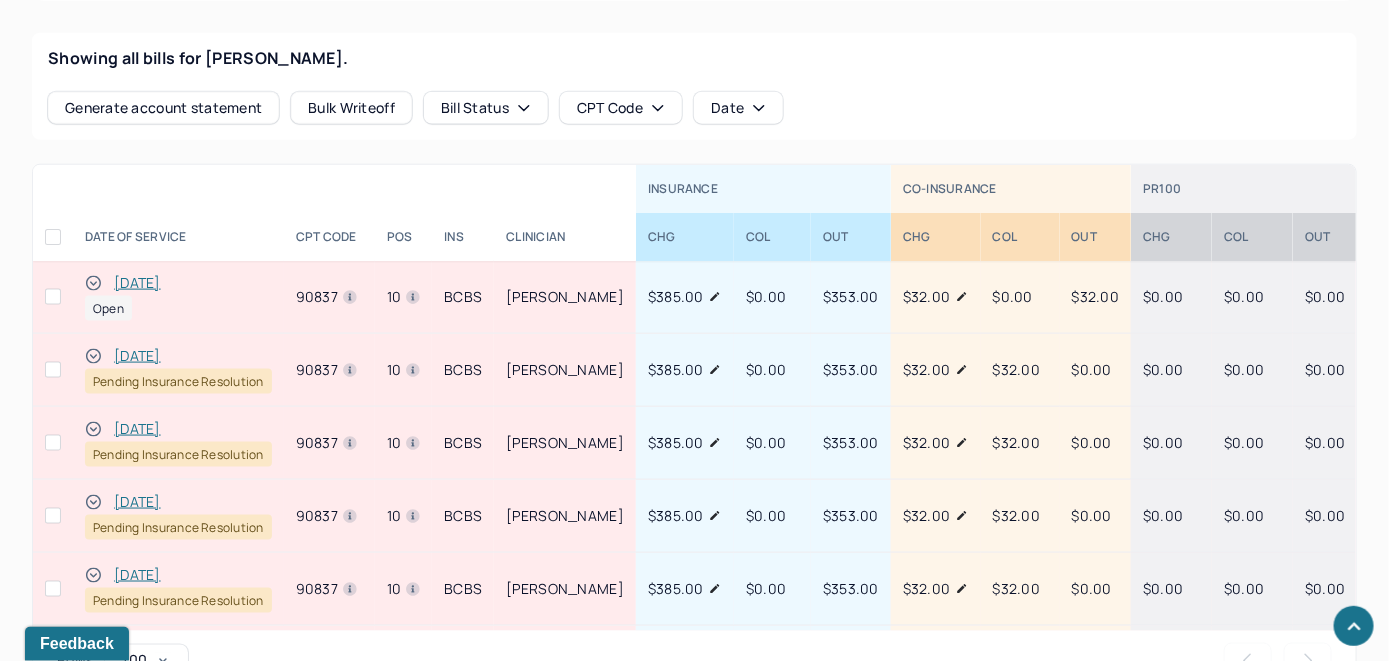 click on "[DATE]" at bounding box center (137, 283) 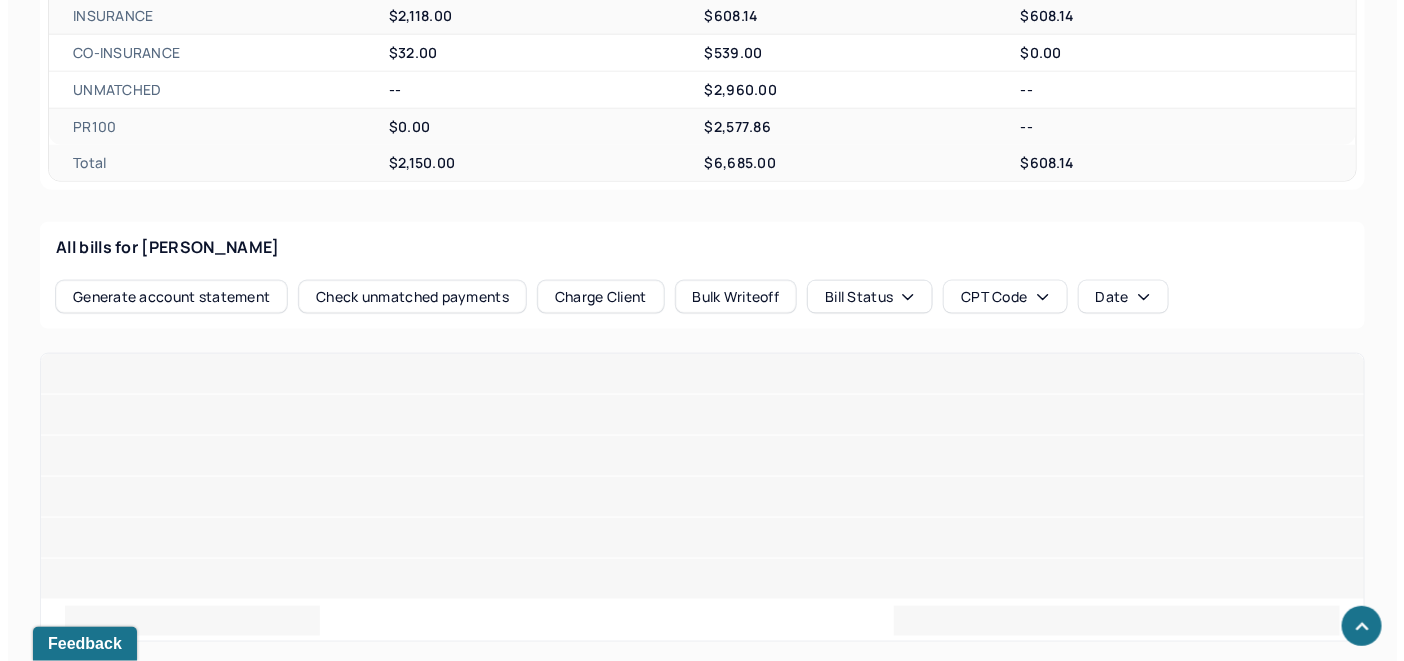 scroll, scrollTop: 856, scrollLeft: 0, axis: vertical 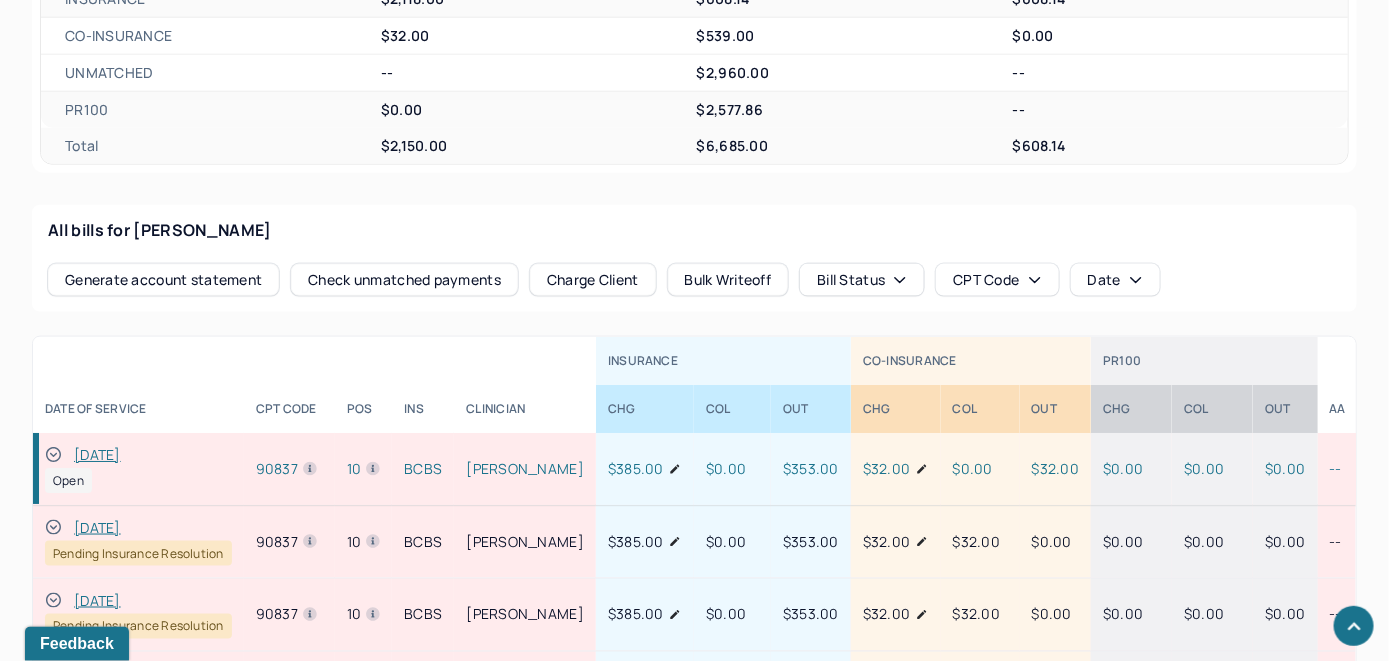 click on "Check unmatched payments" at bounding box center [404, 280] 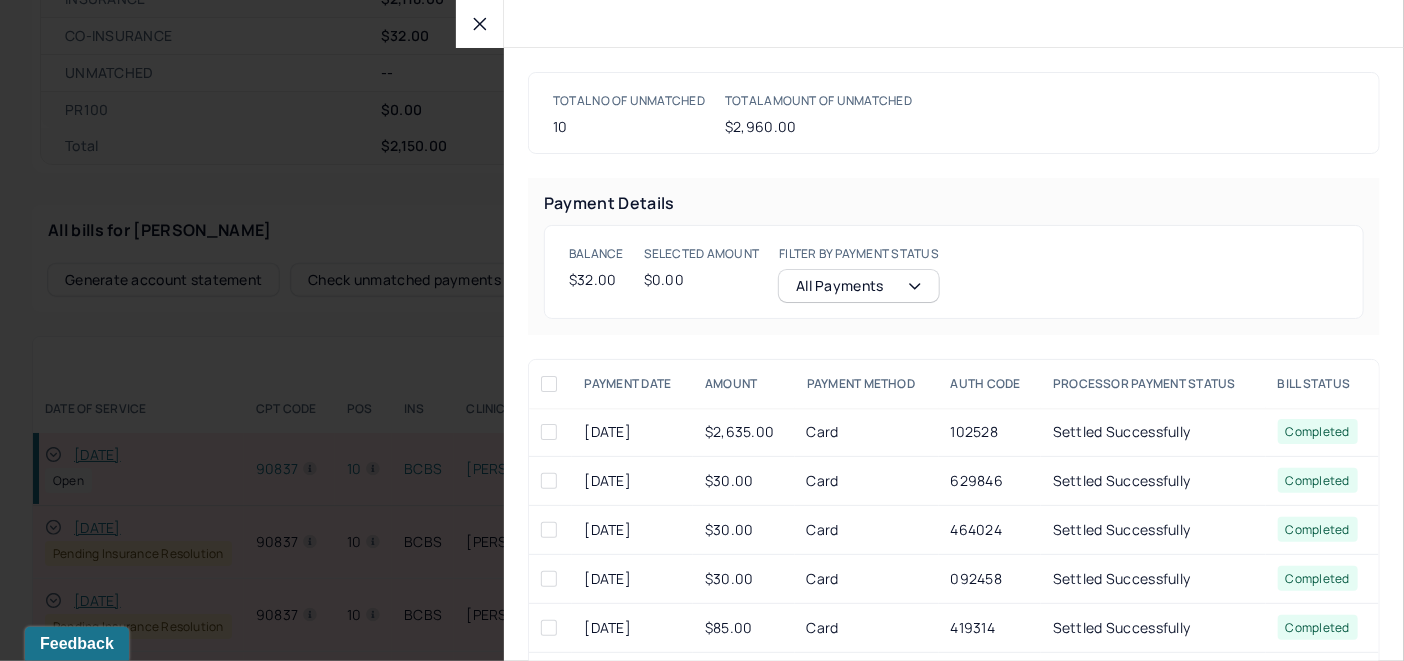 scroll, scrollTop: 857, scrollLeft: 0, axis: vertical 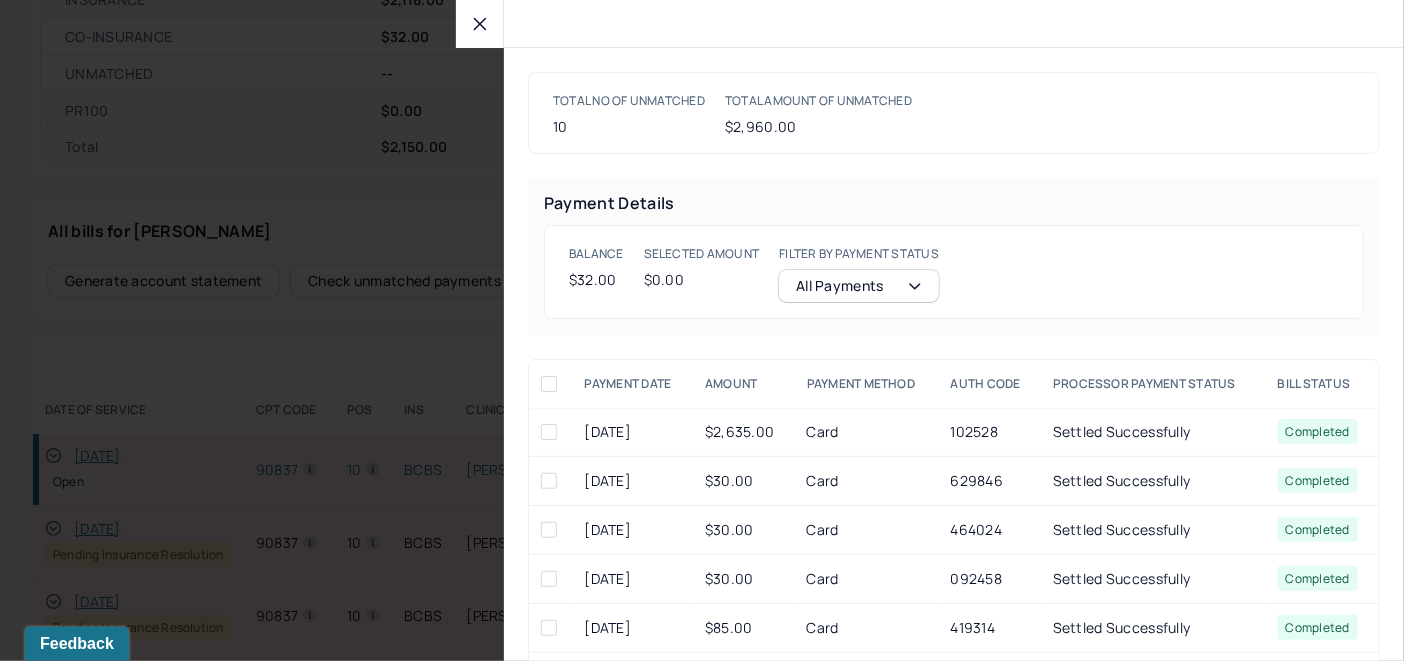click at bounding box center (480, 24) 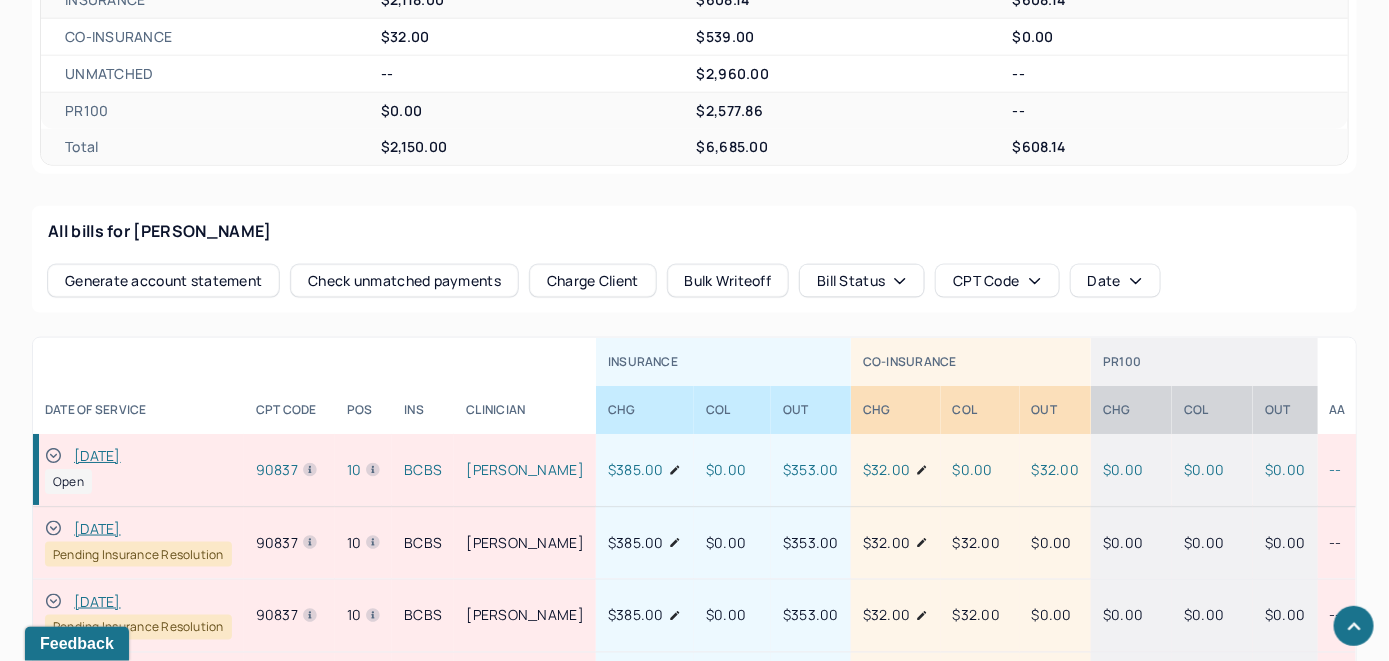 click on "Charge Client" at bounding box center (593, 281) 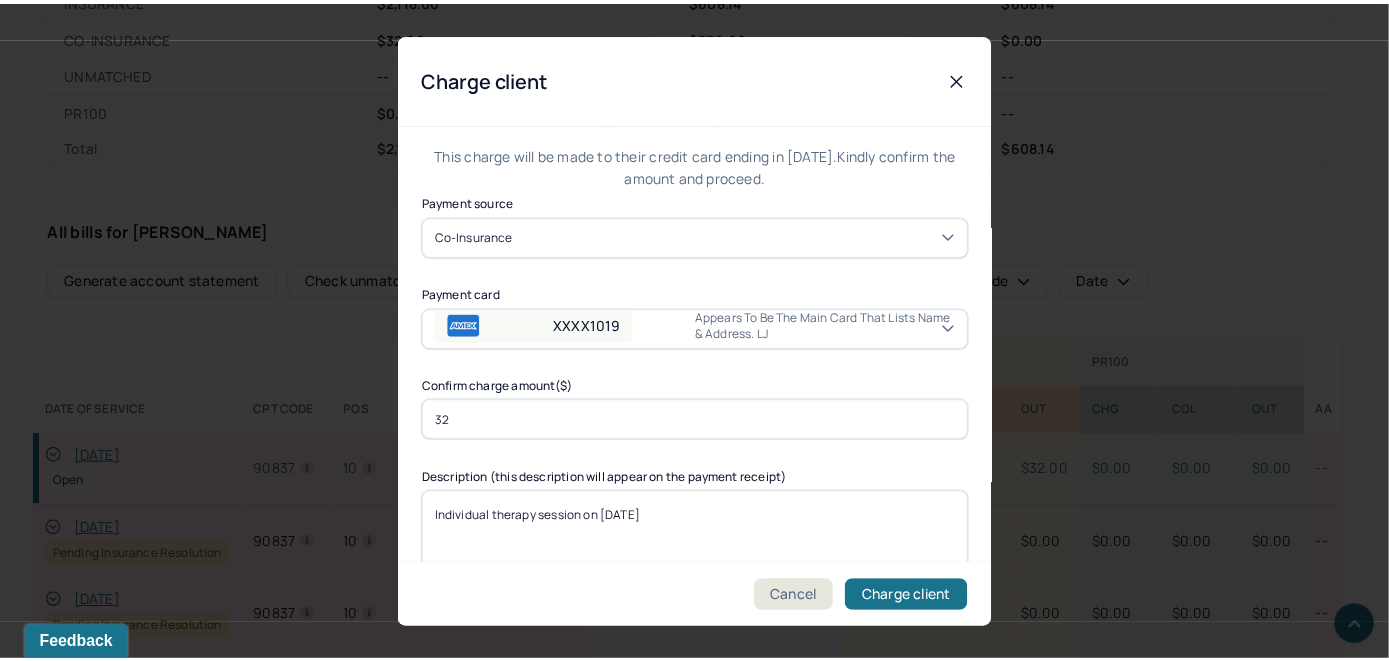 scroll, scrollTop: 121, scrollLeft: 0, axis: vertical 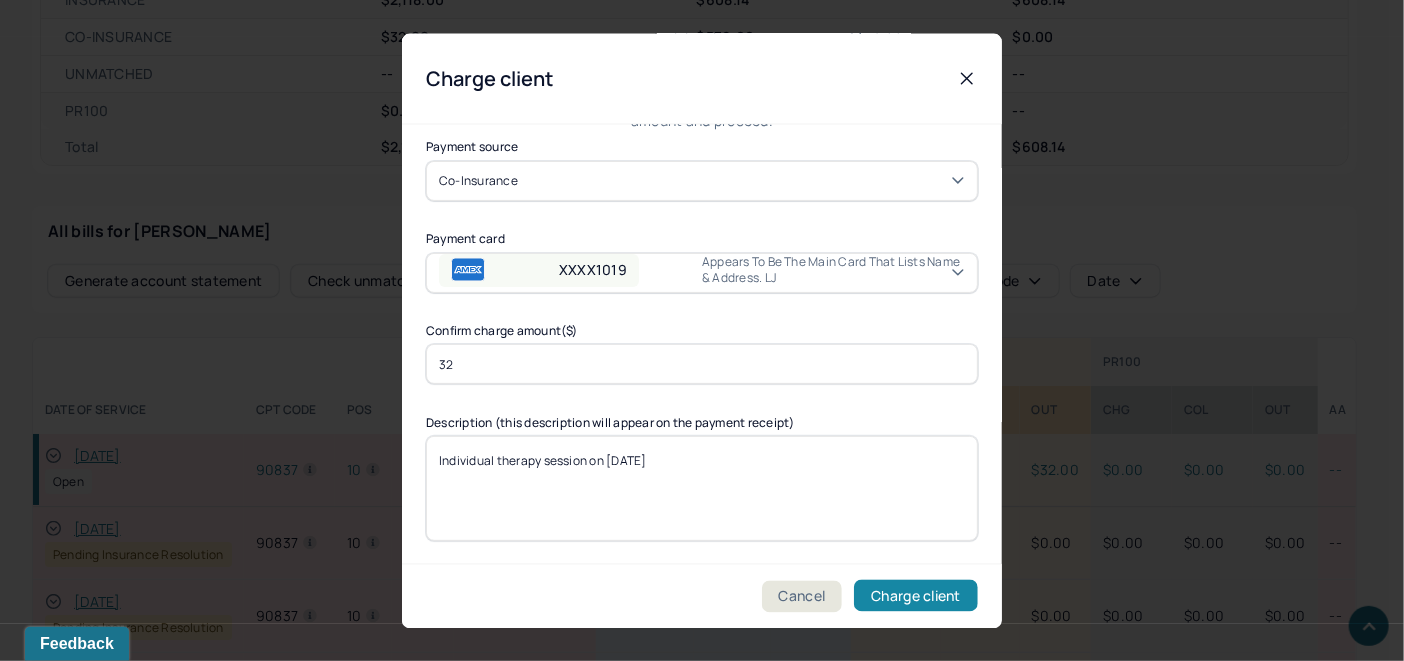 click on "Charge client" at bounding box center (916, 596) 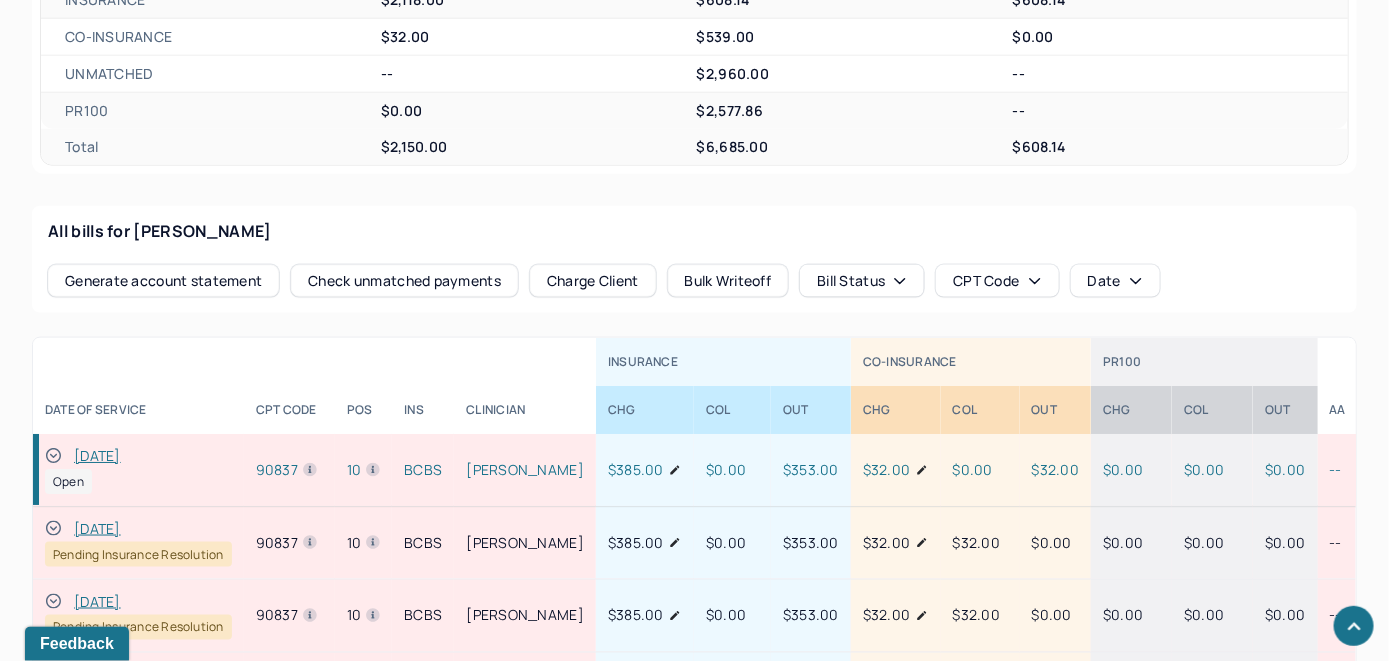drag, startPoint x: 54, startPoint y: 446, endPoint x: 63, endPoint y: 436, distance: 13.453624 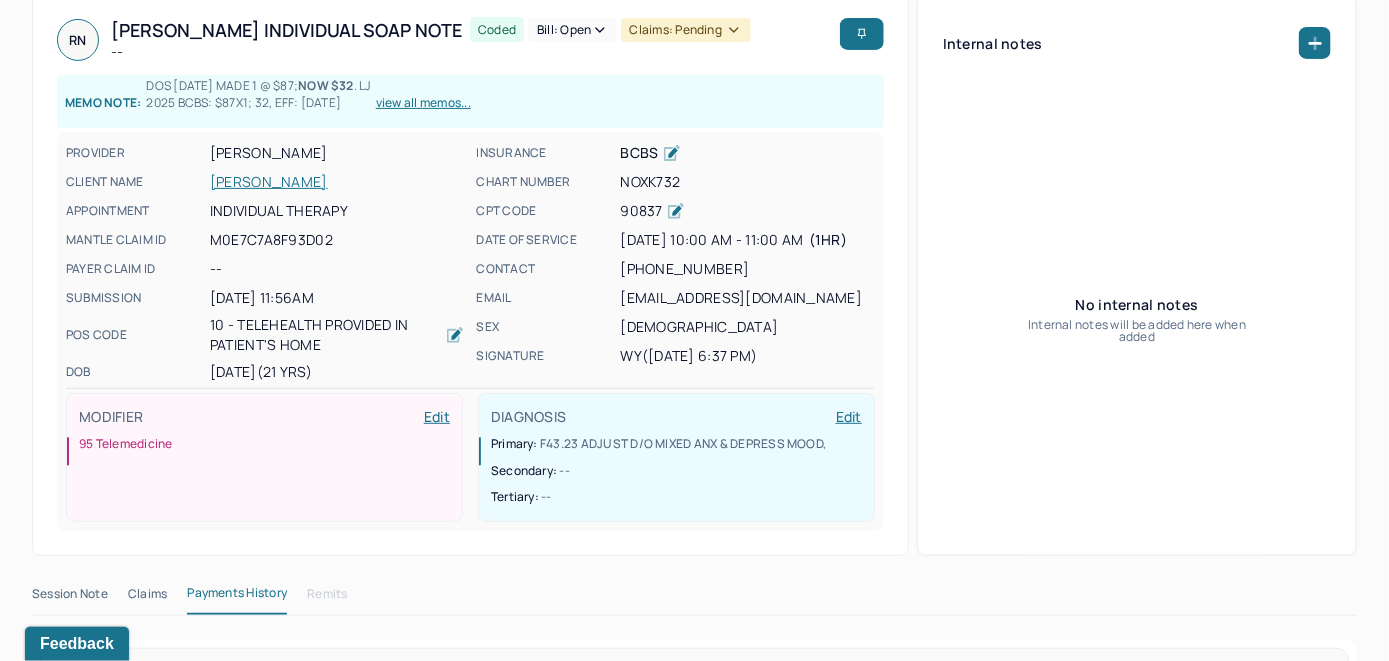 scroll, scrollTop: 57, scrollLeft: 0, axis: vertical 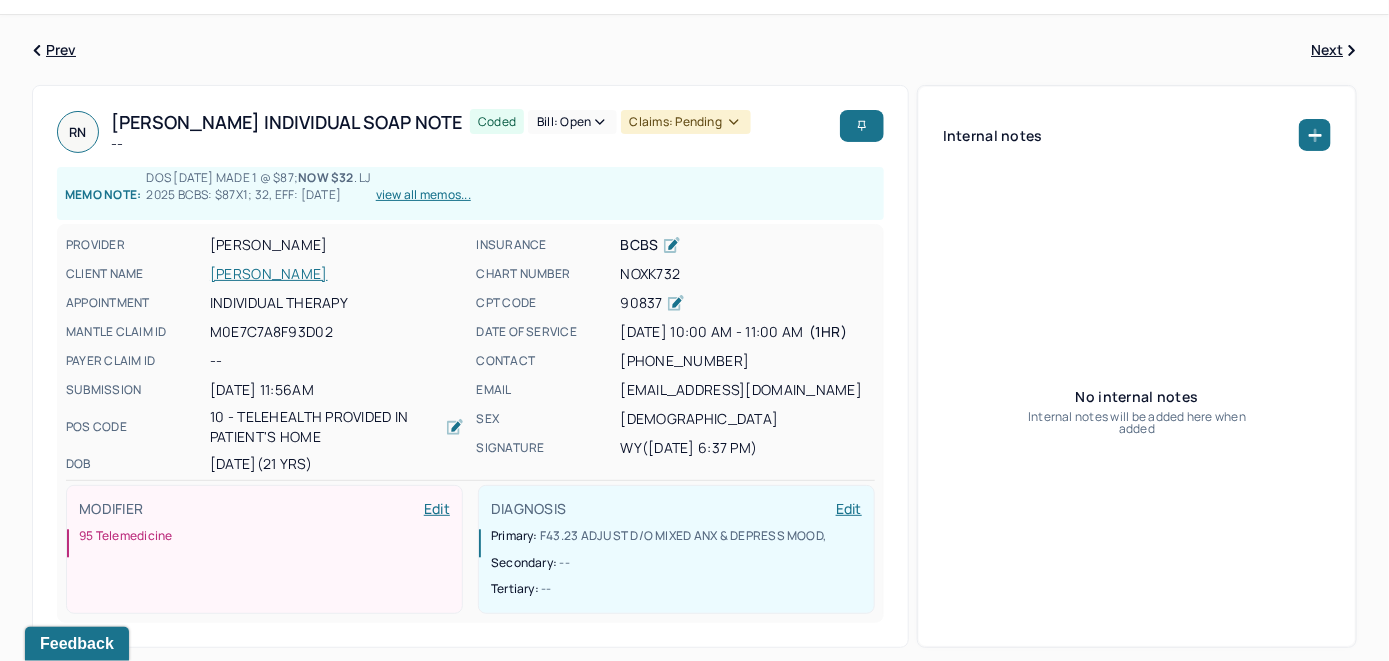 click on "Bill: Open" at bounding box center (572, 122) 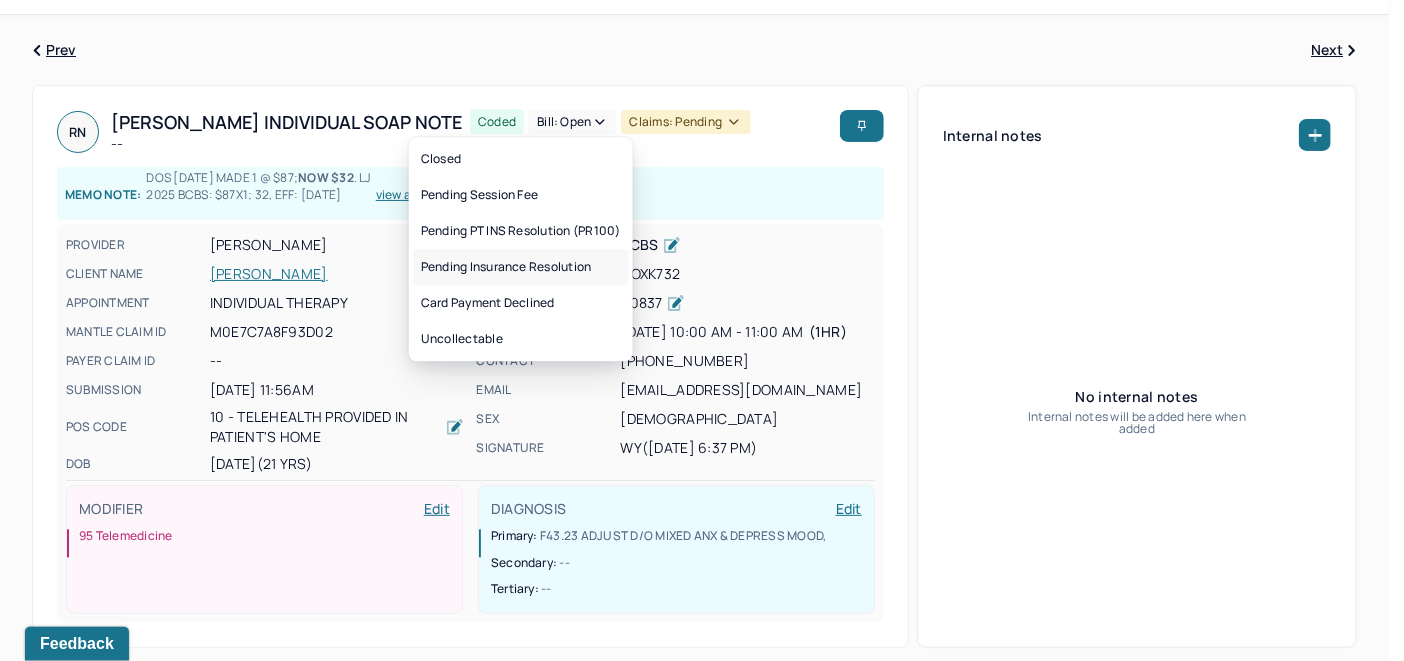 click on "Pending Insurance Resolution" at bounding box center [521, 267] 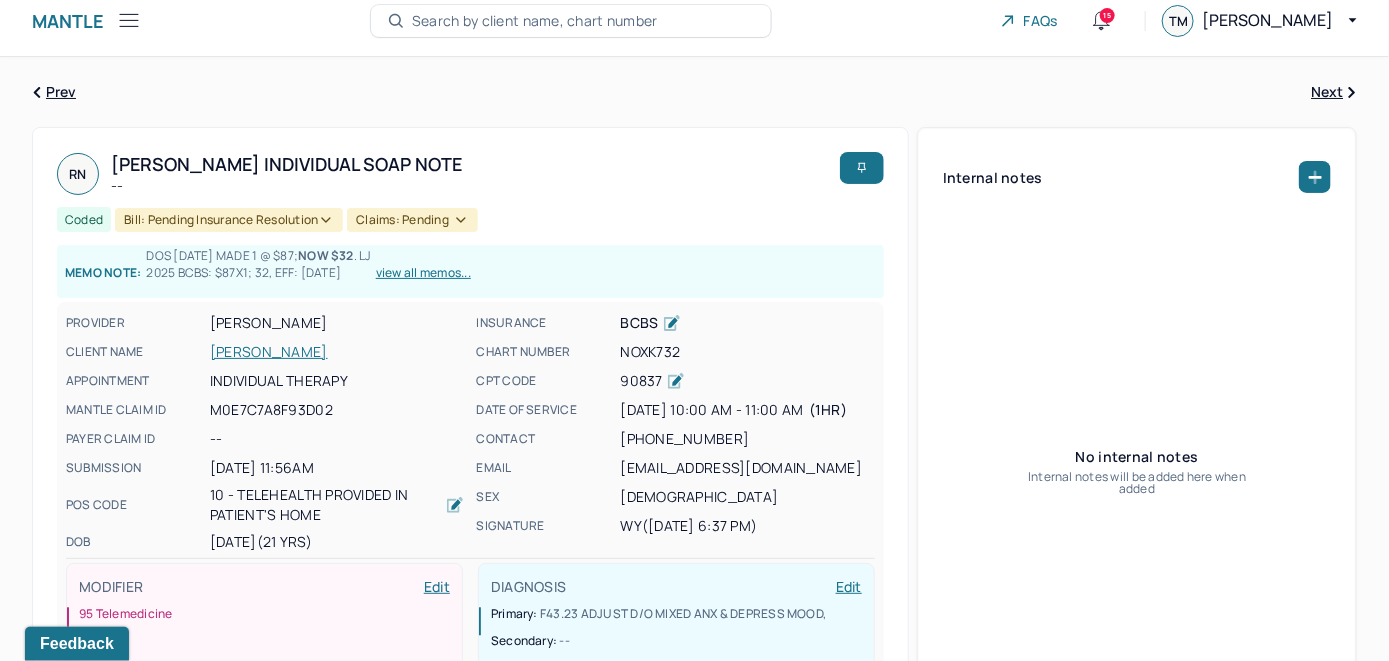 scroll, scrollTop: 0, scrollLeft: 0, axis: both 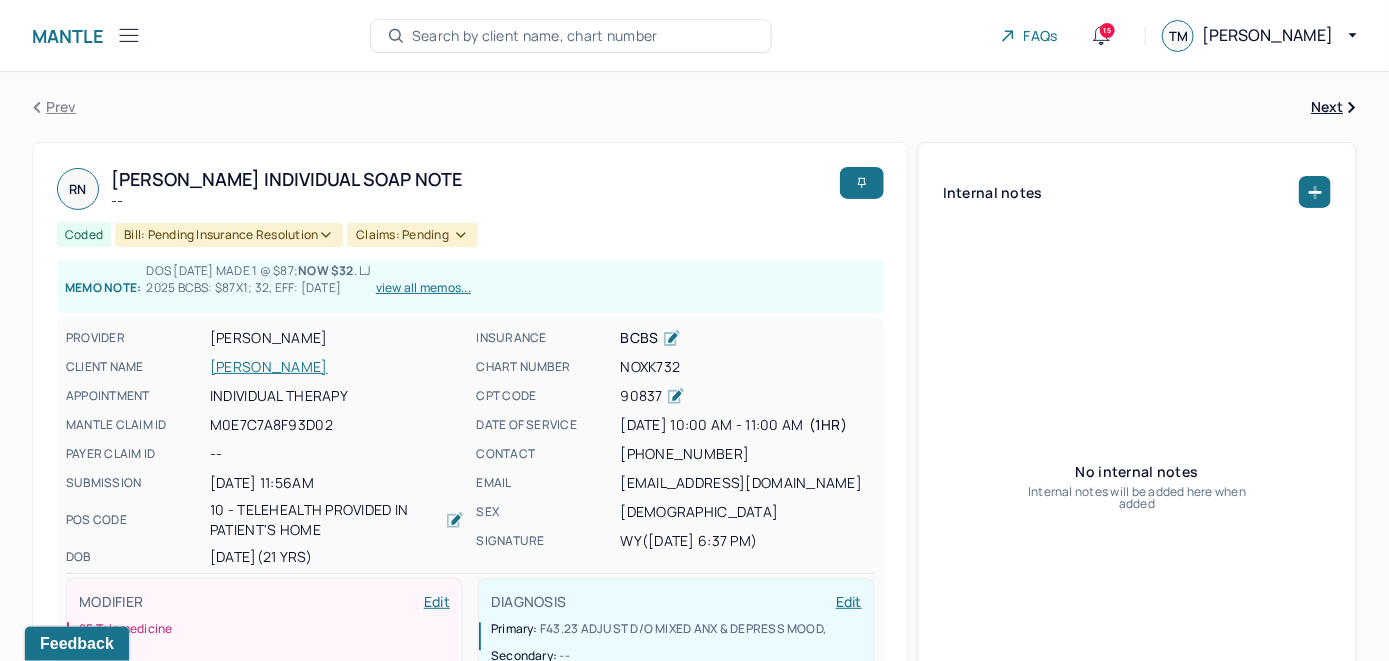 click on "Search by client name, chart number" at bounding box center [535, 36] 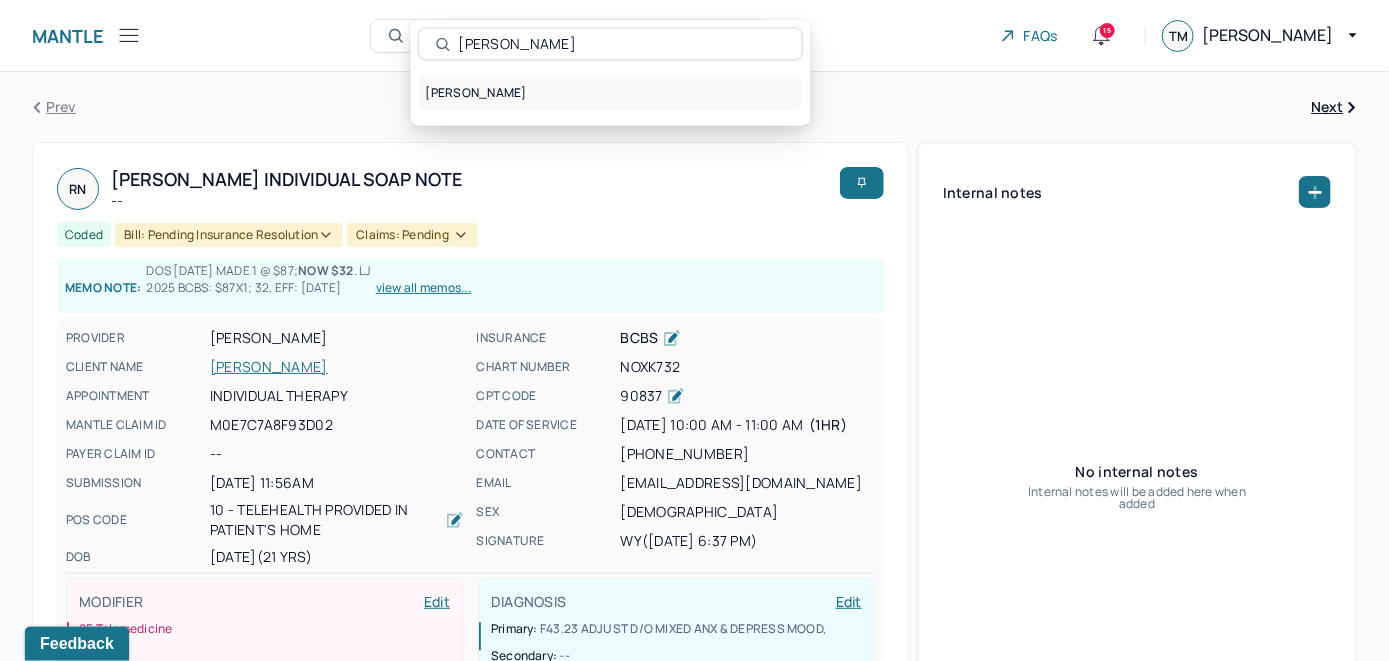 type on "Rory Masterson" 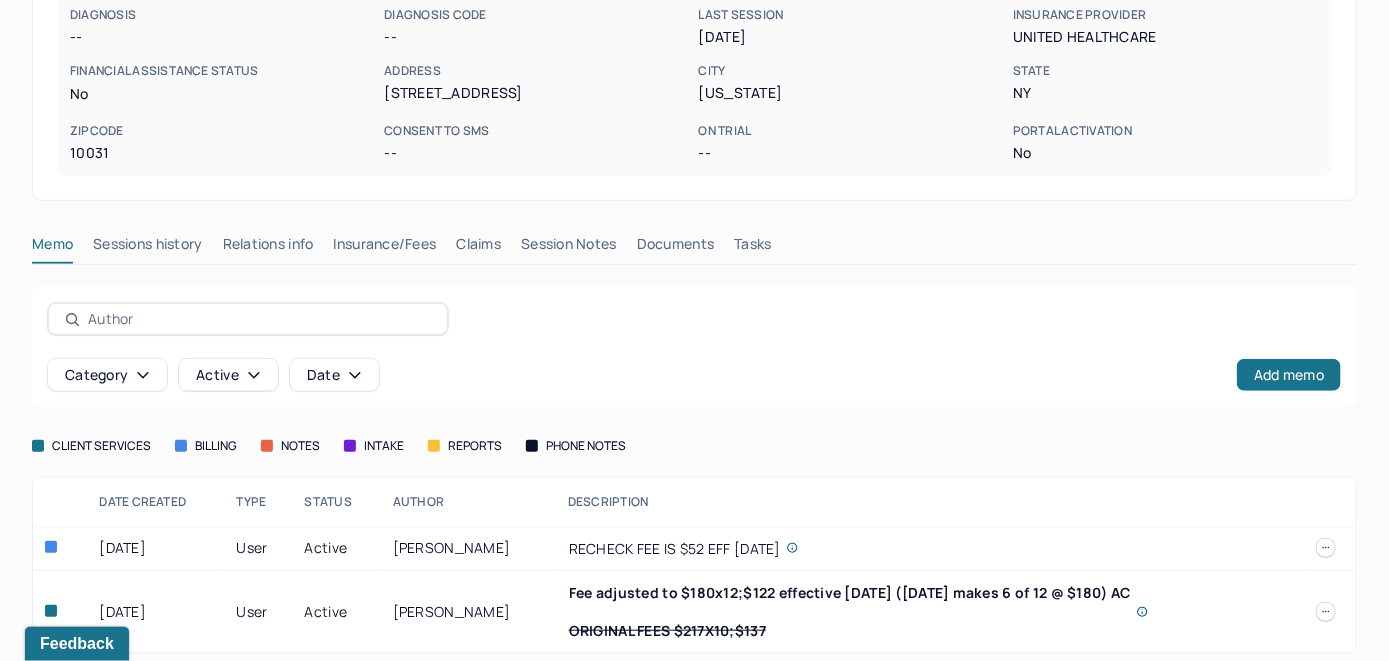 scroll, scrollTop: 343, scrollLeft: 0, axis: vertical 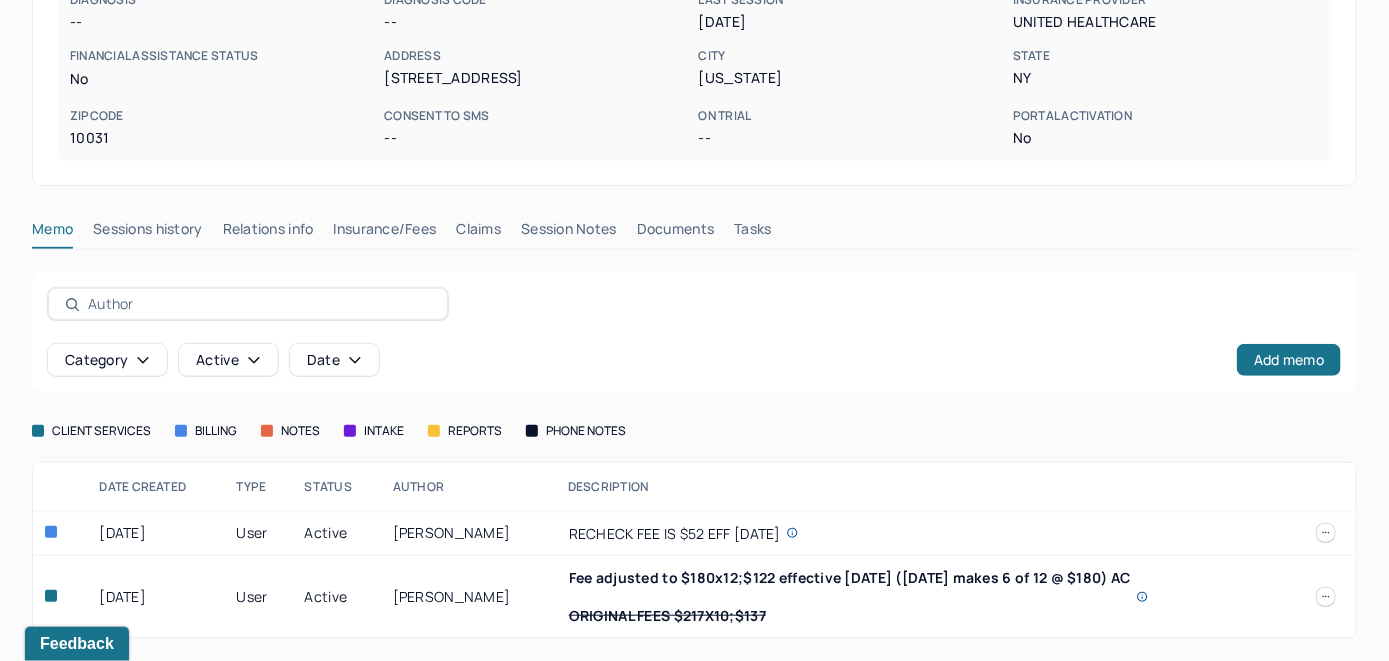 click on "Insurance/Fees" at bounding box center (385, 233) 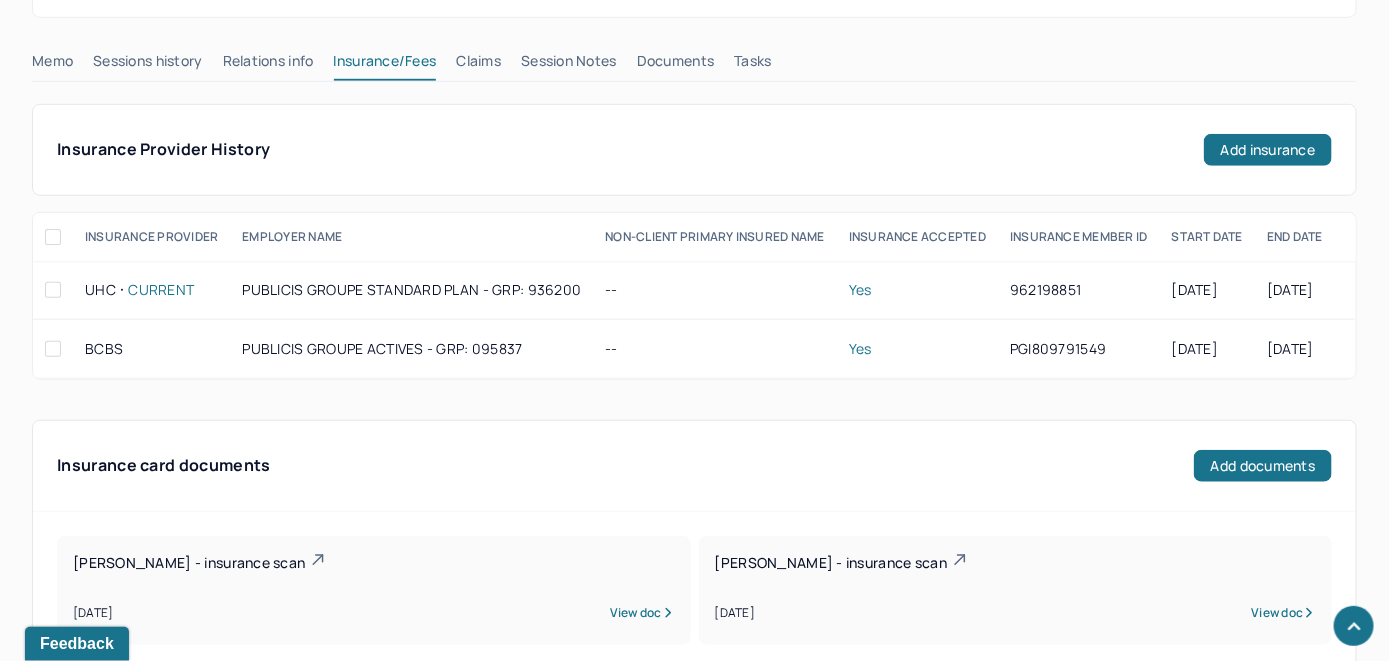 scroll, scrollTop: 343, scrollLeft: 0, axis: vertical 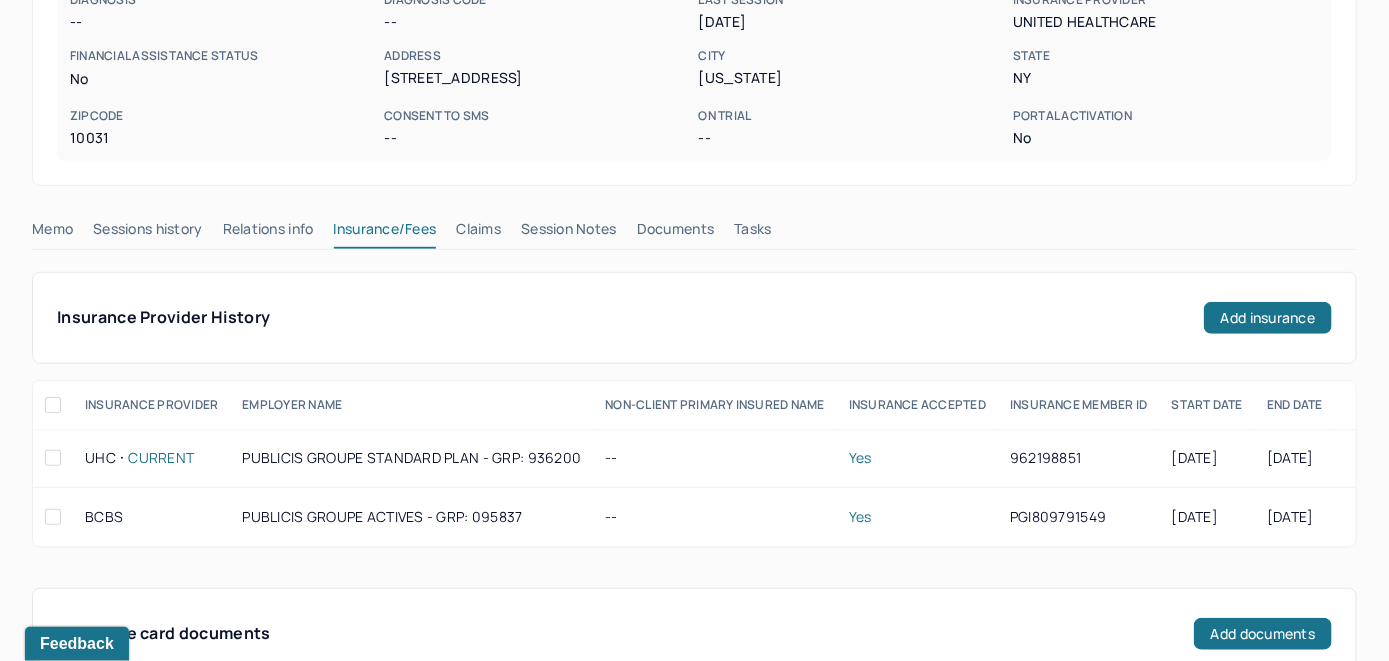 click on "Claims" at bounding box center (478, 233) 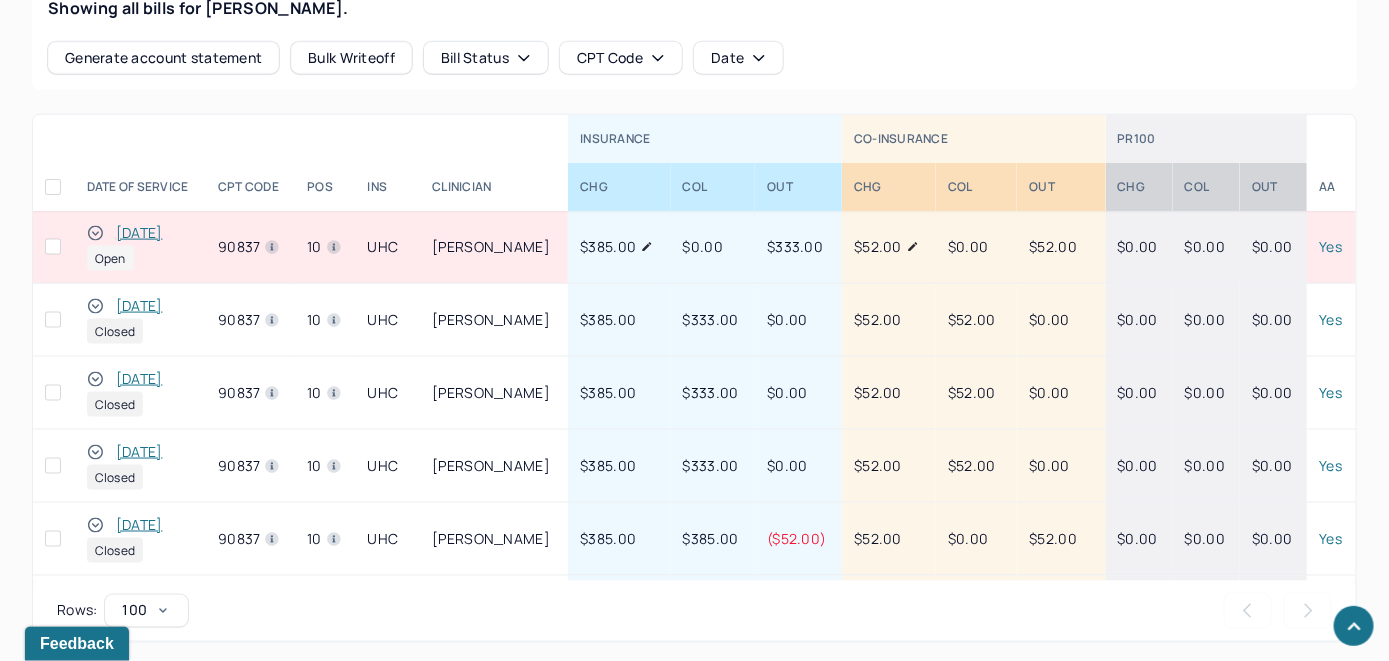 scroll, scrollTop: 885, scrollLeft: 0, axis: vertical 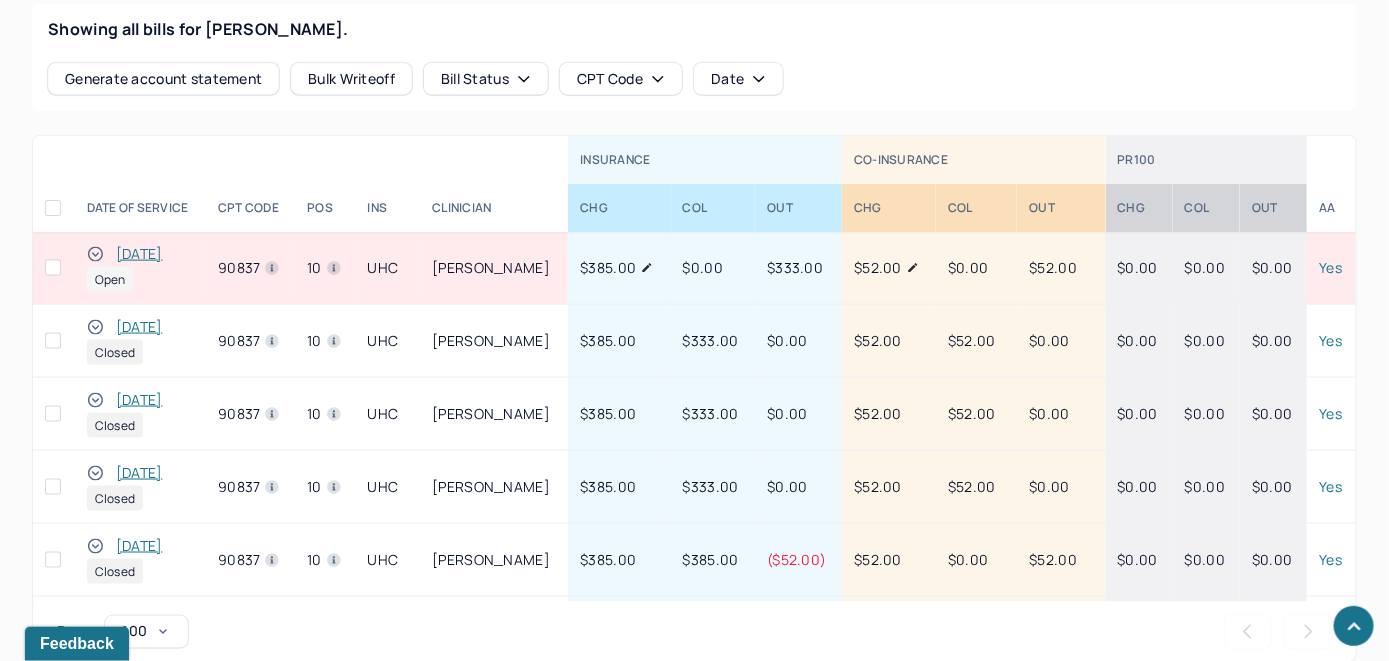 click on "[DATE]" at bounding box center (139, 254) 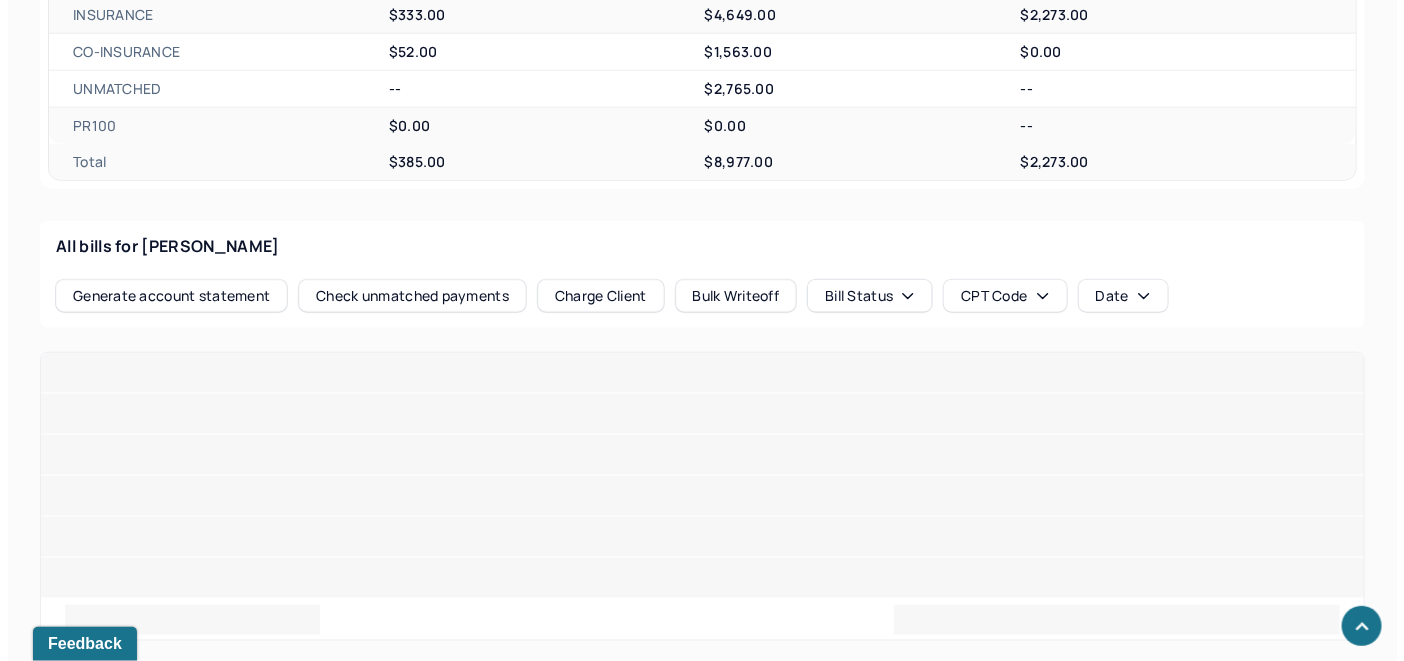 scroll, scrollTop: 814, scrollLeft: 0, axis: vertical 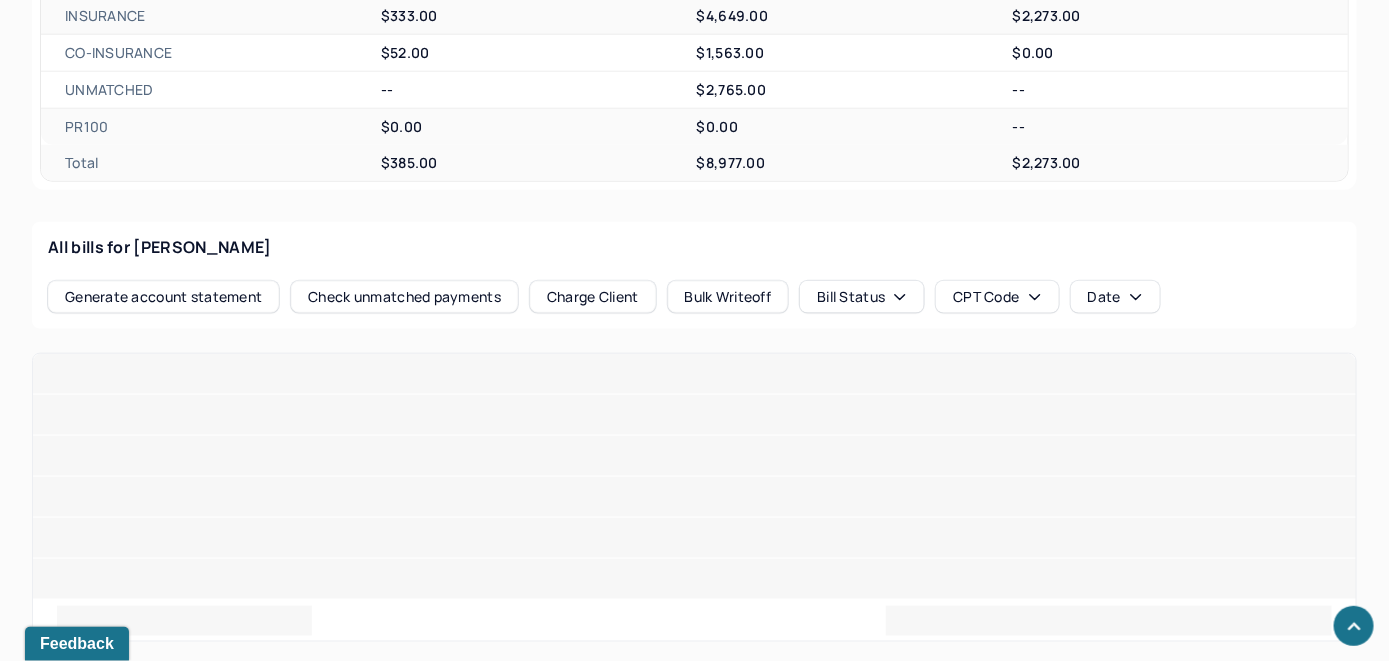 click on "Check unmatched payments" at bounding box center (404, 297) 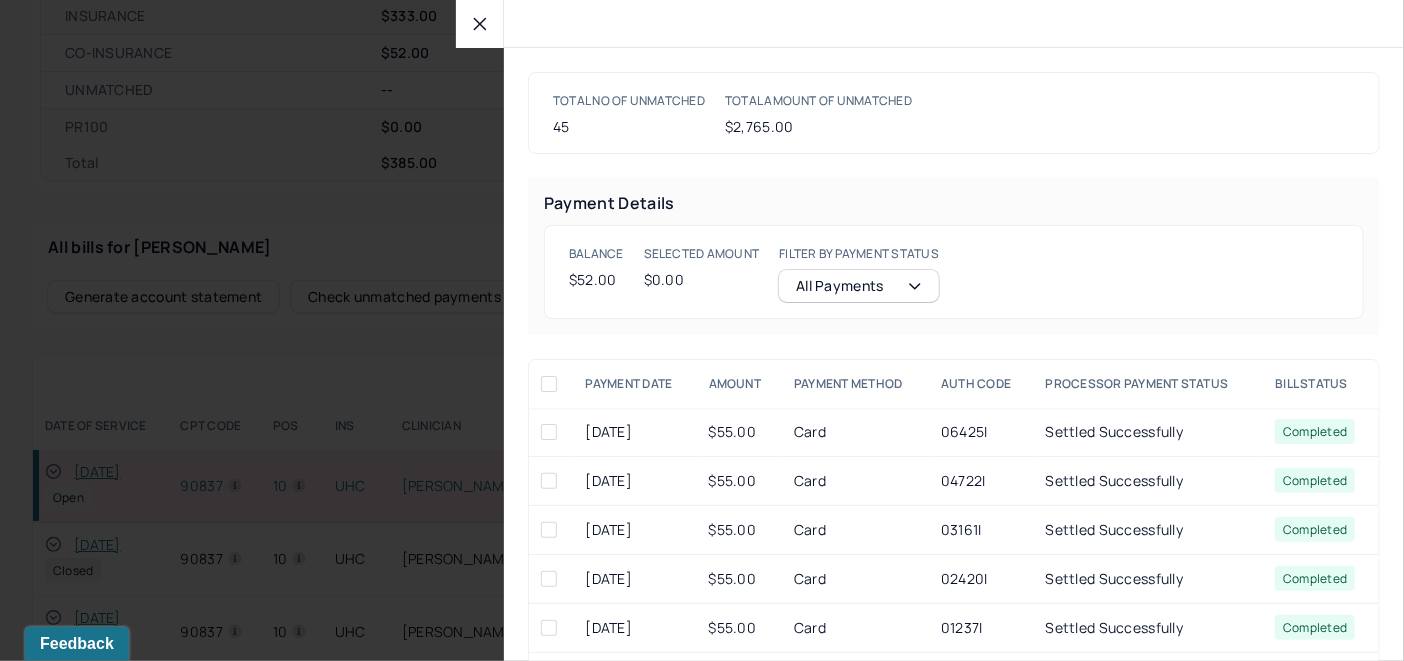 click 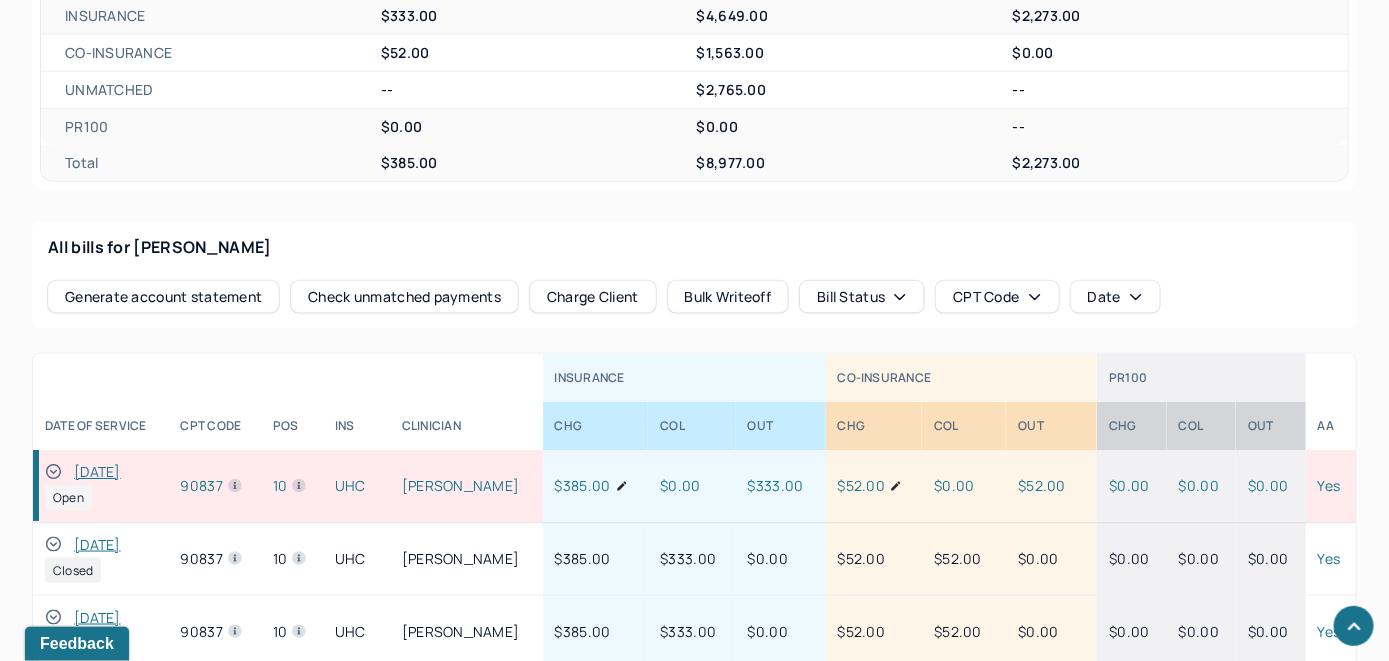 click on "Charge Client" at bounding box center [593, 297] 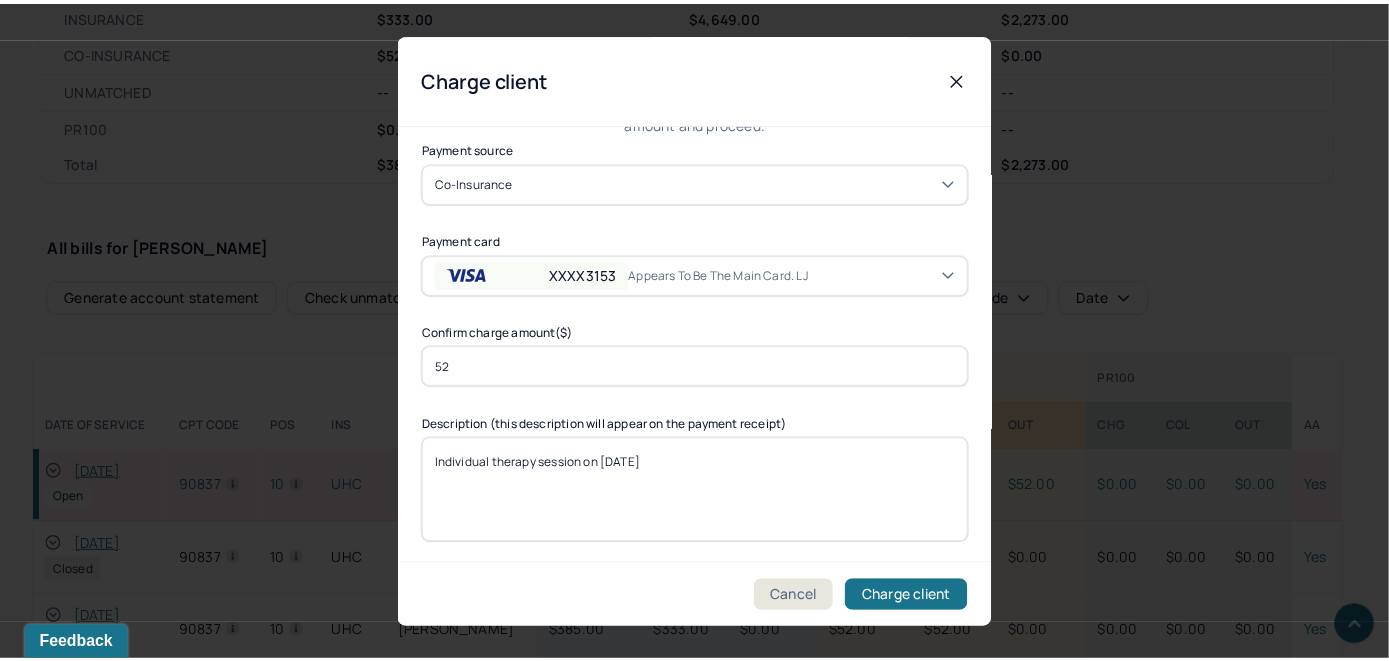 scroll, scrollTop: 121, scrollLeft: 0, axis: vertical 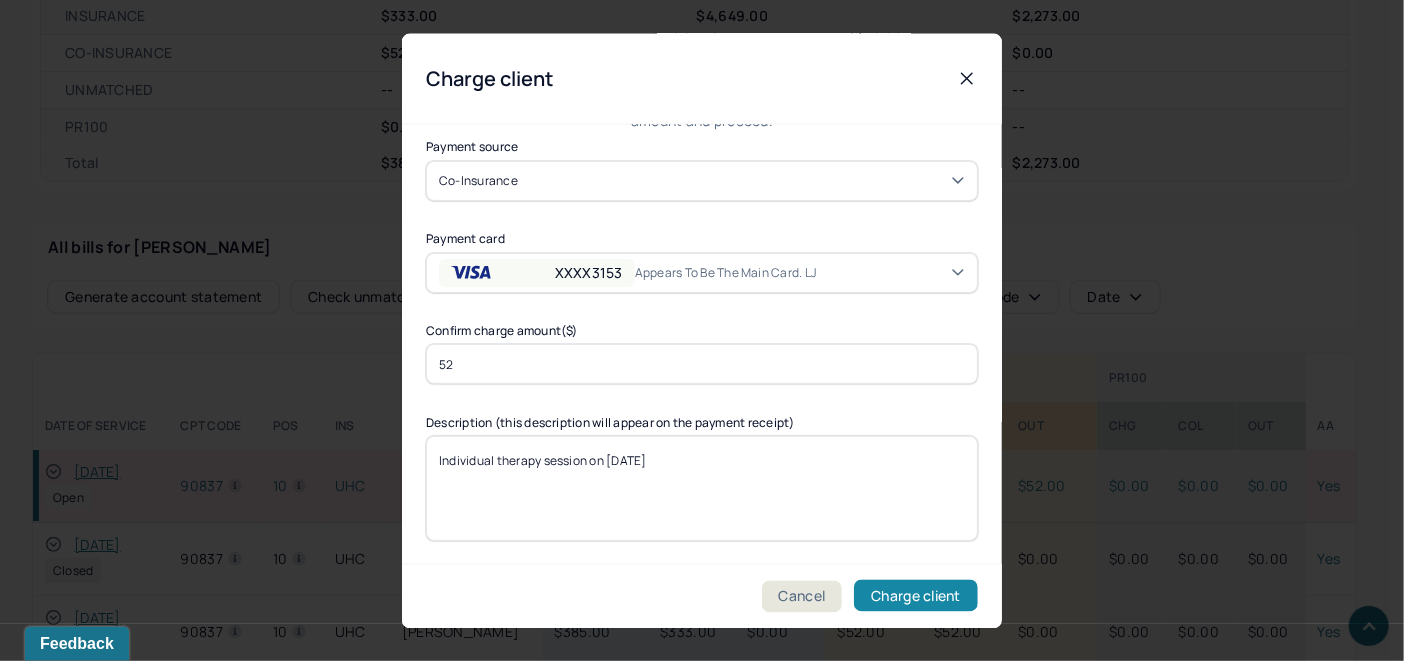 click on "Charge client" at bounding box center (916, 596) 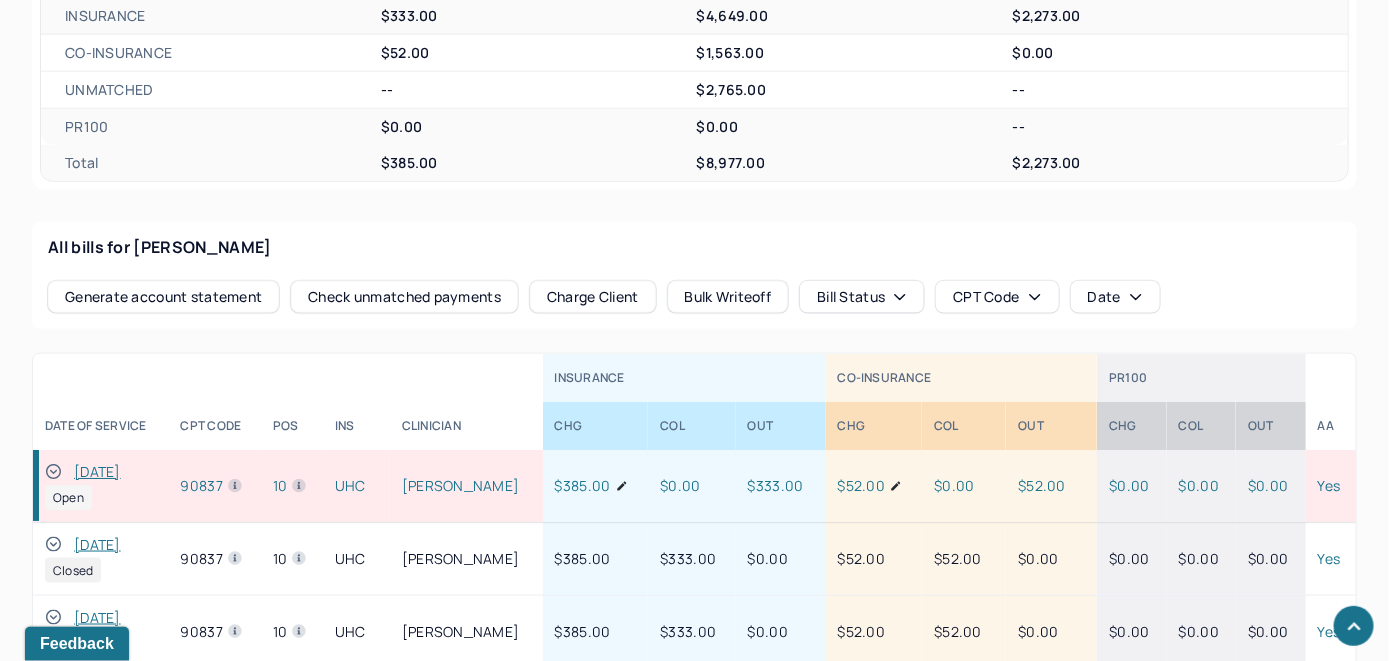 click 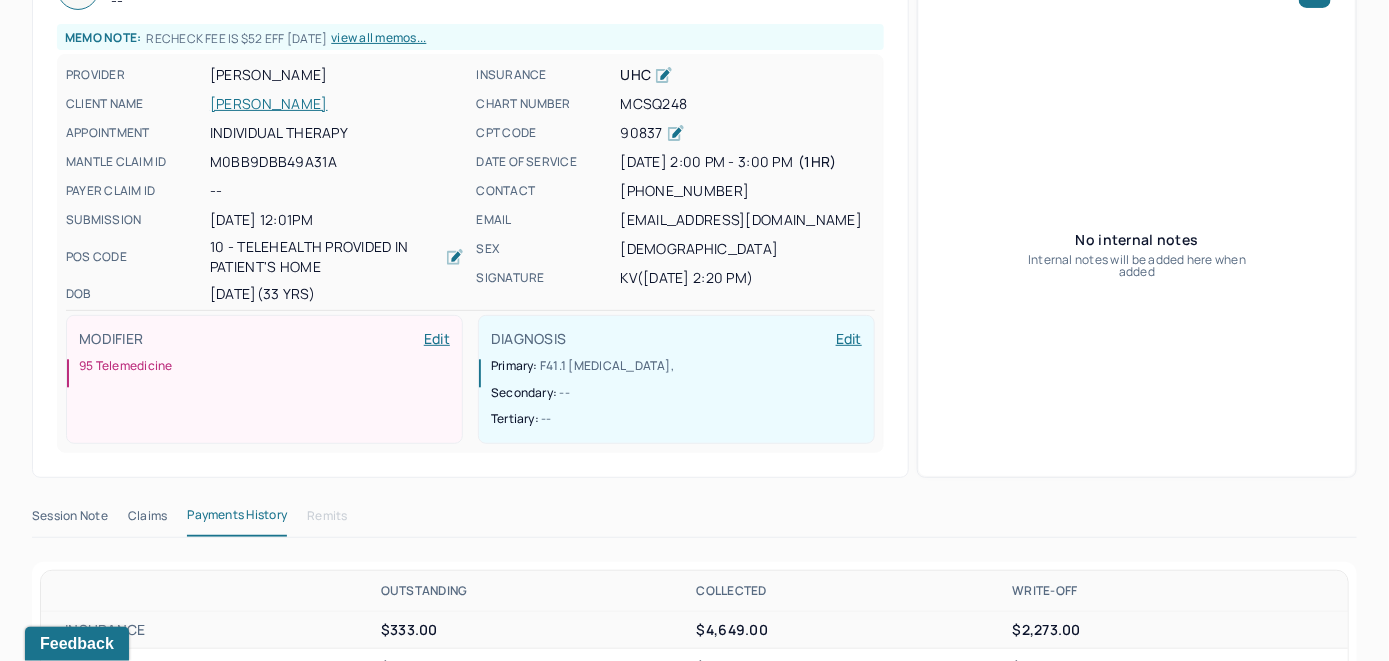 scroll, scrollTop: 0, scrollLeft: 0, axis: both 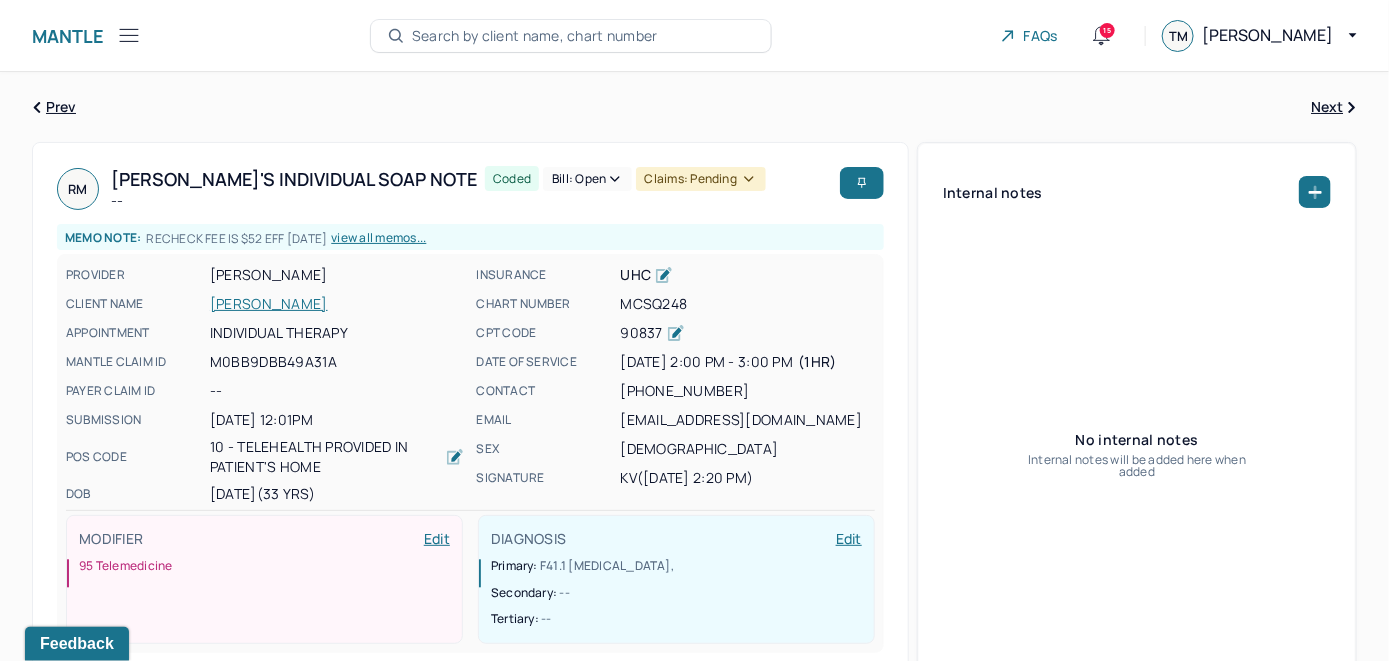 click on "Bill: Open" at bounding box center [587, 179] 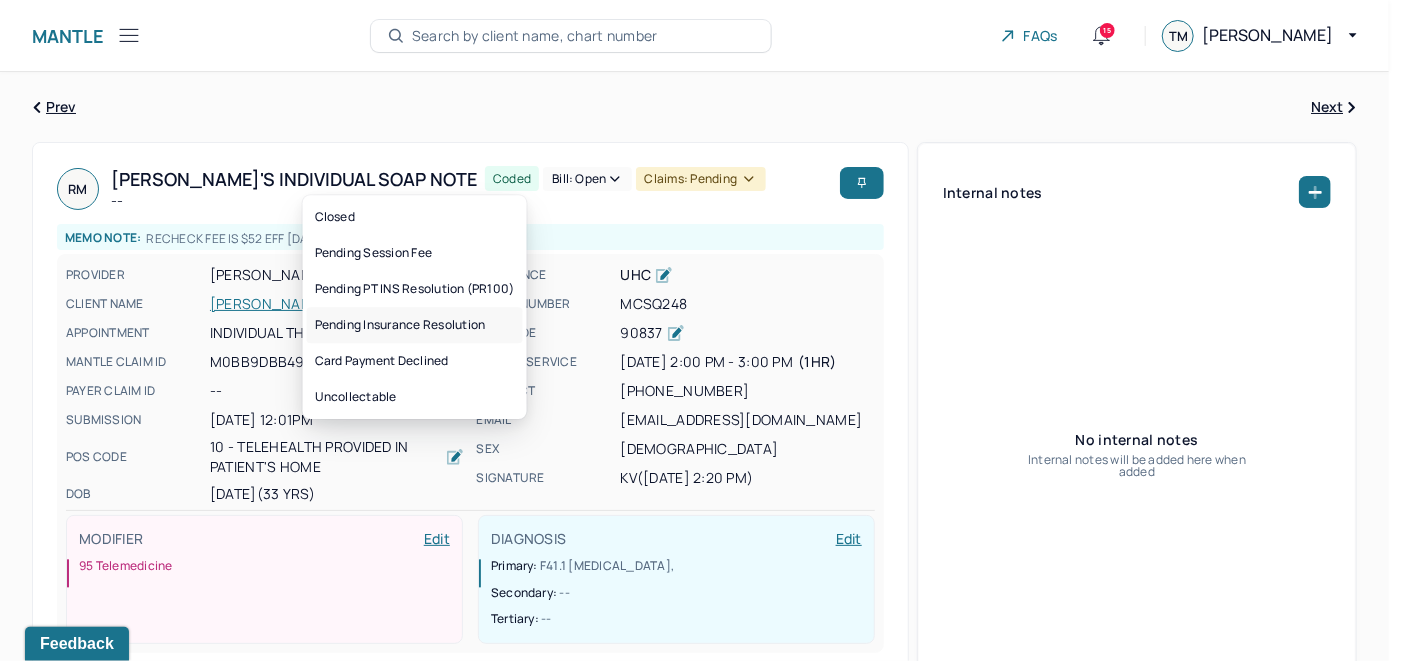 click on "Pending Insurance Resolution" at bounding box center [415, 325] 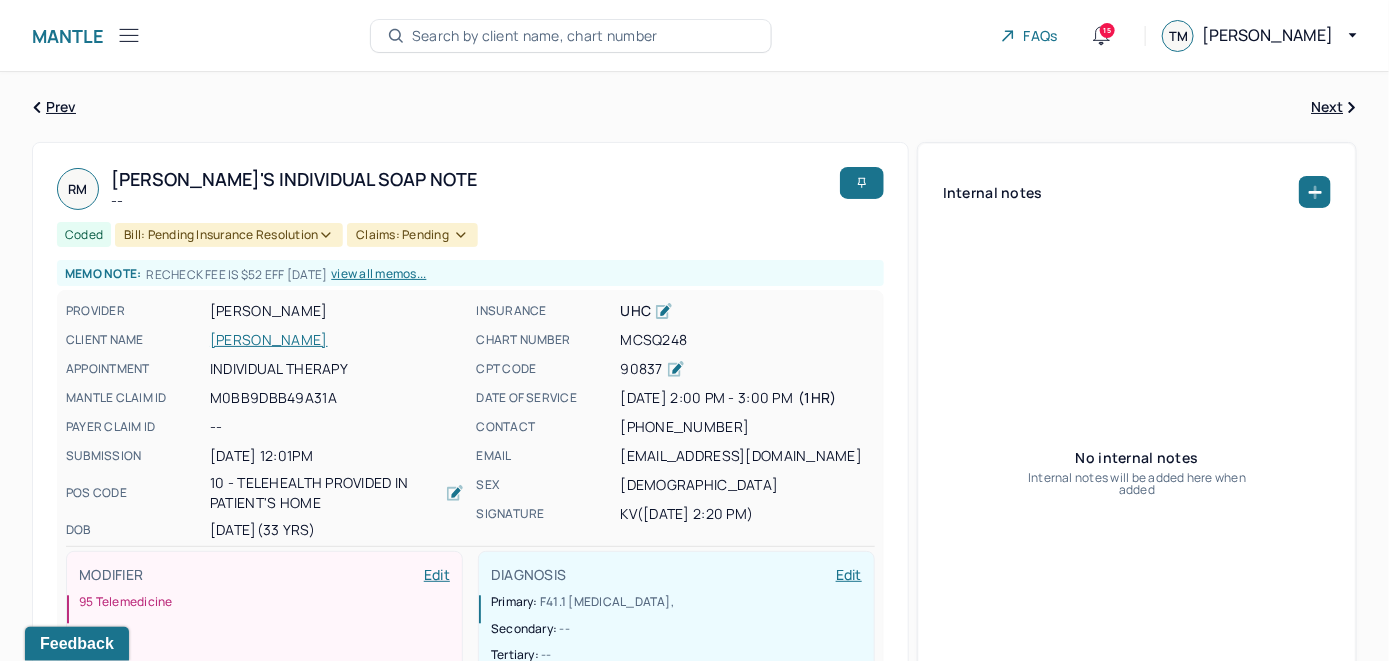click on "Search by client name, chart number" at bounding box center [535, 36] 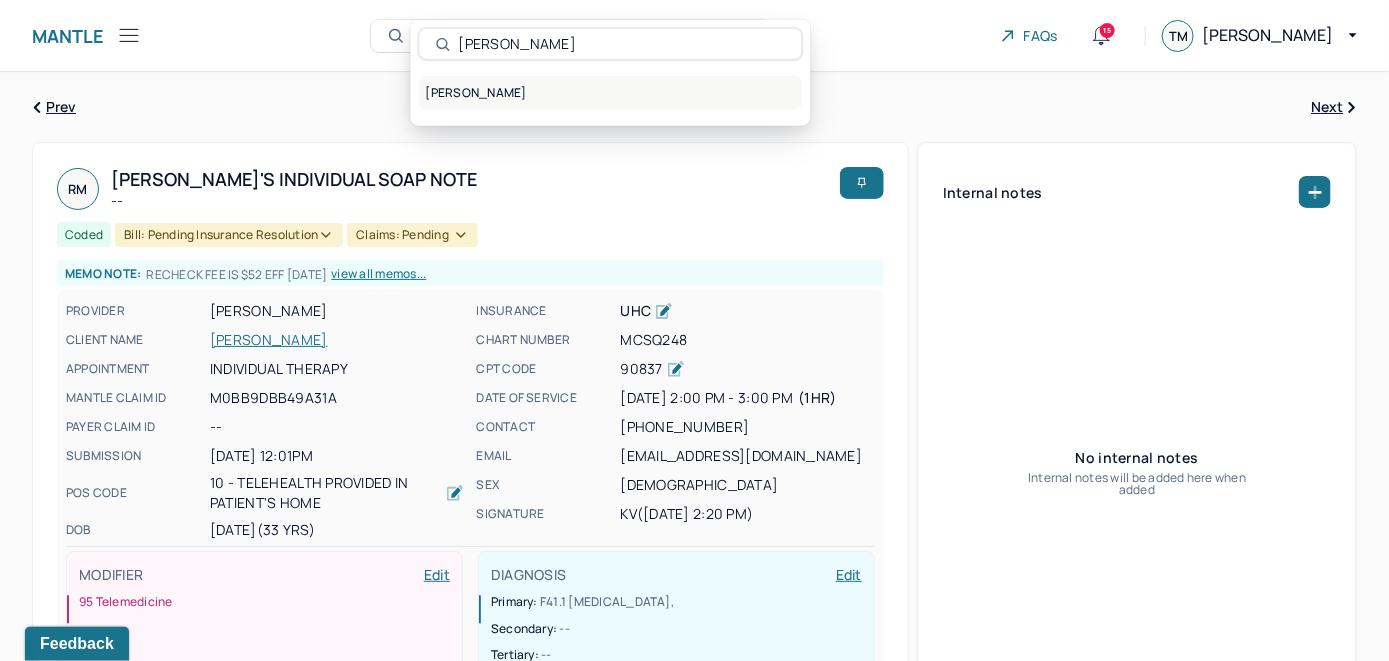 type on "Roseanna Vanca" 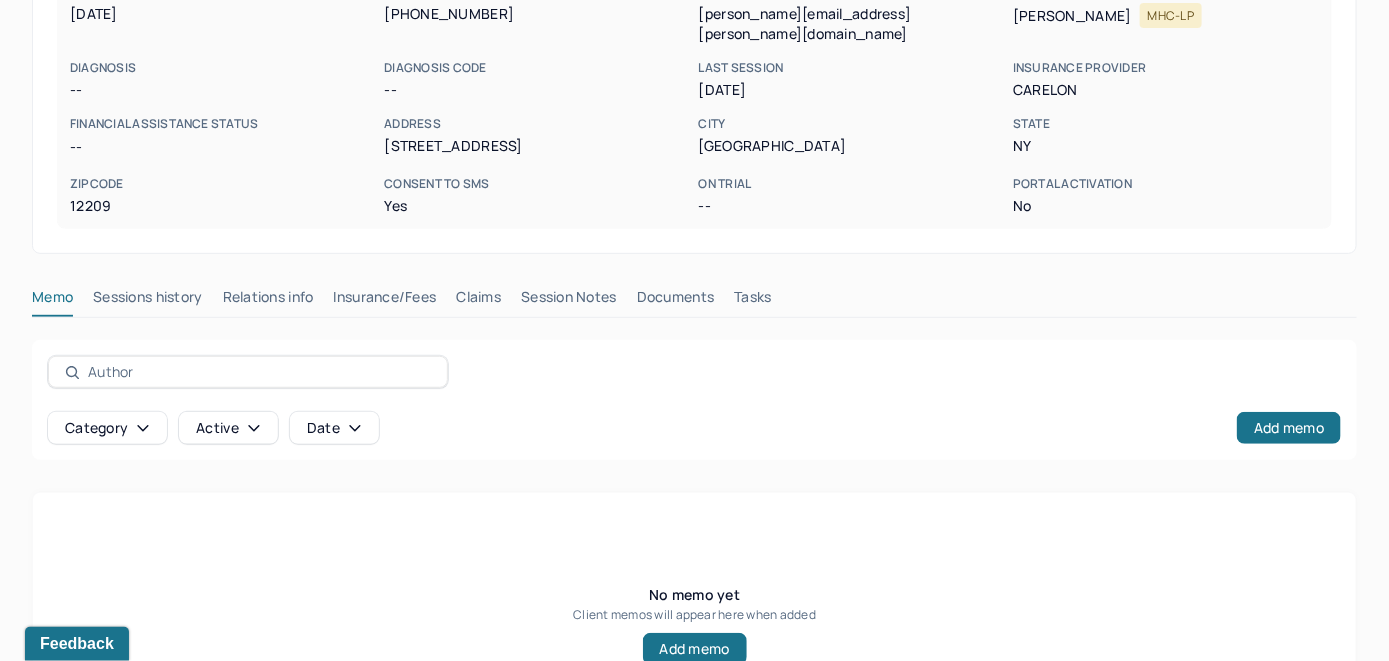 scroll, scrollTop: 393, scrollLeft: 0, axis: vertical 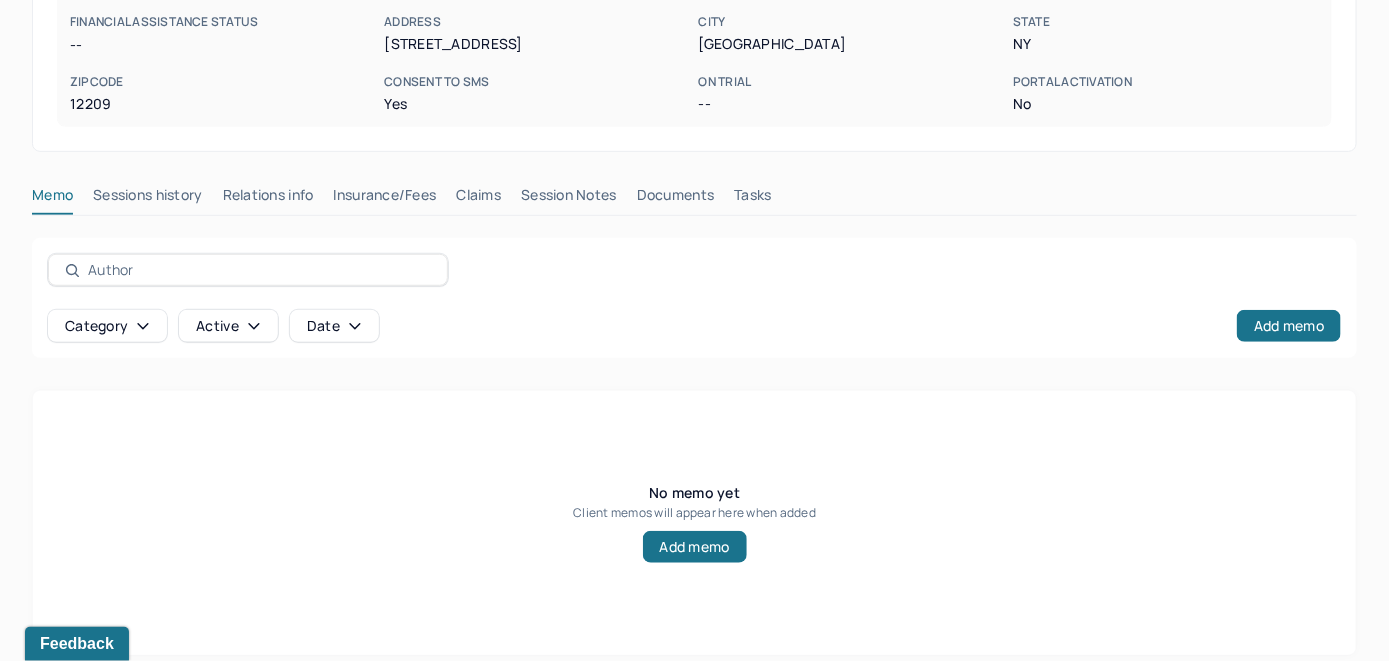 click on "Insurance/Fees" at bounding box center [385, 199] 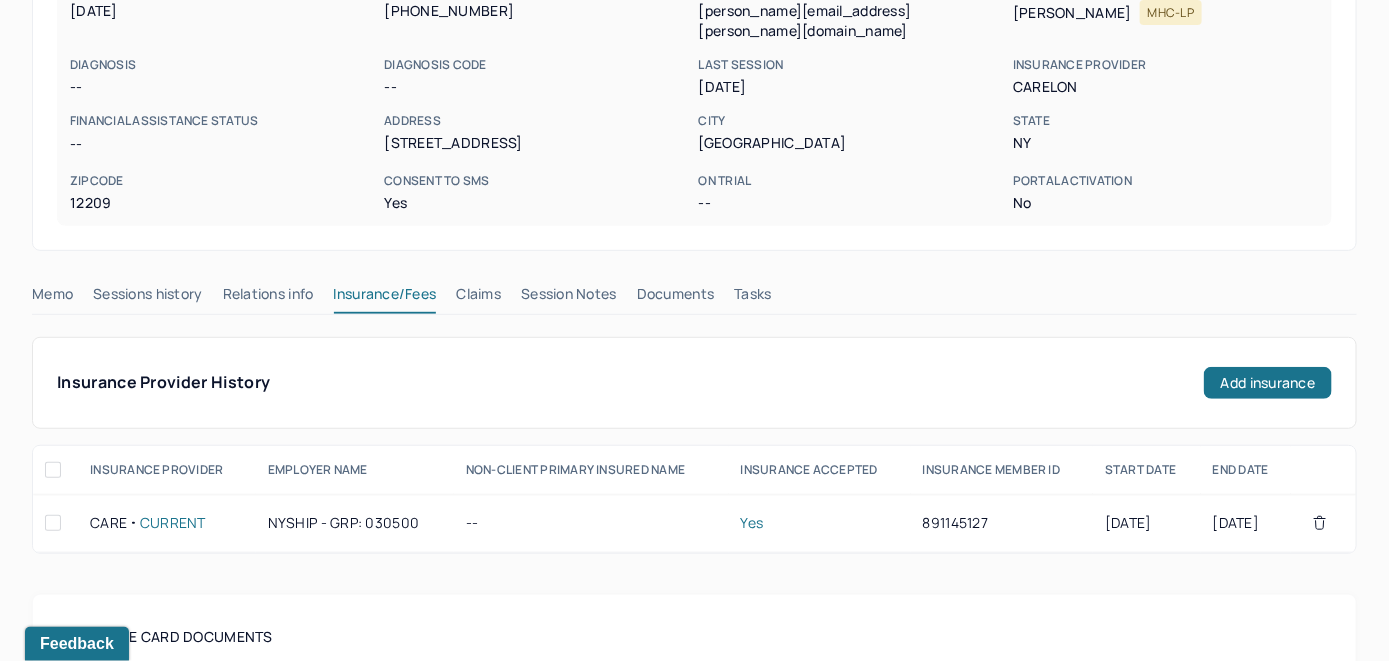 scroll, scrollTop: 293, scrollLeft: 0, axis: vertical 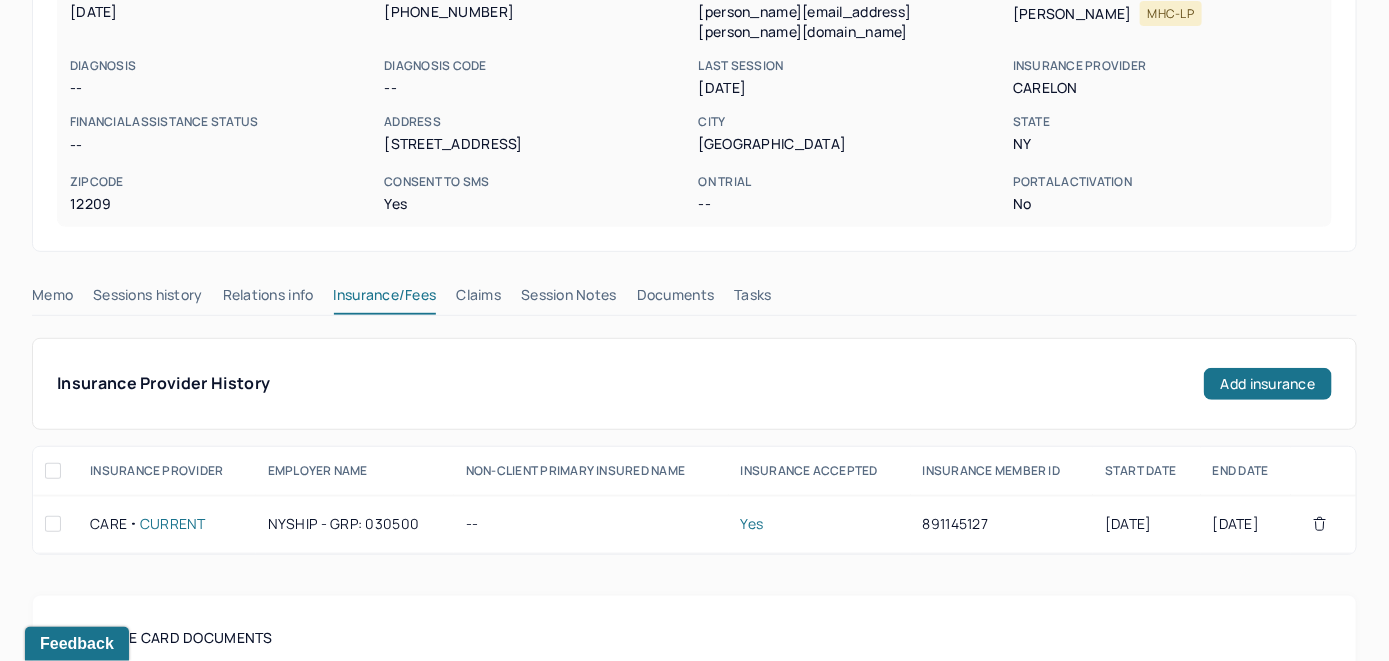 click on "Claims" at bounding box center [478, 299] 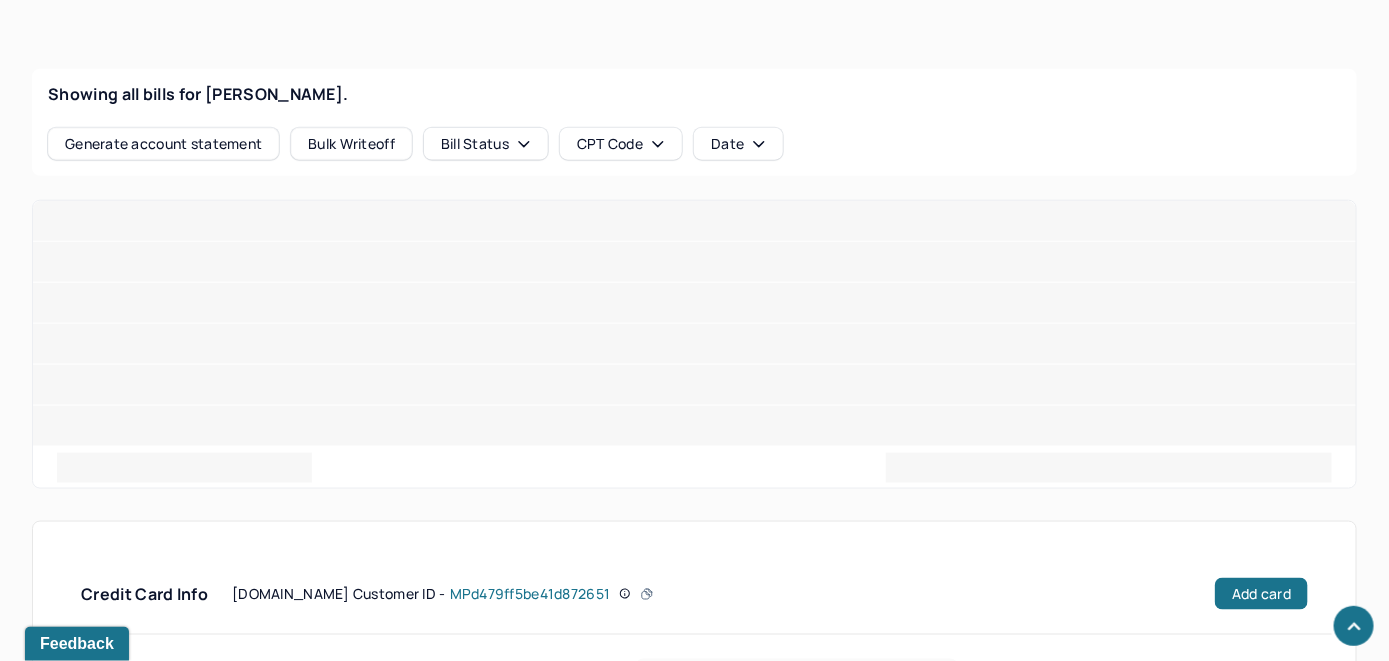 scroll, scrollTop: 835, scrollLeft: 0, axis: vertical 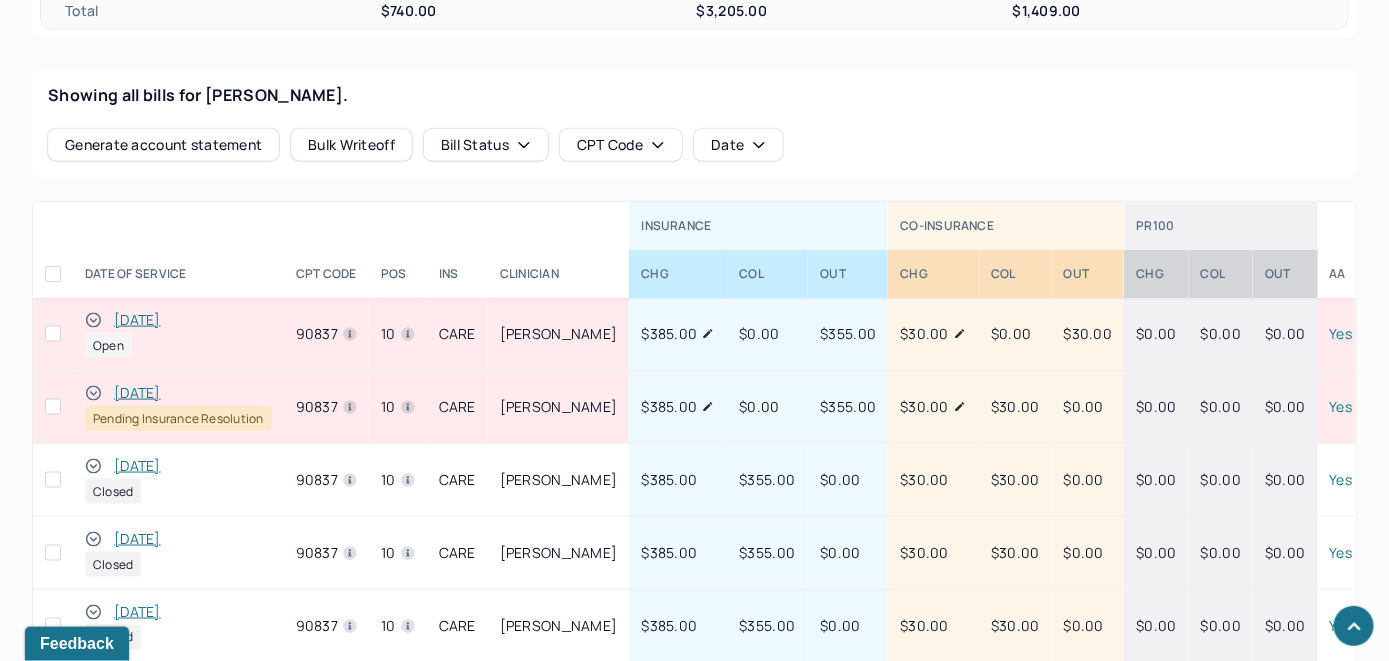 click on "[DATE]" at bounding box center [137, 320] 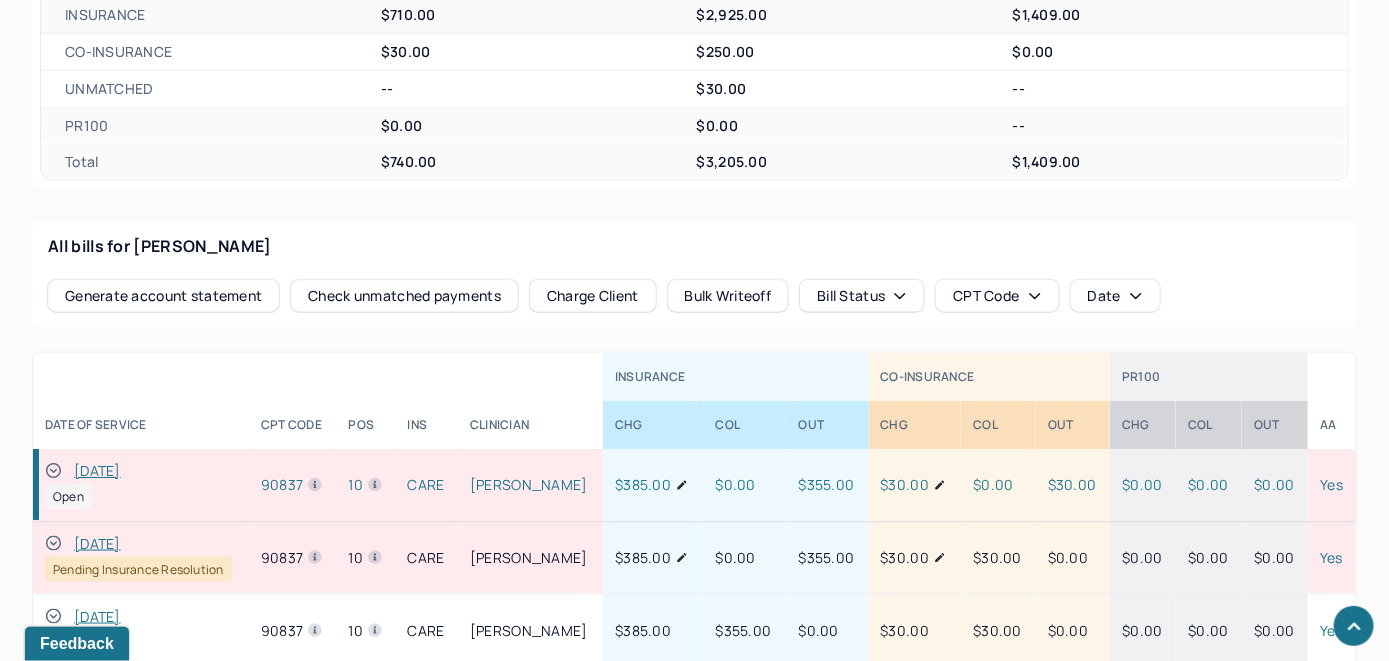 scroll, scrollTop: 835, scrollLeft: 0, axis: vertical 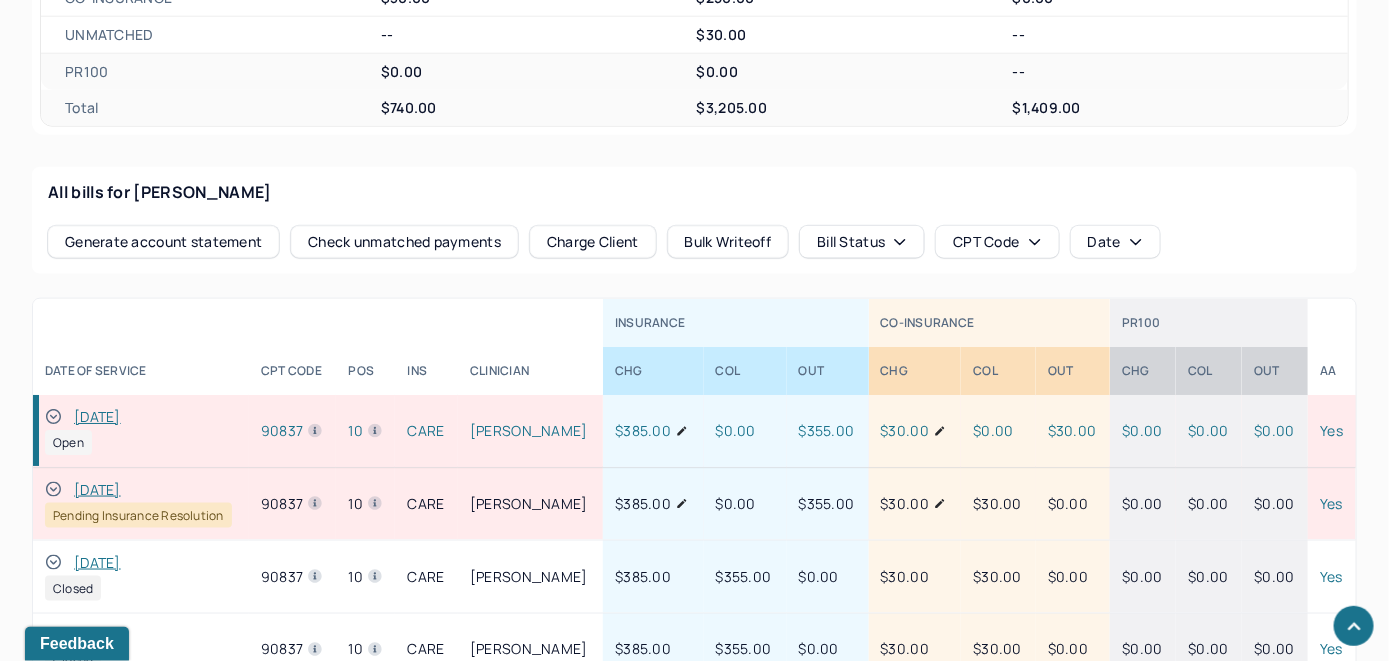 click on "Check unmatched payments" at bounding box center [404, 242] 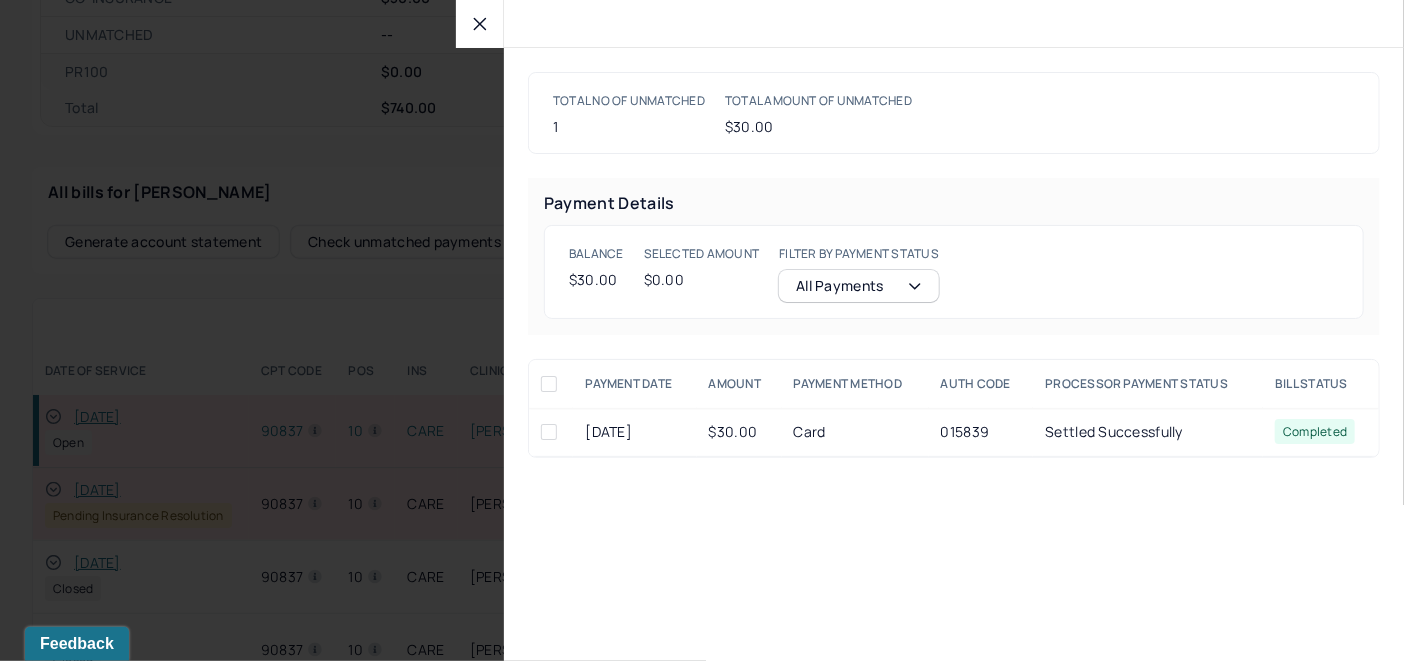 click at bounding box center (549, 432) 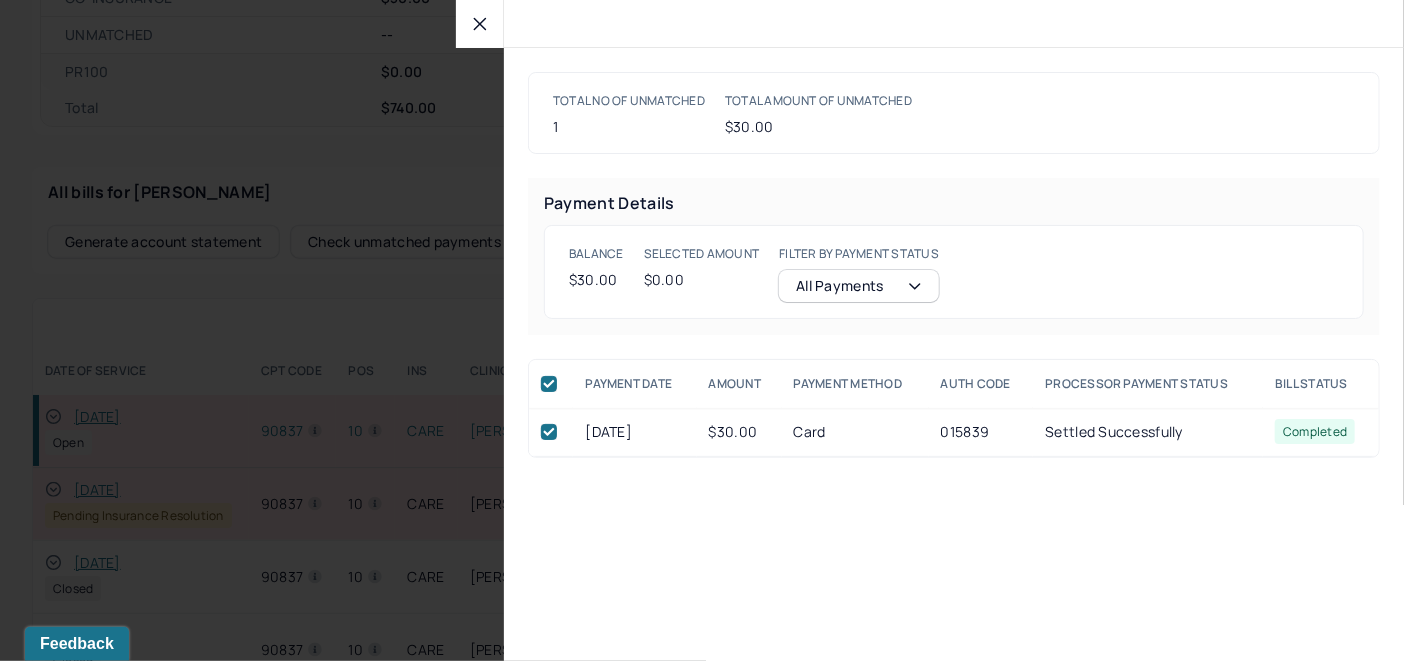 checkbox on "true" 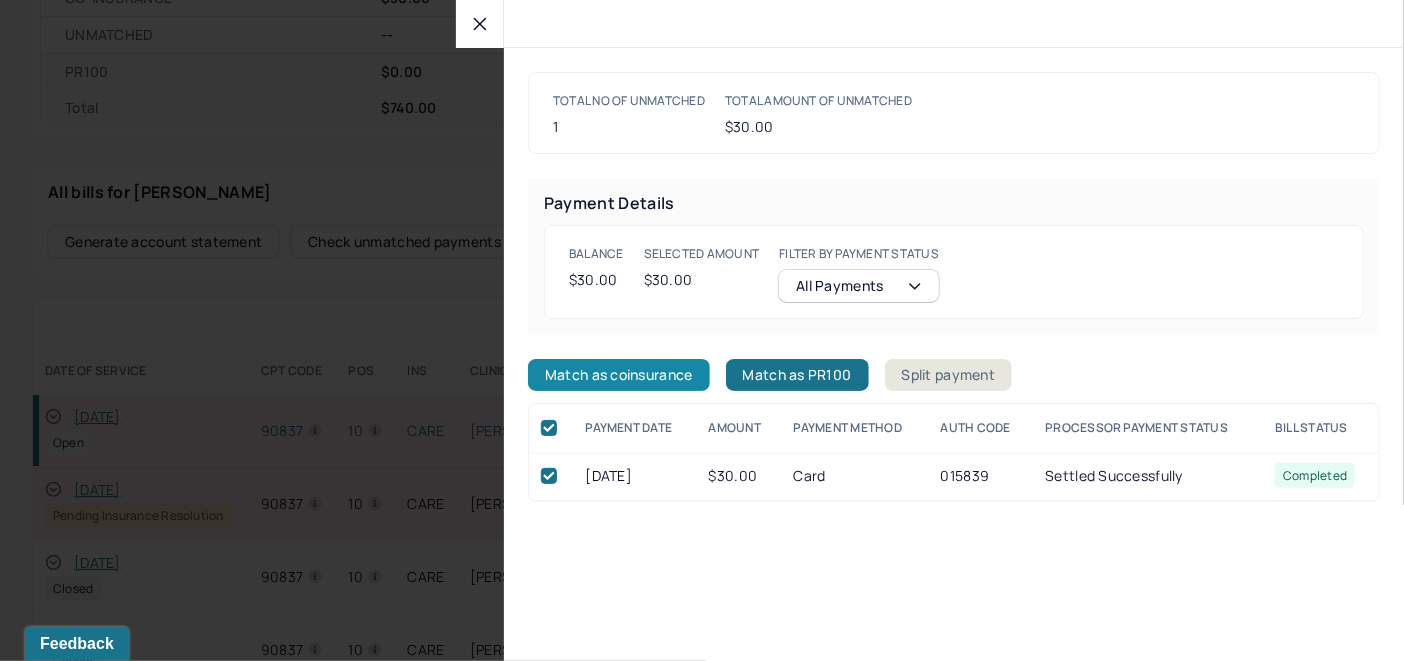 click on "Match as coinsurance" at bounding box center (619, 375) 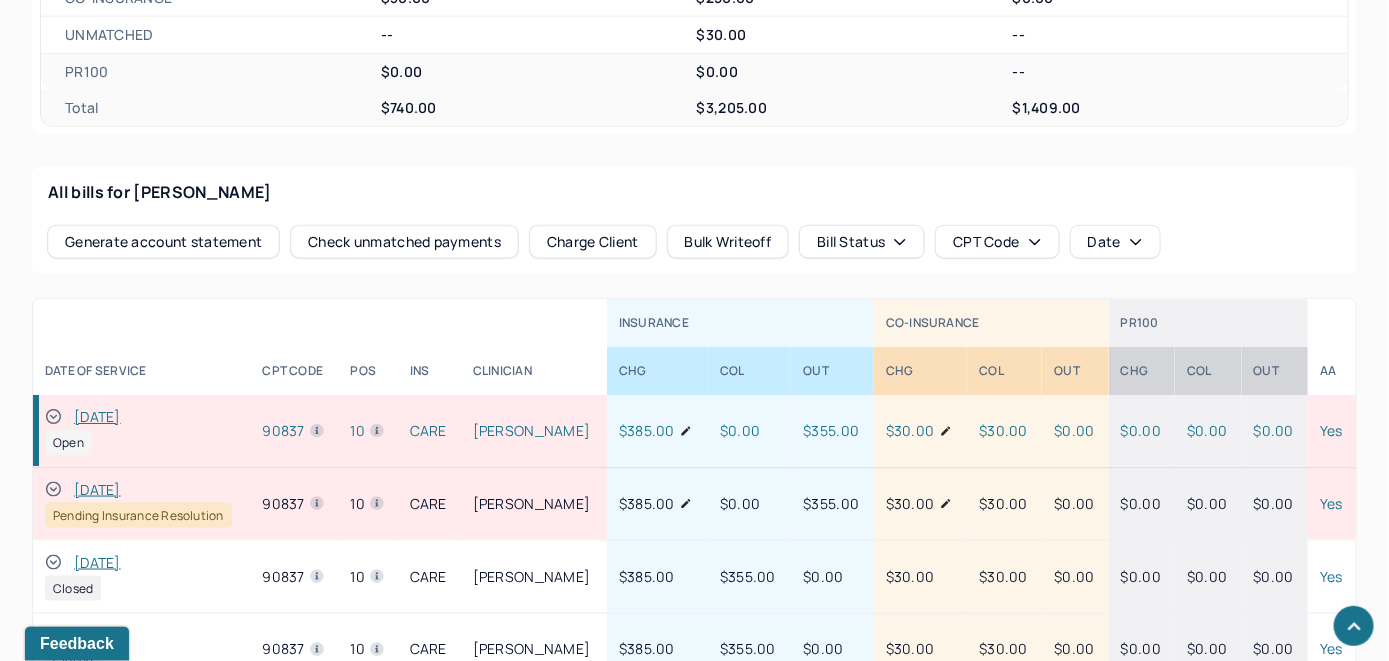 click 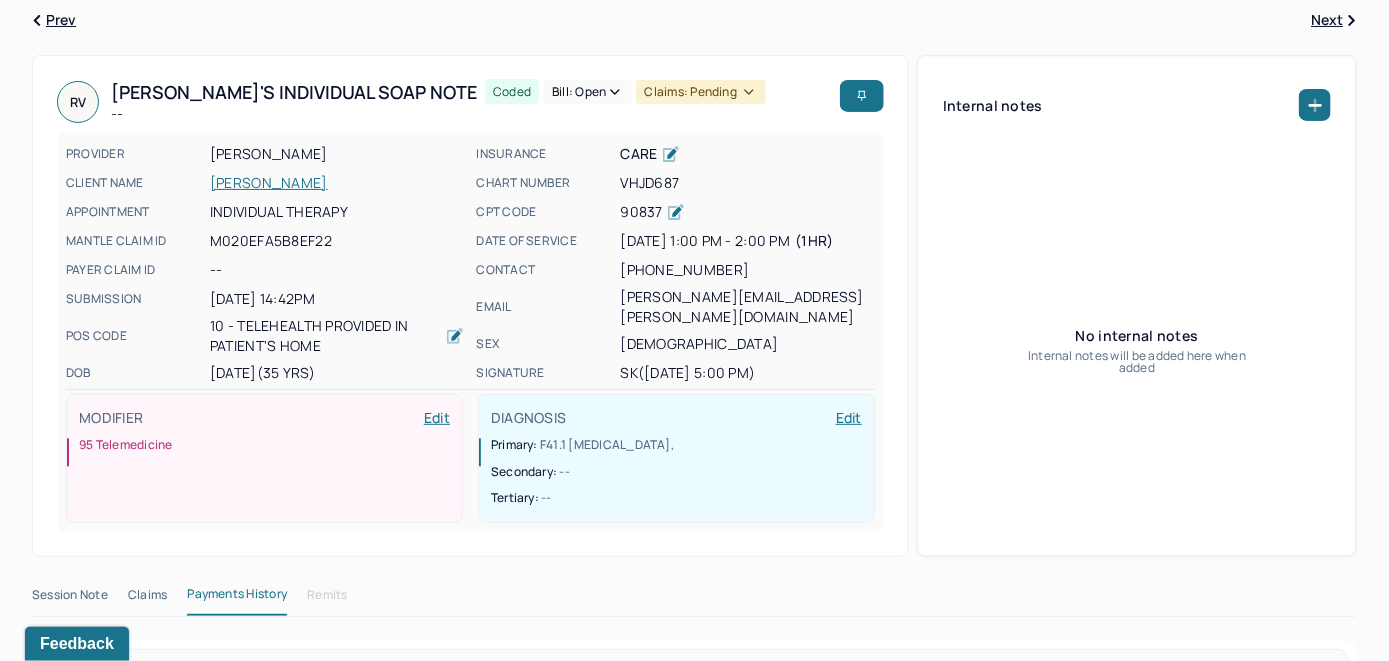 scroll, scrollTop: 0, scrollLeft: 0, axis: both 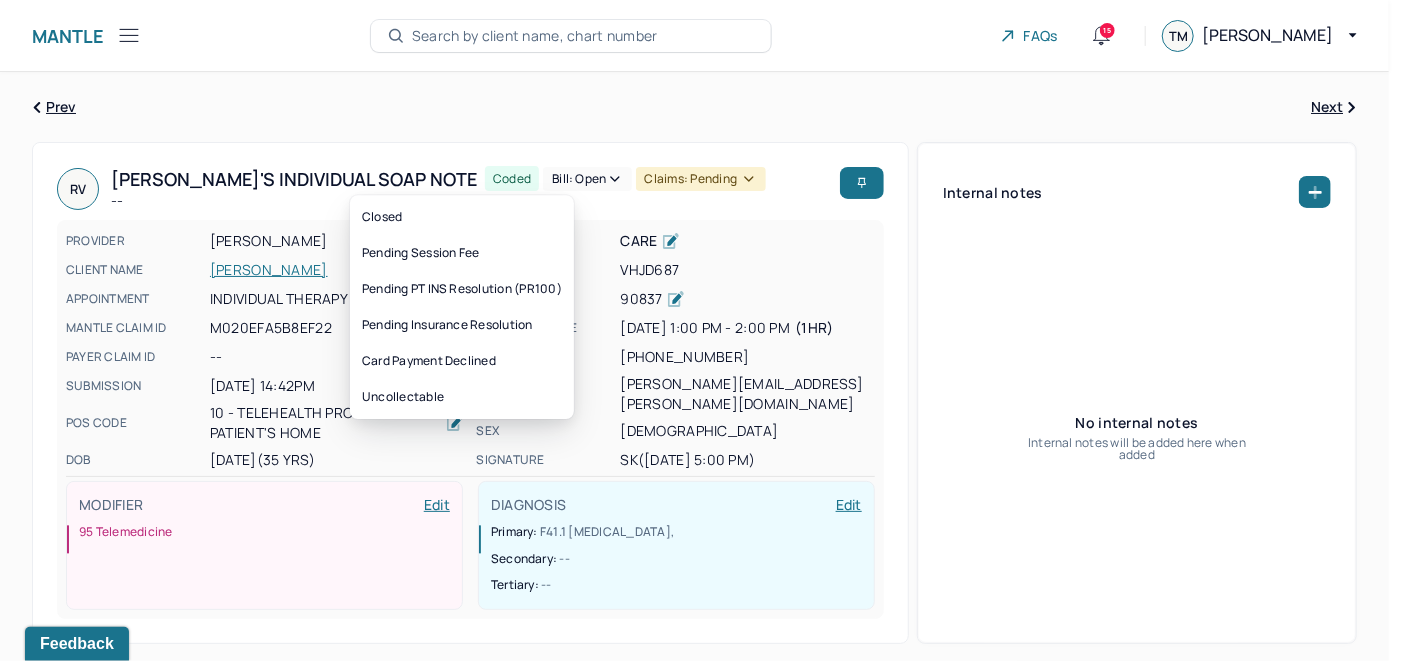 click on "Bill: Open" at bounding box center [587, 179] 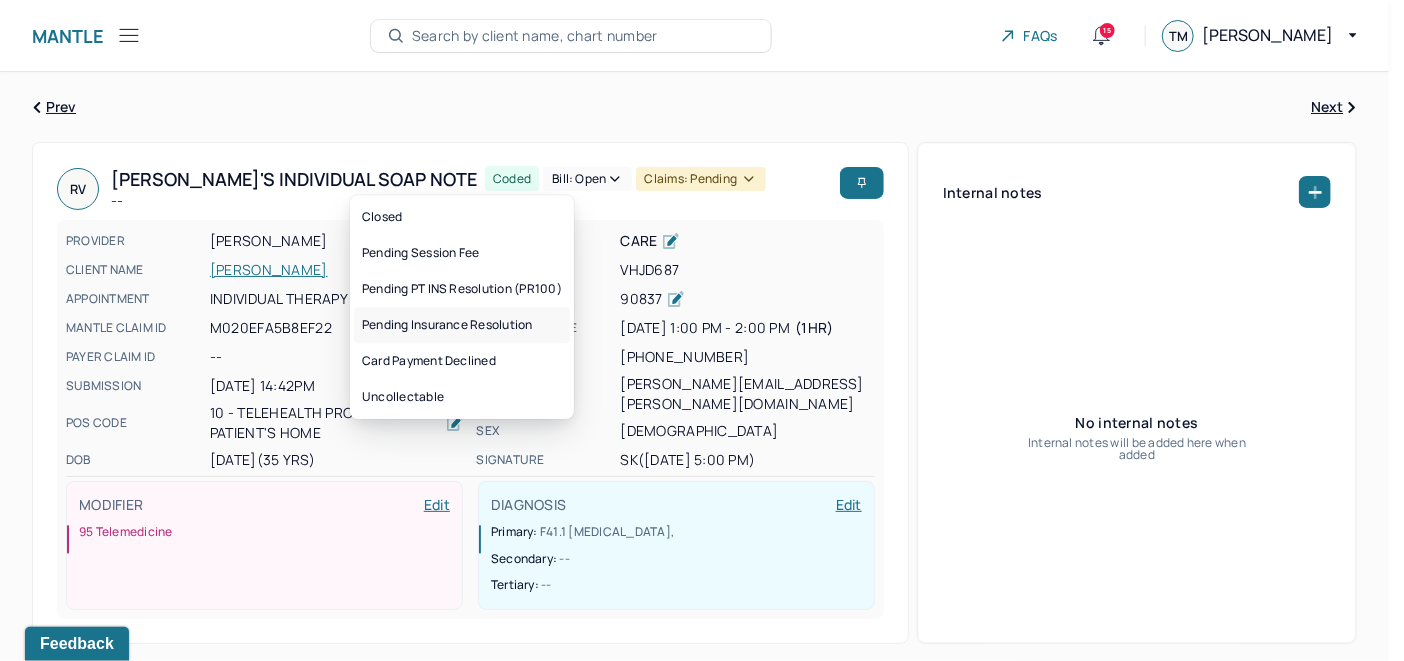click on "Pending Insurance Resolution" at bounding box center [462, 325] 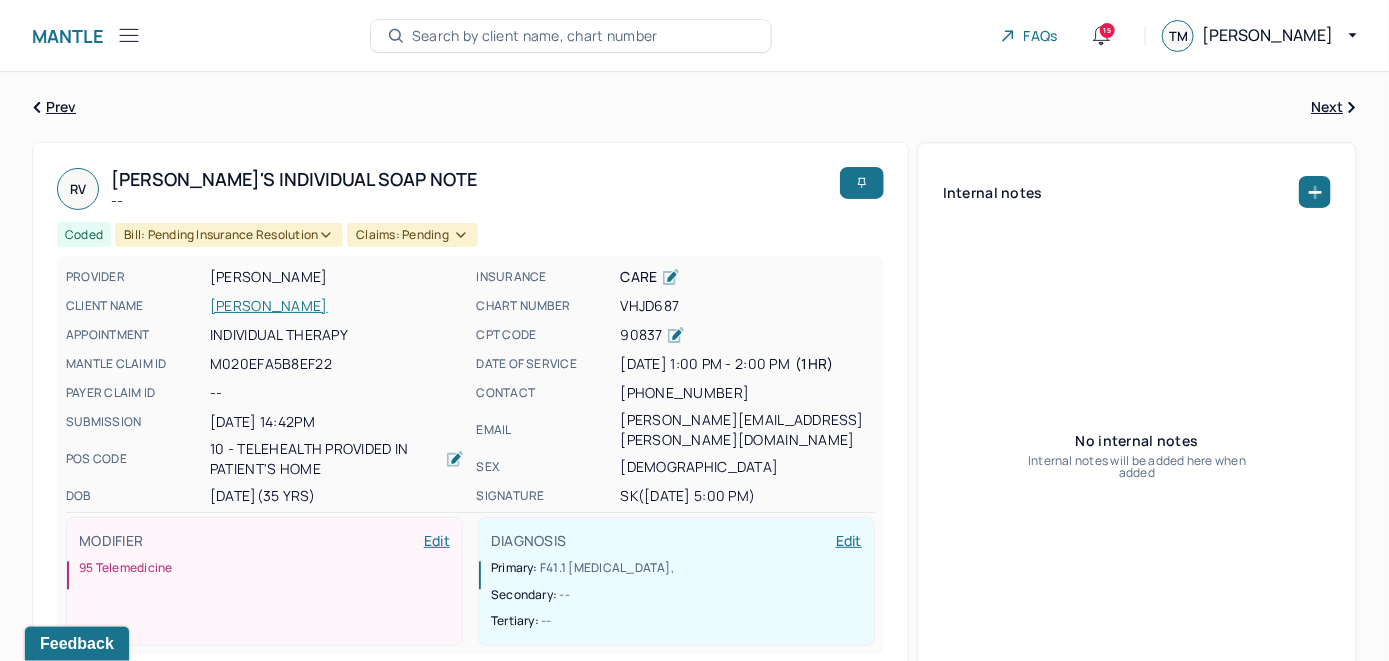click on "Search by client name, chart number" at bounding box center (535, 36) 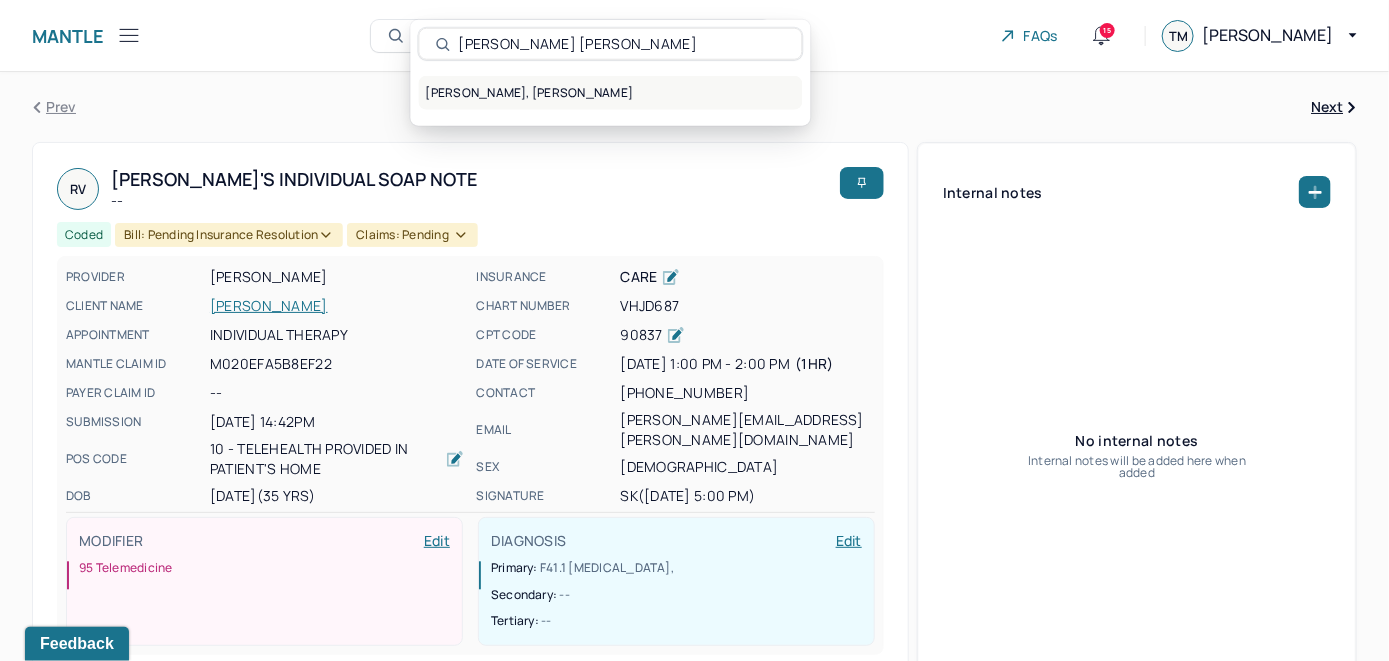 type on "Ryder McLaughlin" 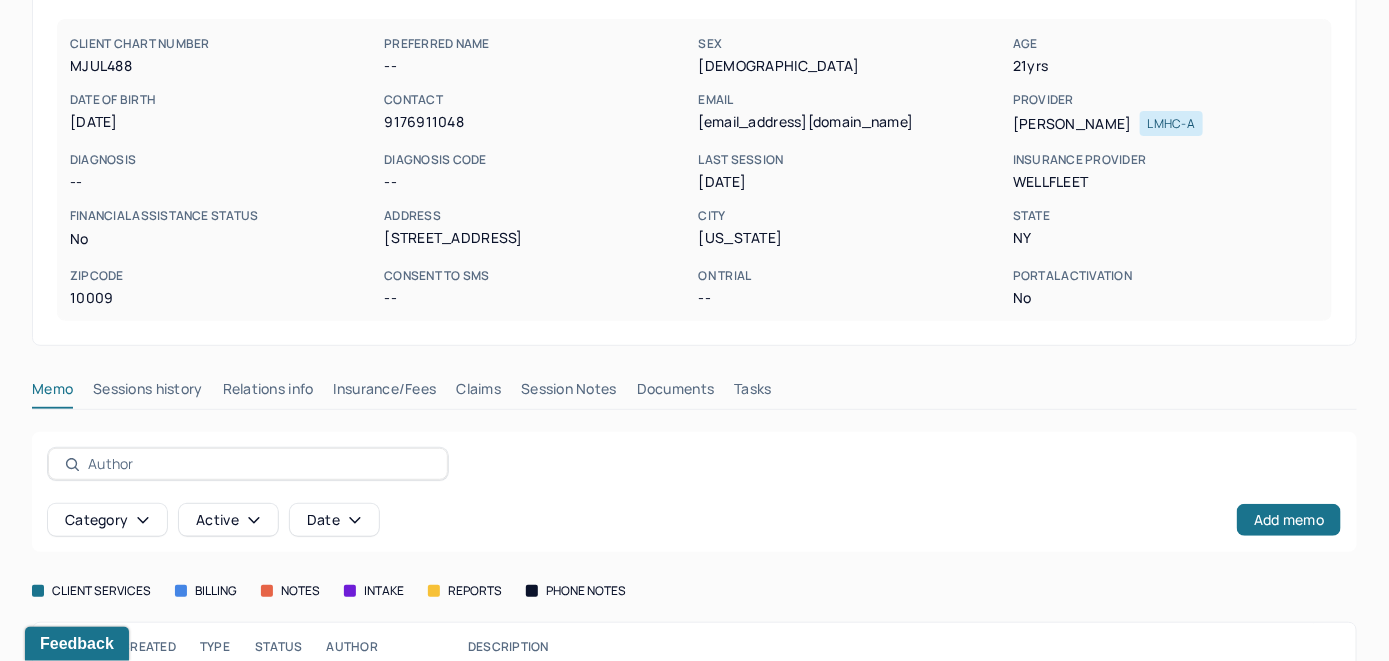 scroll, scrollTop: 149, scrollLeft: 0, axis: vertical 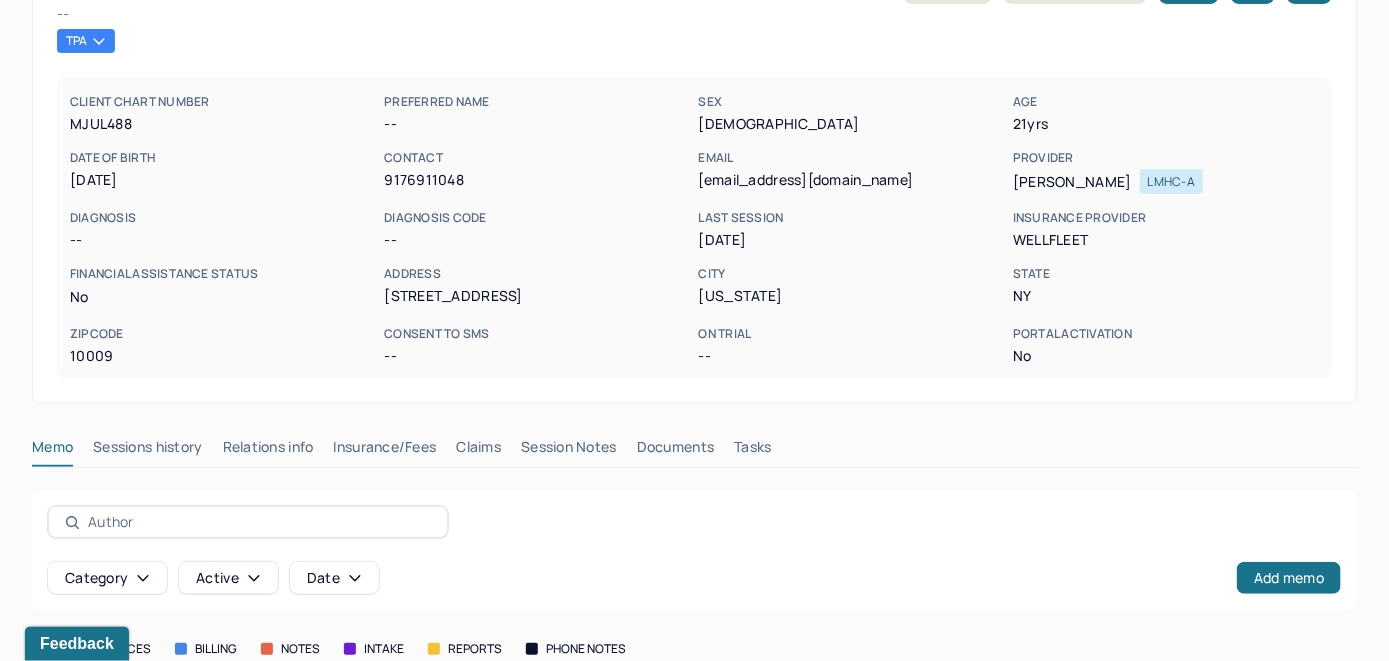 click on "Insurance/Fees" at bounding box center [385, 451] 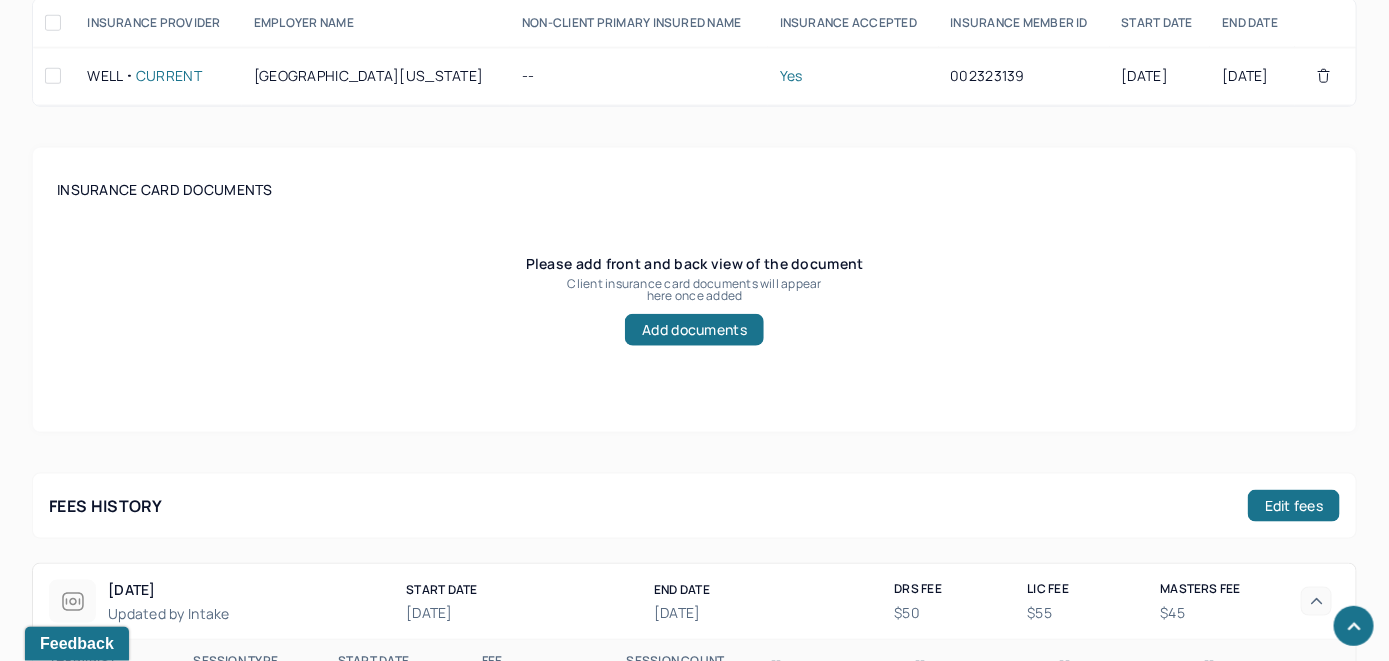 scroll, scrollTop: 549, scrollLeft: 0, axis: vertical 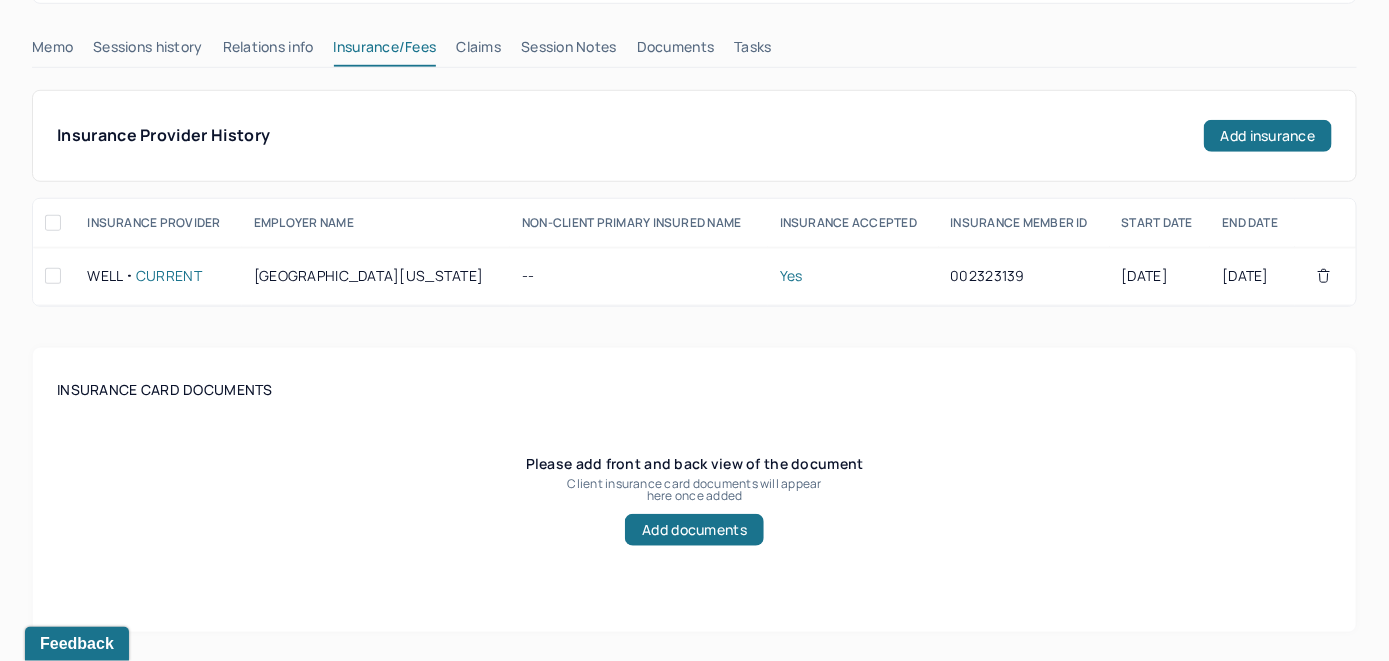click on "Claims" at bounding box center [478, 51] 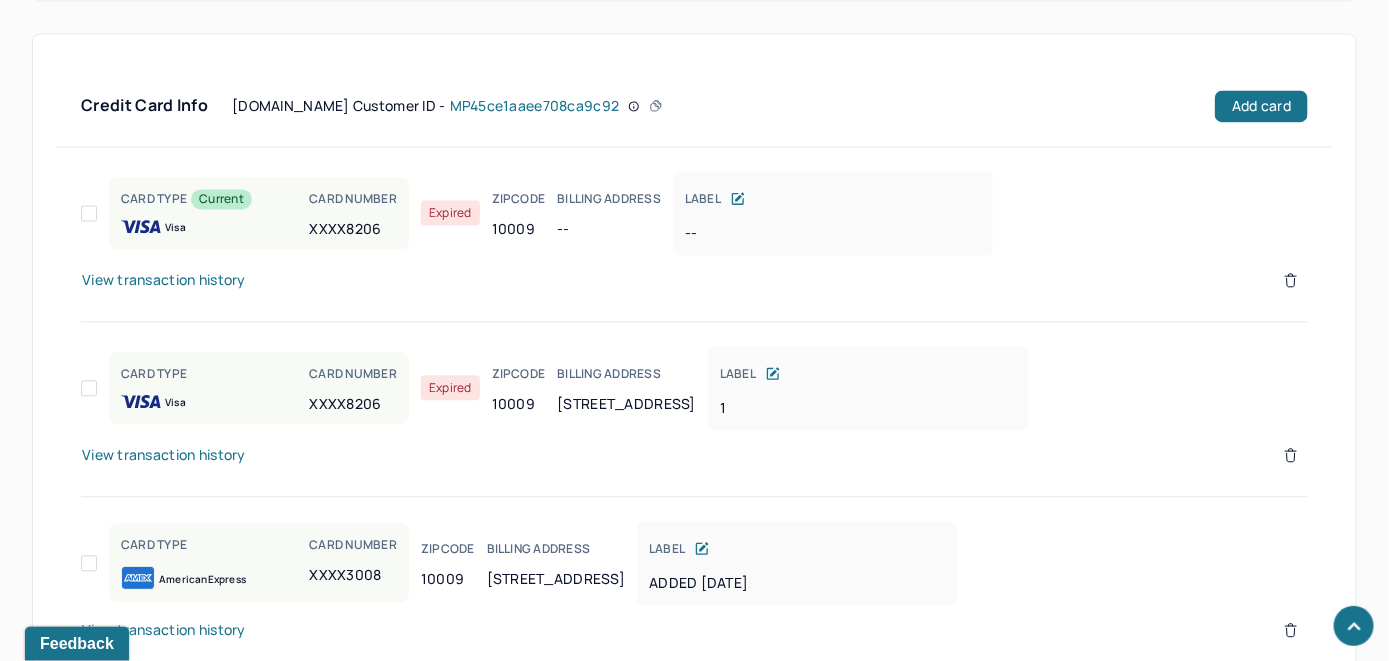 scroll, scrollTop: 1854, scrollLeft: 0, axis: vertical 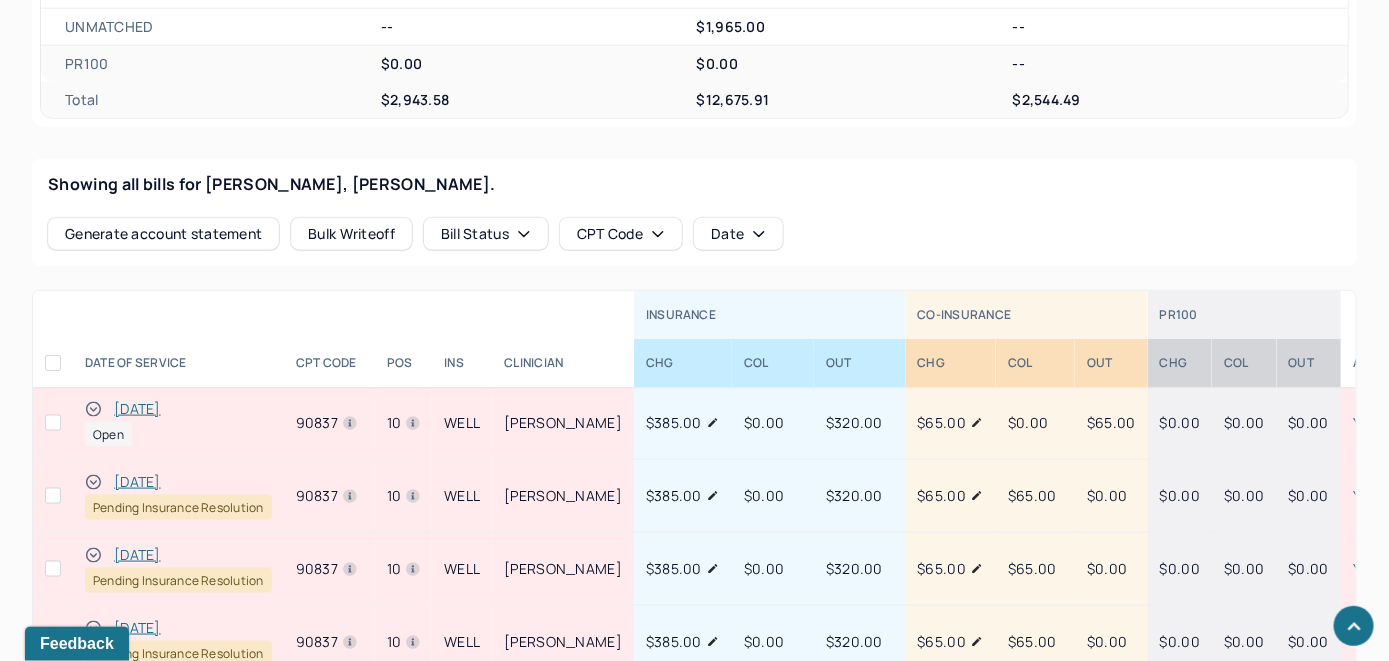 click on "[DATE]" at bounding box center (137, 409) 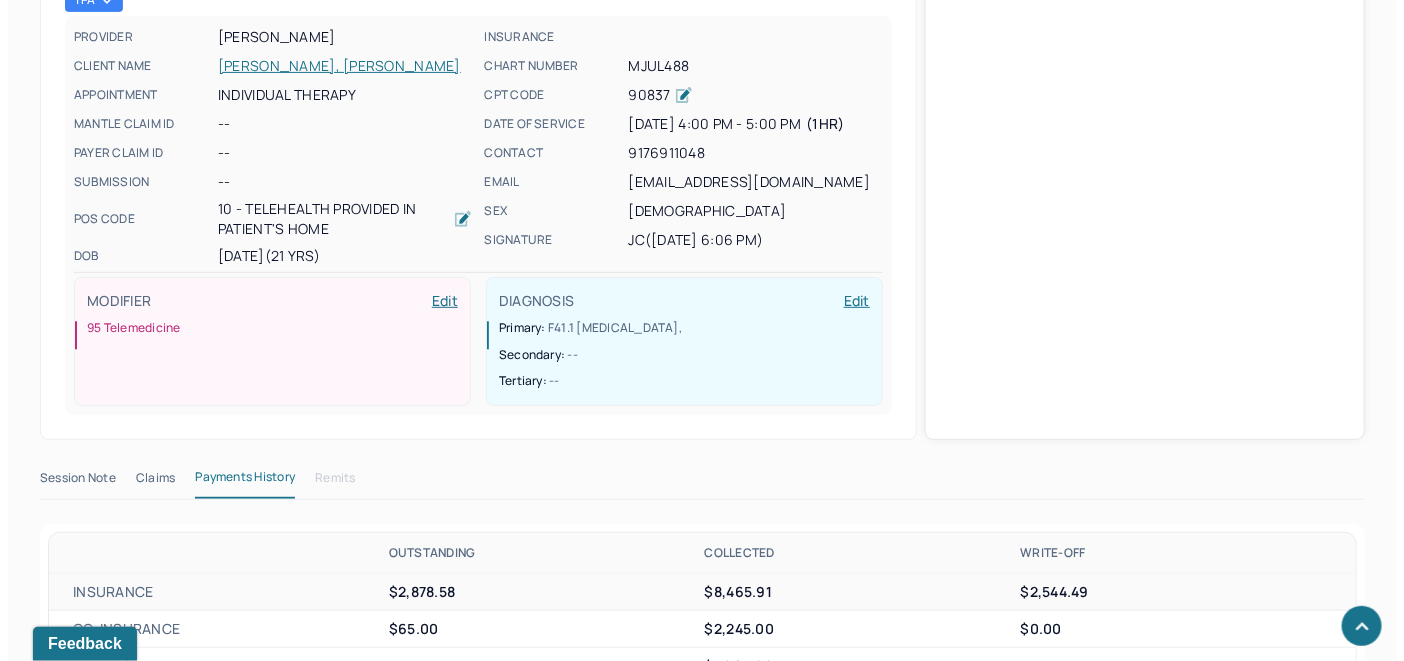 scroll, scrollTop: 754, scrollLeft: 0, axis: vertical 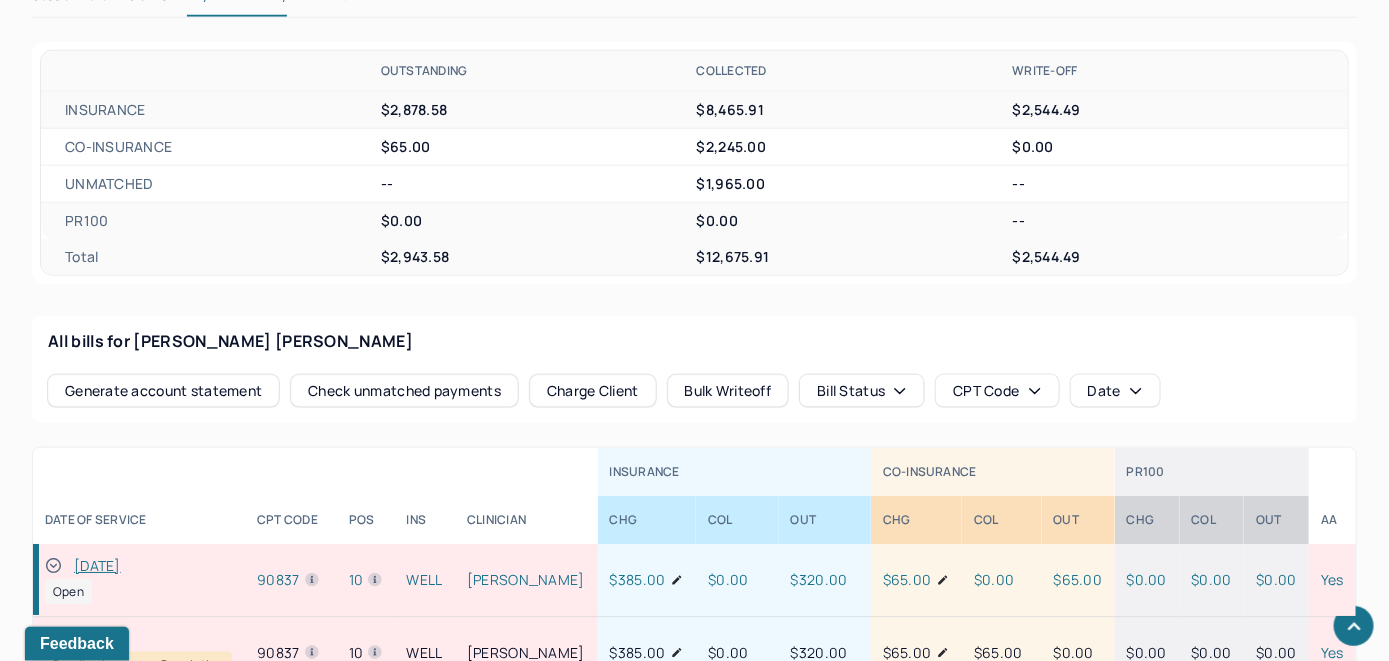 click on "Check unmatched payments" at bounding box center [404, 391] 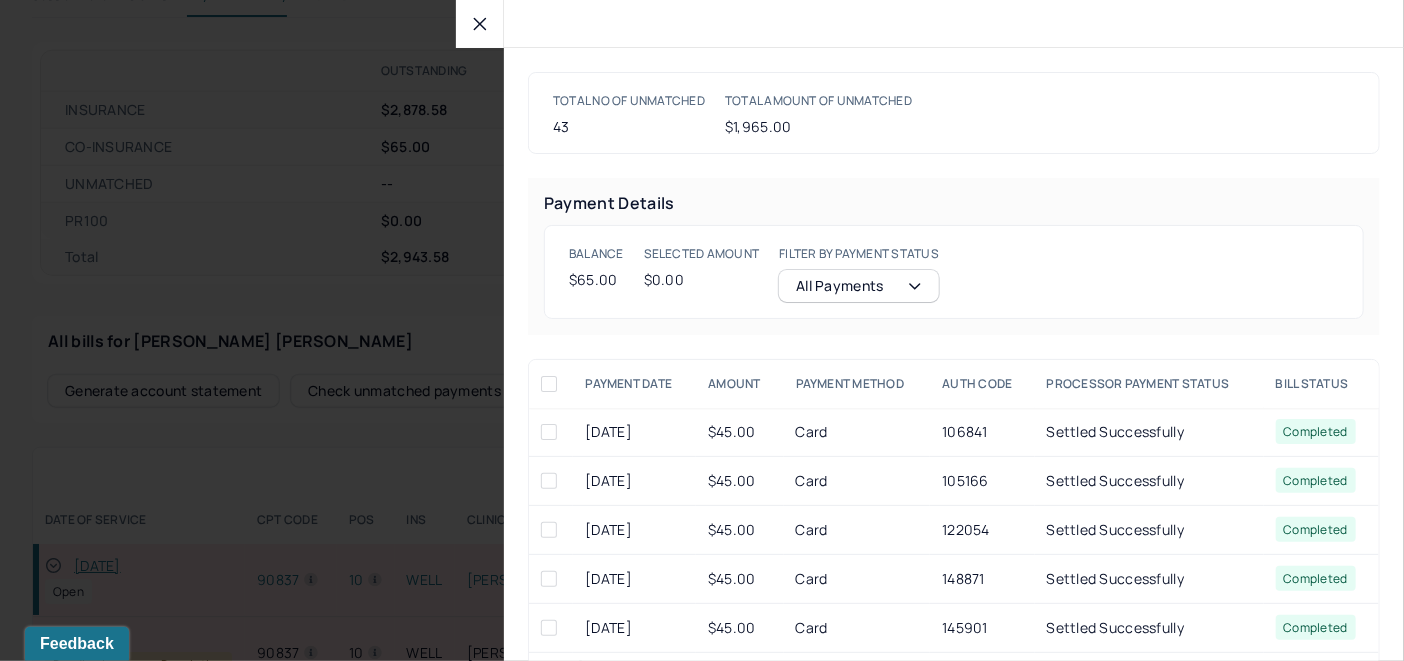 click 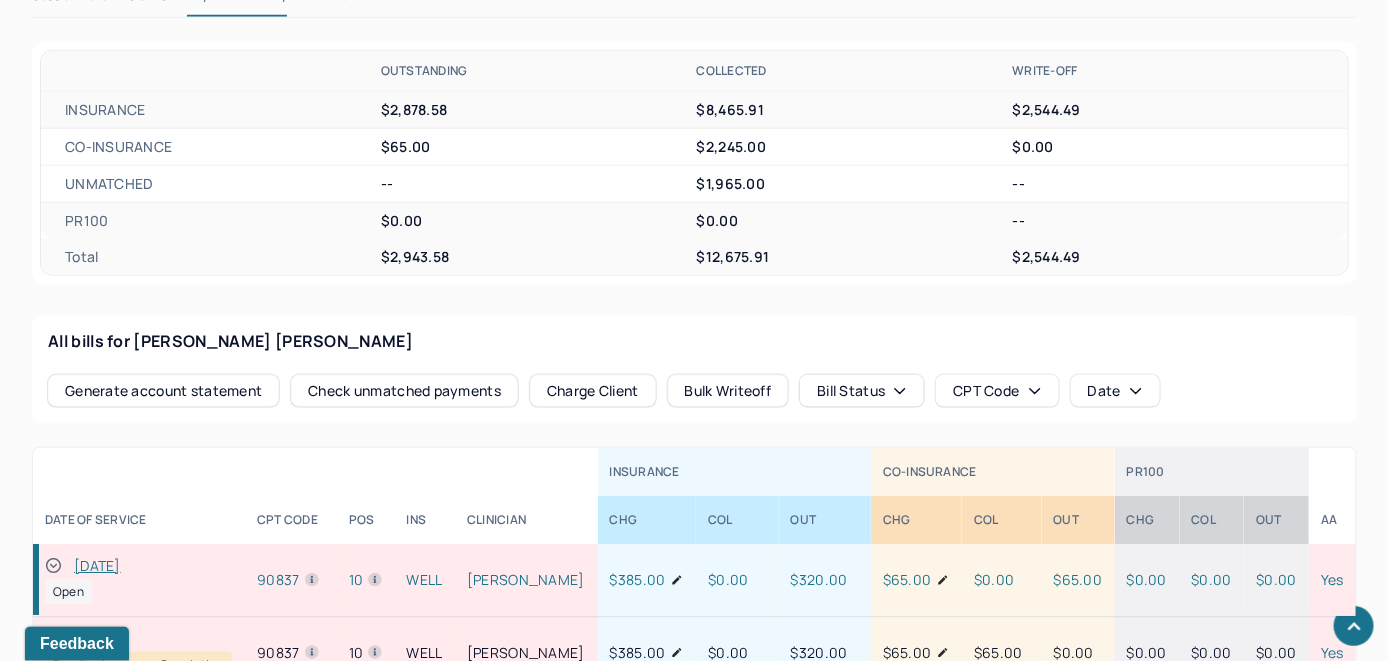 click on "Charge Client" at bounding box center (593, 391) 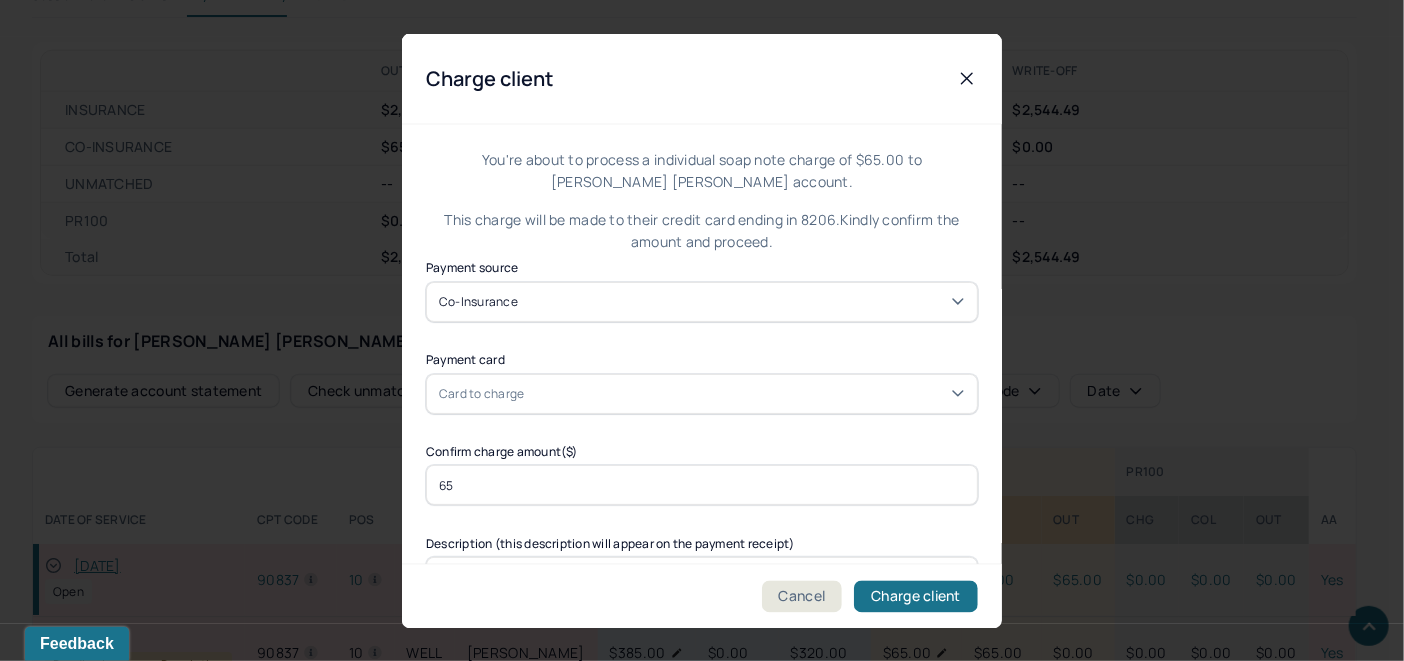 click 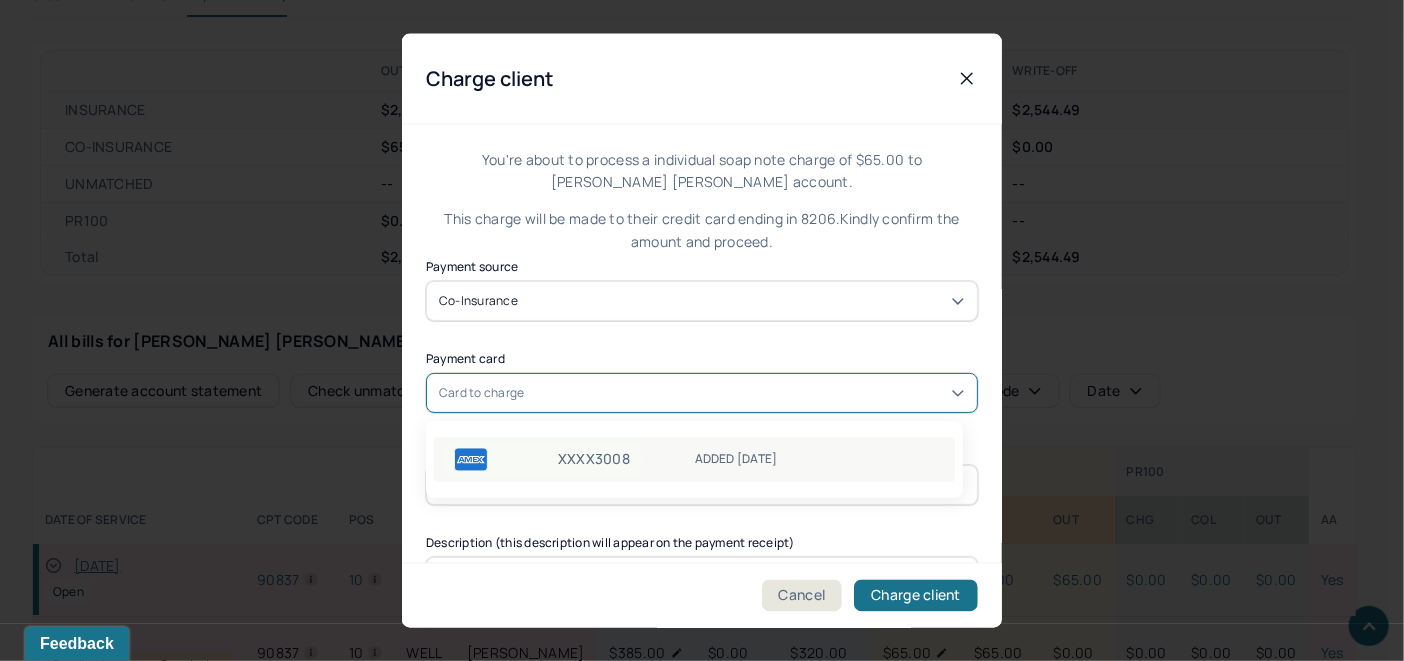 click on "ADDED 6/23/25" at bounding box center [821, 459] 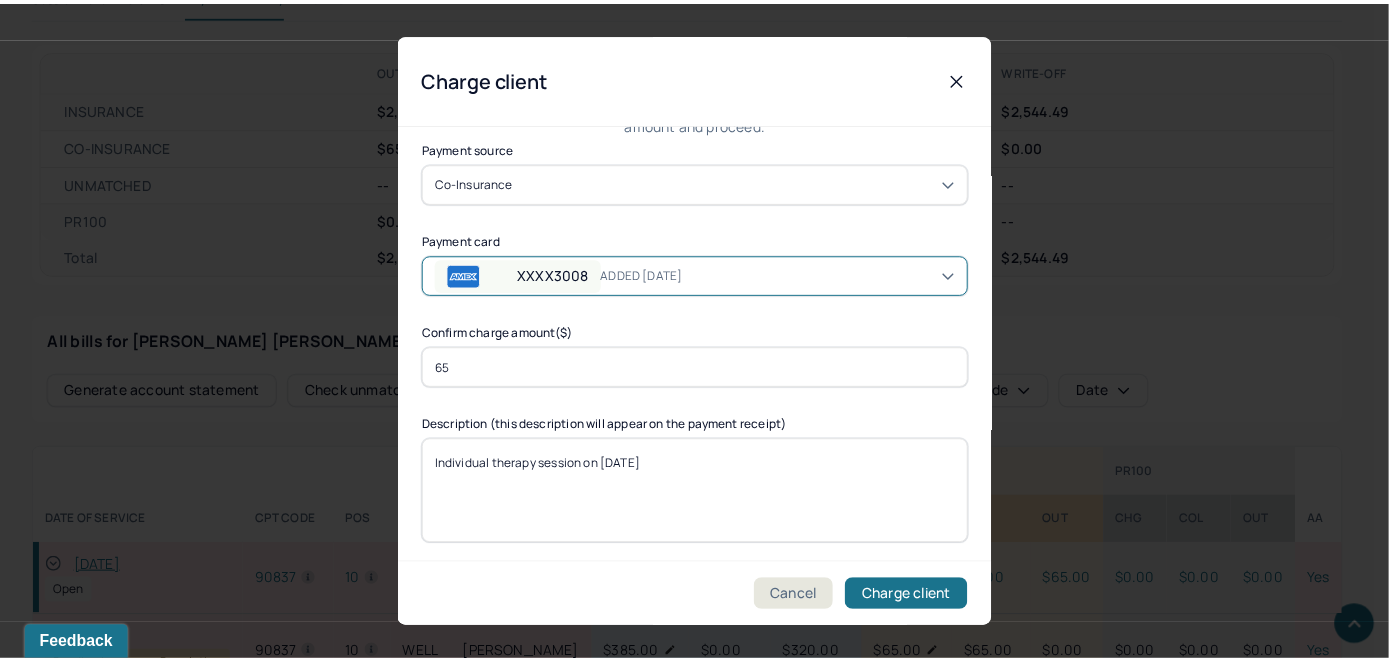scroll, scrollTop: 121, scrollLeft: 0, axis: vertical 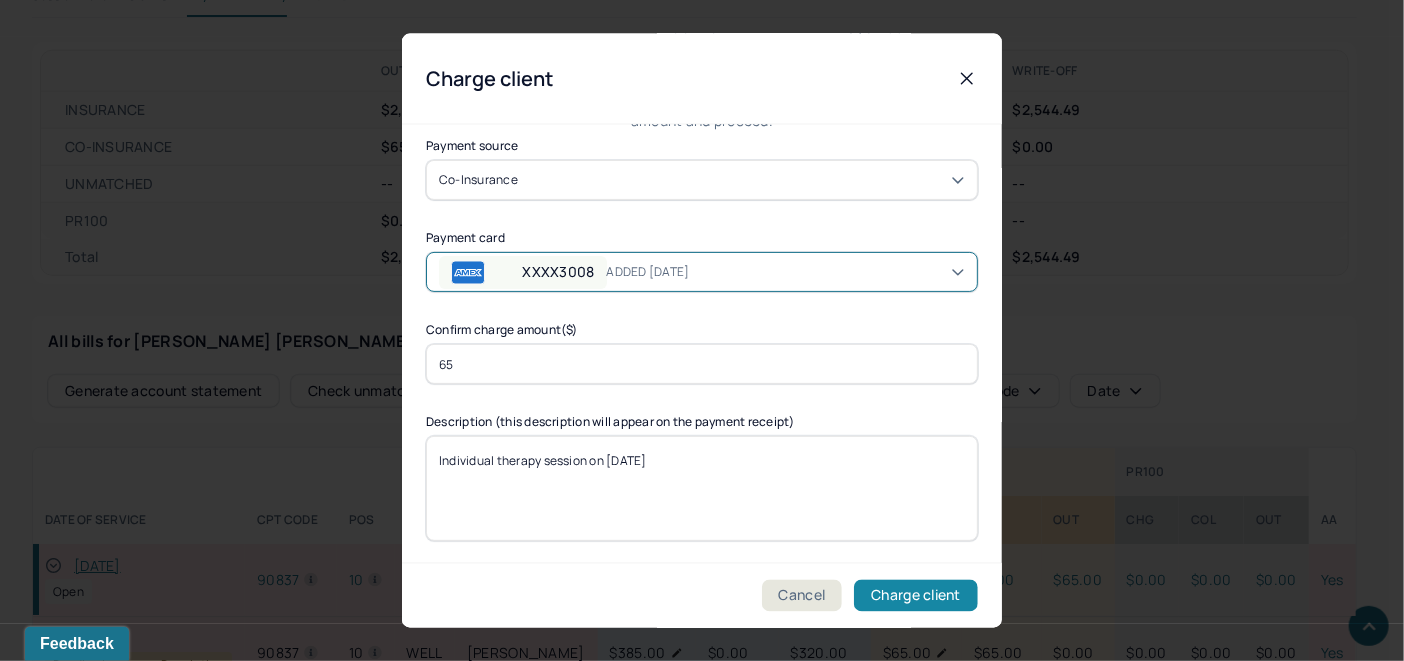 click on "Charge client" at bounding box center (916, 596) 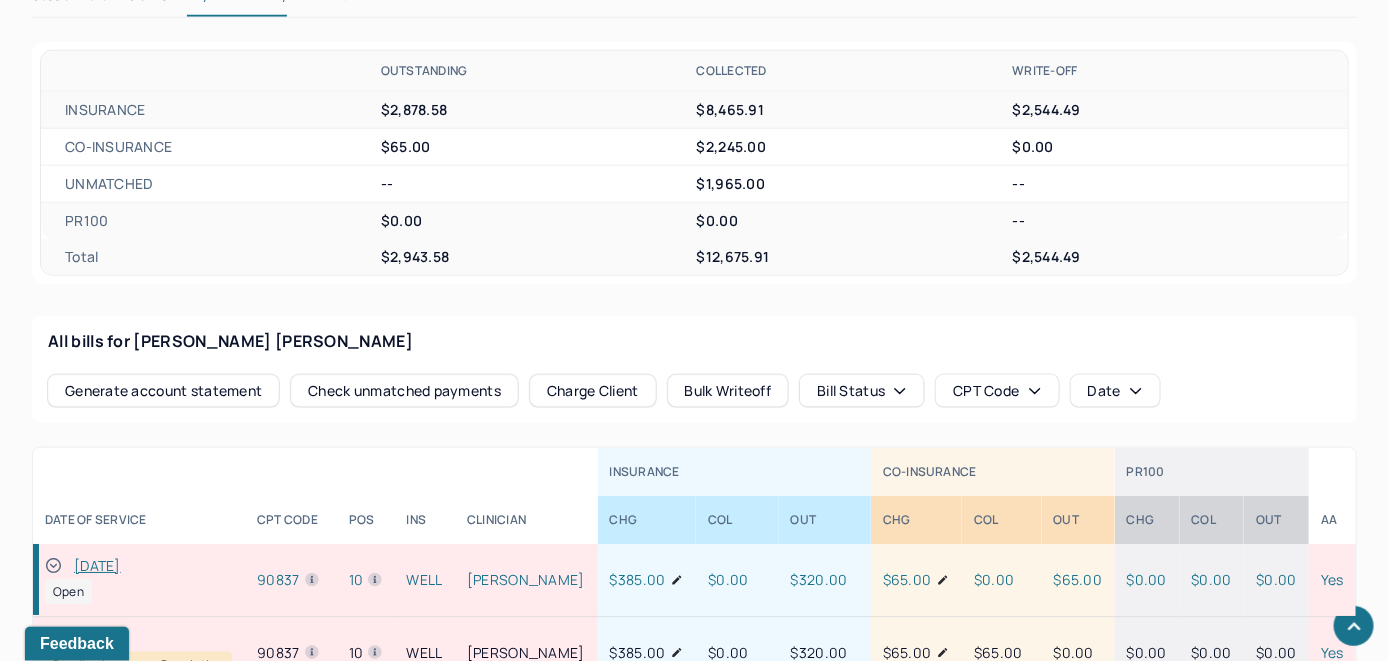 drag, startPoint x: 52, startPoint y: 568, endPoint x: 200, endPoint y: 491, distance: 166.83224 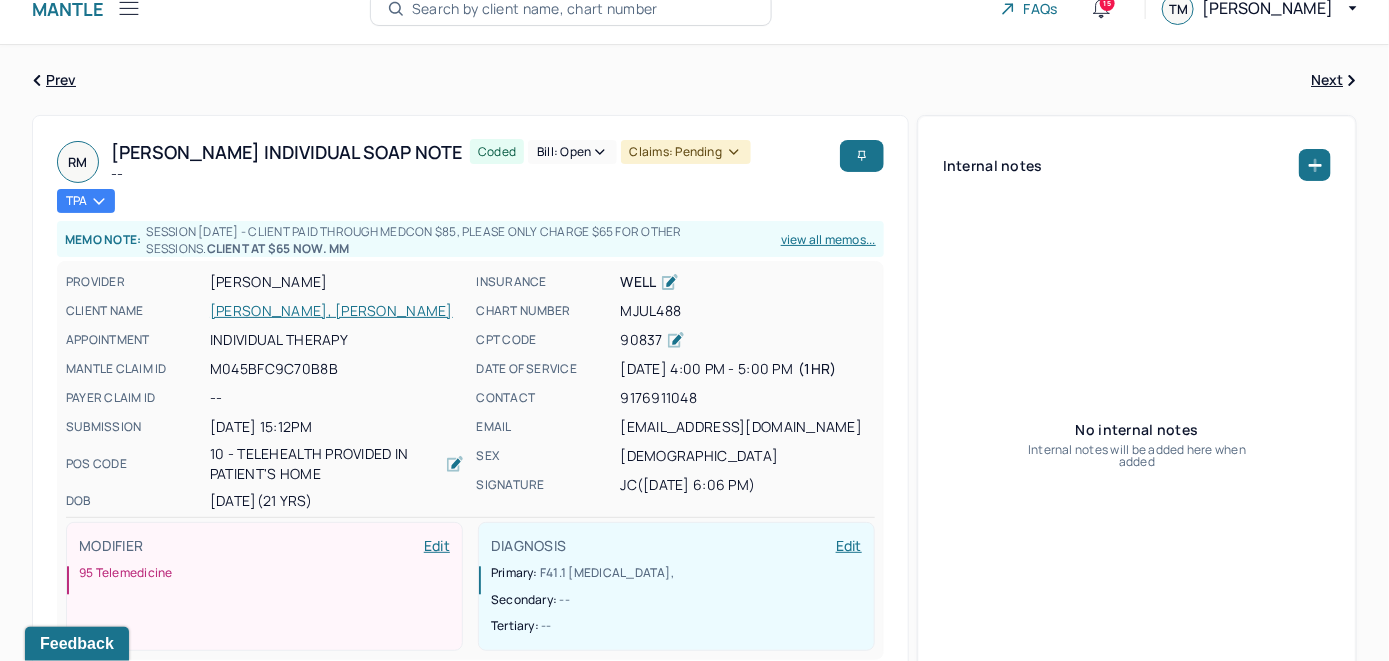 scroll, scrollTop: 0, scrollLeft: 0, axis: both 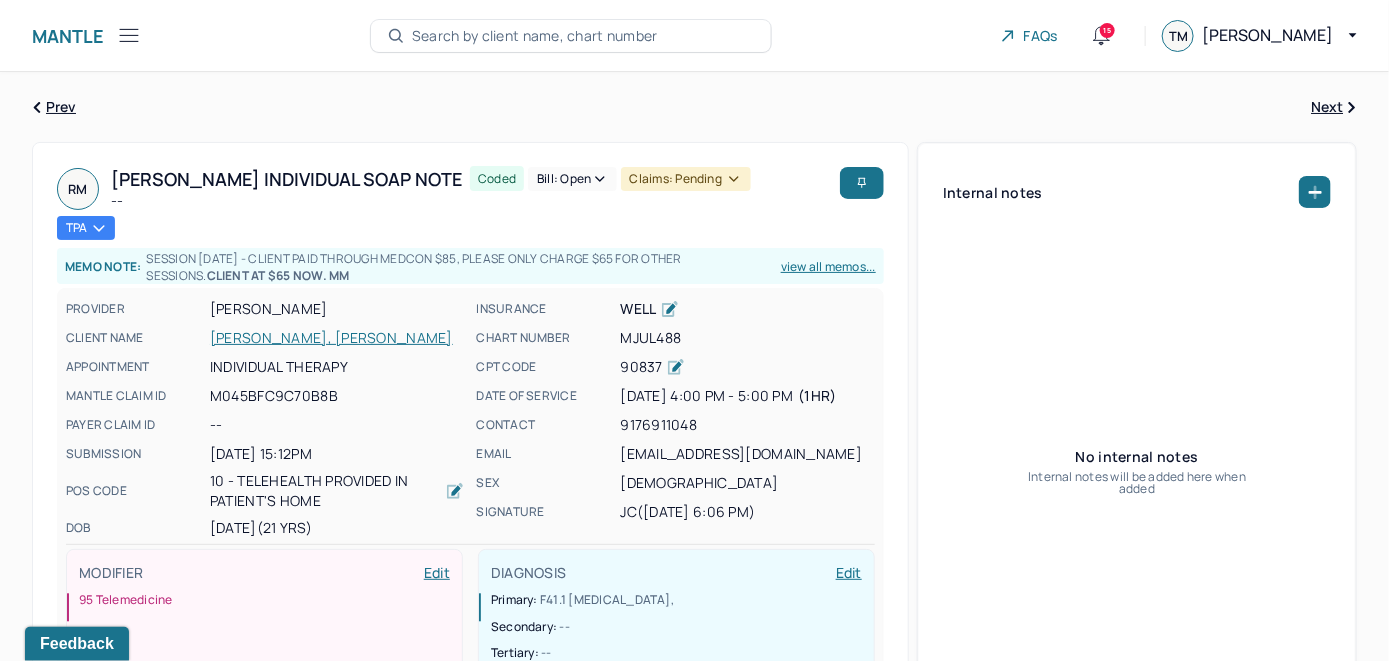 click on "Bill: Open" at bounding box center (572, 179) 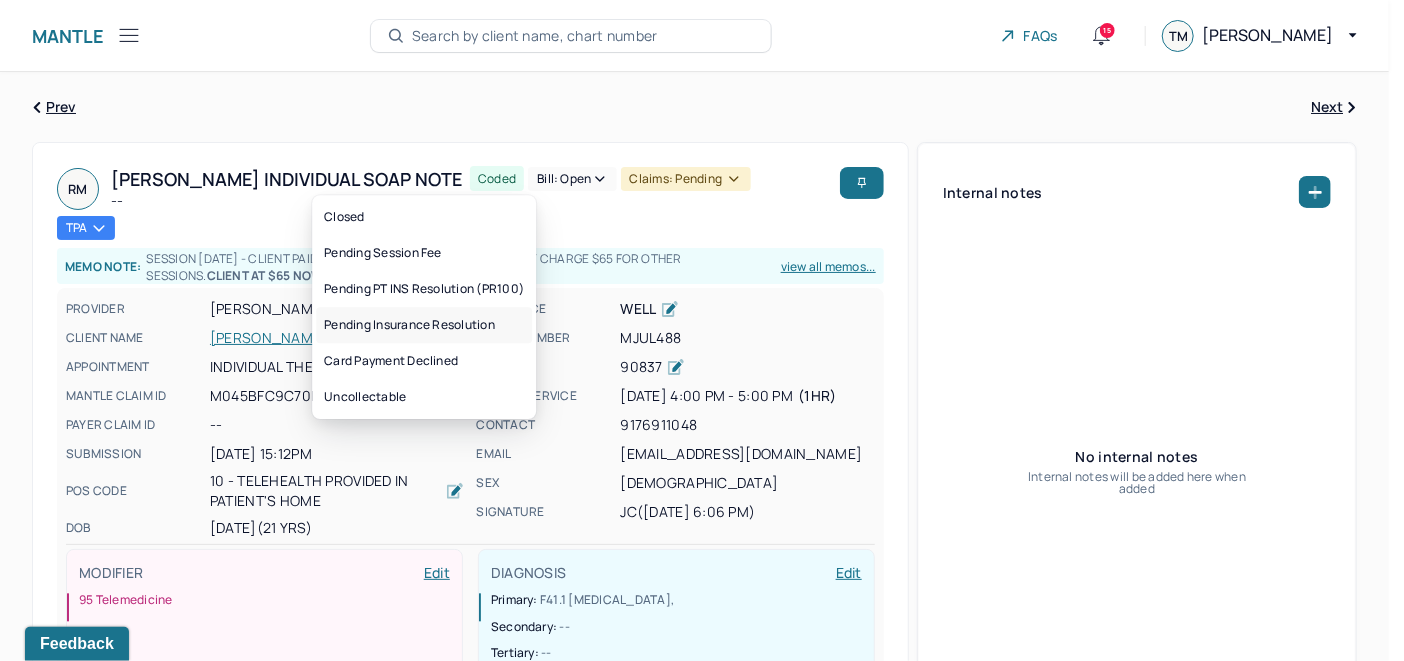 click on "Pending Insurance Resolution" at bounding box center [424, 325] 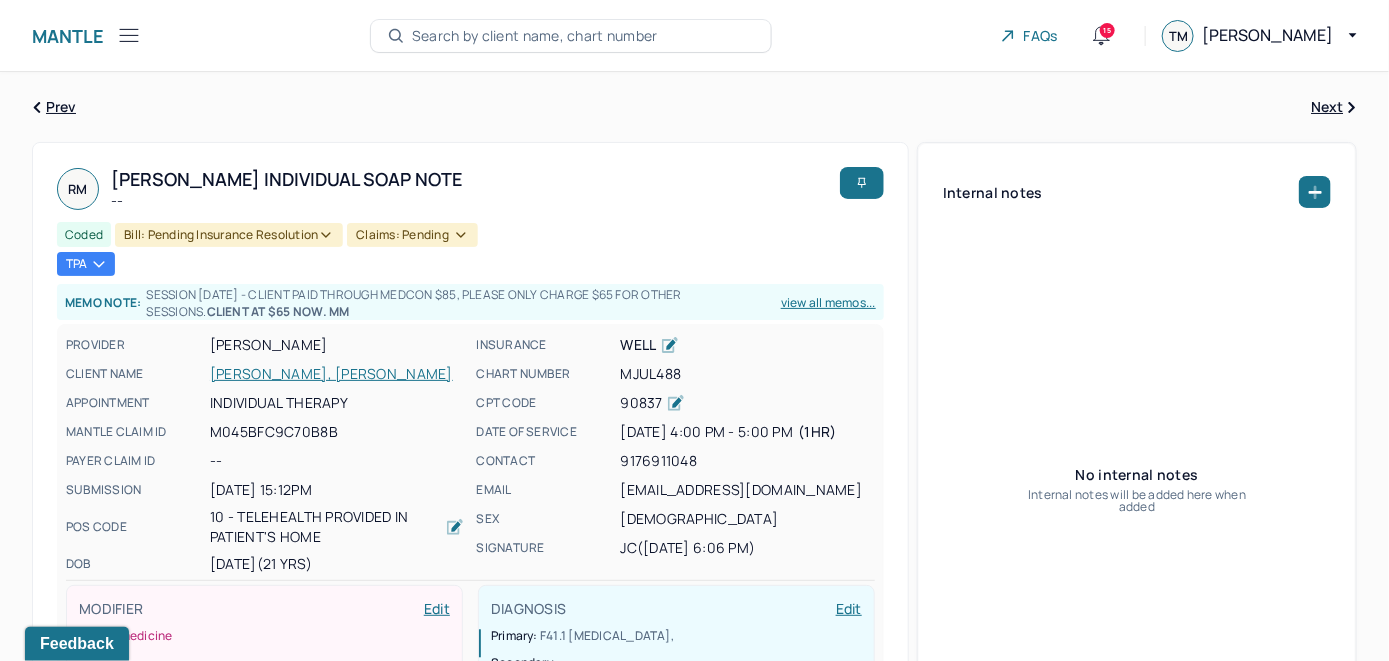 click on "Mantle     Bills   Search by client name, chart number     FAQs   15   TM Teresa" at bounding box center (694, 36) 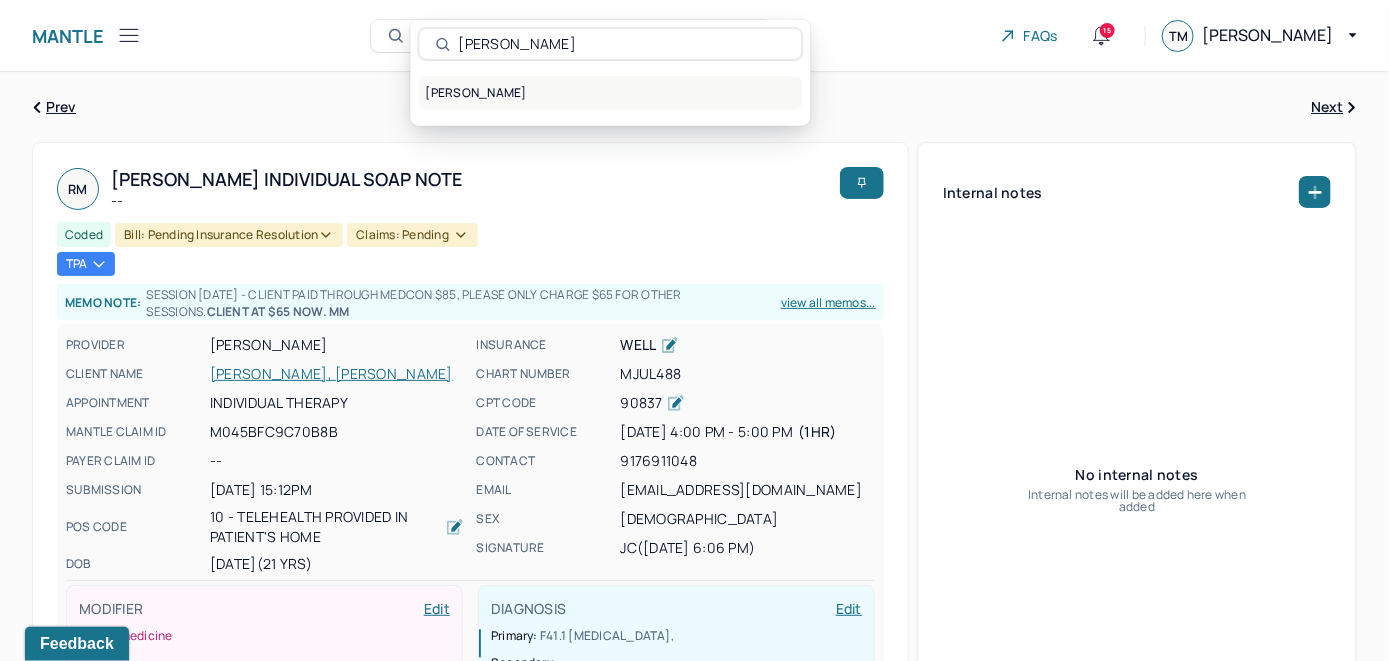type on "Samiah Powell" 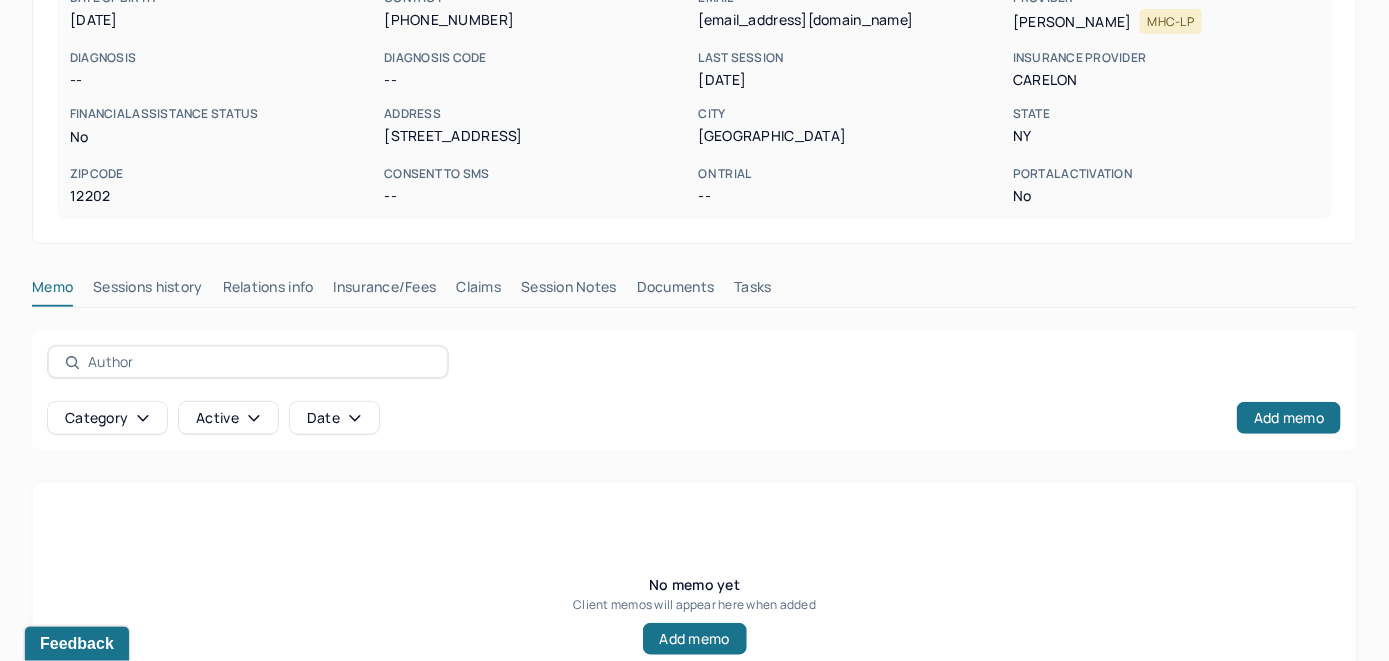 scroll, scrollTop: 393, scrollLeft: 0, axis: vertical 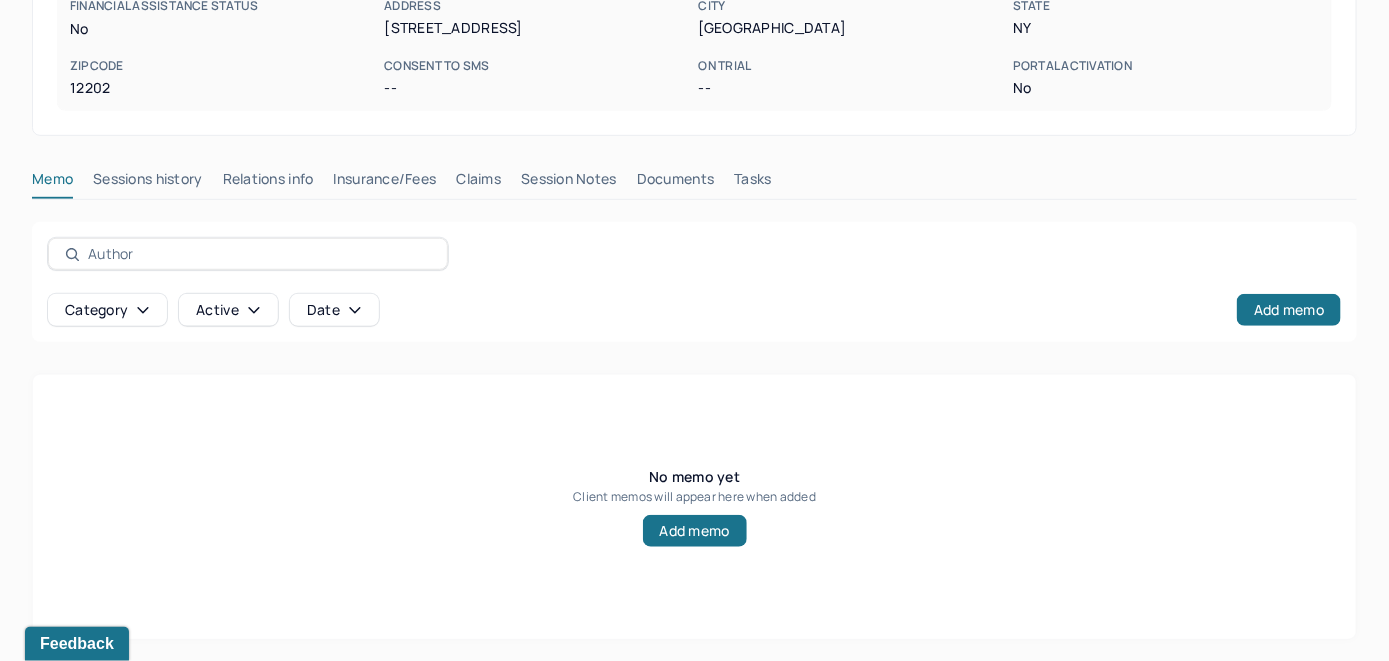 click on "Insurance/Fees" at bounding box center (385, 183) 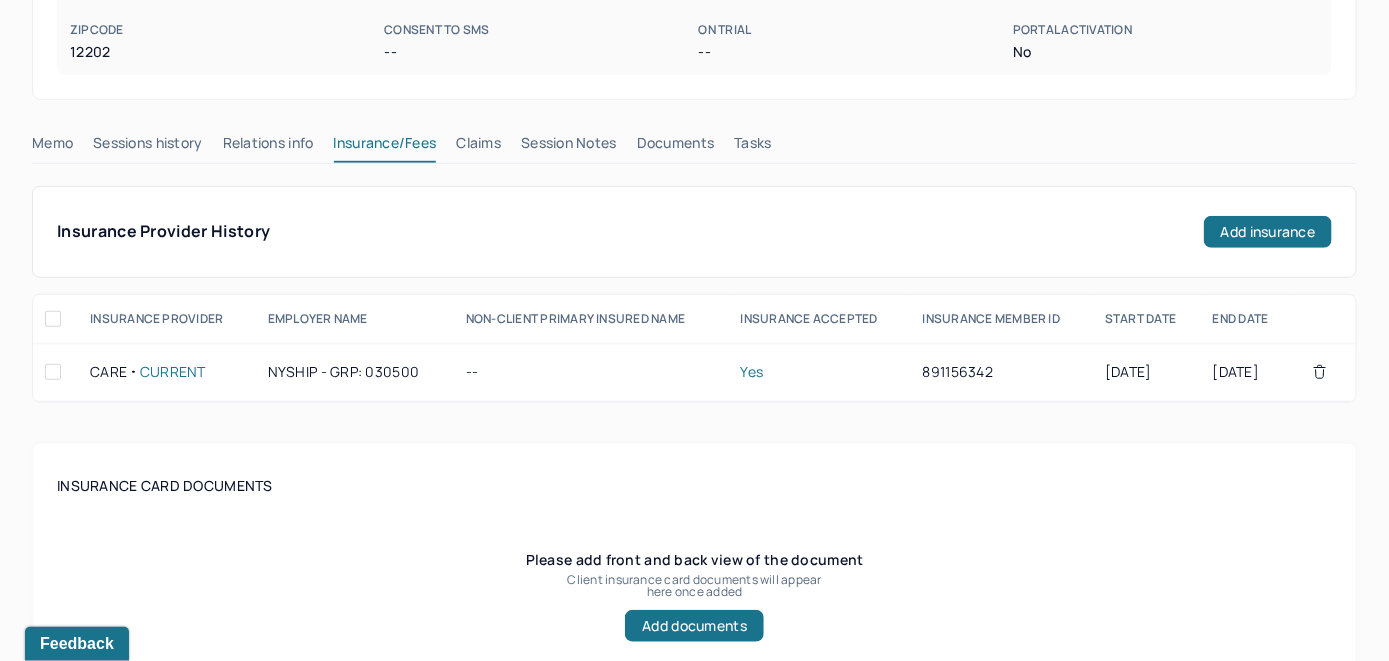 scroll, scrollTop: 393, scrollLeft: 0, axis: vertical 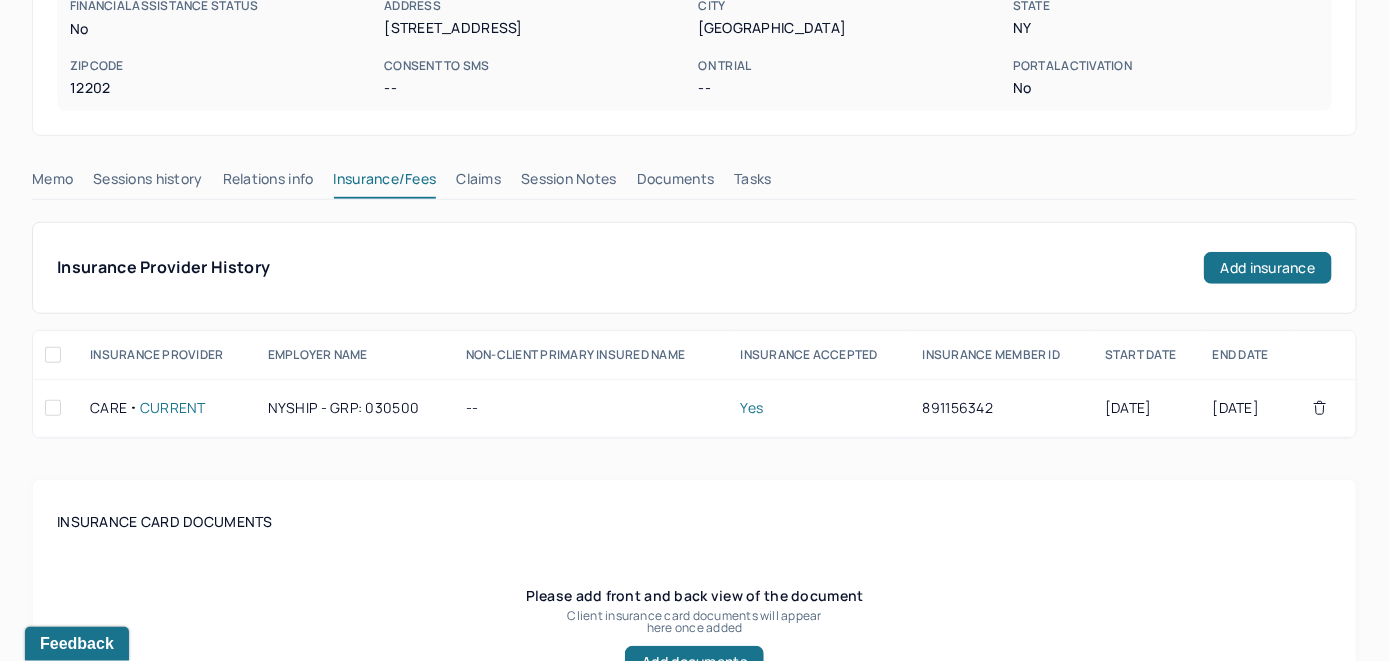click on "Claims" at bounding box center [478, 183] 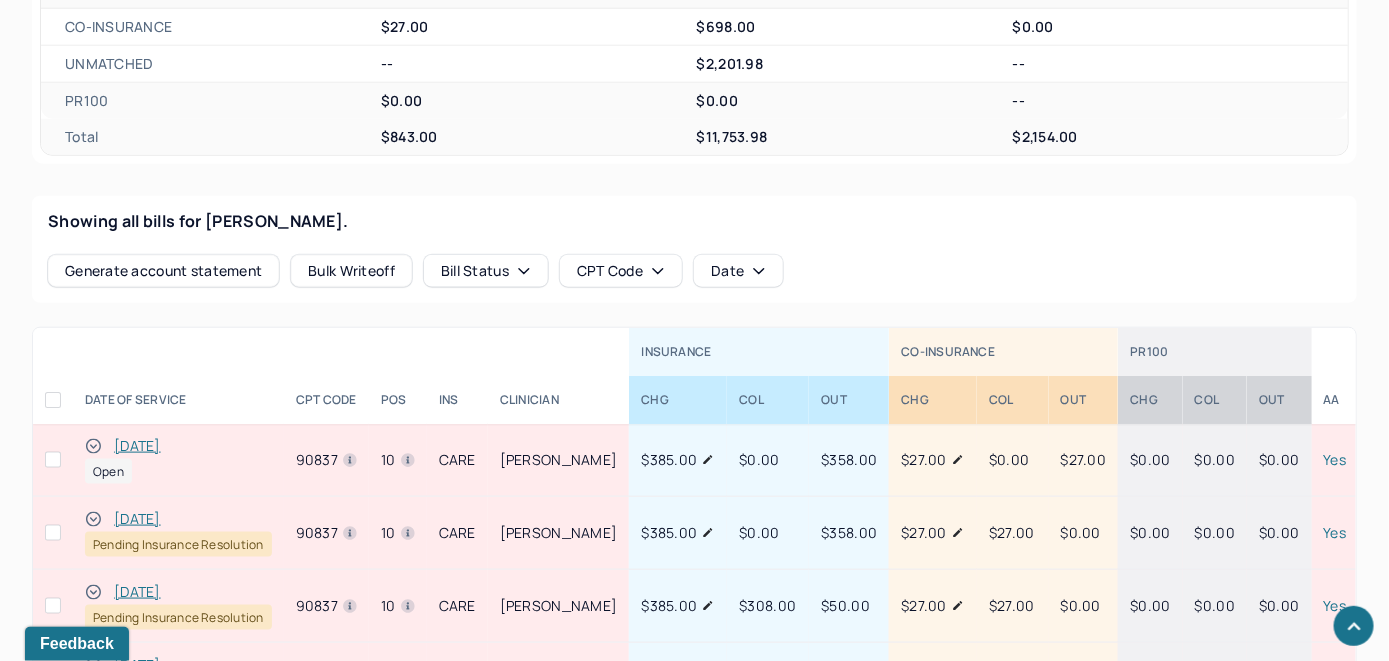 click on "[DATE]" at bounding box center (137, 446) 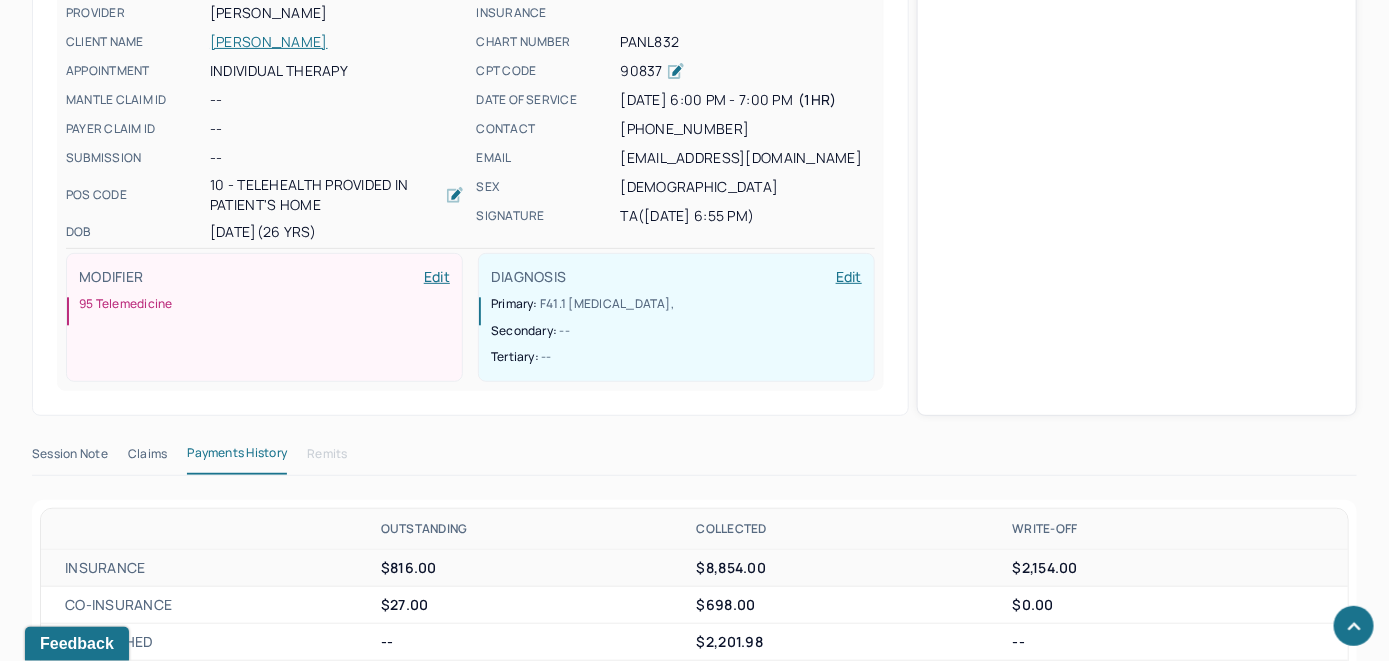 scroll, scrollTop: 693, scrollLeft: 0, axis: vertical 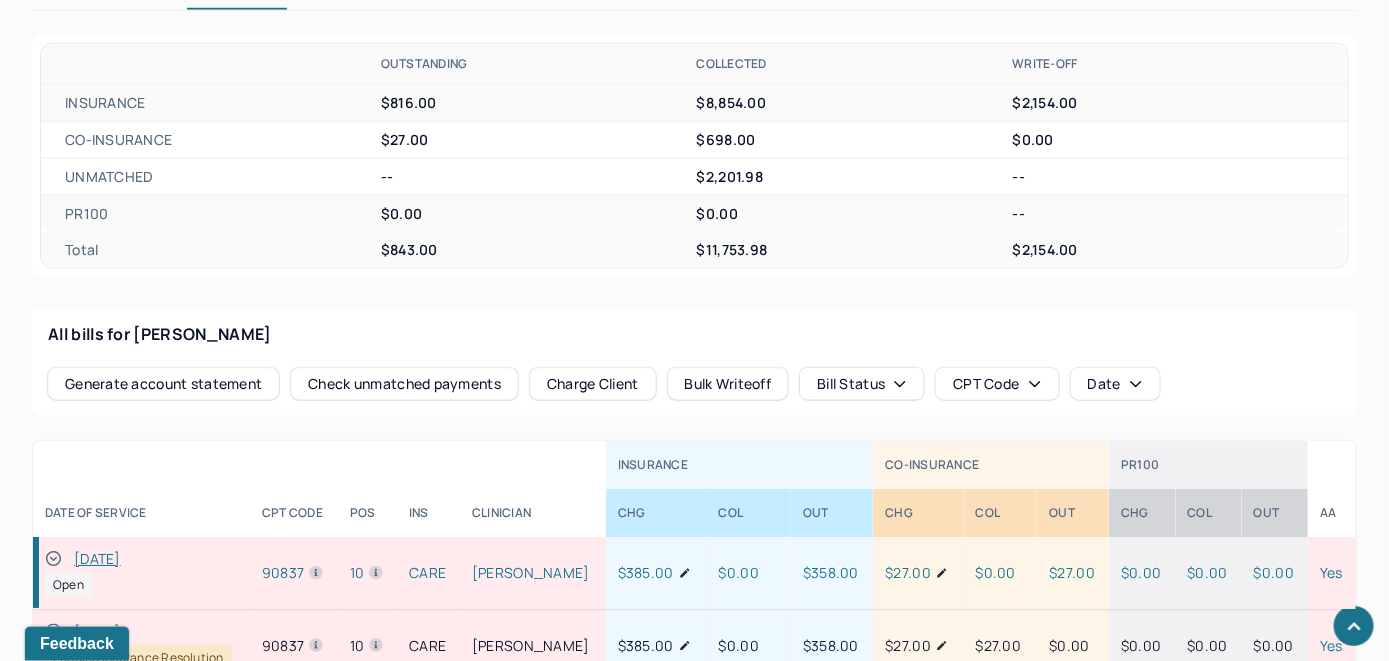 click on "Check unmatched payments" at bounding box center [404, 384] 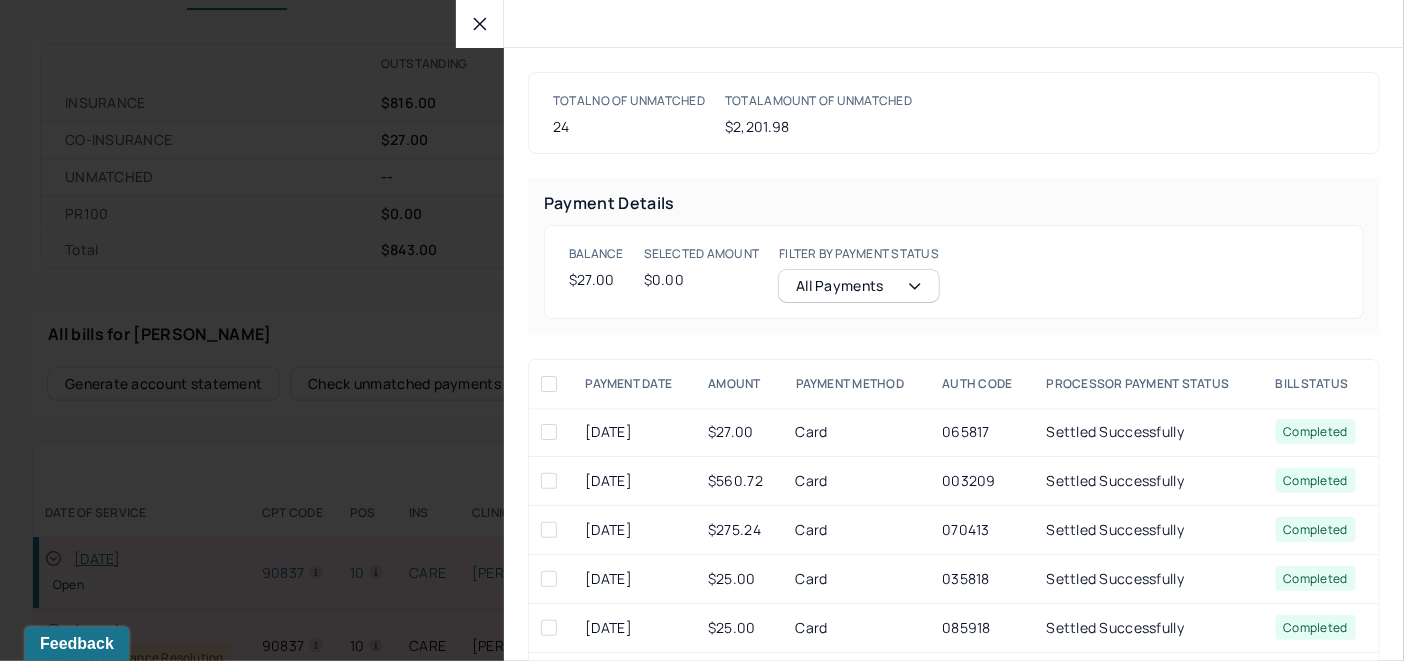 click at bounding box center (549, 432) 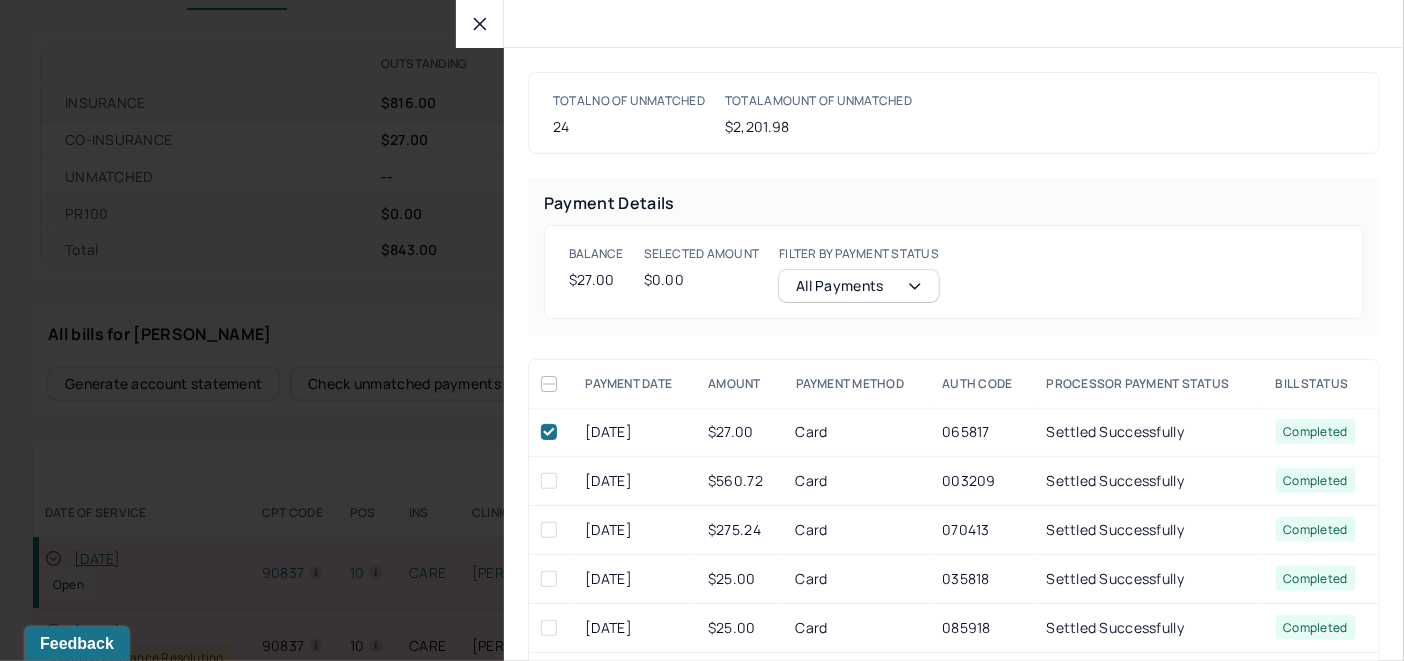 checkbox on "true" 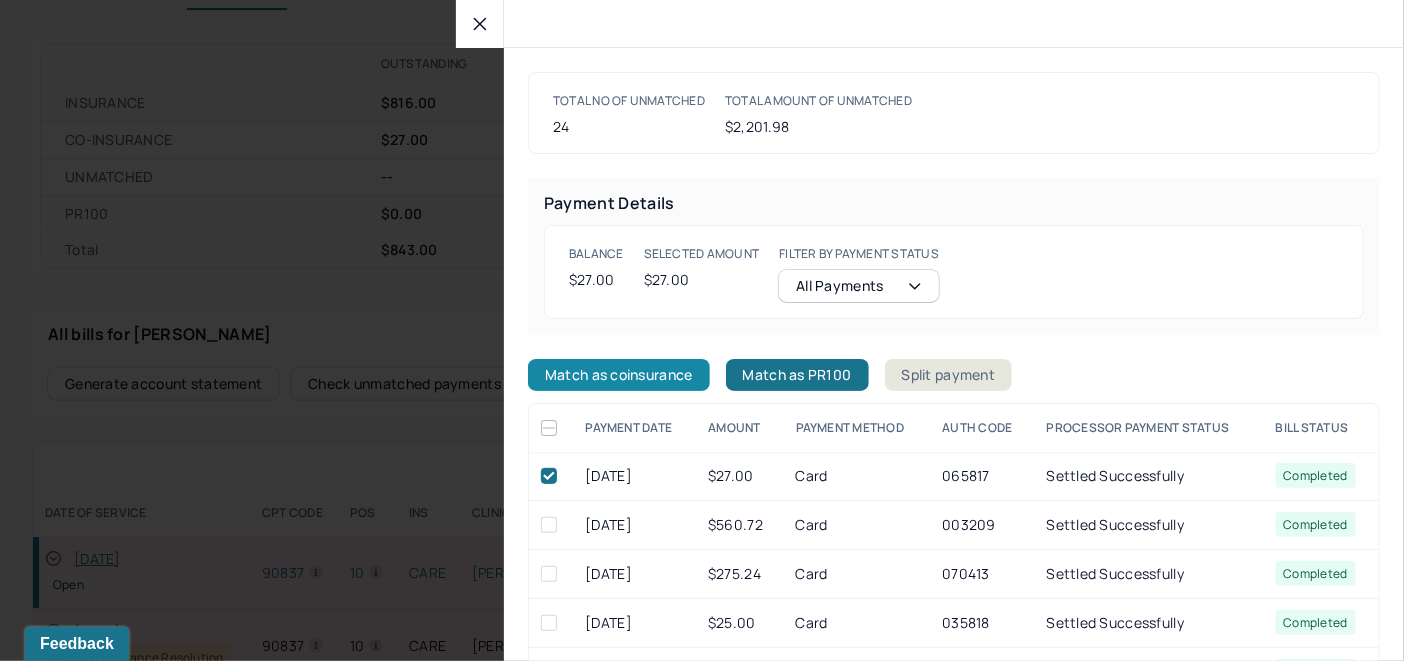 click on "Match as coinsurance" at bounding box center (619, 375) 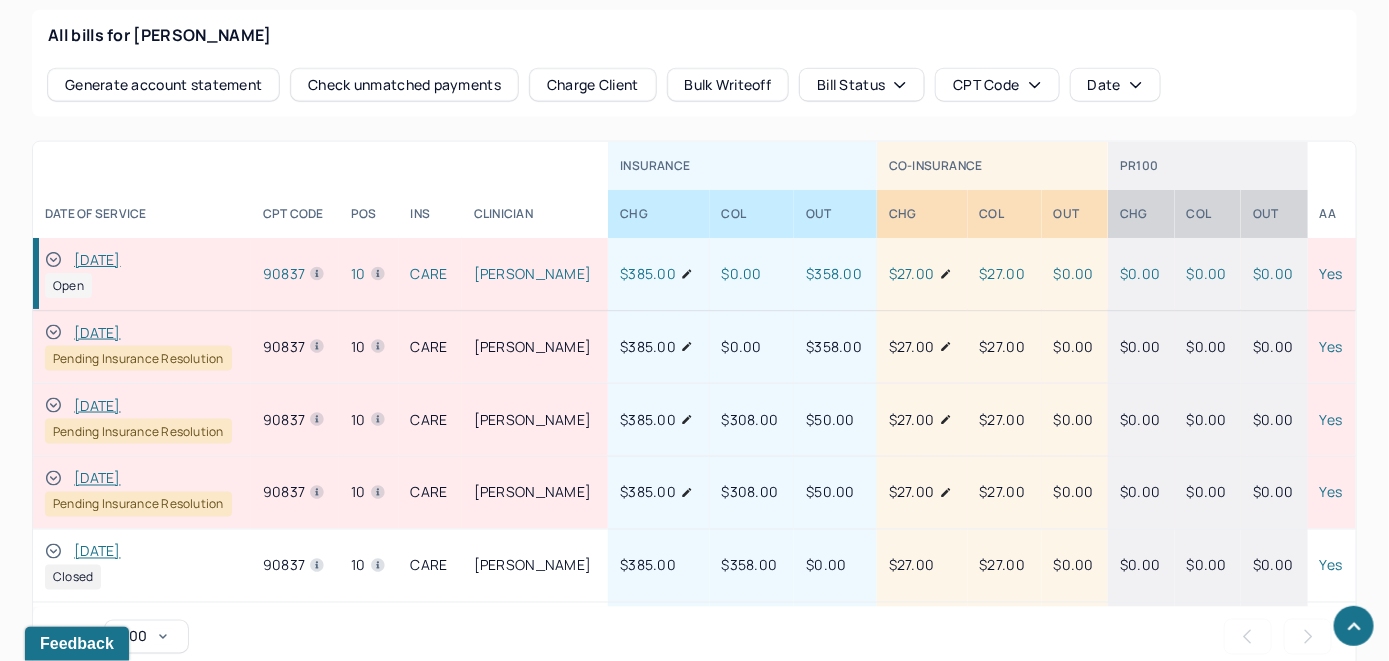scroll, scrollTop: 993, scrollLeft: 0, axis: vertical 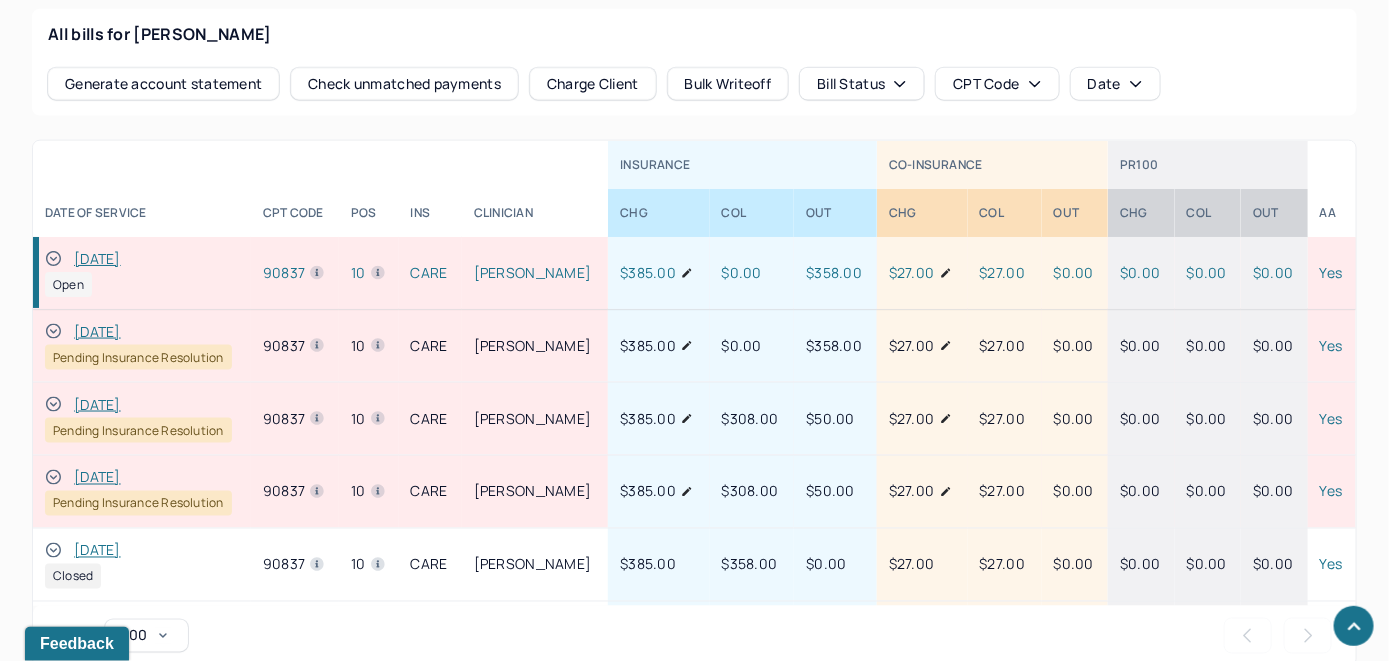click 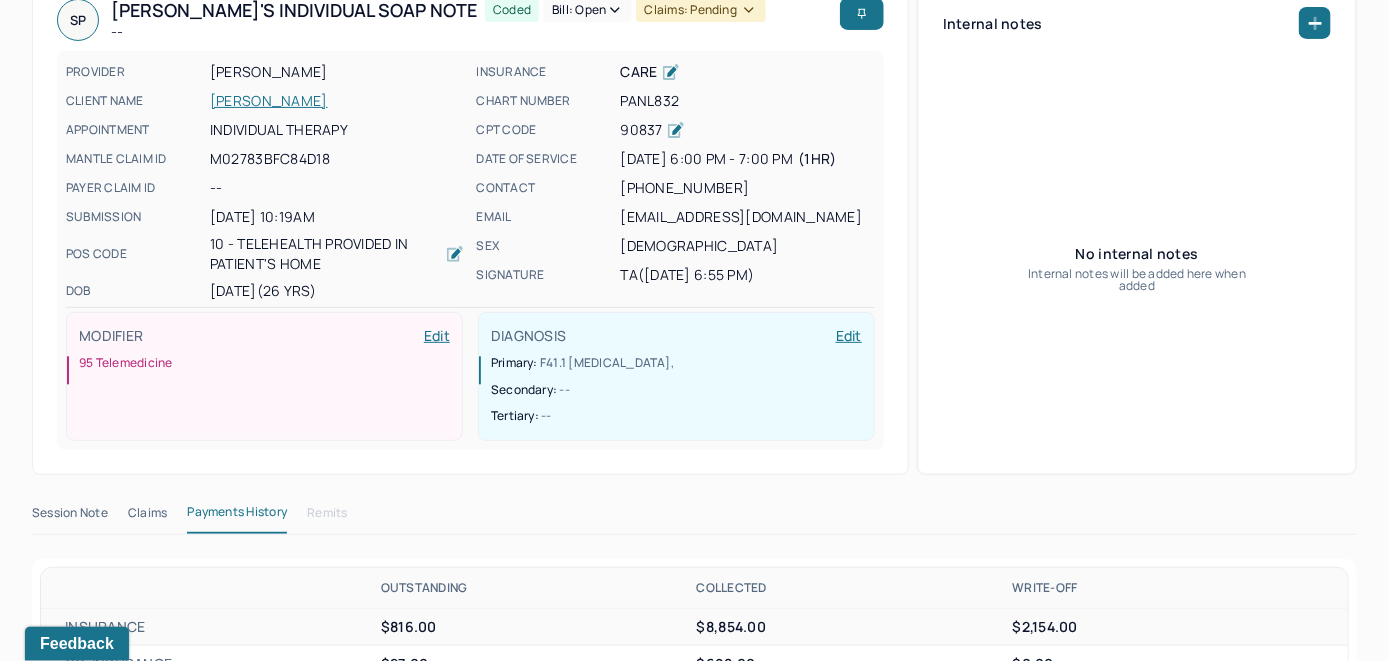 scroll, scrollTop: 0, scrollLeft: 0, axis: both 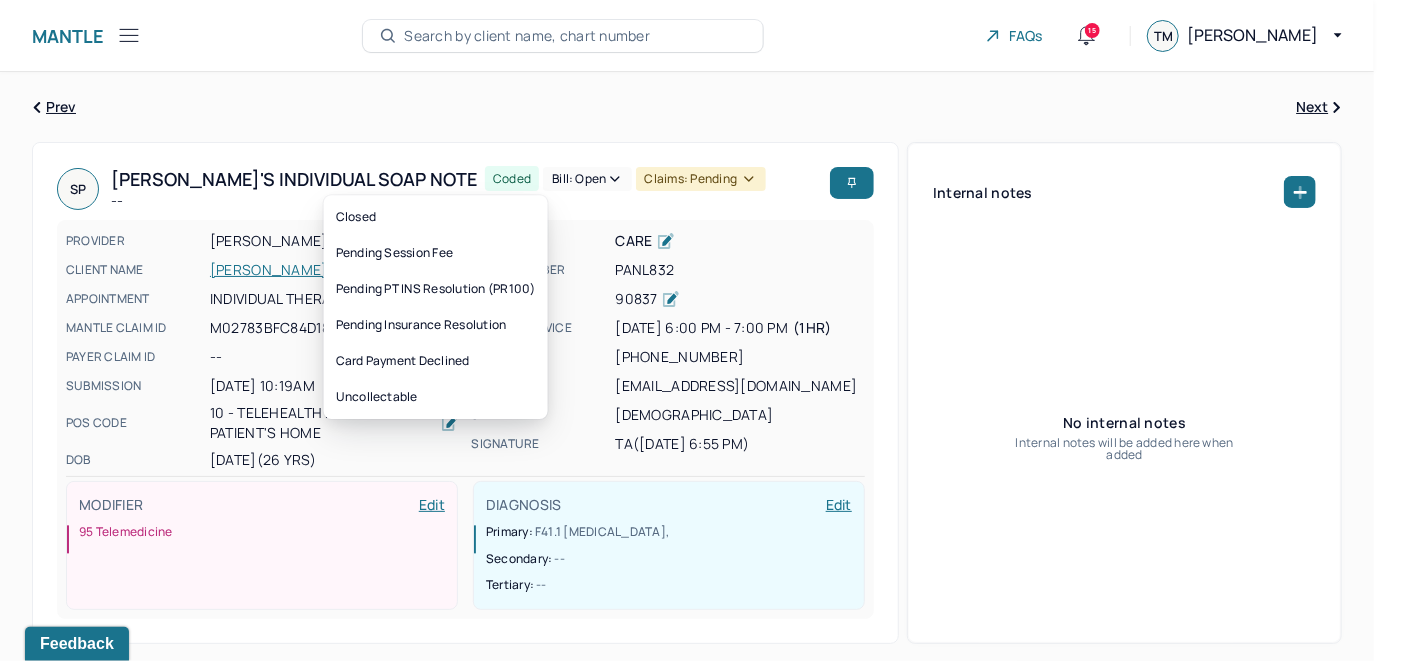 click on "Bill: Open" at bounding box center [587, 179] 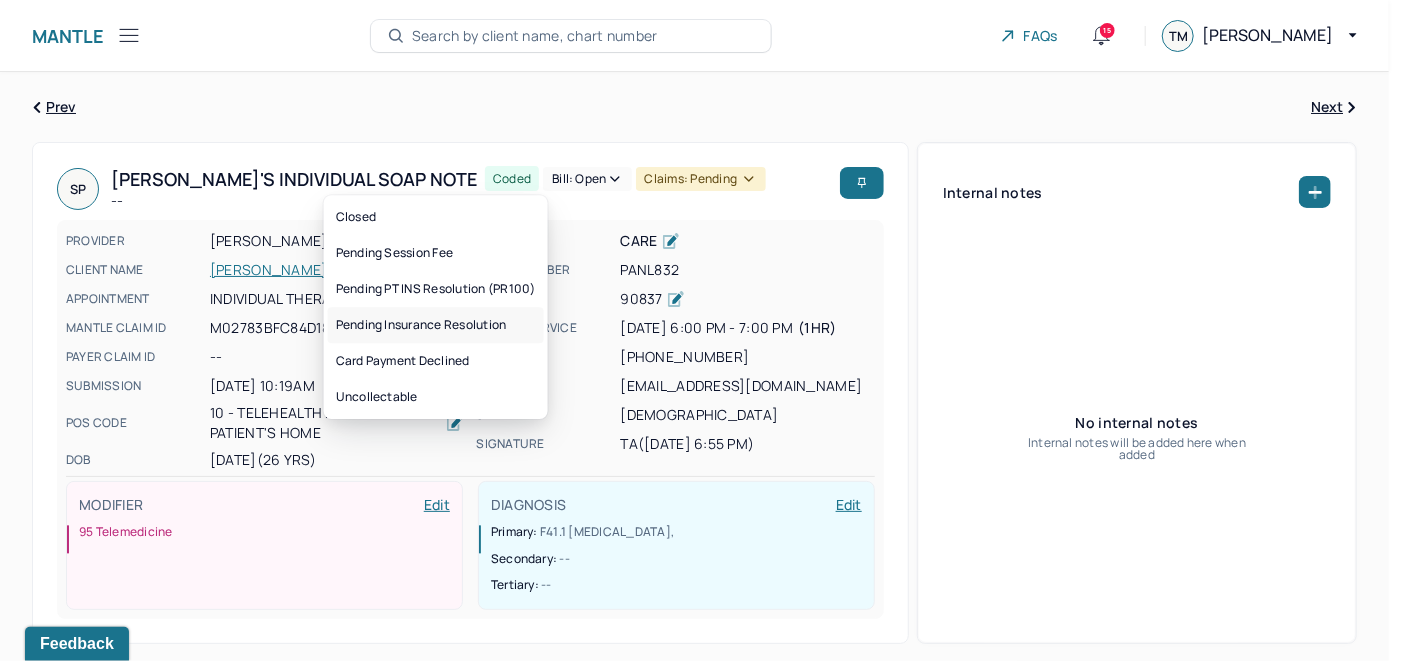 click on "Pending Insurance Resolution" at bounding box center [436, 325] 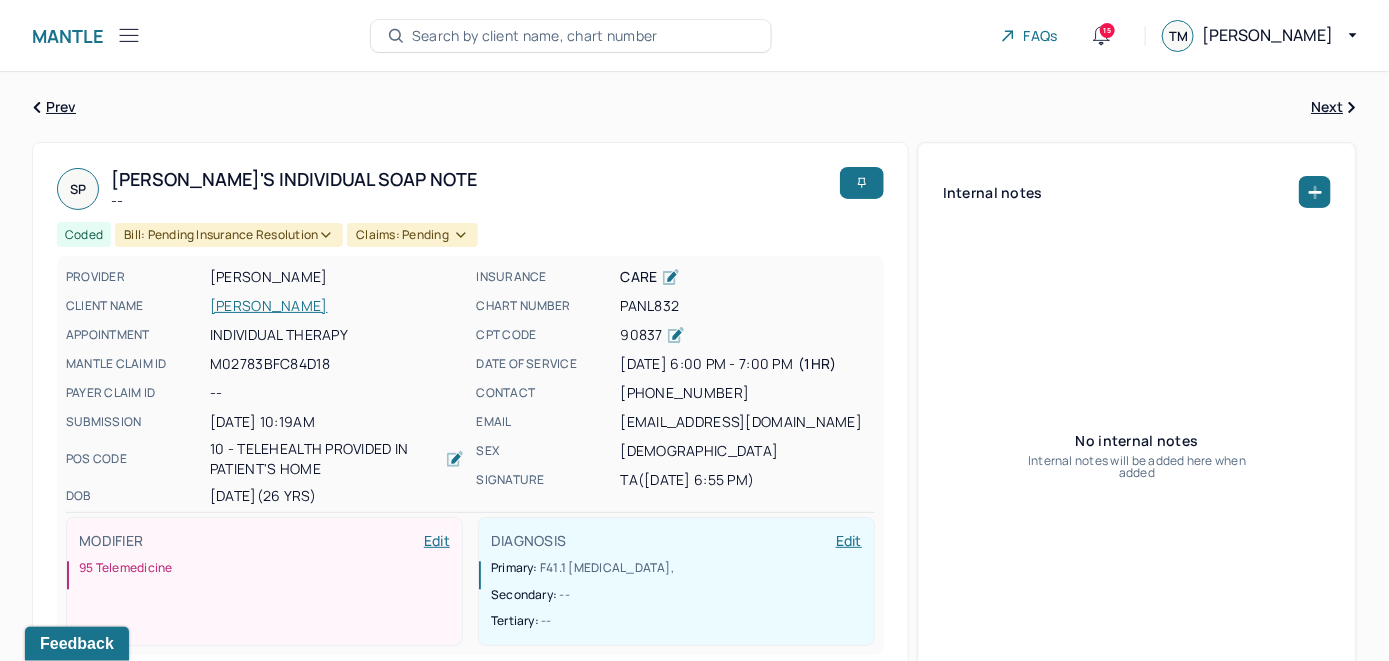 click on "Search by client name, chart number" at bounding box center [571, 36] 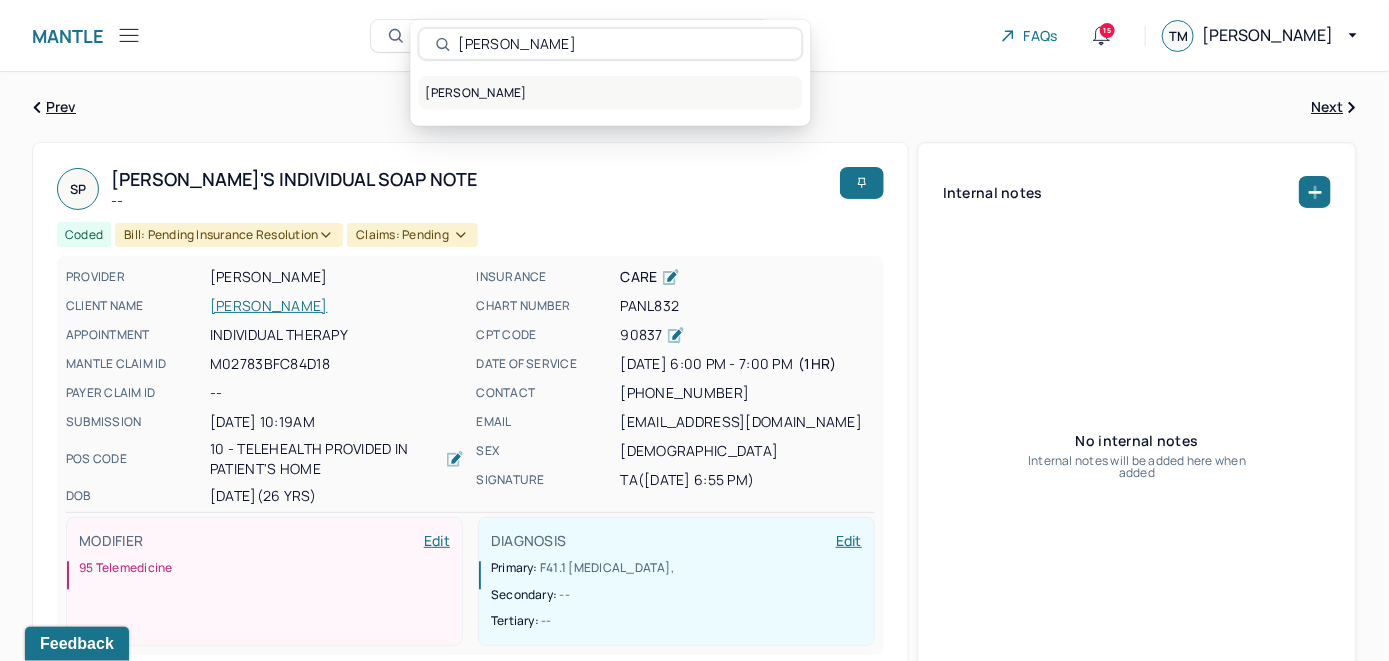 type on "Sheldon Brown" 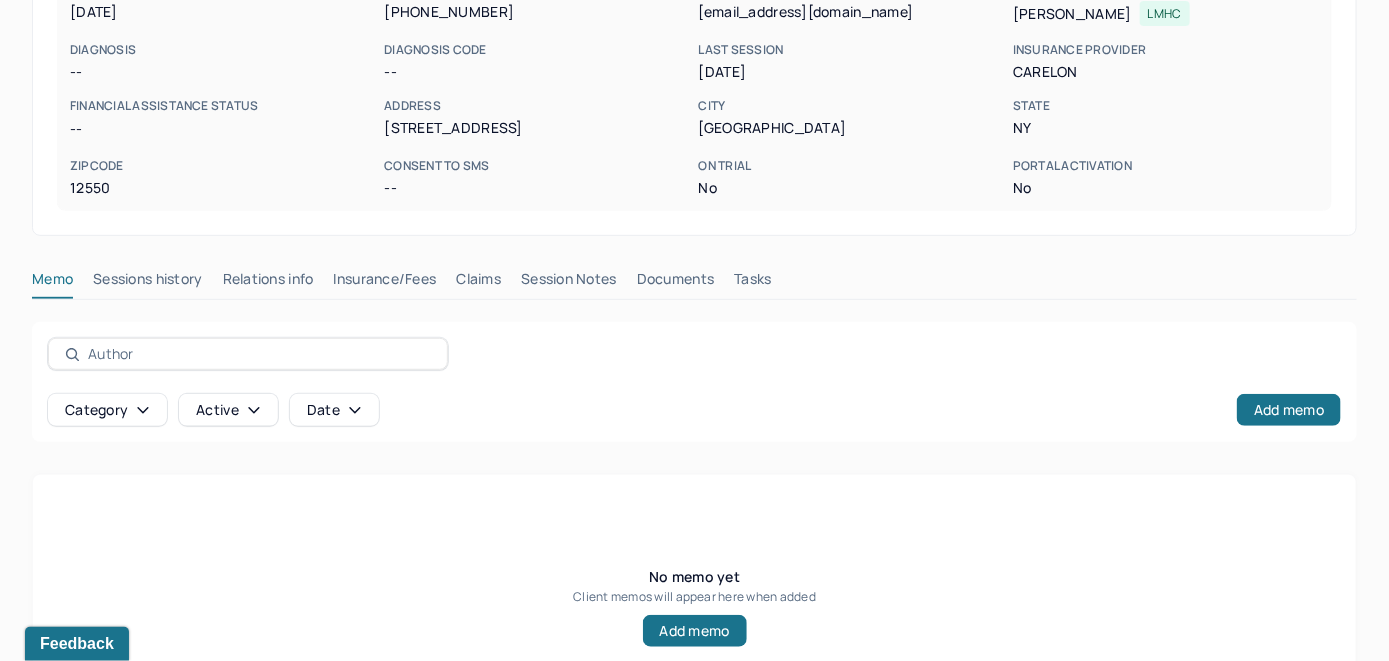 scroll, scrollTop: 393, scrollLeft: 0, axis: vertical 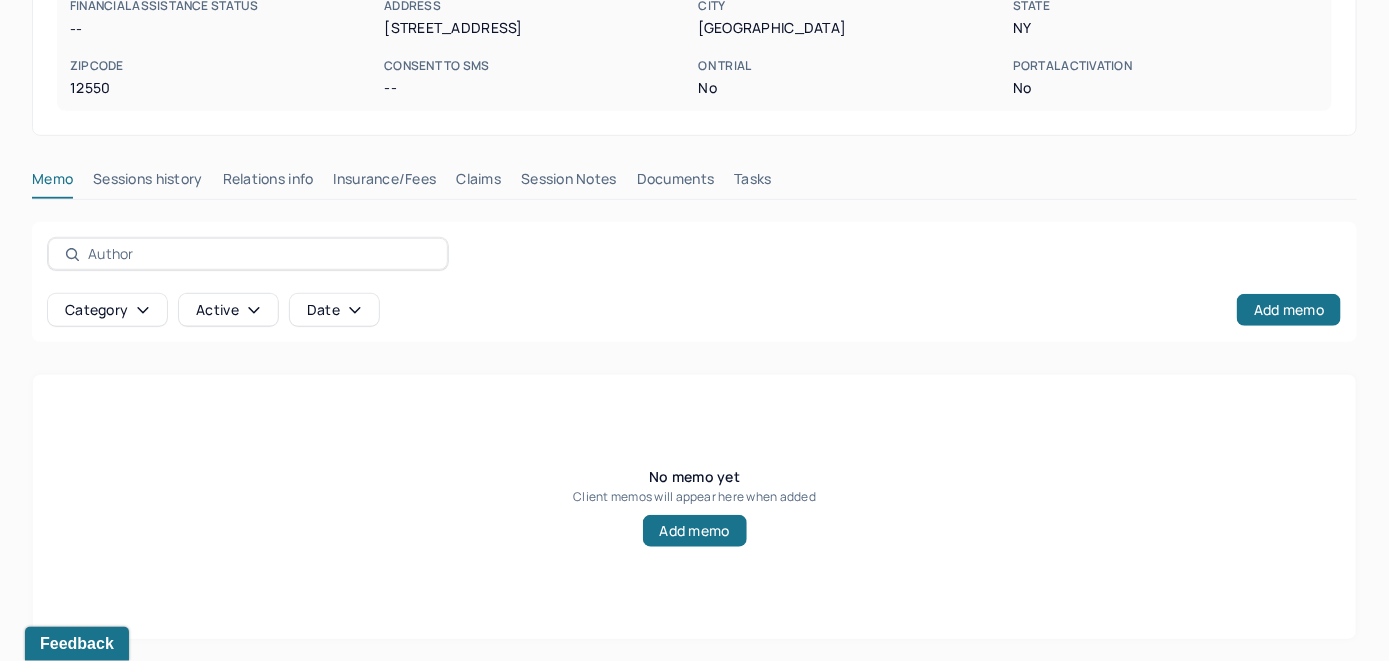 click on "Insurance/Fees" at bounding box center (385, 183) 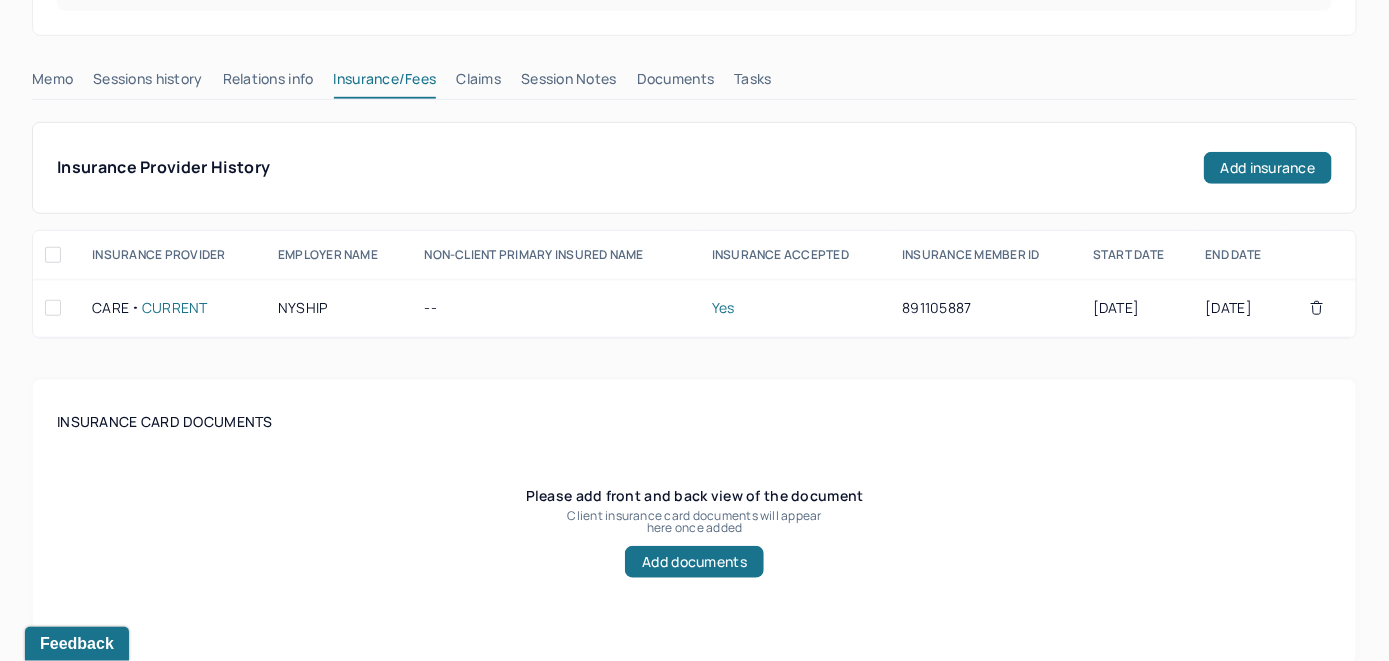 scroll, scrollTop: 293, scrollLeft: 0, axis: vertical 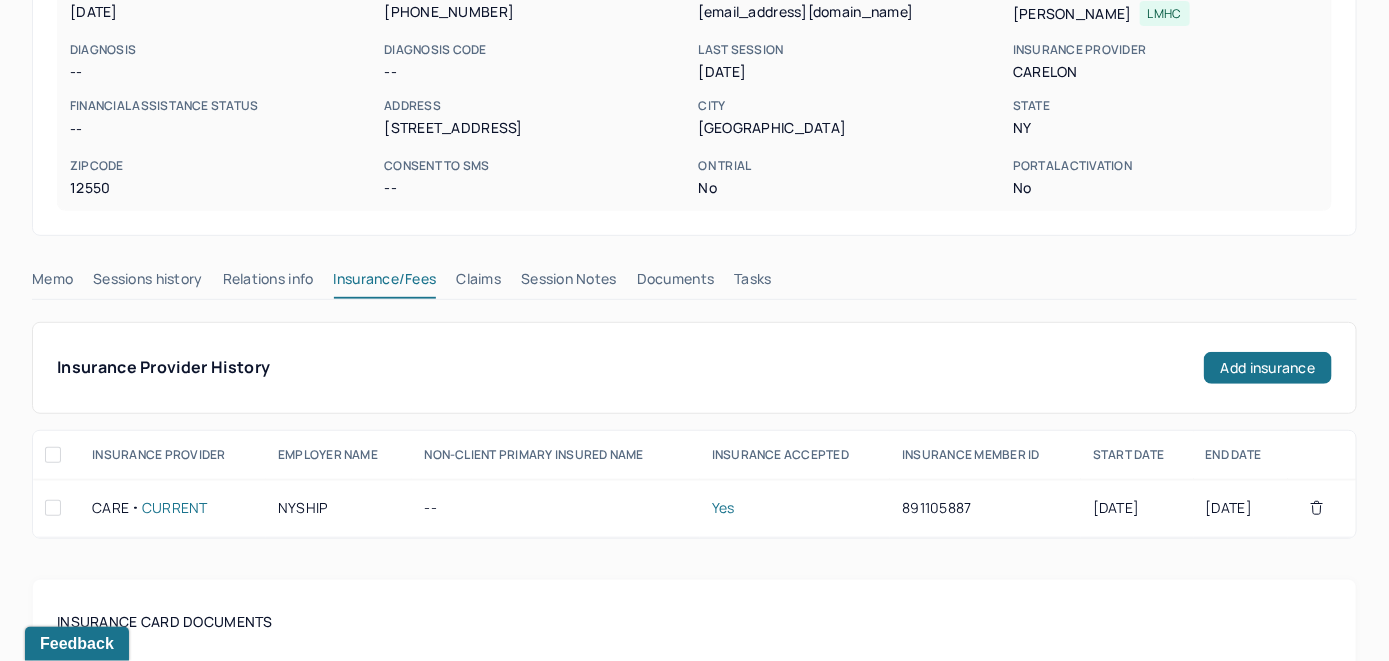 click on "Claims" at bounding box center (478, 283) 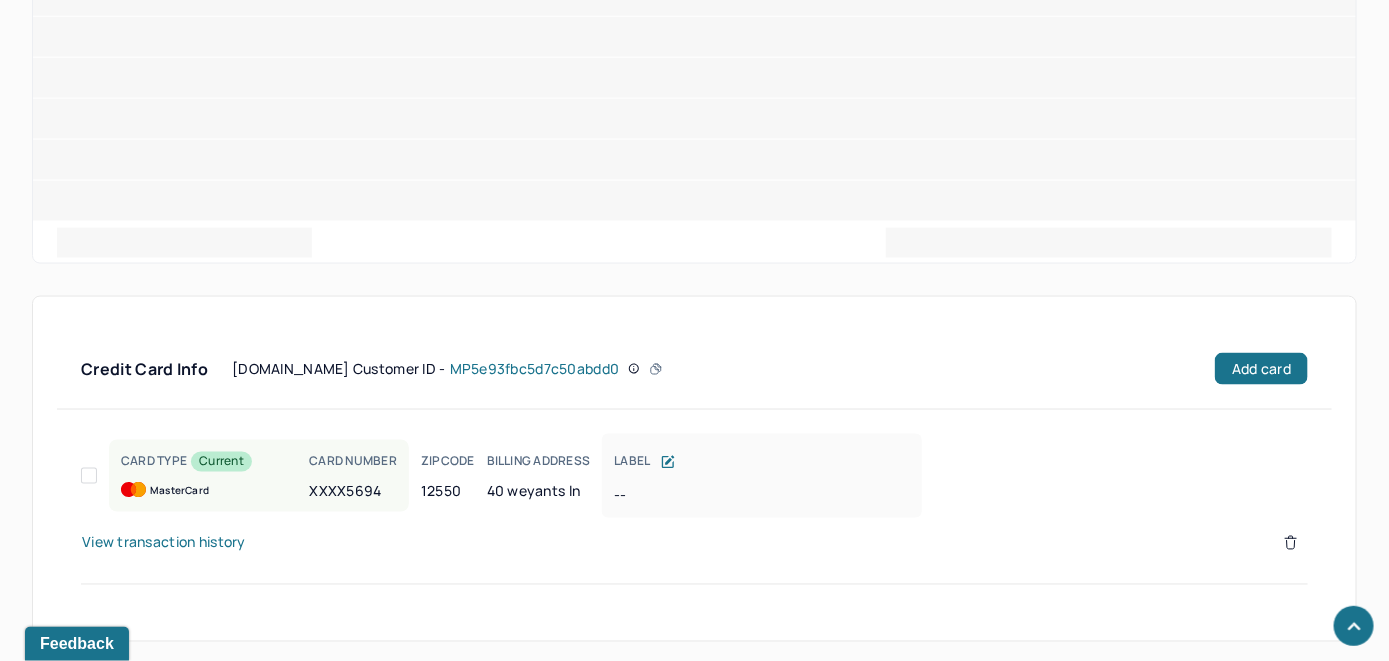 scroll, scrollTop: 1004, scrollLeft: 0, axis: vertical 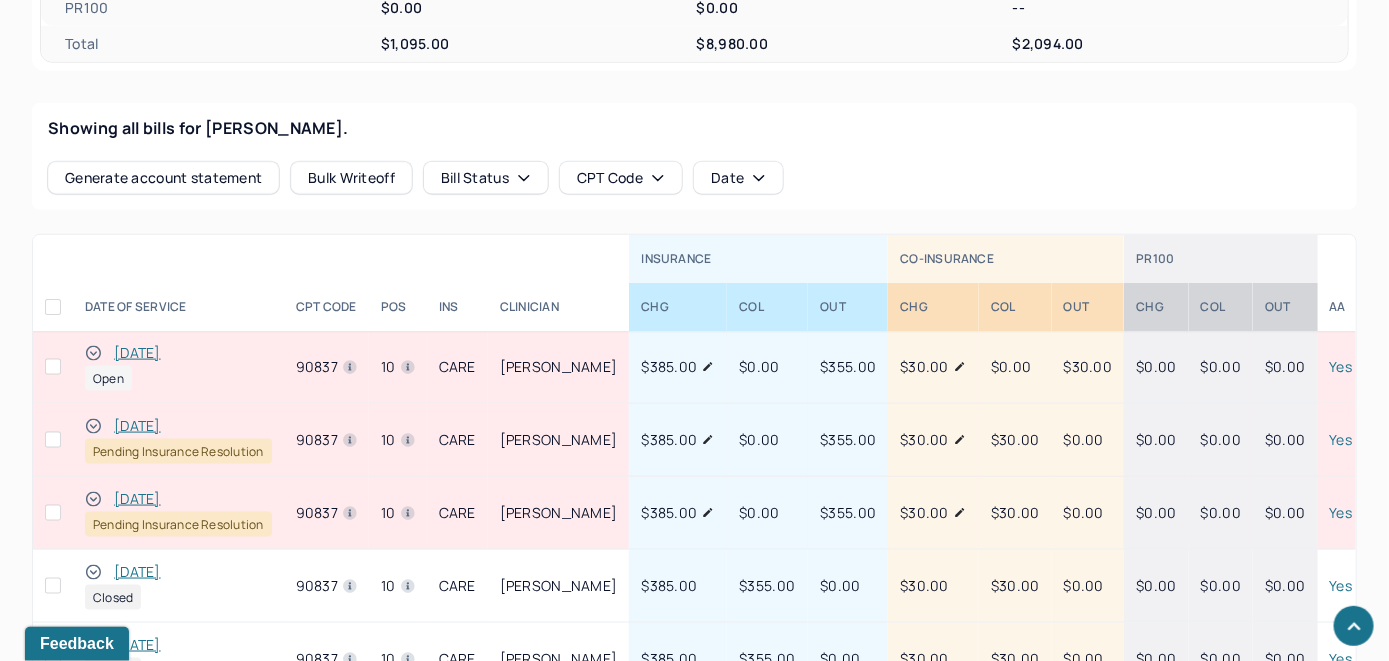 click on "[DATE]" at bounding box center [137, 353] 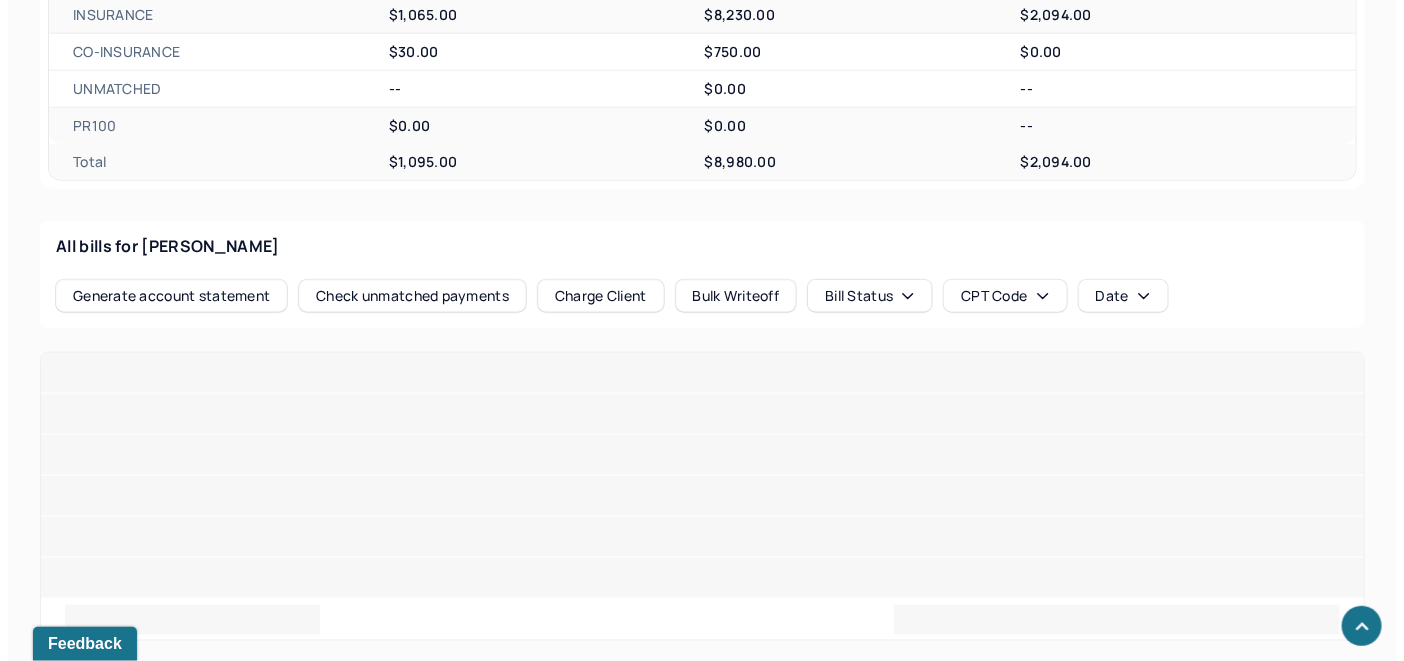 scroll, scrollTop: 786, scrollLeft: 0, axis: vertical 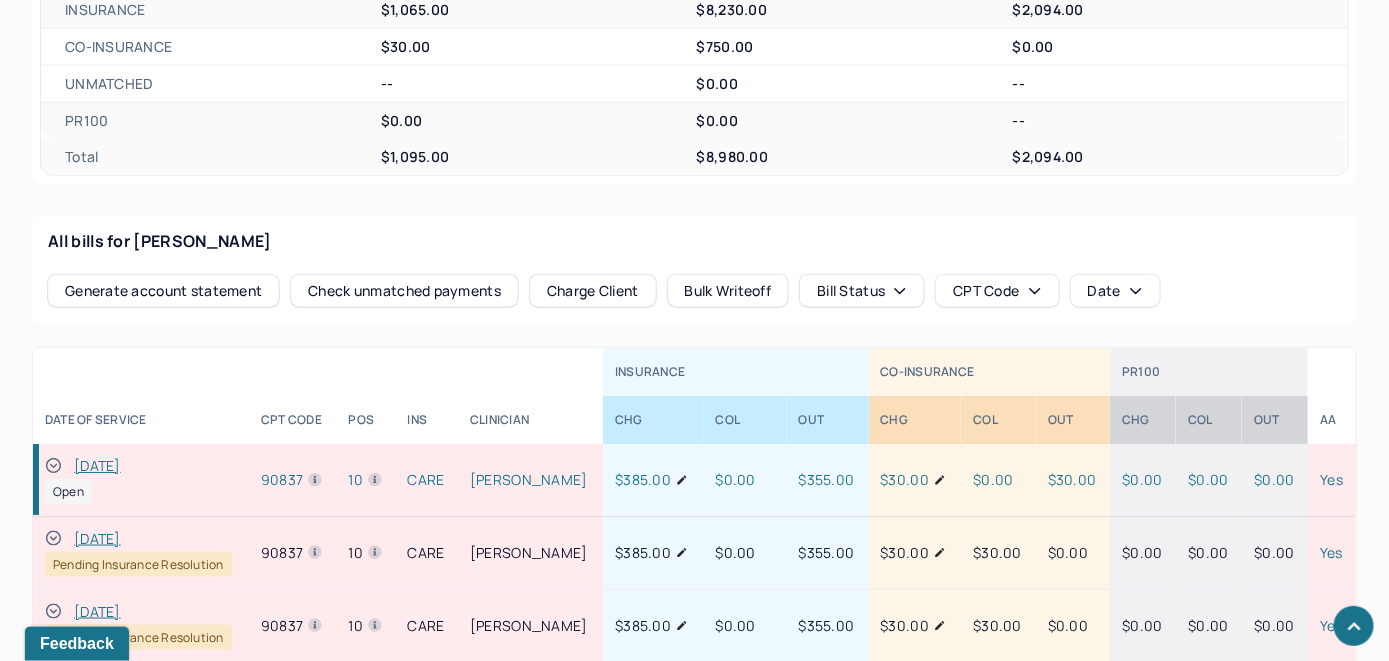 click on "Check unmatched payments" at bounding box center [404, 291] 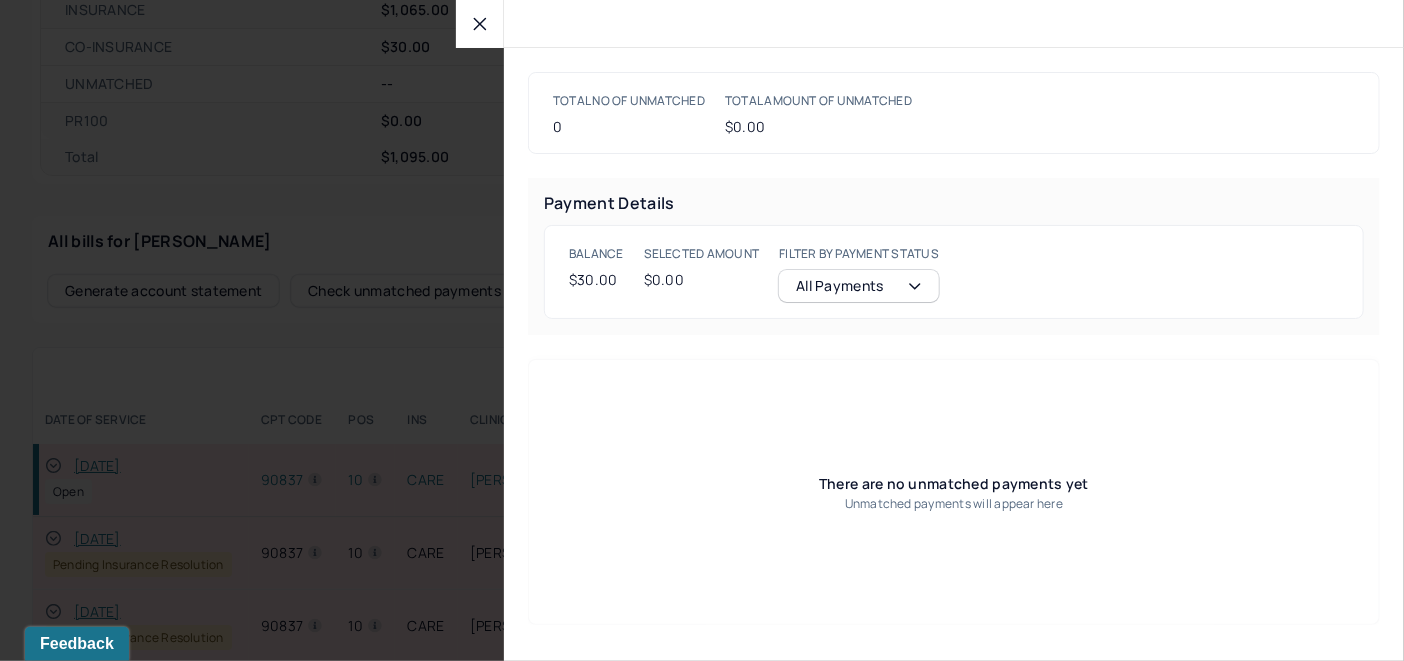 click 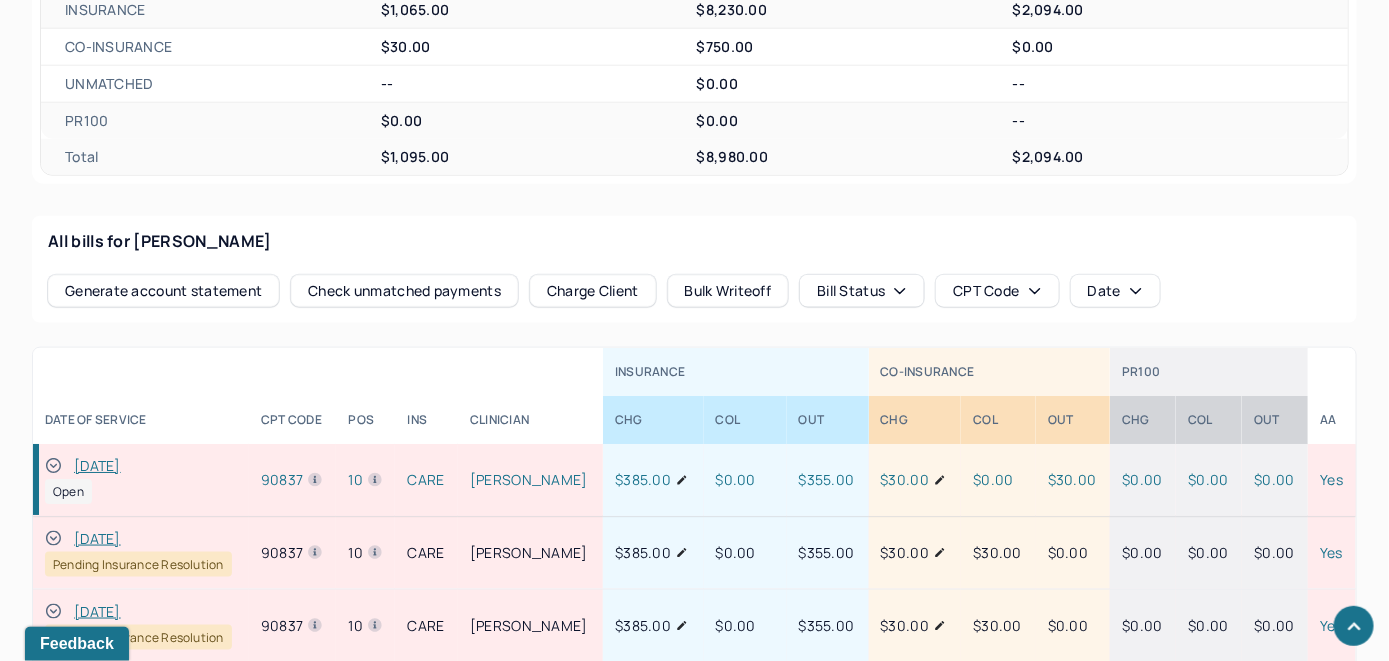 click on "Charge Client" at bounding box center [593, 291] 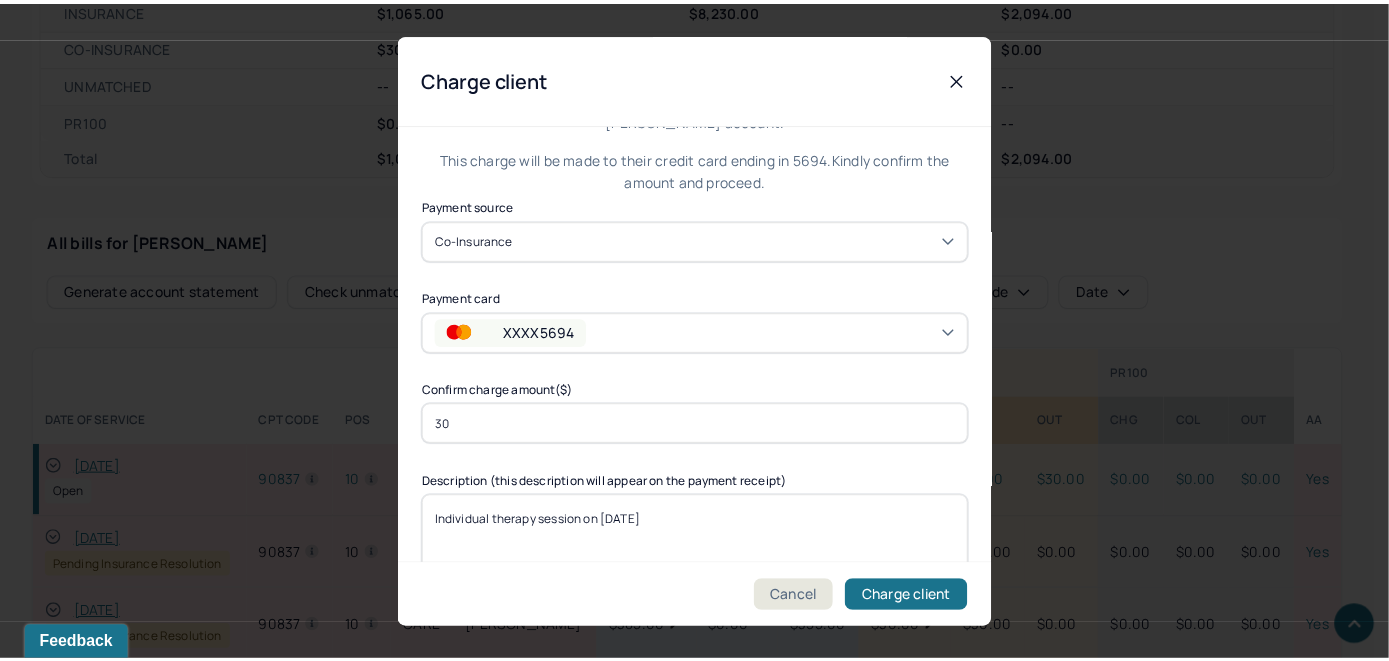 scroll, scrollTop: 121, scrollLeft: 0, axis: vertical 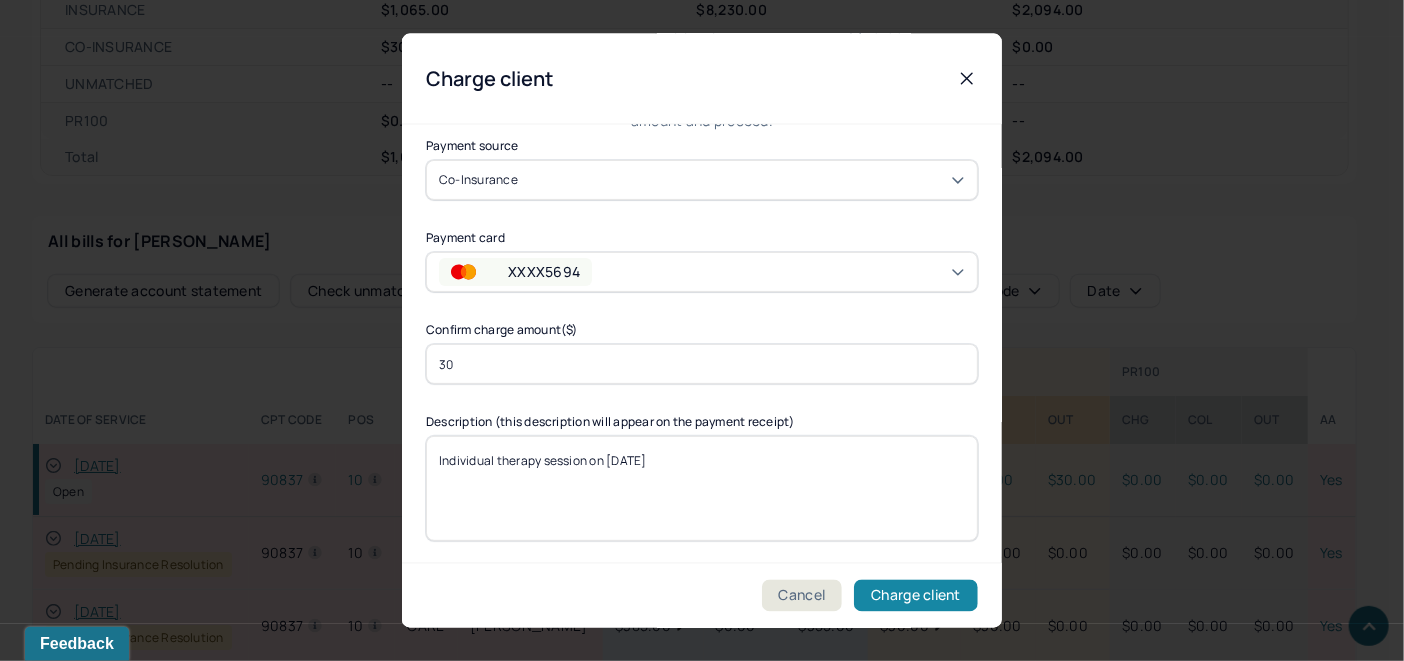 click on "Charge client" at bounding box center (916, 596) 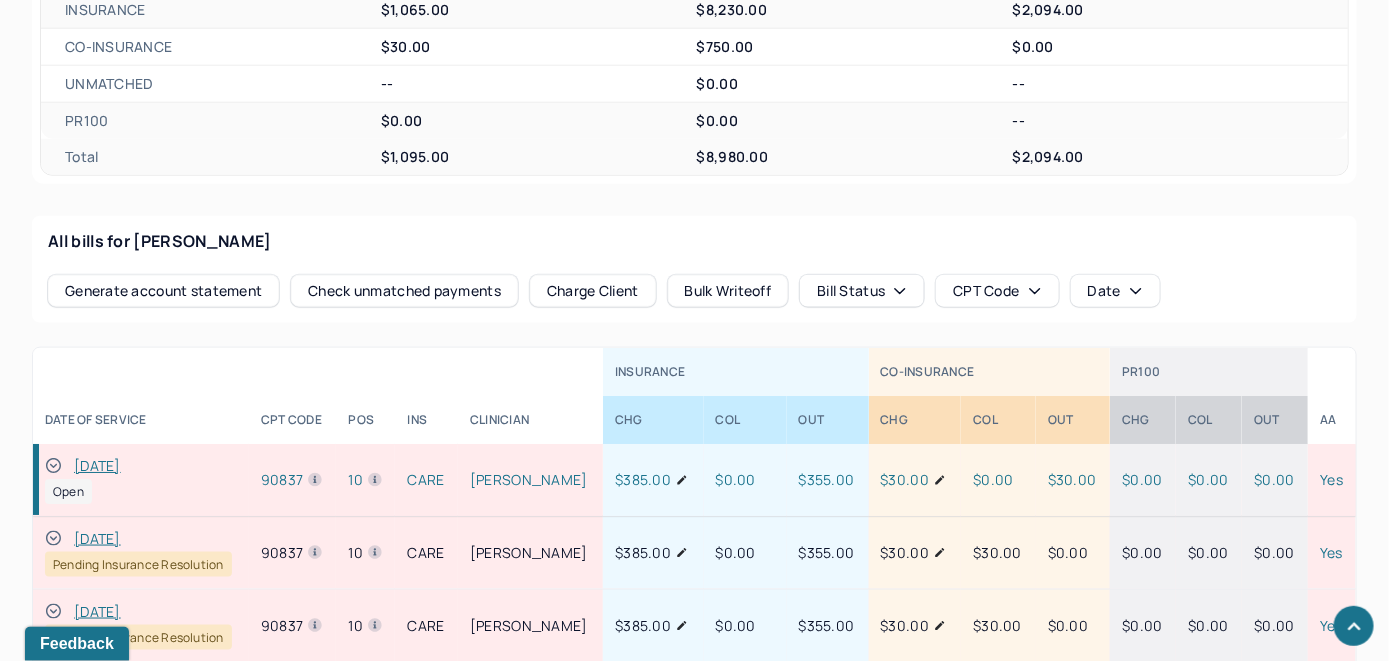 click 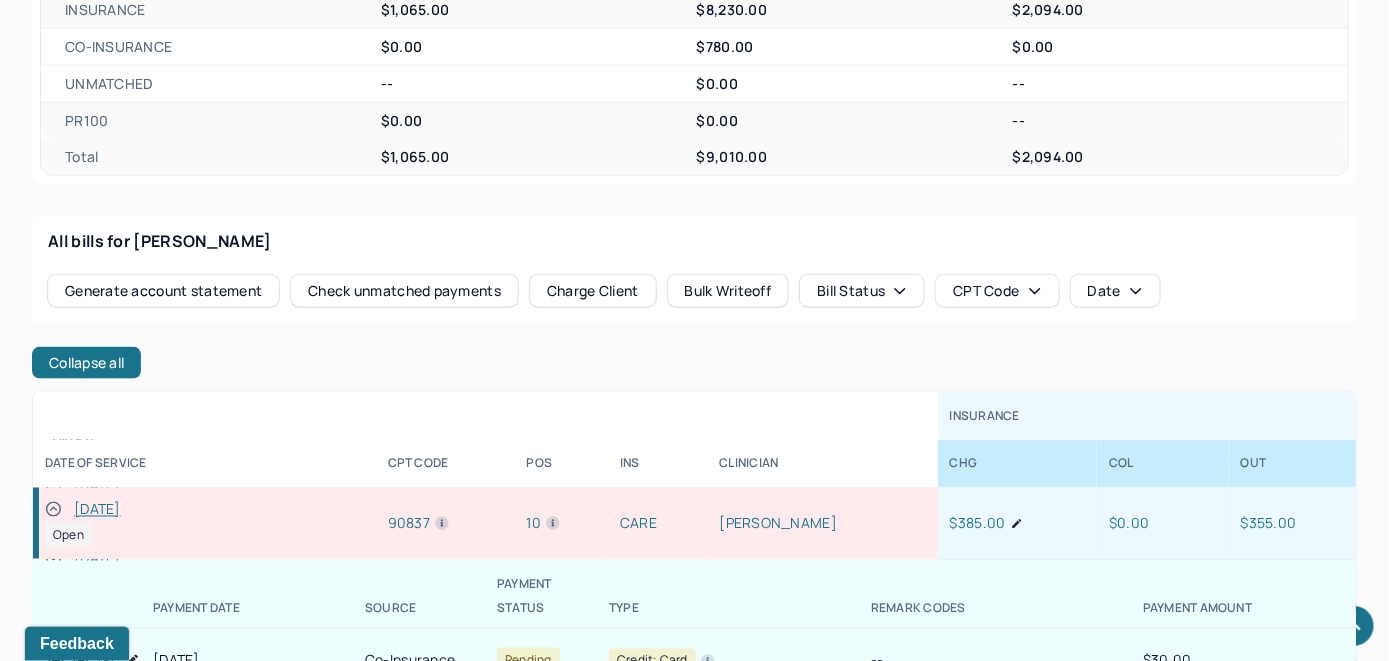 scroll, scrollTop: 1700, scrollLeft: 0, axis: vertical 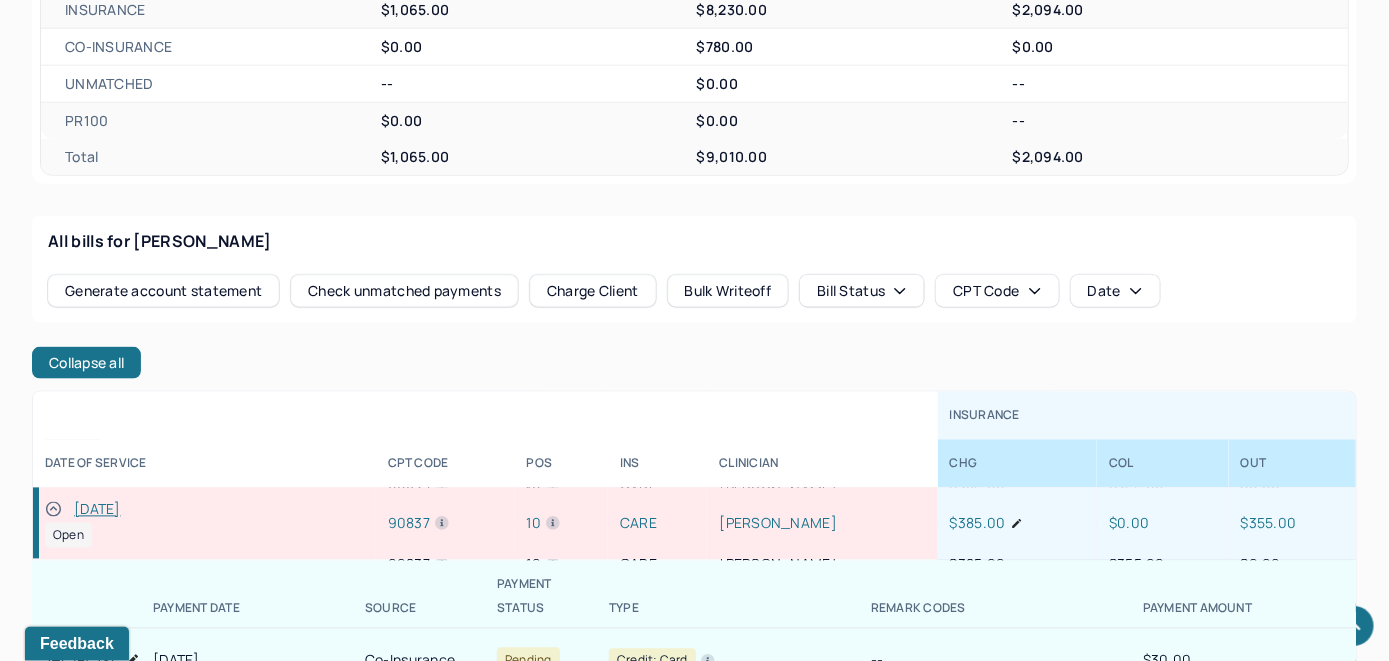 click on "Collapse all             INSURANCE CO-INSURANCE PR100   DATE OF SERVICE CPT CODE pos Ins CLINICIAN CHG COL OUT CHG COL OUT CHG COL OUT AA     07/16/2025 Open 90837 10 CARE Young Whittney $385.00     $0.00 $355.00 $30.00     $0.00 $30.00 $0.00 $0.00 $0.00 Yes PAYMENT DATE SOURCE PAYMENT STATUS TYPE REMARK CODES PAYMENT AMOUNT EFT POSTED BY PAYMENT NOTE DESCRIPTION                 07/21/2025 Co-Insurance Pending Credit:   card     -- $30.00 -- Teresa Murillo Martinez -- Individual therapy session on 07/16/2025     07/21/2025 Insurance Credit Claim remits Payment method Remark code       Add       07/09/2025 Pending Insurance Resolution 90837 10 CARE Young Whittney $385.00     $0.00 $355.00 $30.00     $30.00 $0.00 $0.00 $0.00 $0.00 Yes     07/02/2025 Pending Insurance Resolution 90837 10 CARE Young Whittney $385.00     $0.00 $355.00 $30.00     $30.00 $0.00 $0.00 $0.00 $0.00 Yes     06/24/2025 Closed 90837 10 CARE Young Whittney $385.00 $355.00 $0.00 $30.00 $30.00 $0.00 $0.00 $0.00 $0.00 Yes     06/19/2025 10" at bounding box center [694, 633] 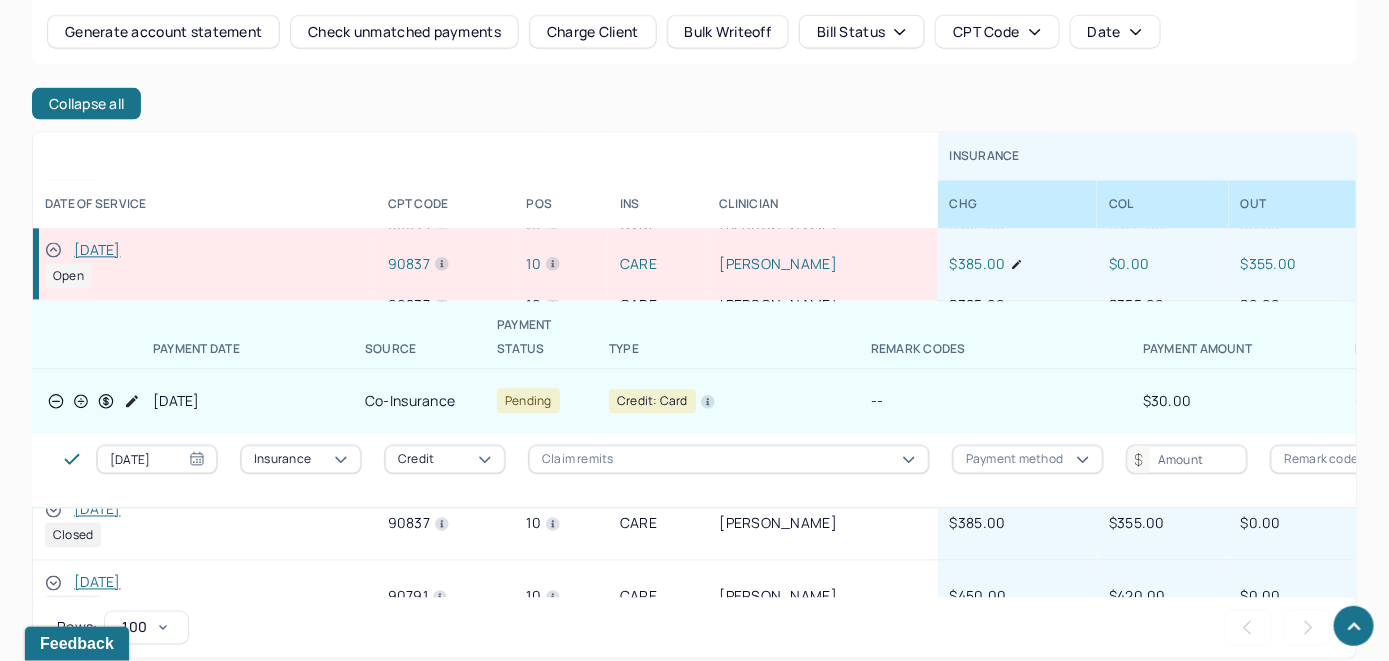 scroll, scrollTop: 1065, scrollLeft: 0, axis: vertical 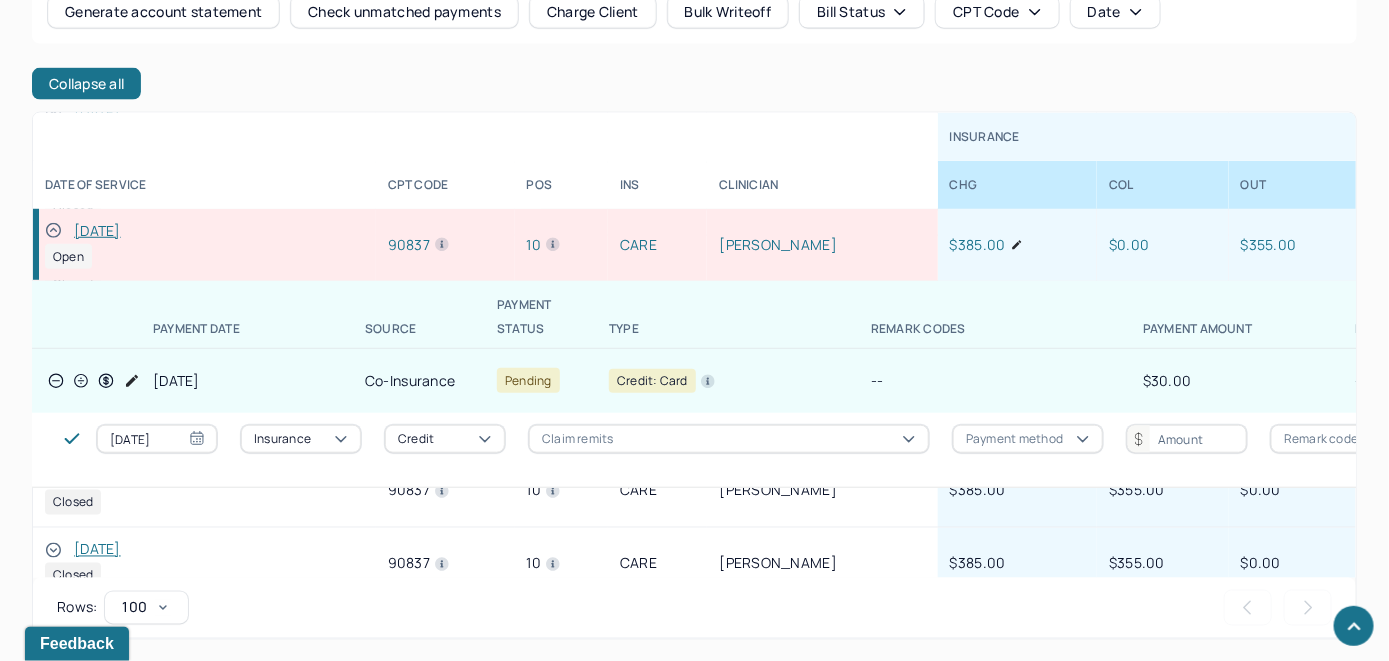 click at bounding box center [657, 137] 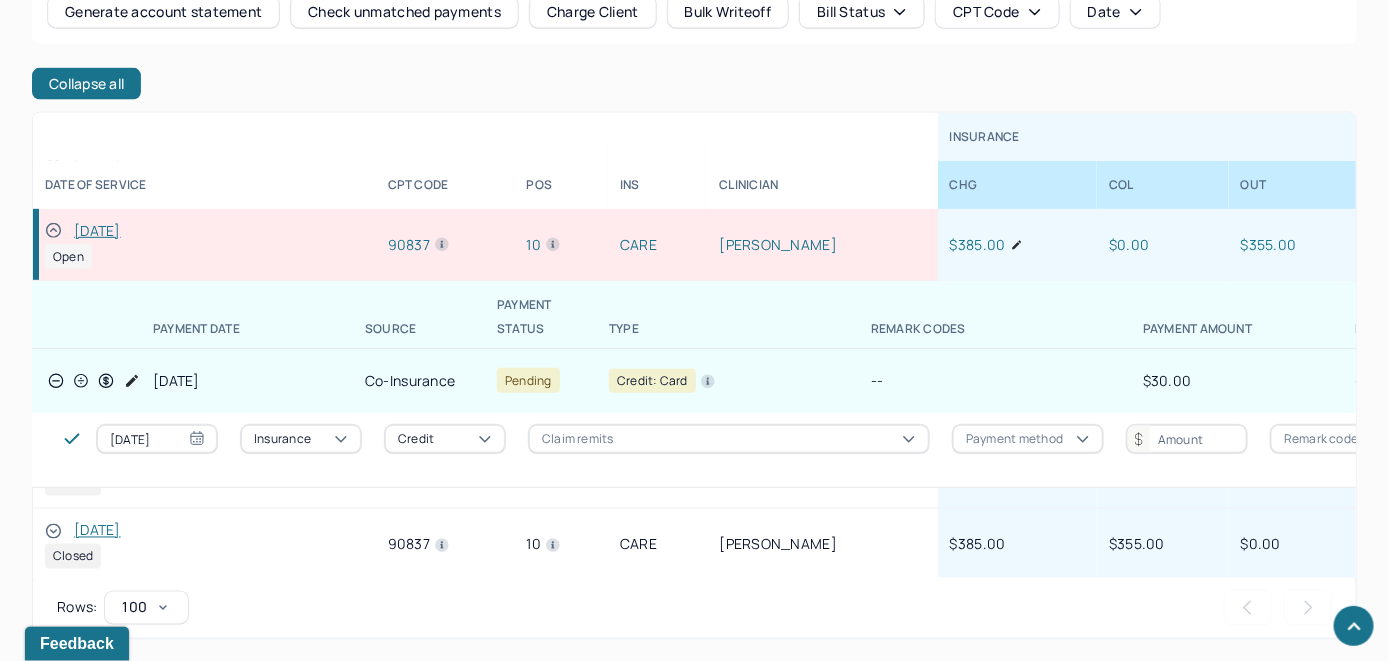 scroll, scrollTop: 45, scrollLeft: 0, axis: vertical 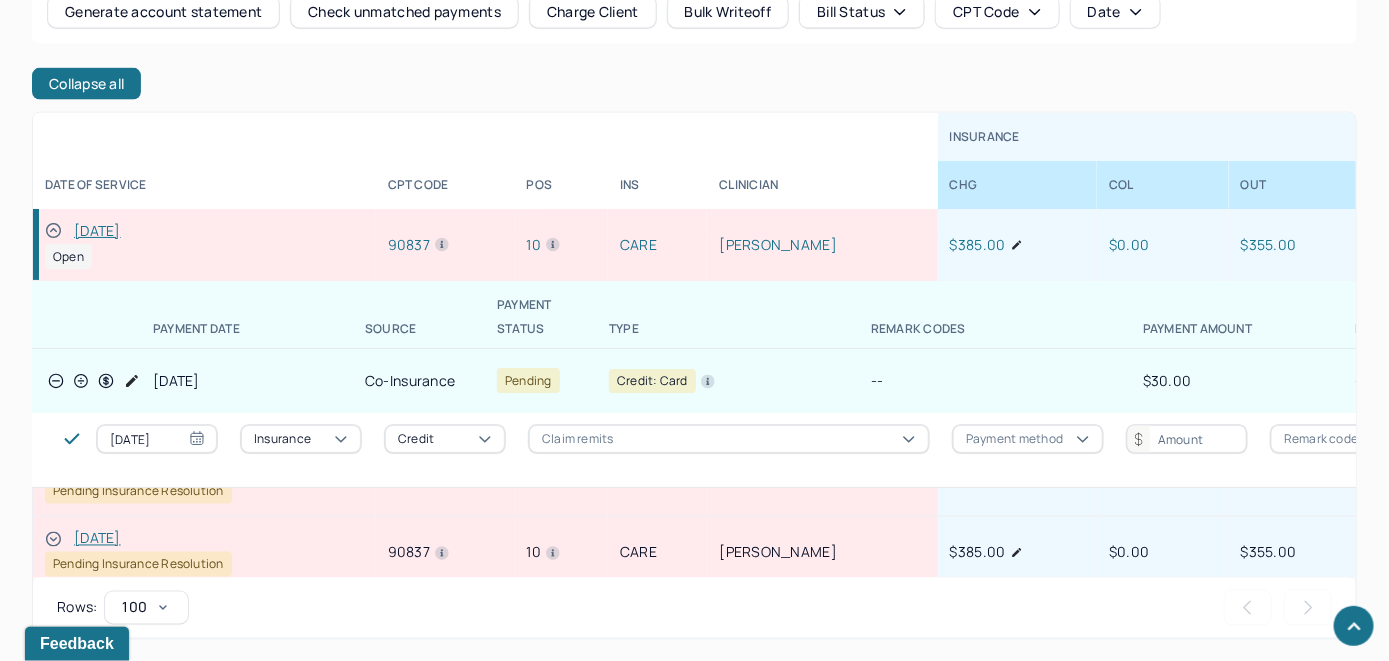 click on "All bills for   Brown Sheldon   Generate account statement     Check unmatched payments     Charge Client     Bulk Writeoff     Bill Status     CPT Code     Date     Collapse all             INSURANCE CO-INSURANCE PR100   DATE OF SERVICE CPT CODE pos Ins CLINICIAN CHG COL OUT CHG COL OUT CHG COL OUT AA     07/16/2025 Open 90837 10 CARE Young Whittney $385.00     $0.00 $355.00 $30.00     $0.00 $30.00 $0.00 $0.00 $0.00 Yes PAYMENT DATE SOURCE PAYMENT STATUS TYPE REMARK CODES PAYMENT AMOUNT EFT POSTED BY PAYMENT NOTE DESCRIPTION                 07/21/2025 Co-Insurance Pending Credit:   card     -- $30.00 -- Teresa Murillo Martinez -- Individual therapy session on 07/16/2025     07/21/2025 Insurance Credit Claim remits Payment method Remark code       Add       07/09/2025 Pending Insurance Resolution 90837 10 CARE Young Whittney $385.00     $0.00 $355.00 $30.00     $30.00 $0.00 $0.00 $0.00 $0.00 Yes     07/02/2025 Pending Insurance Resolution 90837 10 CARE Young Whittney $385.00     $0.00 $355.00 $30.00     $0.00" at bounding box center [694, 289] 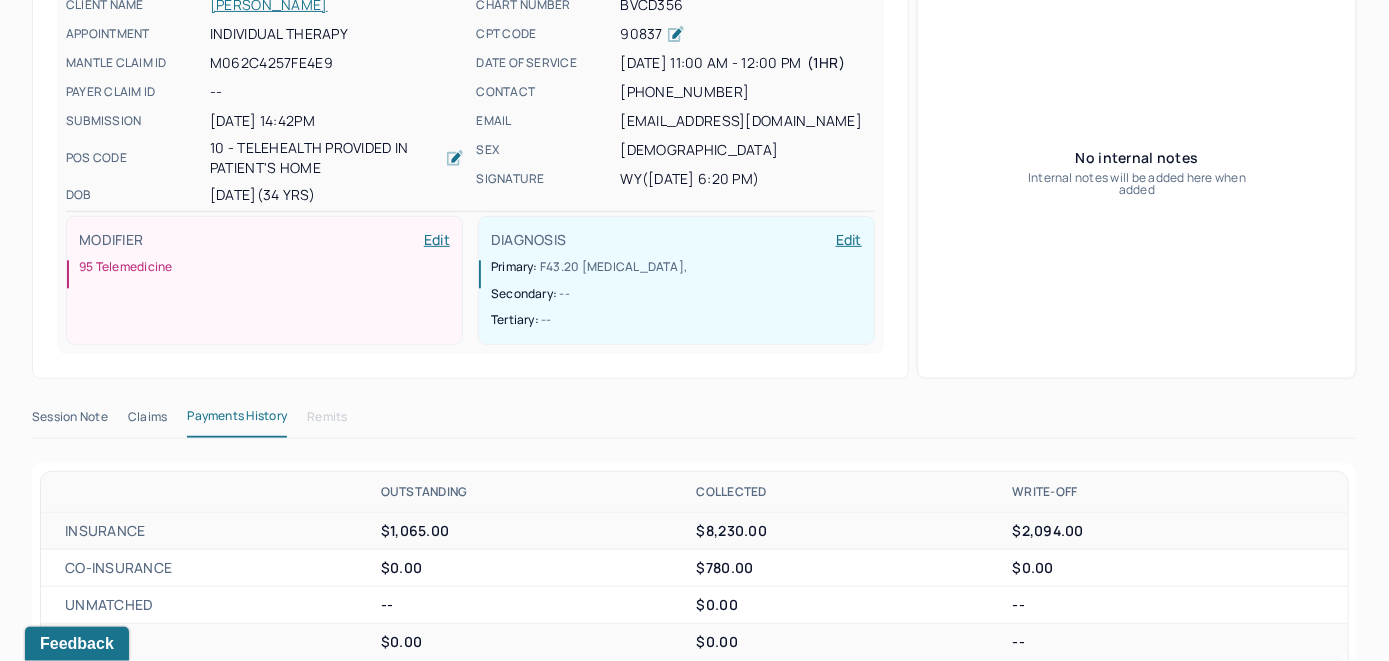 scroll, scrollTop: 0, scrollLeft: 0, axis: both 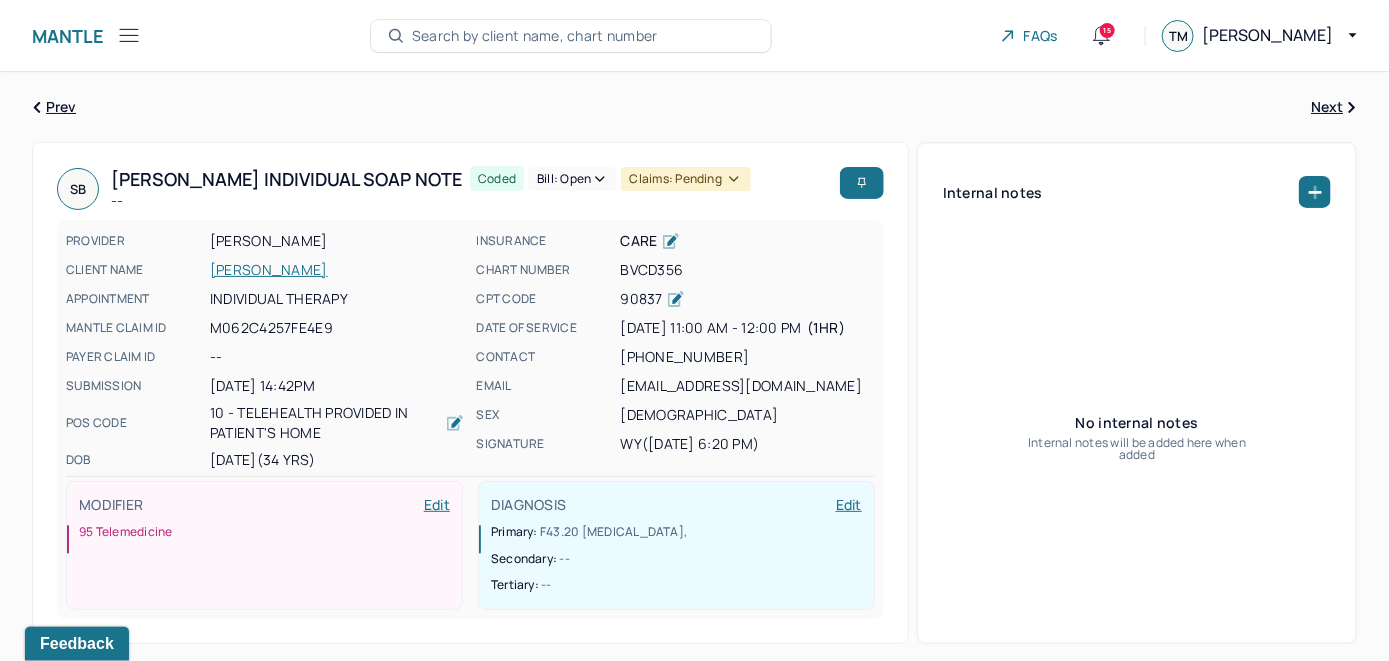 click on "Bill: Open" at bounding box center (572, 179) 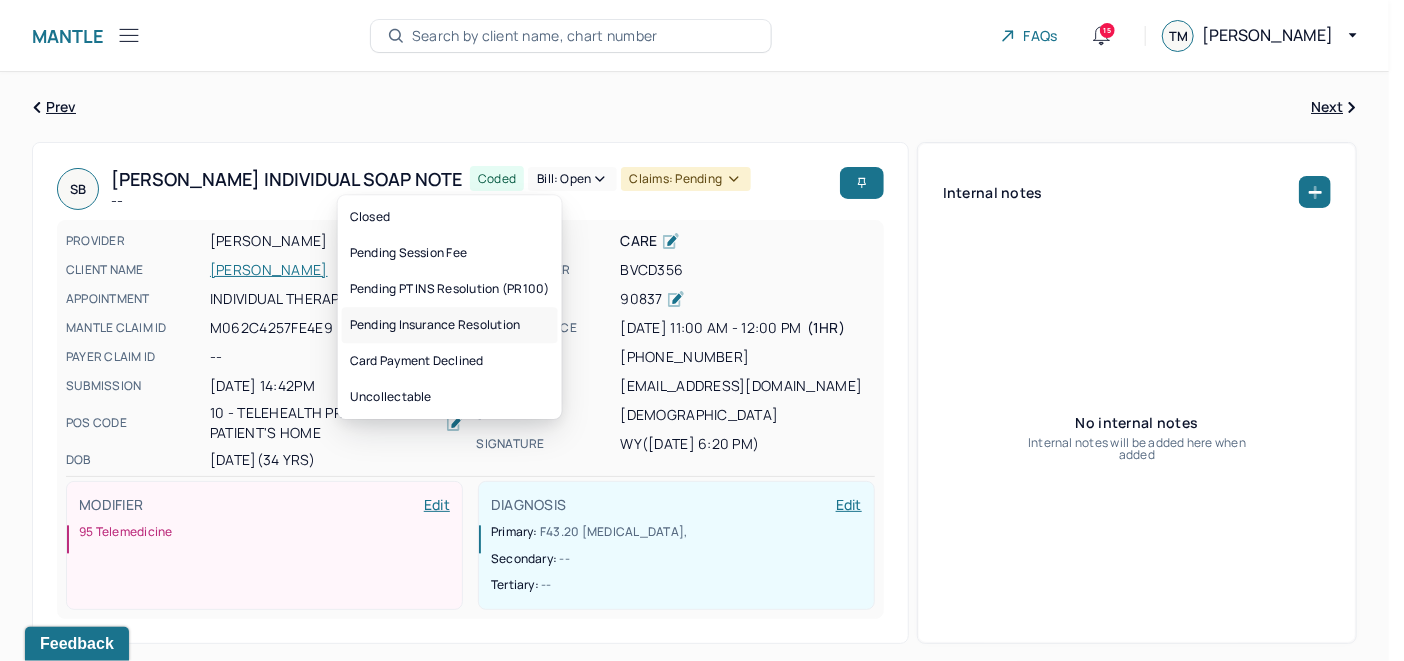 click on "Pending Insurance Resolution" at bounding box center [450, 325] 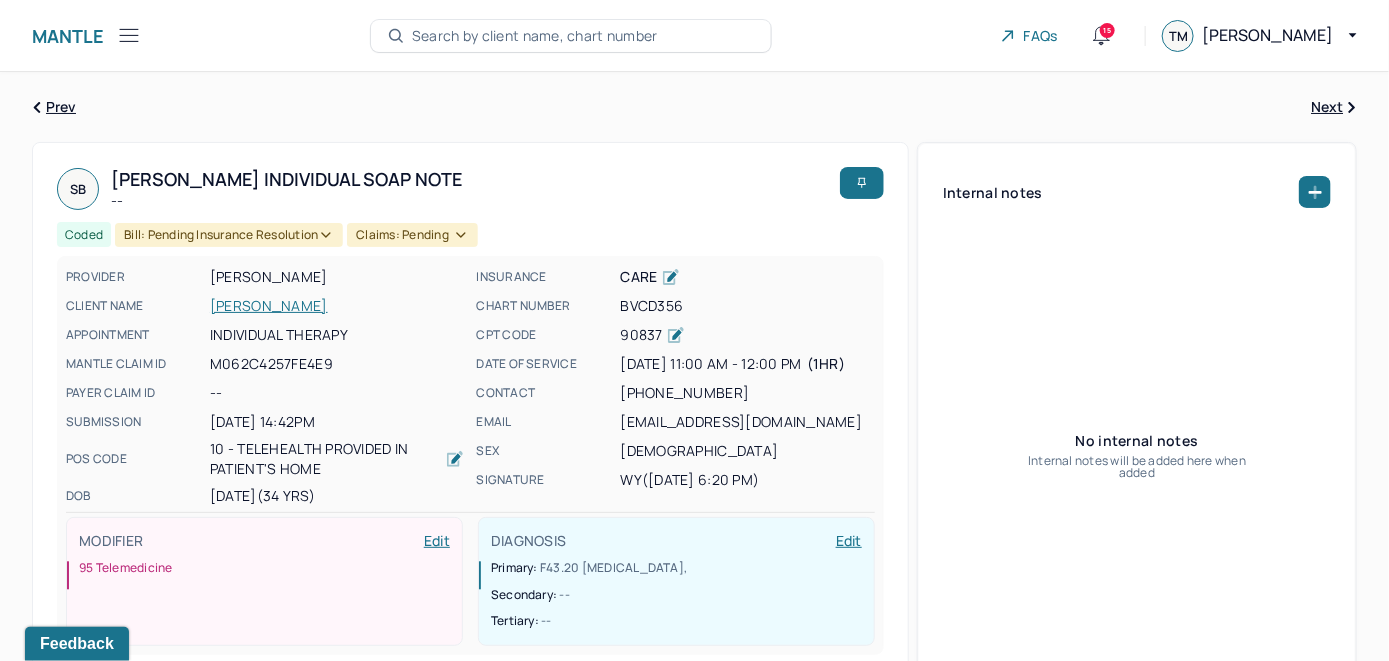 click on "Search by client name, chart number" at bounding box center [535, 36] 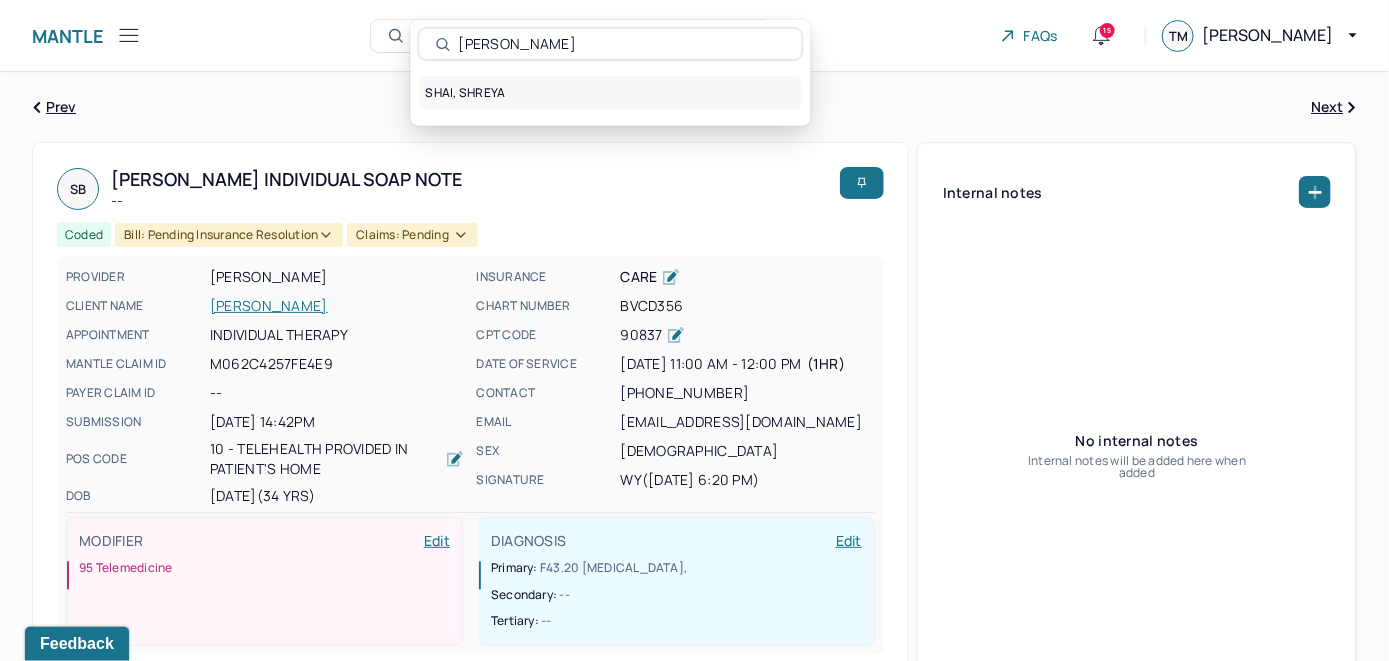 type on "Shreya Shai" 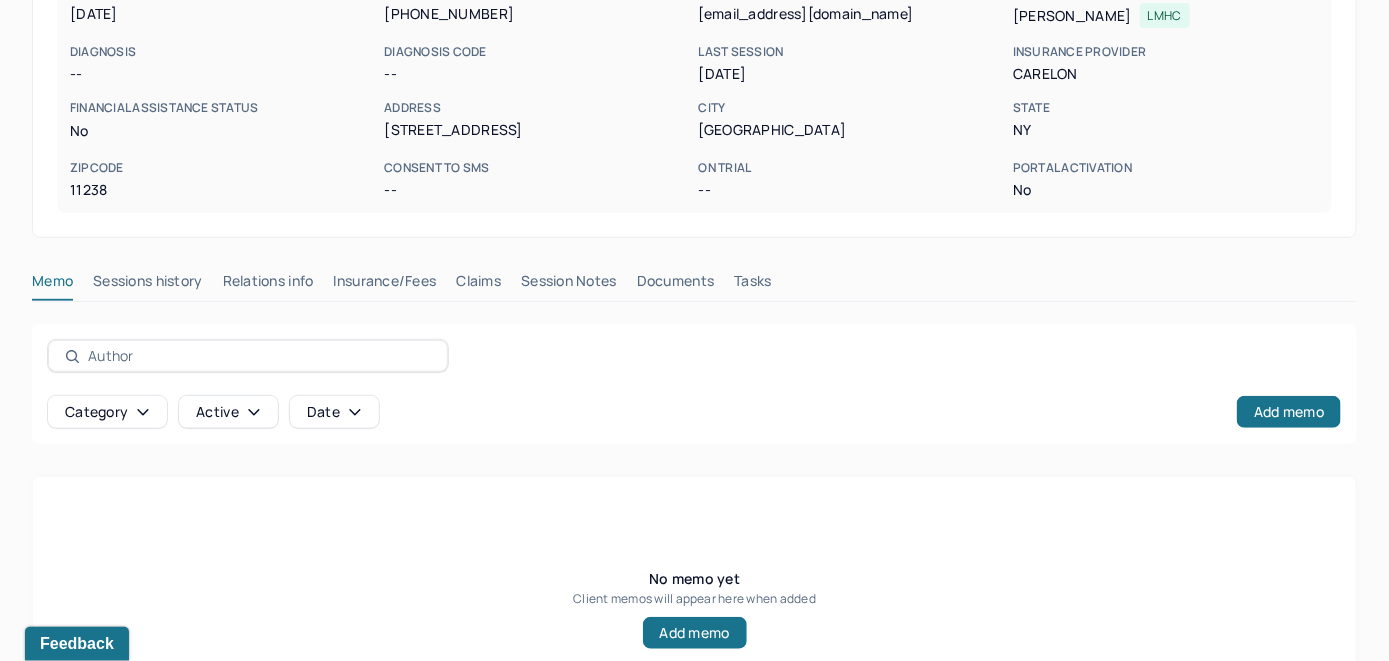 scroll, scrollTop: 393, scrollLeft: 0, axis: vertical 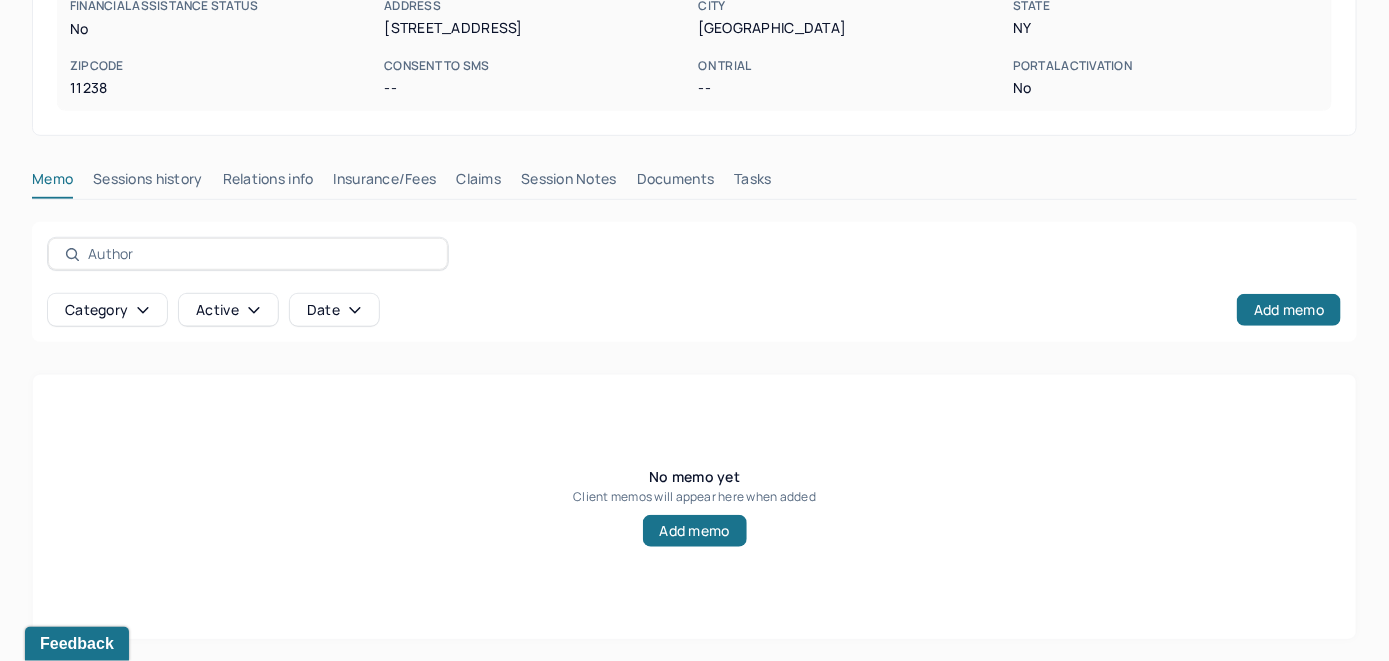 click on "Insurance/Fees" at bounding box center (385, 183) 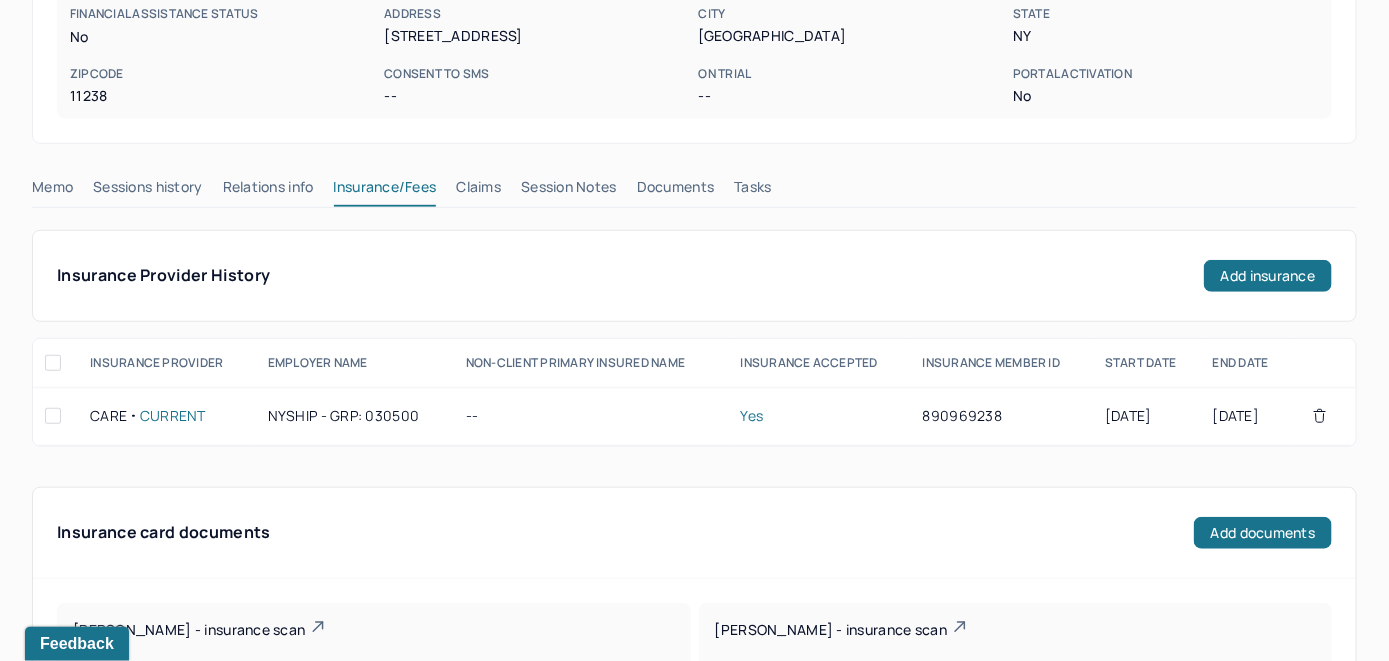 scroll, scrollTop: 293, scrollLeft: 0, axis: vertical 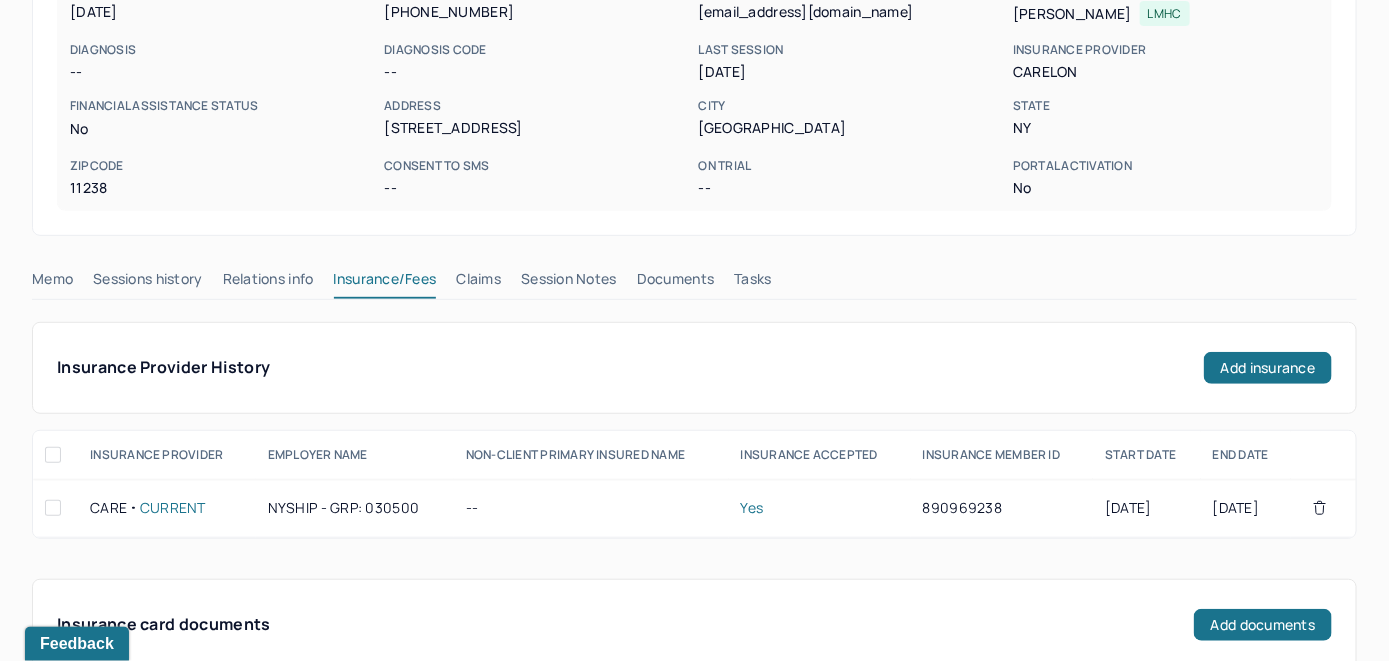 click on "Claims" at bounding box center (478, 283) 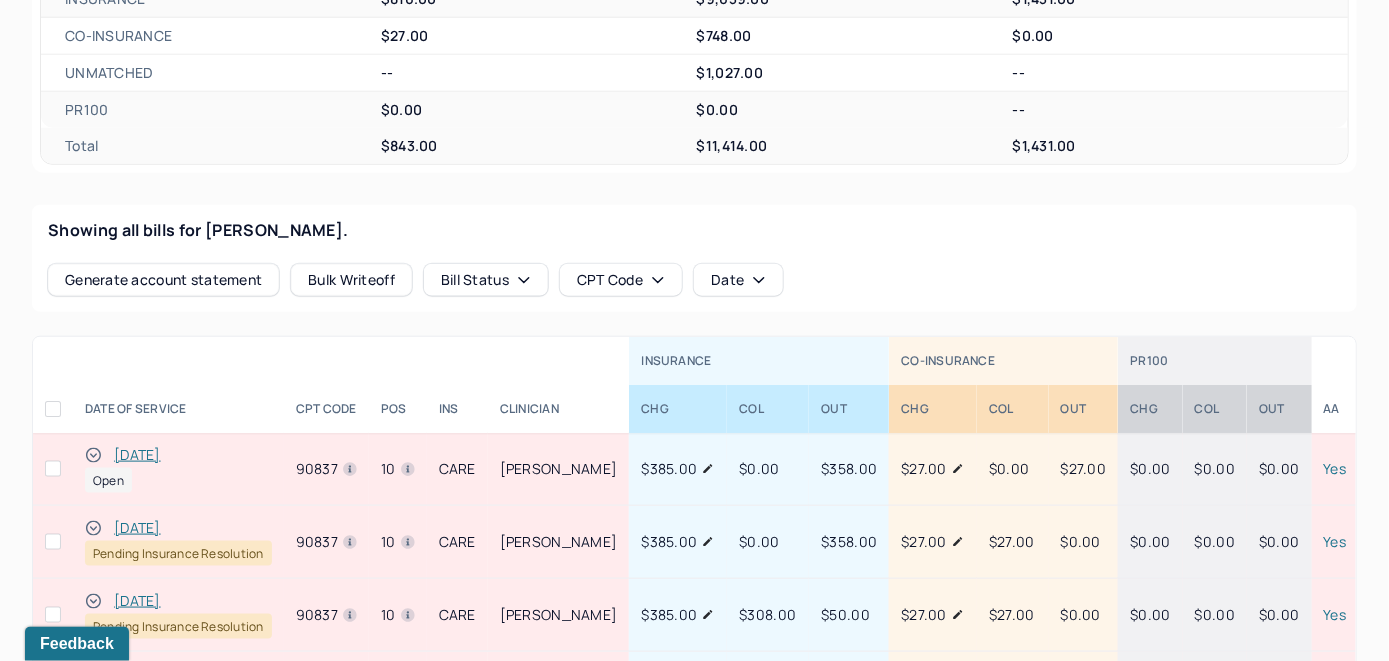 scroll, scrollTop: 693, scrollLeft: 0, axis: vertical 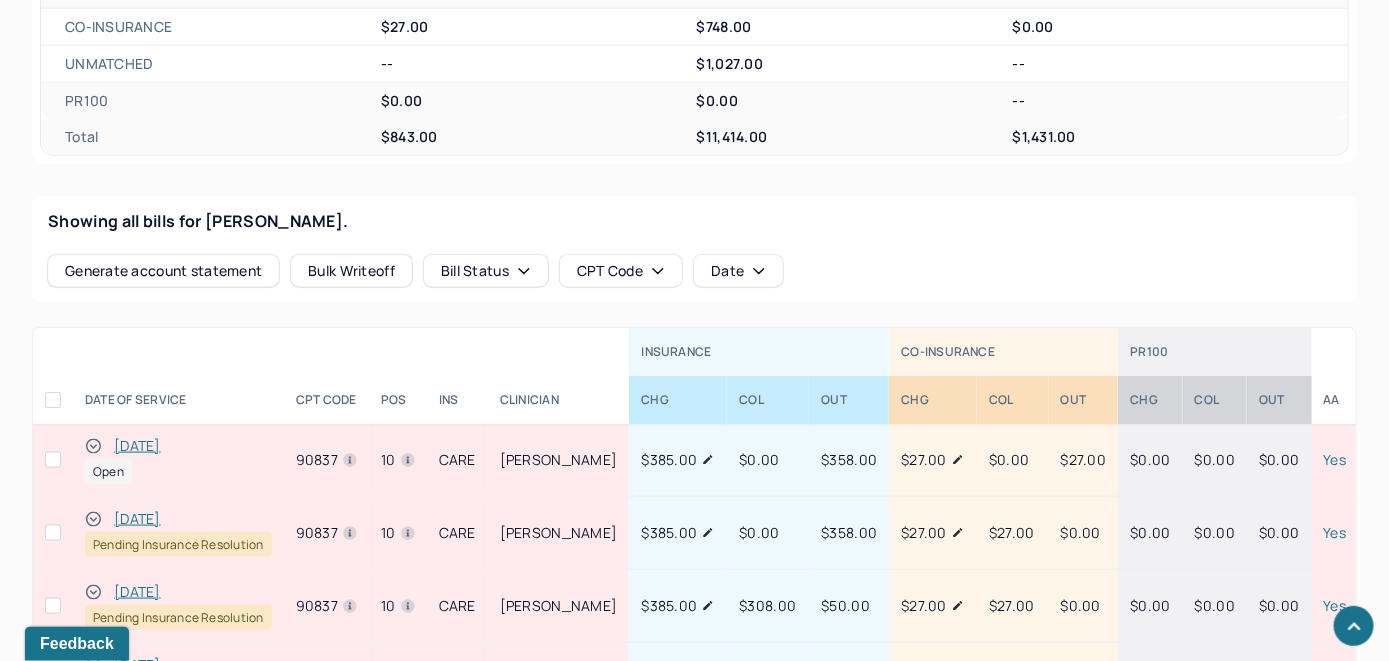 click on "[DATE]" at bounding box center [137, 446] 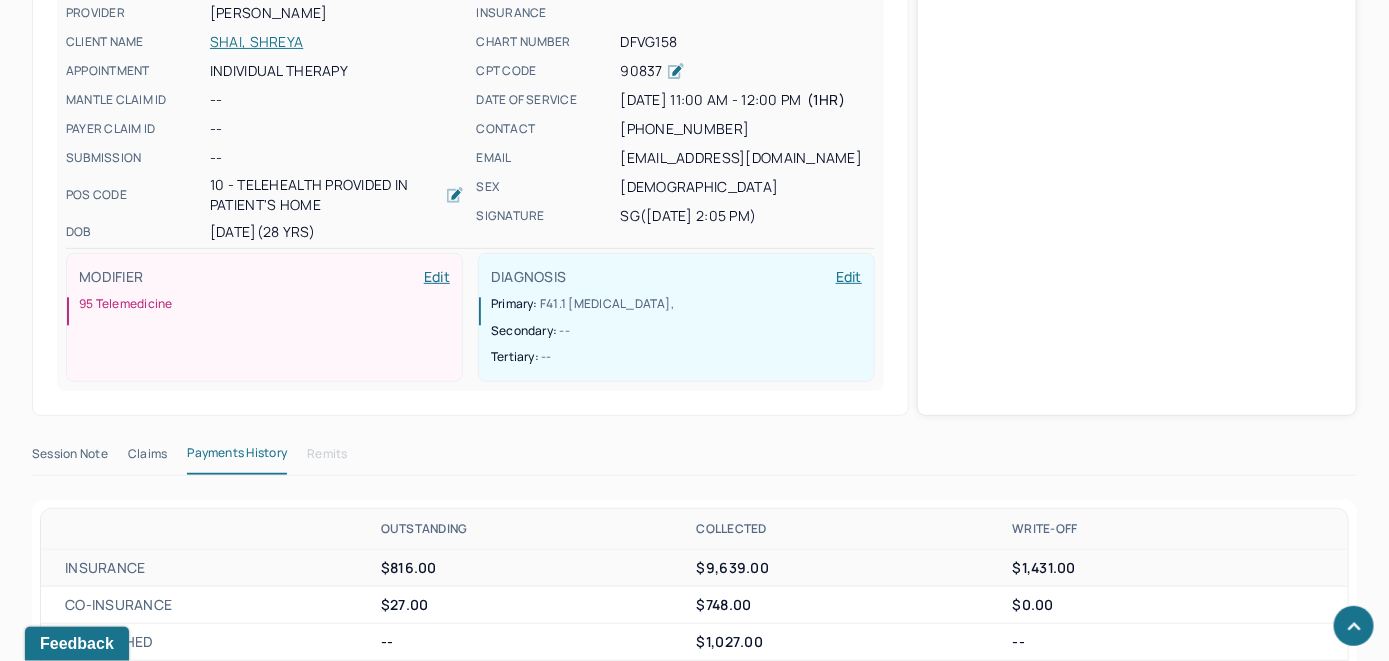 scroll, scrollTop: 693, scrollLeft: 0, axis: vertical 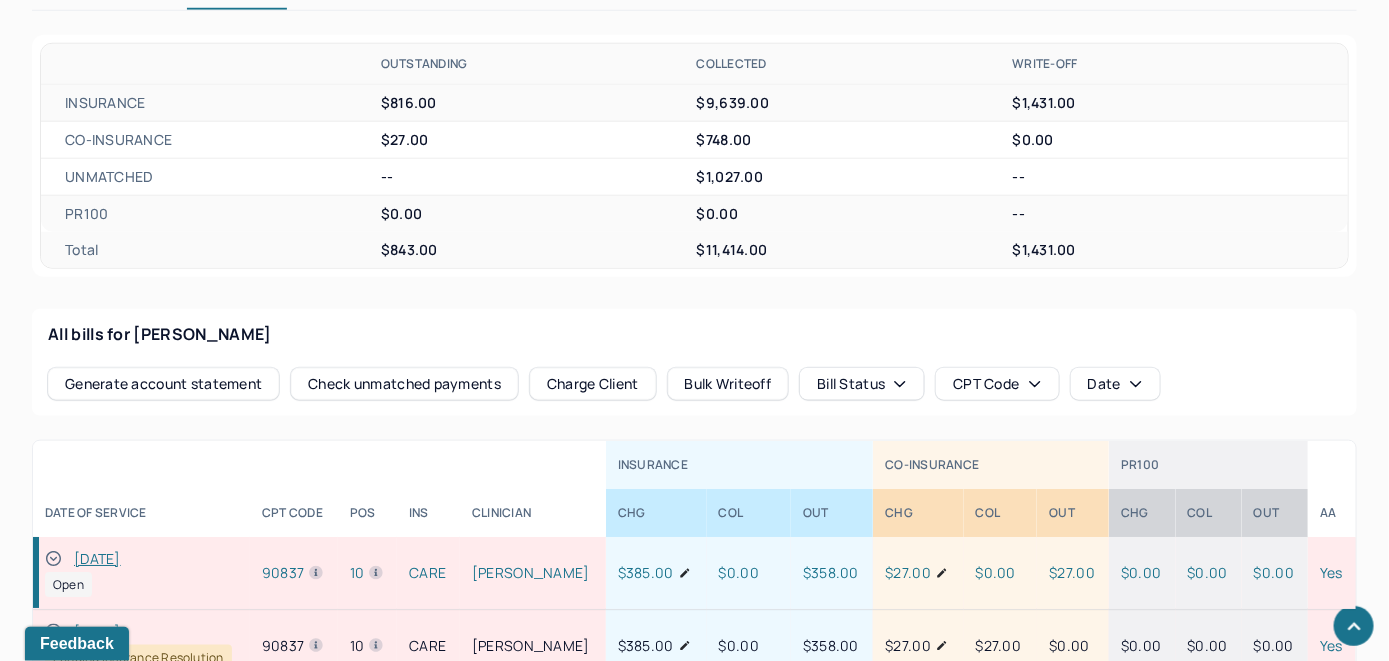 click on "Check unmatched payments" at bounding box center [404, 384] 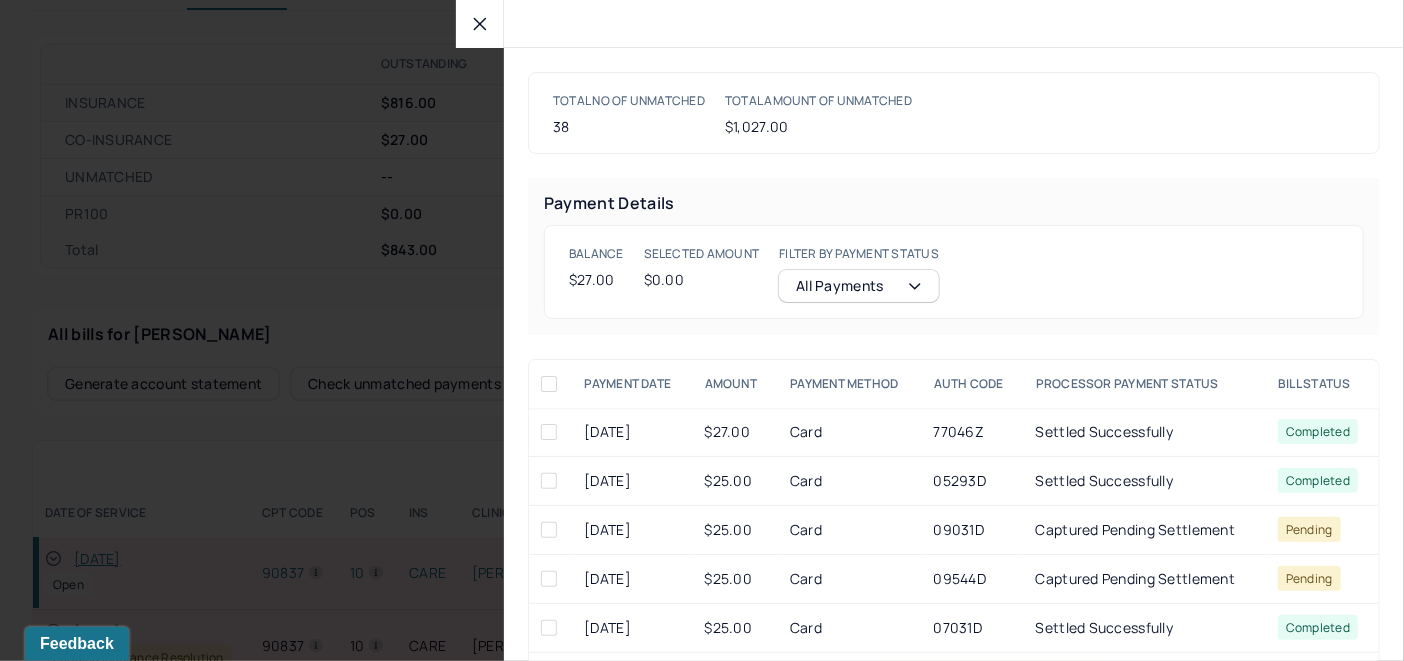 click at bounding box center (549, 432) 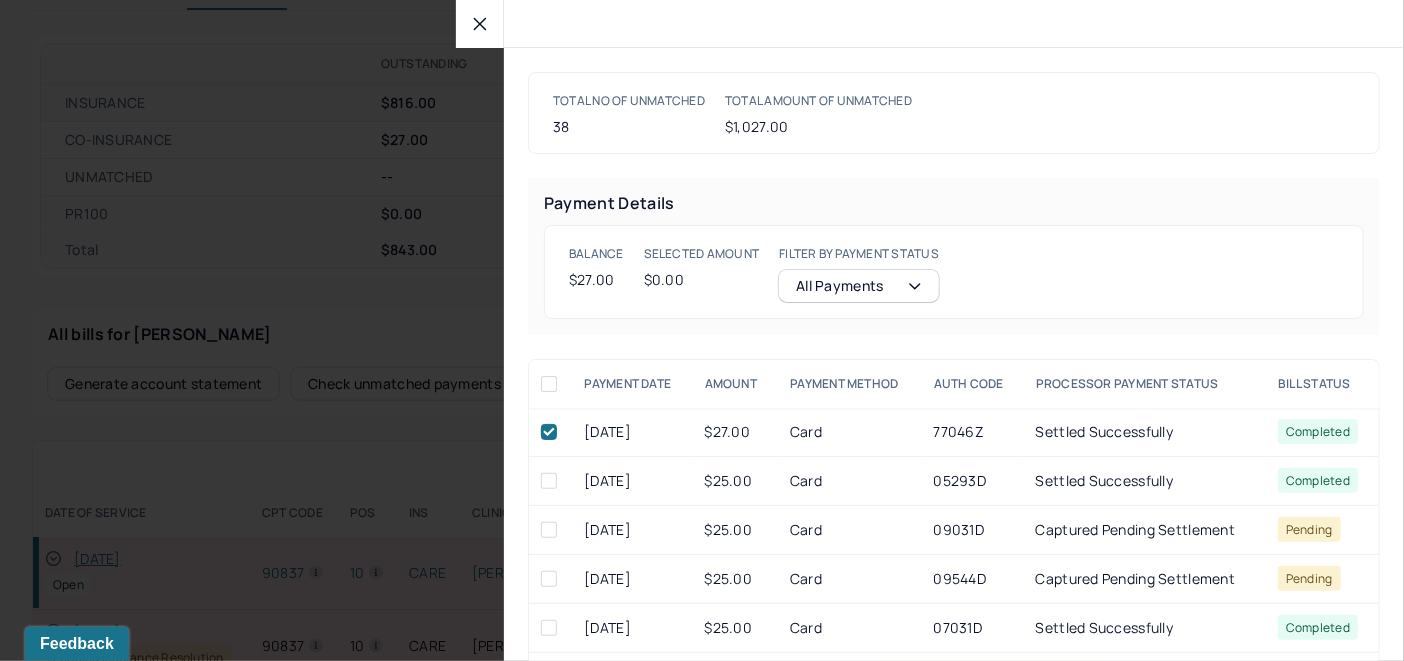 checkbox on "true" 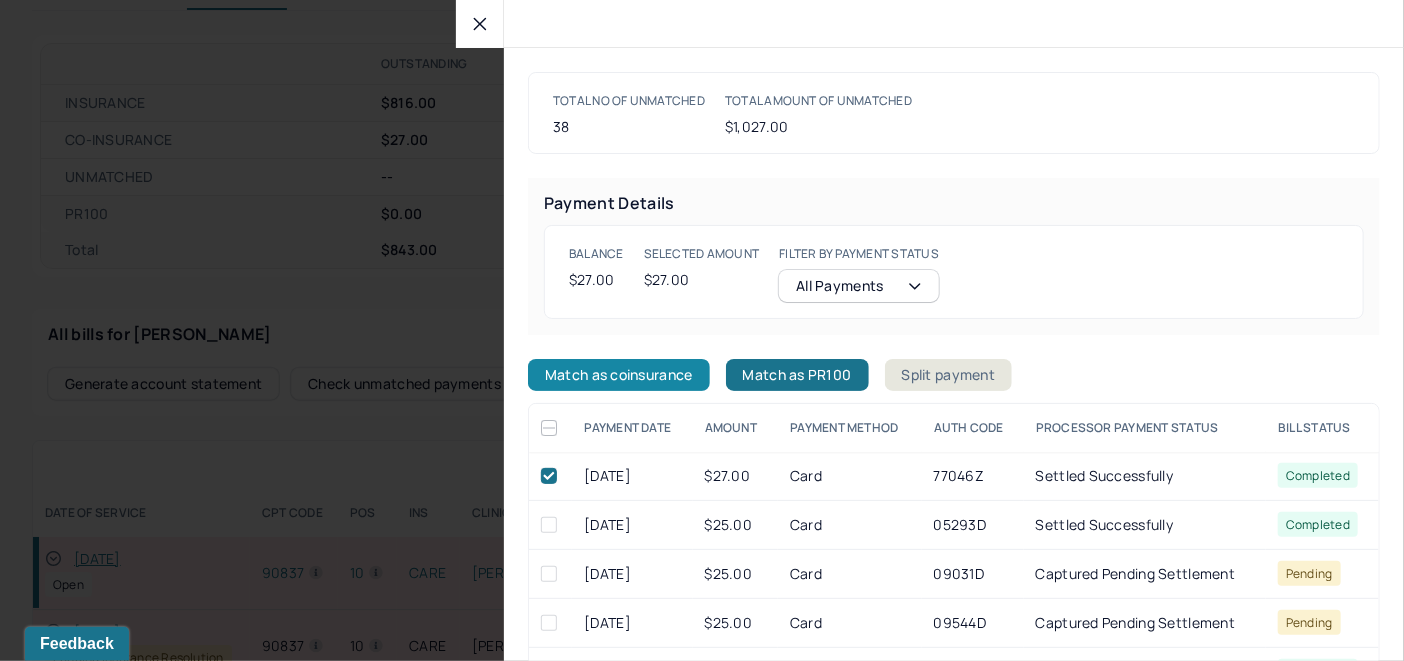 click on "Match as coinsurance" at bounding box center [619, 375] 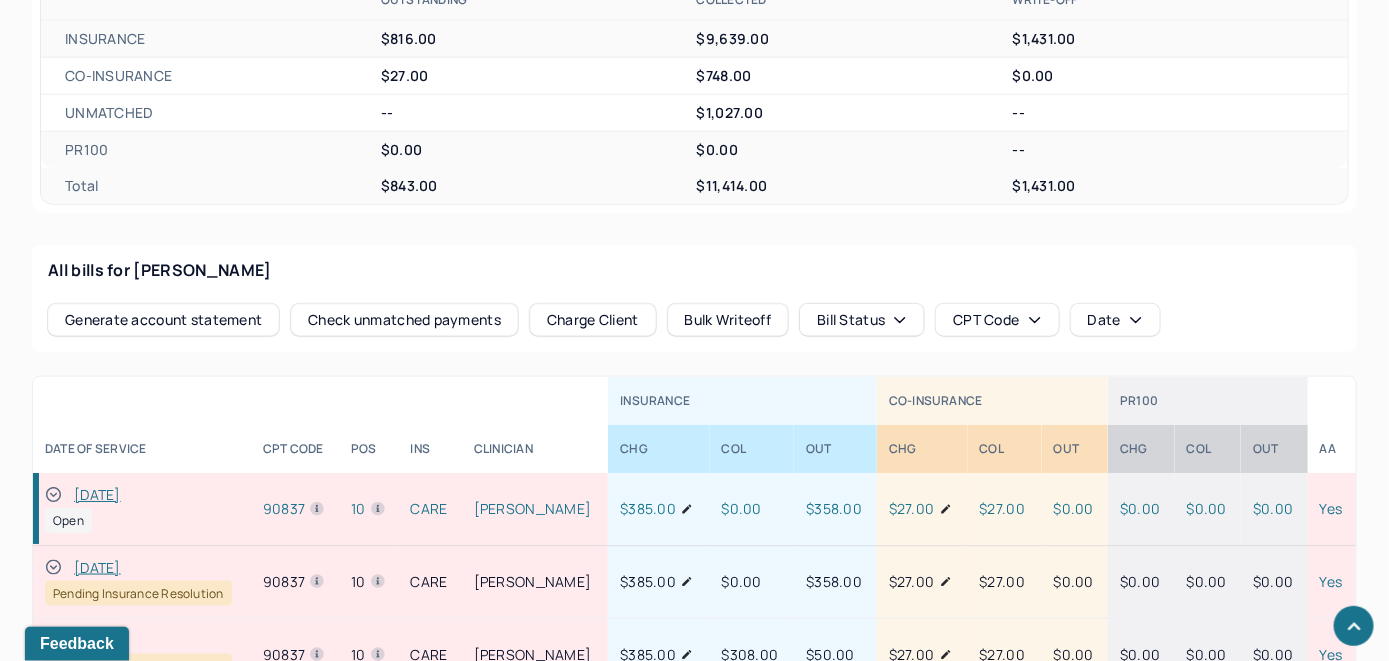 scroll, scrollTop: 793, scrollLeft: 0, axis: vertical 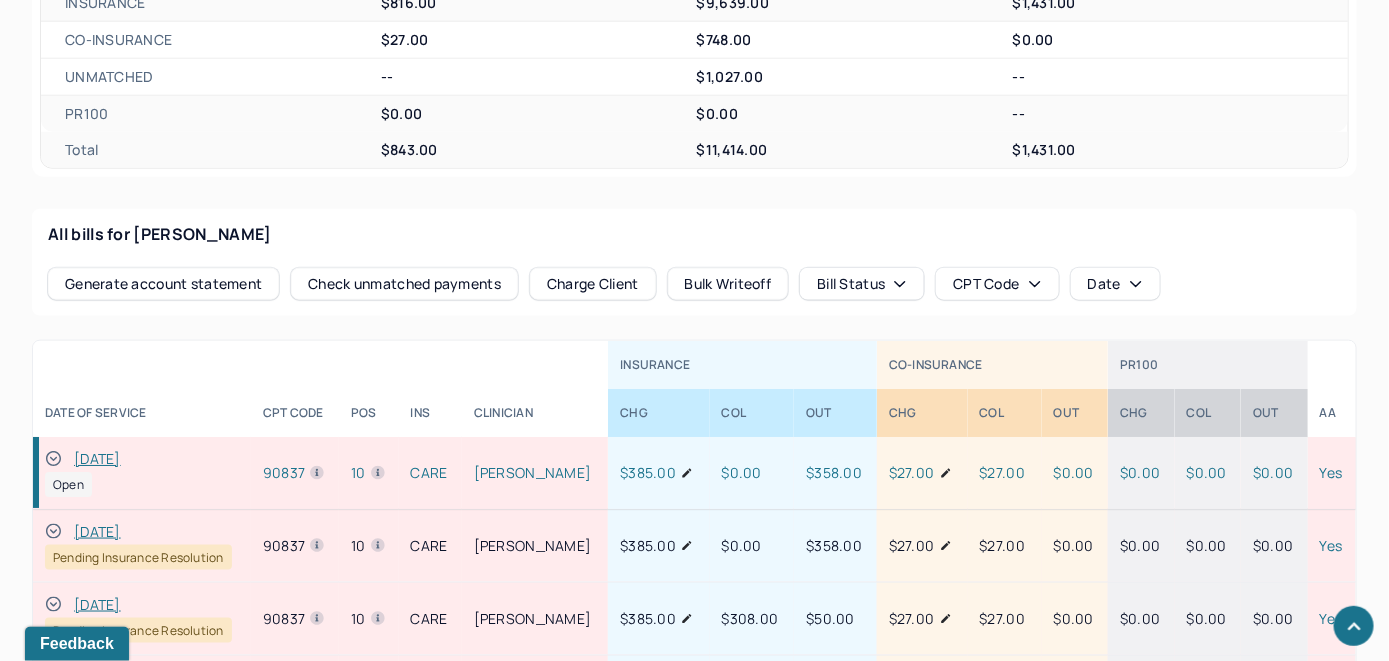 click 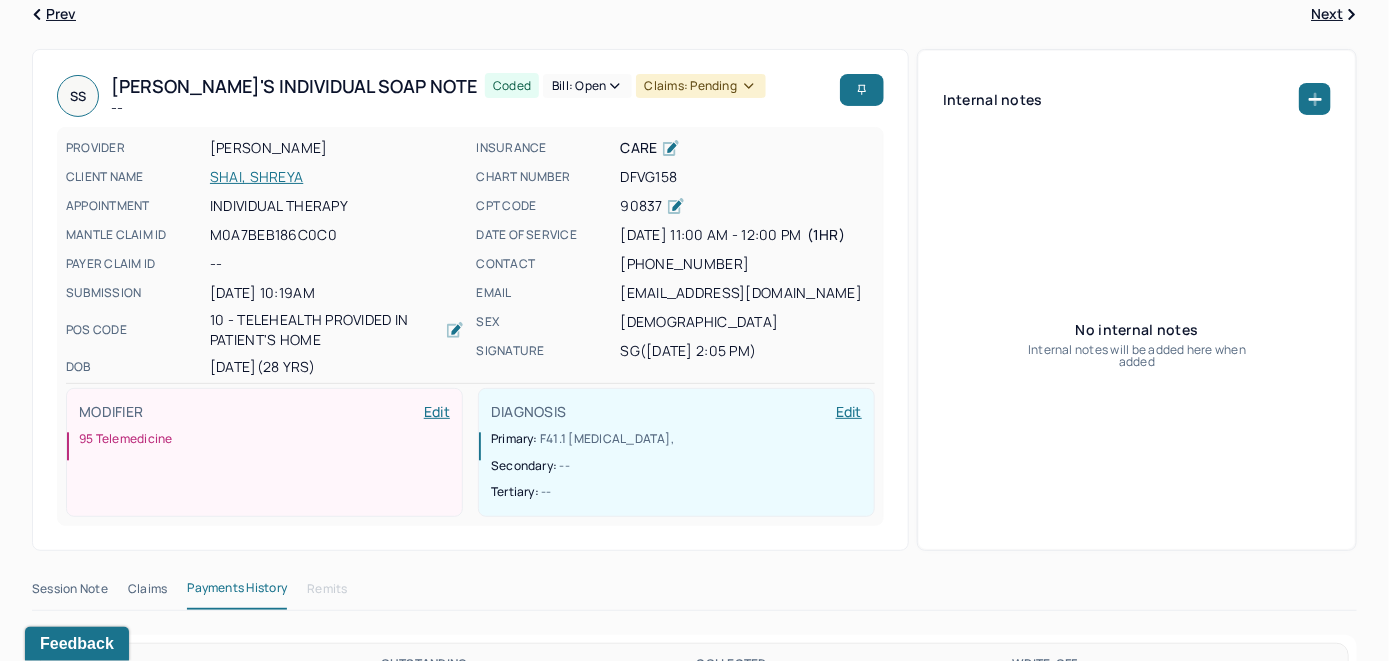 scroll, scrollTop: 0, scrollLeft: 0, axis: both 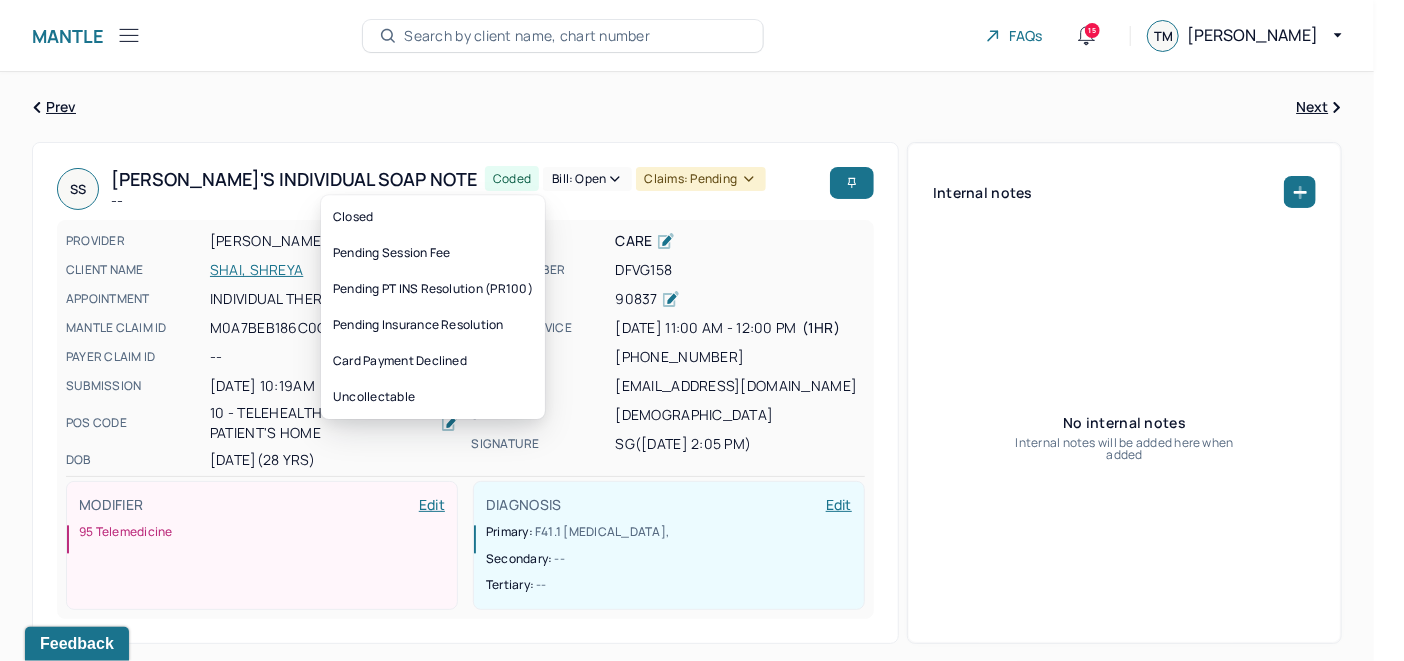 click on "Bill: Open" at bounding box center (587, 179) 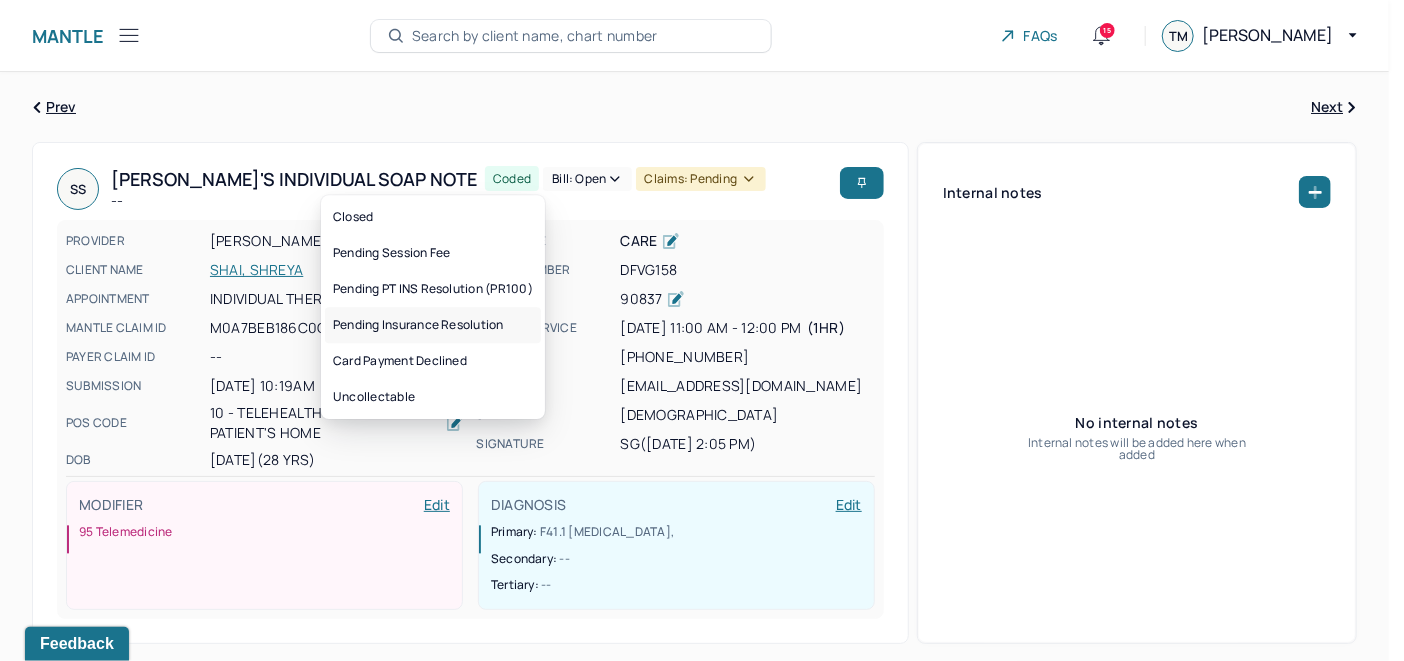 click on "Pending Insurance Resolution" at bounding box center (433, 325) 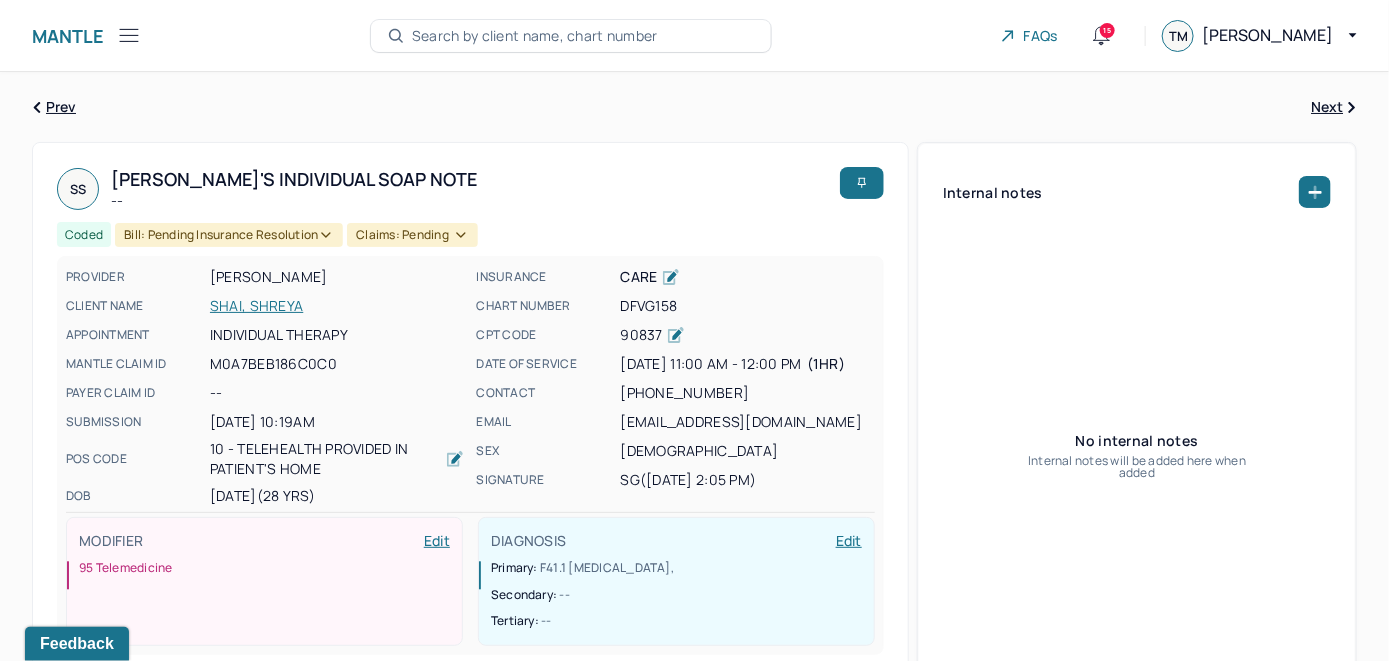 click on "Search by client name, chart number" at bounding box center [535, 36] 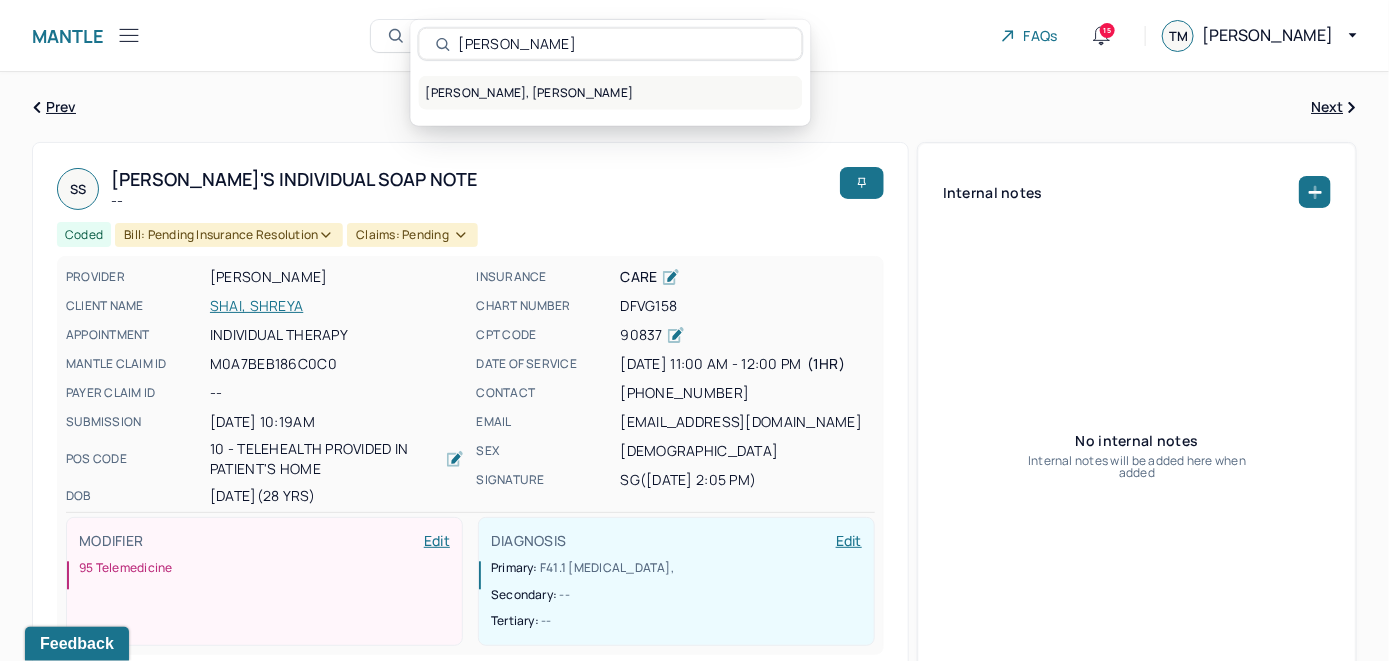 type on "Sigridh Munoz Gomez" 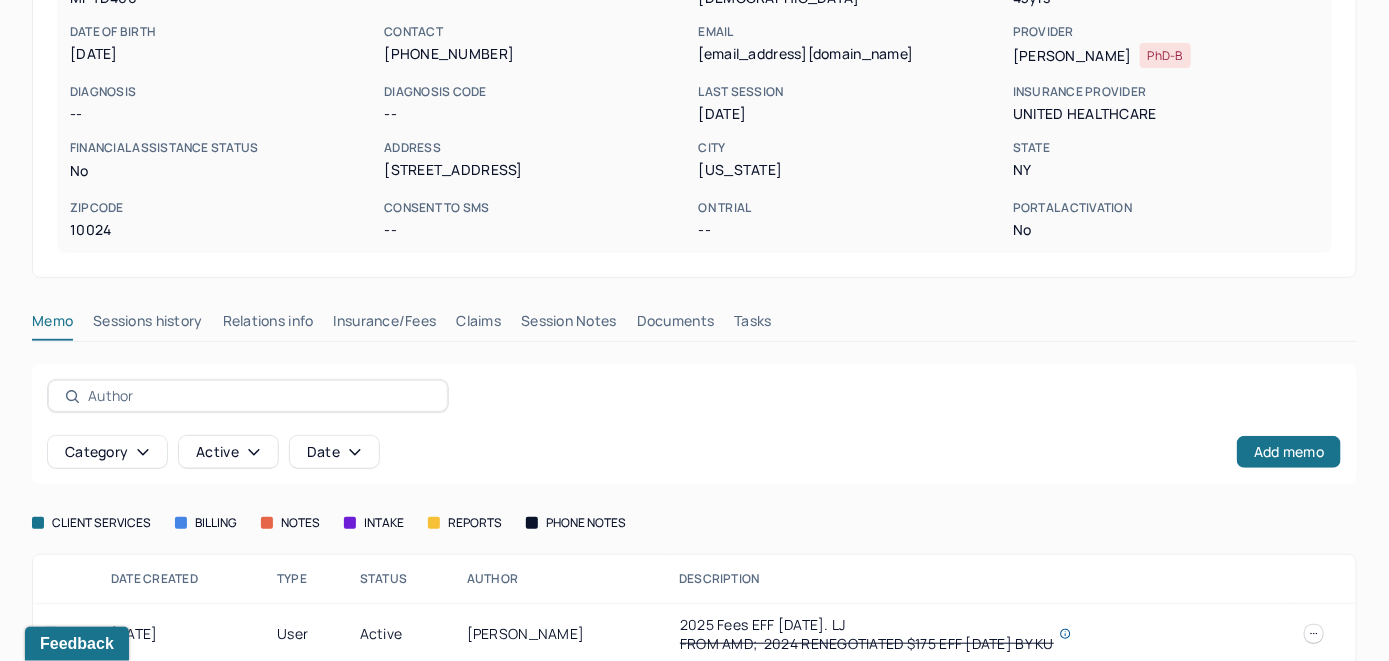 scroll, scrollTop: 279, scrollLeft: 0, axis: vertical 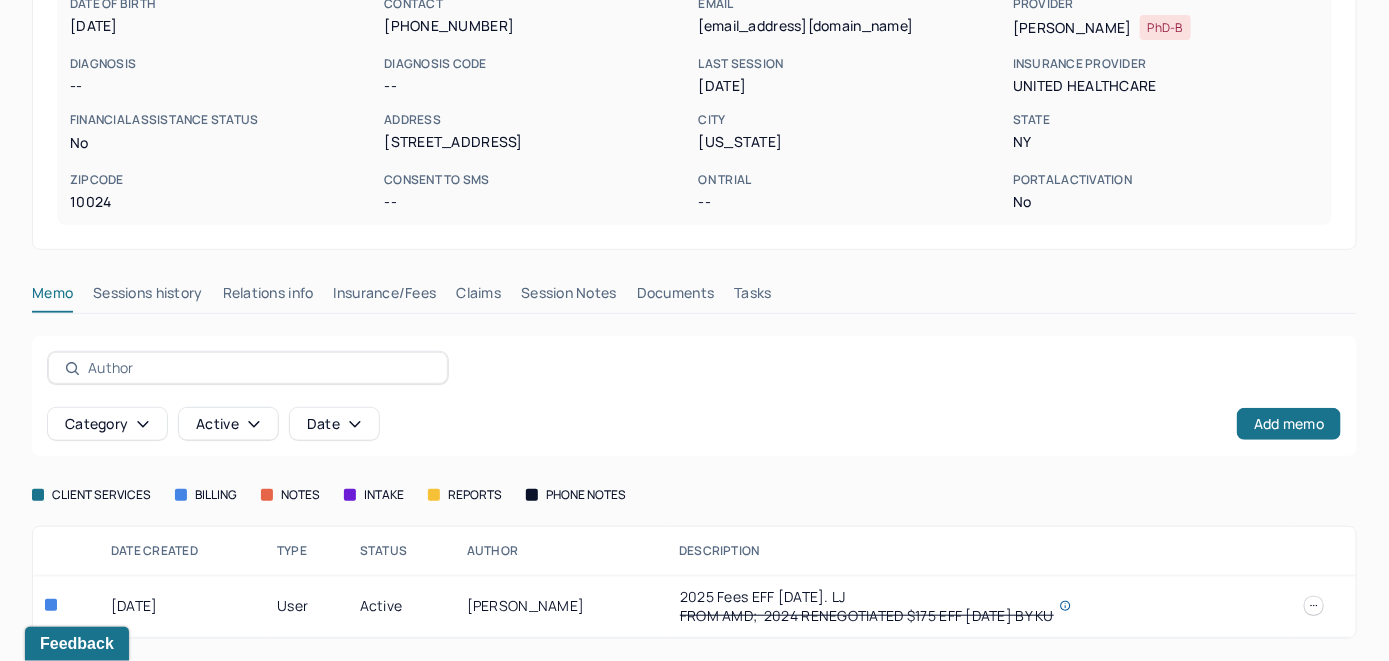 click on "Insurance/Fees" at bounding box center (385, 297) 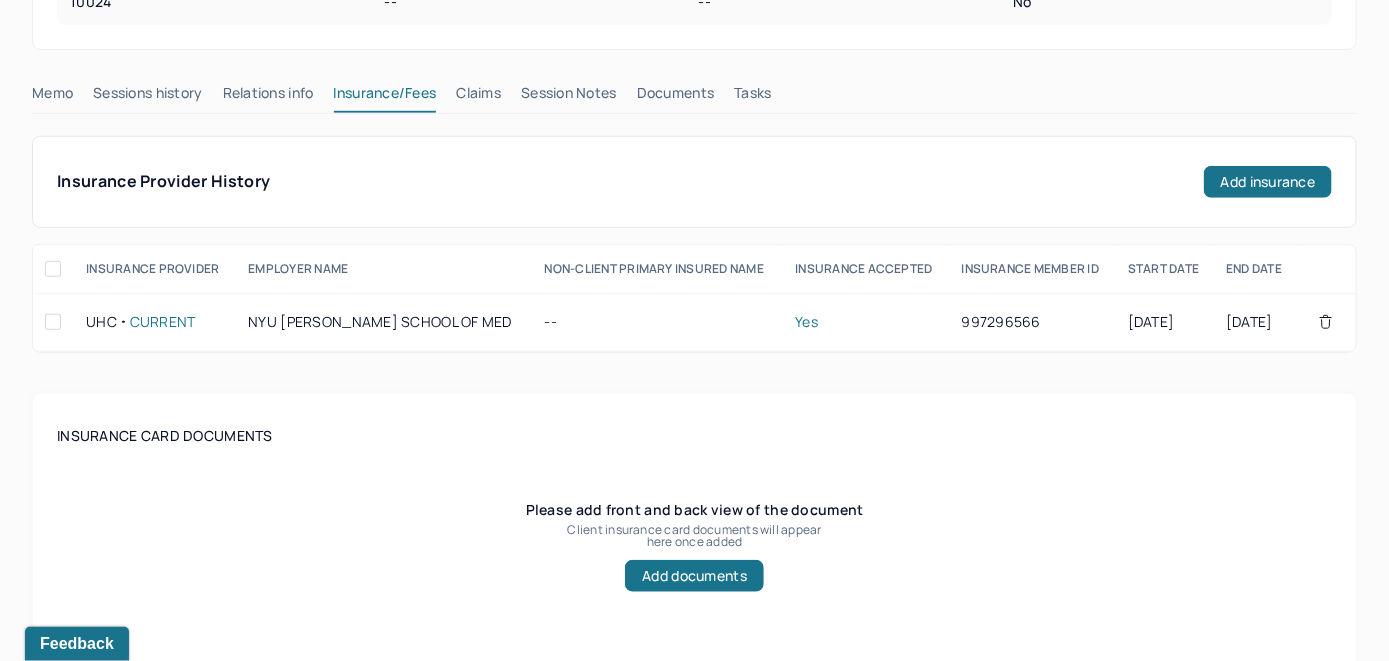 scroll, scrollTop: 379, scrollLeft: 0, axis: vertical 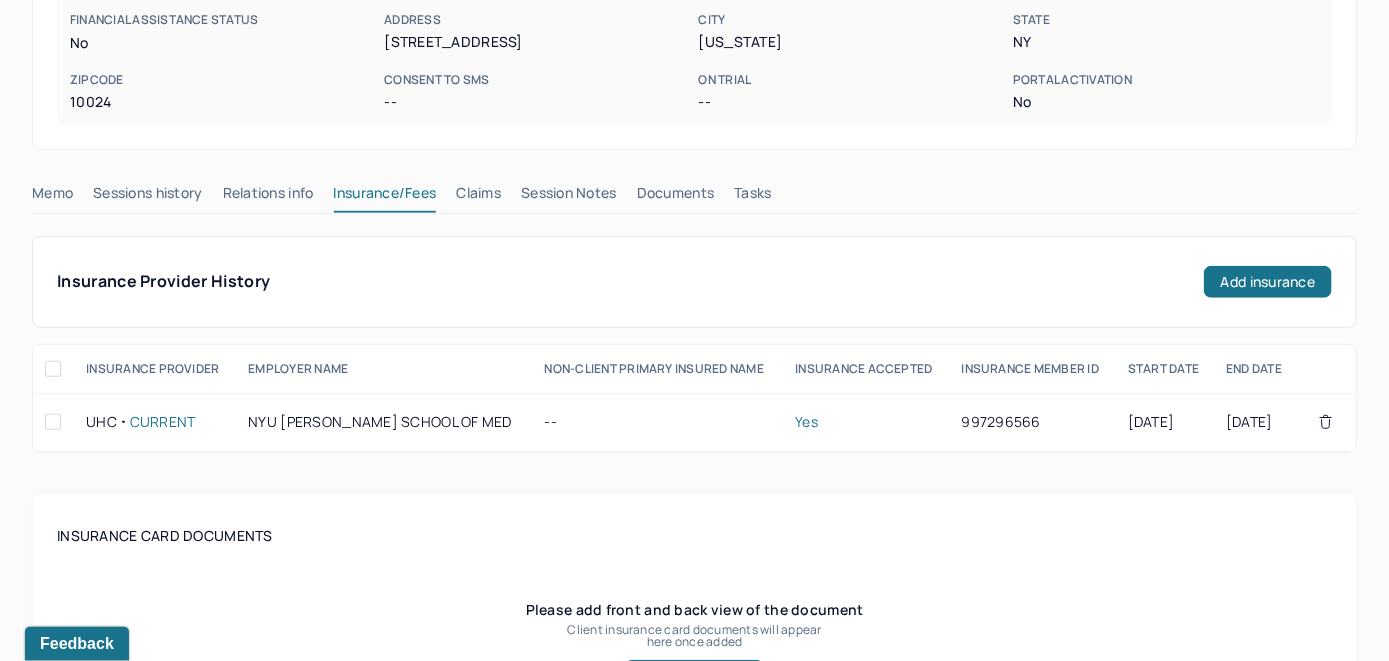 click on "Claims" at bounding box center [478, 197] 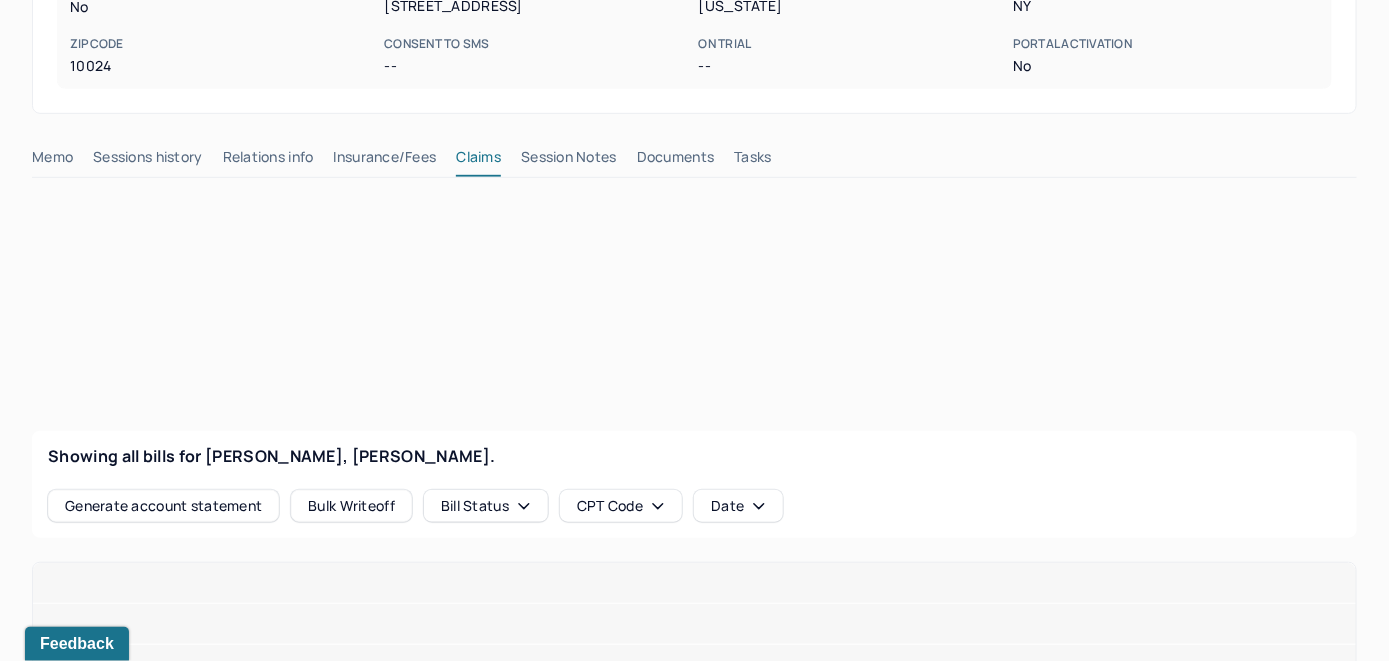 scroll, scrollTop: 479, scrollLeft: 0, axis: vertical 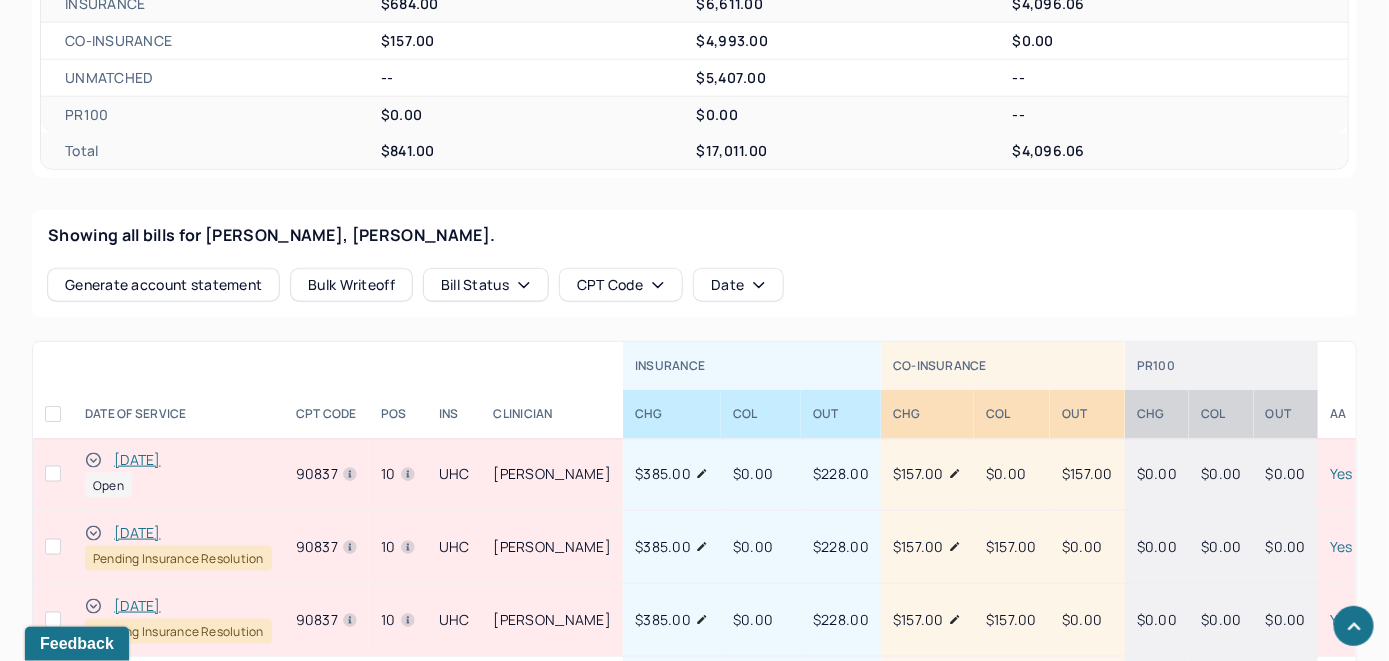 click on "[DATE]" at bounding box center (137, 460) 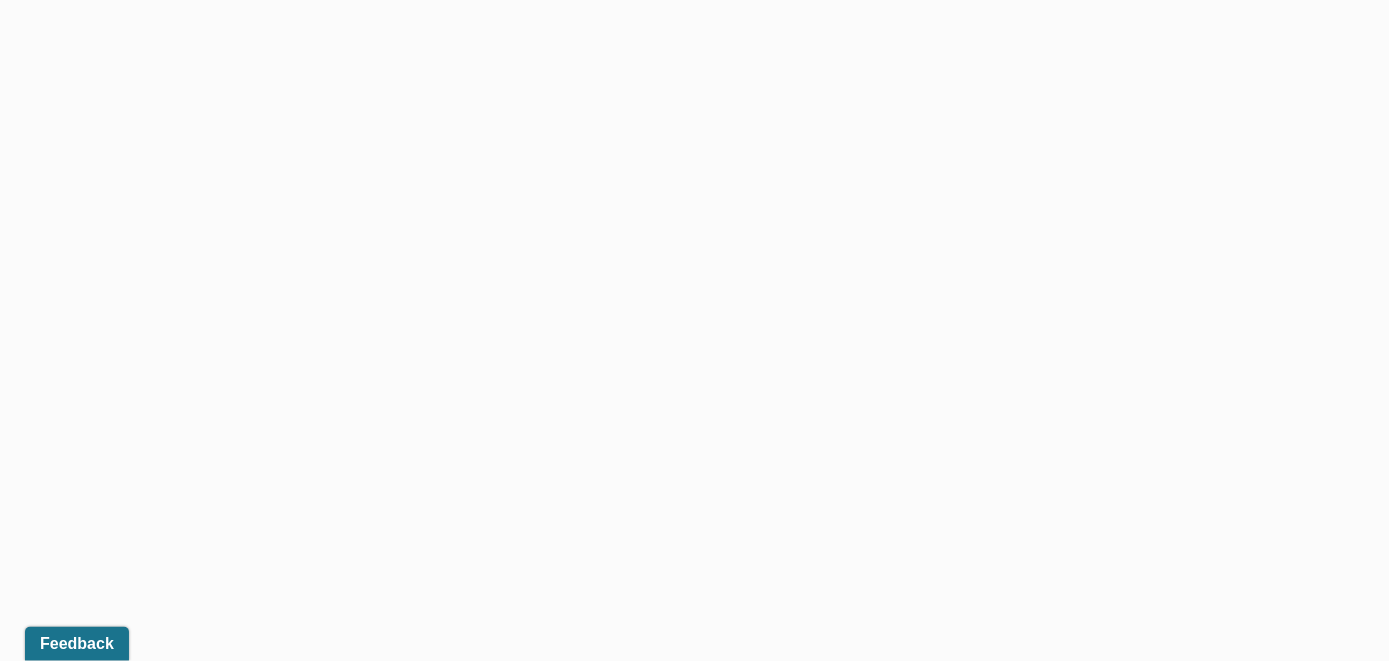 scroll, scrollTop: 679, scrollLeft: 0, axis: vertical 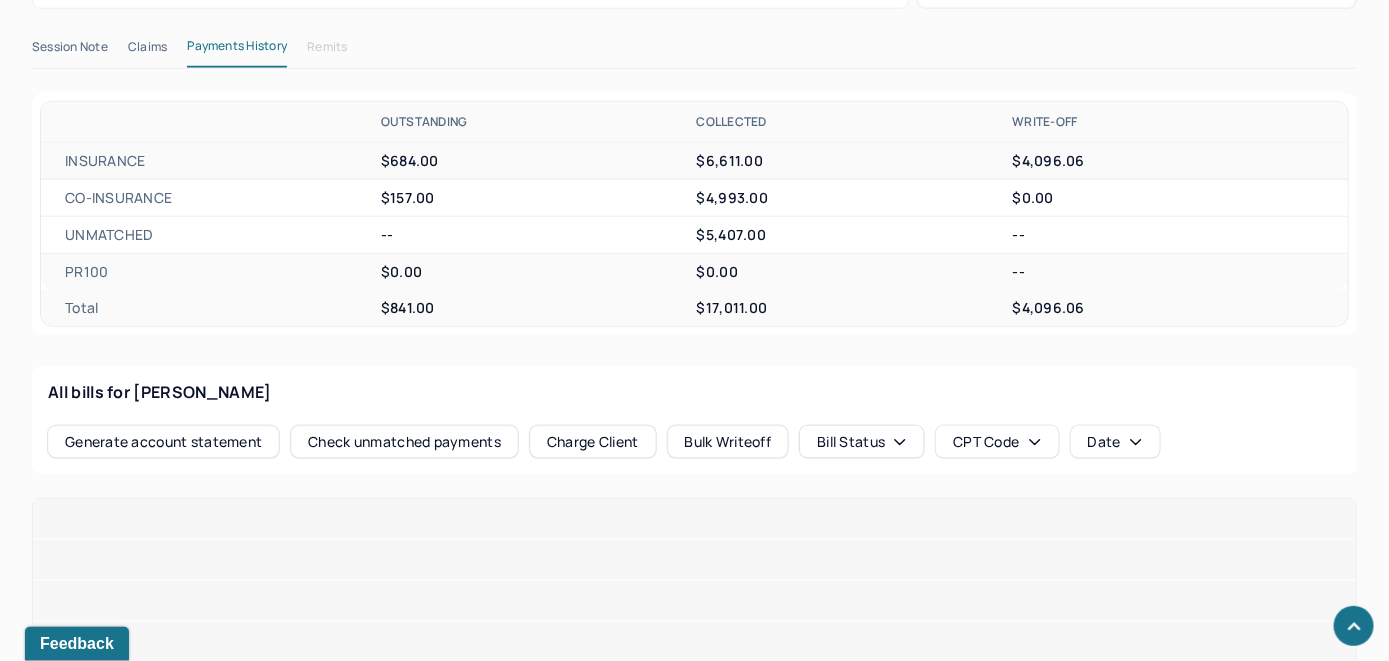 click on "Check unmatched payments" at bounding box center (404, 442) 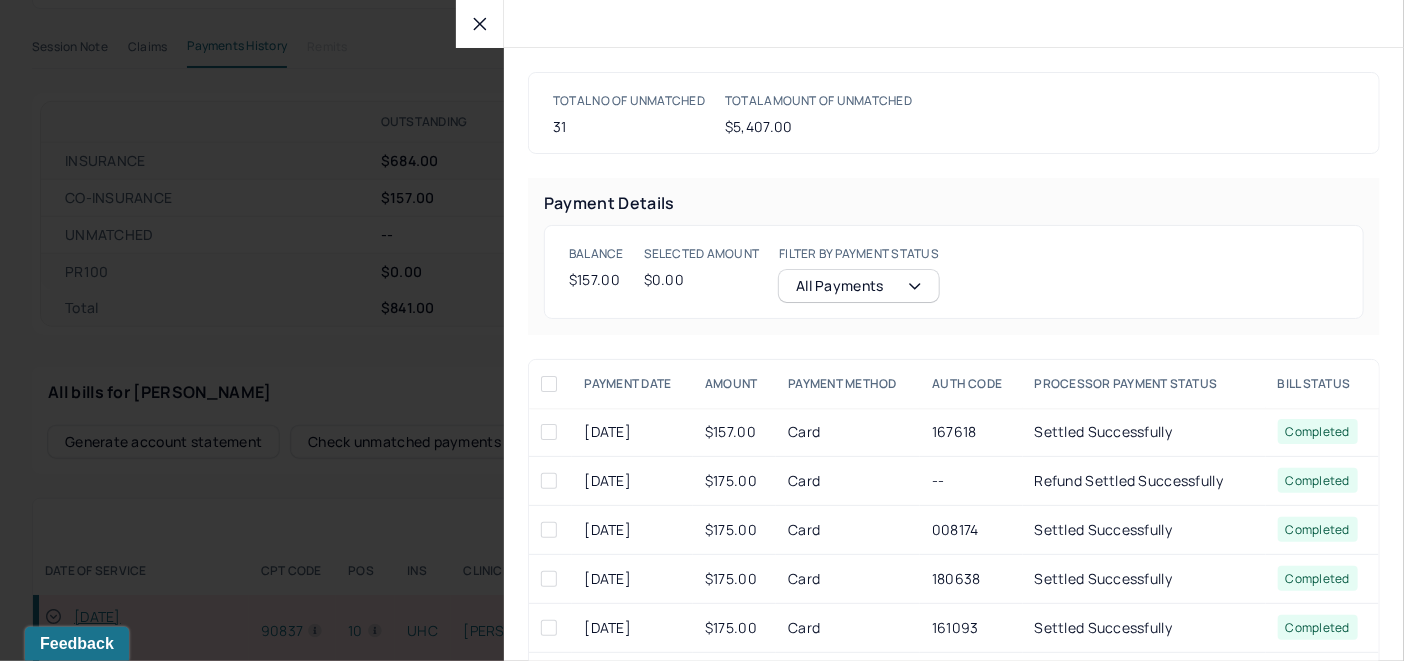 click at bounding box center [549, 432] 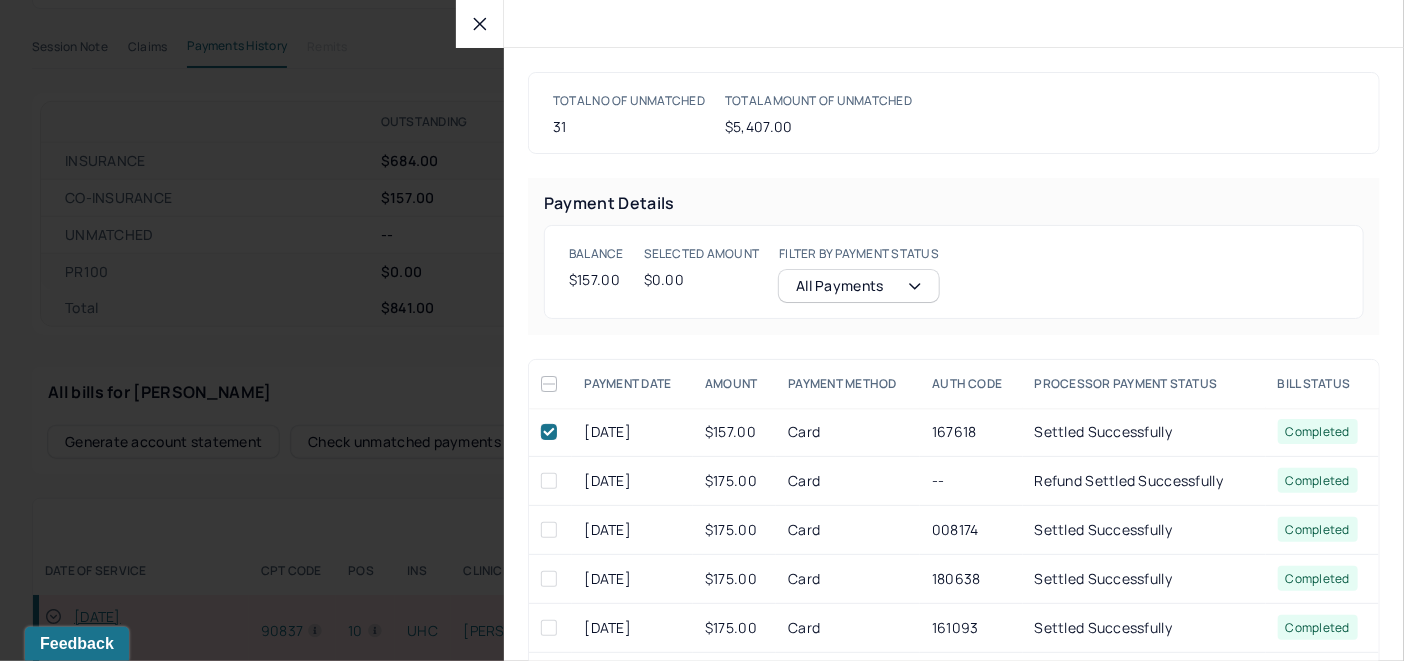 checkbox on "true" 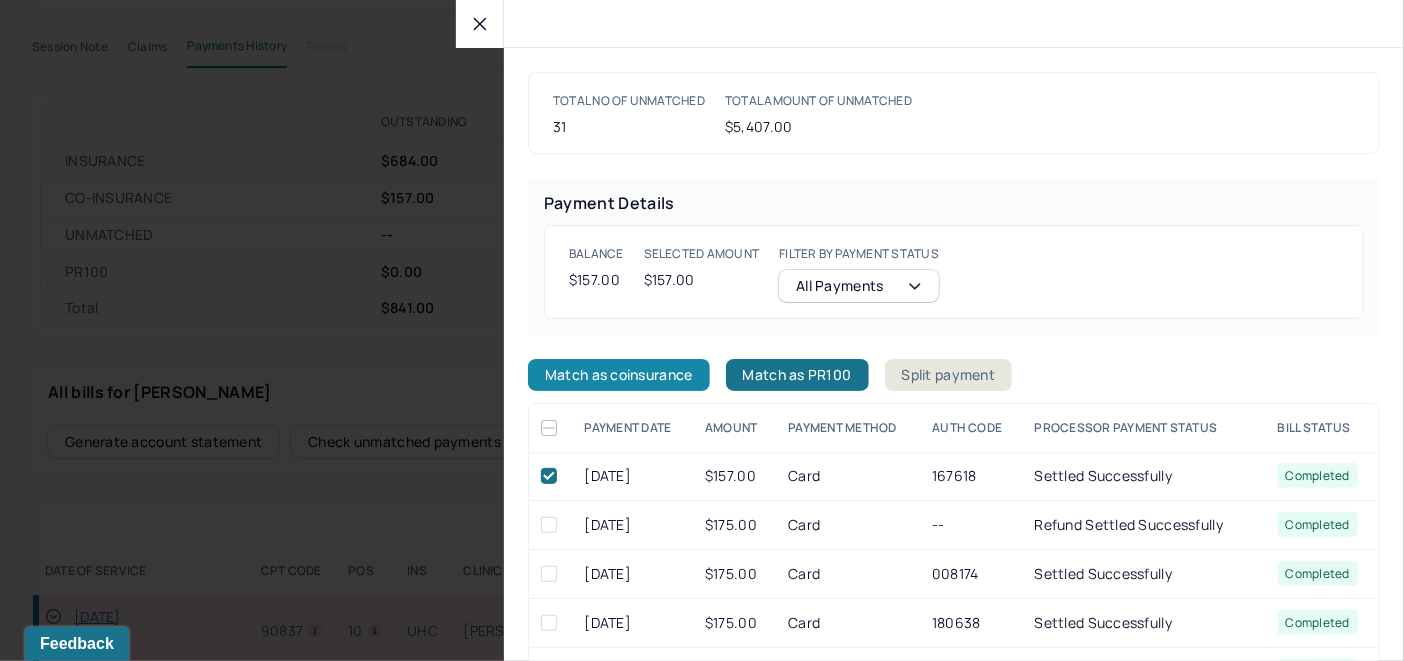 click on "Match as coinsurance" at bounding box center [619, 375] 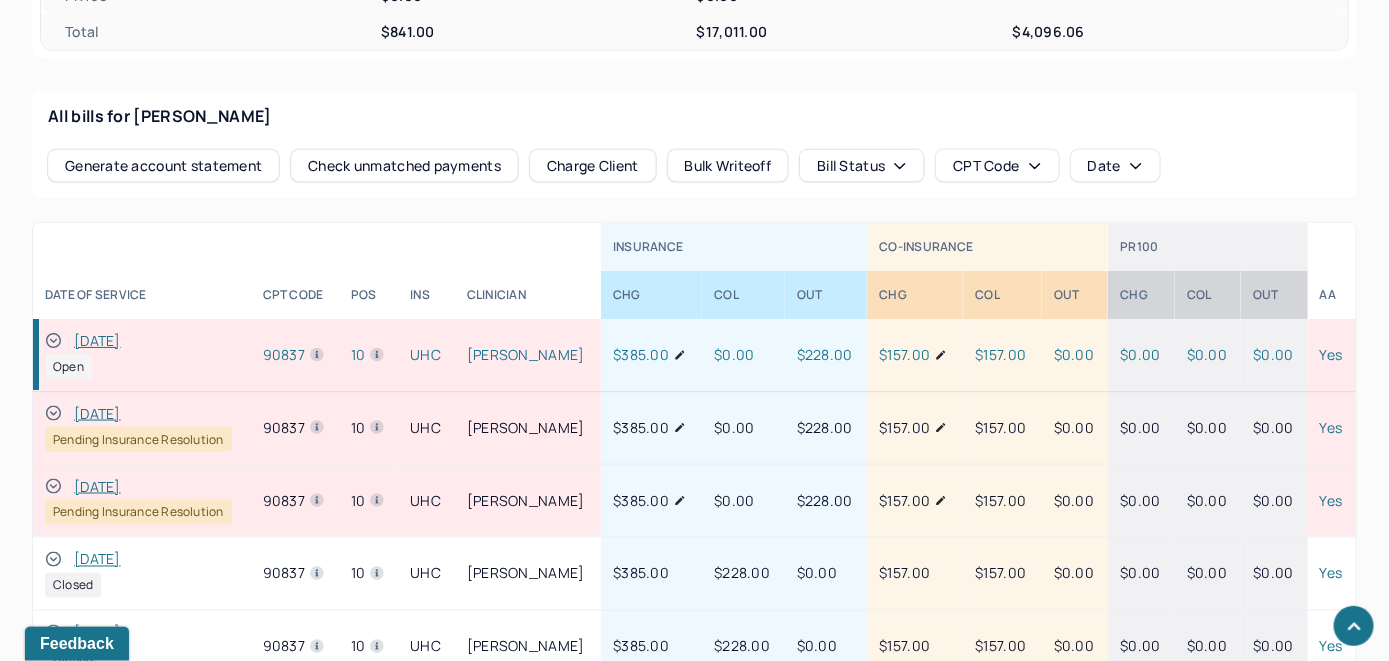 scroll, scrollTop: 979, scrollLeft: 0, axis: vertical 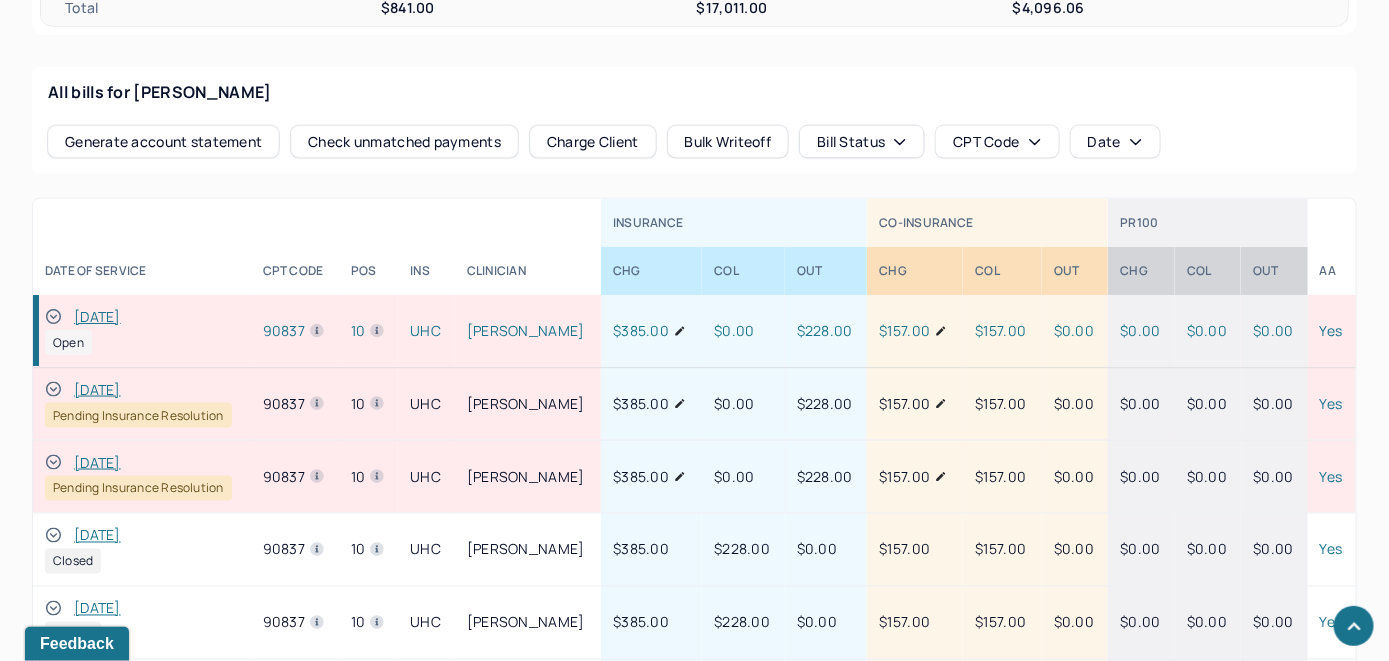 click at bounding box center [53, 317] 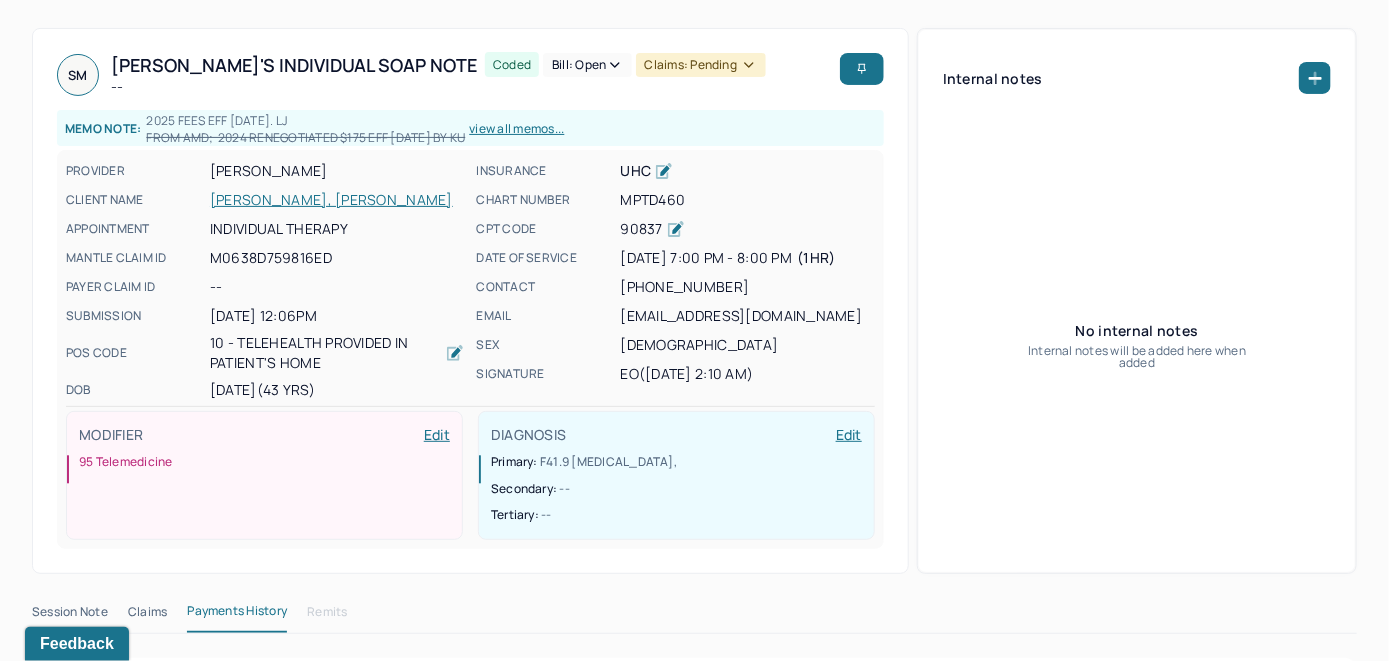scroll, scrollTop: 79, scrollLeft: 0, axis: vertical 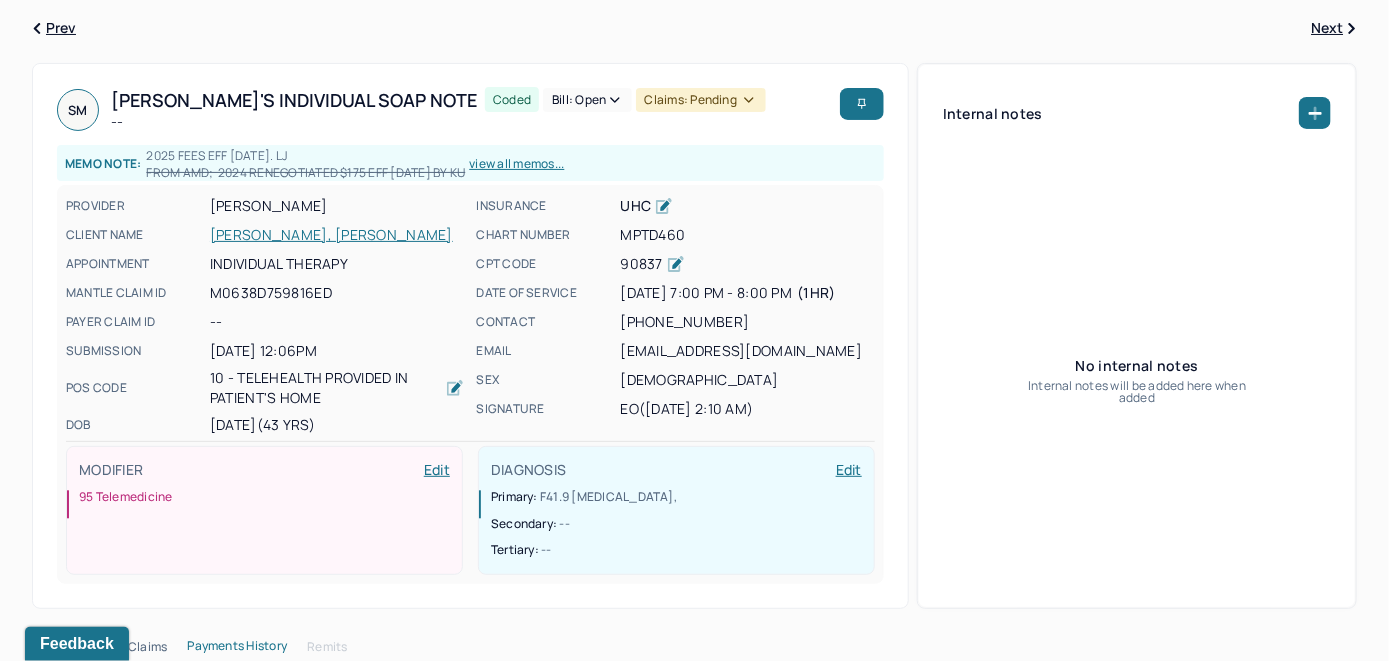 click on "Bill: Open" at bounding box center [587, 100] 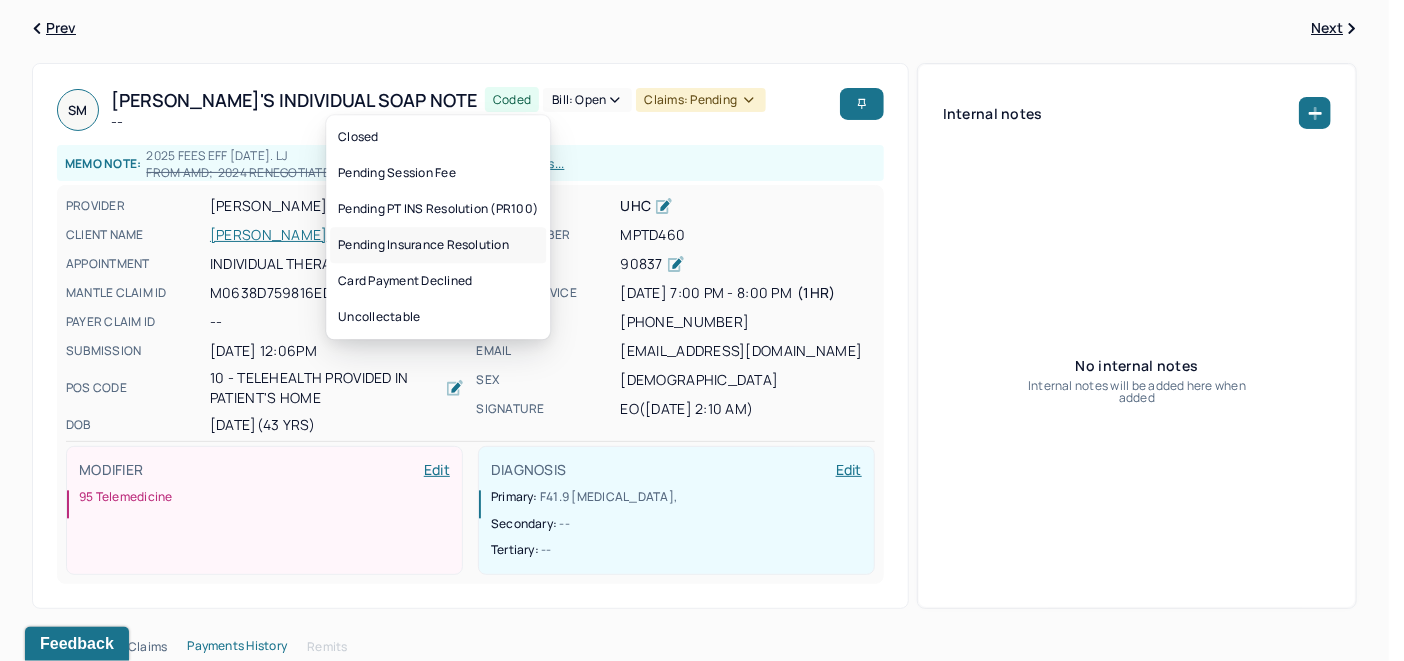 click on "Pending Insurance Resolution" at bounding box center [438, 245] 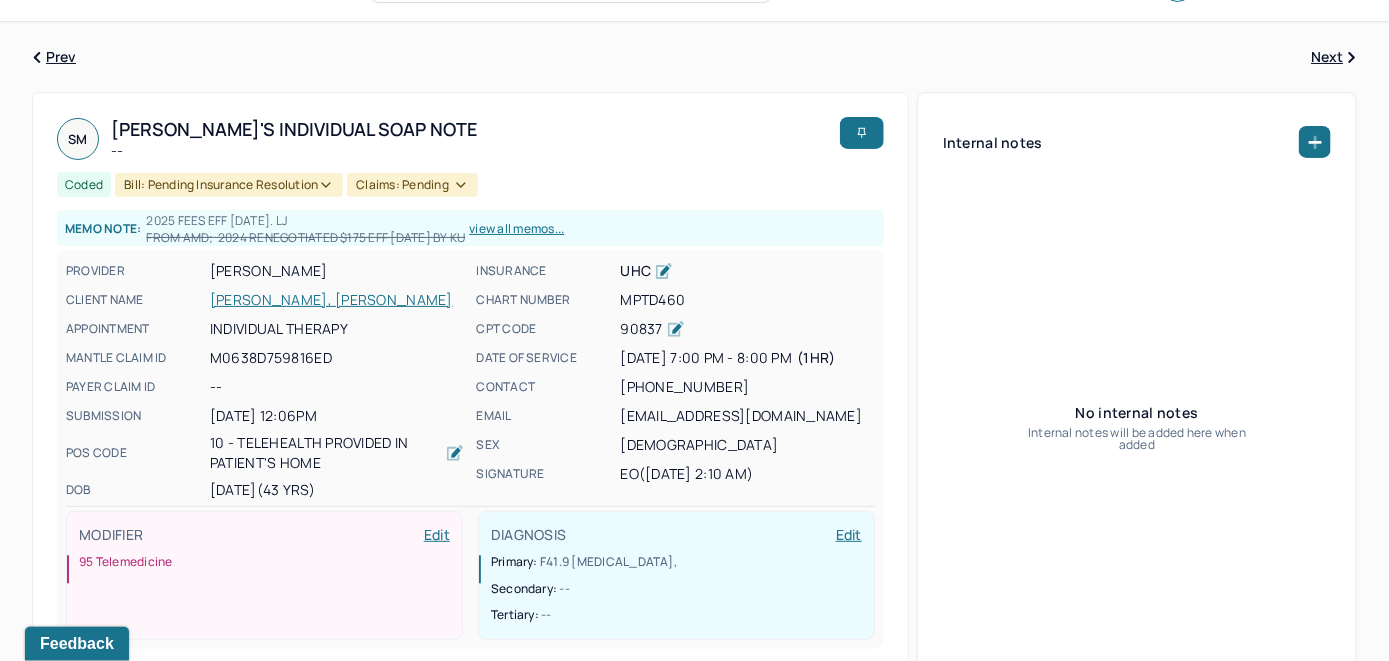scroll, scrollTop: 0, scrollLeft: 0, axis: both 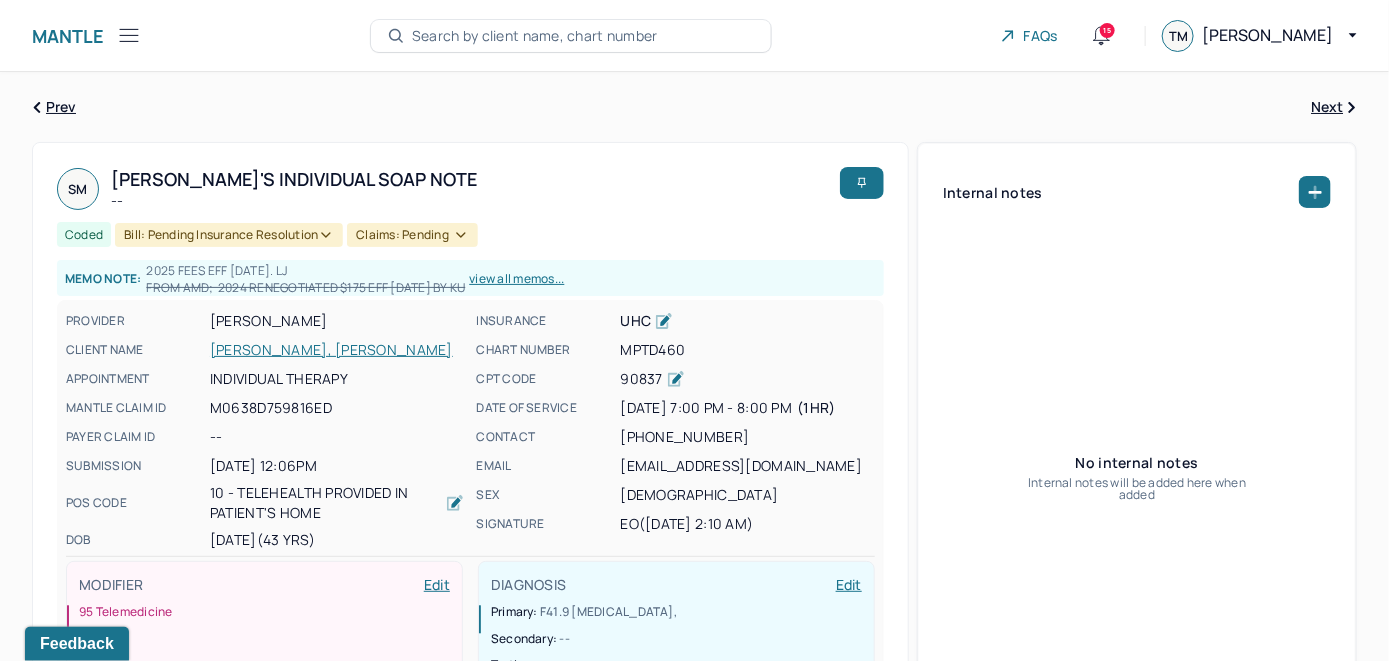 click on "Search by client name, chart number" at bounding box center (535, 36) 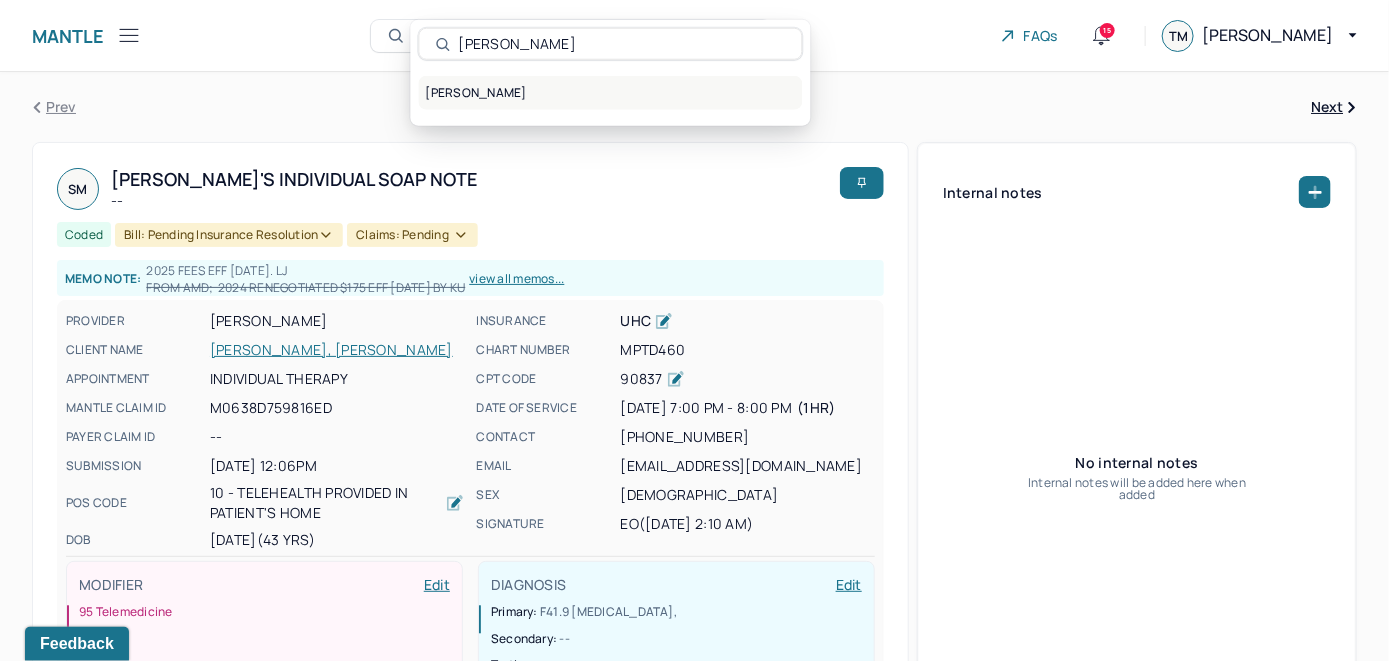 type on "Sophie ONeill-Latulippe" 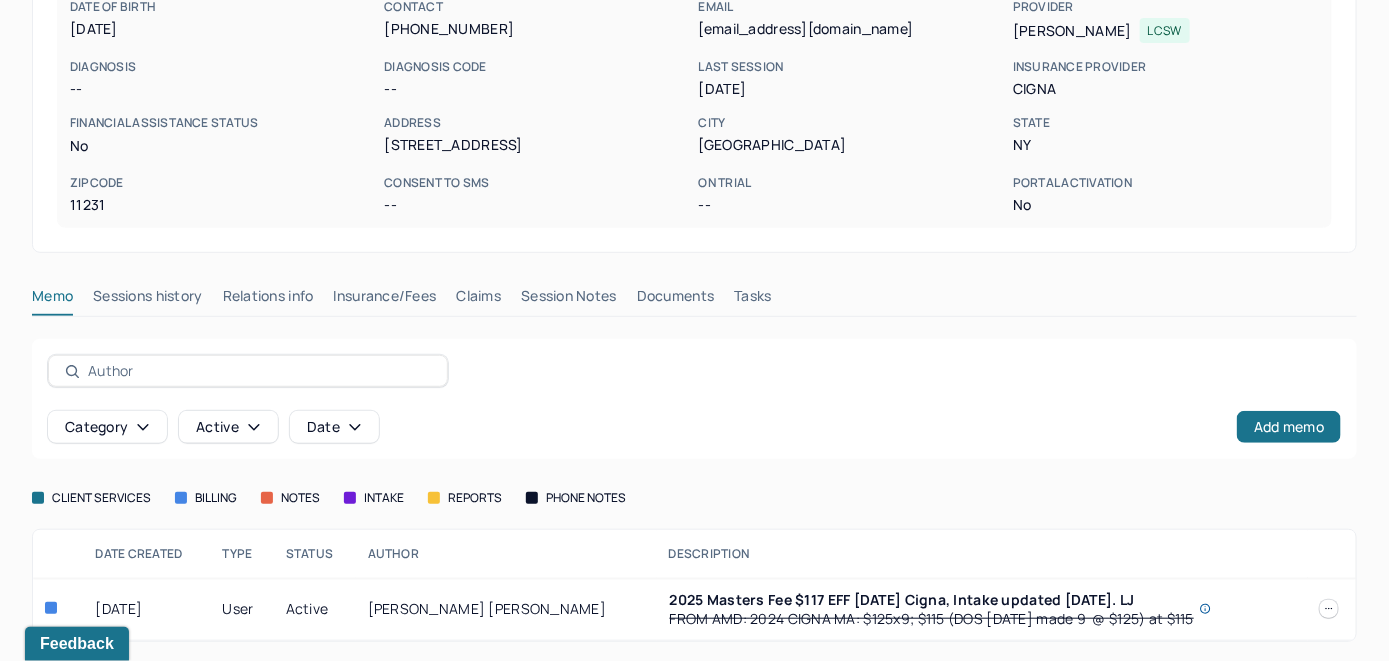 scroll, scrollTop: 304, scrollLeft: 0, axis: vertical 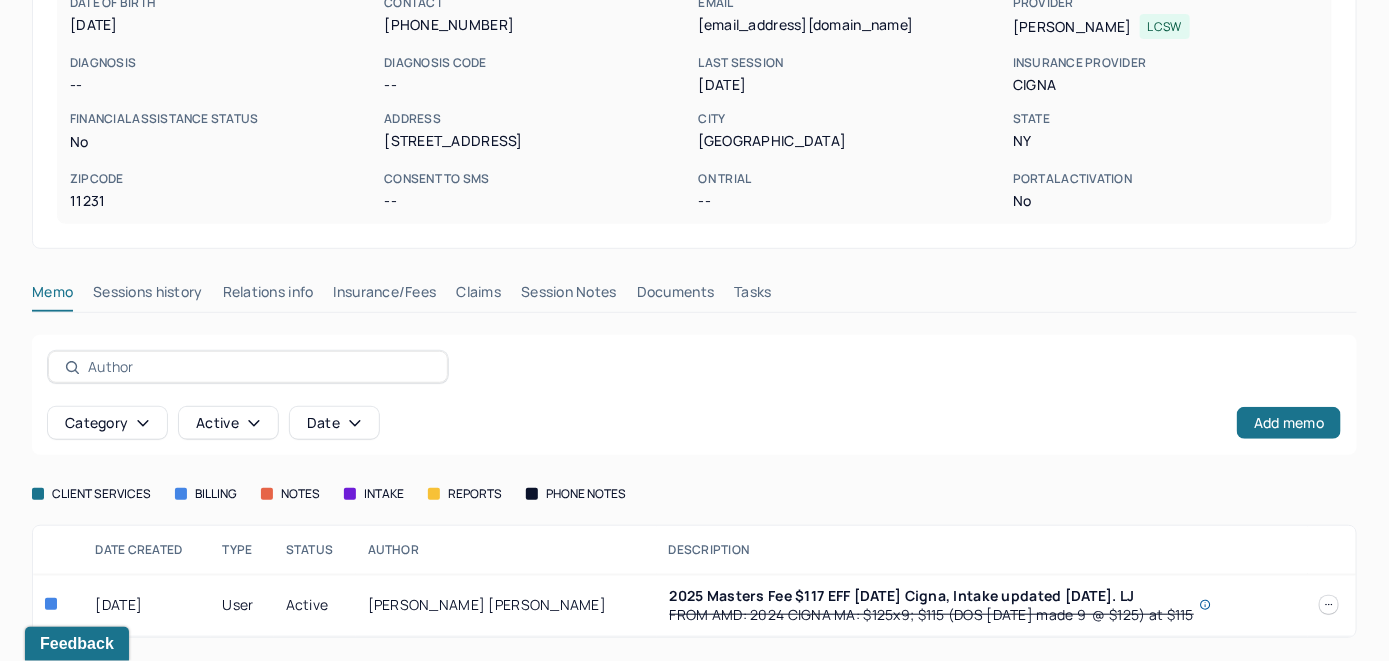 click on "Insurance/Fees" at bounding box center (385, 296) 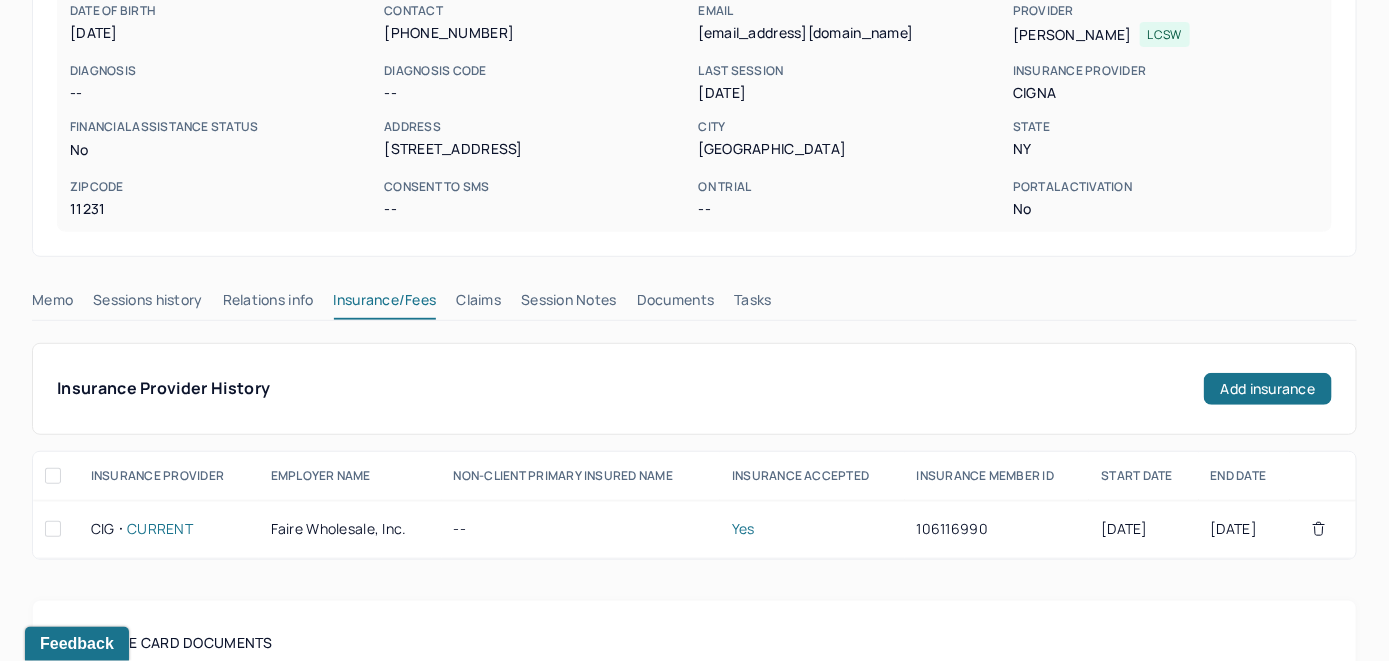 scroll, scrollTop: 204, scrollLeft: 0, axis: vertical 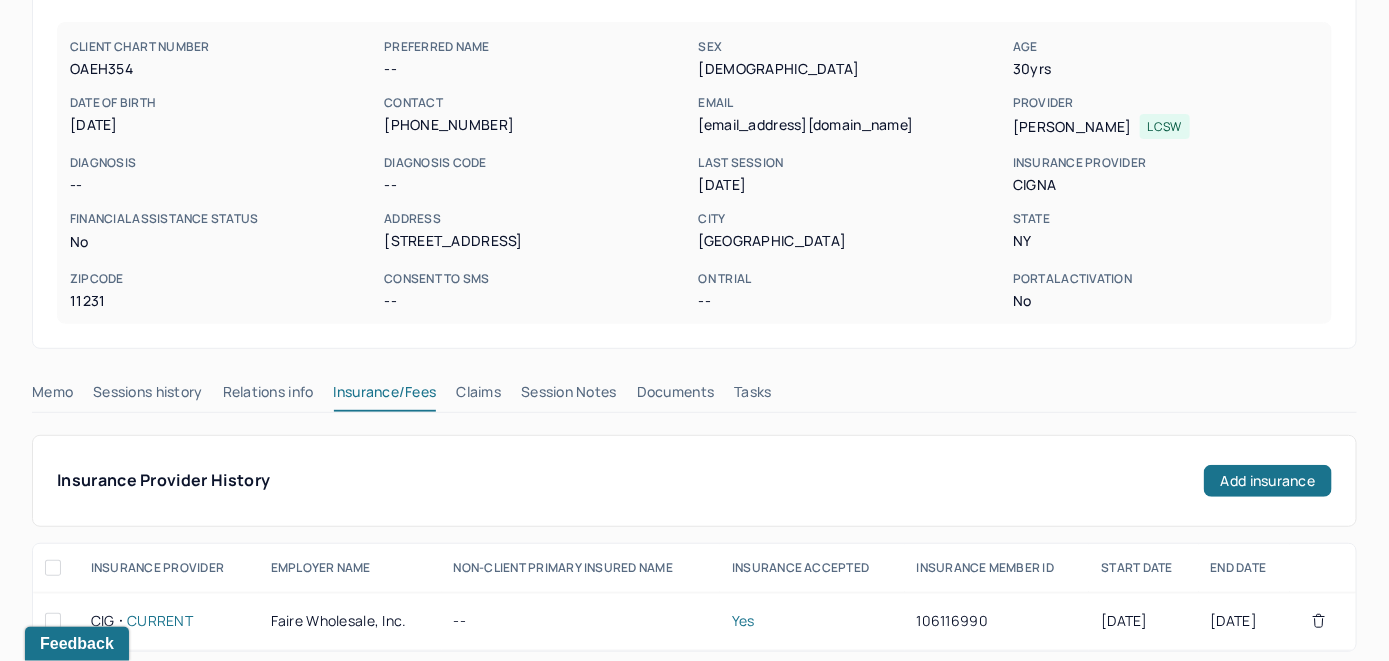 click on "Claims" at bounding box center [478, 396] 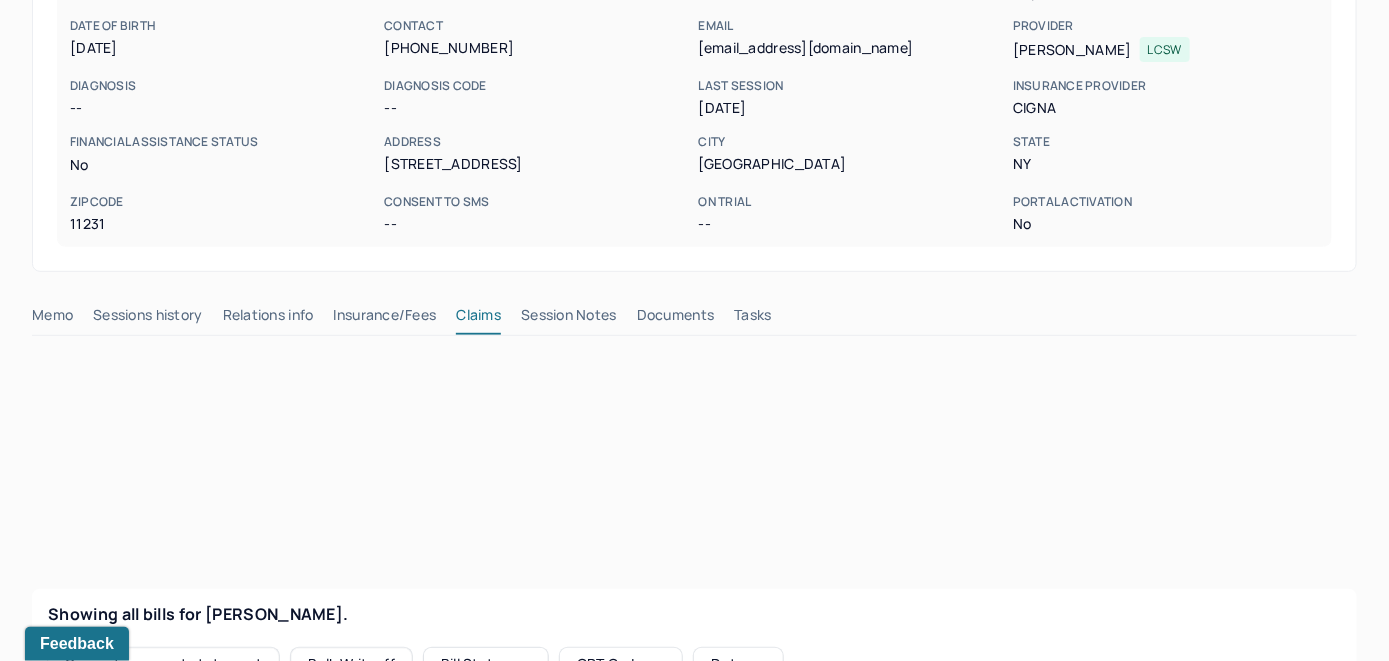 scroll, scrollTop: 304, scrollLeft: 0, axis: vertical 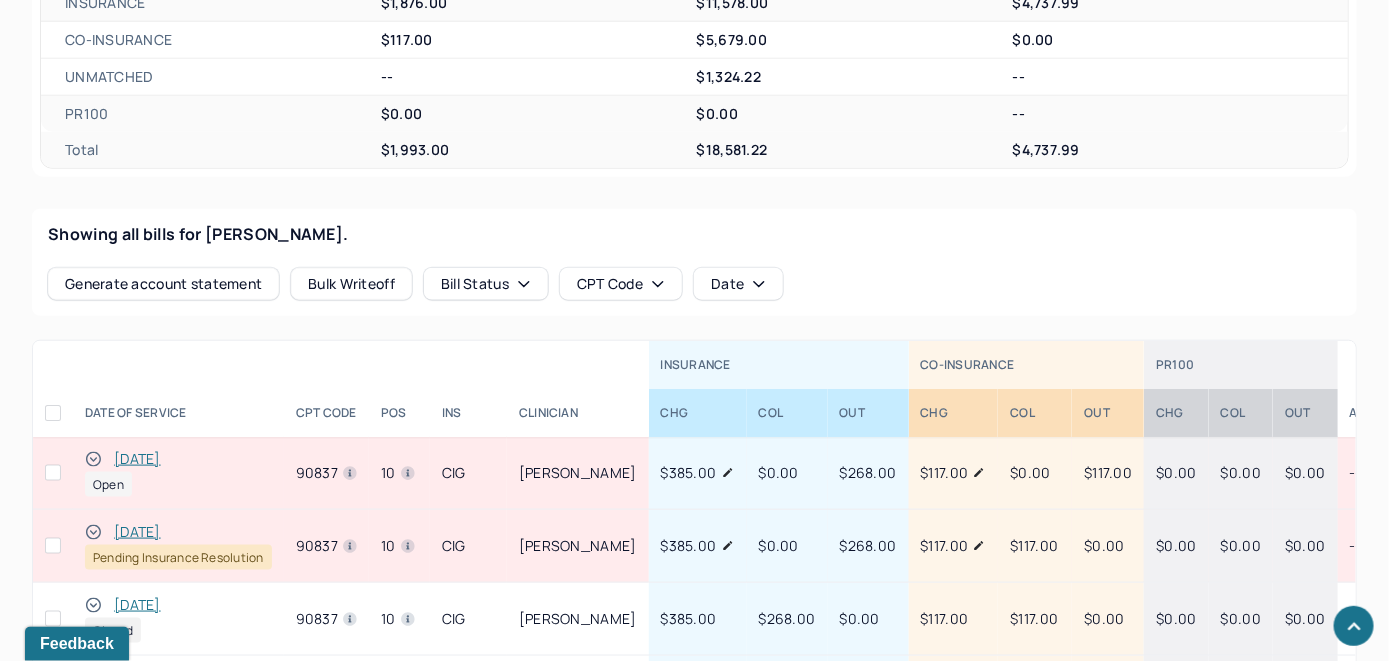 click on "[DATE]" at bounding box center (137, 459) 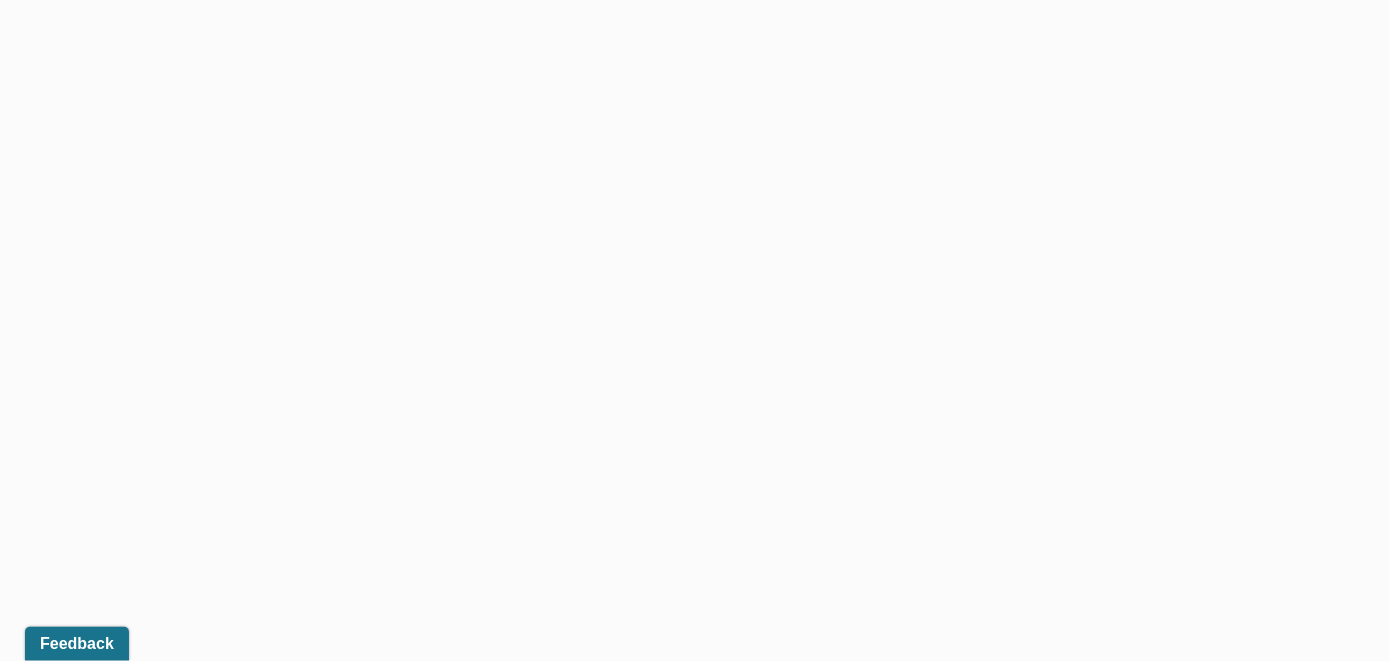 scroll, scrollTop: 704, scrollLeft: 0, axis: vertical 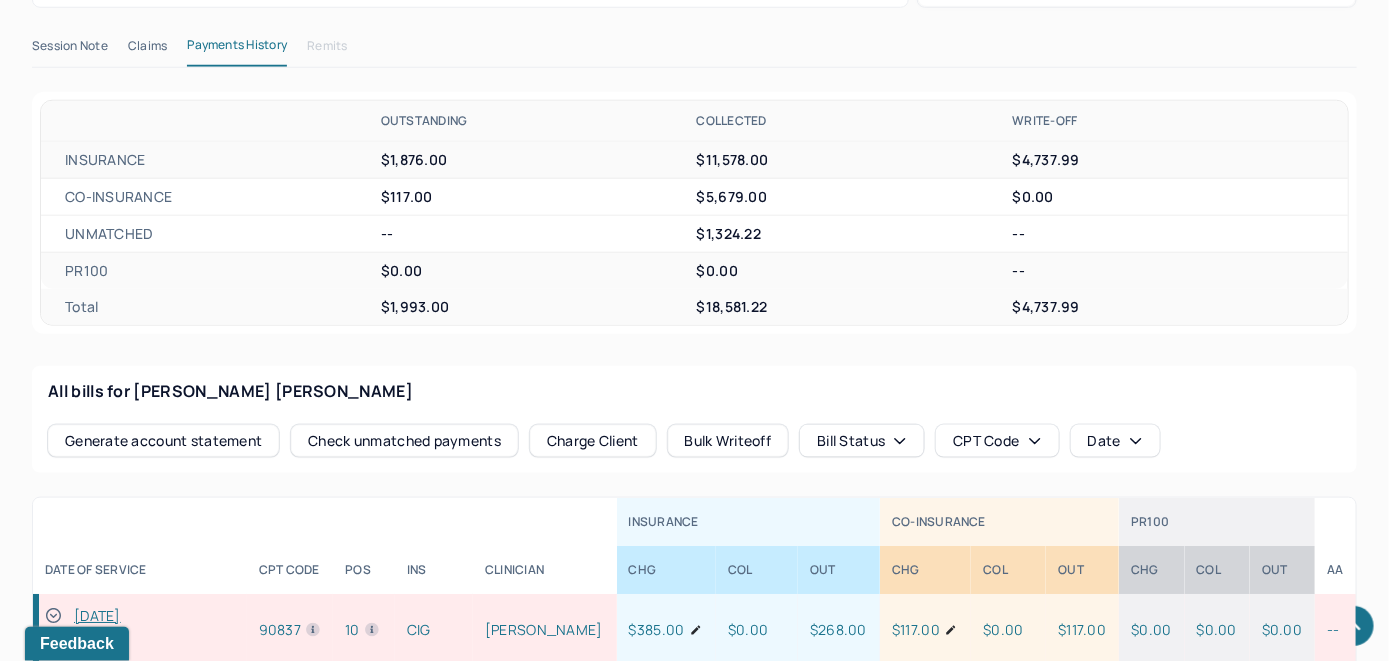 click on "Check unmatched payments" at bounding box center [404, 441] 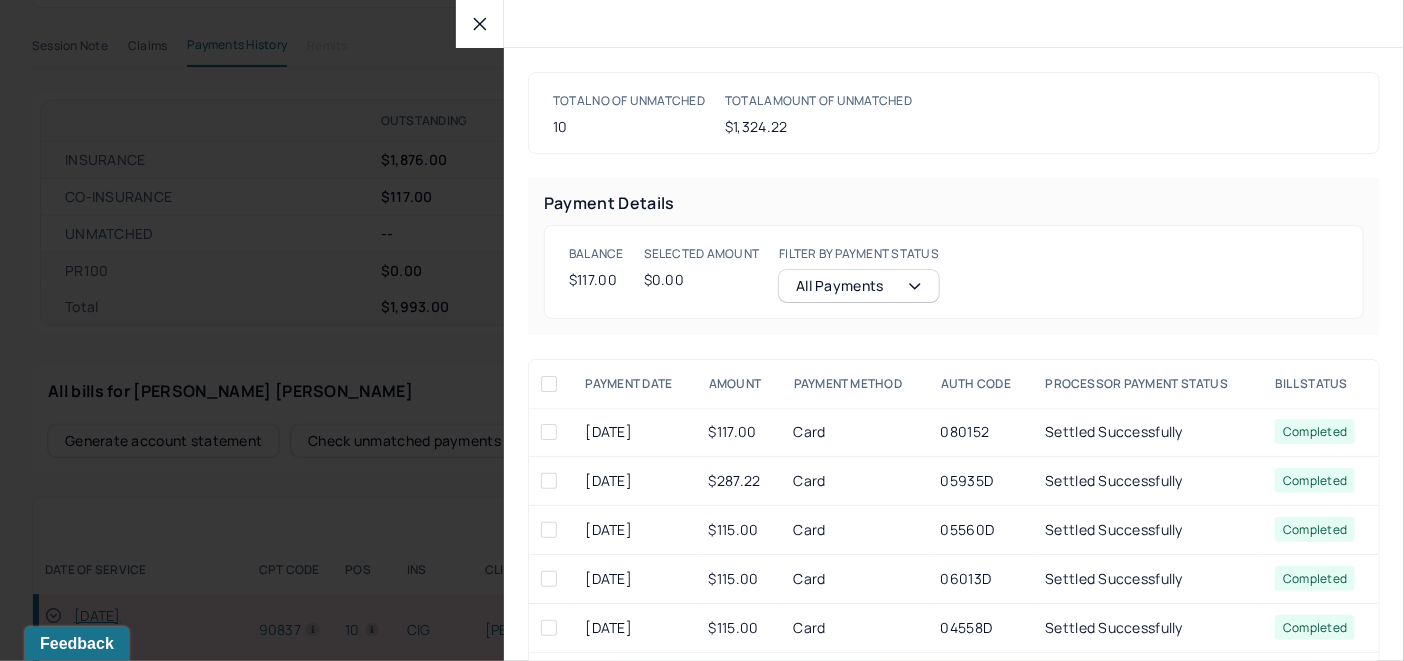 click at bounding box center [549, 432] 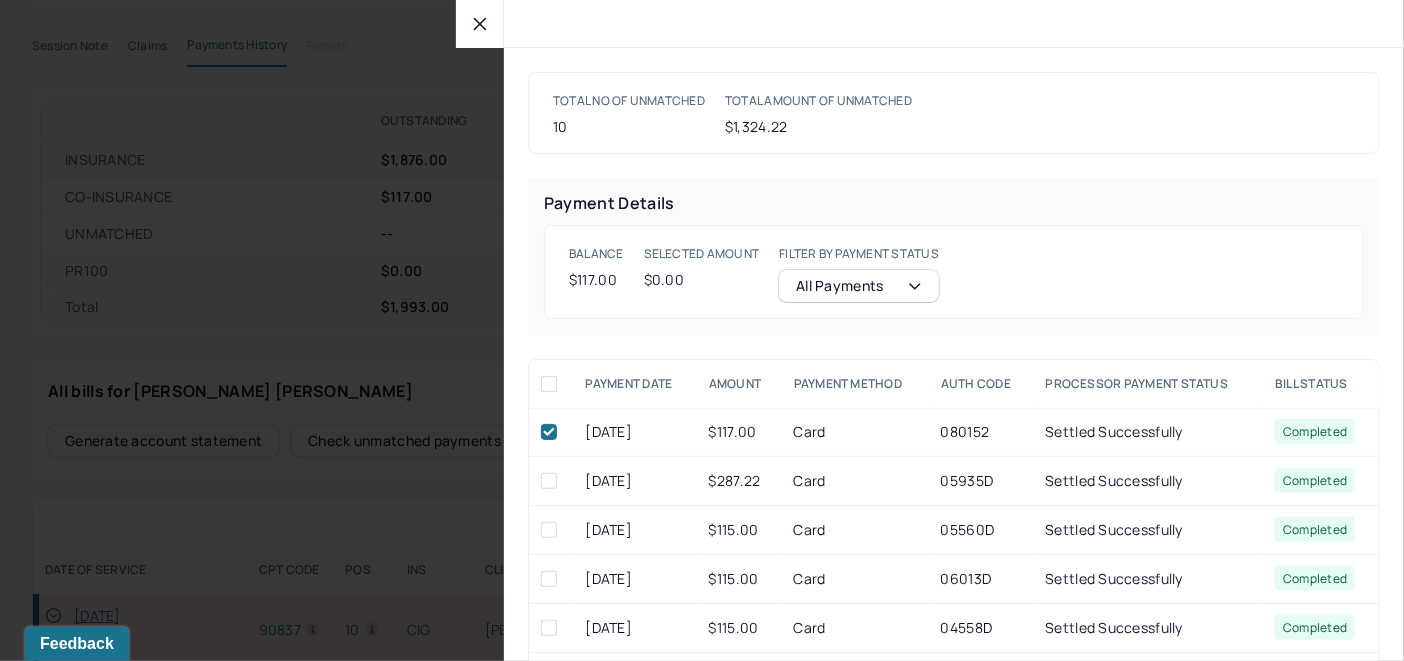 checkbox on "true" 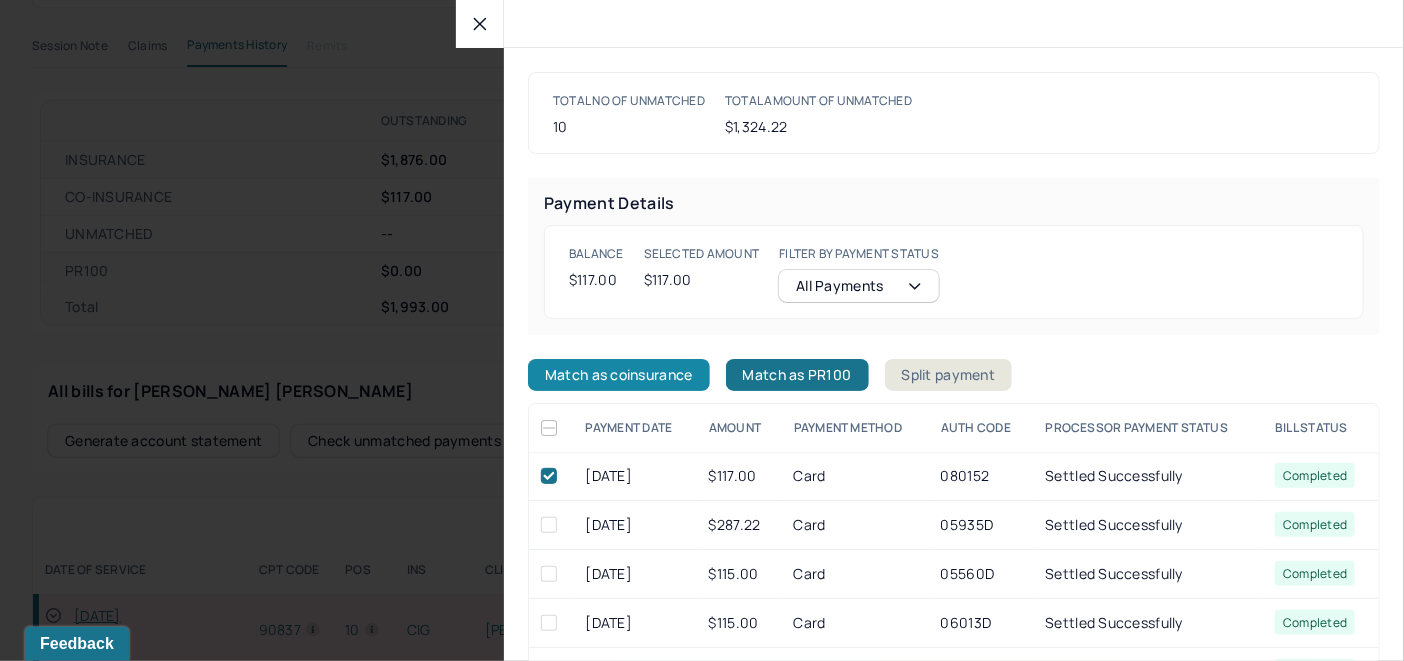 click on "Match as coinsurance" at bounding box center (619, 375) 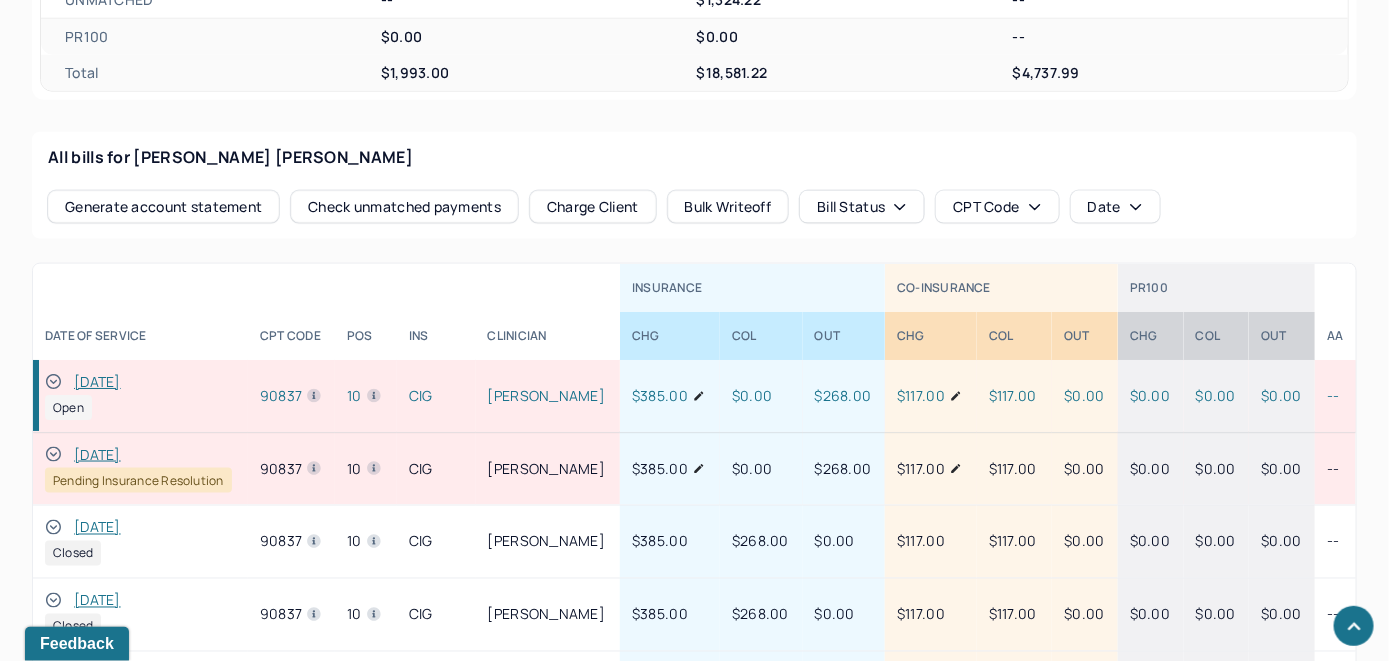 scroll, scrollTop: 1004, scrollLeft: 0, axis: vertical 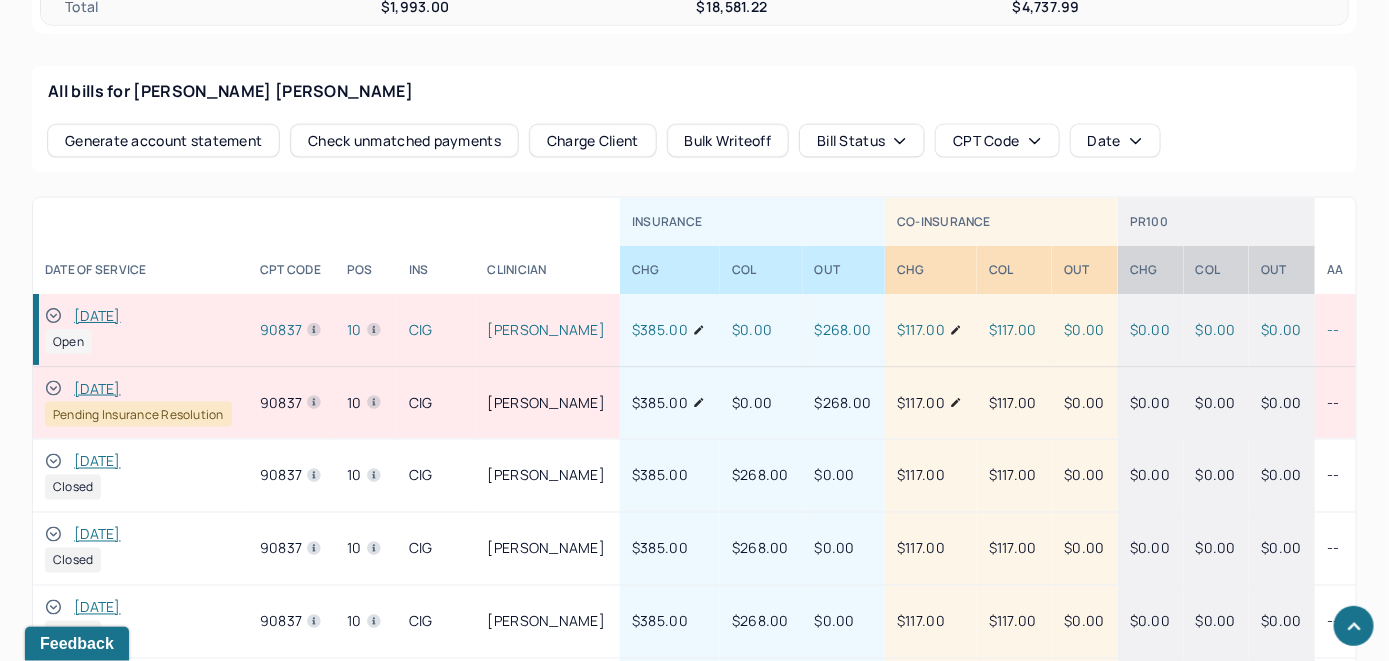 click on "[DATE]" at bounding box center [97, 316] 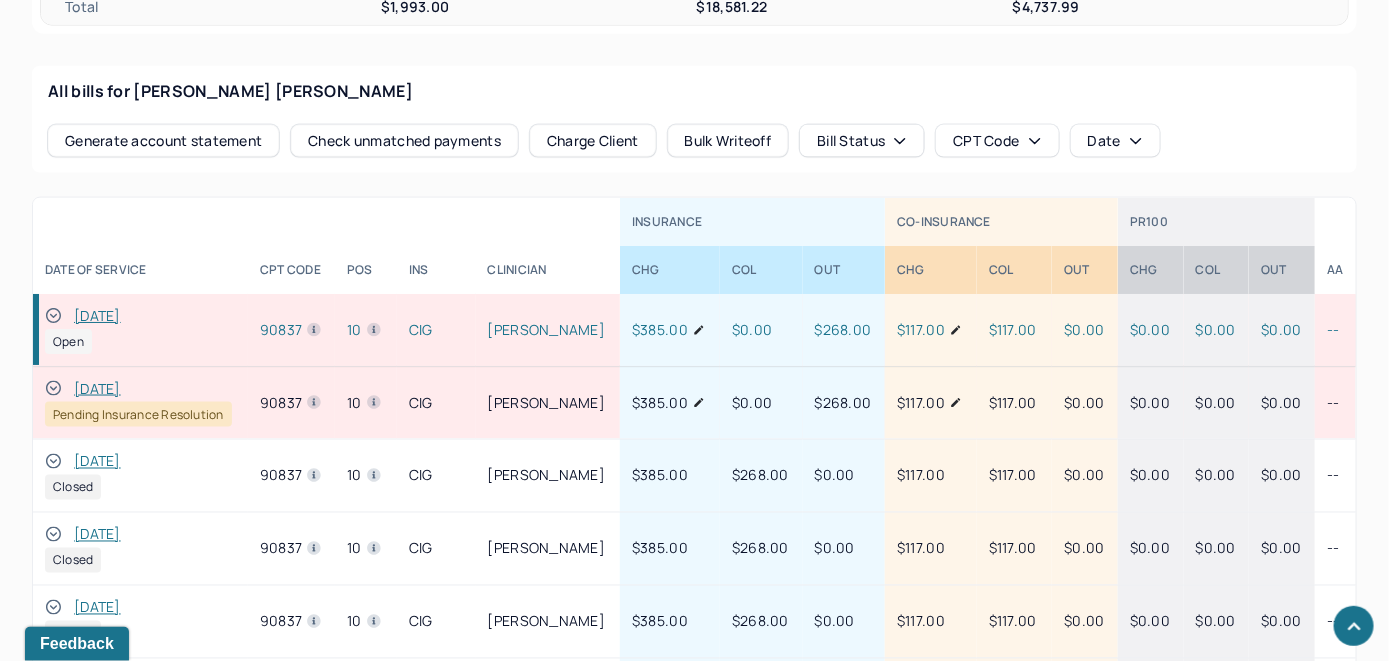 click on "Check unmatched payments" at bounding box center (404, 141) 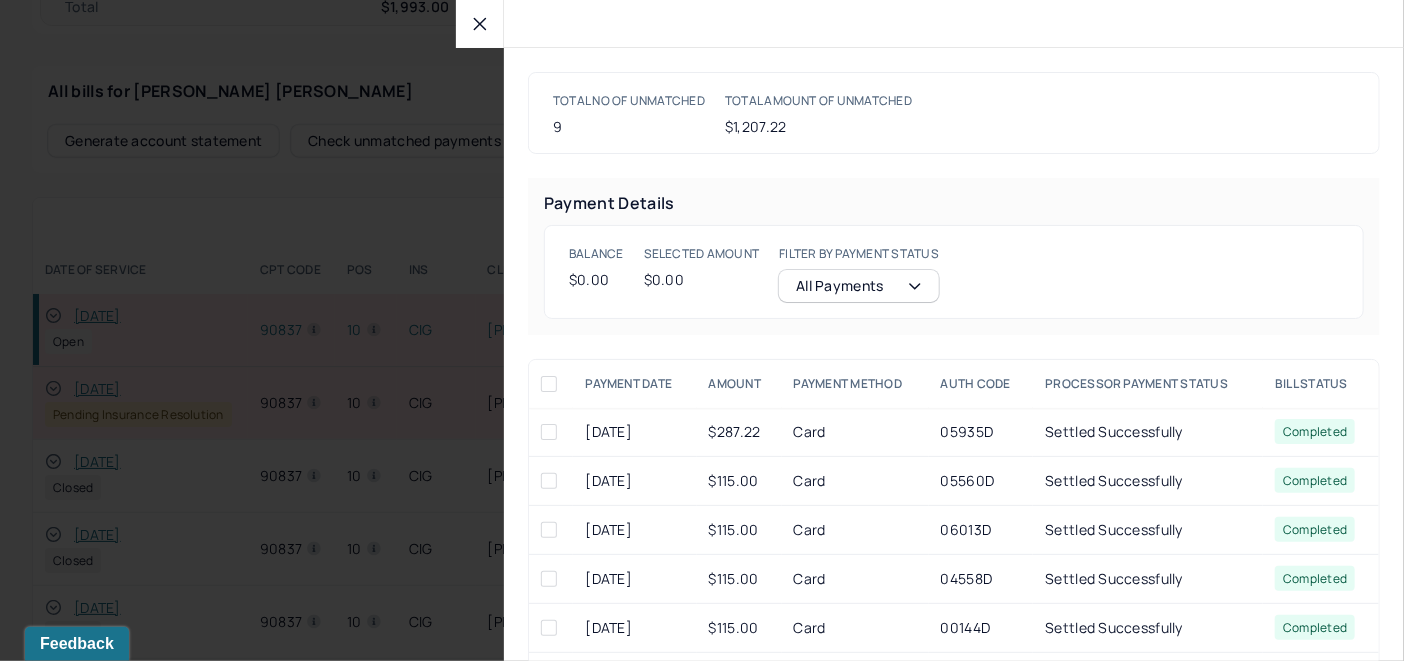 click at bounding box center [480, 24] 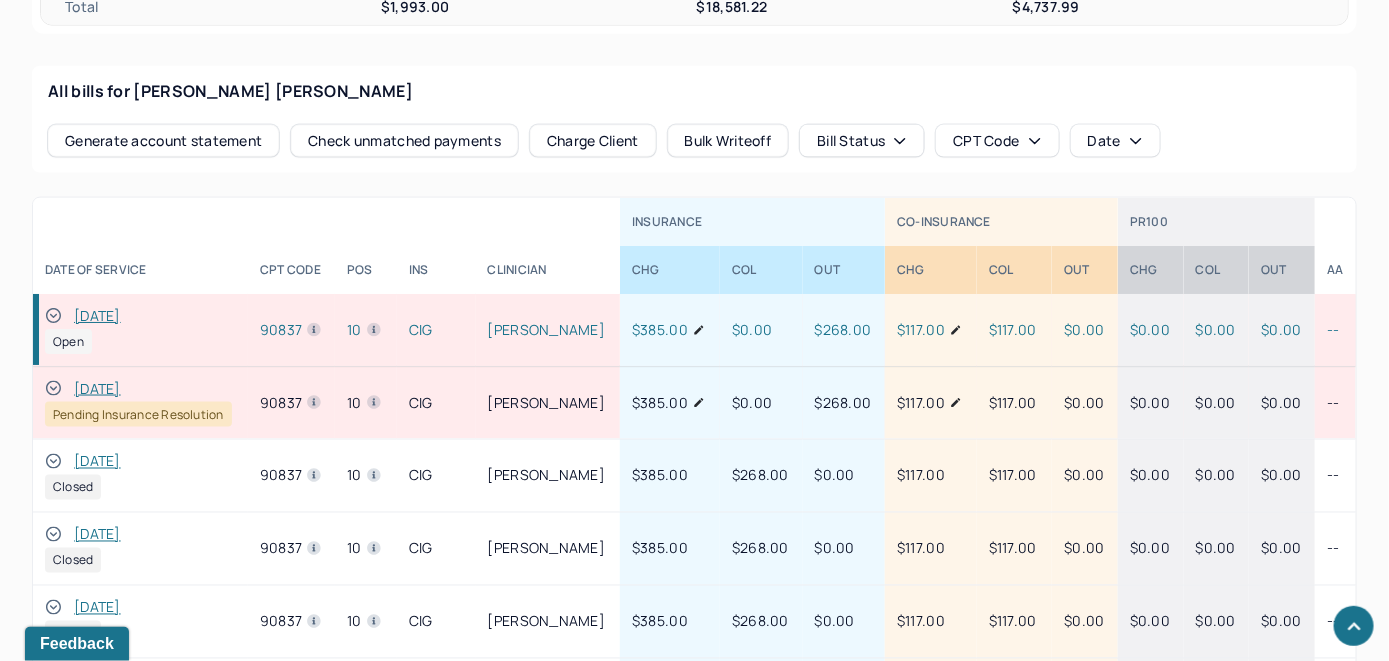 click 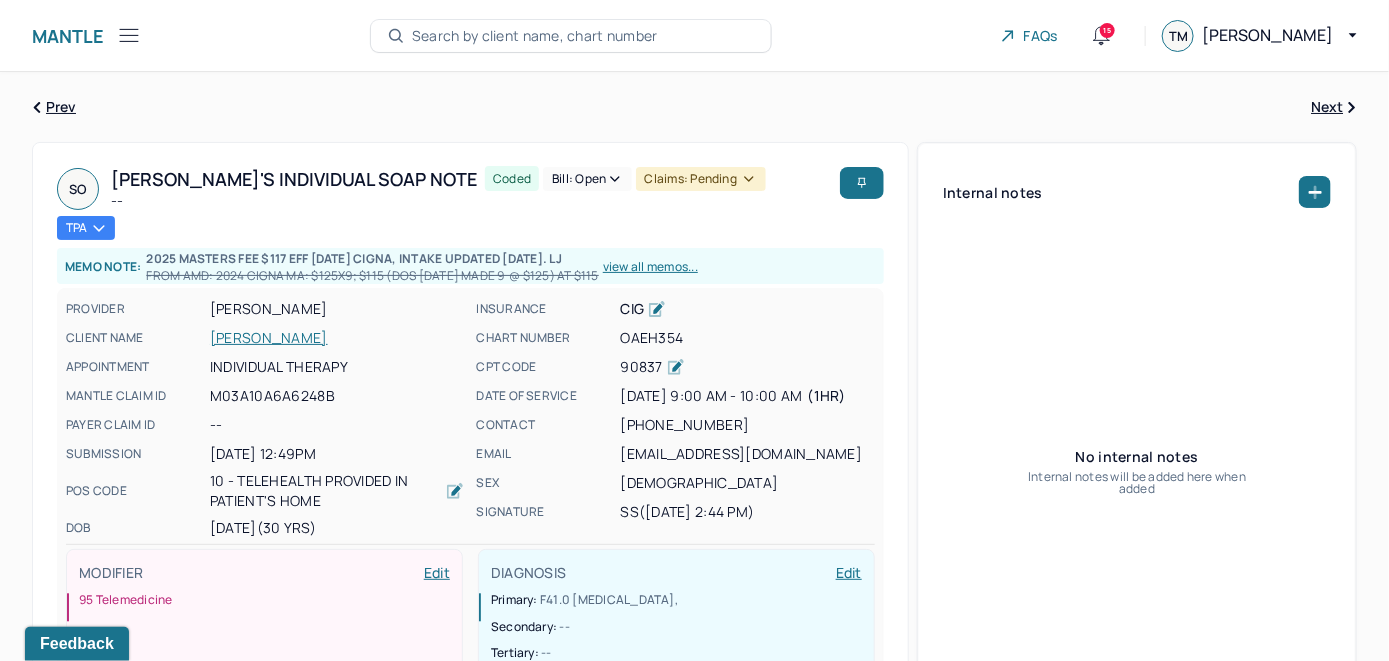 scroll, scrollTop: 0, scrollLeft: 0, axis: both 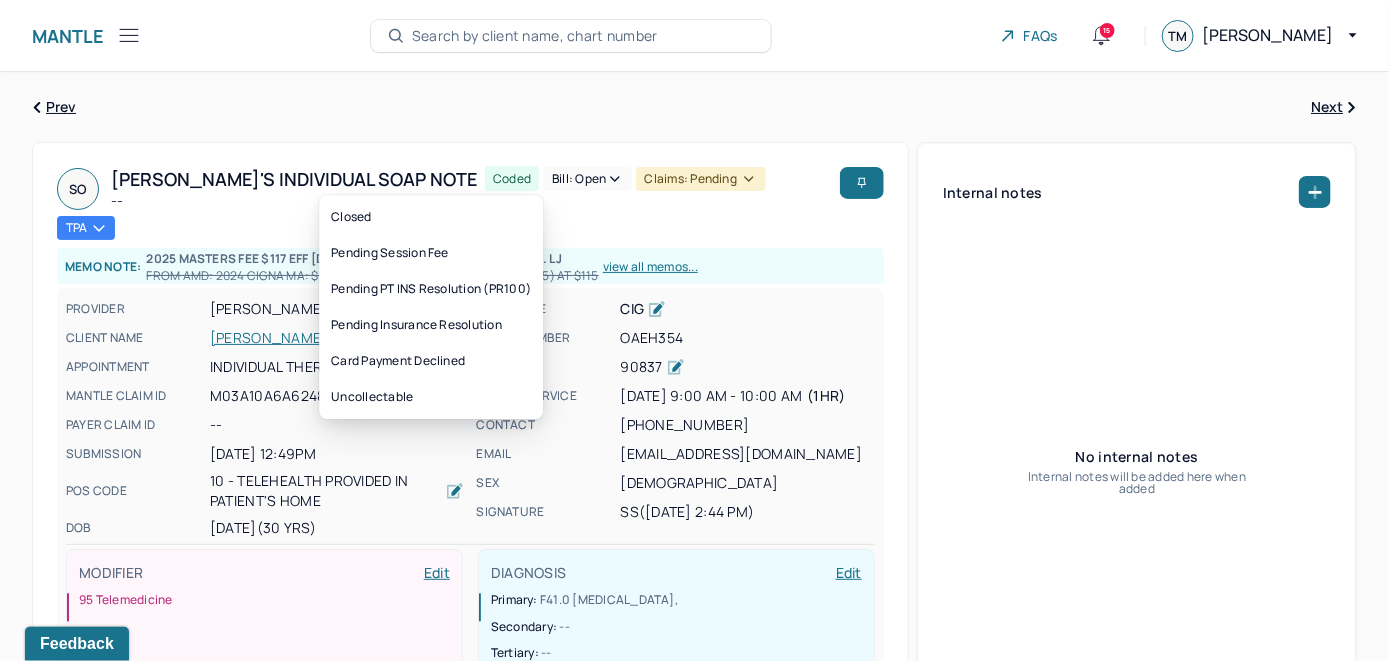 click on "Bill: Open" at bounding box center (587, 179) 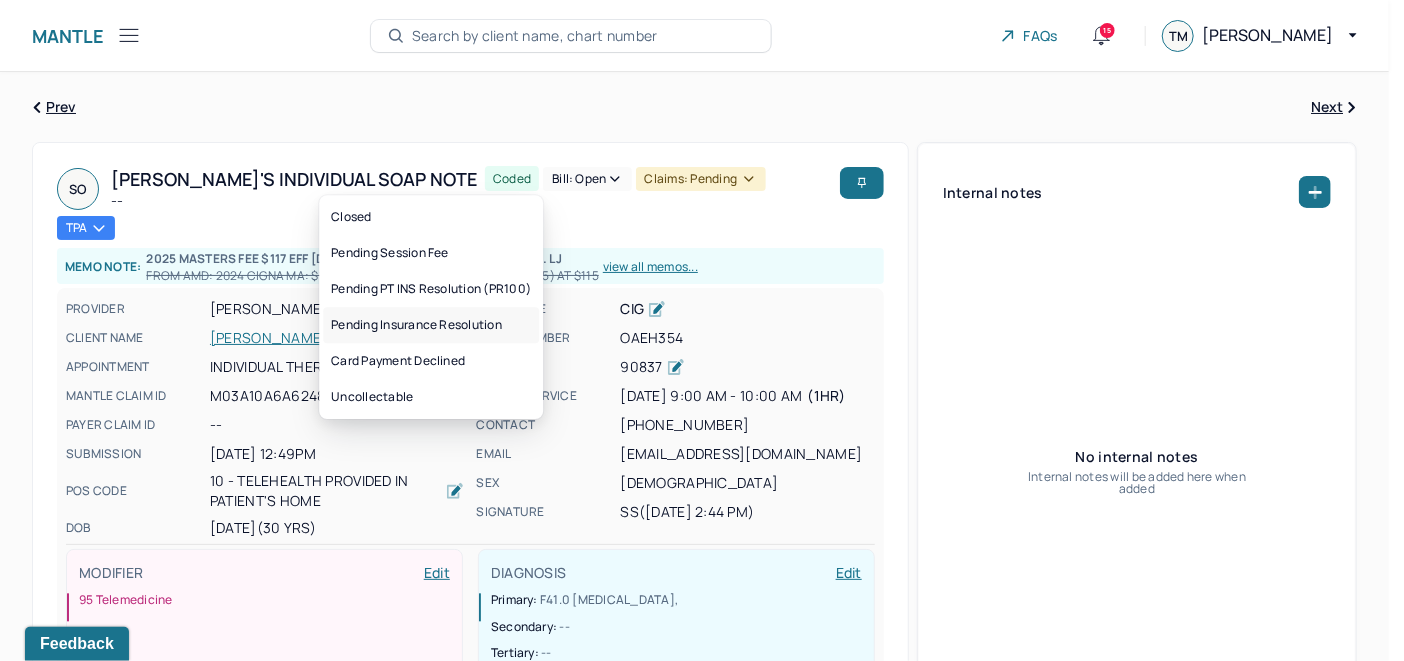 click on "Pending Insurance Resolution" at bounding box center [431, 325] 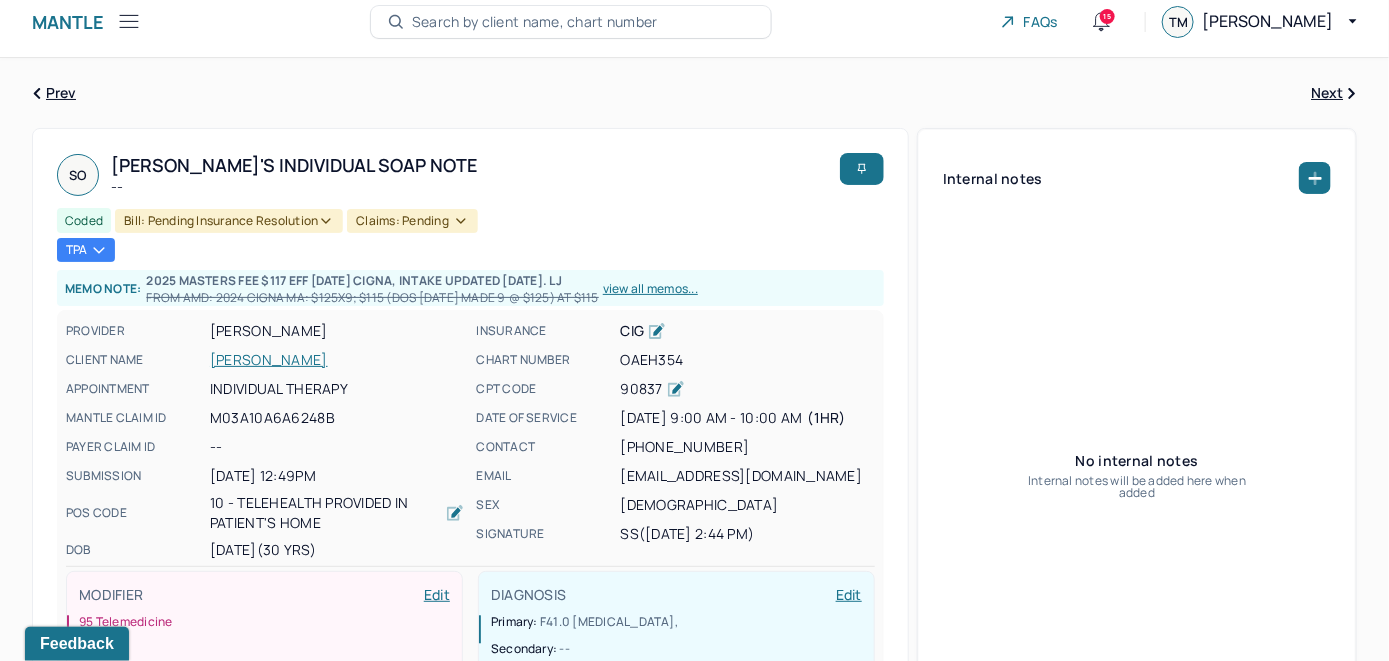 scroll, scrollTop: 0, scrollLeft: 0, axis: both 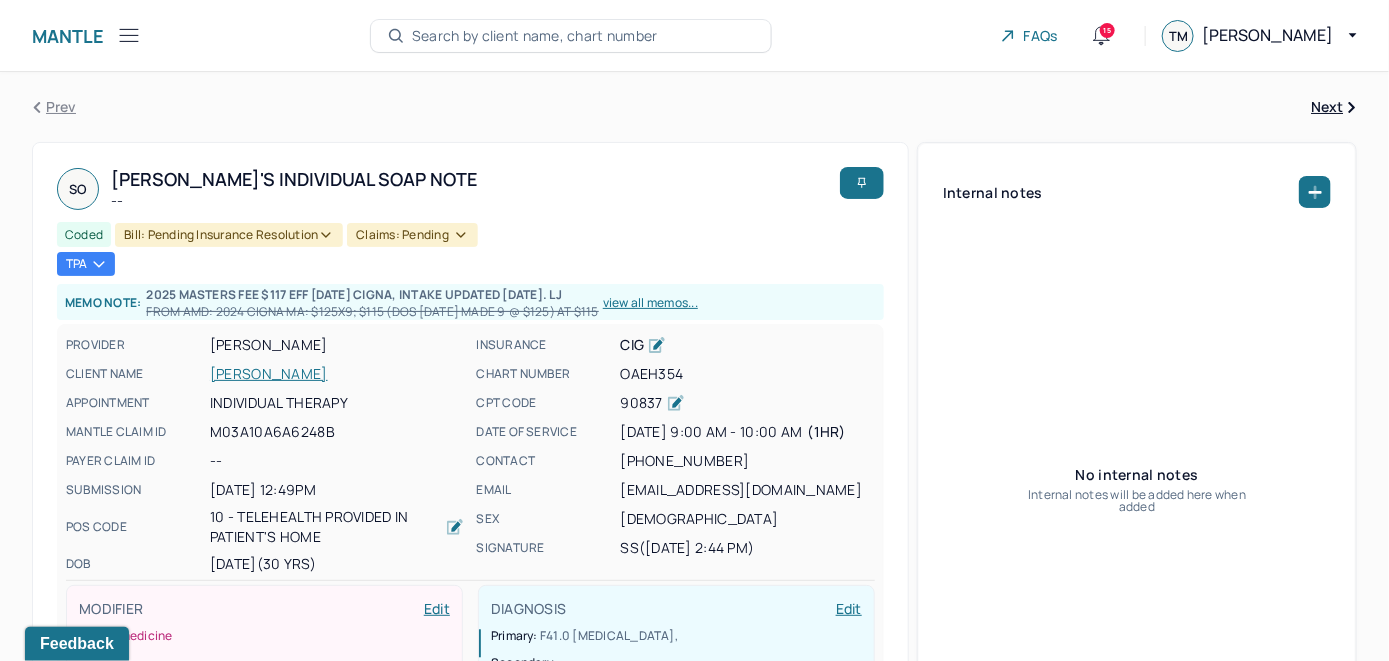 click on "Search by client name, chart number" at bounding box center (535, 36) 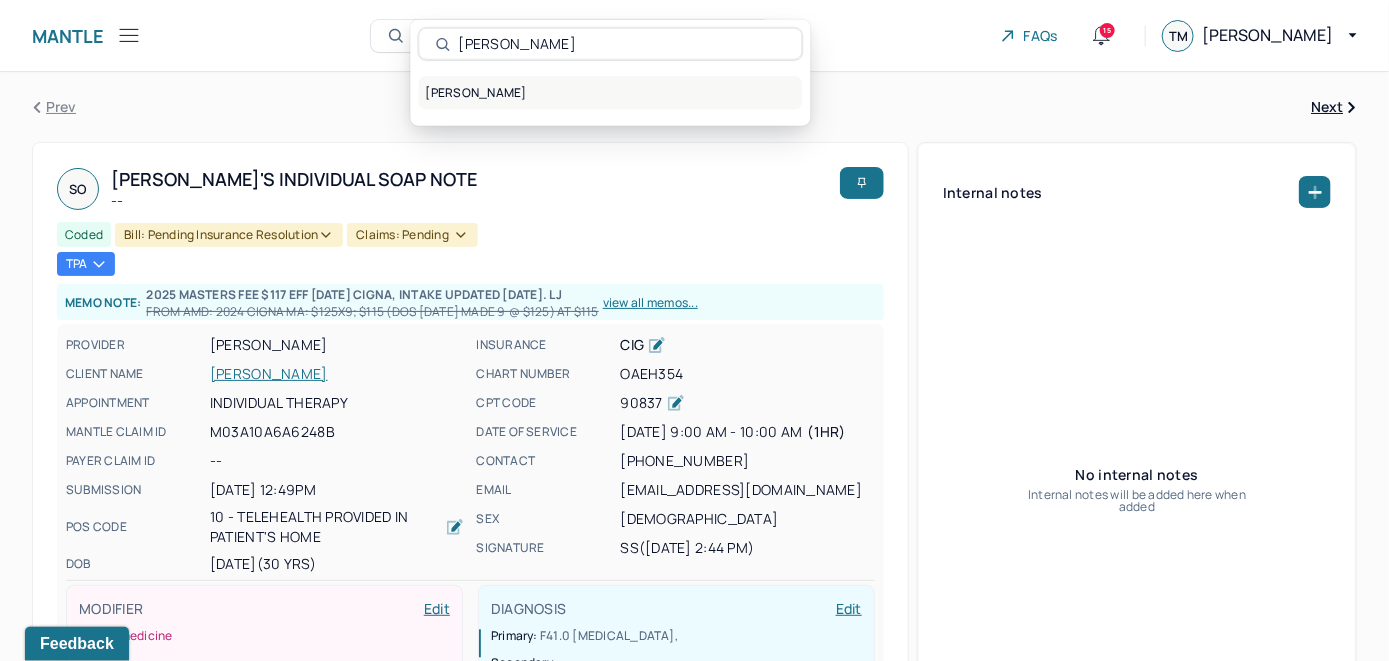 type on "Stacy Testa" 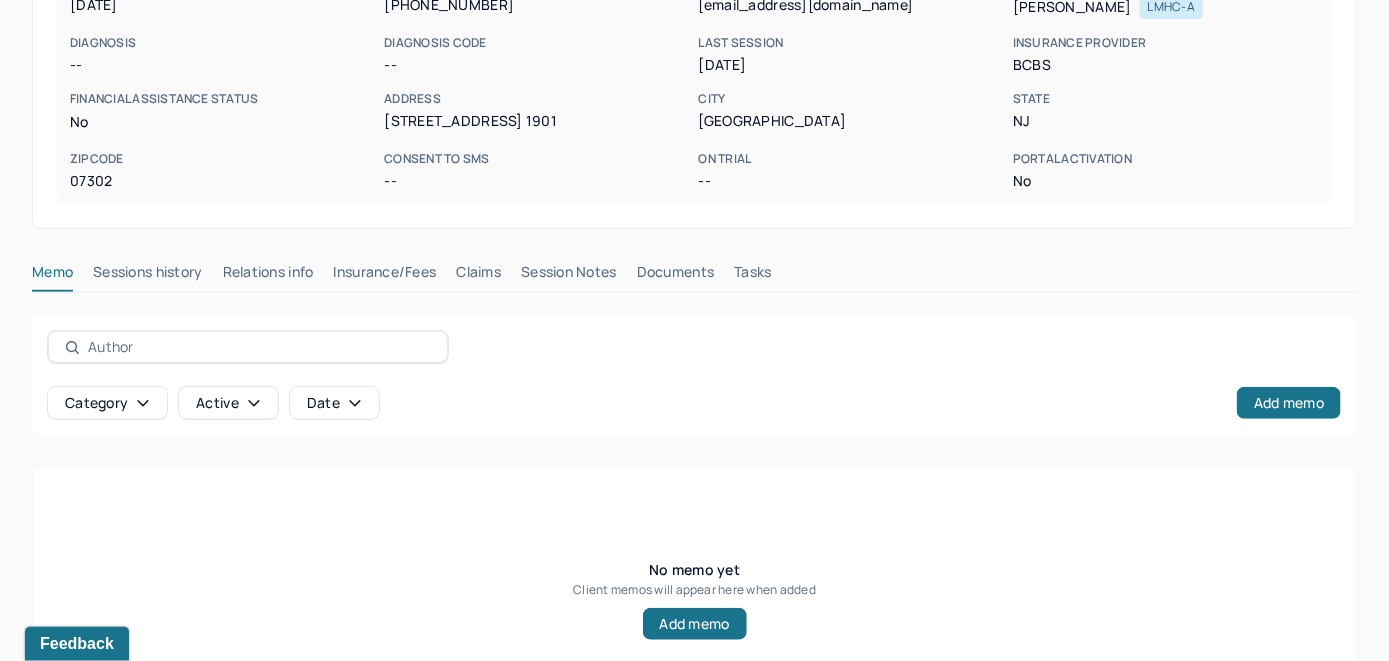 scroll, scrollTop: 393, scrollLeft: 0, axis: vertical 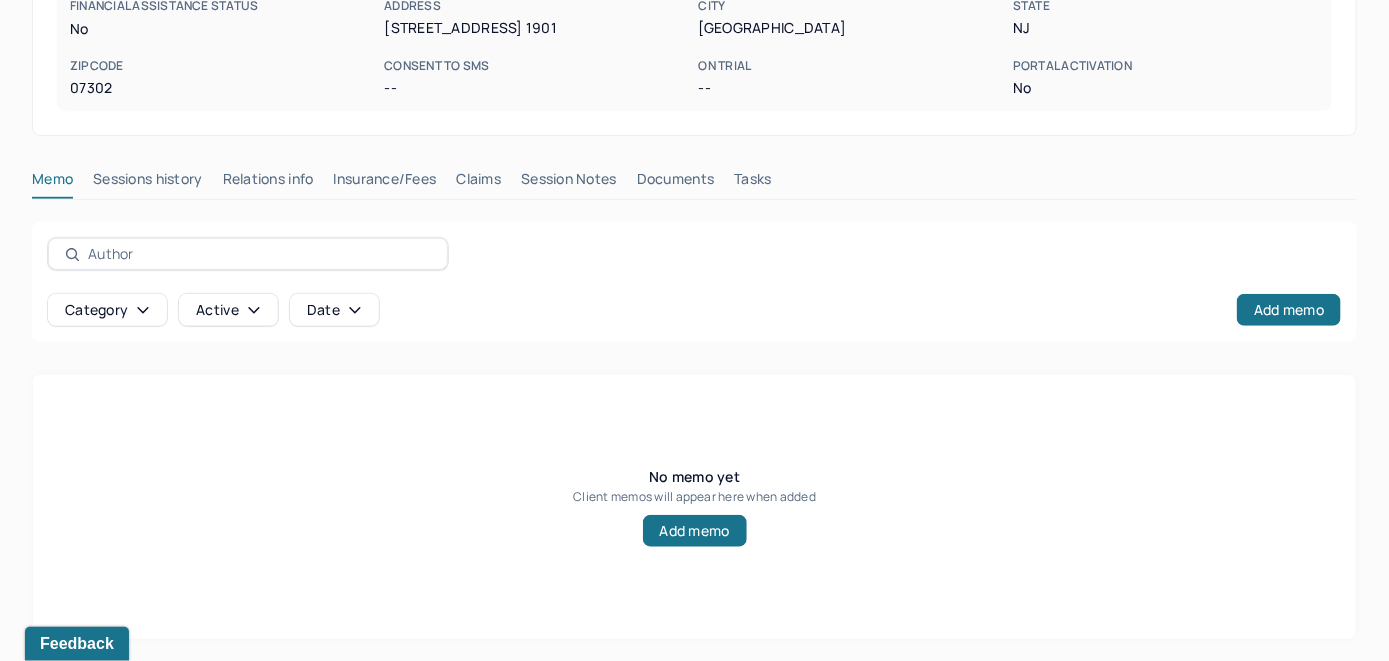 click on "Insurance/Fees" at bounding box center [385, 183] 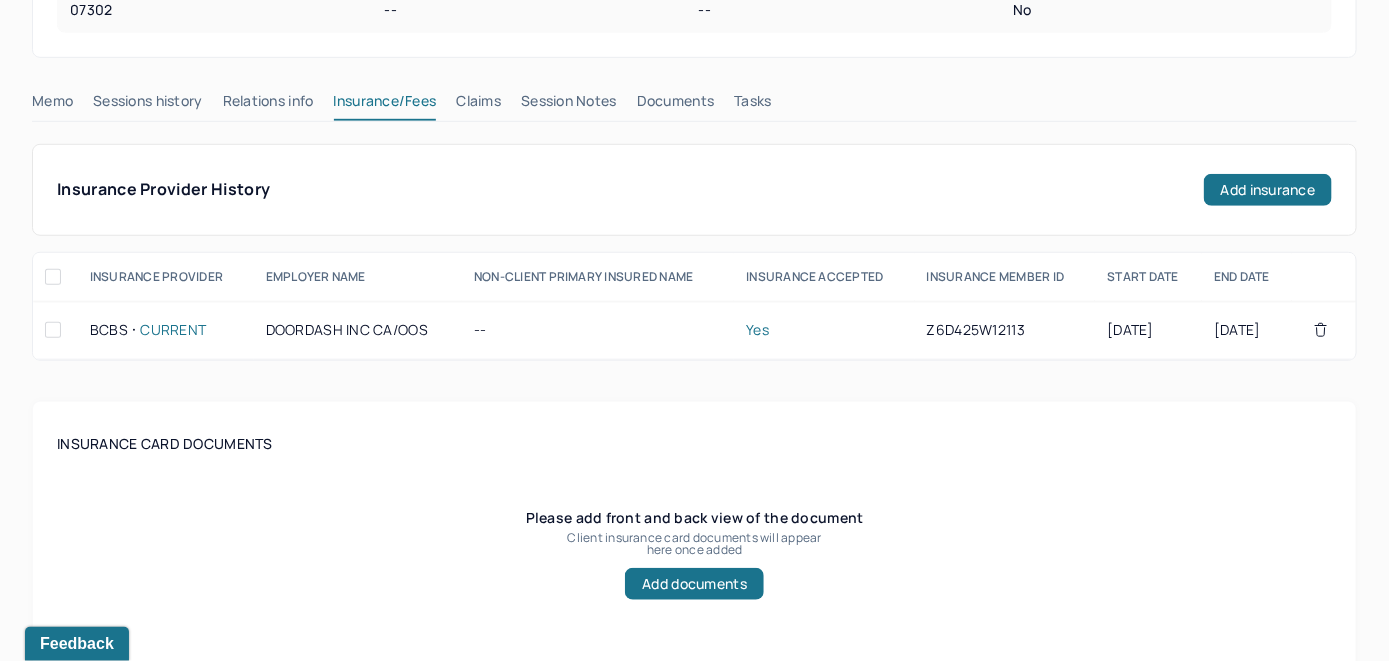 scroll, scrollTop: 293, scrollLeft: 0, axis: vertical 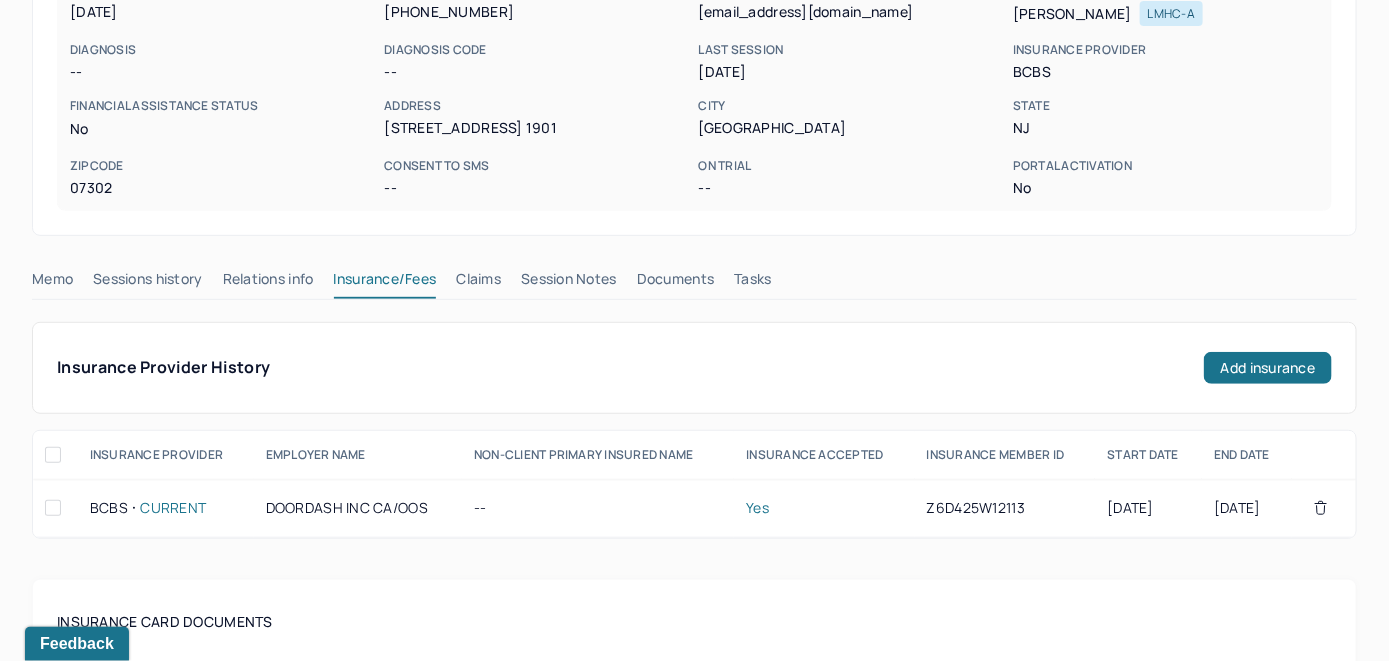 click on "Claims" at bounding box center [478, 283] 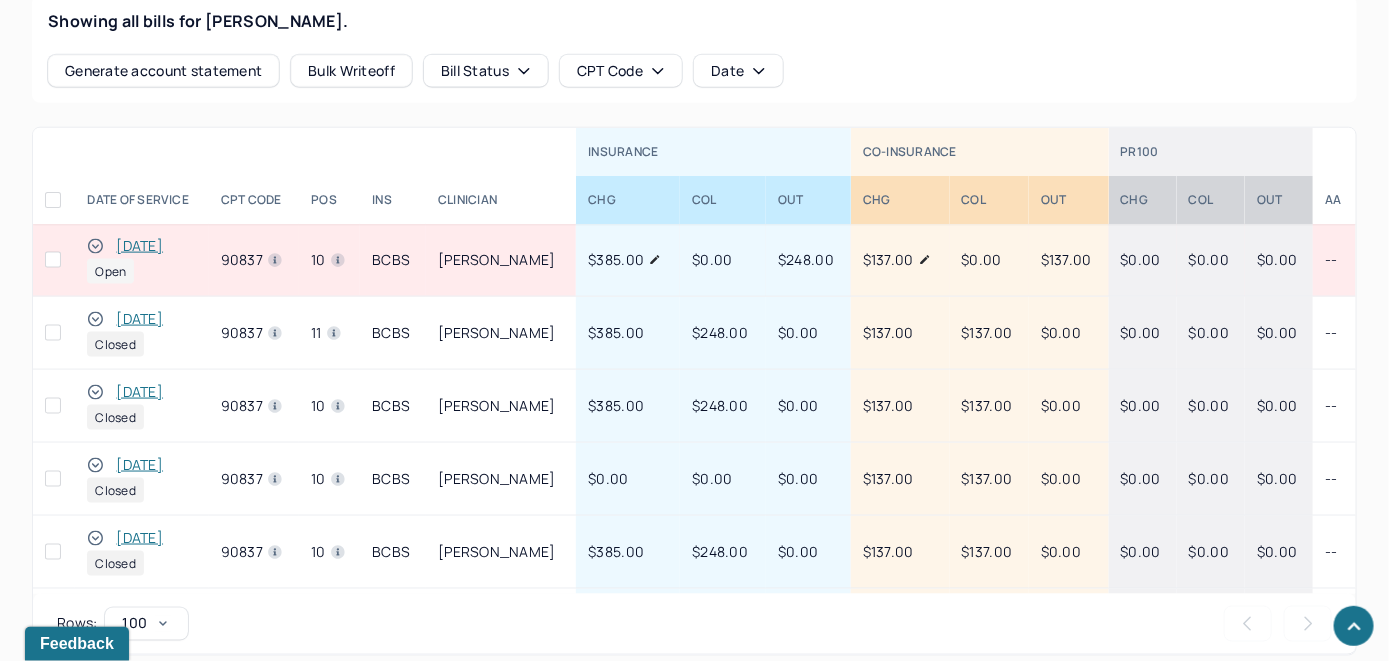 scroll, scrollTop: 935, scrollLeft: 0, axis: vertical 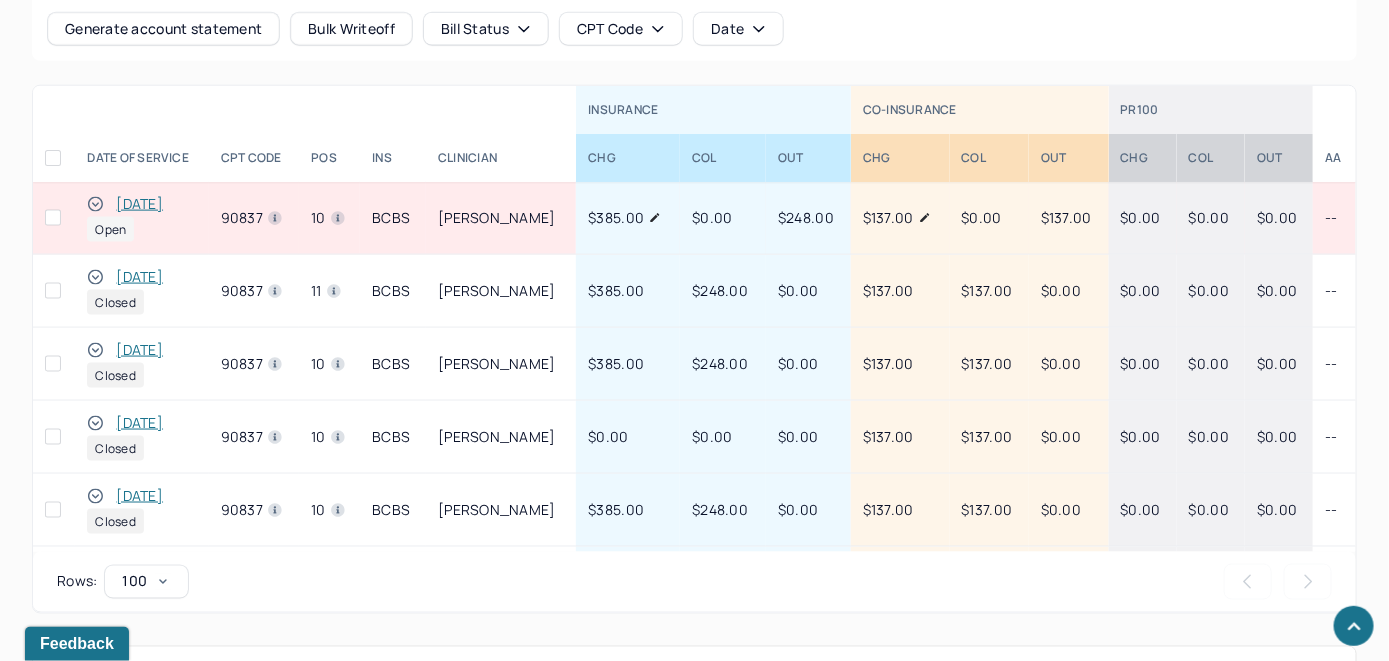 click on "[DATE]" at bounding box center [139, 204] 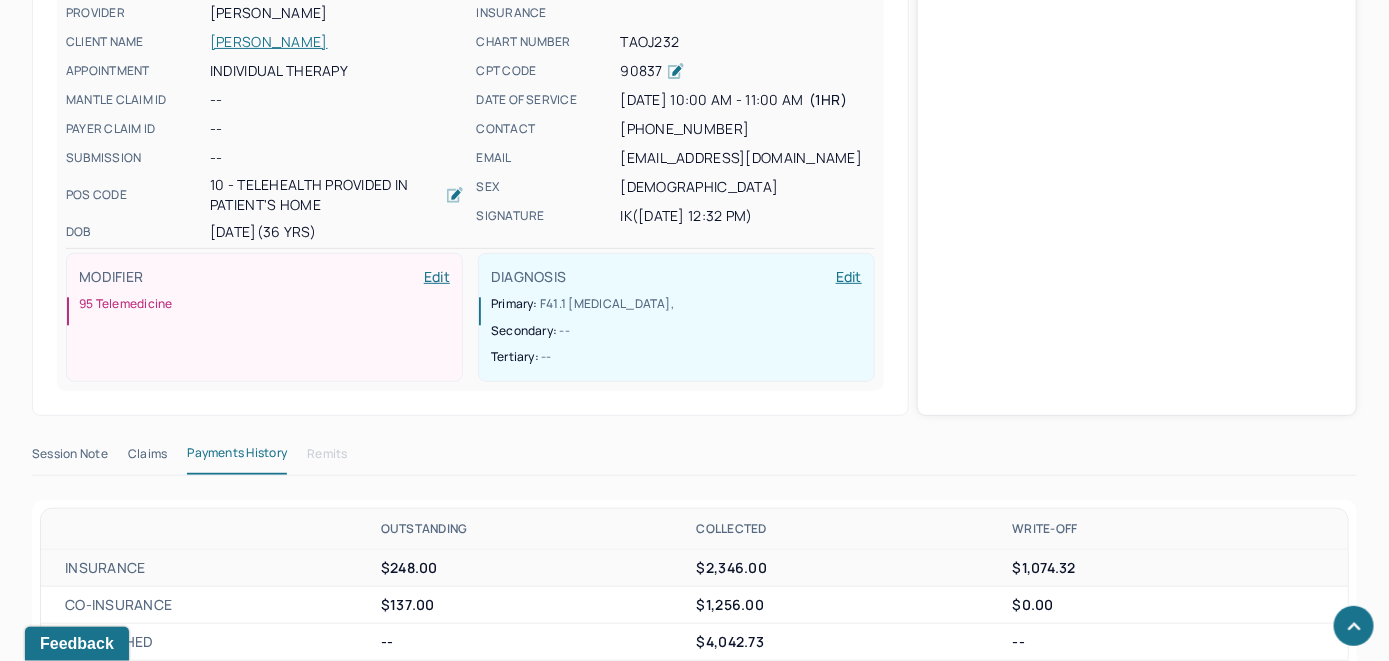 scroll, scrollTop: 781, scrollLeft: 0, axis: vertical 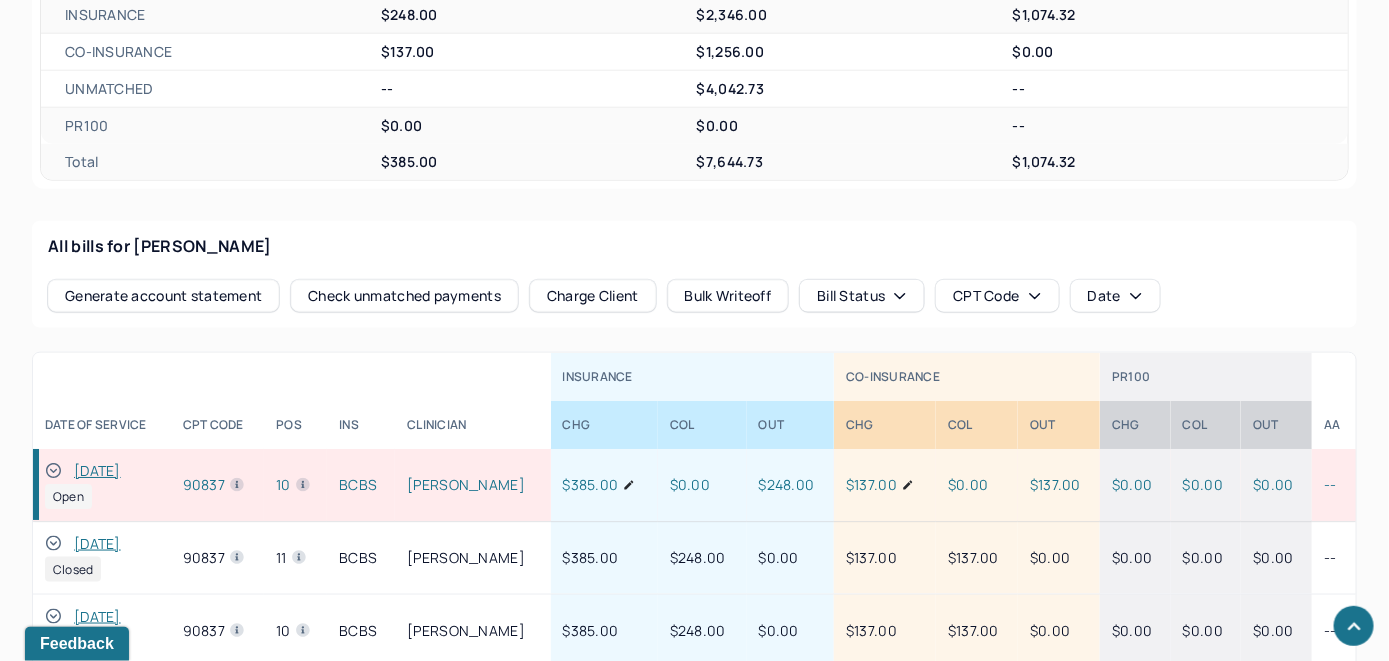 click on "Check unmatched payments" at bounding box center [404, 296] 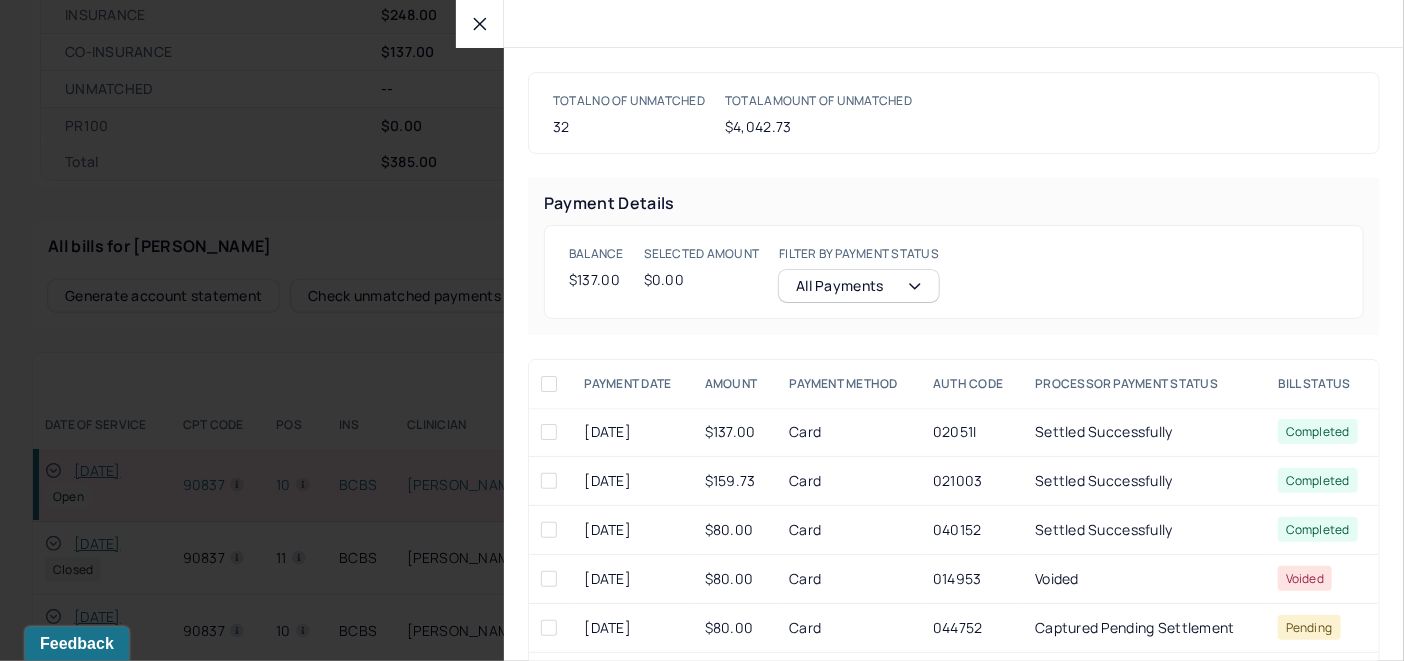 click at bounding box center [549, 432] 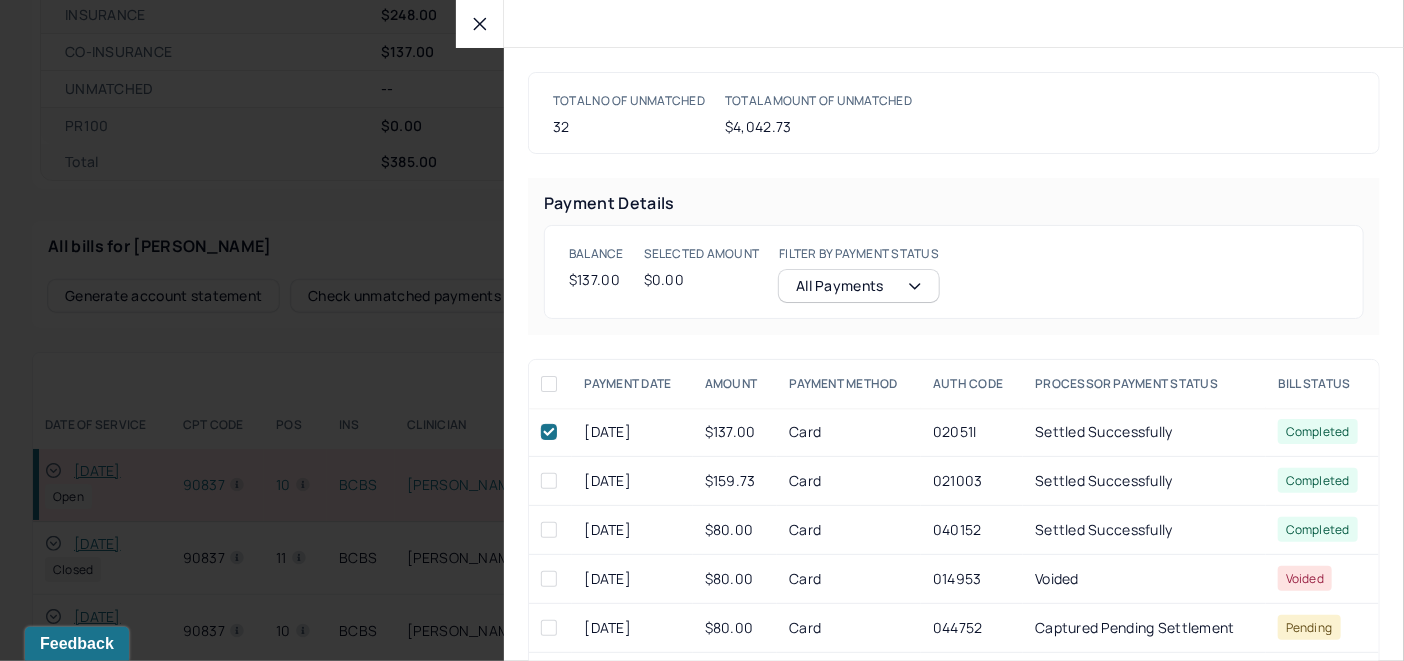checkbox on "true" 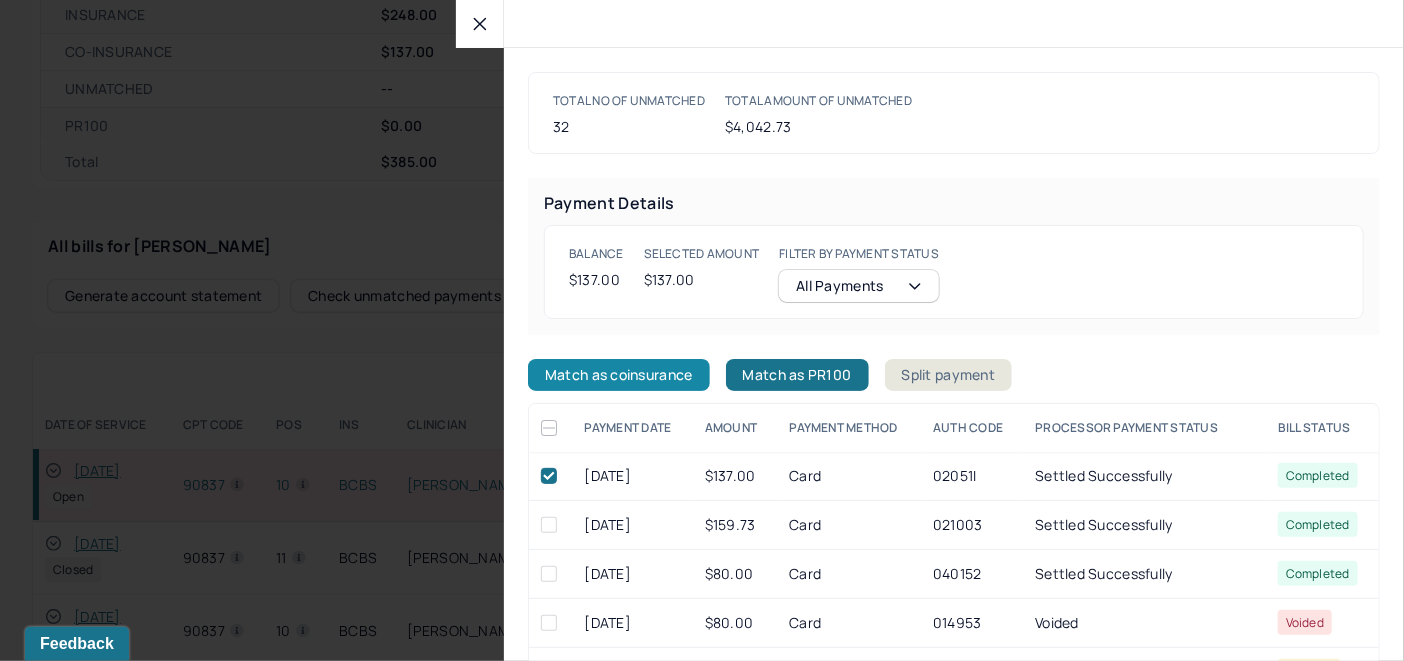 click on "Match as coinsurance" at bounding box center (619, 375) 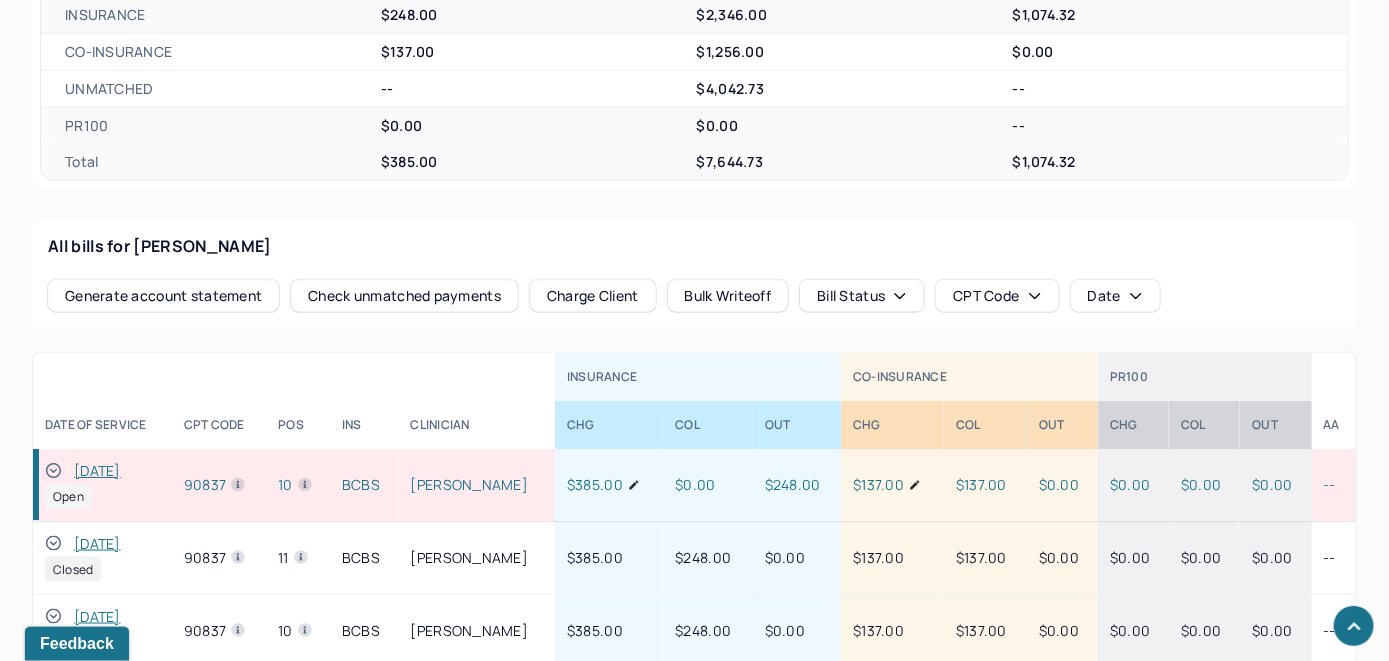 click 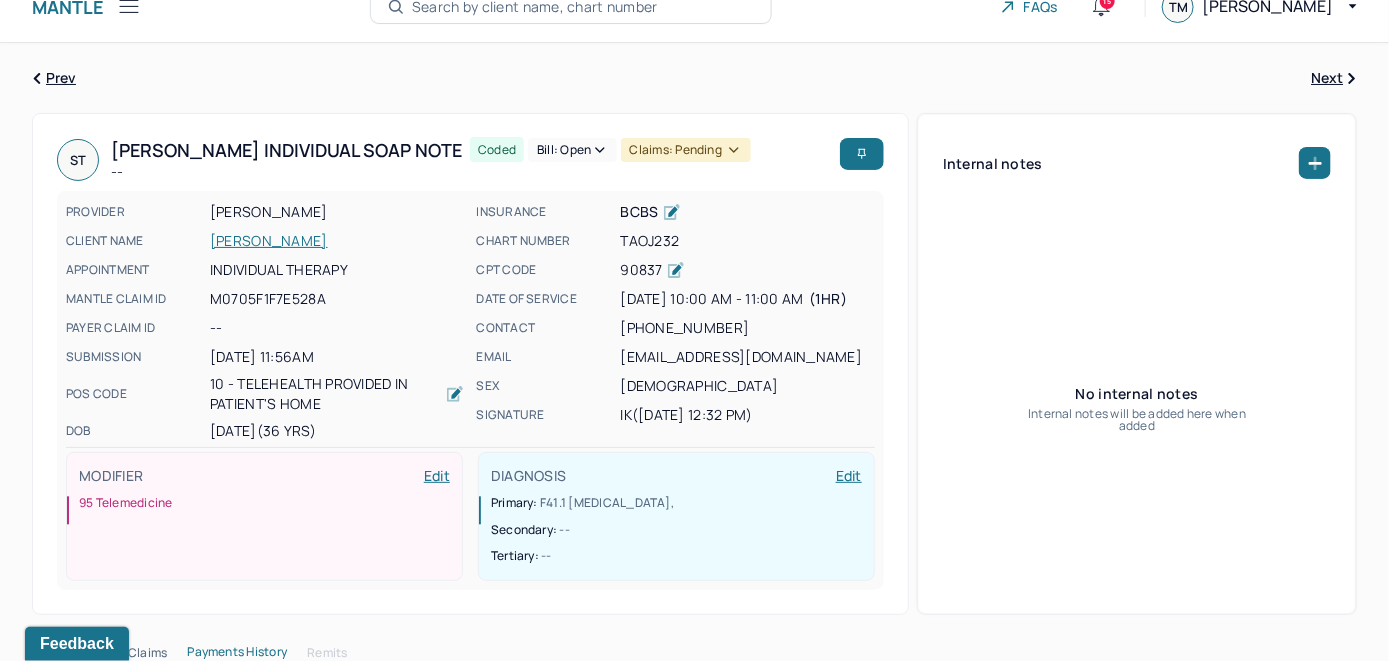 scroll, scrollTop: 0, scrollLeft: 0, axis: both 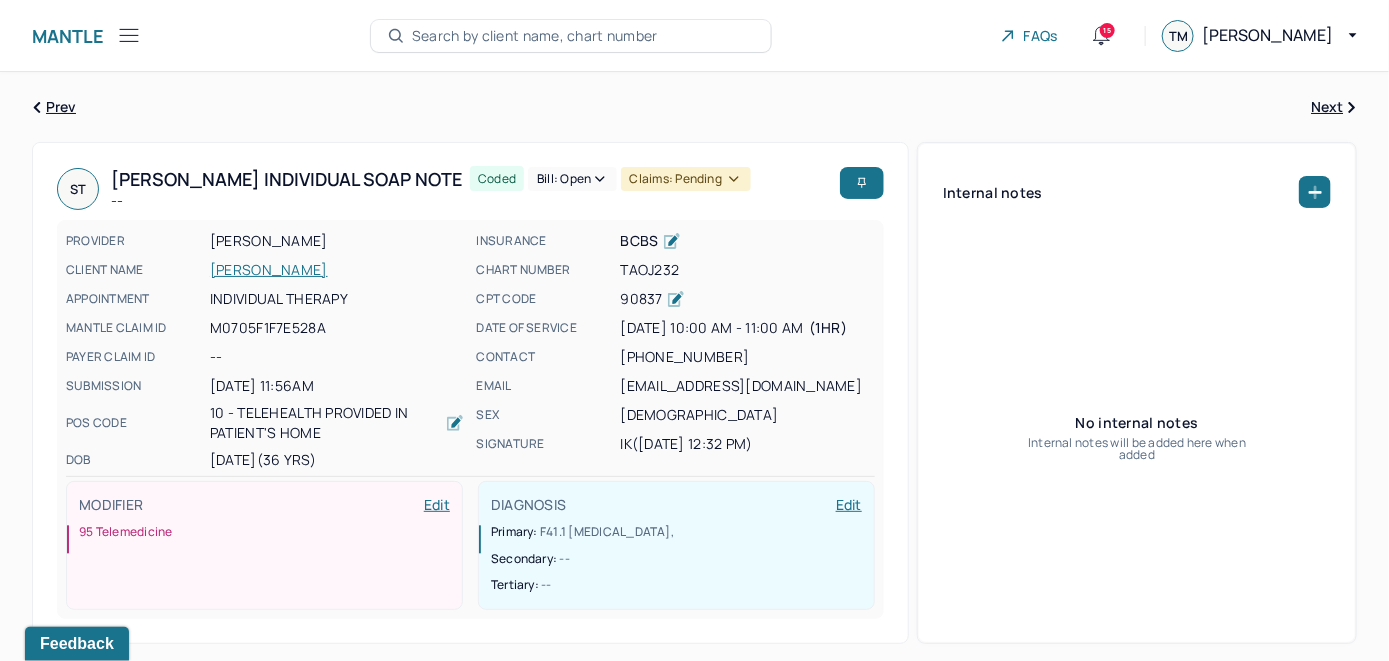 click on "Bill: Open" at bounding box center (572, 179) 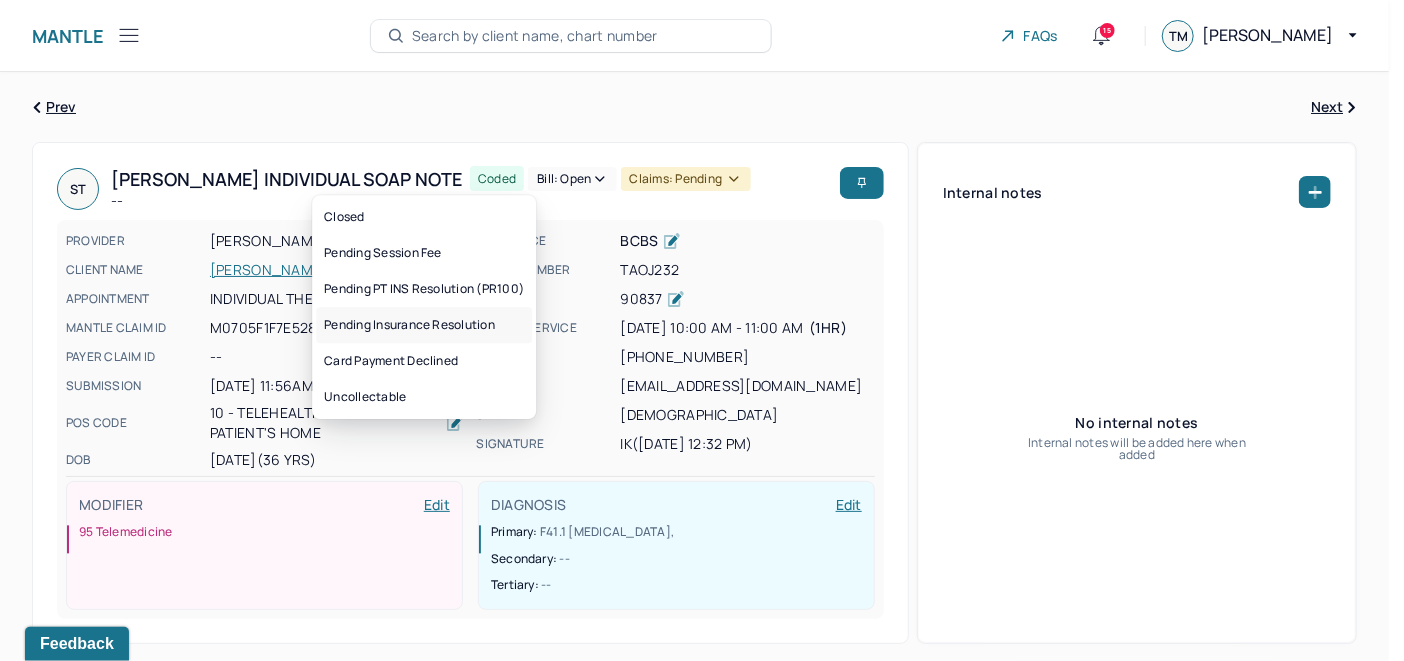 click on "Pending Insurance Resolution" at bounding box center [424, 325] 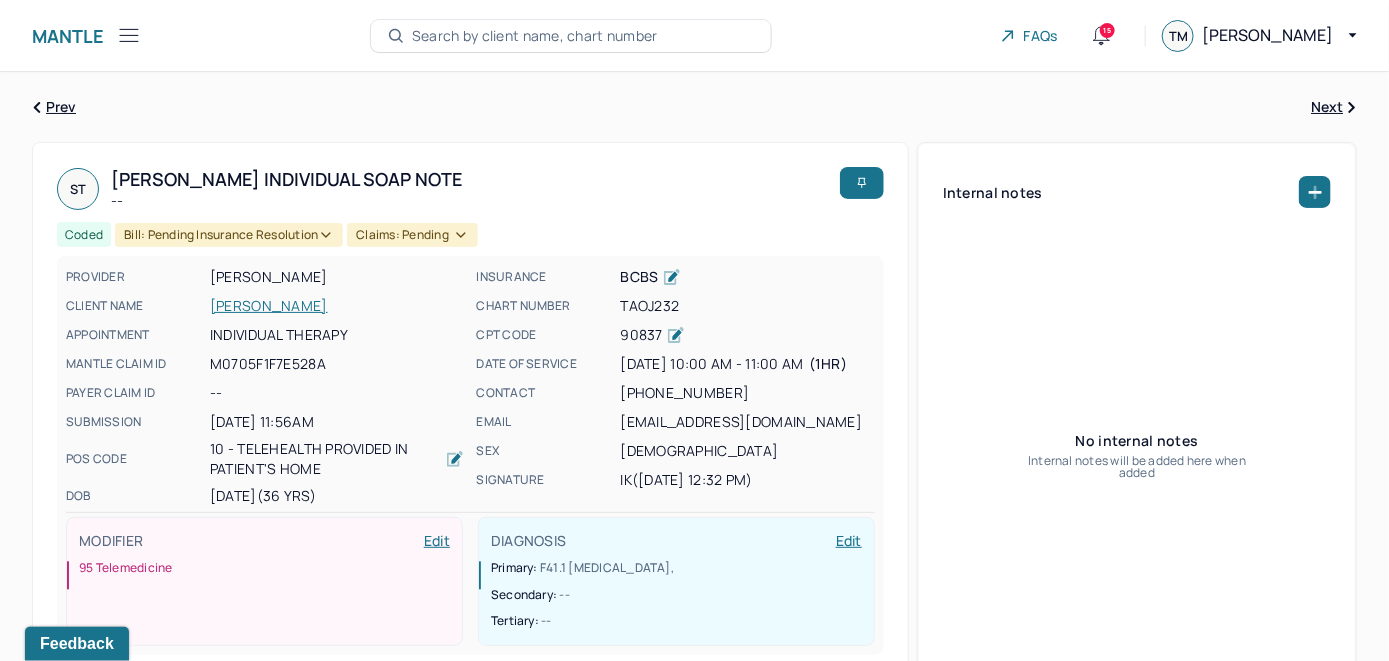 click on "Search by client name, chart number" at bounding box center [535, 36] 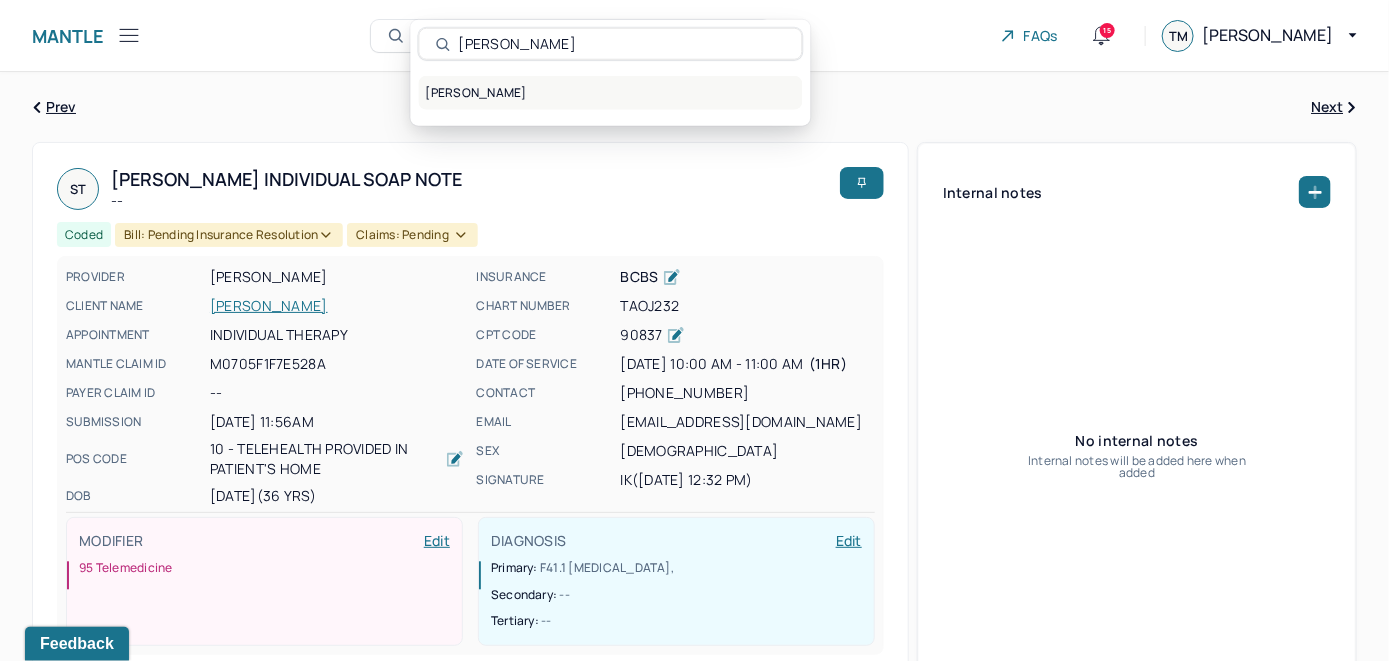 type on "Stephanie Hamilton" 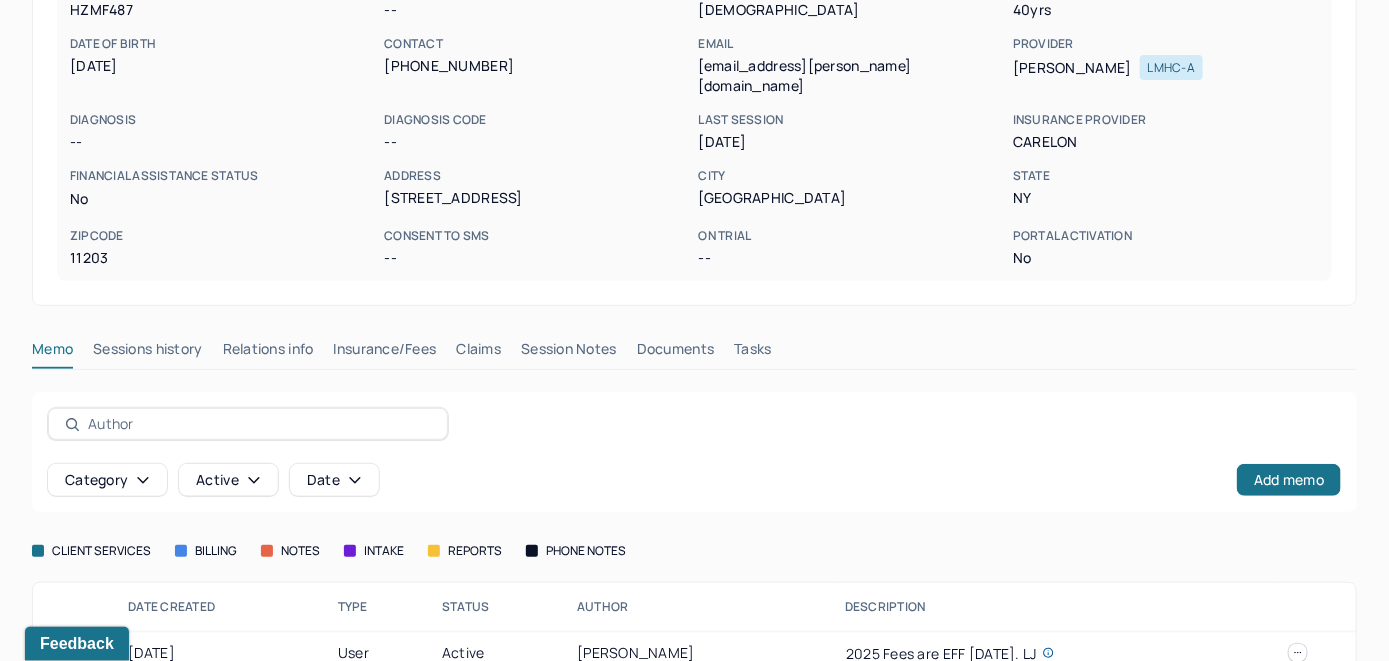 scroll, scrollTop: 261, scrollLeft: 0, axis: vertical 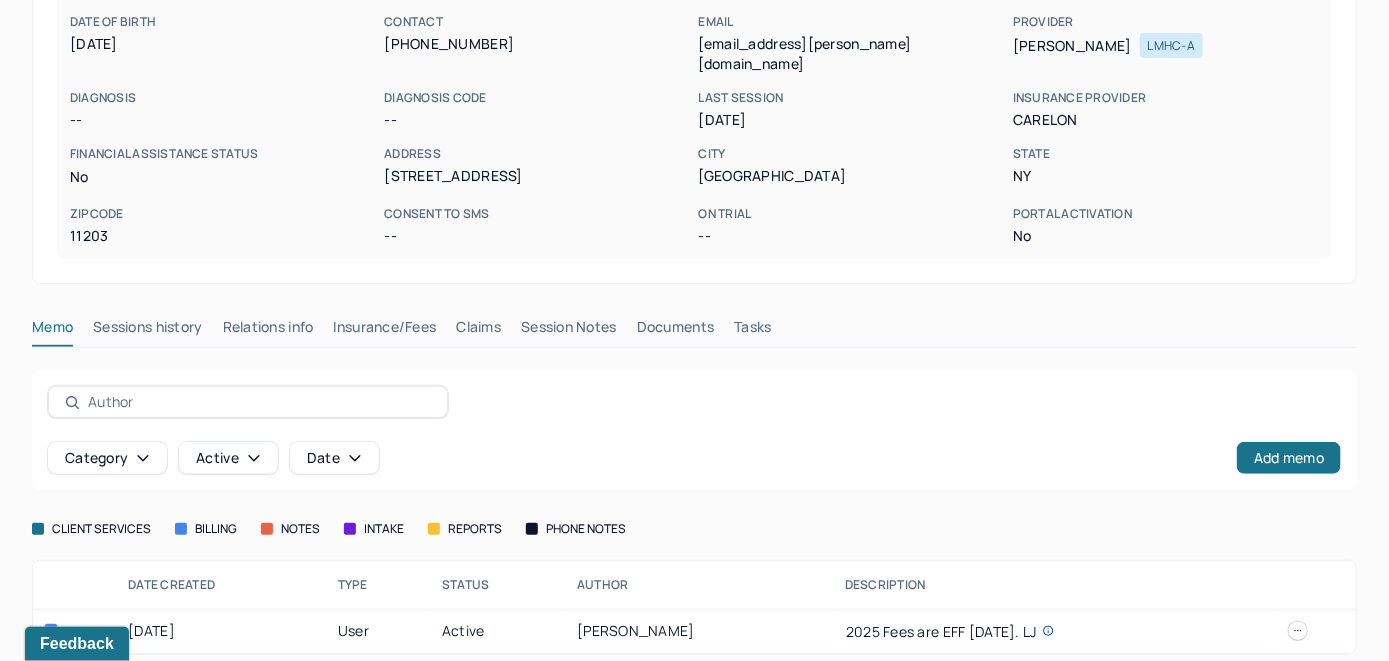 click on "Insurance/Fees" at bounding box center (385, 331) 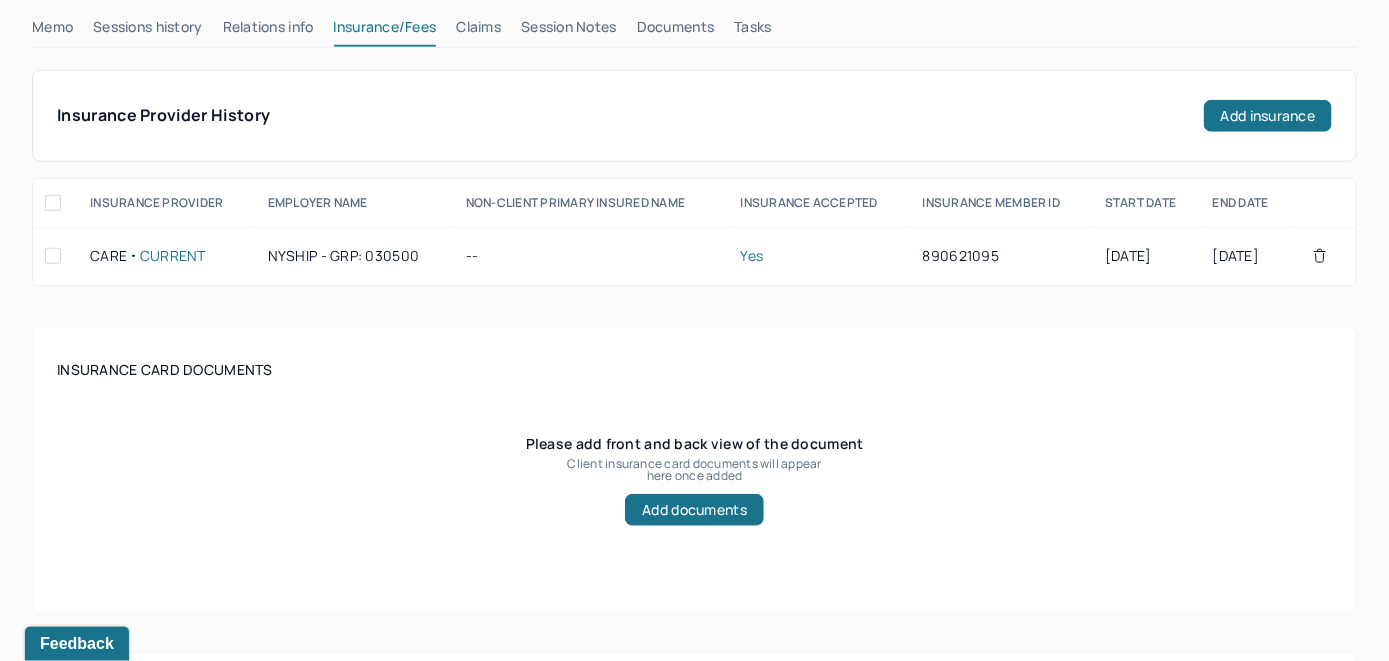 scroll, scrollTop: 761, scrollLeft: 0, axis: vertical 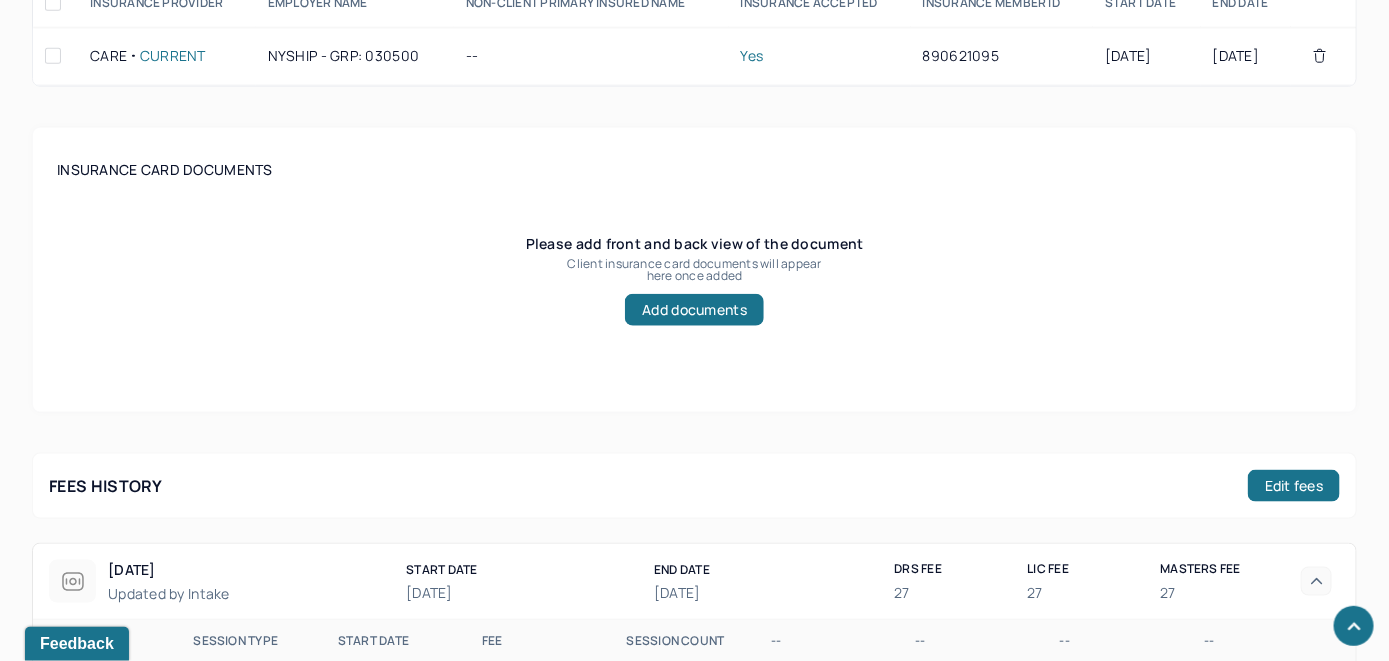 click on "FEES HISTORY   Edit fees   07/17/2025 Updated by Intake START DATE 12/31/2024 END DATE 12/30/2025 drs fee 27 lic fee 27 masters fee 27     THERAPIST SESSION TYPE START DATE FEE SESSION COUNT -- -- -- -- VEINTIMILLA, KAREN individual therapy 07/02/2024 27 18 -- -- -- -- dr fee a dr fee b dr fee c lic a fee lic b fee lic c fee 27 27 27 27 27 27 oonded oonco oonoop ooncoins innded innco INNOOP INNCOINS UCR 1250 N/A 3750 80 ACTIVE 25 N/A N/A 275 SELFPAY ACCEPT ASSIG. ALT EMAIL SENT REASON FOR UPDATE   No     Yes     No   -- 01/10/2025 Updated by Intake START DATE 12/31/2024 END DATE 12/30/2025 drs fee $25 lic fee $25 masters fee $25     THERAPIST SESSION TYPE START DATE FEE SESSION COUNT -- -- -- -- VEINTIMILLA, KAREN individual therapy 07/02/2024 $25 18 -- -- -- -- dr fee a dr fee b dr fee c lic a fee lic b fee lic c fee $25 $25 $25 $25 $25 $25 oonded oonco oonoop ooncoins innded innco INNOOP INNCOINS UCR 1250(MET) N/A 3750(1034) 80 N/A 25 N/A N/A 275 SELFPAY ACCEPT ASSIG. ALT EMAIL SENT REASON FOR UPDATE No Yes" at bounding box center (694, 830) 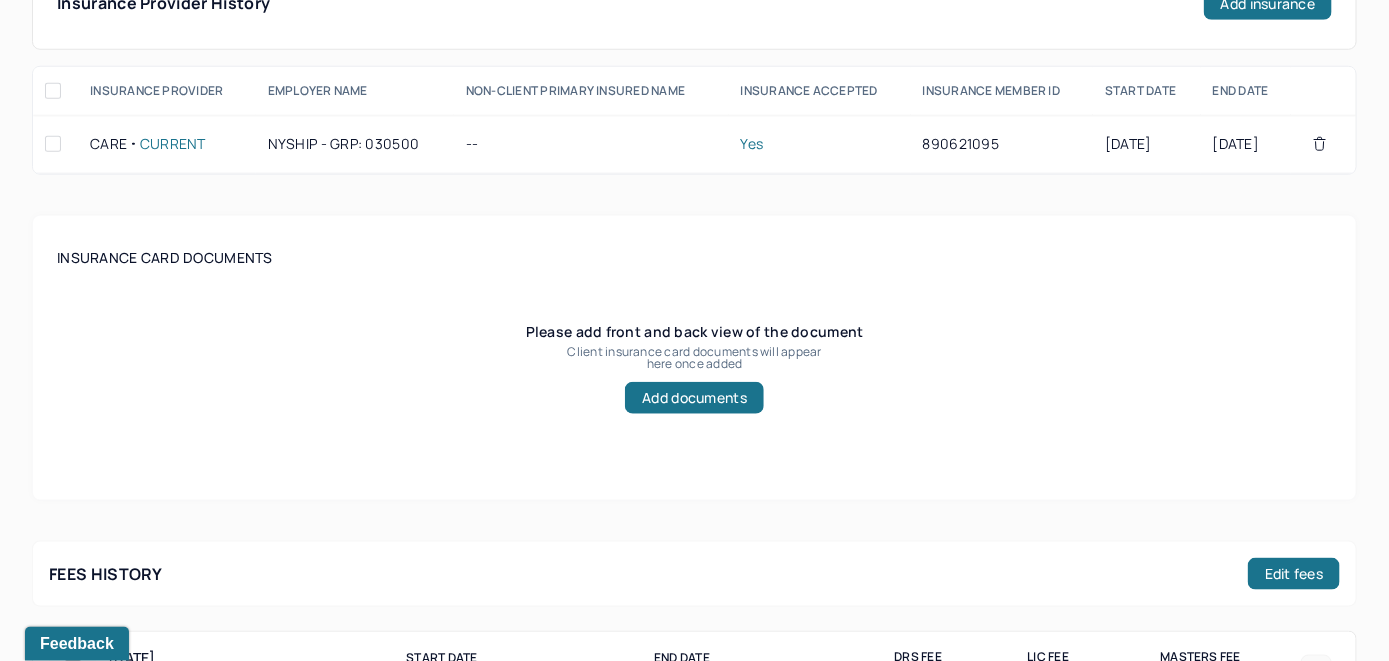 scroll, scrollTop: 500, scrollLeft: 0, axis: vertical 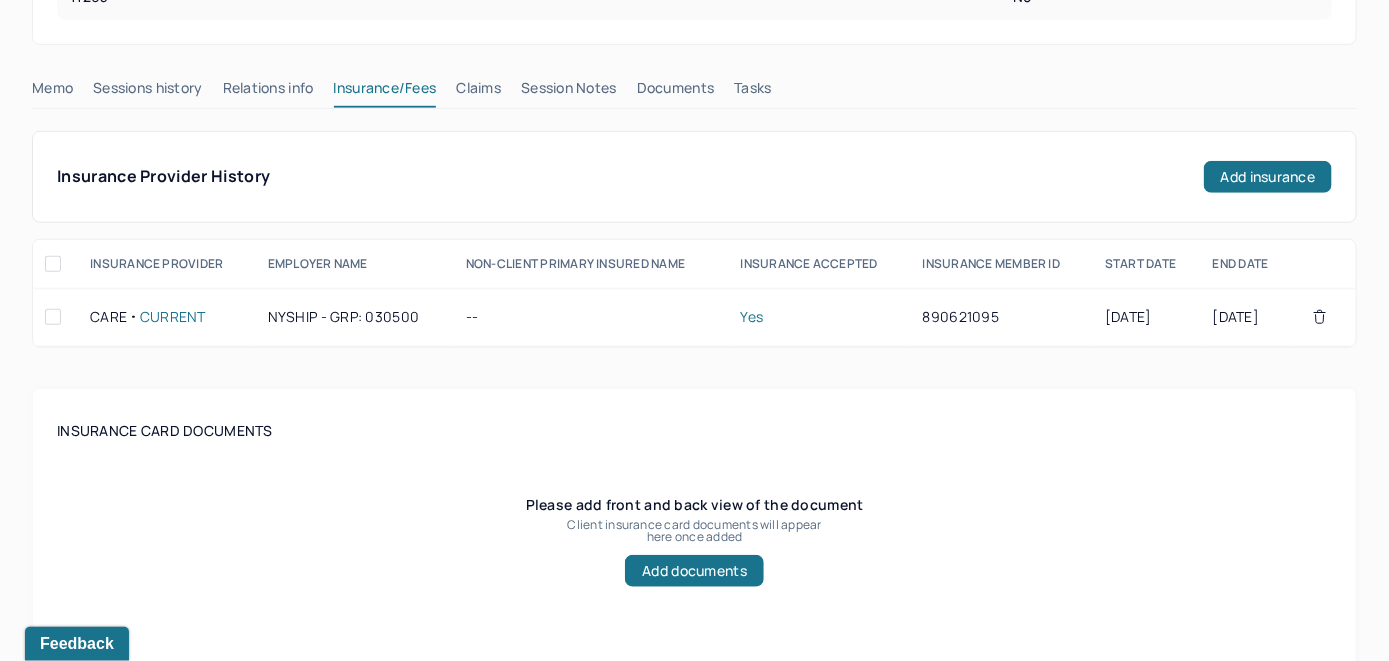 click on "Claims" at bounding box center [478, 92] 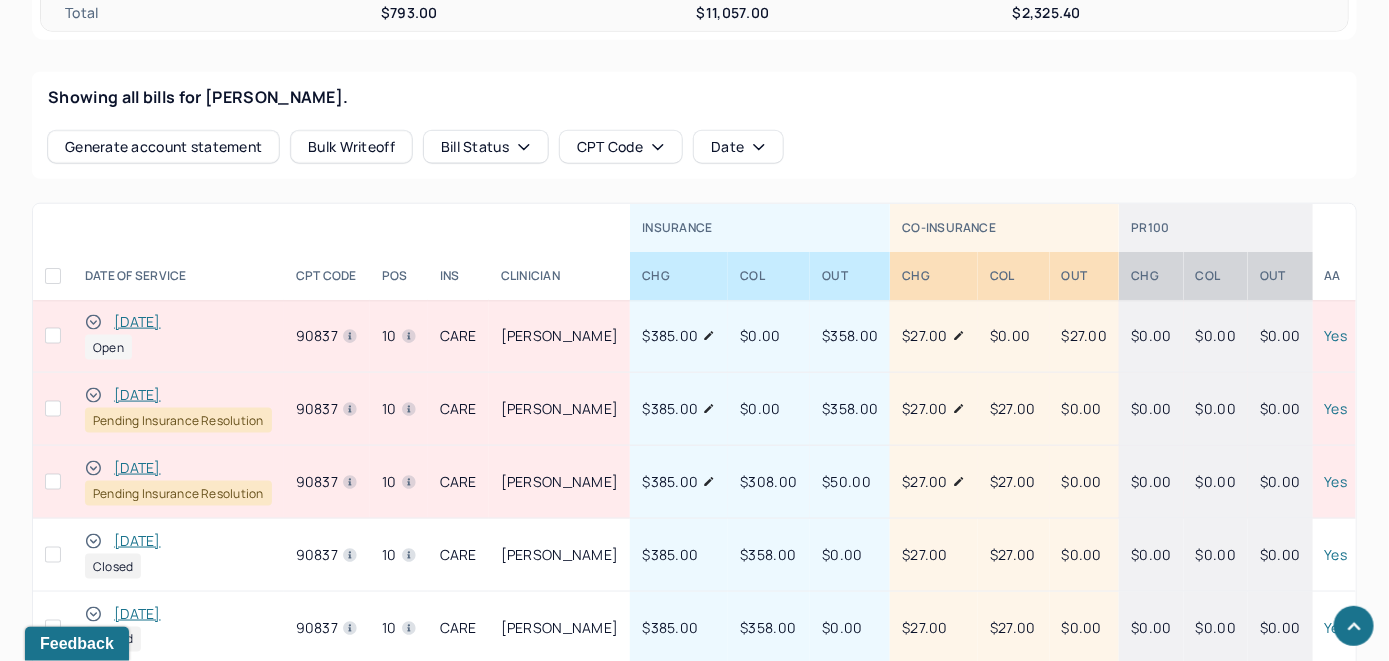 scroll, scrollTop: 874, scrollLeft: 0, axis: vertical 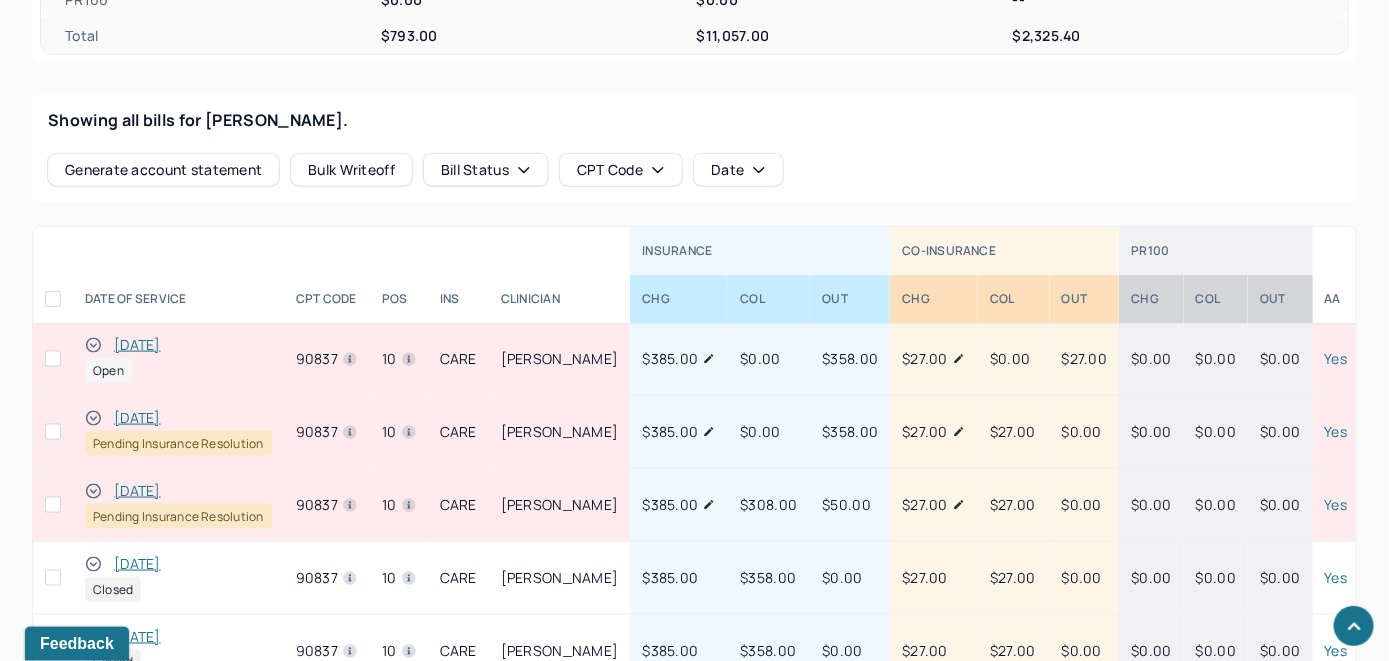 click on "[DATE]" at bounding box center (137, 345) 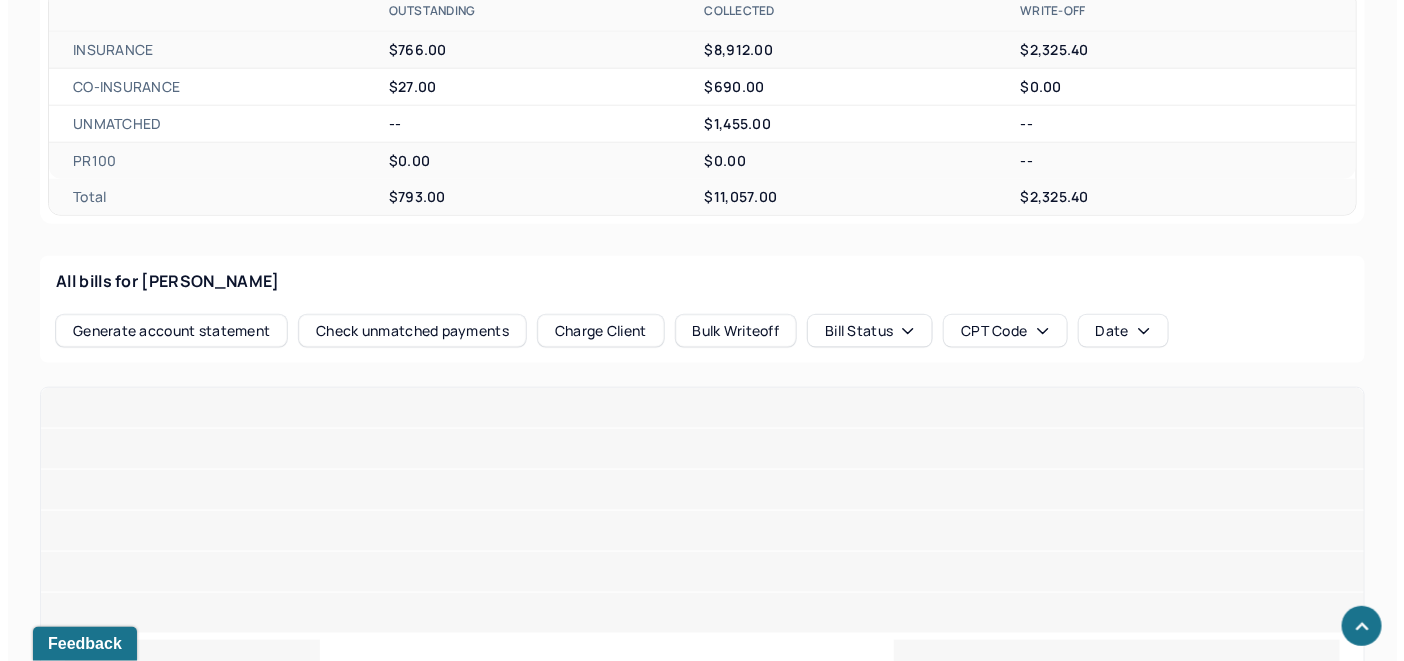 scroll, scrollTop: 810, scrollLeft: 0, axis: vertical 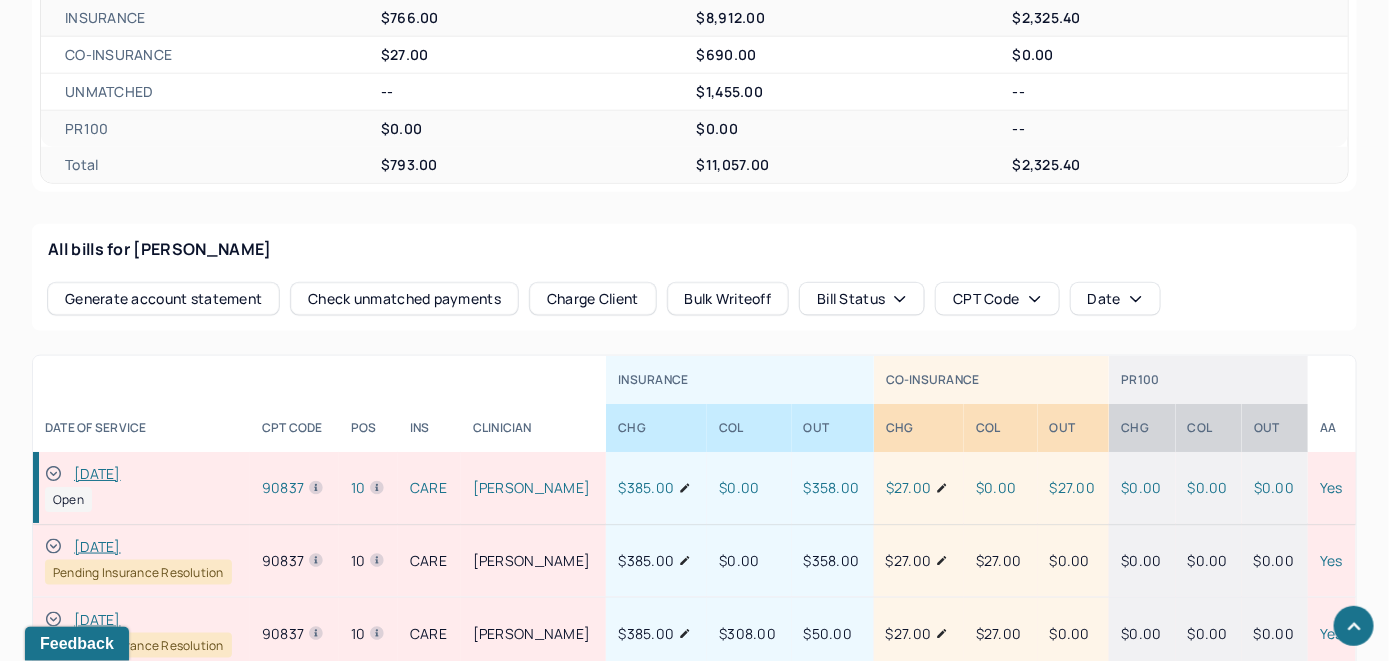 click on "Check unmatched payments" at bounding box center [404, 299] 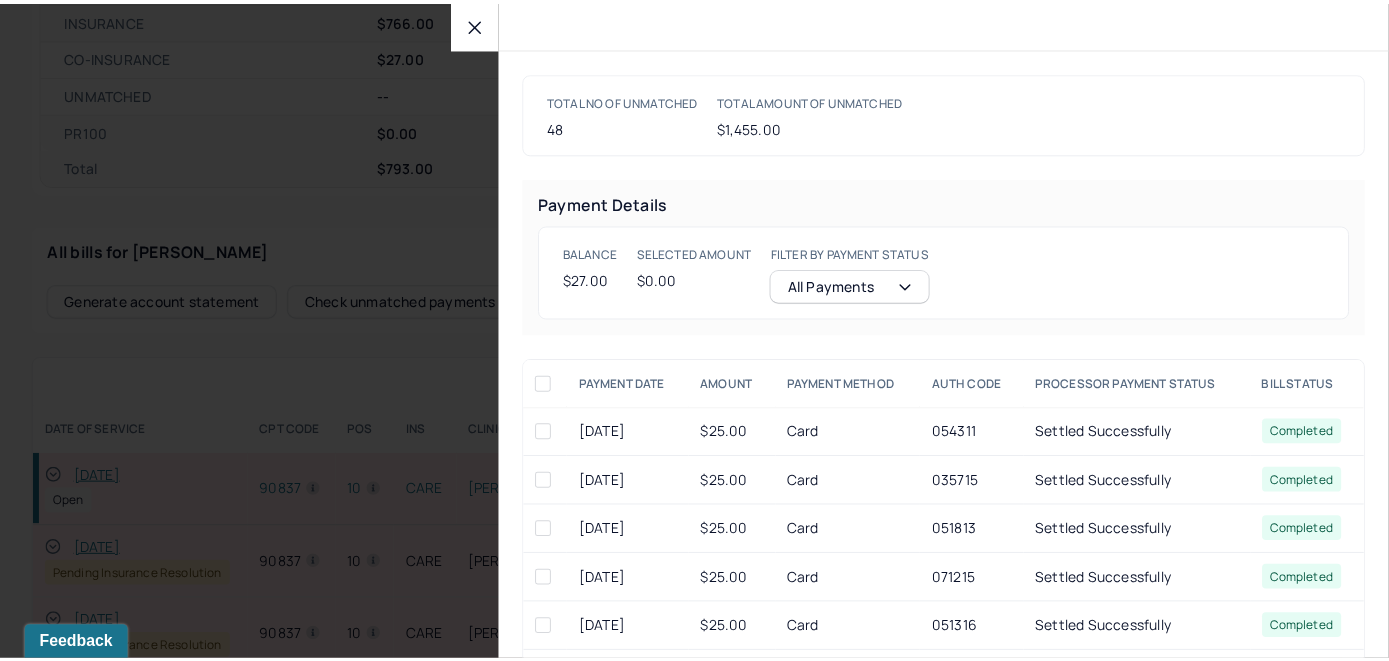 scroll, scrollTop: 812, scrollLeft: 0, axis: vertical 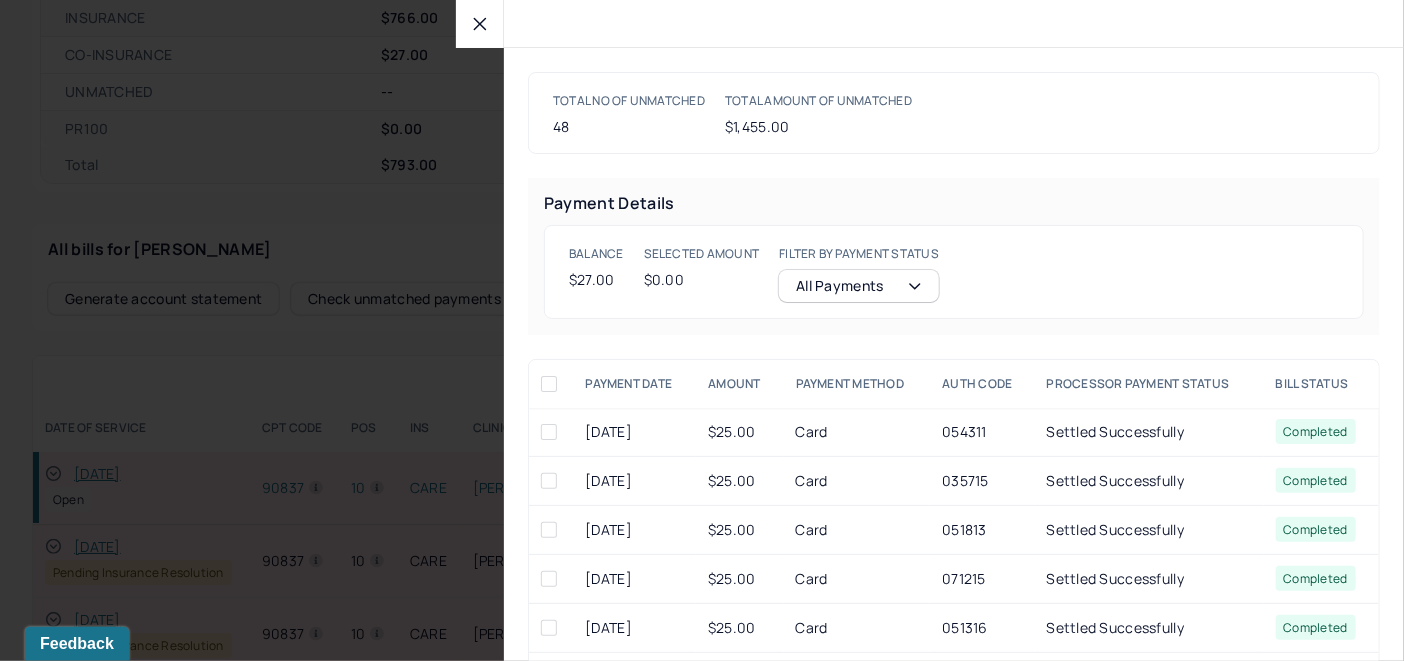 click at bounding box center (480, 24) 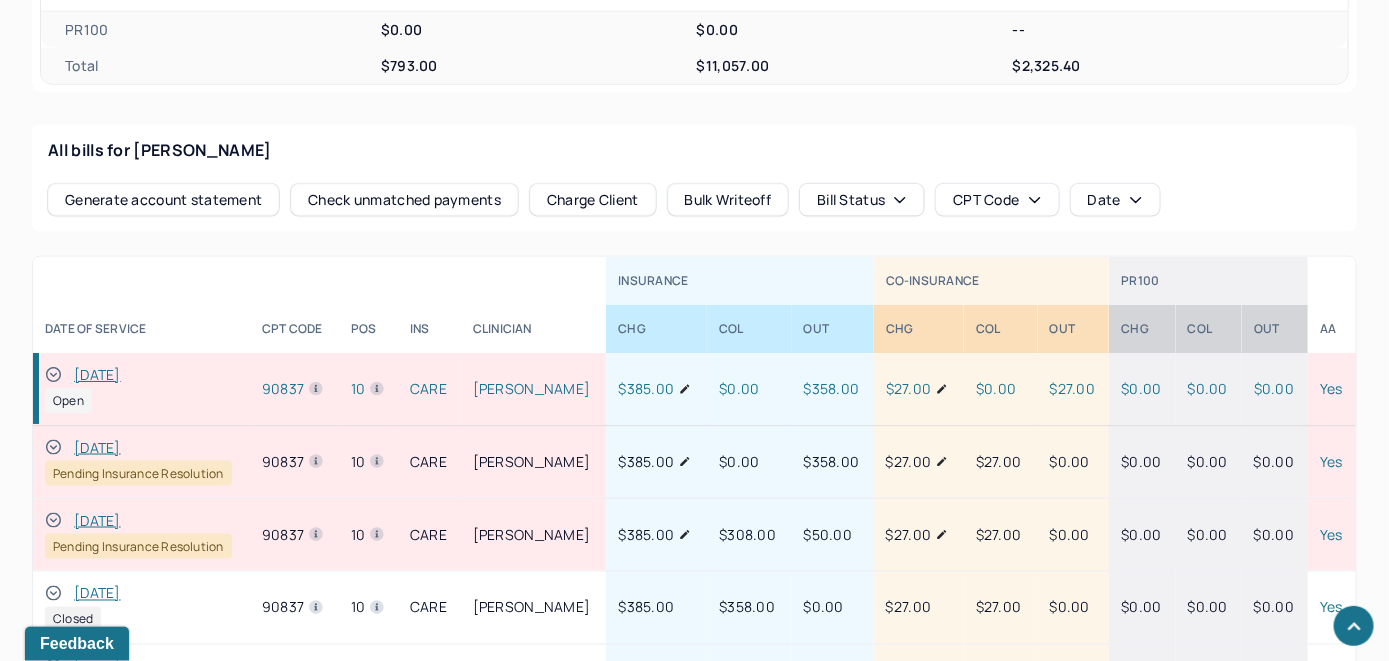 scroll, scrollTop: 1055, scrollLeft: 0, axis: vertical 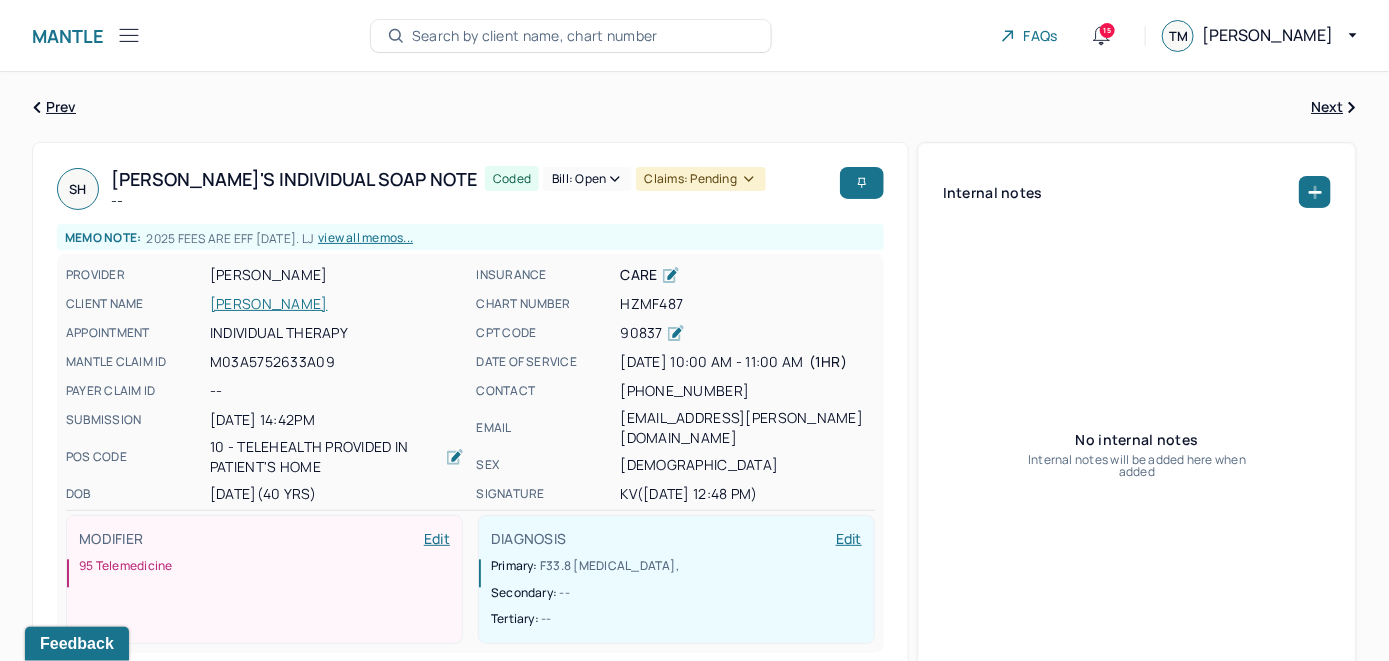 click on "HAMILTON, STEPHANIE" at bounding box center (337, 304) 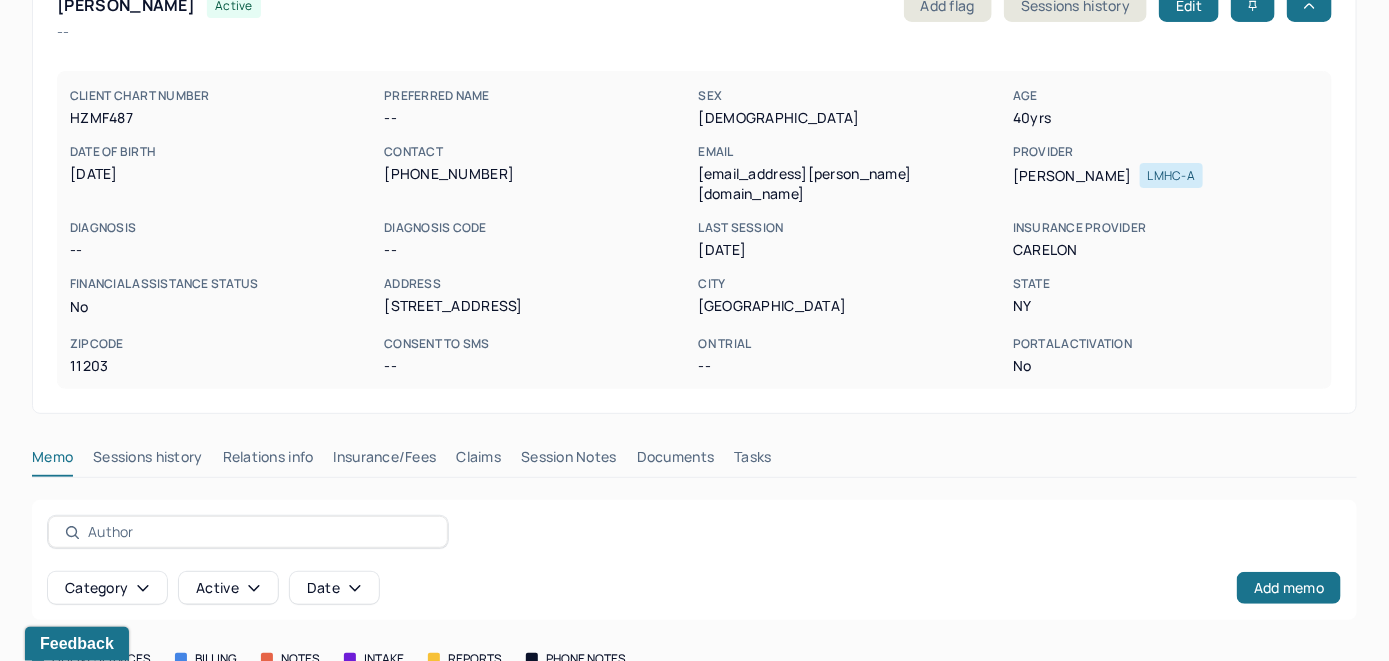 scroll, scrollTop: 261, scrollLeft: 0, axis: vertical 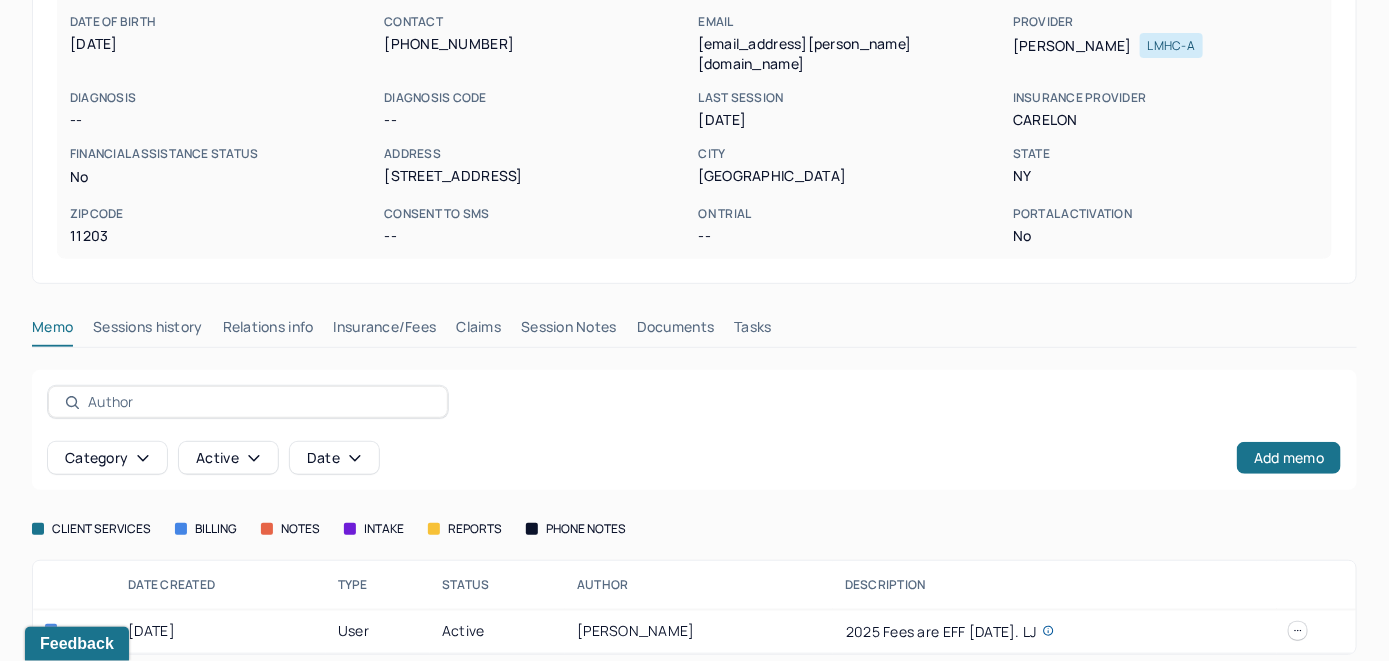 click on "Insurance/Fees" at bounding box center (385, 331) 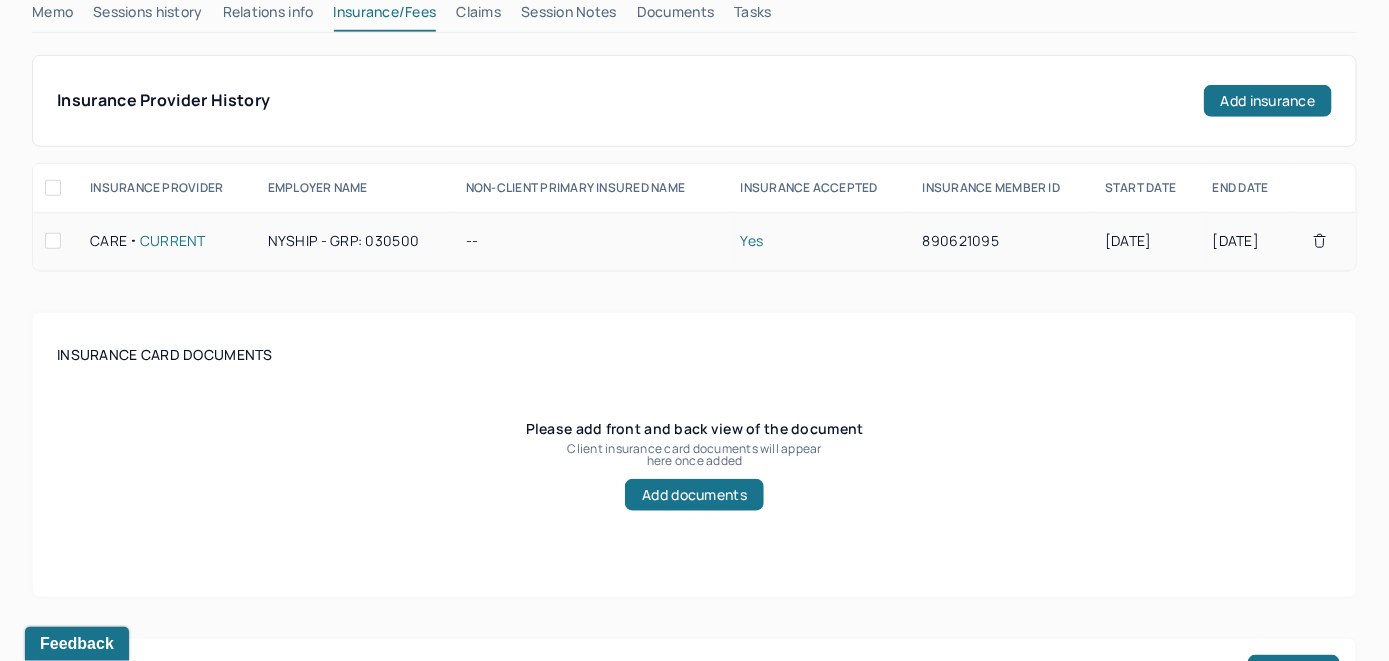 scroll, scrollTop: 510, scrollLeft: 0, axis: vertical 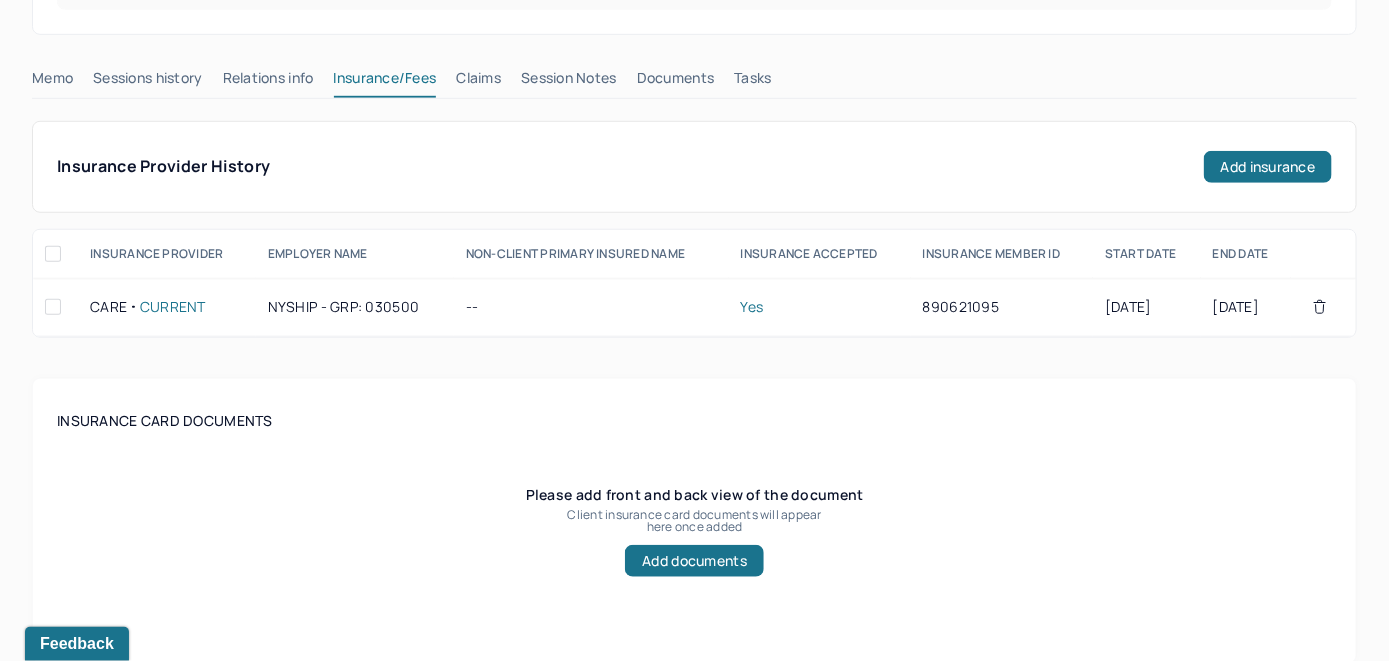 click on "Claims" at bounding box center [478, 82] 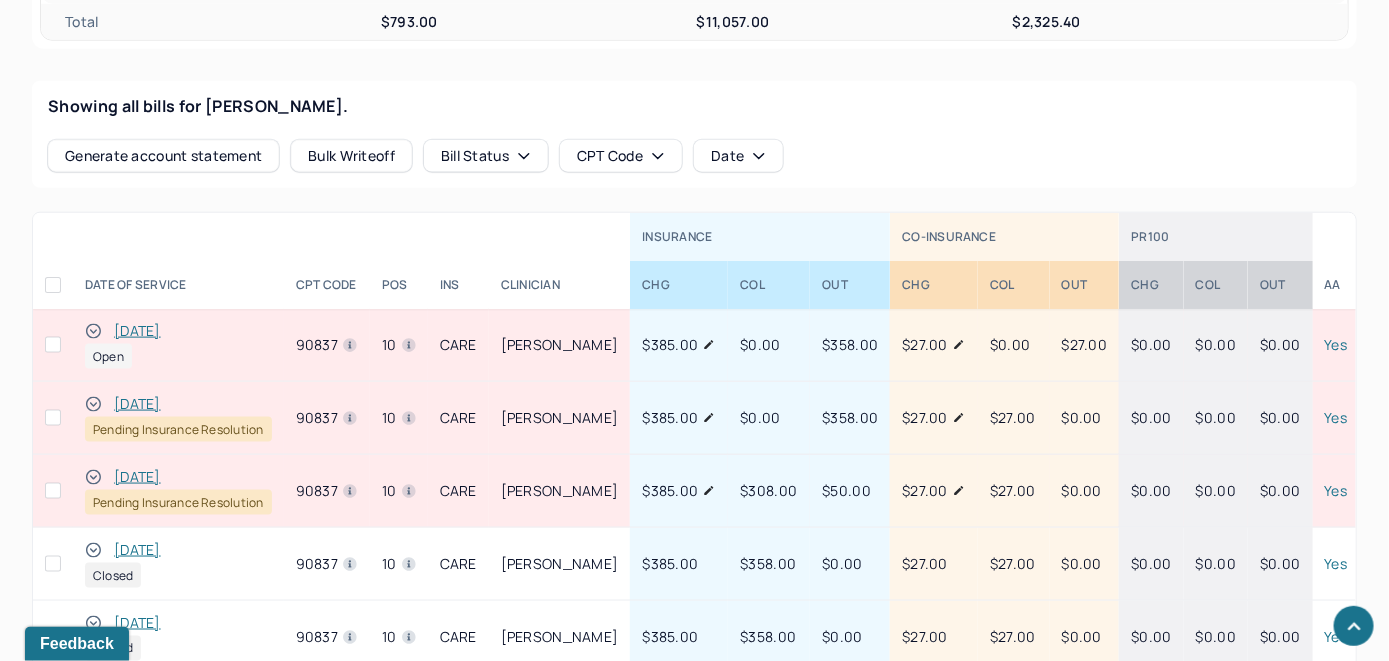 scroll, scrollTop: 1010, scrollLeft: 0, axis: vertical 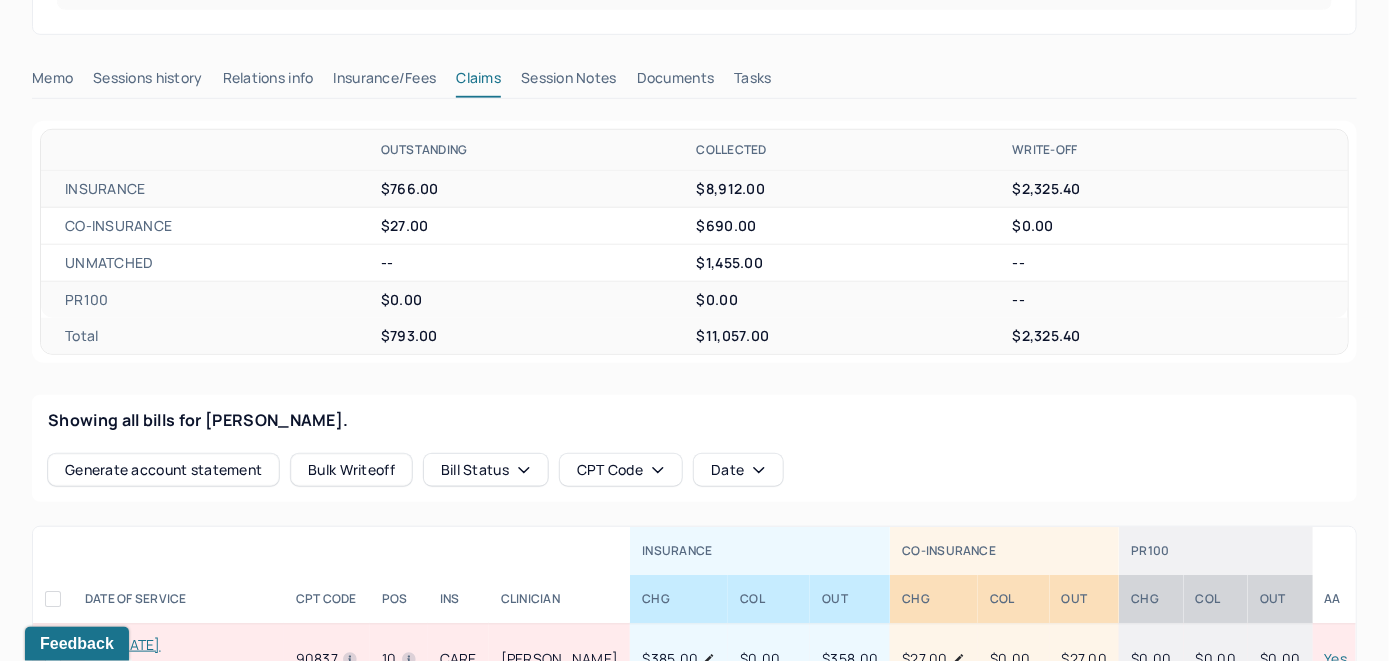 click on "OUTSTANDING COLLECTED WRITE-OFF INSURANCE $766.00 $8,912.00 $2,325.40 CO-INSURANCE $27.00 $690.00 $0.00 UNMATCHED -- $1,455.00 -- PR100 $0.00 $0.00 -- Total $793.00 $11,057.00 $2,325.40 Showing all bills for HAMILTON, STEPHANIE.    Generate account statement     Bulk Writeoff     Bill Status     CPT Code     Date   INSURANCE CO-INSURANCE PR100 DATE OF SERVICE CPT CODE pos Ins CLINICIAN CHG COL OUT CHG COL OUT CHg COL OUT AA     07/16/2025 Open 90837 10 CARE VEINTIMILLA, KAREN $385.00     $0.00 $358.00 $27.00     $0.00 $27.00 $0.00 $0.00 $0.00 Yes     07/09/2025 Pending Insurance Resolution 90837 10 CARE VEINTIMILLA, KAREN $385.00     $0.00 $358.00 $27.00     $27.00 $0.00 $0.00 $0.00 $0.00 Yes     07/03/2025 Pending Insurance Resolution 90837 10 CARE VEINTIMILLA, KAREN $385.00     $308.00 $50.00 $27.00     $27.00 $0.00 $0.00 $0.00 $0.00 Yes     06/11/2025 Closed 90837 10 CARE VEINTIMILLA, KAREN $385.00 $358.00 $0.00 $27.00 $27.00 $0.00 $0.00 $0.00 $0.00 Yes     06/04/2025 Closed 90837 10 CARE $385.00 $358.00" at bounding box center [694, 1039] 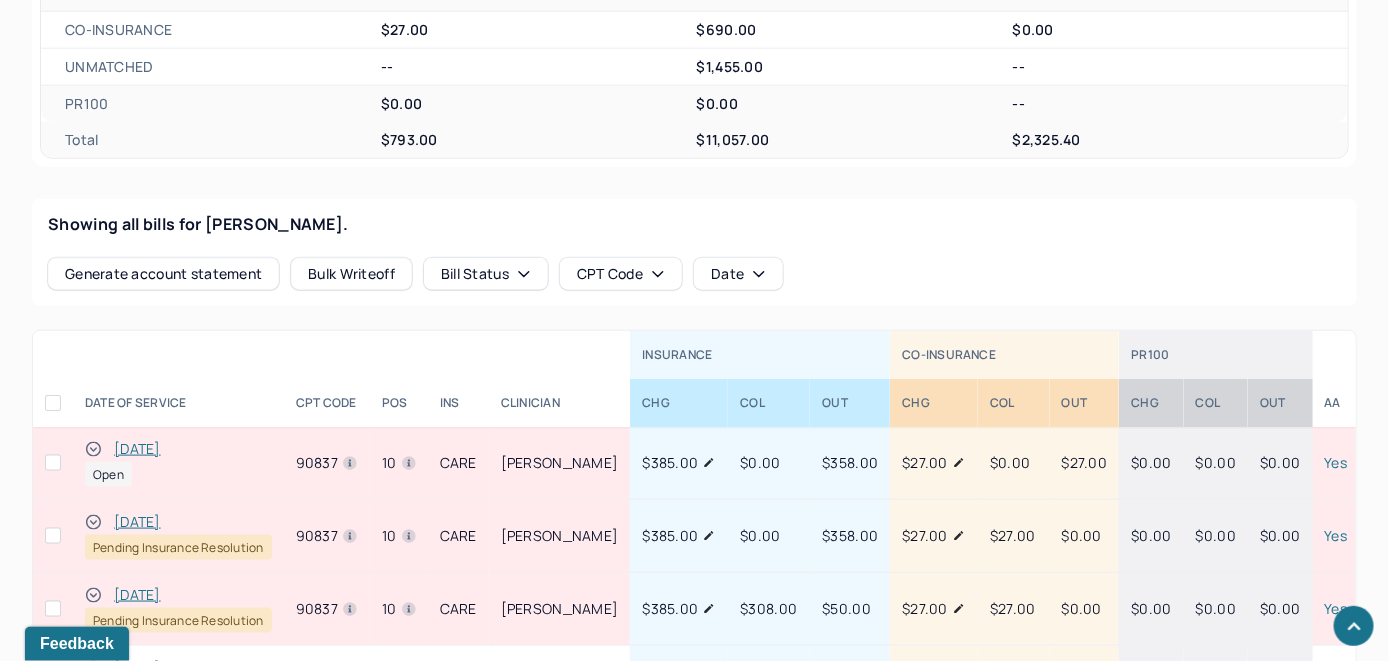 scroll, scrollTop: 710, scrollLeft: 0, axis: vertical 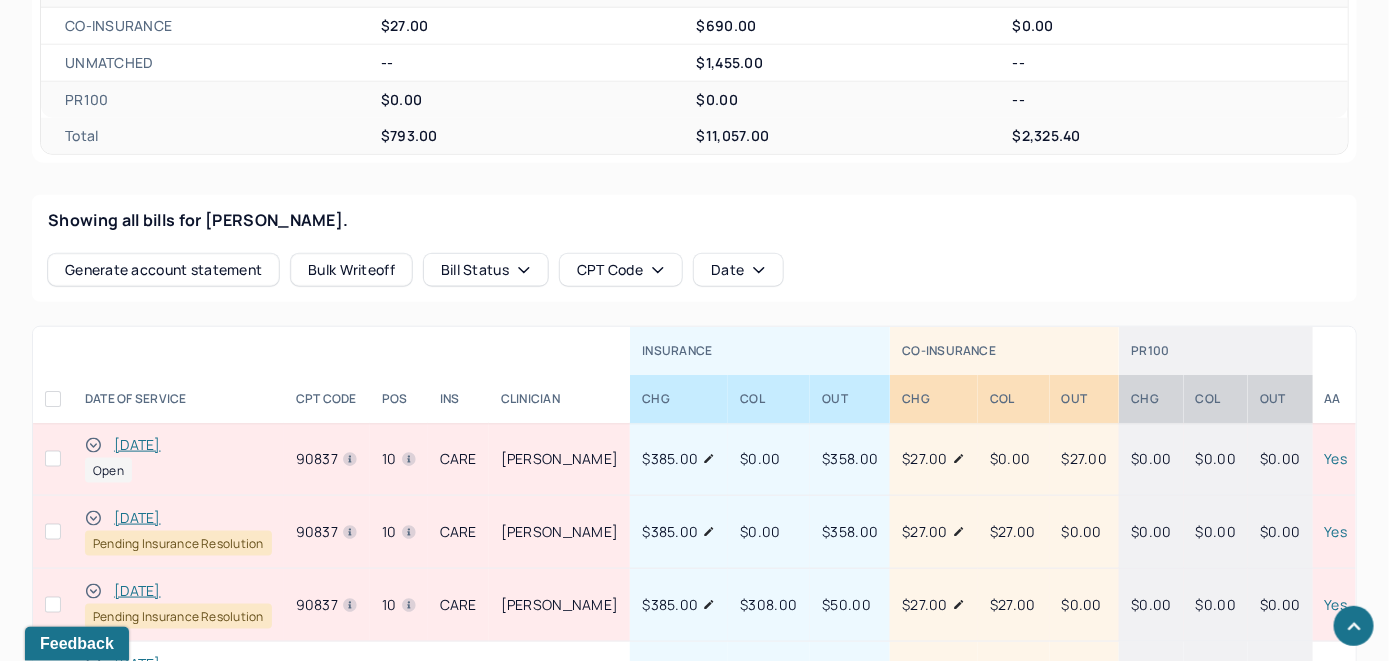 click 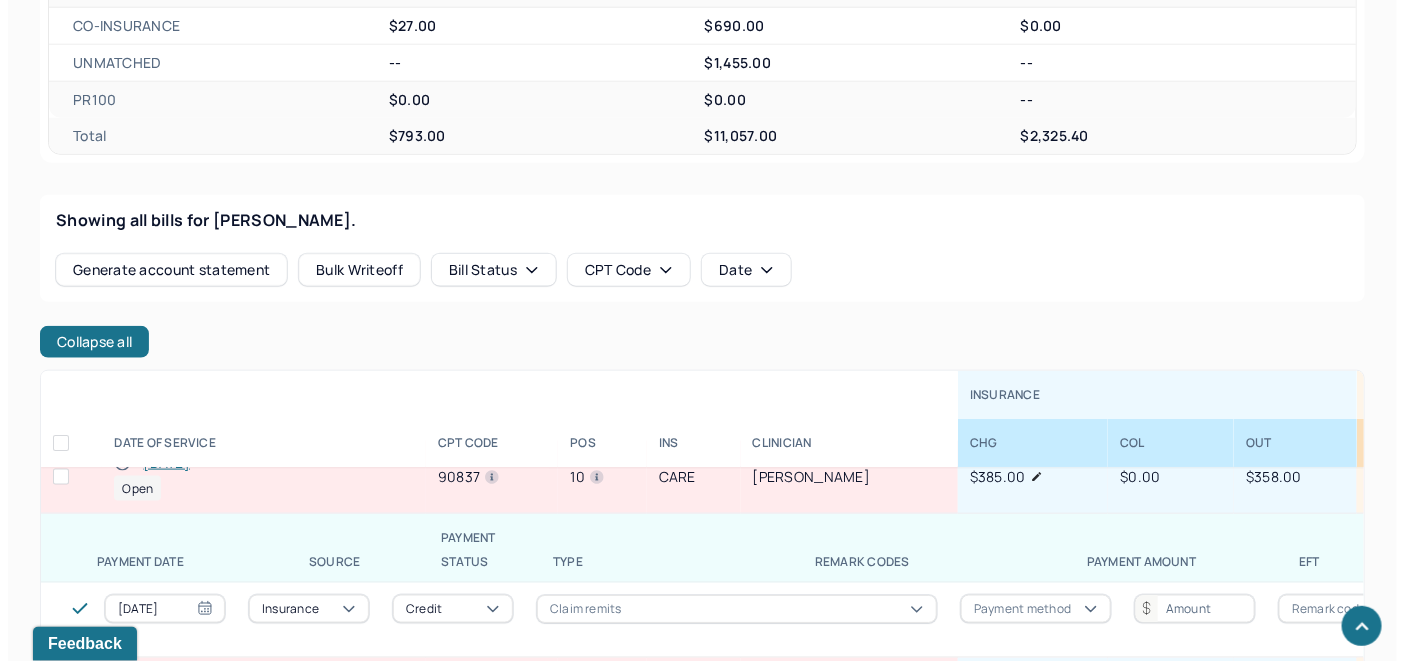 scroll, scrollTop: 0, scrollLeft: 0, axis: both 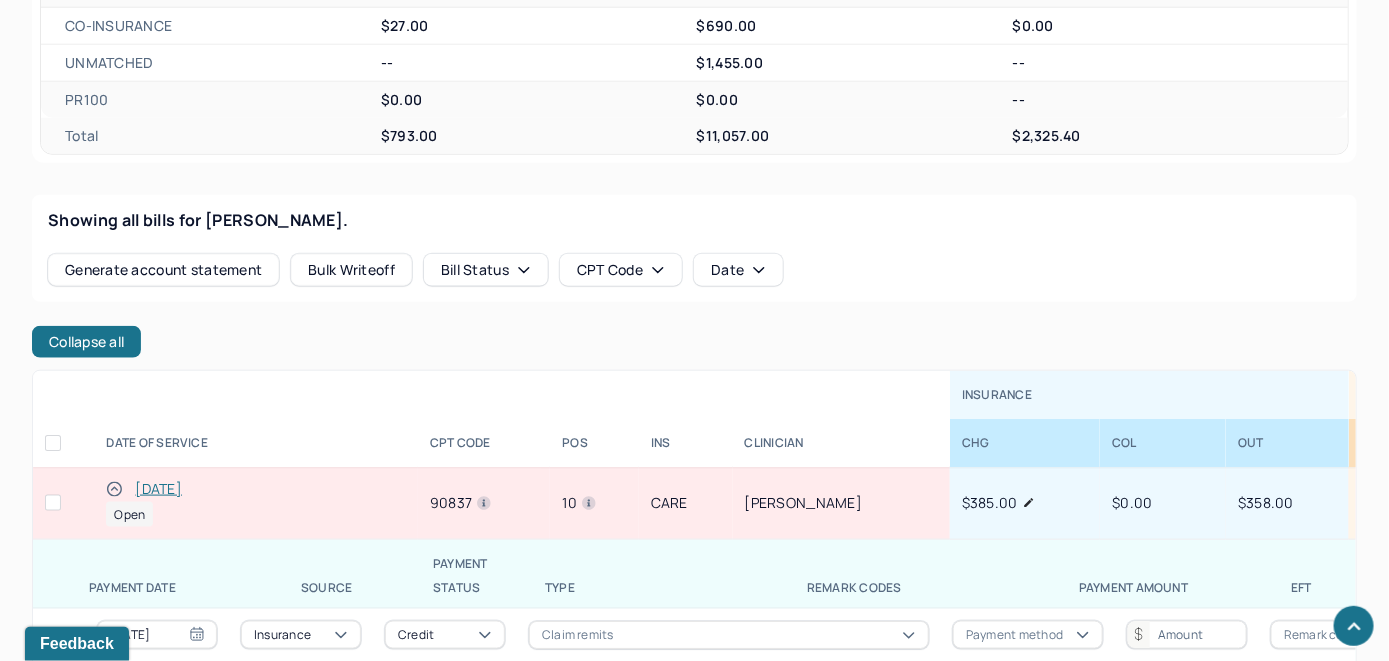 click on "[DATE]" at bounding box center [158, 489] 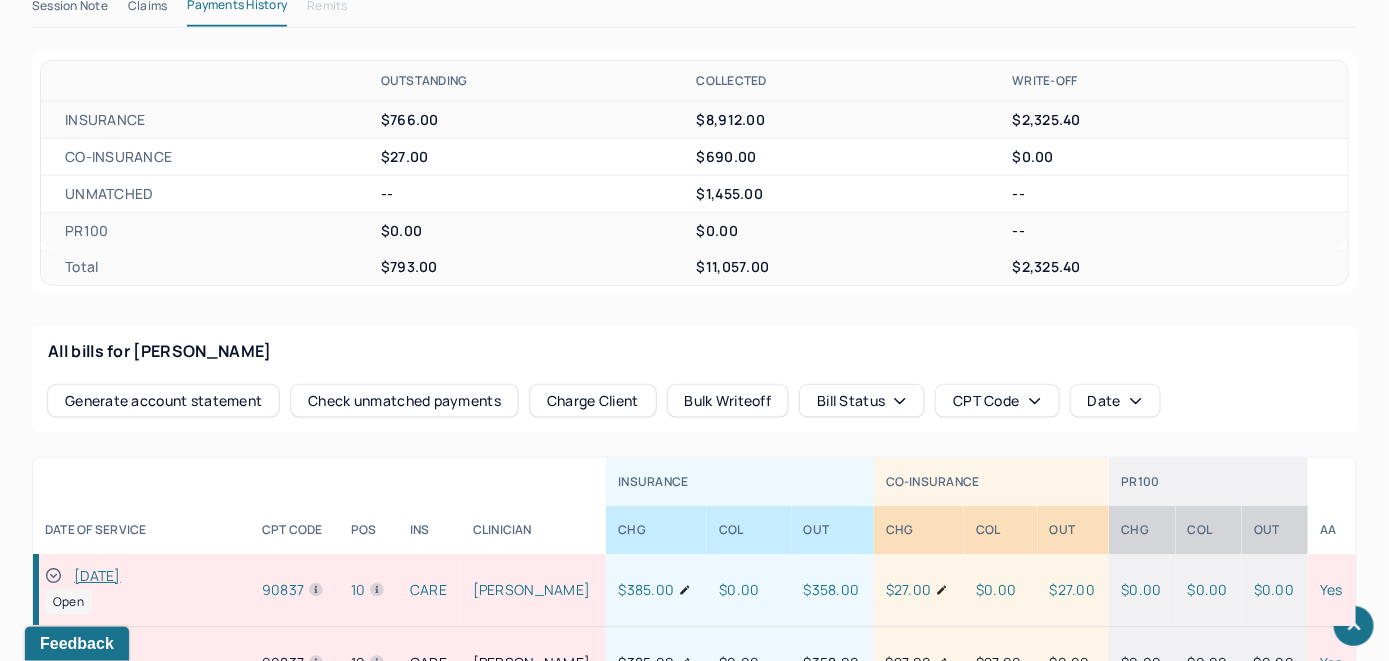 click on "Check unmatched payments" at bounding box center [404, 401] 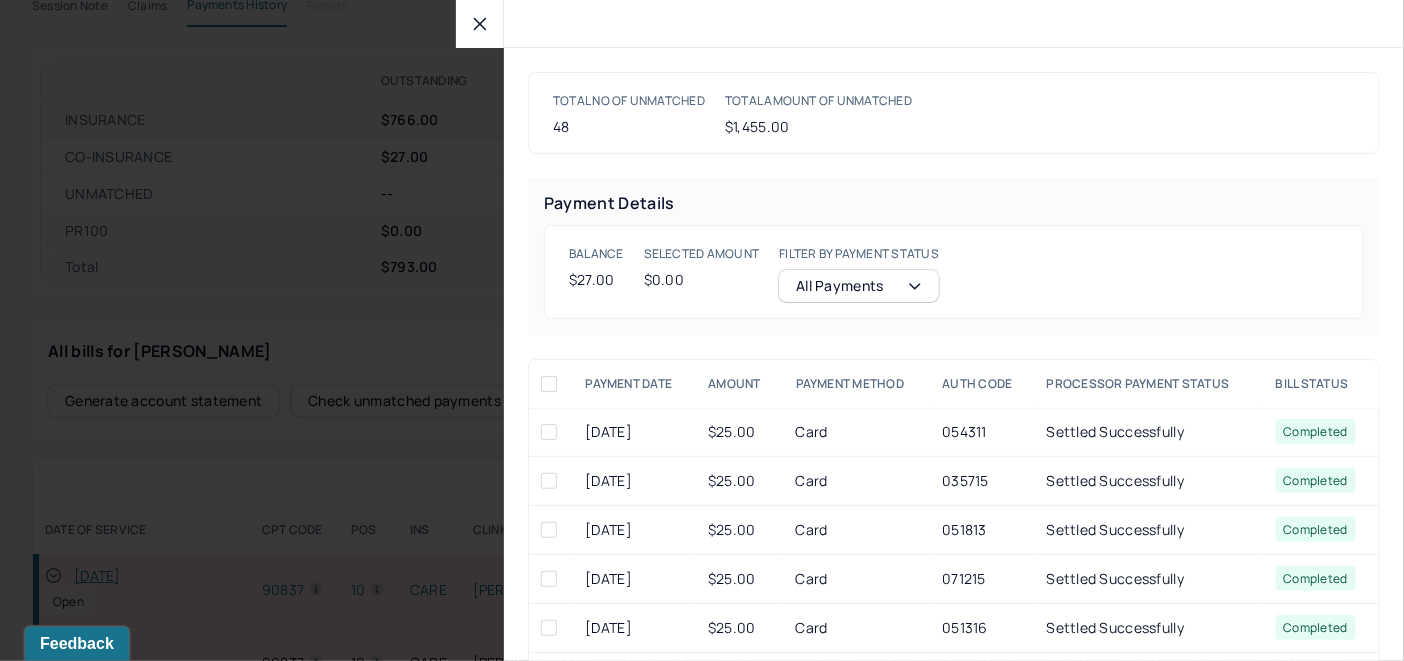 click 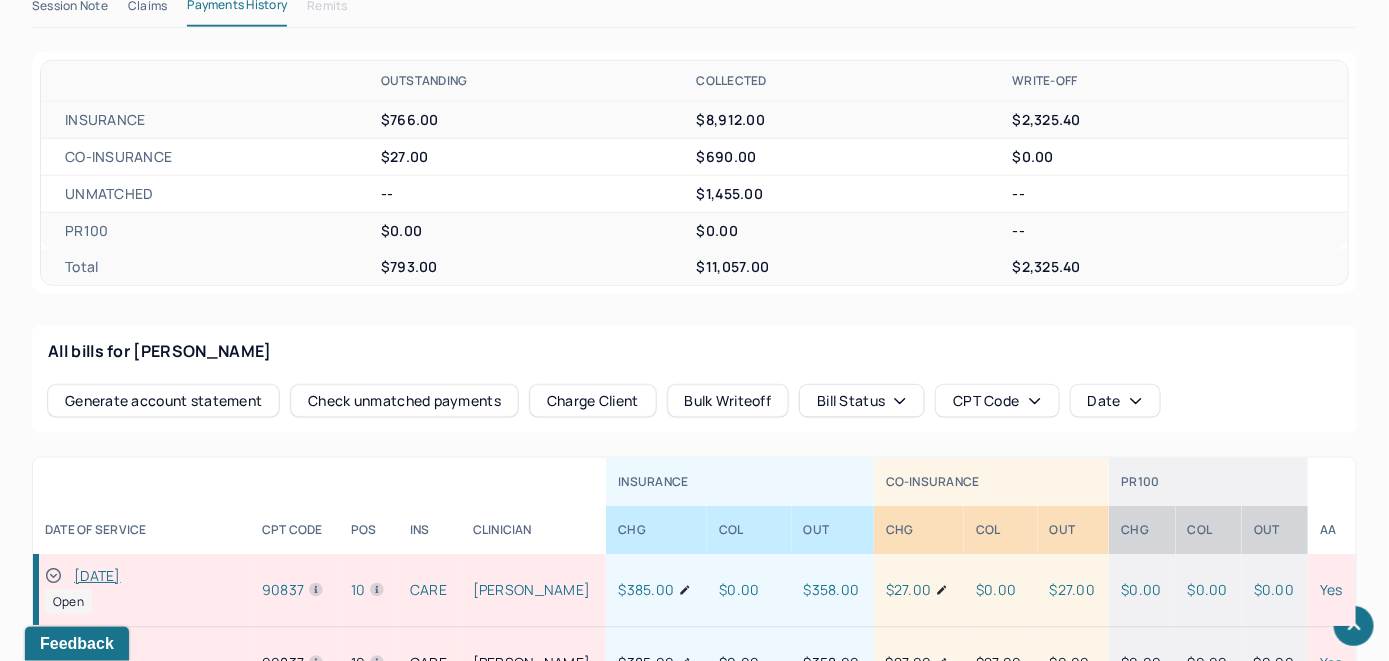 click on "Charge Client" at bounding box center [593, 401] 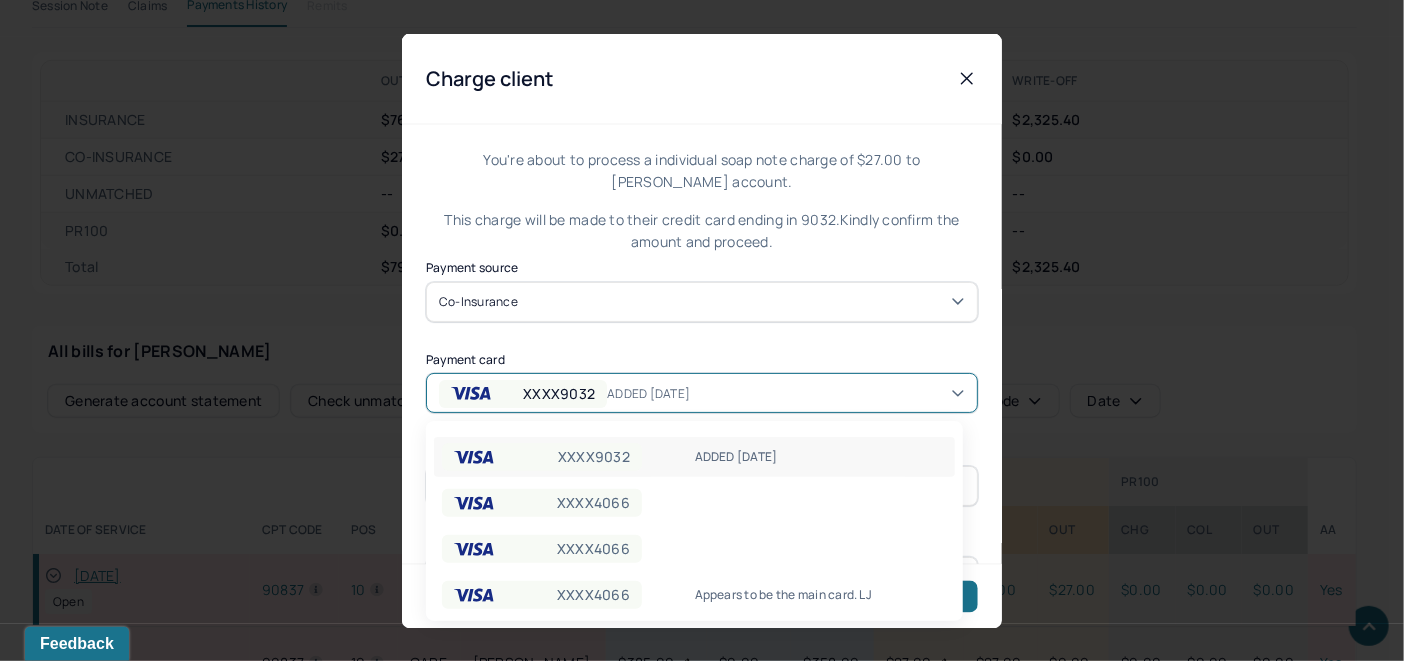 click 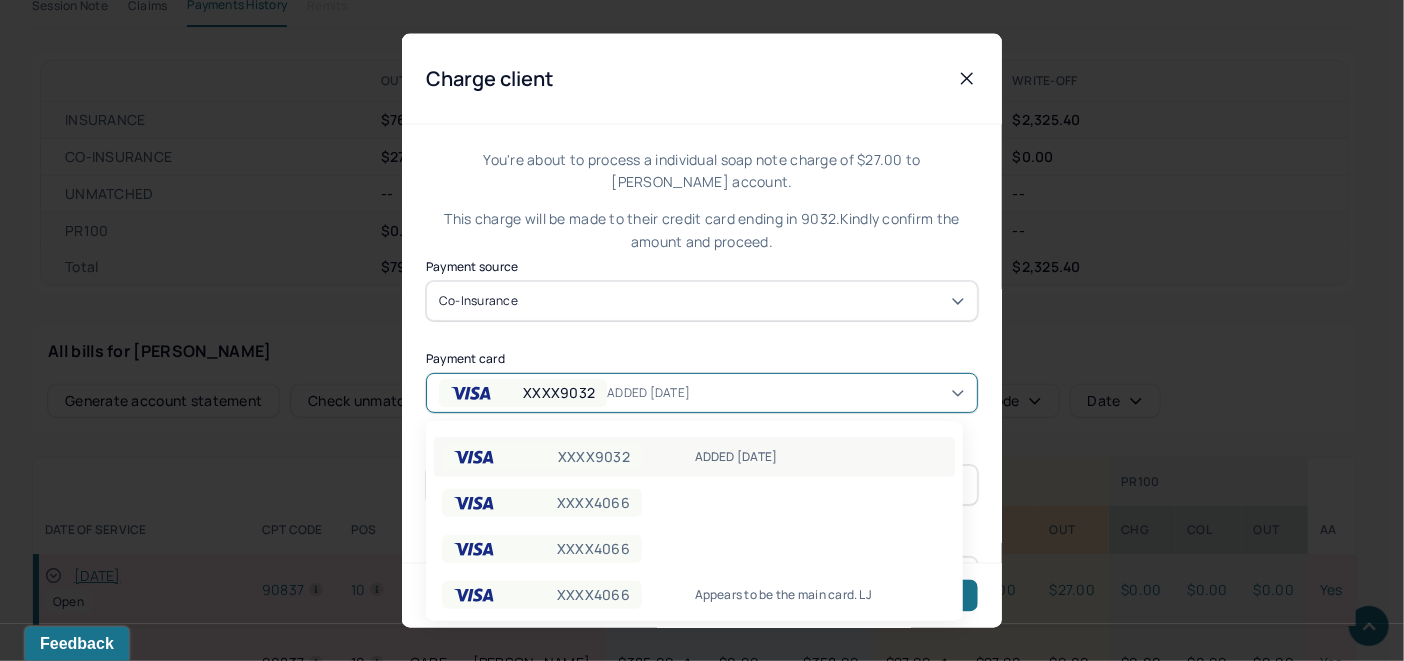 click on "ADDED 6/4/25" at bounding box center [821, 457] 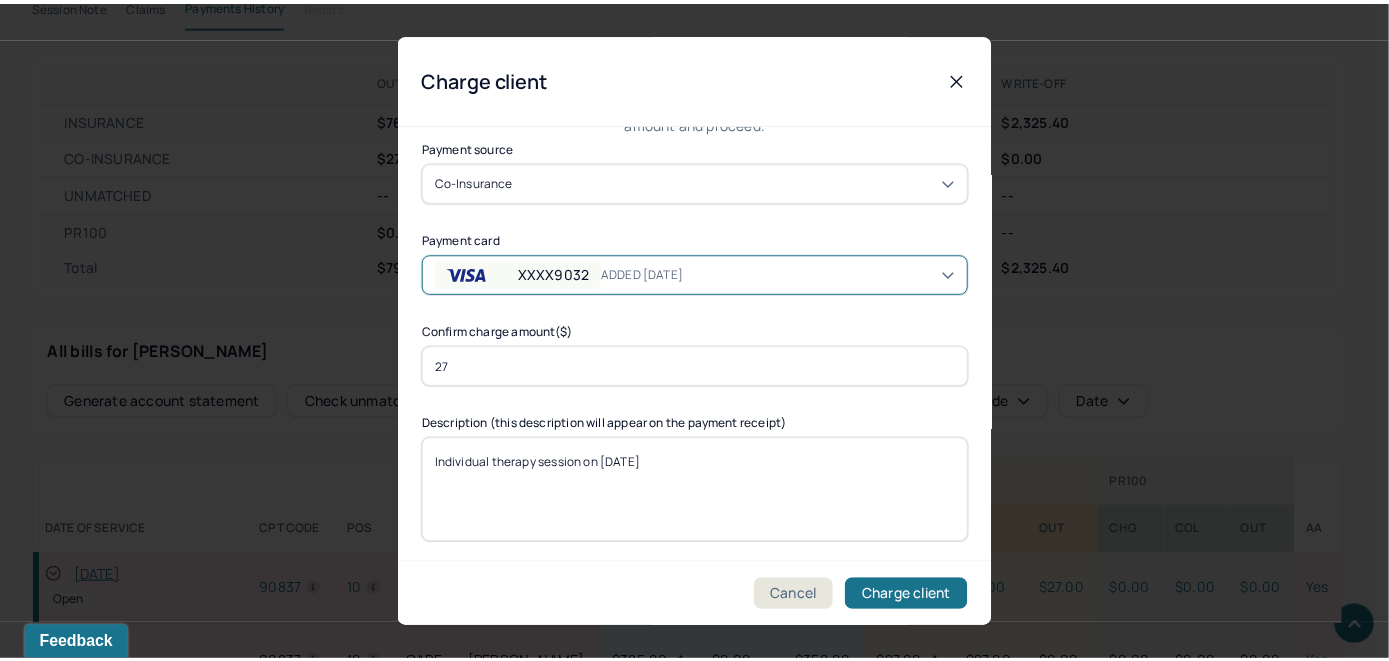 scroll, scrollTop: 121, scrollLeft: 0, axis: vertical 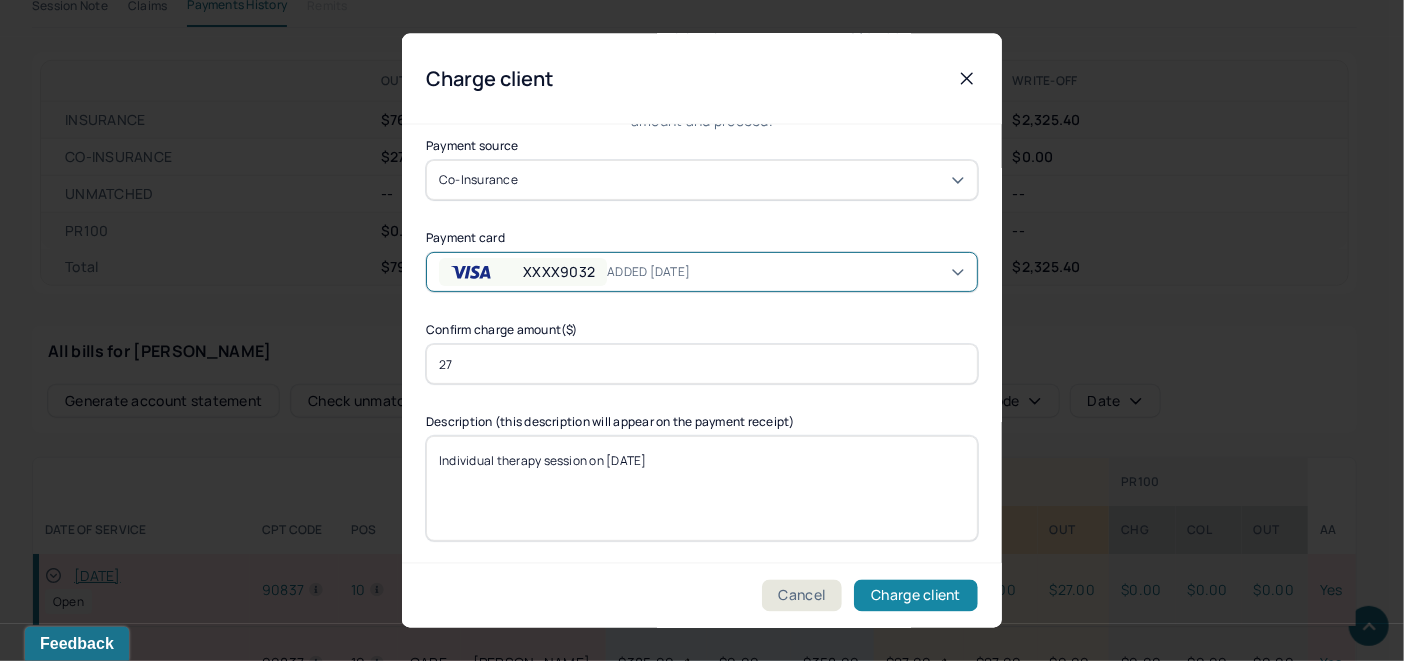 click on "Charge client" at bounding box center (916, 596) 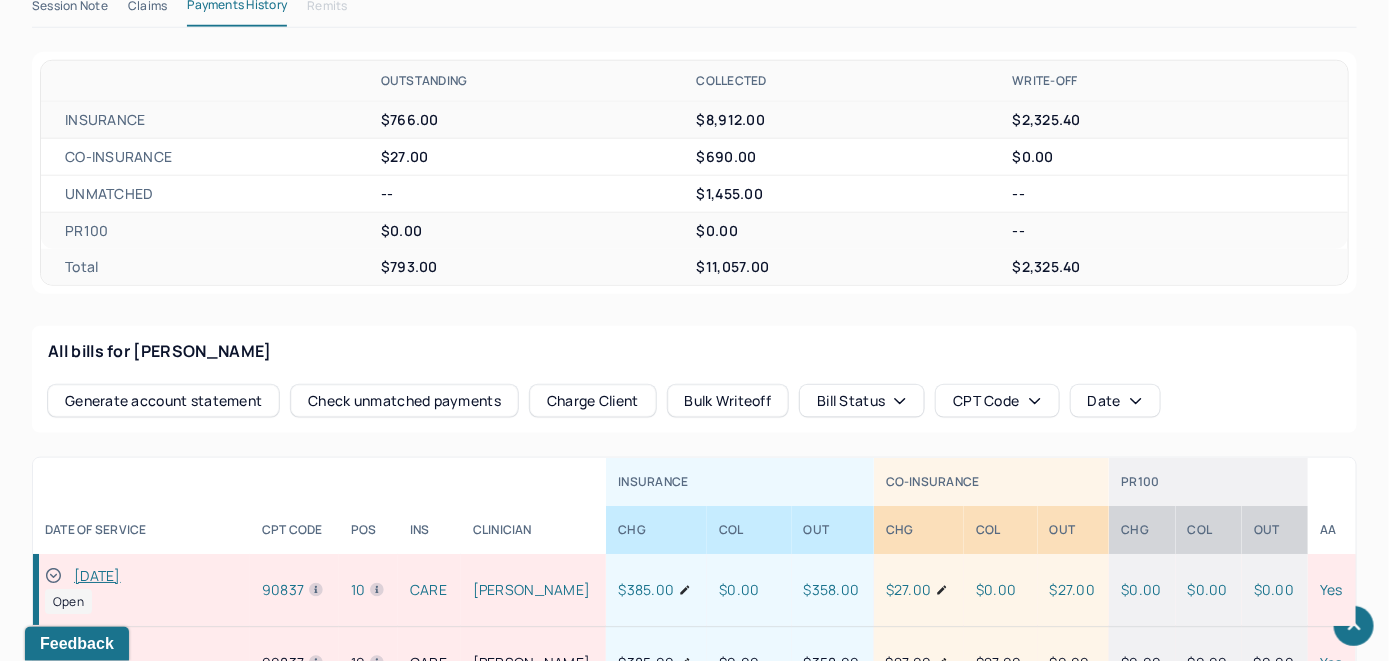 drag, startPoint x: 51, startPoint y: 571, endPoint x: 87, endPoint y: 551, distance: 41.18252 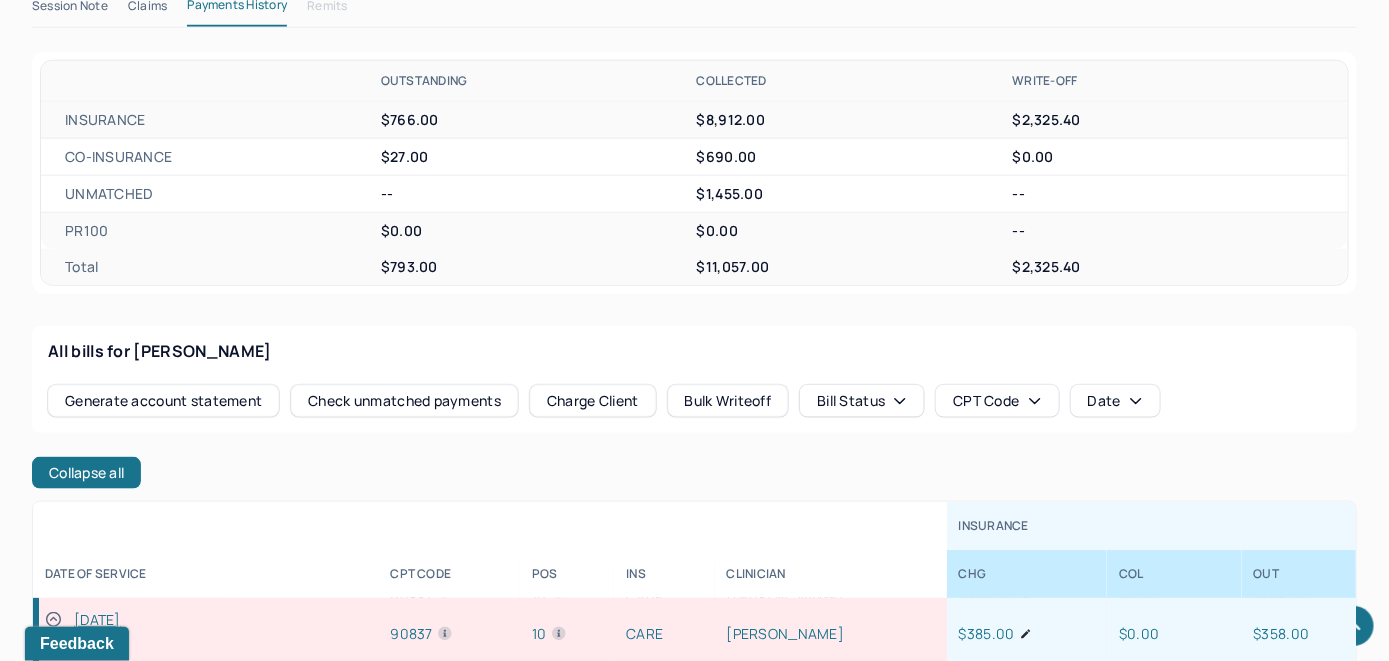 scroll, scrollTop: 400, scrollLeft: 0, axis: vertical 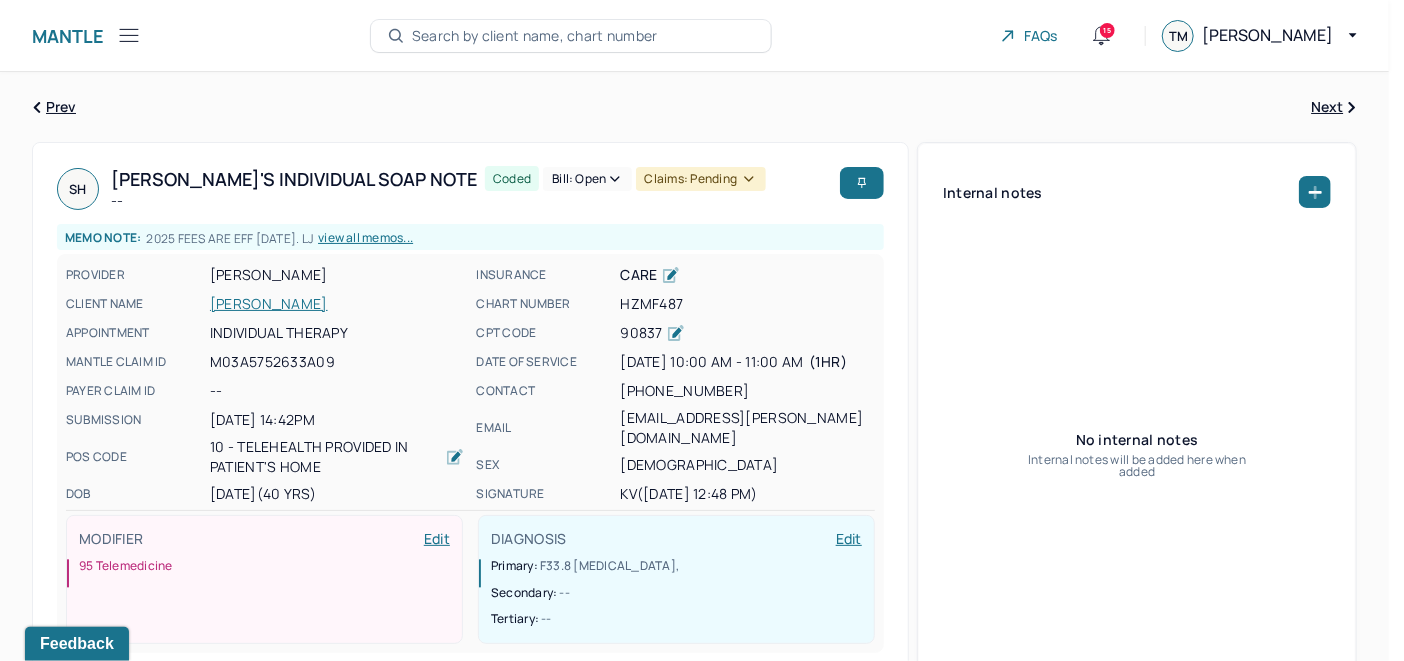 click on "Bill: Open" at bounding box center (587, 179) 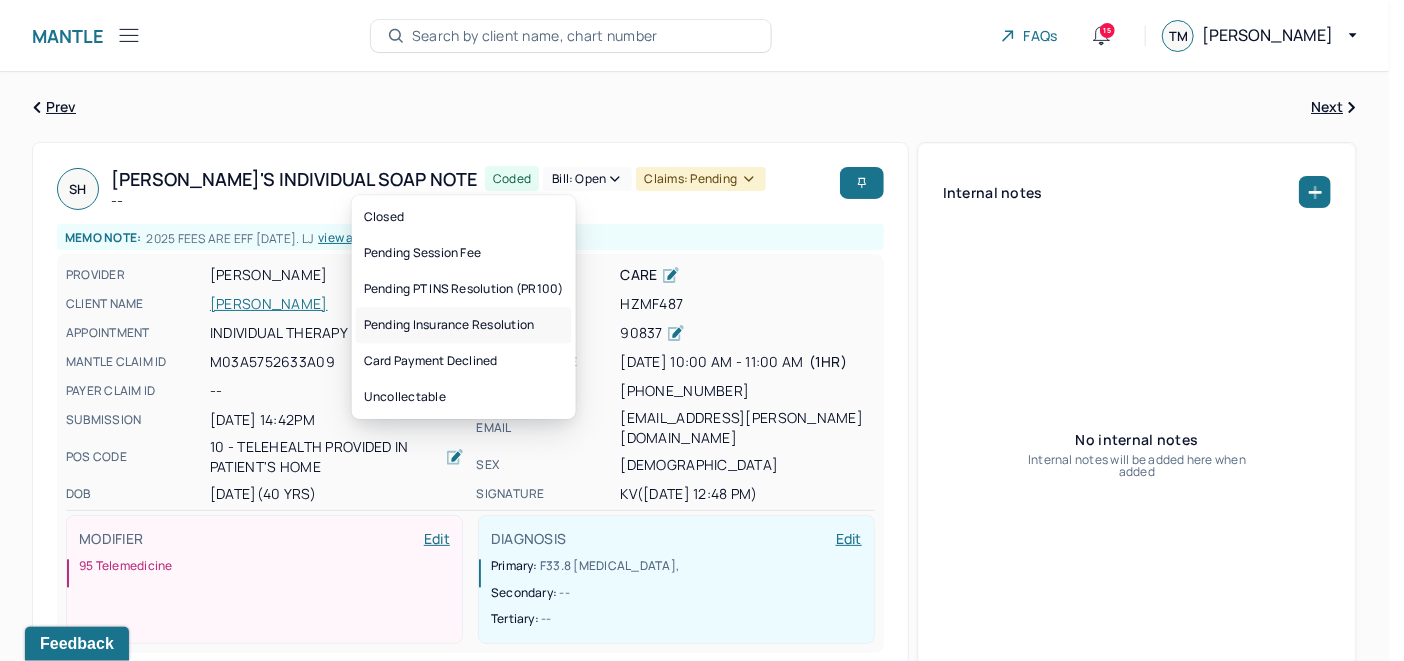 click on "Pending Insurance Resolution" at bounding box center [464, 325] 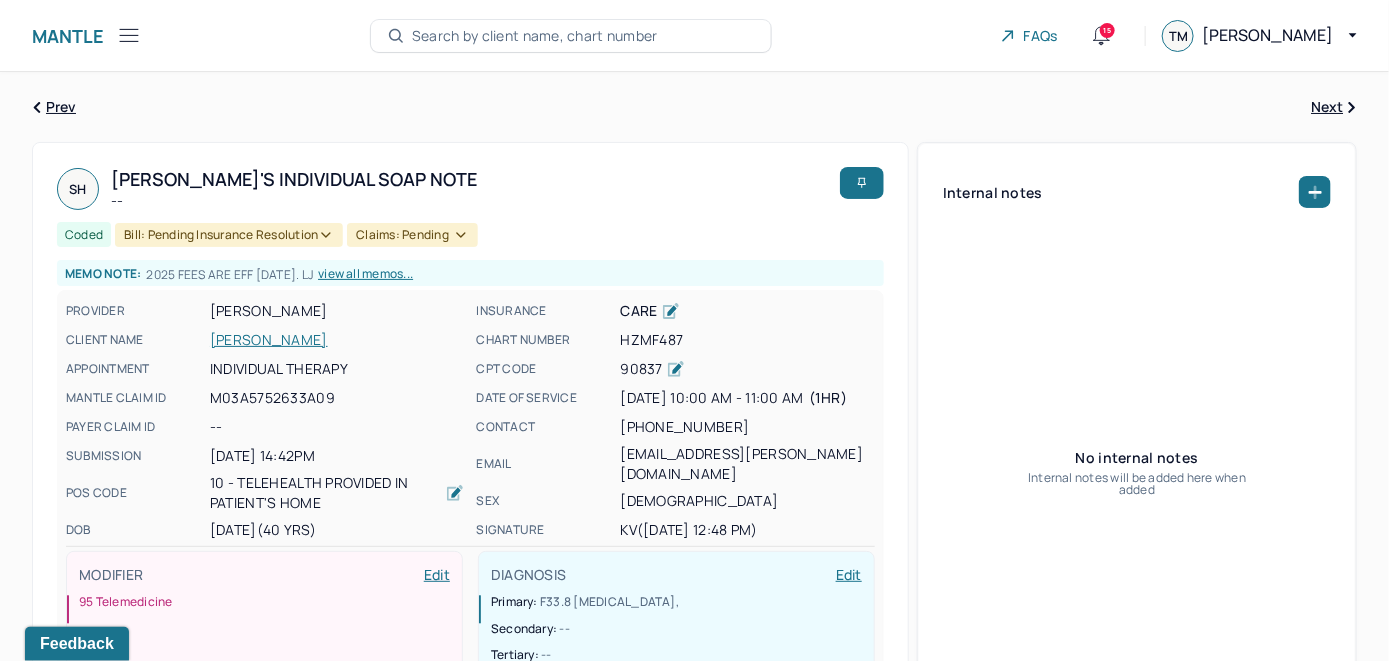 click on "Search by client name, chart number" at bounding box center (535, 36) 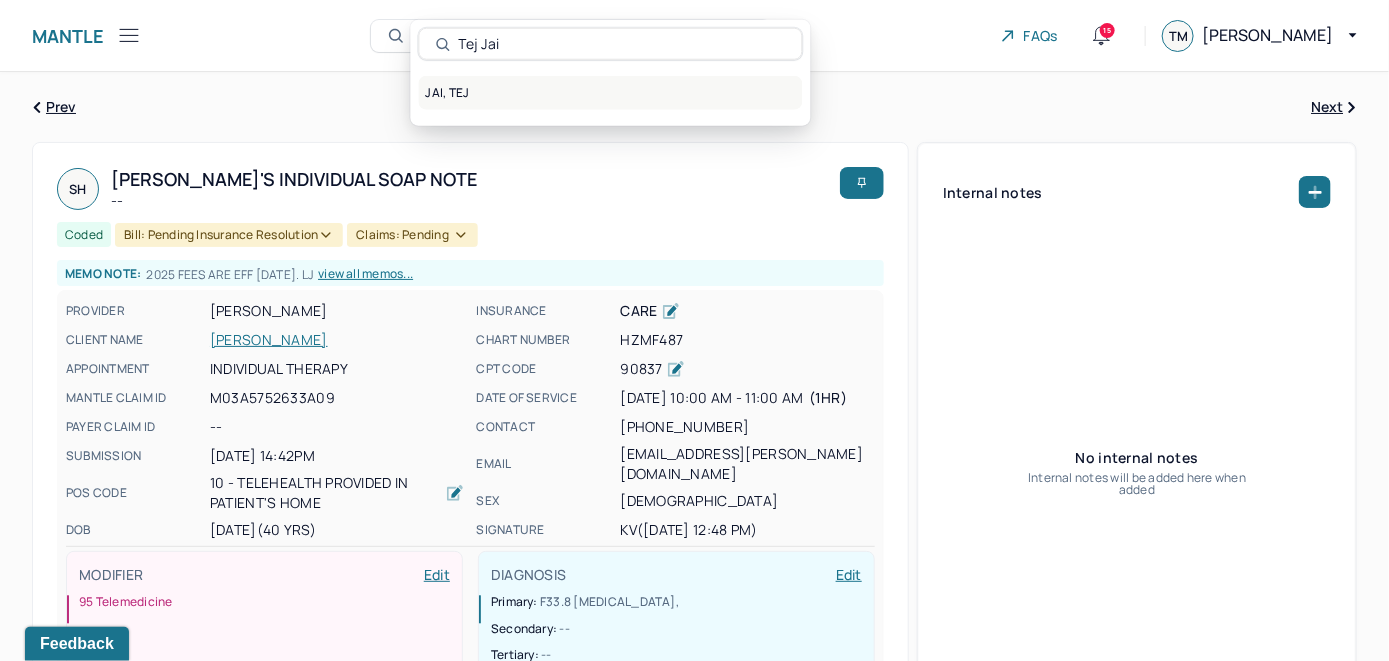 type on "Tej Jai" 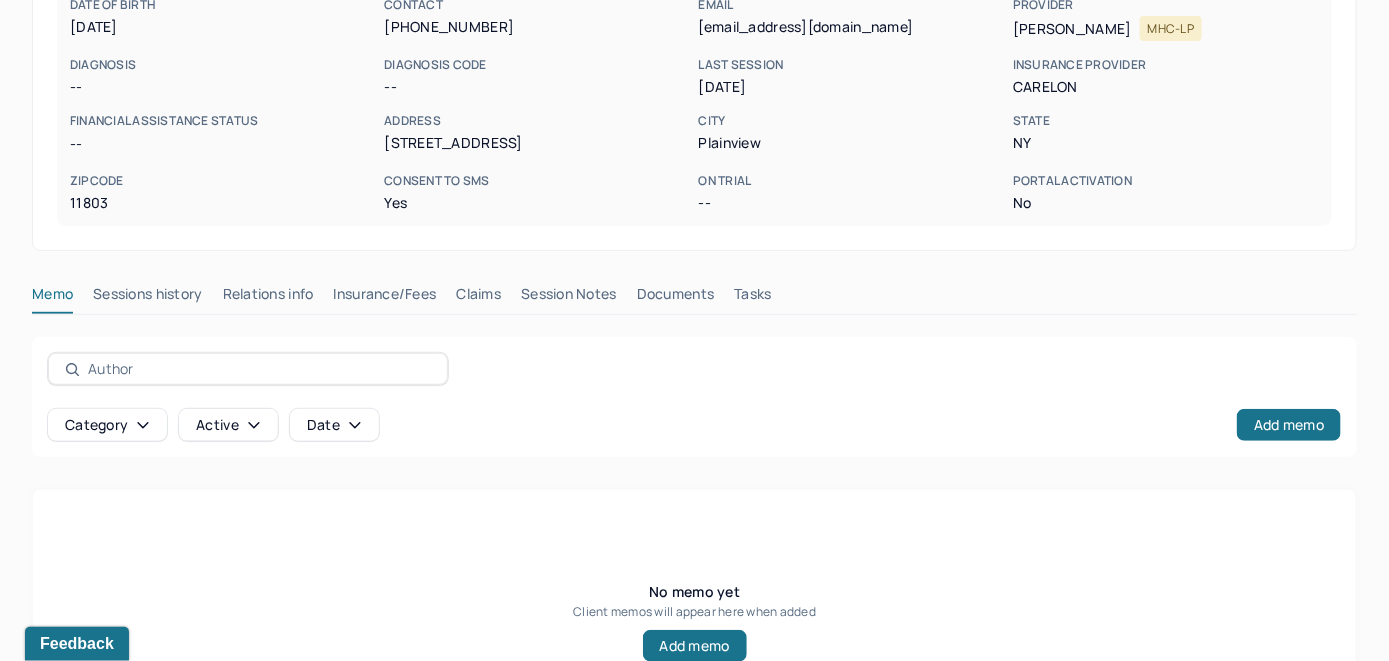 scroll, scrollTop: 393, scrollLeft: 0, axis: vertical 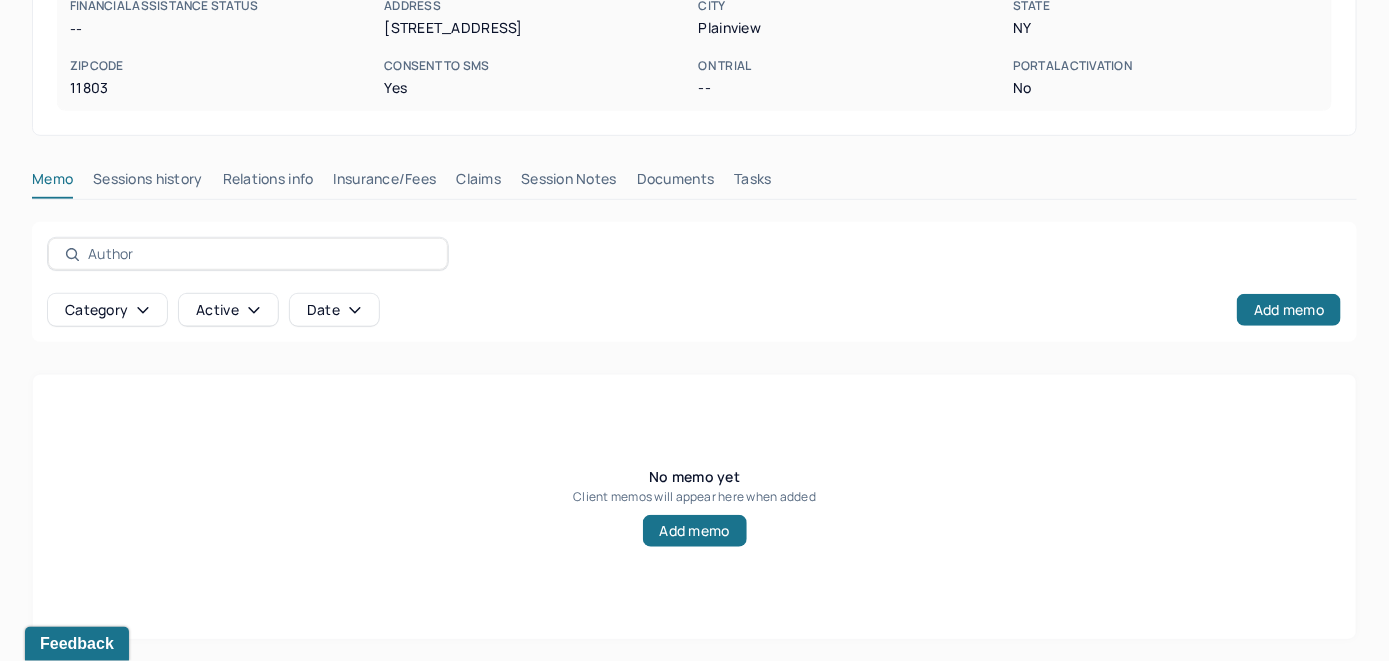 click on "Insurance/Fees" at bounding box center [385, 183] 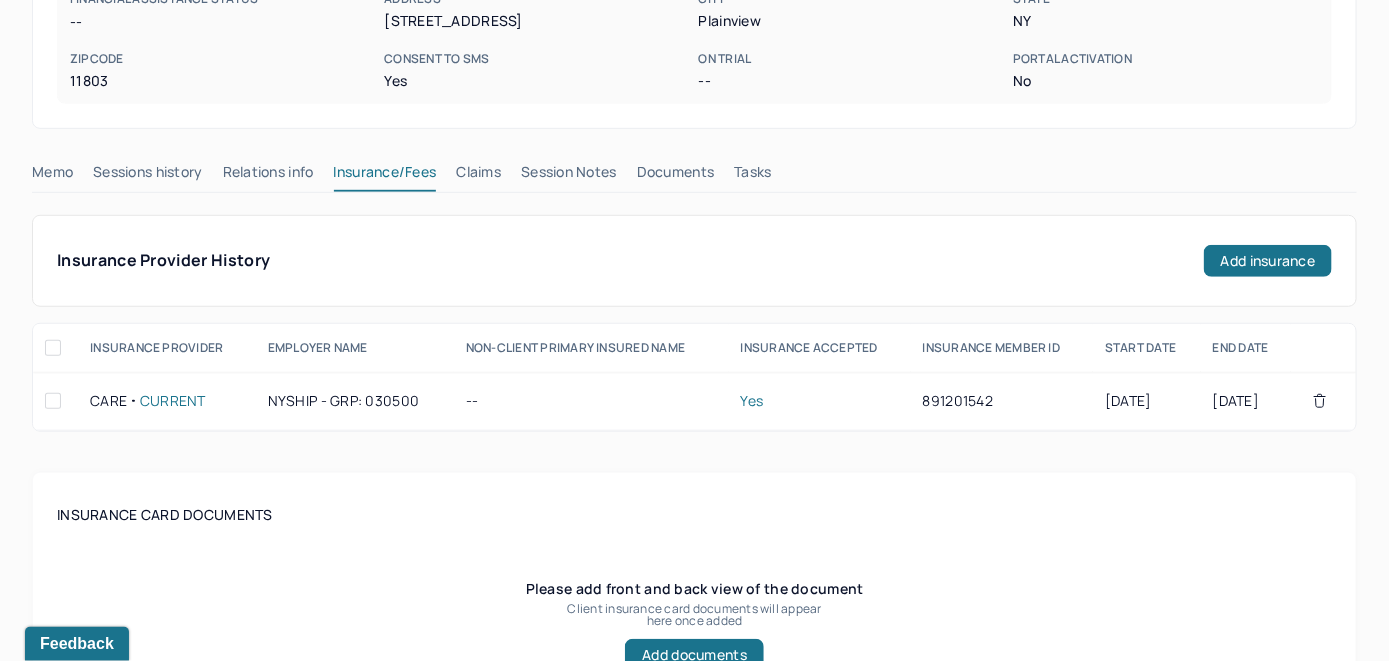 scroll, scrollTop: 393, scrollLeft: 0, axis: vertical 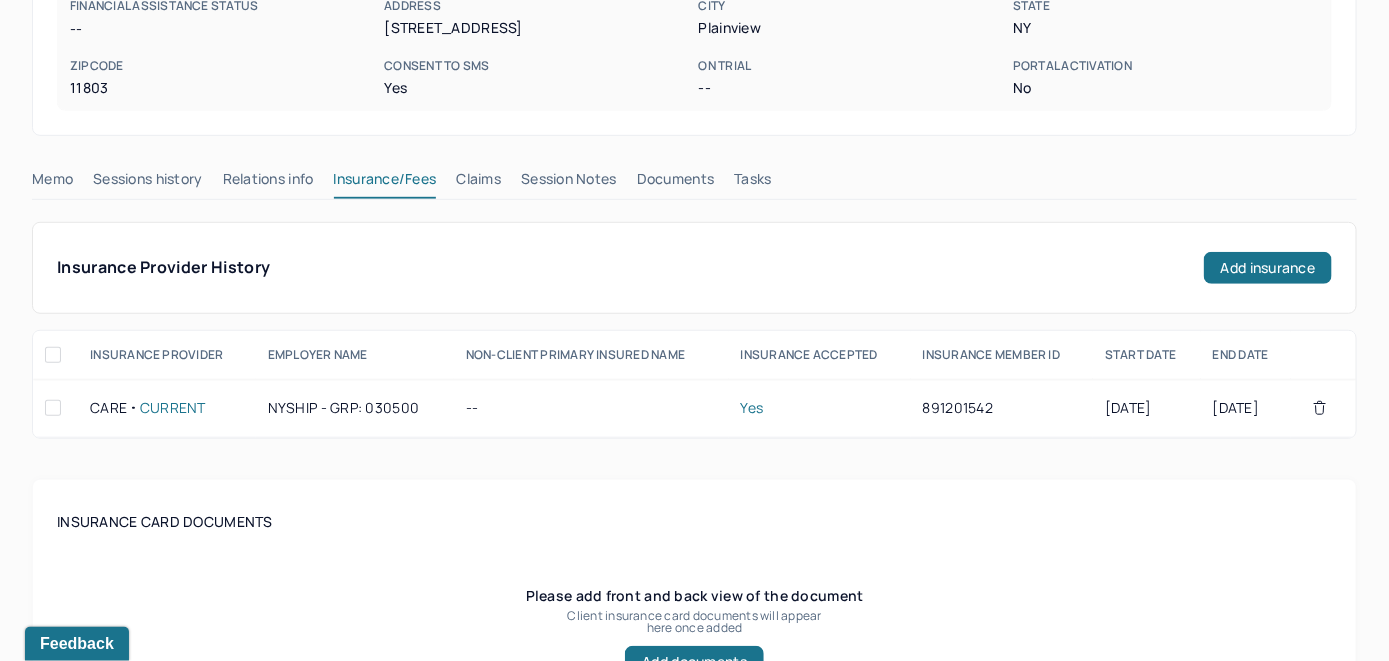 click on "Claims" at bounding box center [478, 183] 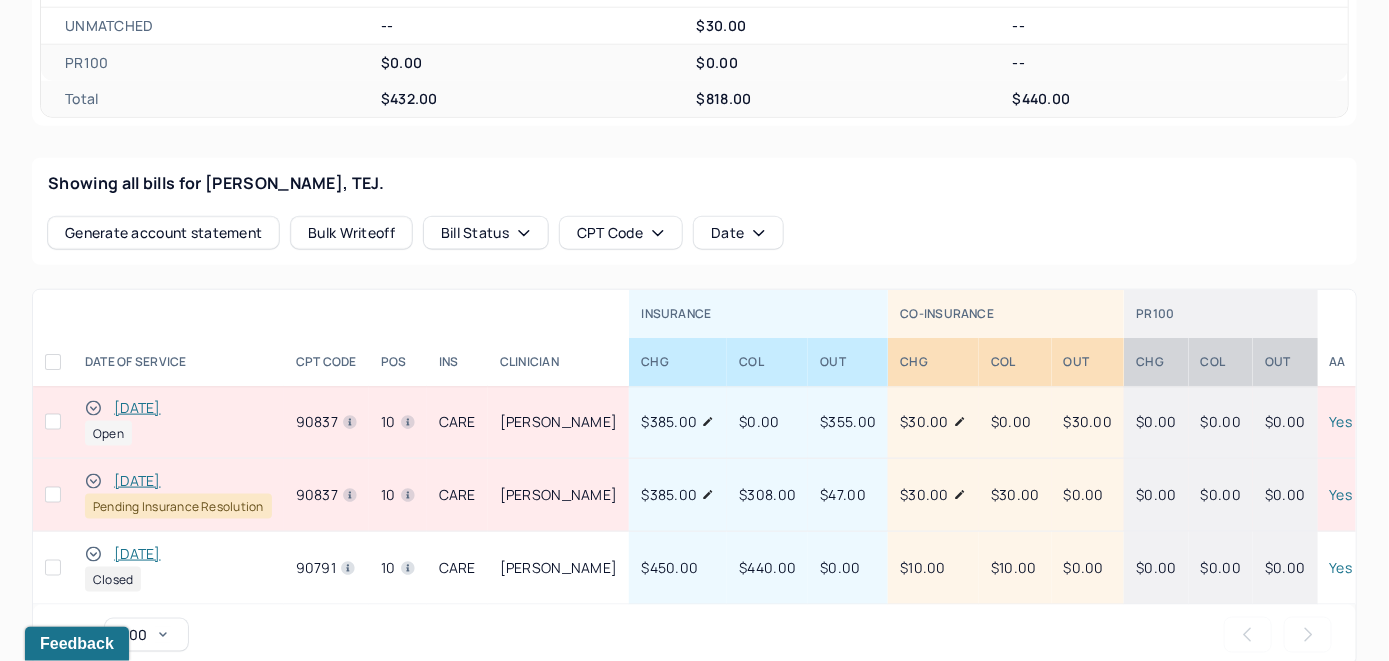 scroll, scrollTop: 793, scrollLeft: 0, axis: vertical 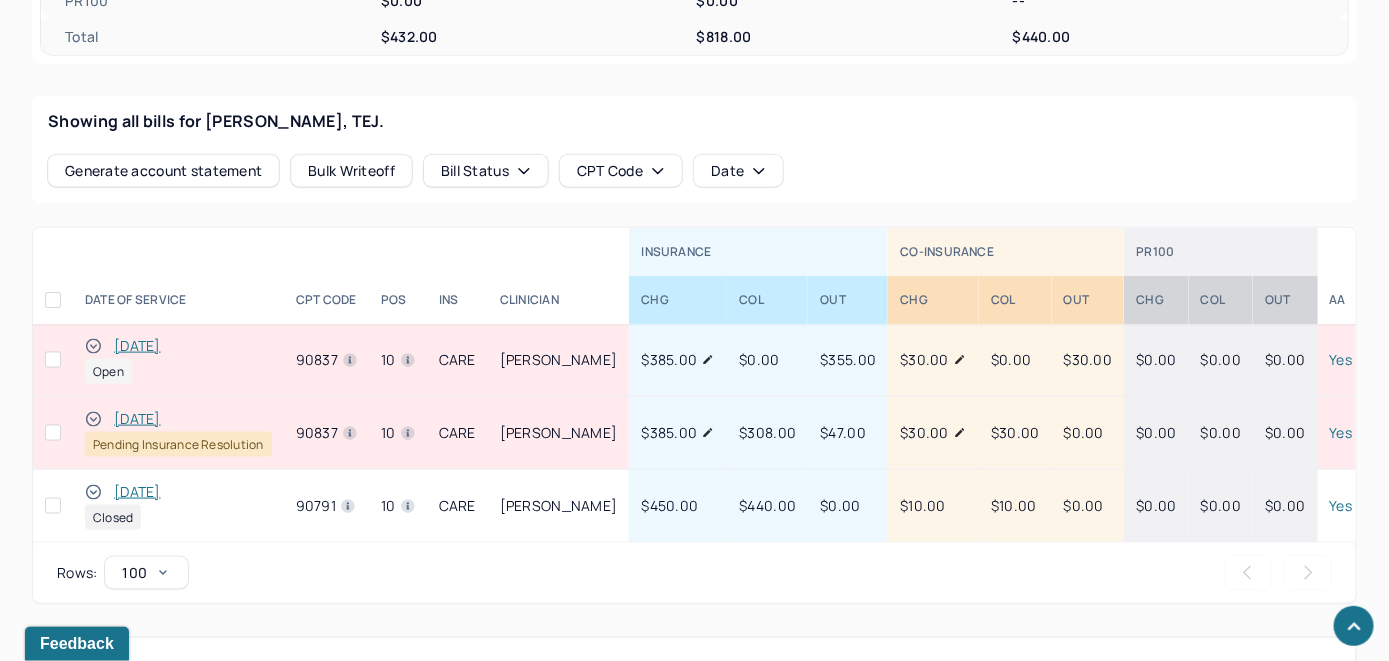 click on "[DATE]" at bounding box center [137, 346] 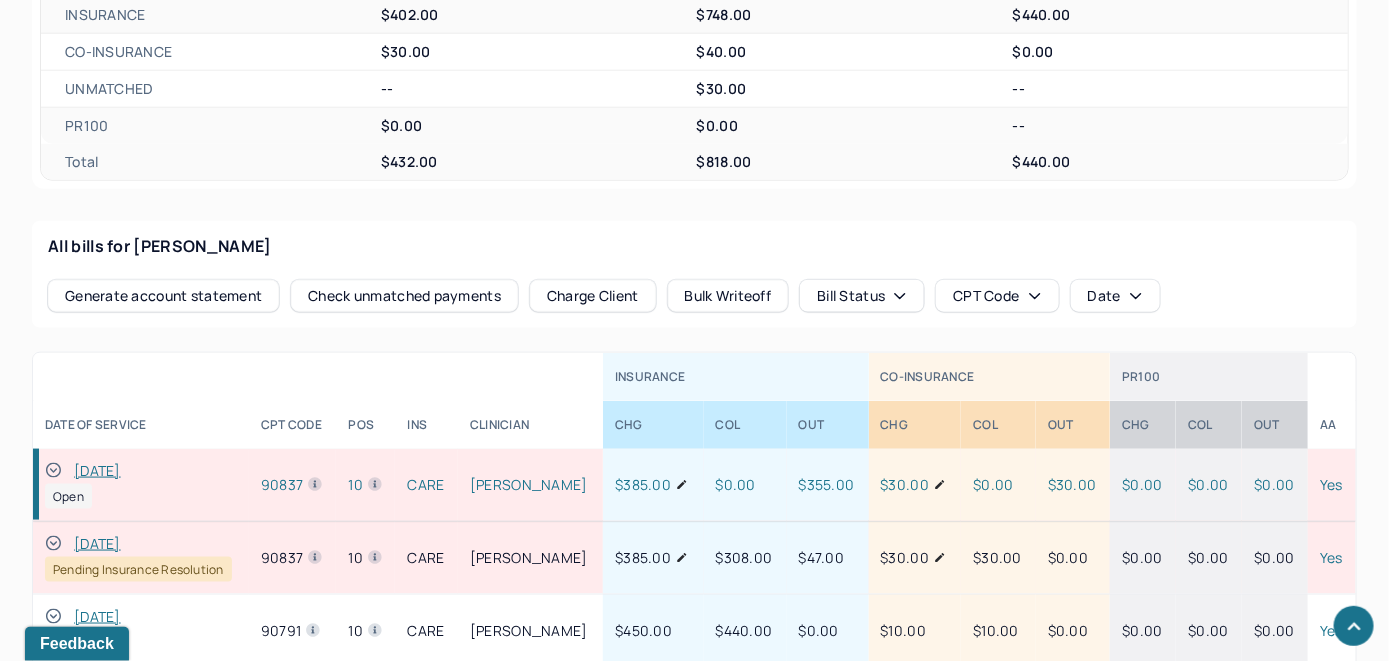 scroll, scrollTop: 793, scrollLeft: 0, axis: vertical 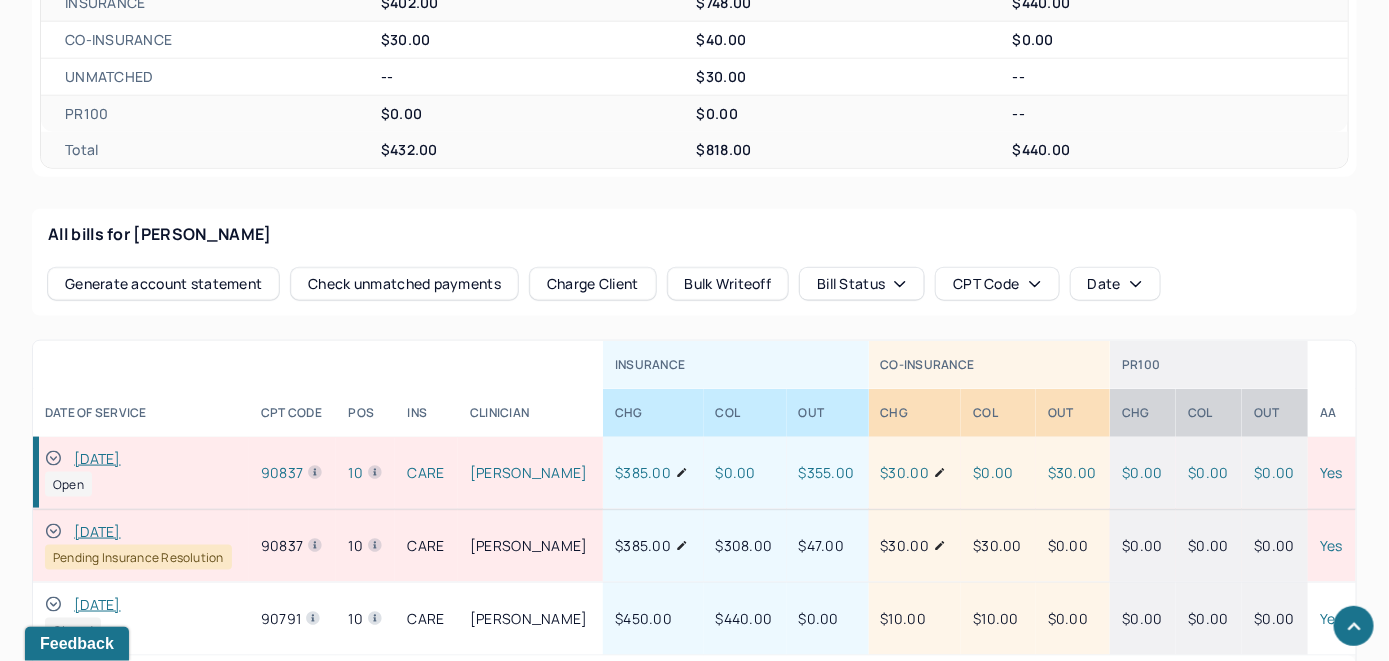 click on "Check unmatched payments" at bounding box center (404, 284) 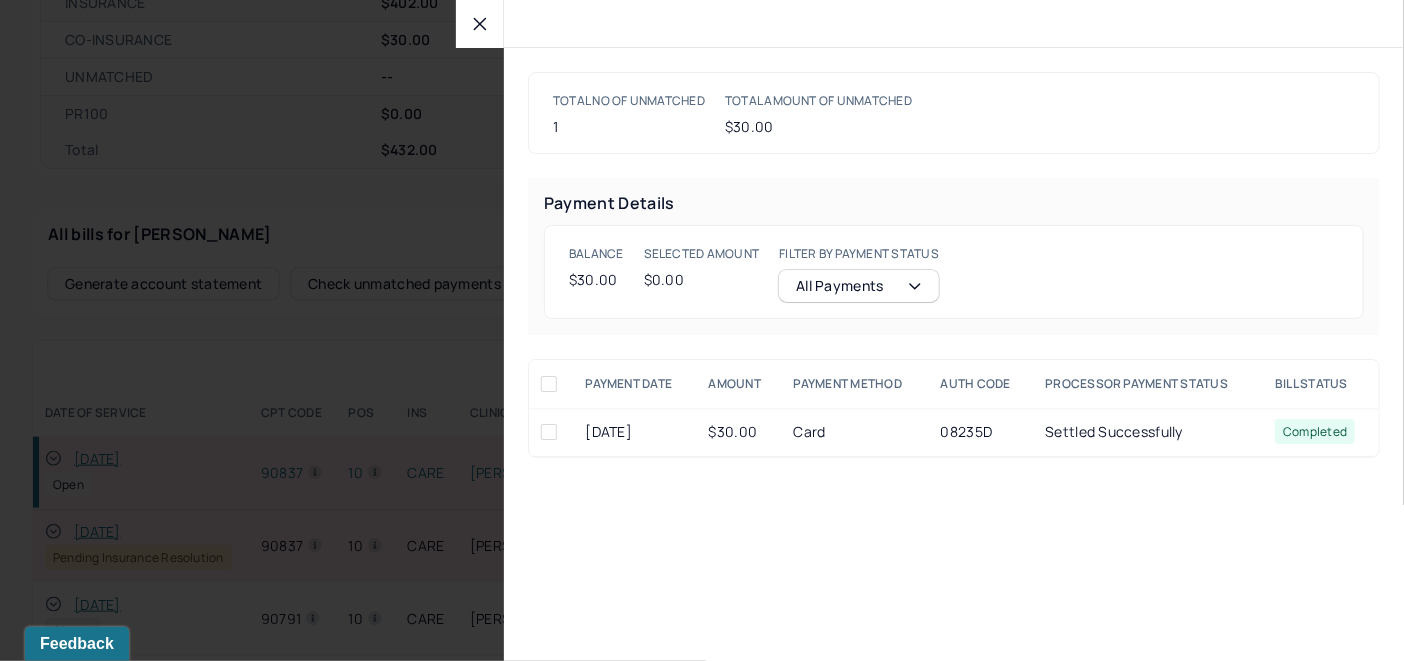 click at bounding box center (549, 432) 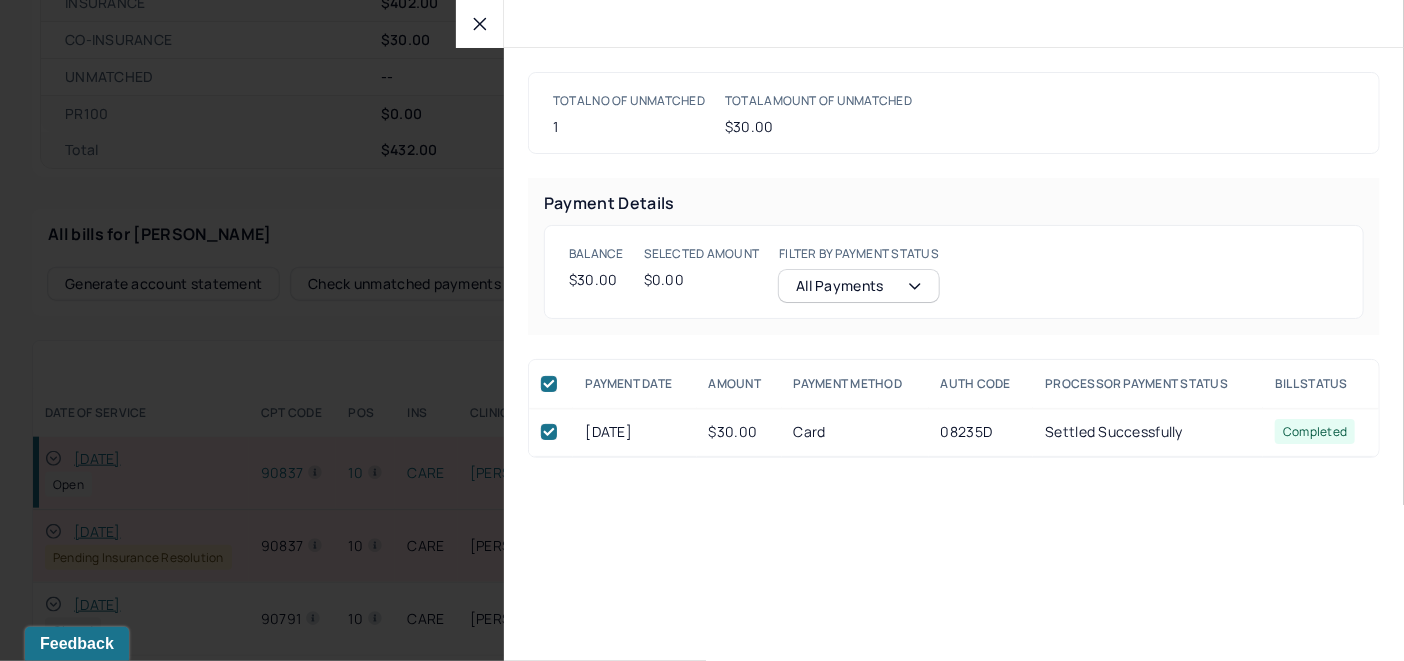 checkbox on "true" 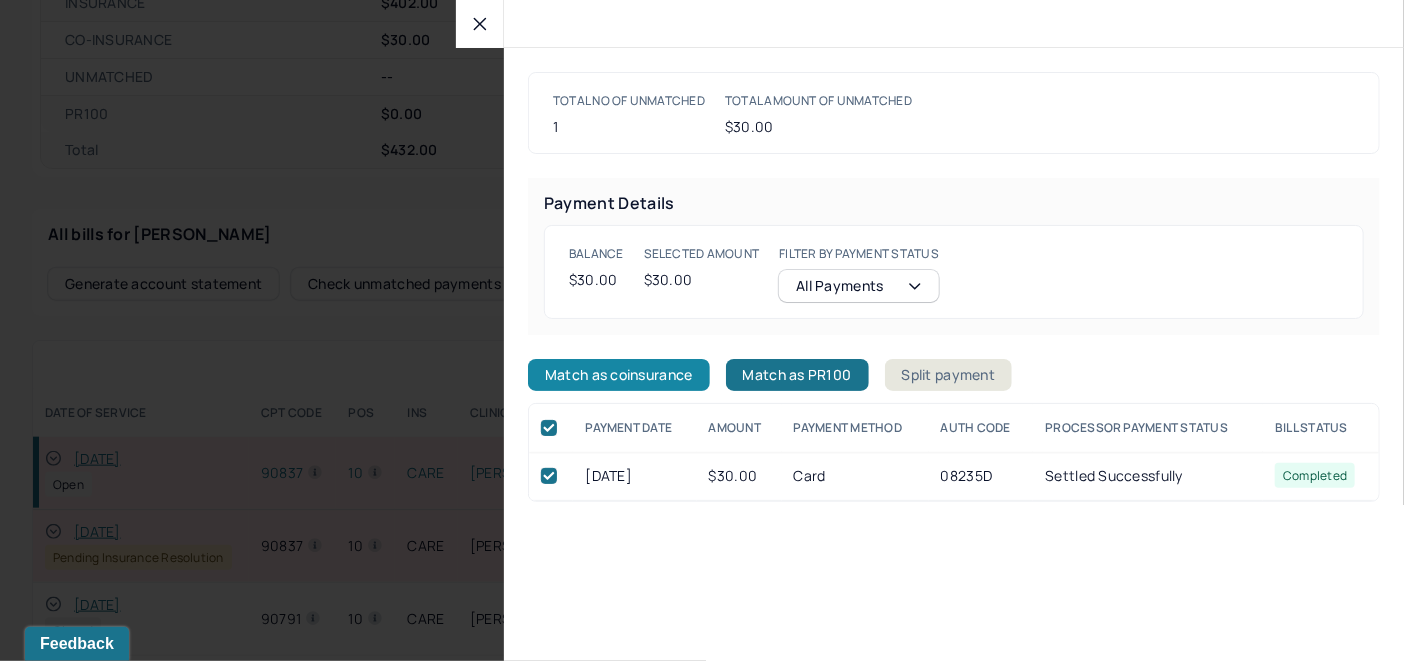 click on "Match as coinsurance" at bounding box center [619, 375] 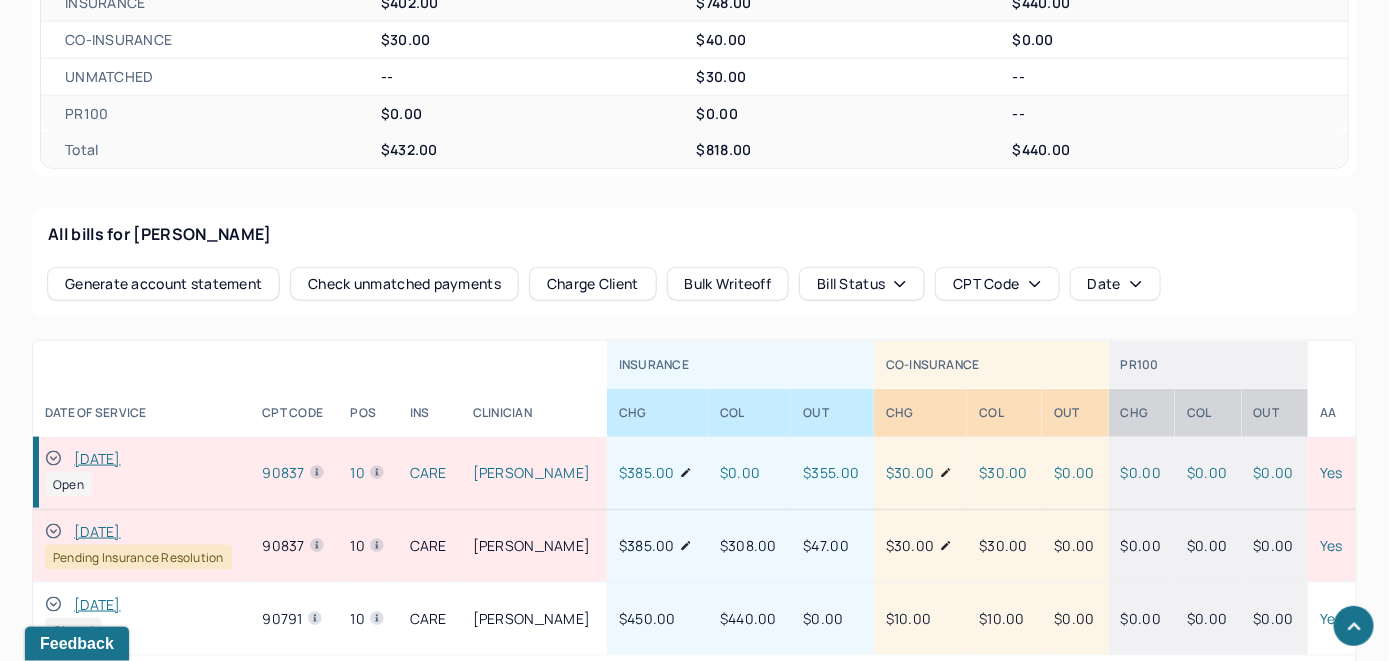 click on "Check unmatched payments" at bounding box center (404, 284) 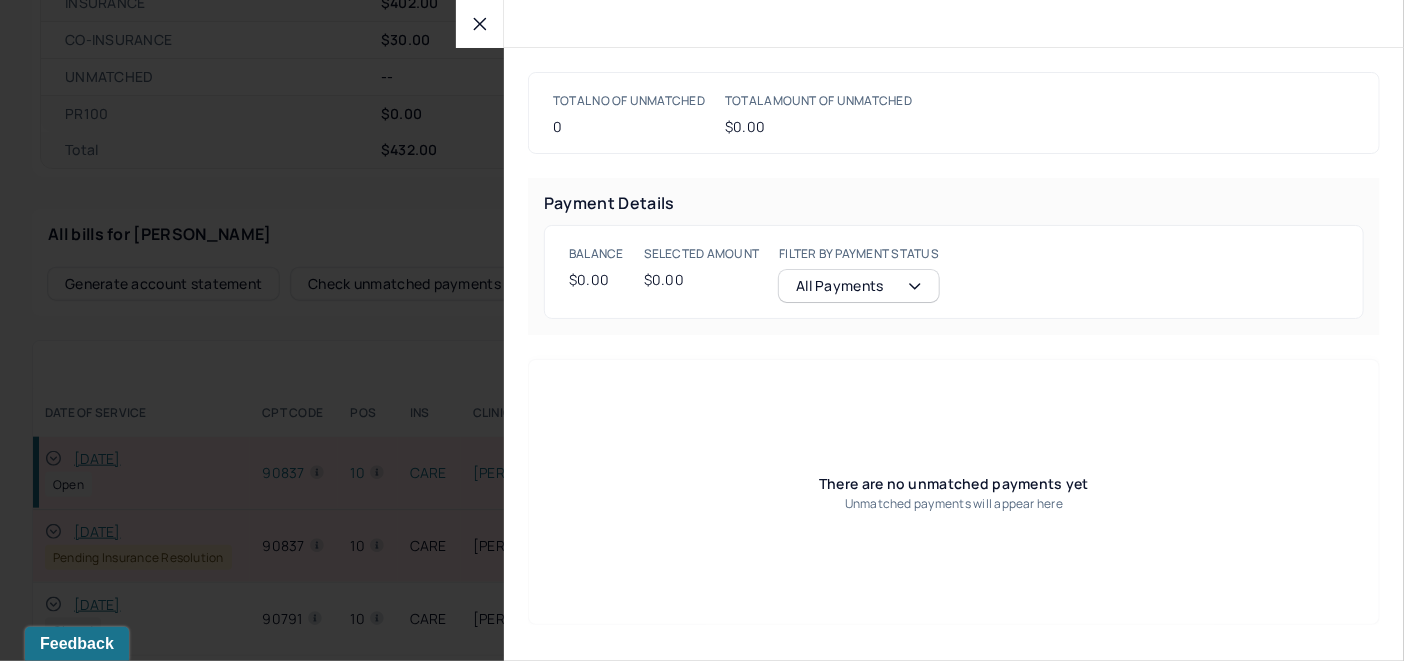 click 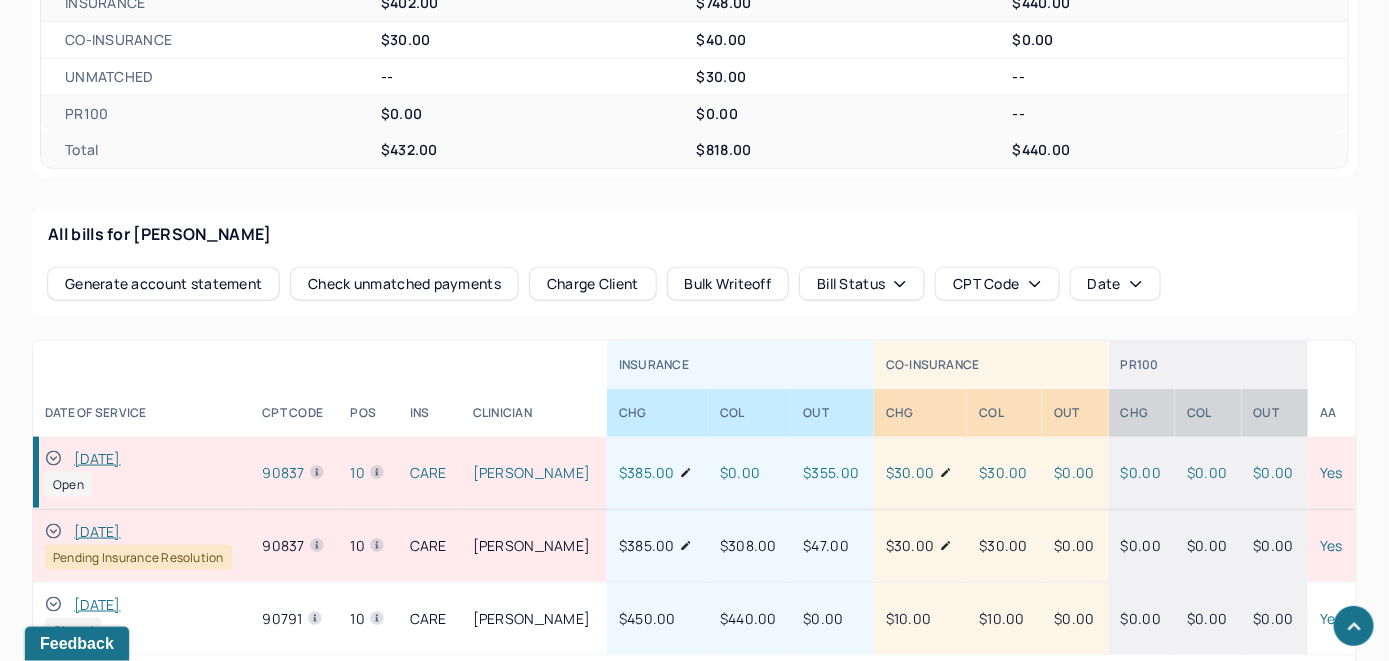 click 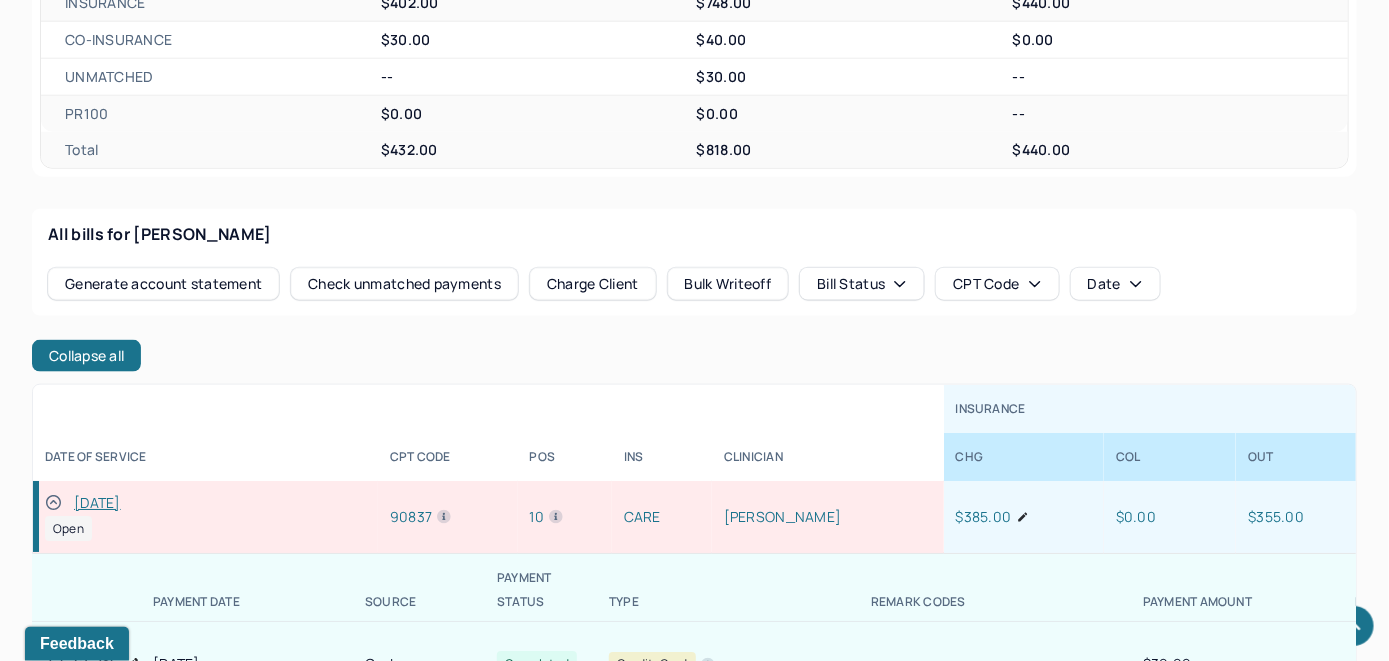 scroll, scrollTop: 89, scrollLeft: 0, axis: vertical 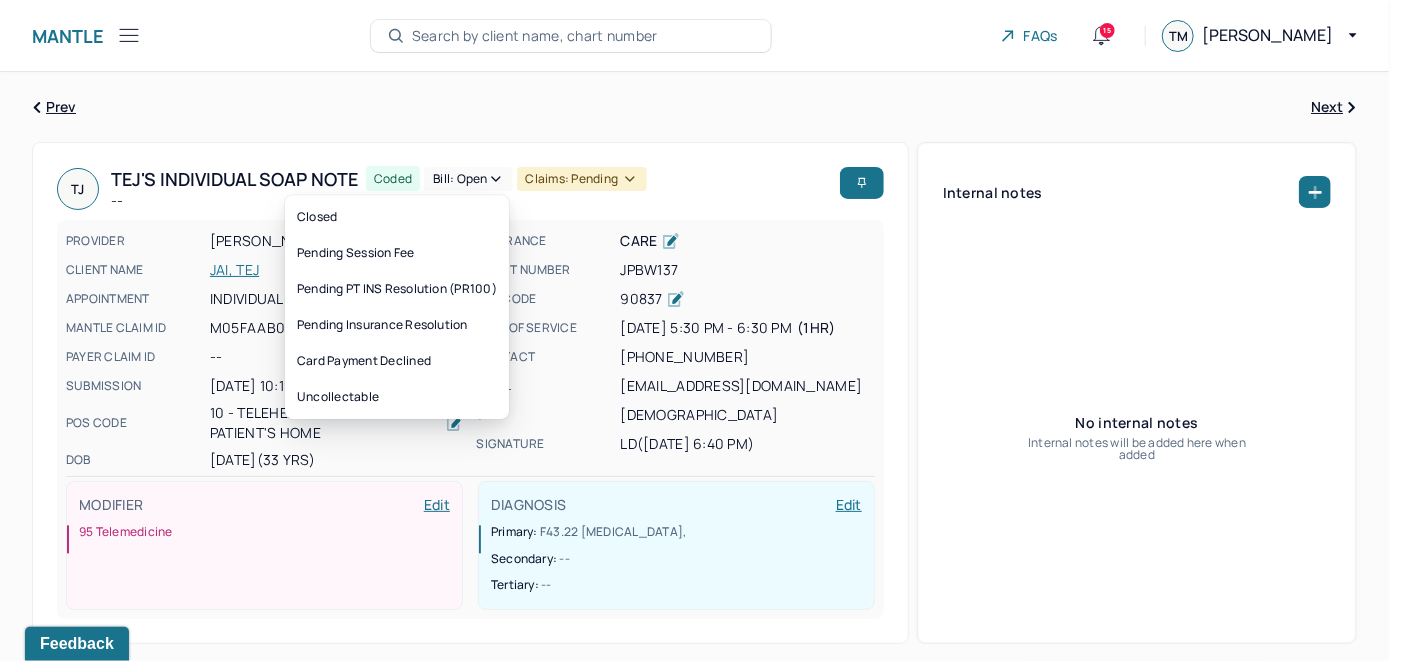 click on "Bill: Open" at bounding box center [468, 179] 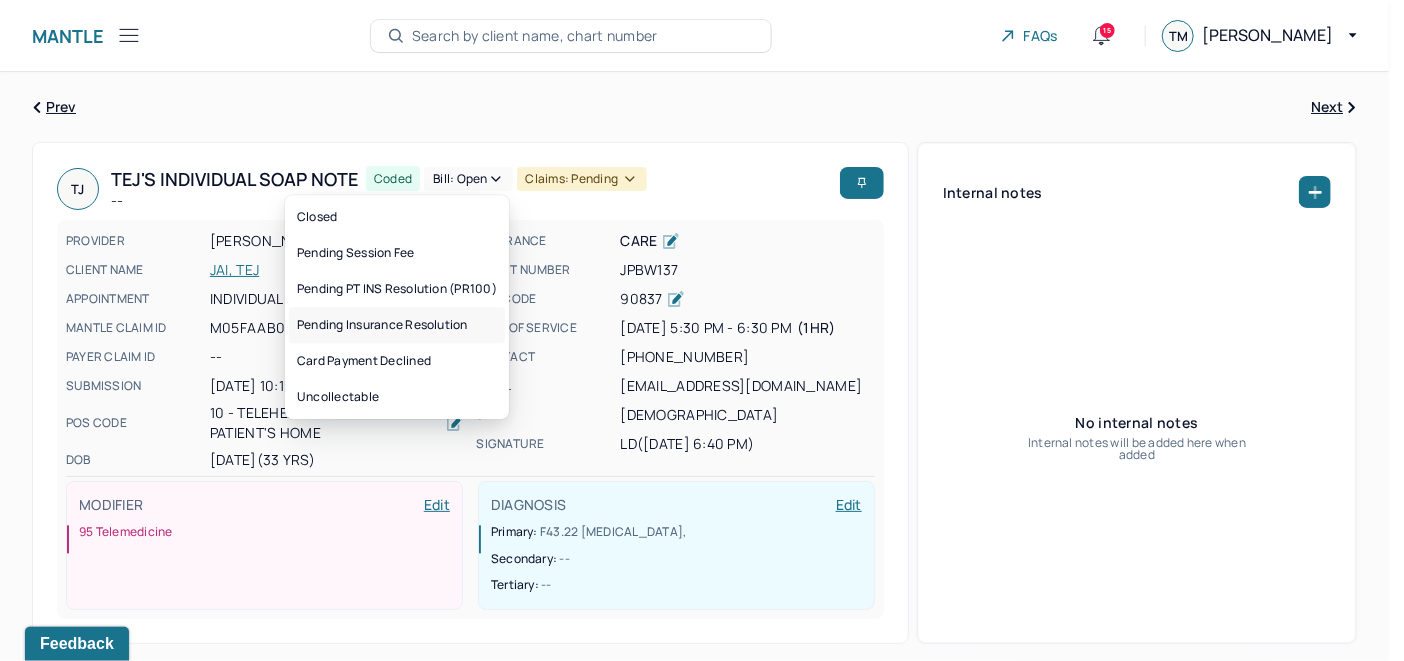 click on "Pending Insurance Resolution" at bounding box center [397, 325] 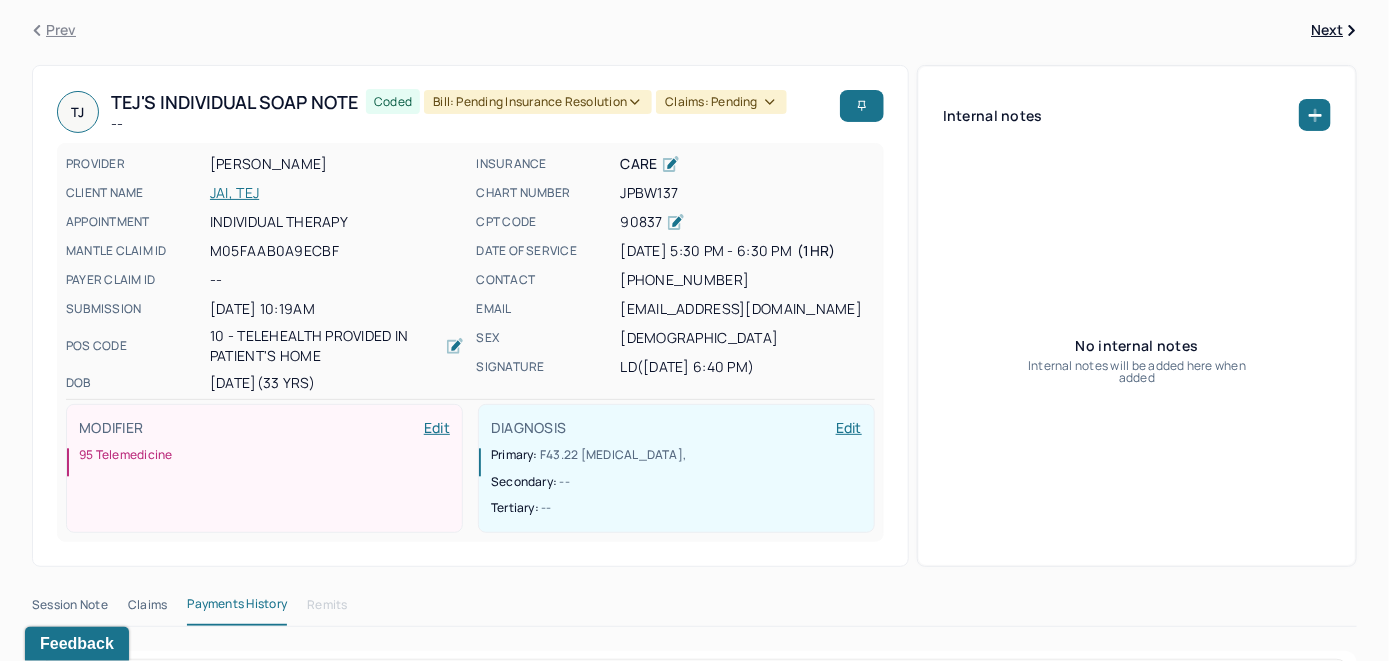scroll, scrollTop: 0, scrollLeft: 0, axis: both 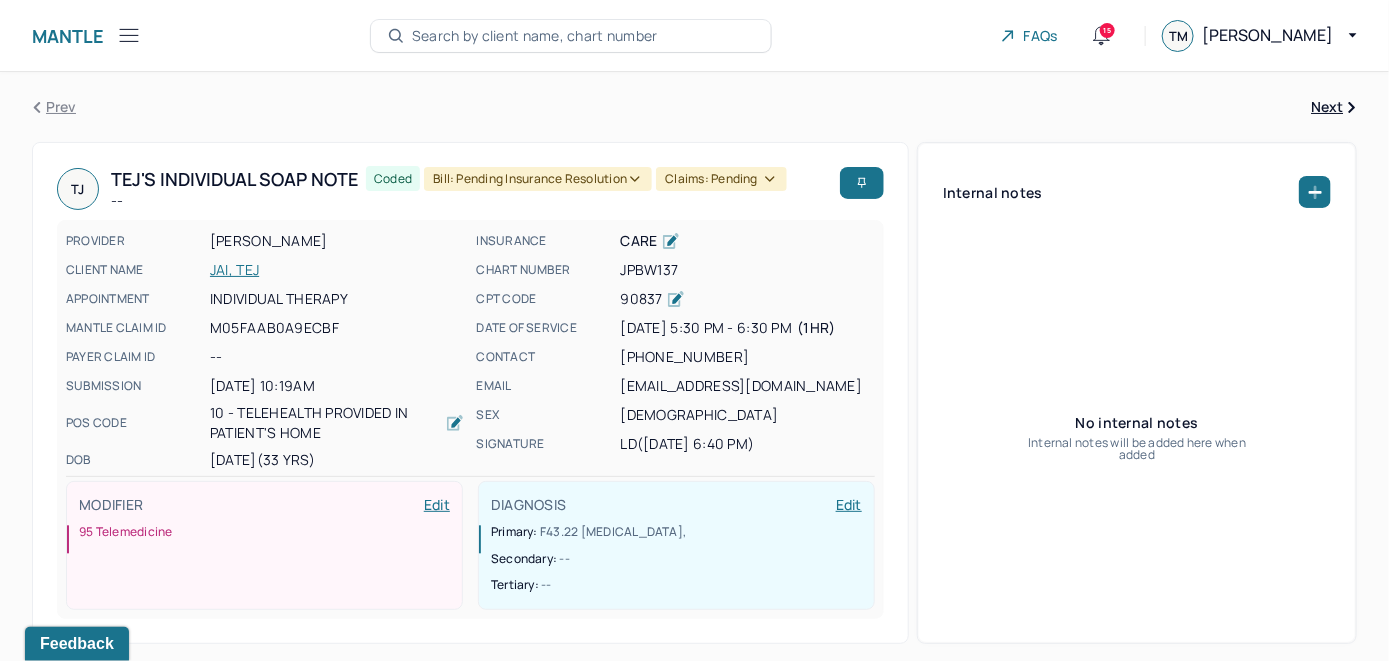 click on "Search by client name, chart number" at bounding box center [535, 36] 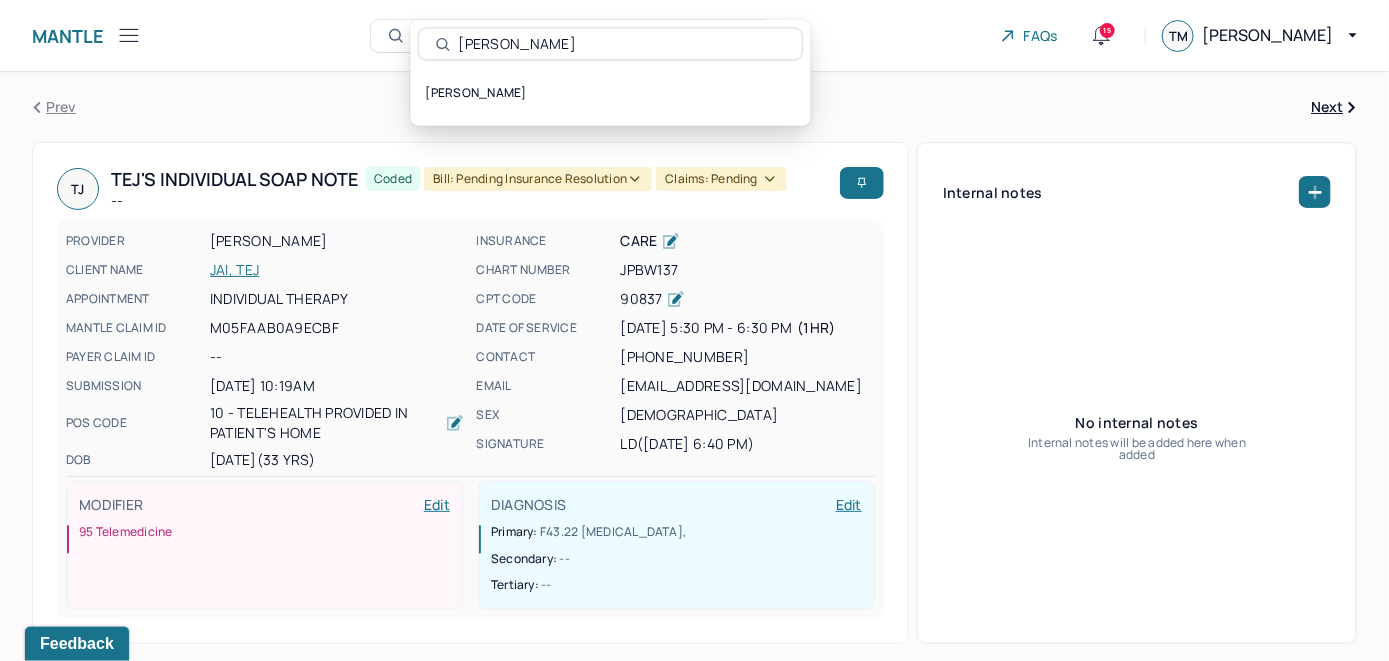type on "Thomas Jennings" 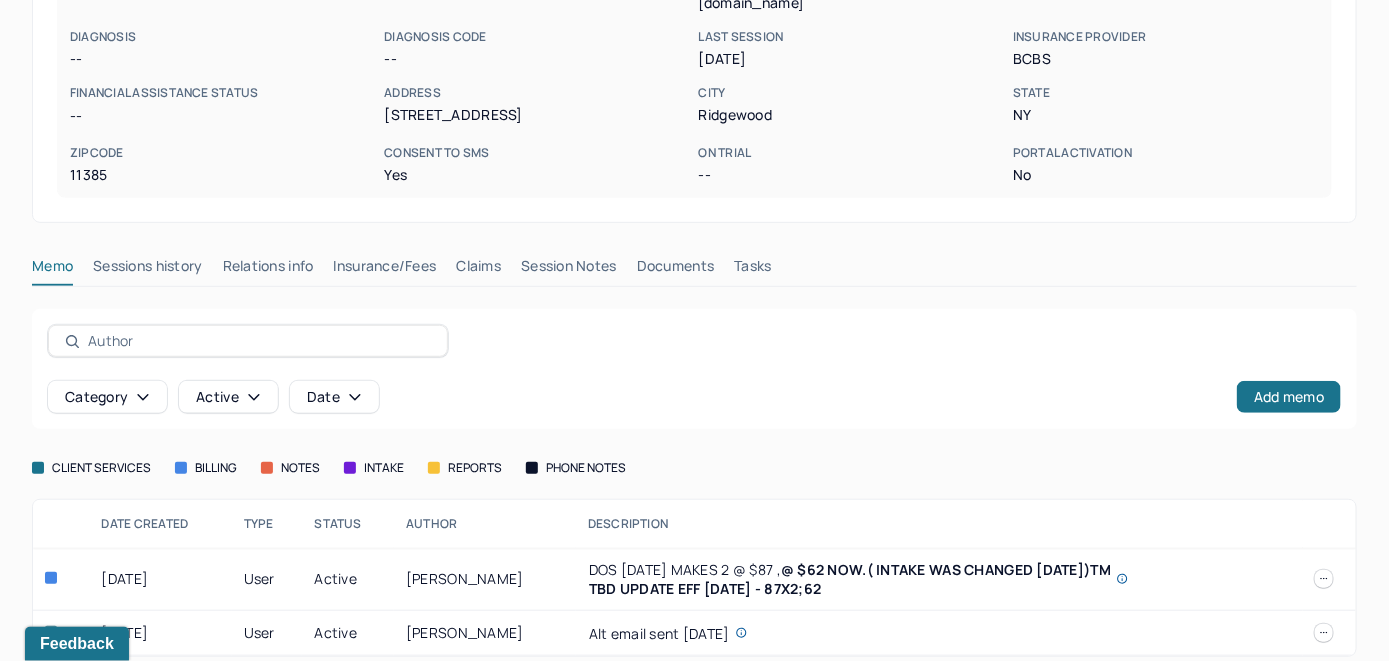 scroll, scrollTop: 343, scrollLeft: 0, axis: vertical 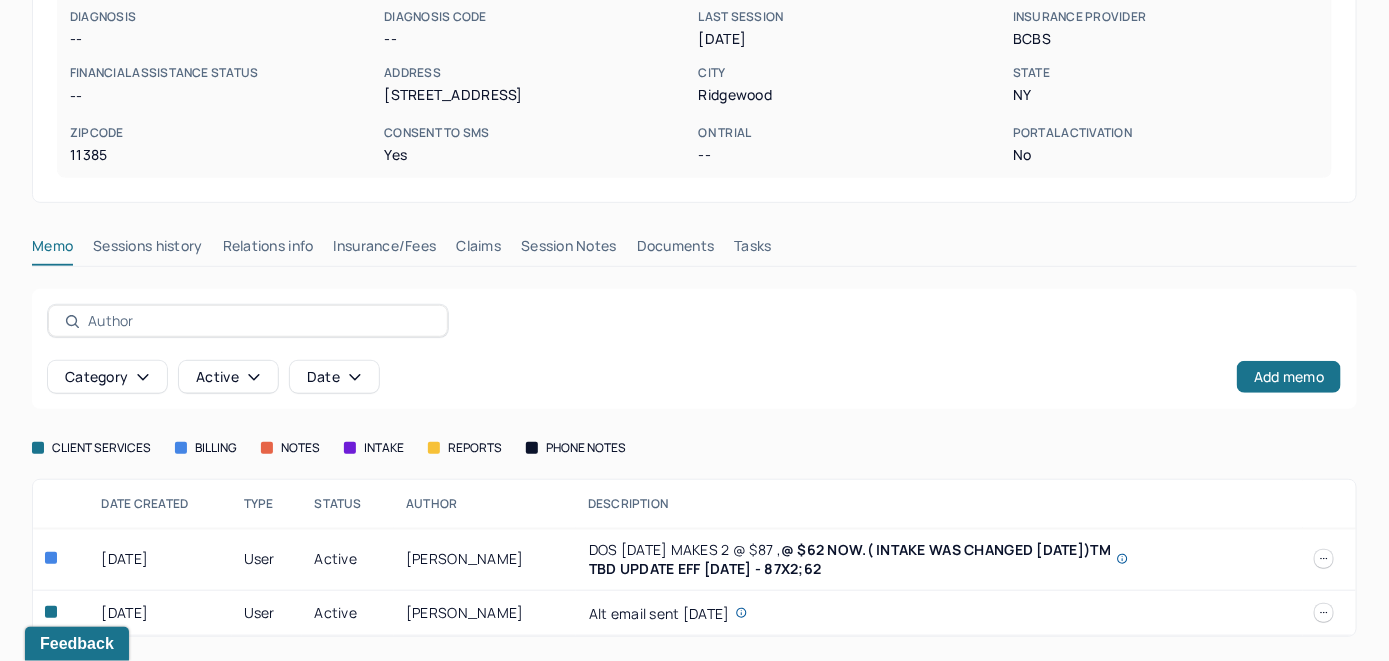 click on "Insurance/Fees" at bounding box center (385, 250) 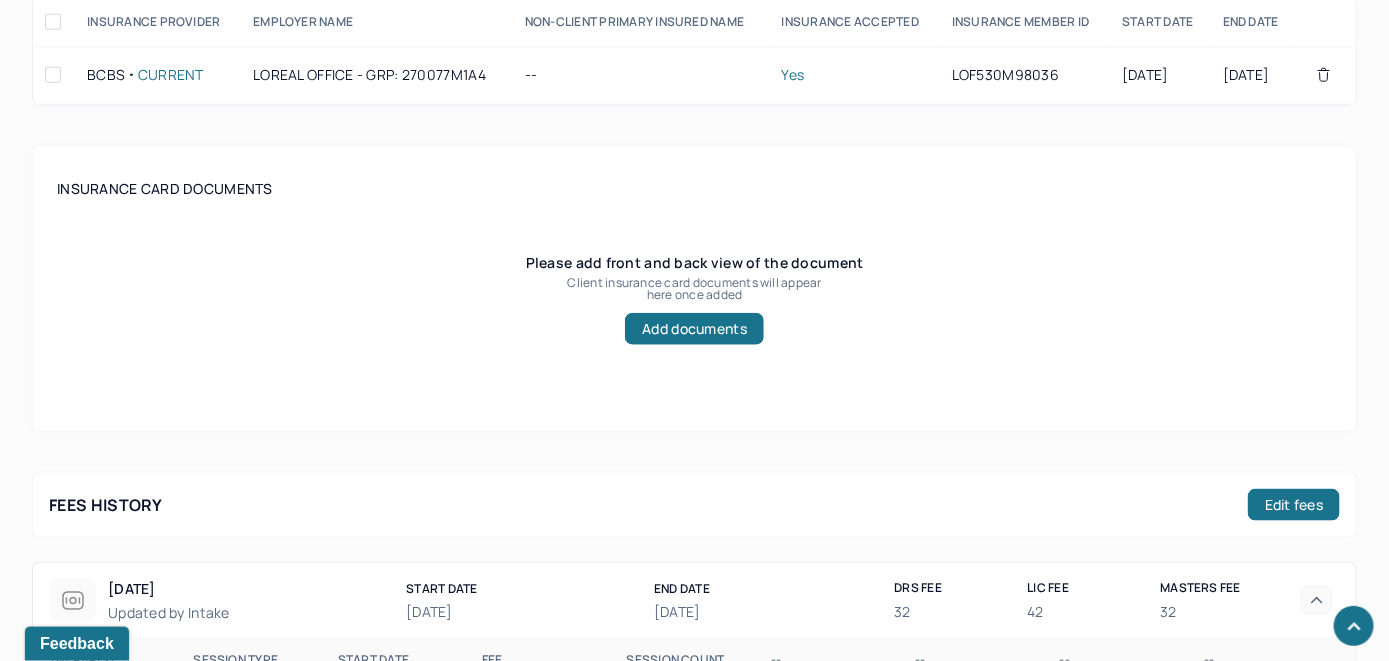 scroll, scrollTop: 543, scrollLeft: 0, axis: vertical 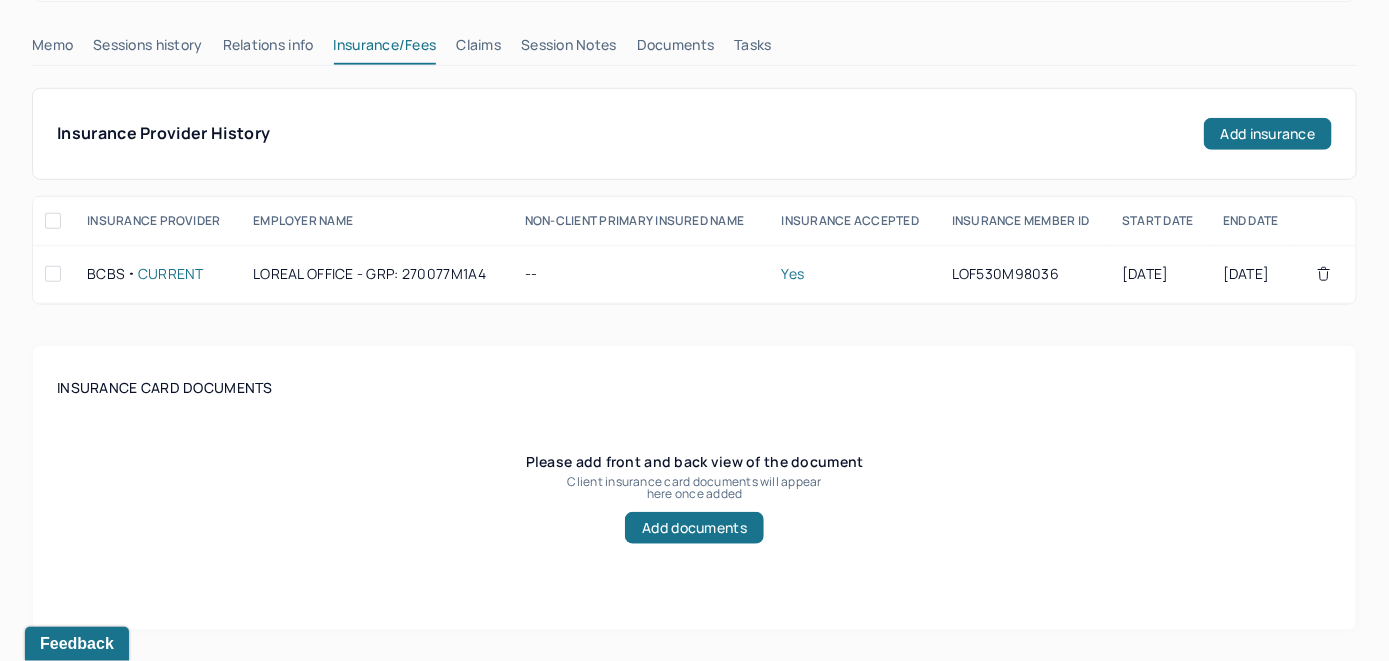 click on "Claims" at bounding box center [478, 49] 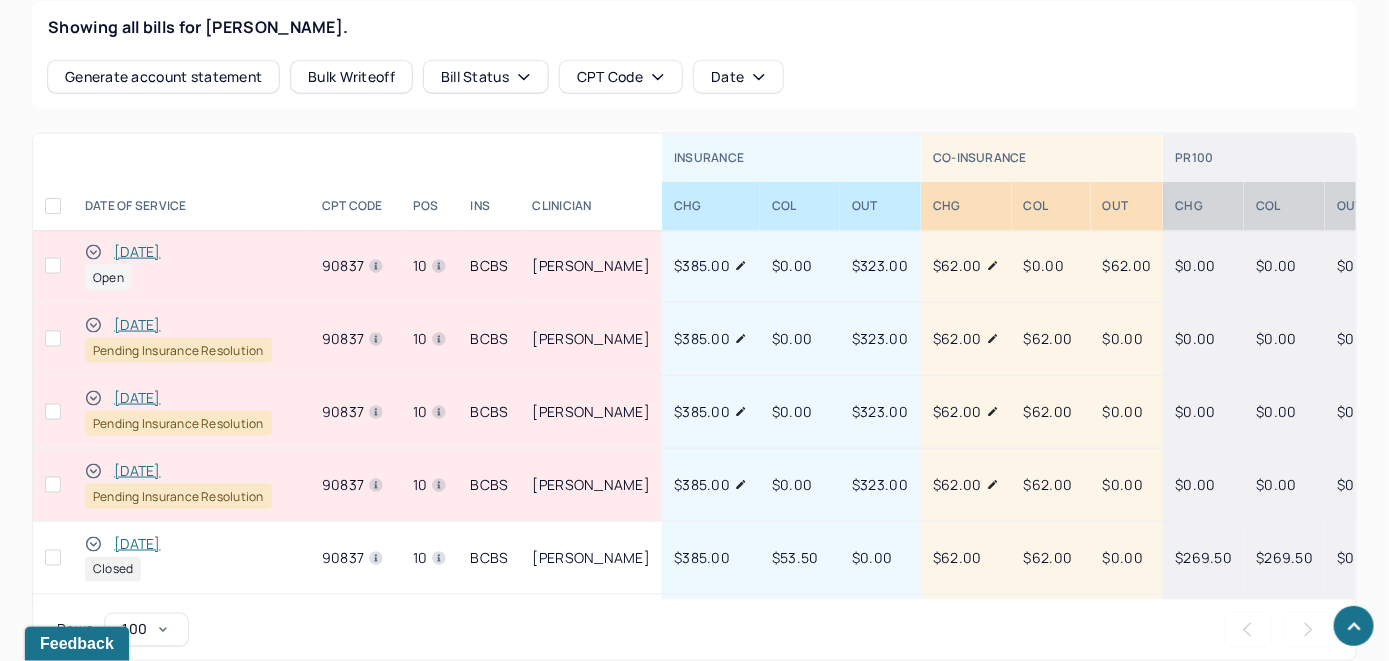 scroll, scrollTop: 886, scrollLeft: 0, axis: vertical 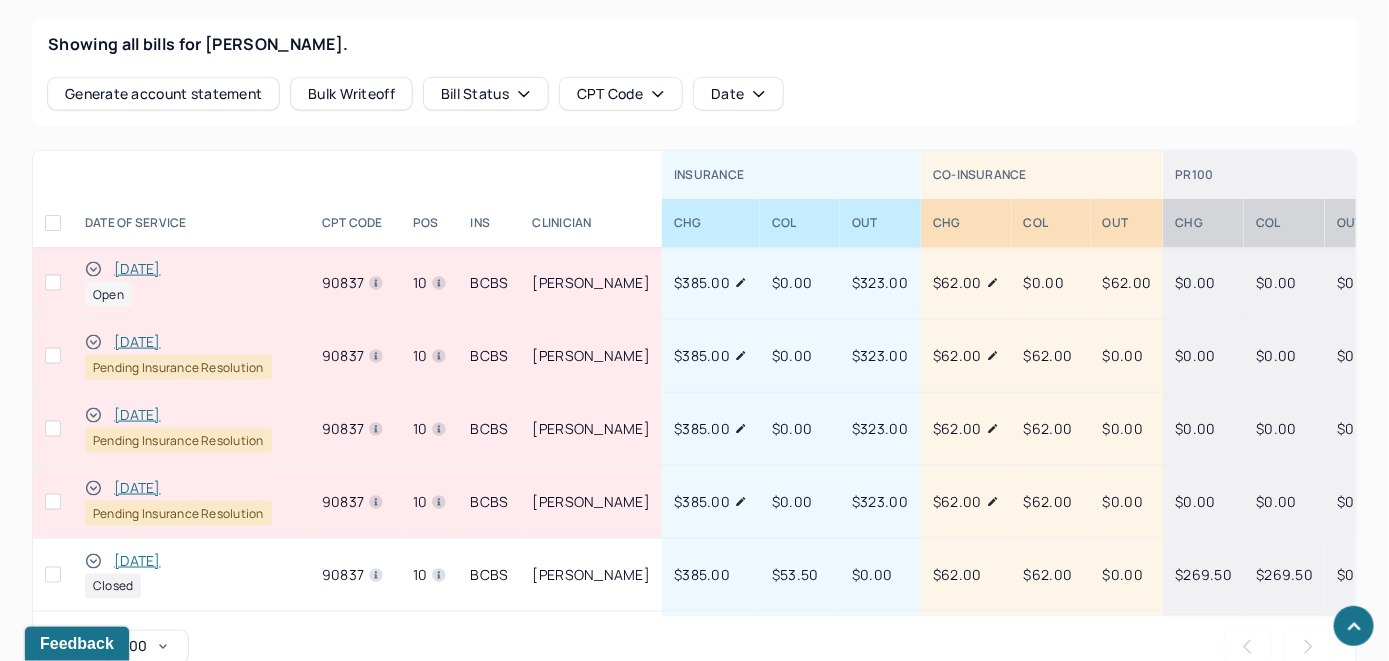 click on "[DATE]" at bounding box center (137, 269) 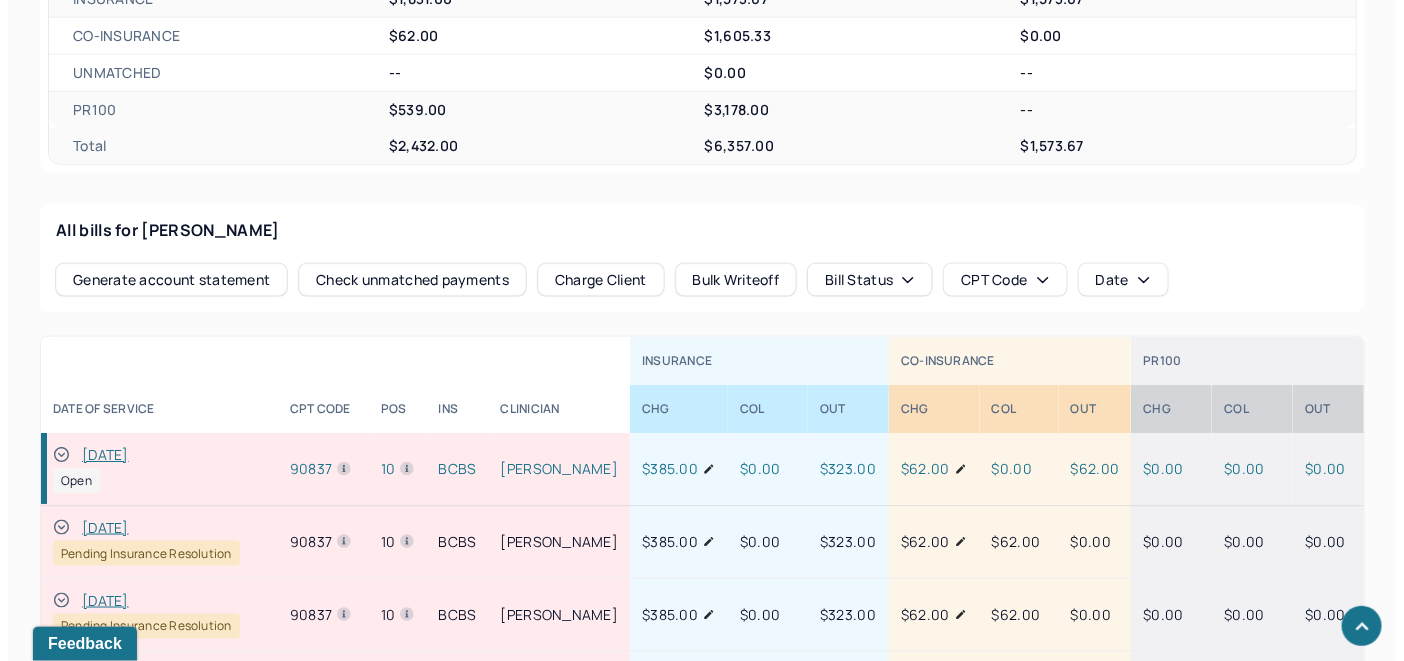 scroll, scrollTop: 886, scrollLeft: 0, axis: vertical 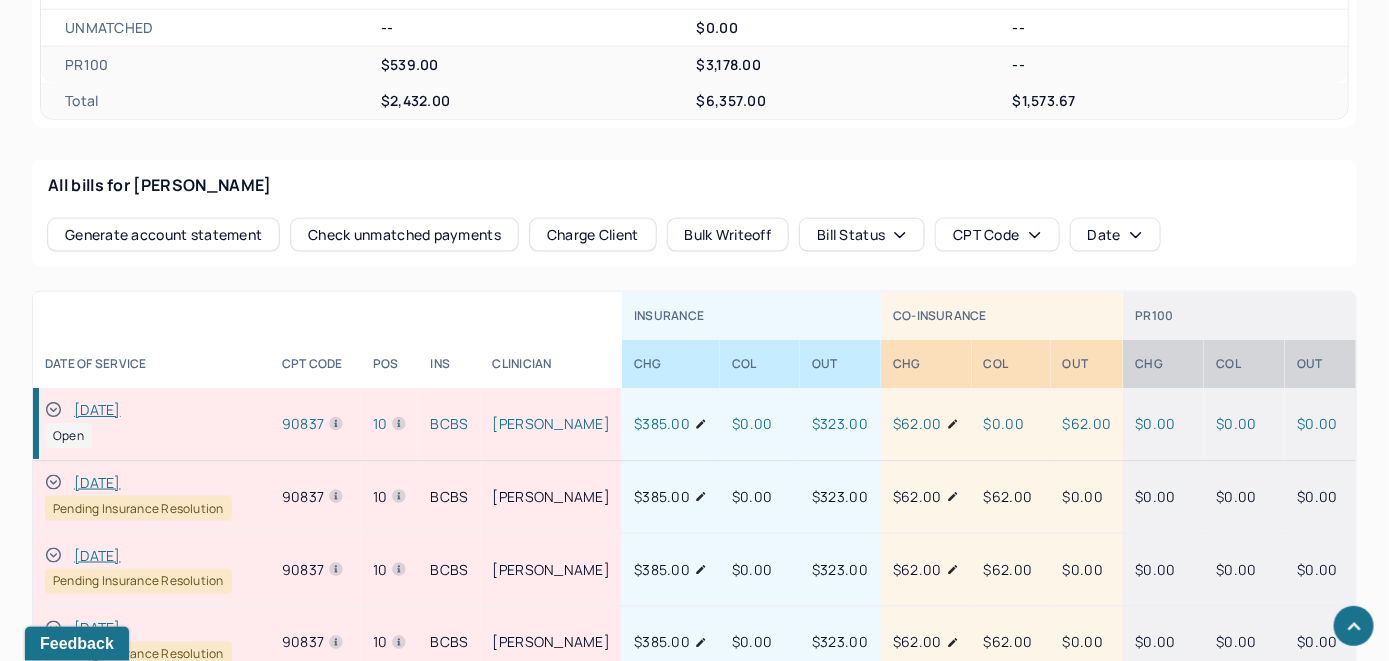click on "Check unmatched payments" at bounding box center [404, 235] 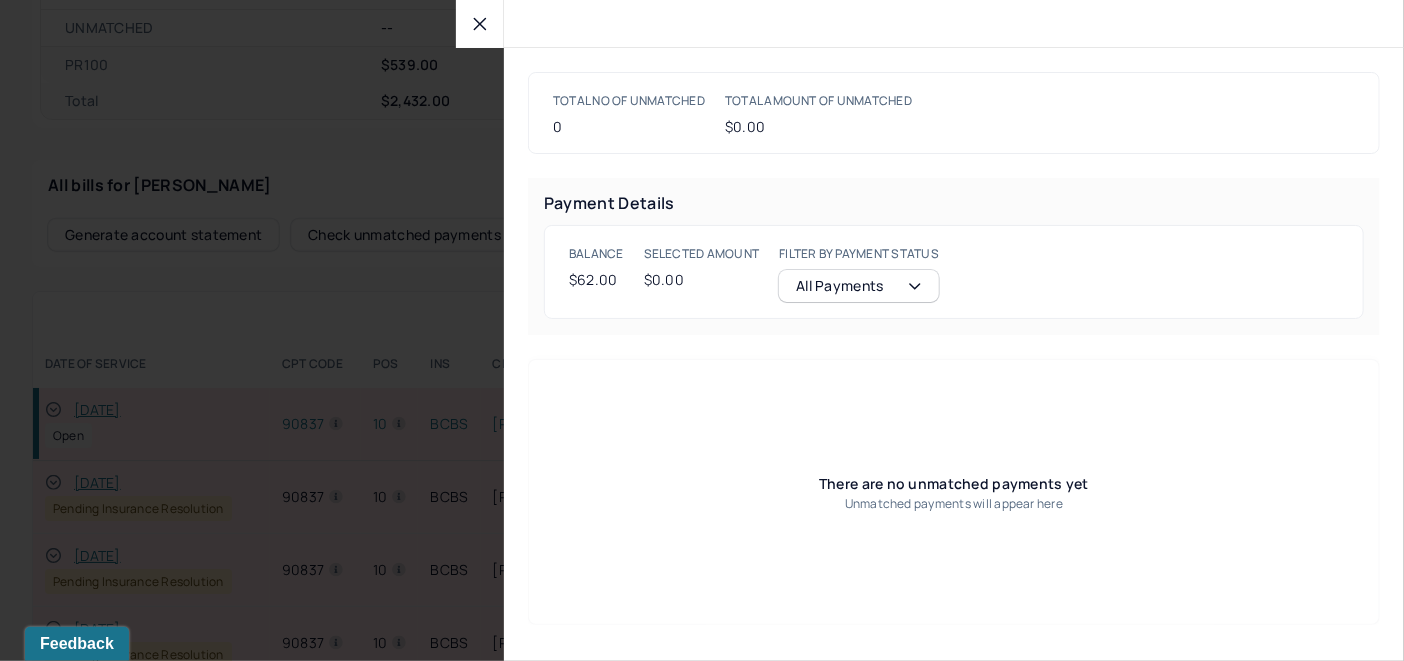 click 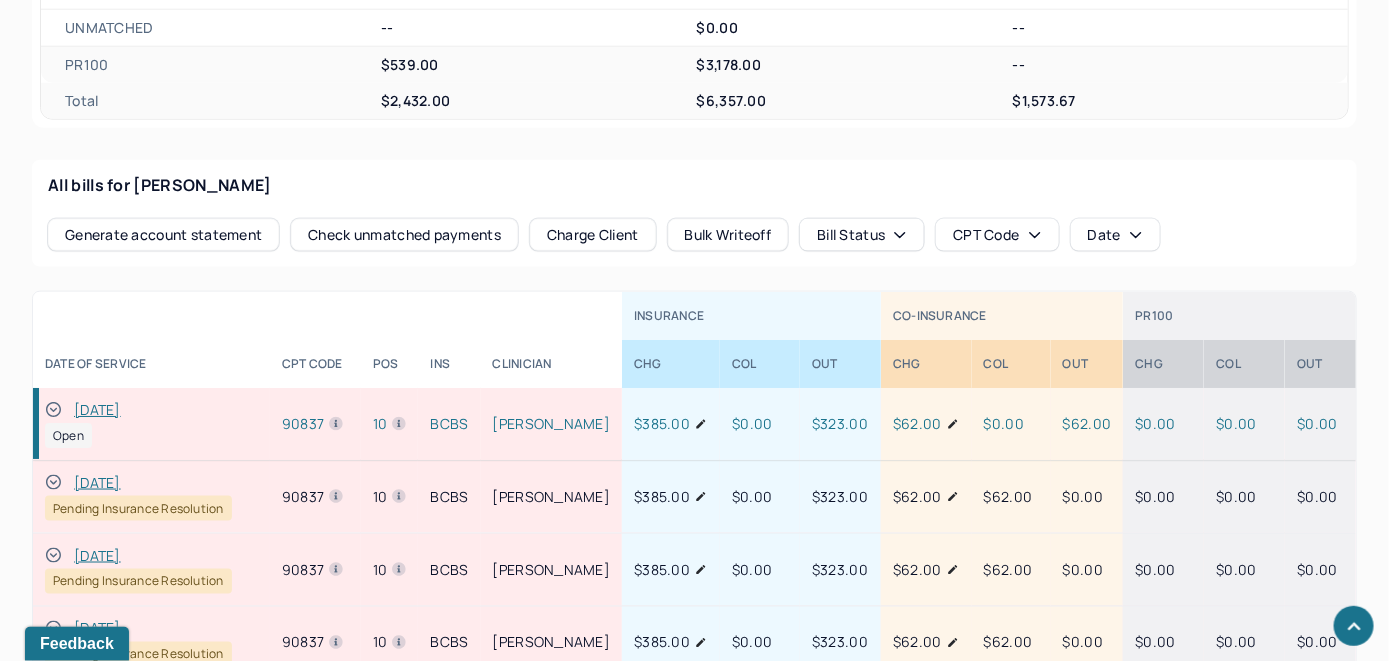 click on "Charge Client" at bounding box center [593, 235] 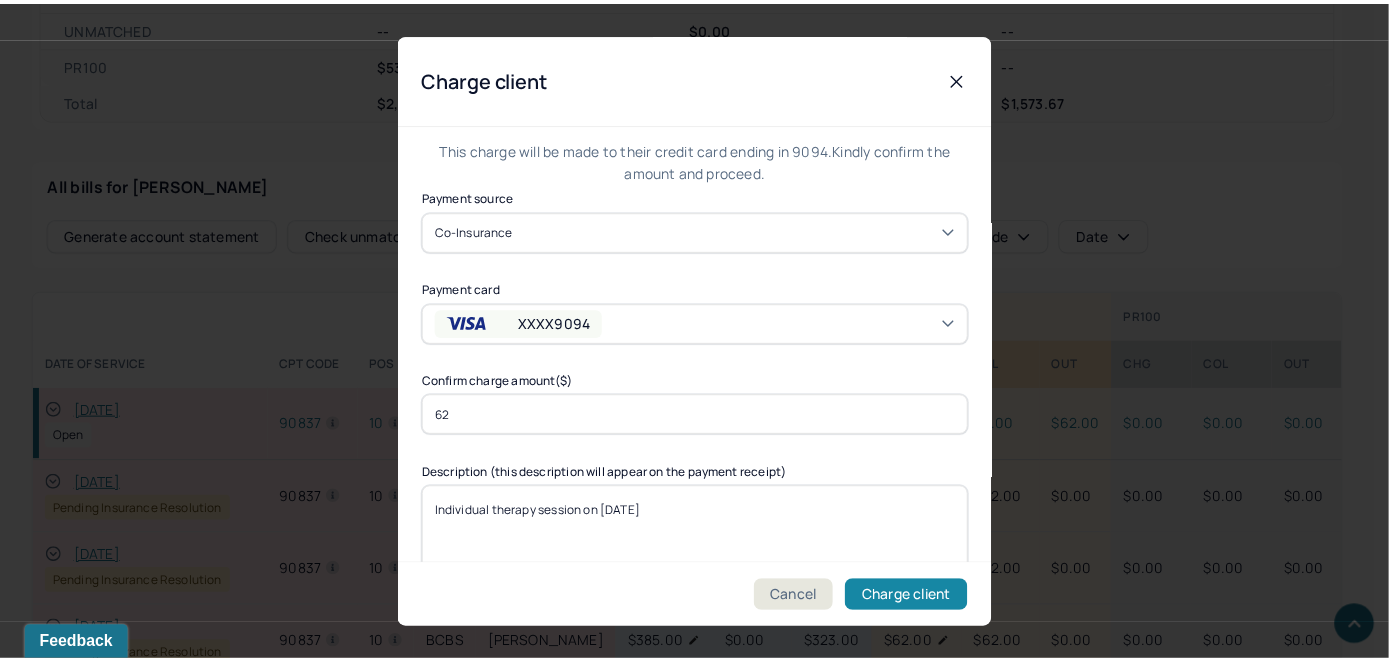 scroll, scrollTop: 121, scrollLeft: 0, axis: vertical 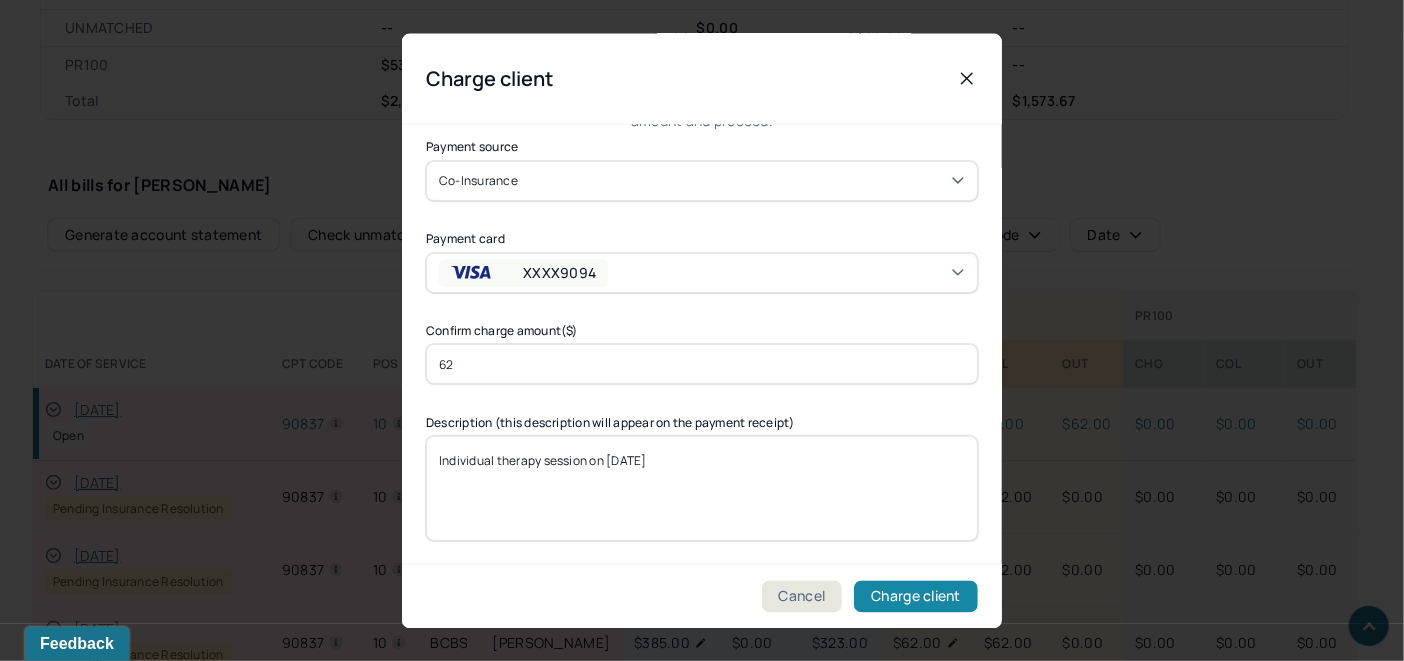 click on "Charge client" at bounding box center [916, 596] 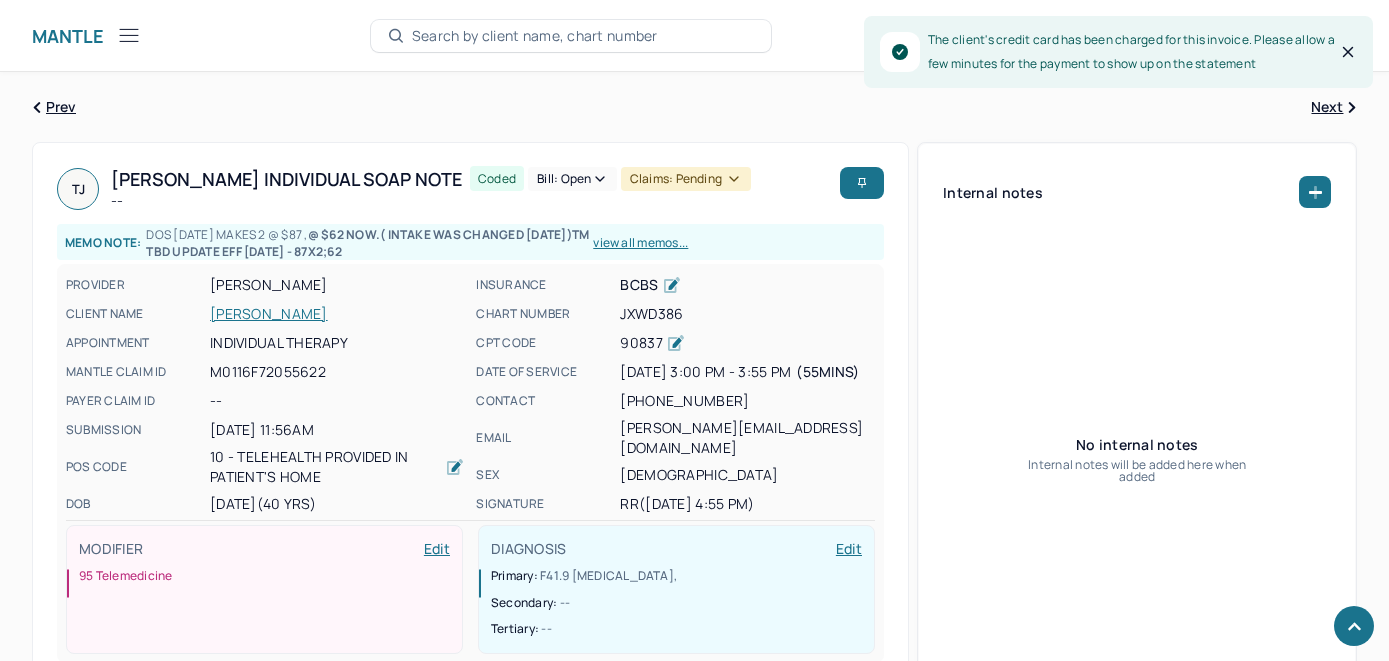 scroll, scrollTop: 886, scrollLeft: 0, axis: vertical 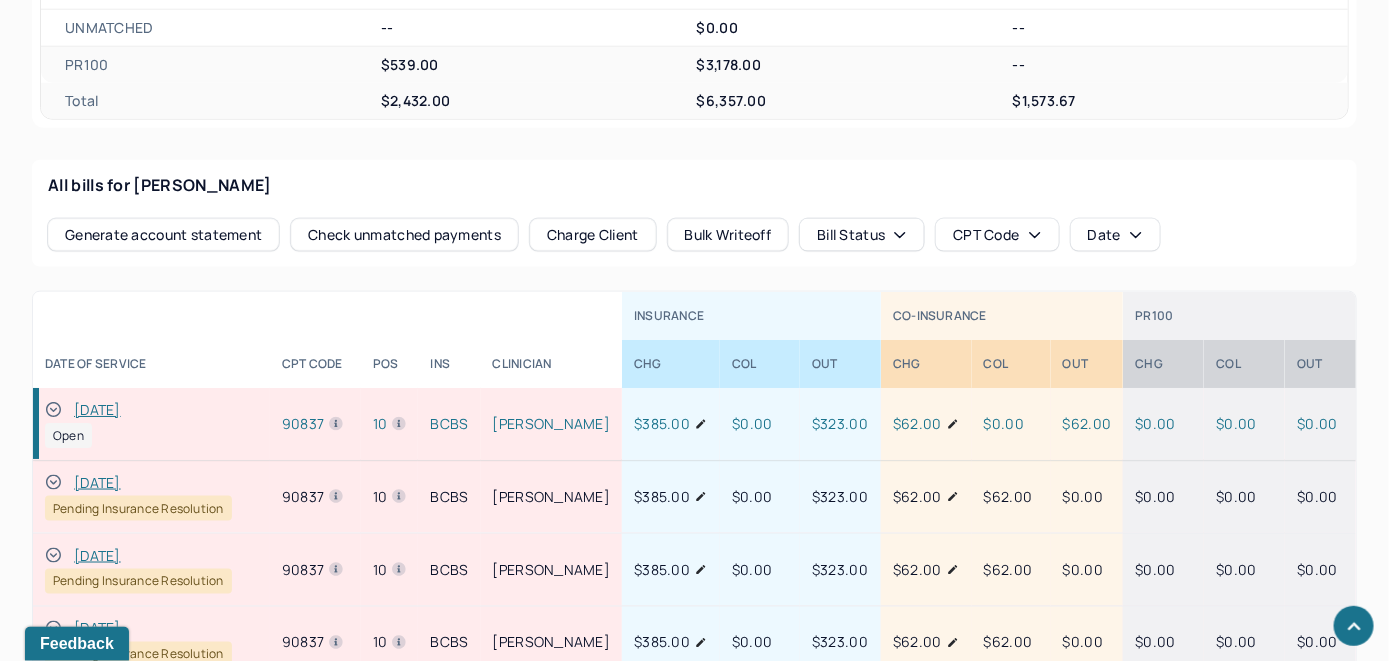 drag, startPoint x: 49, startPoint y: 421, endPoint x: 62, endPoint y: 413, distance: 15.264338 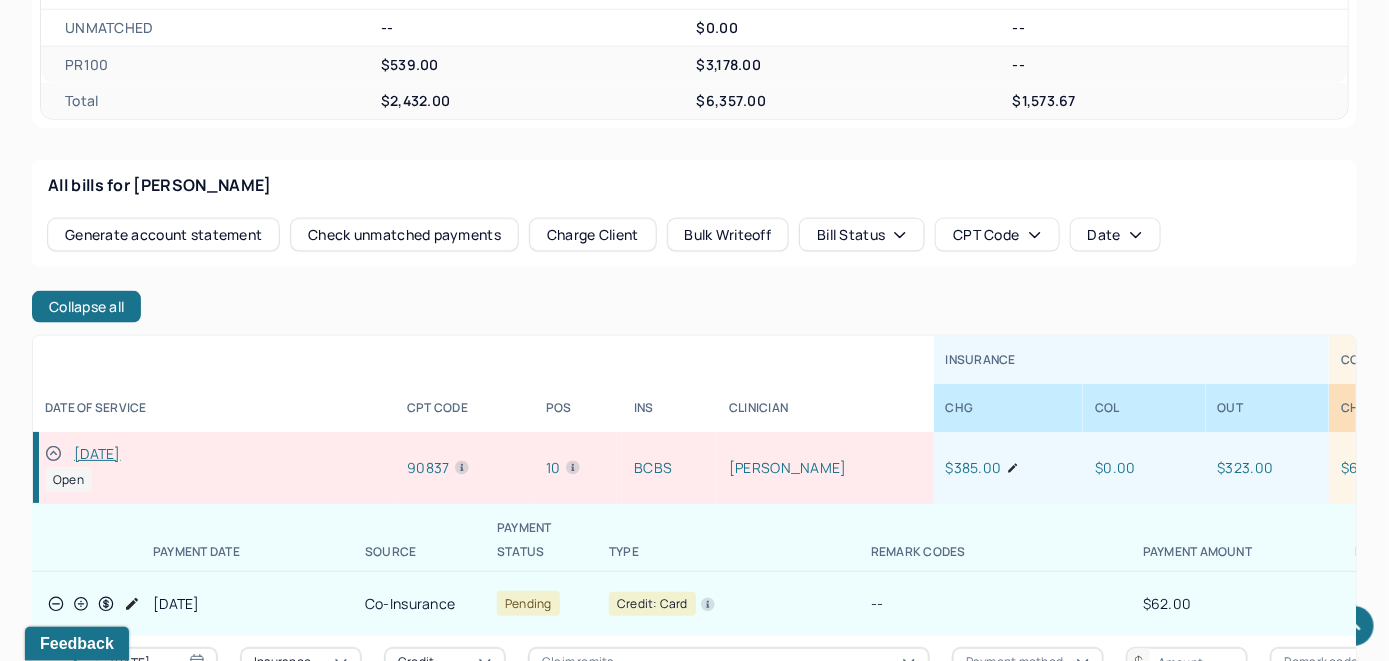 scroll, scrollTop: 200, scrollLeft: 0, axis: vertical 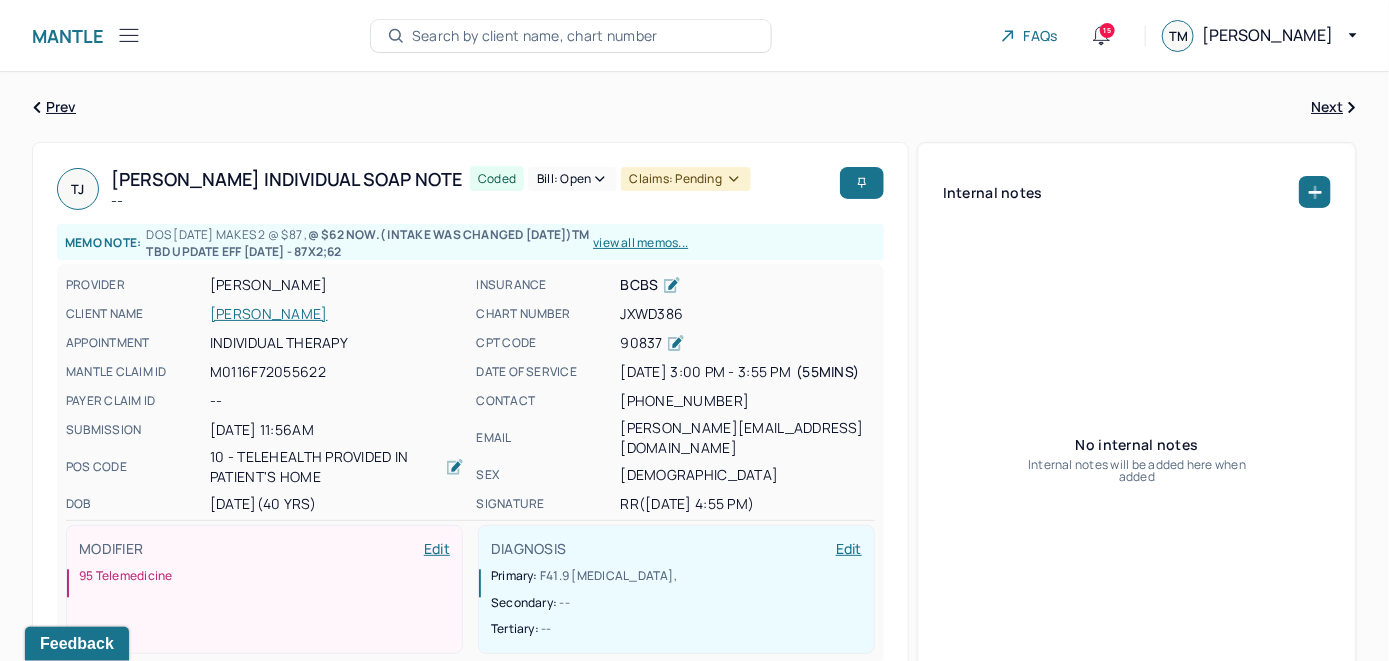 click on "Bill: Open" at bounding box center [572, 179] 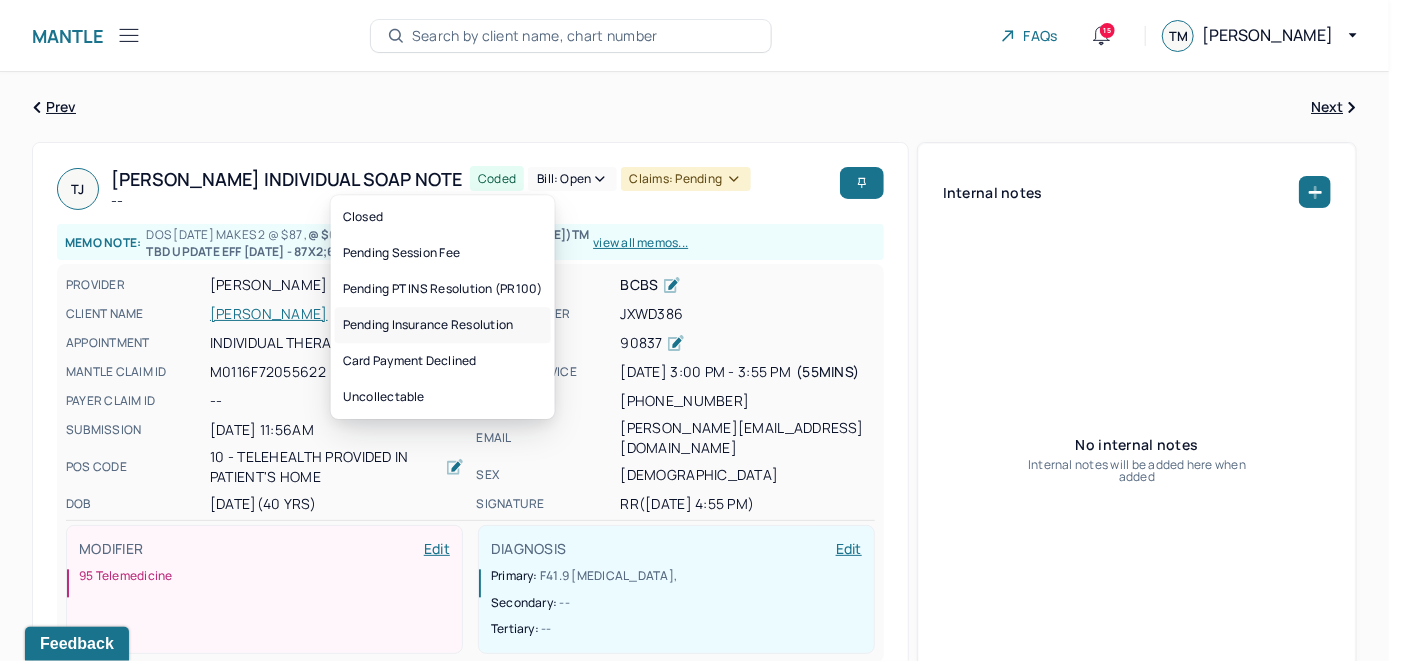click on "Pending Insurance Resolution" at bounding box center (443, 325) 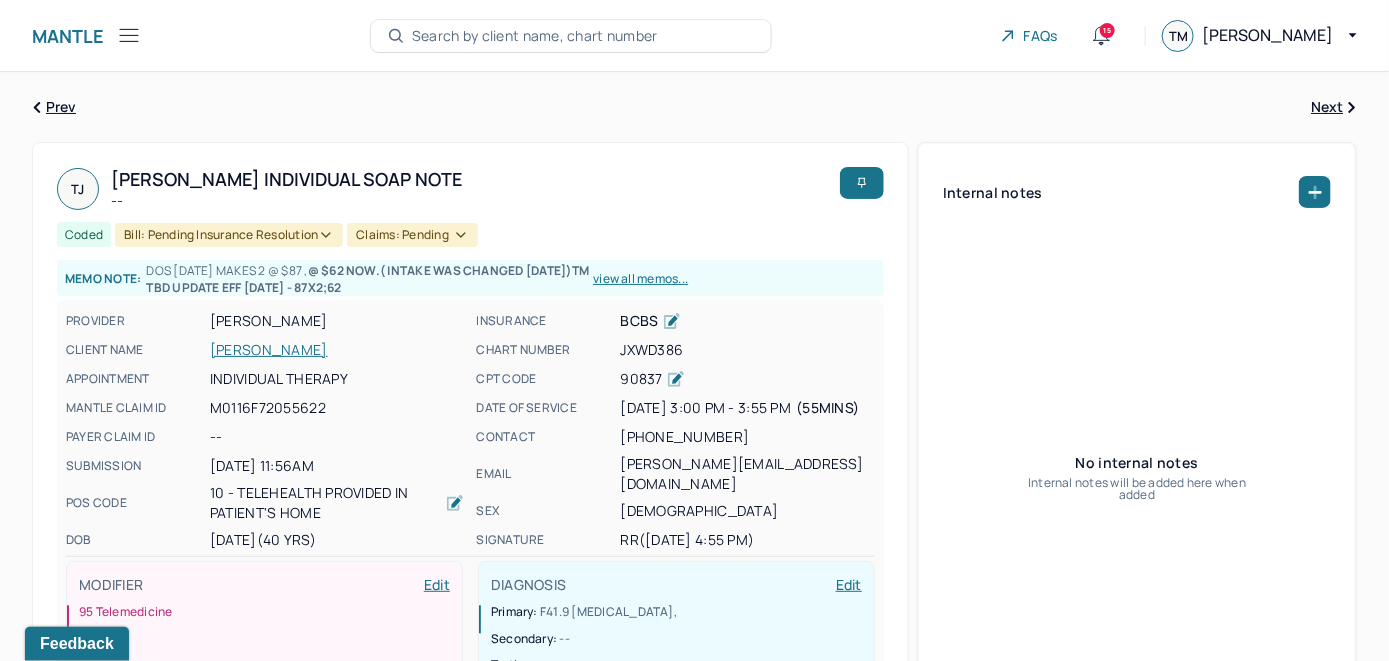 click on "Search by client name, chart number" at bounding box center [535, 36] 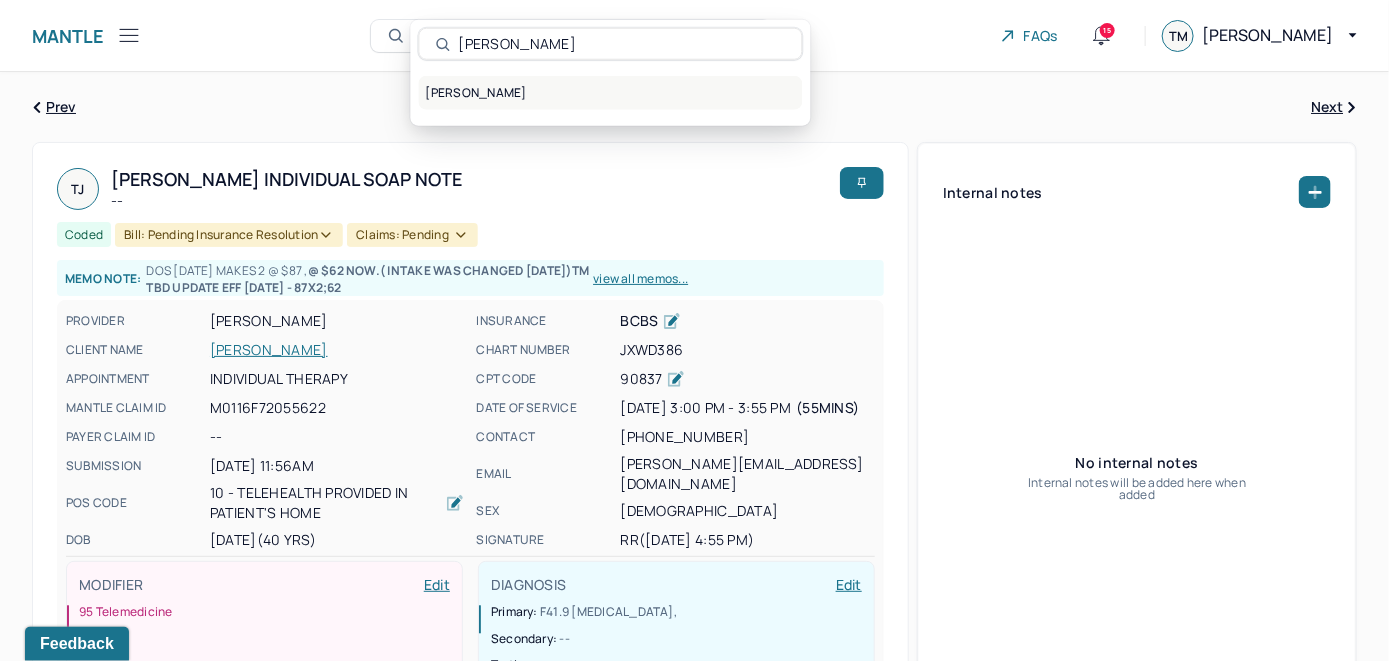type on "Tiffany Kallman" 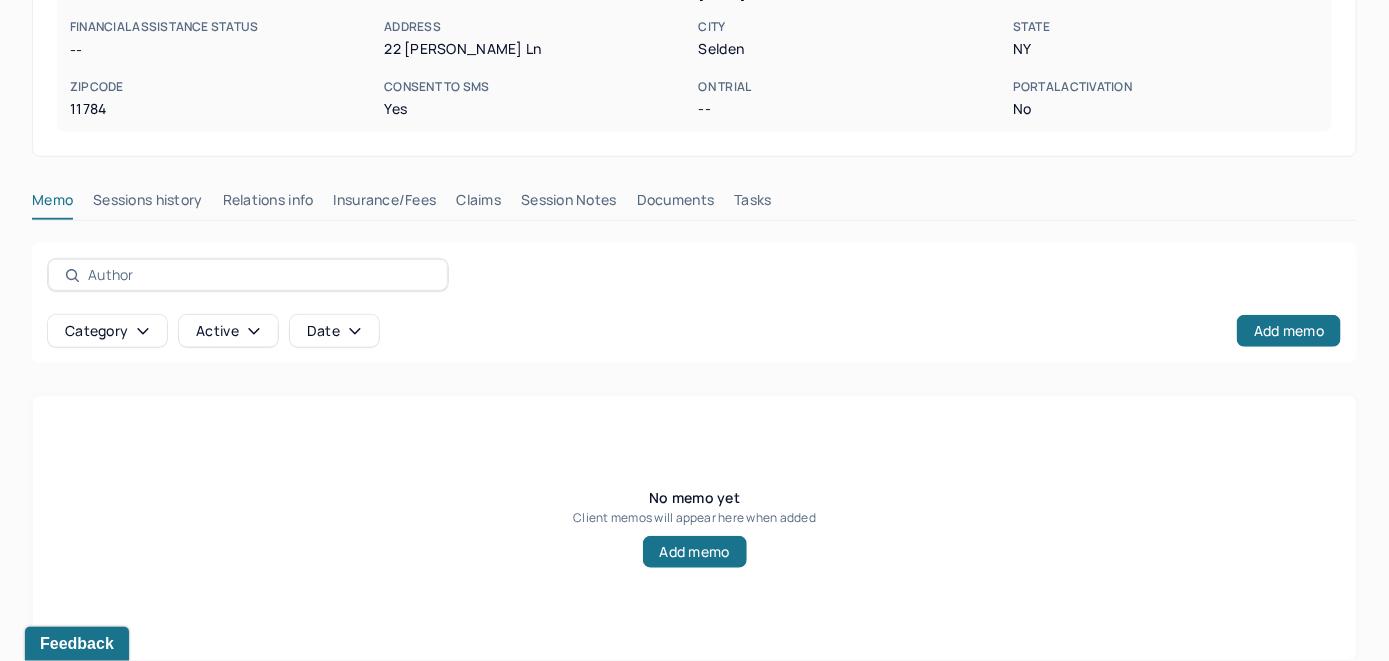 scroll, scrollTop: 393, scrollLeft: 0, axis: vertical 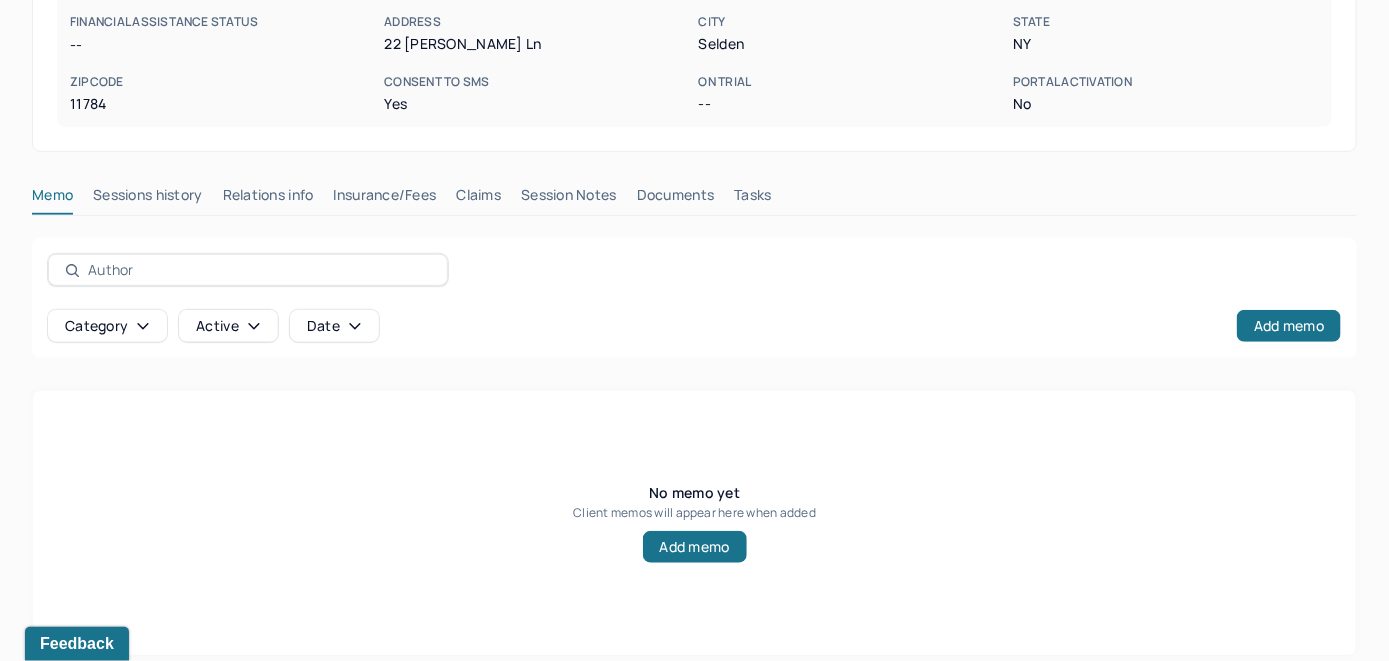 click on "Insurance/Fees" at bounding box center (385, 199) 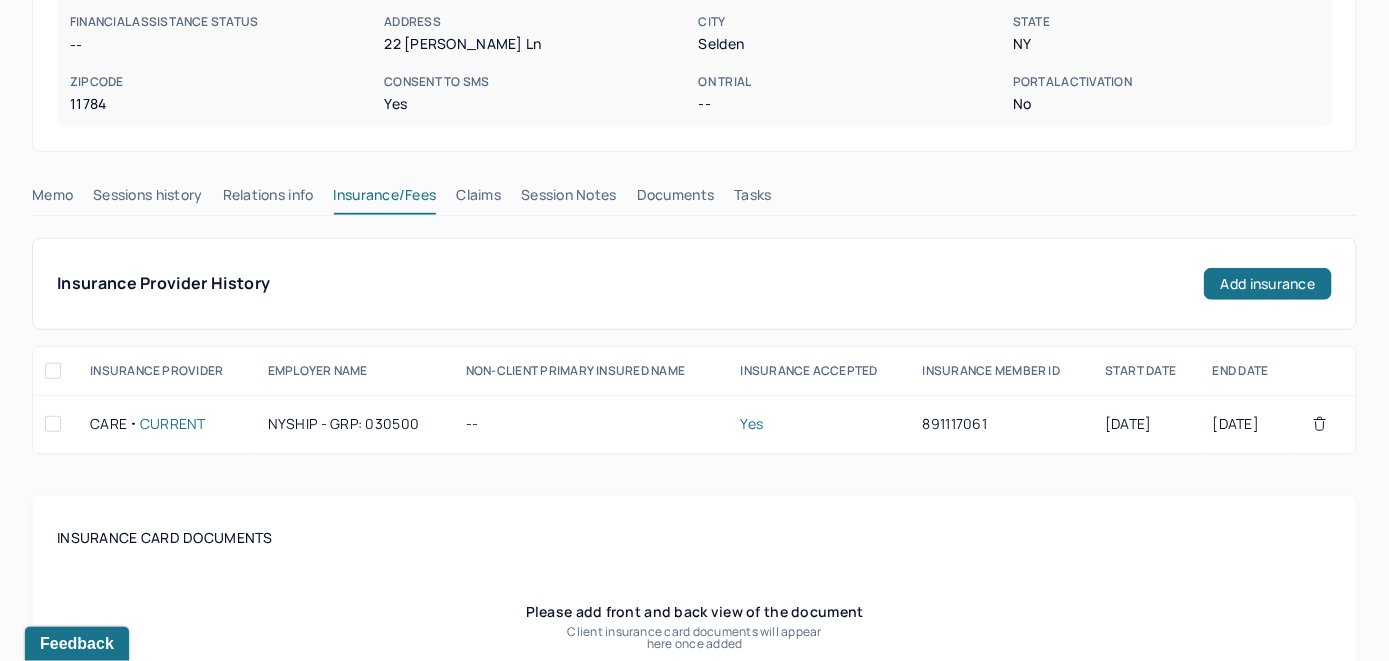 click on "Claims" at bounding box center (478, 199) 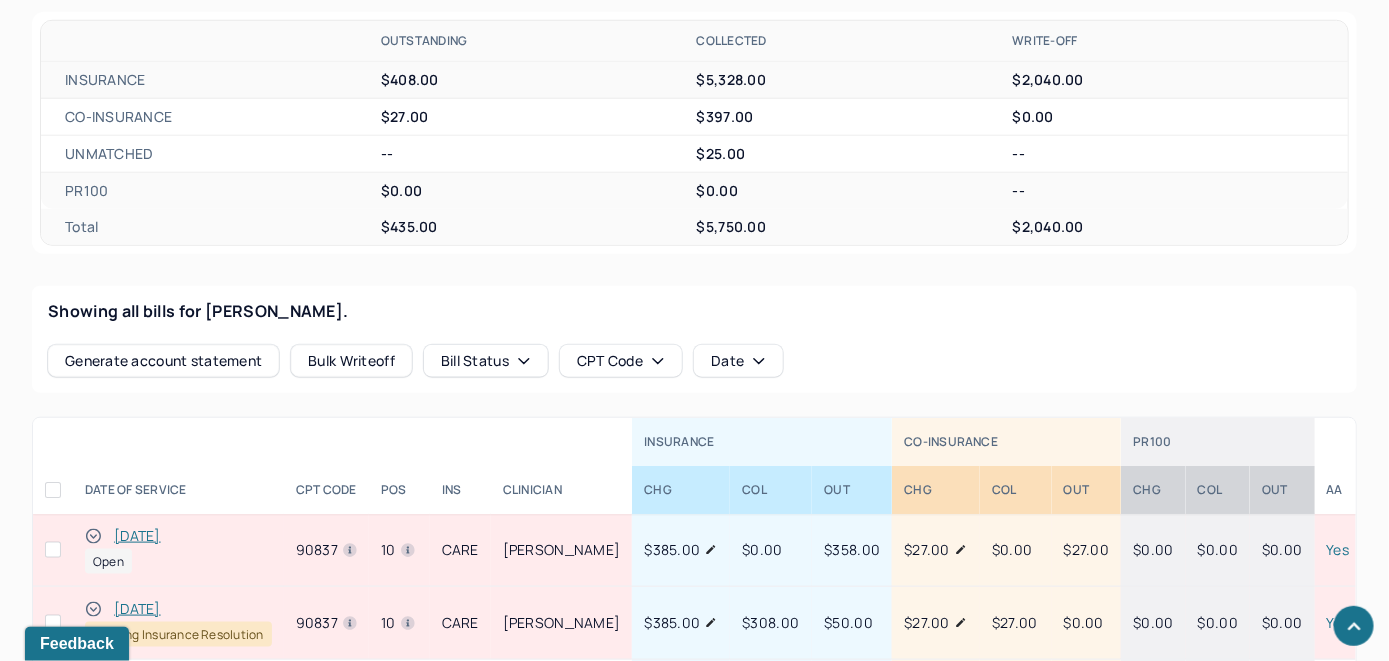 scroll, scrollTop: 604, scrollLeft: 0, axis: vertical 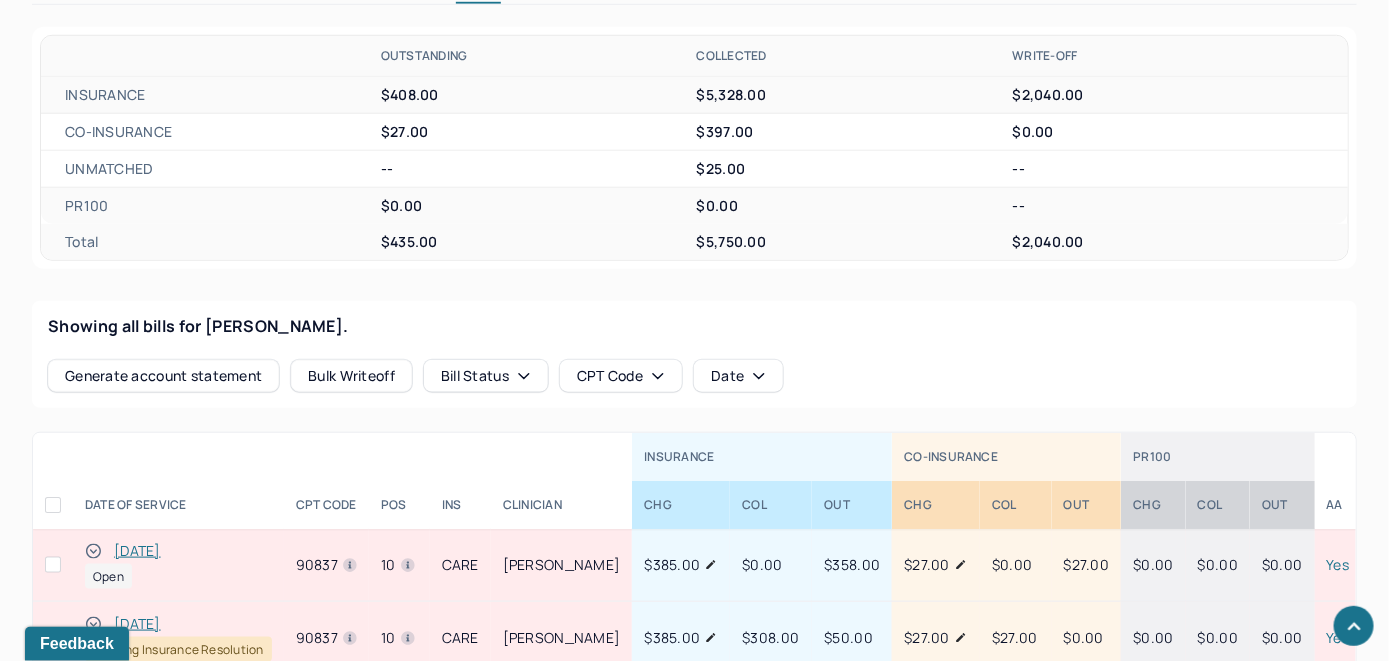click on "[DATE]" at bounding box center [137, 551] 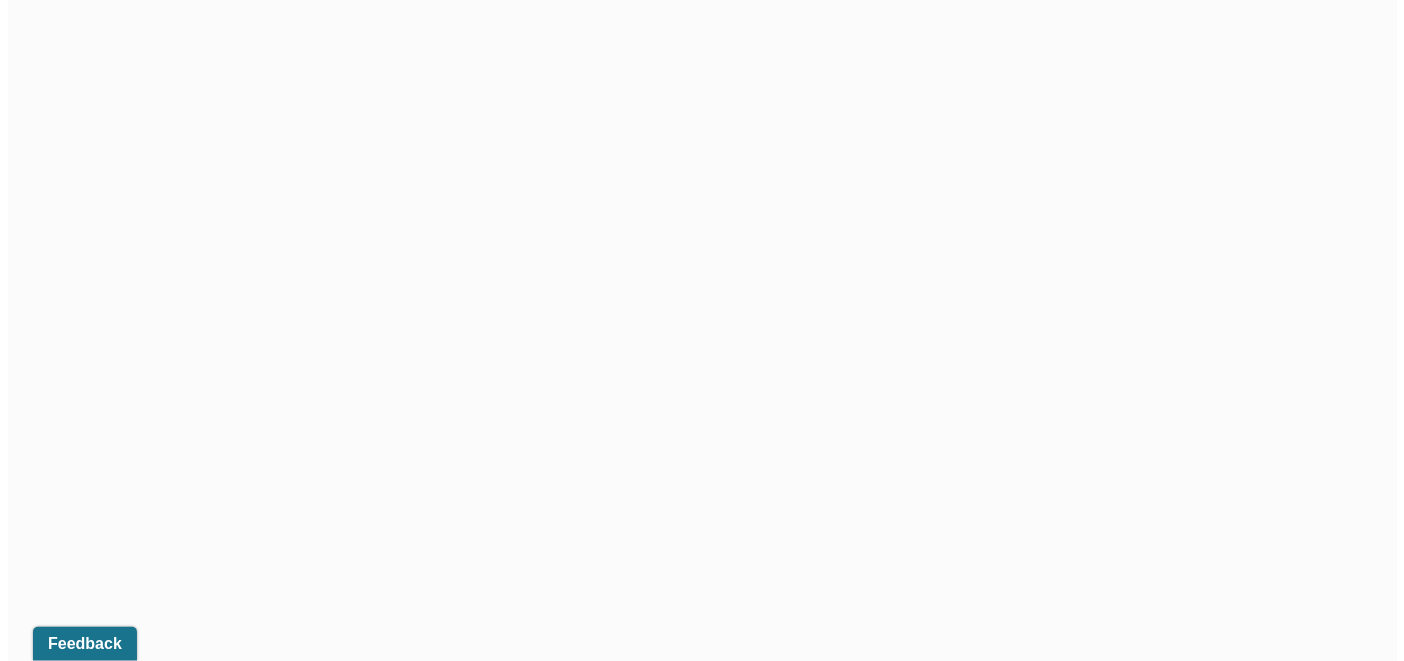 scroll, scrollTop: 604, scrollLeft: 0, axis: vertical 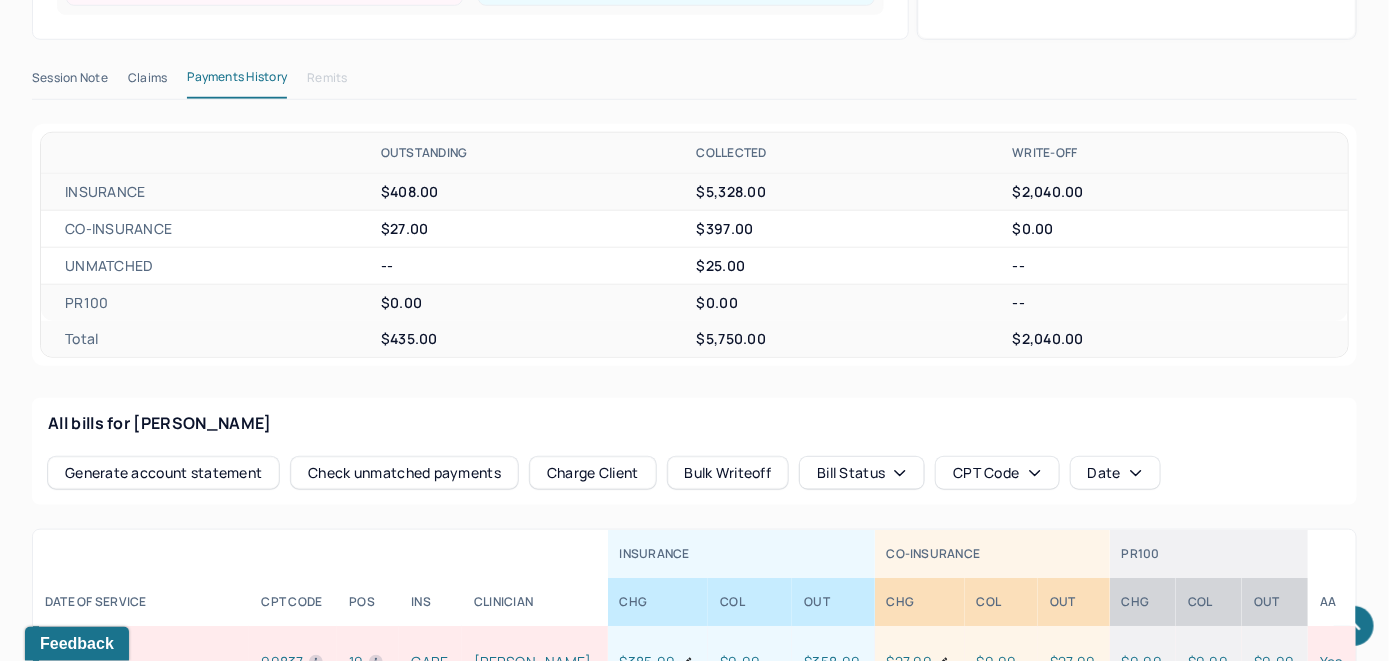 click on "Check unmatched payments" at bounding box center [404, 473] 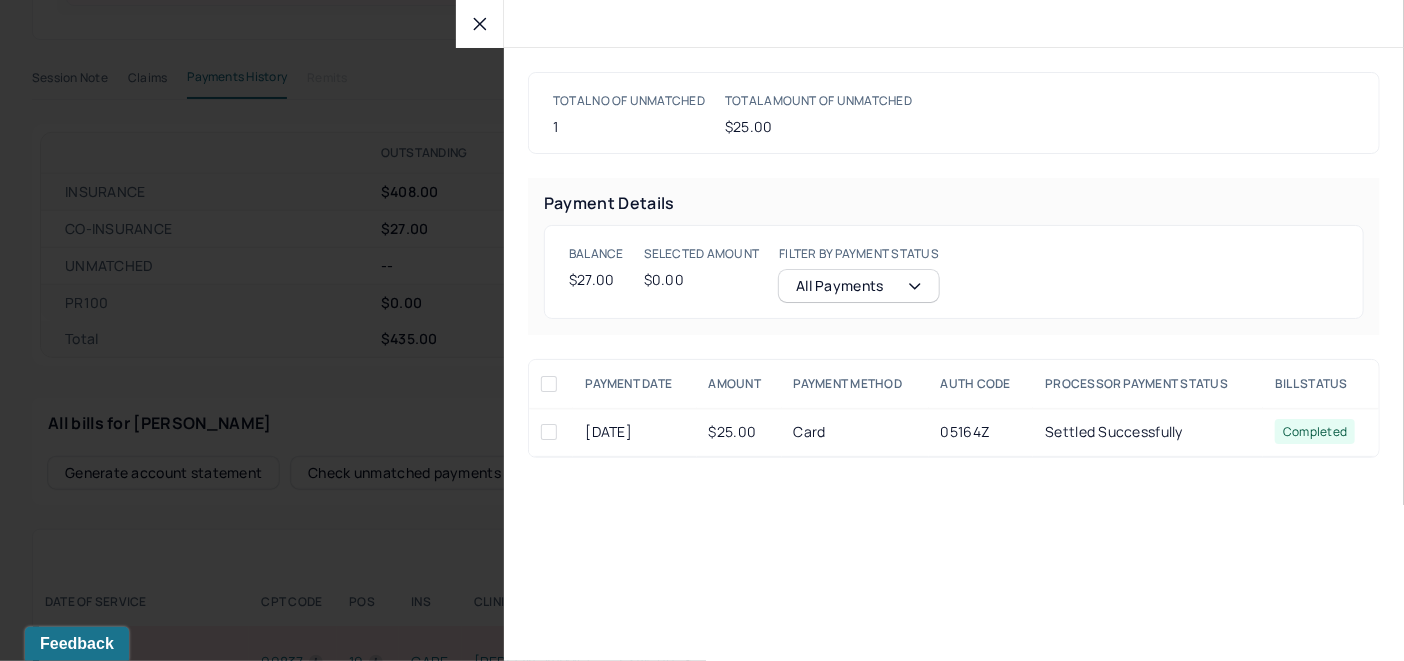 click at bounding box center (480, 24) 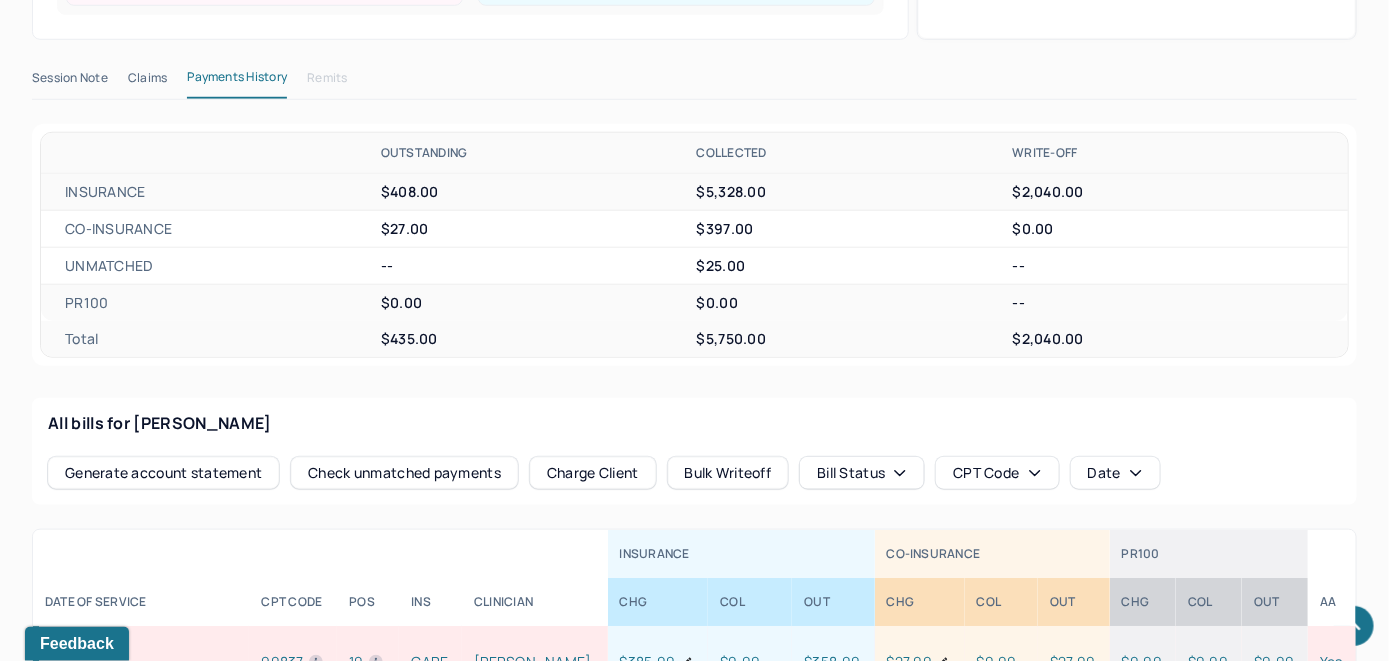 click on "Charge Client" at bounding box center [593, 473] 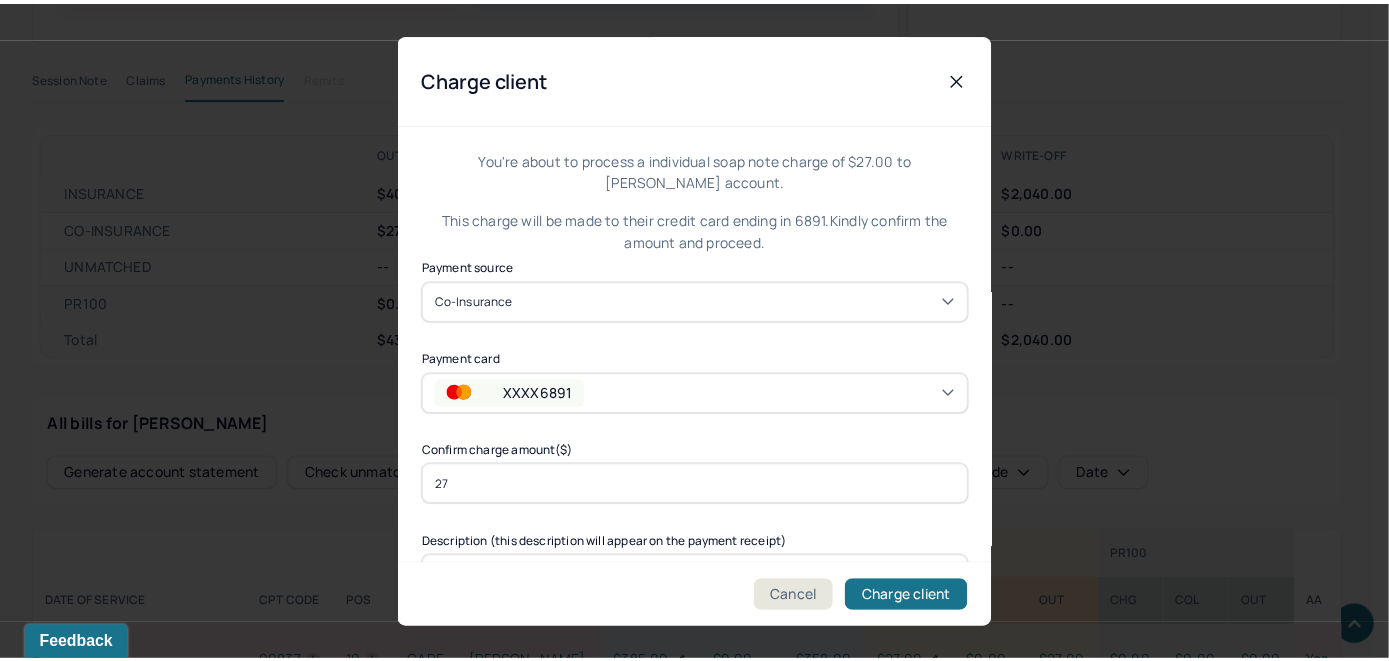 scroll, scrollTop: 121, scrollLeft: 0, axis: vertical 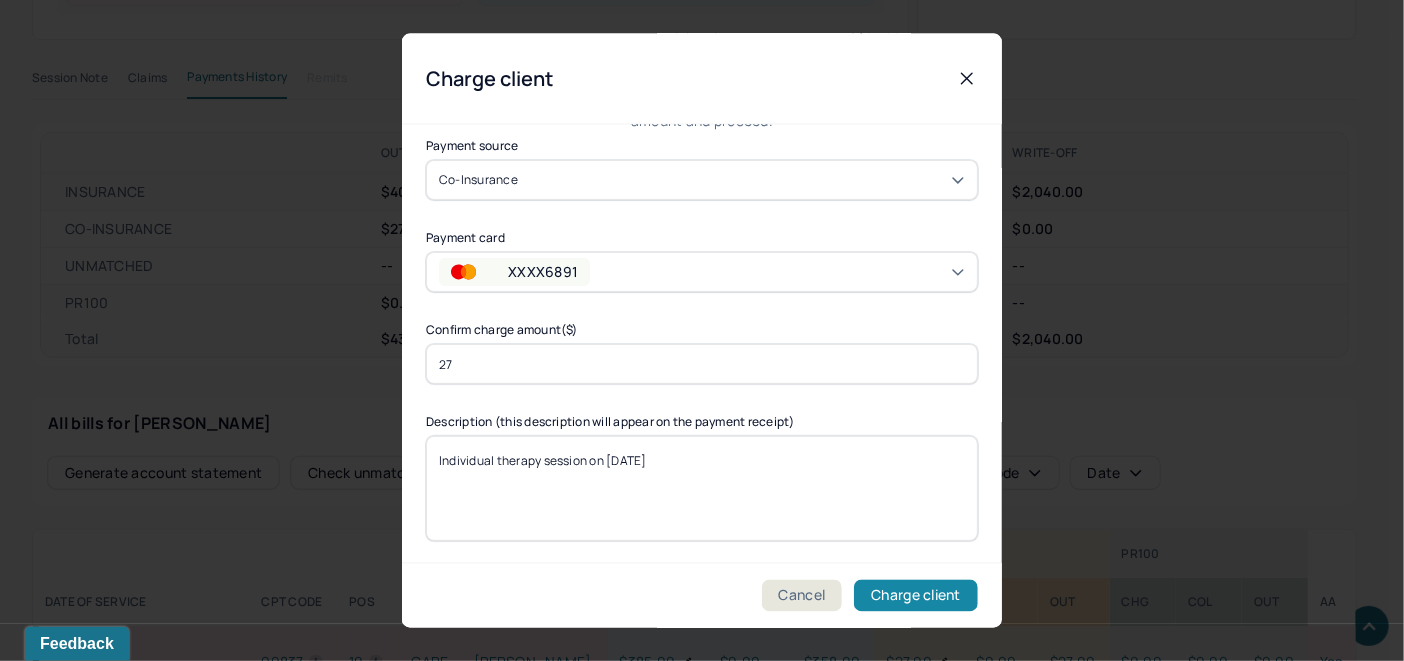 click on "Charge client" at bounding box center [916, 596] 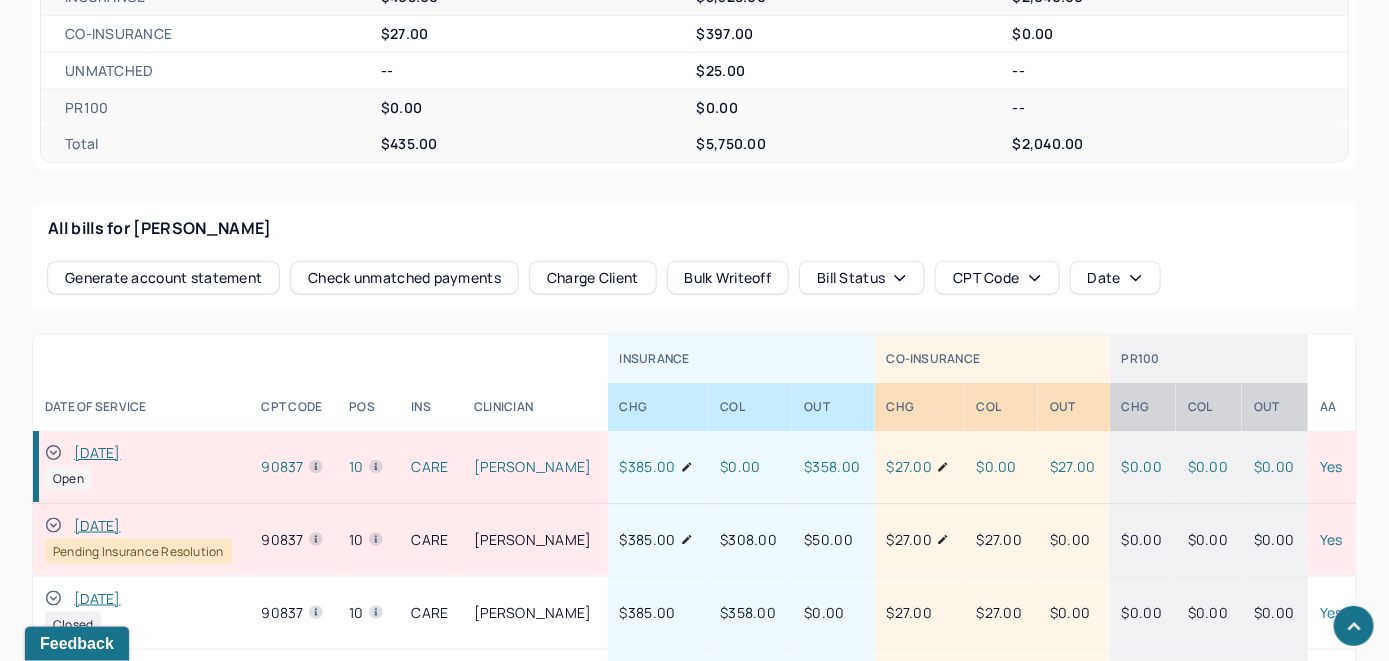 scroll, scrollTop: 804, scrollLeft: 0, axis: vertical 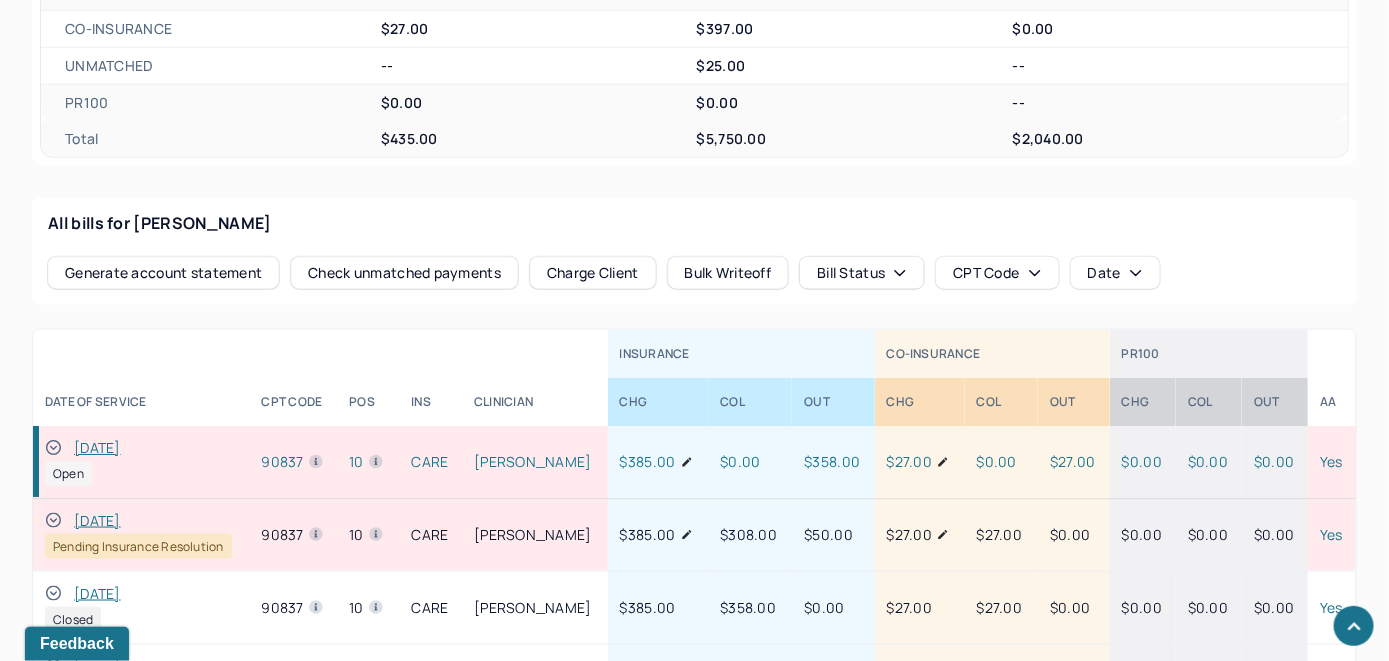 click 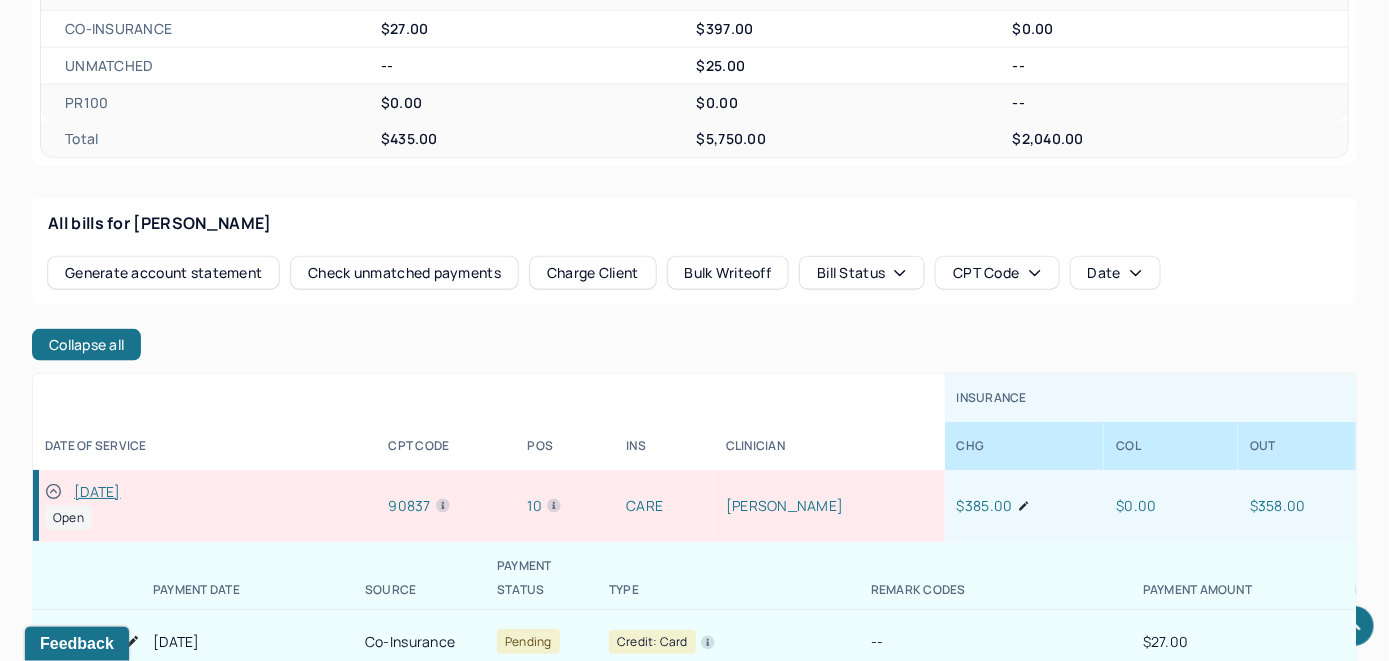 scroll, scrollTop: 200, scrollLeft: 0, axis: vertical 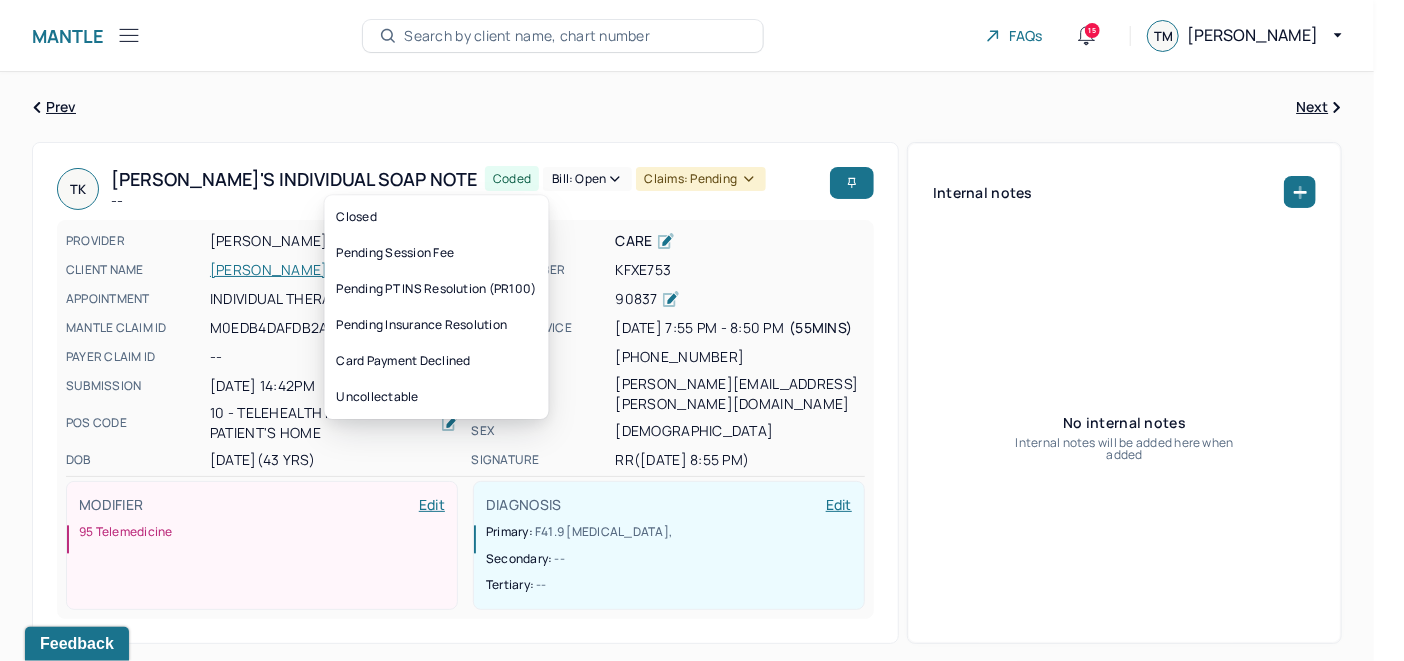 click on "Bill: Open" at bounding box center [587, 179] 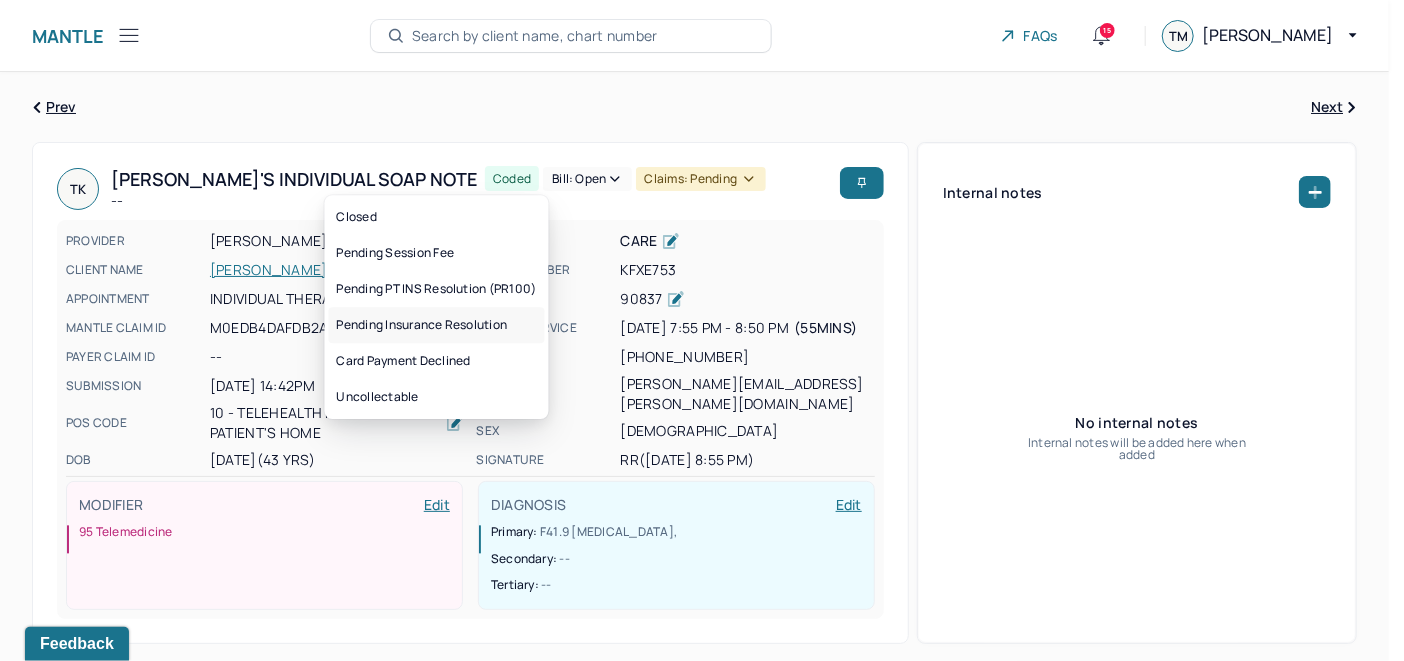 click on "Pending Insurance Resolution" at bounding box center (437, 325) 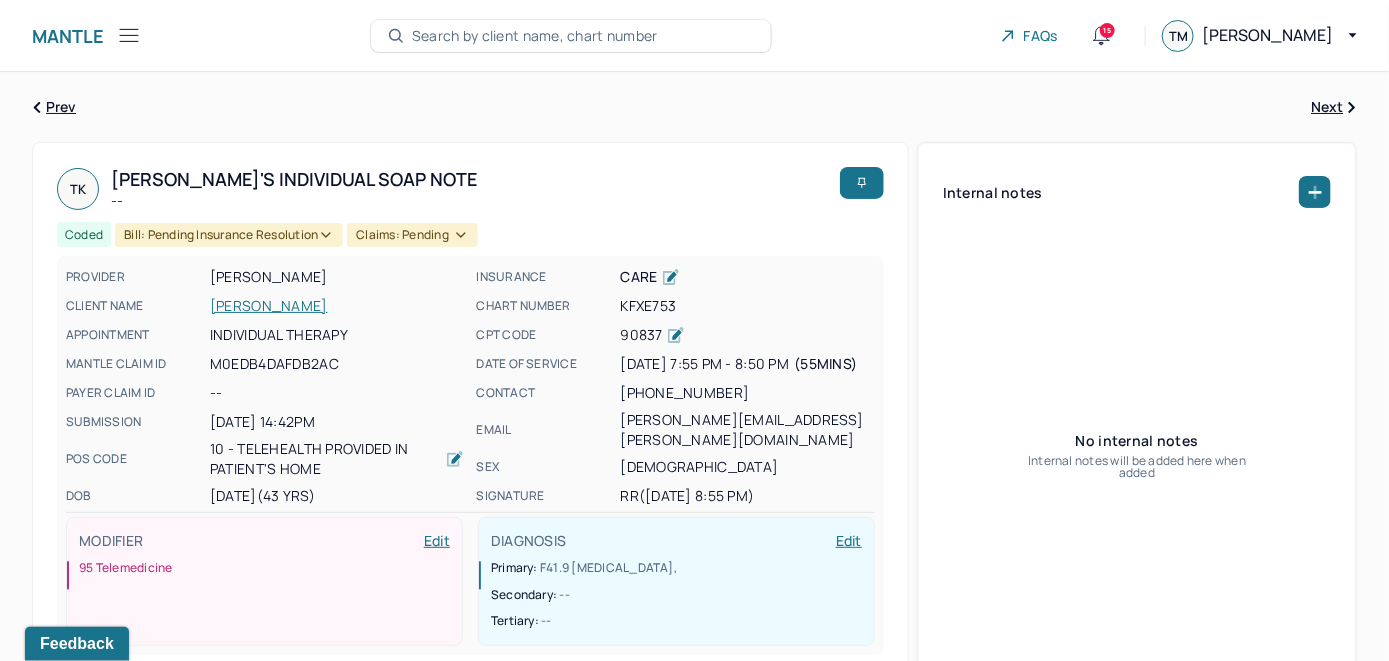 click on "Search by client name, chart number" at bounding box center [535, 36] 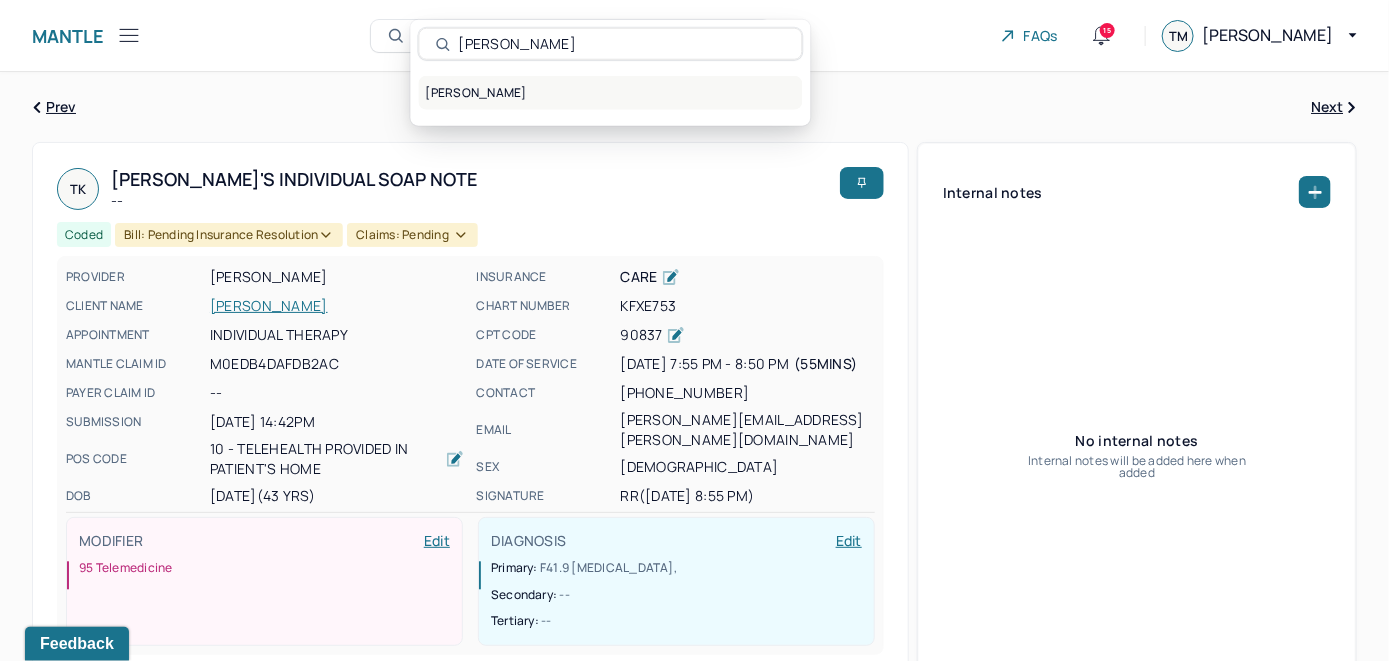 type on "Timothy OBrien" 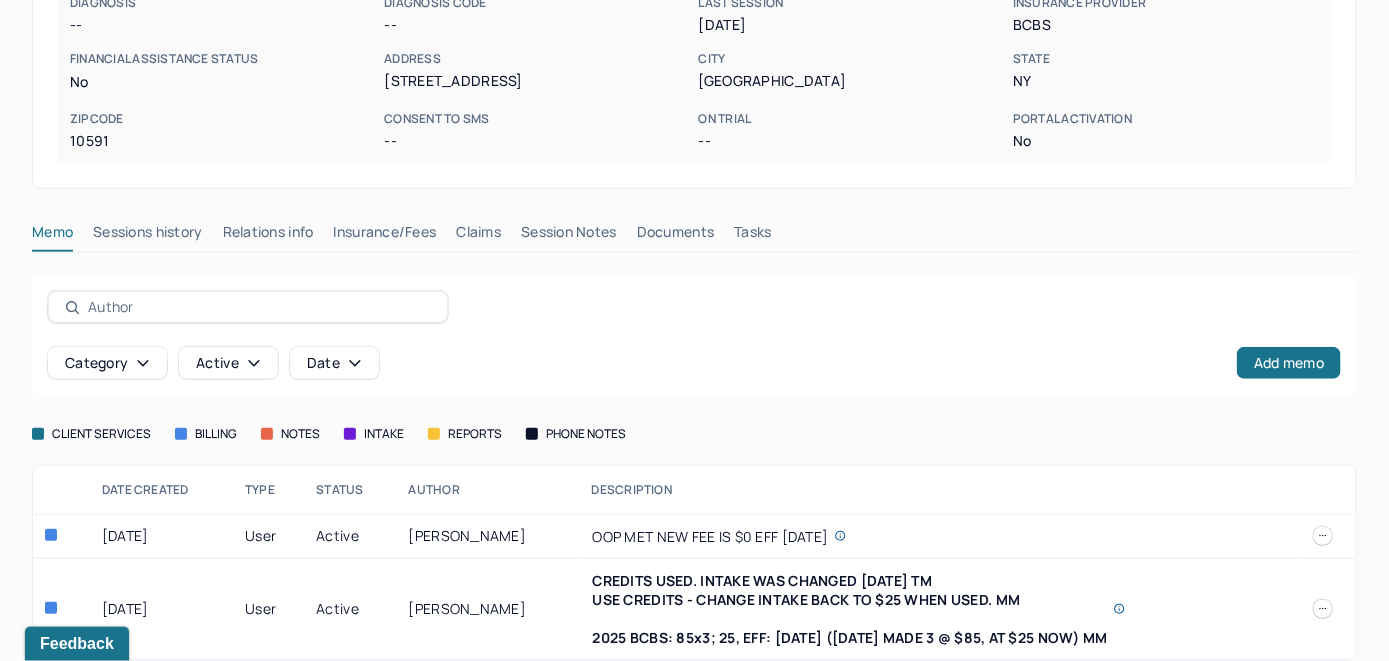 scroll, scrollTop: 400, scrollLeft: 0, axis: vertical 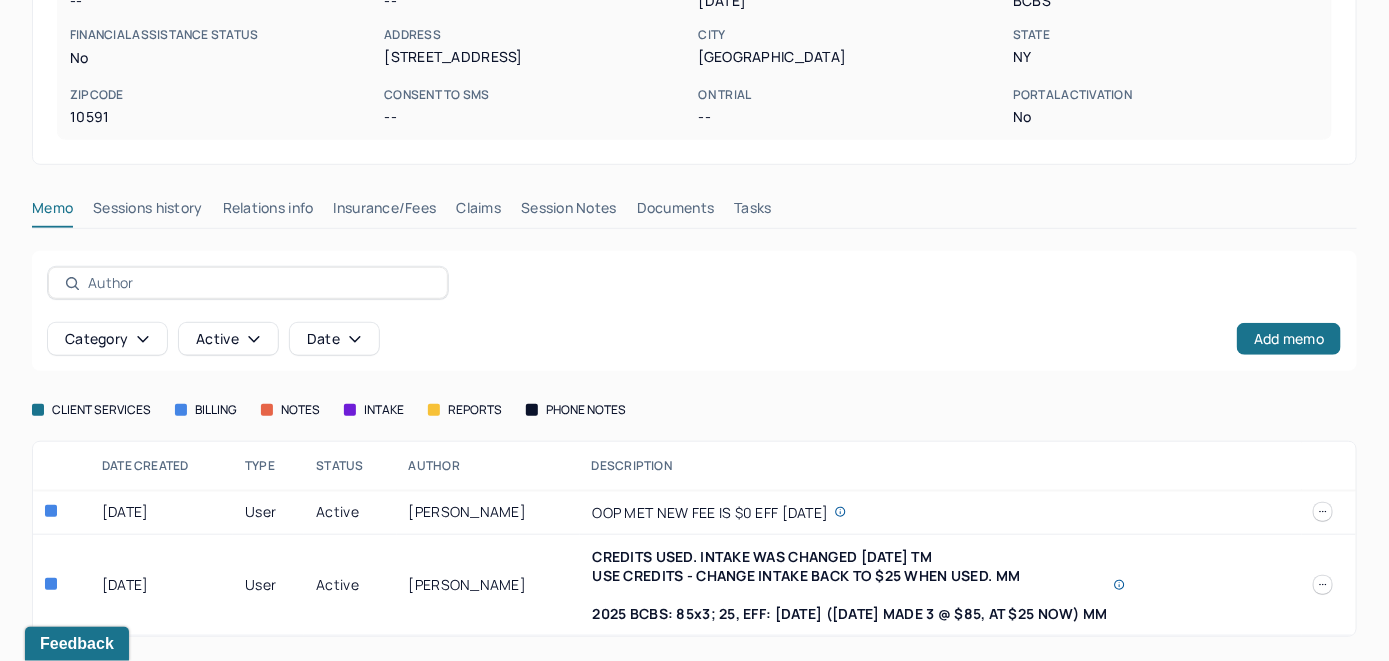 click on "Insurance/Fees" at bounding box center [385, 212] 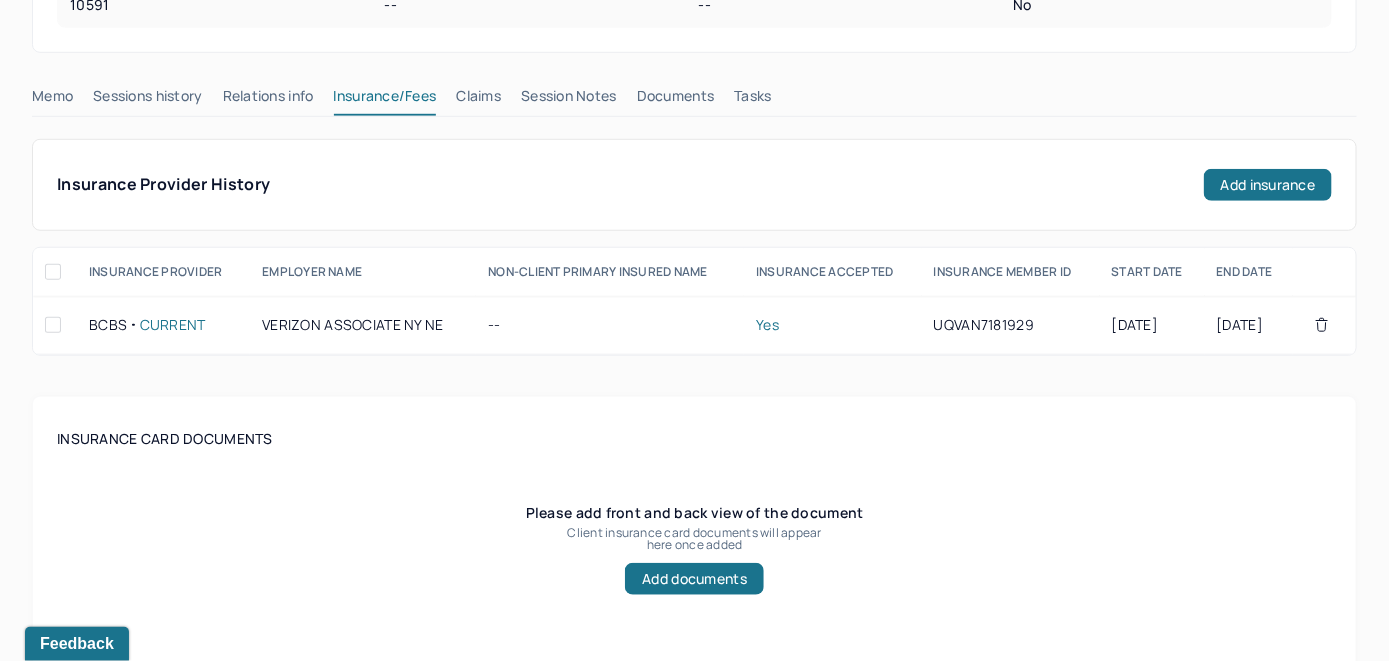 click on "Claims" at bounding box center [478, 100] 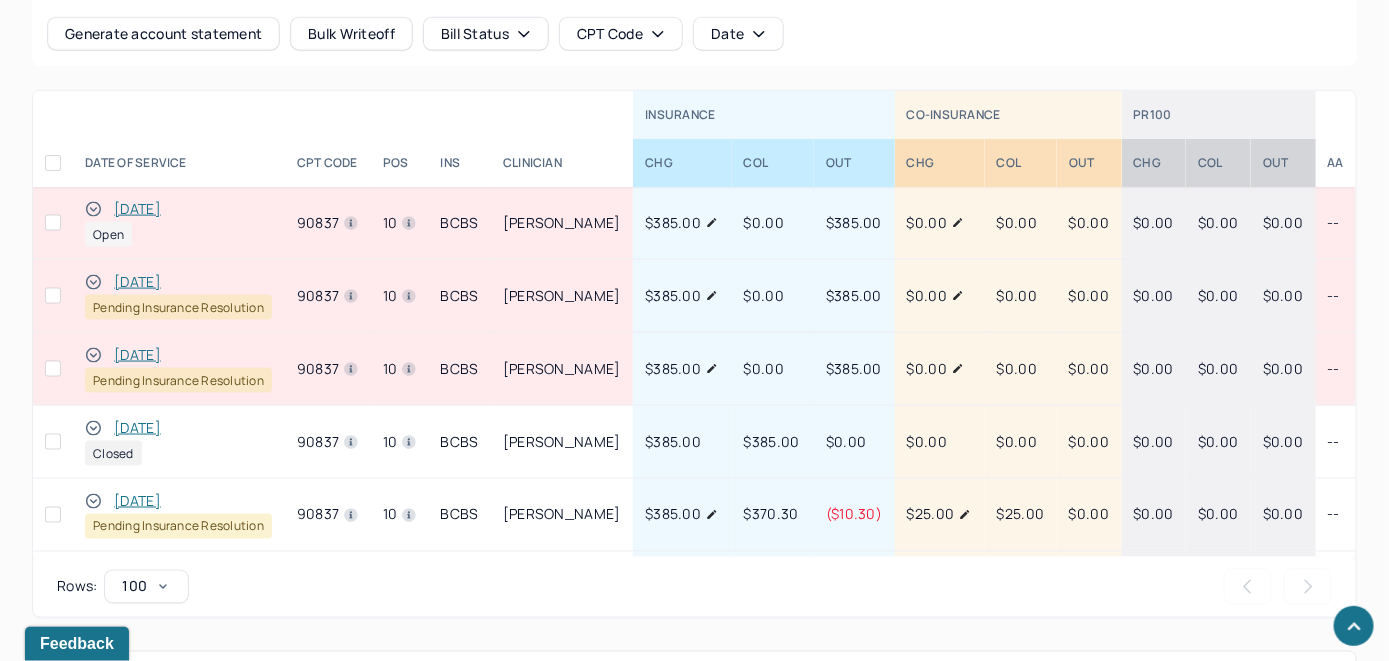 scroll, scrollTop: 939, scrollLeft: 0, axis: vertical 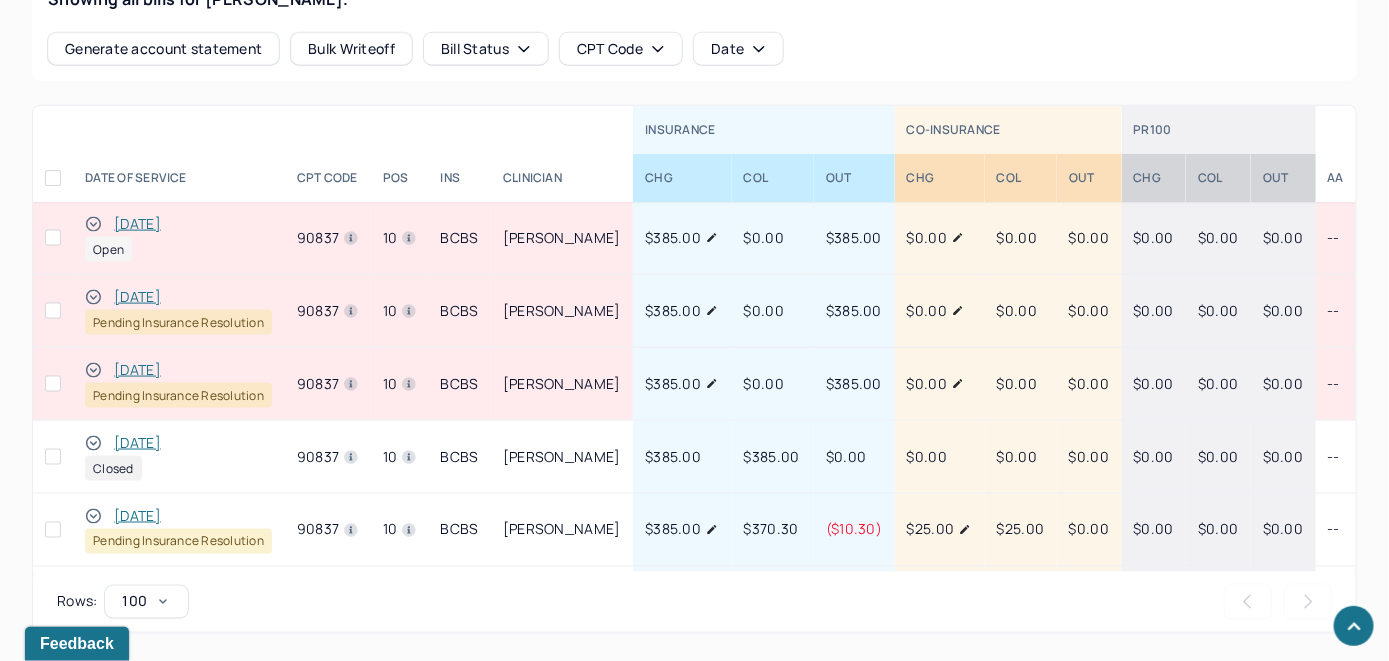 click on "[DATE]" at bounding box center [137, 224] 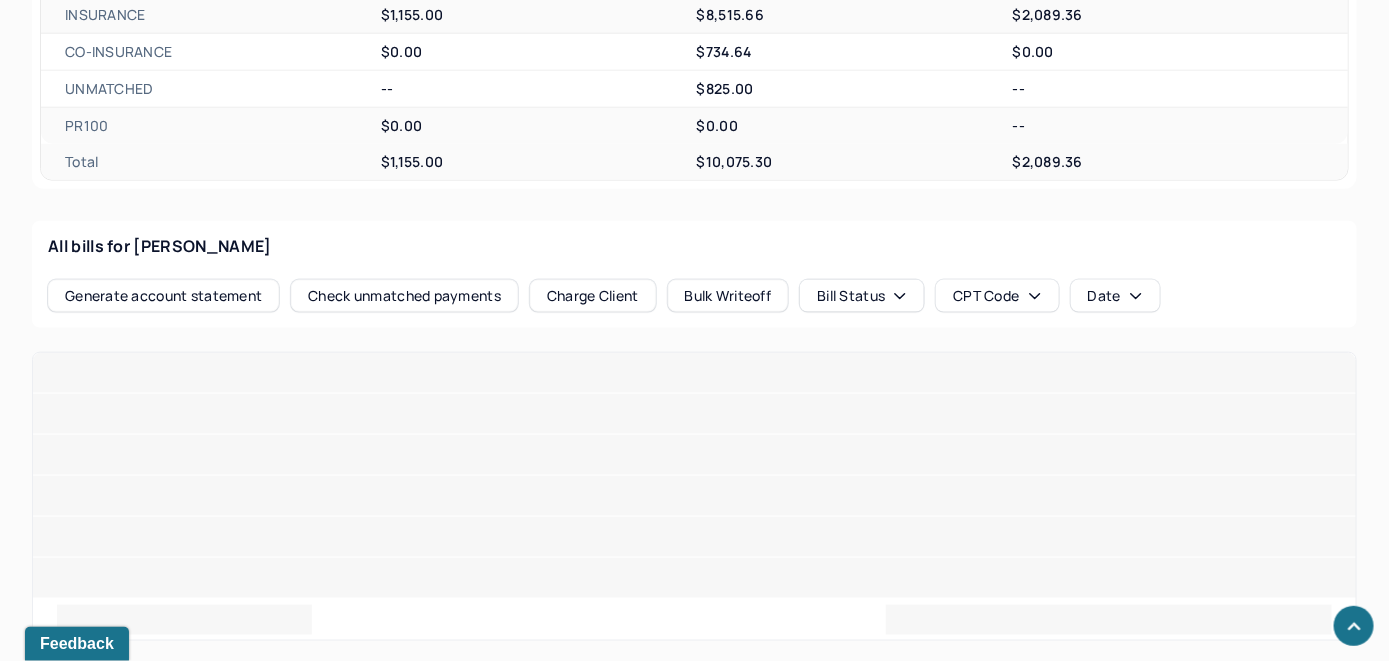 scroll, scrollTop: 939, scrollLeft: 0, axis: vertical 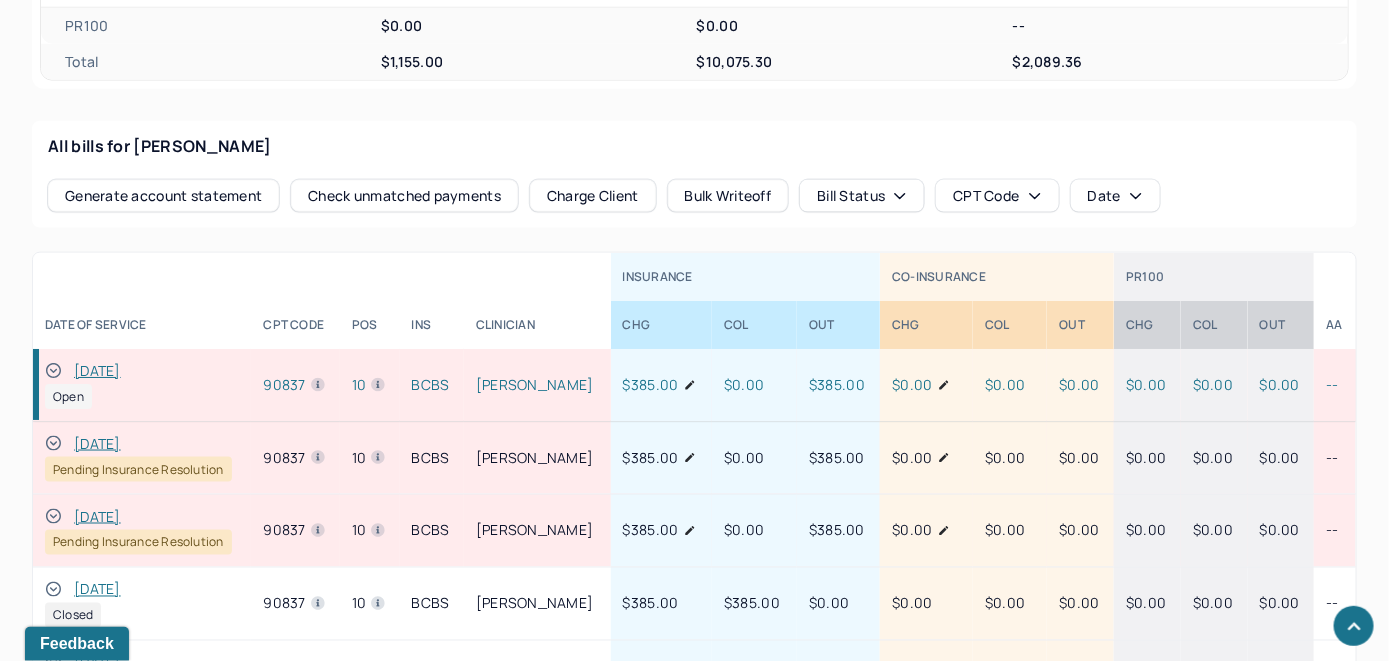 click on "[DATE]" at bounding box center (97, 371) 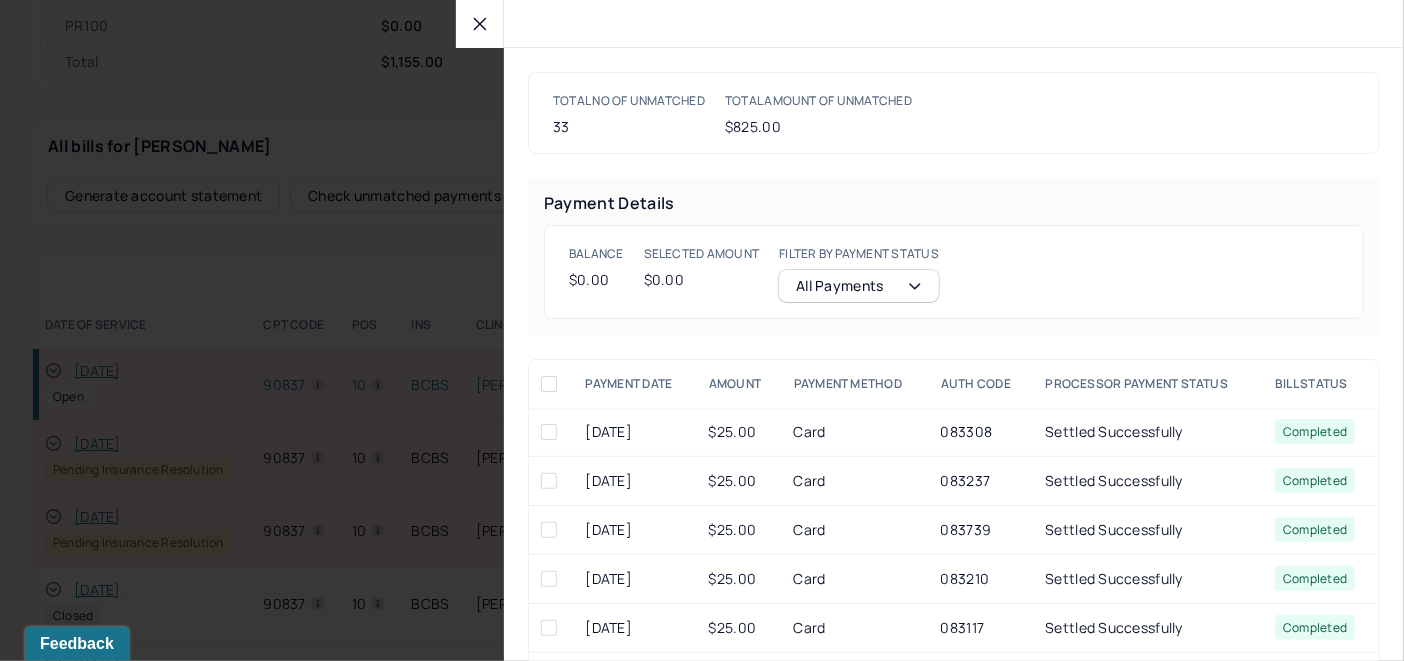 drag, startPoint x: 470, startPoint y: 15, endPoint x: 460, endPoint y: 133, distance: 118.42297 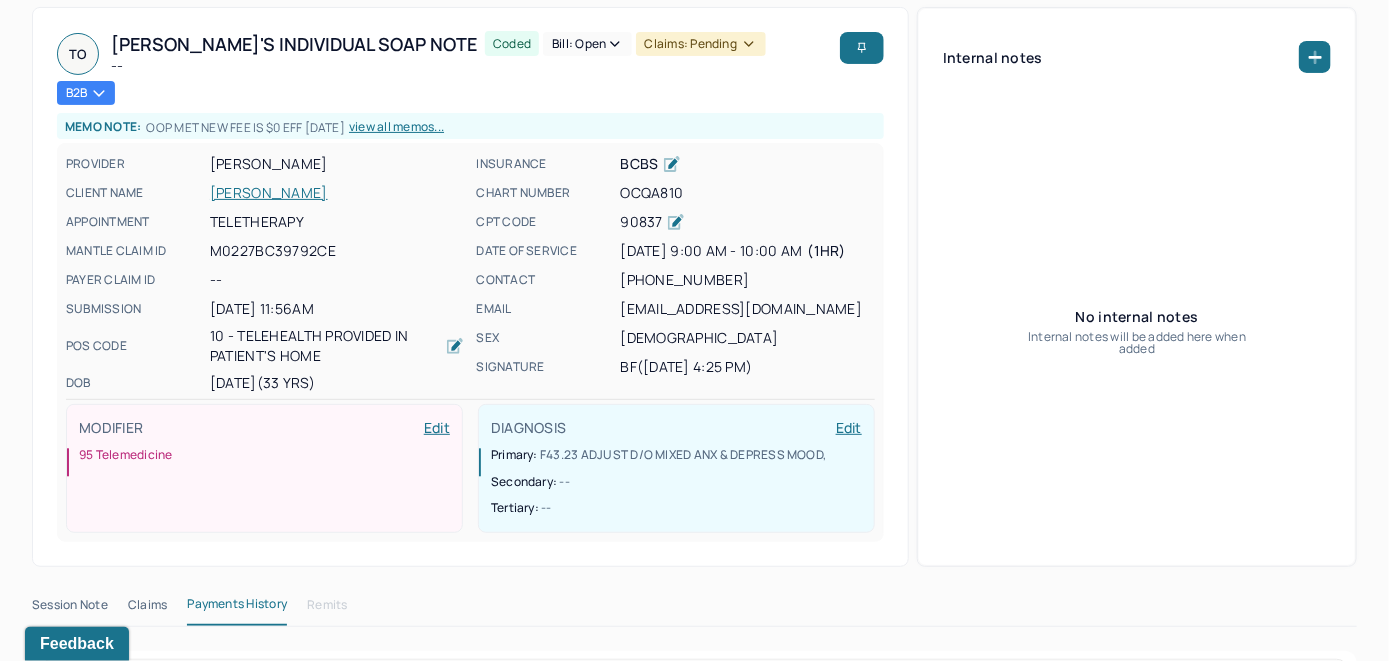 scroll, scrollTop: 0, scrollLeft: 0, axis: both 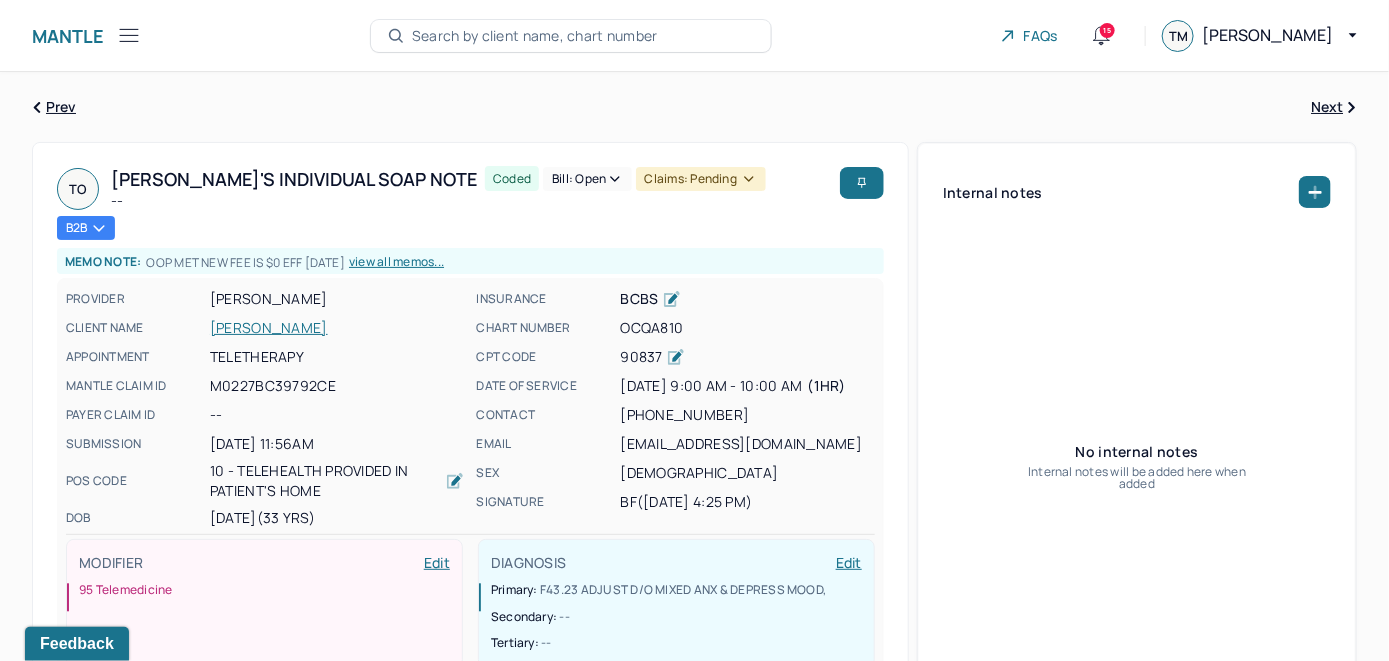click on "Bill: Open" at bounding box center [587, 179] 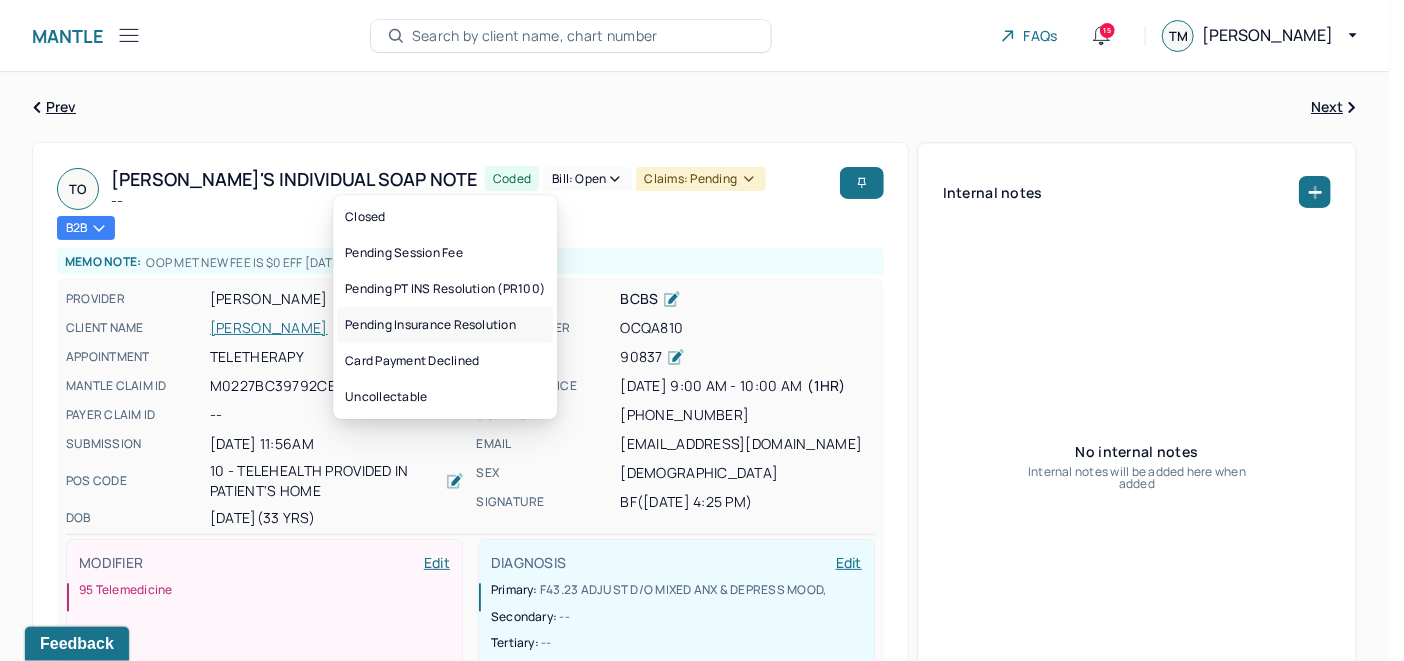 click on "Pending Insurance Resolution" at bounding box center [445, 325] 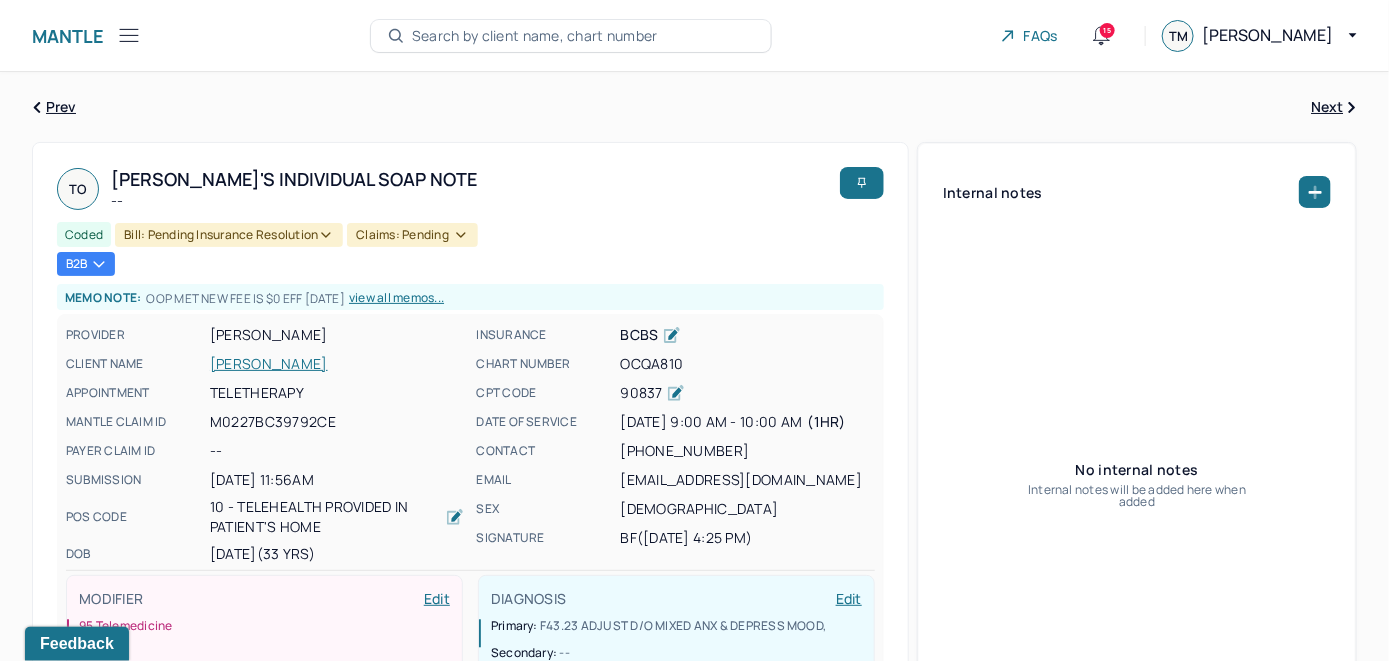 click on "Search by client name, chart number" at bounding box center (535, 36) 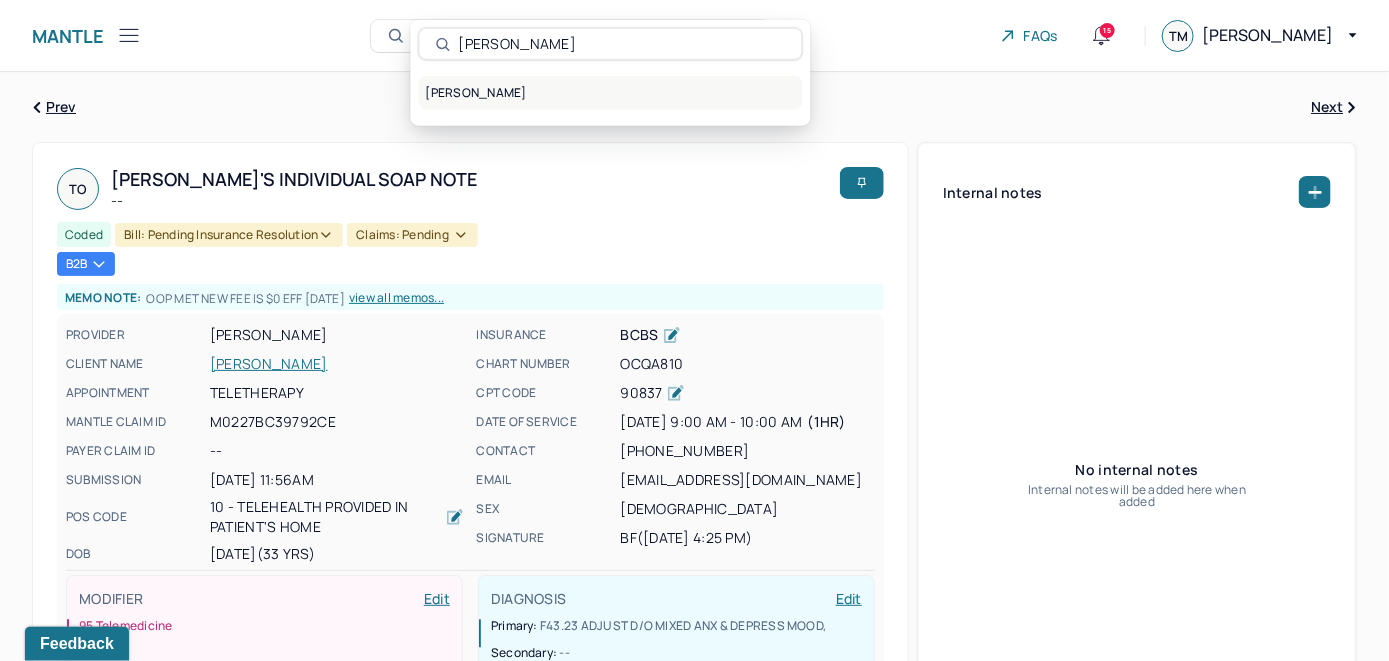 type on "Jacqueline Taveras" 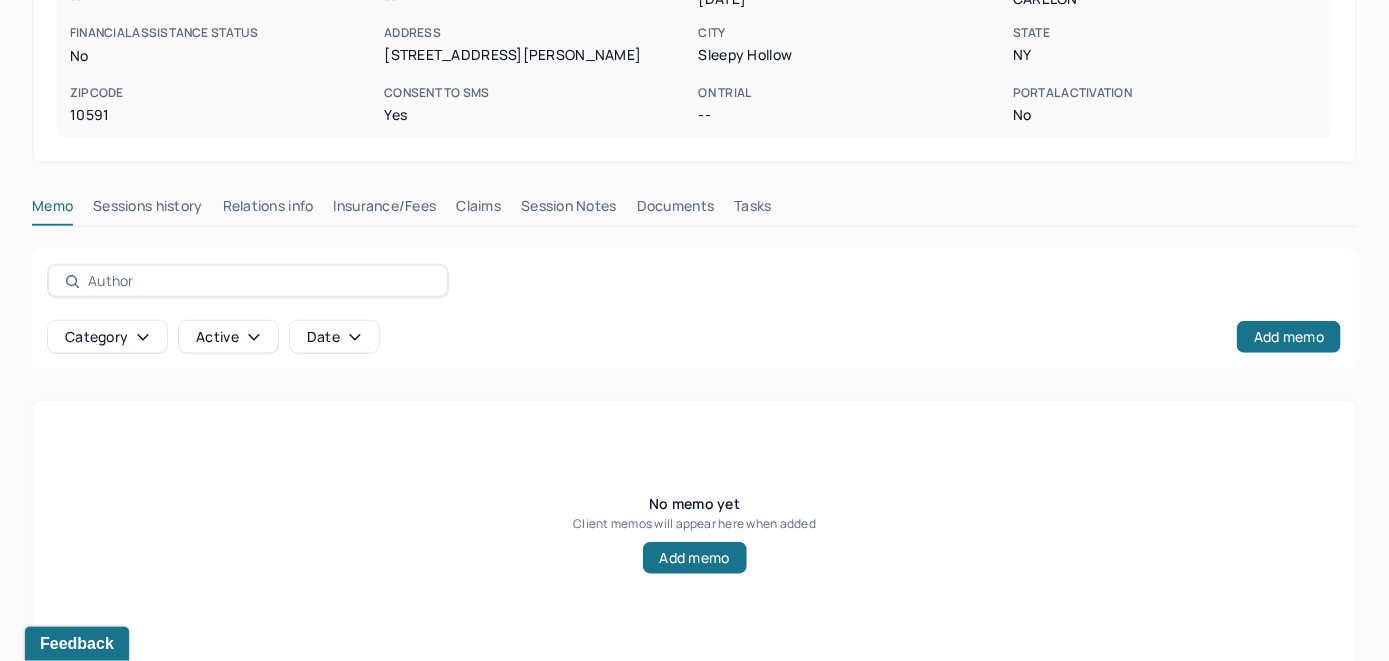 scroll, scrollTop: 393, scrollLeft: 0, axis: vertical 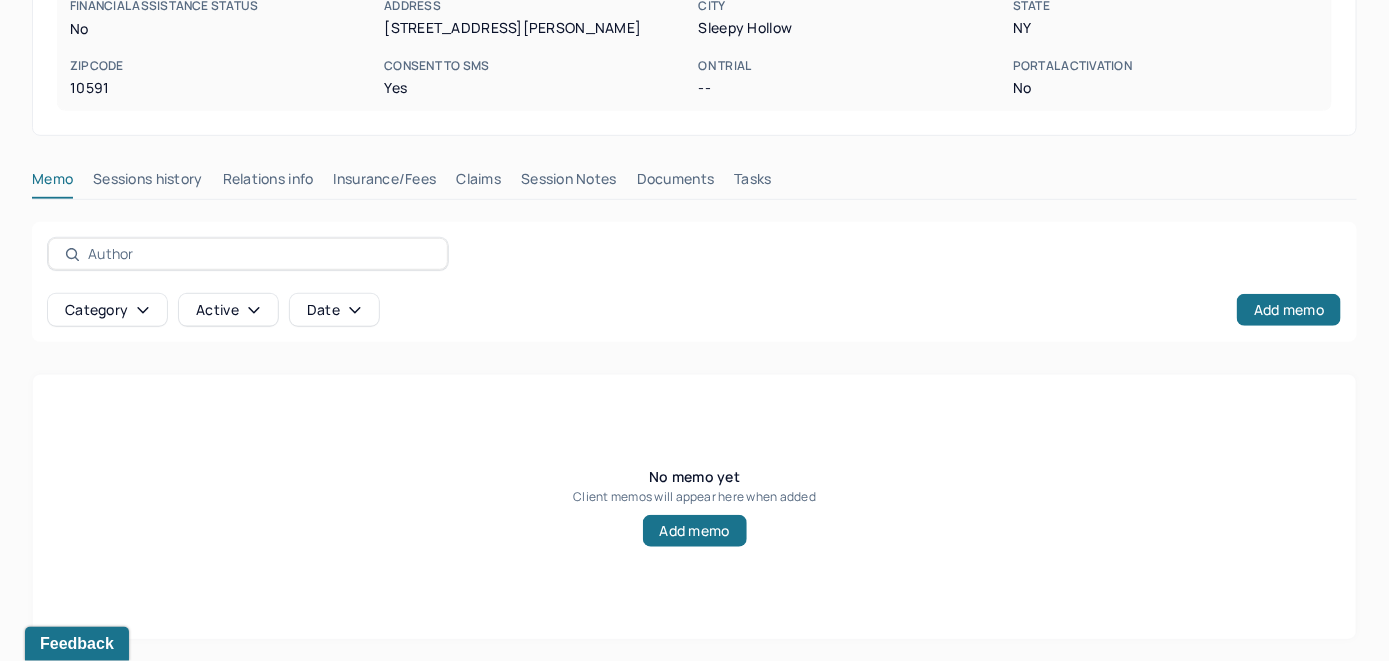 click on "Insurance/Fees" at bounding box center (385, 183) 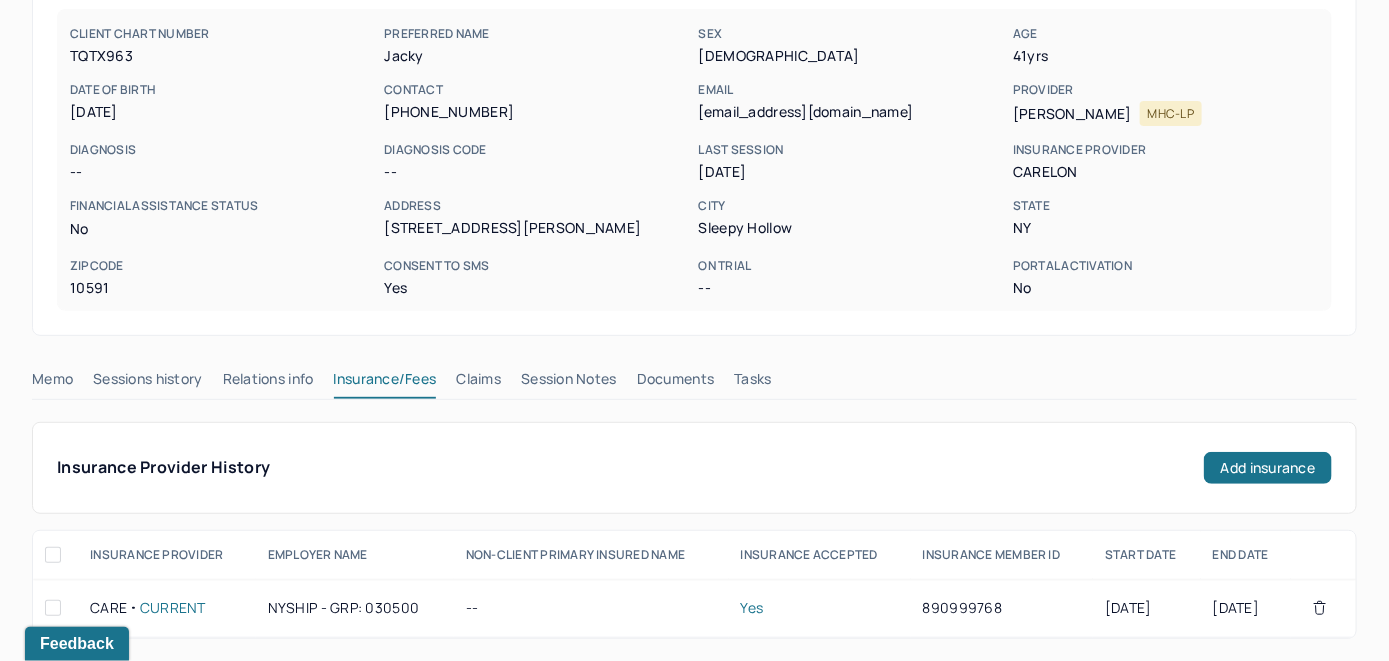 click on "Claims" at bounding box center [478, 383] 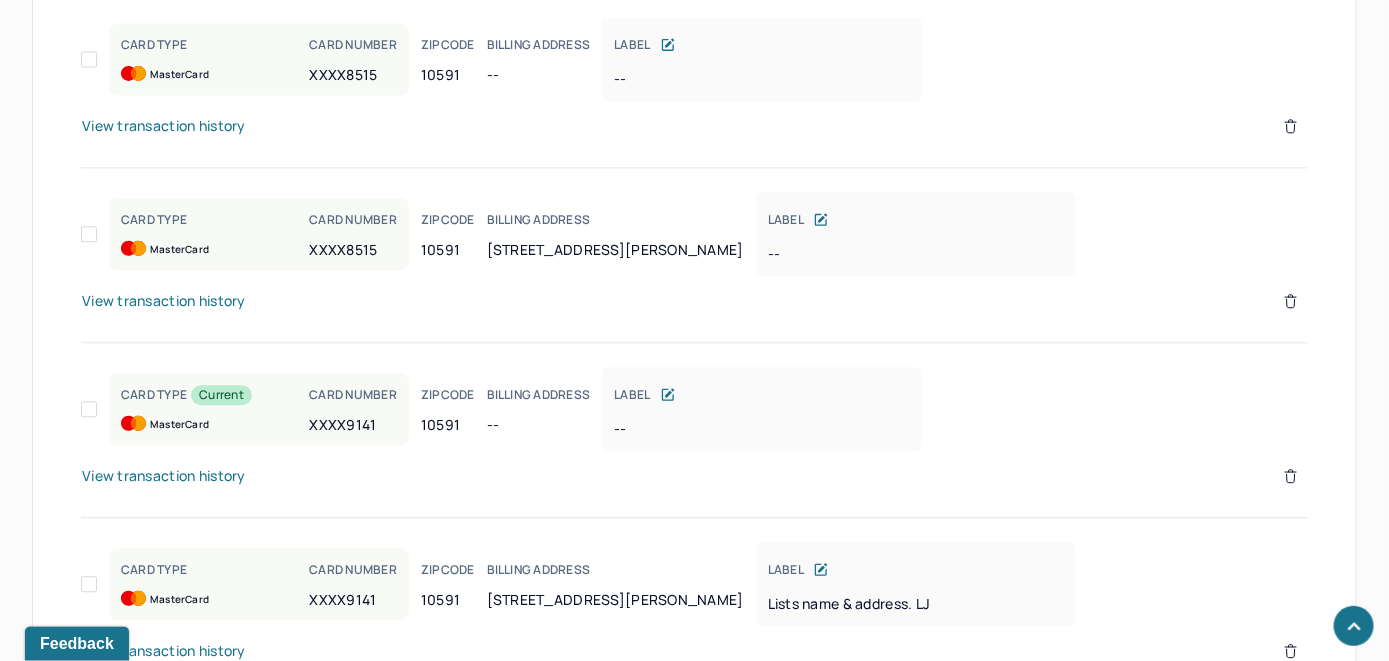 scroll, scrollTop: 1985, scrollLeft: 0, axis: vertical 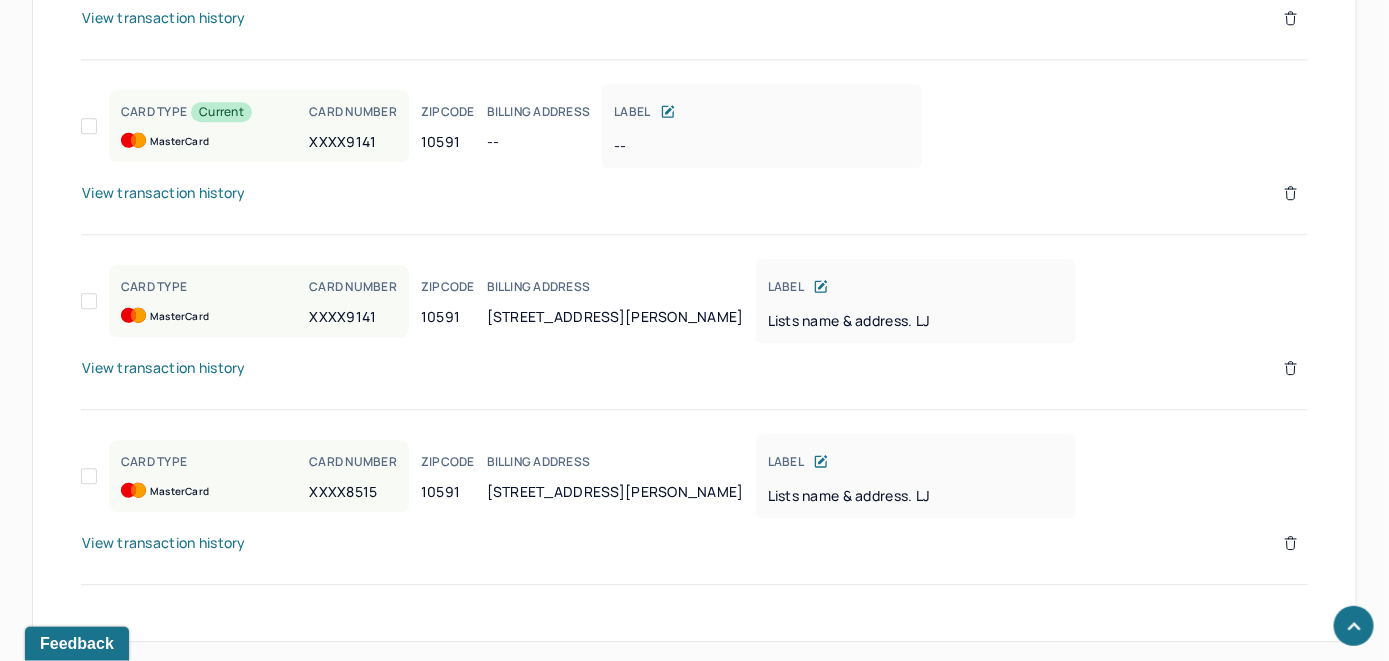 click on "View transaction history" at bounding box center [164, 368] 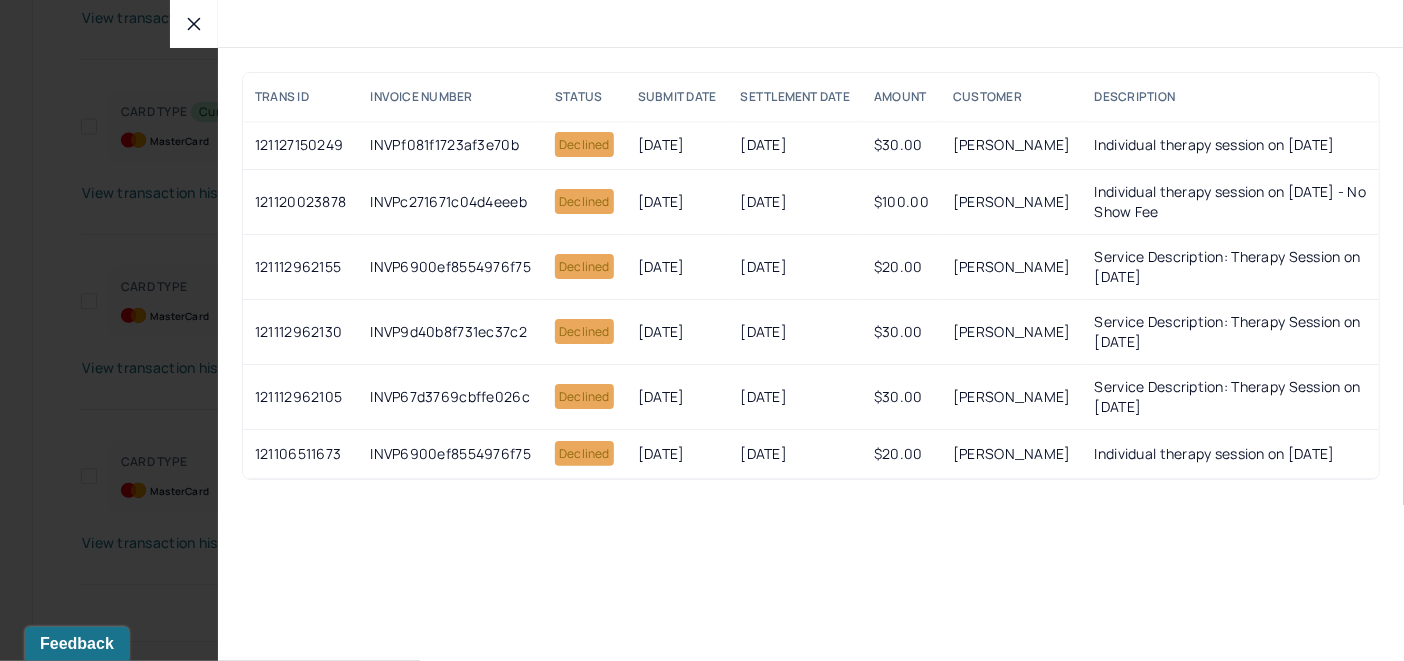 click 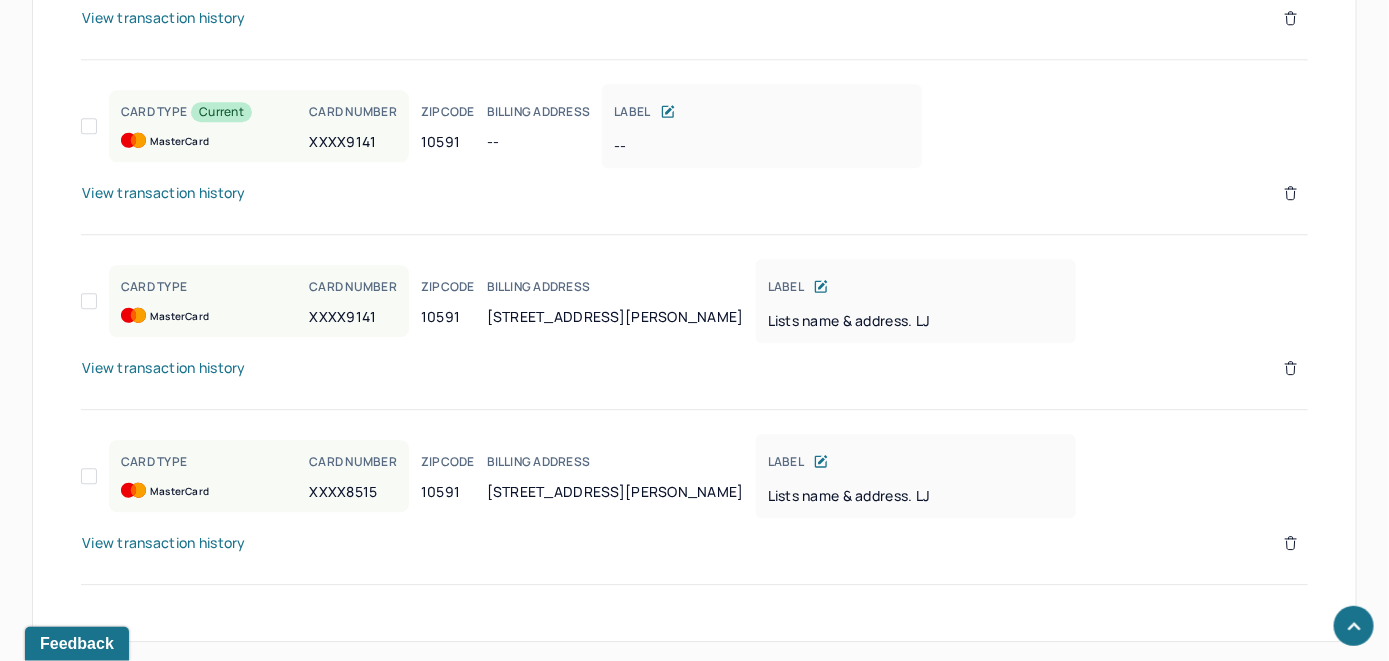 click on "View transaction history" at bounding box center (164, 543) 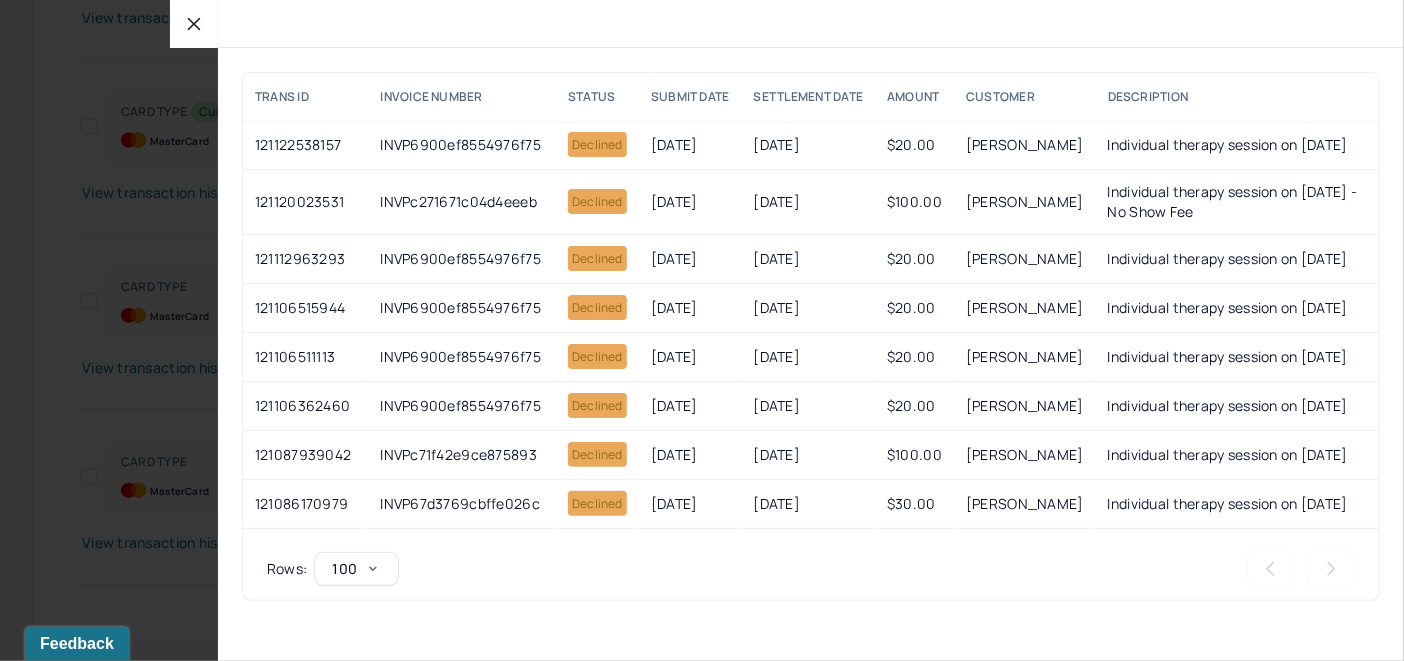 click at bounding box center [194, 24] 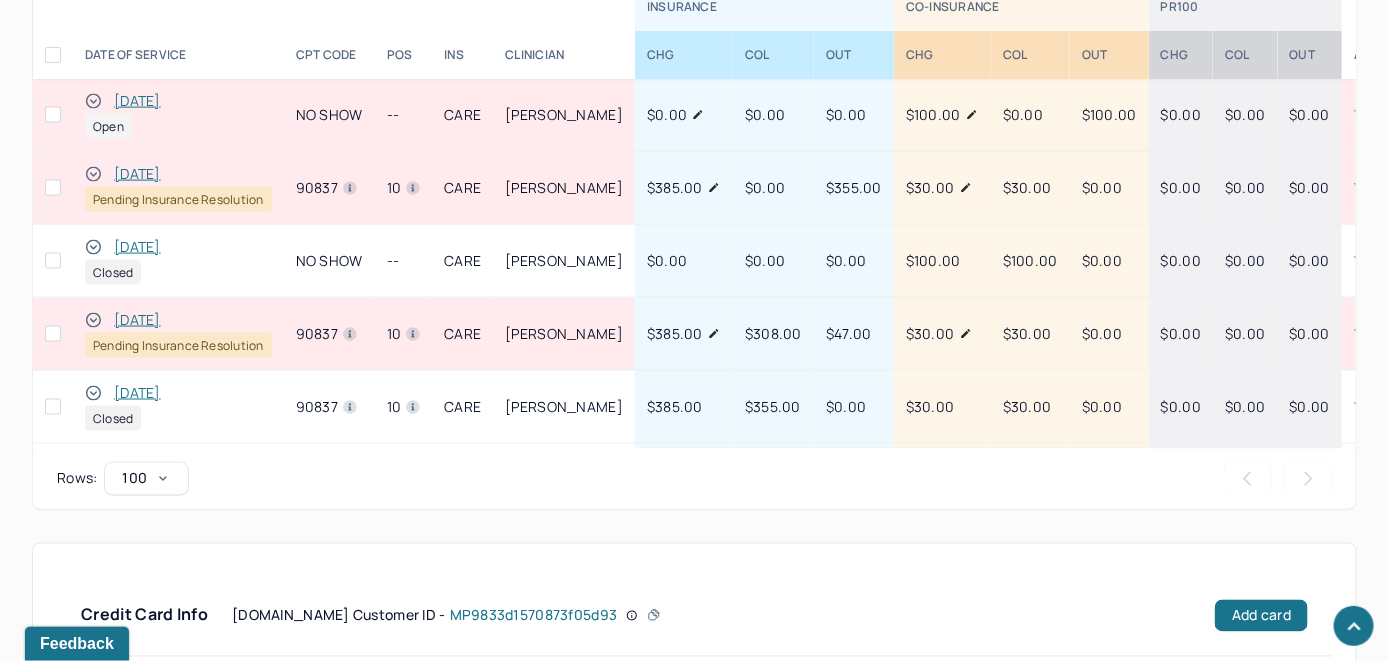 scroll, scrollTop: 985, scrollLeft: 0, axis: vertical 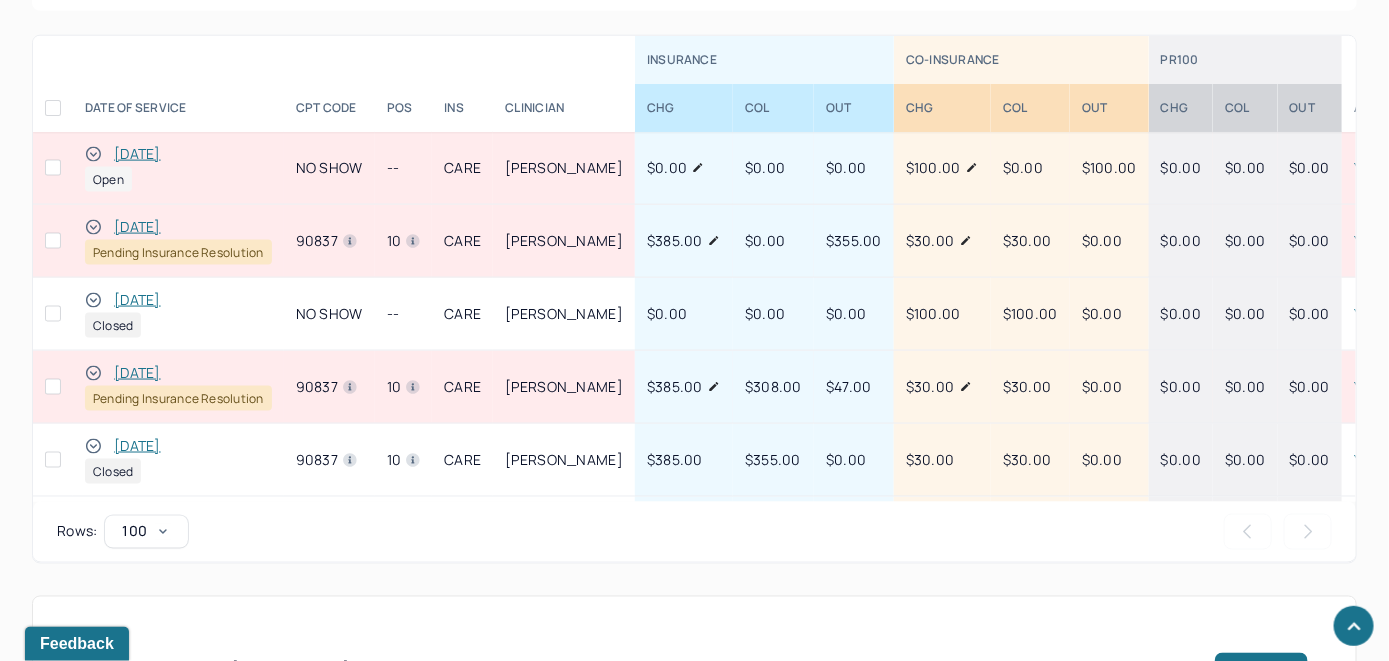 click on "[DATE]" at bounding box center [137, 154] 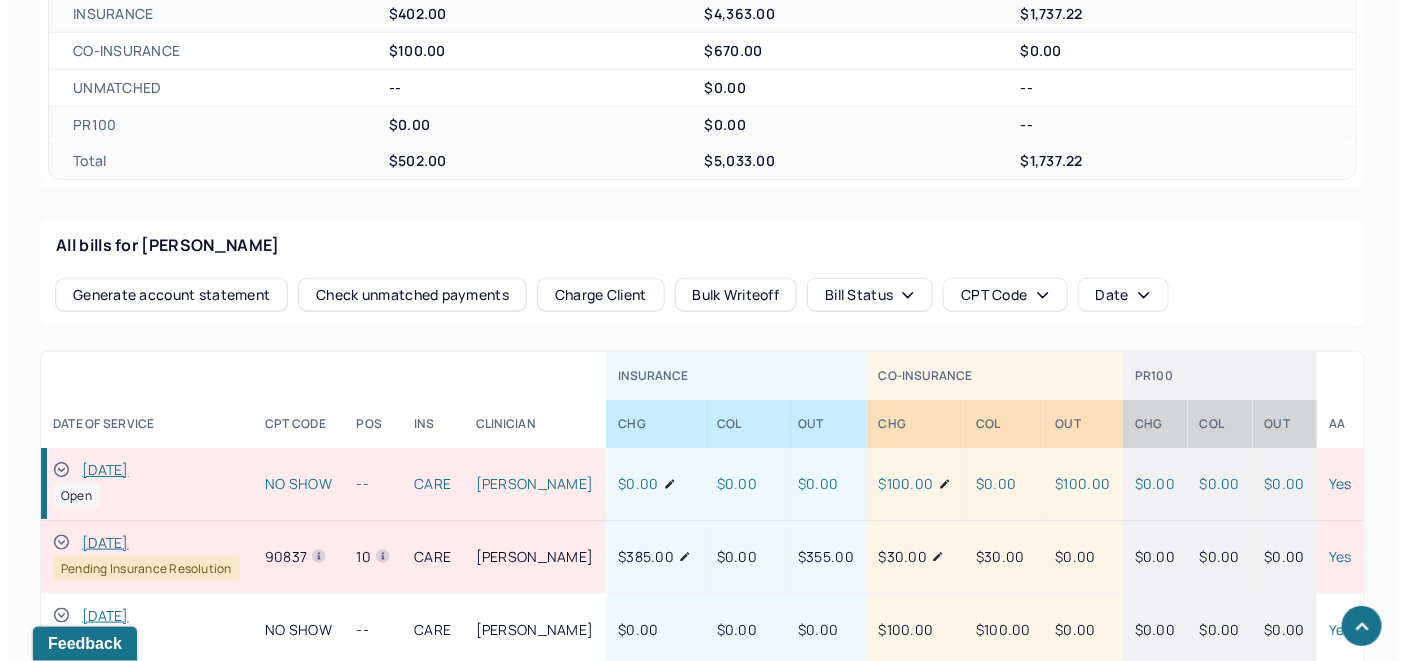 scroll, scrollTop: 866, scrollLeft: 0, axis: vertical 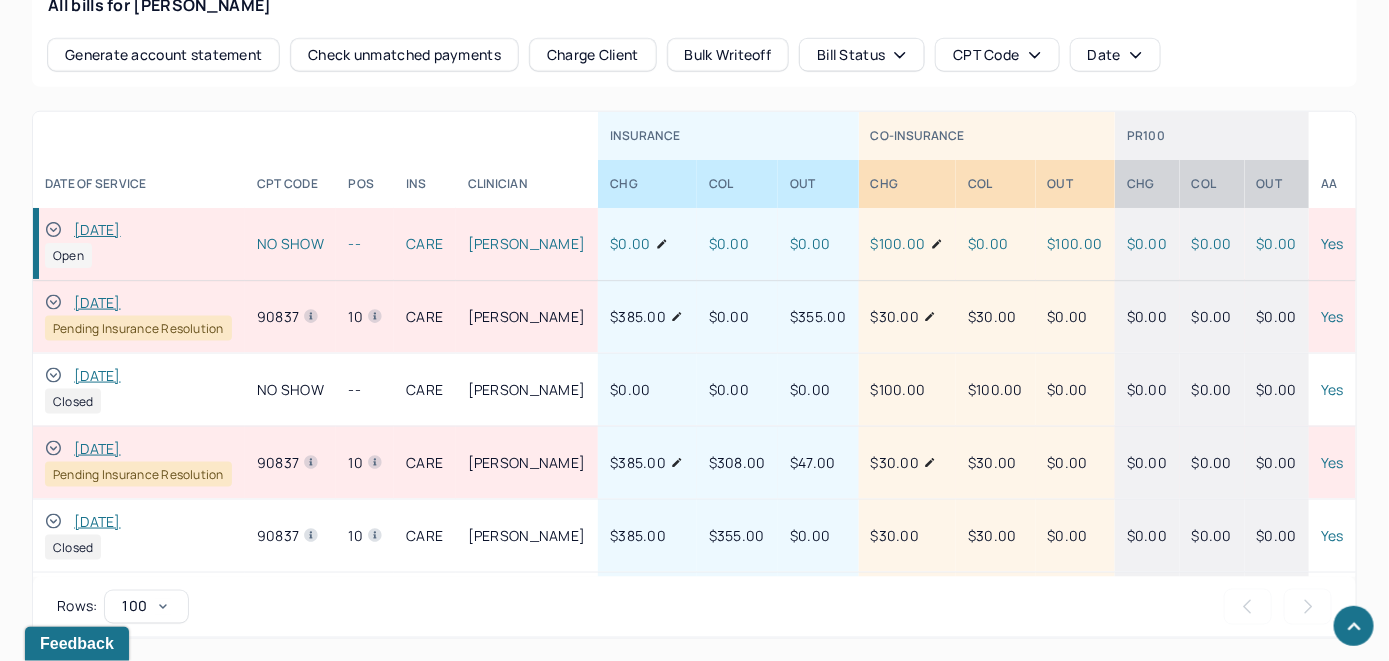 click on "Check unmatched payments" at bounding box center [404, 55] 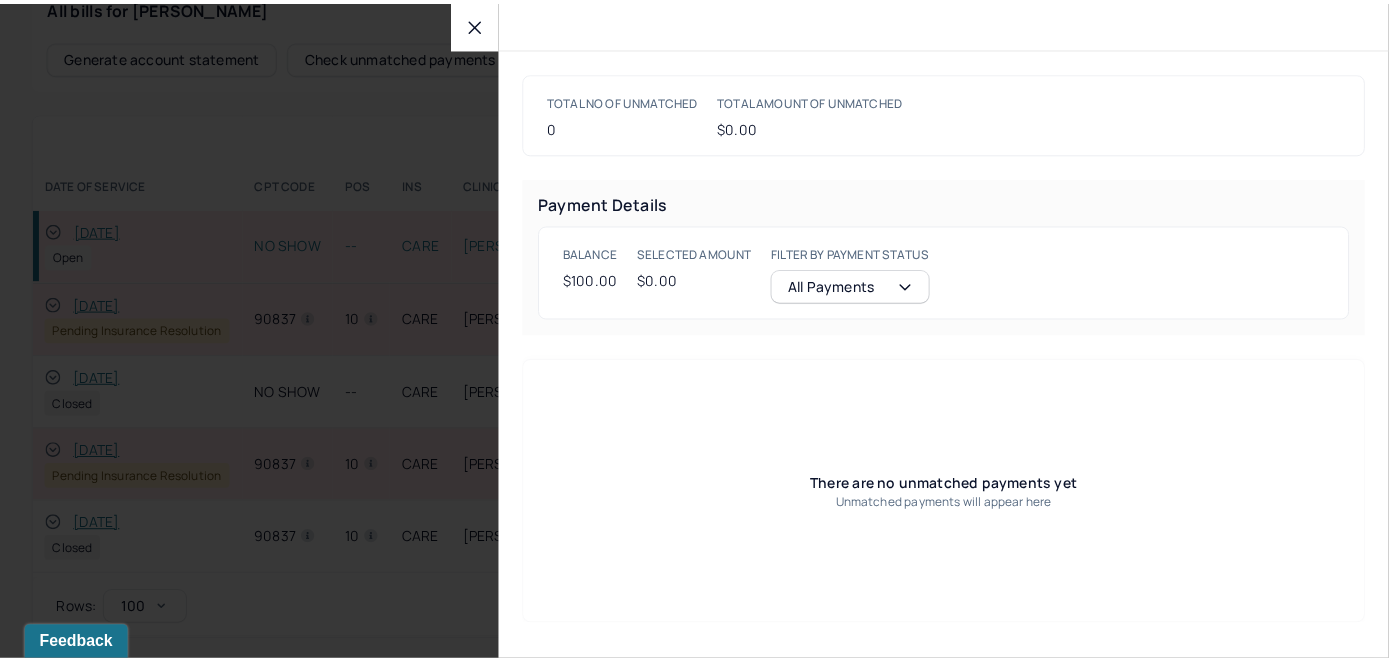scroll, scrollTop: 868, scrollLeft: 0, axis: vertical 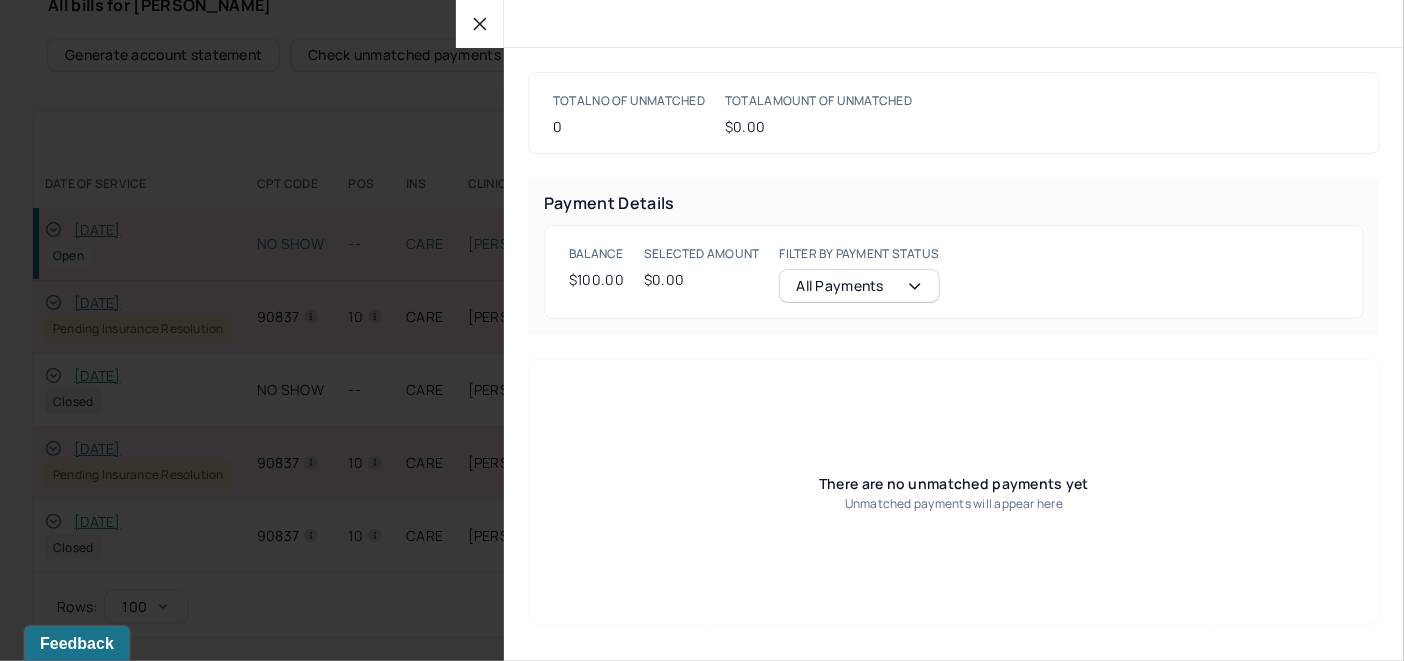 click at bounding box center [480, 24] 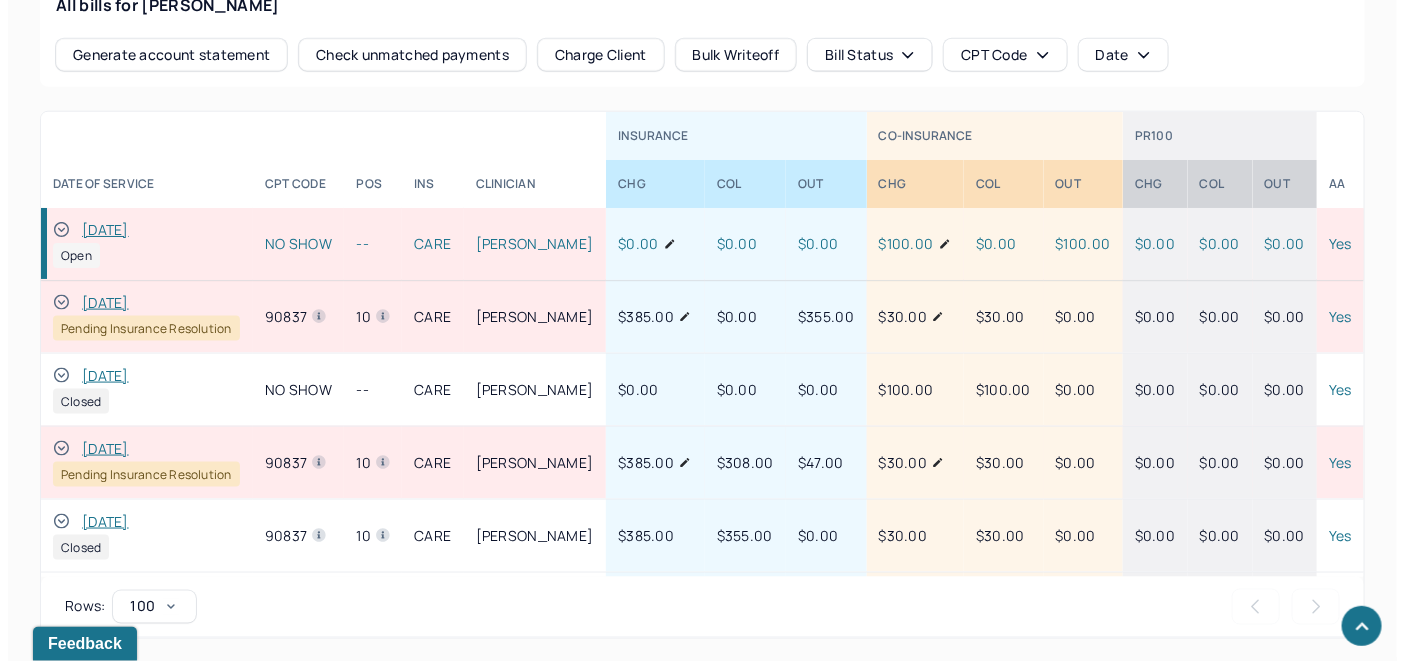 scroll, scrollTop: 768, scrollLeft: 0, axis: vertical 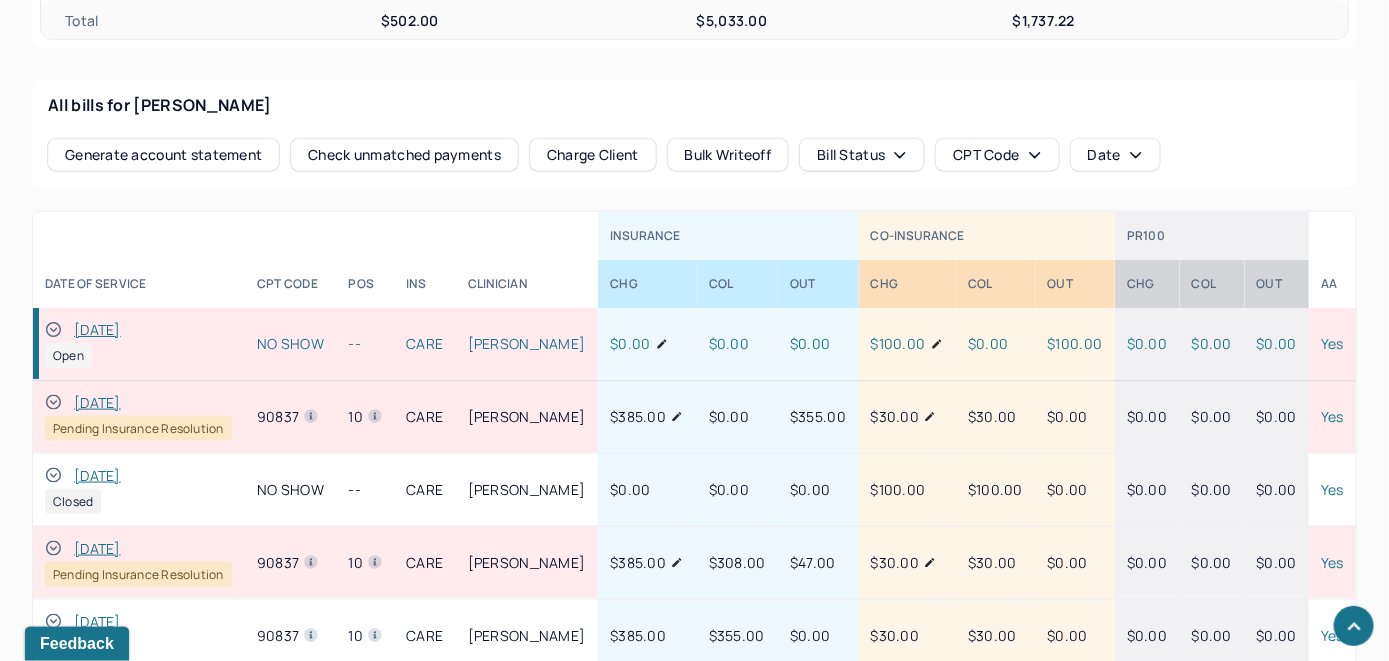 click on "Charge Client" at bounding box center [593, 155] 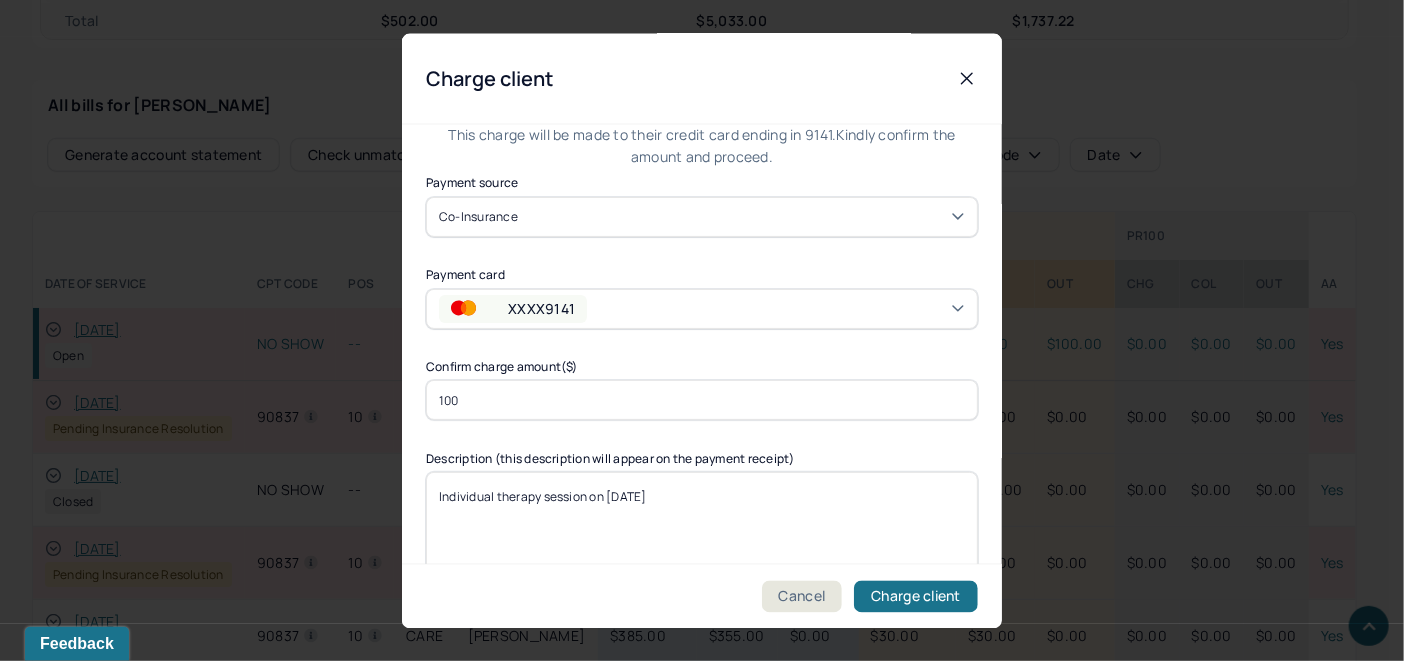 scroll, scrollTop: 121, scrollLeft: 0, axis: vertical 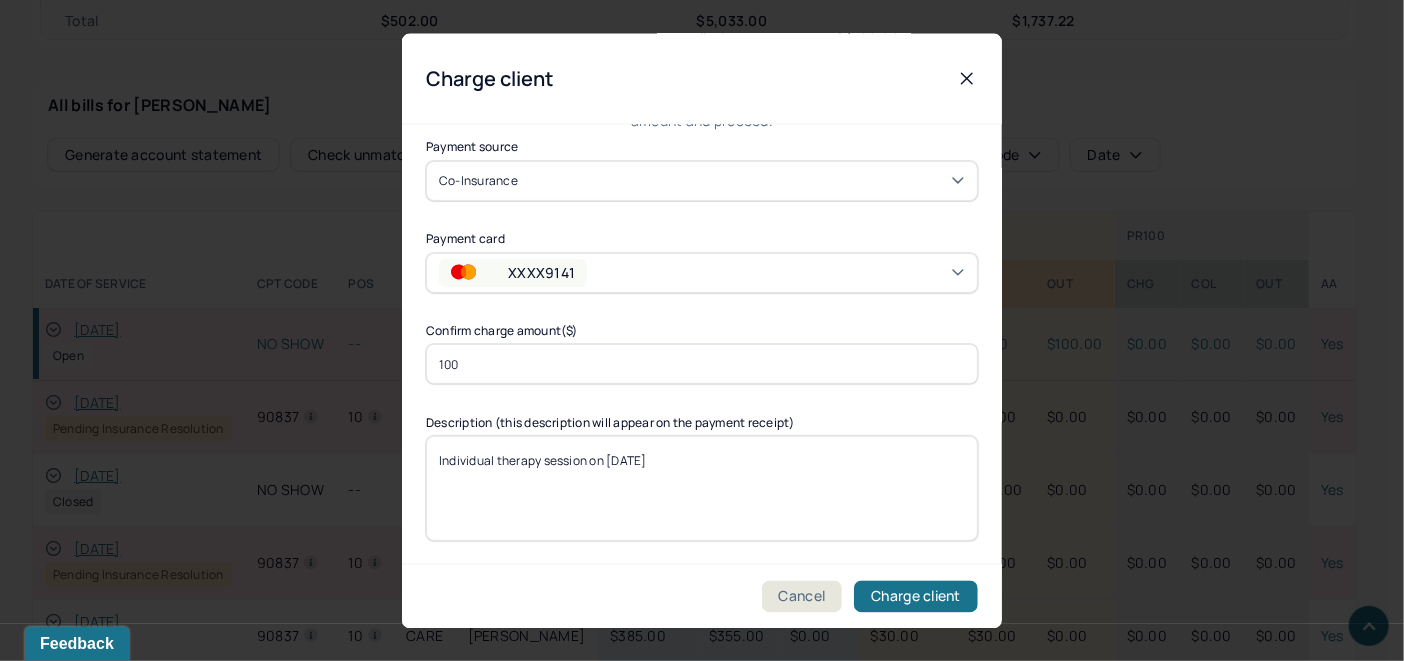 click on "Individual therapy session on [DATE]" at bounding box center (702, 488) 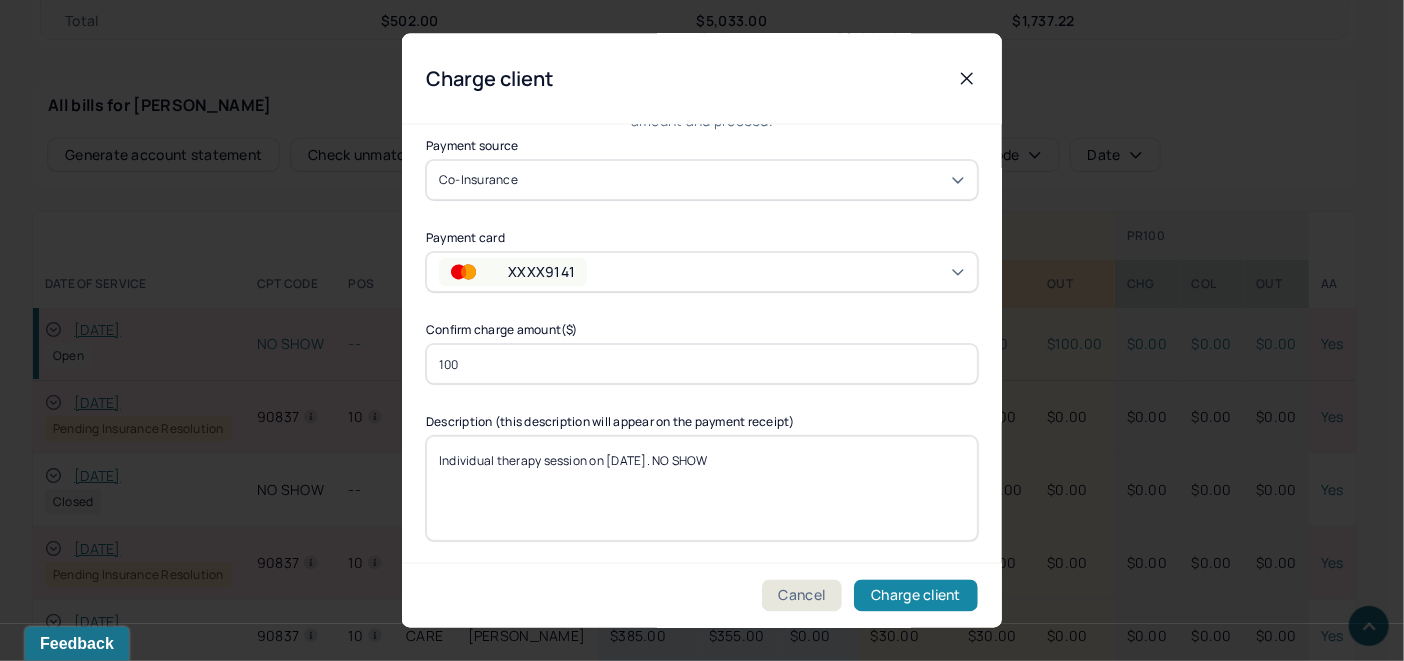 type on "Individual therapy session on [DATE]. NO SHOW" 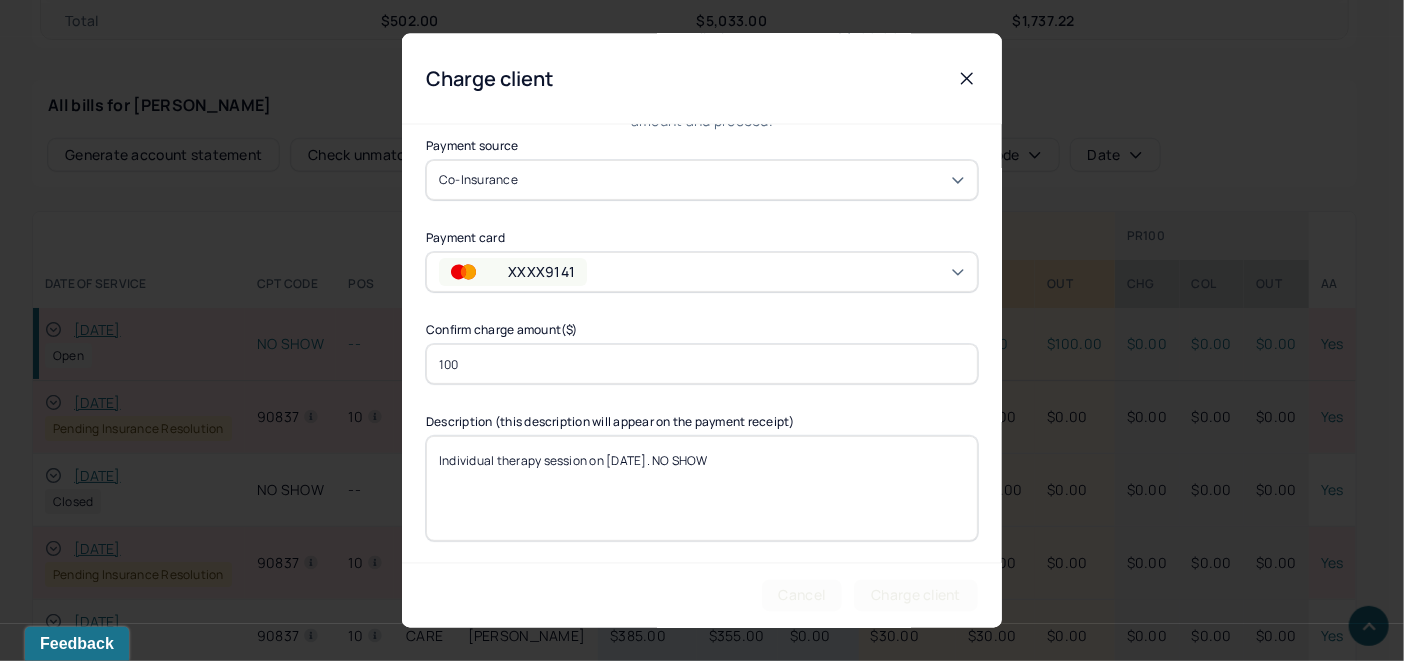 scroll, scrollTop: 0, scrollLeft: 0, axis: both 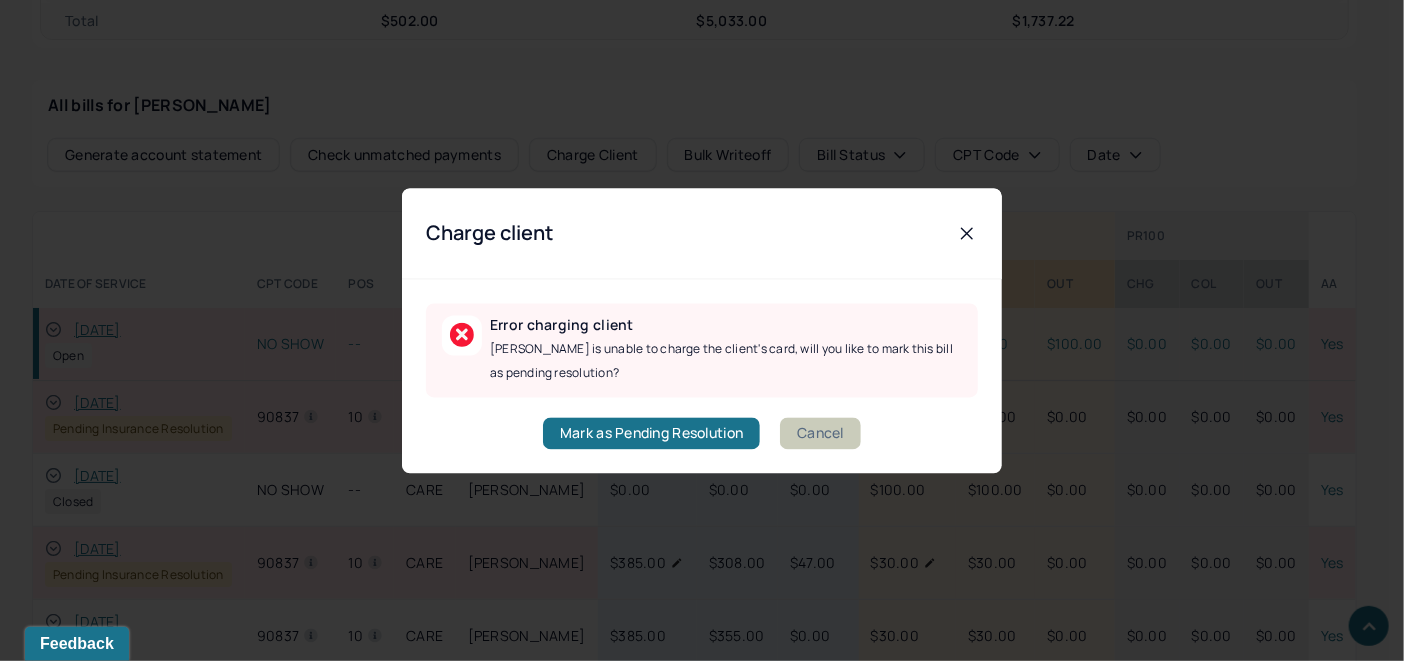 click on "Cancel" at bounding box center [820, 433] 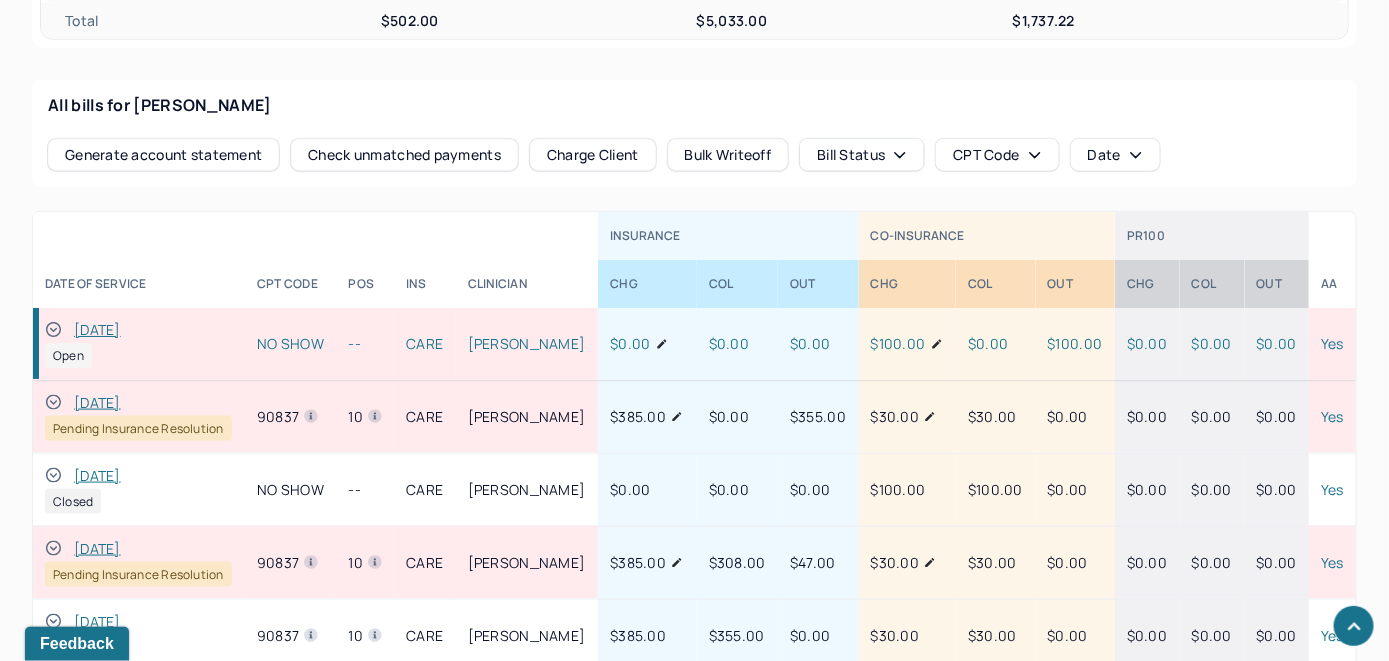 click on "Charge Client" at bounding box center (593, 155) 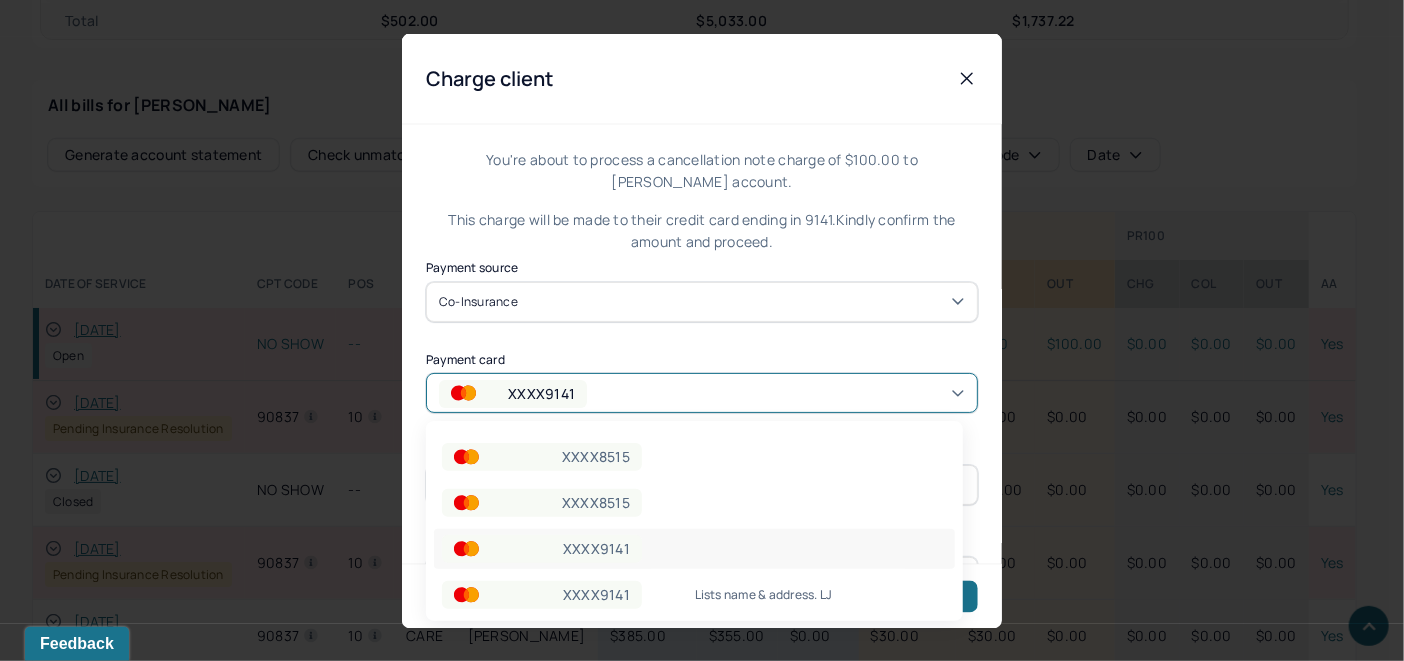 click 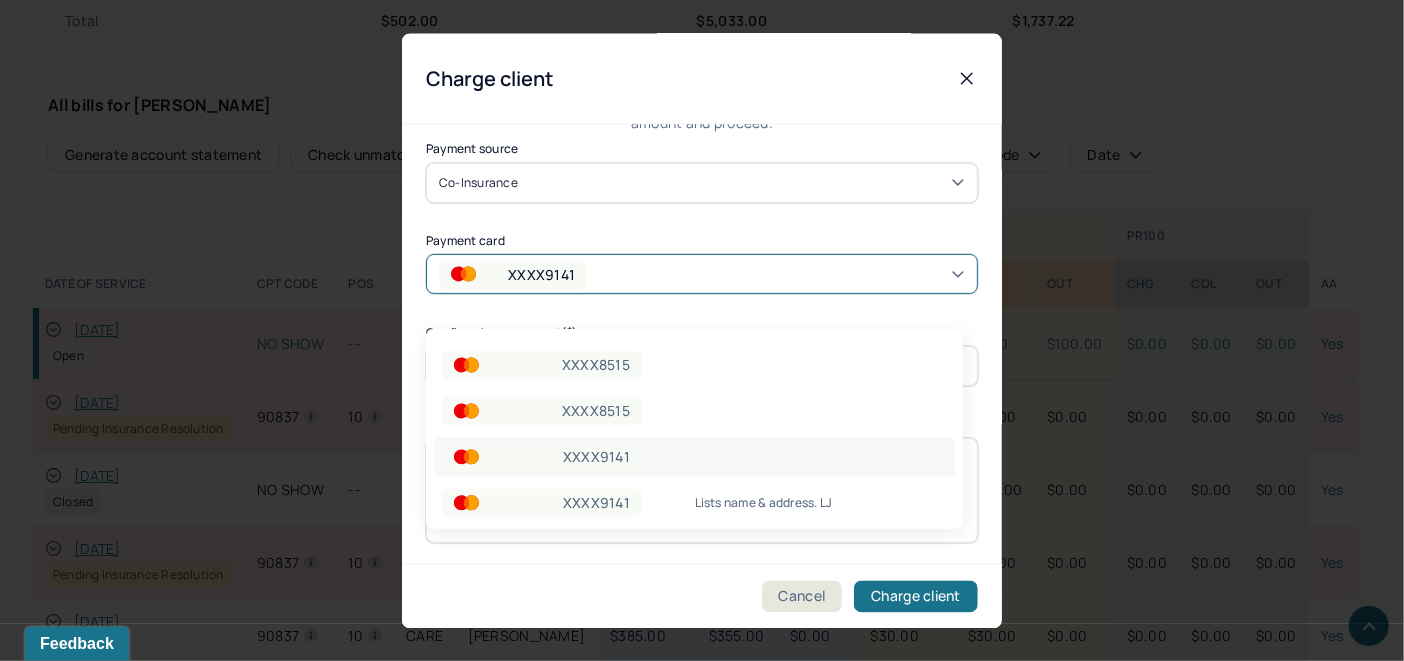 scroll, scrollTop: 121, scrollLeft: 0, axis: vertical 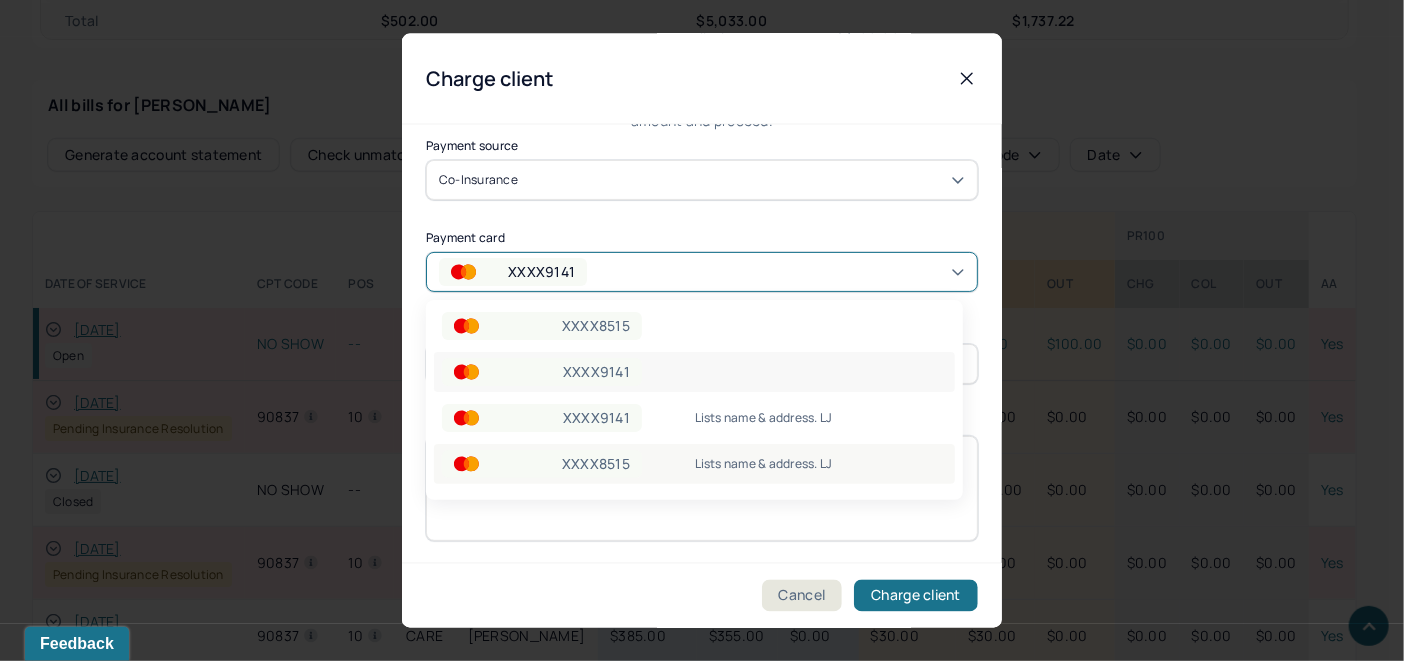 click on "Lists name & address. LJ" at bounding box center [821, 464] 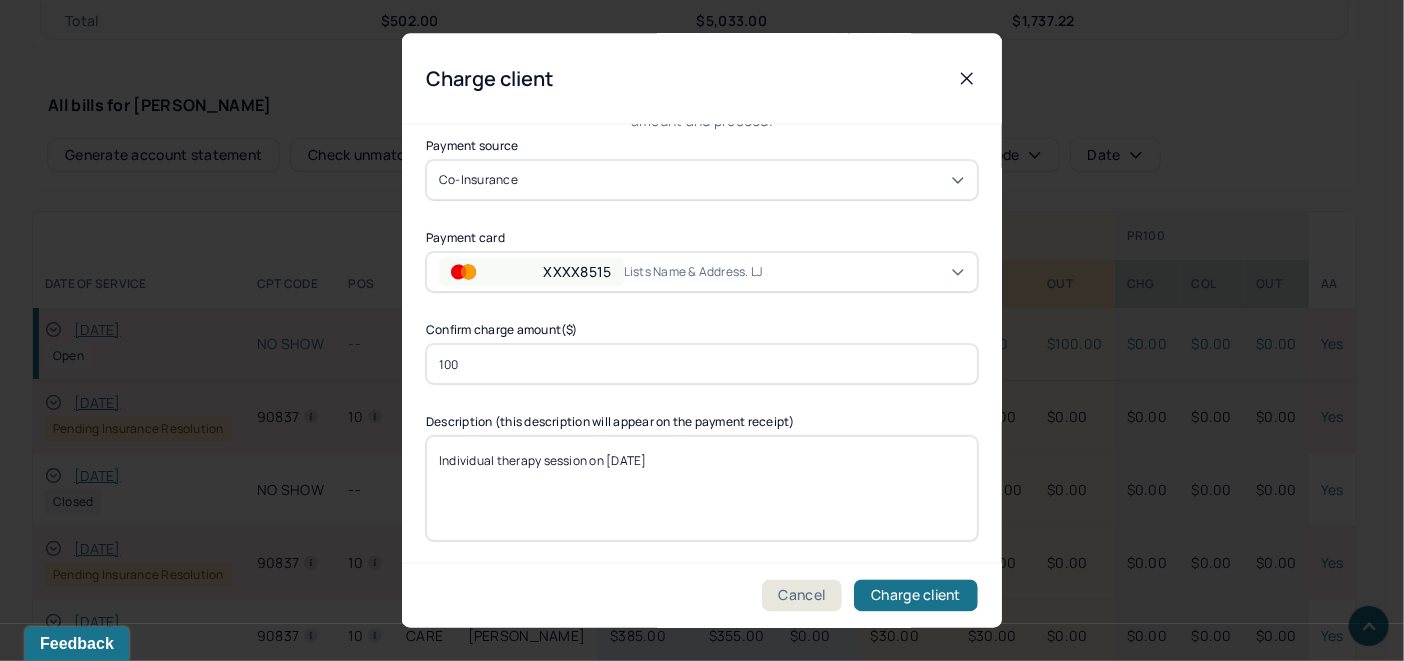 click on "Individual therapy session on [DATE]" at bounding box center [702, 488] 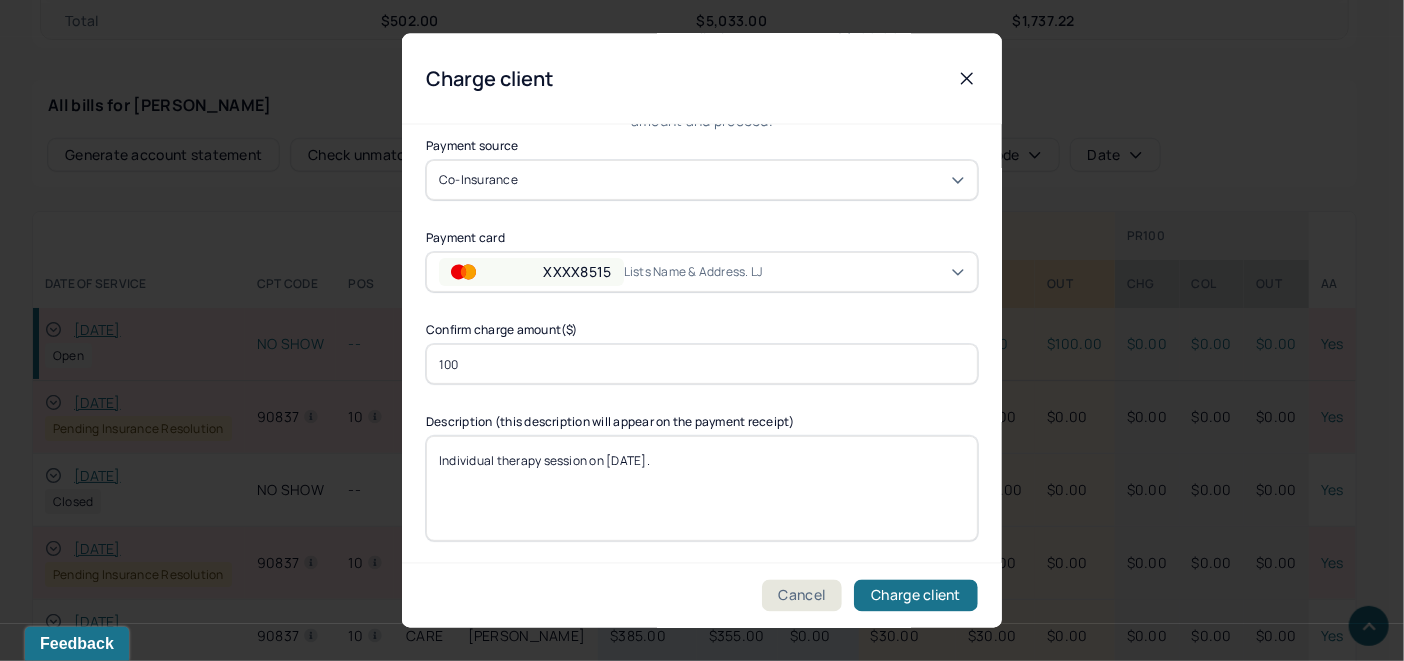 click on "Individual therapy session on [DATE]" at bounding box center (702, 488) 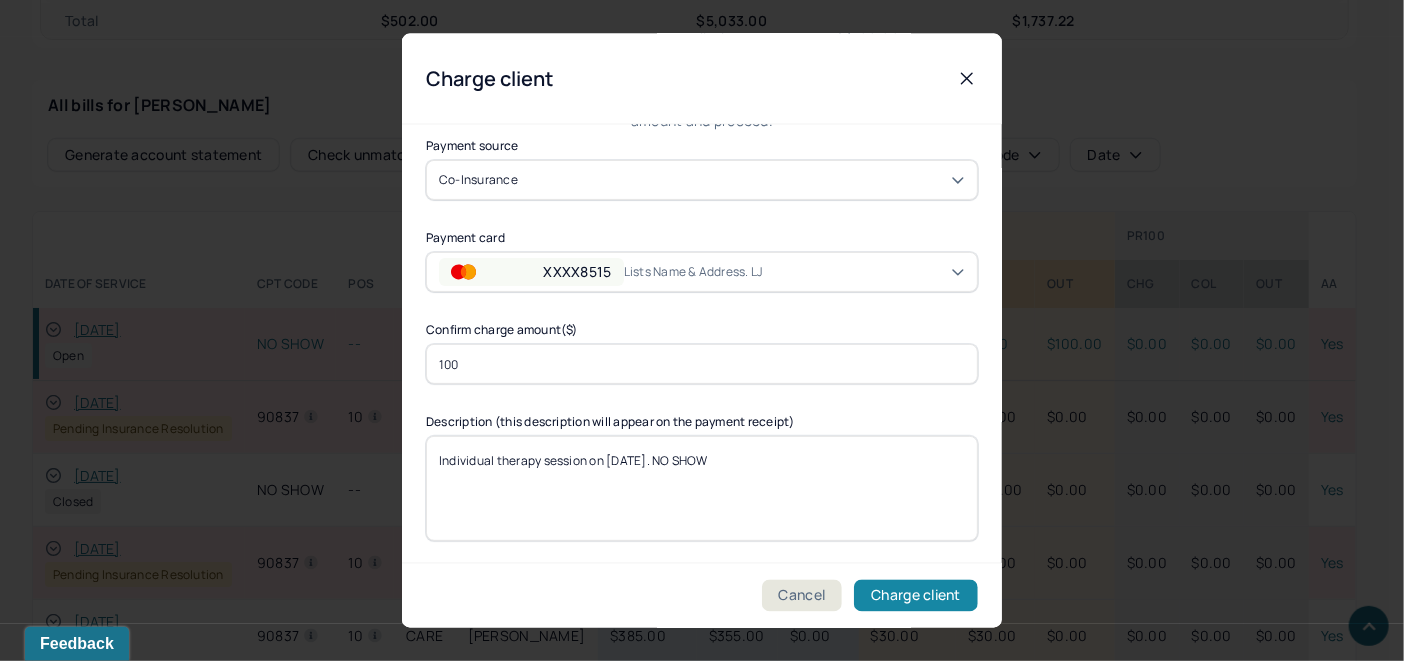 type on "Individual therapy session on [DATE]. NO SHOW" 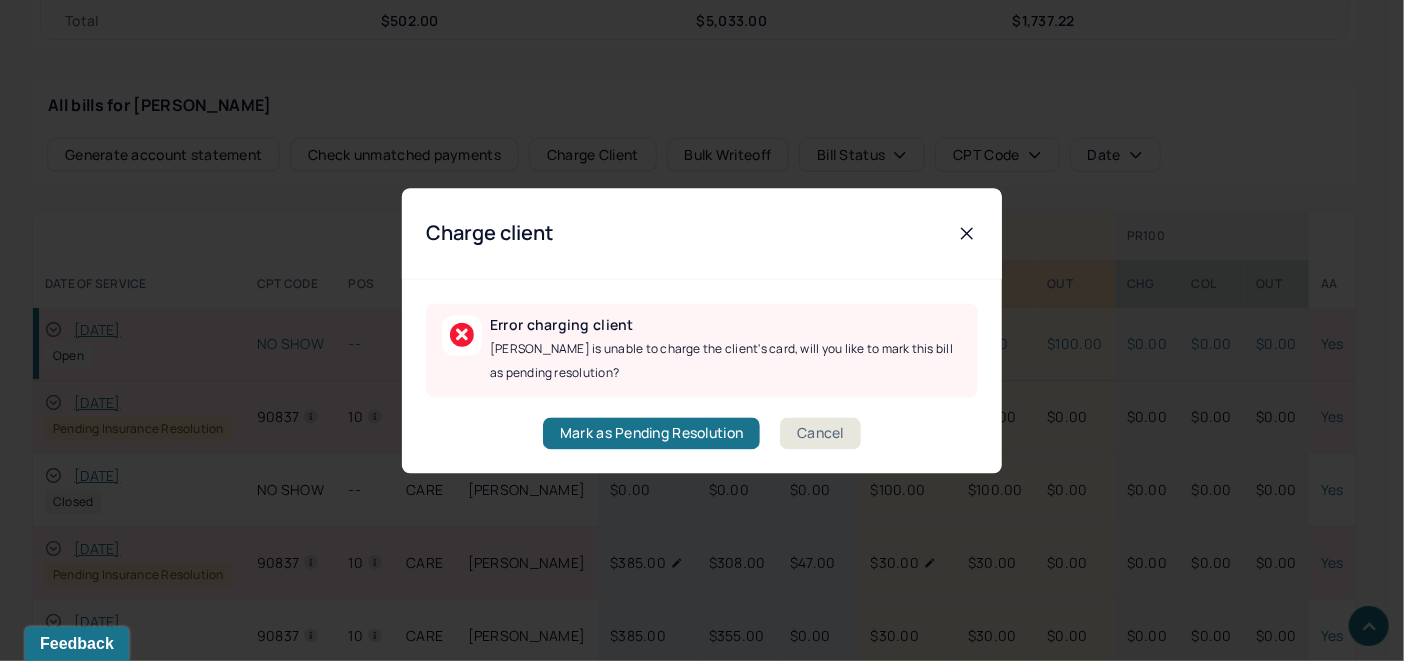 scroll, scrollTop: 0, scrollLeft: 0, axis: both 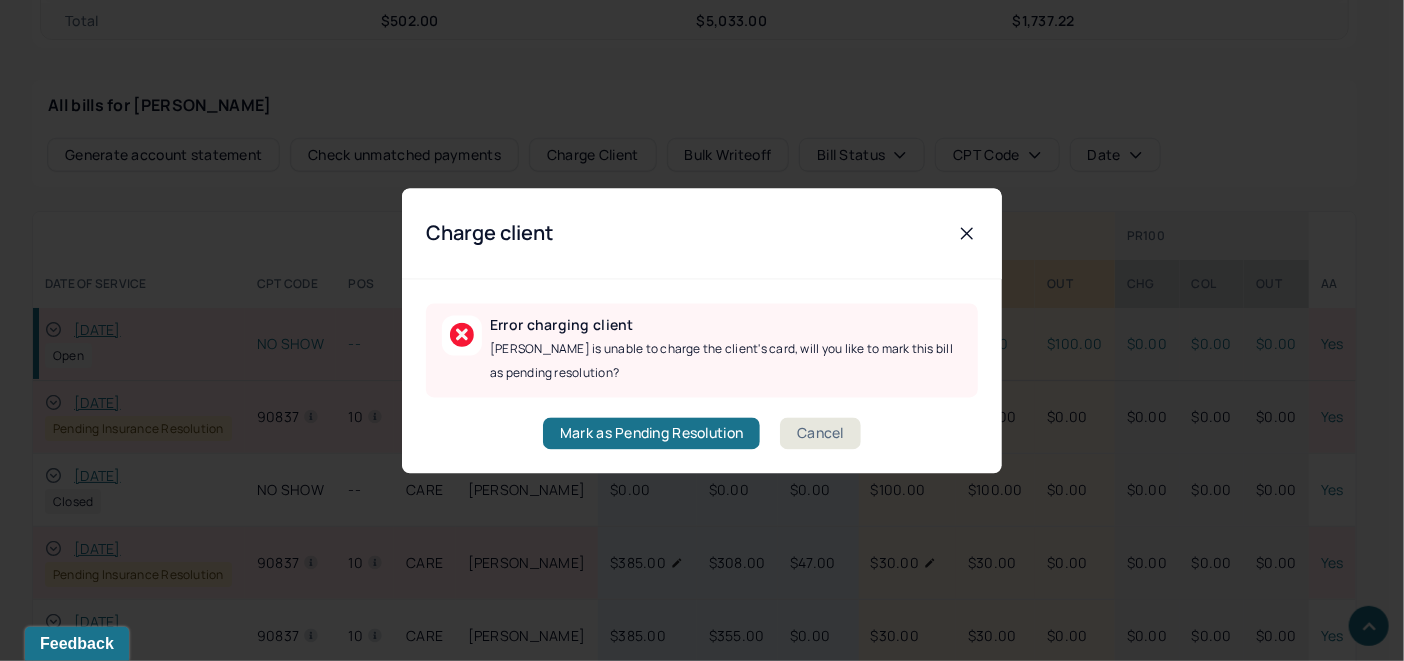 click on "Cancel" at bounding box center [820, 433] 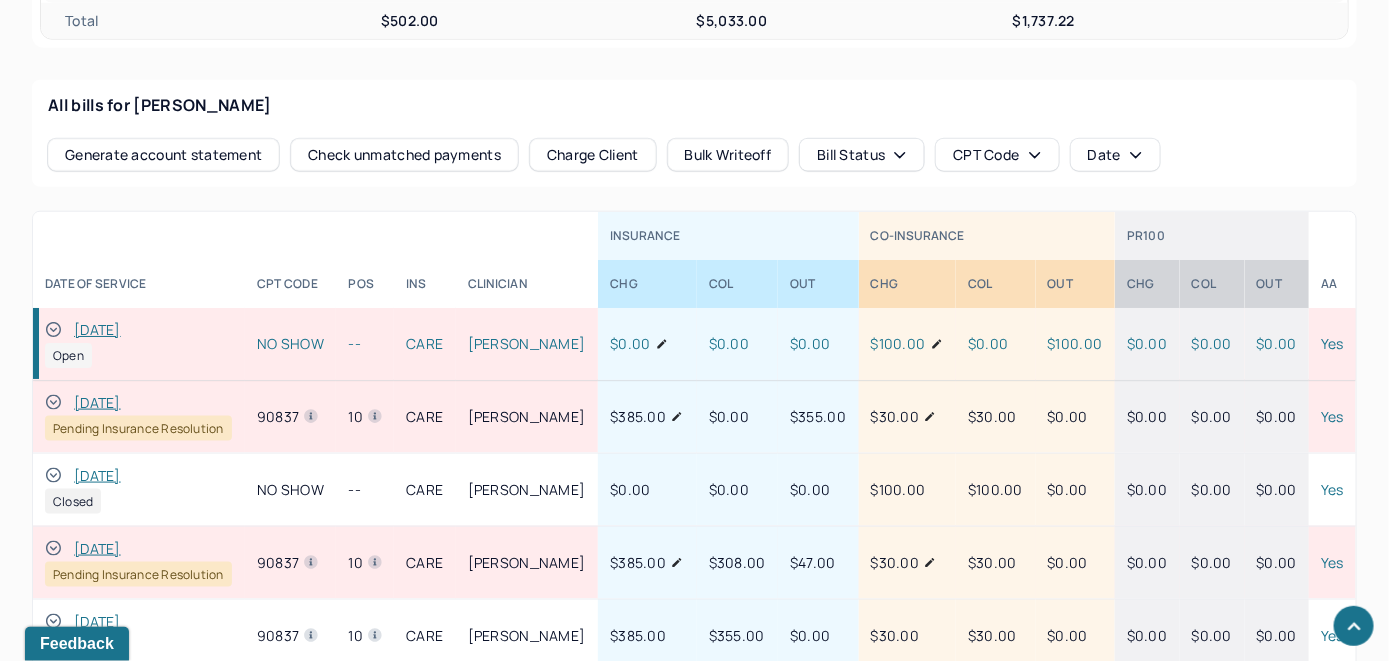 click on "Charge Client" at bounding box center [593, 155] 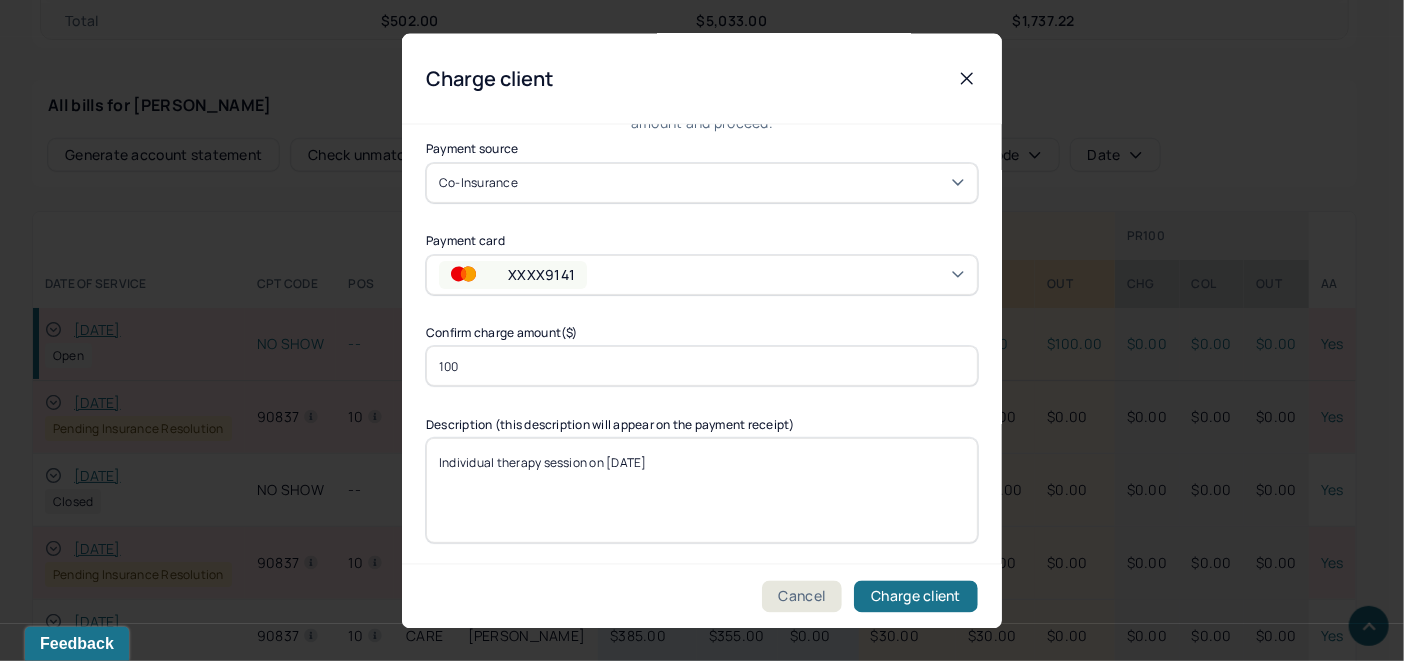 scroll, scrollTop: 121, scrollLeft: 0, axis: vertical 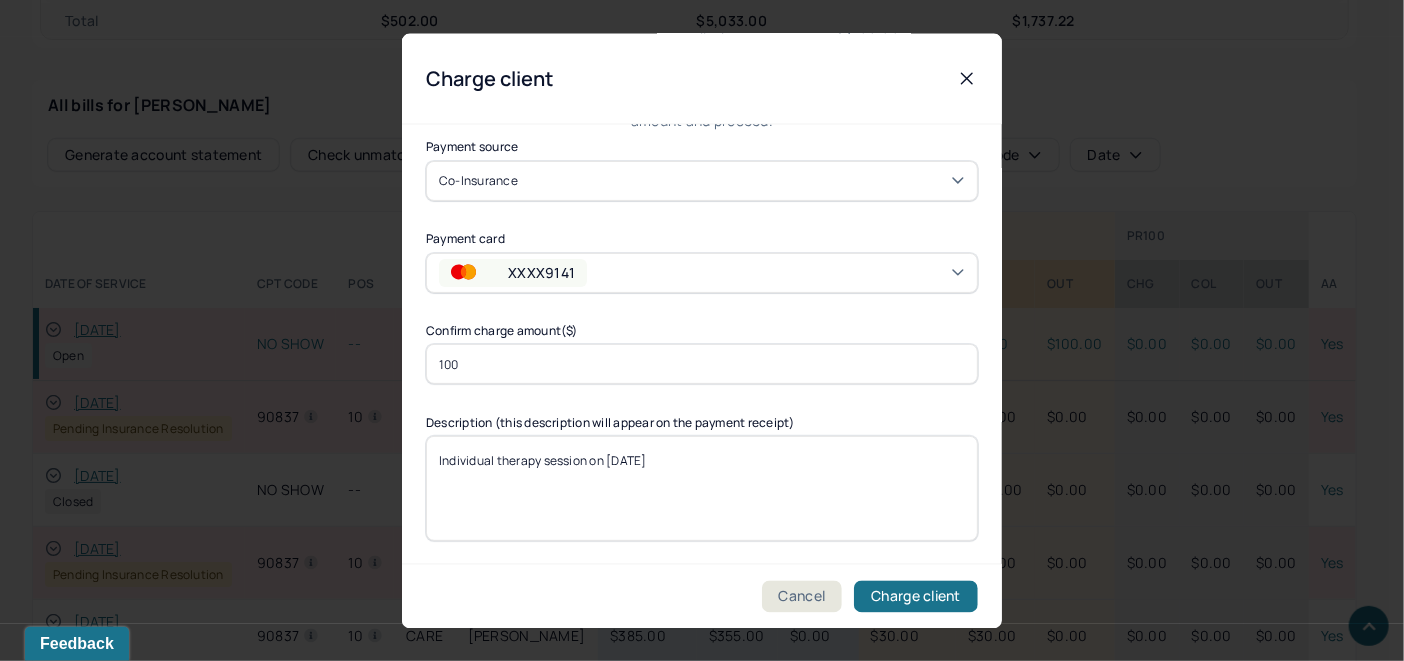 click on "Individual therapy session on [DATE]" at bounding box center (702, 488) 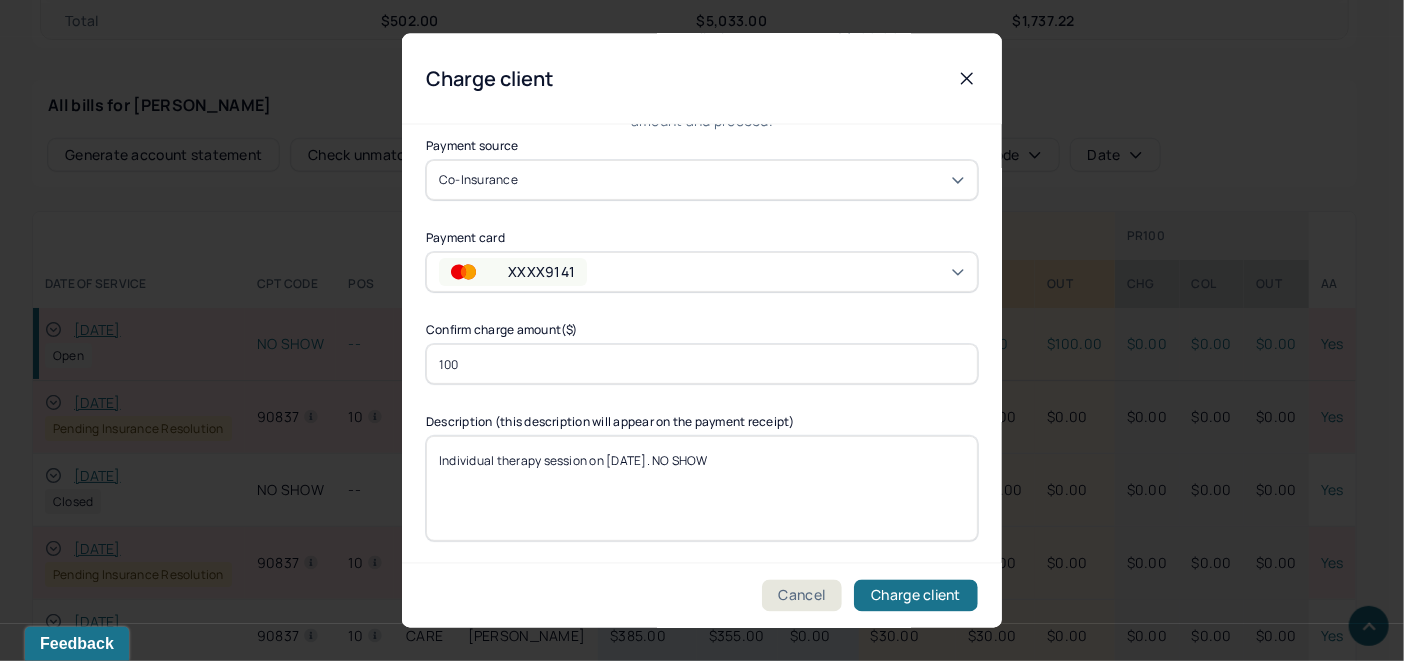 type on "Individual therapy session on [DATE]. NO SHOW" 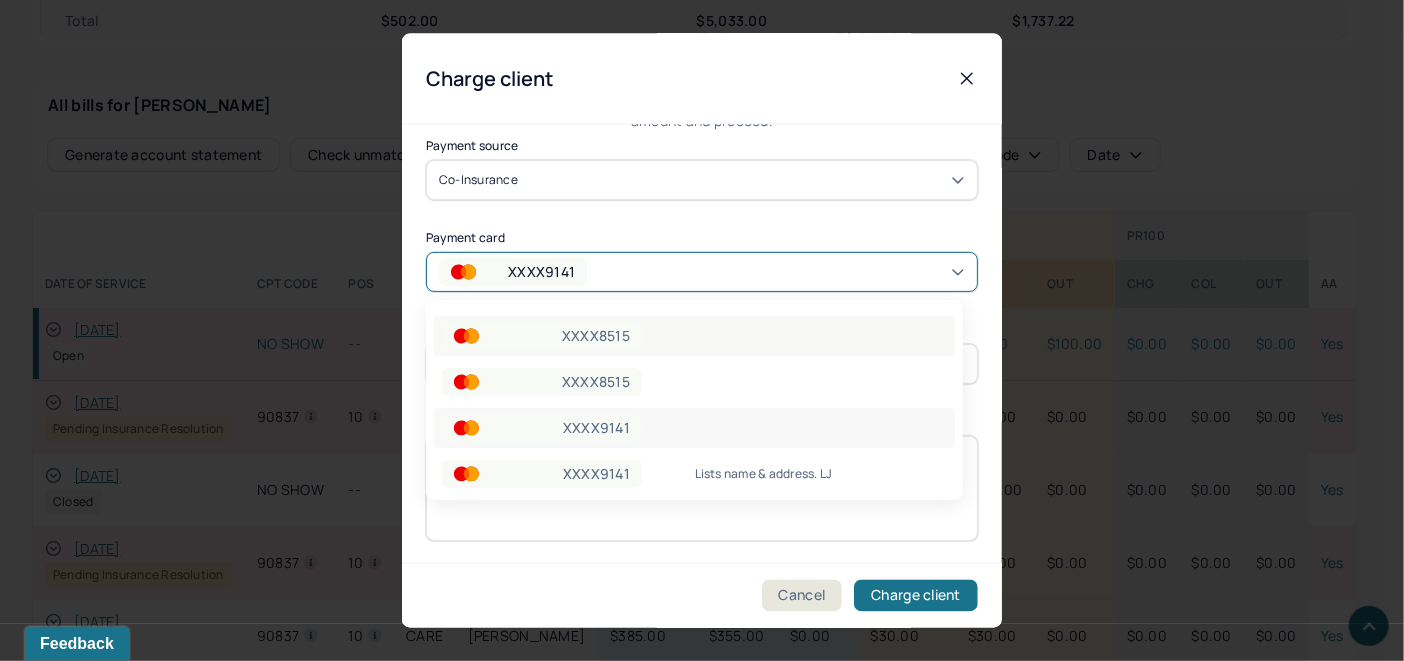 scroll, scrollTop: 56, scrollLeft: 0, axis: vertical 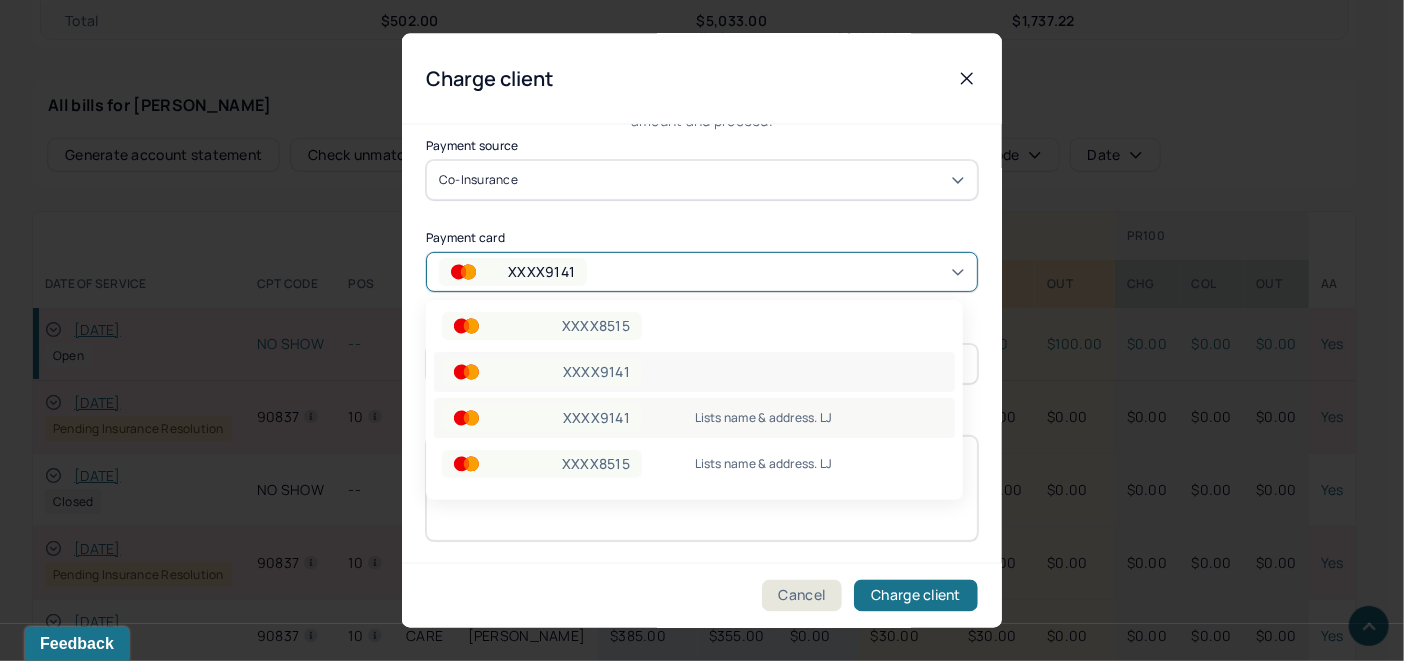 click on "Lists name & address. LJ" at bounding box center (821, 418) 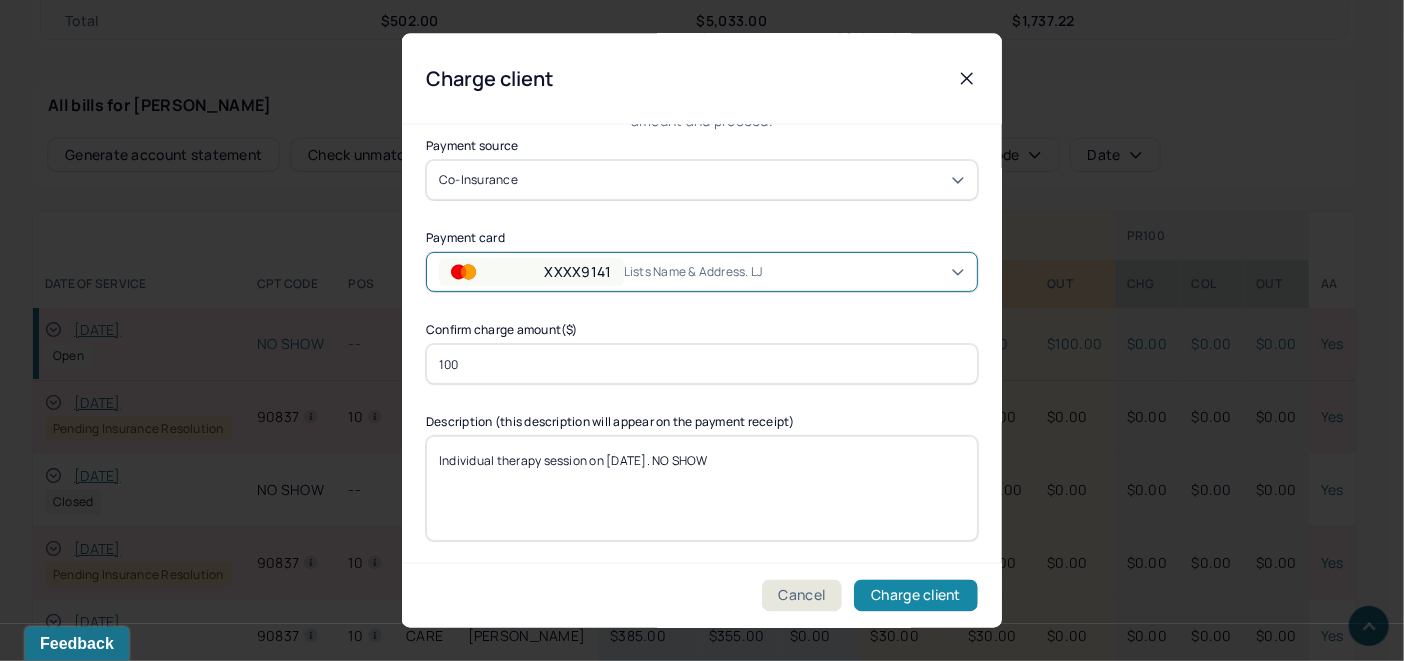 click on "Charge client" at bounding box center (916, 596) 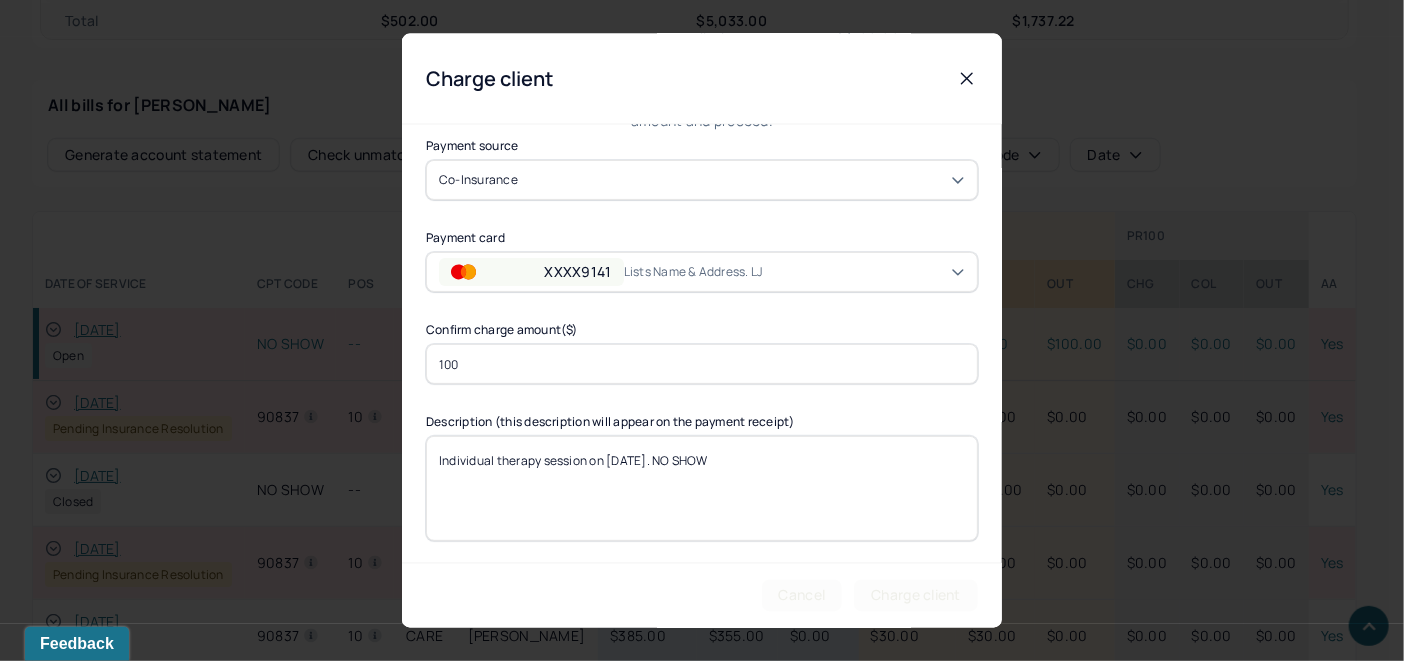 scroll, scrollTop: 0, scrollLeft: 0, axis: both 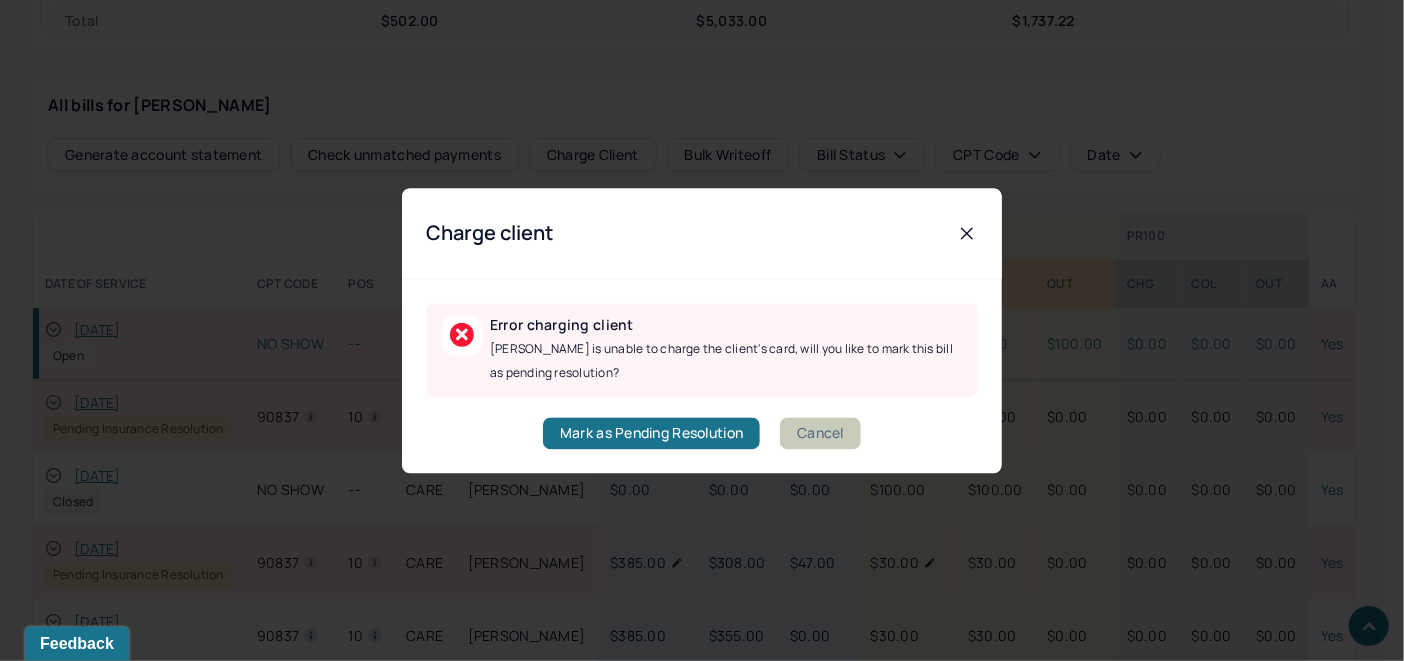 click on "Cancel" at bounding box center (820, 433) 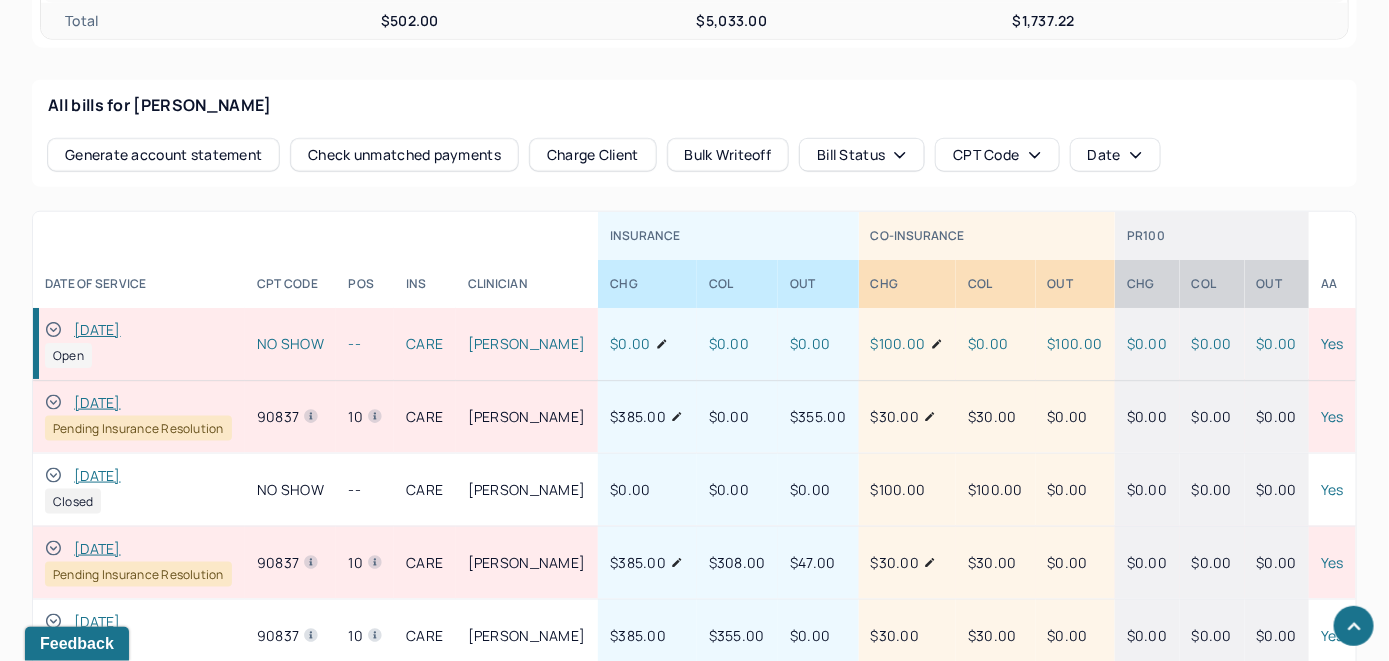 click on "Charge Client" at bounding box center (593, 155) 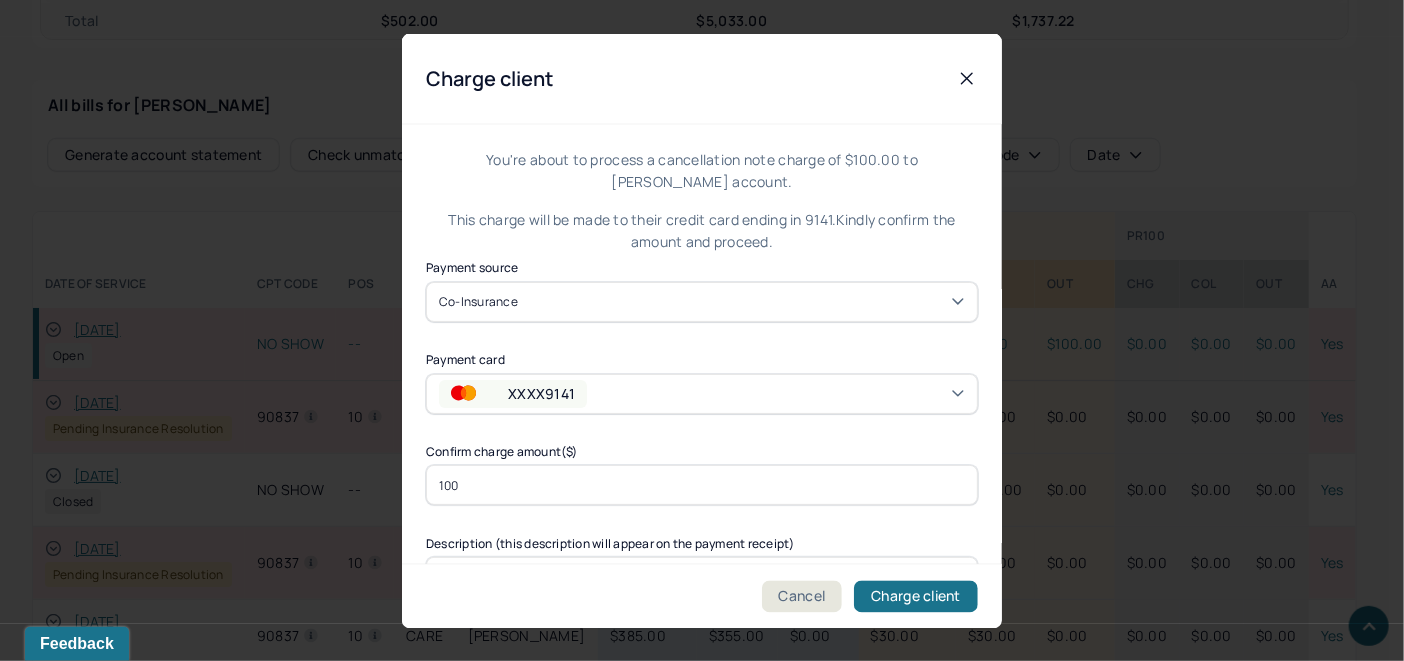 click on "XXXX9141" at bounding box center [702, 393] 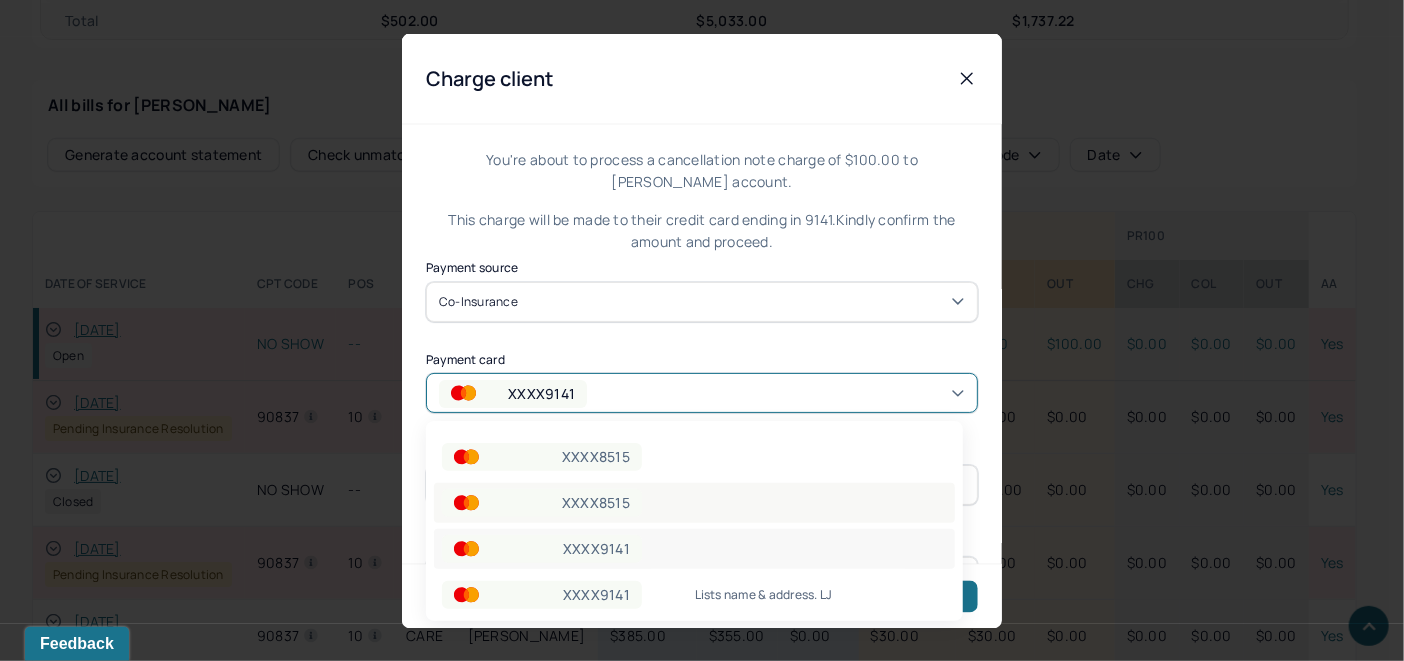 scroll, scrollTop: 56, scrollLeft: 0, axis: vertical 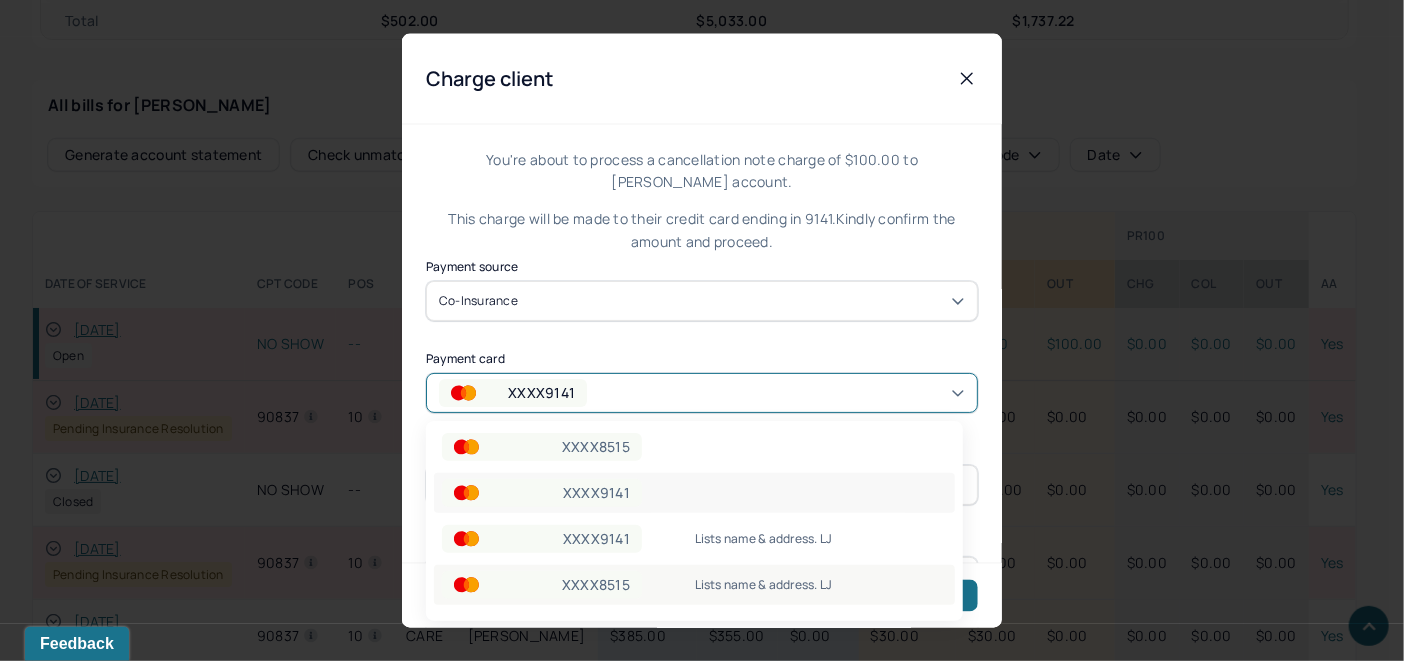 click on "Lists name & address. LJ" at bounding box center [821, 585] 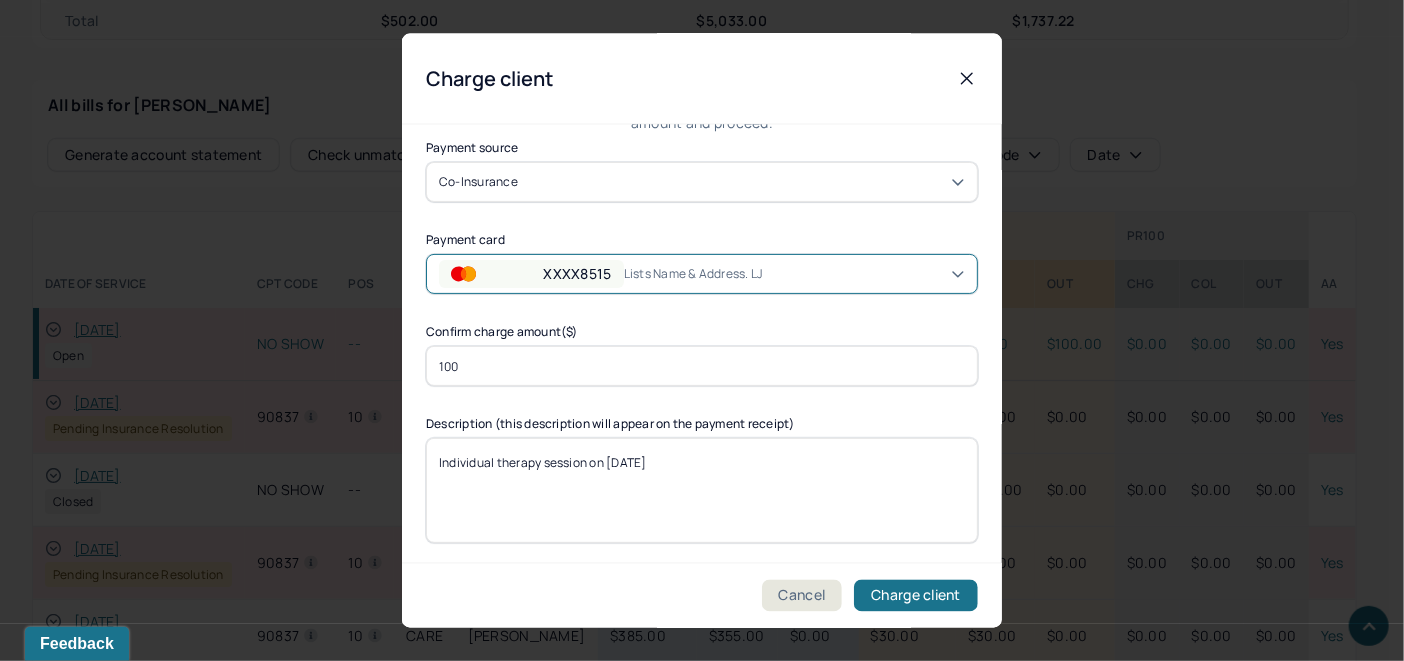 scroll, scrollTop: 121, scrollLeft: 0, axis: vertical 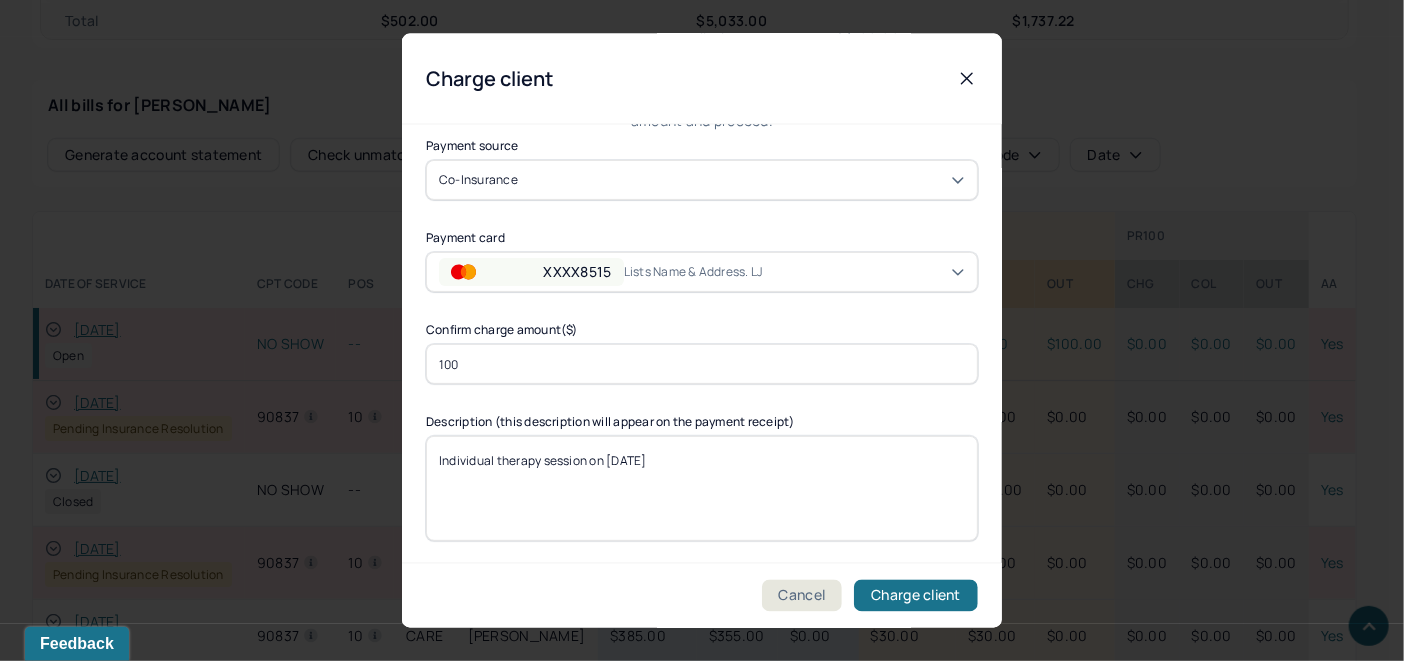 click on "Individual therapy session on [DATE]" at bounding box center [702, 488] 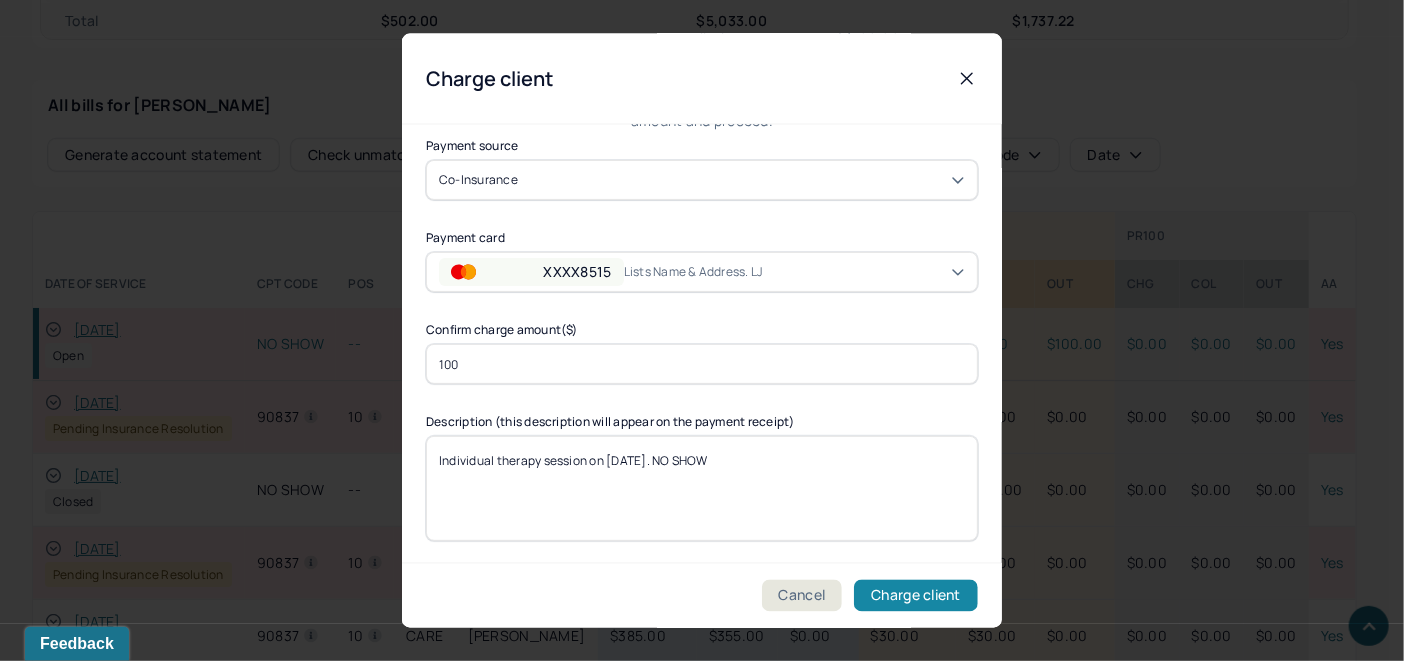 type on "Individual therapy session on [DATE]. NO SHOW" 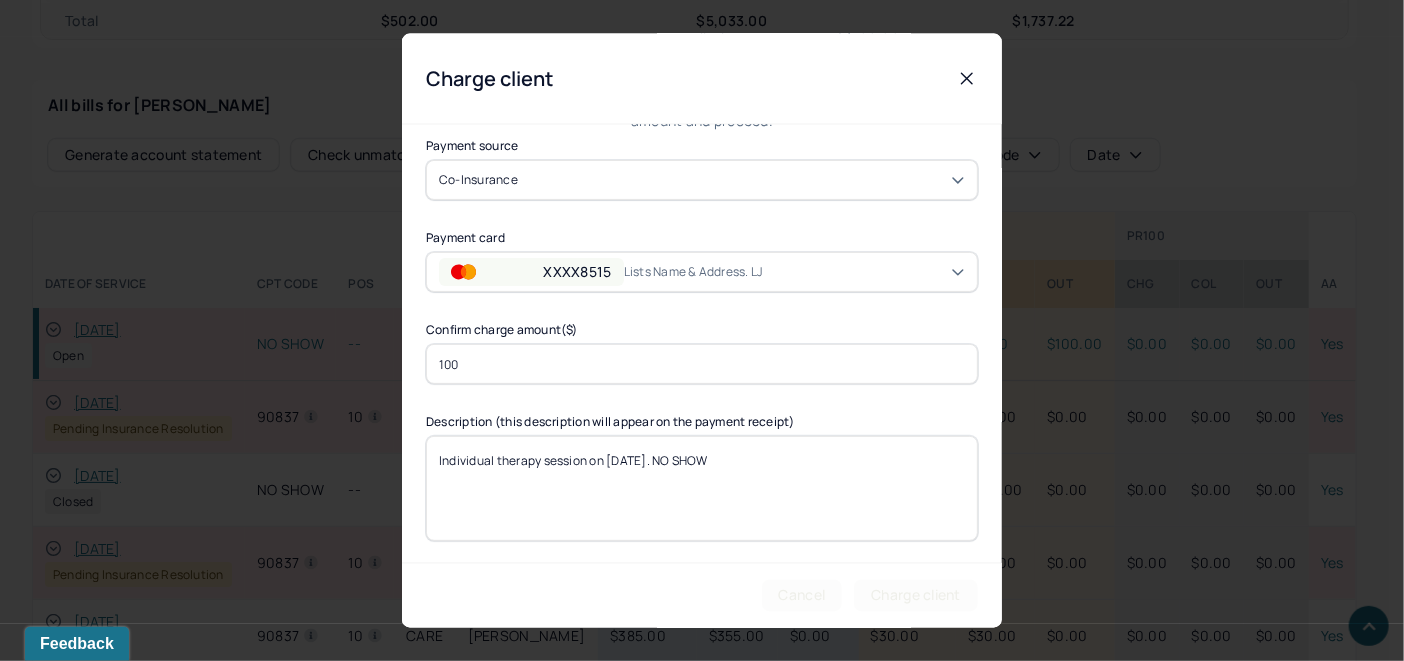 scroll, scrollTop: 0, scrollLeft: 0, axis: both 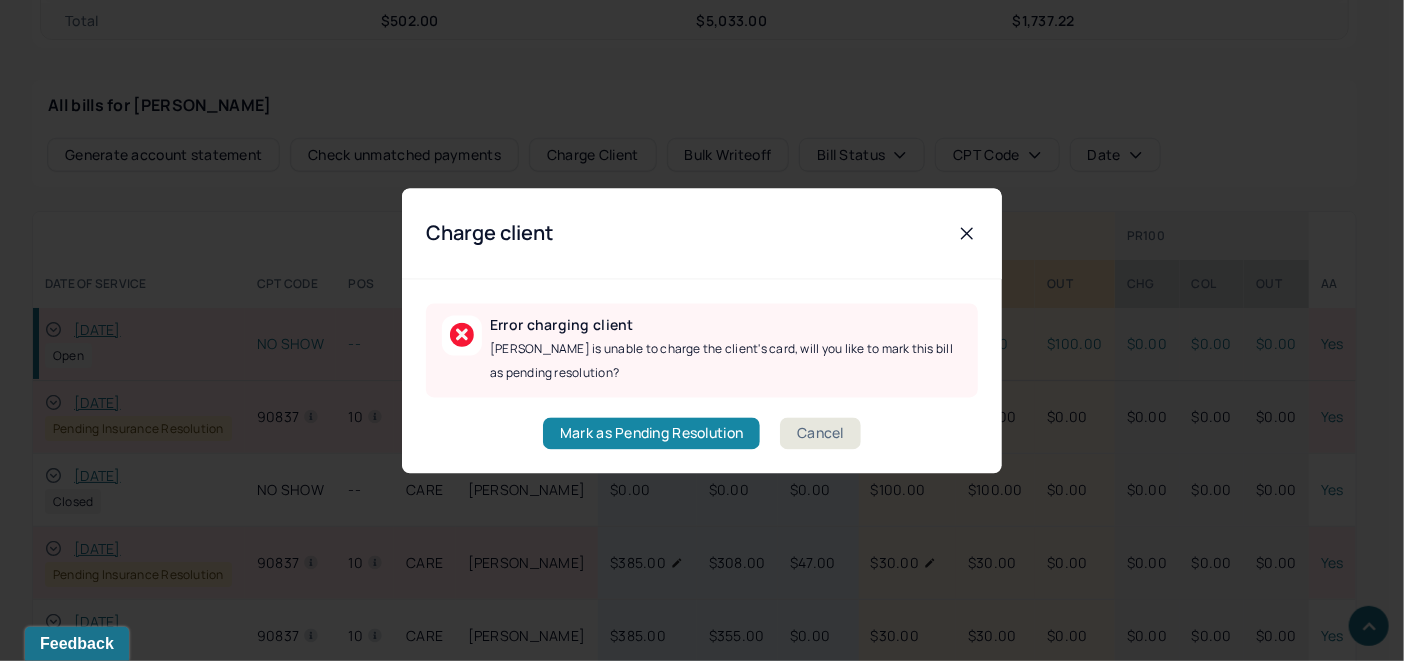 click on "Mark as Pending Resolution" at bounding box center [651, 433] 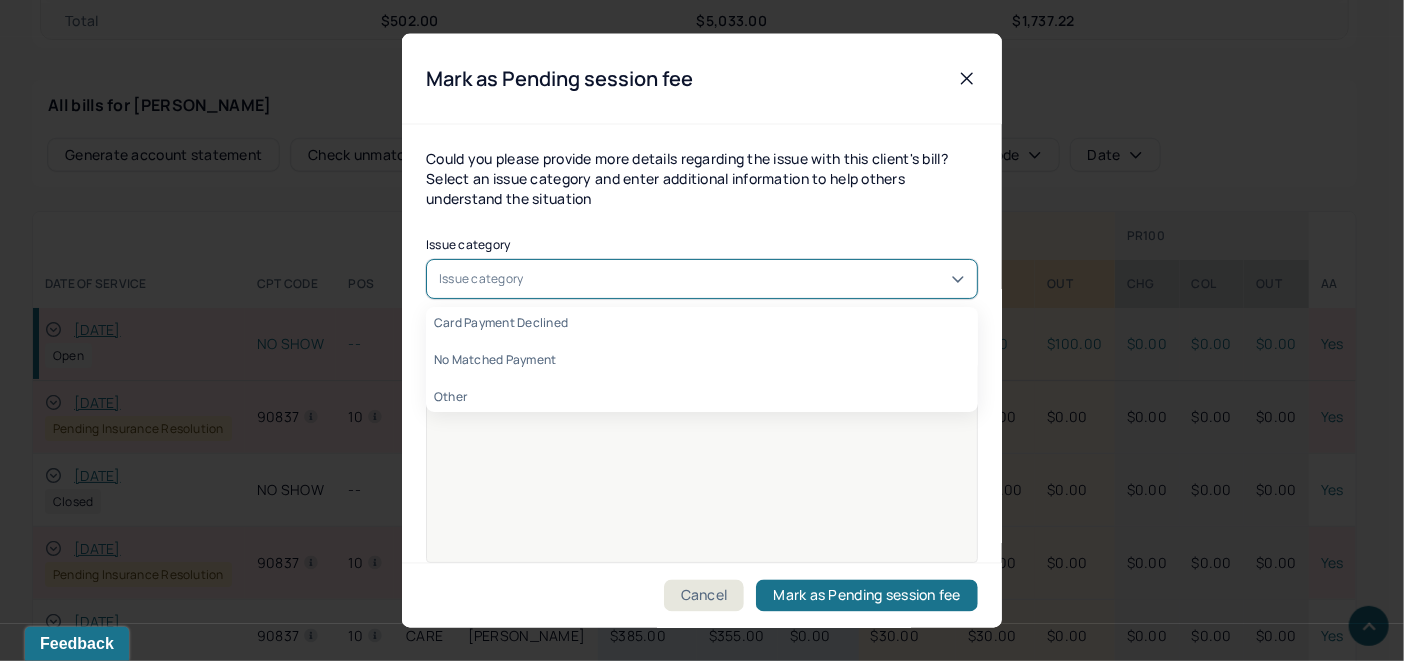click 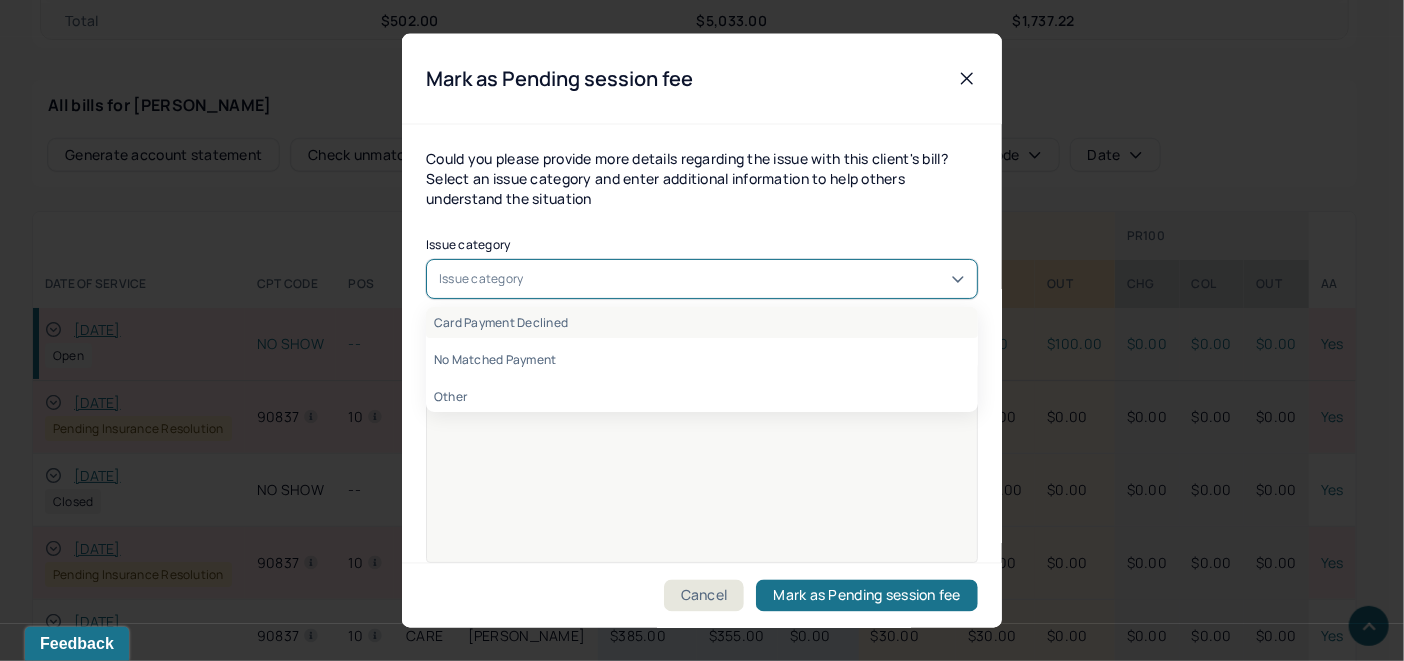 click on "Card Payment Declined" at bounding box center (702, 321) 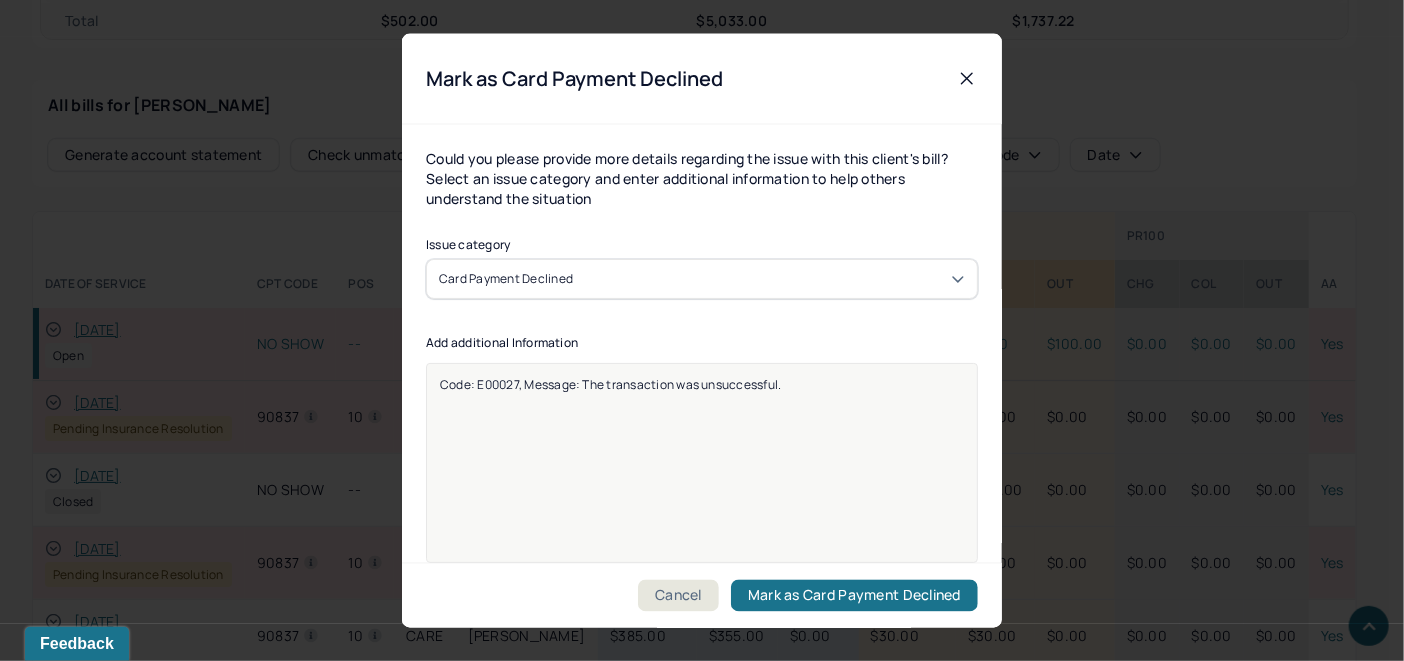 click on "Code: E00027, Message: The transaction was unsuccessful." at bounding box center [702, 475] 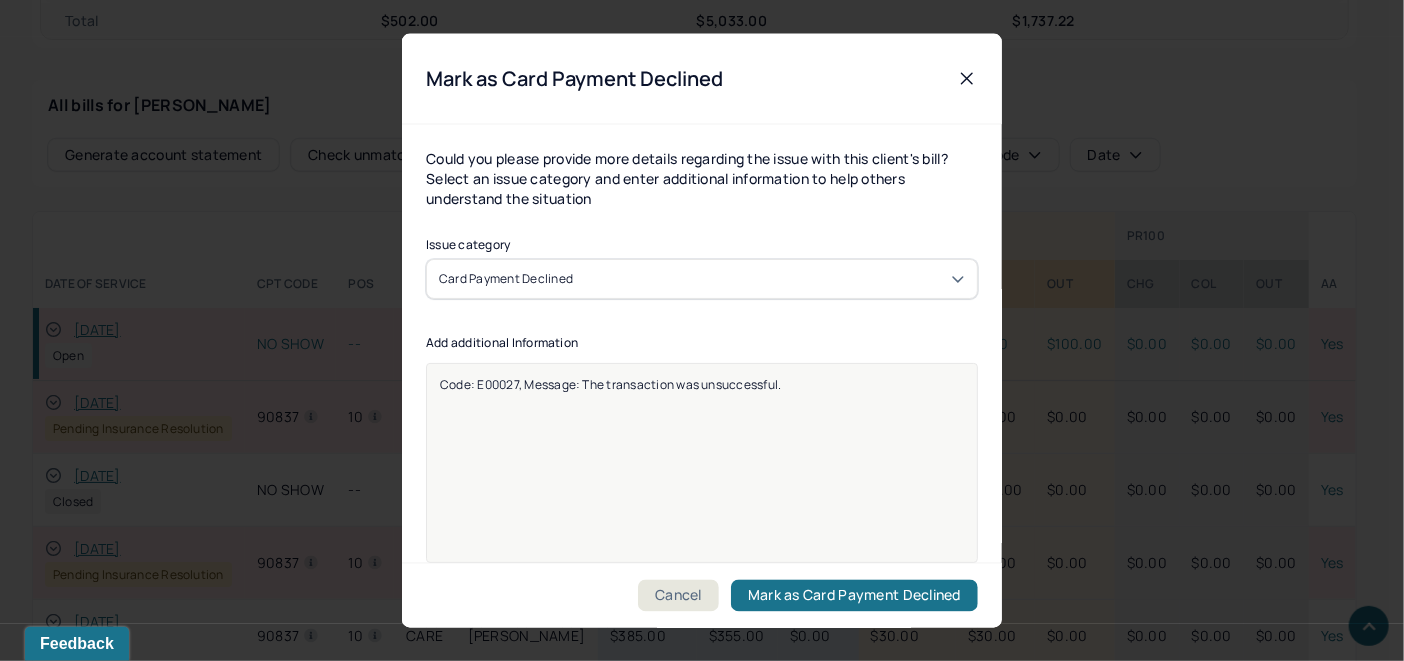 drag, startPoint x: 810, startPoint y: 388, endPoint x: 435, endPoint y: 416, distance: 376.04388 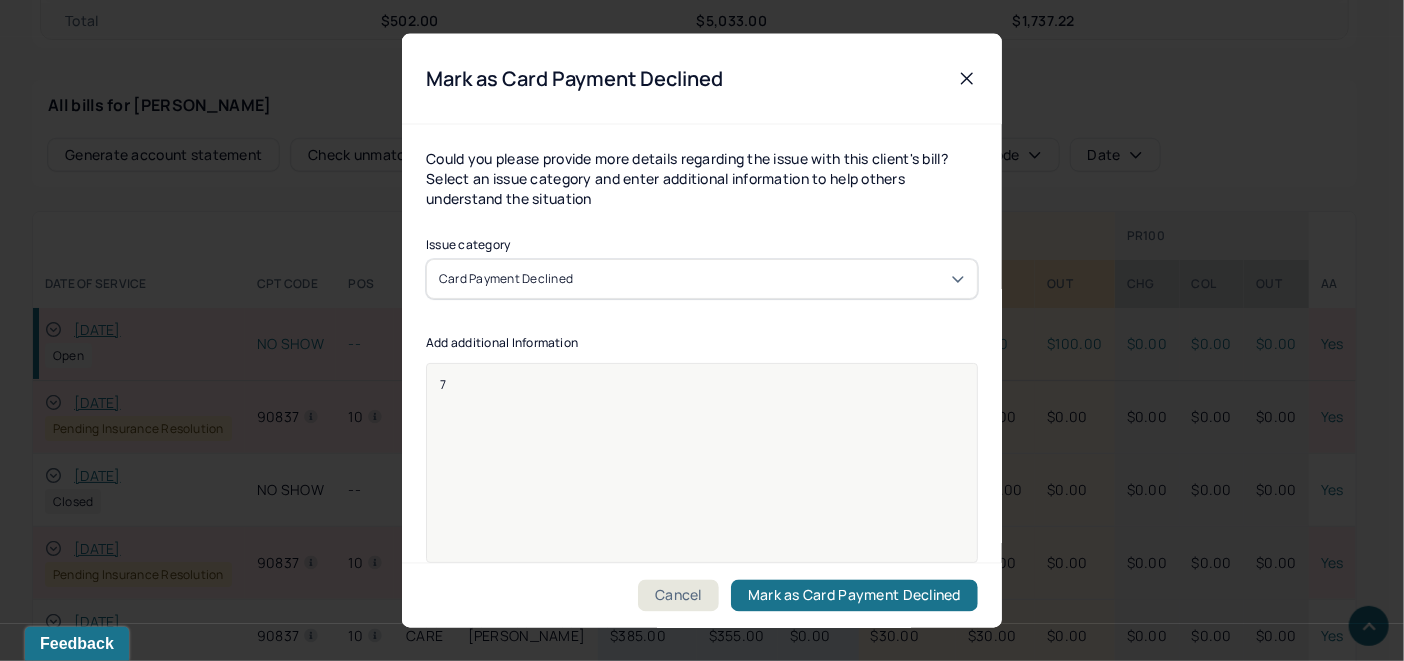 type 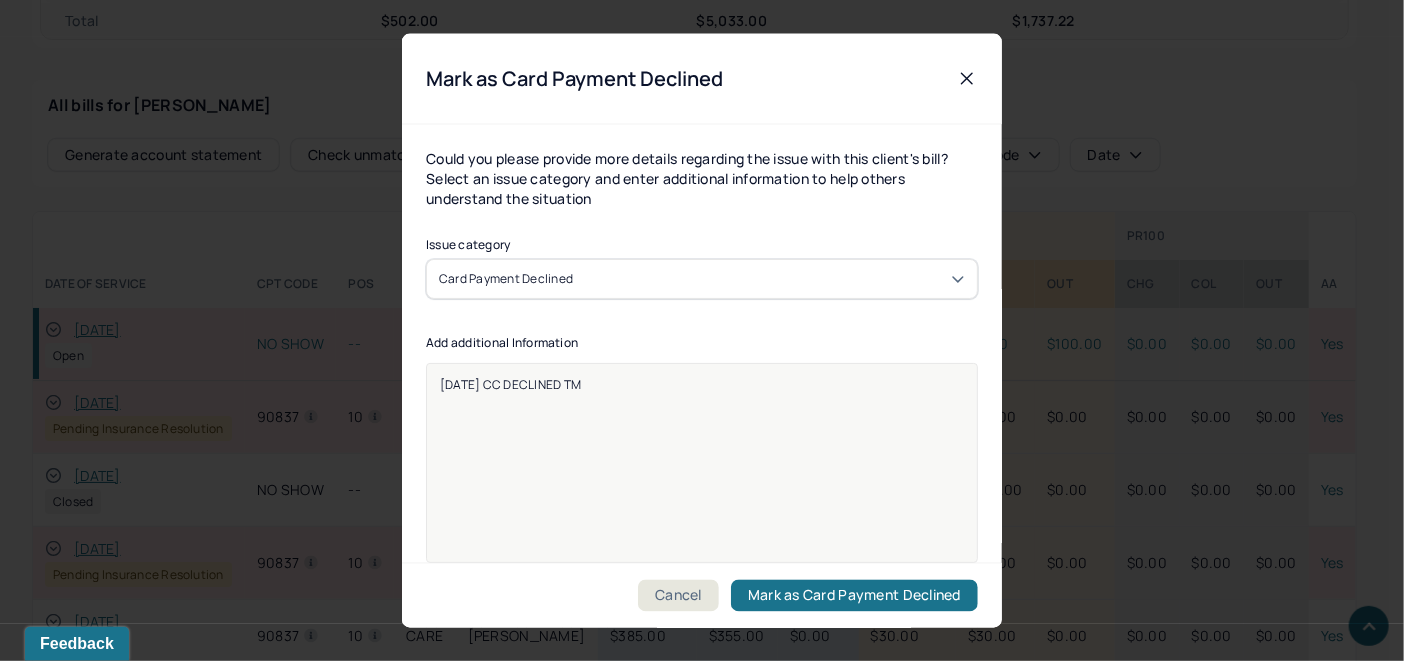 drag, startPoint x: 595, startPoint y: 389, endPoint x: 338, endPoint y: 400, distance: 257.2353 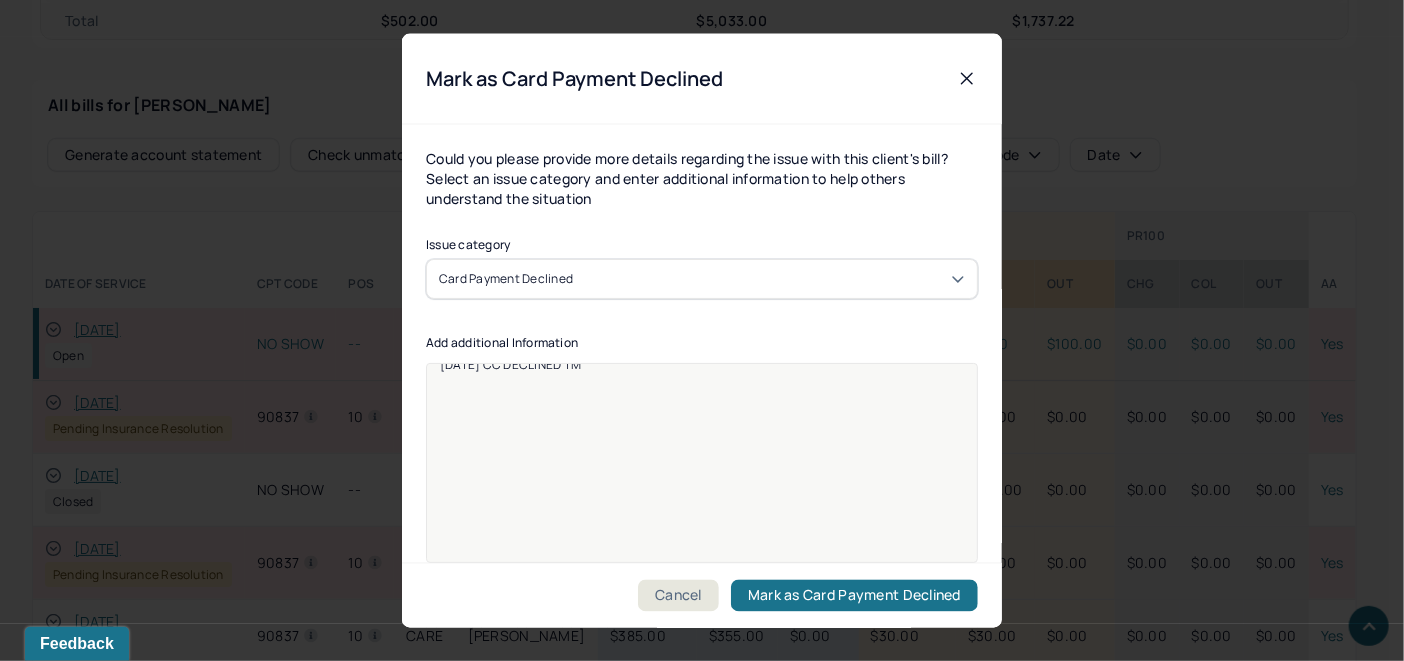 scroll, scrollTop: 25, scrollLeft: 0, axis: vertical 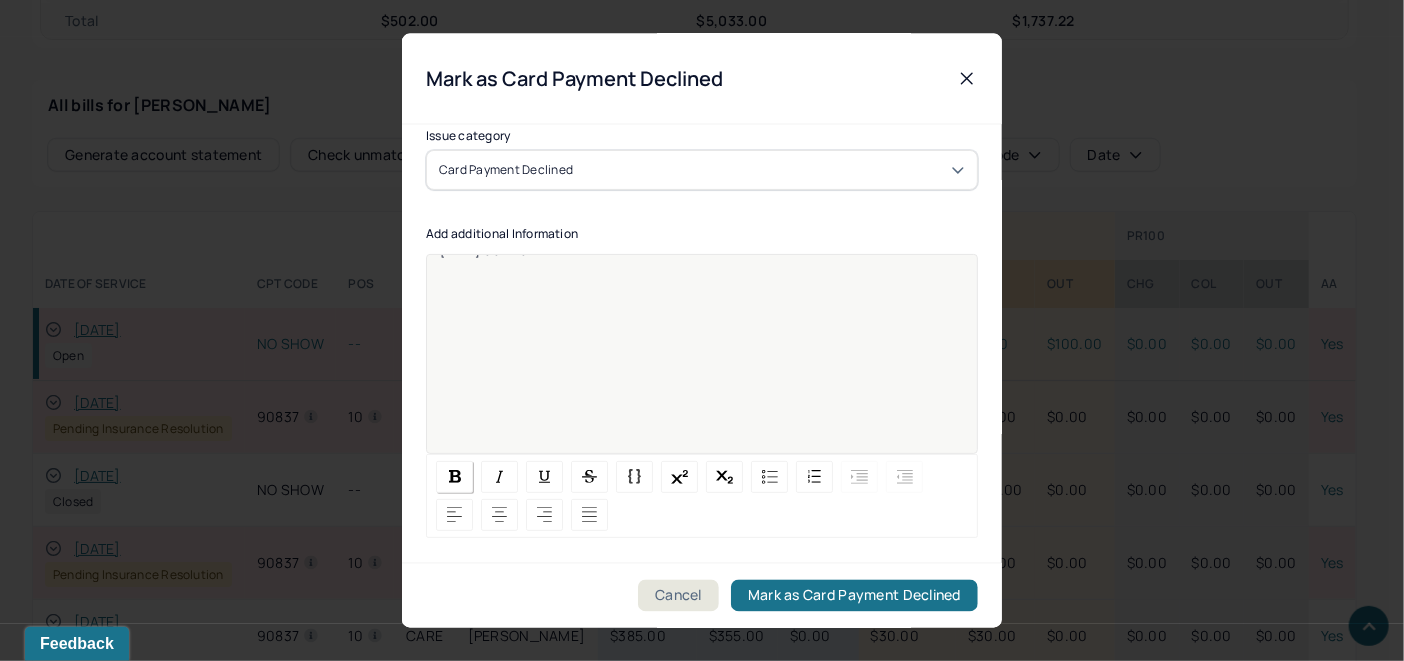 click at bounding box center [455, 476] 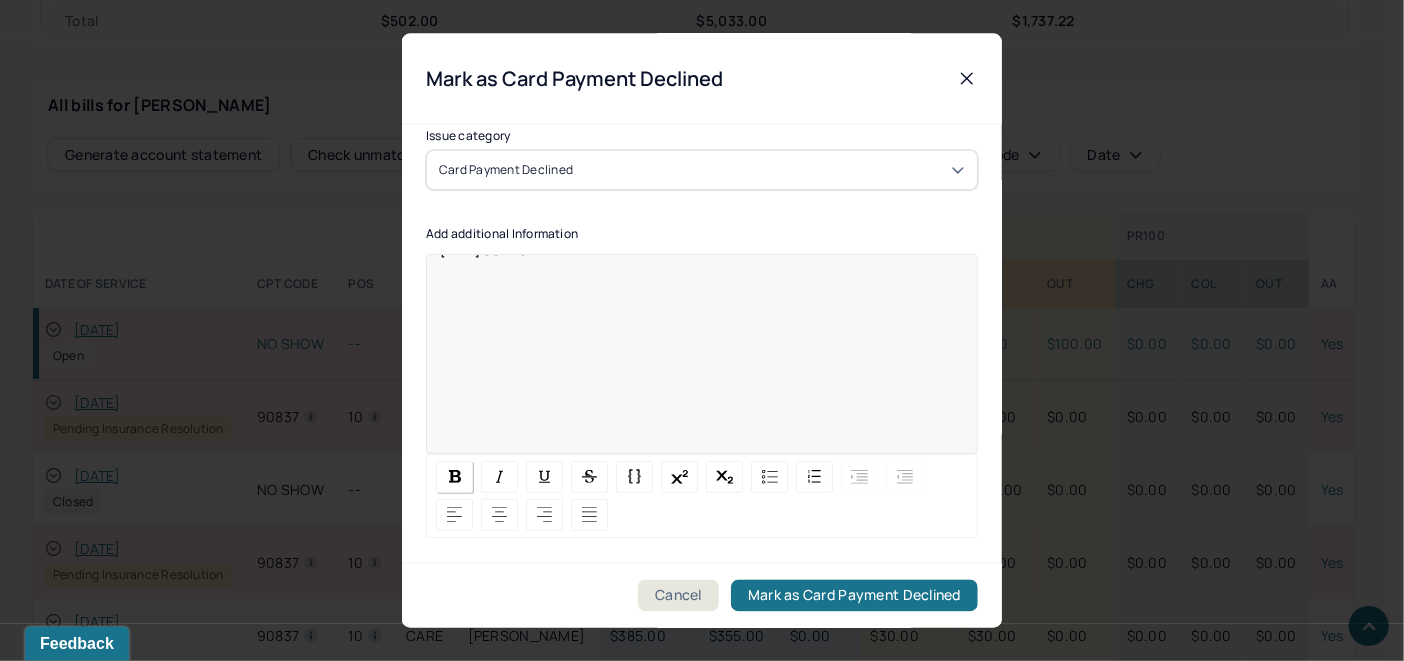 copy on "7/21/25 CC DECLINED TM" 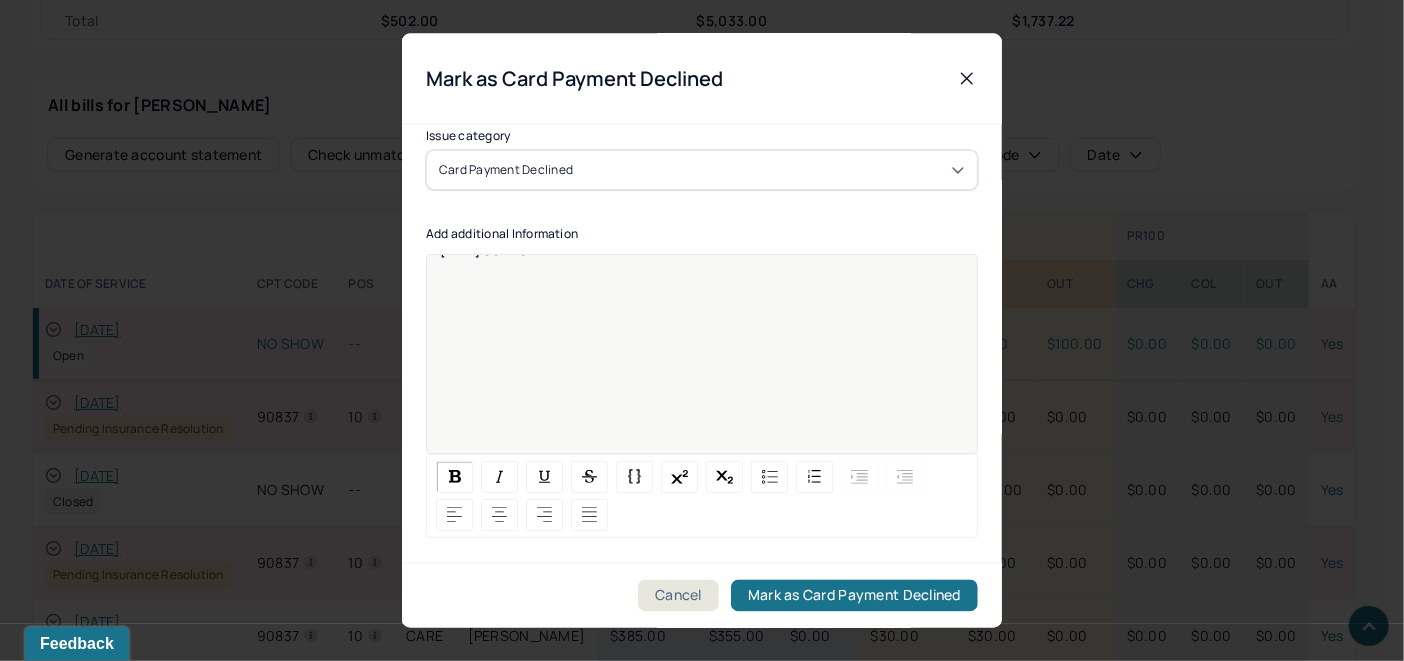 click on "7/21/25 CC DECLINED TM" at bounding box center (702, 341) 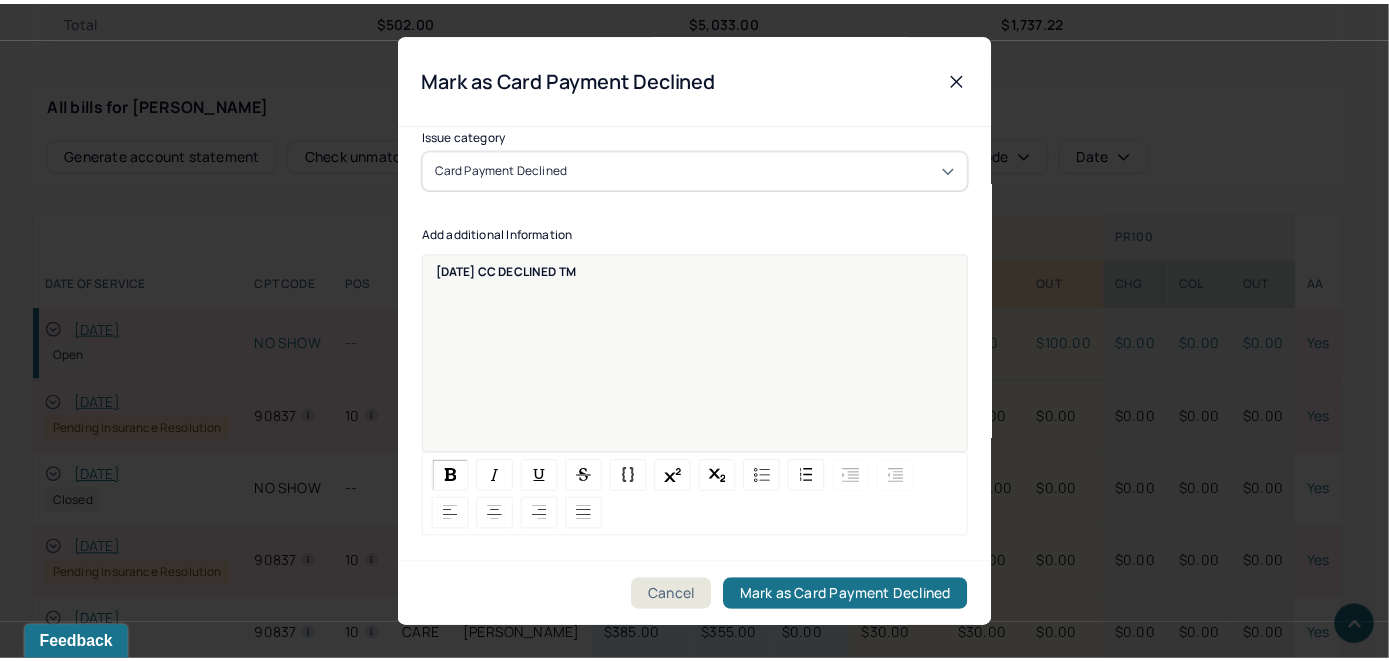 scroll, scrollTop: 0, scrollLeft: 0, axis: both 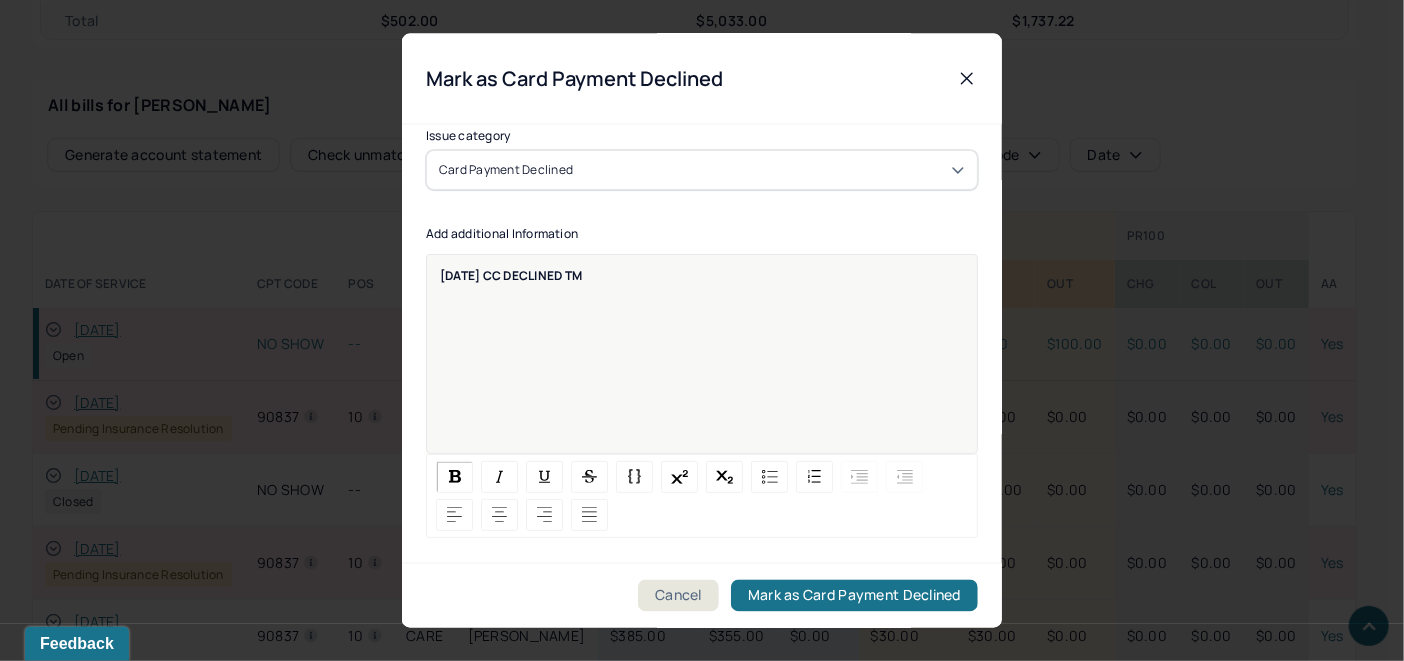 click on "7/21/25 CC DECLINED TM" at bounding box center [702, 366] 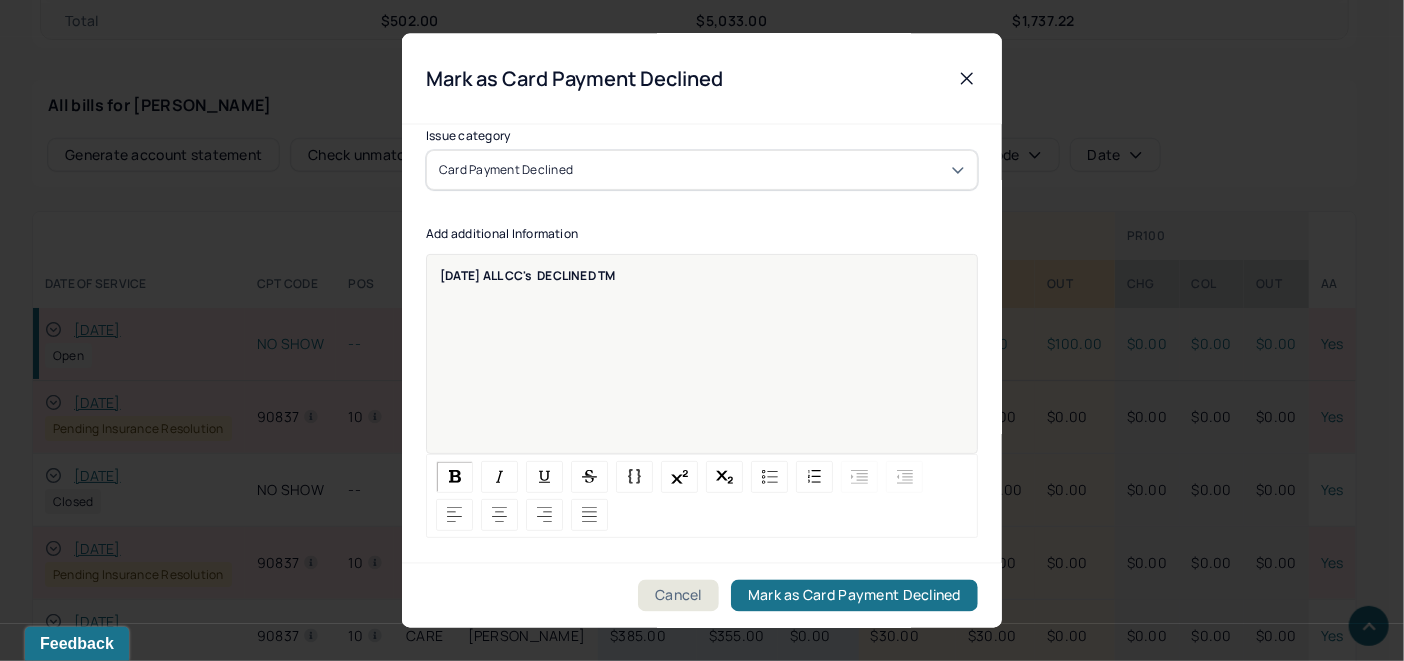 drag, startPoint x: 633, startPoint y: 272, endPoint x: 346, endPoint y: 268, distance: 287.02786 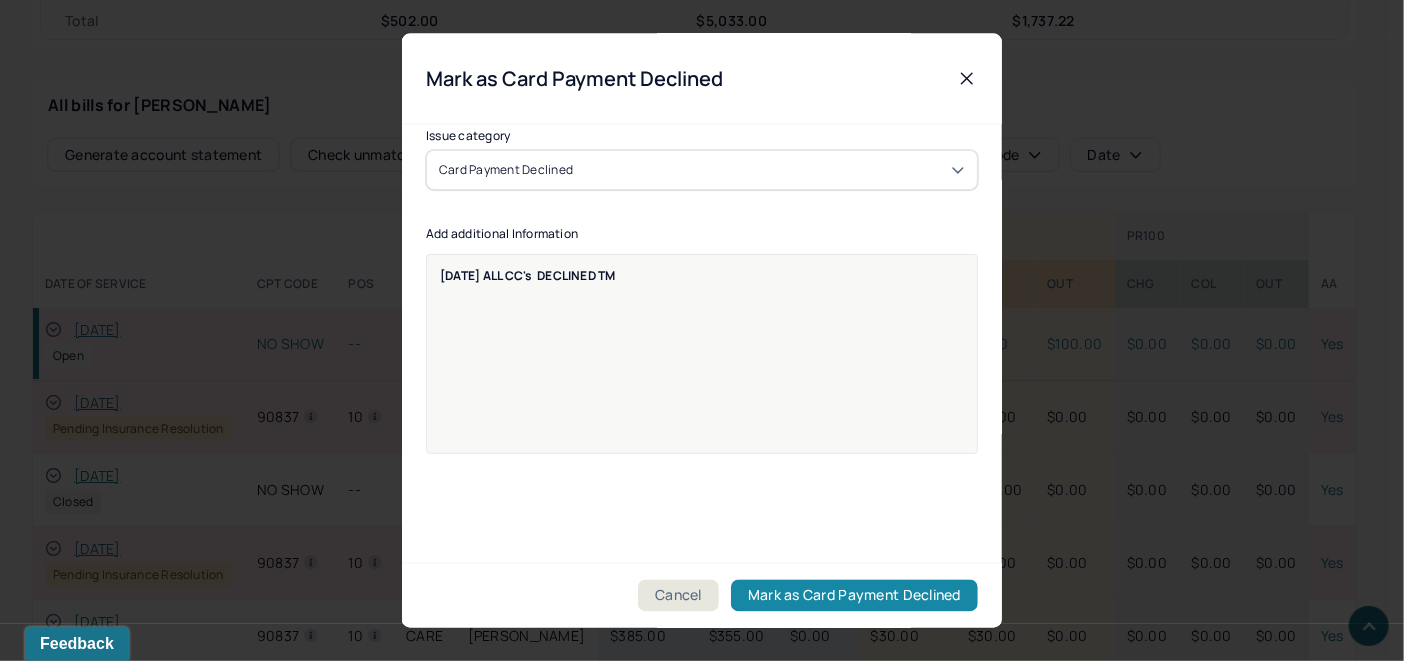 click on "Mark as Card Payment Declined" at bounding box center (854, 596) 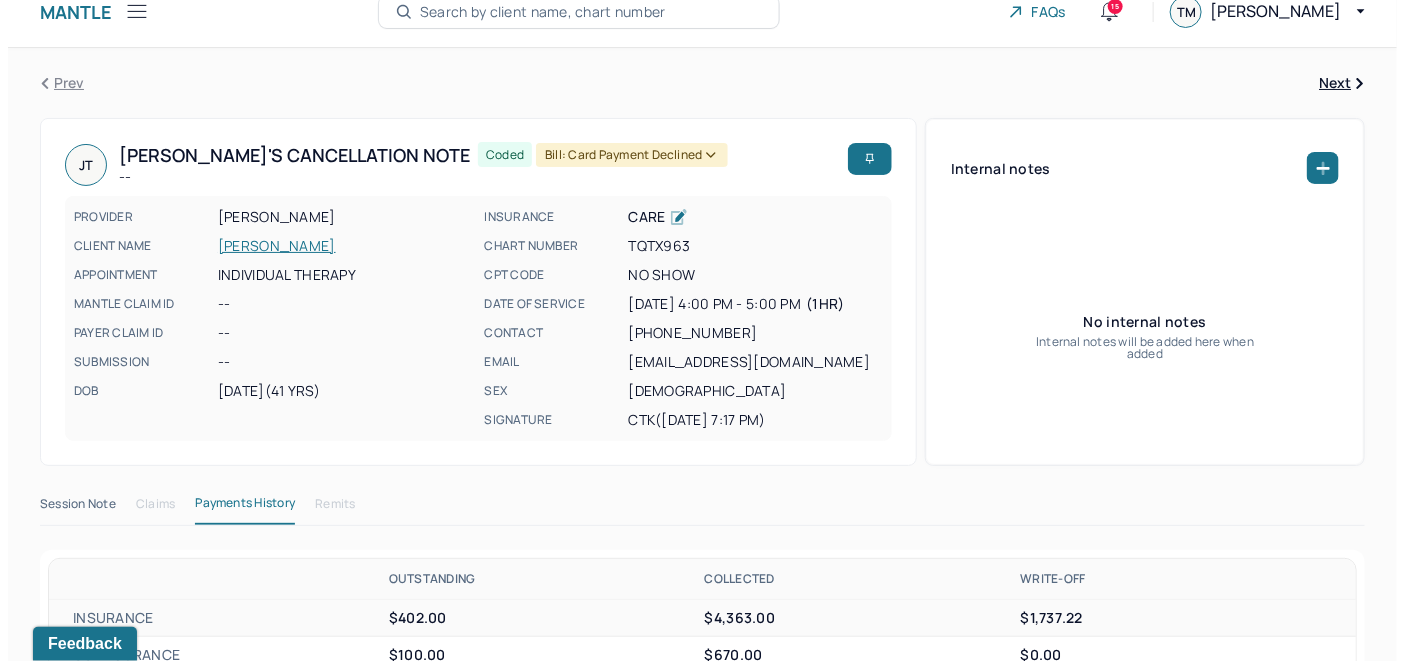 scroll, scrollTop: 0, scrollLeft: 0, axis: both 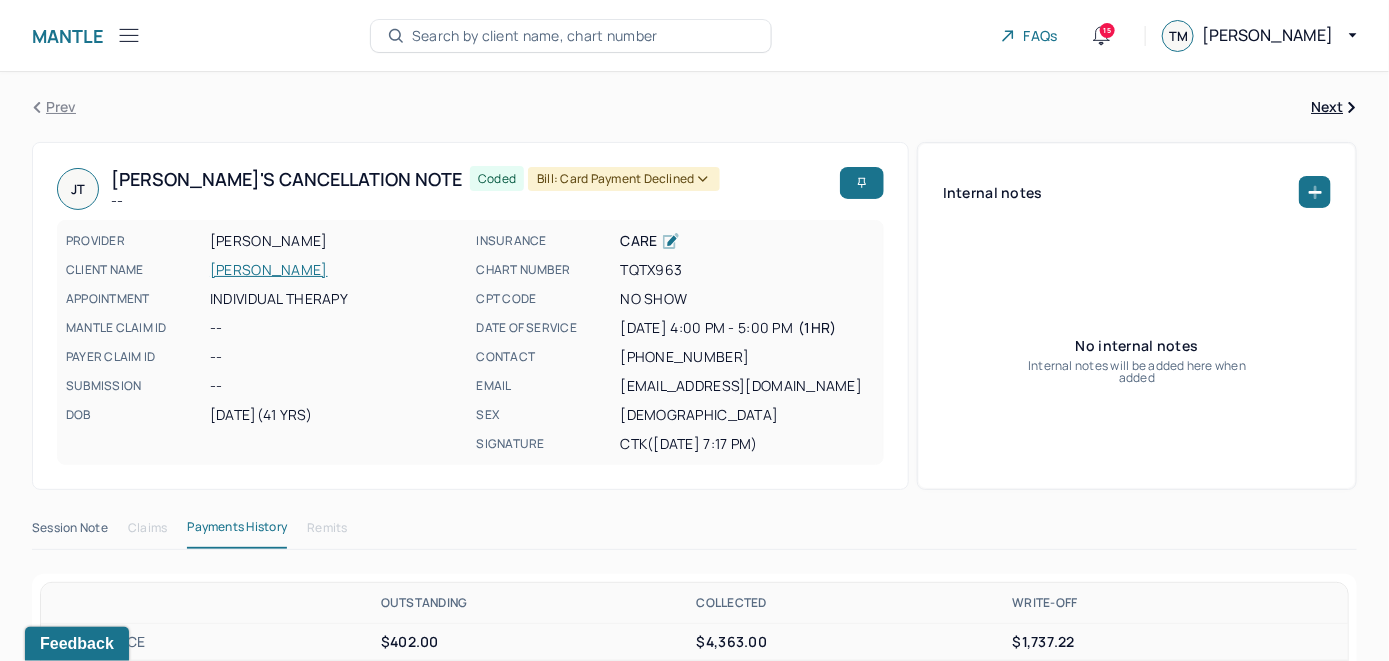 click 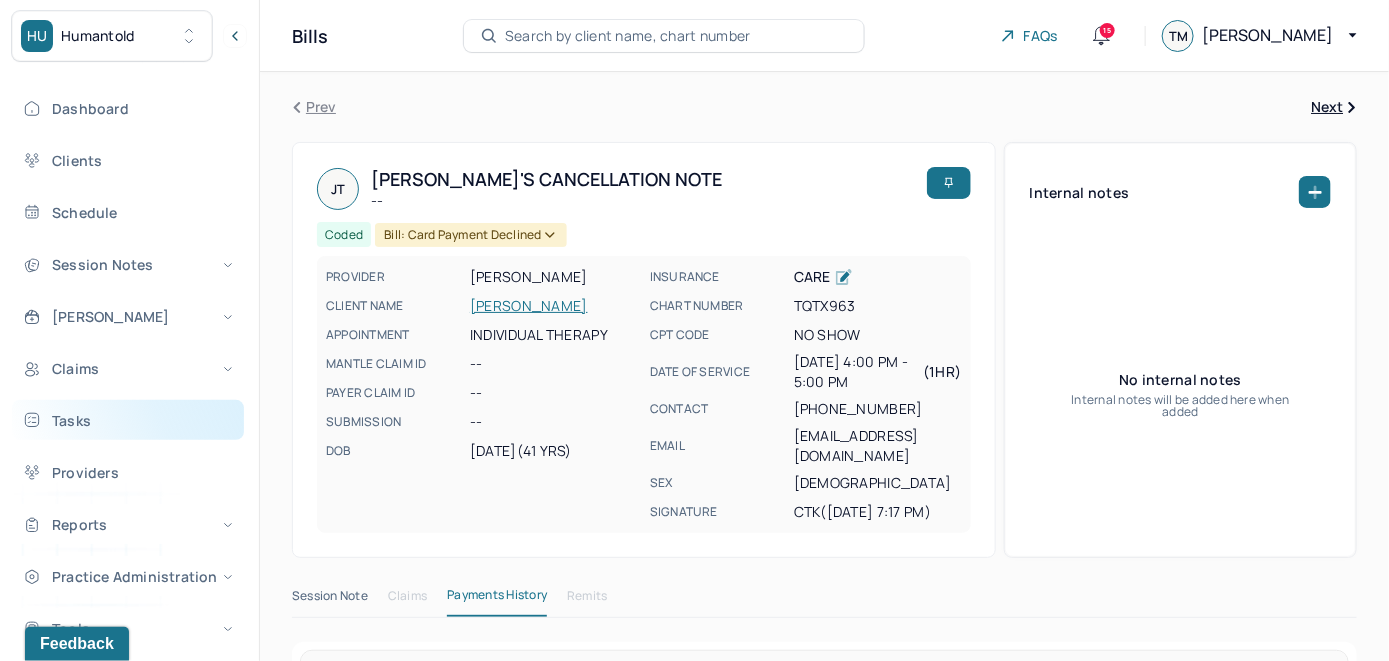 click on "Tasks" at bounding box center [128, 420] 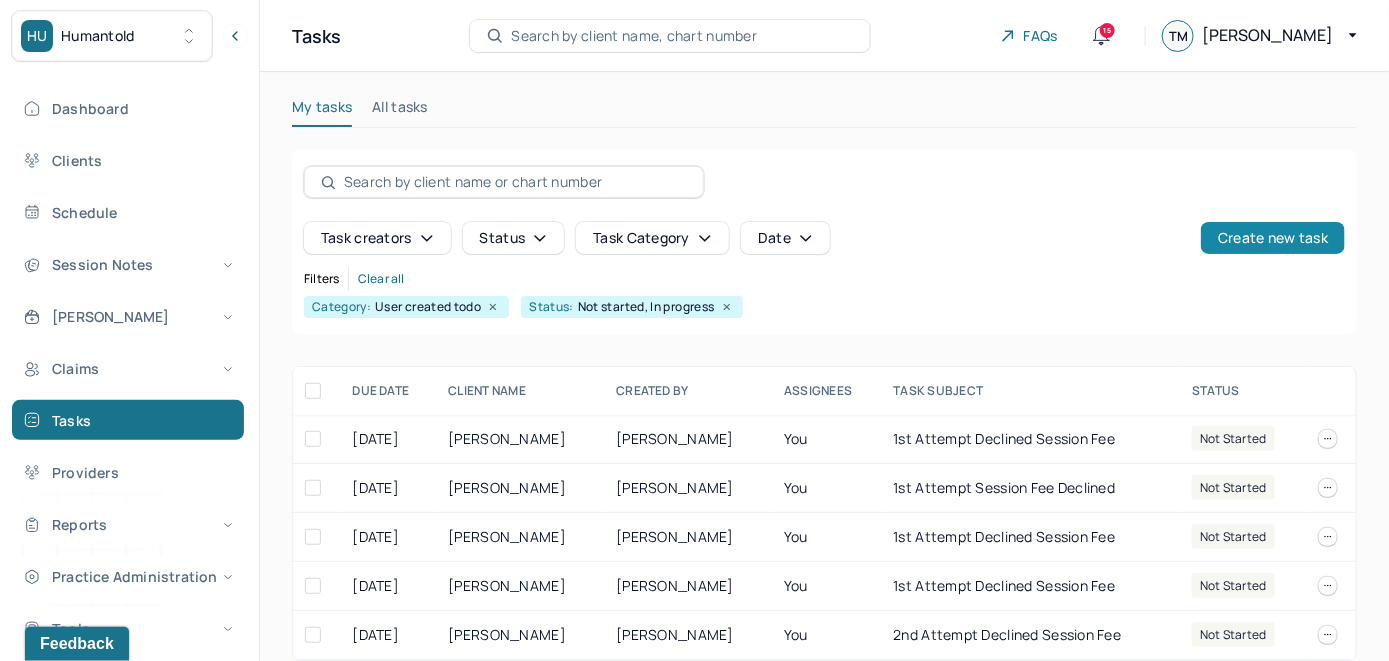 click on "Create new task" at bounding box center [1273, 238] 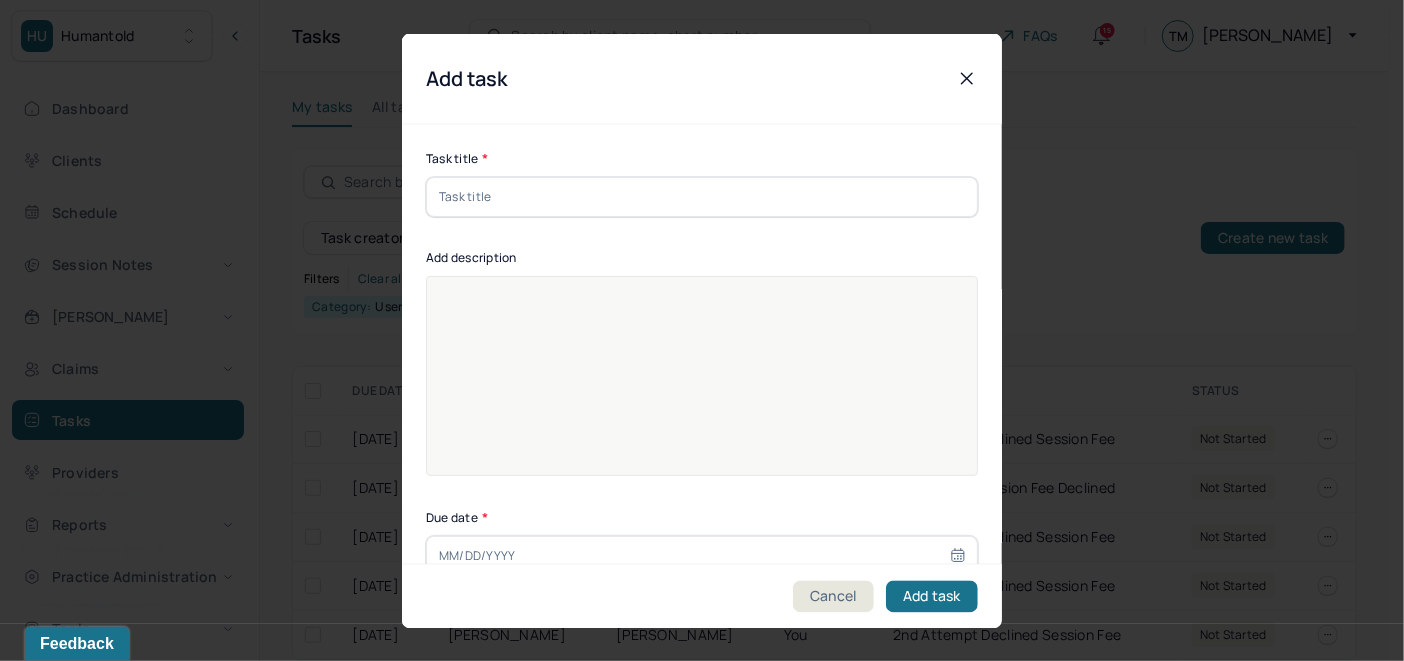 click at bounding box center (702, 196) 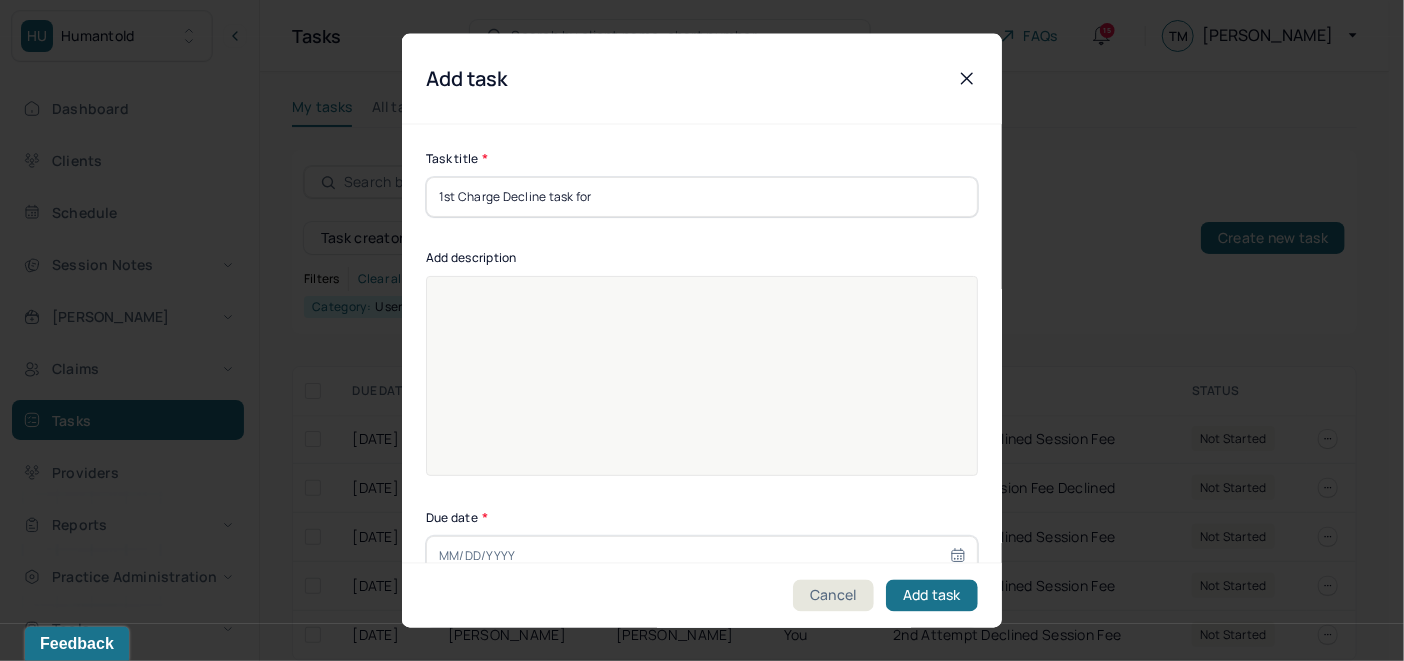 click on "1st Charge Decline task for" at bounding box center [702, 196] 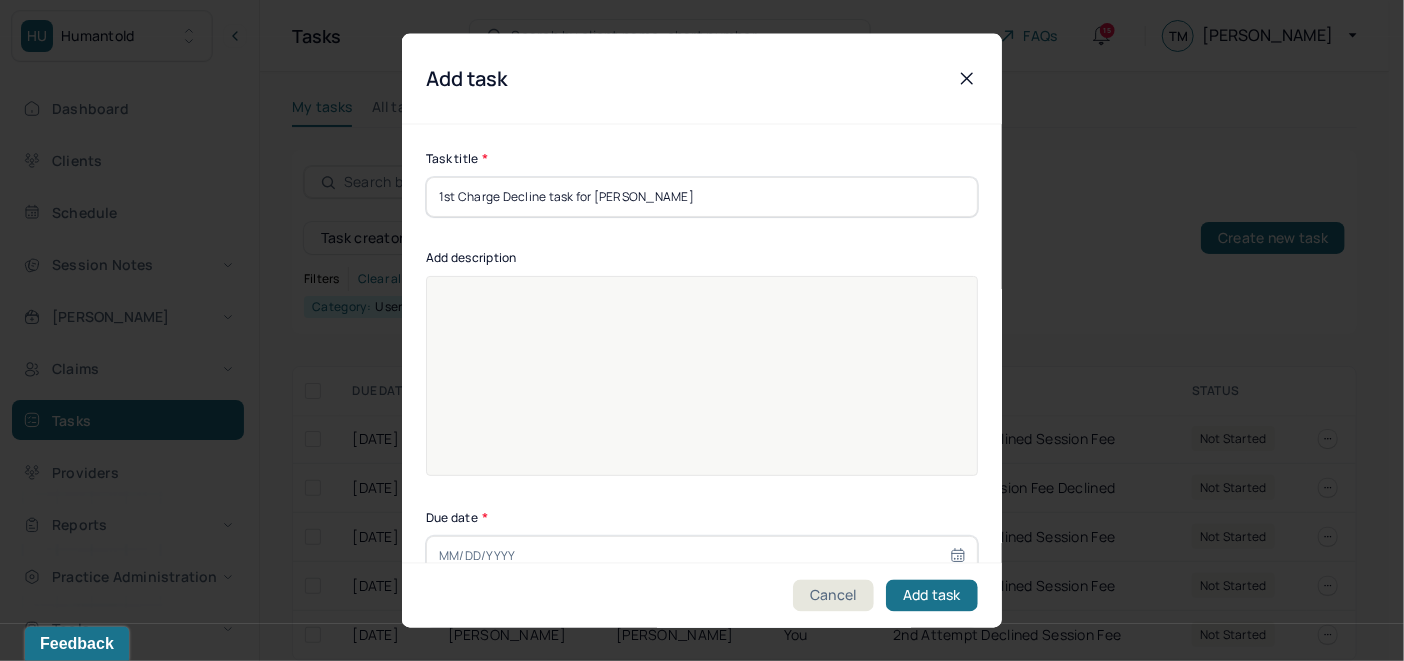 scroll, scrollTop: 25, scrollLeft: 0, axis: vertical 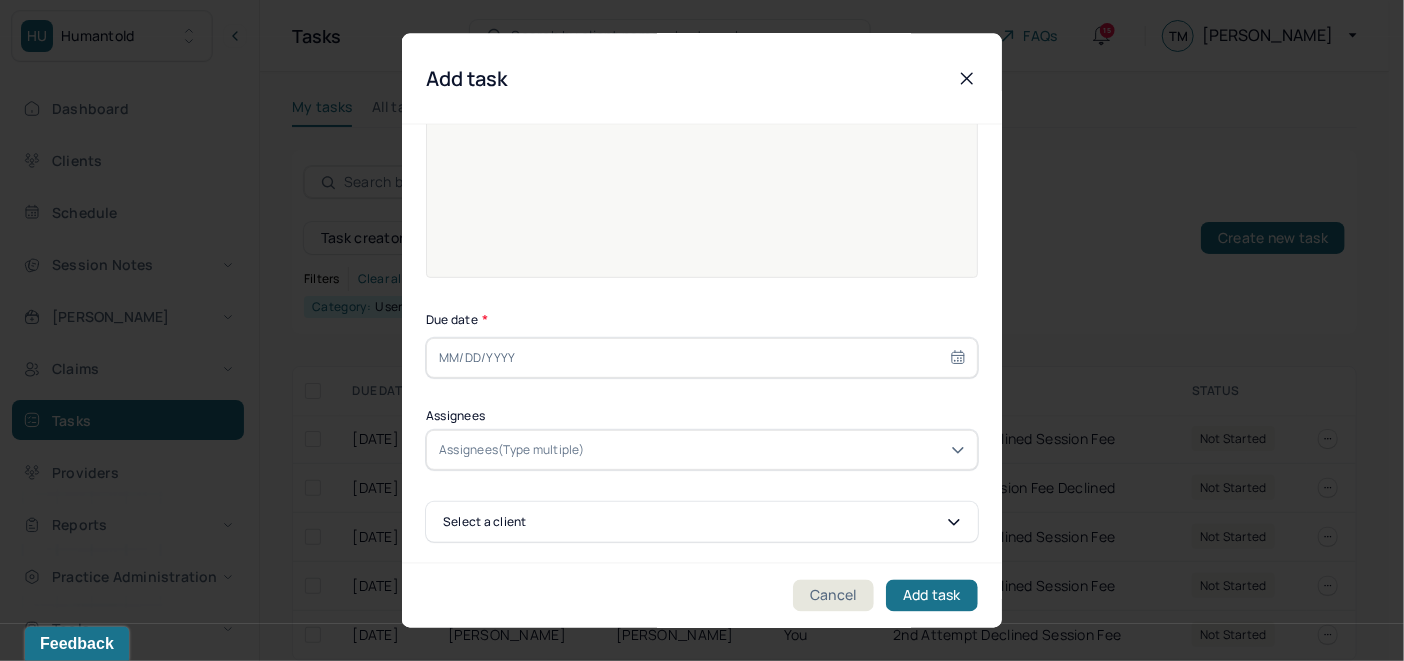 type on "1st Charge Decline task for Jacqueline Taveras" 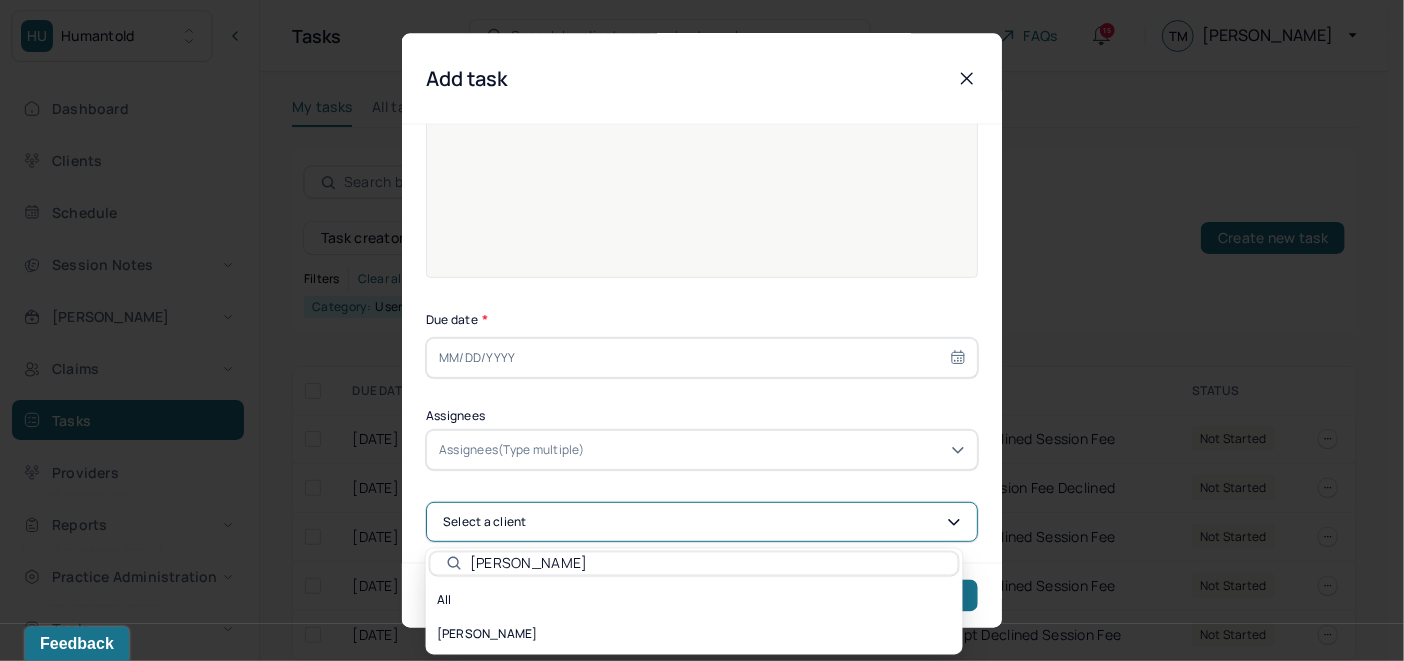 type on "Jacqueline Taveras" 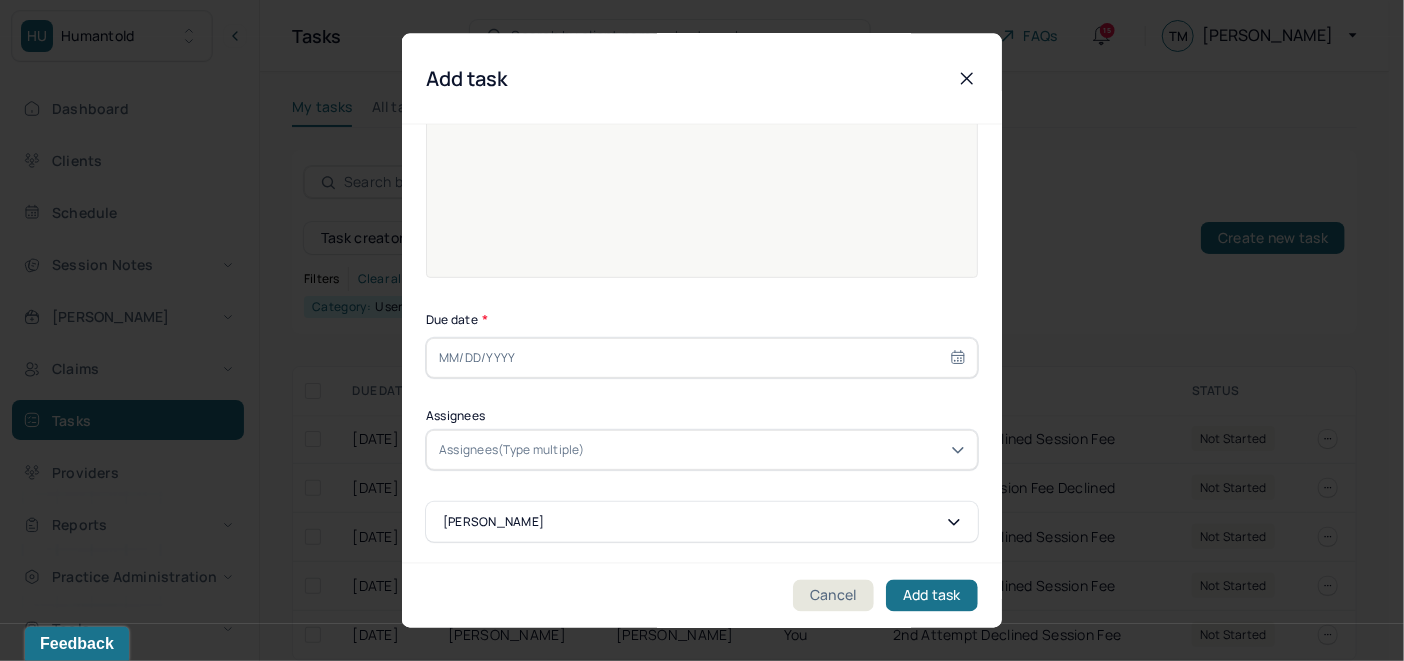 scroll, scrollTop: 0, scrollLeft: 0, axis: both 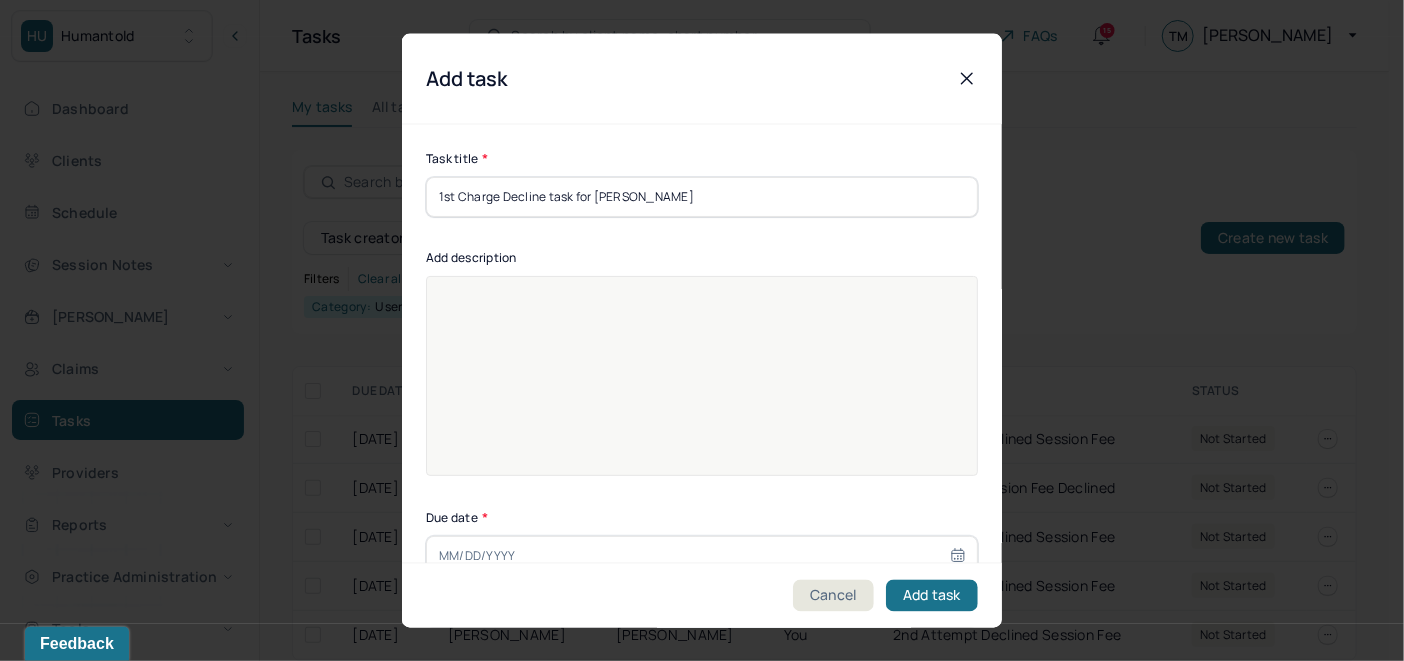 click on "1st Charge Decline task for Jacqueline Taveras" at bounding box center [702, 196] 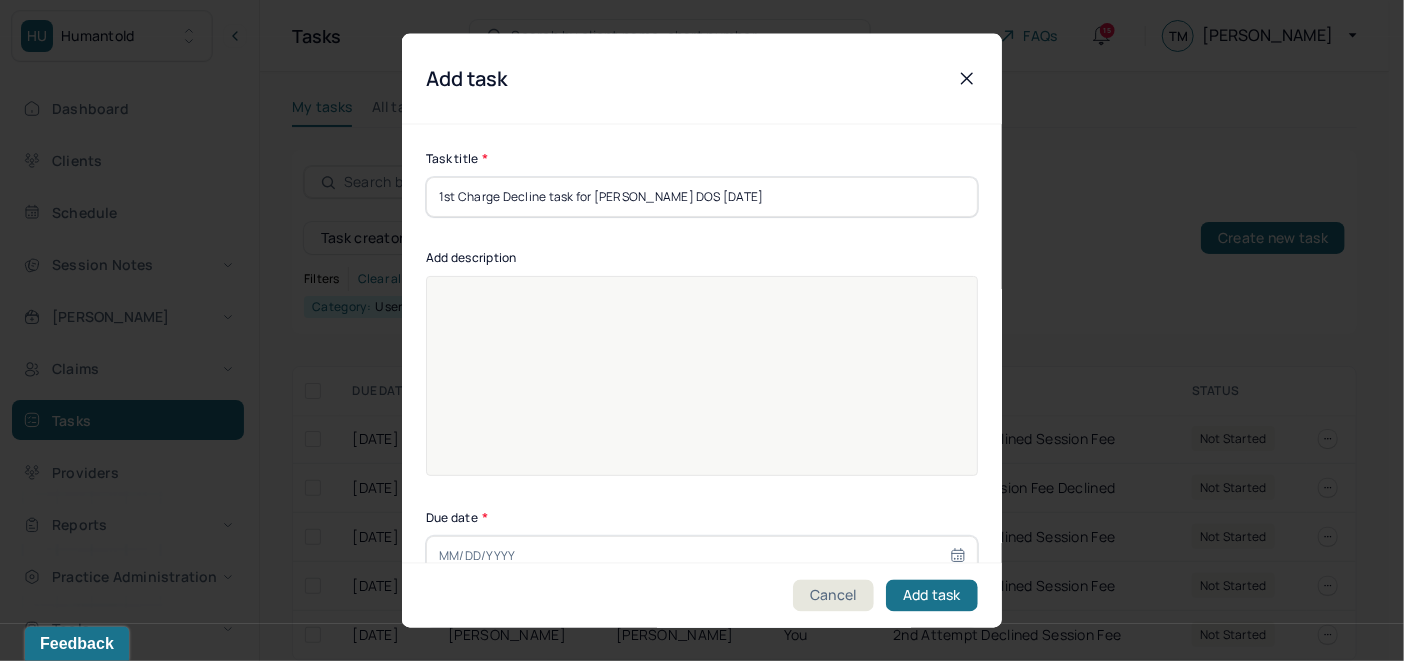 drag, startPoint x: 804, startPoint y: 191, endPoint x: 422, endPoint y: 204, distance: 382.22113 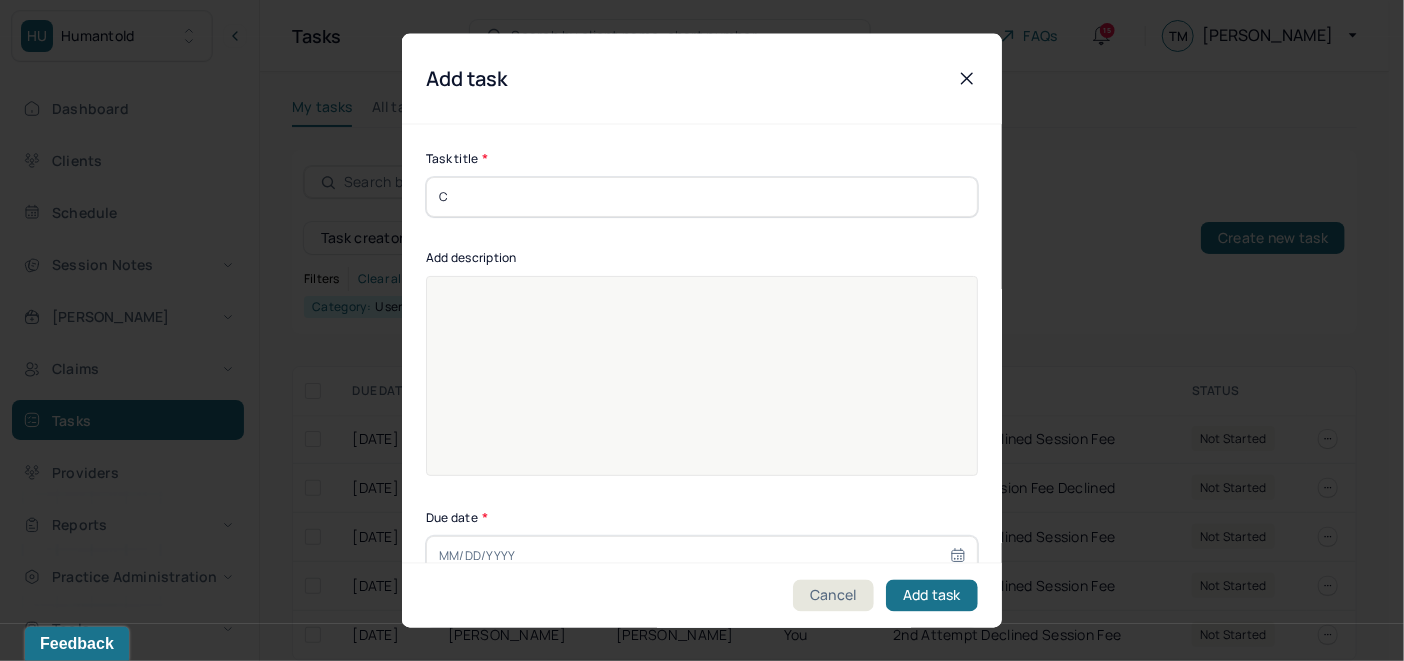 click on "C" at bounding box center (702, 196) 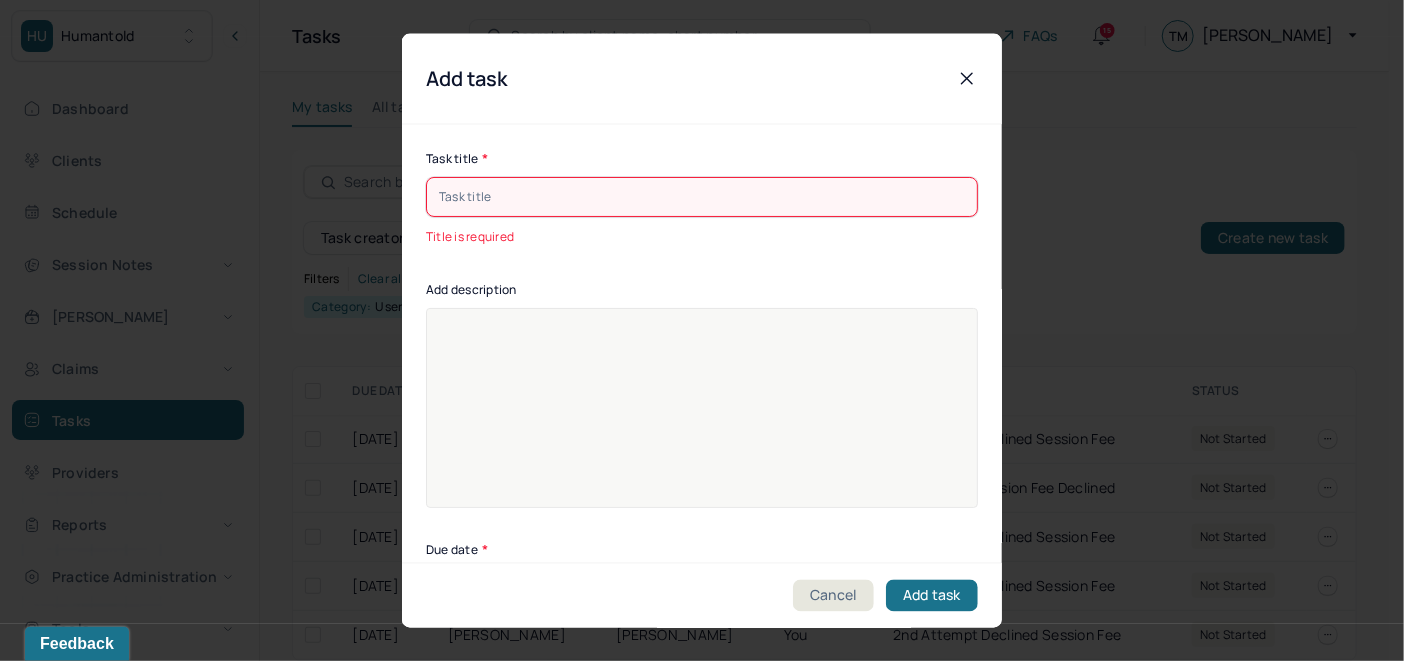 click at bounding box center [702, 196] 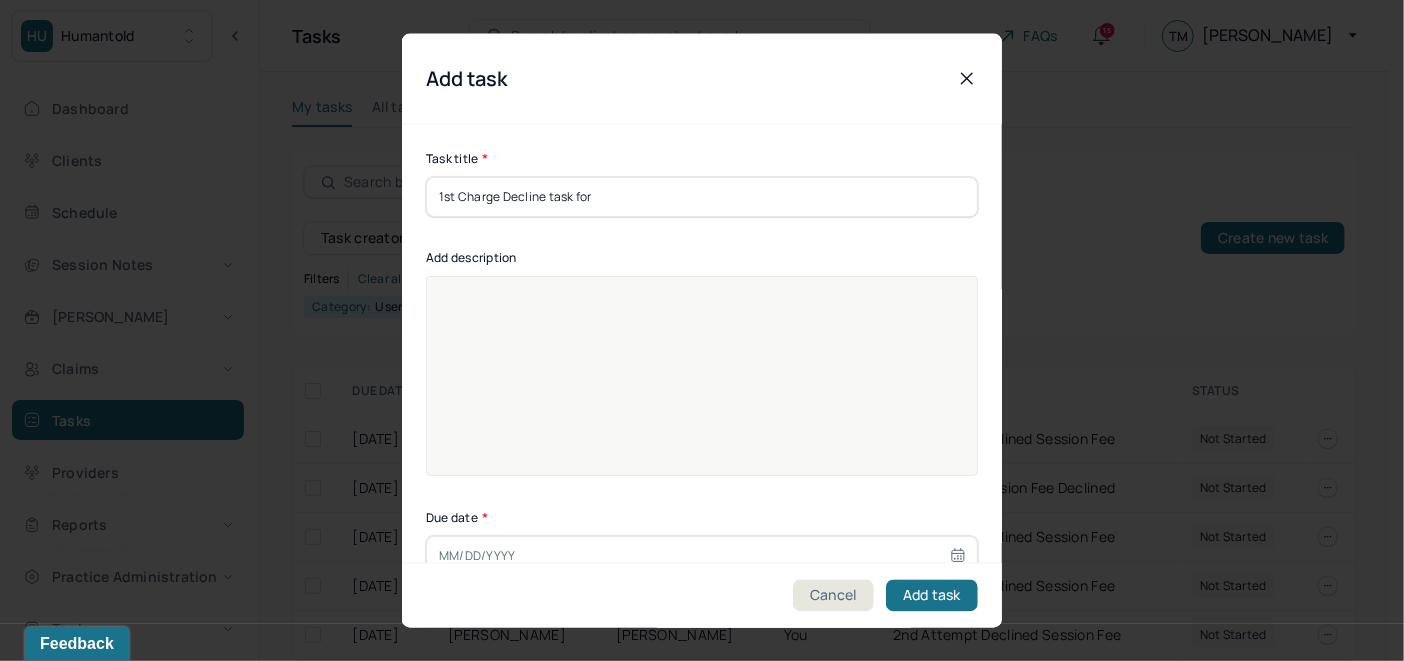 click on "1st Charge Decline task for" at bounding box center [702, 196] 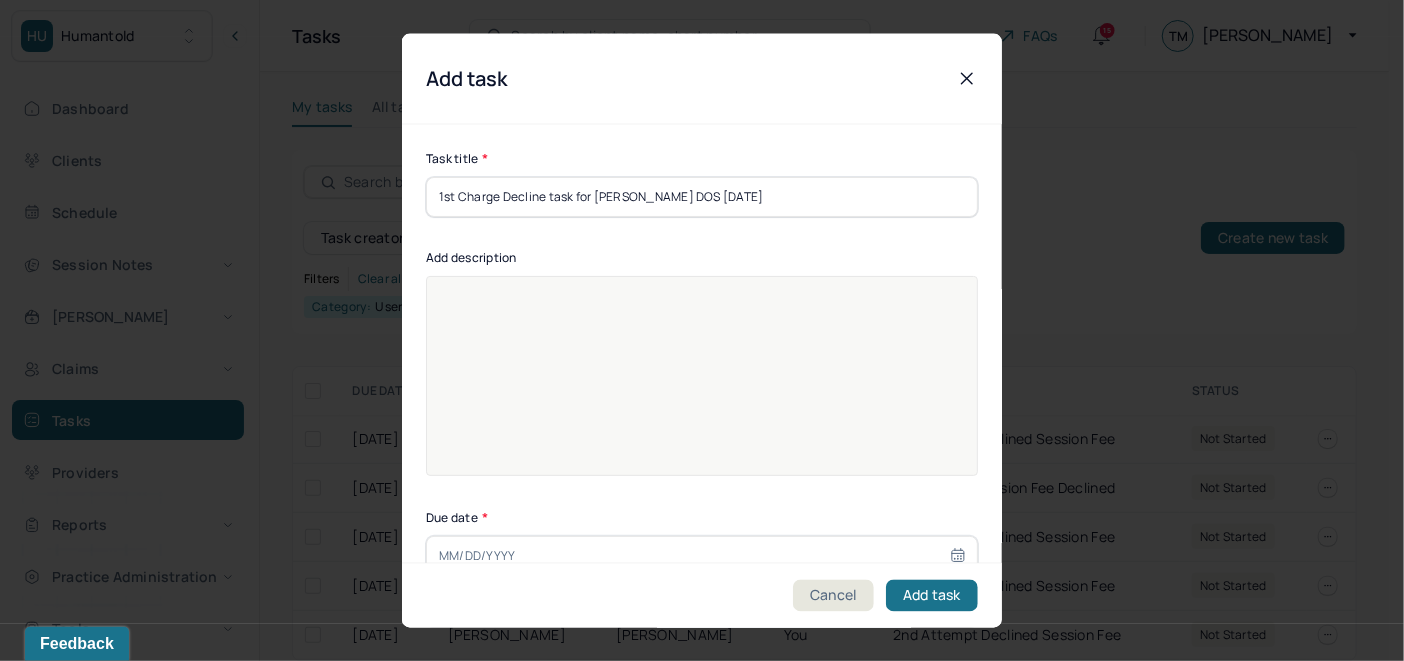 drag, startPoint x: 792, startPoint y: 191, endPoint x: 425, endPoint y: 226, distance: 368.66516 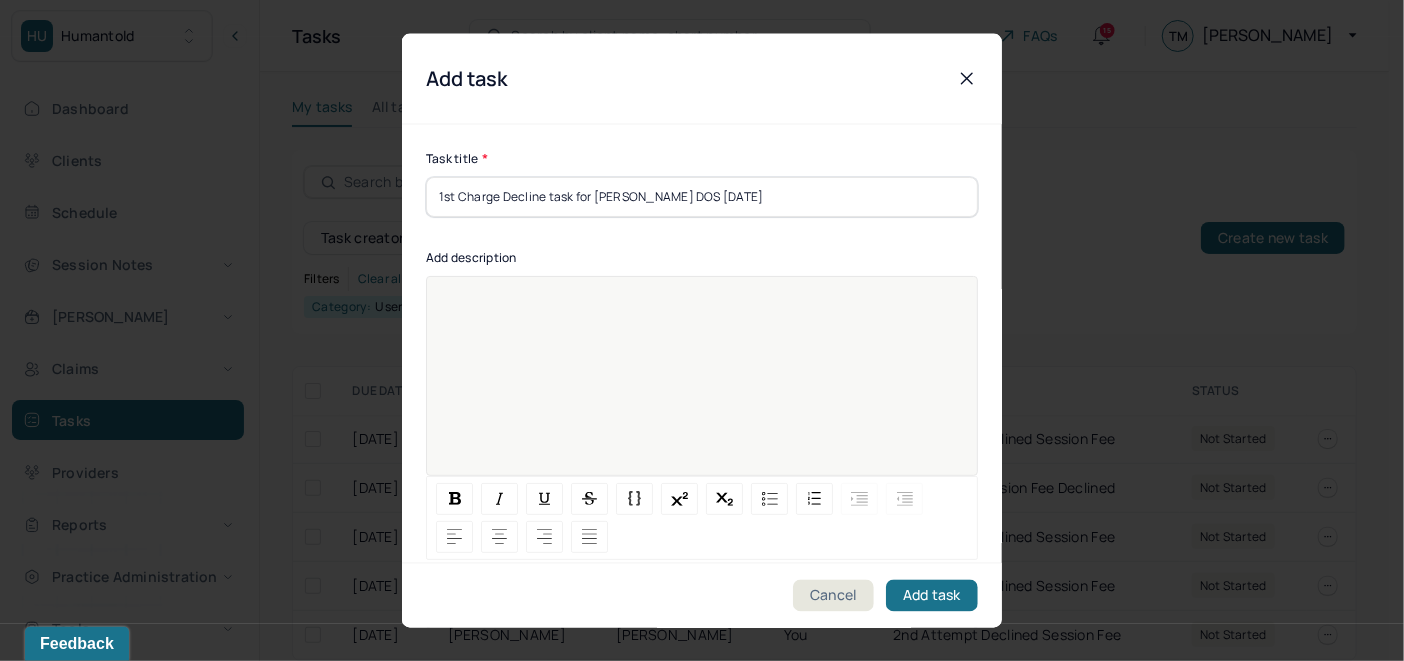 click at bounding box center [702, 363] 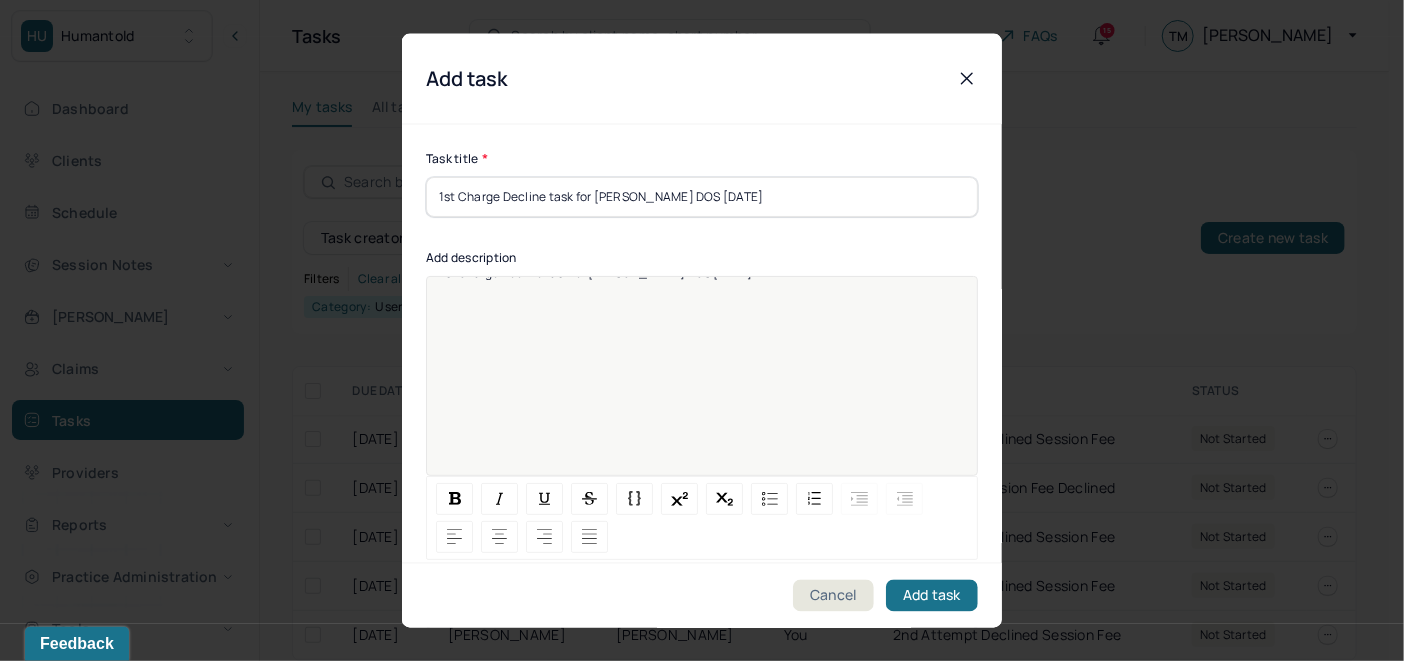 scroll, scrollTop: 0, scrollLeft: 0, axis: both 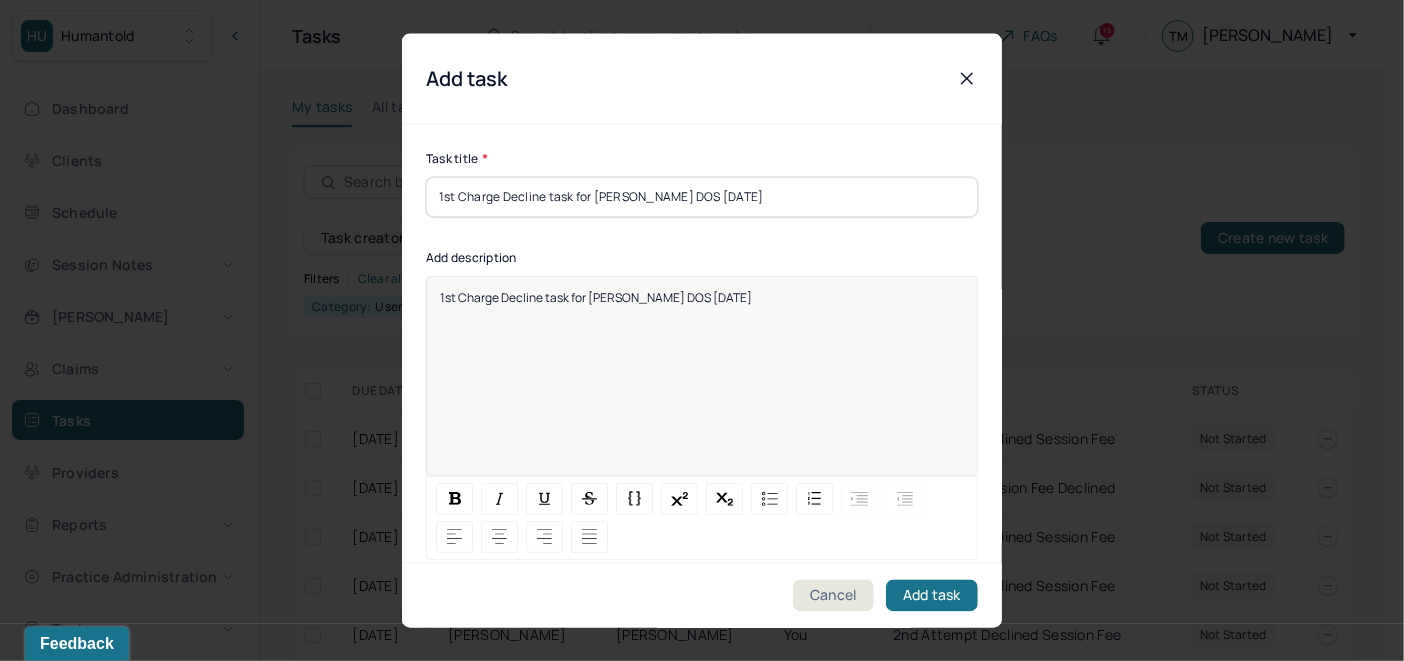 drag, startPoint x: 800, startPoint y: 313, endPoint x: 435, endPoint y: 337, distance: 365.78818 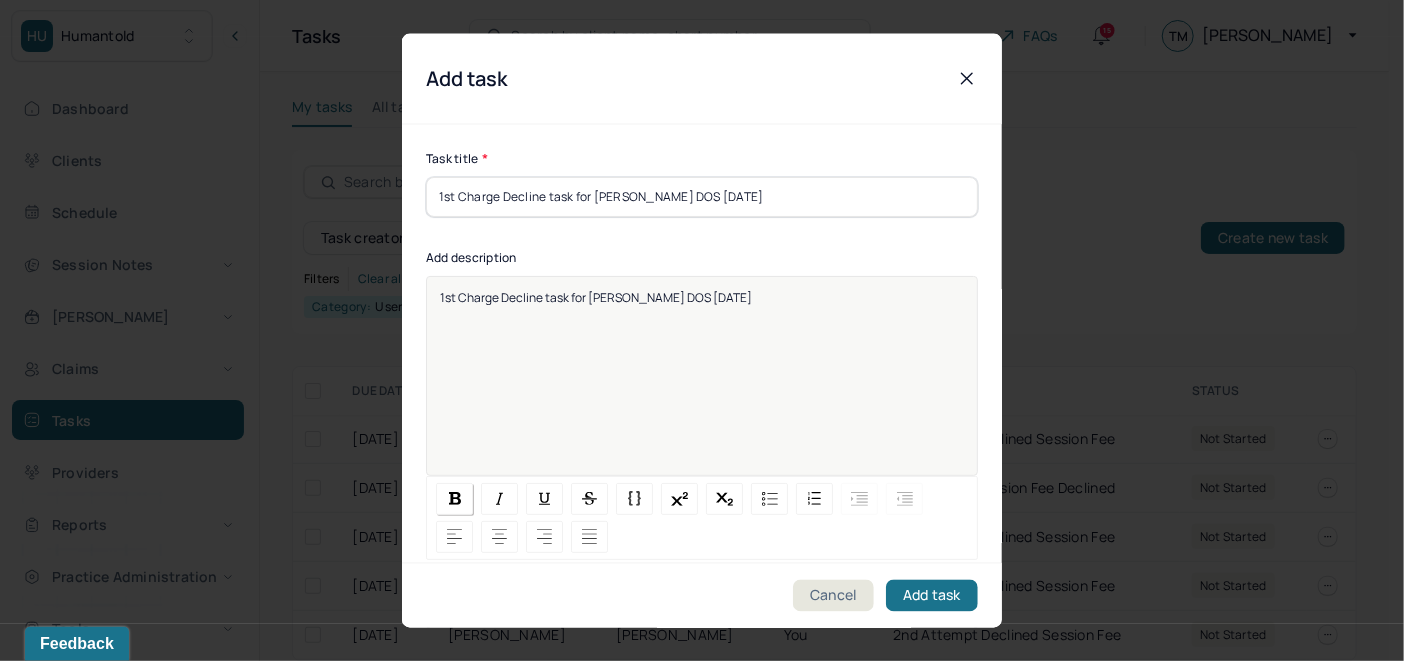 click at bounding box center [454, 498] 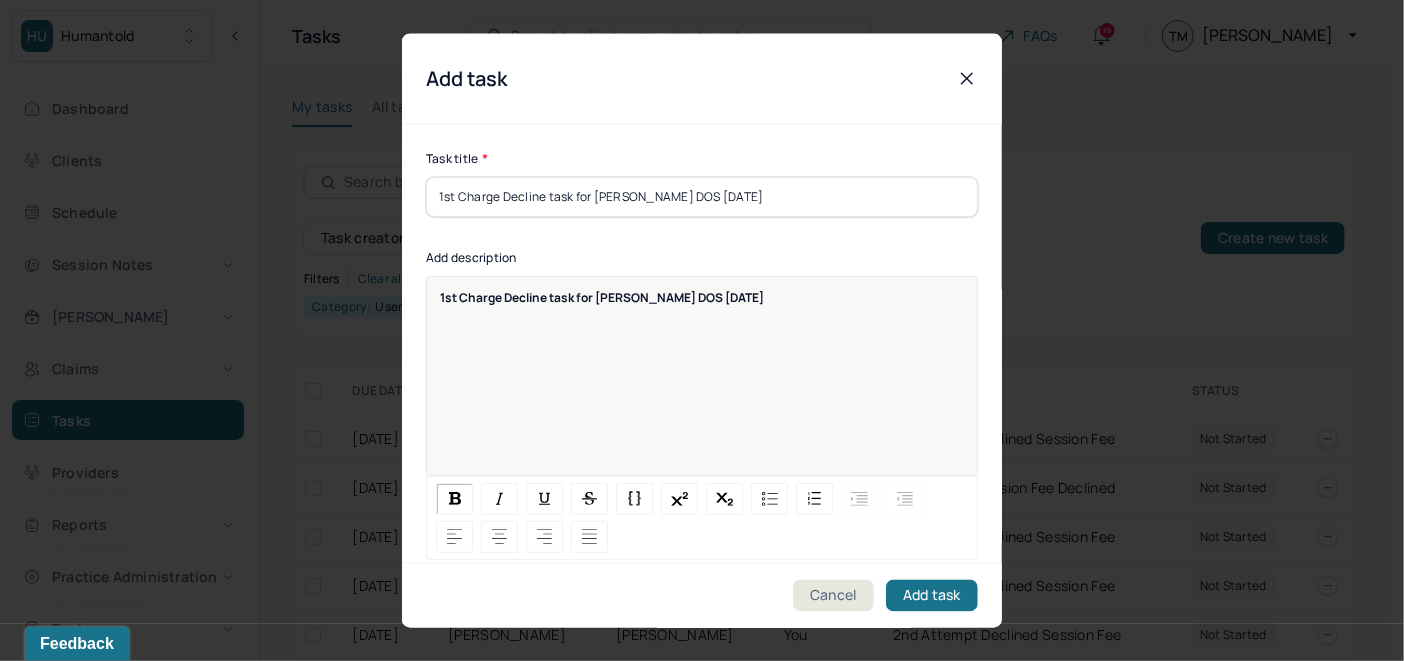 click on "1st Charge Decline task for Jacqueline Taveras DOS 7/16/25" at bounding box center (702, 388) 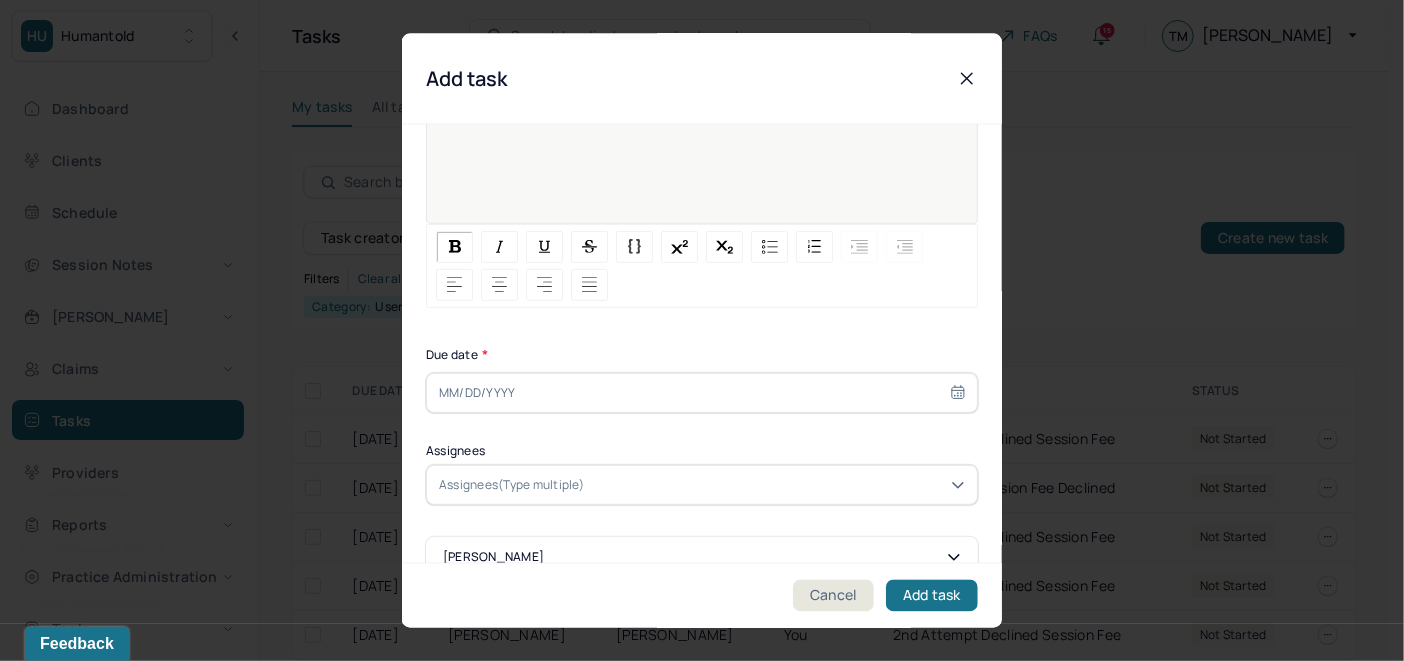 scroll, scrollTop: 285, scrollLeft: 0, axis: vertical 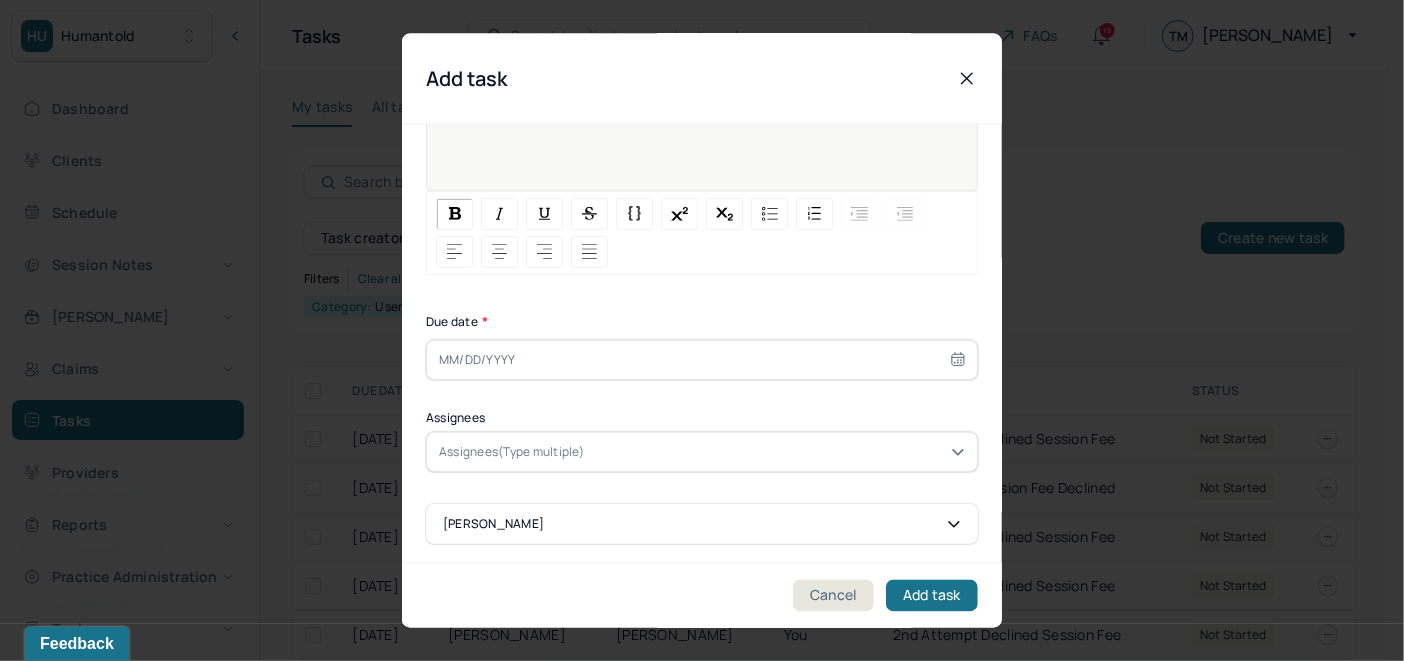 click at bounding box center (702, 359) 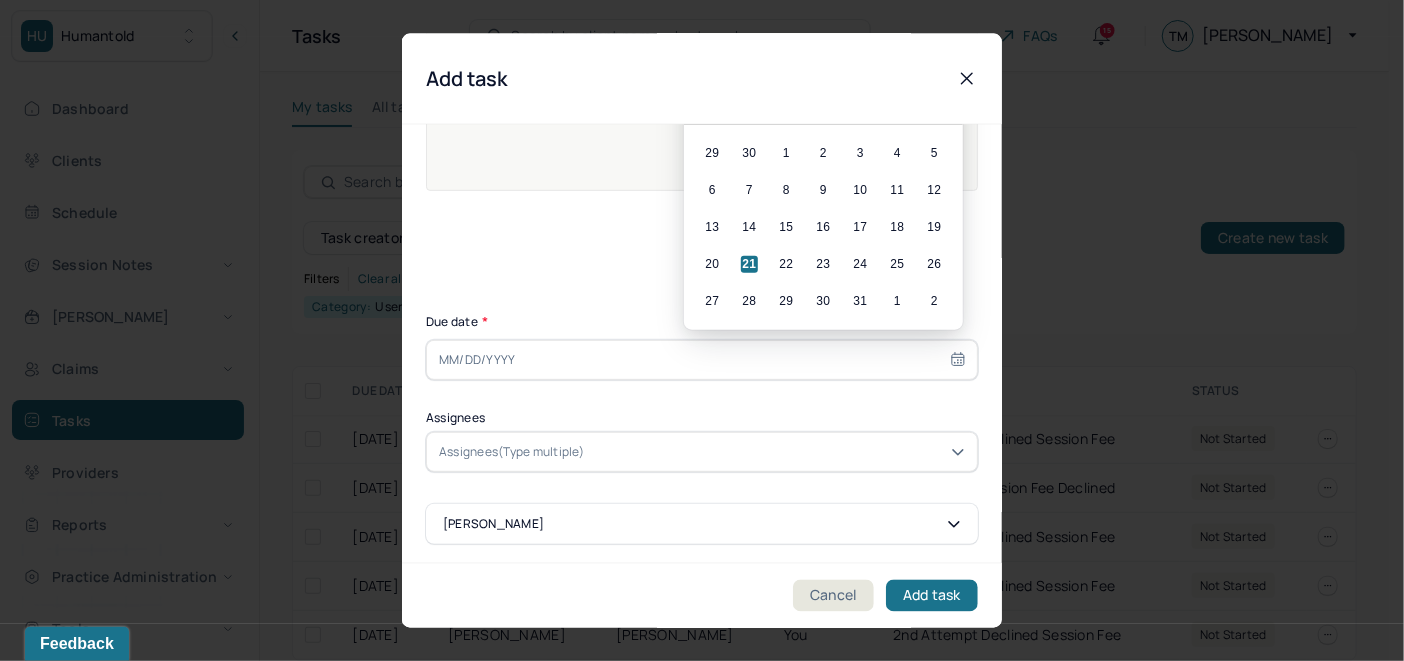 click on "21" at bounding box center [749, 263] 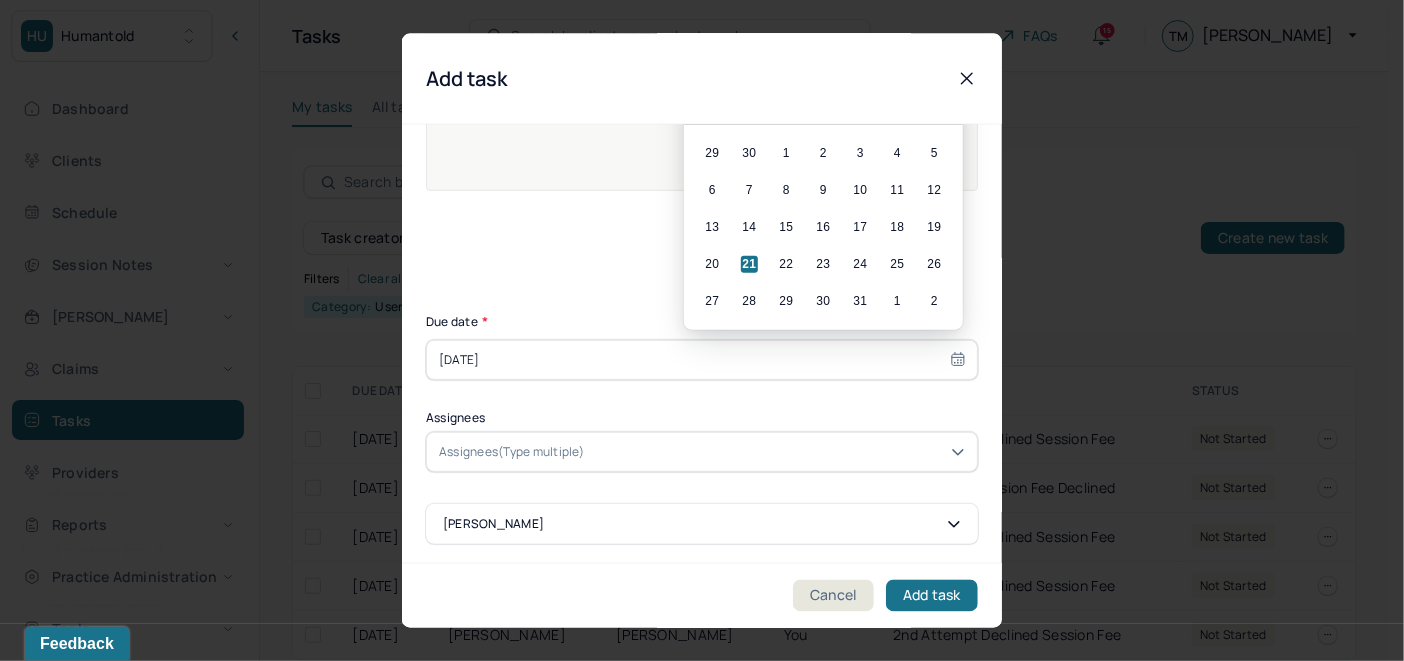 click on "Assignees(Type multiple)" at bounding box center [512, 451] 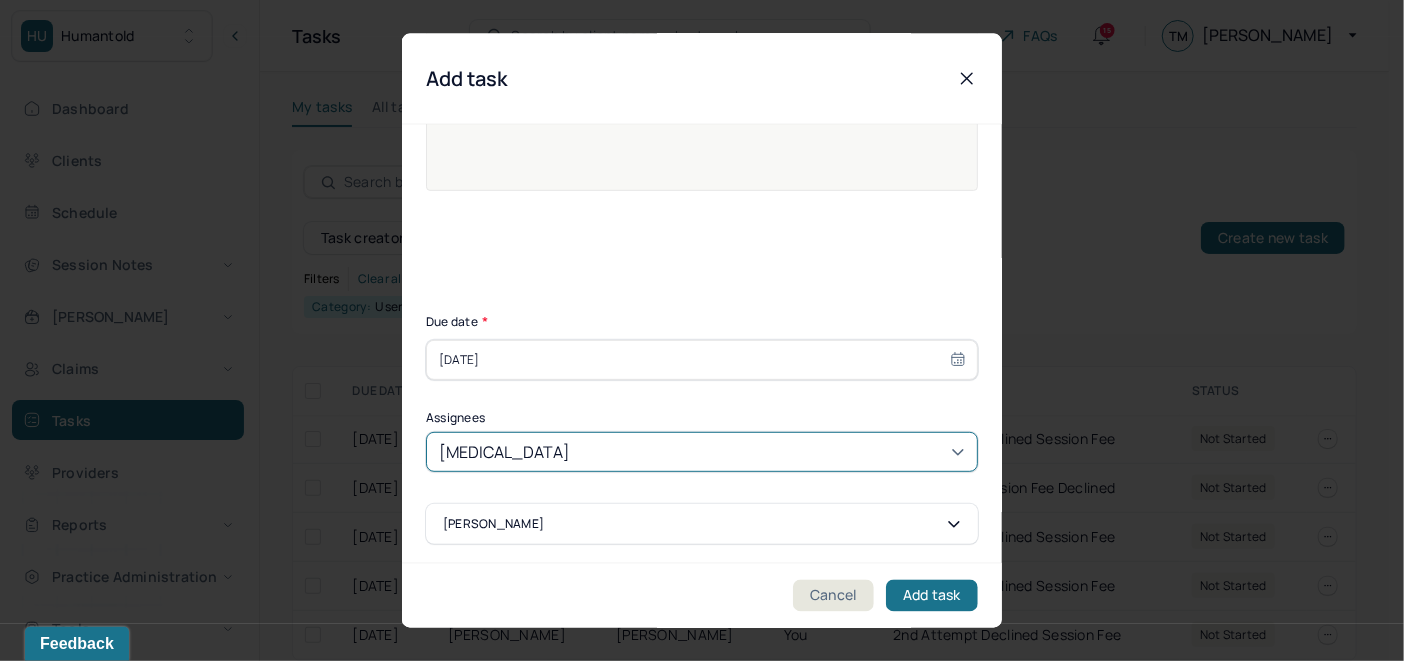 type on "ALLIE" 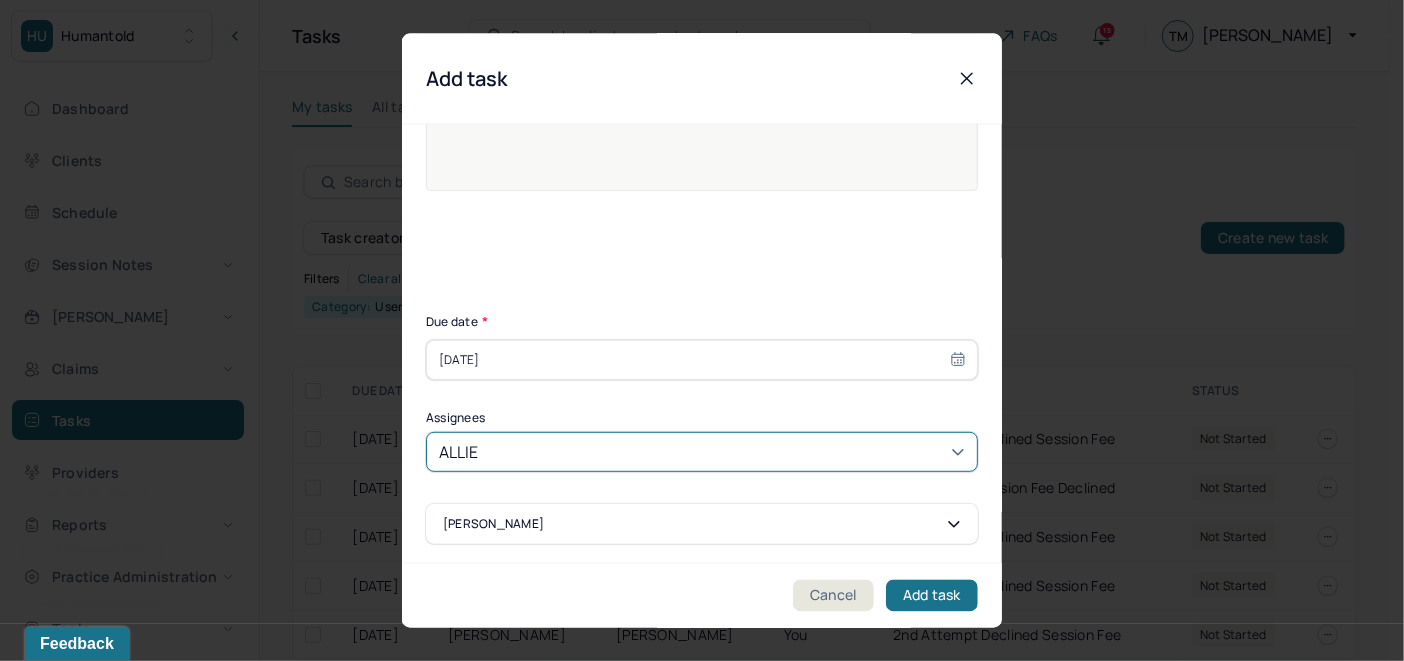 click on "Allie Morales" at bounding box center (694, 761) 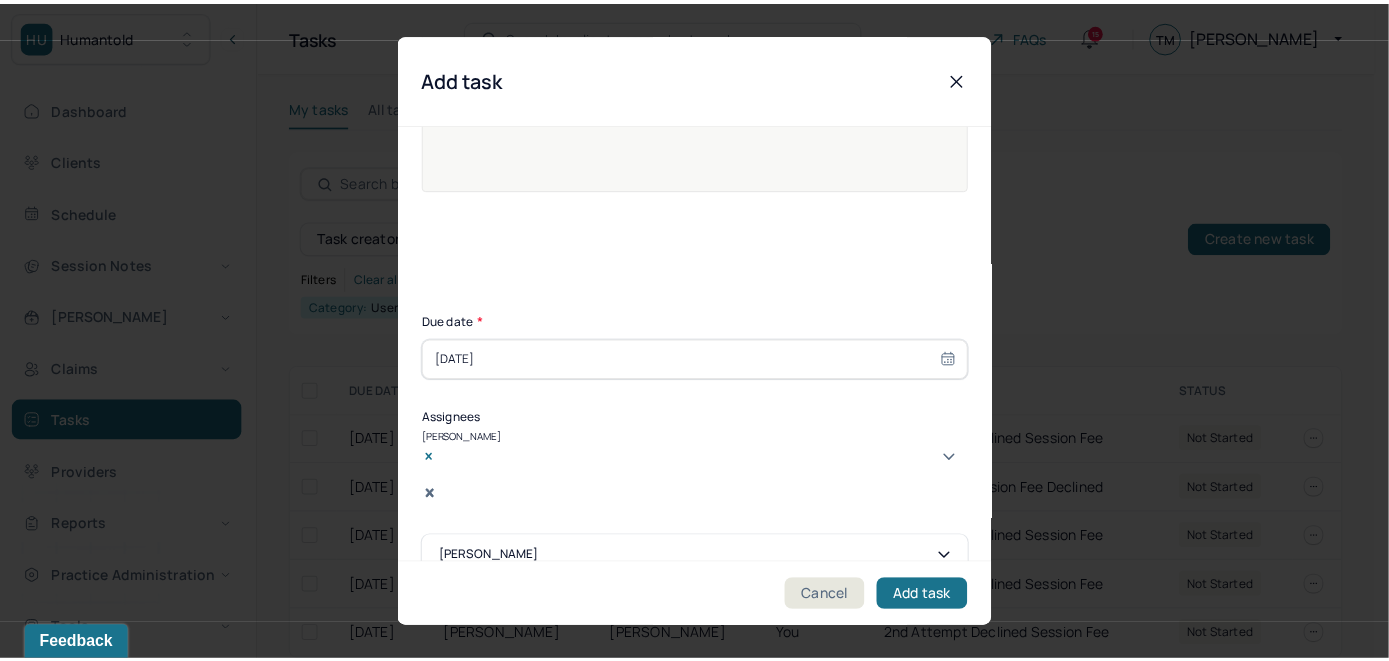scroll, scrollTop: 287, scrollLeft: 0, axis: vertical 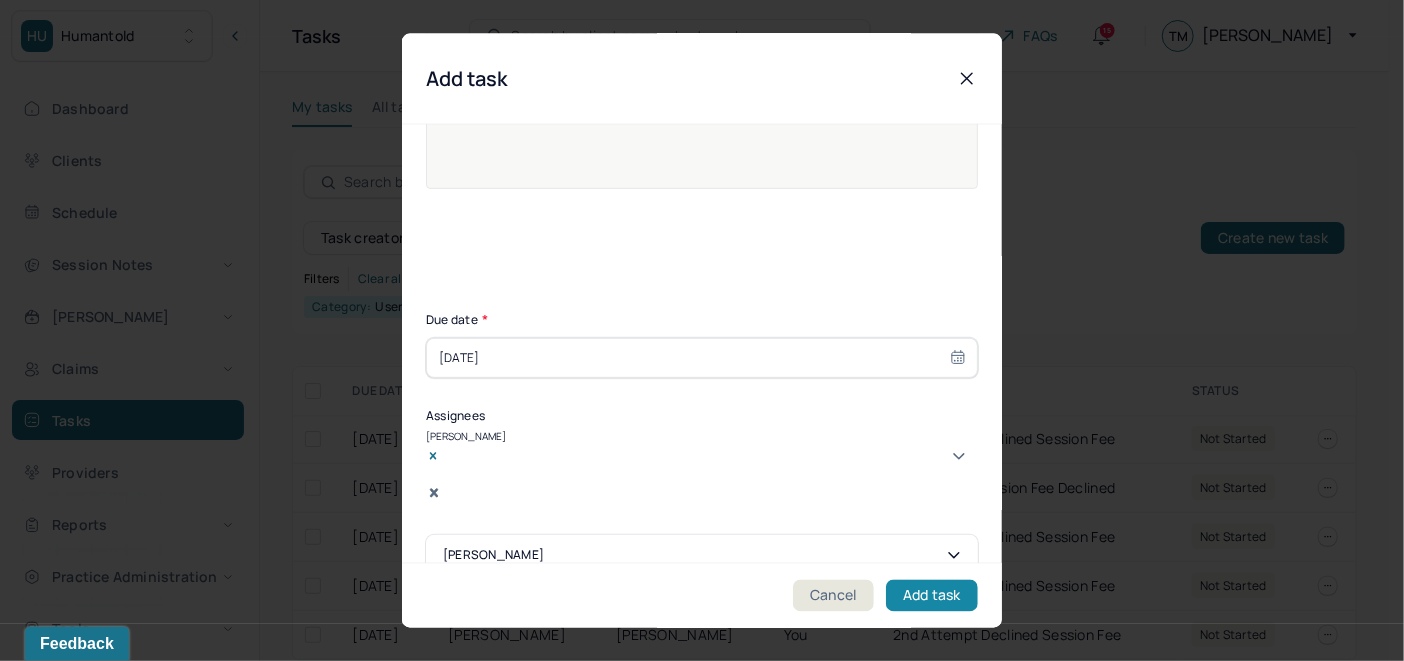 click on "Add task" at bounding box center [932, 596] 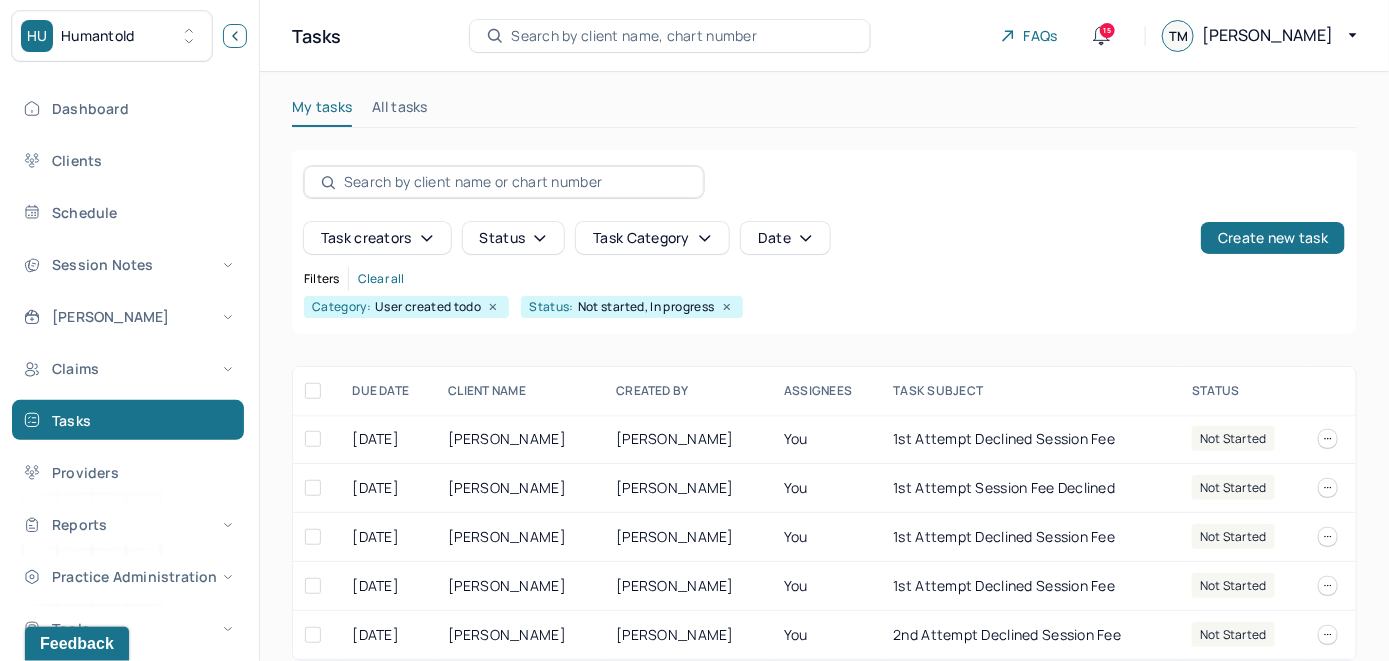 click at bounding box center (235, 36) 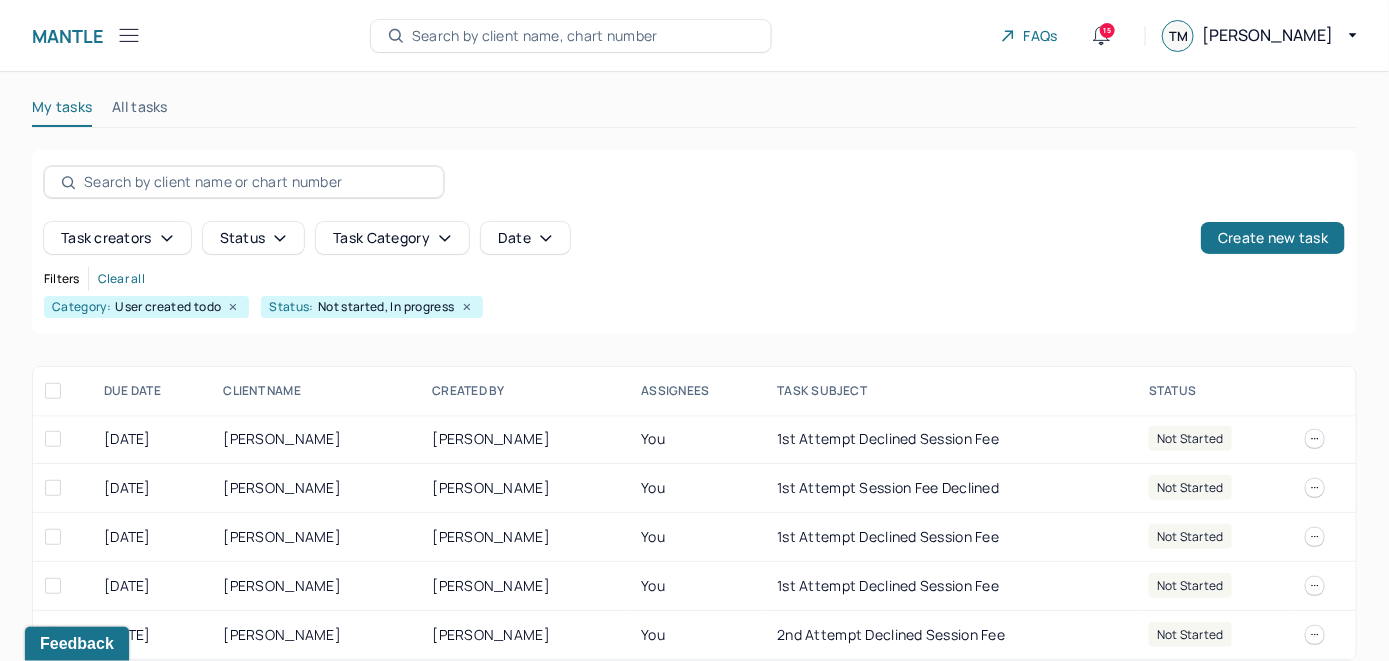 click on "Search by client name, chart number" at bounding box center (535, 36) 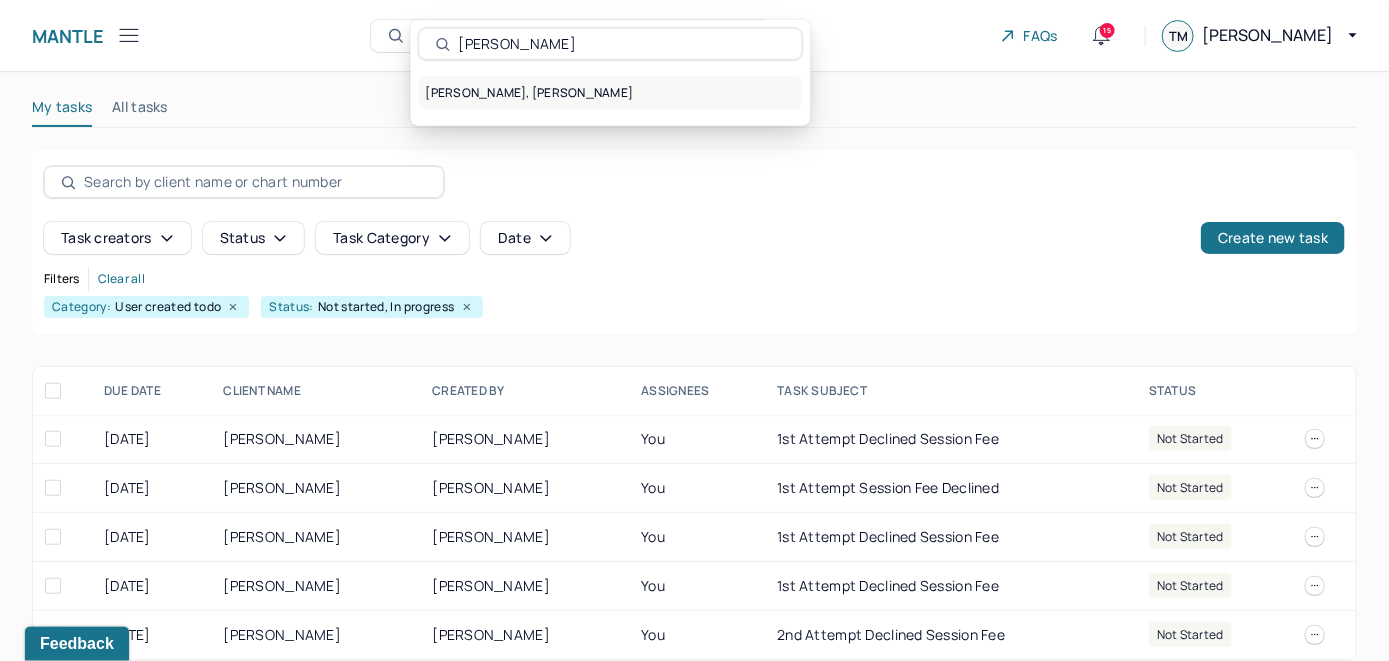 type on "Janssen Sinanan" 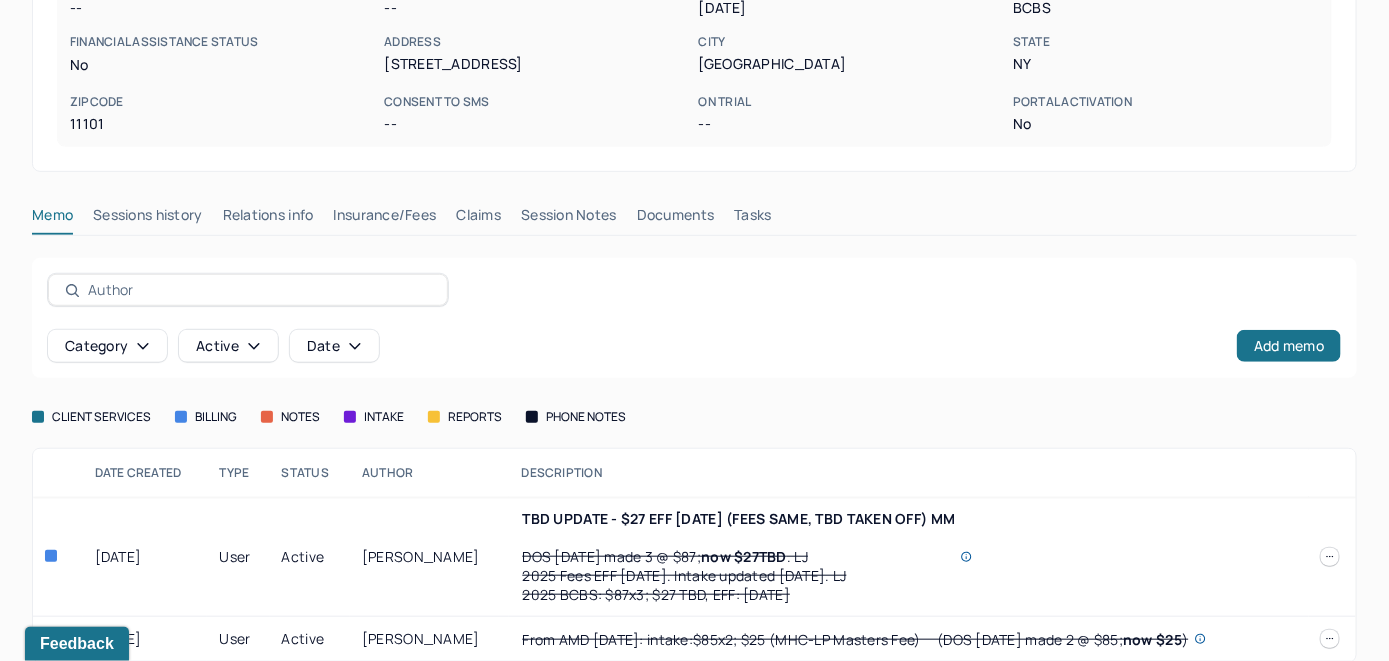scroll, scrollTop: 382, scrollLeft: 0, axis: vertical 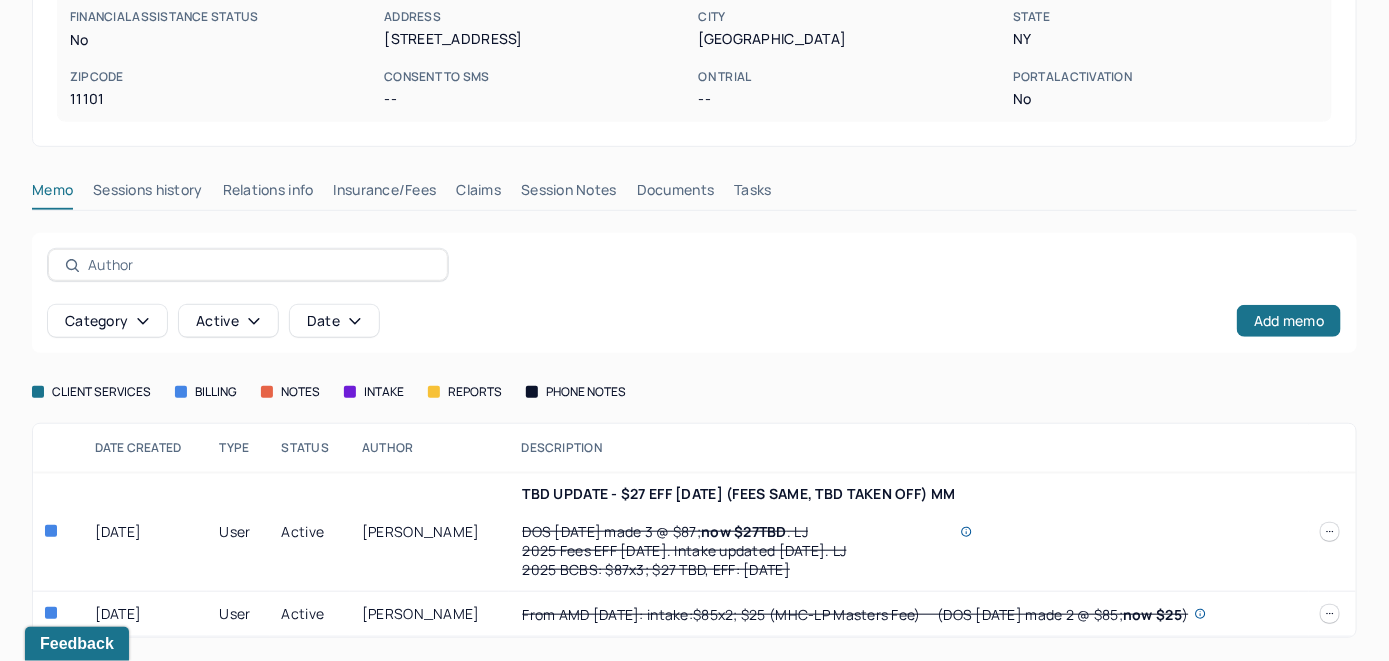 click on "Insurance/Fees" at bounding box center (385, 194) 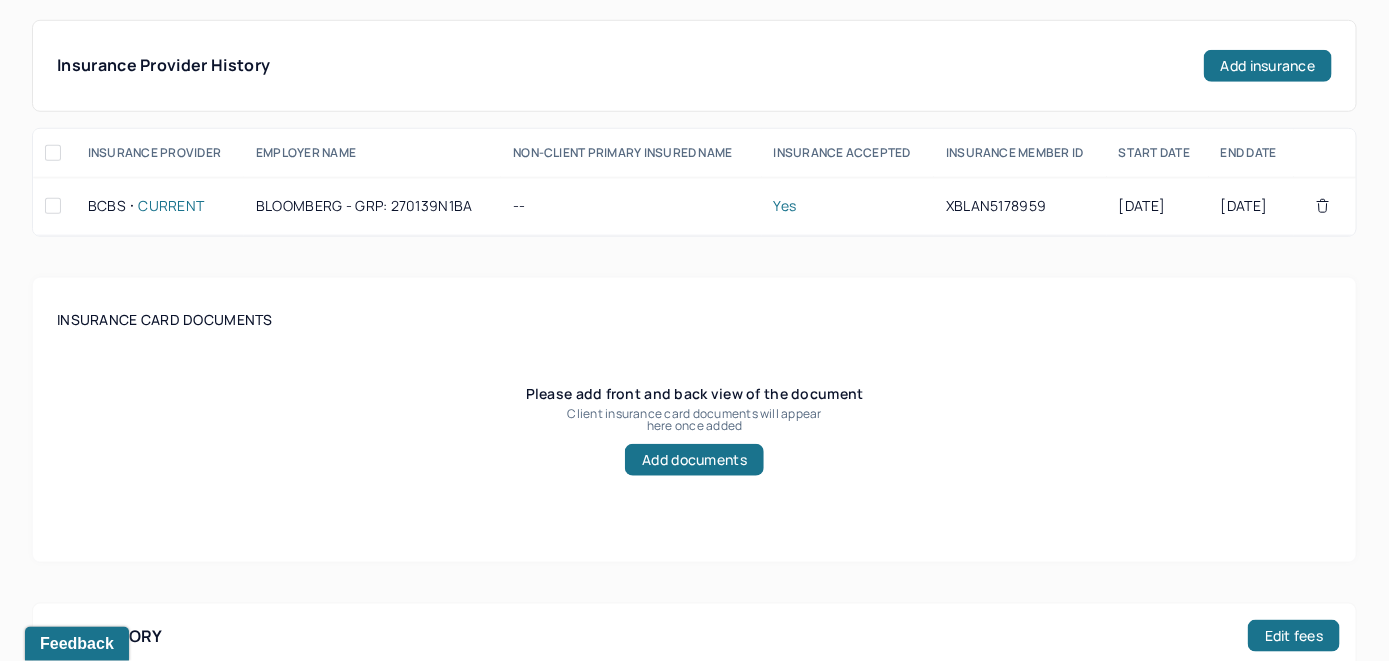 scroll, scrollTop: 482, scrollLeft: 0, axis: vertical 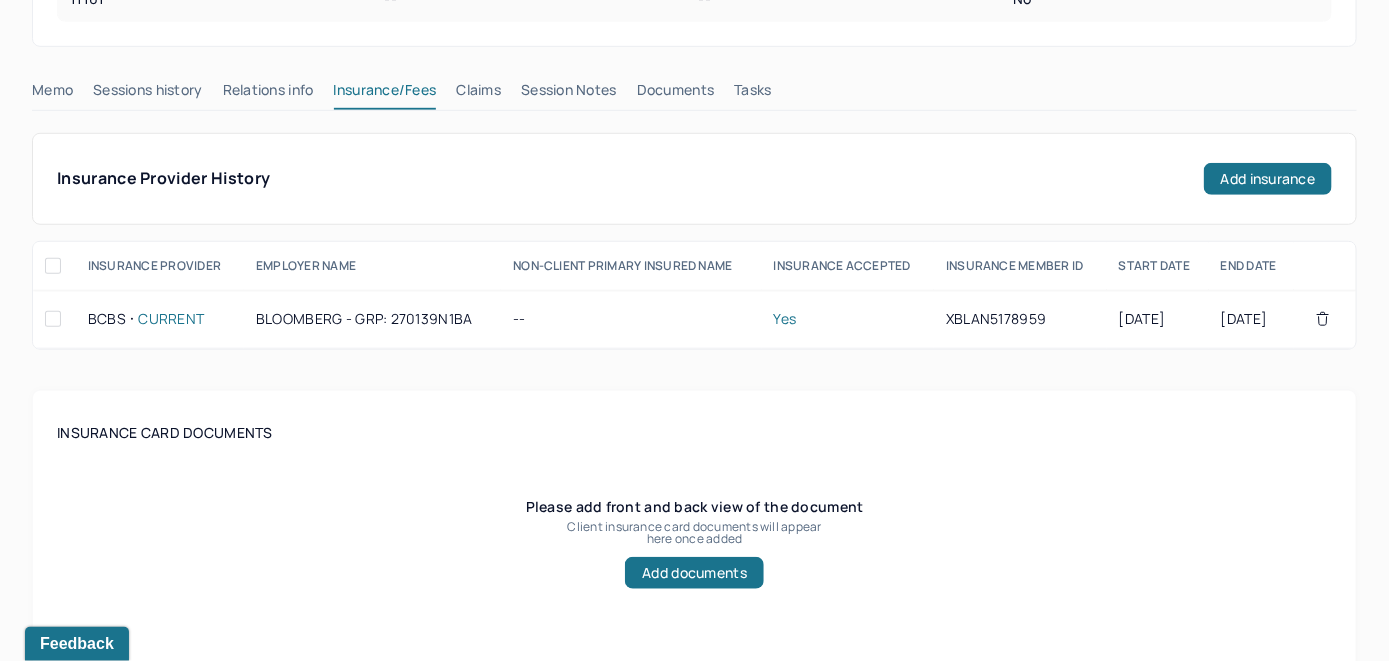 click on "Claims" at bounding box center (478, 94) 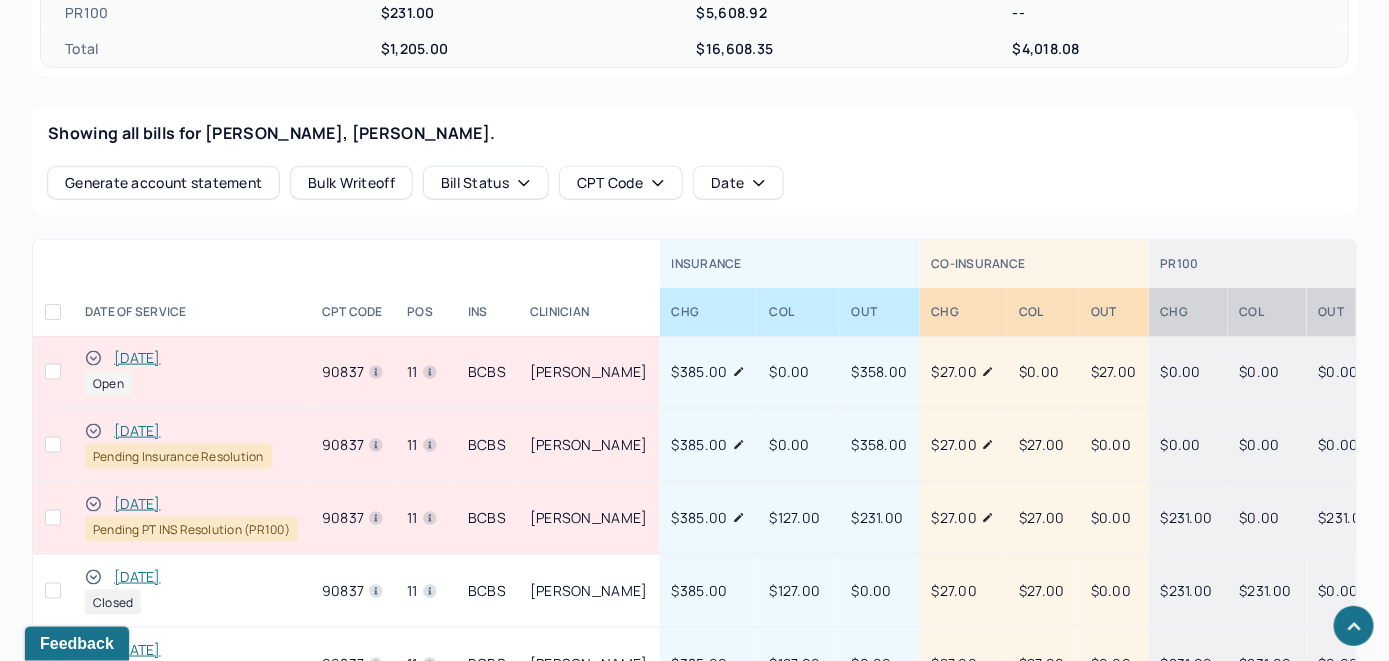 scroll, scrollTop: 782, scrollLeft: 0, axis: vertical 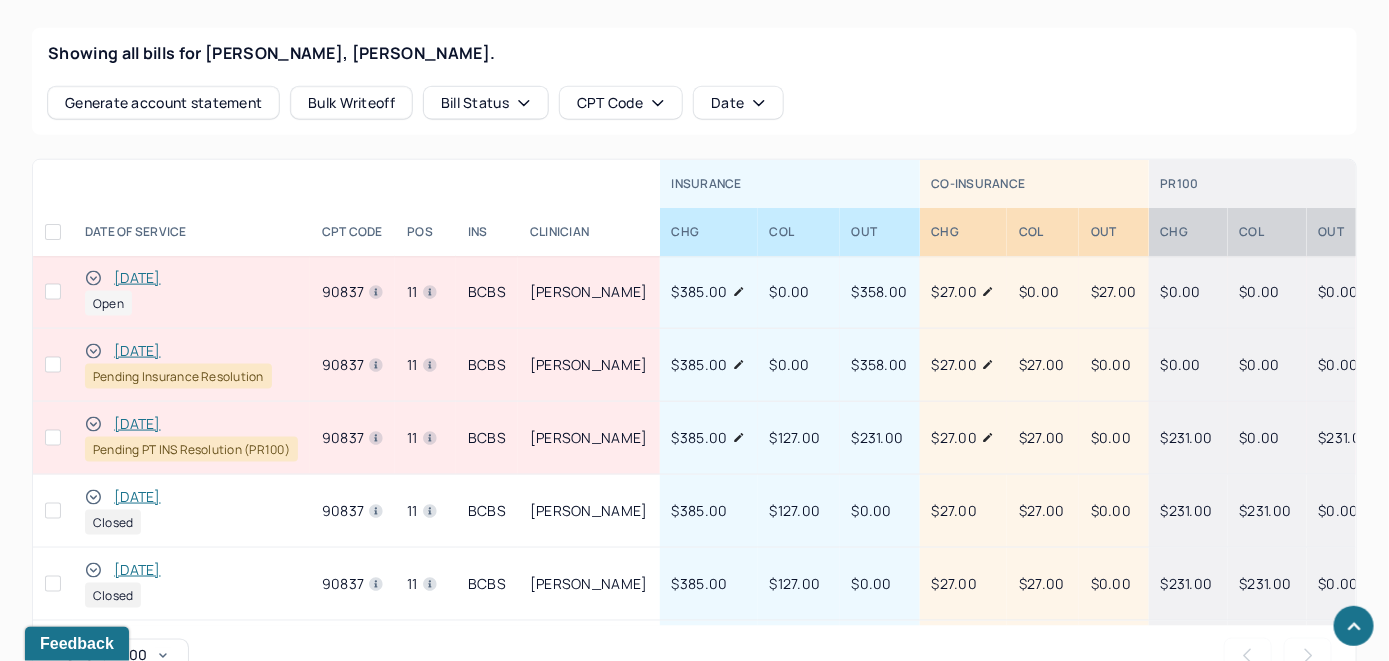 click on "[DATE]" at bounding box center [137, 278] 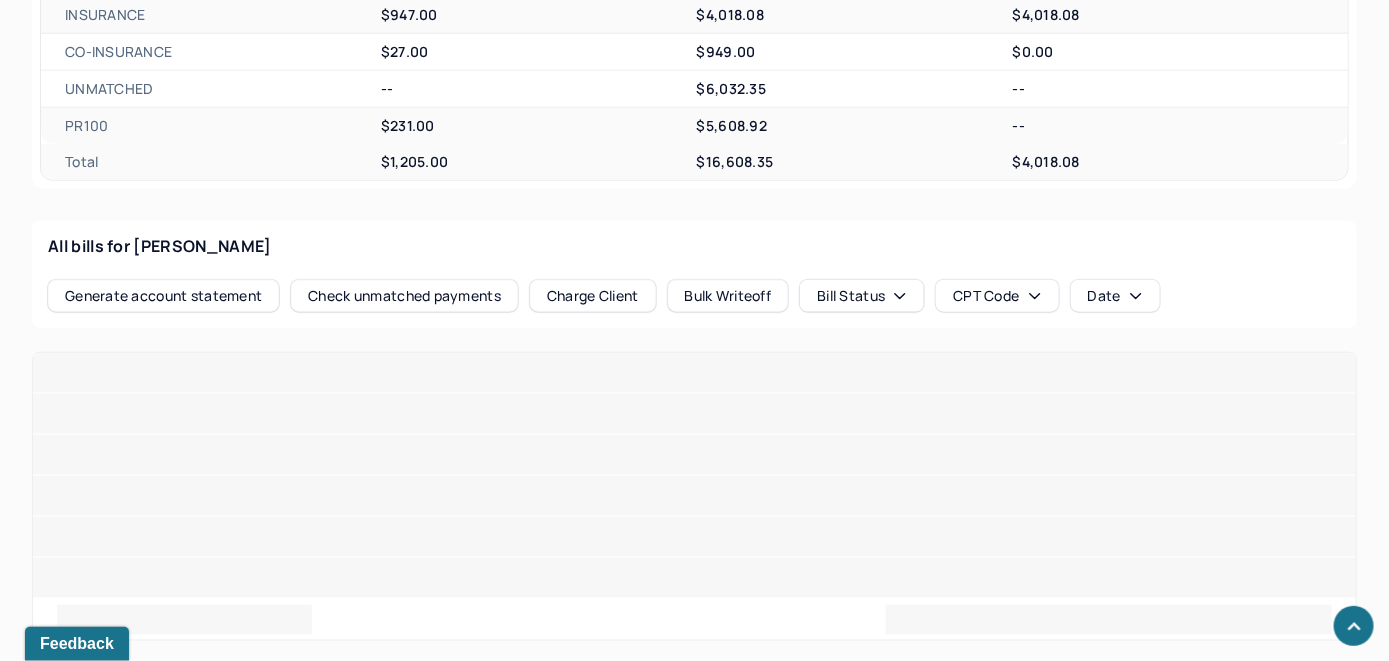 scroll, scrollTop: 789, scrollLeft: 0, axis: vertical 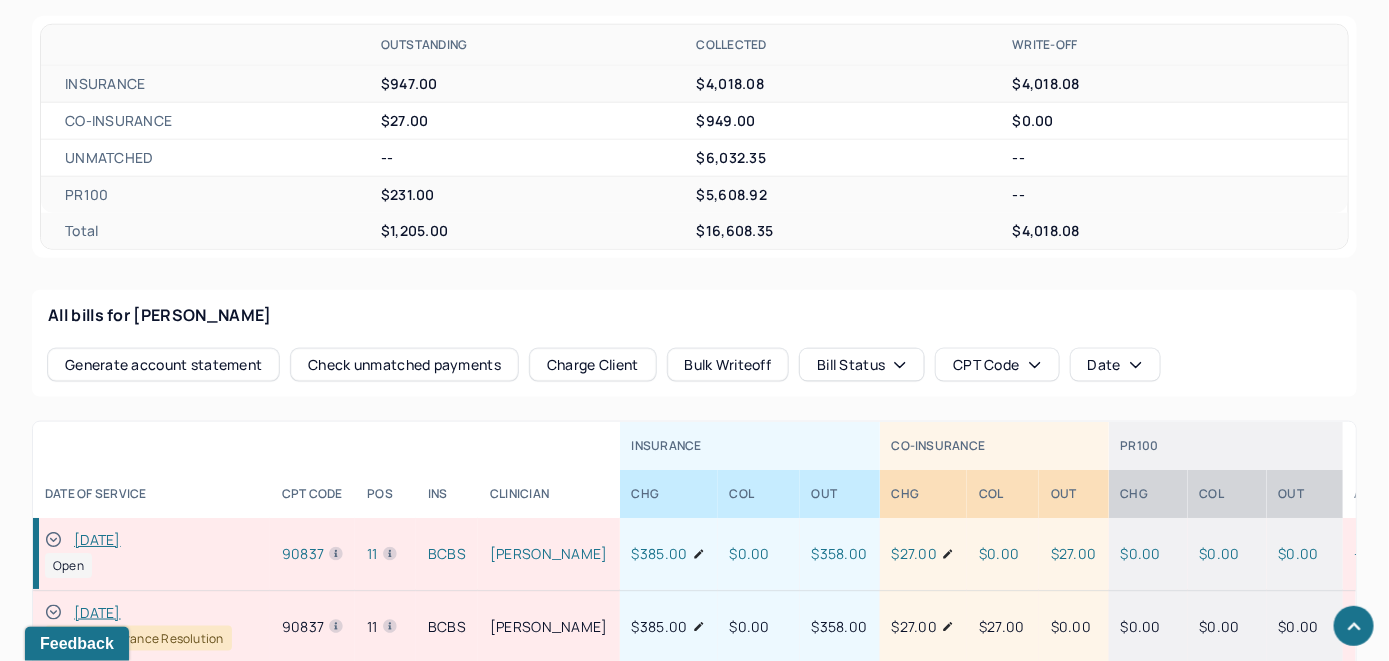 click on "Check unmatched payments" at bounding box center (404, 365) 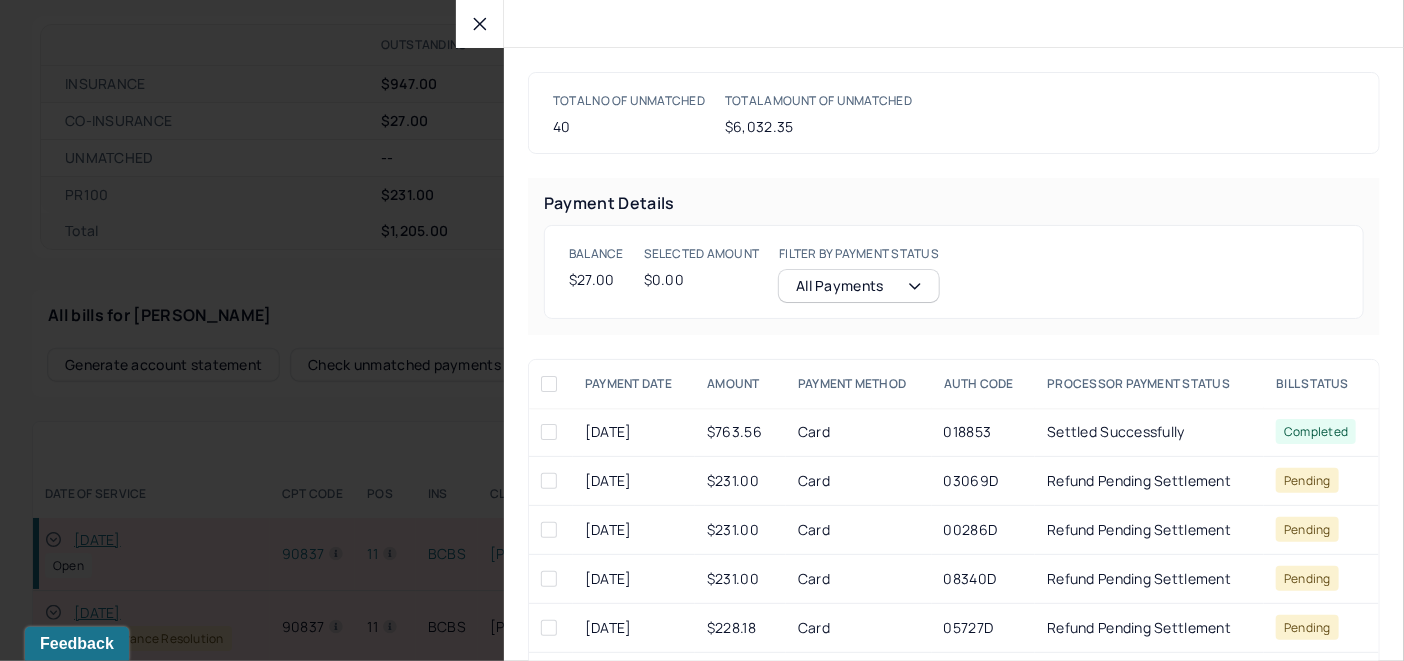 click 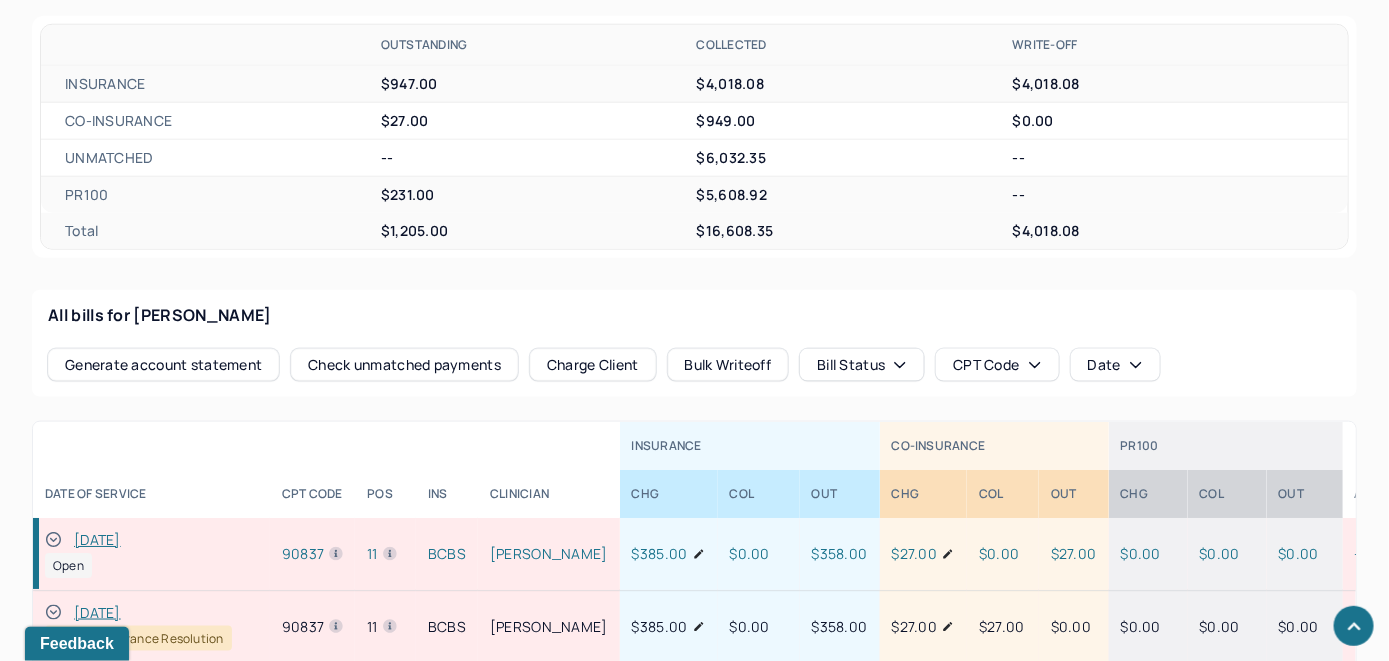 click on "Charge Client" at bounding box center (593, 365) 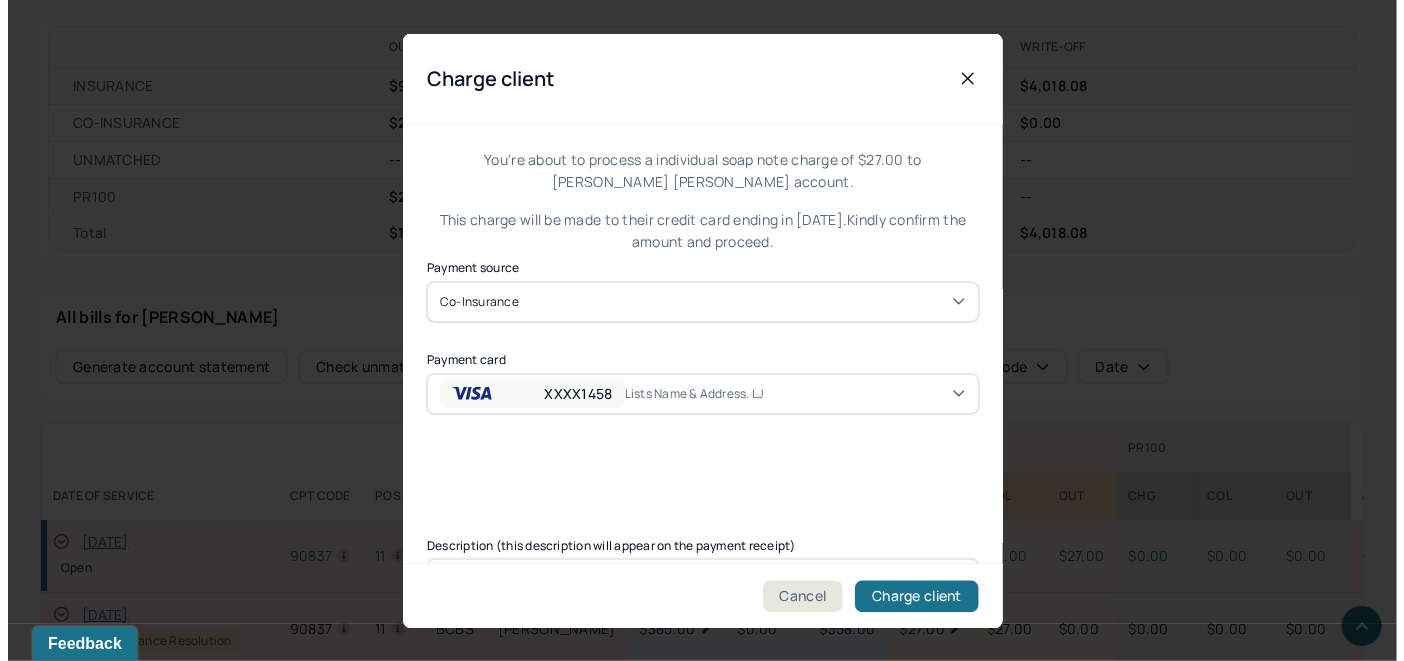 scroll, scrollTop: 791, scrollLeft: 0, axis: vertical 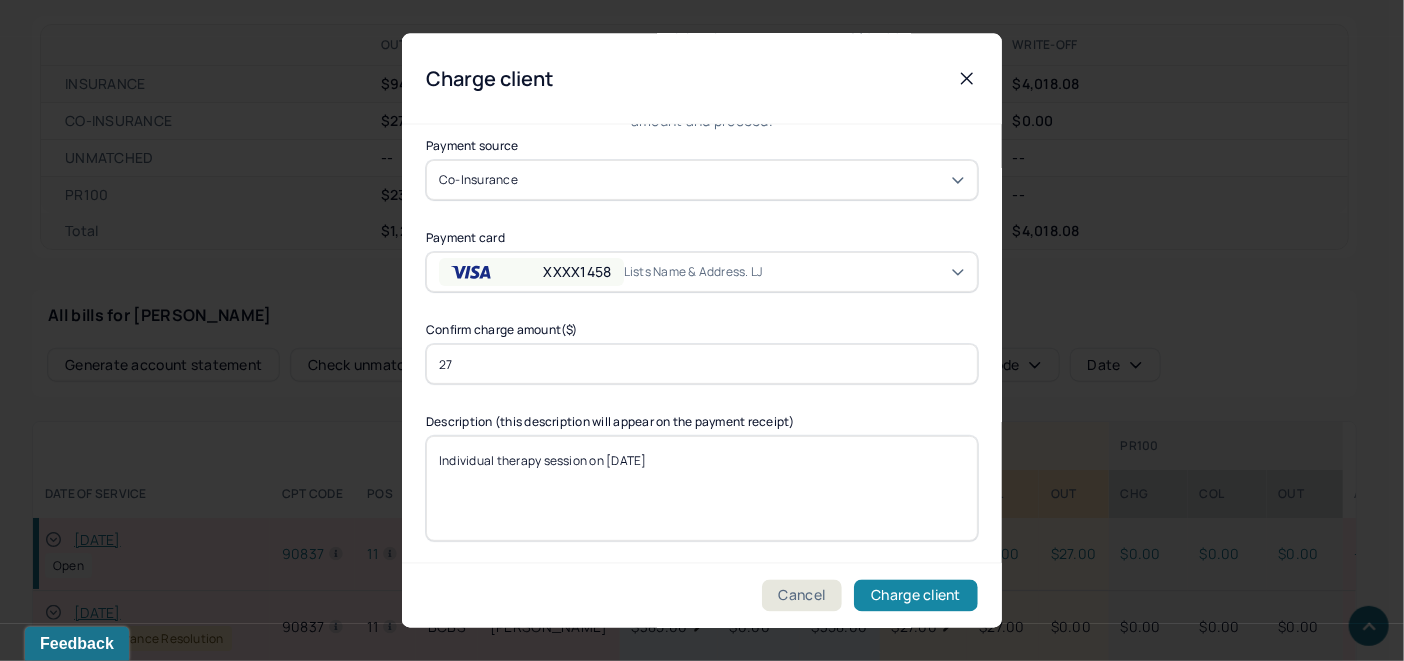 click on "Charge client" at bounding box center (916, 596) 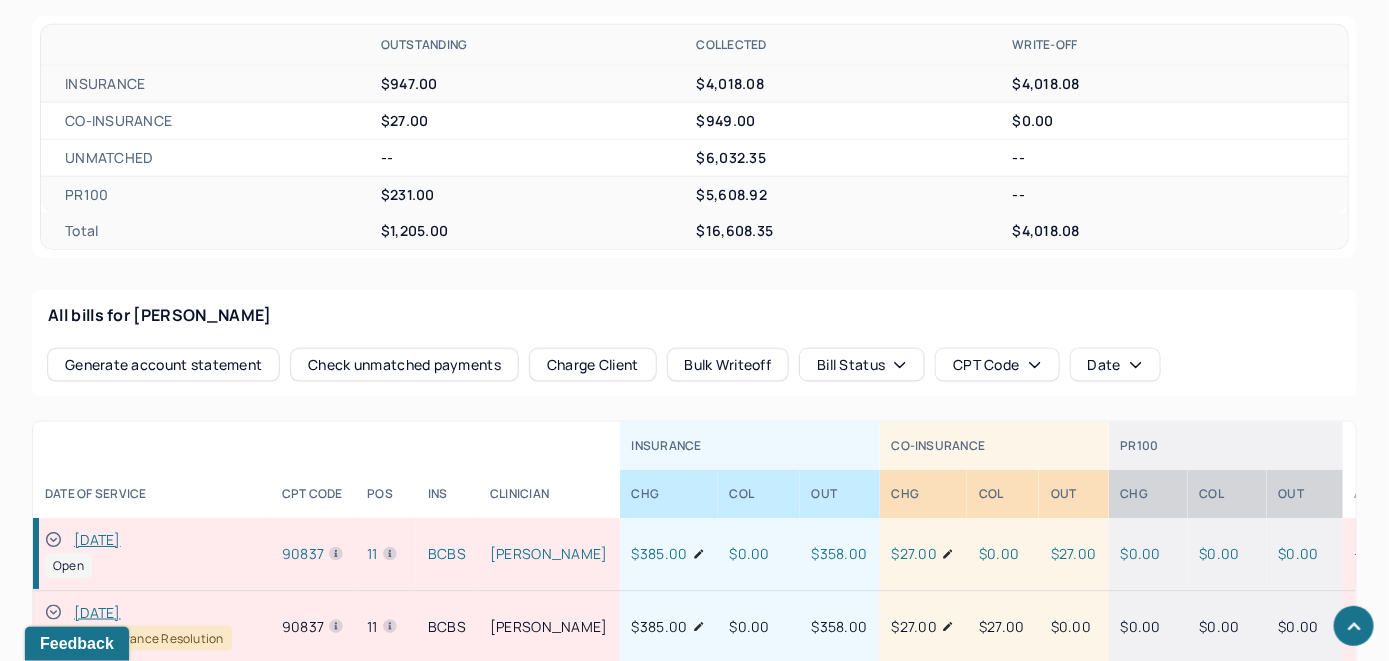 drag, startPoint x: 57, startPoint y: 533, endPoint x: 113, endPoint y: 477, distance: 79.19596 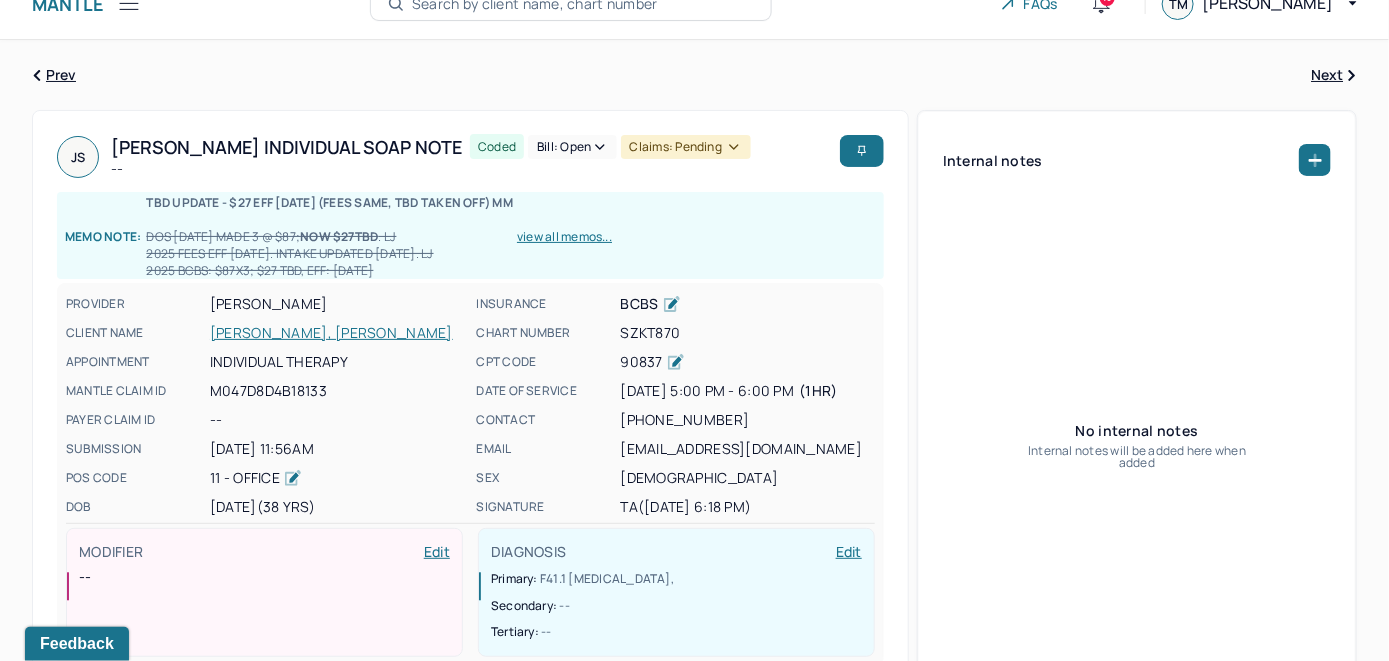 scroll, scrollTop: 0, scrollLeft: 0, axis: both 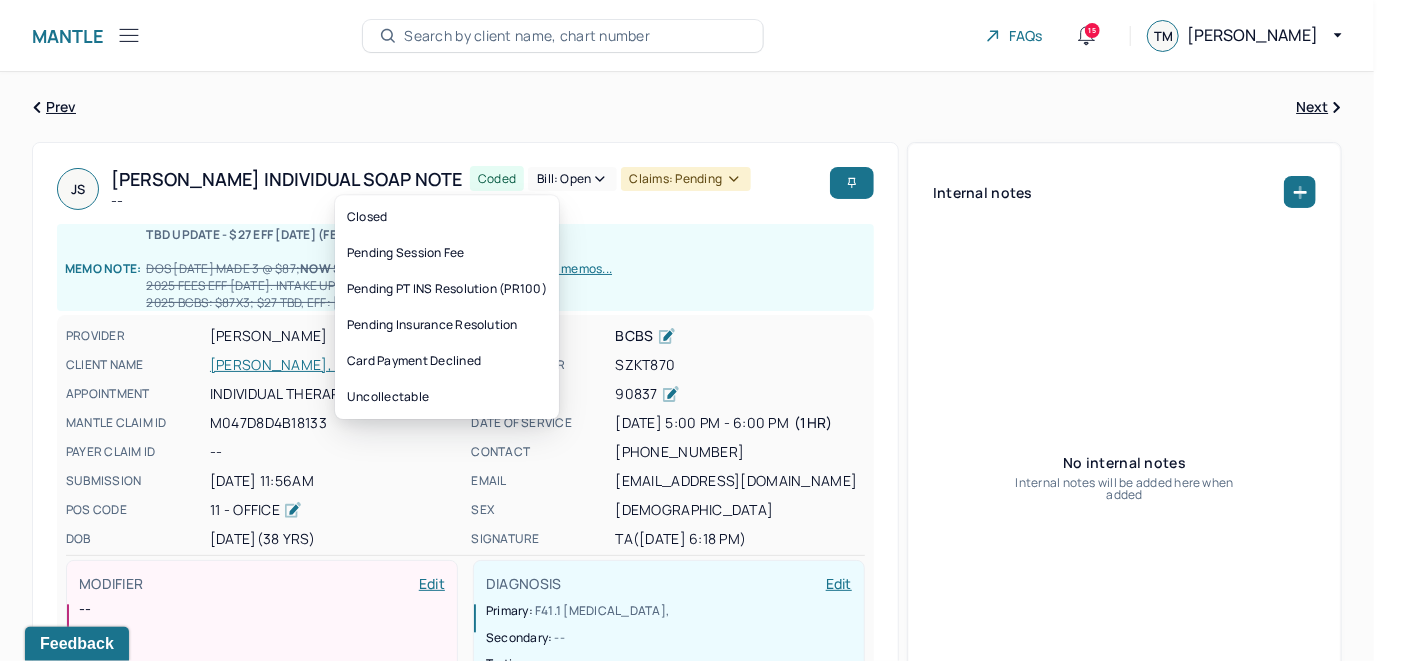 click on "Bill: Open" at bounding box center [572, 179] 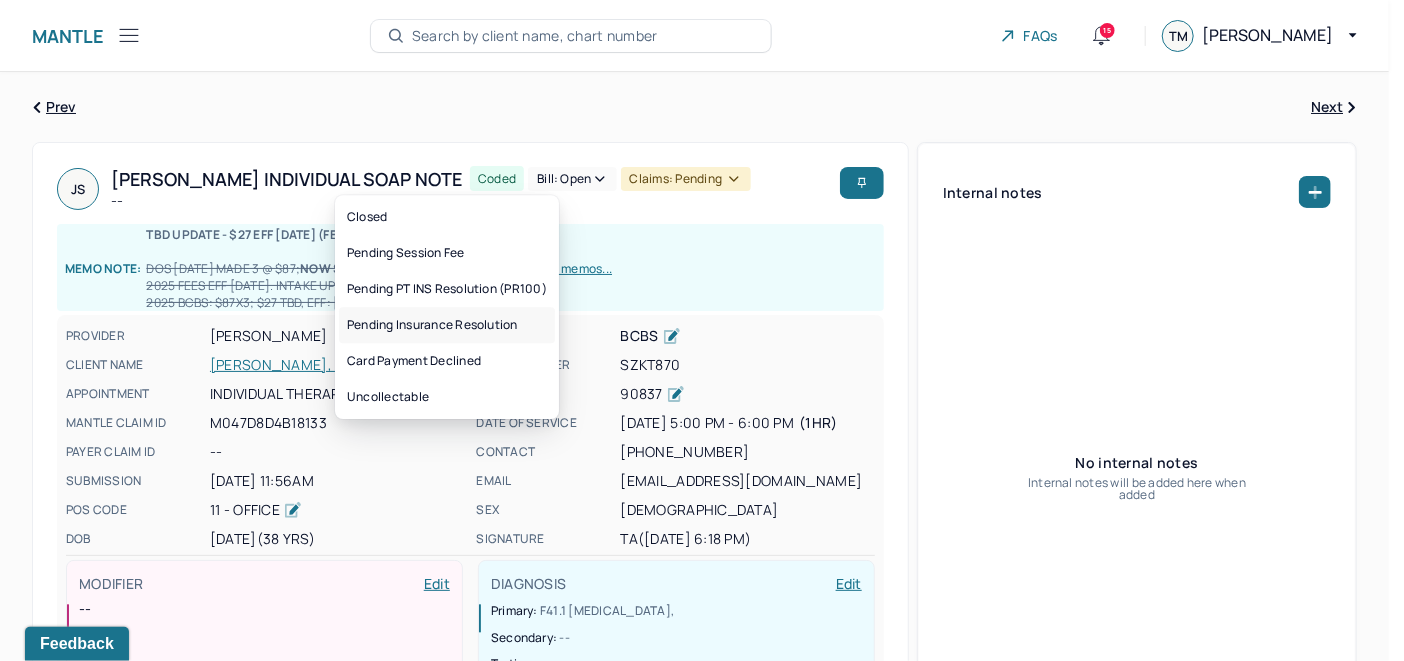 click on "Pending Insurance Resolution" at bounding box center [447, 325] 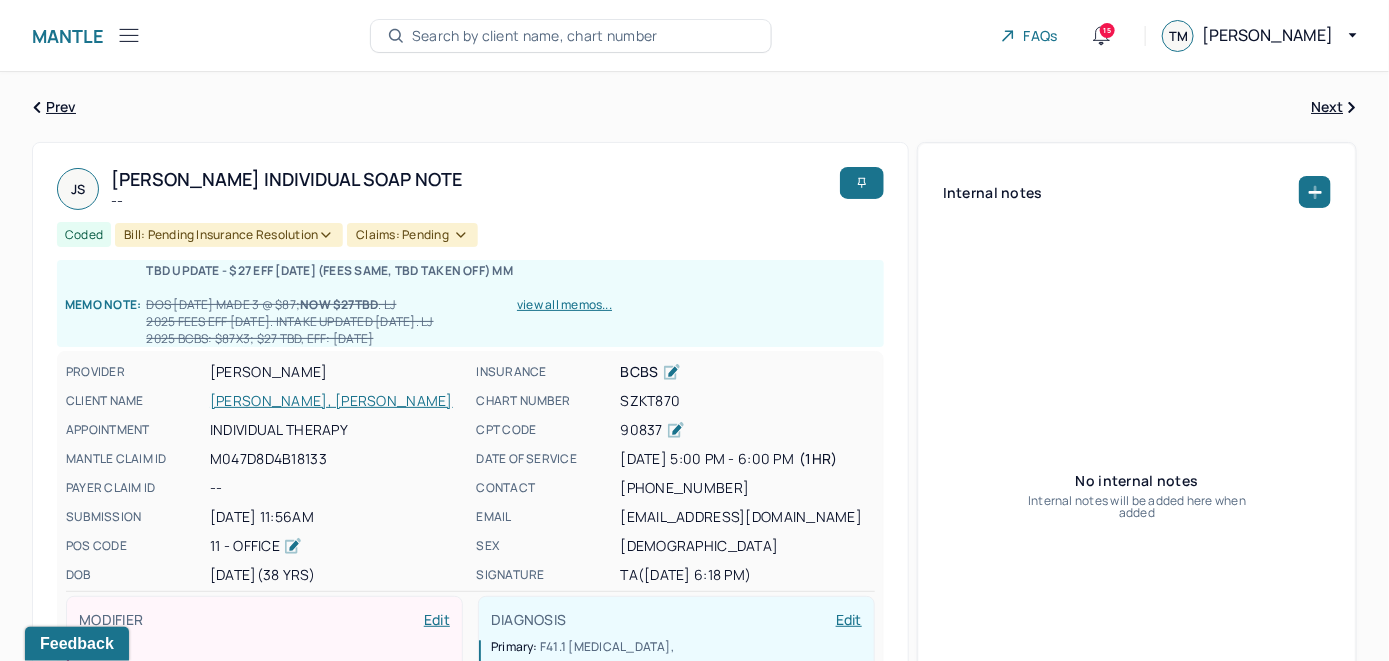 click on "Search by client name, chart number" at bounding box center [571, 36] 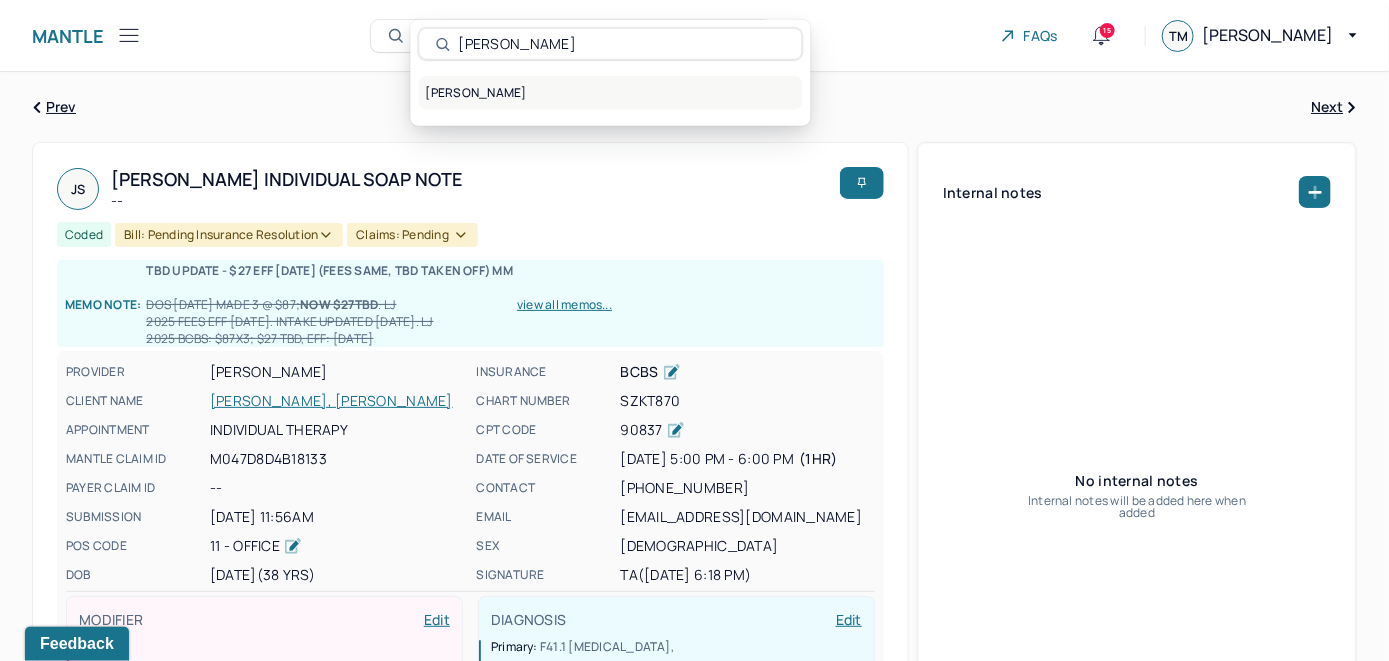 type on "Jessica Younger" 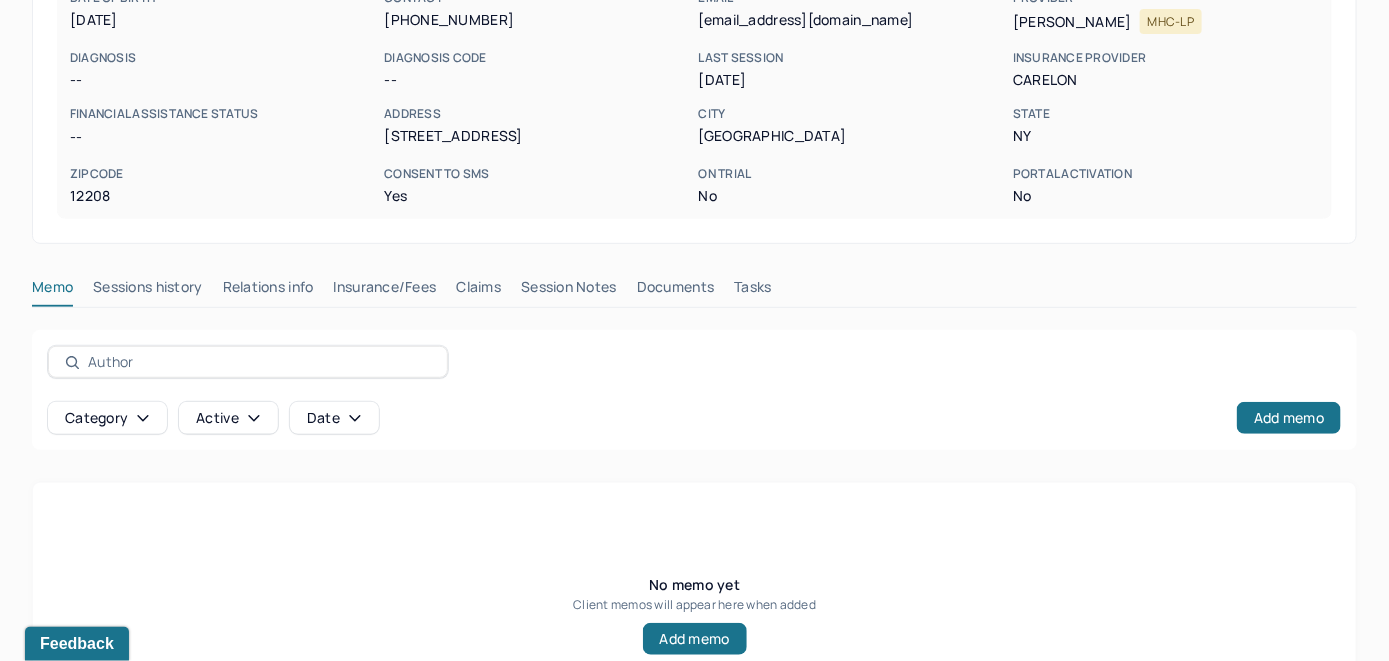 scroll, scrollTop: 393, scrollLeft: 0, axis: vertical 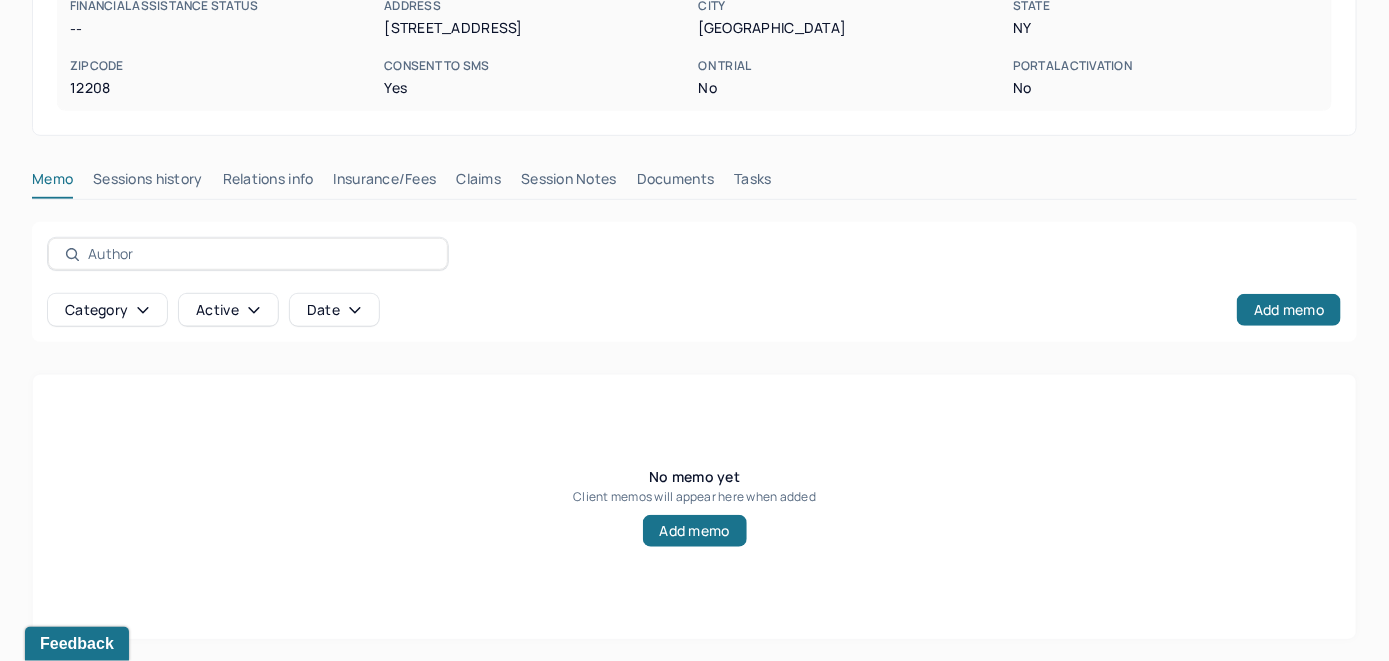 click on "Insurance/Fees" at bounding box center (385, 183) 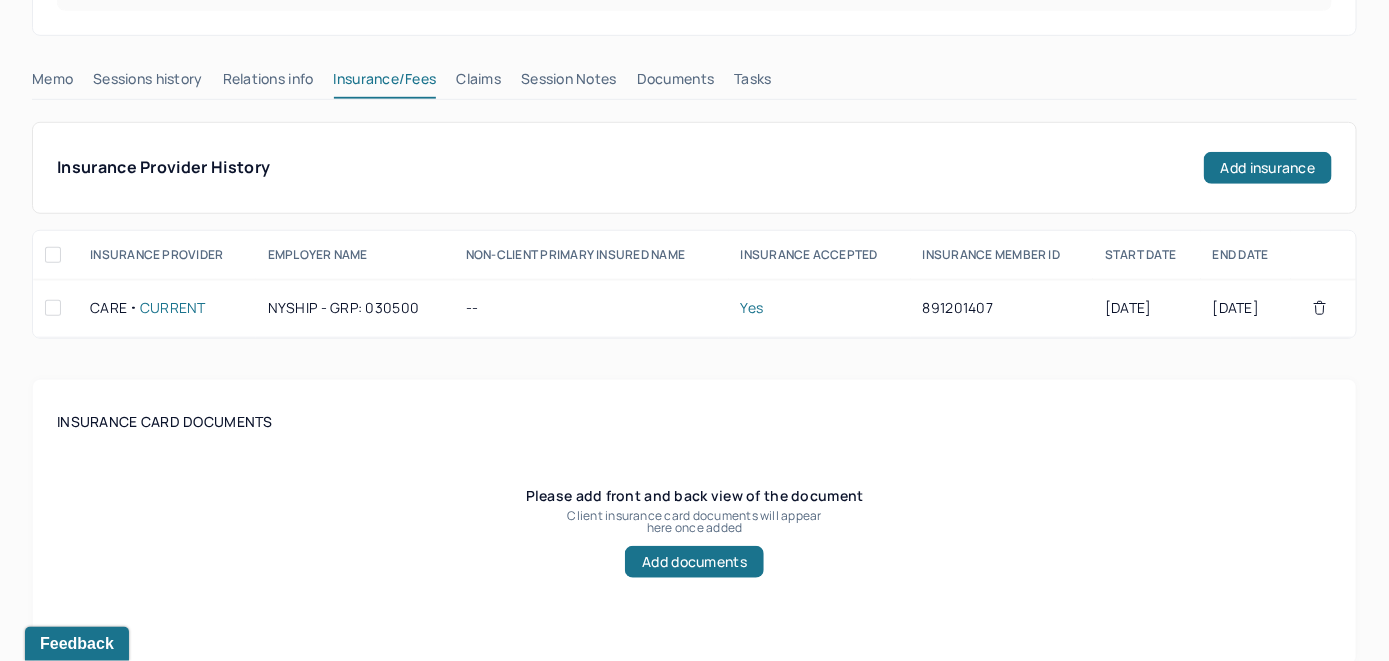 scroll, scrollTop: 393, scrollLeft: 0, axis: vertical 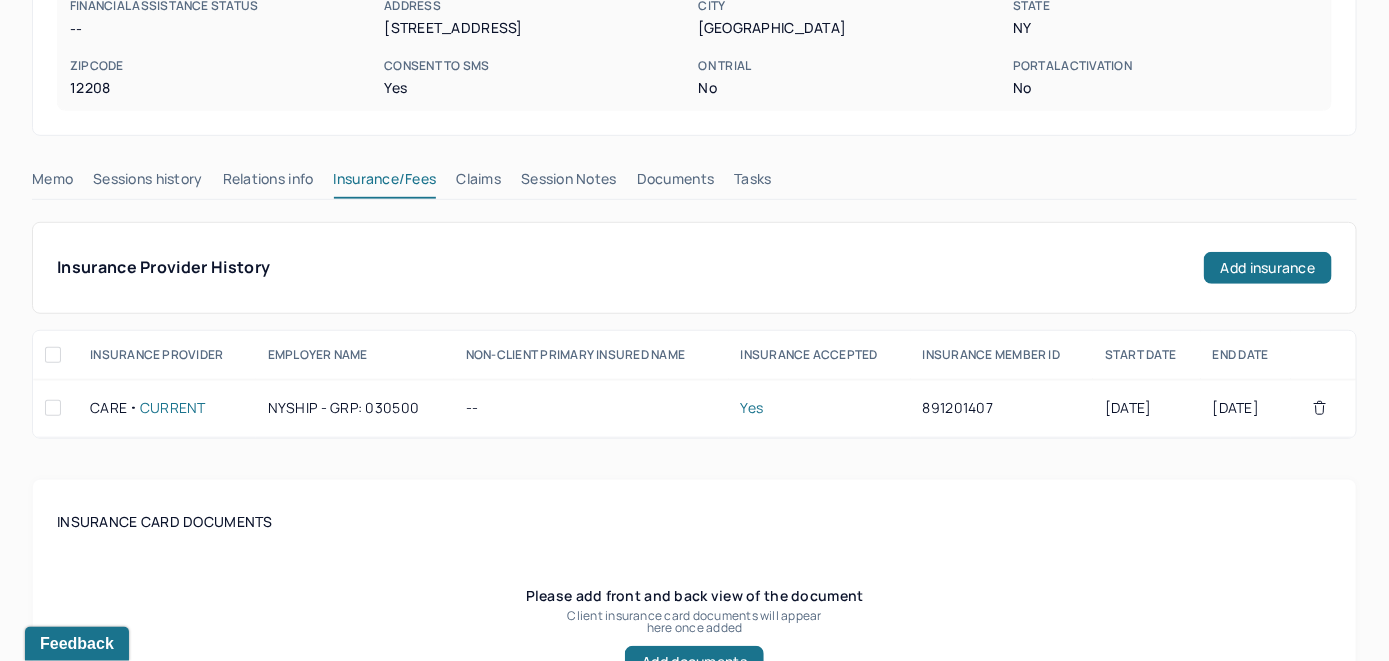 click on "Claims" at bounding box center (478, 183) 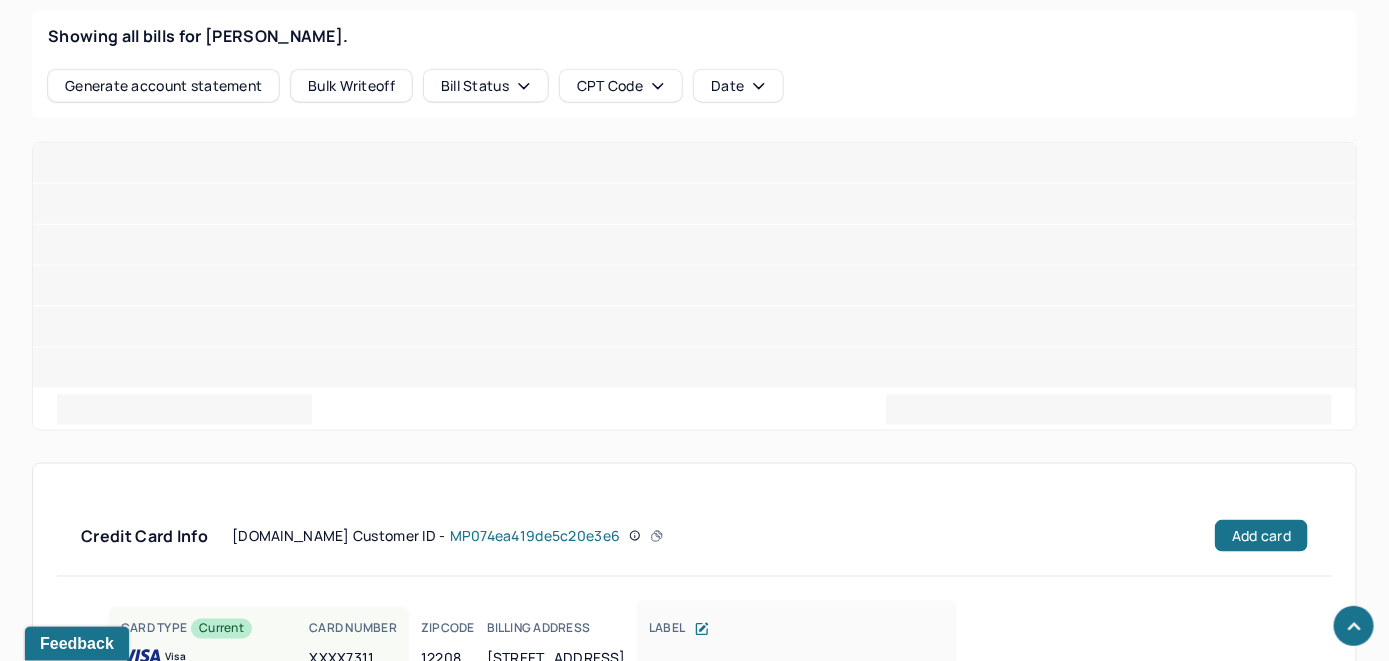 scroll, scrollTop: 1004, scrollLeft: 0, axis: vertical 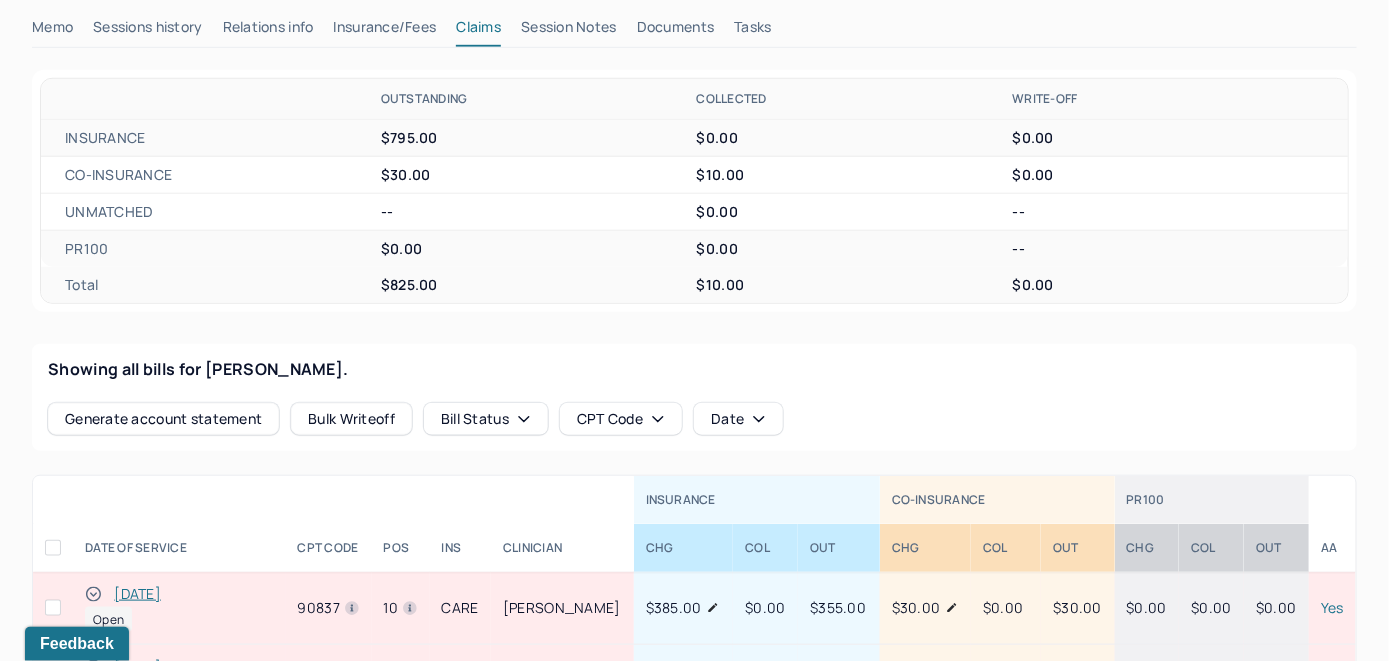 click on "[DATE]" at bounding box center (137, 594) 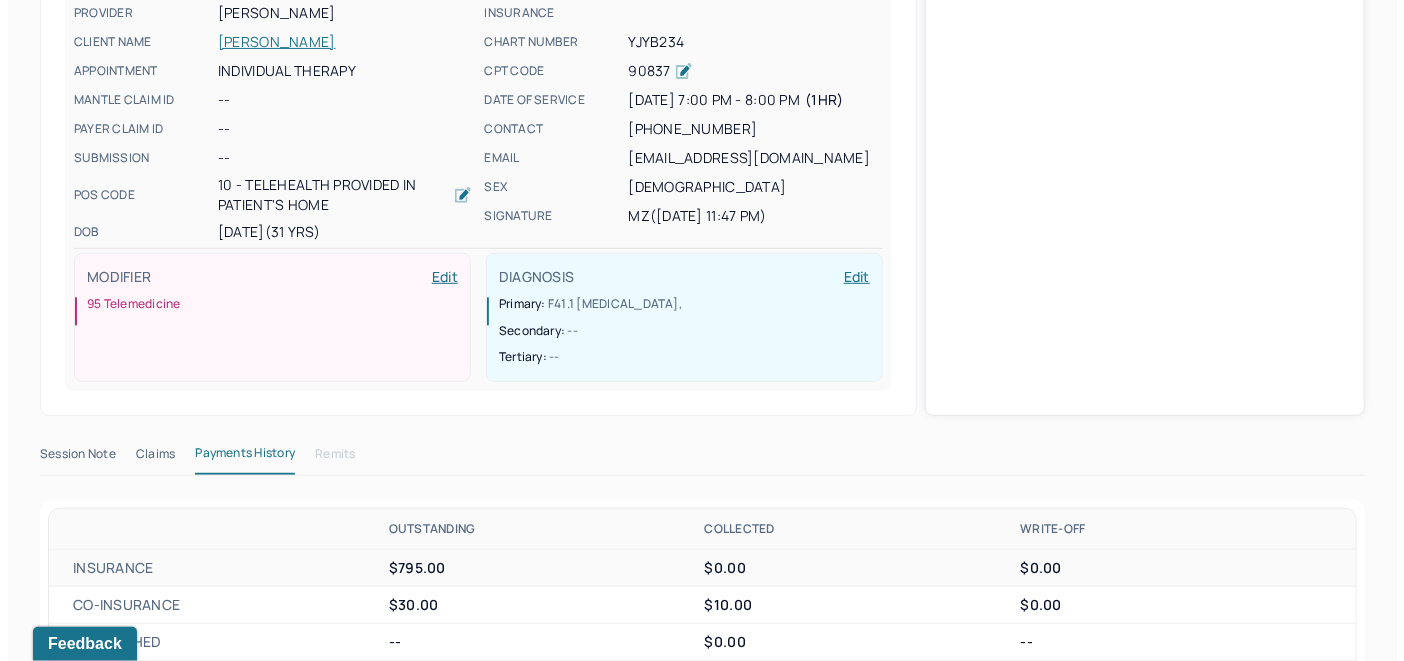 scroll, scrollTop: 473, scrollLeft: 0, axis: vertical 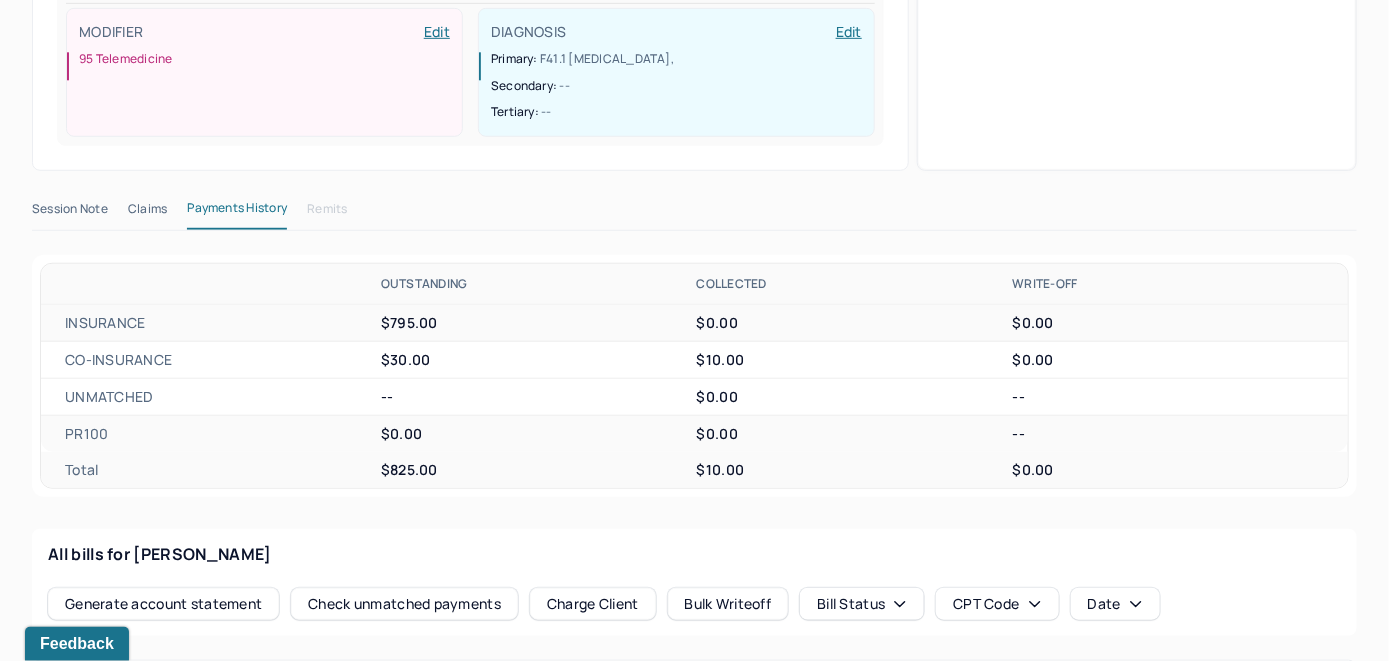 click on "Check unmatched payments" at bounding box center (404, 604) 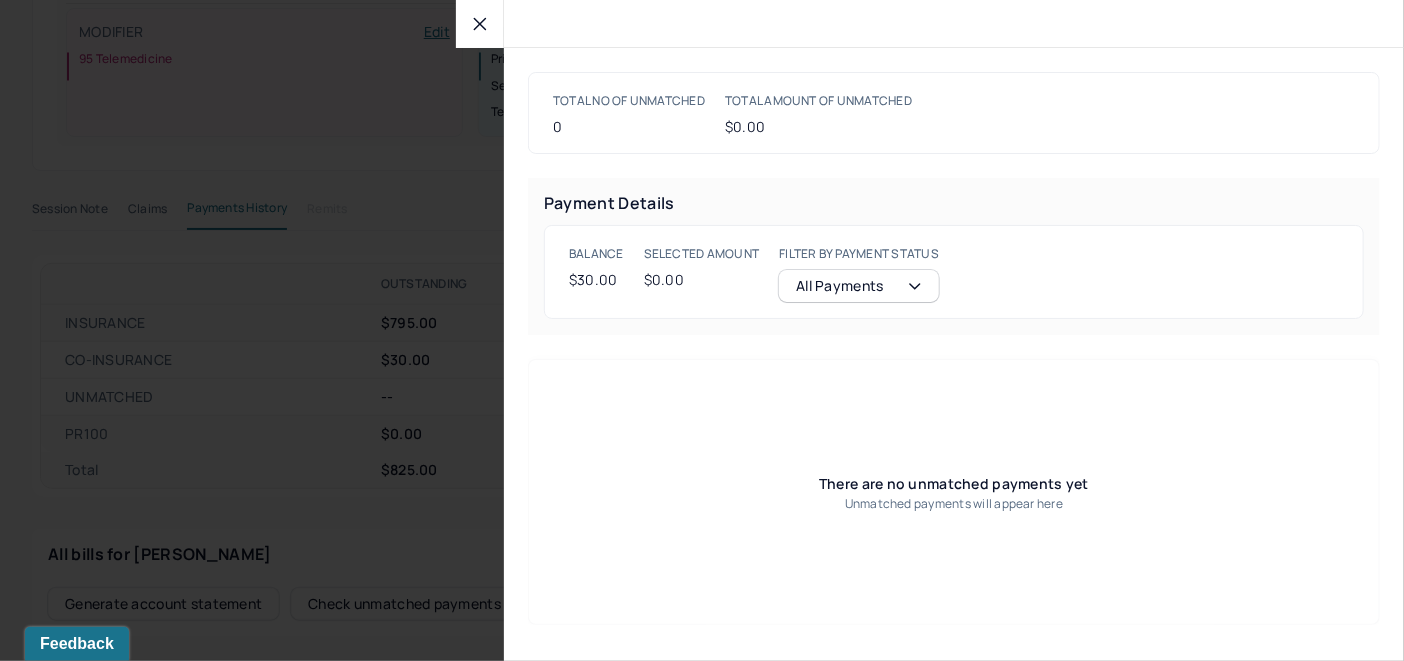 click at bounding box center (480, 24) 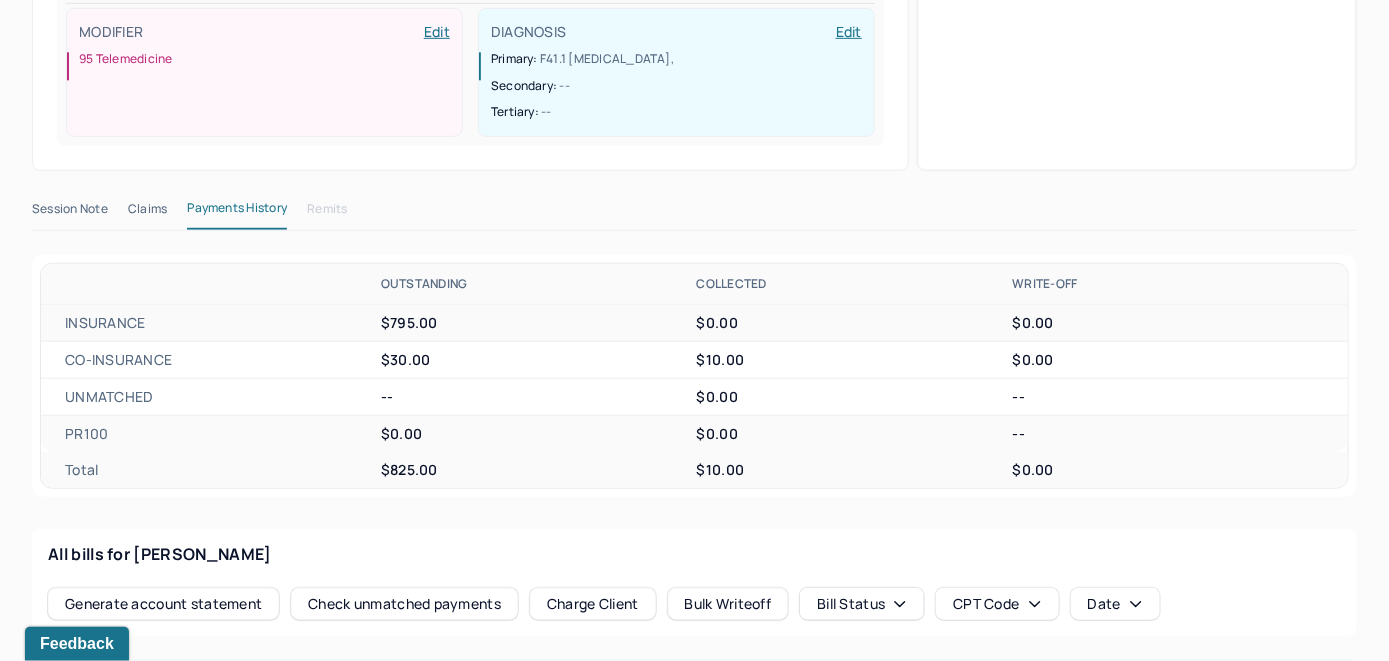 click on "Charge Client" at bounding box center (593, 604) 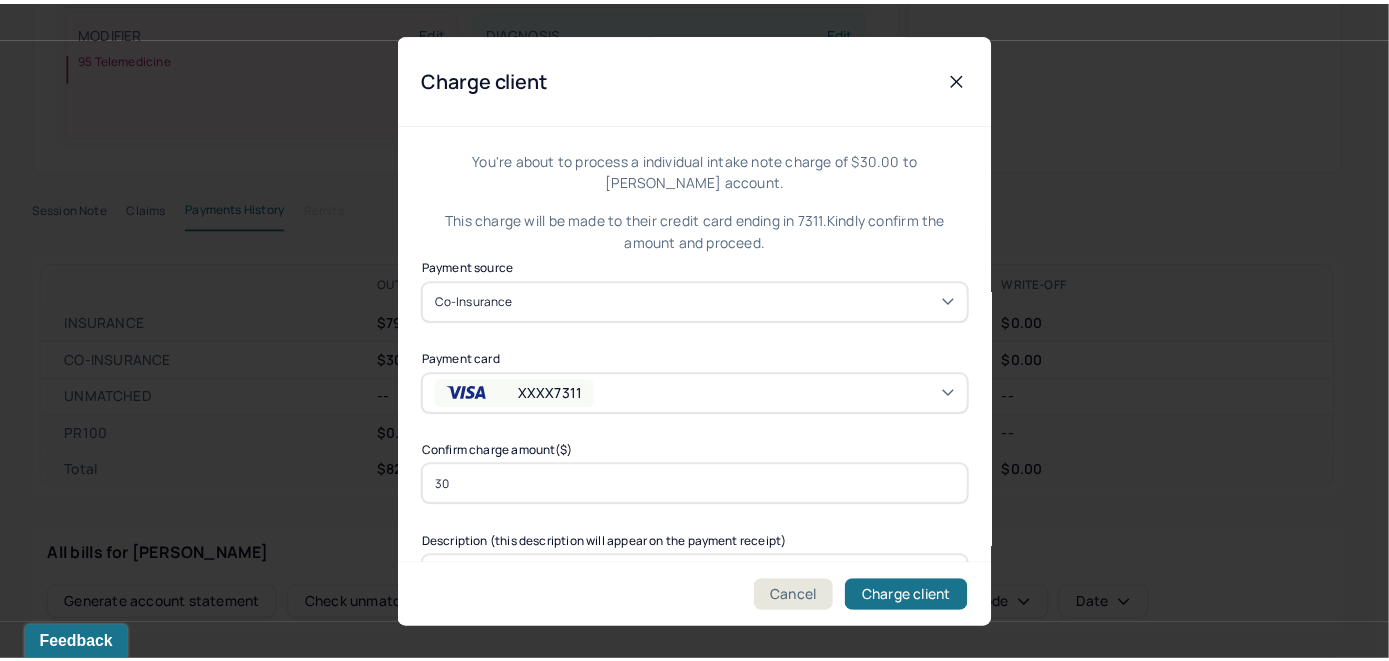 scroll, scrollTop: 121, scrollLeft: 0, axis: vertical 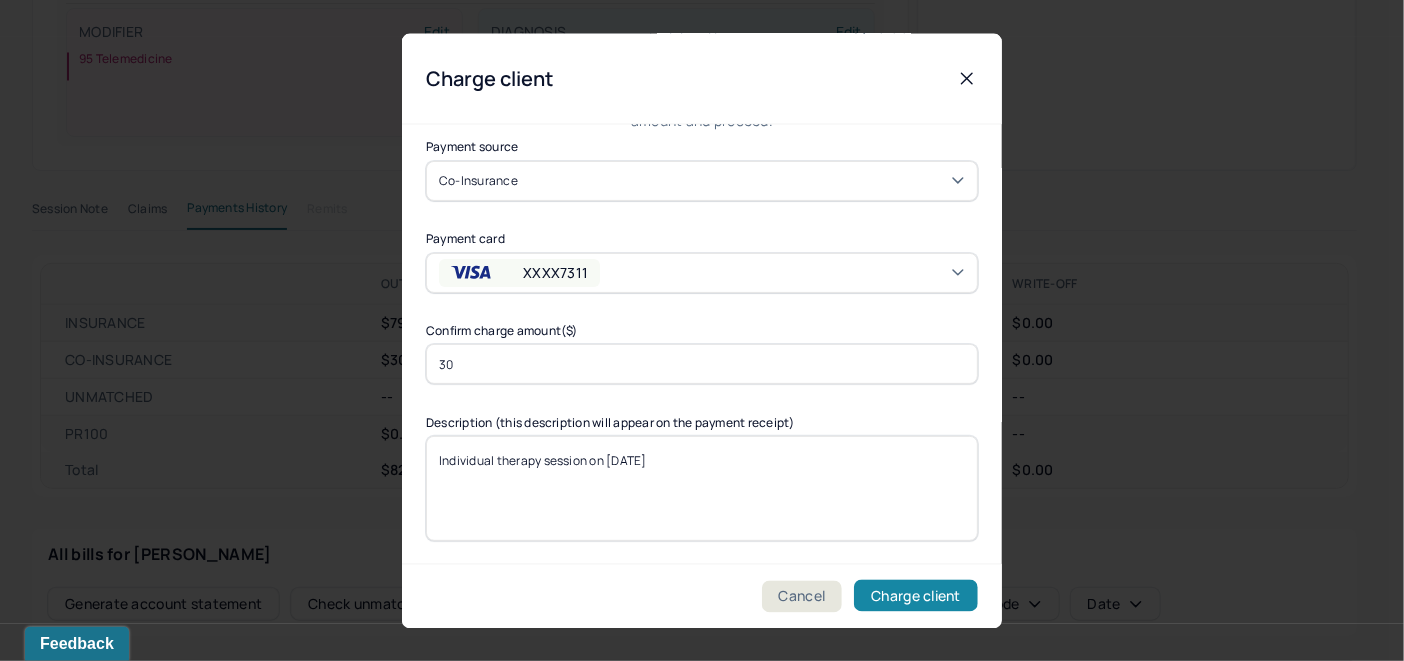 click on "Charge client" at bounding box center (916, 596) 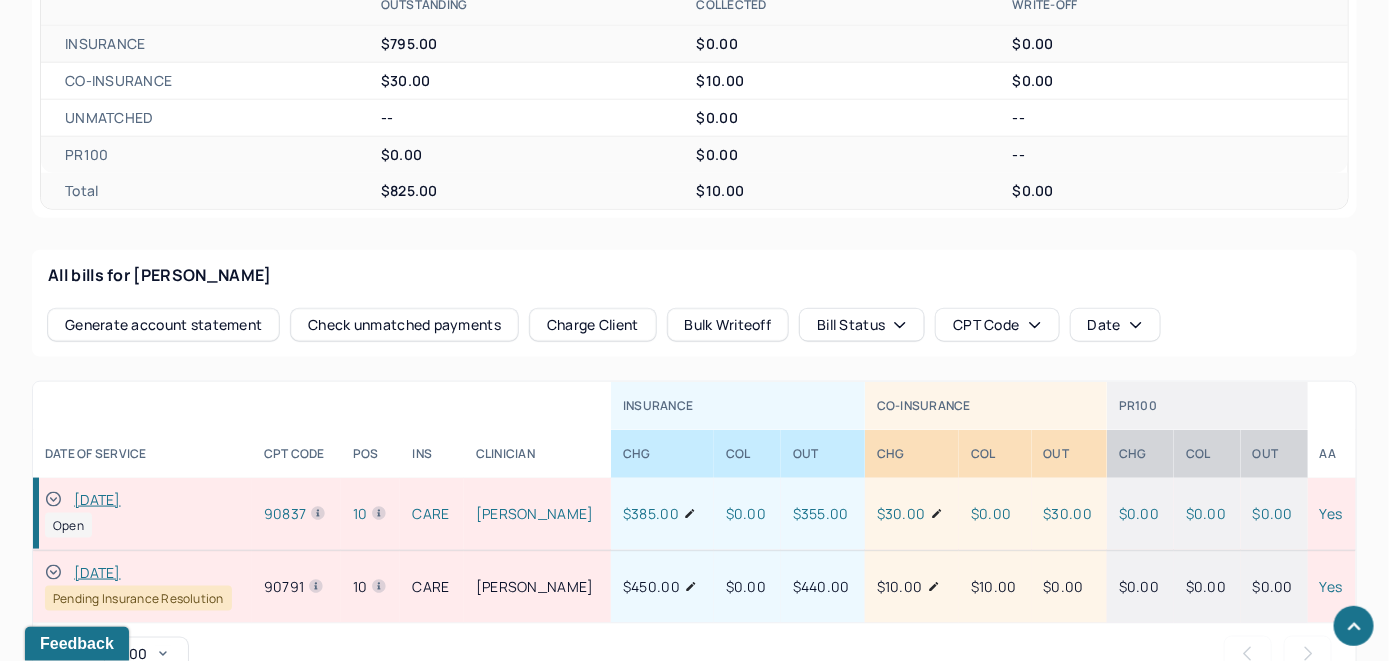 scroll, scrollTop: 796, scrollLeft: 0, axis: vertical 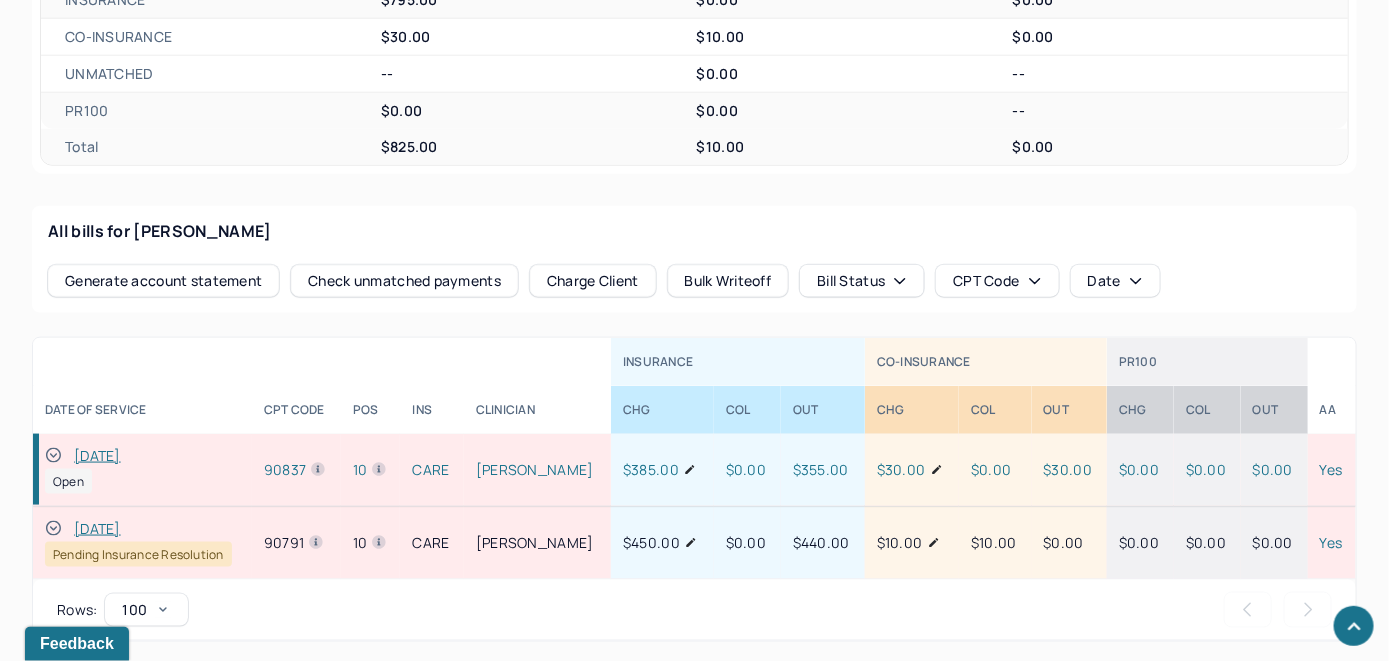 click 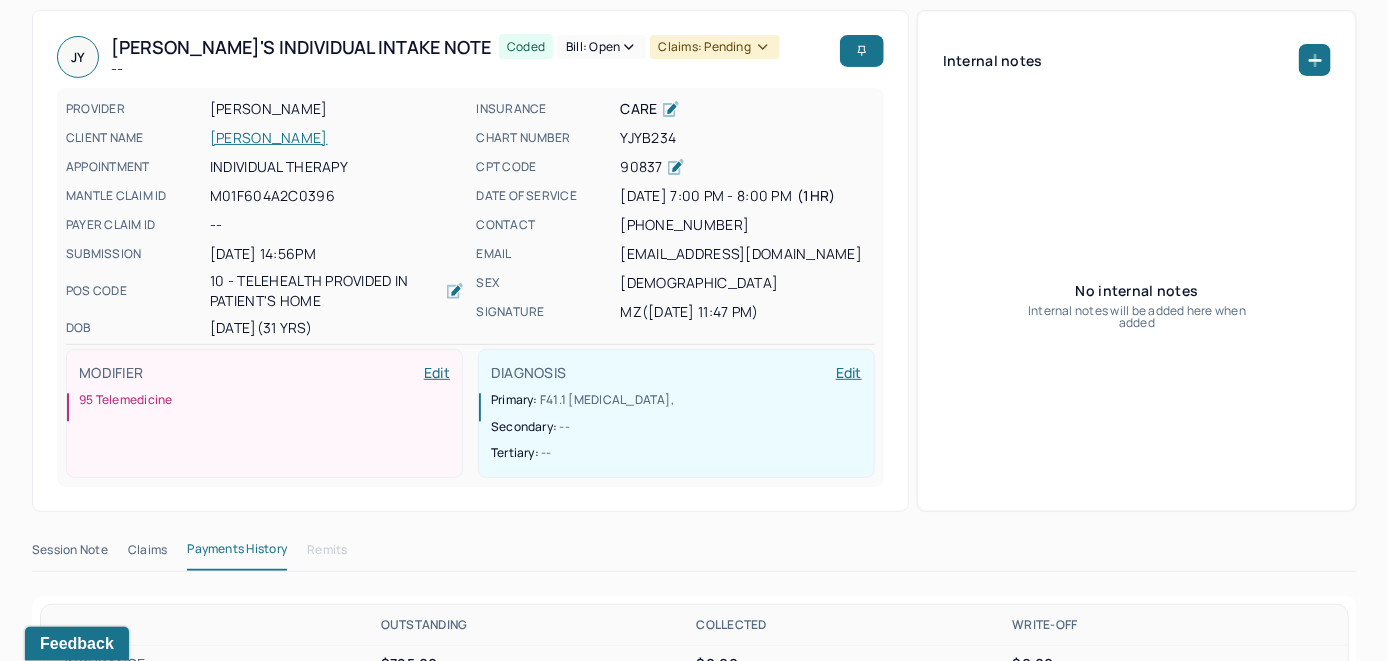 scroll, scrollTop: 0, scrollLeft: 0, axis: both 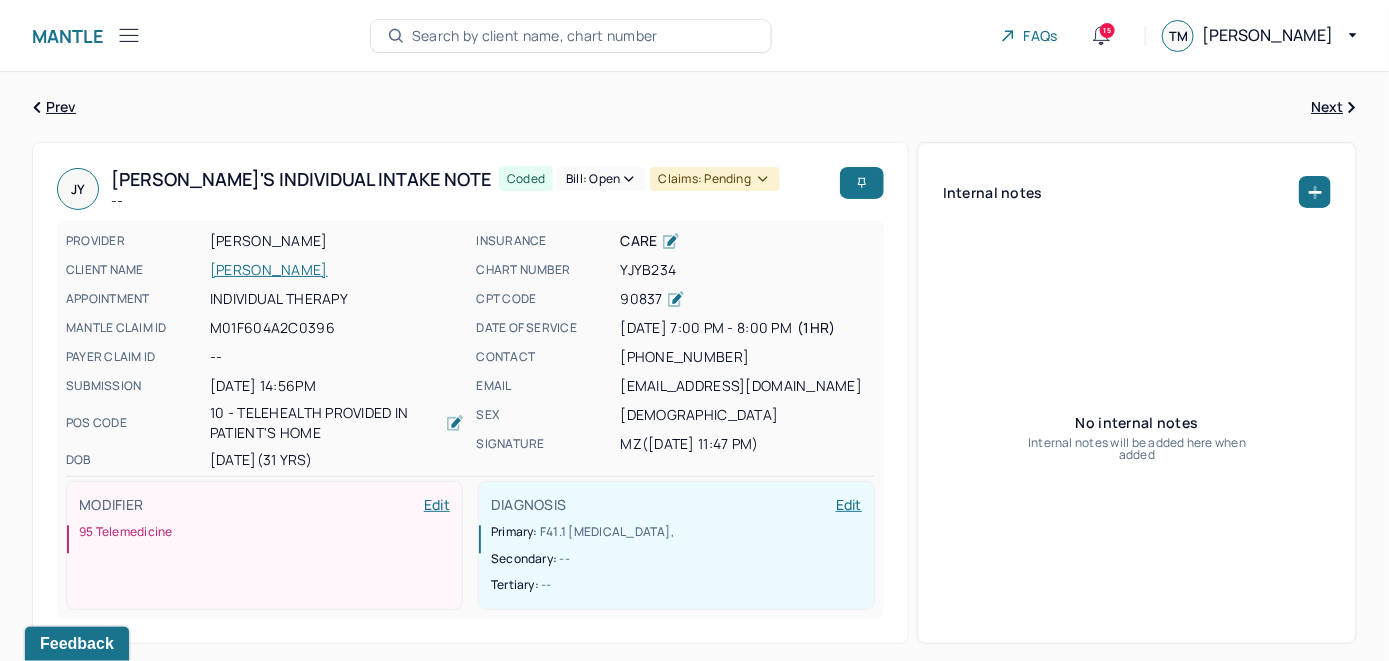 click on "Bill: Open" at bounding box center [601, 179] 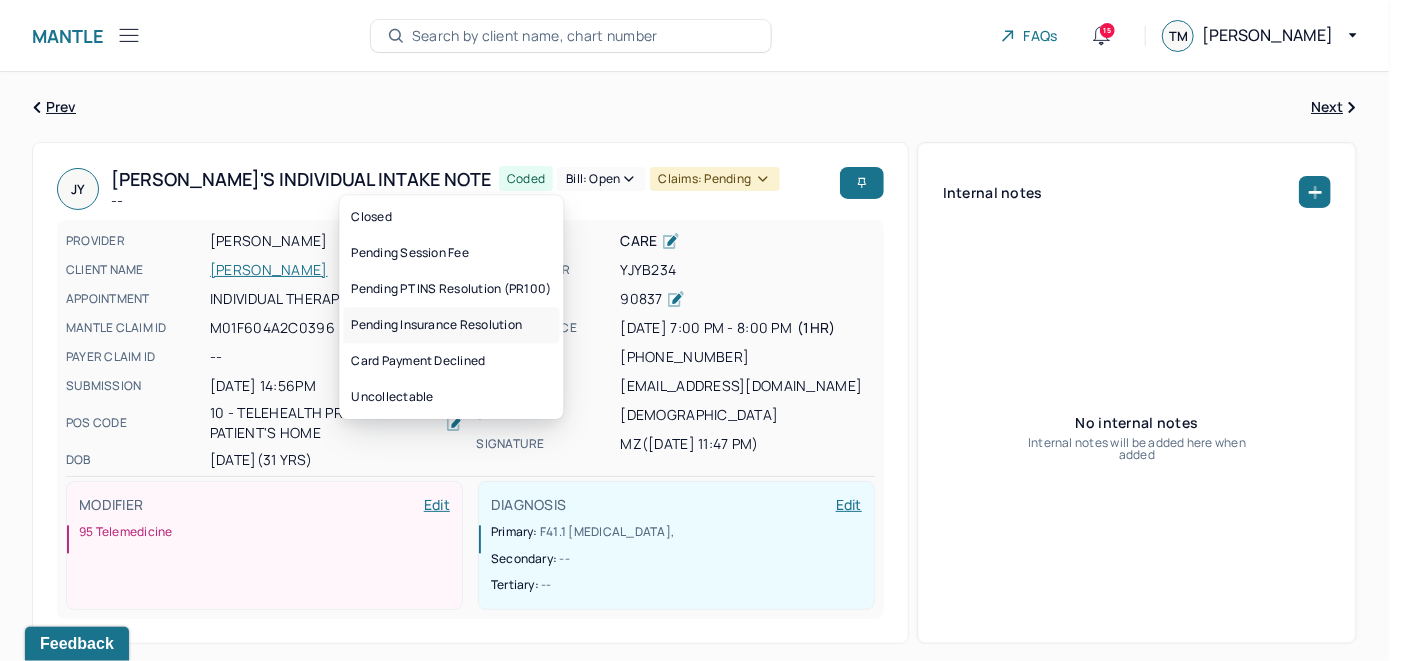 click on "Pending Insurance Resolution" at bounding box center (451, 325) 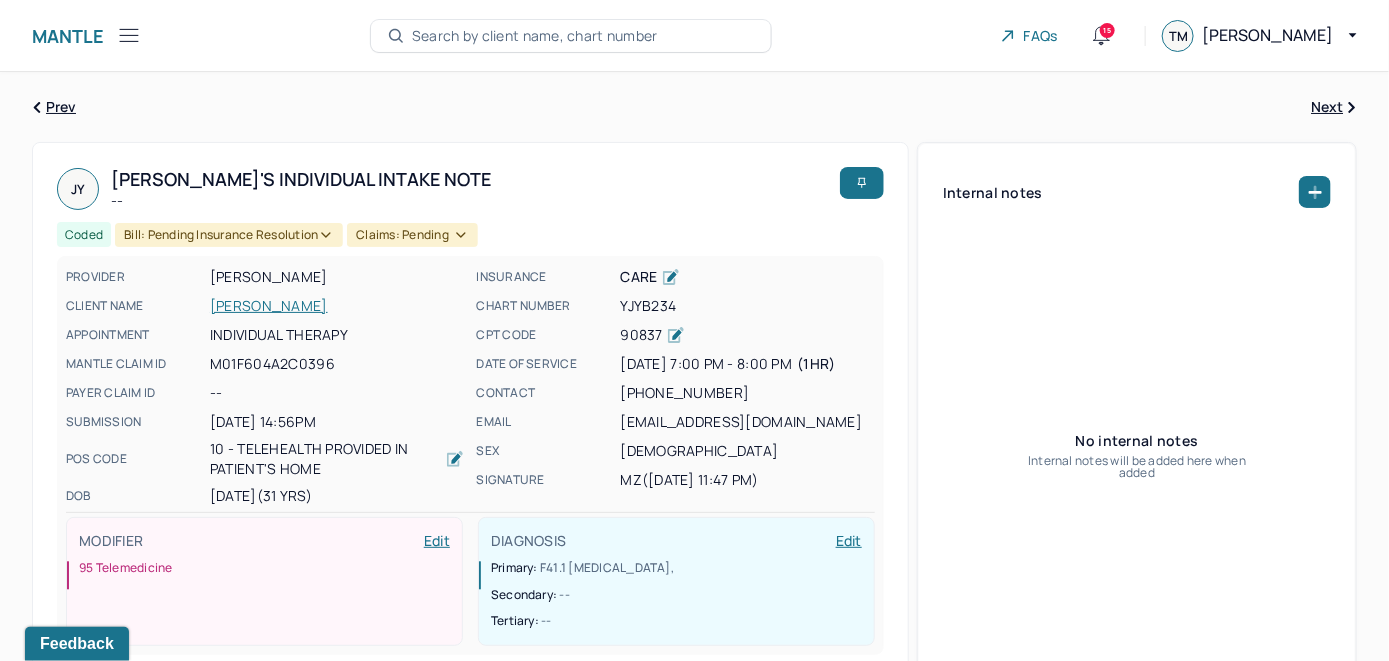 click on "Mantle     Bills   Search by client name, chart number     FAQs   15   TM Teresa" at bounding box center (694, 36) 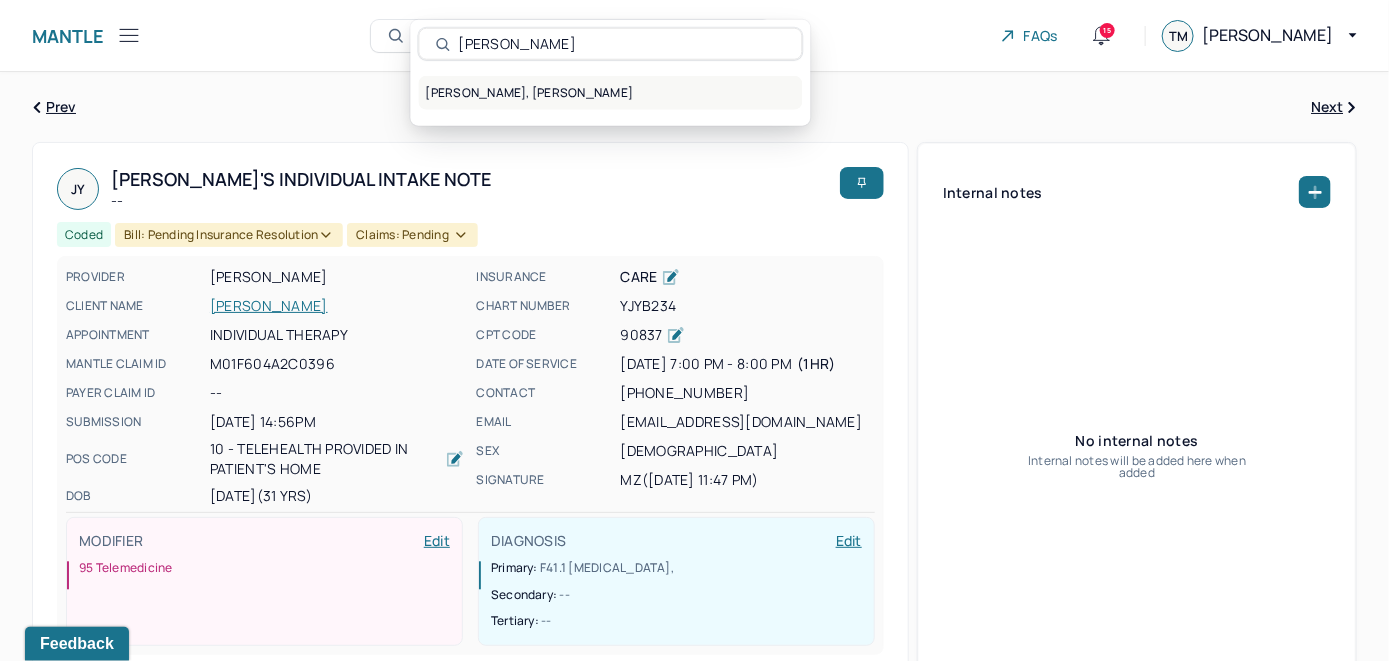 type on "Jillian Vander Yacht" 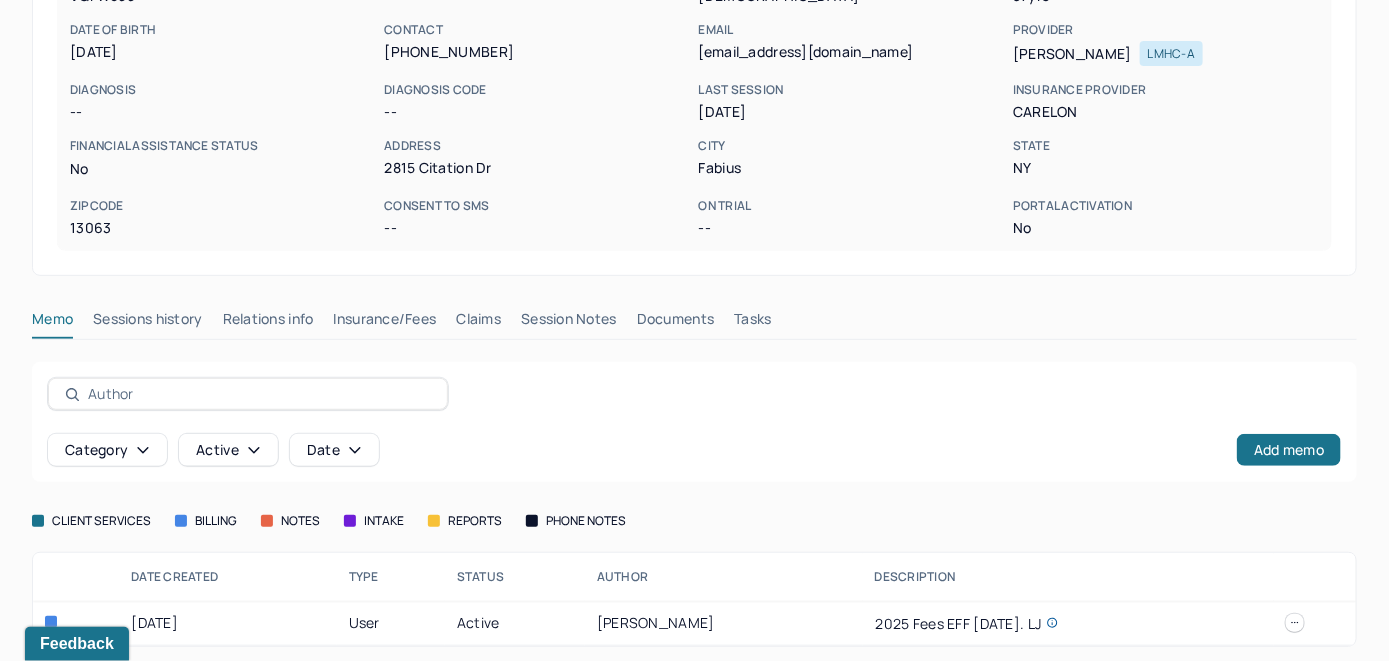 scroll, scrollTop: 261, scrollLeft: 0, axis: vertical 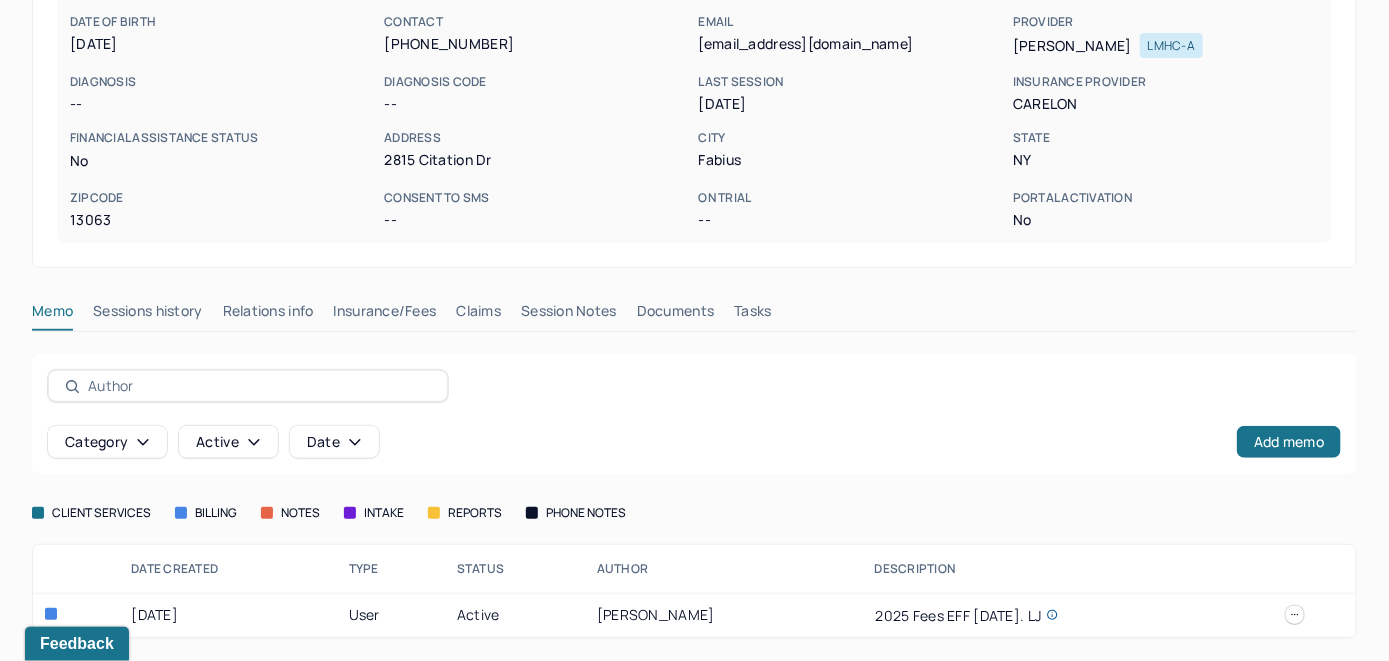 click on "Insurance/Fees" at bounding box center (385, 315) 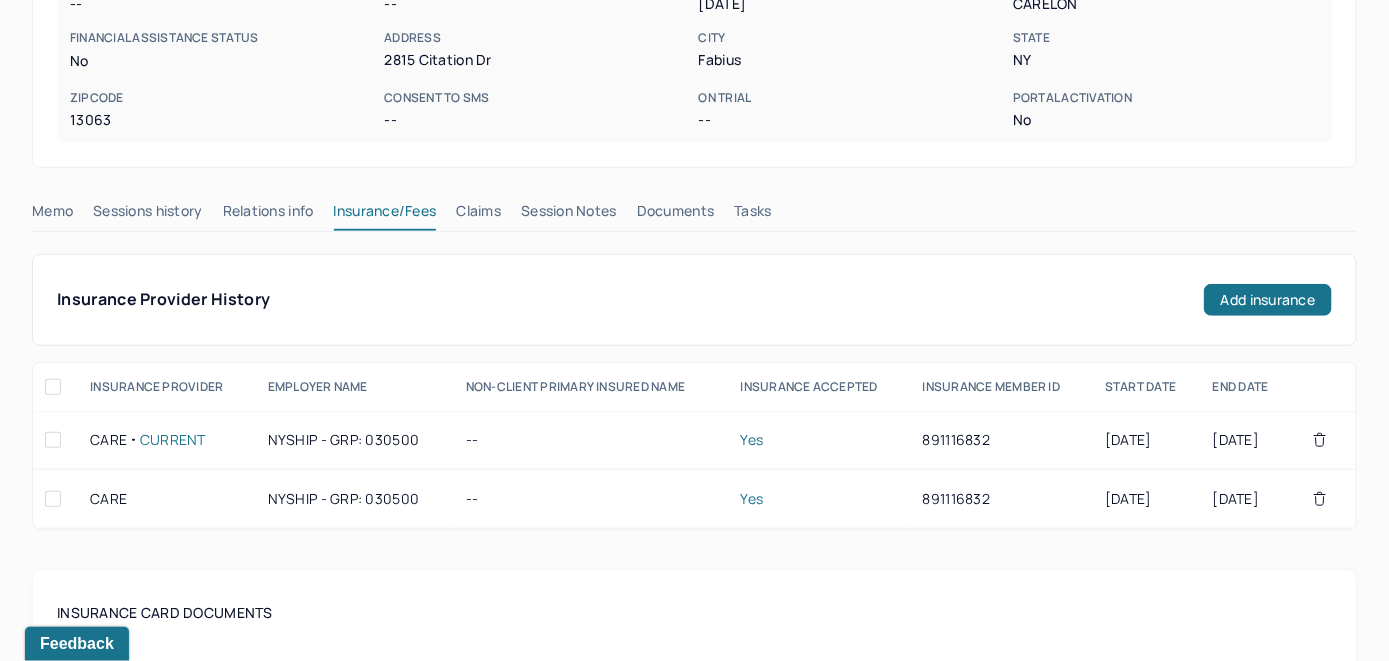 click on "Claims" at bounding box center [478, 215] 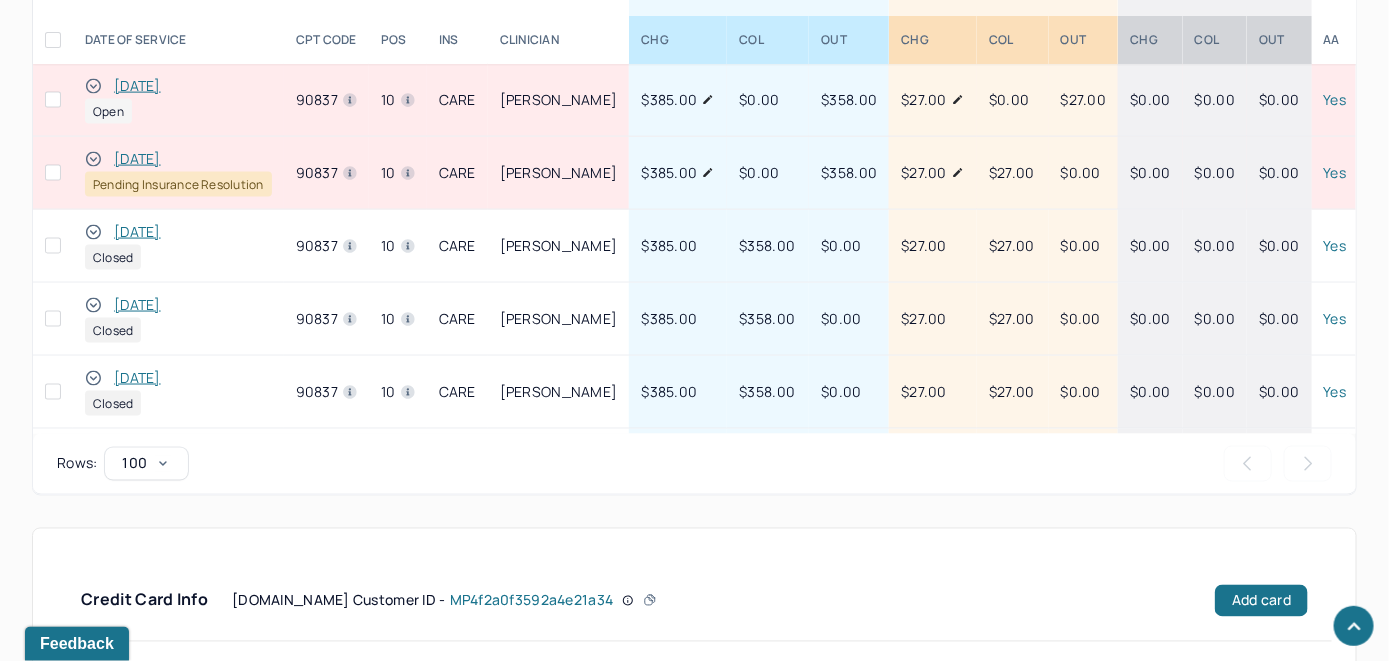 scroll, scrollTop: 935, scrollLeft: 0, axis: vertical 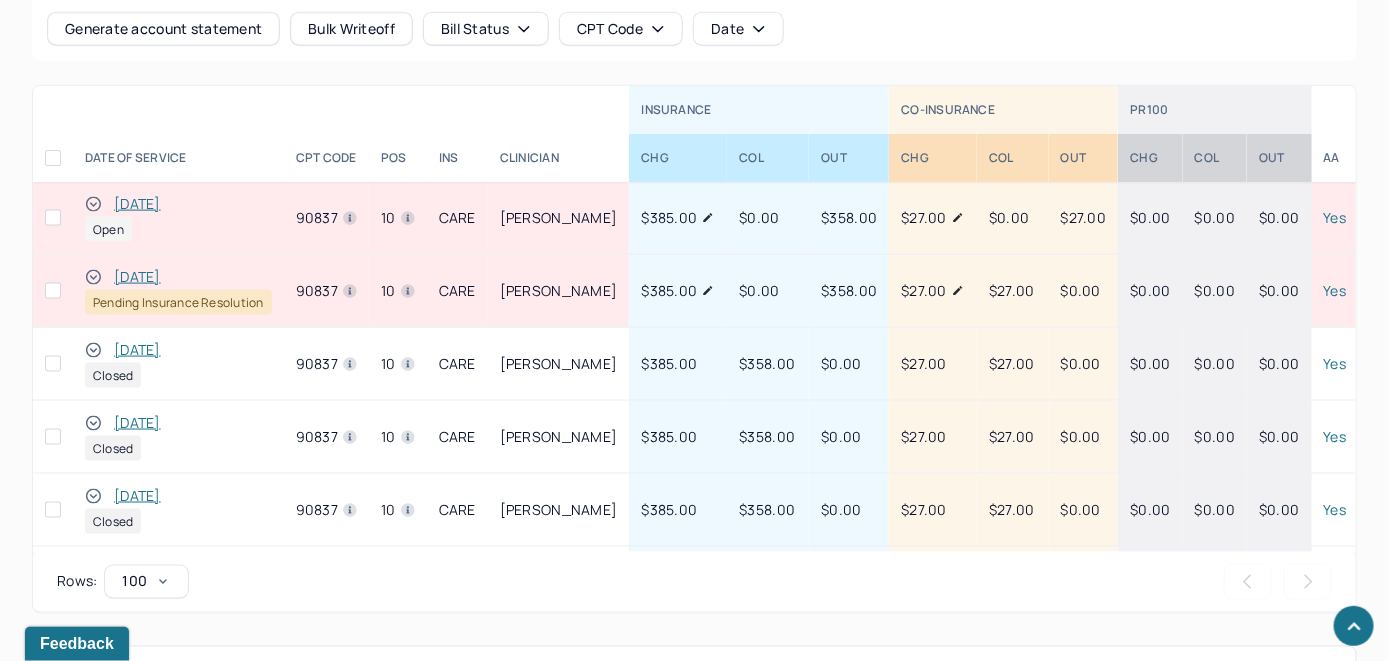 click on "[DATE]" at bounding box center (137, 204) 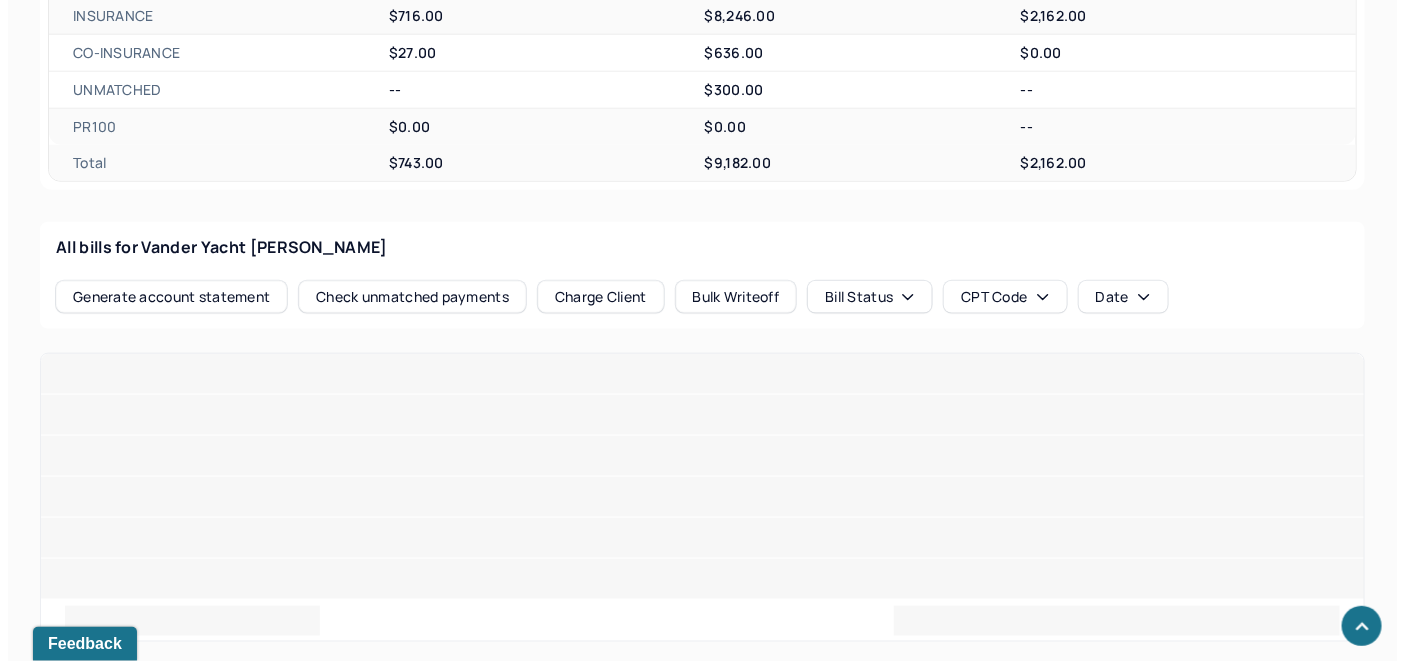 scroll, scrollTop: 864, scrollLeft: 0, axis: vertical 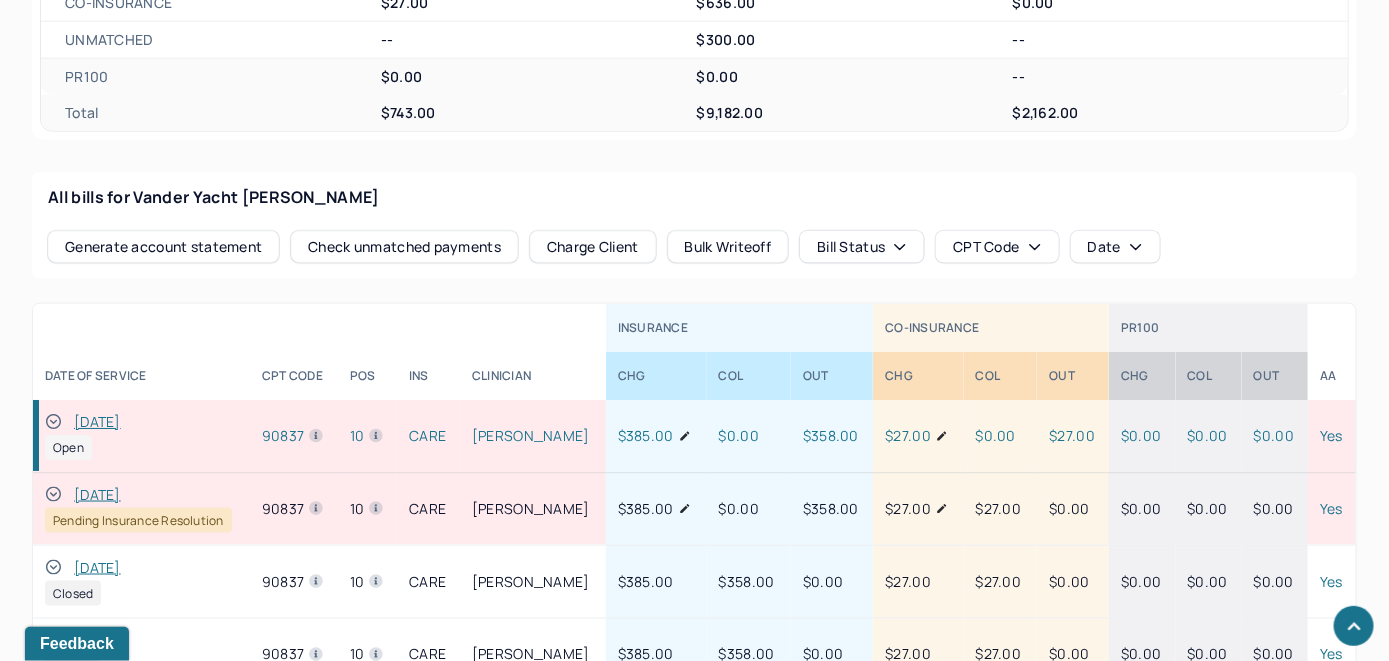 click on "Check unmatched payments" at bounding box center [404, 247] 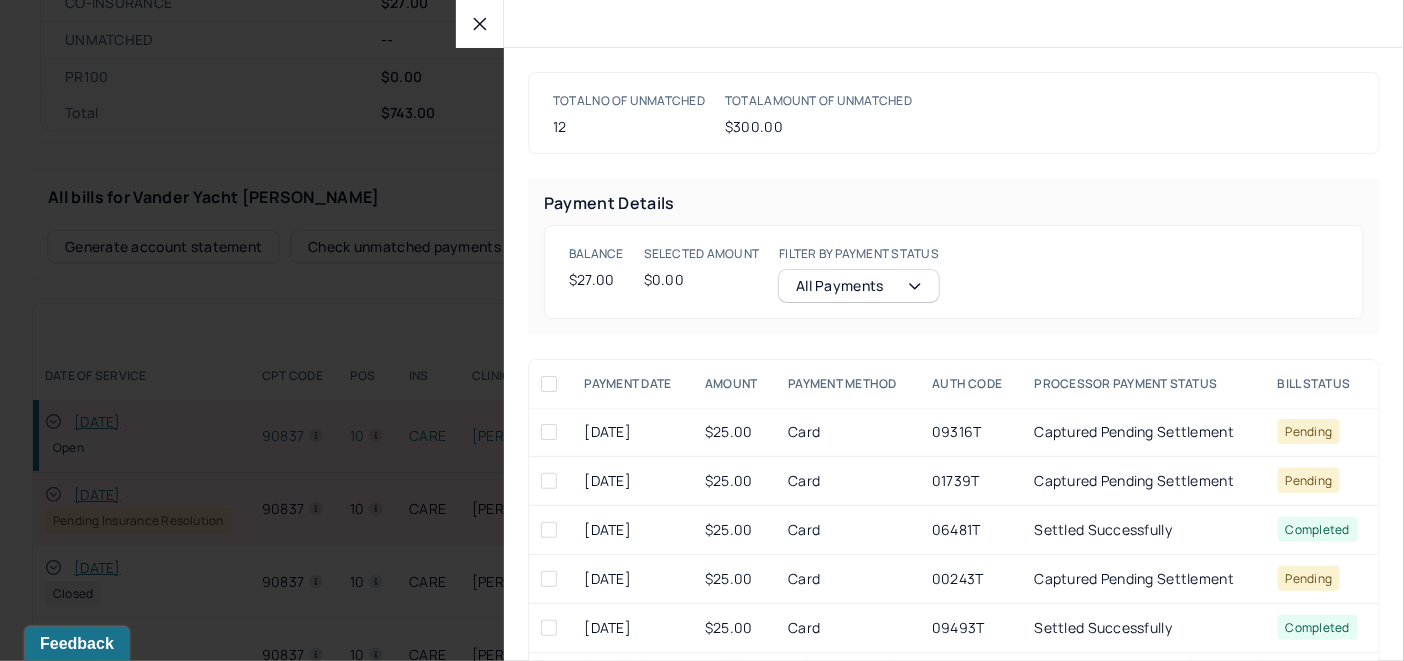 click 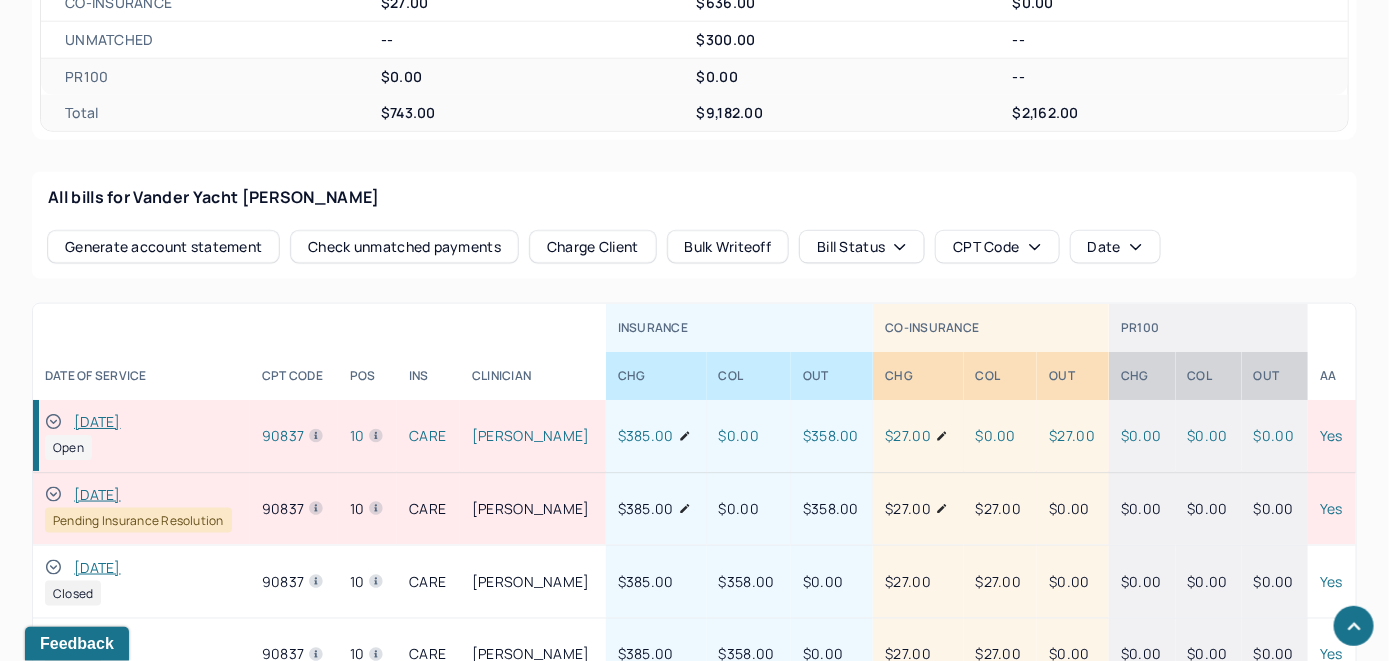 click on "Charge Client" at bounding box center (593, 247) 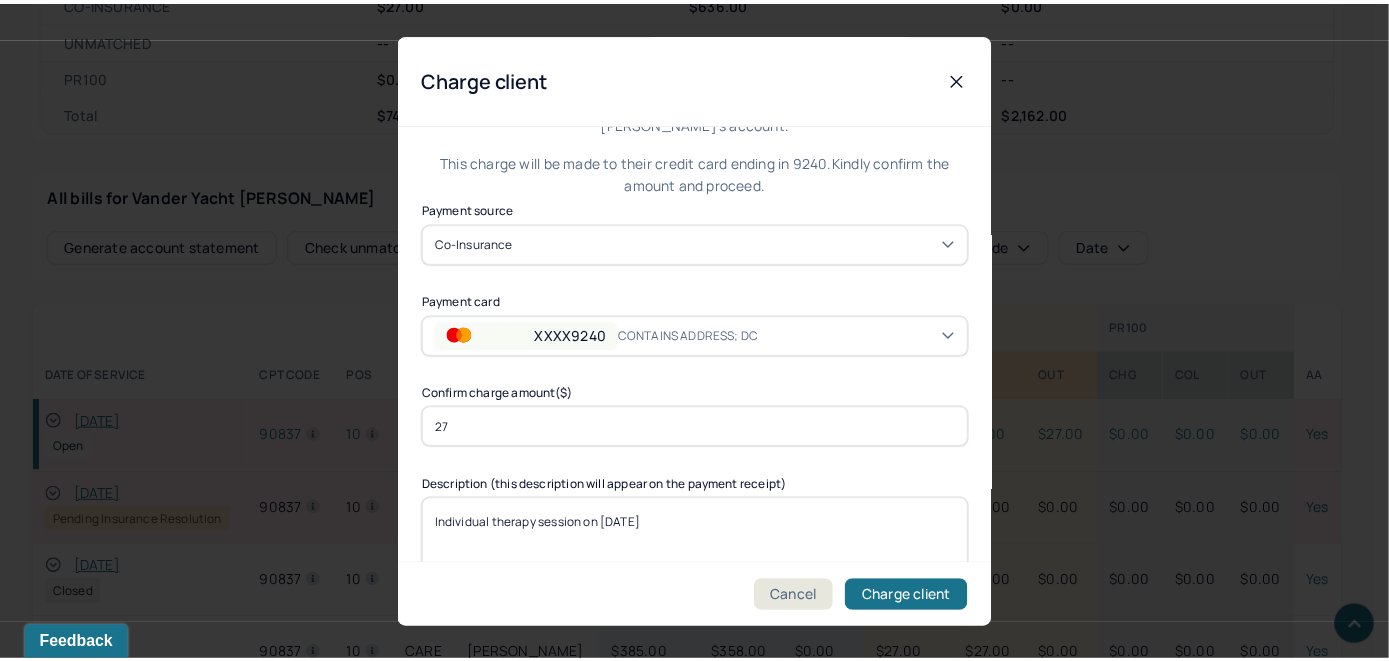 scroll, scrollTop: 121, scrollLeft: 0, axis: vertical 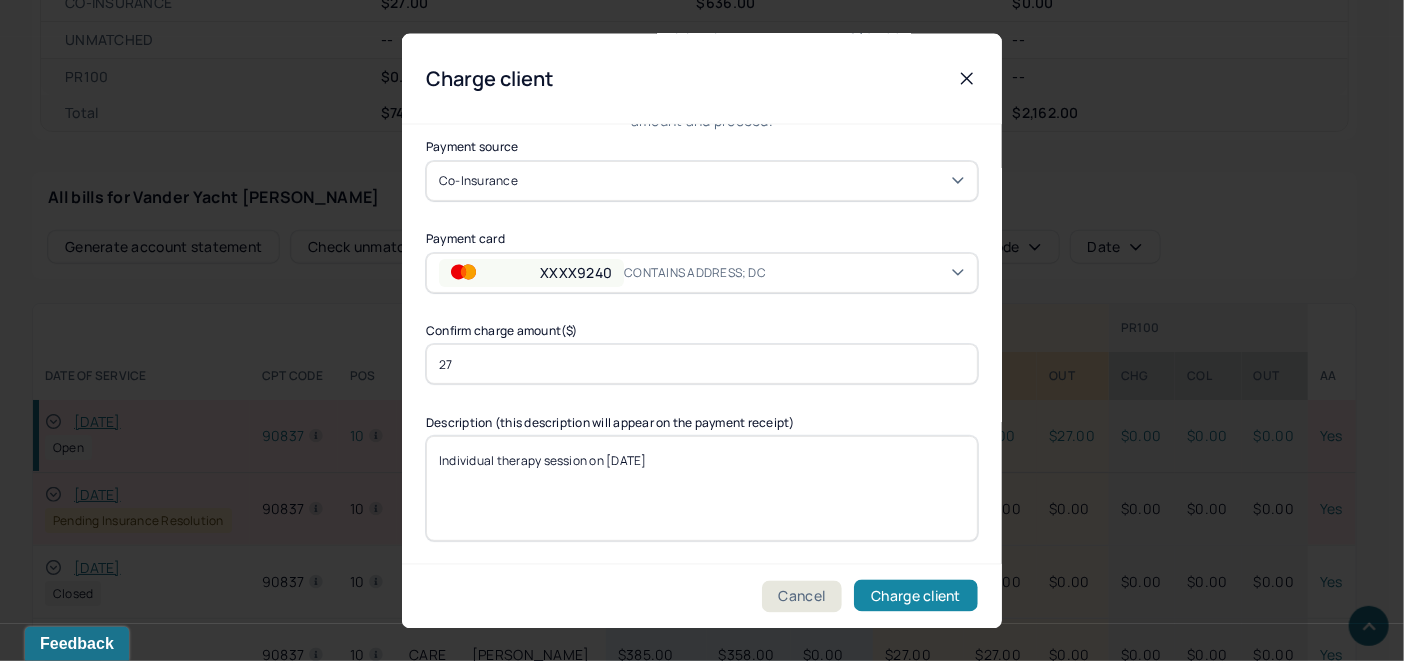 click on "Charge client" at bounding box center [916, 596] 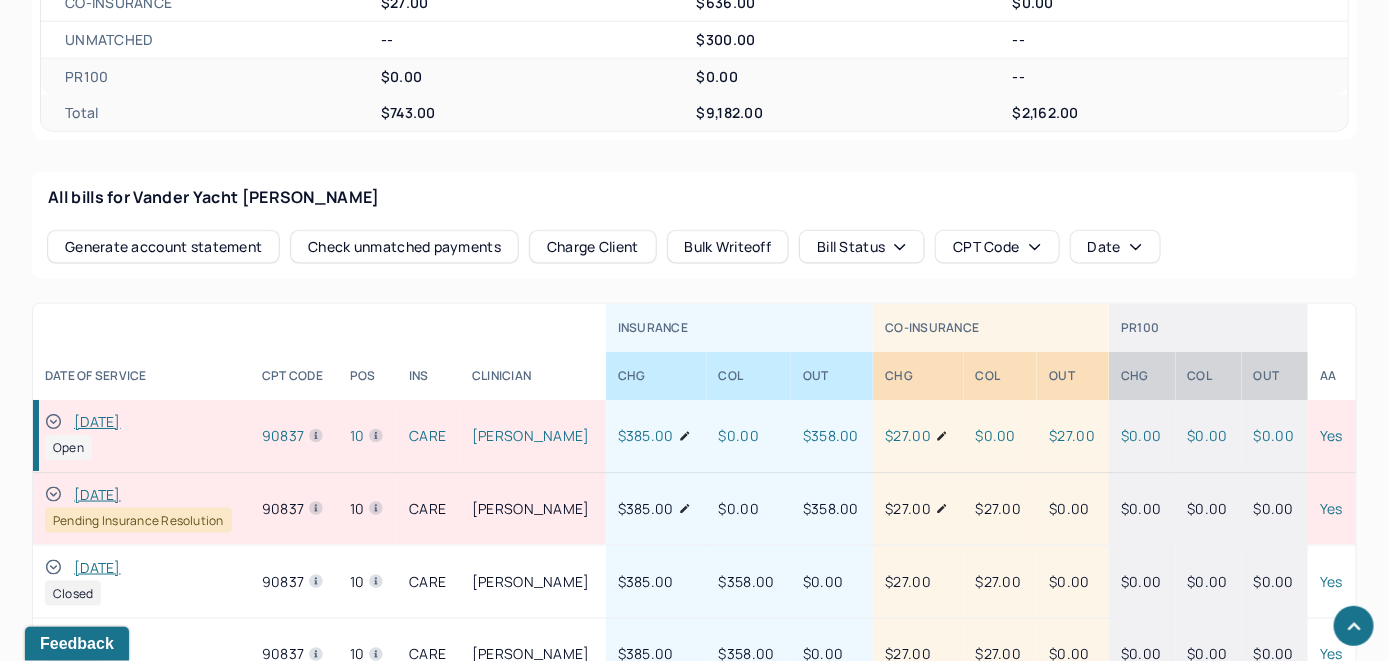 click 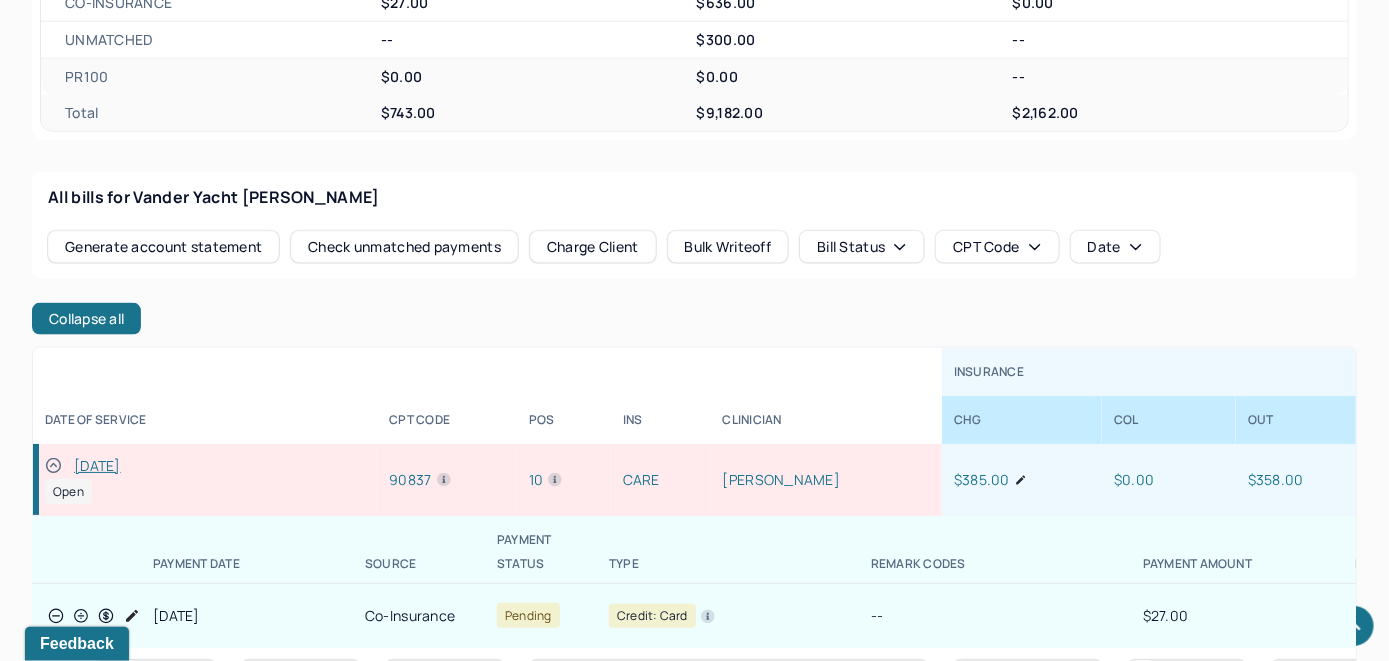 scroll, scrollTop: 0, scrollLeft: 0, axis: both 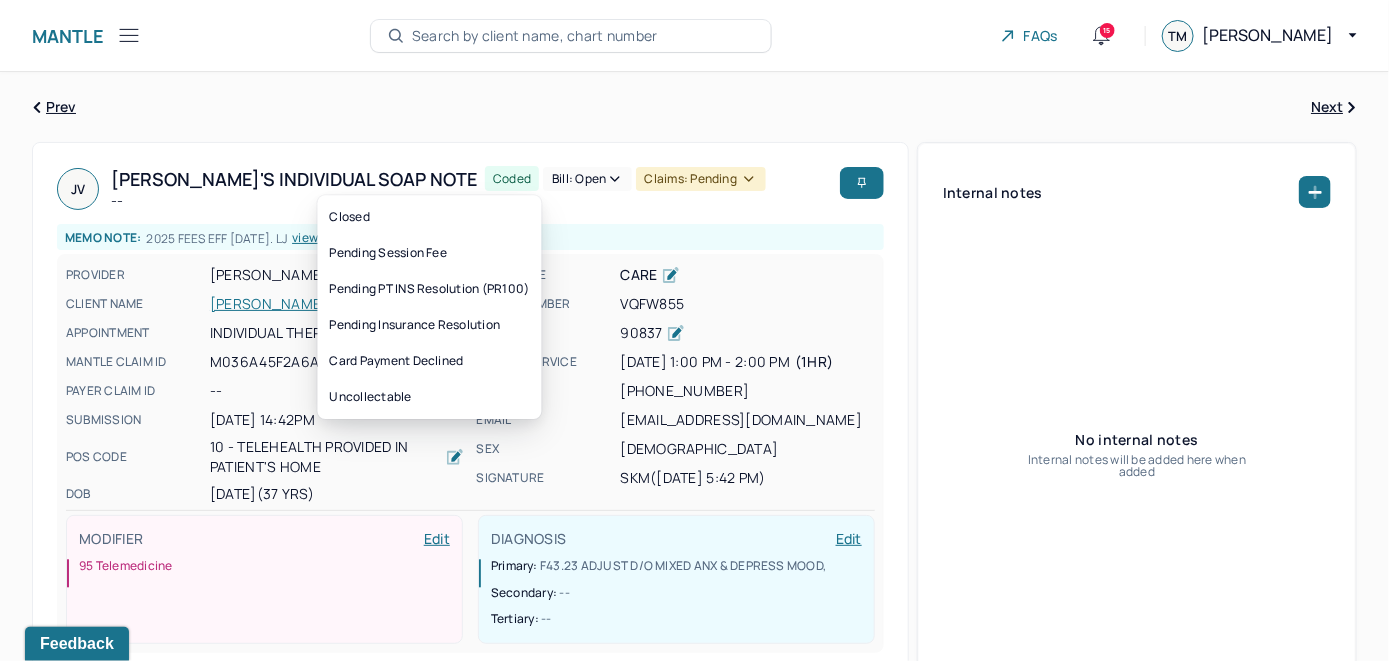 click on "Bill: Open" at bounding box center [587, 179] 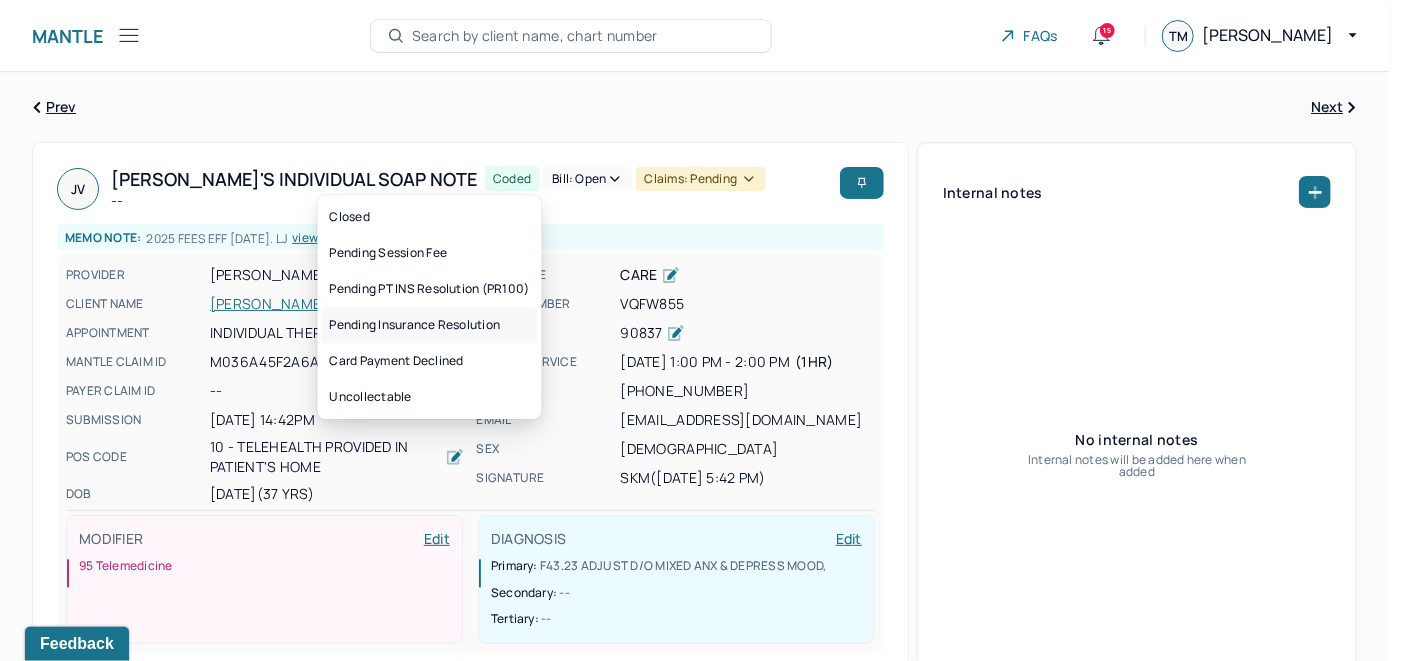 click on "Pending Insurance Resolution" at bounding box center (430, 325) 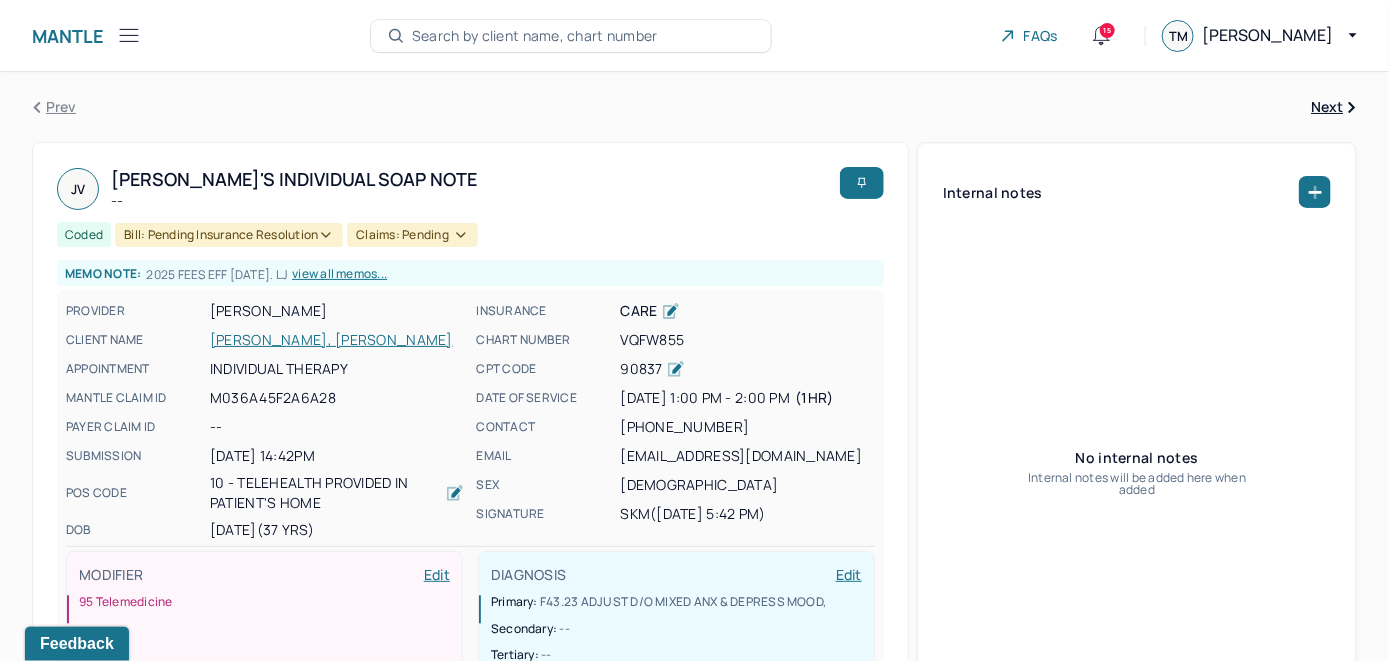 click on "Search by client name, chart number" at bounding box center (535, 36) 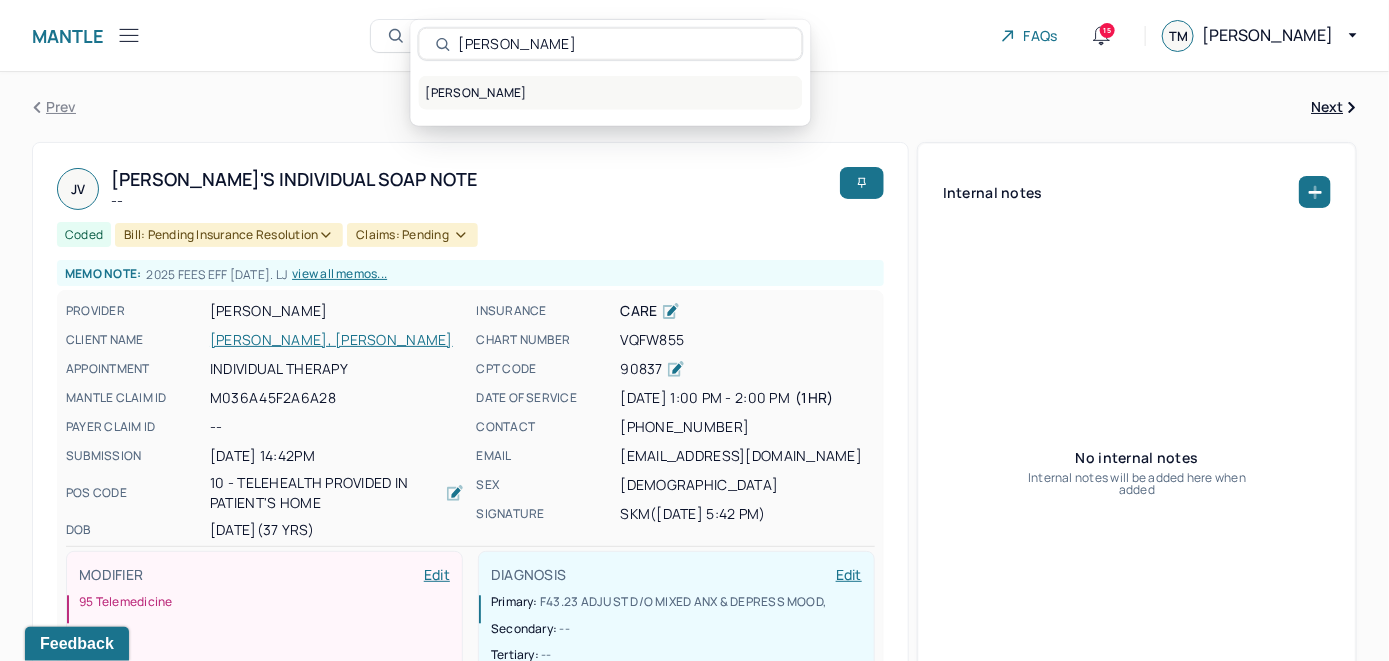 type on "John McQuaid" 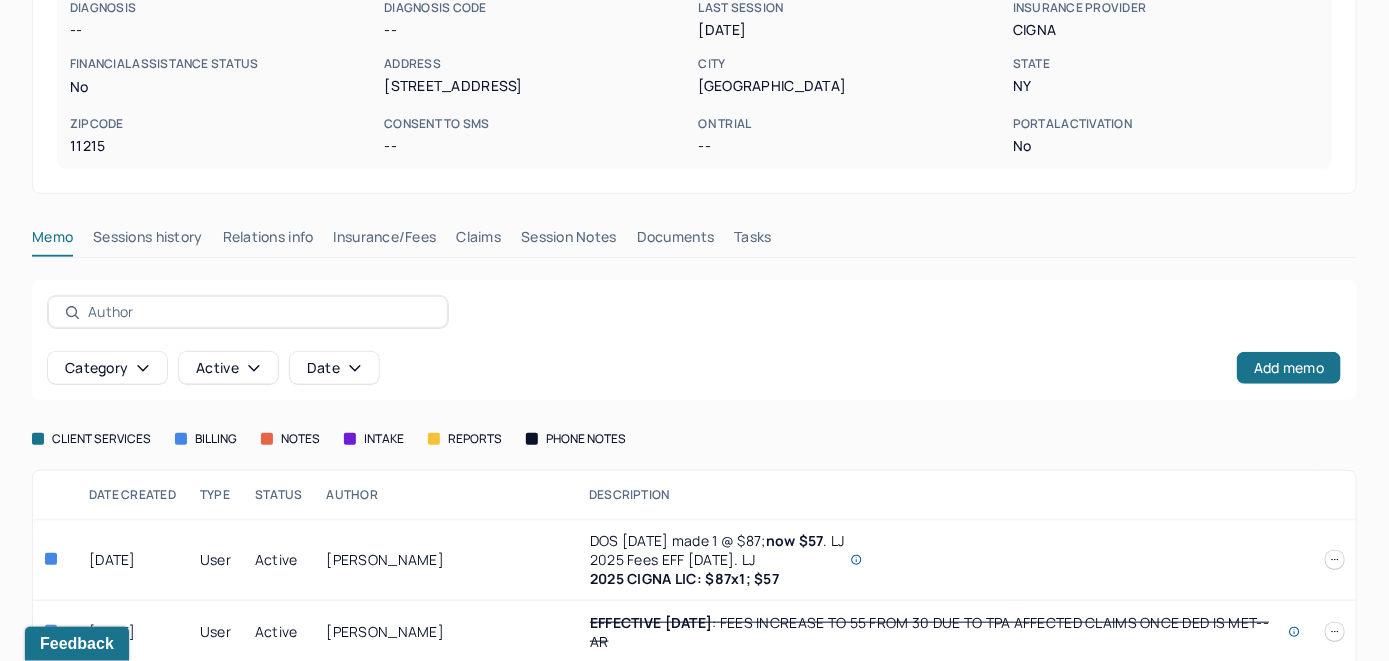 scroll, scrollTop: 500, scrollLeft: 0, axis: vertical 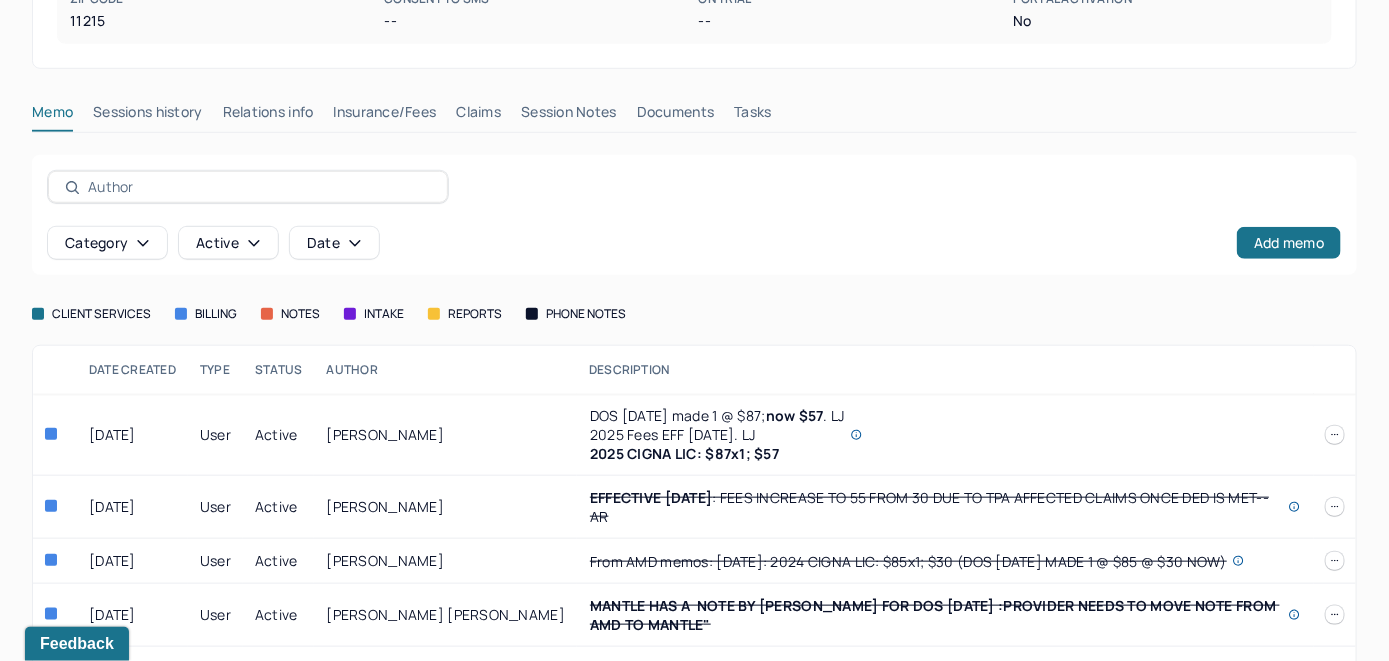 click on "Insurance/Fees" at bounding box center [385, 116] 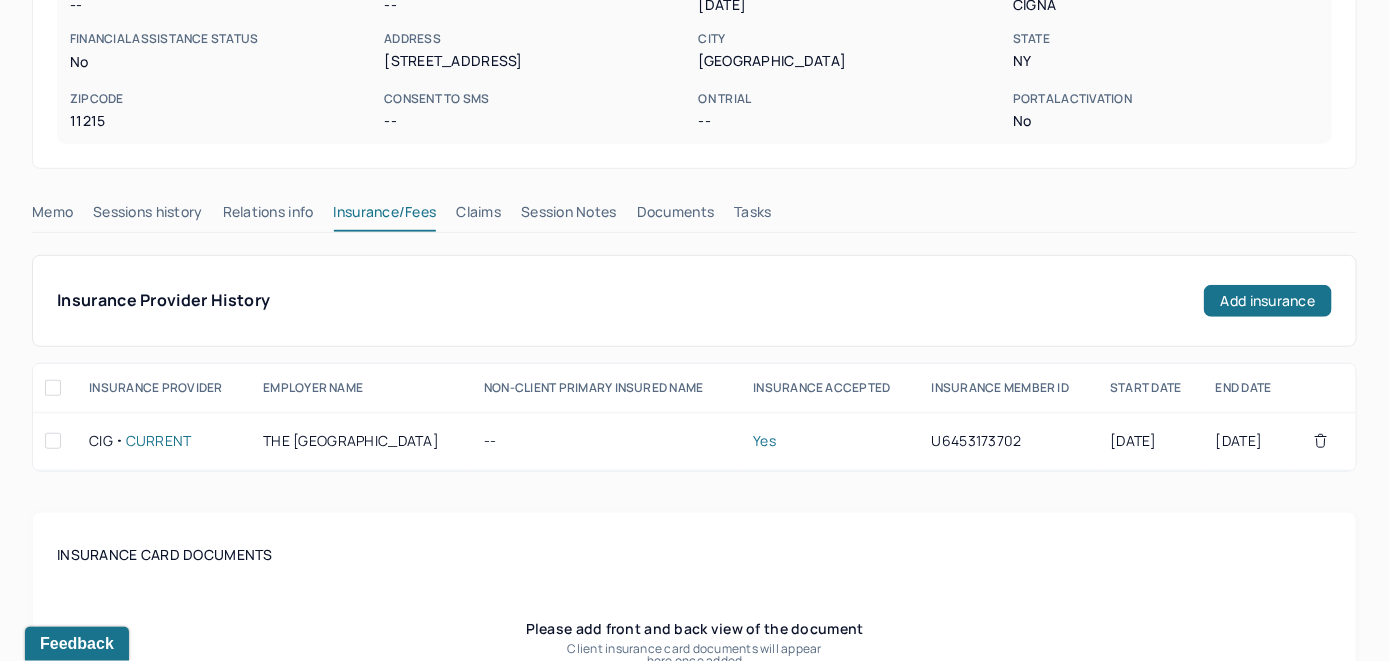 click on "Claims" at bounding box center (478, 216) 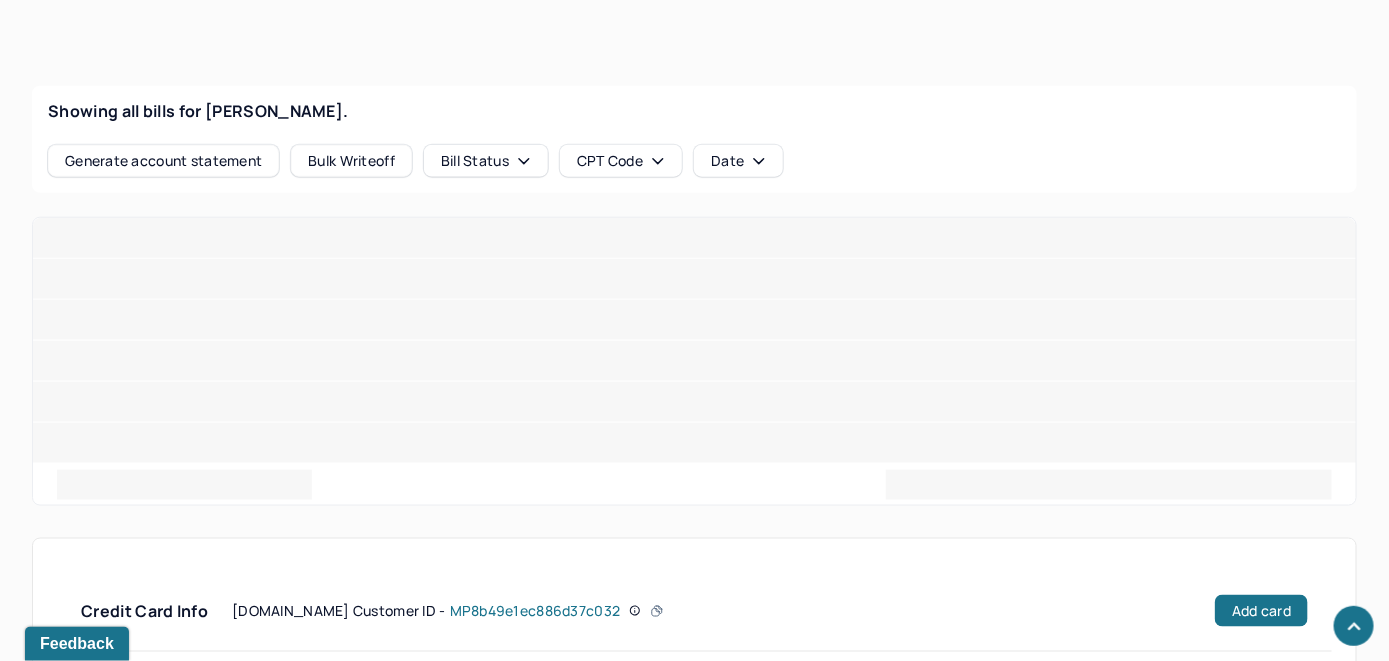 scroll, scrollTop: 842, scrollLeft: 0, axis: vertical 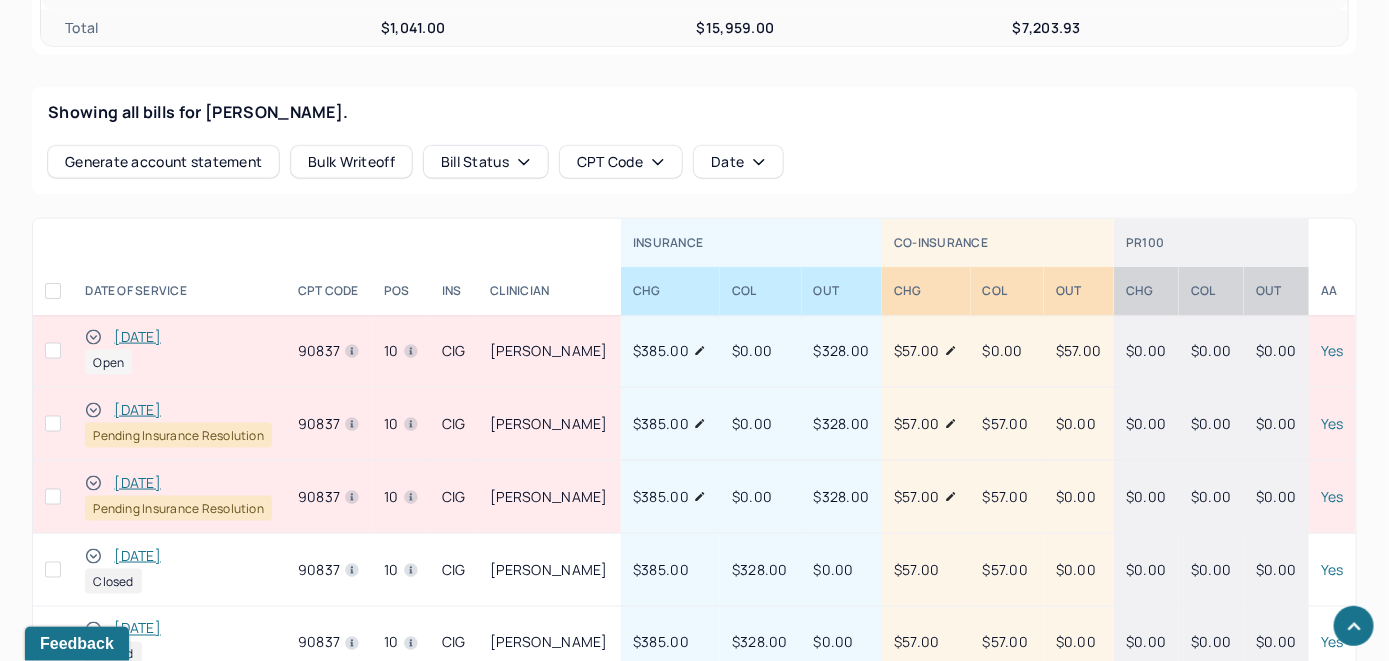 click on "[DATE]" at bounding box center (137, 337) 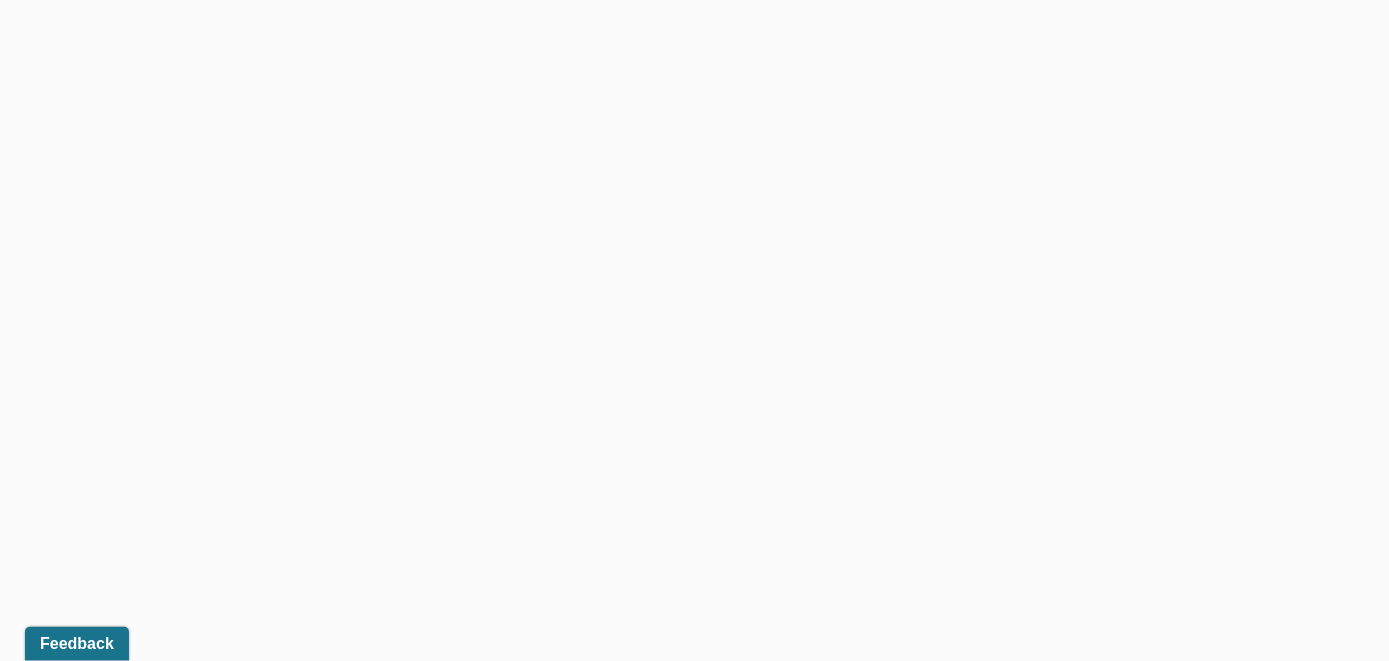scroll, scrollTop: 770, scrollLeft: 0, axis: vertical 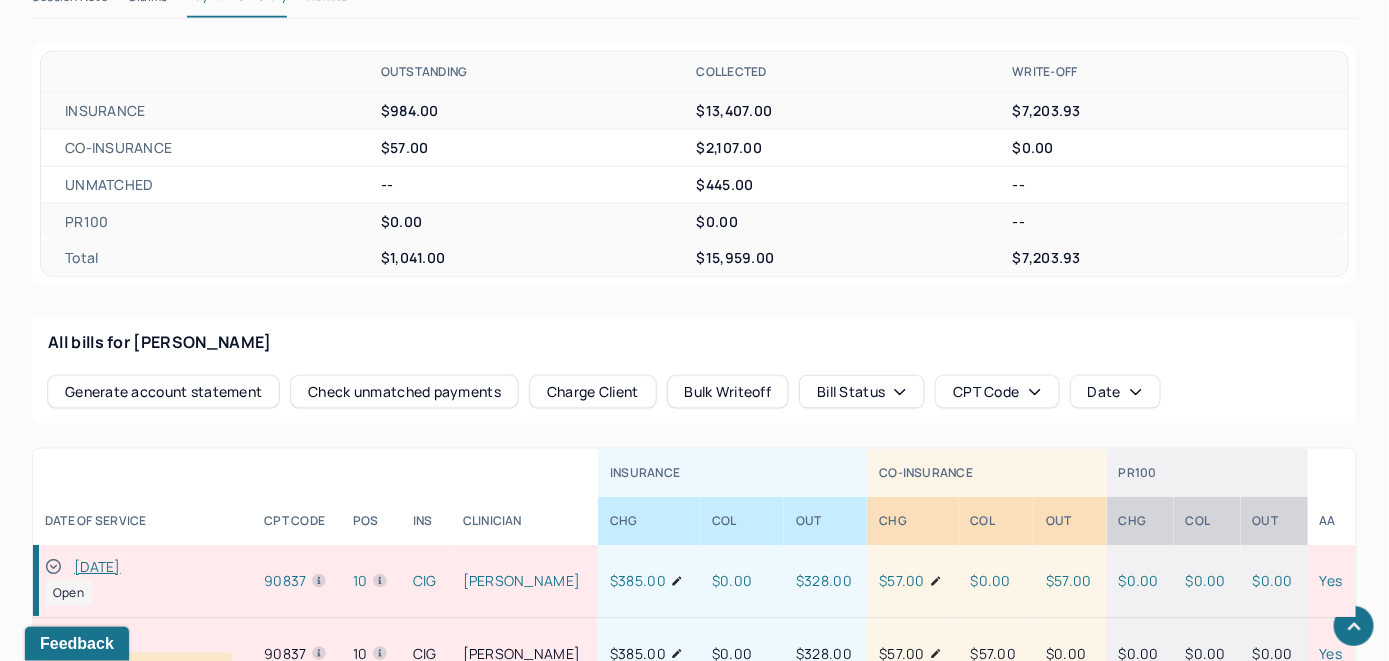 click on "Check unmatched payments" at bounding box center [404, 392] 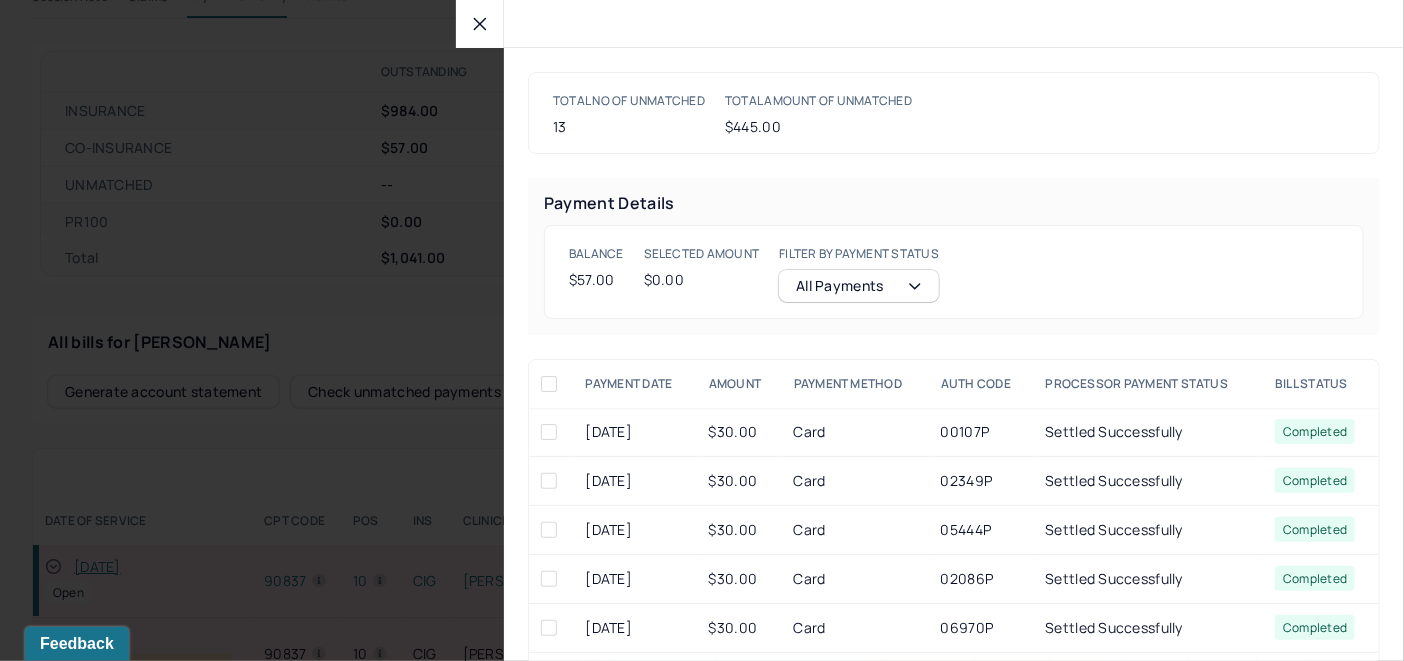 click 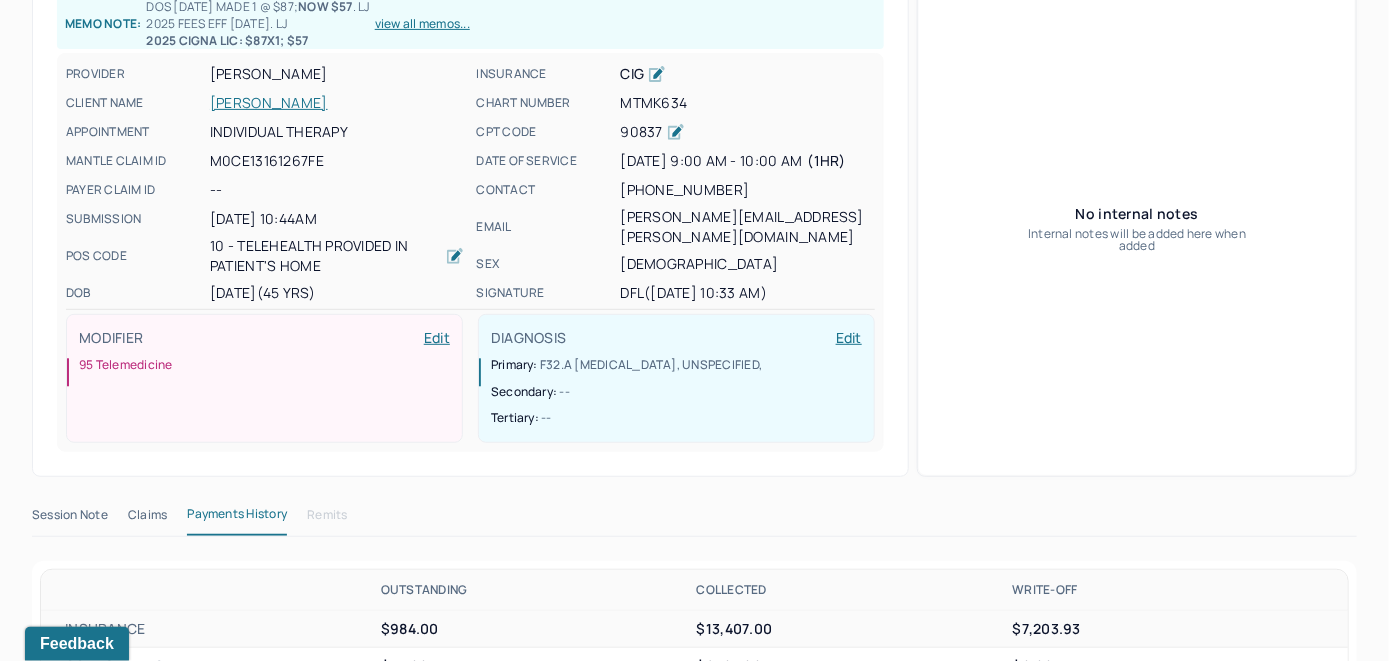 scroll, scrollTop: 170, scrollLeft: 0, axis: vertical 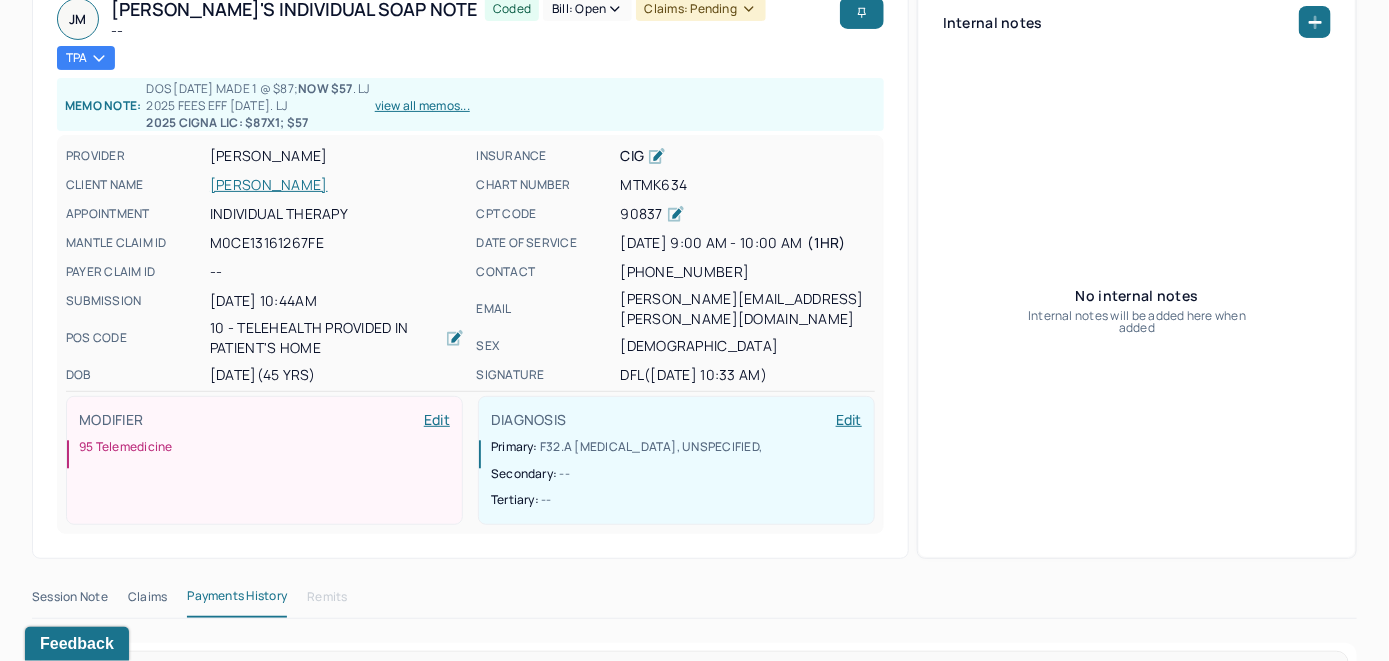 click on "MCQUAID, JOHN" at bounding box center (337, 185) 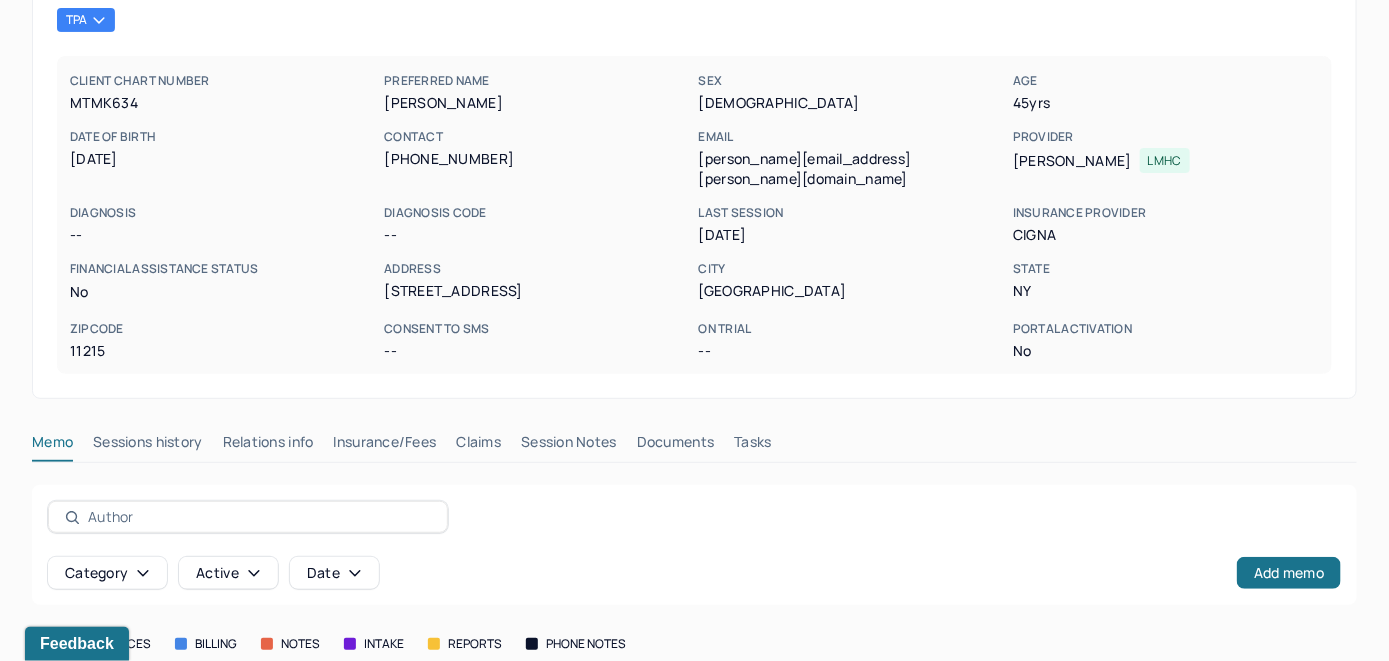 scroll, scrollTop: 98, scrollLeft: 0, axis: vertical 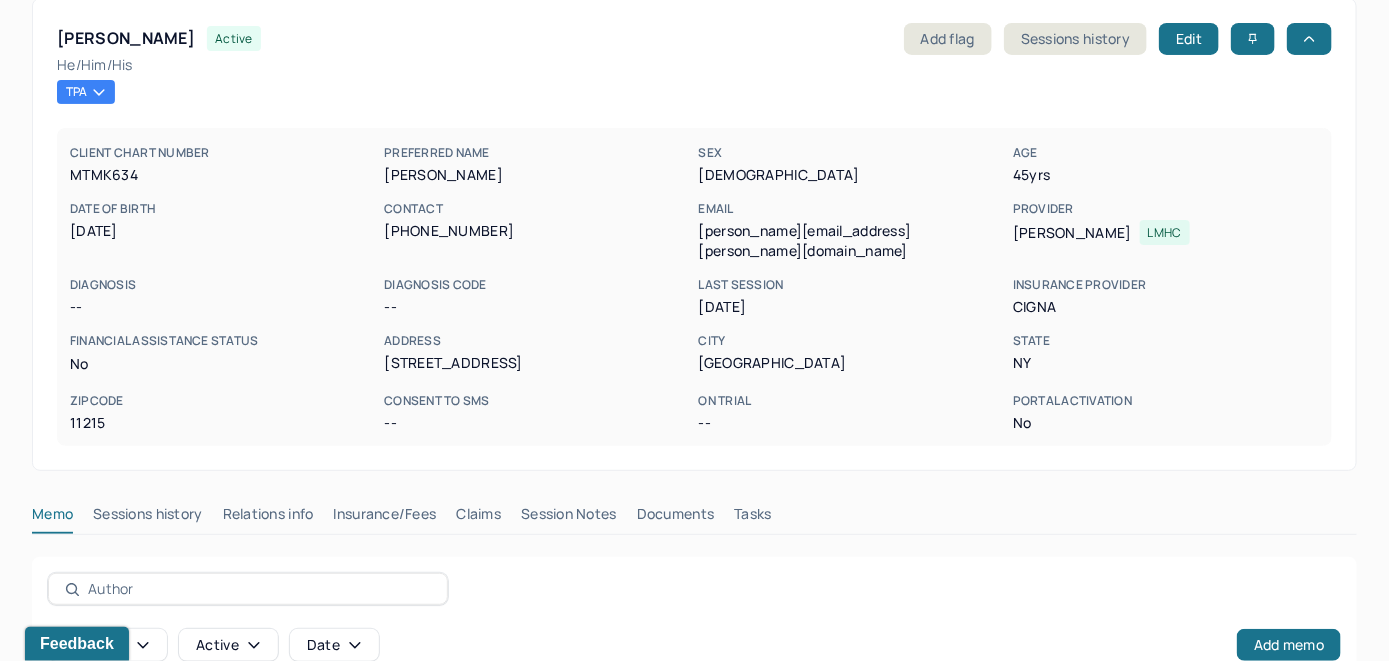 click on "Claims" at bounding box center [478, 518] 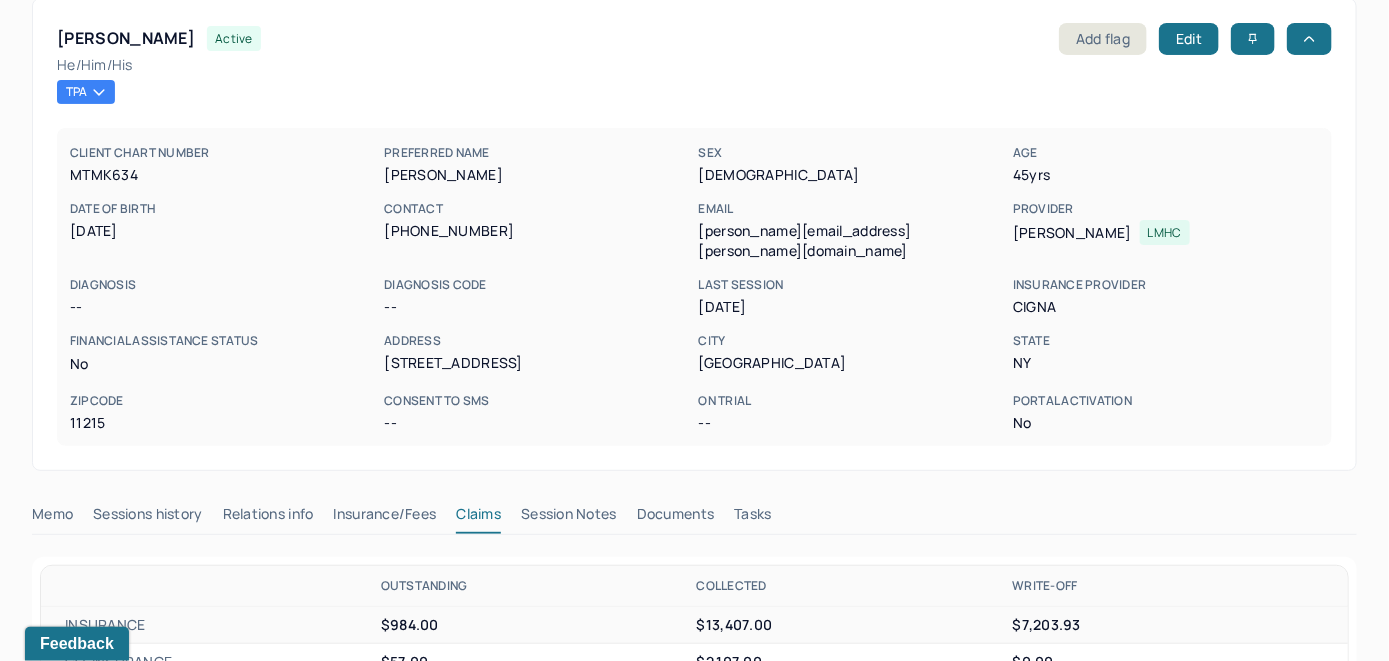 click on "MCQUAID, JOHN active   Add flag     Edit               he/him/his   TPA   CLIENT CHART NUMBER MTMK634 PREFERRED NAME John SEX male AGE 45  yrs DATE OF BIRTH 05/13/1980  CONTACT (216) 375-9066 EMAIL john.mcquaid@gmail.com PROVIDER LOUIS, DANIELLE LMHC DIAGNOSIS -- DIAGNOSIS CODE -- LAST SESSION 07/16/2025 insurance provider CIGna FINANCIAL ASSISTANCE STATUS no Address 274 20th St Apt 4R City Brooklyn State NY Zipcode 11215 Consent to Sms -- On Trial -- Portal Activation No   Memo     Sessions history     Relations info     Insurance/Fees     Claims     Session Notes     Documents     Tasks    OUTSTANDING COLLECTED WRITE-OFF INSURANCE $984.00 $13,407.00 $7,203.93 CO-INSURANCE $57.00 $2,107.00 $0.00 UNMATCHED -- $445.00 -- PR100 $0.00 $0.00 -- Total $1,041.00 $15,959.00 $7,203.93 Showing all bills for MCQUAID, JOHN.    Generate account statement     Bulk Writeoff     Bill Status     CPT Code     Date   INSURANCE CO-INSURANCE PR100 DATE OF SERVICE CPT CODE pos Ins CLINICIAN CHG COL OUT CHG COL OUT CHg COL OUT AA" at bounding box center [694, 1118] 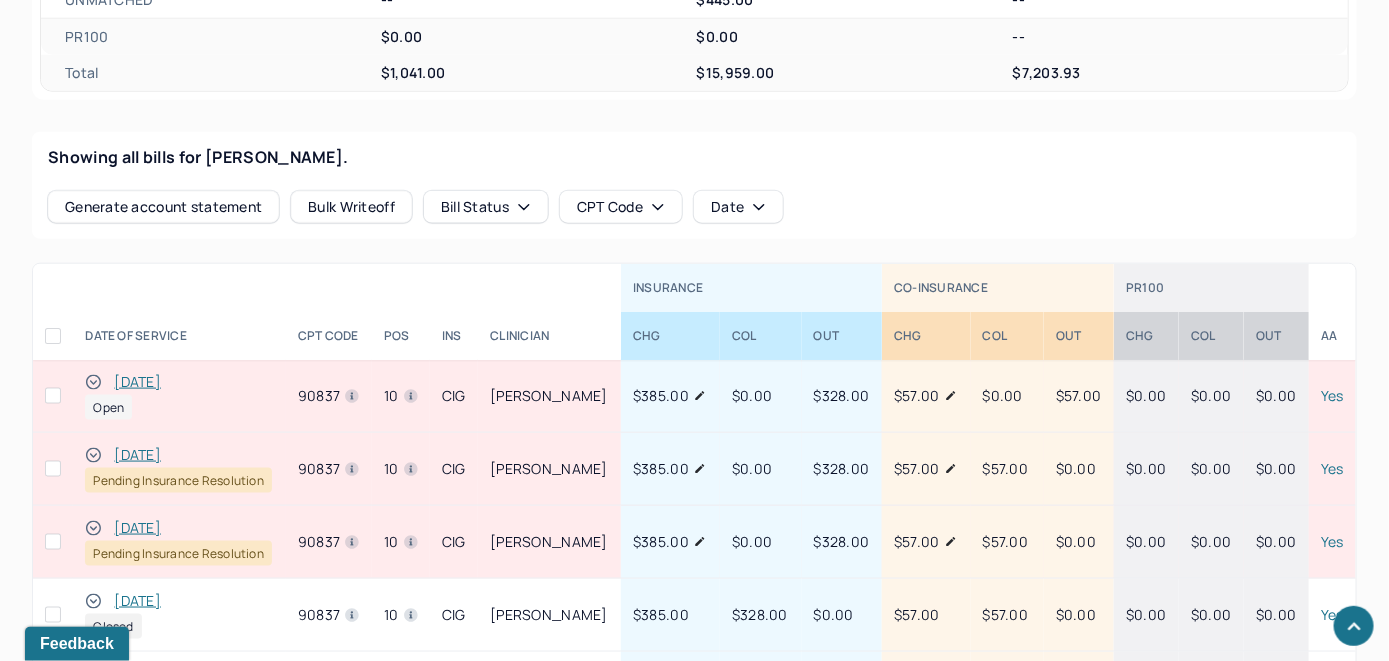 scroll, scrollTop: 798, scrollLeft: 0, axis: vertical 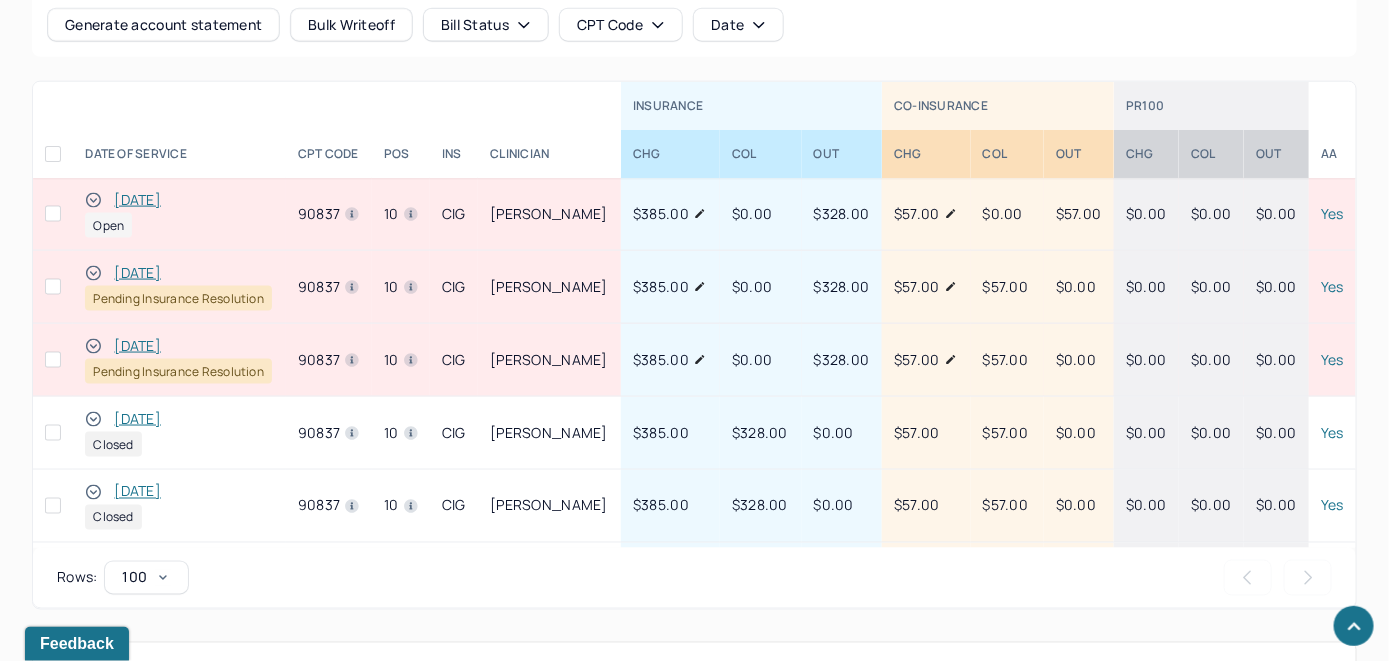 click on "[DATE]" at bounding box center (137, 200) 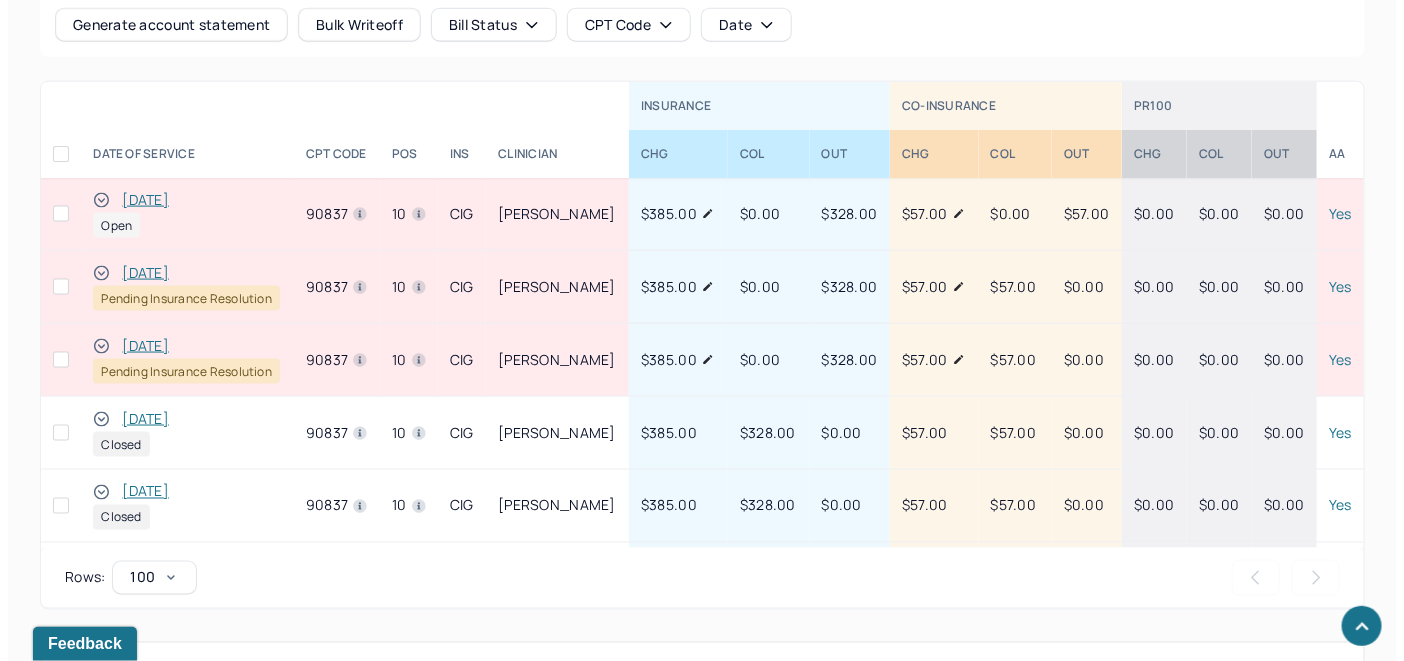 scroll, scrollTop: 907, scrollLeft: 0, axis: vertical 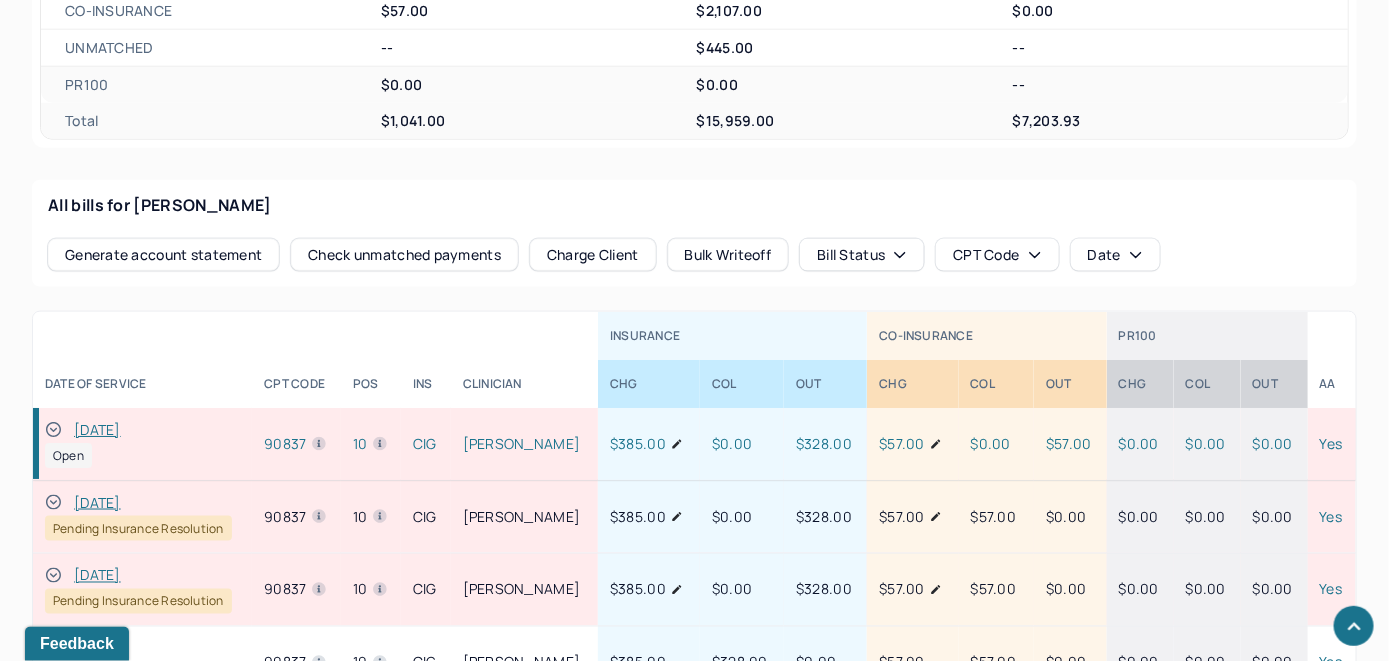 click on "Check unmatched payments" at bounding box center (404, 255) 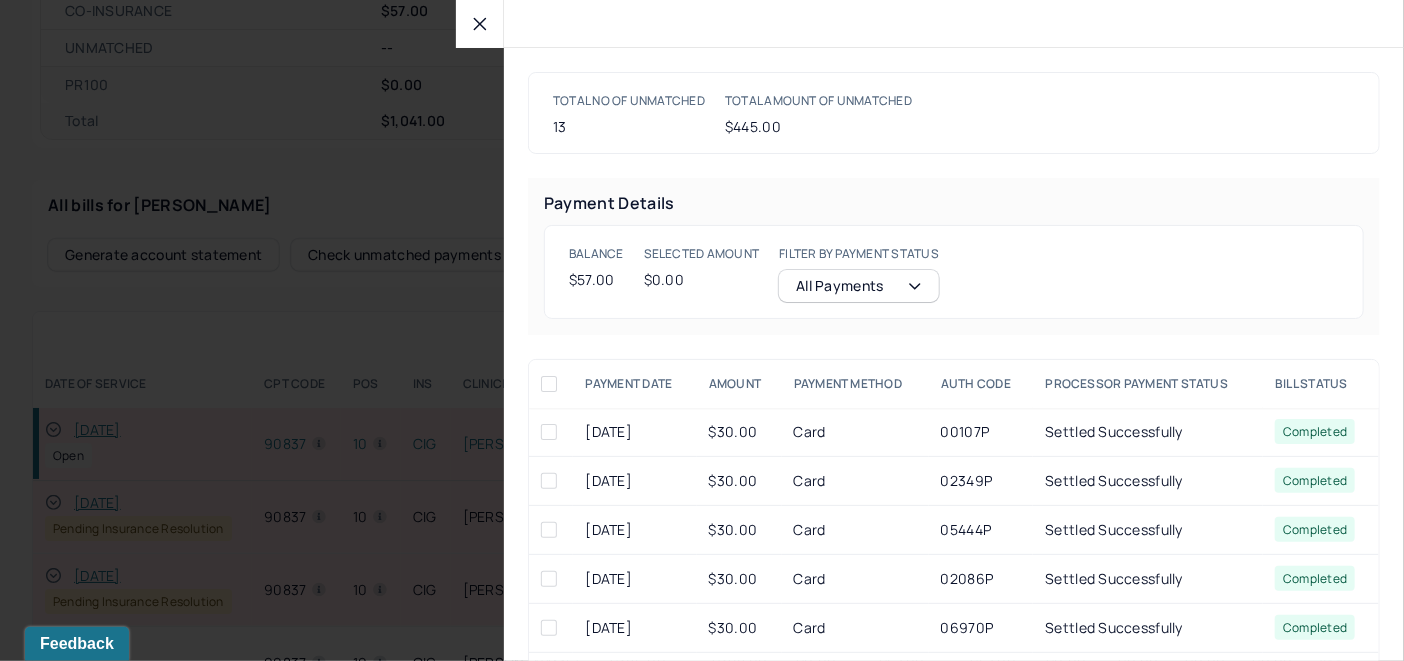 drag, startPoint x: 475, startPoint y: 29, endPoint x: 507, endPoint y: 142, distance: 117.4436 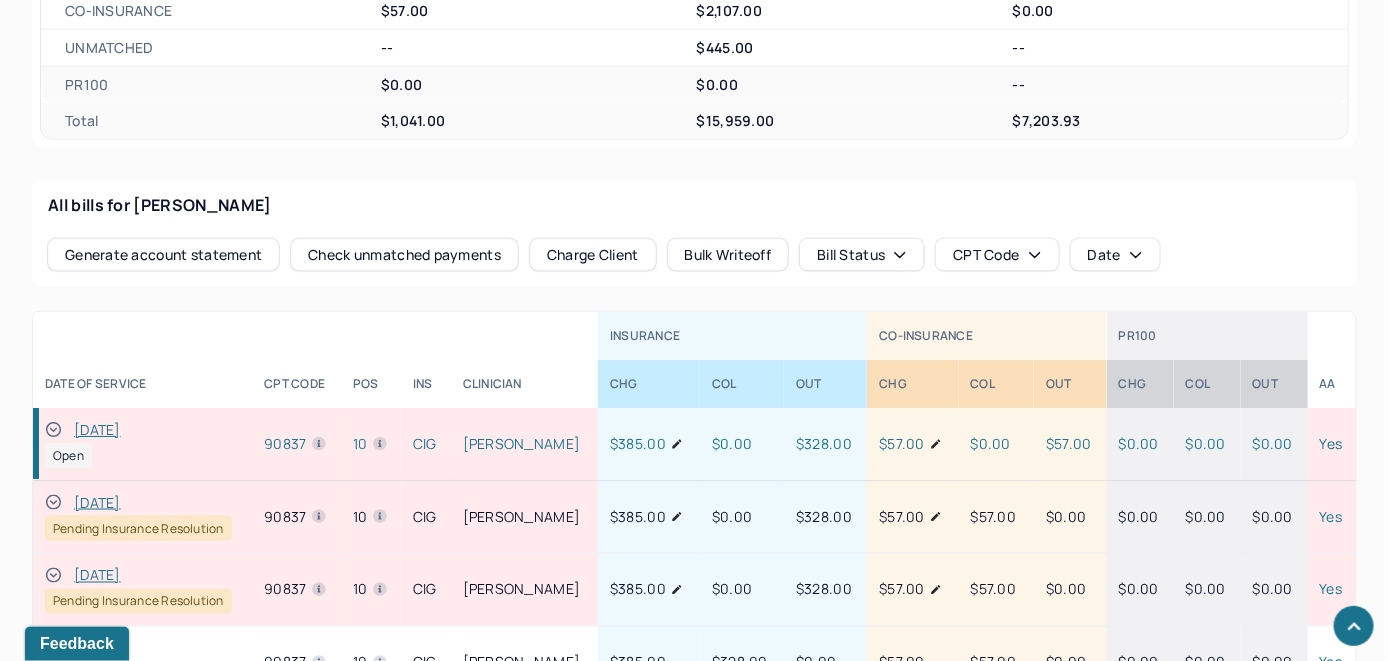 click on "Charge Client" at bounding box center [593, 255] 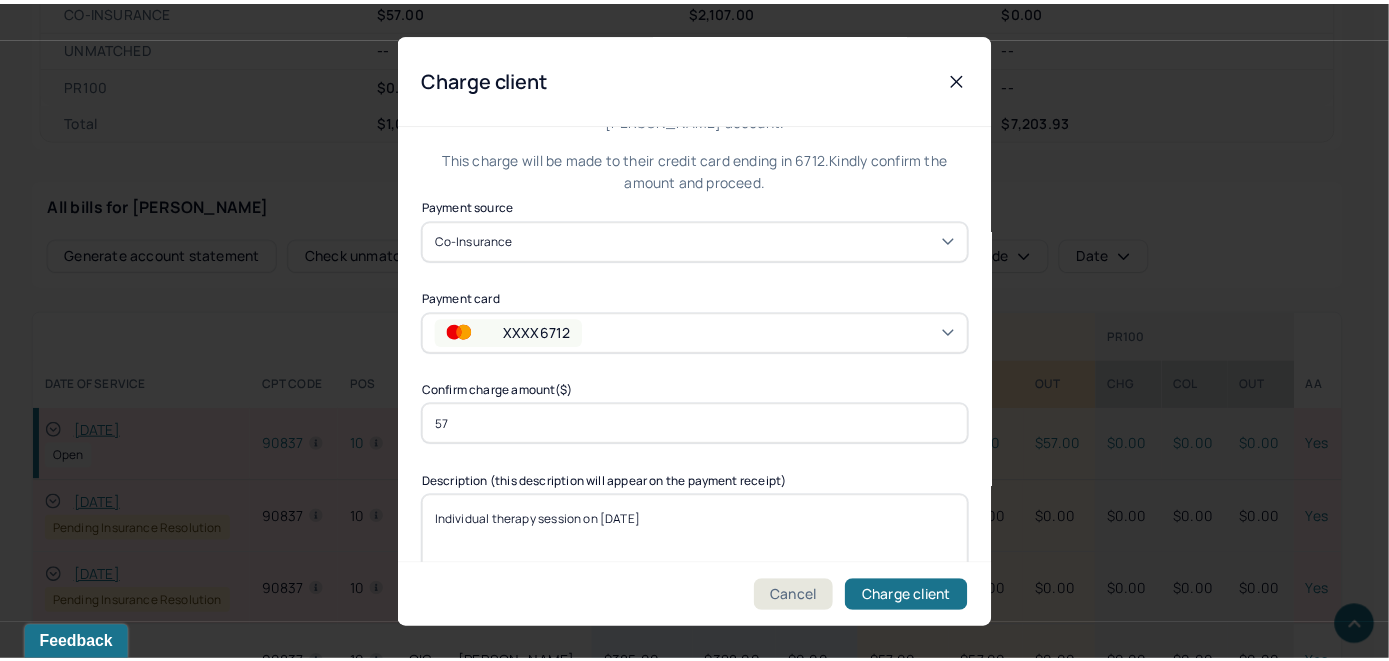 scroll, scrollTop: 121, scrollLeft: 0, axis: vertical 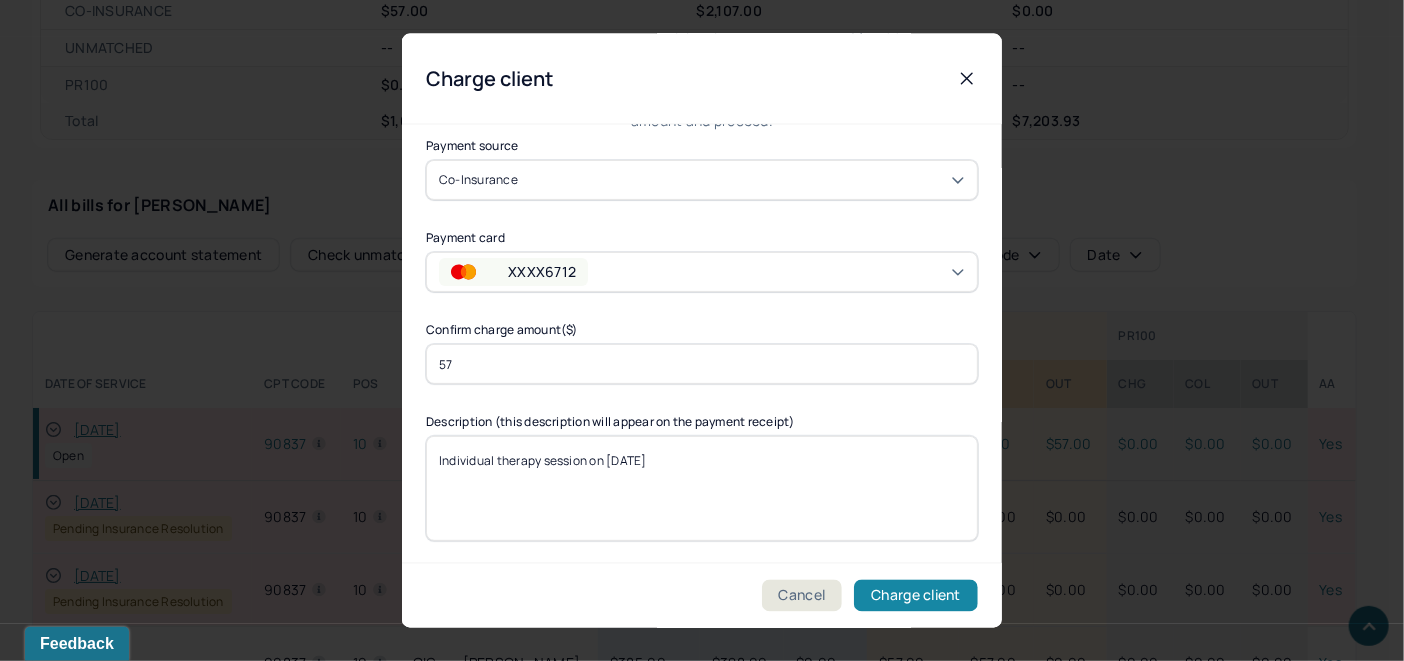 click on "Charge client" at bounding box center (916, 596) 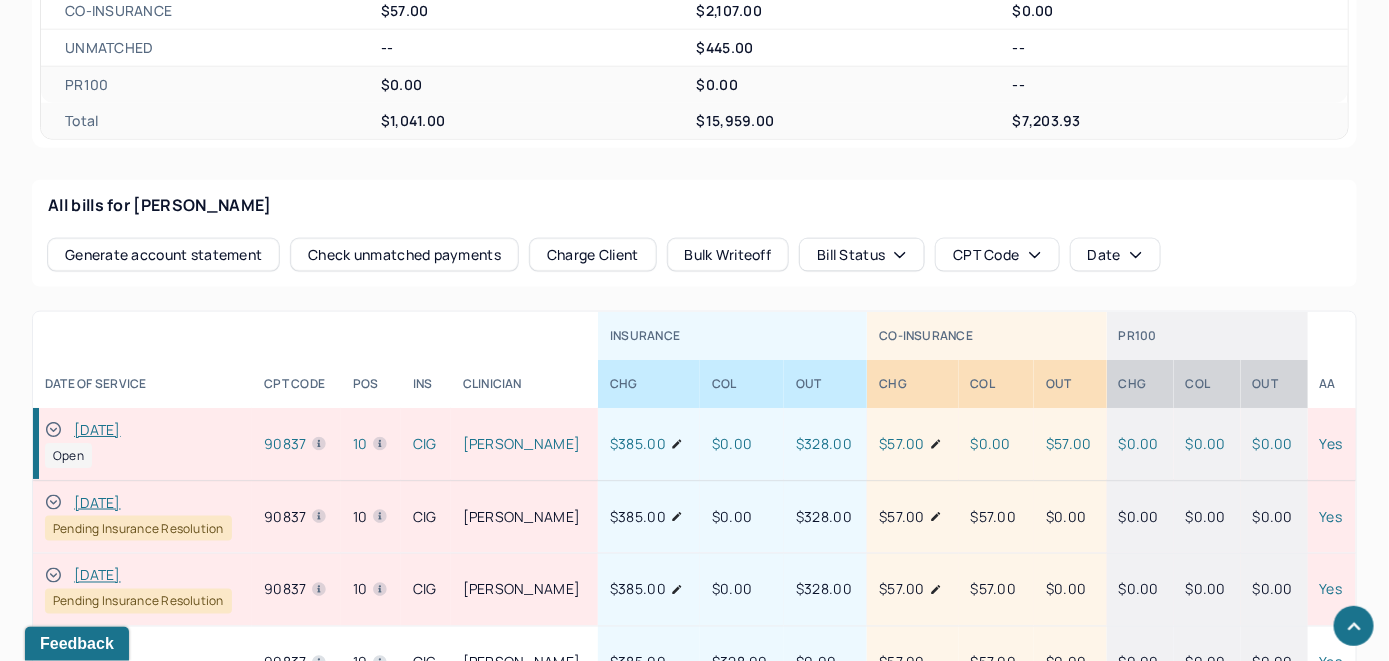 drag, startPoint x: 56, startPoint y: 427, endPoint x: 264, endPoint y: 343, distance: 224.3212 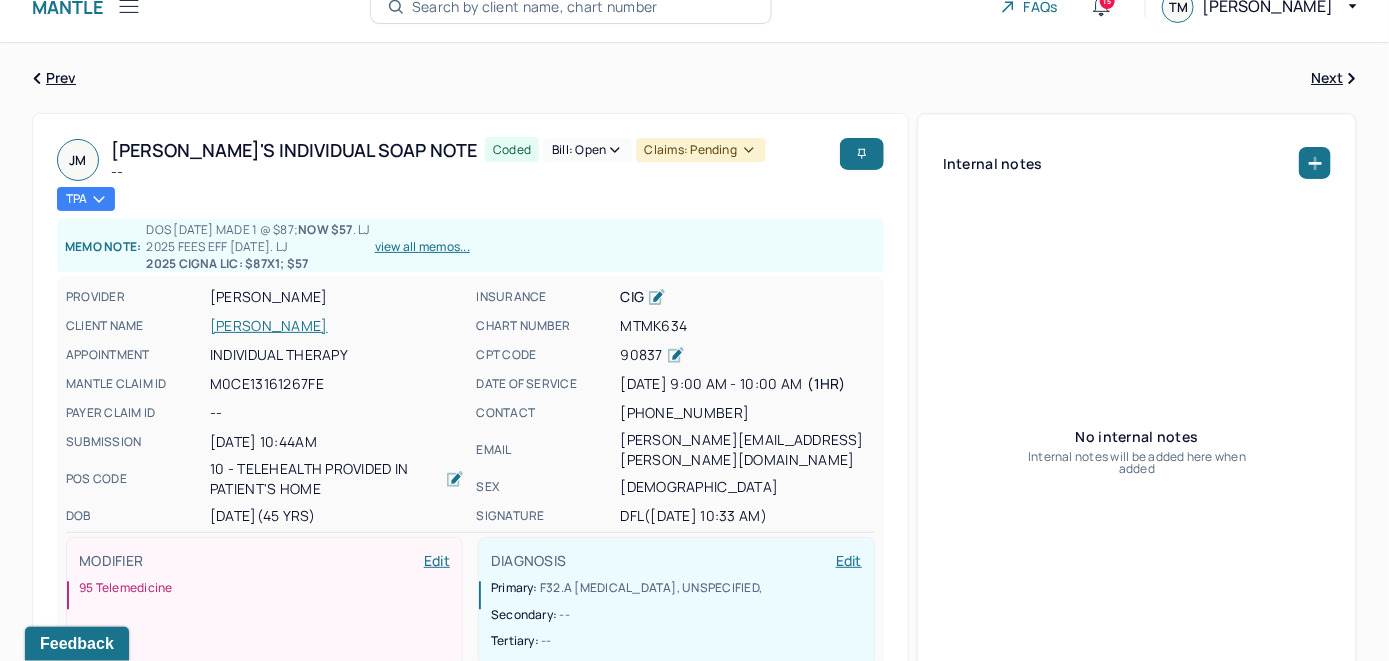 scroll, scrollTop: 0, scrollLeft: 0, axis: both 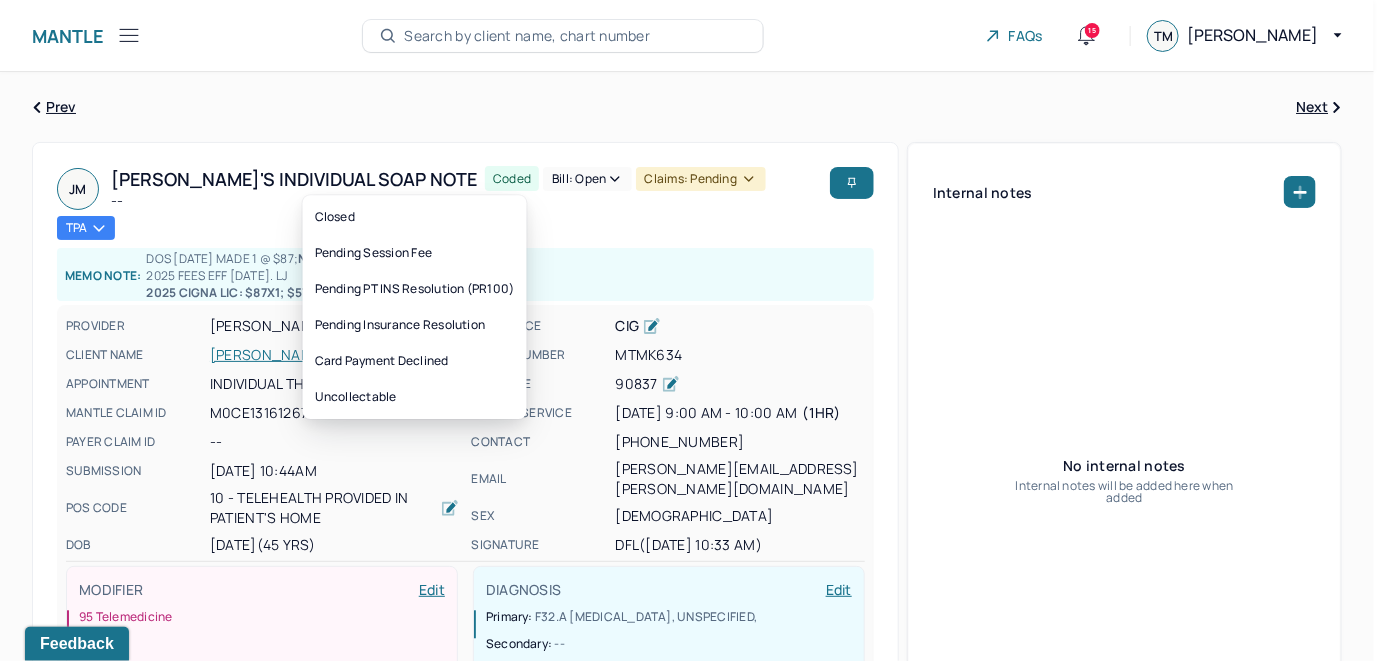 click on "Bill: Open" at bounding box center (587, 179) 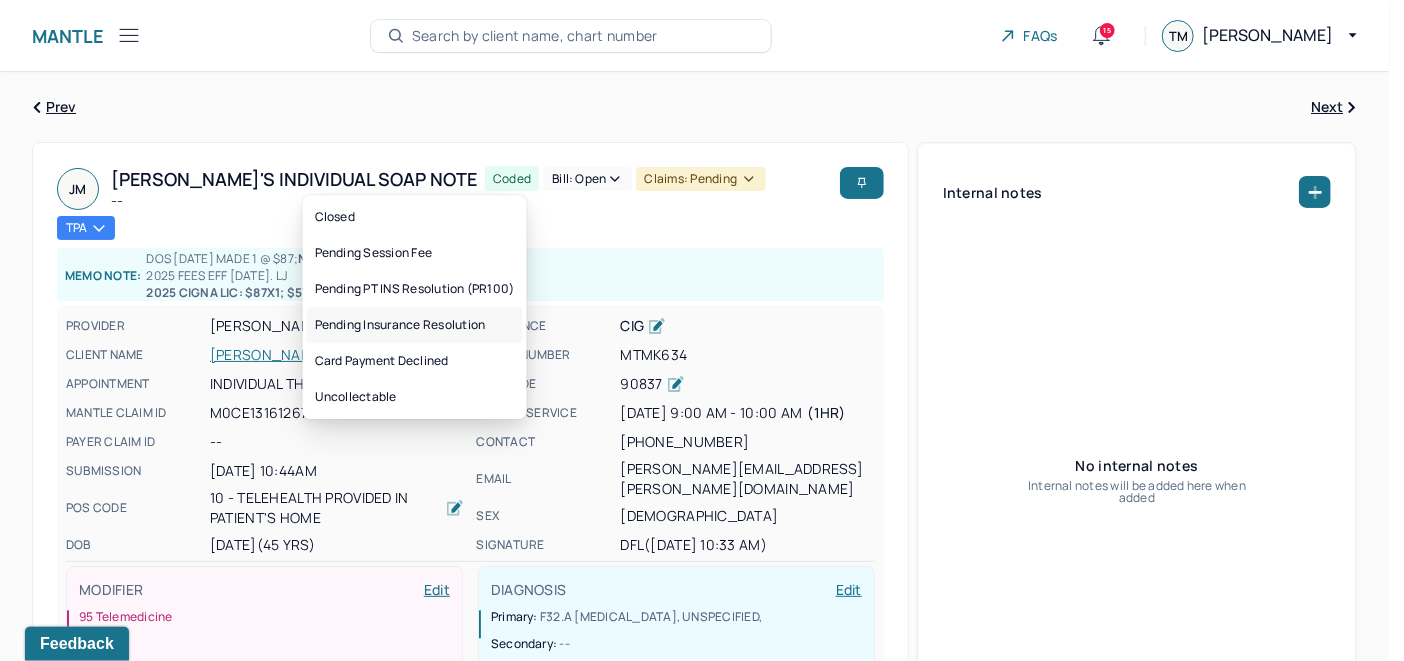 click on "Pending Insurance Resolution" at bounding box center (415, 325) 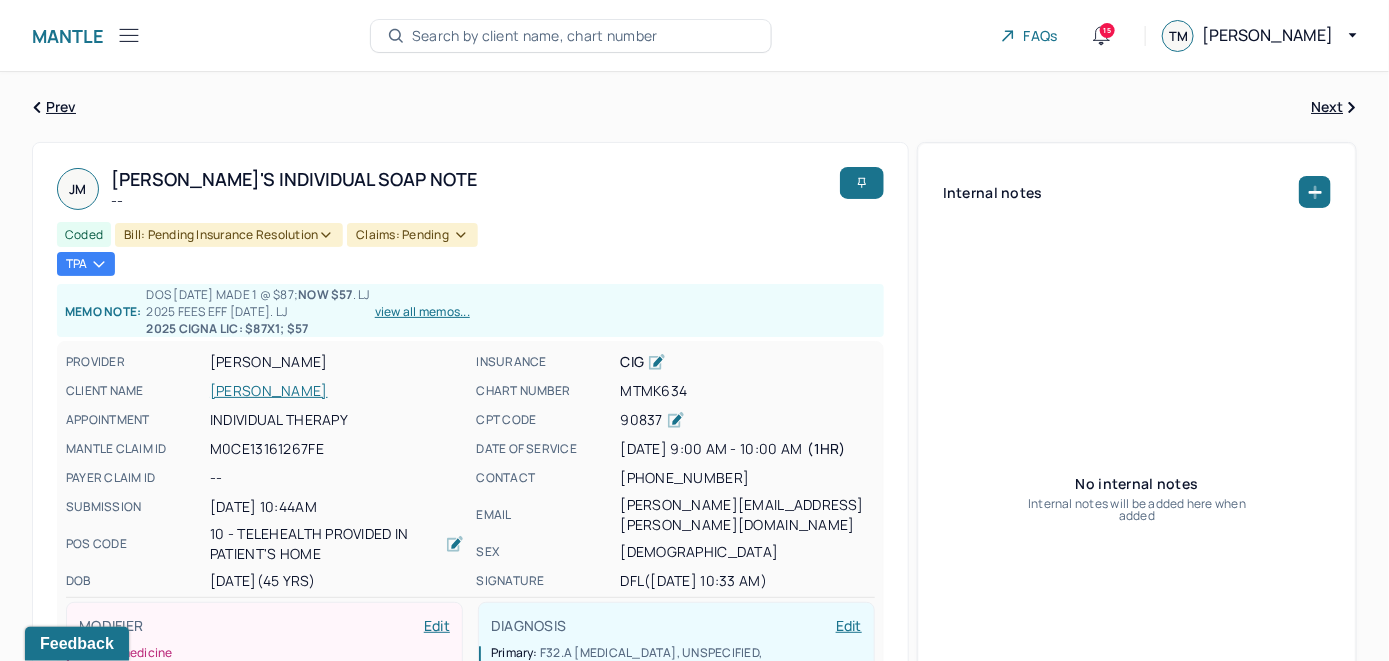 click on "Search by client name, chart number" at bounding box center [535, 36] 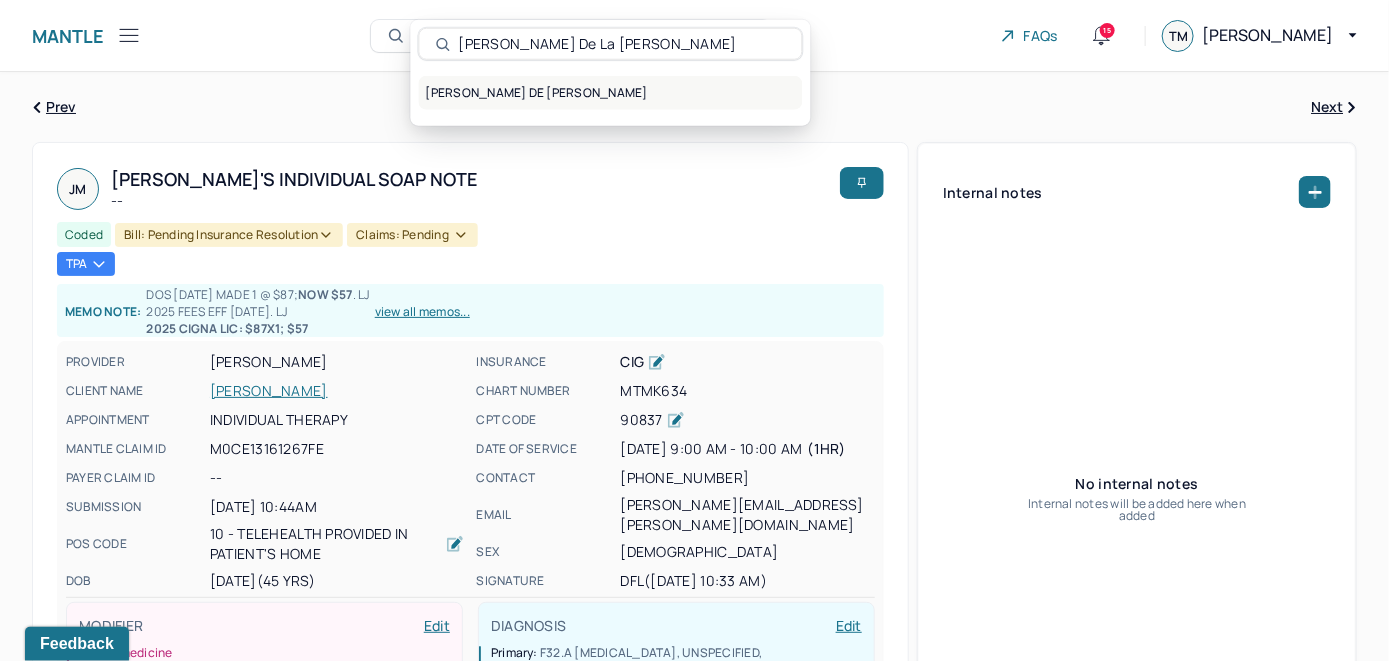 type on "Joie Dietrich De La Cruz" 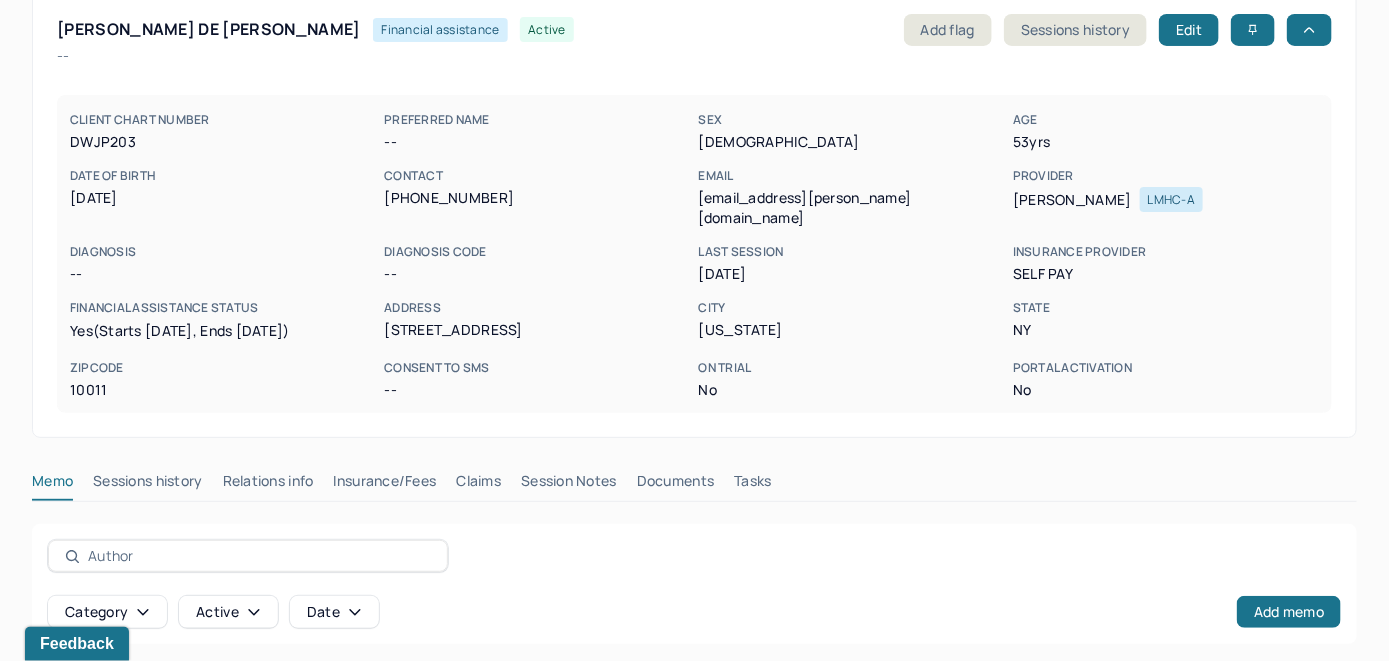 scroll, scrollTop: 299, scrollLeft: 0, axis: vertical 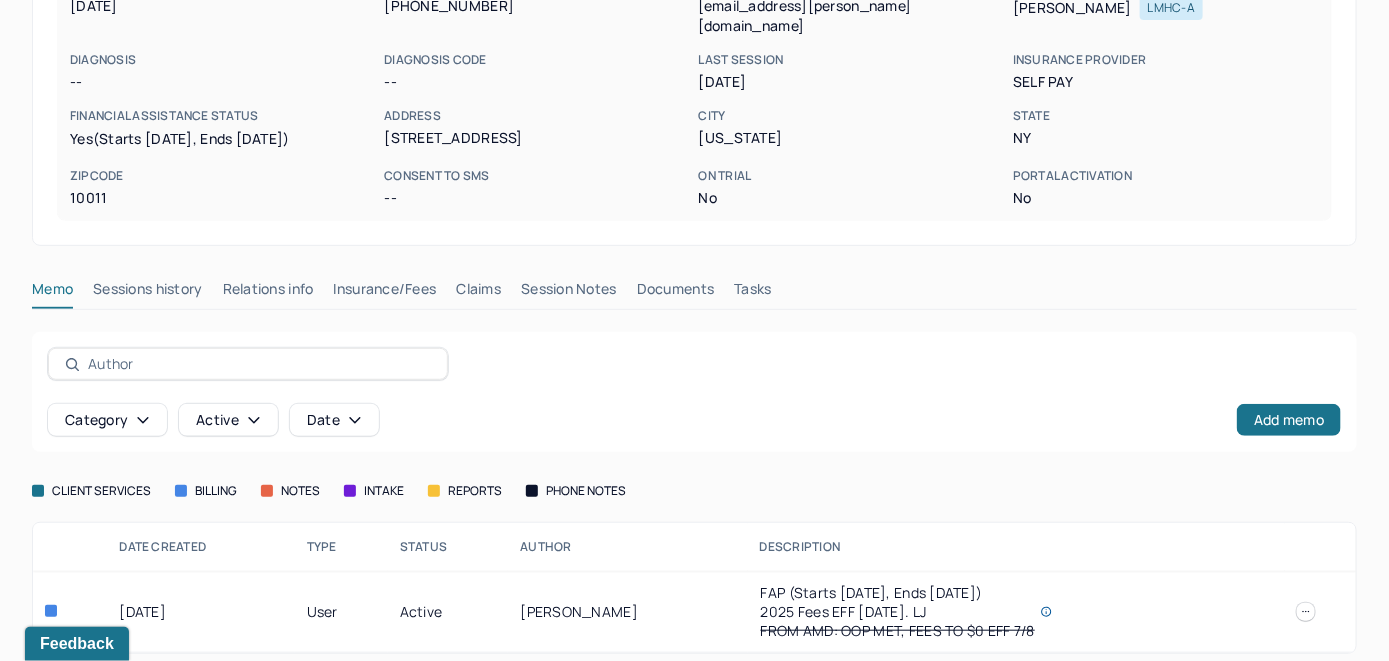 click on "Insurance/Fees" at bounding box center (385, 293) 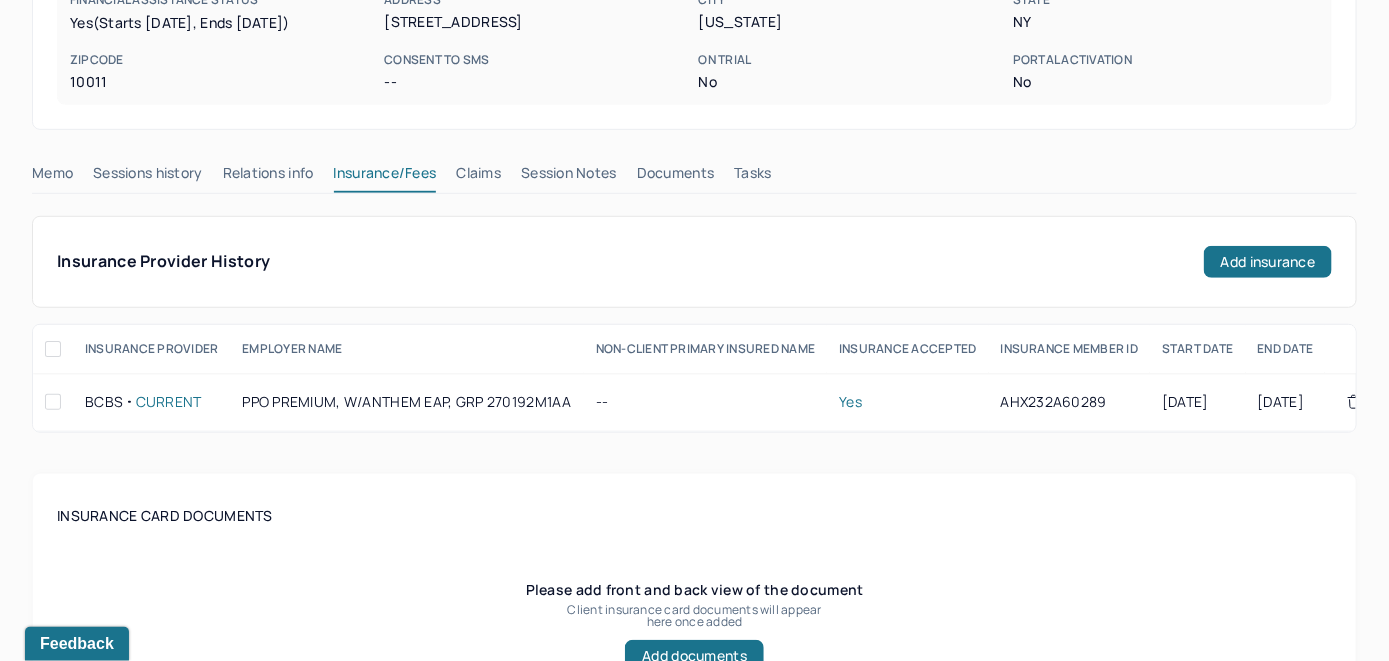 scroll, scrollTop: 299, scrollLeft: 0, axis: vertical 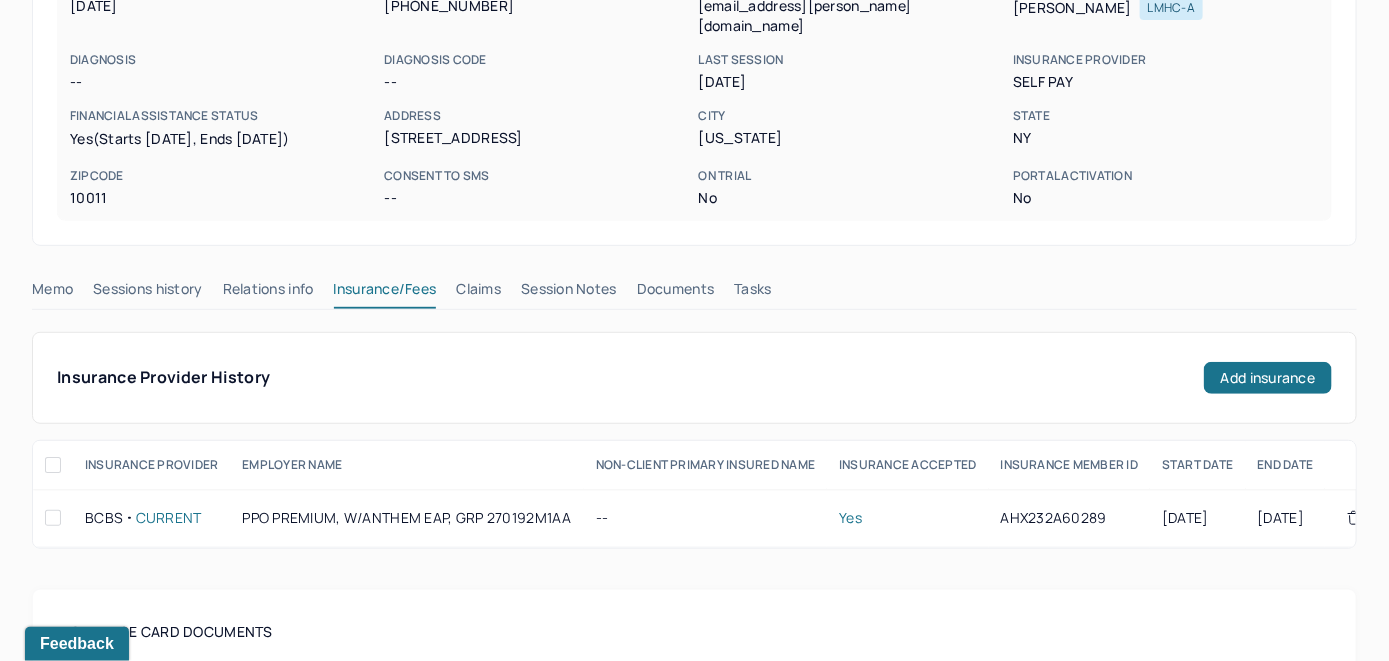 click on "Claims" at bounding box center [478, 293] 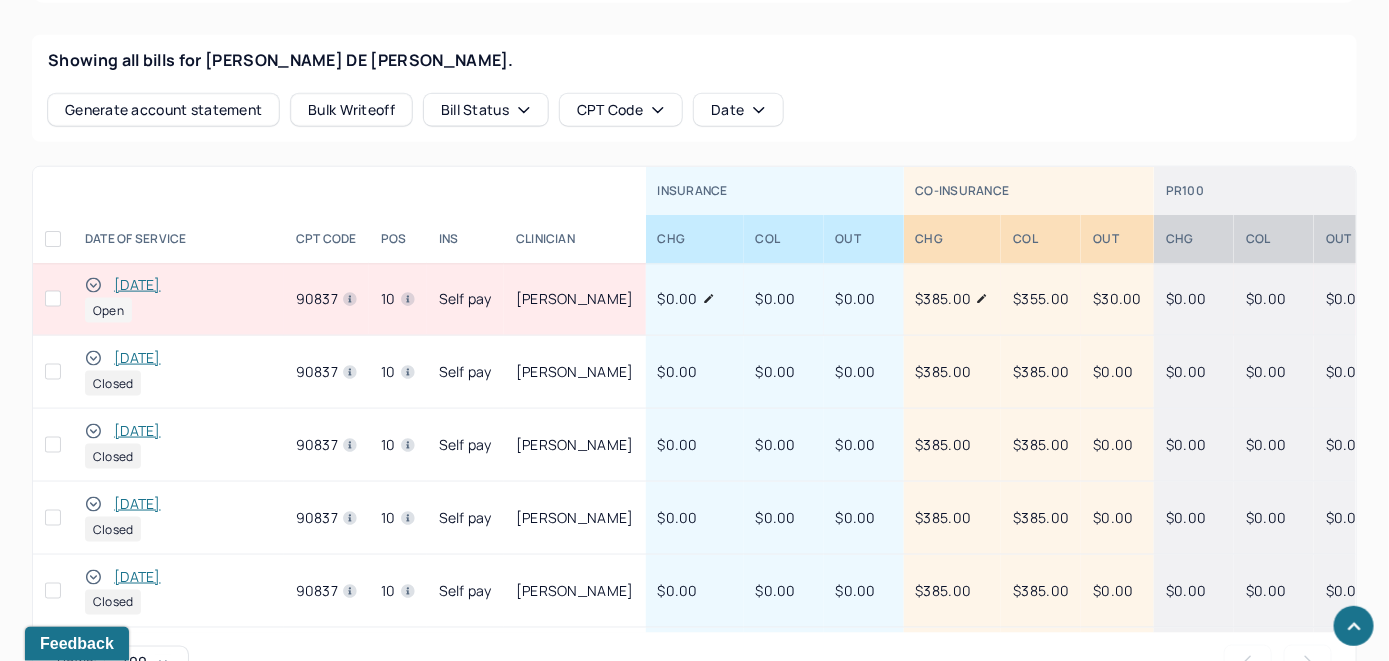 scroll, scrollTop: 835, scrollLeft: 0, axis: vertical 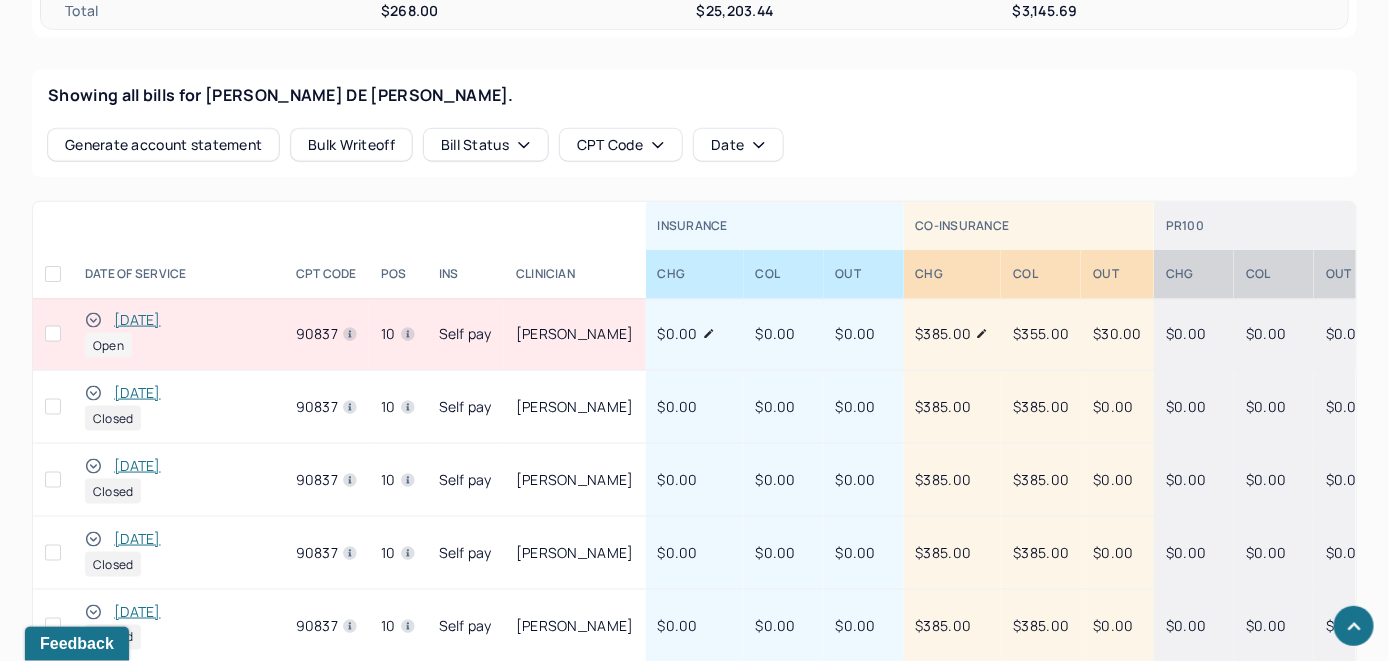 click on "[DATE]" at bounding box center [137, 320] 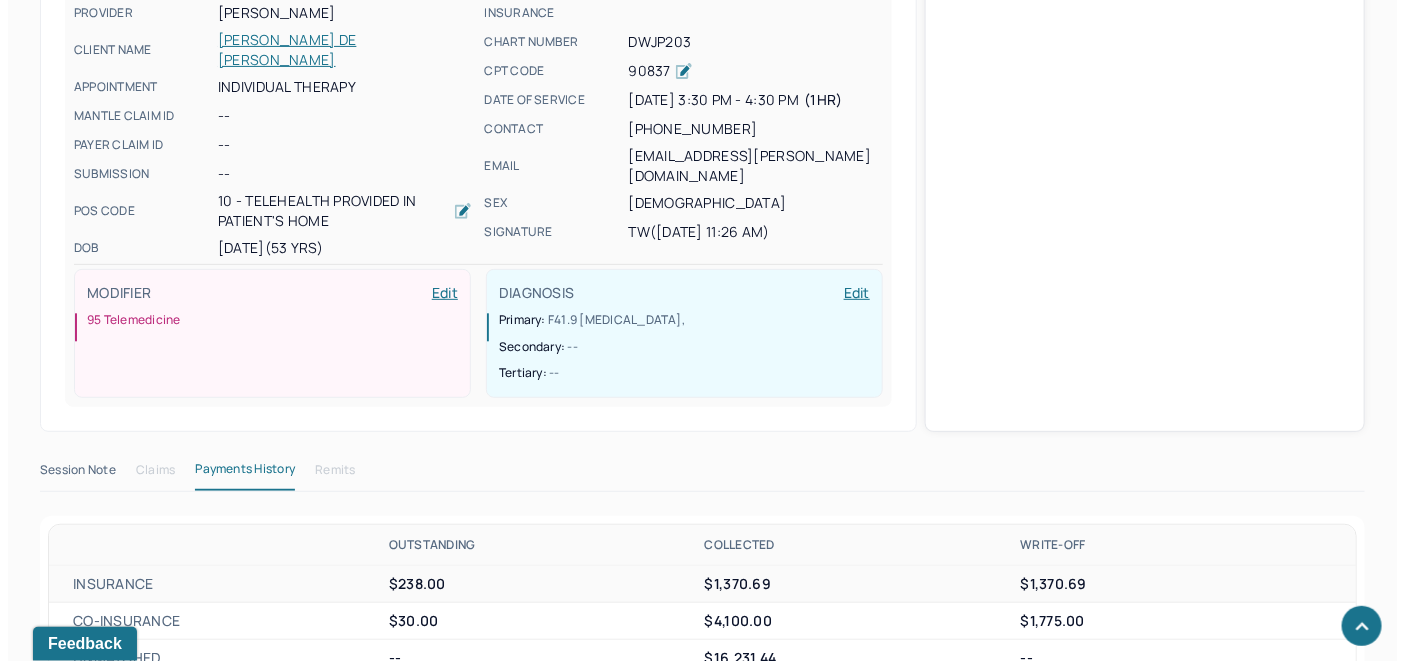 scroll, scrollTop: 764, scrollLeft: 0, axis: vertical 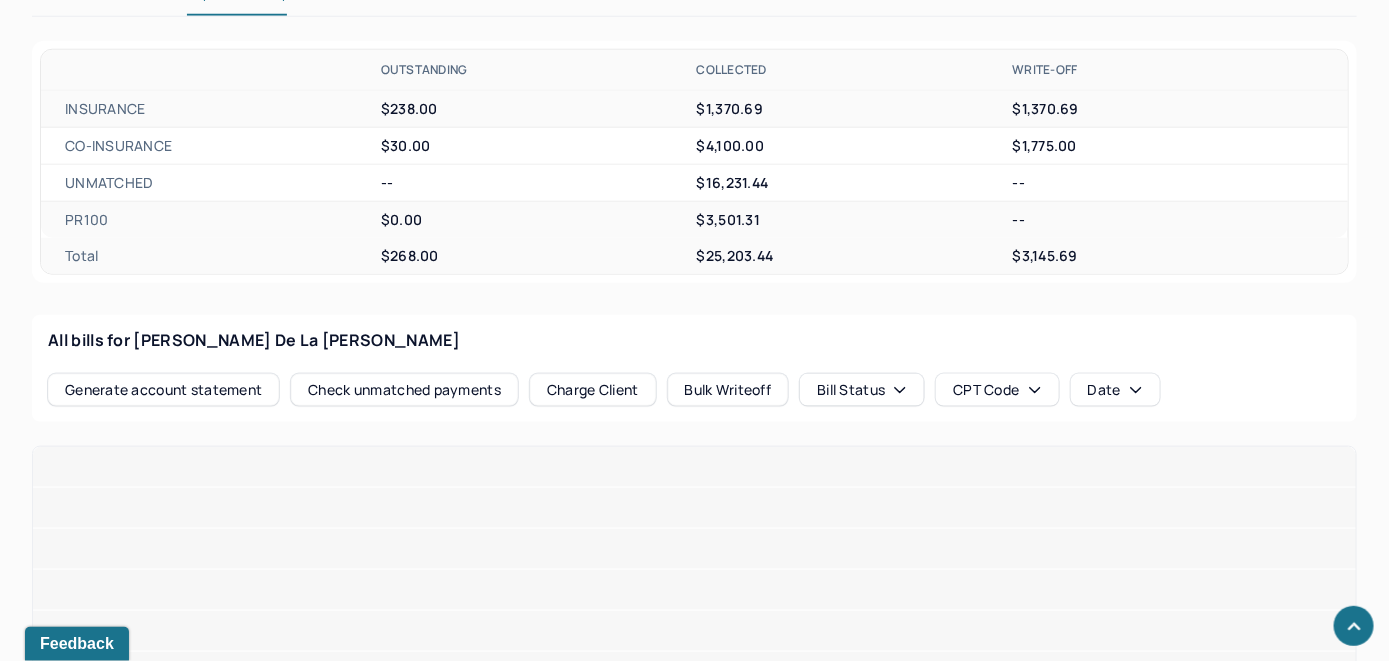click on "Check unmatched payments" at bounding box center [404, 390] 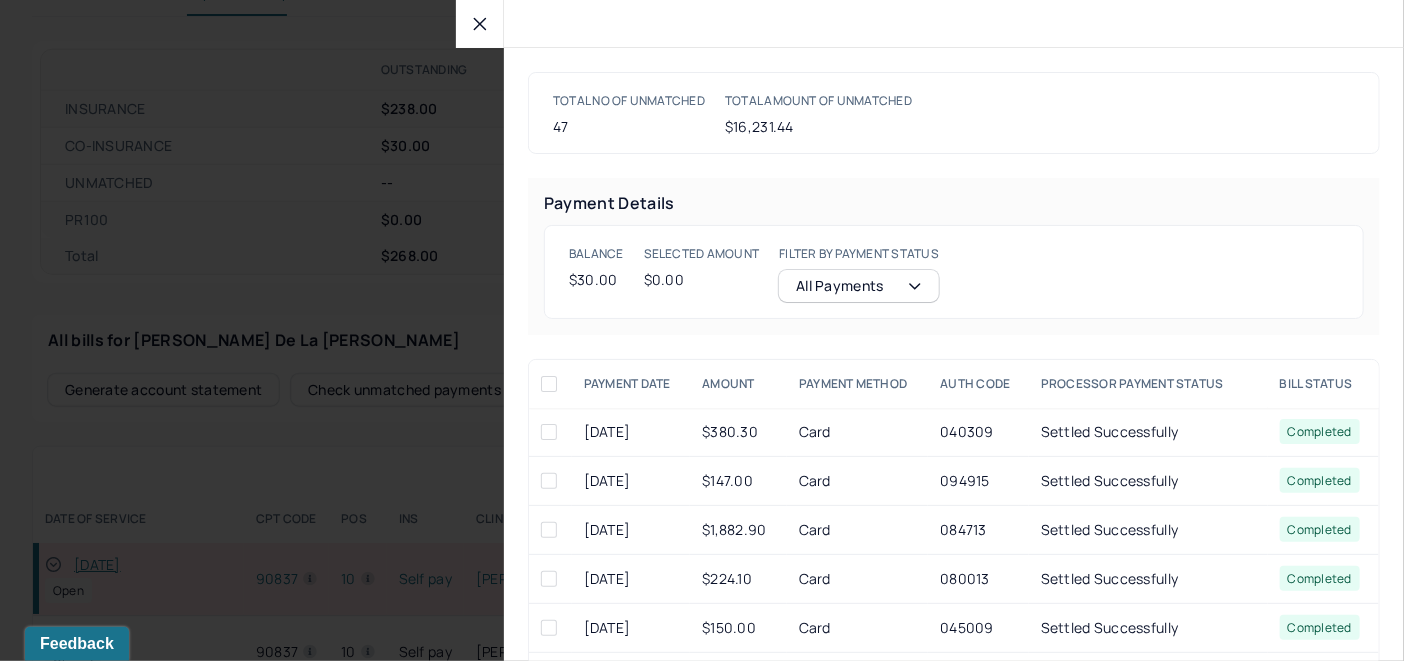 click 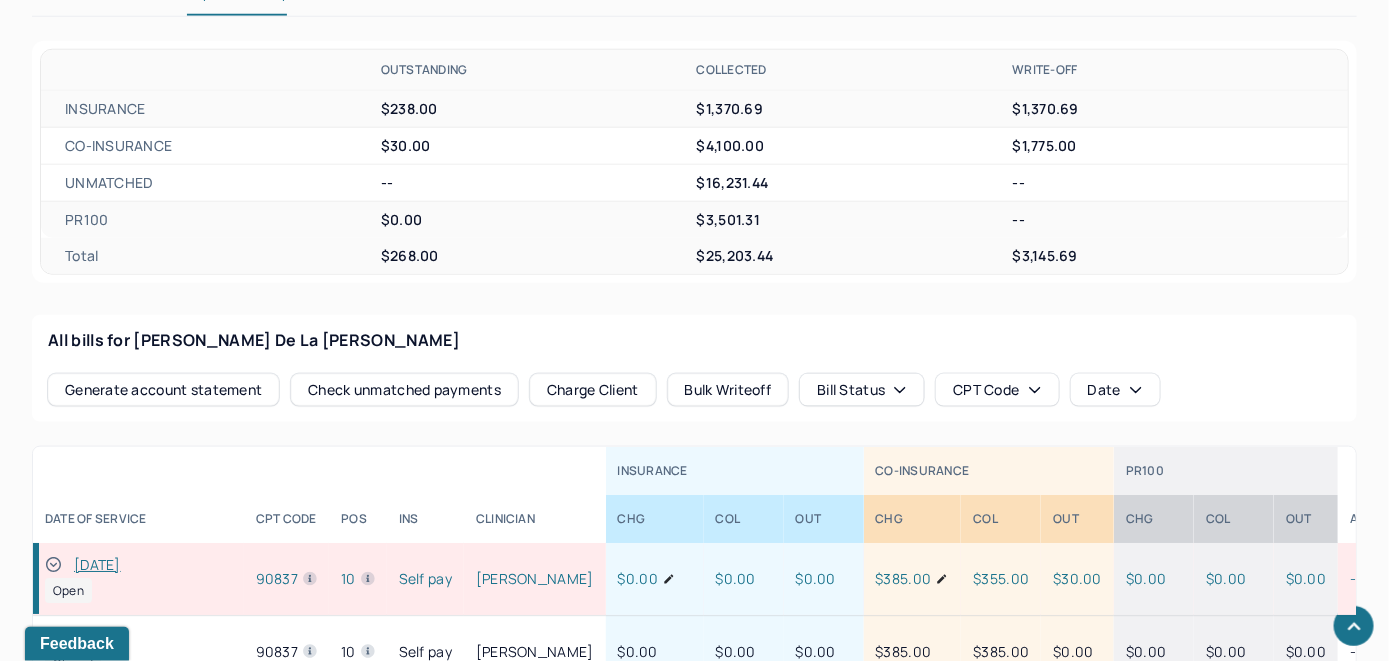 click on "Charge Client" at bounding box center [593, 390] 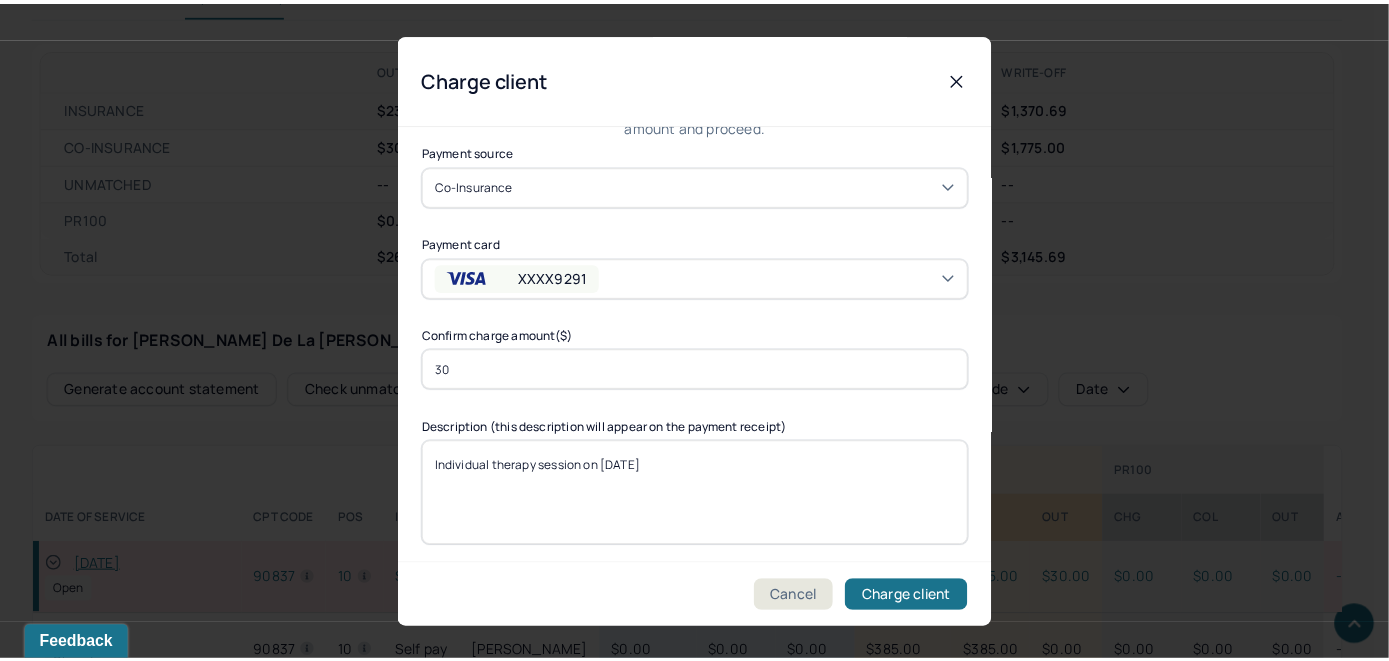 scroll, scrollTop: 121, scrollLeft: 0, axis: vertical 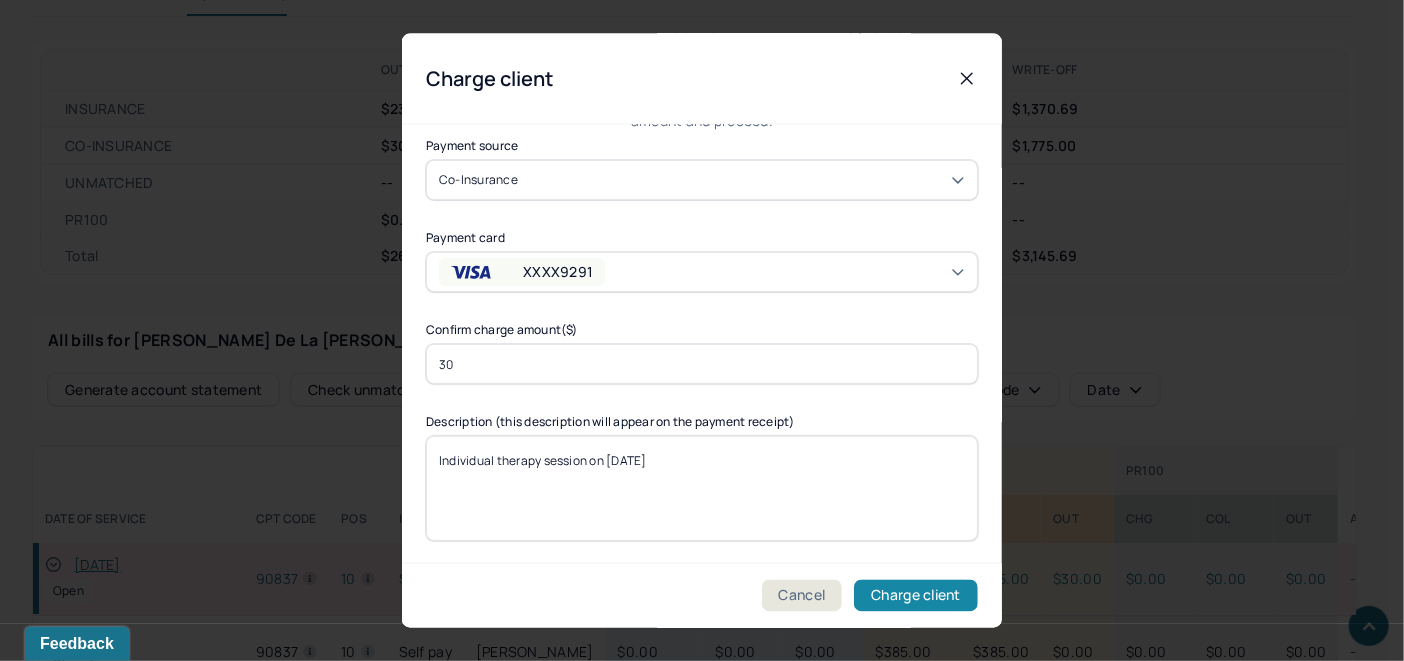 click on "Charge client" at bounding box center [916, 596] 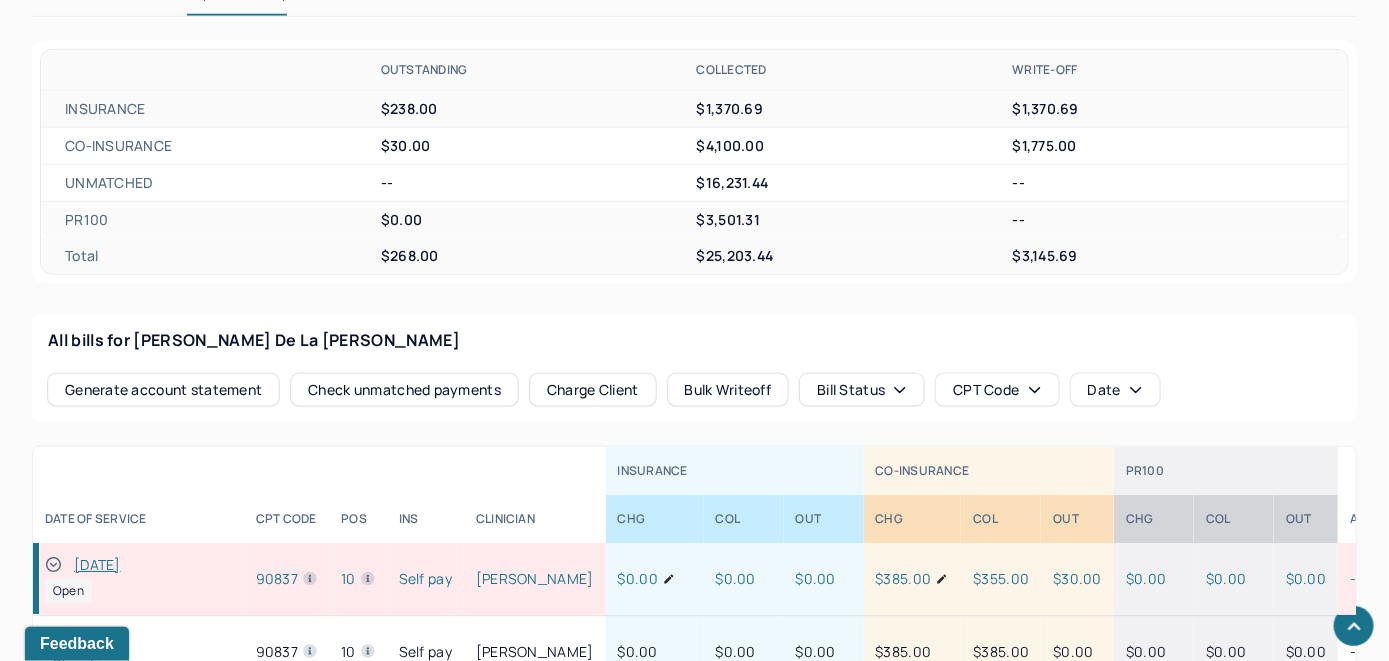 click on "[DATE]" at bounding box center [138, 565] 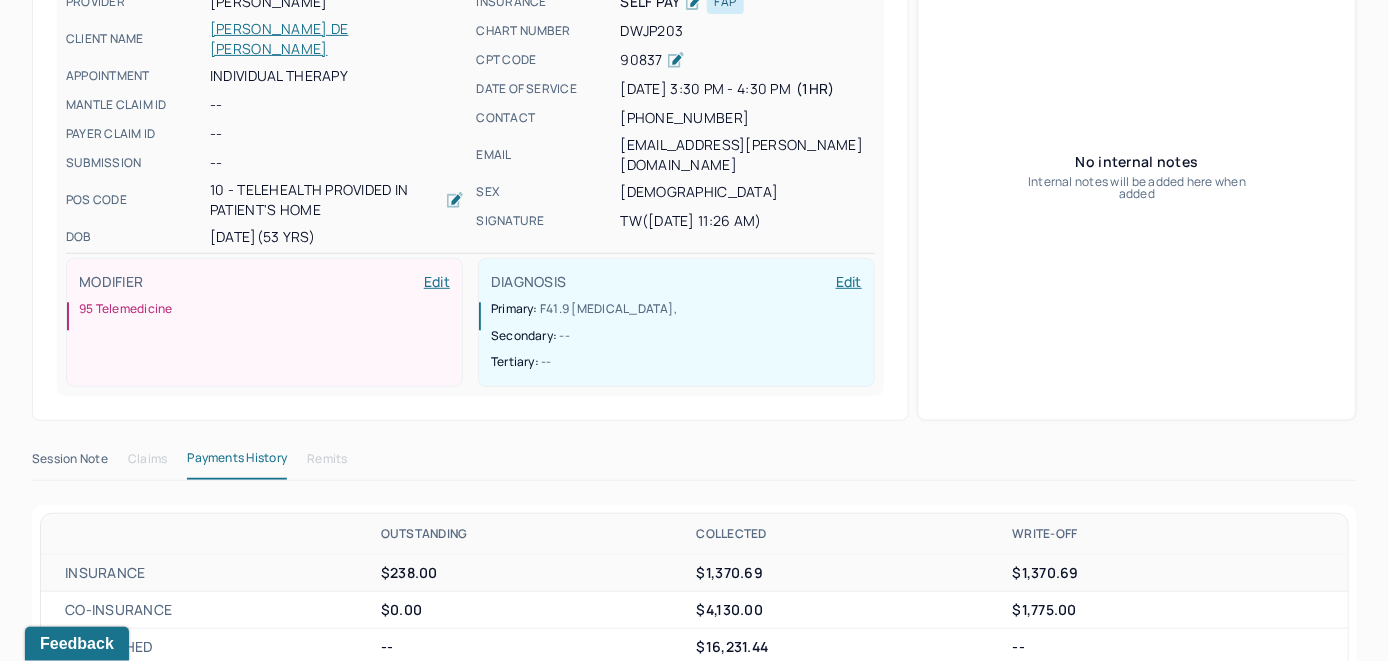 scroll, scrollTop: 0, scrollLeft: 0, axis: both 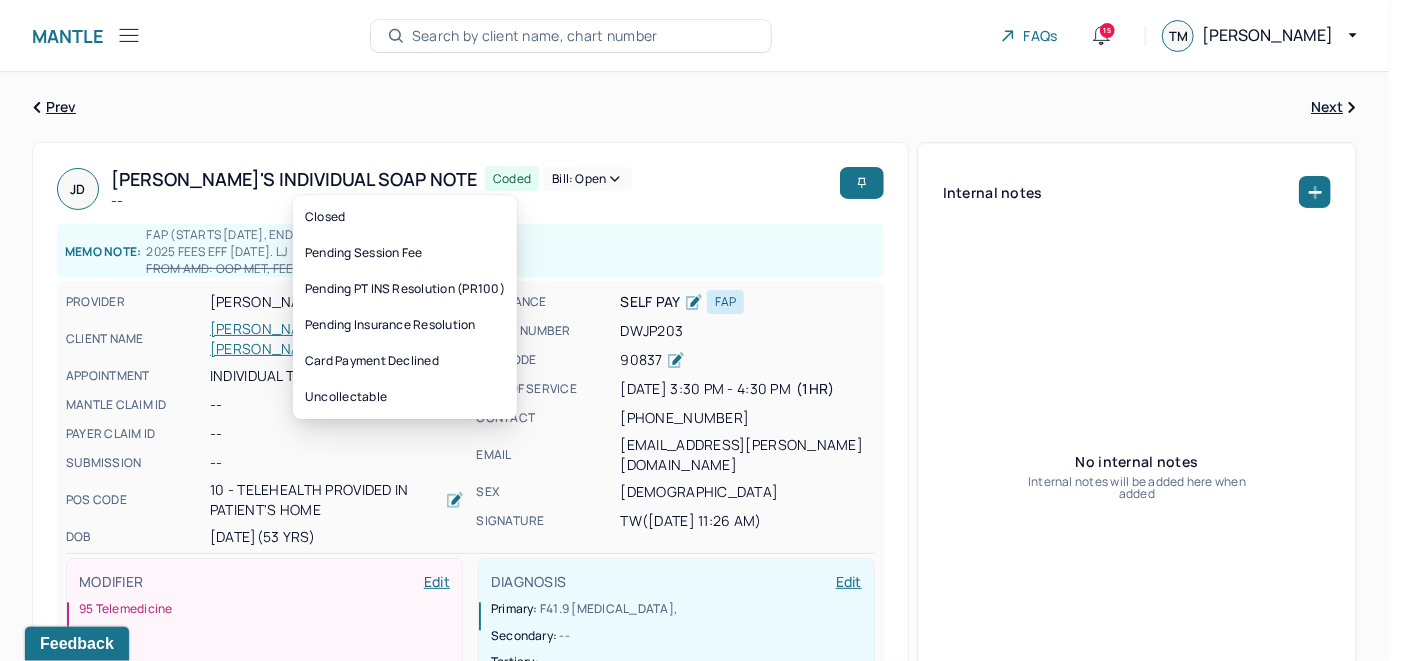 click on "Bill: Open" at bounding box center [587, 179] 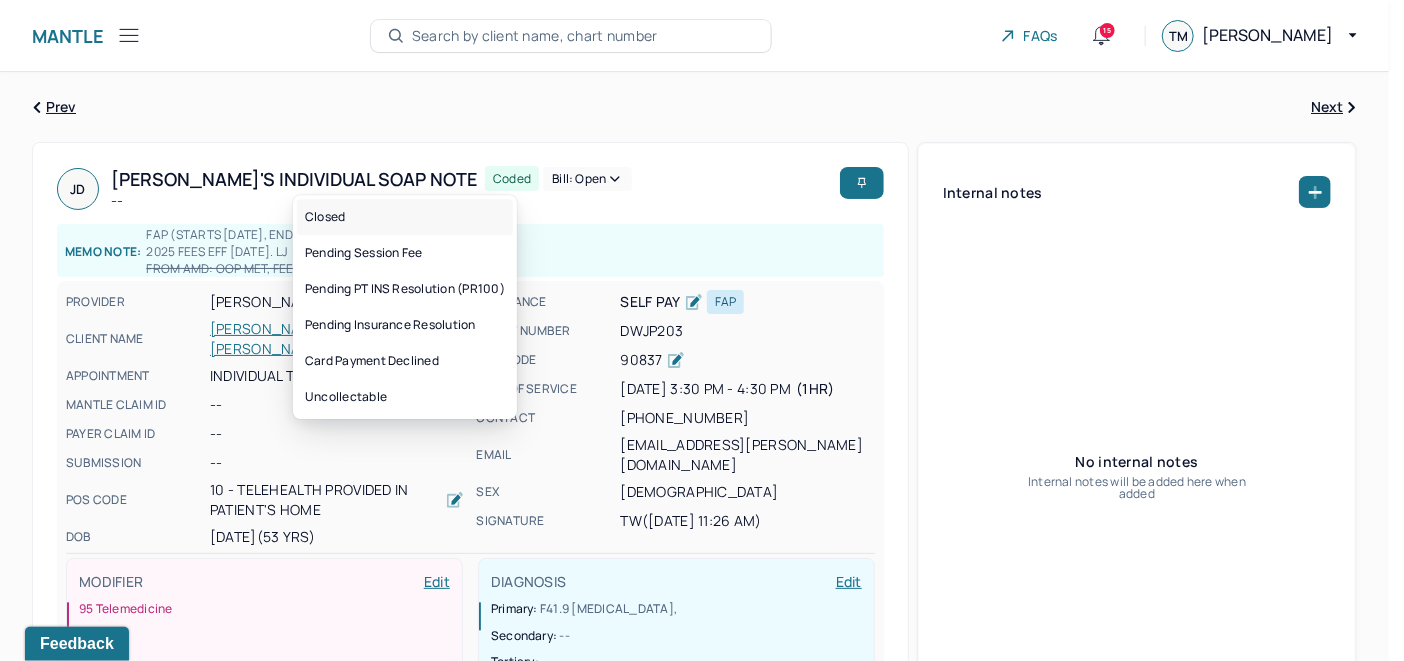 click on "Closed" at bounding box center (405, 217) 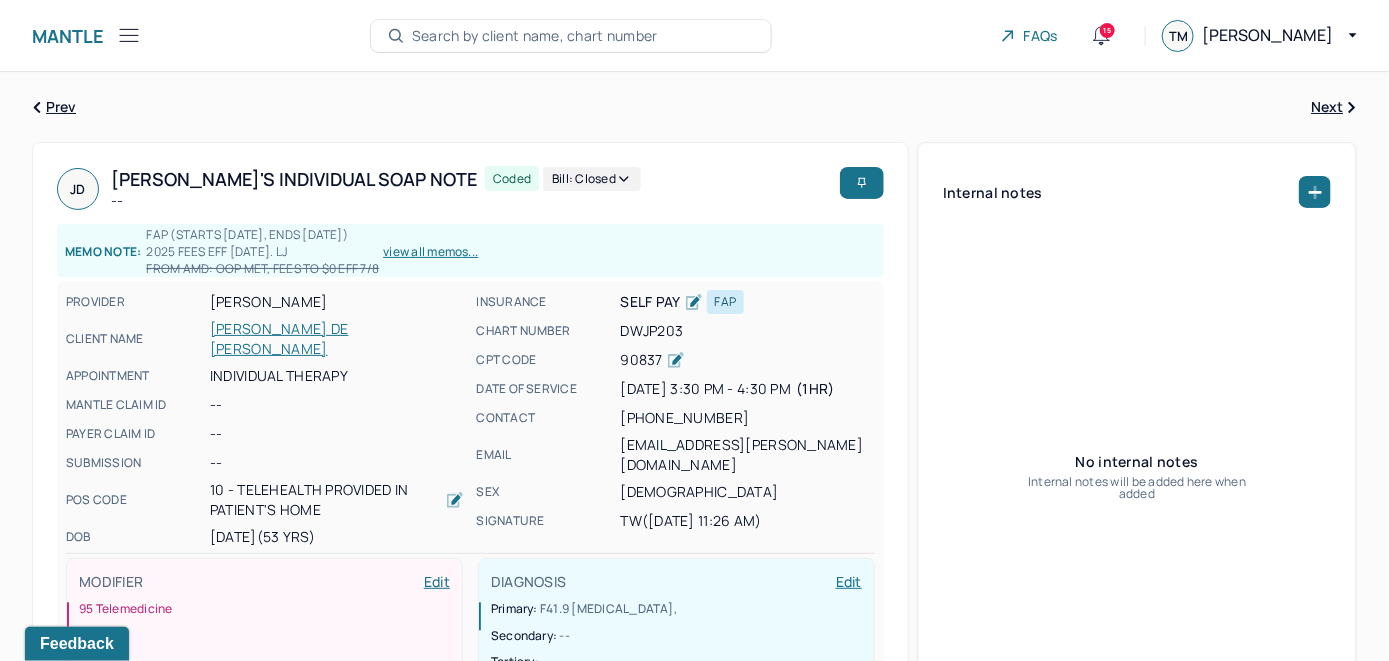 click on "Search by client name, chart number" at bounding box center [535, 36] 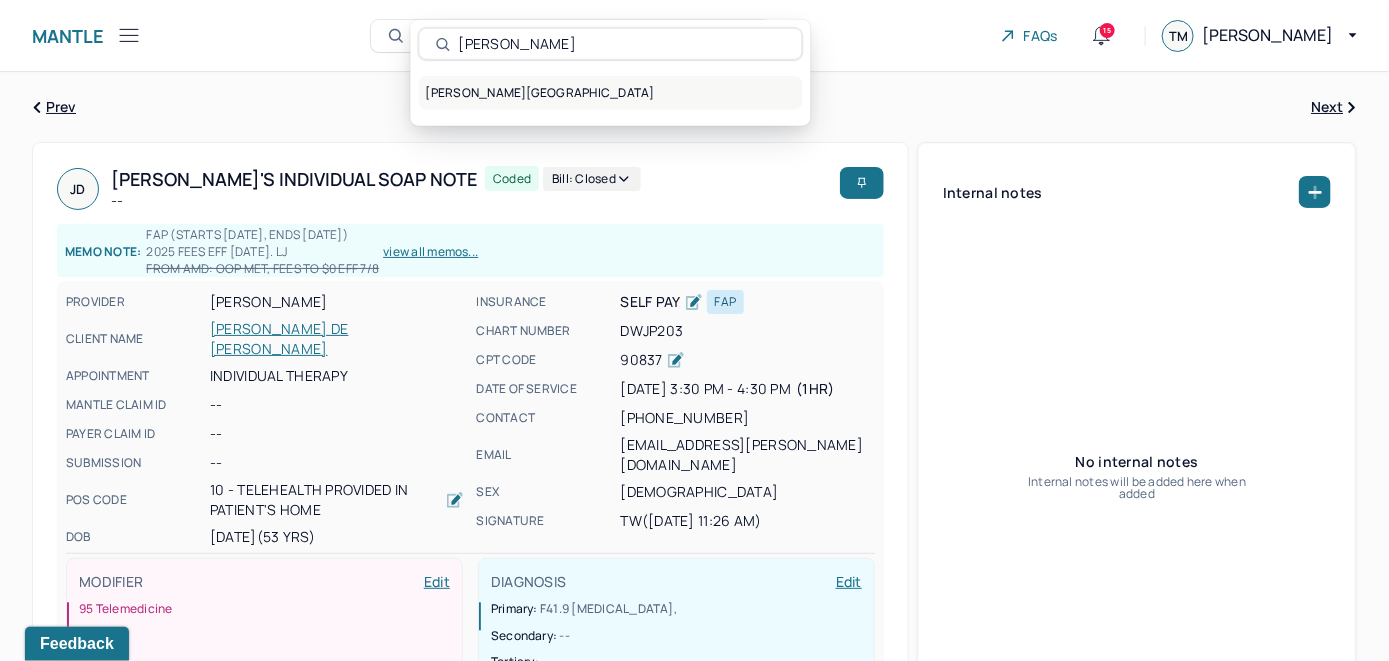 type on "Jordan Fox" 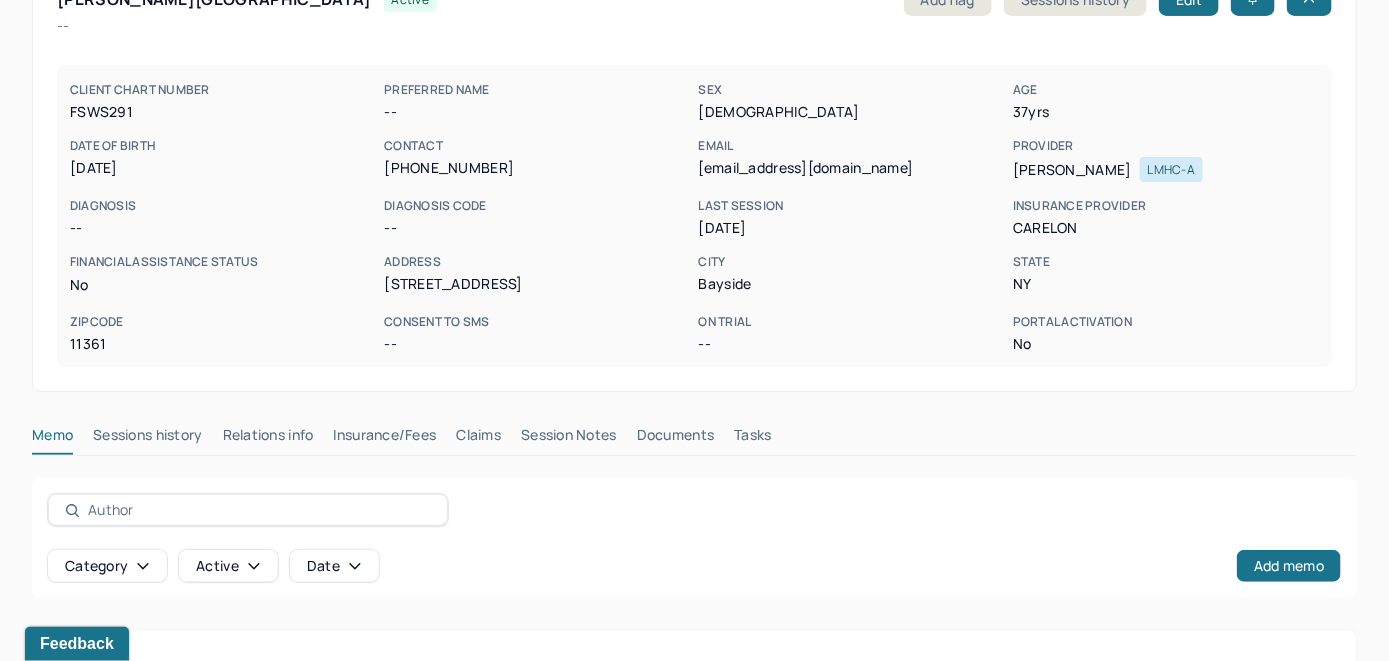 scroll, scrollTop: 200, scrollLeft: 0, axis: vertical 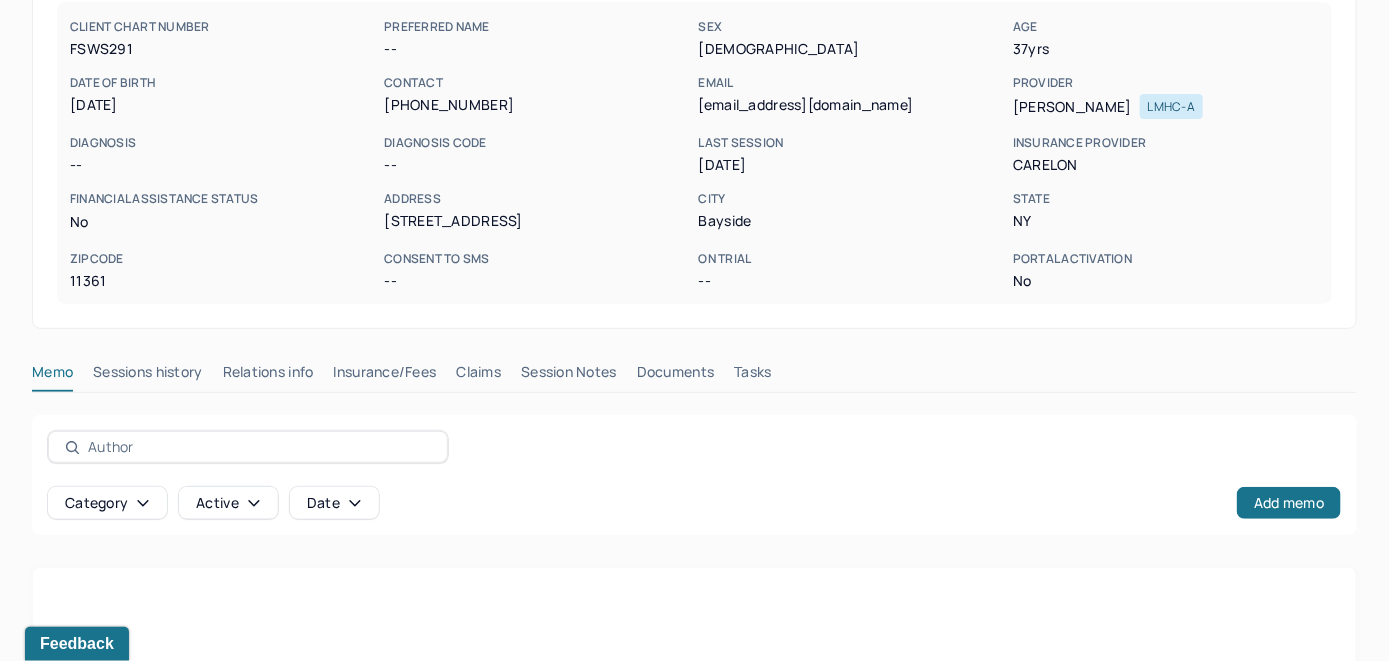 click on "Insurance/Fees" at bounding box center (385, 376) 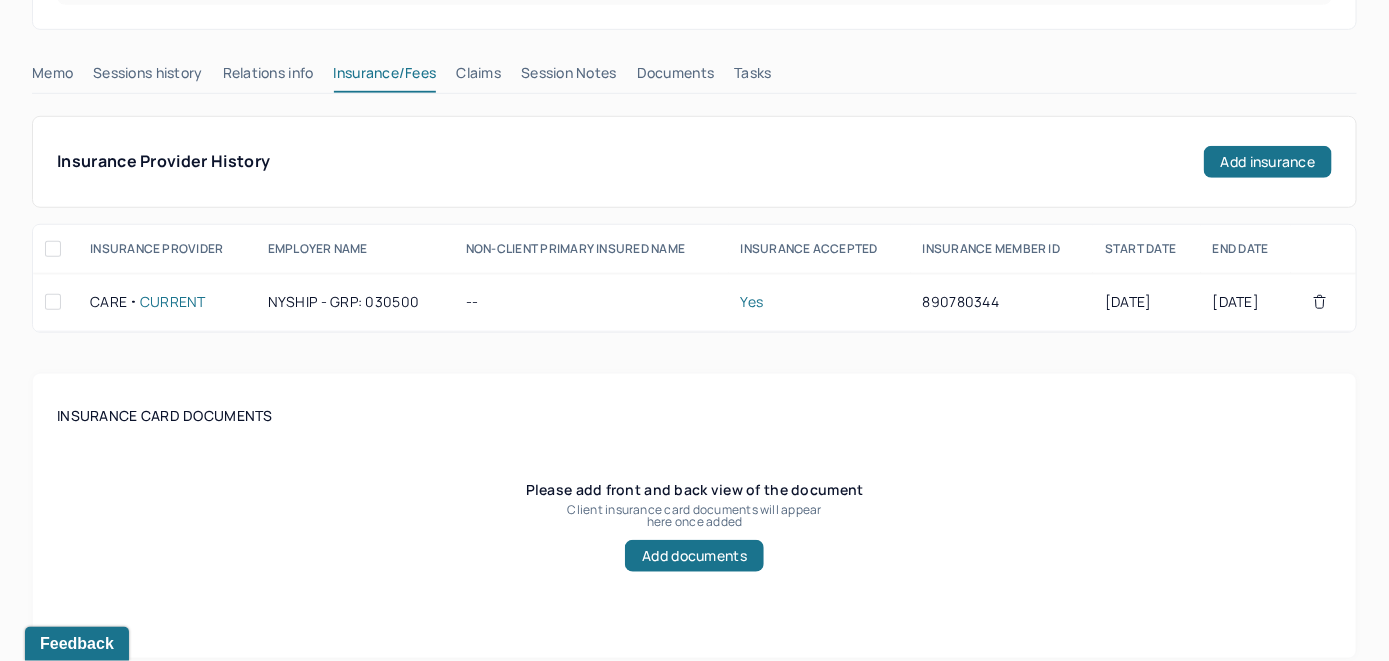 scroll, scrollTop: 400, scrollLeft: 0, axis: vertical 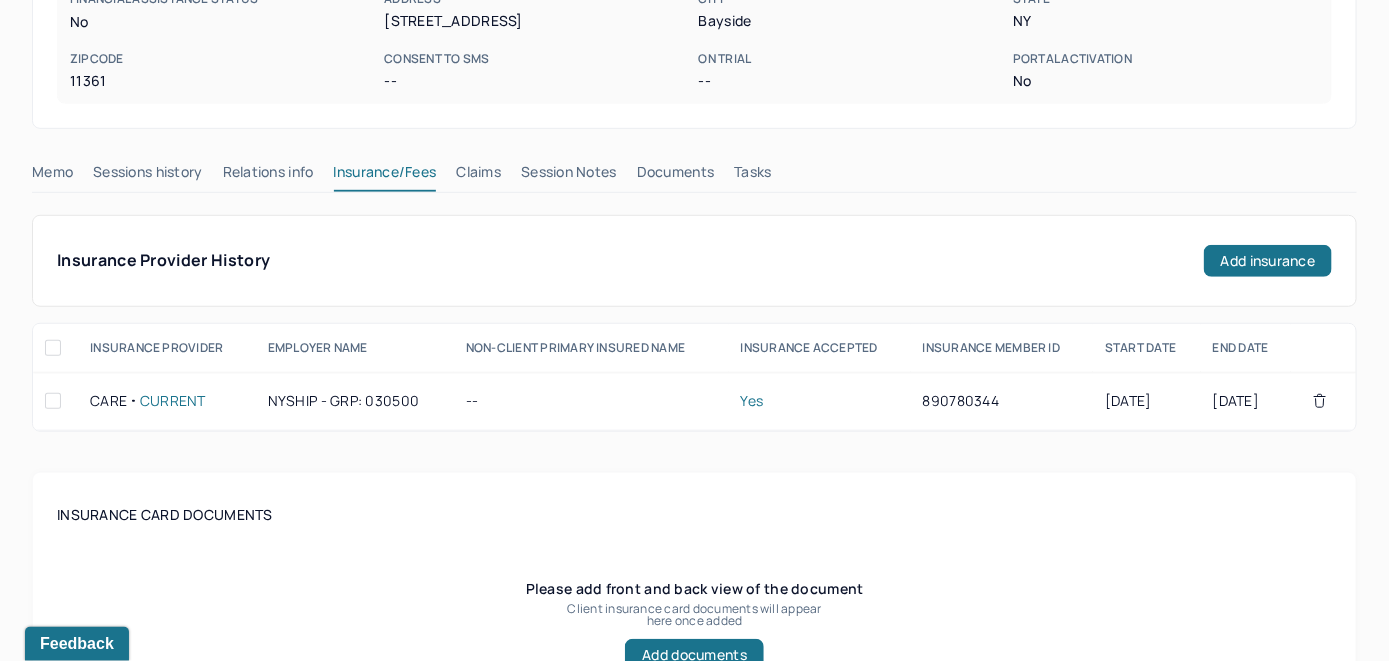 click on "Claims" at bounding box center (478, 176) 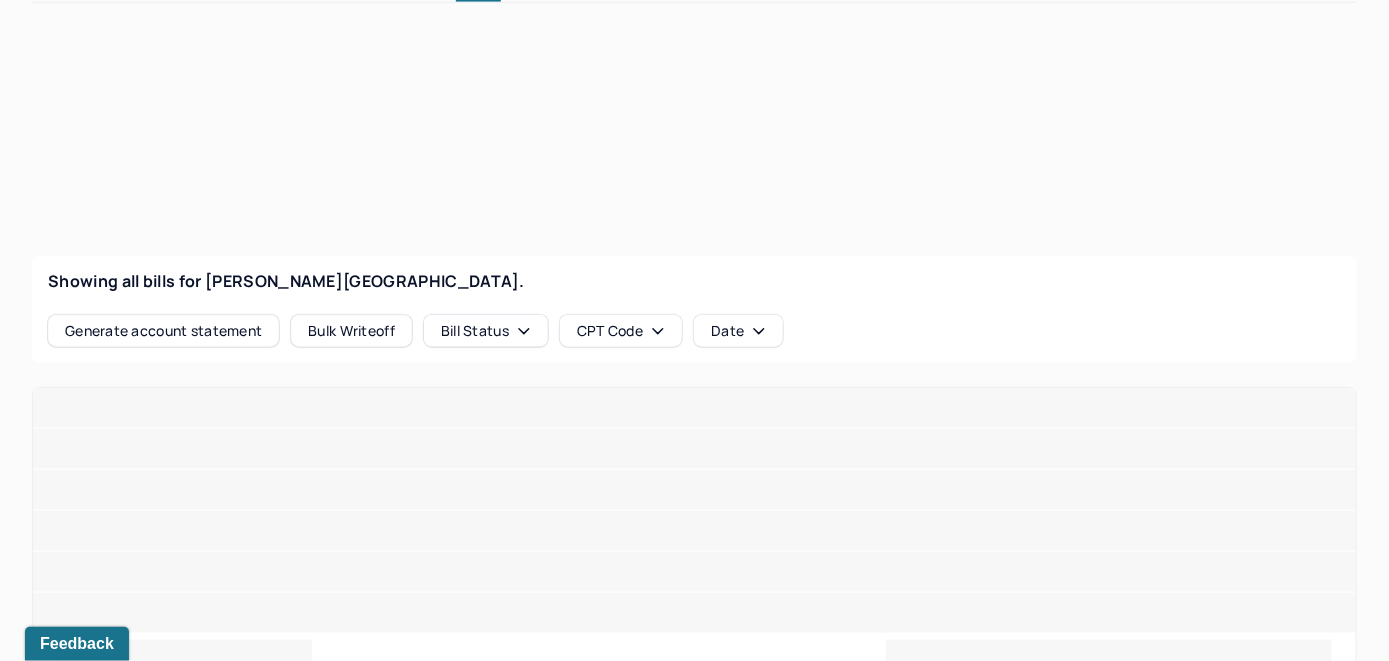 scroll, scrollTop: 600, scrollLeft: 0, axis: vertical 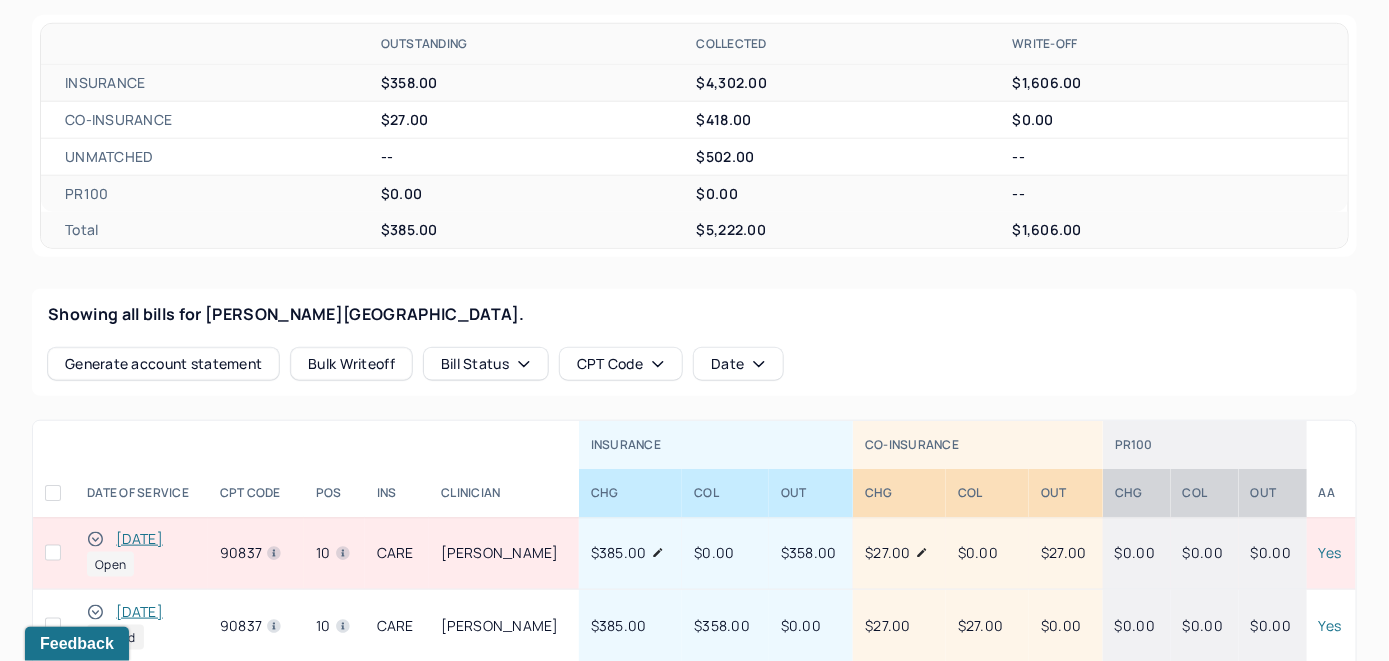 click on "[DATE]" at bounding box center (139, 539) 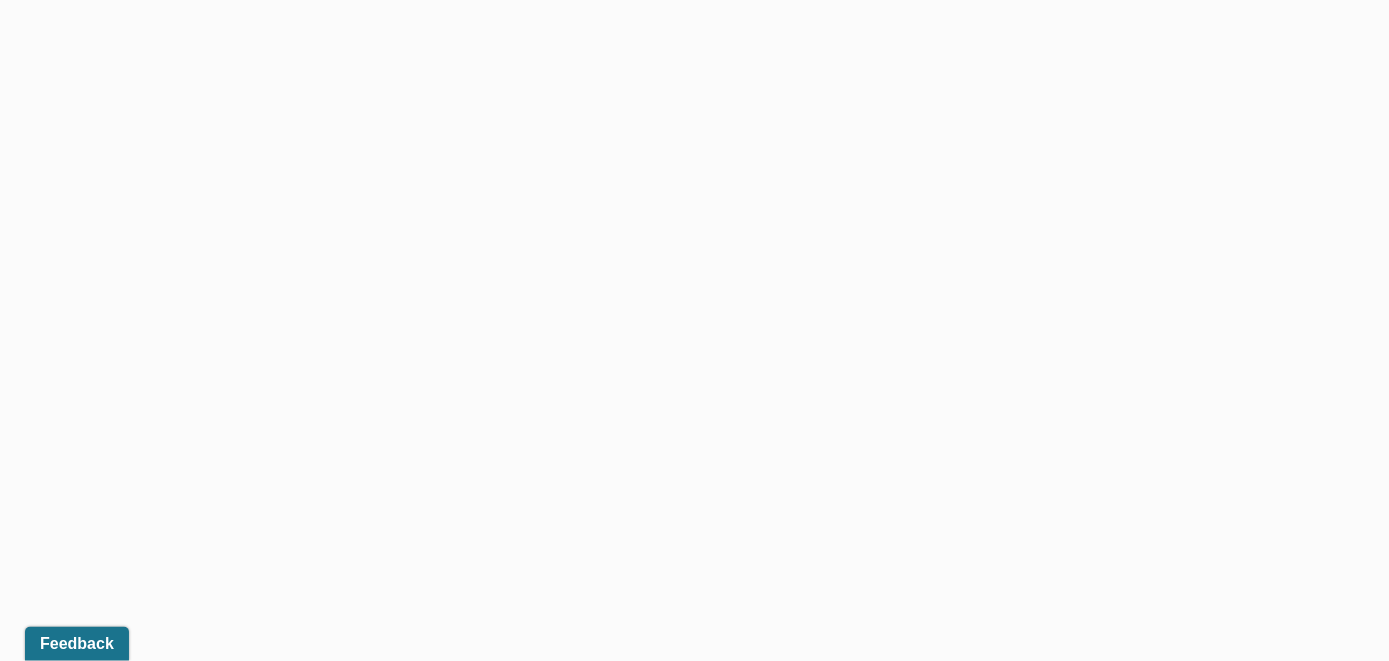 scroll, scrollTop: 528, scrollLeft: 0, axis: vertical 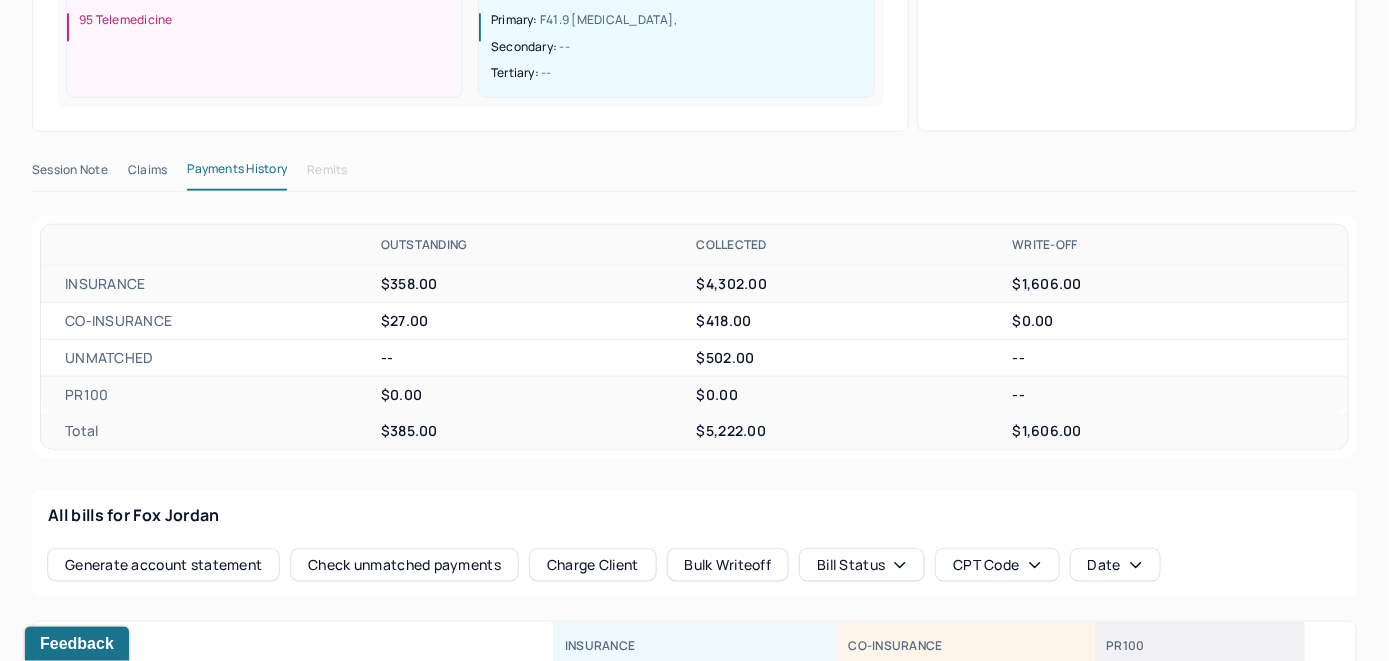 click on "Check unmatched payments" at bounding box center (404, 565) 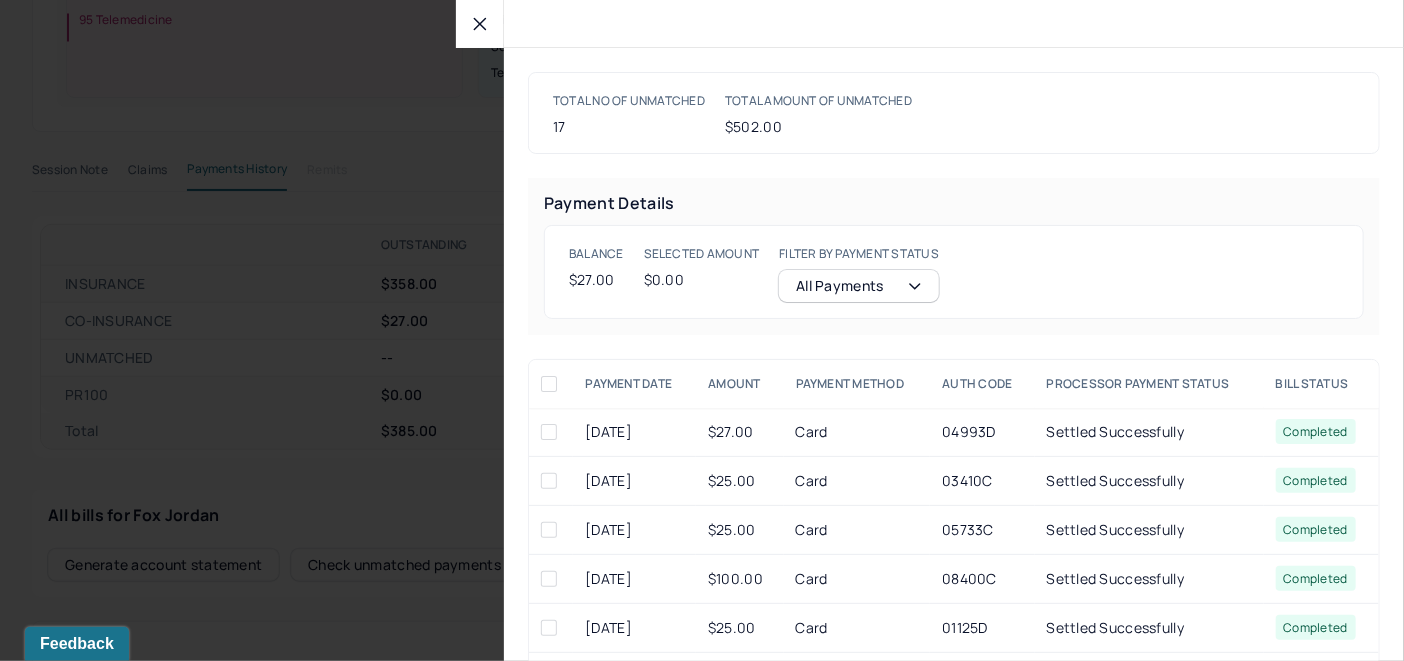 click at bounding box center (549, 432) 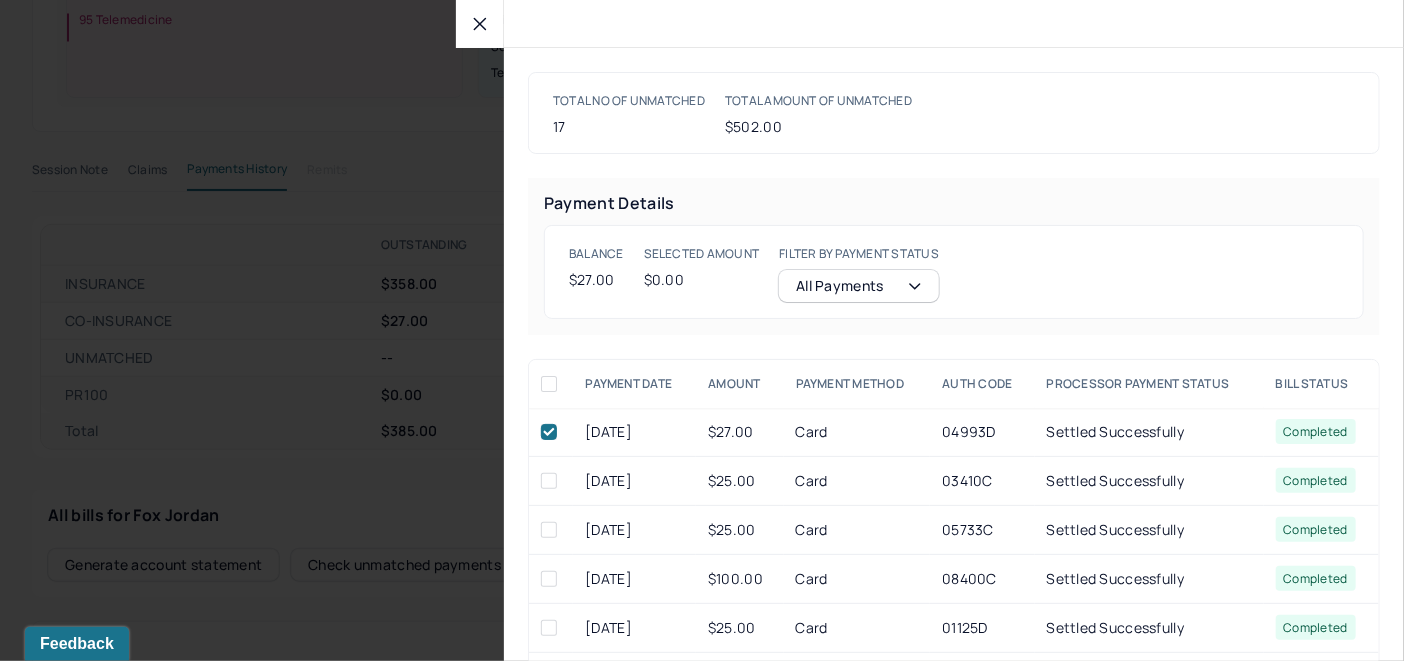 checkbox on "true" 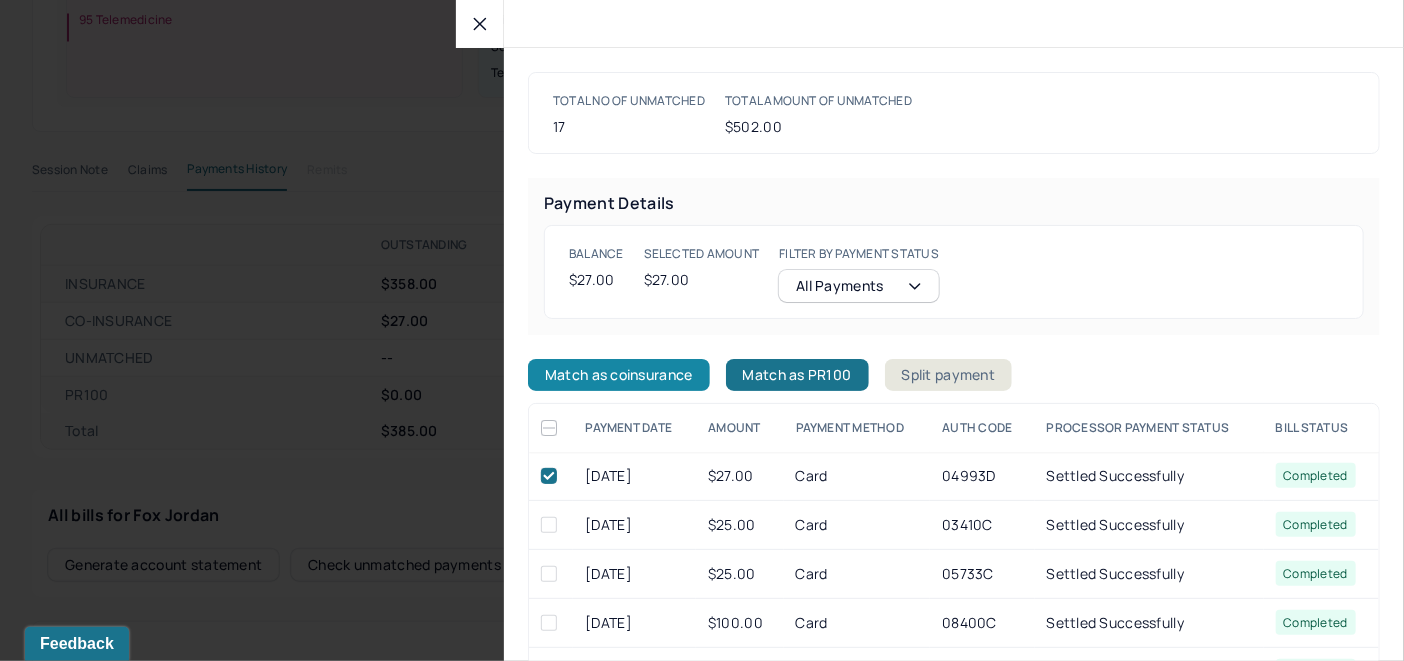 click on "Match as coinsurance" at bounding box center [619, 375] 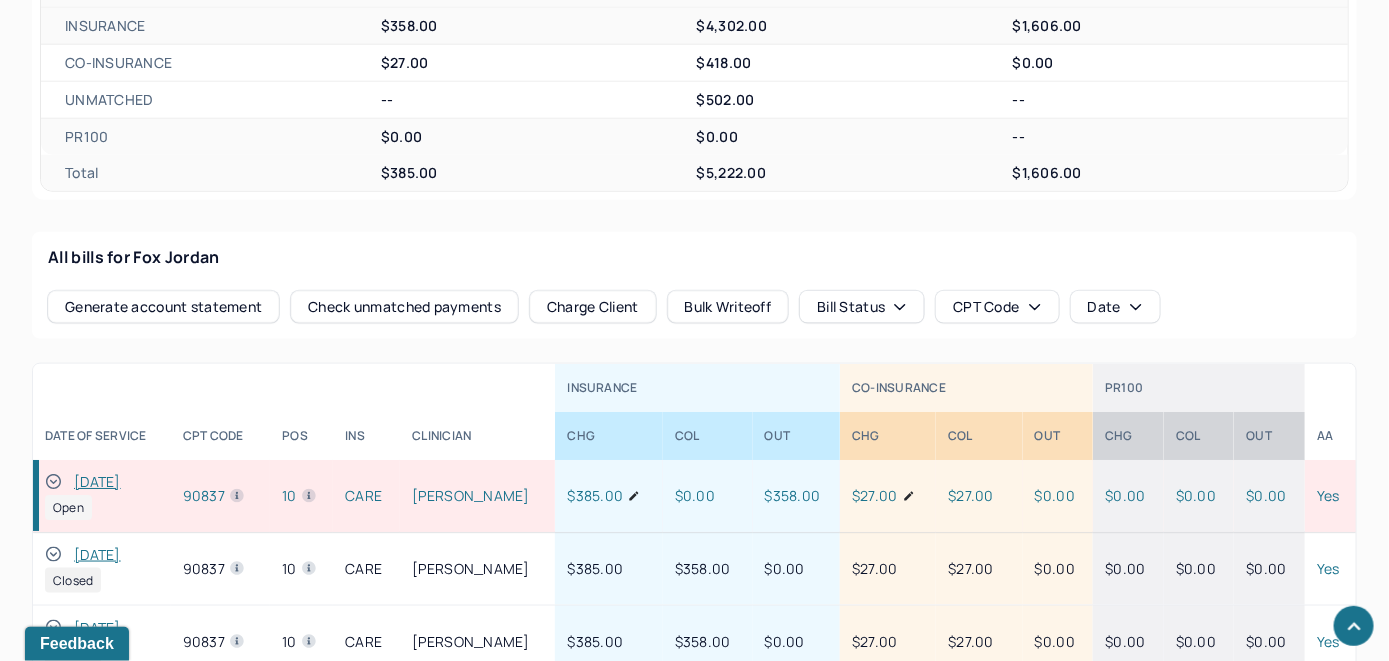 scroll, scrollTop: 828, scrollLeft: 0, axis: vertical 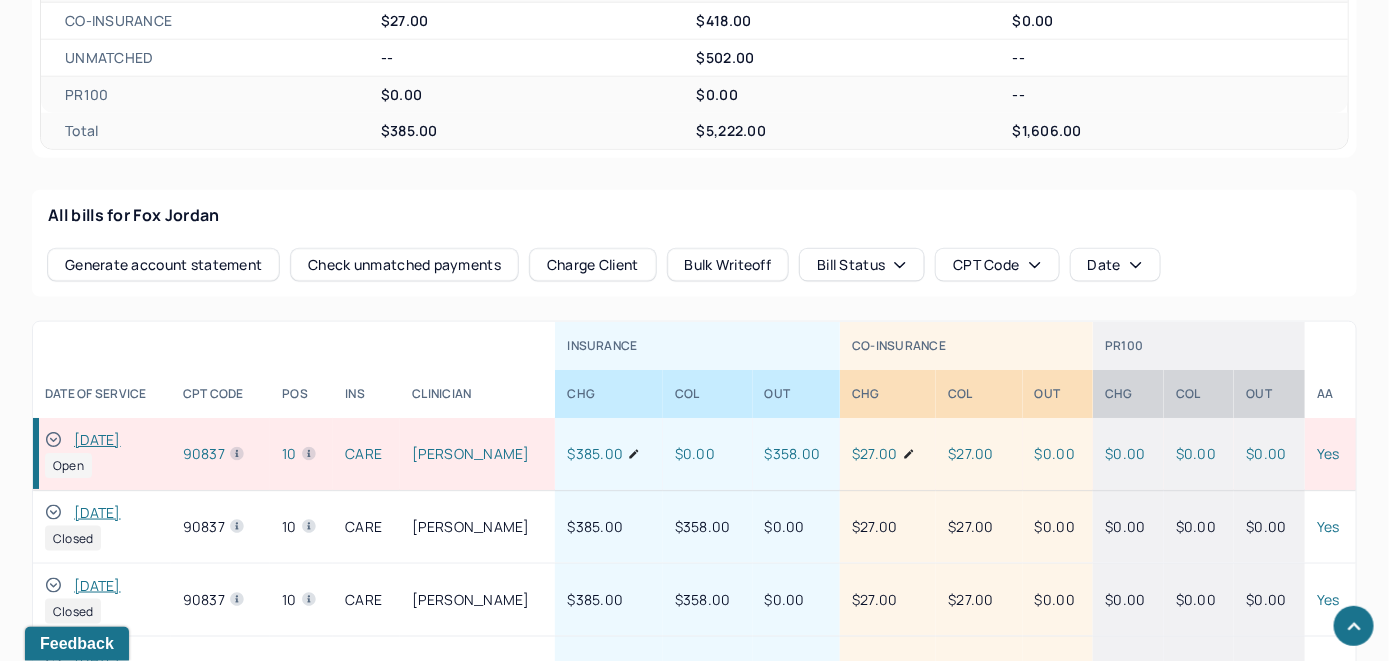 click 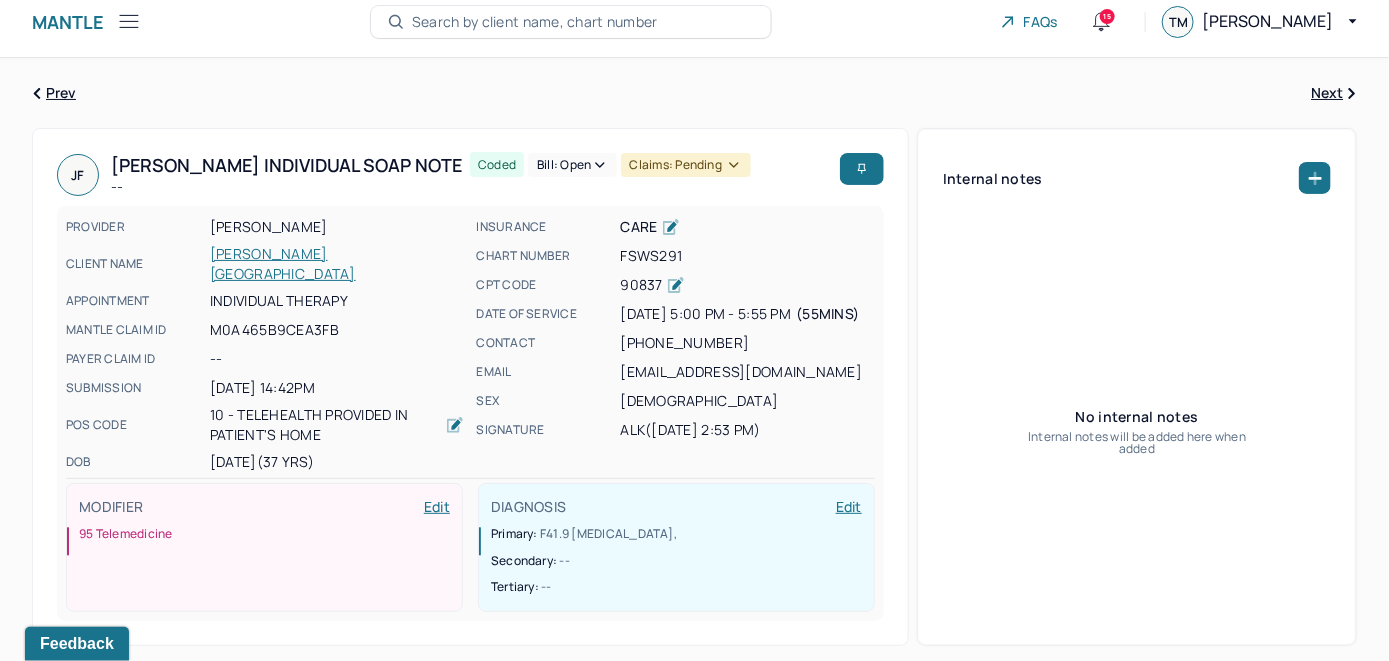 scroll, scrollTop: 0, scrollLeft: 0, axis: both 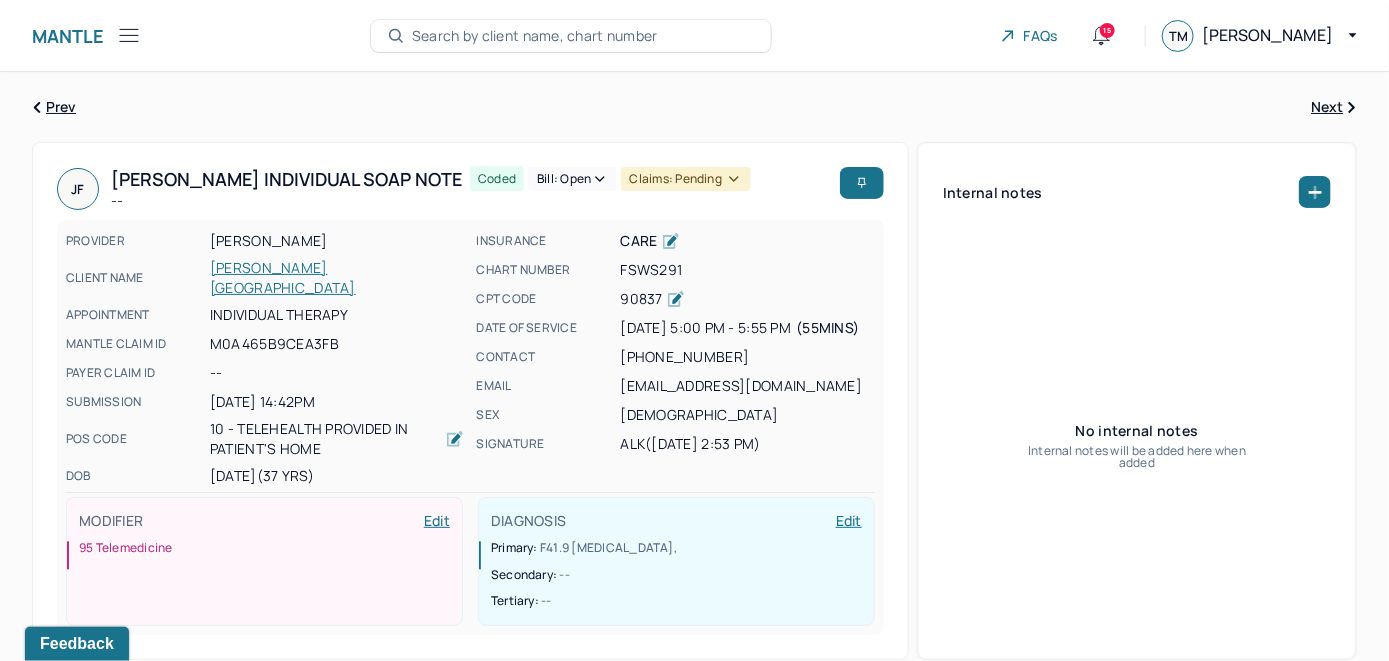click on "Bill: Open" at bounding box center [572, 179] 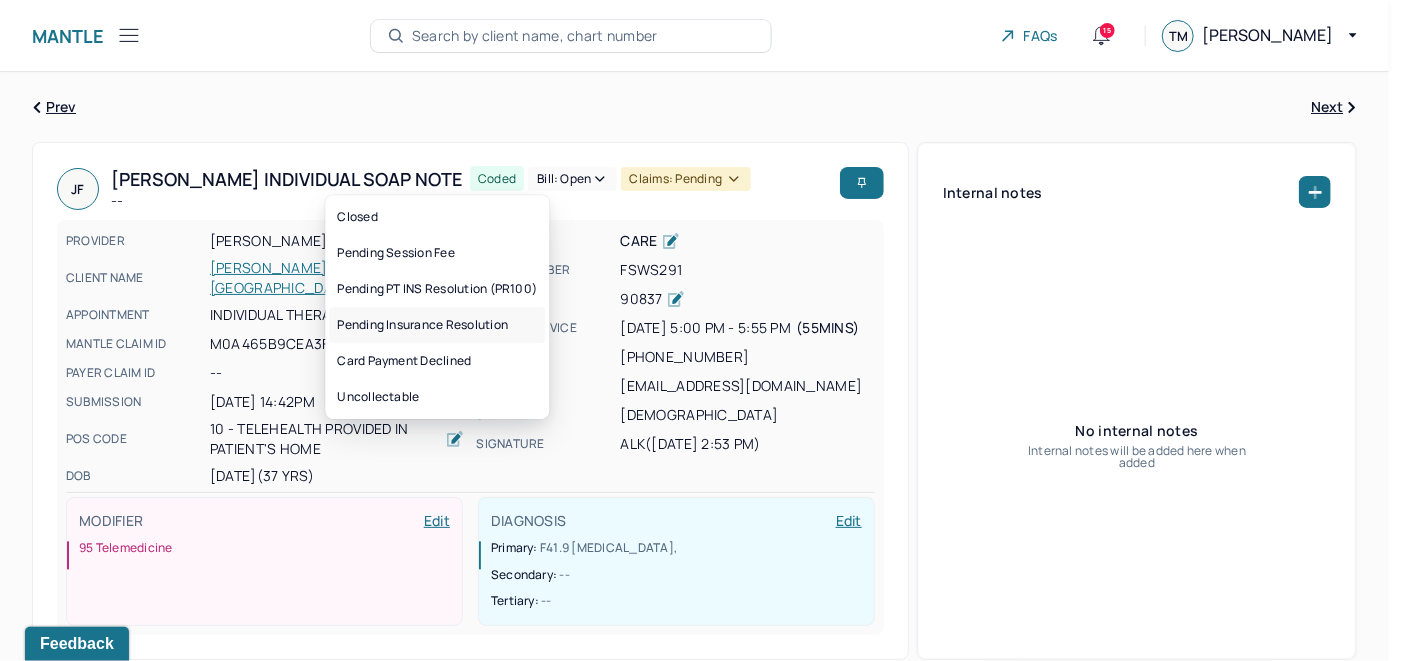 click on "Pending Insurance Resolution" at bounding box center [437, 325] 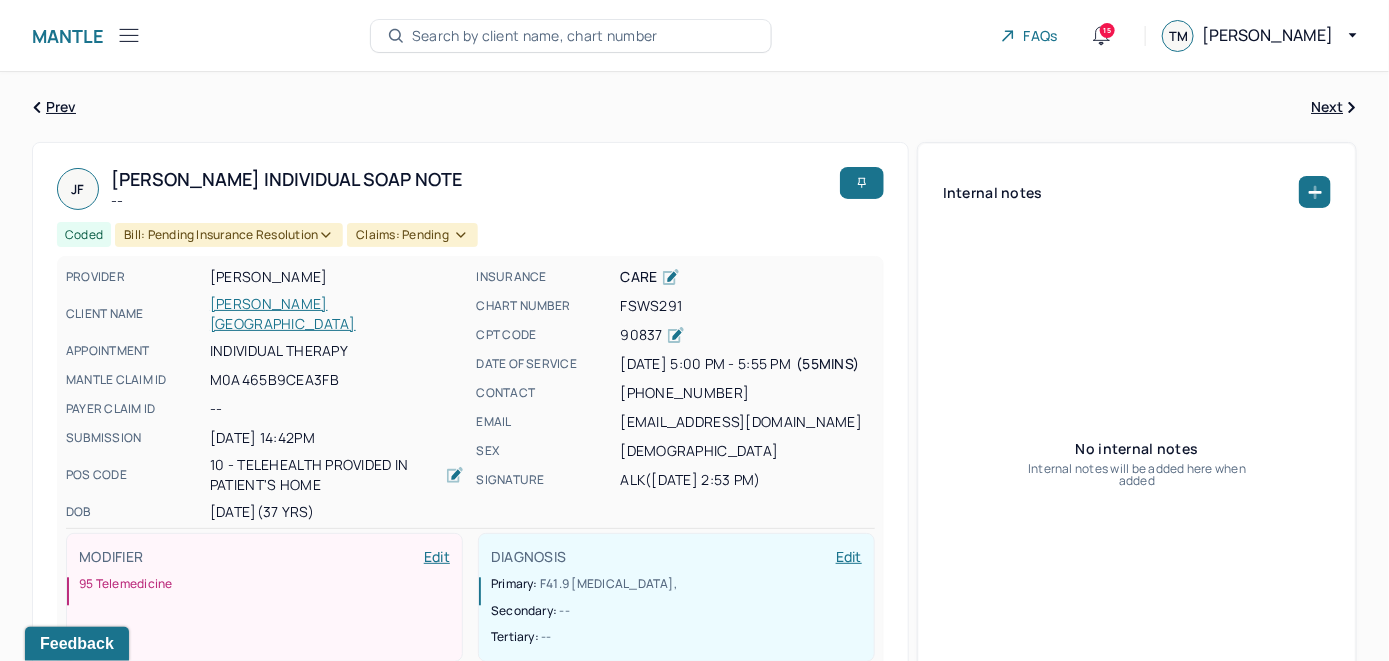 click on "Search by client name, chart number" at bounding box center (535, 36) 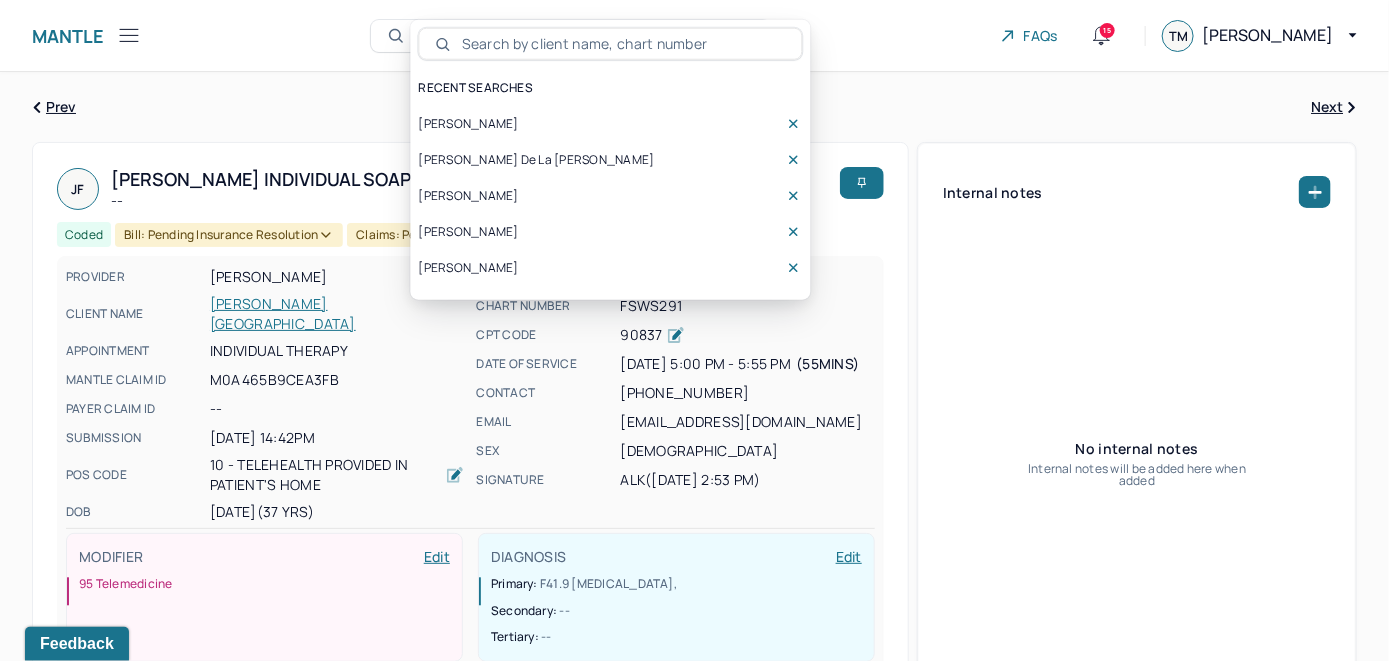 type on "V" 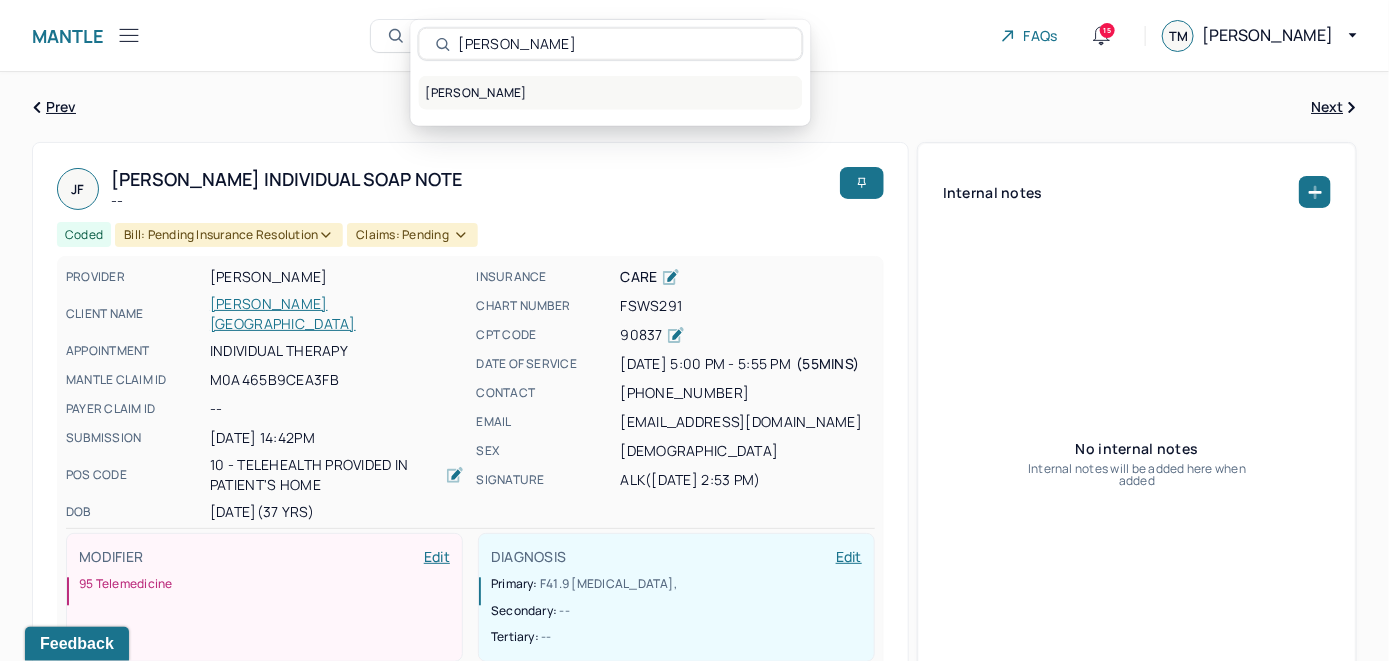 type on "Joseph Sottile" 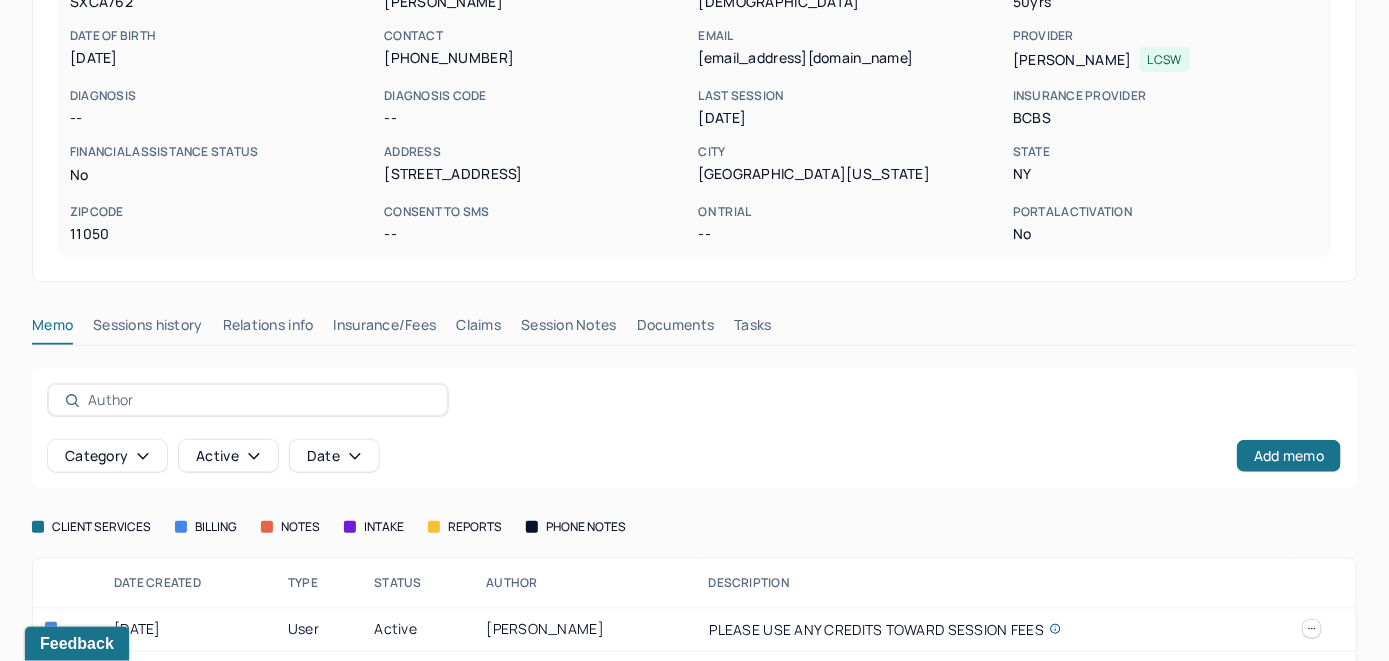 scroll, scrollTop: 368, scrollLeft: 0, axis: vertical 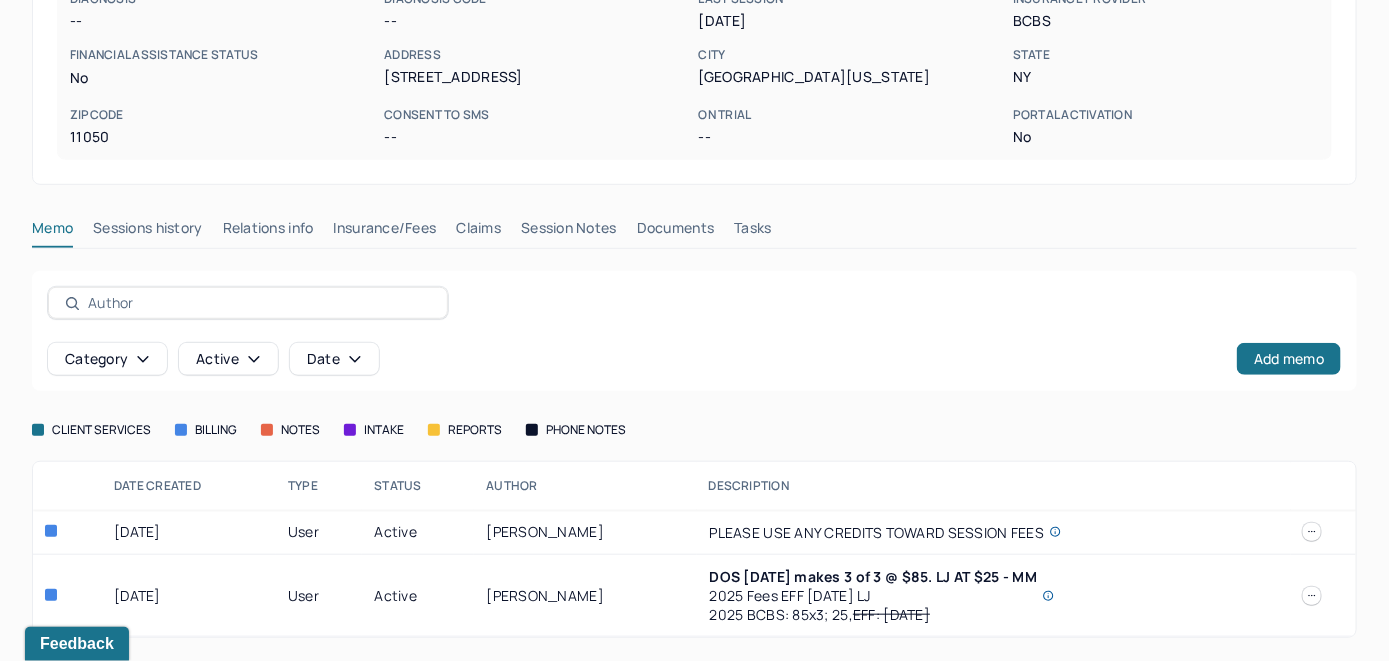 click on "Insurance/Fees" at bounding box center [385, 232] 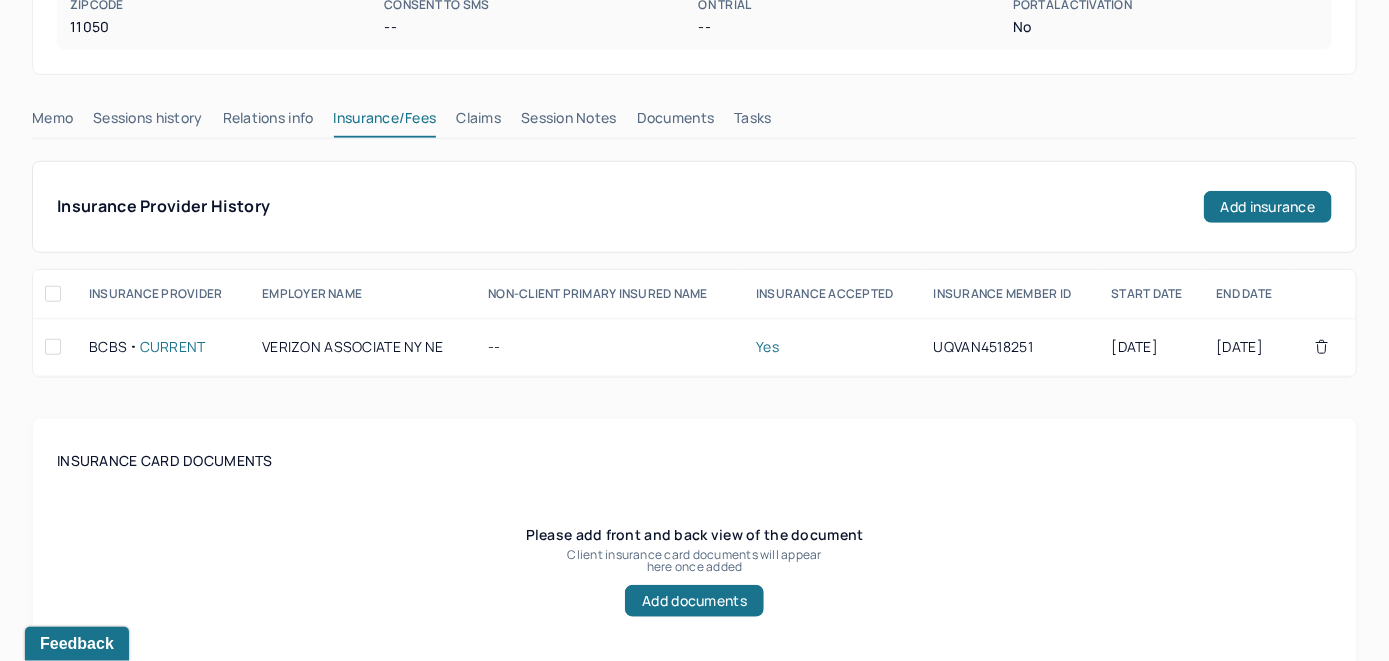 scroll, scrollTop: 368, scrollLeft: 0, axis: vertical 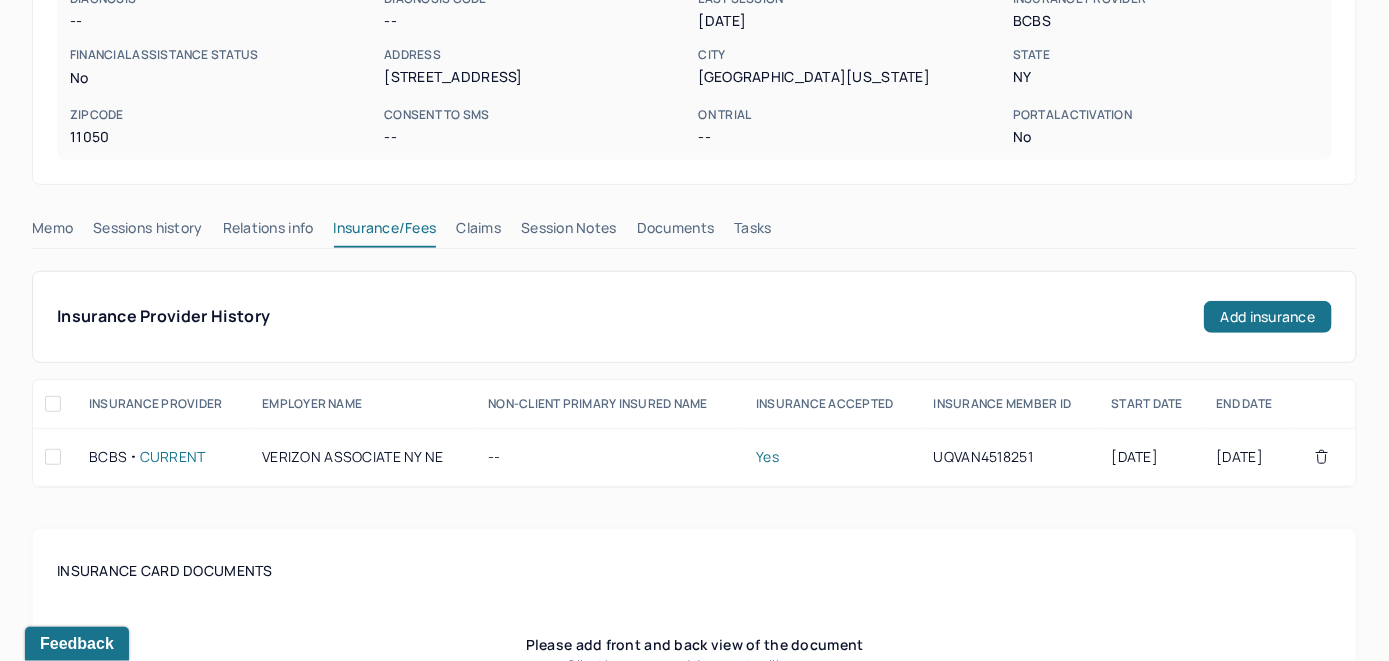 click on "Claims" at bounding box center [478, 232] 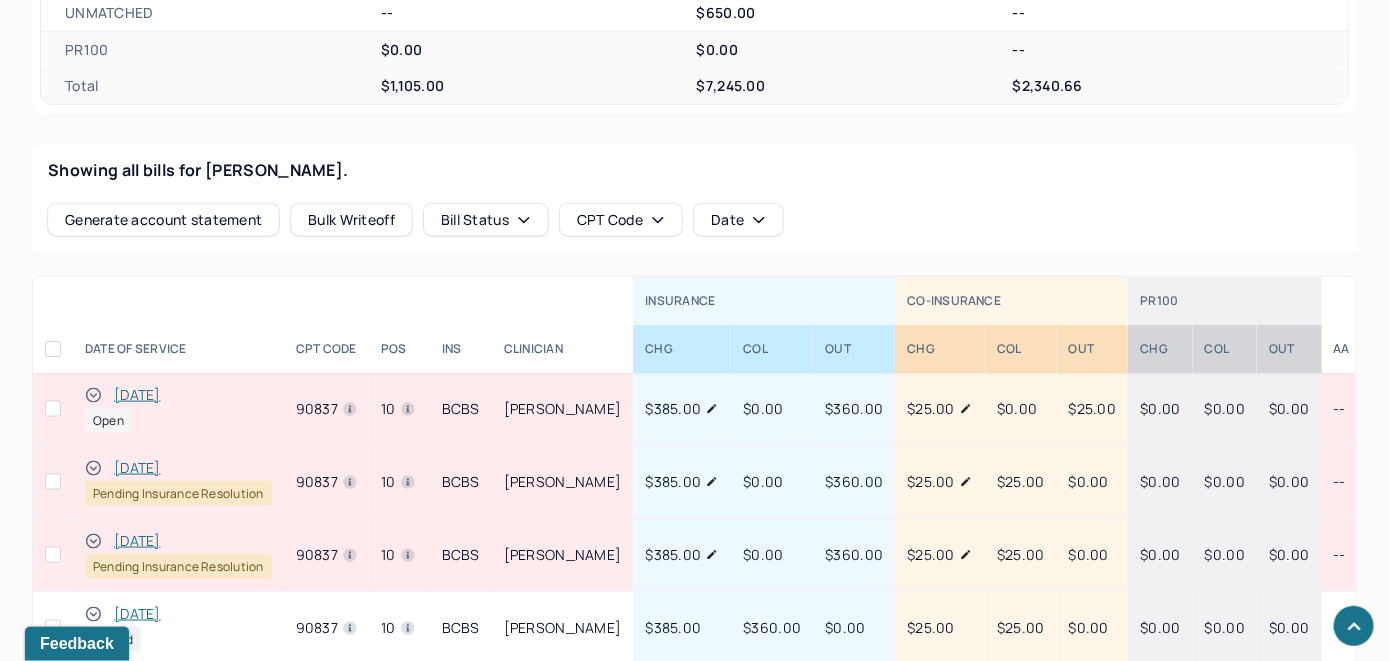 scroll, scrollTop: 810, scrollLeft: 0, axis: vertical 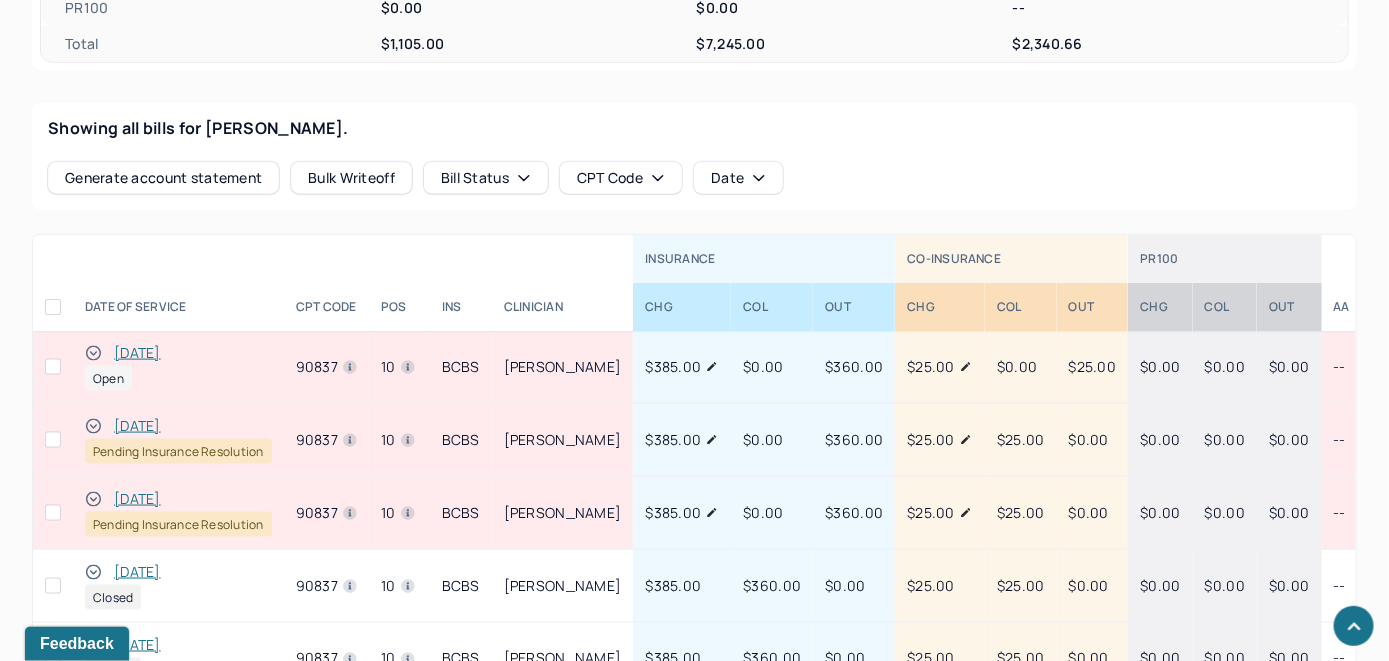 click on "[DATE]" at bounding box center [137, 353] 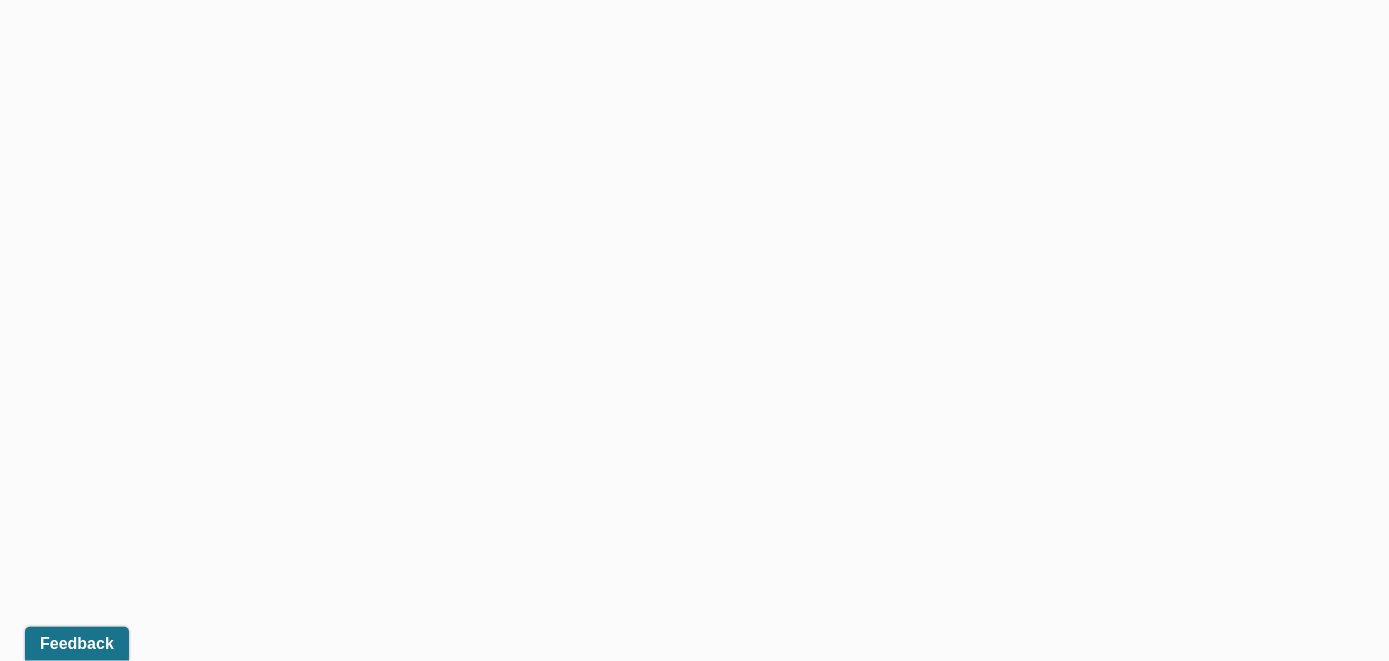 scroll, scrollTop: 738, scrollLeft: 0, axis: vertical 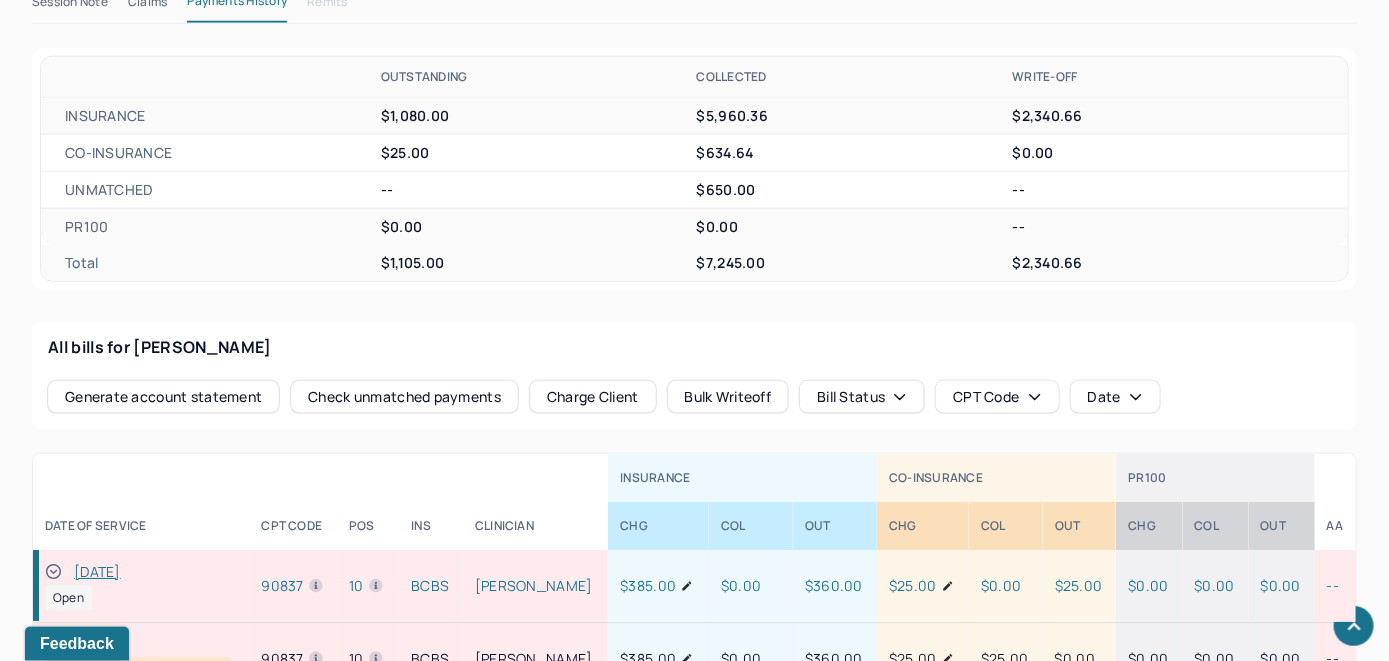 click on "Check unmatched payments" at bounding box center (404, 397) 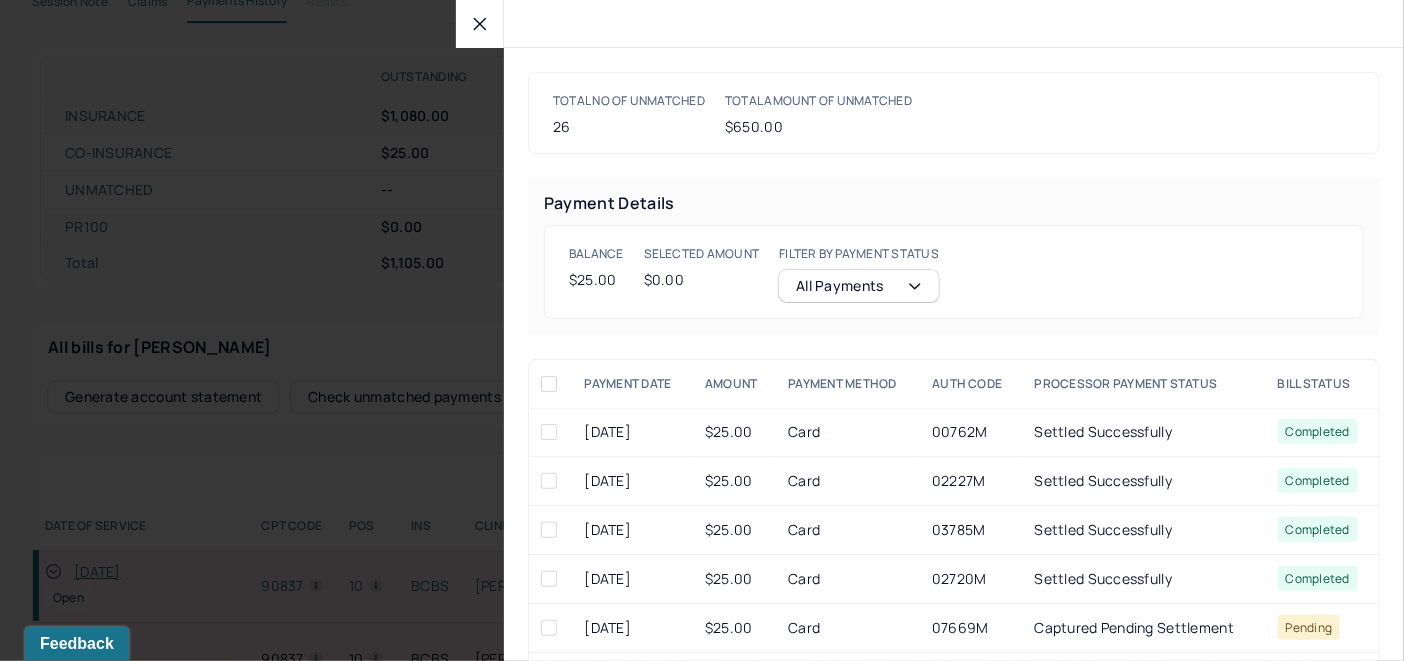 click at bounding box center (549, 432) 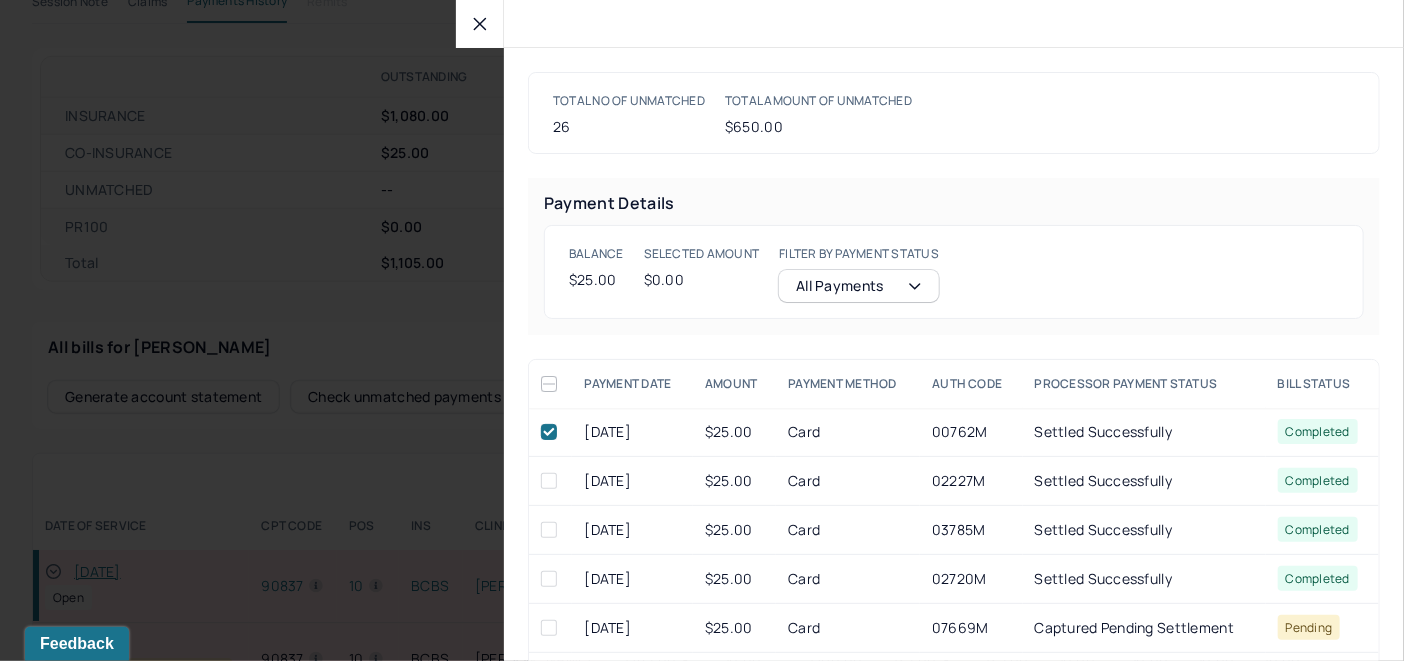 checkbox on "true" 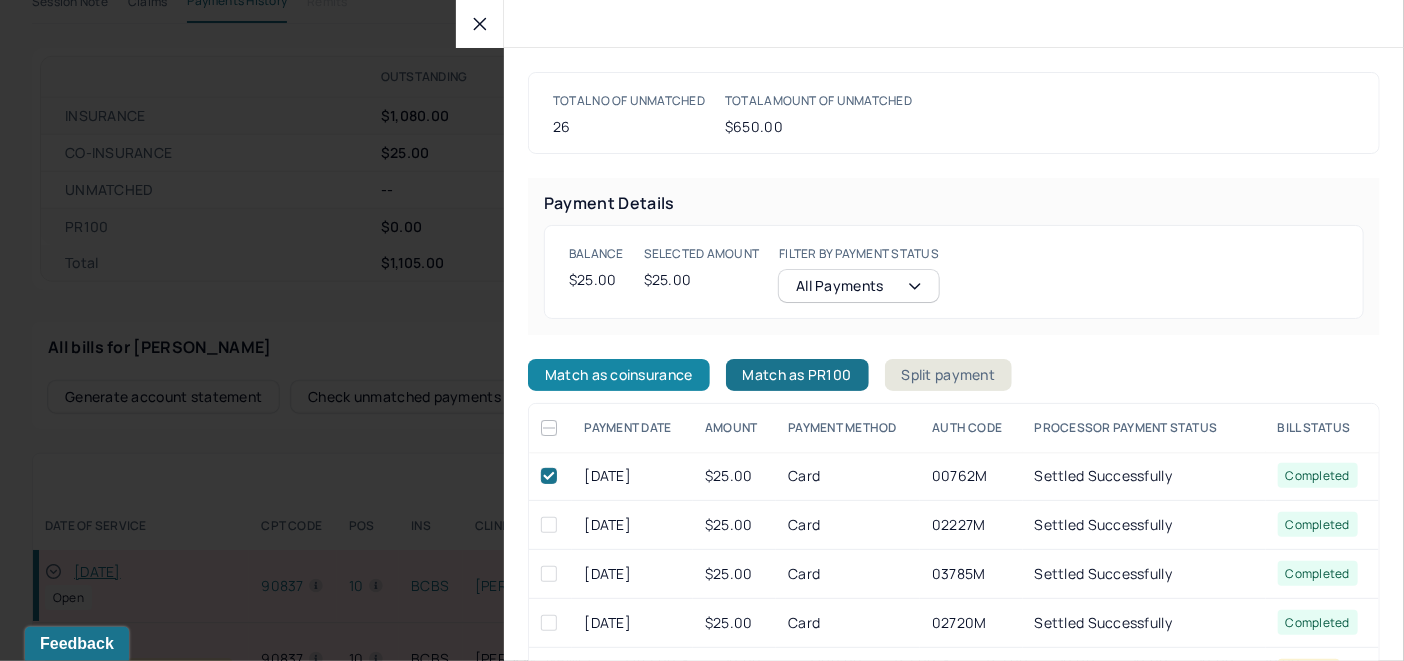 click on "Match as coinsurance" at bounding box center (619, 375) 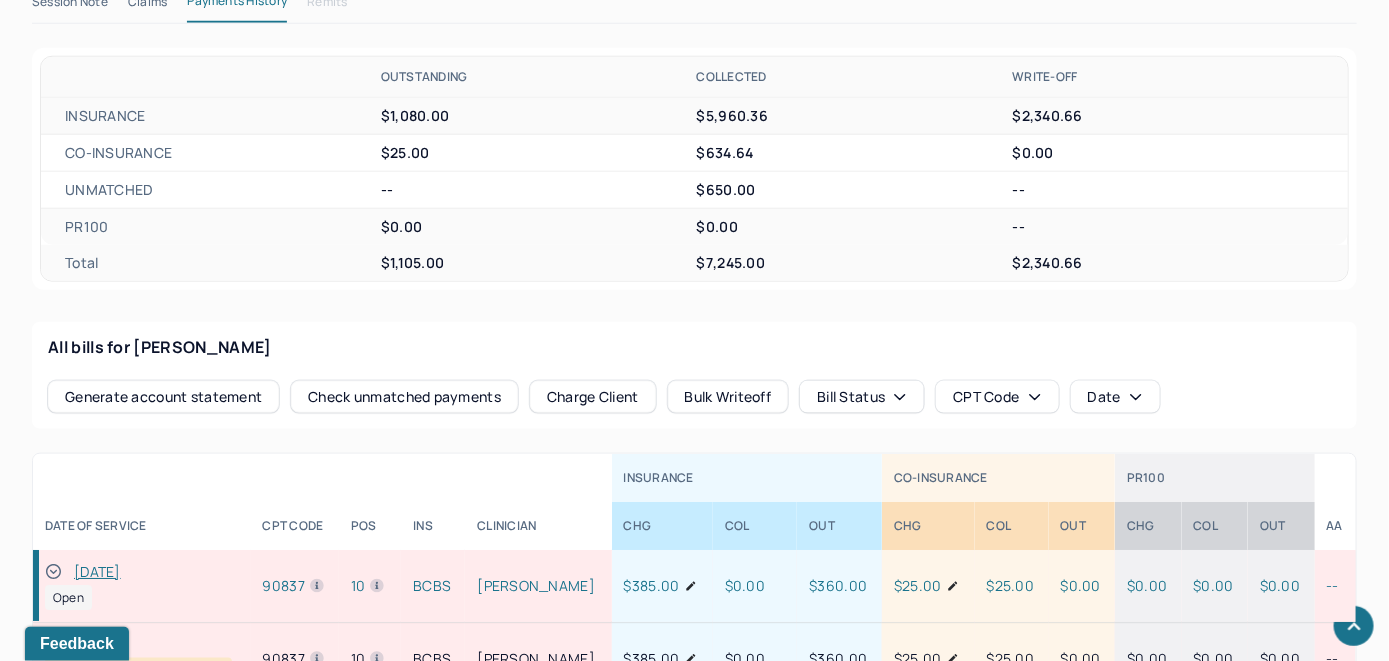 click 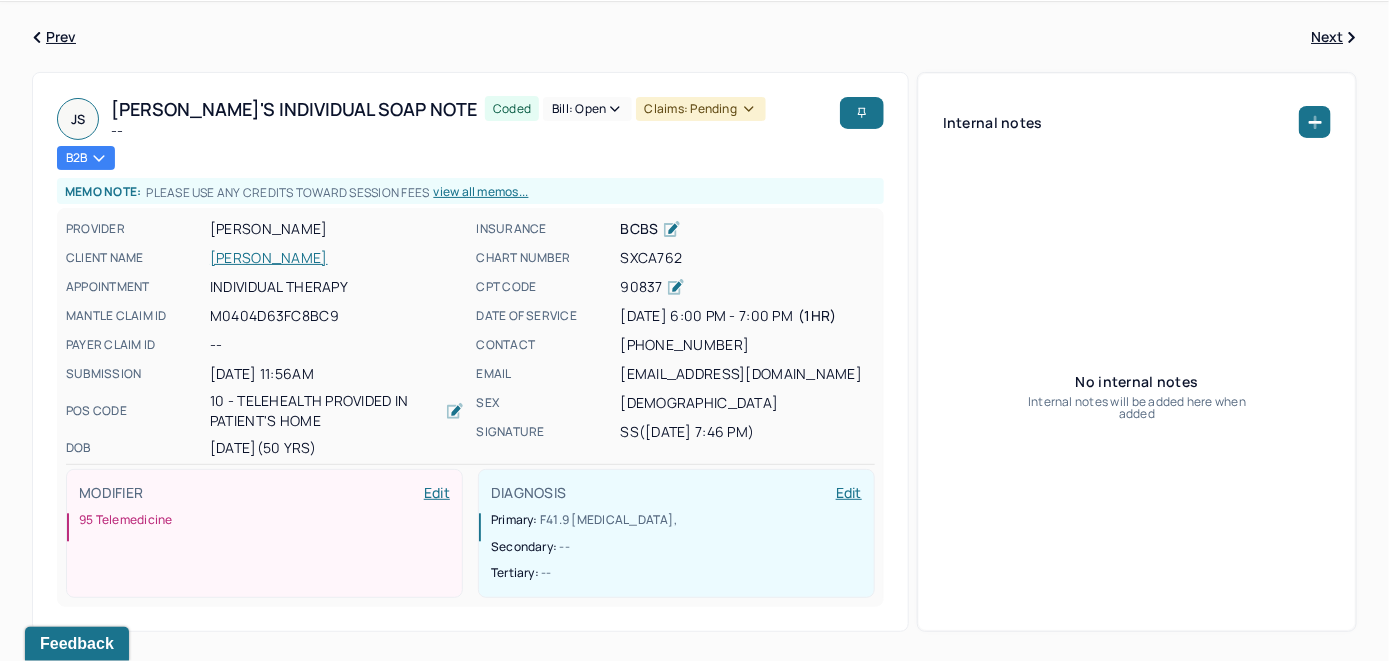 scroll, scrollTop: 0, scrollLeft: 0, axis: both 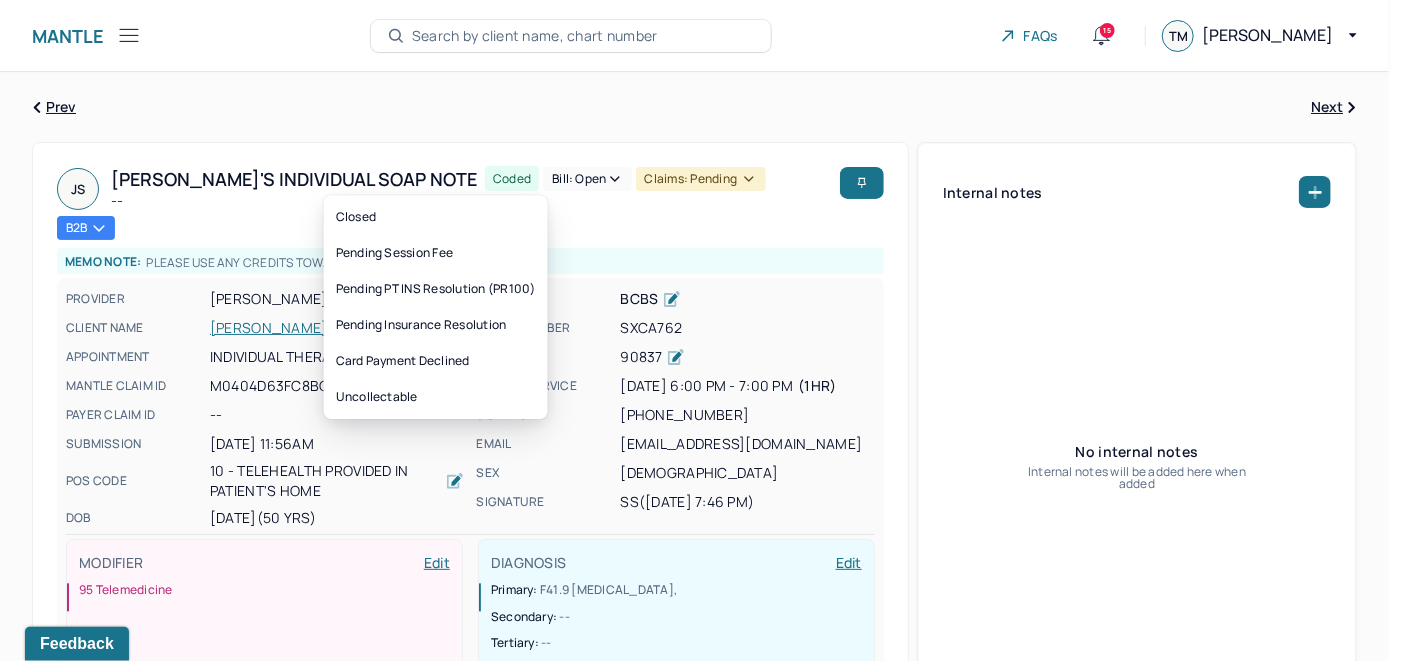 click on "Bill: Open" at bounding box center [587, 179] 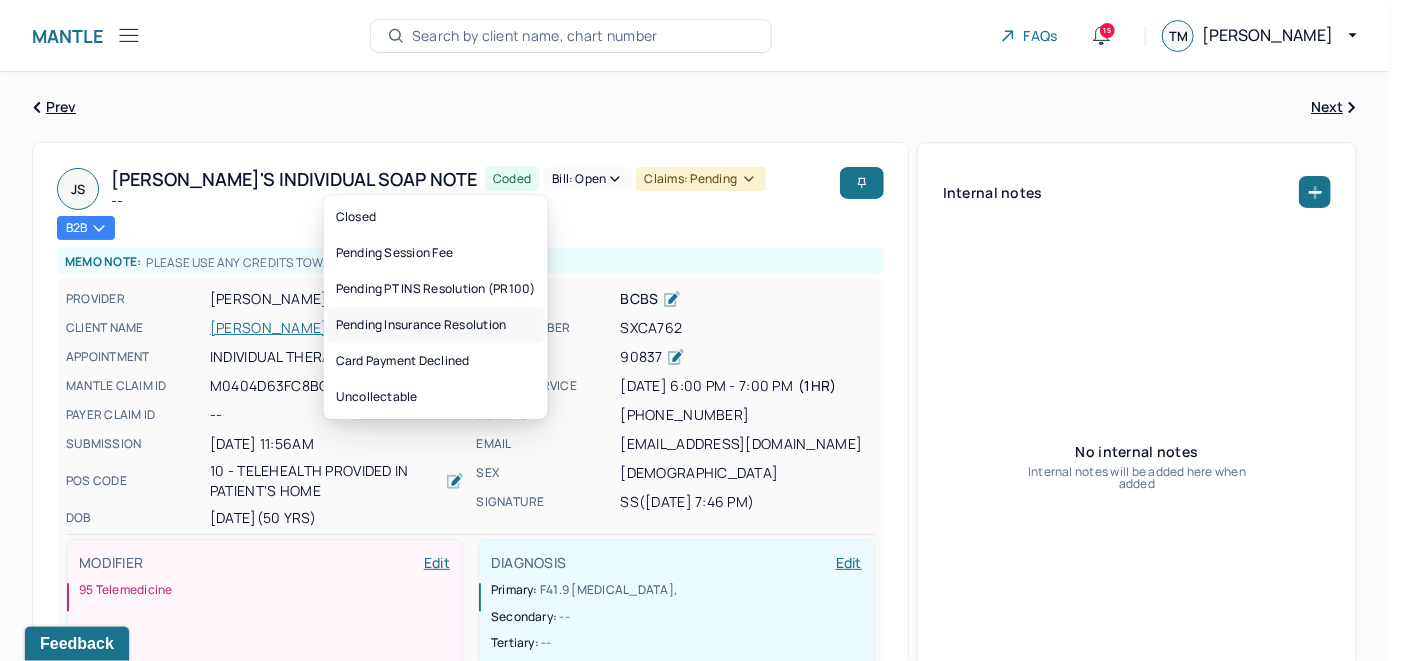 click on "Pending Insurance Resolution" at bounding box center (436, 325) 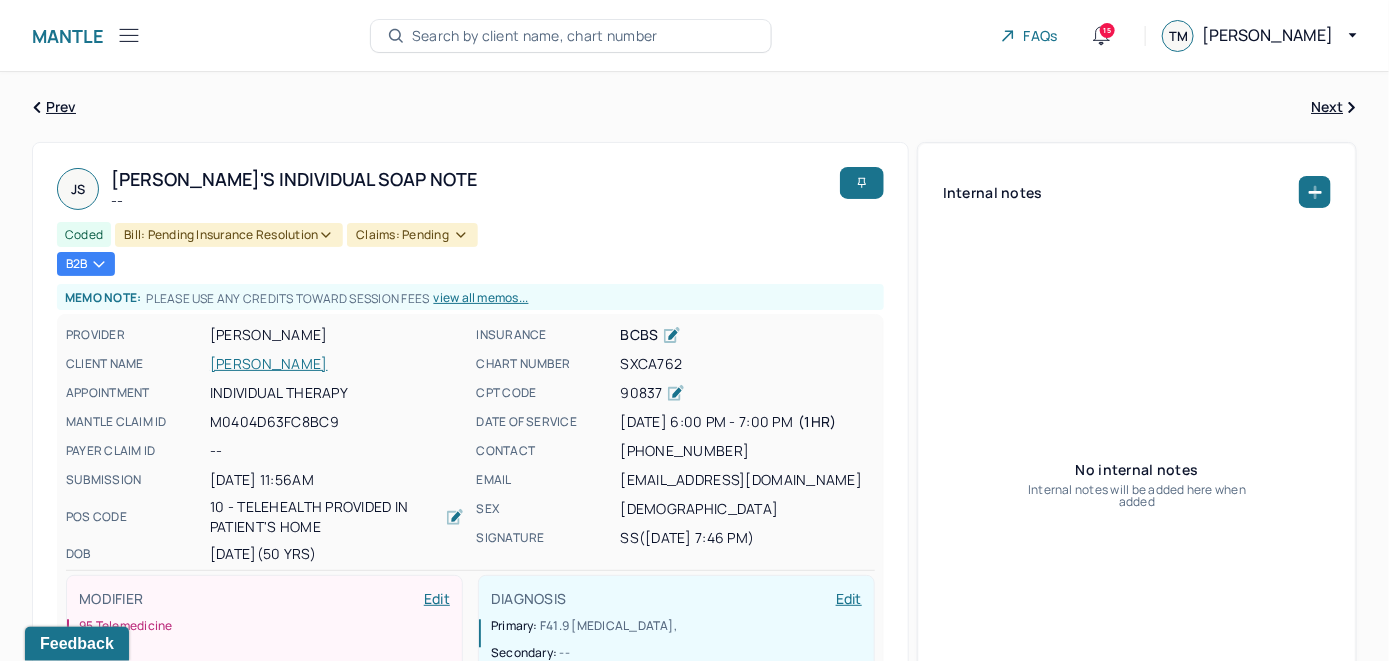 click on "Search by client name, chart number" at bounding box center (535, 36) 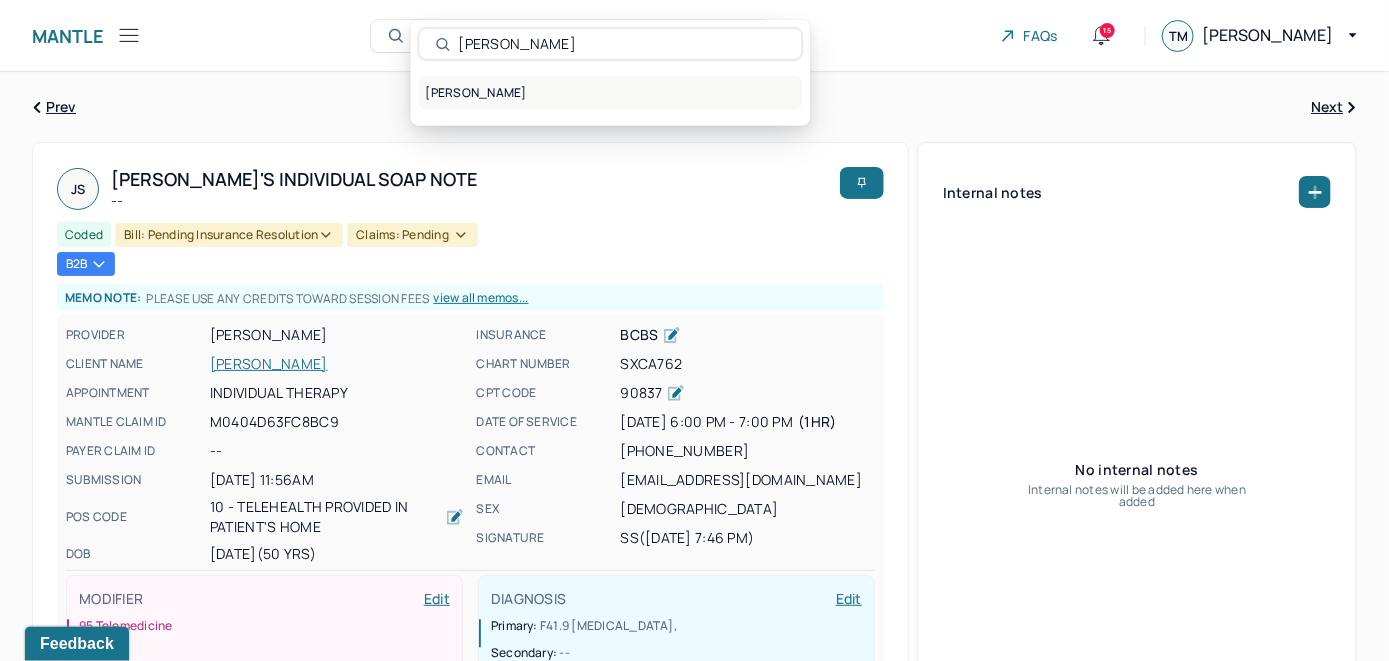 type on "Julia Delisi" 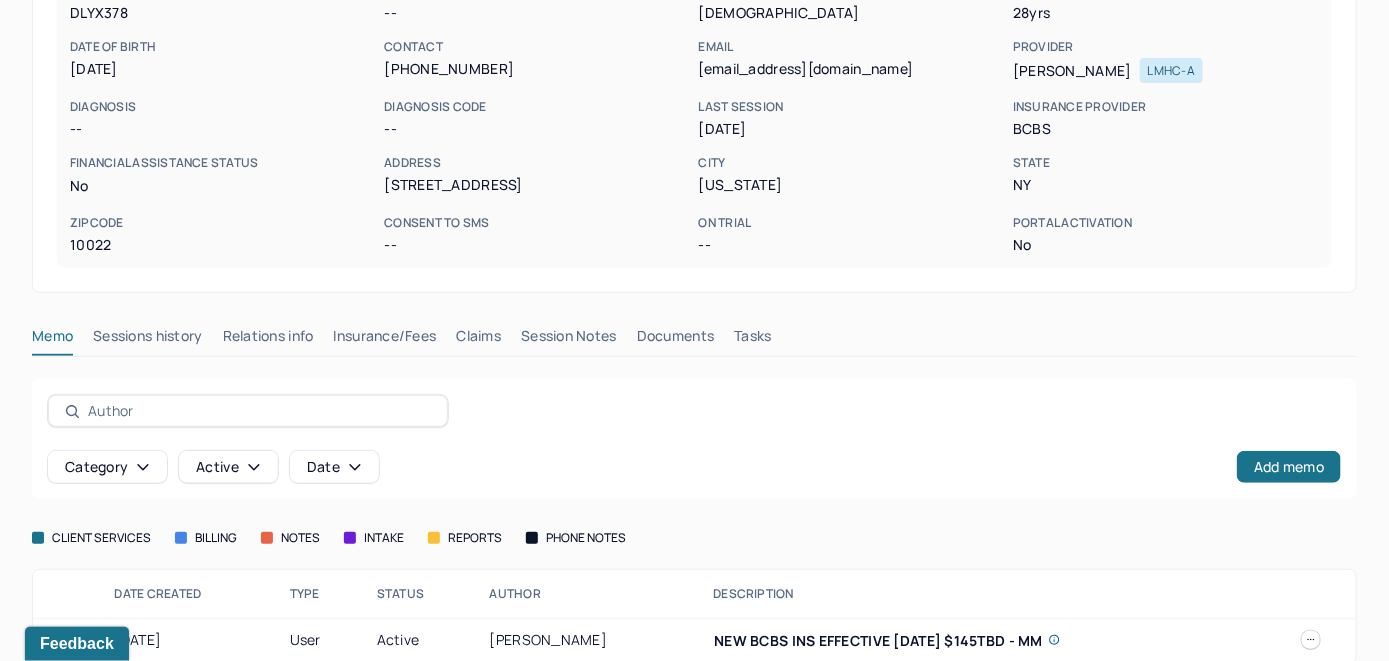 scroll, scrollTop: 261, scrollLeft: 0, axis: vertical 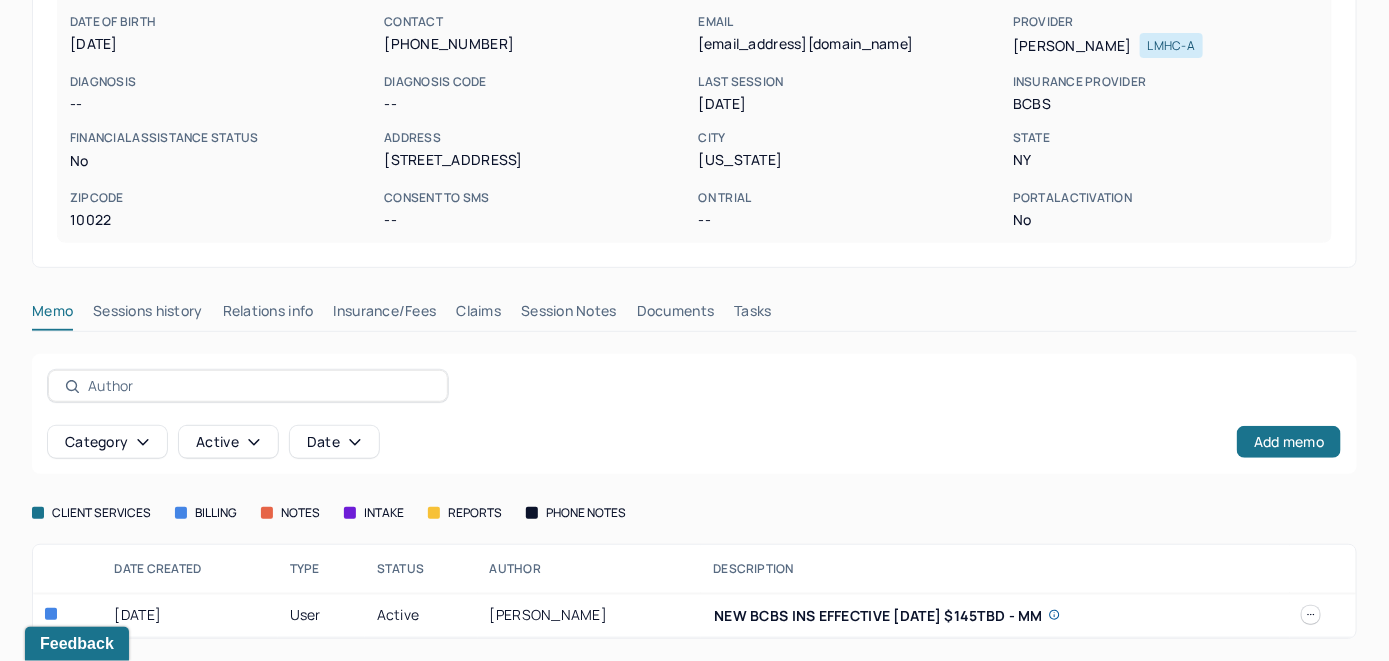 click on "Insurance/Fees" at bounding box center (385, 315) 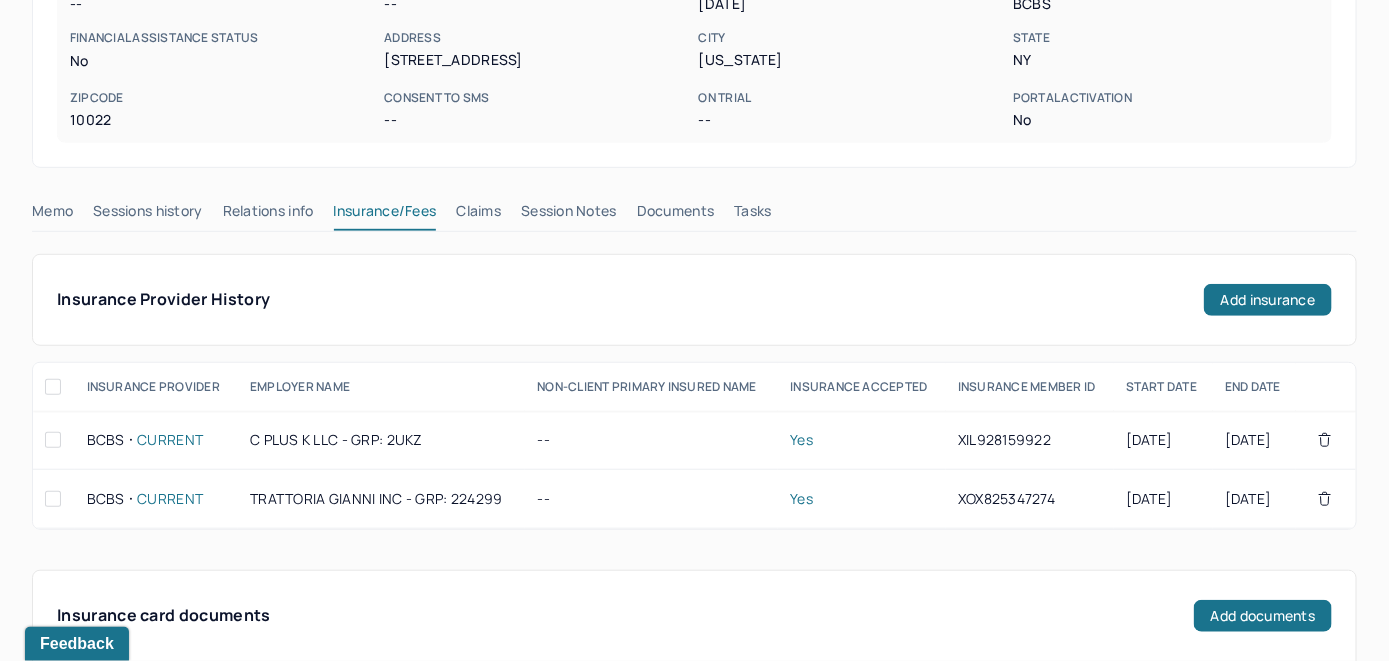 click on "Claims" at bounding box center (478, 215) 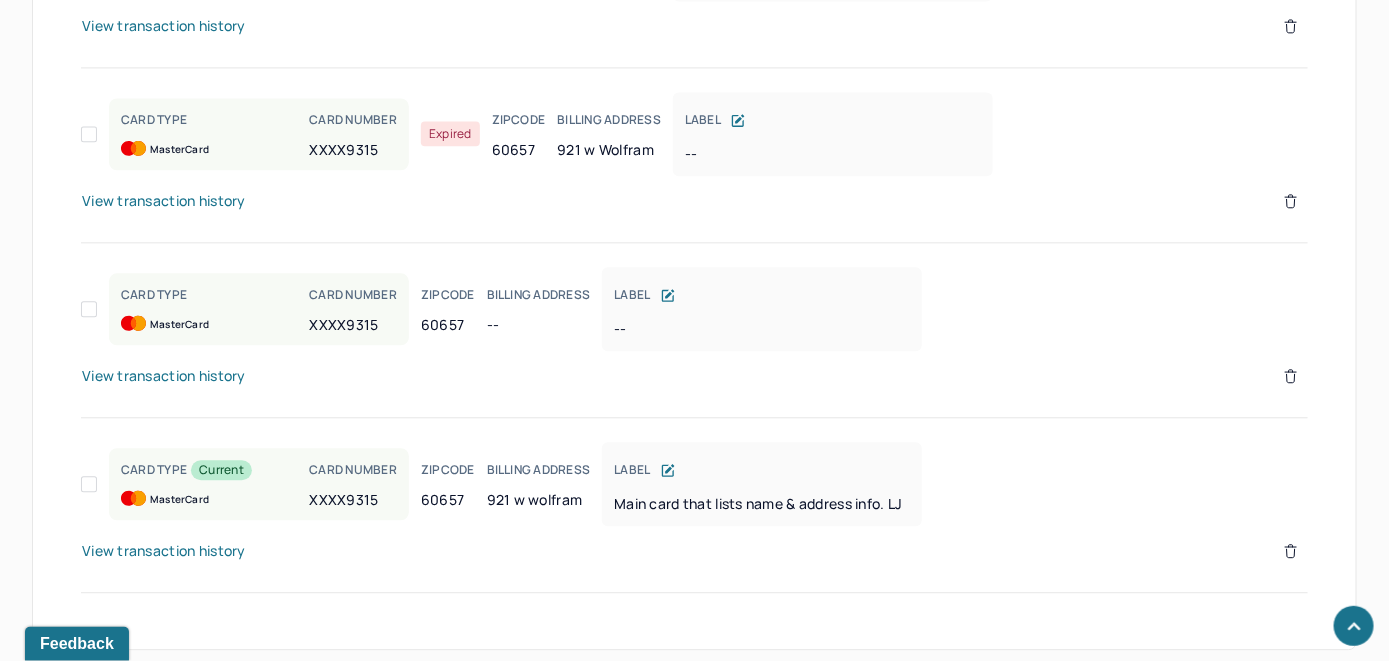 scroll, scrollTop: 1702, scrollLeft: 0, axis: vertical 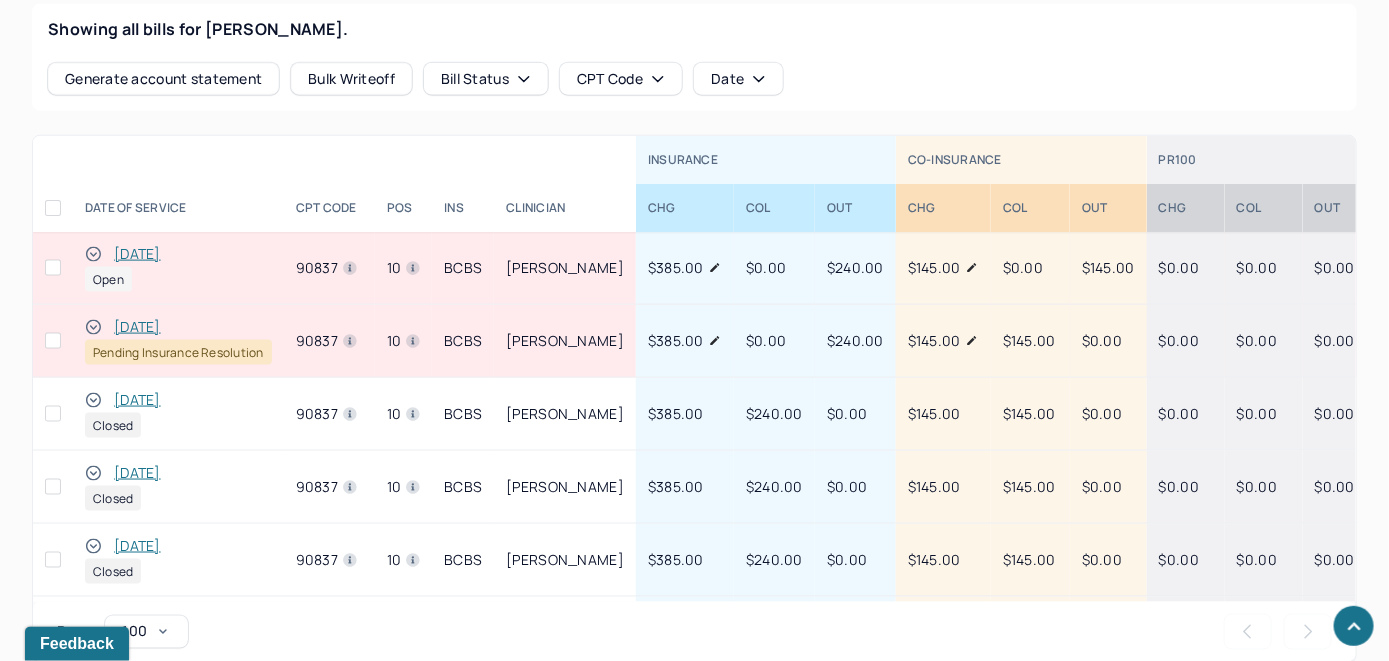 click on "[DATE]" at bounding box center [137, 254] 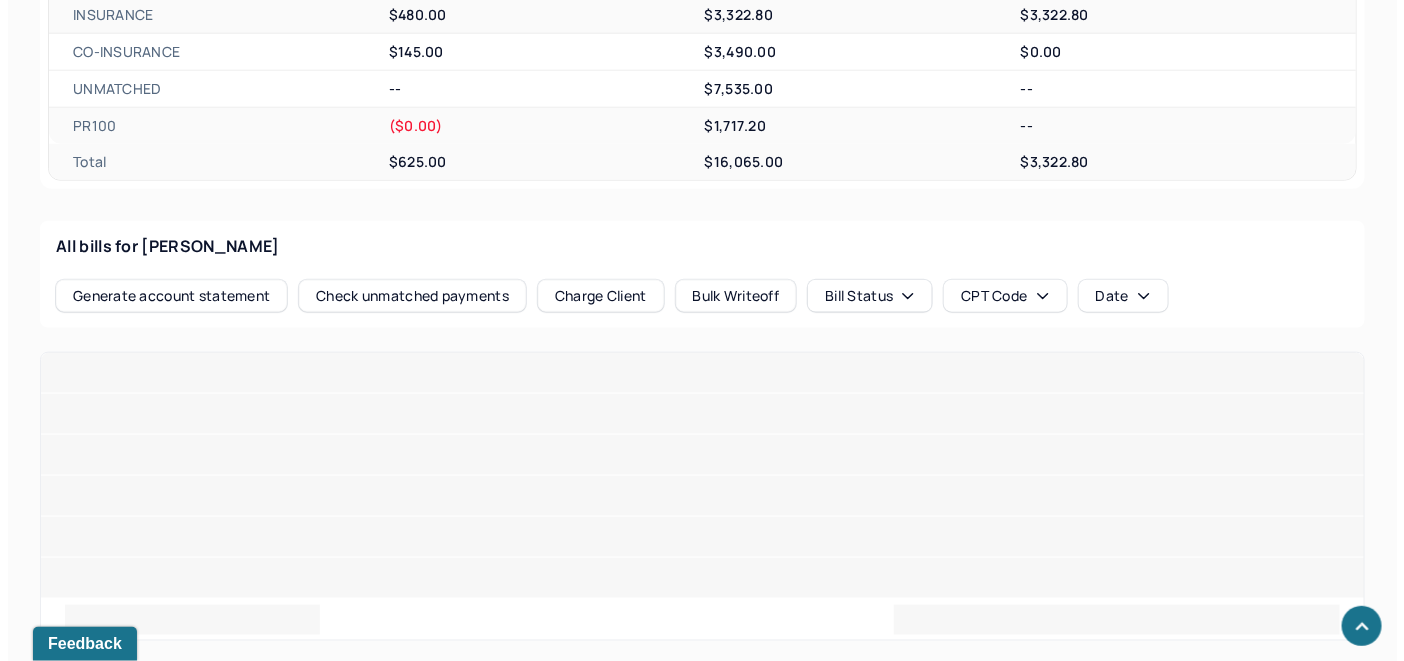 scroll, scrollTop: 813, scrollLeft: 0, axis: vertical 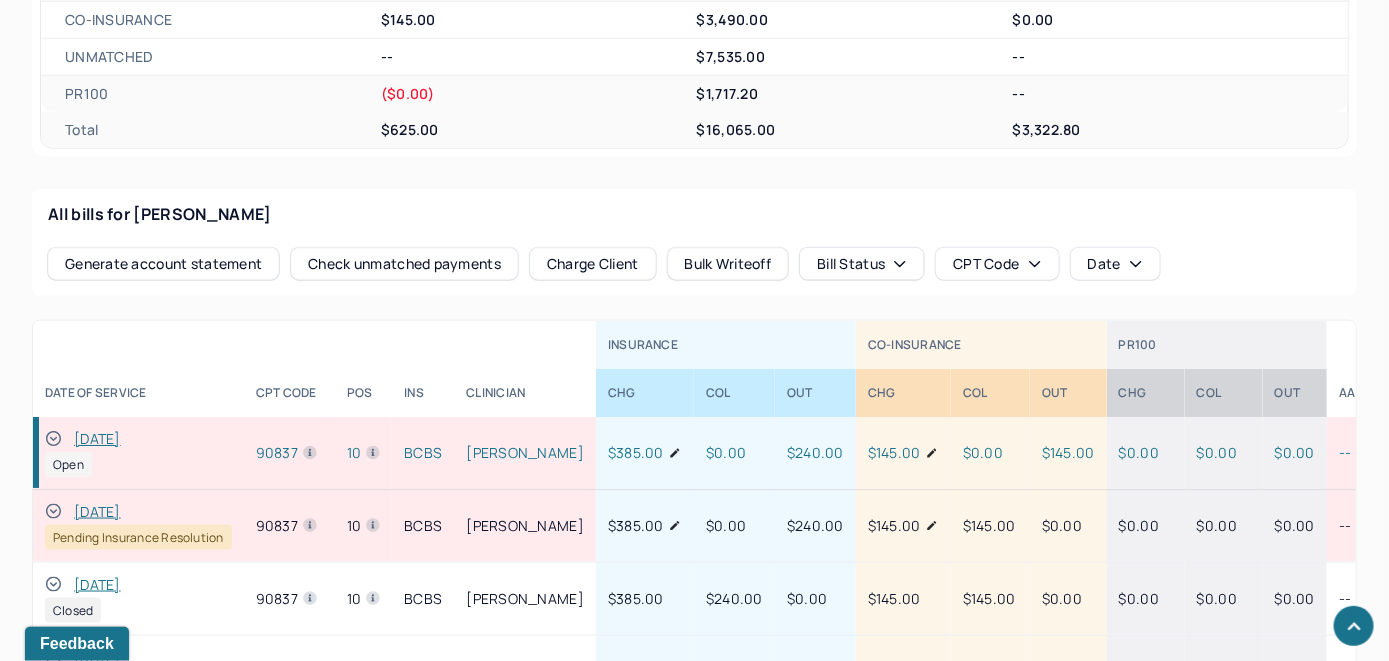 click on "Check unmatched payments" at bounding box center (404, 264) 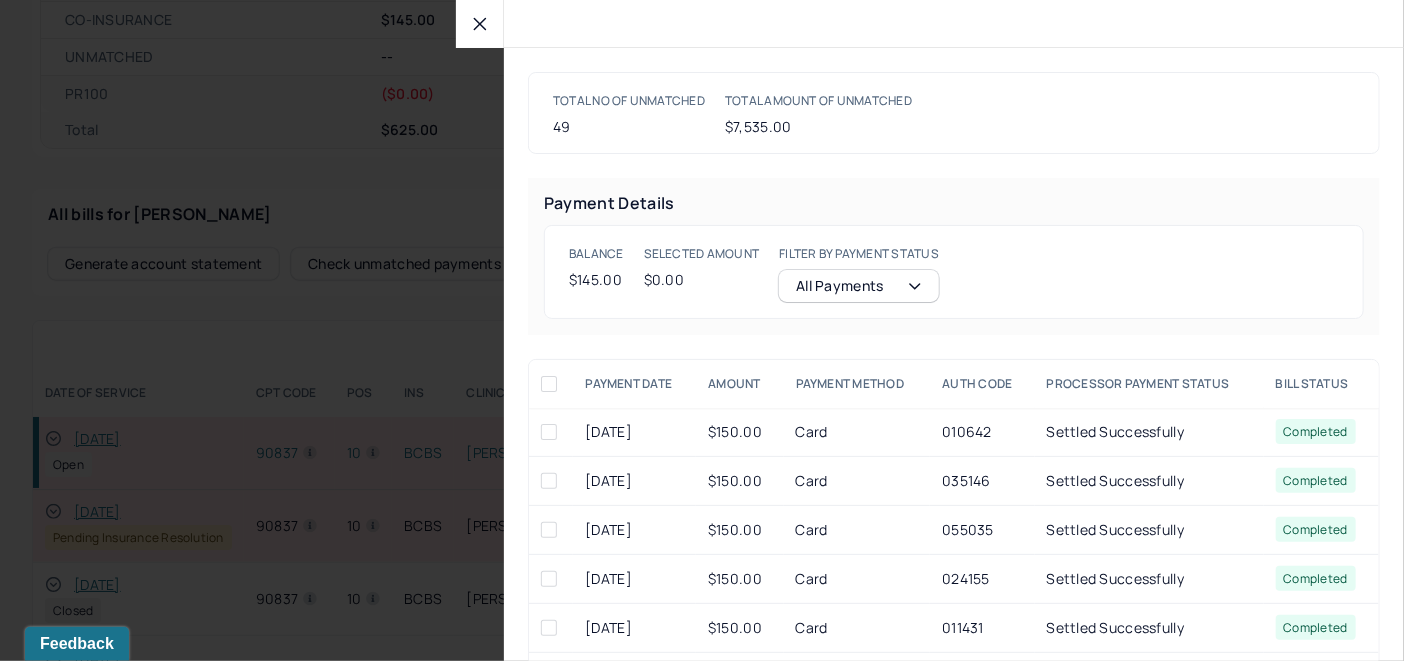 click at bounding box center (480, 24) 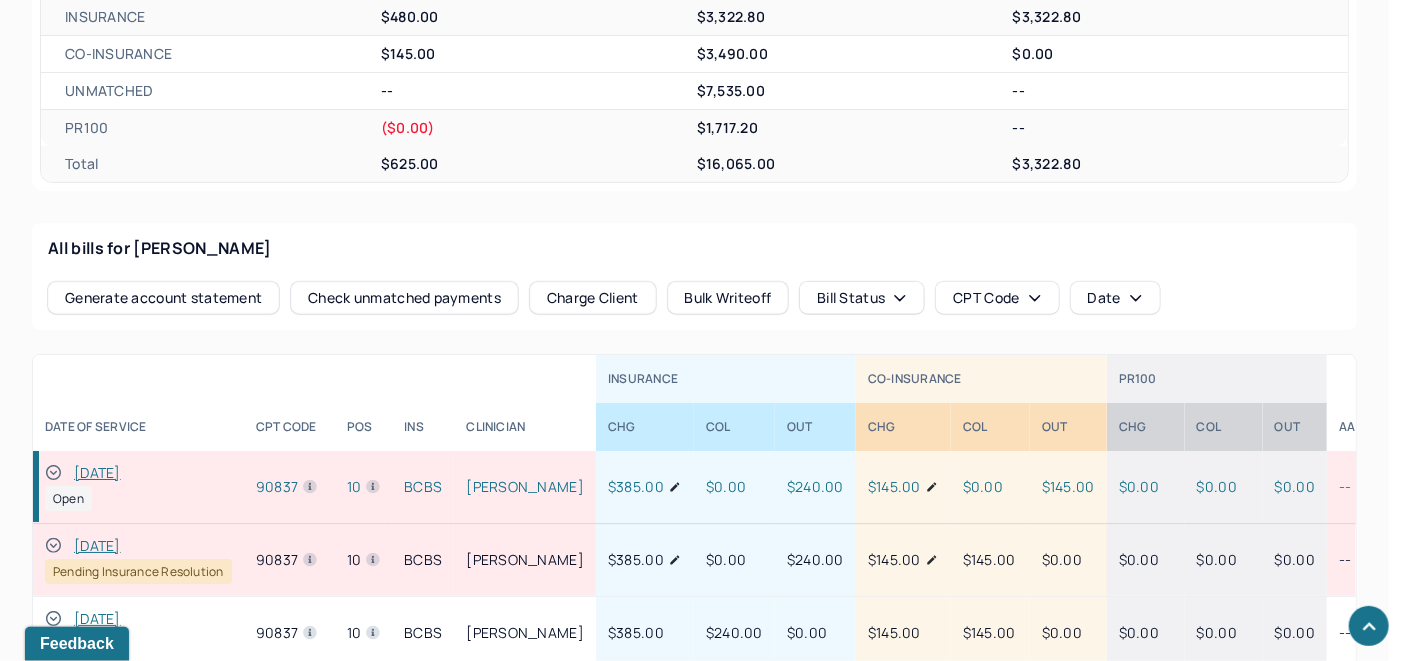 scroll, scrollTop: 847, scrollLeft: 0, axis: vertical 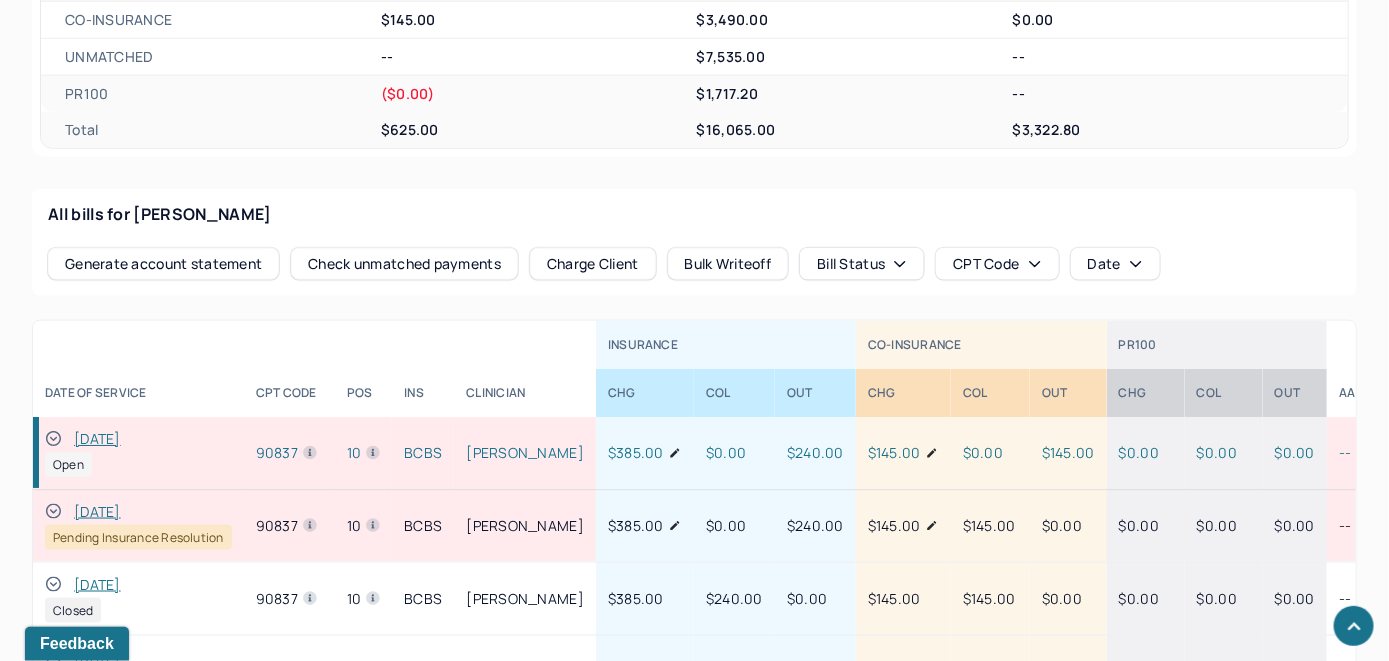 click on "Charge Client" at bounding box center (593, 264) 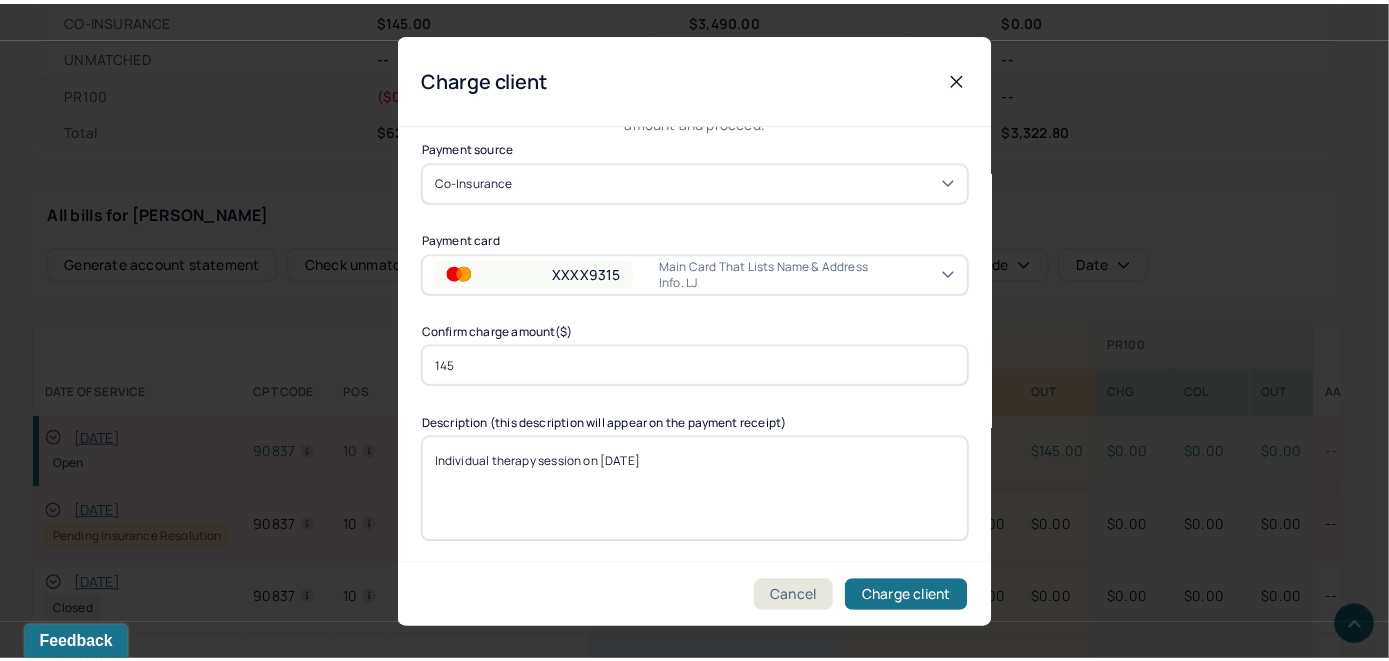 scroll, scrollTop: 121, scrollLeft: 0, axis: vertical 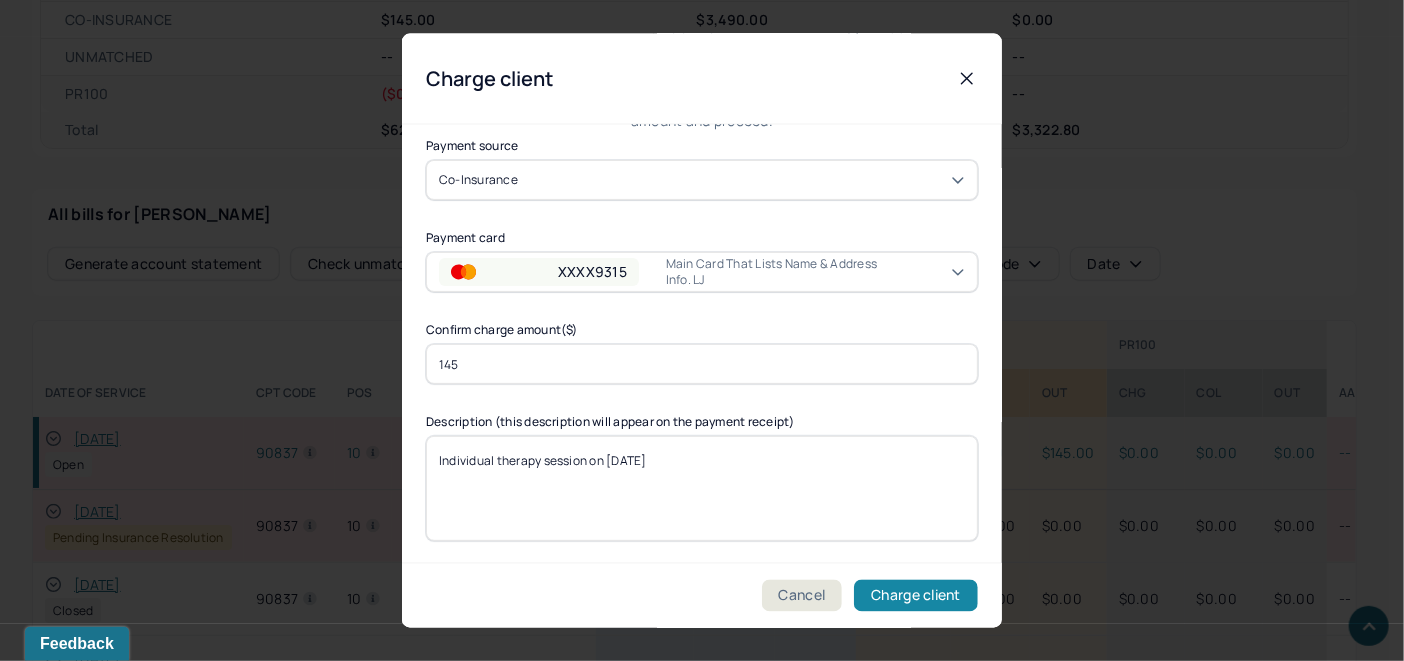 click on "Charge client" at bounding box center (916, 596) 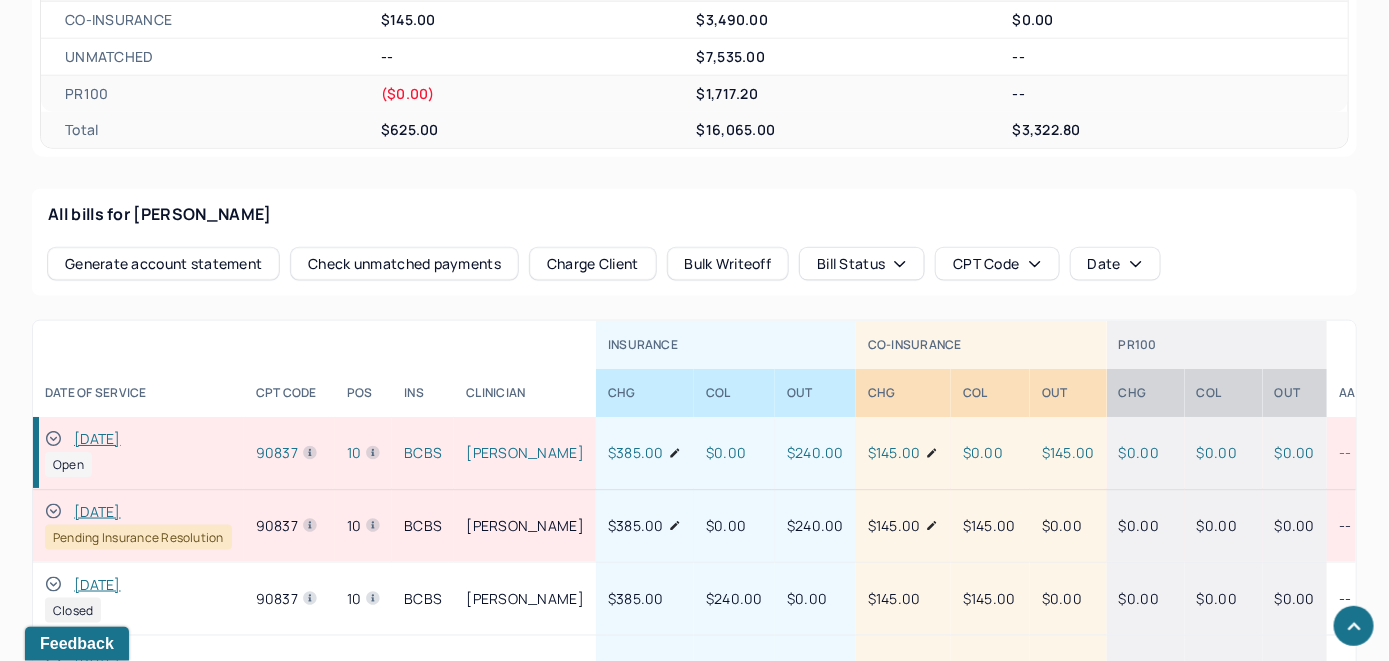 click 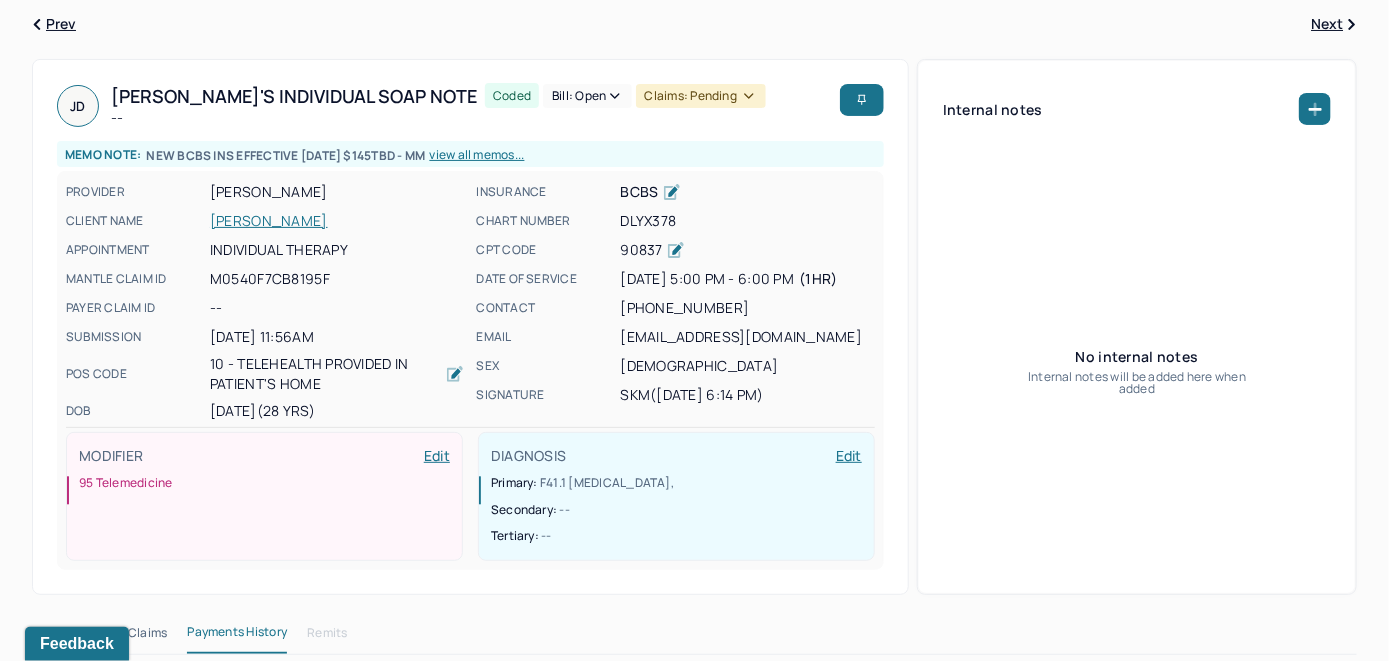 scroll, scrollTop: 47, scrollLeft: 0, axis: vertical 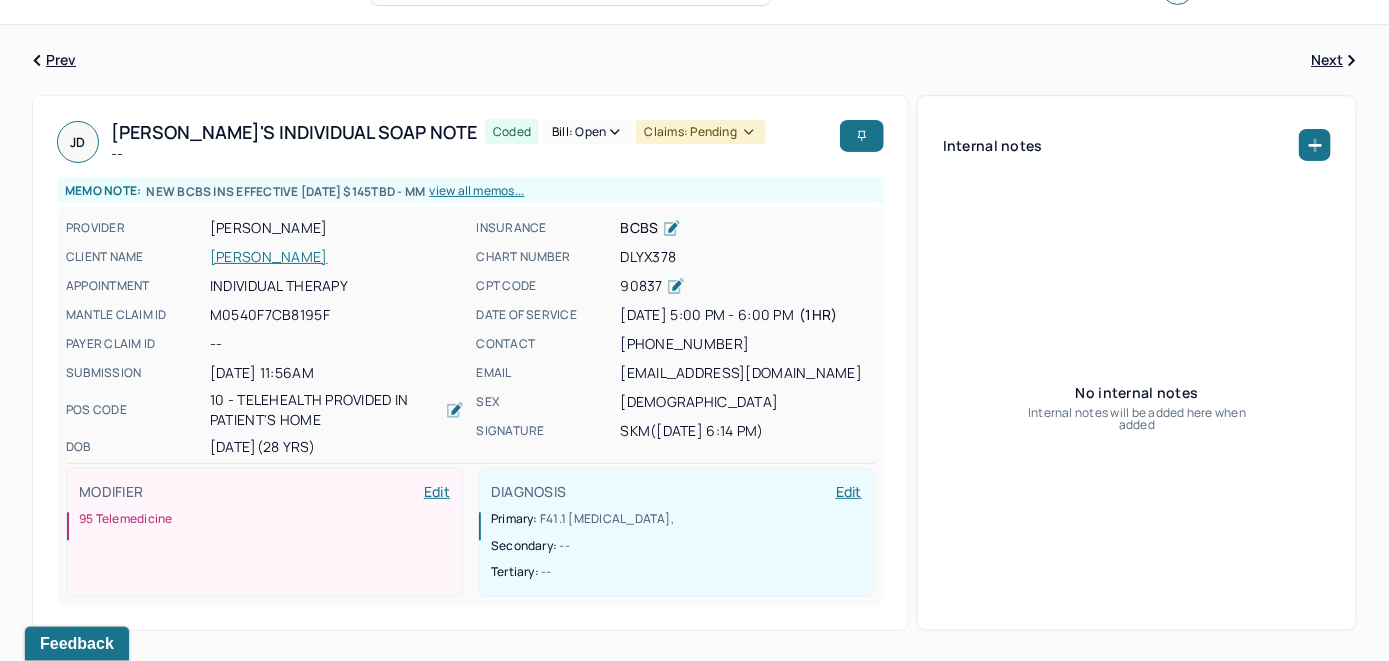 click 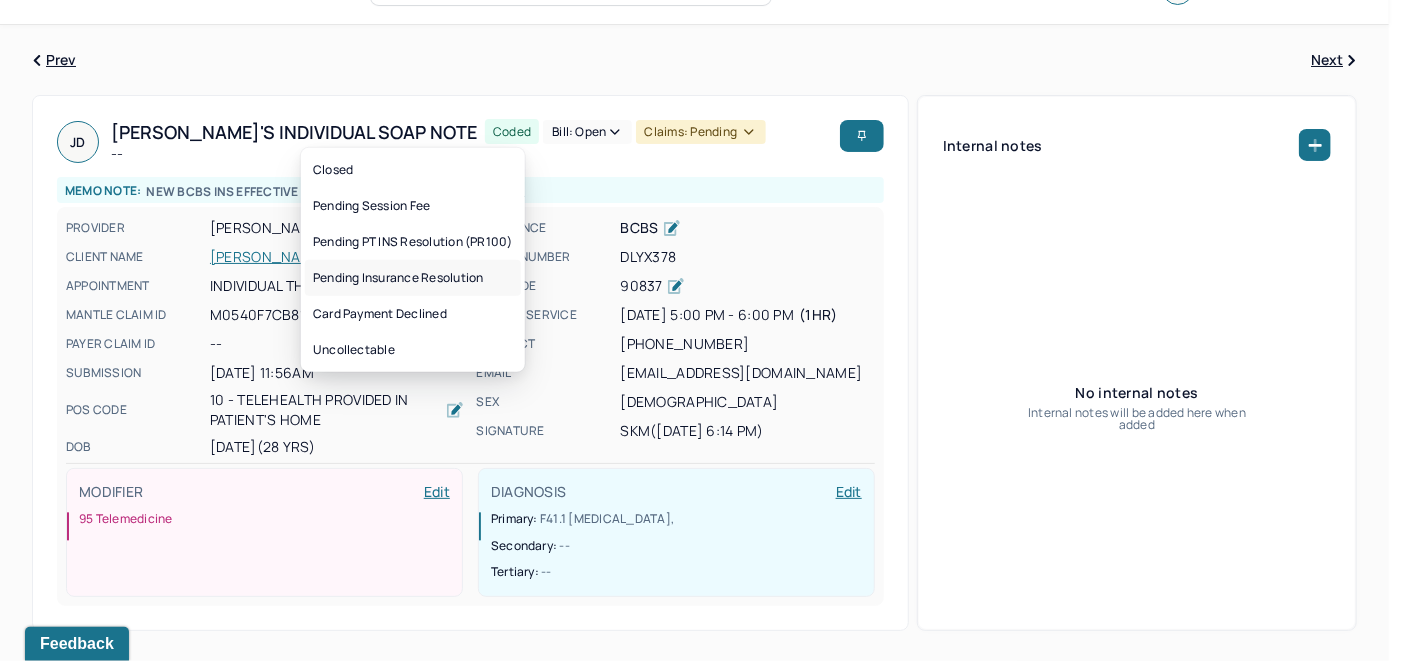 click on "Pending Insurance Resolution" at bounding box center (413, 278) 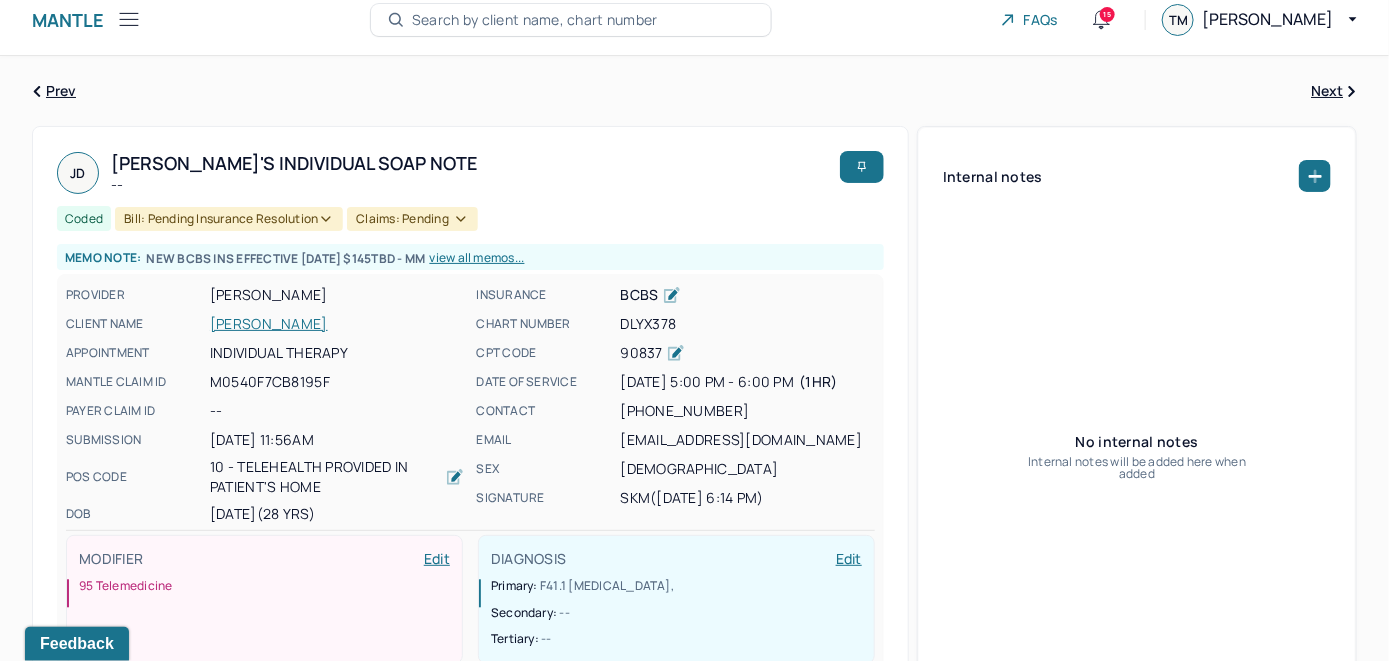 scroll, scrollTop: 0, scrollLeft: 0, axis: both 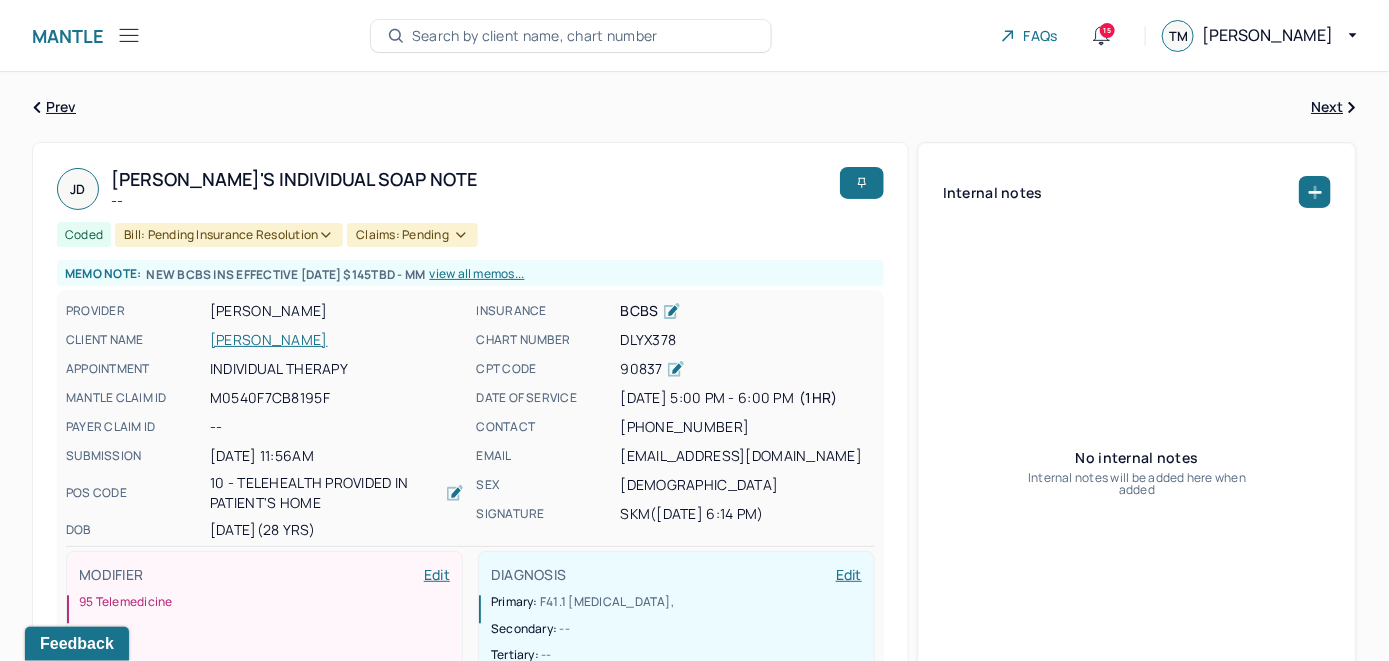 click on "Search by client name, chart number" at bounding box center (535, 36) 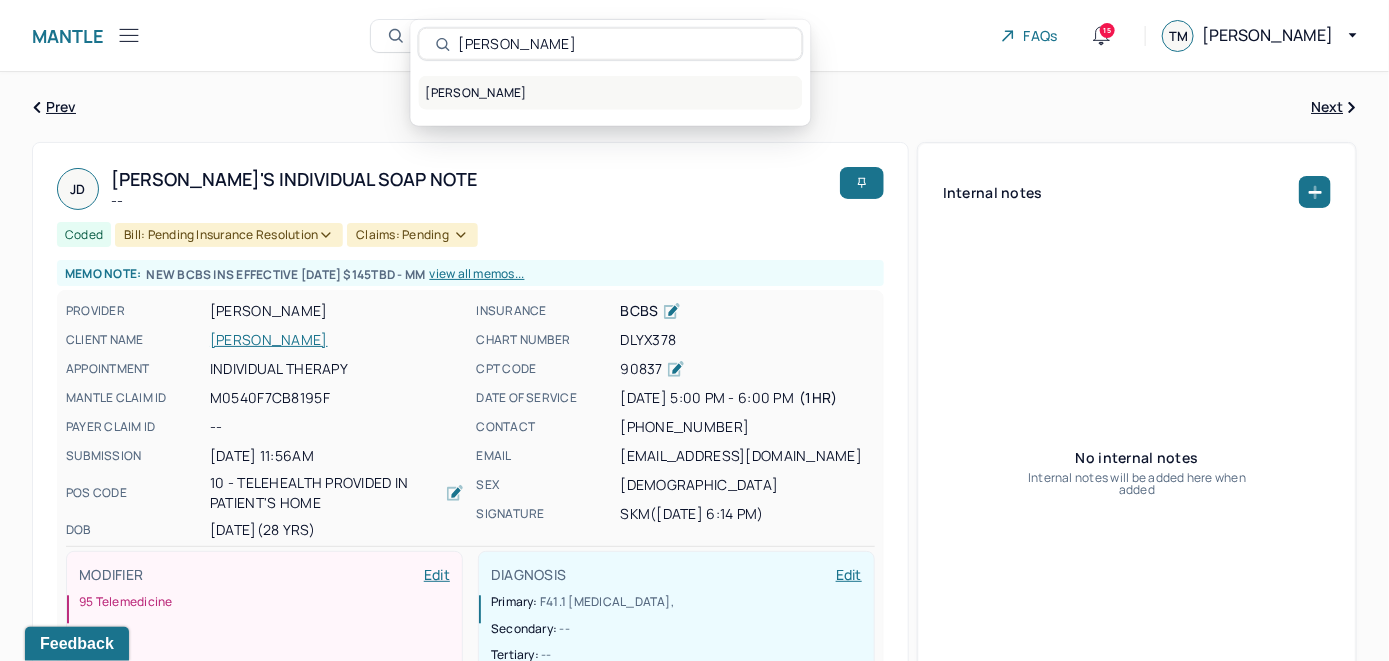 type on "Karmyn Ramirez" 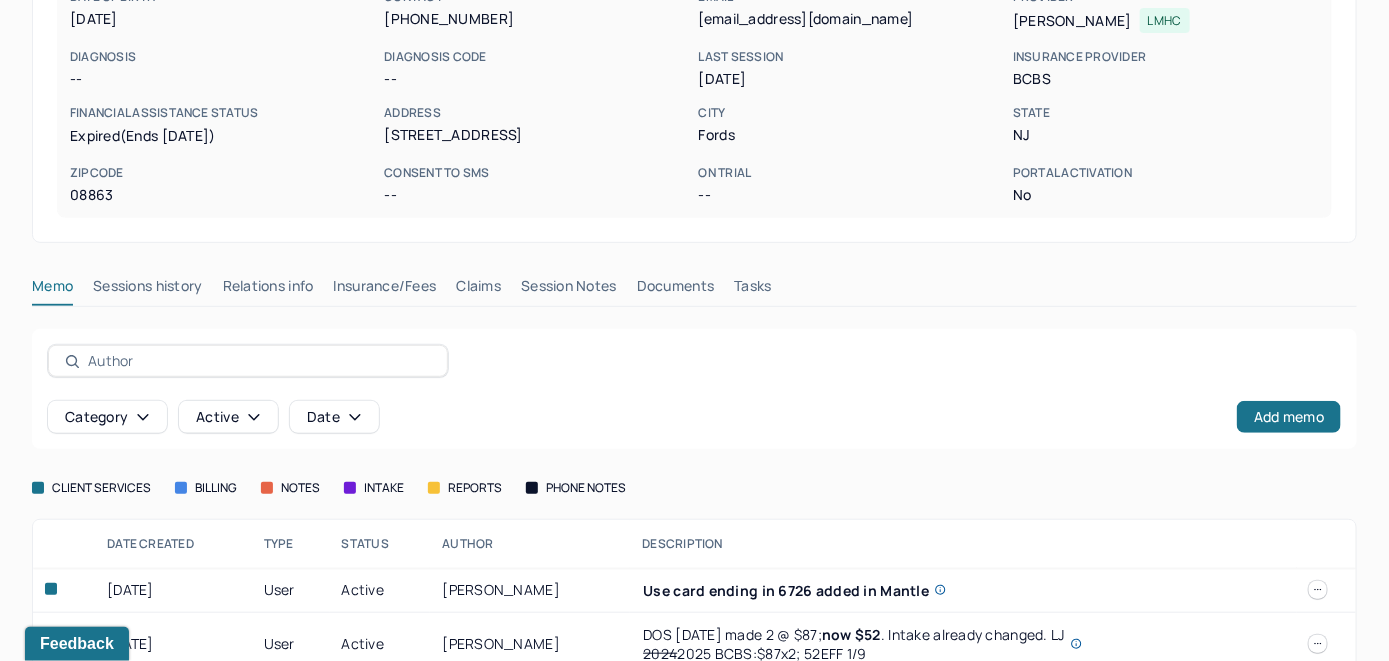 scroll, scrollTop: 407, scrollLeft: 0, axis: vertical 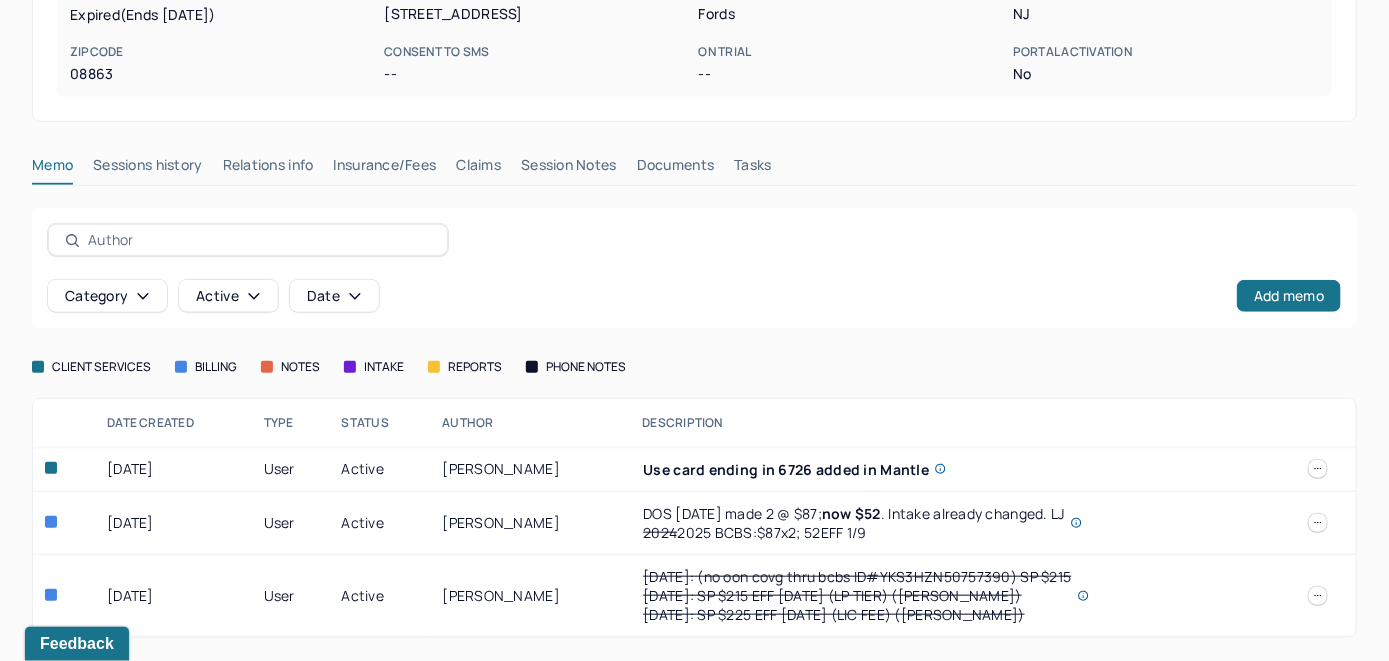 click on "Insurance/Fees" at bounding box center (385, 169) 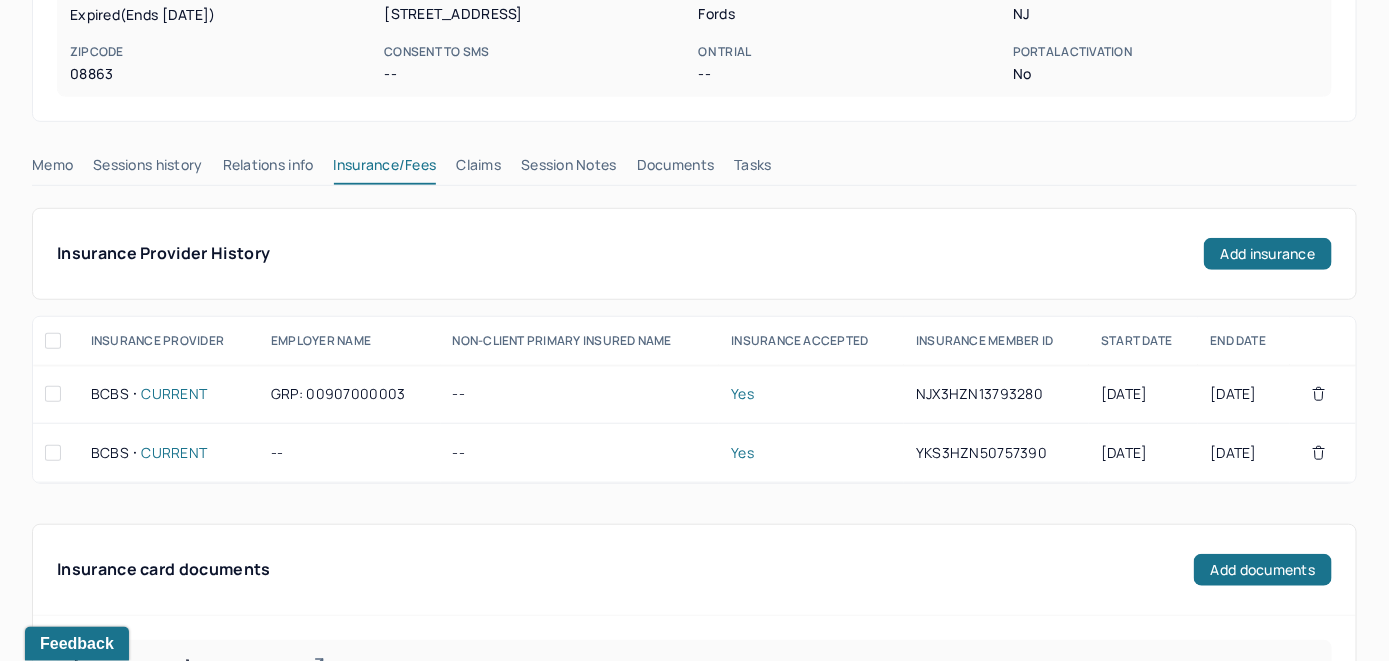 click on "Claims" at bounding box center (478, 169) 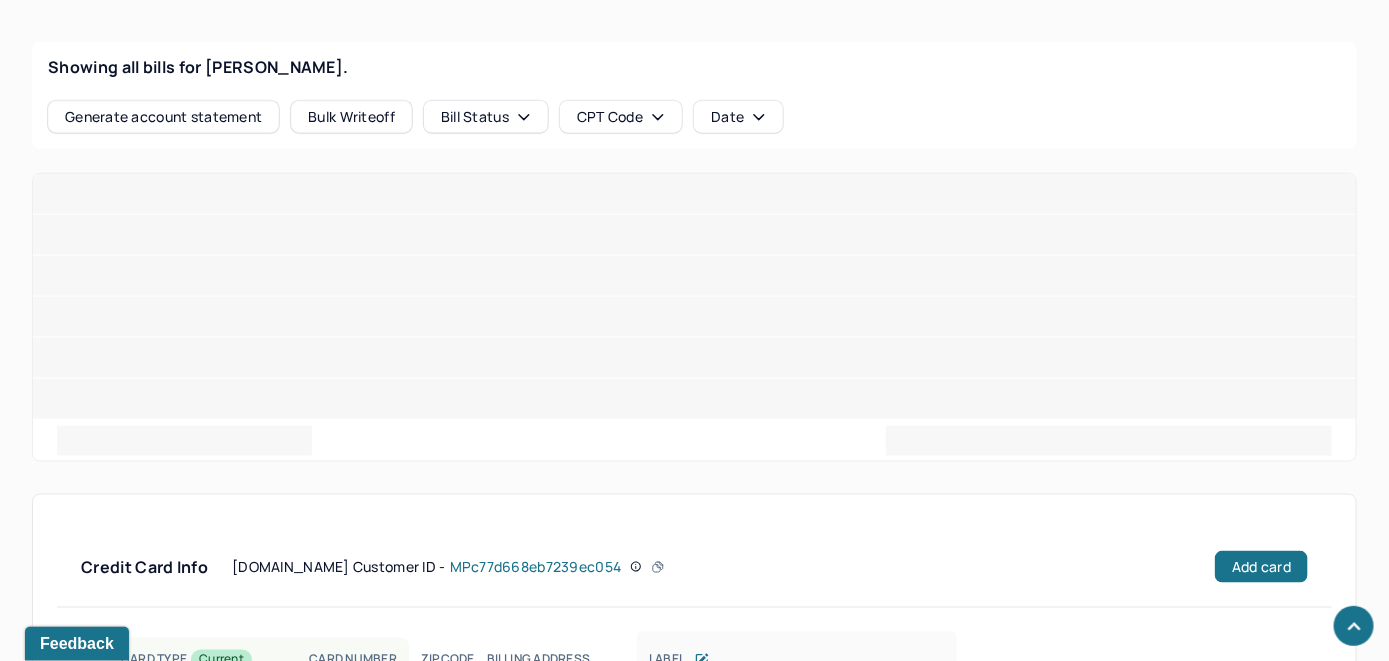 scroll, scrollTop: 604, scrollLeft: 0, axis: vertical 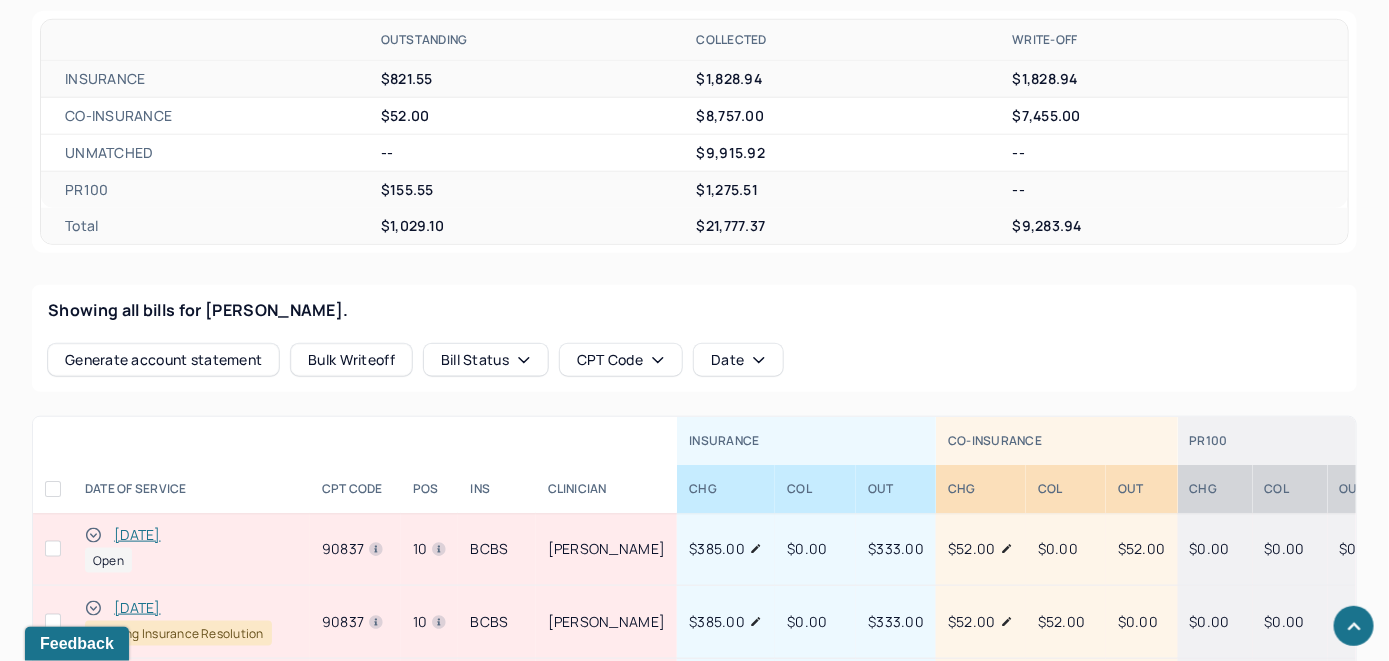 click on "[DATE]" at bounding box center [137, 535] 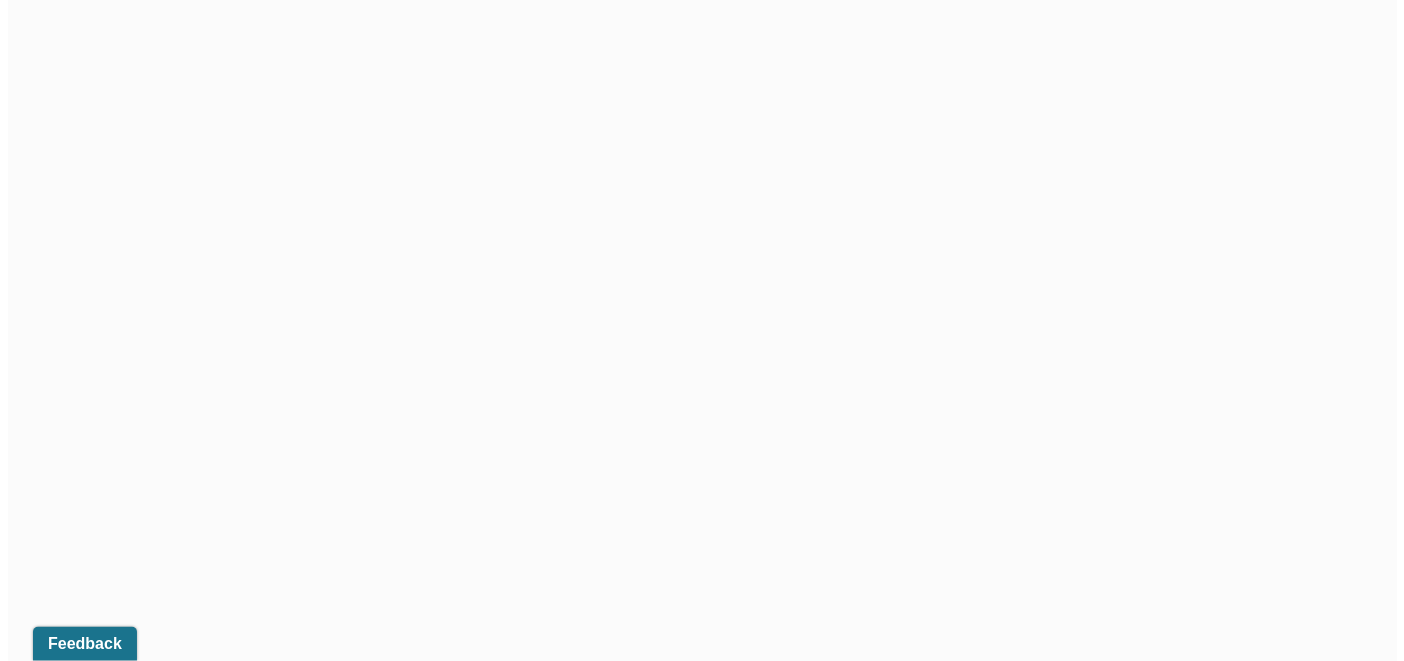scroll, scrollTop: 532, scrollLeft: 0, axis: vertical 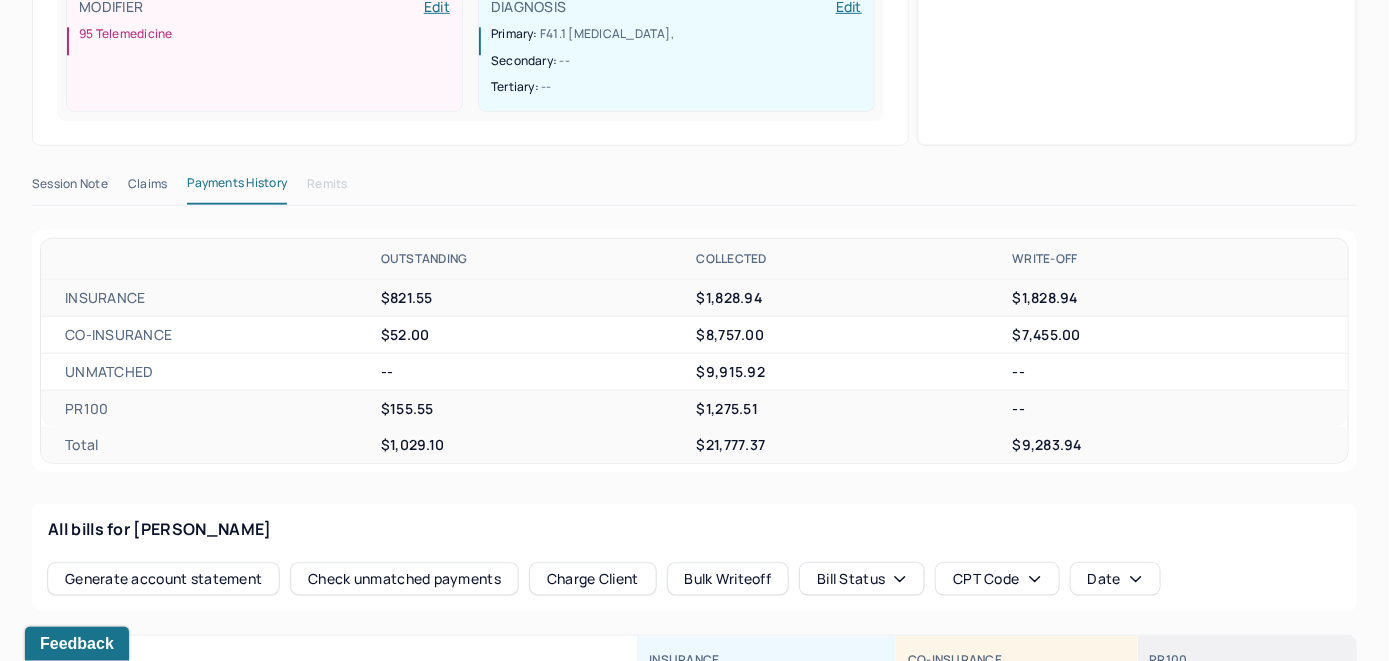 click on "Check unmatched payments" at bounding box center (404, 579) 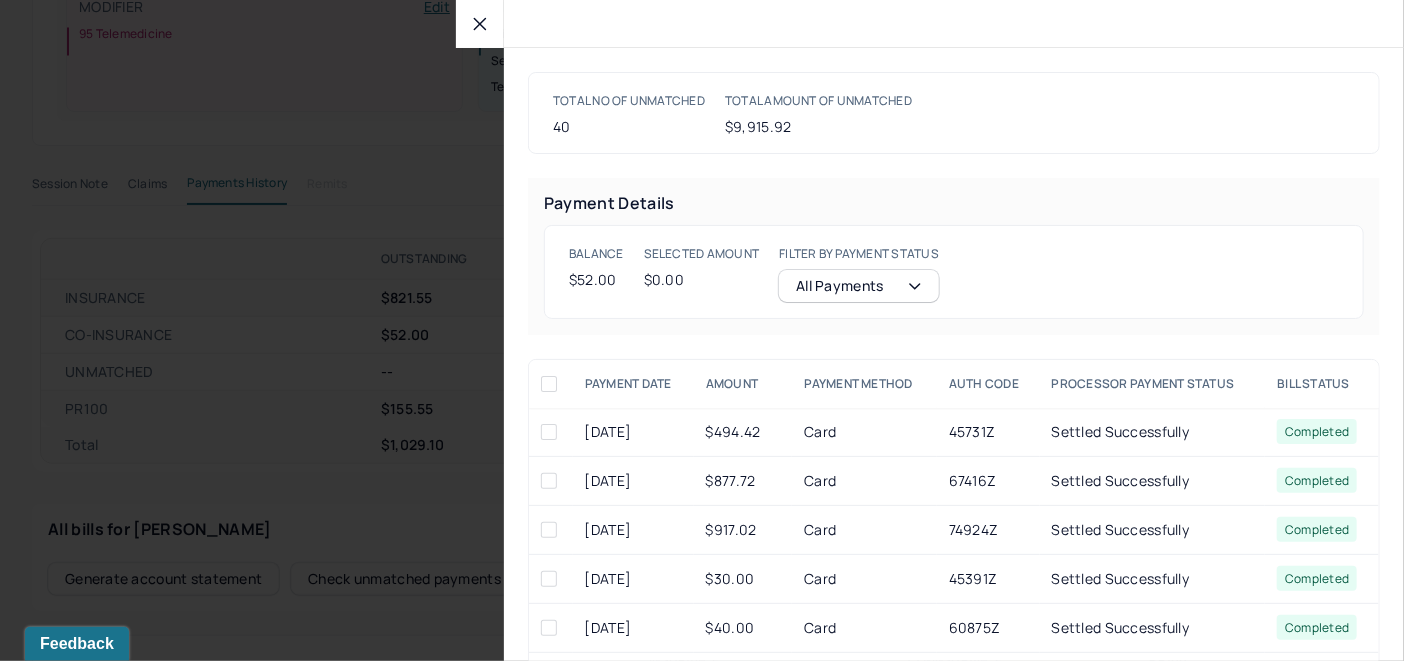 click 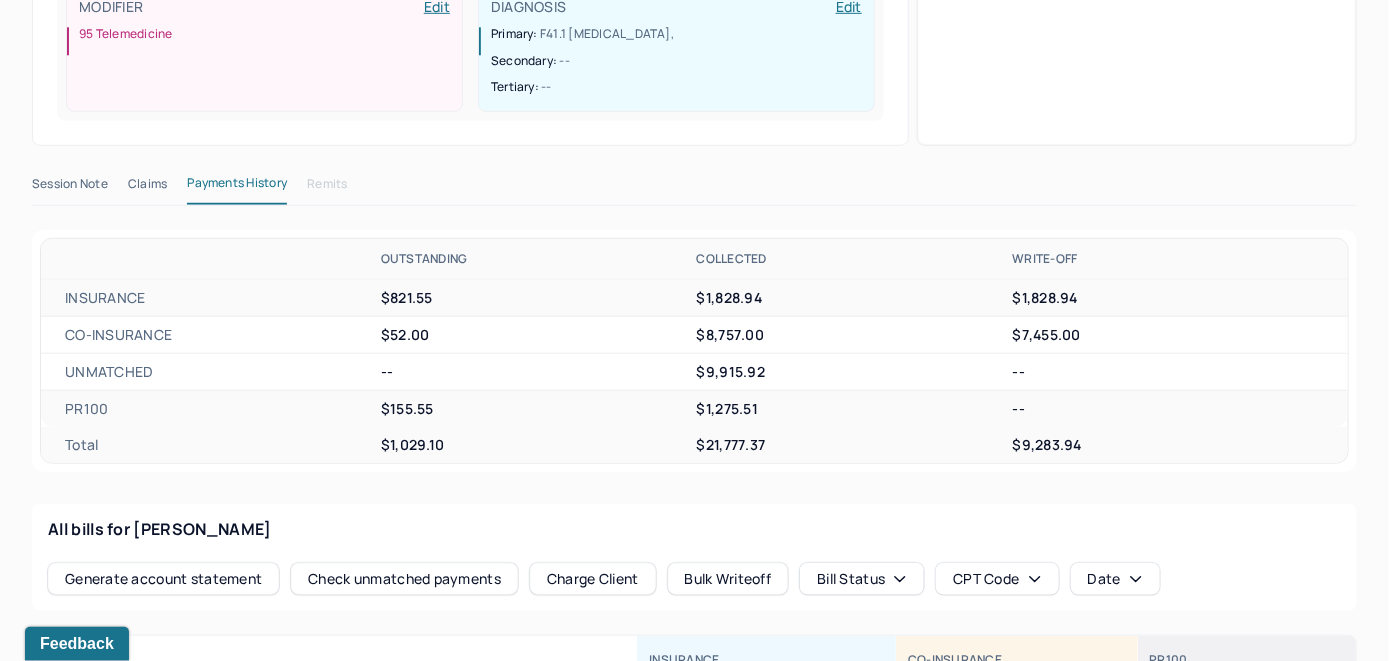 click on "Charge Client" at bounding box center [593, 579] 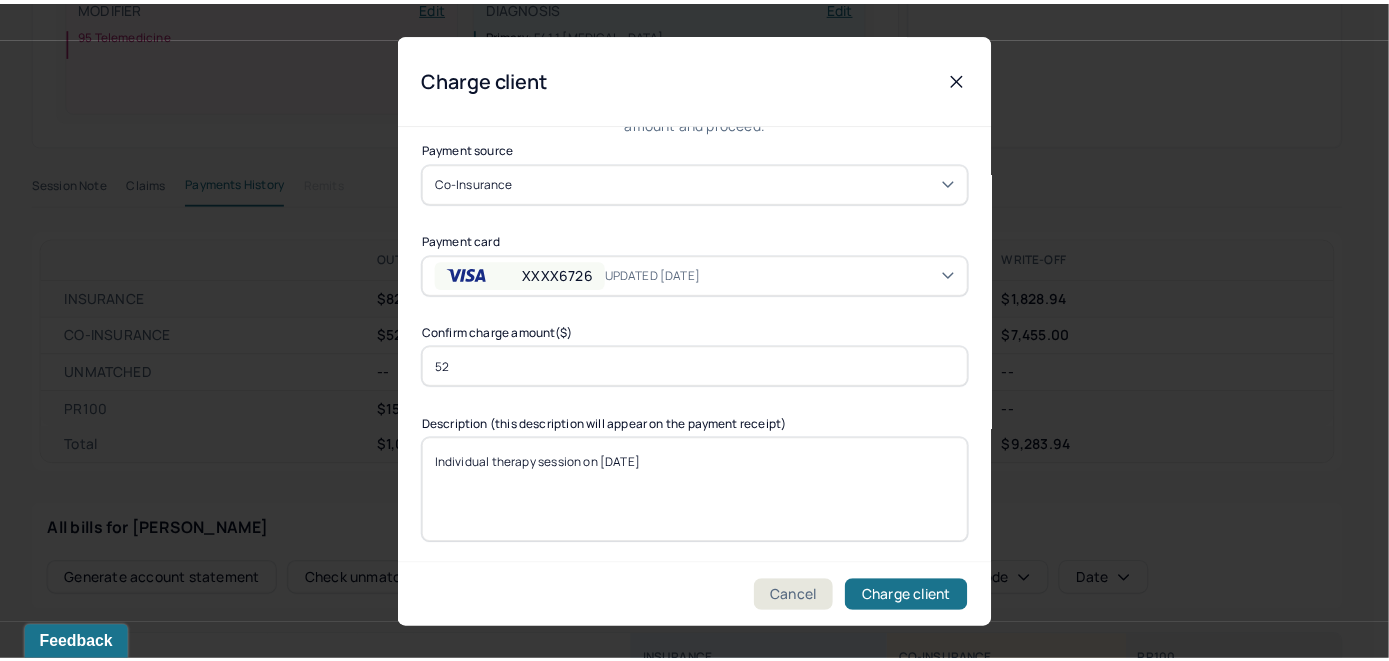 scroll, scrollTop: 121, scrollLeft: 0, axis: vertical 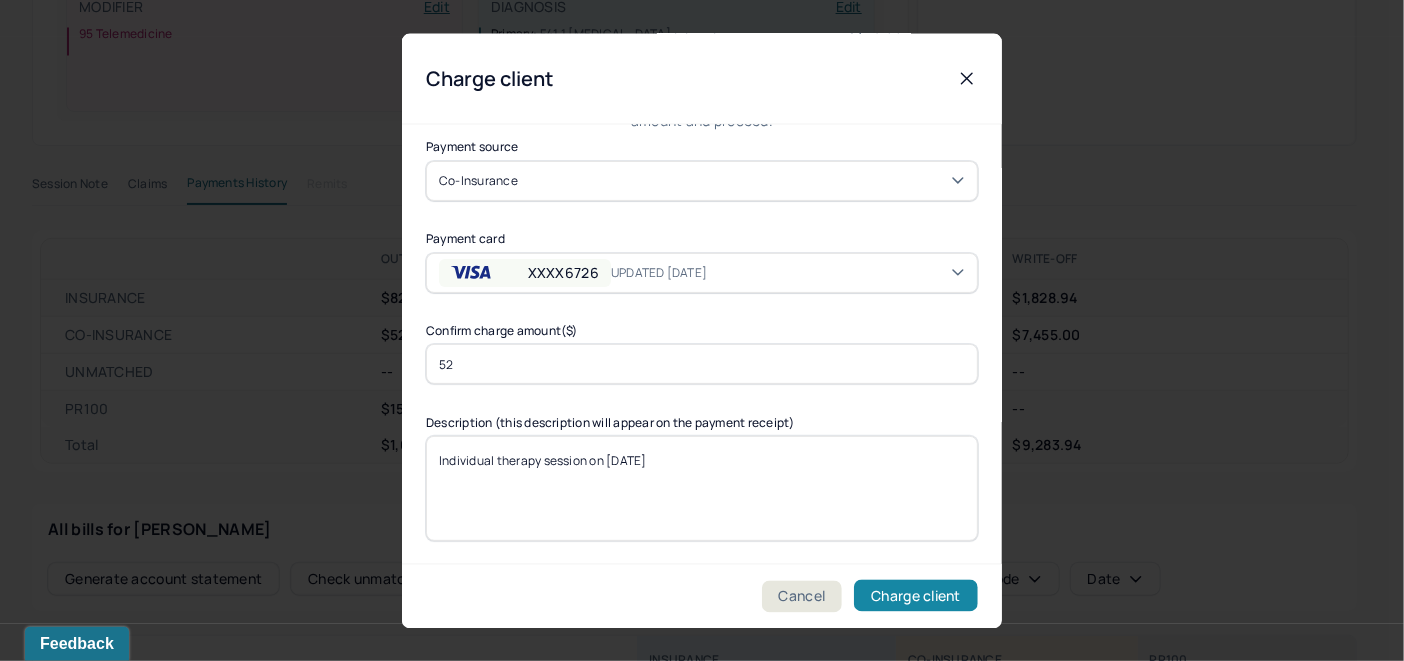 click on "Charge client" at bounding box center [916, 596] 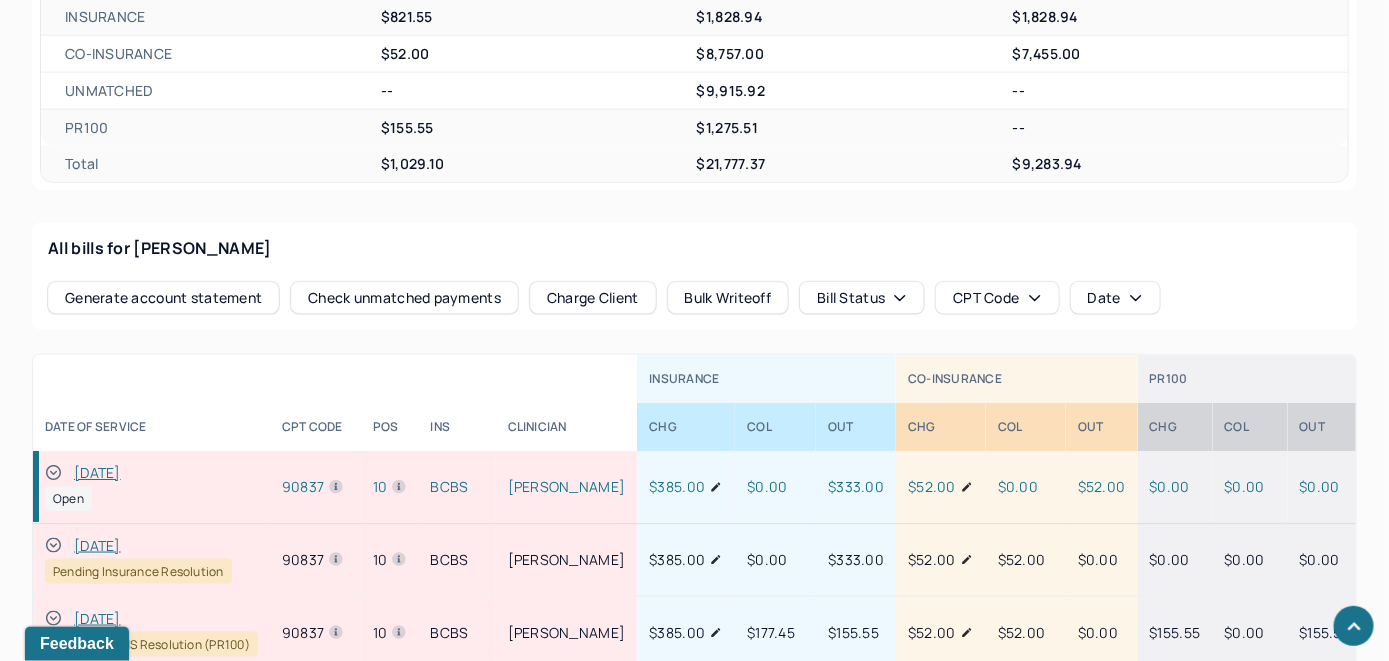 scroll, scrollTop: 832, scrollLeft: 0, axis: vertical 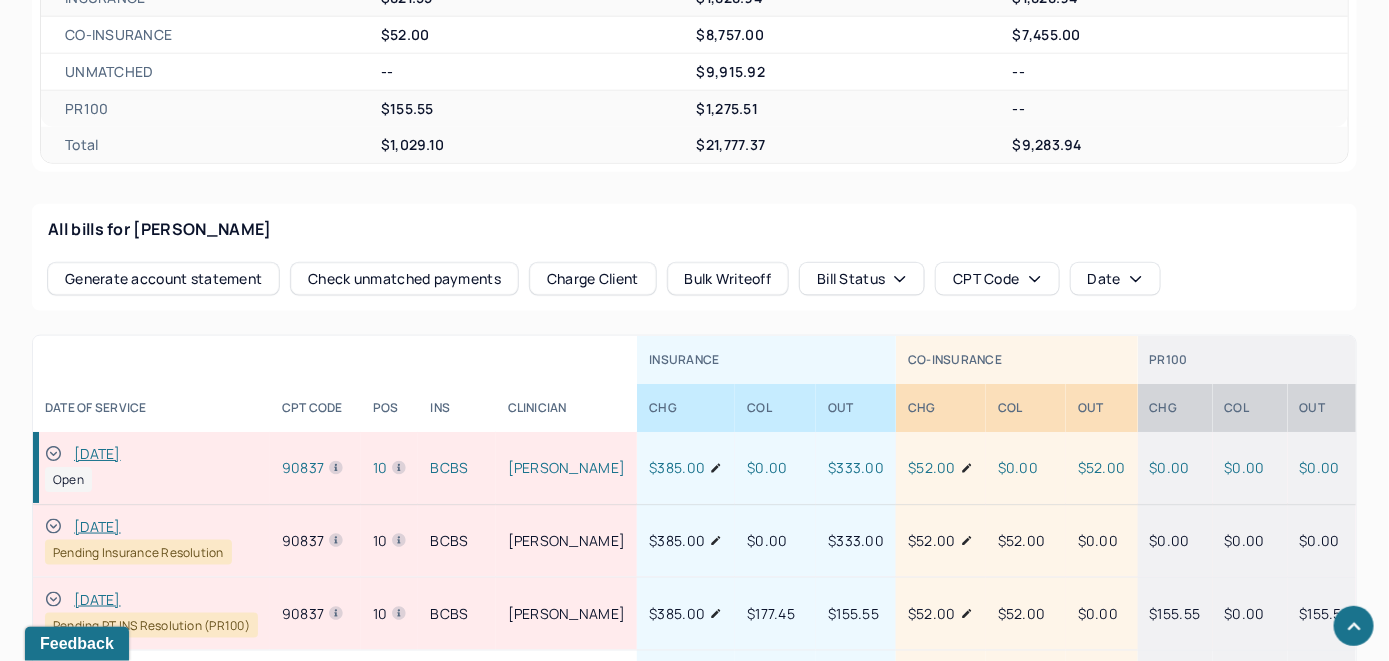 drag, startPoint x: 60, startPoint y: 449, endPoint x: 82, endPoint y: 425, distance: 32.55764 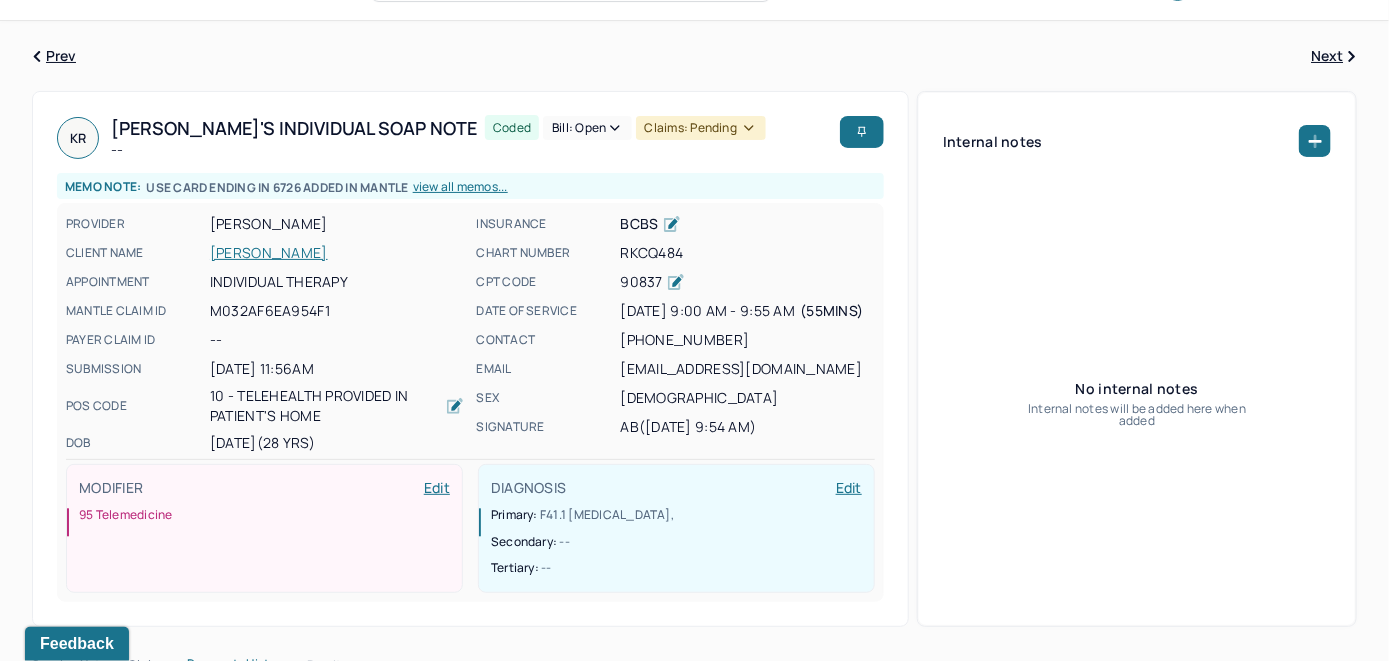 scroll, scrollTop: 0, scrollLeft: 0, axis: both 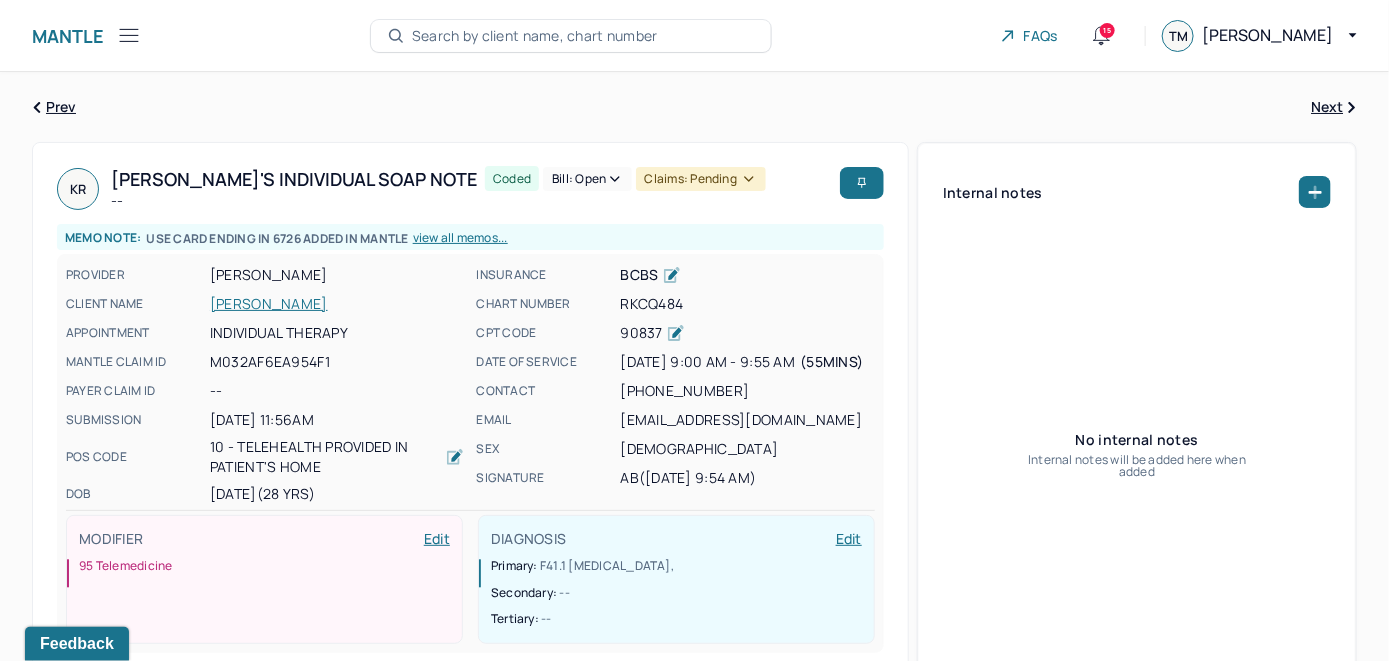 click on "Bill: Open" at bounding box center (587, 179) 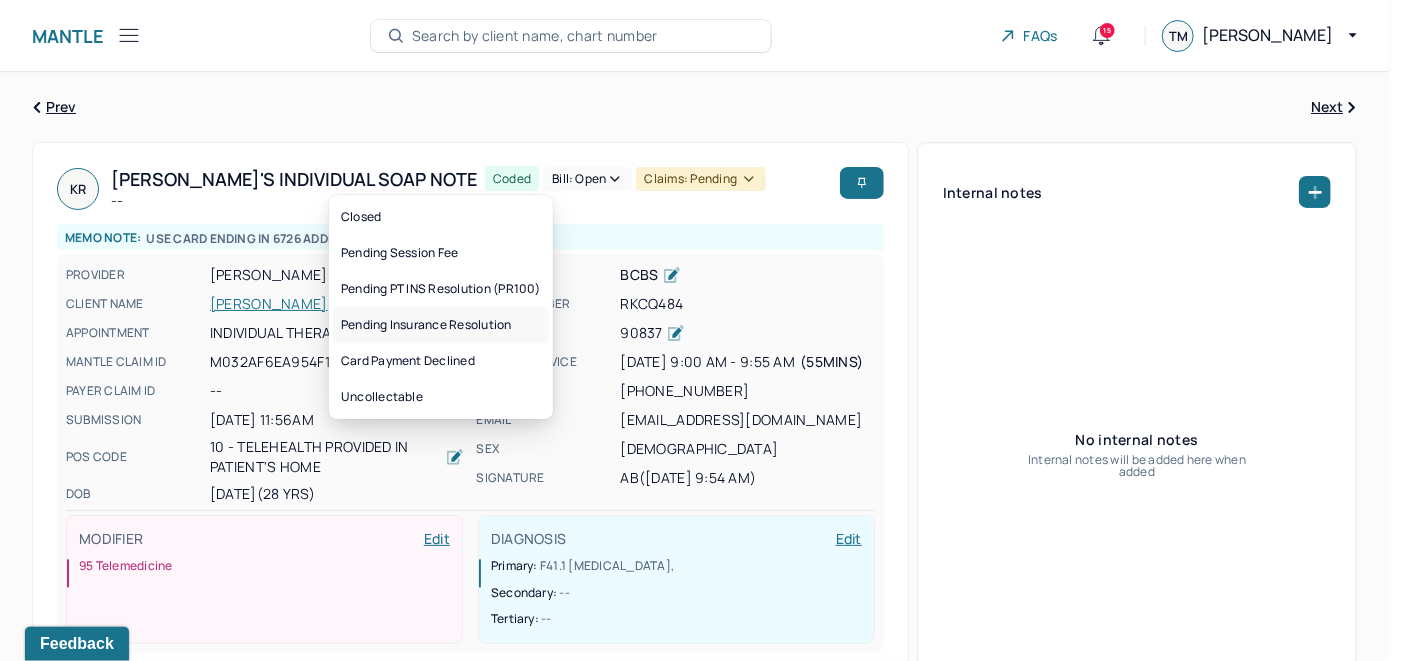 click on "Pending Insurance Resolution" at bounding box center (441, 325) 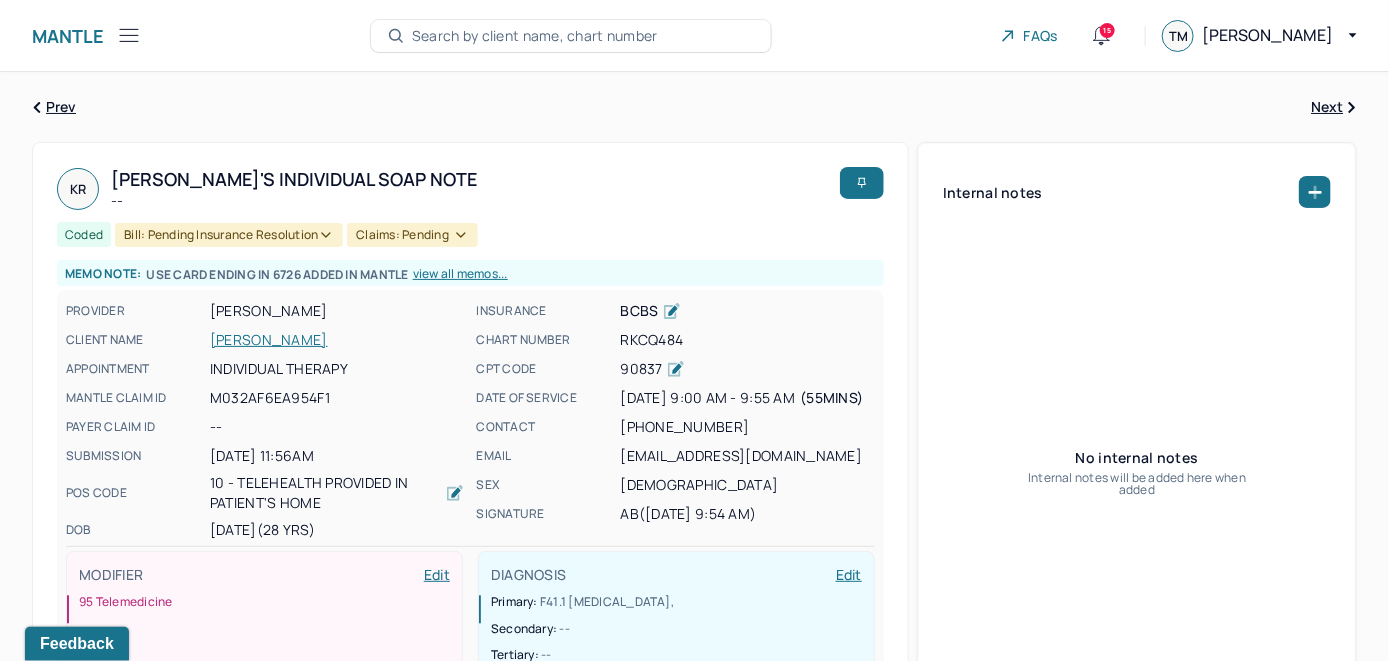 click on "Search by client name, chart number" at bounding box center (535, 36) 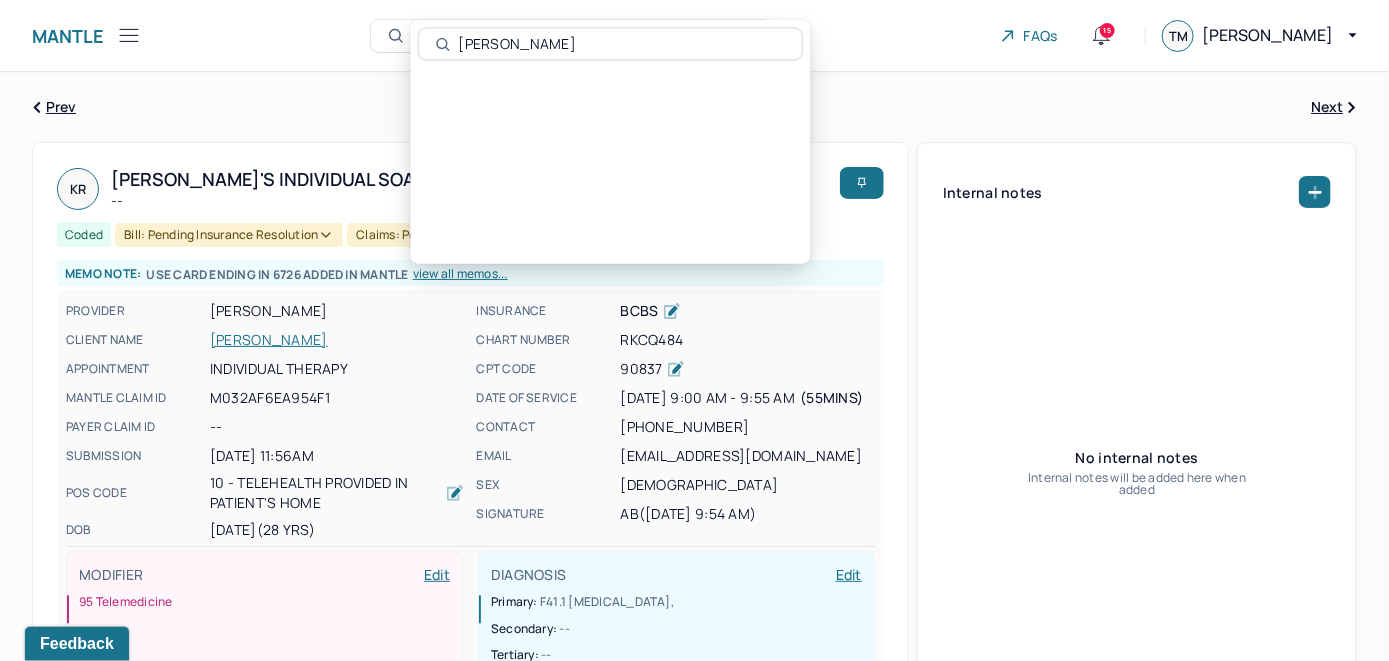type on "Katherine Smolens" 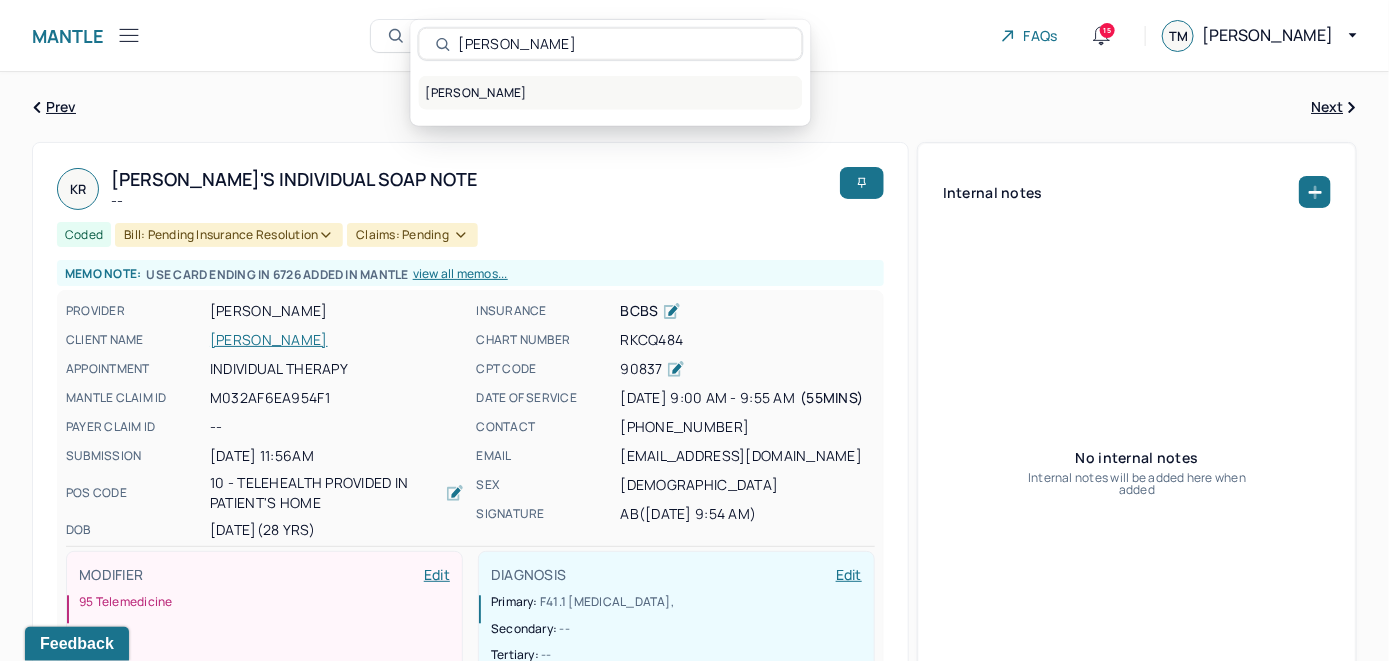 click on "SMOLENS, KATHERINE" at bounding box center (611, 93) 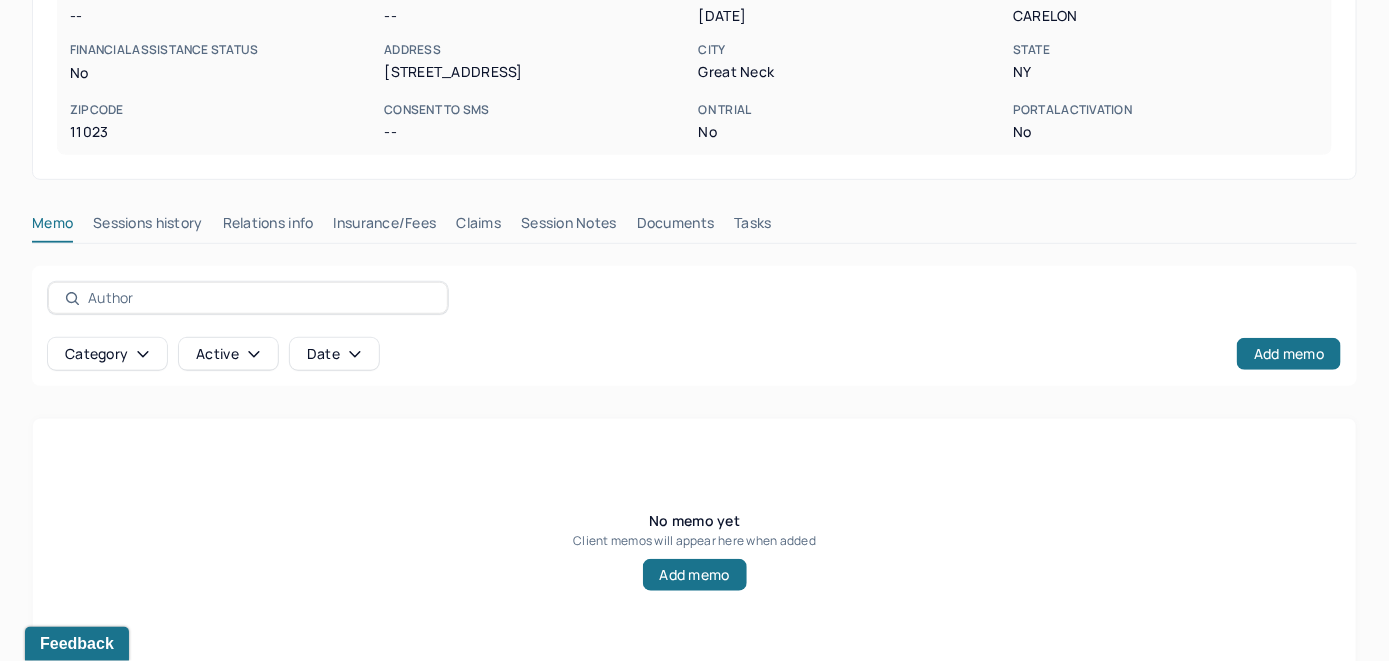 scroll, scrollTop: 393, scrollLeft: 0, axis: vertical 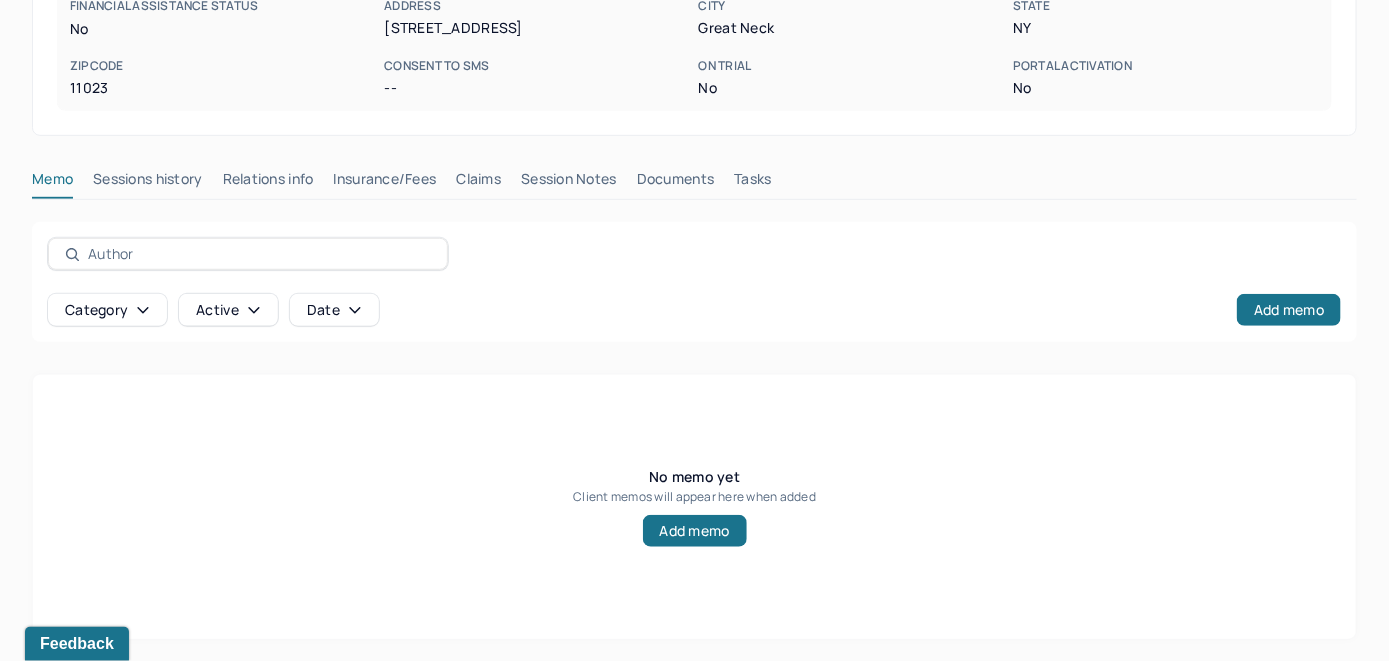 click on "Insurance/Fees" at bounding box center [385, 183] 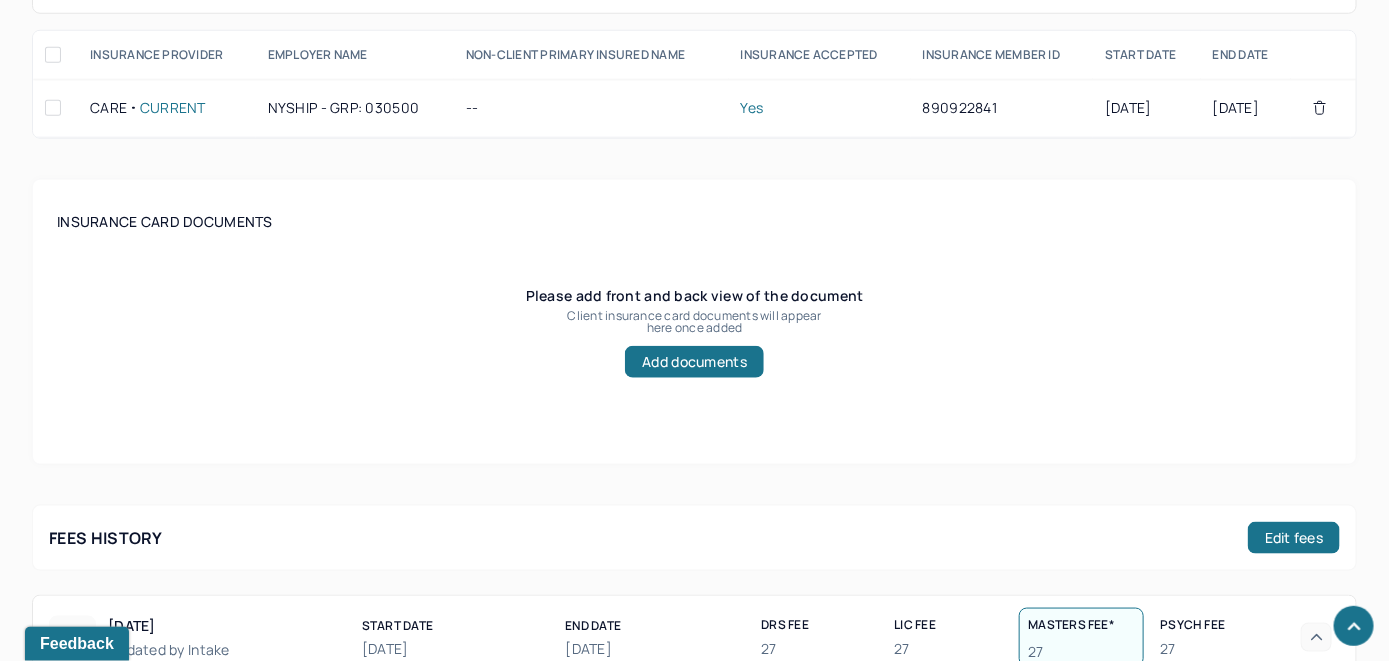 scroll, scrollTop: 393, scrollLeft: 0, axis: vertical 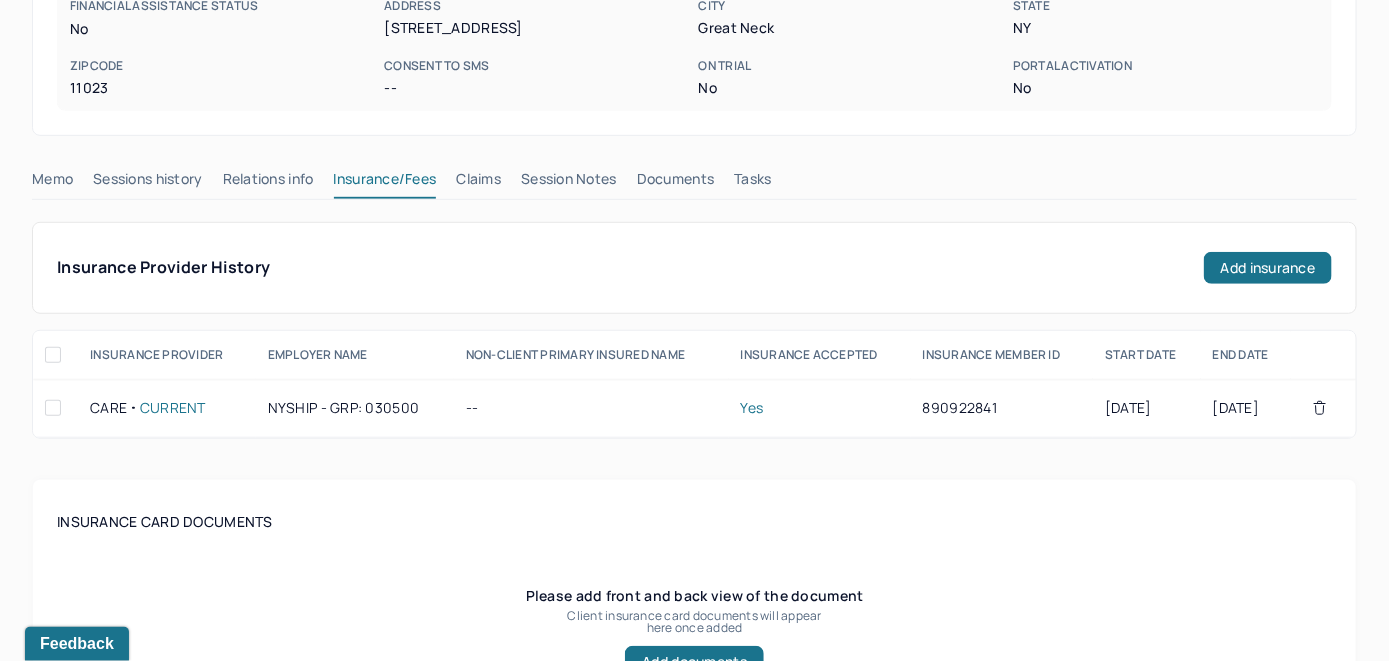 click on "Claims" at bounding box center (478, 183) 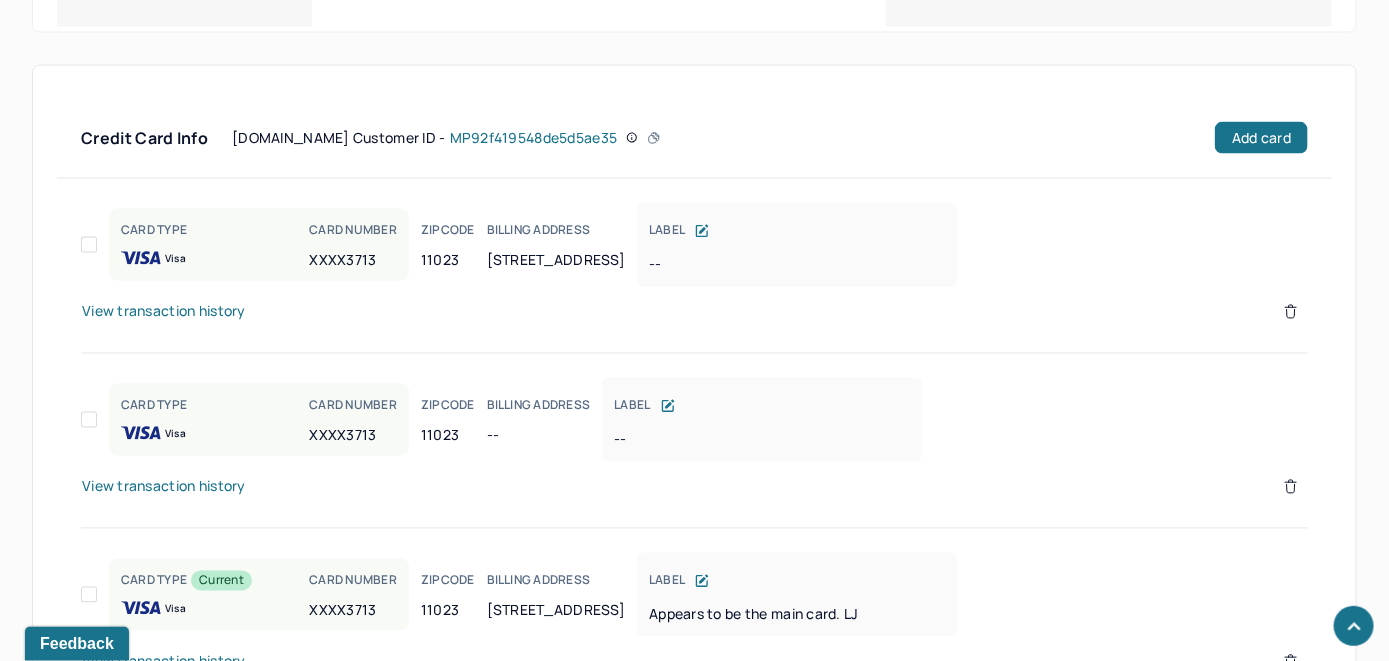 scroll, scrollTop: 1353, scrollLeft: 0, axis: vertical 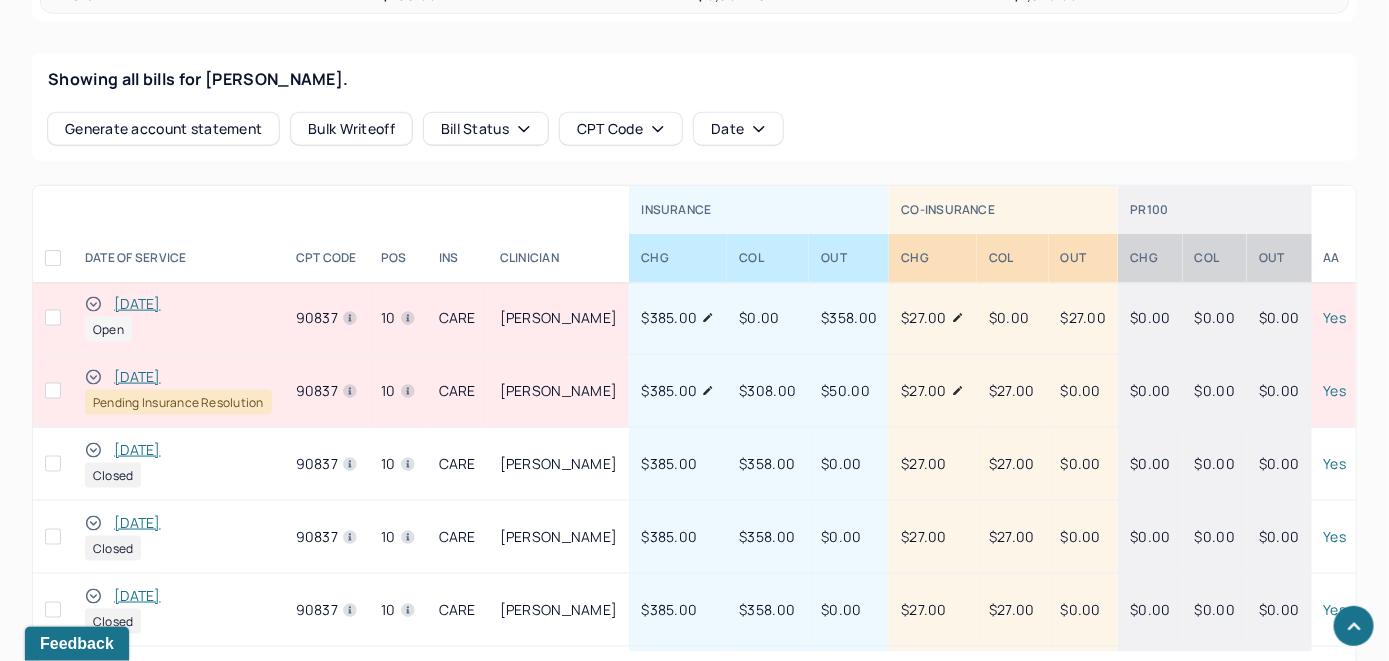 click on "[DATE]" at bounding box center [137, 304] 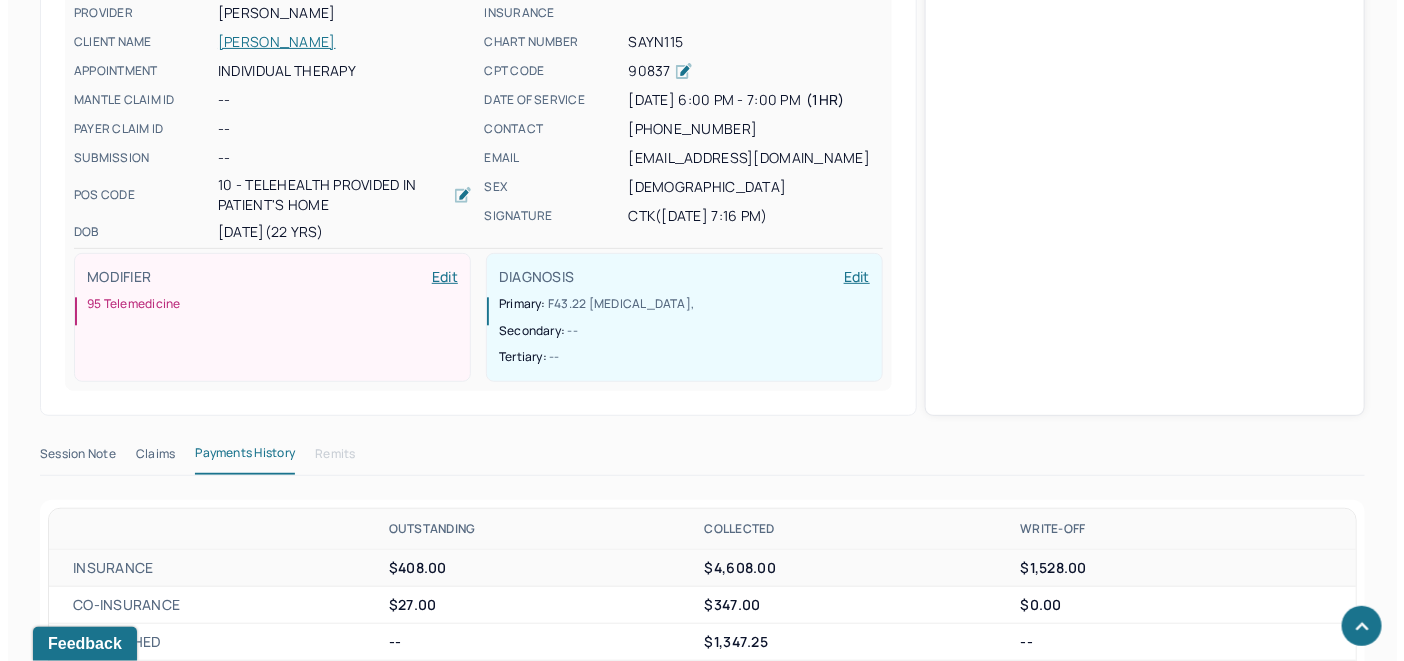scroll, scrollTop: 764, scrollLeft: 0, axis: vertical 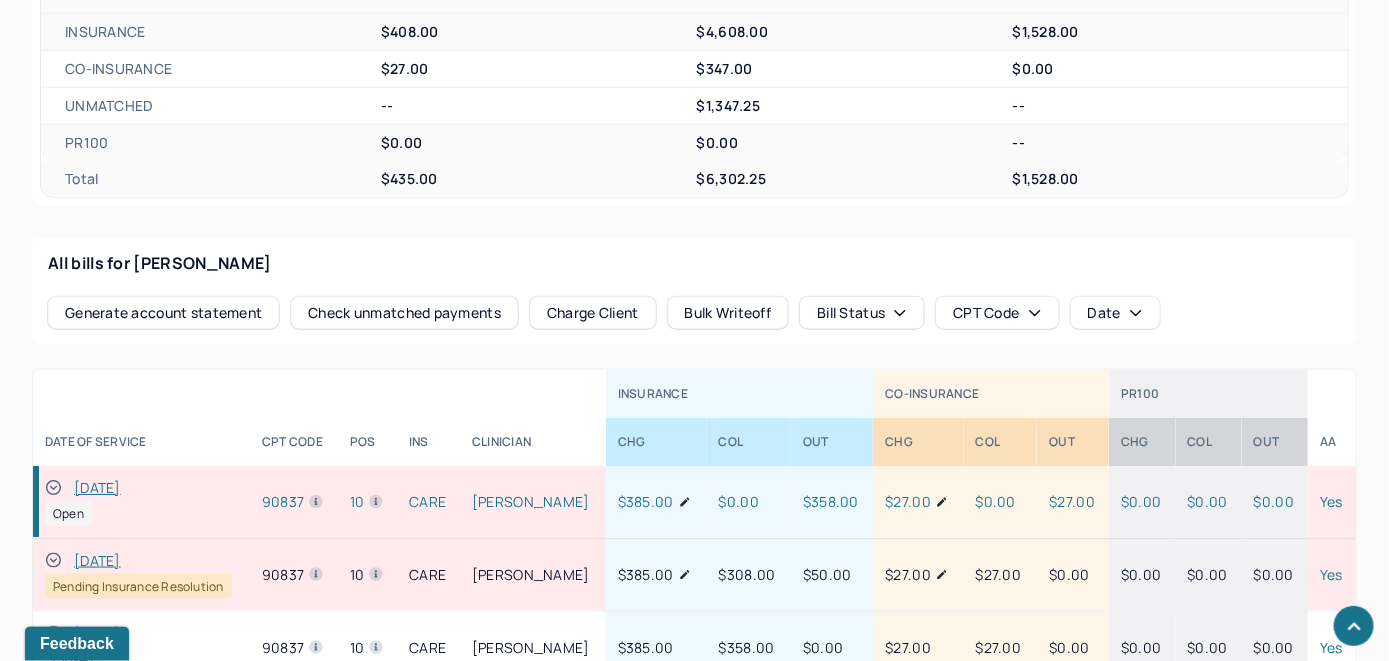 click on "Check unmatched payments" at bounding box center [404, 313] 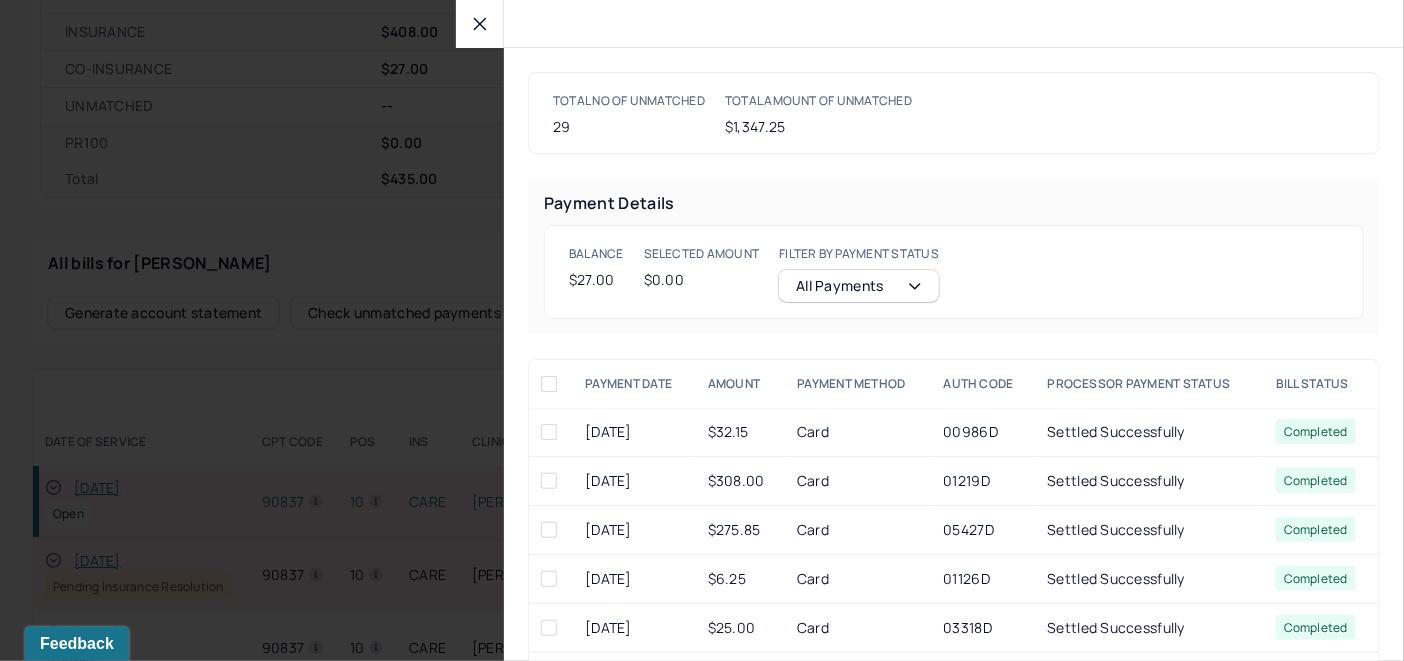 click 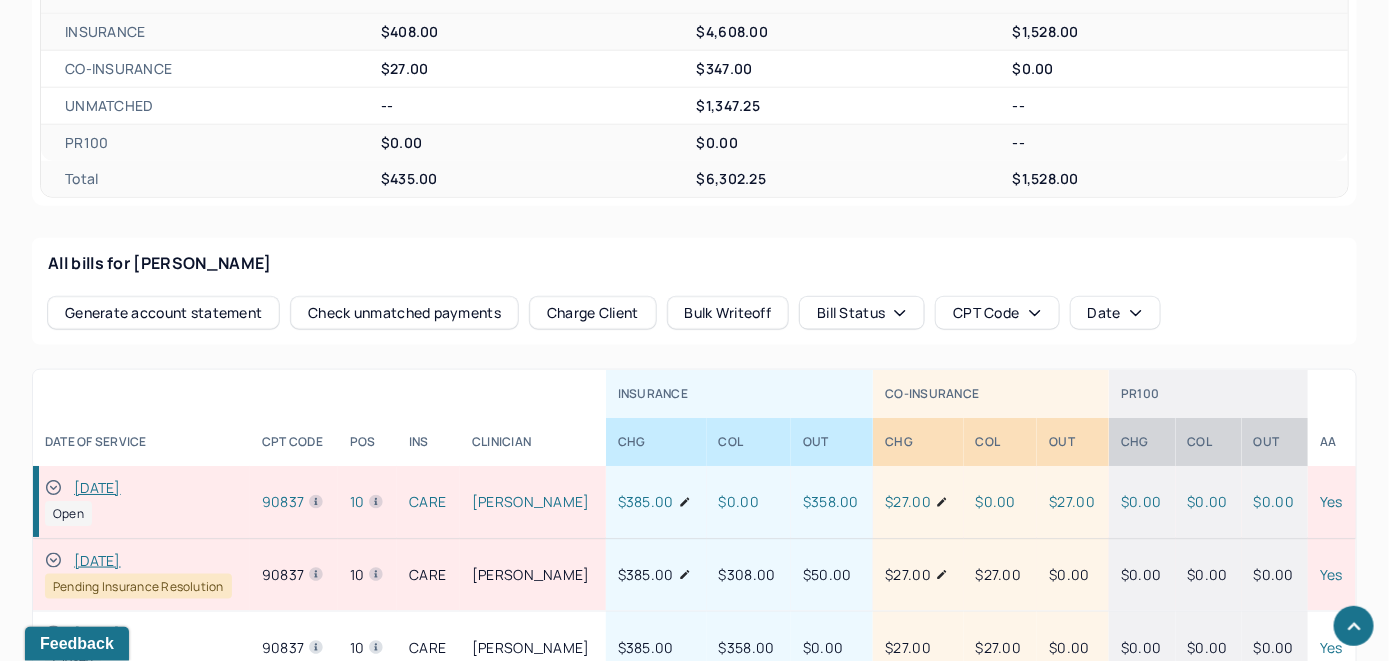 click on "Charge Client" at bounding box center (593, 313) 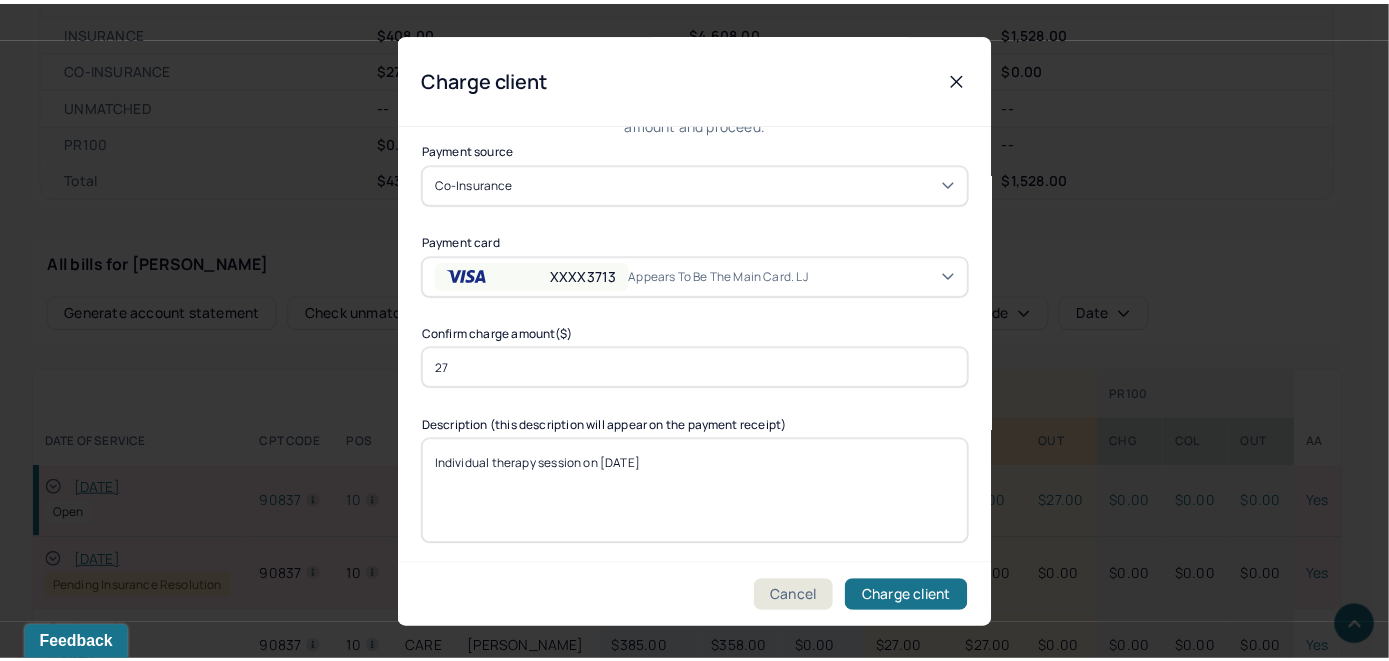 scroll, scrollTop: 121, scrollLeft: 0, axis: vertical 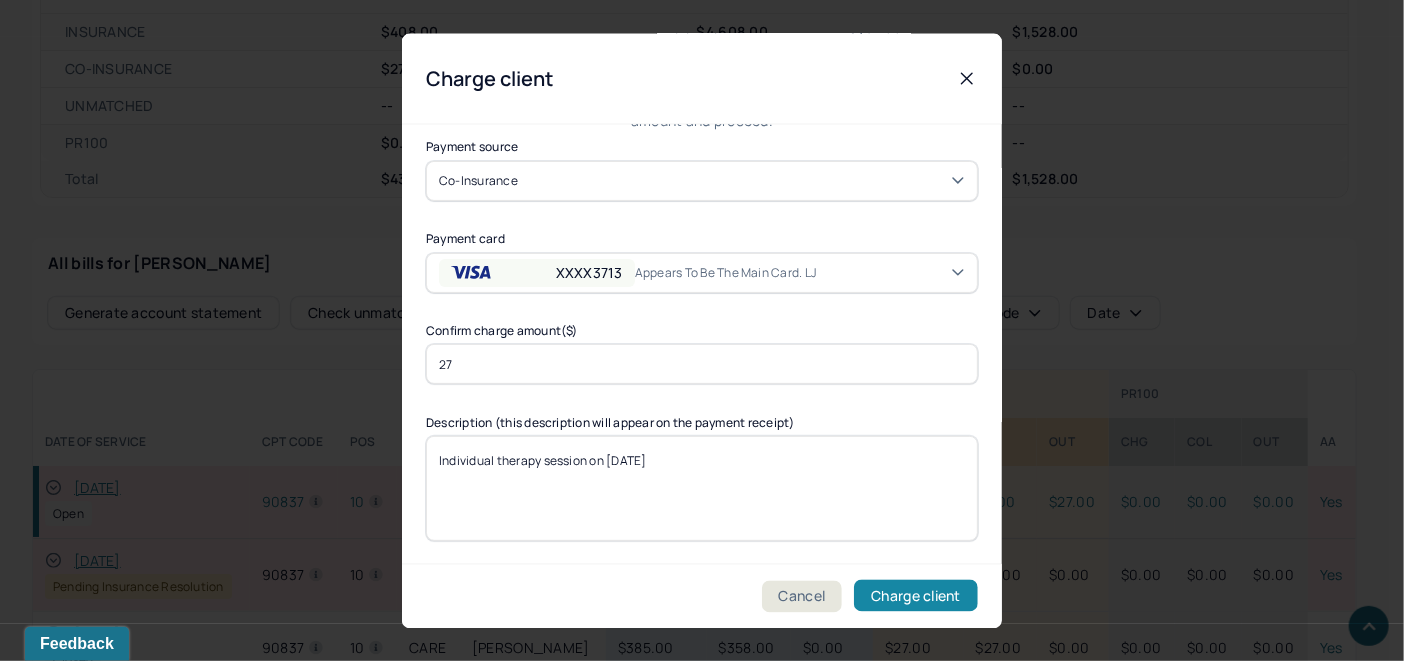 click on "Charge client" at bounding box center [916, 596] 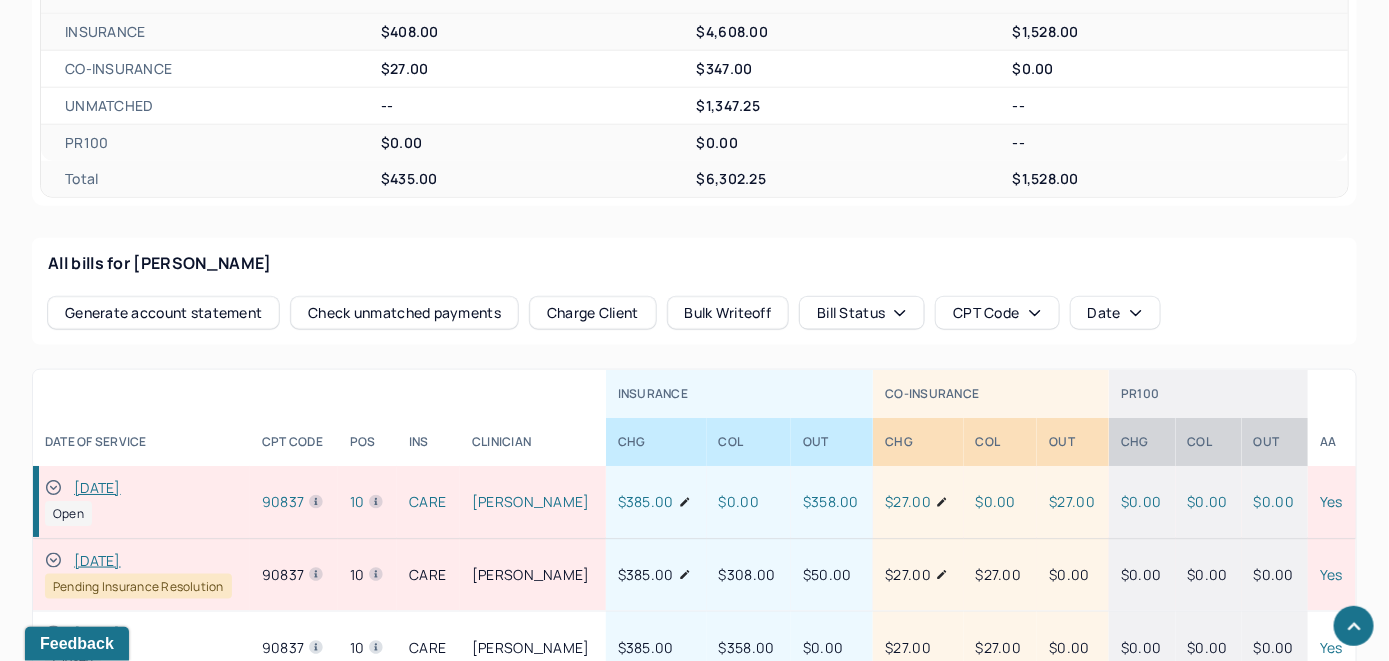 click 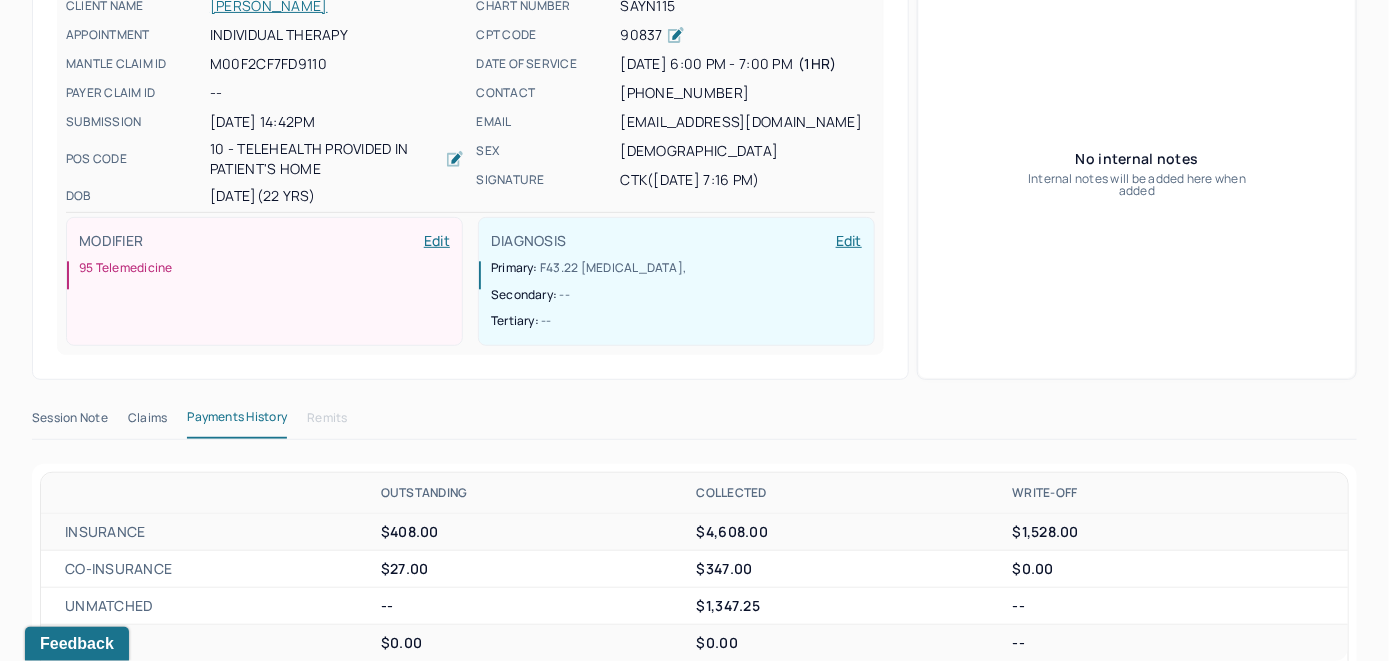scroll, scrollTop: 64, scrollLeft: 0, axis: vertical 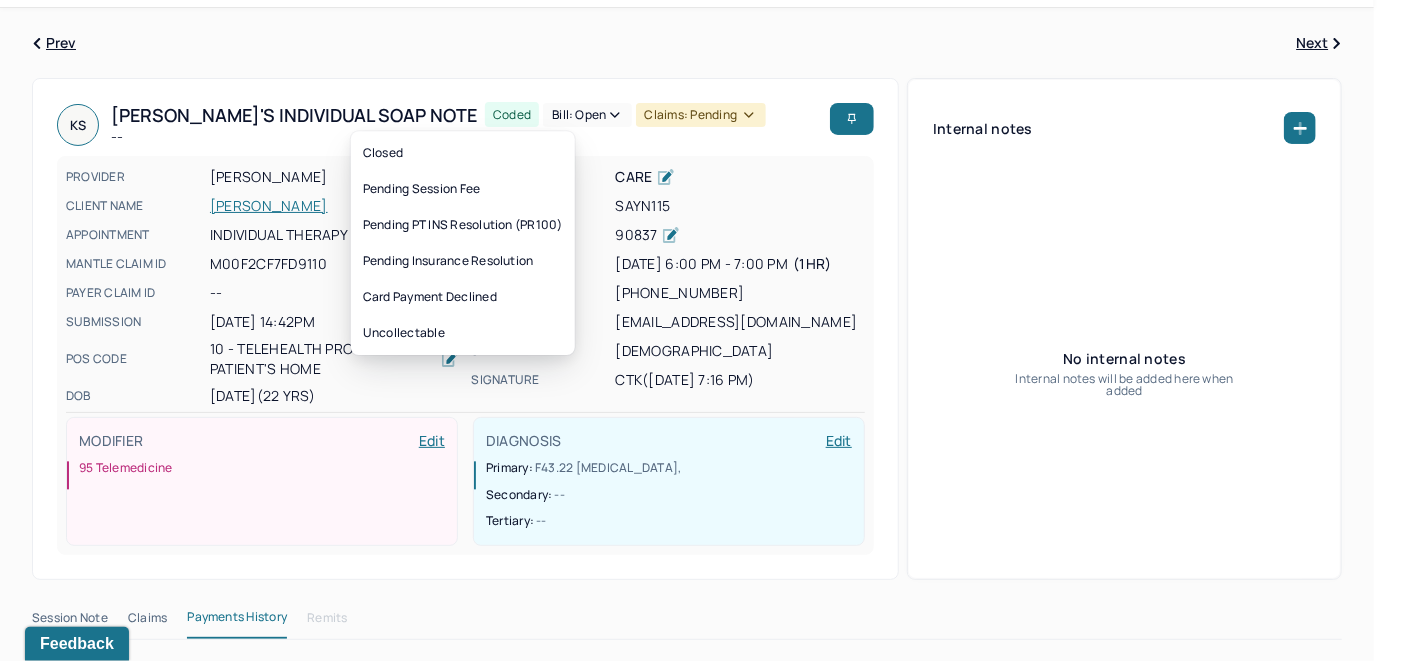 click on "Bill: Open" at bounding box center [587, 115] 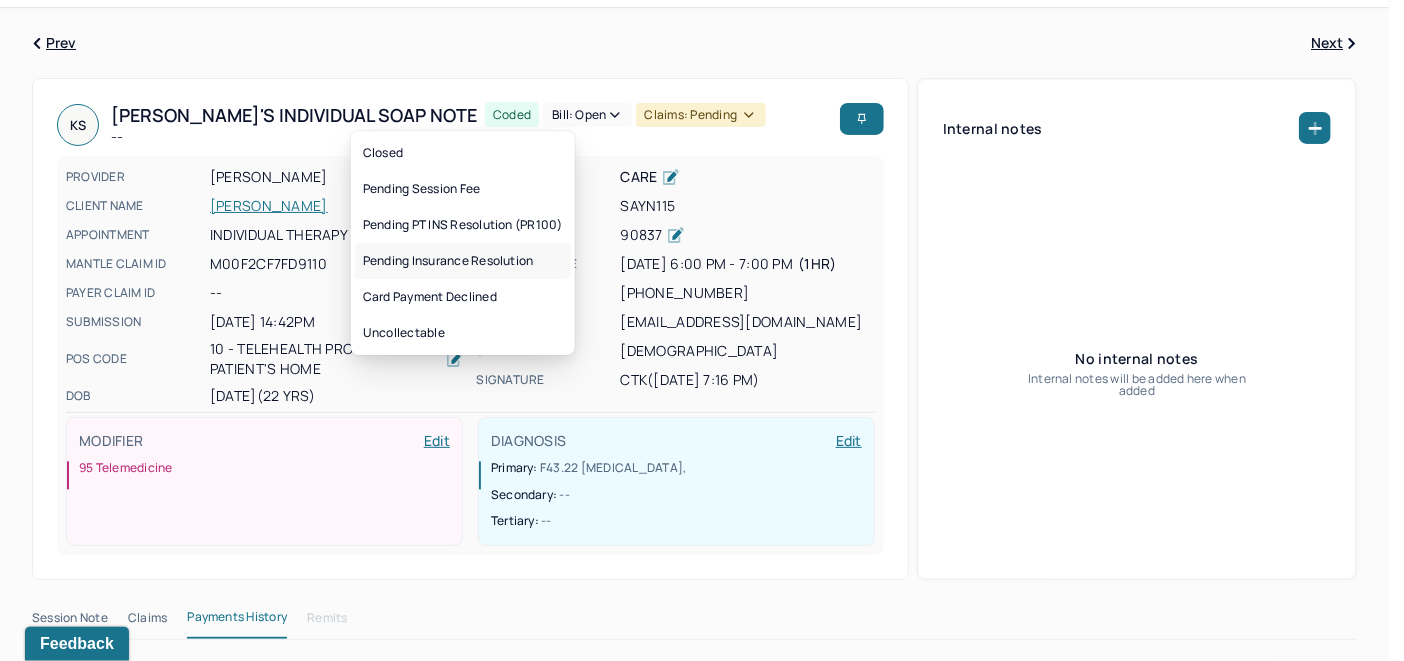 click on "Pending Insurance Resolution" at bounding box center [463, 261] 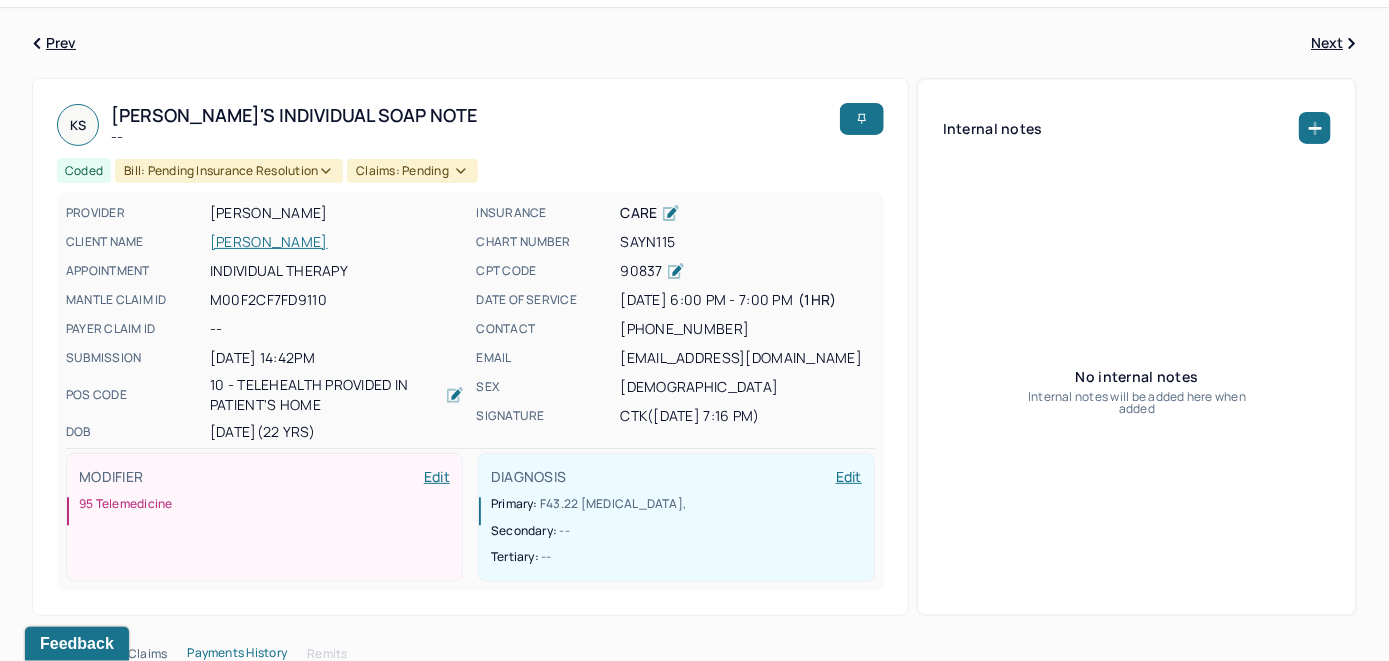 scroll, scrollTop: 0, scrollLeft: 0, axis: both 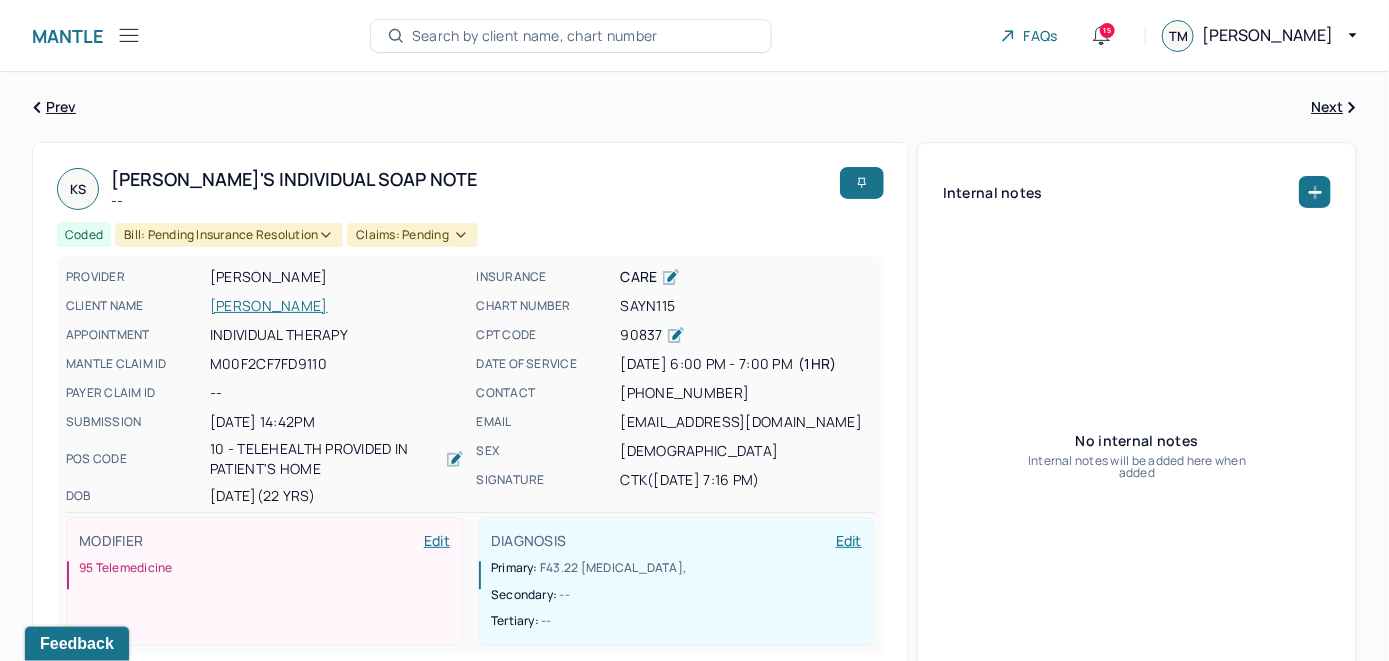 click on "Search by client name, chart number" at bounding box center (535, 36) 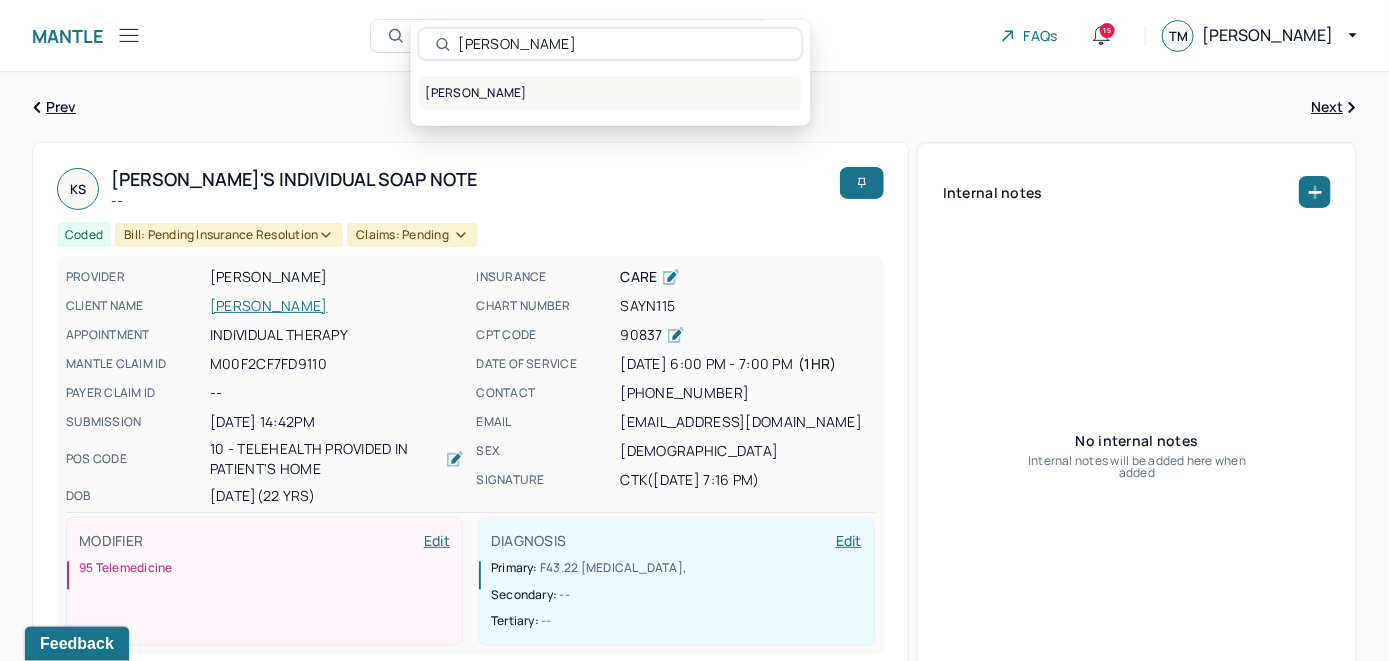 type on "Kathleen Vazquez" 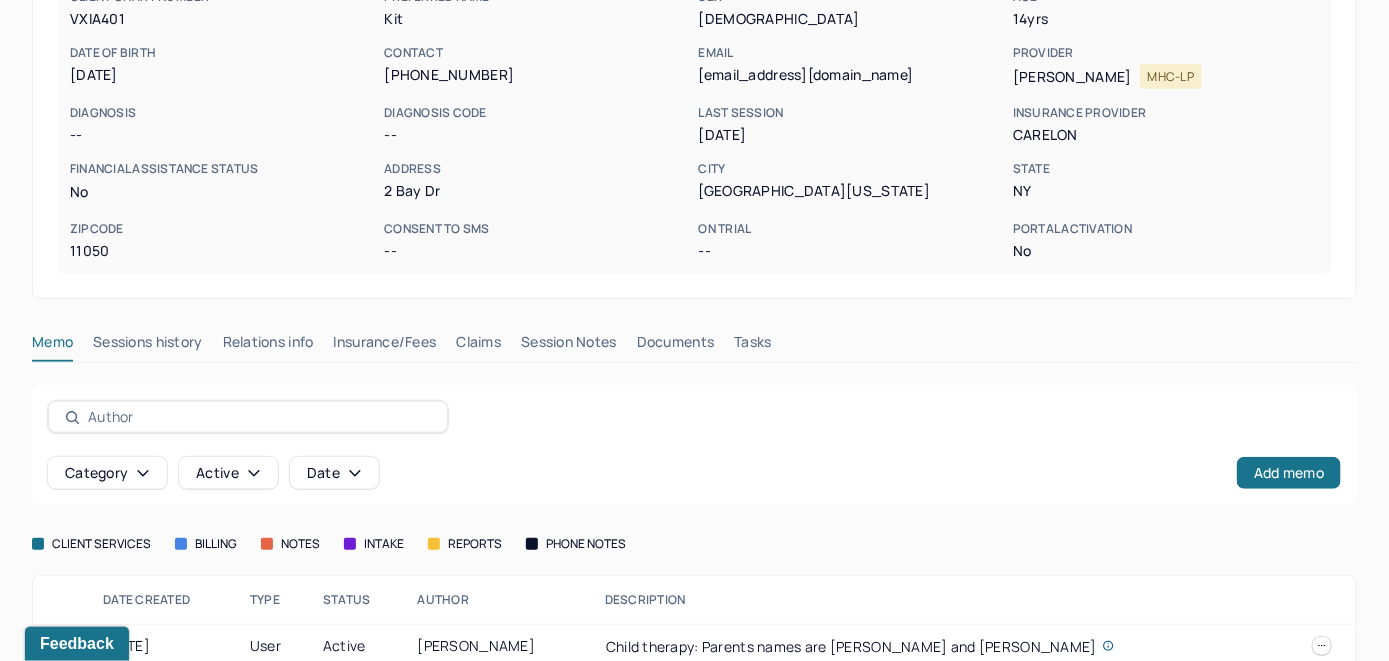 scroll, scrollTop: 285, scrollLeft: 0, axis: vertical 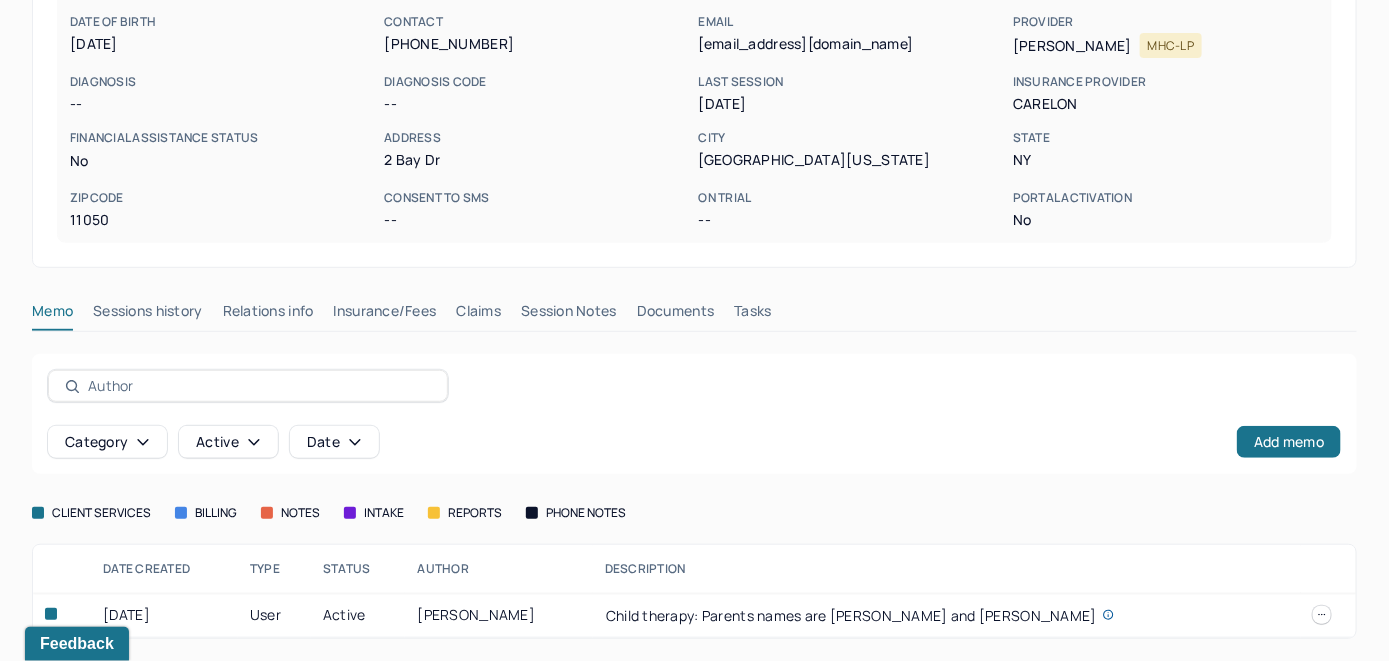 click on "Insurance/Fees" at bounding box center [385, 315] 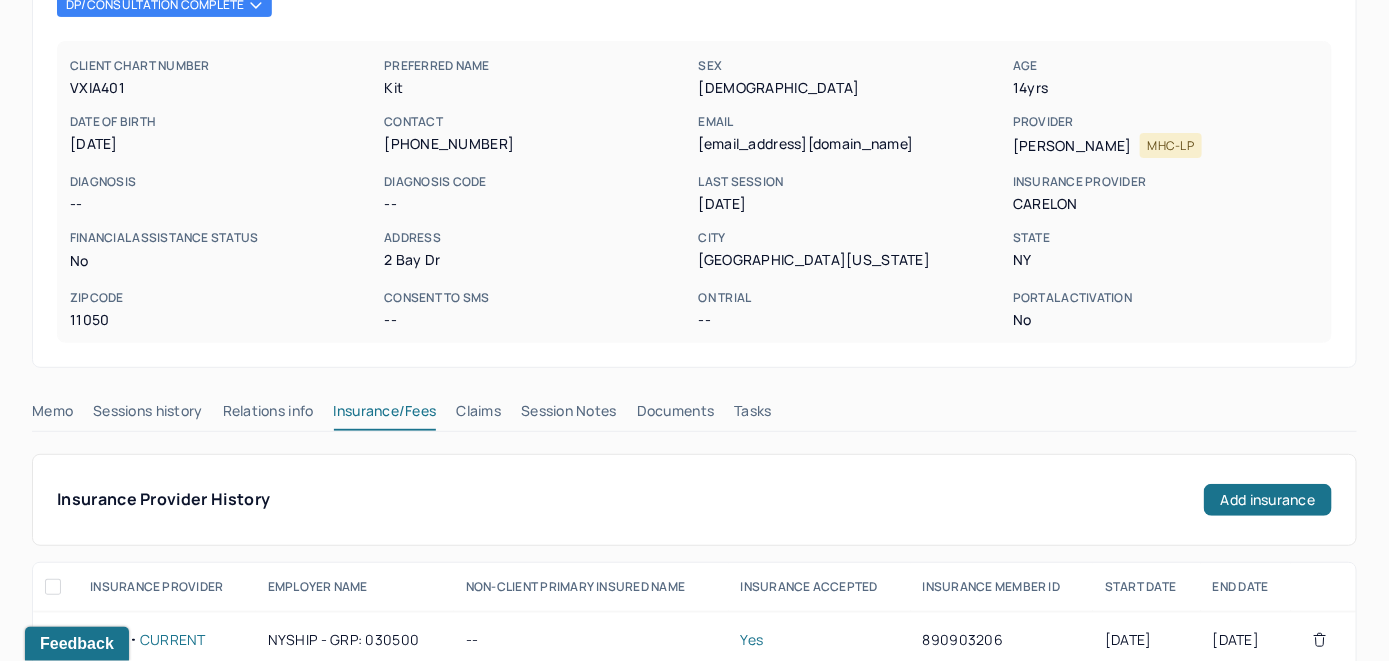 click on "Claims" at bounding box center [478, 415] 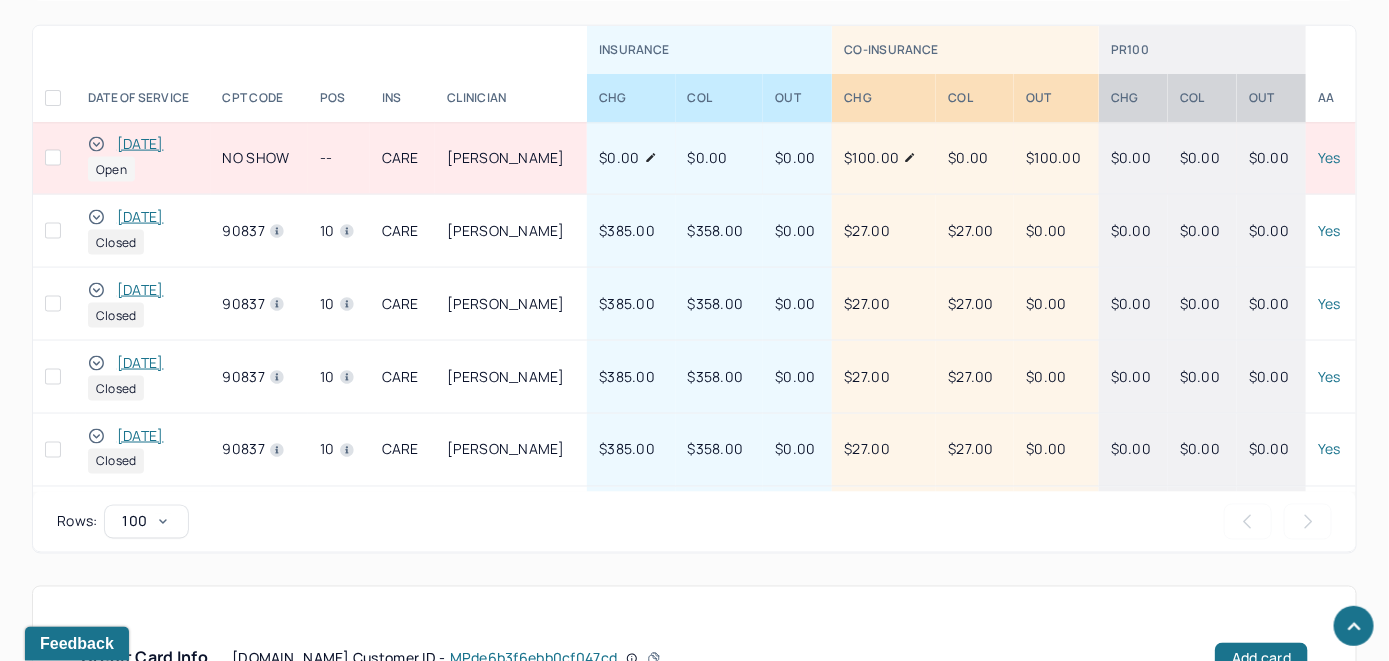 scroll, scrollTop: 833, scrollLeft: 0, axis: vertical 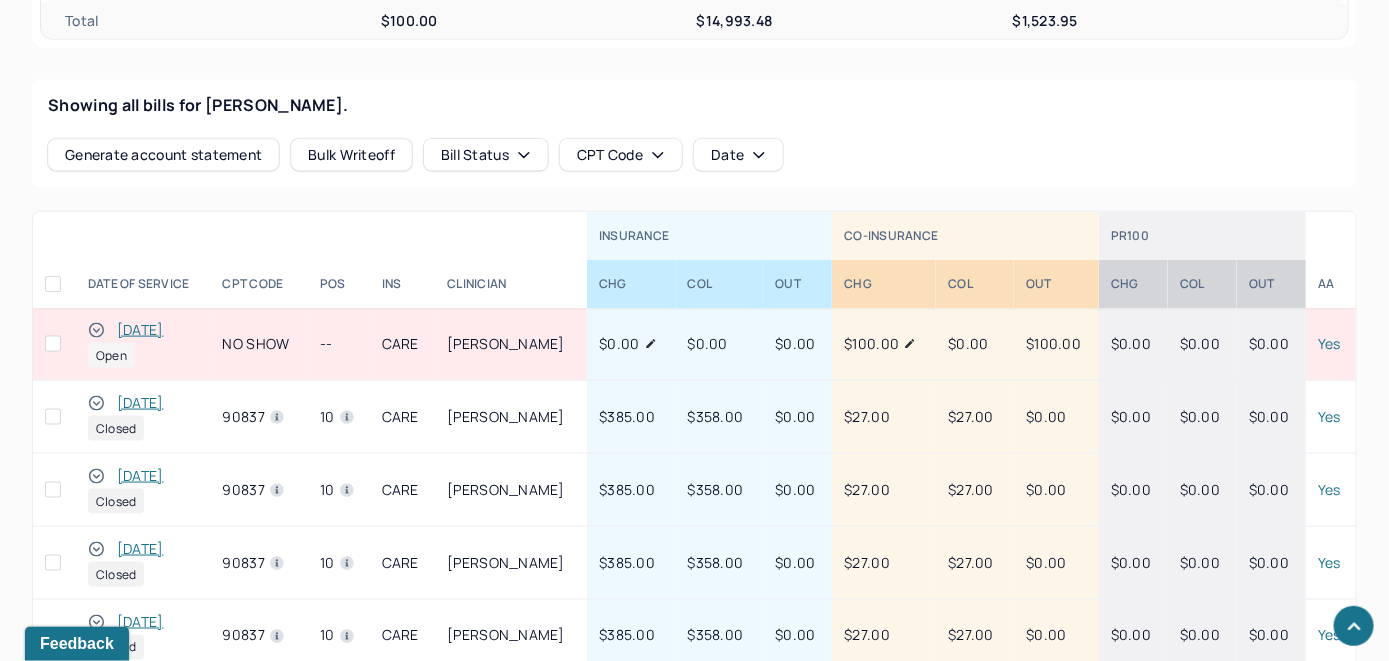 click on "[DATE]" at bounding box center [140, 330] 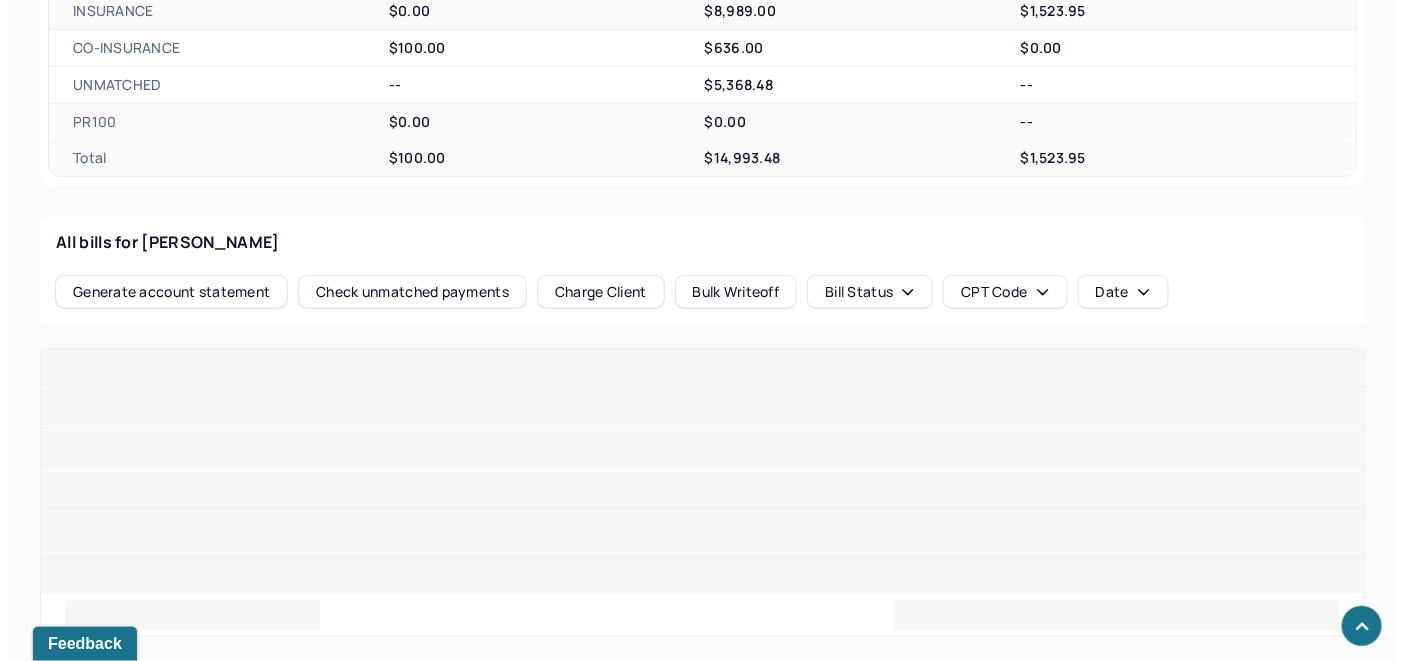scroll, scrollTop: 701, scrollLeft: 0, axis: vertical 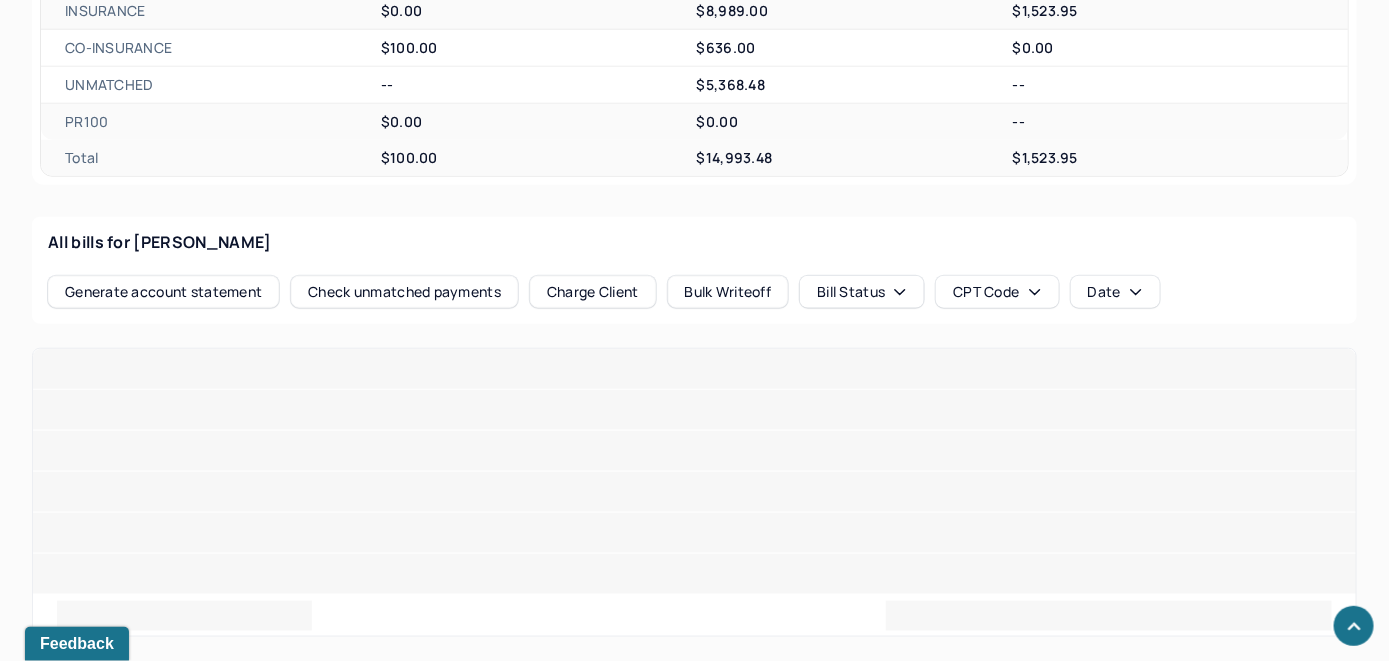 click on "Check unmatched payments" at bounding box center (404, 292) 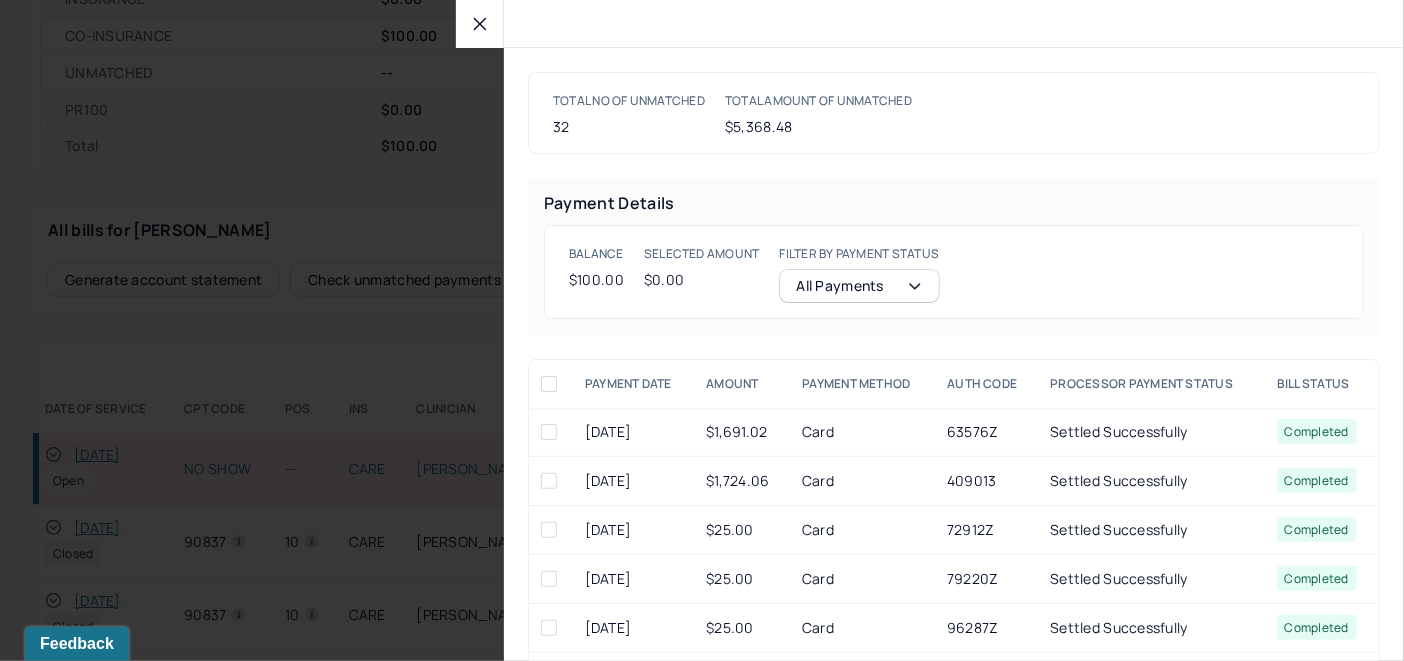 click at bounding box center (480, 24) 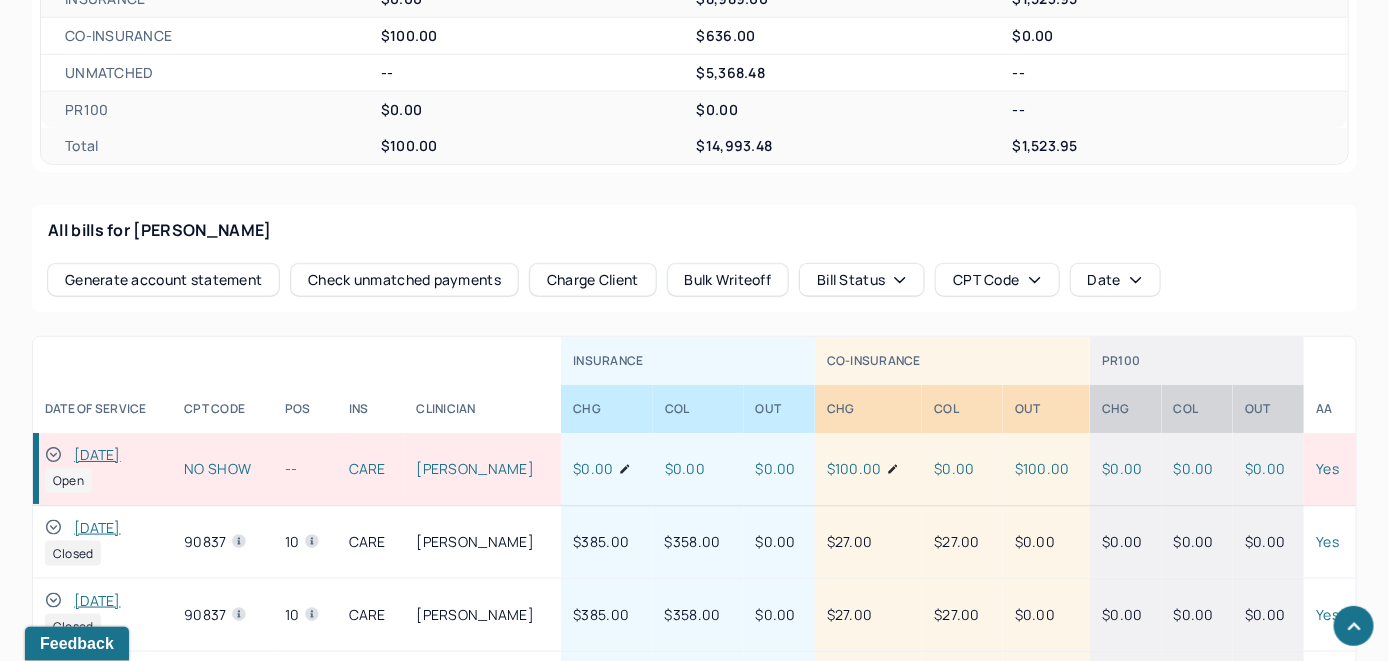 click on "Charge Client" at bounding box center (593, 280) 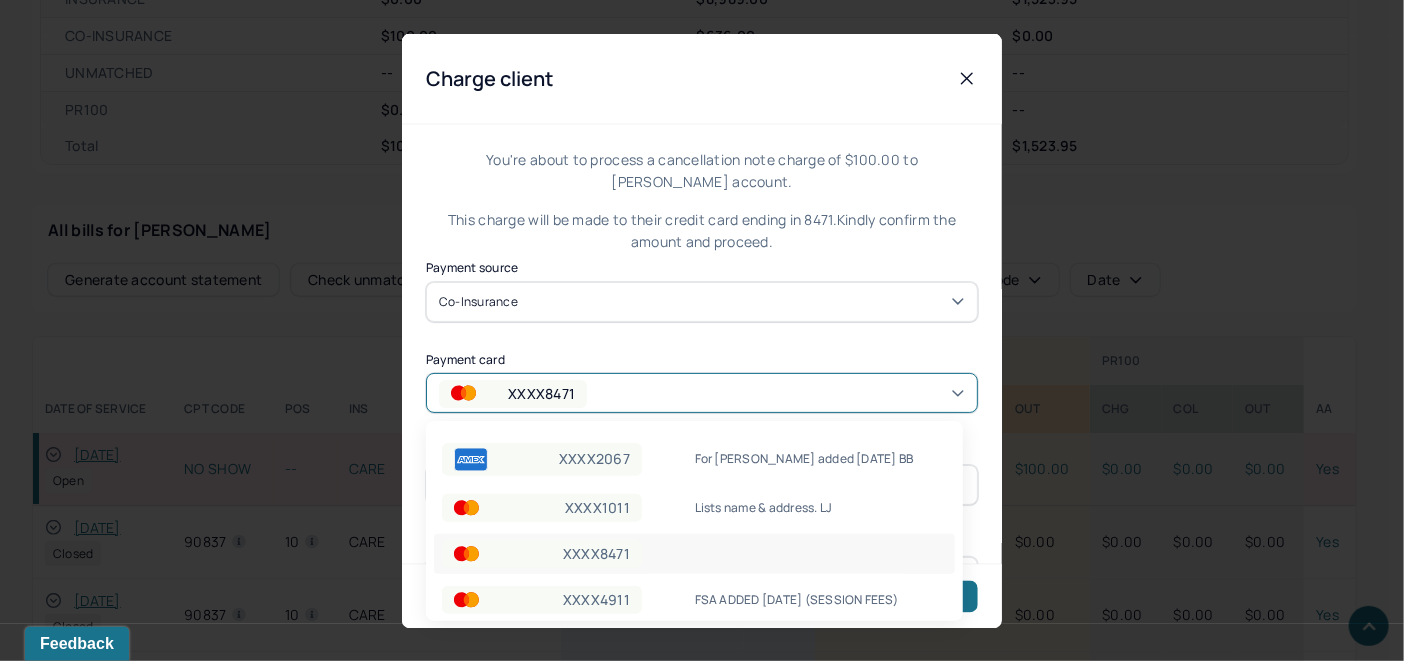 click 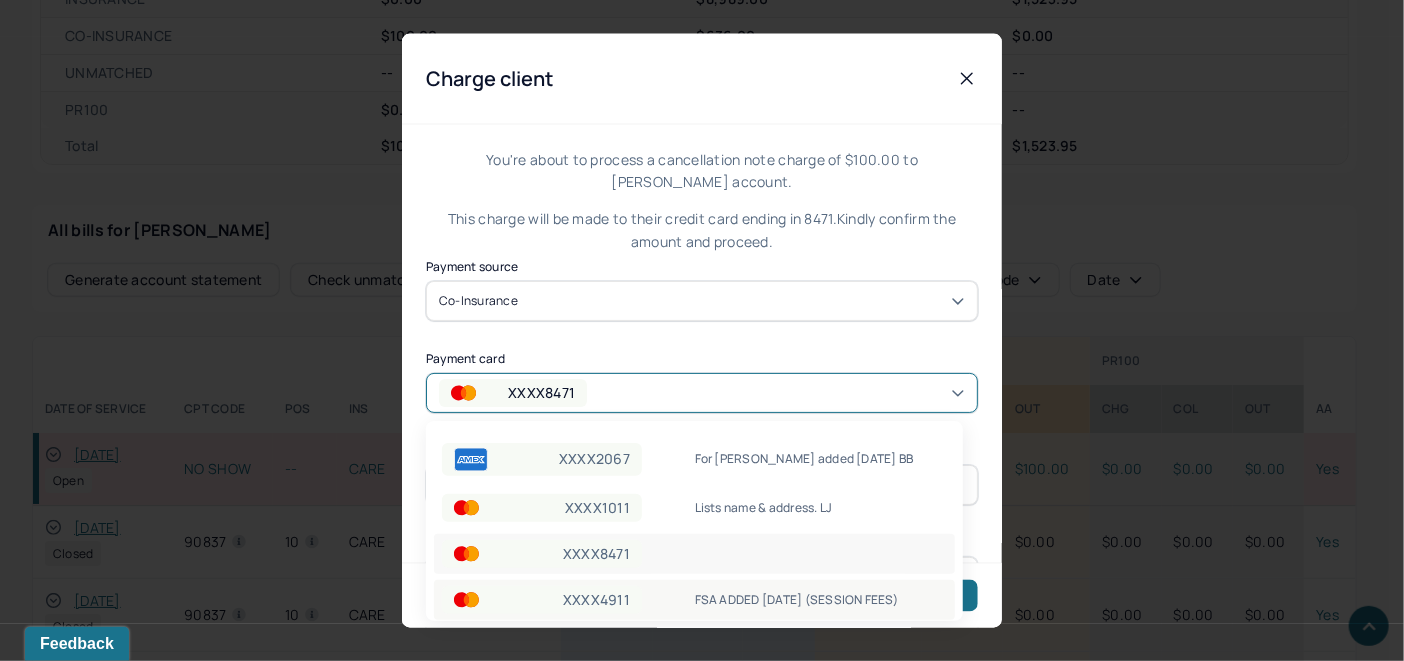 click on "FSA ADDED 6/27/25 (SESSION FEES)" at bounding box center [821, 600] 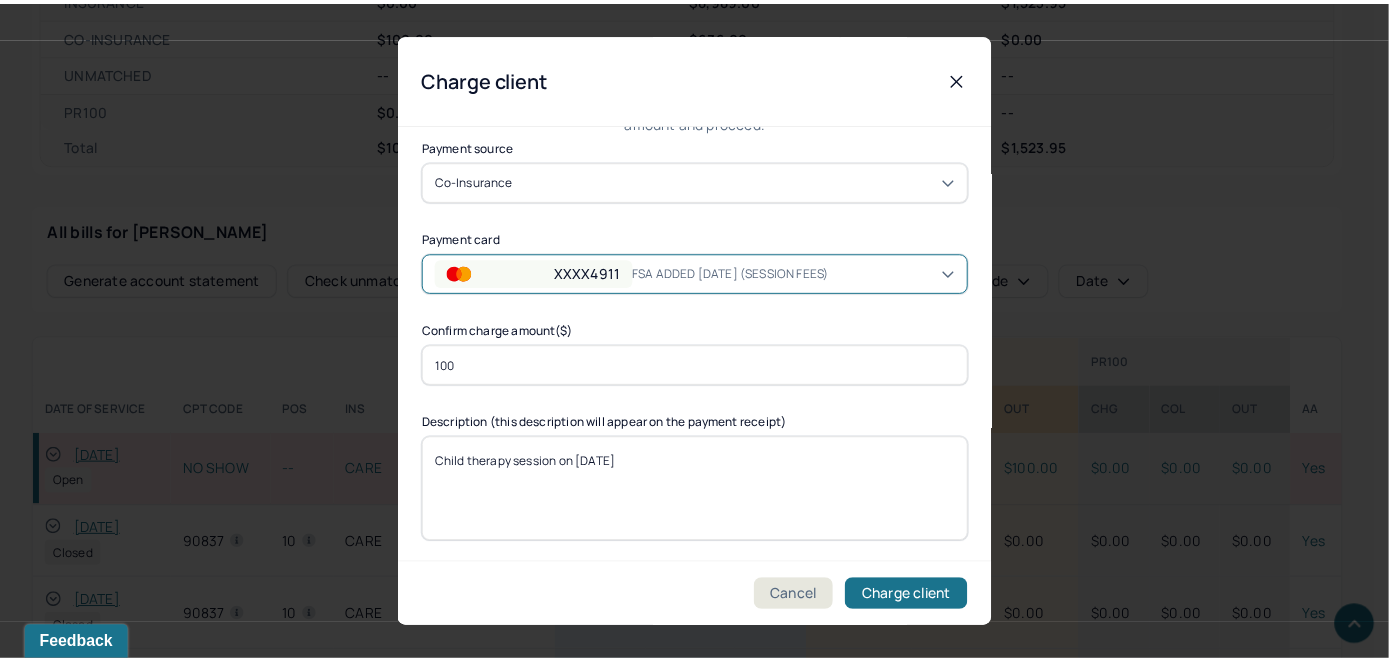 scroll, scrollTop: 121, scrollLeft: 0, axis: vertical 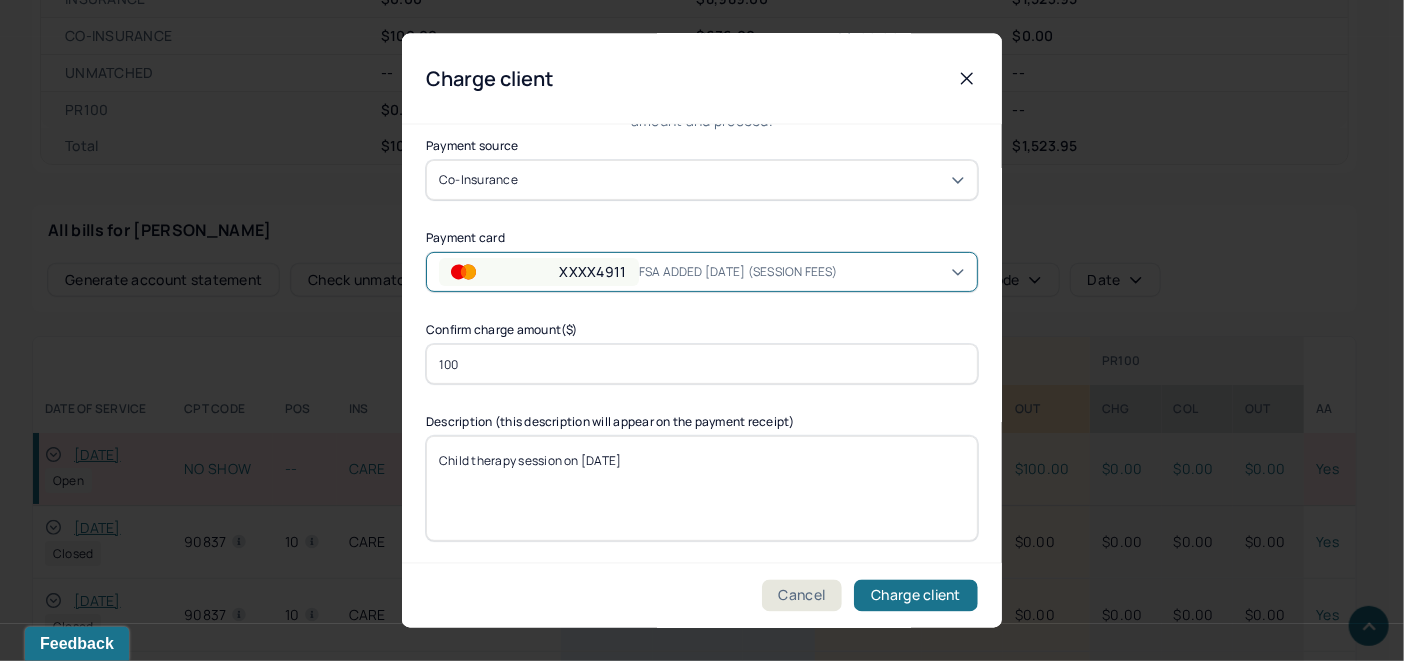 click on "Child therapy session on 07/16/2025" at bounding box center (702, 488) 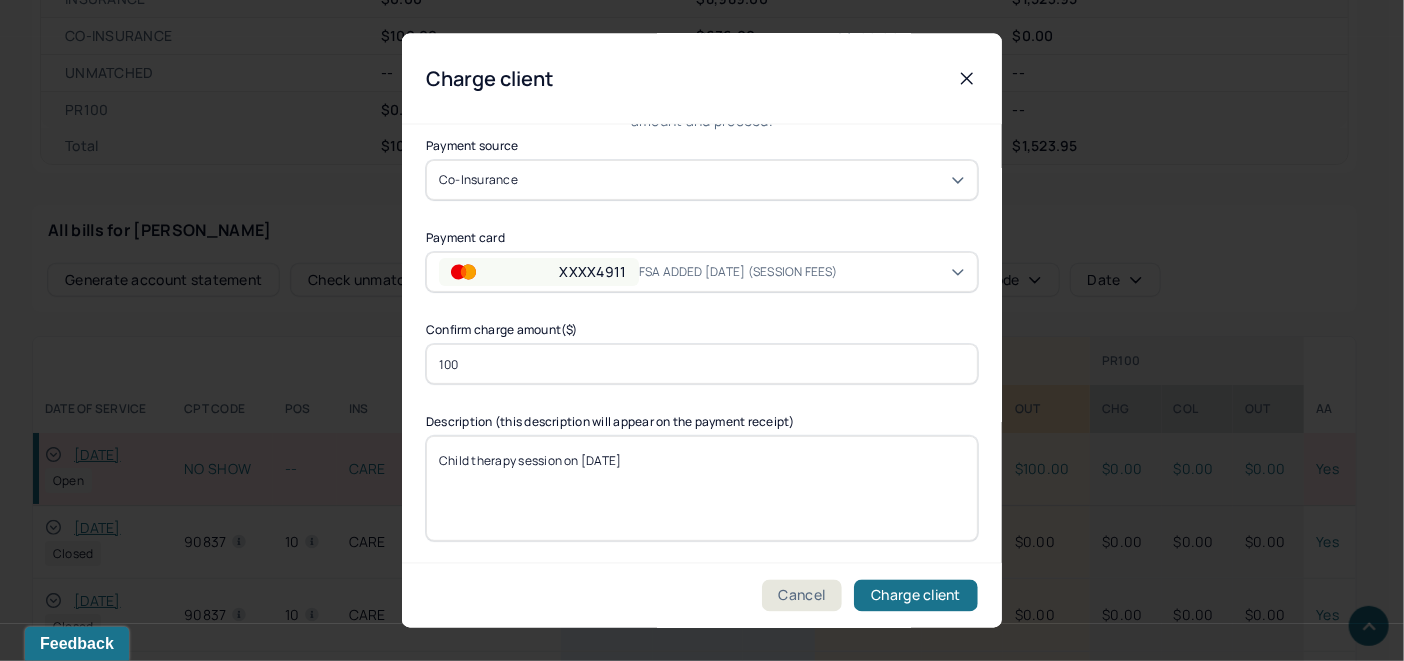 click on "Child therapy session on 07/16/2025" at bounding box center (702, 488) 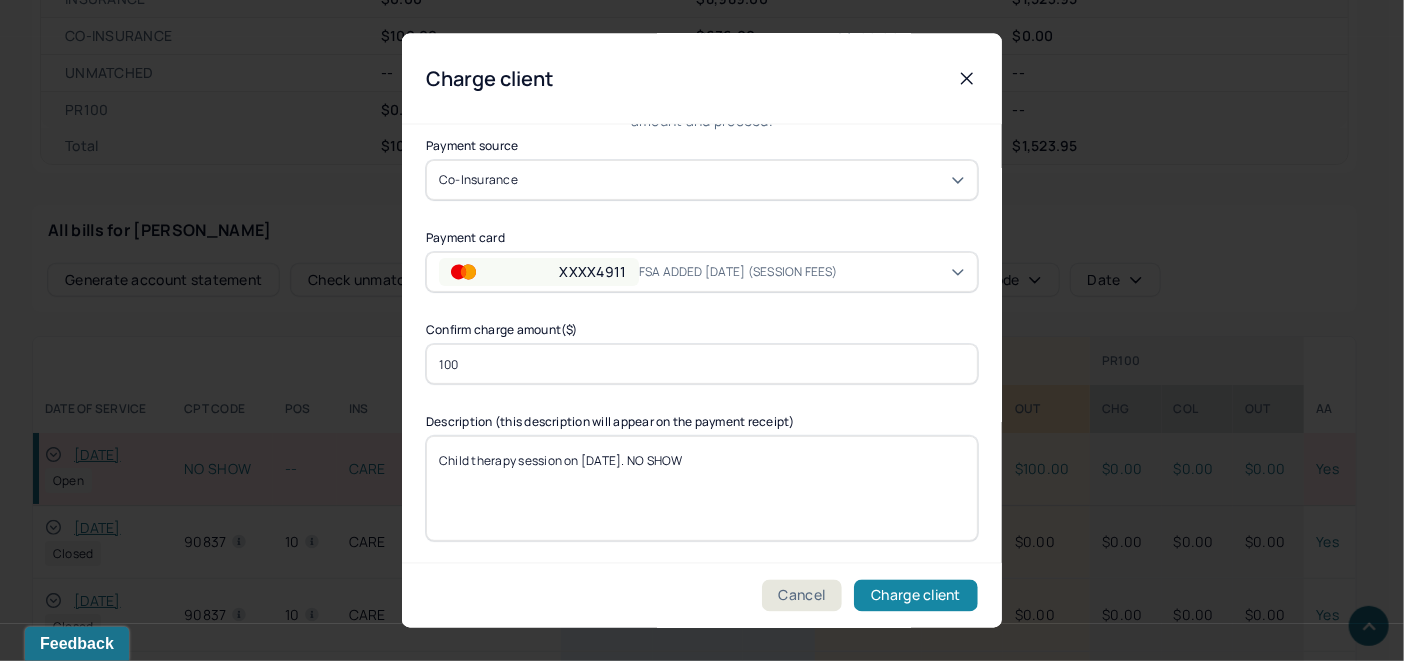 type on "Child therapy session on 07/16/2025. NO SHOW" 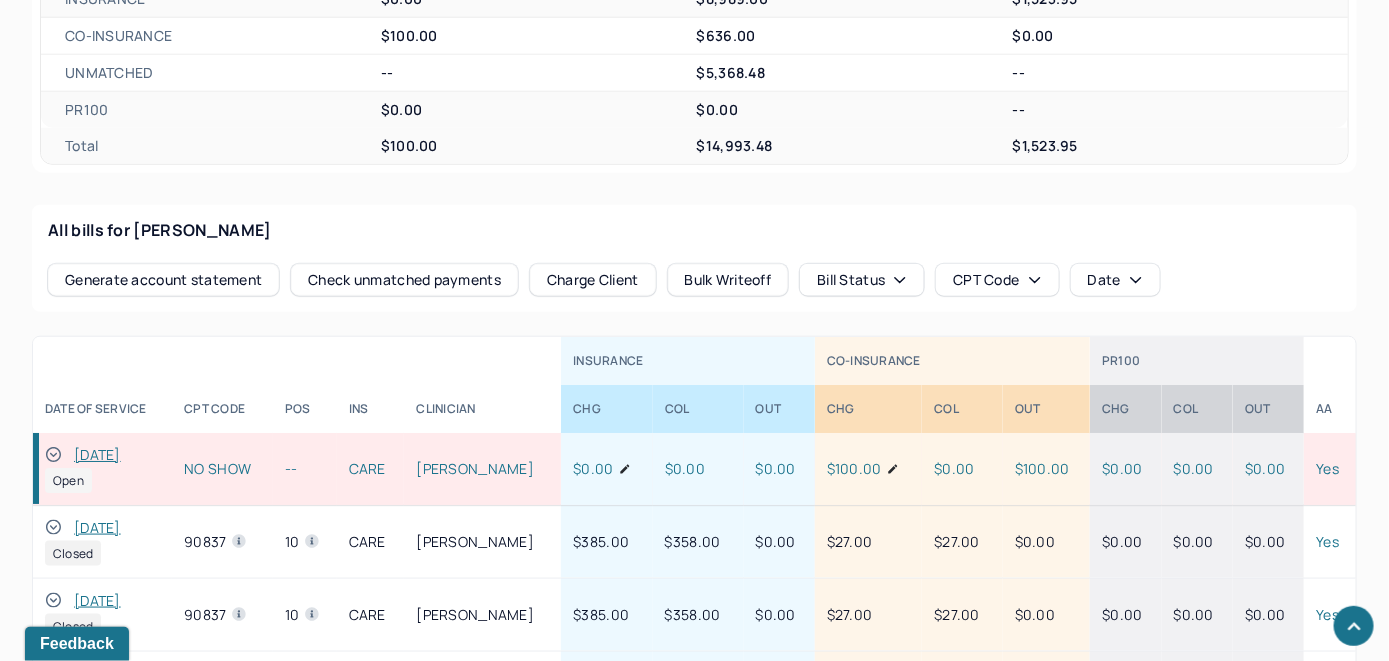 click 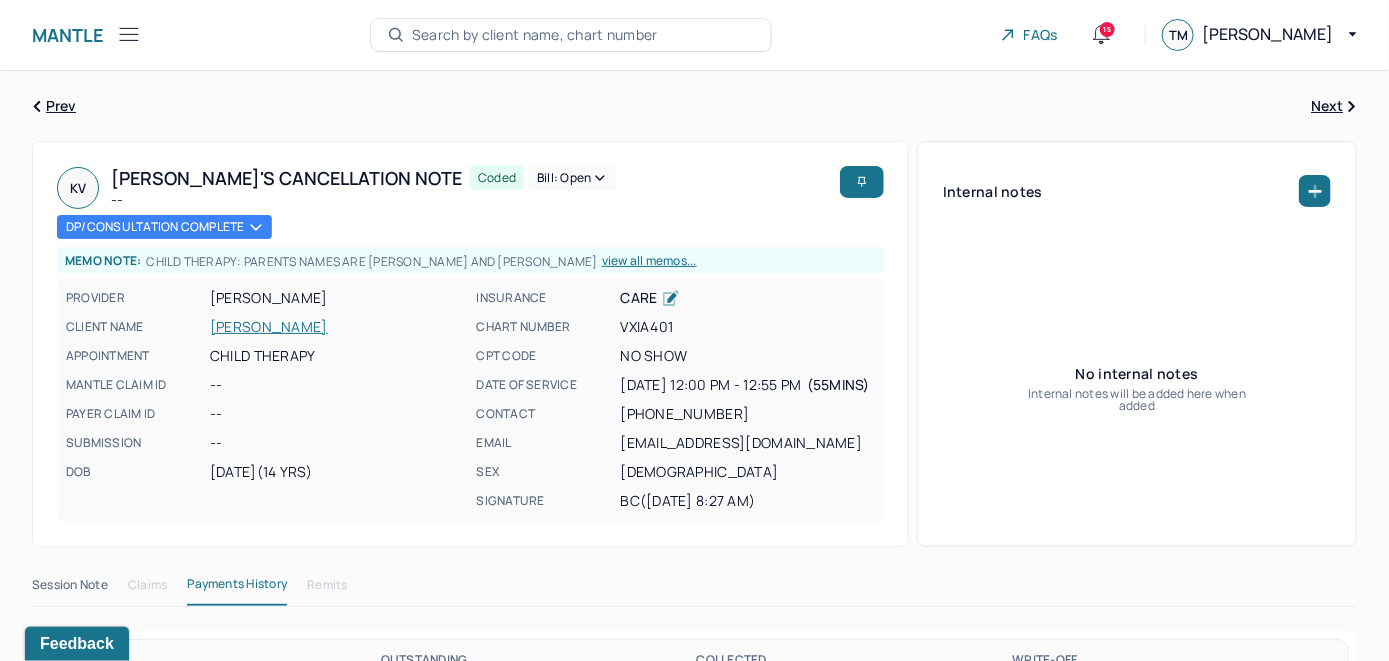 scroll, scrollTop: 0, scrollLeft: 0, axis: both 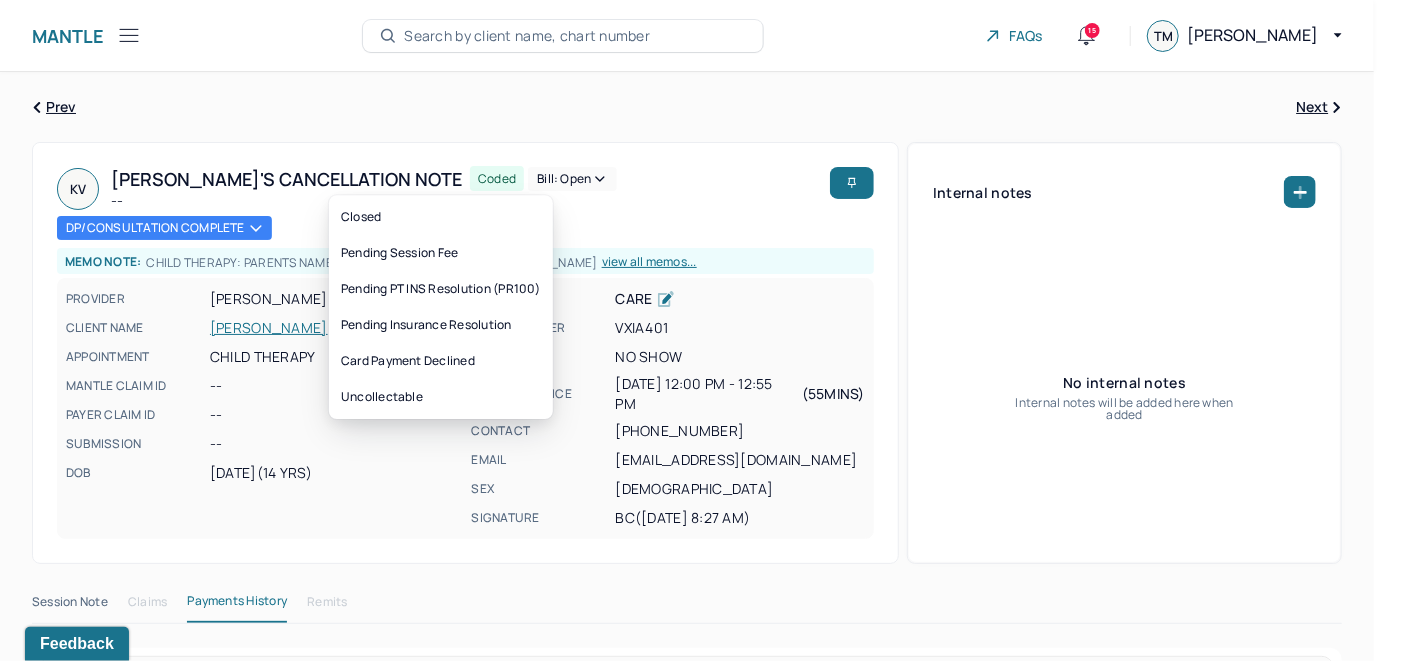 click on "Bill: Open" at bounding box center [572, 179] 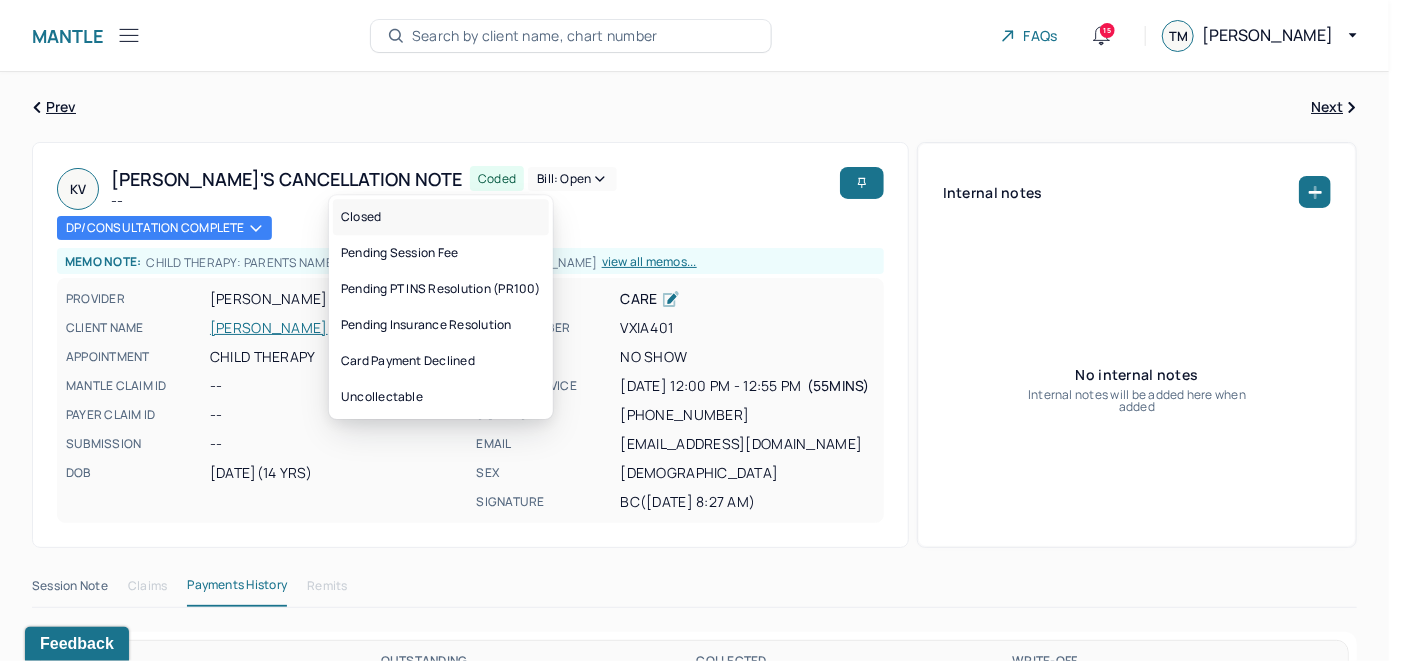 click on "Closed" at bounding box center [441, 217] 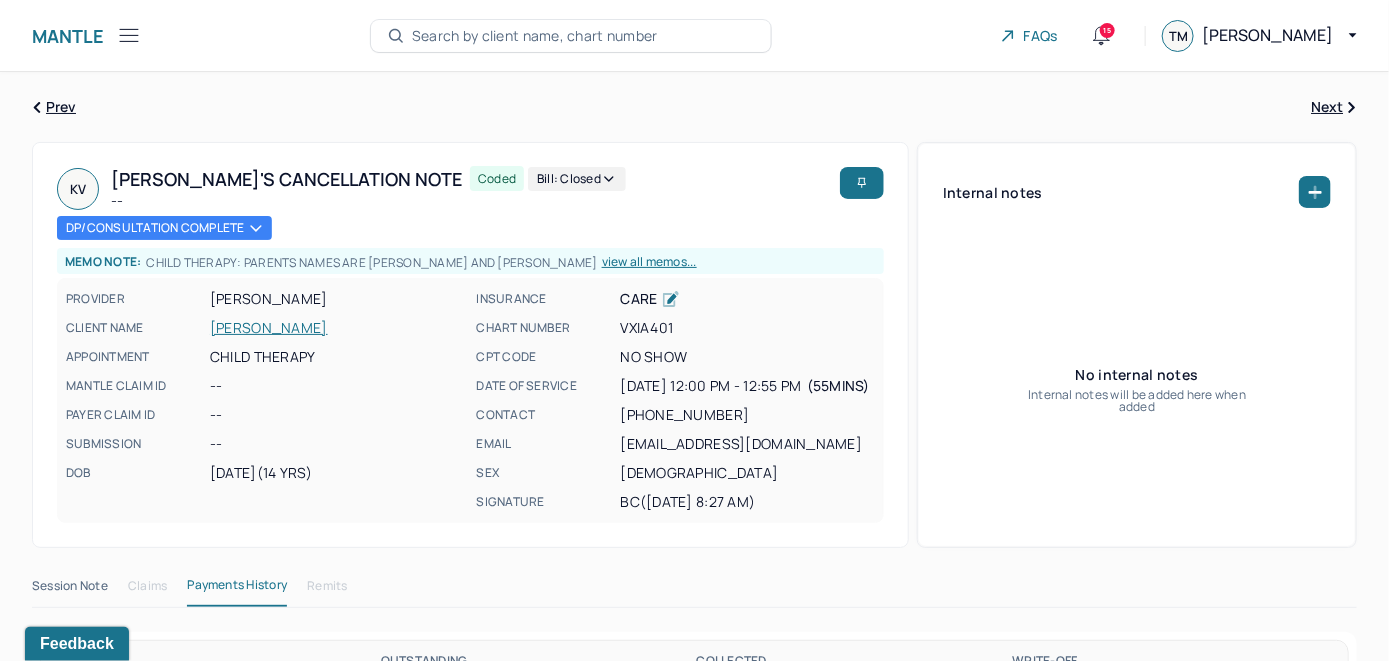 click on "Mantle     Bills   Search by client name, chart number     FAQs   15   TM Teresa" at bounding box center [694, 36] 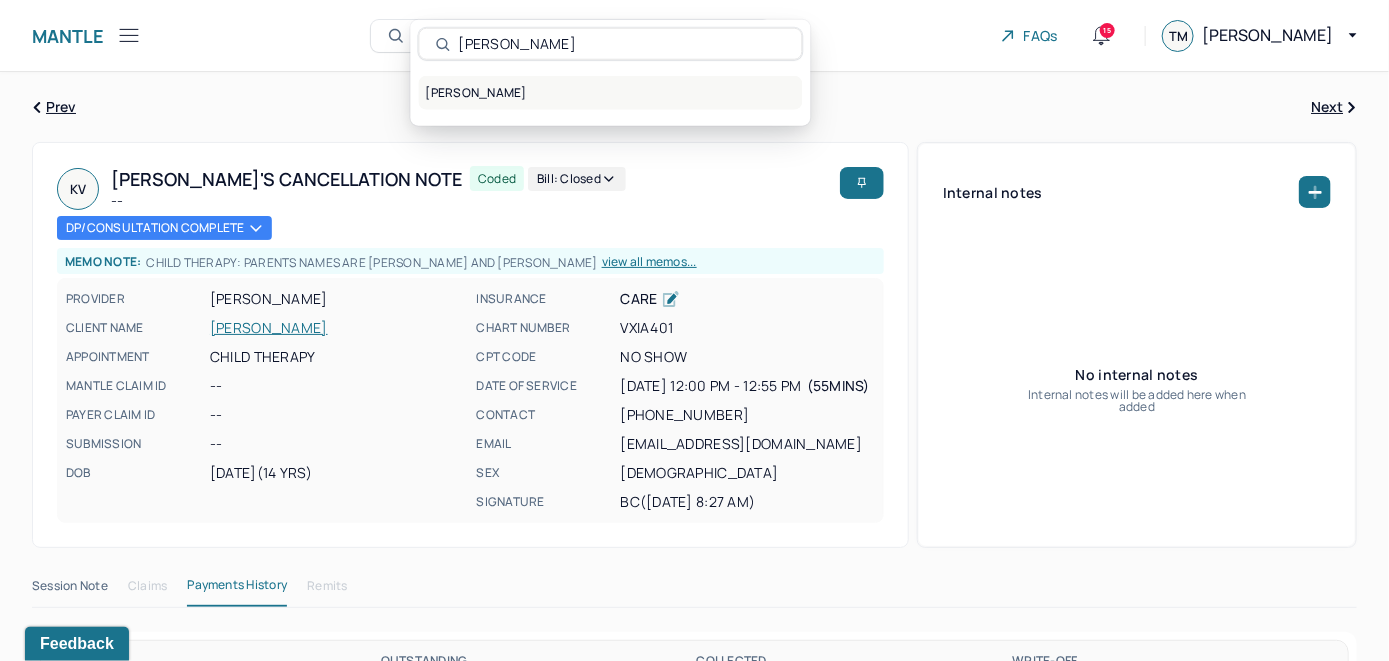 type on "Kathryn Greenlese" 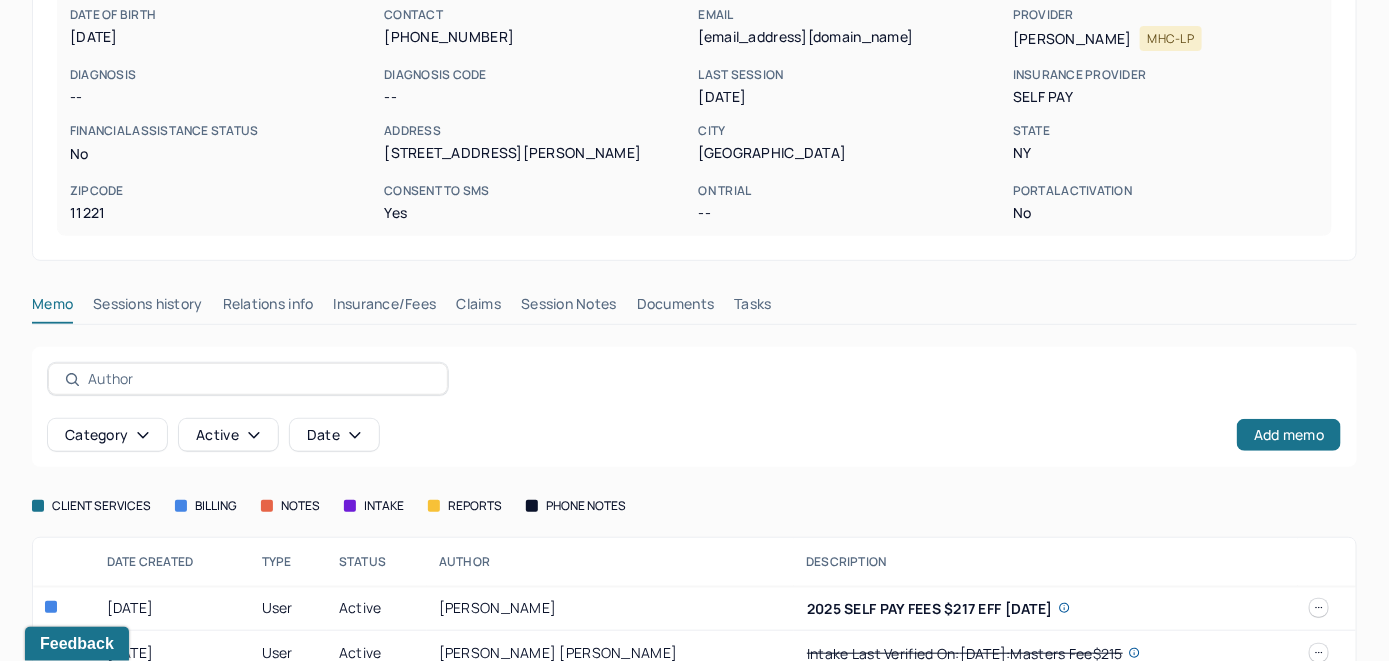 scroll, scrollTop: 306, scrollLeft: 0, axis: vertical 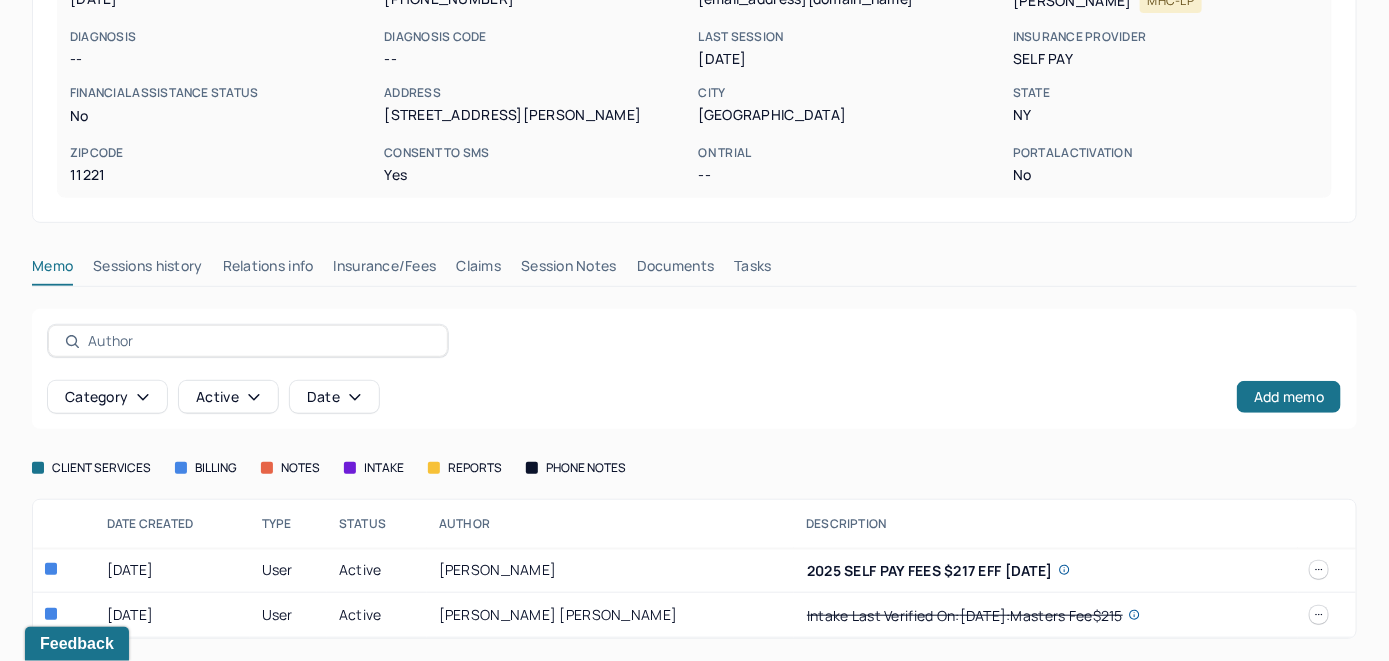 click on "Insurance/Fees" at bounding box center [385, 270] 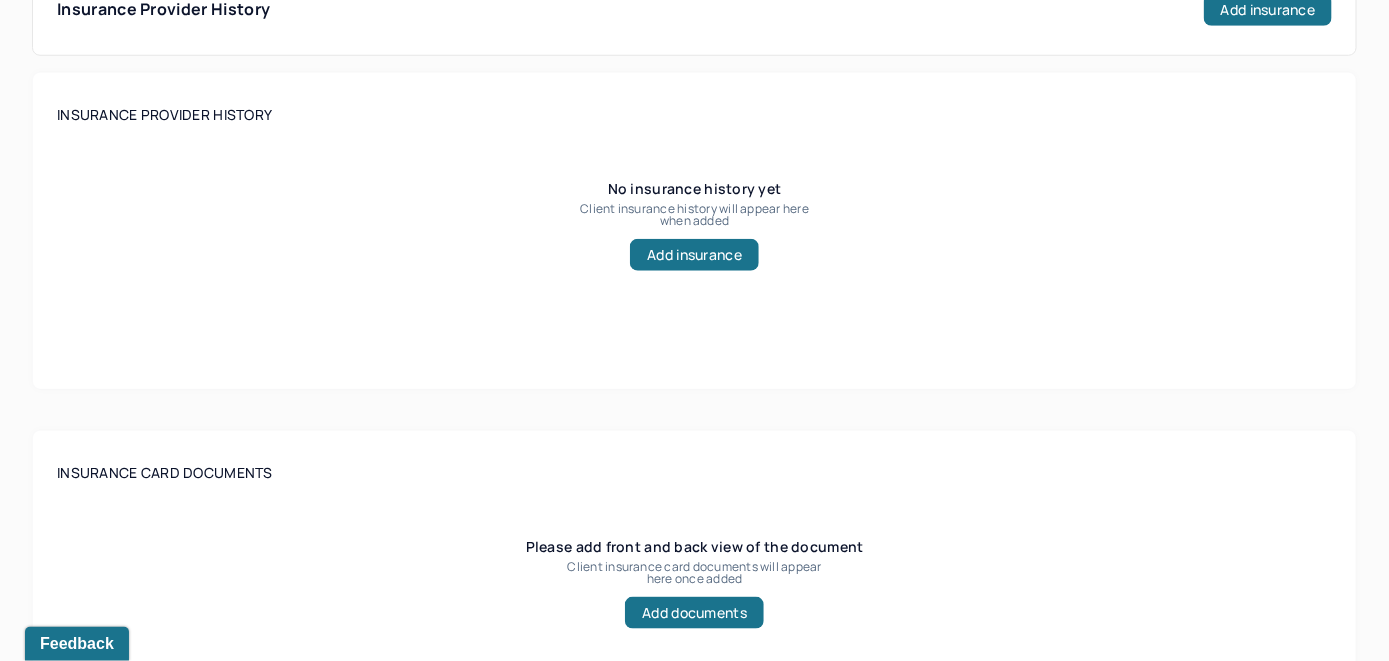 scroll, scrollTop: 506, scrollLeft: 0, axis: vertical 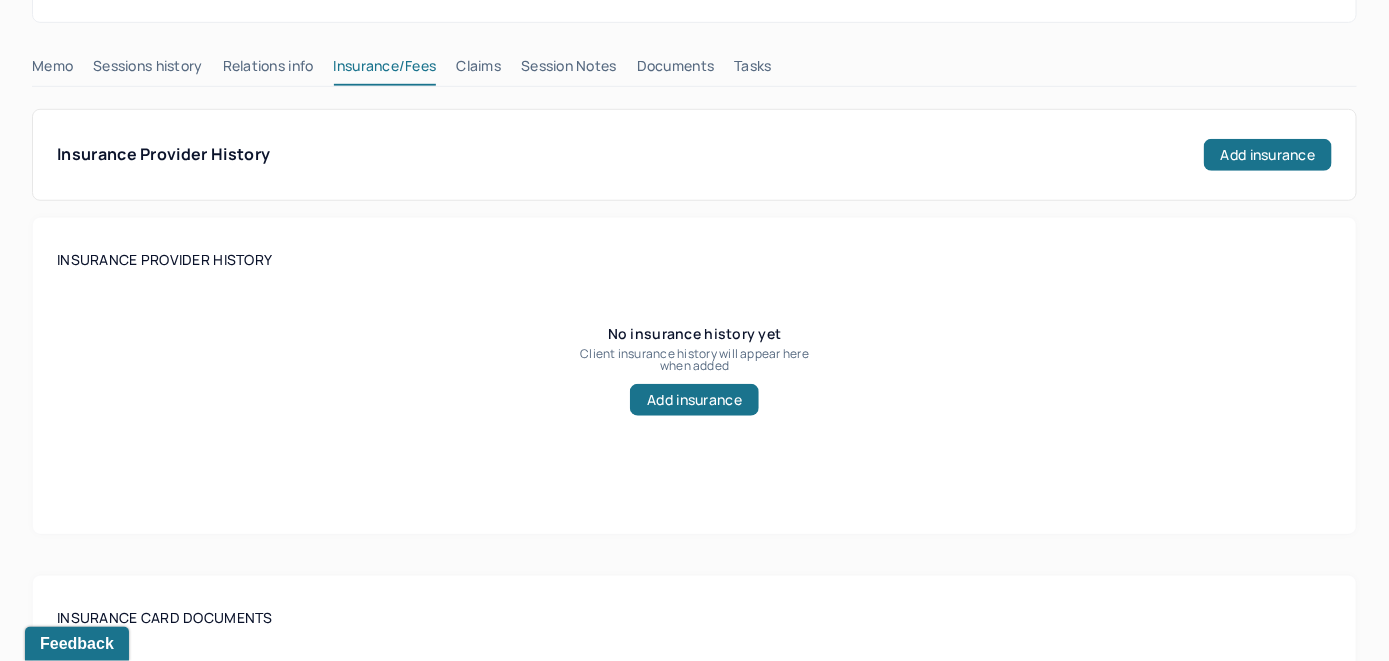 click on "Claims" at bounding box center (478, 70) 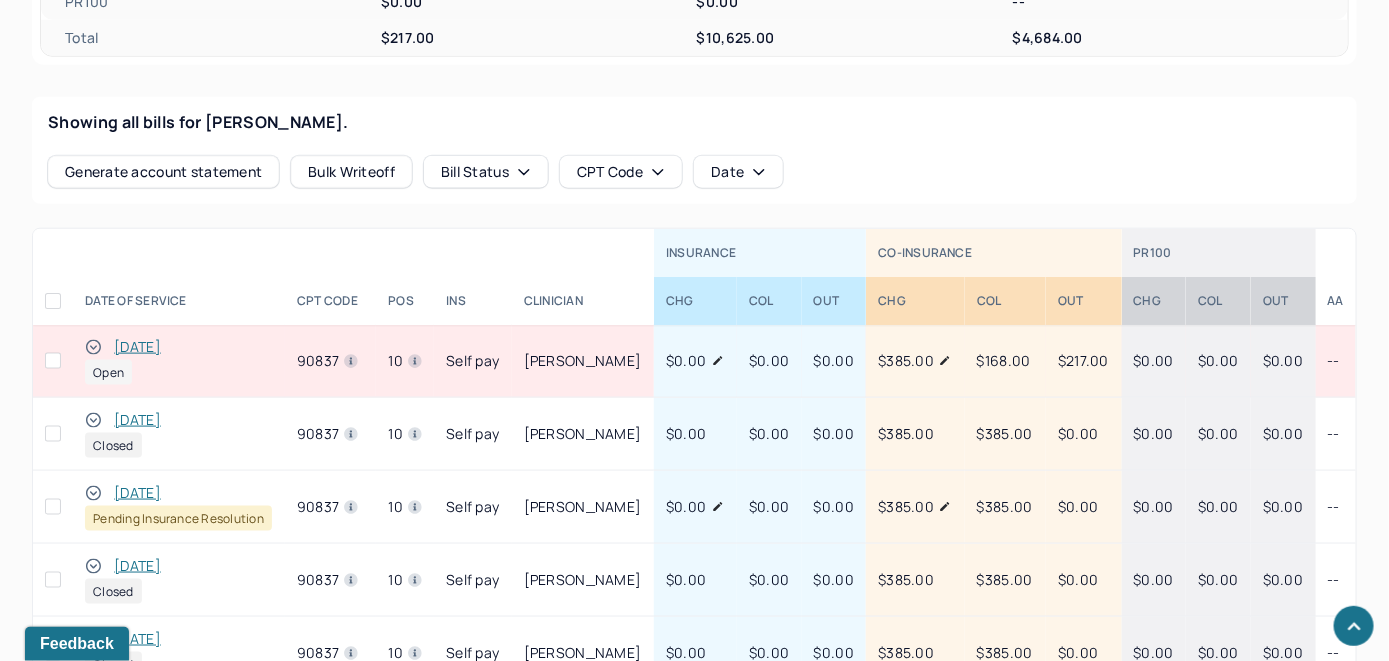 scroll, scrollTop: 806, scrollLeft: 0, axis: vertical 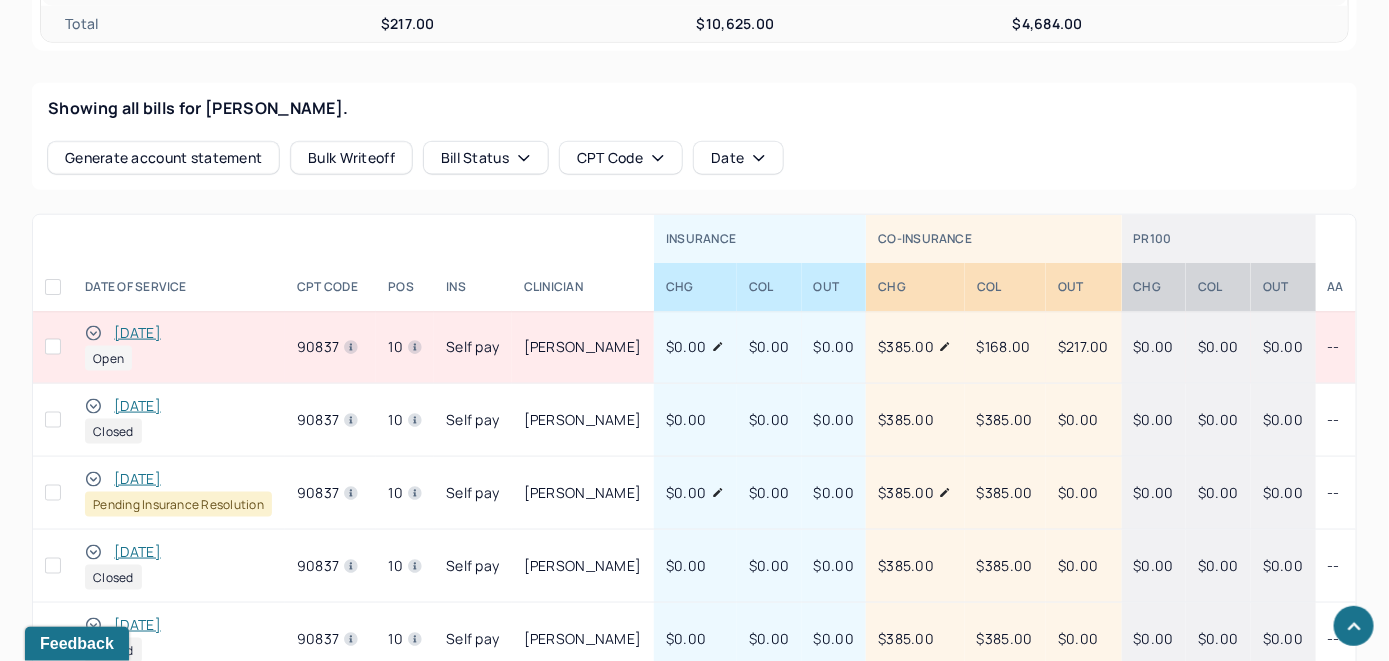 click on "[DATE]" at bounding box center (137, 333) 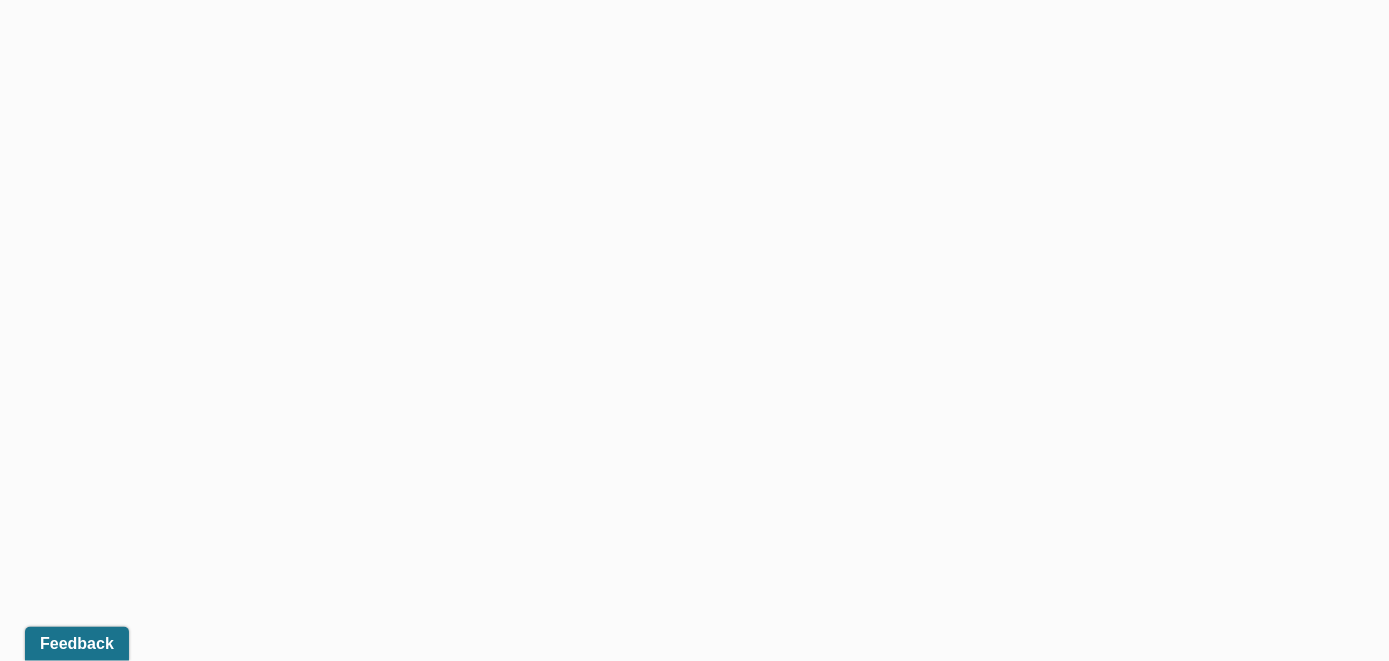 scroll, scrollTop: 734, scrollLeft: 0, axis: vertical 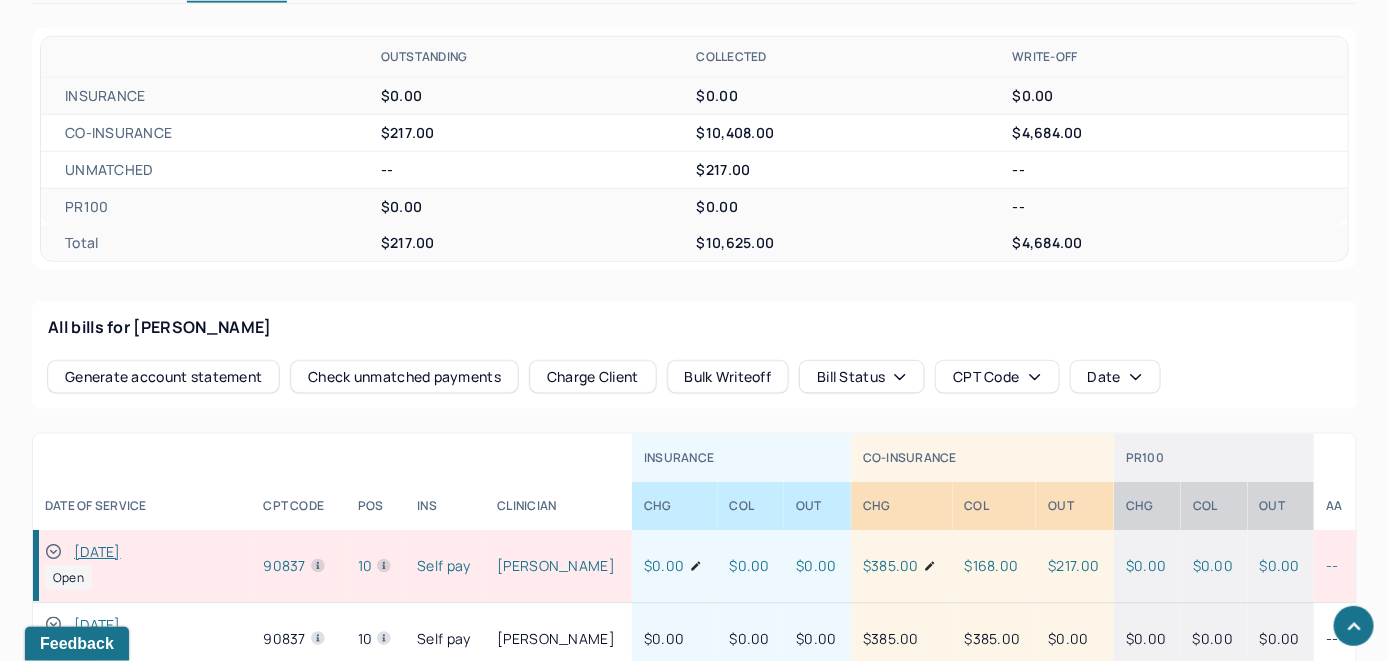 click on "Check unmatched payments" at bounding box center (404, 377) 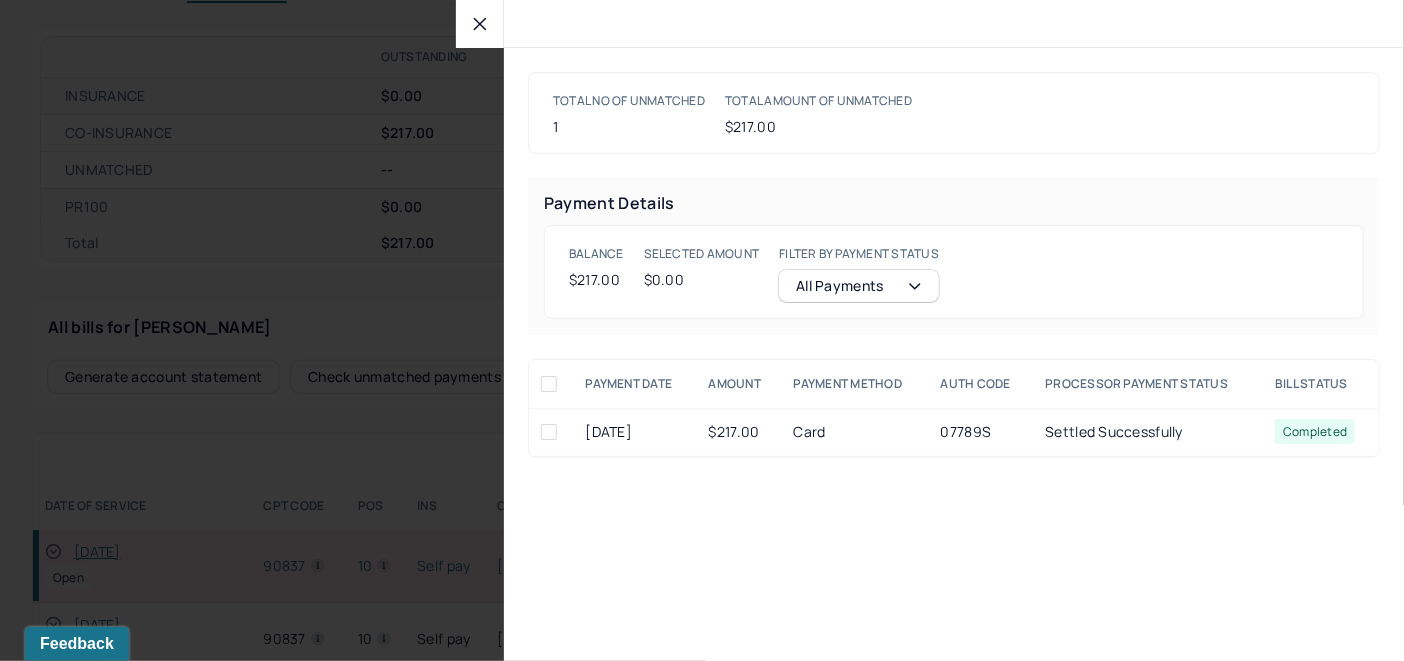 click at bounding box center [549, 432] 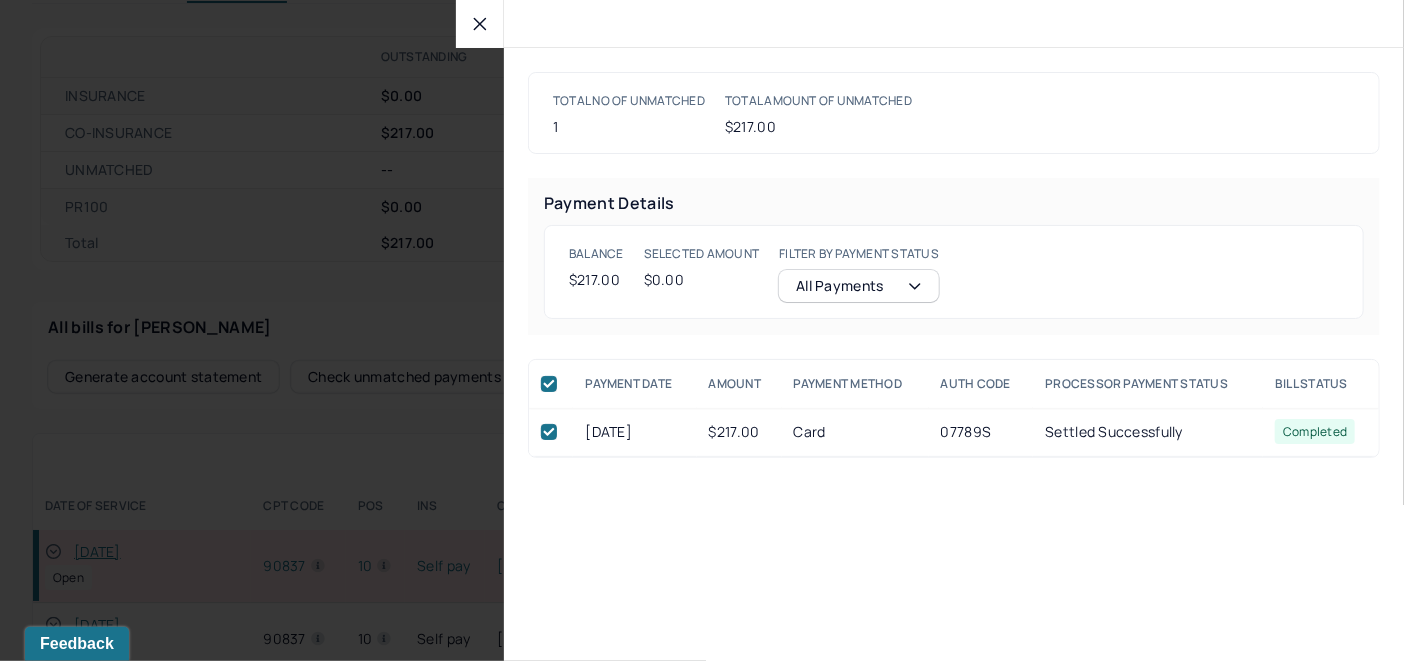 checkbox on "true" 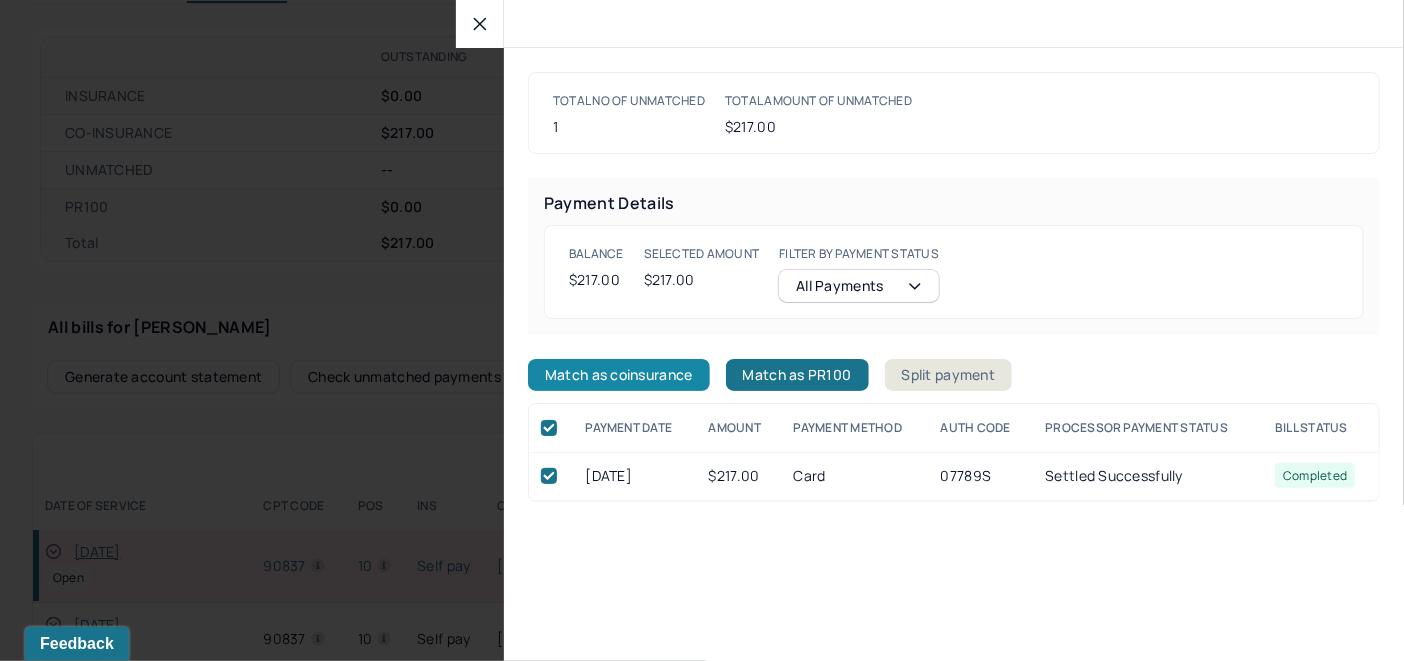 click on "Match as coinsurance" at bounding box center (619, 375) 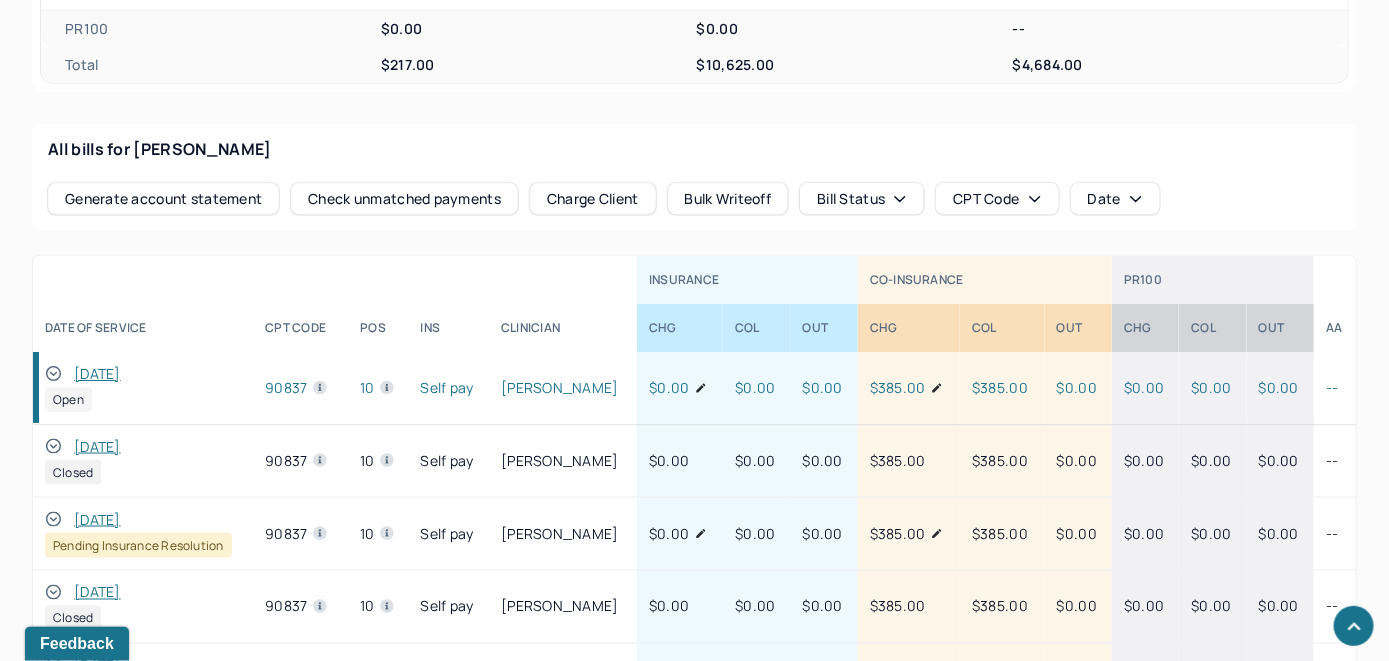 scroll, scrollTop: 934, scrollLeft: 0, axis: vertical 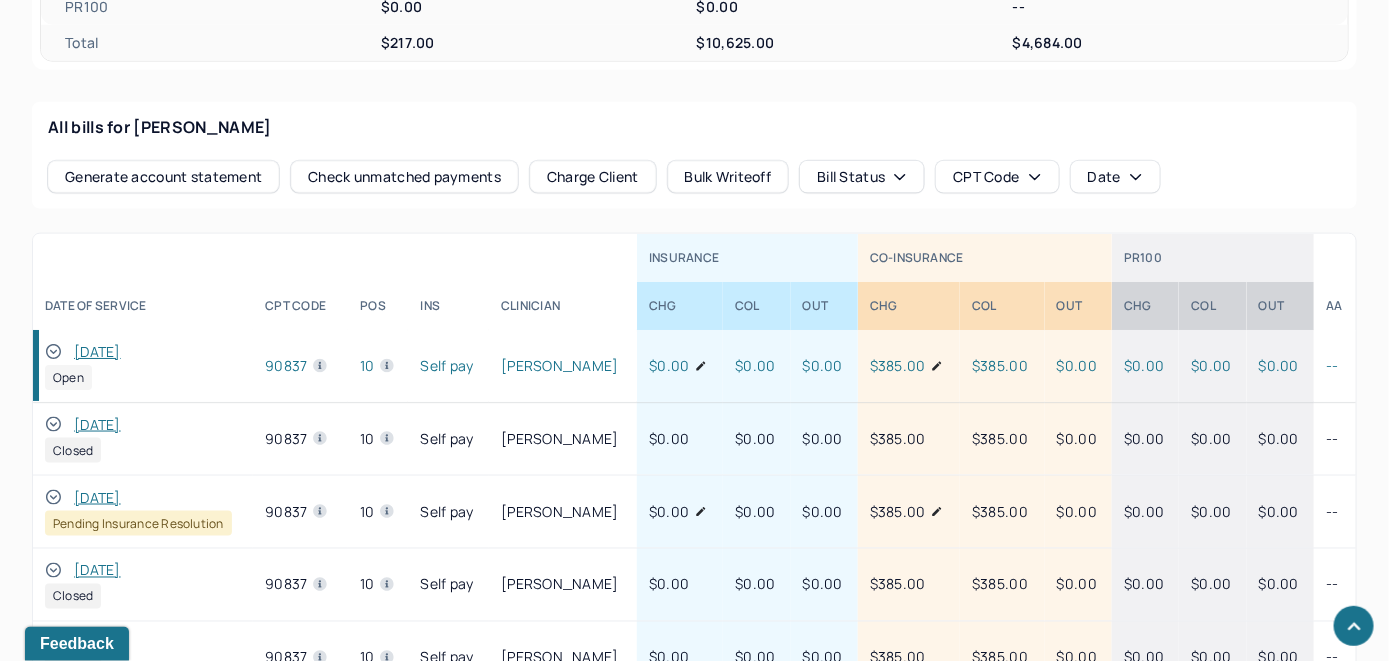 click 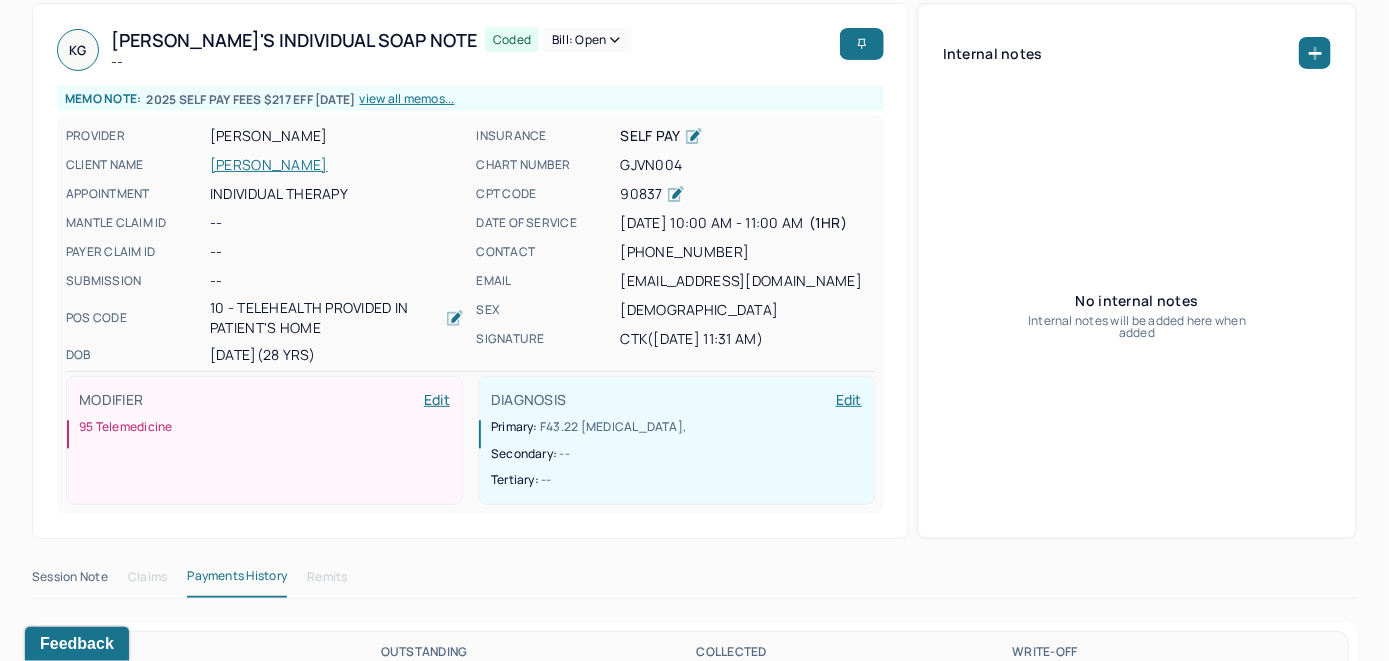 scroll, scrollTop: 134, scrollLeft: 0, axis: vertical 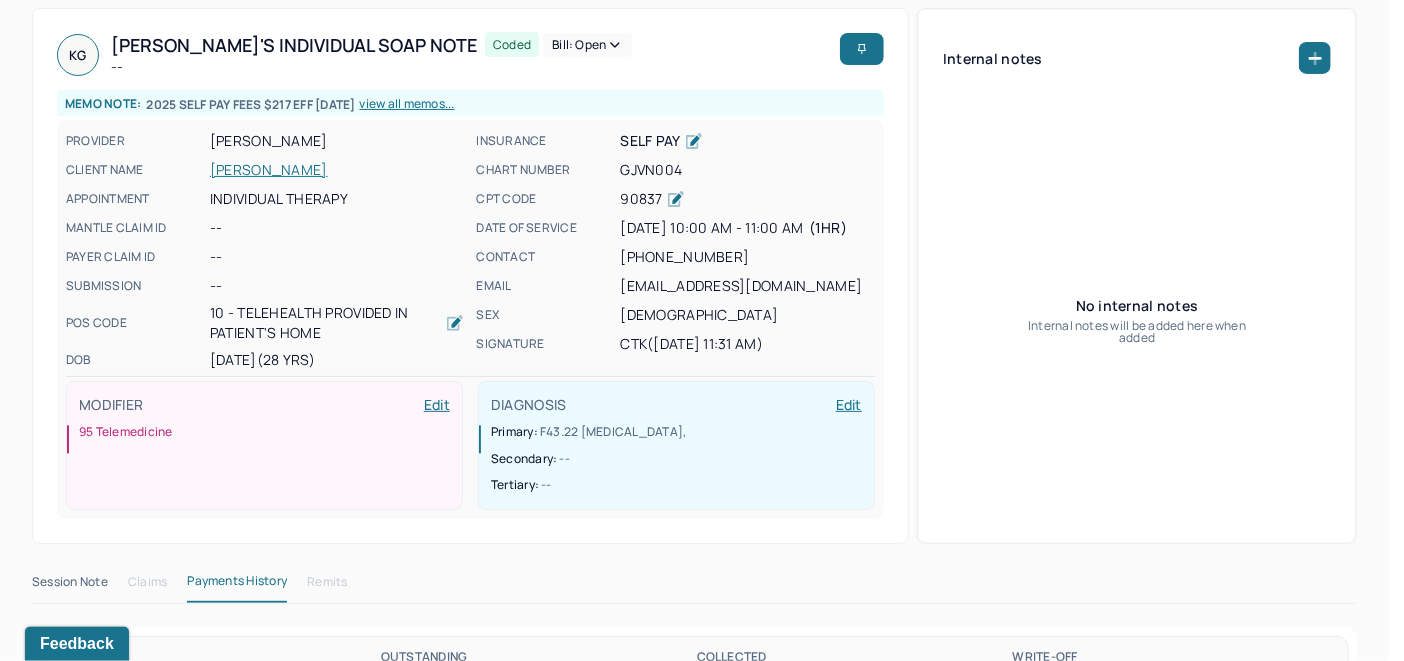 click on "Bill: Open" at bounding box center (587, 45) 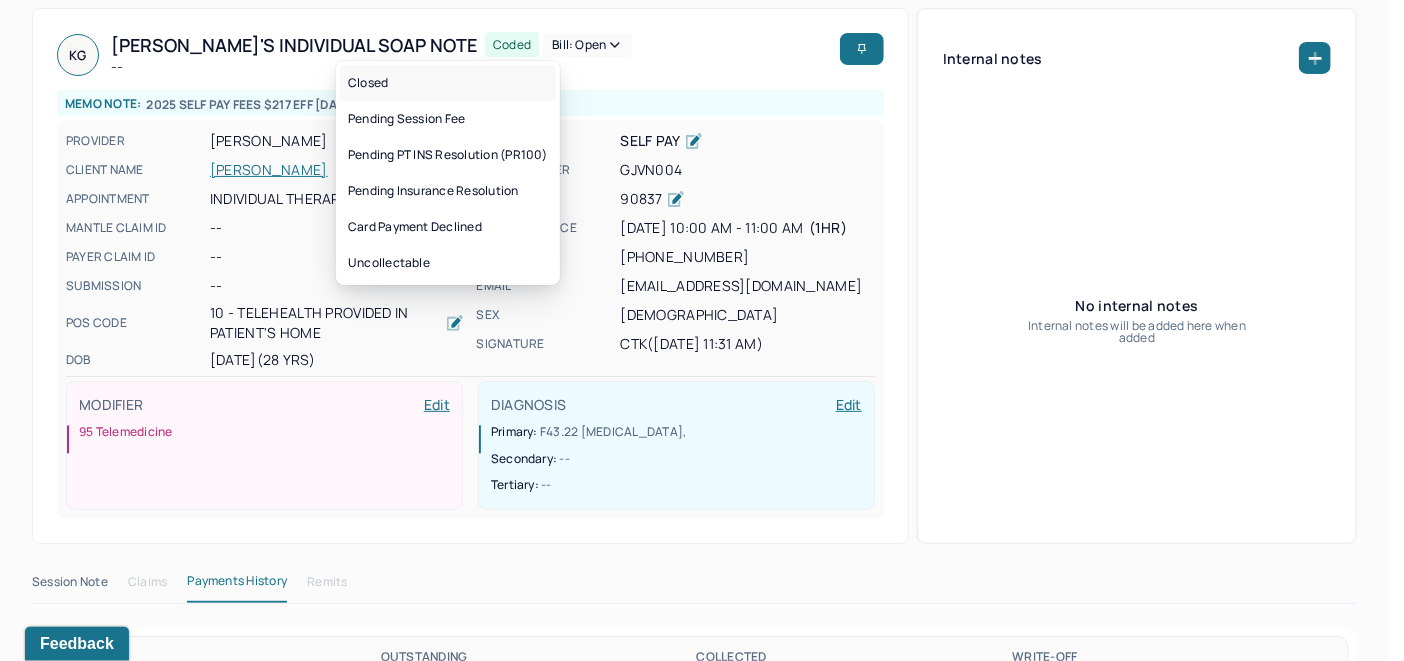 click on "Closed" at bounding box center (448, 83) 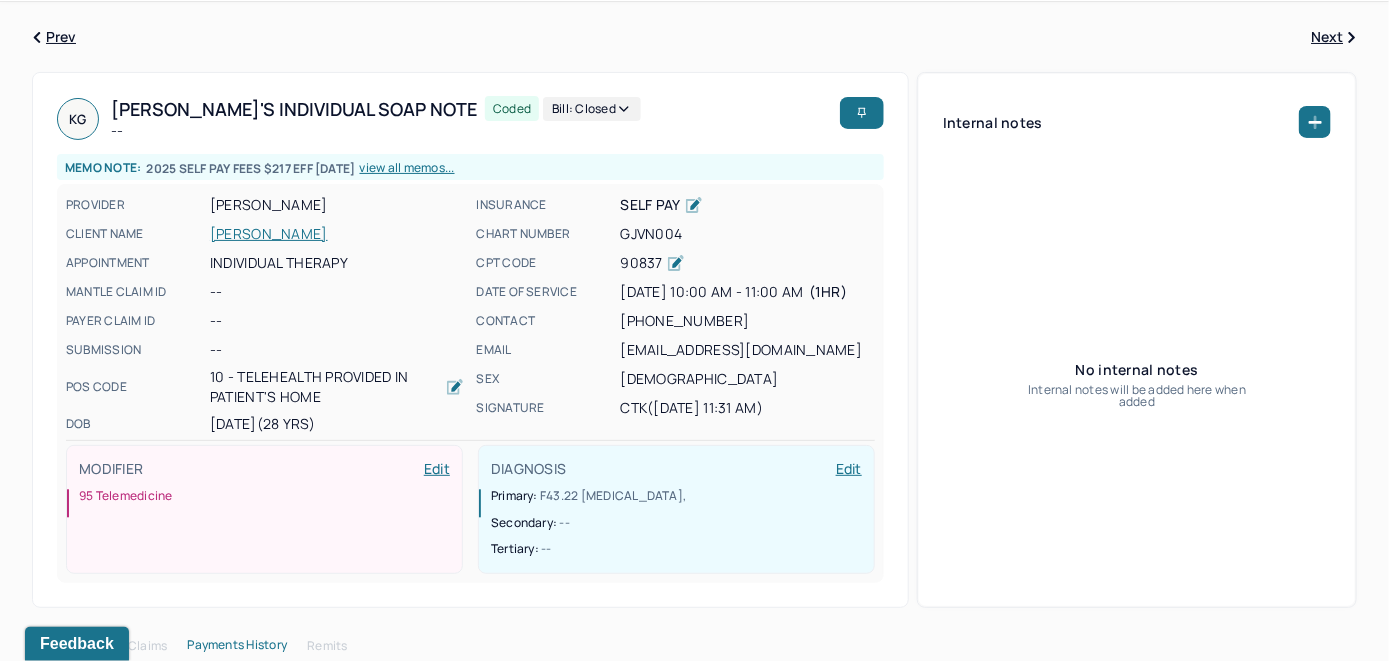 scroll, scrollTop: 0, scrollLeft: 0, axis: both 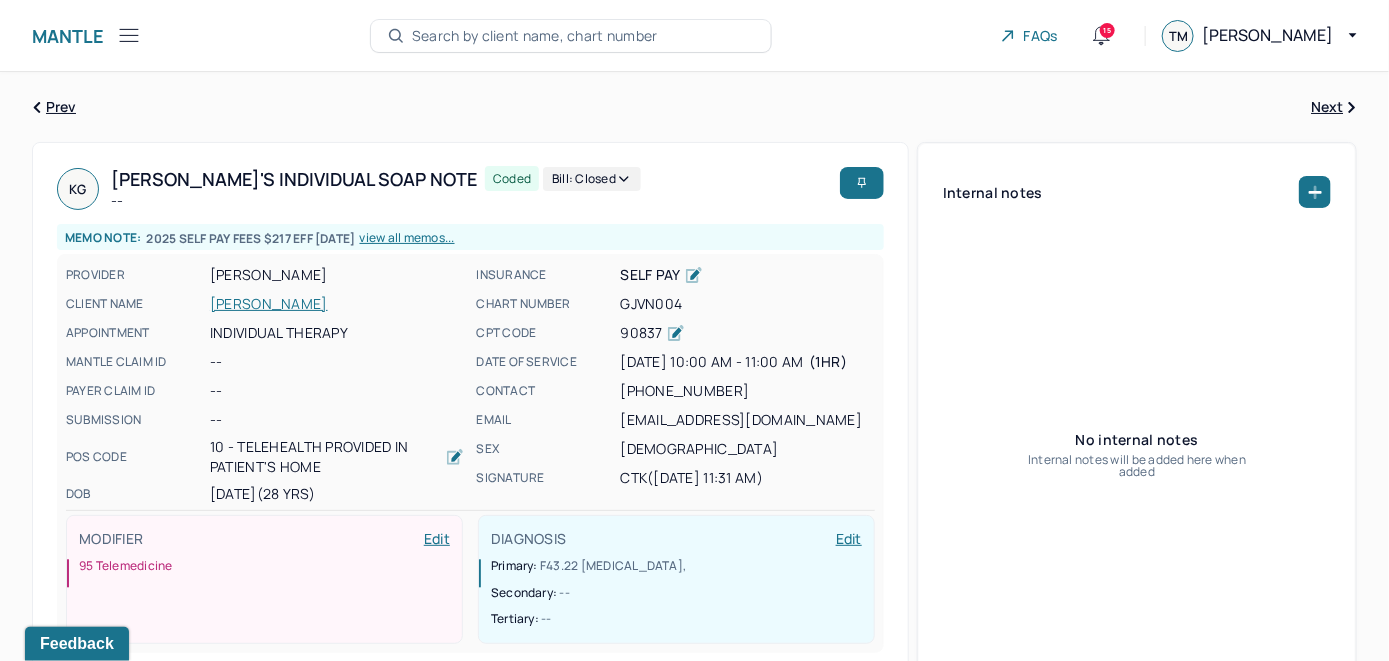 click on "Search by client name, chart number" at bounding box center (535, 36) 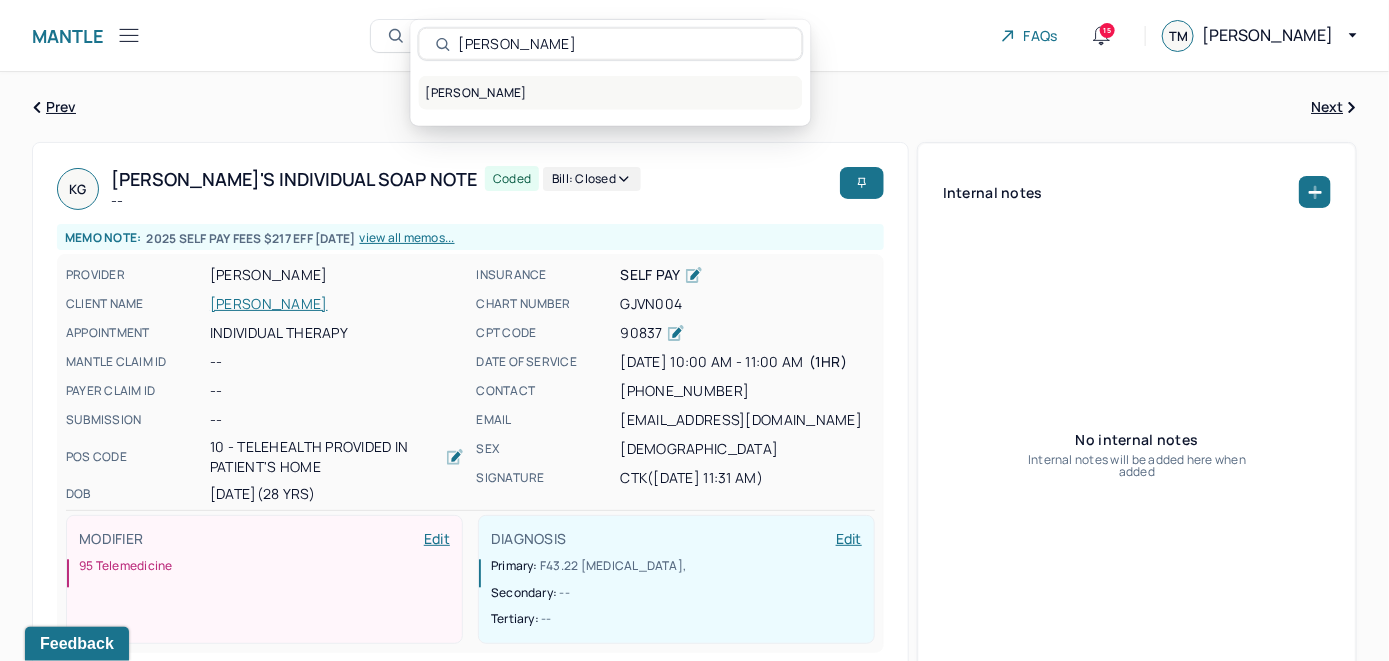 type on "Kathy O'Neil" 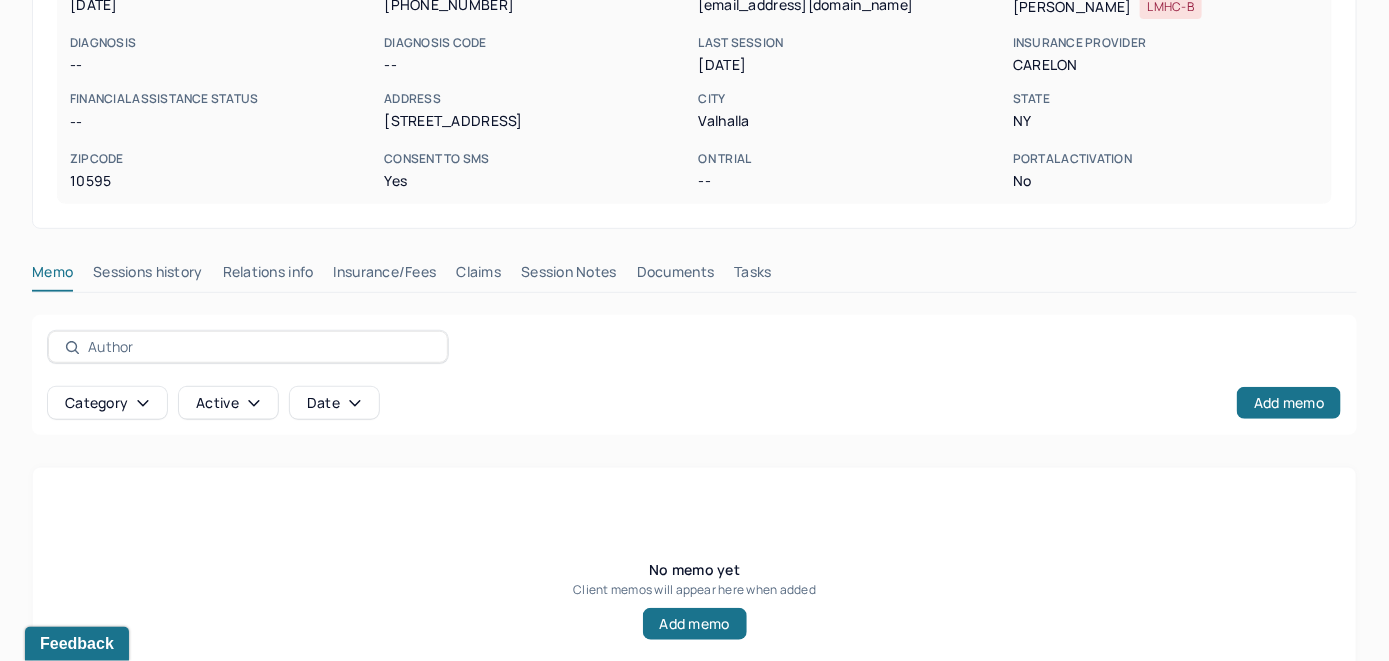 scroll, scrollTop: 393, scrollLeft: 0, axis: vertical 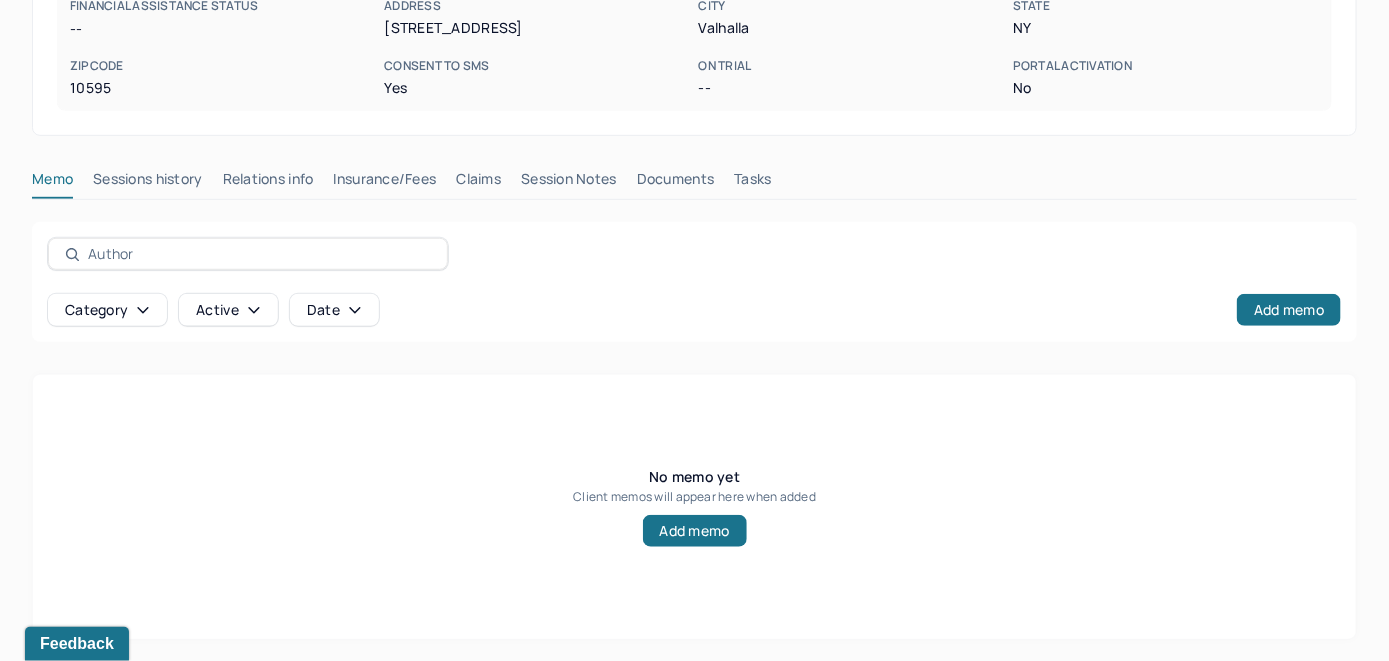 click on "Insurance/Fees" at bounding box center [385, 183] 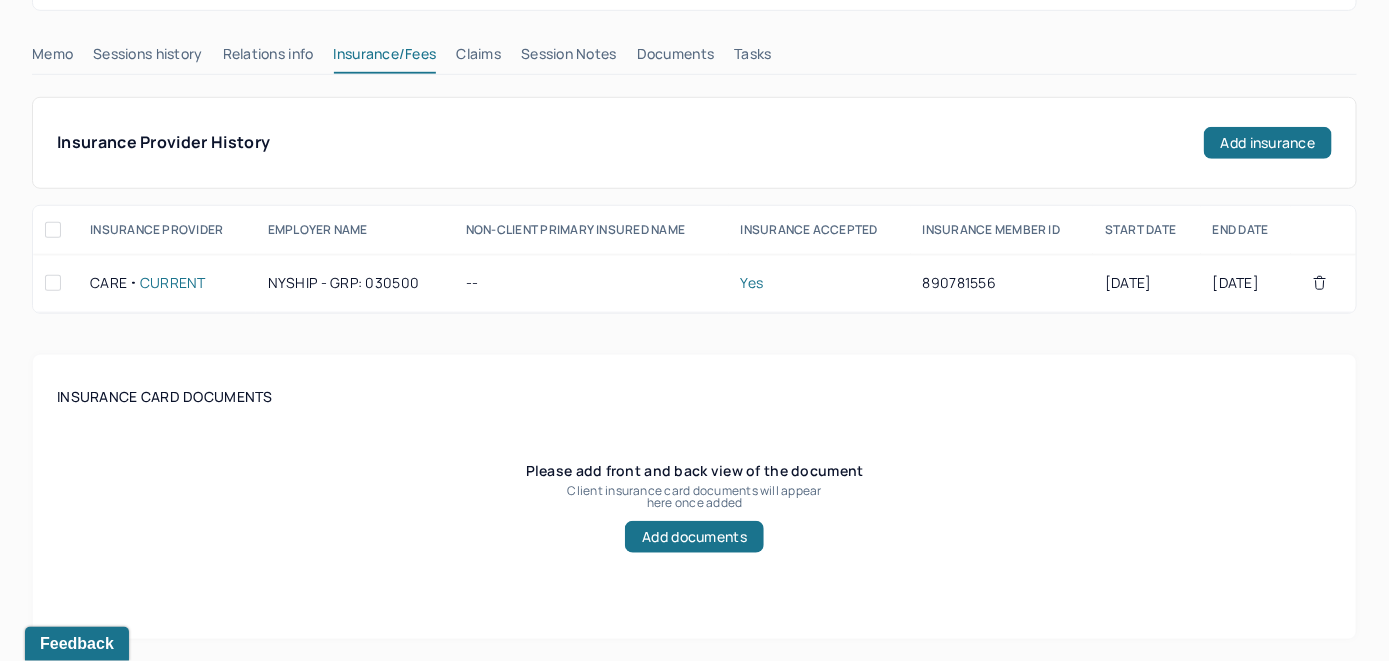 scroll, scrollTop: 493, scrollLeft: 0, axis: vertical 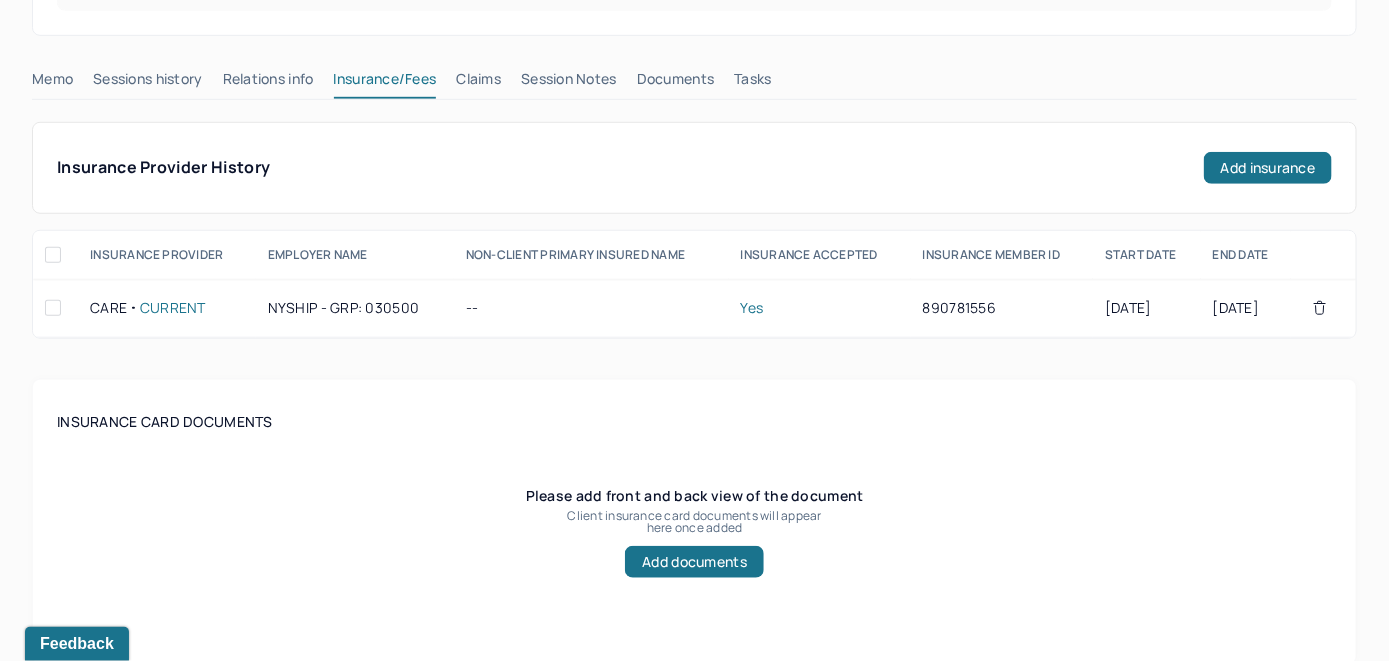 click on "Claims" at bounding box center [478, 83] 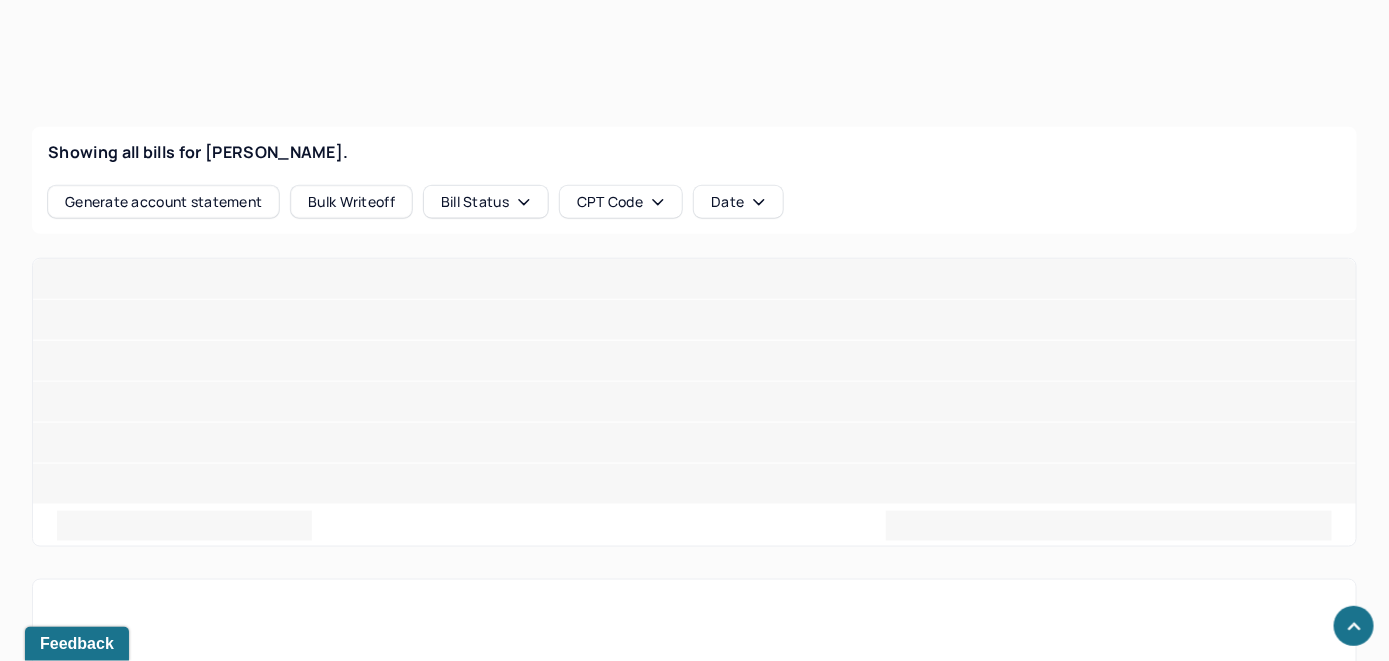 scroll, scrollTop: 793, scrollLeft: 0, axis: vertical 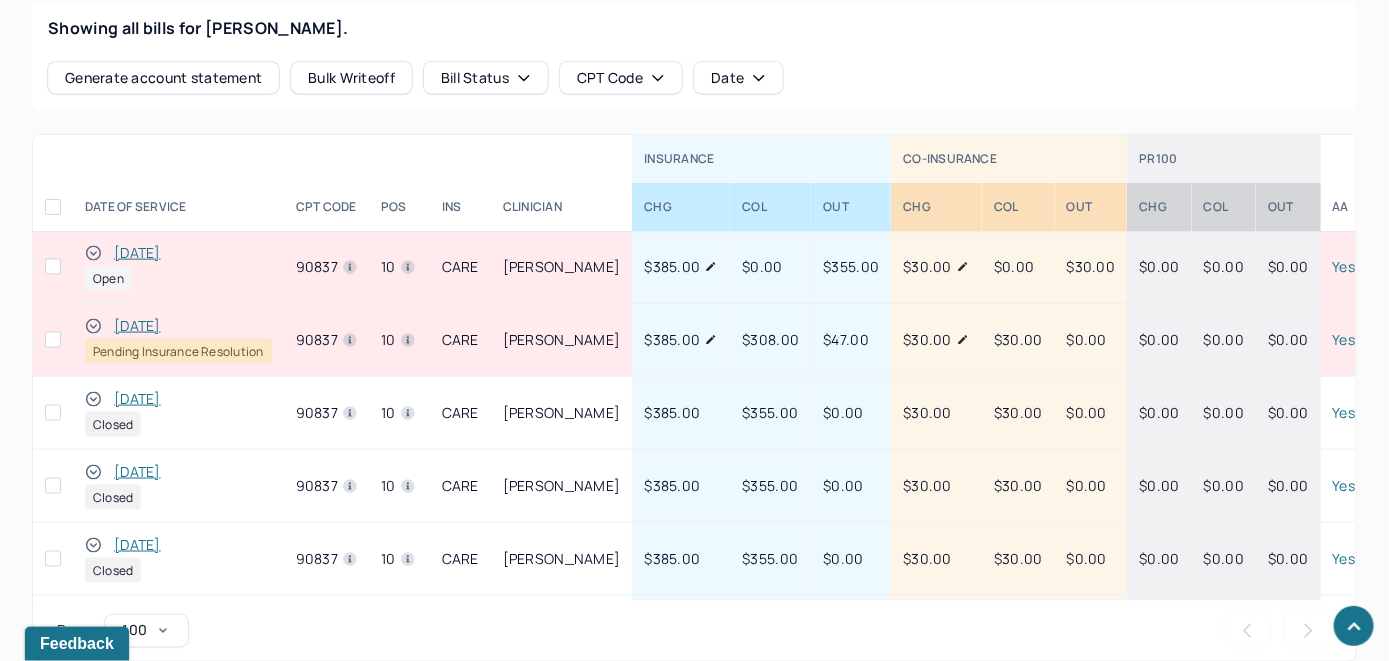 click on "[DATE]" at bounding box center (137, 253) 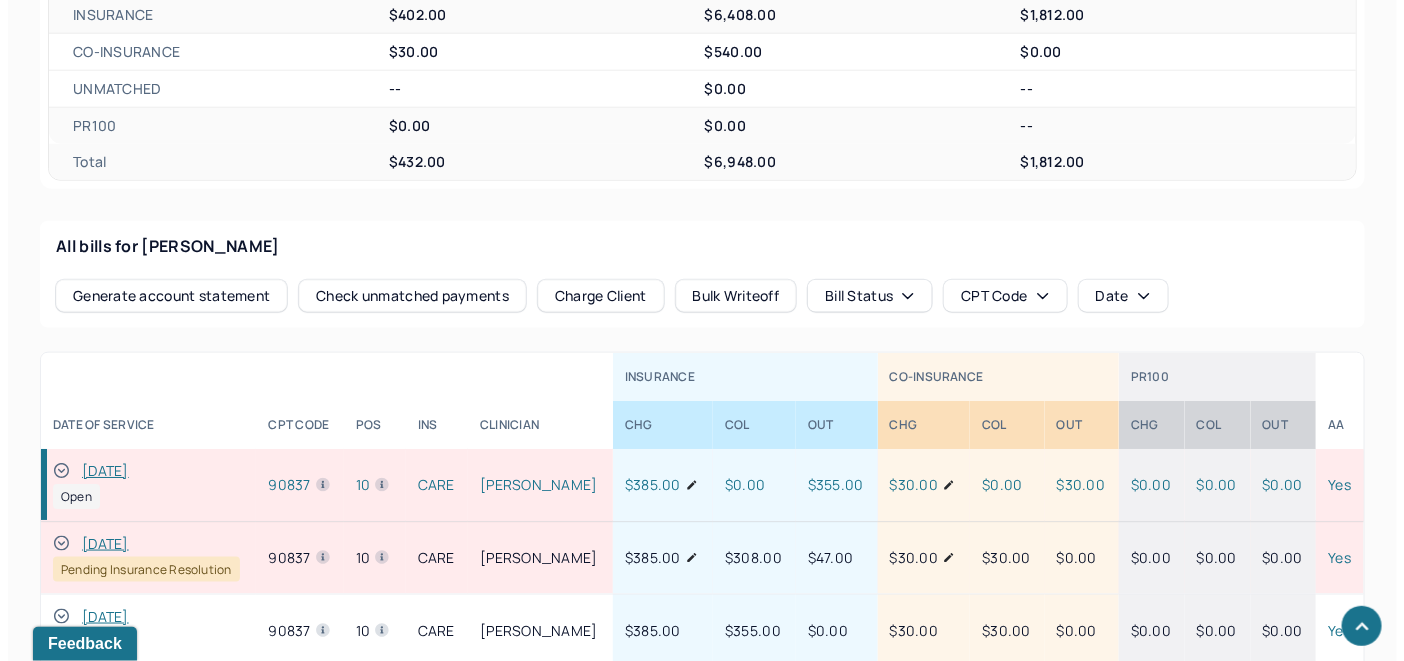 scroll, scrollTop: 814, scrollLeft: 0, axis: vertical 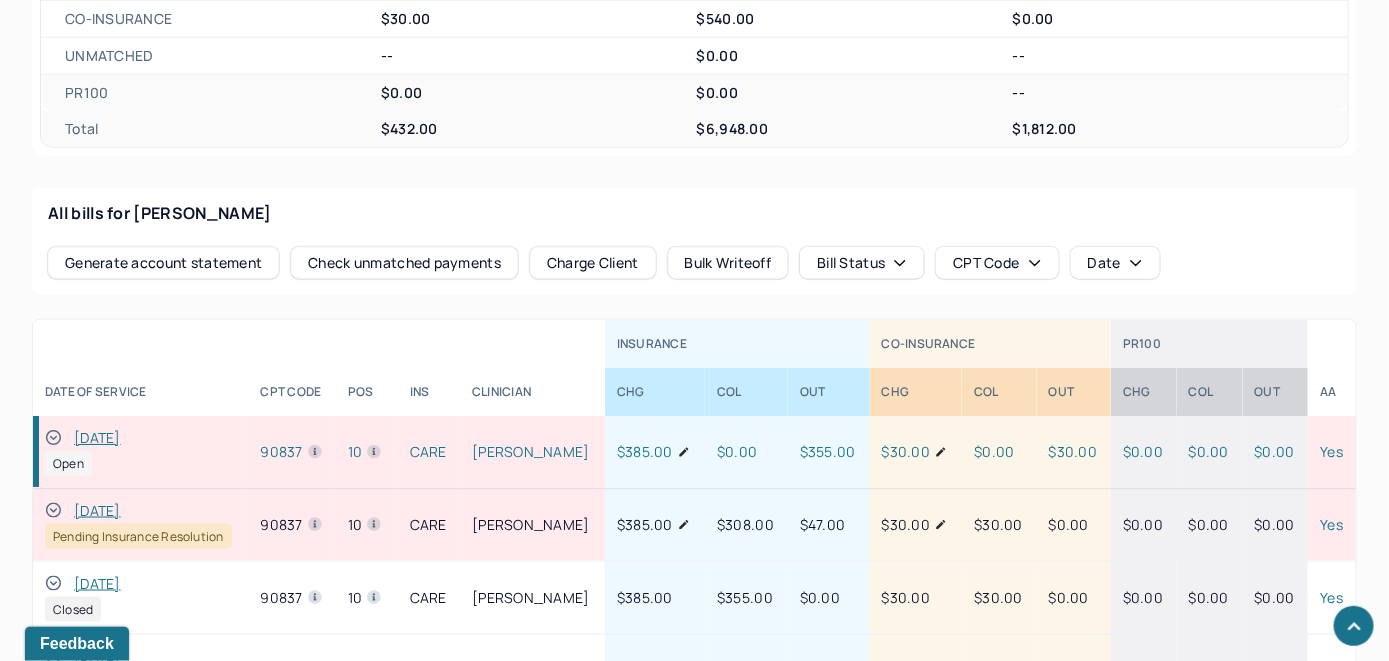 click on "Check unmatched payments" at bounding box center [404, 263] 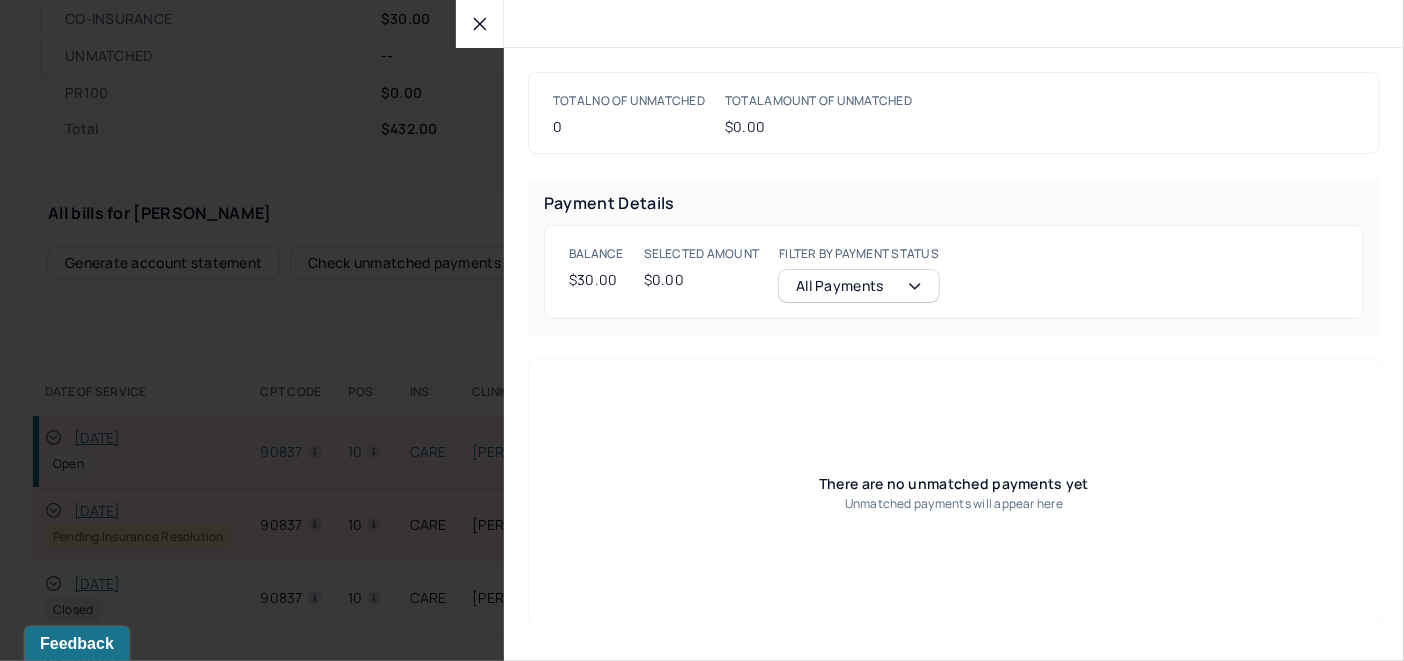 click 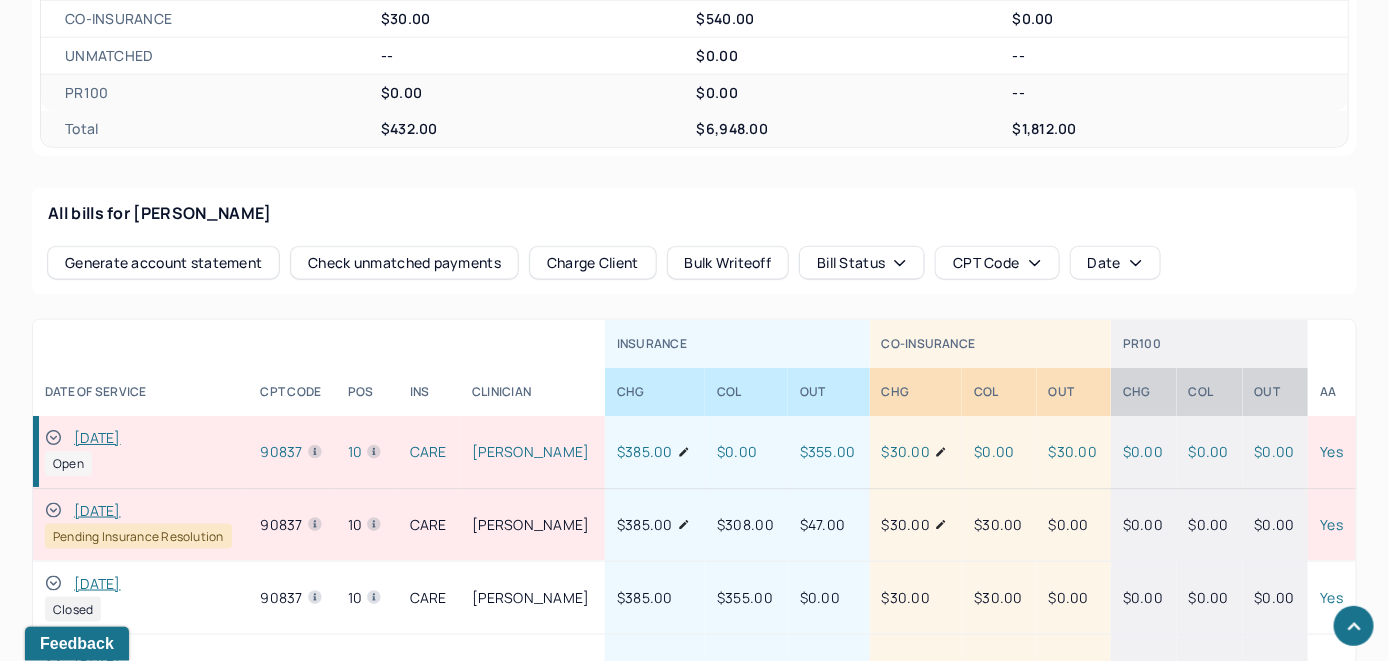 click on "Charge Client" at bounding box center [593, 263] 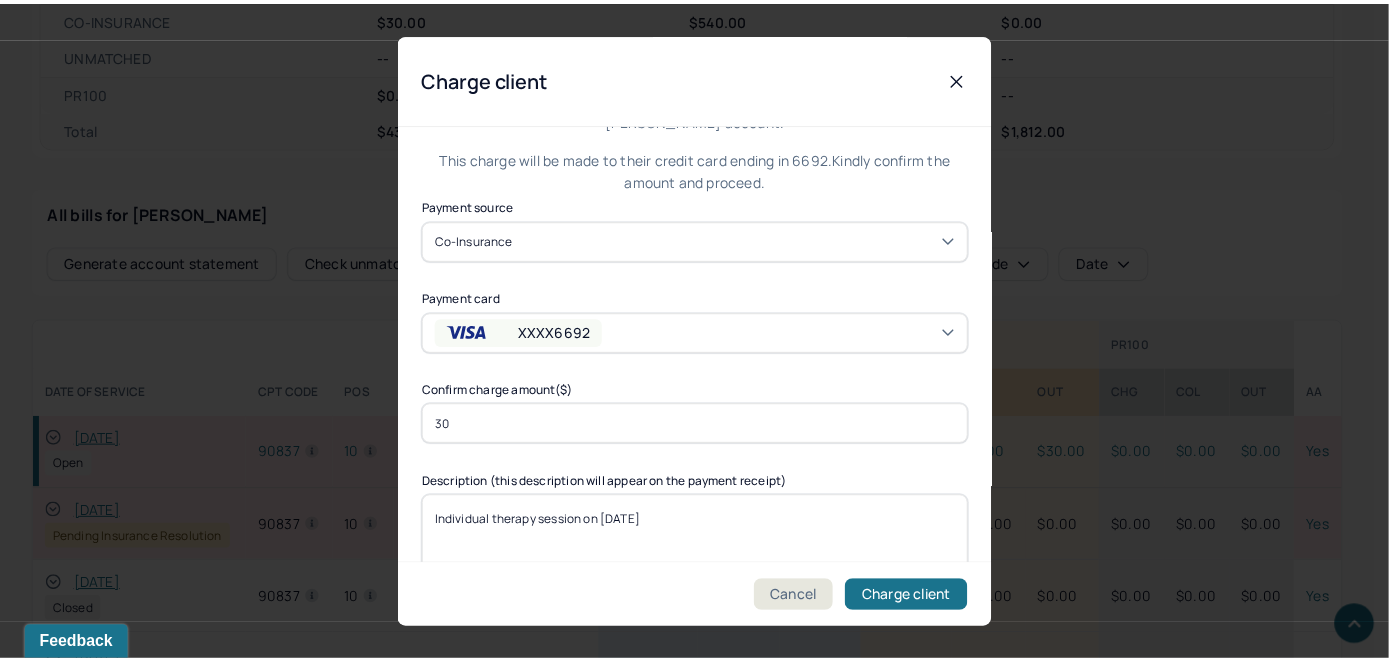 scroll, scrollTop: 121, scrollLeft: 0, axis: vertical 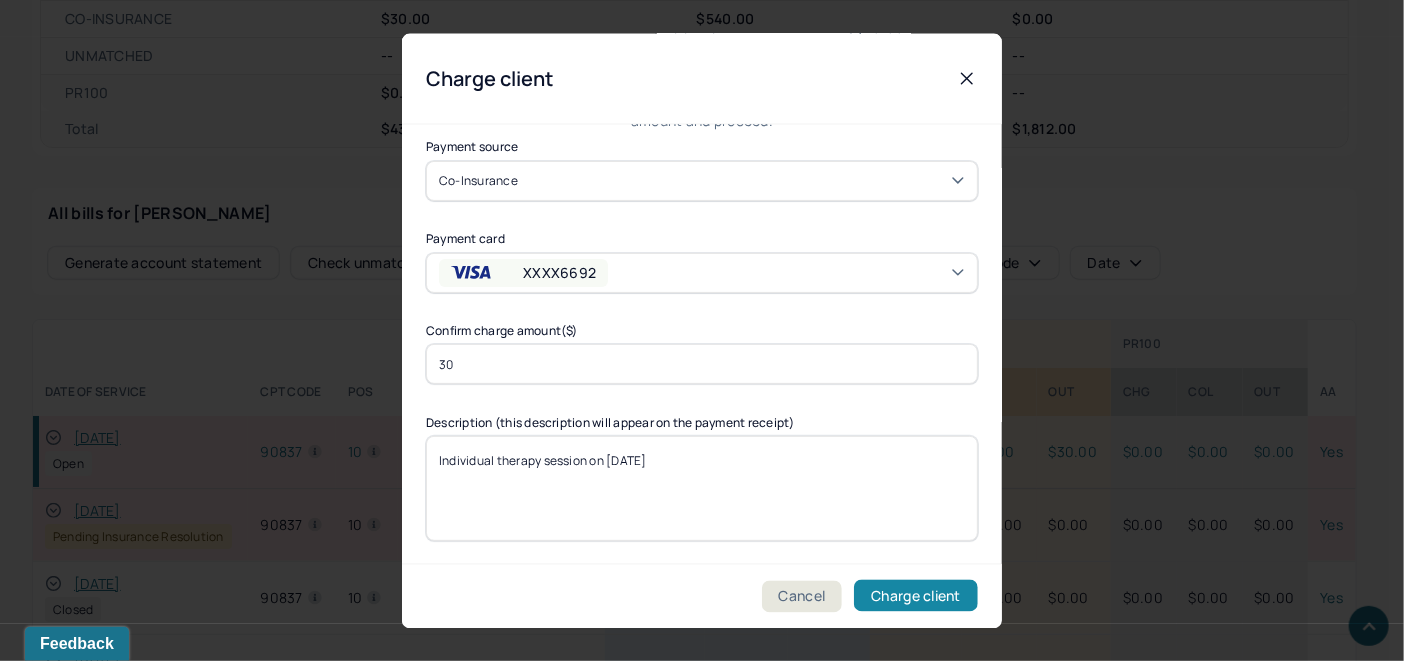 click on "Charge client" at bounding box center [916, 596] 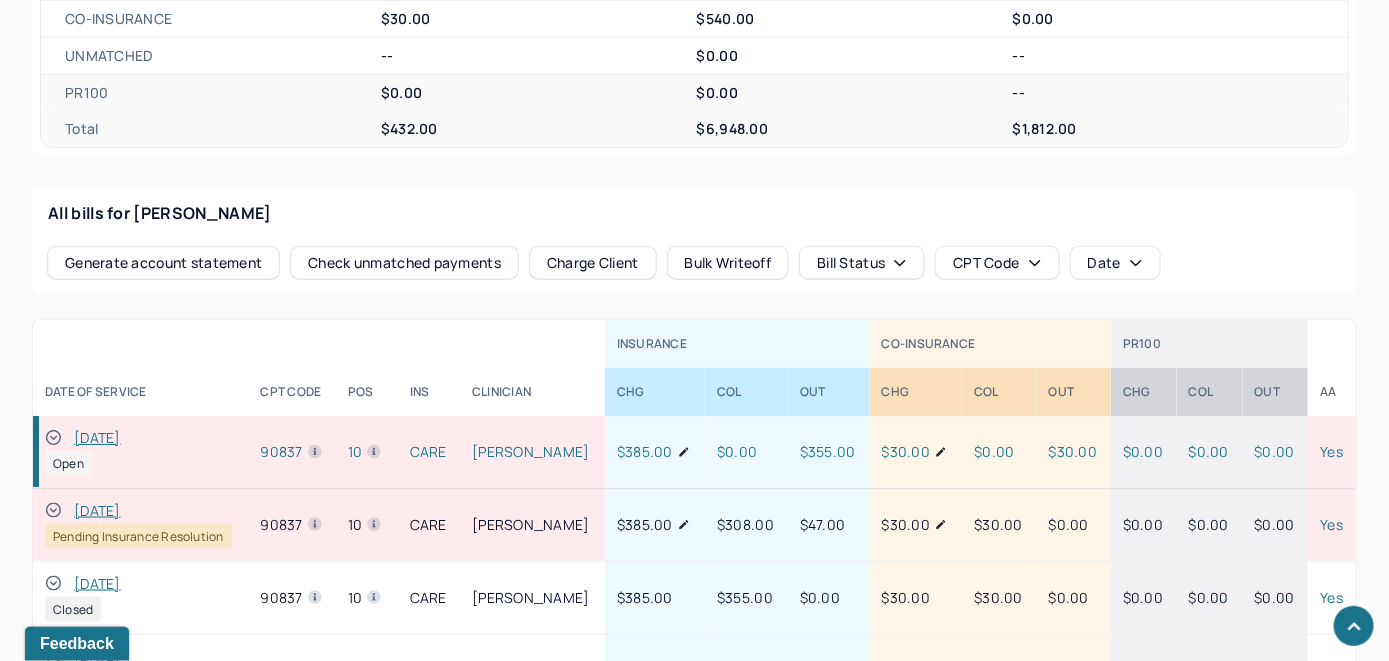 scroll, scrollTop: 100, scrollLeft: 0, axis: vertical 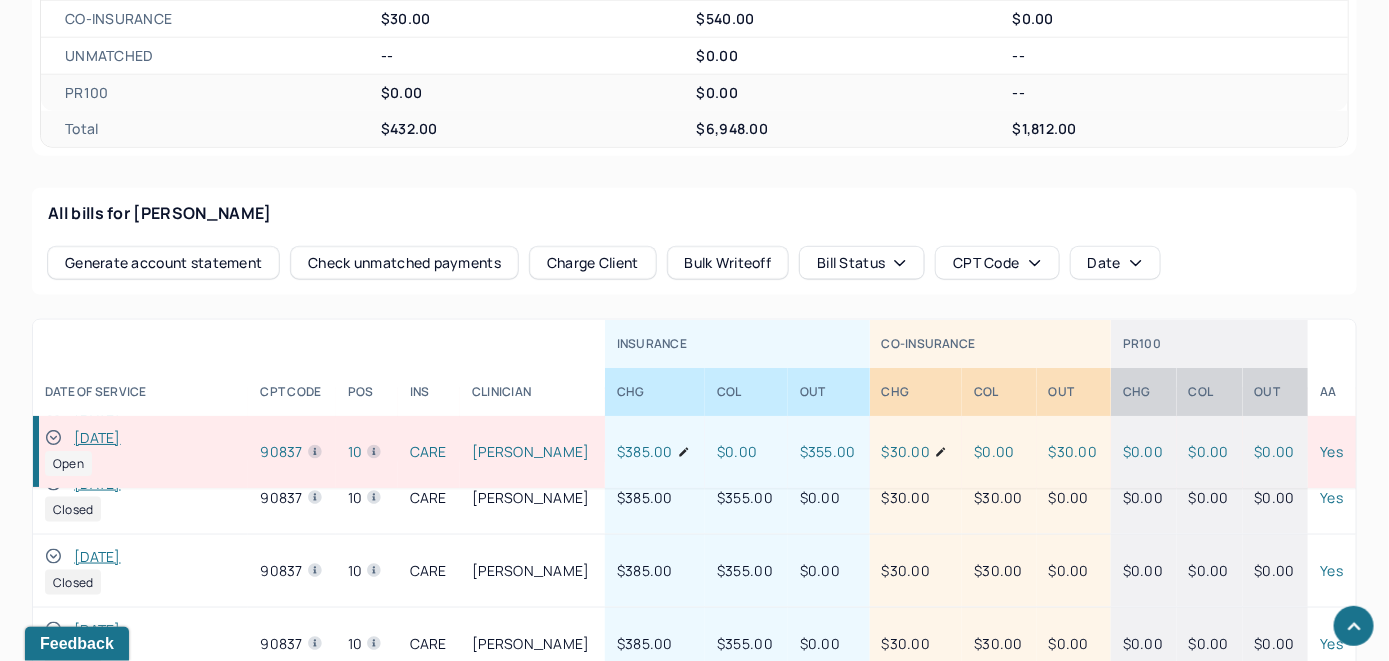 click 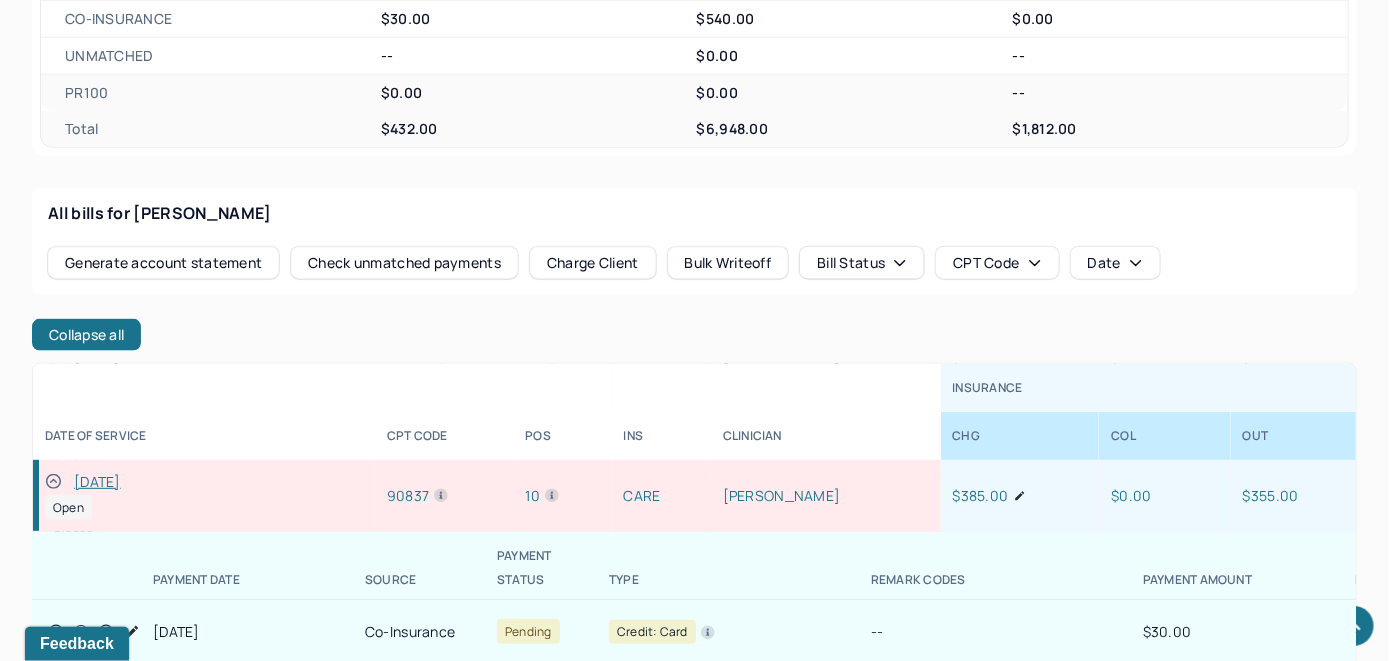 scroll, scrollTop: 407, scrollLeft: 0, axis: vertical 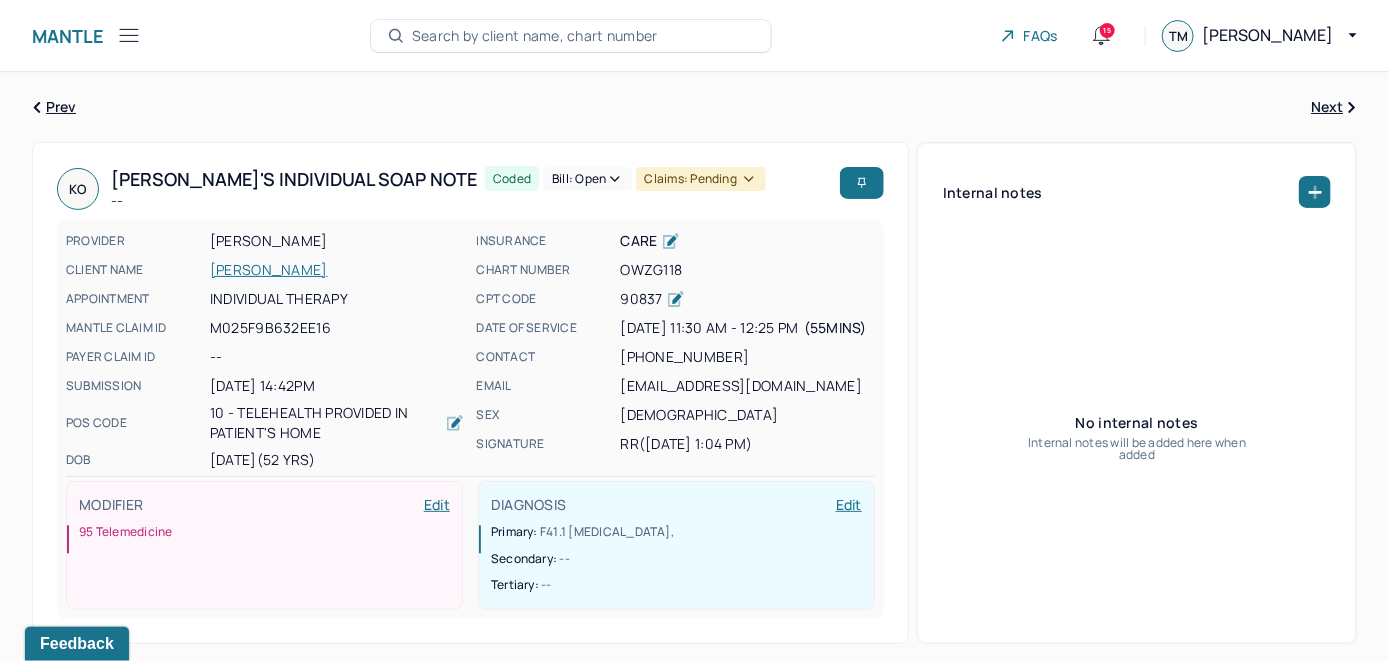 click on "Bill: Open" at bounding box center (587, 179) 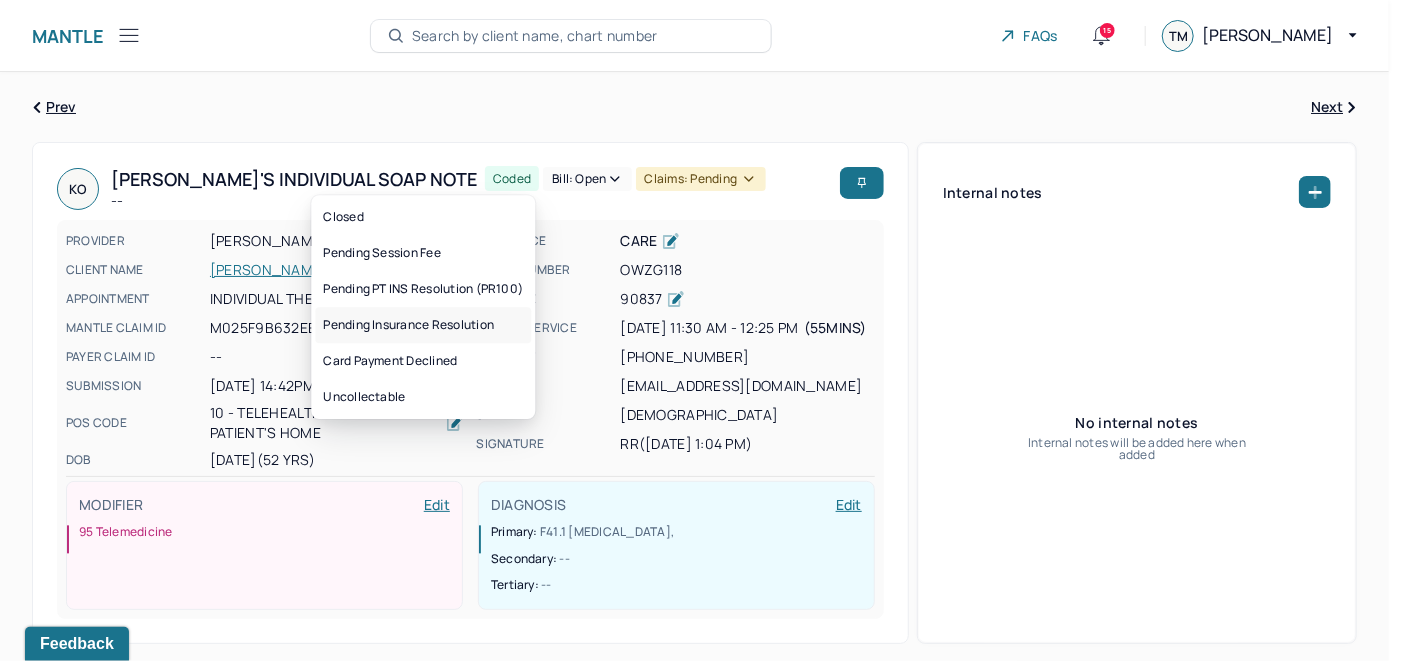 click on "Pending Insurance Resolution" at bounding box center [423, 325] 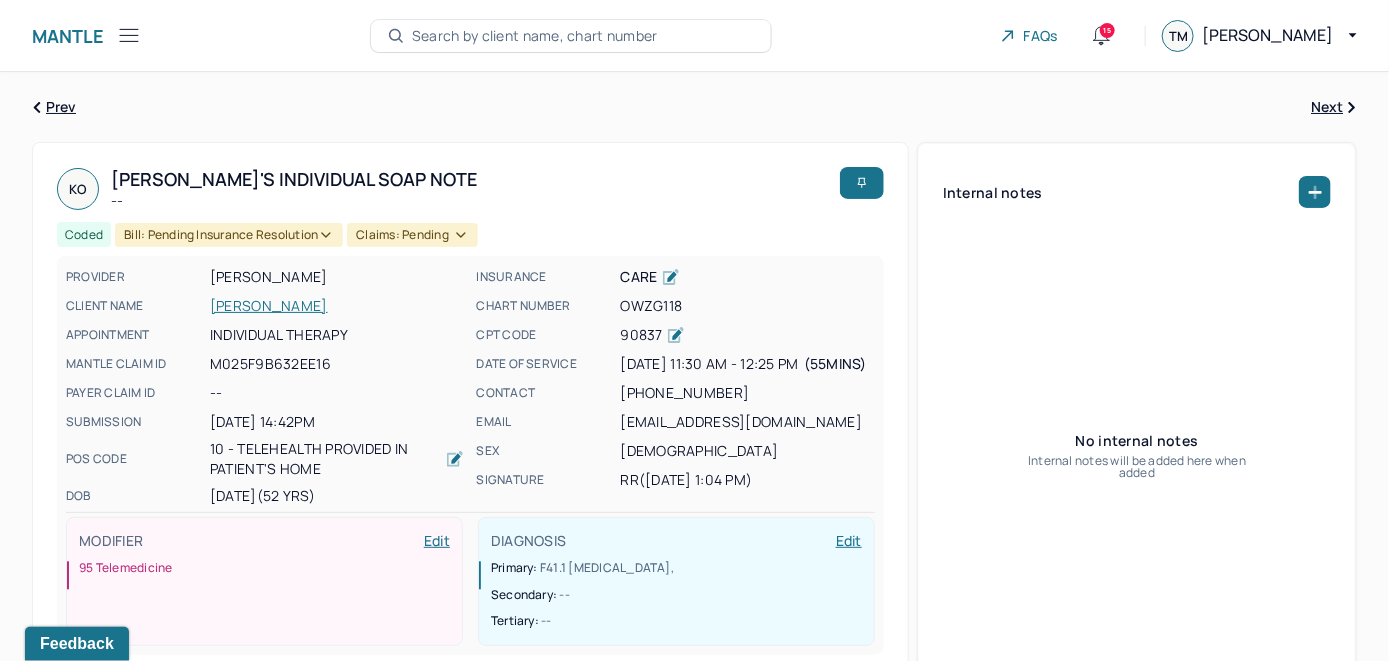 click on "Search by client name, chart number" at bounding box center (535, 36) 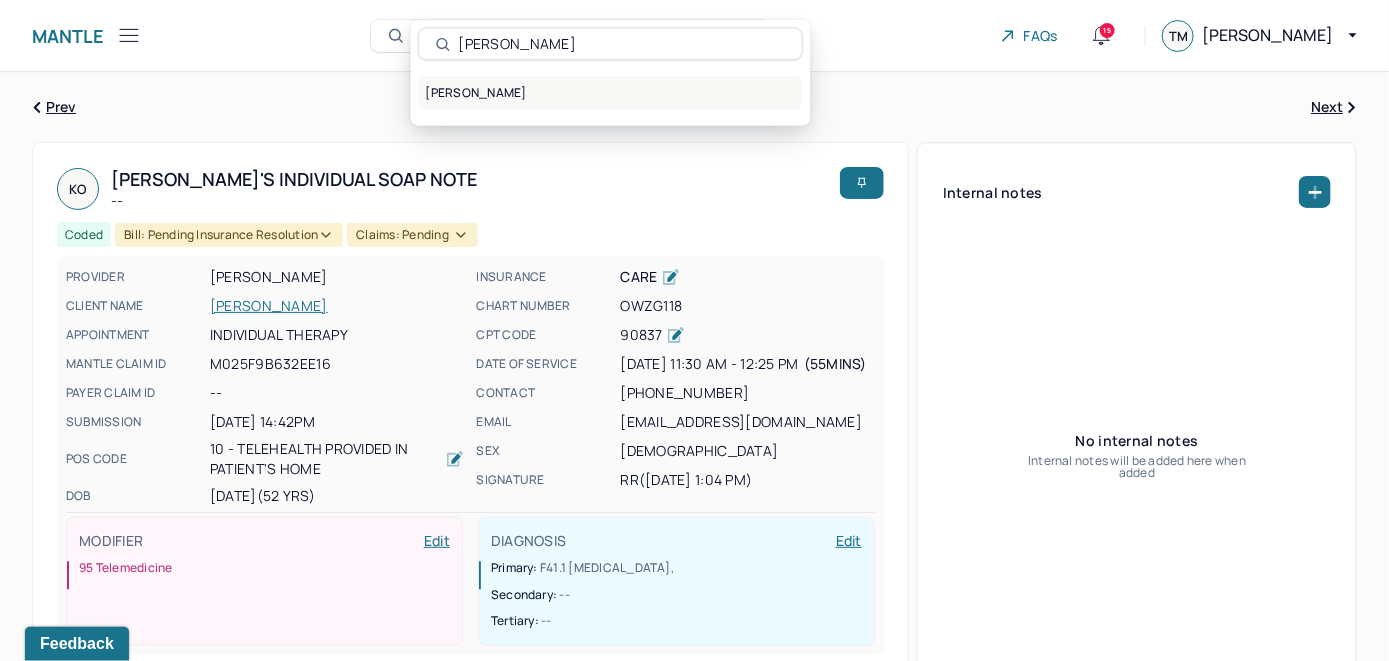 type on "Kirsten Caton" 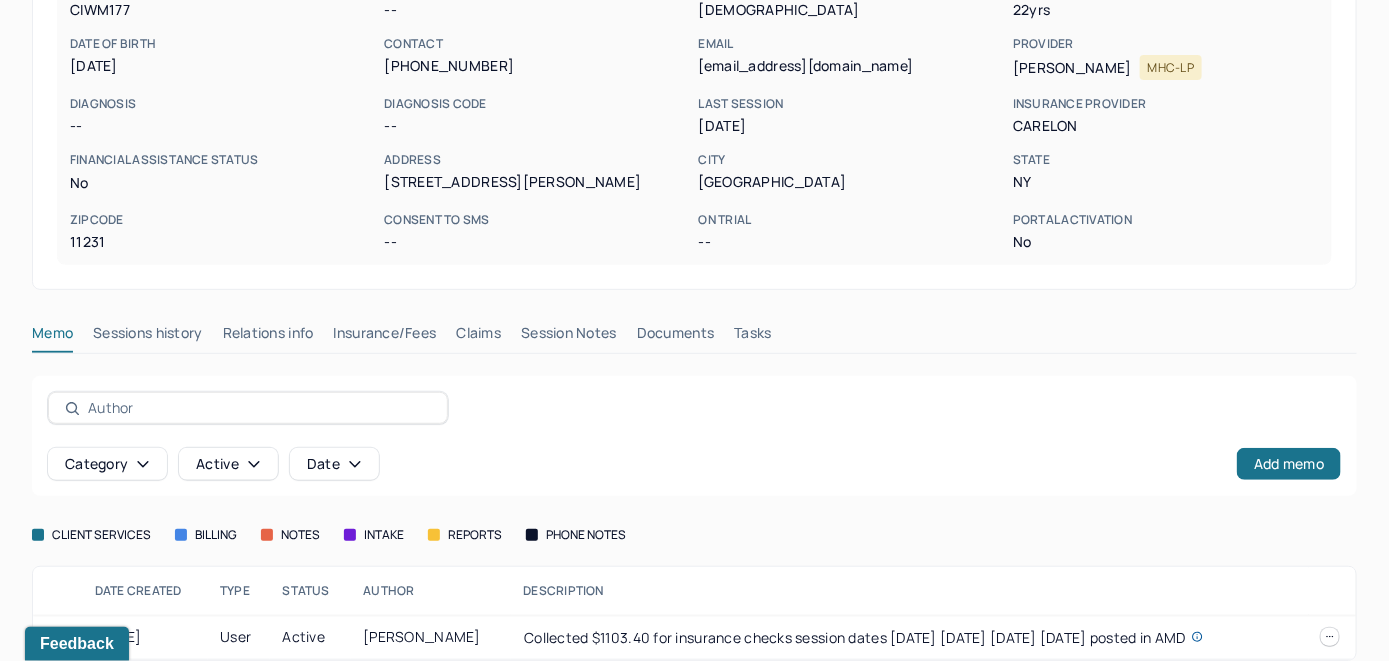 scroll, scrollTop: 261, scrollLeft: 0, axis: vertical 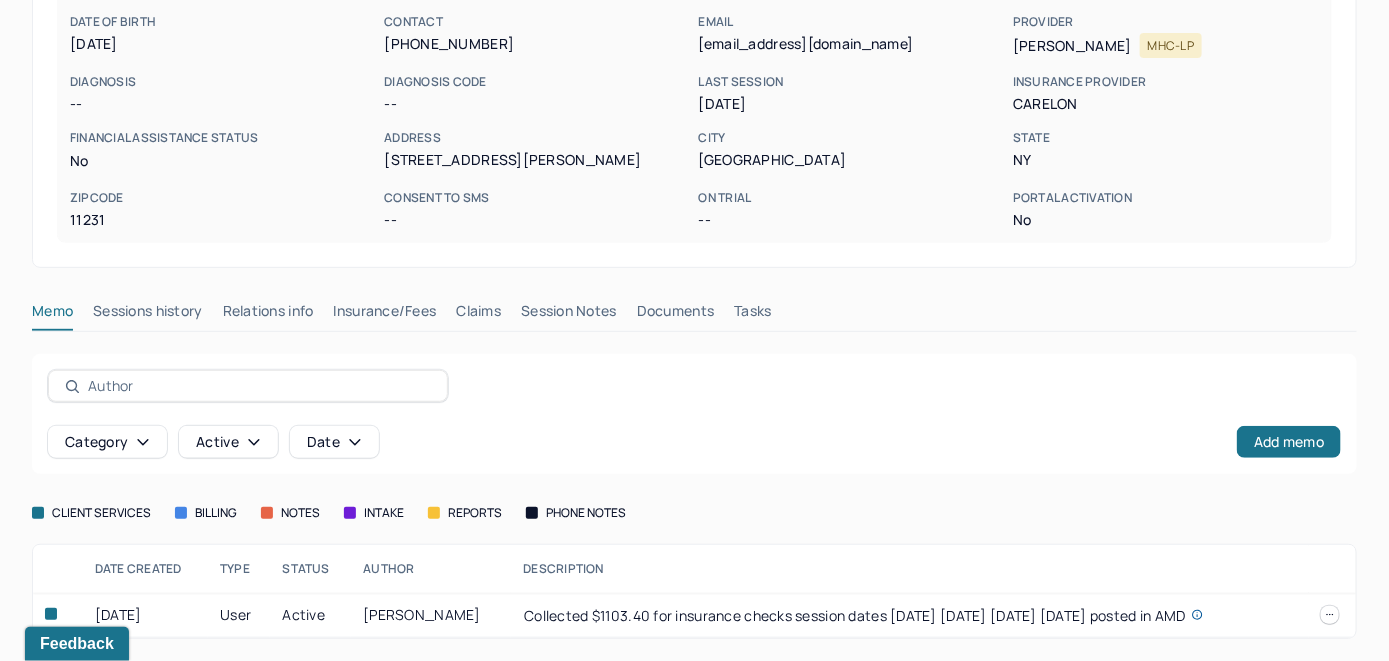 click on "Insurance/Fees" at bounding box center (385, 315) 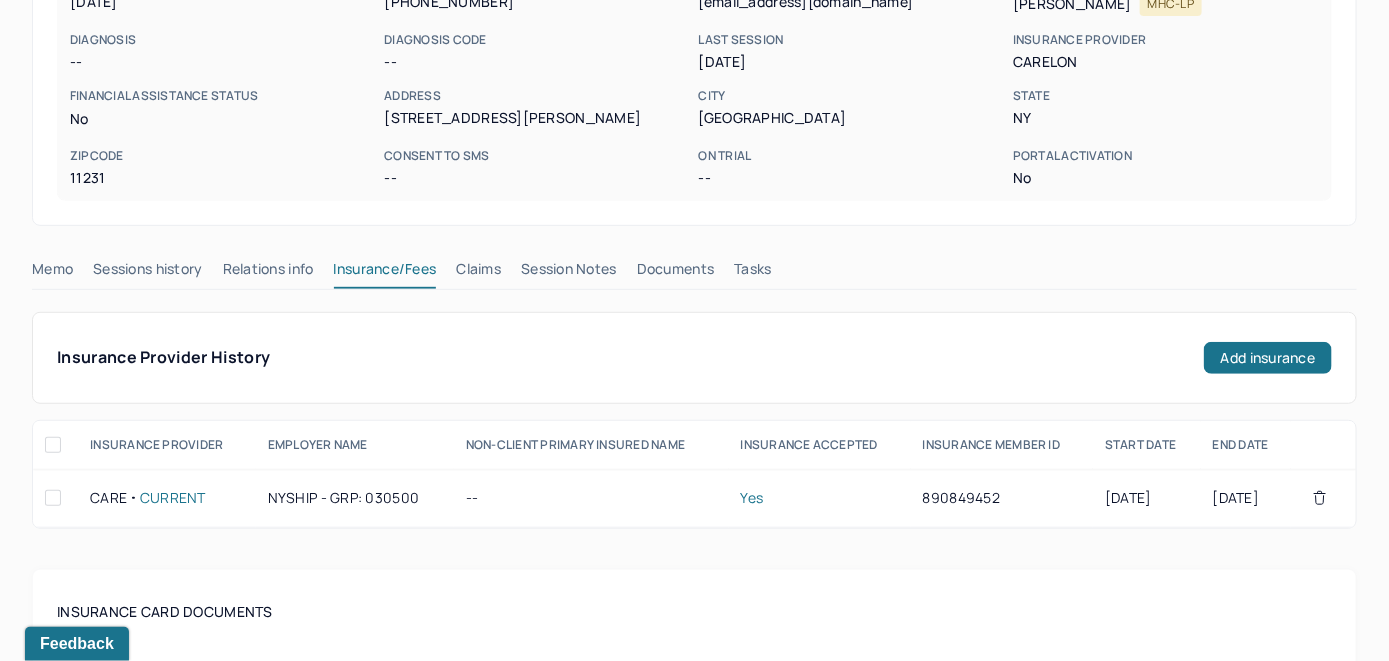 scroll, scrollTop: 261, scrollLeft: 0, axis: vertical 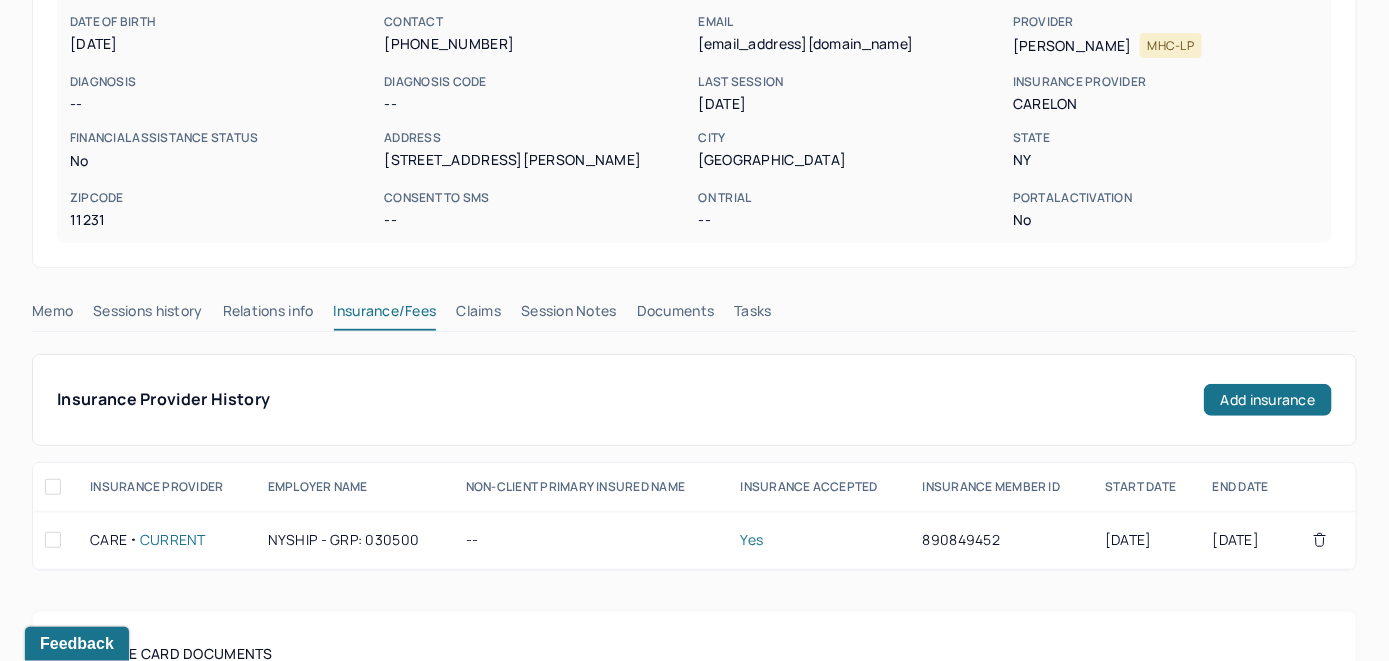 click on "Claims" at bounding box center [478, 315] 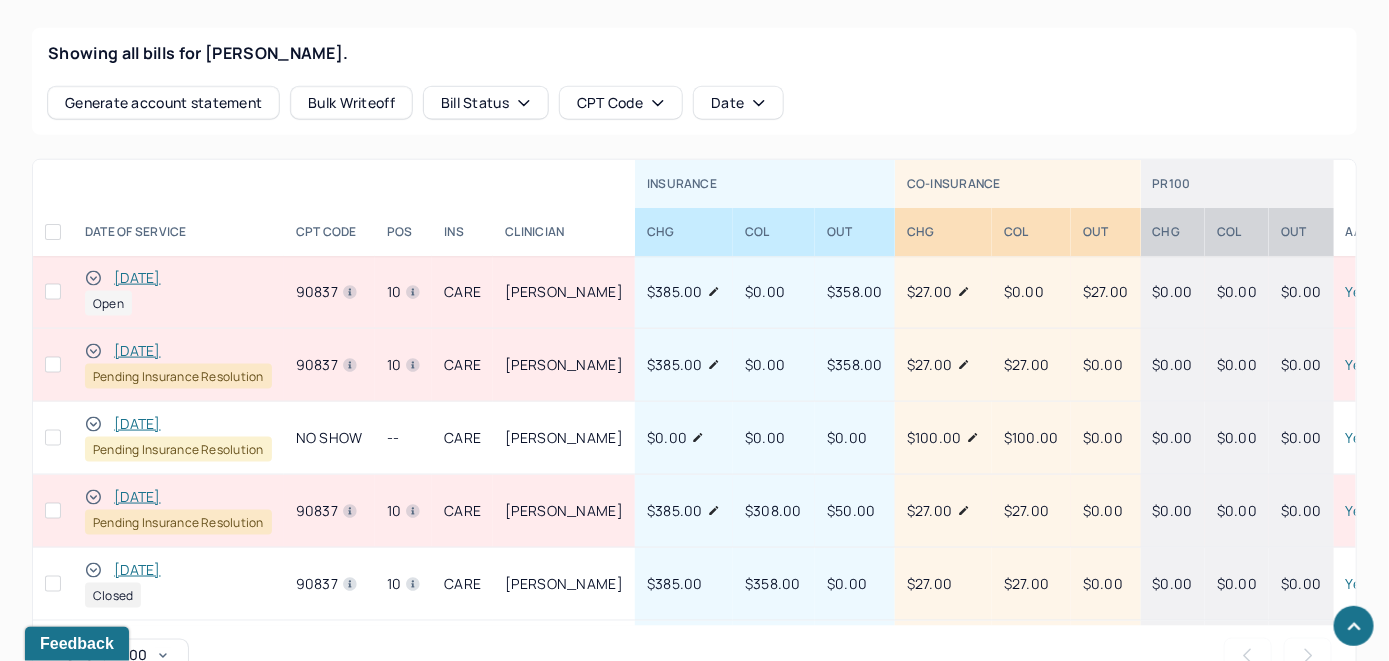 click on "[DATE]" at bounding box center [137, 278] 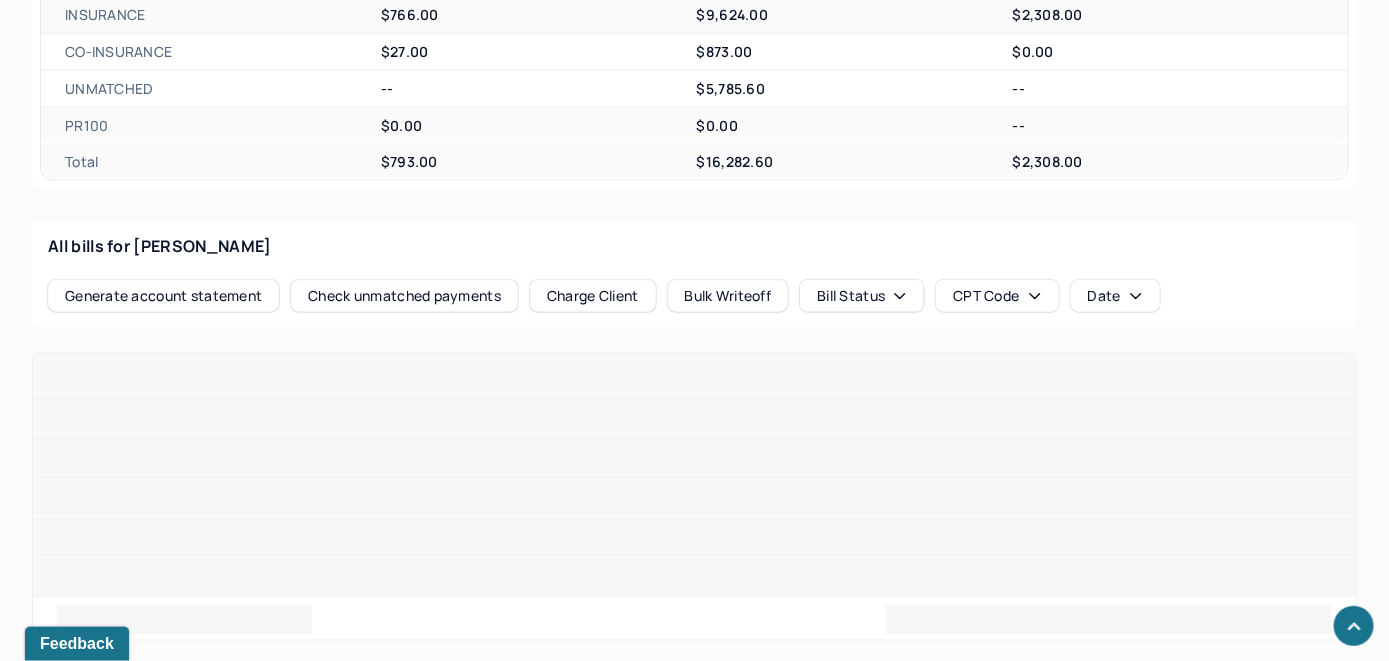scroll, scrollTop: 789, scrollLeft: 0, axis: vertical 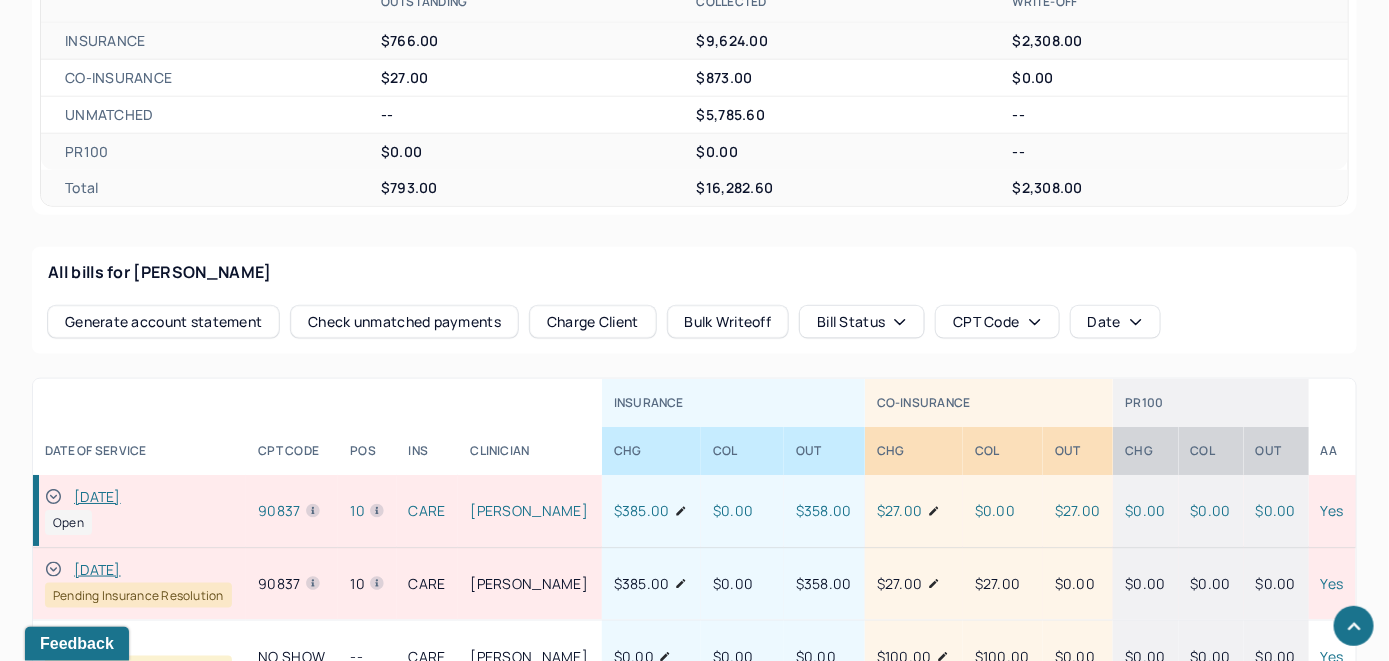 click on "[DATE]" at bounding box center [97, 497] 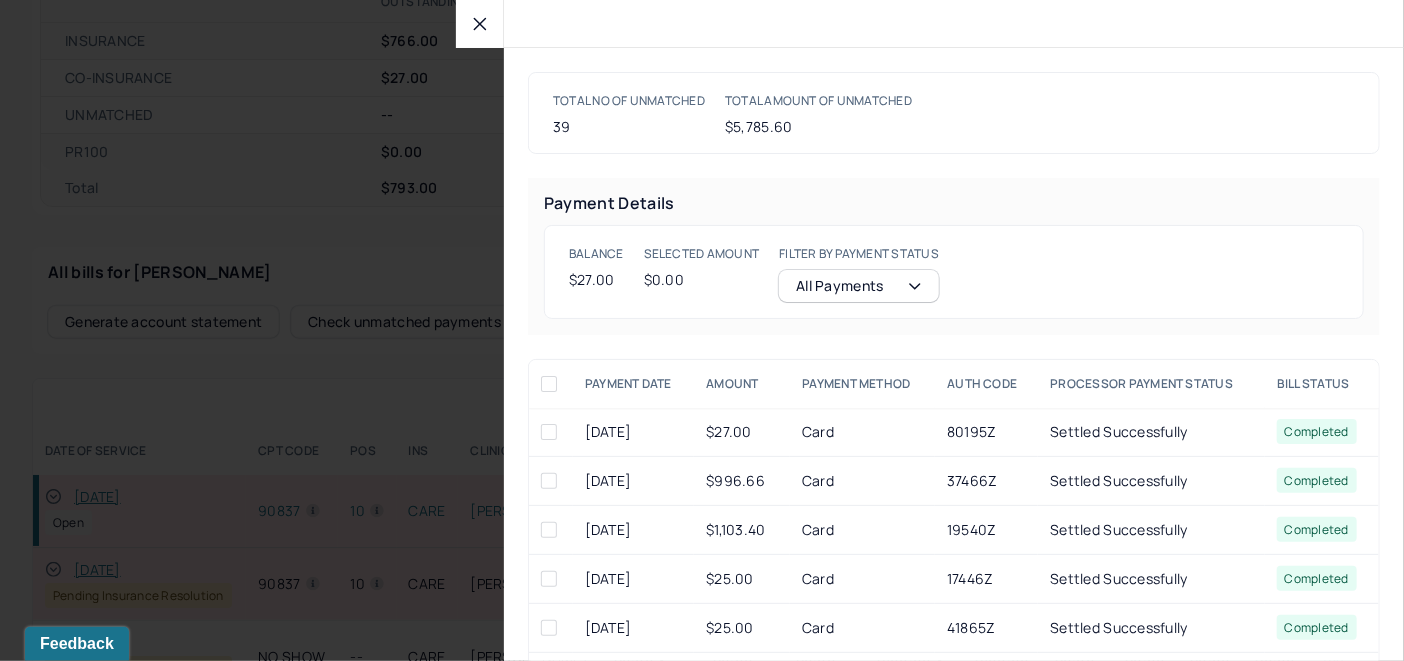 click at bounding box center (549, 432) 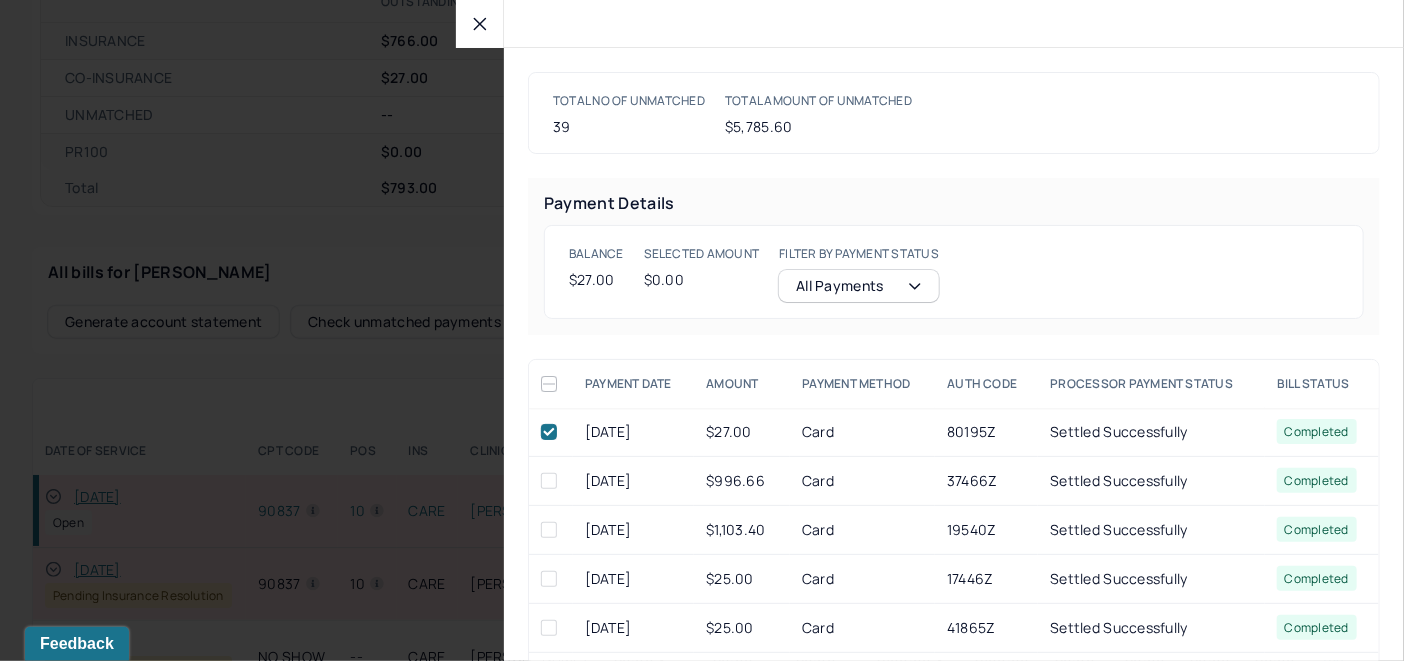 checkbox on "true" 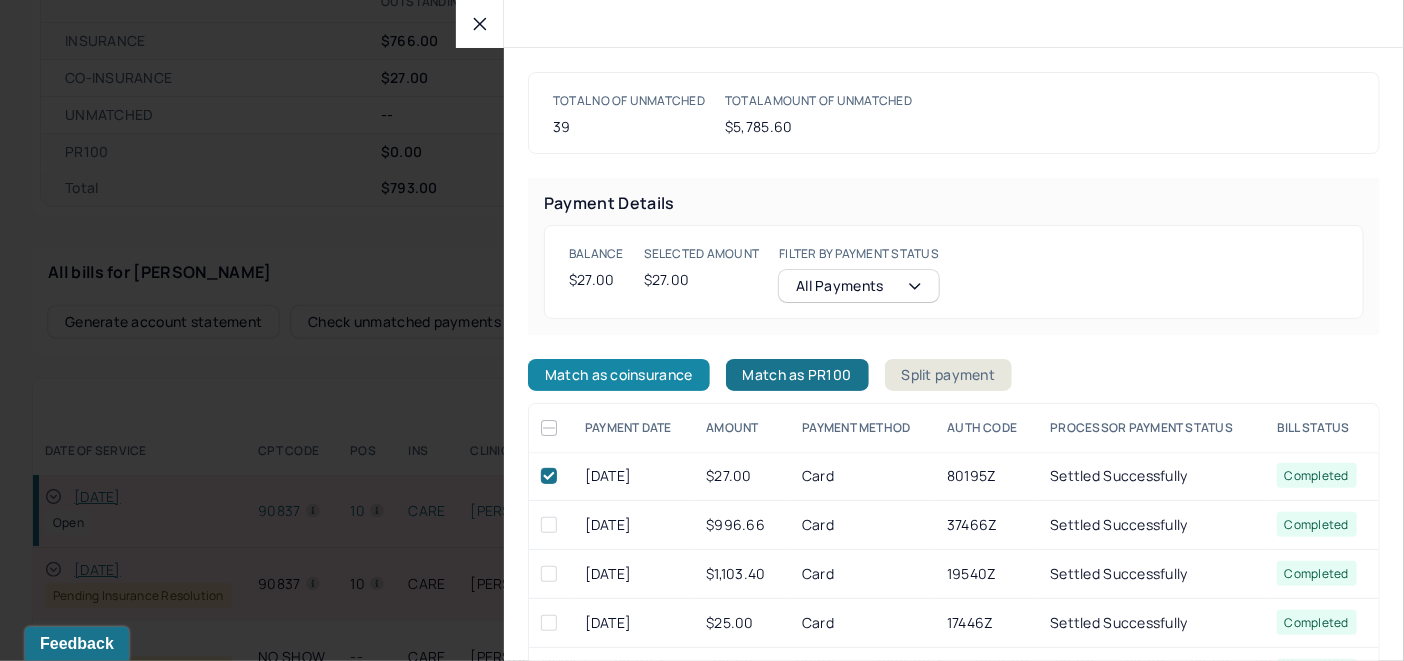 click on "Match as coinsurance" at bounding box center (619, 375) 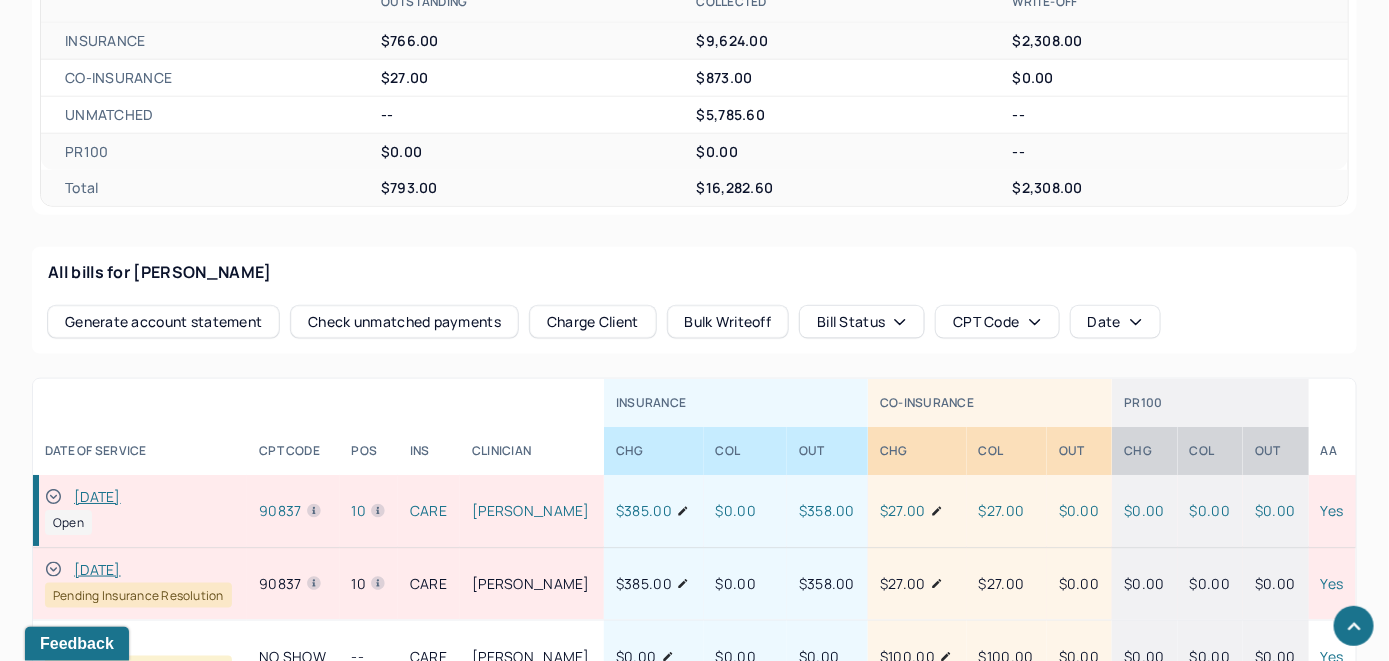scroll, scrollTop: 0, scrollLeft: 0, axis: both 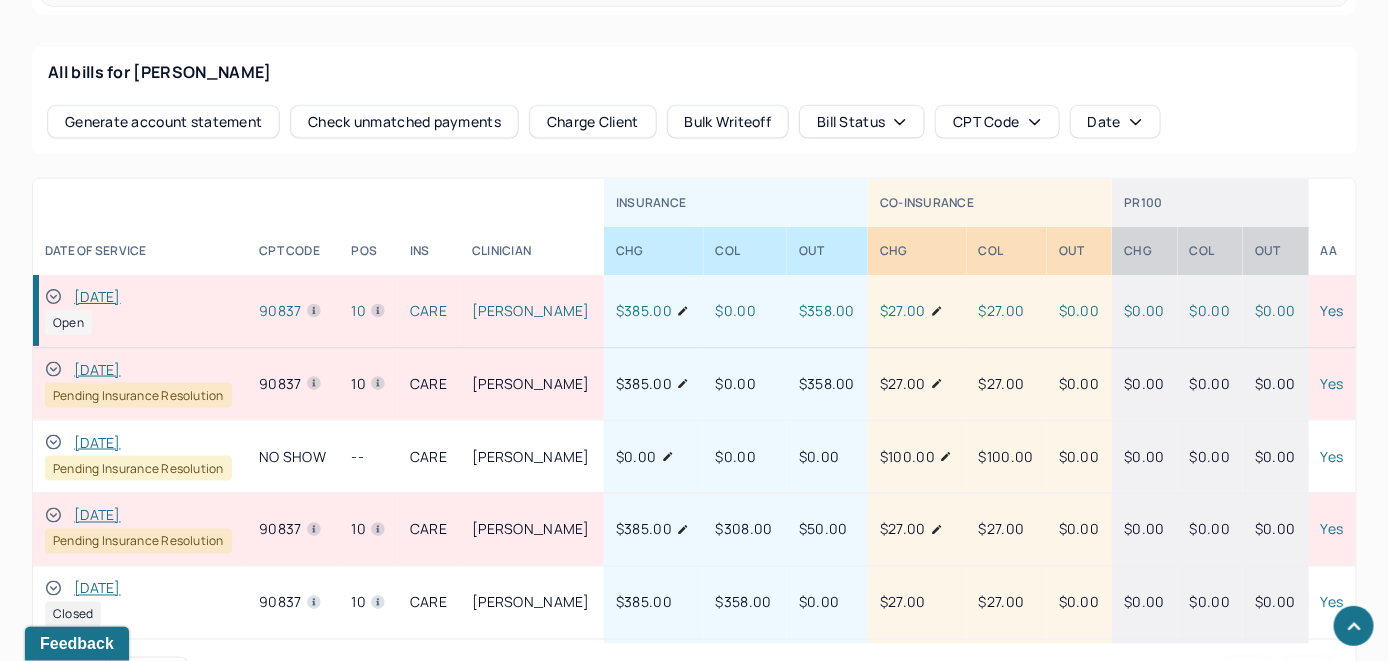 click 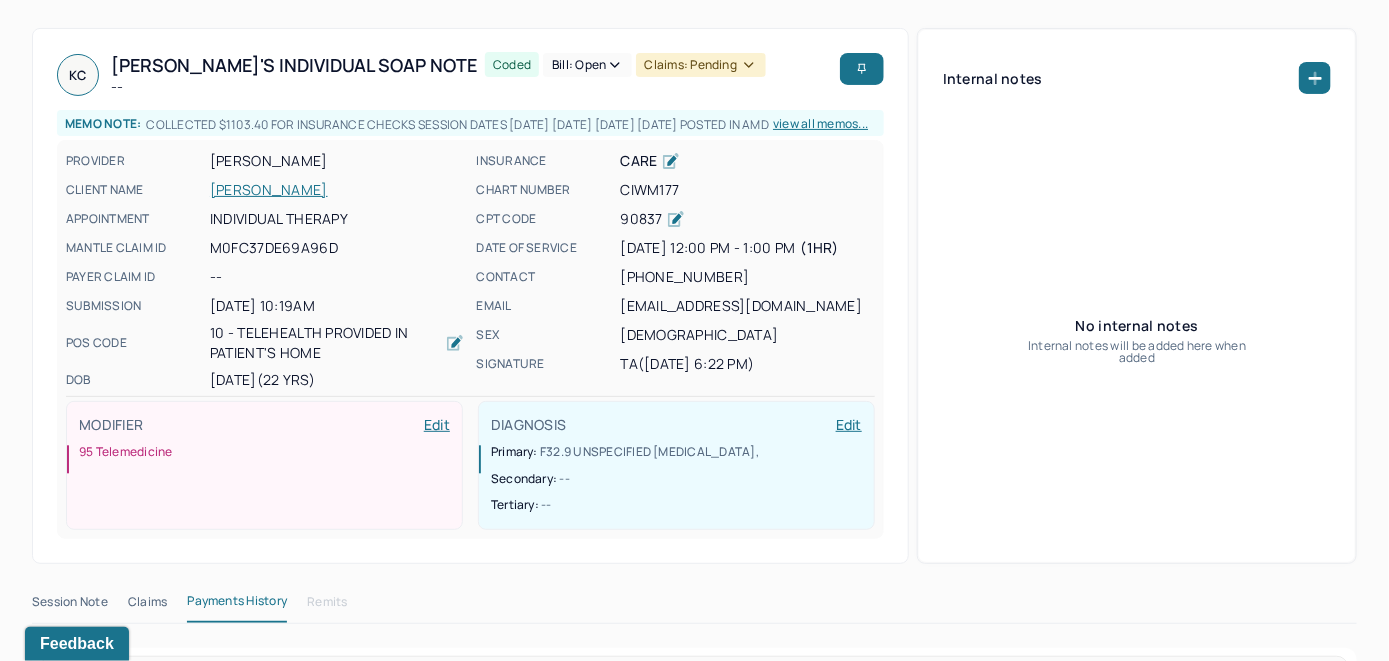 scroll, scrollTop: 0, scrollLeft: 0, axis: both 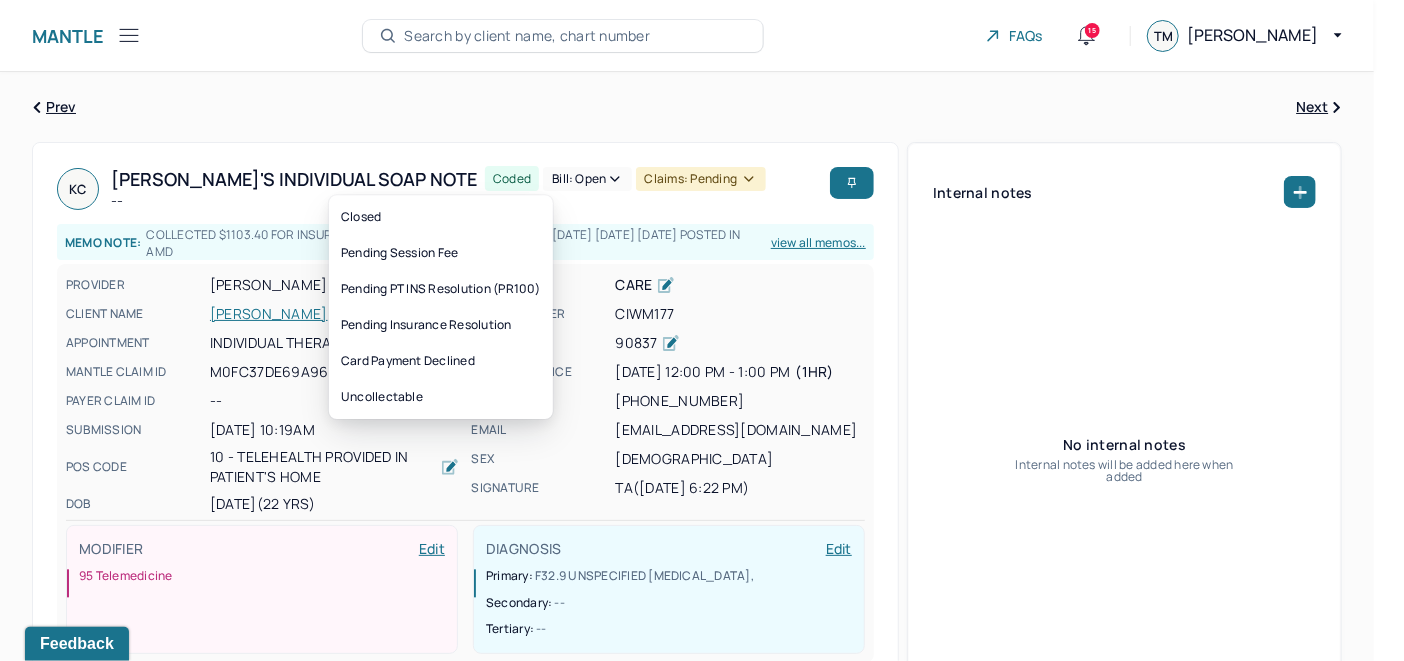 click on "Bill: Open" at bounding box center [587, 179] 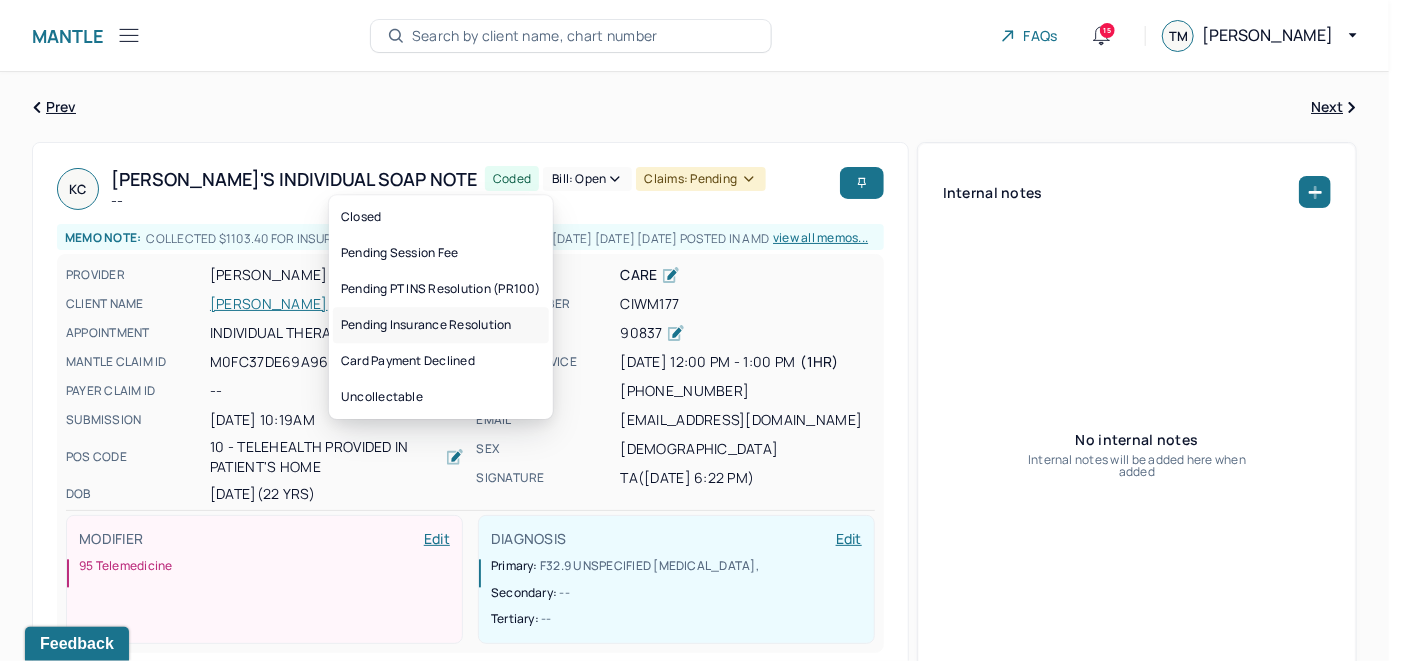 click on "Pending Insurance Resolution" at bounding box center (441, 325) 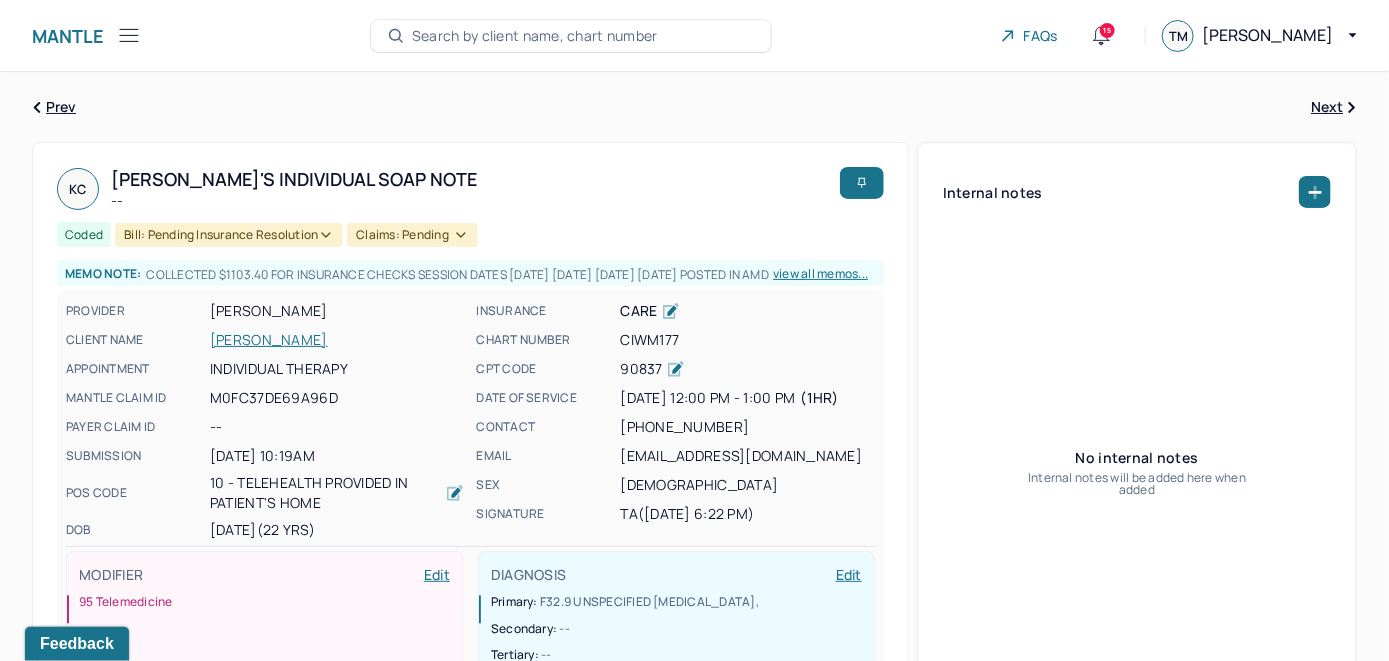 click on "Search by client name, chart number" at bounding box center [535, 36] 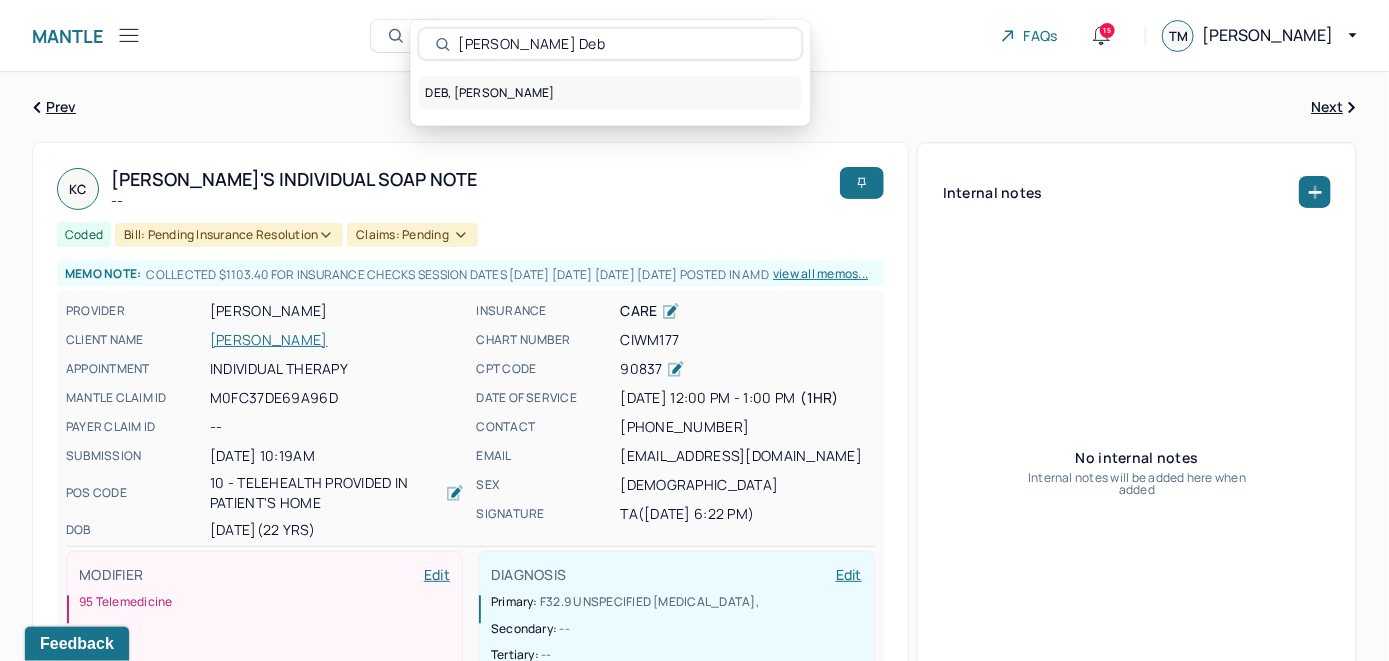 type on "Kritika Deb" 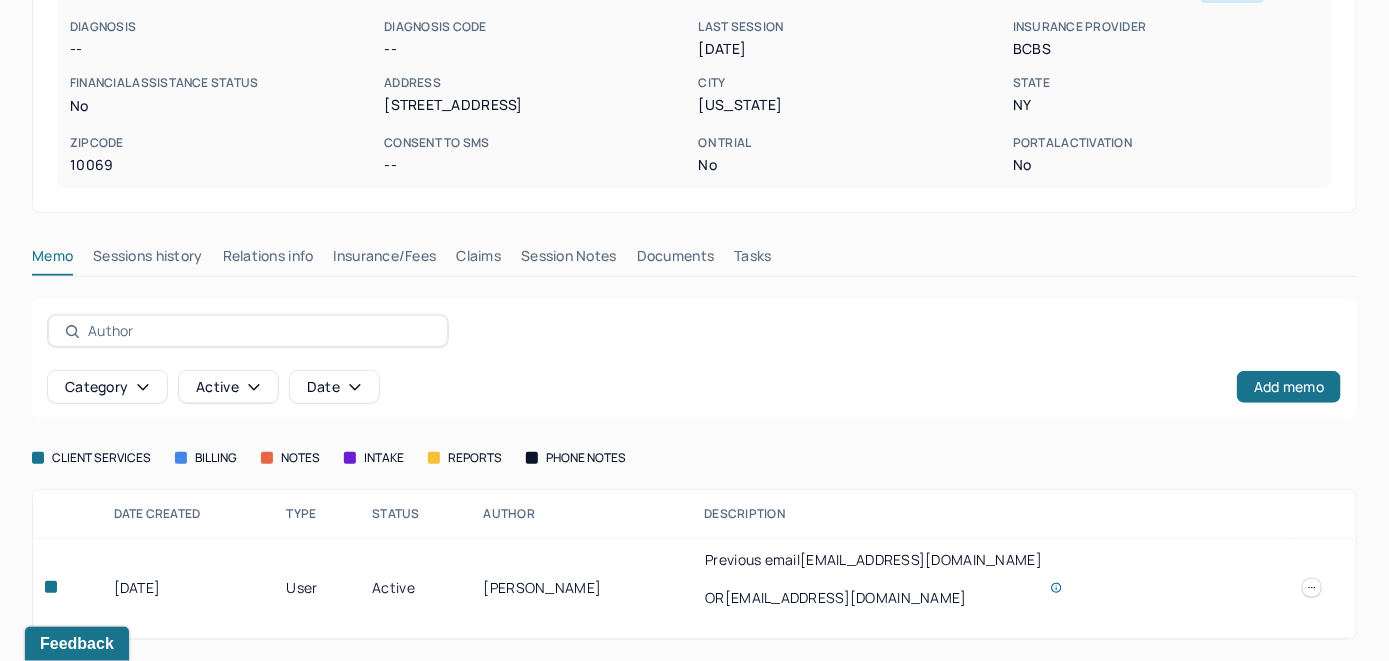 scroll, scrollTop: 318, scrollLeft: 0, axis: vertical 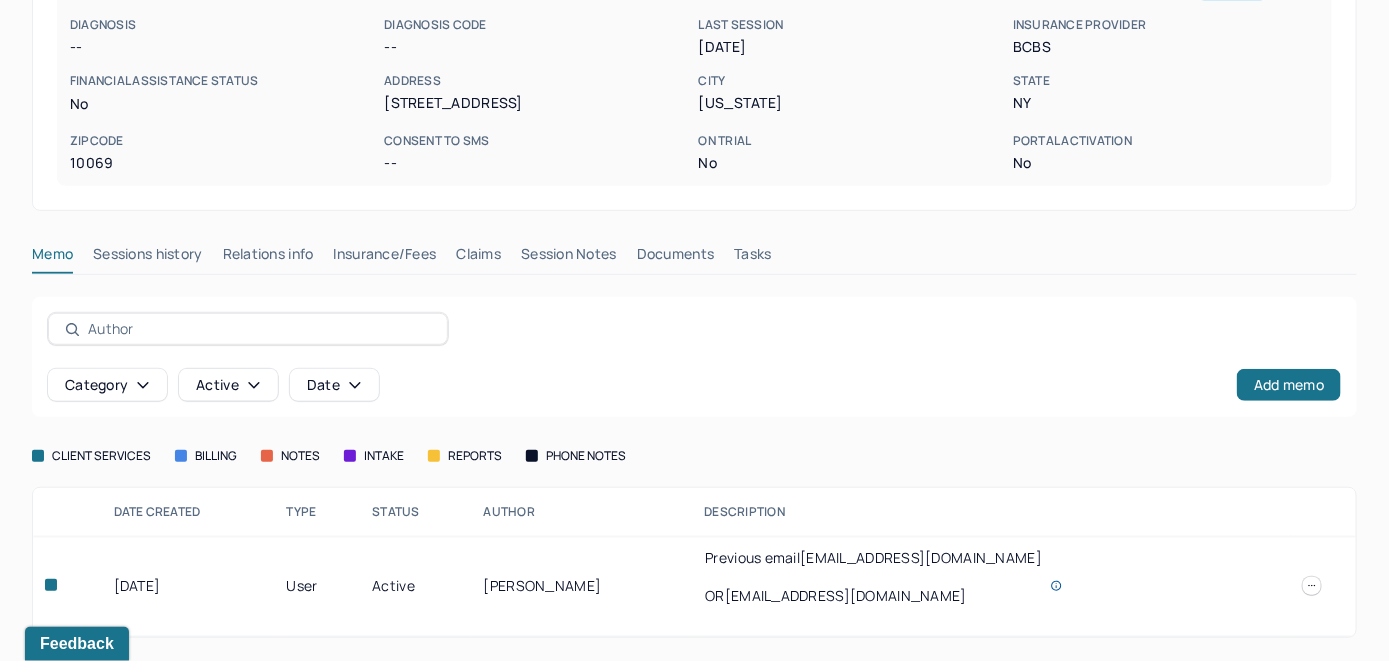 click on "Insurance/Fees" at bounding box center [385, 258] 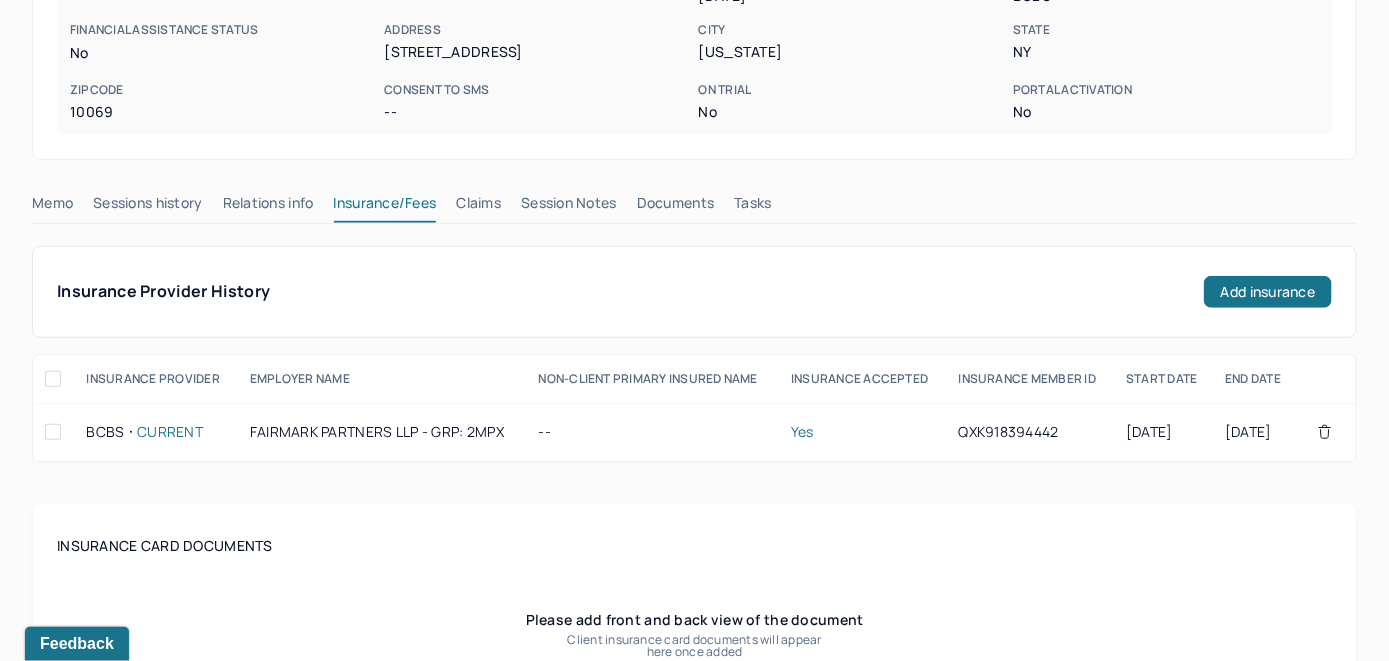 scroll, scrollTop: 264, scrollLeft: 0, axis: vertical 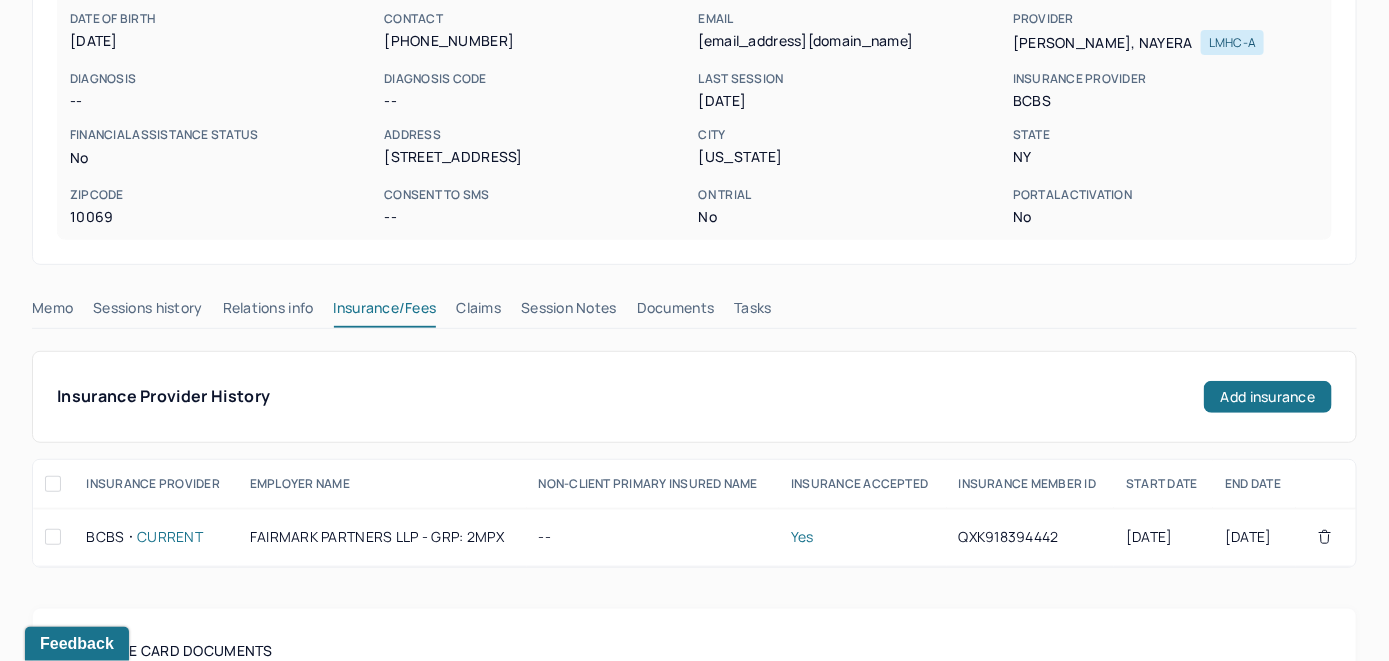 click on "Memo" at bounding box center (52, 312) 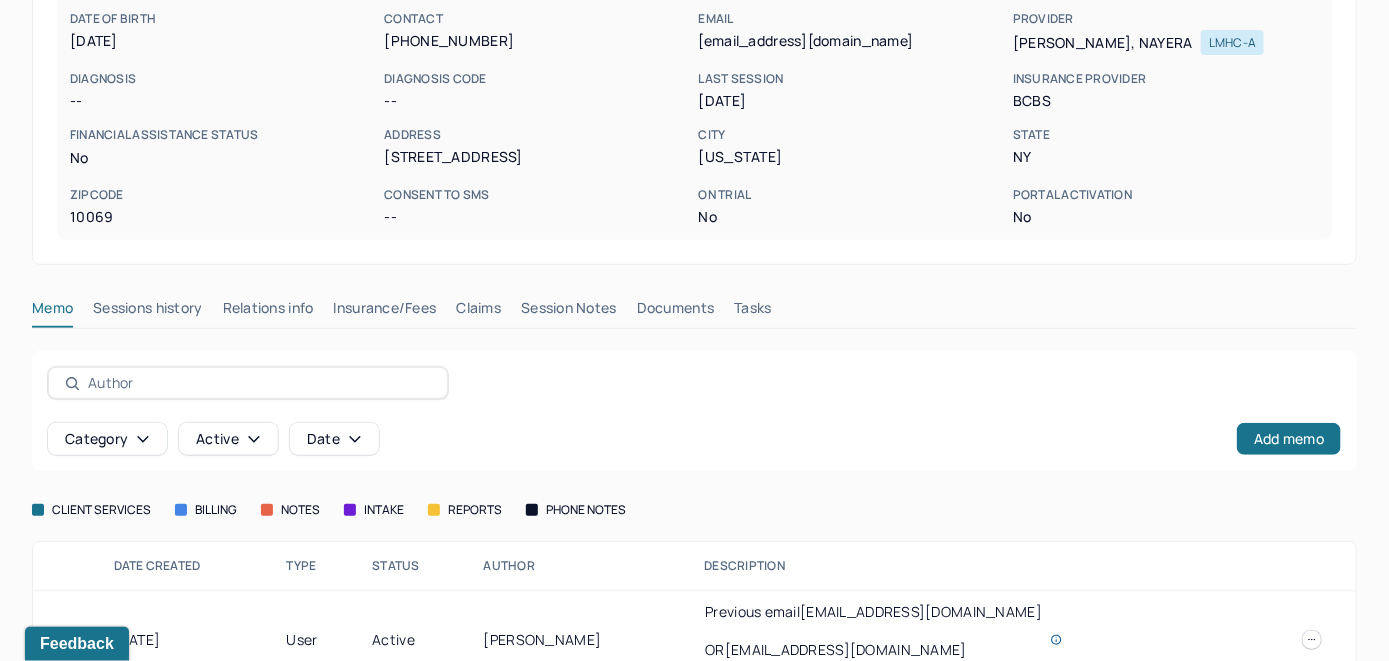 scroll, scrollTop: 318, scrollLeft: 0, axis: vertical 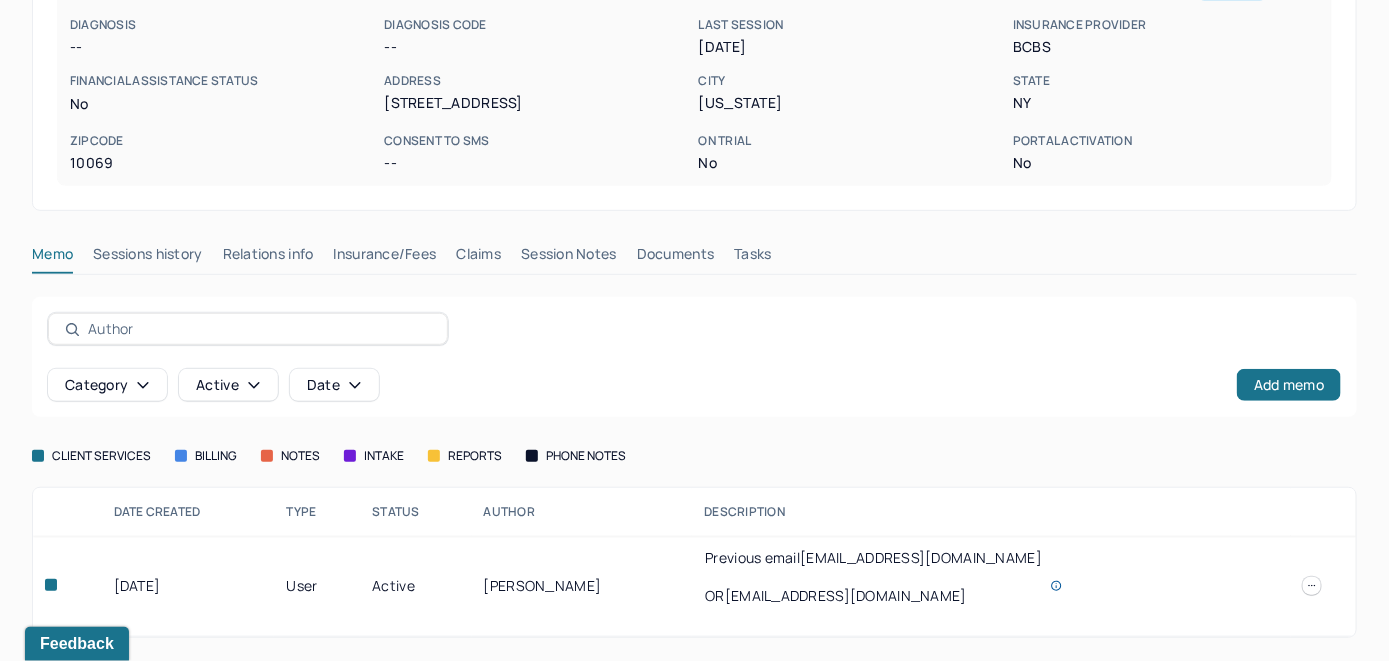 click on "Claims" at bounding box center (478, 258) 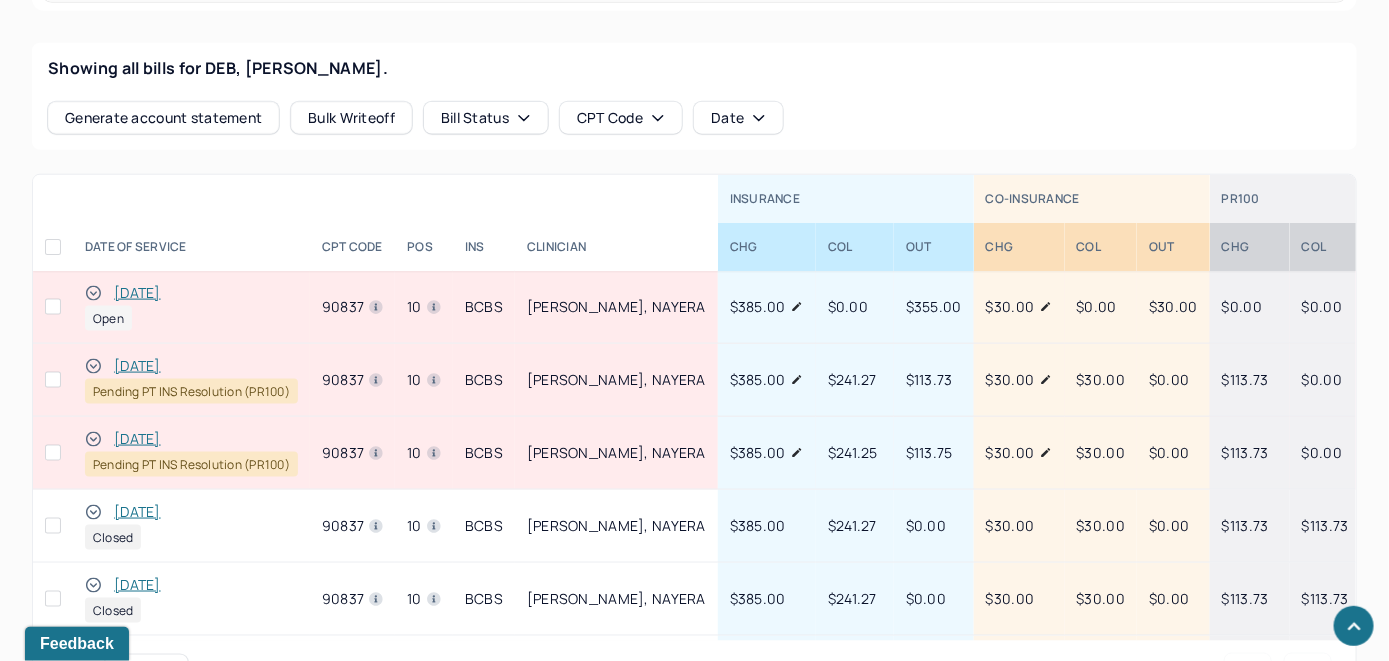scroll, scrollTop: 828, scrollLeft: 0, axis: vertical 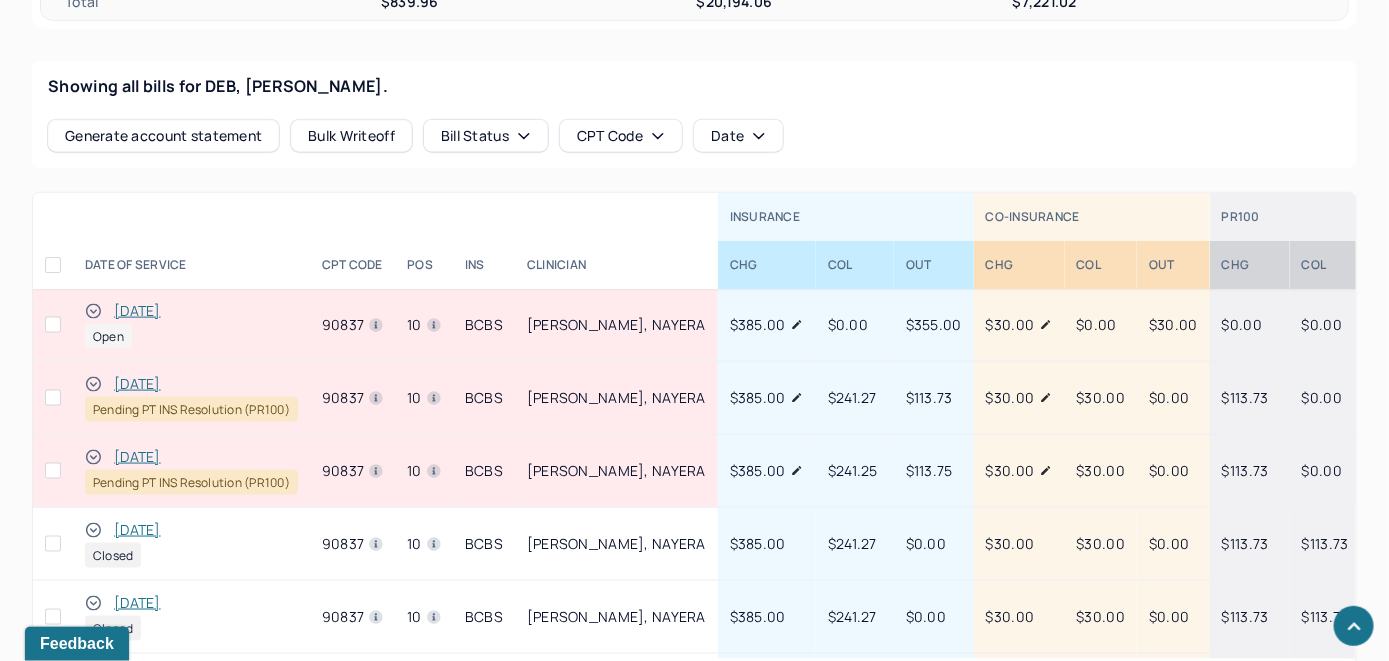 click on "[DATE]" at bounding box center (137, 311) 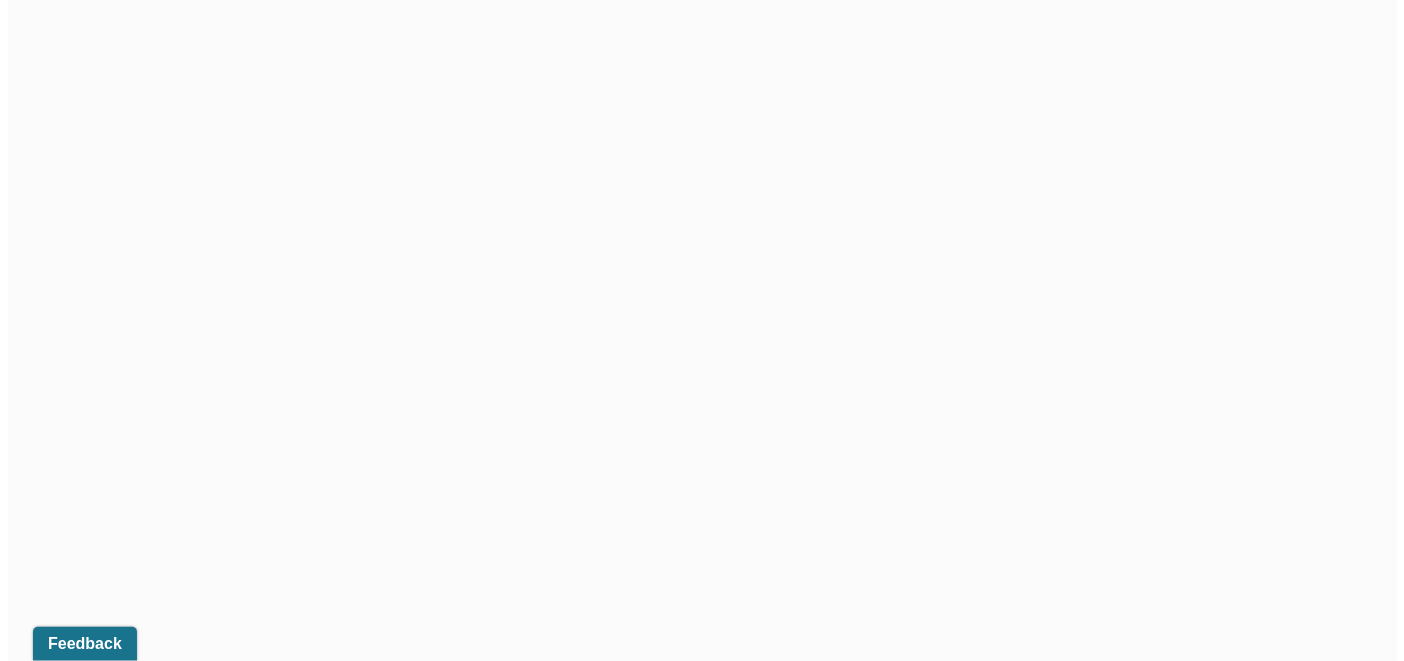 scroll, scrollTop: 757, scrollLeft: 0, axis: vertical 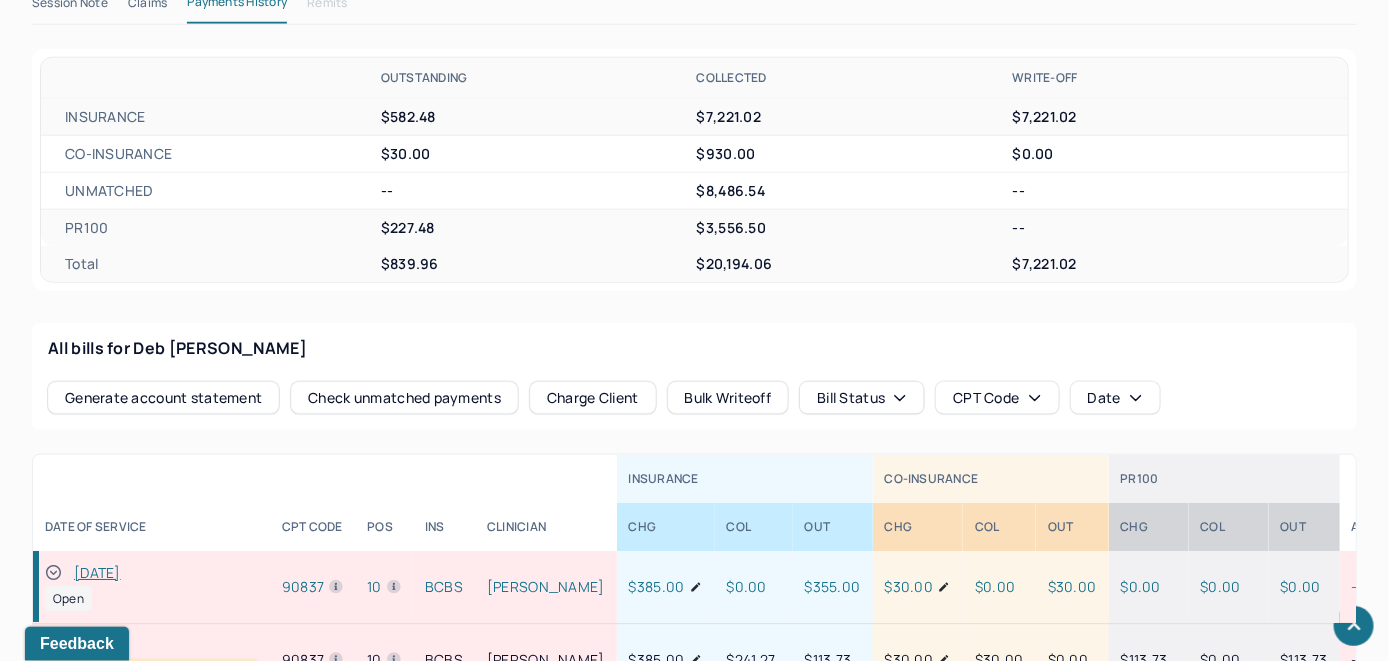 click on "Check unmatched payments" at bounding box center [404, 398] 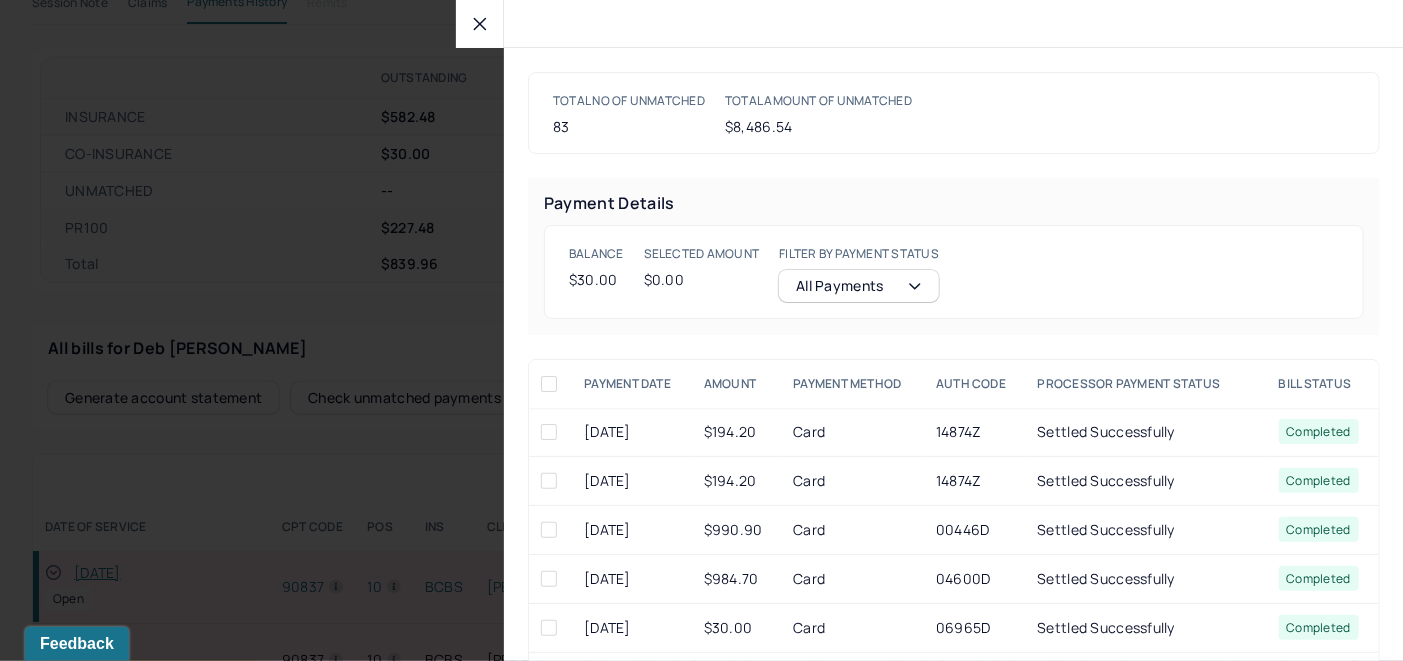 click 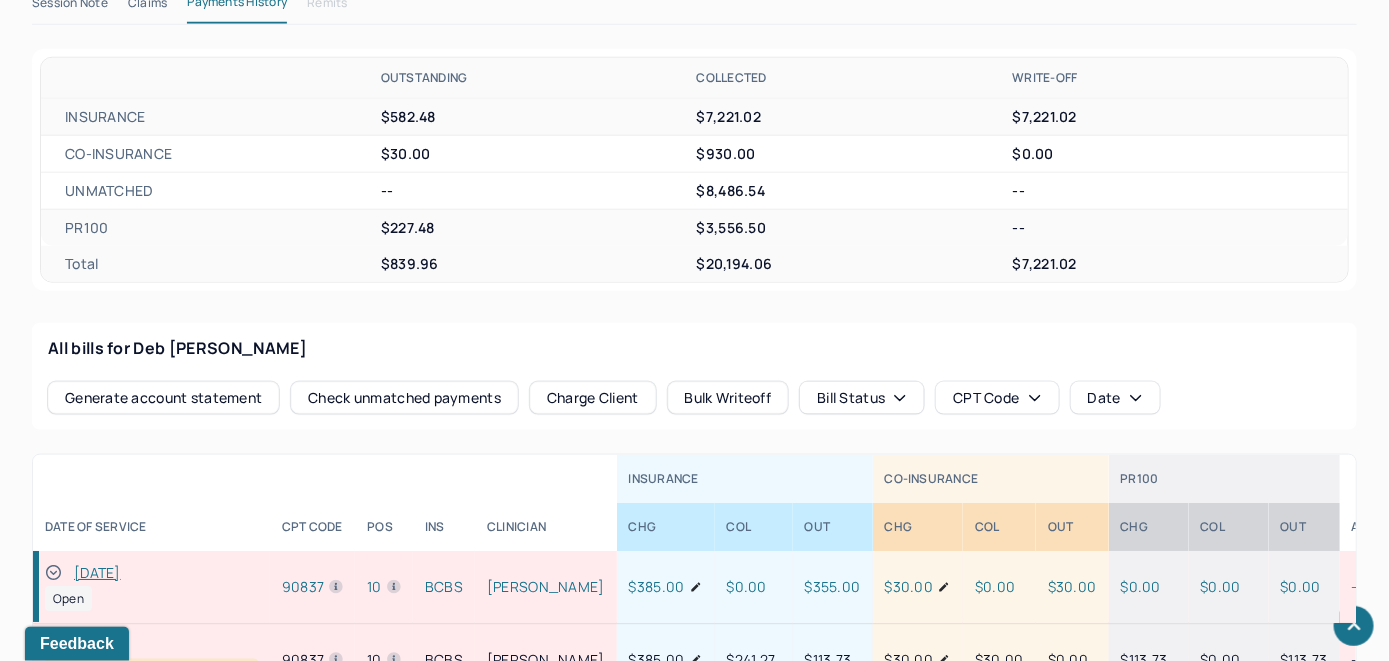 click on "Charge Client" at bounding box center [593, 398] 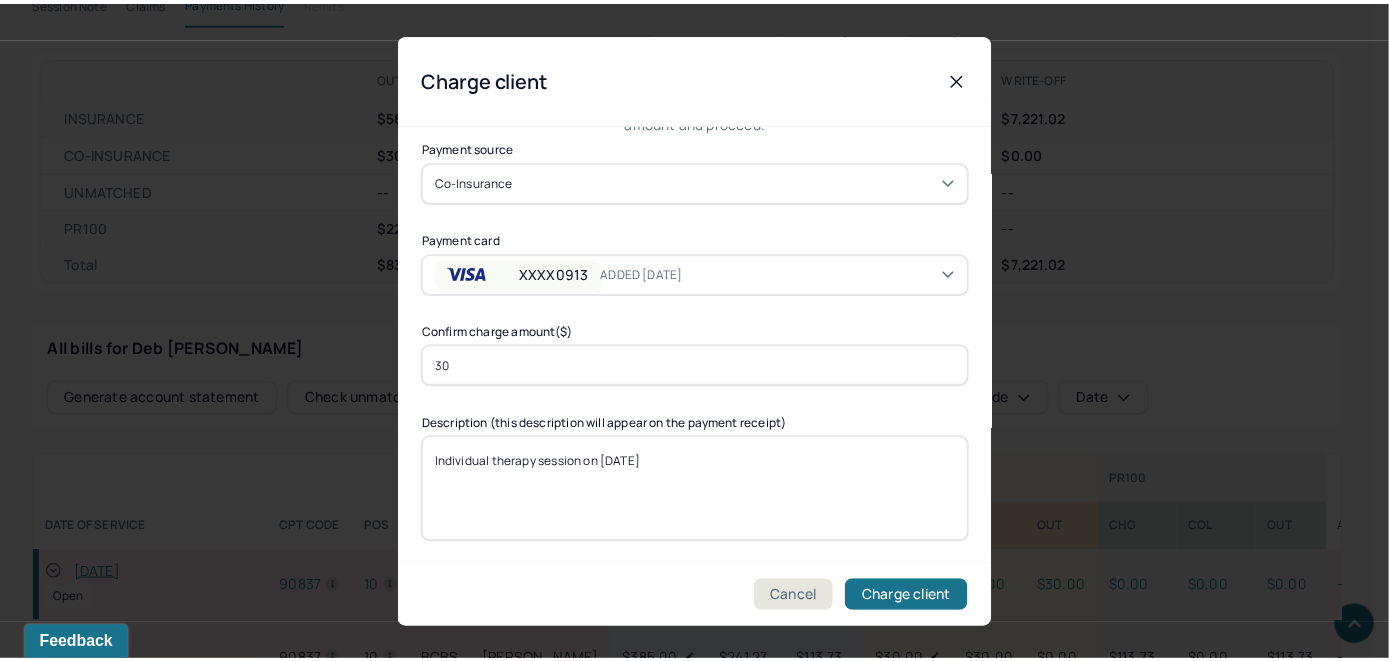 scroll, scrollTop: 121, scrollLeft: 0, axis: vertical 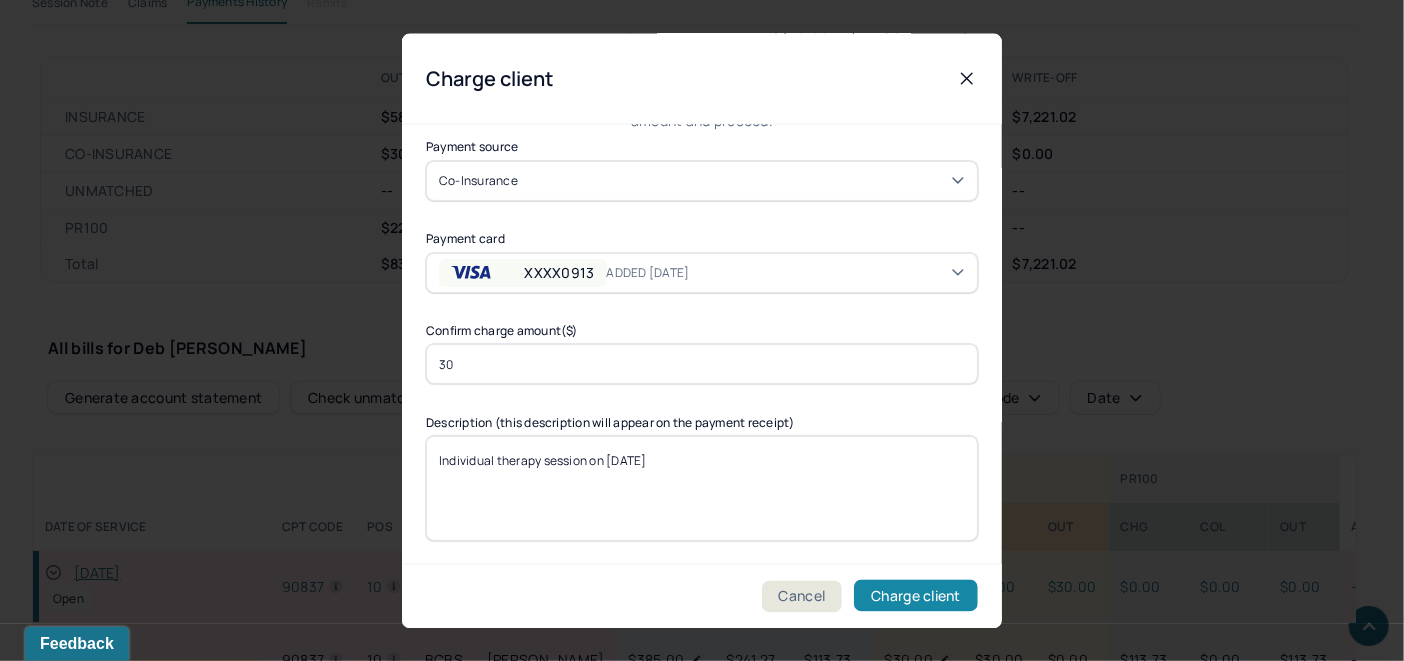 click on "Charge client" at bounding box center (916, 596) 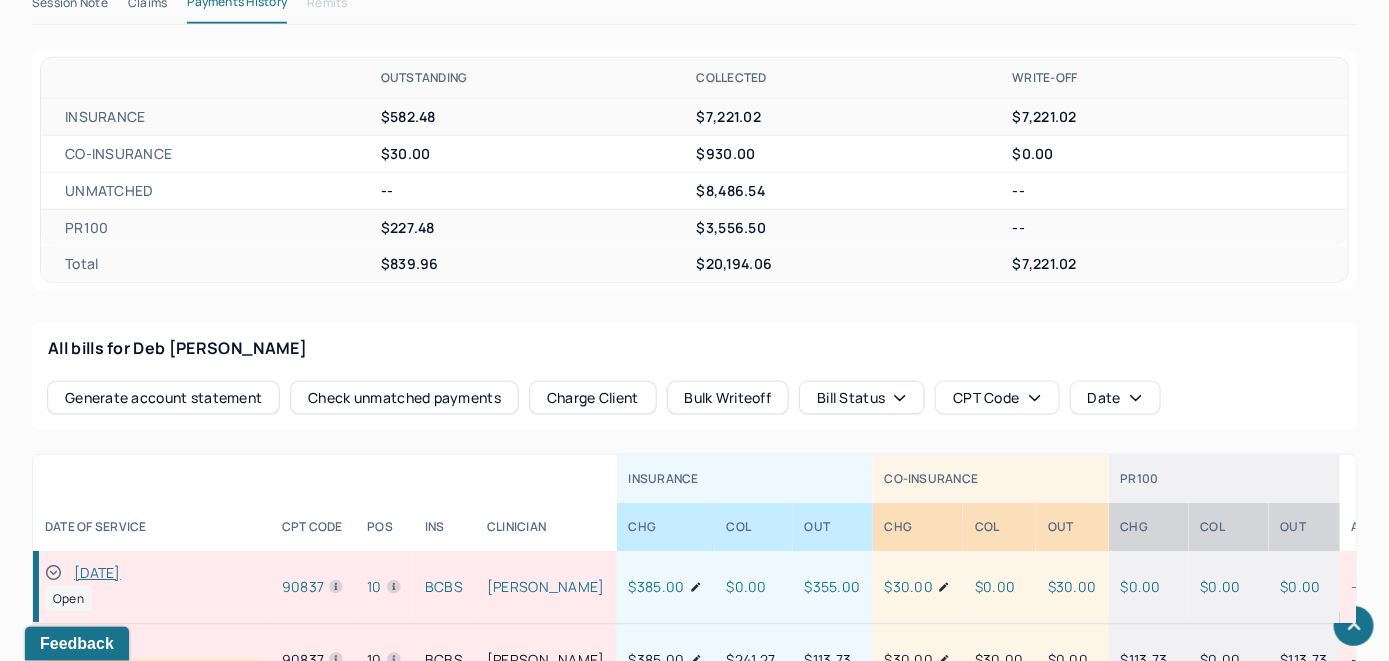click 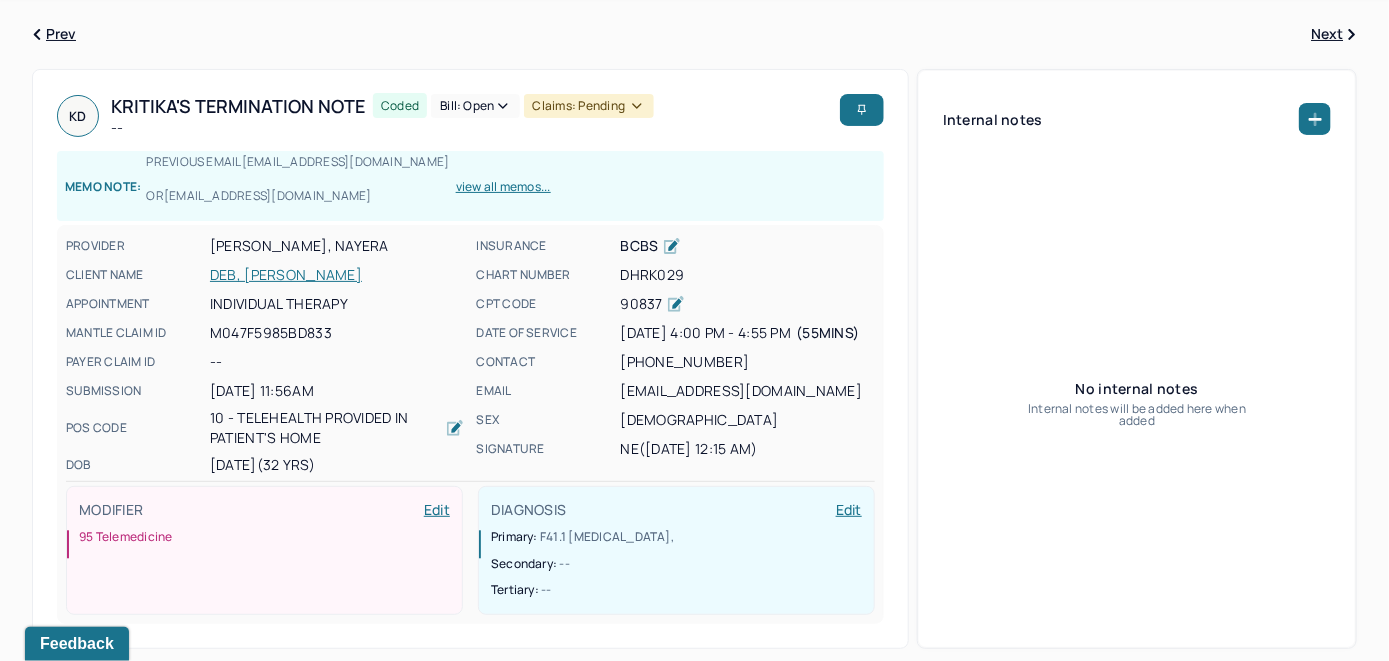 scroll, scrollTop: 0, scrollLeft: 0, axis: both 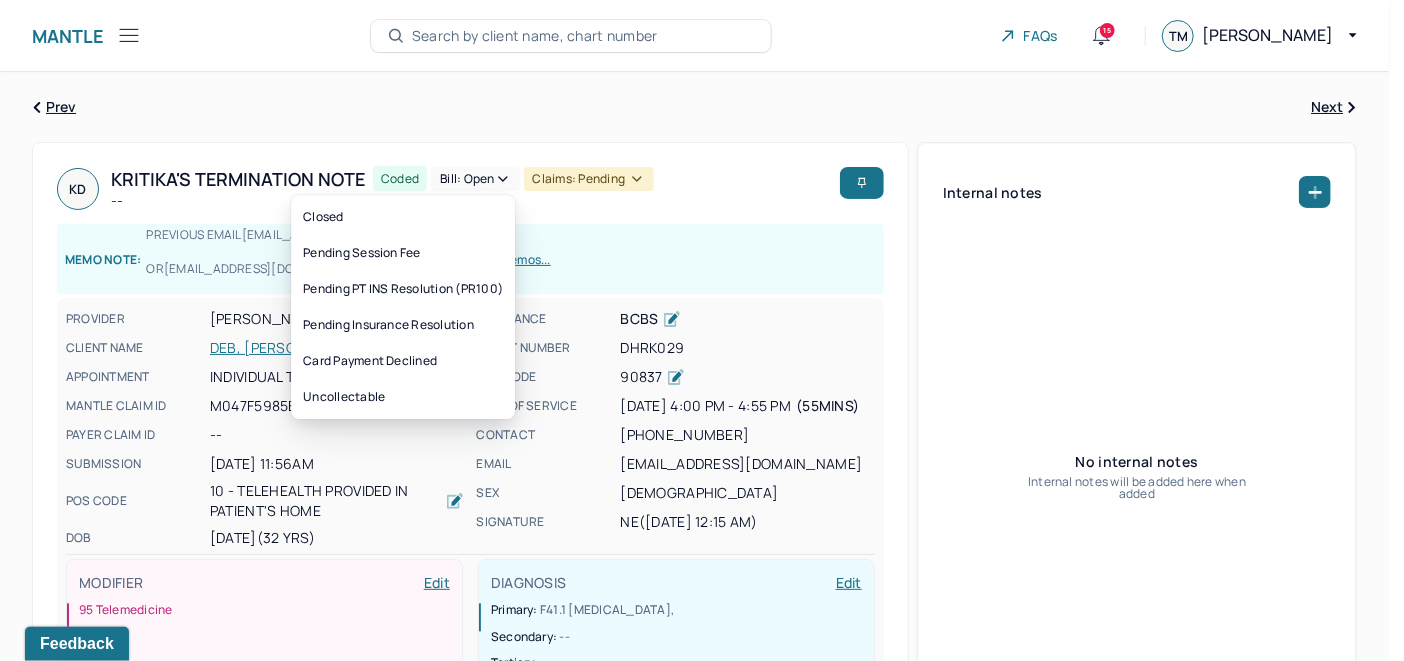 click on "Bill: Open" at bounding box center (475, 179) 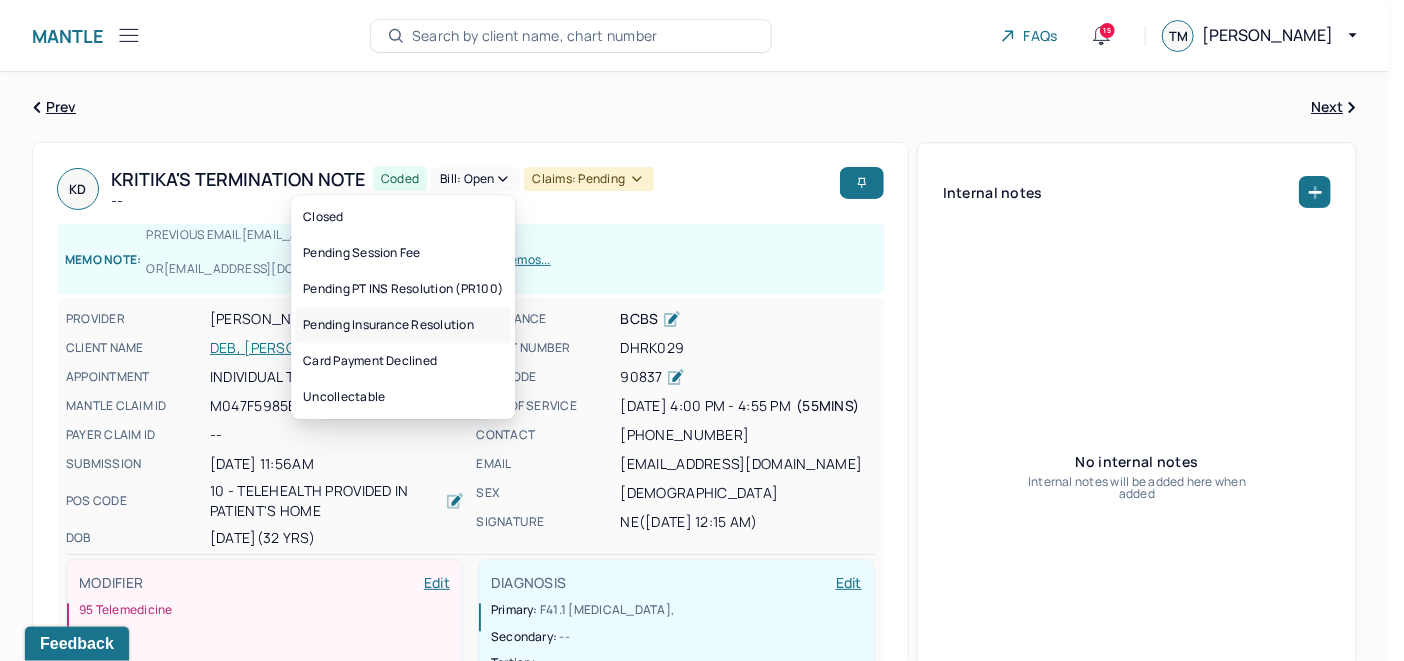 click on "Pending Insurance Resolution" at bounding box center (403, 325) 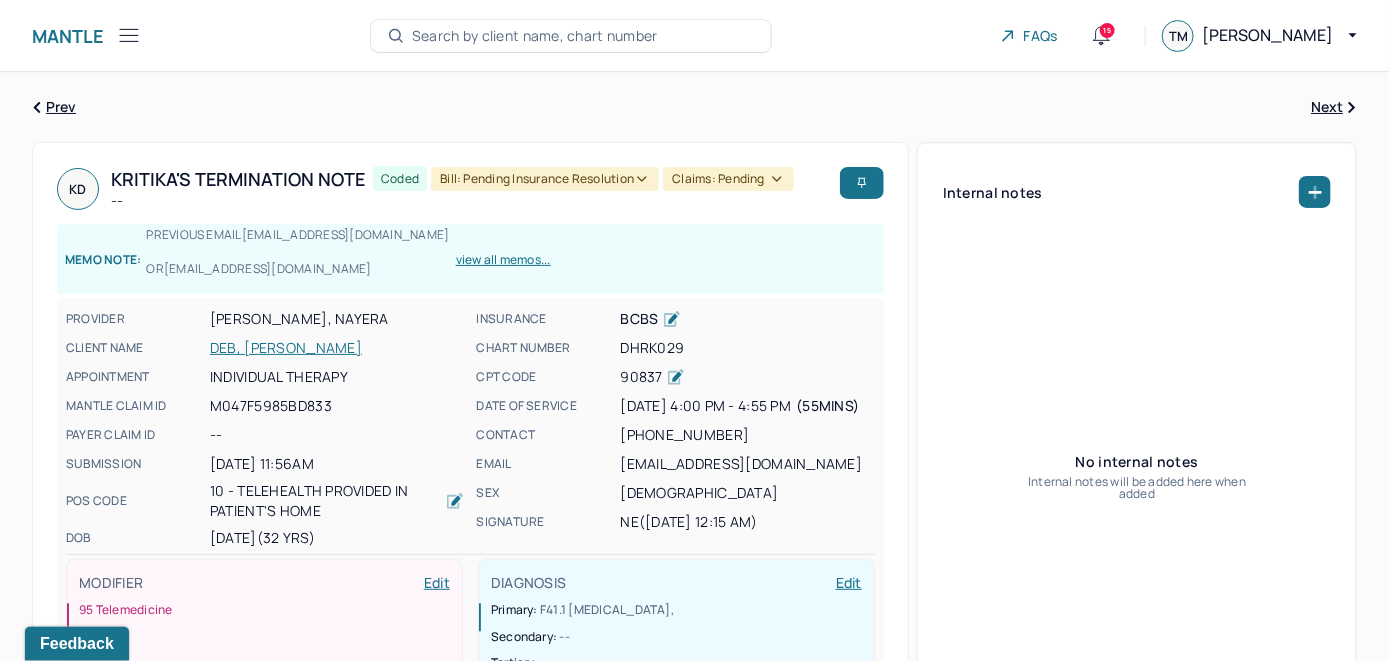 click on "Search by client name, chart number" at bounding box center [535, 36] 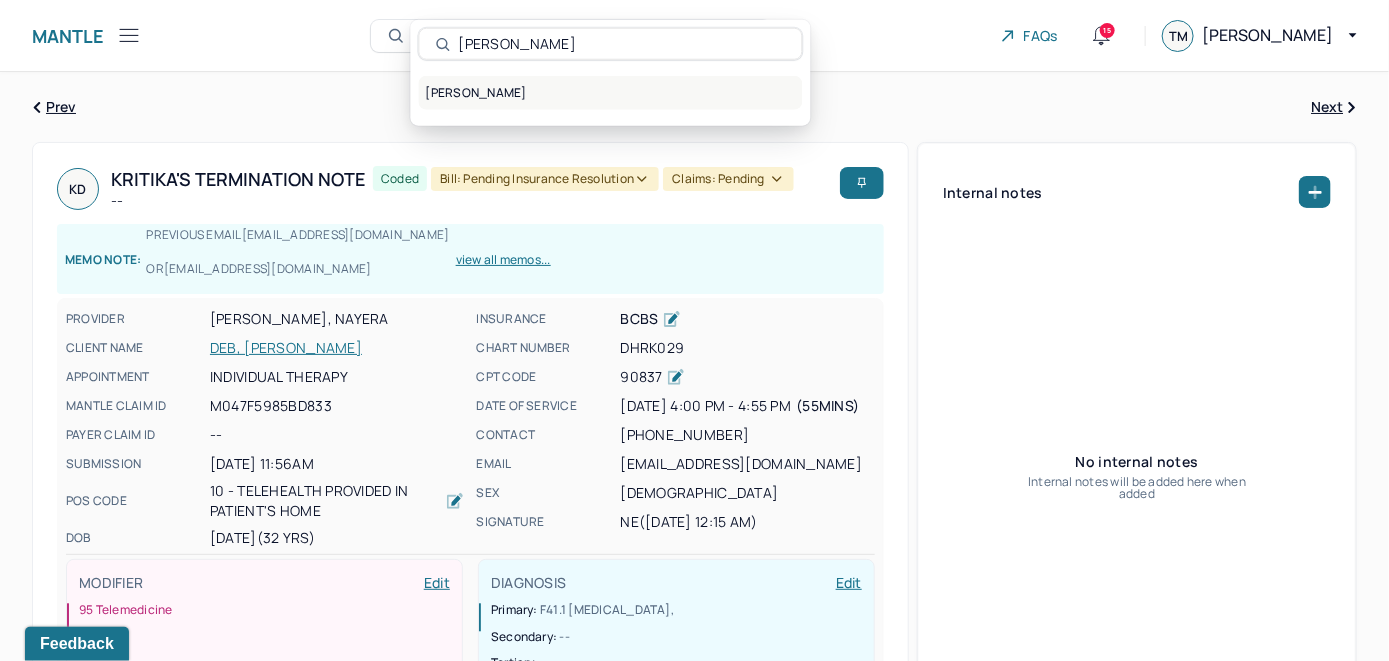 type on "Kyle Gramling" 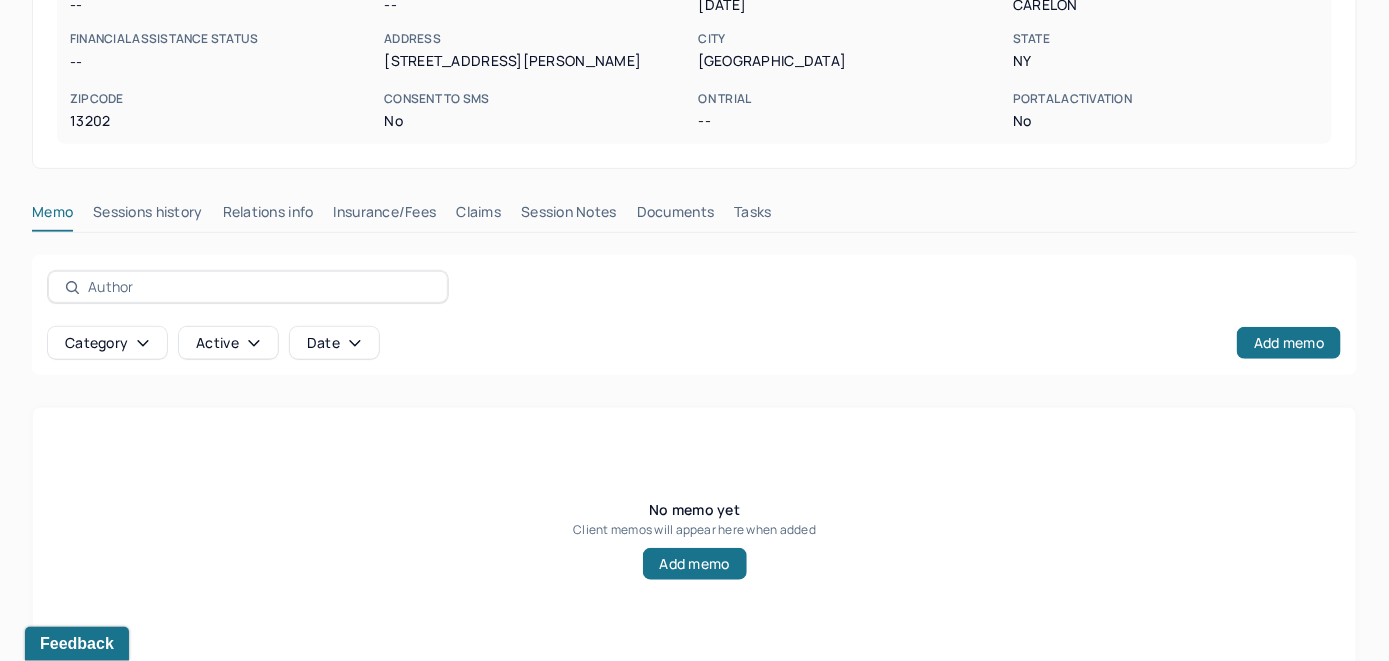 scroll, scrollTop: 393, scrollLeft: 0, axis: vertical 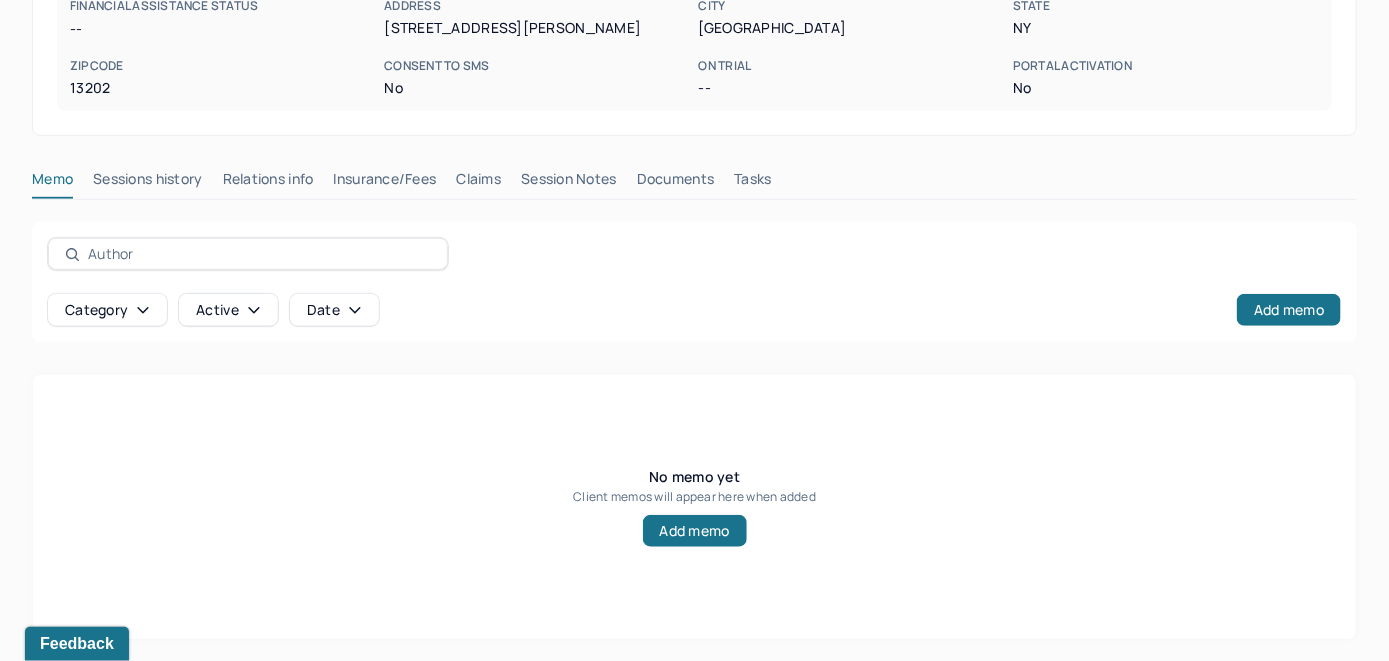 click on "Insurance/Fees" at bounding box center (385, 183) 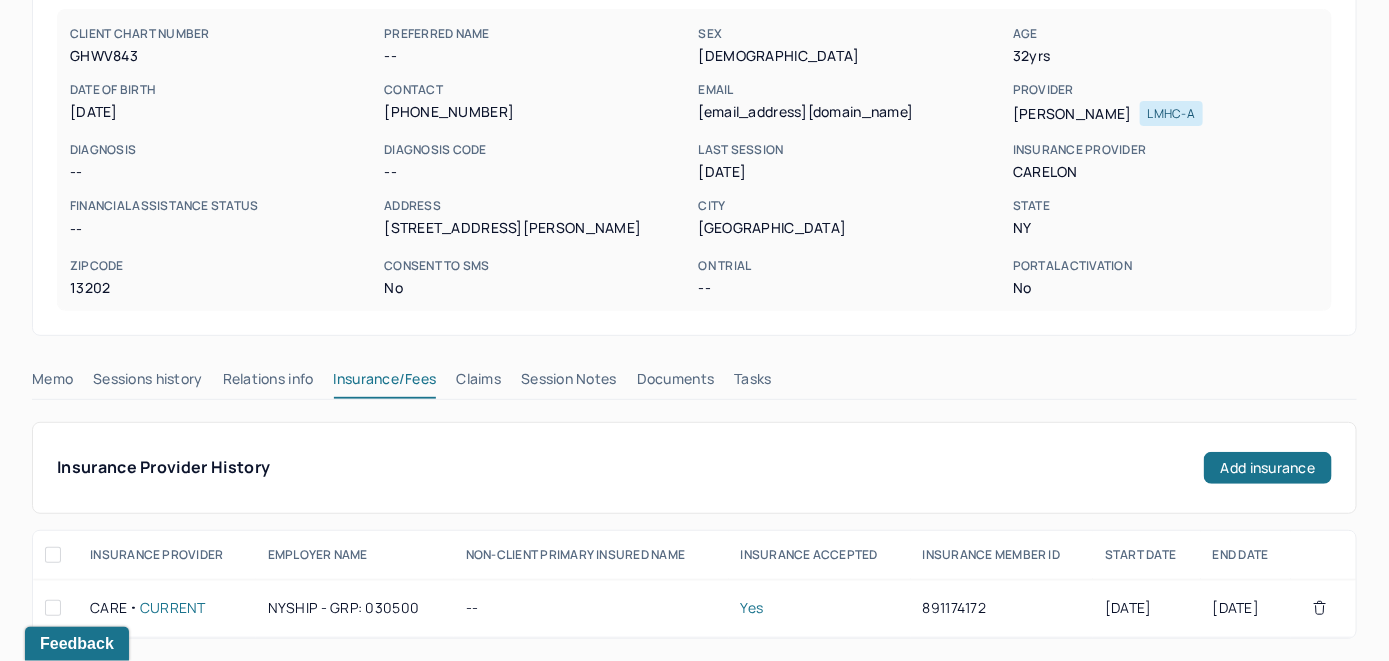 click on "Claims" at bounding box center (478, 383) 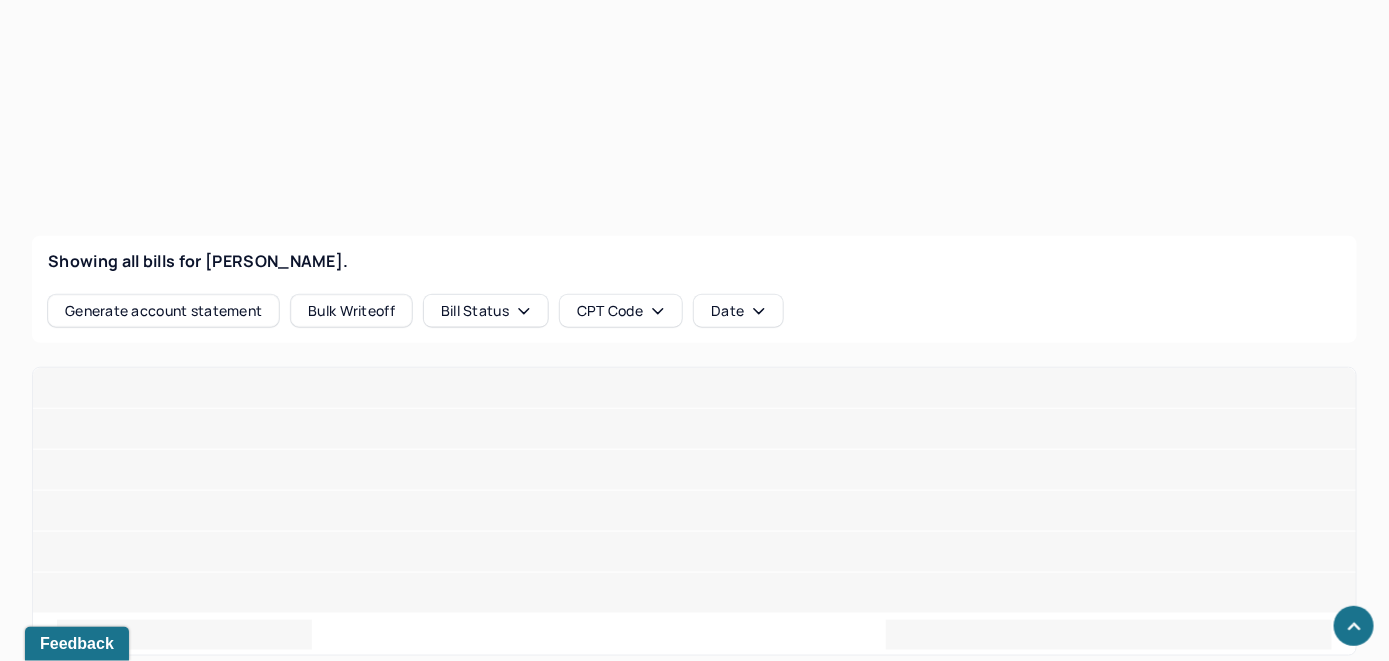 scroll, scrollTop: 693, scrollLeft: 0, axis: vertical 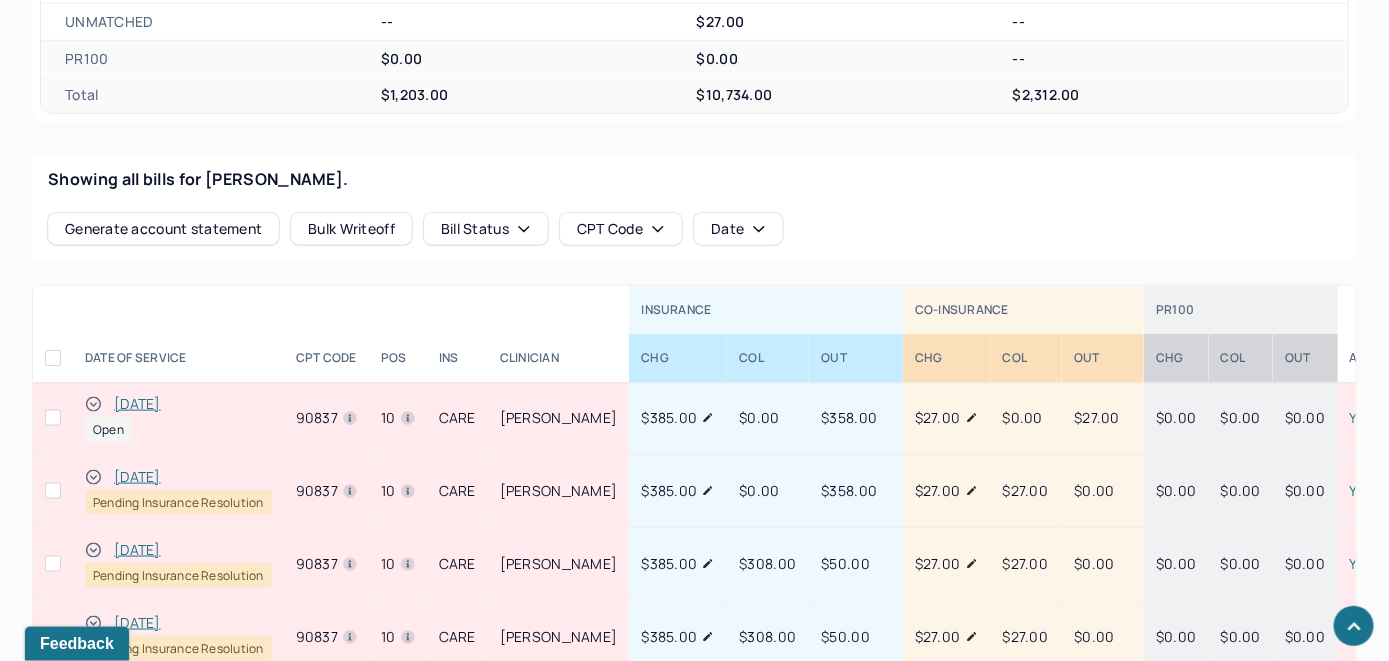 click on "[DATE]" at bounding box center [137, 404] 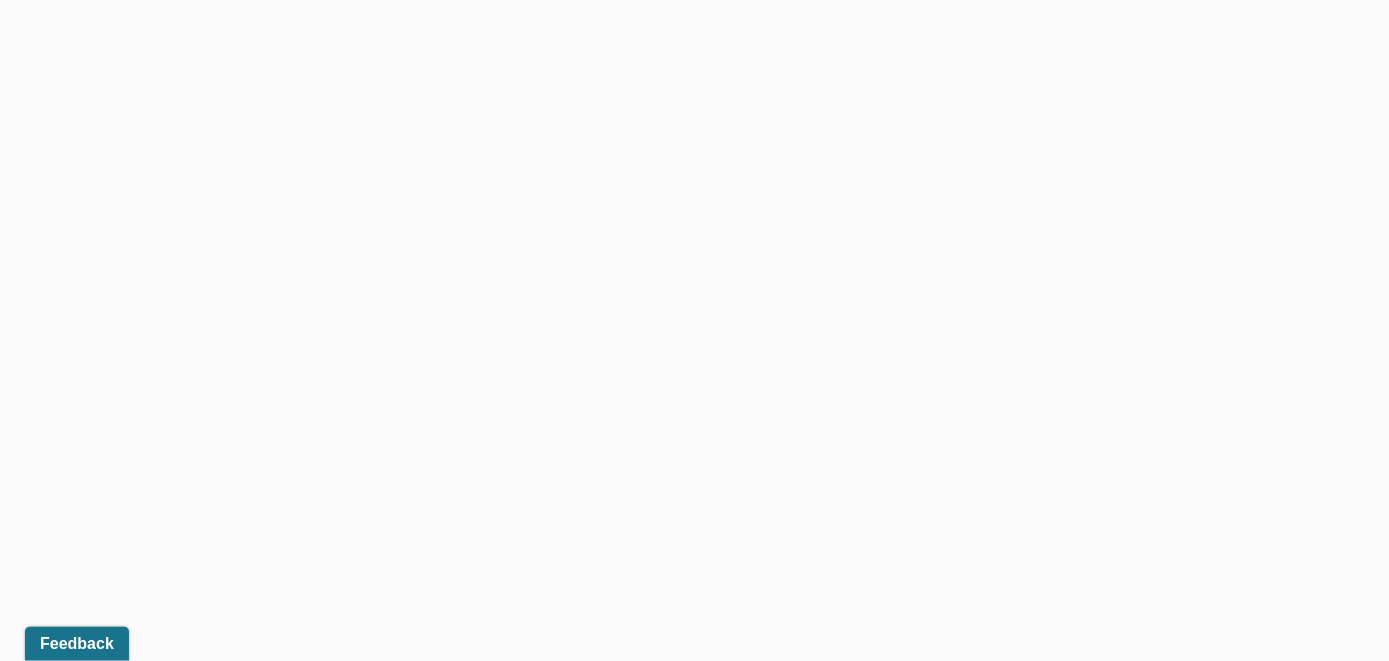 scroll, scrollTop: 662, scrollLeft: 0, axis: vertical 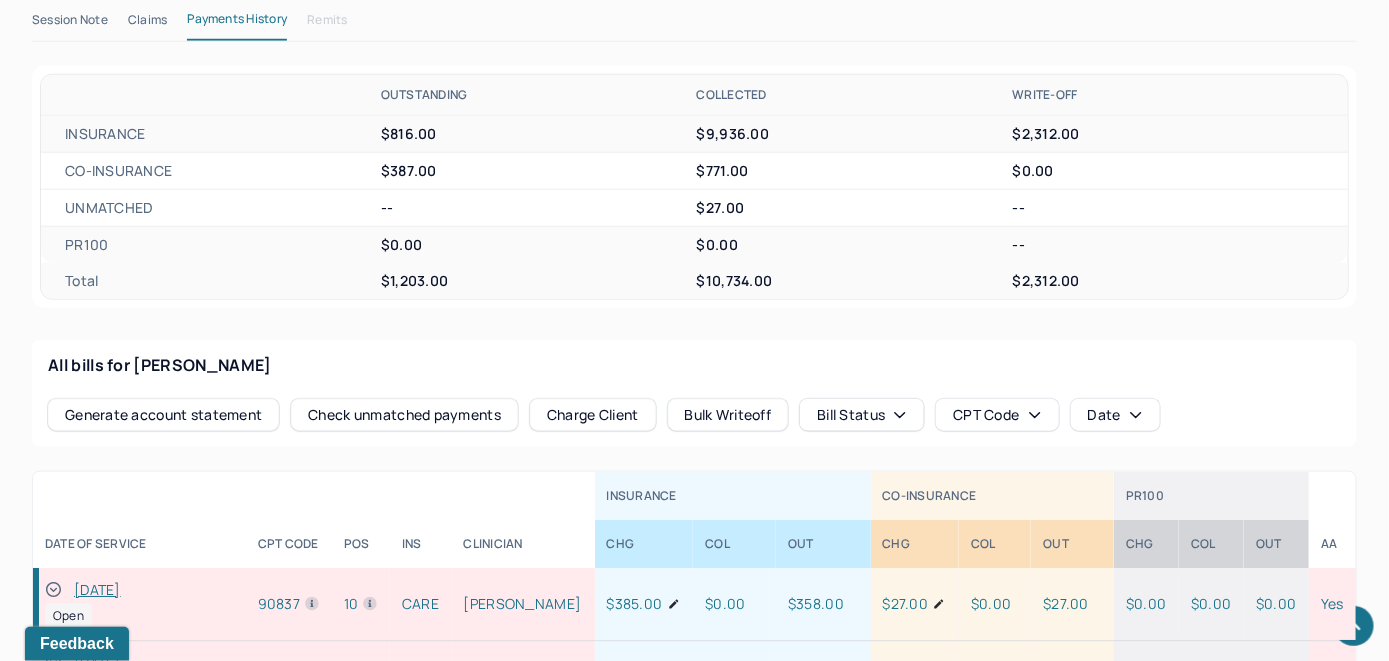 click on "Check unmatched payments" at bounding box center (404, 415) 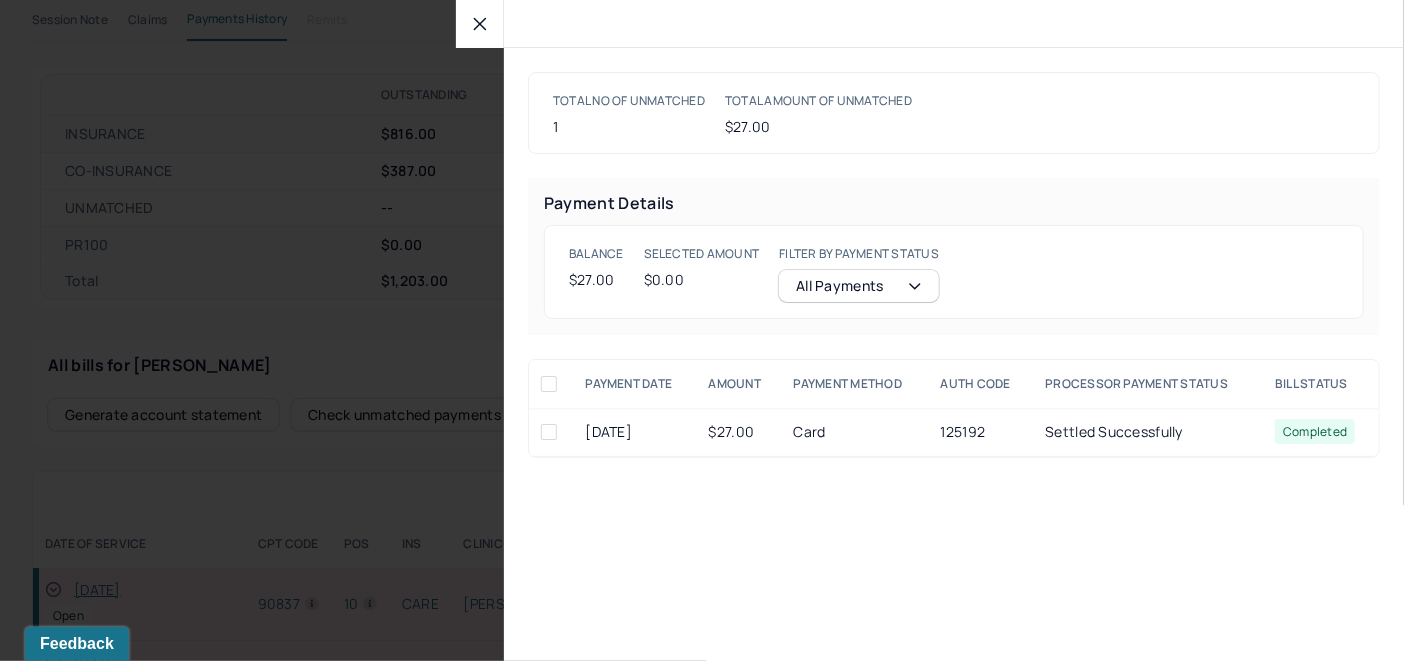 click at bounding box center [549, 432] 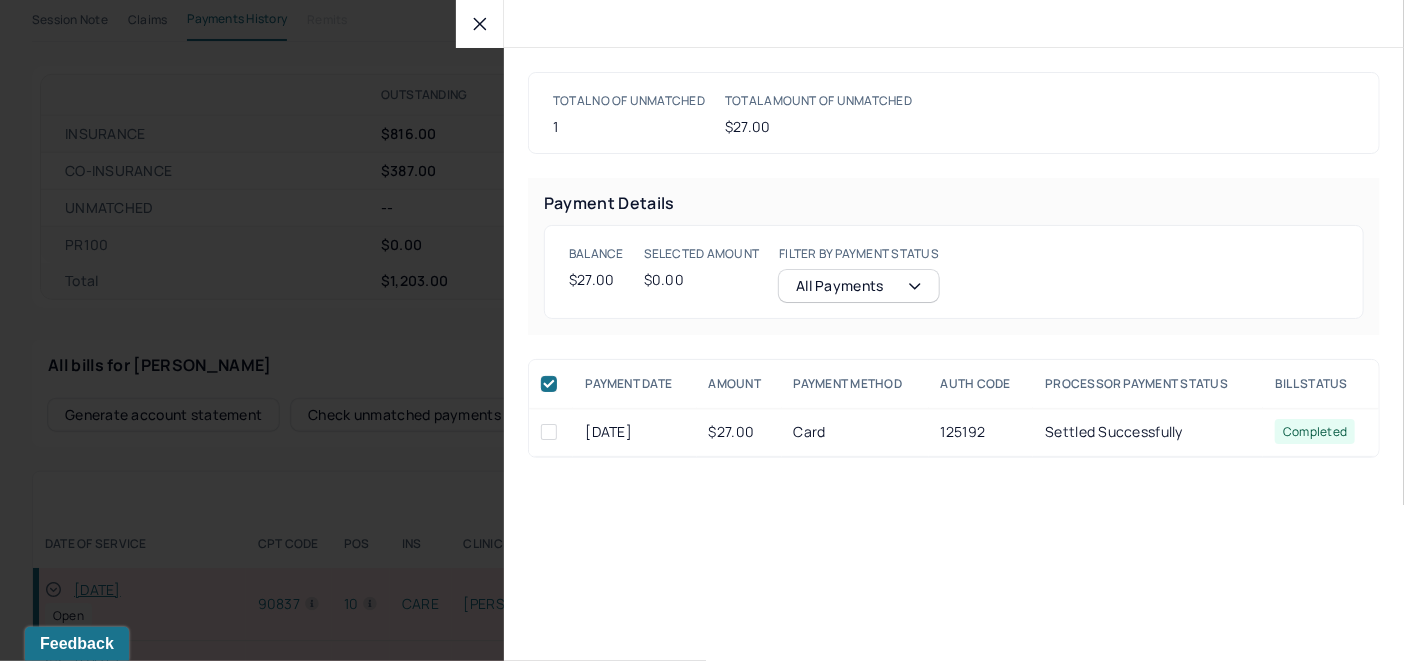 checkbox on "true" 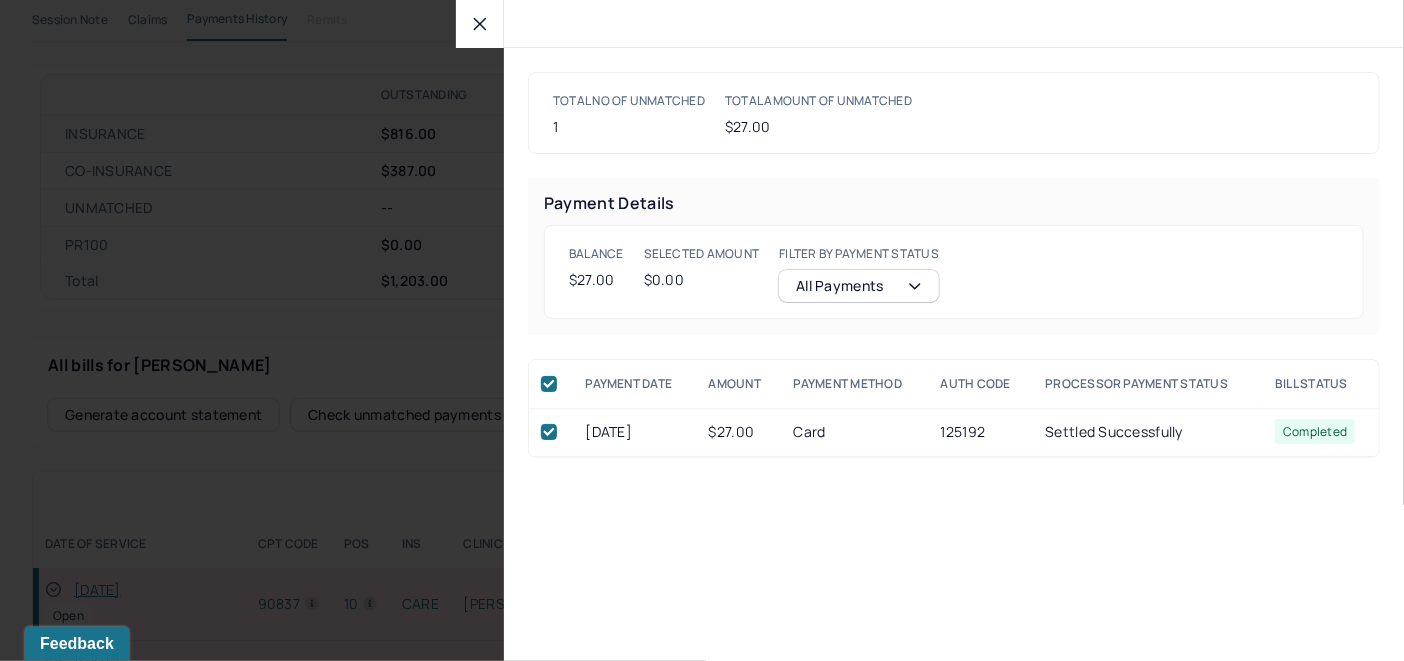 checkbox on "true" 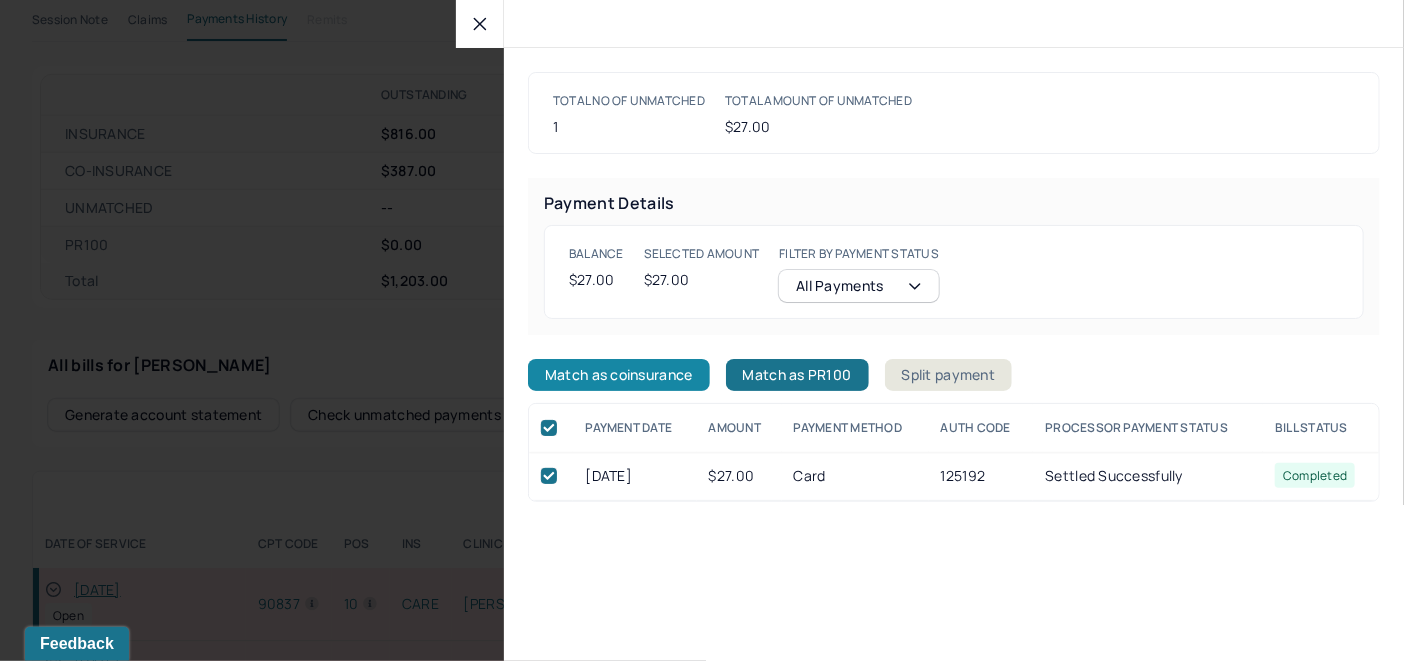 click on "Match as coinsurance" at bounding box center [619, 375] 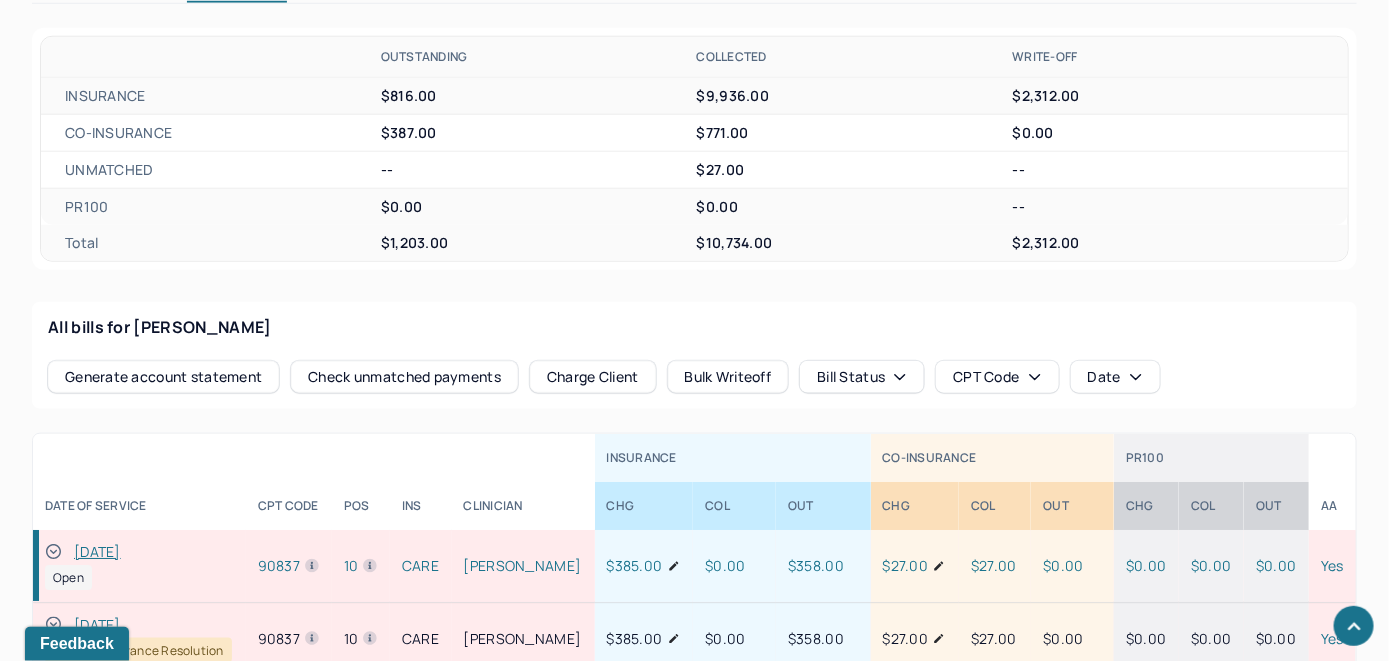 scroll, scrollTop: 762, scrollLeft: 0, axis: vertical 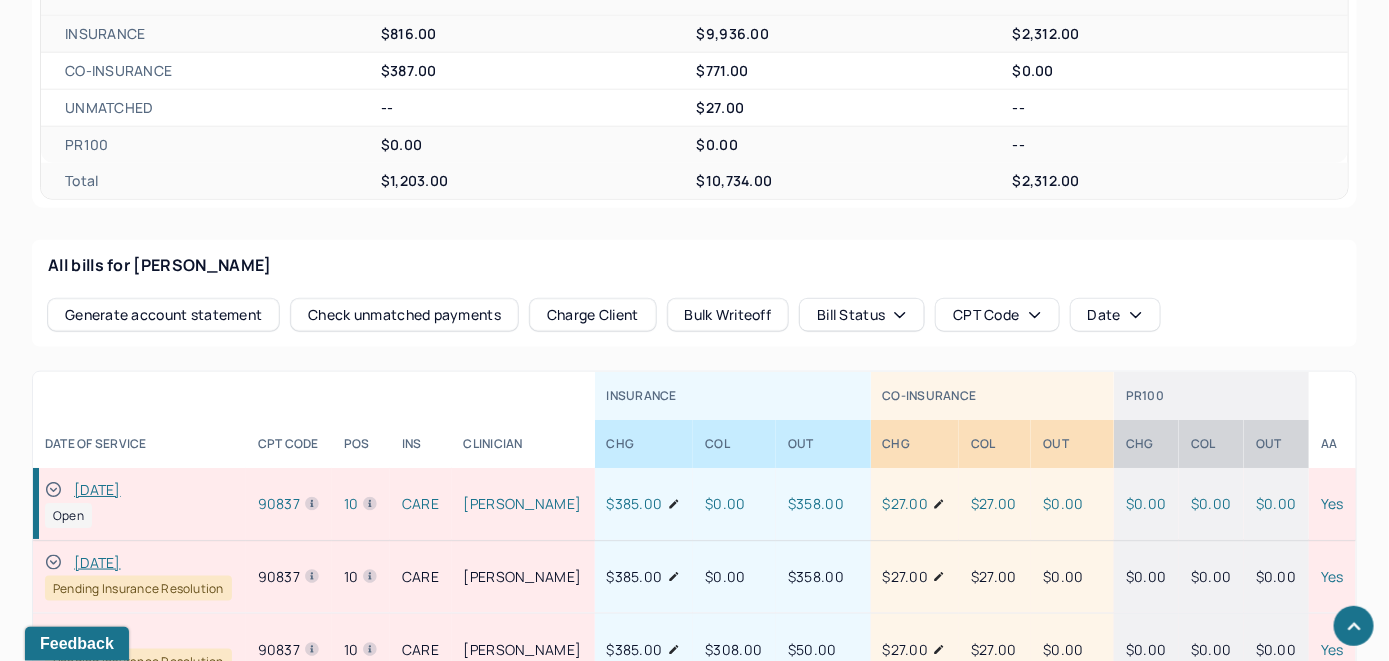 click 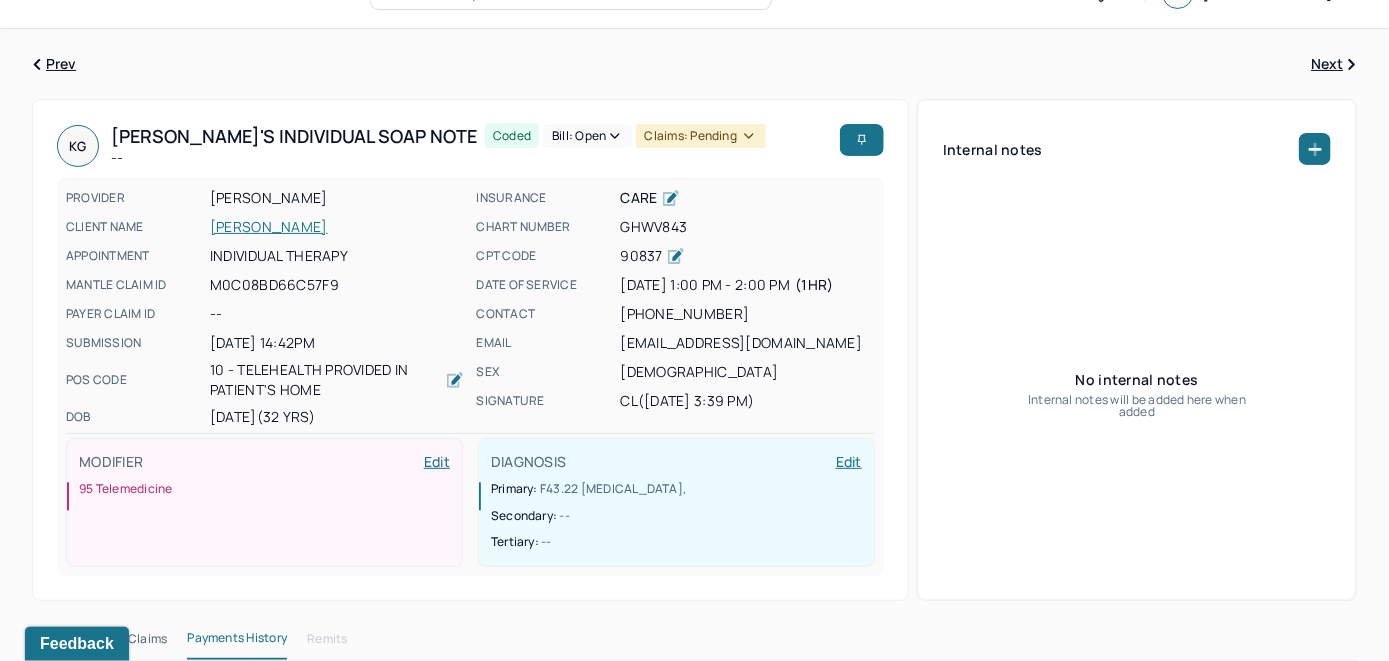 scroll, scrollTop: 0, scrollLeft: 0, axis: both 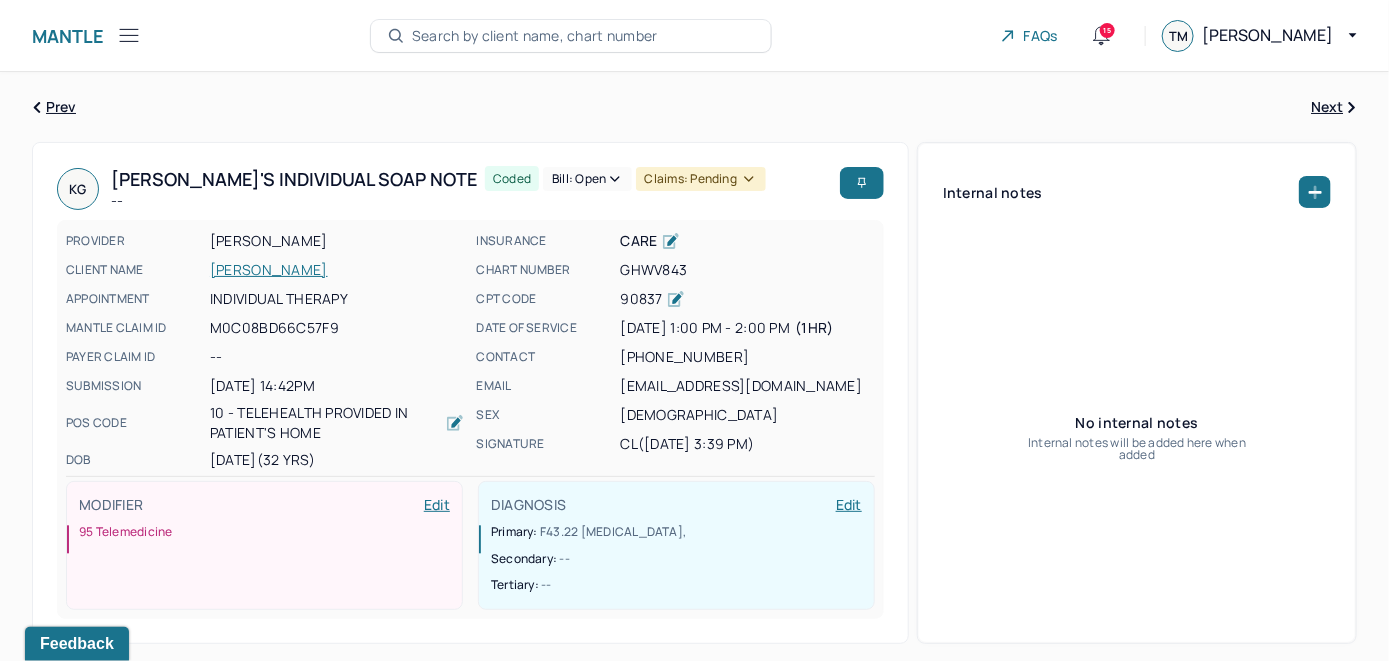 click on "Bill: Open" at bounding box center [587, 179] 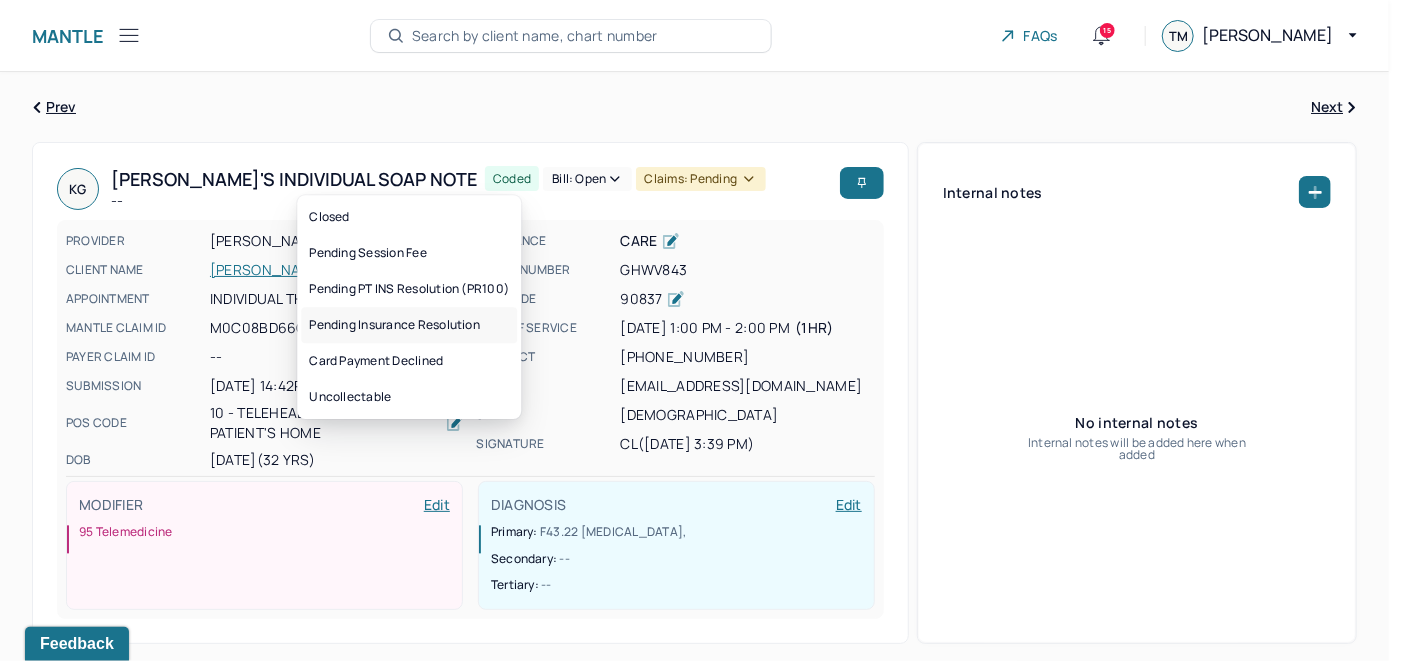 click on "Pending Insurance Resolution" at bounding box center (409, 325) 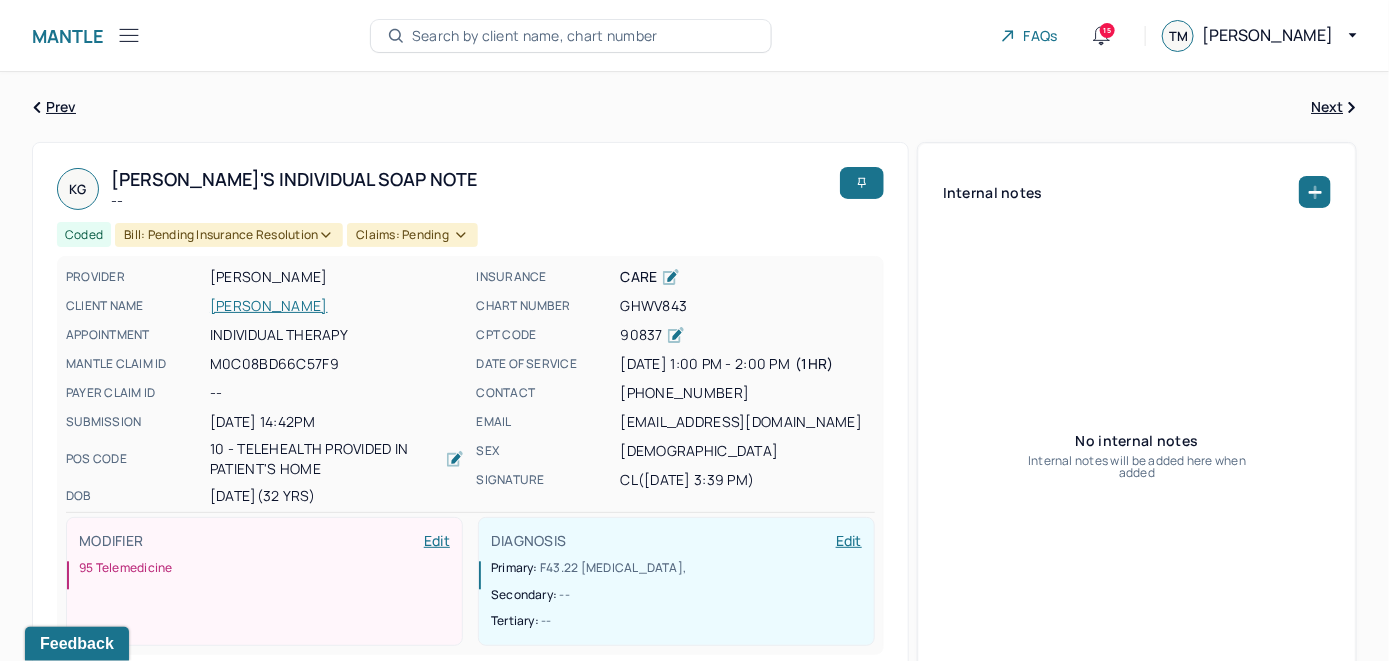 click on "Search by client name, chart number" at bounding box center [535, 36] 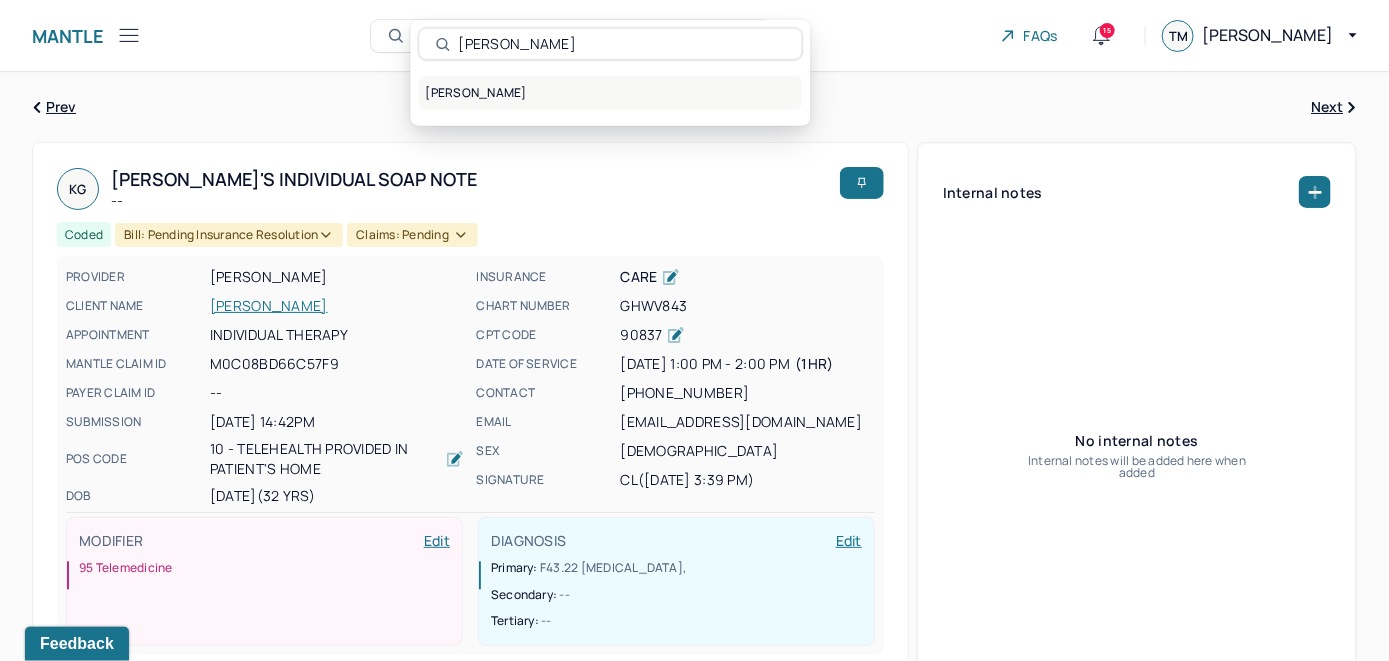 type on "Laura Sampson" 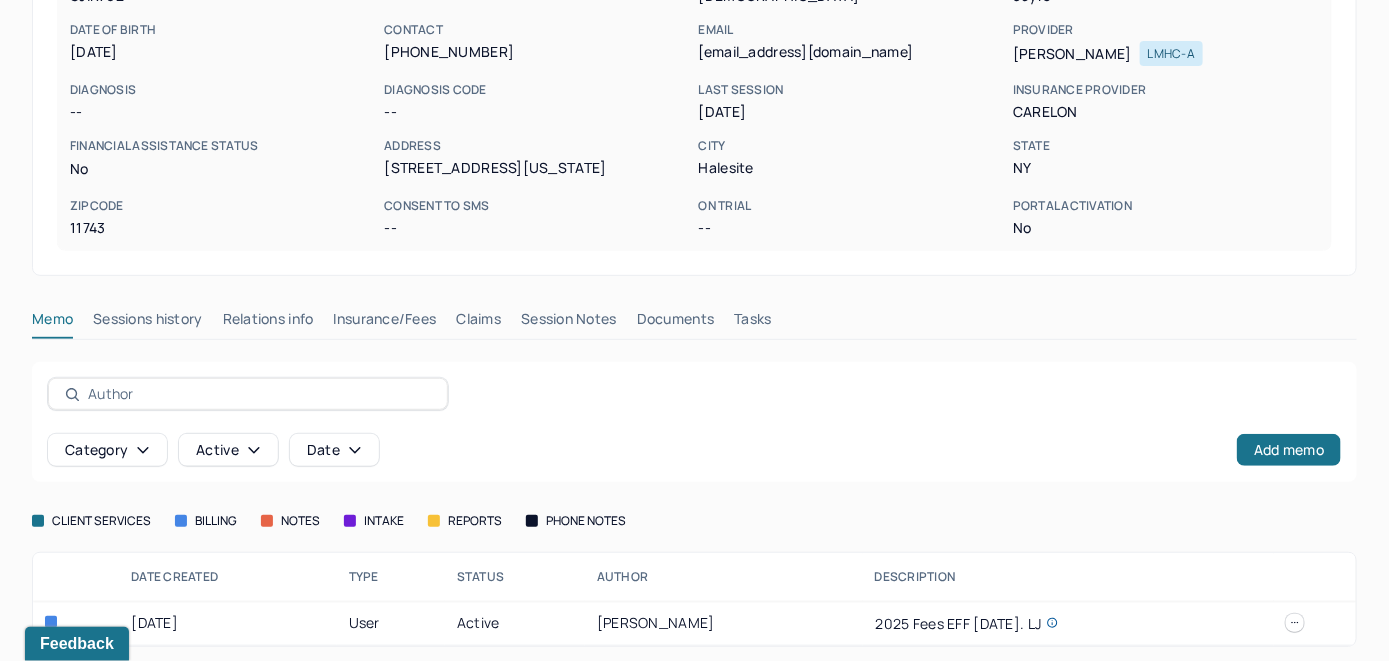 scroll, scrollTop: 261, scrollLeft: 0, axis: vertical 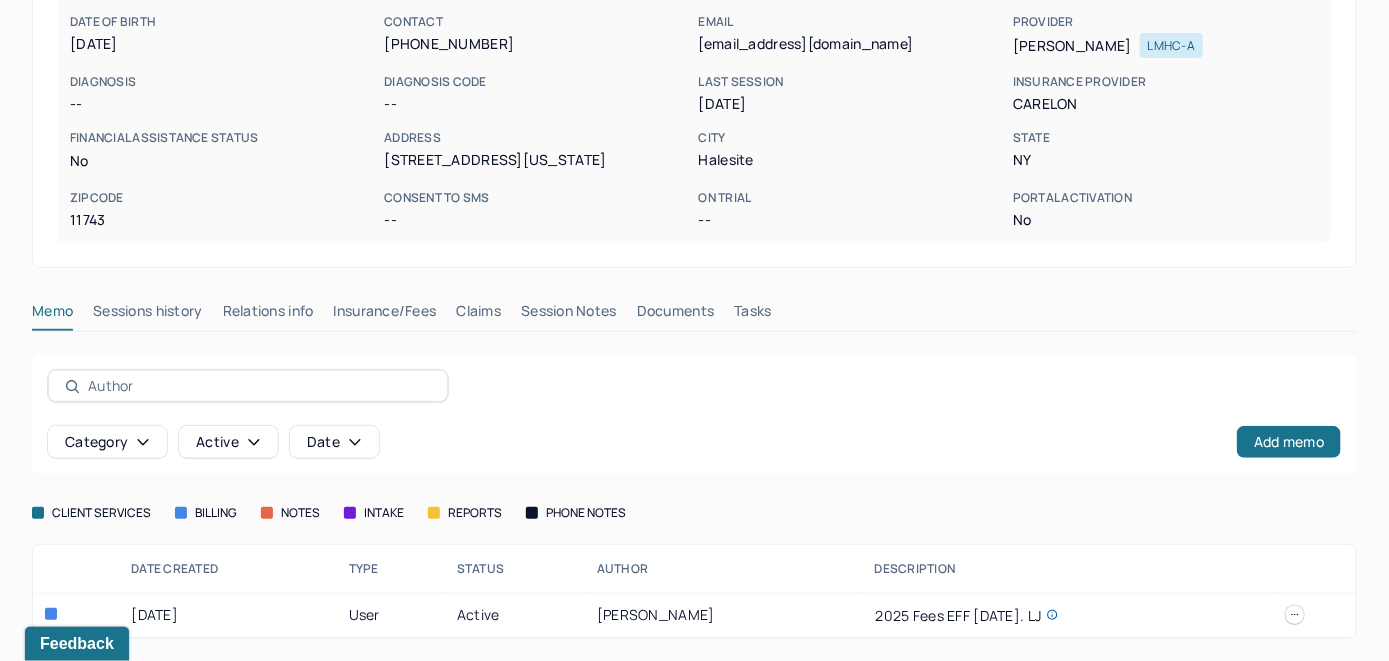 click on "Insurance/Fees" at bounding box center (385, 315) 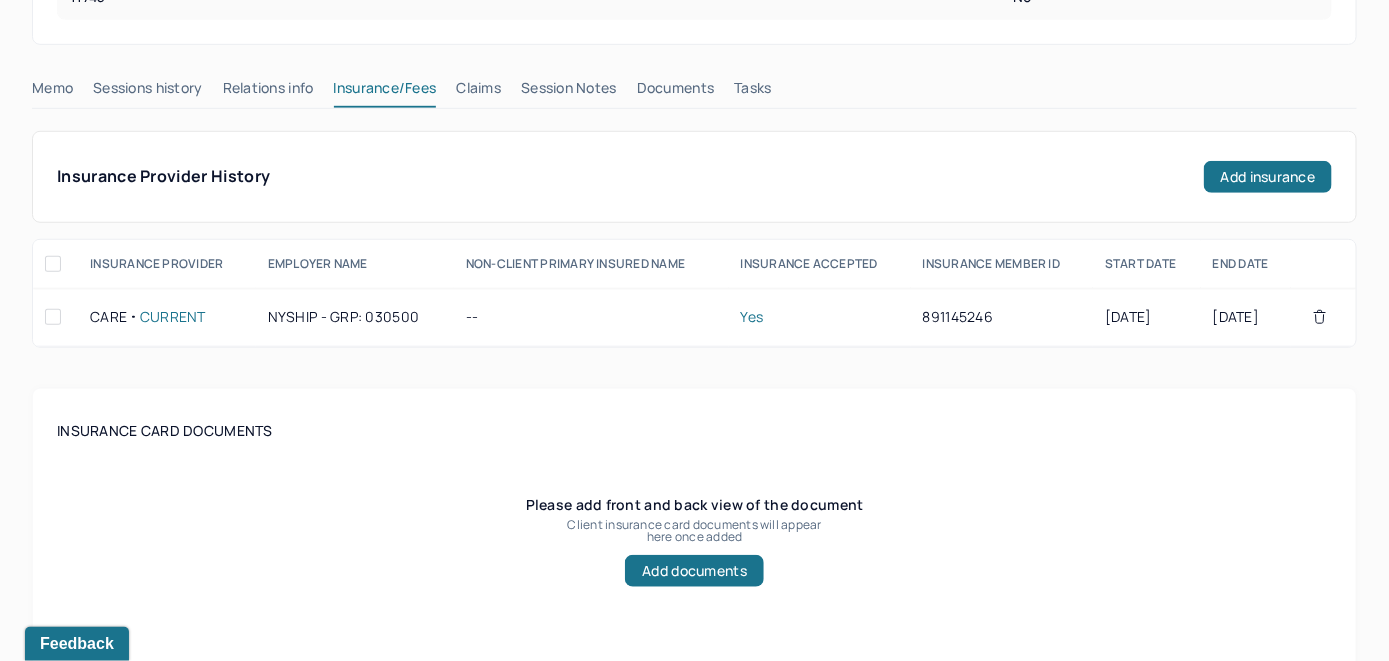 scroll, scrollTop: 461, scrollLeft: 0, axis: vertical 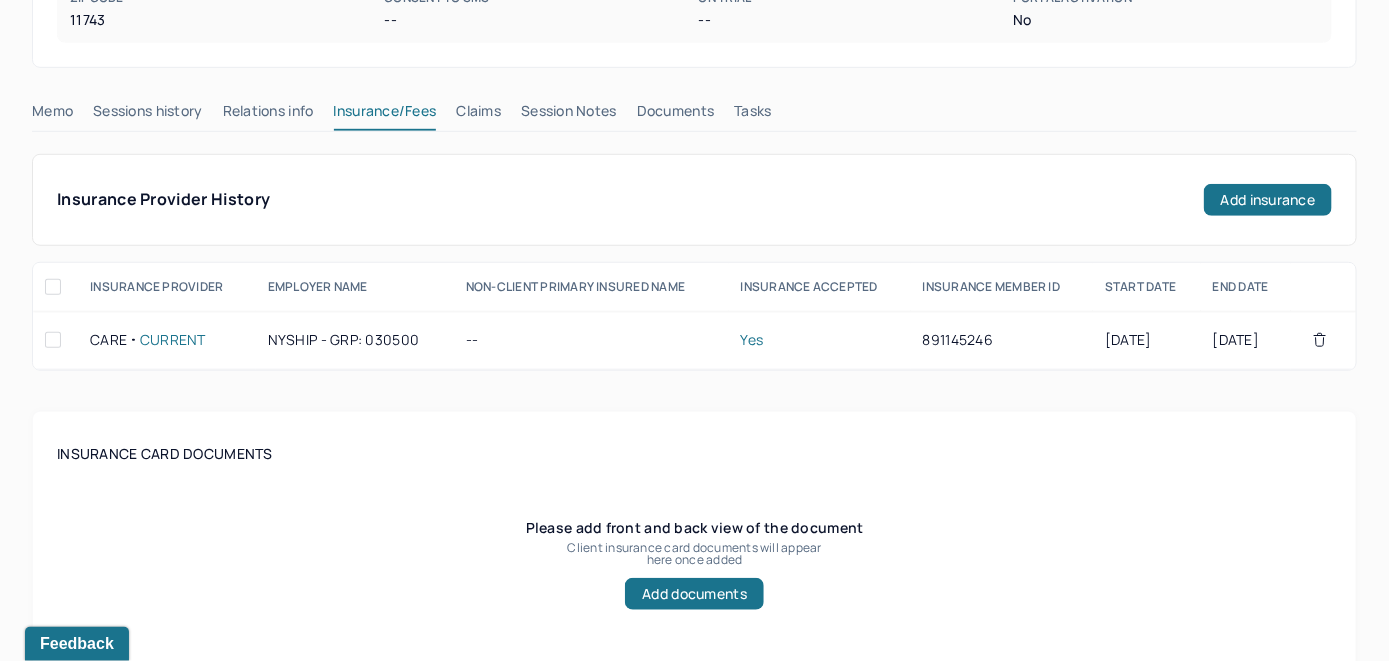 click on "Claims" at bounding box center (478, 115) 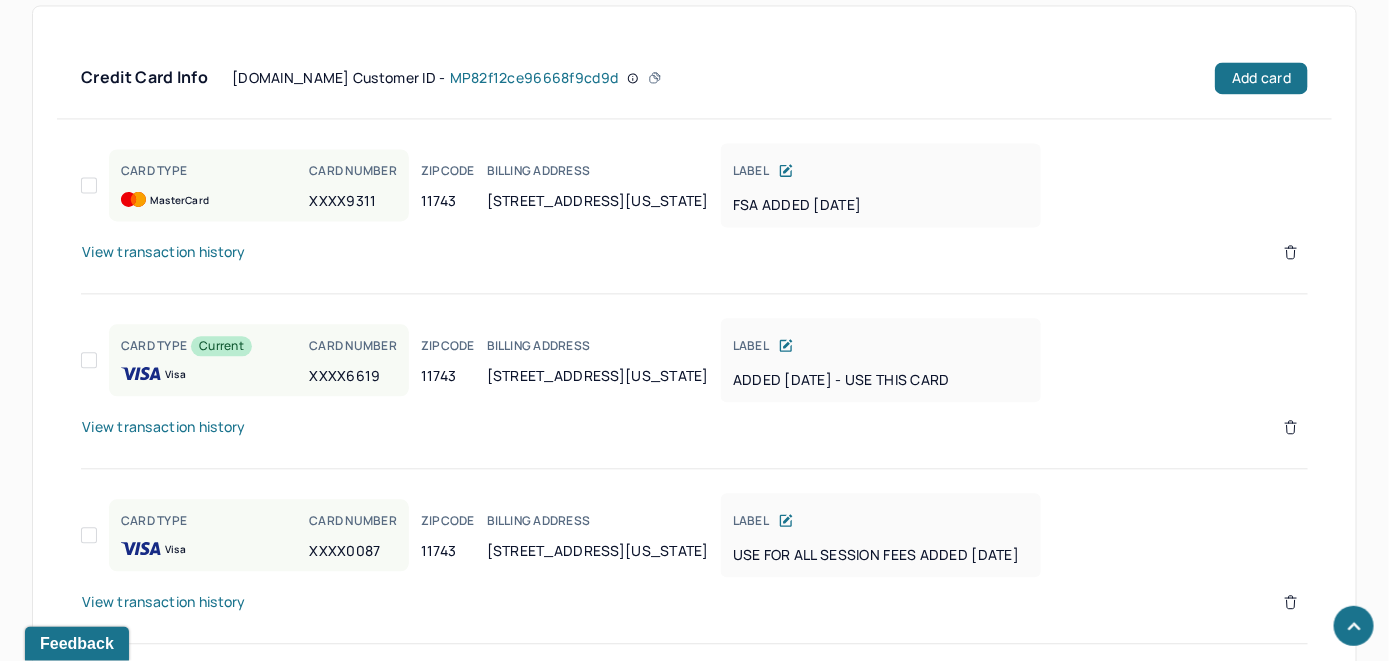 scroll, scrollTop: 1635, scrollLeft: 0, axis: vertical 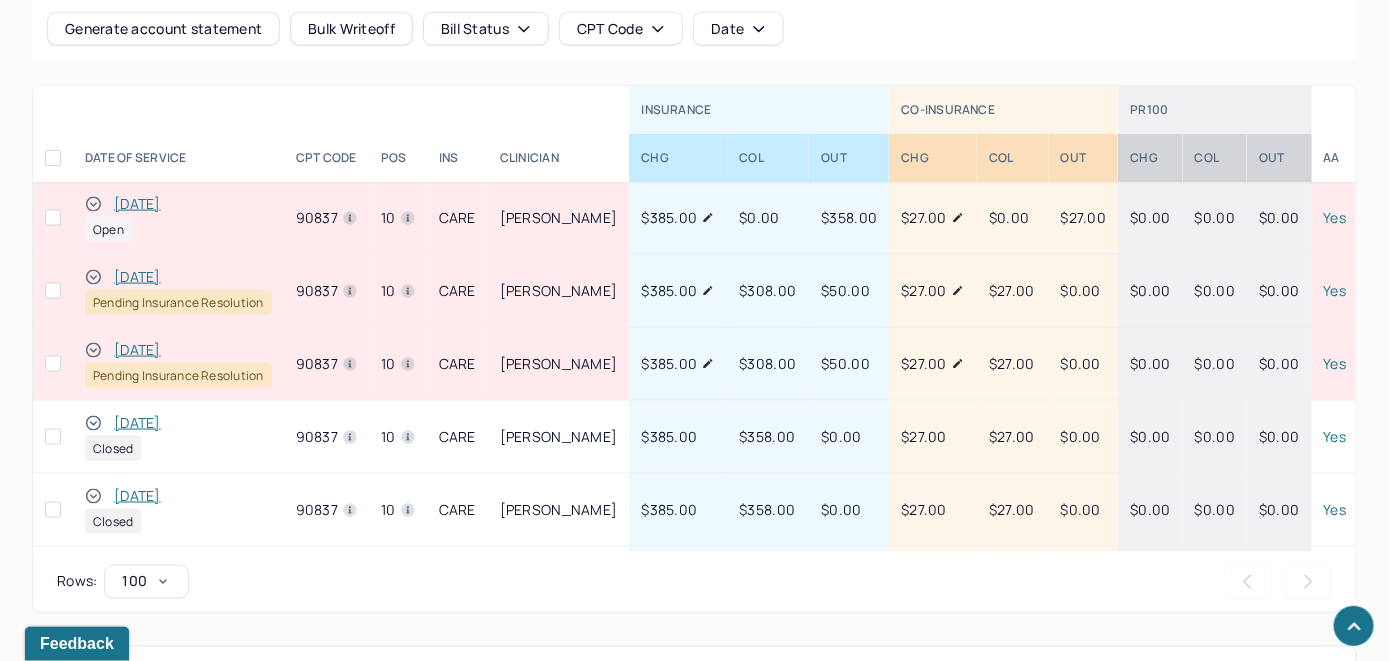 click on "[DATE]" at bounding box center [137, 204] 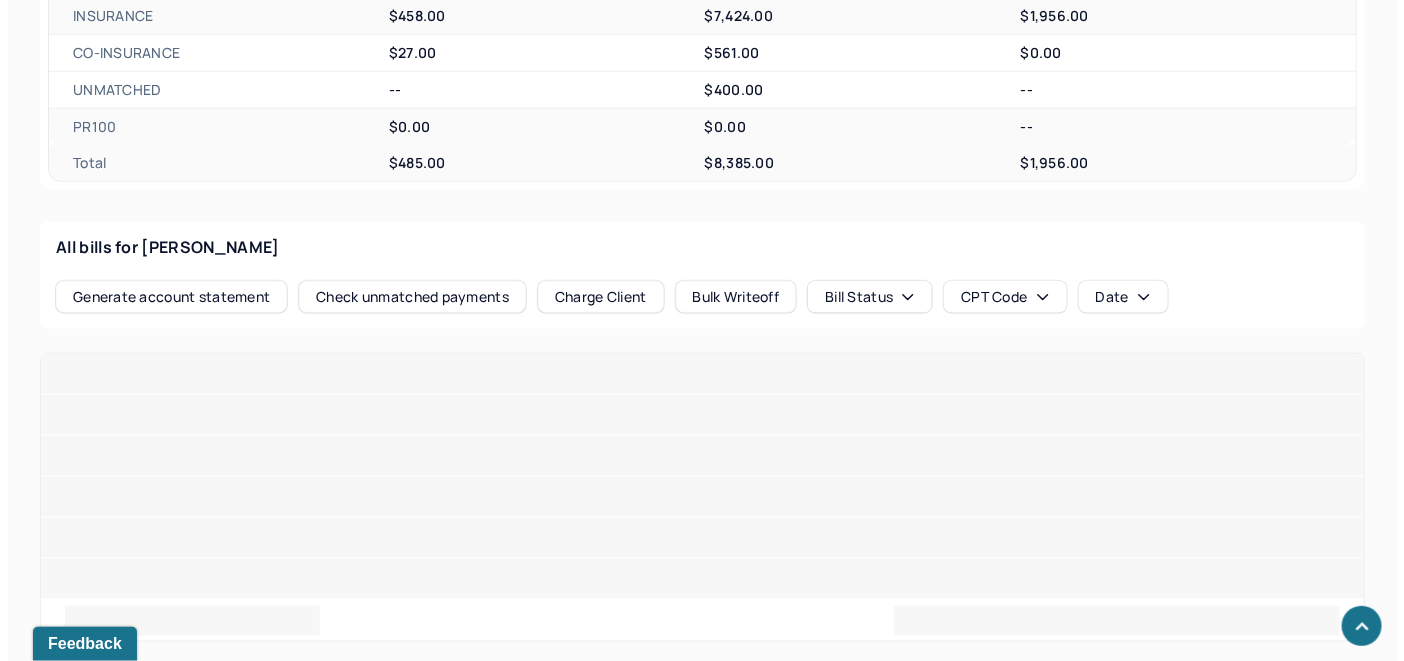 scroll, scrollTop: 864, scrollLeft: 0, axis: vertical 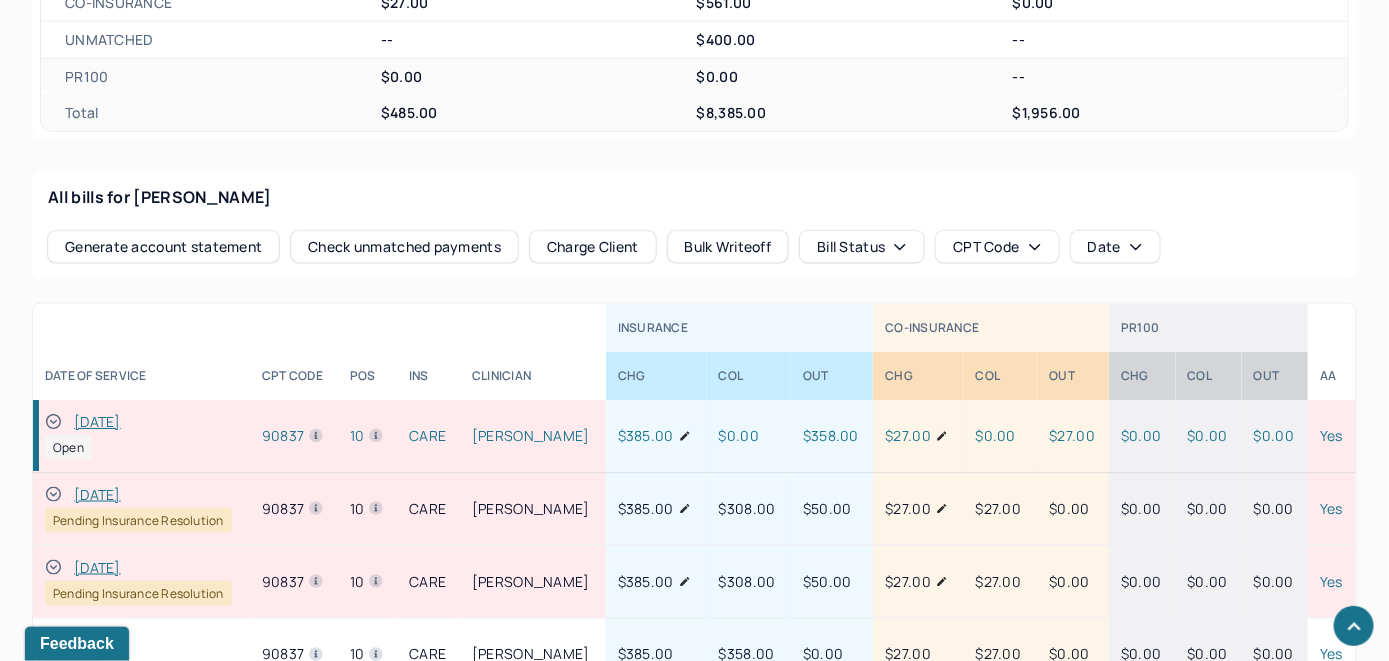 click on "Check unmatched payments" at bounding box center (404, 247) 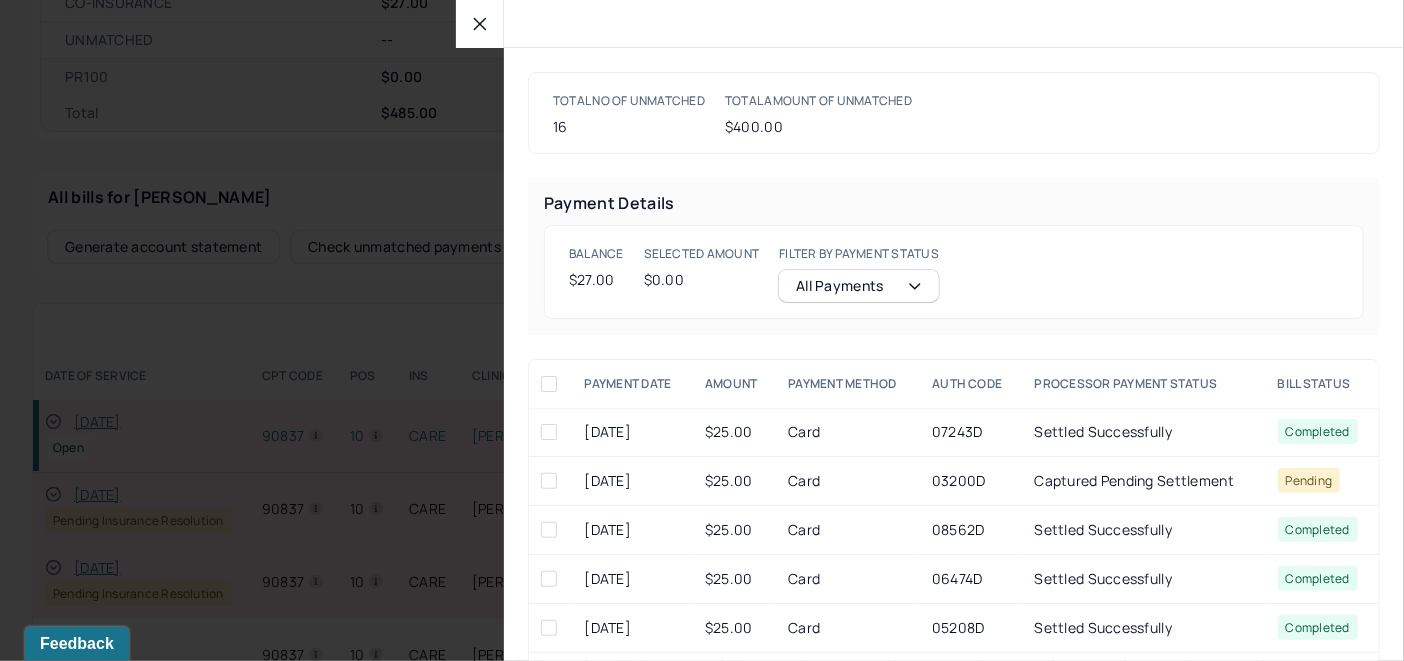 click at bounding box center (480, 24) 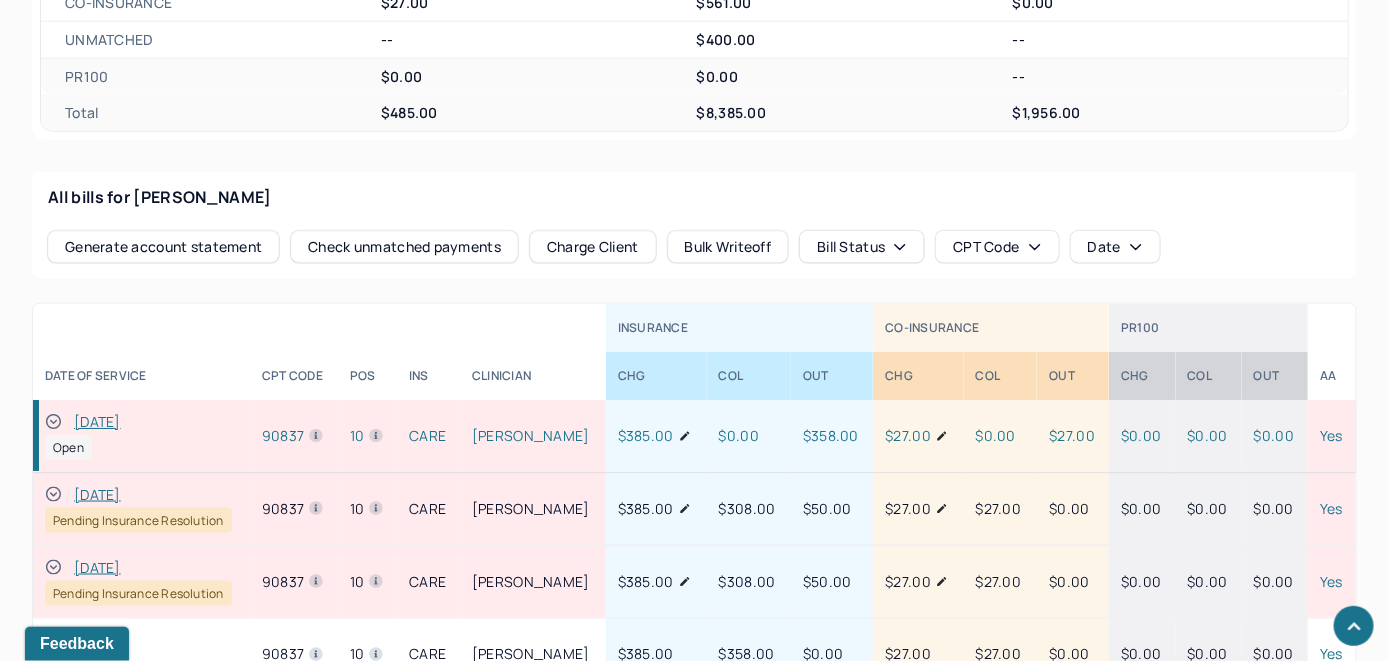click on "Charge Client" at bounding box center [593, 247] 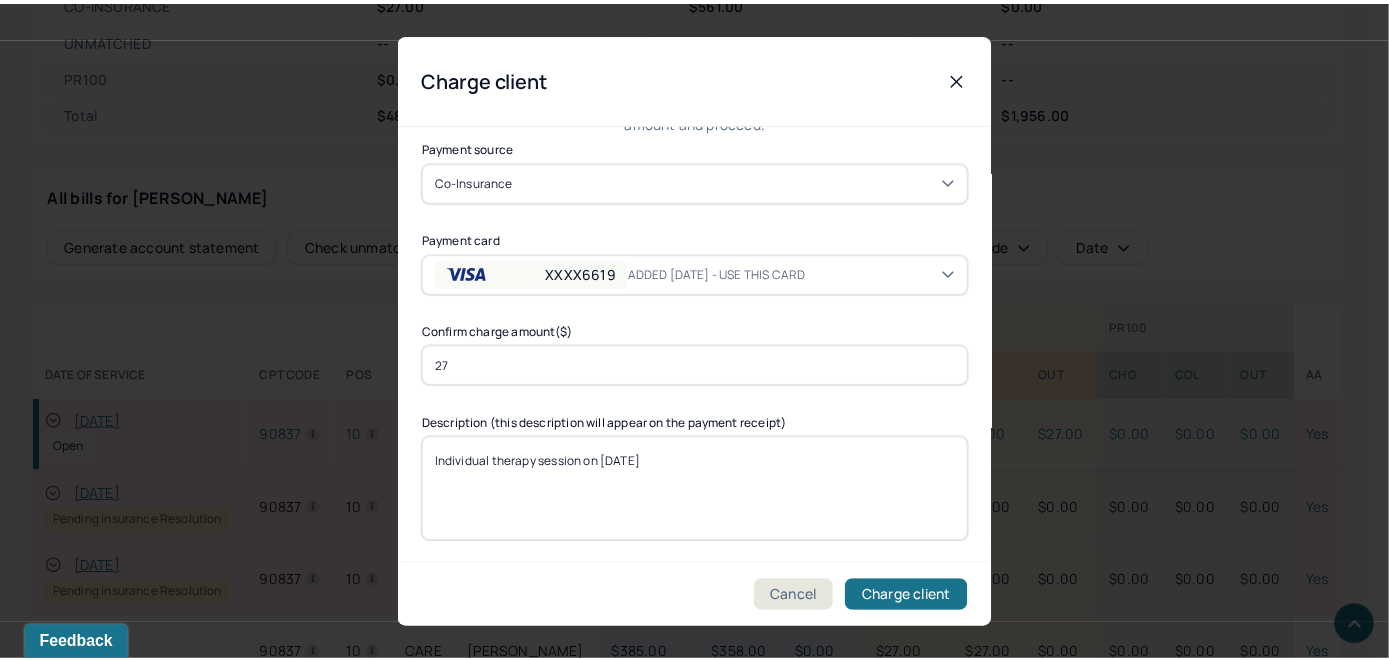 scroll, scrollTop: 121, scrollLeft: 0, axis: vertical 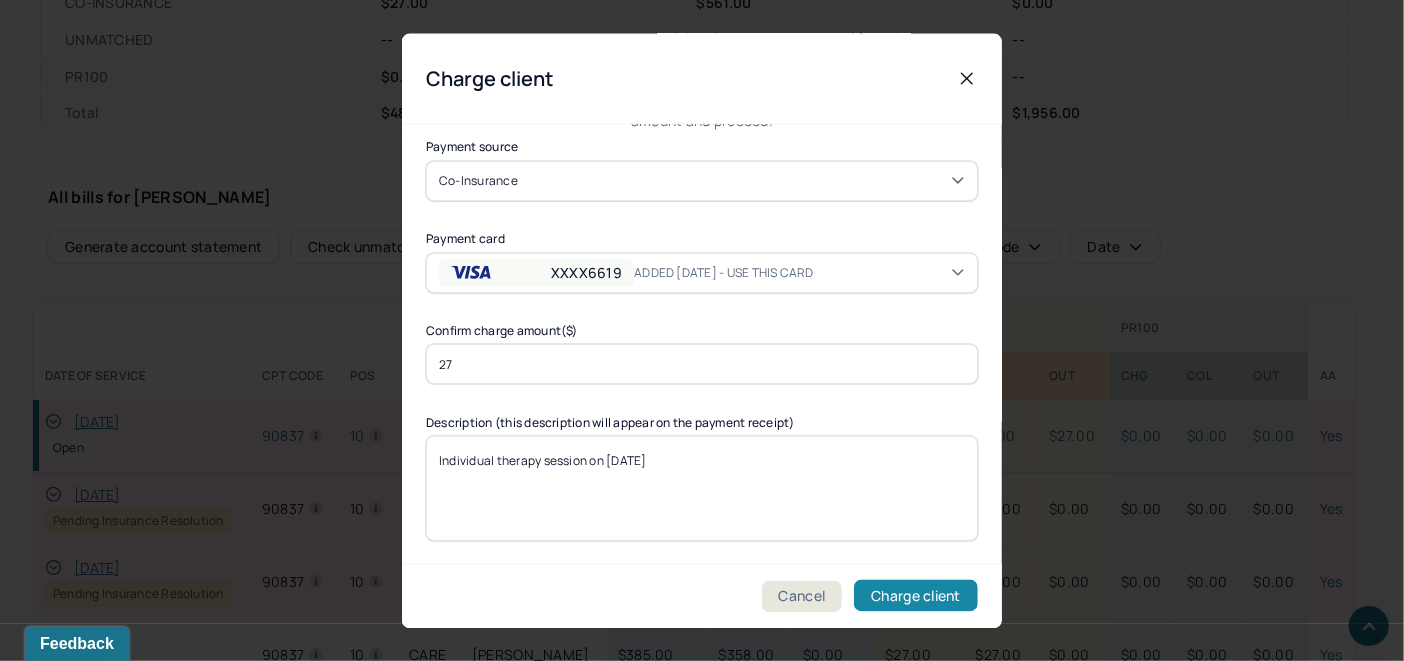 click on "Charge client" at bounding box center (916, 596) 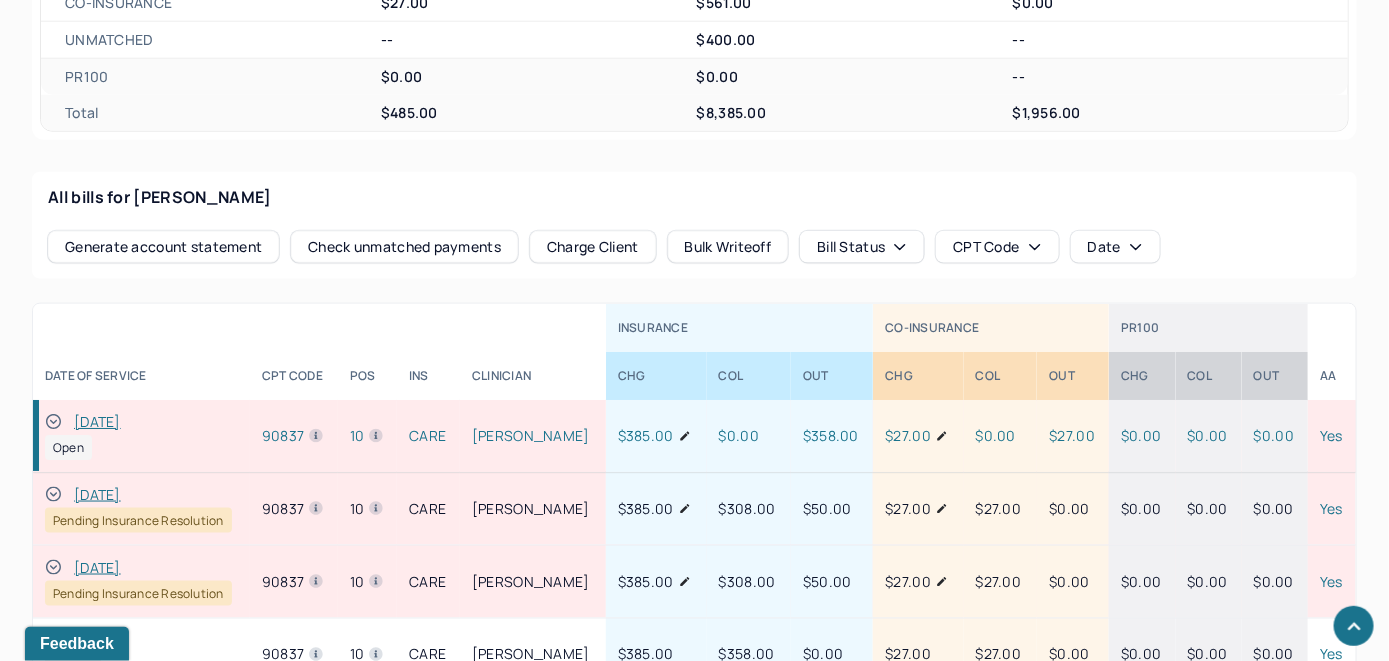 click 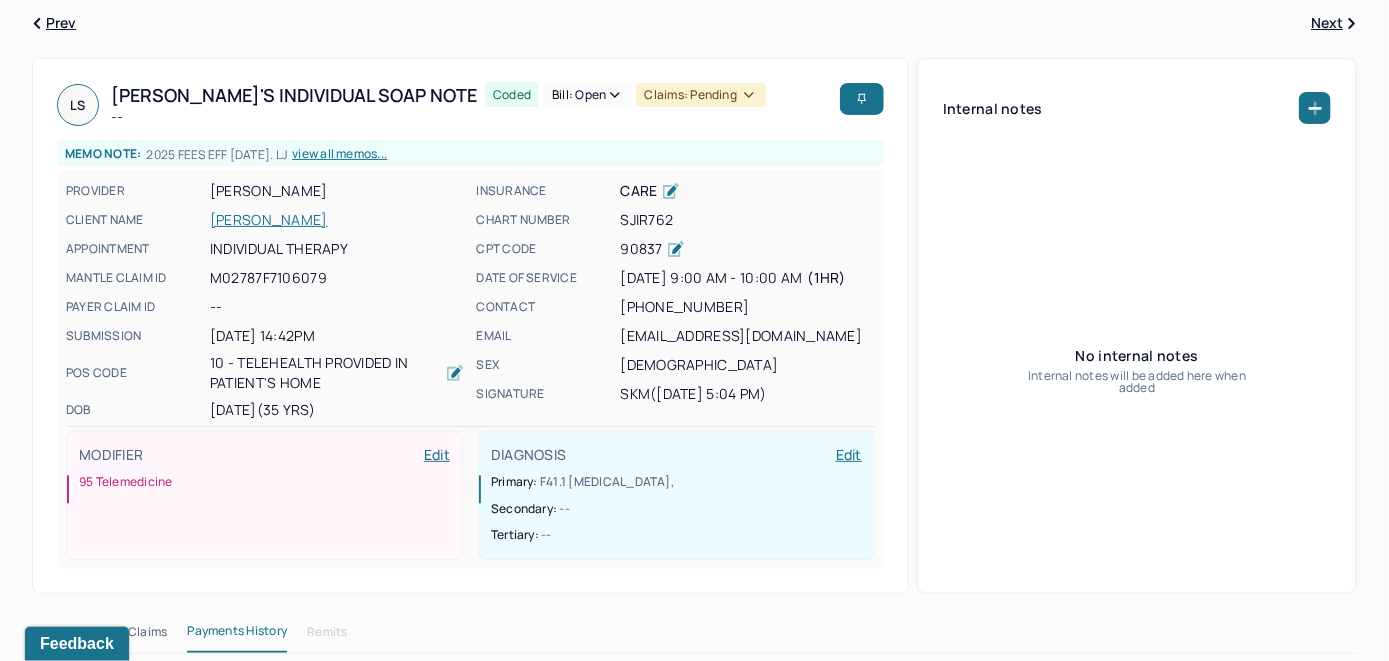scroll, scrollTop: 0, scrollLeft: 0, axis: both 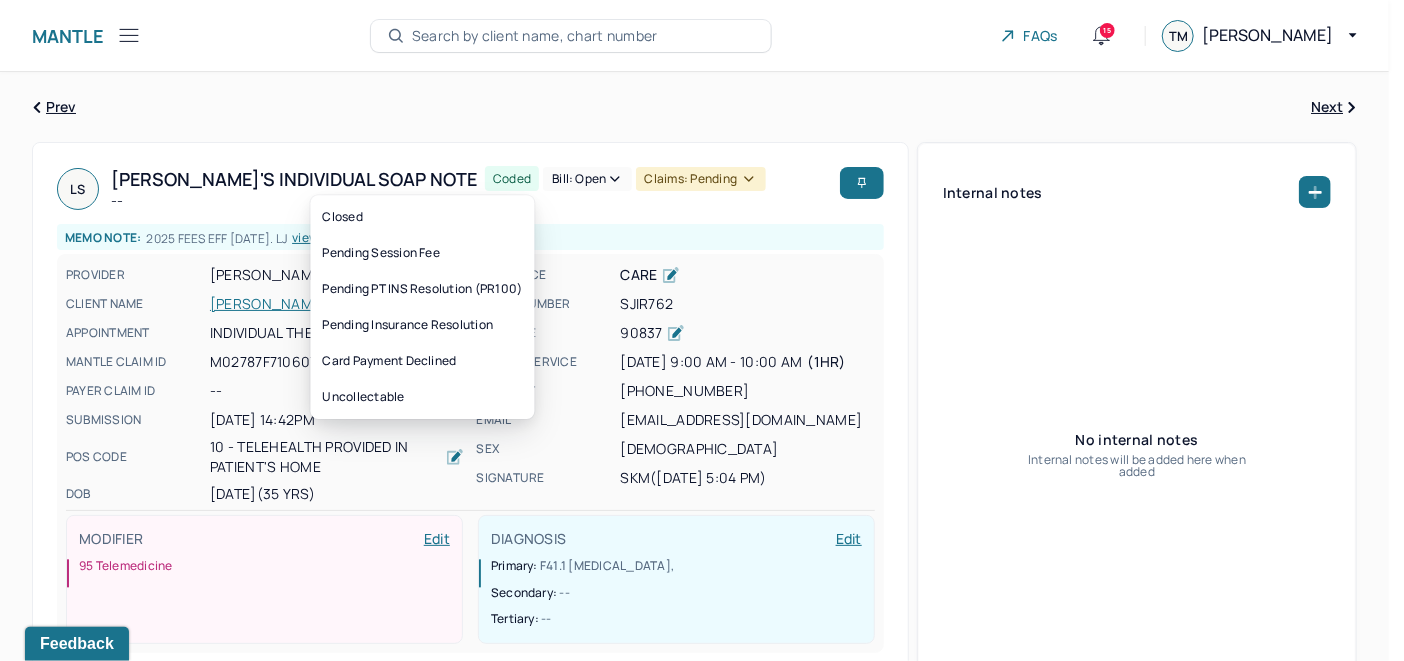 click on "Bill: Open" at bounding box center (587, 179) 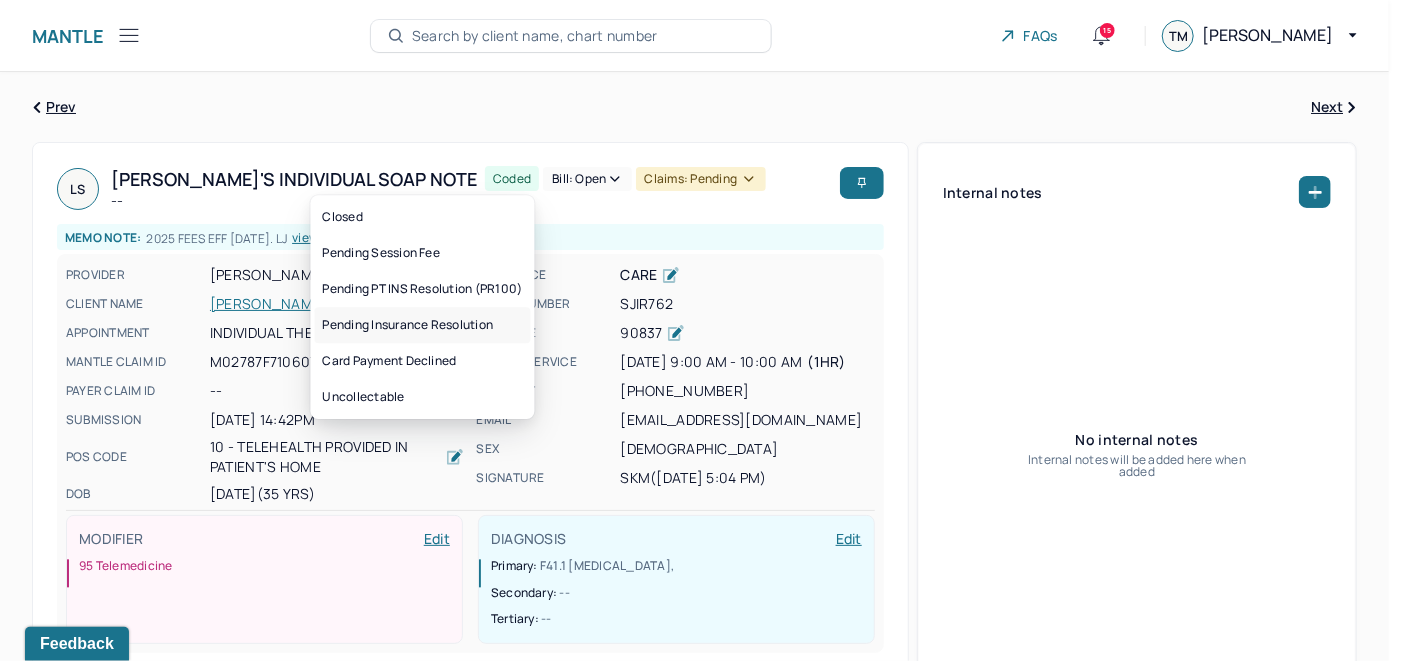 click on "Pending Insurance Resolution" at bounding box center [423, 325] 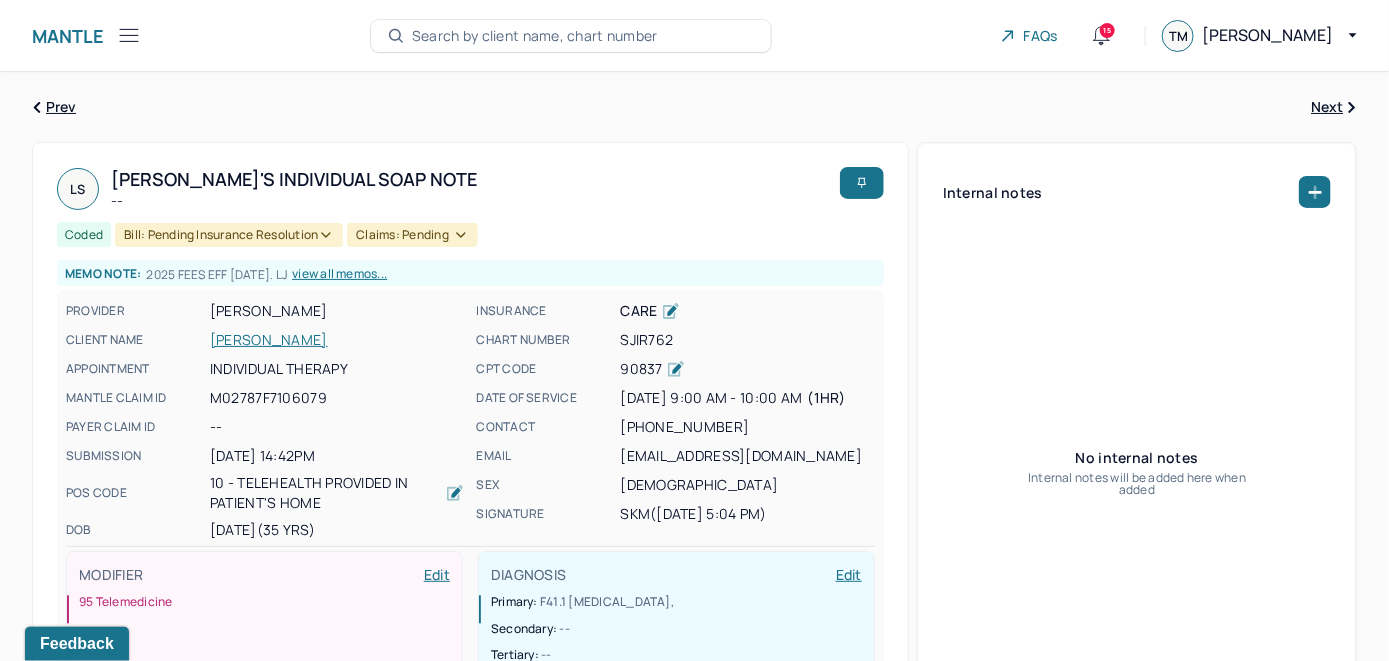 click on "Search by client name, chart number" at bounding box center [535, 36] 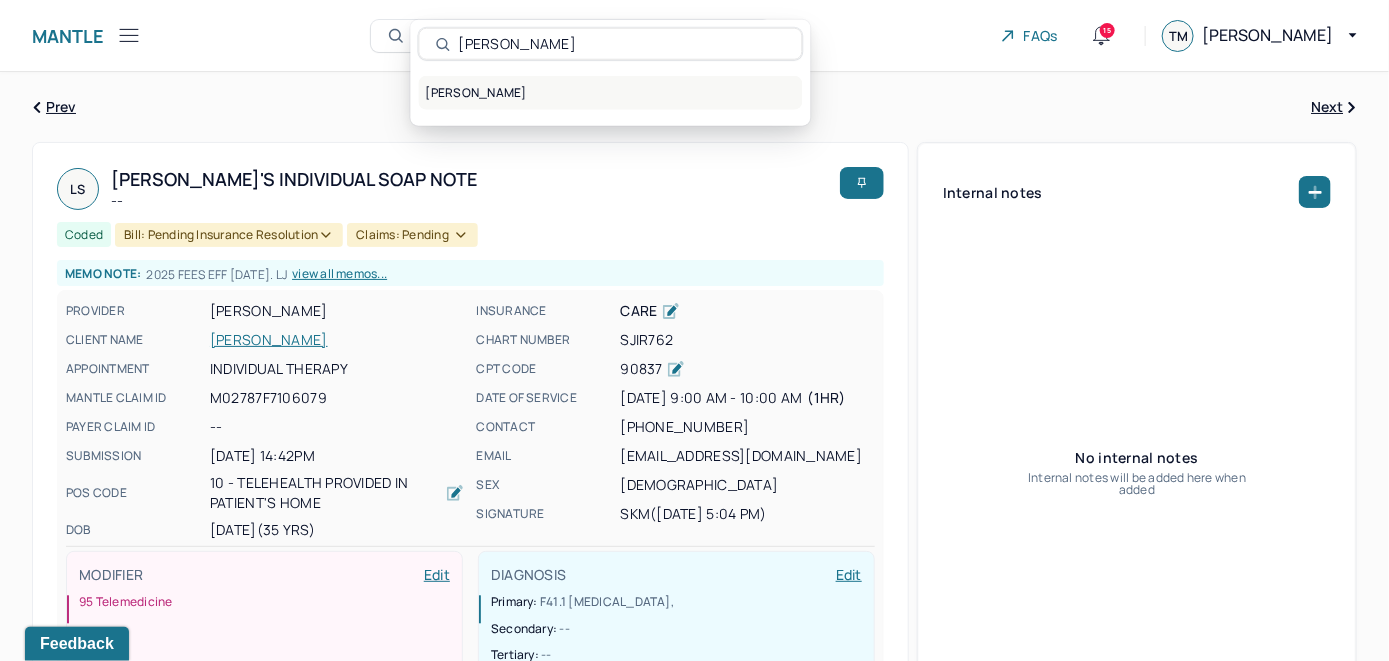 type on "Lauren Cascio" 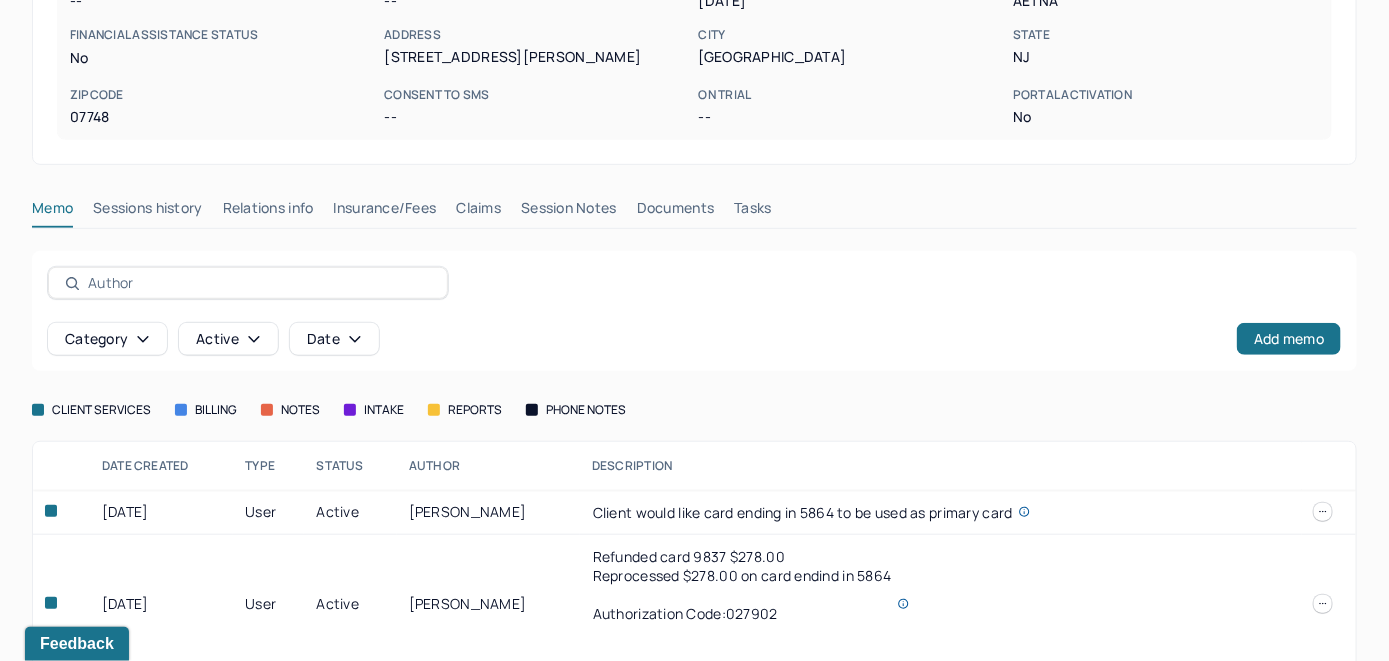 scroll, scrollTop: 400, scrollLeft: 0, axis: vertical 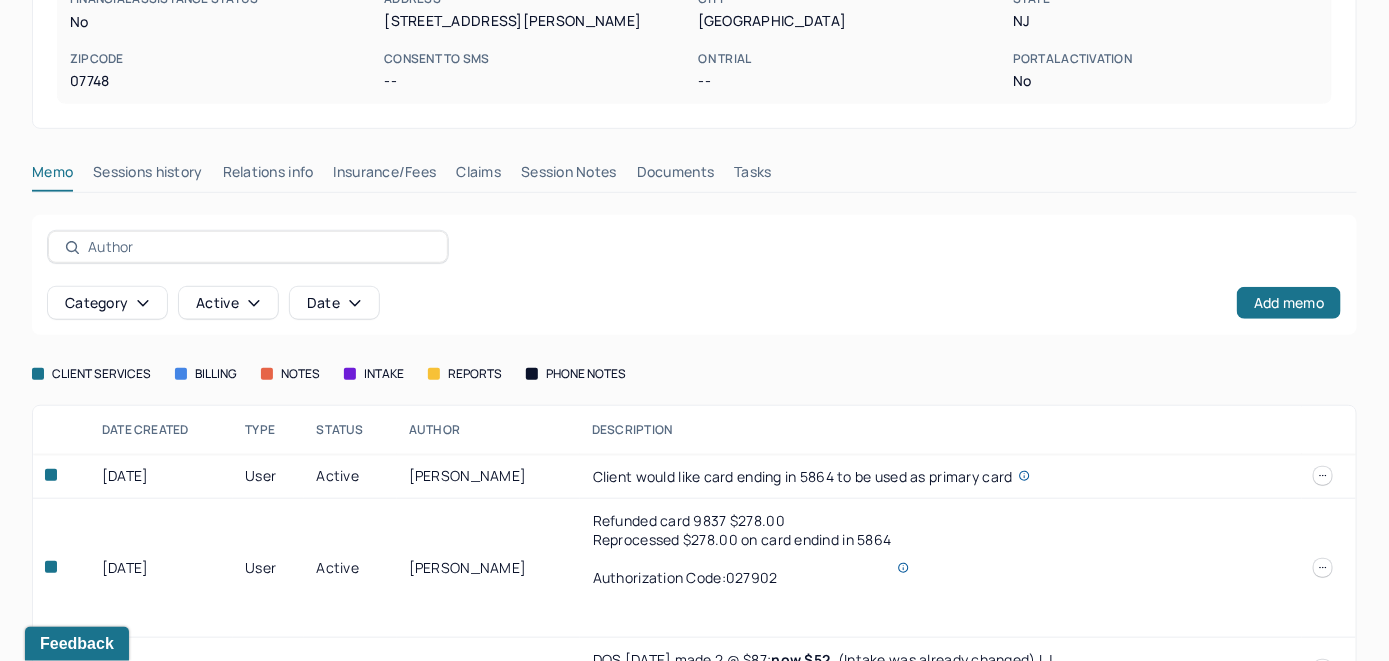 click on "Insurance/Fees" at bounding box center [385, 176] 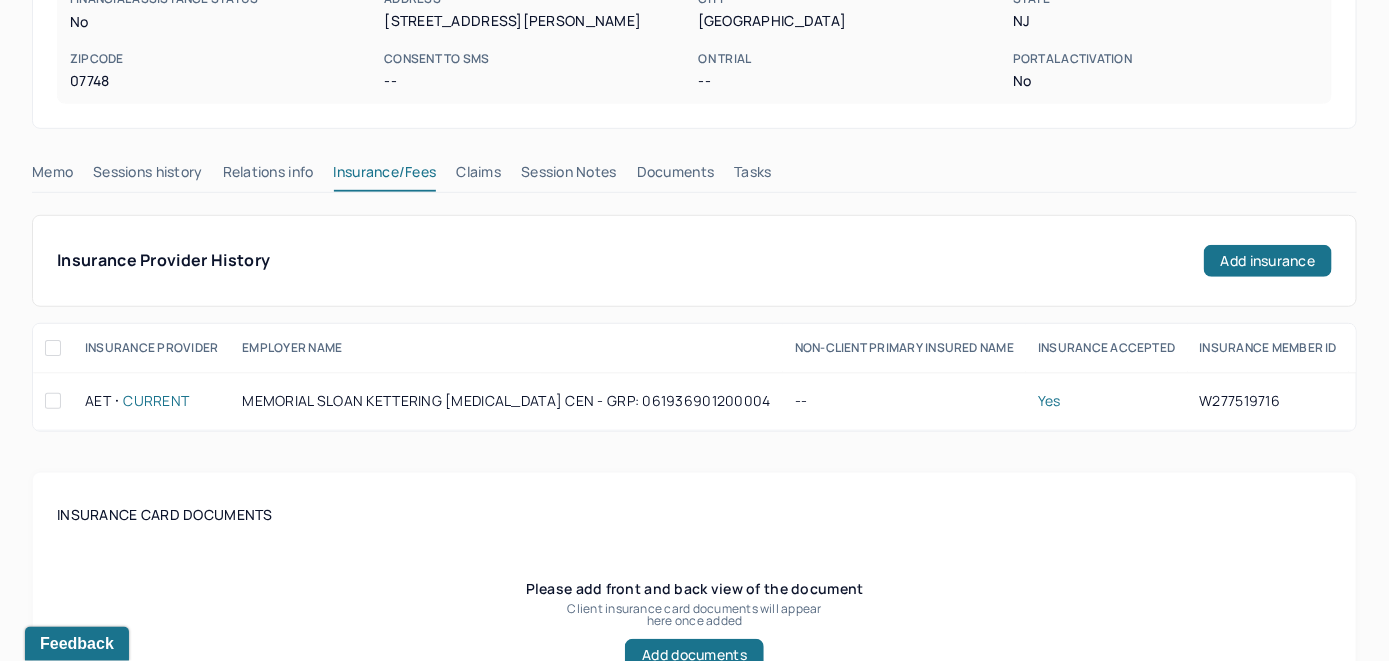 click on "Claims" at bounding box center [478, 176] 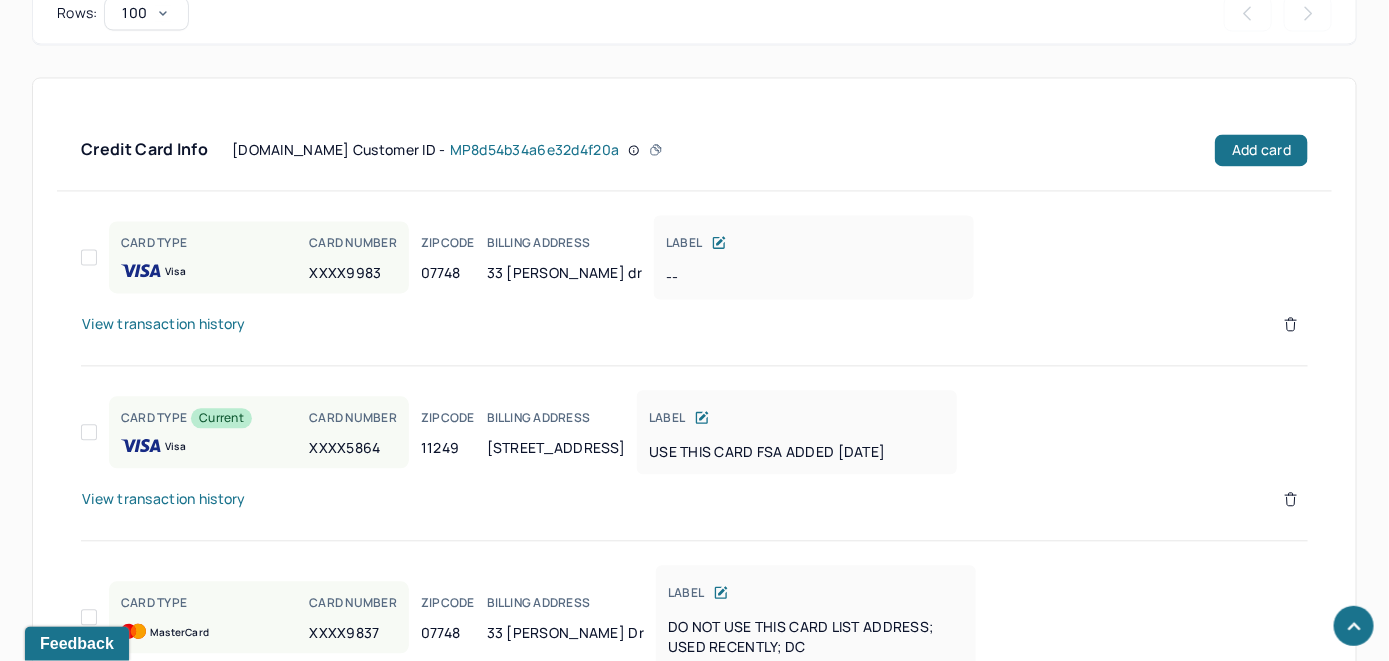 scroll, scrollTop: 1615, scrollLeft: 0, axis: vertical 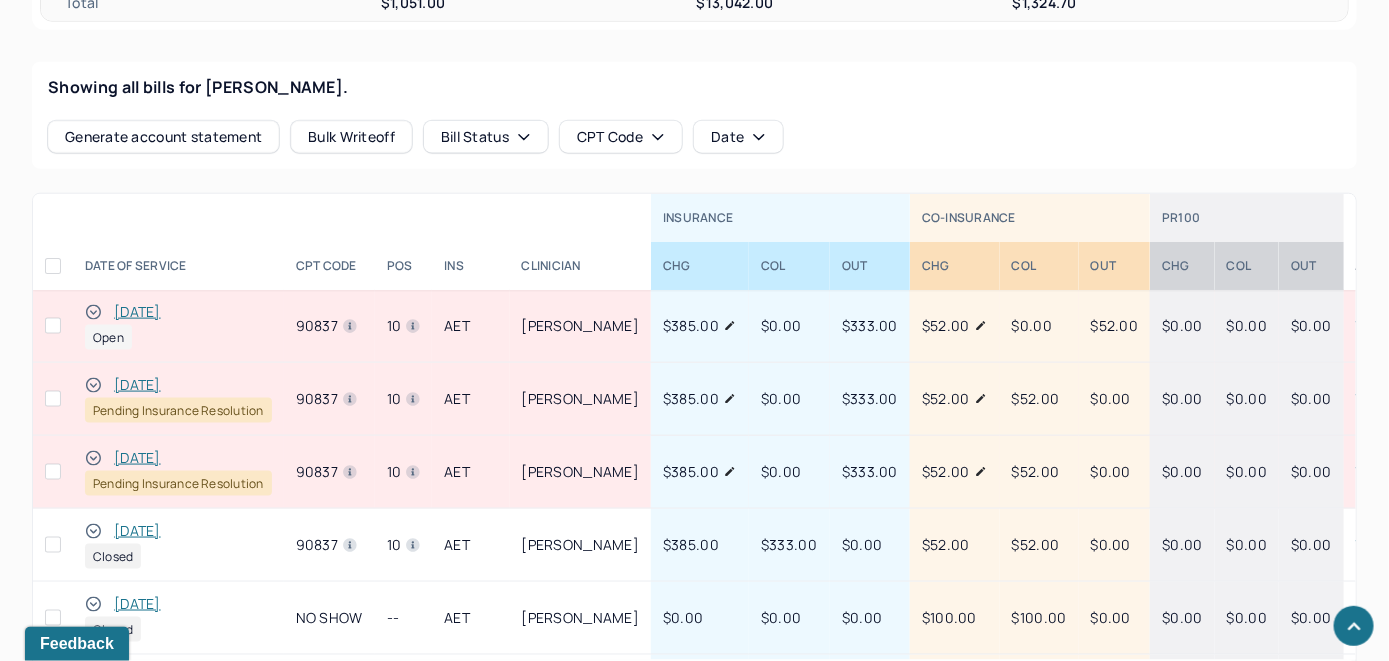 click on "[DATE]" at bounding box center [137, 312] 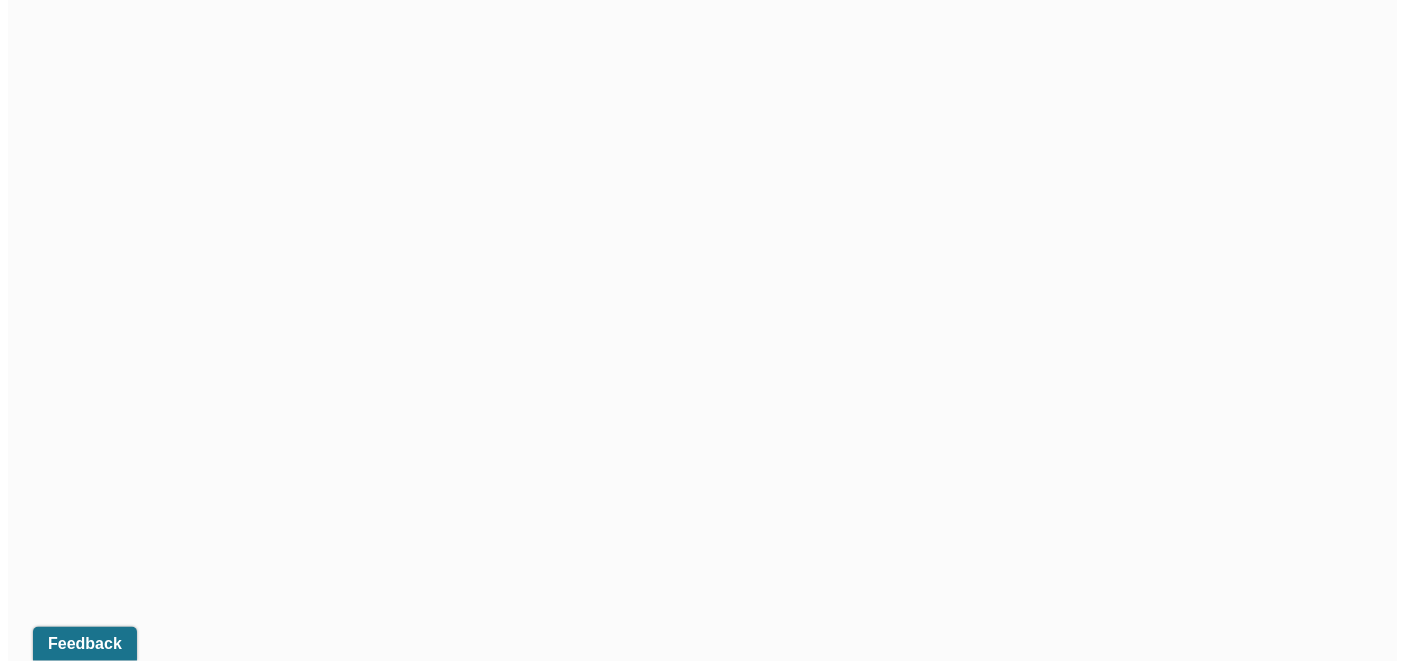 scroll, scrollTop: 755, scrollLeft: 0, axis: vertical 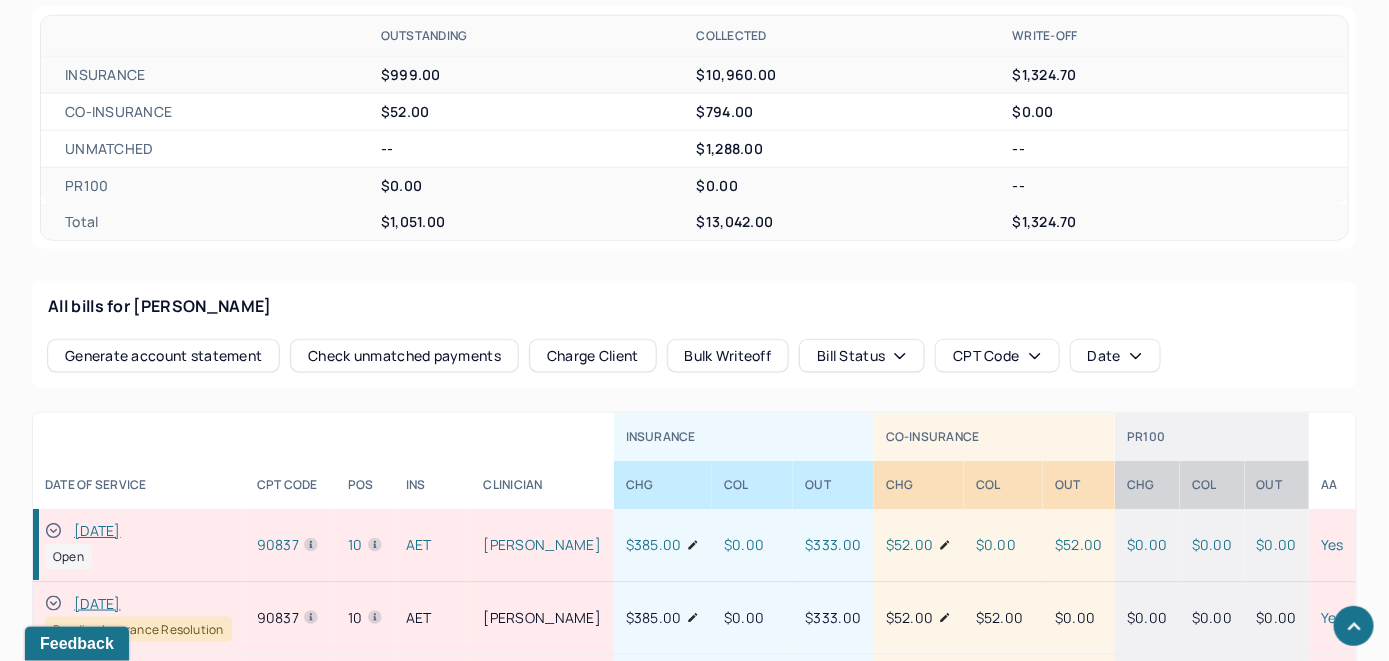 click on "Check unmatched payments" at bounding box center [404, 356] 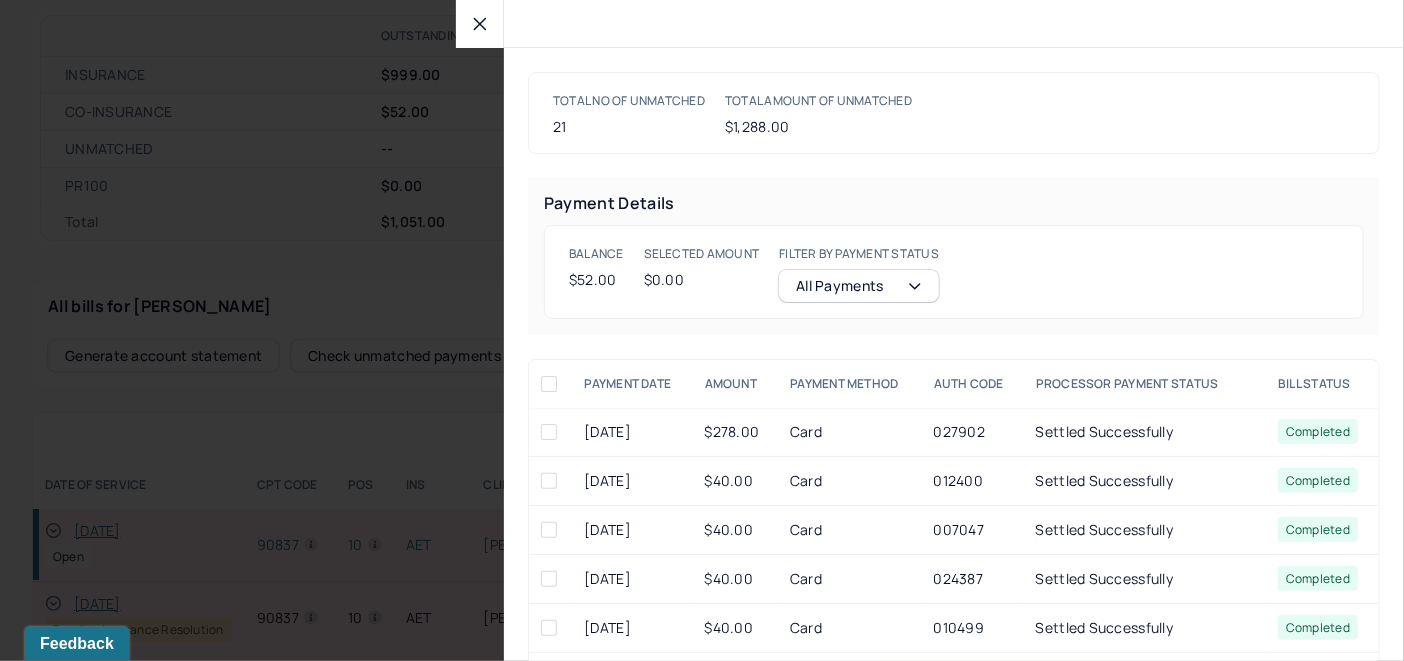 click 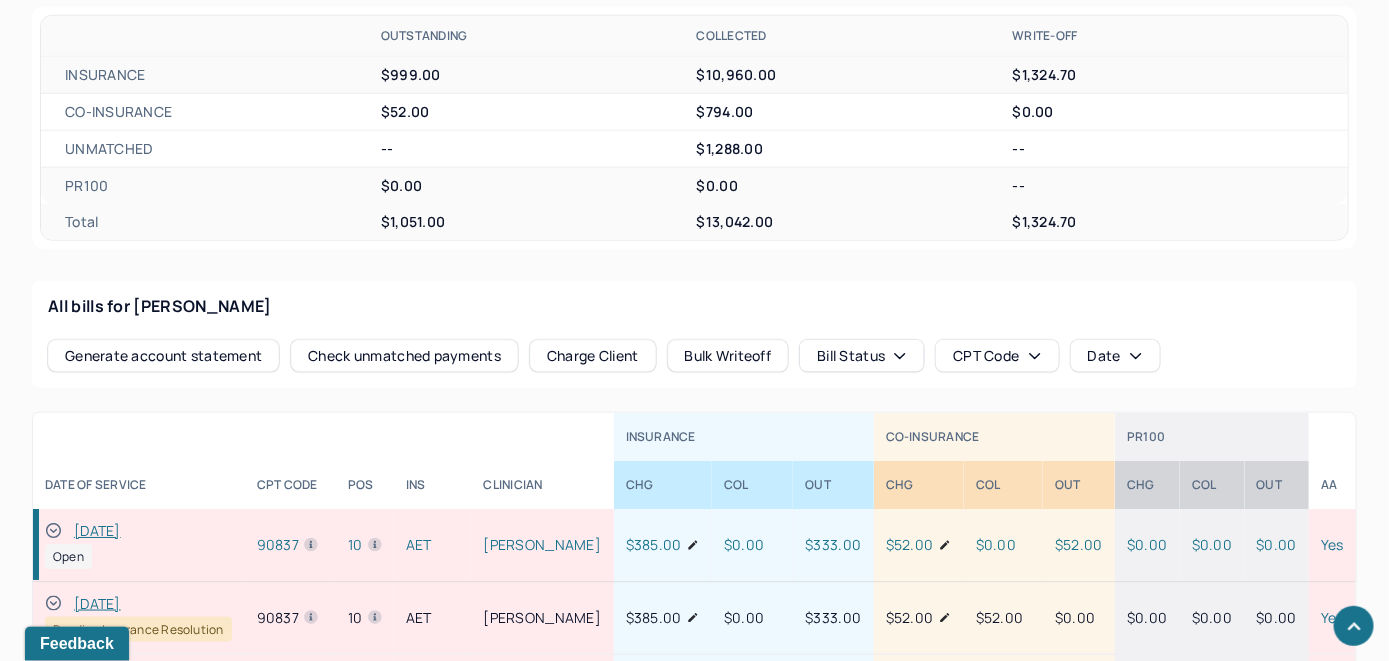 click on "Charge Client" at bounding box center [593, 356] 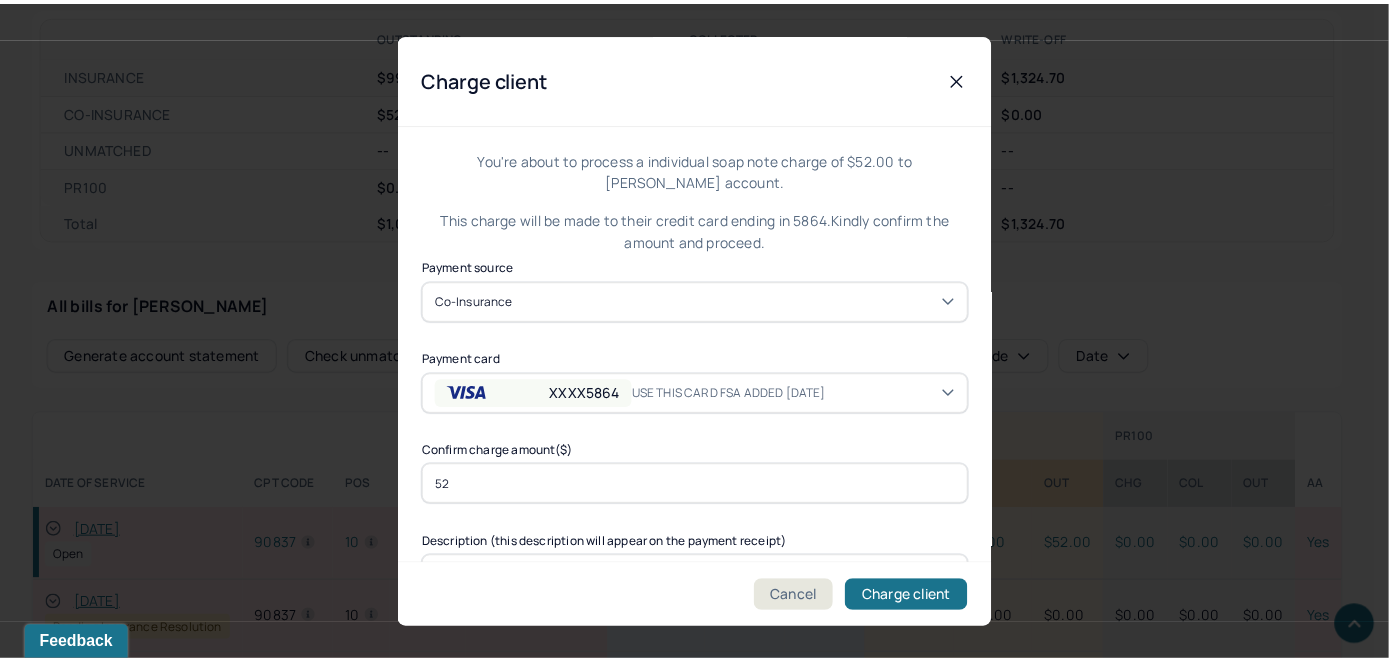 scroll, scrollTop: 121, scrollLeft: 0, axis: vertical 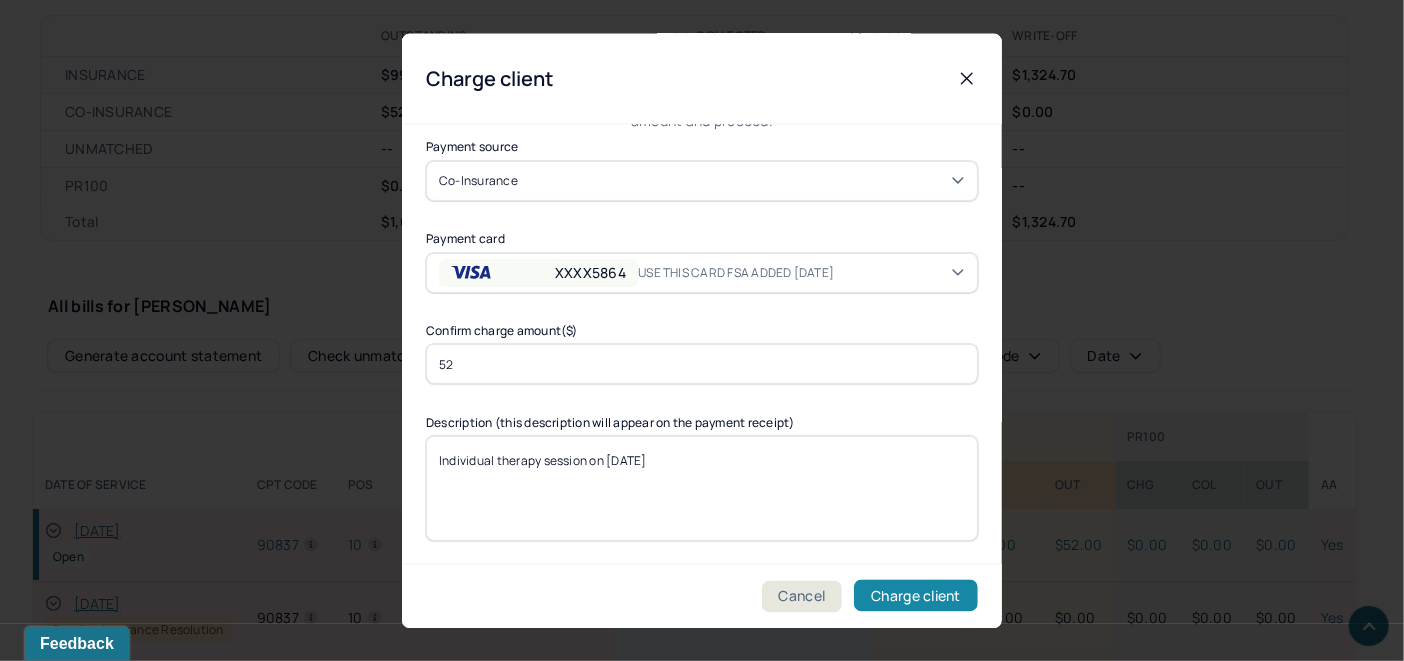 click on "Charge client" at bounding box center (916, 596) 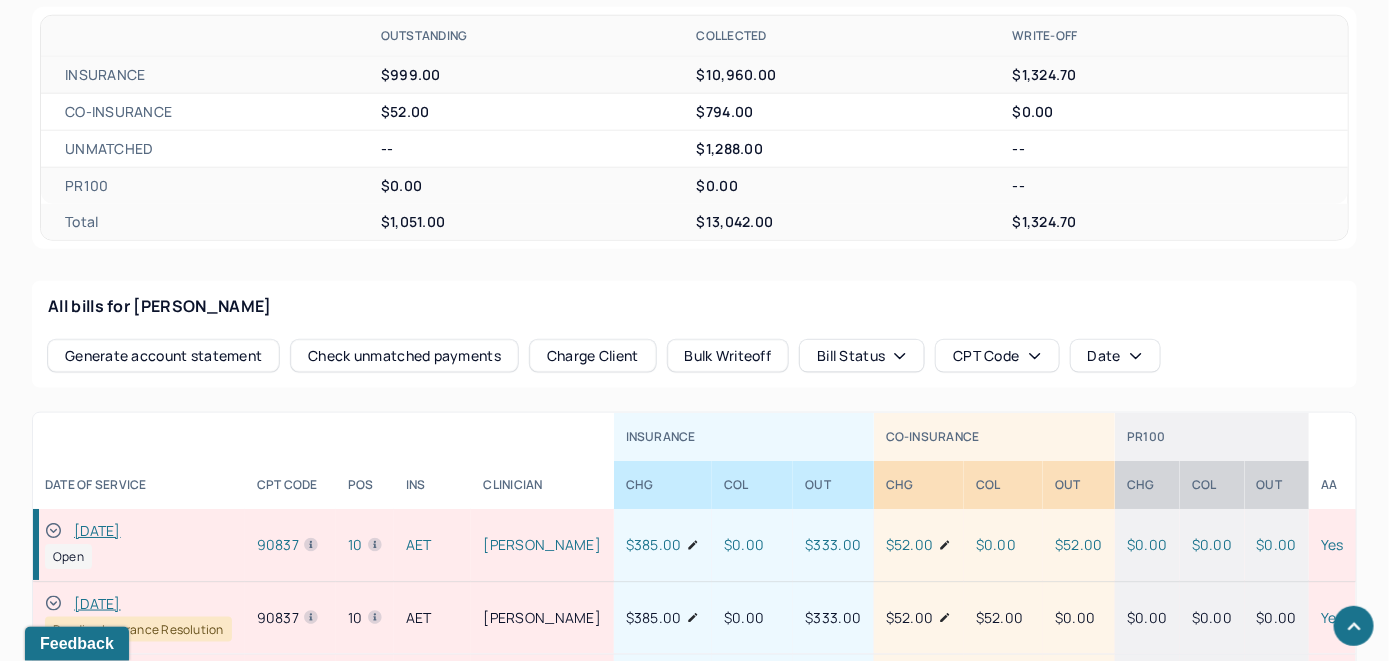 click 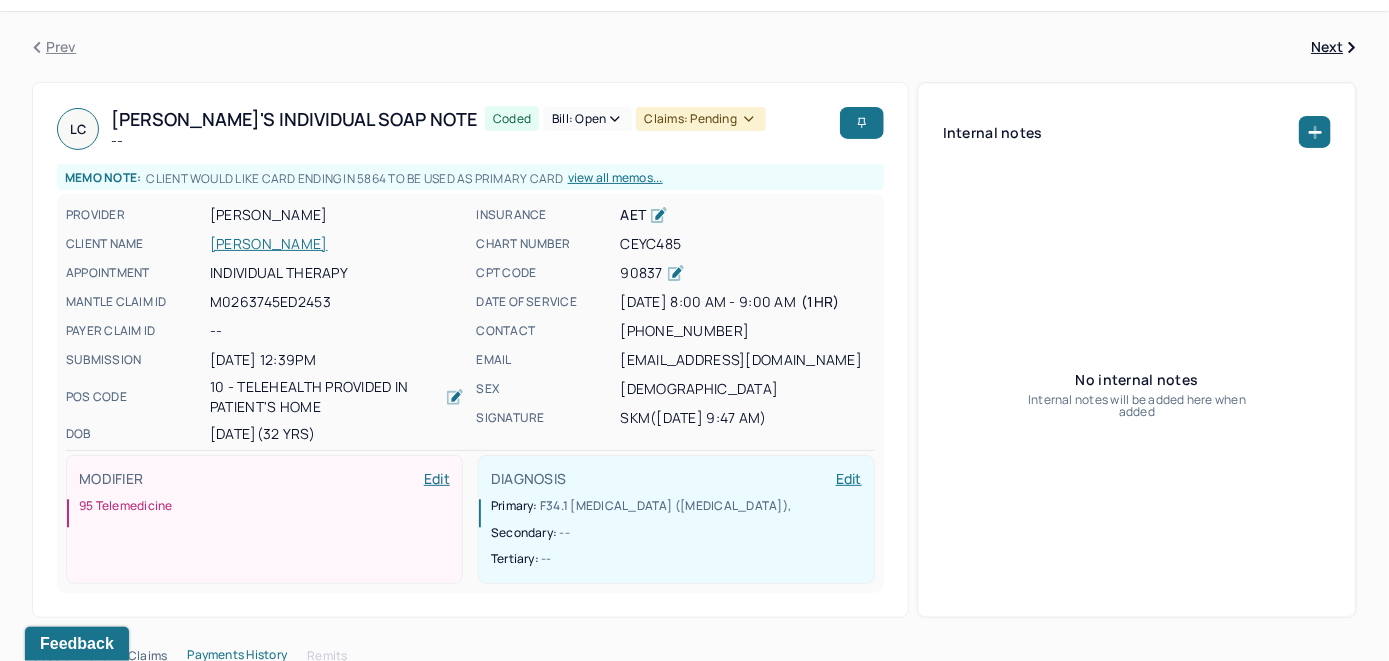 scroll, scrollTop: 55, scrollLeft: 0, axis: vertical 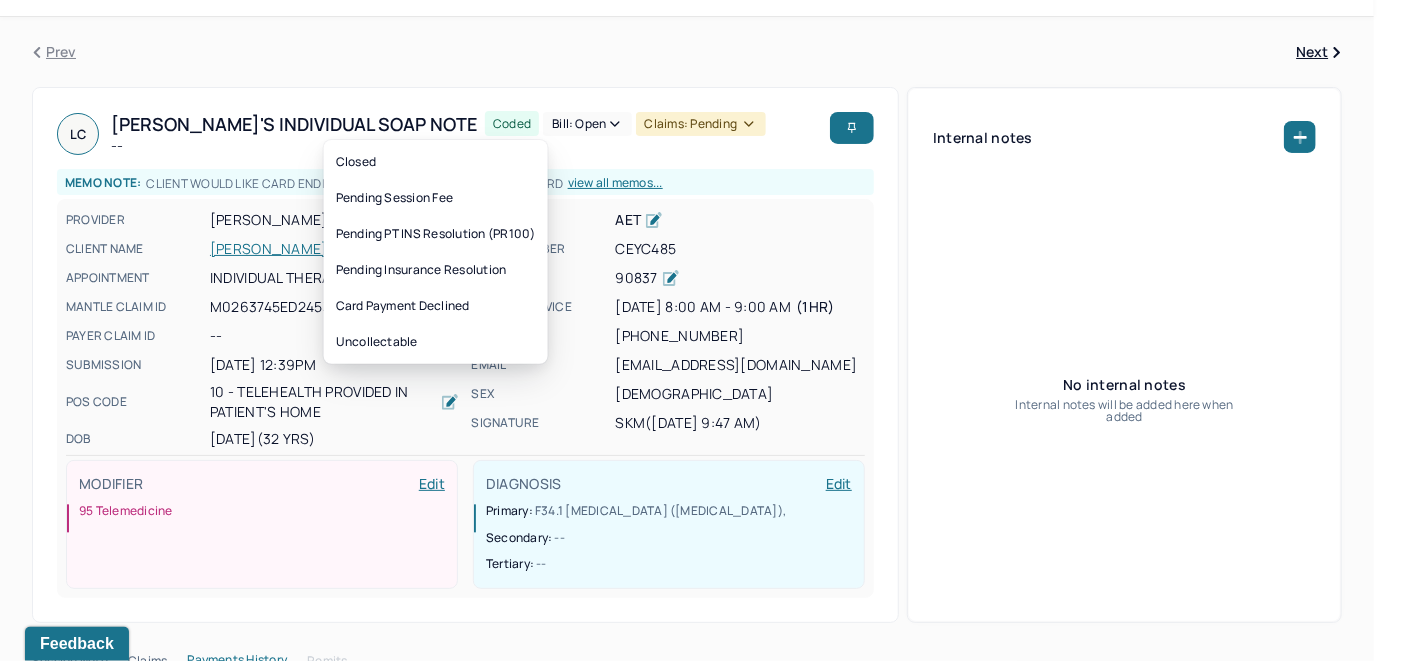 click on "Bill: Open" at bounding box center (587, 124) 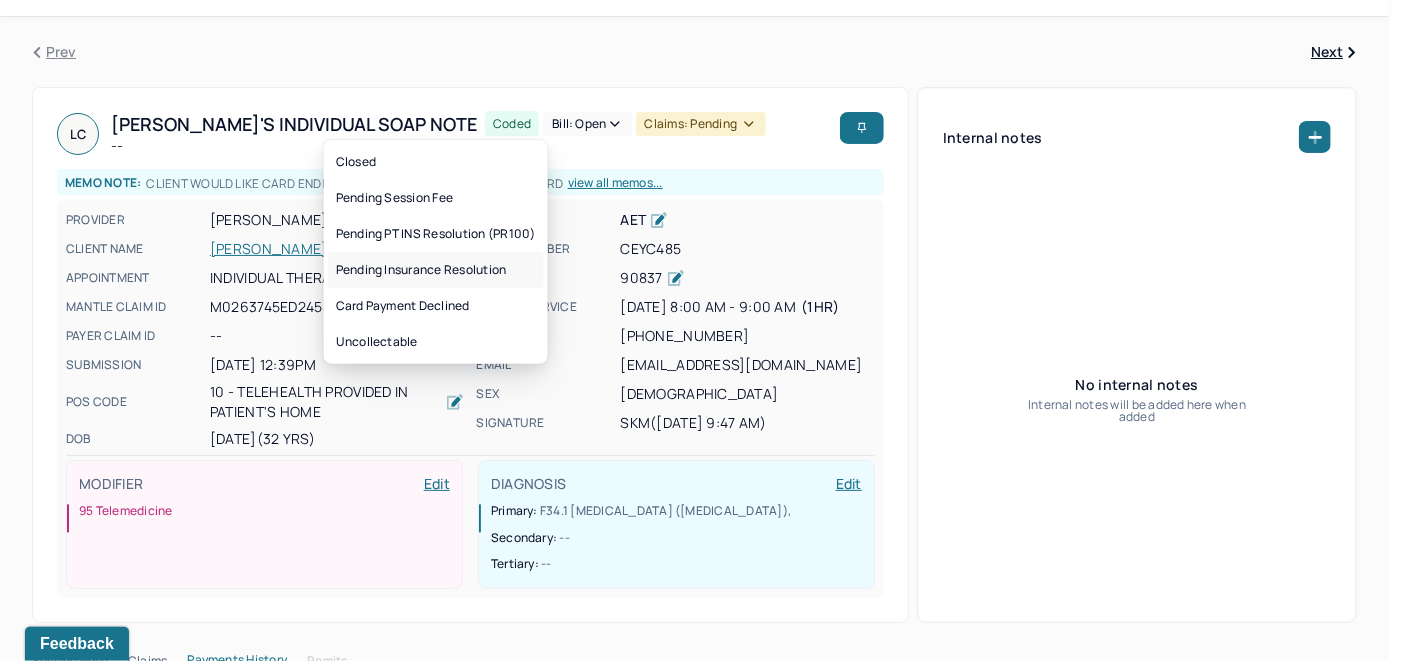 click on "Pending Insurance Resolution" at bounding box center [436, 270] 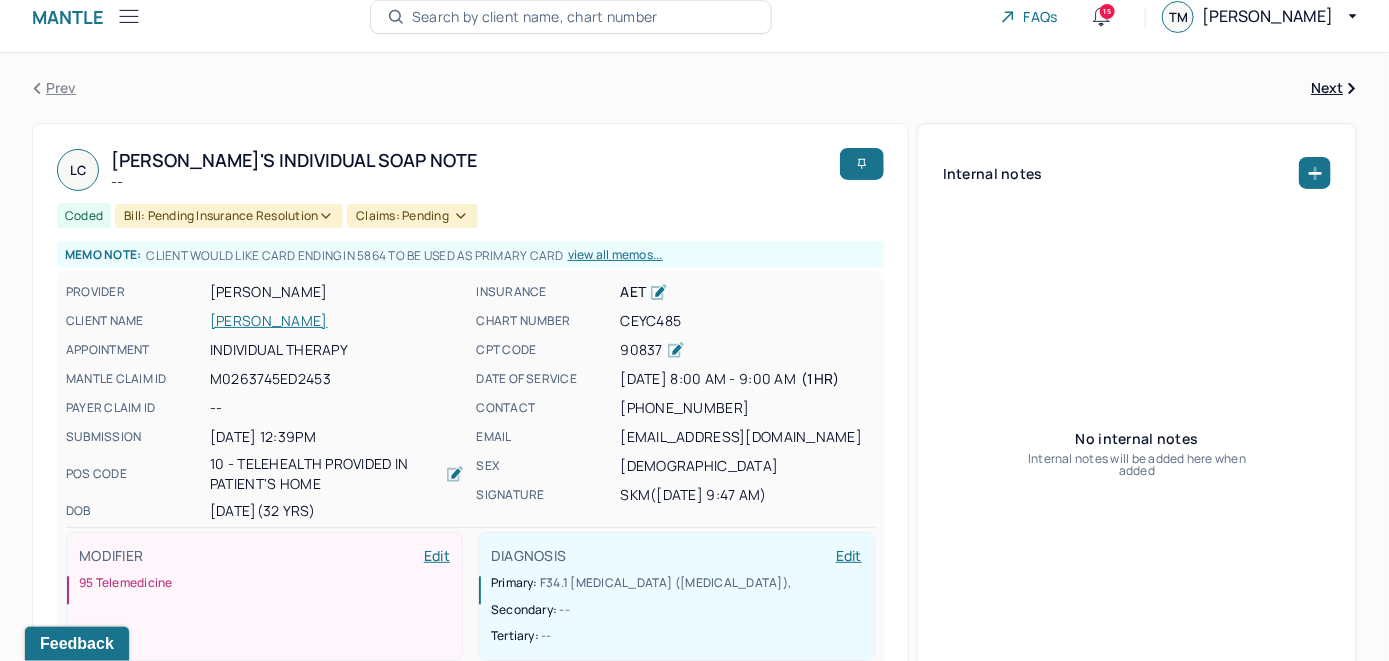 scroll, scrollTop: 0, scrollLeft: 0, axis: both 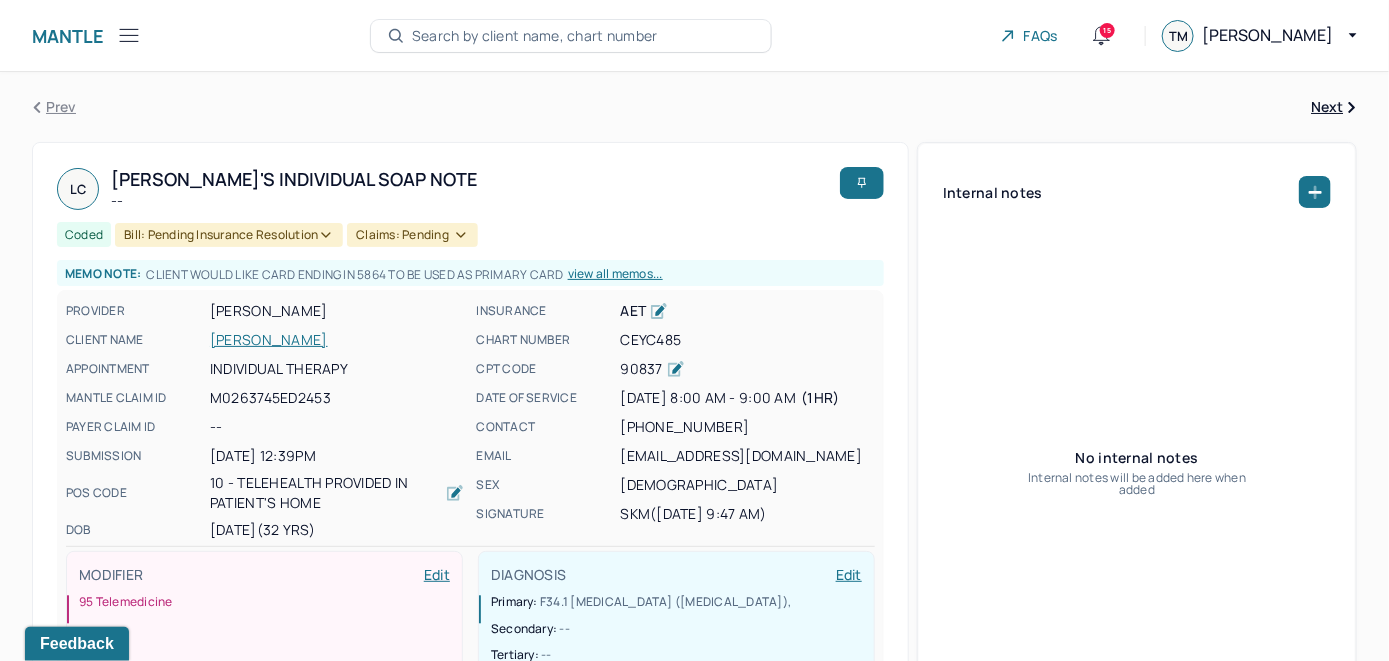 click on "Search by client name, chart number" at bounding box center [535, 36] 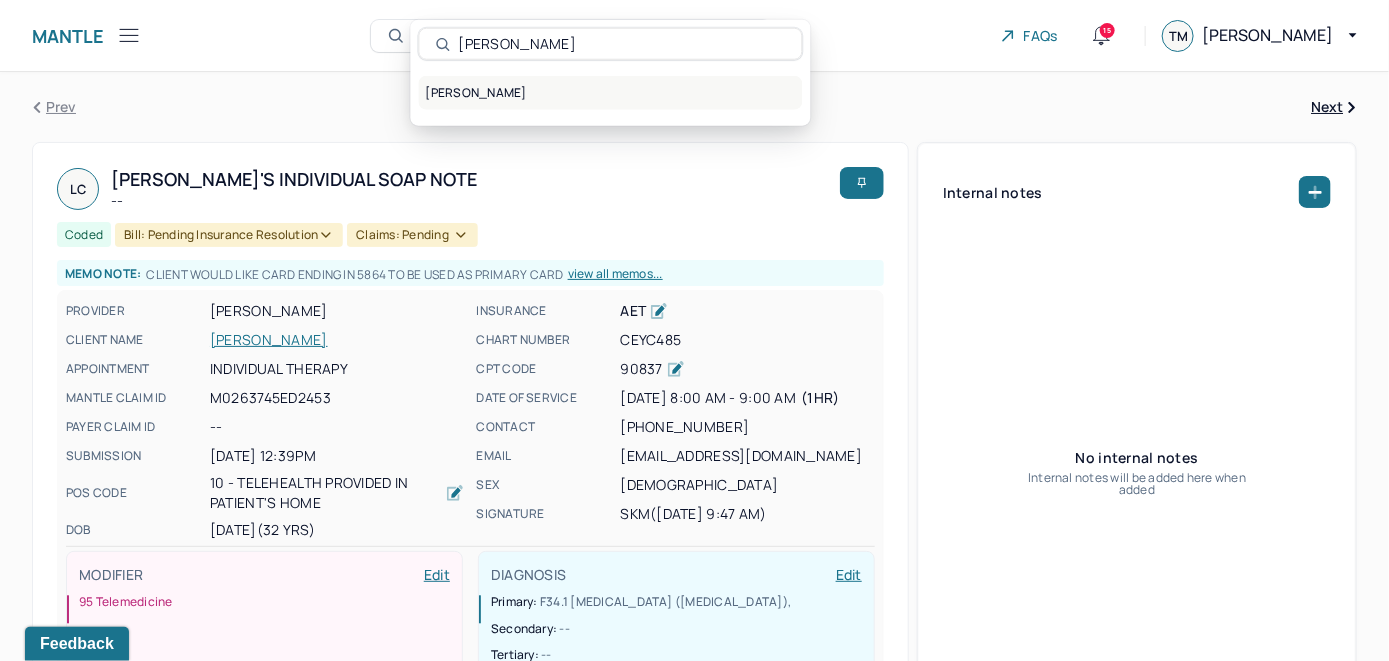 type on "Leann Krahn" 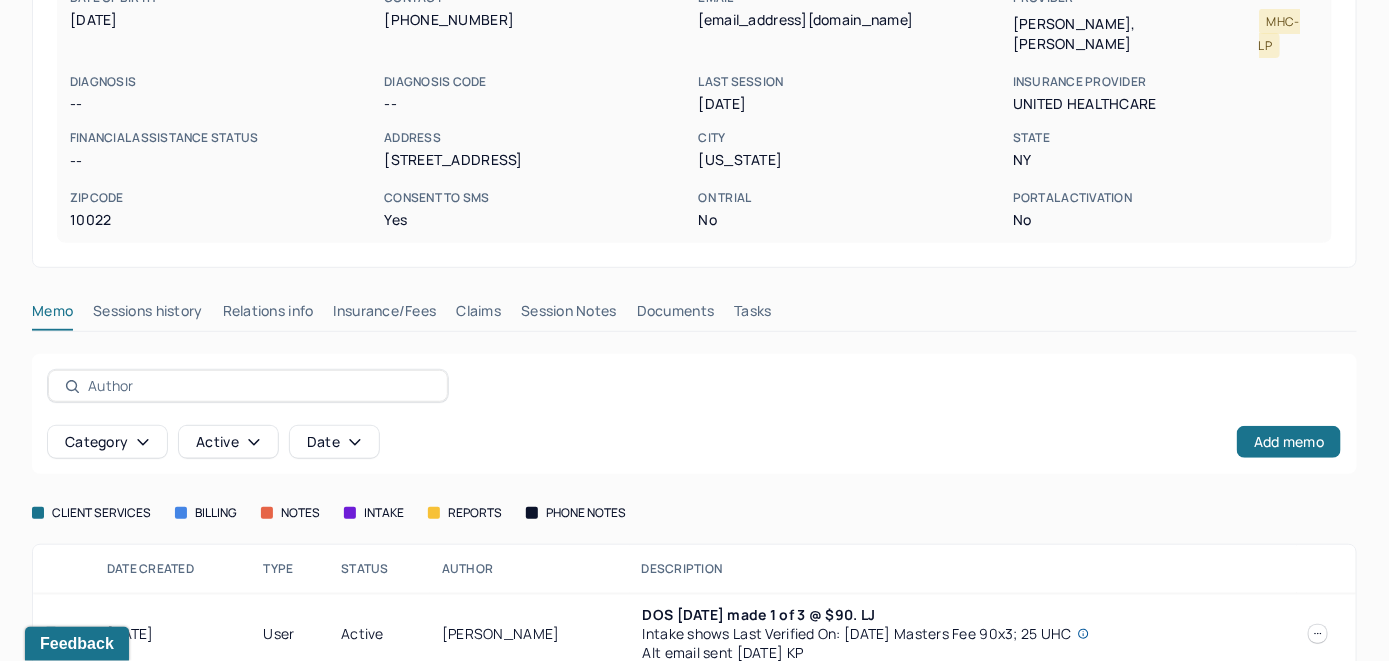 scroll, scrollTop: 299, scrollLeft: 0, axis: vertical 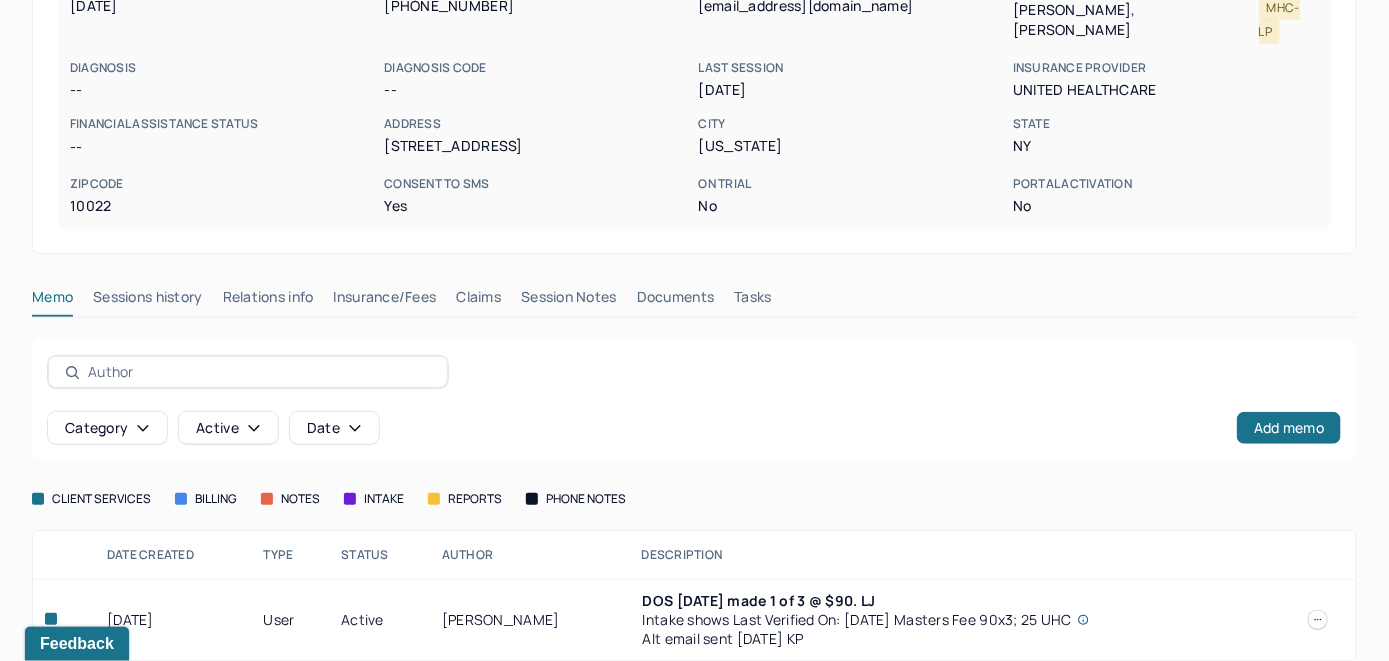 click on "Insurance/Fees" at bounding box center [385, 301] 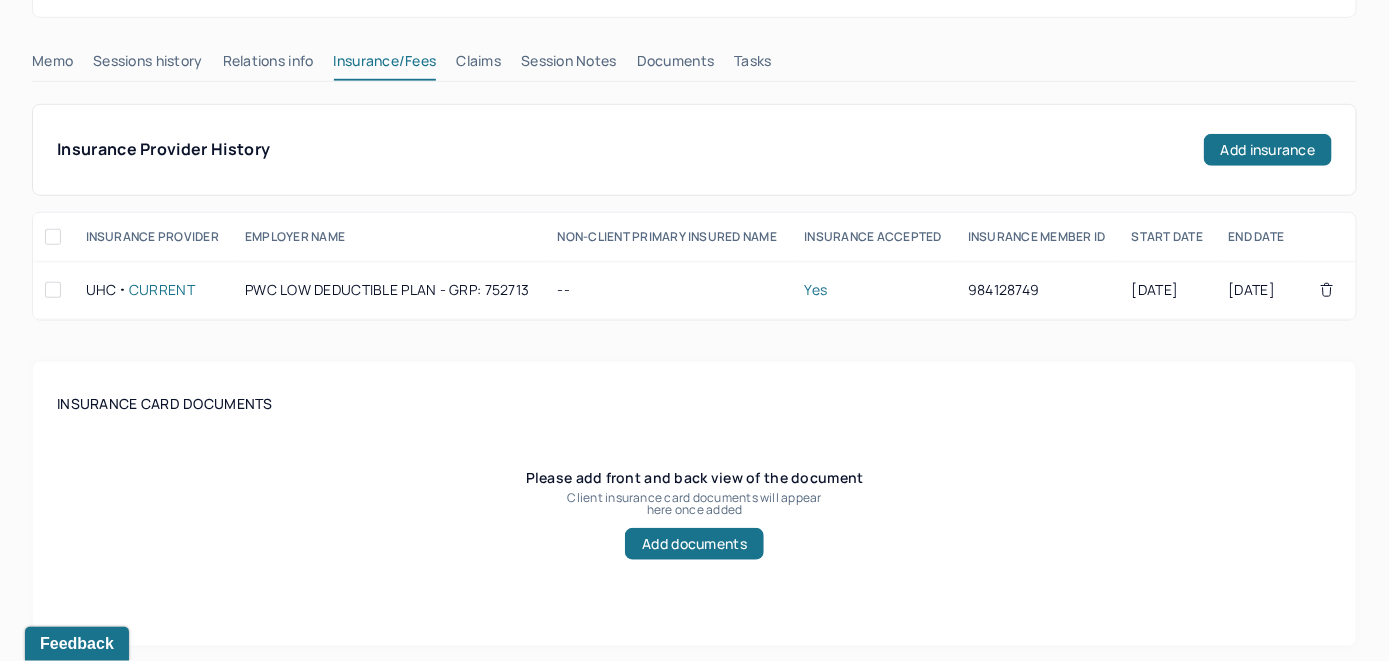 scroll, scrollTop: 499, scrollLeft: 0, axis: vertical 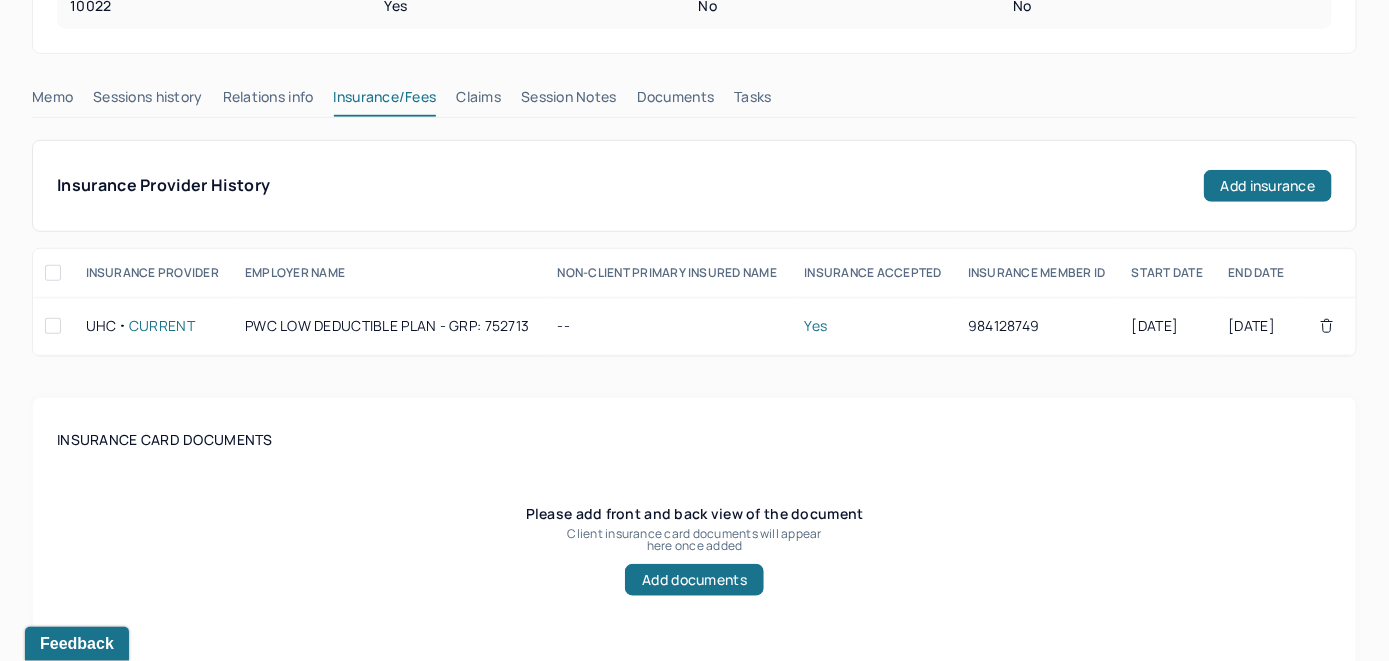 click on "Claims" at bounding box center [478, 101] 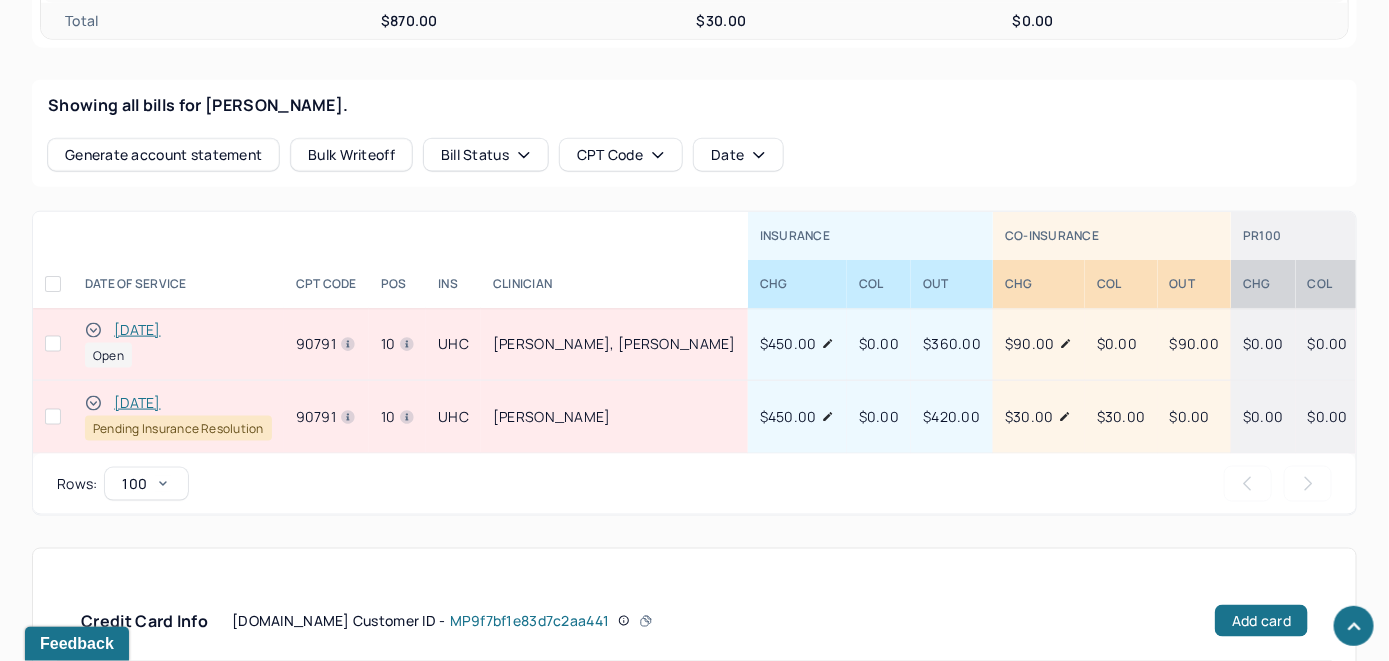 scroll, scrollTop: 874, scrollLeft: 0, axis: vertical 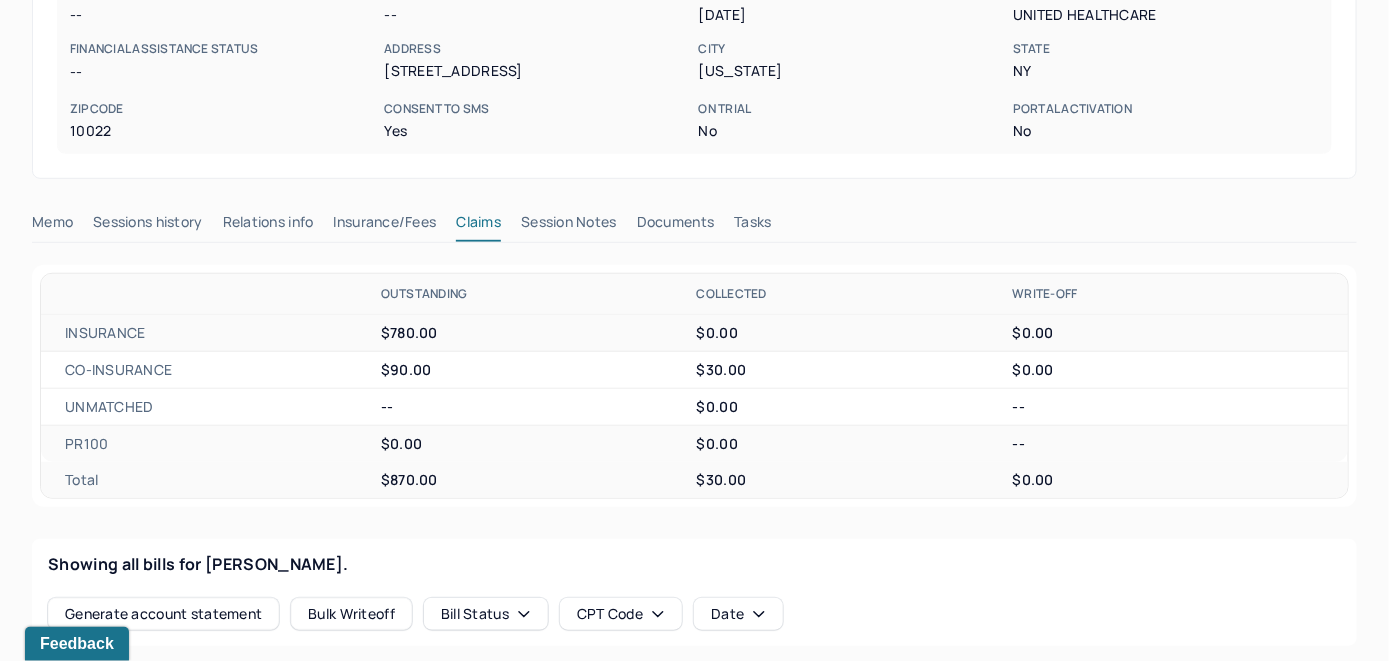click on "Memo" at bounding box center [52, 226] 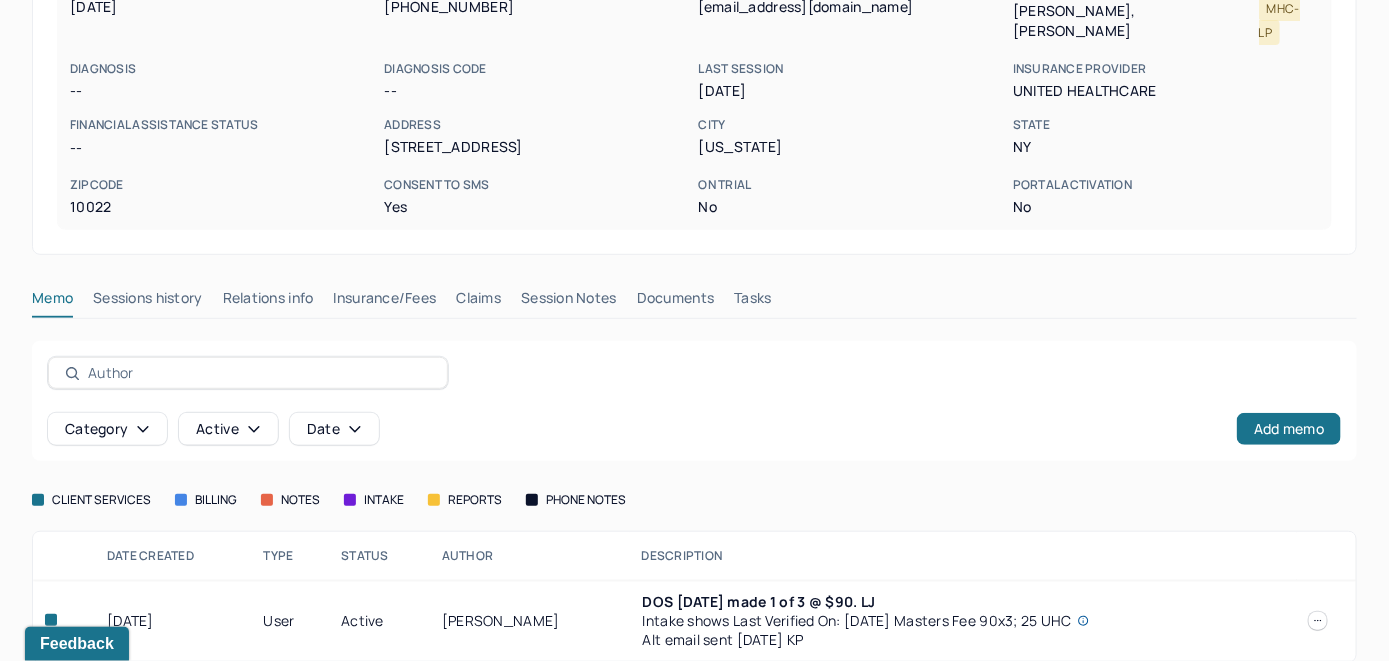 scroll, scrollTop: 299, scrollLeft: 0, axis: vertical 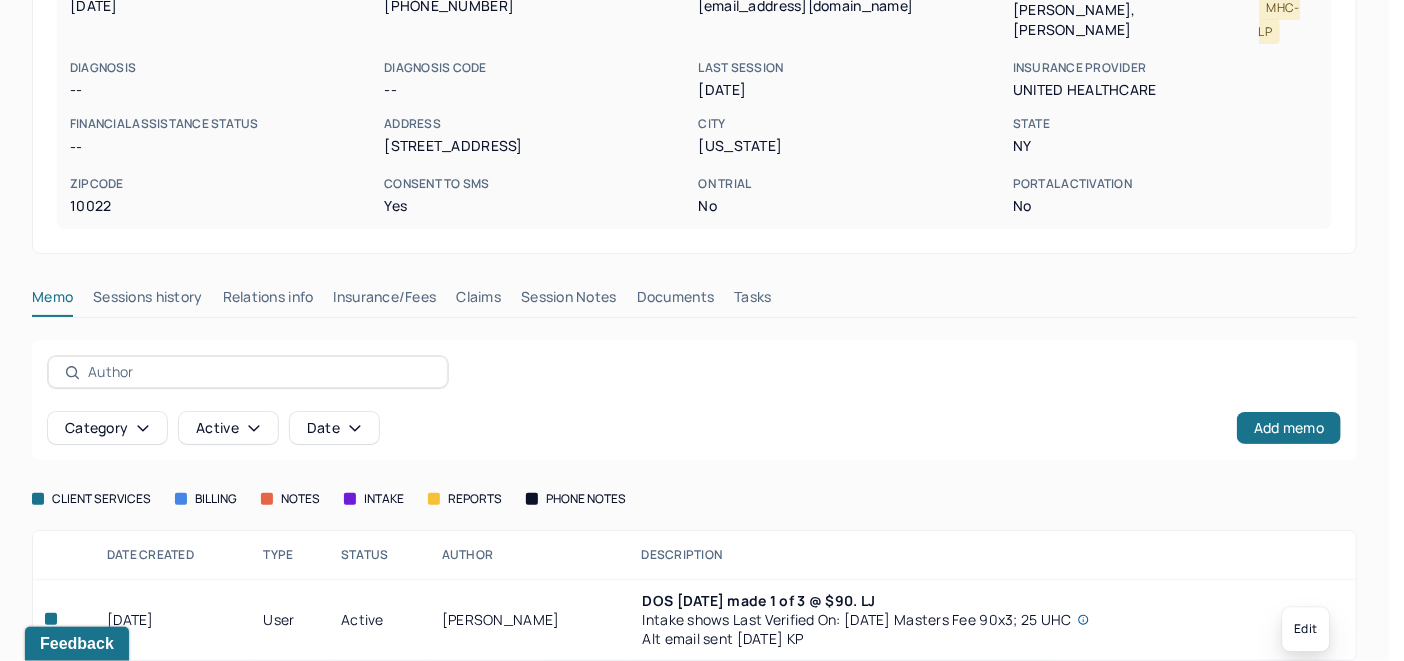 click 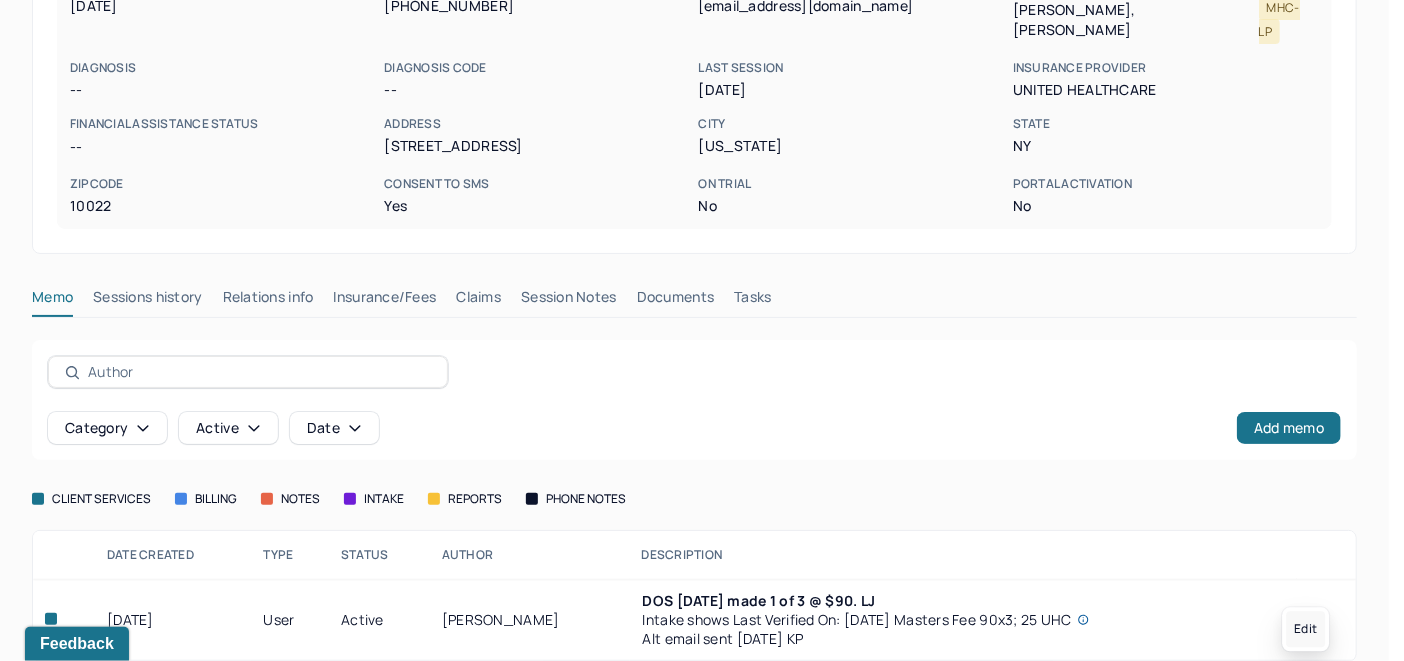 click on "Edit" at bounding box center (1305, 630) 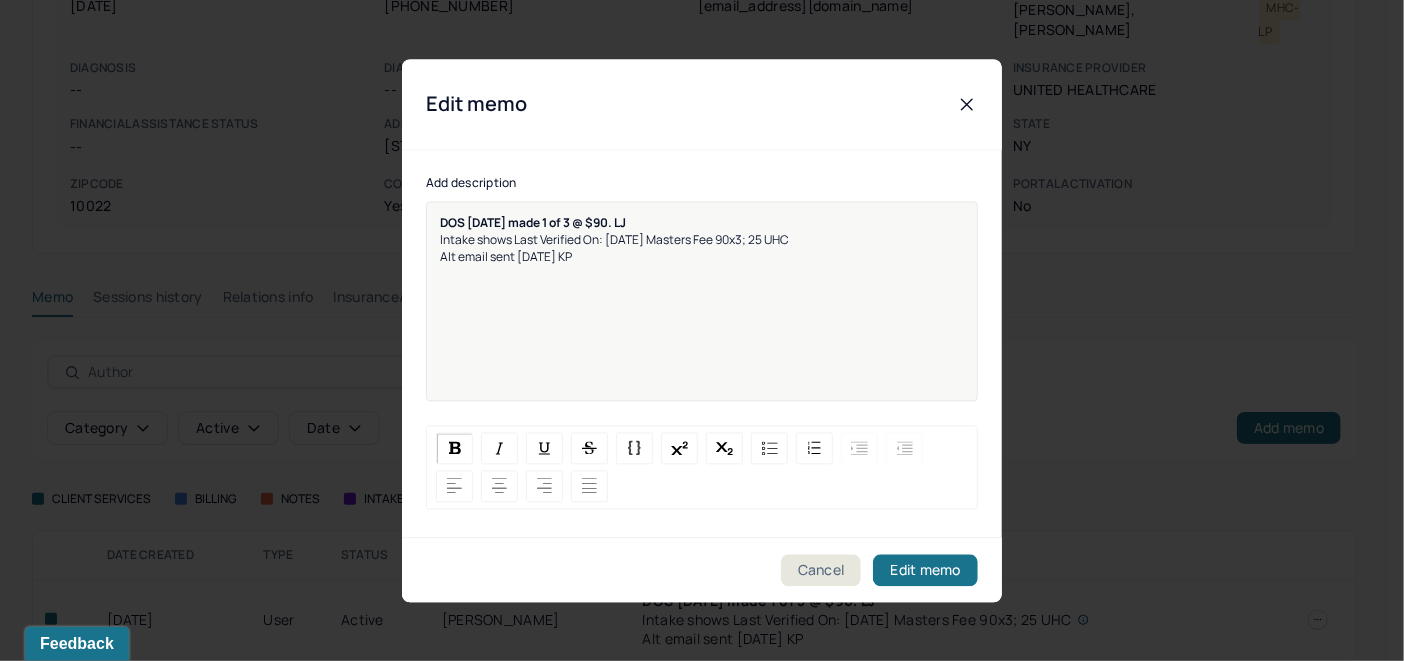 click on "DOS 7/8/2025 made 1 of 3 @ $90. LJ Intake shows Last Verified On: 7/2/2025 Masters Fee 90x3; 25 UHC Alt email sent 7/2/25 KP" at bounding box center (702, 239) 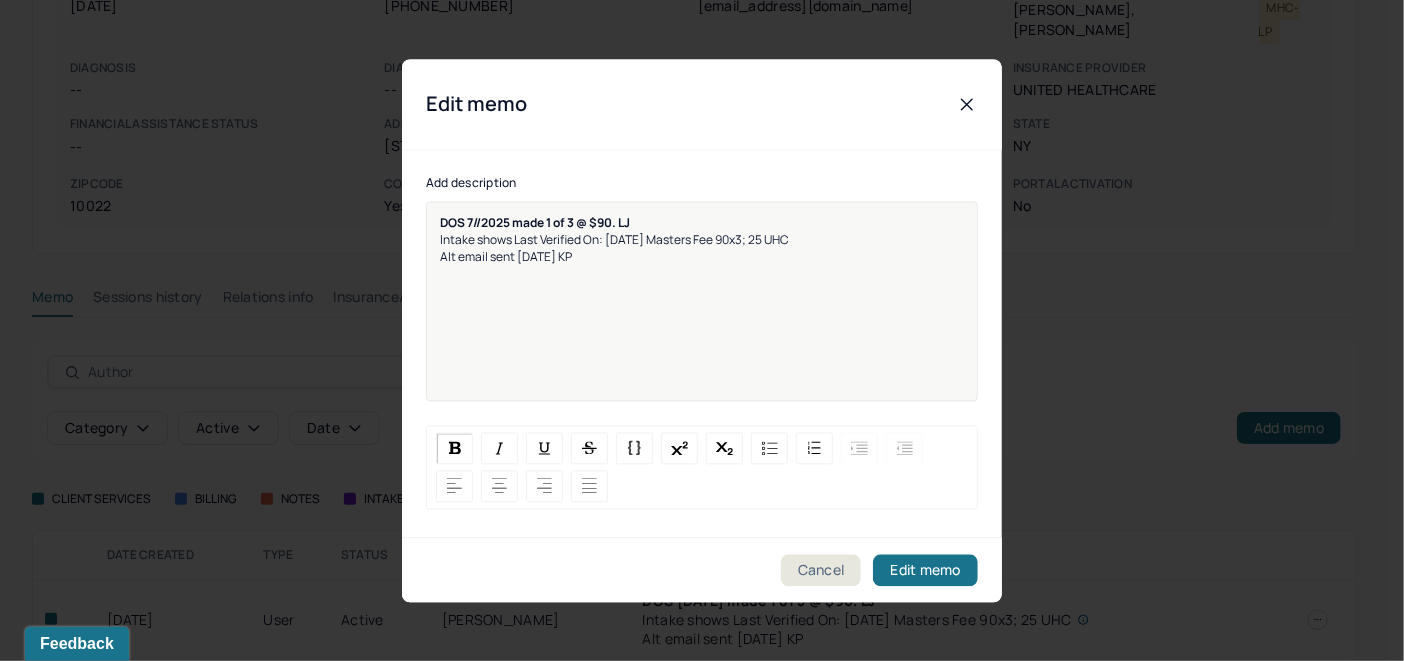 type 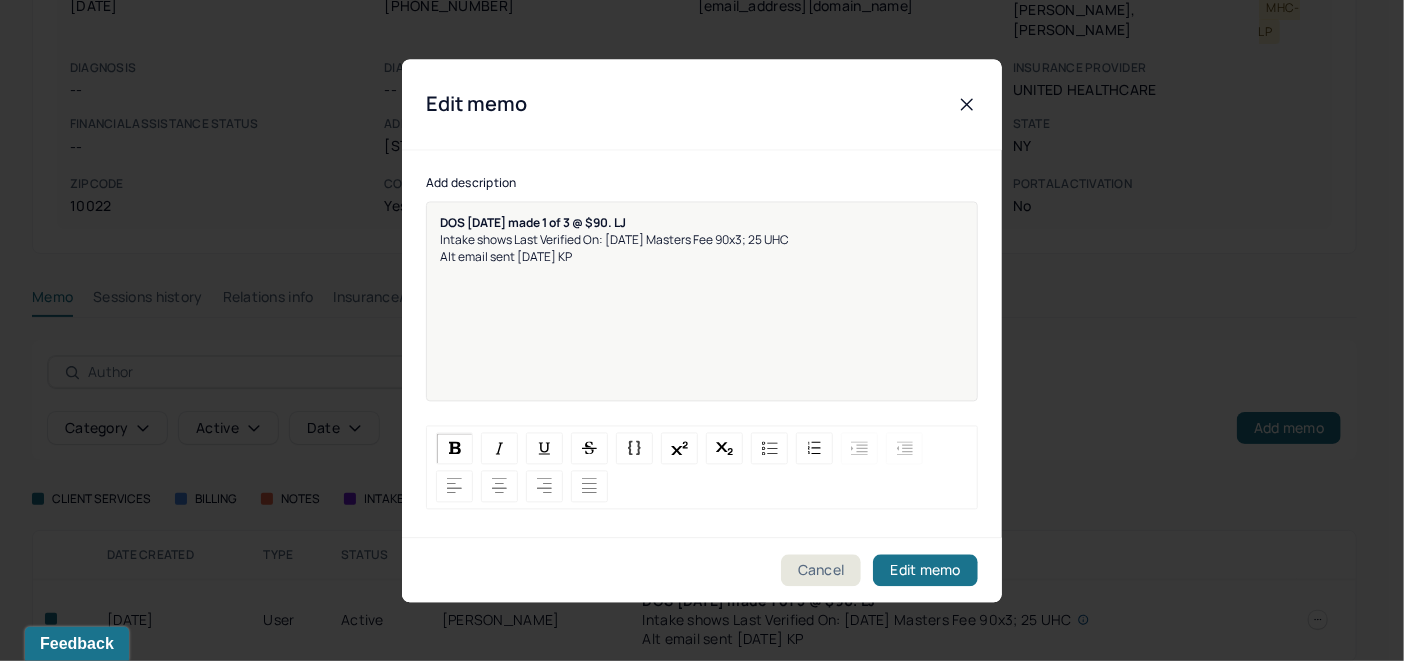 click on "DOS 7/16/2025 made 1 of 3 @ $90. LJ" at bounding box center [533, 222] 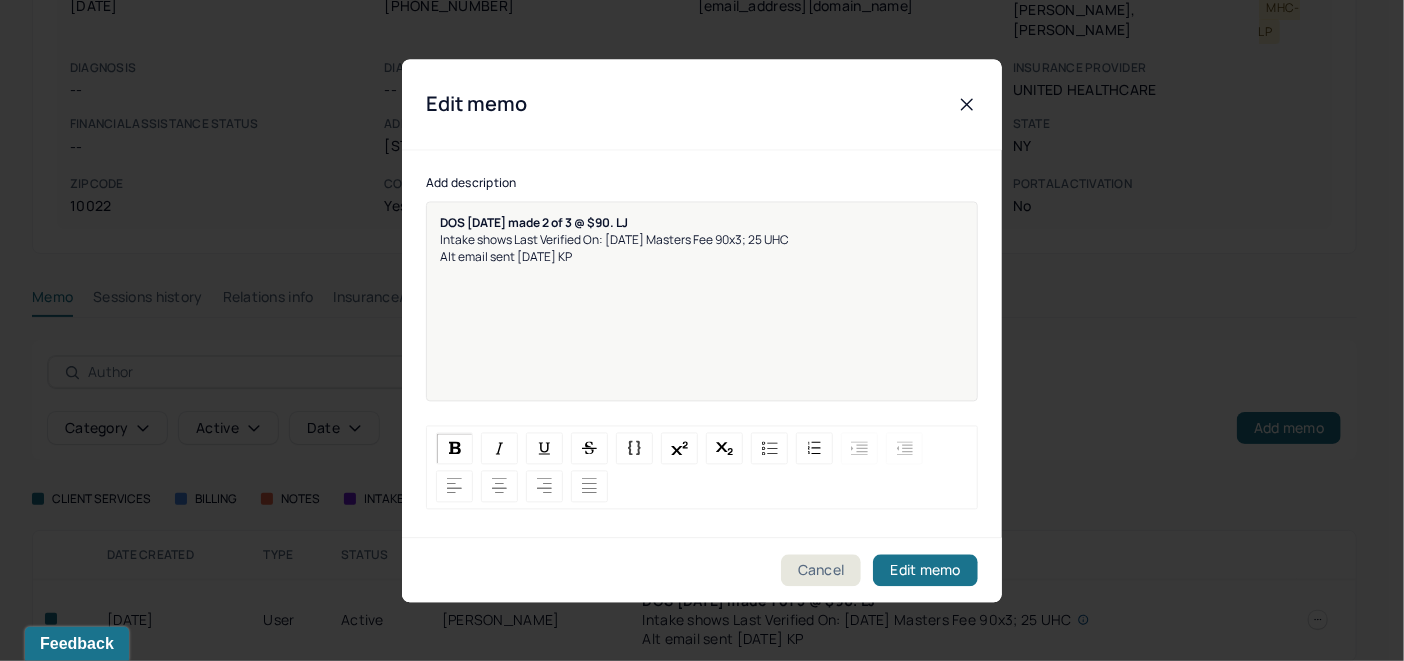 click on "DOS 7/16/2025 made 2 of 3 @ $90. LJ" at bounding box center (702, 222) 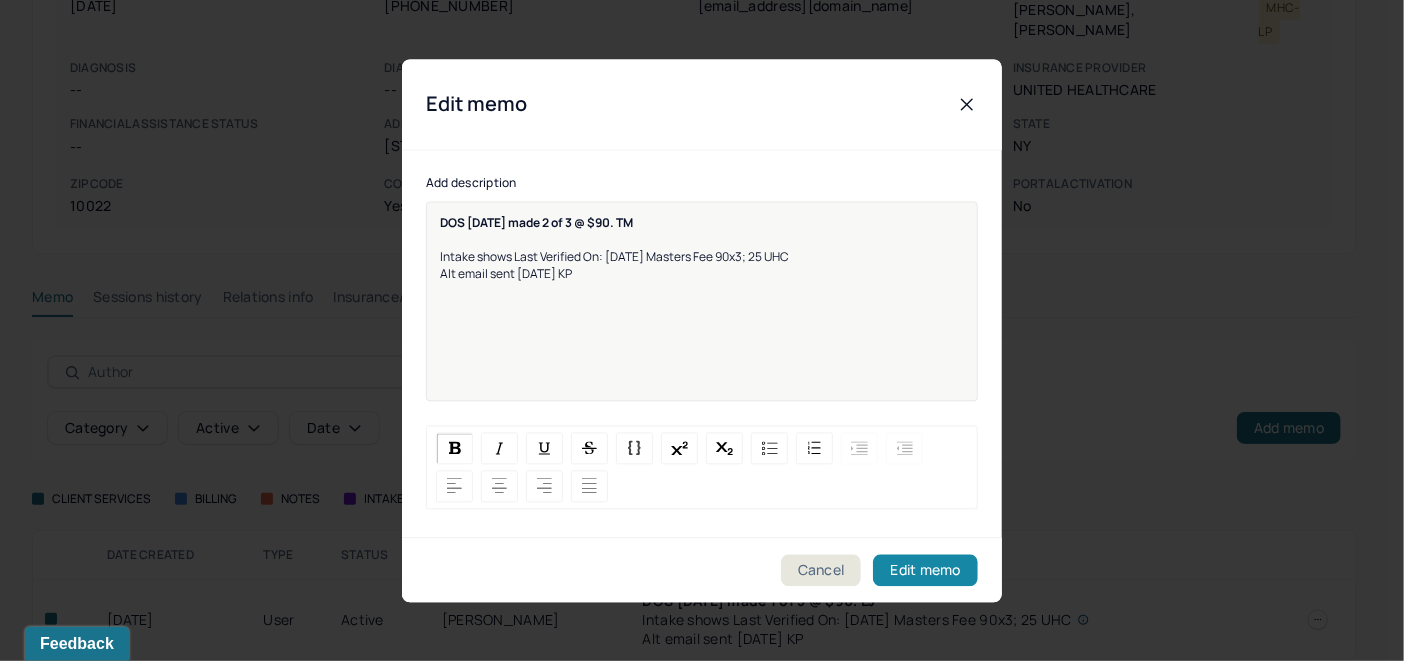 click on "Edit memo" at bounding box center [925, 570] 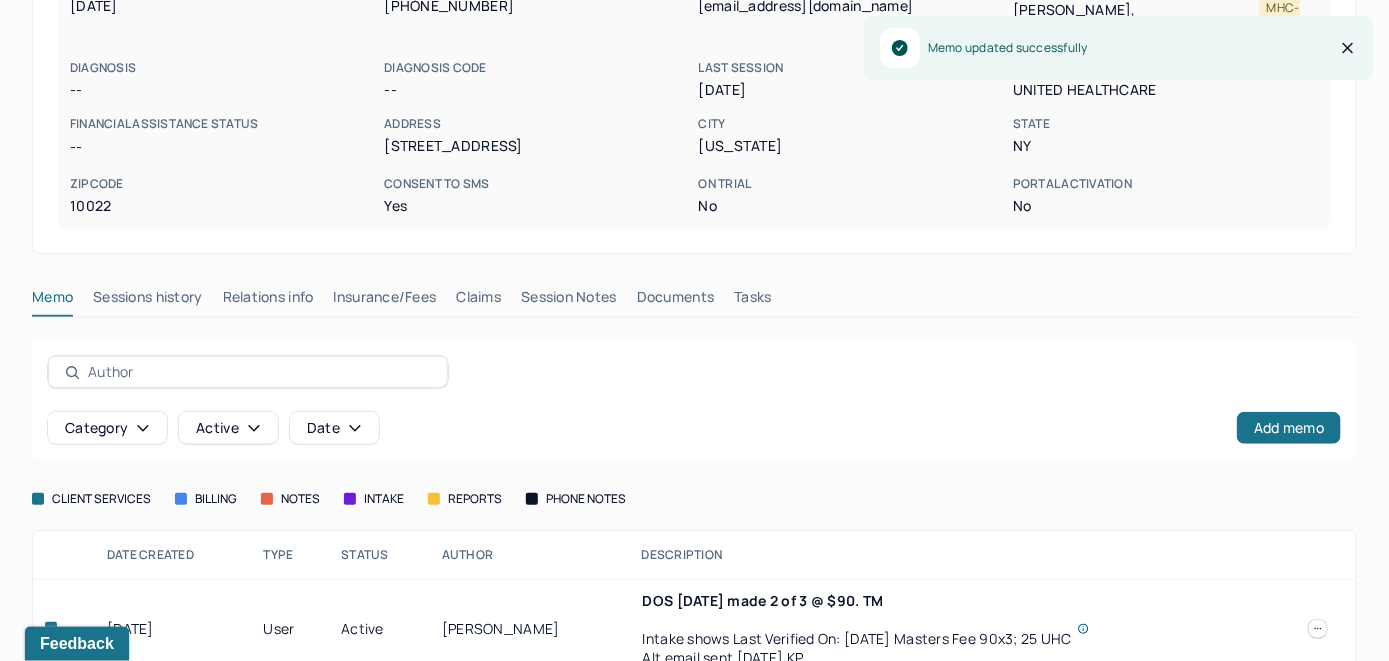 click on "Claims" at bounding box center [478, 301] 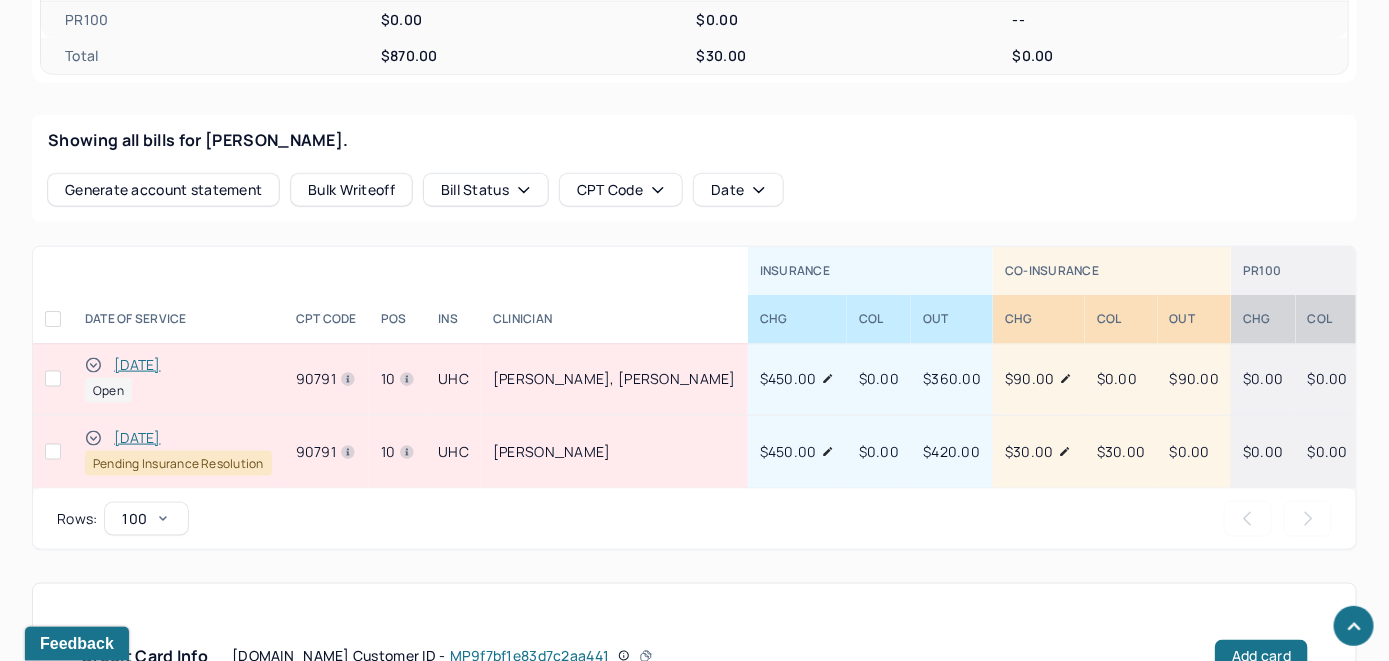 scroll, scrollTop: 799, scrollLeft: 0, axis: vertical 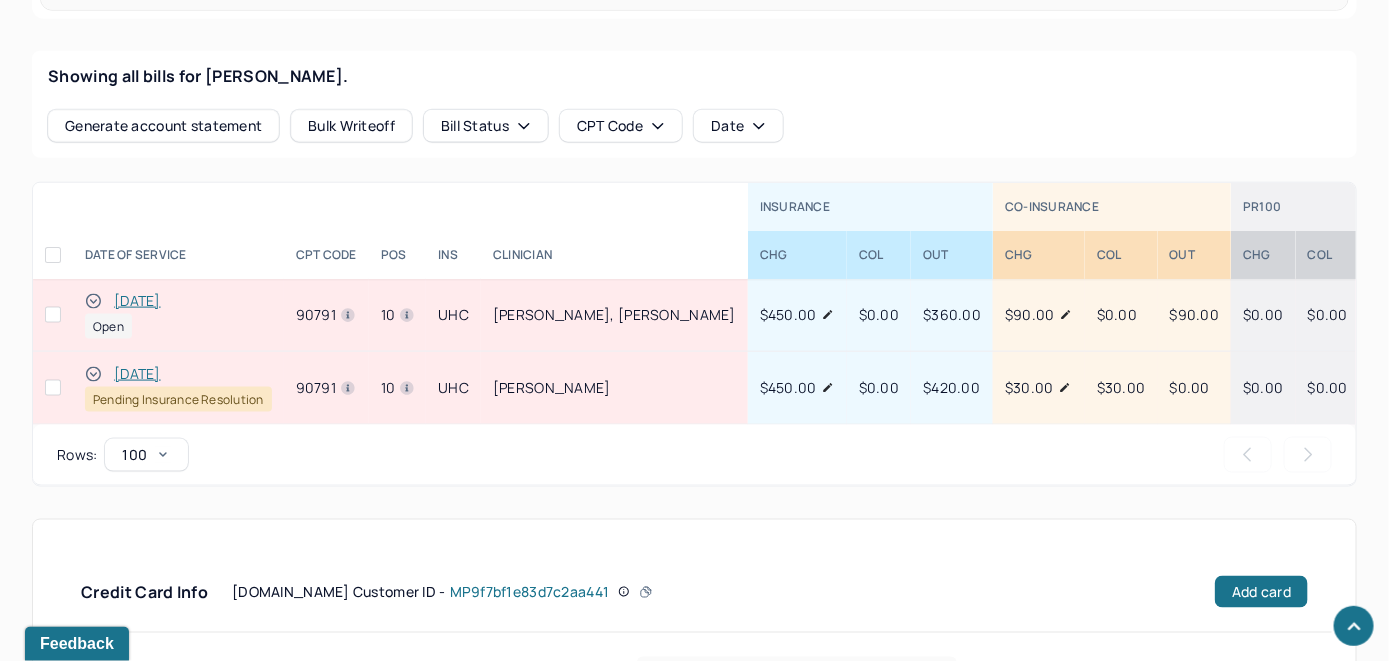 click on "[DATE]" at bounding box center (137, 301) 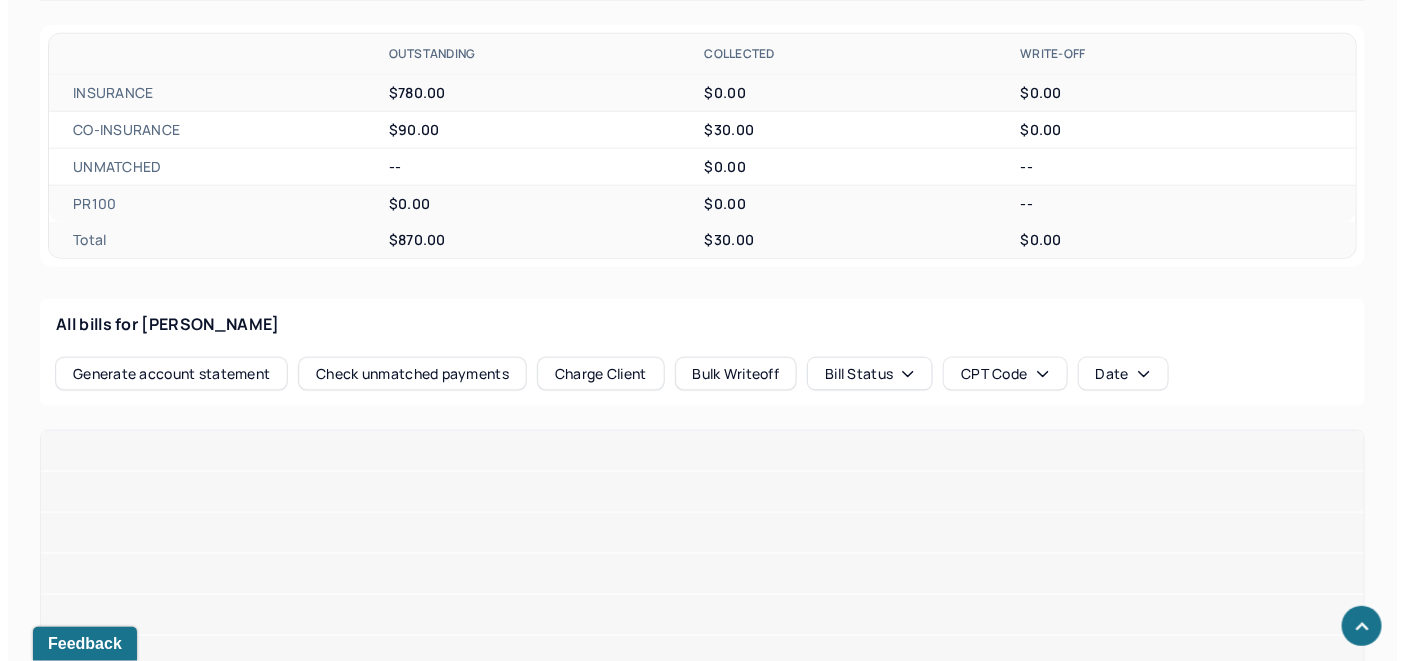 scroll, scrollTop: 790, scrollLeft: 0, axis: vertical 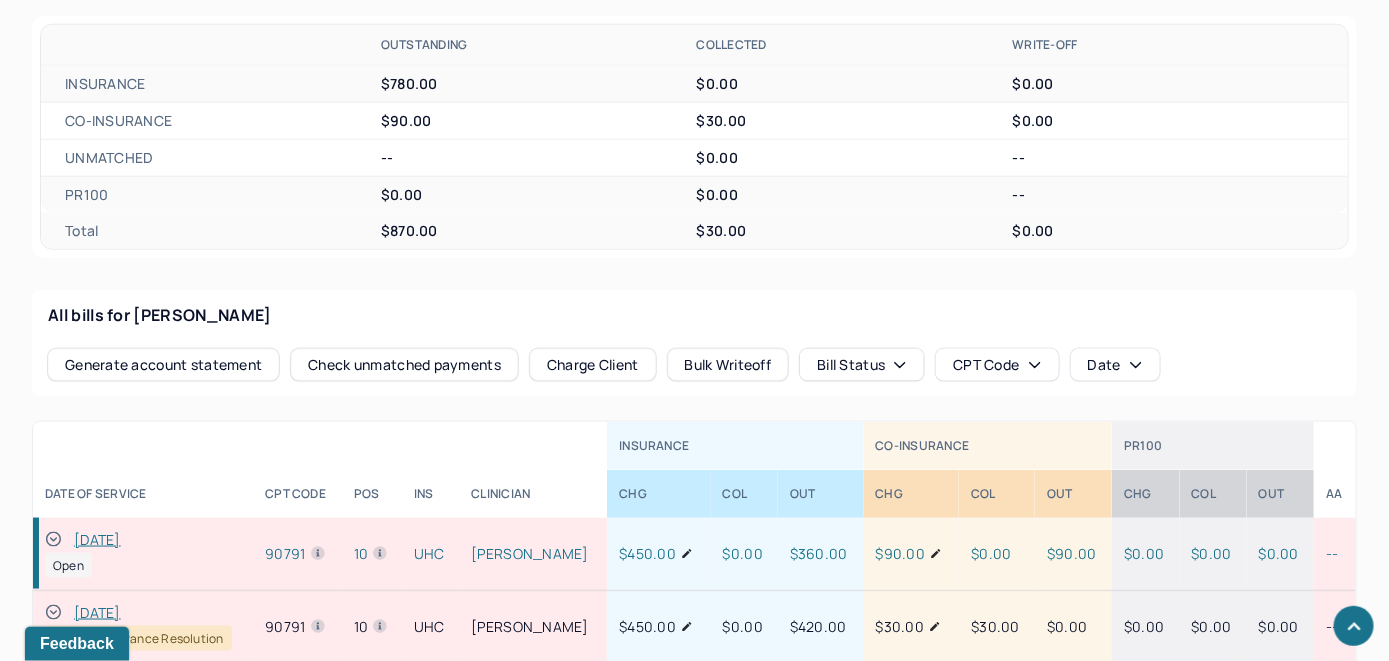 click on "Check unmatched payments" at bounding box center (404, 365) 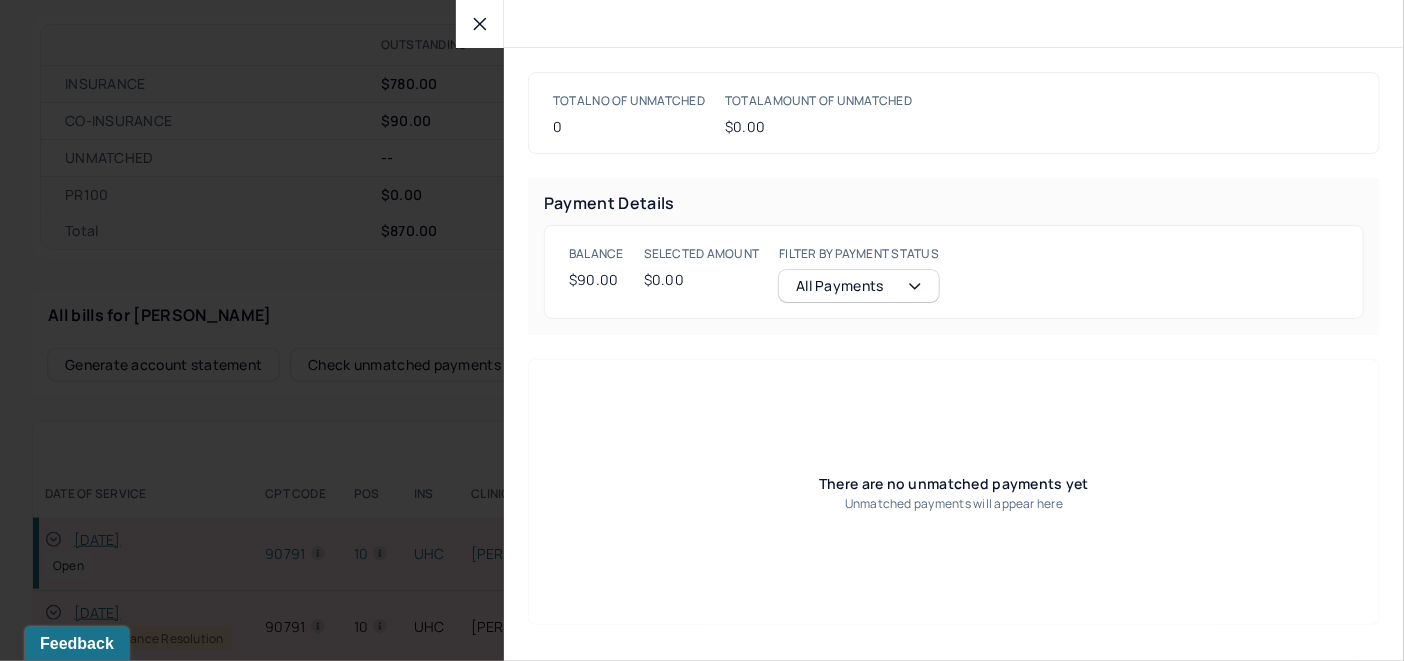 click at bounding box center (480, 24) 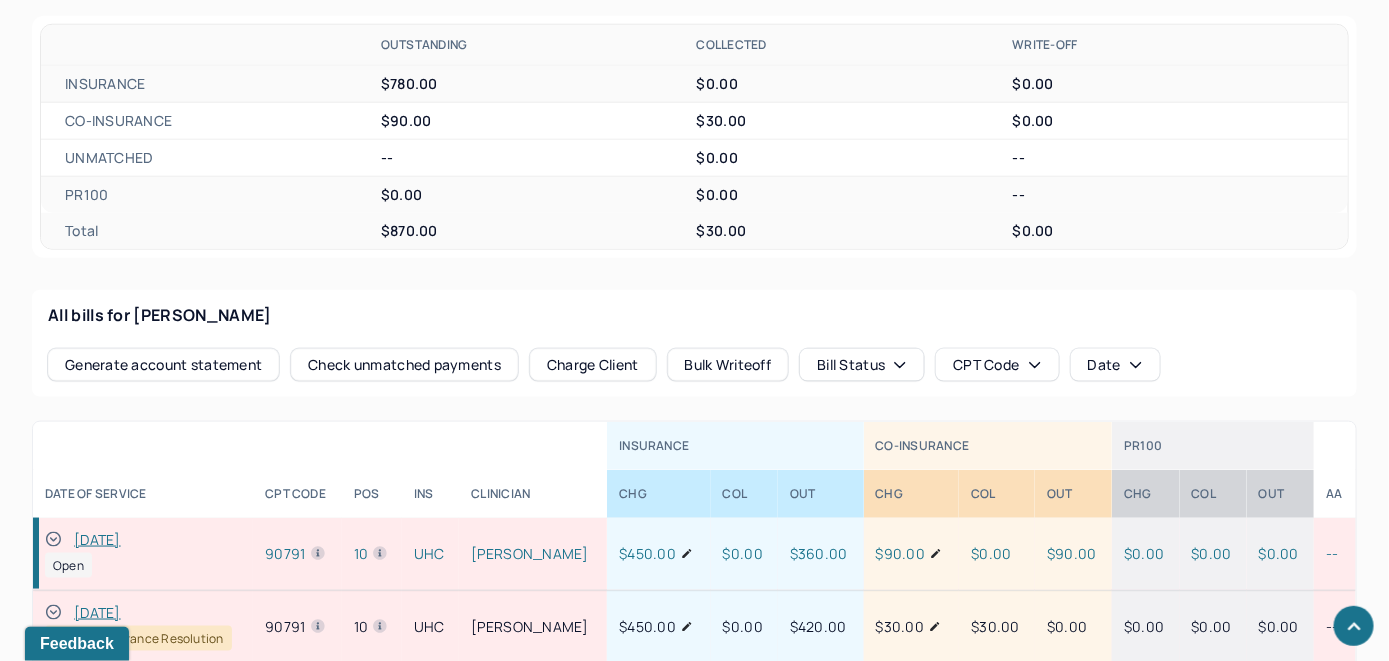 click on "Charge Client" at bounding box center (593, 365) 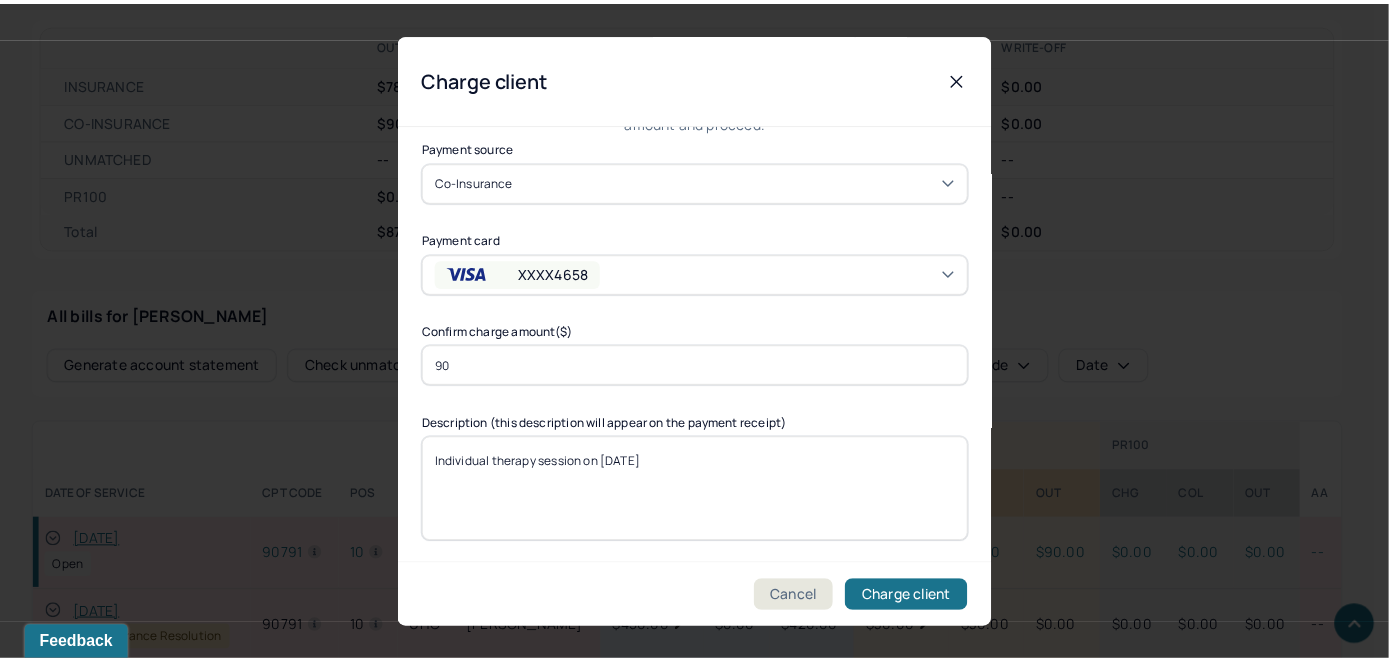 scroll, scrollTop: 121, scrollLeft: 0, axis: vertical 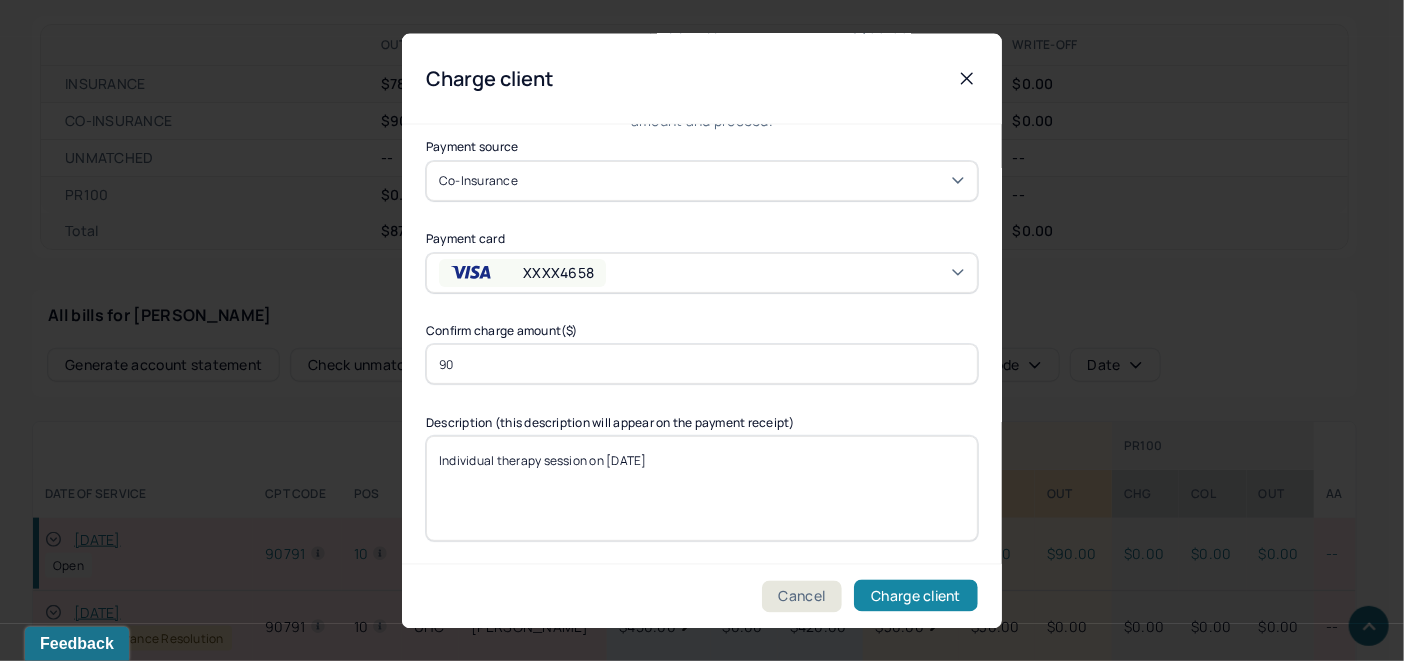 click on "Charge client" at bounding box center (916, 596) 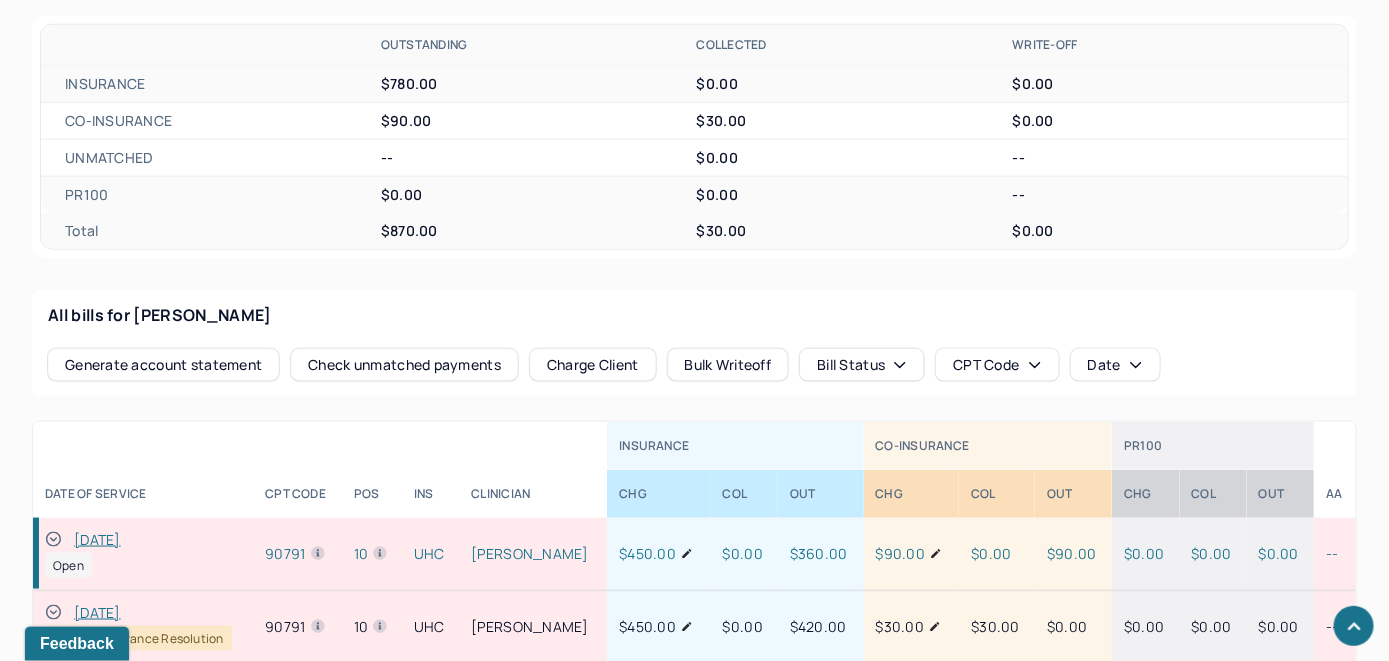 click 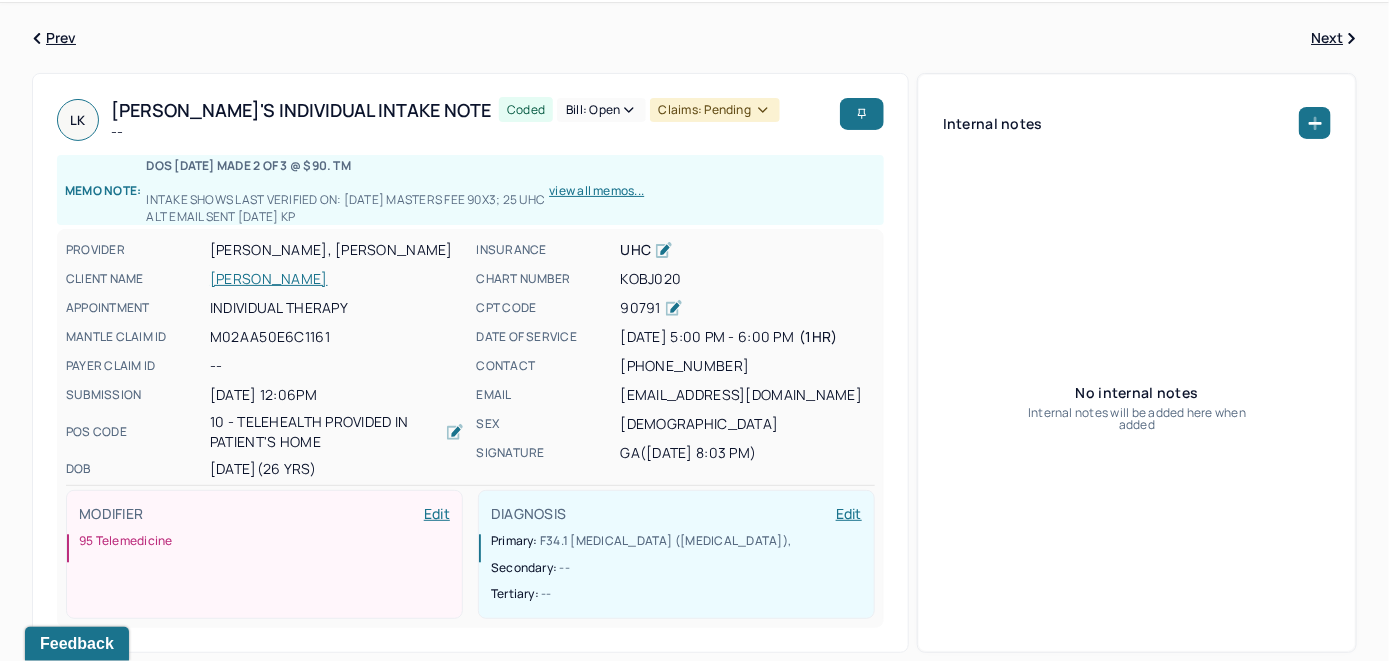 scroll, scrollTop: 0, scrollLeft: 0, axis: both 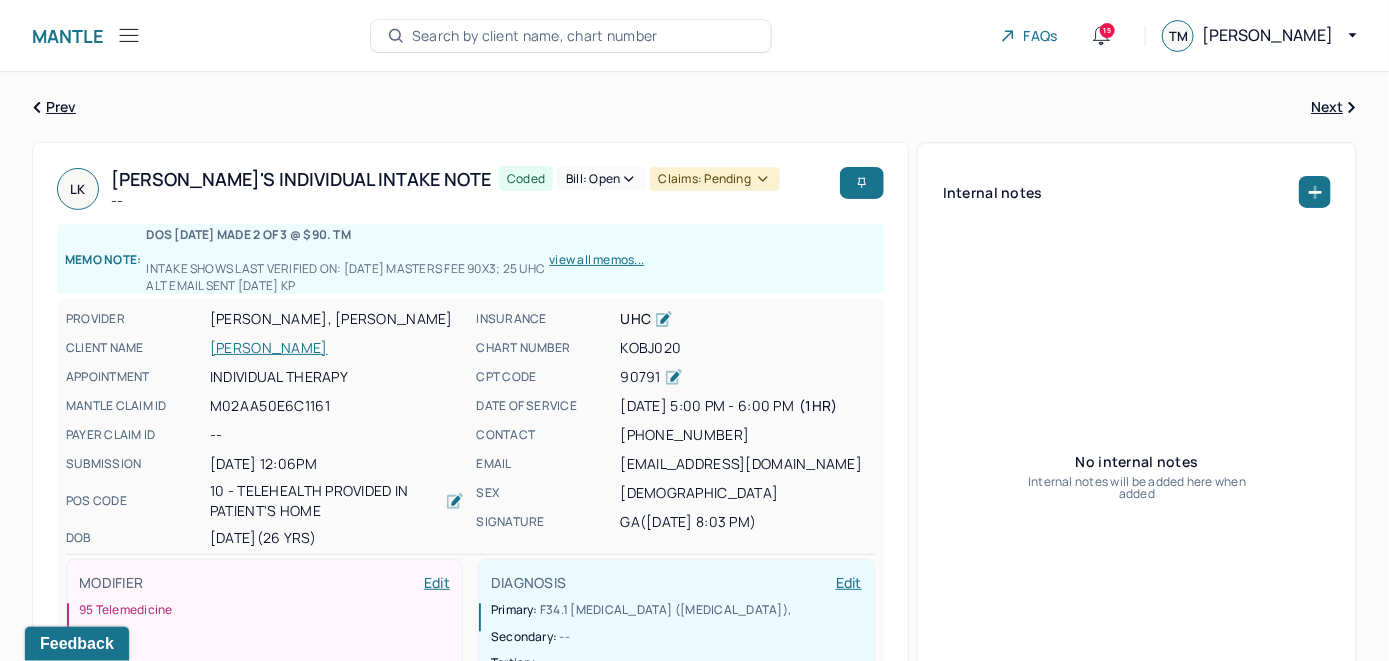 click on "Bill: Open" at bounding box center [601, 179] 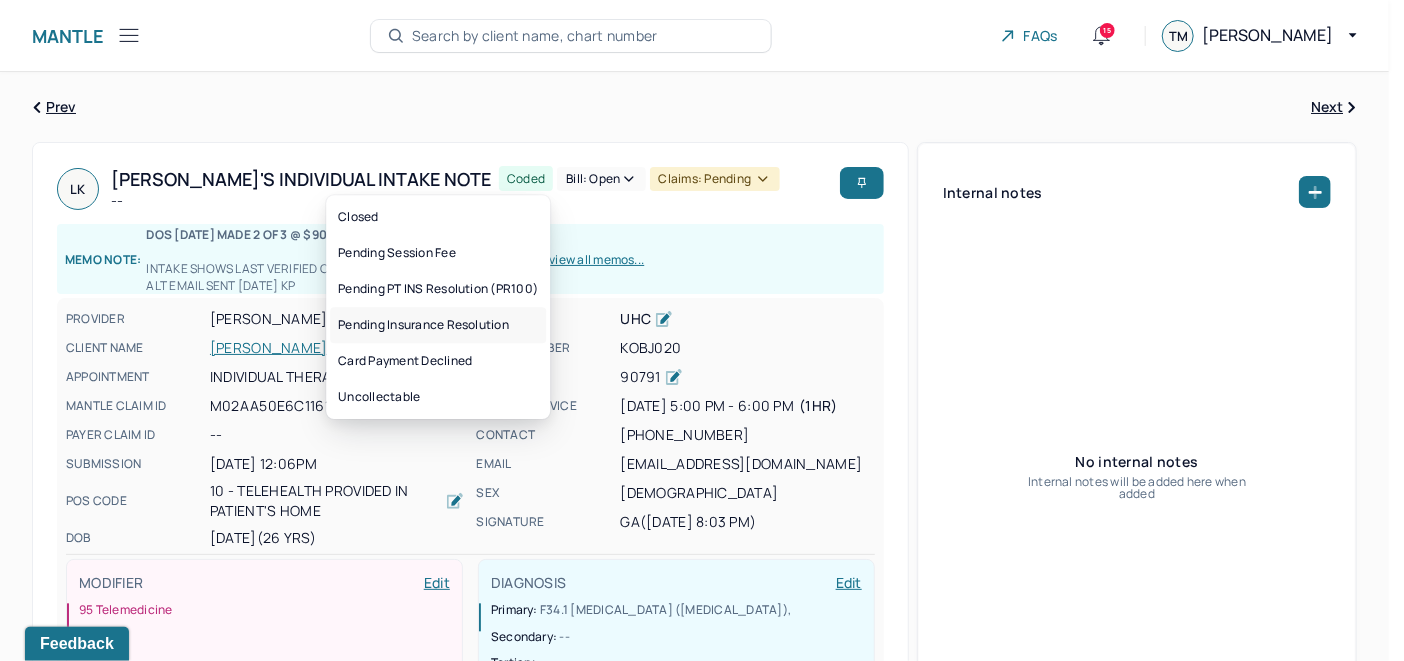 click on "Pending Insurance Resolution" at bounding box center (438, 325) 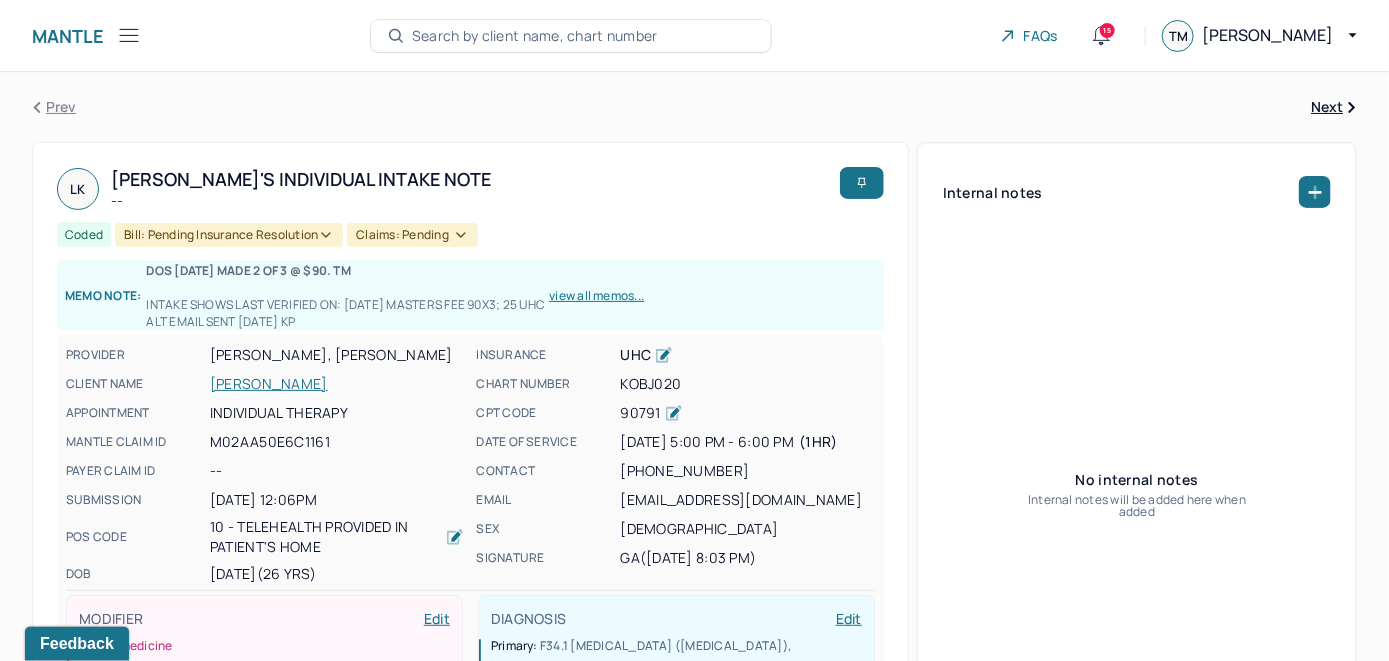 click on "Search by client name, chart number" at bounding box center [535, 36] 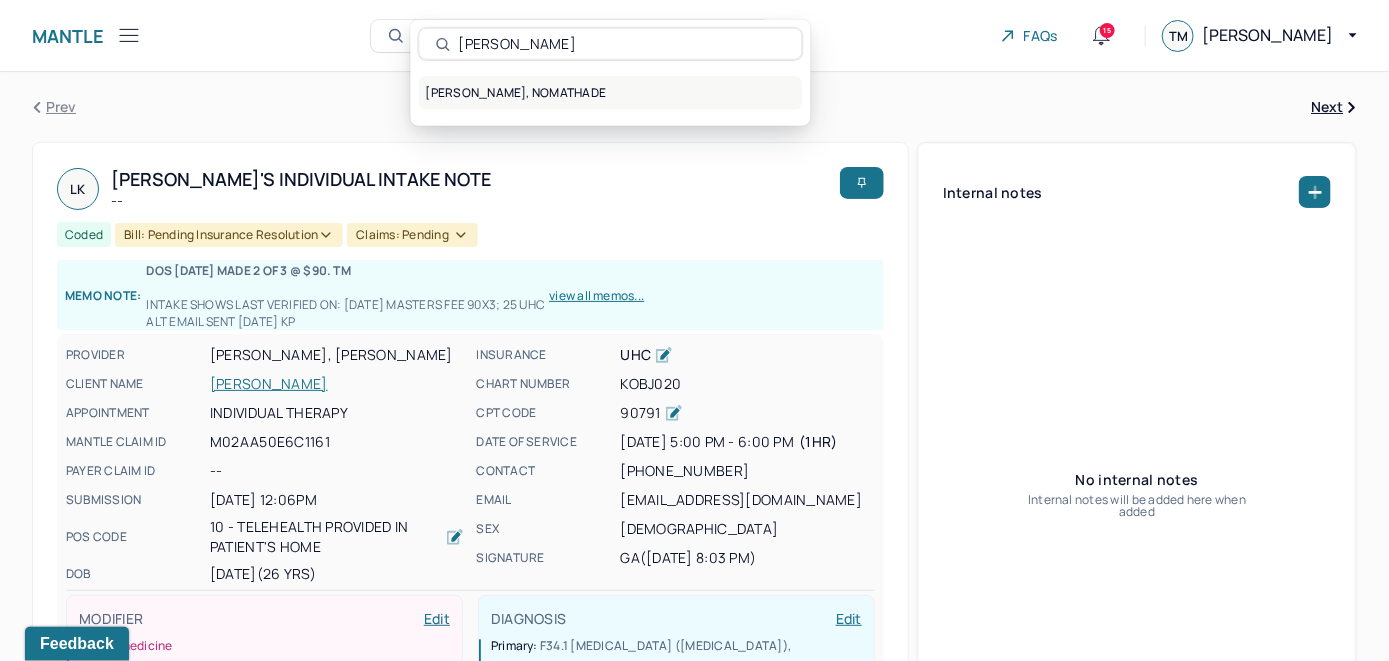 type on "Nomathade Jenkins" 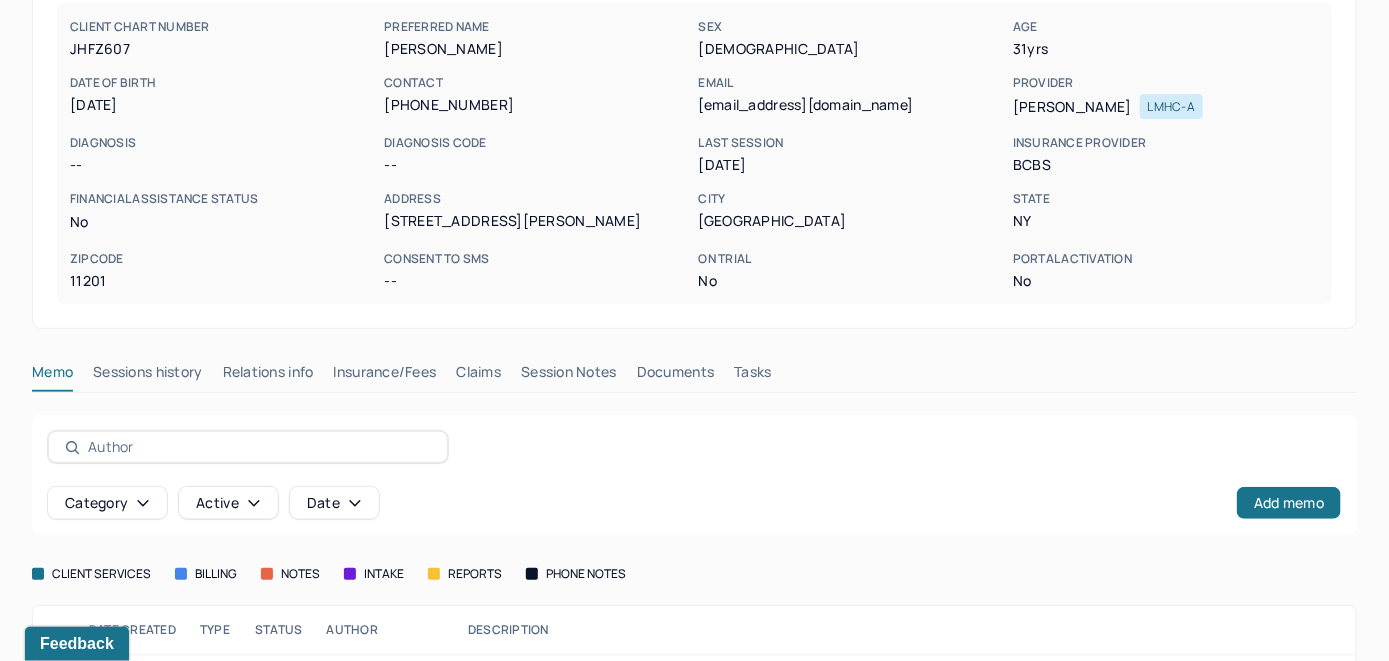 scroll, scrollTop: 363, scrollLeft: 0, axis: vertical 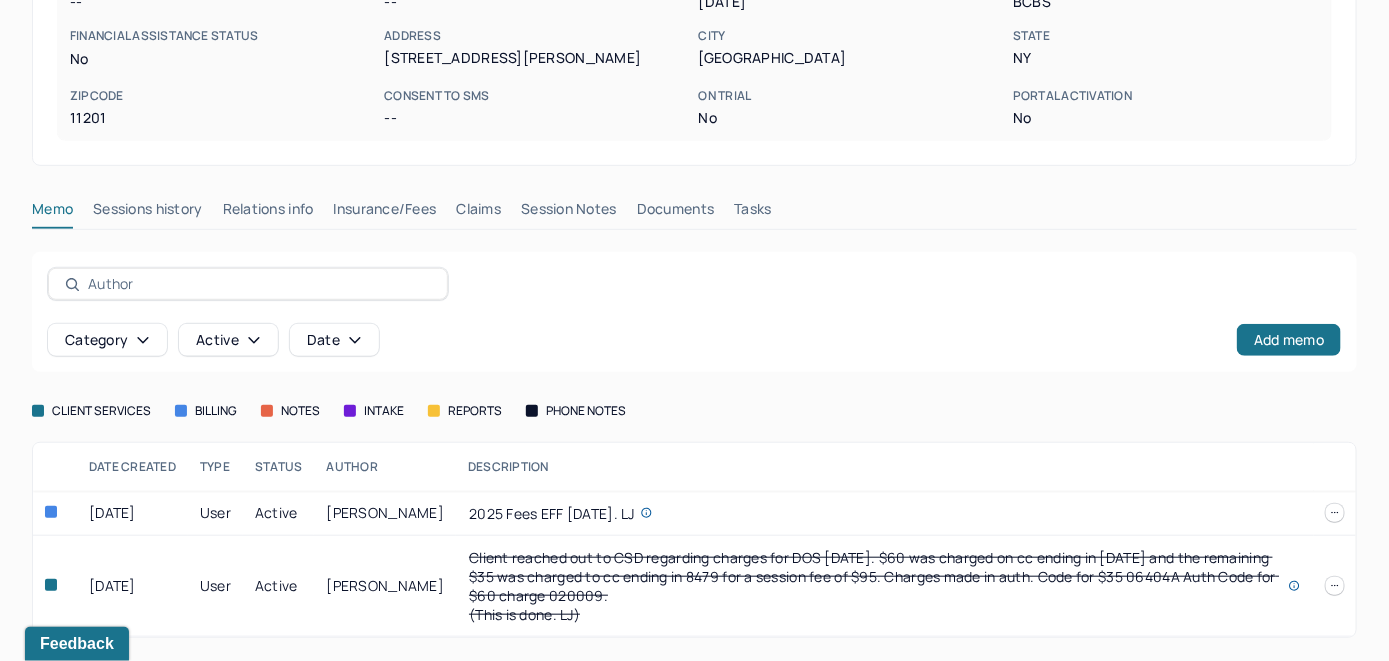 click on "Insurance/Fees" at bounding box center (385, 213) 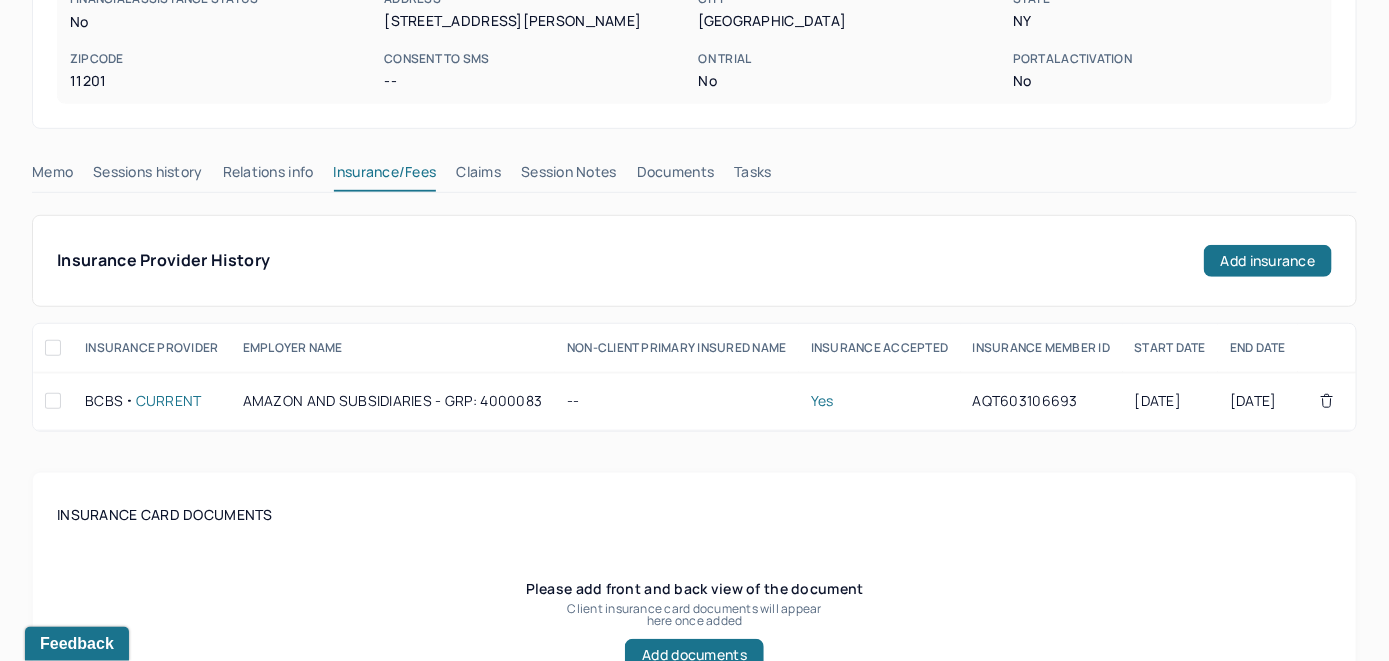 scroll, scrollTop: 363, scrollLeft: 0, axis: vertical 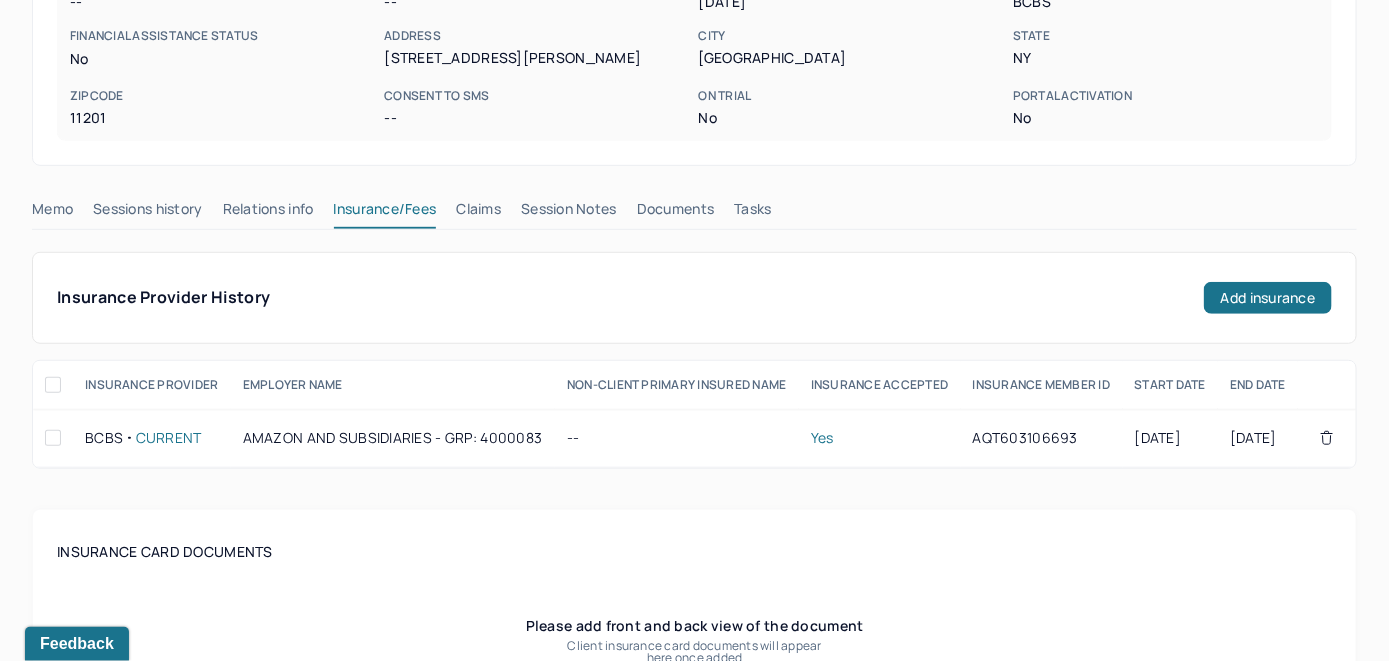 click on "Claims" at bounding box center [478, 213] 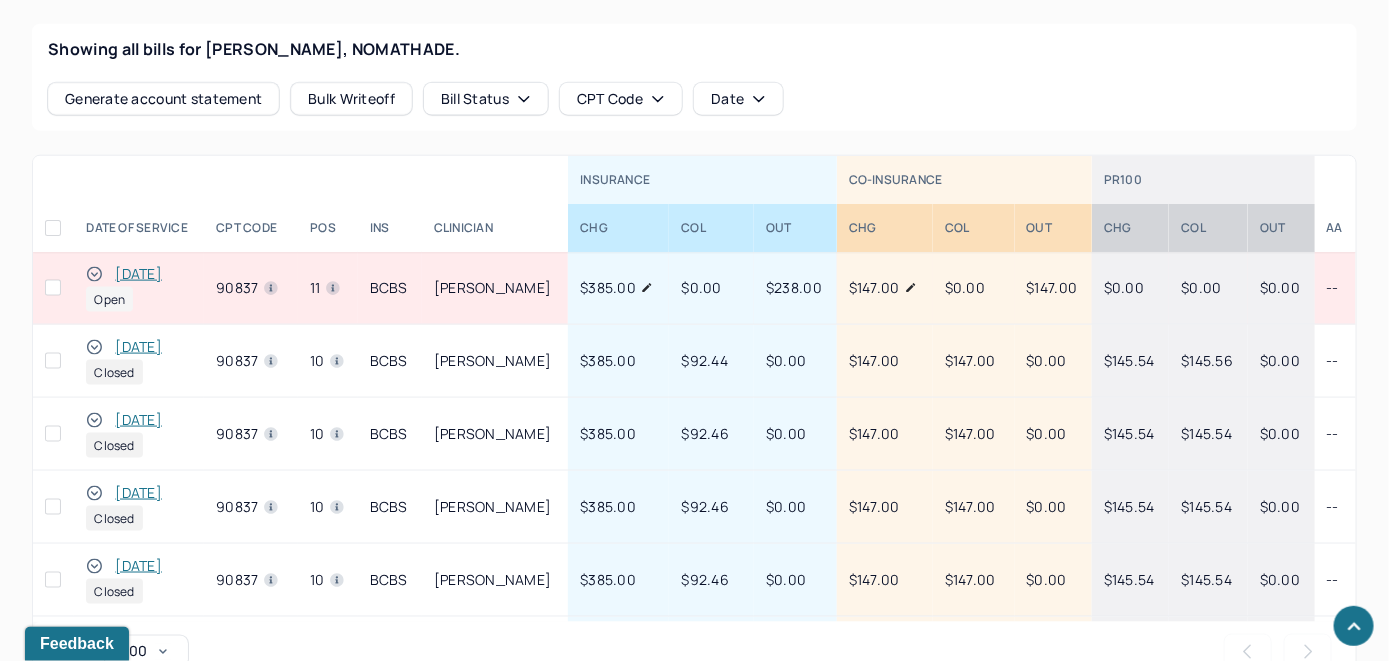 scroll, scrollTop: 791, scrollLeft: 0, axis: vertical 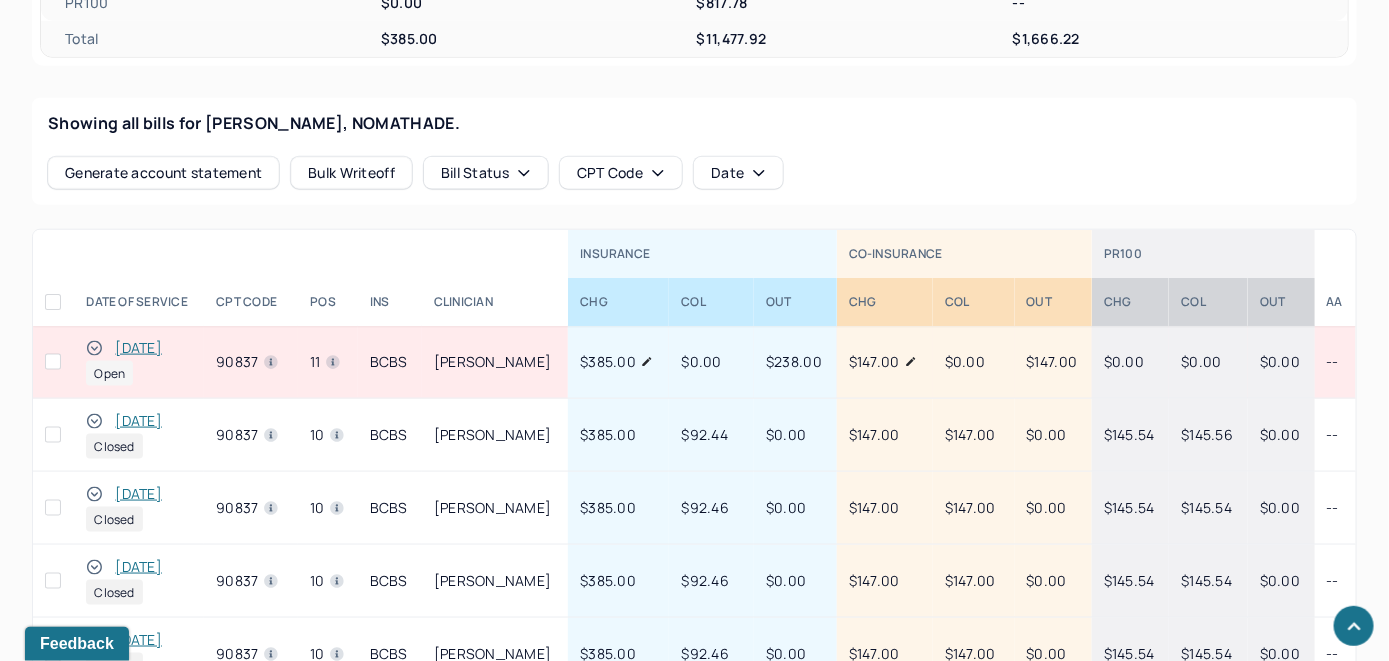 click on "[DATE]" at bounding box center [138, 348] 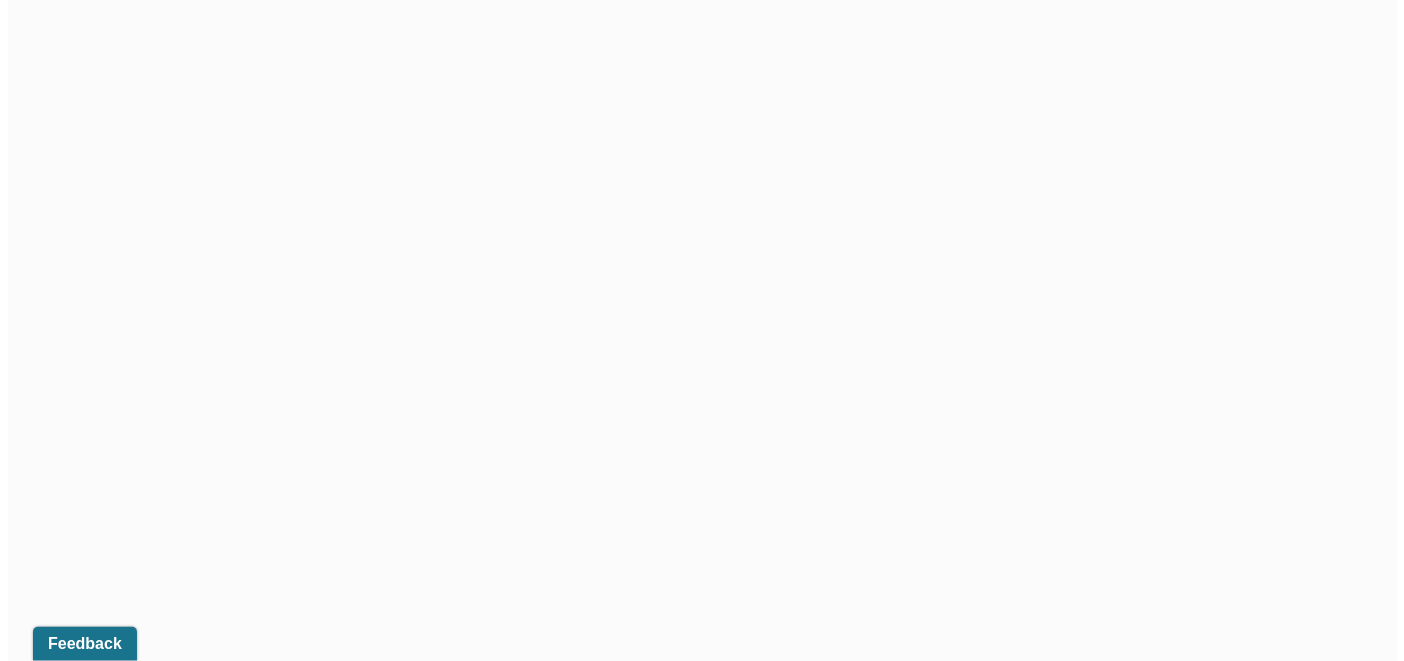 scroll, scrollTop: 719, scrollLeft: 0, axis: vertical 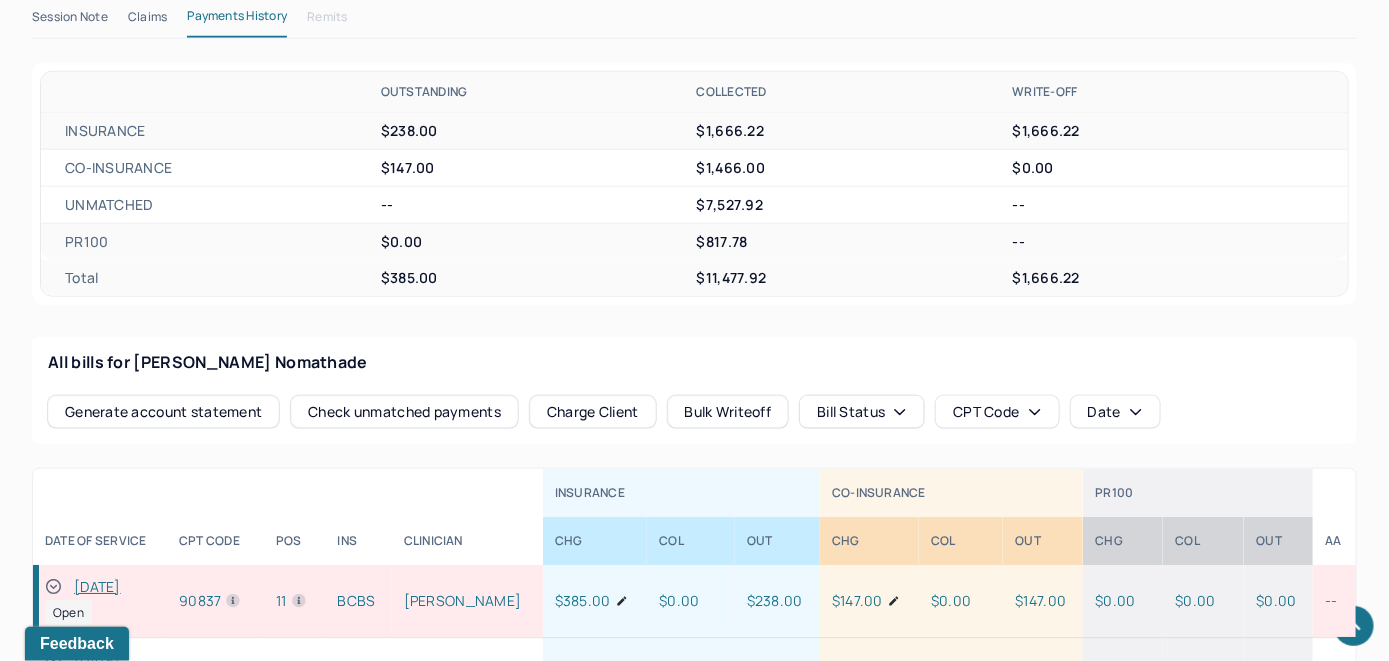 click on "Check unmatched payments" at bounding box center (404, 412) 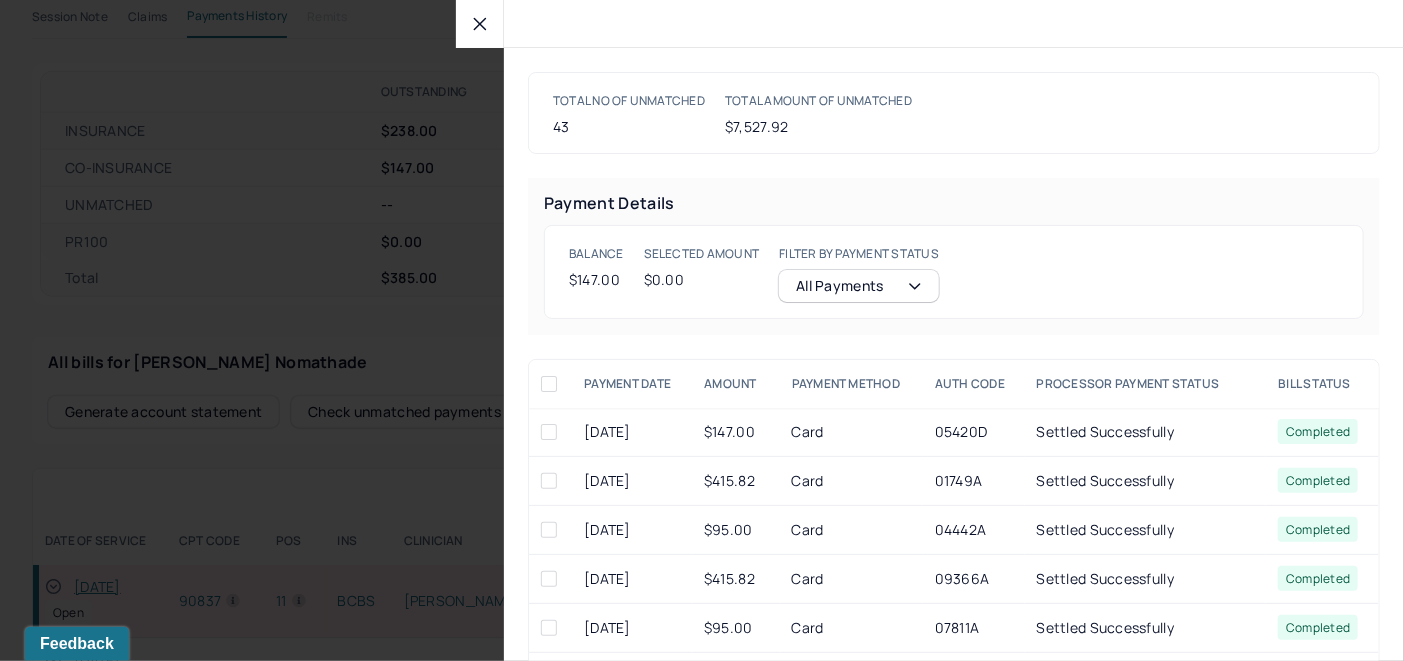 click 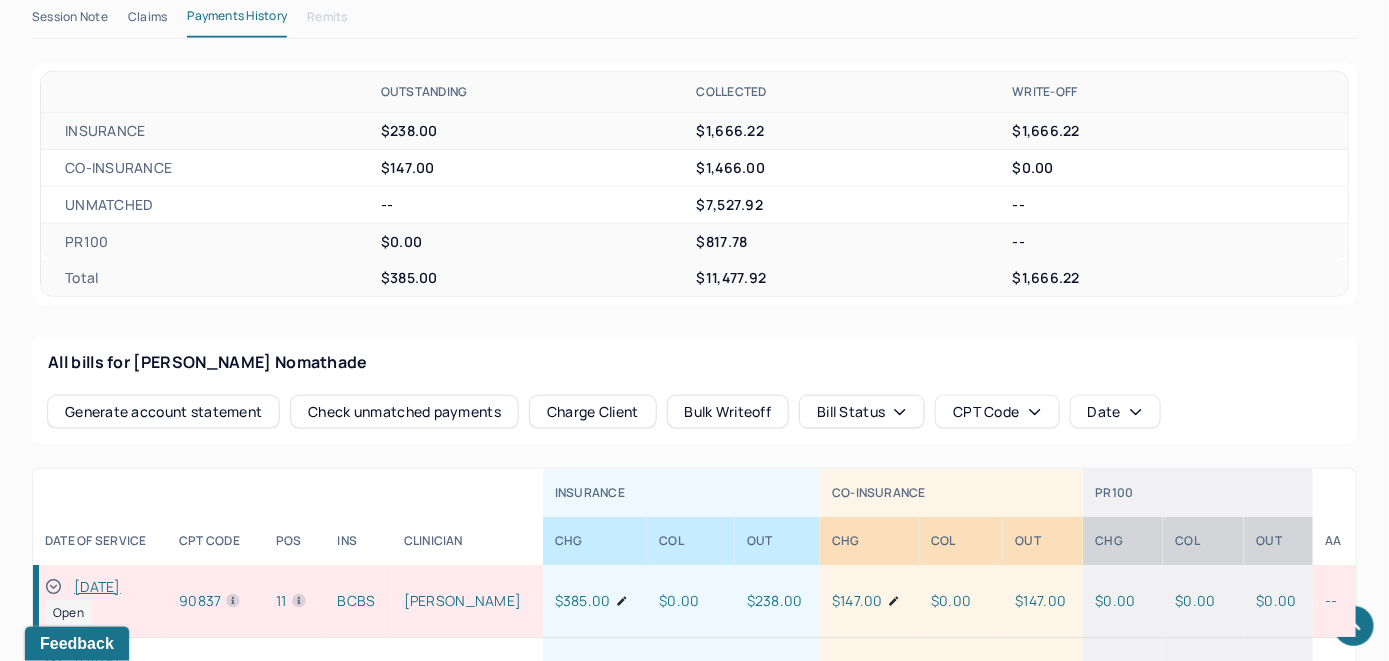 click on "Charge Client" at bounding box center [593, 412] 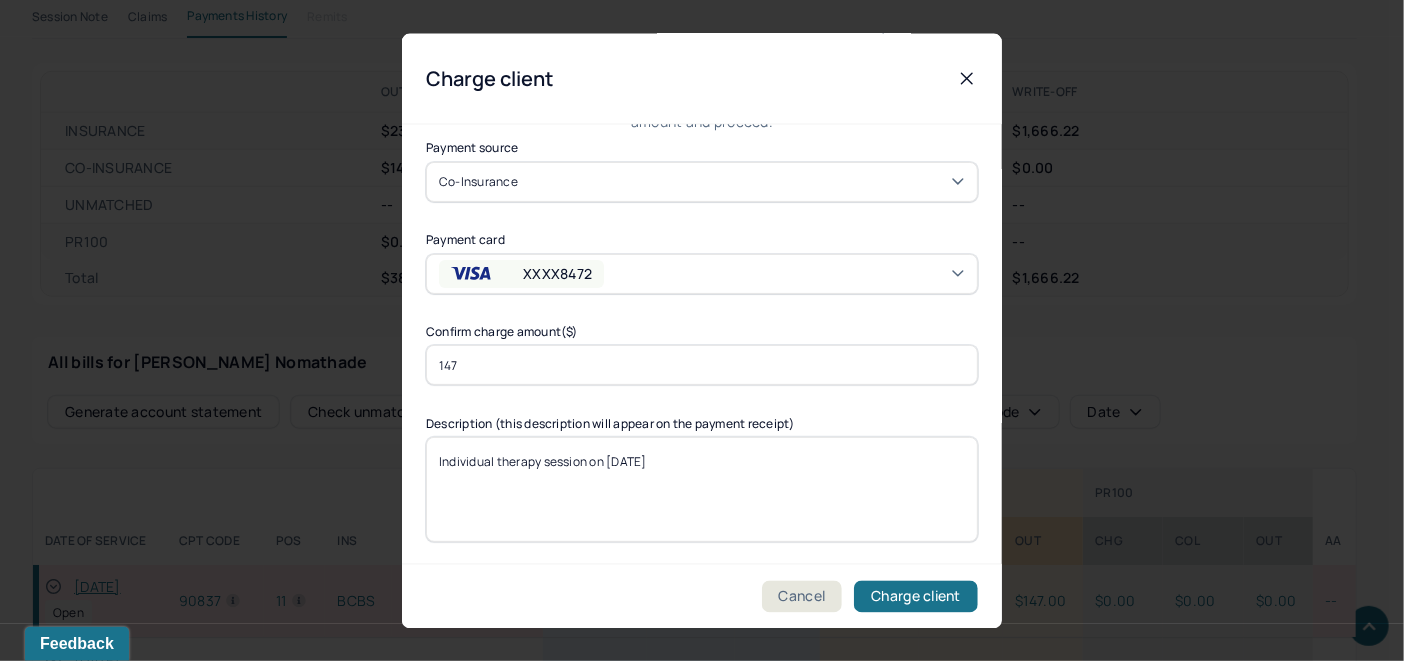 scroll, scrollTop: 121, scrollLeft: 0, axis: vertical 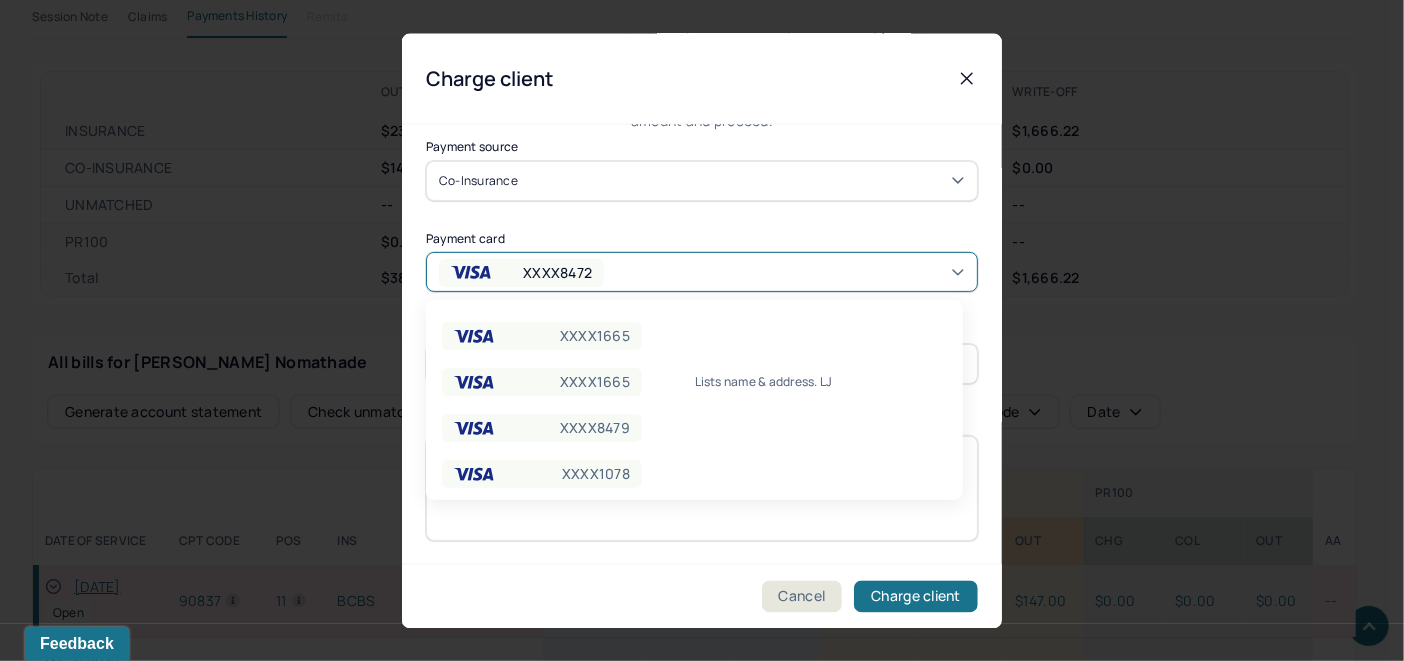 click on "XXXX8472" at bounding box center [702, 272] 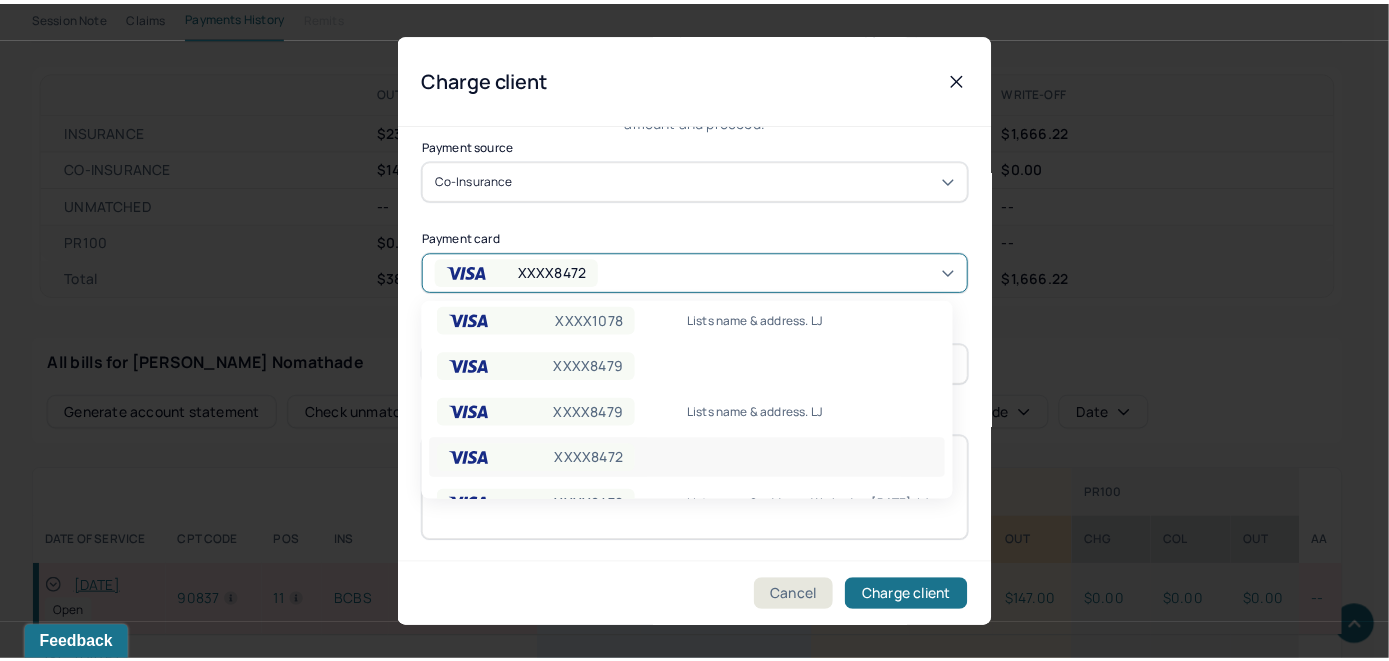 scroll, scrollTop: 243, scrollLeft: 0, axis: vertical 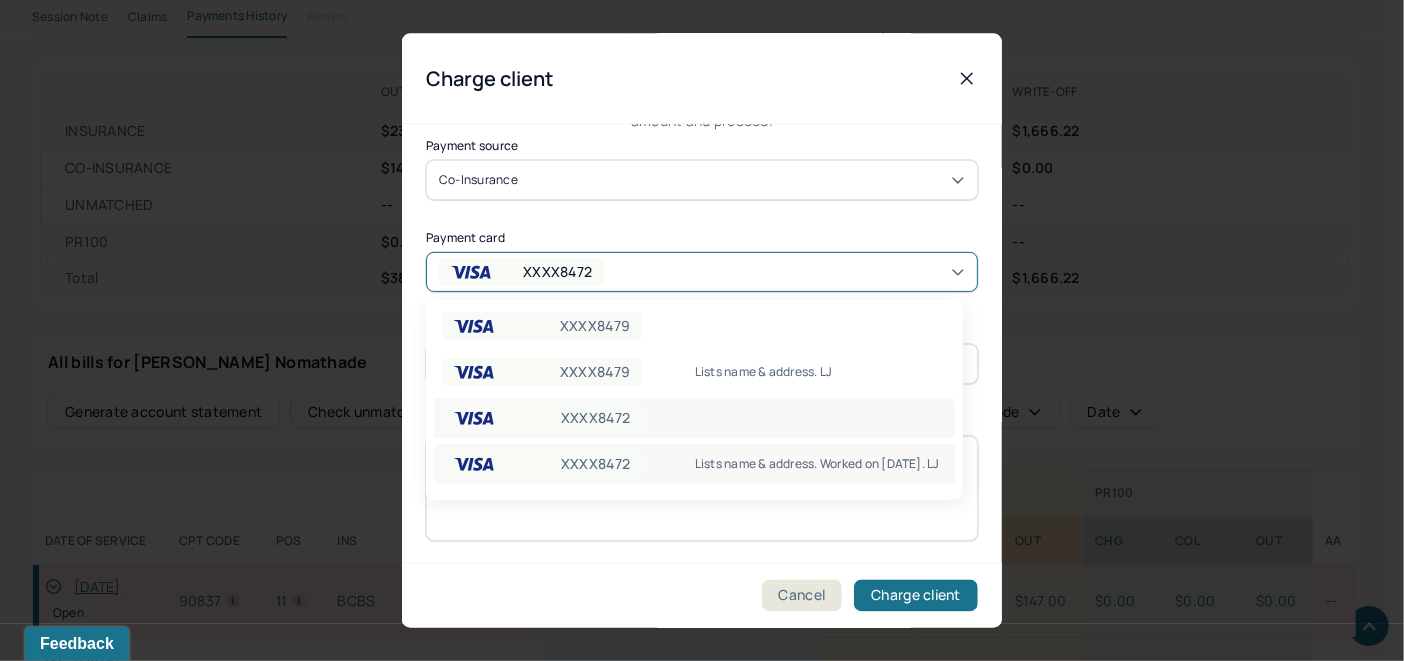 click on "Lists name & address. Worked on 3/20/2025. LJ" at bounding box center [821, 464] 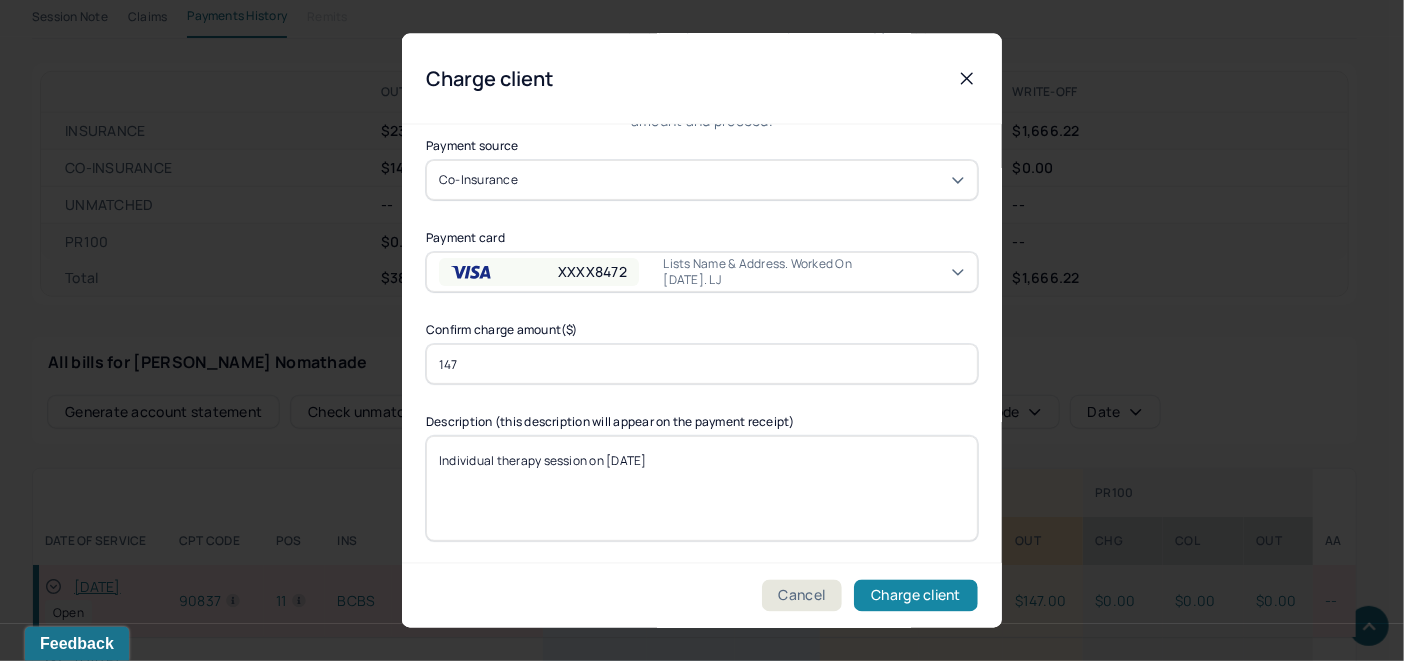 click on "Charge client" at bounding box center (916, 596) 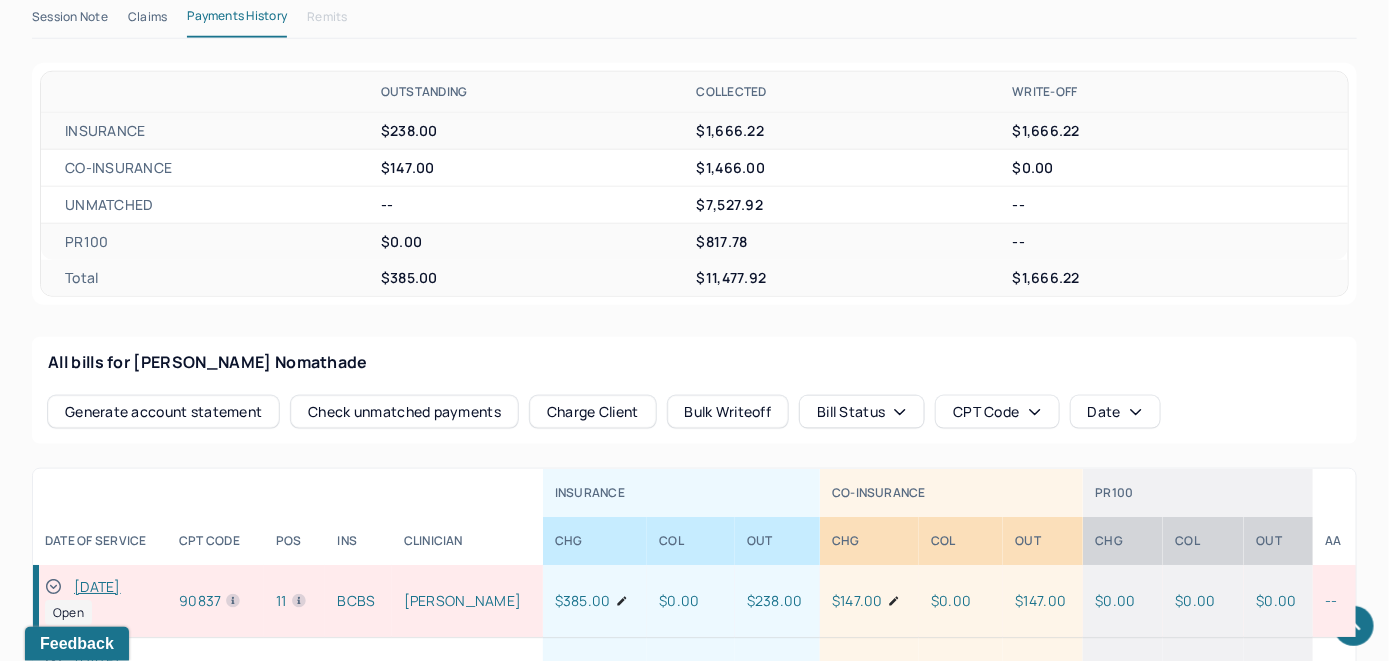 drag, startPoint x: 54, startPoint y: 589, endPoint x: 67, endPoint y: 566, distance: 26.41969 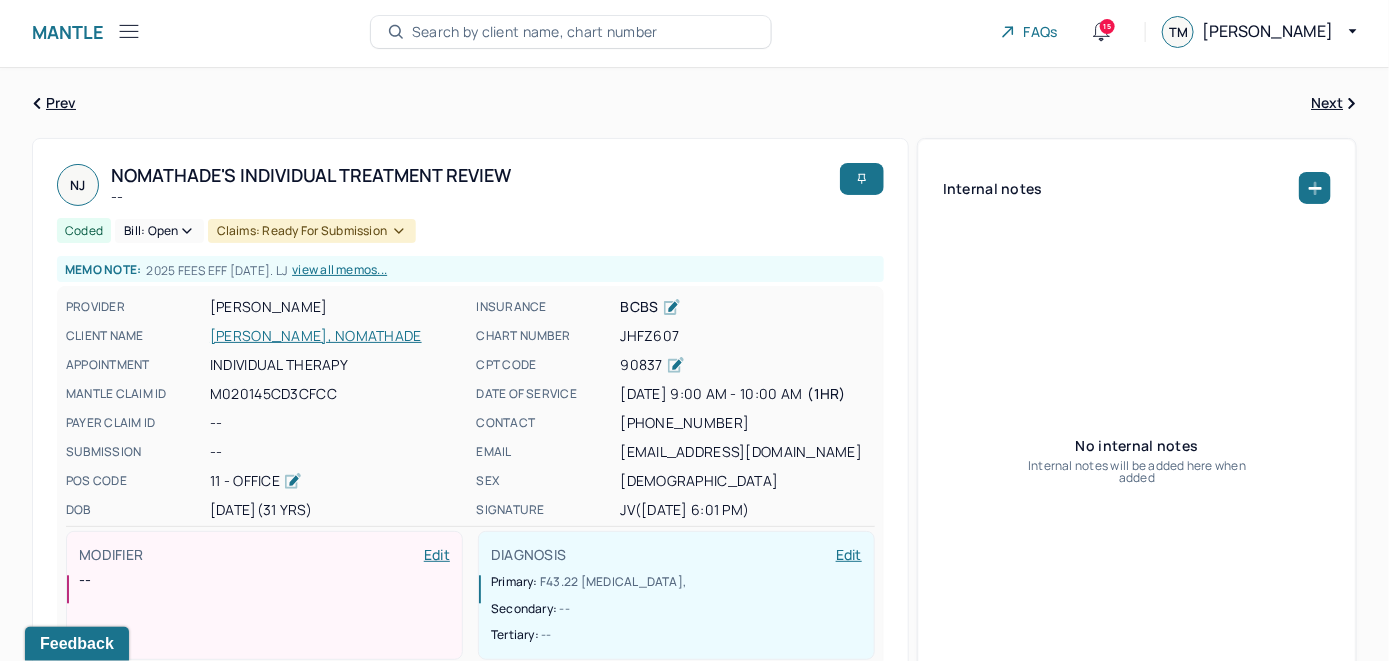 scroll, scrollTop: 0, scrollLeft: 0, axis: both 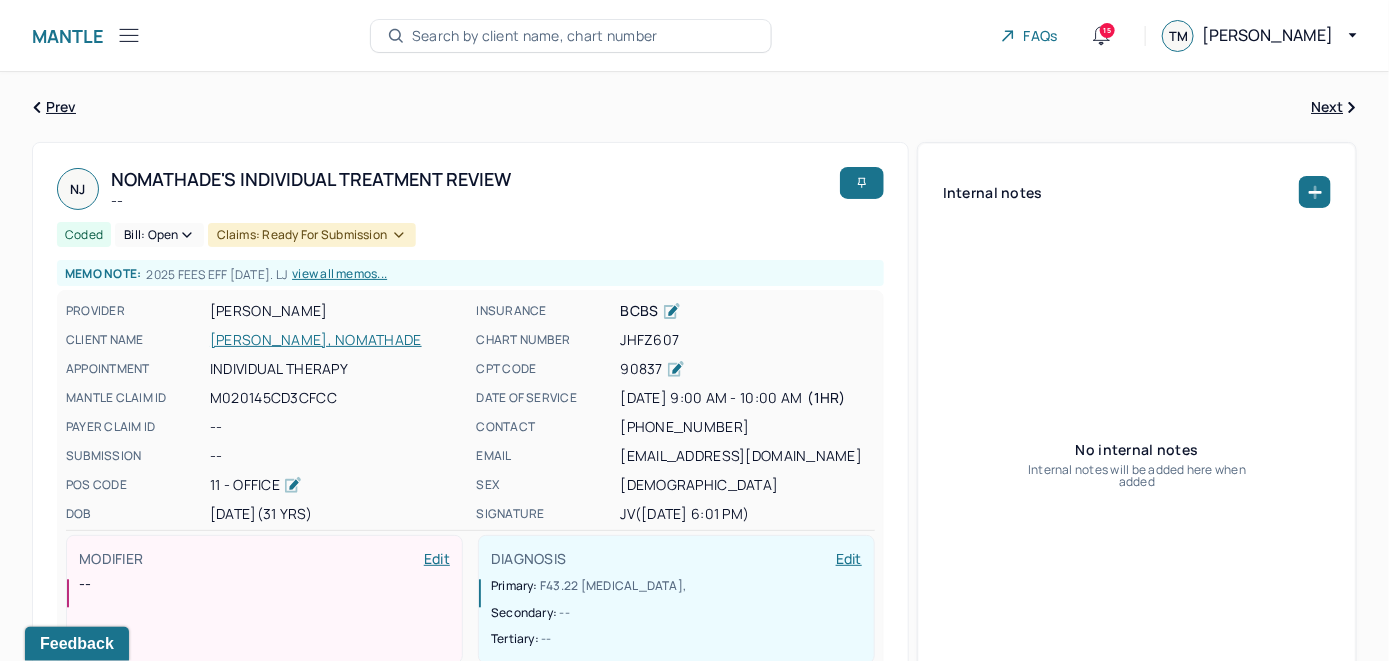 click on "Bill: Open" at bounding box center [159, 235] 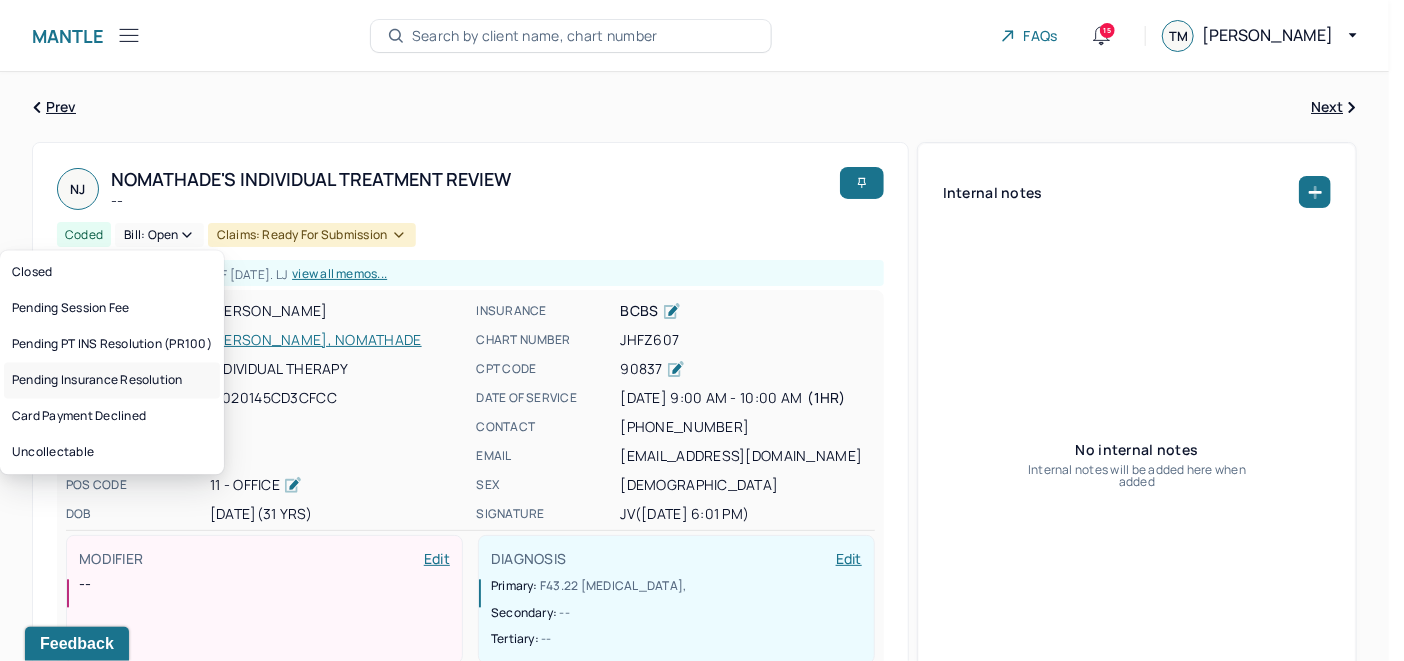 click on "Pending Insurance Resolution" at bounding box center (112, 380) 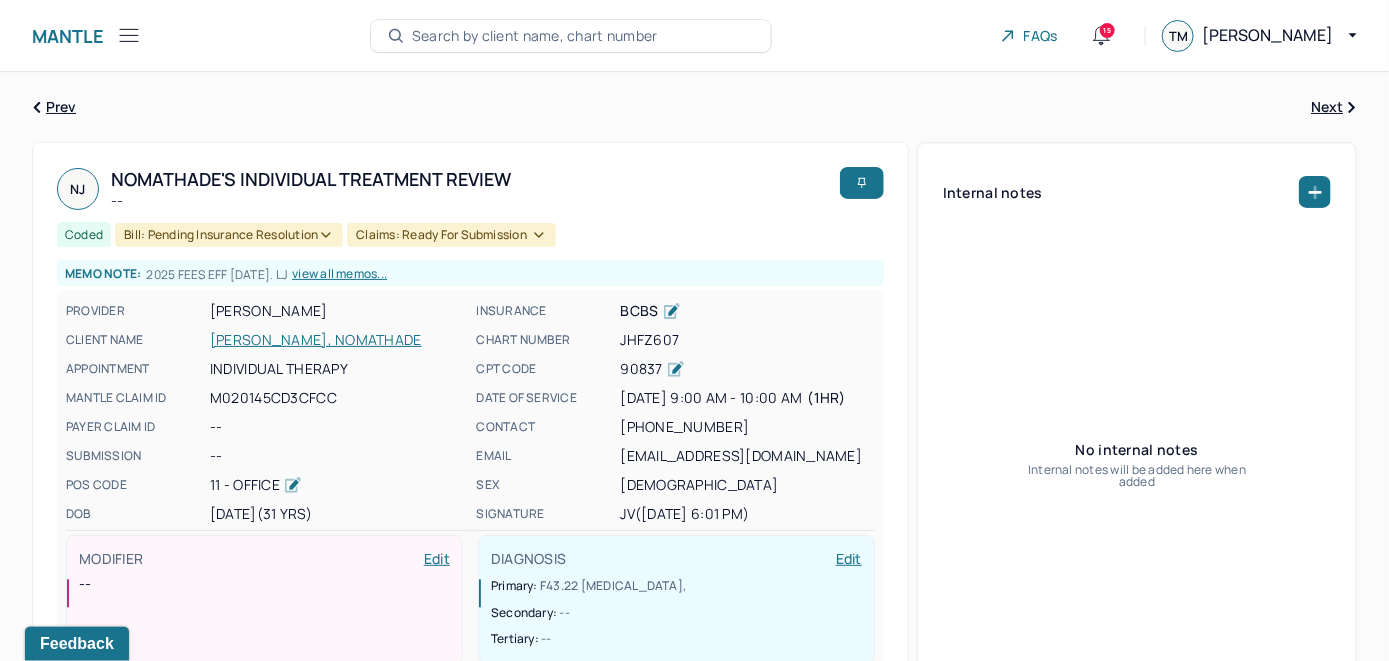 click on "Search by client name, chart number" at bounding box center [535, 36] 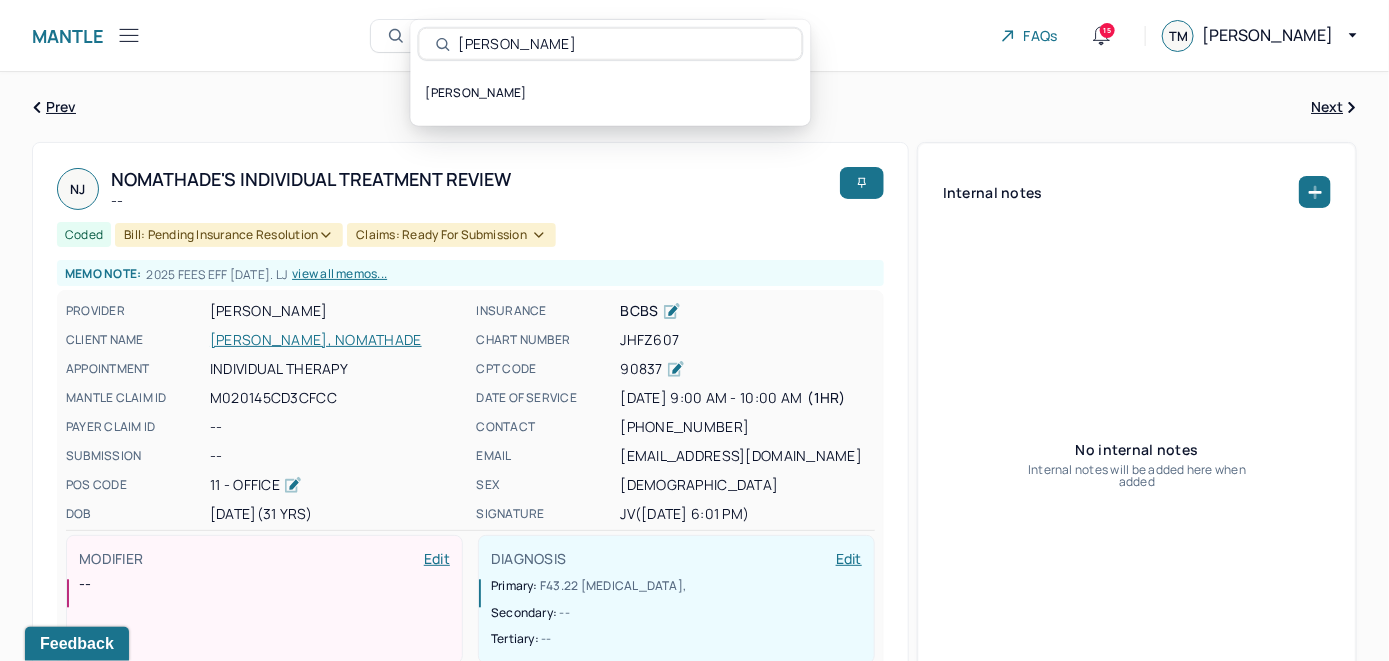 type on "Lindsay Thorsen" 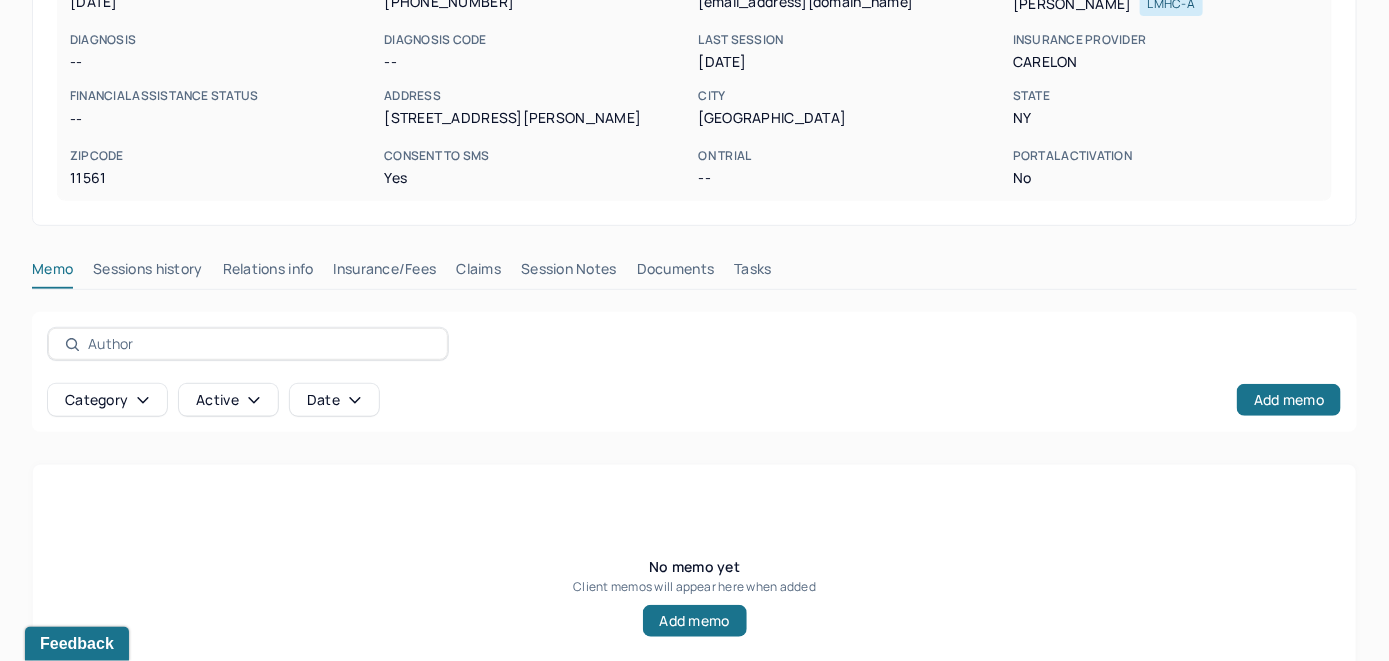 scroll, scrollTop: 393, scrollLeft: 0, axis: vertical 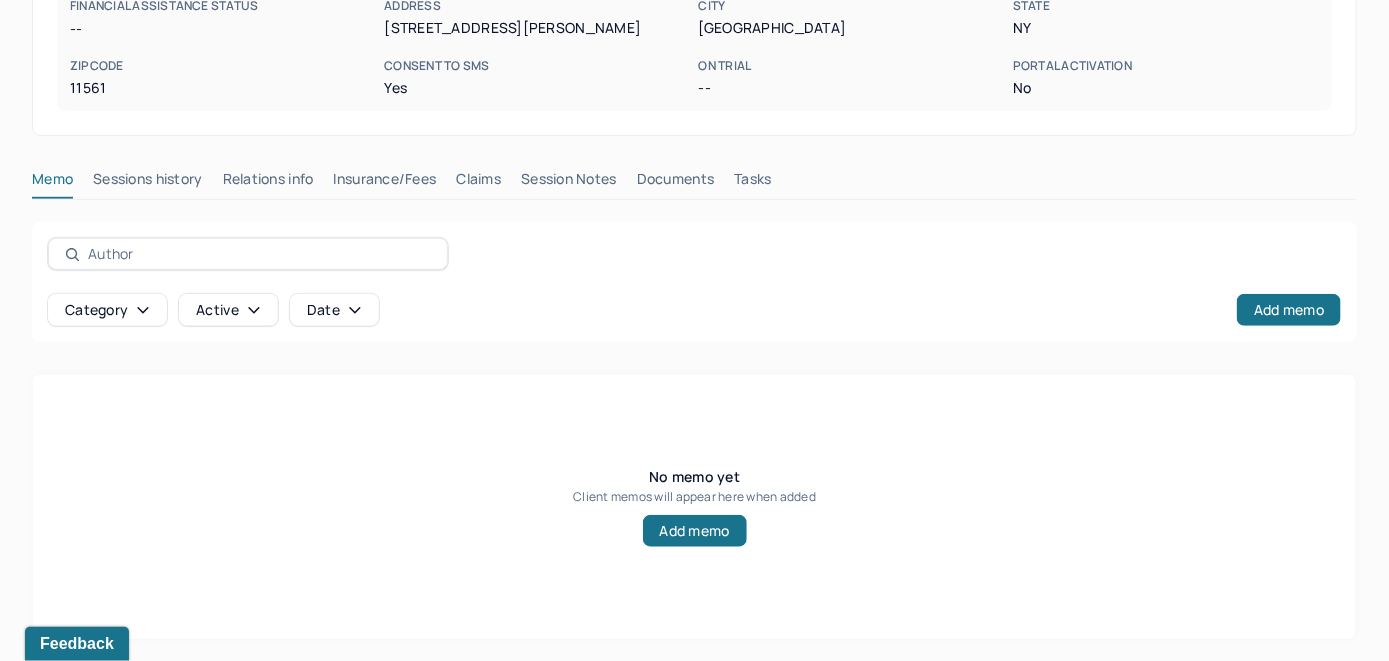 click on "Insurance/Fees" at bounding box center [385, 183] 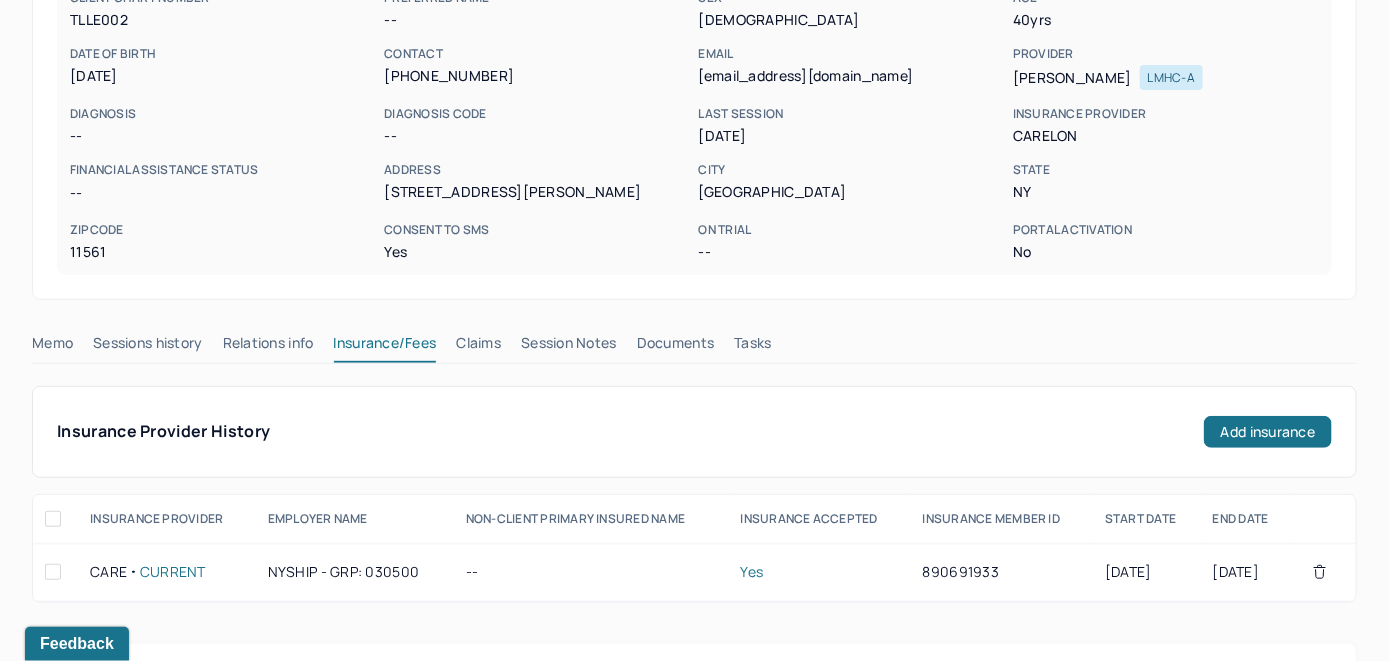 scroll, scrollTop: 193, scrollLeft: 0, axis: vertical 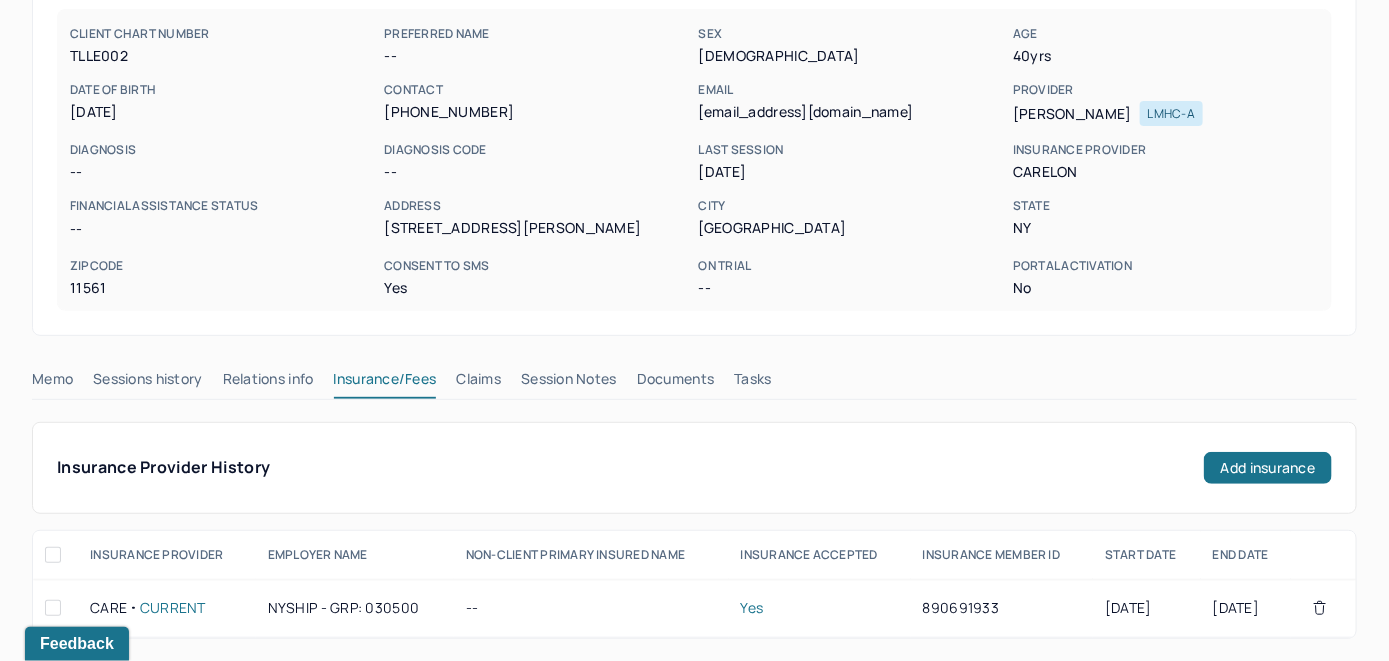 drag, startPoint x: 510, startPoint y: 377, endPoint x: 499, endPoint y: 375, distance: 11.18034 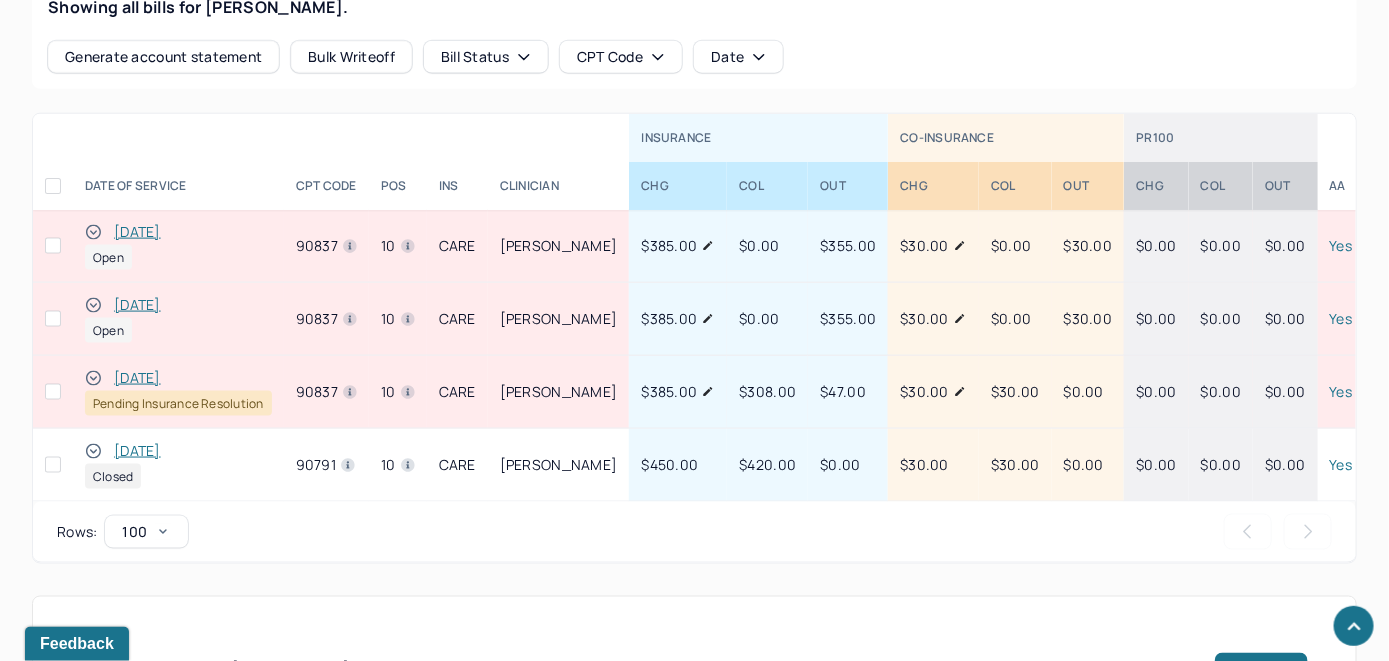 scroll, scrollTop: 821, scrollLeft: 0, axis: vertical 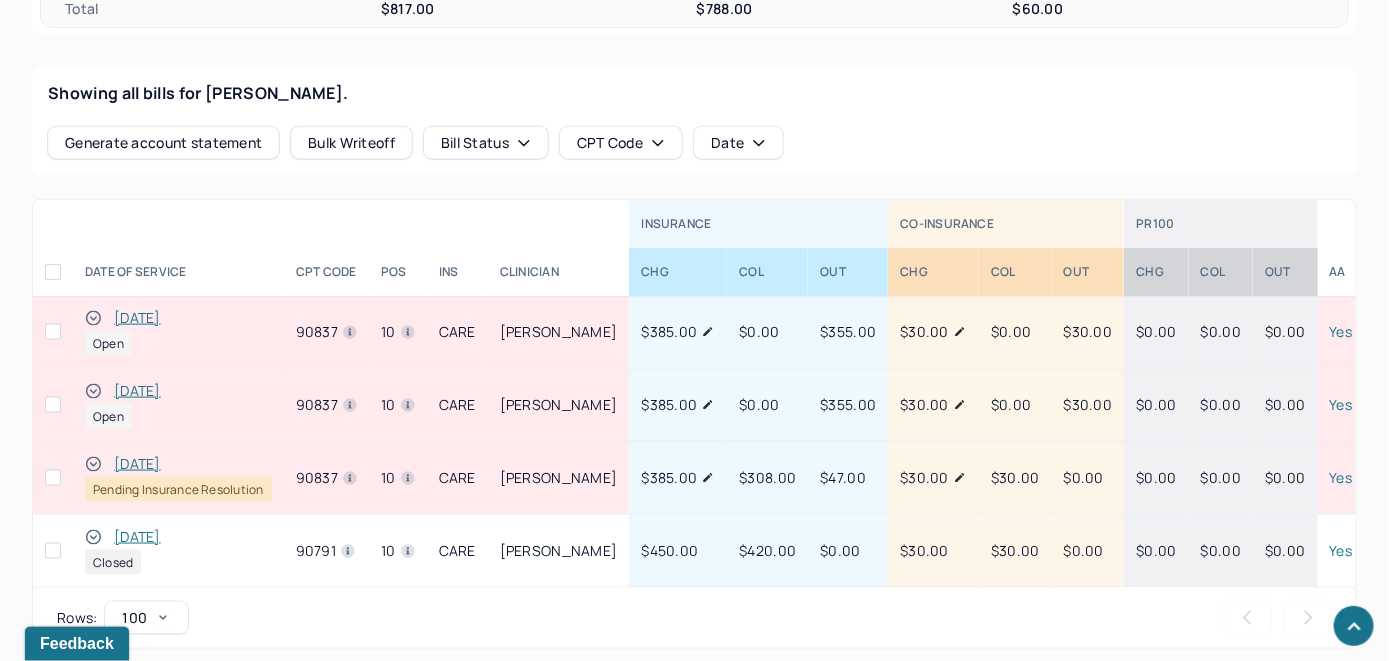 click on "[DATE]" at bounding box center (137, 391) 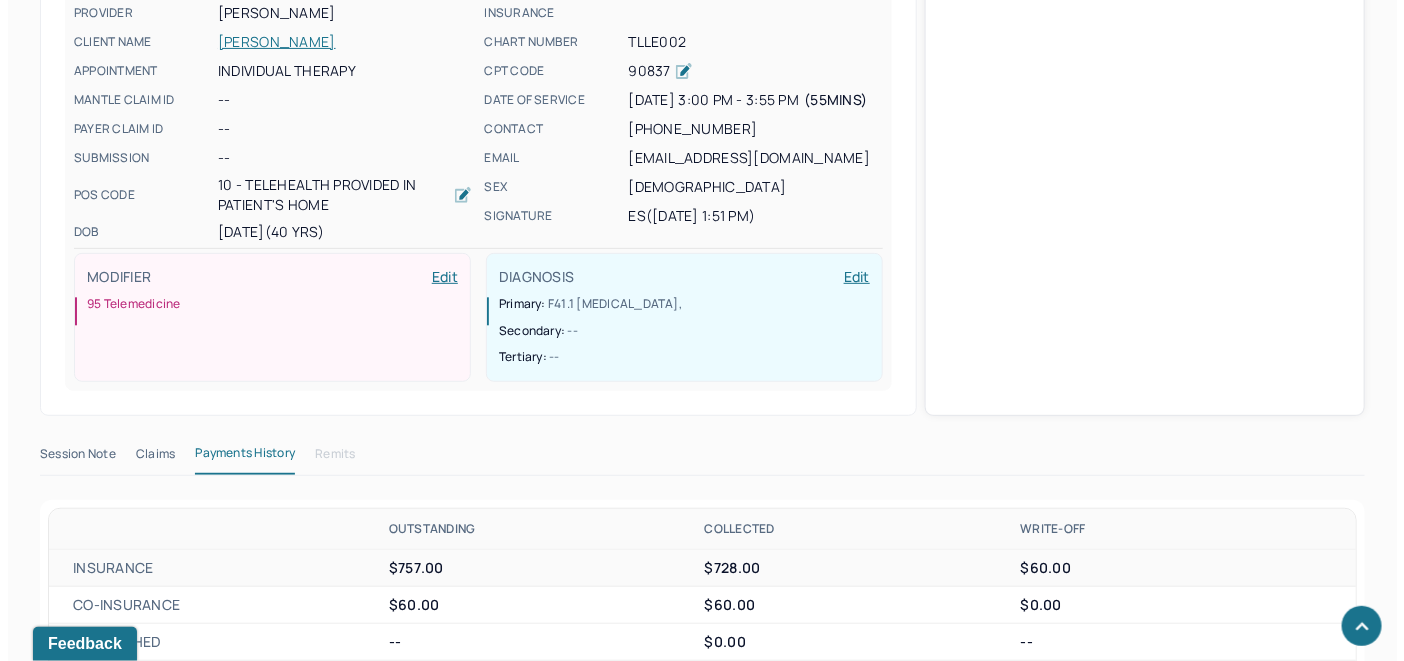 scroll, scrollTop: 750, scrollLeft: 0, axis: vertical 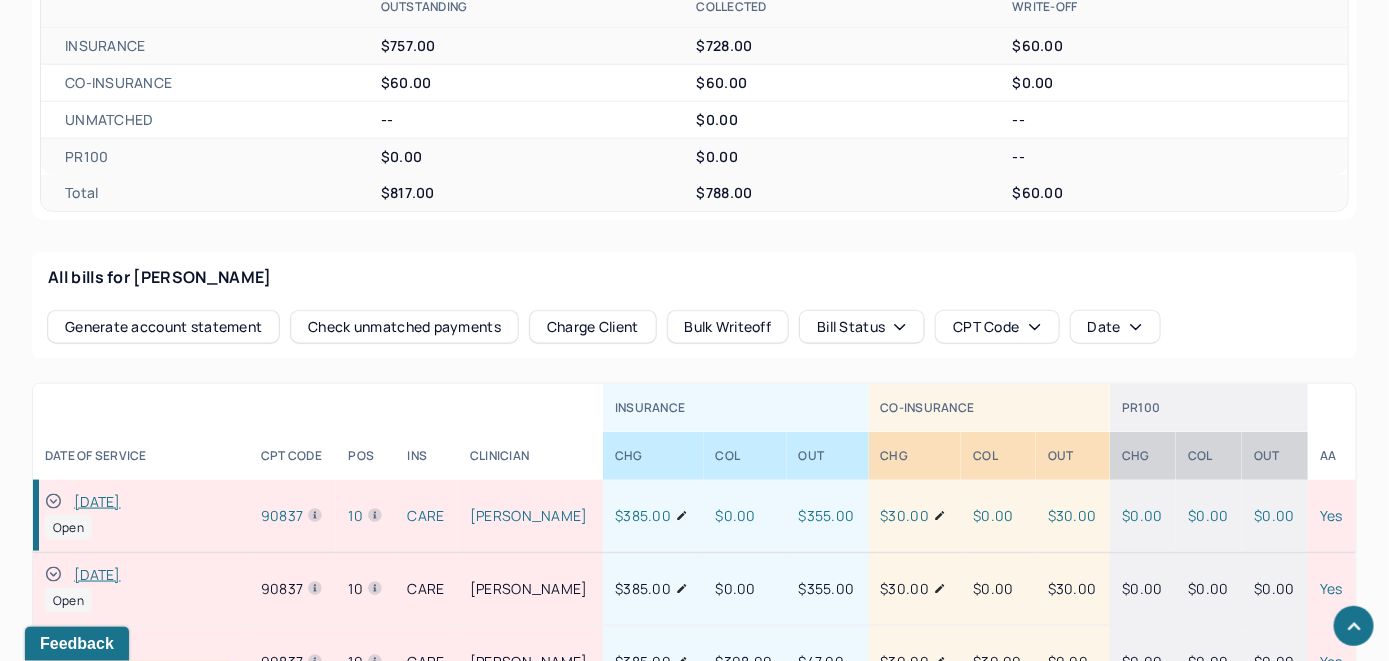 click on "Check unmatched payments" at bounding box center [404, 327] 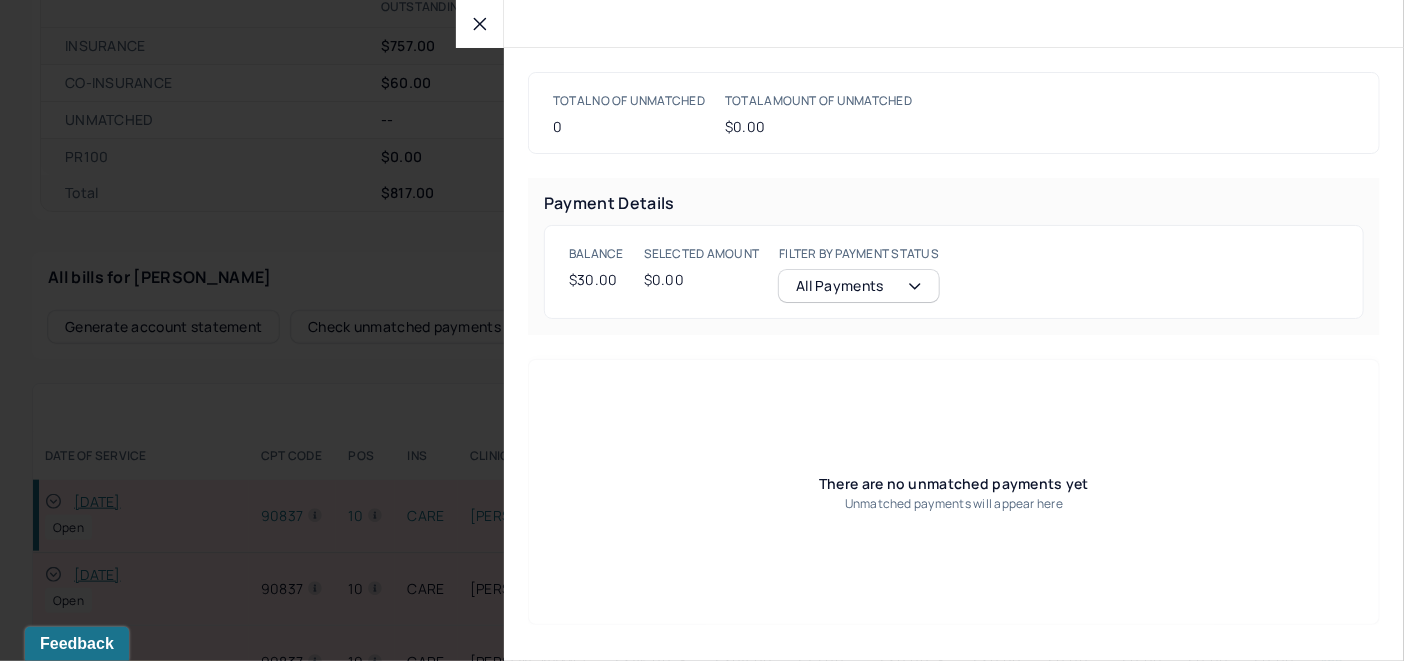 click 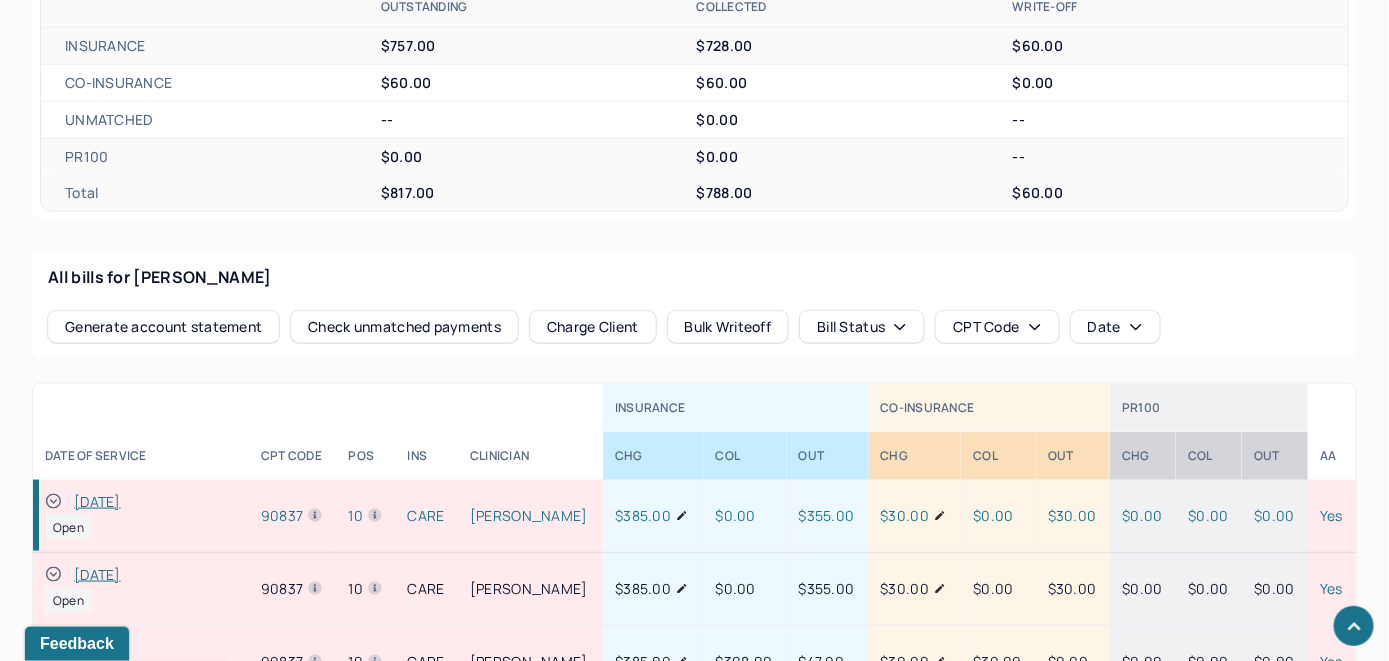 click on "Charge Client" at bounding box center [593, 327] 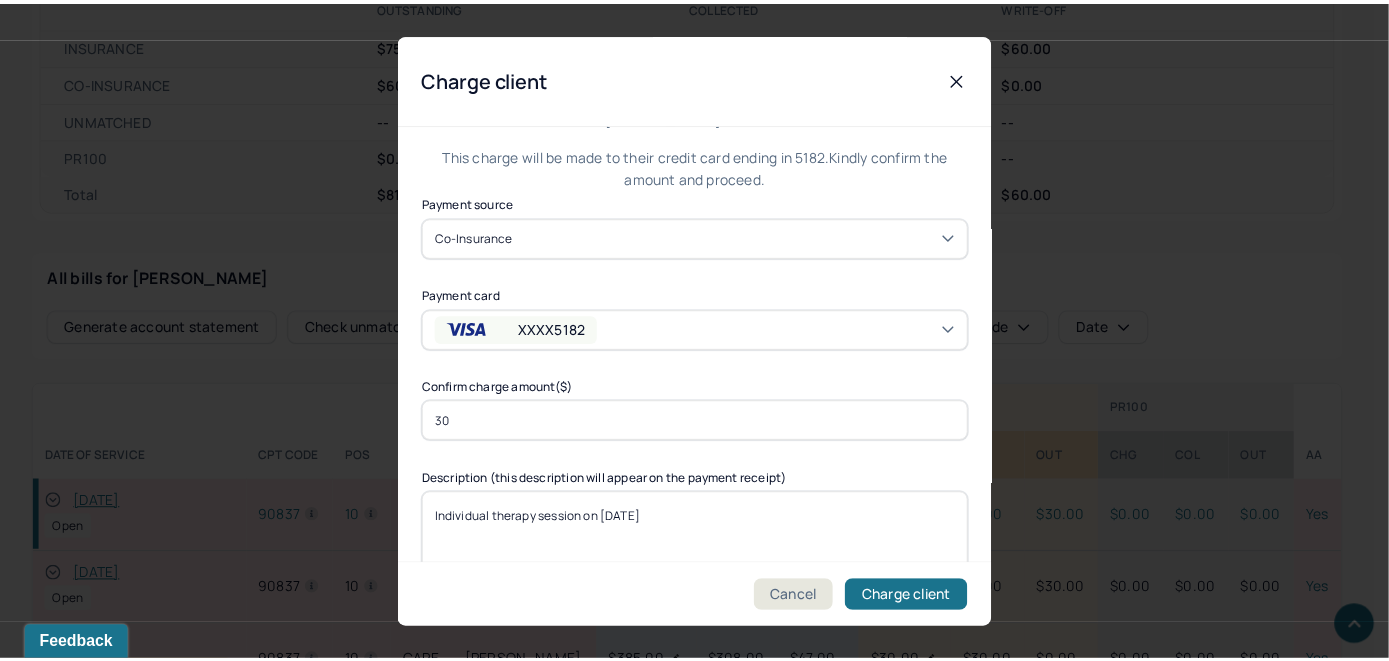 scroll, scrollTop: 121, scrollLeft: 0, axis: vertical 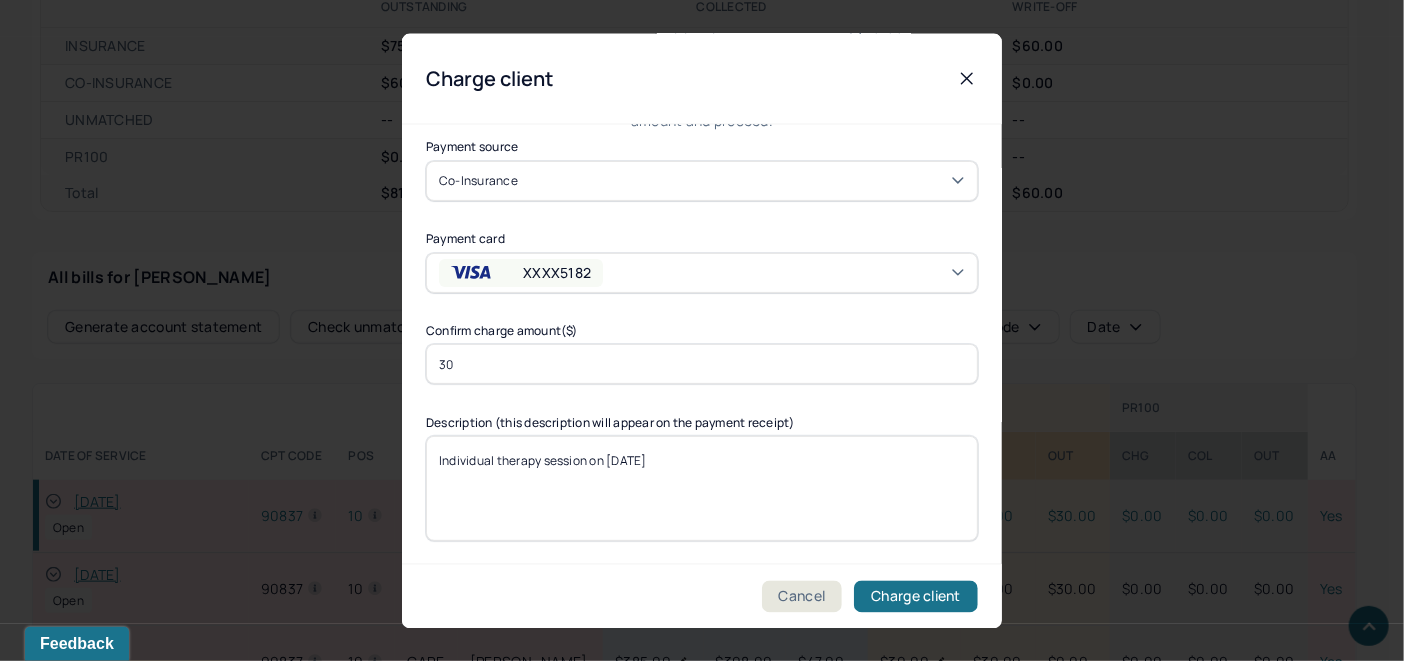 click on "XXXX5182" at bounding box center (702, 272) 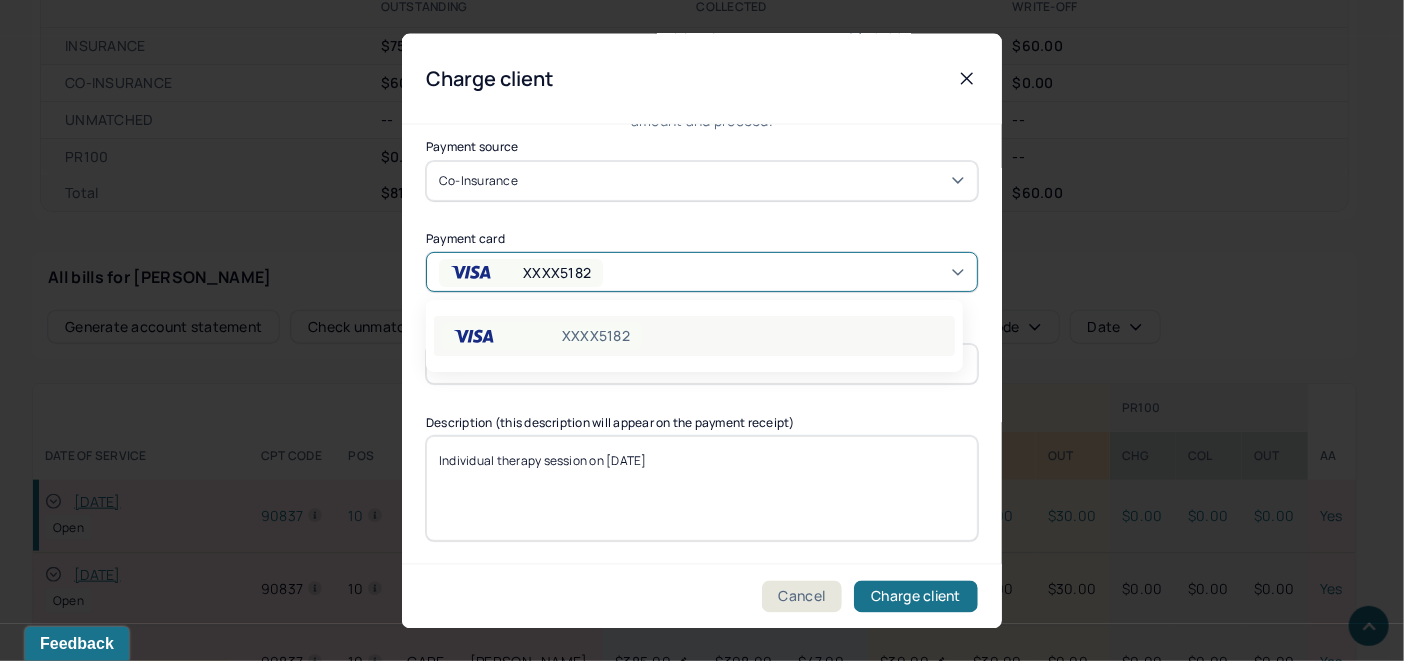 click on "XXXX5182" at bounding box center [694, 336] 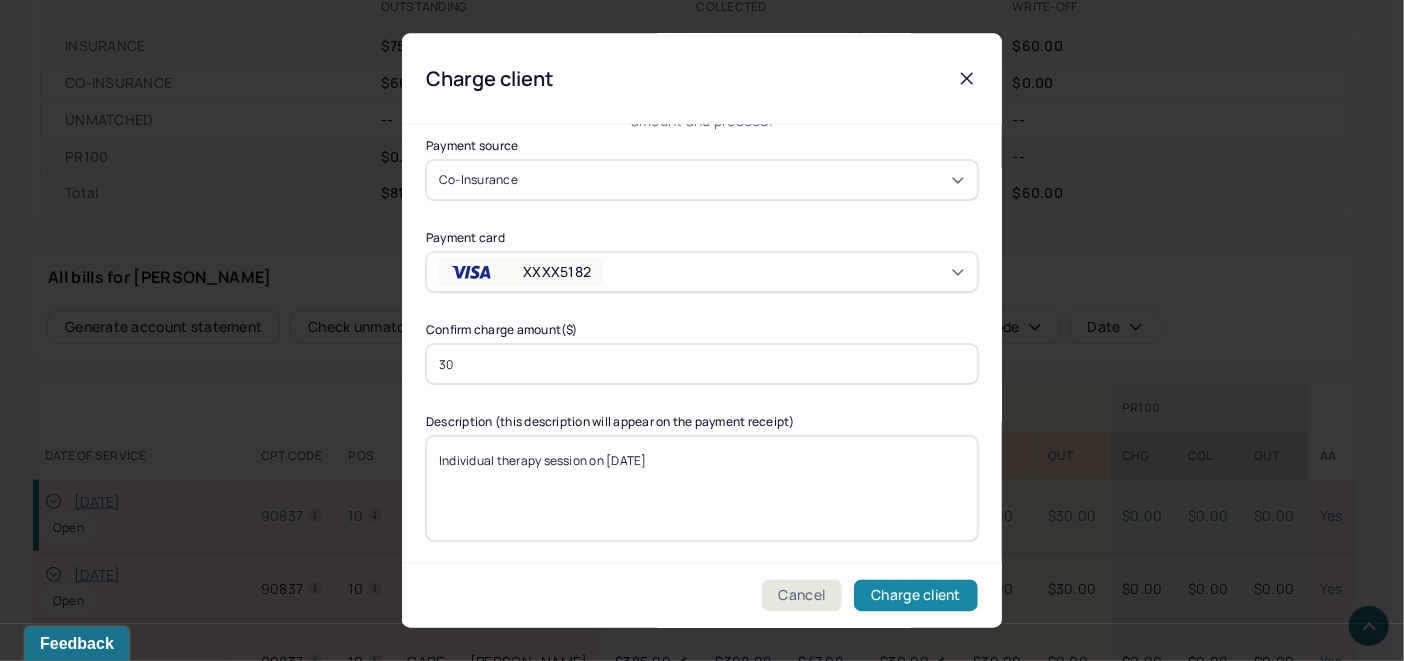 click on "Charge client" at bounding box center [916, 596] 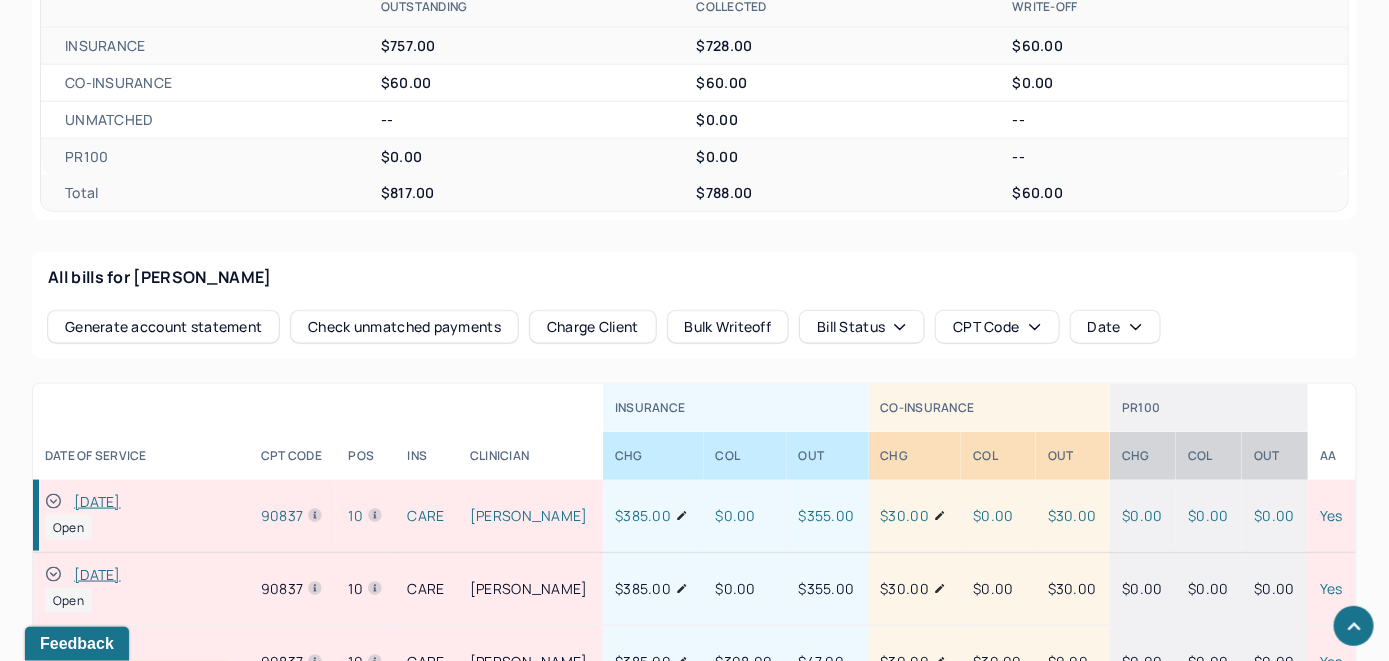click at bounding box center [53, 502] 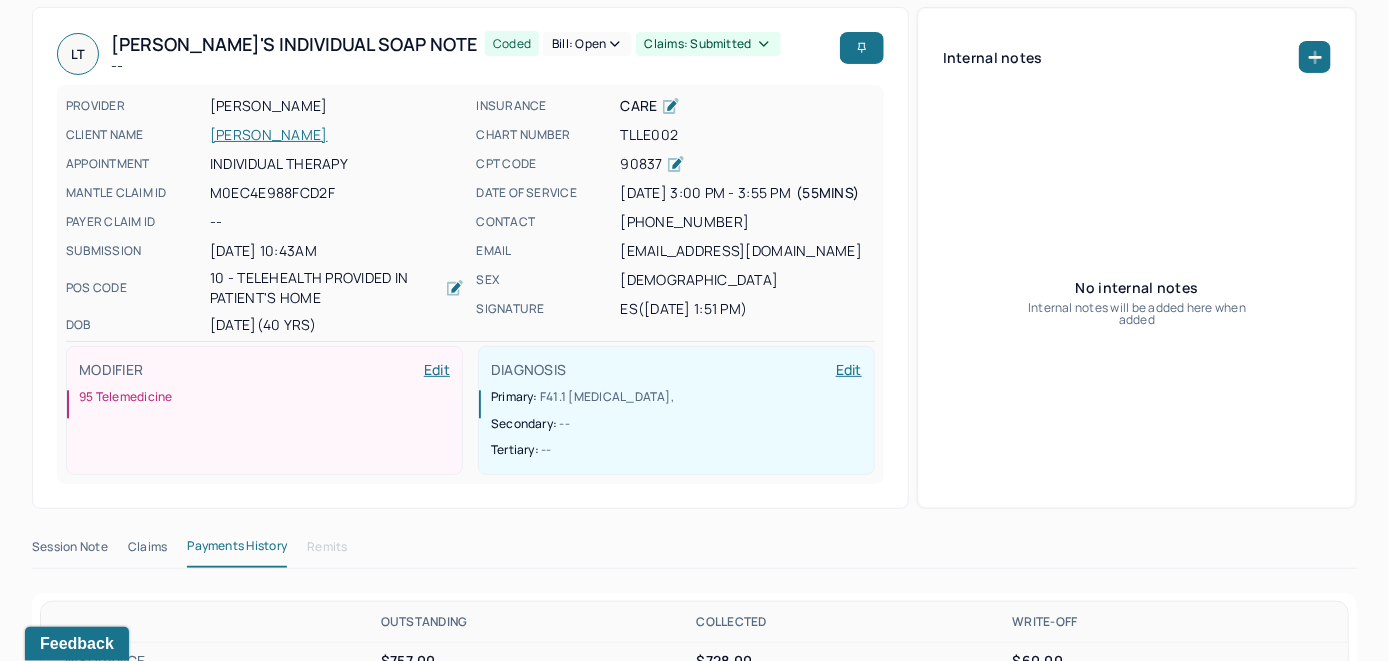 scroll, scrollTop: 0, scrollLeft: 0, axis: both 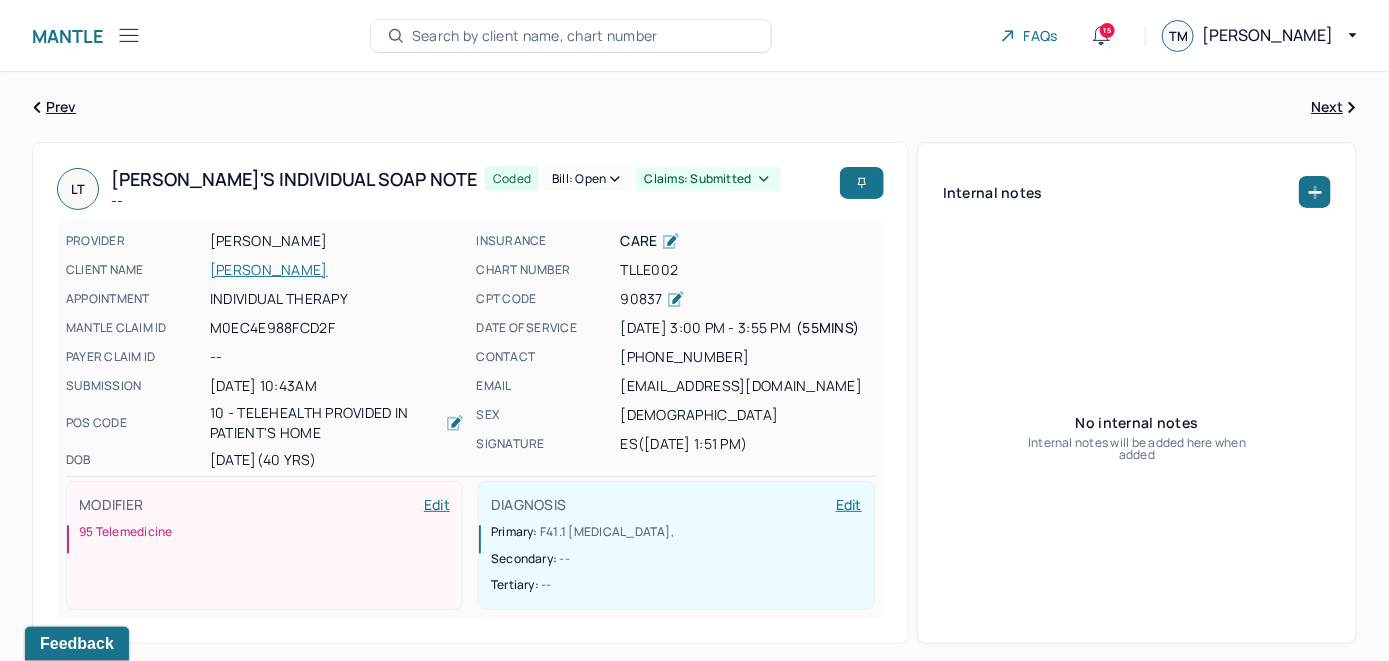 click on "Bill: Open" at bounding box center (587, 179) 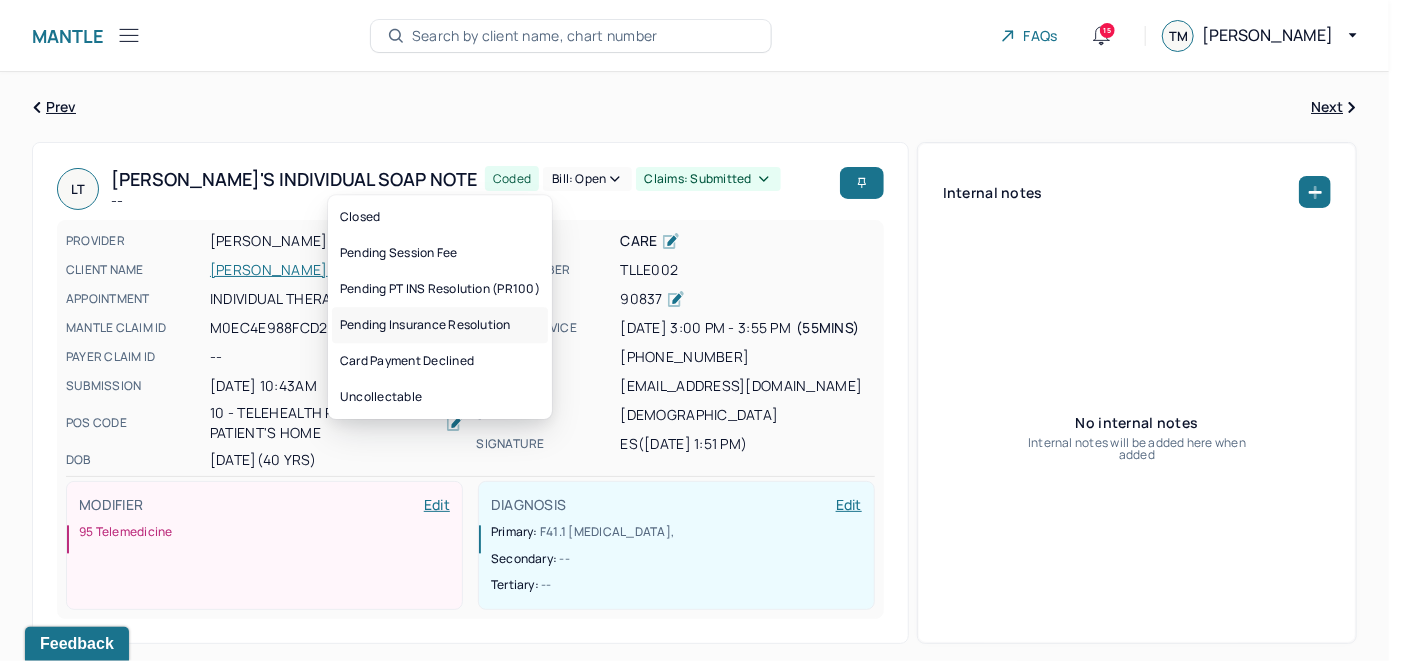click on "Pending Insurance Resolution" at bounding box center [440, 325] 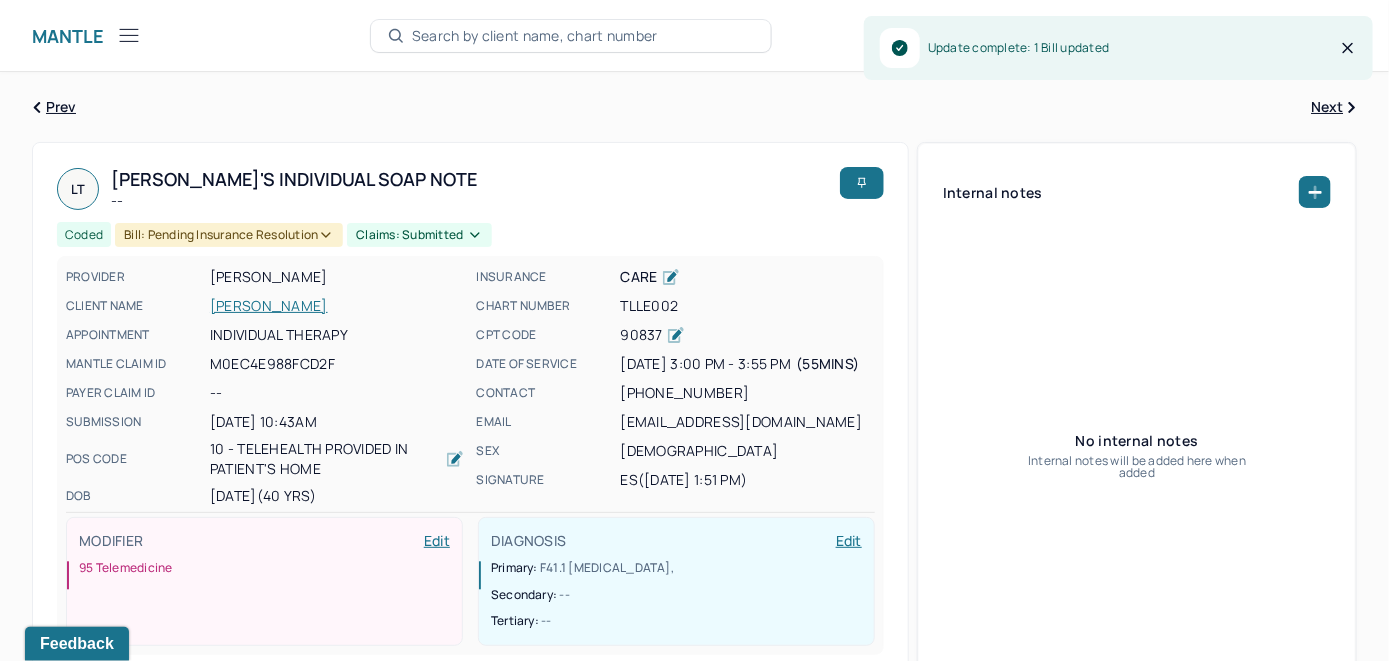 click on "THORSEN, LINDSAY" at bounding box center [337, 306] 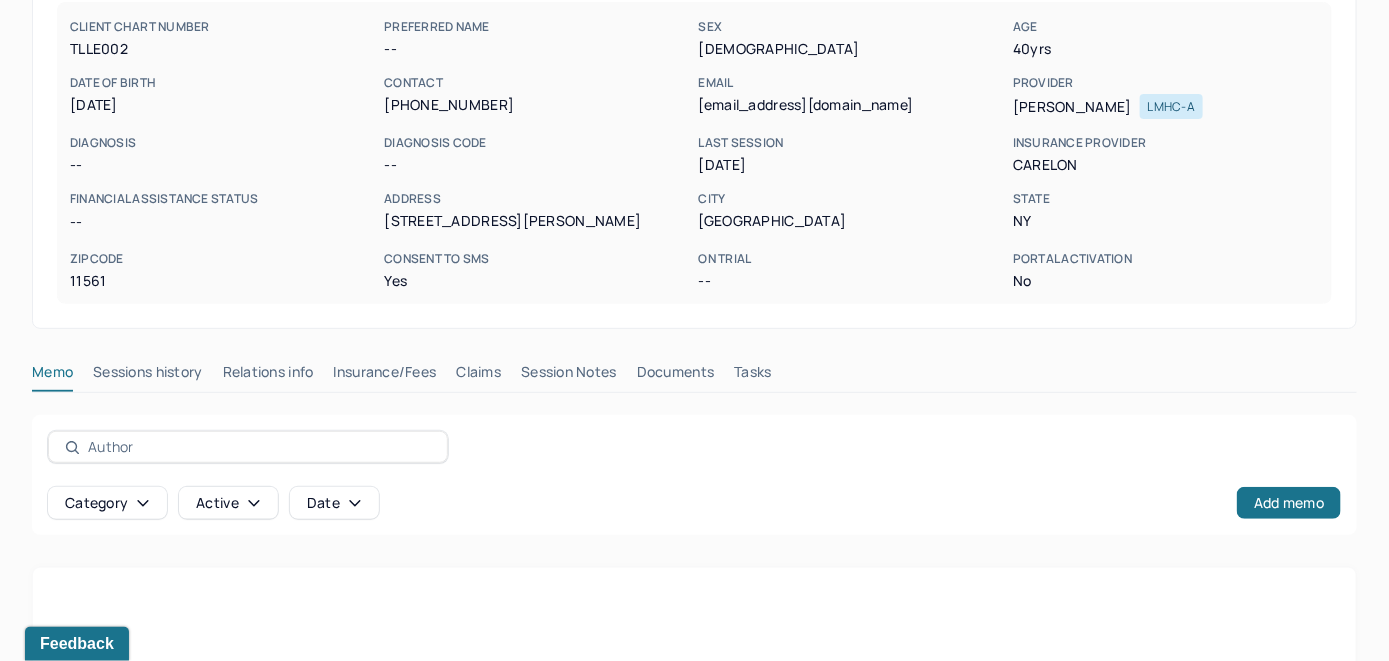 scroll, scrollTop: 300, scrollLeft: 0, axis: vertical 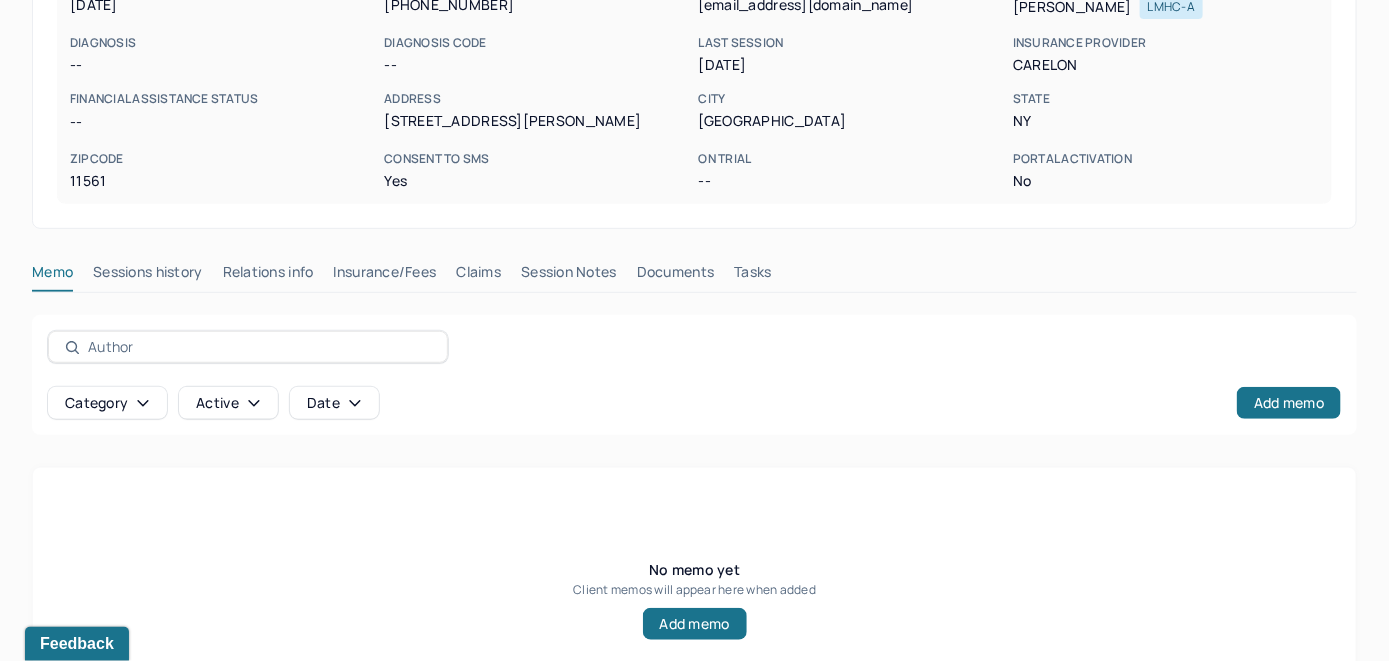 click on "Claims" at bounding box center (478, 276) 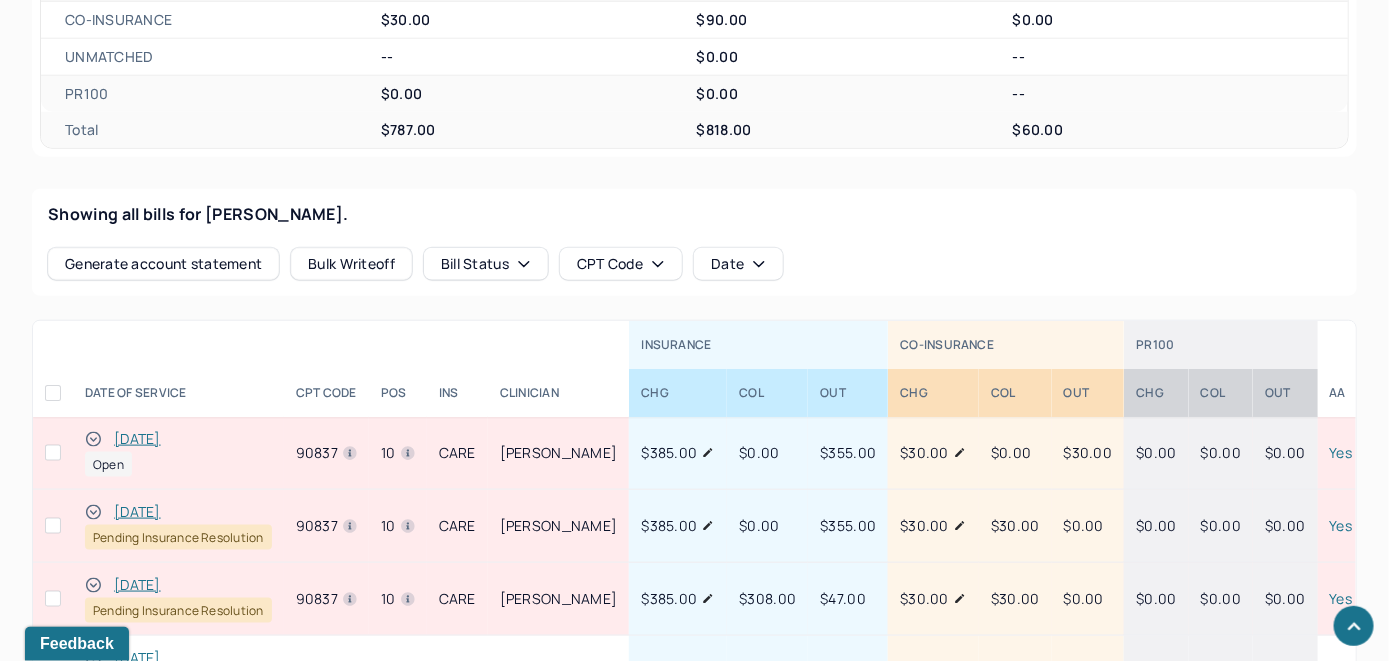click on "[DATE]" at bounding box center (137, 439) 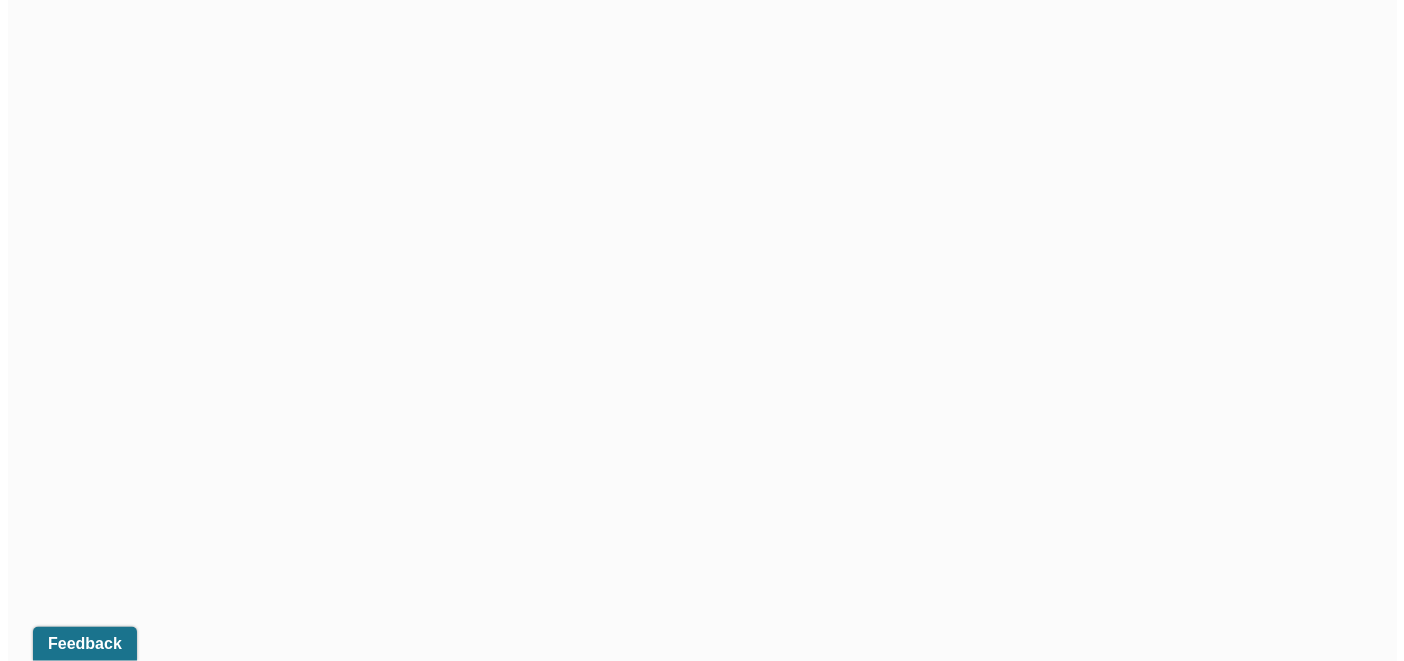 scroll, scrollTop: 627, scrollLeft: 0, axis: vertical 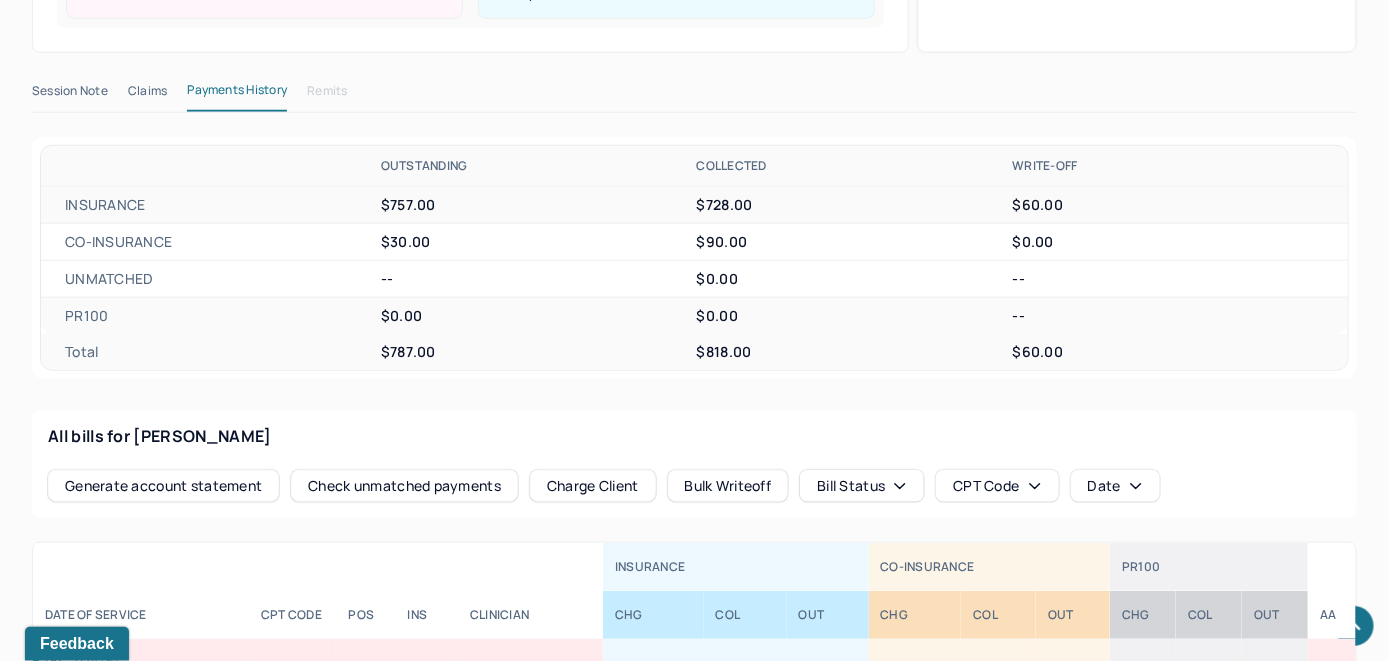 click on "Check unmatched payments" at bounding box center (404, 486) 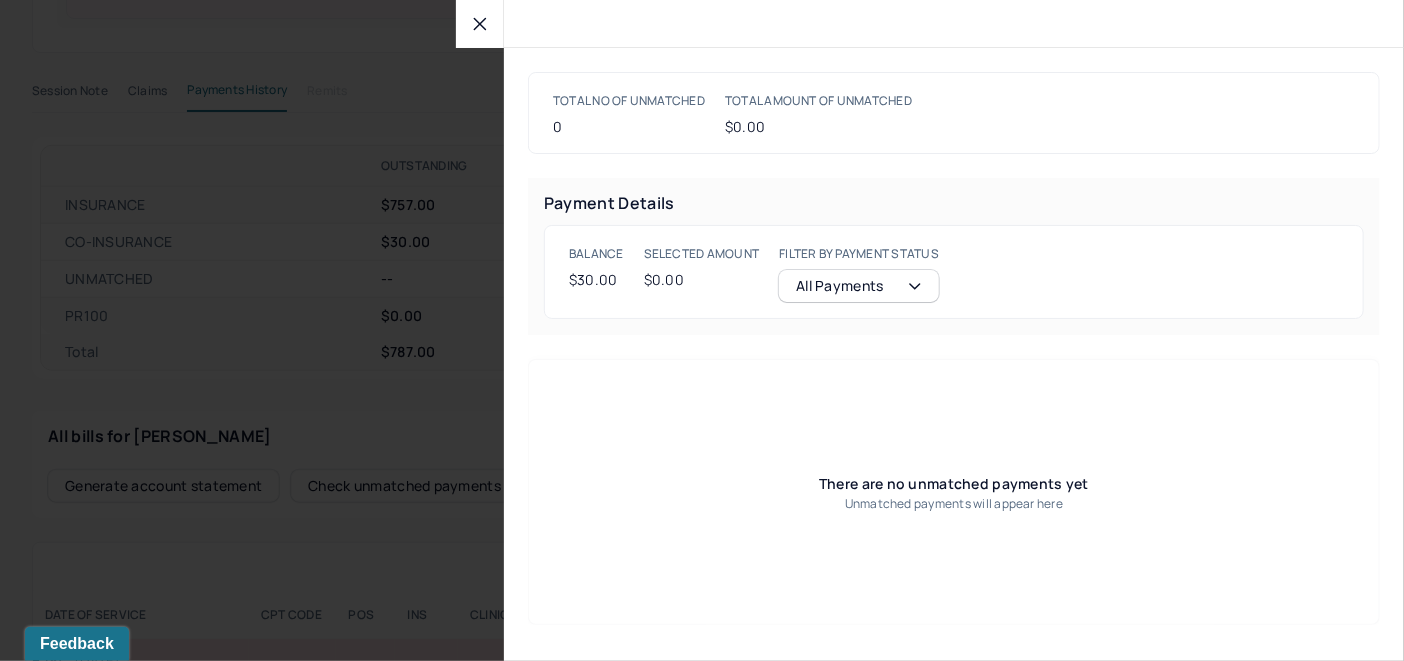 click 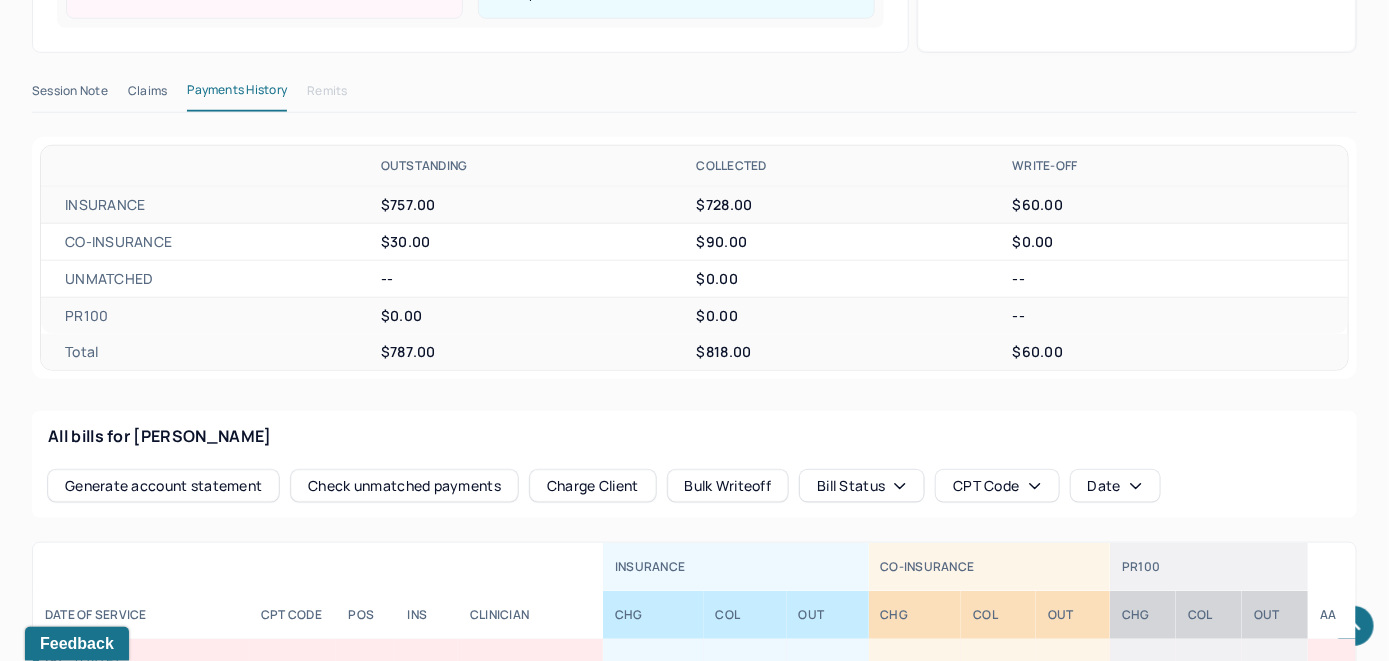 click on "Charge Client" at bounding box center [593, 486] 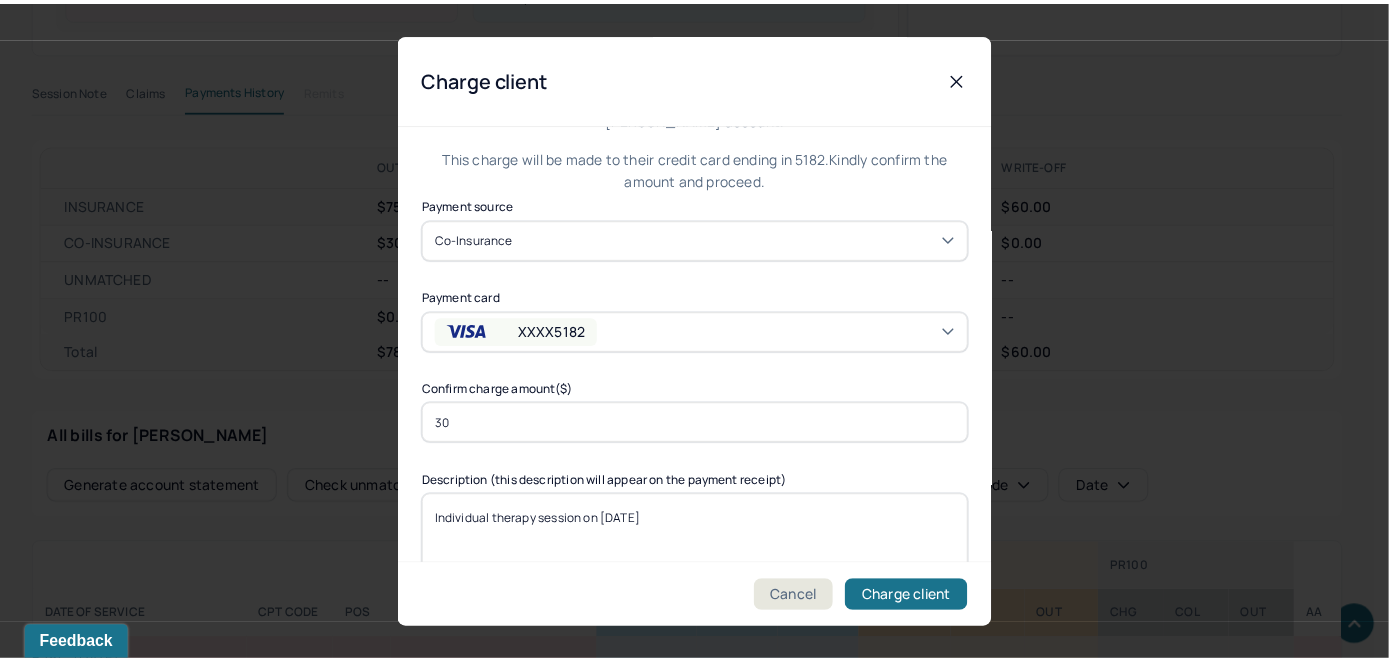 scroll, scrollTop: 121, scrollLeft: 0, axis: vertical 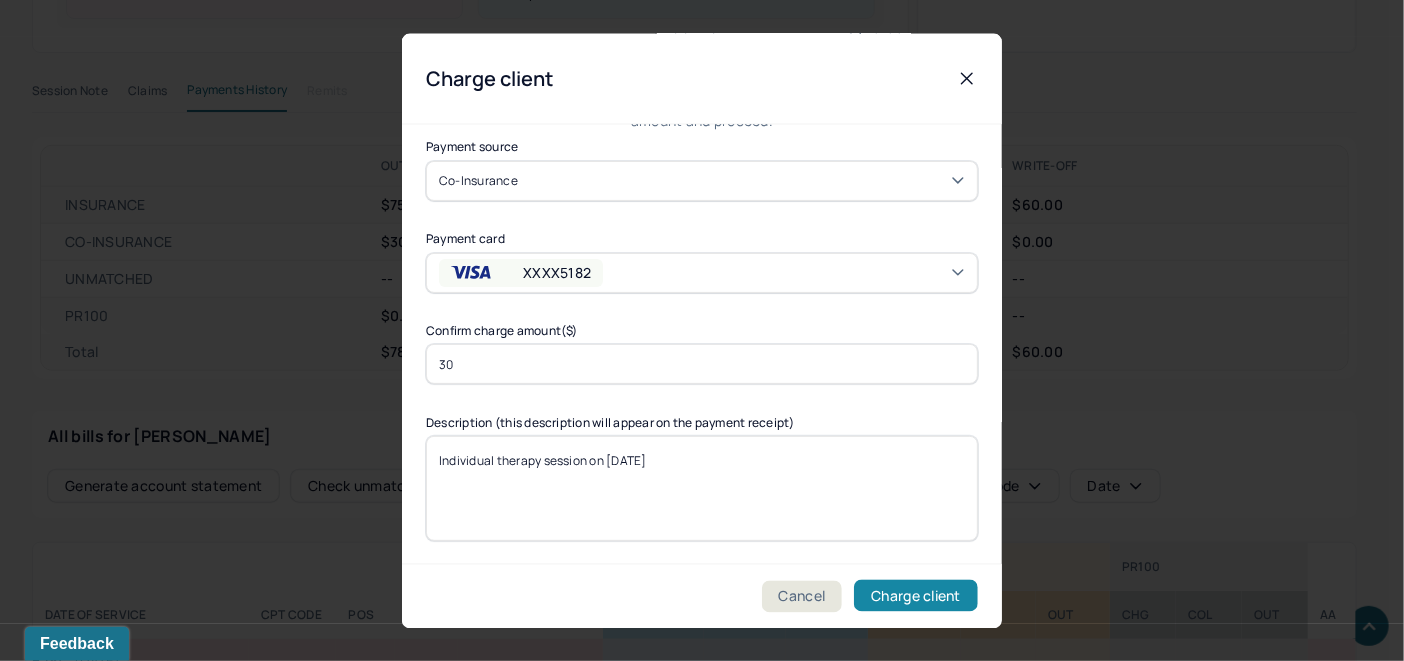 click on "Charge client" at bounding box center (916, 596) 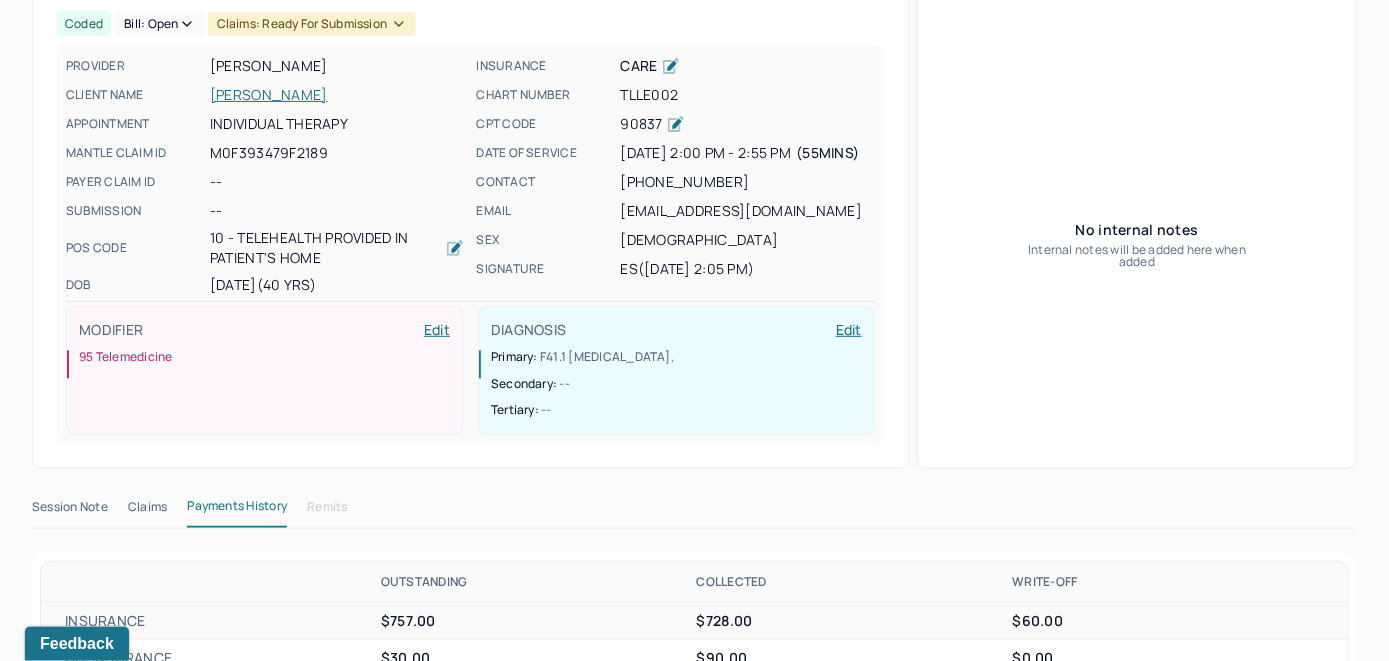 scroll, scrollTop: 0, scrollLeft: 0, axis: both 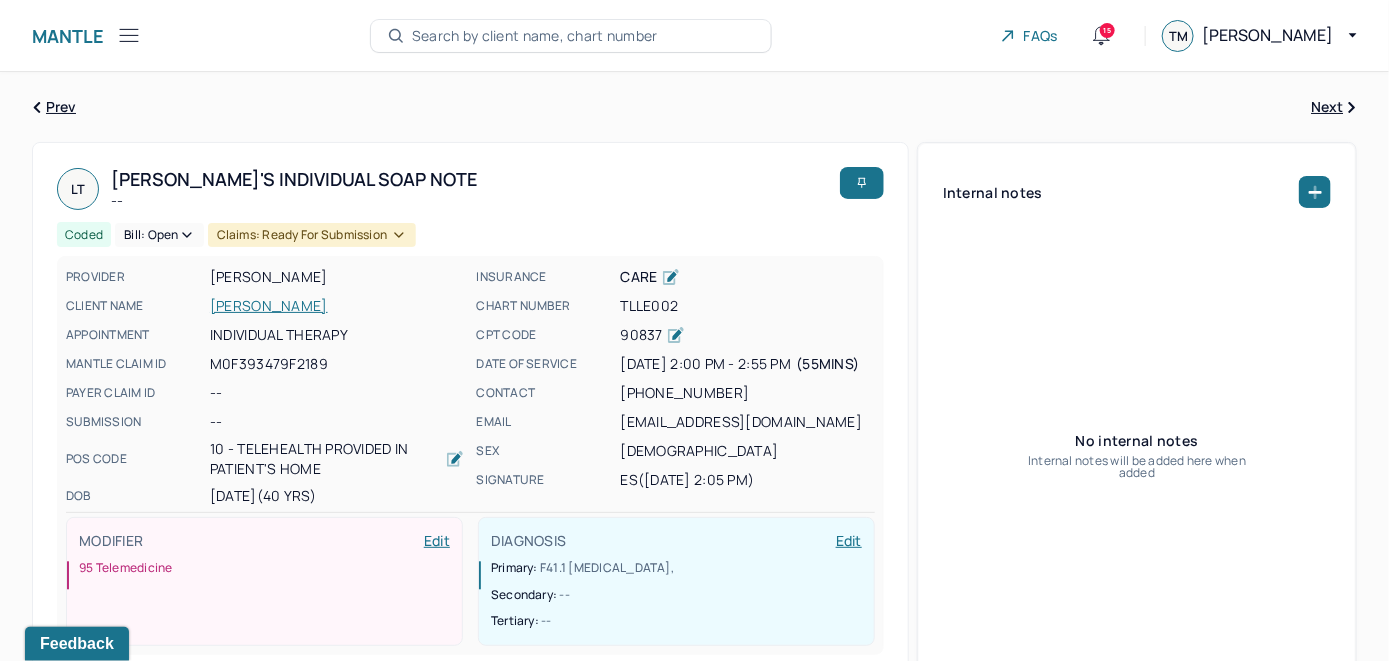 click on "Search by client name, chart number" at bounding box center [535, 36] 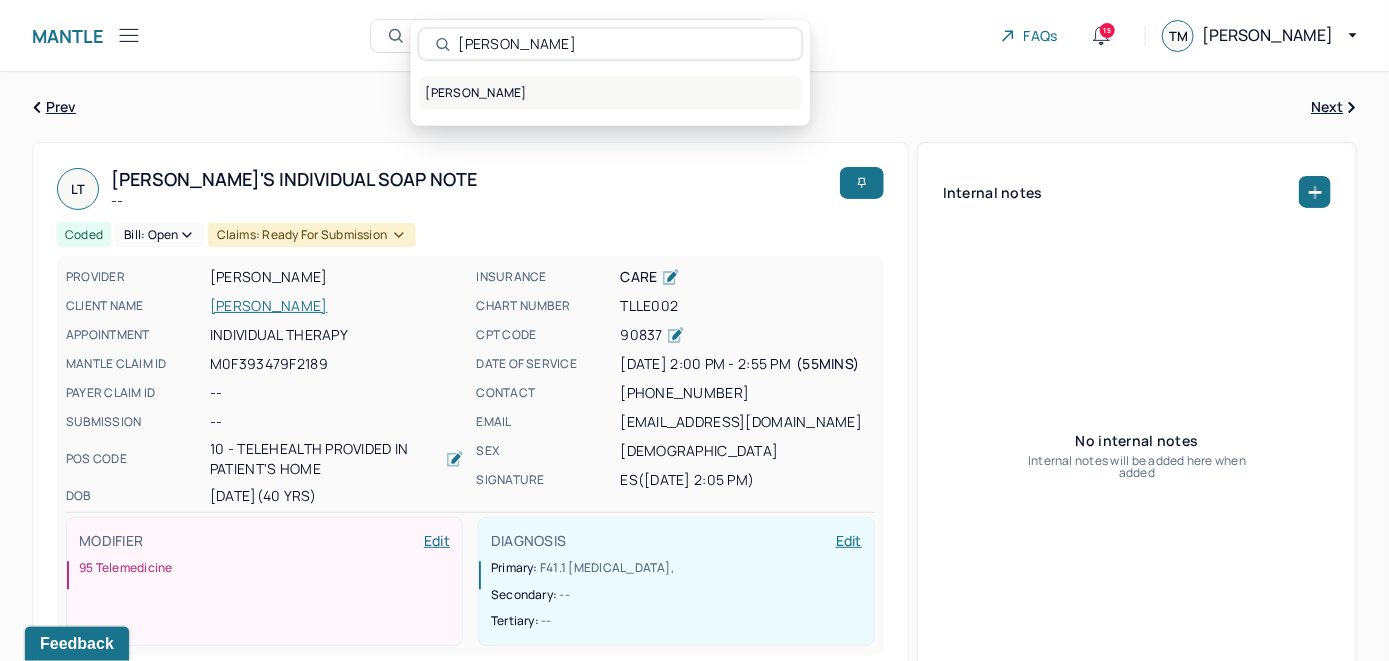 type on "Amber VanAlstyne" 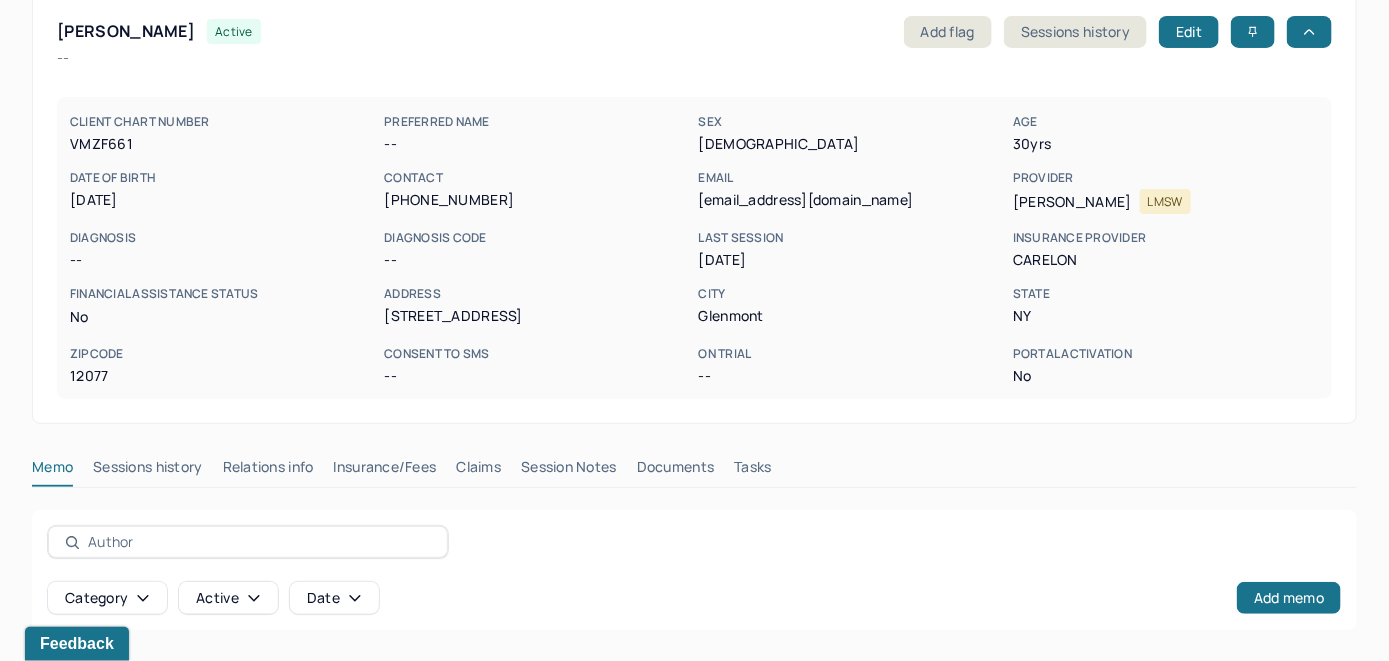 scroll, scrollTop: 261, scrollLeft: 0, axis: vertical 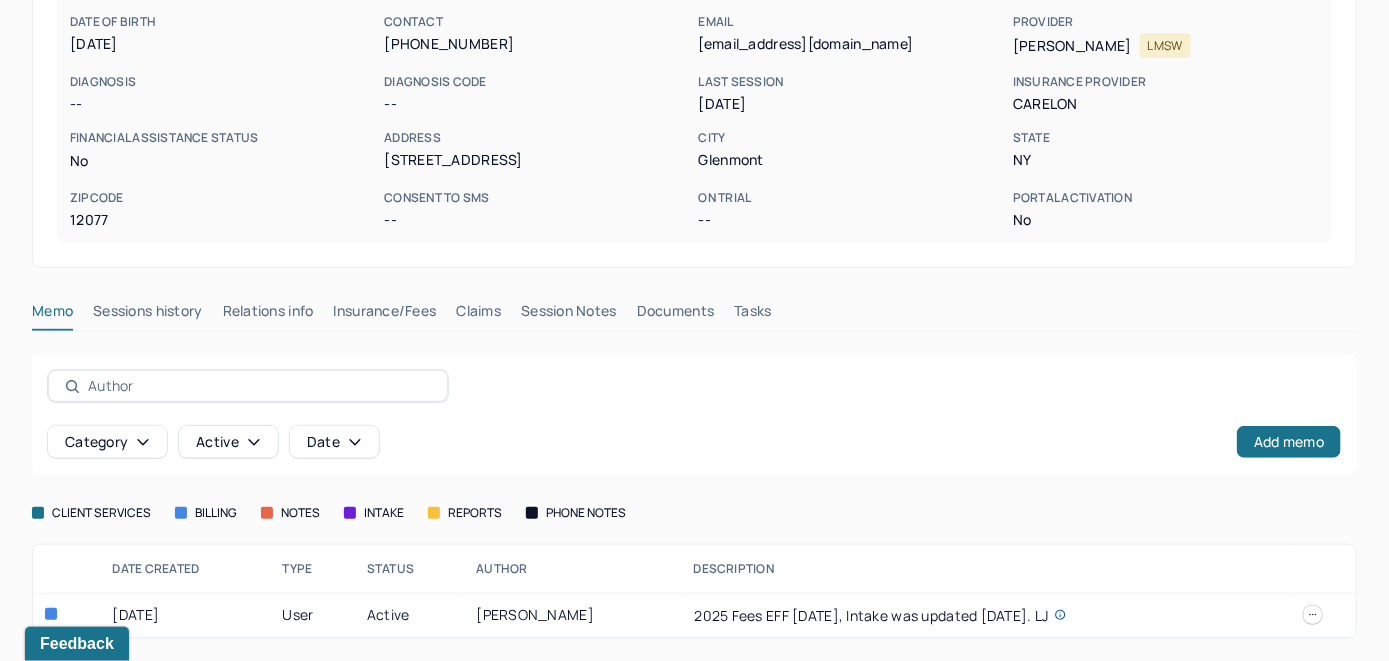 click on "Insurance/Fees" at bounding box center [385, 315] 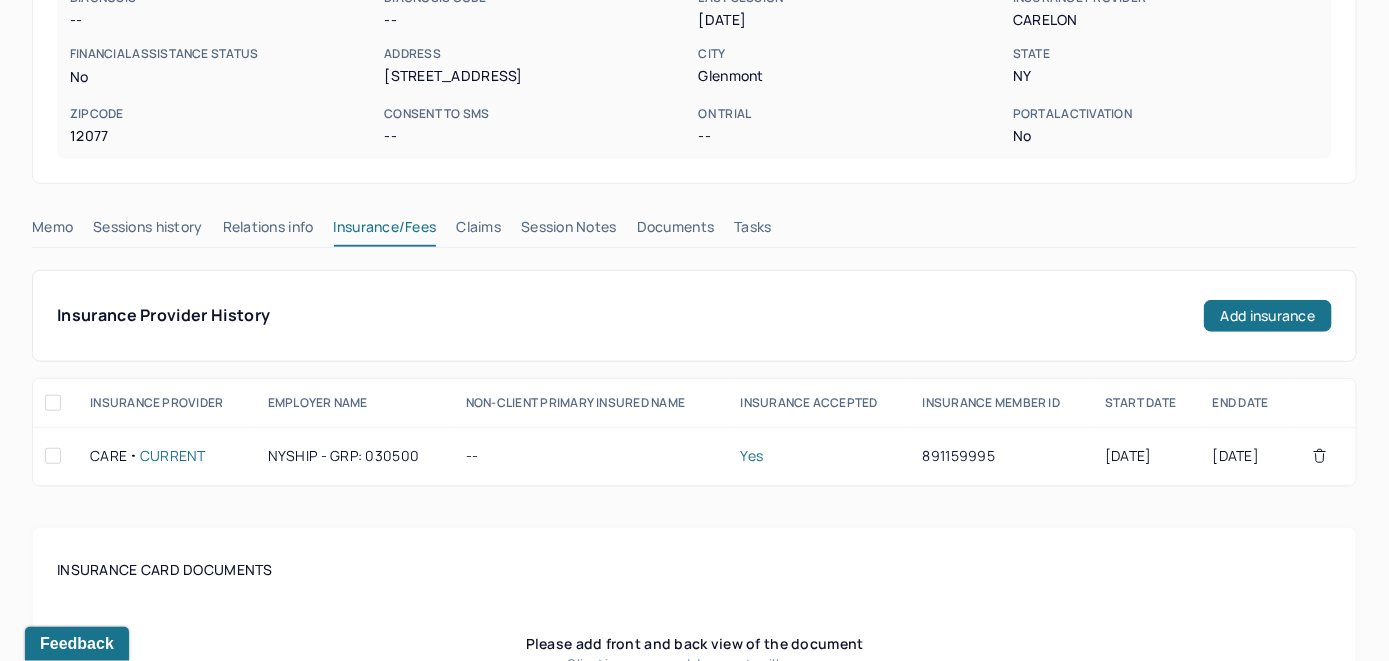 scroll, scrollTop: 261, scrollLeft: 0, axis: vertical 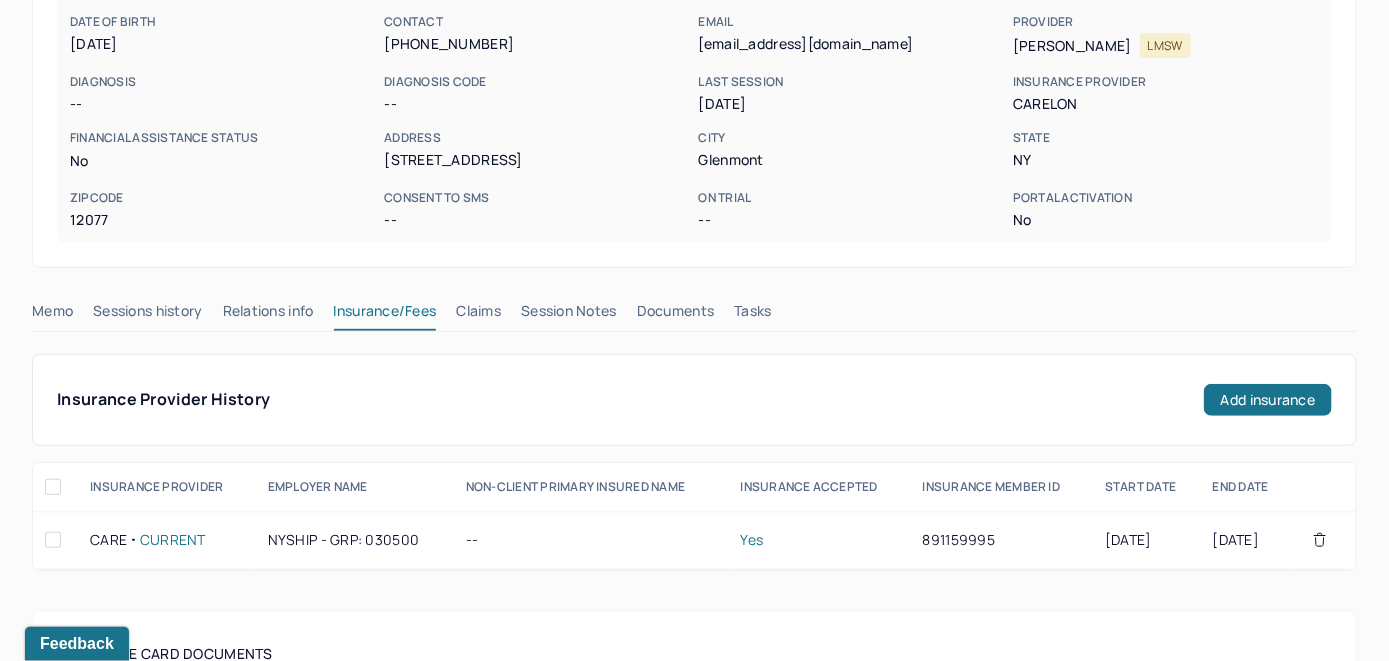 click on "Claims" at bounding box center (478, 315) 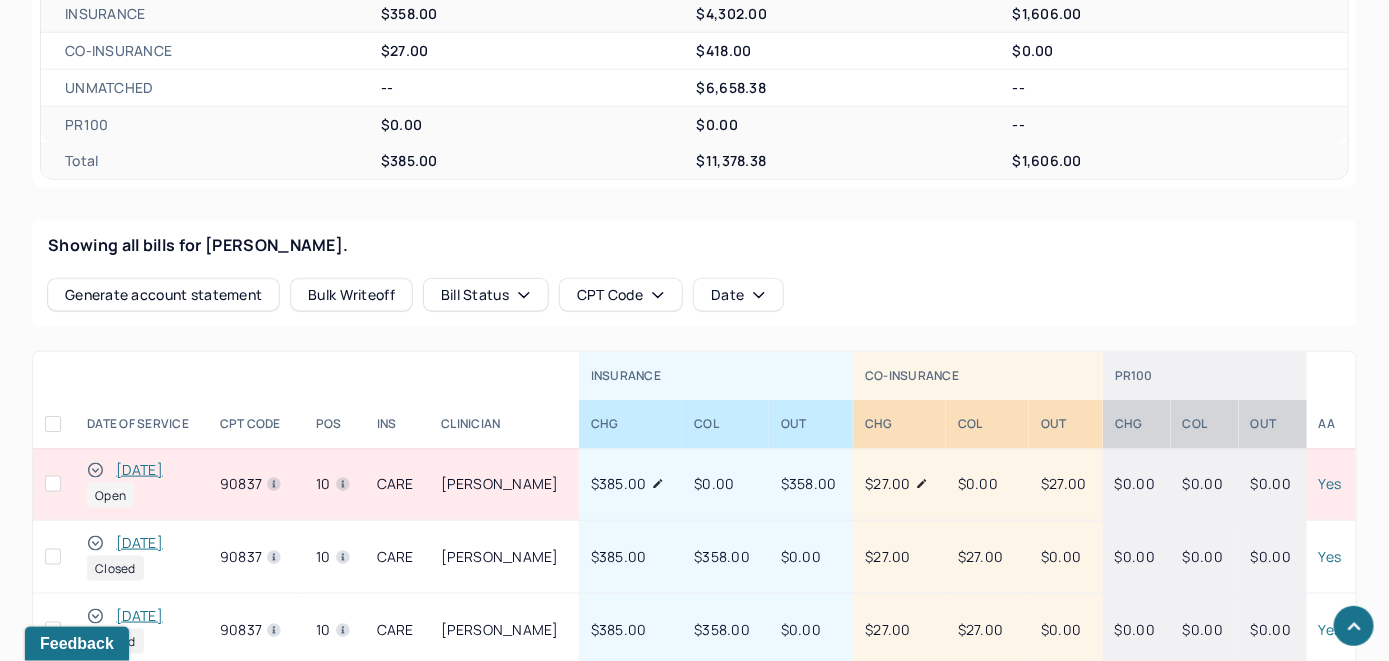 click on "07/11/2025" at bounding box center (139, 470) 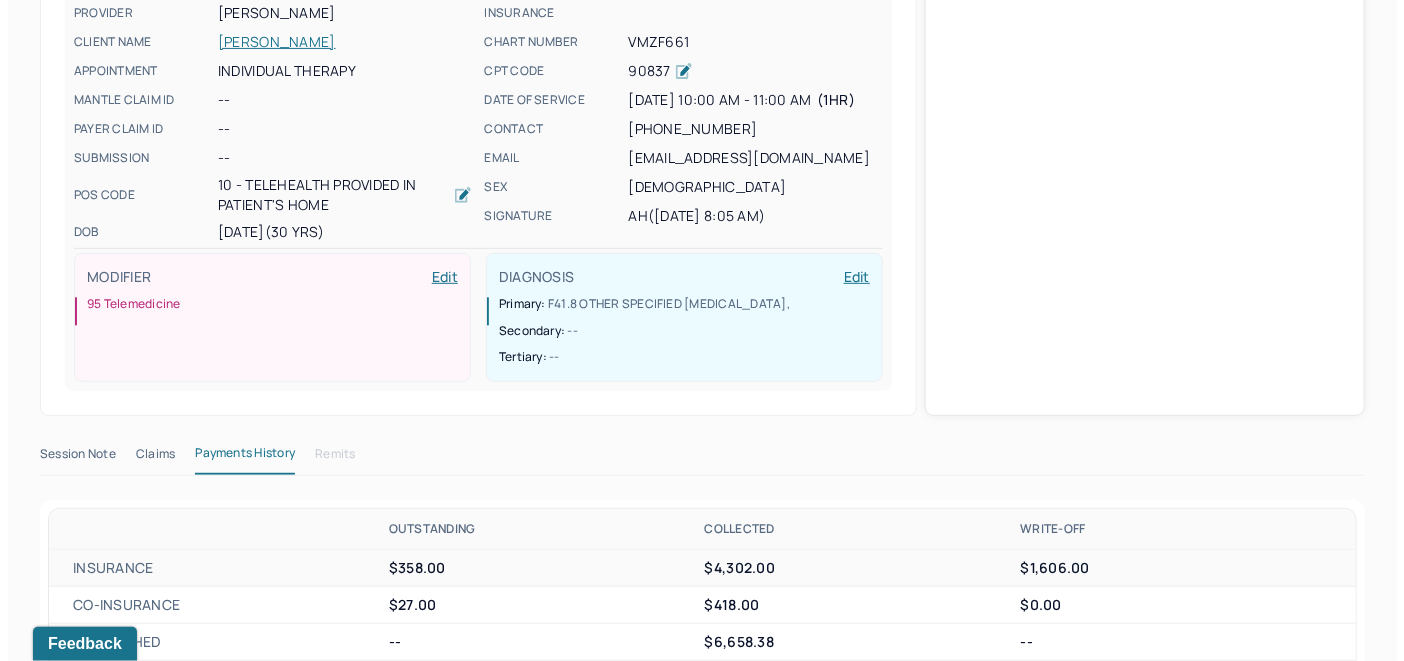 scroll, scrollTop: 597, scrollLeft: 0, axis: vertical 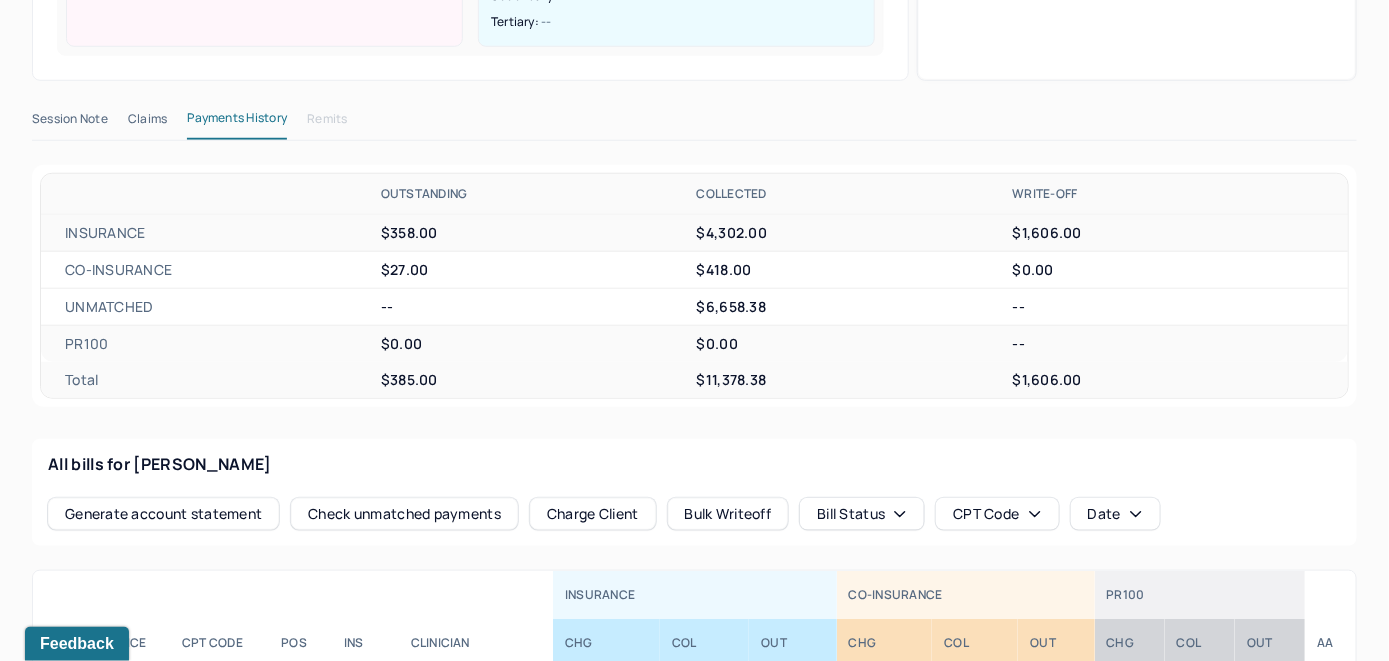 click on "Check unmatched payments" at bounding box center [404, 514] 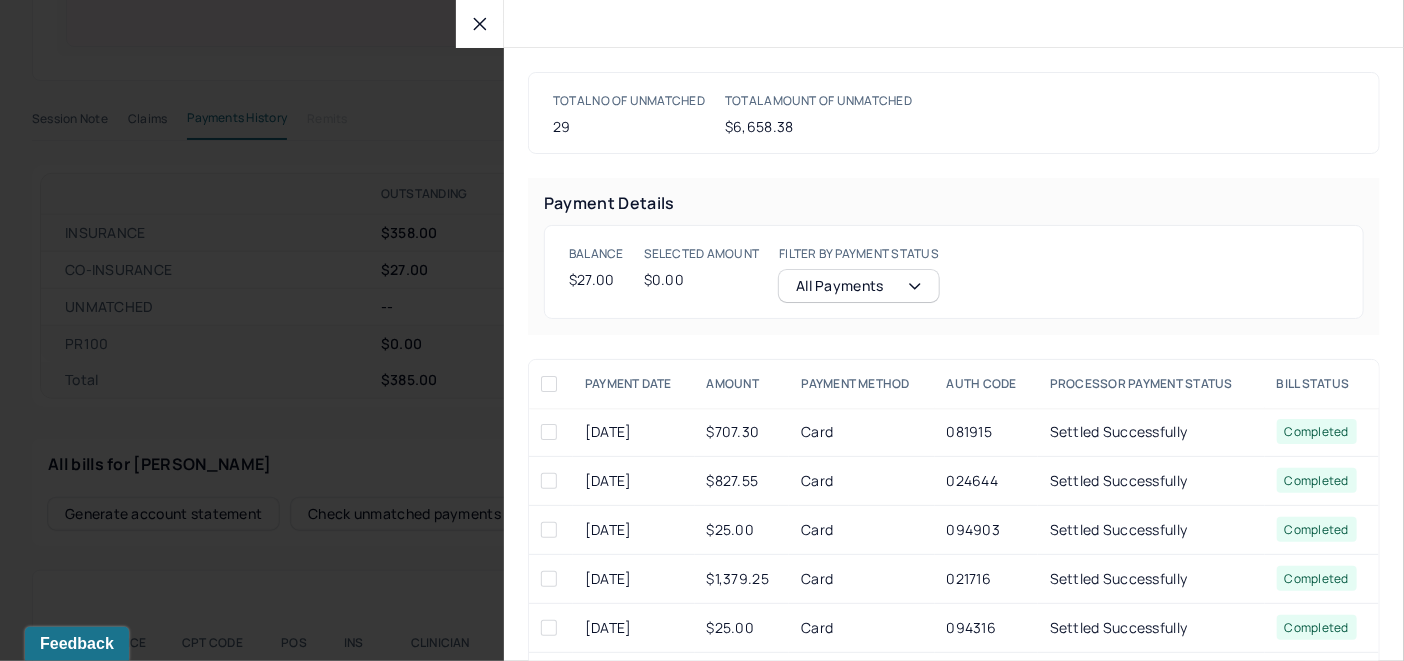 click 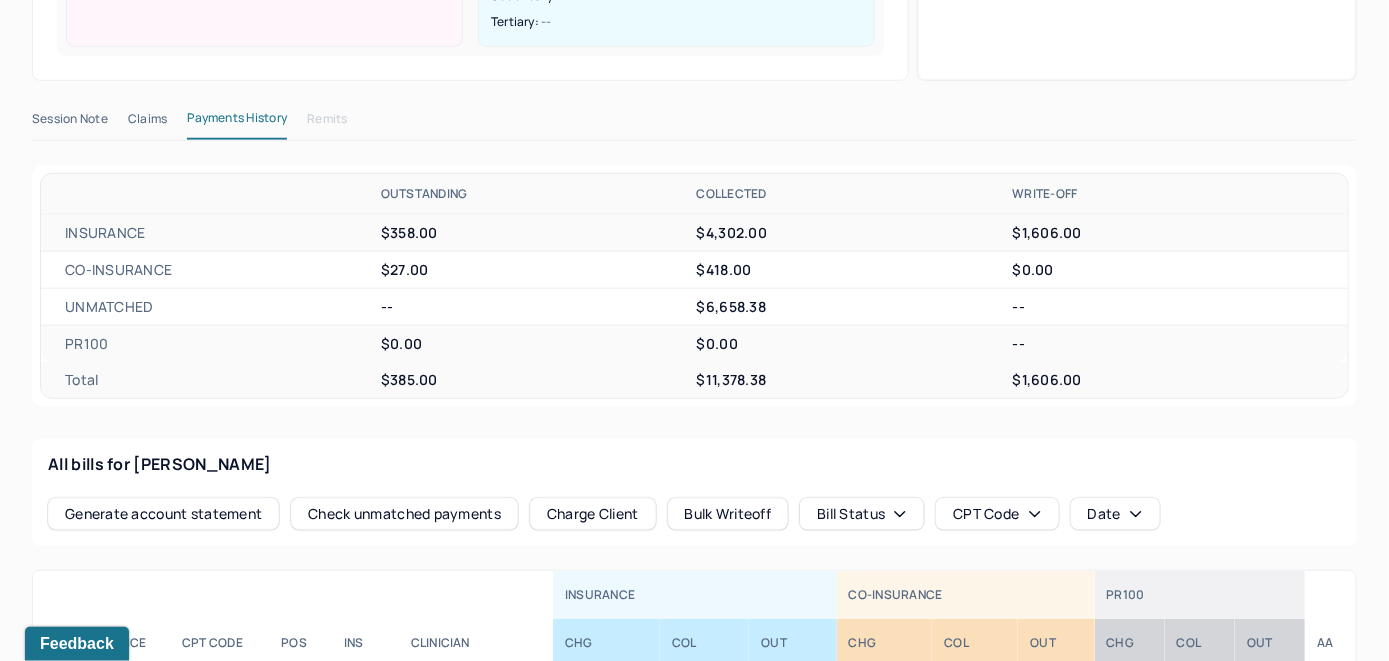 click on "Charge Client" at bounding box center [593, 514] 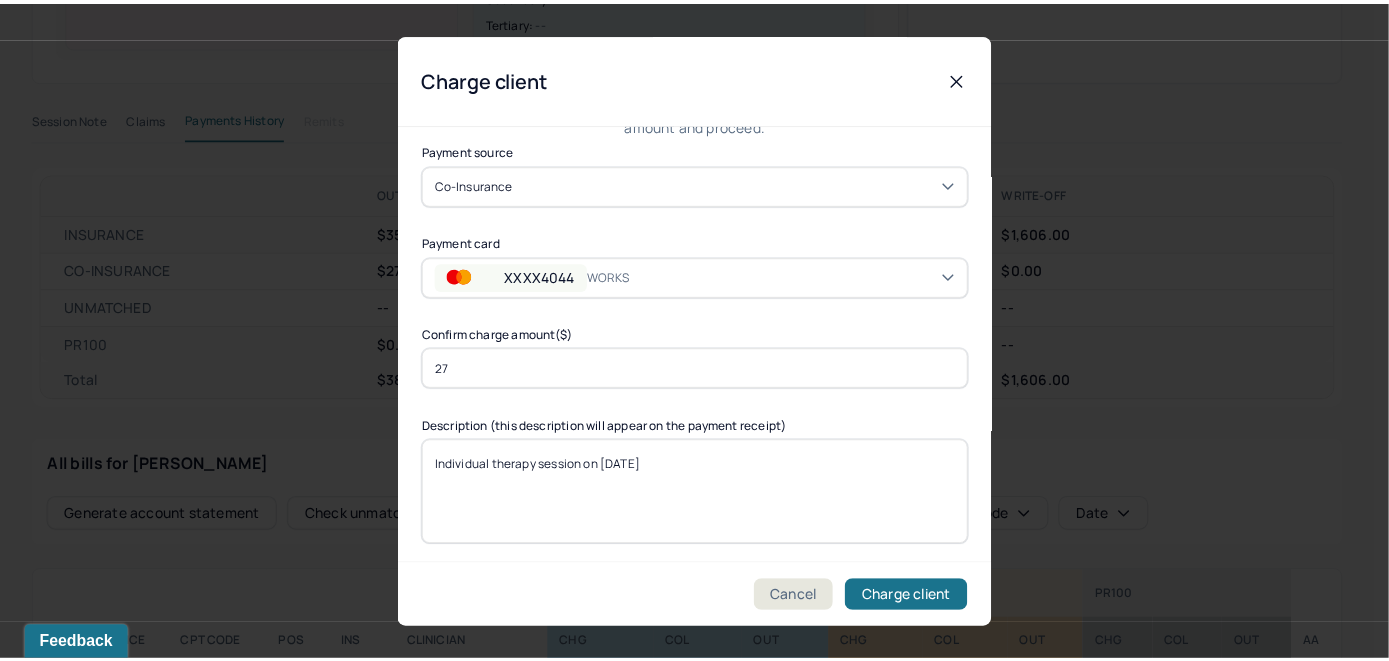 scroll, scrollTop: 121, scrollLeft: 0, axis: vertical 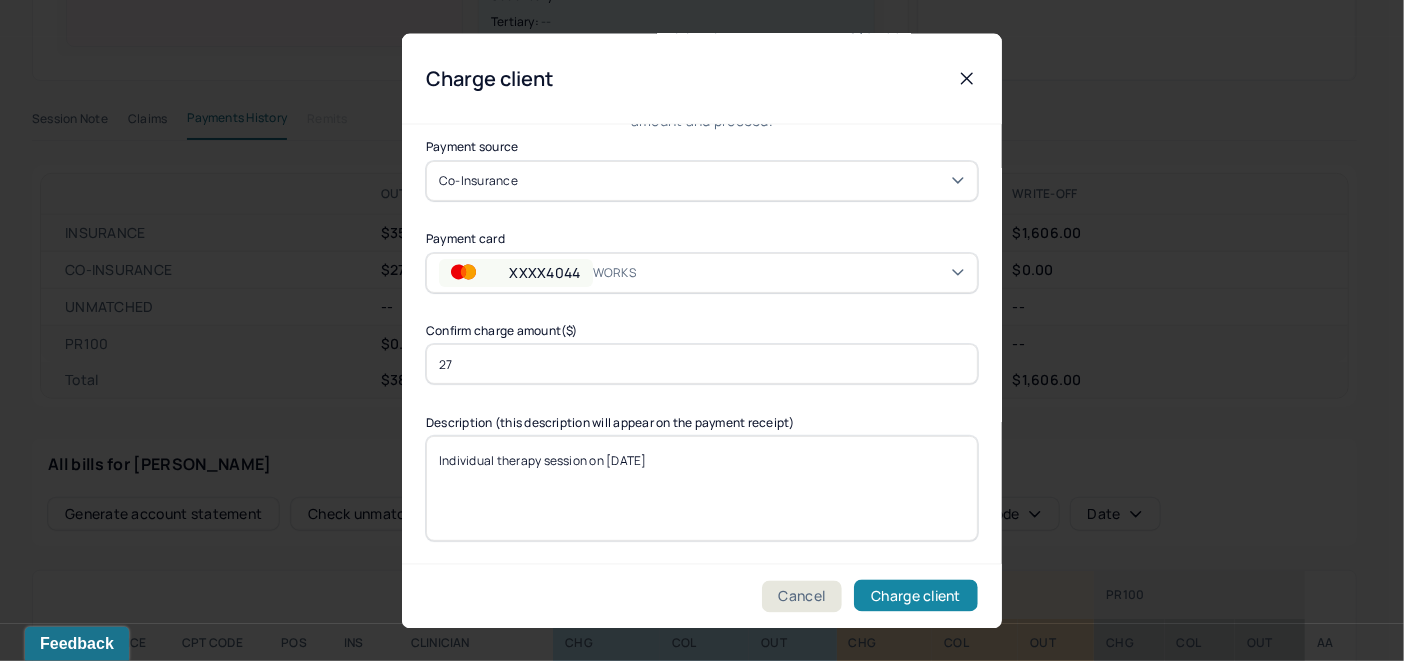 click on "Charge client" at bounding box center (916, 596) 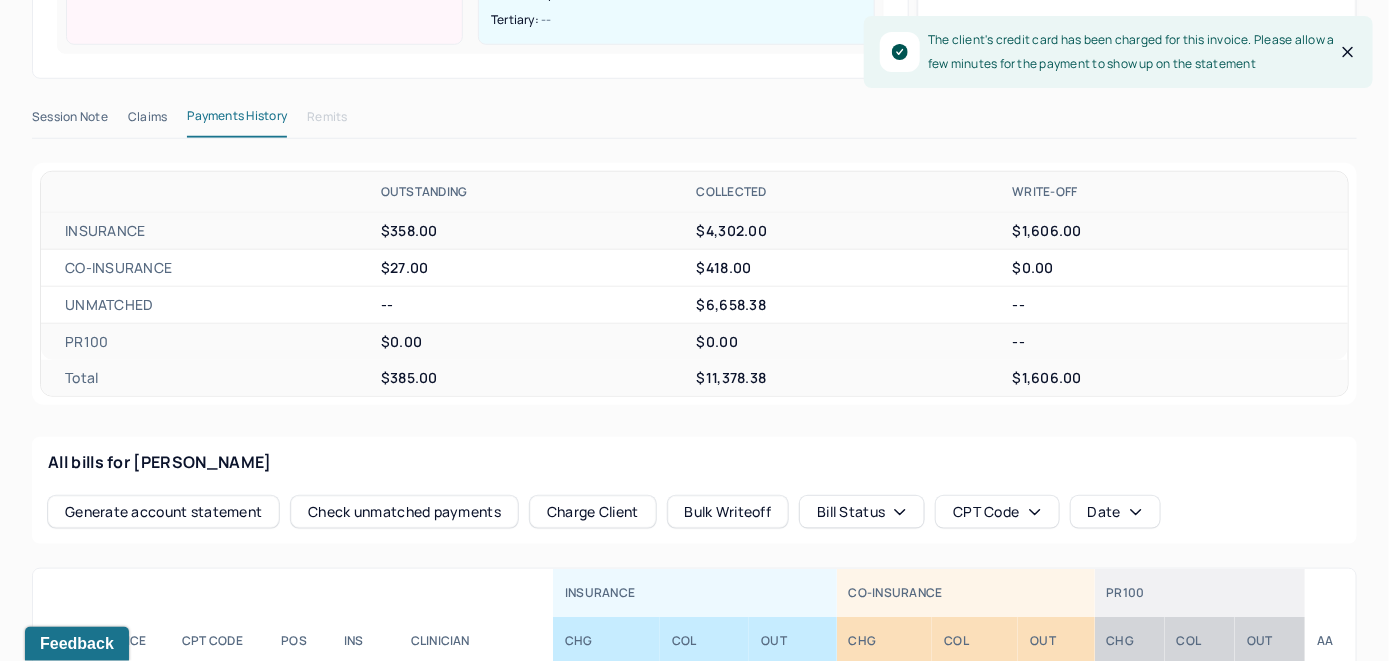 scroll, scrollTop: 797, scrollLeft: 0, axis: vertical 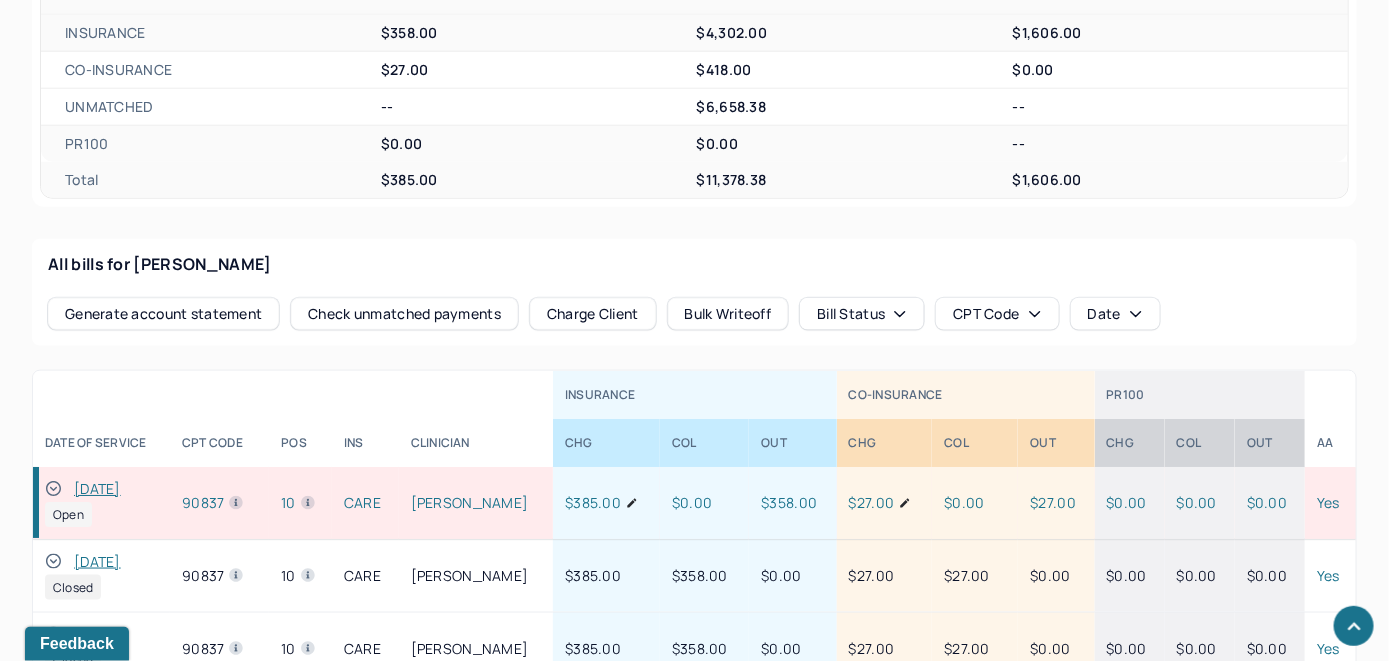 click at bounding box center (53, 489) 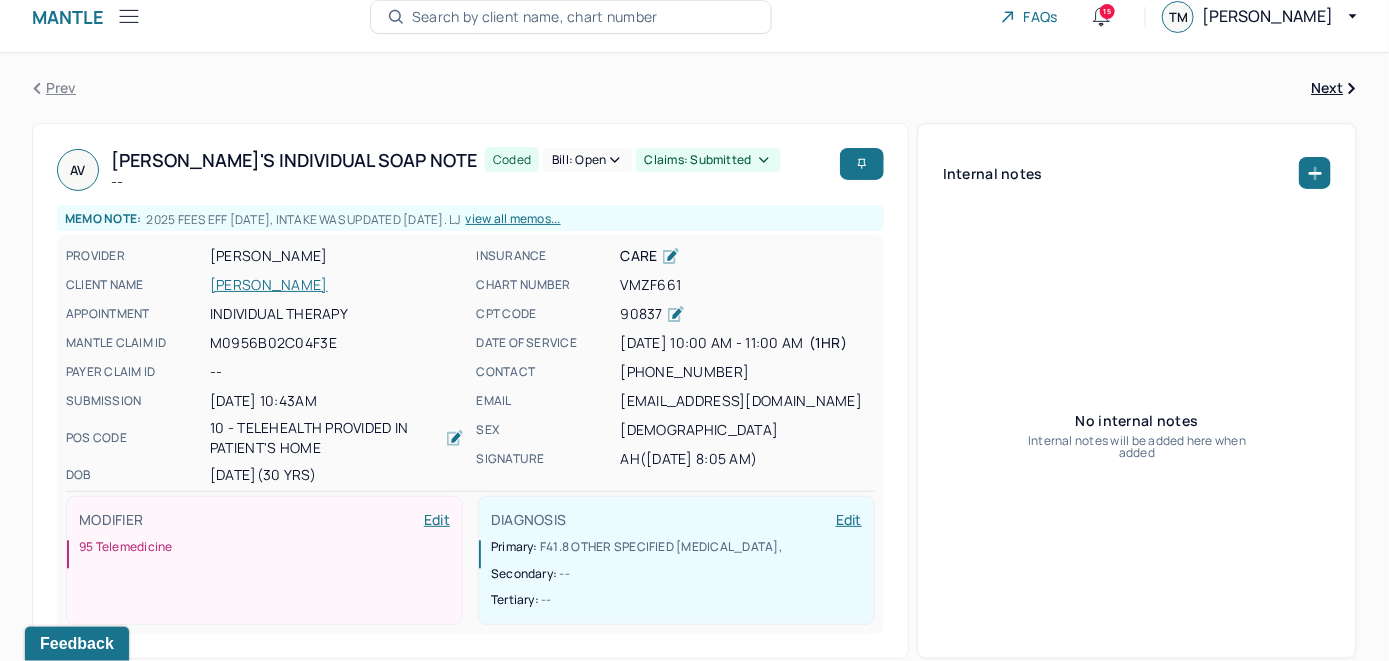 scroll, scrollTop: 0, scrollLeft: 0, axis: both 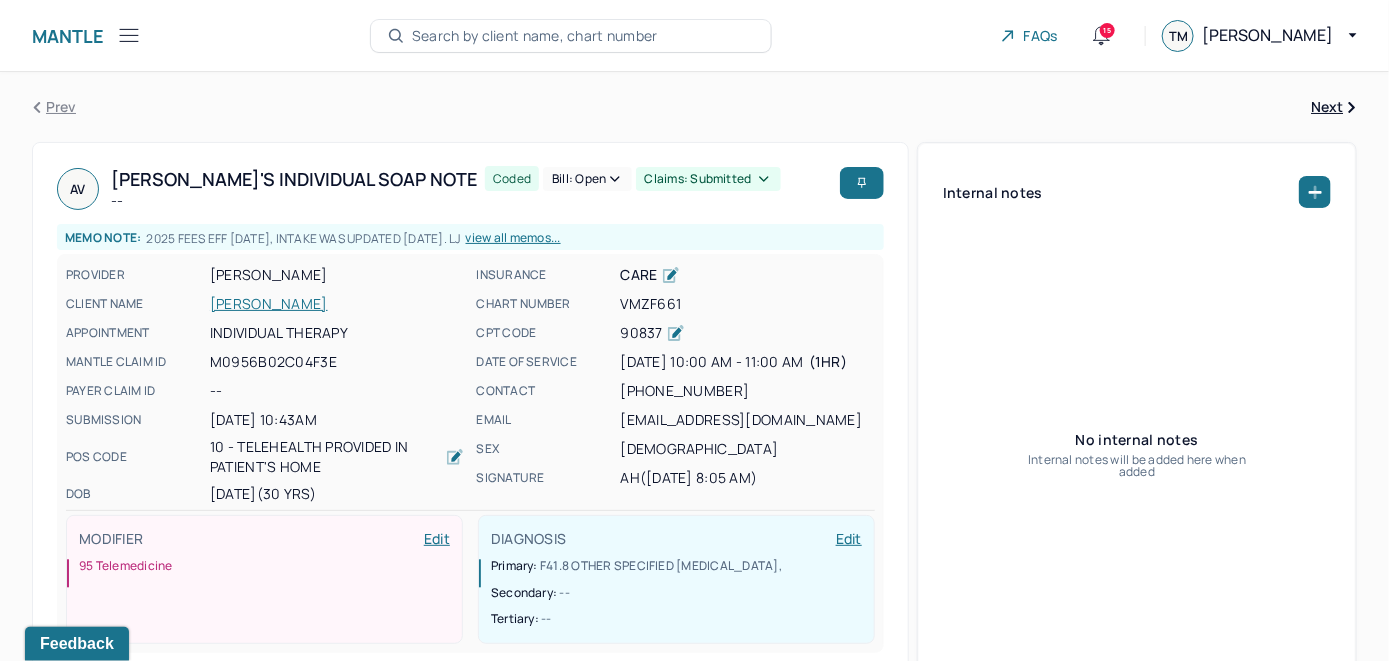 click on "Bill: Open" at bounding box center [587, 179] 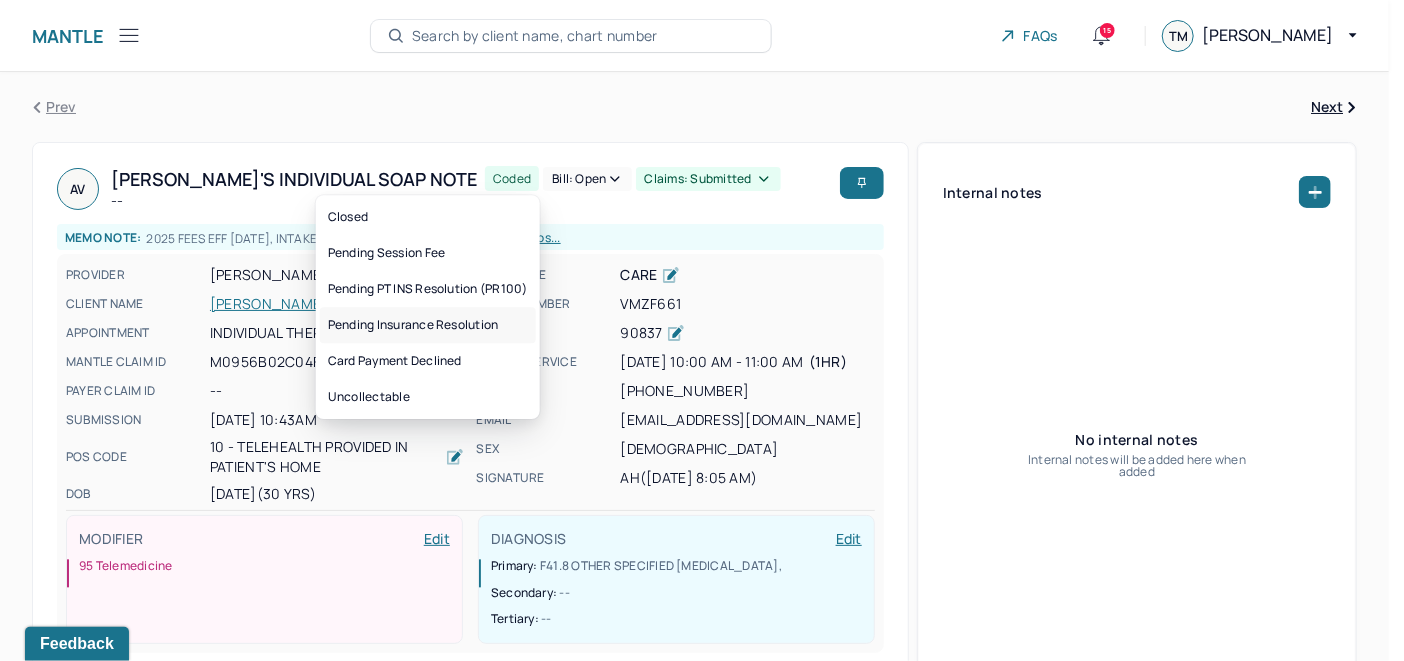 click on "Pending Insurance Resolution" at bounding box center [428, 325] 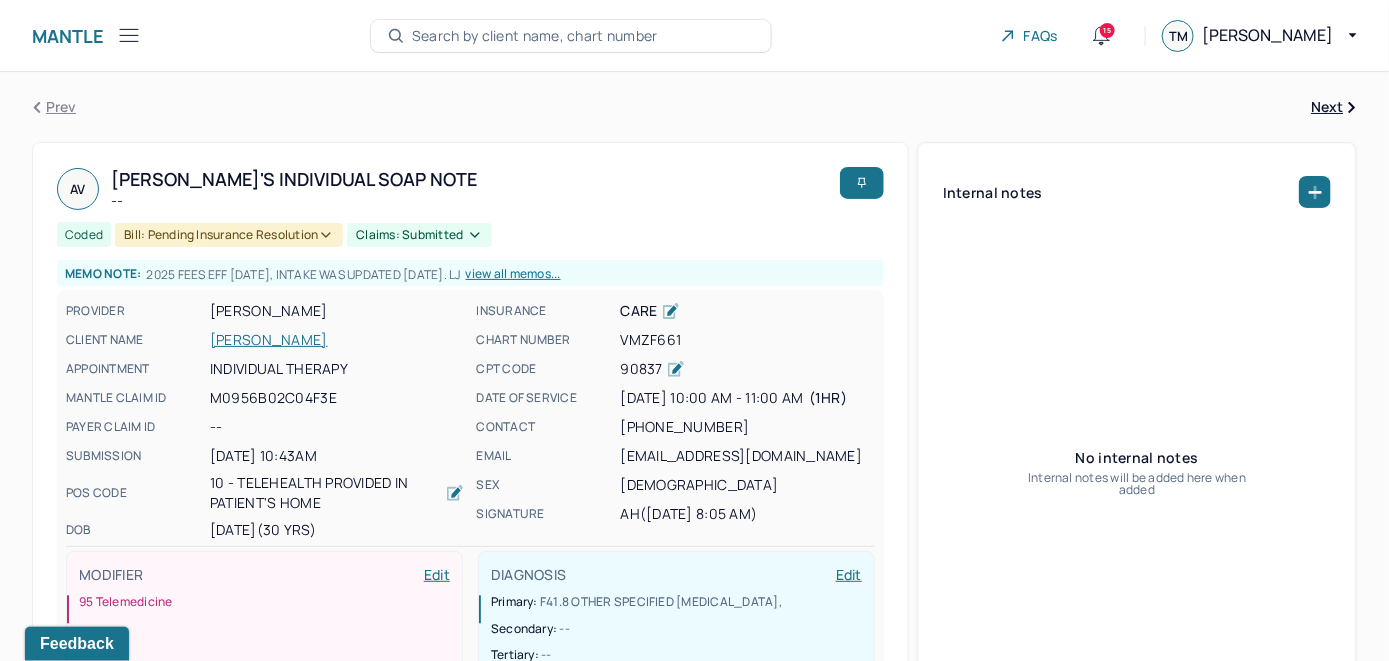 click on "Search by client name, chart number" at bounding box center (535, 36) 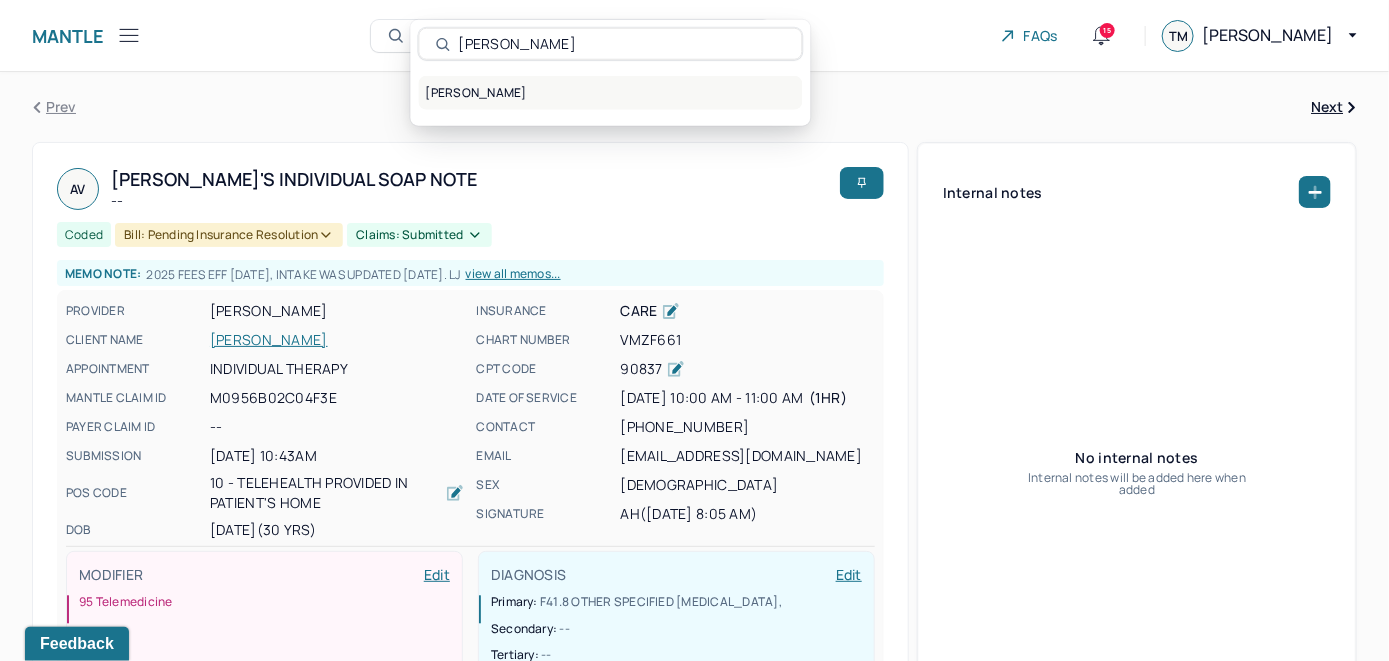 type on "Tiffany Lacroix" 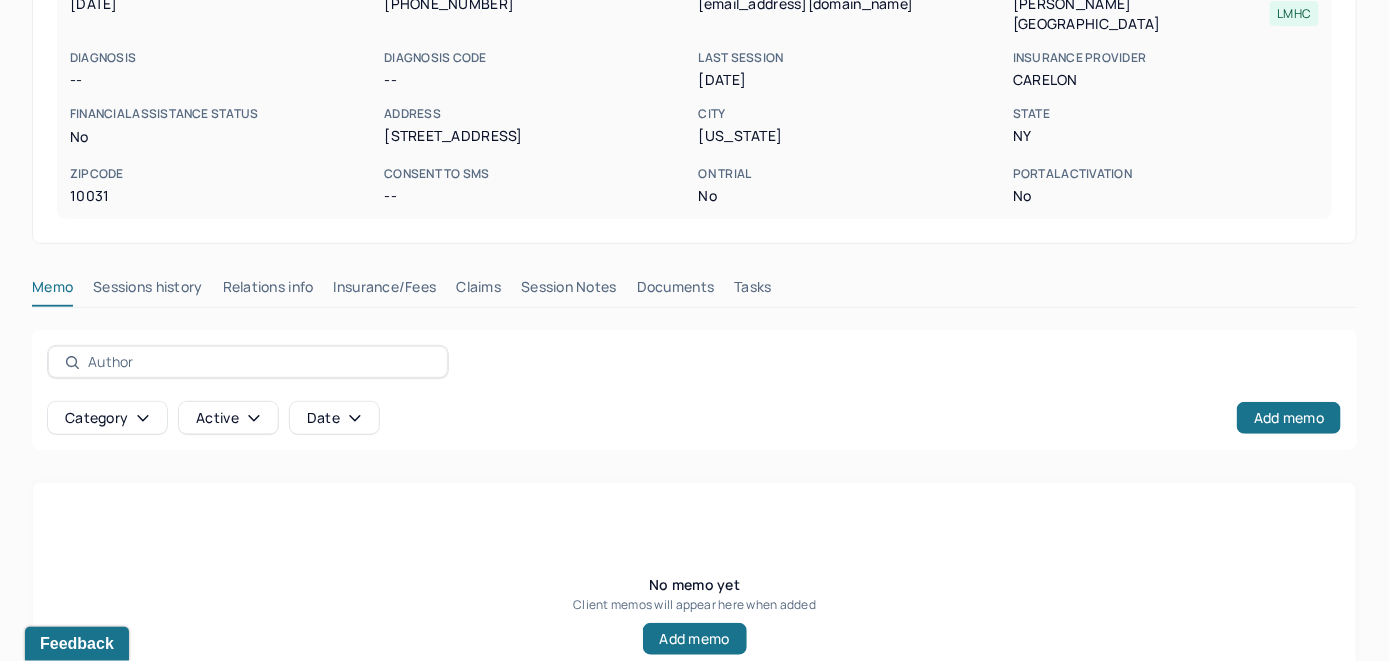 scroll, scrollTop: 393, scrollLeft: 0, axis: vertical 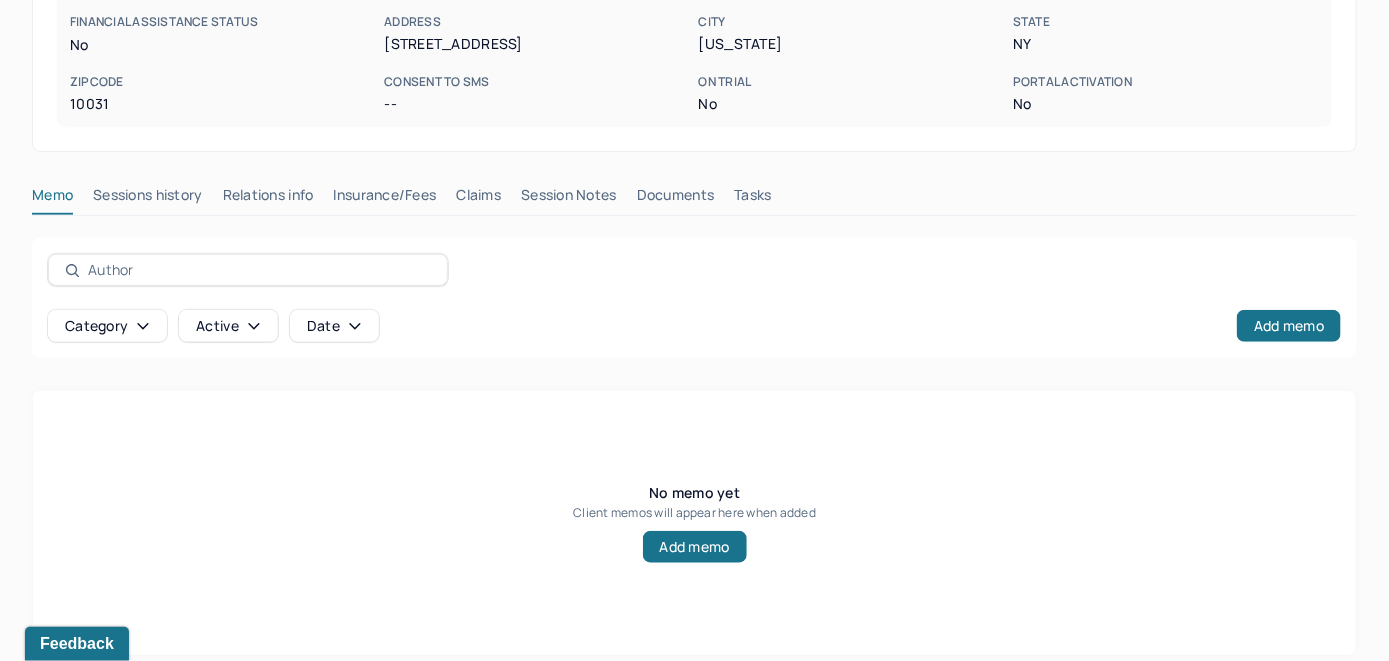 click on "Insurance/Fees" at bounding box center (385, 199) 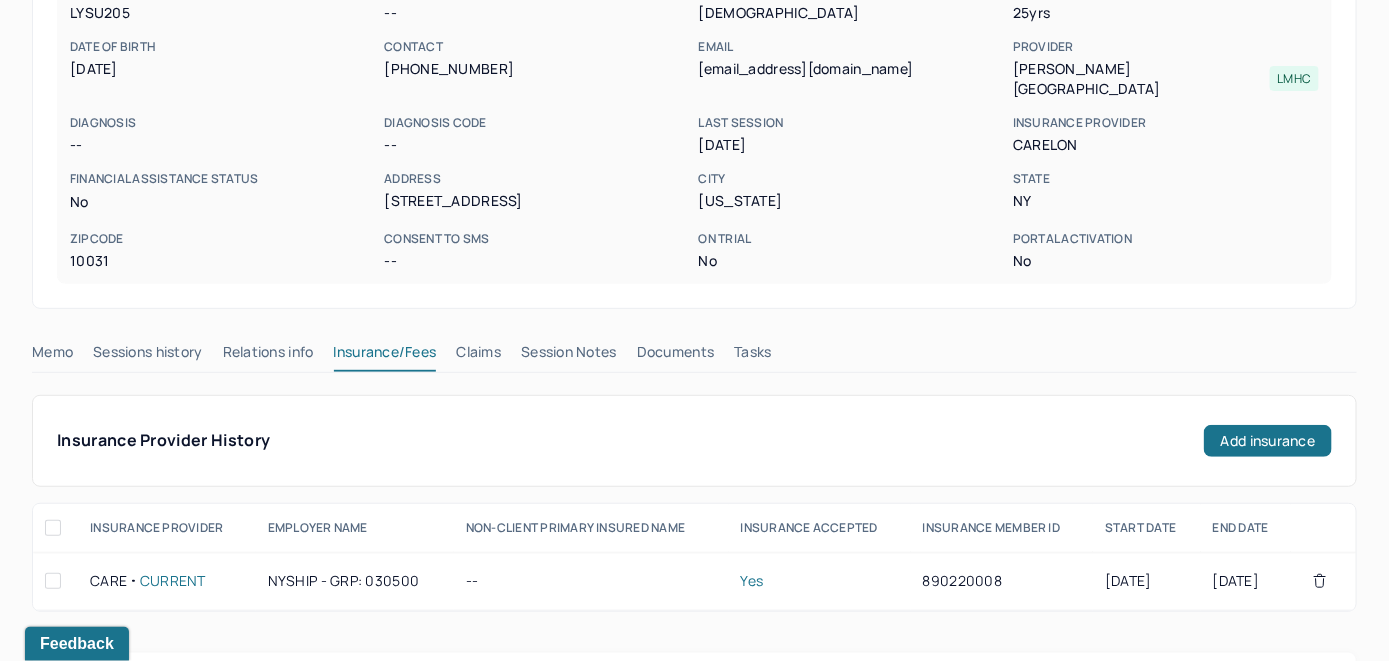 scroll, scrollTop: 228, scrollLeft: 0, axis: vertical 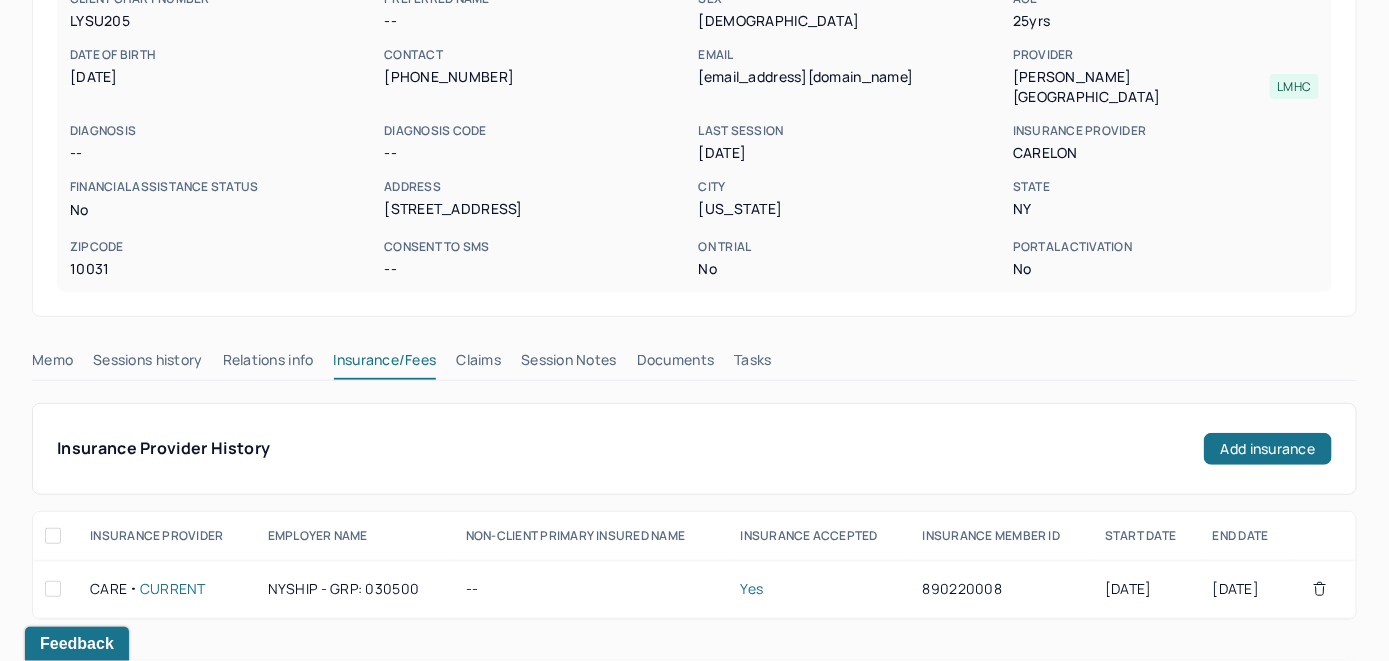 click on "Claims" at bounding box center [478, 364] 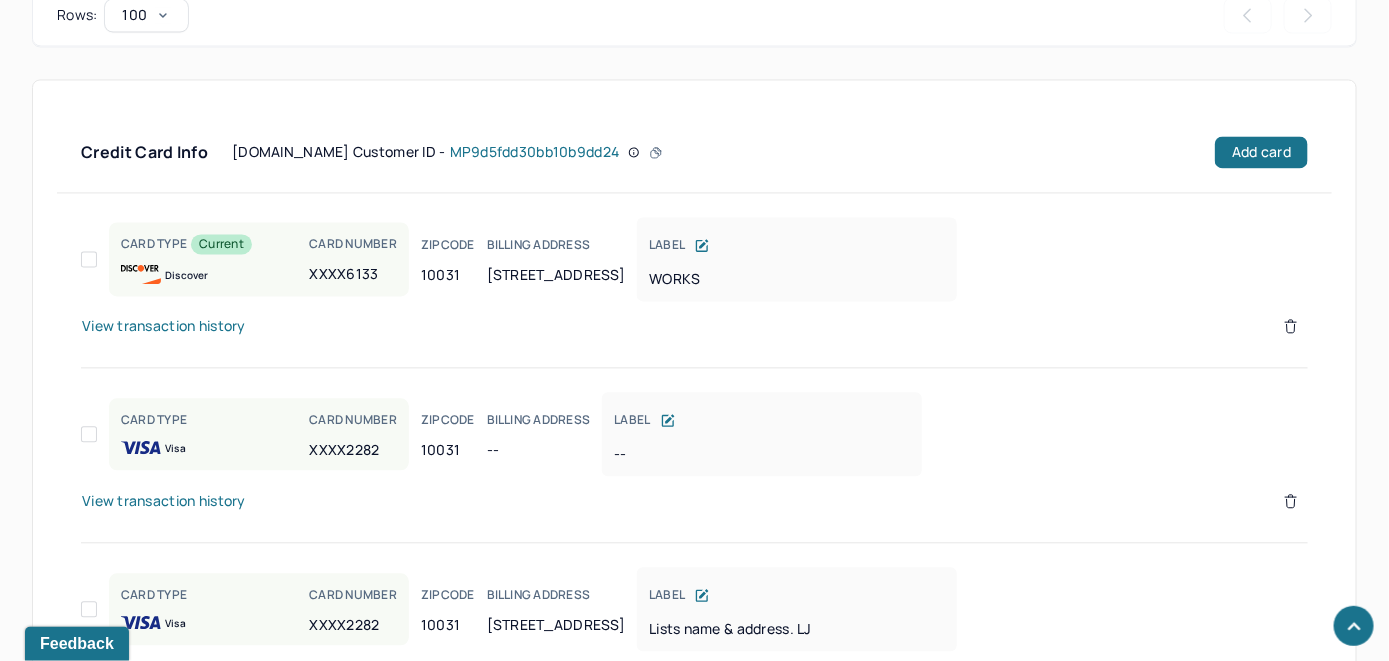 scroll, scrollTop: 1629, scrollLeft: 0, axis: vertical 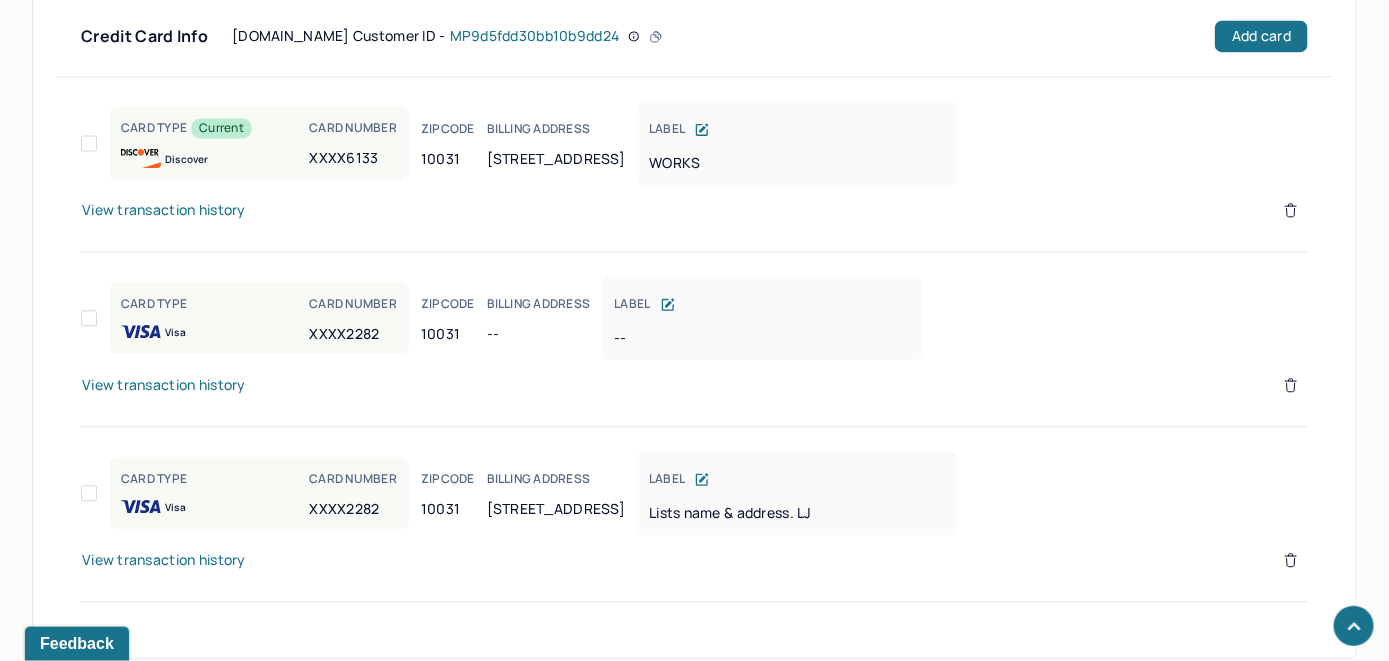 click 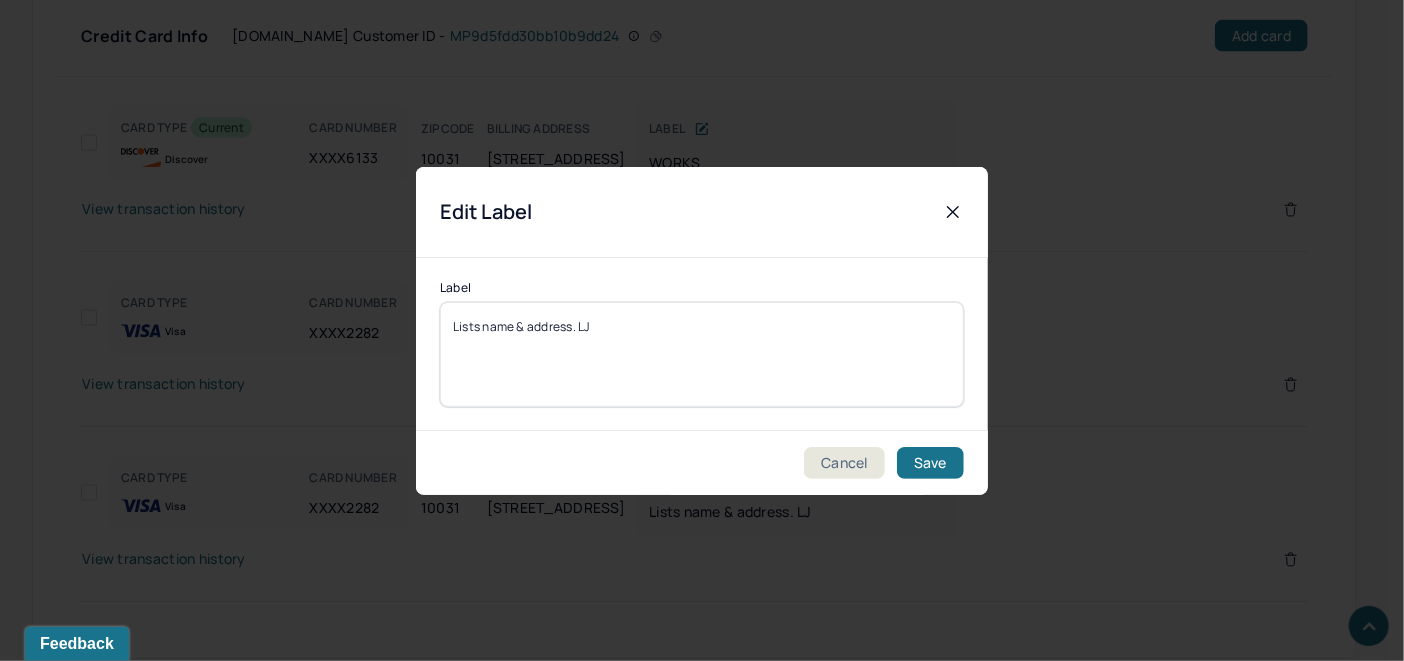 drag, startPoint x: 628, startPoint y: 357, endPoint x: 366, endPoint y: 342, distance: 262.42905 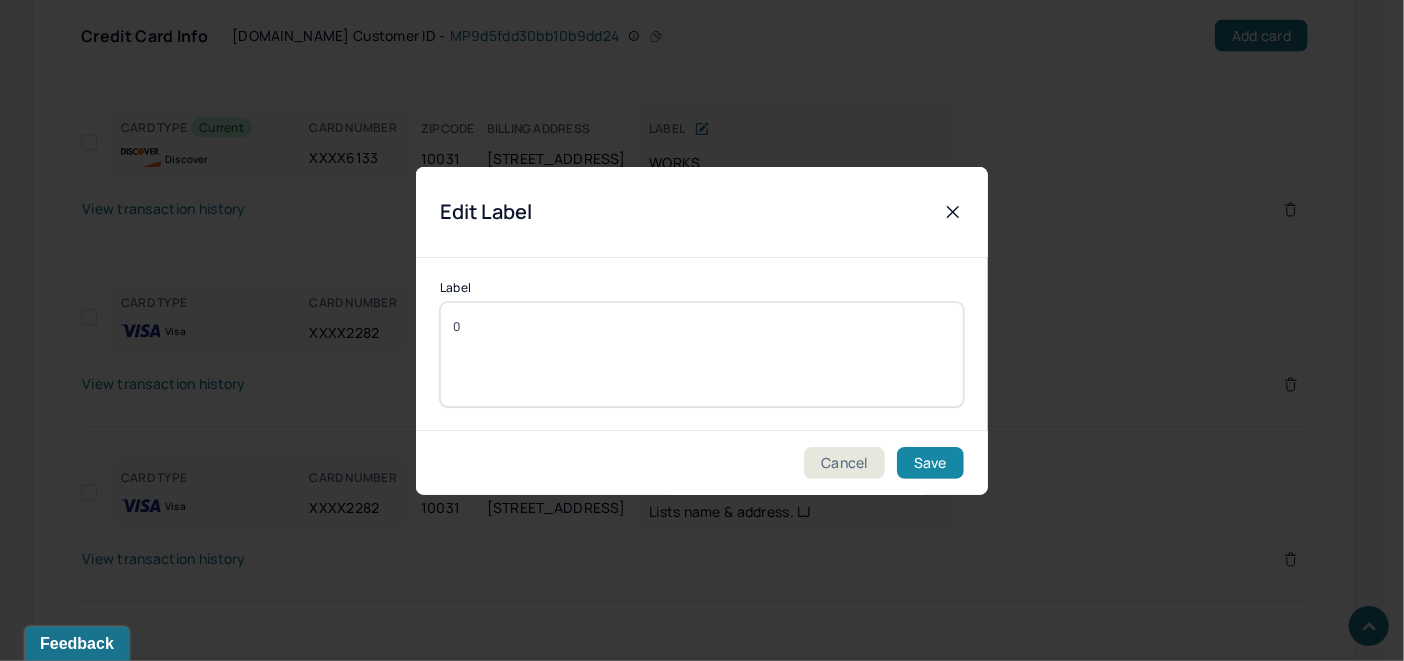 type on "0" 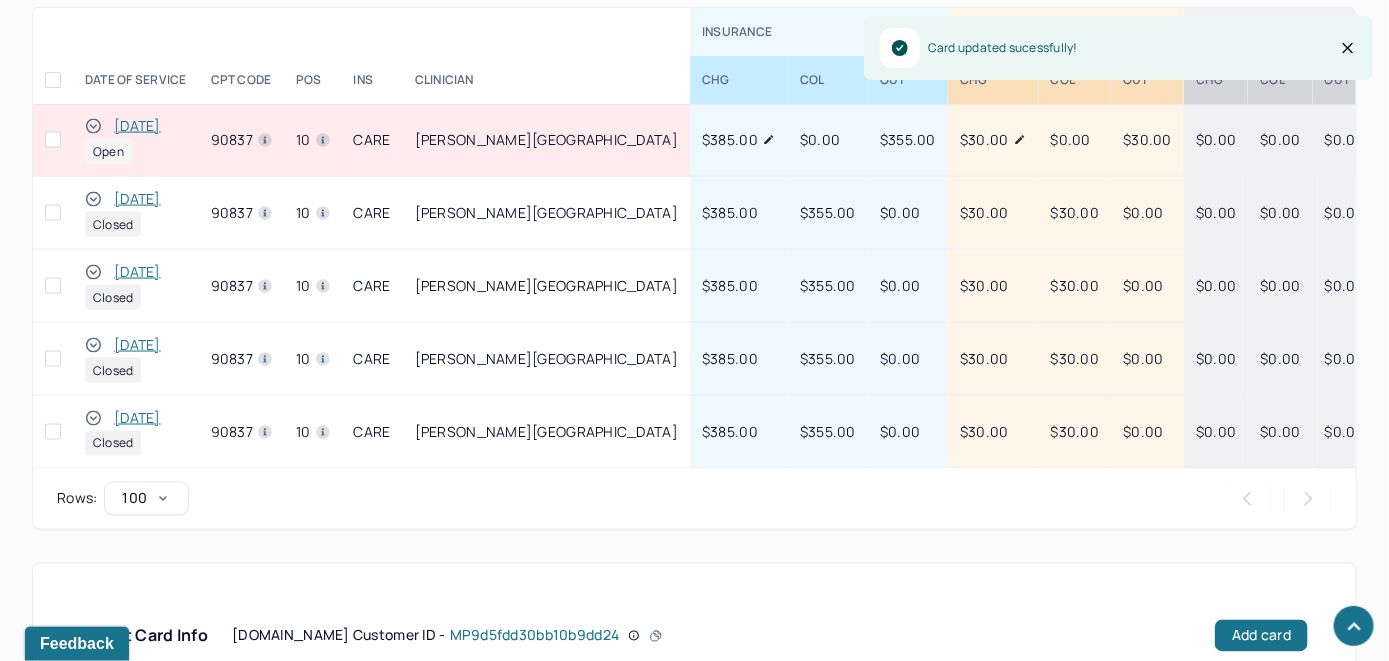 click on "[DATE]" at bounding box center (137, 126) 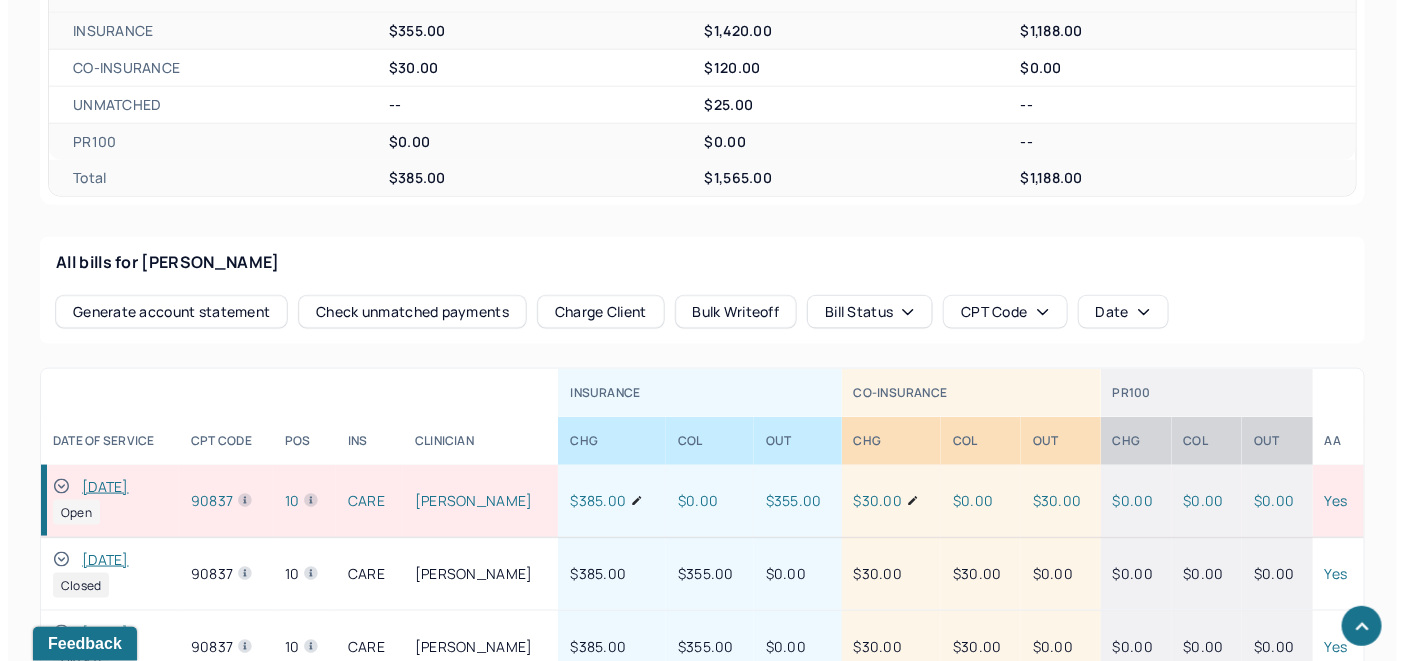 scroll, scrollTop: 957, scrollLeft: 0, axis: vertical 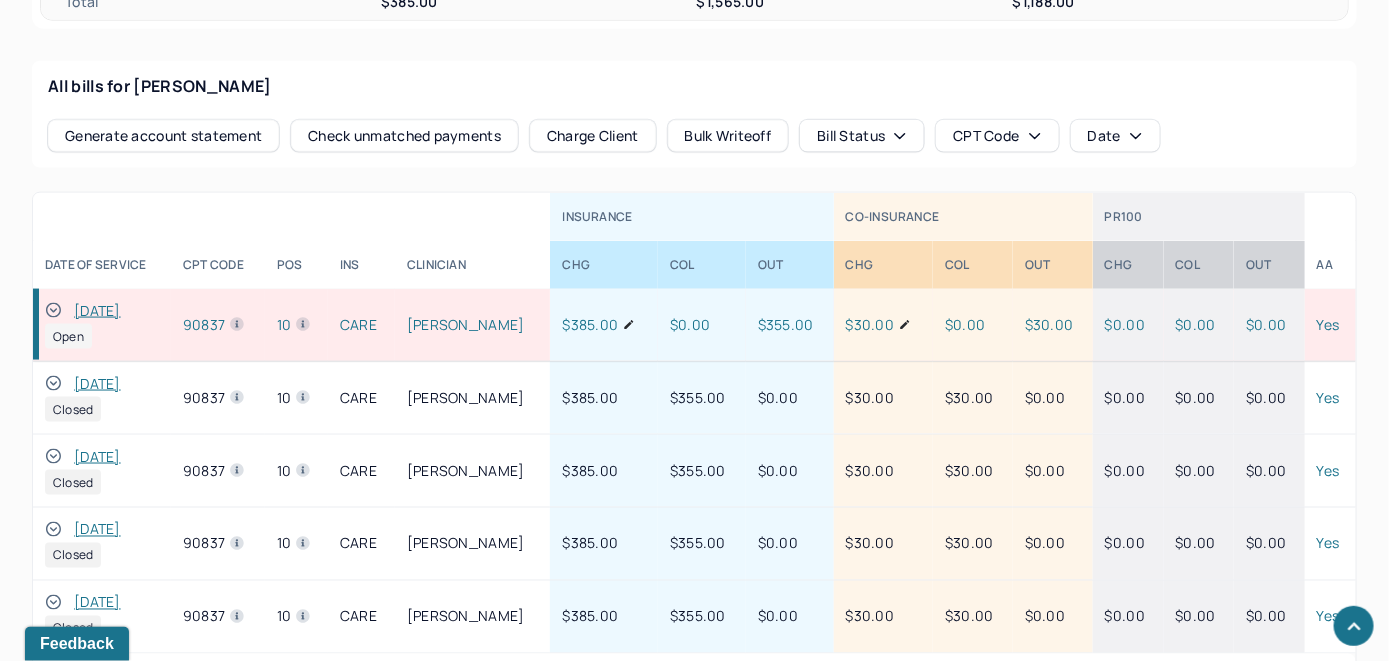 click on "[PERSON_NAME]" at bounding box center [473, 325] 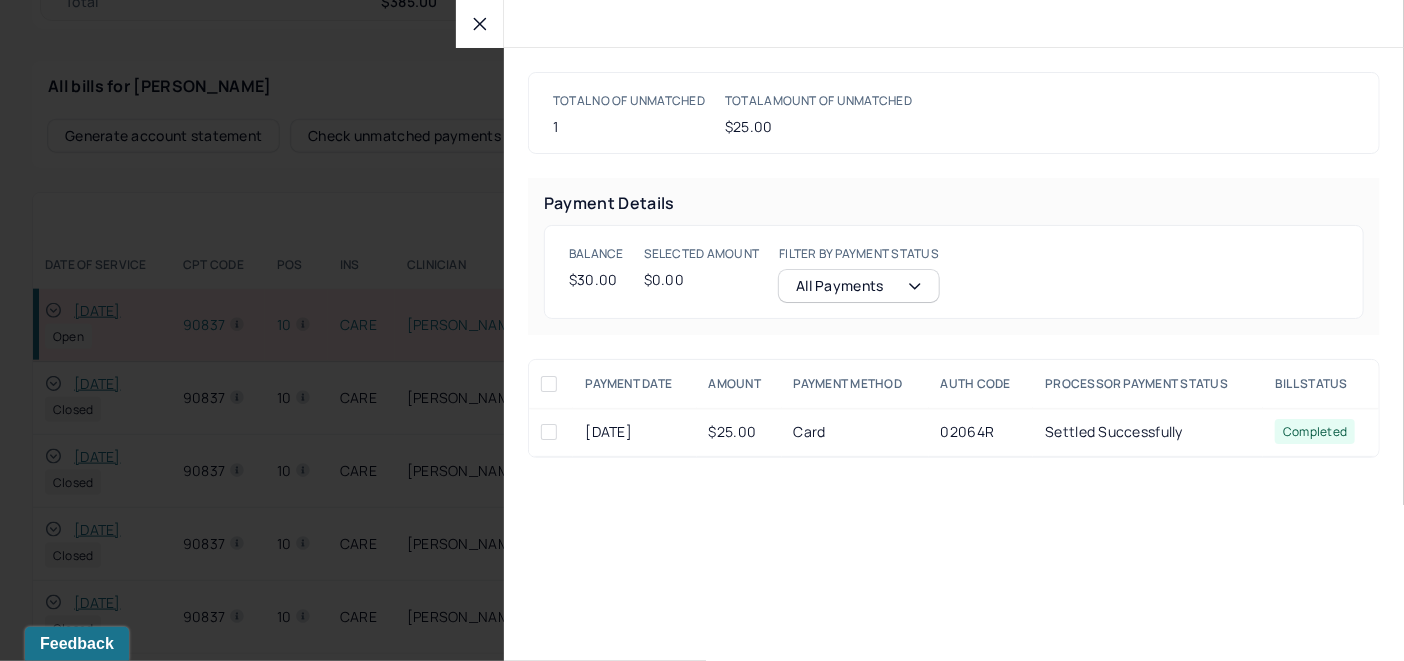 click 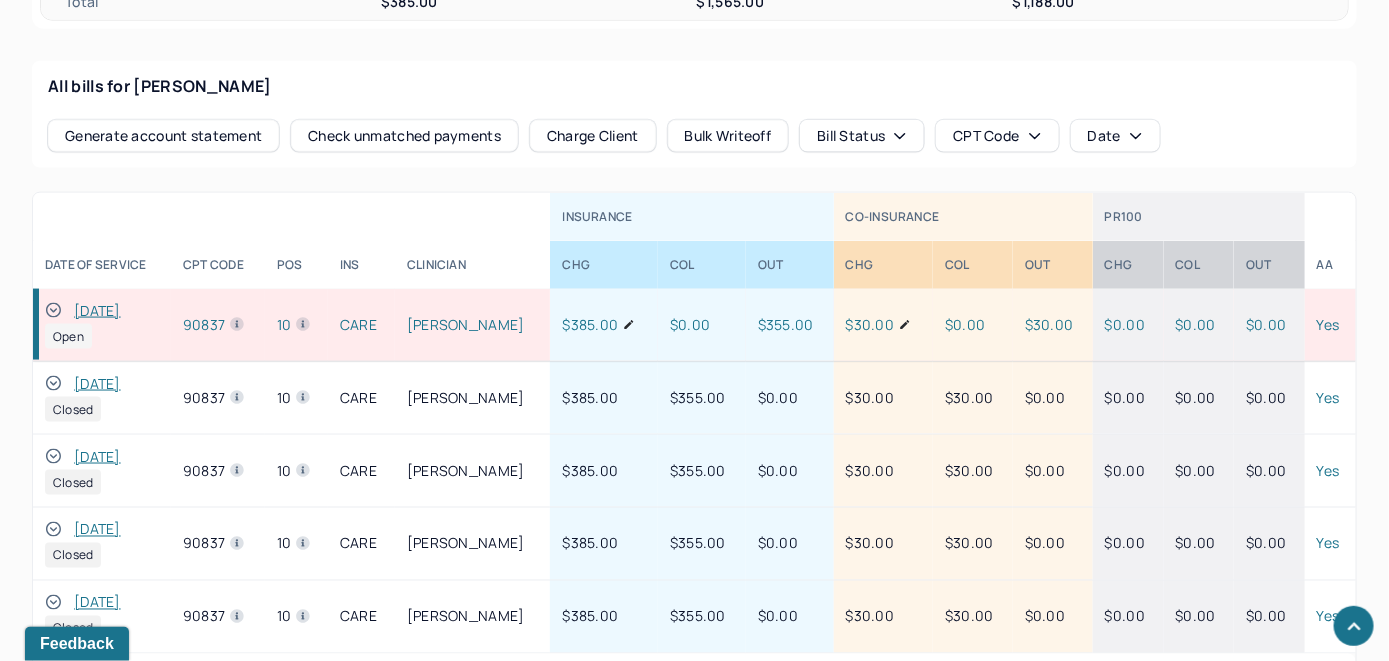 click on "Charge Client" at bounding box center [593, 136] 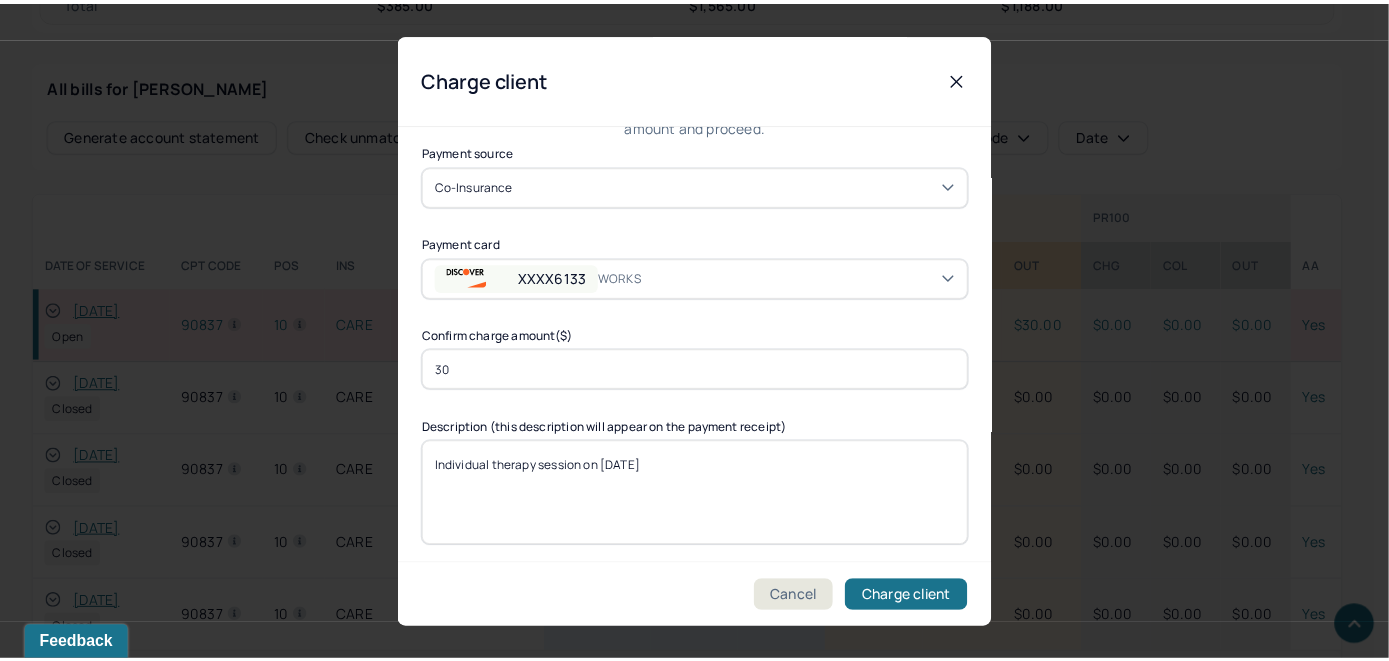 scroll, scrollTop: 121, scrollLeft: 0, axis: vertical 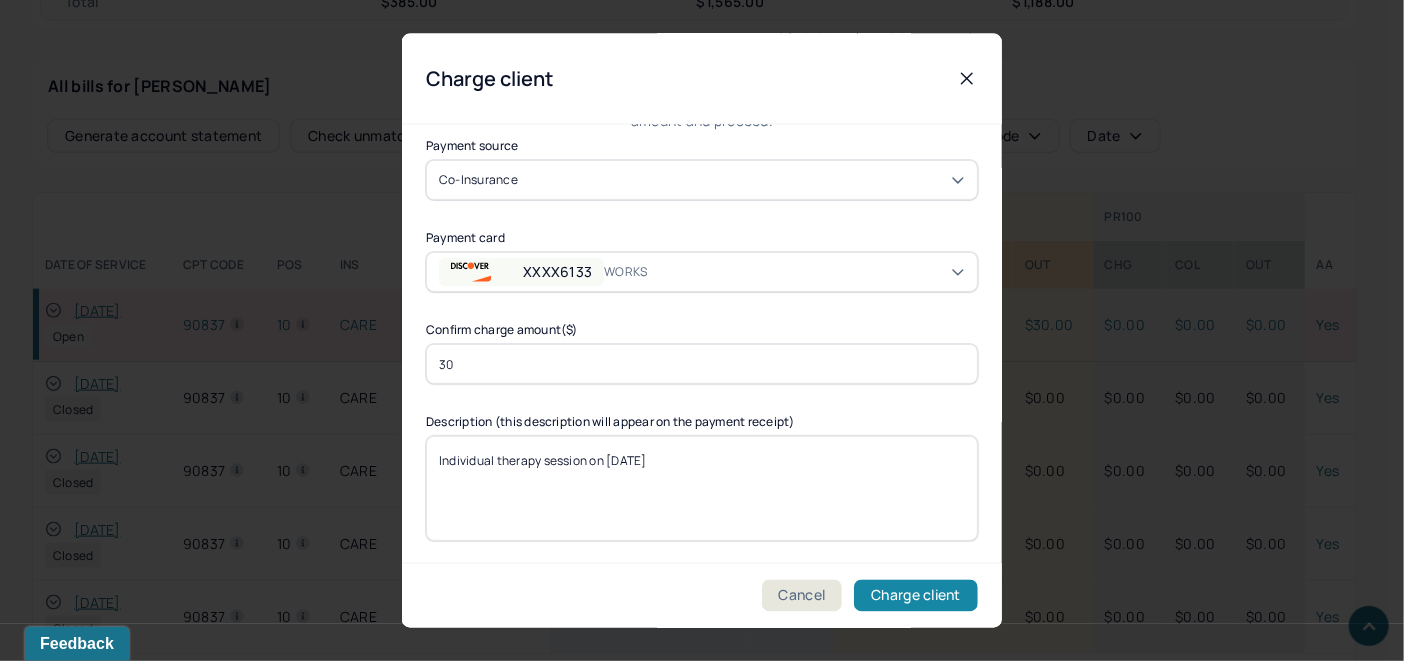 click on "Charge client" at bounding box center (916, 596) 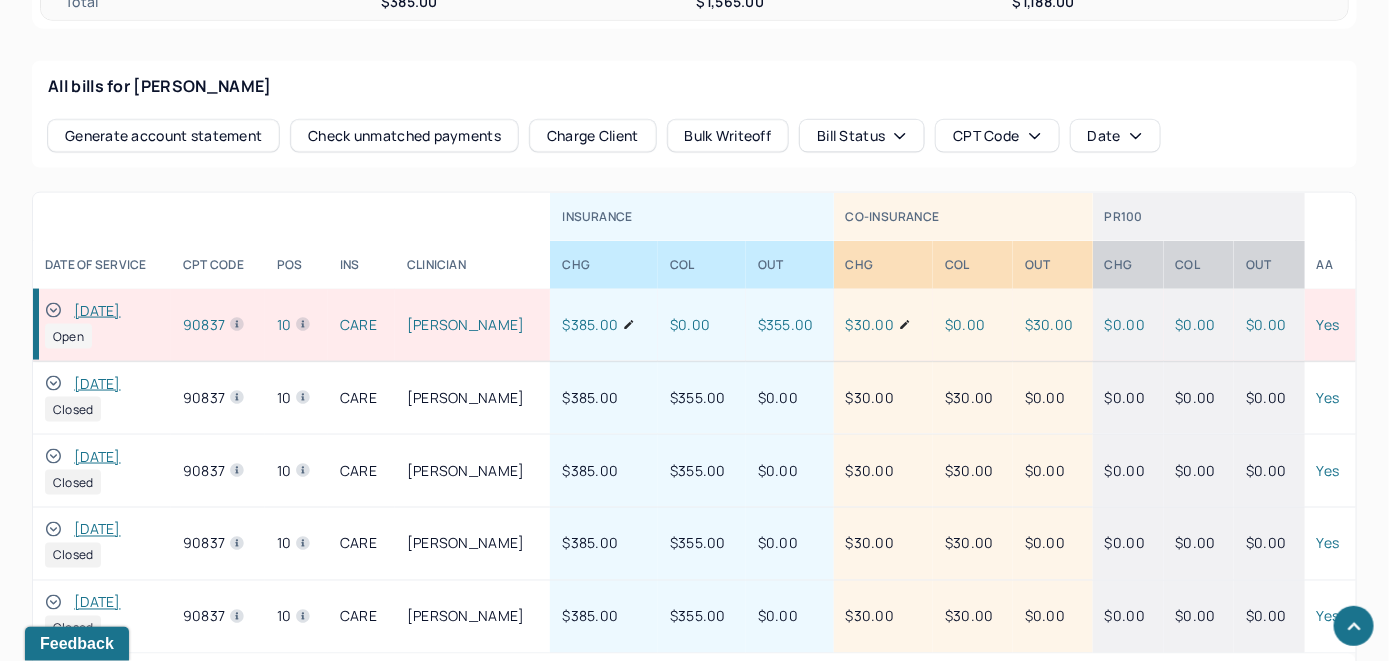 click 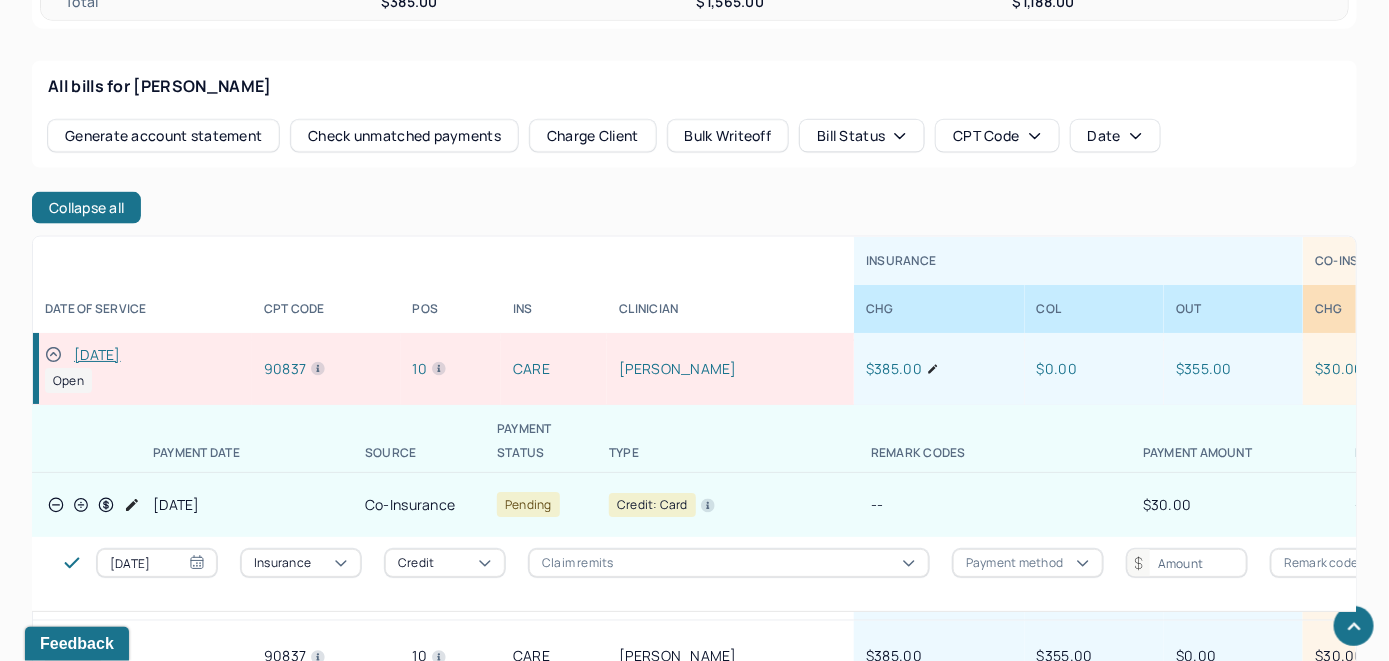scroll, scrollTop: 0, scrollLeft: 0, axis: both 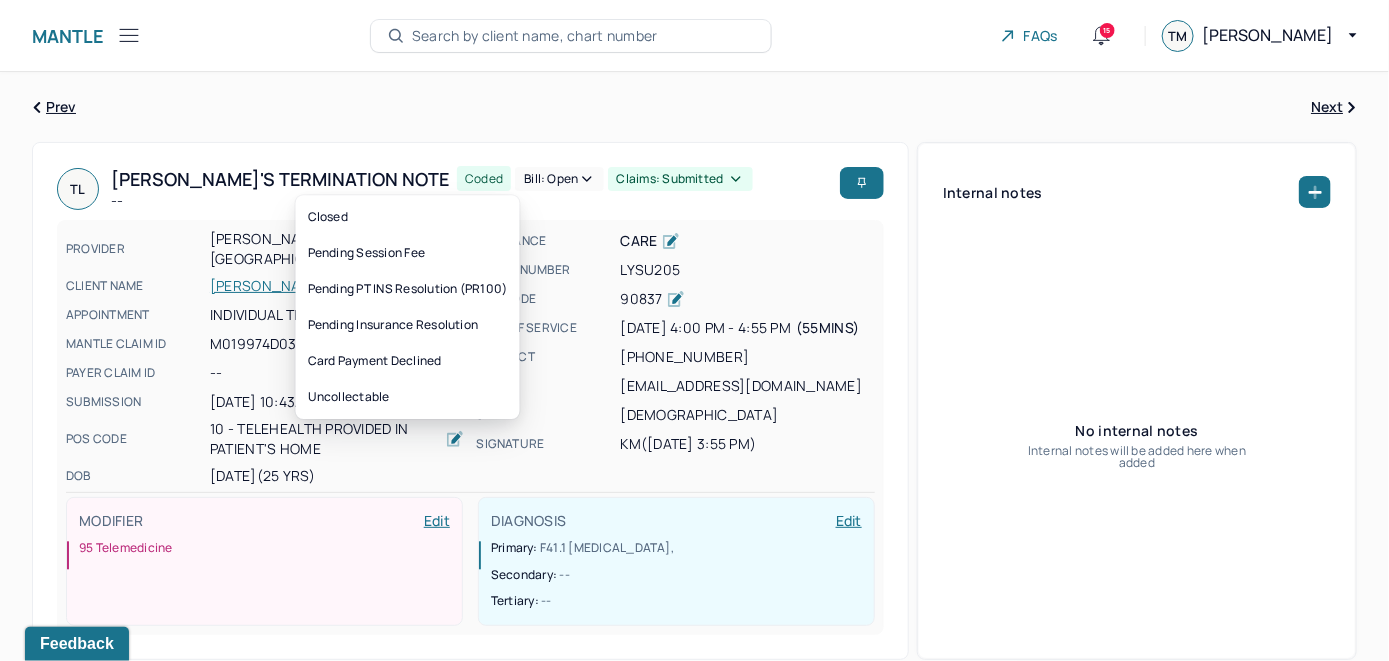 click on "Bill: Open" at bounding box center (559, 179) 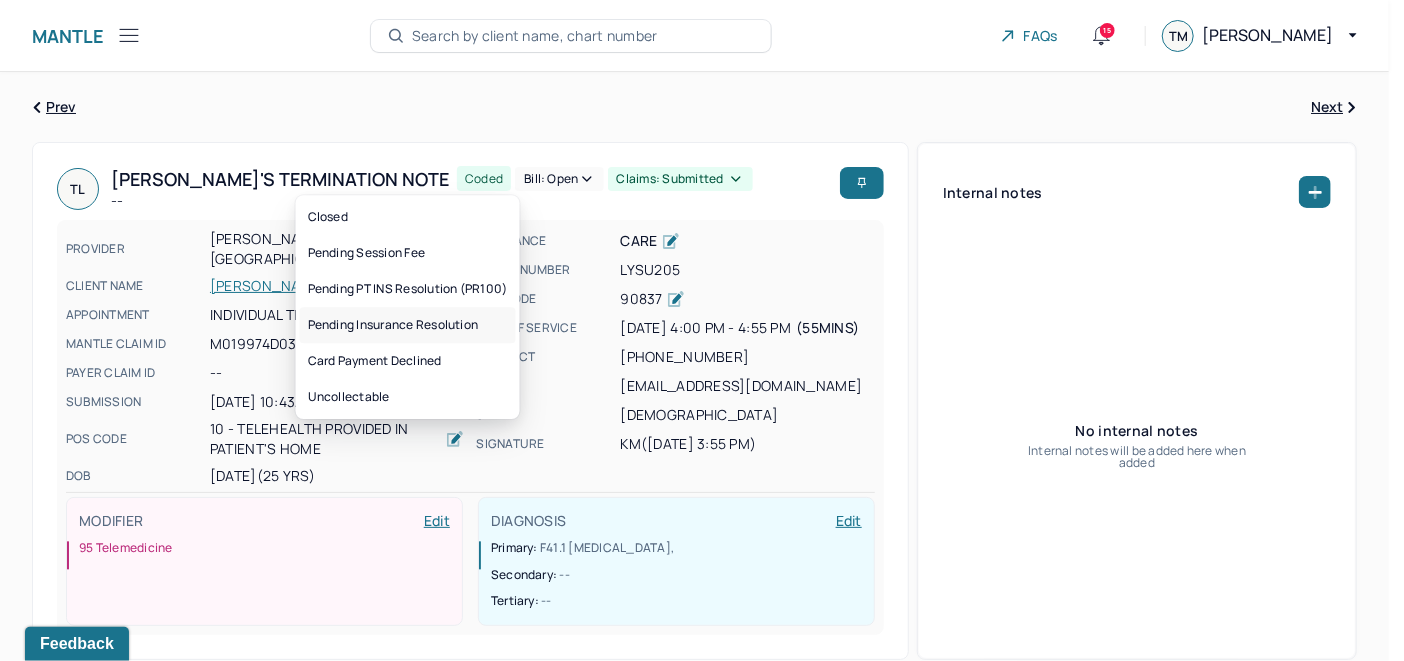 click on "Pending Insurance Resolution" at bounding box center [408, 325] 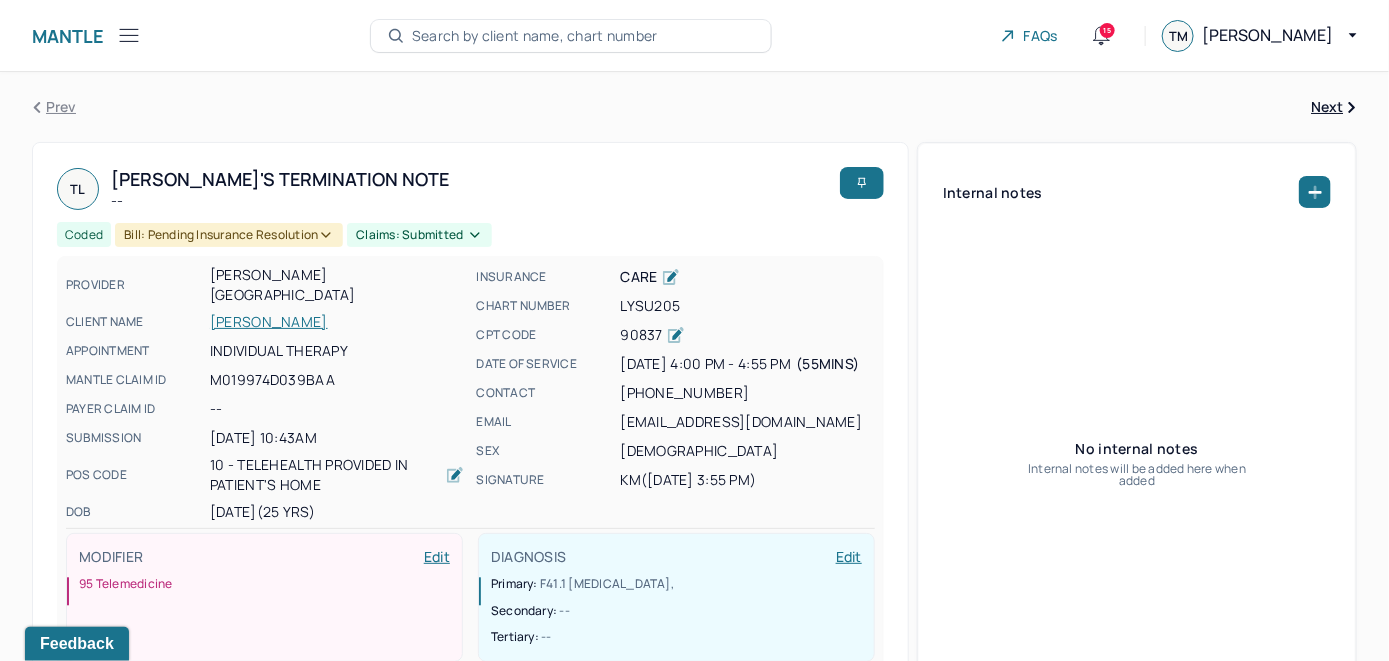 click on "Search by client name, chart number" at bounding box center (535, 36) 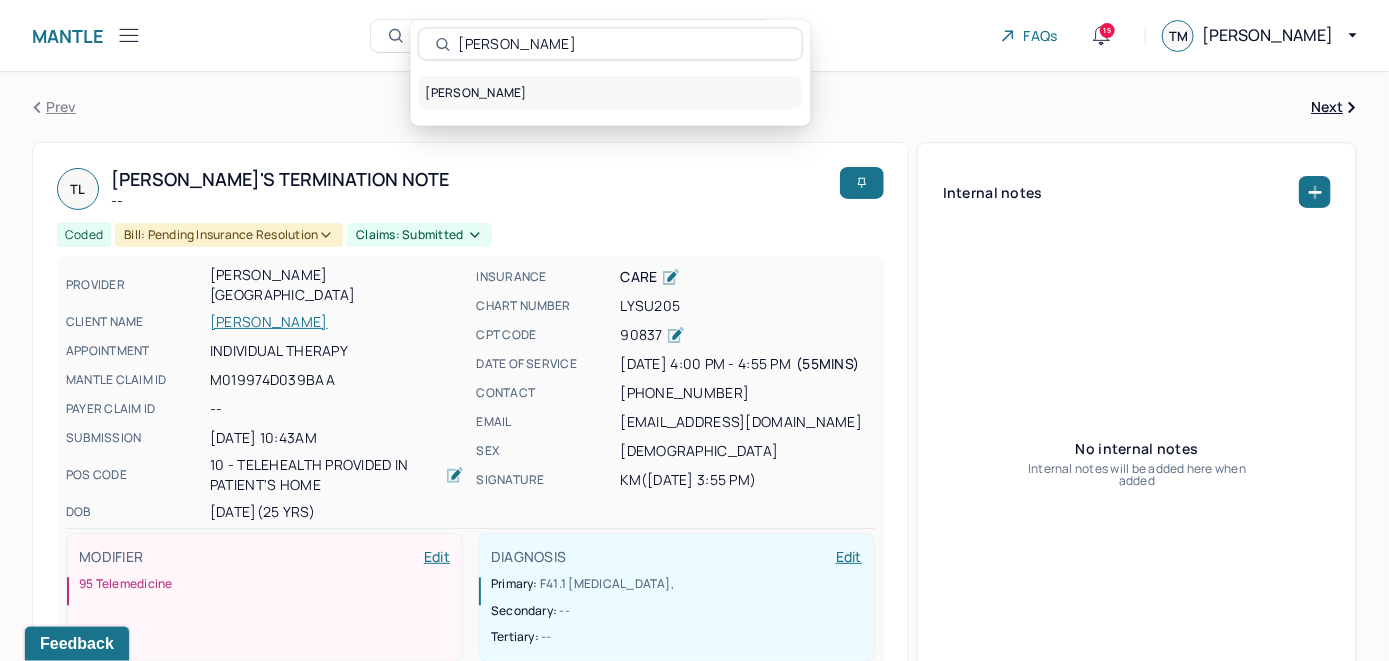 type on "Amanda Biondi" 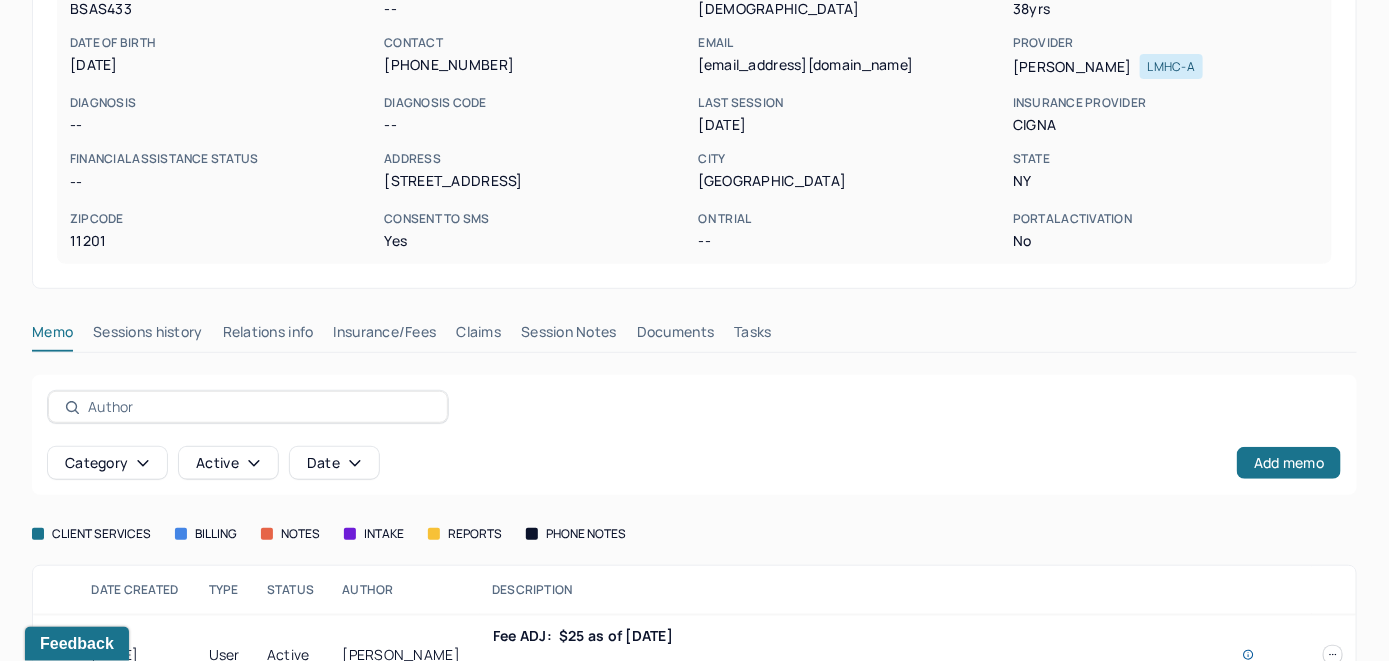 scroll, scrollTop: 300, scrollLeft: 0, axis: vertical 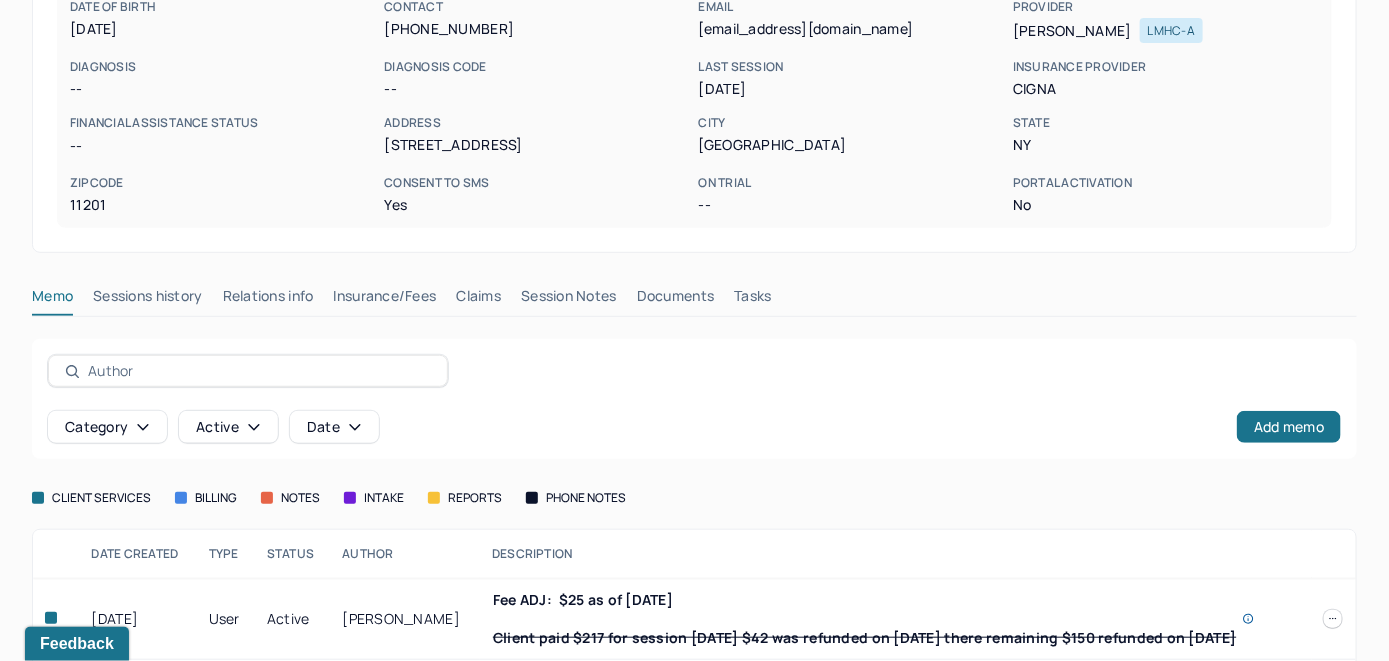 click on "Insurance/Fees" at bounding box center (385, 300) 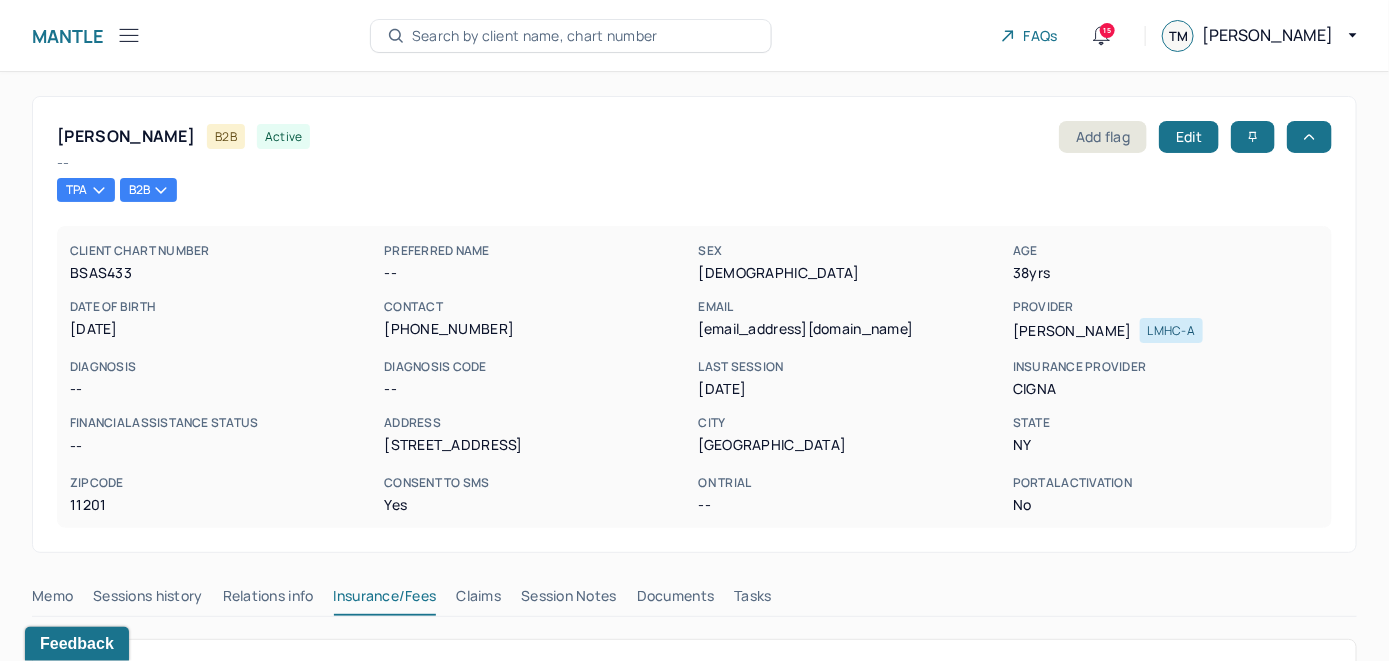 scroll, scrollTop: 0, scrollLeft: 0, axis: both 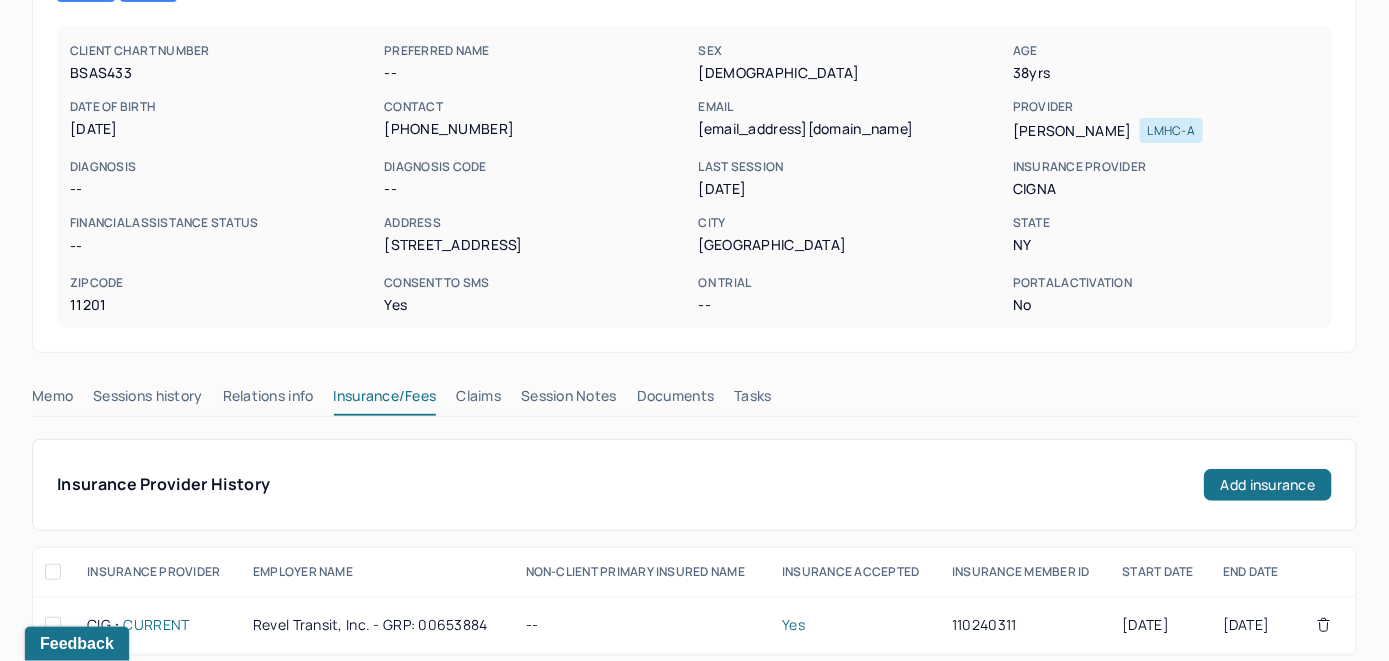 click on "Memo" at bounding box center [52, 400] 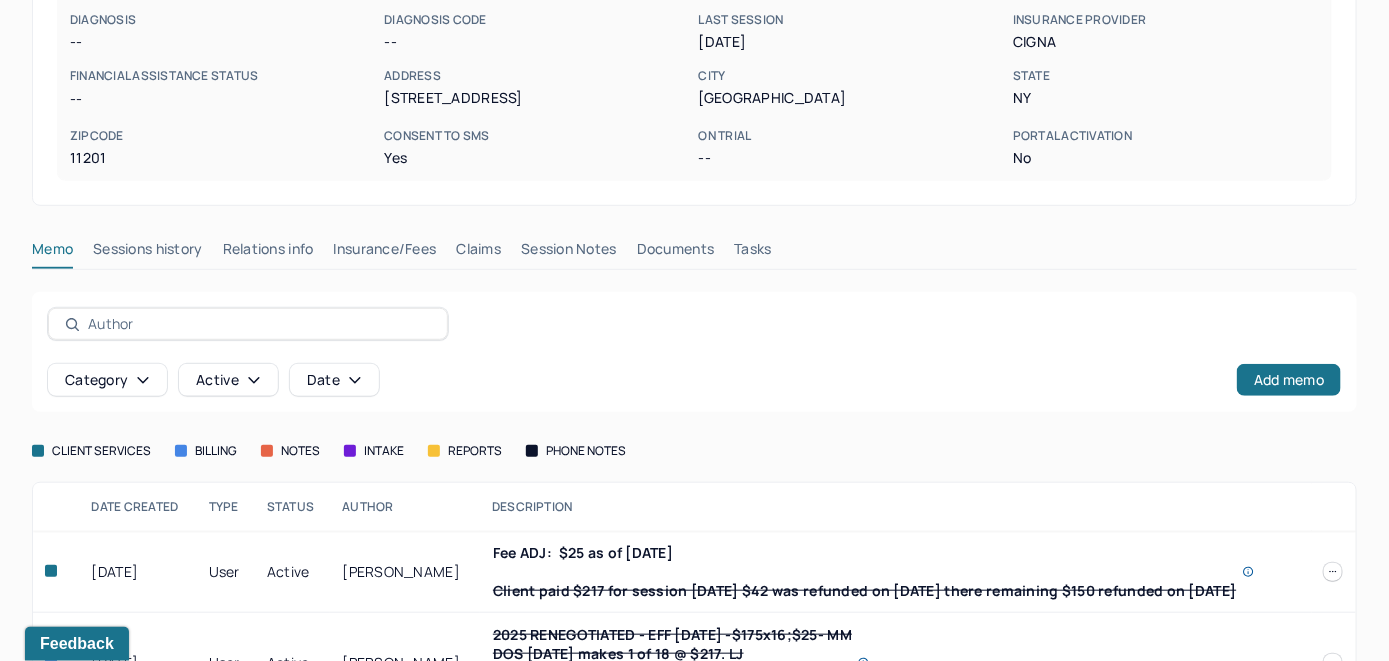 scroll, scrollTop: 300, scrollLeft: 0, axis: vertical 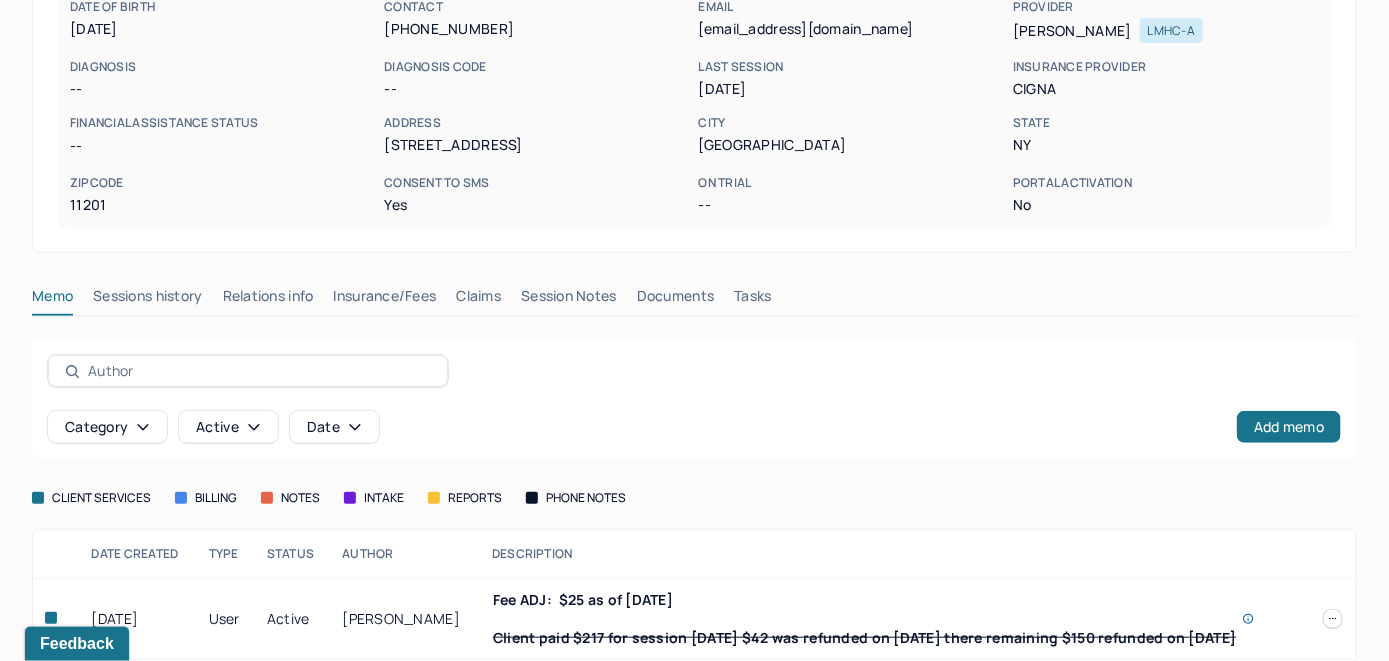 click on "Insurance/Fees" at bounding box center [385, 300] 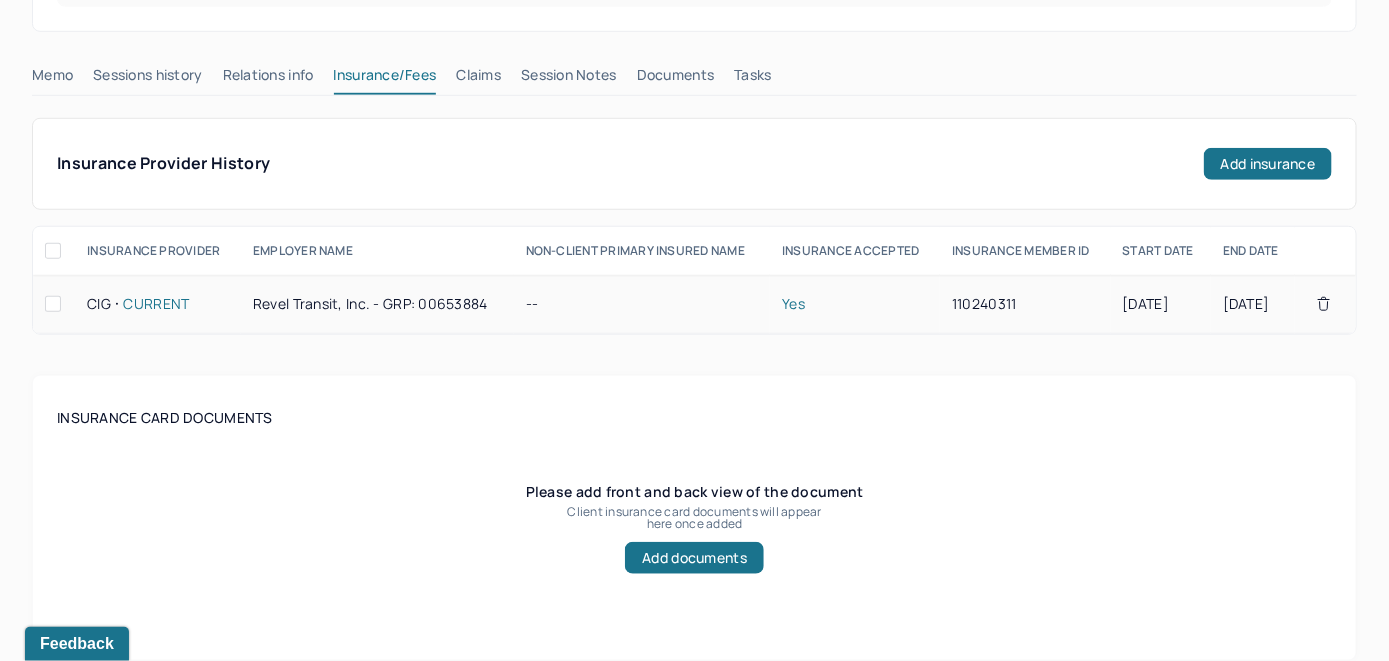 scroll, scrollTop: 400, scrollLeft: 0, axis: vertical 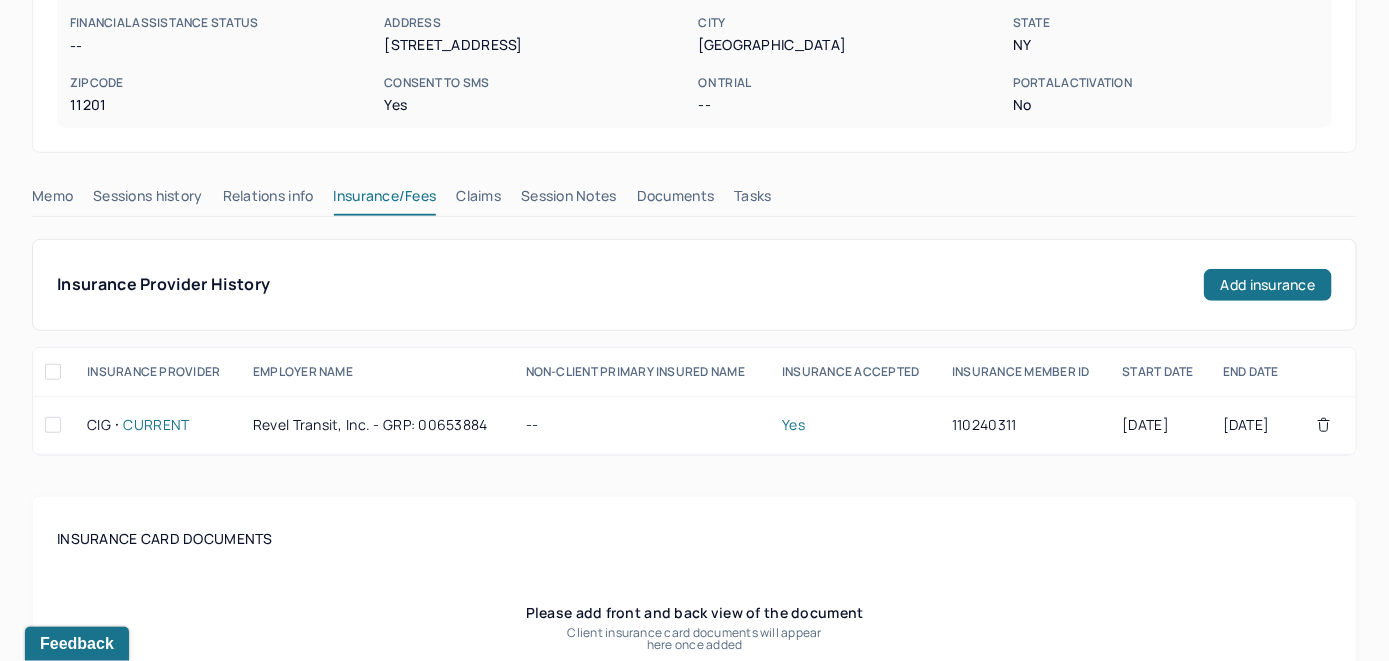 click on "Claims" at bounding box center (478, 200) 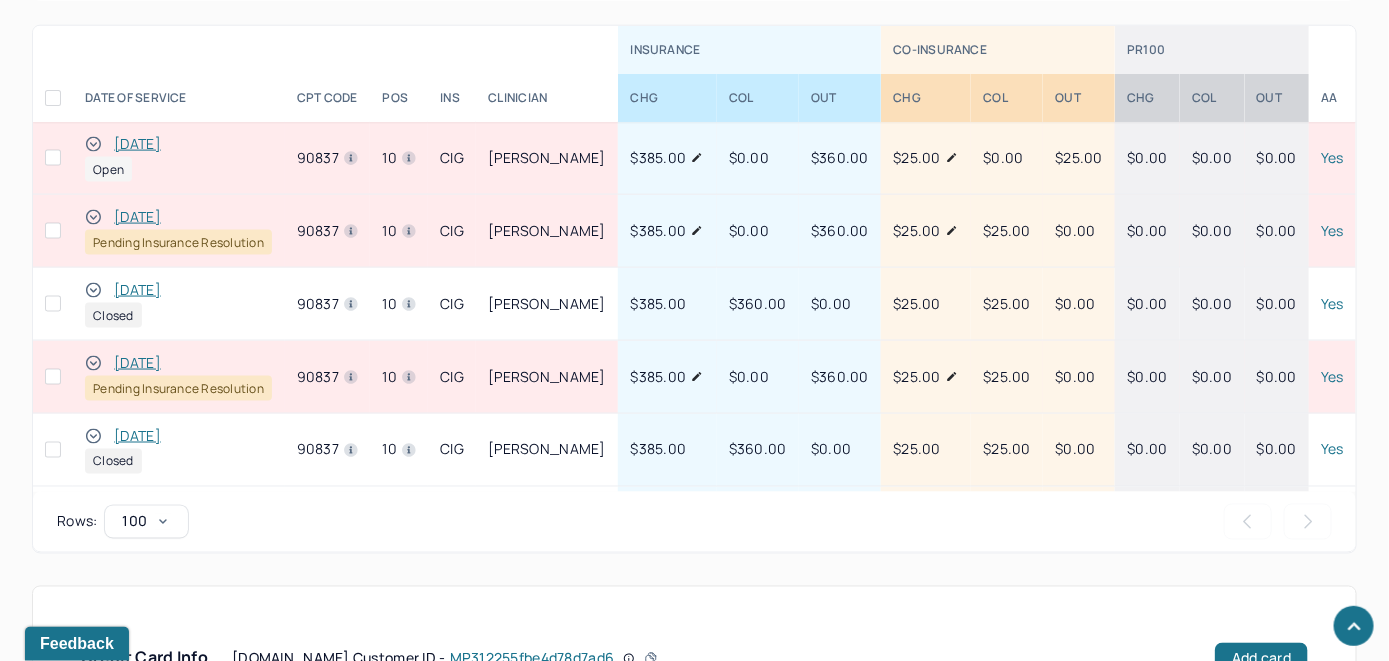 scroll, scrollTop: 985, scrollLeft: 0, axis: vertical 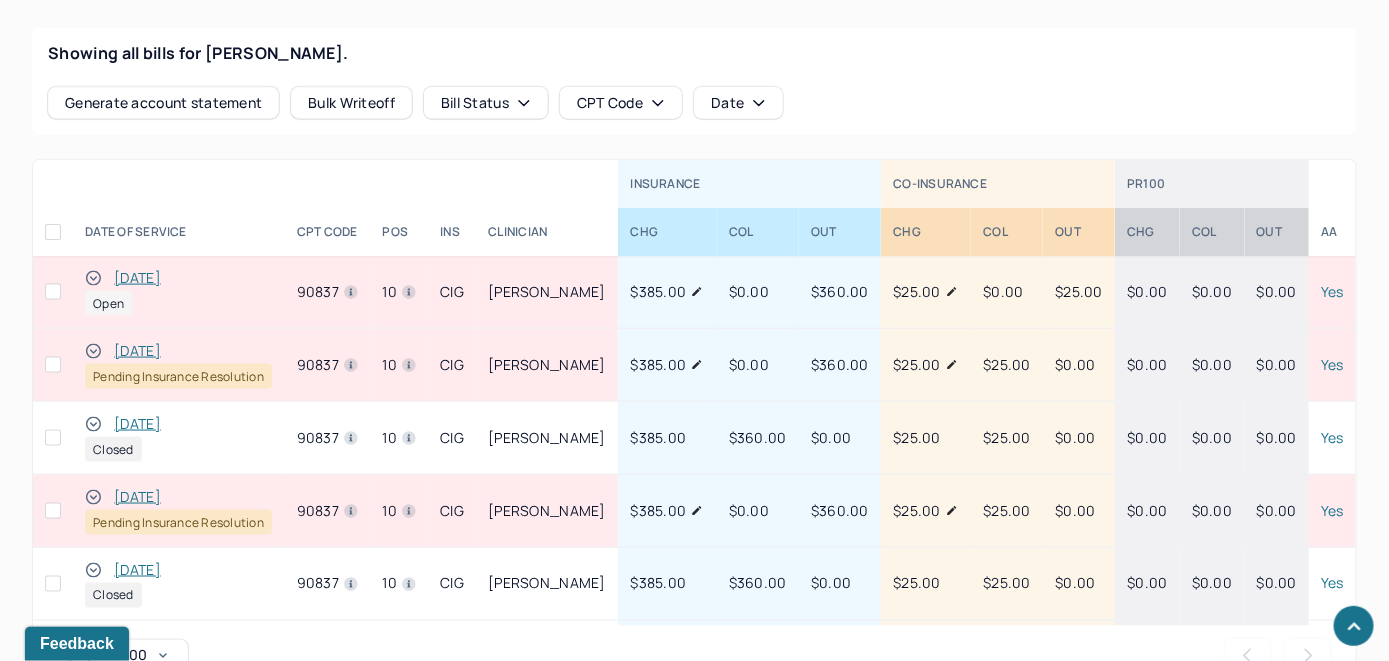 click on "07/15/2025" at bounding box center [137, 278] 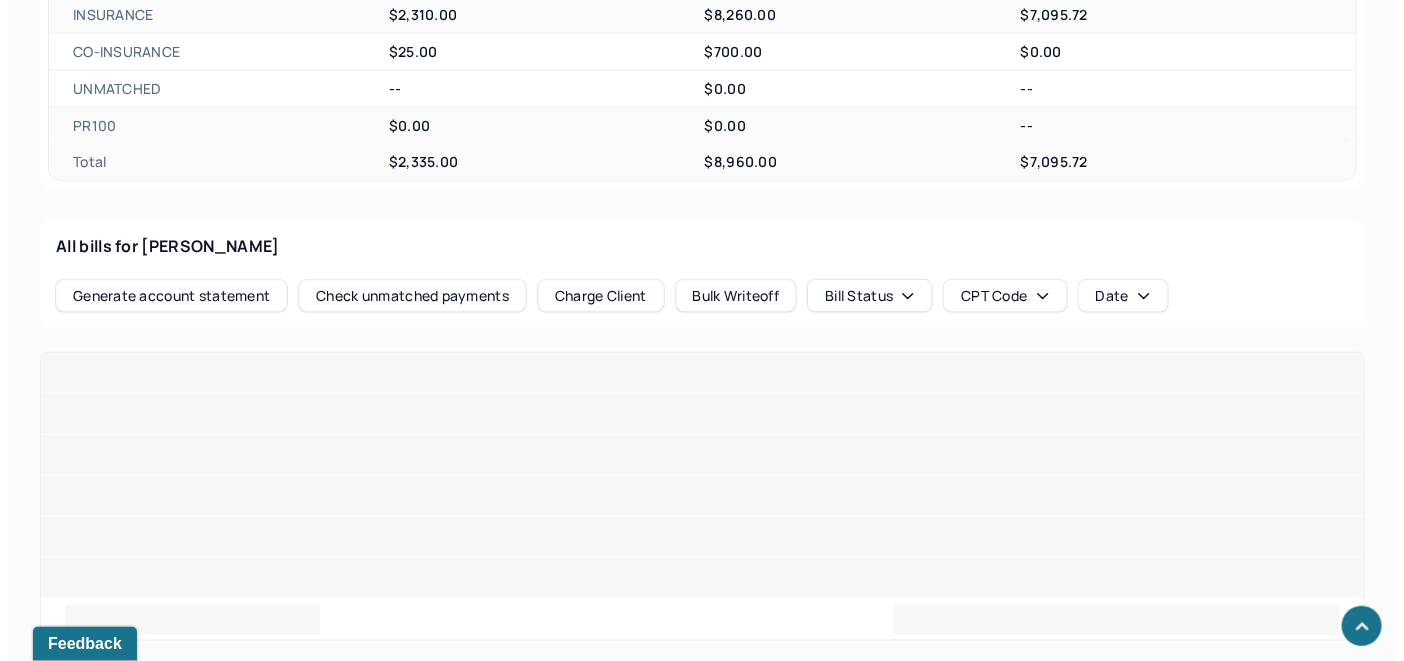 scroll, scrollTop: 813, scrollLeft: 0, axis: vertical 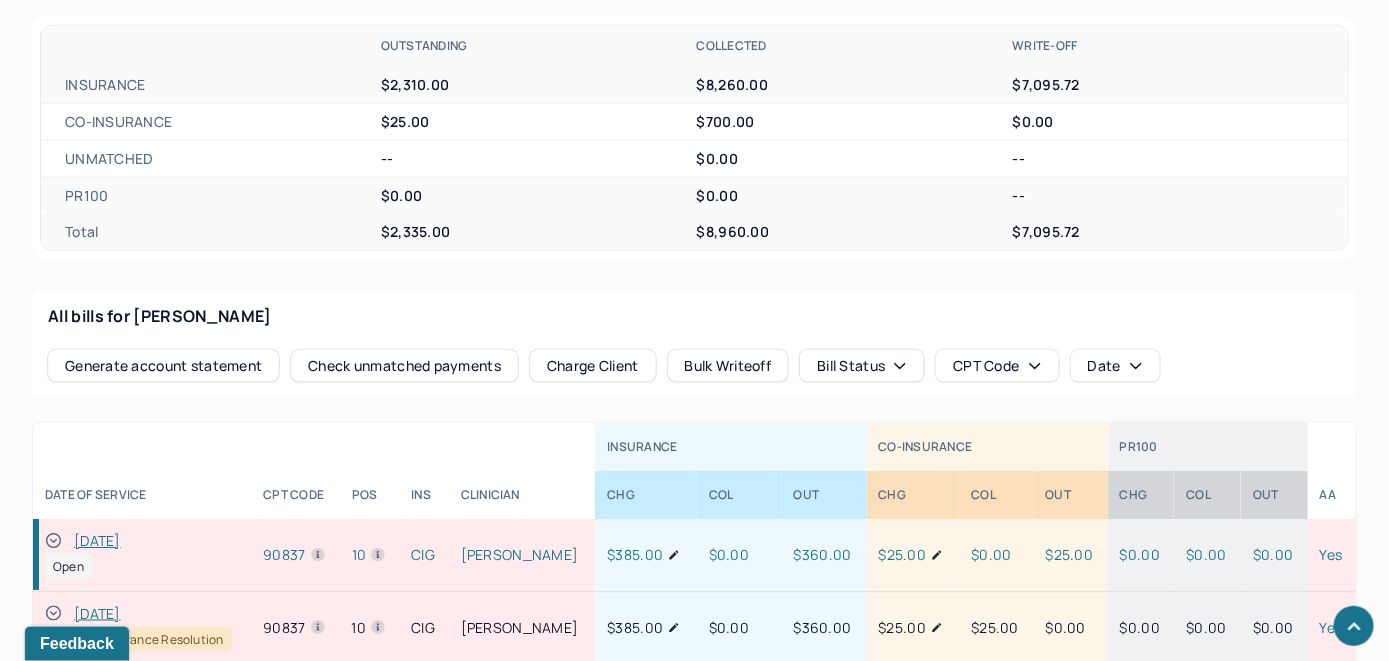 click on "Check unmatched payments" at bounding box center (404, 366) 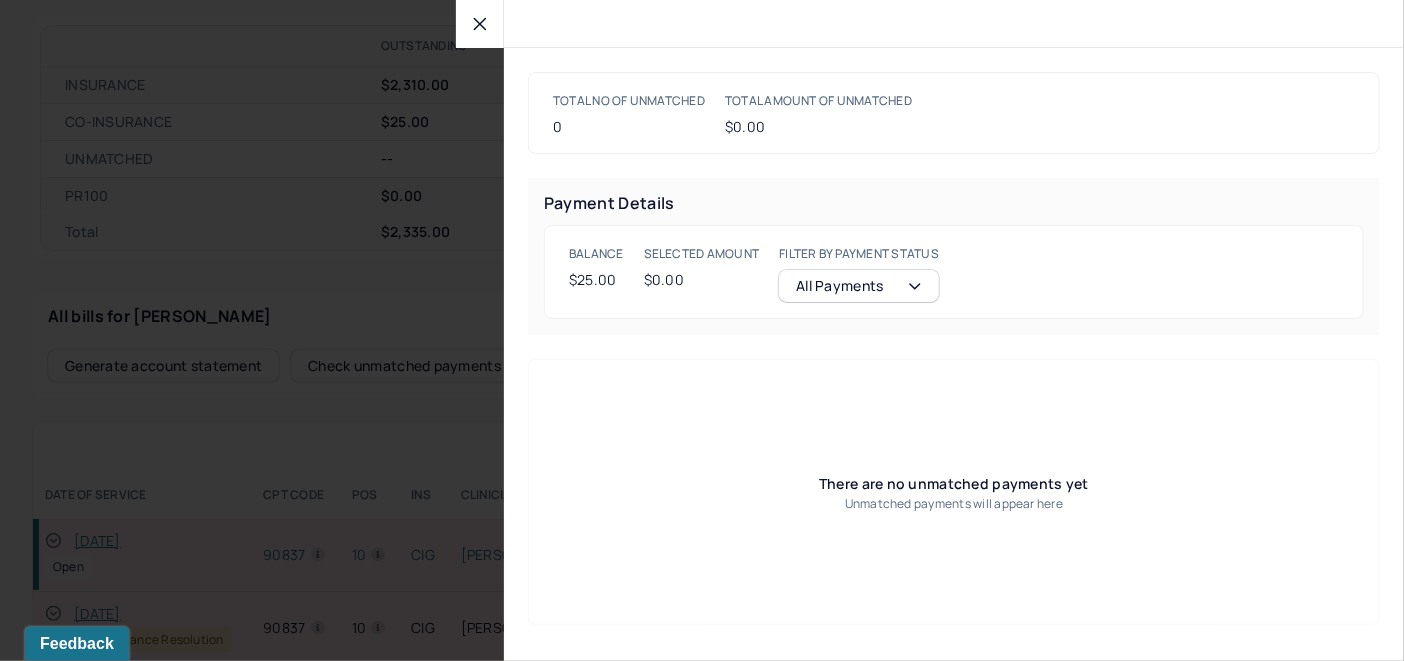 click 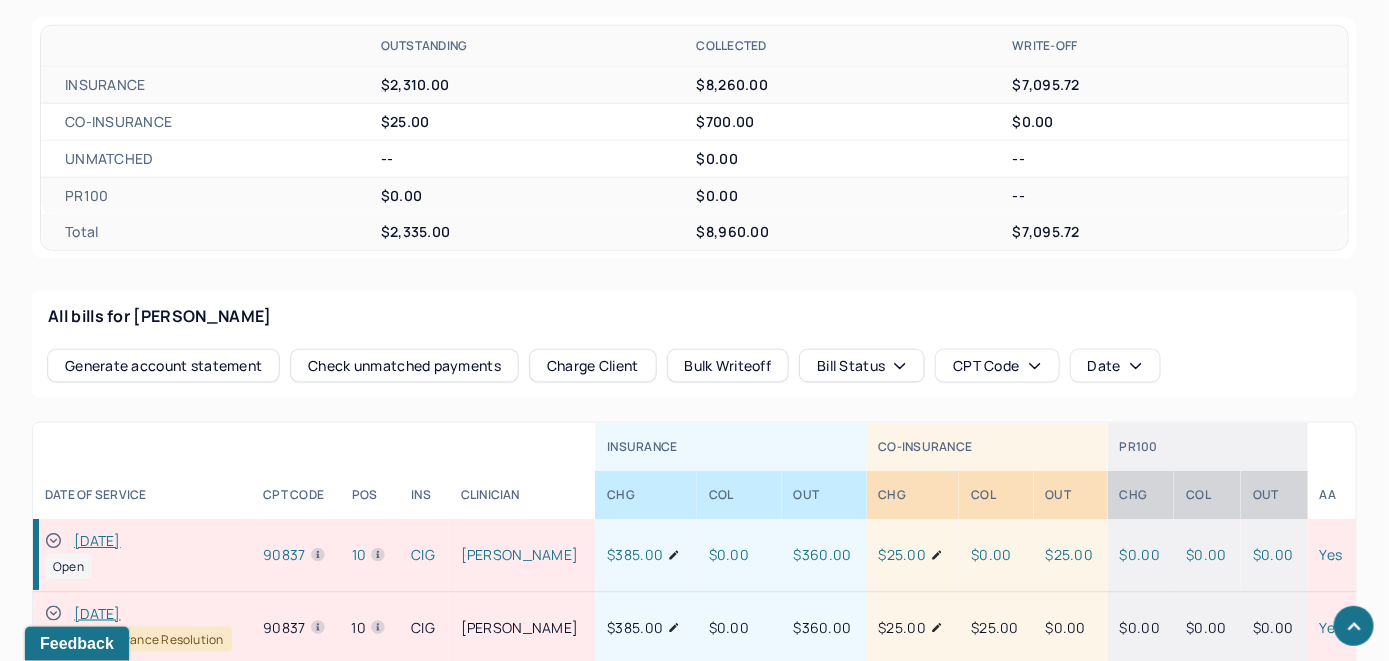 click on "Charge Client" at bounding box center [593, 366] 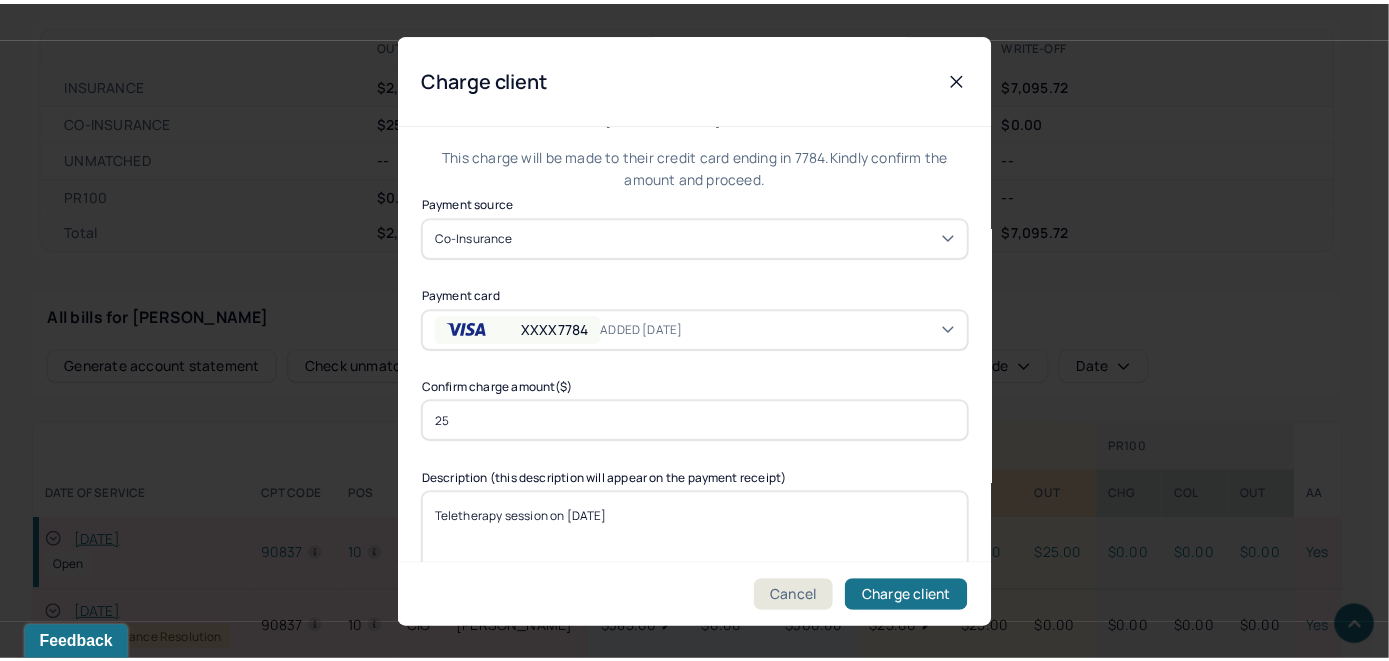 scroll, scrollTop: 121, scrollLeft: 0, axis: vertical 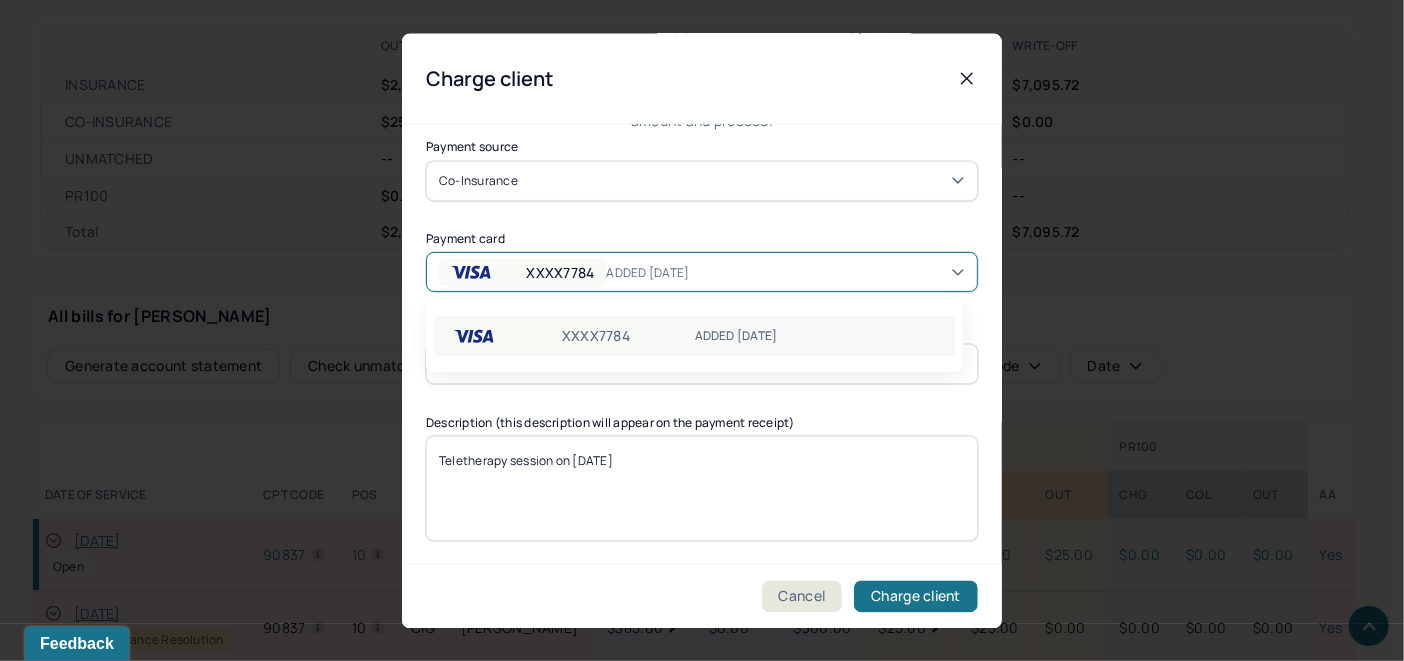 click 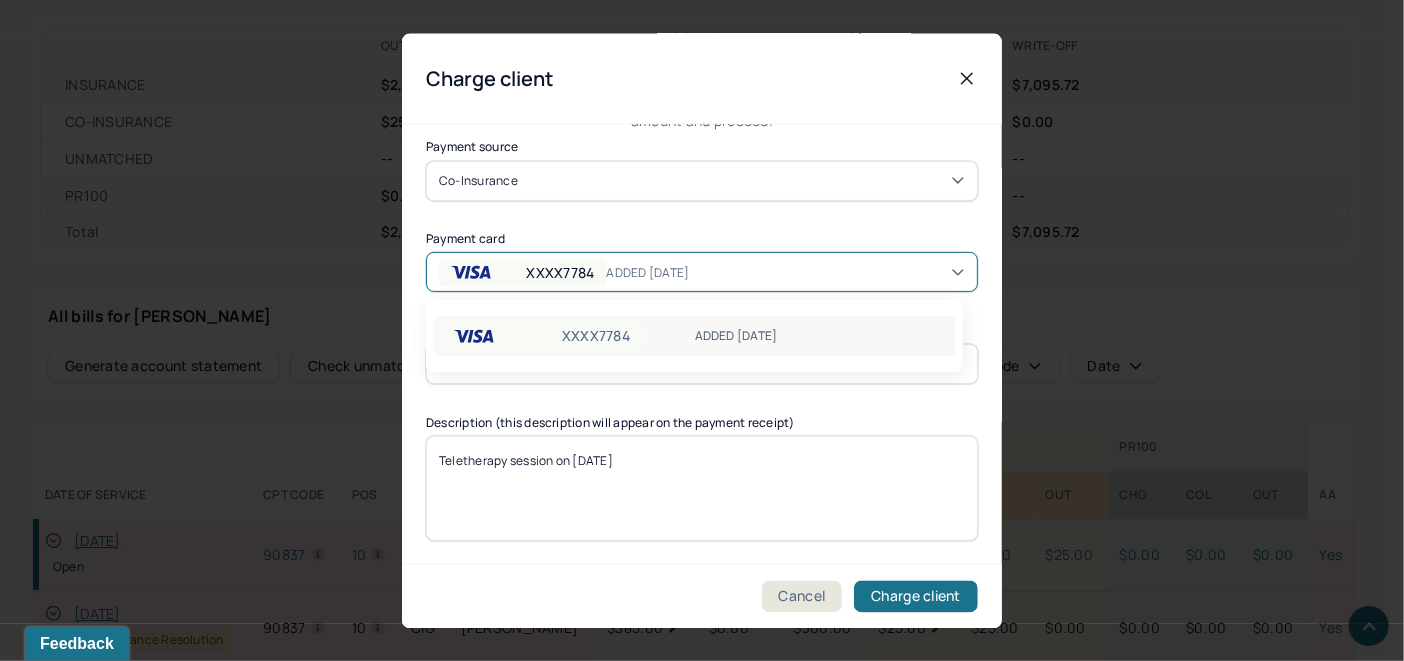 click on "XXXX7784 ADDED 7/9/25" at bounding box center [694, 336] 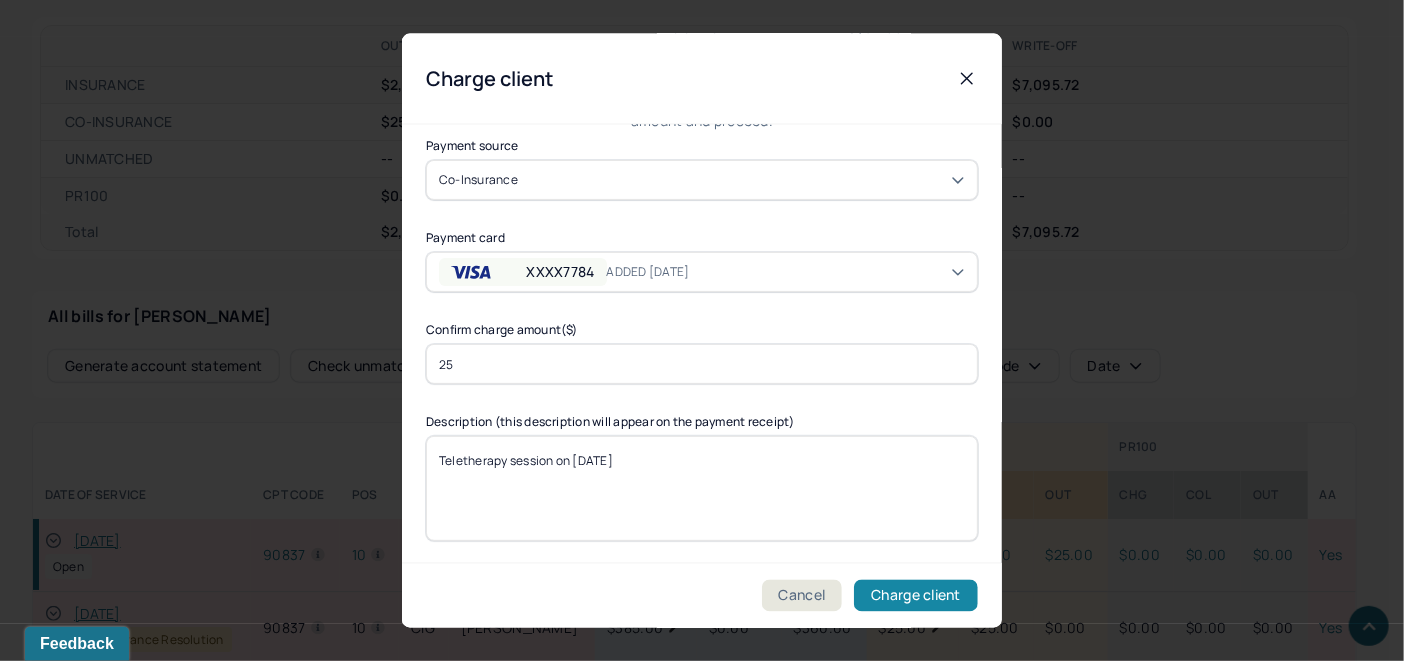 click on "Charge client" at bounding box center [916, 596] 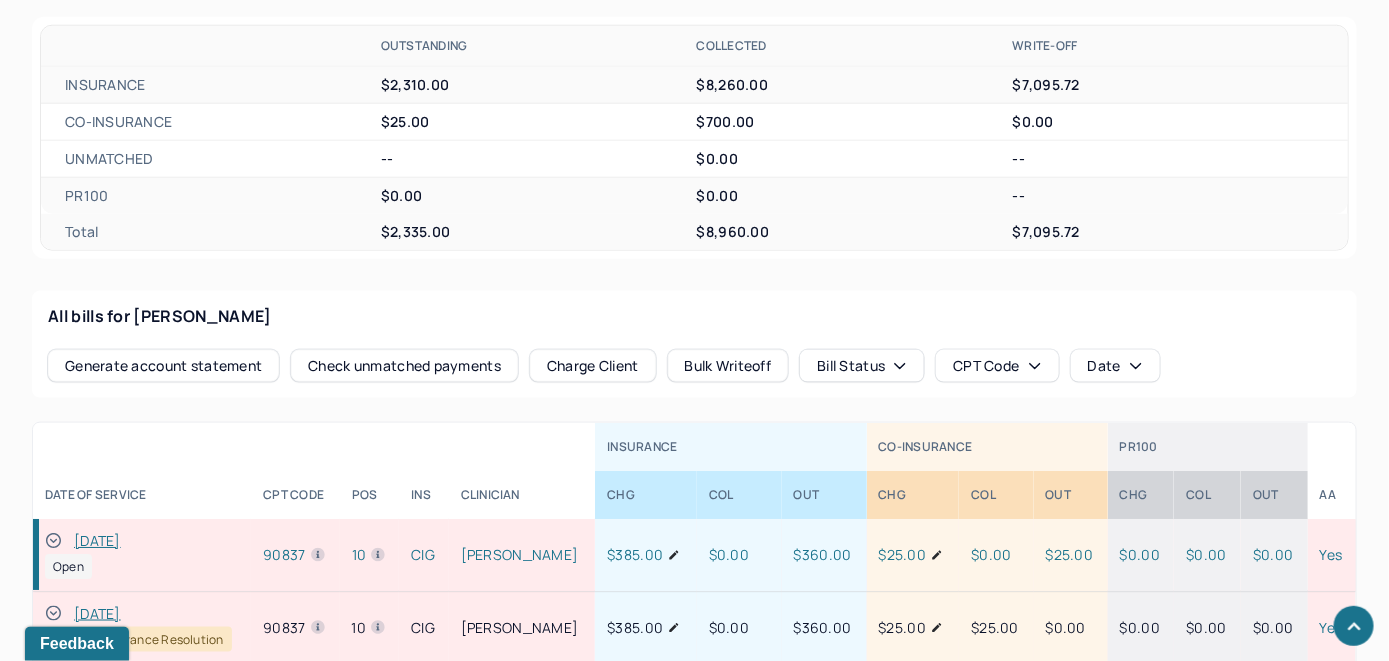 drag, startPoint x: 57, startPoint y: 532, endPoint x: 124, endPoint y: 491, distance: 78.54935 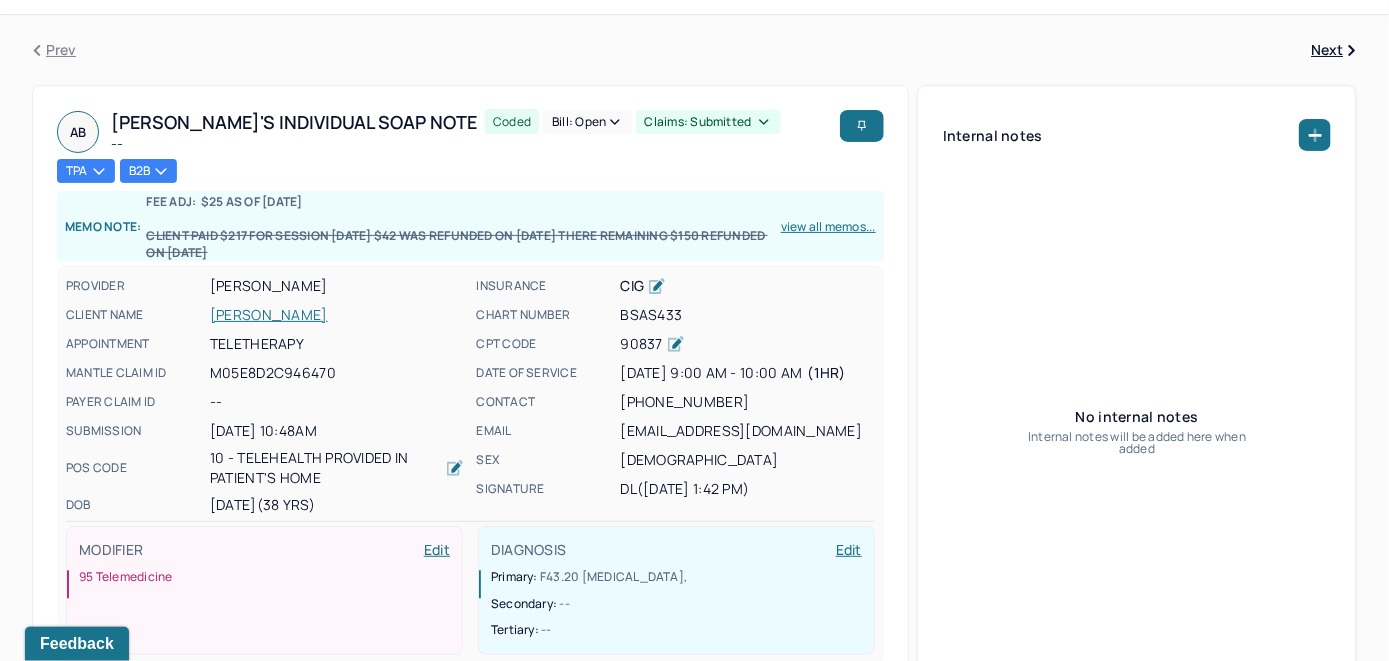 scroll, scrollTop: 0, scrollLeft: 0, axis: both 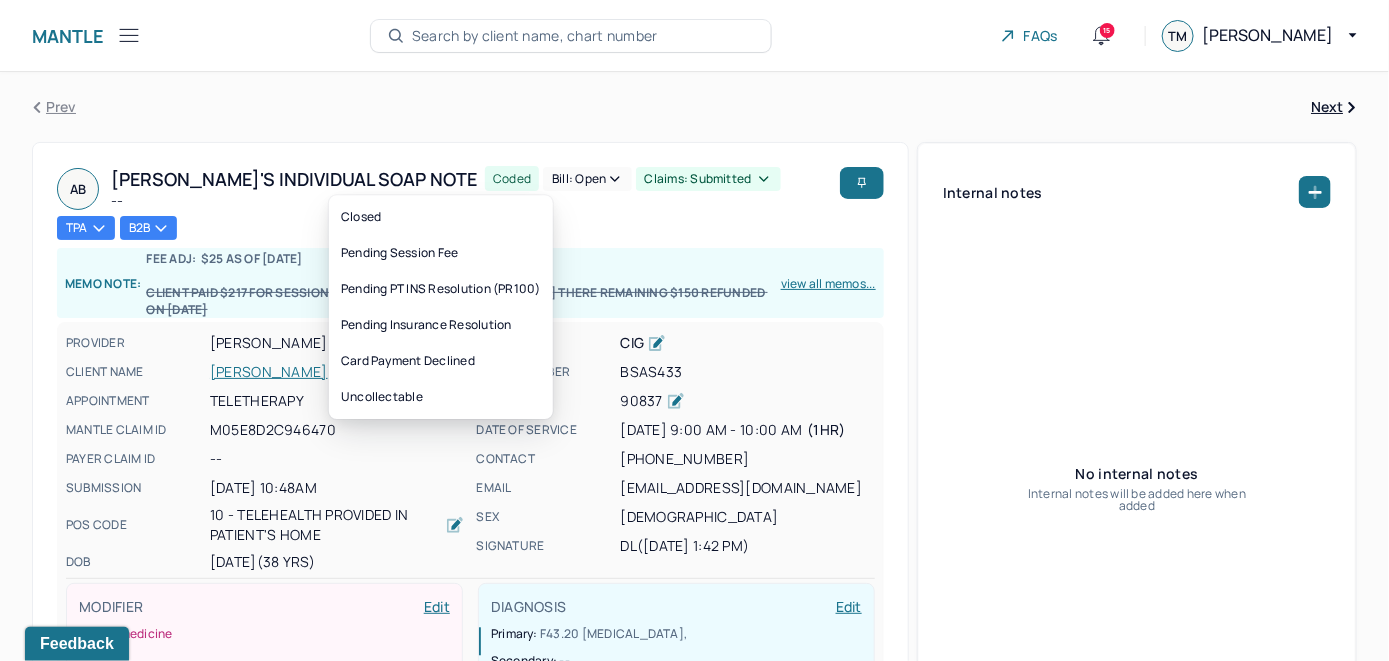 click on "Bill: Open" at bounding box center (587, 179) 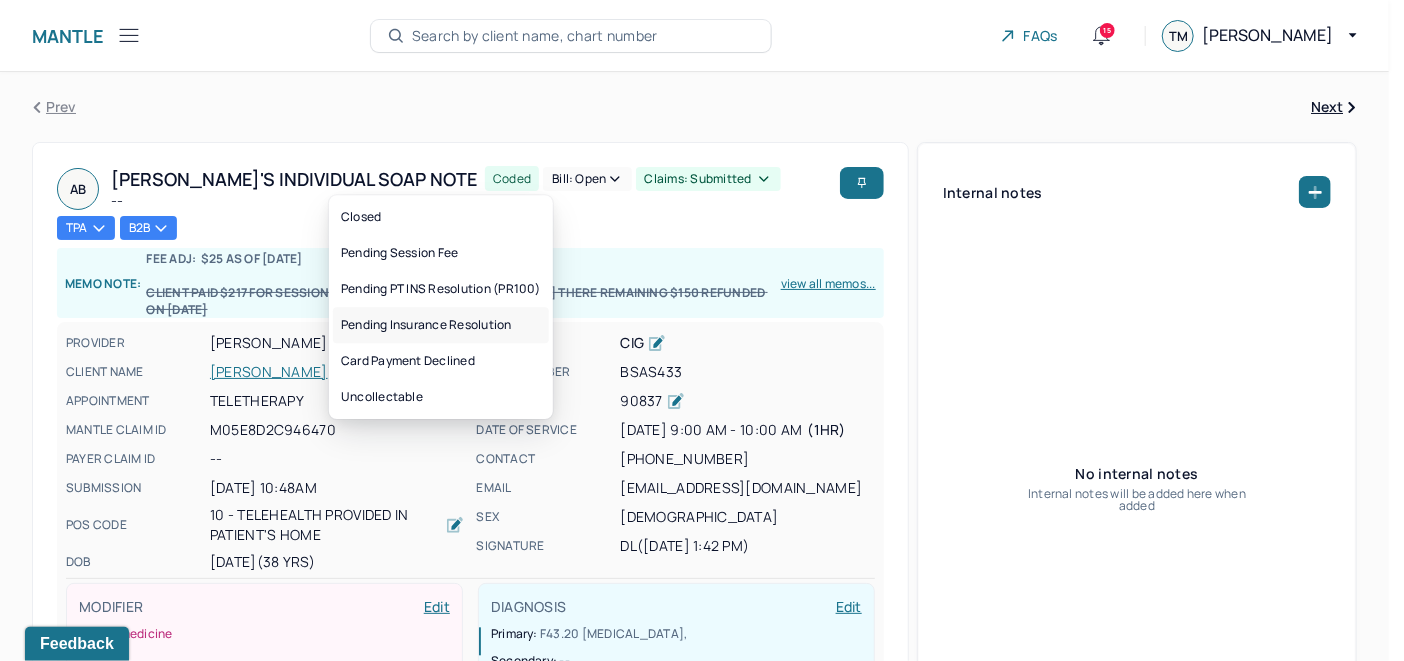click on "Pending Insurance Resolution" at bounding box center [441, 325] 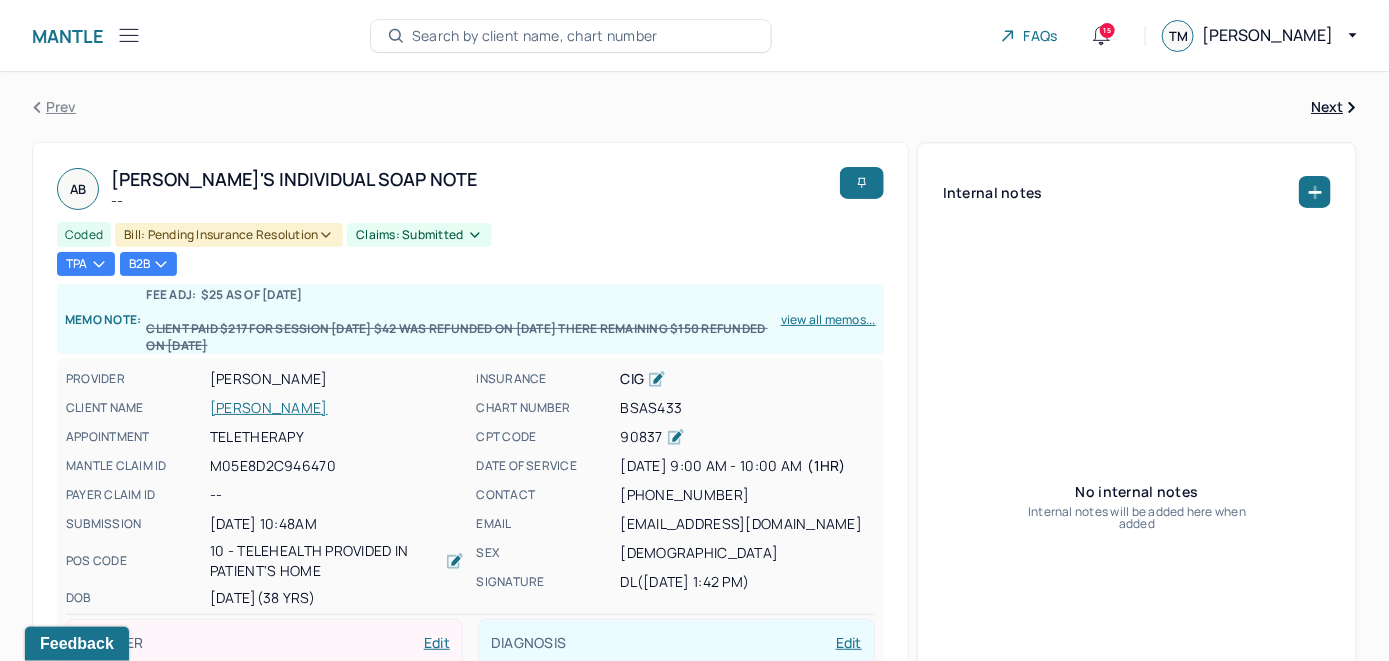 click on "Search by client name, chart number" at bounding box center [535, 36] 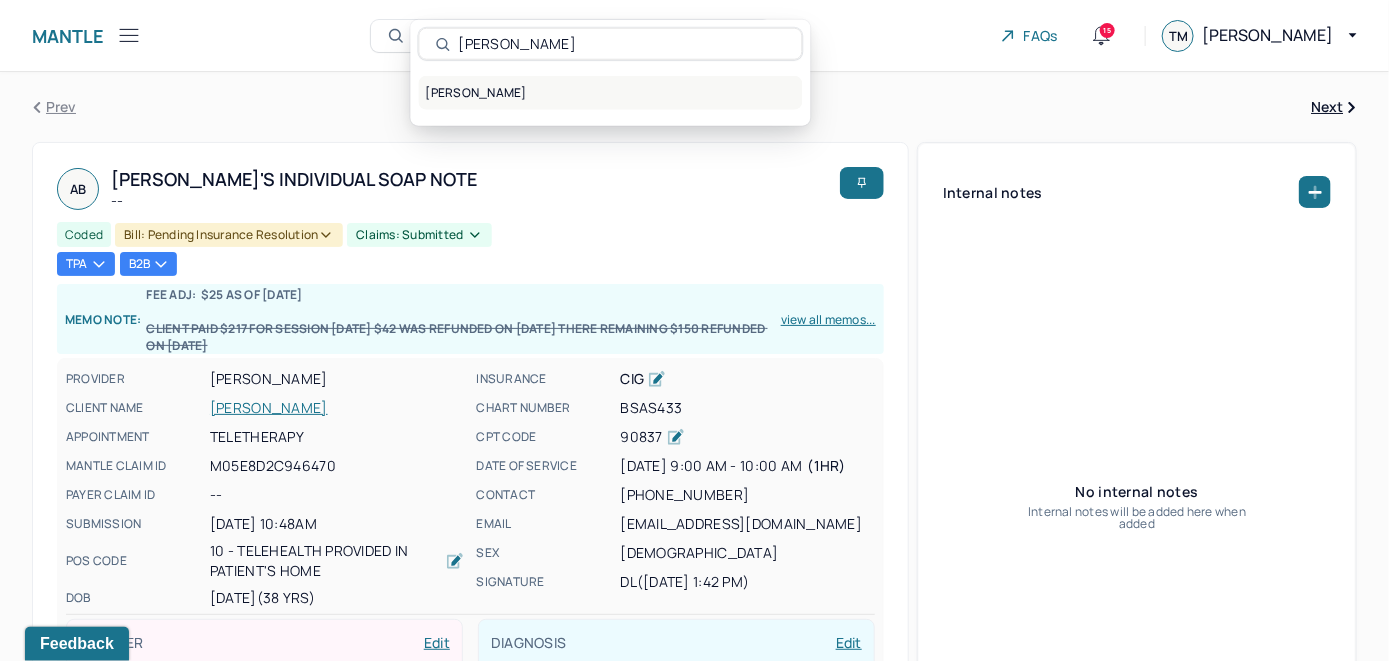 type on "Bianca Rojas" 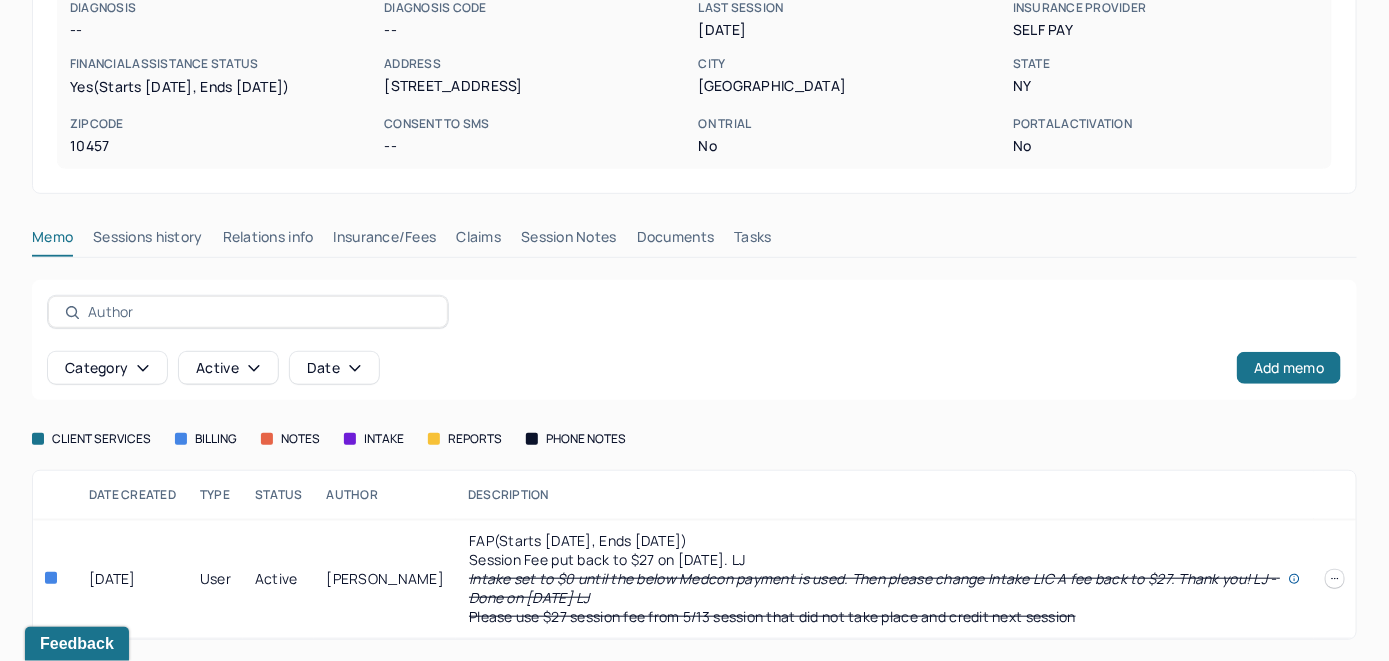 scroll, scrollTop: 337, scrollLeft: 0, axis: vertical 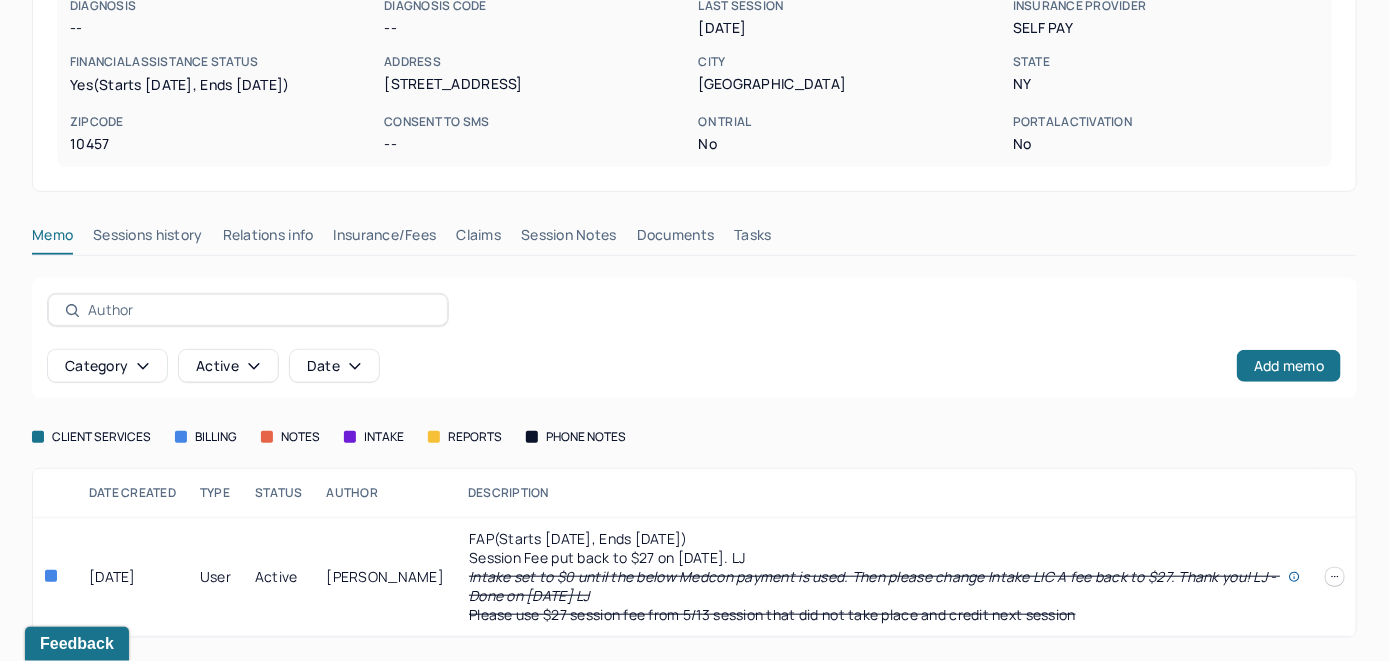 click on "Claims" at bounding box center (478, 239) 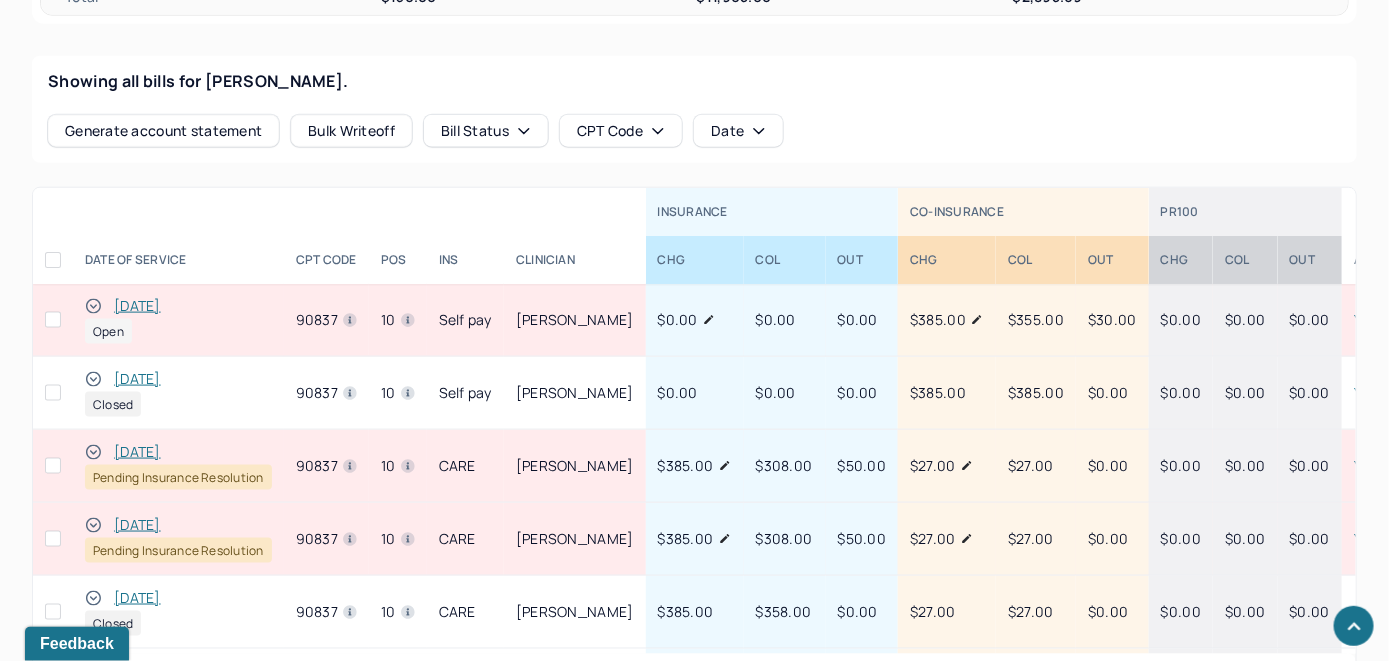 scroll, scrollTop: 874, scrollLeft: 0, axis: vertical 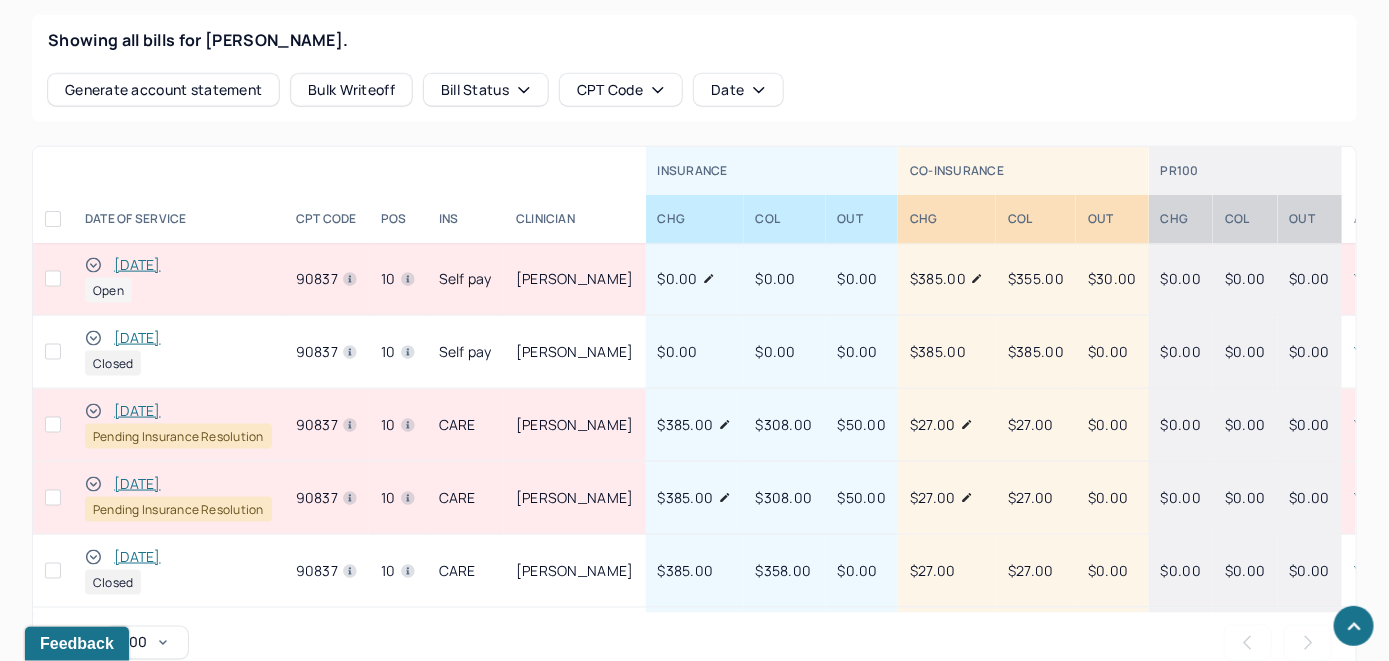 click 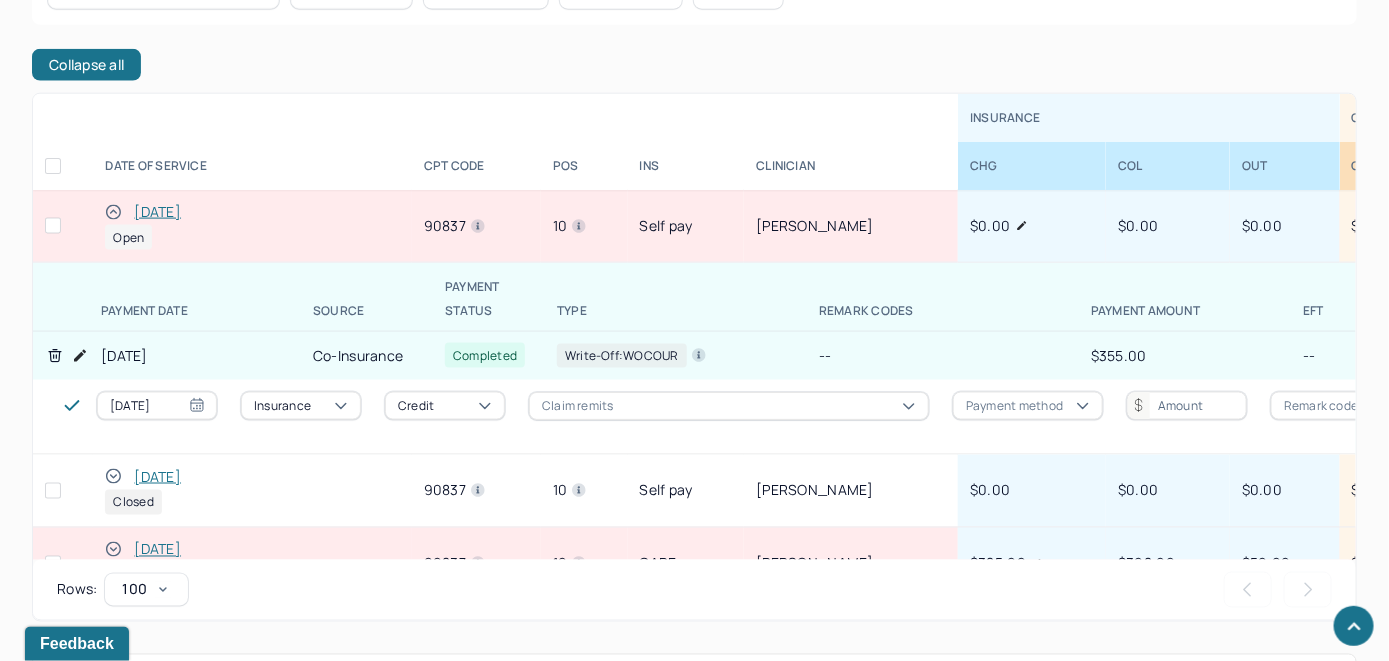 scroll, scrollTop: 974, scrollLeft: 0, axis: vertical 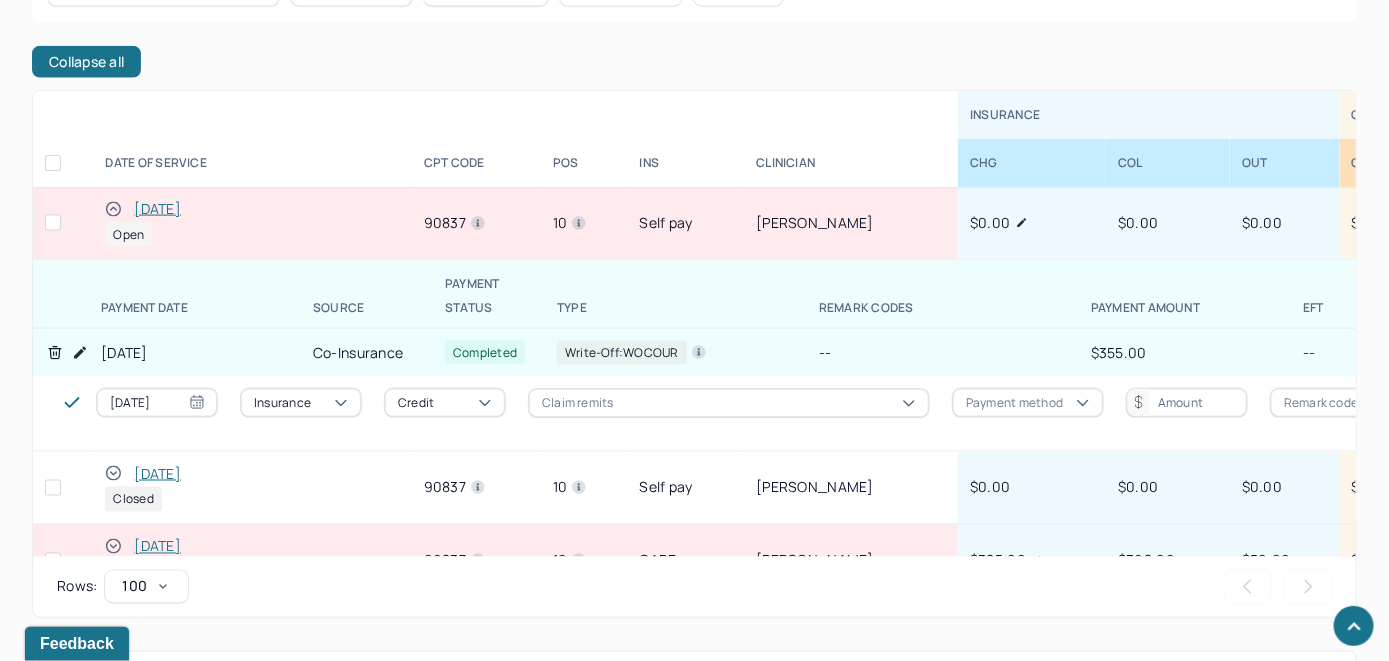 click on "07/15/2025" at bounding box center (157, 209) 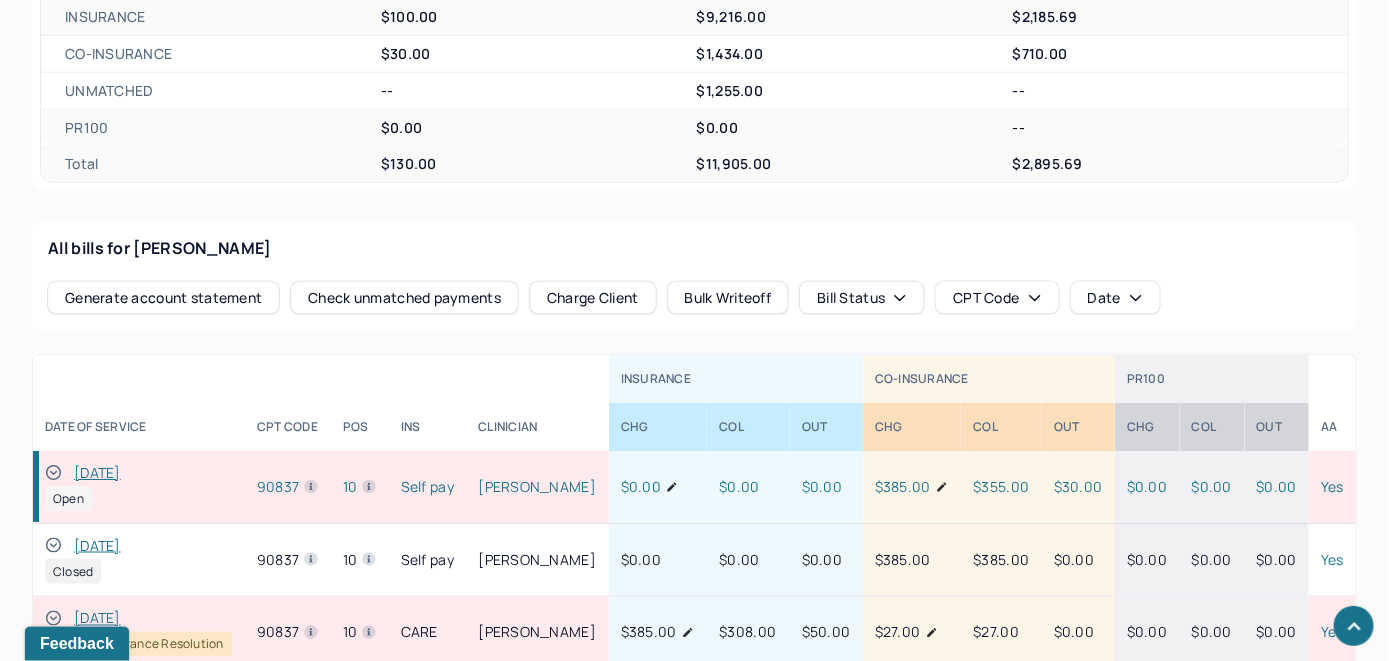 scroll, scrollTop: 902, scrollLeft: 0, axis: vertical 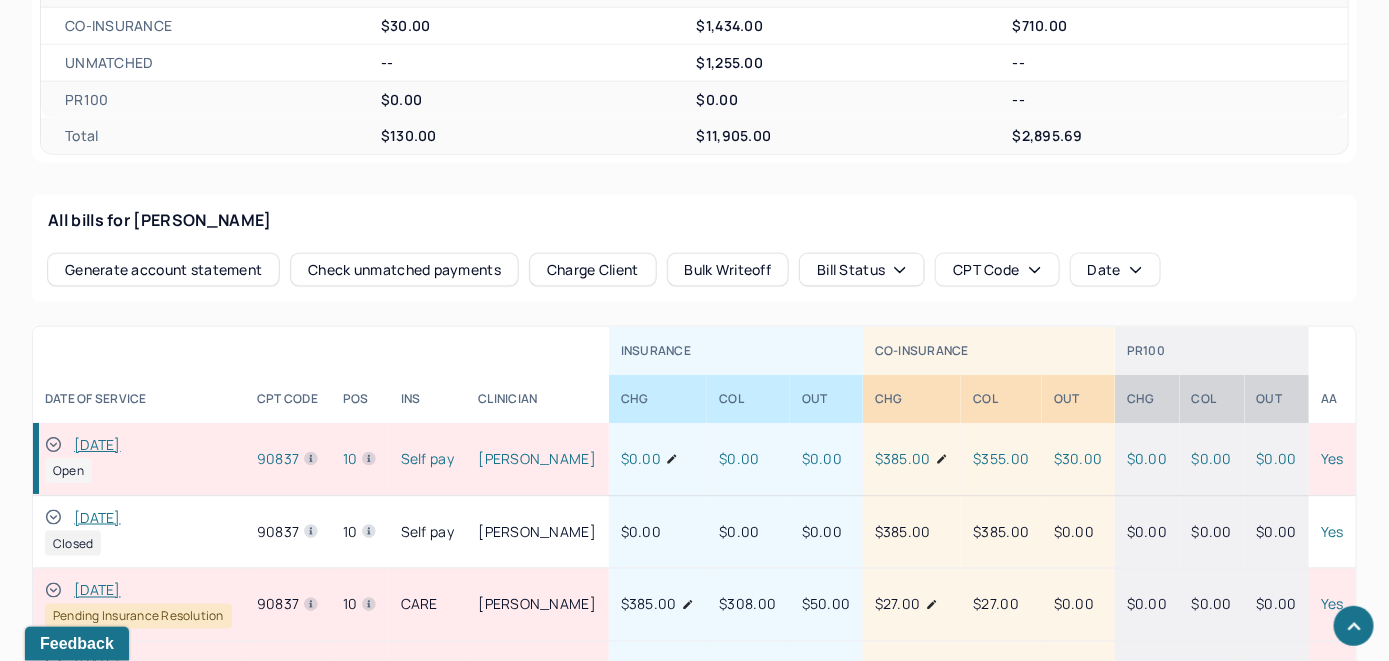 click on "Open" at bounding box center [68, 470] 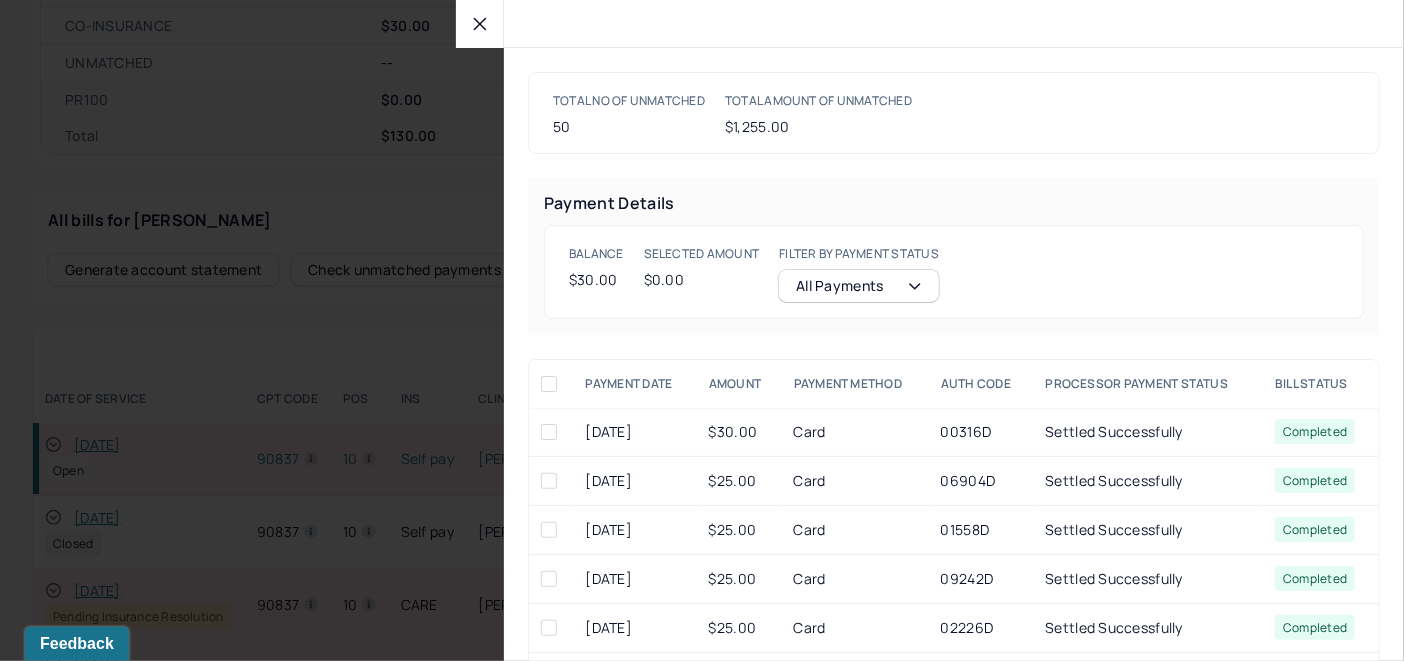 click at bounding box center (549, 432) 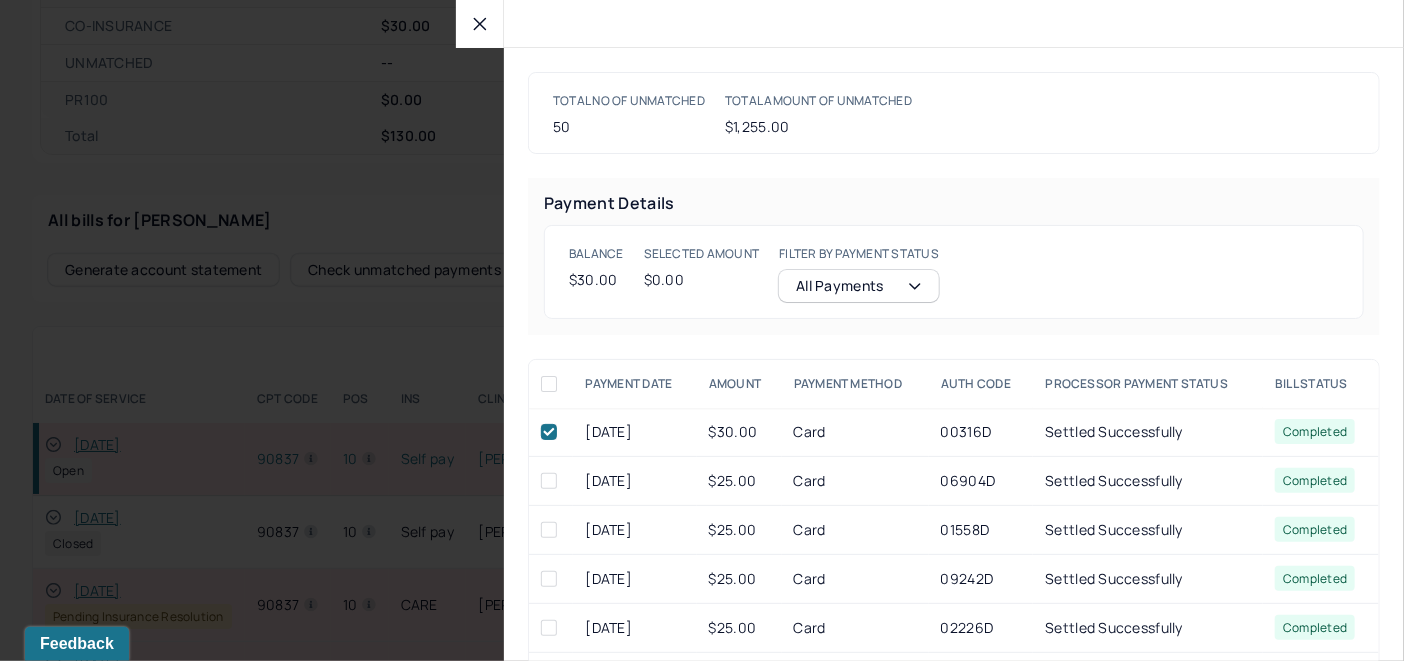 checkbox on "true" 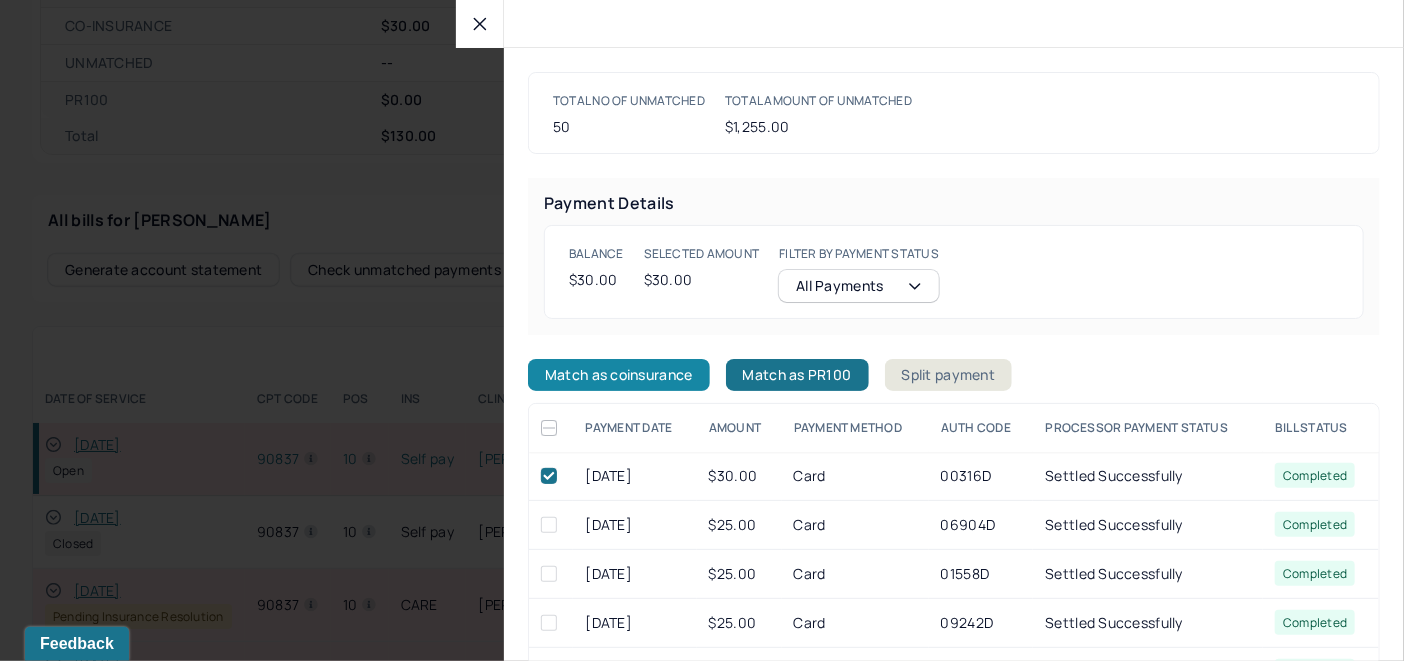 click on "Match as coinsurance" at bounding box center [619, 375] 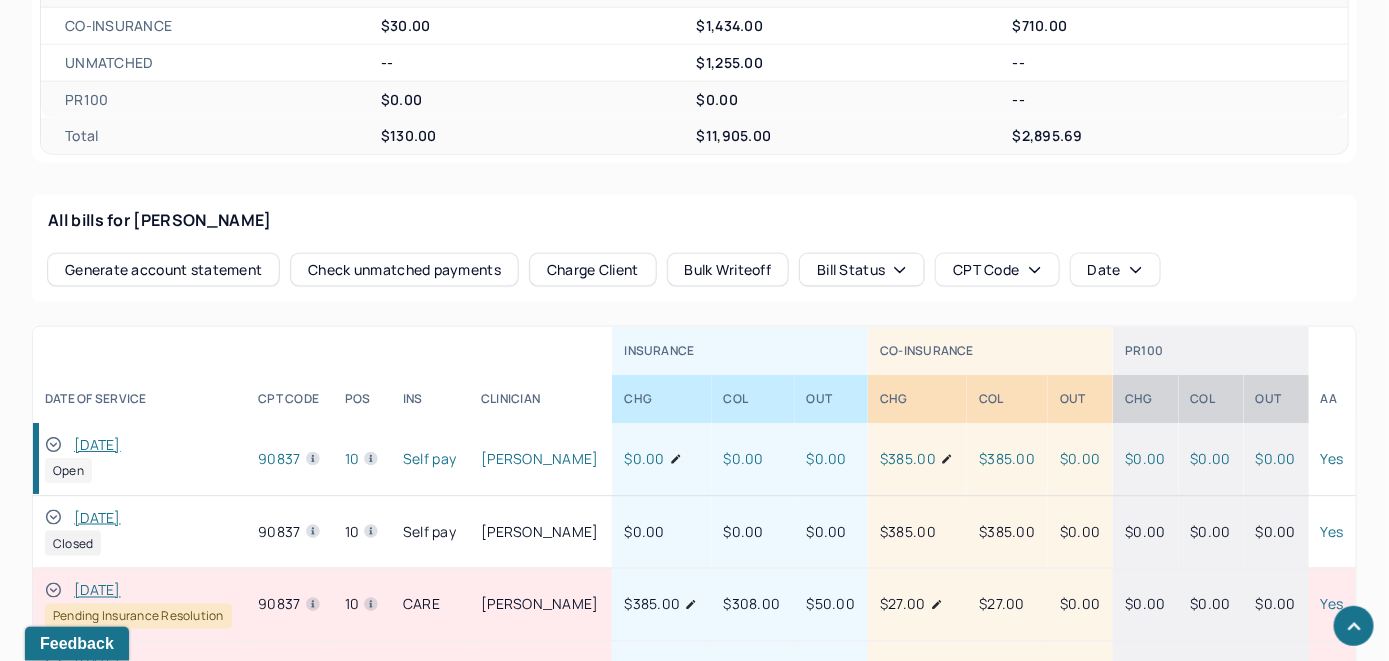 click 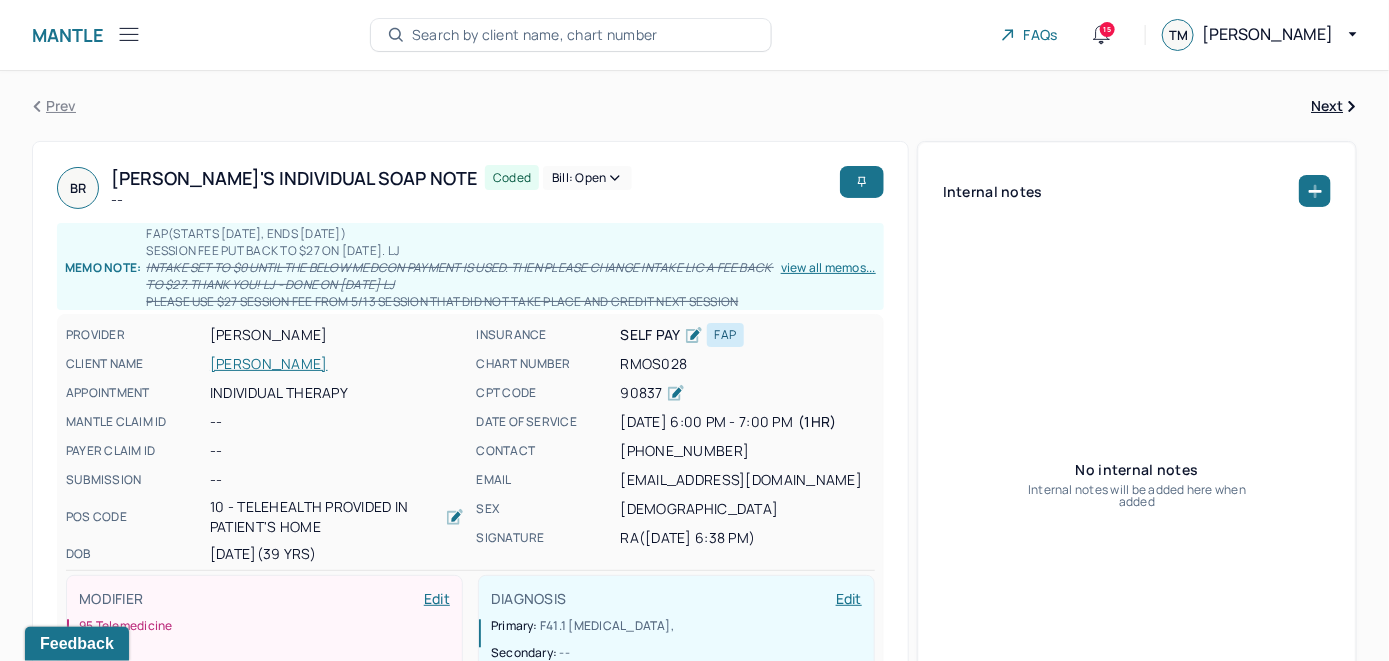 scroll, scrollTop: 0, scrollLeft: 0, axis: both 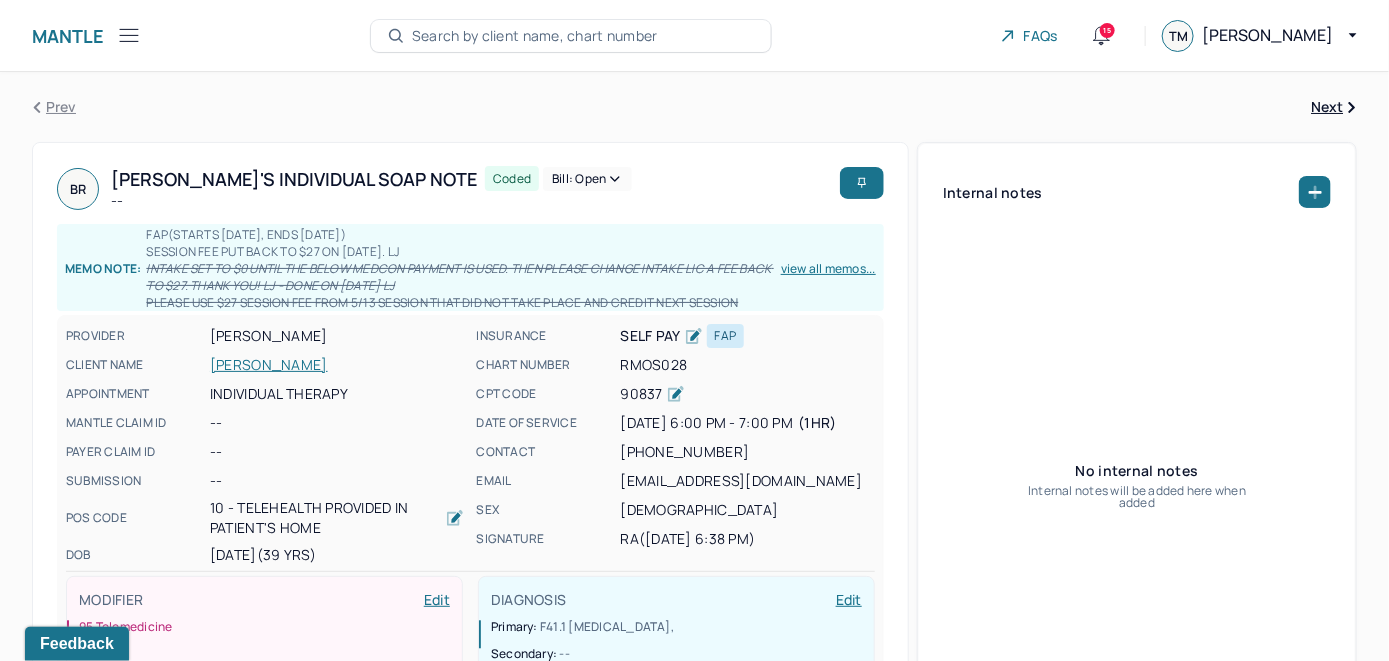 click 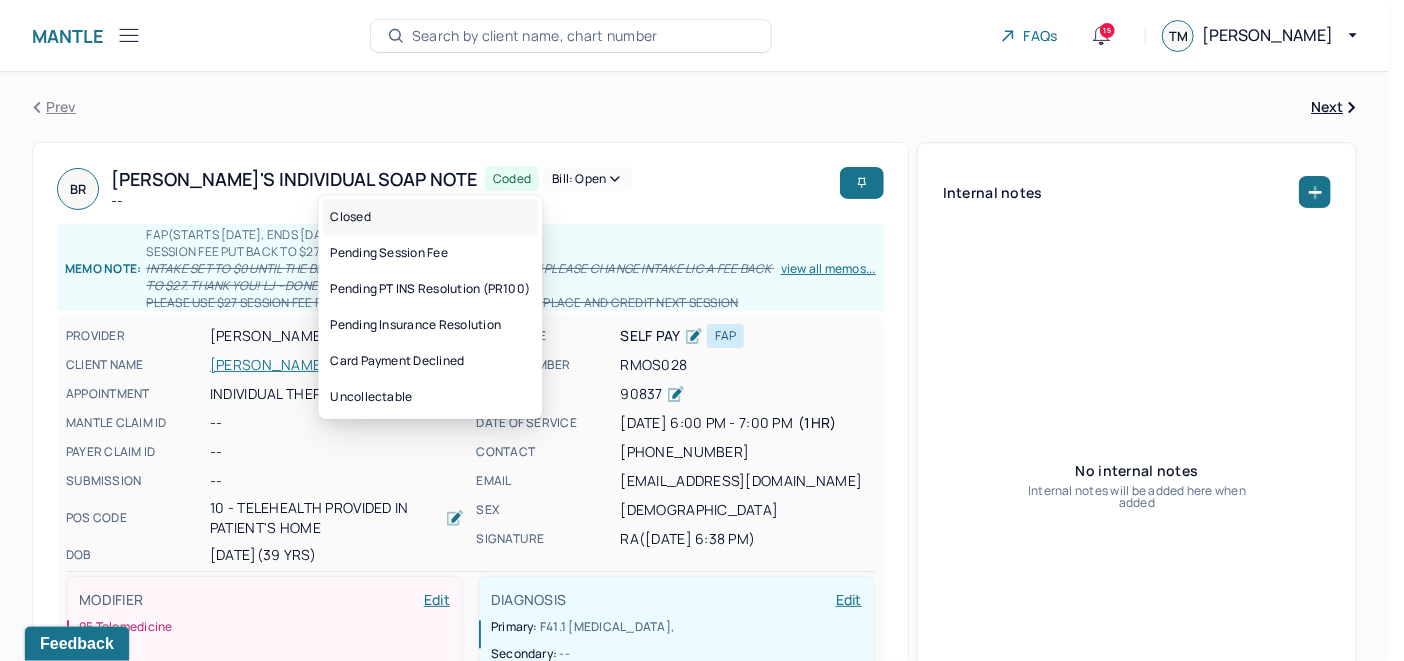 click on "Closed" at bounding box center [430, 217] 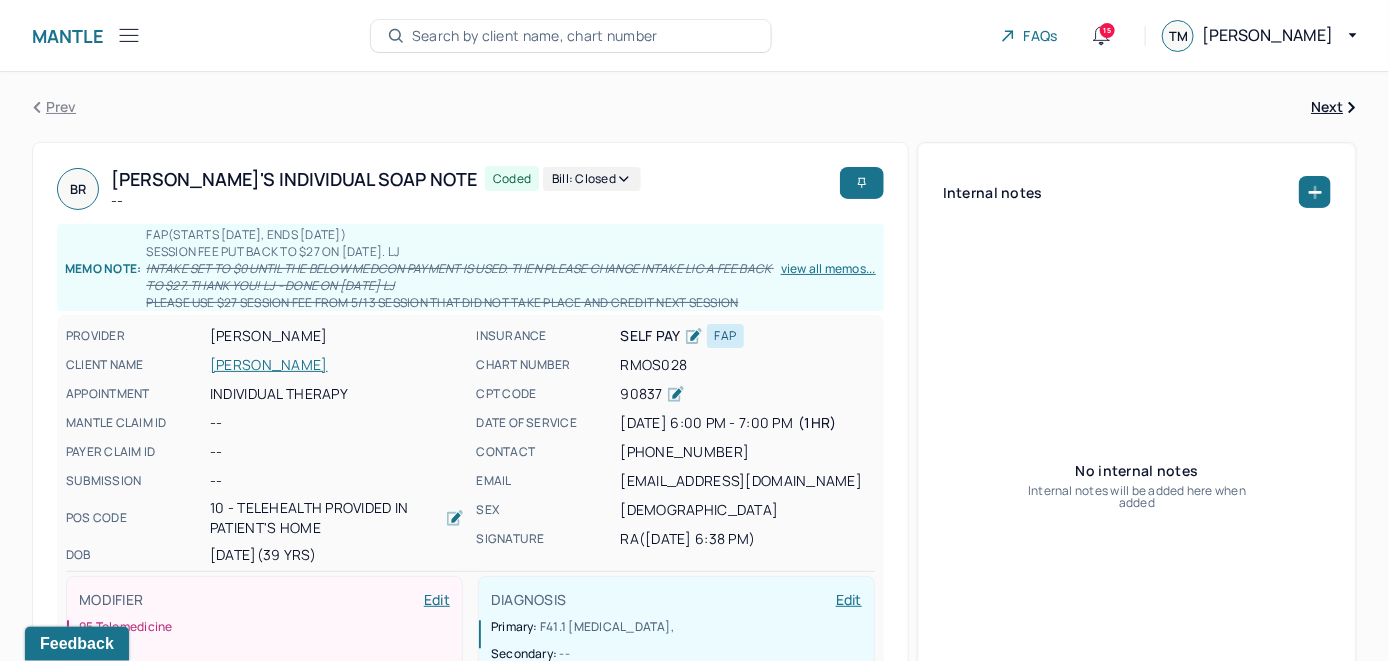 click on "Search by client name, chart number" at bounding box center (535, 36) 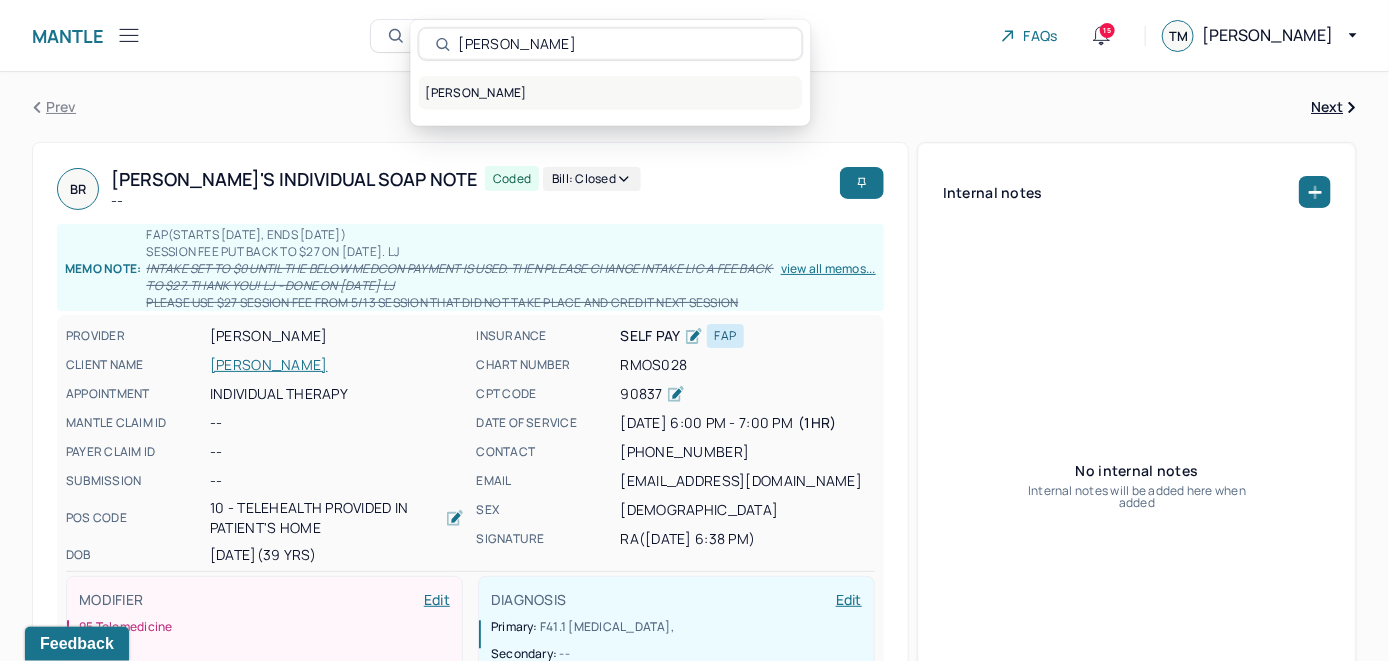 type on "Christina Torres" 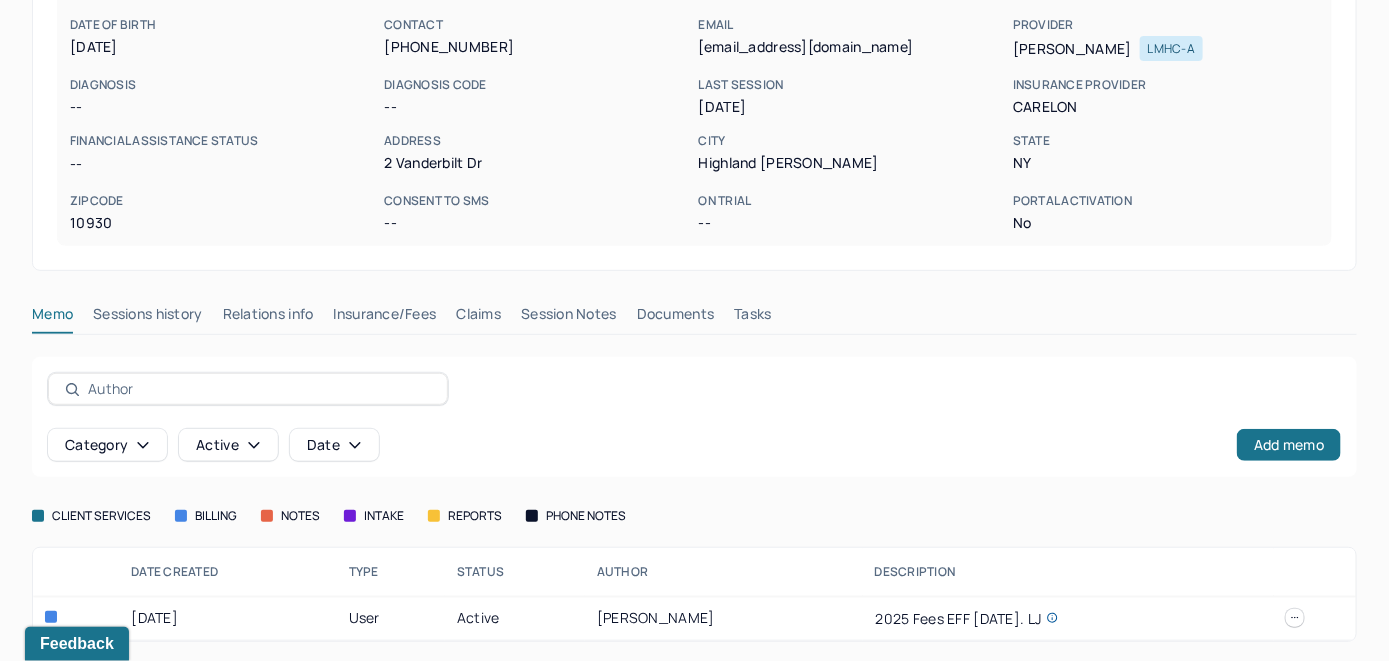 scroll, scrollTop: 261, scrollLeft: 0, axis: vertical 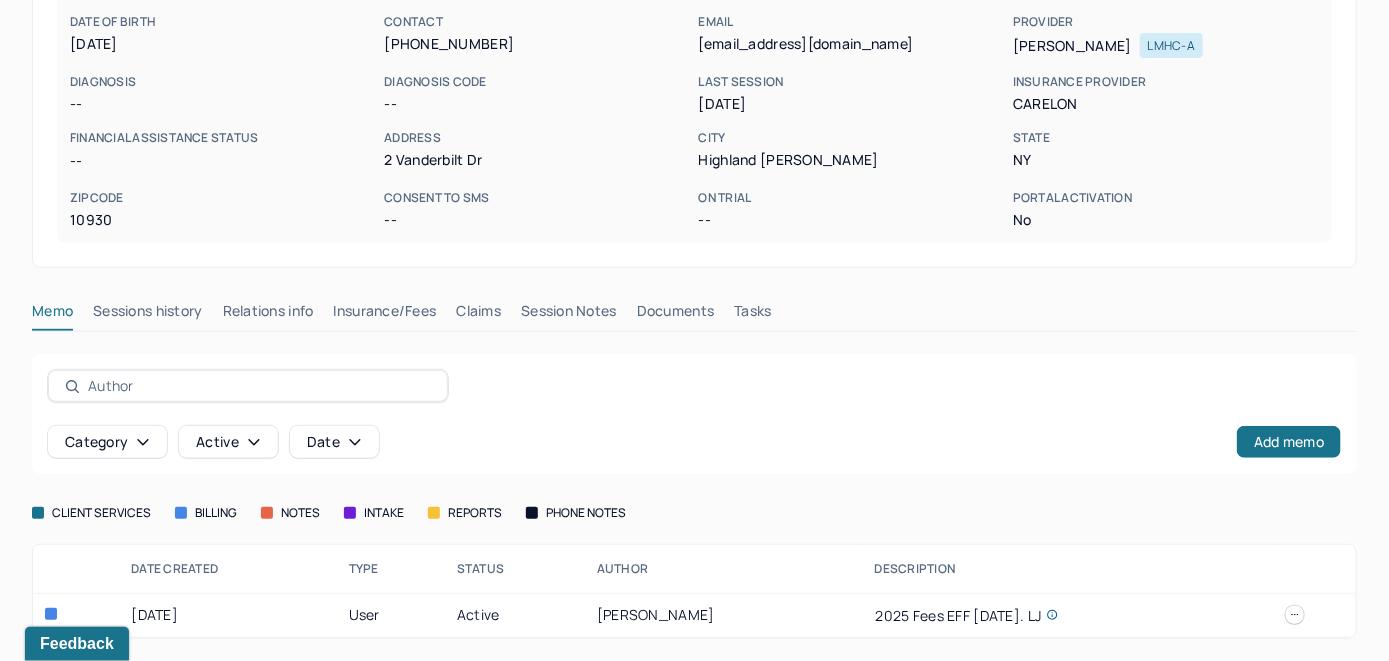 click on "Insurance/Fees" at bounding box center (385, 315) 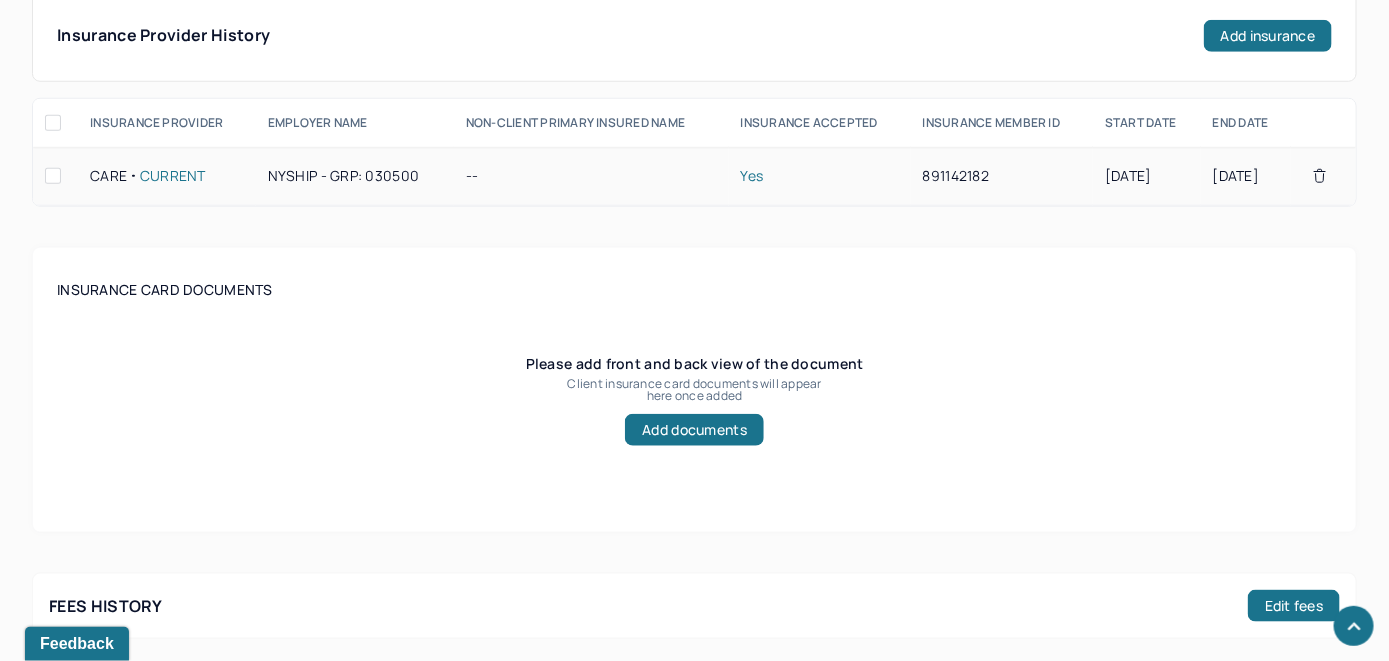 scroll, scrollTop: 561, scrollLeft: 0, axis: vertical 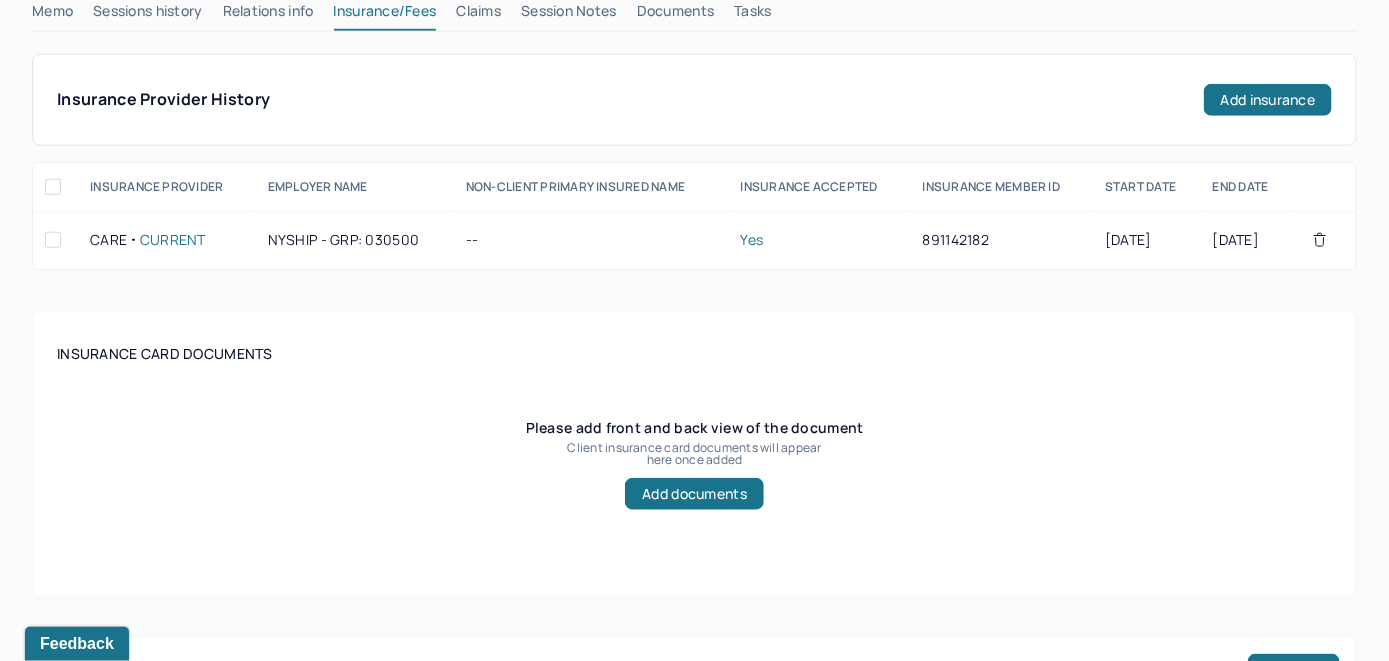 click on "Claims" at bounding box center (478, 15) 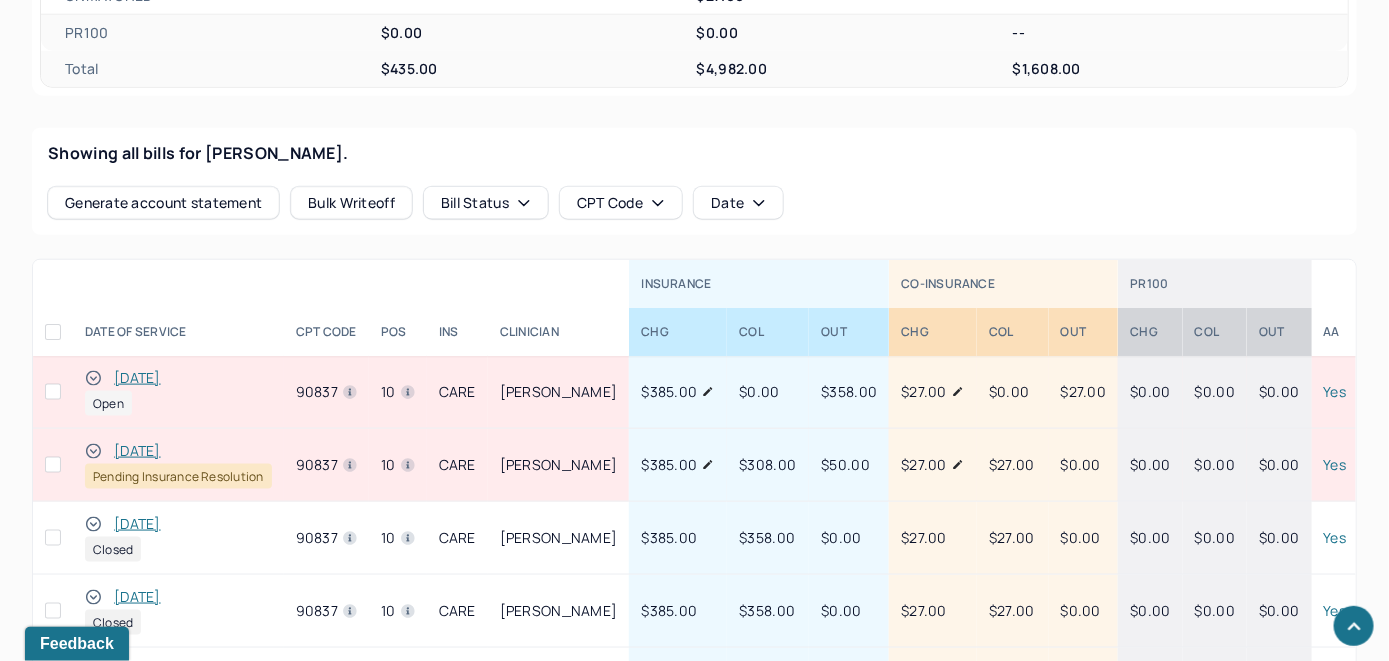 scroll, scrollTop: 802, scrollLeft: 0, axis: vertical 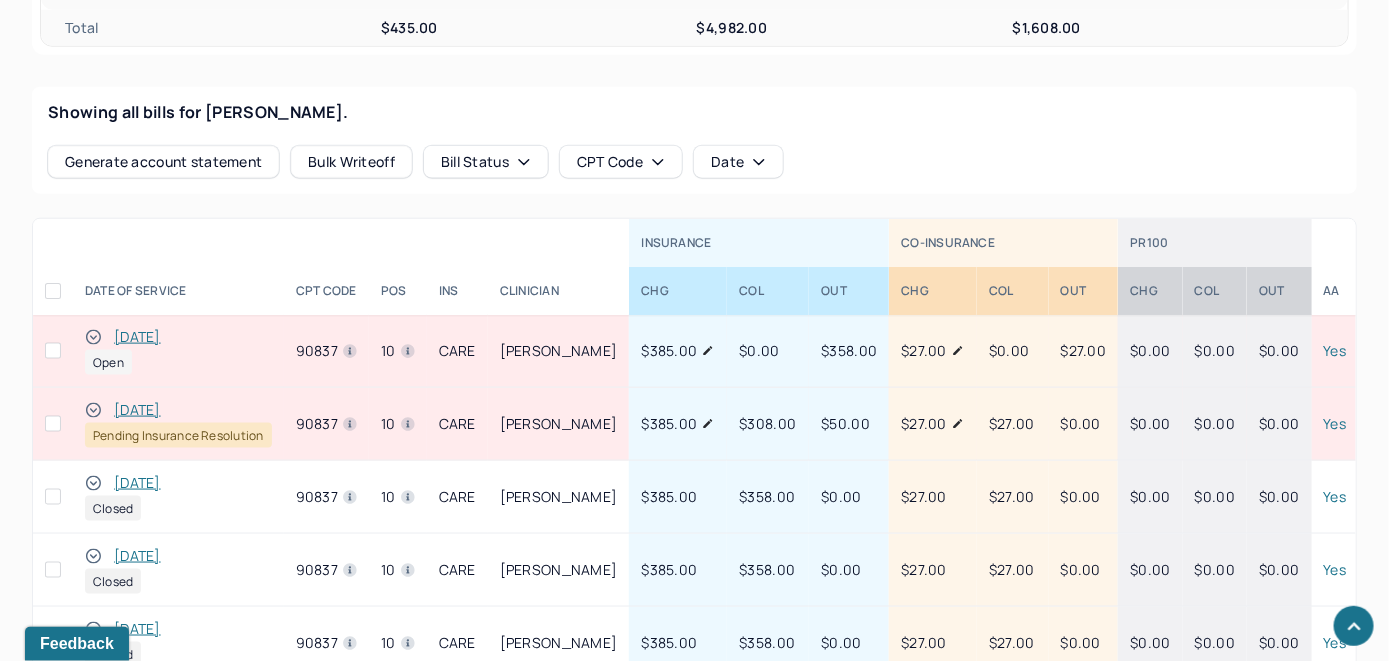 click on "07/15/2025" at bounding box center (137, 337) 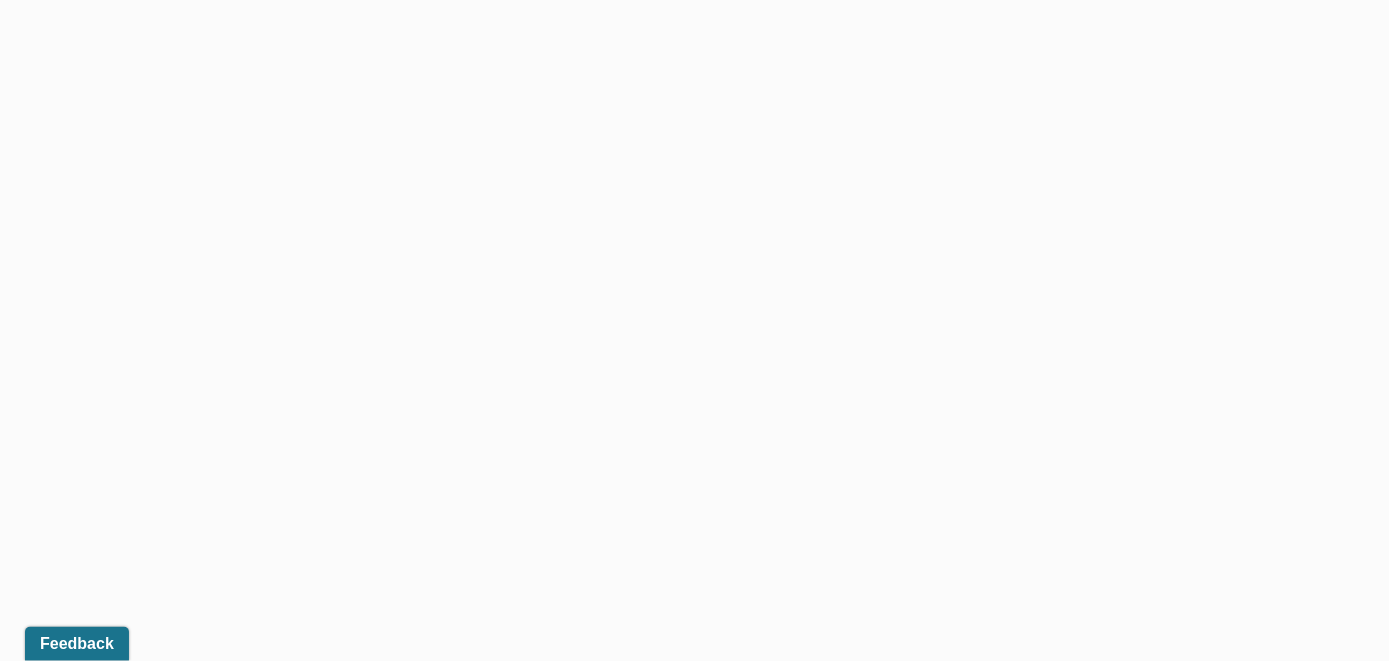 scroll, scrollTop: 730, scrollLeft: 0, axis: vertical 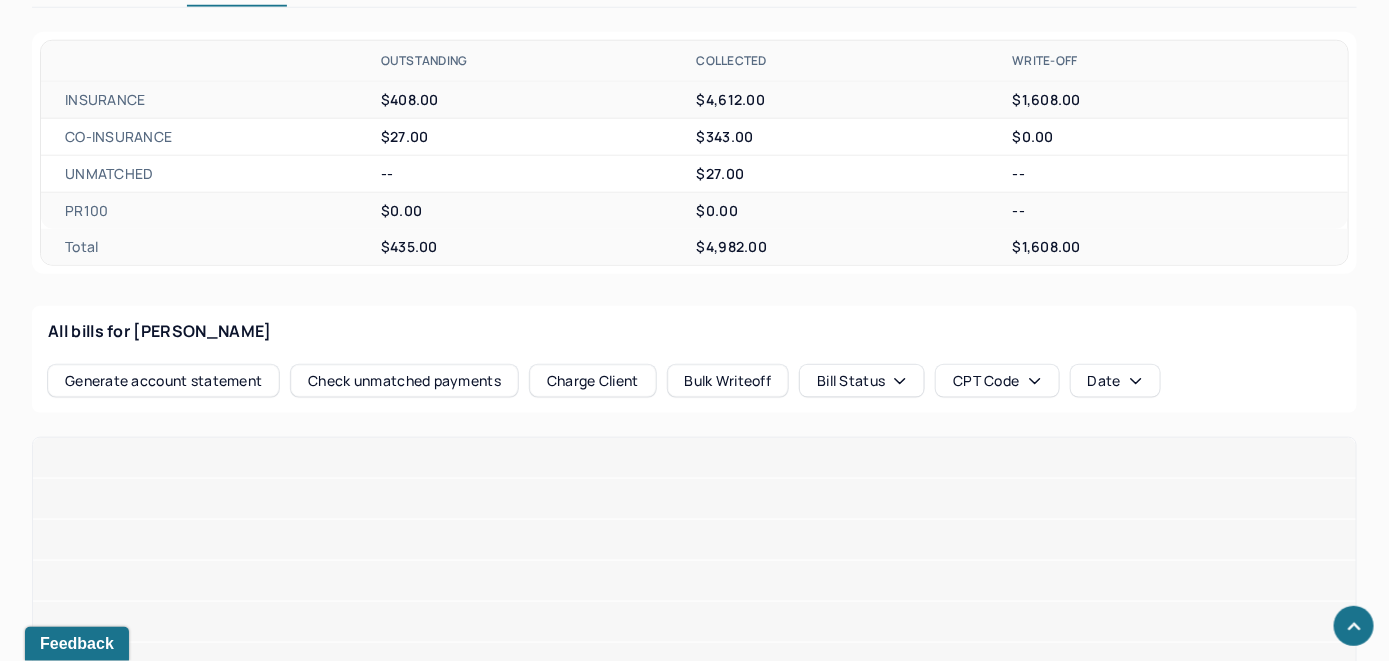 click on "Check unmatched payments" at bounding box center (404, 381) 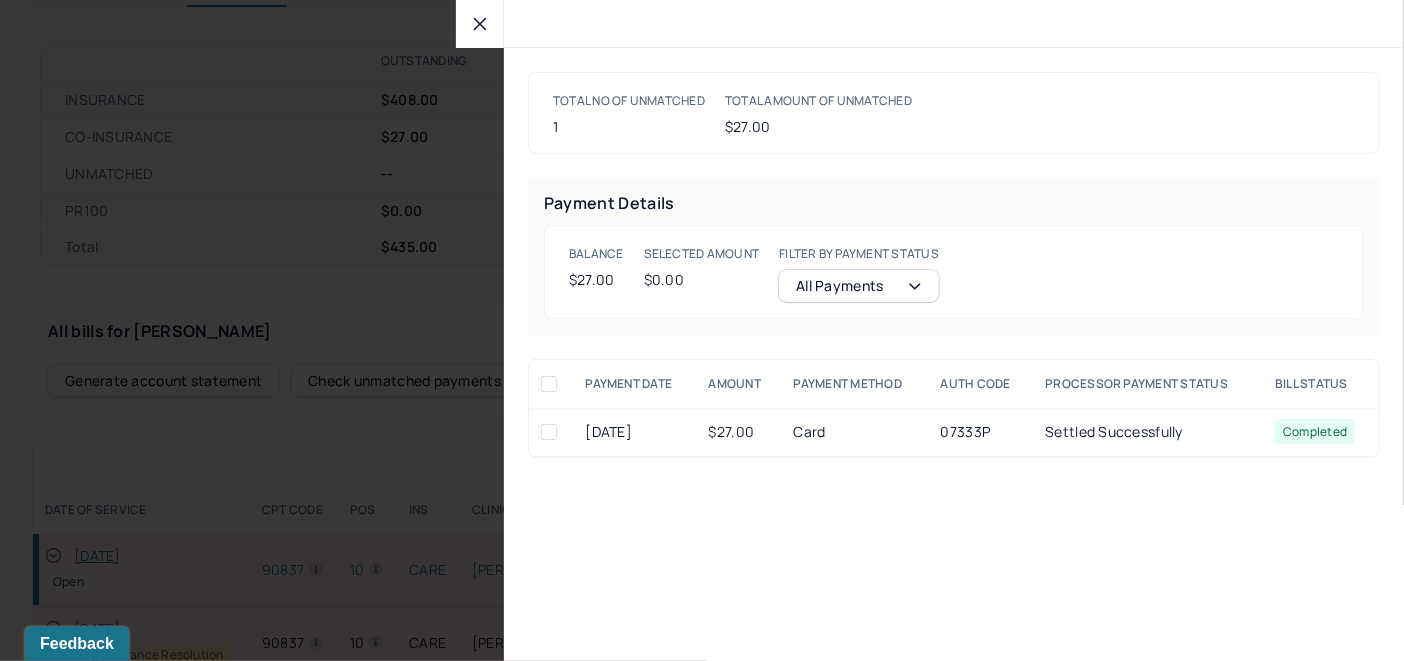 click at bounding box center [549, 432] 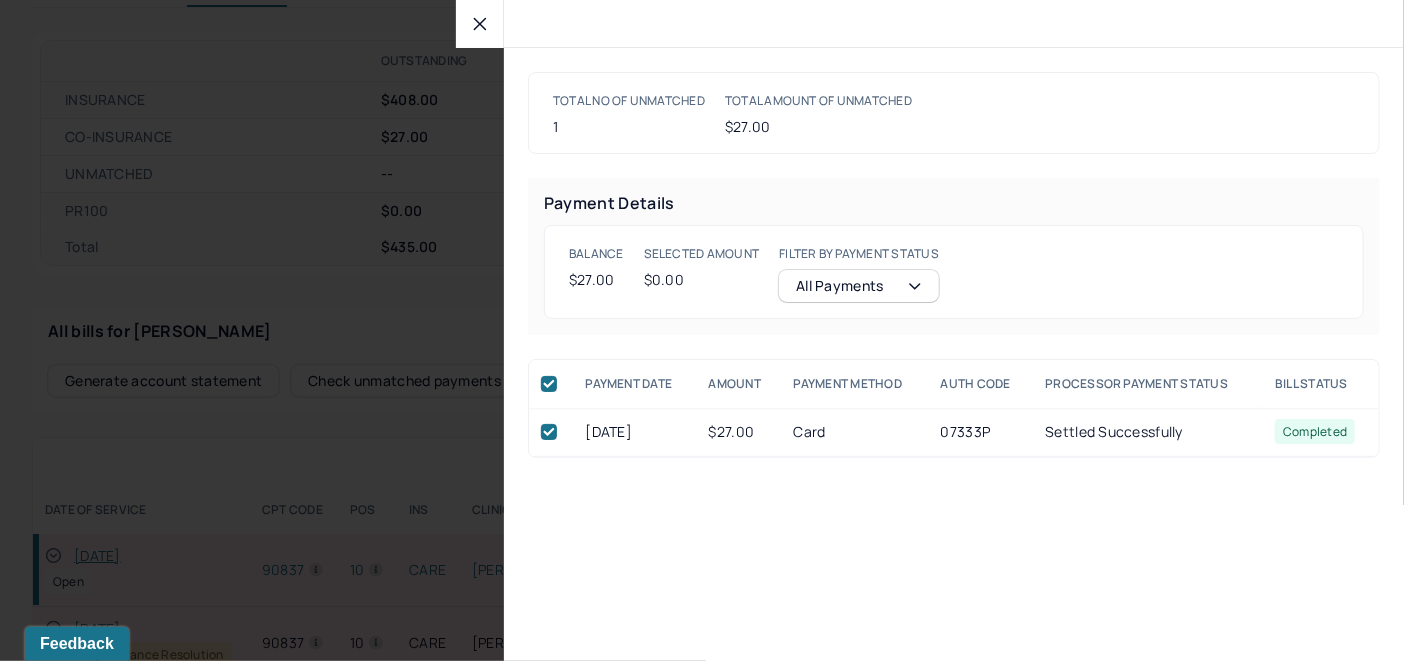 checkbox on "true" 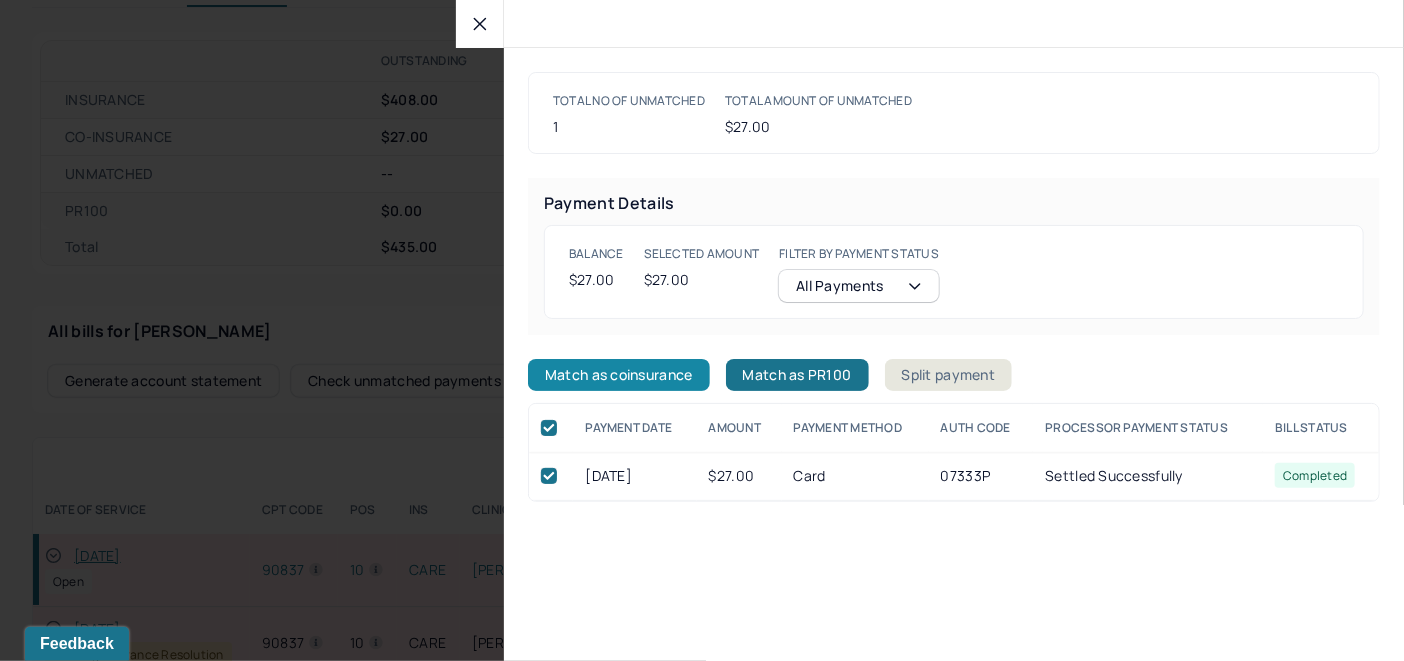 click on "Match as coinsurance" at bounding box center (619, 375) 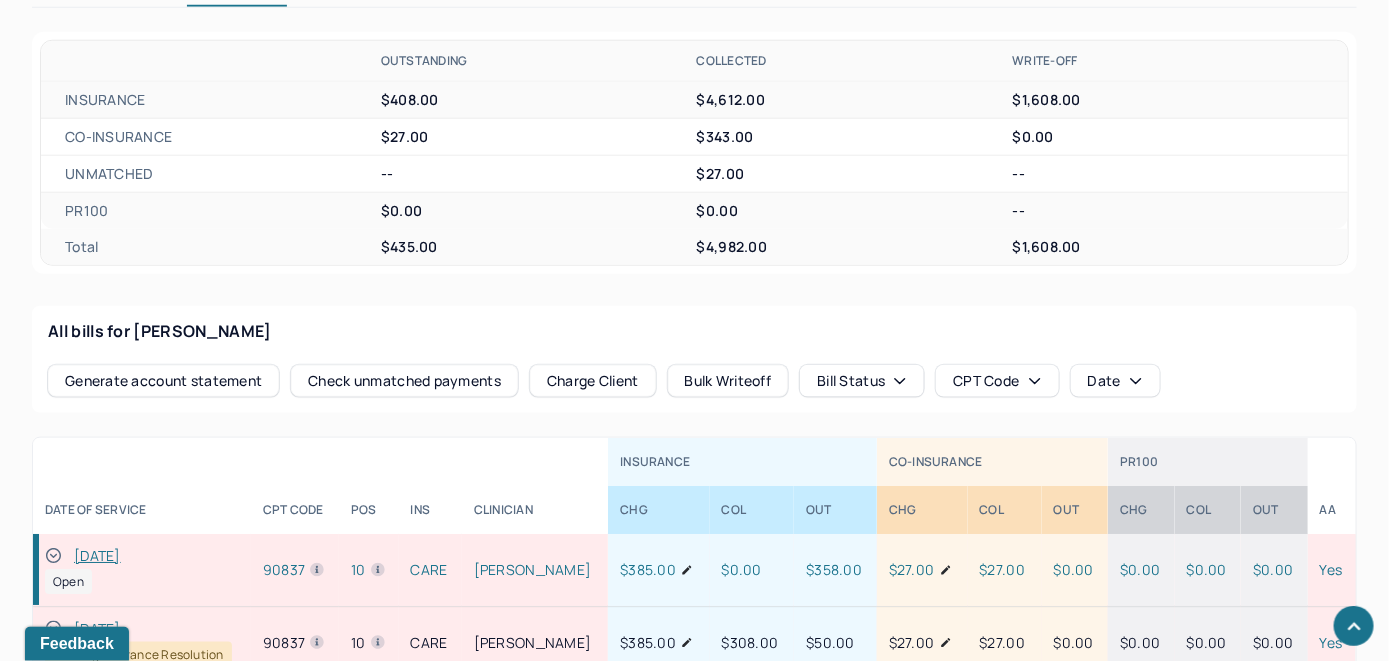 click 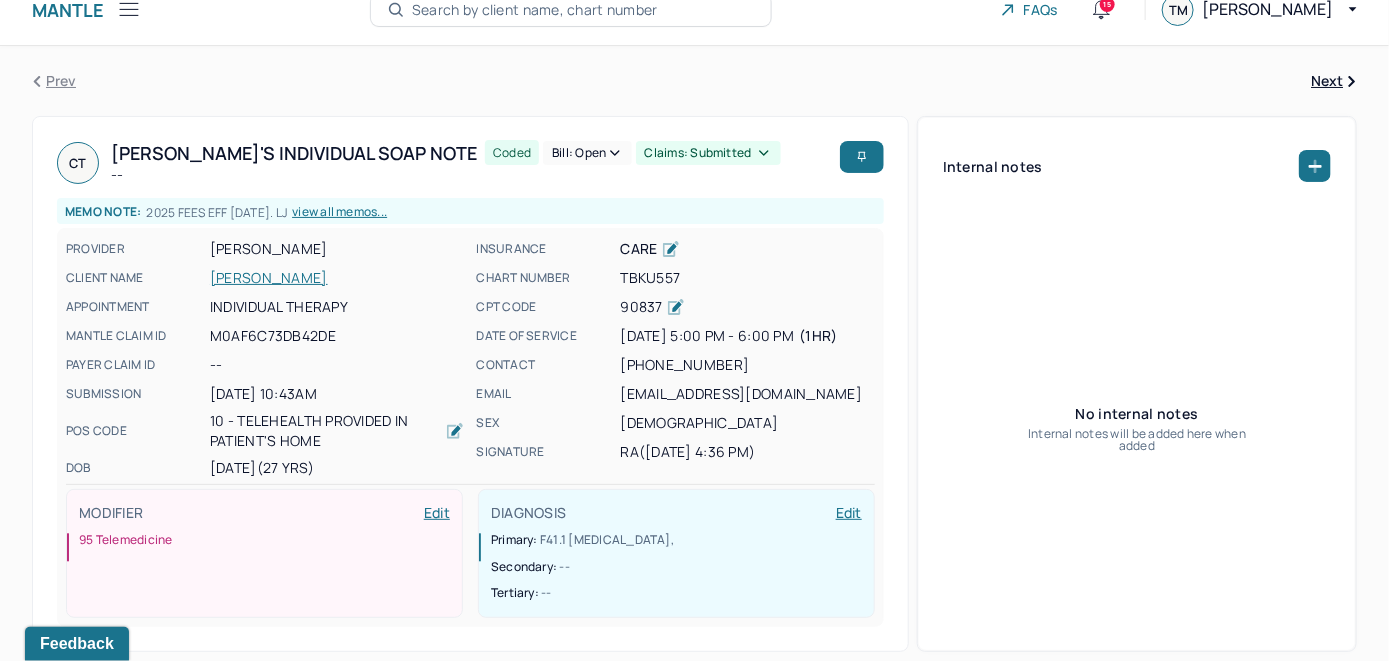 scroll, scrollTop: 0, scrollLeft: 0, axis: both 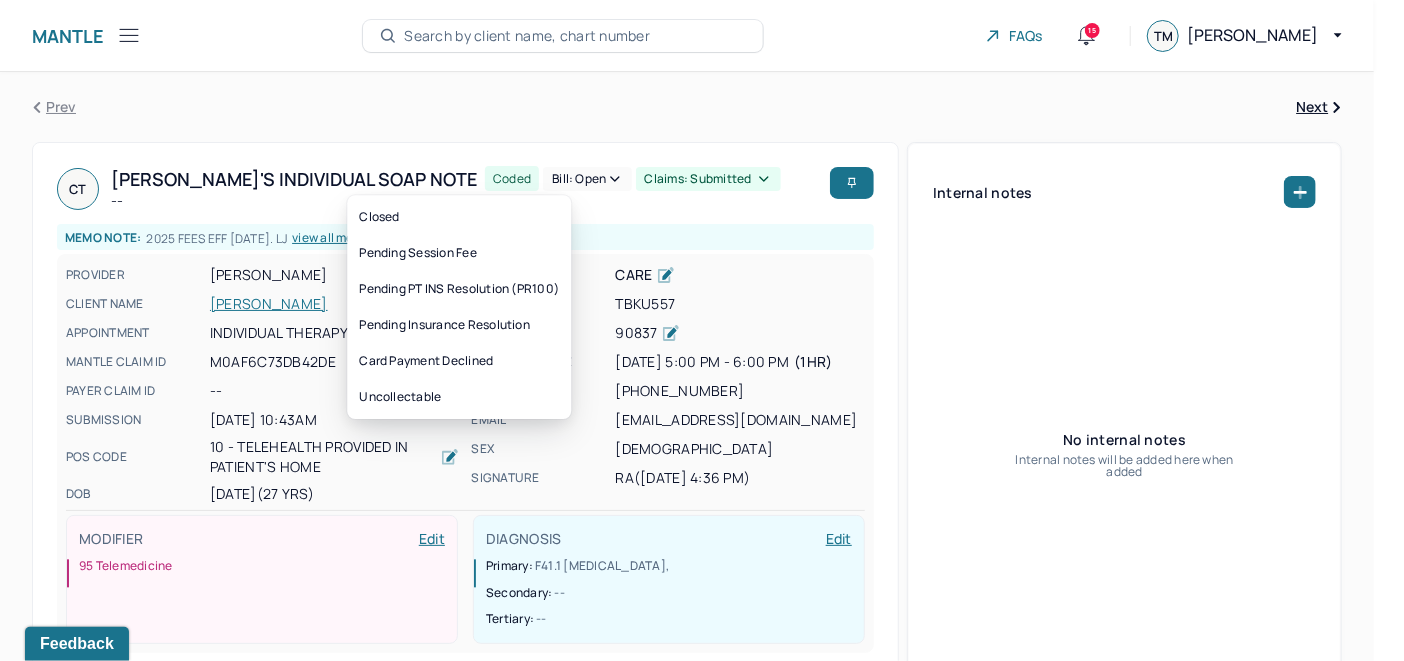 click 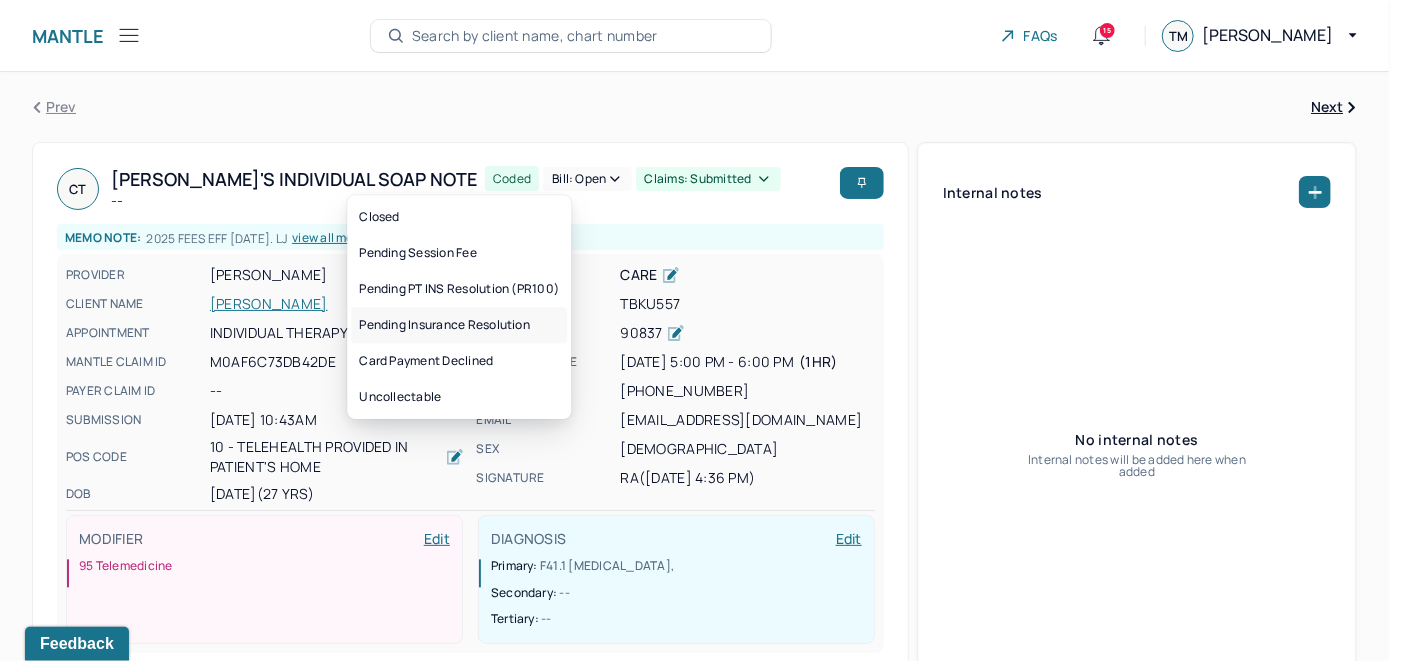 click on "Pending Insurance Resolution" at bounding box center (459, 325) 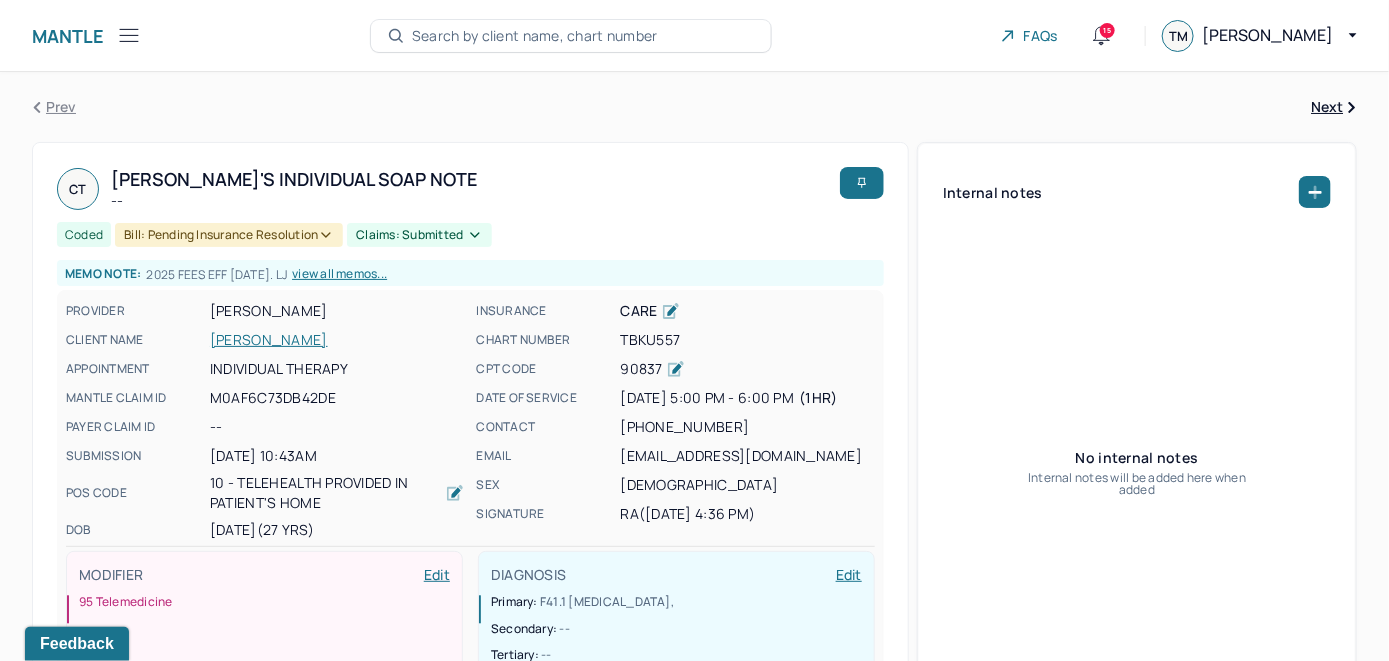 click on "Search by client name, chart number" at bounding box center [535, 36] 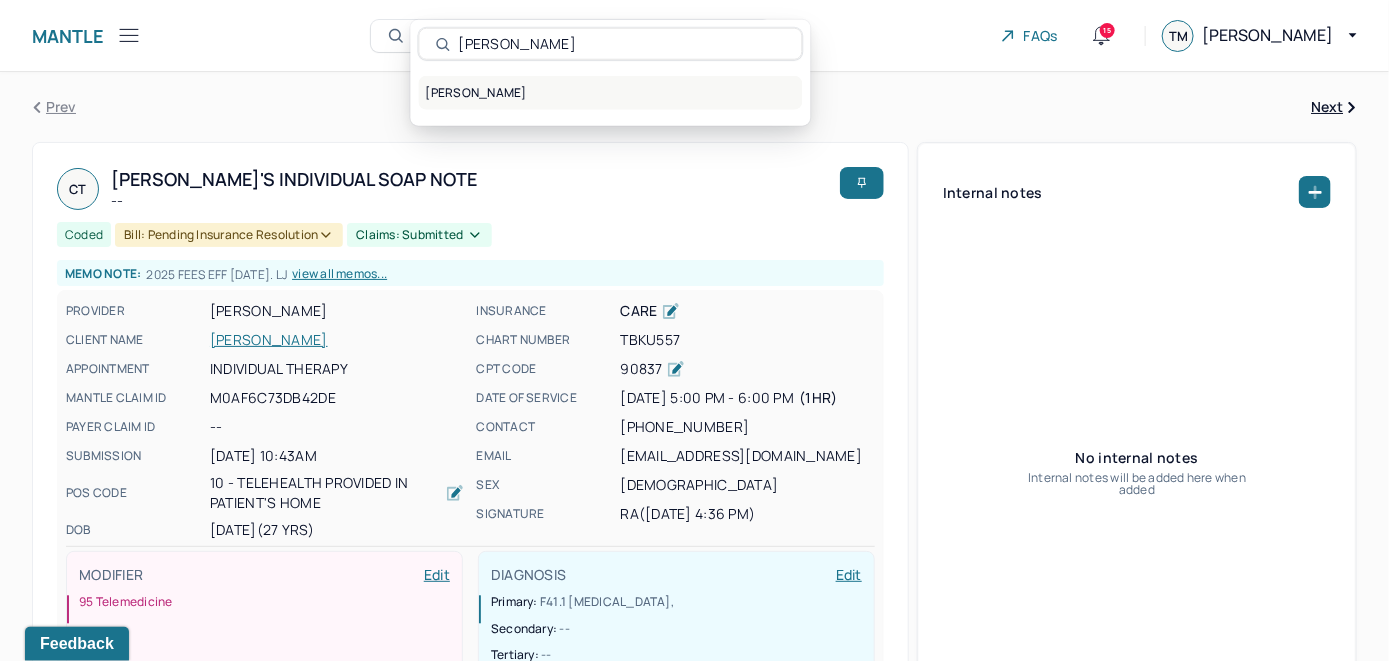 type on "Demetrius McLester" 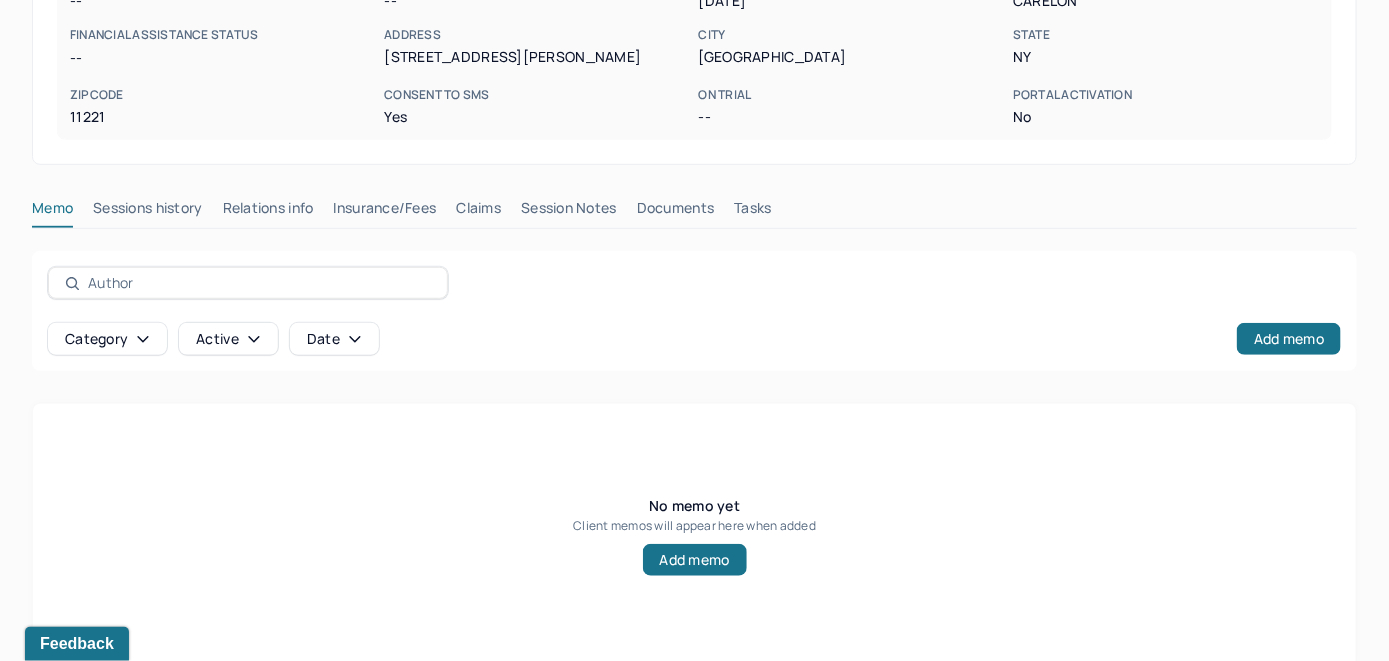 scroll, scrollTop: 393, scrollLeft: 0, axis: vertical 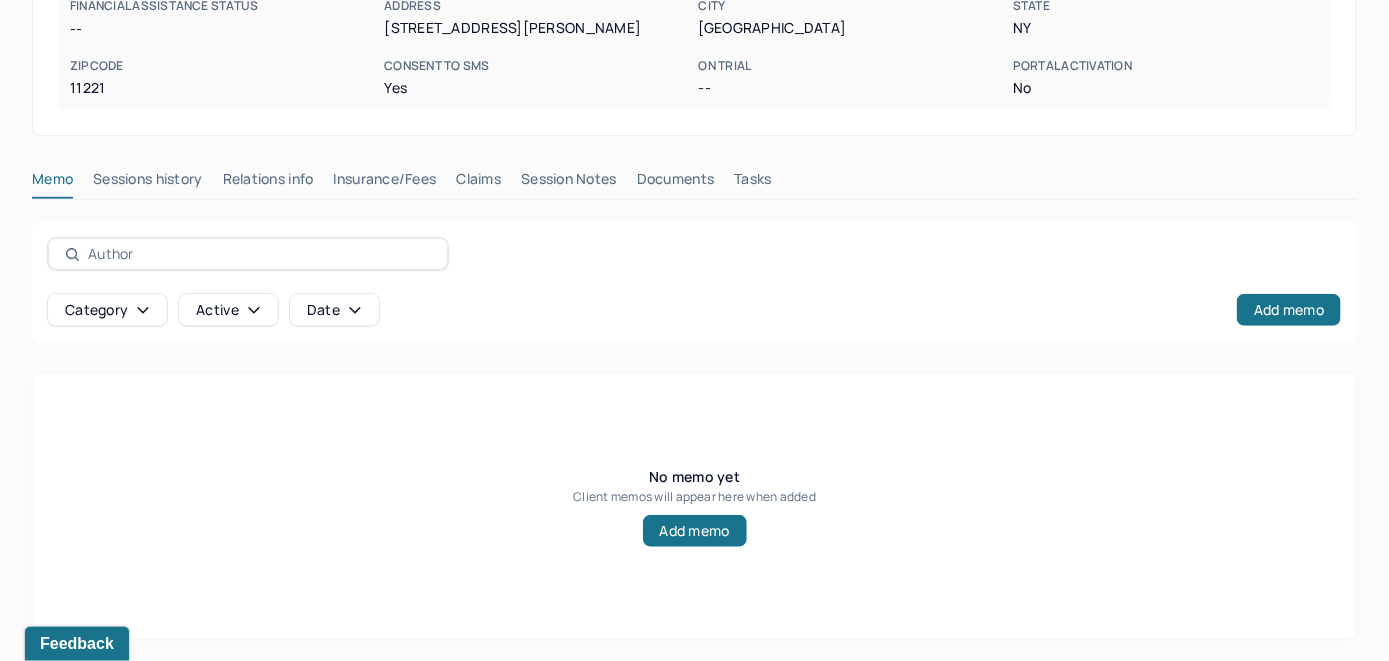 click on "Insurance/Fees" at bounding box center (385, 183) 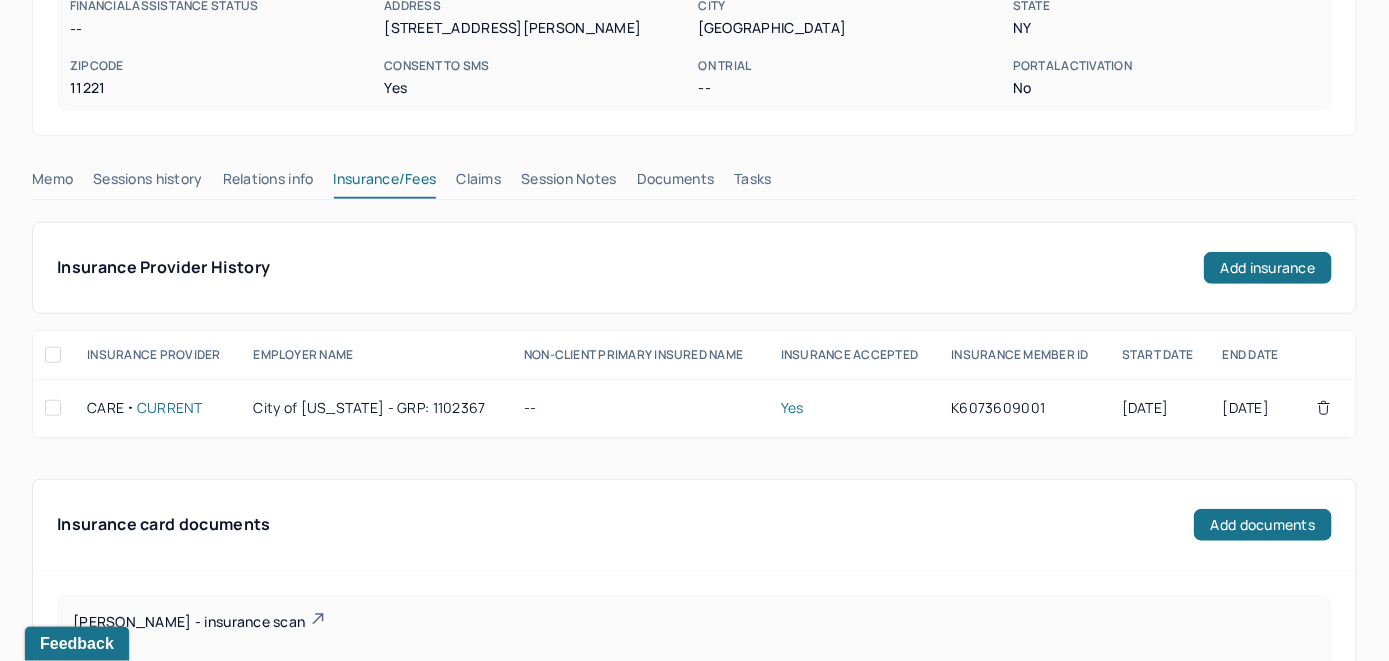 click on "Claims" at bounding box center [478, 183] 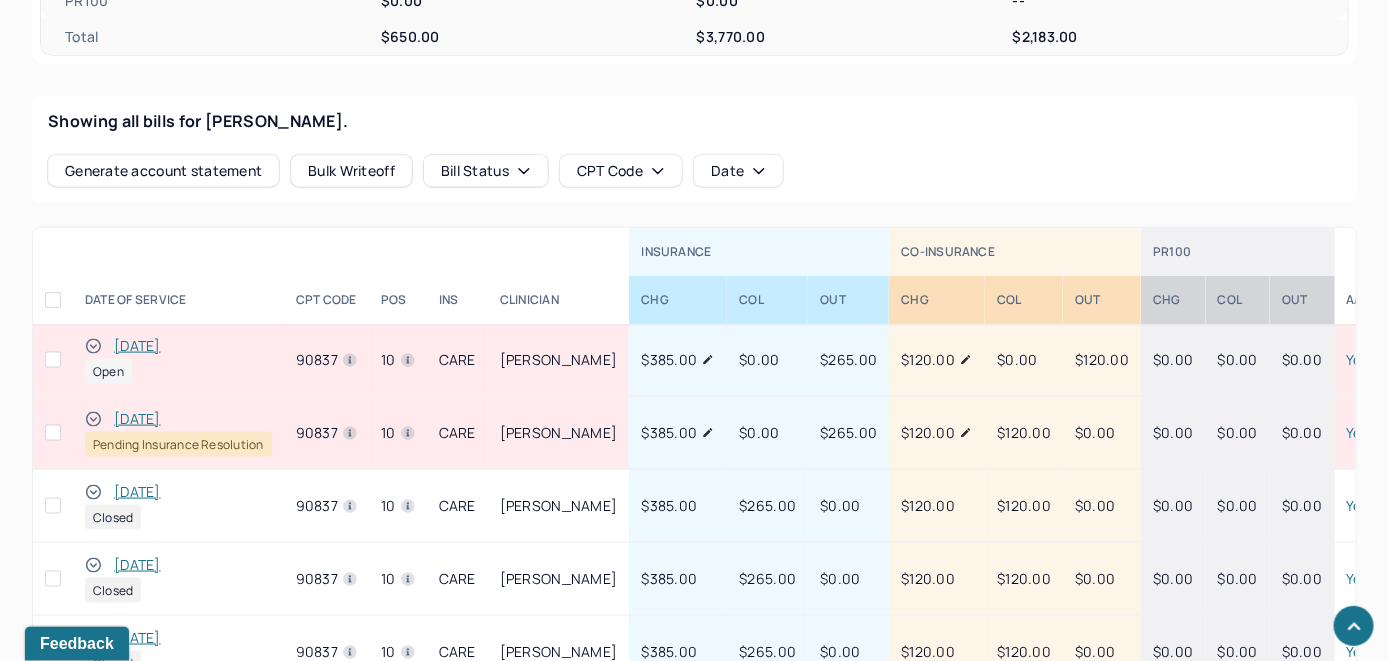 scroll, scrollTop: 835, scrollLeft: 0, axis: vertical 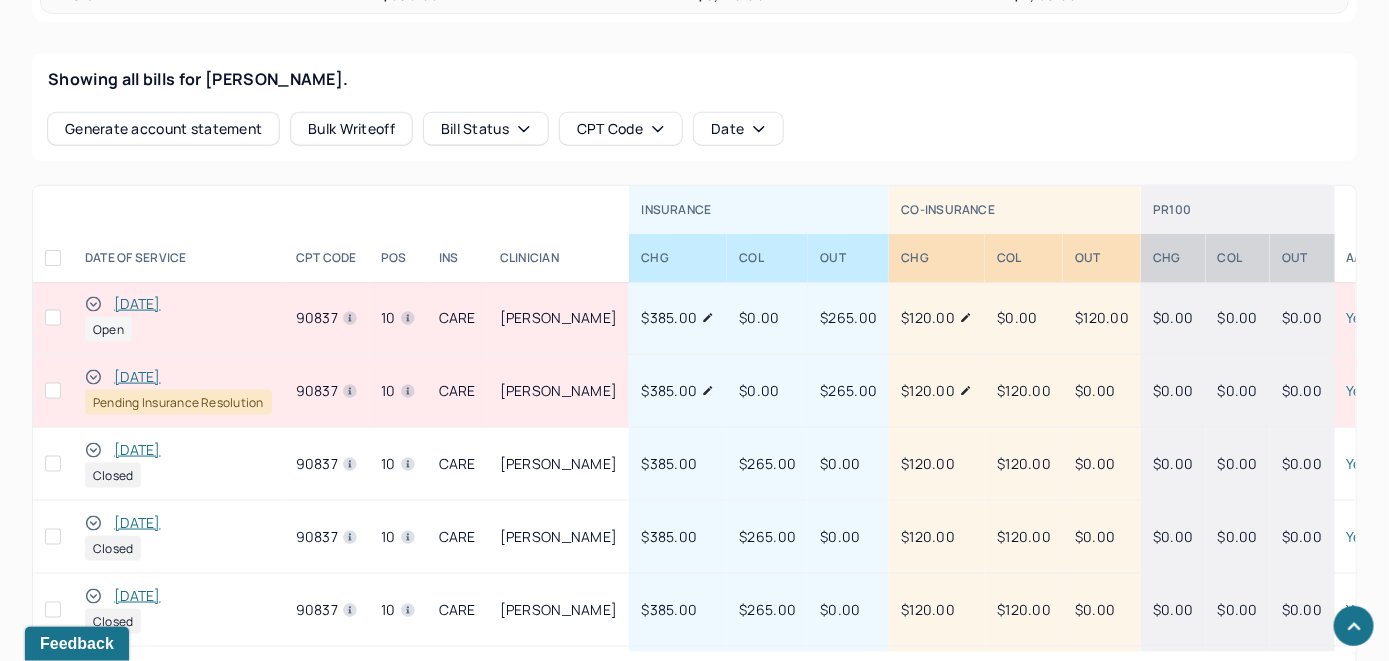 click on "07/15/2025" at bounding box center (178, 304) 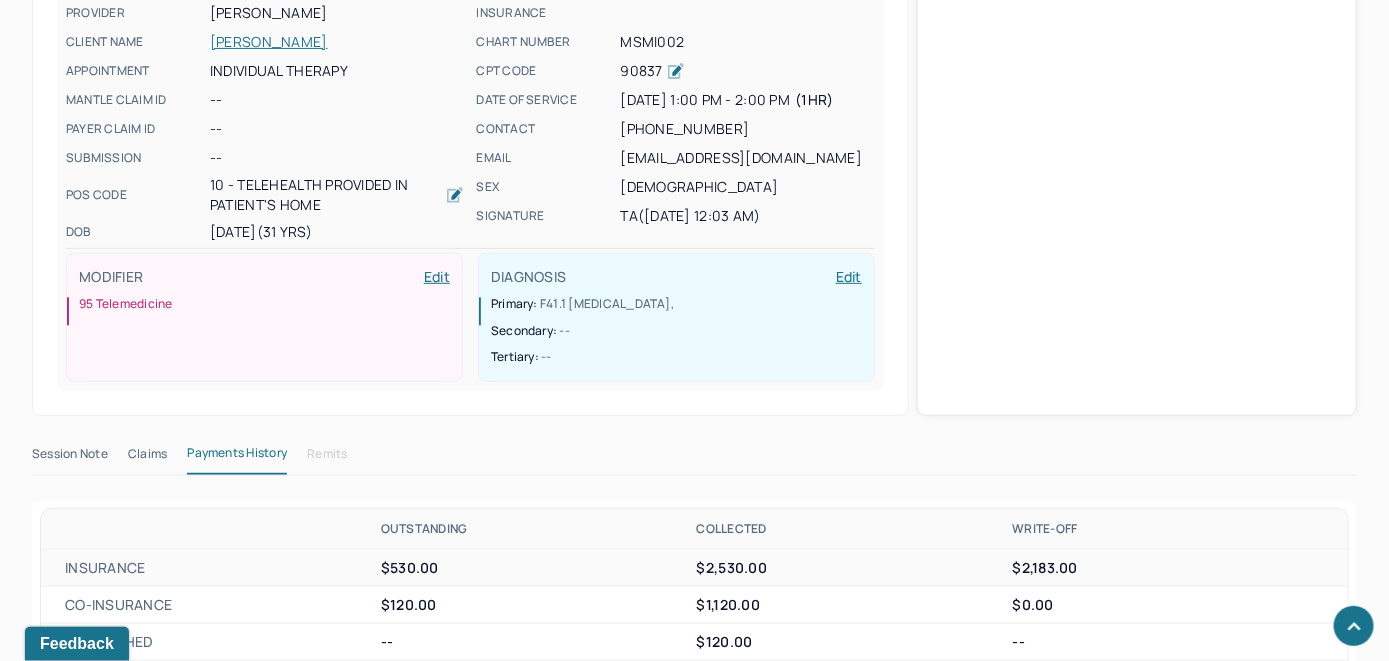 scroll, scrollTop: 763, scrollLeft: 0, axis: vertical 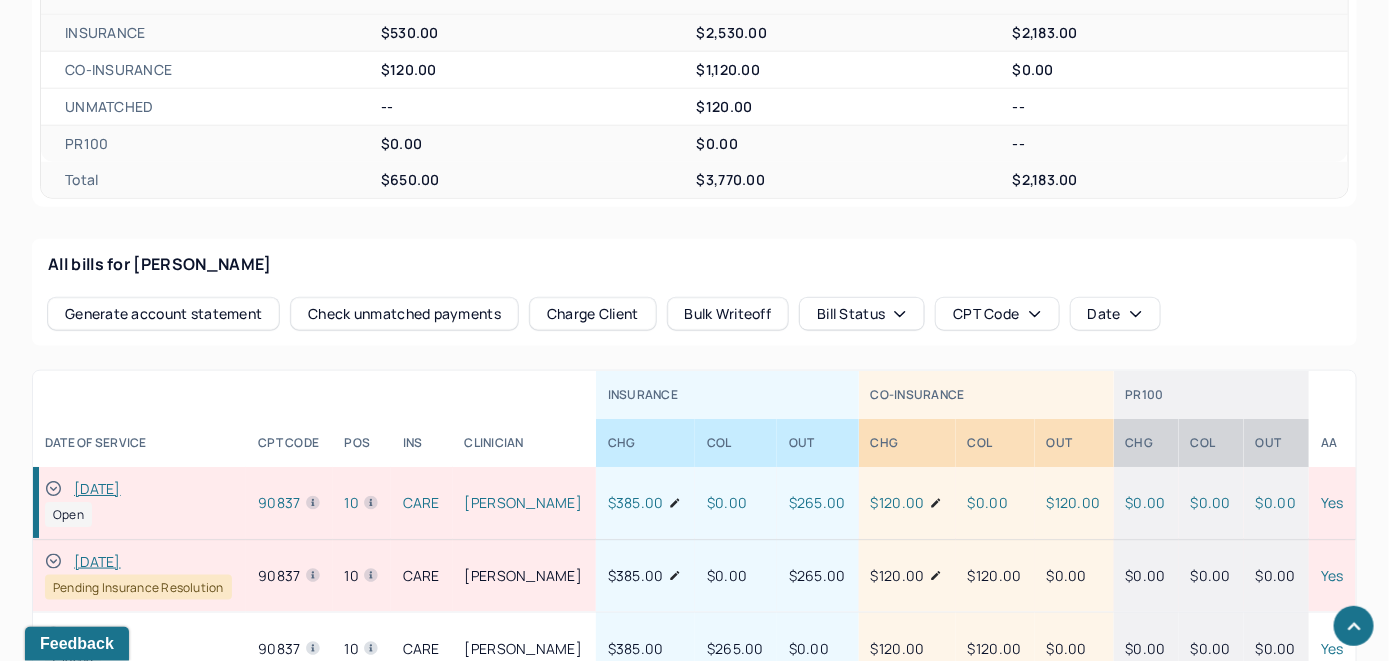 click on "Check unmatched payments" at bounding box center (404, 314) 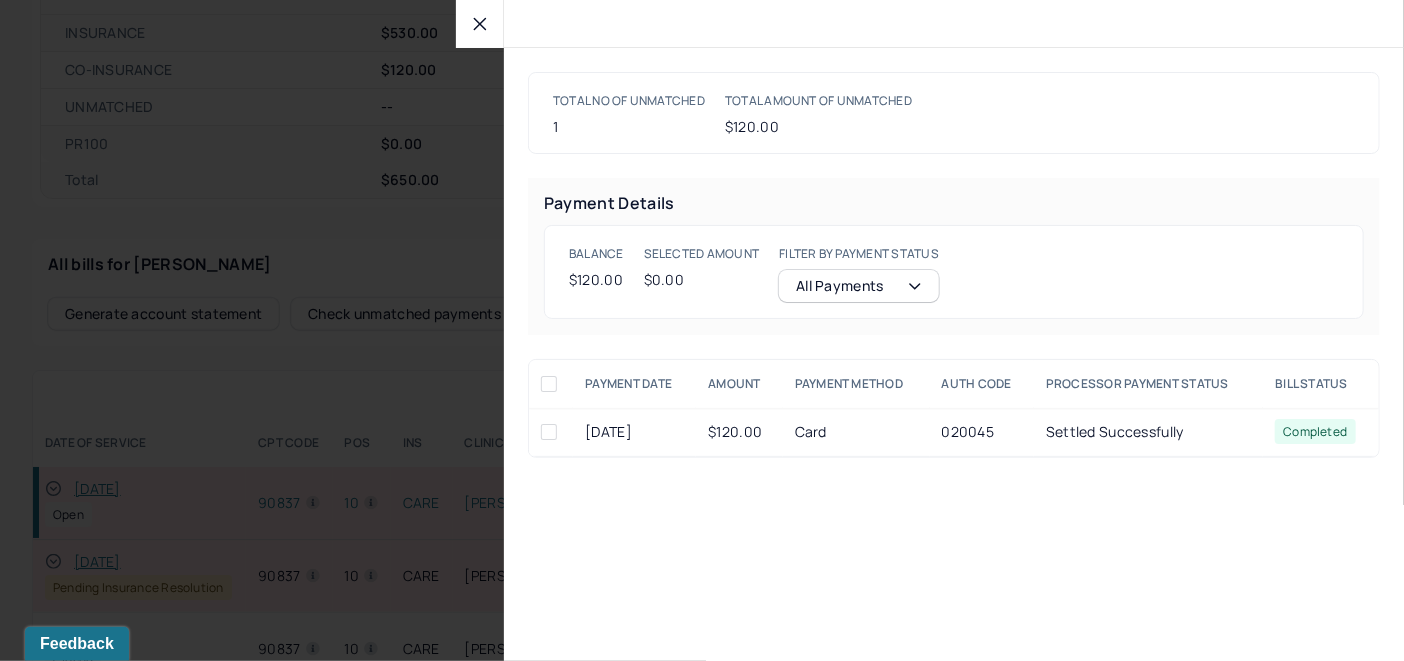 click at bounding box center (549, 432) 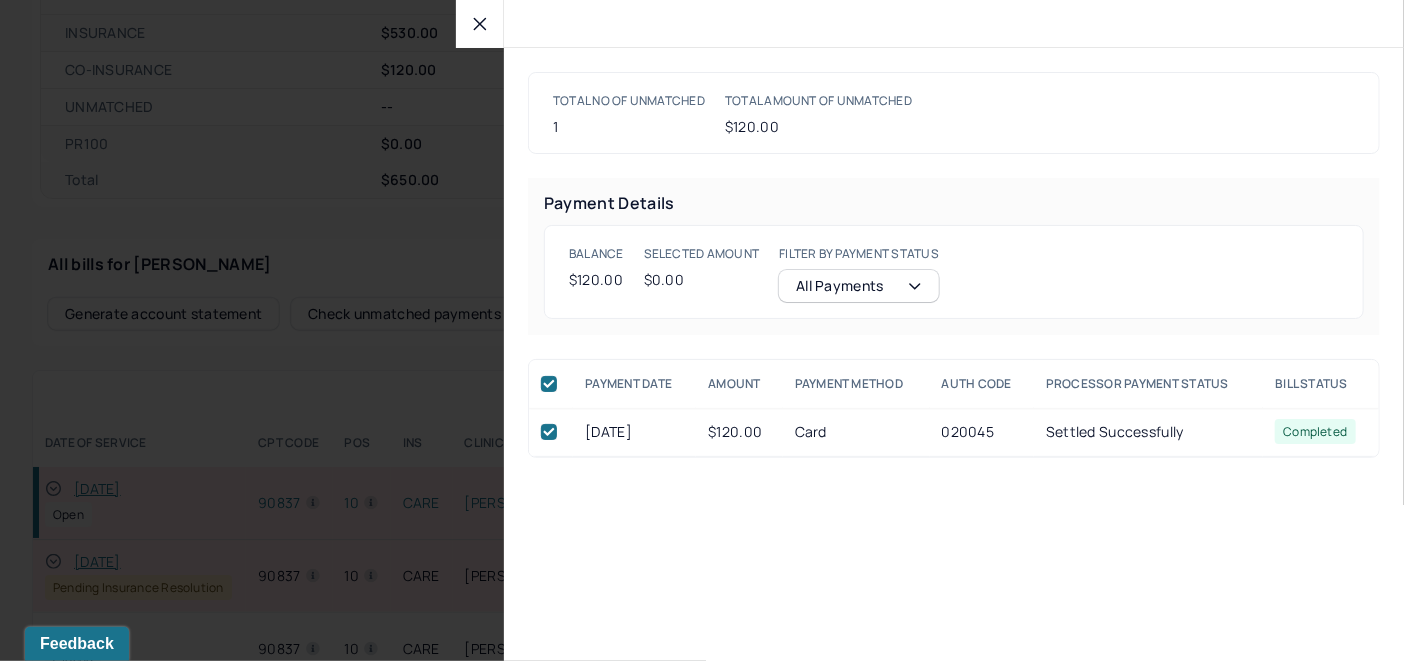 checkbox on "true" 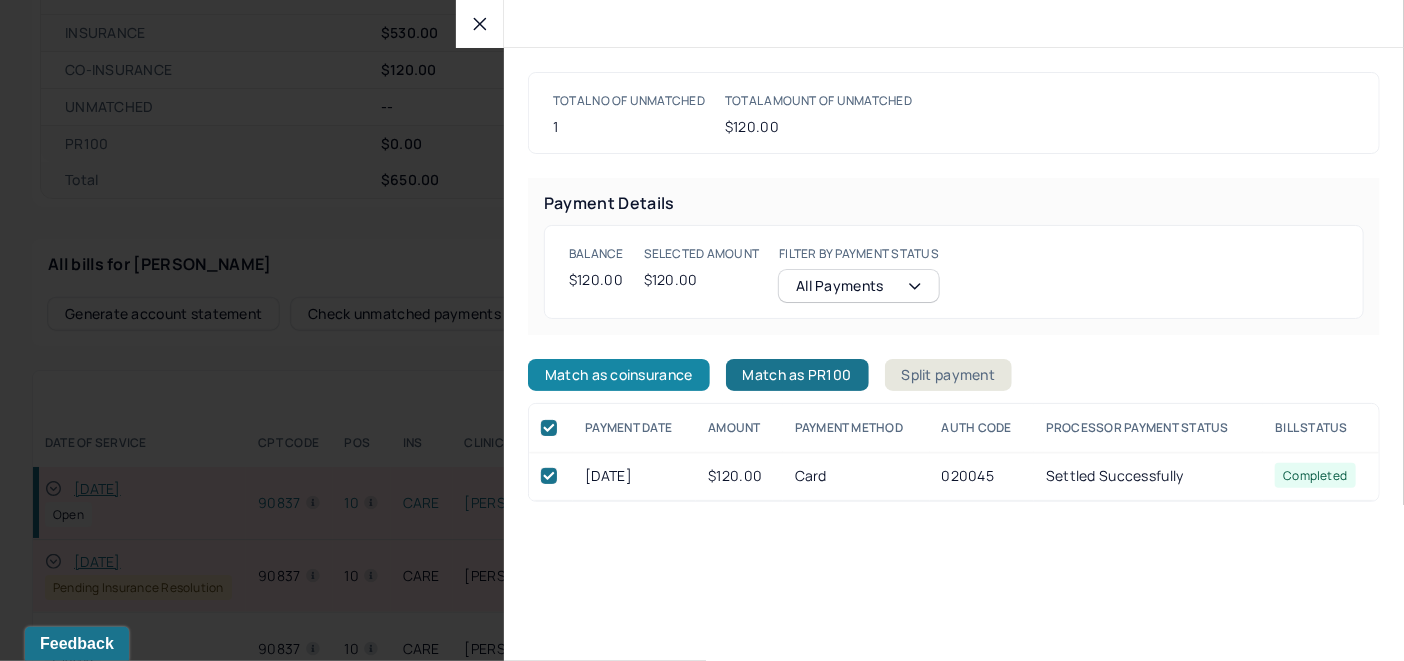 click on "Match as coinsurance" at bounding box center [619, 375] 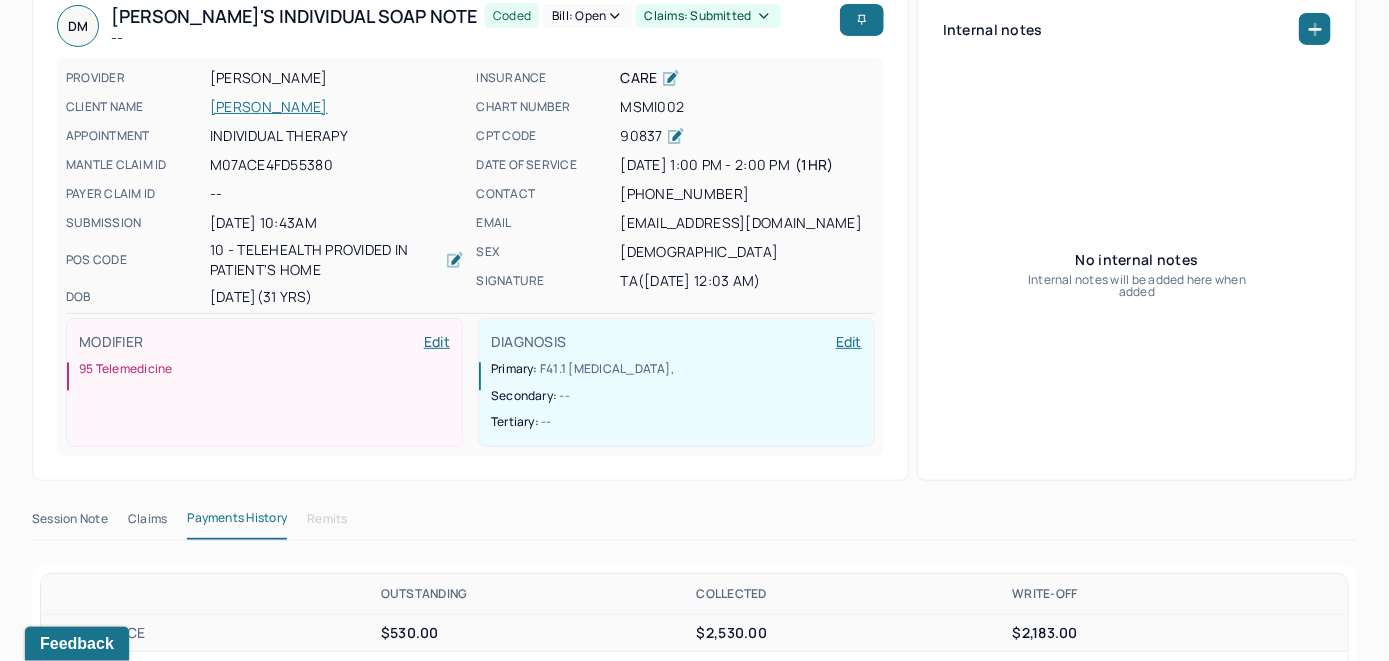 click on "MCLESTER, DEMETRIUS" at bounding box center (337, 107) 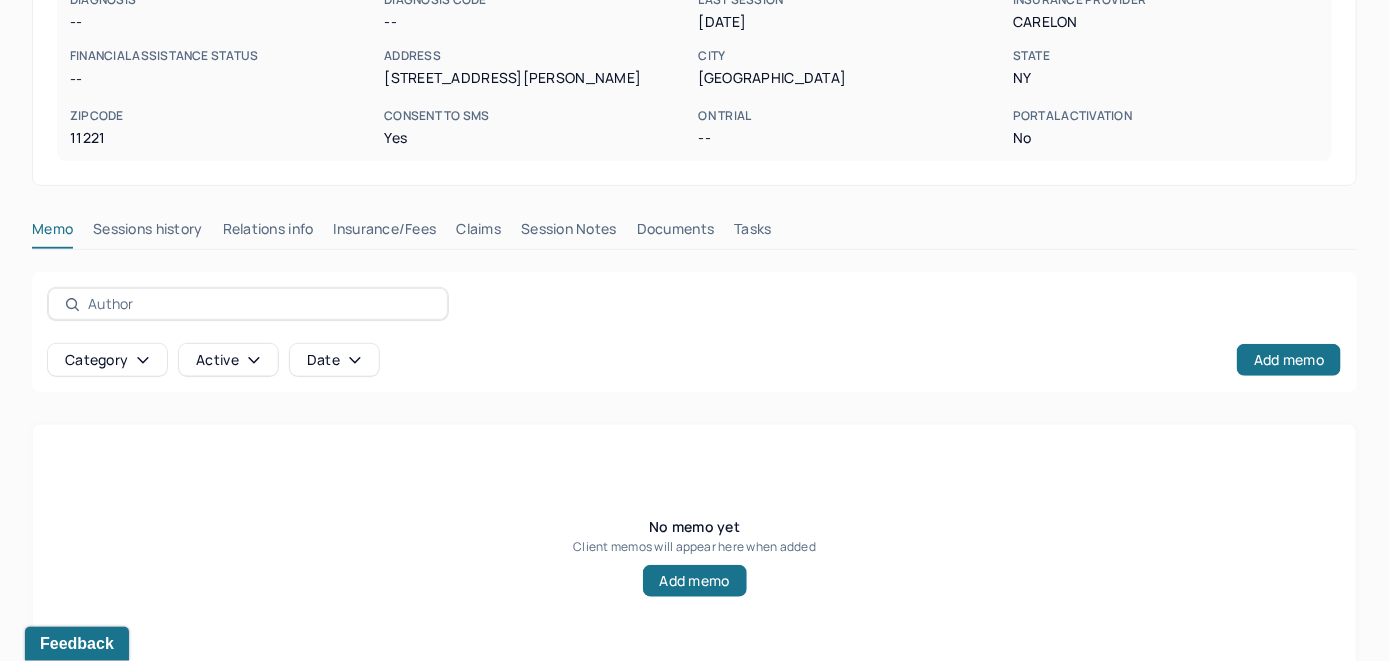scroll, scrollTop: 393, scrollLeft: 0, axis: vertical 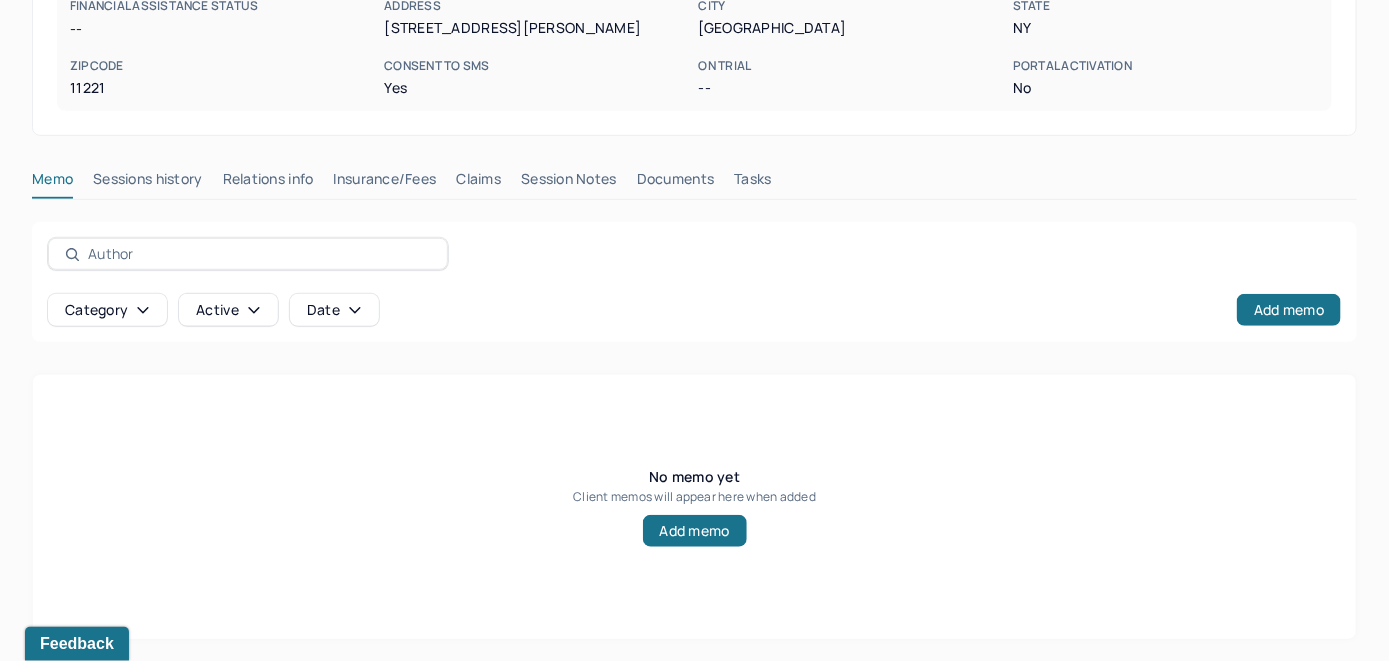 click on "Insurance/Fees" at bounding box center [385, 183] 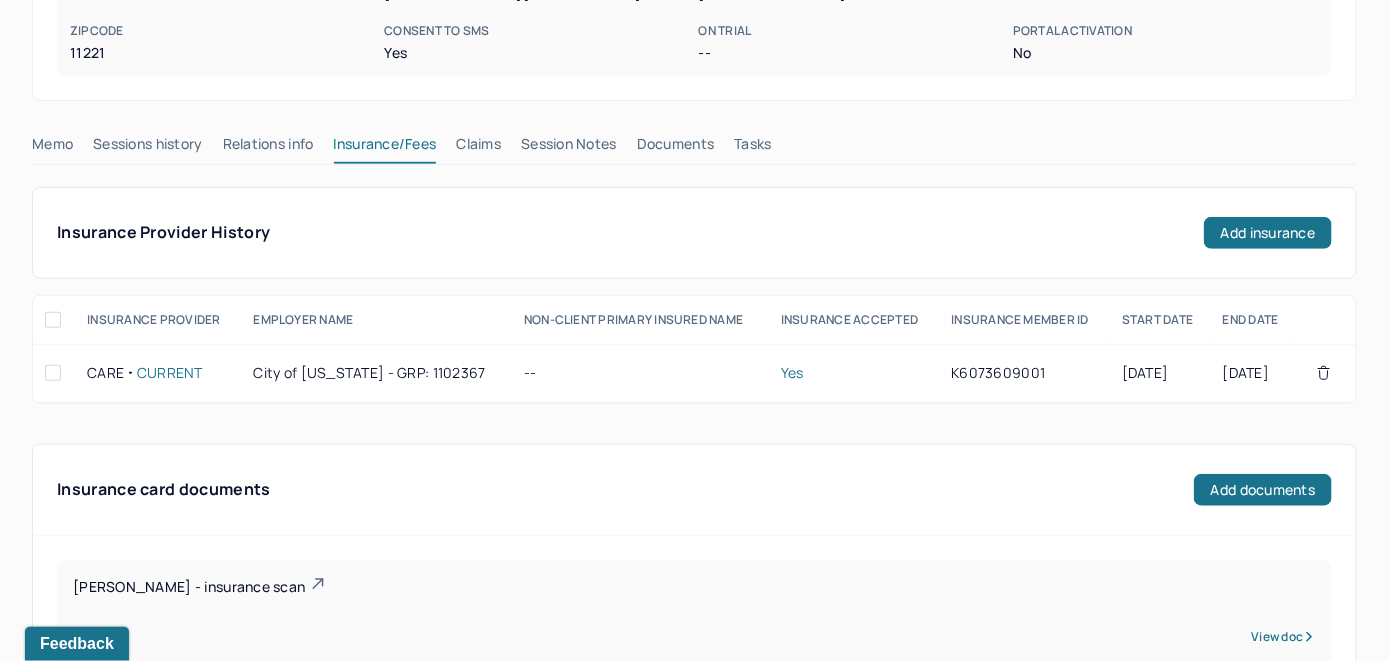 scroll, scrollTop: 393, scrollLeft: 0, axis: vertical 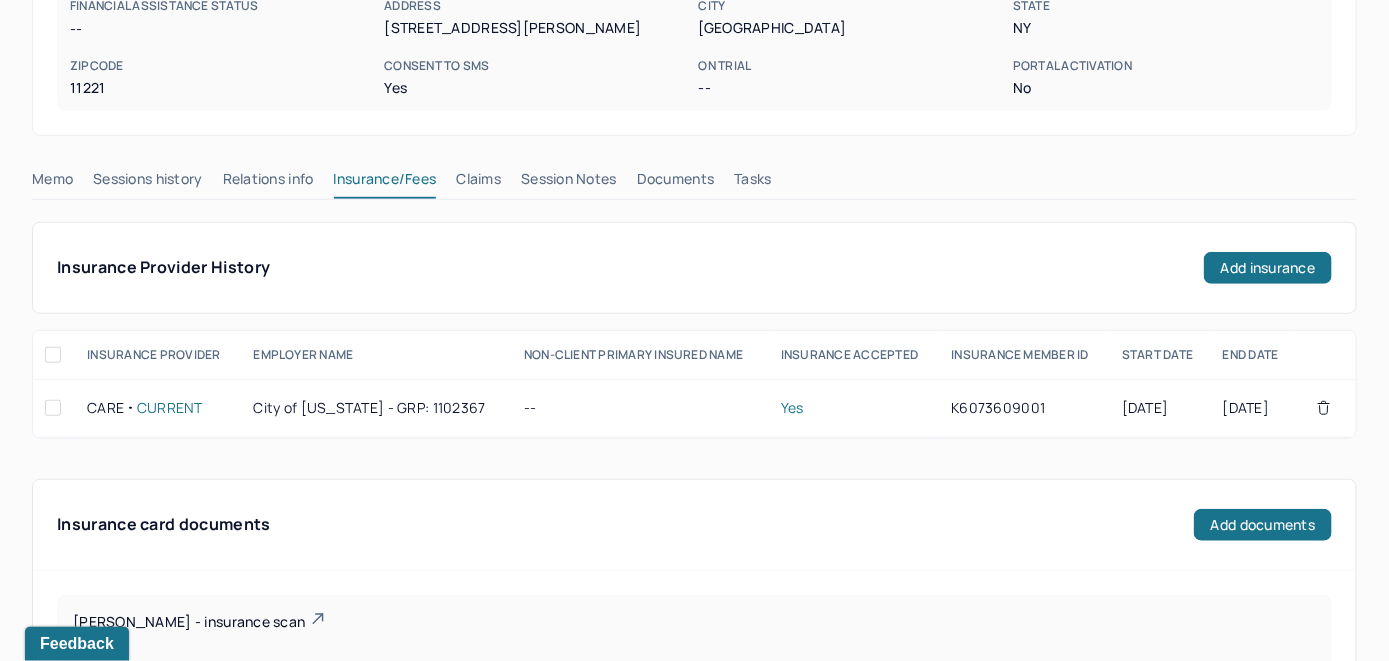 click on "Claims" at bounding box center (478, 183) 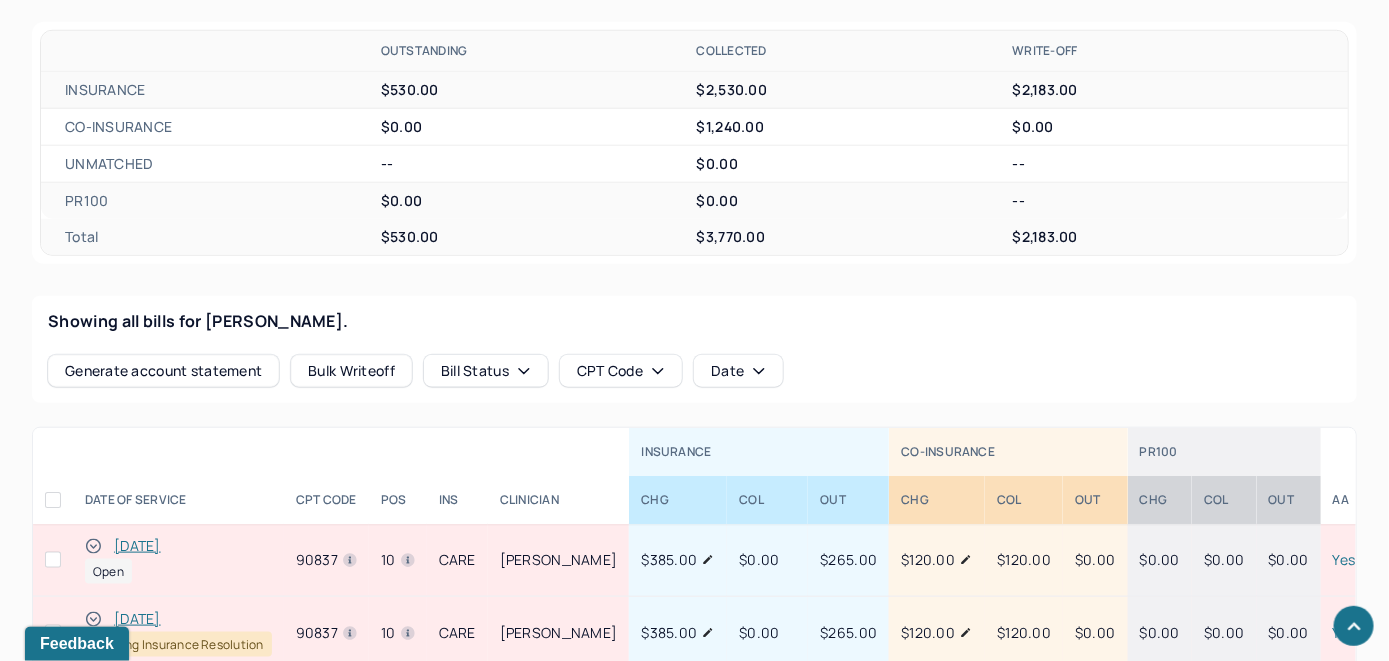 scroll, scrollTop: 793, scrollLeft: 0, axis: vertical 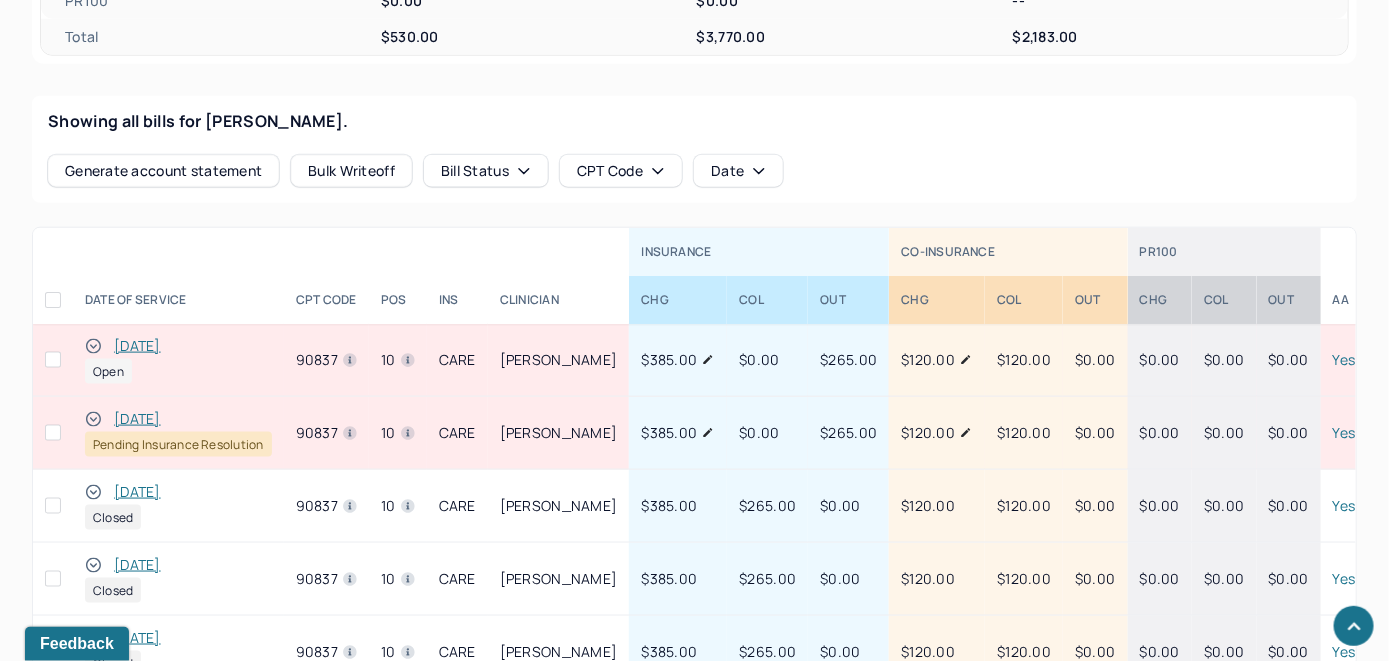 click on "07/15/2025" at bounding box center (137, 346) 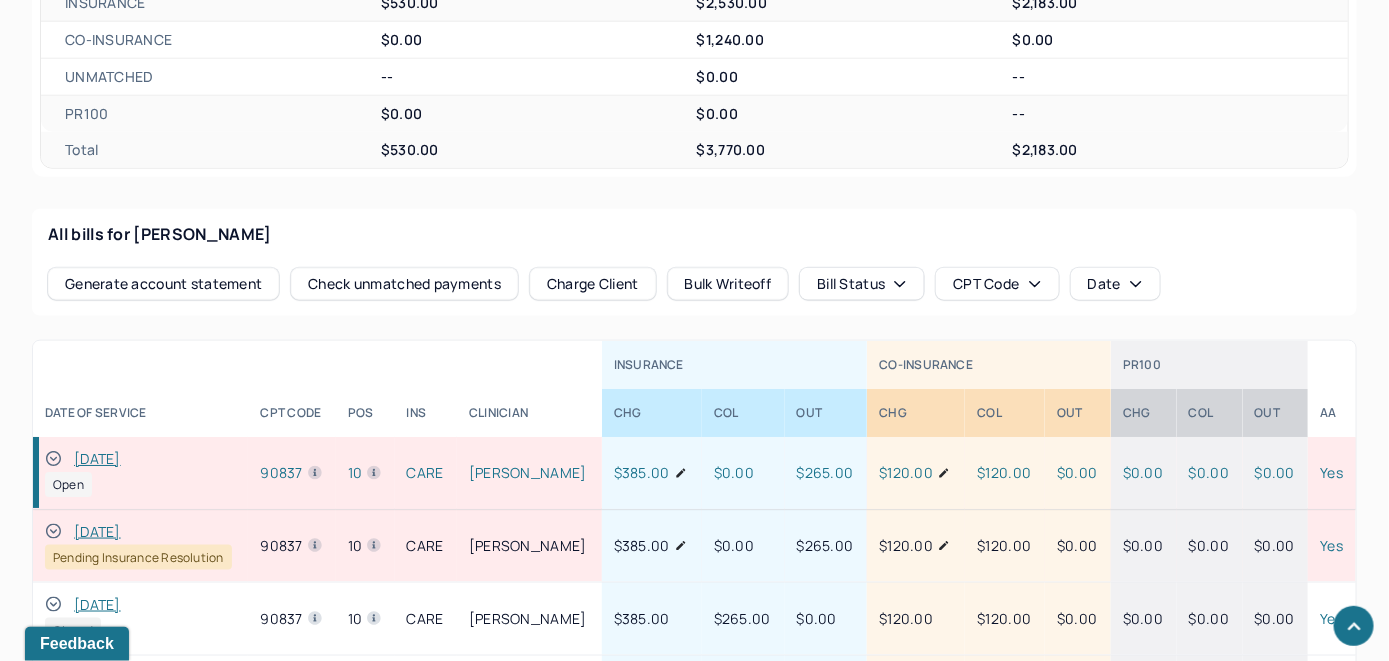 scroll, scrollTop: 721, scrollLeft: 0, axis: vertical 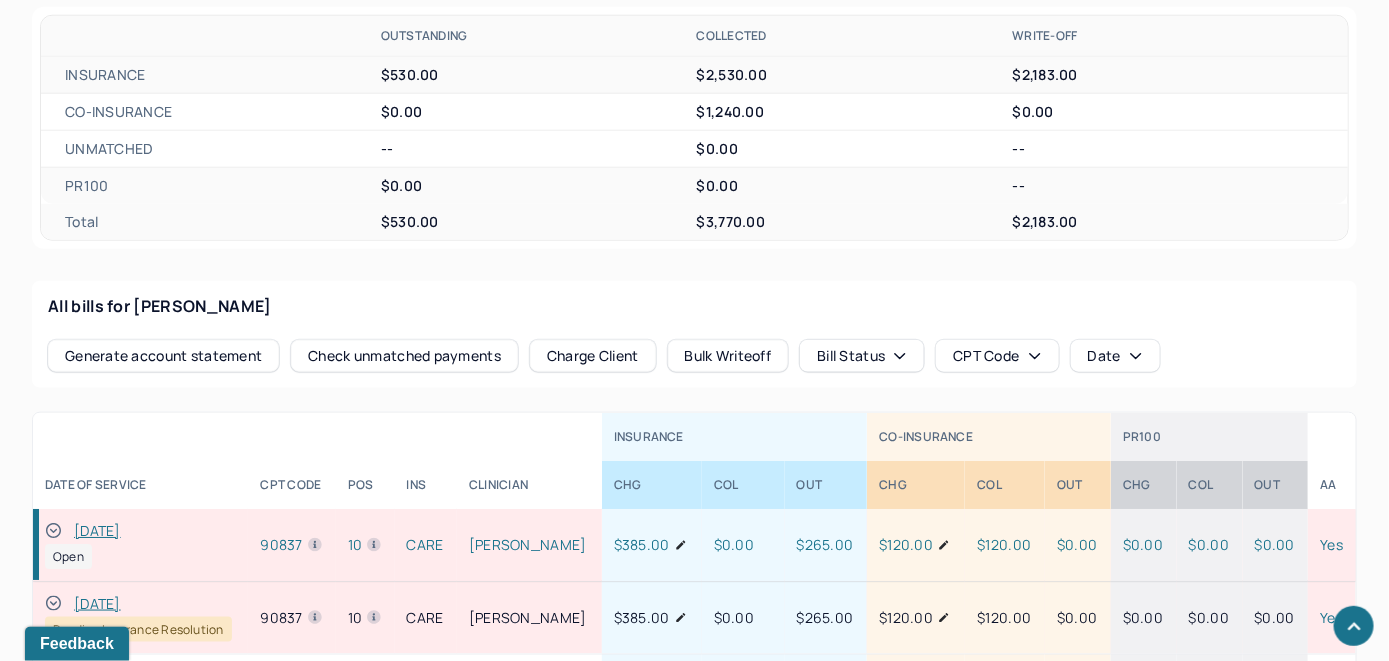 click on "Check unmatched payments" at bounding box center [404, 356] 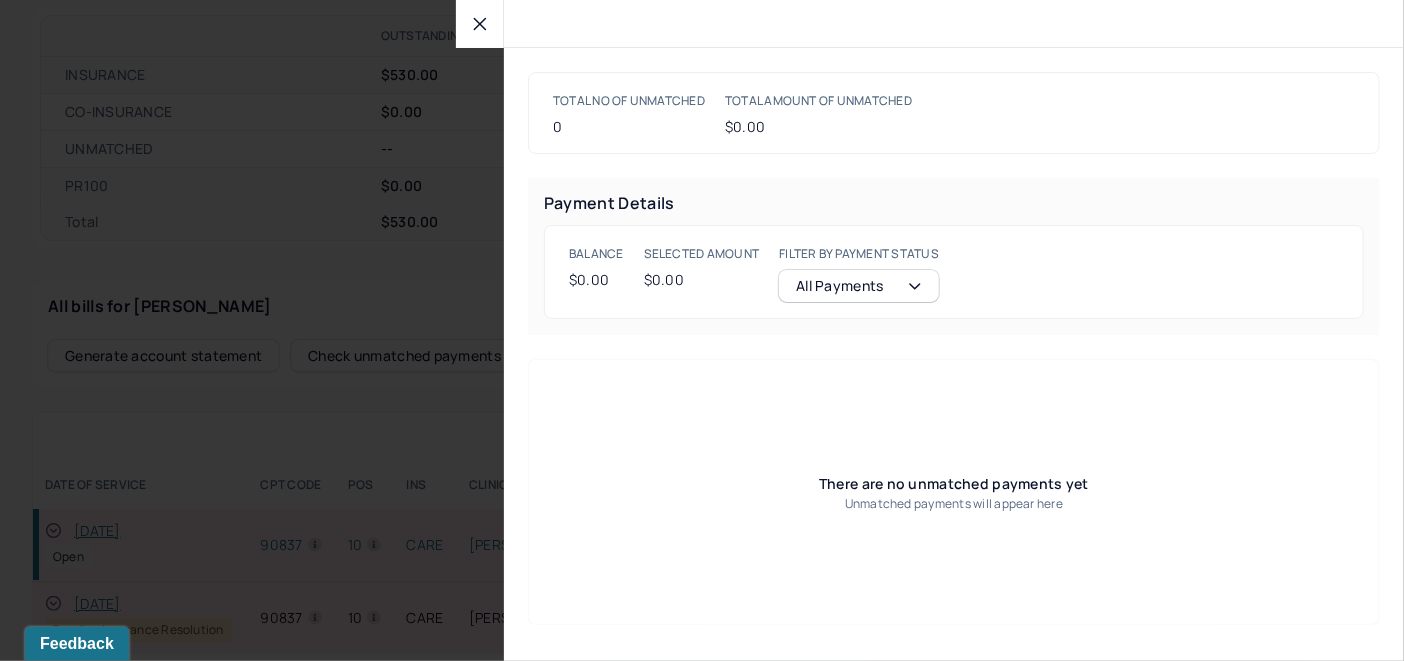 click at bounding box center (480, 24) 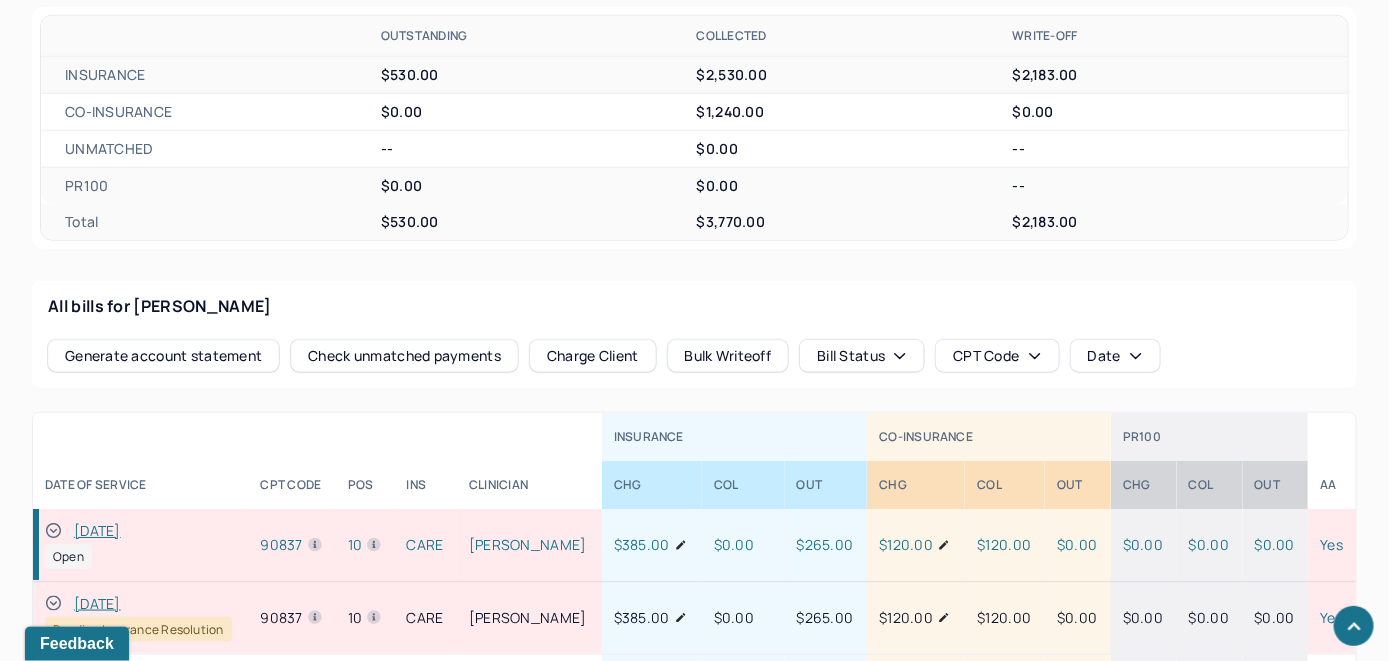 click 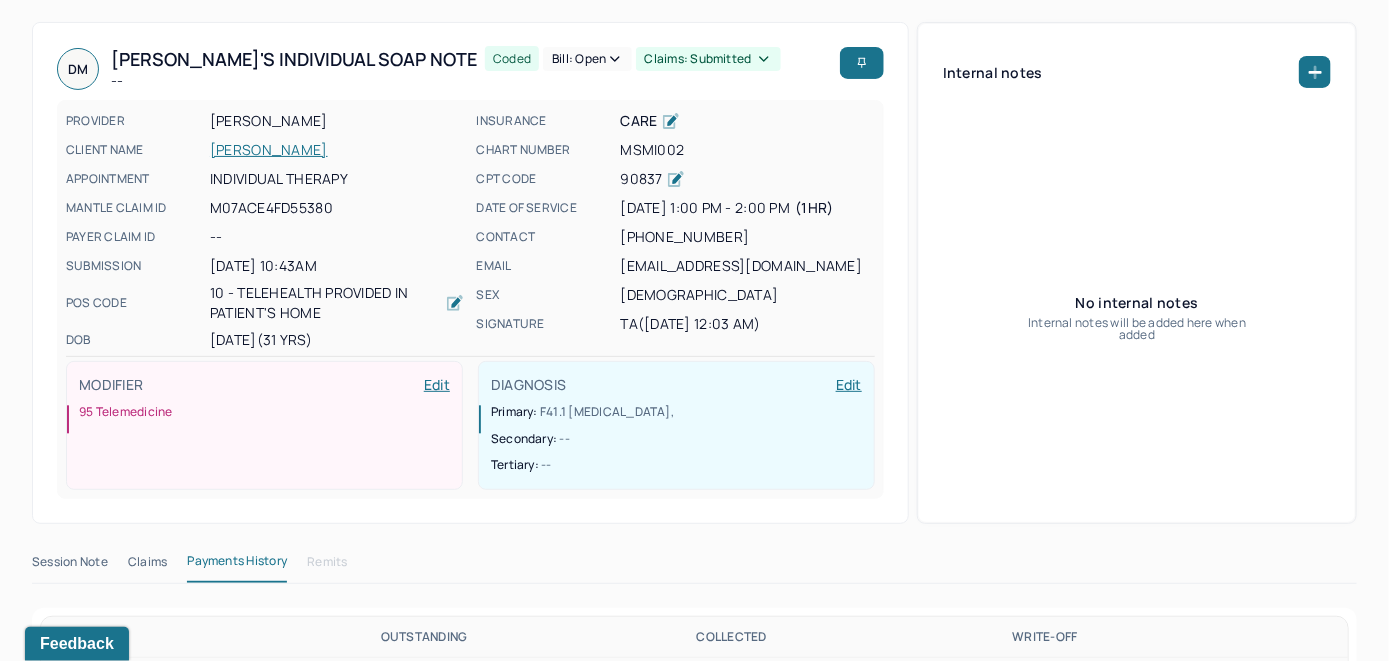 scroll, scrollTop: 0, scrollLeft: 0, axis: both 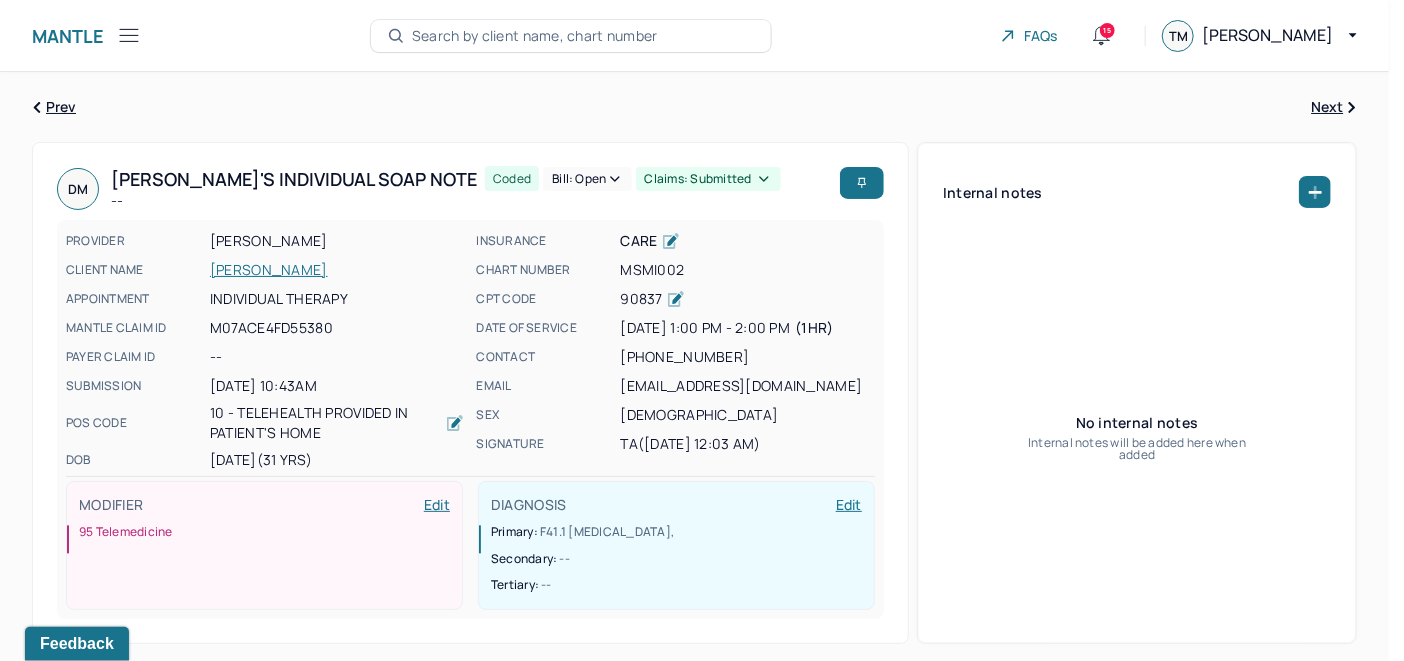 click on "Bill: Open" at bounding box center [587, 179] 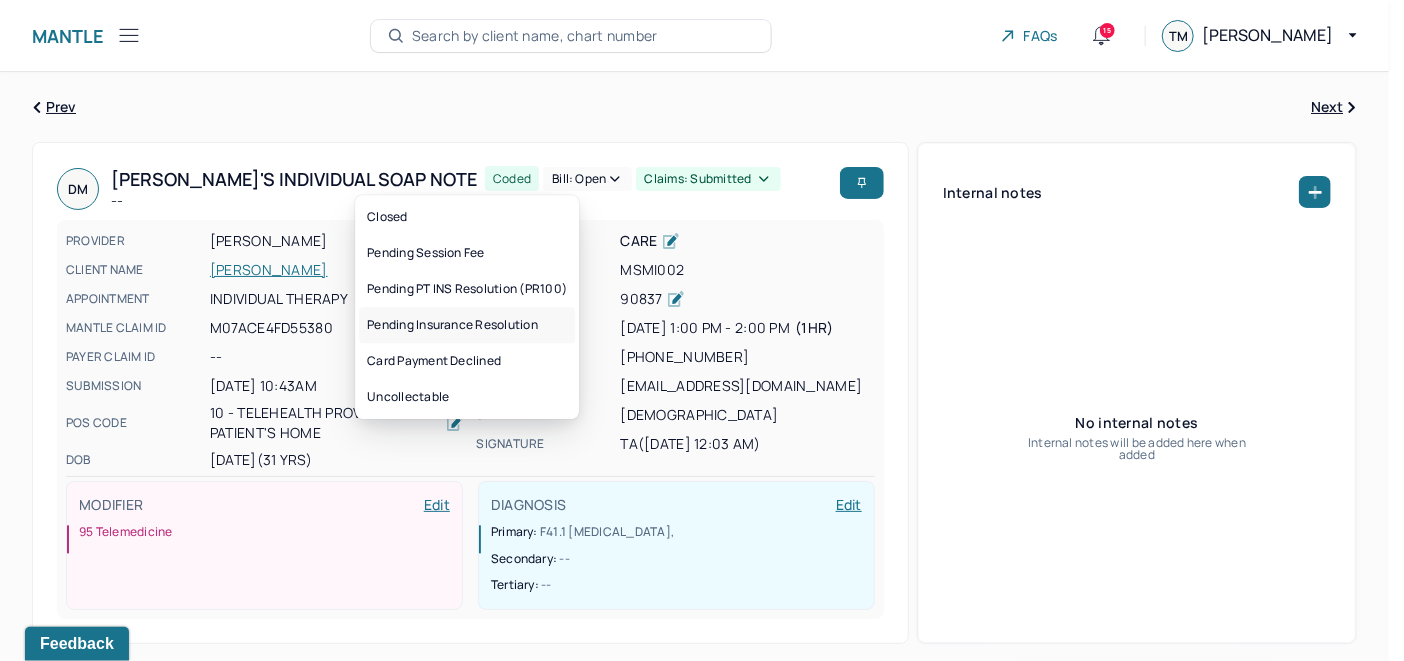 click on "Pending Insurance Resolution" at bounding box center (467, 325) 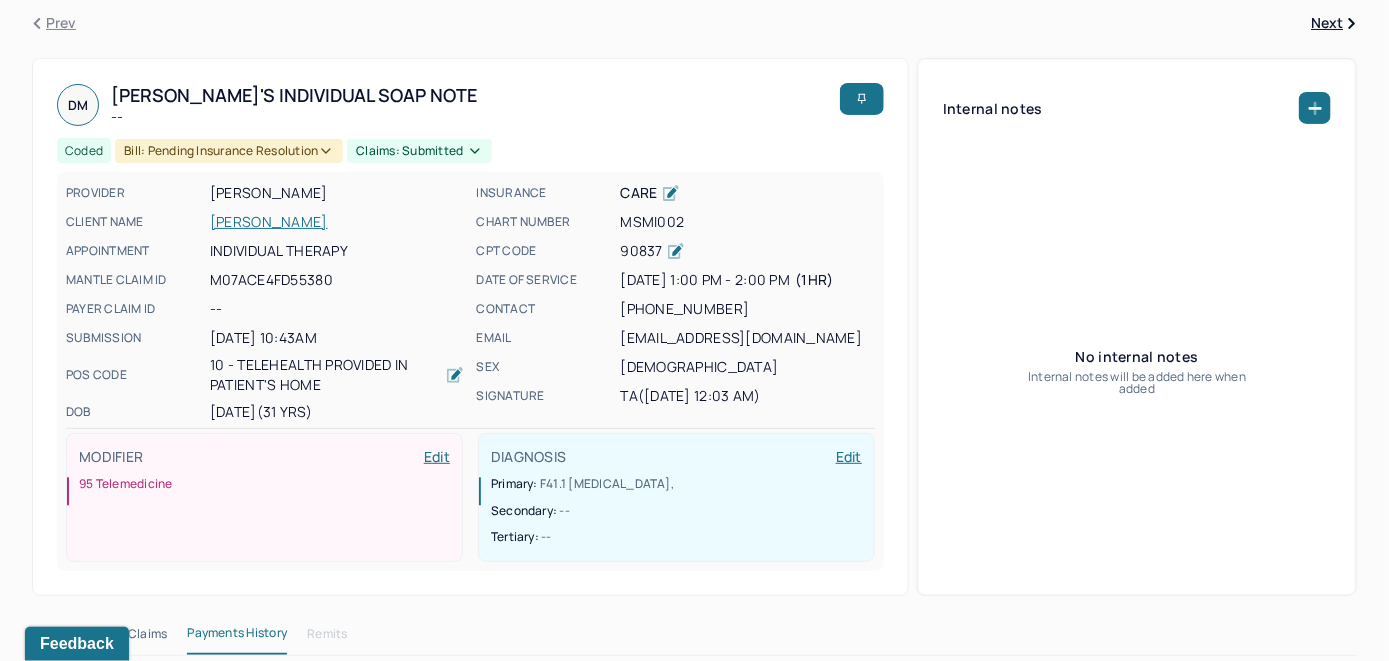scroll, scrollTop: 0, scrollLeft: 0, axis: both 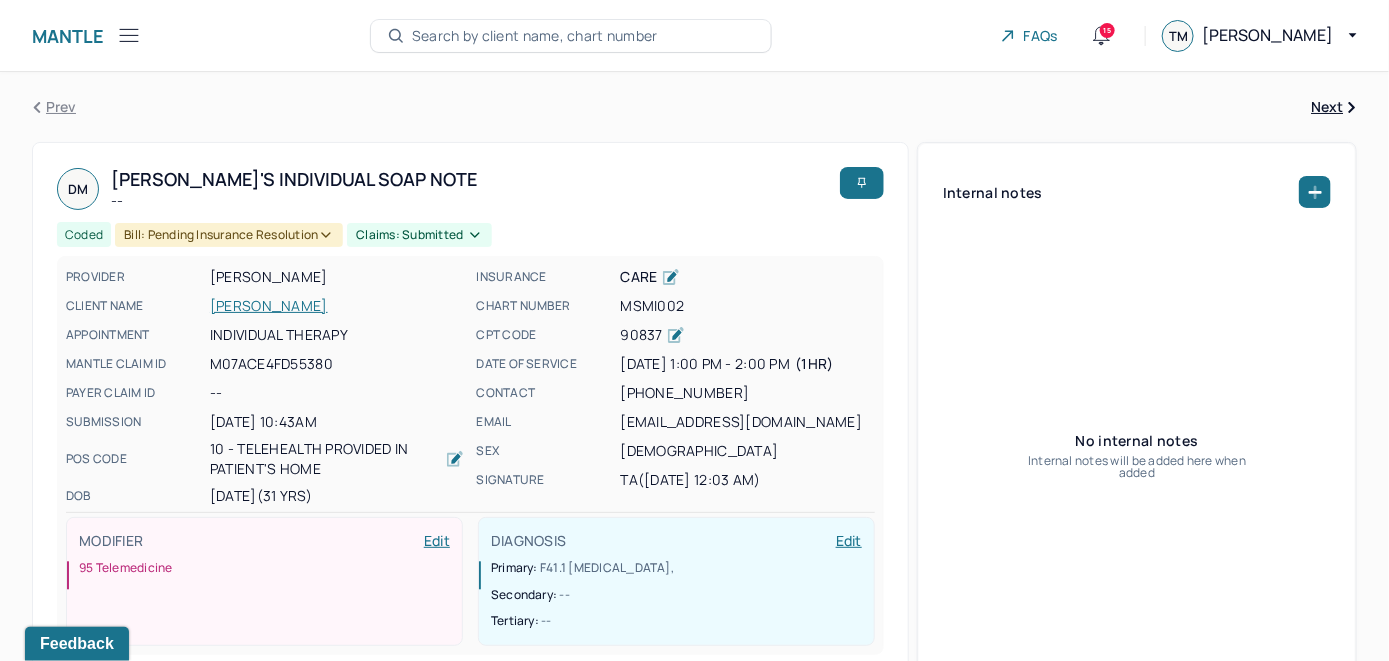 click on "Search by client name, chart number" at bounding box center [535, 36] 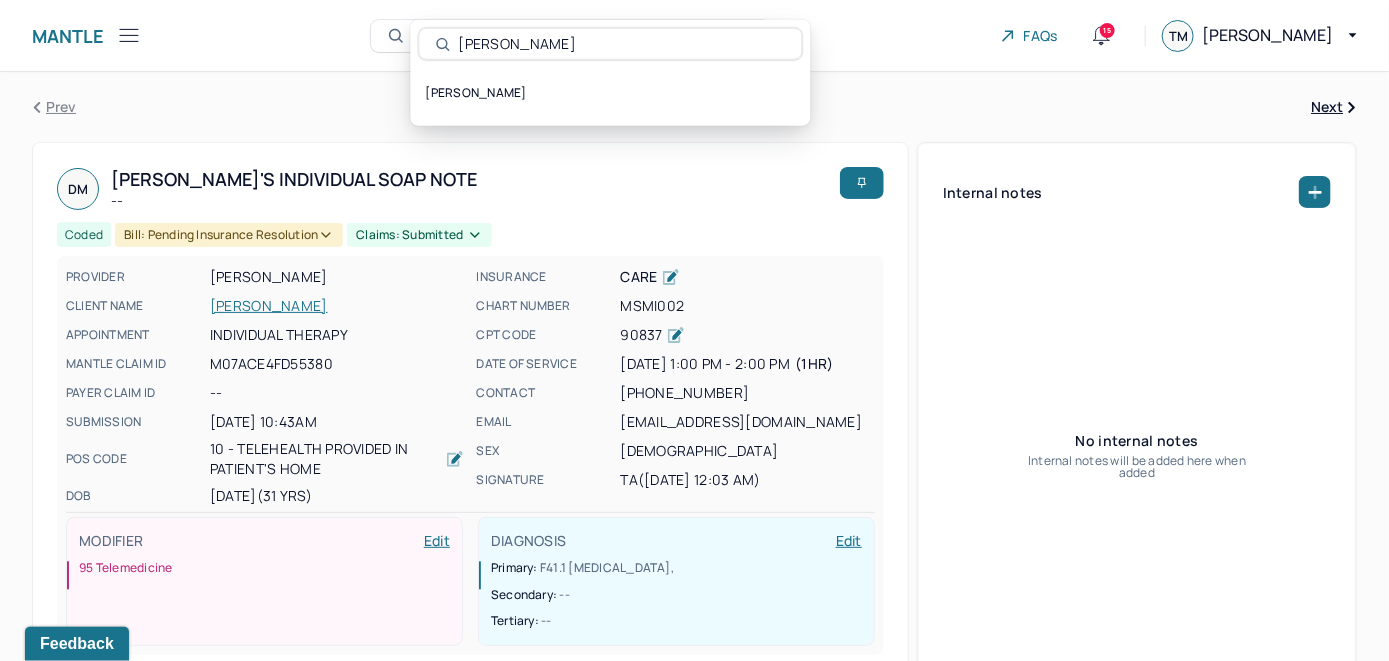 type on "Harrison Christy" 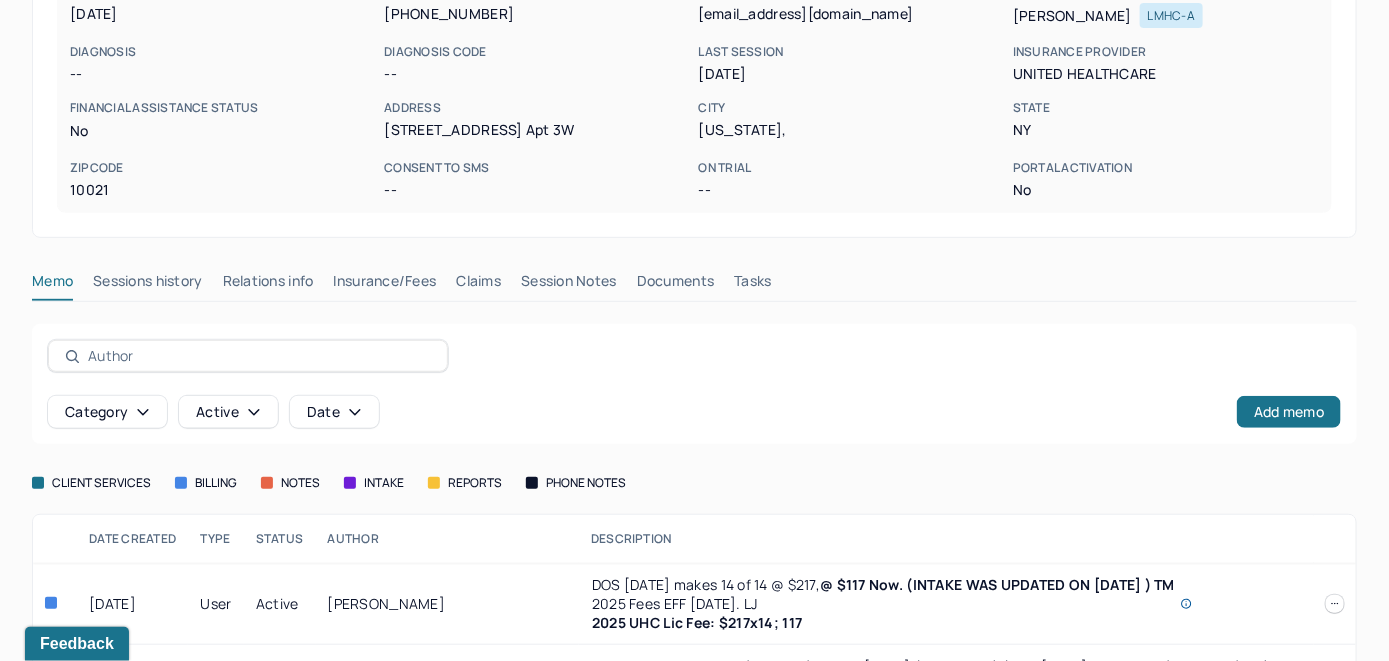 scroll, scrollTop: 400, scrollLeft: 0, axis: vertical 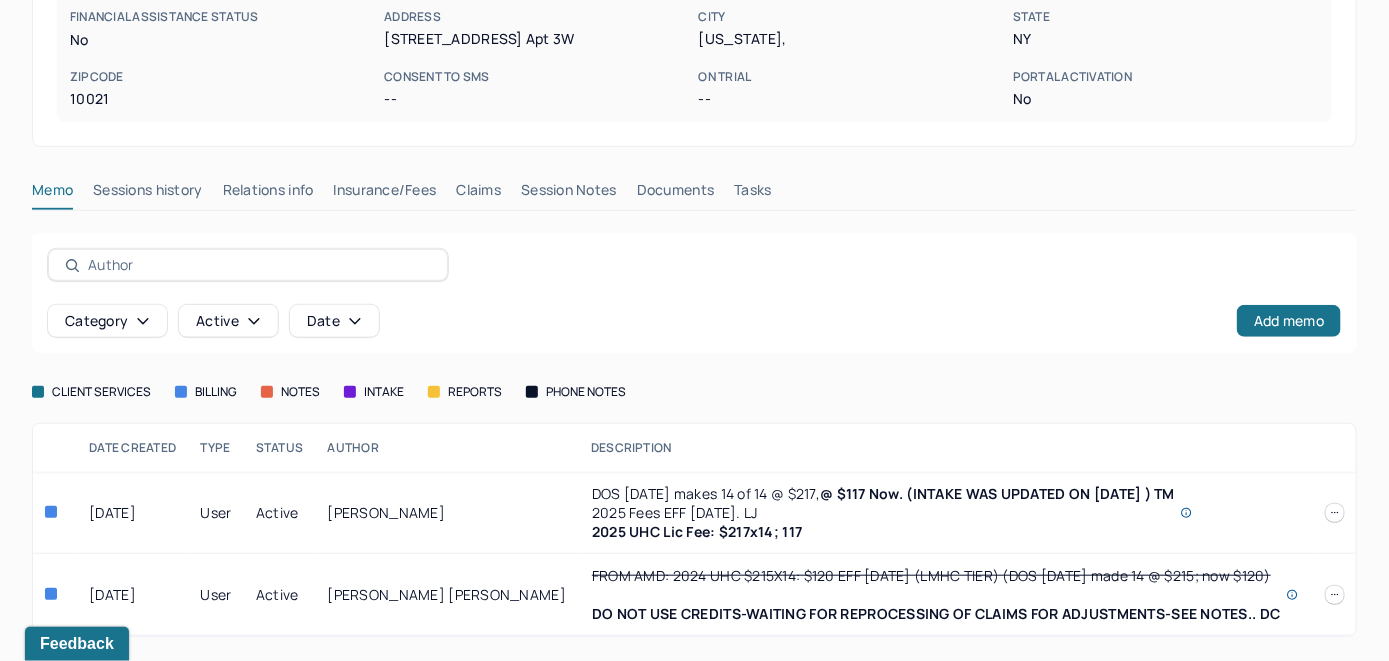 click on "Insurance/Fees" at bounding box center [385, 194] 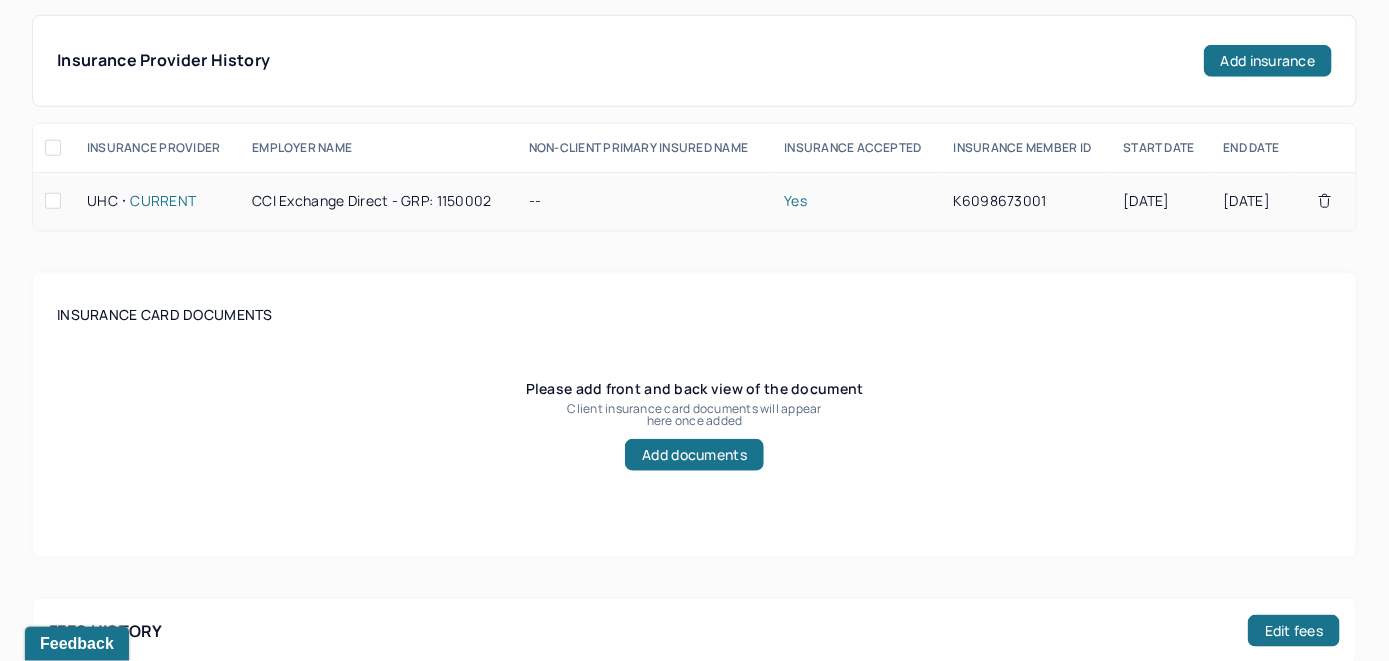 scroll, scrollTop: 500, scrollLeft: 0, axis: vertical 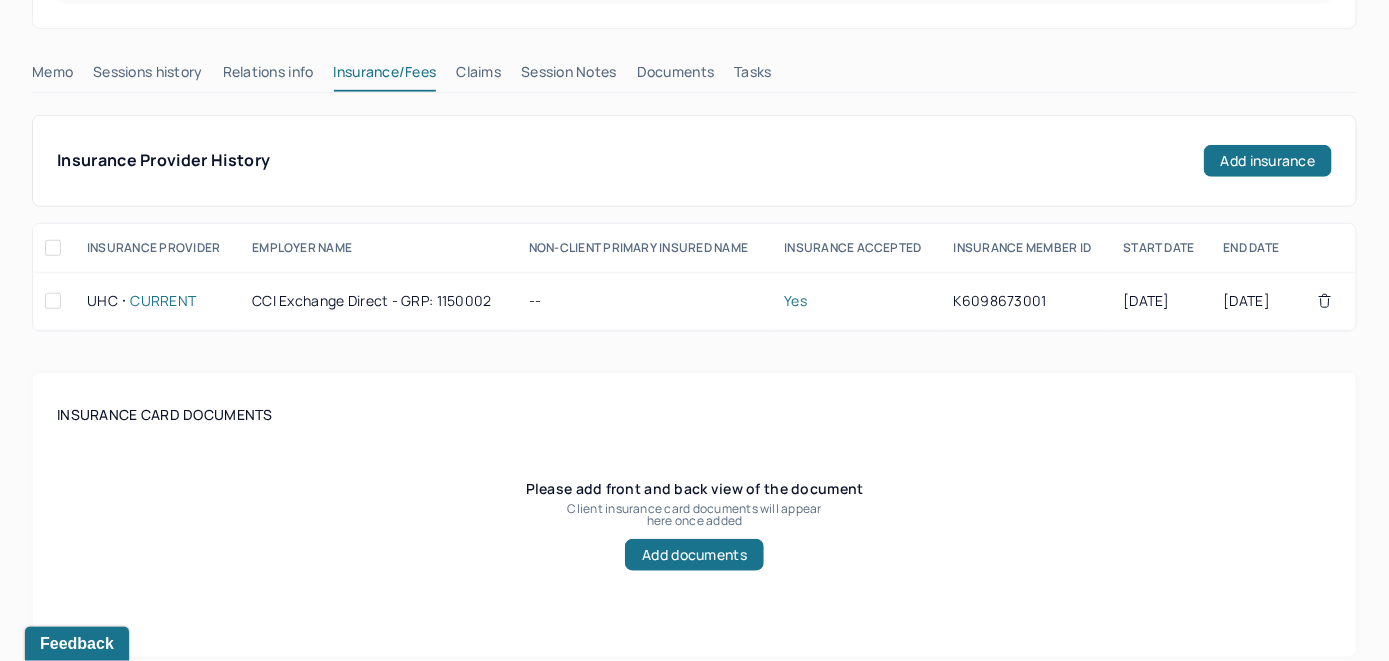click on "Claims" at bounding box center [478, 76] 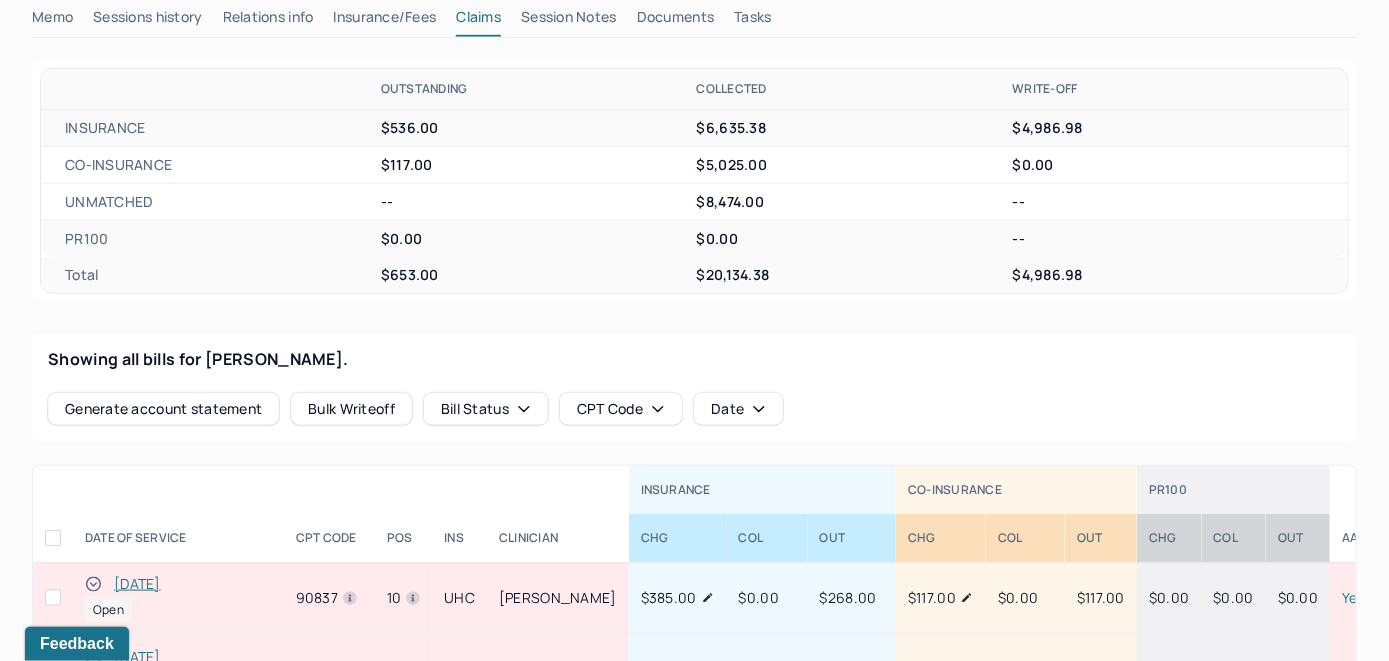 scroll, scrollTop: 600, scrollLeft: 0, axis: vertical 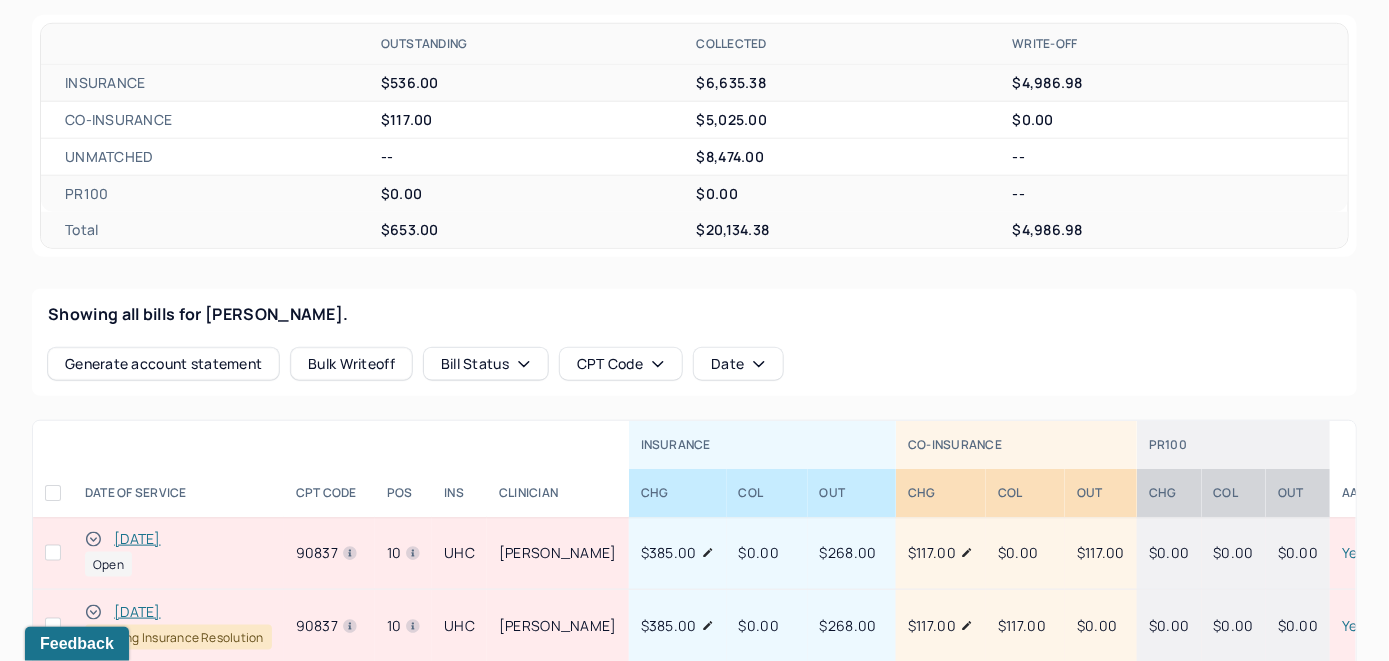 click on "07/15/2025" at bounding box center (137, 539) 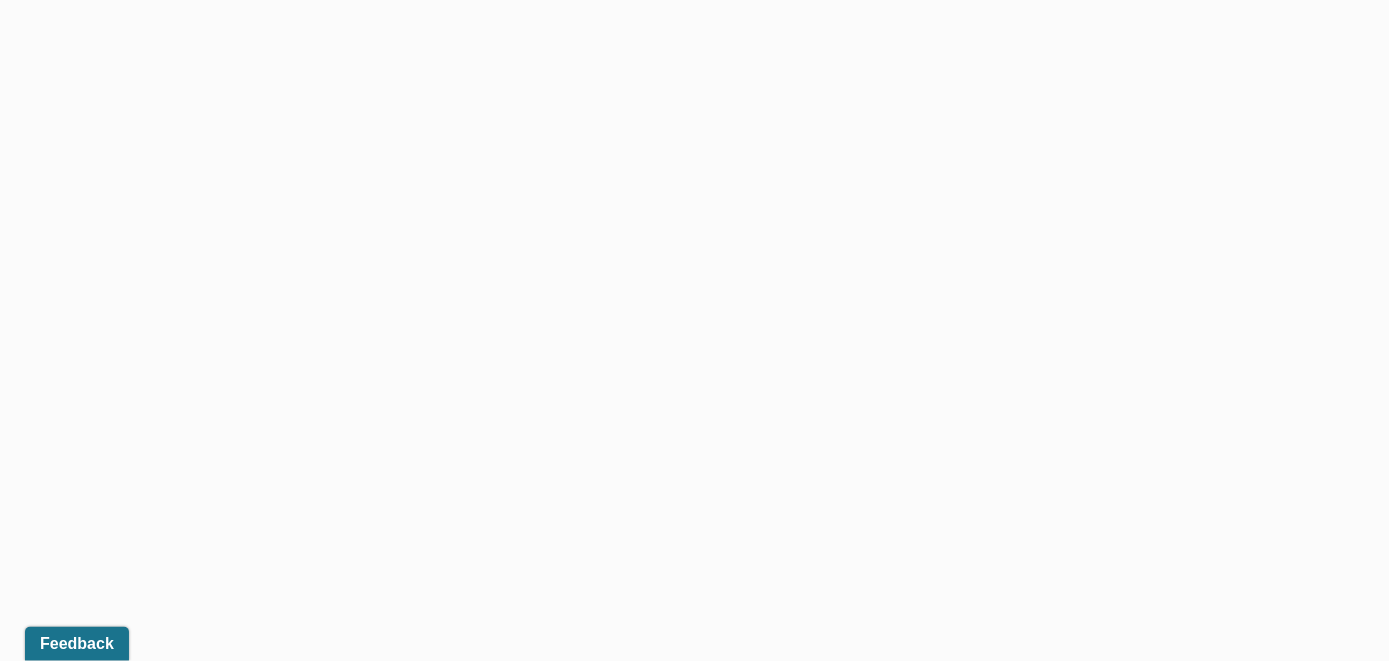 scroll, scrollTop: 528, scrollLeft: 0, axis: vertical 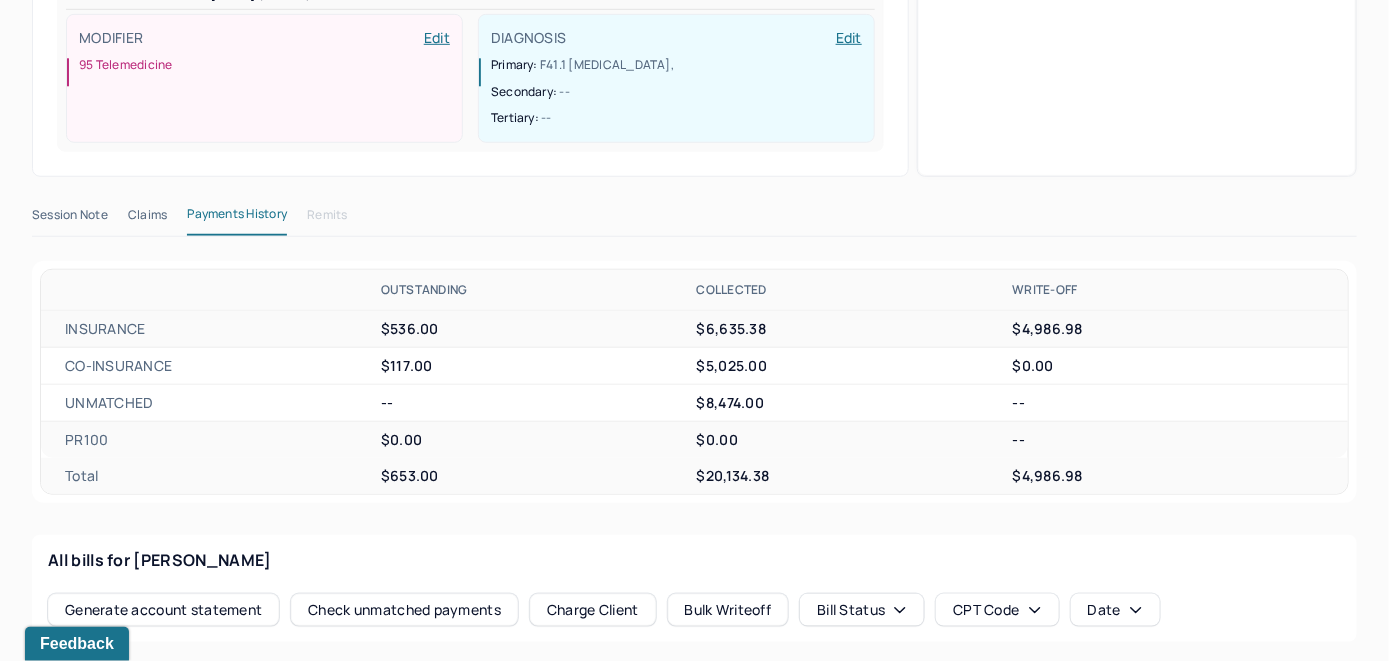 click on "Check unmatched payments" at bounding box center [404, 610] 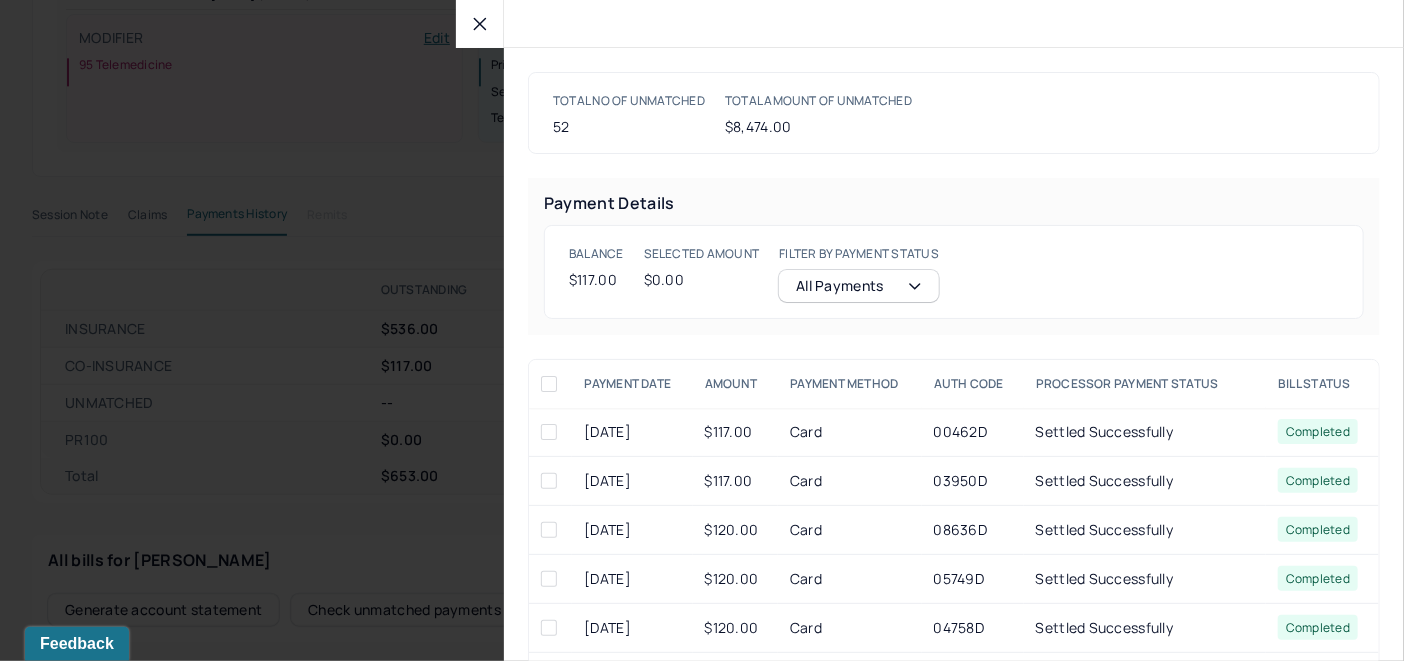 click at bounding box center (549, 432) 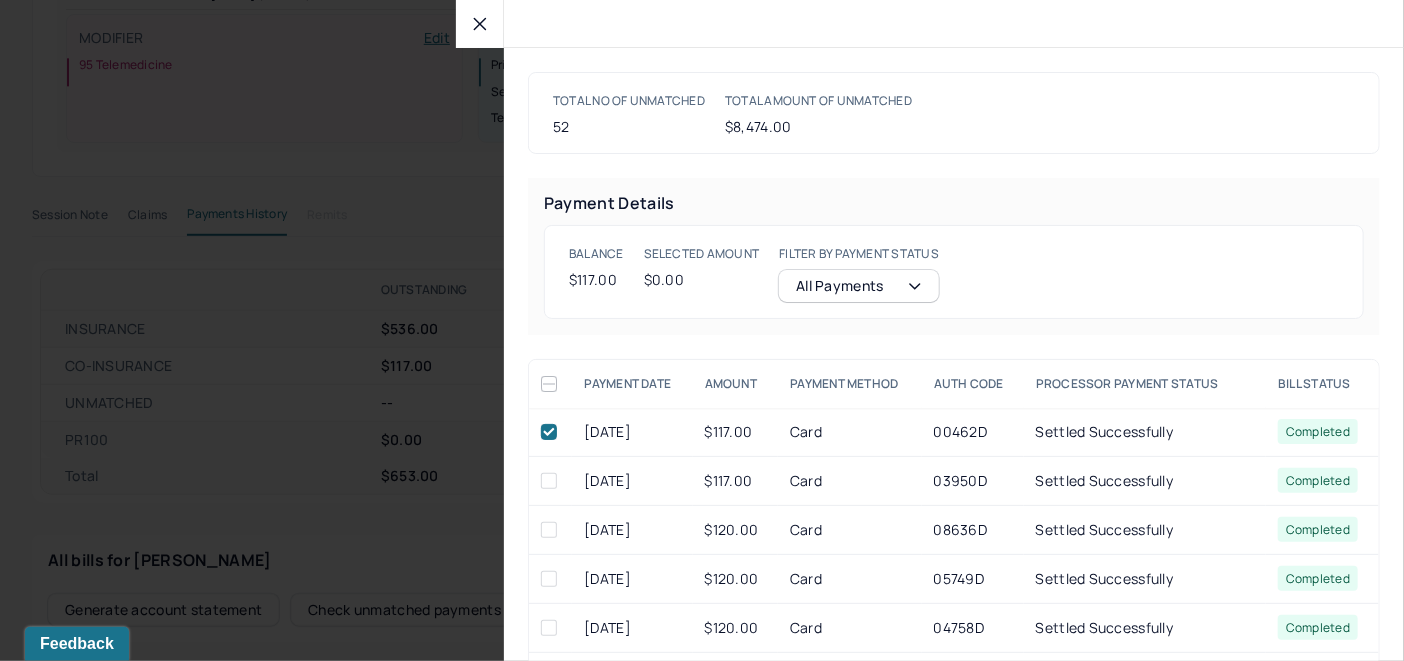 checkbox on "true" 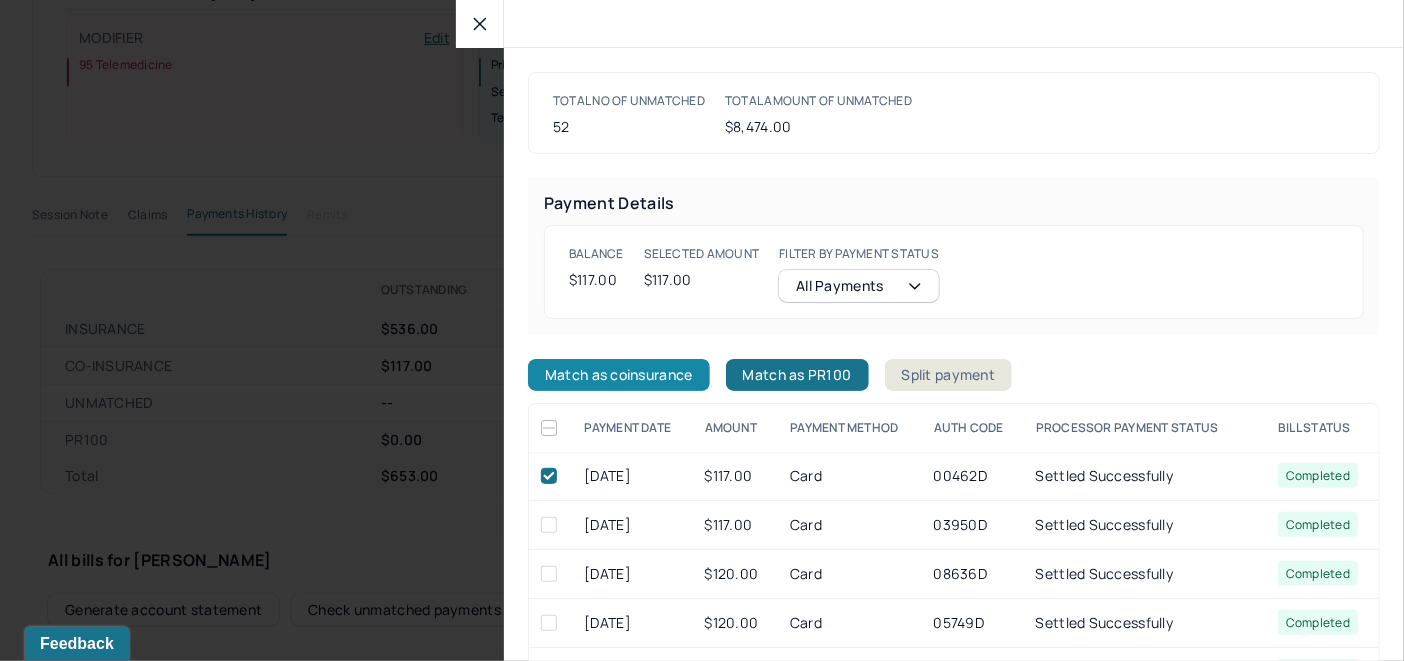 click on "Match as coinsurance" at bounding box center (619, 375) 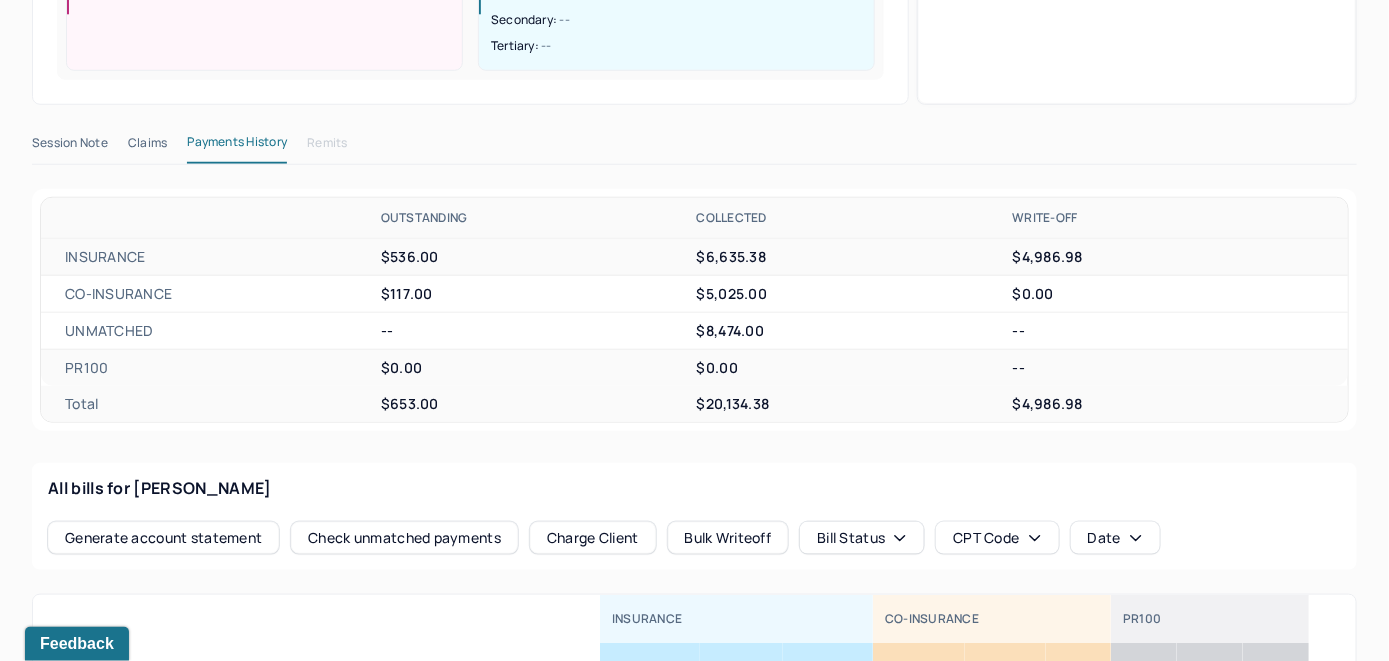 scroll, scrollTop: 828, scrollLeft: 0, axis: vertical 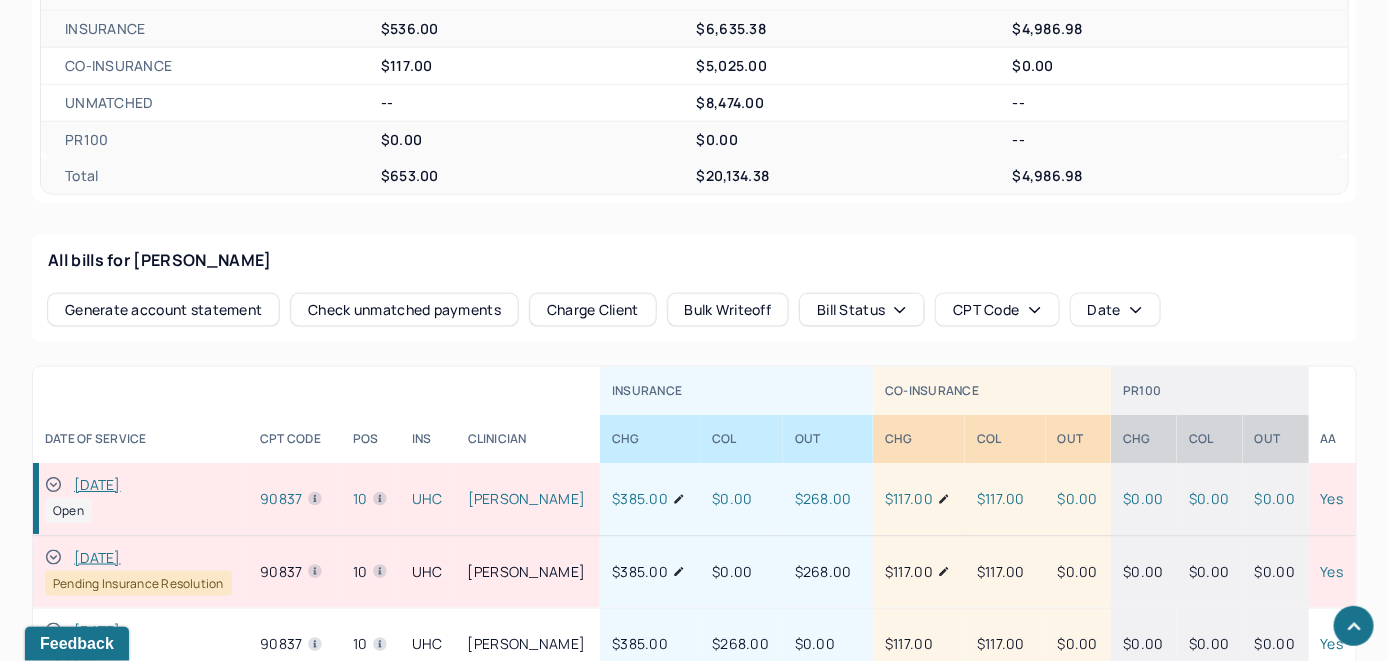 click 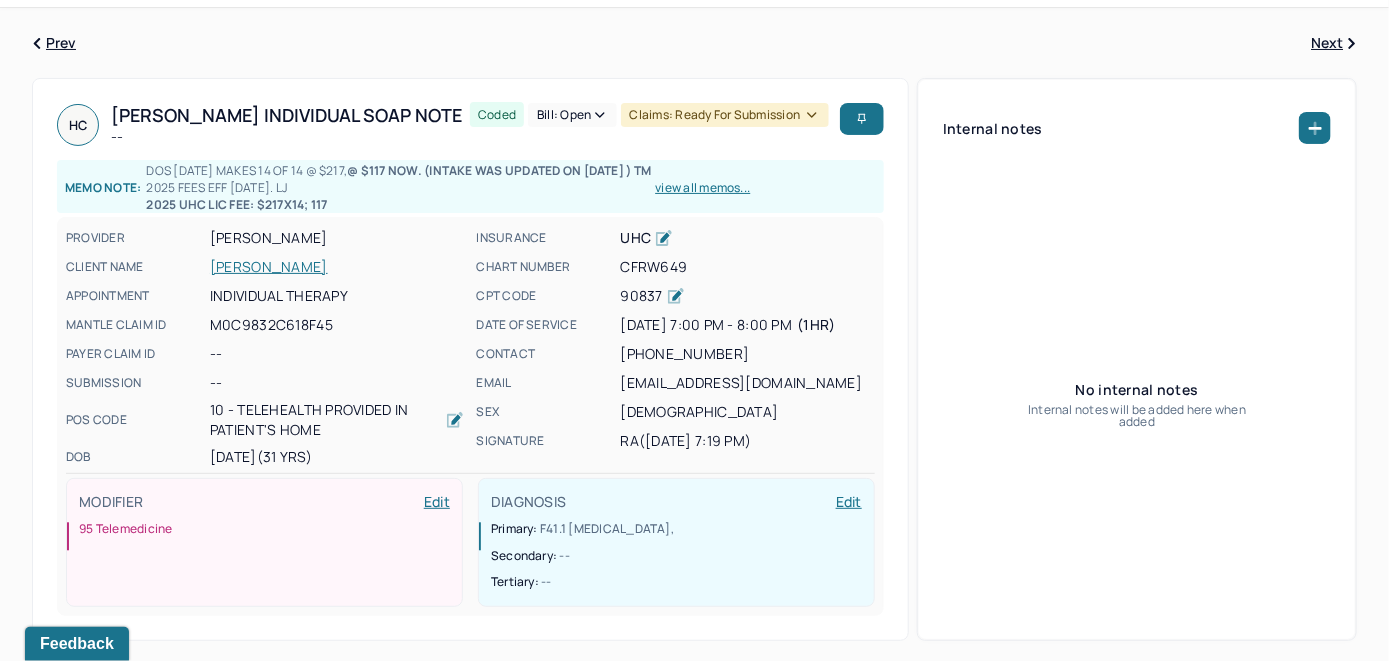 scroll, scrollTop: 28, scrollLeft: 0, axis: vertical 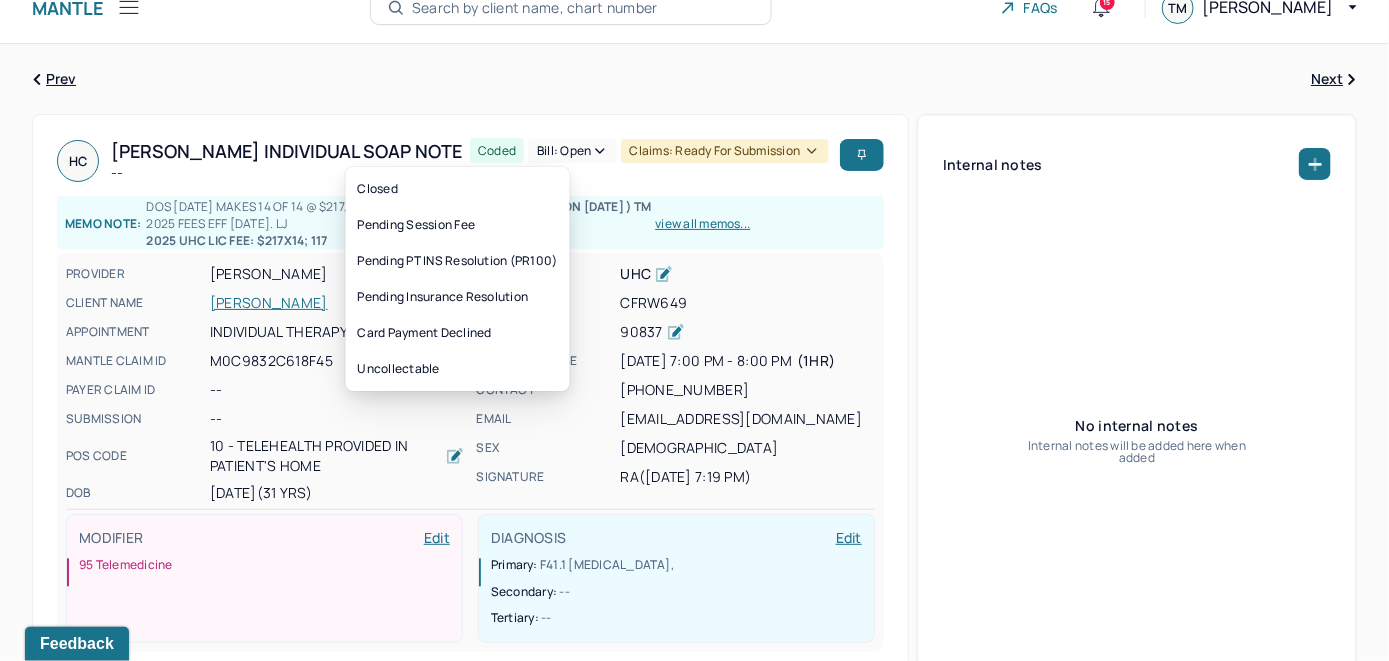 click 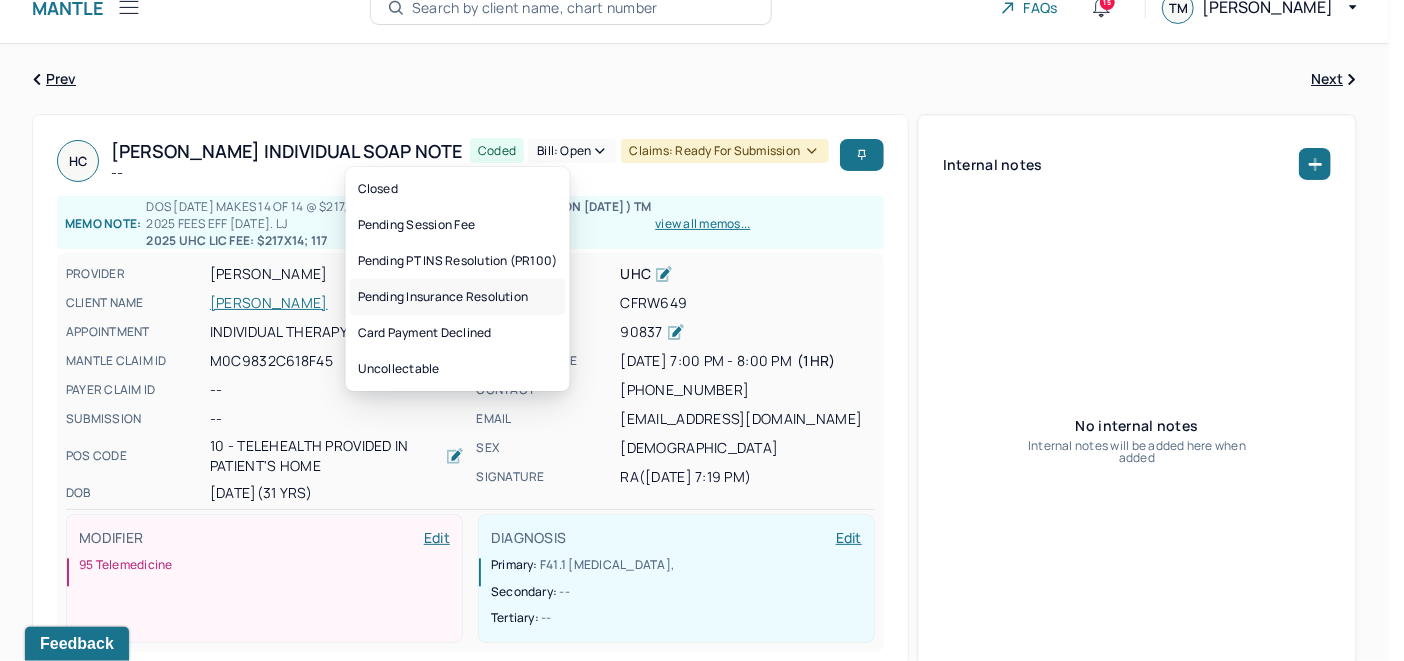 click on "Pending Insurance Resolution" at bounding box center [458, 297] 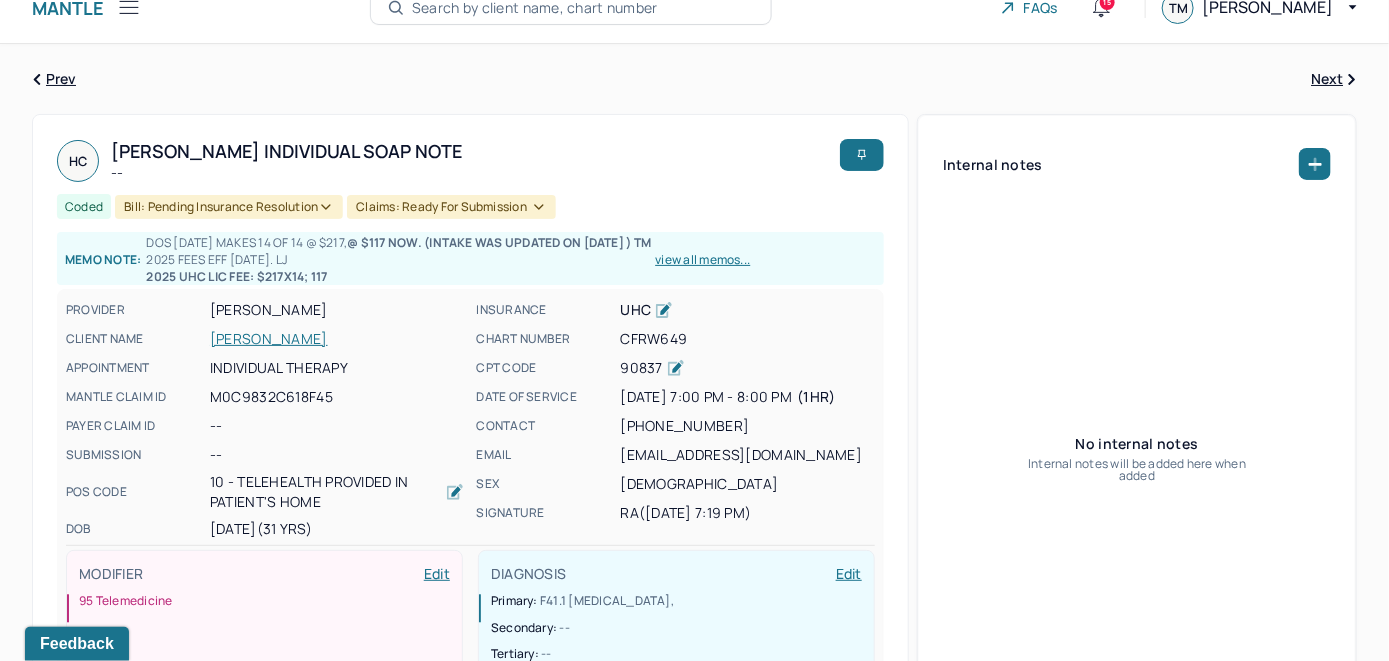 click on "Search by client name, chart number" at bounding box center [535, 8] 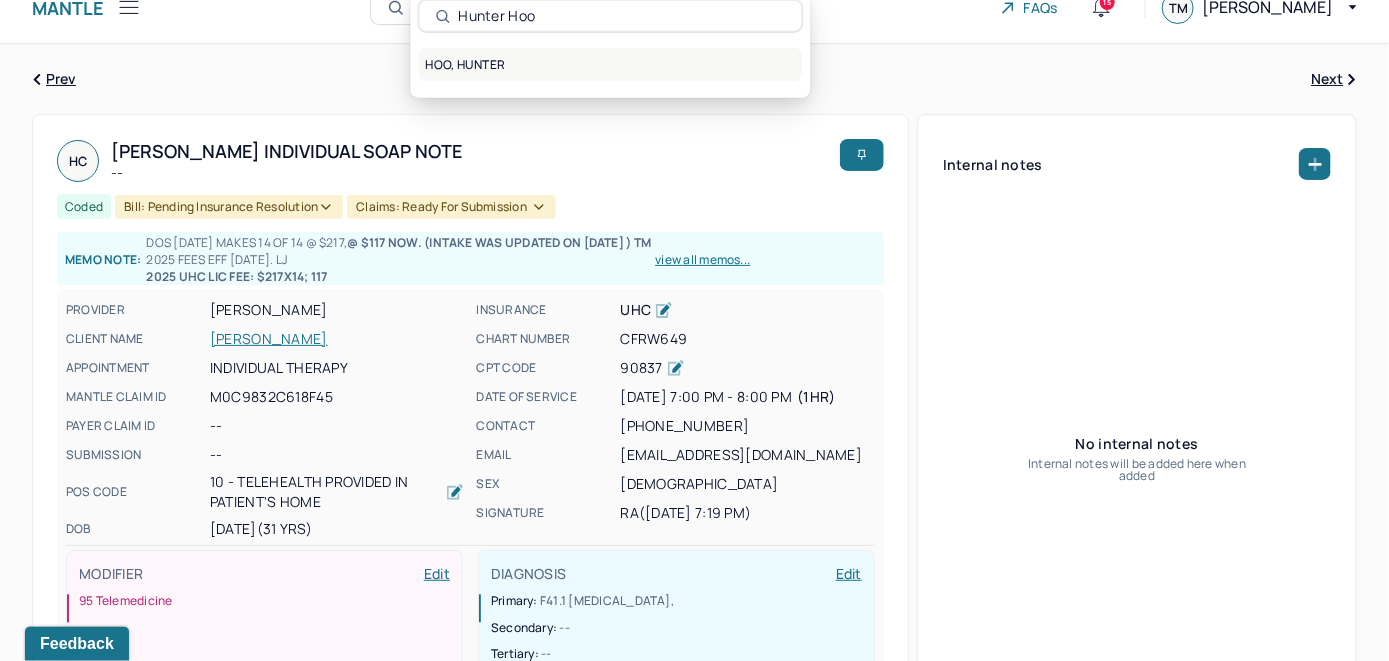 type on "Hunter Hoo" 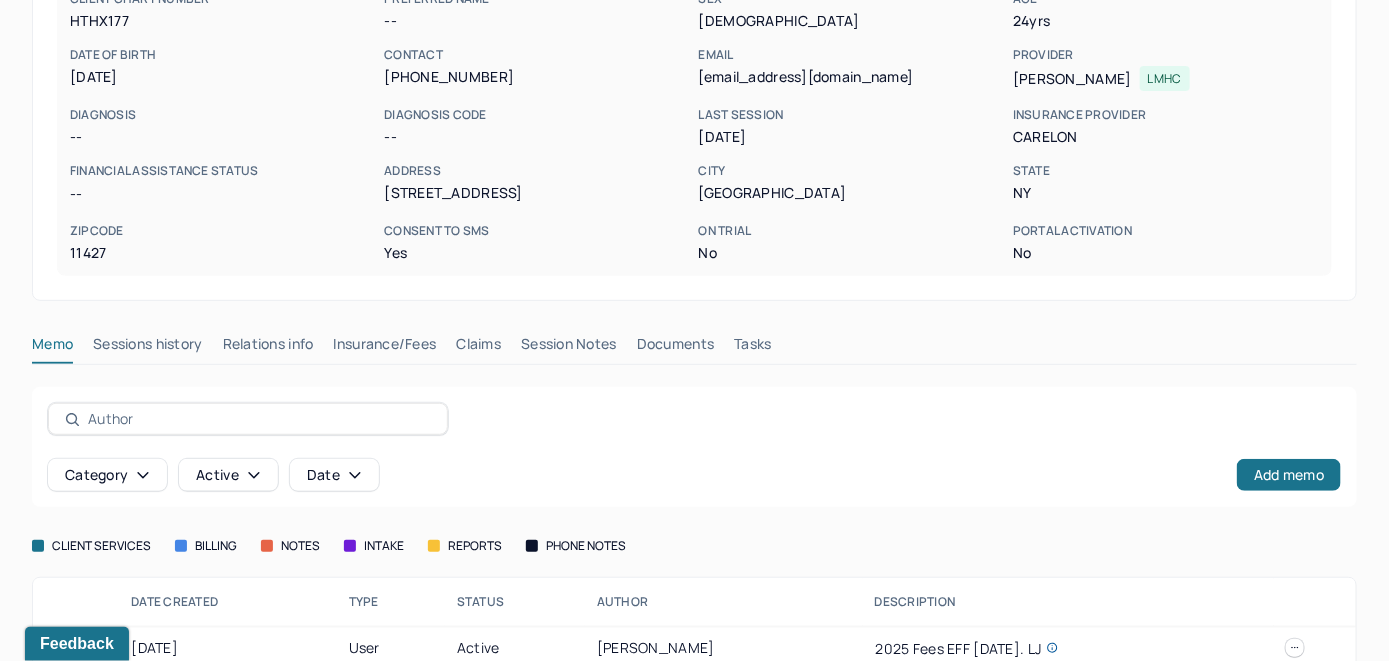 scroll, scrollTop: 261, scrollLeft: 0, axis: vertical 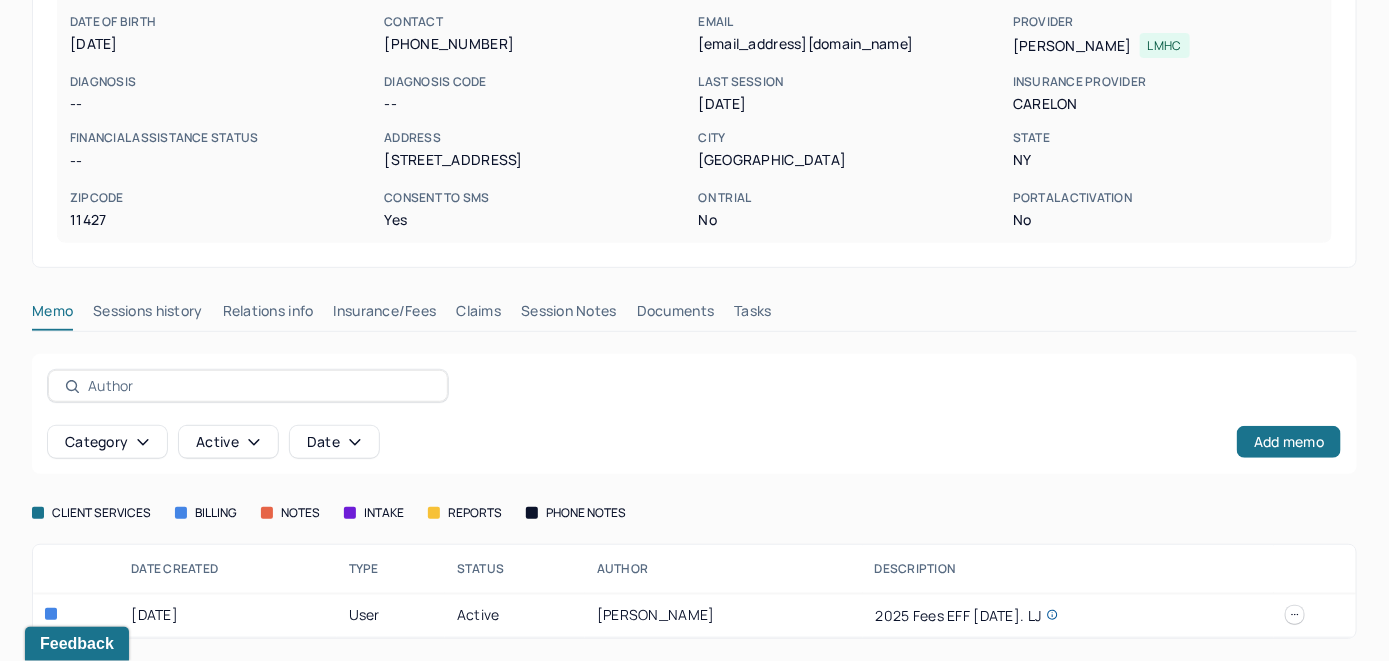 click on "Insurance/Fees" at bounding box center (385, 315) 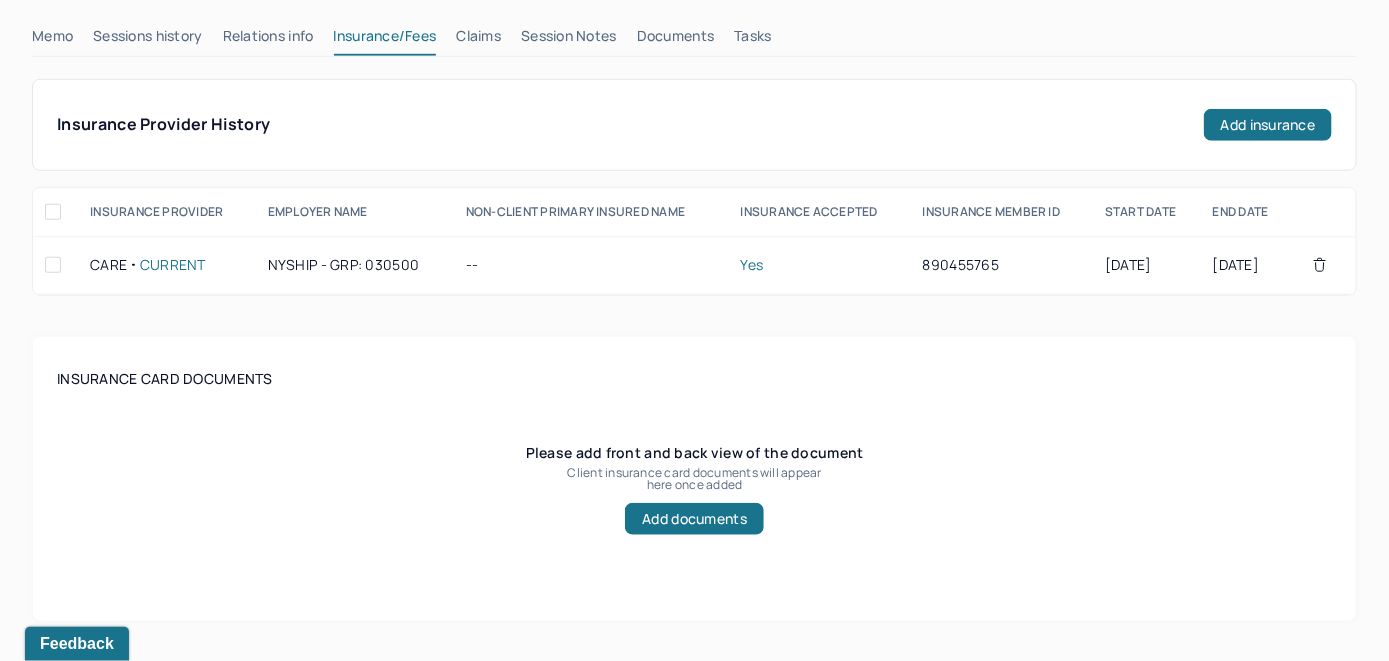 scroll, scrollTop: 463, scrollLeft: 0, axis: vertical 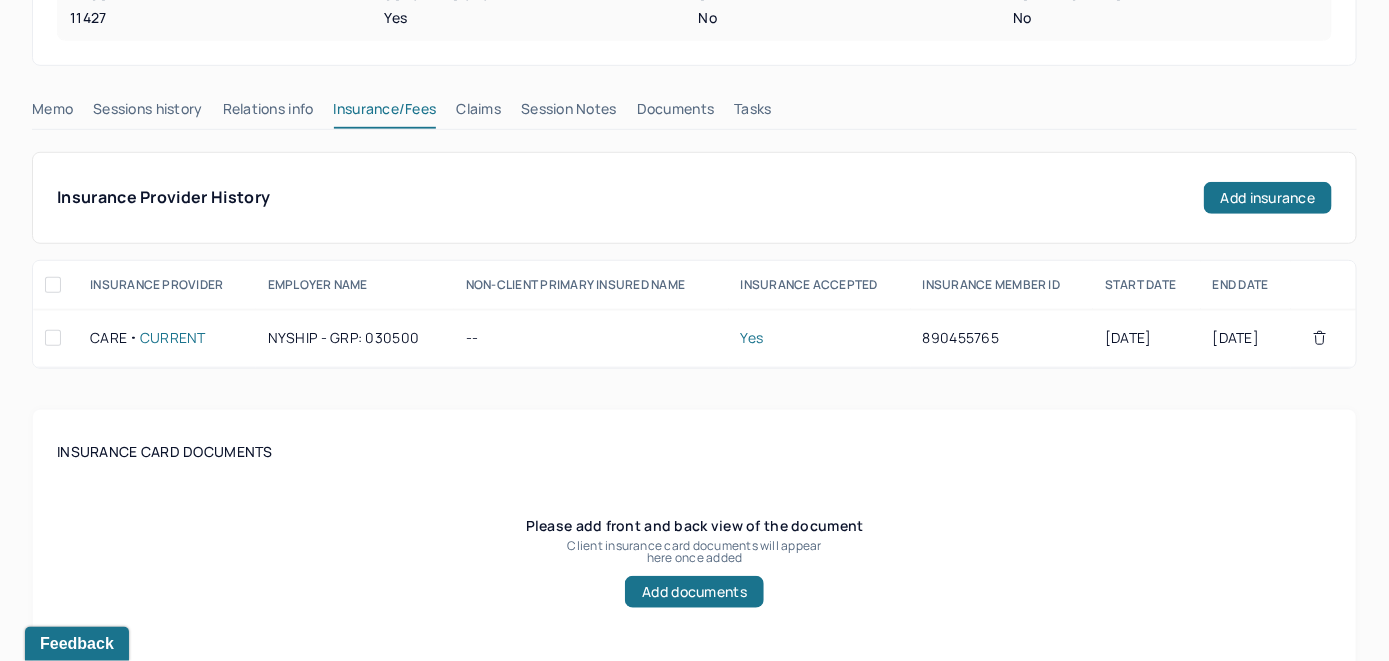 click on "Claims" at bounding box center (478, 113) 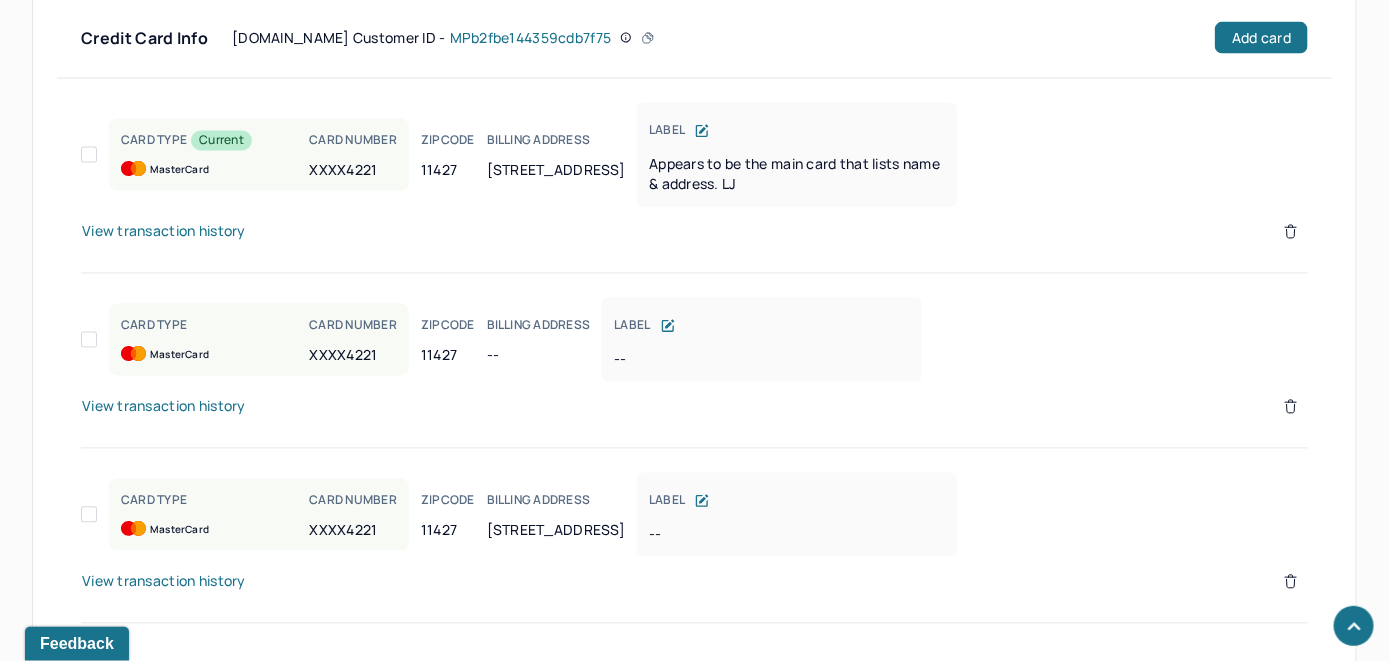 scroll, scrollTop: 1373, scrollLeft: 0, axis: vertical 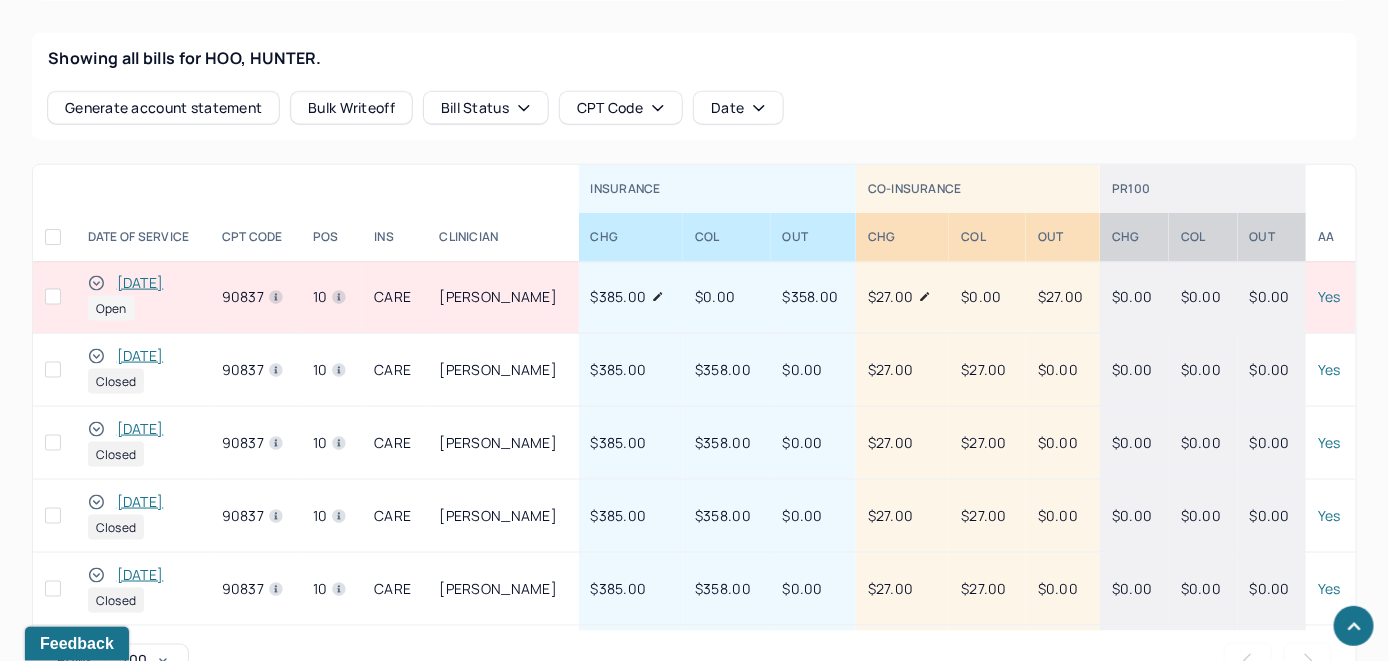 click on "07/15/2025" at bounding box center (140, 283) 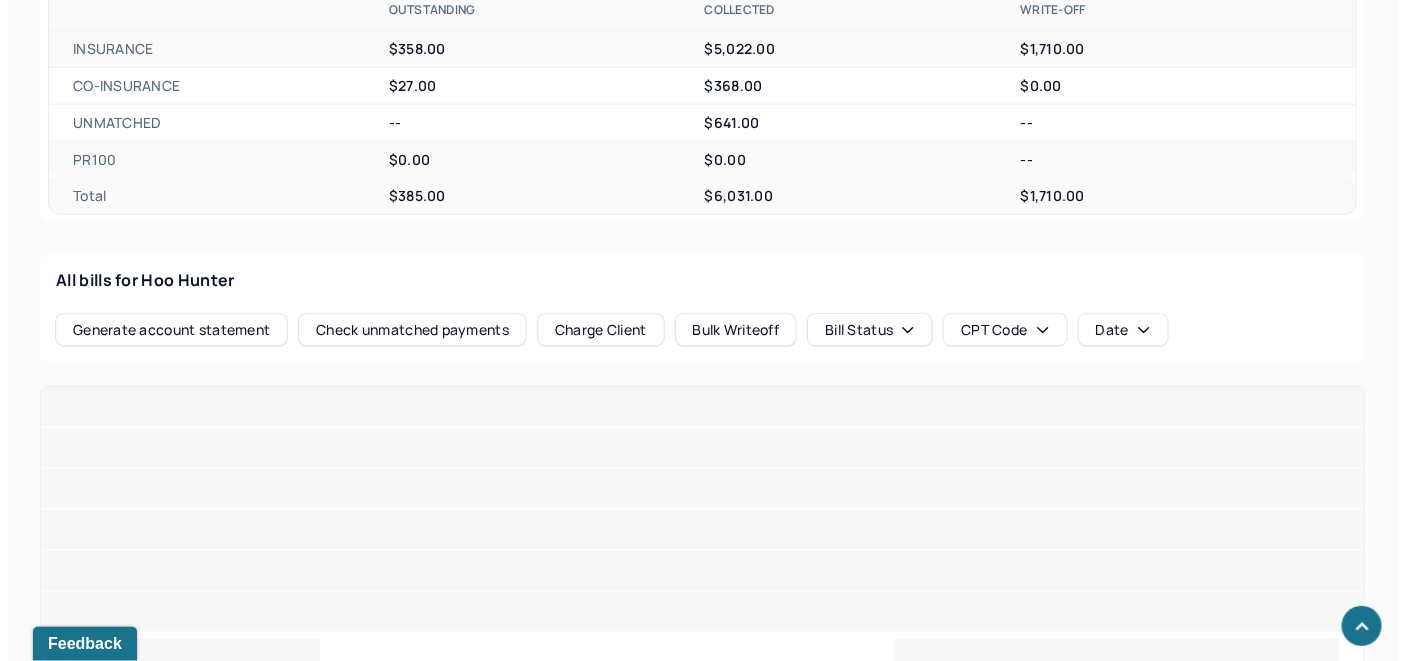 scroll, scrollTop: 784, scrollLeft: 0, axis: vertical 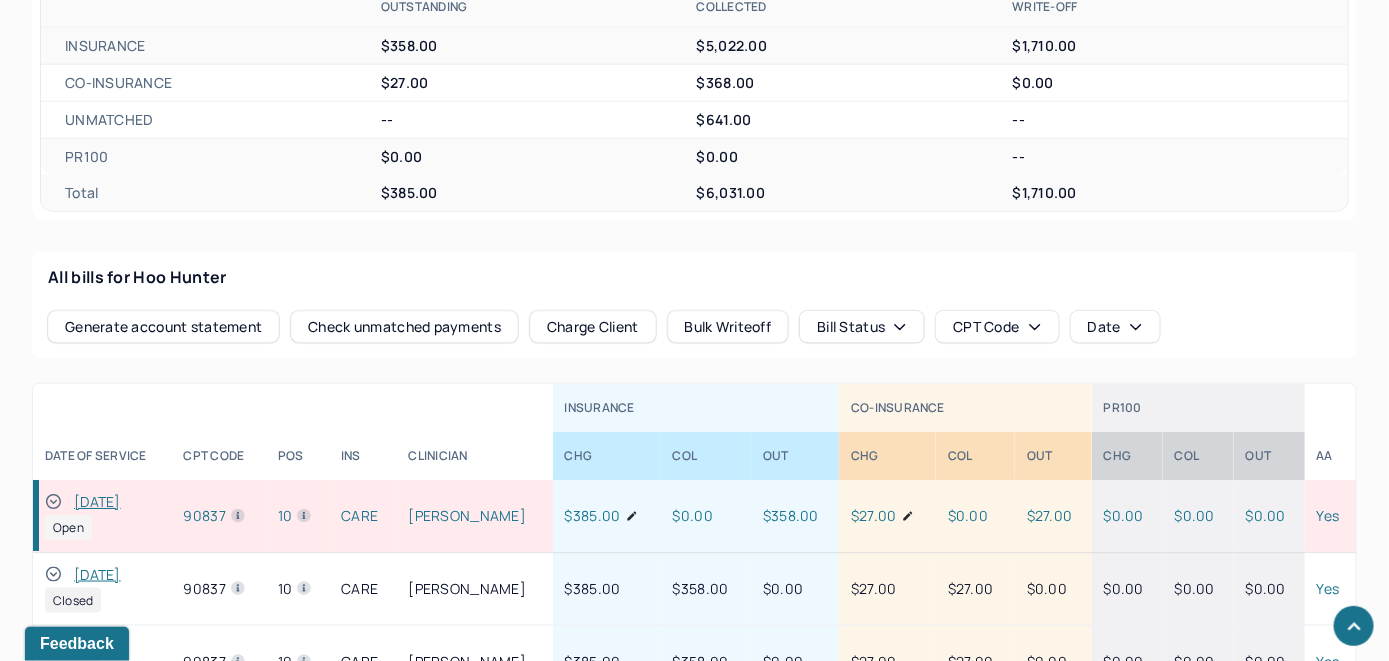 click on "Check unmatched payments" at bounding box center [404, 327] 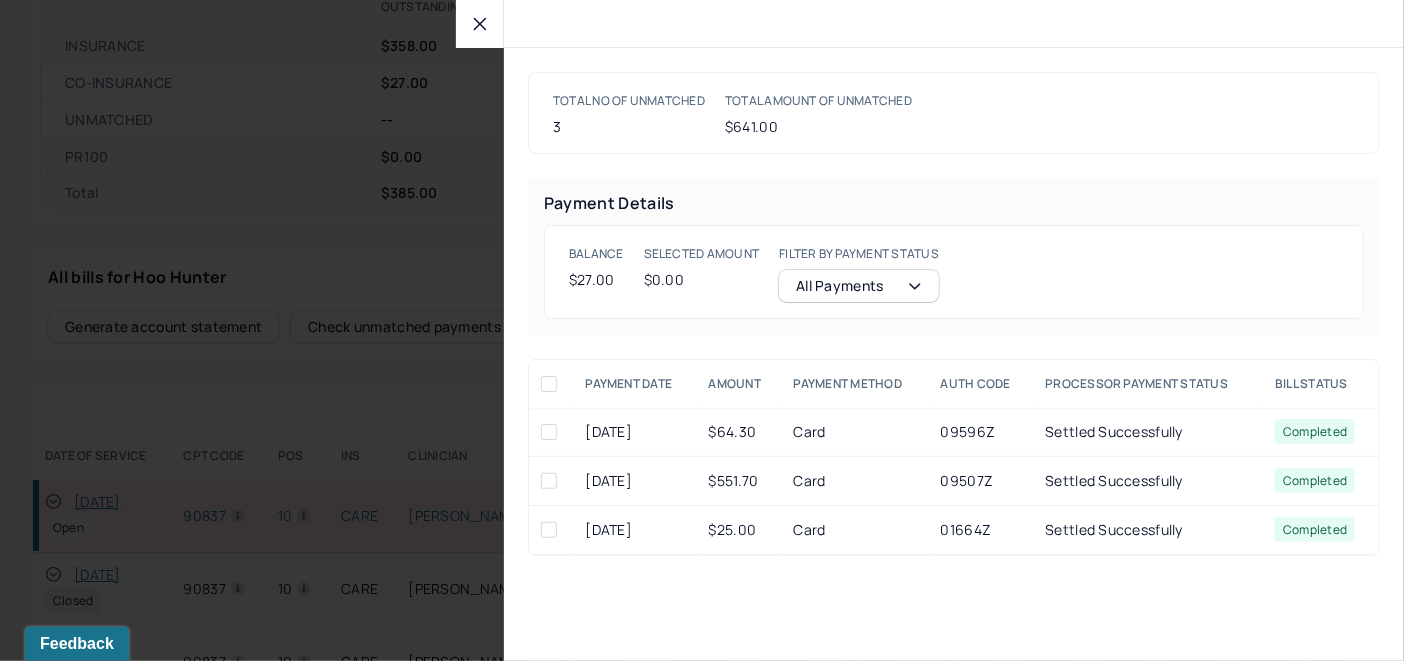 click 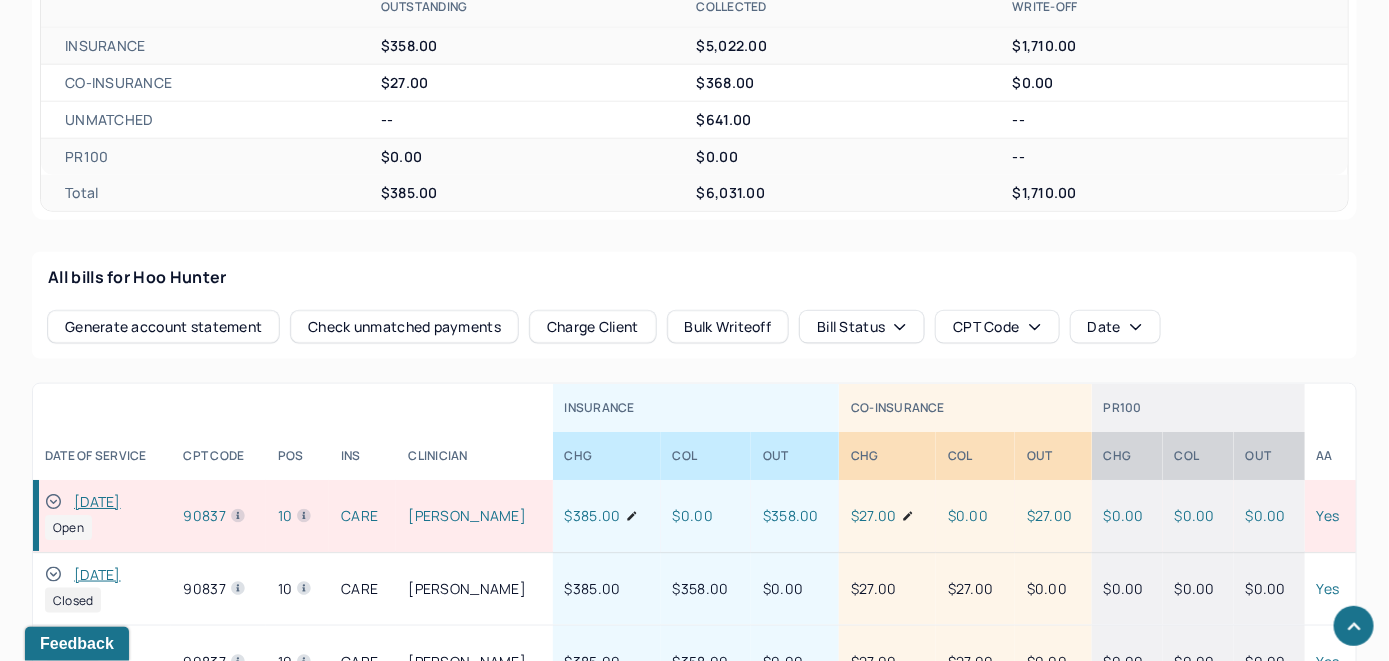 click on "Charge Client" at bounding box center [593, 327] 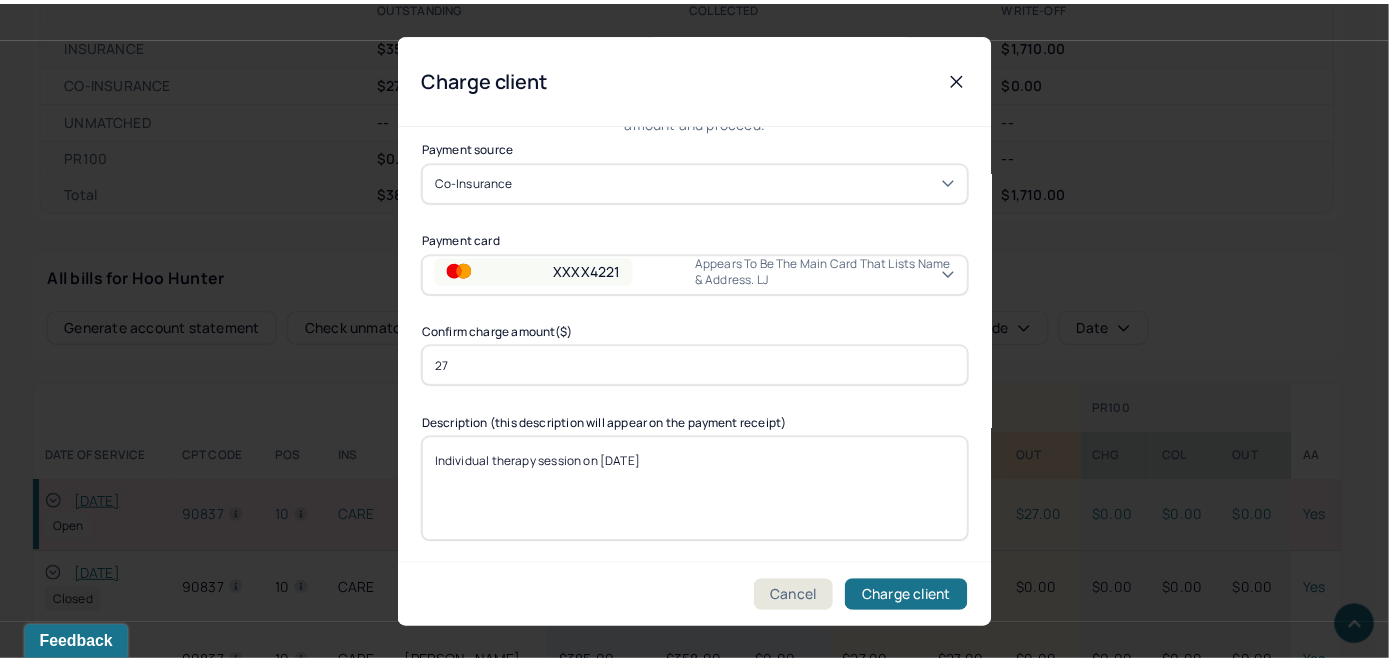 scroll, scrollTop: 121, scrollLeft: 0, axis: vertical 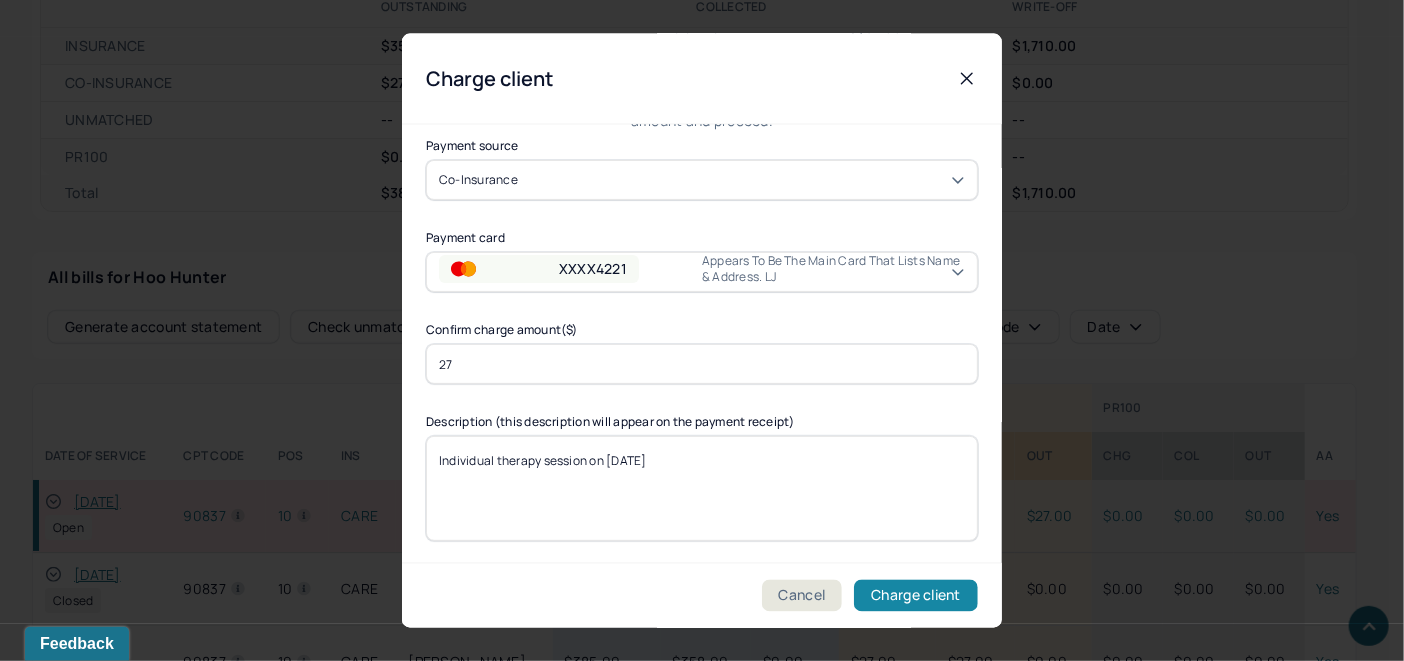 click on "Charge client" at bounding box center (916, 596) 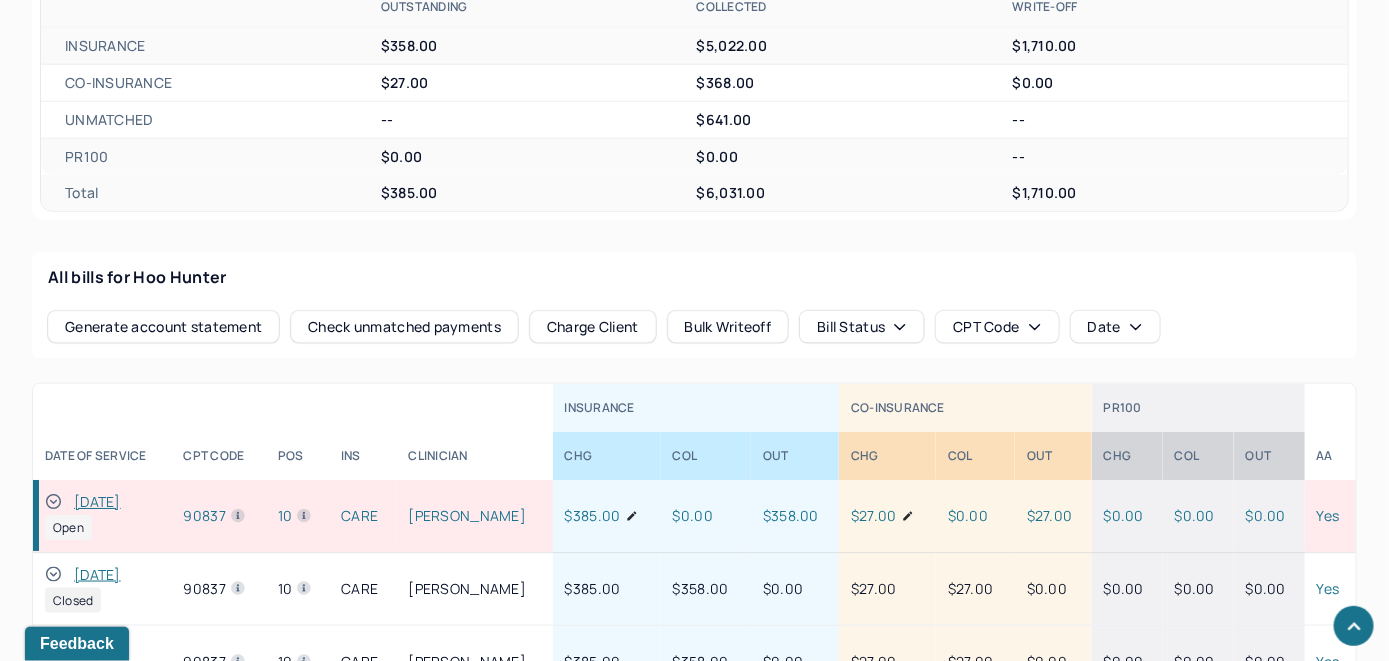 click 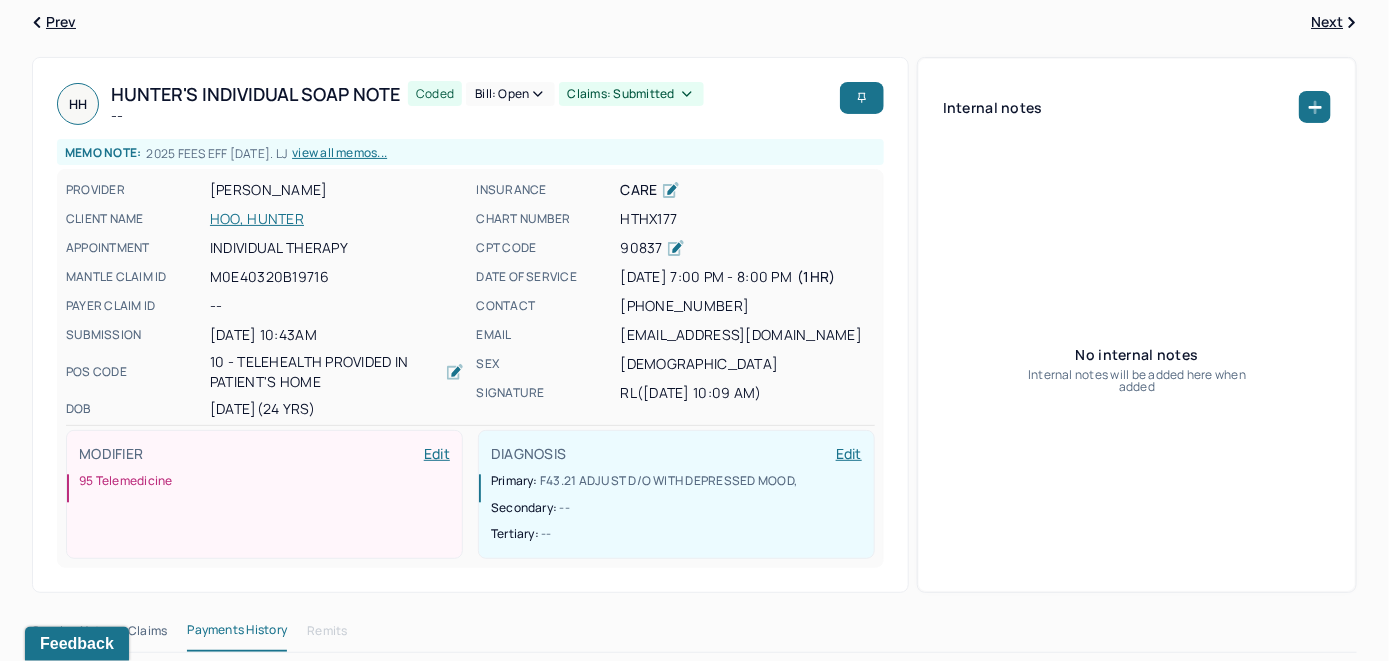 scroll, scrollTop: 0, scrollLeft: 0, axis: both 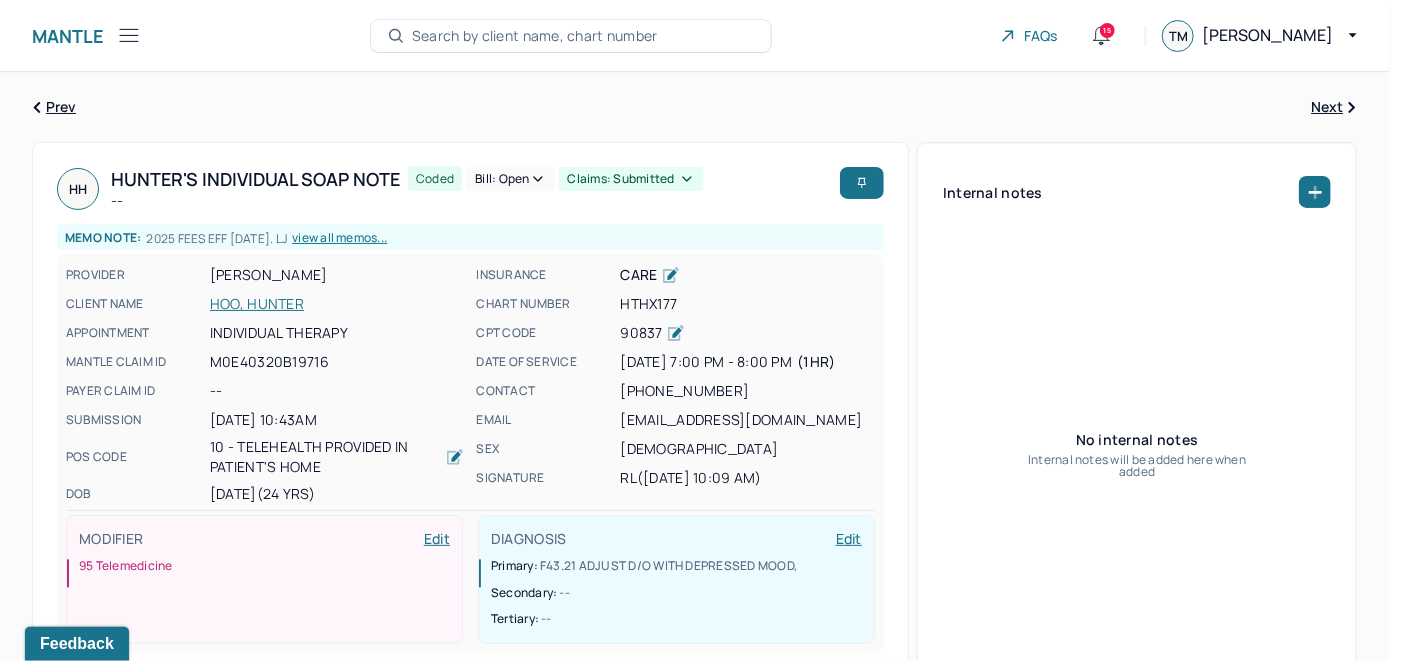 click on "Bill: Open" at bounding box center (510, 179) 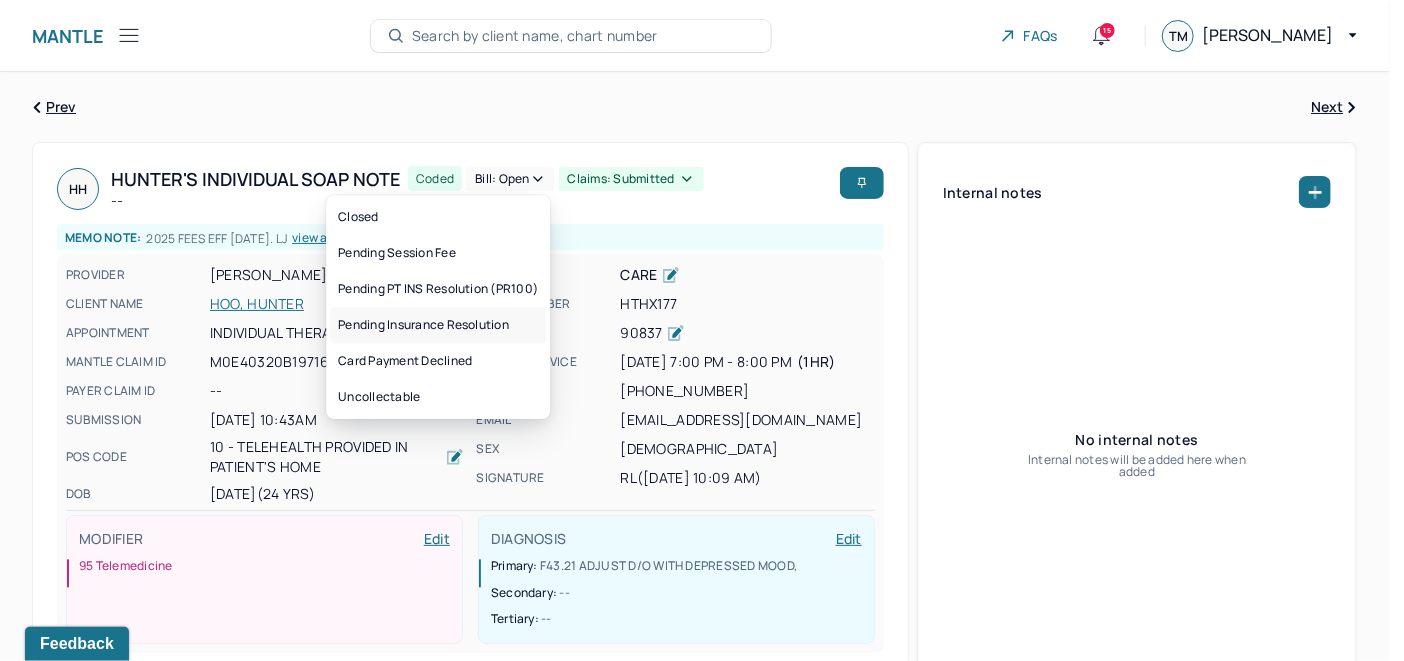 click on "Pending Insurance Resolution" at bounding box center (438, 325) 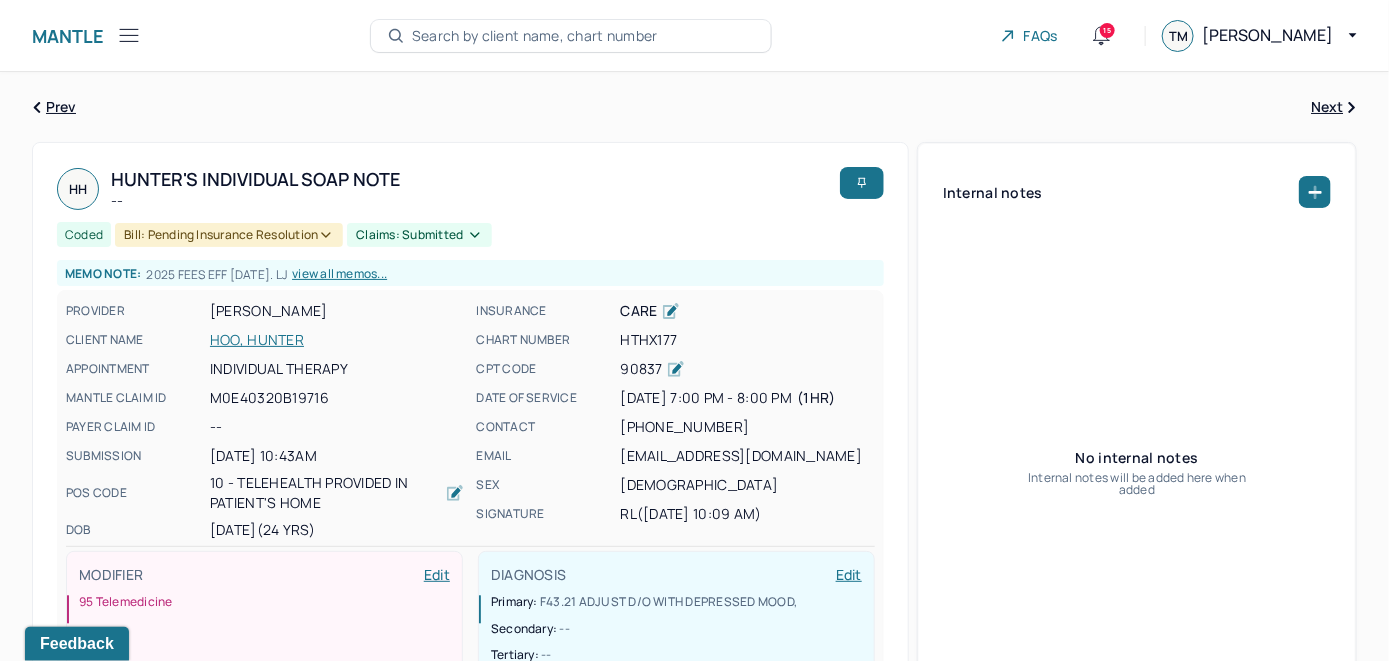 click on "Search by client name, chart number" at bounding box center [535, 36] 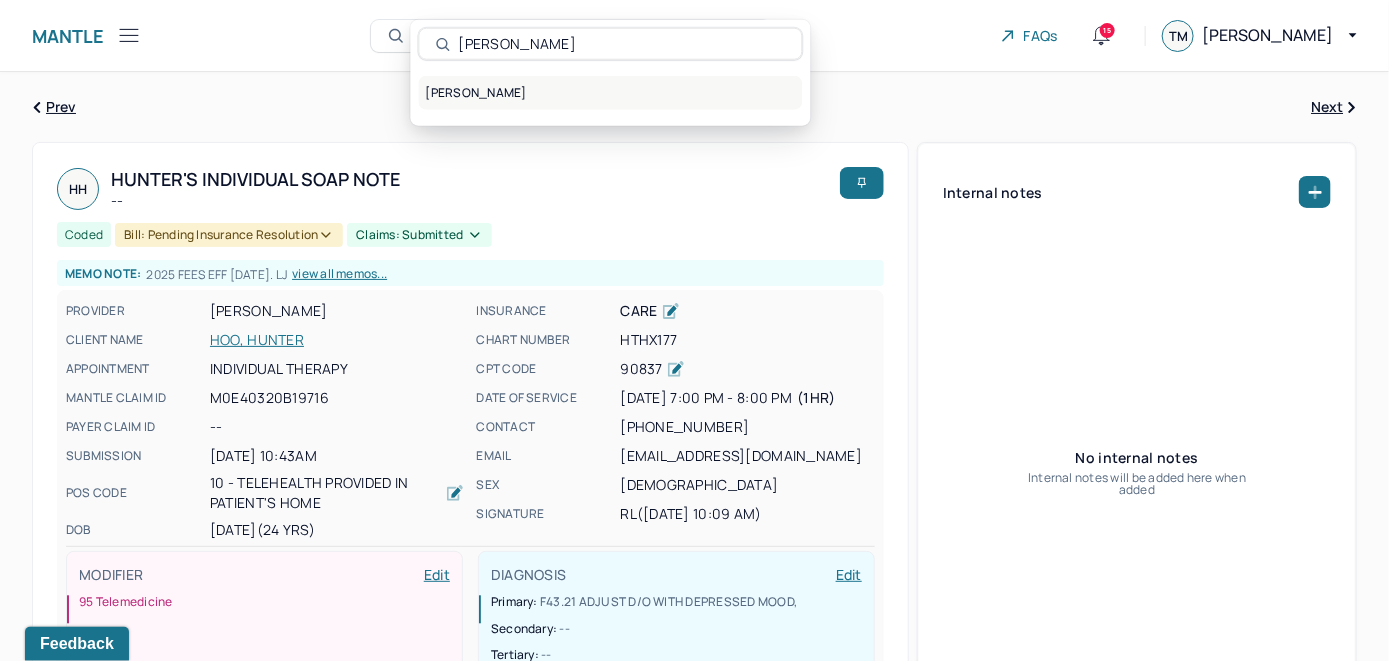 type on "Jason Depascale" 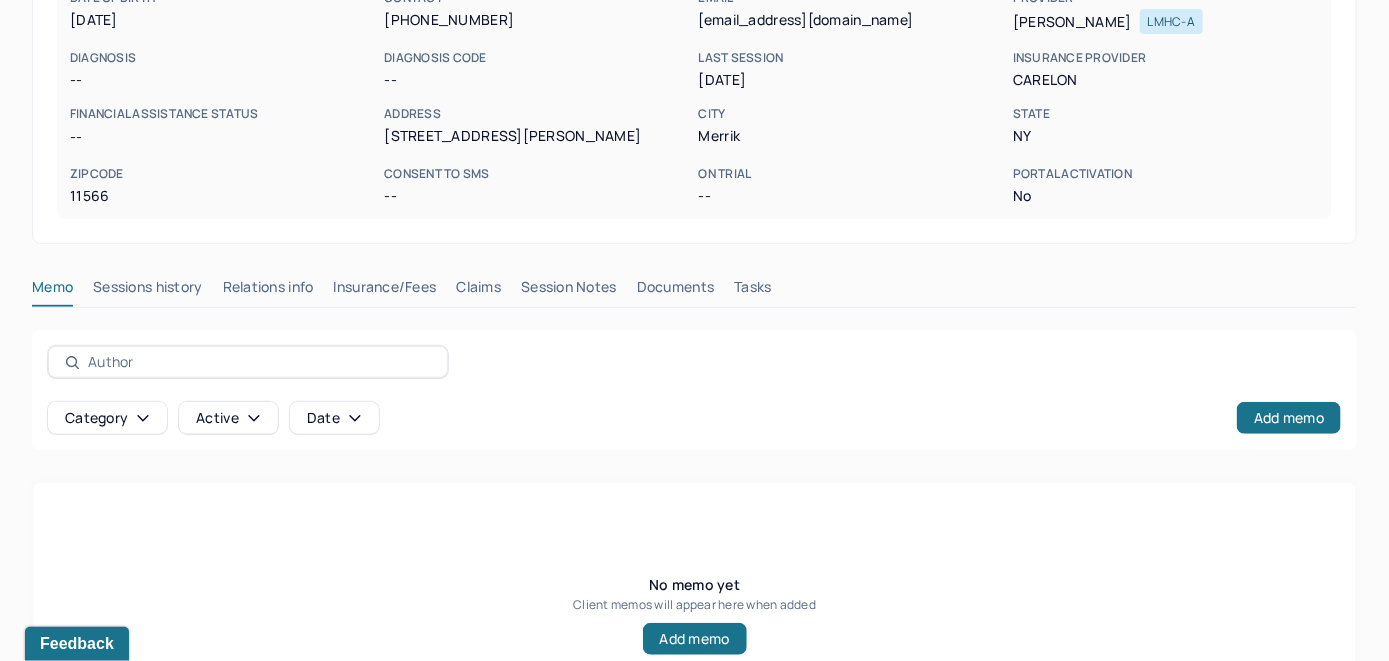 scroll, scrollTop: 393, scrollLeft: 0, axis: vertical 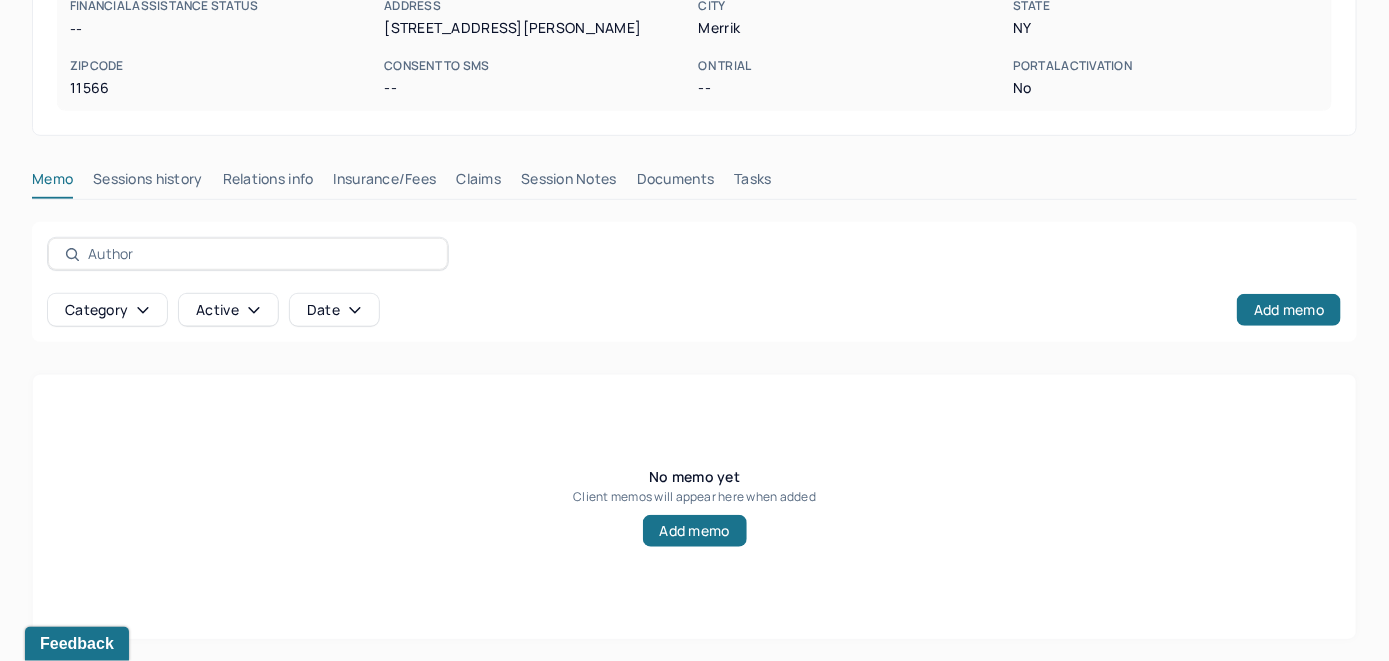 click on "Insurance/Fees" at bounding box center (385, 183) 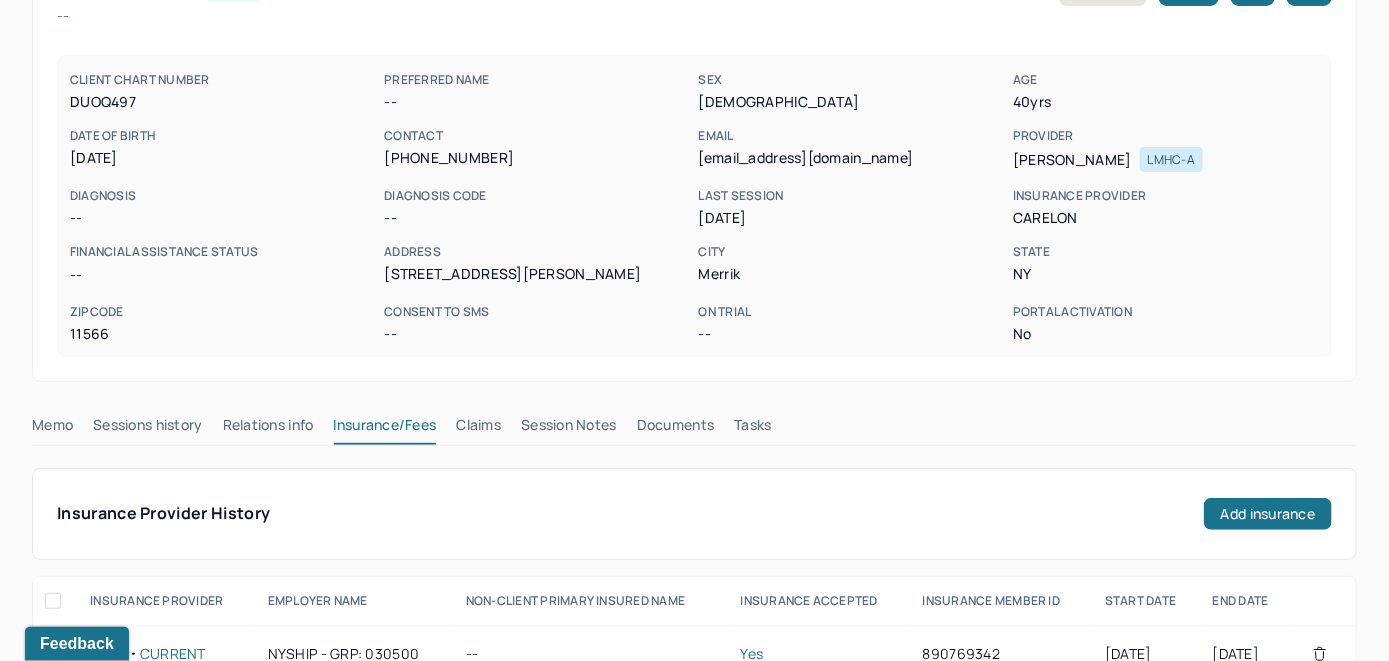 scroll, scrollTop: 93, scrollLeft: 0, axis: vertical 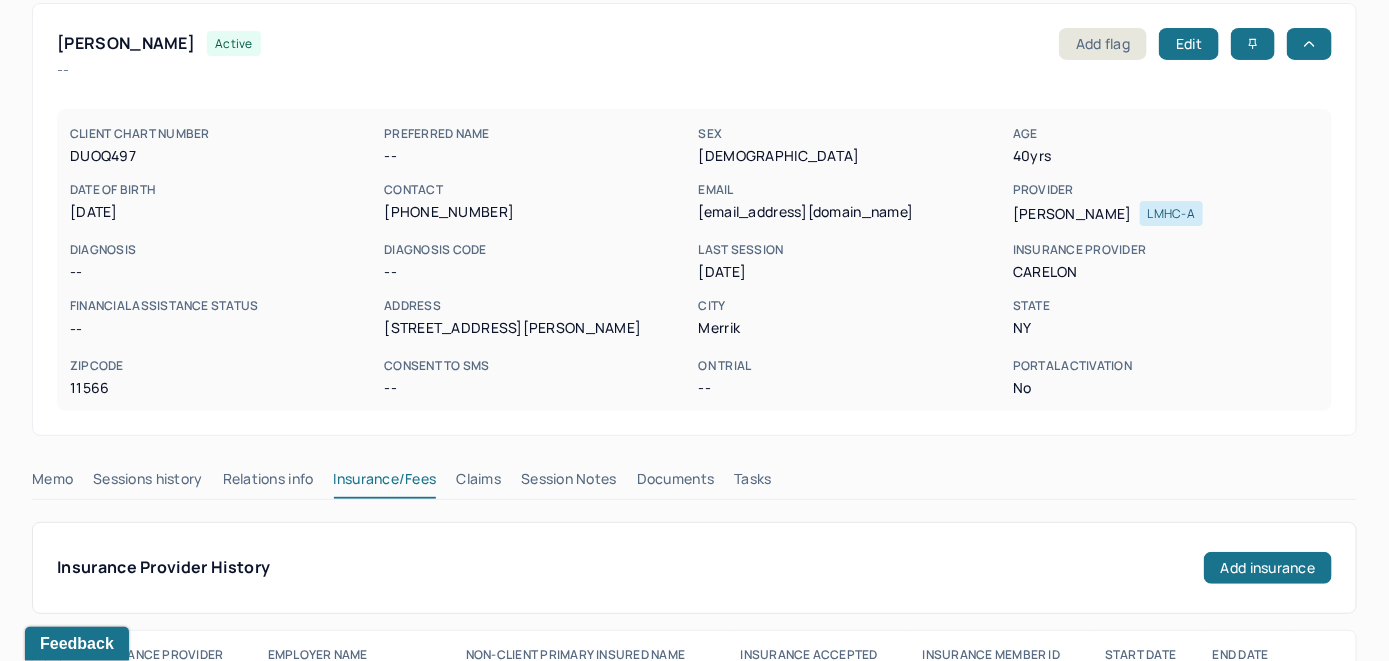 click on "Claims" at bounding box center [478, 483] 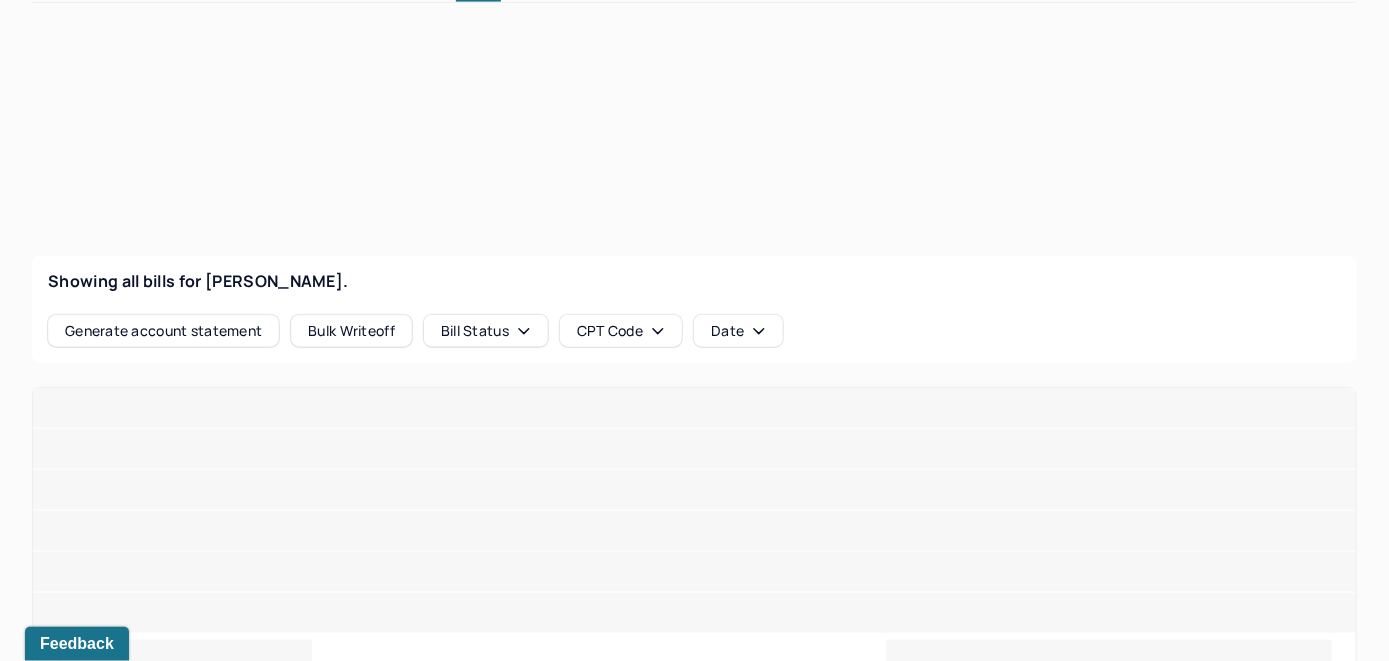 scroll, scrollTop: 478, scrollLeft: 0, axis: vertical 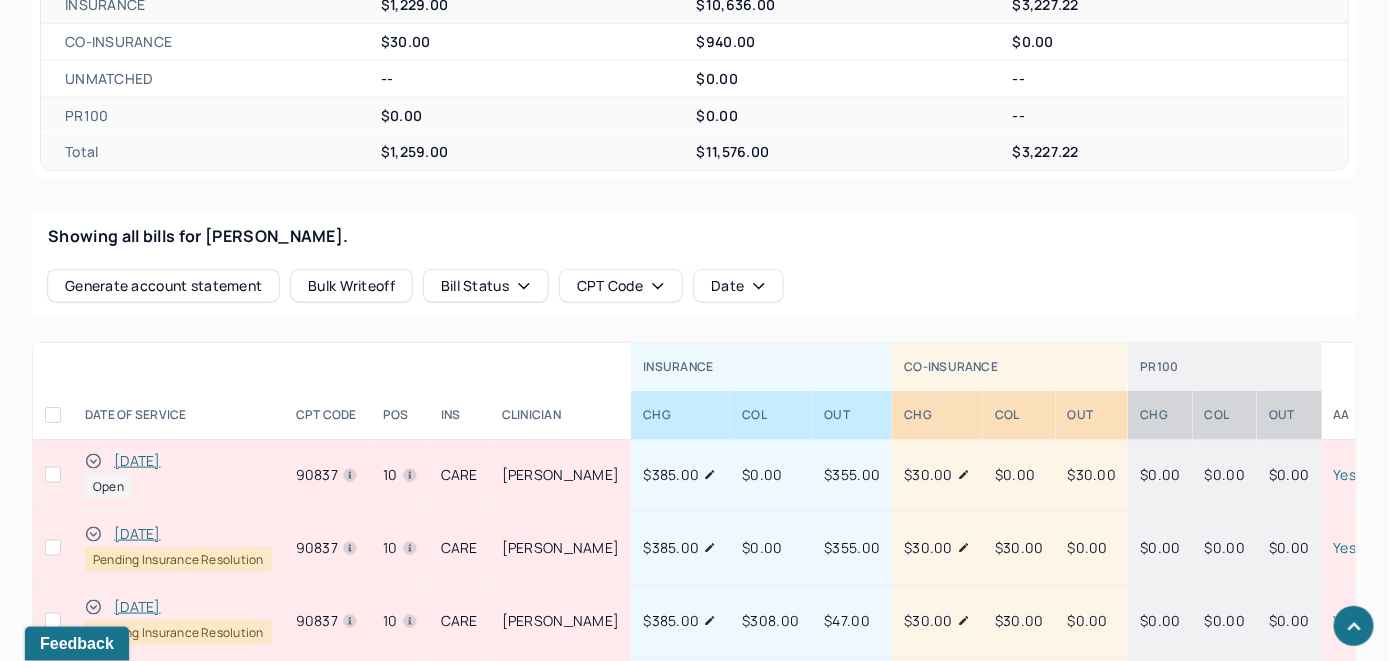 click on "07/15/2025" at bounding box center [137, 461] 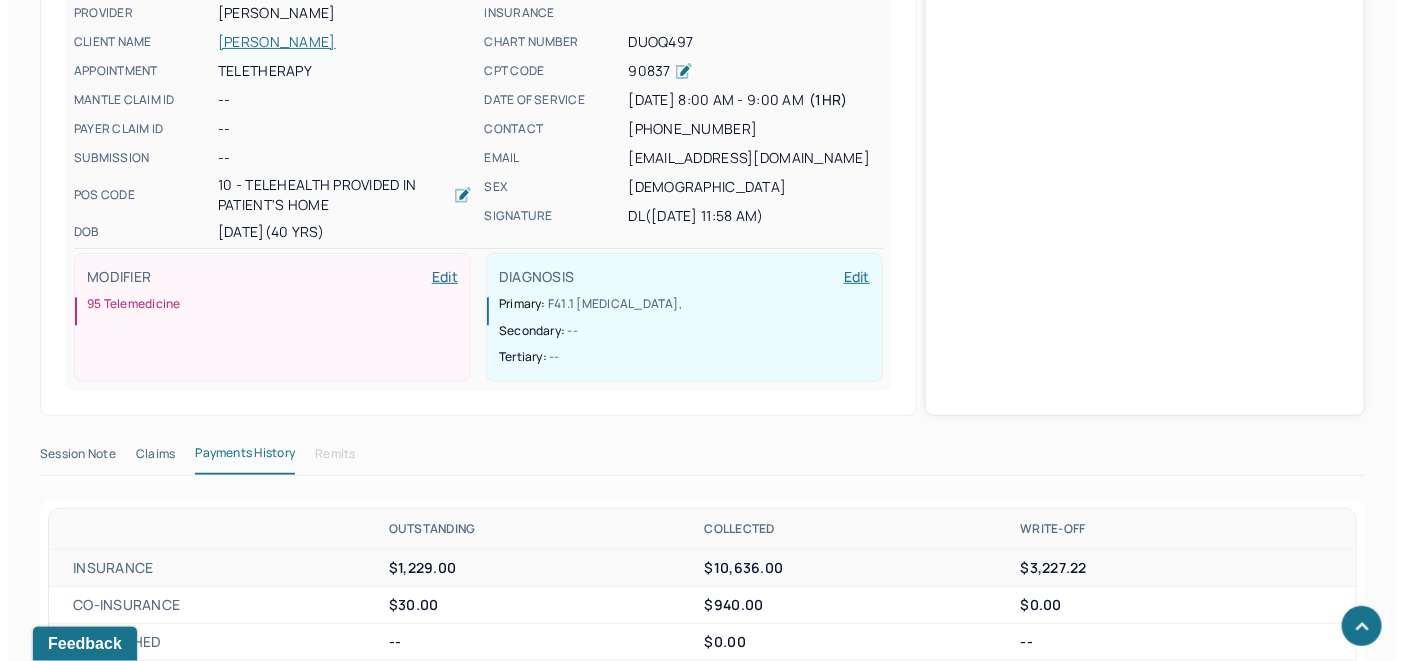 scroll, scrollTop: 607, scrollLeft: 0, axis: vertical 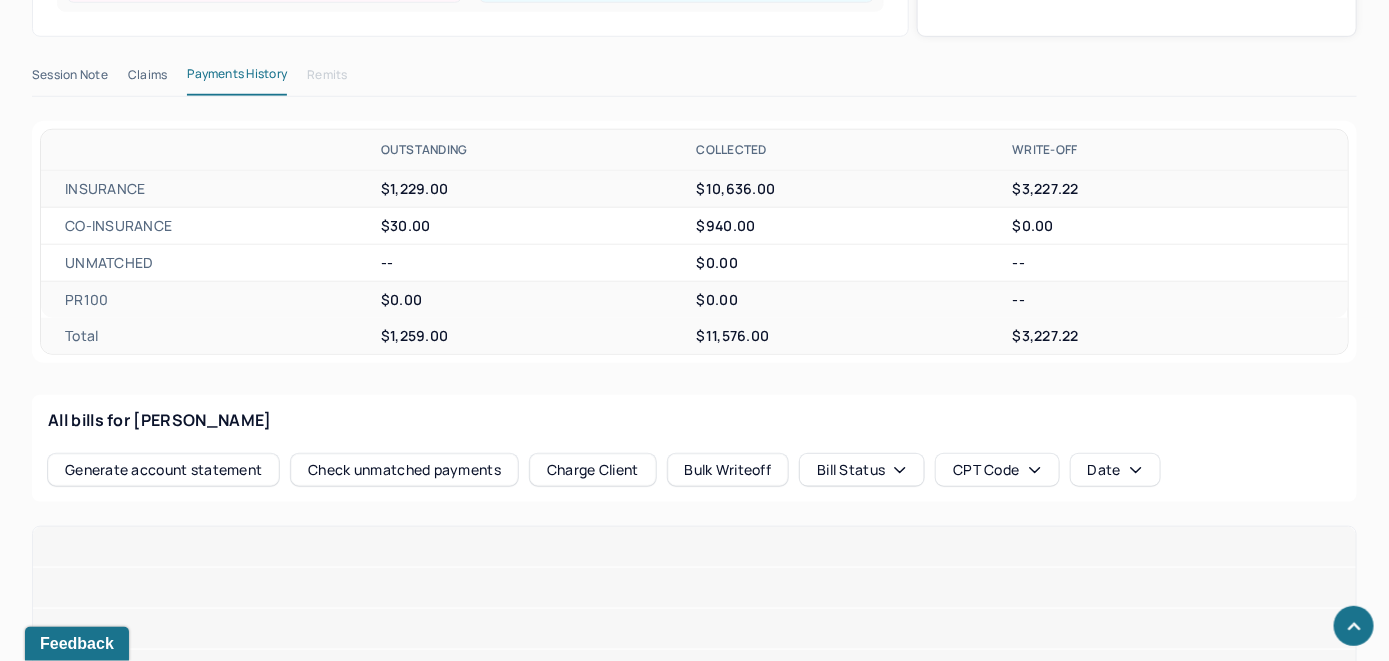 click on "Check unmatched payments" at bounding box center [404, 470] 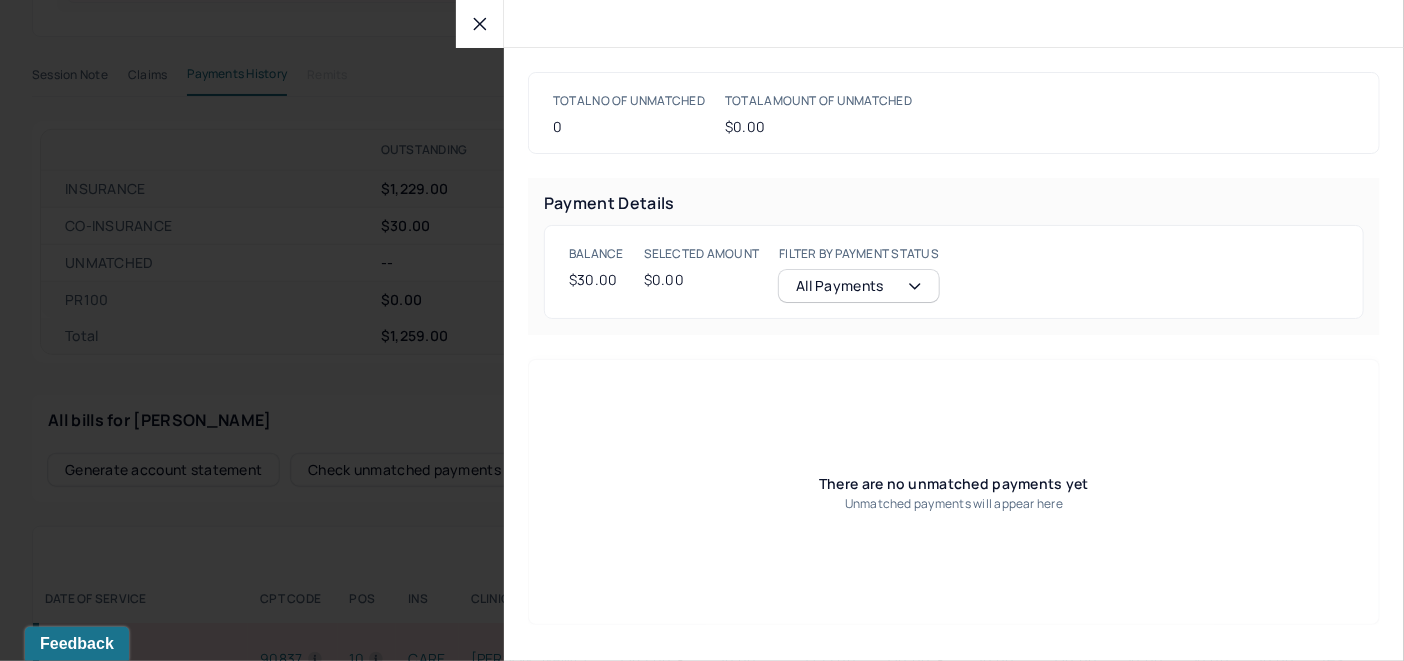 click 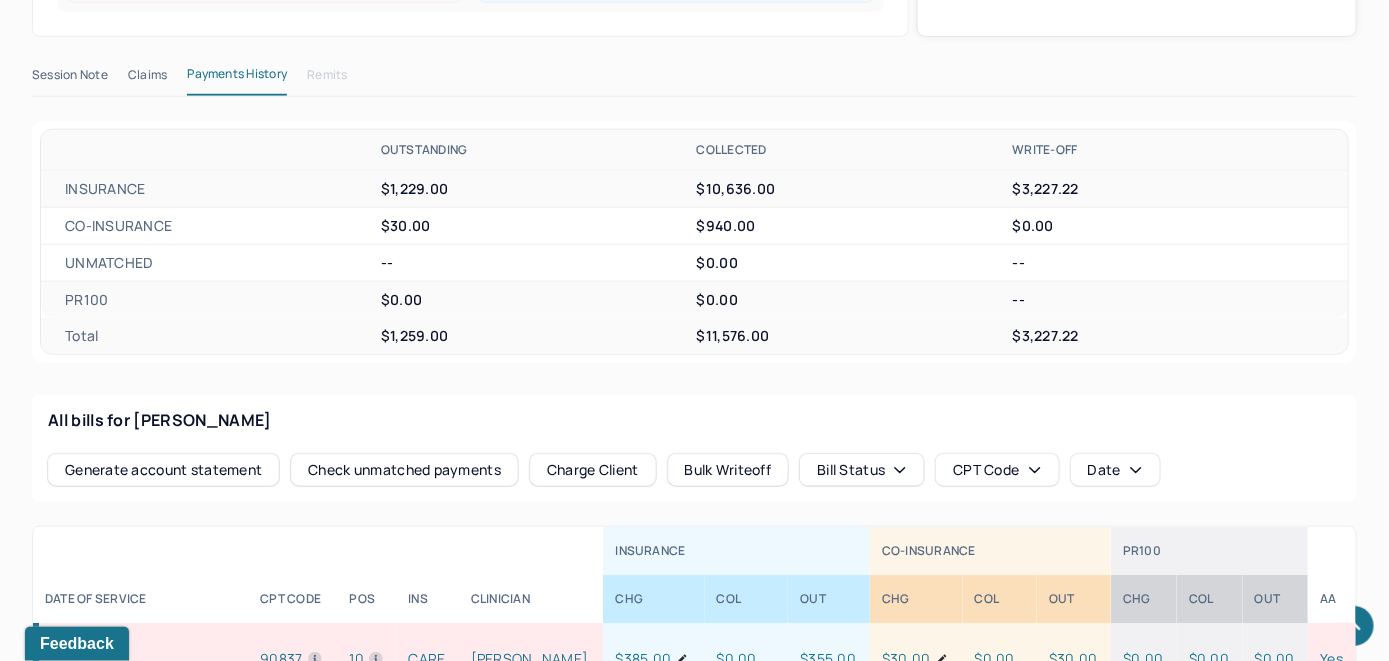 click on "Charge Client" at bounding box center (593, 470) 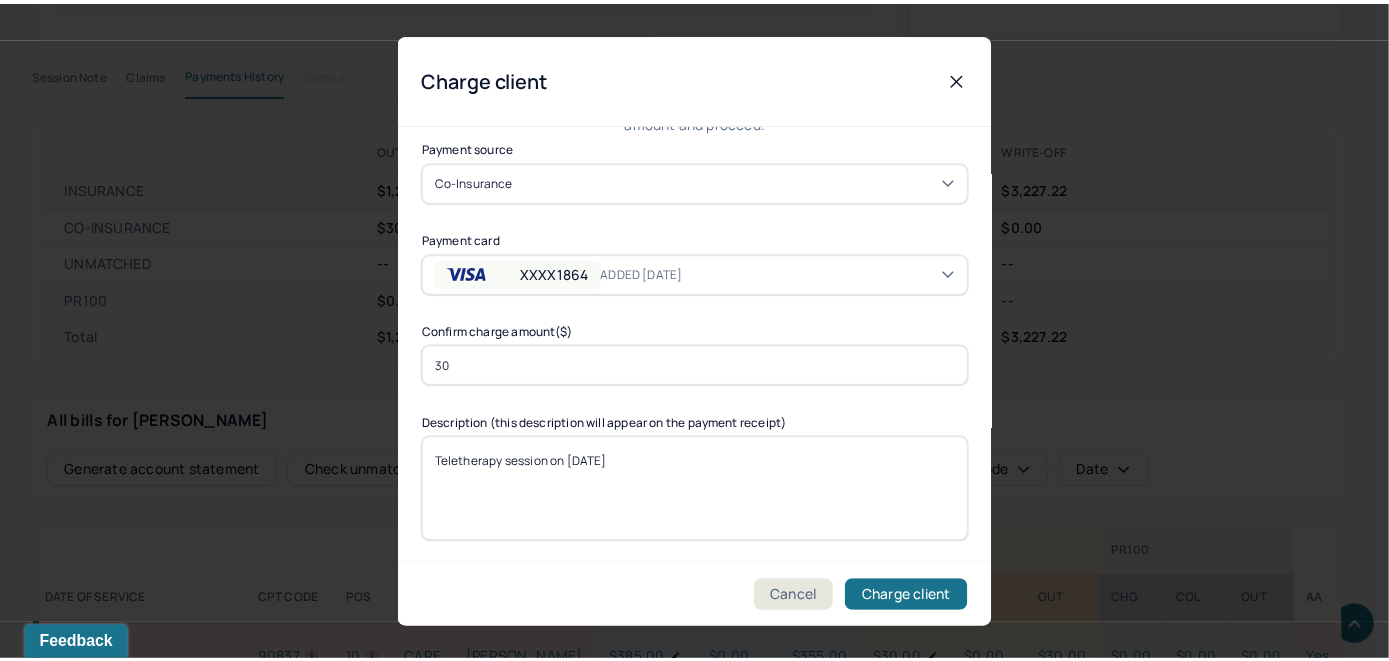 scroll, scrollTop: 121, scrollLeft: 0, axis: vertical 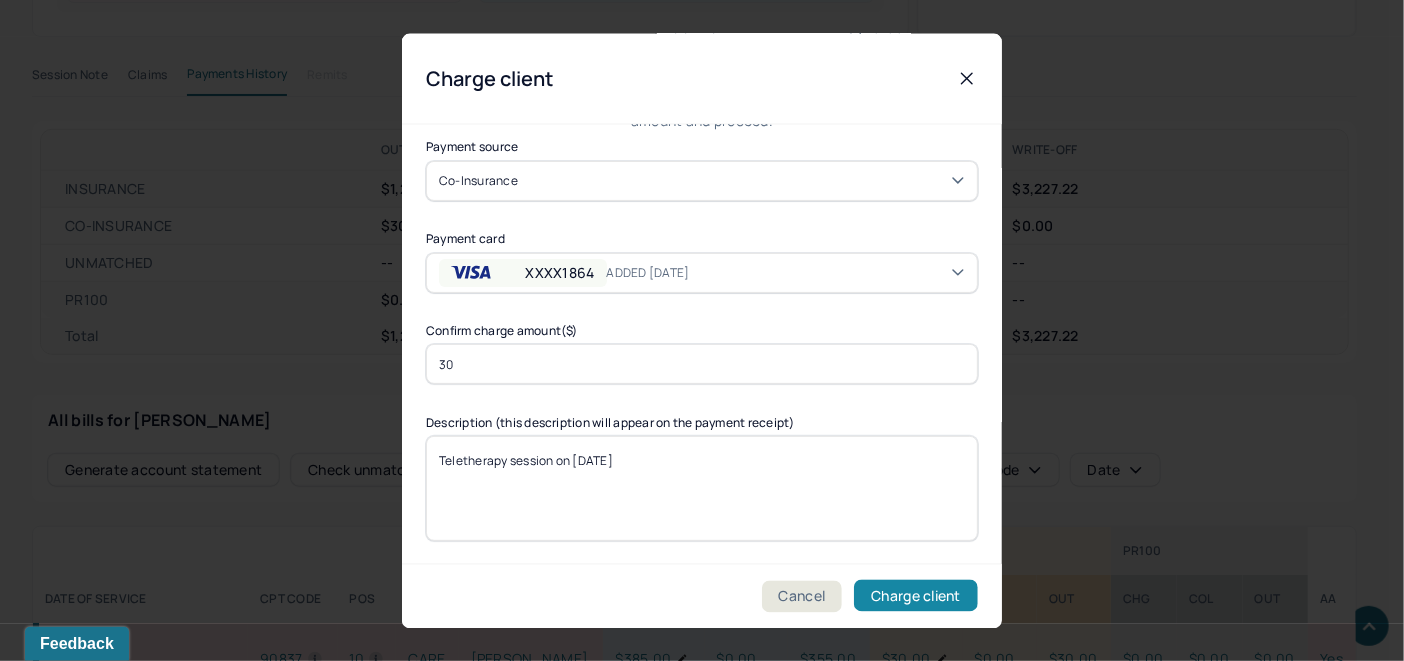 click on "Charge client" at bounding box center (916, 596) 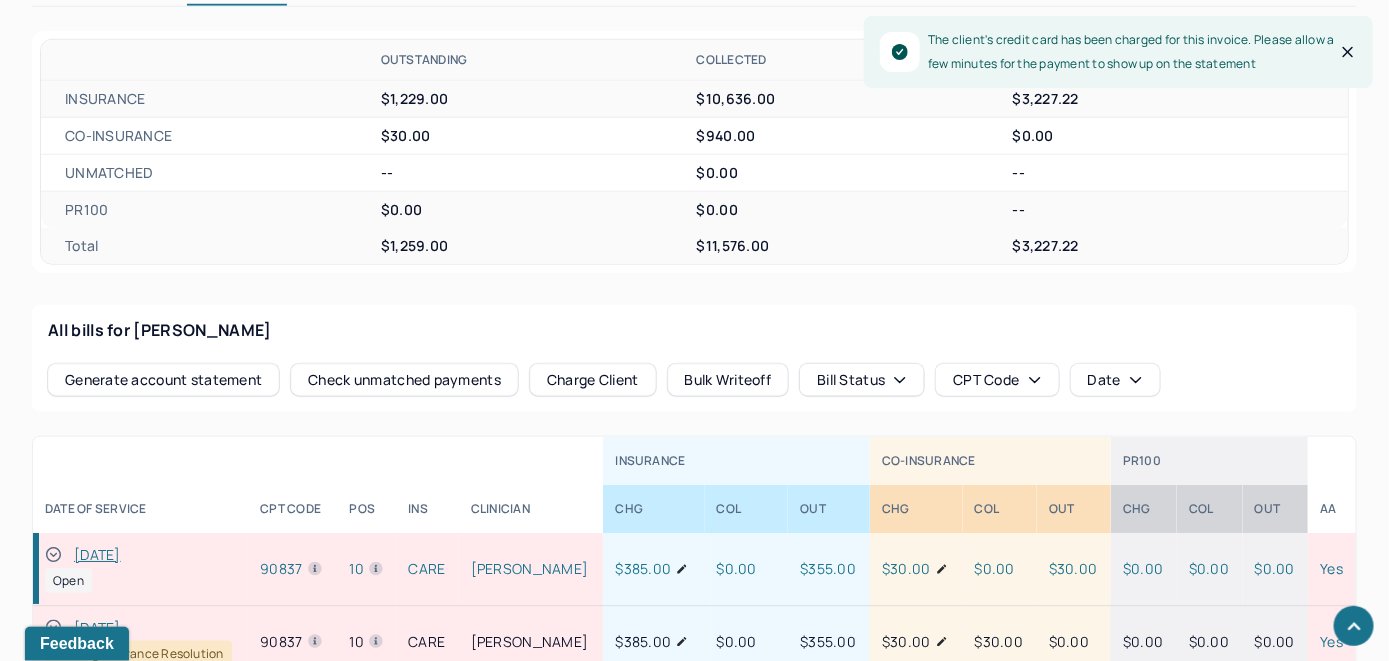 scroll, scrollTop: 907, scrollLeft: 0, axis: vertical 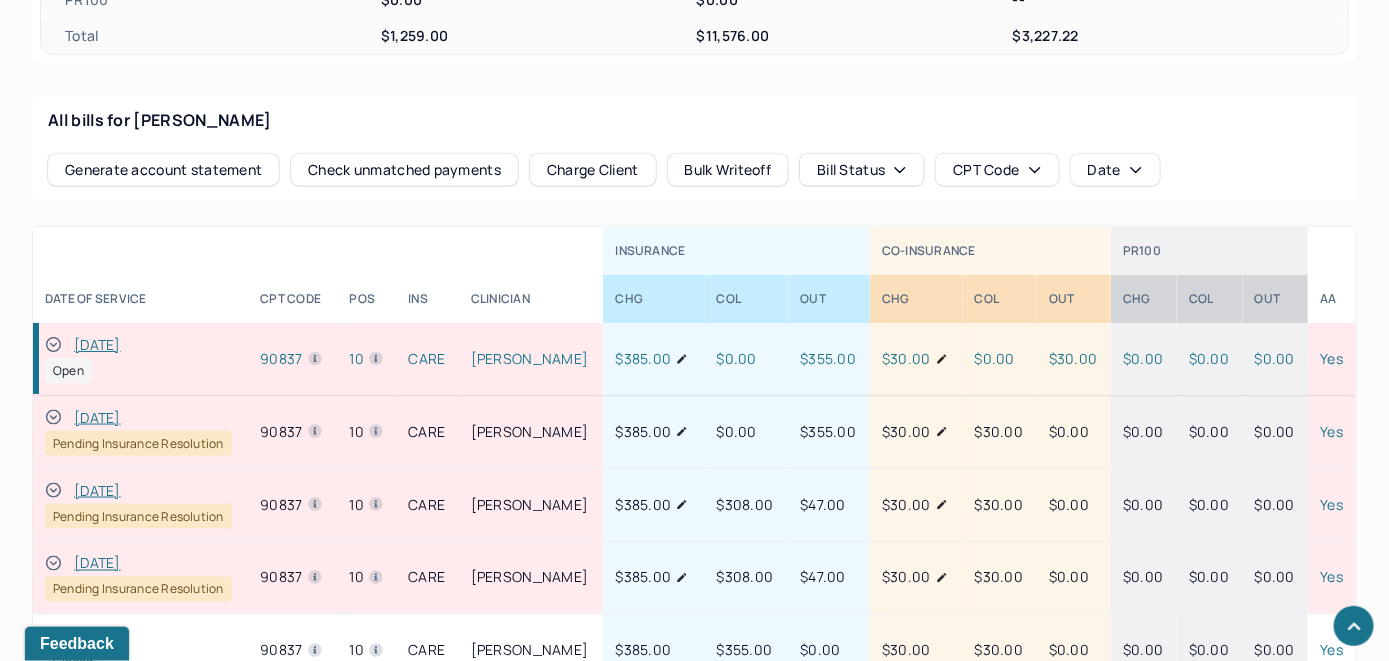 click 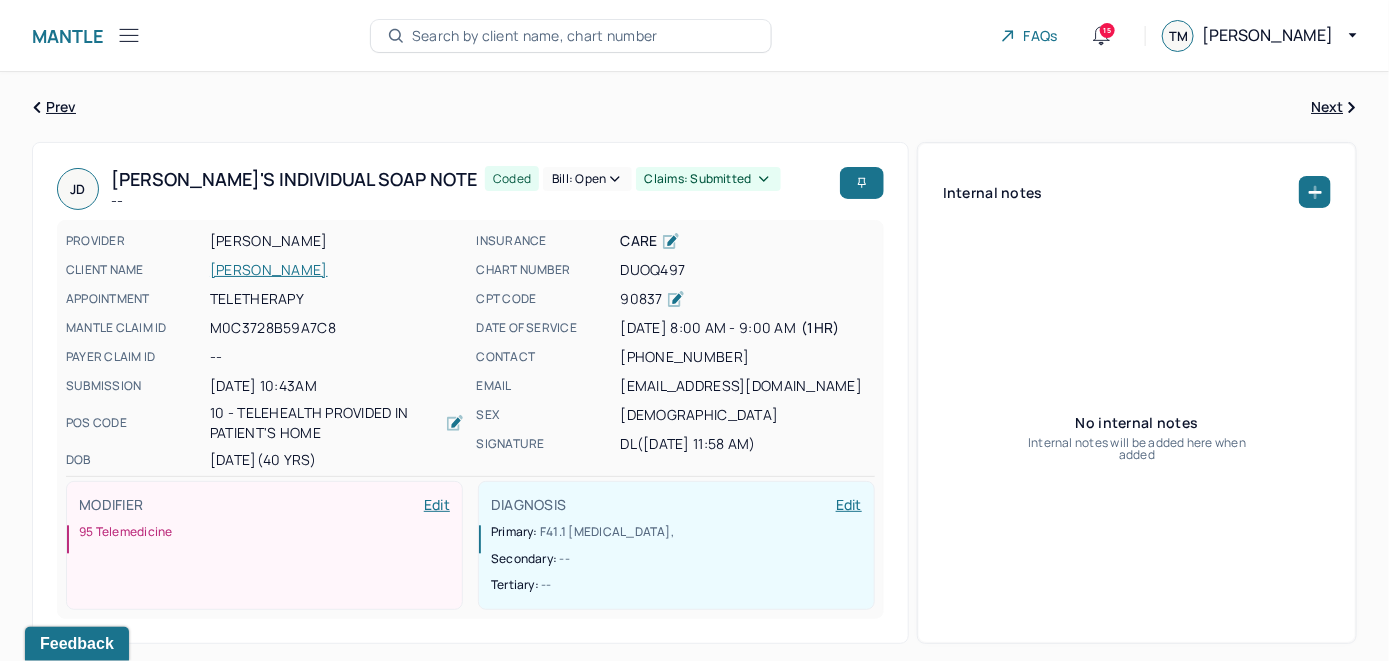 scroll, scrollTop: 0, scrollLeft: 0, axis: both 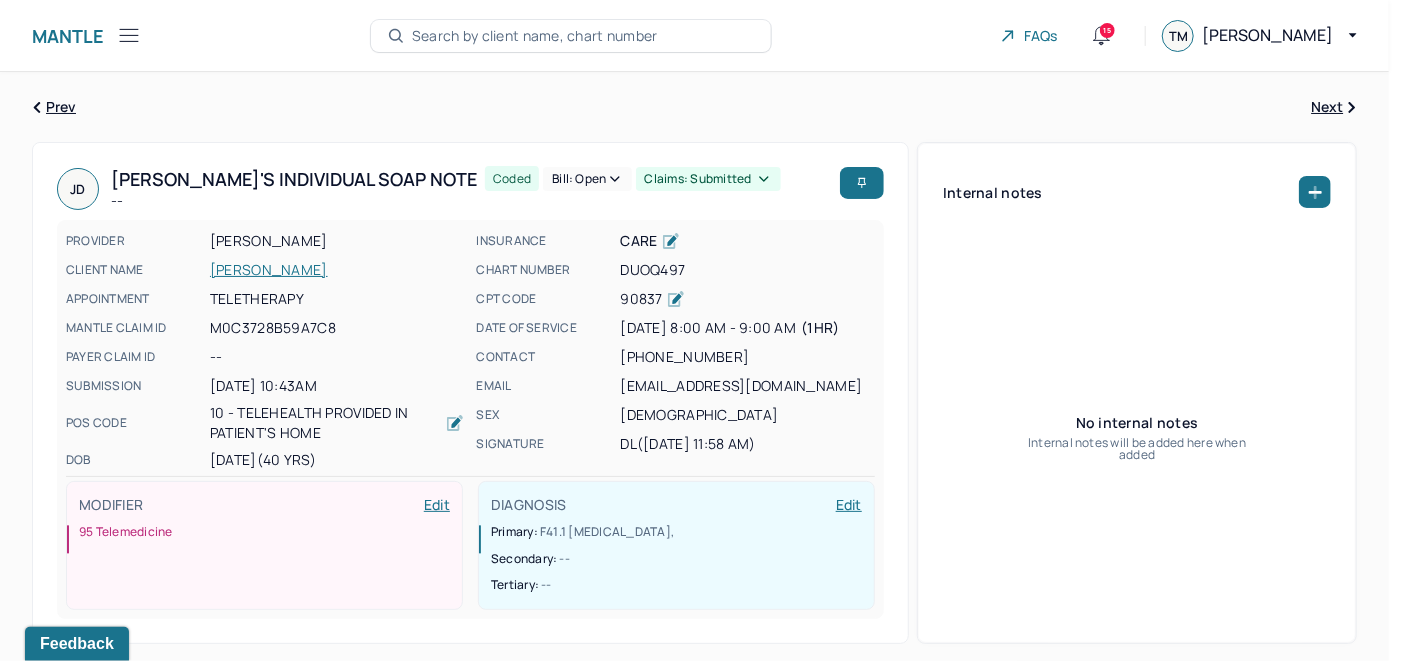click on "Bill: Open" at bounding box center [587, 179] 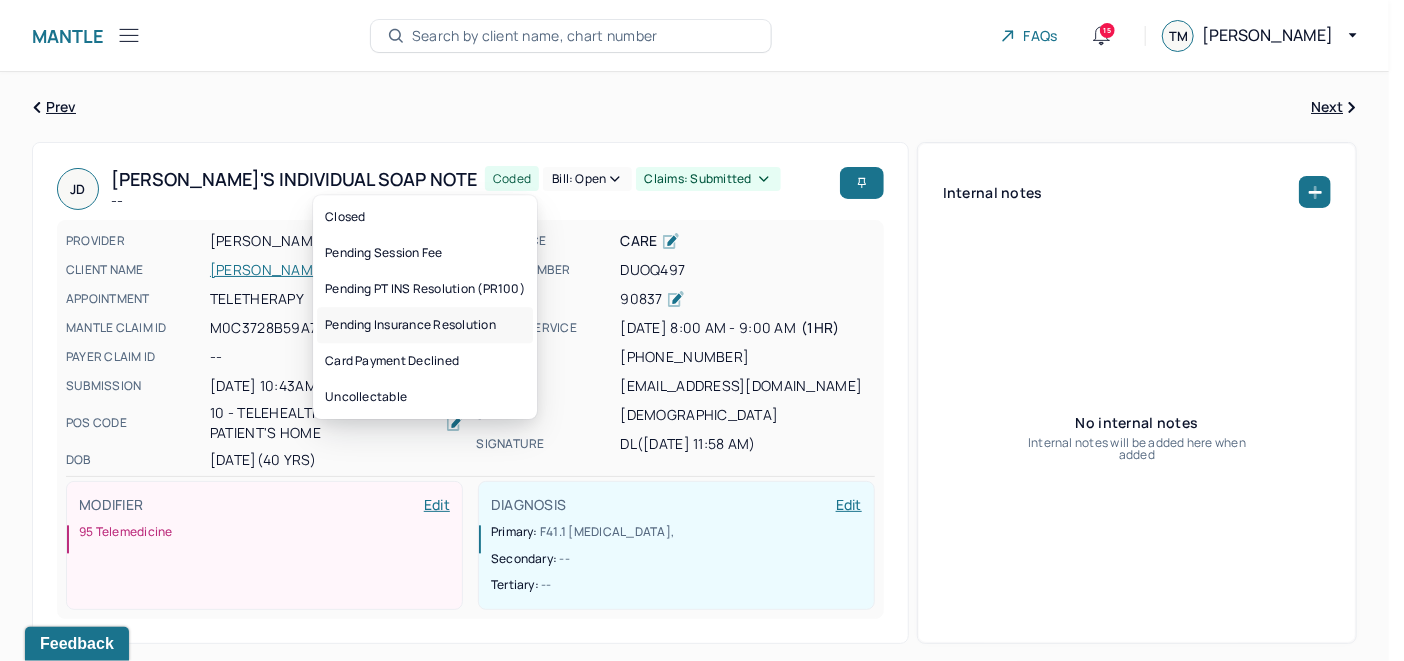 click on "Pending Insurance Resolution" at bounding box center [425, 325] 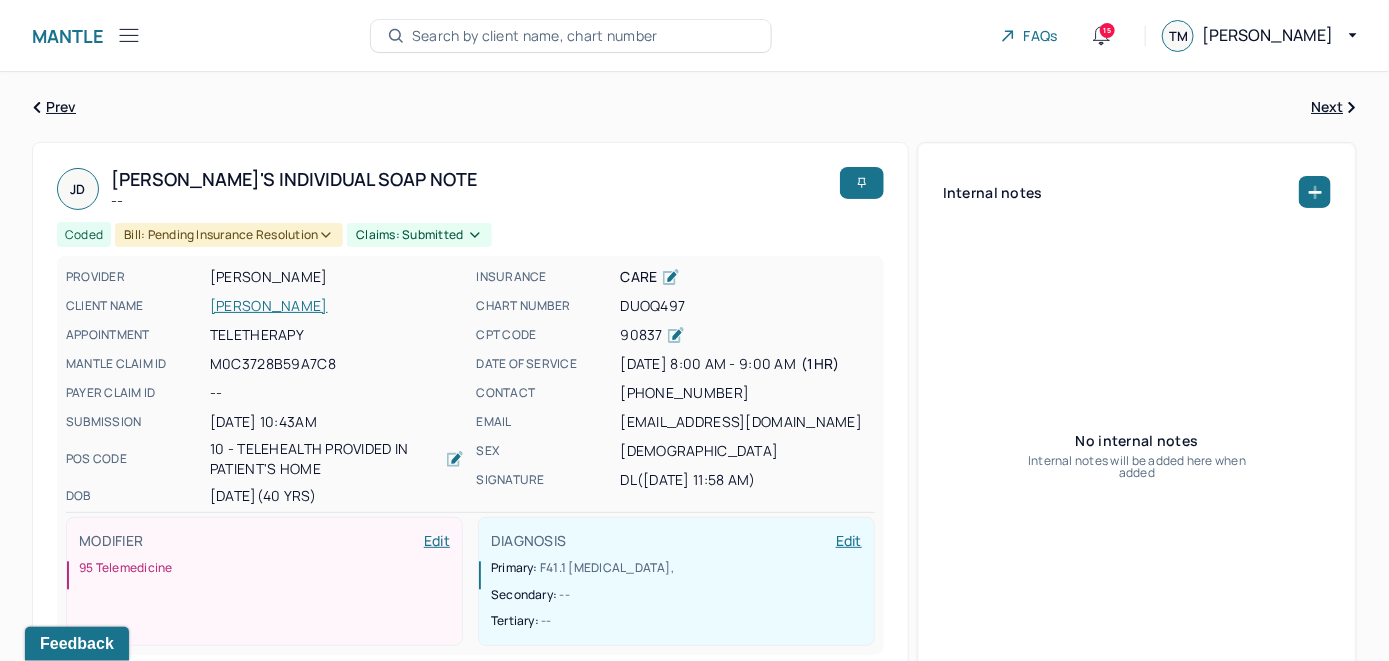 click on "Search by client name, chart number" at bounding box center (535, 36) 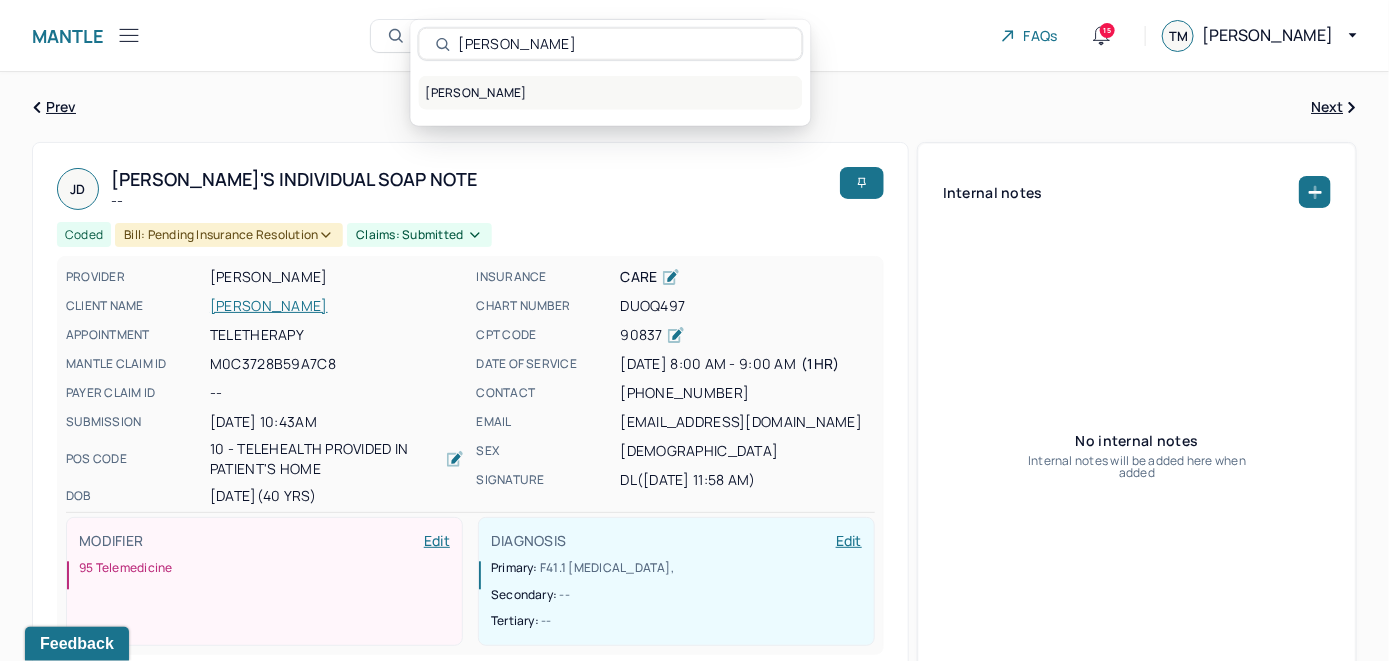 type on "[PERSON_NAME]" 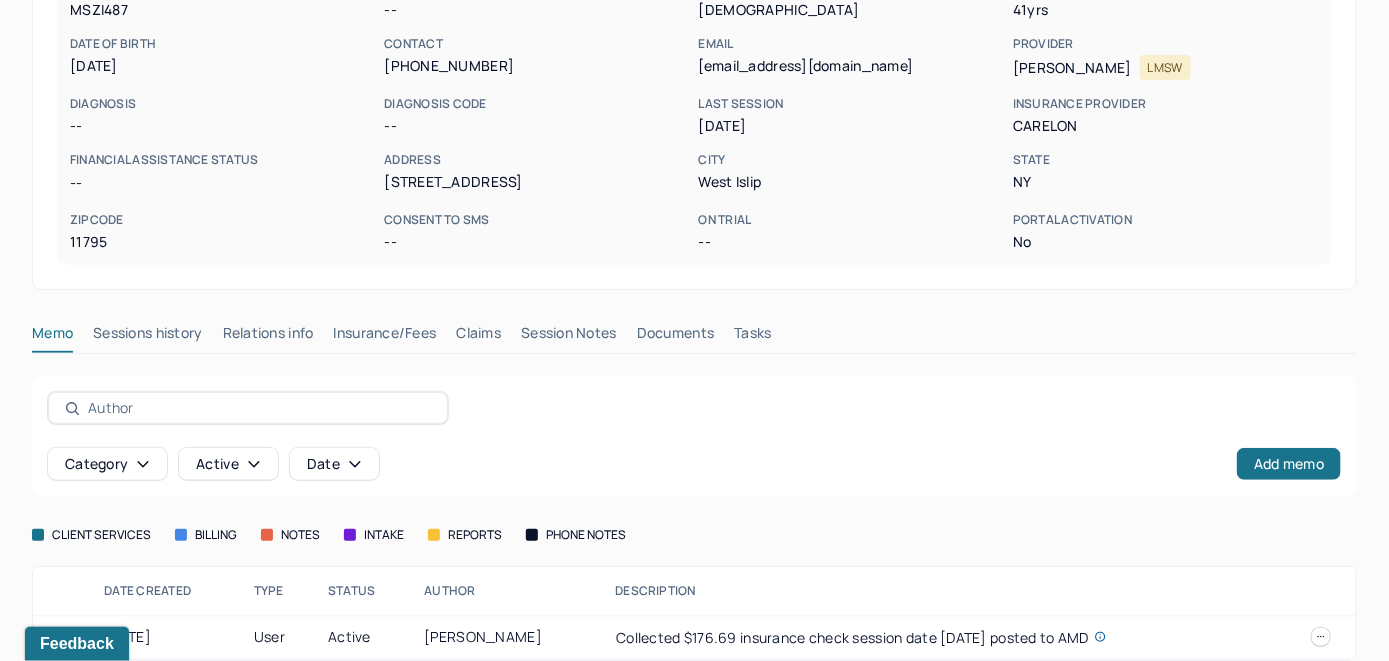 scroll, scrollTop: 261, scrollLeft: 0, axis: vertical 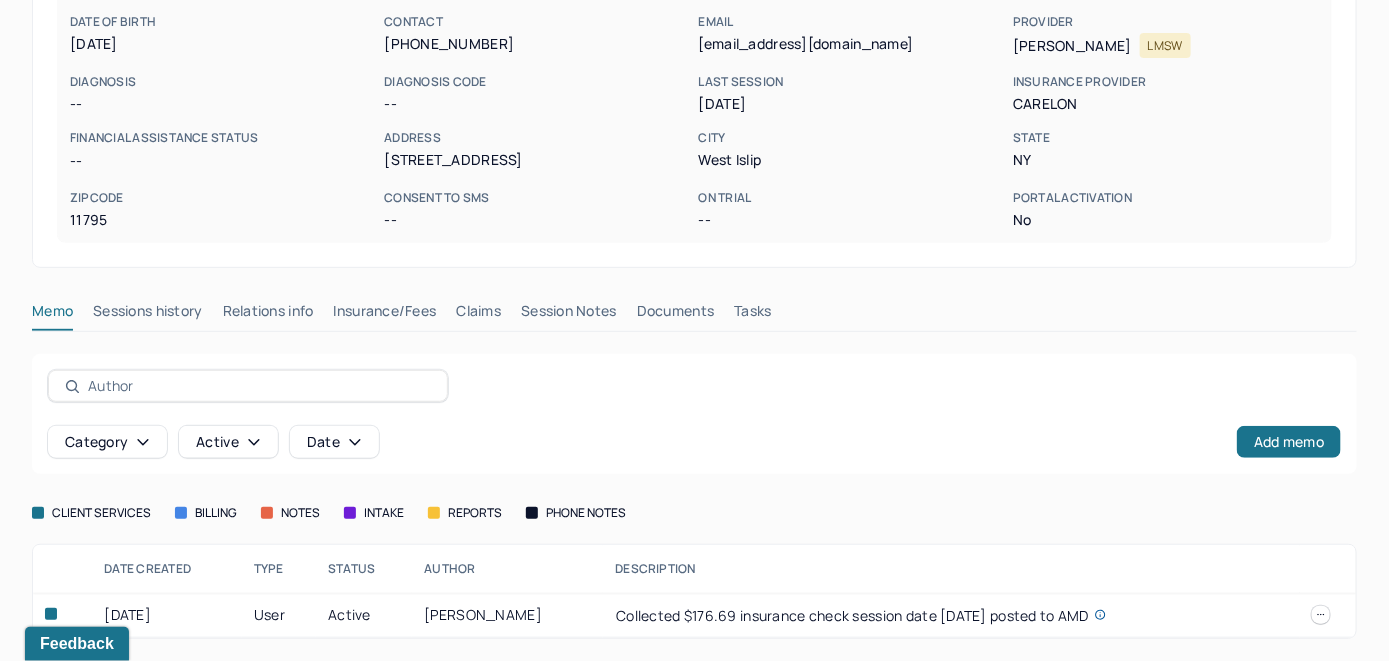 click on "Insurance/Fees" at bounding box center (385, 315) 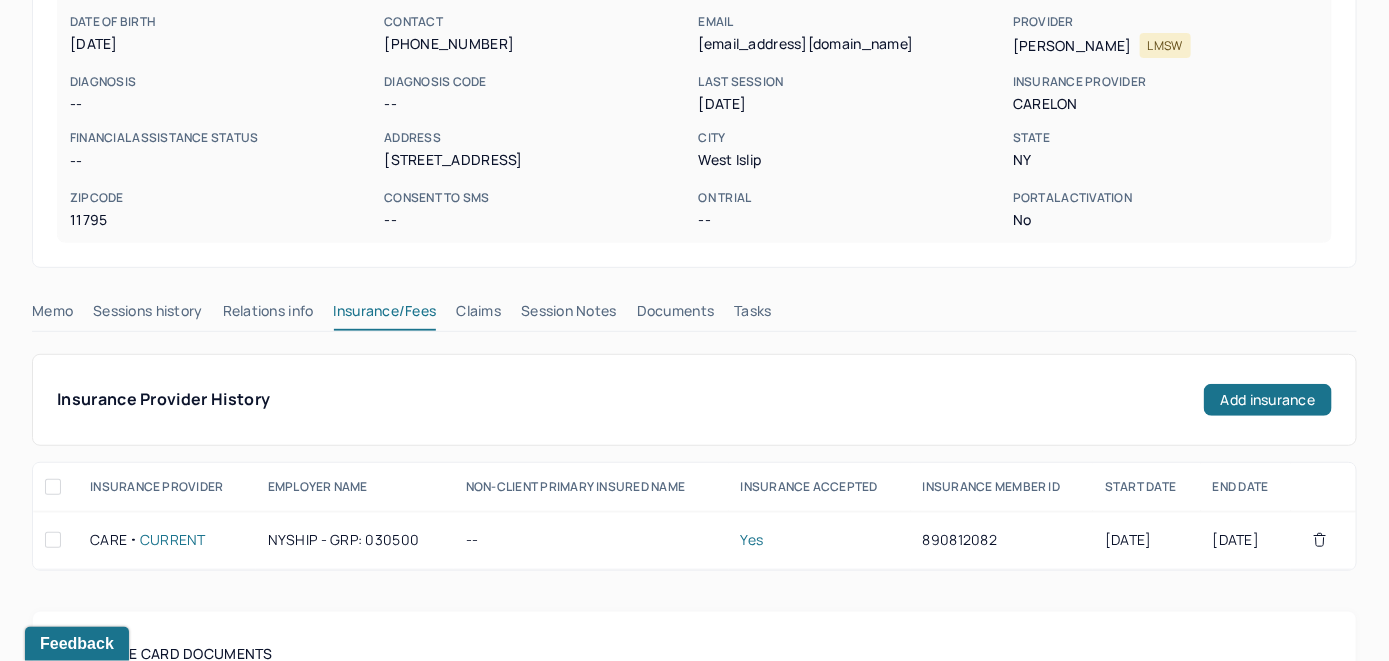click on "Claims" at bounding box center [478, 315] 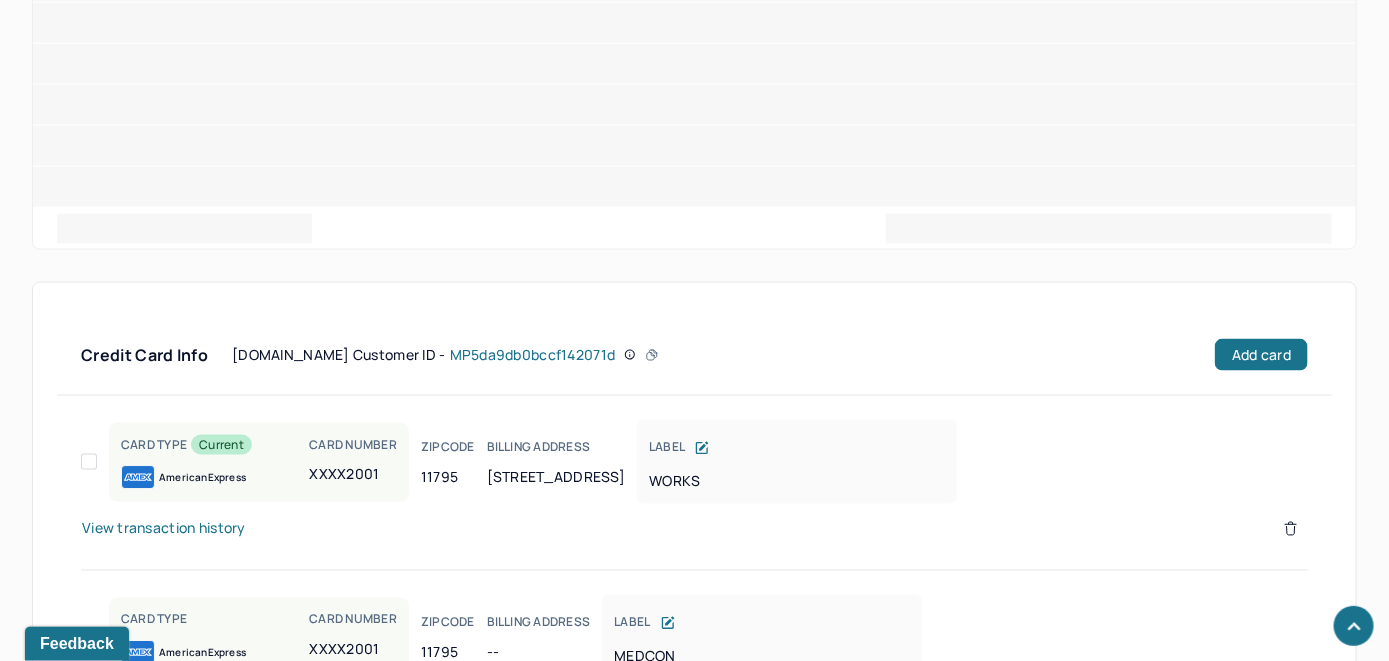 scroll, scrollTop: 1133, scrollLeft: 0, axis: vertical 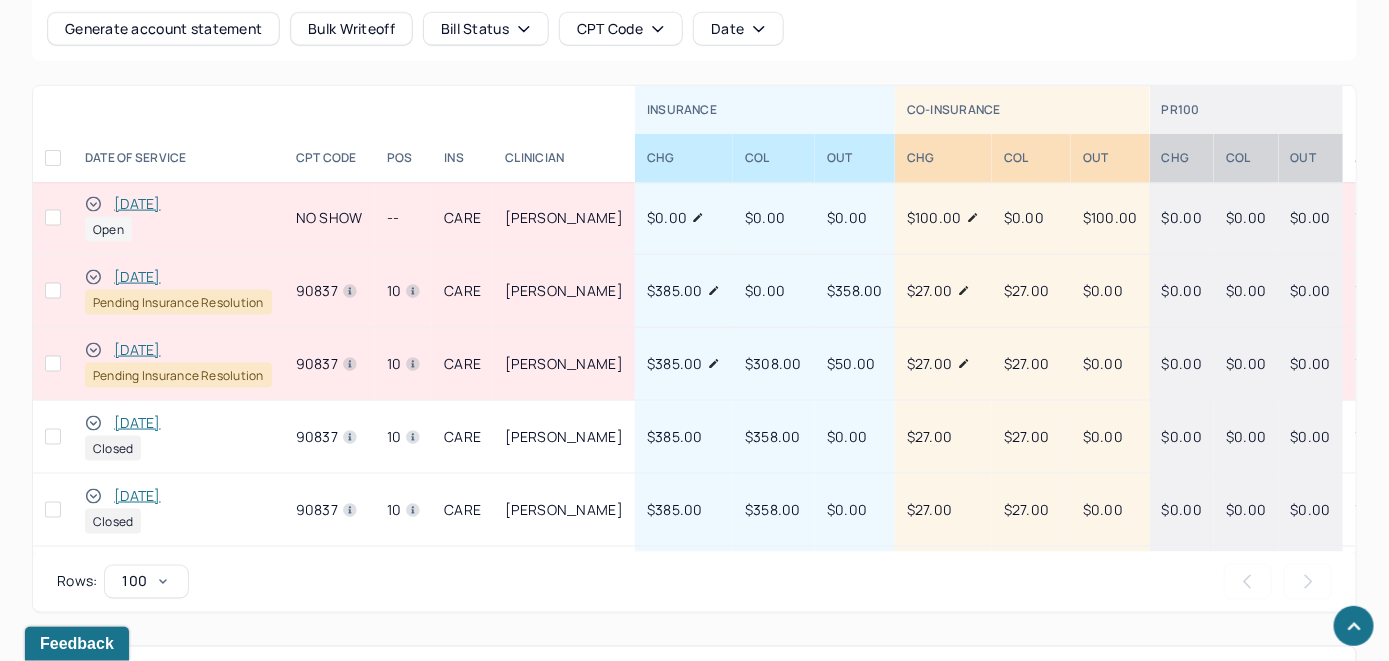 click on "[DATE]" at bounding box center (137, 204) 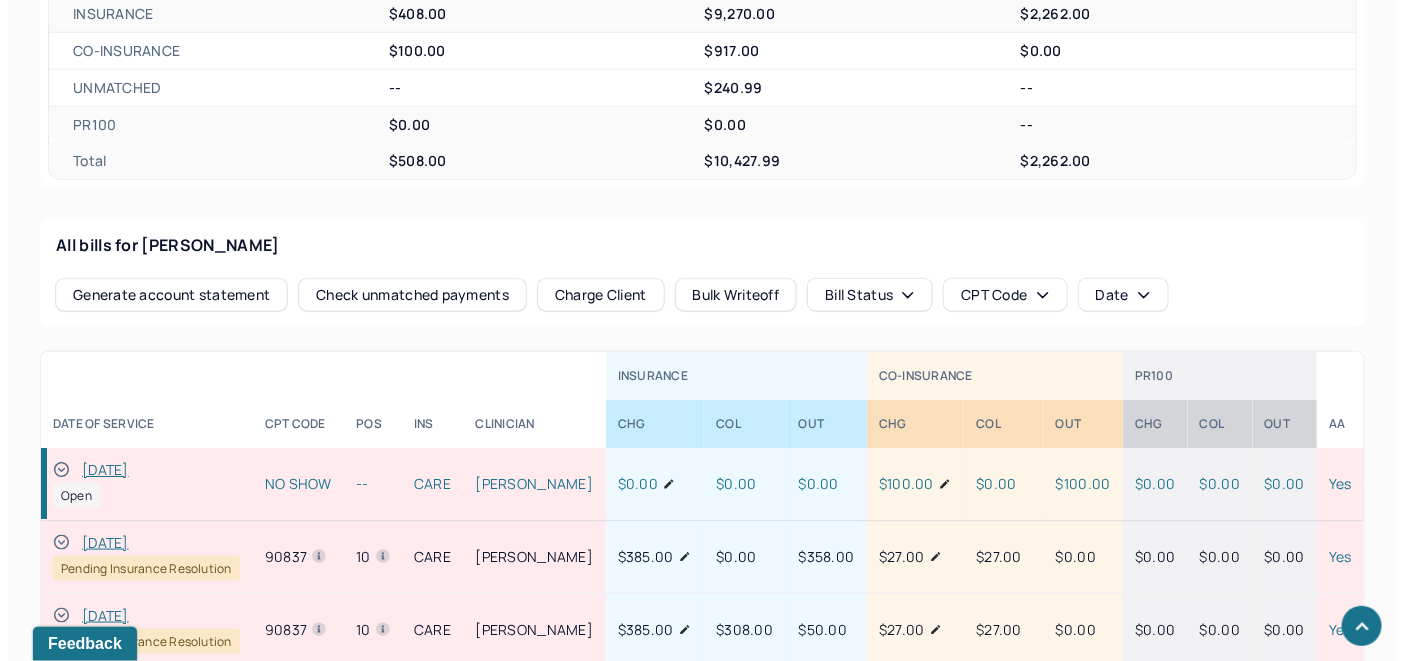 scroll, scrollTop: 864, scrollLeft: 0, axis: vertical 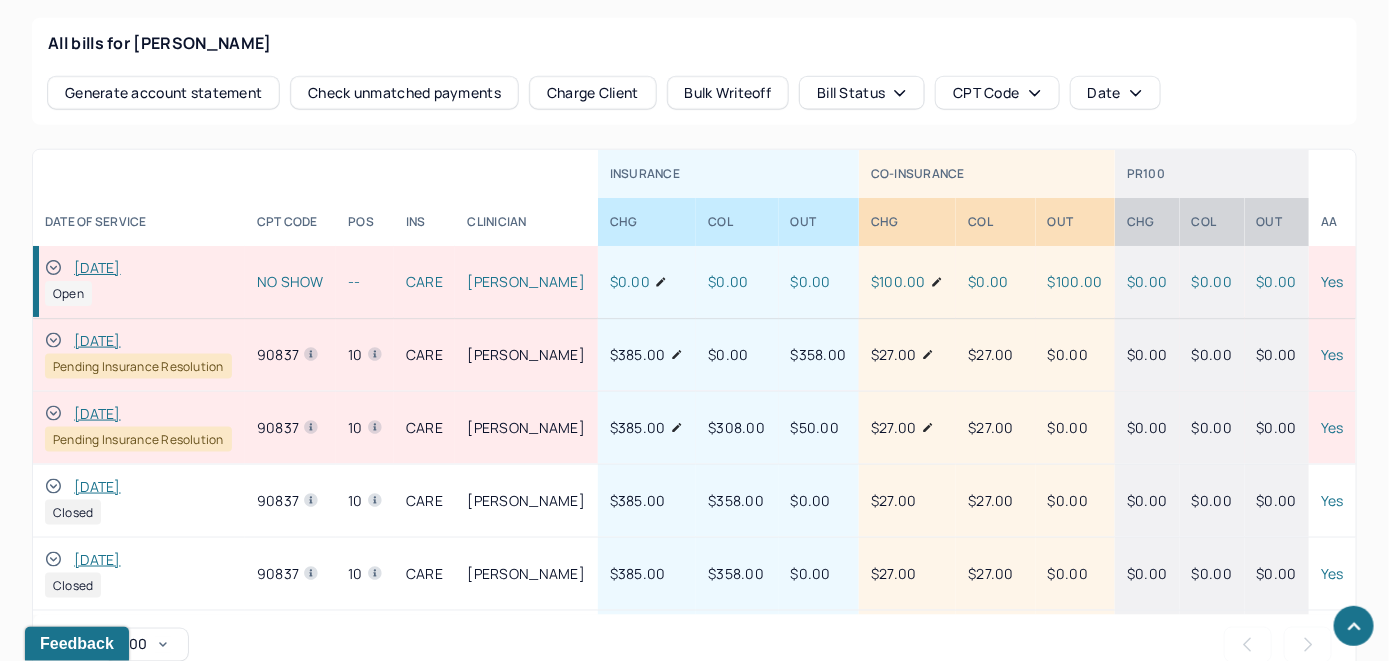 click on "Check unmatched payments" at bounding box center (404, 93) 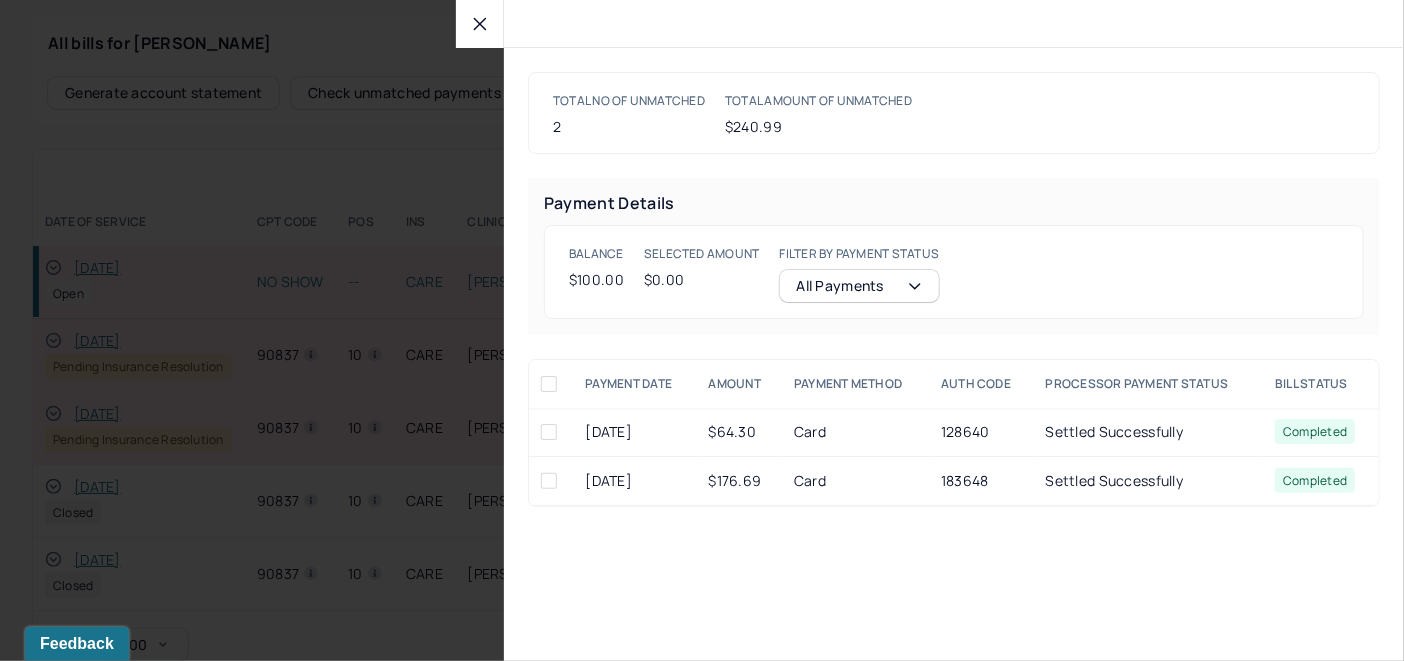 click 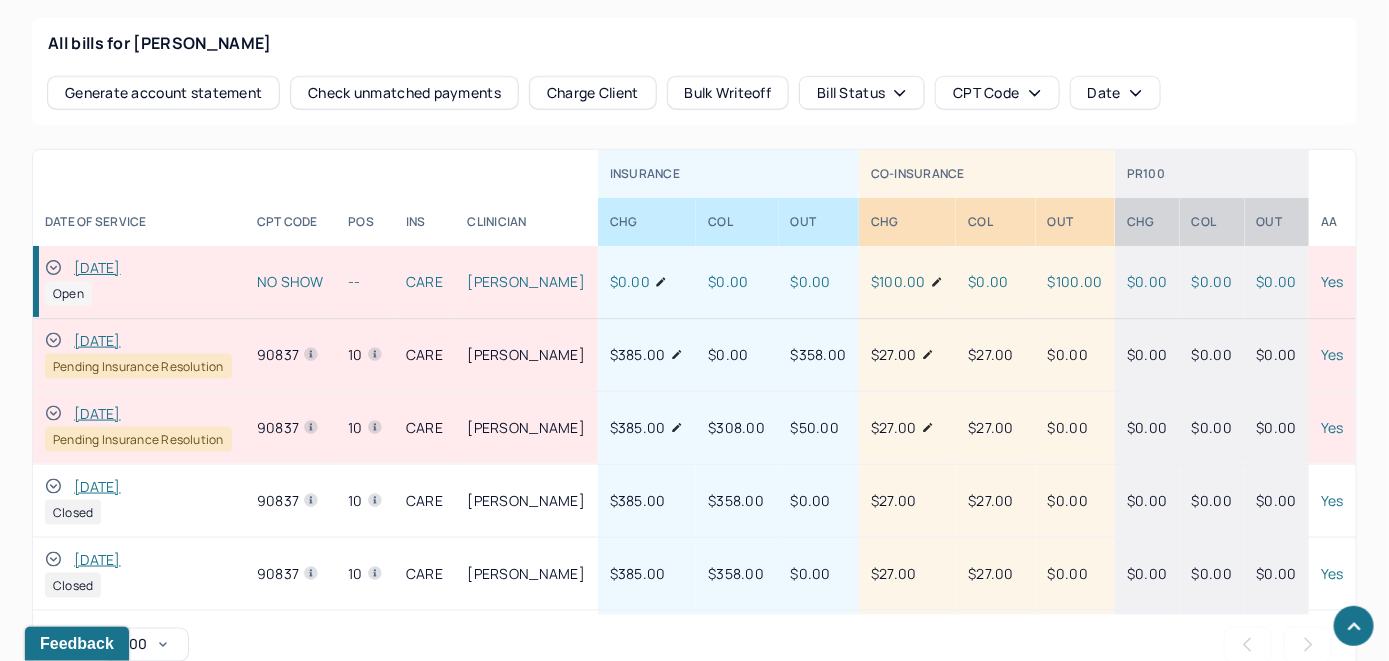 click on "Charge Client" at bounding box center [593, 93] 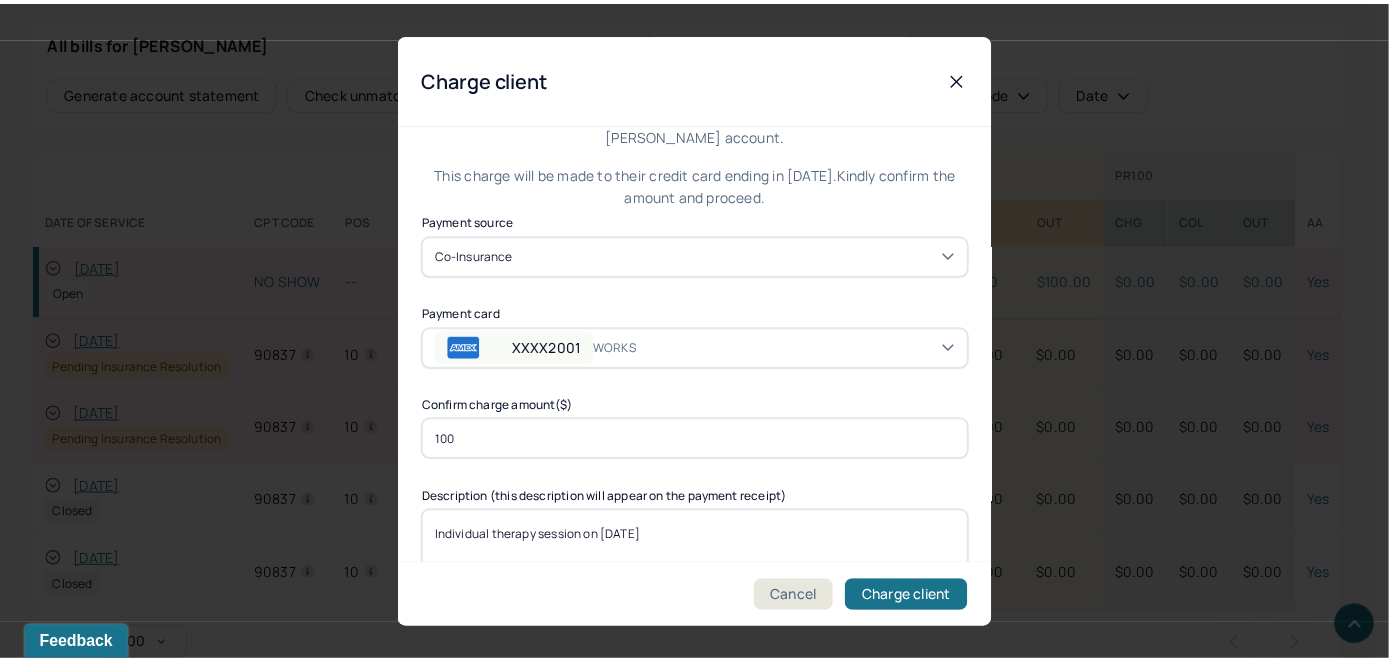 scroll, scrollTop: 121, scrollLeft: 0, axis: vertical 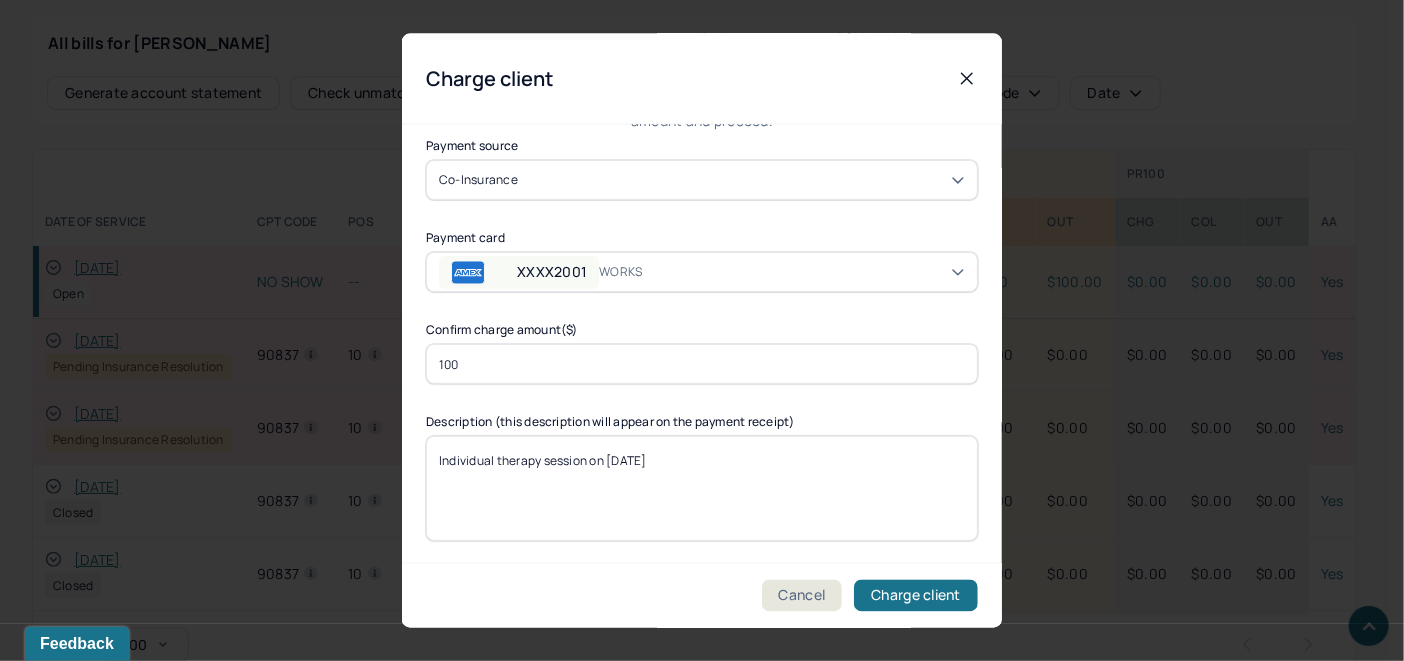 click on "Individual therapy session on [DATE]" at bounding box center (702, 488) 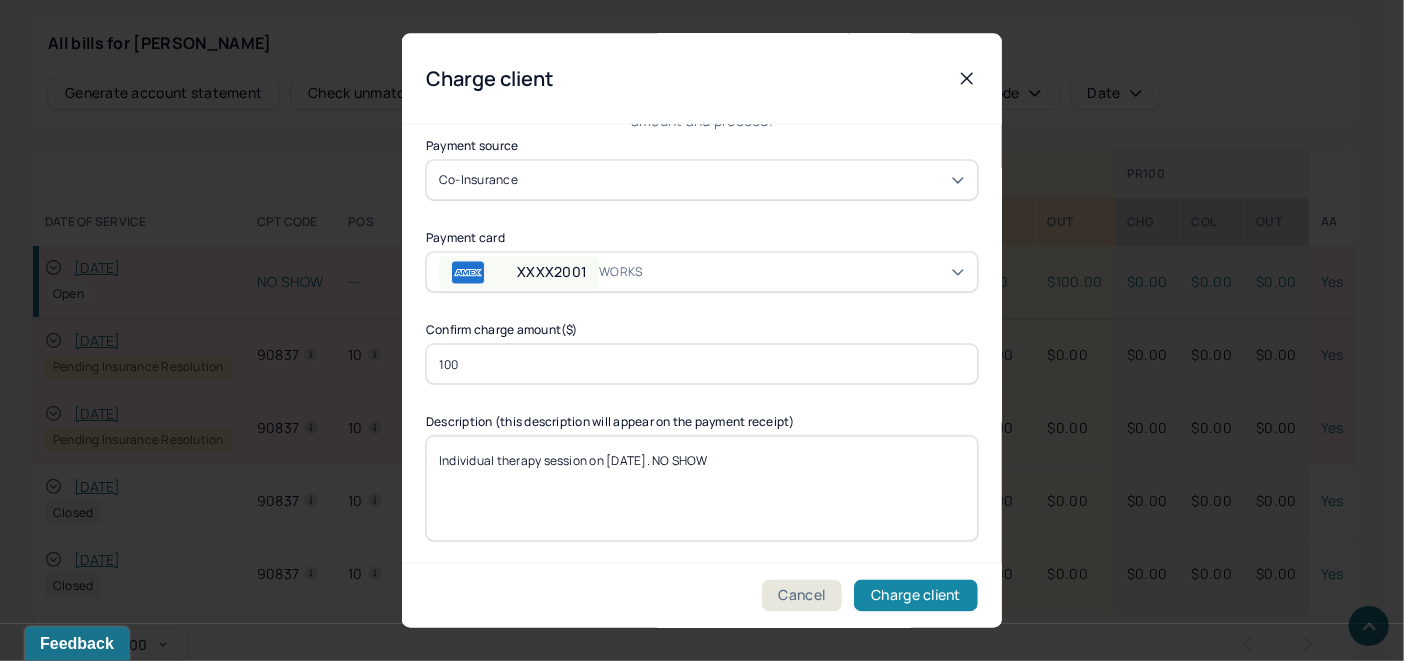 type on "Individual therapy session on 07/15/2025. NO SHOW" 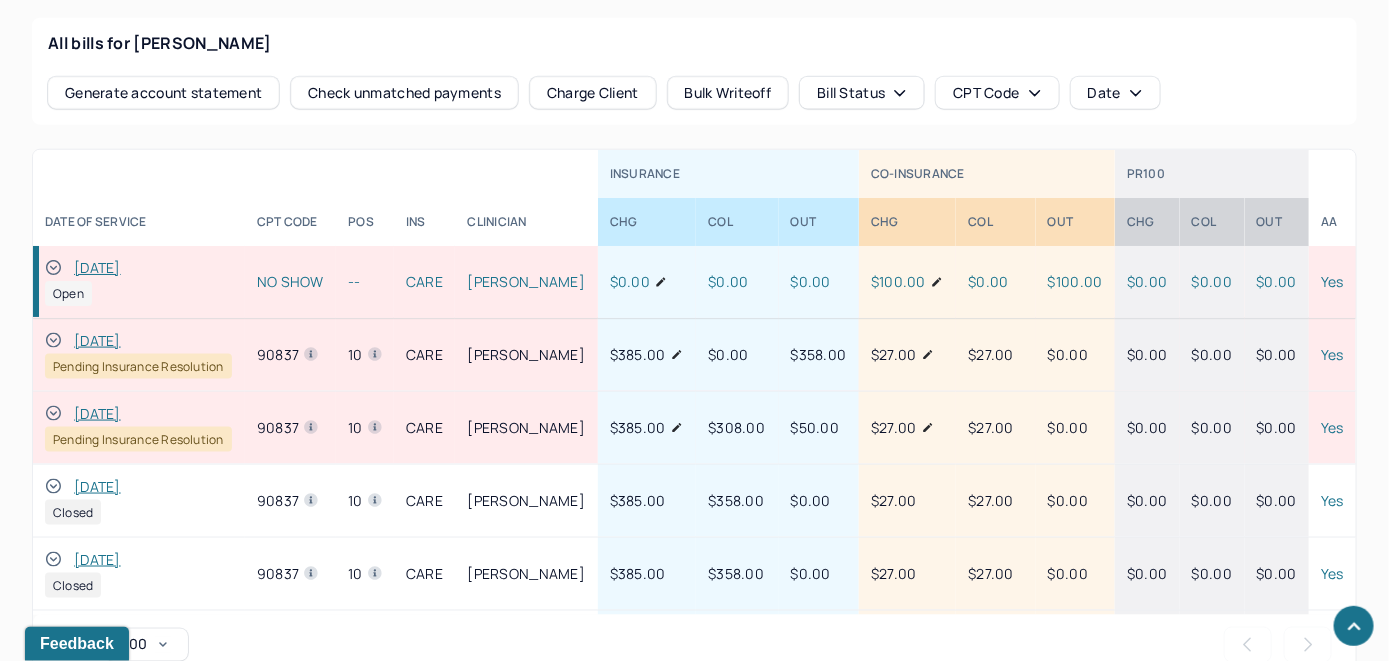 click 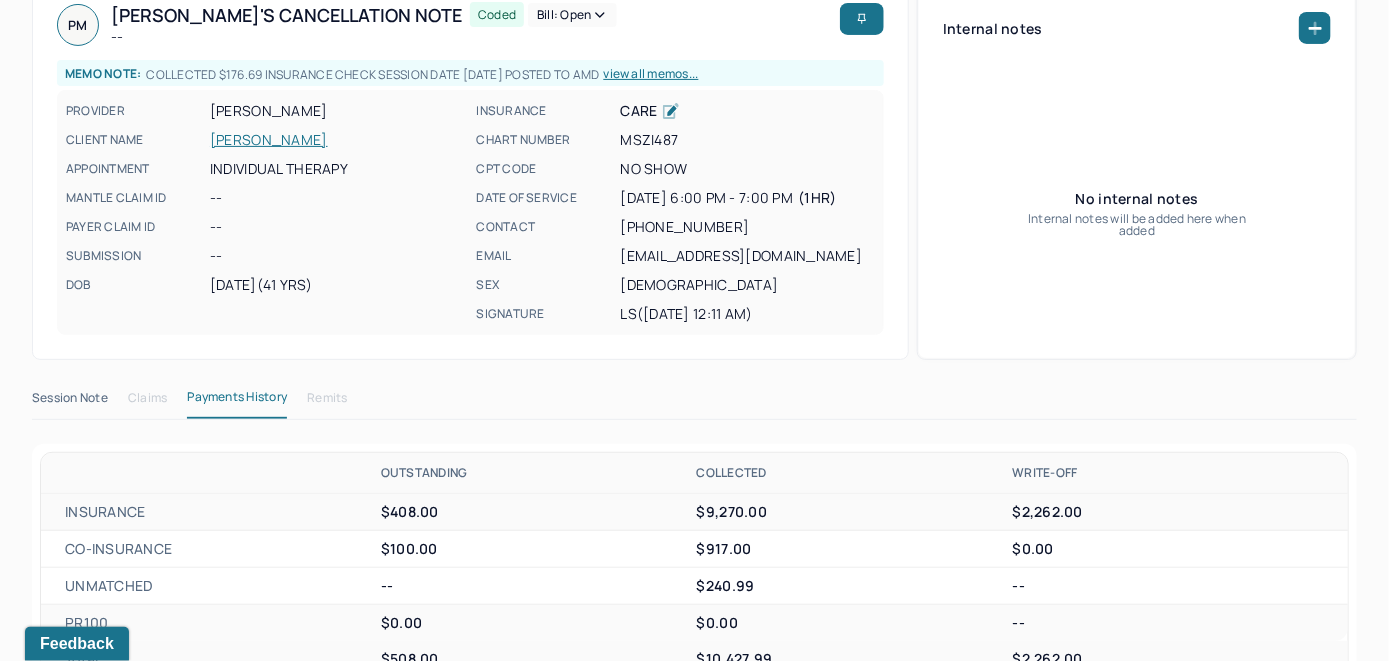 scroll, scrollTop: 0, scrollLeft: 0, axis: both 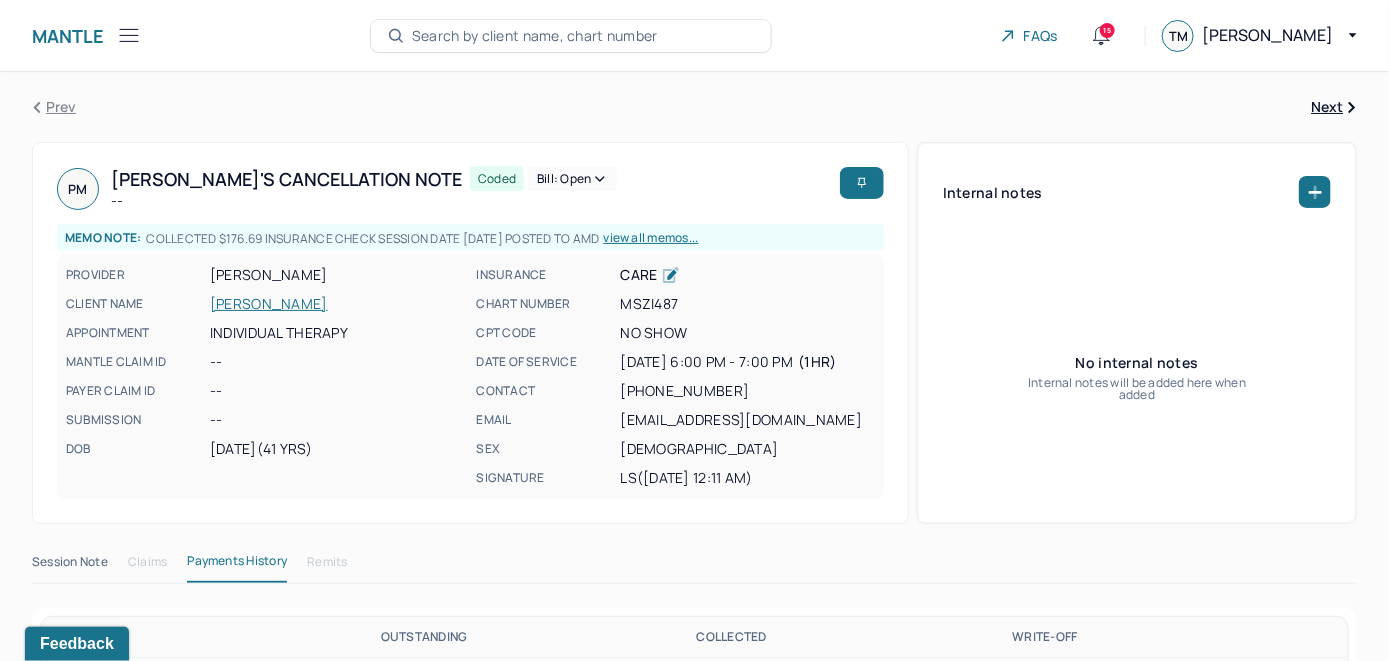 click on "Bill: Open" at bounding box center [572, 179] 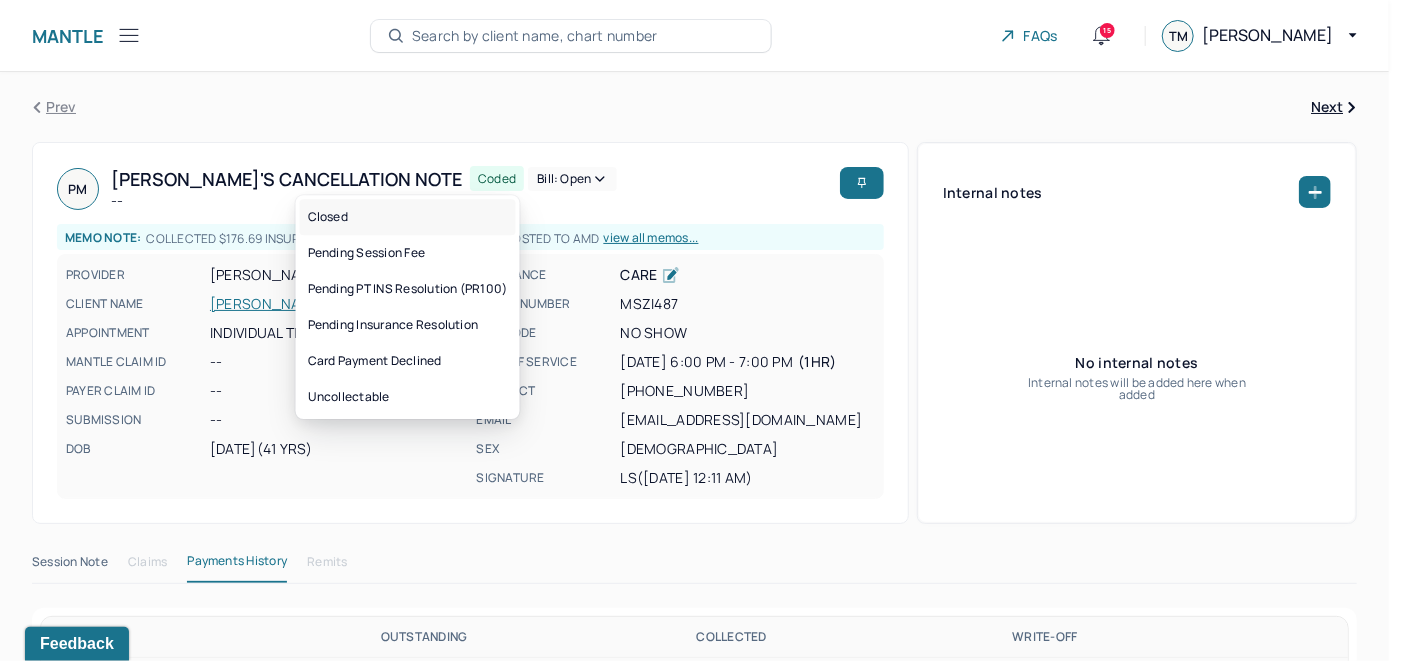 click on "Closed" at bounding box center (408, 217) 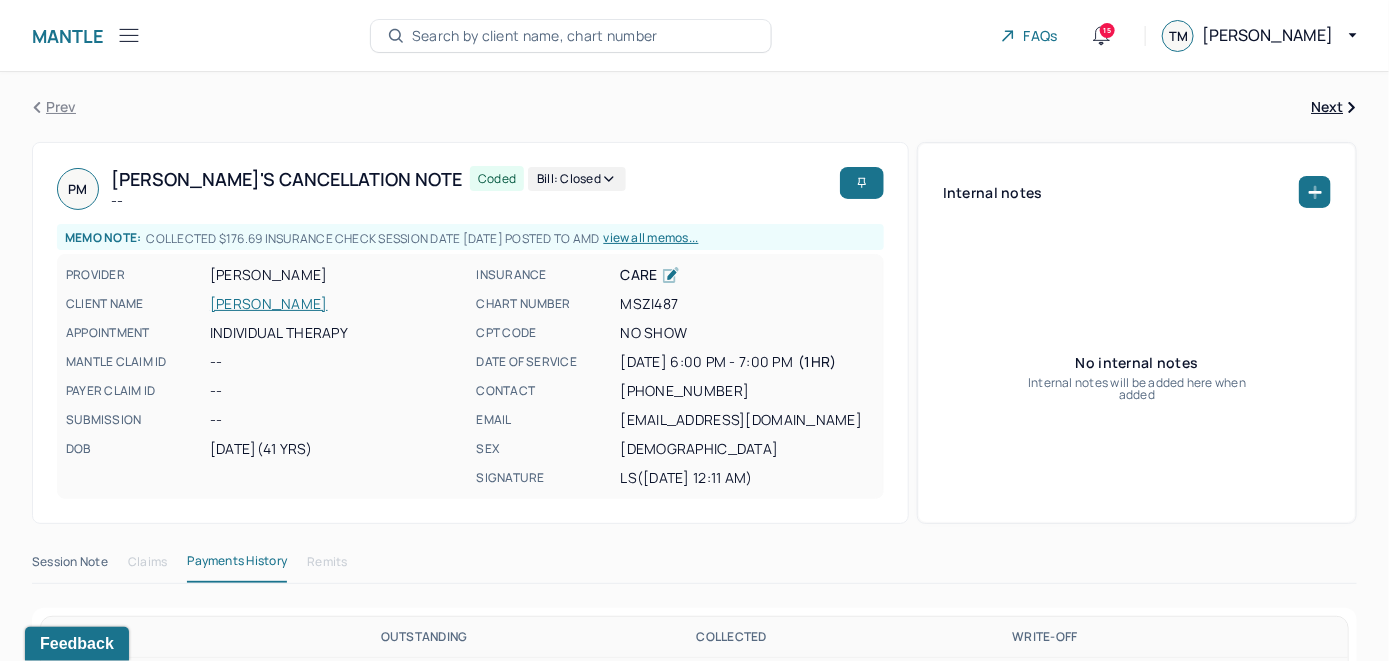 click on "Search by client name, chart number" at bounding box center [571, 36] 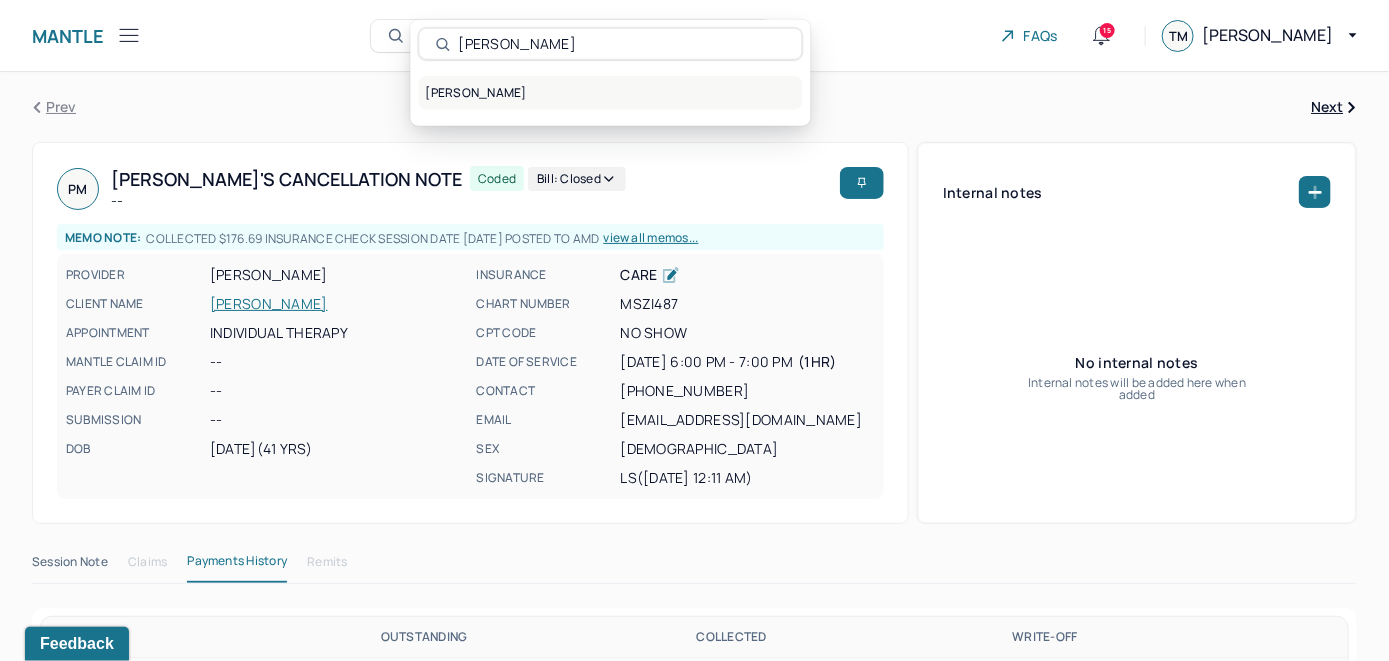 type on "[PERSON_NAME]" 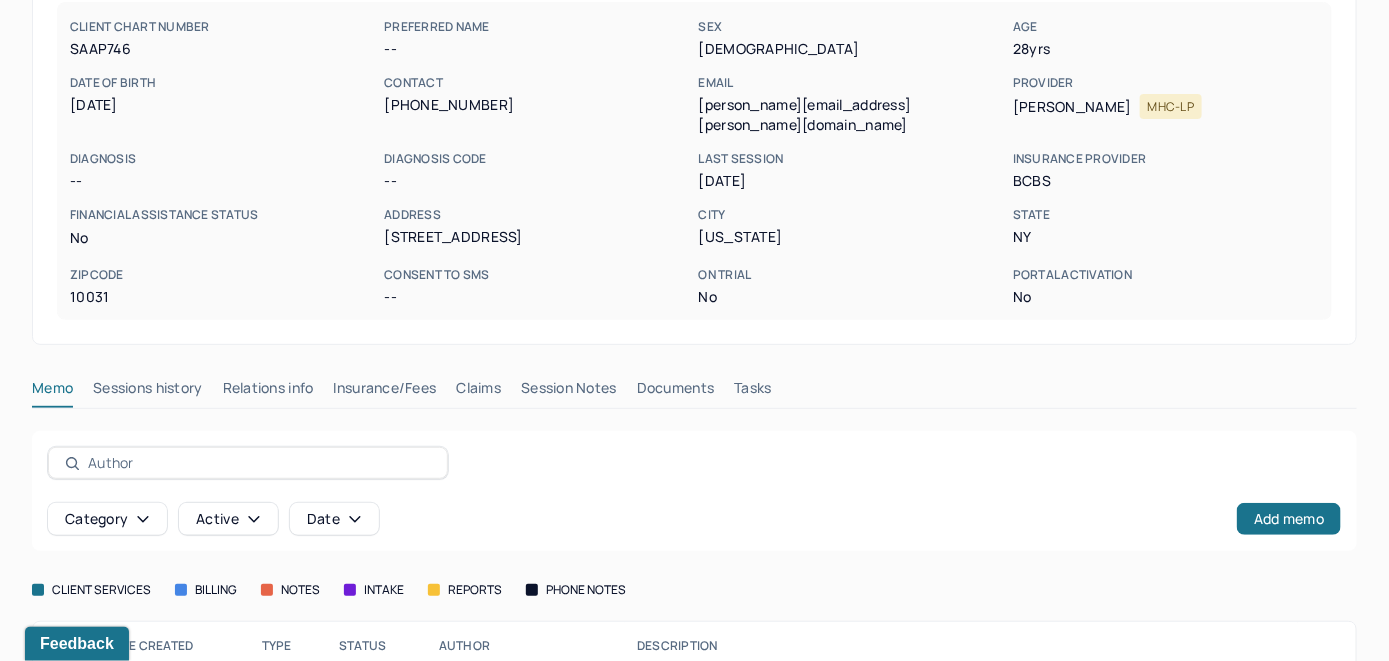 scroll, scrollTop: 400, scrollLeft: 0, axis: vertical 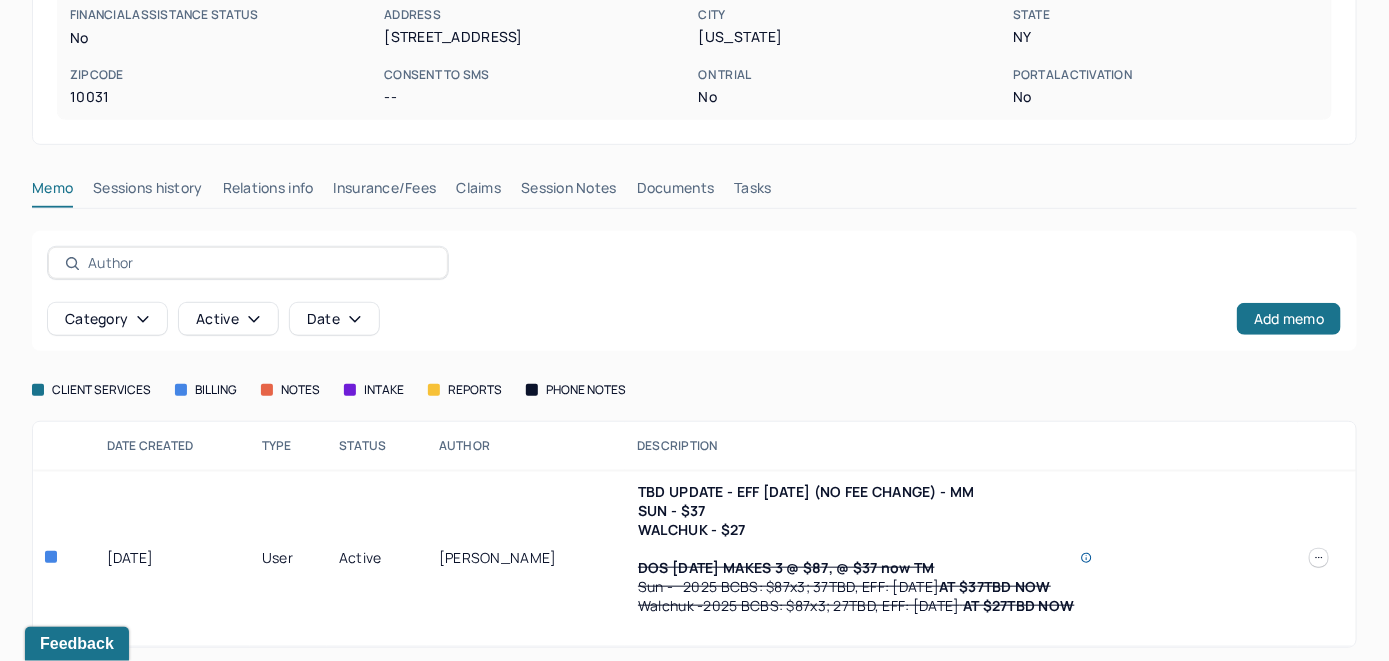 click on "Insurance/Fees" at bounding box center [385, 192] 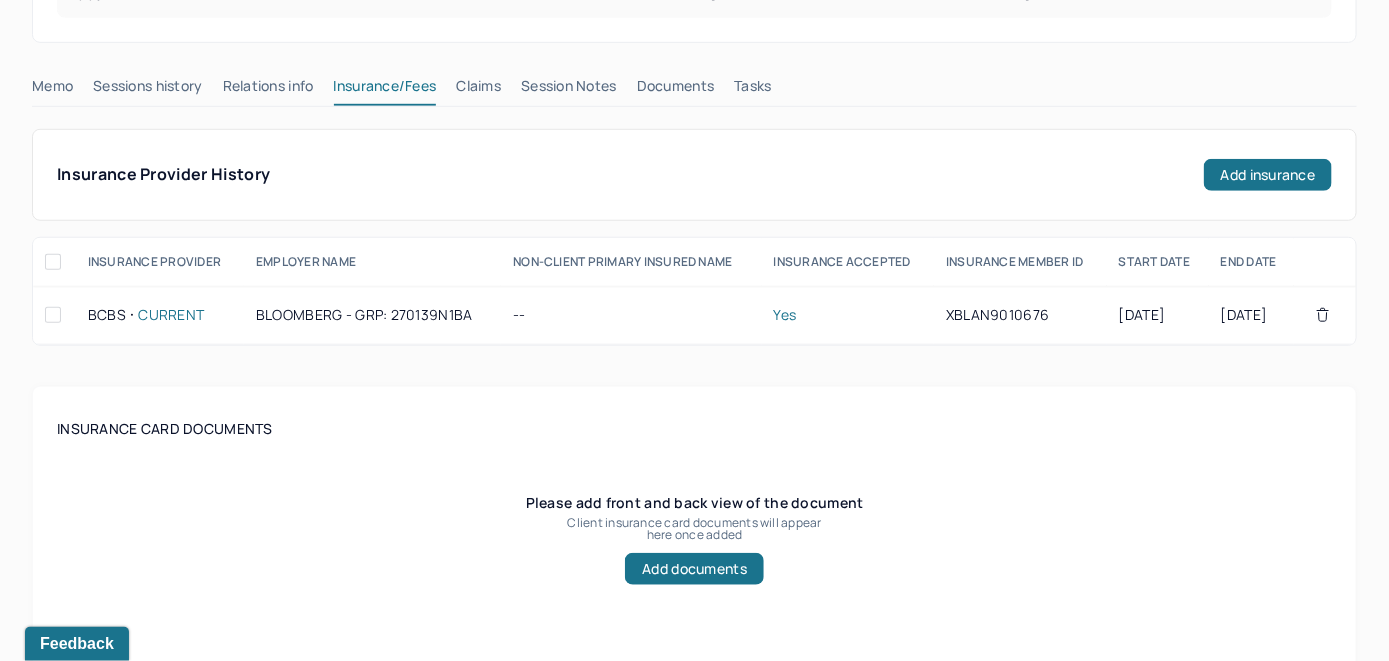 scroll, scrollTop: 500, scrollLeft: 0, axis: vertical 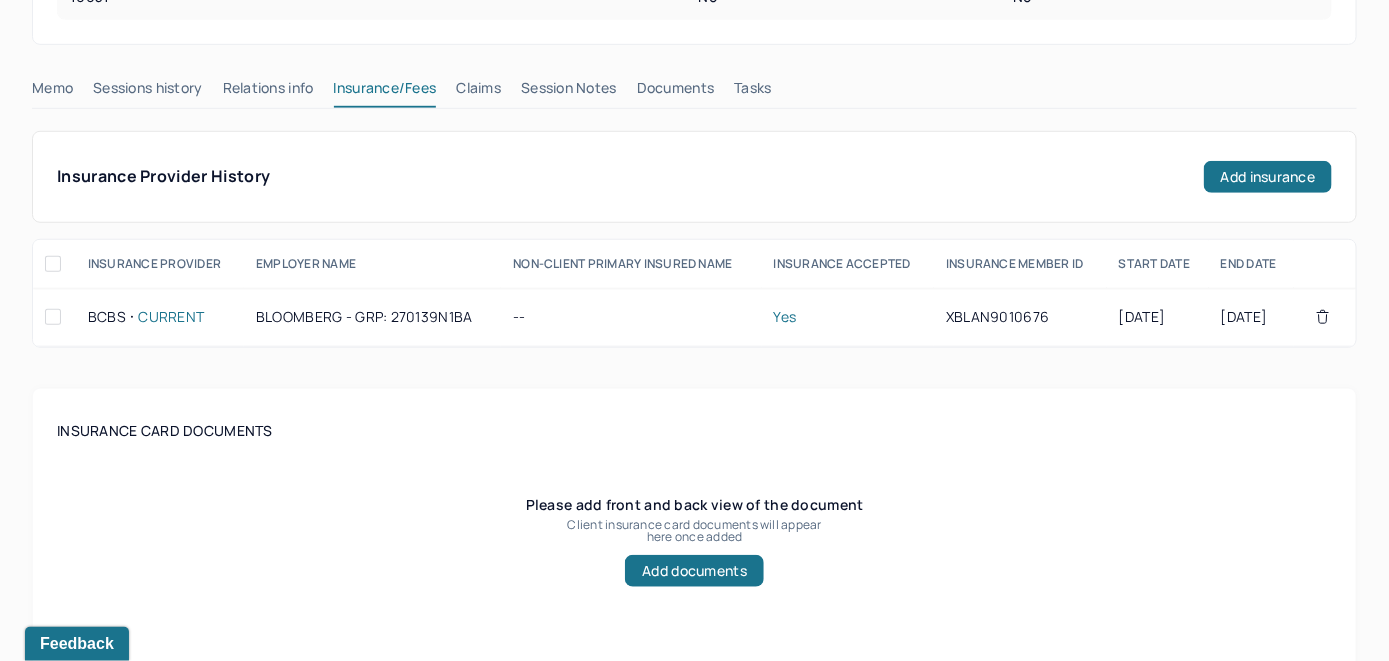click on "Claims" at bounding box center (478, 92) 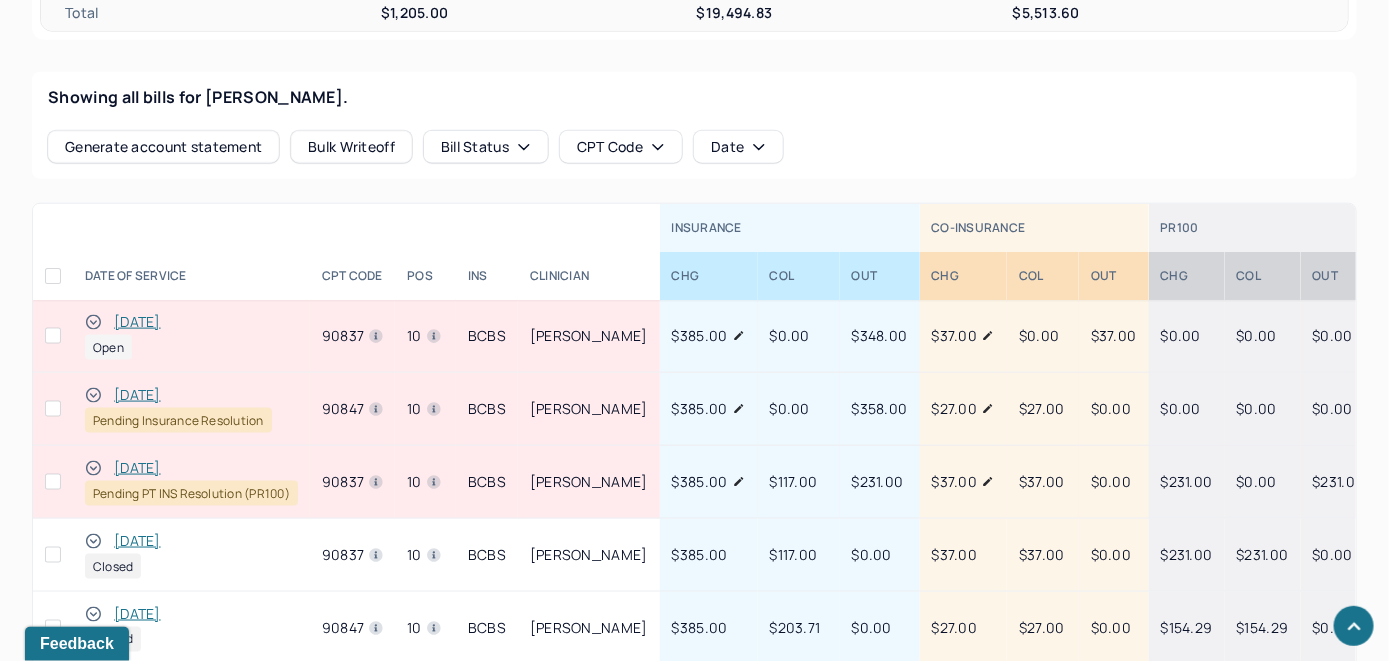 scroll, scrollTop: 874, scrollLeft: 0, axis: vertical 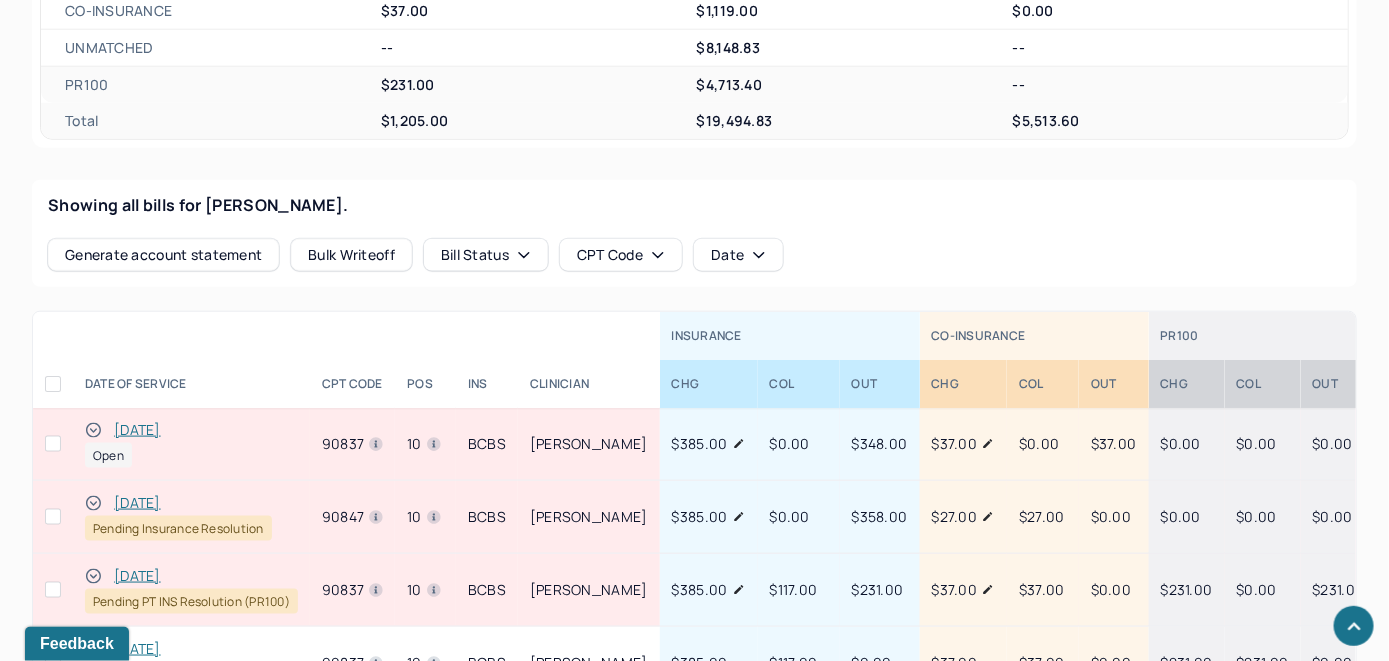 click on "[DATE]" at bounding box center [137, 430] 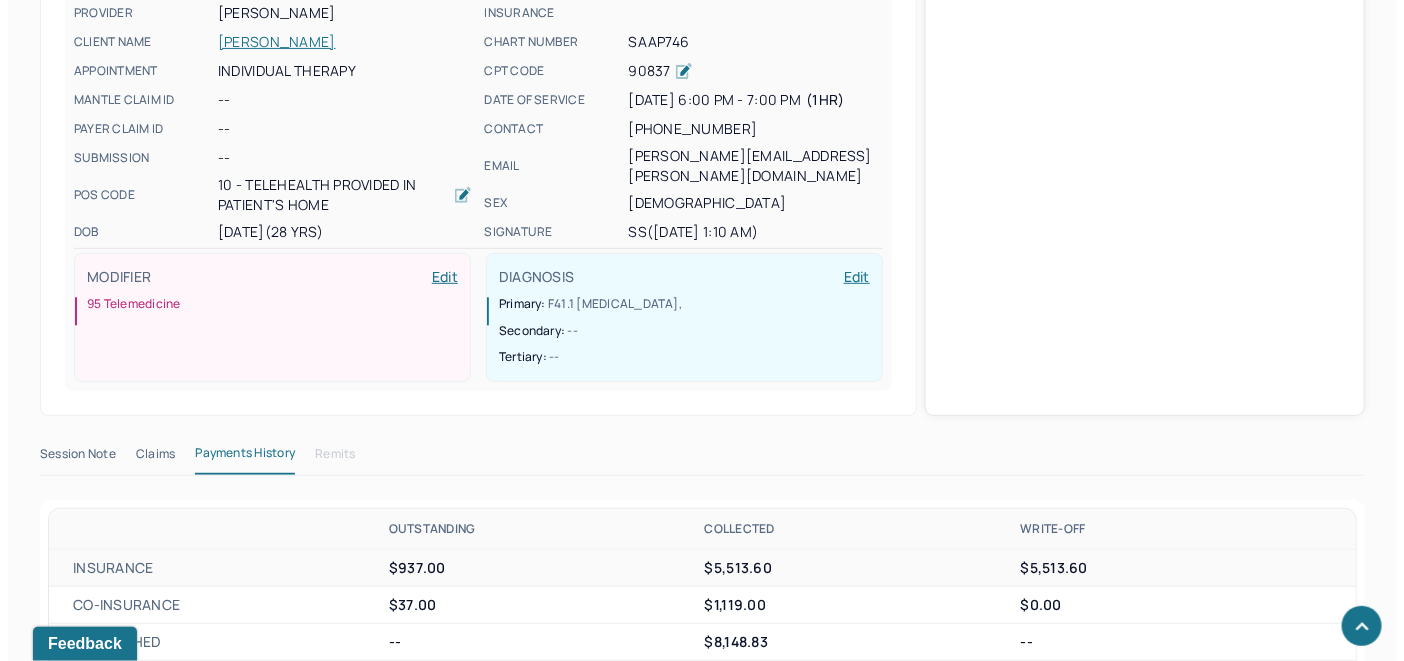 scroll, scrollTop: 653, scrollLeft: 0, axis: vertical 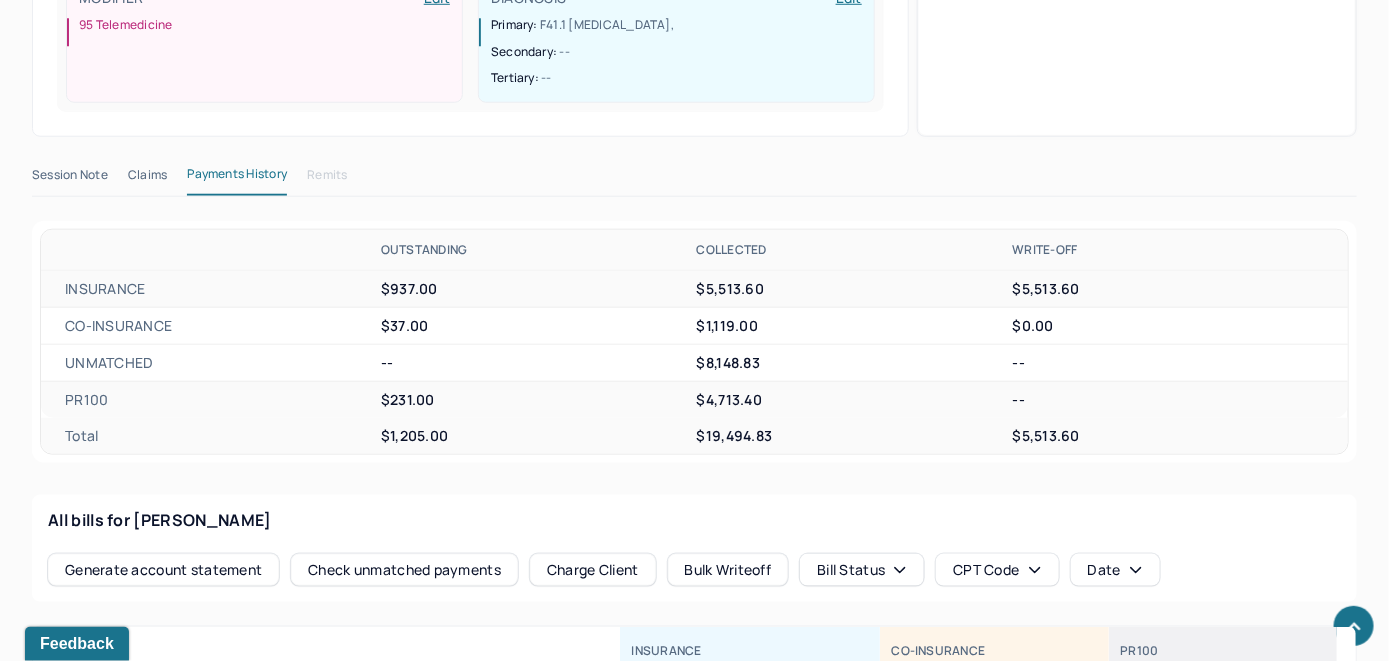 click on "Check unmatched payments" at bounding box center (404, 570) 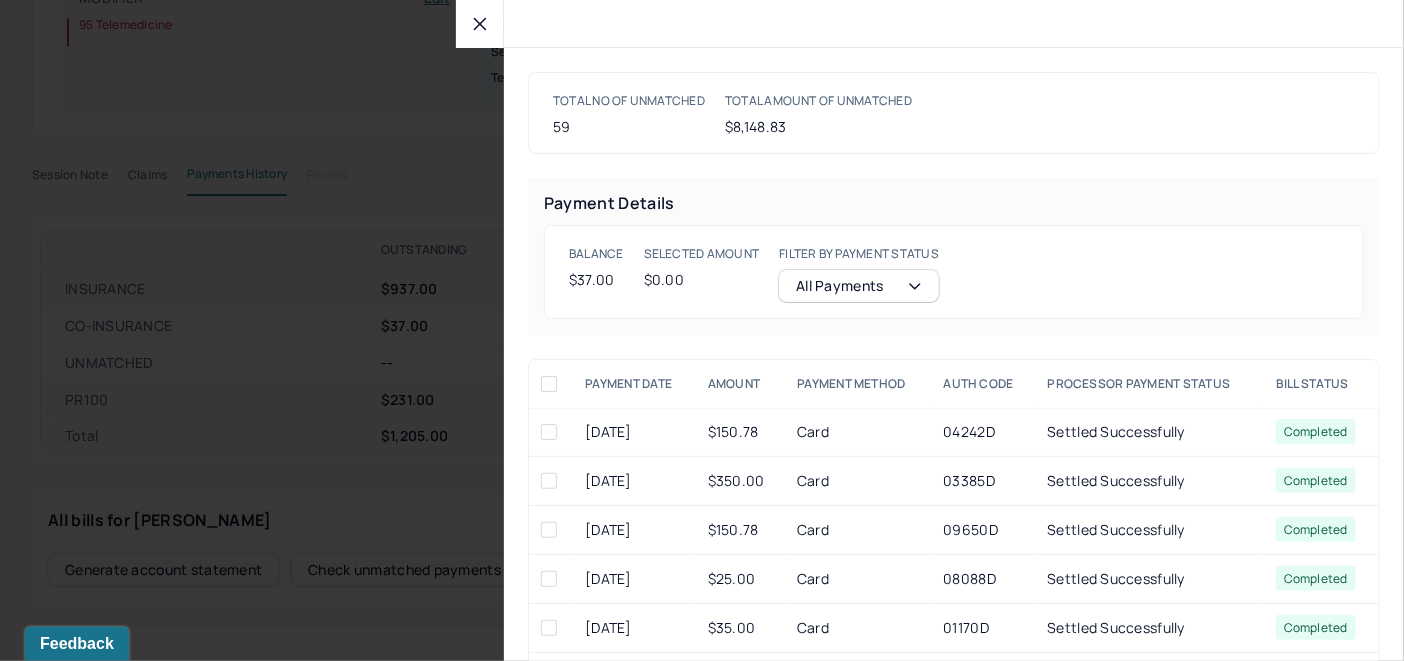 click 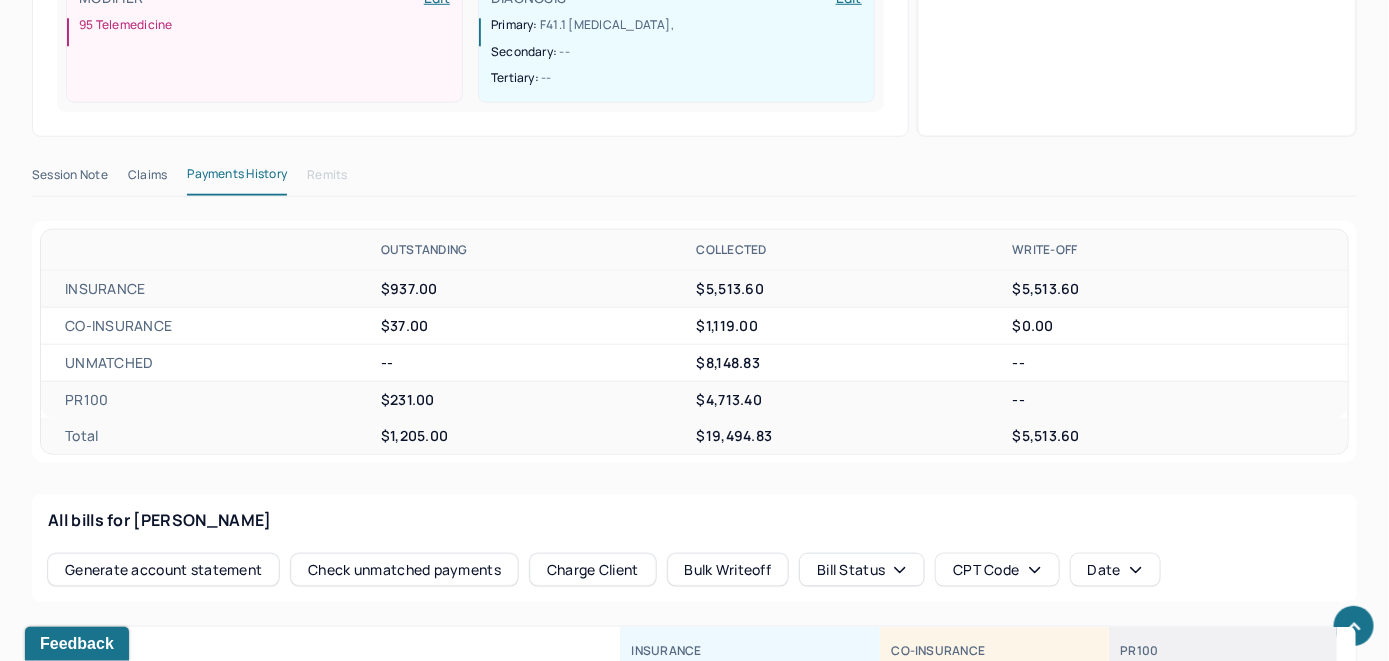 click on "Charge Client" at bounding box center [593, 570] 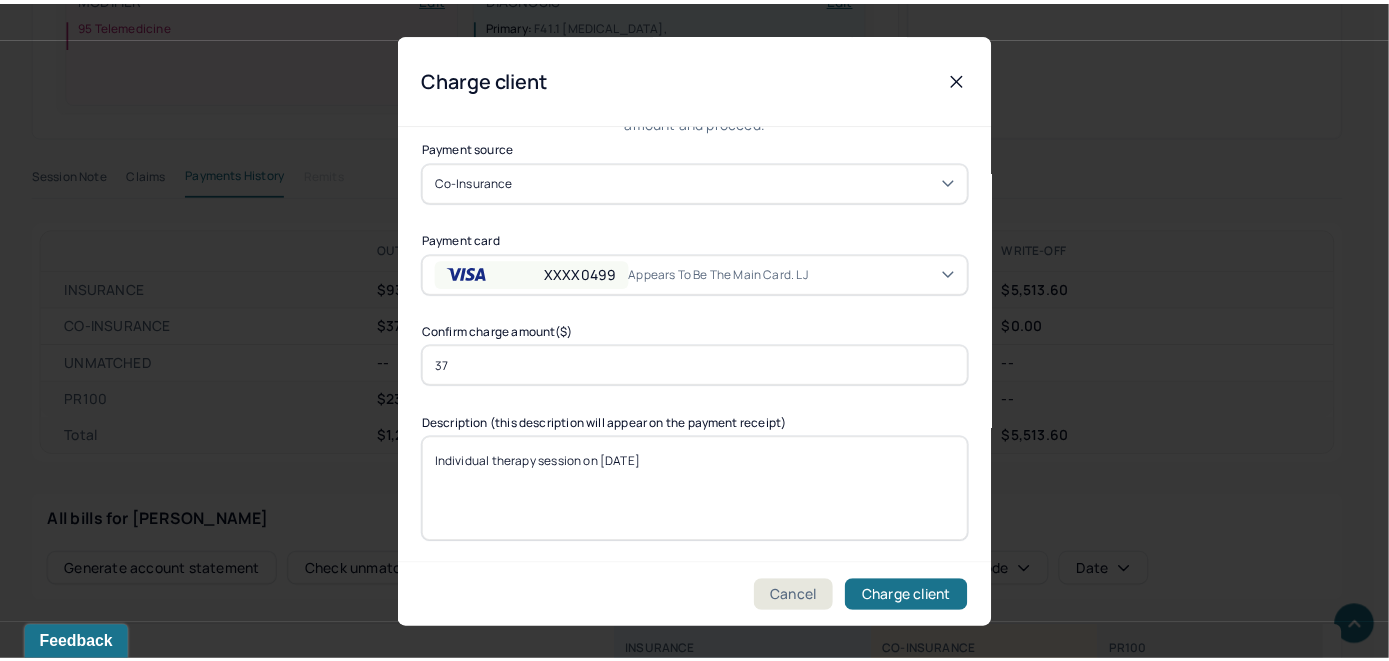 scroll, scrollTop: 121, scrollLeft: 0, axis: vertical 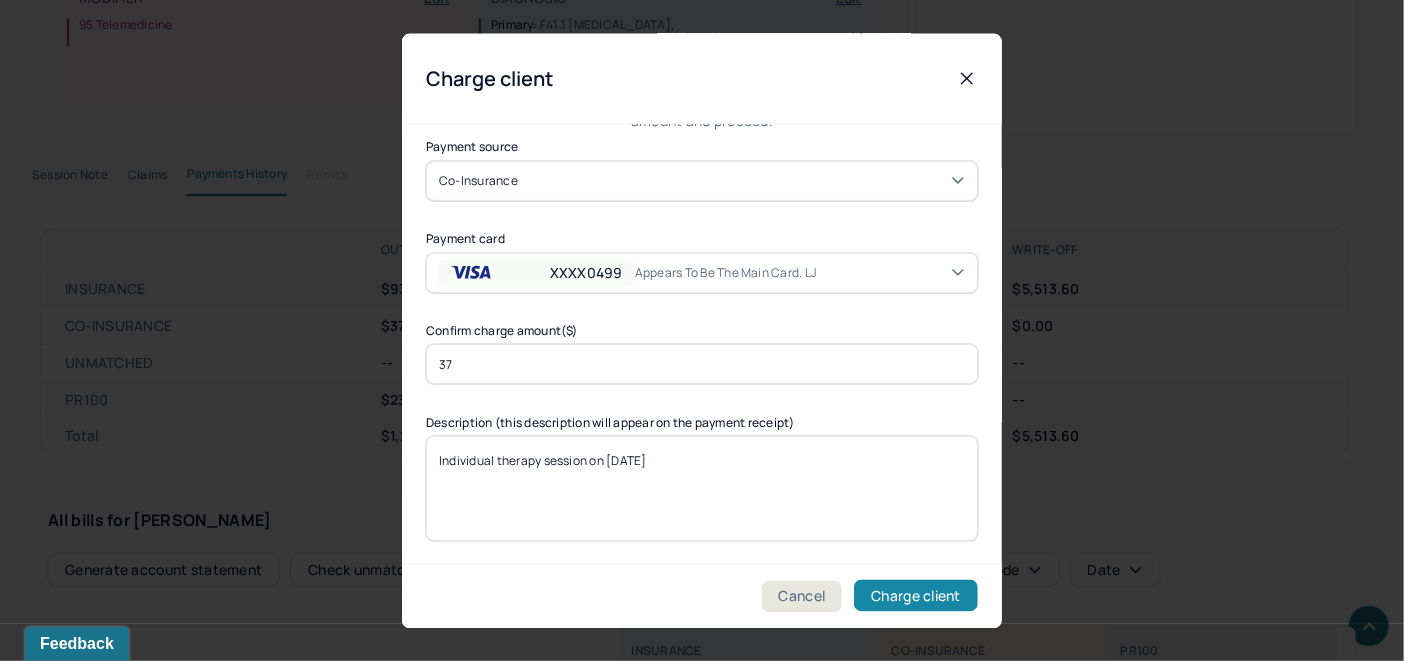 click on "Charge client" at bounding box center (916, 596) 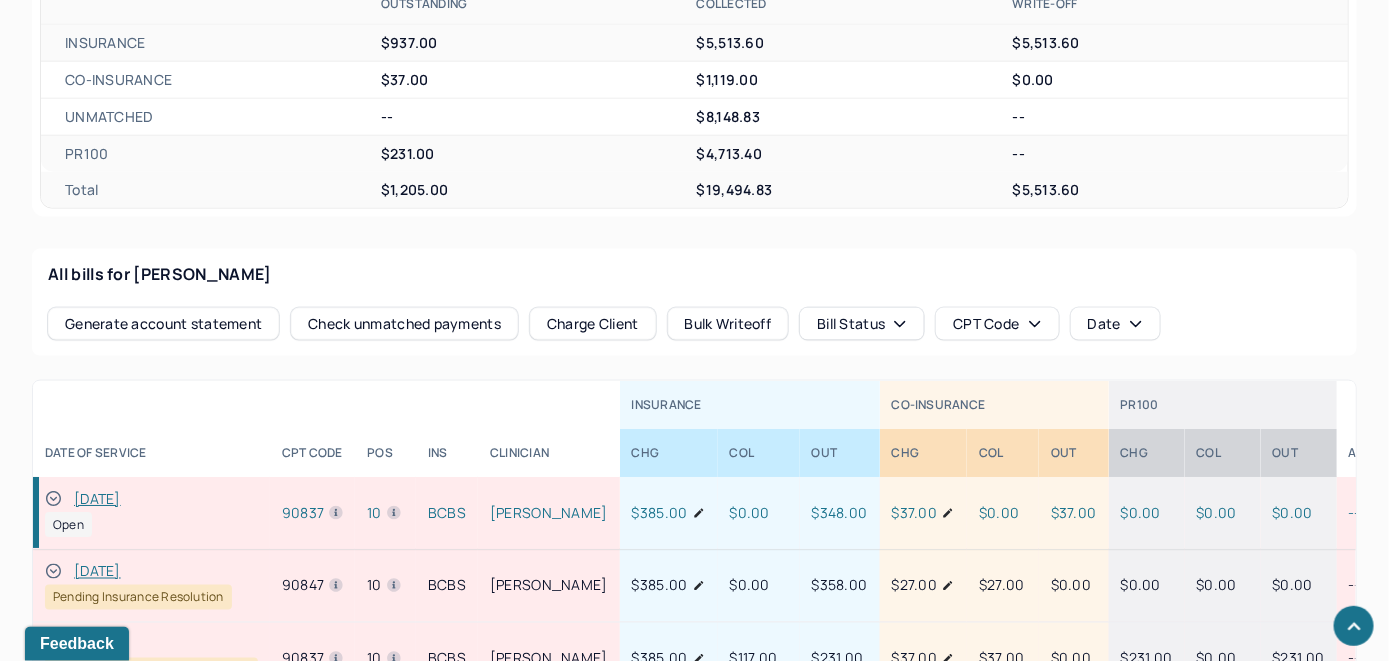 scroll, scrollTop: 953, scrollLeft: 0, axis: vertical 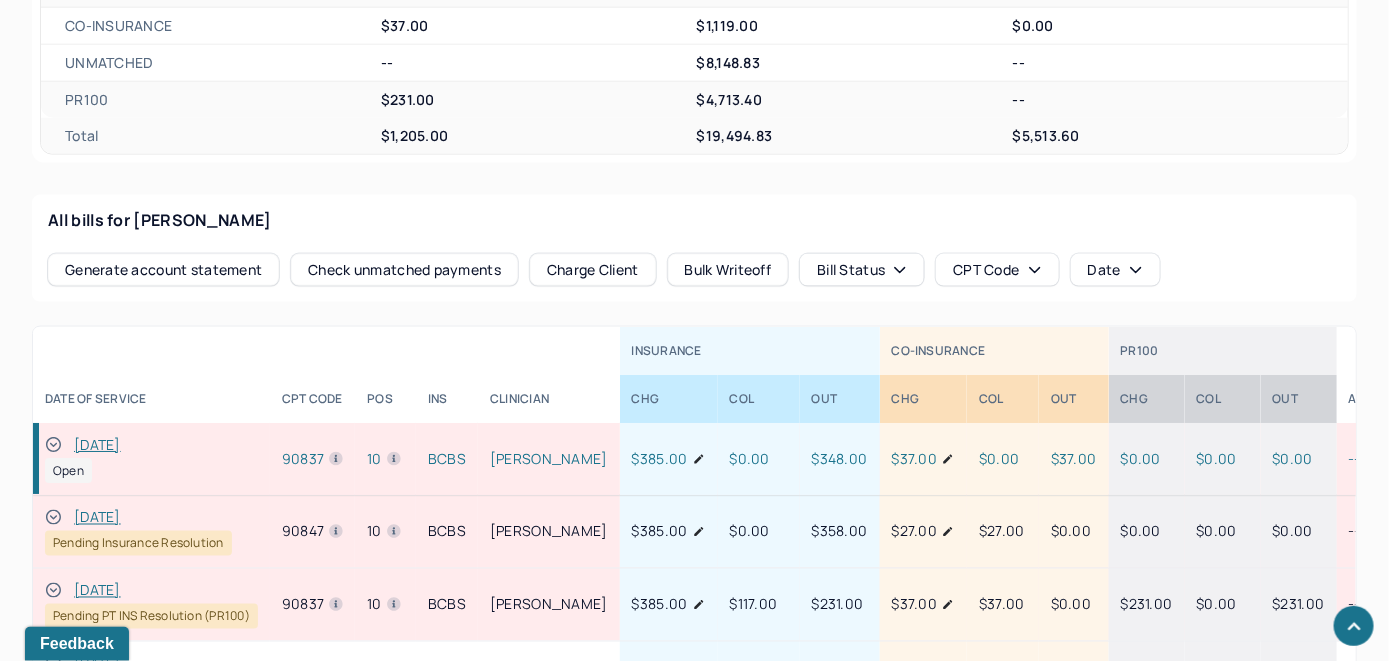 click 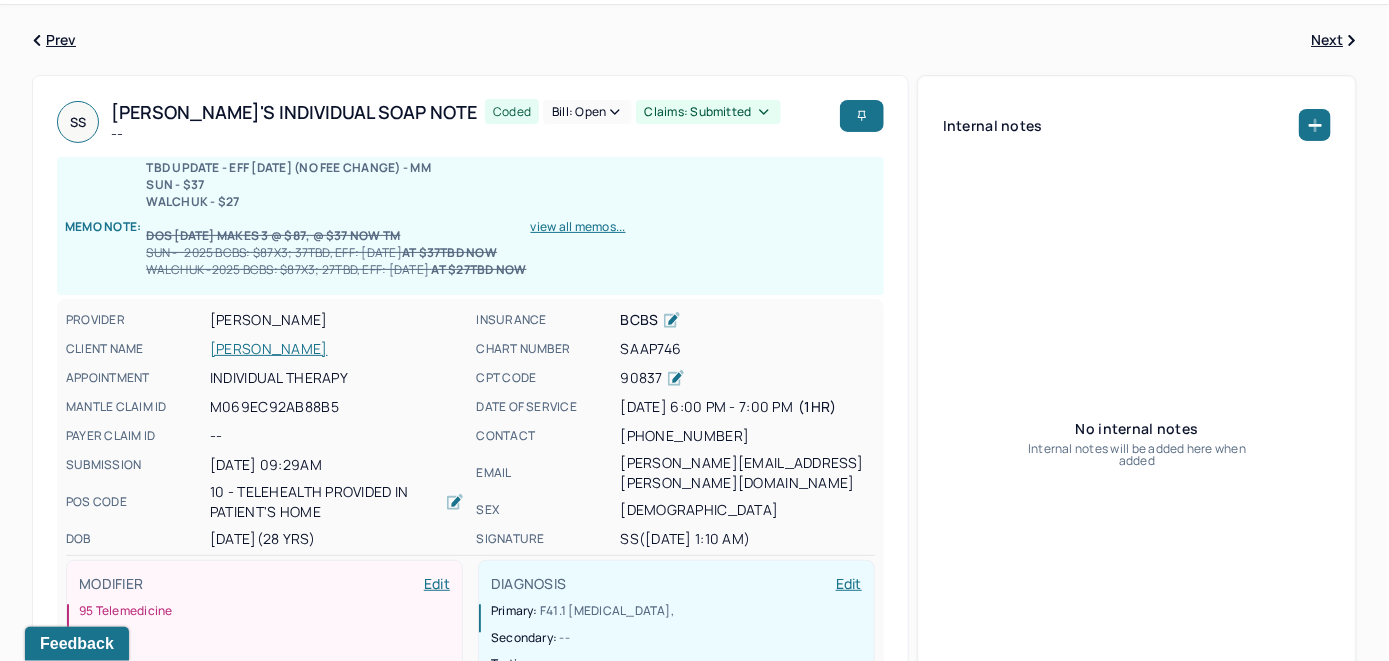 scroll, scrollTop: 0, scrollLeft: 0, axis: both 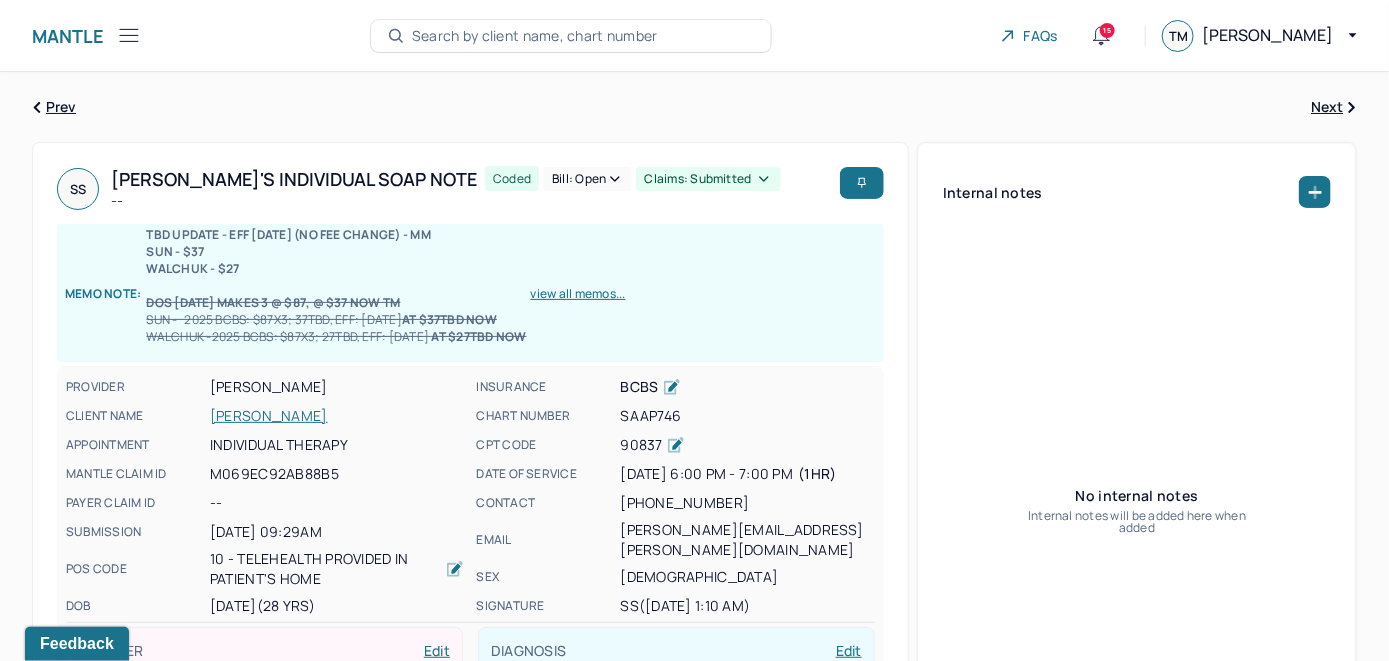 click on "Bill: Open" at bounding box center (587, 179) 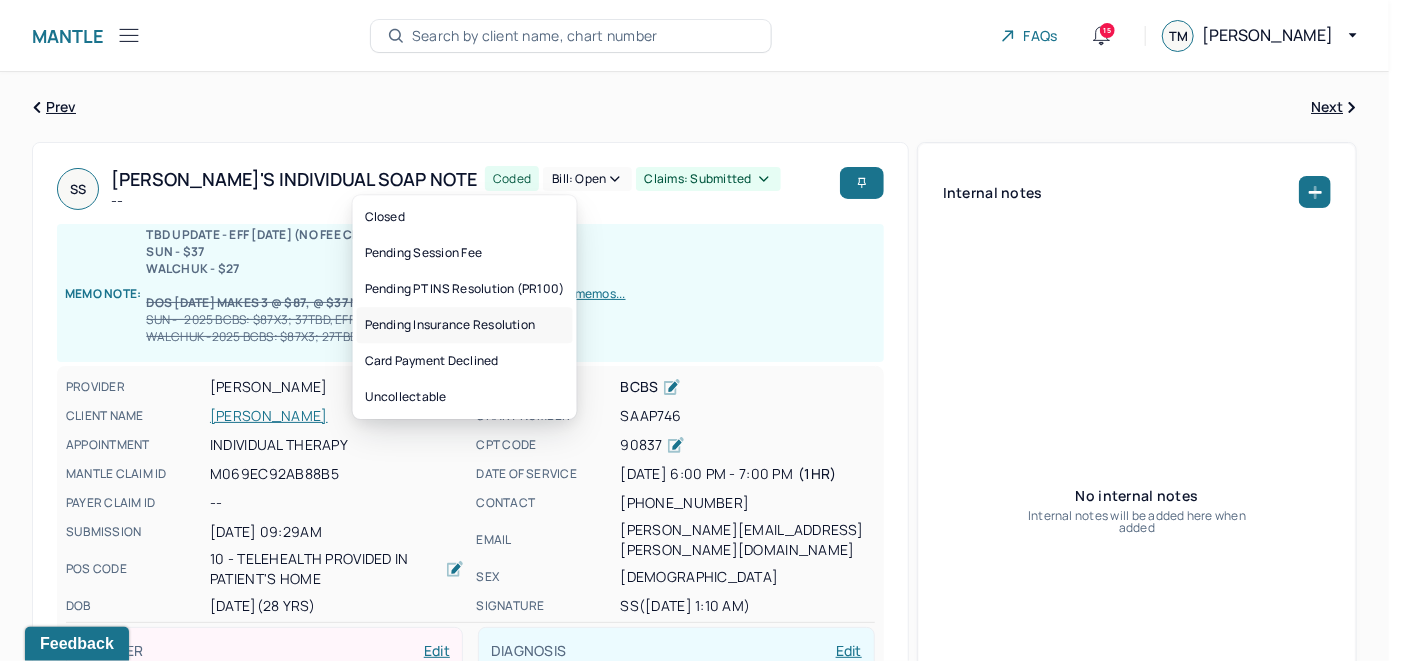 click on "Pending Insurance Resolution" at bounding box center (465, 325) 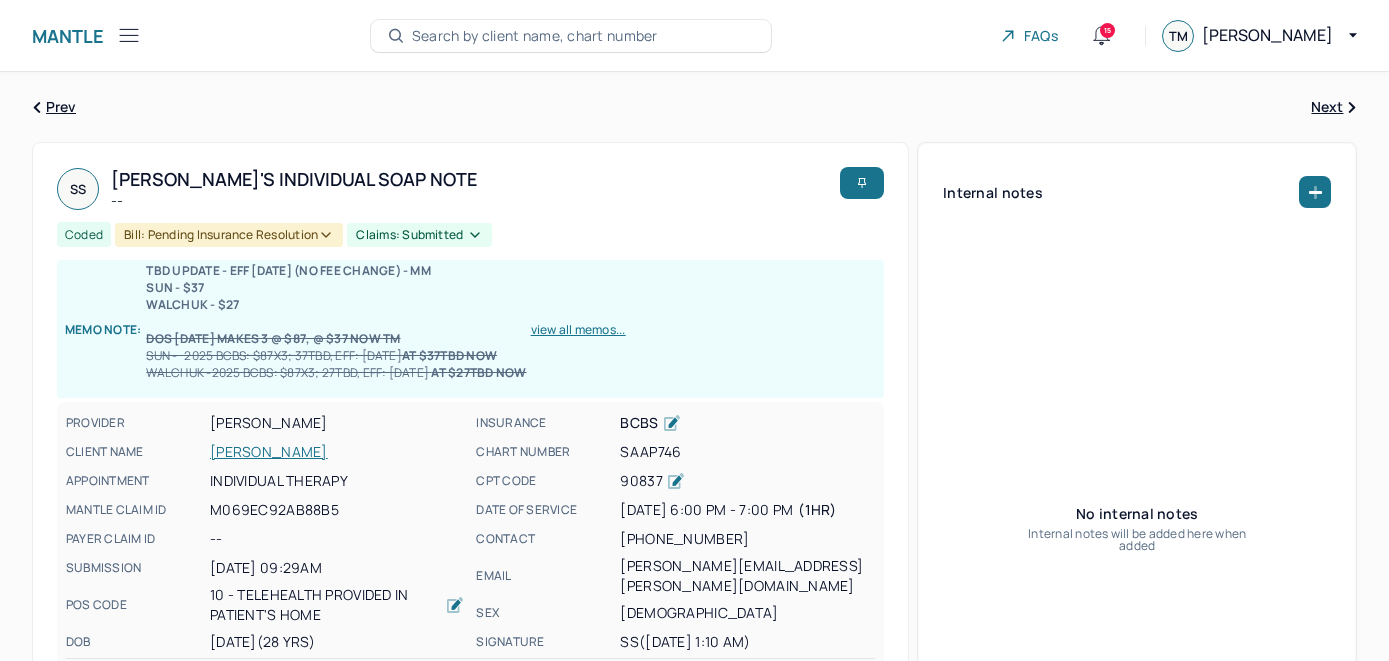 scroll, scrollTop: 0, scrollLeft: 0, axis: both 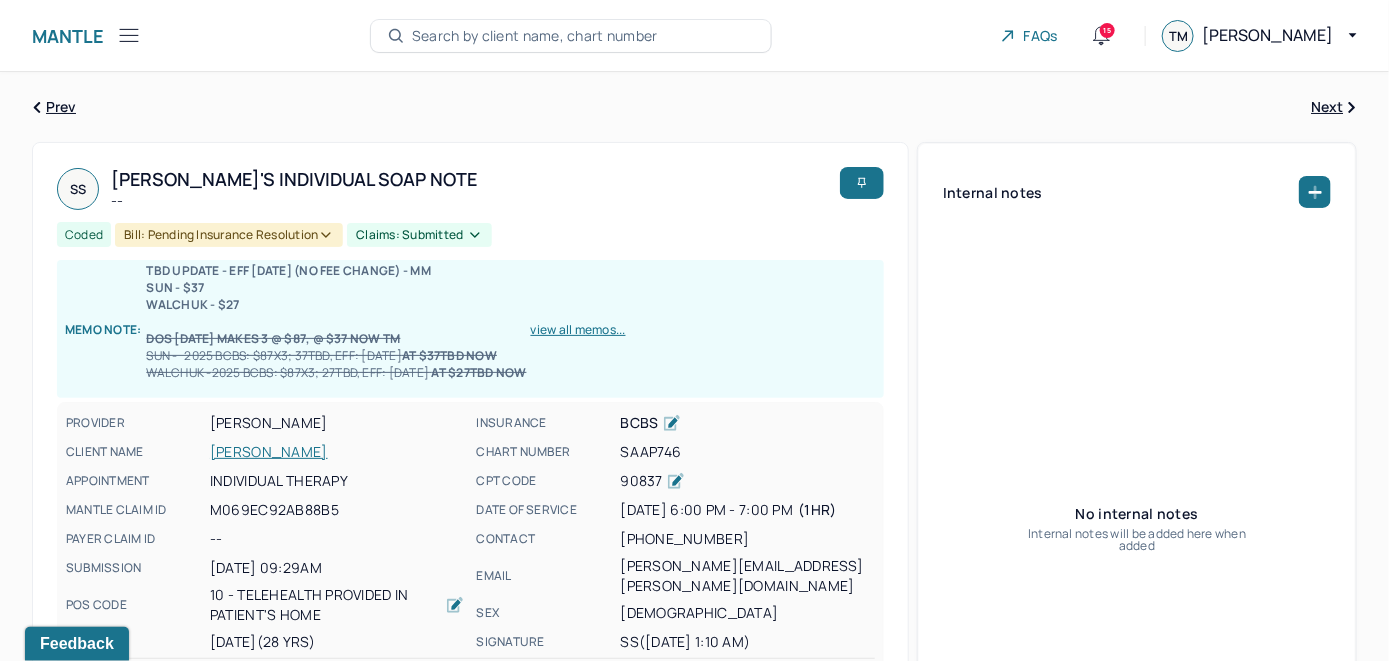 click on "[PERSON_NAME]" at bounding box center (337, 452) 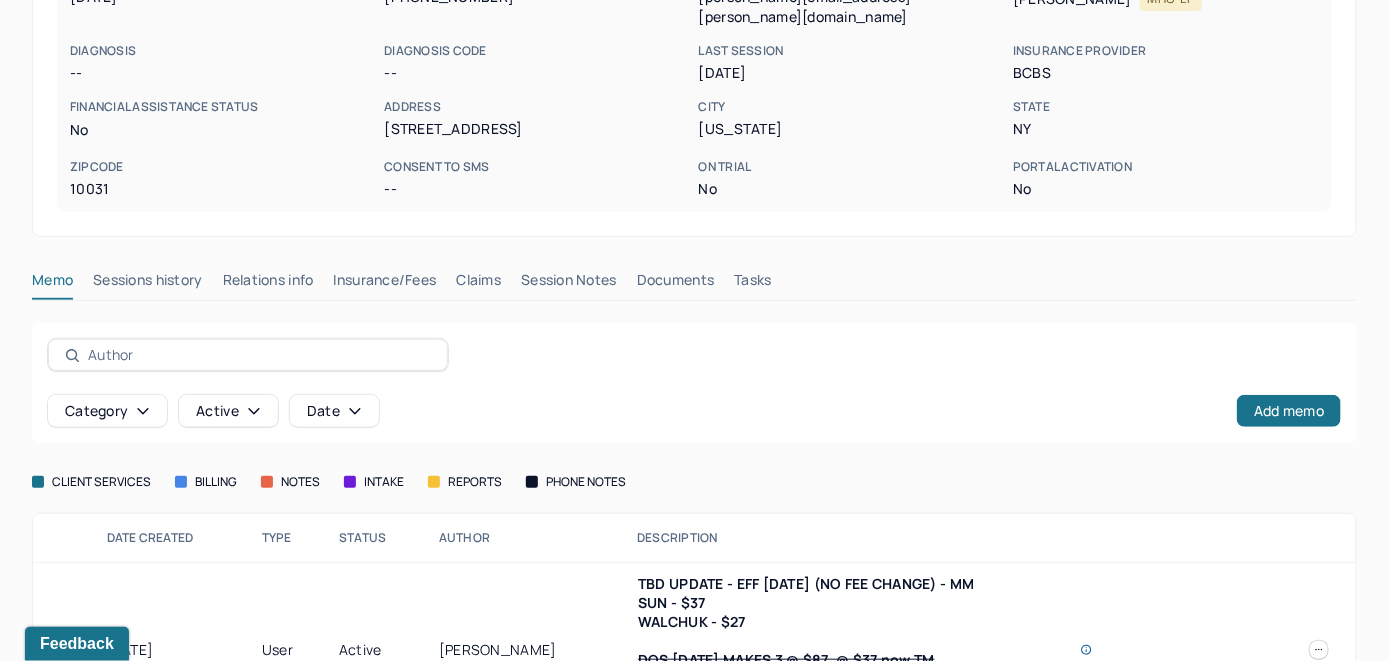 scroll, scrollTop: 400, scrollLeft: 0, axis: vertical 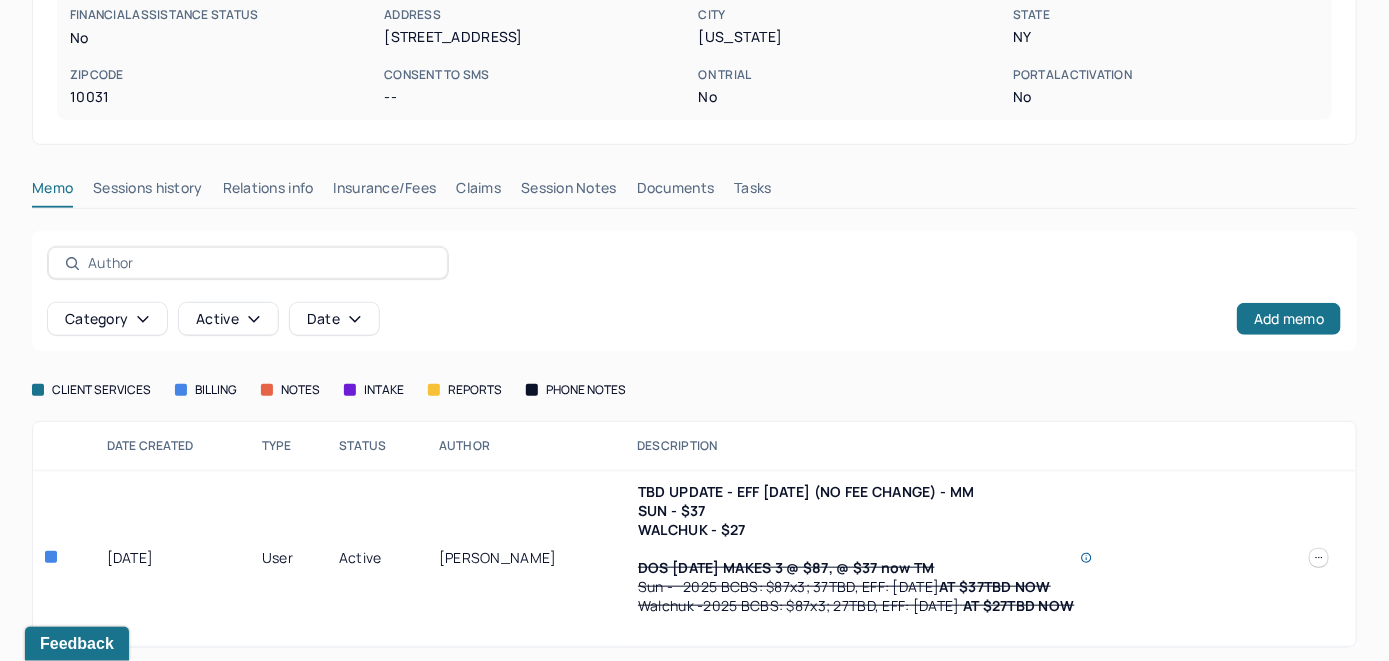 click on "Claims" at bounding box center [478, 192] 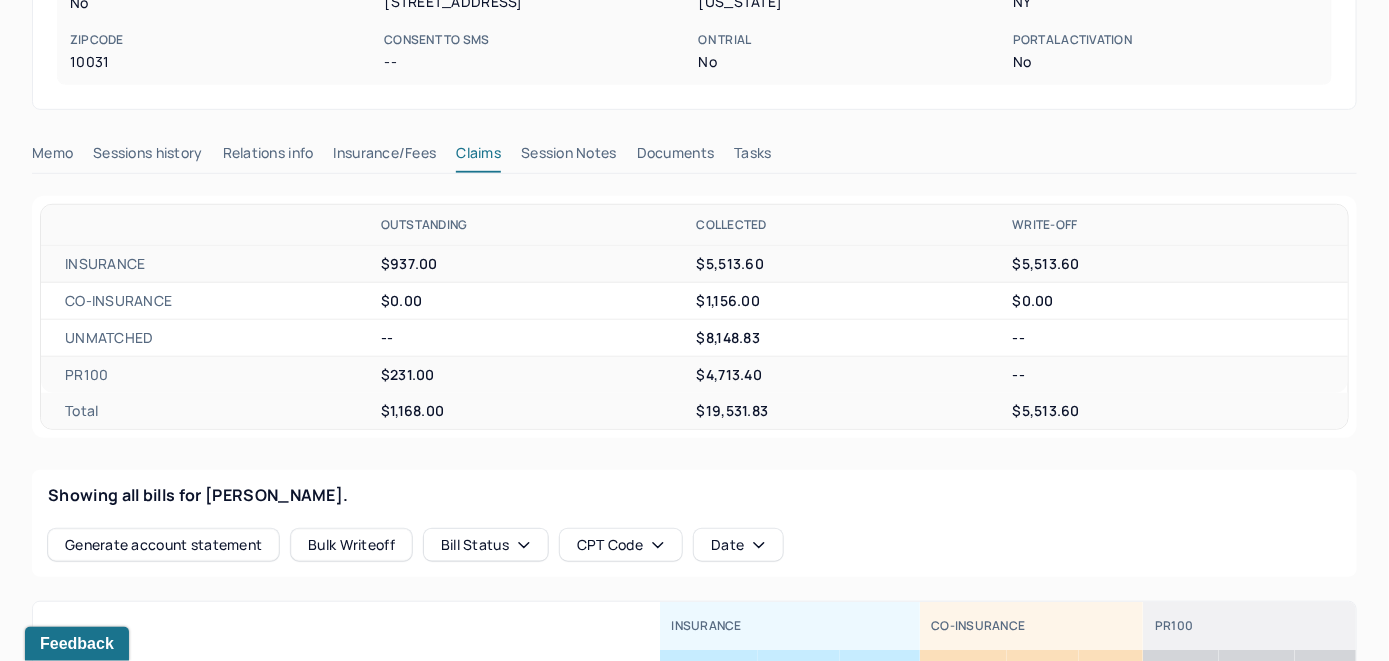 scroll, scrollTop: 400, scrollLeft: 0, axis: vertical 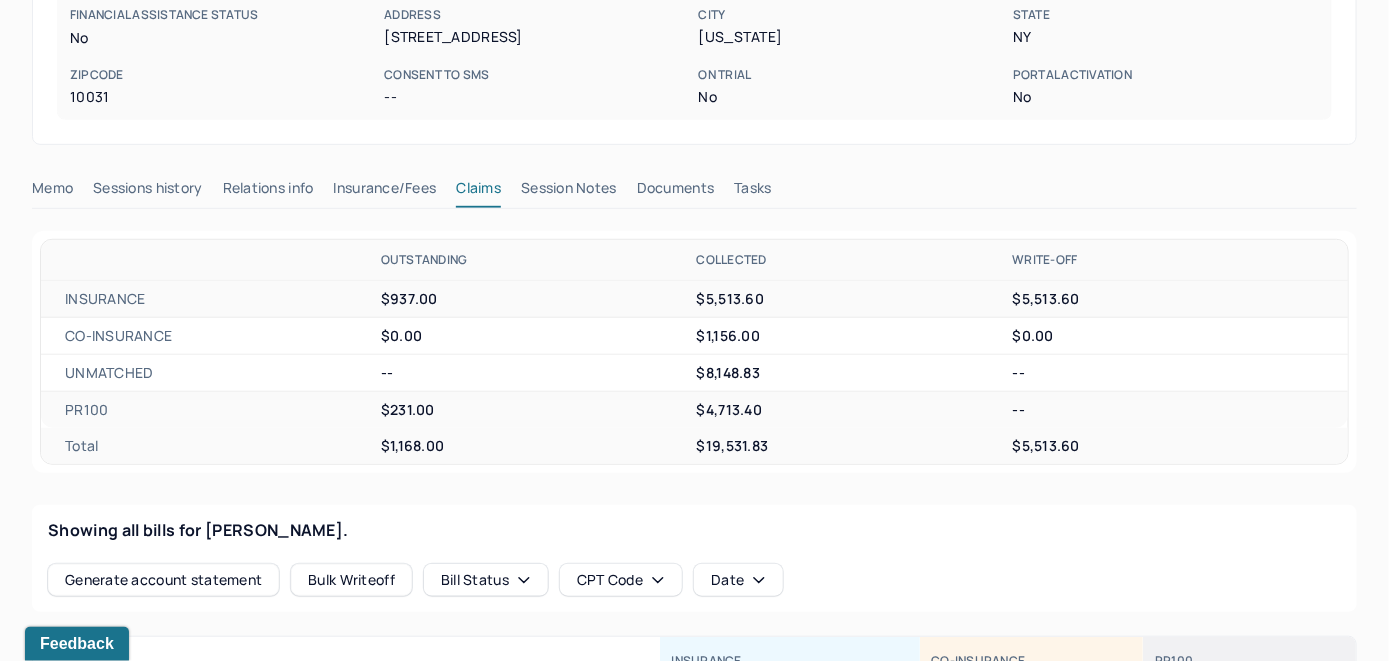 click on "Session Notes" at bounding box center (569, 192) 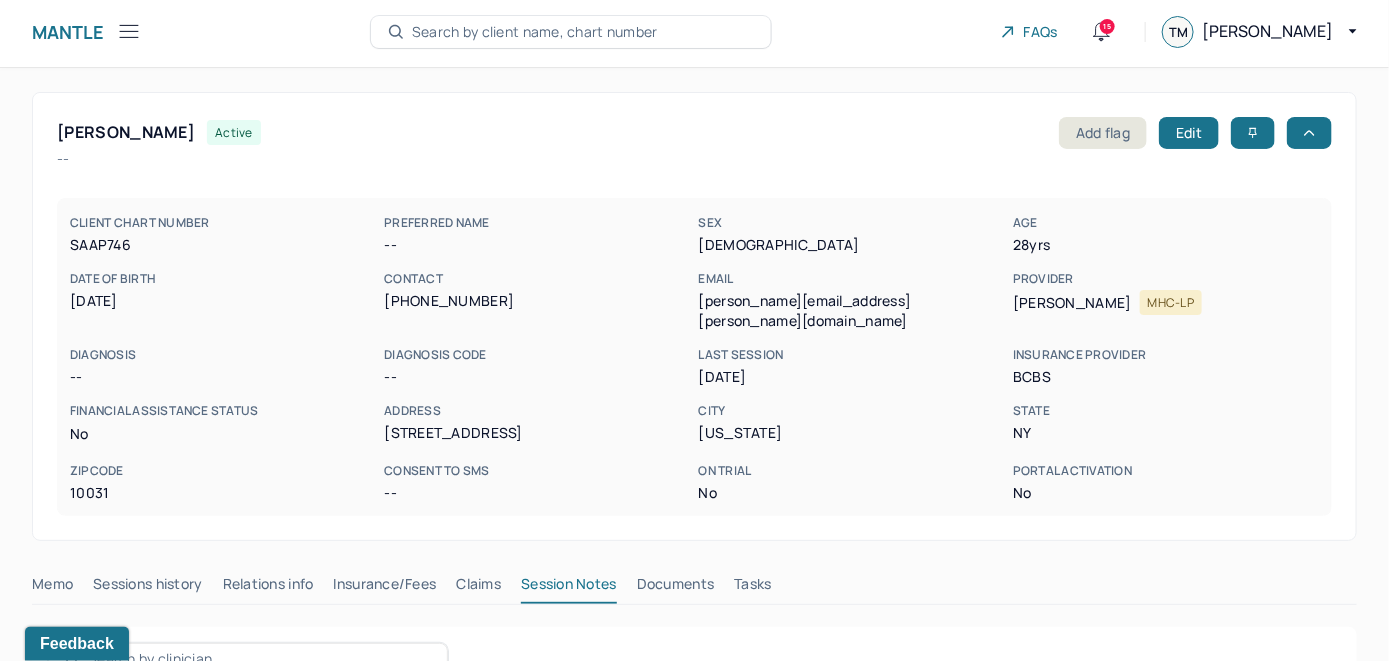 scroll, scrollTop: 0, scrollLeft: 0, axis: both 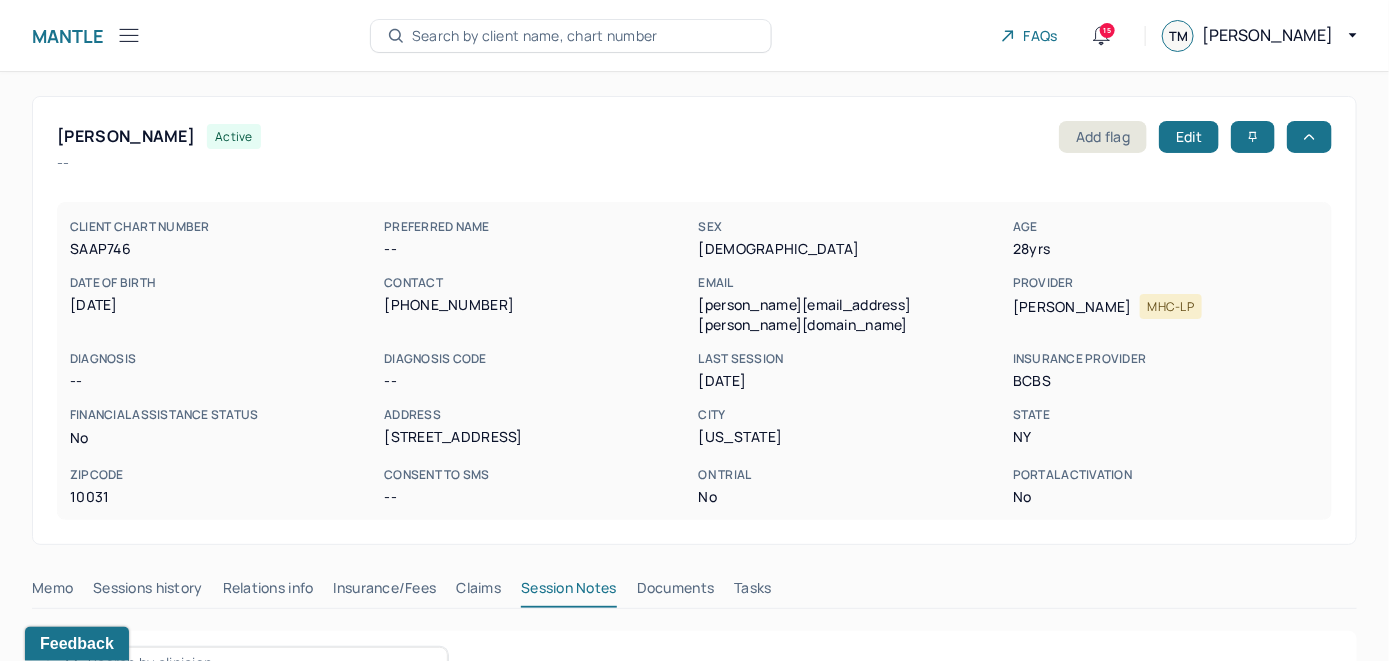 click on "Search by client name, chart number" at bounding box center (535, 36) 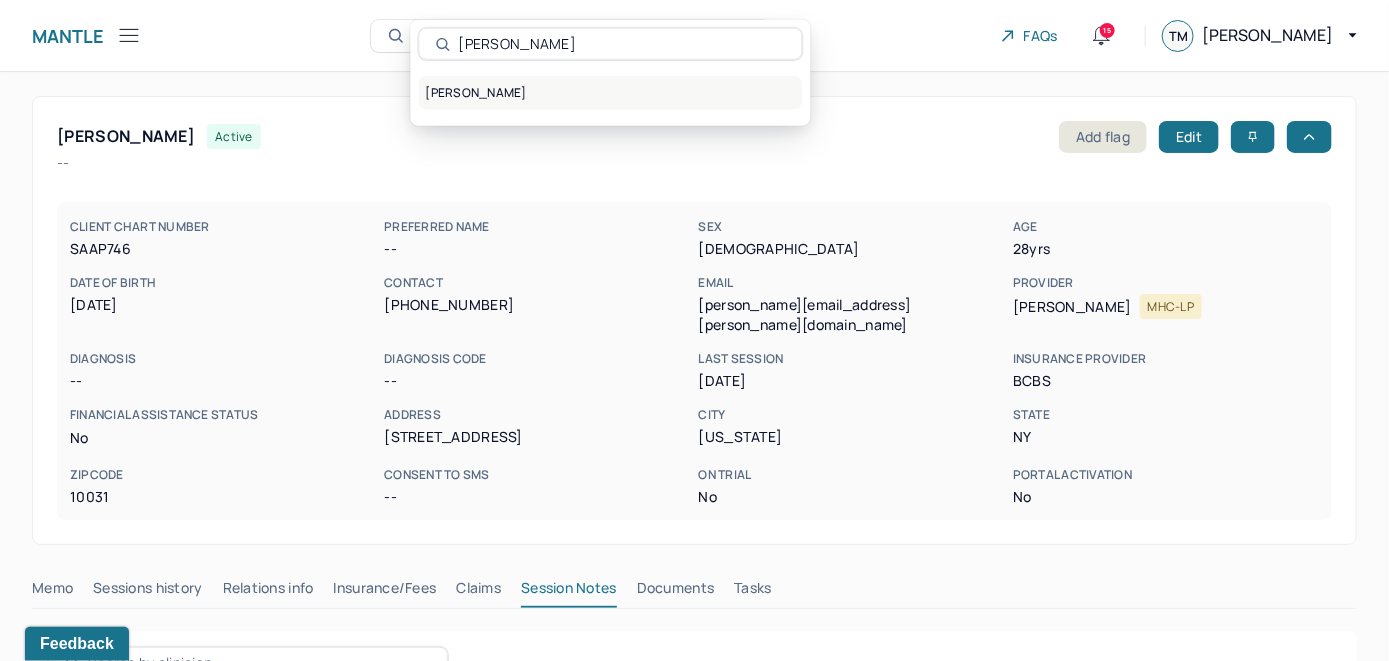 type on "[PERSON_NAME]" 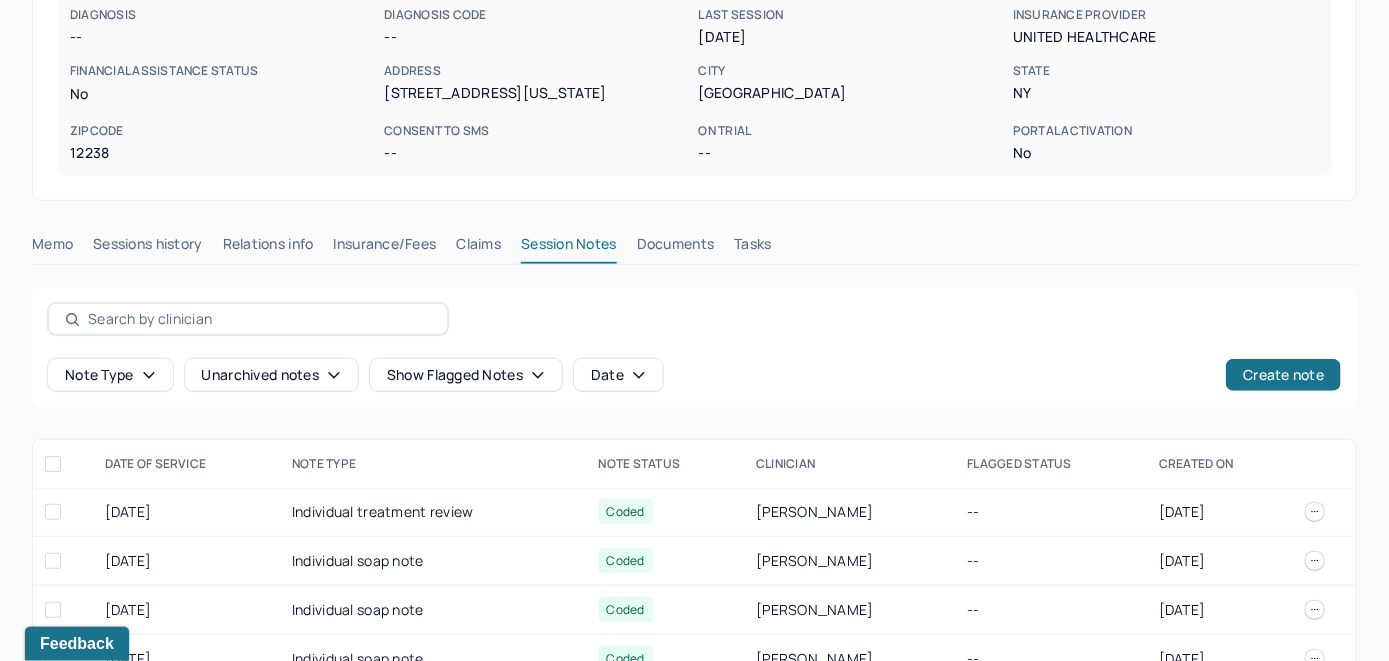 scroll, scrollTop: 300, scrollLeft: 0, axis: vertical 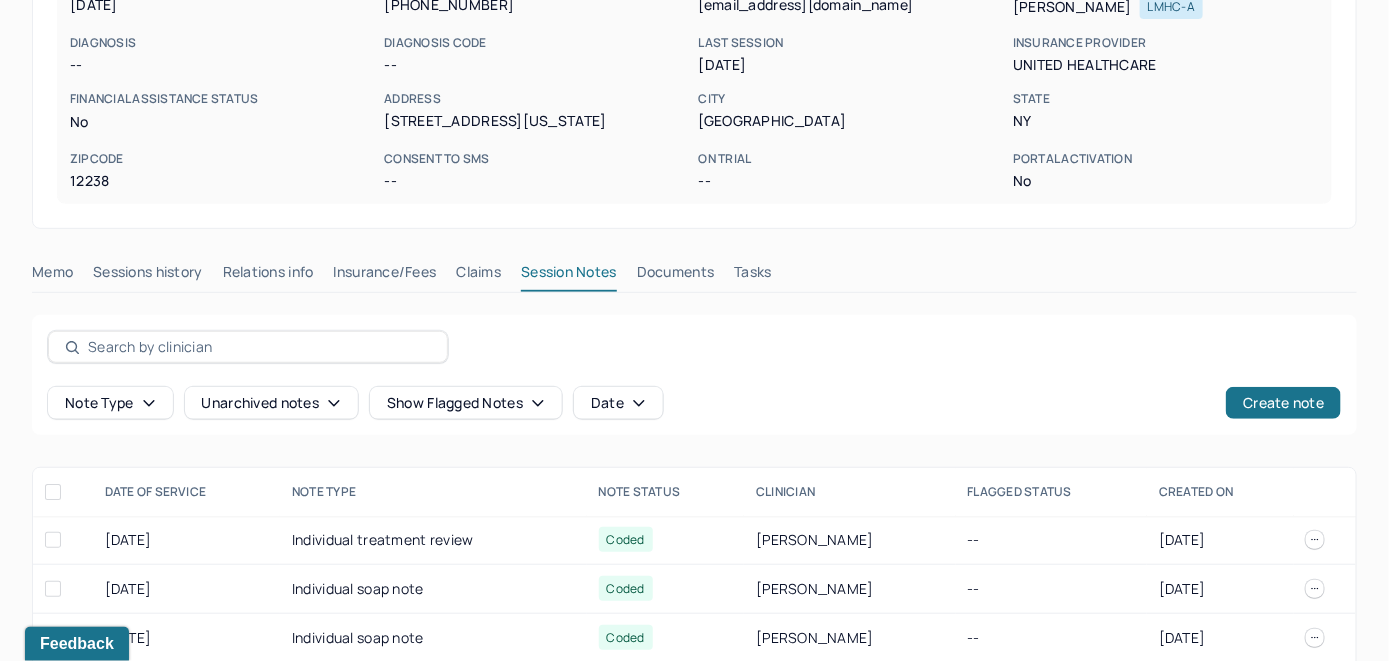 click on "Memo" at bounding box center (52, 276) 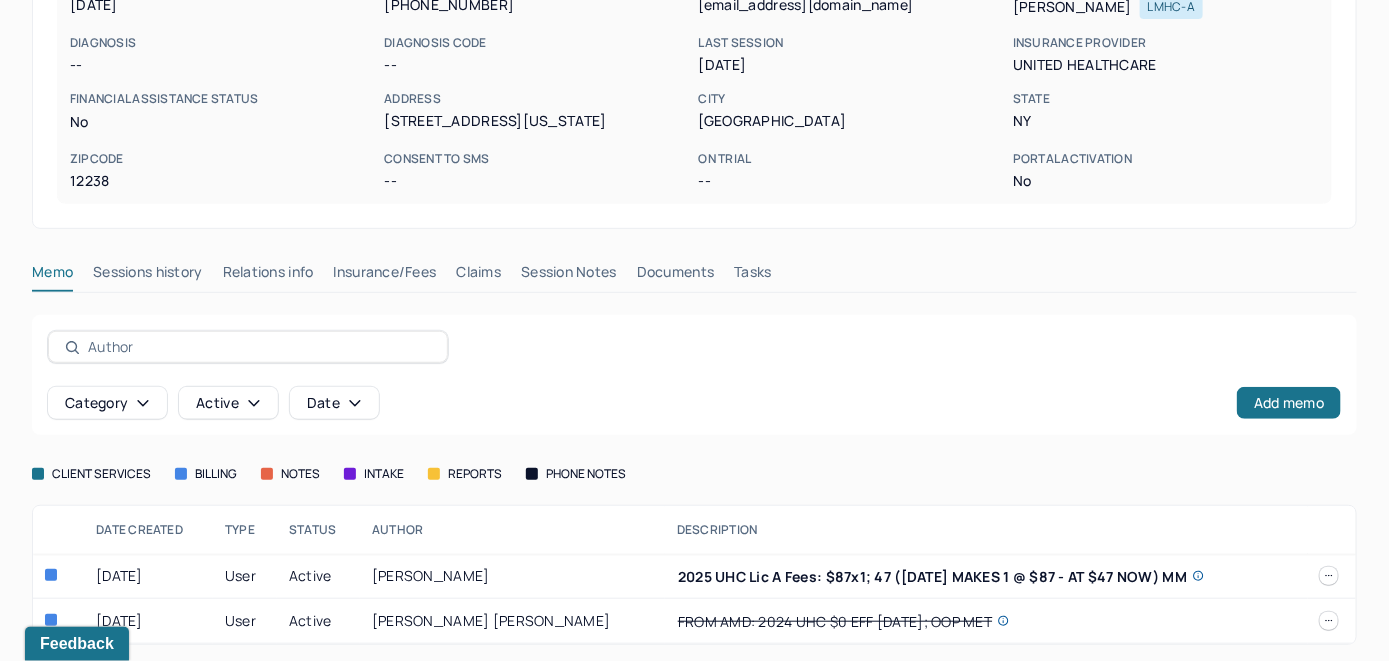 click on "Insurance/Fees" at bounding box center [385, 276] 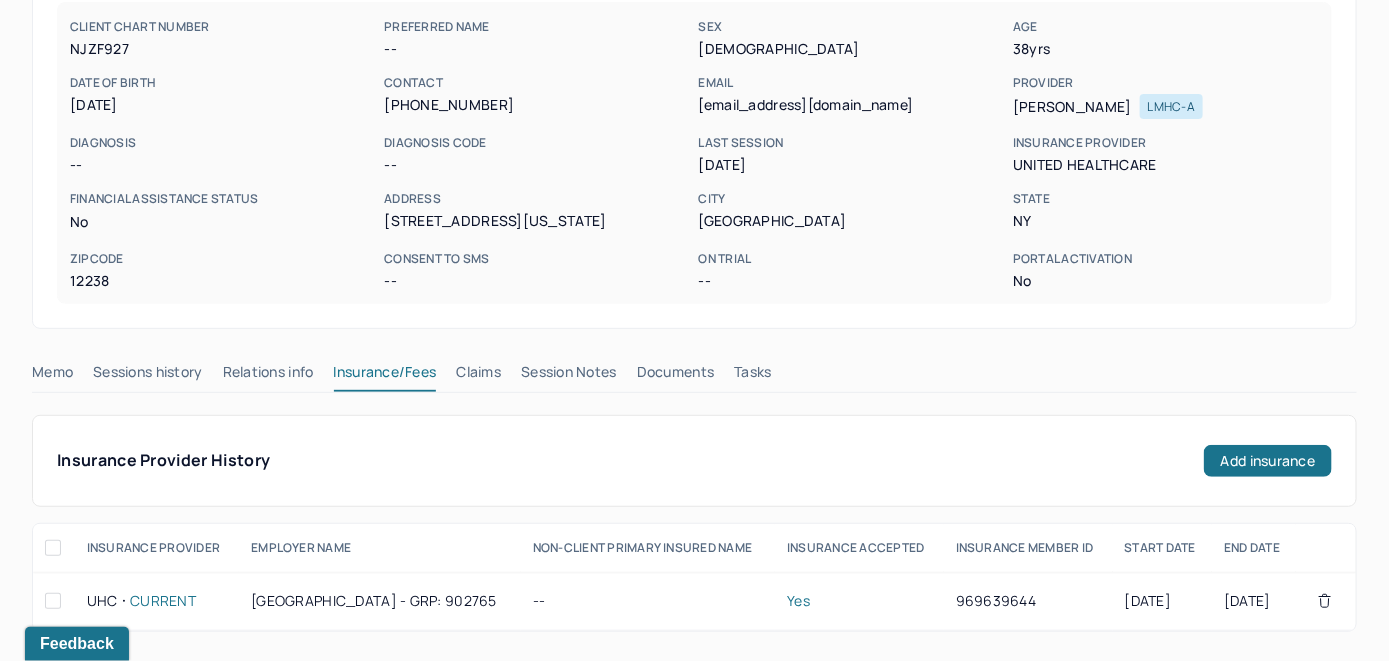 click on "Claims" at bounding box center [478, 376] 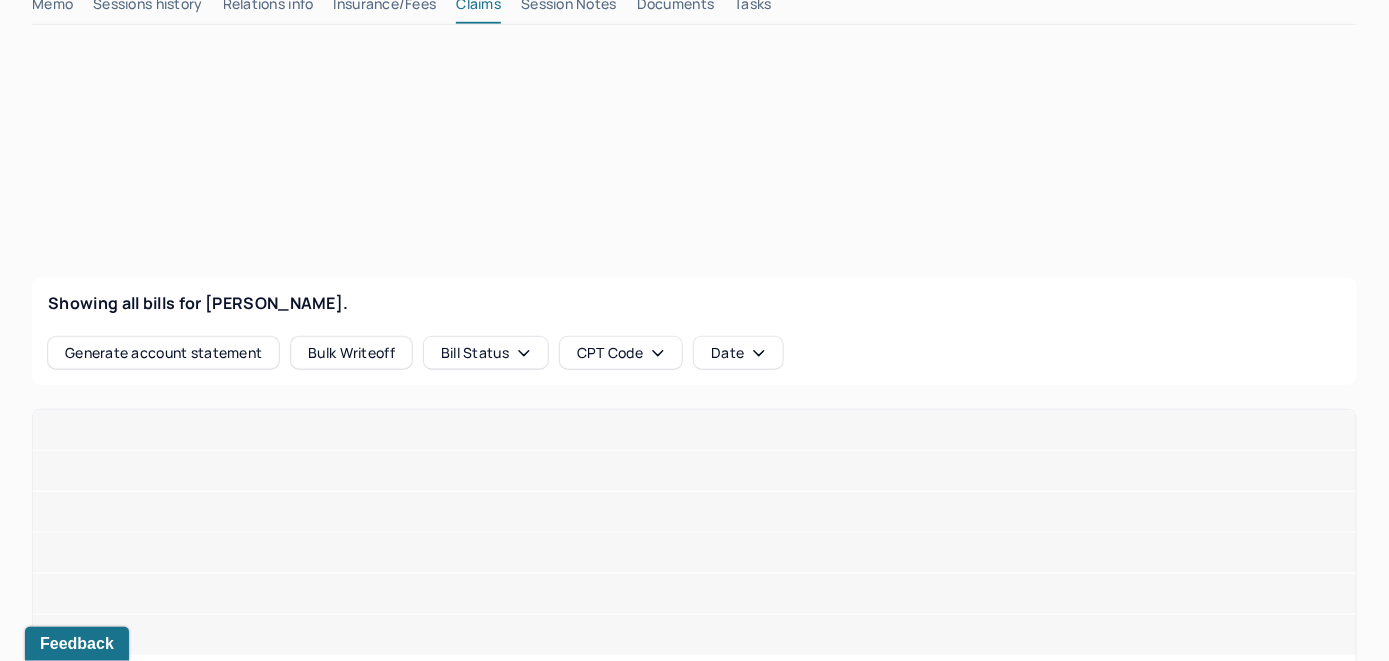 scroll, scrollTop: 600, scrollLeft: 0, axis: vertical 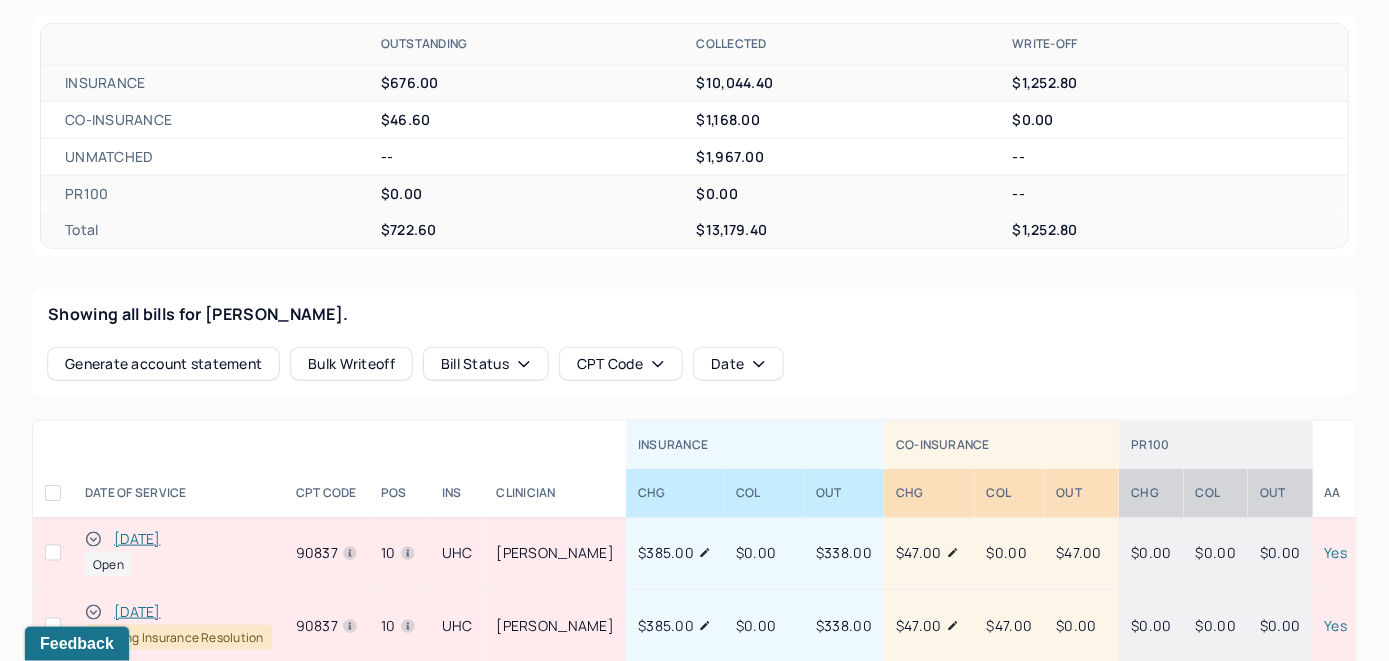click on "[DATE]" at bounding box center [137, 539] 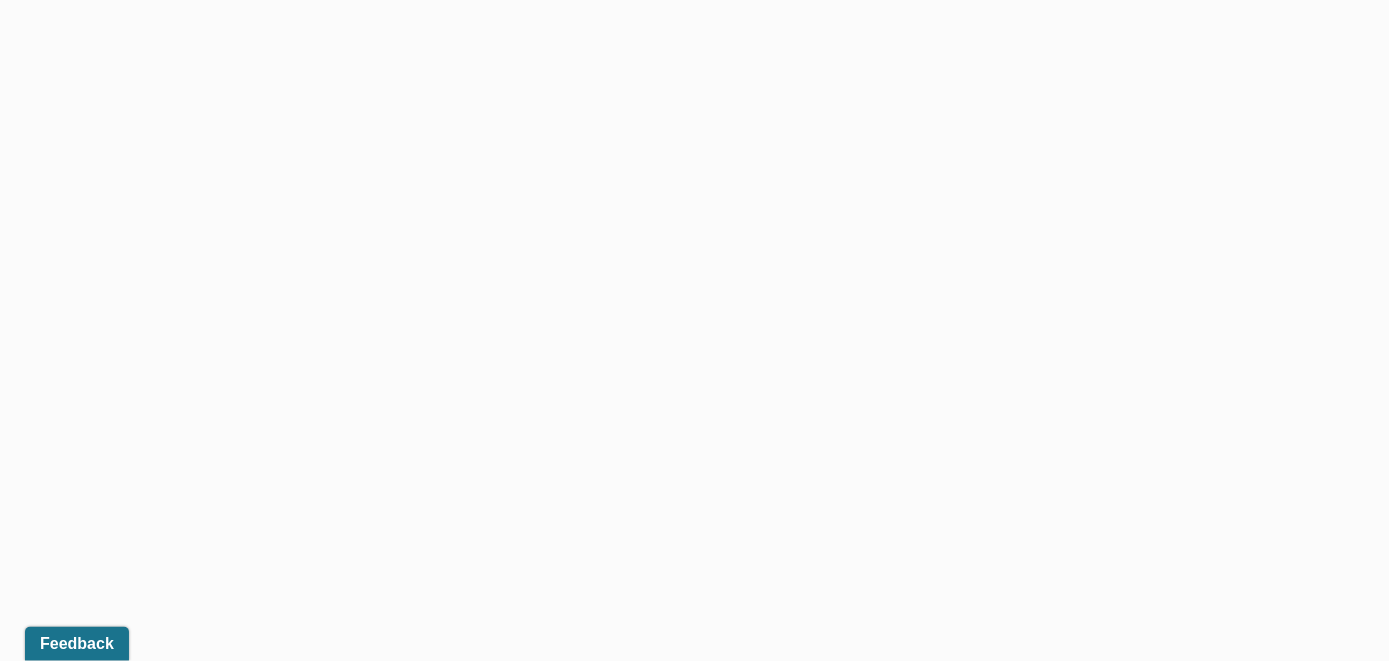 scroll, scrollTop: 528, scrollLeft: 0, axis: vertical 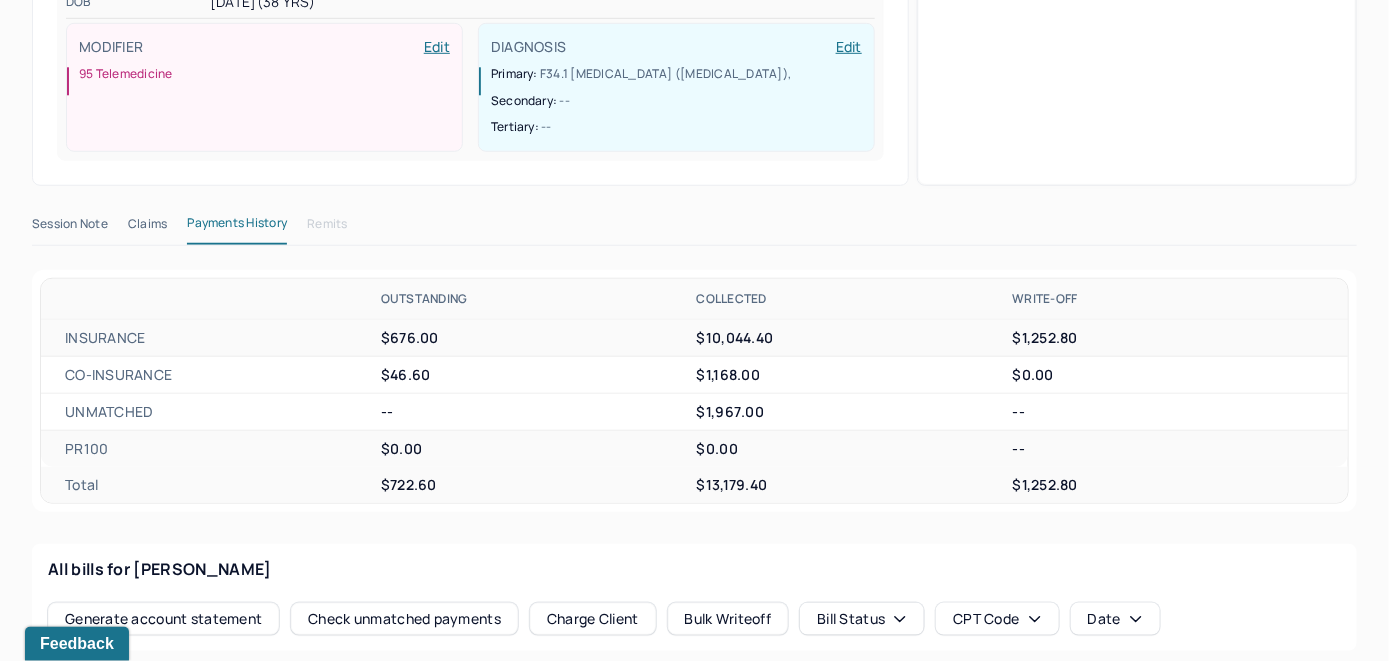 click on "Check unmatched payments" at bounding box center (404, 619) 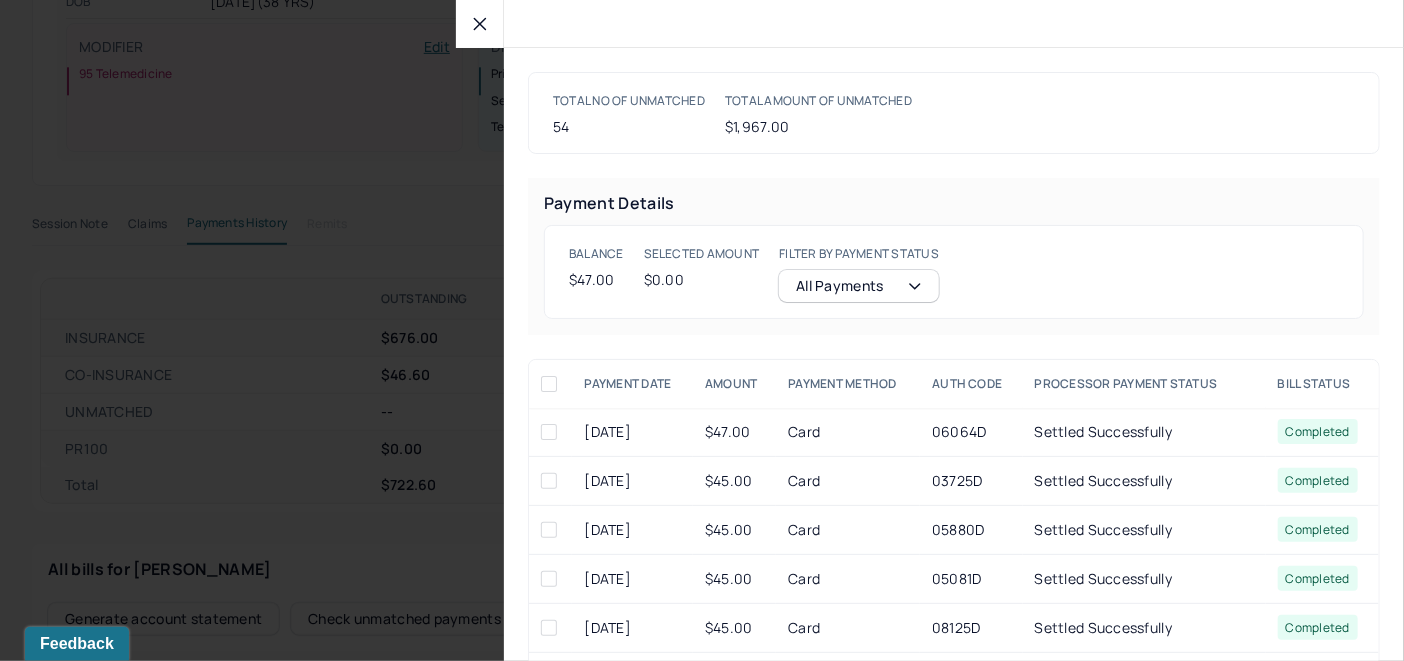click at bounding box center (549, 432) 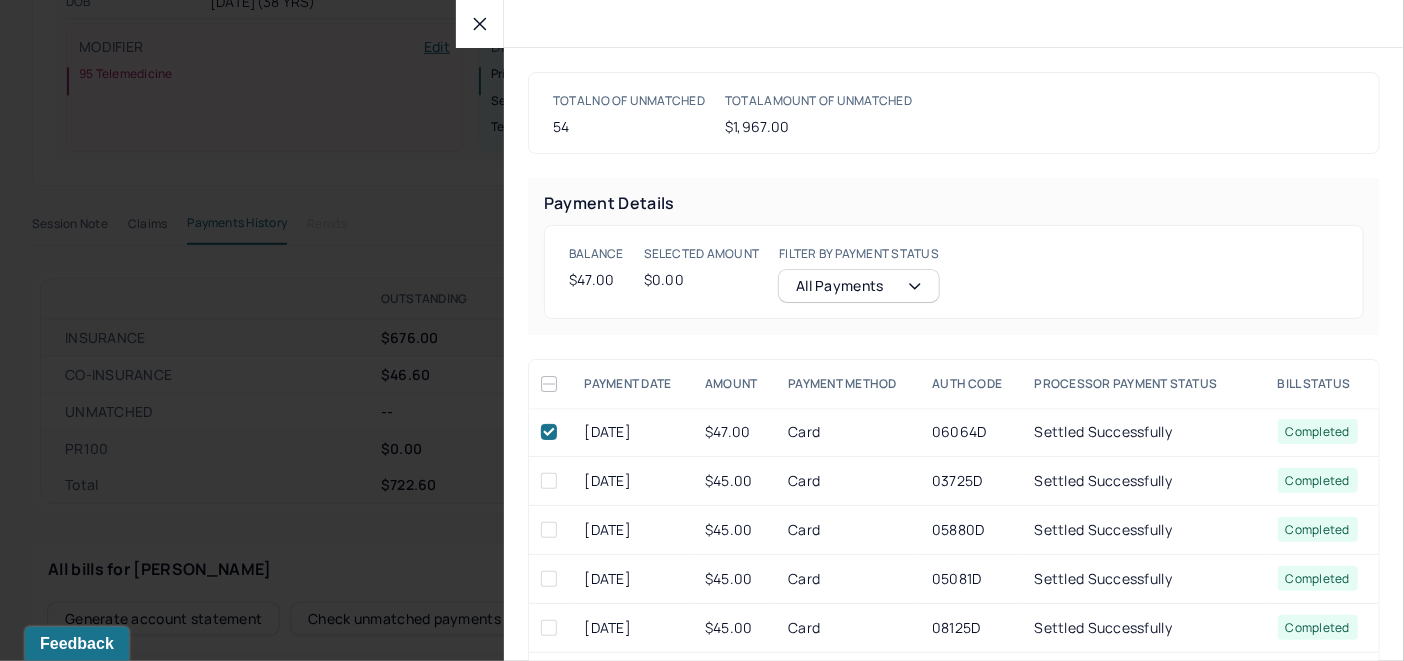 checkbox on "true" 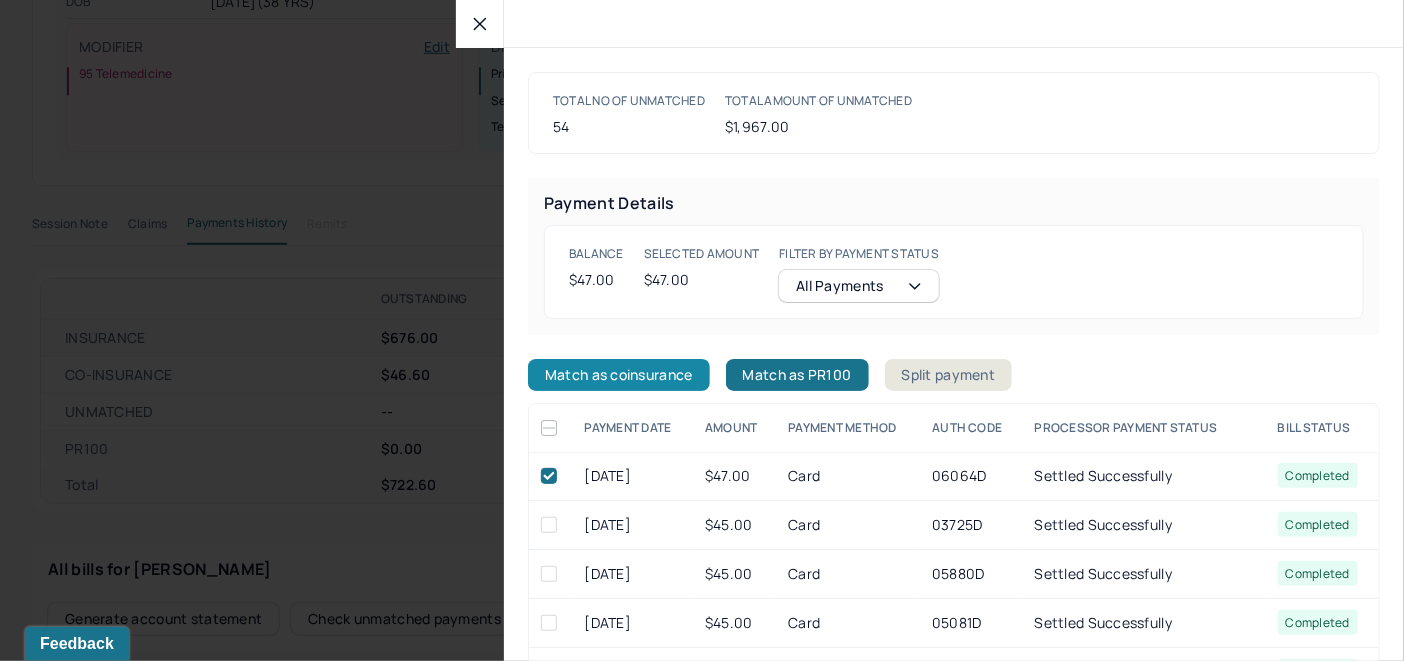 click on "Match as coinsurance" at bounding box center (619, 375) 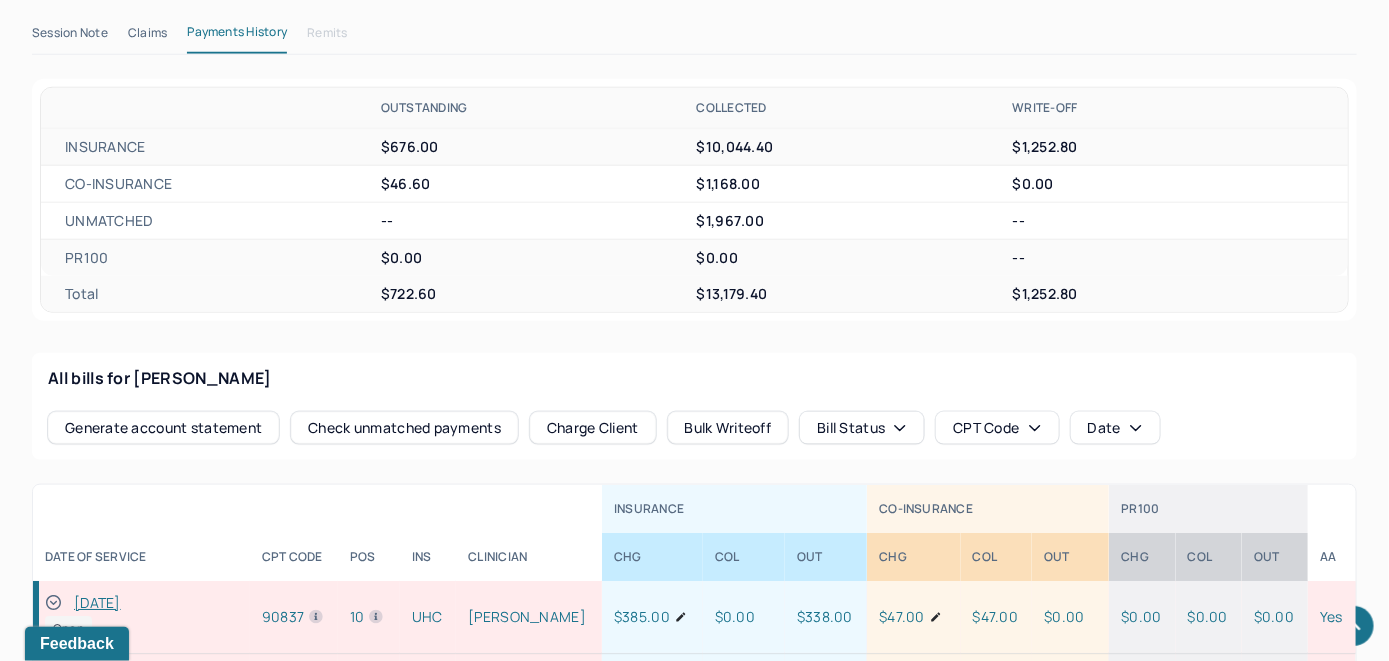 scroll, scrollTop: 828, scrollLeft: 0, axis: vertical 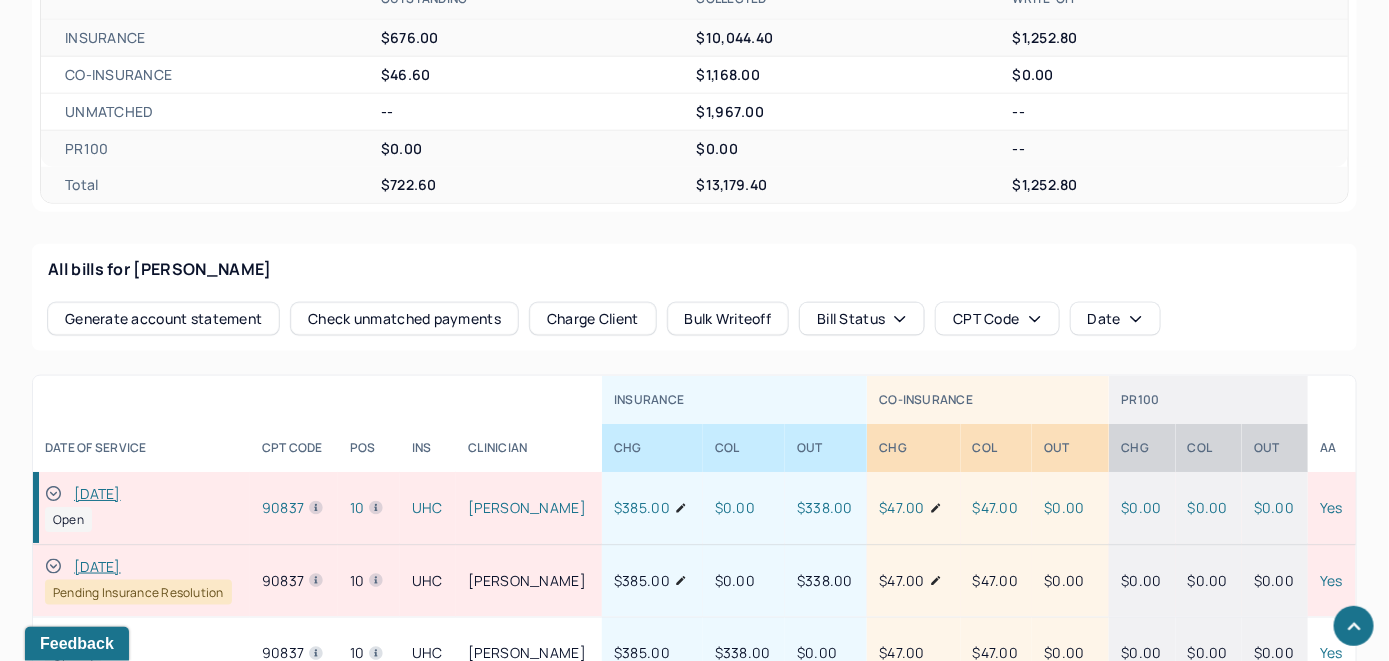 click 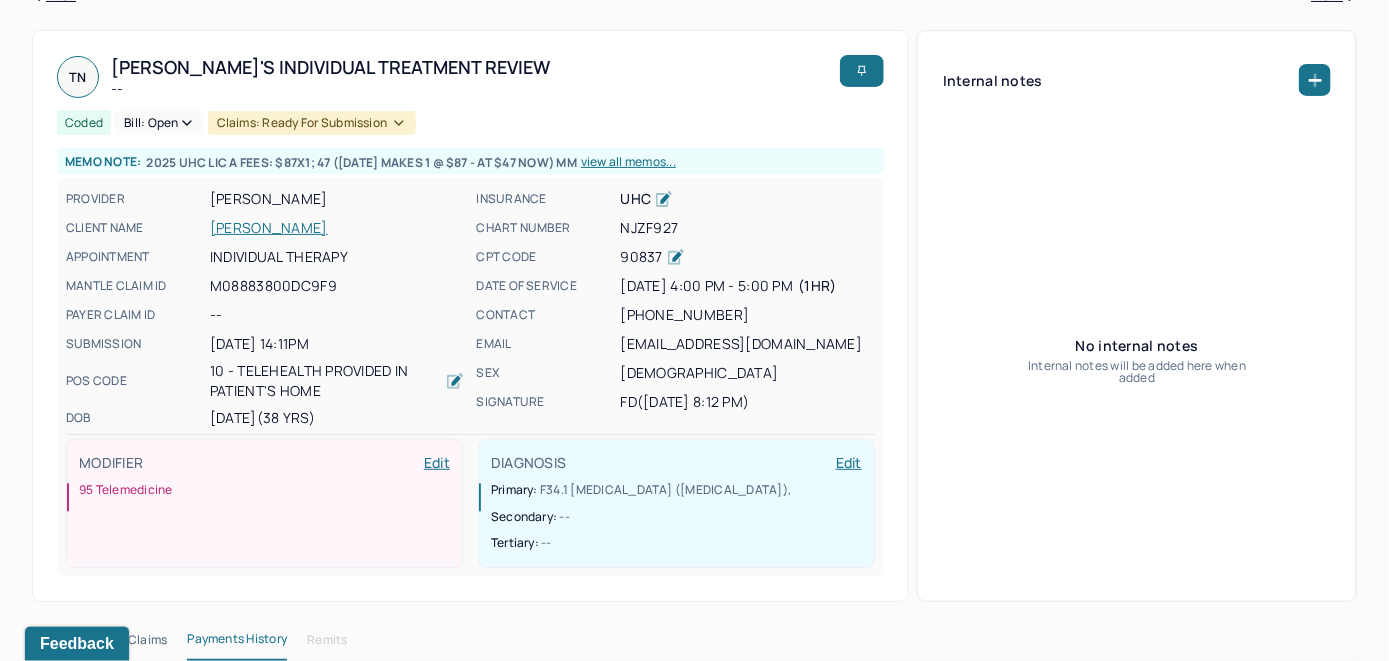 scroll, scrollTop: 0, scrollLeft: 0, axis: both 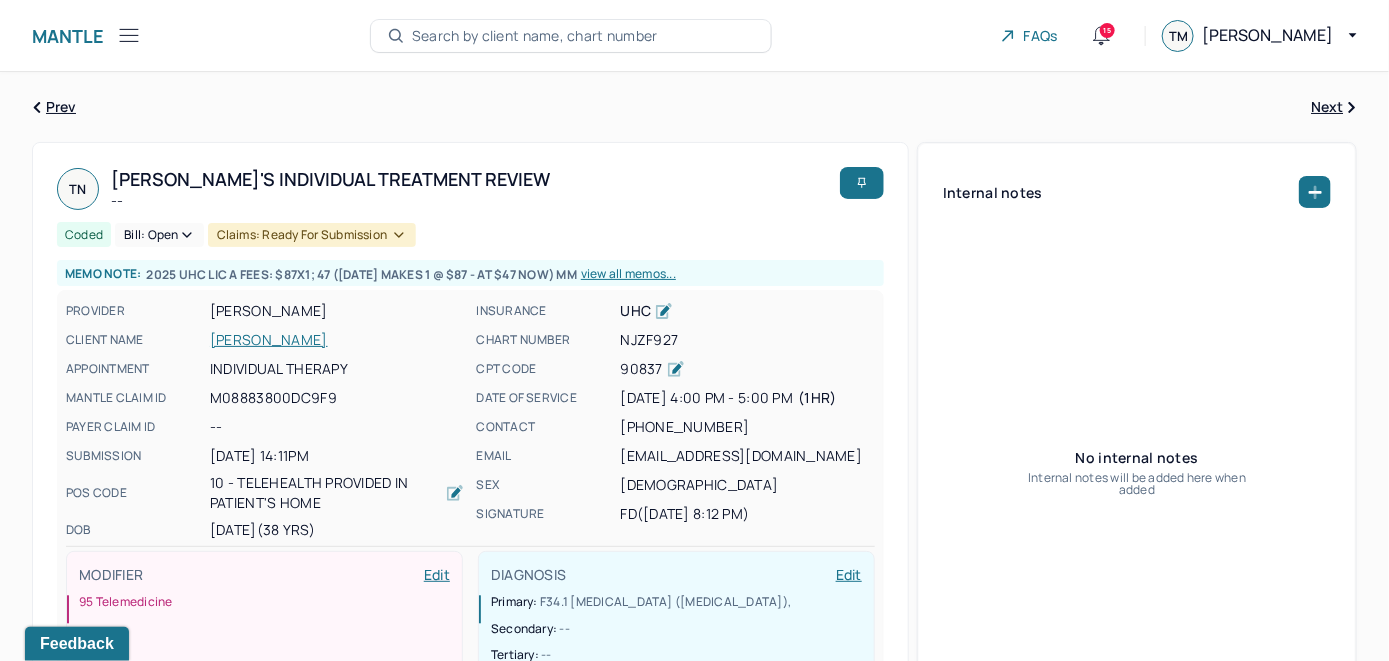 click on "Bill: Open" at bounding box center [159, 235] 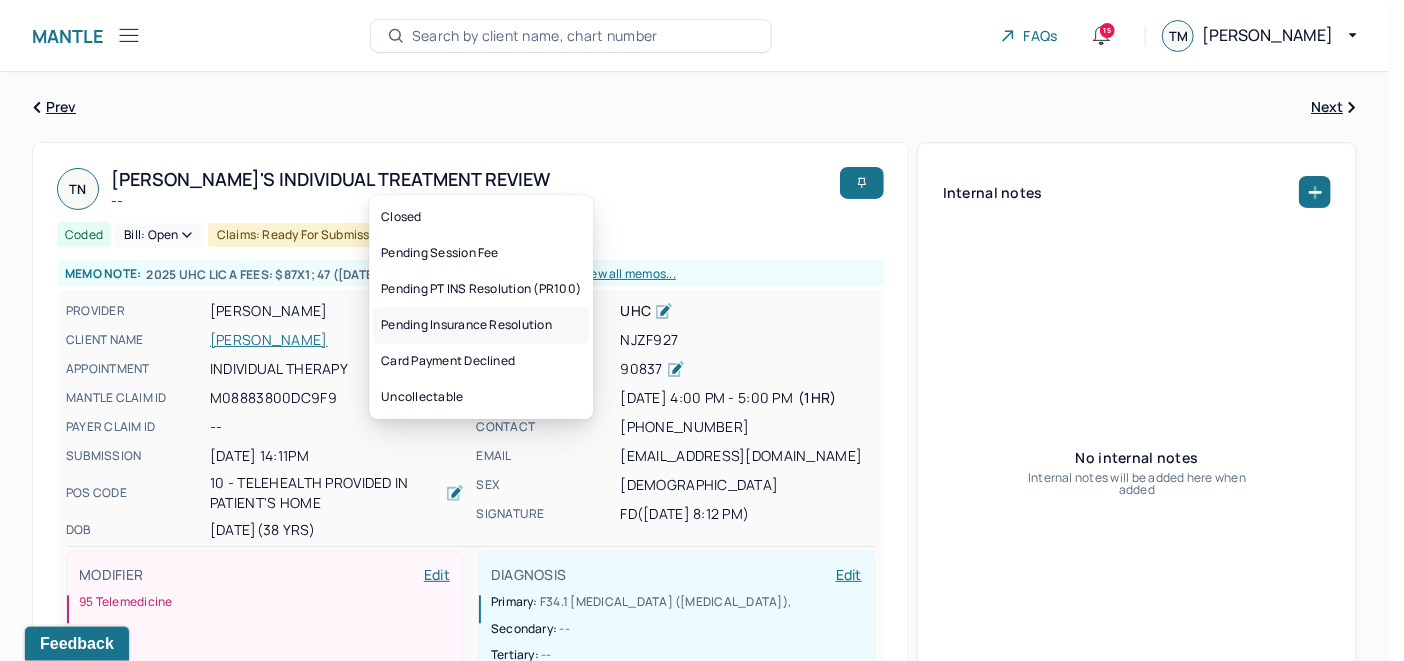 click on "Pending Insurance Resolution" at bounding box center [481, 325] 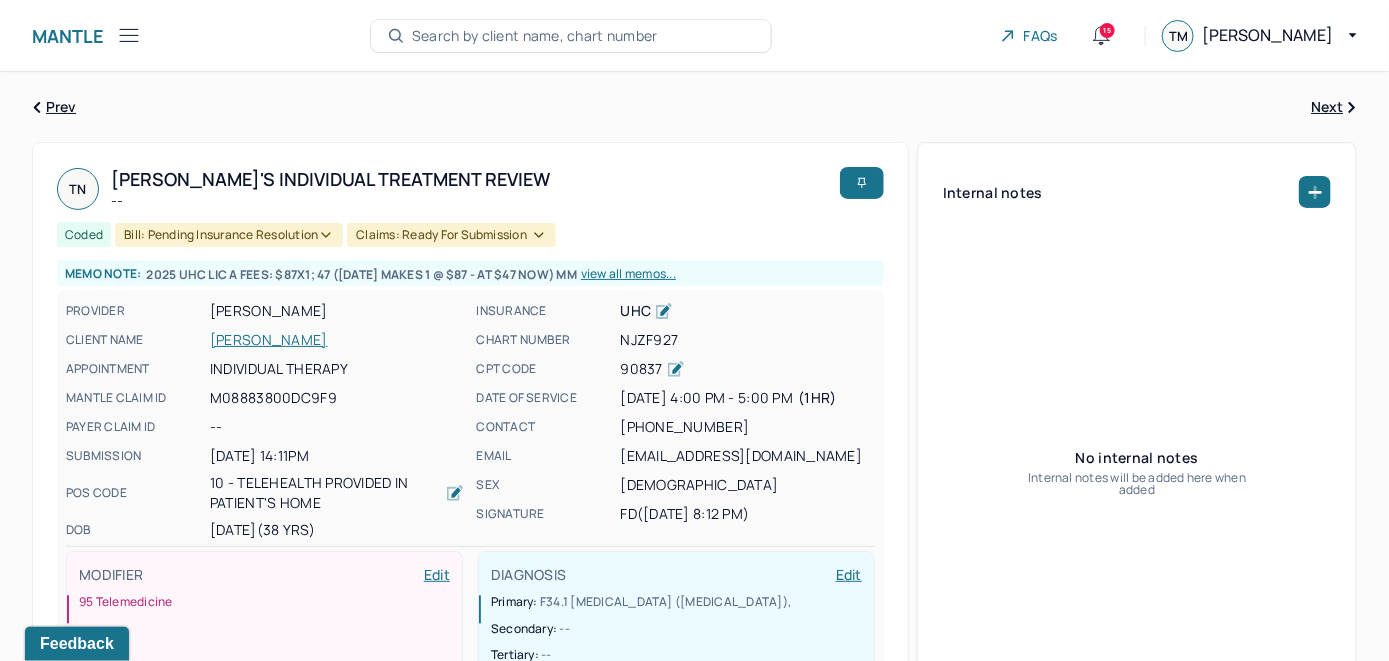 click on "Search by client name, chart number" at bounding box center (535, 36) 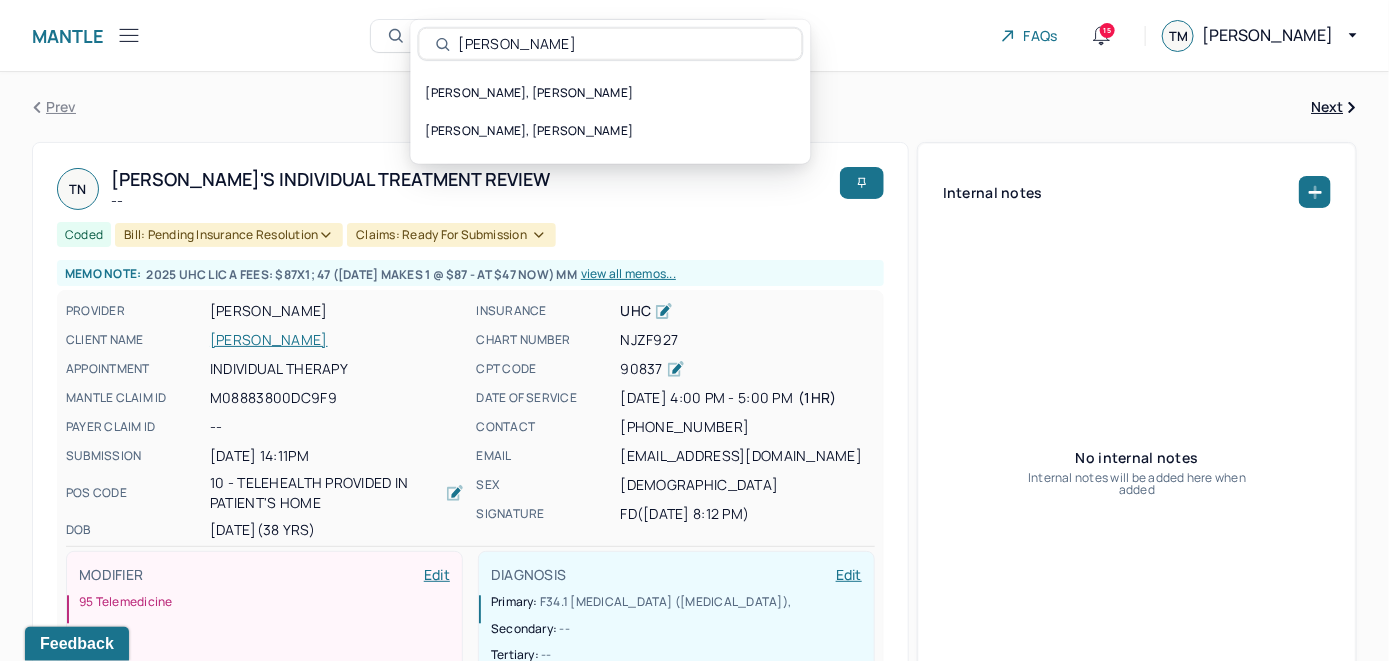 drag, startPoint x: 564, startPoint y: 40, endPoint x: 448, endPoint y: 63, distance: 118.258194 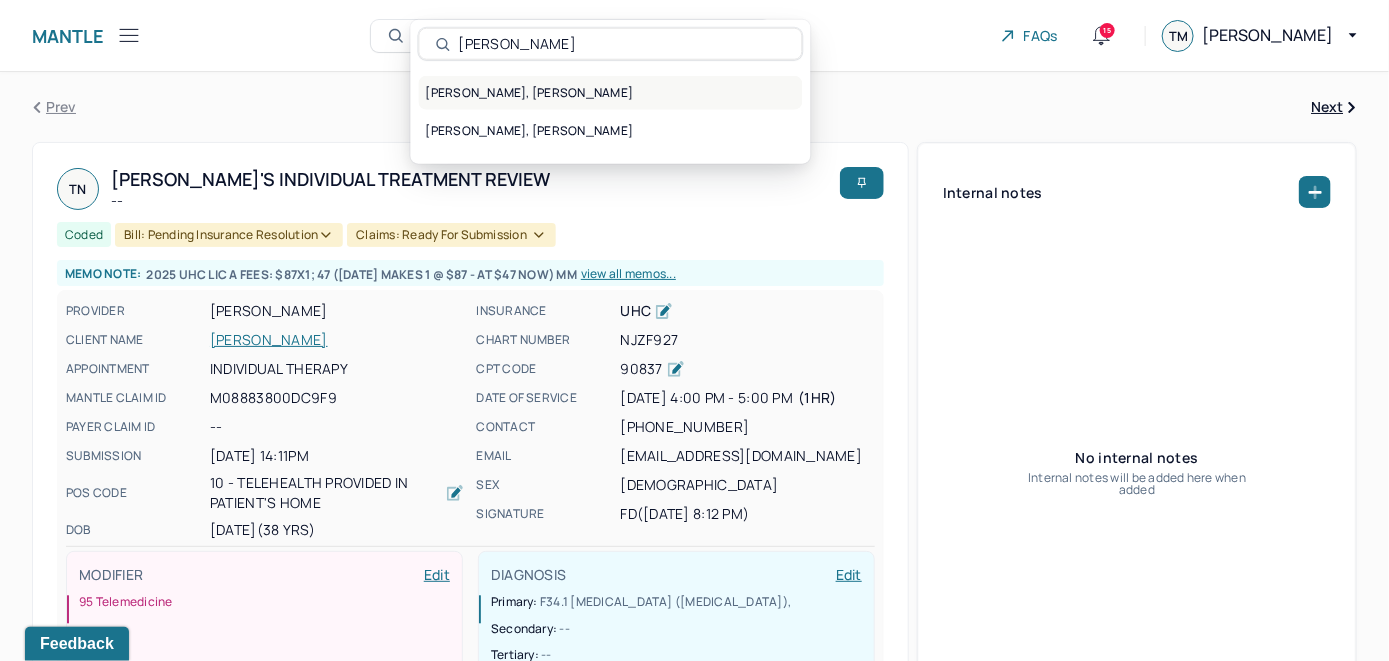 paste on "CSCL643" 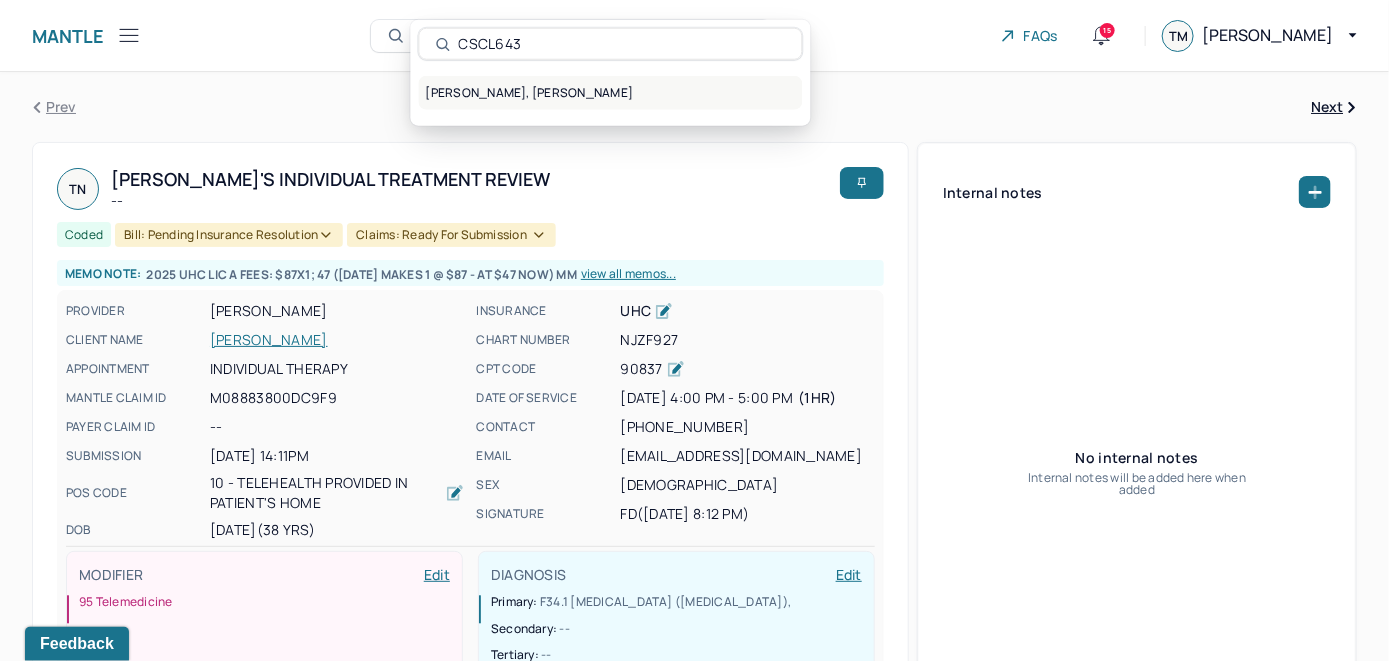 type on "CSCL643" 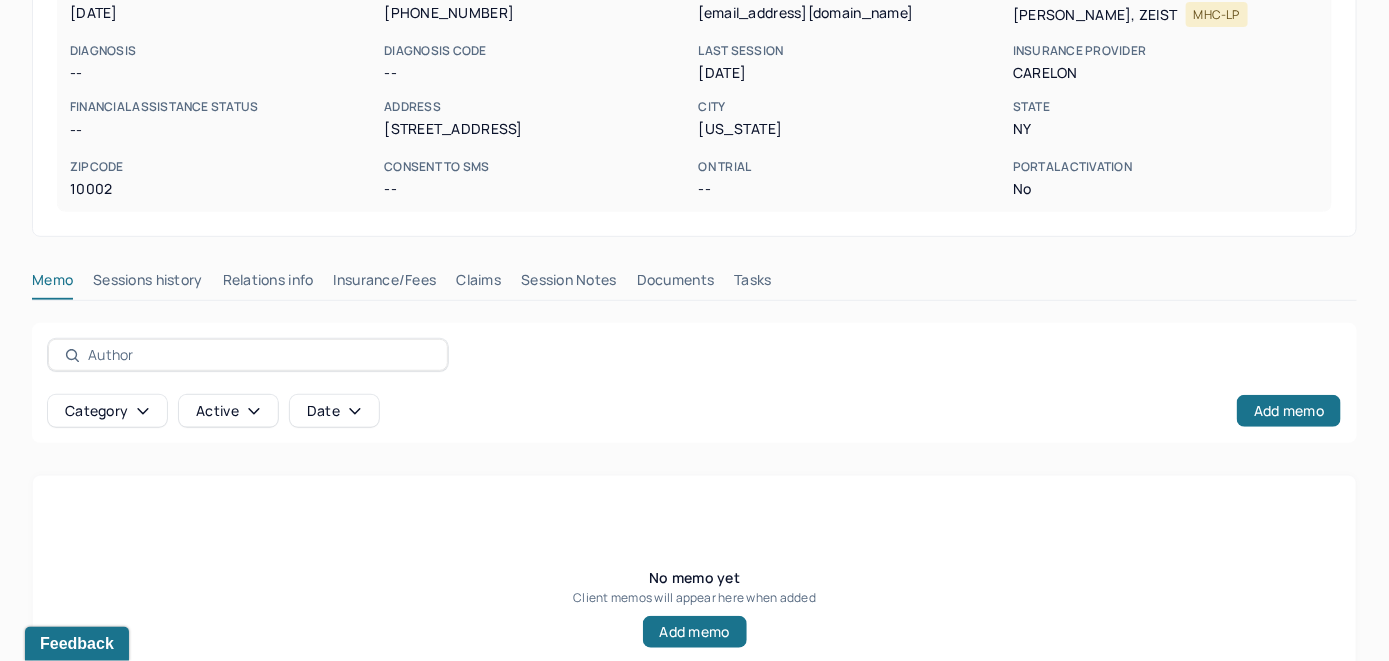 scroll, scrollTop: 393, scrollLeft: 0, axis: vertical 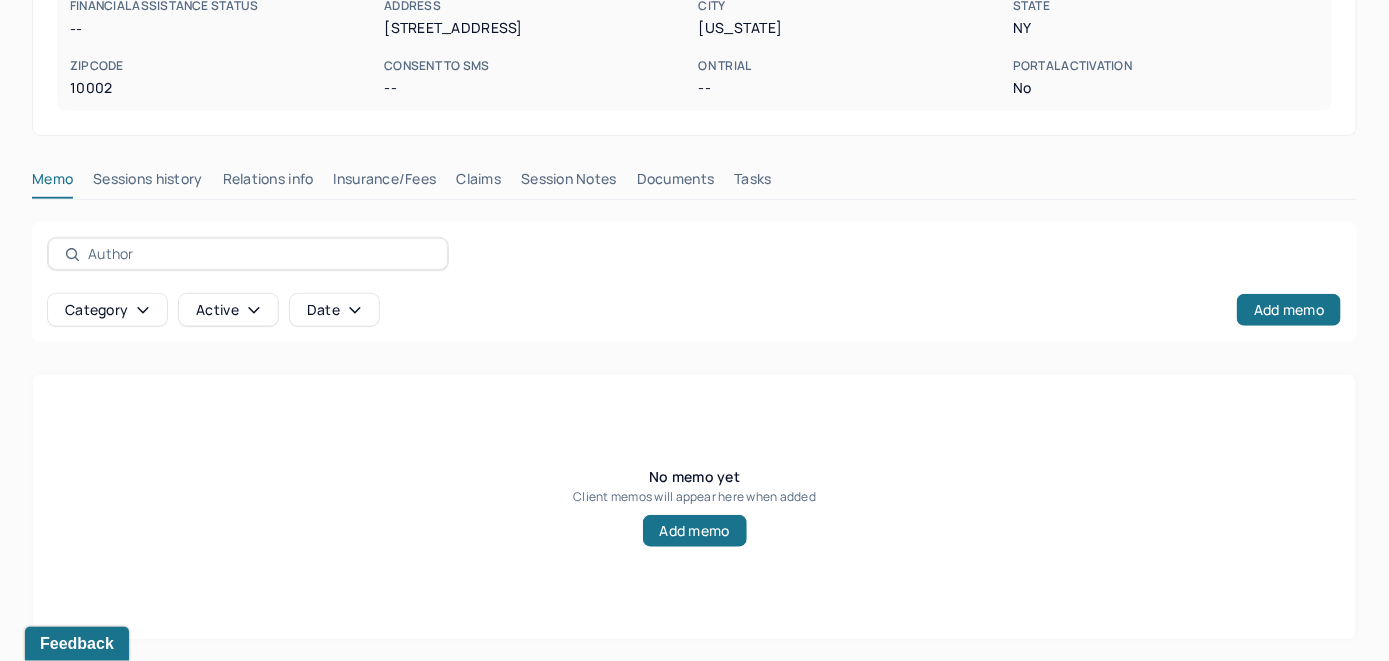 click on "Insurance/Fees" at bounding box center (385, 183) 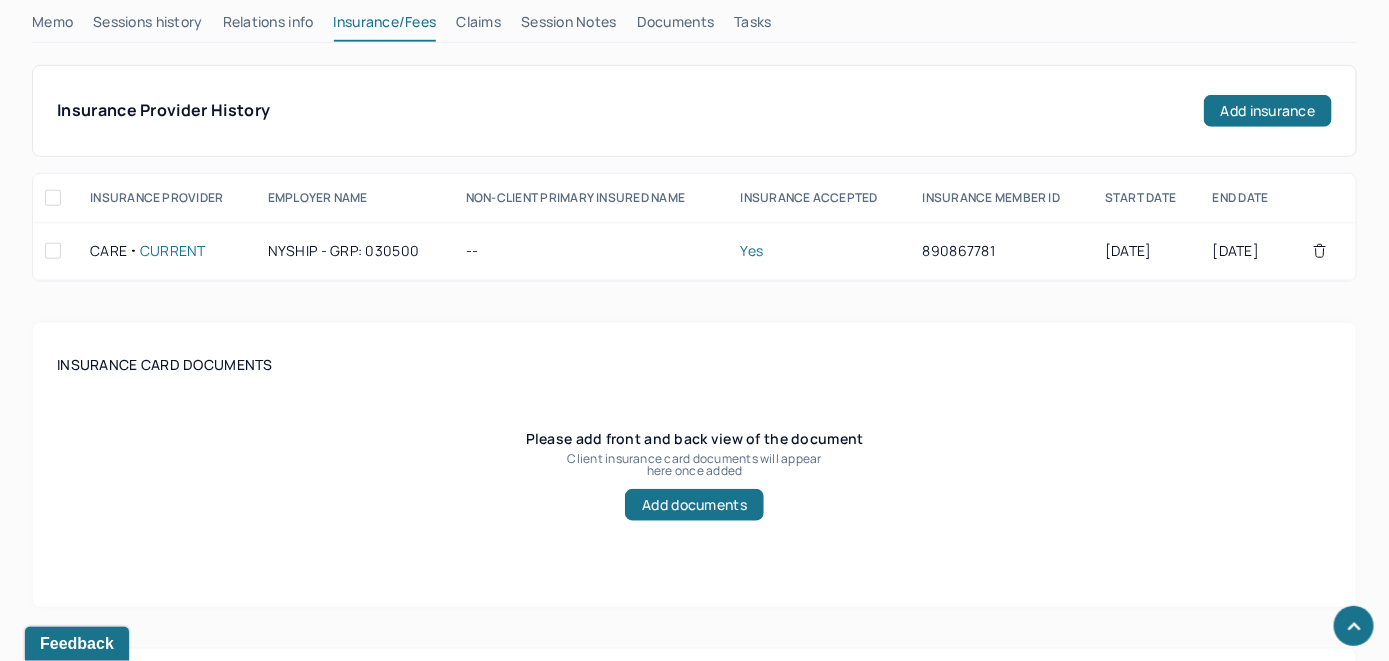 scroll, scrollTop: 393, scrollLeft: 0, axis: vertical 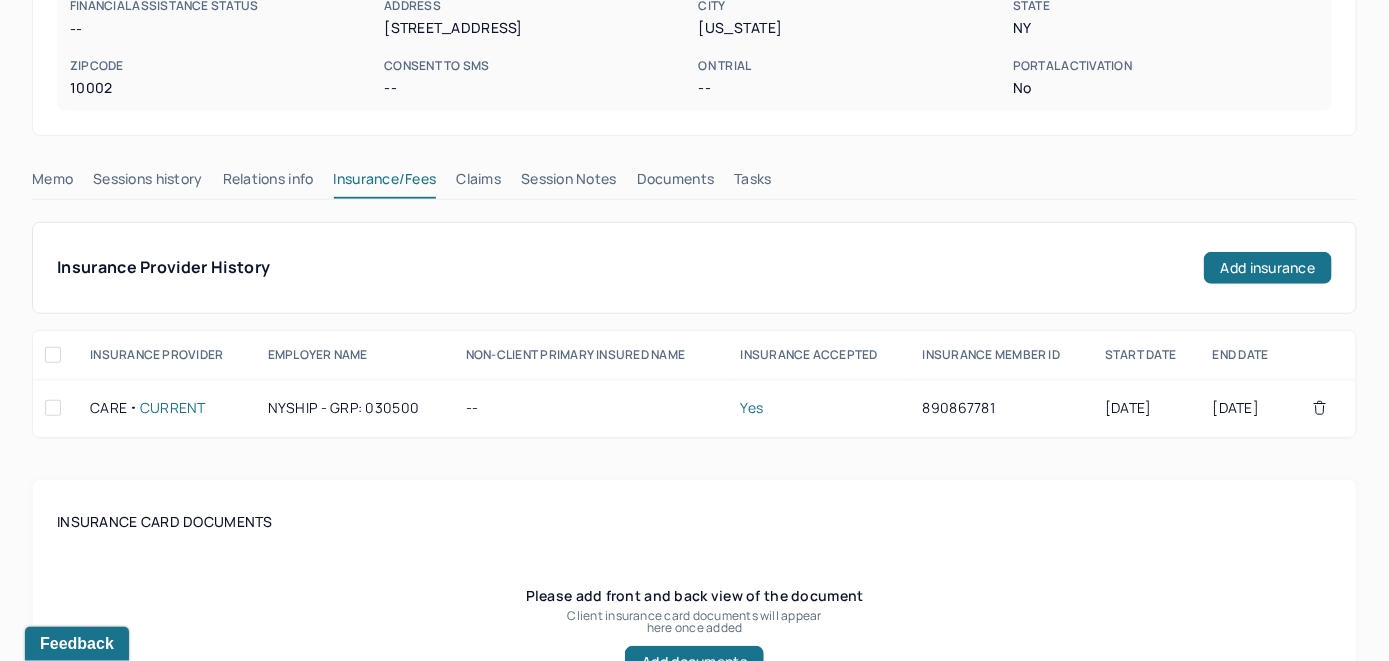 click on "Claims" at bounding box center [478, 183] 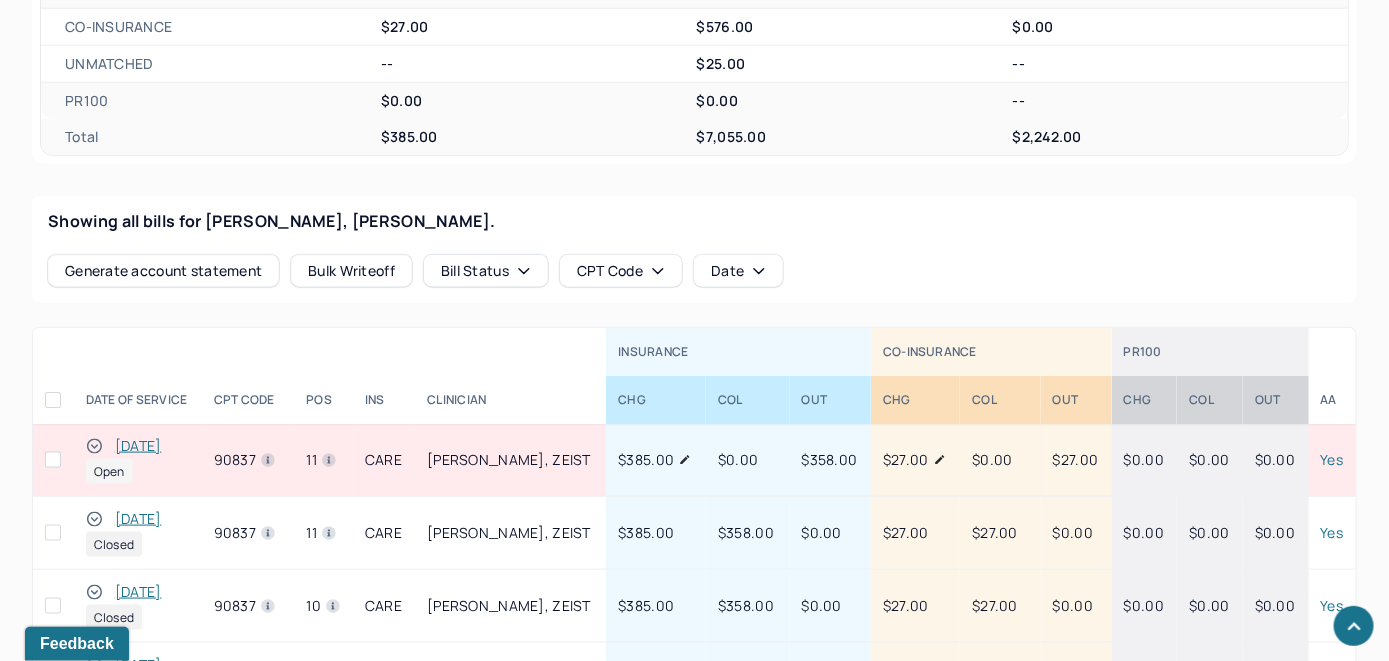 scroll, scrollTop: 735, scrollLeft: 0, axis: vertical 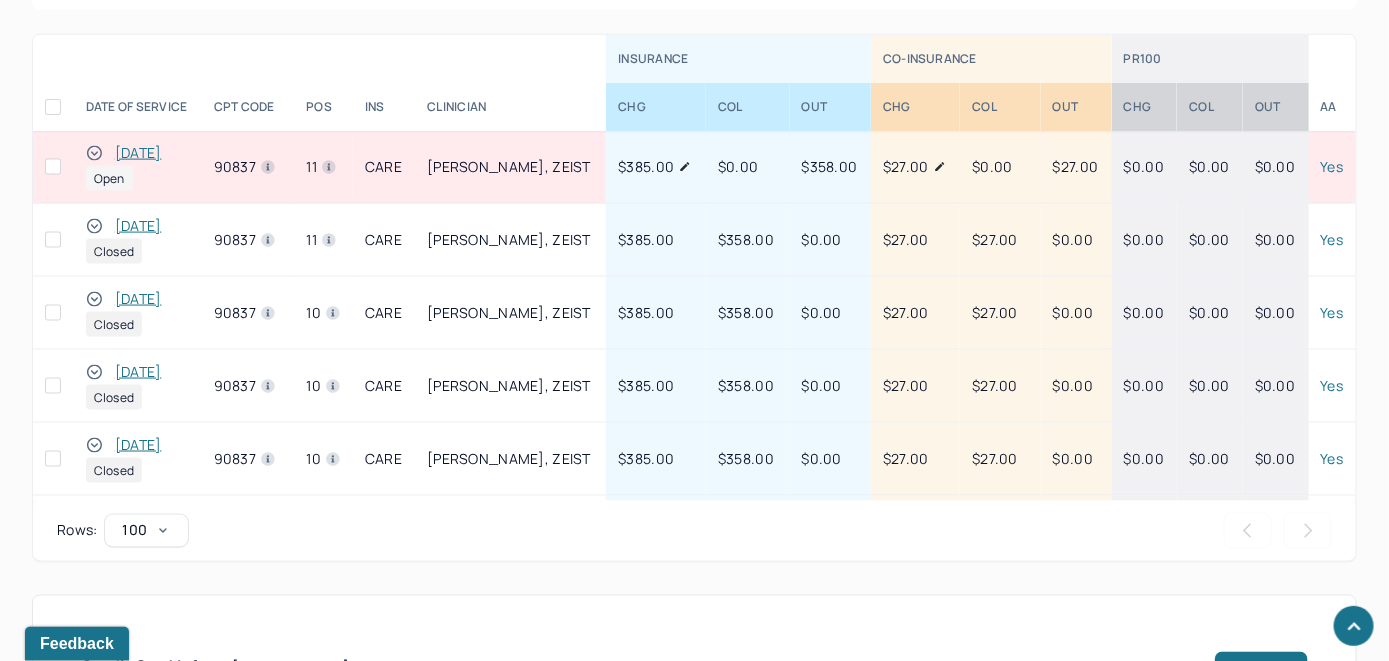 click on "[DATE]" at bounding box center [138, 153] 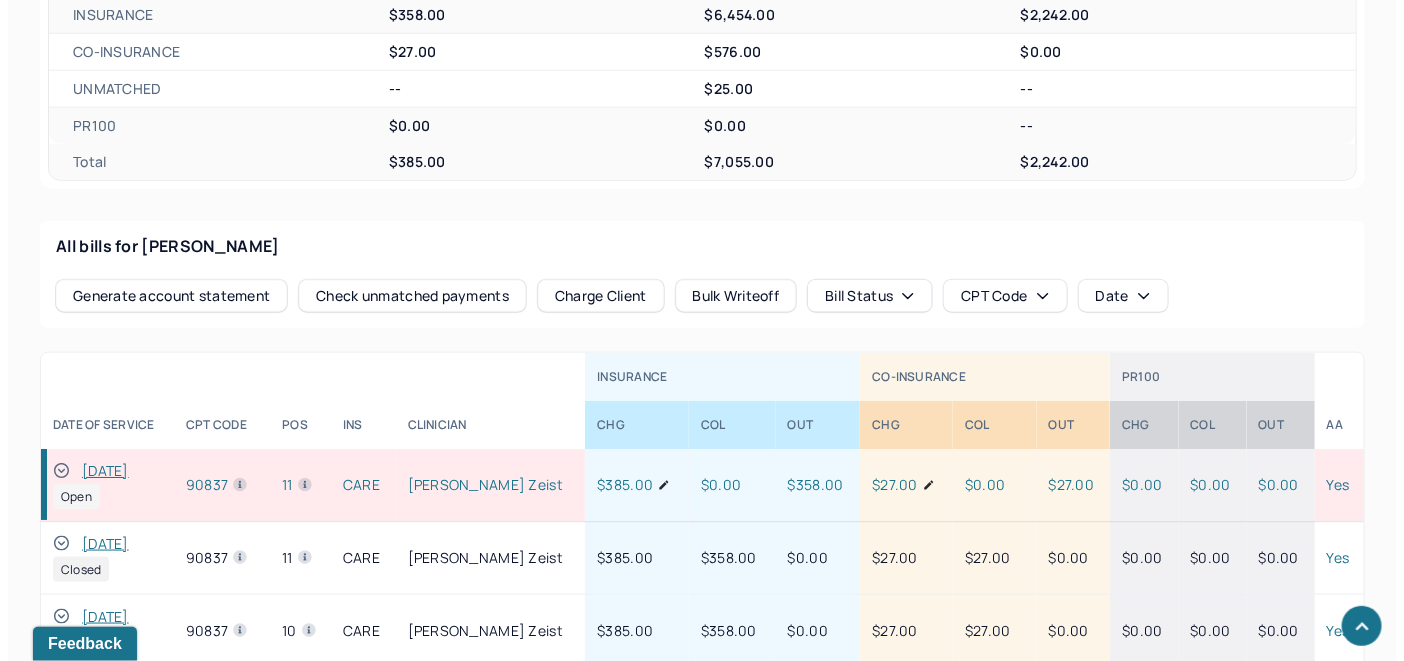 scroll, scrollTop: 914, scrollLeft: 0, axis: vertical 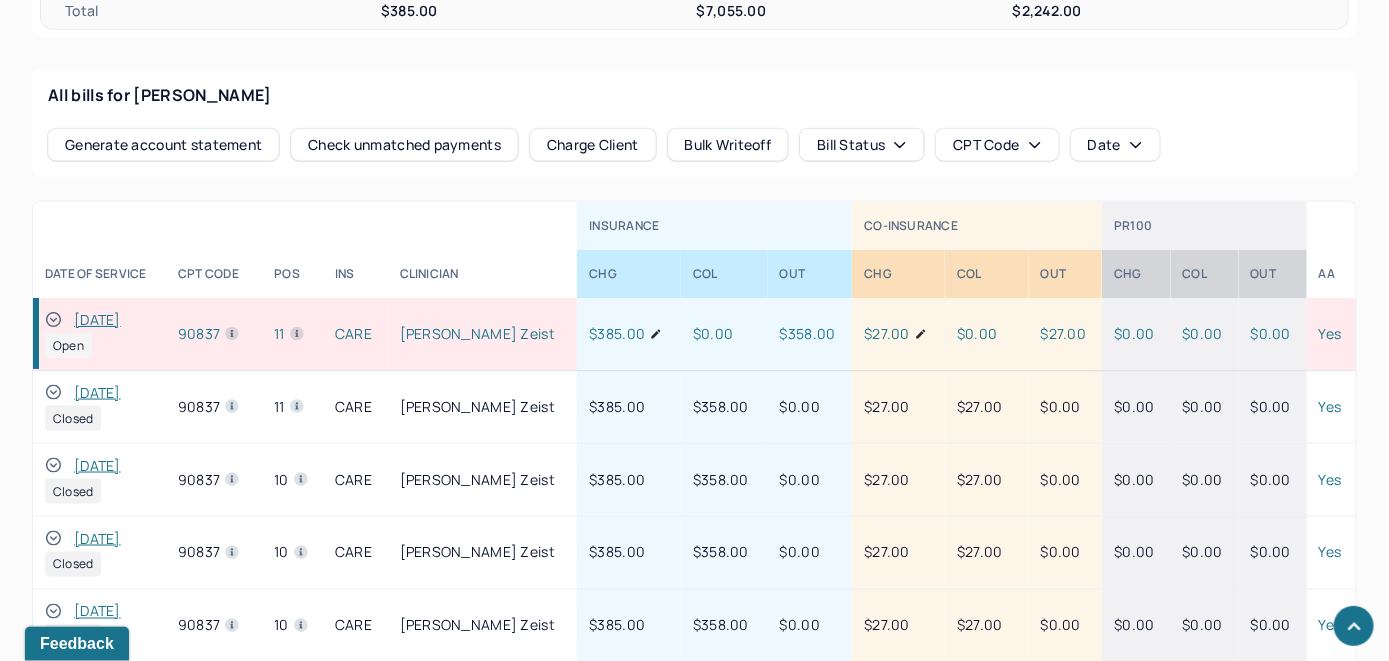 click on "Check unmatched payments" at bounding box center [404, 145] 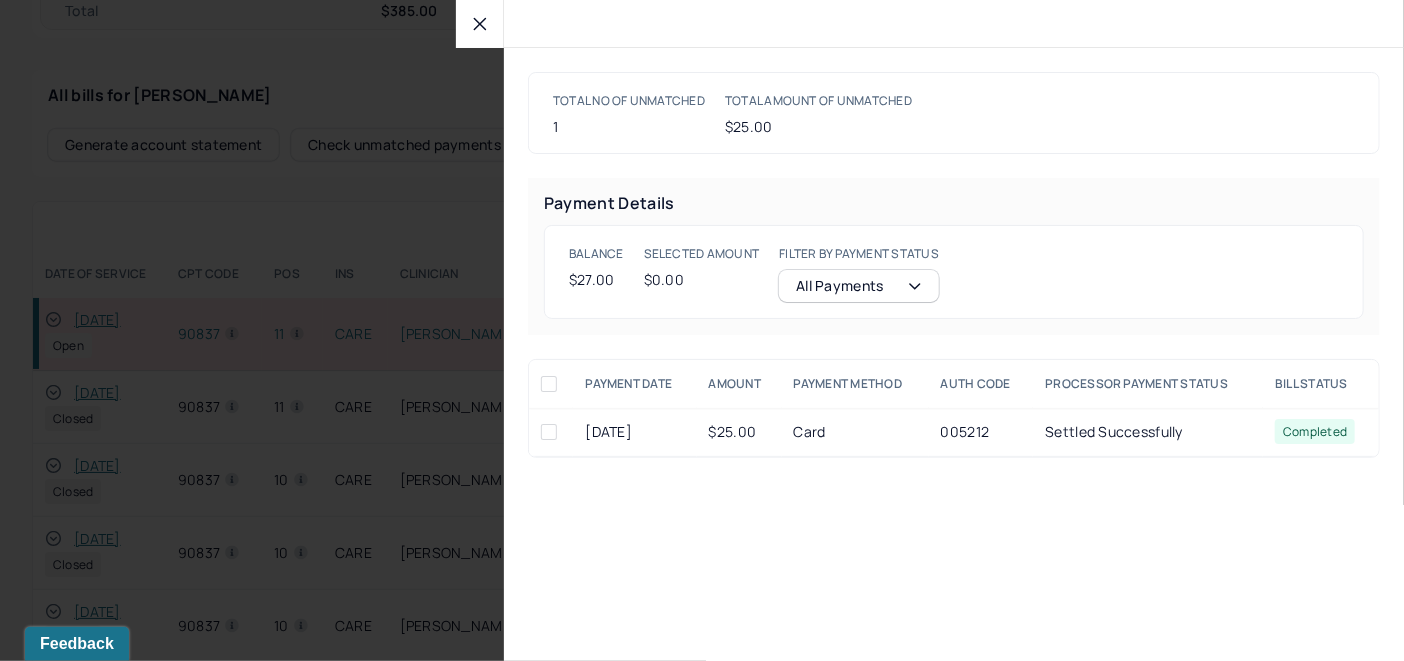 click at bounding box center [480, 24] 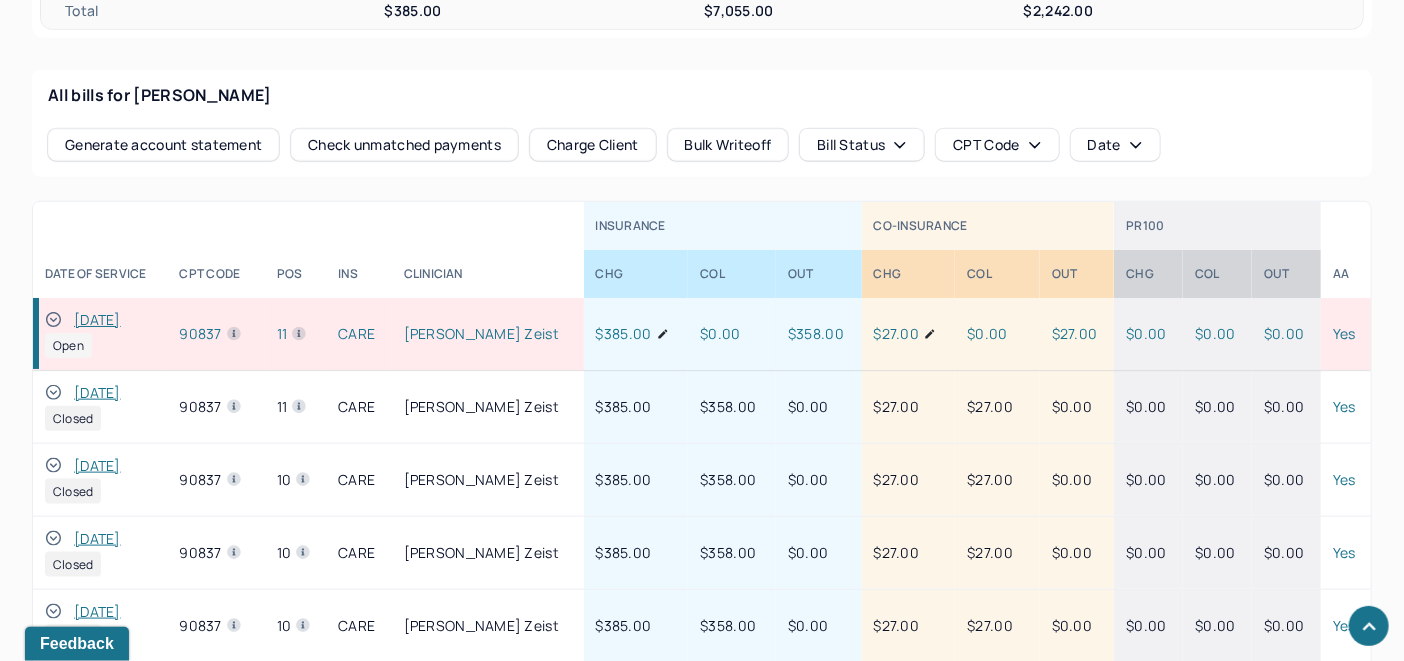 scroll, scrollTop: 916, scrollLeft: 0, axis: vertical 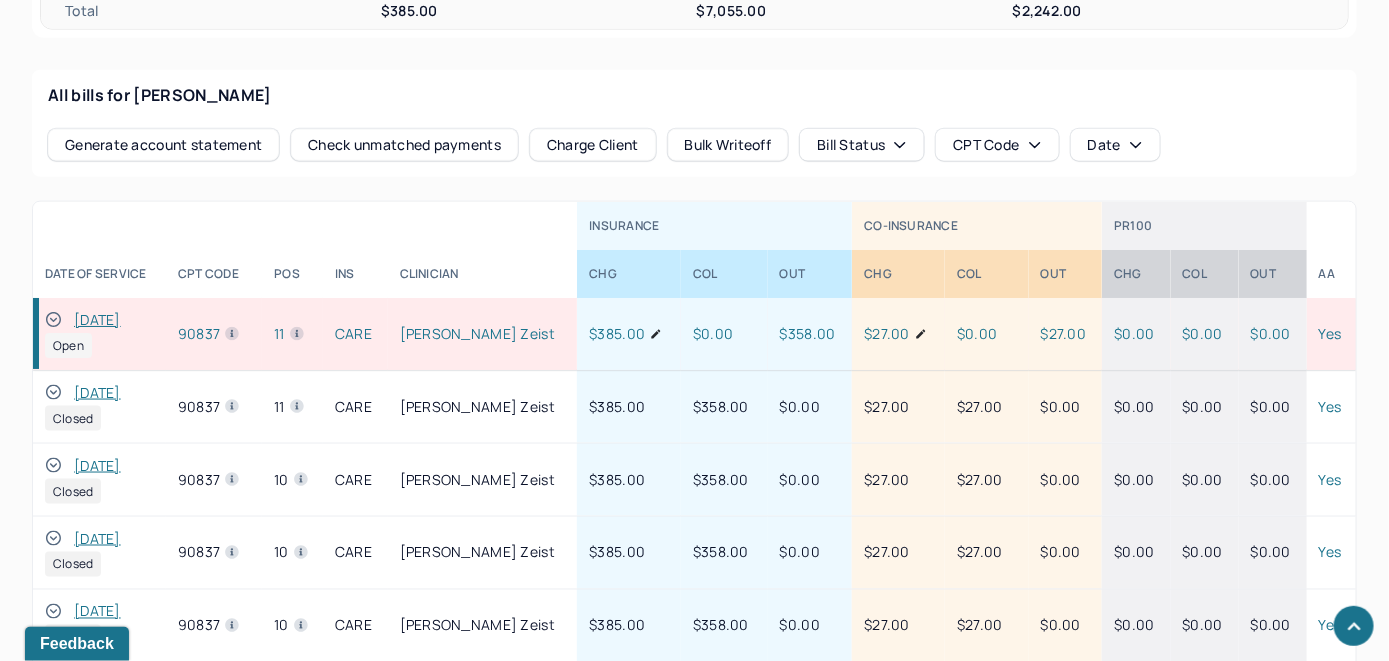 click on "Charge Client" at bounding box center [593, 145] 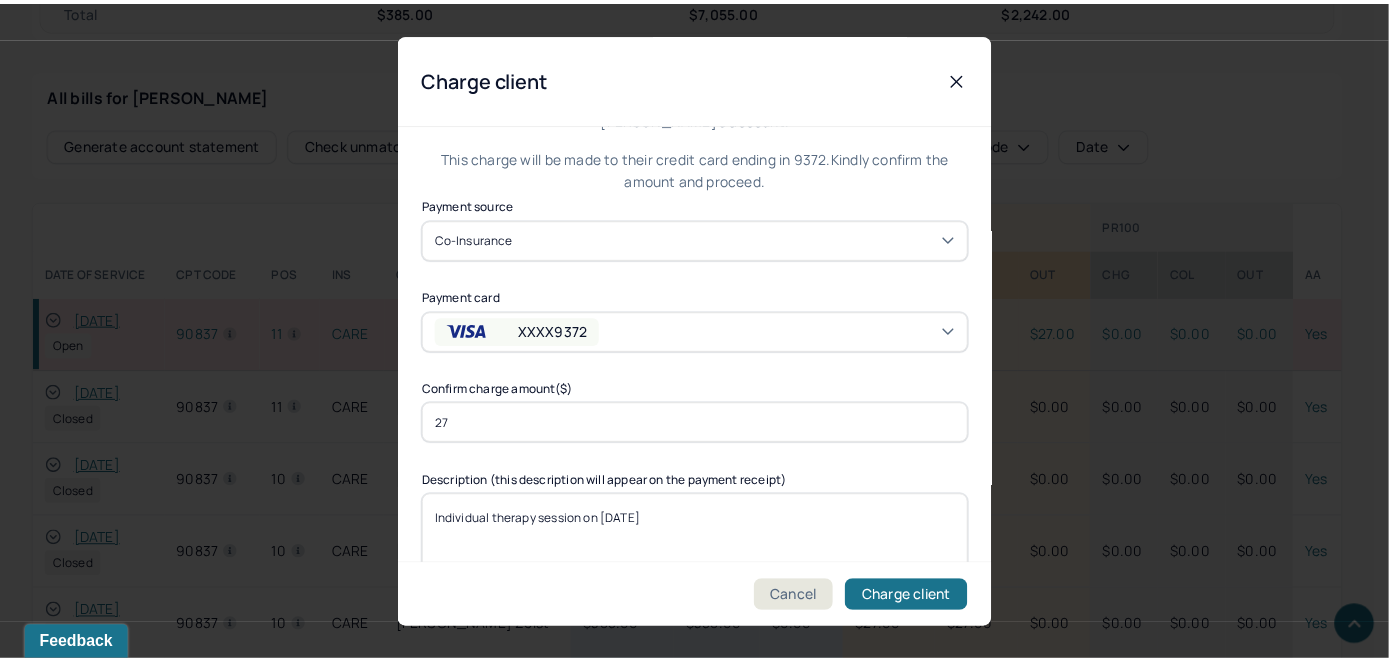 scroll, scrollTop: 121, scrollLeft: 0, axis: vertical 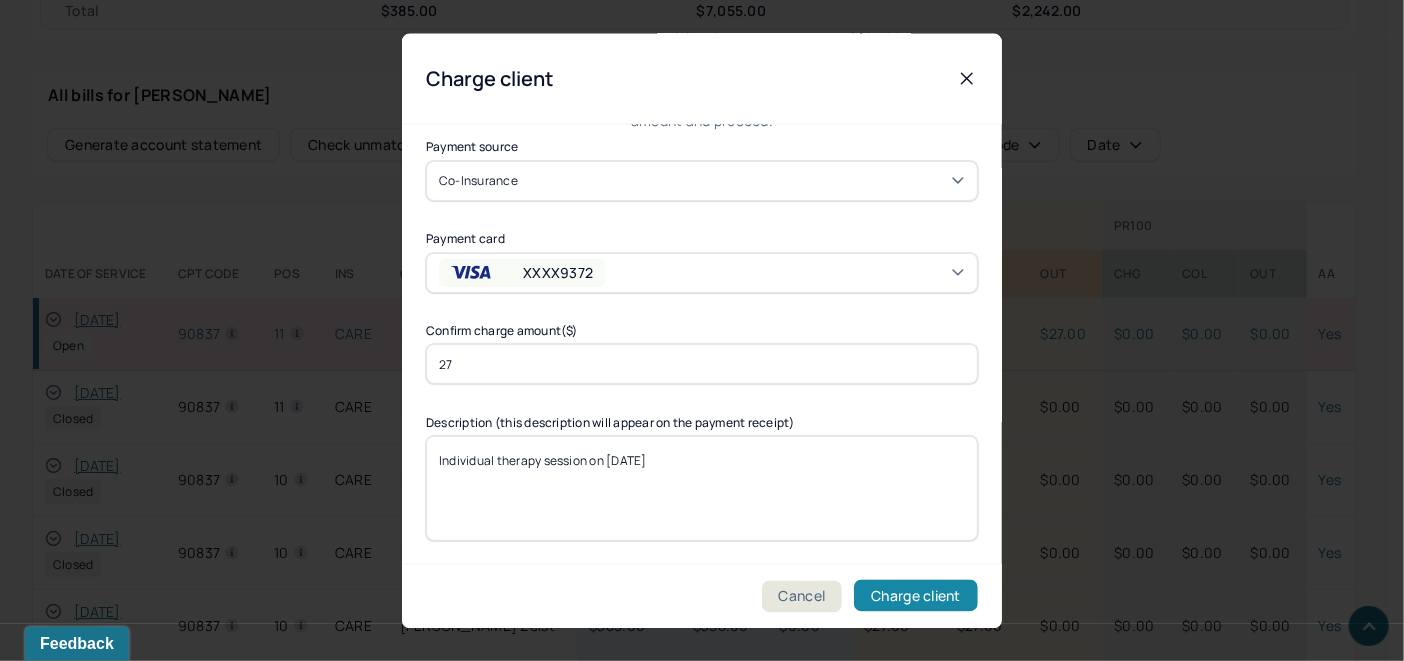 click on "Charge client" at bounding box center (916, 596) 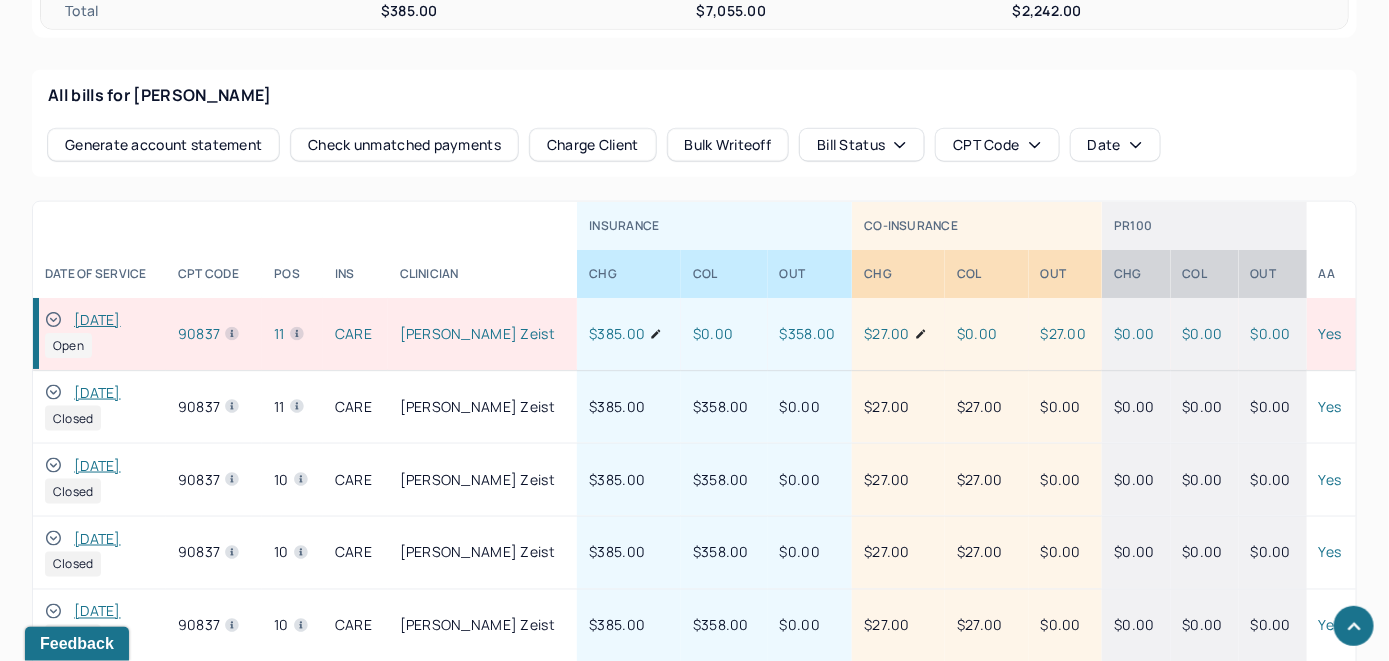 click 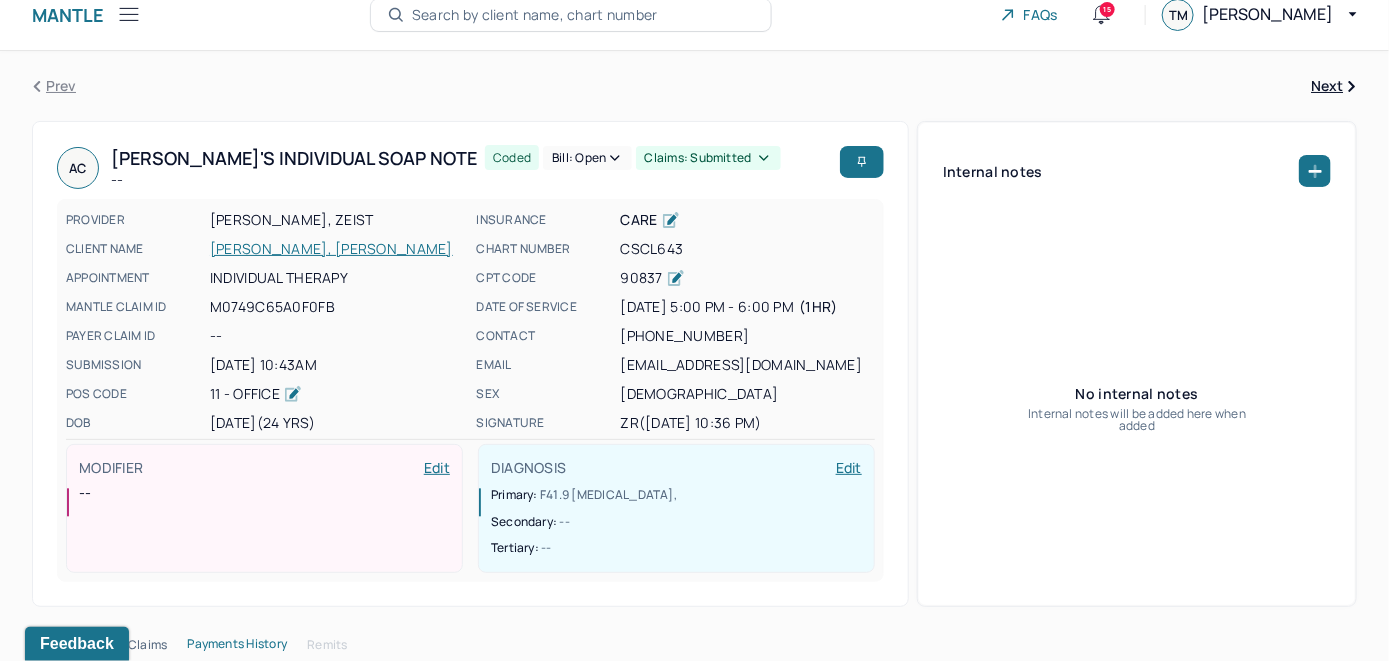 scroll, scrollTop: 16, scrollLeft: 0, axis: vertical 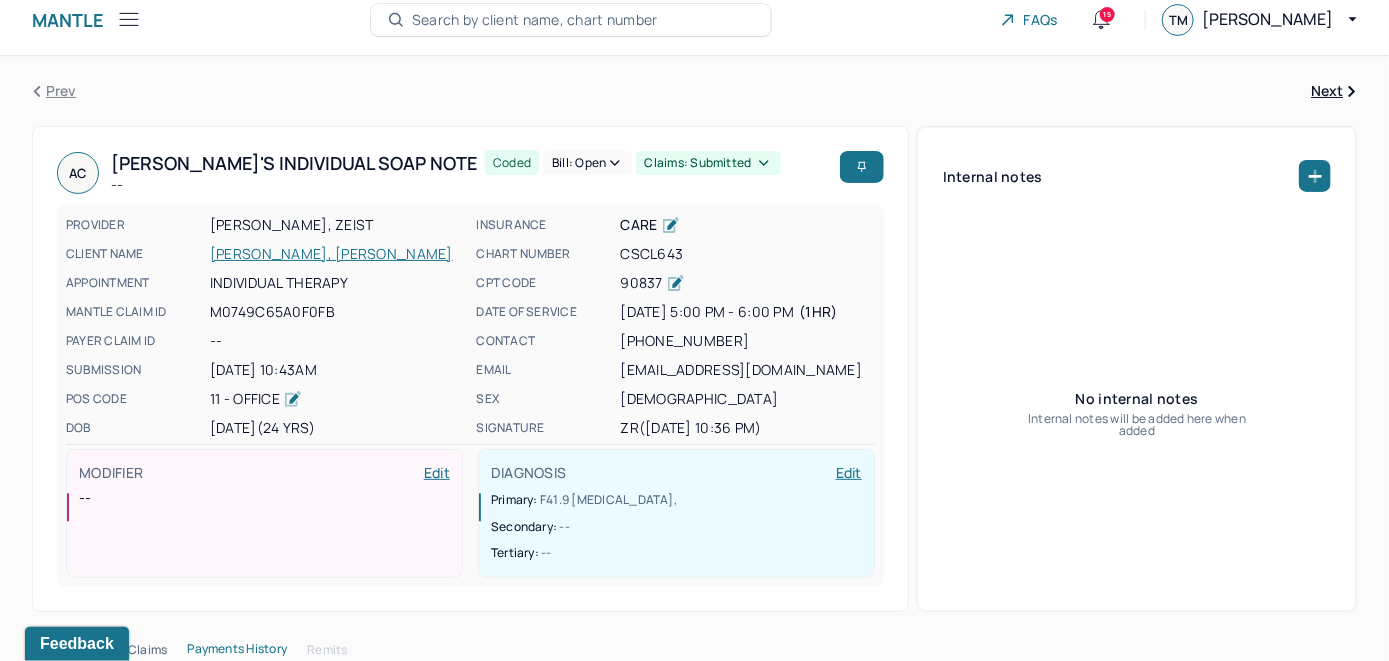 click on "Bill: Open" at bounding box center [587, 163] 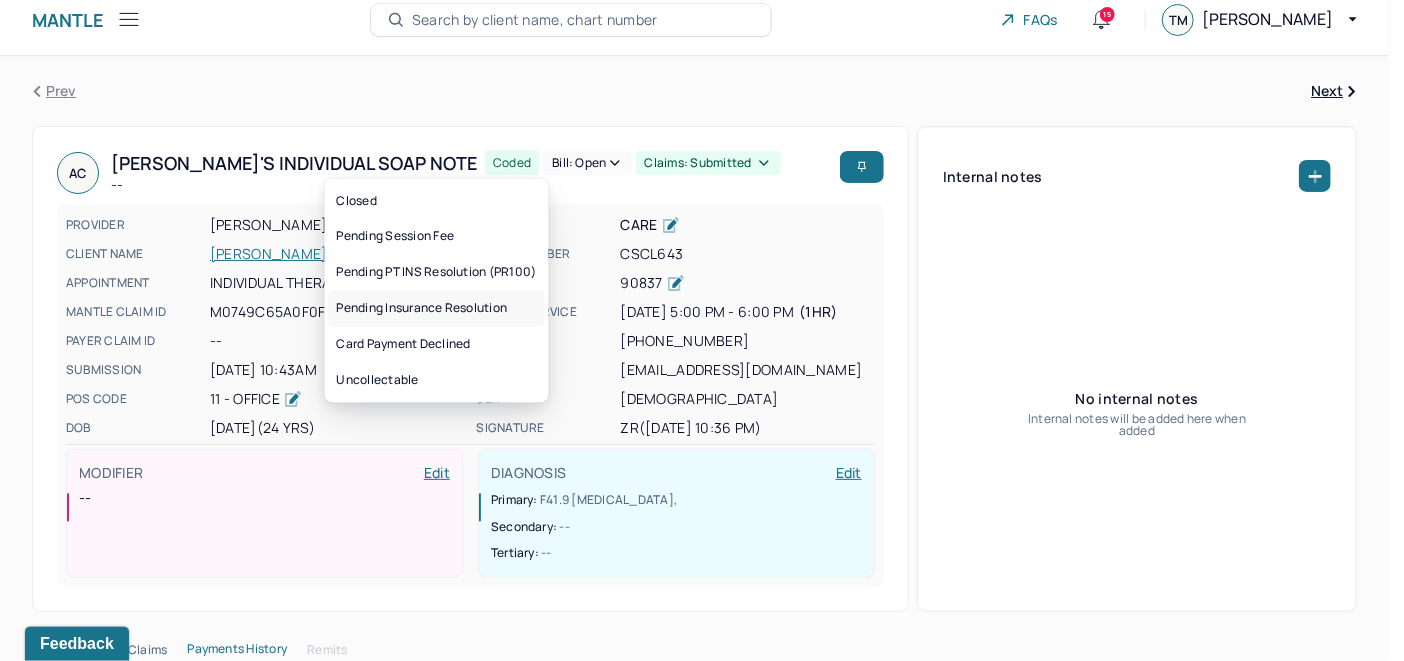 click on "Pending Insurance Resolution" at bounding box center [437, 309] 